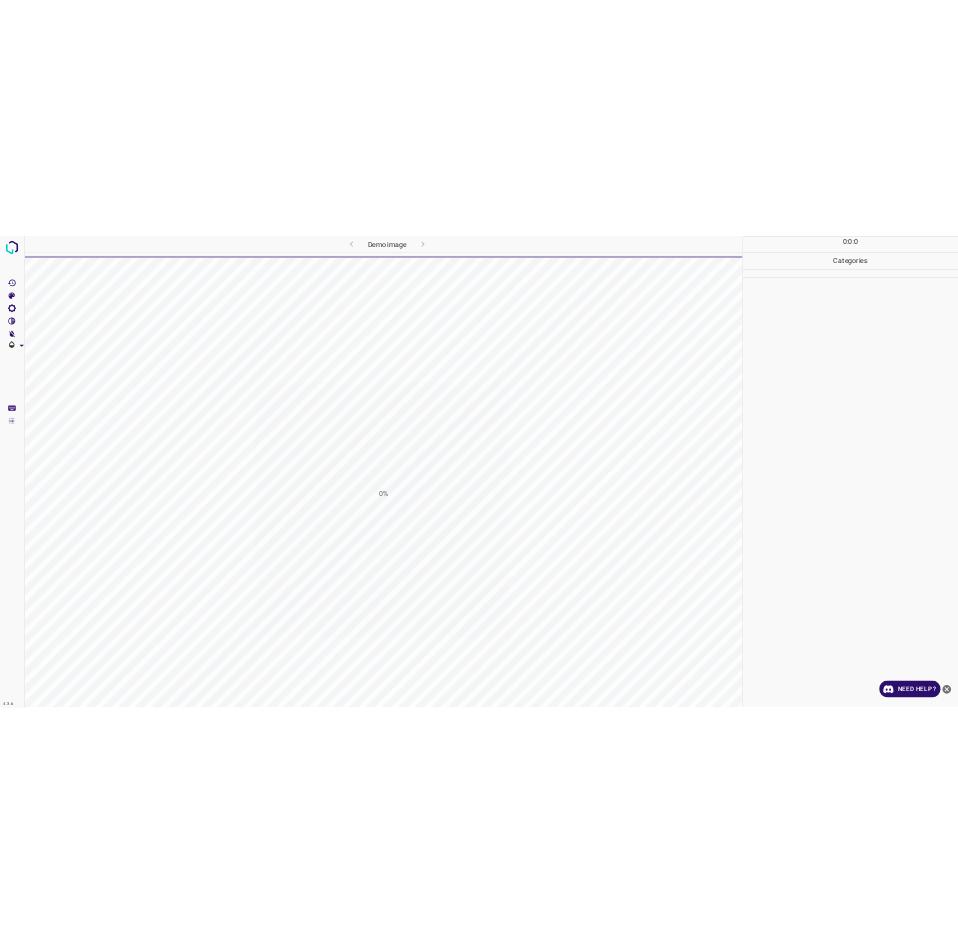 scroll, scrollTop: 0, scrollLeft: 0, axis: both 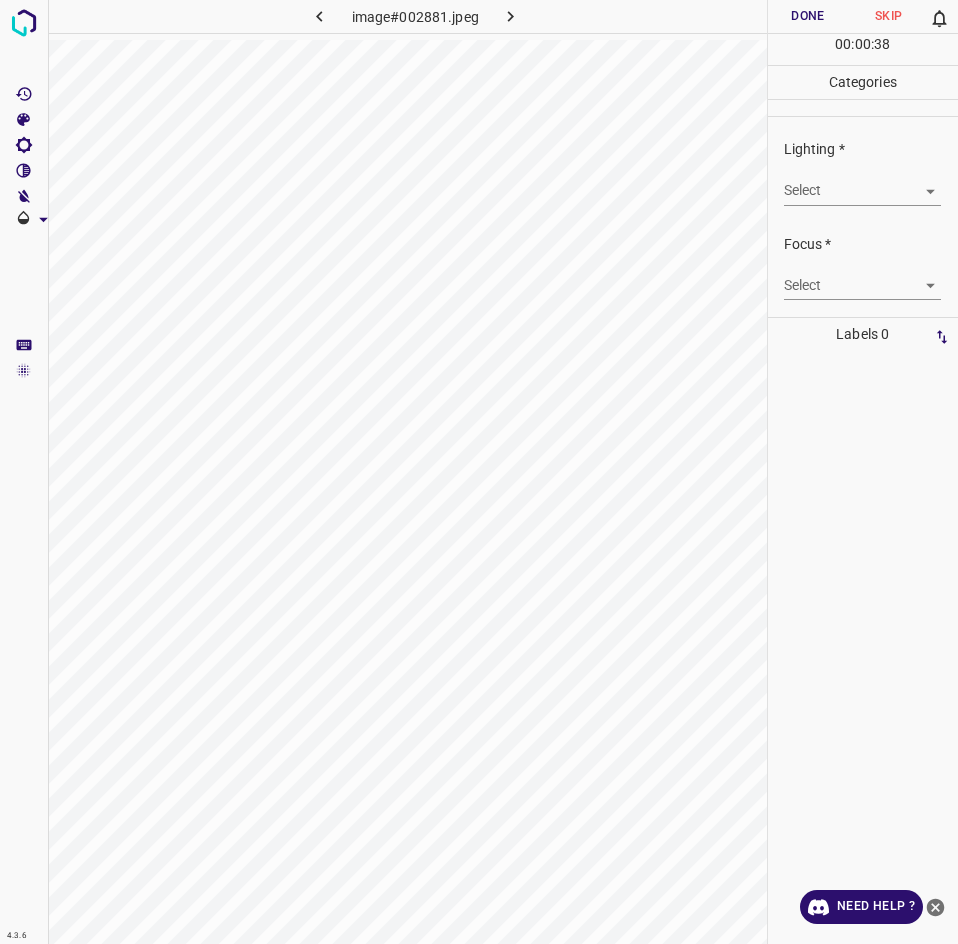 click on "4.3.6  image#002881.jpeg Done Skip 0 00   : 00   : 38   Categories Lighting *  Select ​ Focus *  Select ​ Overall *  Select ​ Labels   0 Categories 1 Lighting 2 Focus 3 Overall Tools Space Change between modes (Draw & Edit) I Auto labeling R Restore zoom M Zoom in N Zoom out Delete Delete selecte label Filters Z Restore filters X Saturation filter C Brightness filter V Contrast filter B Gray scale filter General O Download Need Help ? - Text - Hide - Delete" at bounding box center [479, 472] 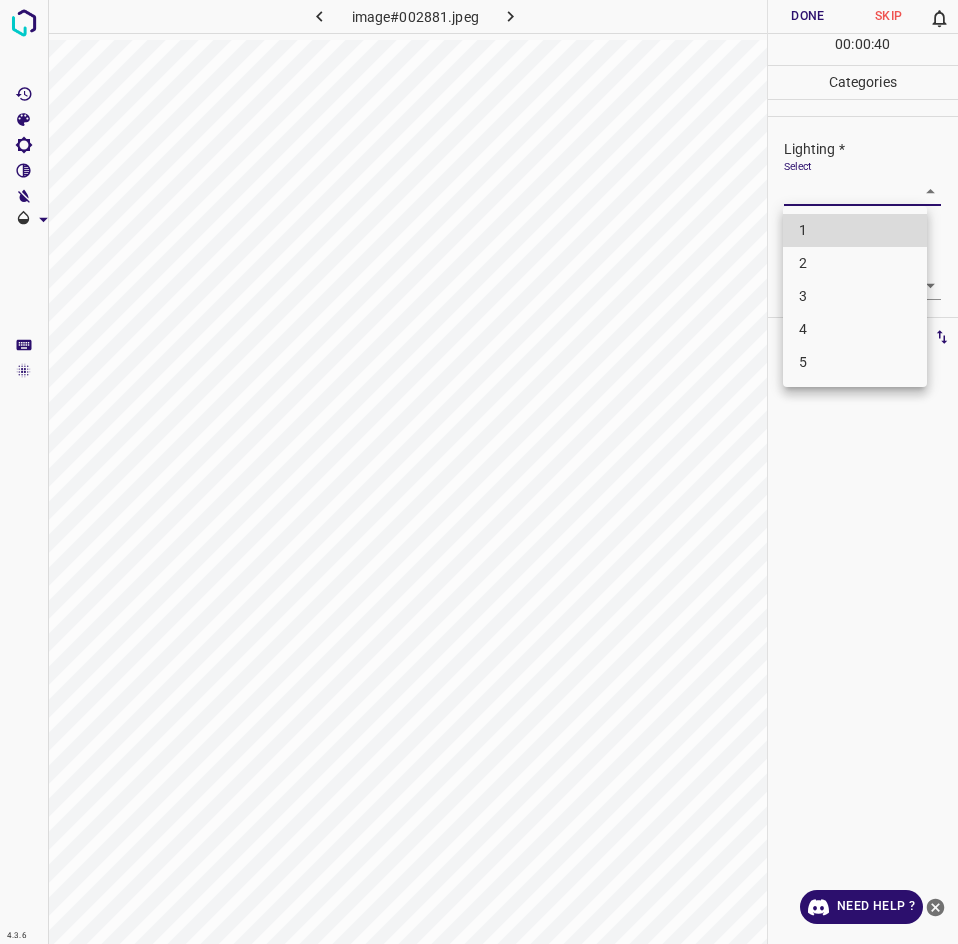 type 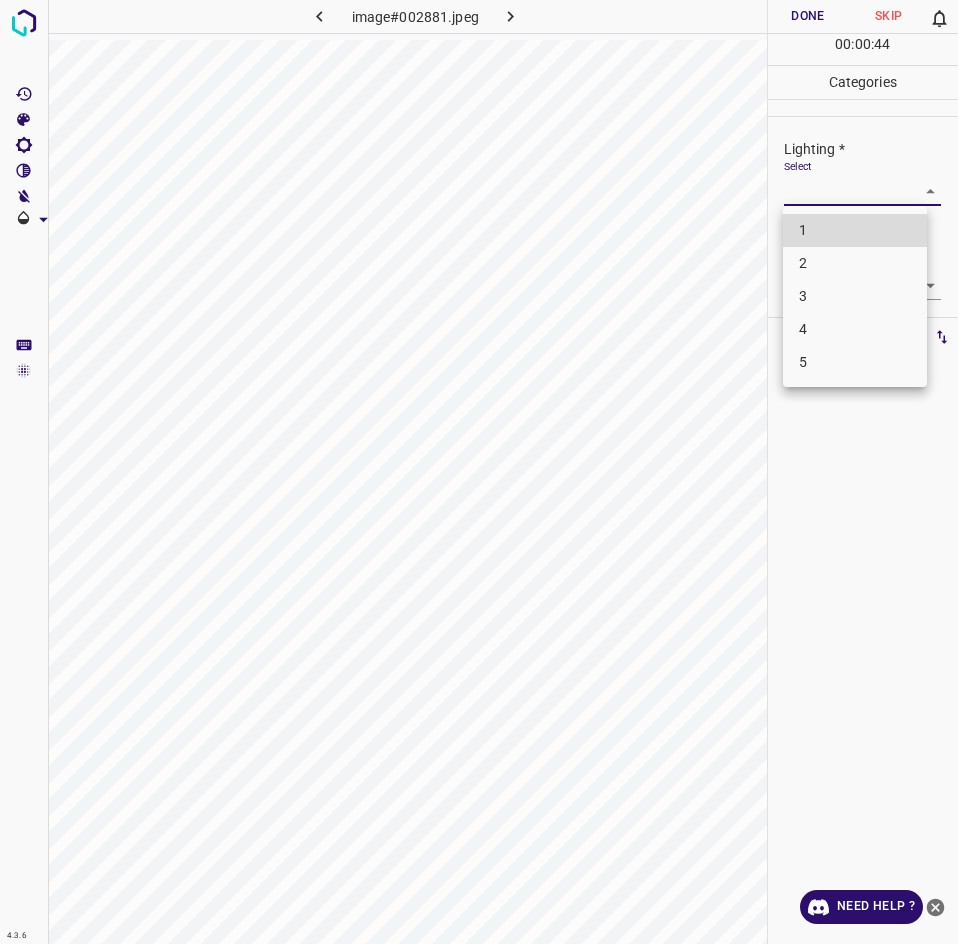 click on "3" at bounding box center (855, 296) 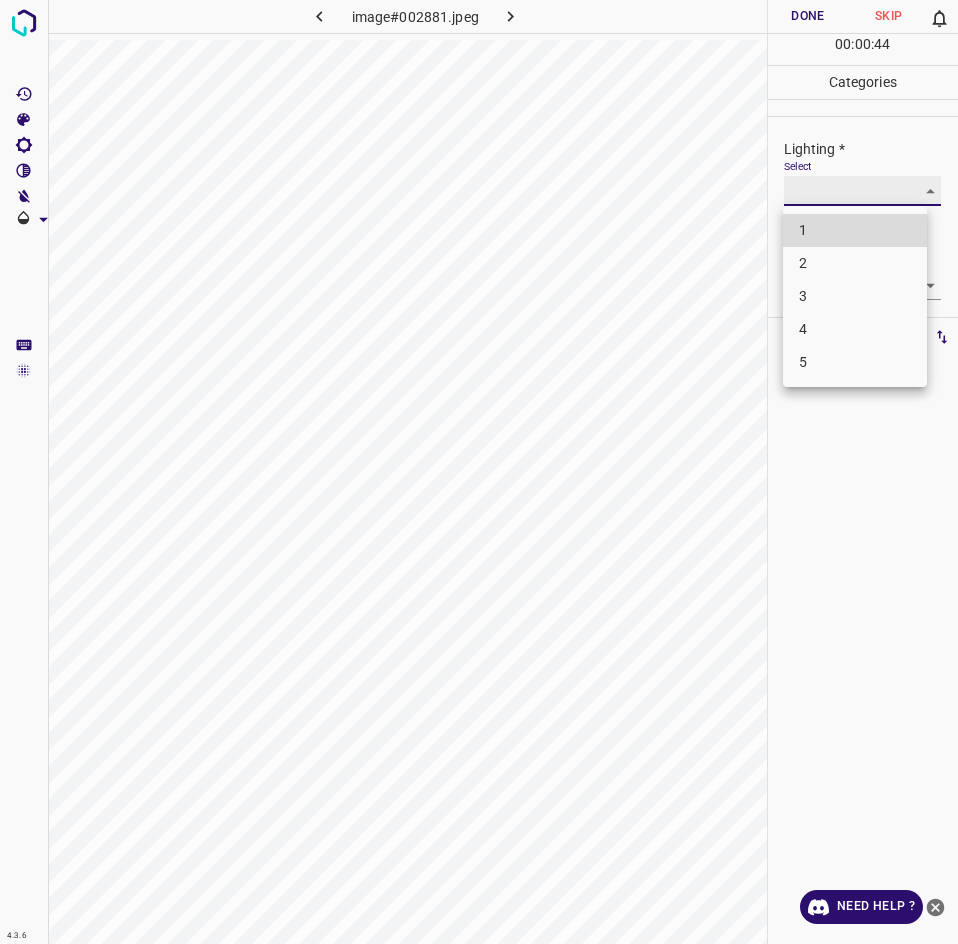 type on "3" 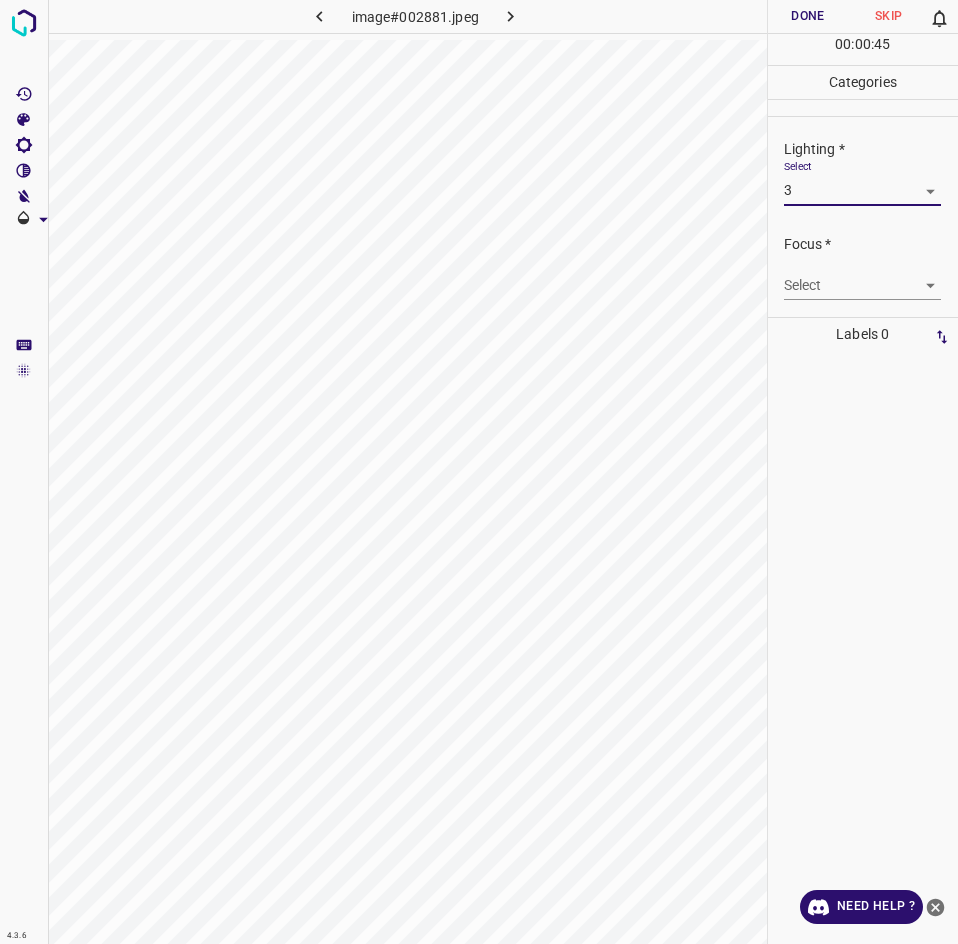 click on "4.3.6  image#002881.jpeg Done Skip 0 00   : 00   : 45   Categories Lighting *  Select 3 3 Focus *  Select ​ Overall *  Select ​ Labels   0 Categories 1 Lighting 2 Focus 3 Overall Tools Space Change between modes (Draw & Edit) I Auto labeling R Restore zoom M Zoom in N Zoom out Delete Delete selecte label Filters Z Restore filters X Saturation filter C Brightness filter V Contrast filter B Gray scale filter General O Download Need Help ? - Text - Hide - Delete" at bounding box center [479, 472] 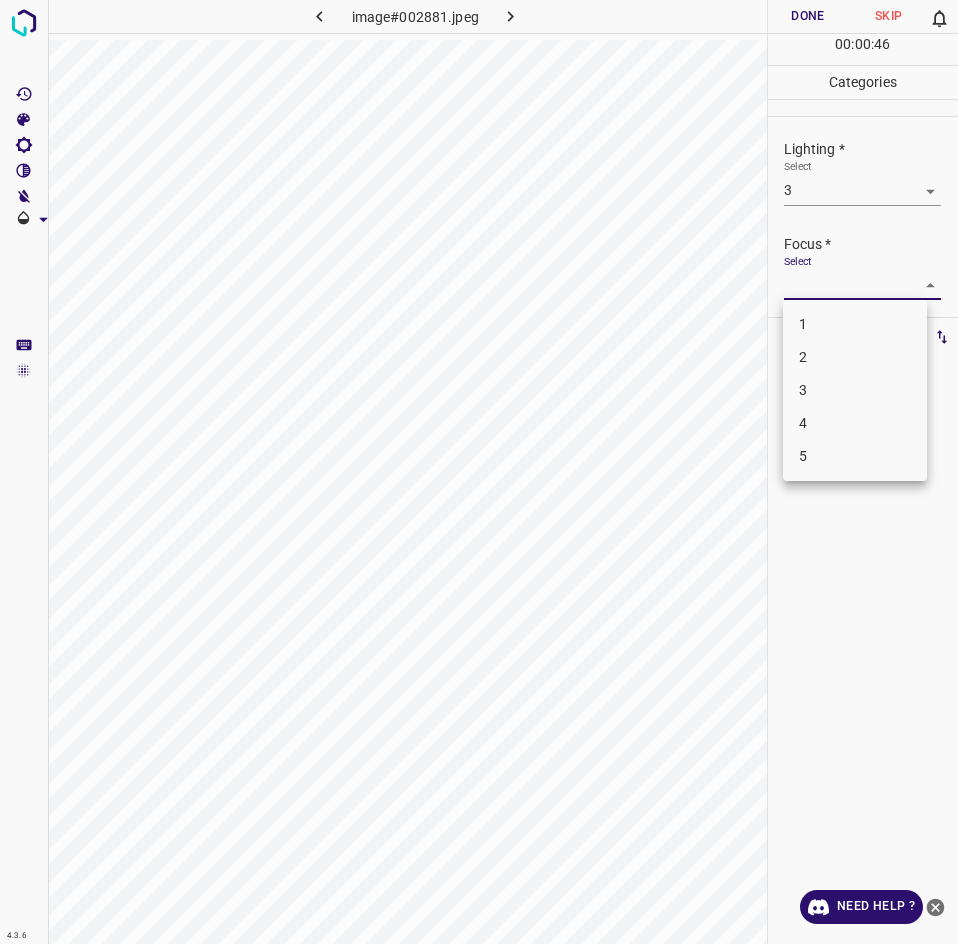click on "3" at bounding box center [855, 390] 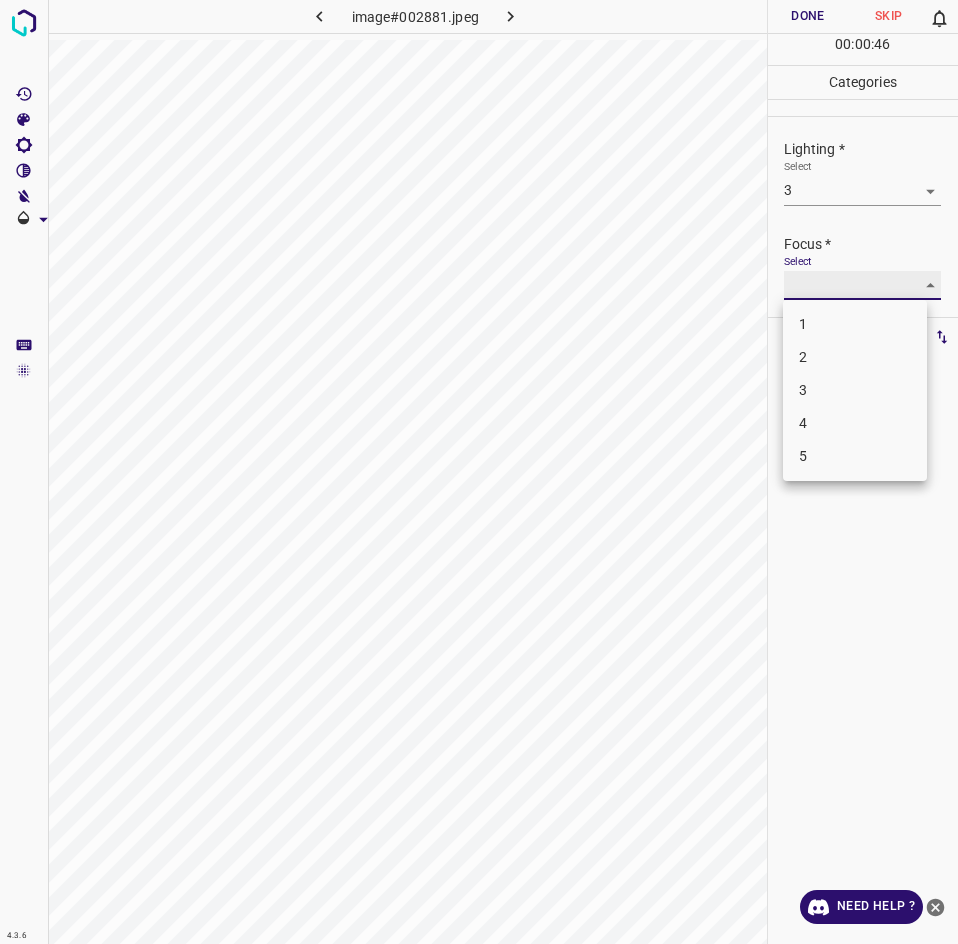 type on "3" 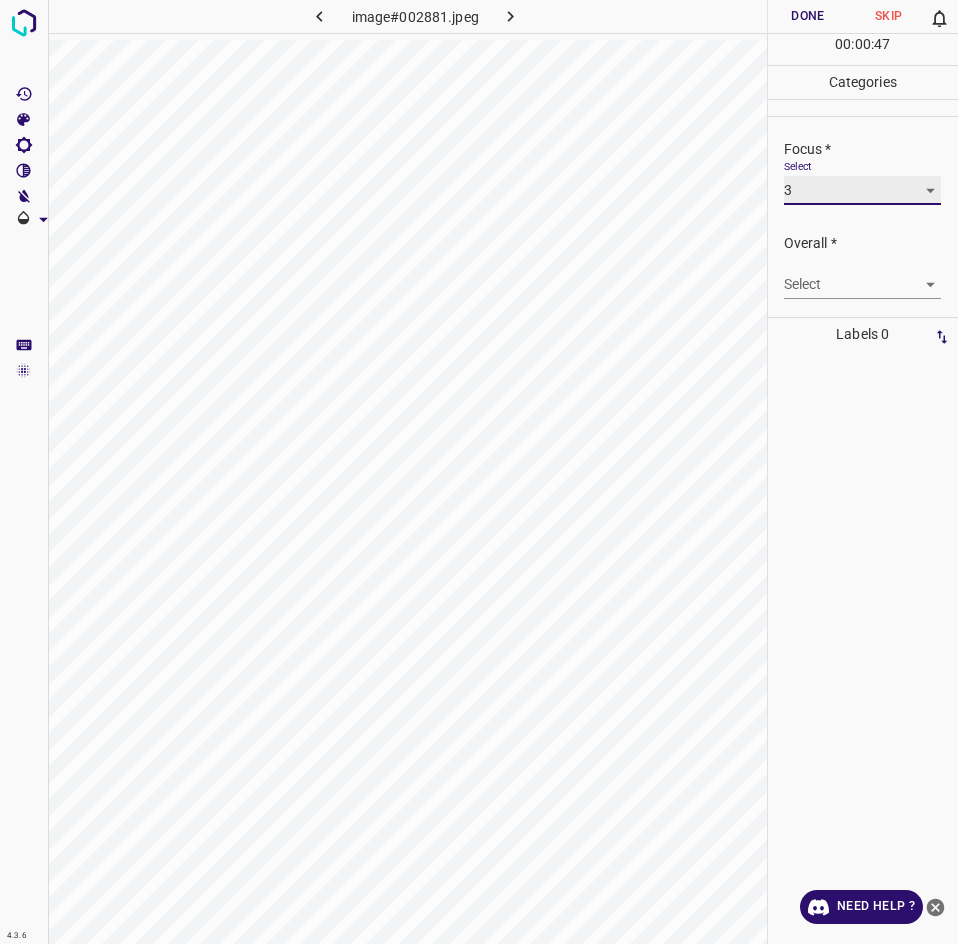 scroll, scrollTop: 98, scrollLeft: 0, axis: vertical 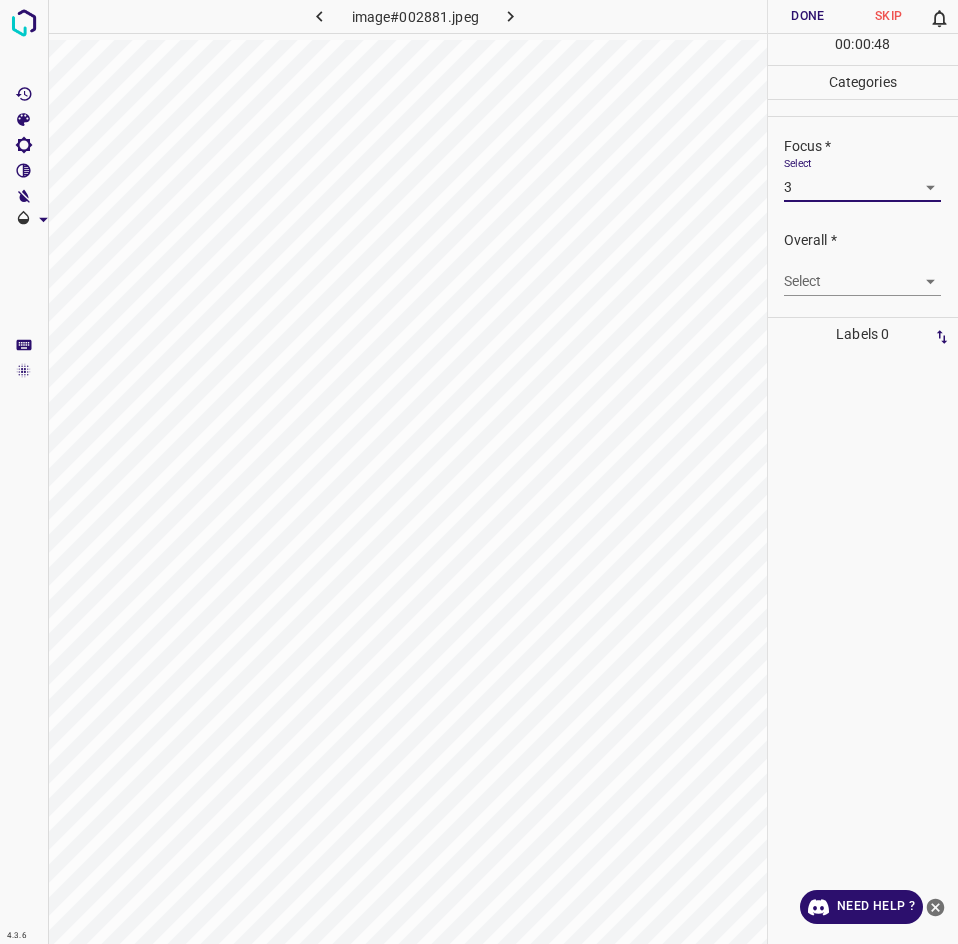 click on "4.3.6  image#002881.jpeg Done Skip 0 00   : 00   : 48   Categories Lighting *  Select 3 3 Focus *  Select 3 3 Overall *  Select ​ Labels   0 Categories 1 Lighting 2 Focus 3 Overall Tools Space Change between modes (Draw & Edit) I Auto labeling R Restore zoom M Zoom in N Zoom out Delete Delete selecte label Filters Z Restore filters X Saturation filter C Brightness filter V Contrast filter B Gray scale filter General O Download Need Help ? - Text - Hide - Delete" at bounding box center (479, 472) 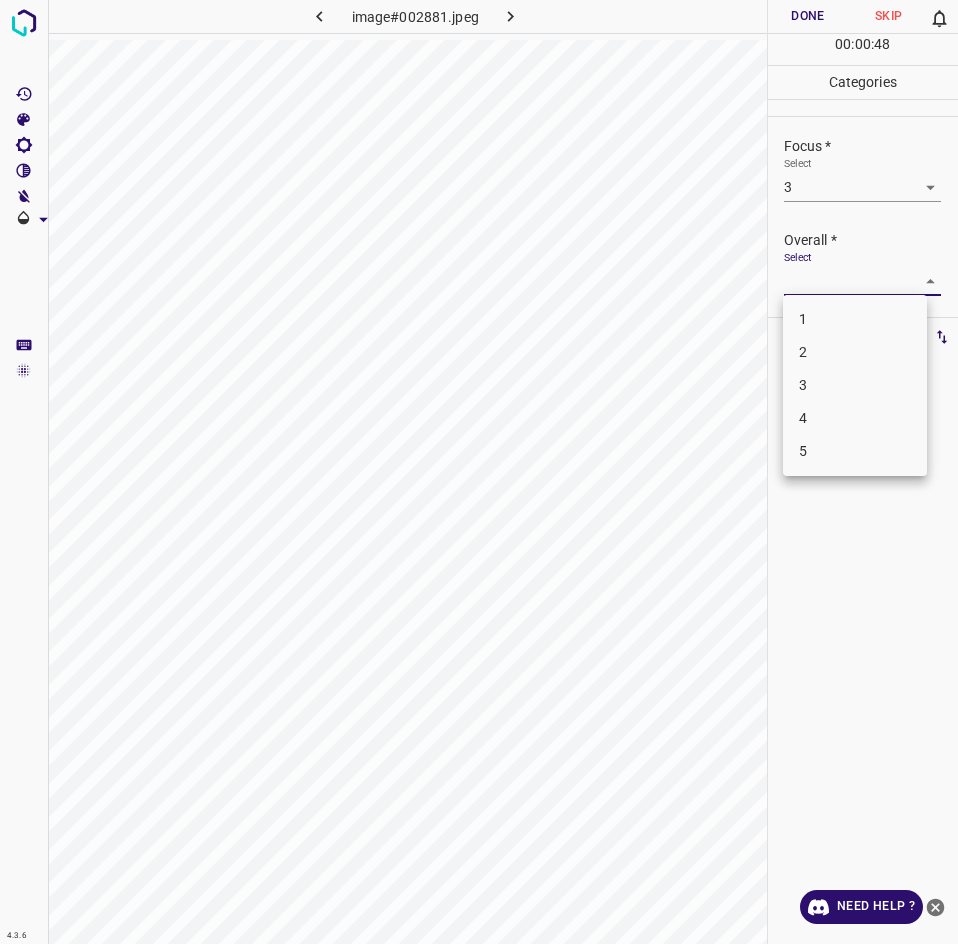 click on "3" at bounding box center [855, 385] 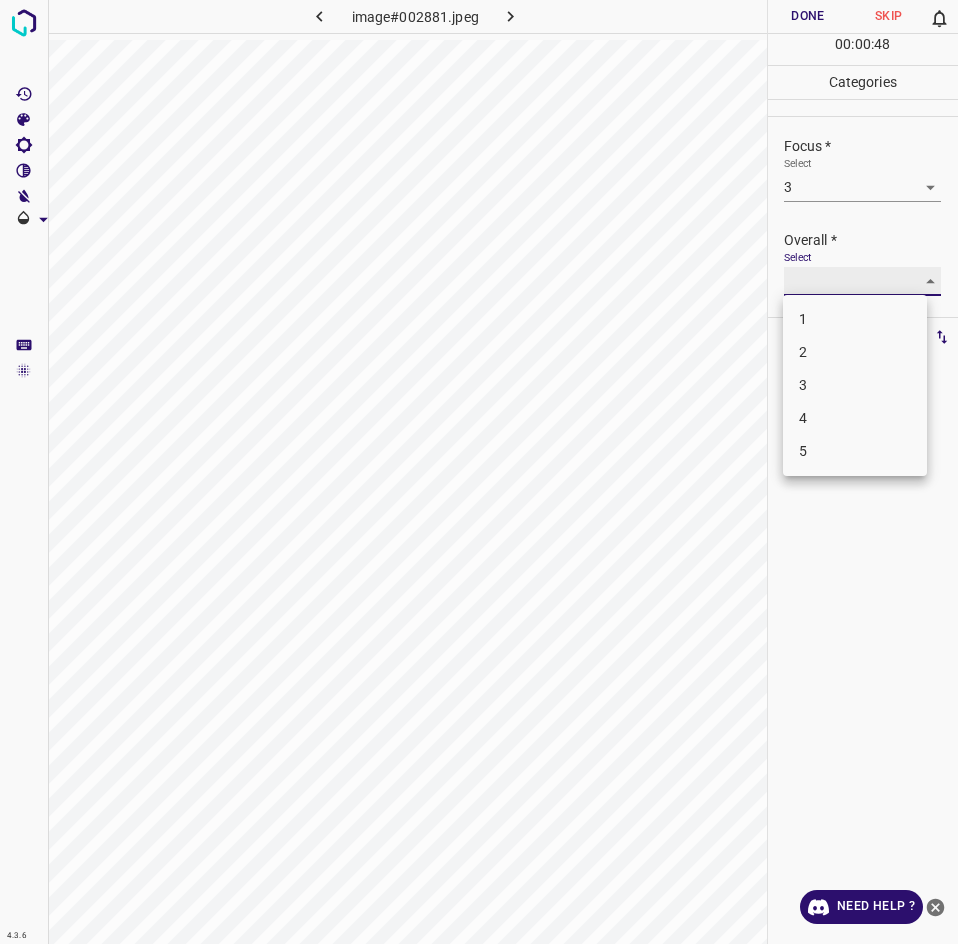 type on "3" 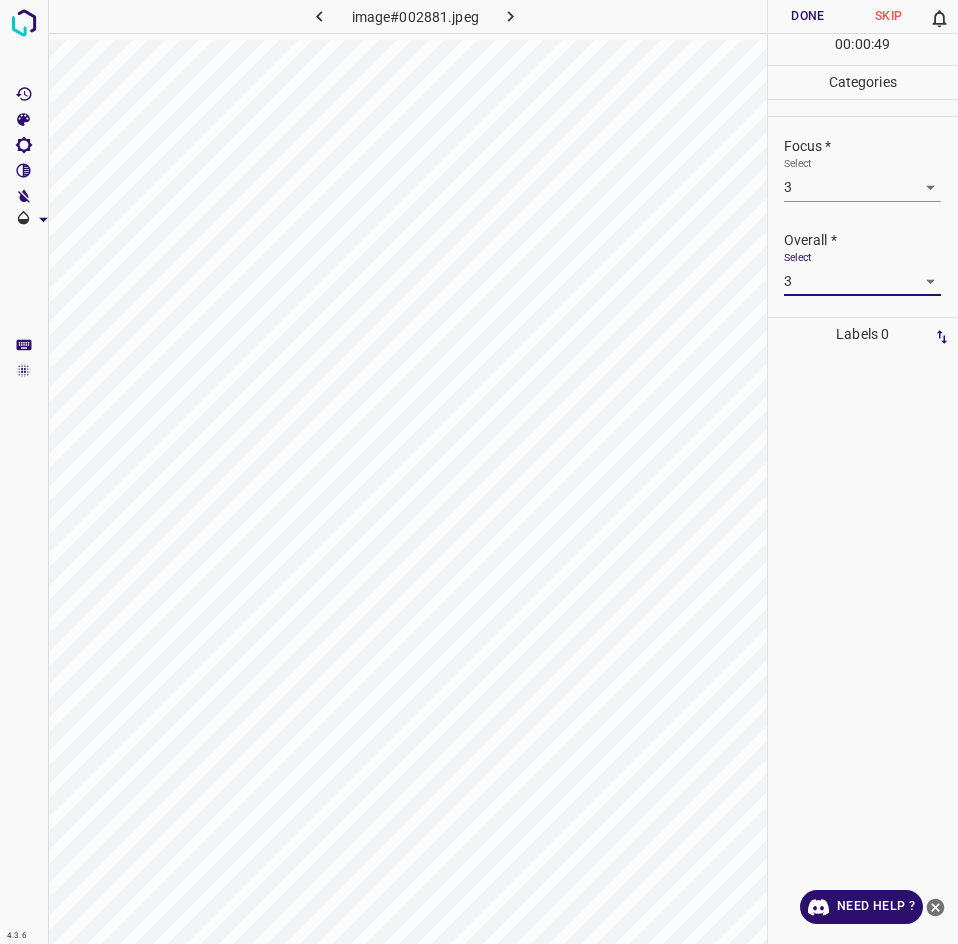 click on "Done" at bounding box center (808, 16) 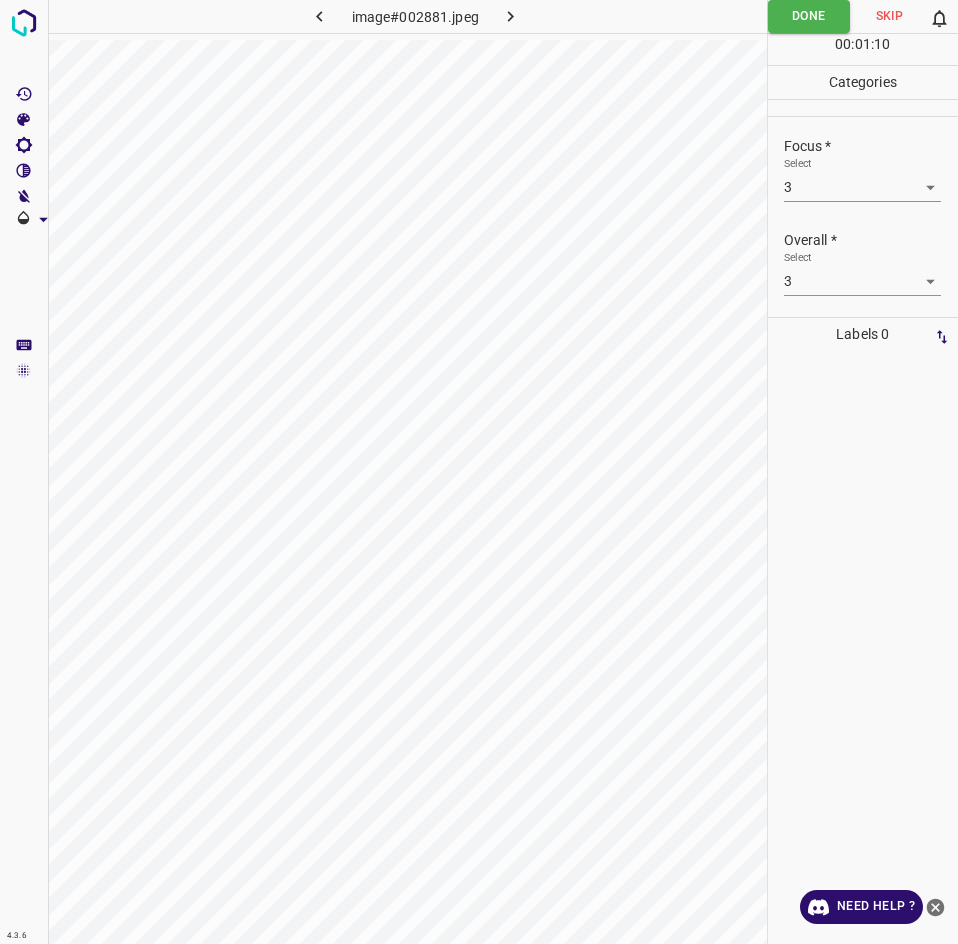 click 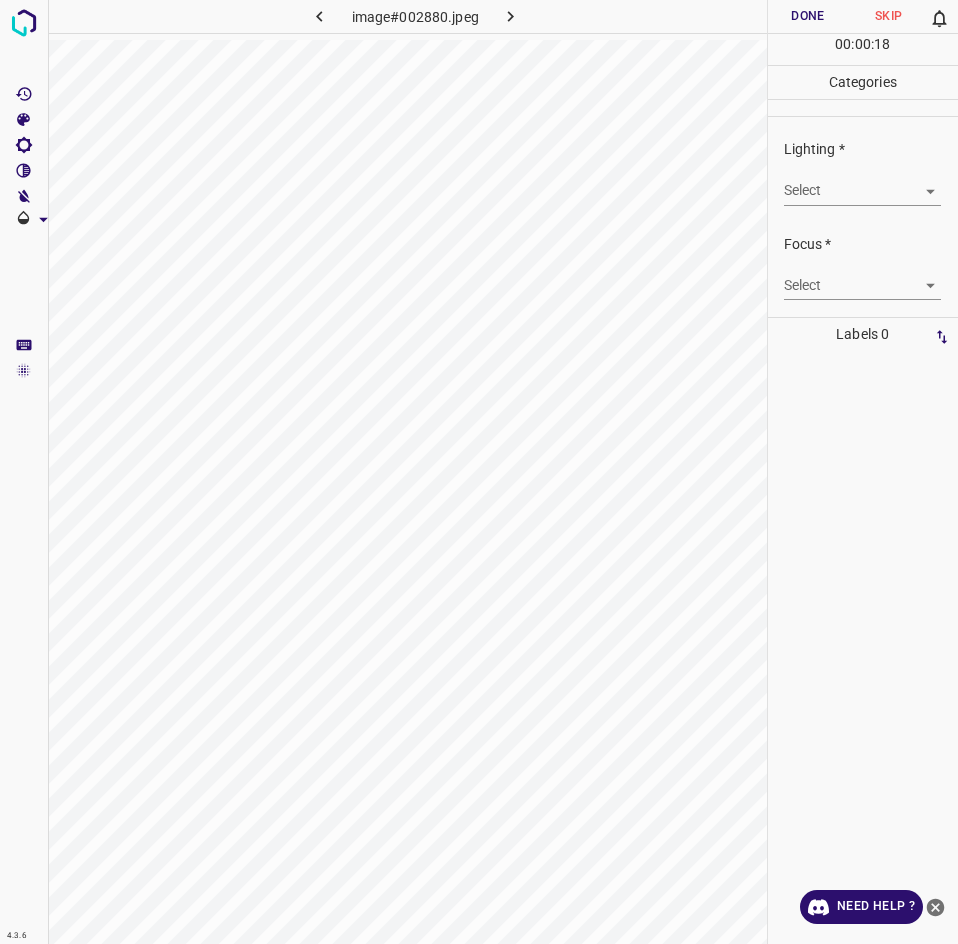 click on "4.3.6  image#002880.jpeg Done Skip 0 00   : 00   : 18   Categories Lighting *  Select ​ Focus *  Select ​ Overall *  Select ​ Labels   0 Categories 1 Lighting 2 Focus 3 Overall Tools Space Change between modes (Draw & Edit) I Auto labeling R Restore zoom M Zoom in N Zoom out Delete Delete selecte label Filters Z Restore filters X Saturation filter C Brightness filter V Contrast filter B Gray scale filter General O Download Need Help ? - Text - Hide - Delete" at bounding box center [479, 472] 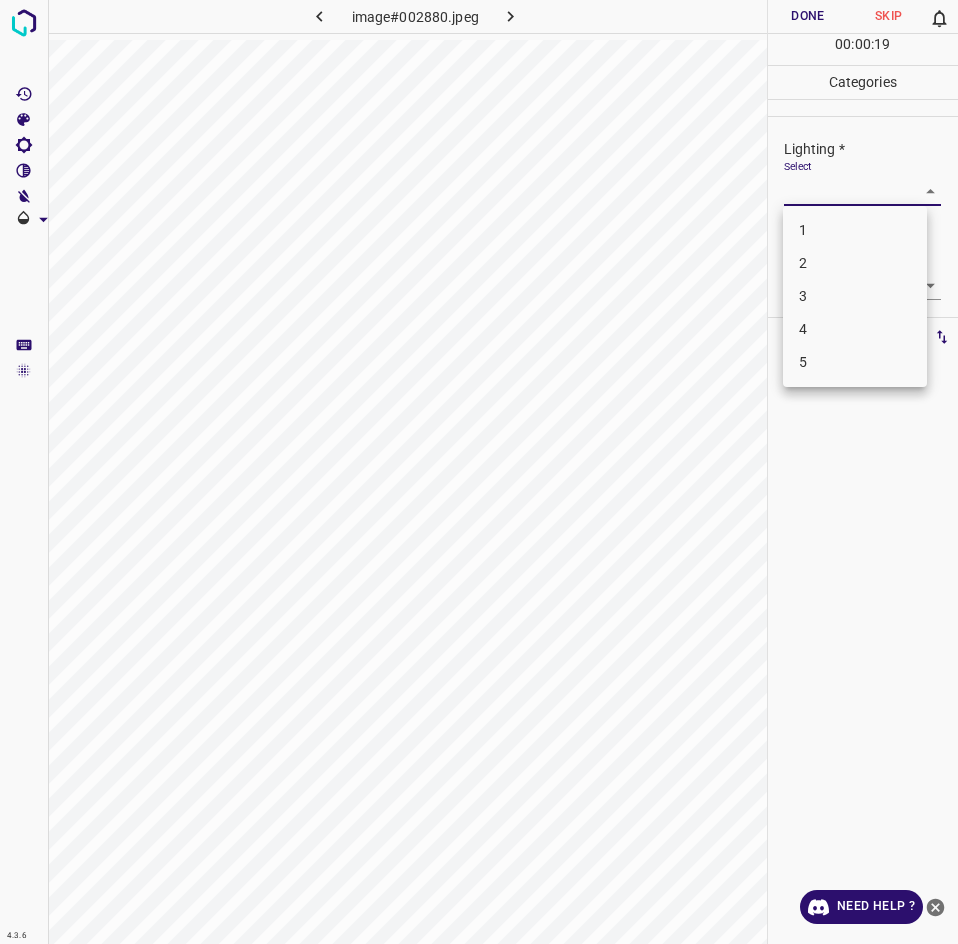 click on "3" at bounding box center [855, 296] 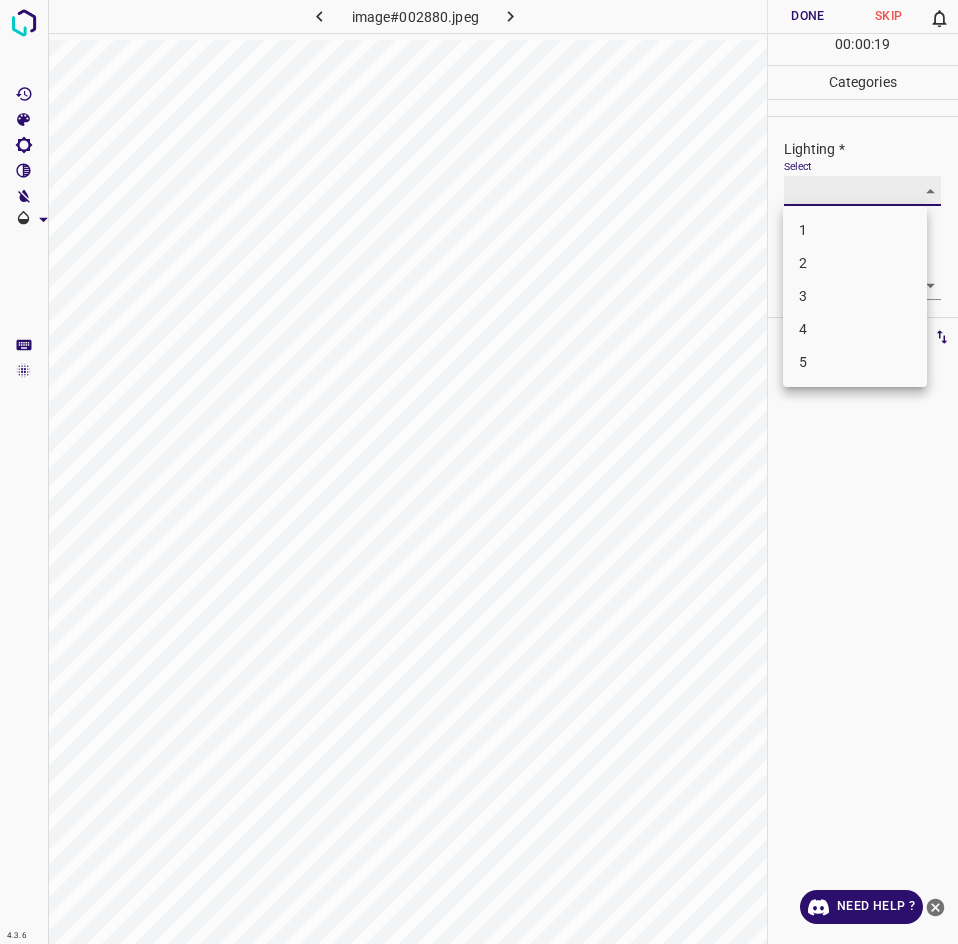 type on "3" 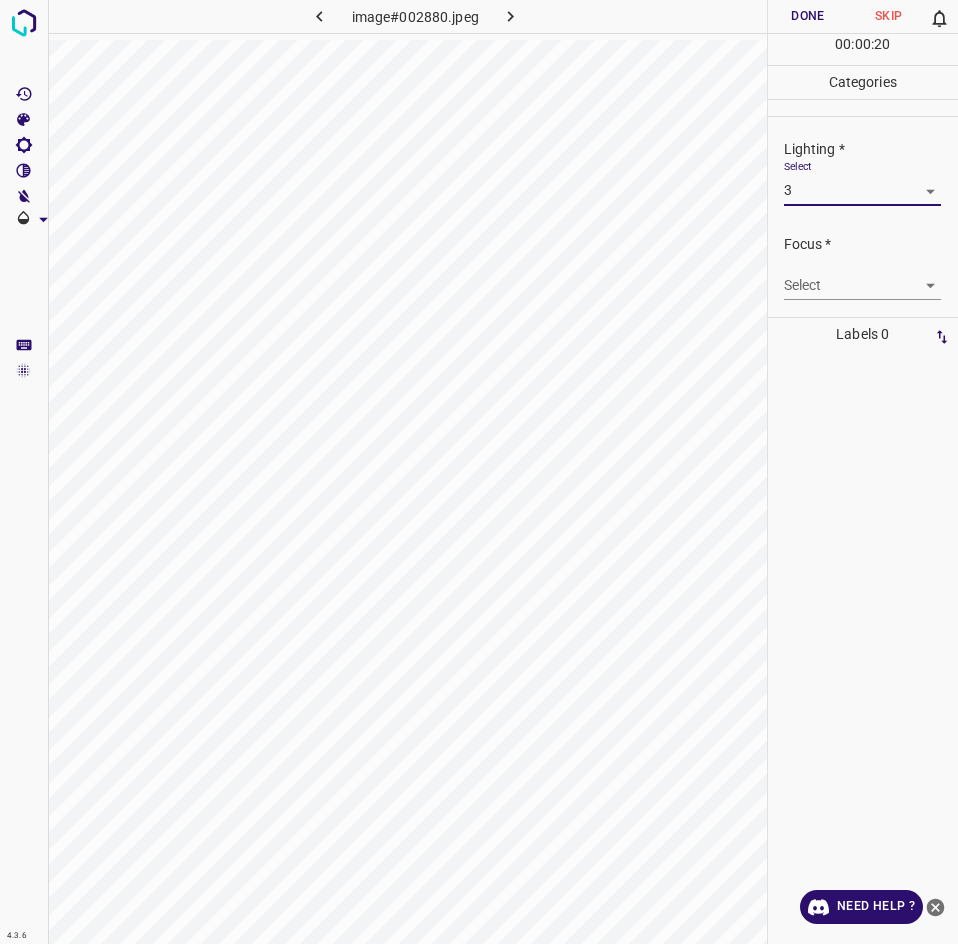 click on "4.3.6  image#002880.jpeg Done Skip 0 00   : 00   : 20   Categories Lighting *  Select 3 3 Focus *  Select ​ Overall *  Select ​ Labels   0 Categories 1 Lighting 2 Focus 3 Overall Tools Space Change between modes (Draw & Edit) I Auto labeling R Restore zoom M Zoom in N Zoom out Delete Delete selecte label Filters Z Restore filters X Saturation filter C Brightness filter V Contrast filter B Gray scale filter General O Download Need Help ? - Text - Hide - Delete" at bounding box center (479, 472) 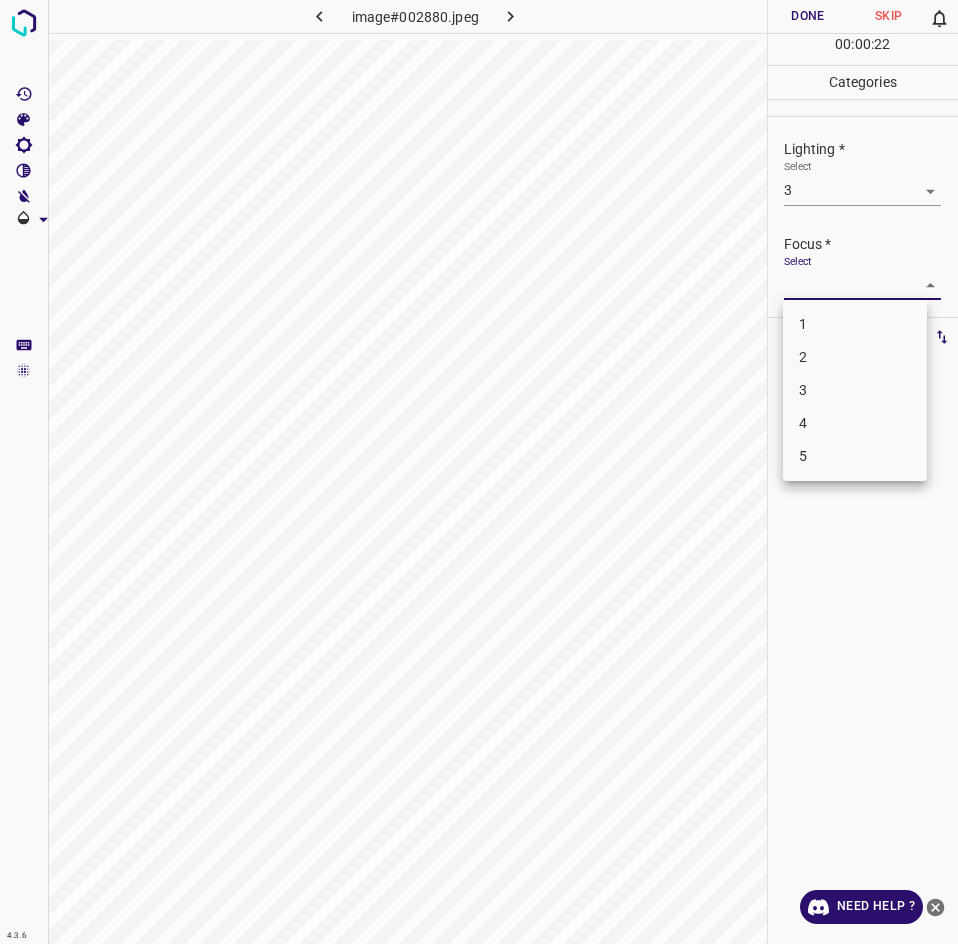 click on "2" at bounding box center (855, 357) 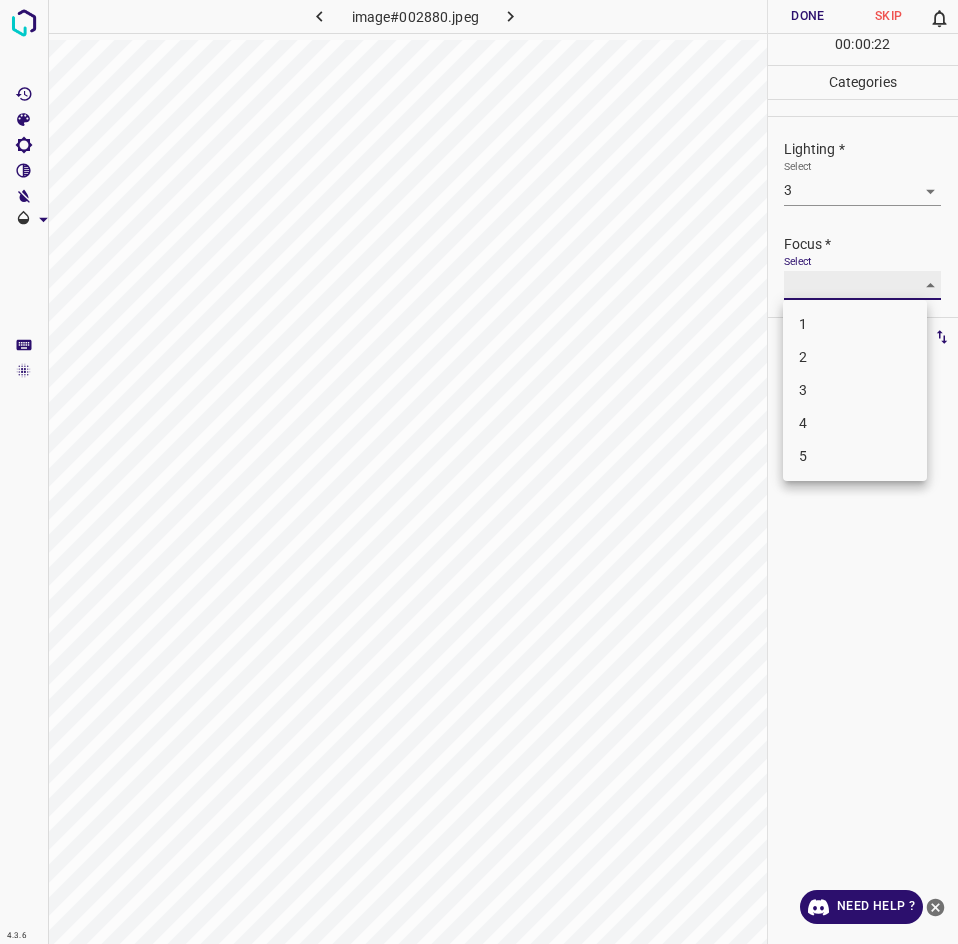 type on "2" 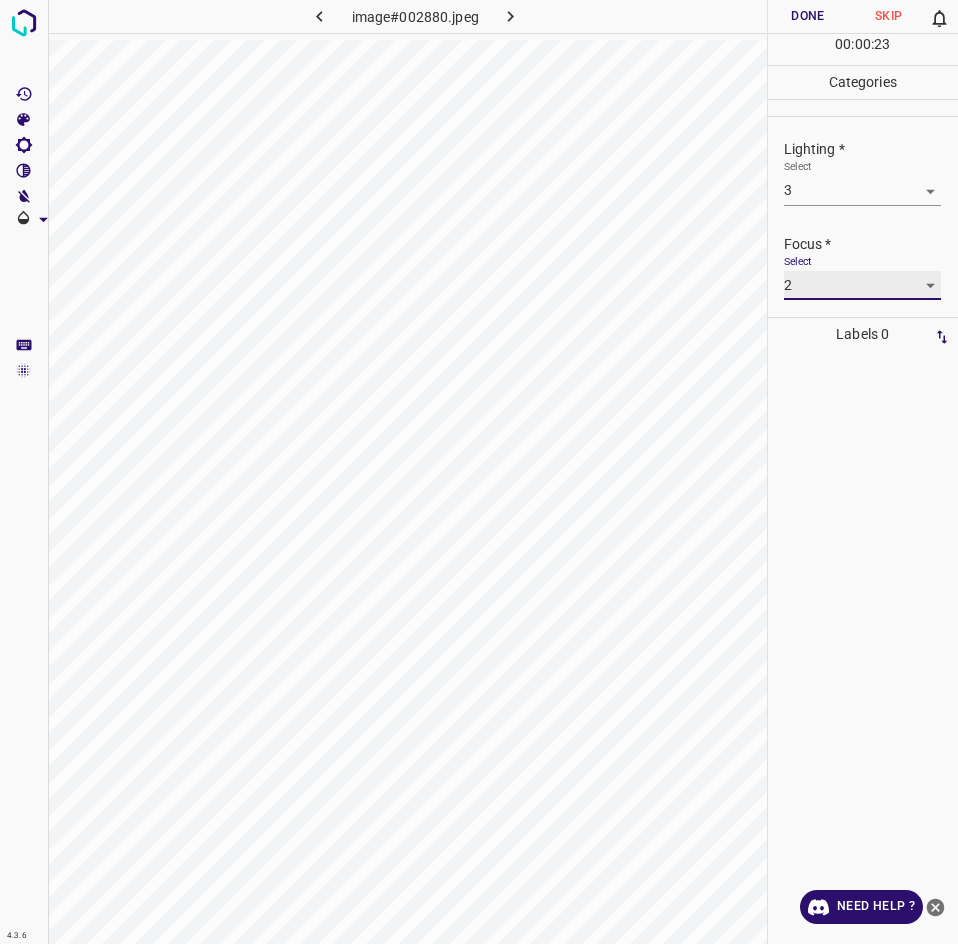 scroll, scrollTop: 98, scrollLeft: 0, axis: vertical 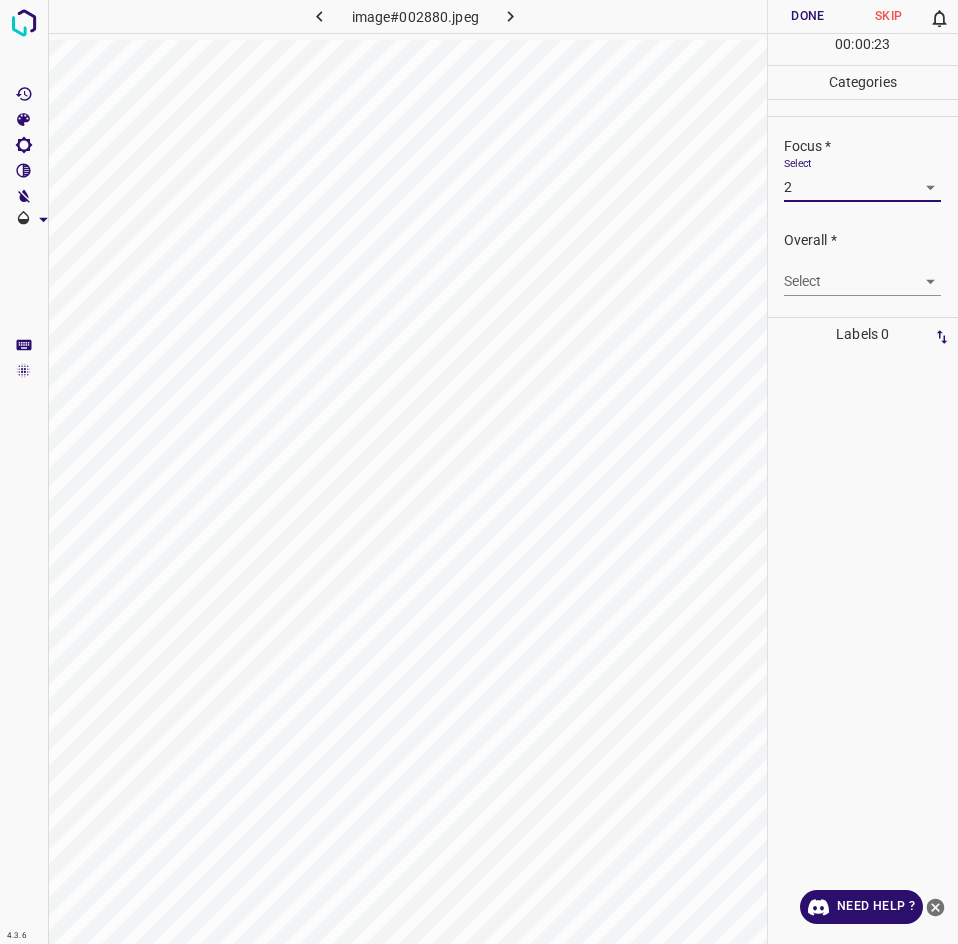 click on "4.3.6  image#002880.jpeg Done Skip 0 00   : 00   : 23   Categories Lighting *  Select 3 3 Focus *  Select 2 2 Overall *  Select ​ Labels   0 Categories 1 Lighting 2 Focus 3 Overall Tools Space Change between modes (Draw & Edit) I Auto labeling R Restore zoom M Zoom in N Zoom out Delete Delete selecte label Filters Z Restore filters X Saturation filter C Brightness filter V Contrast filter B Gray scale filter General O Download Need Help ? - Text - Hide - Delete" at bounding box center (479, 472) 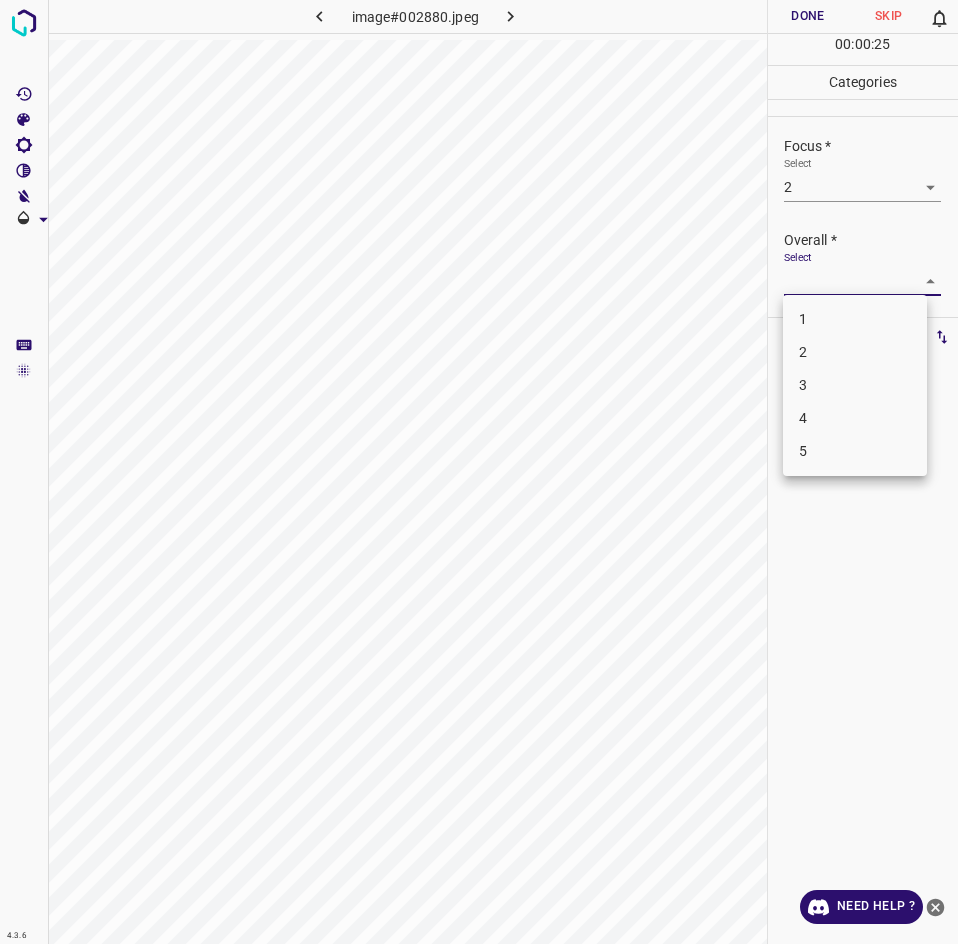 click on "3" at bounding box center (855, 385) 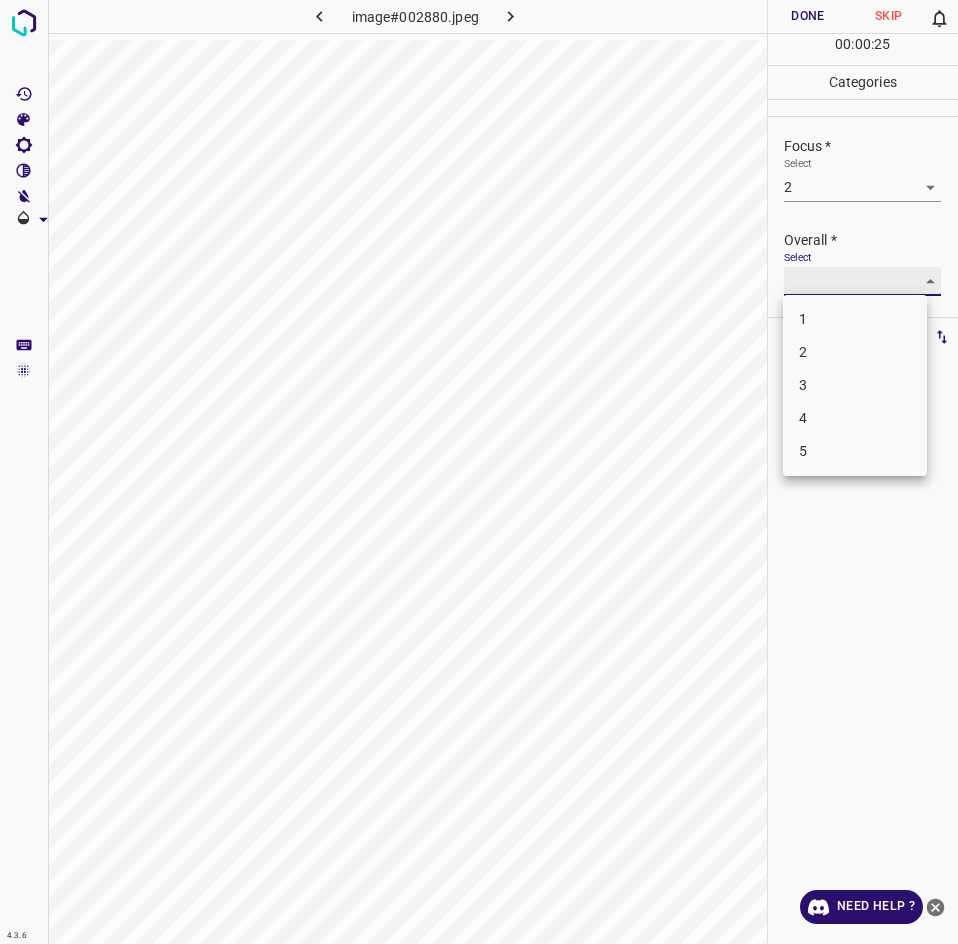 type on "3" 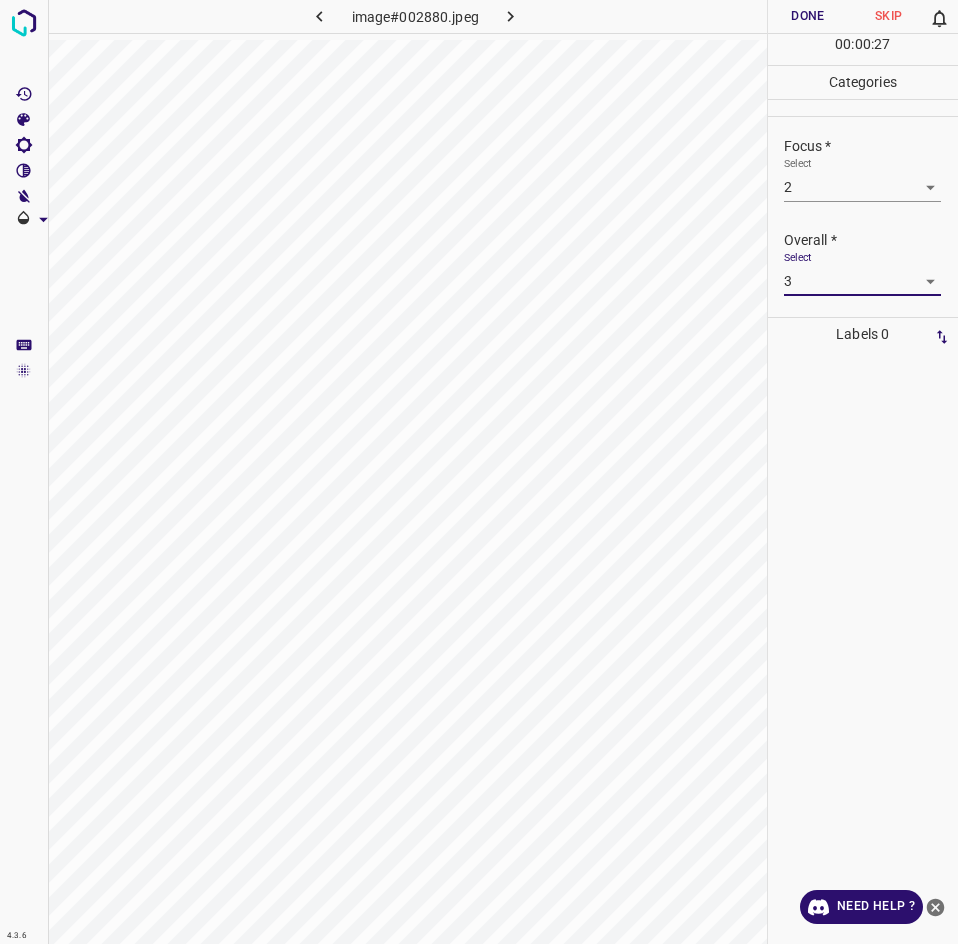 click on "Done" at bounding box center (808, 16) 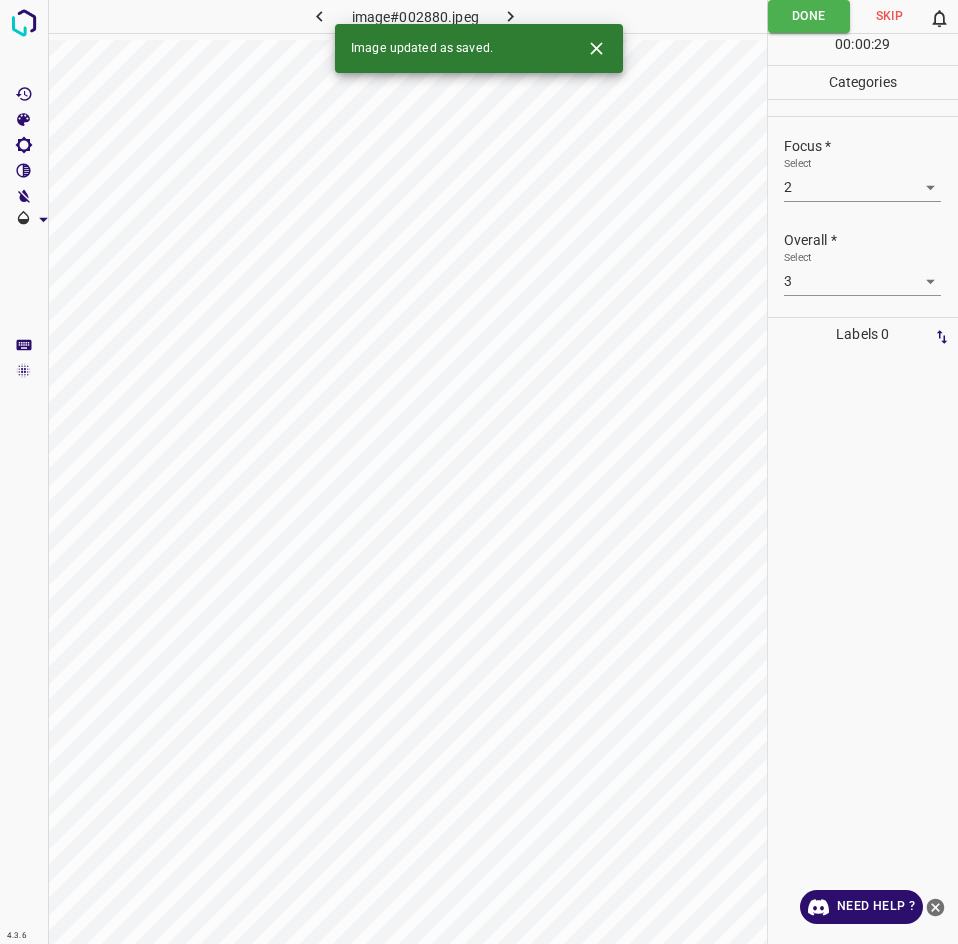 scroll, scrollTop: 24, scrollLeft: 0, axis: vertical 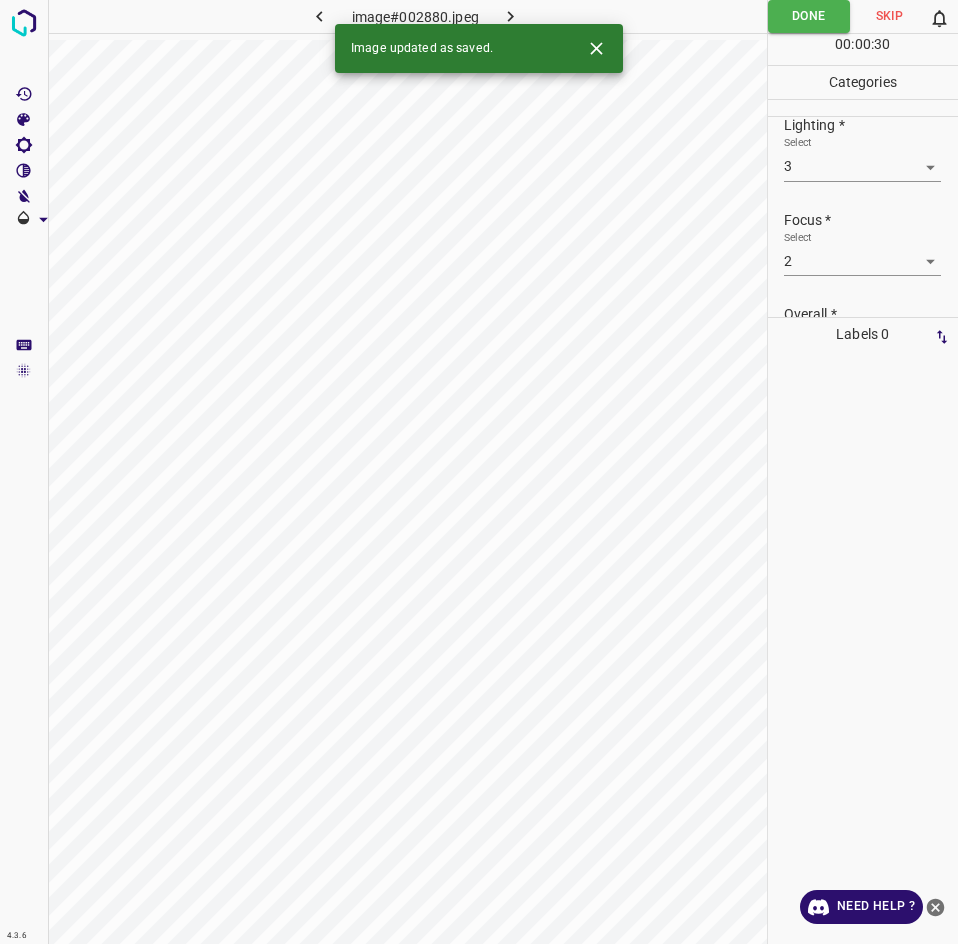 click 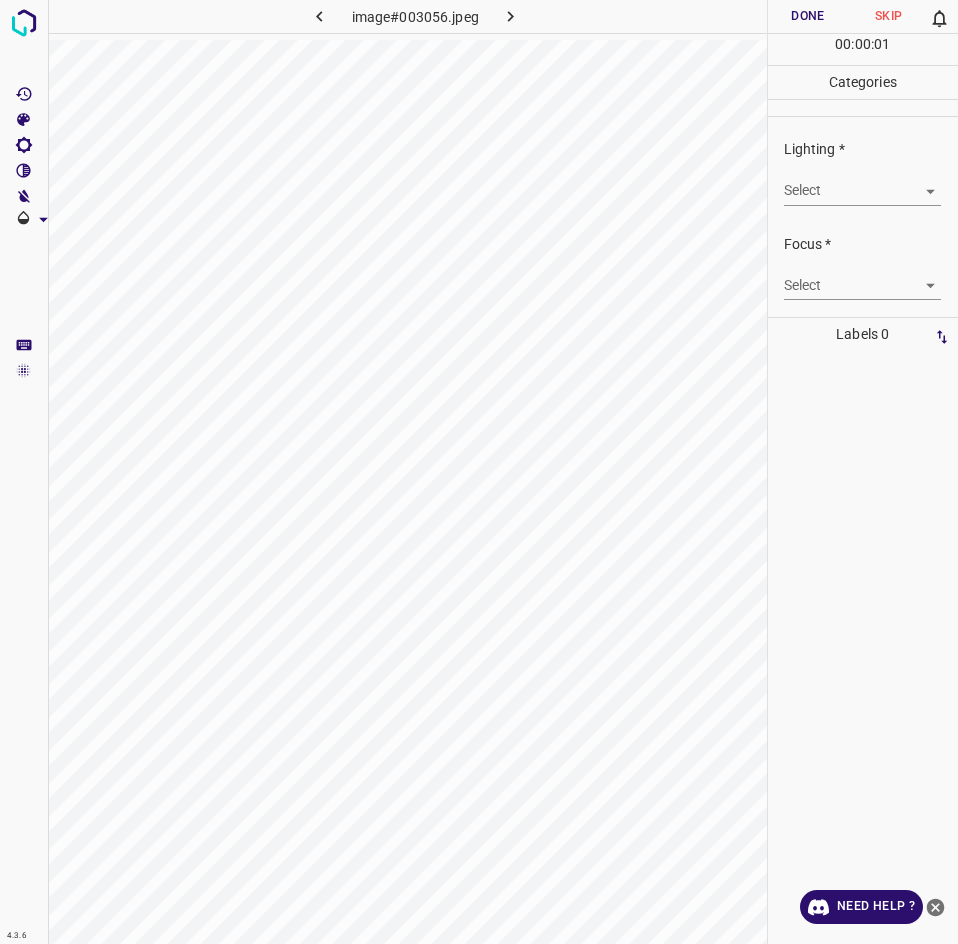 click on "4.3.6  image#003056.jpeg Done Skip 0 00   : 00   : 01   Categories Lighting *  Select ​ Focus *  Select ​ Overall *  Select ​ Labels   0 Categories 1 Lighting 2 Focus 3 Overall Tools Space Change between modes (Draw & Edit) I Auto labeling R Restore zoom M Zoom in N Zoom out Delete Delete selecte label Filters Z Restore filters X Saturation filter C Brightness filter V Contrast filter B Gray scale filter General O Download Need Help ? - Text - Hide - Delete" at bounding box center (479, 472) 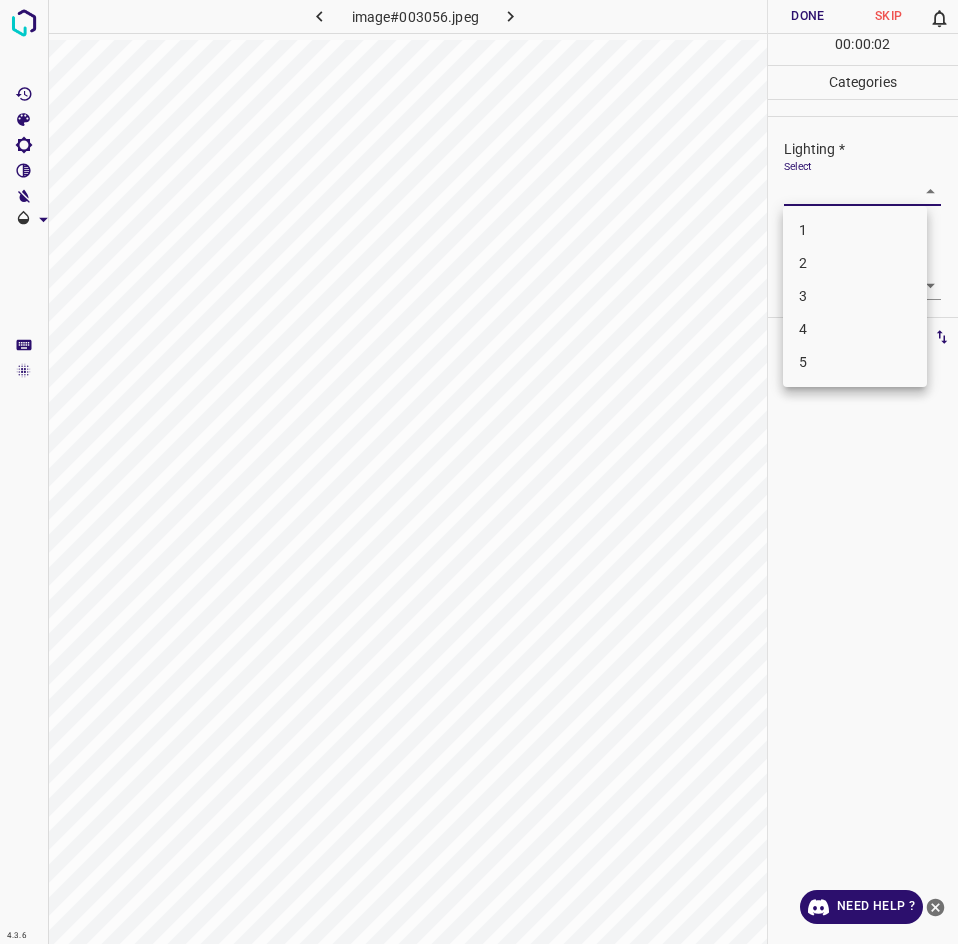 click on "3" at bounding box center [855, 296] 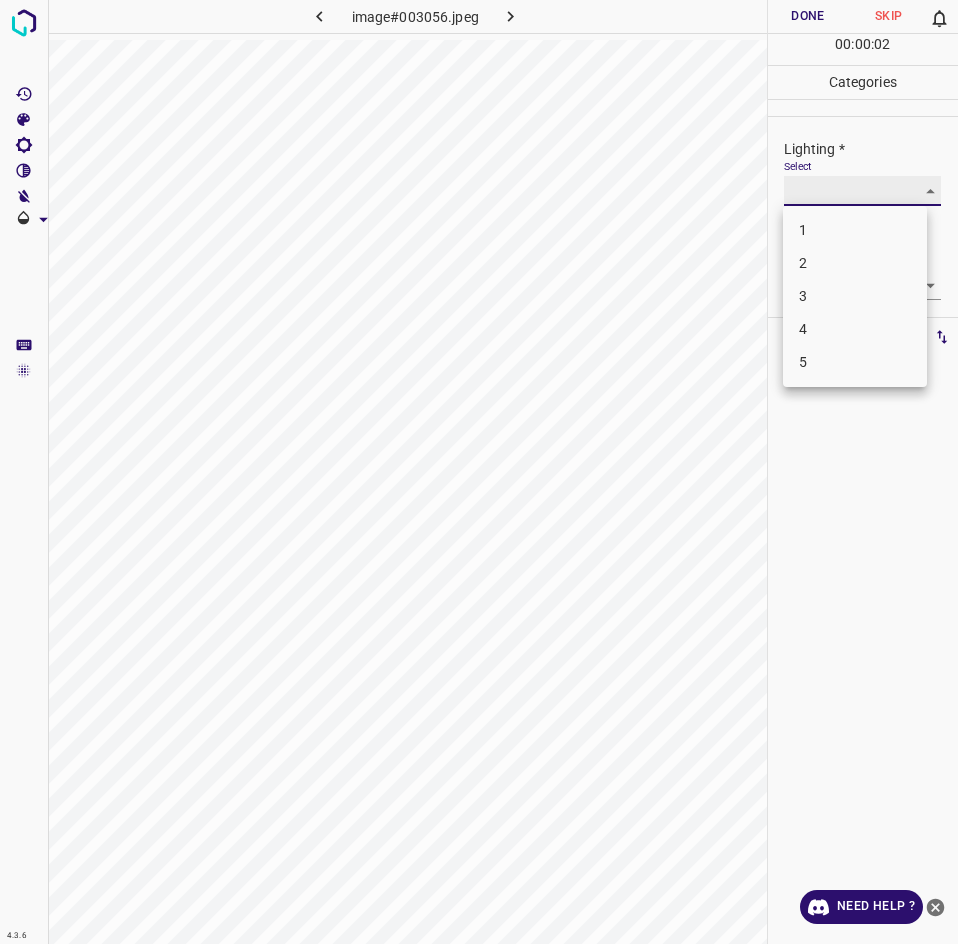type on "3" 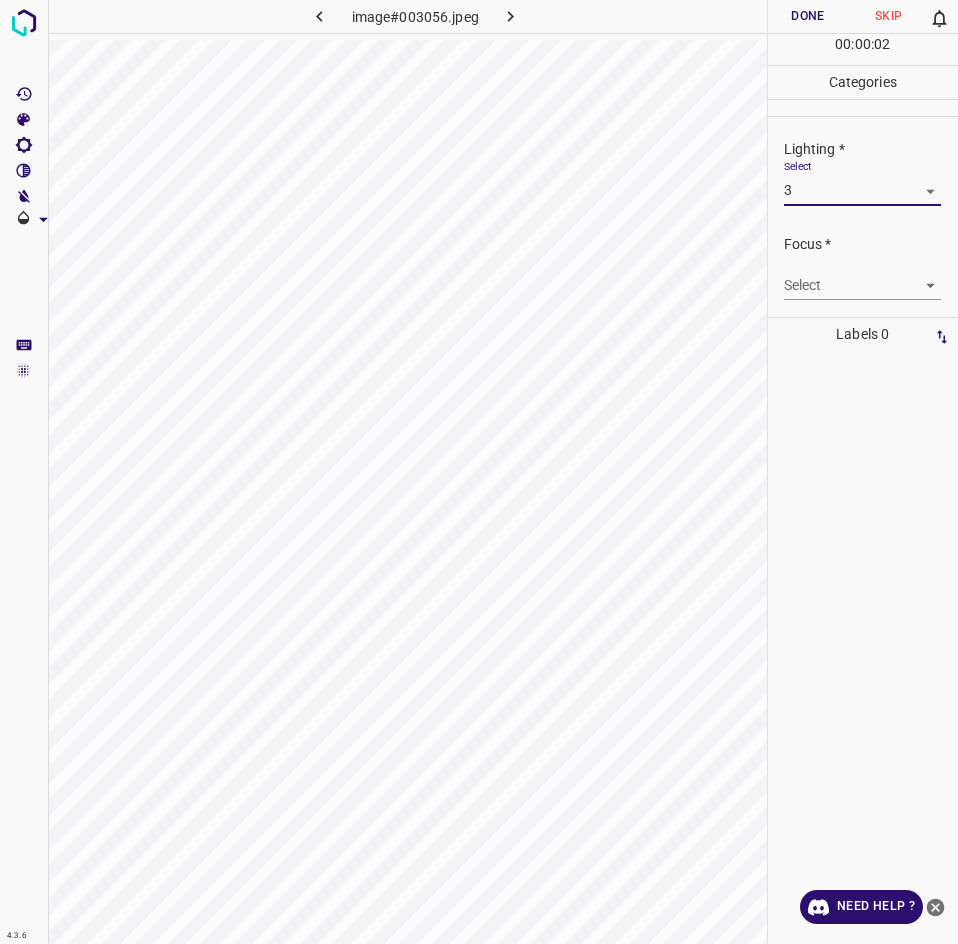 click on "4.3.6  image#003056.jpeg Done Skip 0 00   : 00   : 02   Categories Lighting *  Select 3 3 Focus *  Select ​ Overall *  Select ​ Labels   0 Categories 1 Lighting 2 Focus 3 Overall Tools Space Change between modes (Draw & Edit) I Auto labeling R Restore zoom M Zoom in N Zoom out Delete Delete selecte label Filters Z Restore filters X Saturation filter C Brightness filter V Contrast filter B Gray scale filter General O Download Need Help ? - Text - Hide - Delete 1 2 3 4 5" at bounding box center [479, 472] 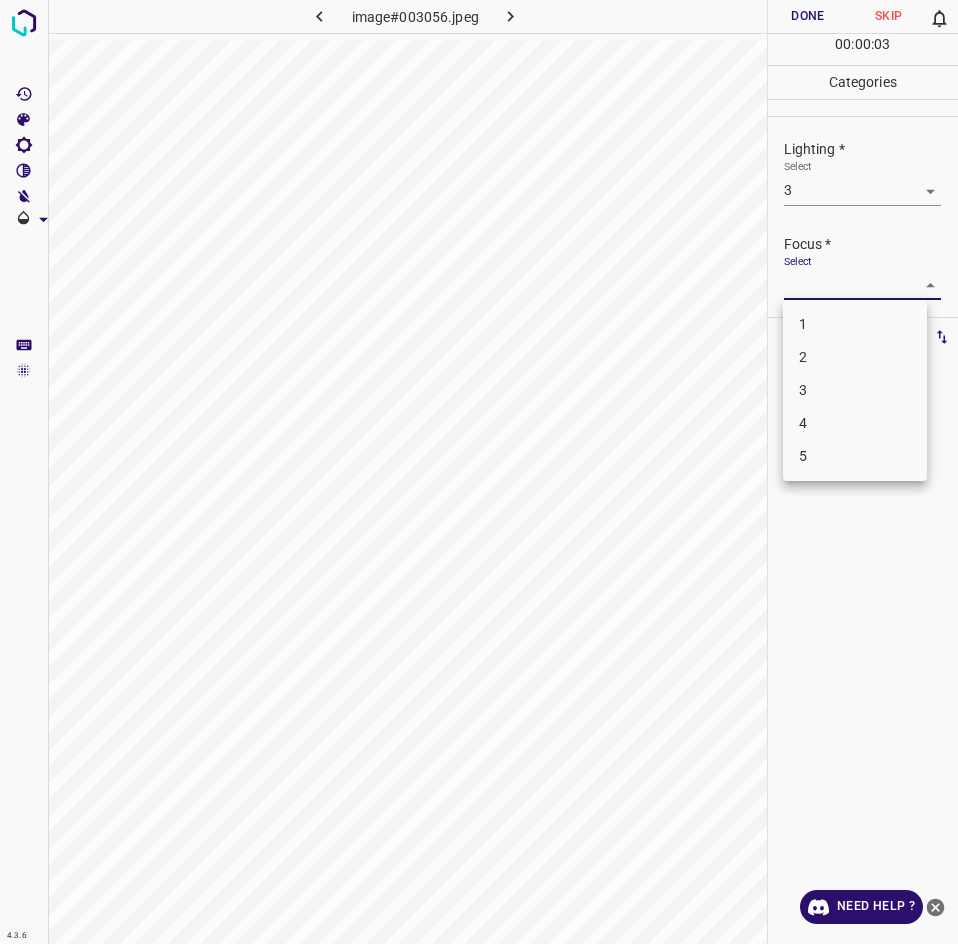 click at bounding box center (479, 472) 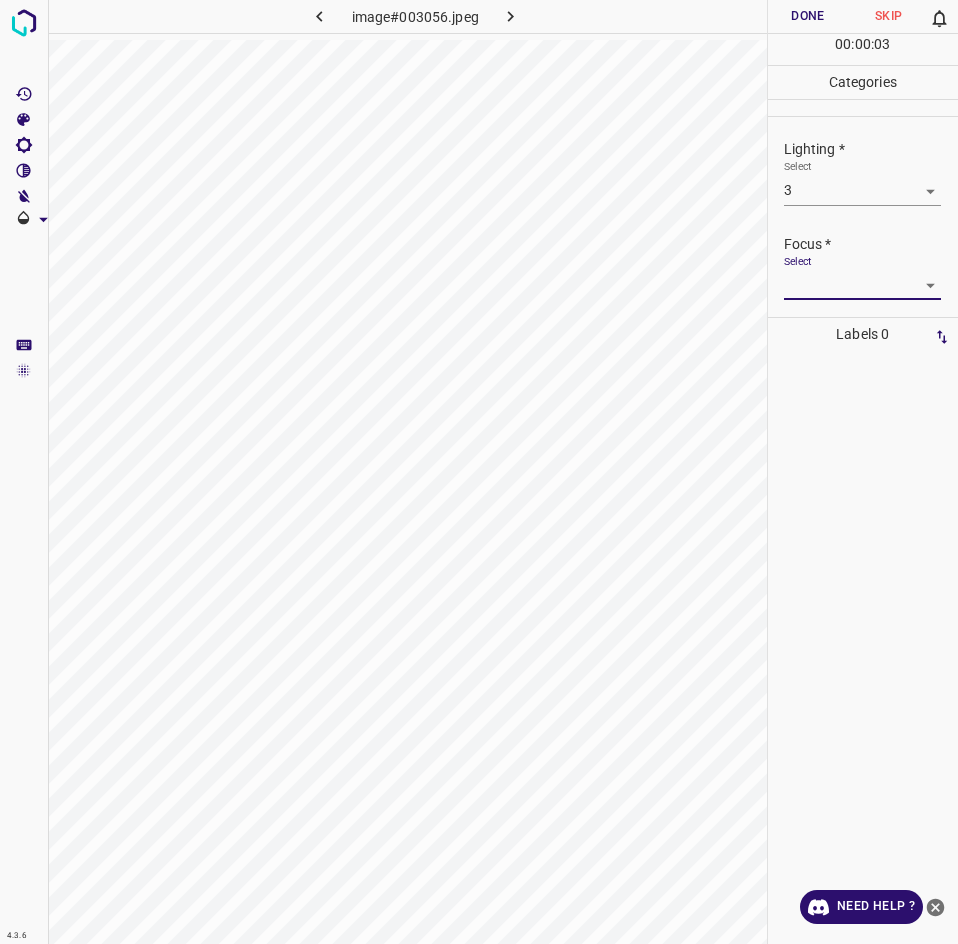 click on "4.3.6  image#003056.jpeg Done Skip 0 00   : 00   : 03   Categories Lighting *  Select 3 3 Focus *  Select ​ Overall *  Select ​ Labels   0 Categories 1 Lighting 2 Focus 3 Overall Tools Space Change between modes (Draw & Edit) I Auto labeling R Restore zoom M Zoom in N Zoom out Delete Delete selecte label Filters Z Restore filters X Saturation filter C Brightness filter V Contrast filter B Gray scale filter General O Download Need Help ? - Text - Hide - Delete" at bounding box center [479, 472] 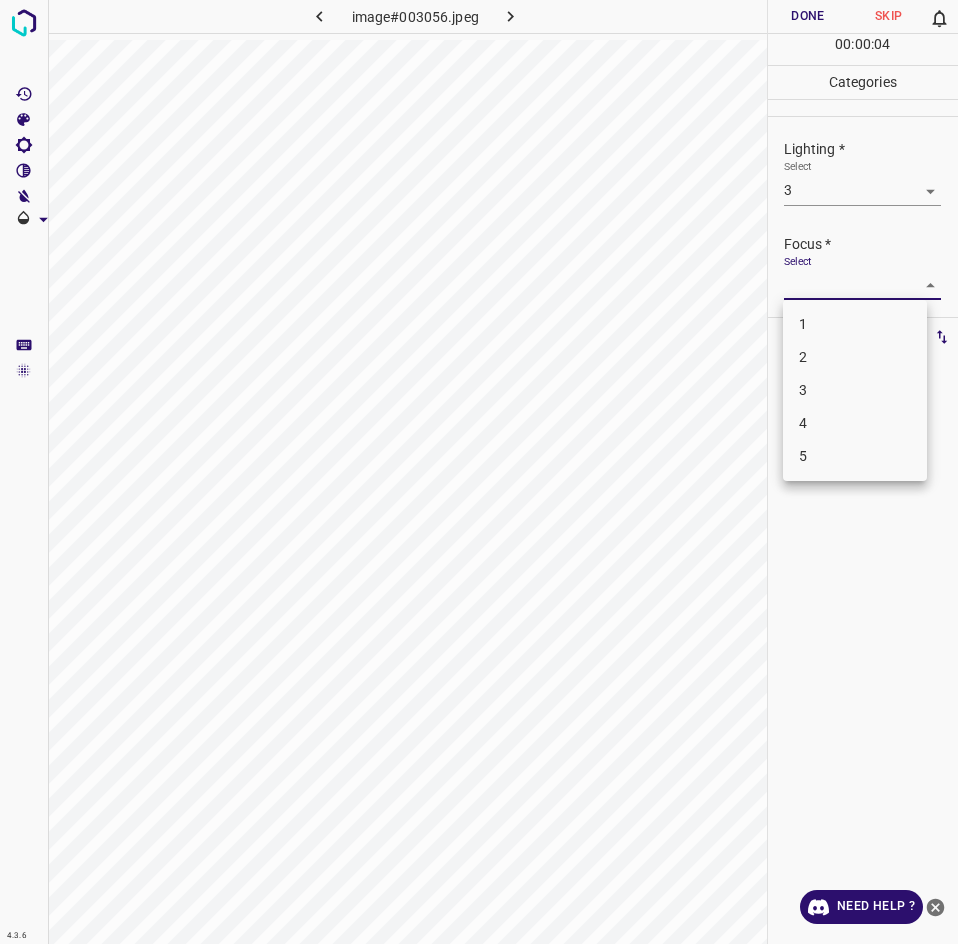 click on "3" at bounding box center [855, 390] 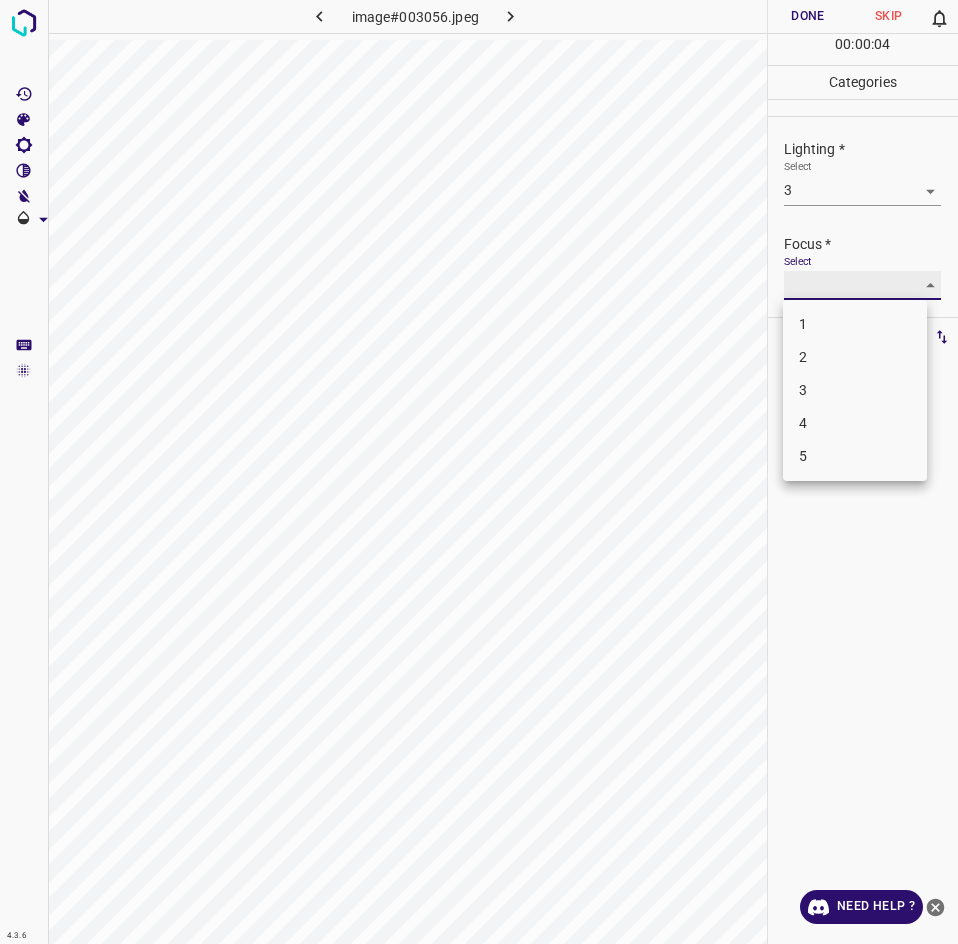 type on "3" 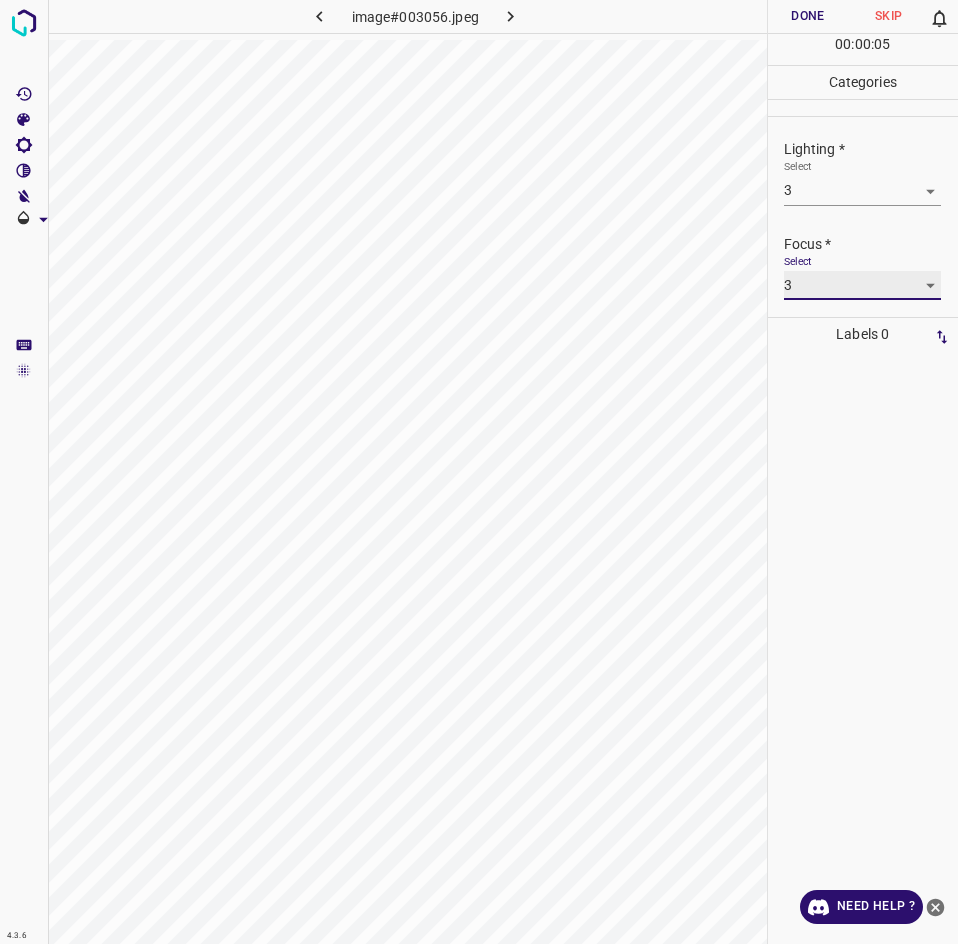 scroll, scrollTop: 98, scrollLeft: 0, axis: vertical 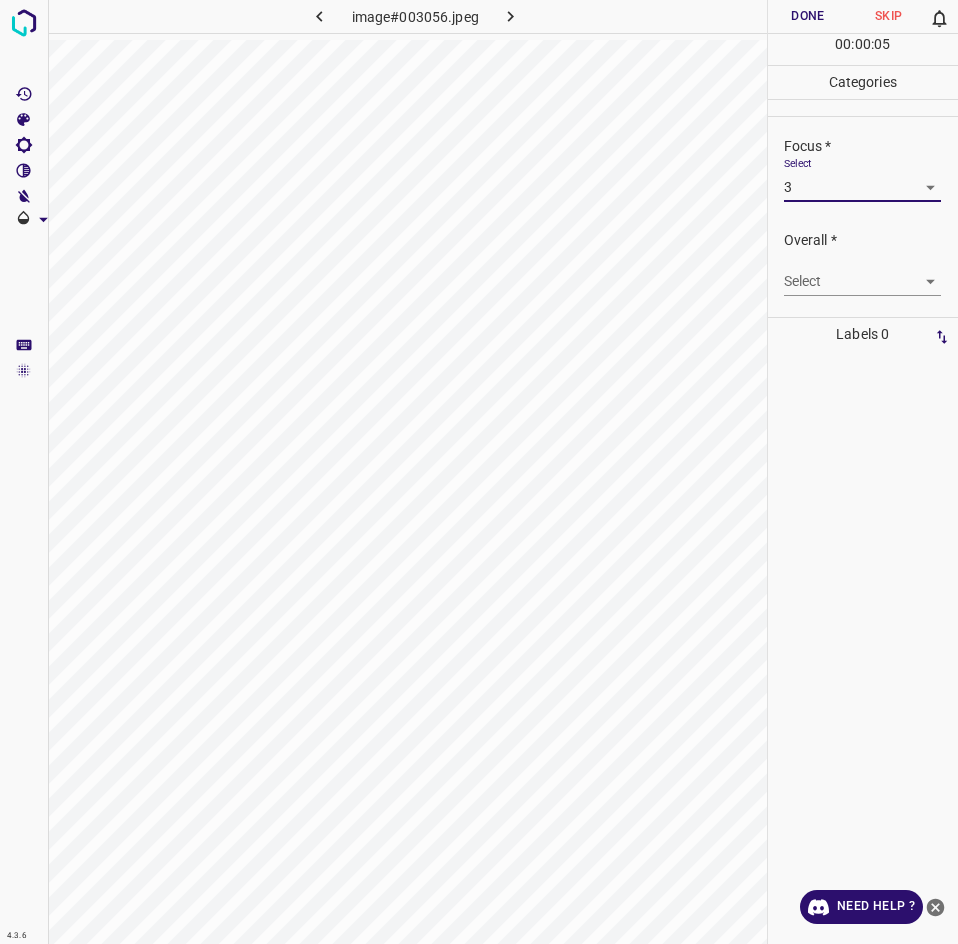 click on "4.3.6  image#003056.jpeg Done Skip 0 00   : 00   : 05   Categories Lighting *  Select 3 3 Focus *  Select 3 3 Overall *  Select ​ Labels   0 Categories 1 Lighting 2 Focus 3 Overall Tools Space Change between modes (Draw & Edit) I Auto labeling R Restore zoom M Zoom in N Zoom out Delete Delete selecte label Filters Z Restore filters X Saturation filter C Brightness filter V Contrast filter B Gray scale filter General O Download Need Help ? - Text - Hide - Delete" at bounding box center (479, 472) 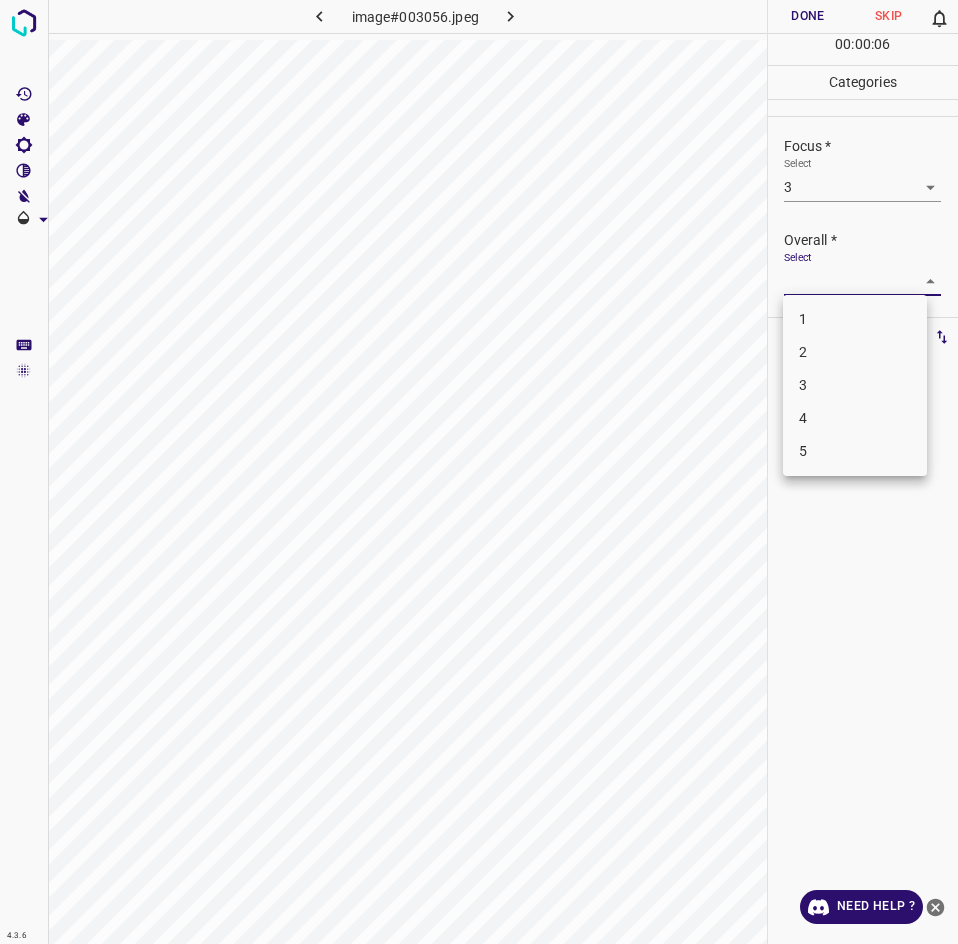 click on "3" at bounding box center [855, 385] 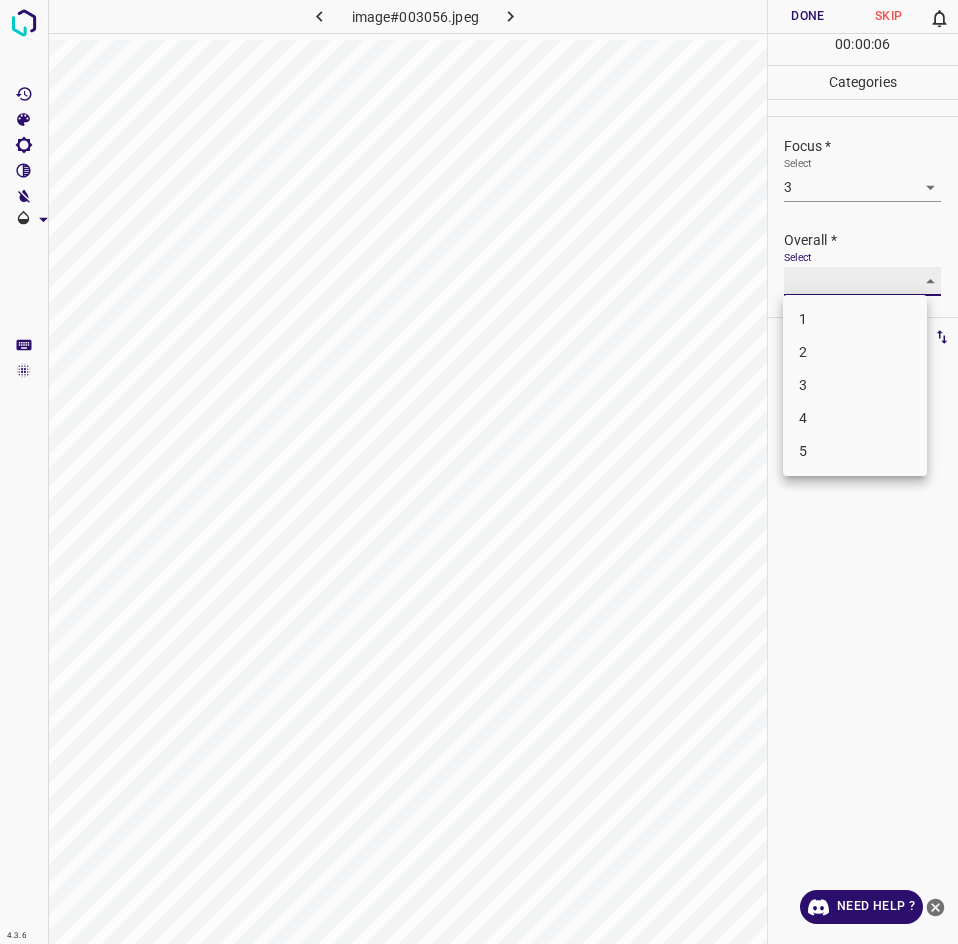 type on "3" 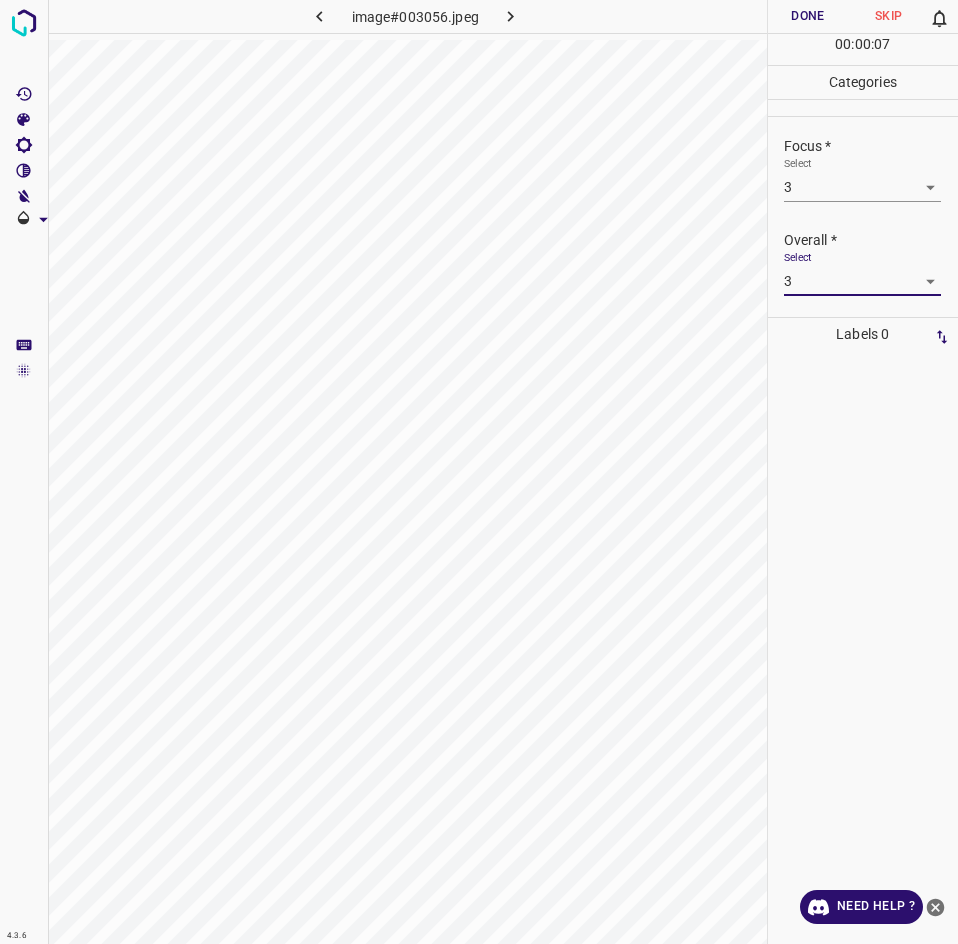 click on "Done" at bounding box center (808, 16) 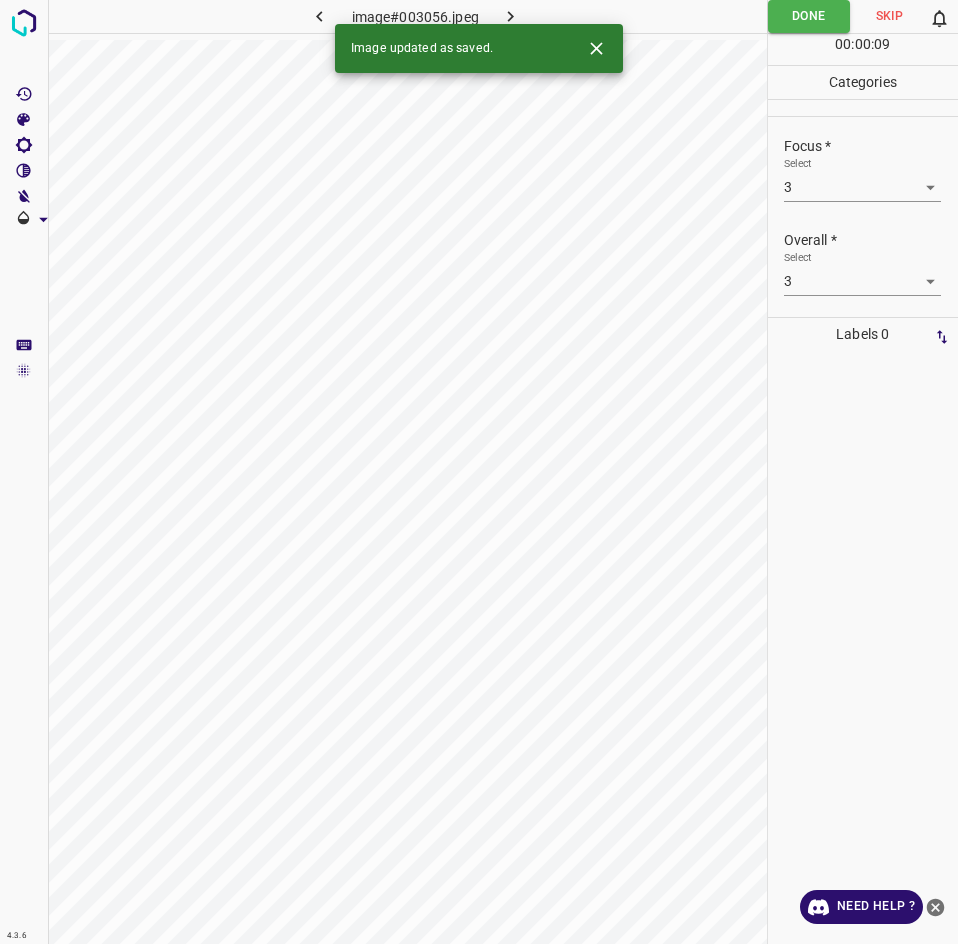 click 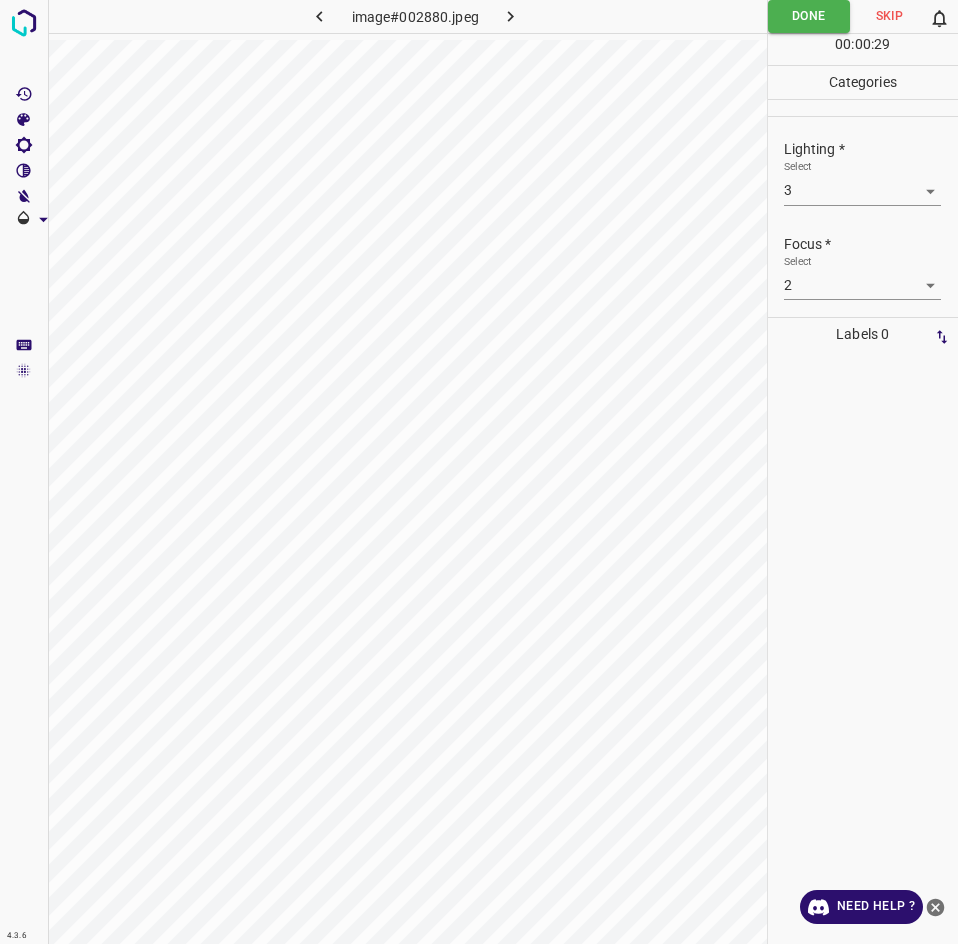 click 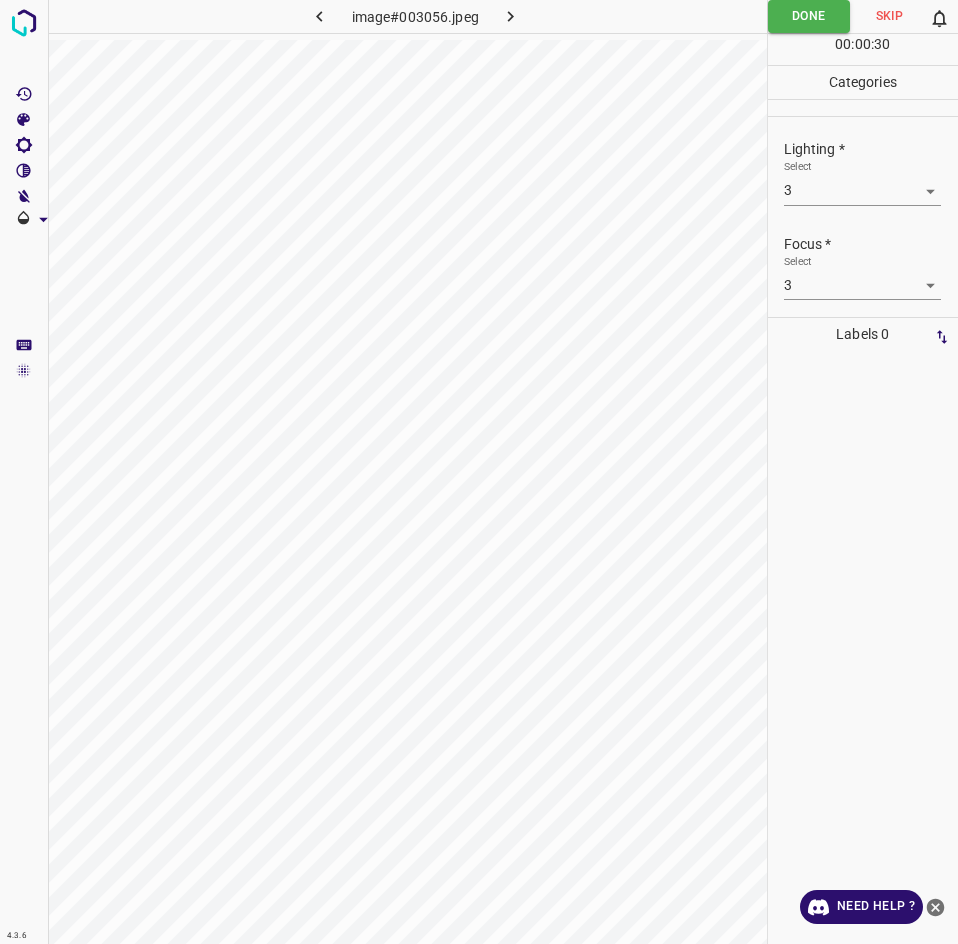 click 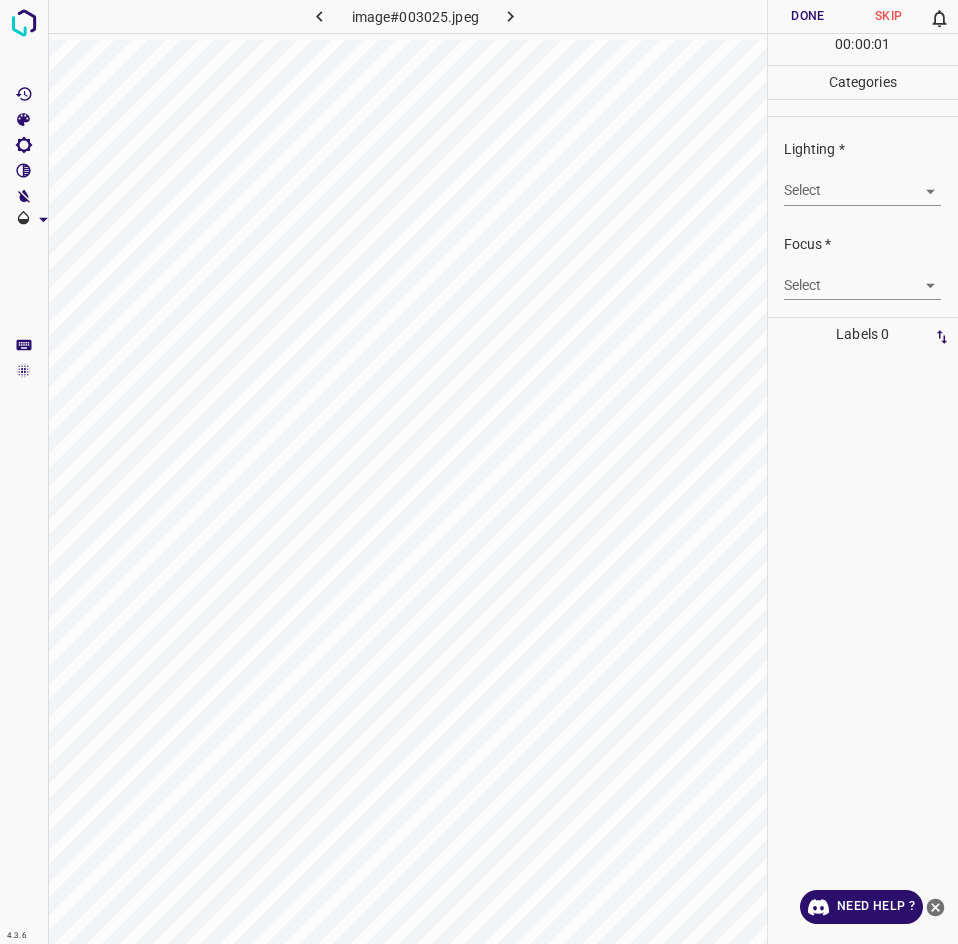 click on "4.3.6  image#003025.jpeg Done Skip 0 00   : 00   : 01   Categories Lighting *  Select ​ Focus *  Select ​ Overall *  Select ​ Labels   0 Categories 1 Lighting 2 Focus 3 Overall Tools Space Change between modes (Draw & Edit) I Auto labeling R Restore zoom M Zoom in N Zoom out Delete Delete selecte label Filters Z Restore filters X Saturation filter C Brightness filter V Contrast filter B Gray scale filter General O Download Need Help ? - Text - Hide - Delete" at bounding box center (479, 472) 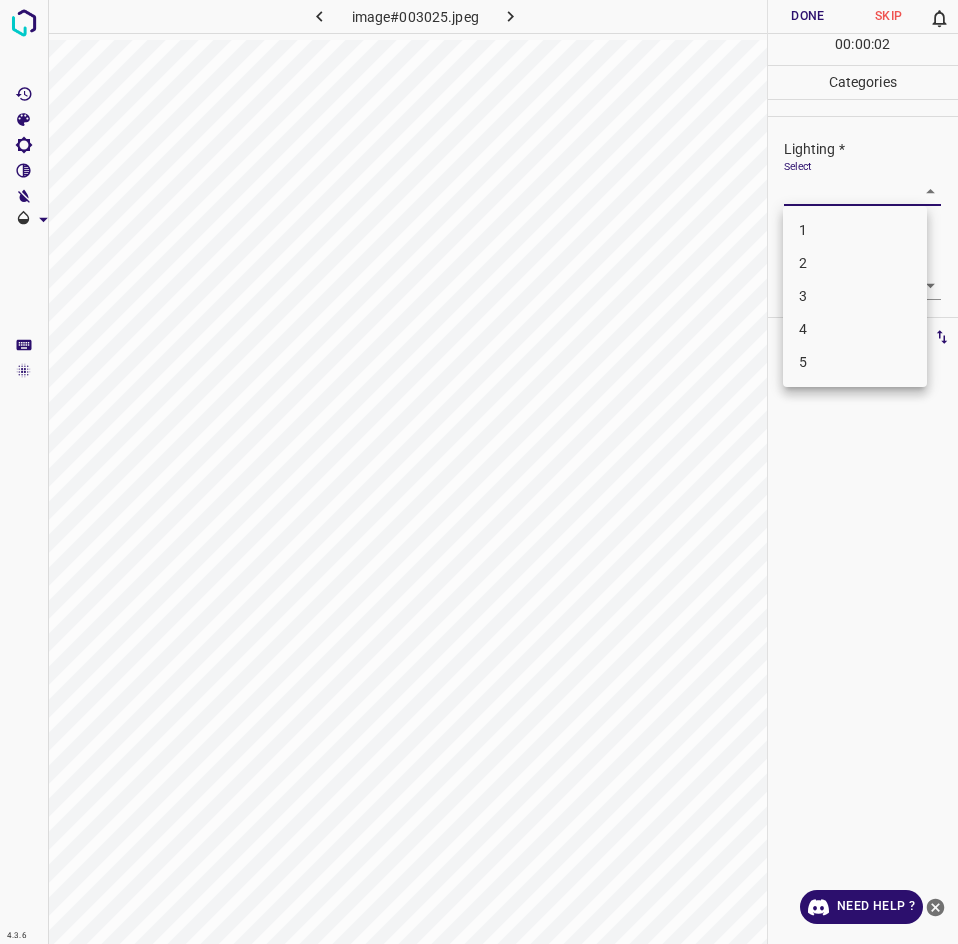 click on "3" at bounding box center (855, 296) 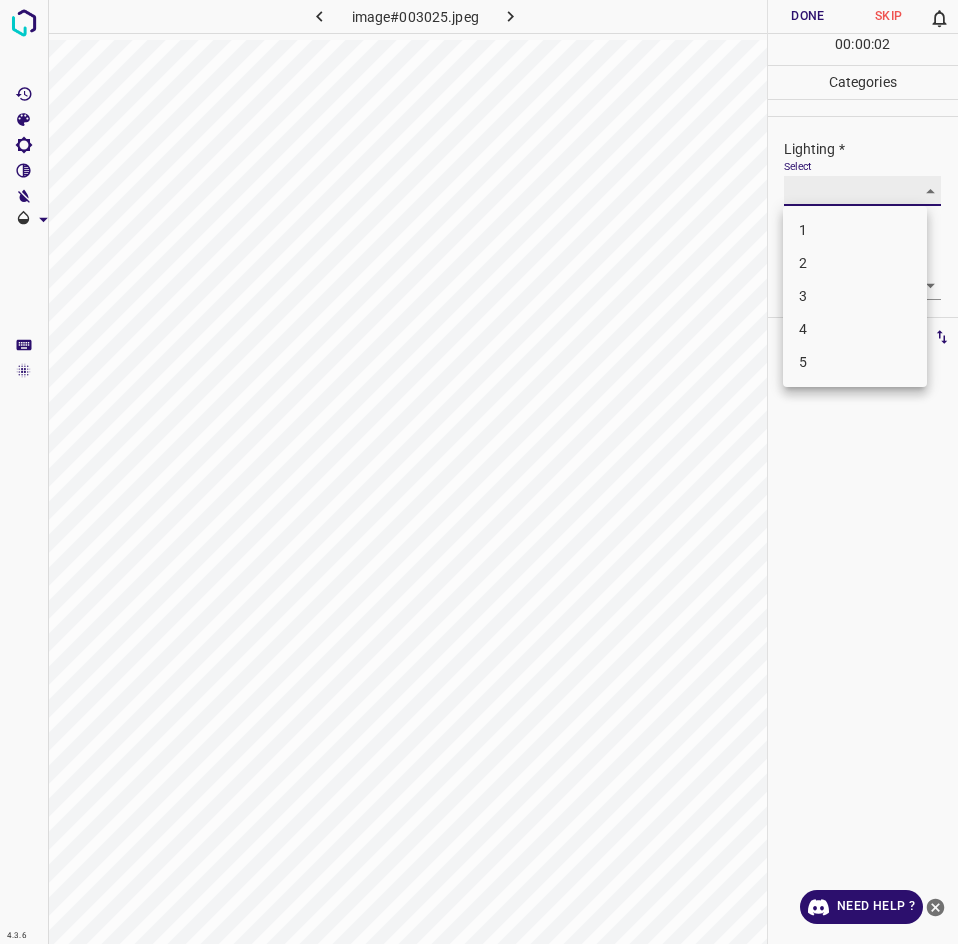 type on "3" 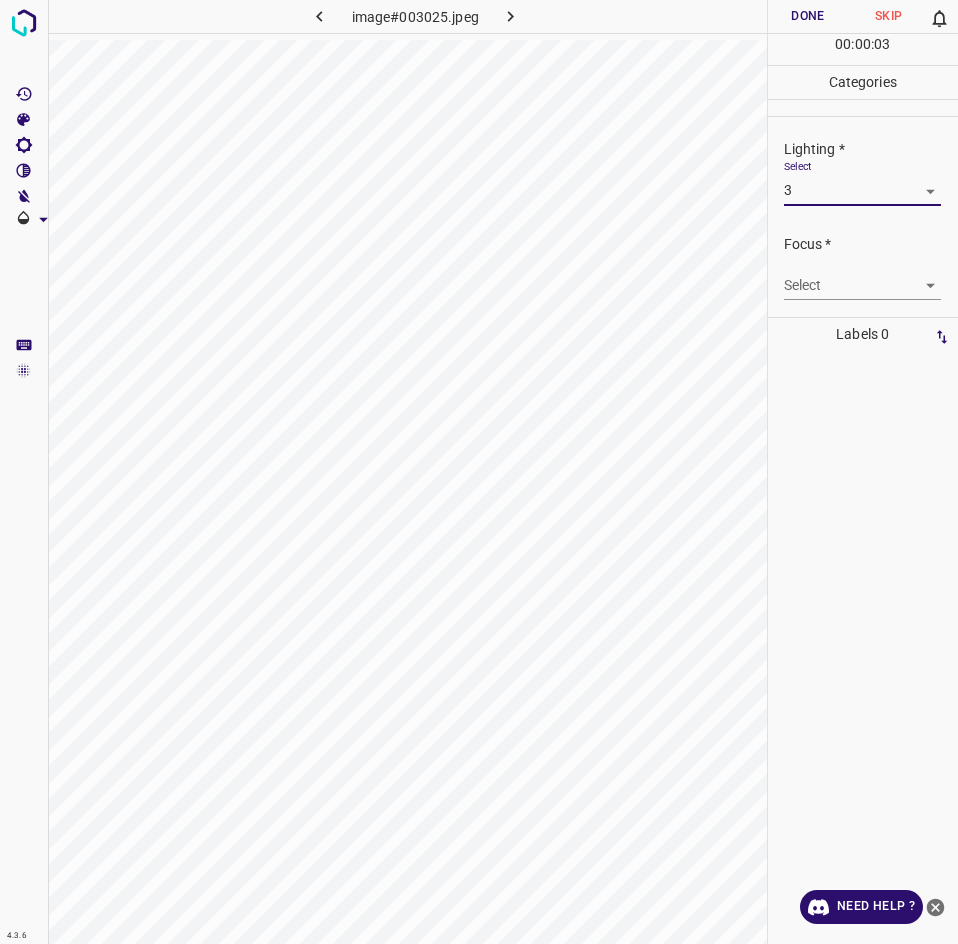 click on "4.3.6  image#003025.jpeg Done Skip 0 00   : 00   : 03   Categories Lighting *  Select 3 3 Focus *  Select ​ Overall *  Select ​ Labels   0 Categories 1 Lighting 2 Focus 3 Overall Tools Space Change between modes (Draw & Edit) I Auto labeling R Restore zoom M Zoom in N Zoom out Delete Delete selecte label Filters Z Restore filters X Saturation filter C Brightness filter V Contrast filter B Gray scale filter General O Download Need Help ? - Text - Hide - Delete" at bounding box center (479, 472) 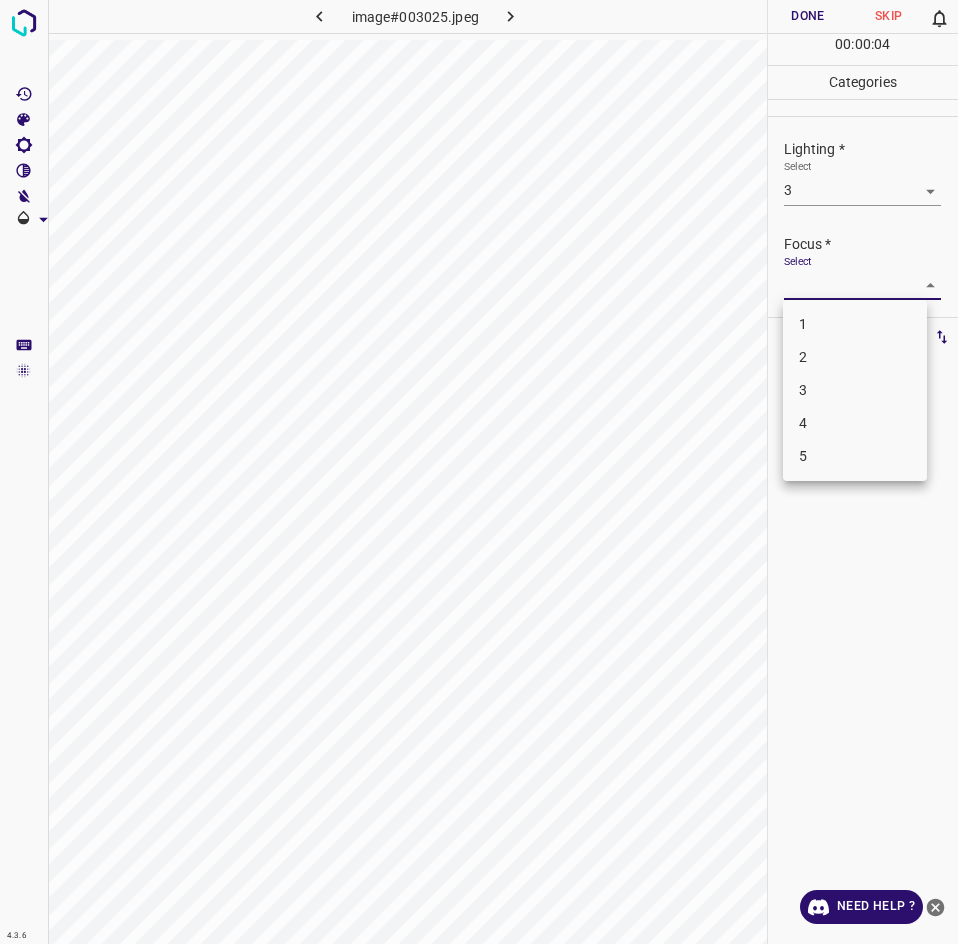 click on "3" at bounding box center [855, 390] 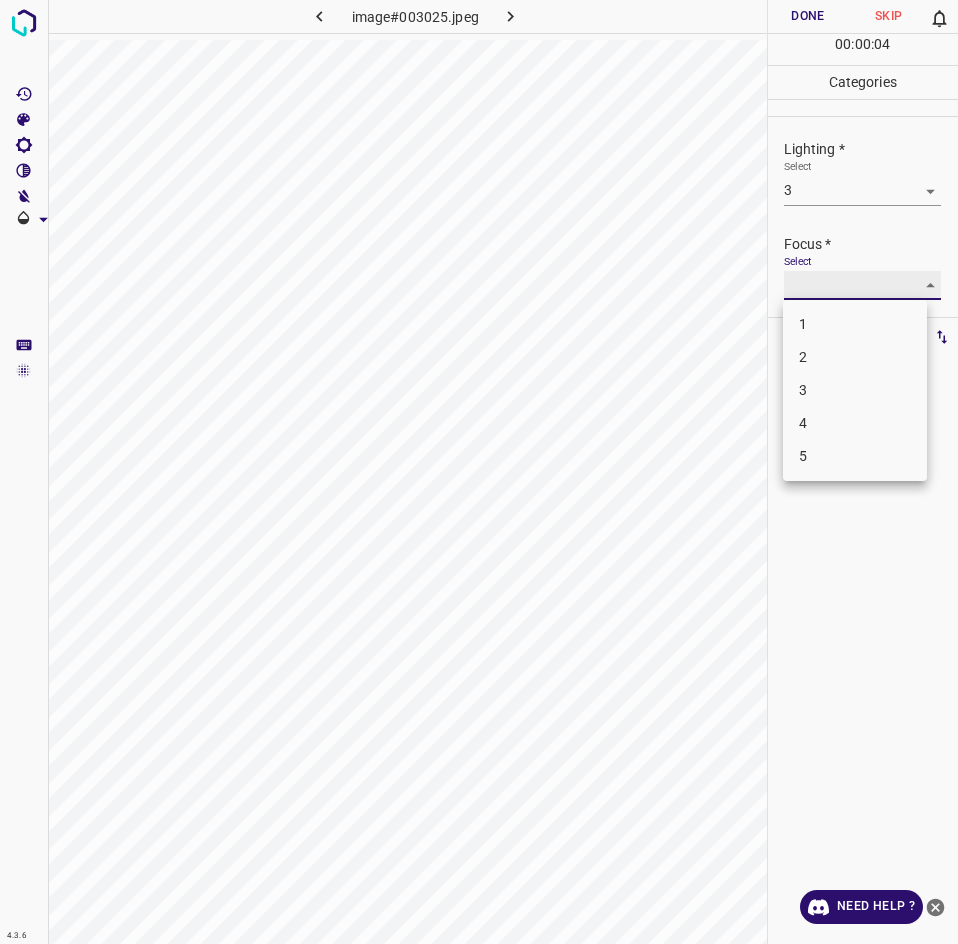 type on "3" 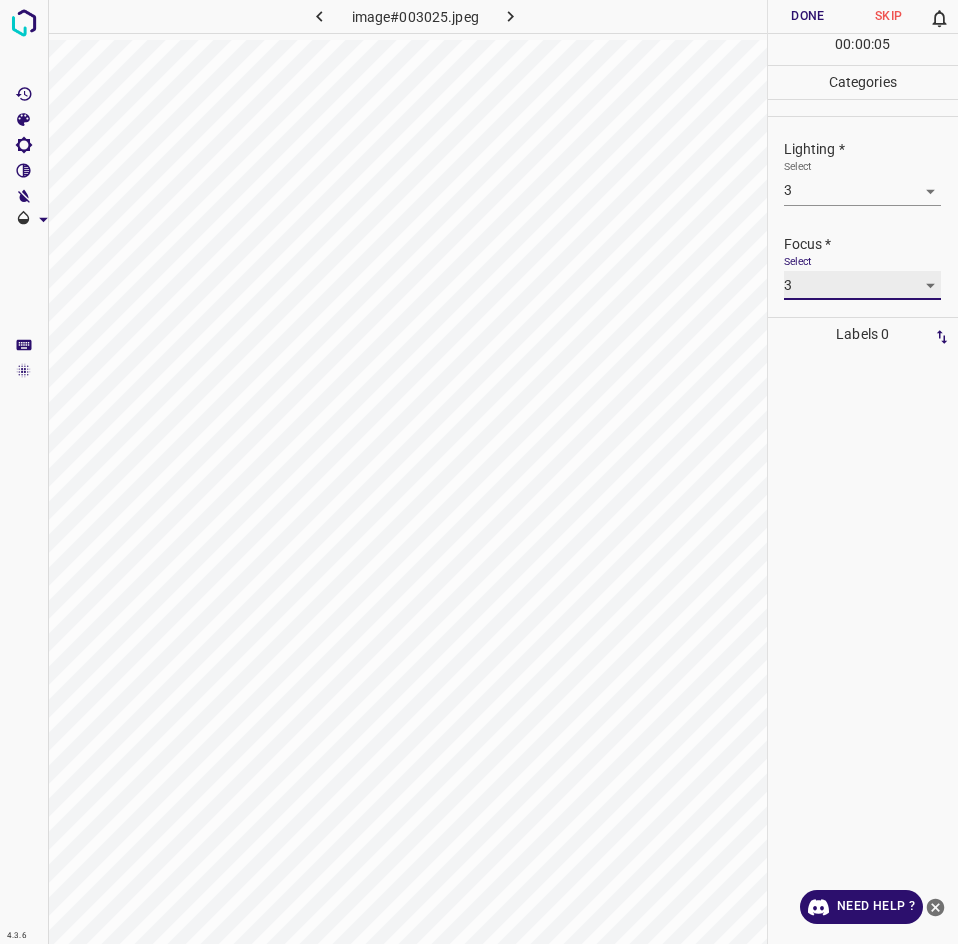 scroll, scrollTop: 98, scrollLeft: 0, axis: vertical 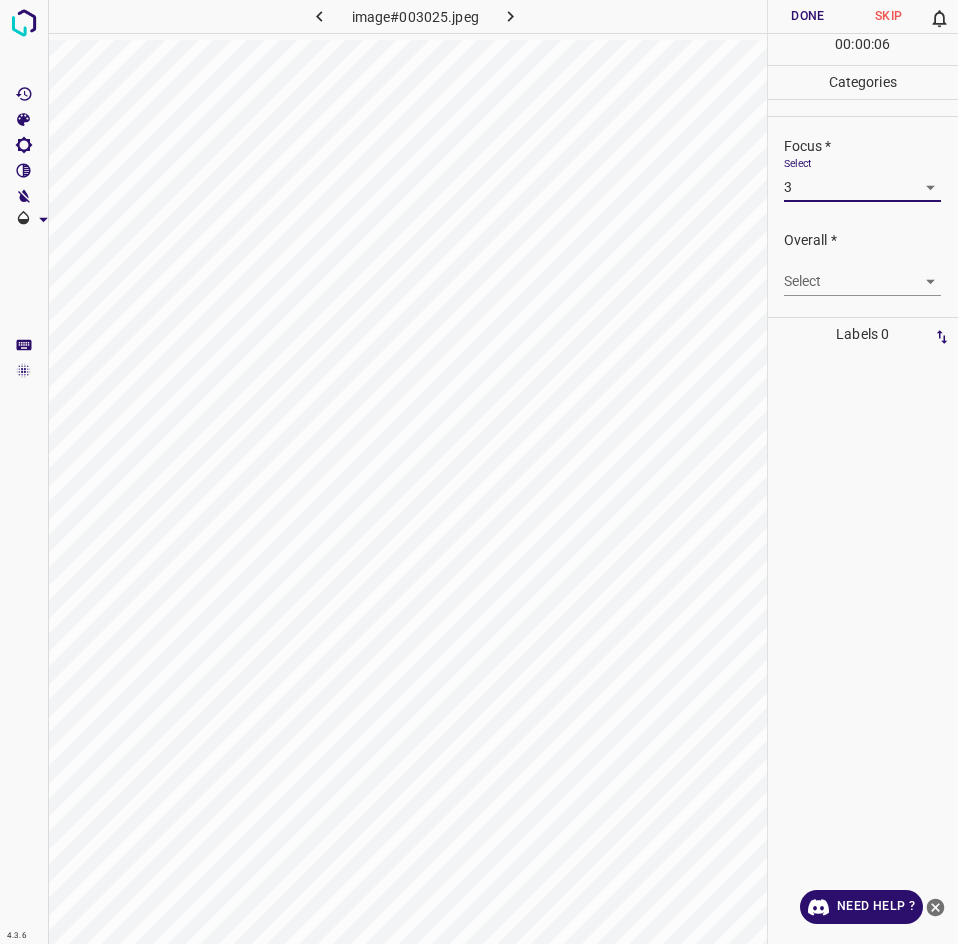 click on "4.3.6  image#003025.jpeg Done Skip 0 00   : 00   : 06   Categories Lighting *  Select 3 3 Focus *  Select 3 3 Overall *  Select ​ Labels   0 Categories 1 Lighting 2 Focus 3 Overall Tools Space Change between modes (Draw & Edit) I Auto labeling R Restore zoom M Zoom in N Zoom out Delete Delete selecte label Filters Z Restore filters X Saturation filter C Brightness filter V Contrast filter B Gray scale filter General O Download Need Help ? - Text - Hide - Delete" at bounding box center (479, 472) 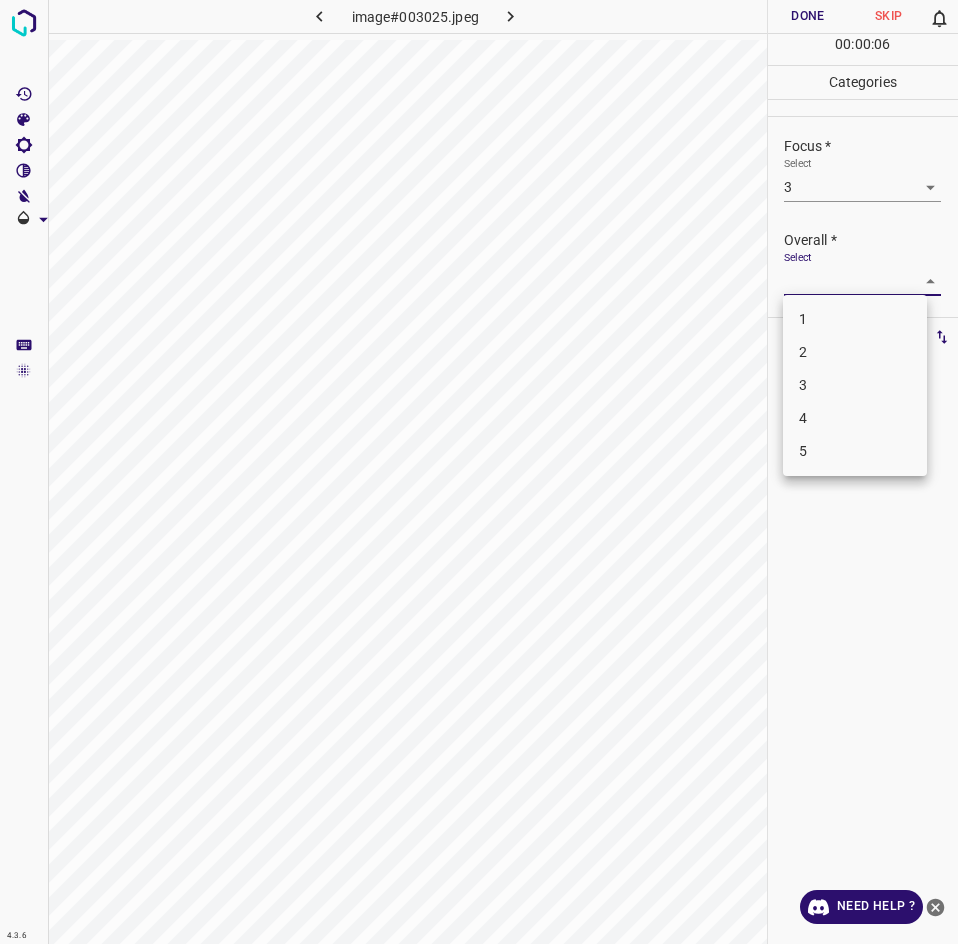 click on "3" at bounding box center (855, 385) 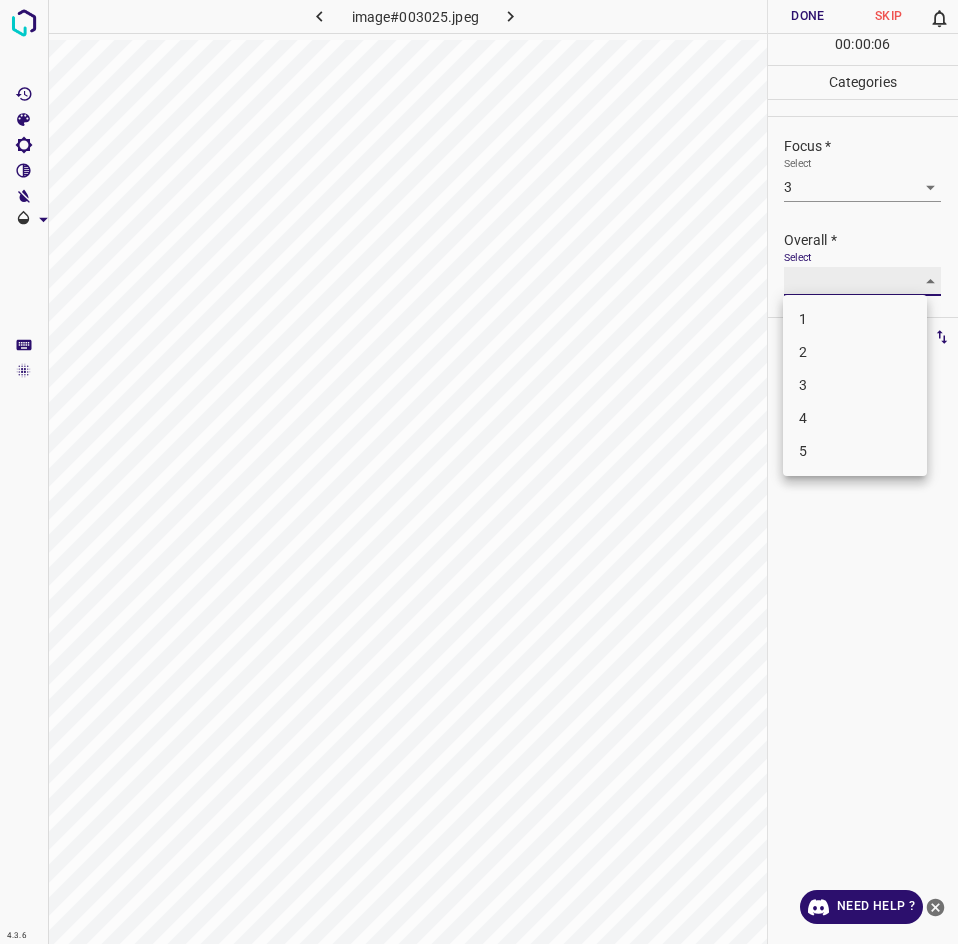 type on "3" 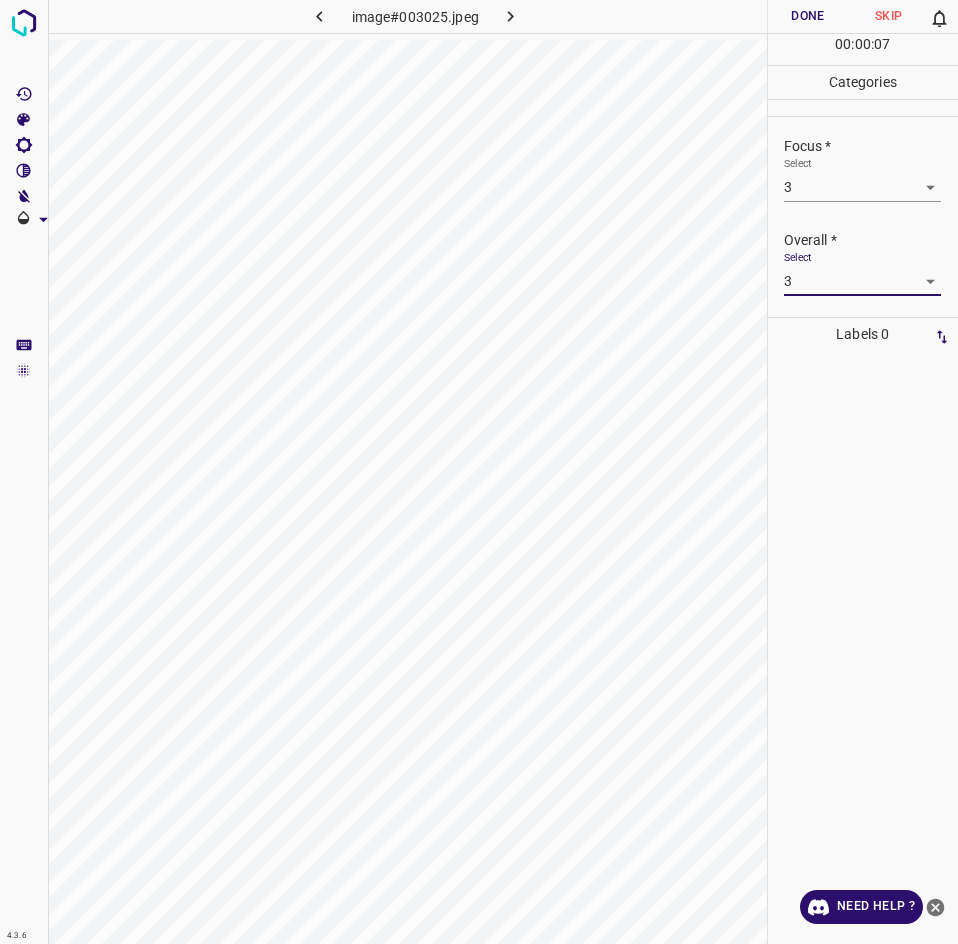 click on "Done" at bounding box center (808, 16) 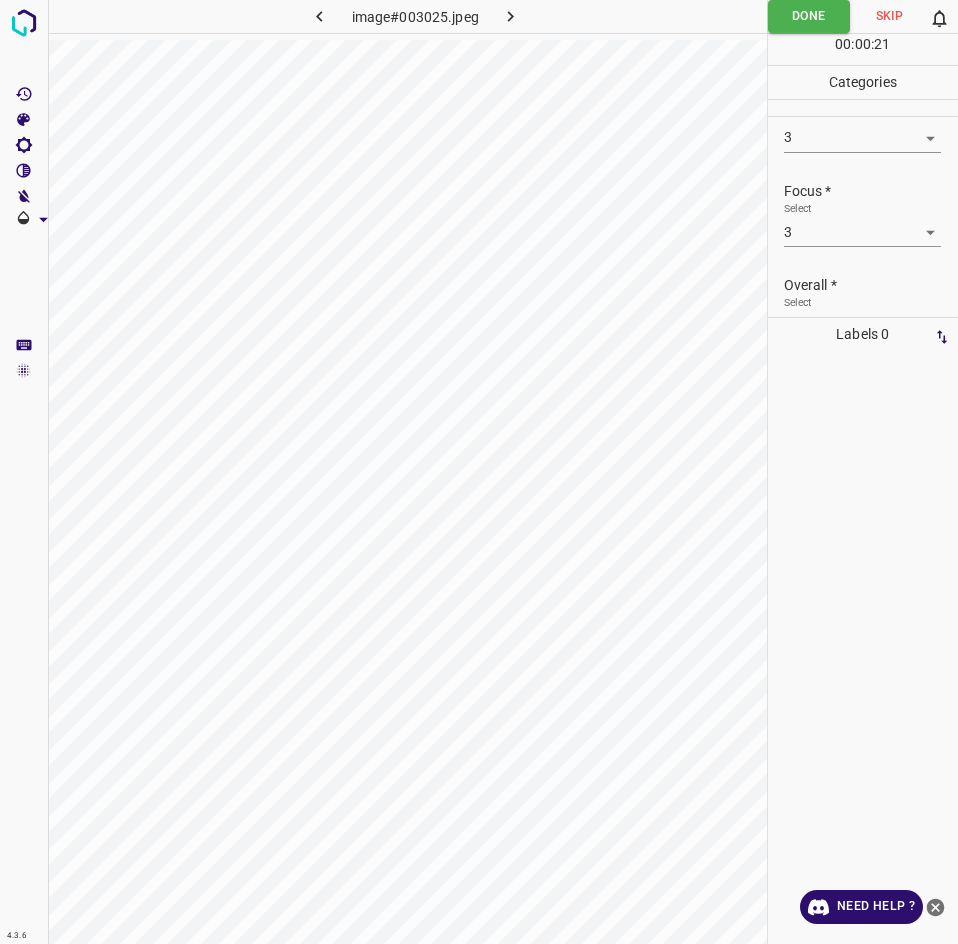 scroll, scrollTop: 13, scrollLeft: 0, axis: vertical 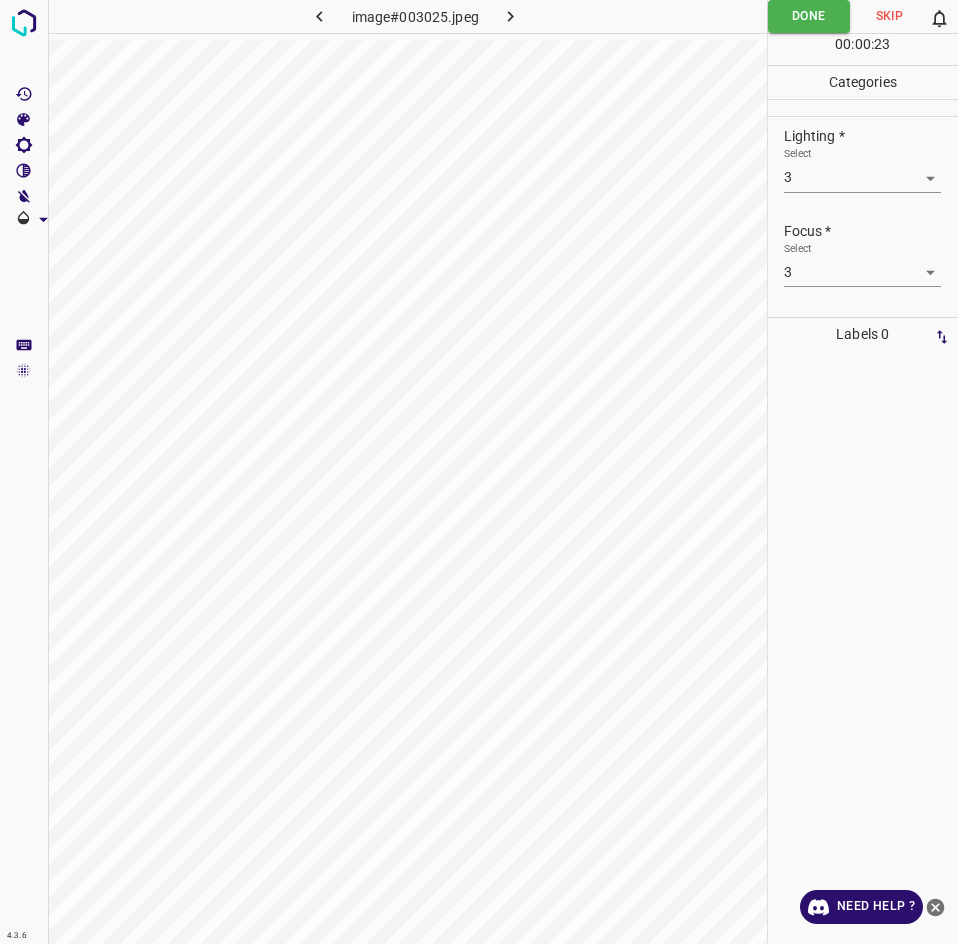 click 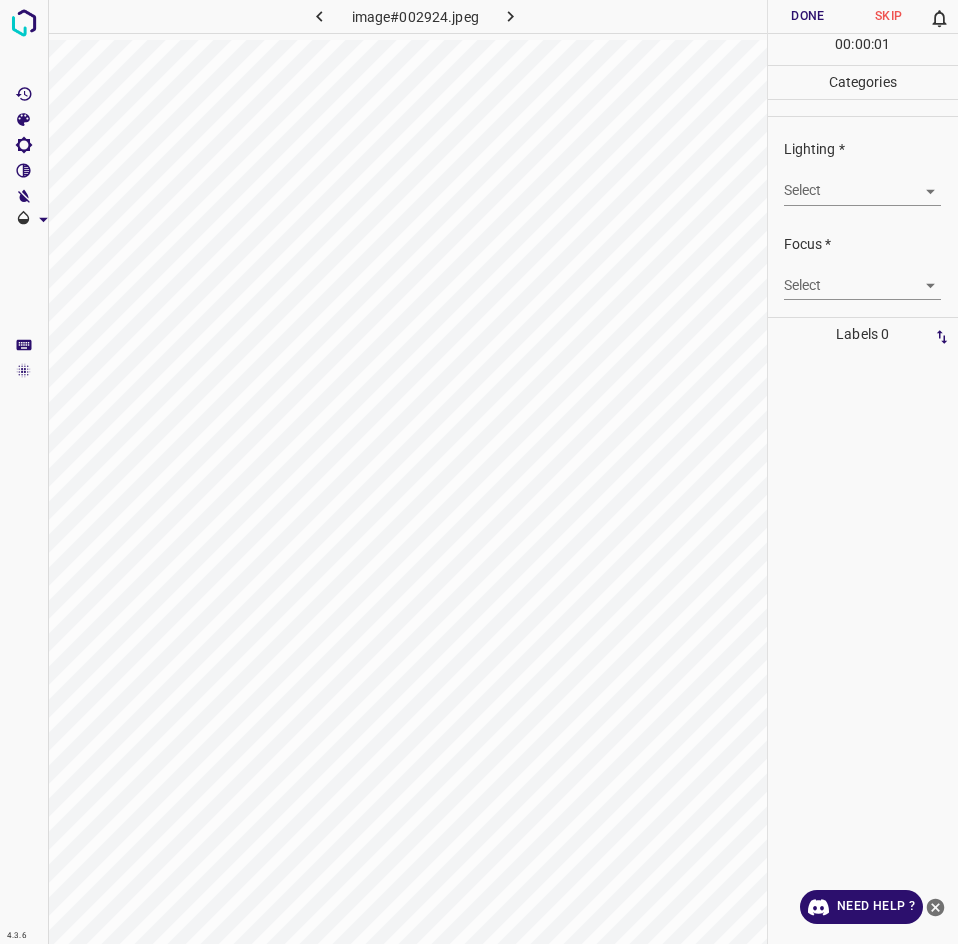 click on "4.3.6  image#002924.jpeg Done Skip 0 00   : 00   : 01   Categories Lighting *  Select ​ Focus *  Select ​ Overall *  Select ​ Labels   0 Categories 1 Lighting 2 Focus 3 Overall Tools Space Change between modes (Draw & Edit) I Auto labeling R Restore zoom M Zoom in N Zoom out Delete Delete selecte label Filters Z Restore filters X Saturation filter C Brightness filter V Contrast filter B Gray scale filter General O Download Need Help ? - Text - Hide - Delete" at bounding box center [479, 472] 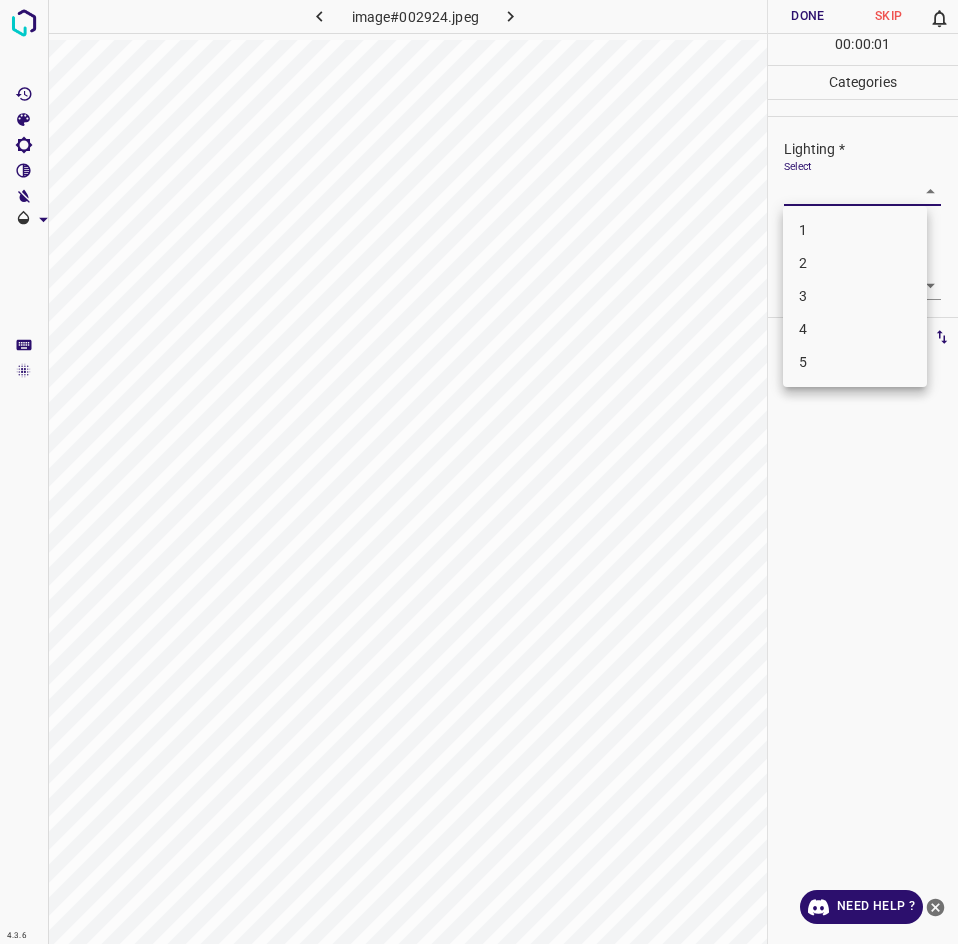 click on "3" at bounding box center [855, 296] 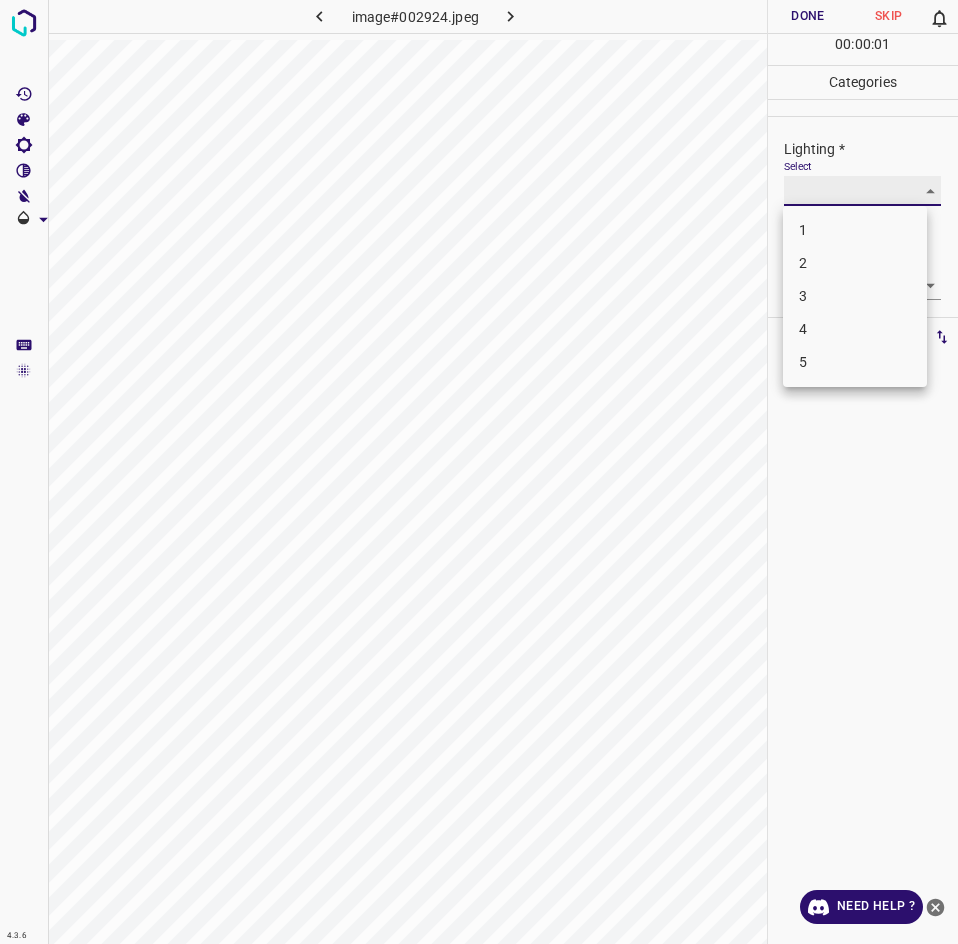 type on "3" 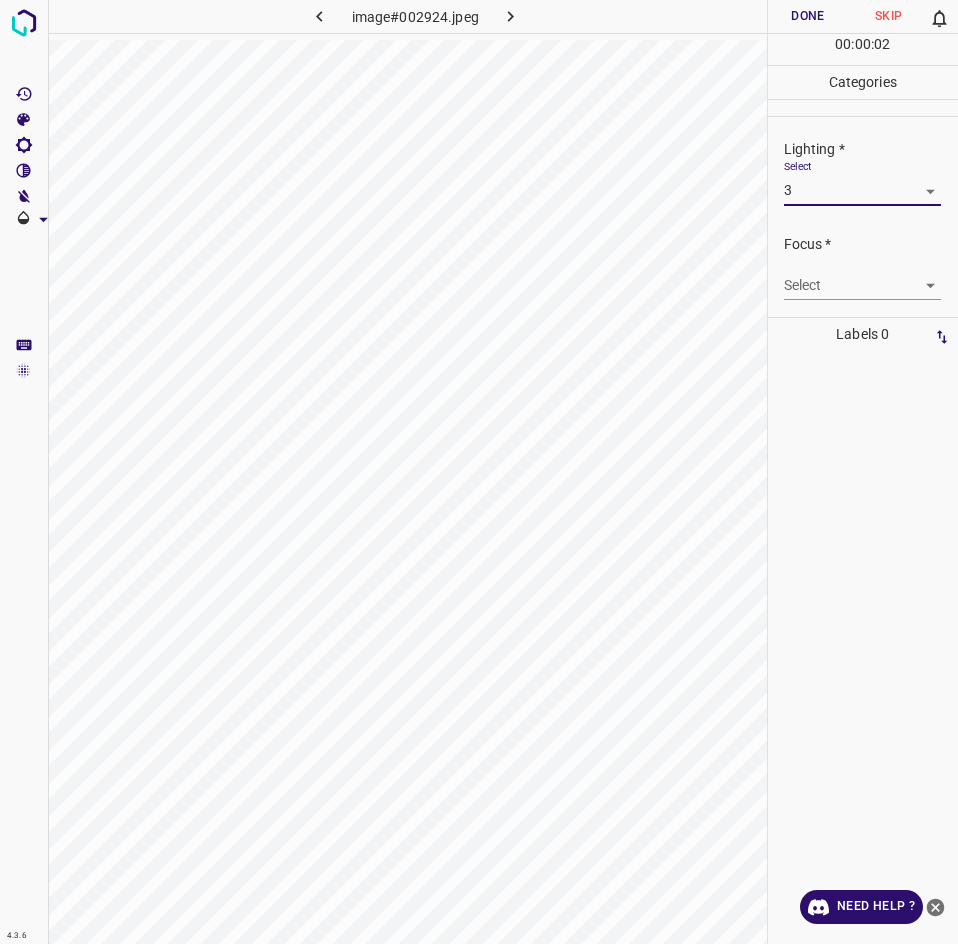 click on "4.3.6  image#002924.jpeg Done Skip 0 00   : 00   : 02   Categories Lighting *  Select 3 3 Focus *  Select ​ Overall *  Select ​ Labels   0 Categories 1 Lighting 2 Focus 3 Overall Tools Space Change between modes (Draw & Edit) I Auto labeling R Restore zoom M Zoom in N Zoom out Delete Delete selecte label Filters Z Restore filters X Saturation filter C Brightness filter V Contrast filter B Gray scale filter General O Download Need Help ? - Text - Hide - Delete" at bounding box center [479, 472] 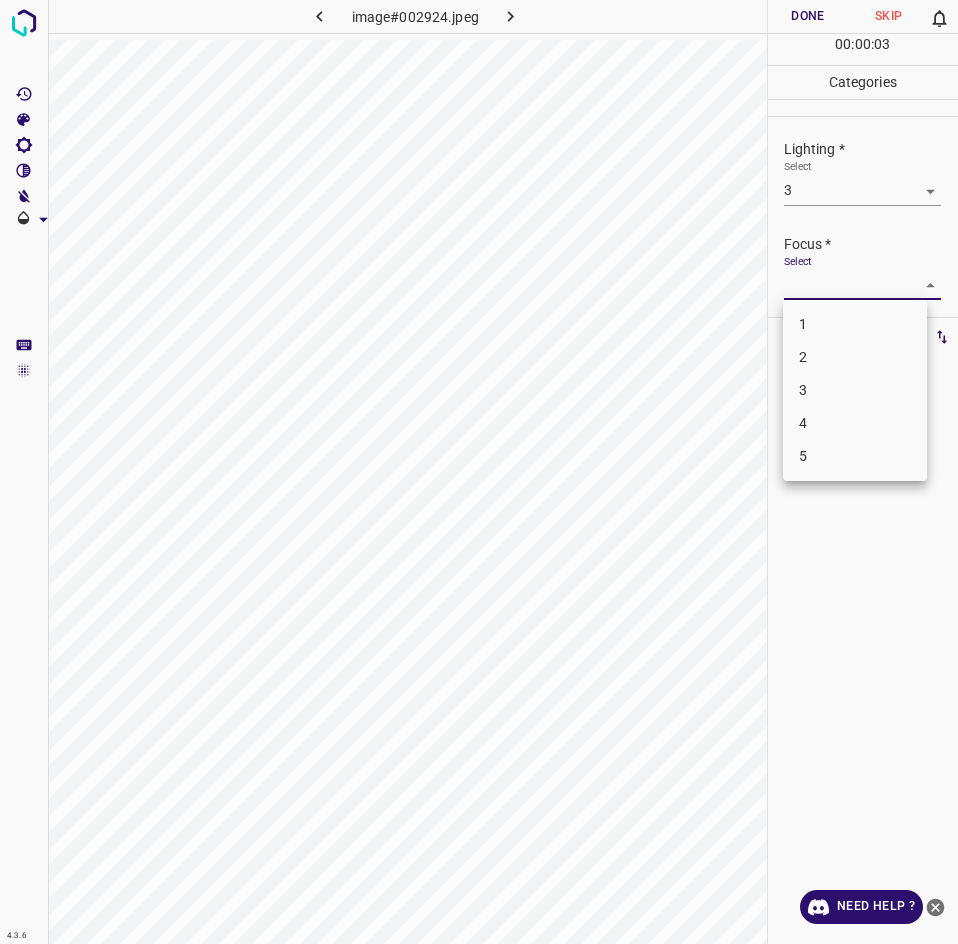 click on "3" at bounding box center [855, 390] 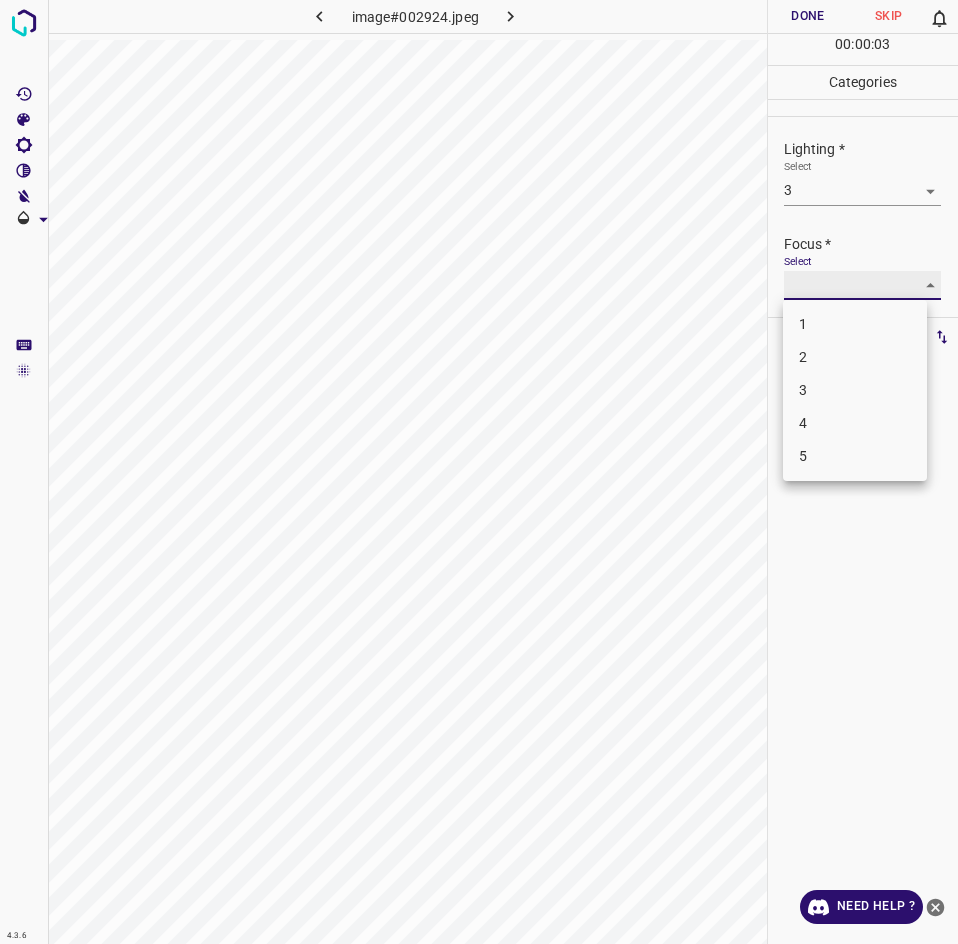 type on "3" 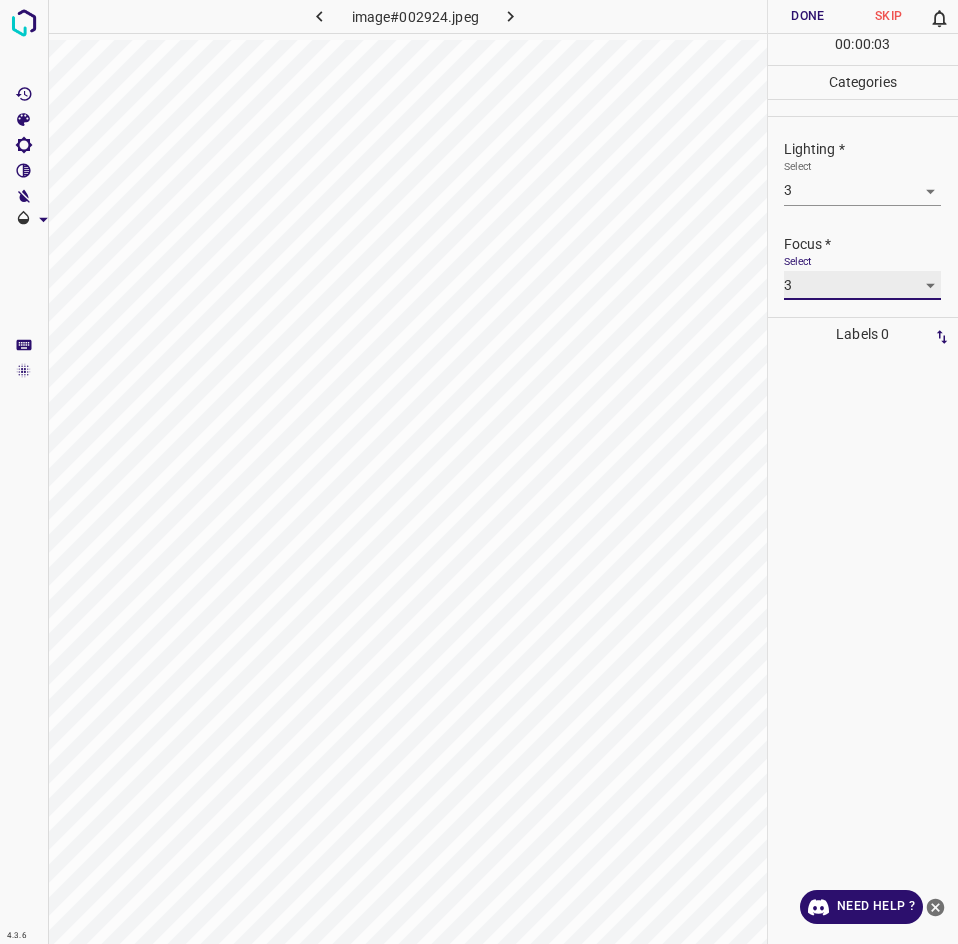 scroll, scrollTop: 98, scrollLeft: 0, axis: vertical 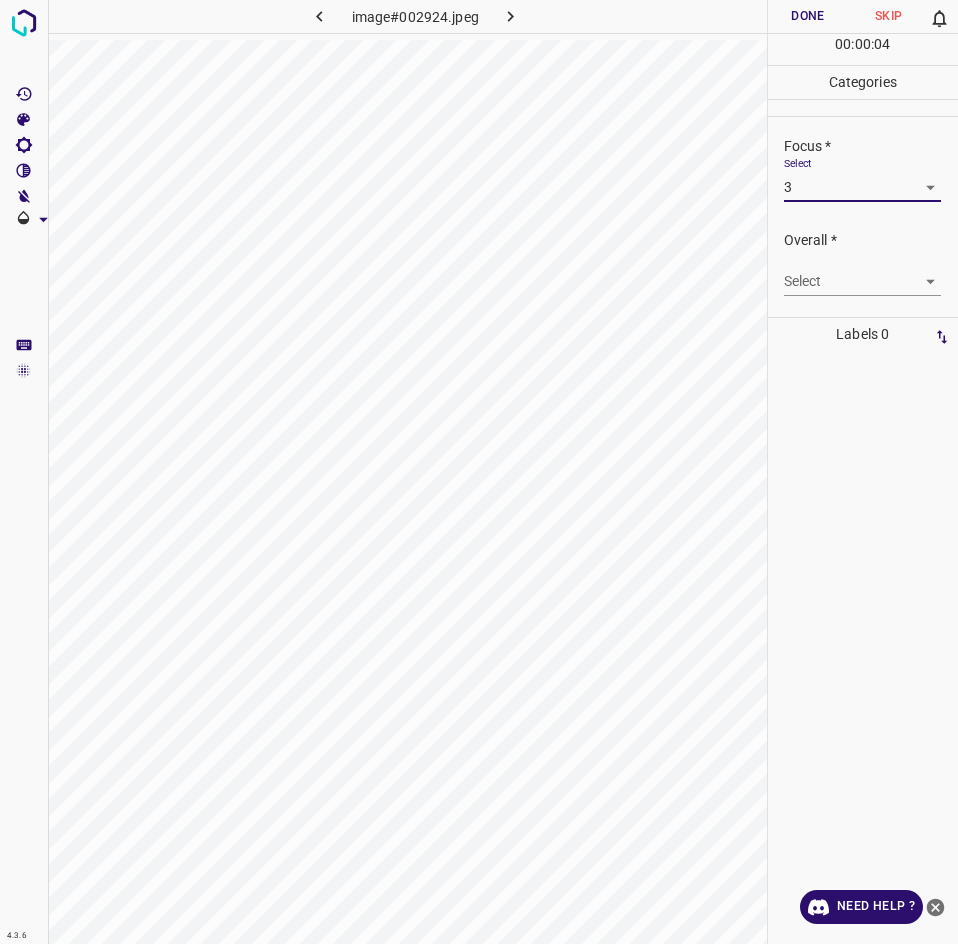 click on "4.3.6  image#002924.jpeg Done Skip 0 00   : 00   : 04   Categories Lighting *  Select 3 3 Focus *  Select 3 3 Overall *  Select ​ Labels   0 Categories 1 Lighting 2 Focus 3 Overall Tools Space Change between modes (Draw & Edit) I Auto labeling R Restore zoom M Zoom in N Zoom out Delete Delete selecte label Filters Z Restore filters X Saturation filter C Brightness filter V Contrast filter B Gray scale filter General O Download Need Help ? - Text - Hide - Delete" at bounding box center [479, 472] 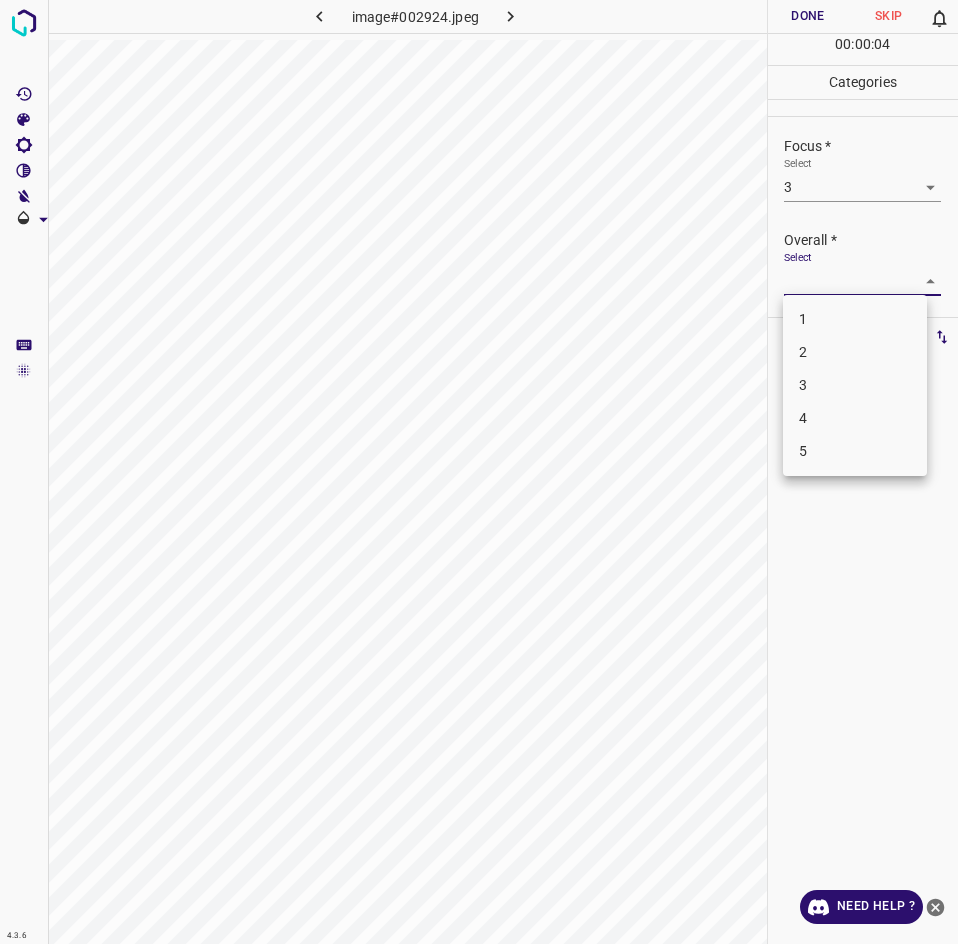 click on "3" at bounding box center [855, 385] 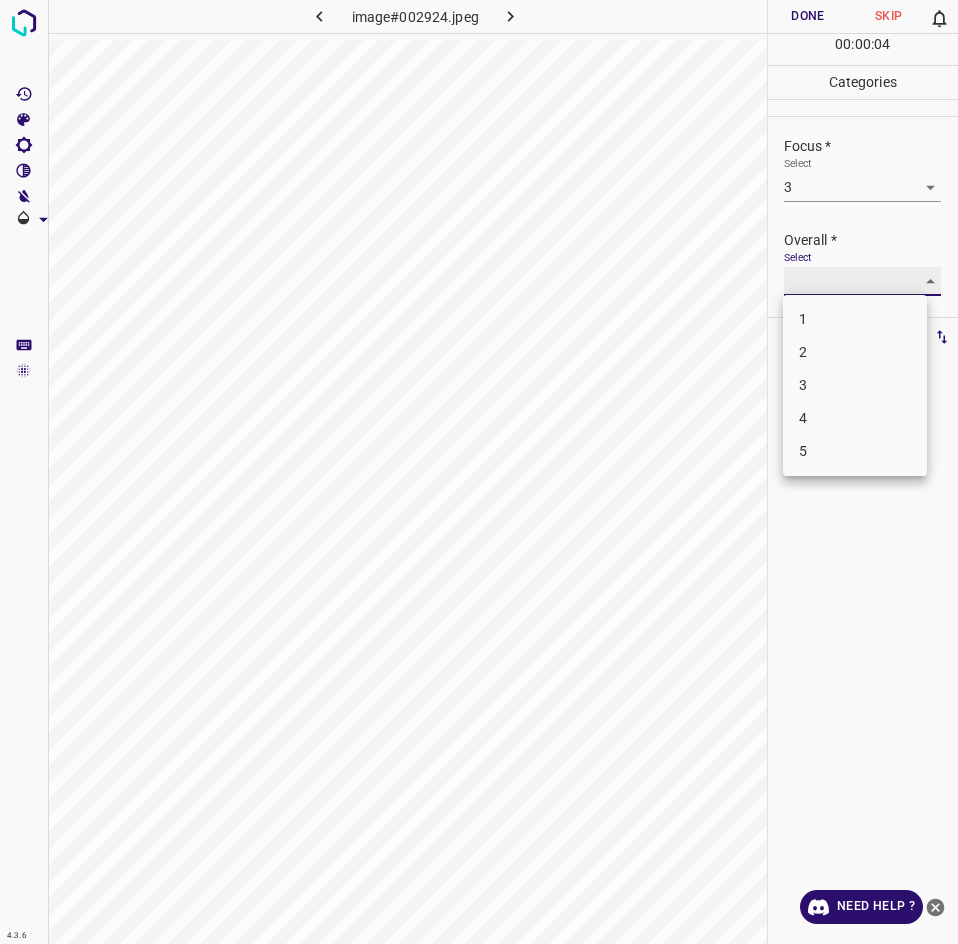 type on "3" 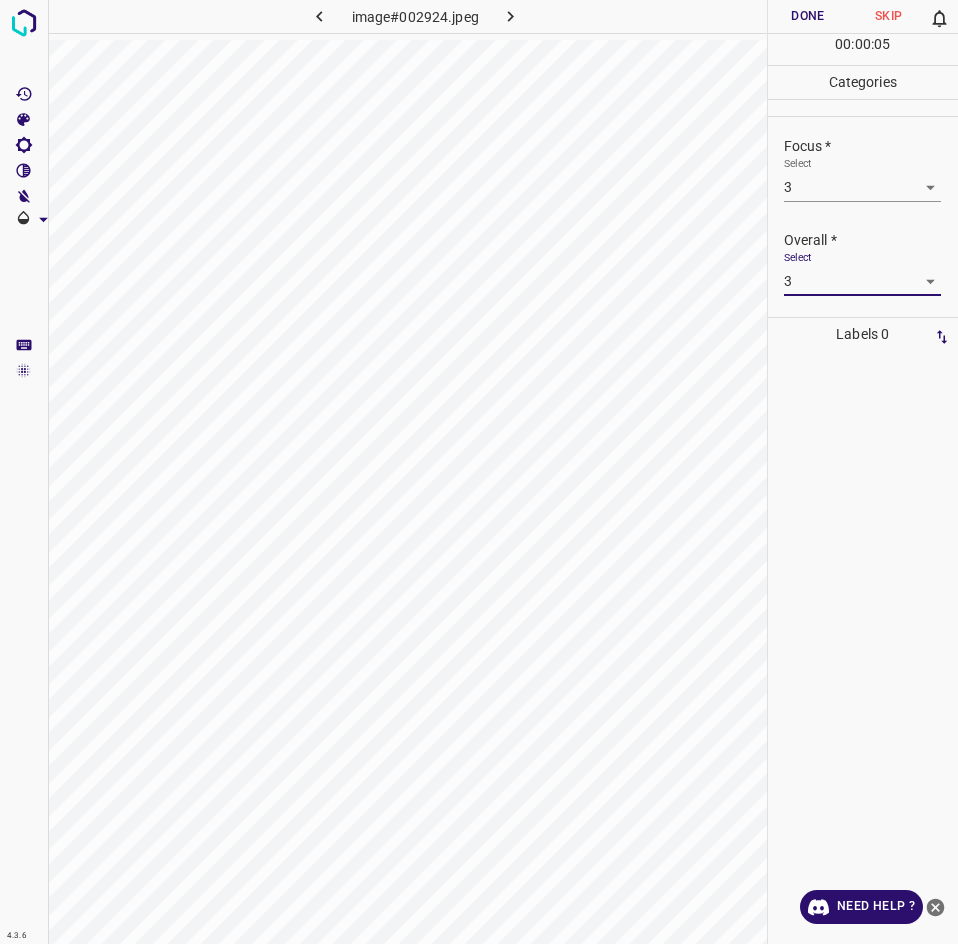 click on "Done" at bounding box center (808, 16) 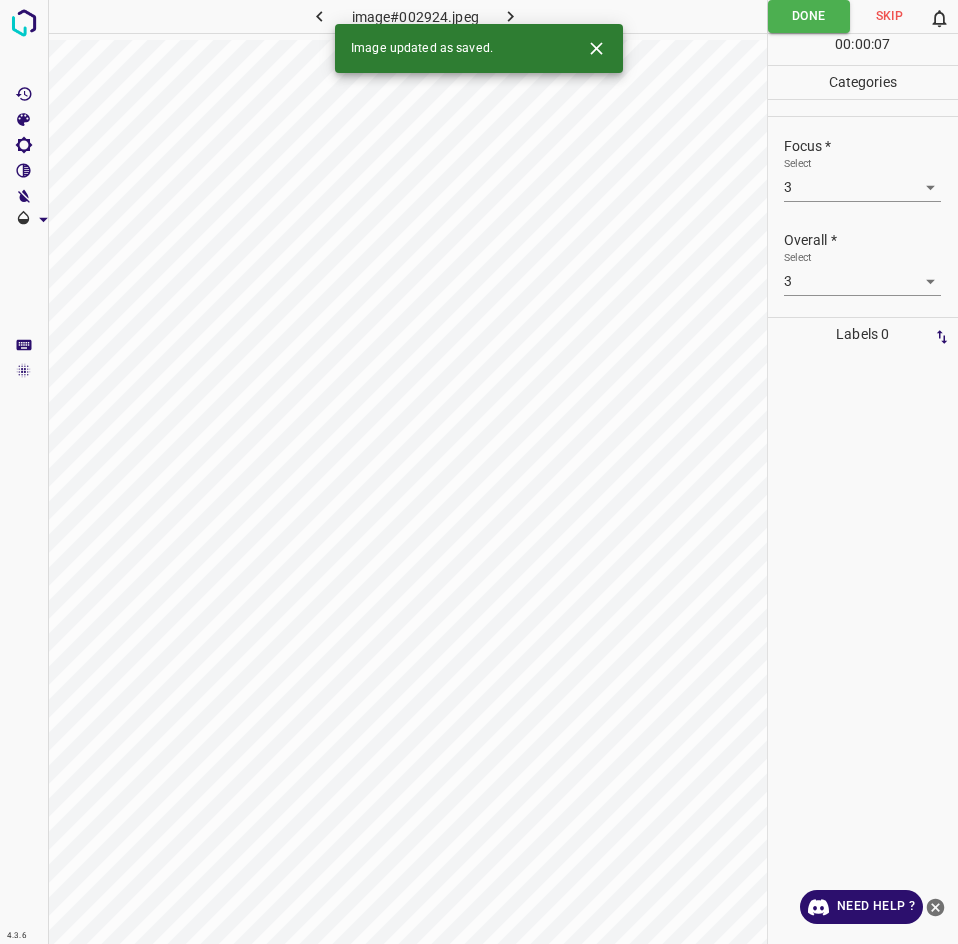 click 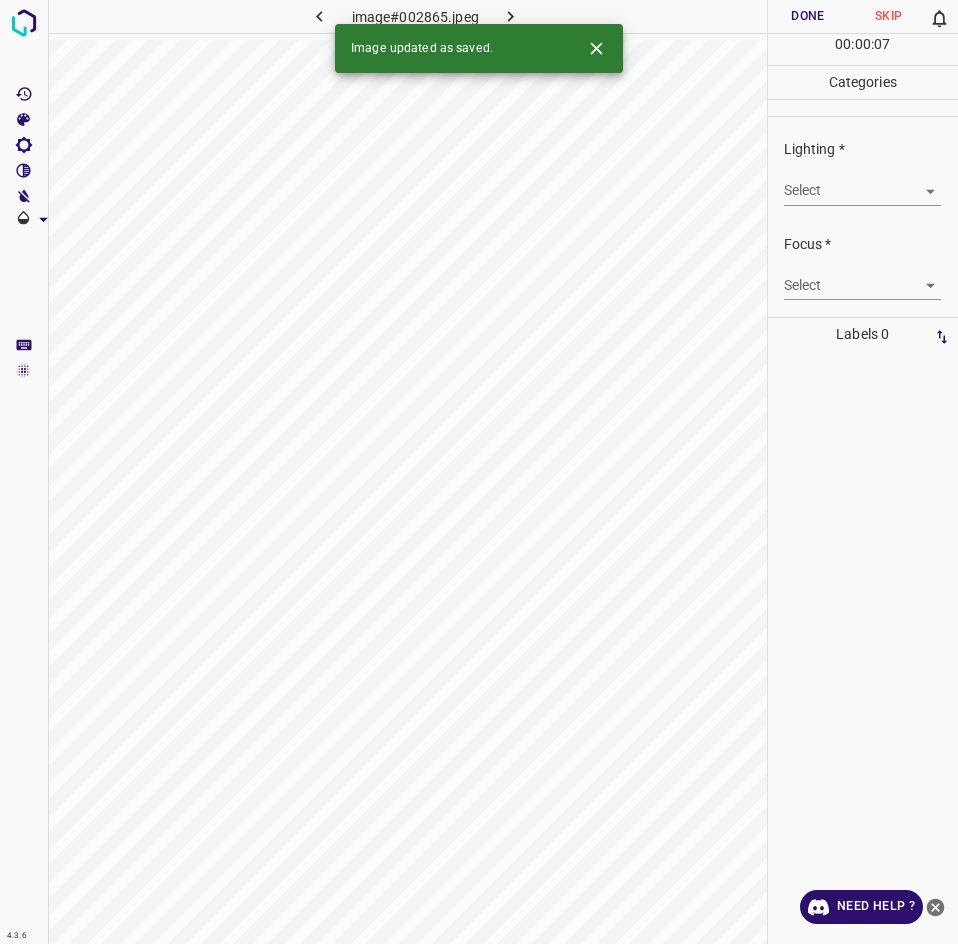 click on "4.3.6  image#002865.jpeg Done Skip 0 00   : 00   : 07   Categories Lighting *  Select ​ Focus *  Select ​ Overall *  Select ​ Labels   0 Categories 1 Lighting 2 Focus 3 Overall Tools Space Change between modes (Draw & Edit) I Auto labeling R Restore zoom M Zoom in N Zoom out Delete Delete selecte label Filters Z Restore filters X Saturation filter C Brightness filter V Contrast filter B Gray scale filter General O Download Image updated as saved. Need Help ? - Text - Hide - Delete" at bounding box center (479, 472) 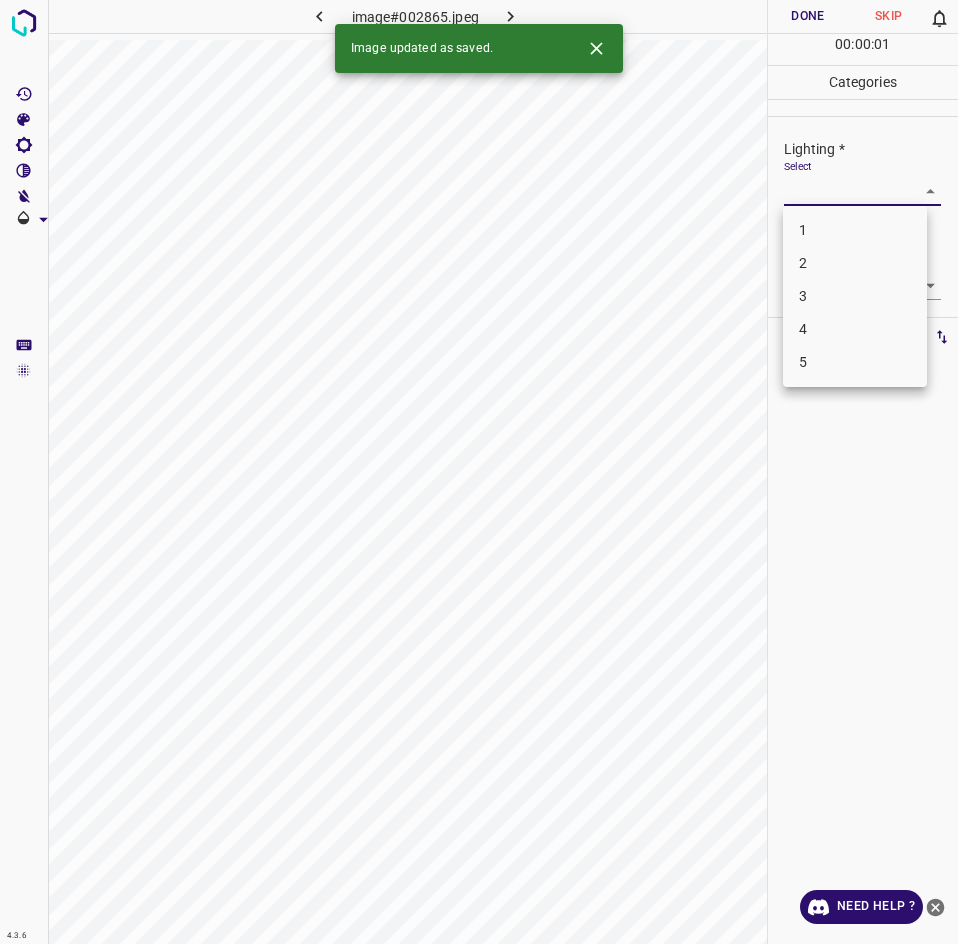 click on "2" at bounding box center (855, 263) 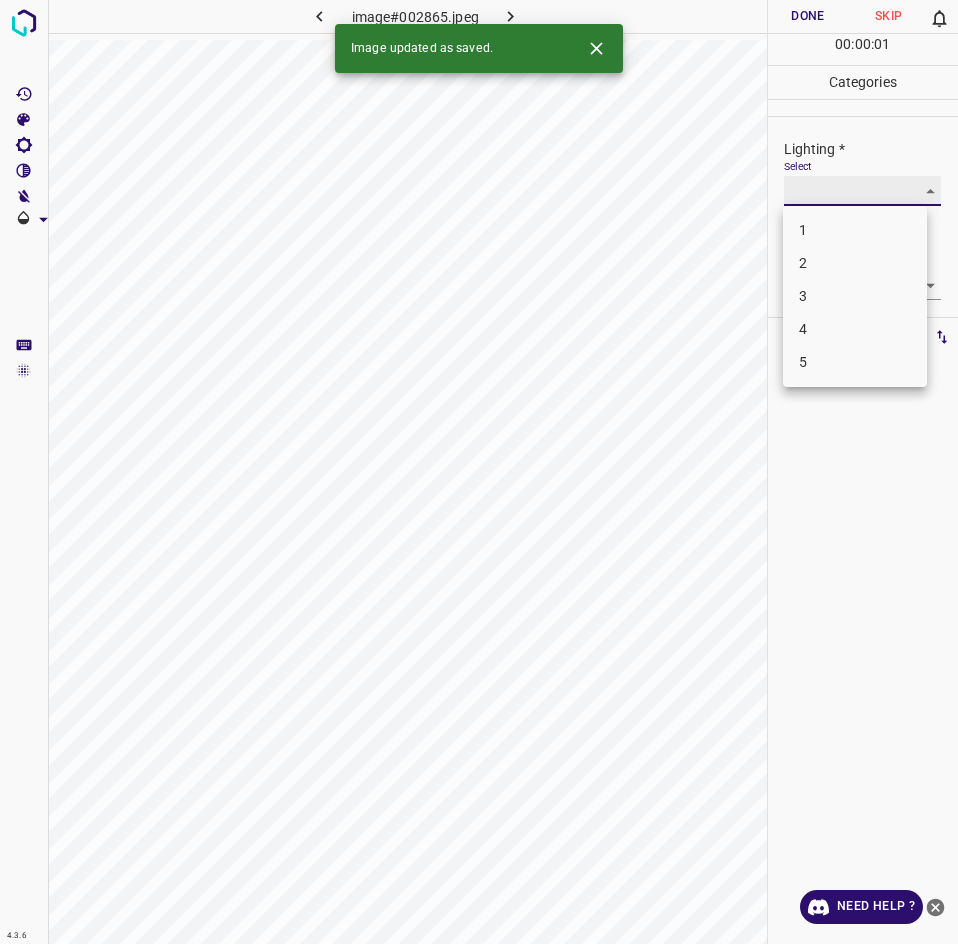 type on "2" 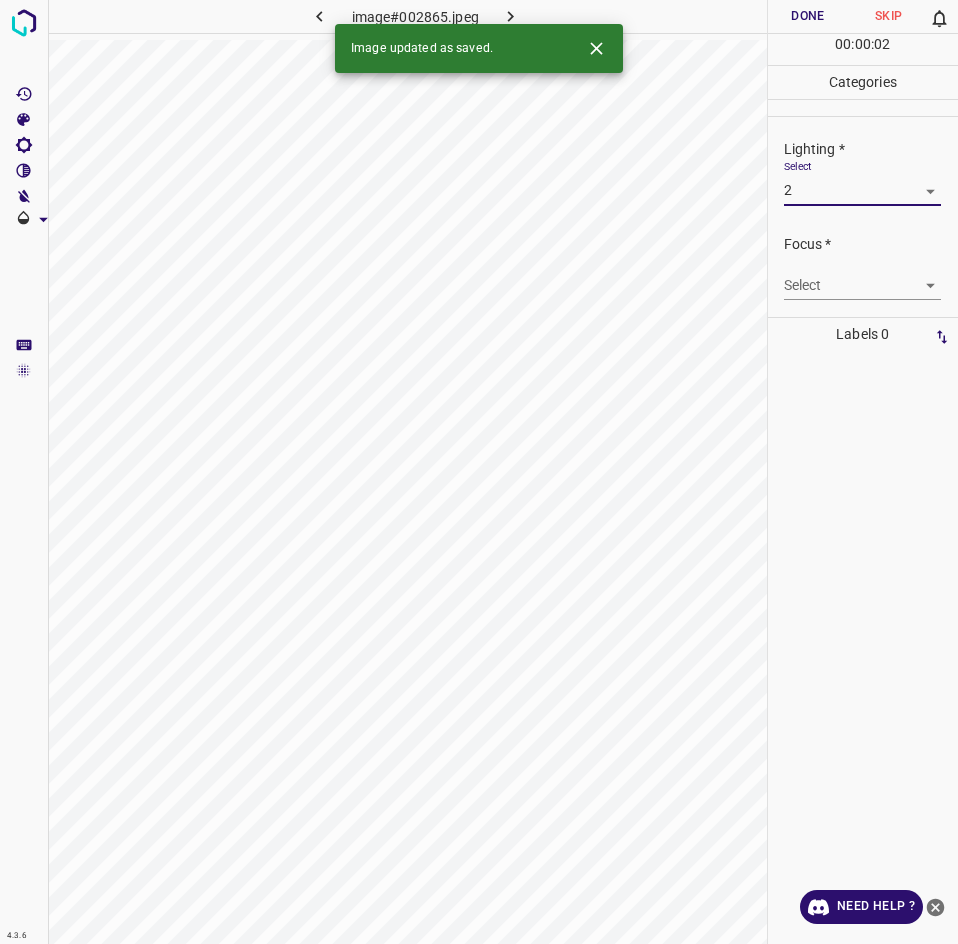 click on "4.3.6  image#002865.jpeg Done Skip 0 00   : 00   : 02   Categories Lighting *  Select 2 2 Focus *  Select ​ Overall *  Select ​ Labels   0 Categories 1 Lighting 2 Focus 3 Overall Tools Space Change between modes (Draw & Edit) I Auto labeling R Restore zoom M Zoom in N Zoom out Delete Delete selecte label Filters Z Restore filters X Saturation filter C Brightness filter V Contrast filter B Gray scale filter General O Download Image updated as saved. Need Help ? - Text - Hide - Delete" at bounding box center [479, 472] 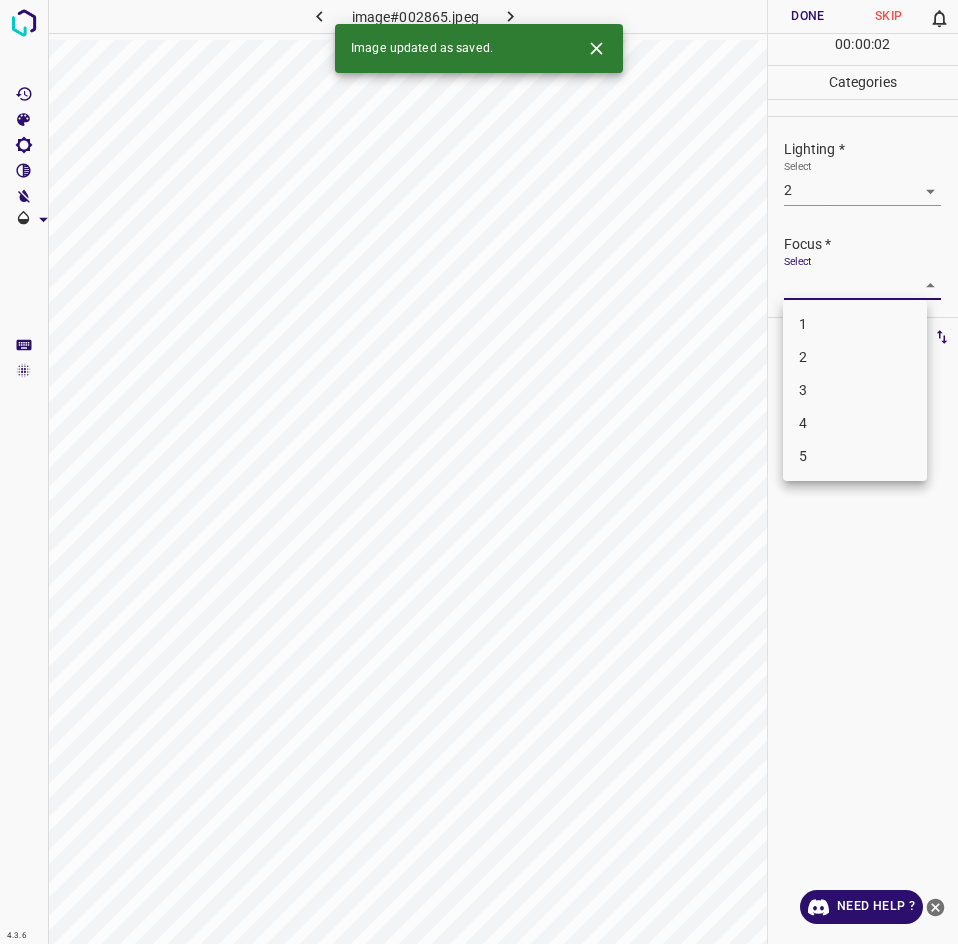 click on "2" at bounding box center [855, 357] 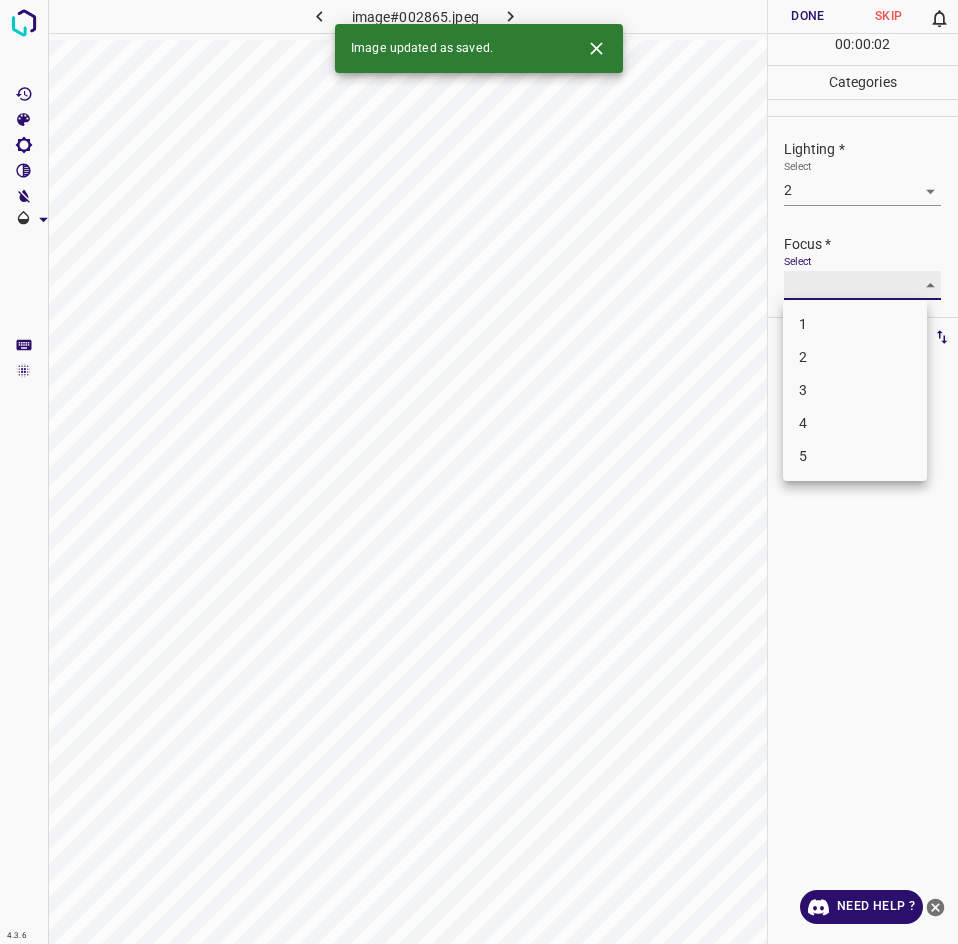 type on "2" 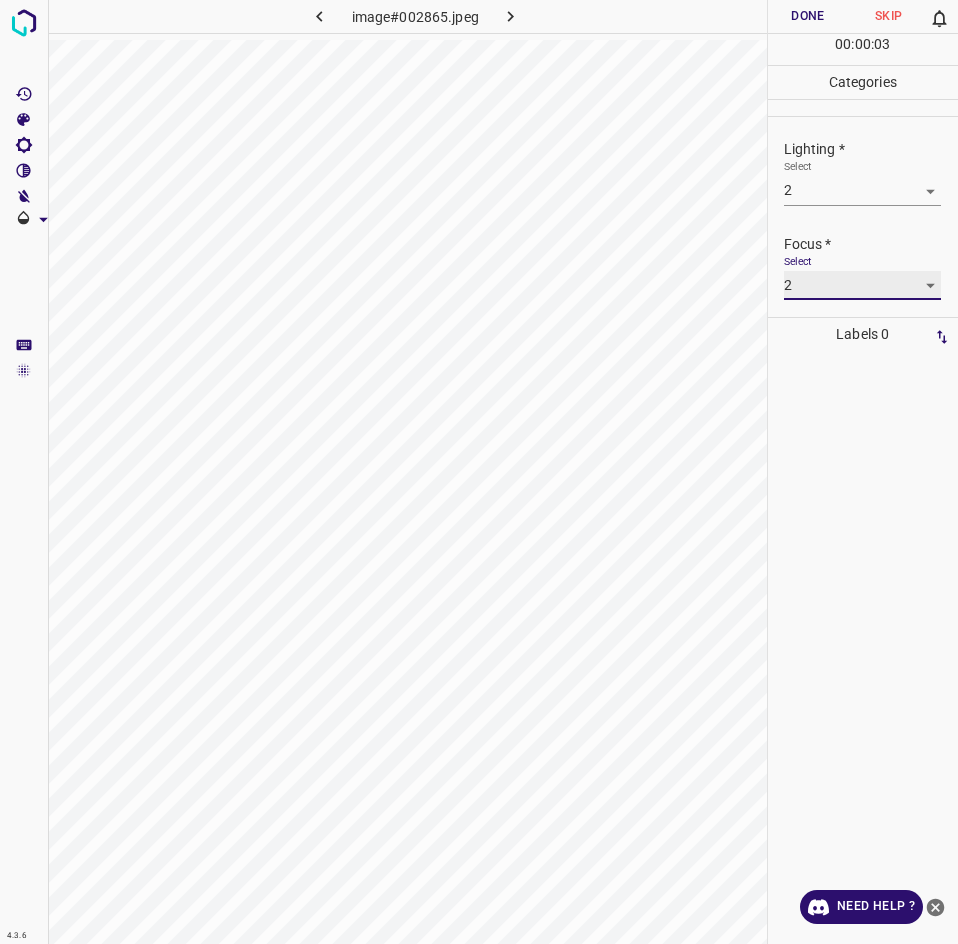 scroll, scrollTop: 98, scrollLeft: 0, axis: vertical 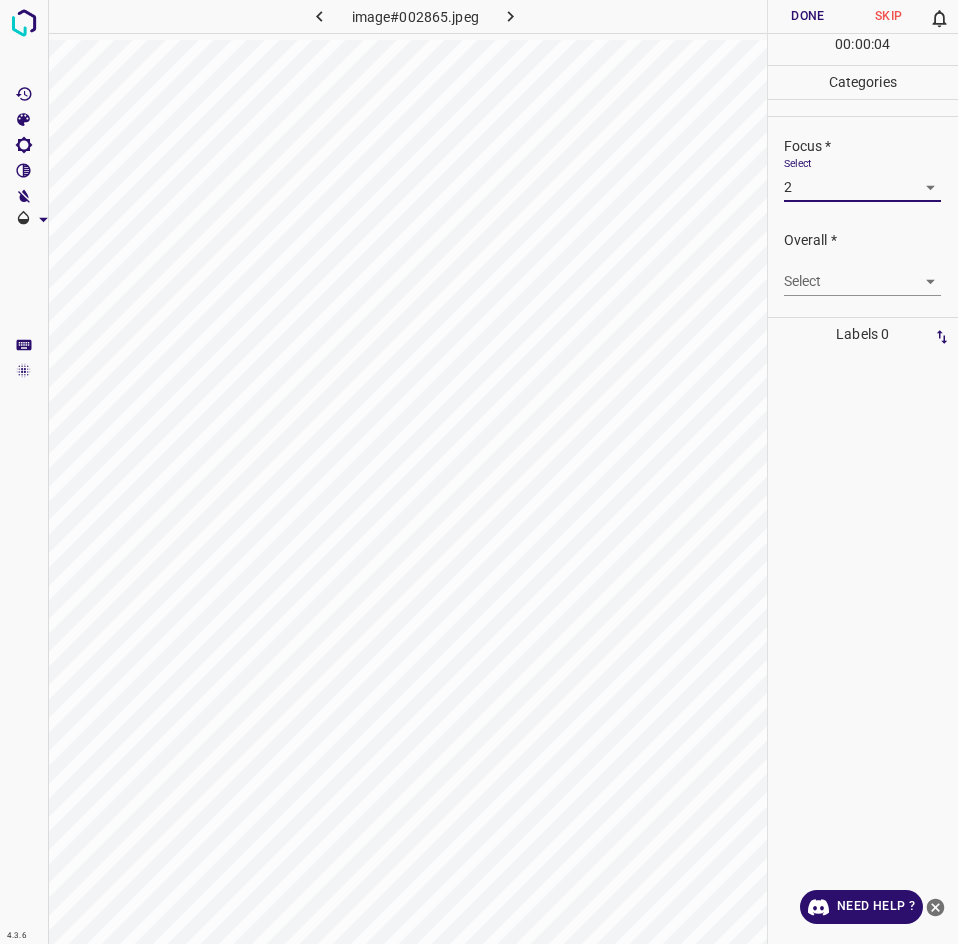click on "4.3.6  image#002865.jpeg Done Skip 0 00   : 00   : 04   Categories Lighting *  Select 2 2 Focus *  Select 2 2 Overall *  Select ​ Labels   0 Categories 1 Lighting 2 Focus 3 Overall Tools Space Change between modes (Draw & Edit) I Auto labeling R Restore zoom M Zoom in N Zoom out Delete Delete selecte label Filters Z Restore filters X Saturation filter C Brightness filter V Contrast filter B Gray scale filter General O Download Need Help ? - Text - Hide - Delete" at bounding box center [479, 472] 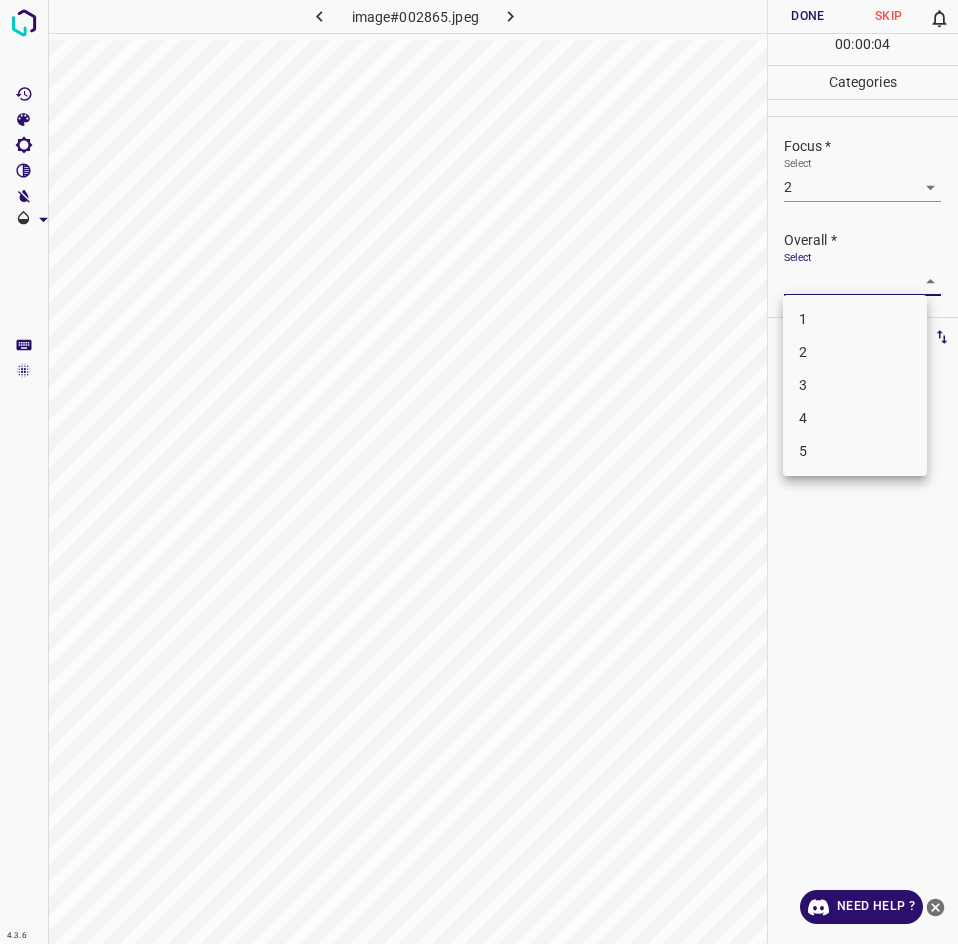 click on "2" at bounding box center (855, 352) 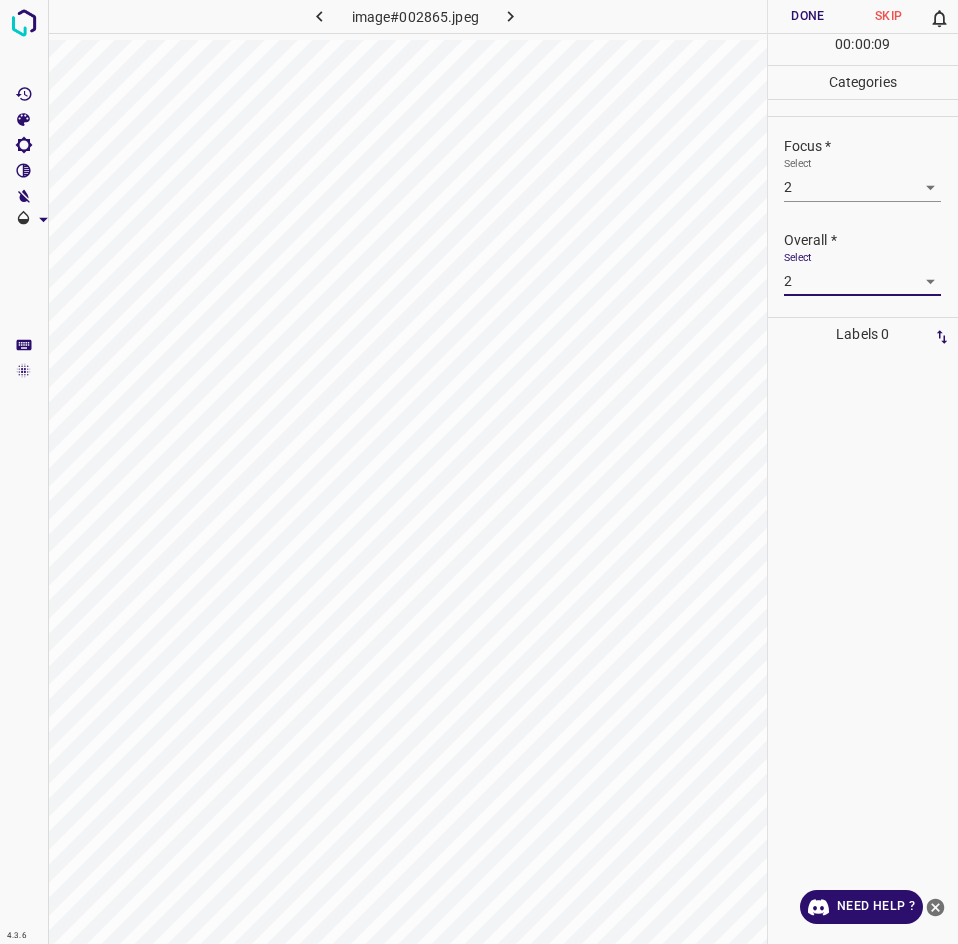 click on "4.3.6  image#002865.jpeg Done Skip 0 00   : 00   : 09   Categories Lighting *  Select 2 2 Focus *  Select 2 2 Overall *  Select 2 2 Labels   0 Categories 1 Lighting 2 Focus 3 Overall Tools Space Change between modes (Draw & Edit) I Auto labeling R Restore zoom M Zoom in N Zoom out Delete Delete selecte label Filters Z Restore filters X Saturation filter C Brightness filter V Contrast filter B Gray scale filter General O Download Need Help ? - Text - Hide - Delete" at bounding box center [479, 472] 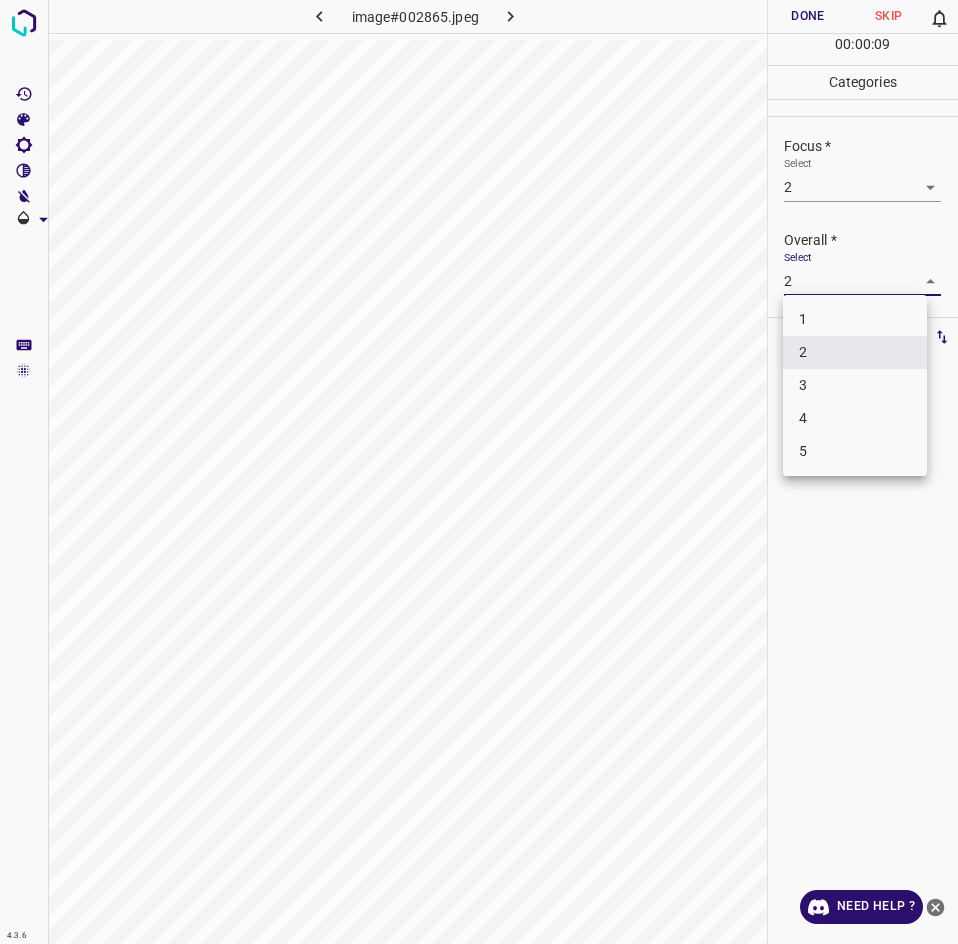 click on "1" at bounding box center [855, 319] 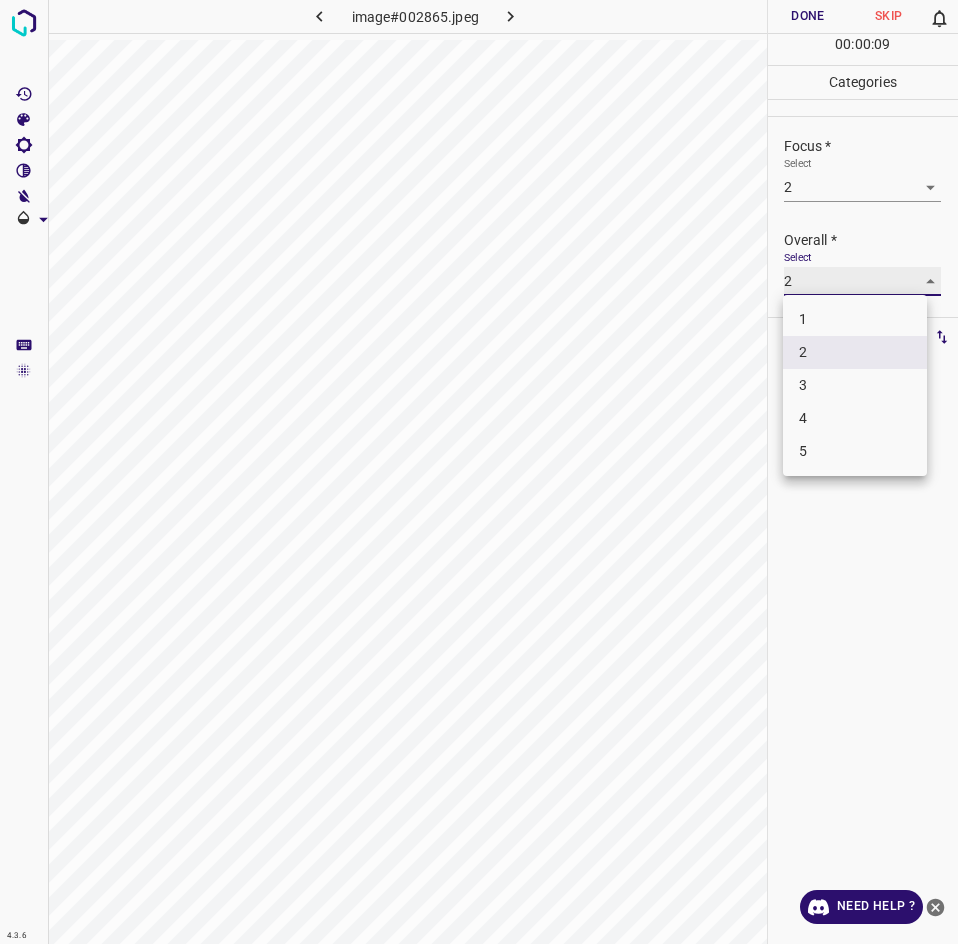 type on "1" 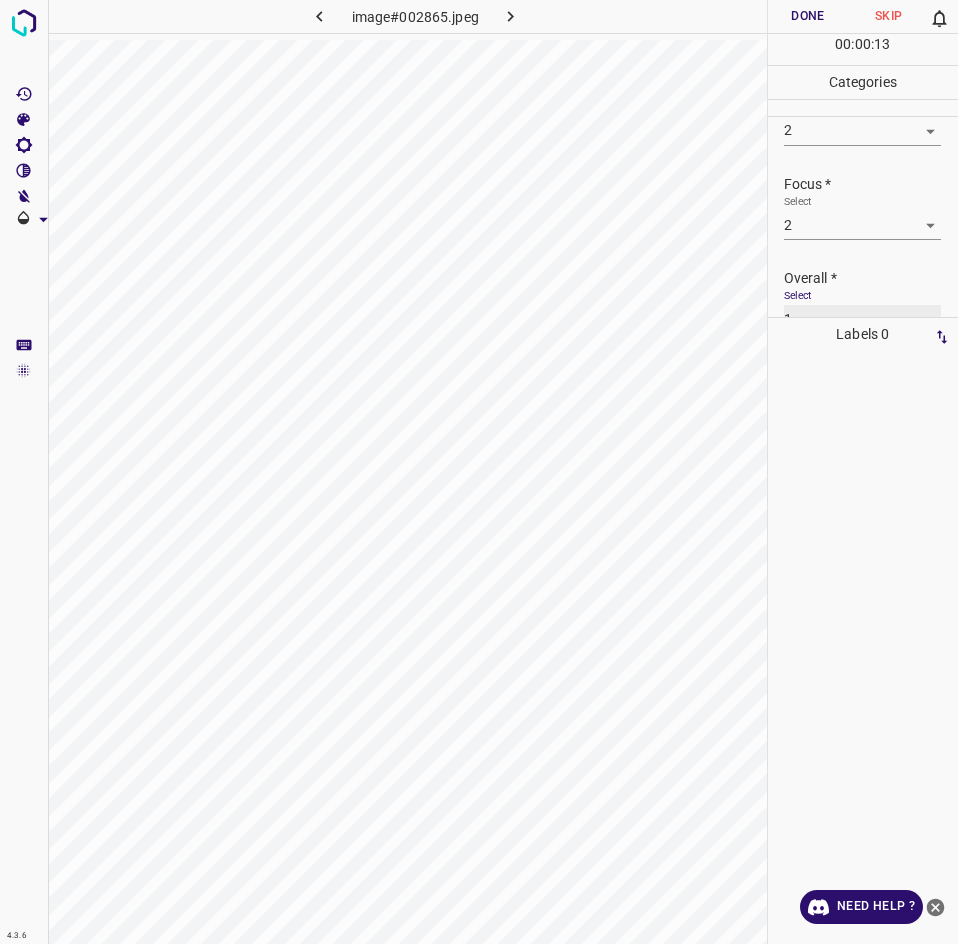 scroll, scrollTop: 72, scrollLeft: 0, axis: vertical 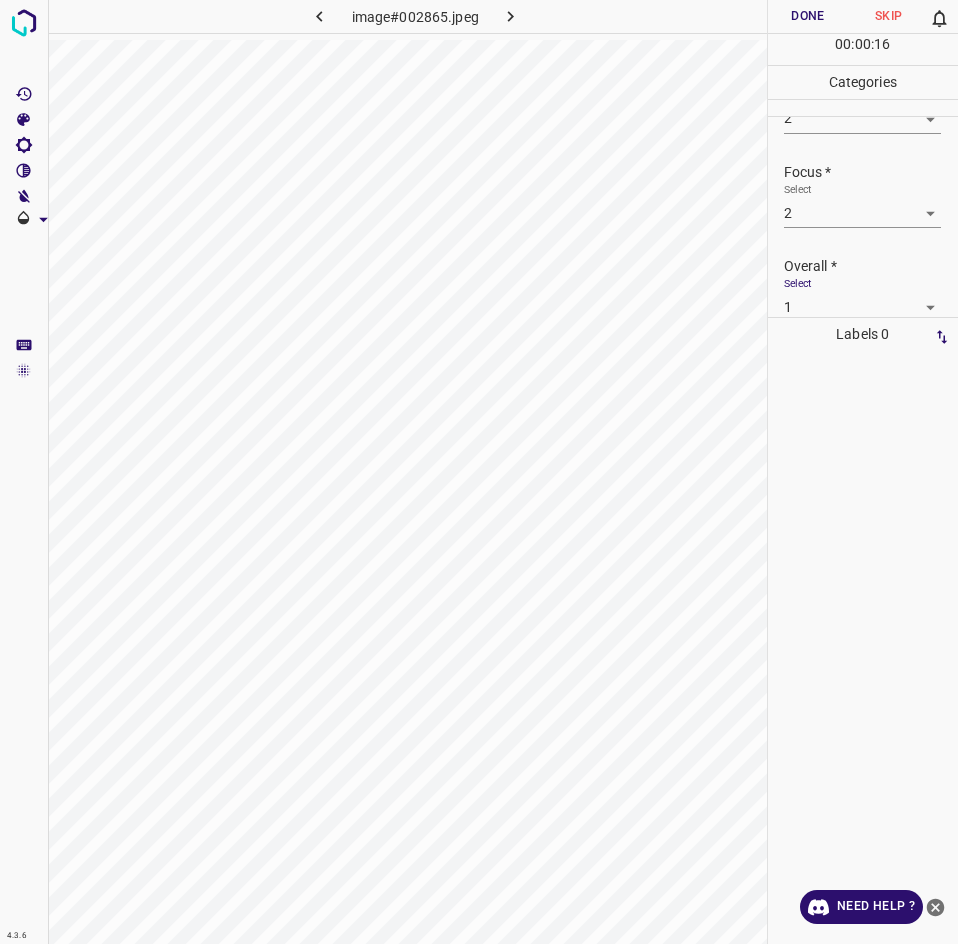 click on "4.3.6  image#002865.jpeg Done Skip 0 00   : 00   : 16   Categories Lighting *  Select 2 2 Focus *  Select 2 2 Overall *  Select 1 1 Labels   0 Categories 1 Lighting 2 Focus 3 Overall Tools Space Change between modes (Draw & Edit) I Auto labeling R Restore zoom M Zoom in N Zoom out Delete Delete selecte label Filters Z Restore filters X Saturation filter C Brightness filter V Contrast filter B Gray scale filter General O Download Need Help ? - Text - Hide - Delete" at bounding box center (479, 472) 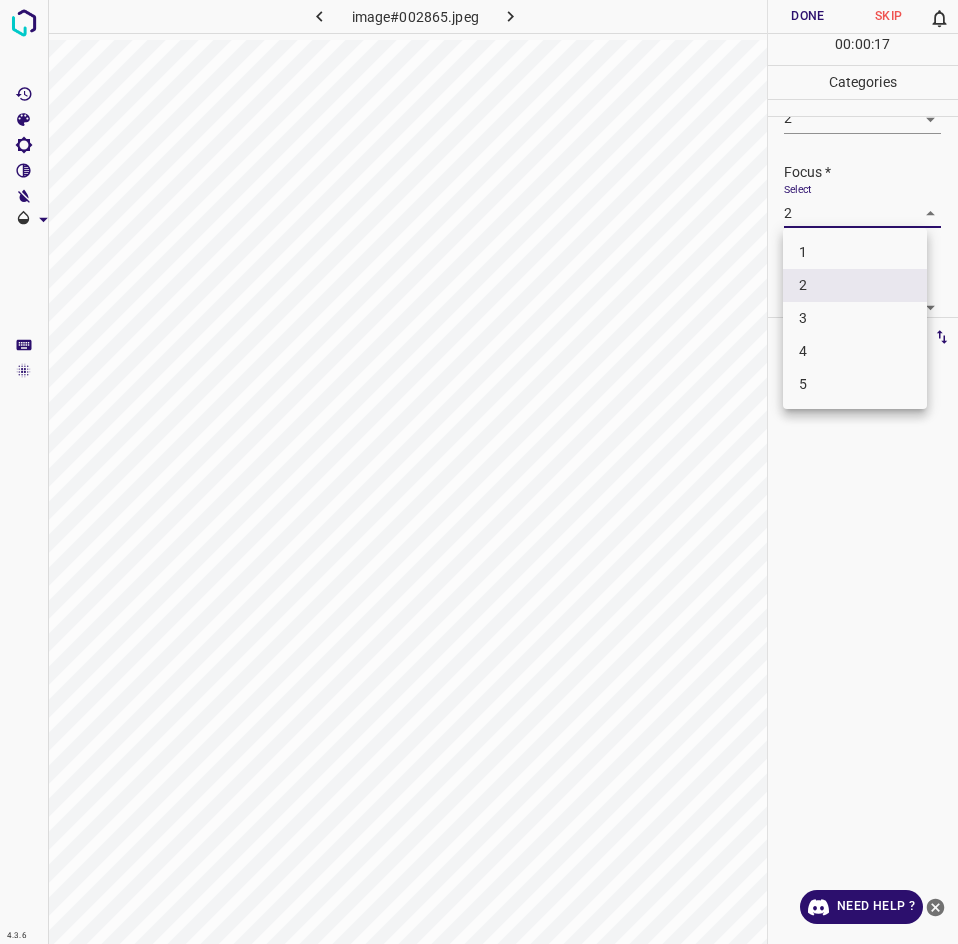 click on "1" at bounding box center [855, 252] 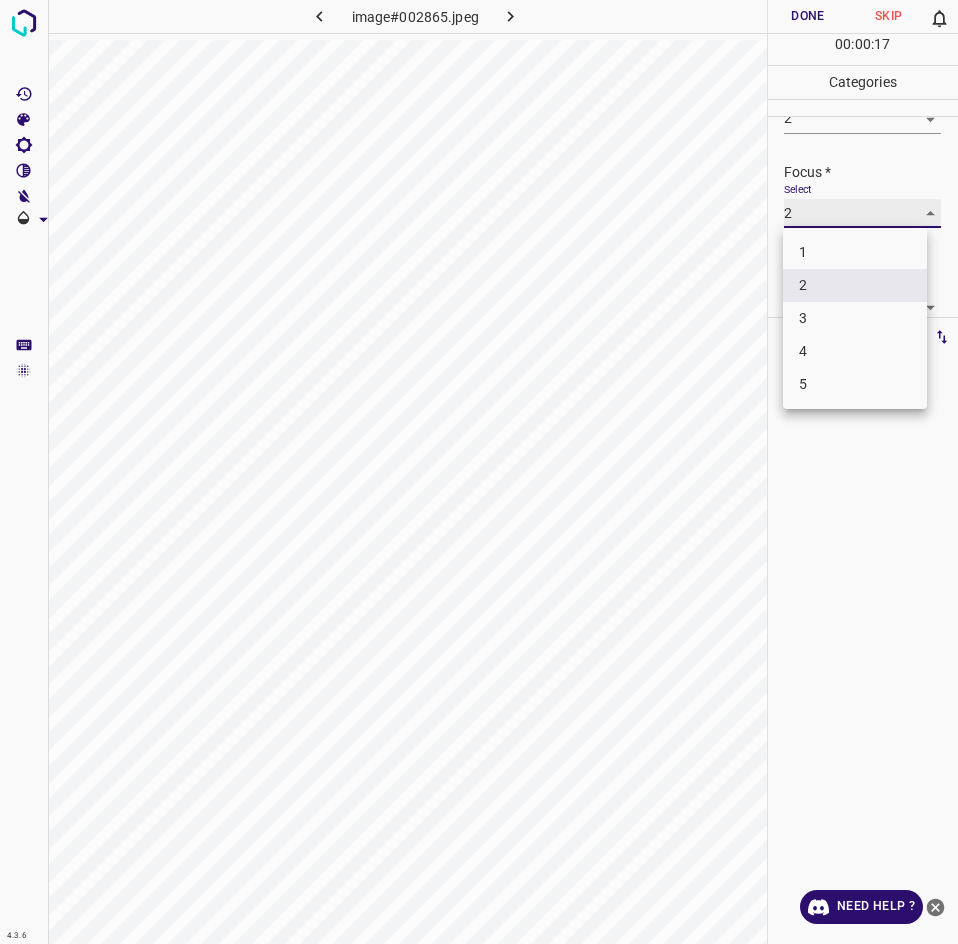 type on "1" 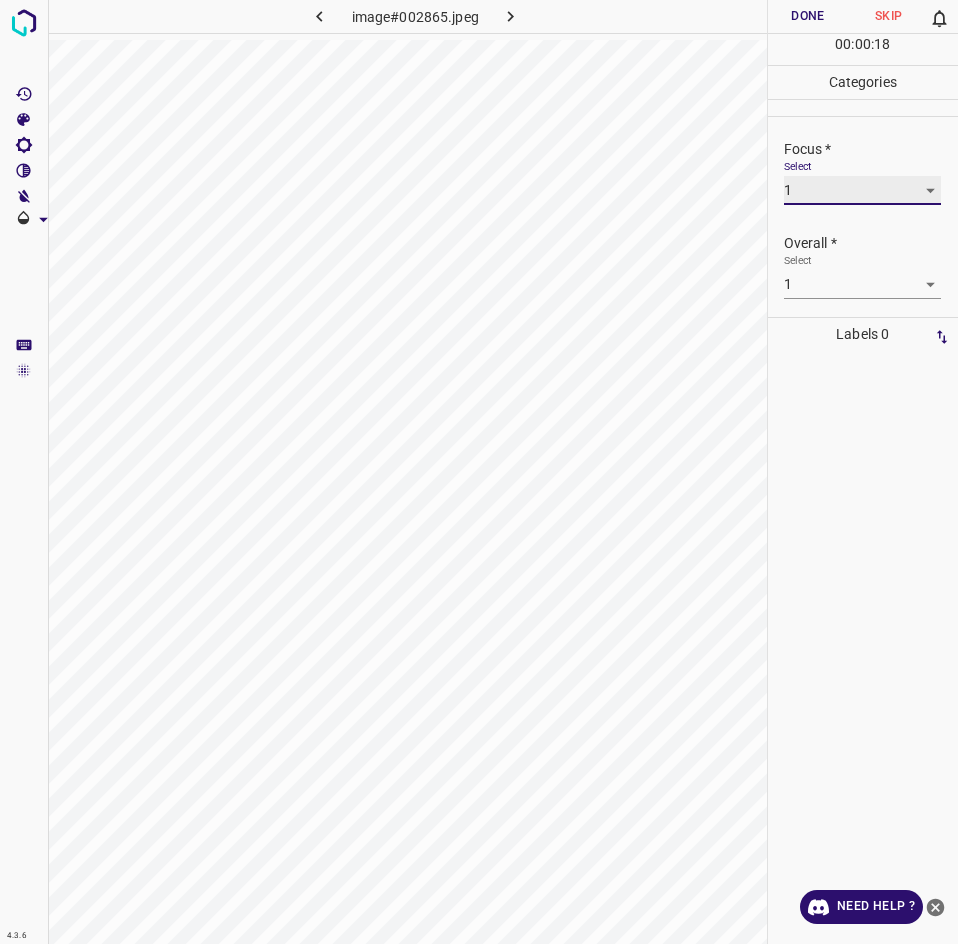 scroll, scrollTop: 0, scrollLeft: 0, axis: both 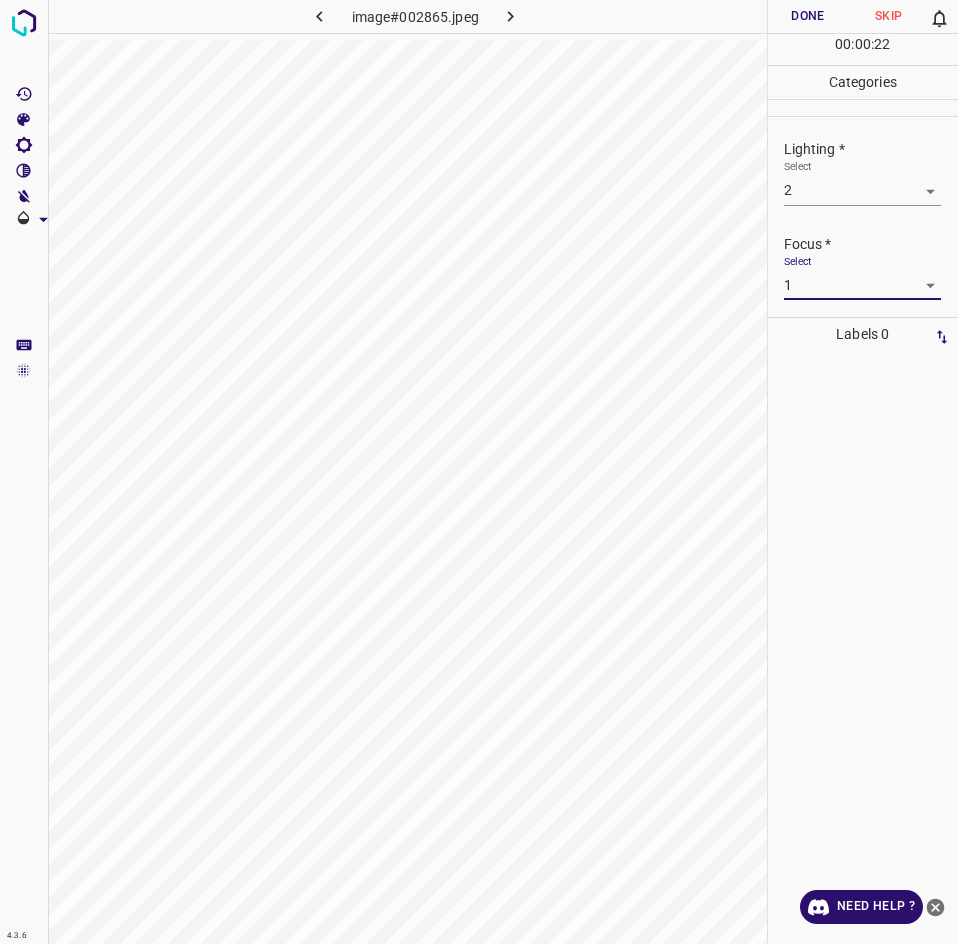 click on "Done" at bounding box center (808, 16) 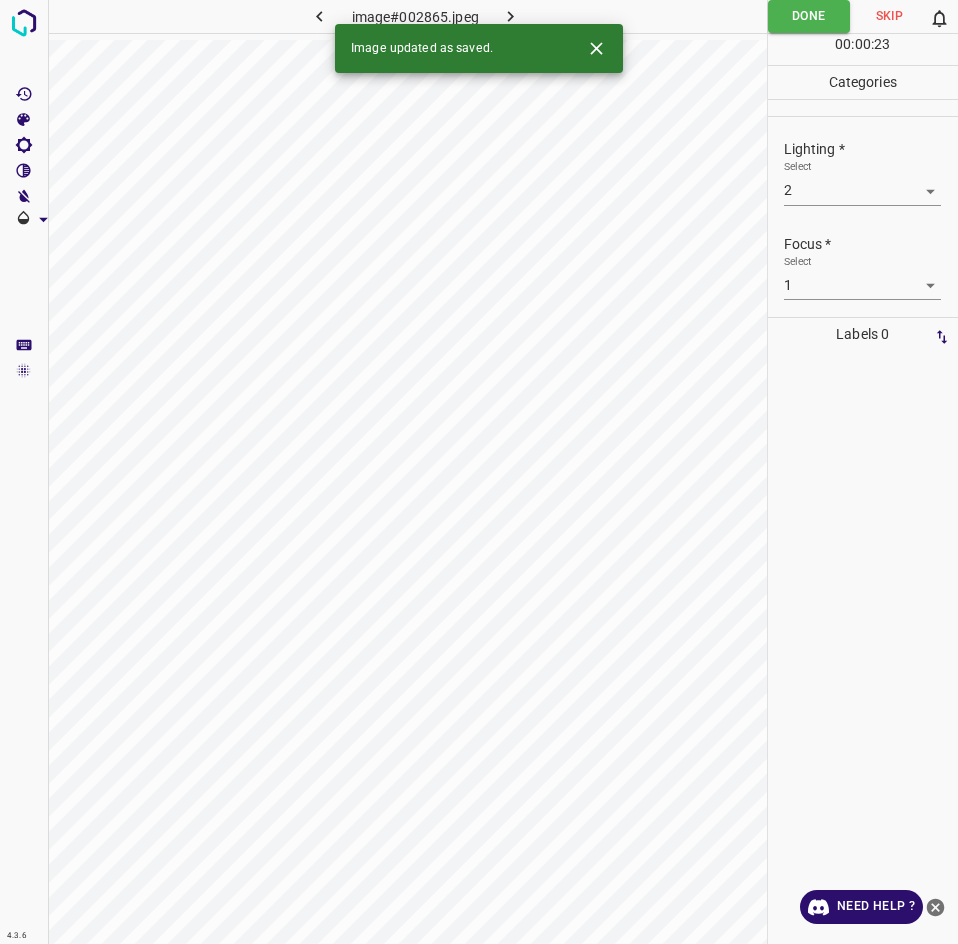 click 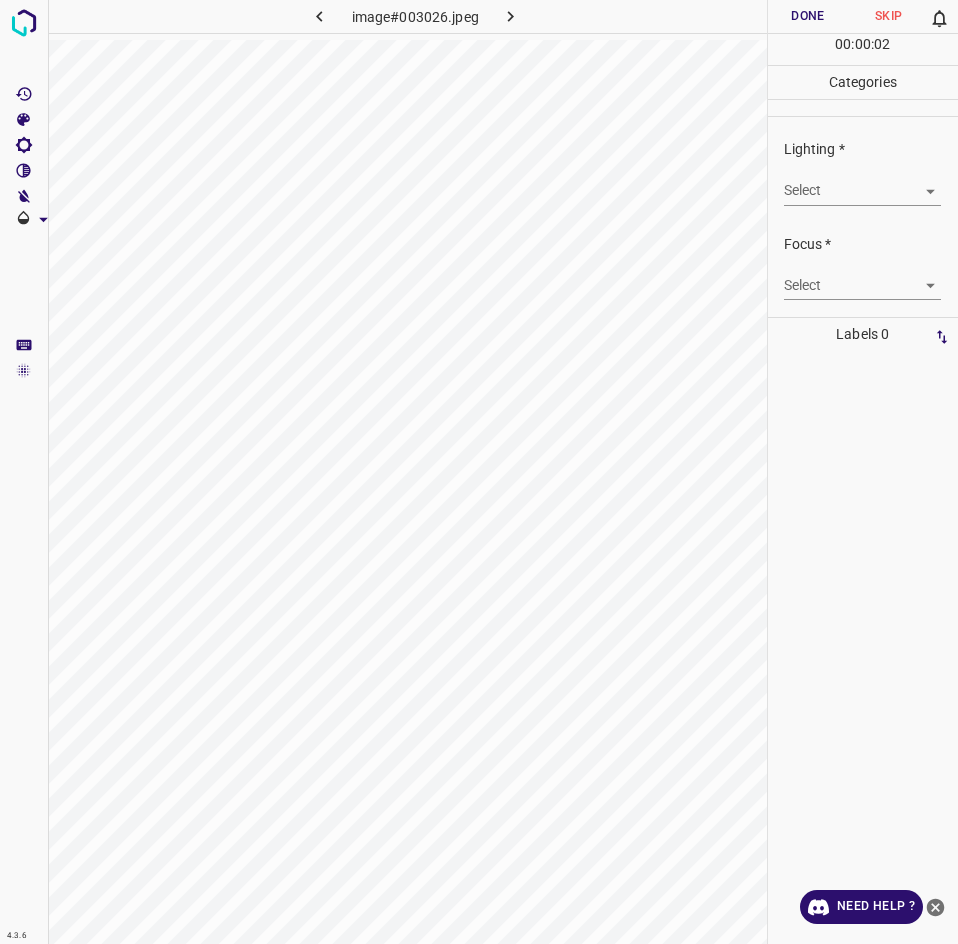 click on "4.3.6  image#003026.jpeg Done Skip 0 00   : 00   : 02   Categories Lighting *  Select ​ Focus *  Select ​ Overall *  Select ​ Labels   0 Categories 1 Lighting 2 Focus 3 Overall Tools Space Change between modes (Draw & Edit) I Auto labeling R Restore zoom M Zoom in N Zoom out Delete Delete selecte label Filters Z Restore filters X Saturation filter C Brightness filter V Contrast filter B Gray scale filter General O Download Need Help ? - Text - Hide - Delete" at bounding box center (479, 472) 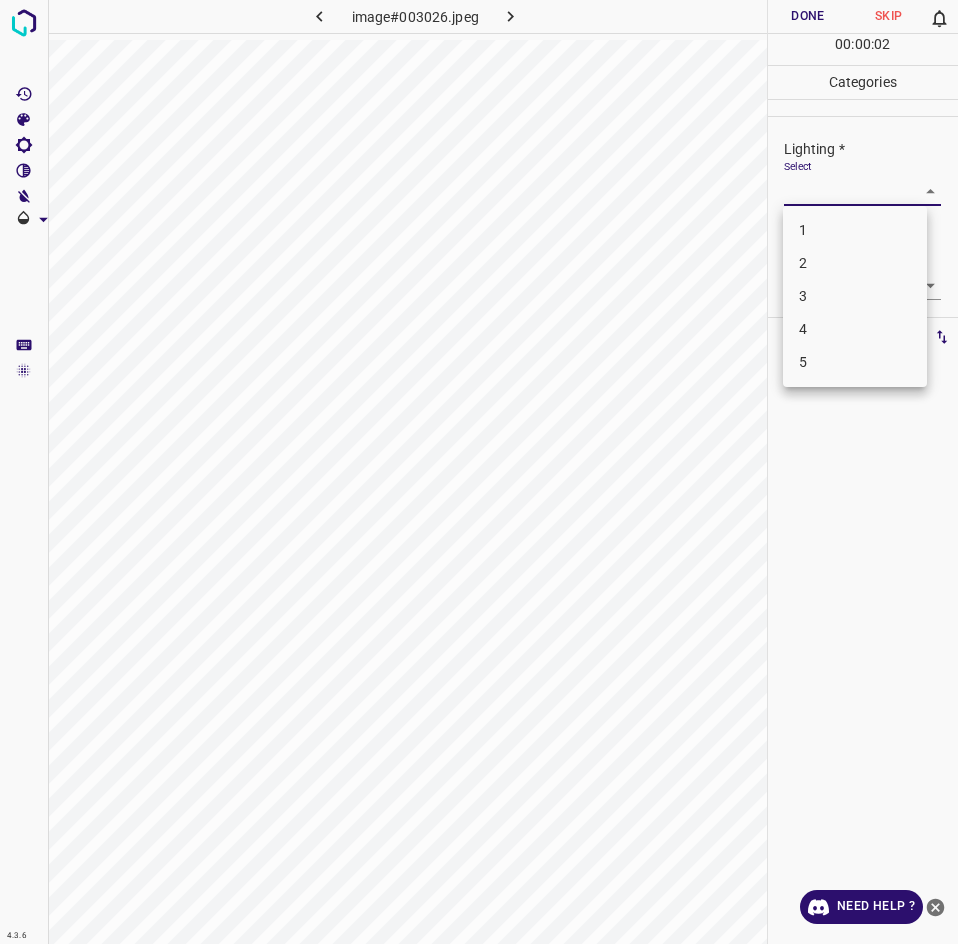 click on "3" at bounding box center (855, 296) 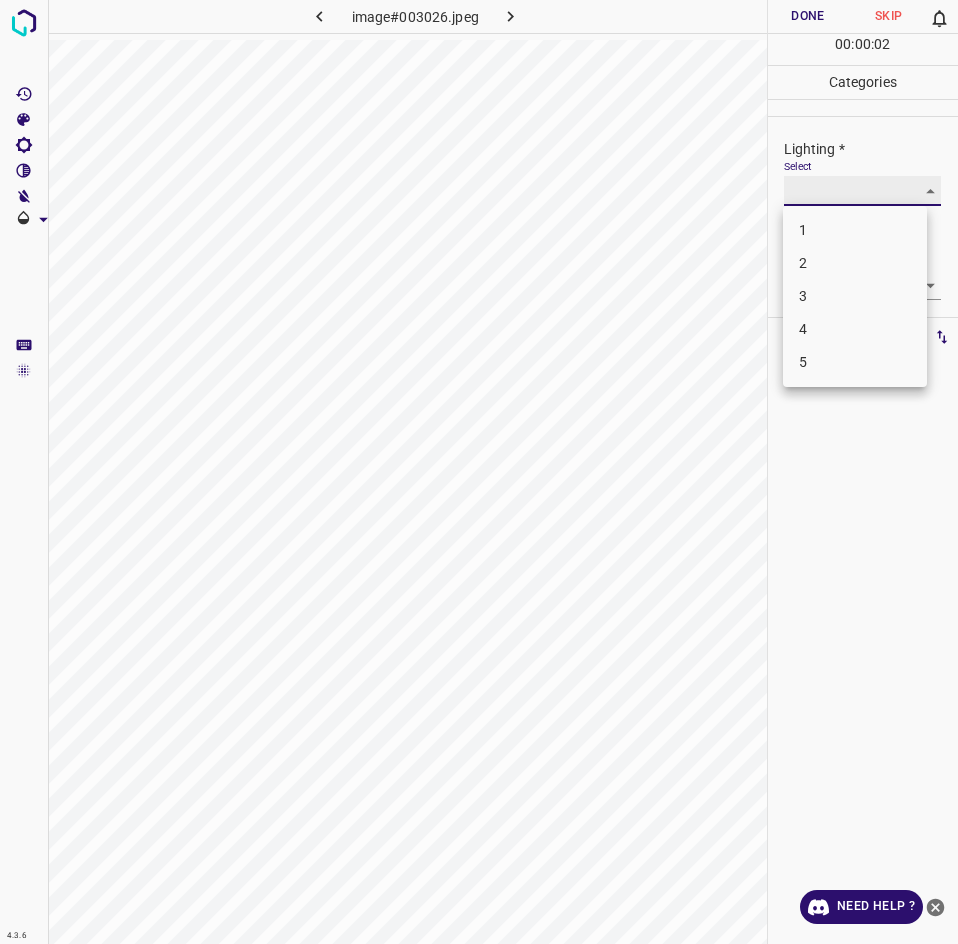 type on "3" 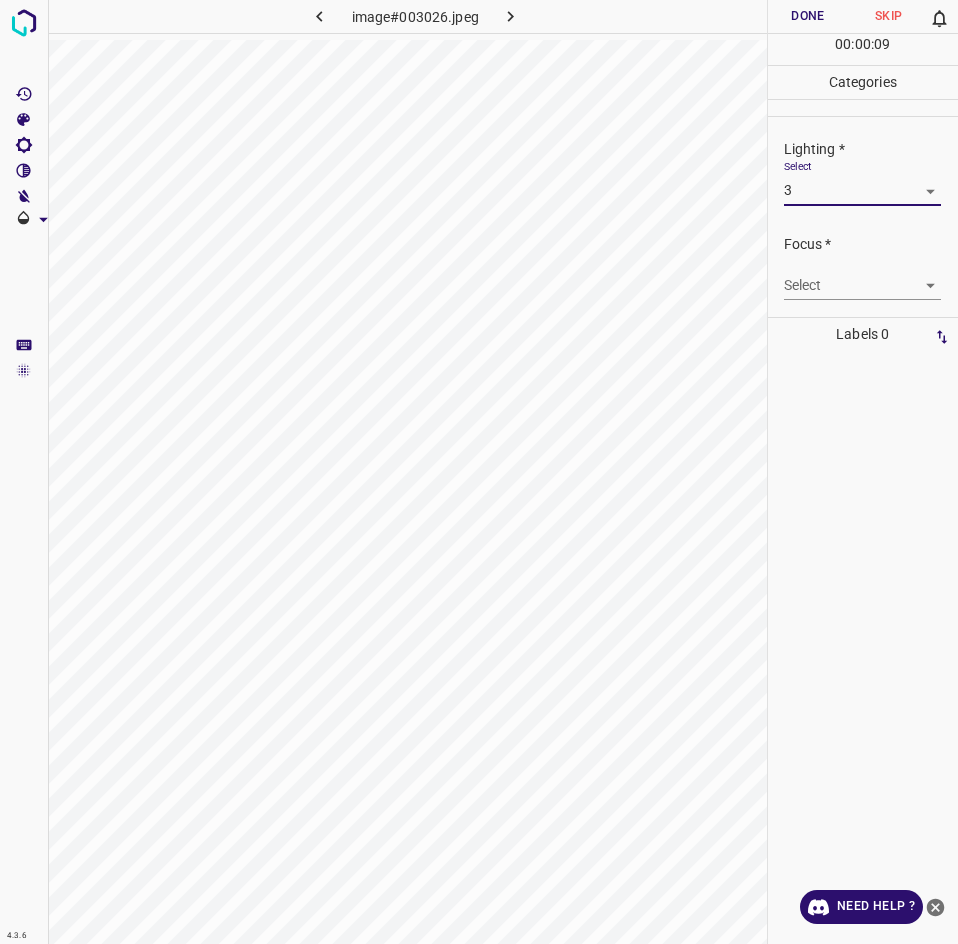 click on "4.3.6  image#003026.jpeg Done Skip 0 00   : 00   : 09   Categories Lighting *  Select 3 3 Focus *  Select ​ Overall *  Select ​ Labels   0 Categories 1 Lighting 2 Focus 3 Overall Tools Space Change between modes (Draw & Edit) I Auto labeling R Restore zoom M Zoom in N Zoom out Delete Delete selecte label Filters Z Restore filters X Saturation filter C Brightness filter V Contrast filter B Gray scale filter General O Download Need Help ? - Text - Hide - Delete" at bounding box center [479, 472] 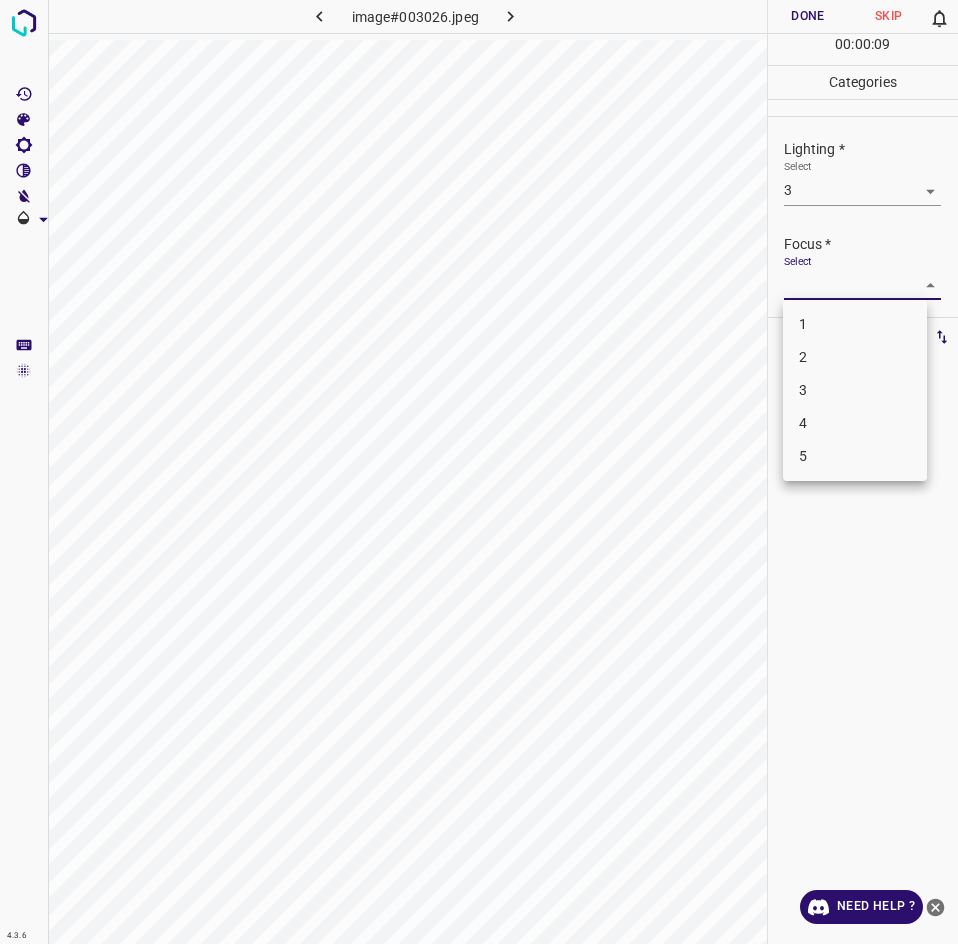 click on "2" at bounding box center [855, 357] 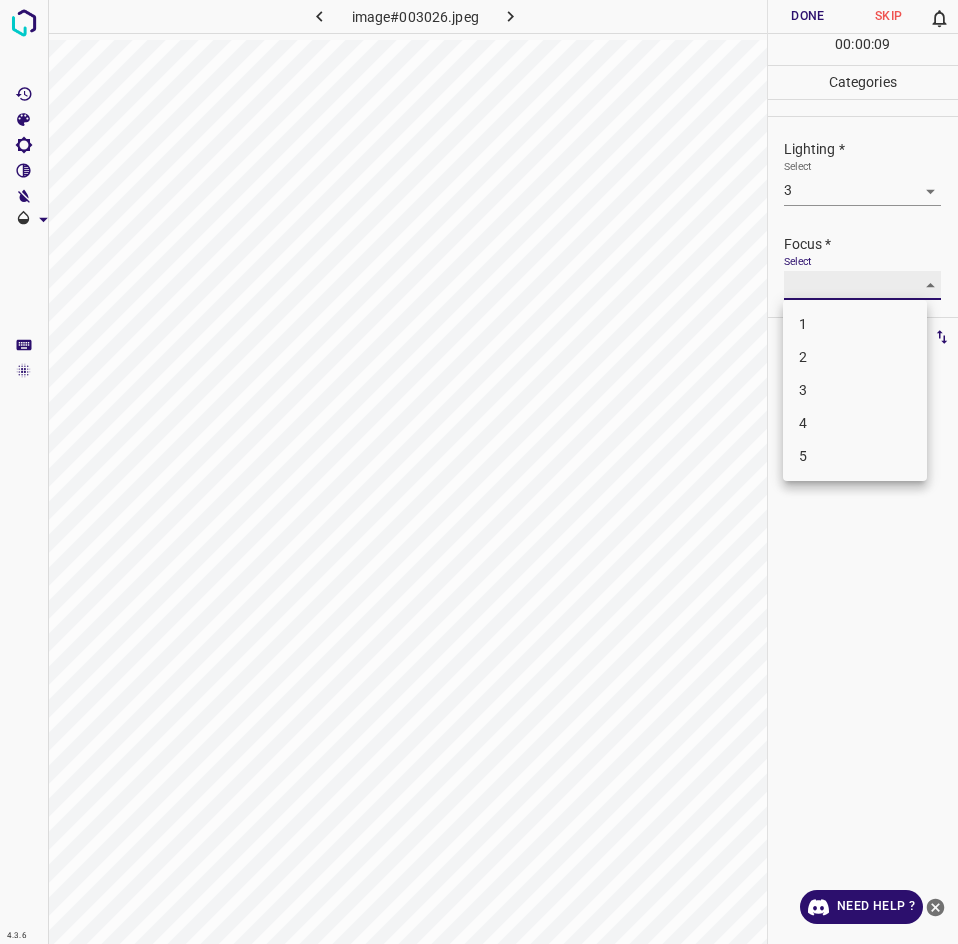 type on "2" 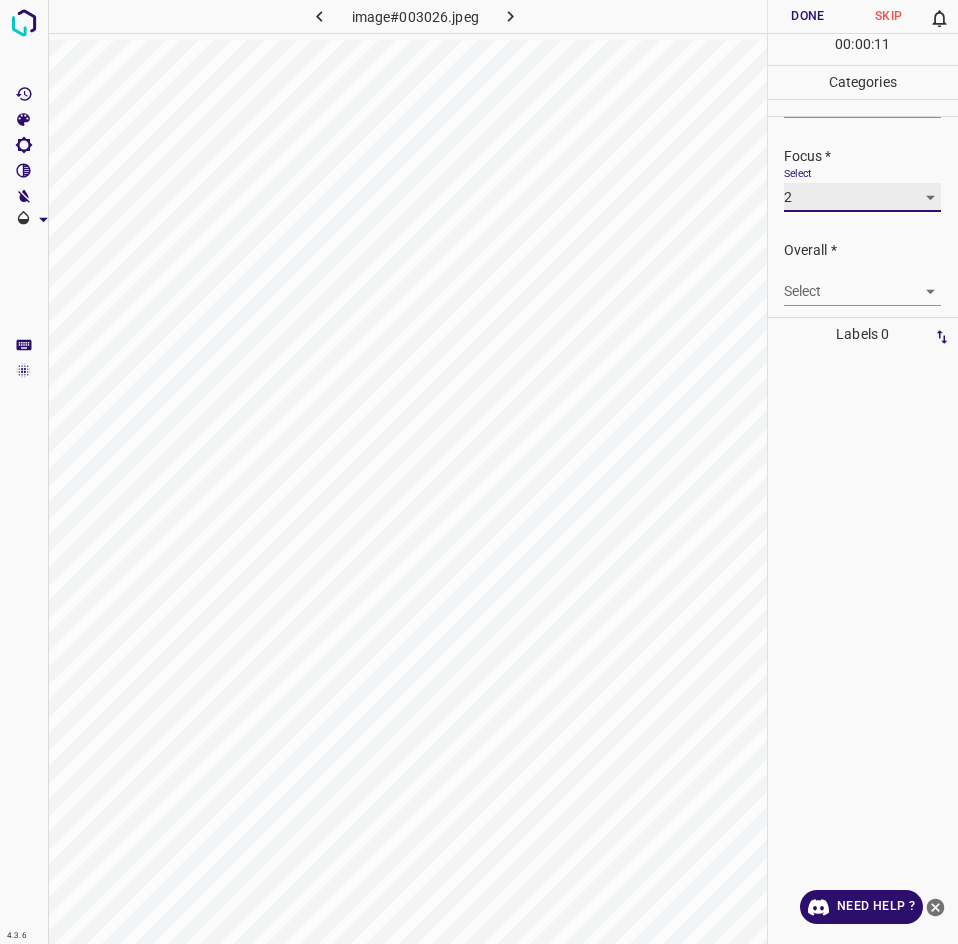 scroll, scrollTop: 98, scrollLeft: 0, axis: vertical 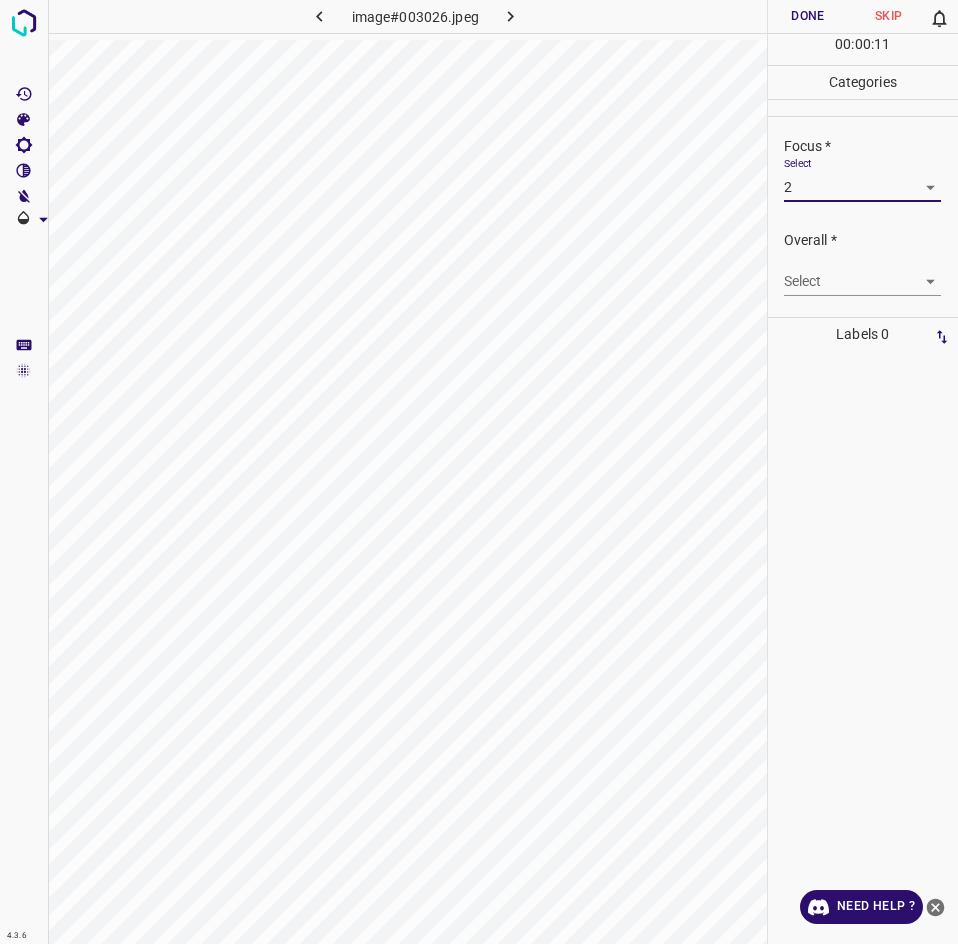 click on "4.3.6  image#003026.jpeg Done Skip 0 00   : 00   : 11   Categories Lighting *  Select 3 3 Focus *  Select 2 2 Overall *  Select ​ Labels   0 Categories 1 Lighting 2 Focus 3 Overall Tools Space Change between modes (Draw & Edit) I Auto labeling R Restore zoom M Zoom in N Zoom out Delete Delete selecte label Filters Z Restore filters X Saturation filter C Brightness filter V Contrast filter B Gray scale filter General O Download Need Help ? - Text - Hide - Delete" at bounding box center (479, 472) 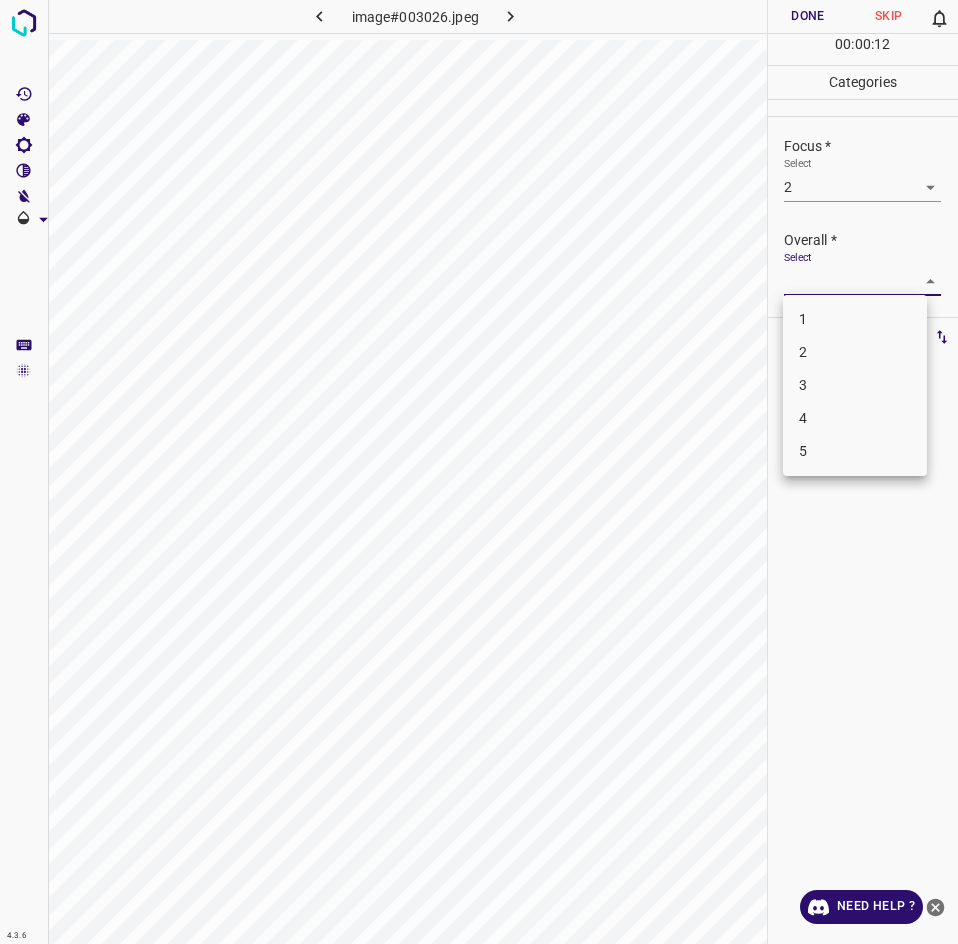 click on "2" at bounding box center [855, 352] 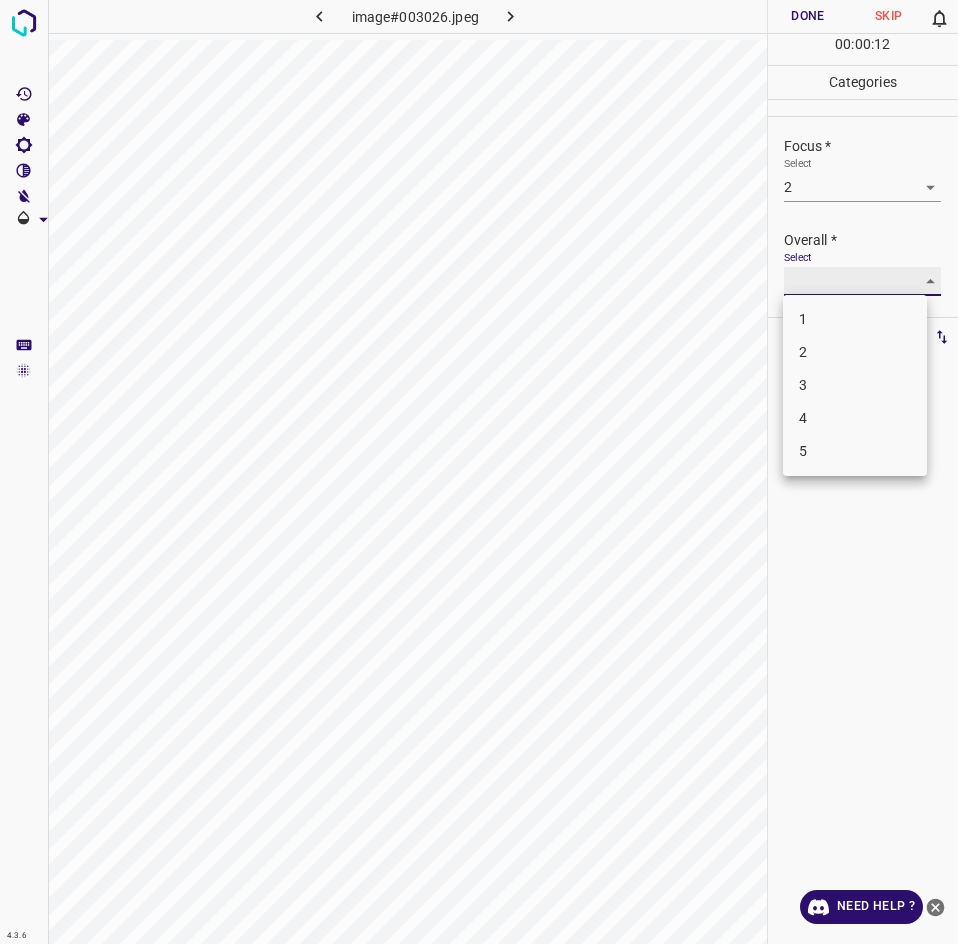 type on "2" 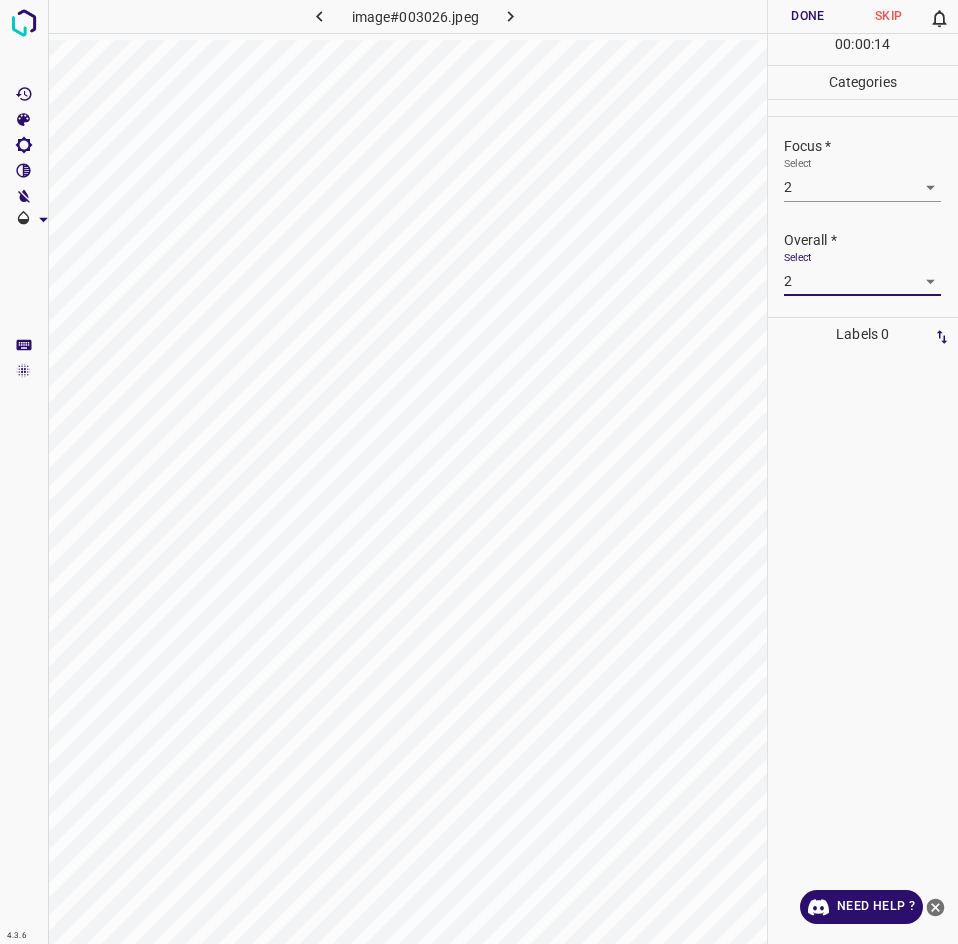 click on "4.3.6  image#003026.jpeg Done Skip 0 00   : 00   : 14   Categories Lighting *  Select 3 3 Focus *  Select 2 2 Overall *  Select 2 2 Labels   0 Categories 1 Lighting 2 Focus 3 Overall Tools Space Change between modes (Draw & Edit) I Auto labeling R Restore zoom M Zoom in N Zoom out Delete Delete selecte label Filters Z Restore filters X Saturation filter C Brightness filter V Contrast filter B Gray scale filter General O Download Need Help ? - Text - Hide - Delete" at bounding box center [479, 472] 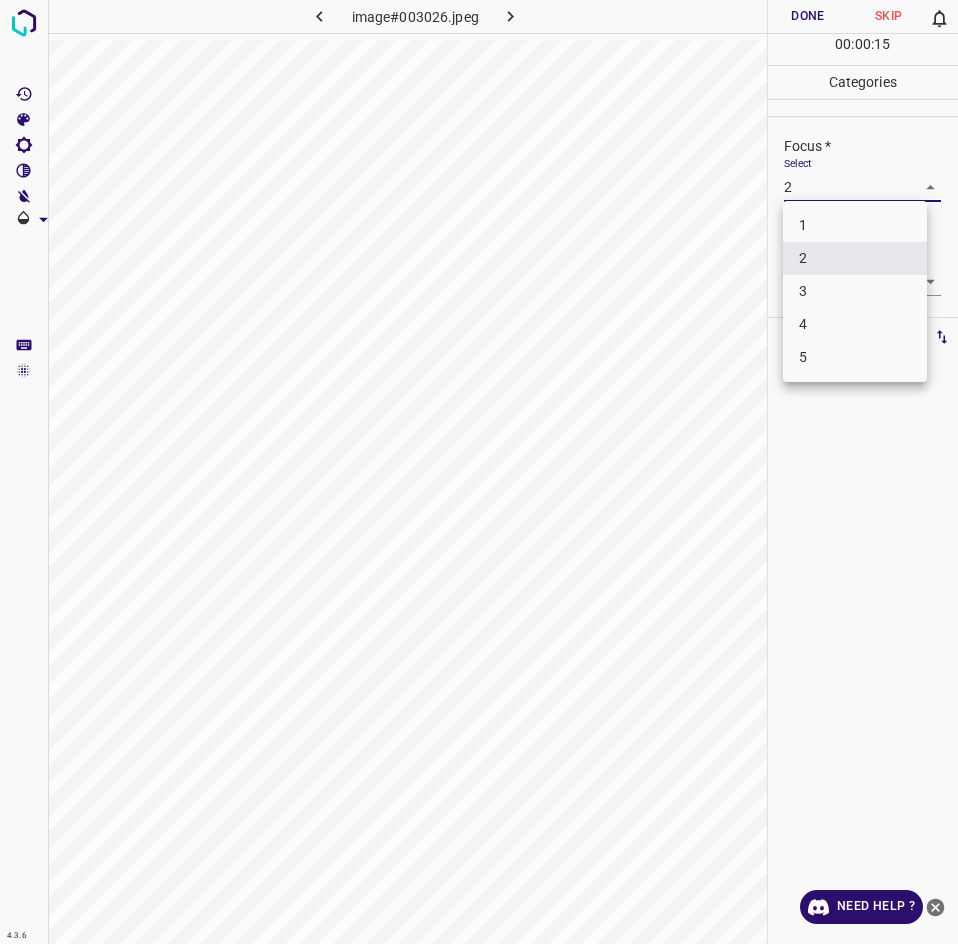 click on "3" at bounding box center (855, 291) 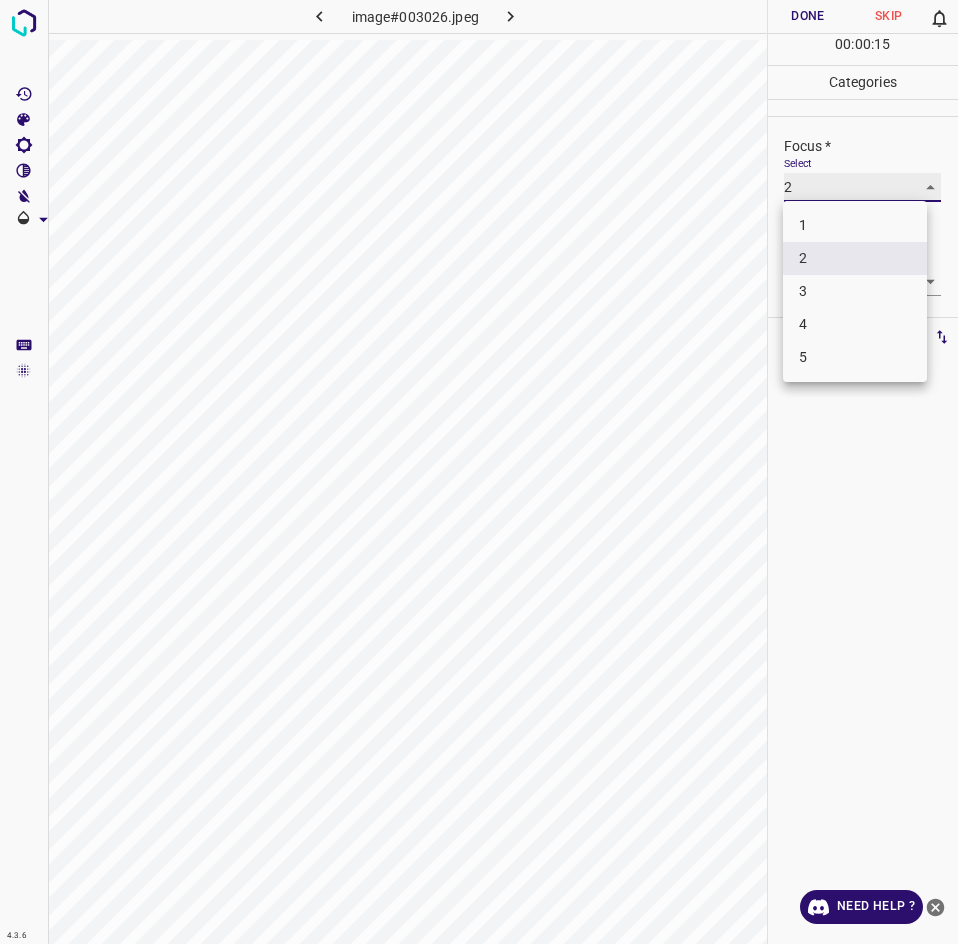 type on "3" 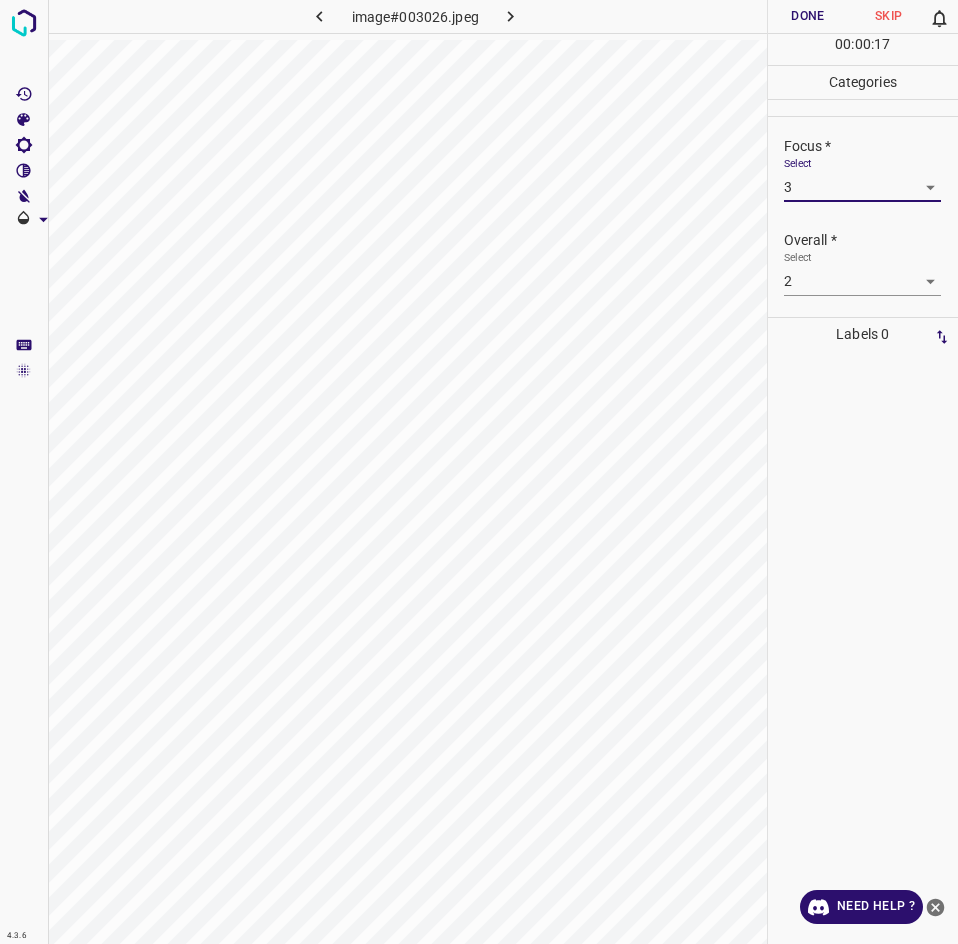 click on "4.3.6  image#003026.jpeg Done Skip 0 00   : 00   : 17   Categories Lighting *  Select 3 3 Focus *  Select 3 3 Overall *  Select 2 2 Labels   0 Categories 1 Lighting 2 Focus 3 Overall Tools Space Change between modes (Draw & Edit) I Auto labeling R Restore zoom M Zoom in N Zoom out Delete Delete selecte label Filters Z Restore filters X Saturation filter C Brightness filter V Contrast filter B Gray scale filter General O Download Need Help ? - Text - Hide - Delete" at bounding box center [479, 472] 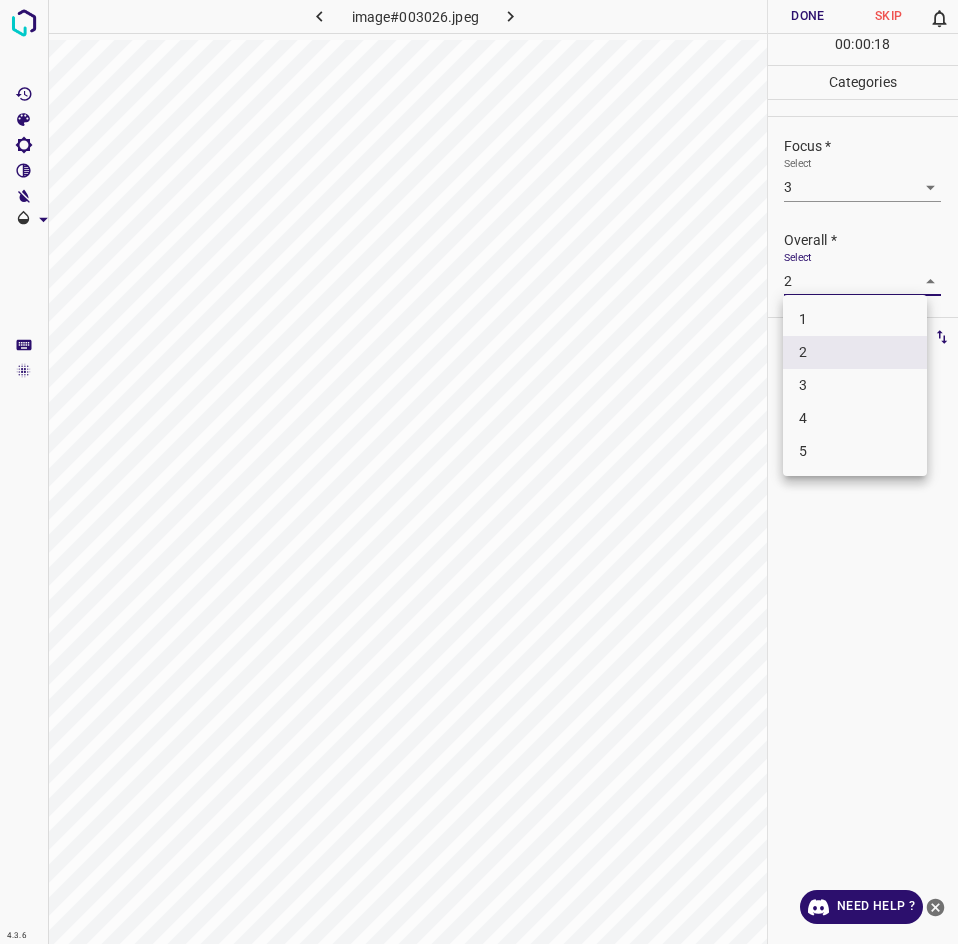 click on "3" at bounding box center [855, 385] 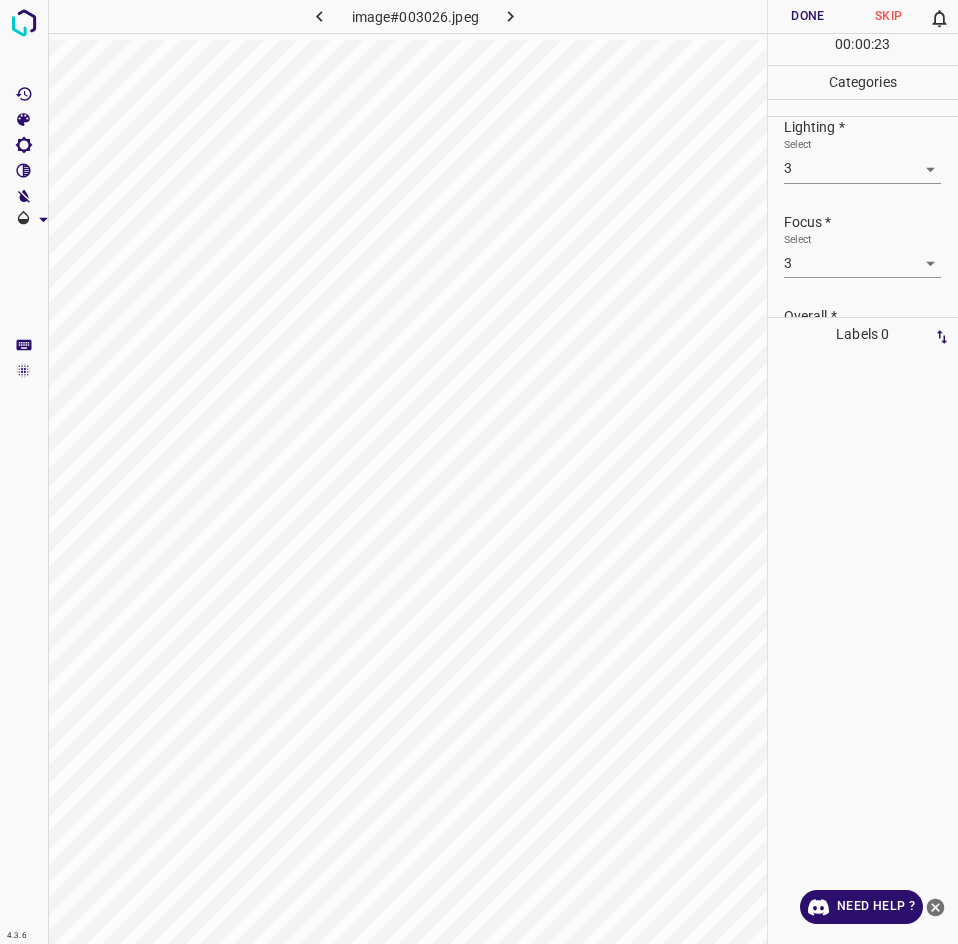 scroll, scrollTop: 98, scrollLeft: 0, axis: vertical 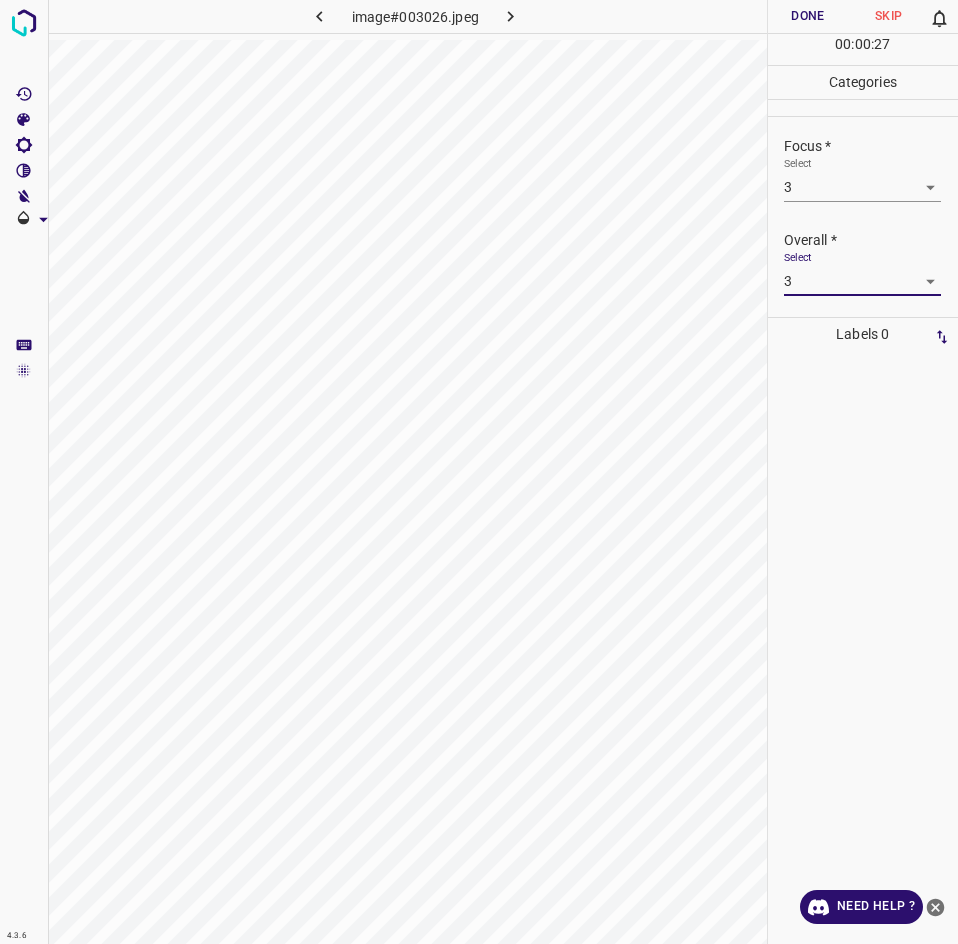 click on "4.3.6  image#003026.jpeg Done Skip 0 00   : 00   : 27   Categories Lighting *  Select 3 3 Focus *  Select 3 3 Overall *  Select 3 3 Labels   0 Categories 1 Lighting 2 Focus 3 Overall Tools Space Change between modes (Draw & Edit) I Auto labeling R Restore zoom M Zoom in N Zoom out Delete Delete selecte label Filters Z Restore filters X Saturation filter C Brightness filter V Contrast filter B Gray scale filter General O Download Need Help ? - Text - Hide - Delete" at bounding box center [479, 472] 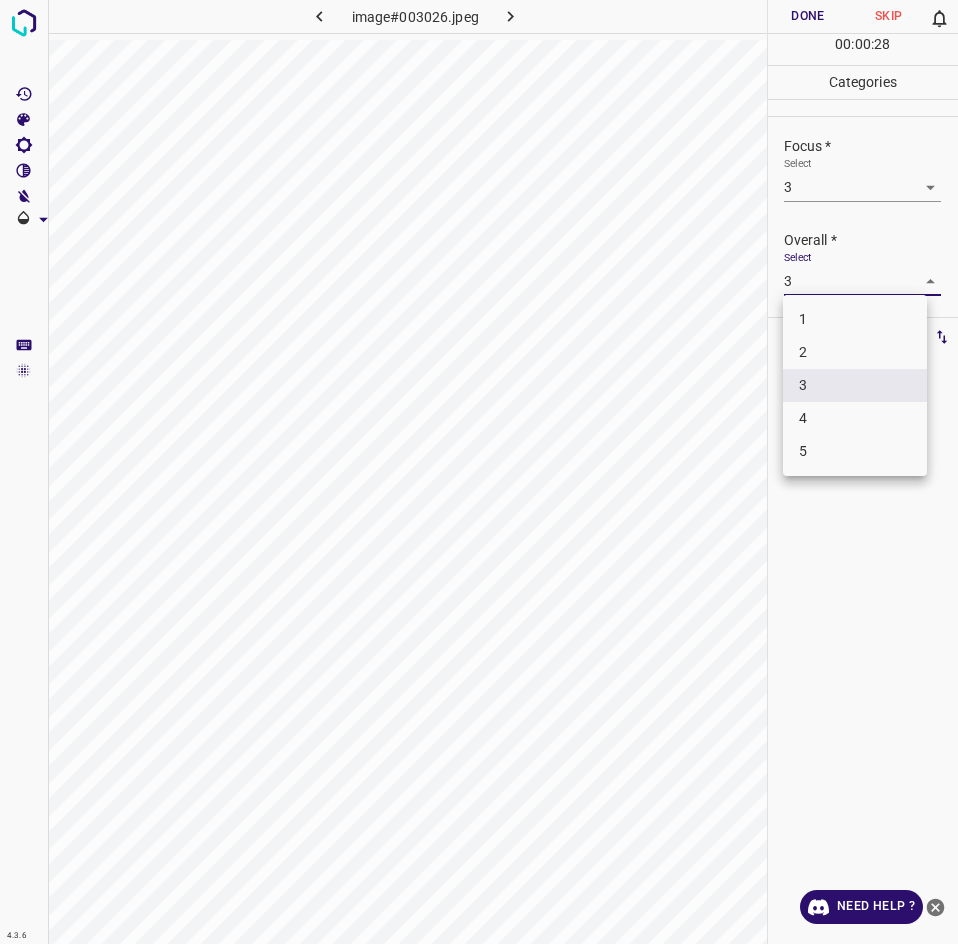 click on "2" at bounding box center [855, 352] 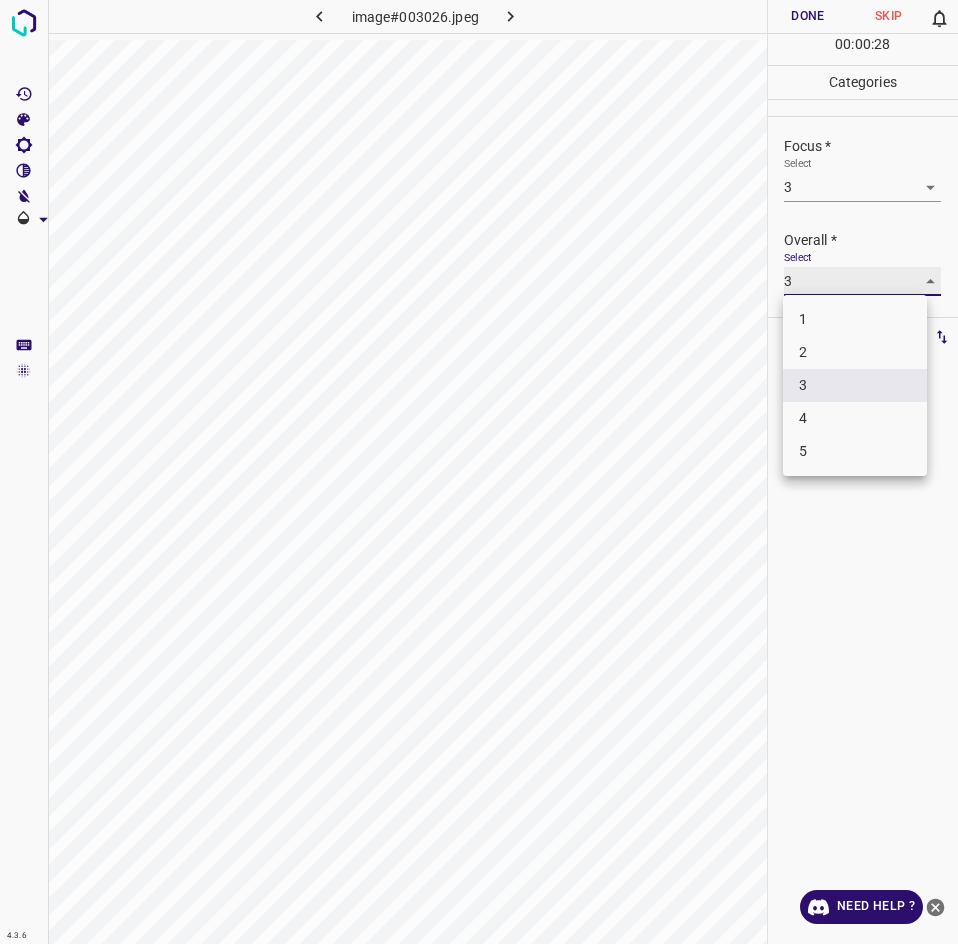 type on "2" 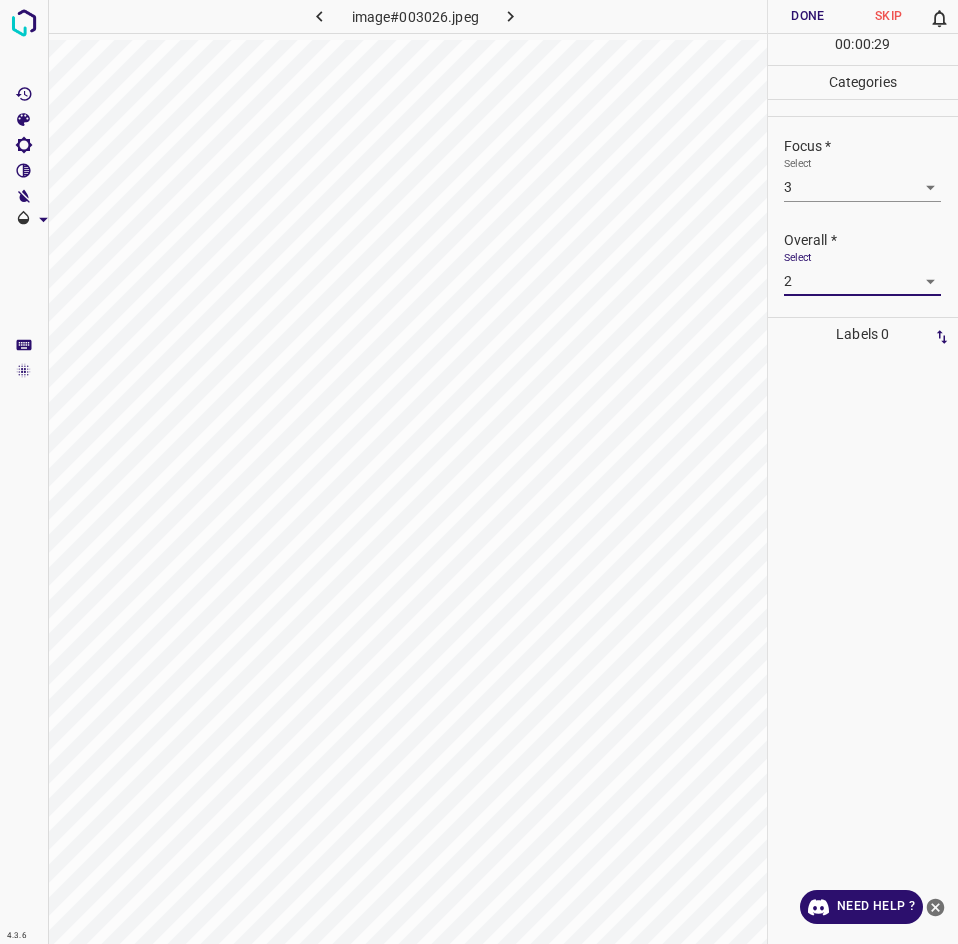 click on "4.3.6  image#003026.jpeg Done Skip 0 00   : 00   : 29   Categories Lighting *  Select 3 3 Focus *  Select 3 3 Overall *  Select 2 2 Labels   0 Categories 1 Lighting 2 Focus 3 Overall Tools Space Change between modes (Draw & Edit) I Auto labeling R Restore zoom M Zoom in N Zoom out Delete Delete selecte label Filters Z Restore filters X Saturation filter C Brightness filter V Contrast filter B Gray scale filter General O Download Need Help ? - Text - Hide - Delete" at bounding box center (479, 472) 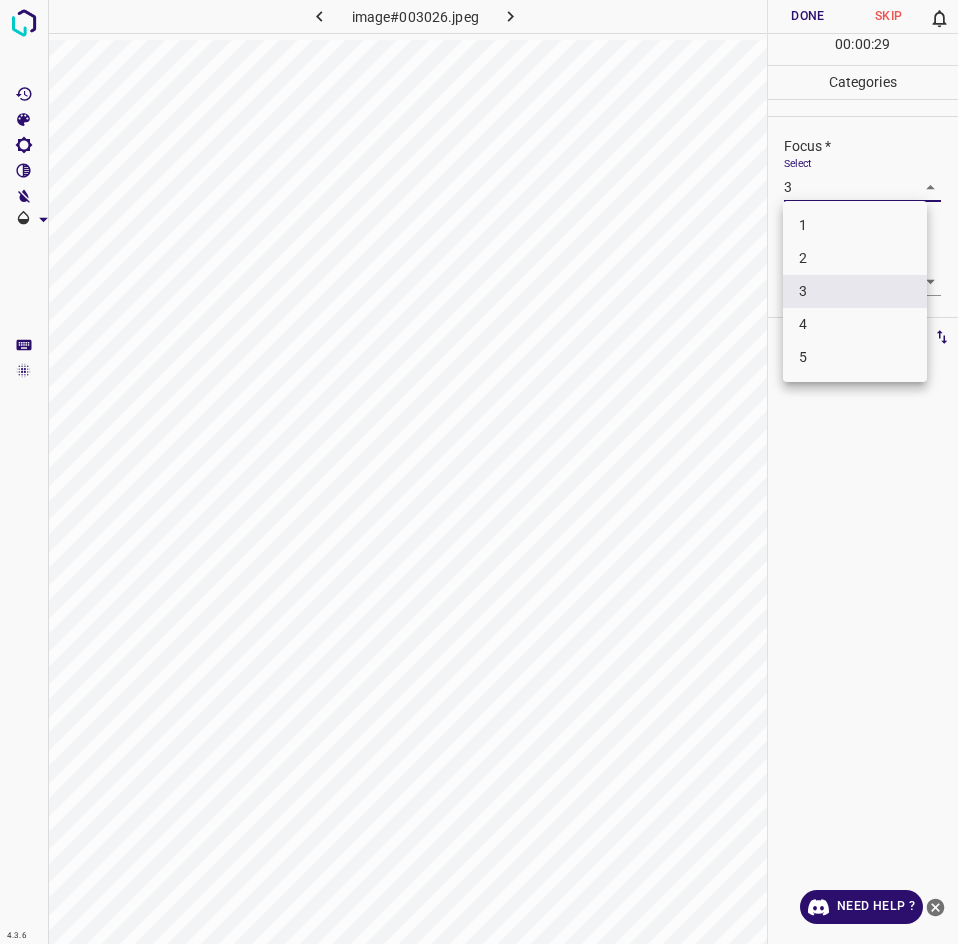 click on "2" at bounding box center (855, 258) 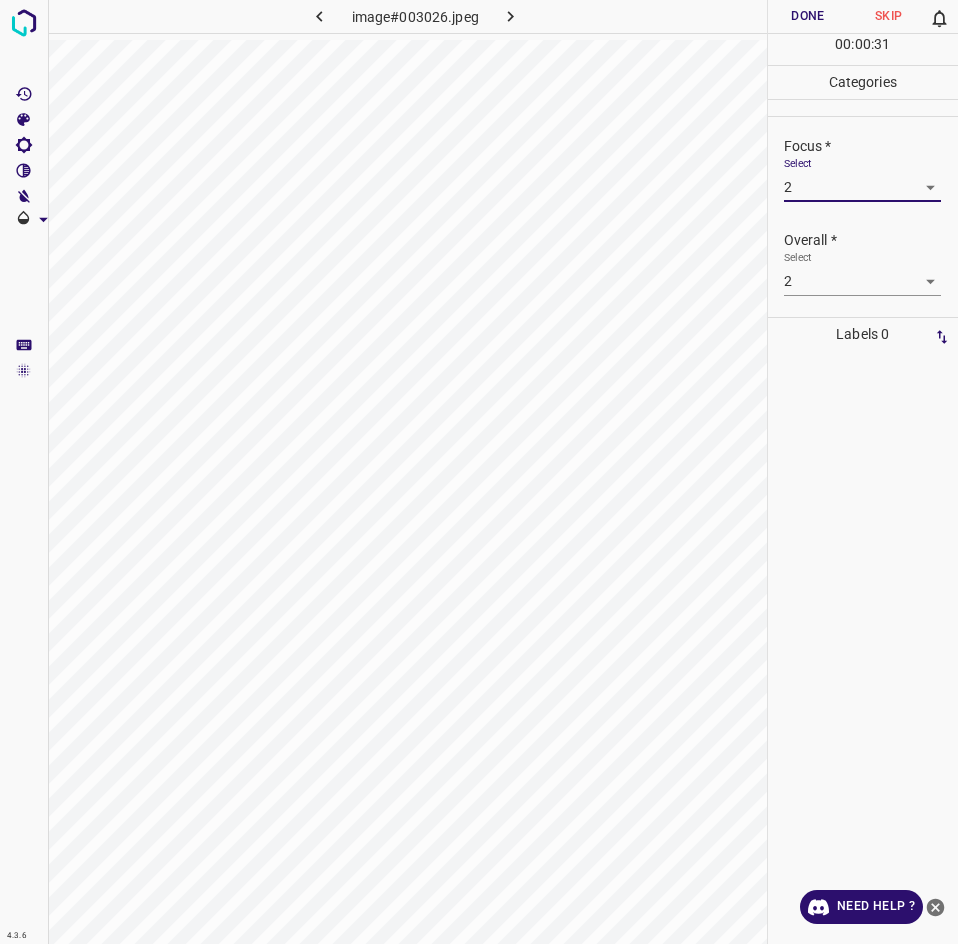 click on "4.3.6  image#003026.jpeg Done Skip 0 00   : 00   : 31   Categories Lighting *  Select 3 3 Focus *  Select 2 2 Overall *  Select 2 2 Labels   0 Categories 1 Lighting 2 Focus 3 Overall Tools Space Change between modes (Draw & Edit) I Auto labeling R Restore zoom M Zoom in N Zoom out Delete Delete selecte label Filters Z Restore filters X Saturation filter C Brightness filter V Contrast filter B Gray scale filter General O Download Need Help ? - Text - Hide - Delete" at bounding box center [479, 472] 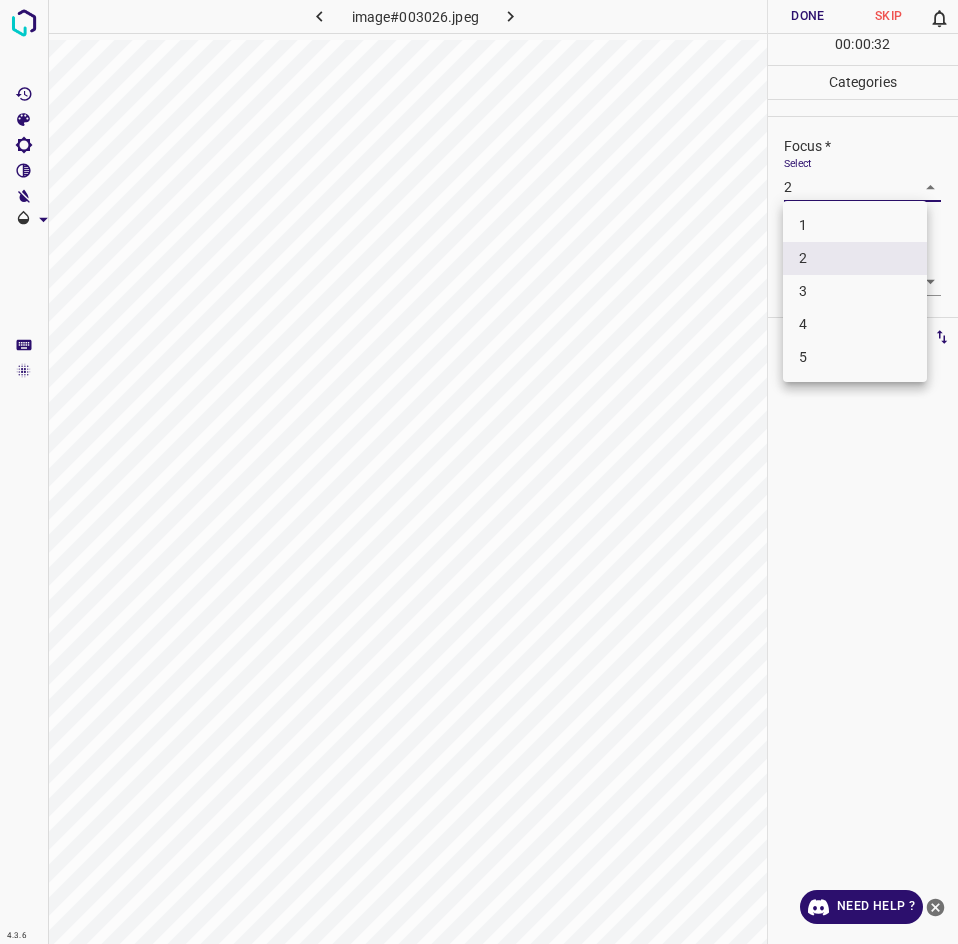 click on "3" at bounding box center (855, 291) 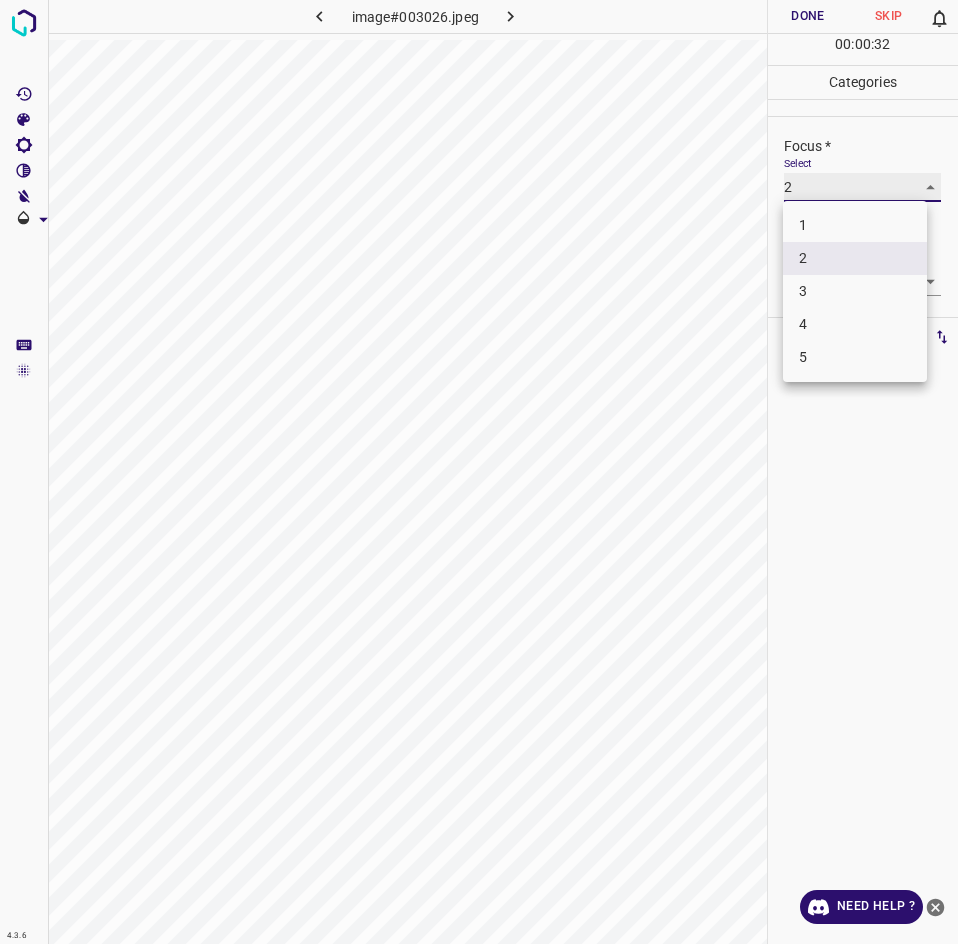 type on "3" 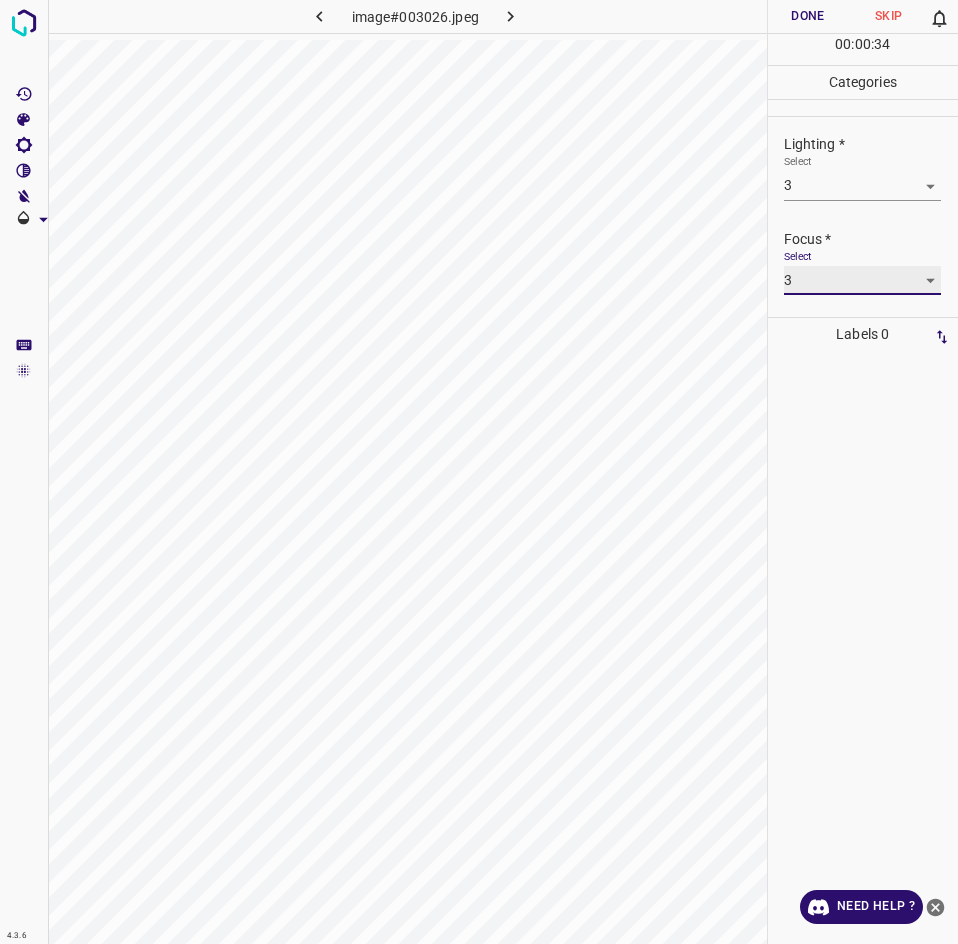 scroll, scrollTop: 0, scrollLeft: 0, axis: both 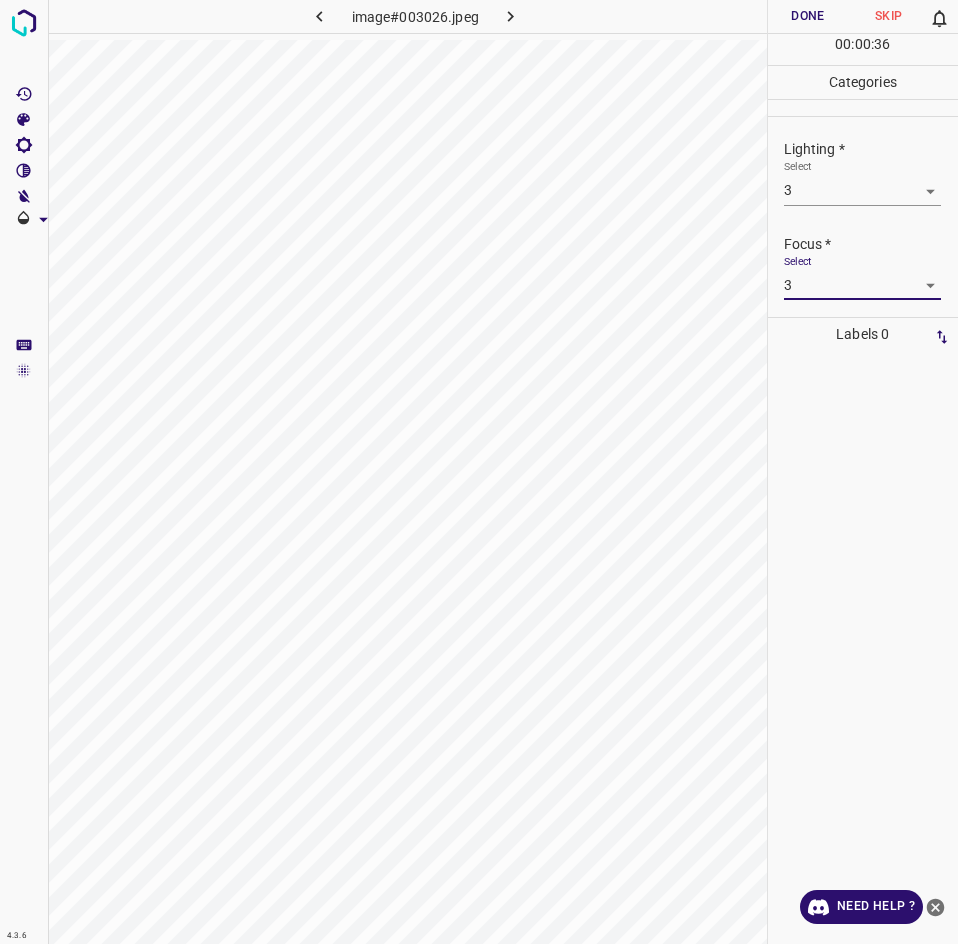click on "Done" at bounding box center (808, 16) 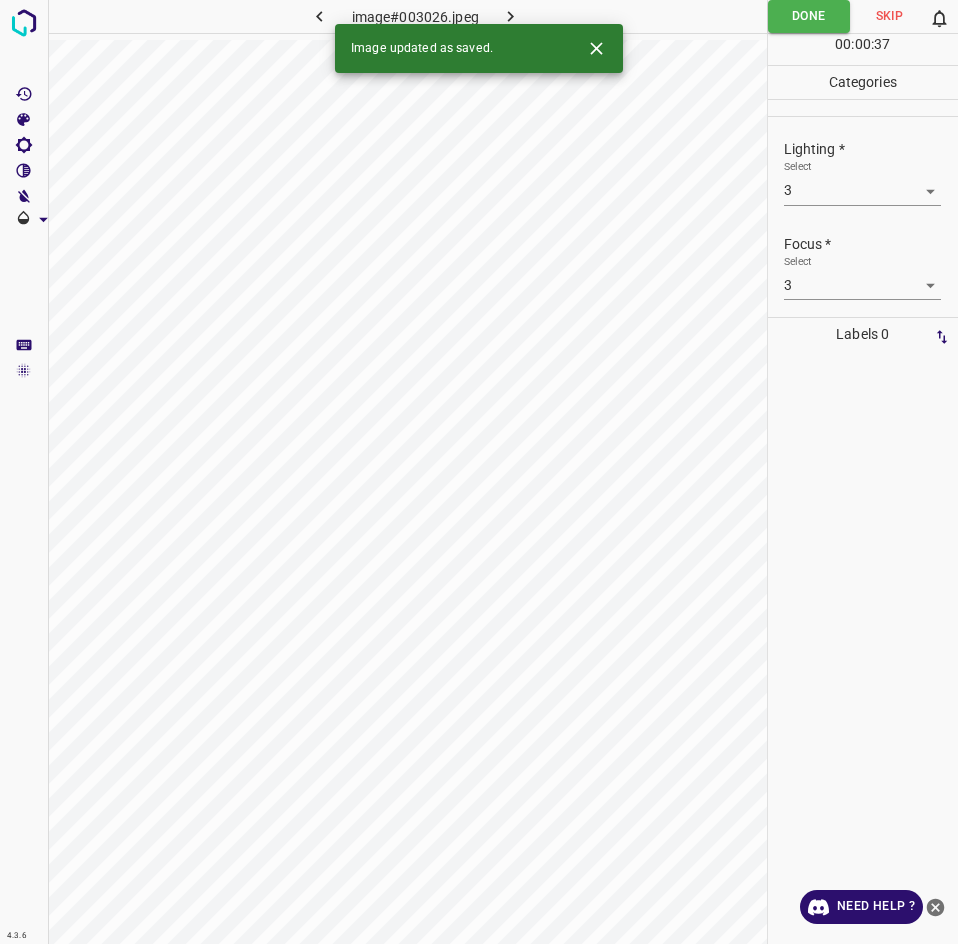 click 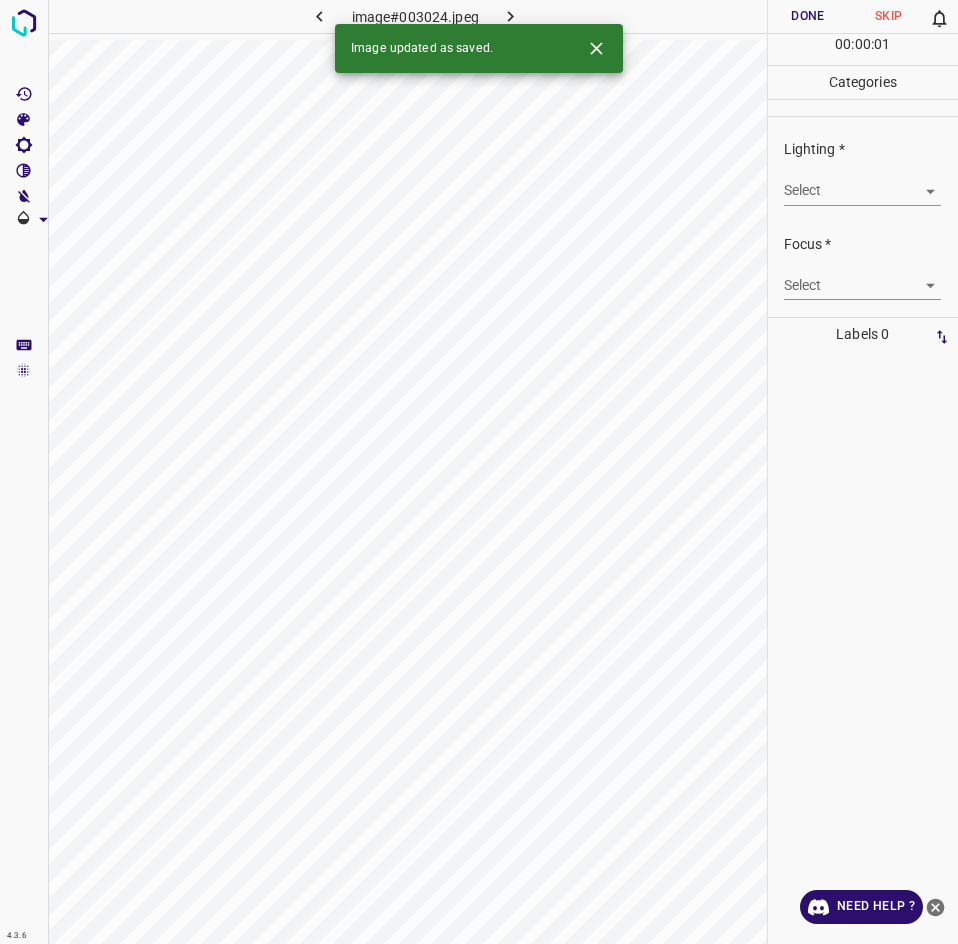 click on "4.3.6  image#003024.jpeg Done Skip 0 00   : 00   : 01   Categories Lighting *  Select ​ Focus *  Select ​ Overall *  Select ​ Labels   0 Categories 1 Lighting 2 Focus 3 Overall Tools Space Change between modes (Draw & Edit) I Auto labeling R Restore zoom M Zoom in N Zoom out Delete Delete selecte label Filters Z Restore filters X Saturation filter C Brightness filter V Contrast filter B Gray scale filter General O Download Image updated as saved. Need Help ? - Text - Hide - Delete" at bounding box center (479, 472) 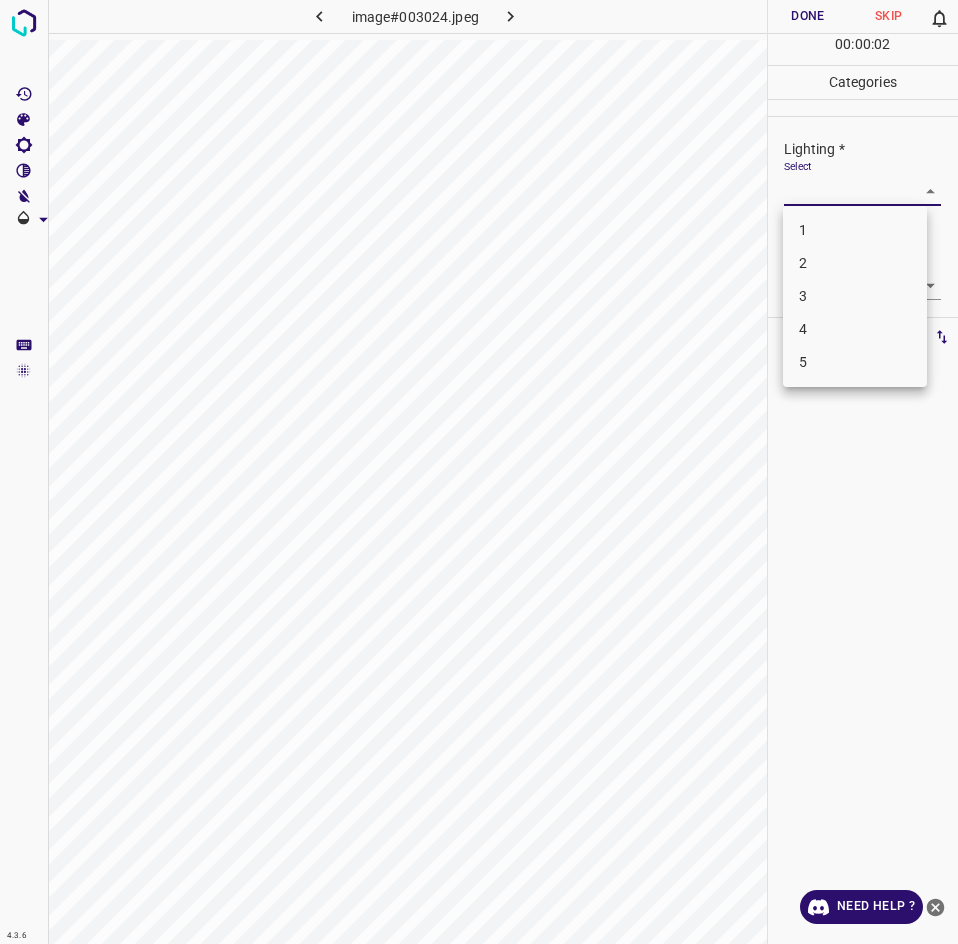 click at bounding box center (479, 472) 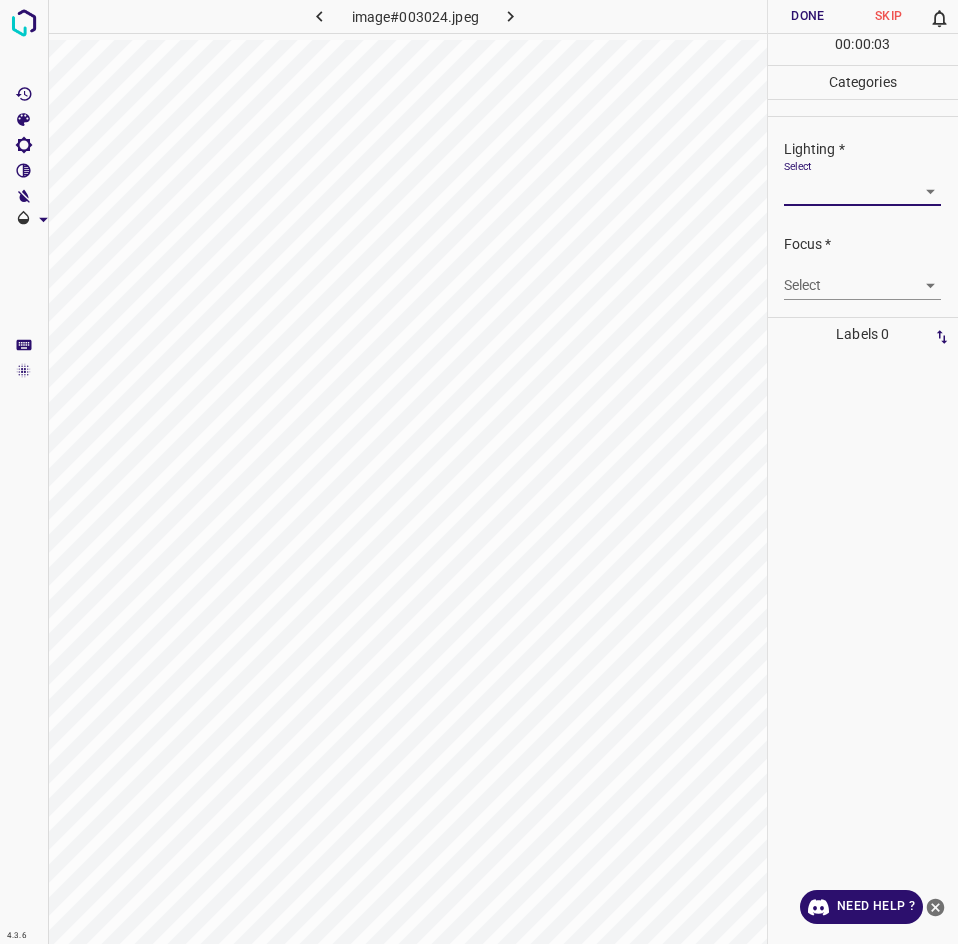 click on "4.3.6  image#003024.jpeg Done Skip 0 00   : 00   : 03   Categories Lighting *  Select ​ Focus *  Select ​ Overall *  Select ​ Labels   0 Categories 1 Lighting 2 Focus 3 Overall Tools Space Change between modes (Draw & Edit) I Auto labeling R Restore zoom M Zoom in N Zoom out Delete Delete selecte label Filters Z Restore filters X Saturation filter C Brightness filter V Contrast filter B Gray scale filter General O Download Need Help ? - Text - Hide - Delete" at bounding box center (479, 472) 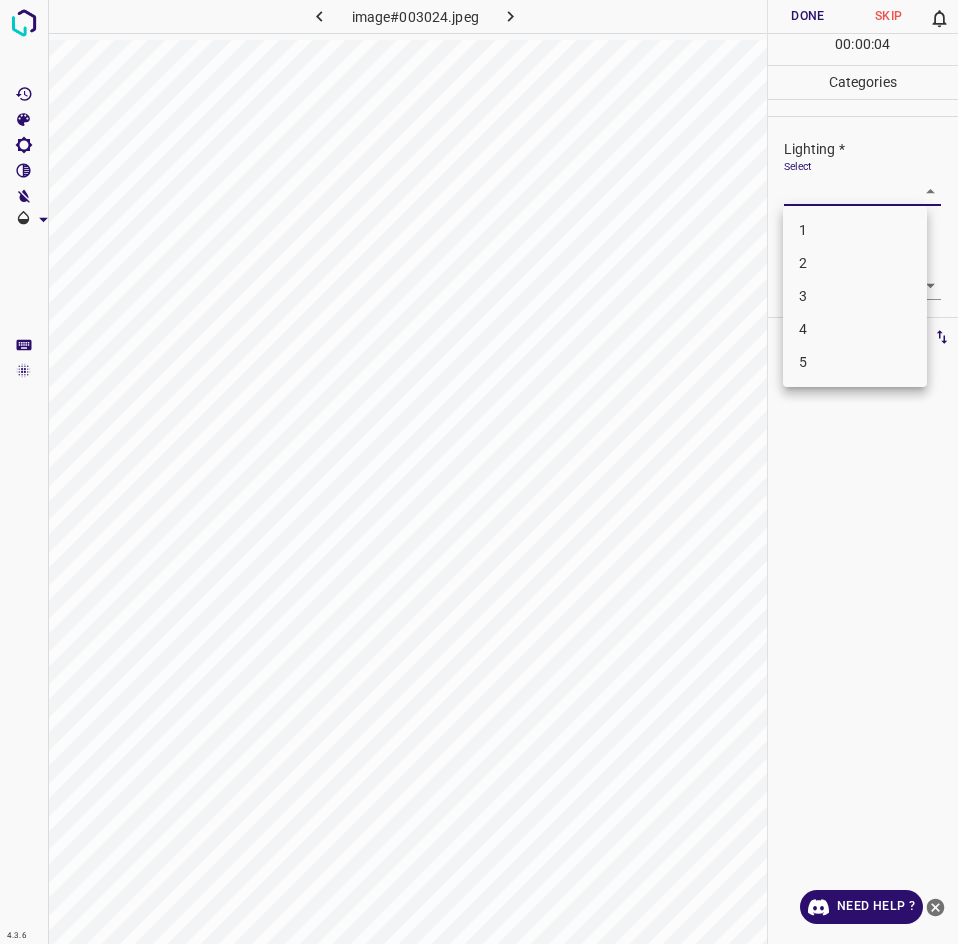 click on "3" at bounding box center (855, 296) 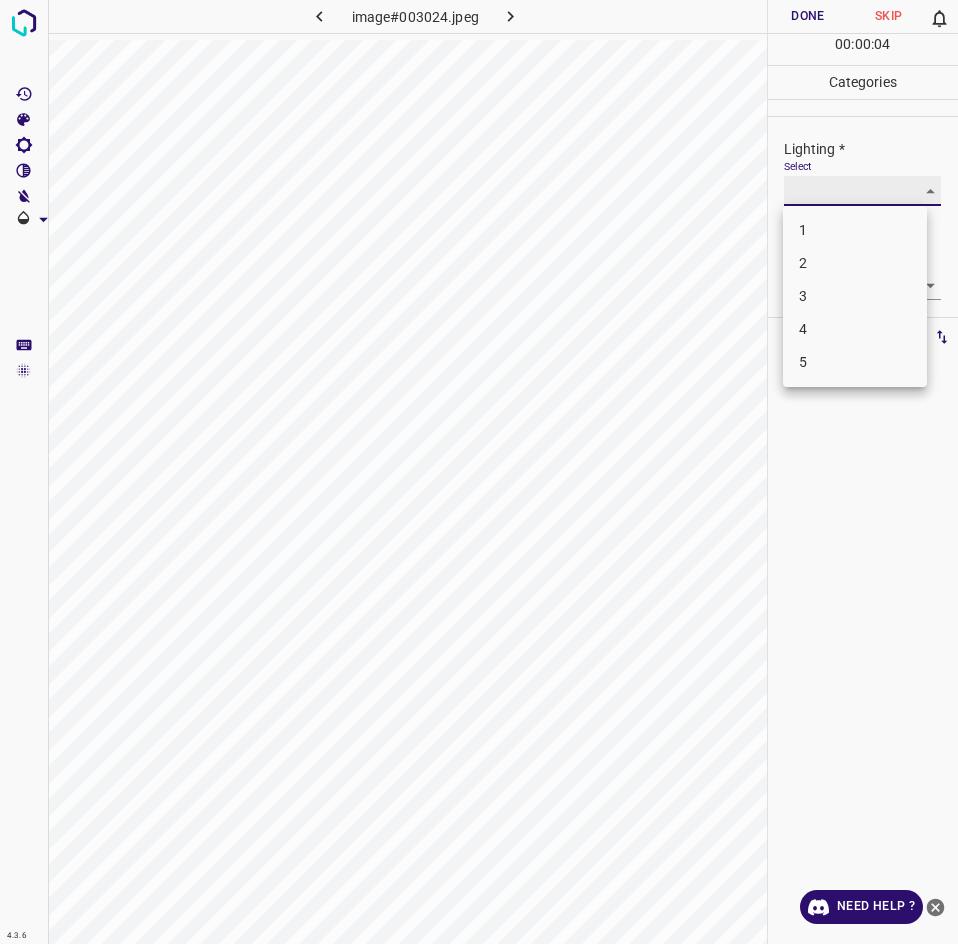 type on "3" 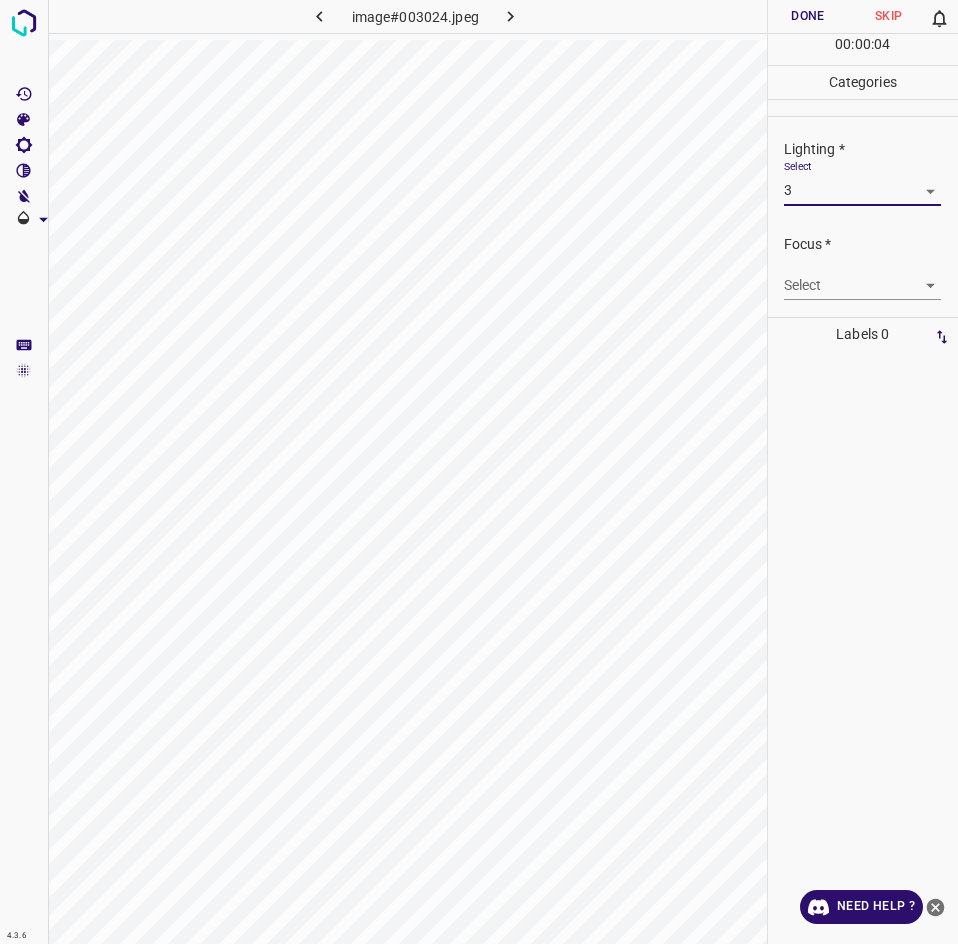 click on "4.3.6  image#003024.jpeg Done Skip 0 00   : 00   : 04   Categories Lighting *  Select 3 3 Focus *  Select ​ Overall *  Select ​ Labels   0 Categories 1 Lighting 2 Focus 3 Overall Tools Space Change between modes (Draw & Edit) I Auto labeling R Restore zoom M Zoom in N Zoom out Delete Delete selecte label Filters Z Restore filters X Saturation filter C Brightness filter V Contrast filter B Gray scale filter General O Download Need Help ? - Text - Hide - Delete 1 2 3 4 5" at bounding box center (479, 472) 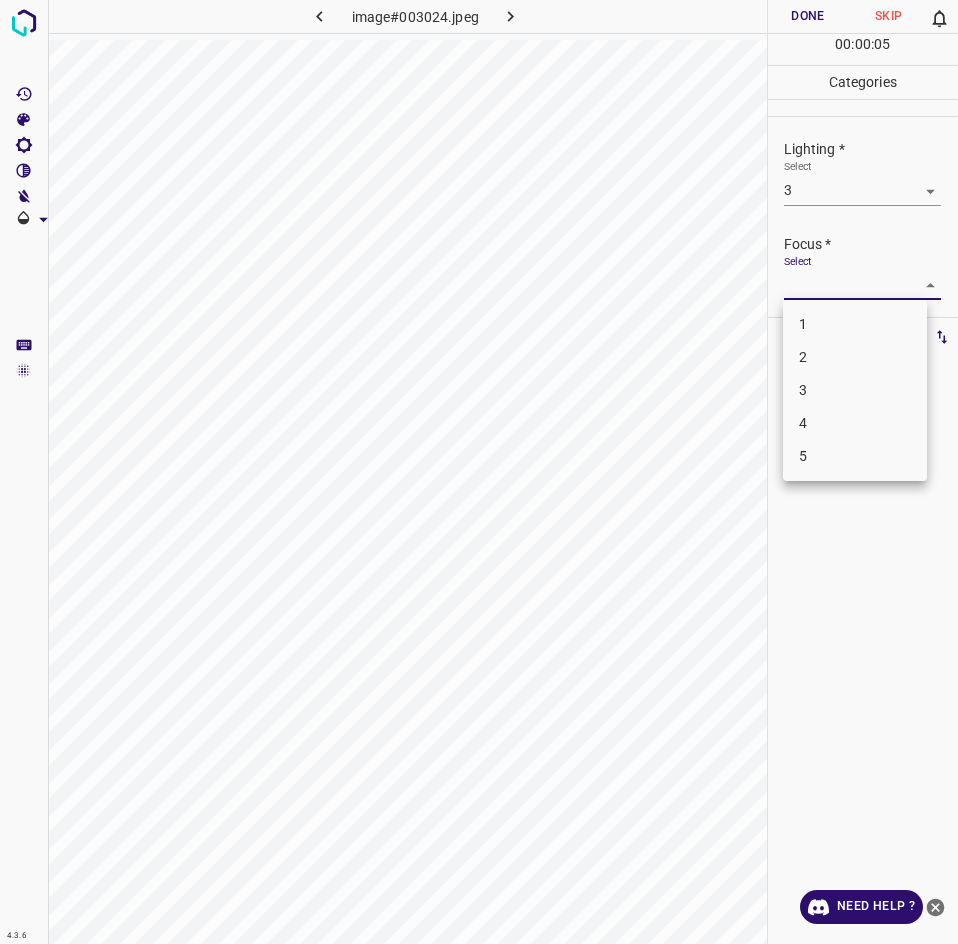 click on "2" at bounding box center [855, 357] 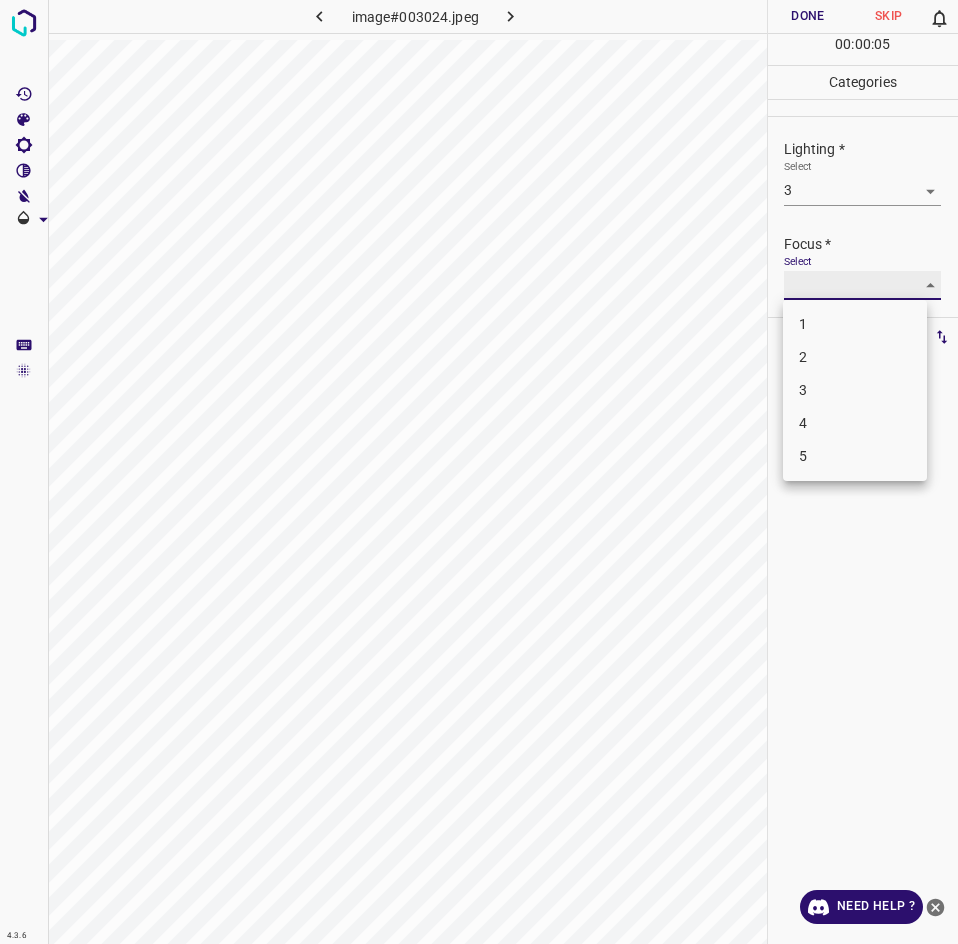 type on "2" 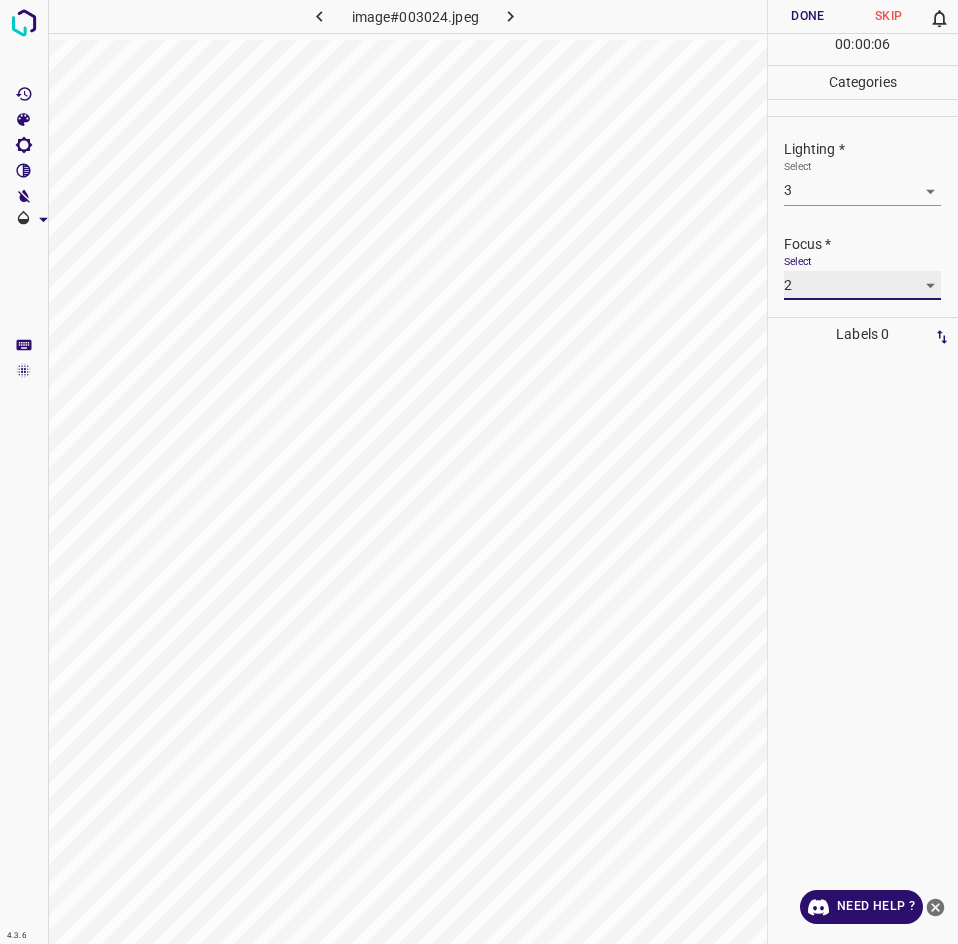 scroll, scrollTop: 92, scrollLeft: 0, axis: vertical 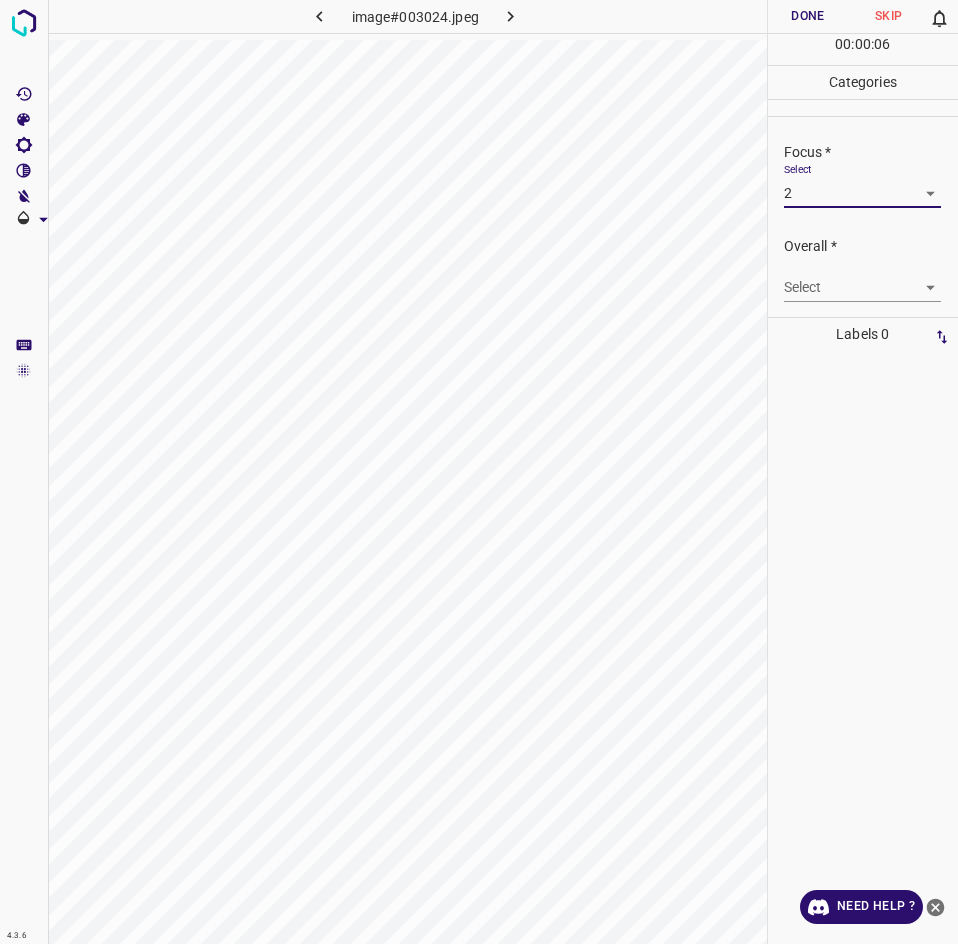 click on "4.3.6  image#003024.jpeg Done Skip 0 00   : 00   : 06   Categories Lighting *  Select 3 3 Focus *  Select 2 2 Overall *  Select ​ Labels   0 Categories 1 Lighting 2 Focus 3 Overall Tools Space Change between modes (Draw & Edit) I Auto labeling R Restore zoom M Zoom in N Zoom out Delete Delete selecte label Filters Z Restore filters X Saturation filter C Brightness filter V Contrast filter B Gray scale filter General O Download Need Help ? - Text - Hide - Delete" at bounding box center [479, 472] 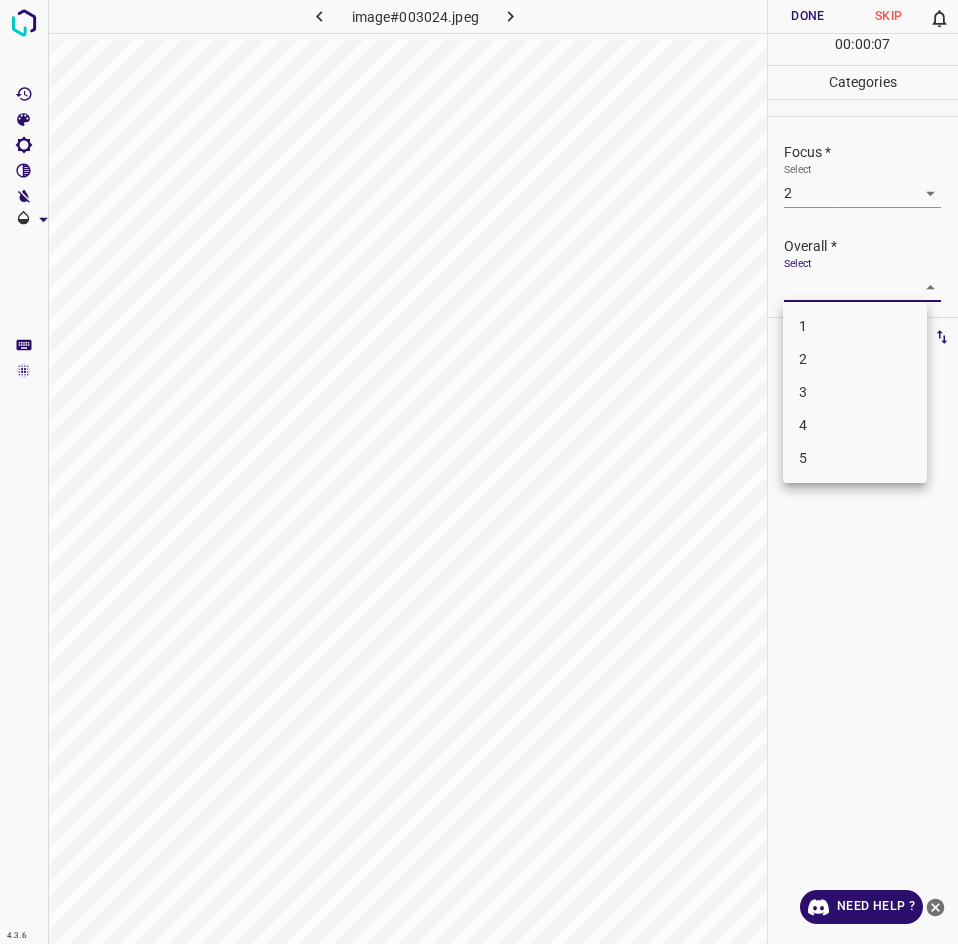 click on "2" at bounding box center [855, 359] 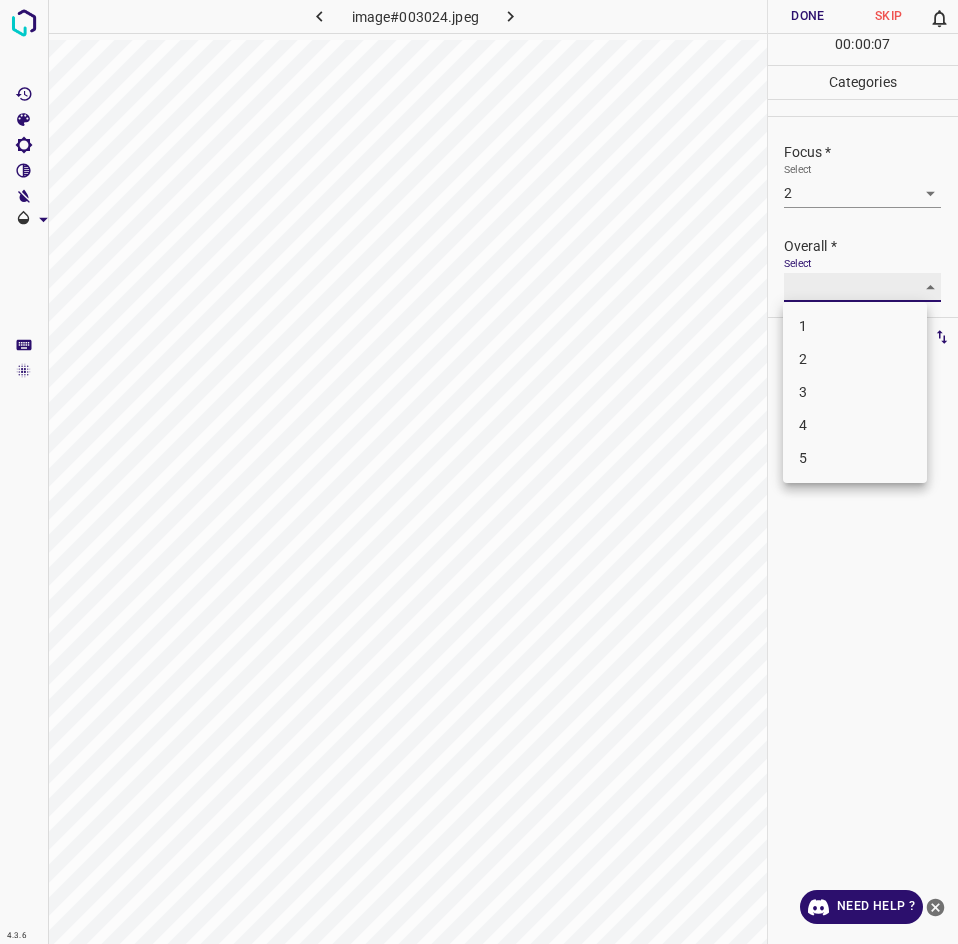 type on "2" 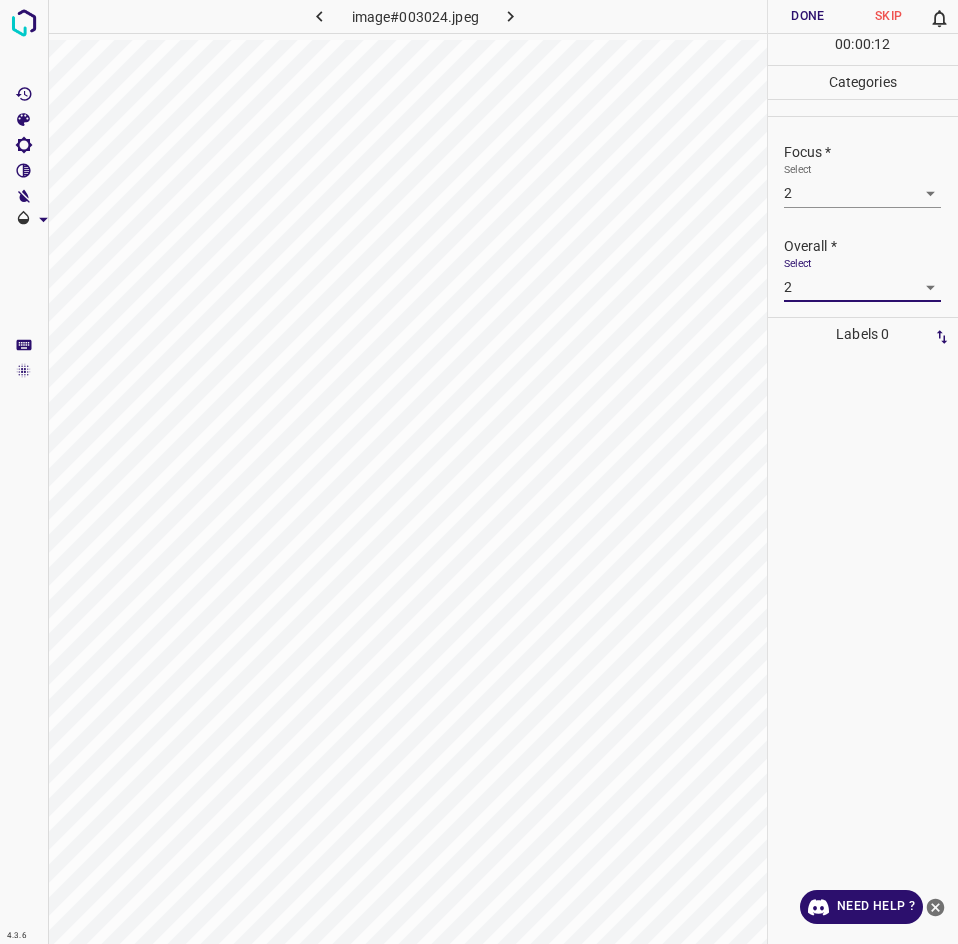 click on "Done" at bounding box center (808, 16) 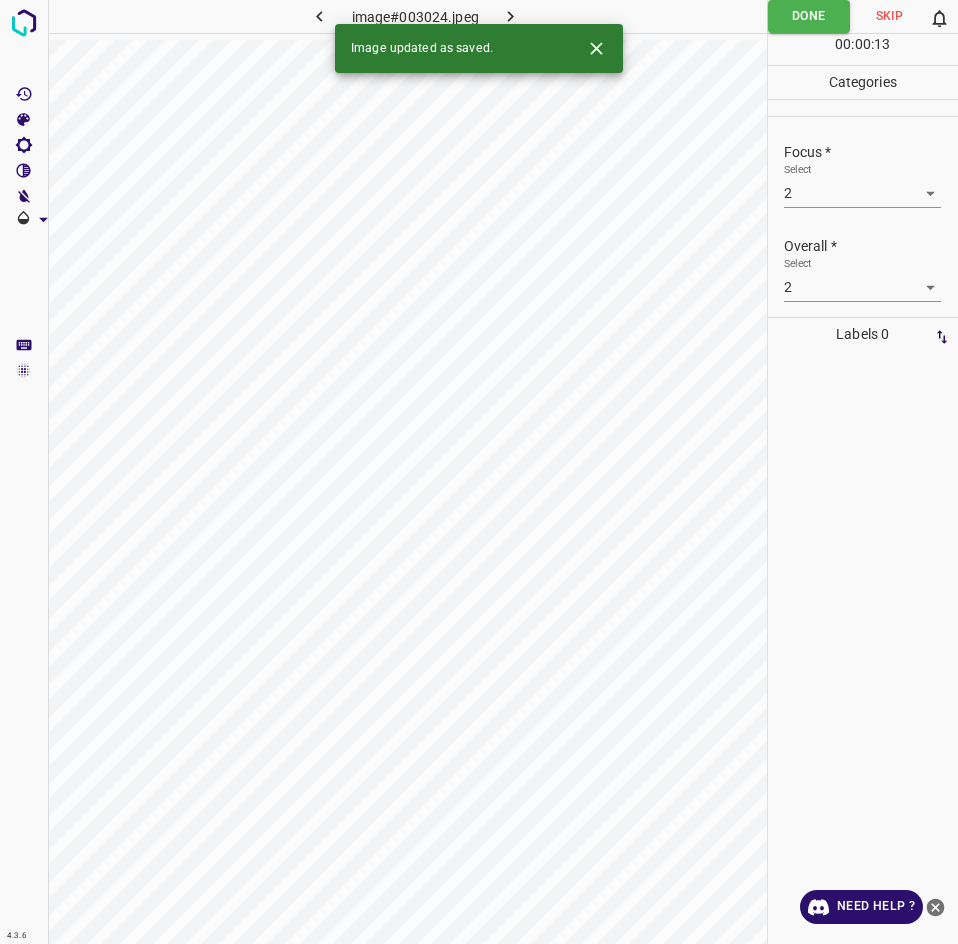 click 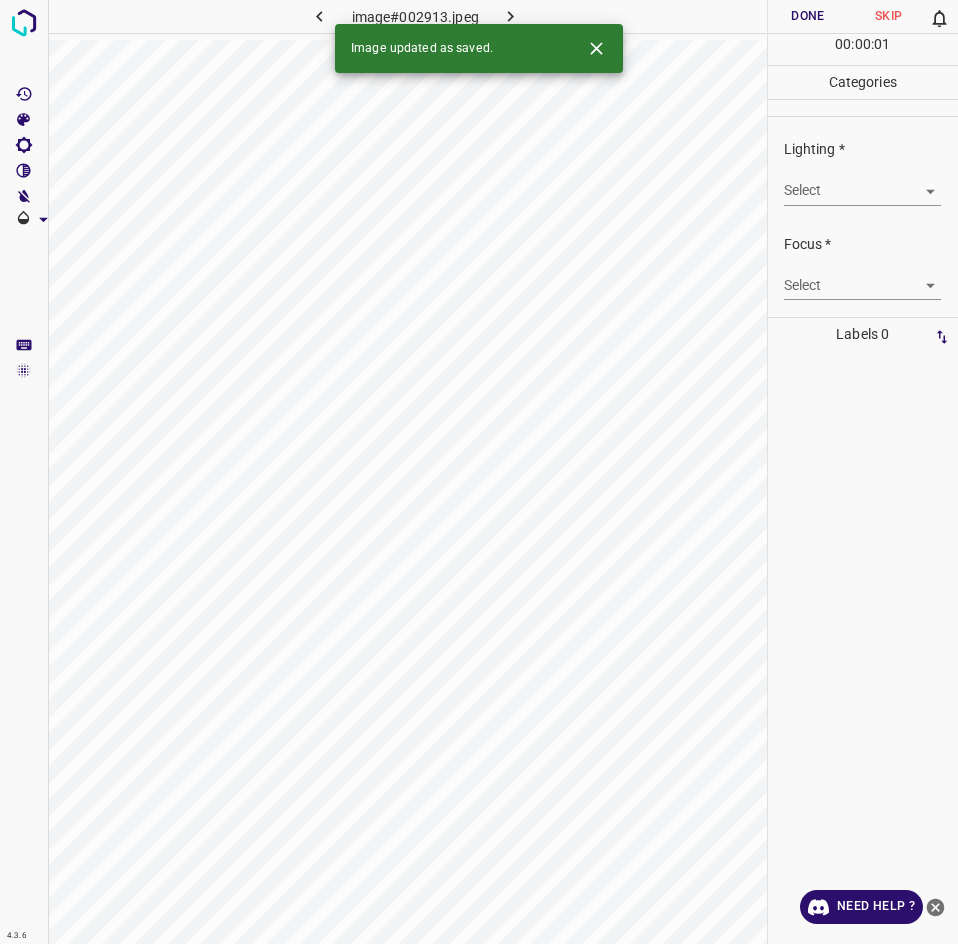 click on "4.3.6  image#002913.jpeg Done Skip 0 00   : 00   : 01   Categories Lighting *  Select ​ Focus *  Select ​ Overall *  Select ​ Labels   0 Categories 1 Lighting 2 Focus 3 Overall Tools Space Change between modes (Draw & Edit) I Auto labeling R Restore zoom M Zoom in N Zoom out Delete Delete selecte label Filters Z Restore filters X Saturation filter C Brightness filter V Contrast filter B Gray scale filter General O Download Image updated as saved. Need Help ? - Text - Hide - Delete" at bounding box center [479, 472] 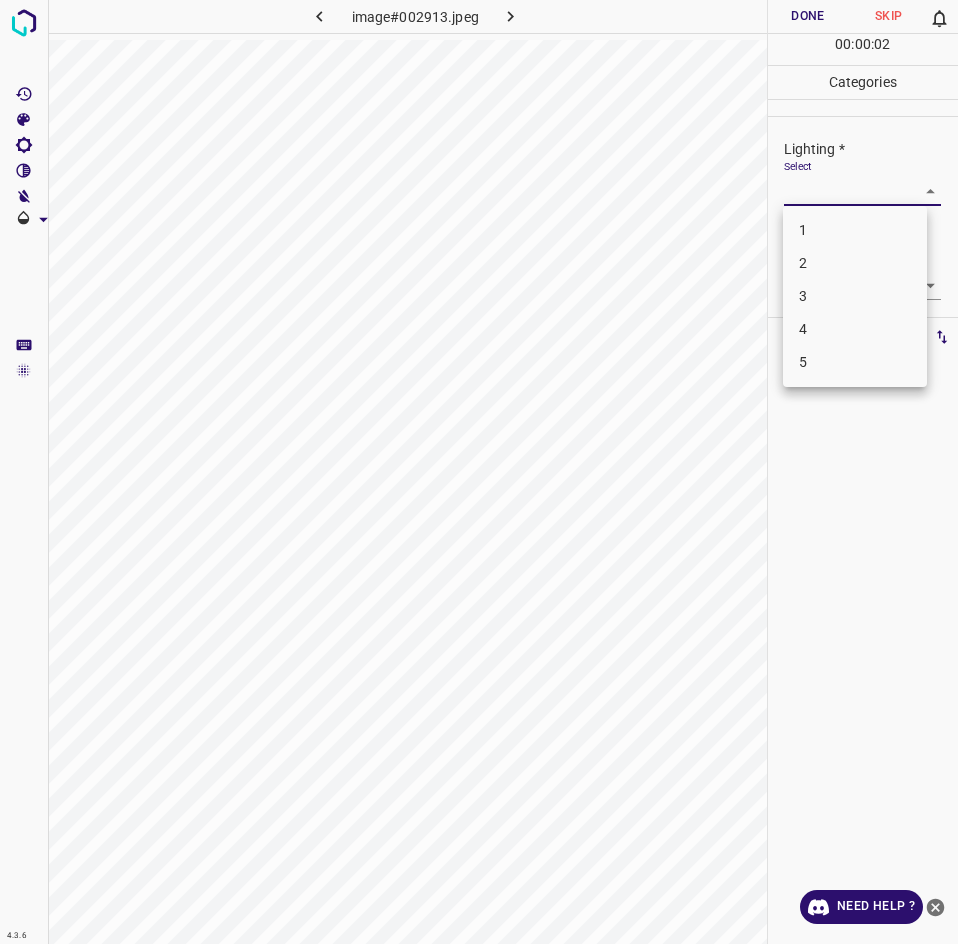 click on "3" at bounding box center [855, 296] 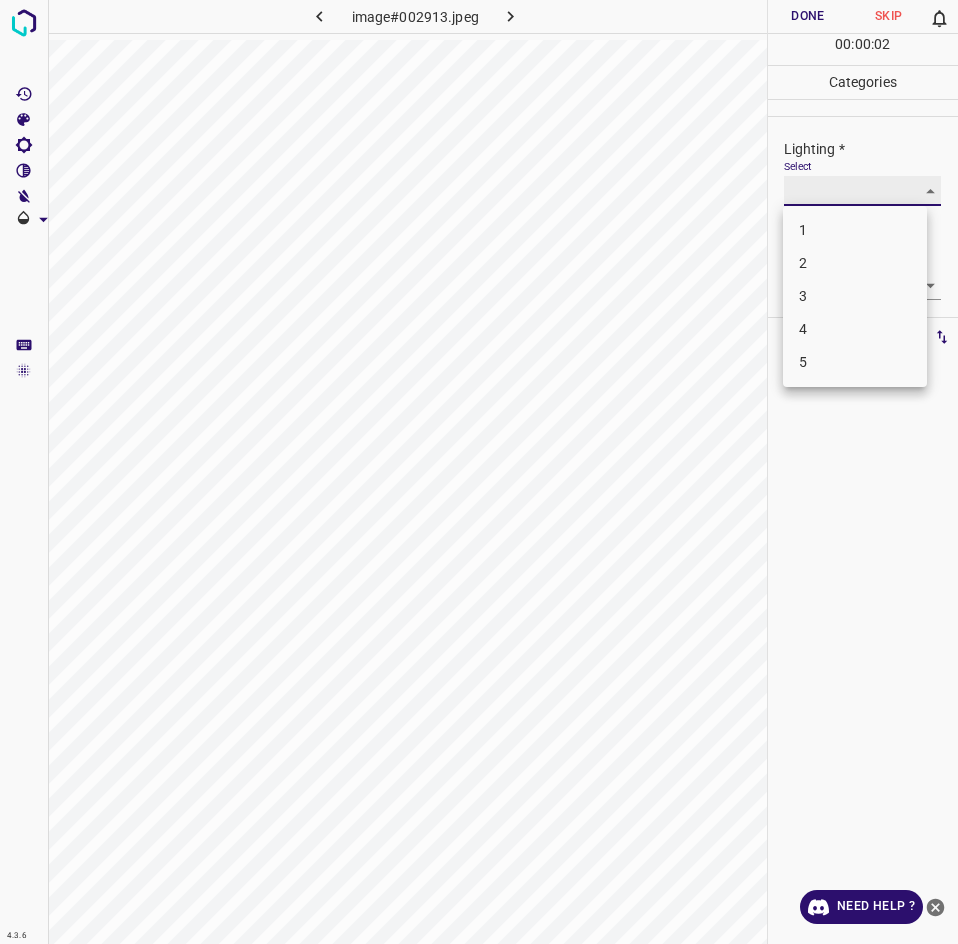 type on "3" 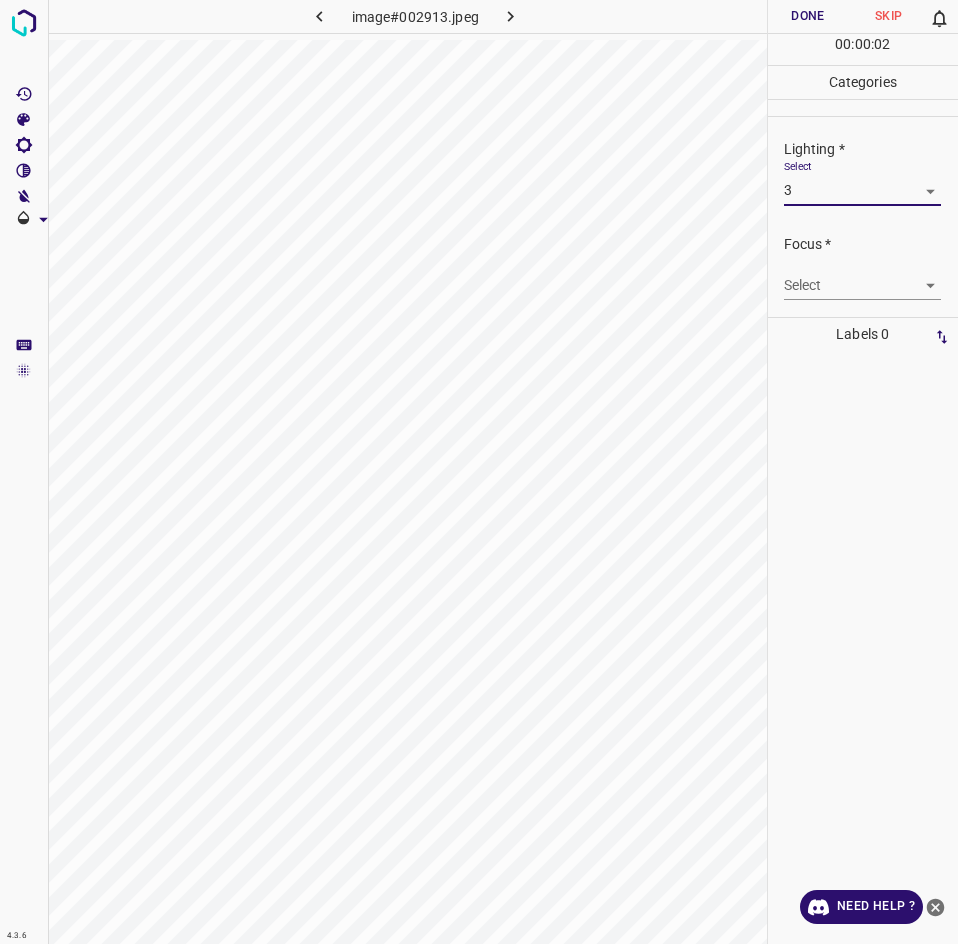 click on "4.3.6  image#002913.jpeg Done Skip 0 00   : 00   : 02   Categories Lighting *  Select 3 3 Focus *  Select ​ Overall *  Select ​ Labels   0 Categories 1 Lighting 2 Focus 3 Overall Tools Space Change between modes (Draw & Edit) I Auto labeling R Restore zoom M Zoom in N Zoom out Delete Delete selecte label Filters Z Restore filters X Saturation filter C Brightness filter V Contrast filter B Gray scale filter General O Download Need Help ? - Text - Hide - Delete" at bounding box center [479, 472] 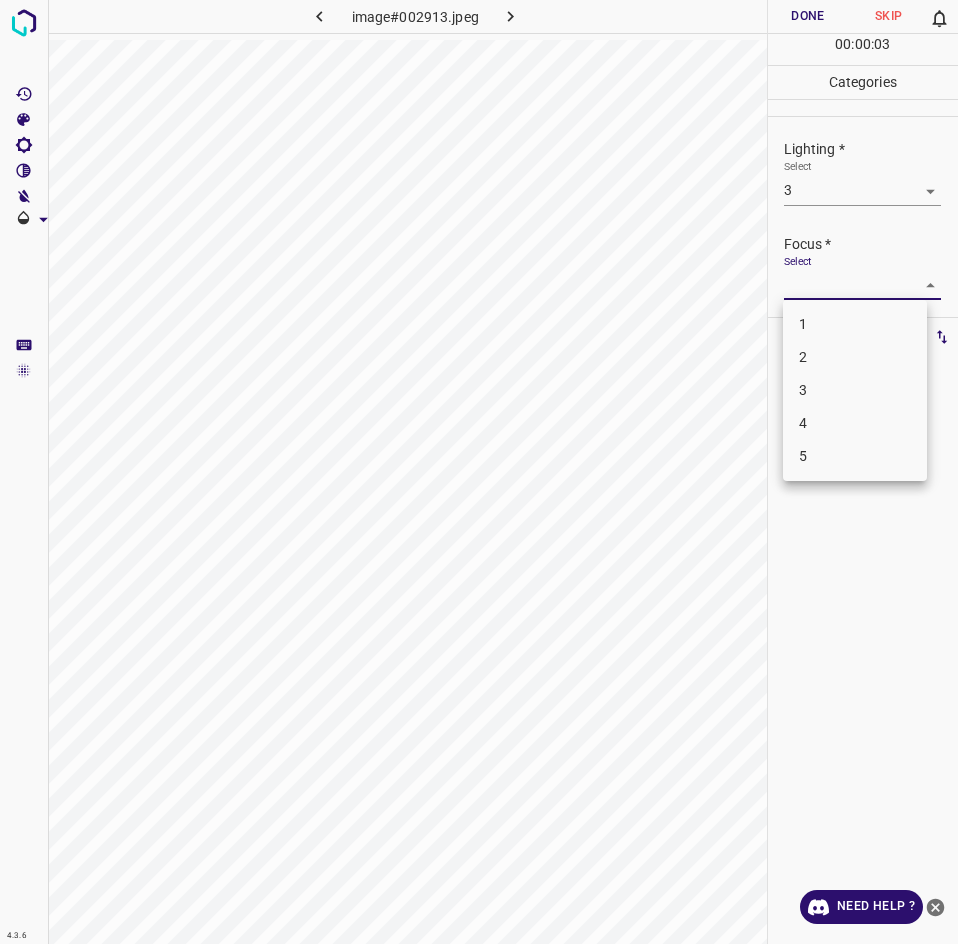 click on "3" at bounding box center [855, 390] 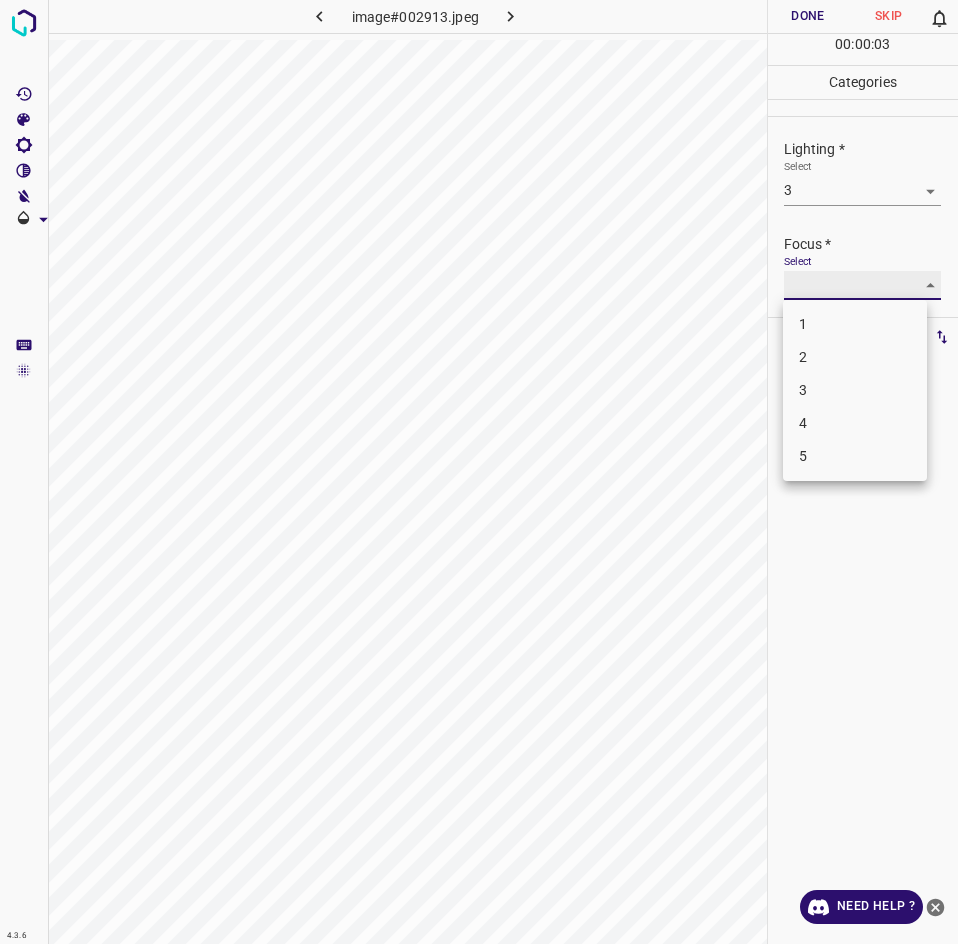 type on "3" 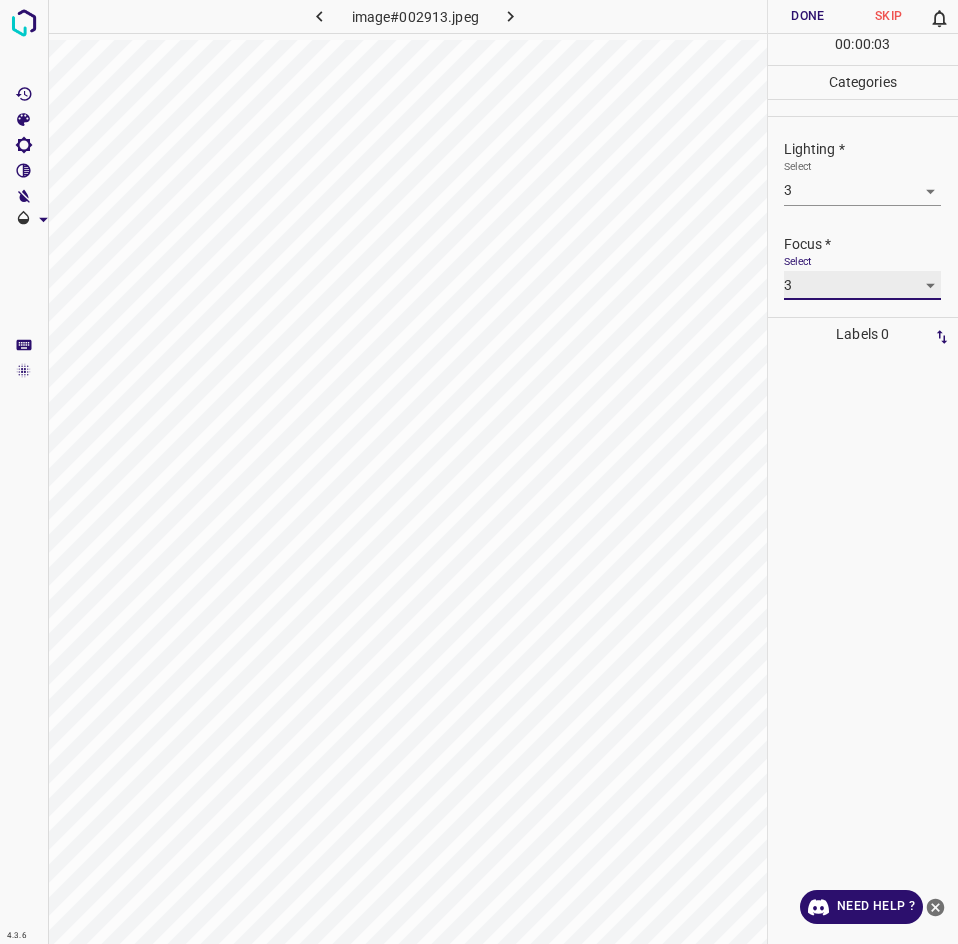 scroll, scrollTop: 98, scrollLeft: 0, axis: vertical 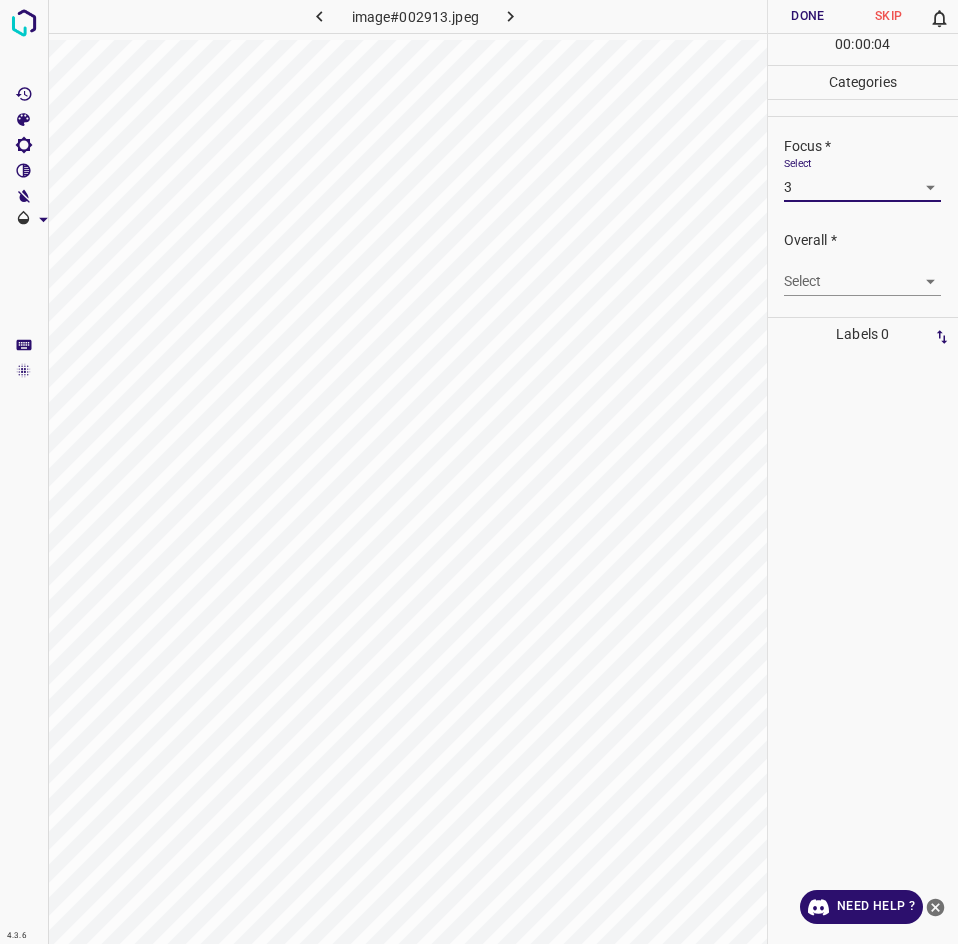 click on "4.3.6  image#002913.jpeg Done Skip 0 00   : 00   : 04   Categories Lighting *  Select 3 3 Focus *  Select 3 3 Overall *  Select ​ Labels   0 Categories 1 Lighting 2 Focus 3 Overall Tools Space Change between modes (Draw & Edit) I Auto labeling R Restore zoom M Zoom in N Zoom out Delete Delete selecte label Filters Z Restore filters X Saturation filter C Brightness filter V Contrast filter B Gray scale filter General O Download Need Help ? - Text - Hide - Delete" at bounding box center (479, 472) 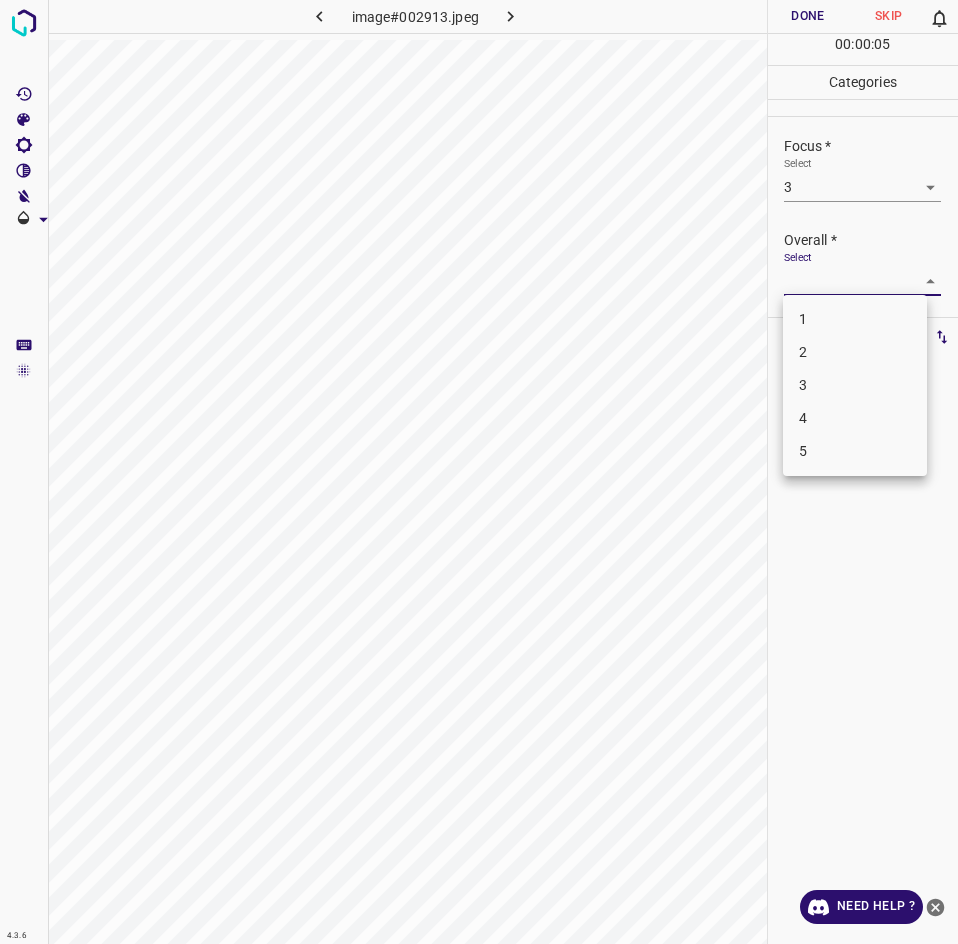 click on "3" at bounding box center (855, 385) 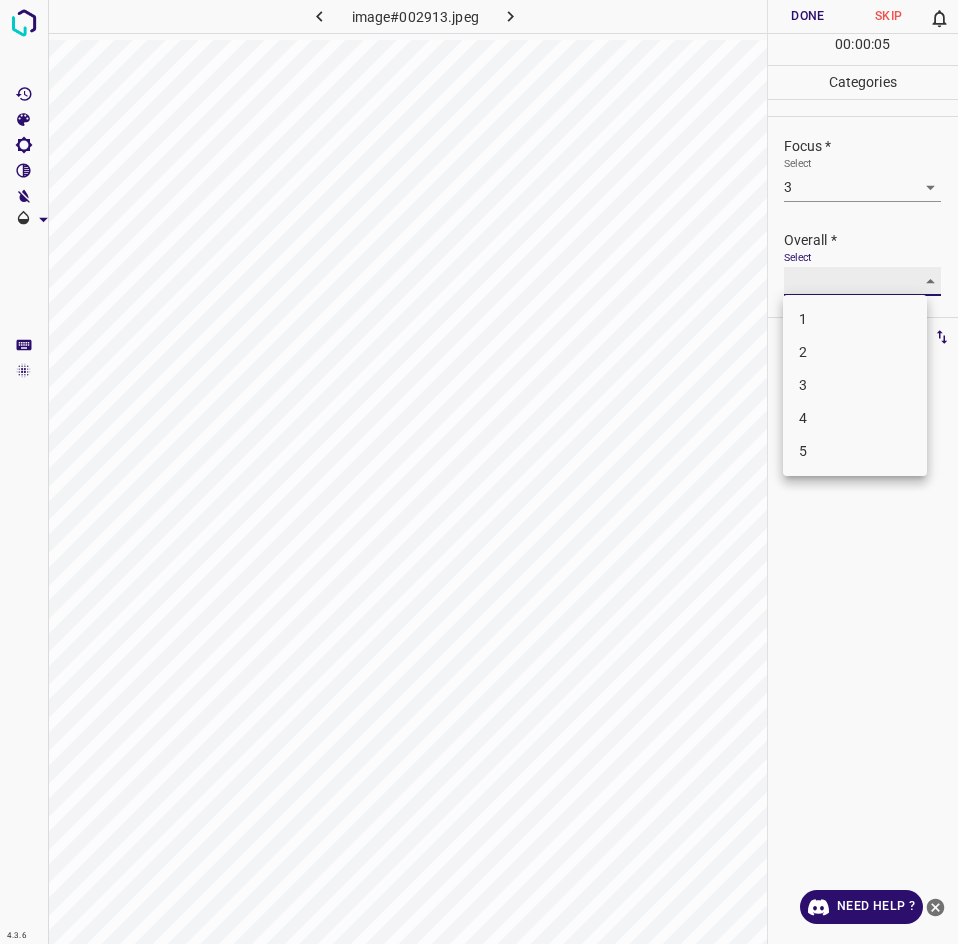 type on "3" 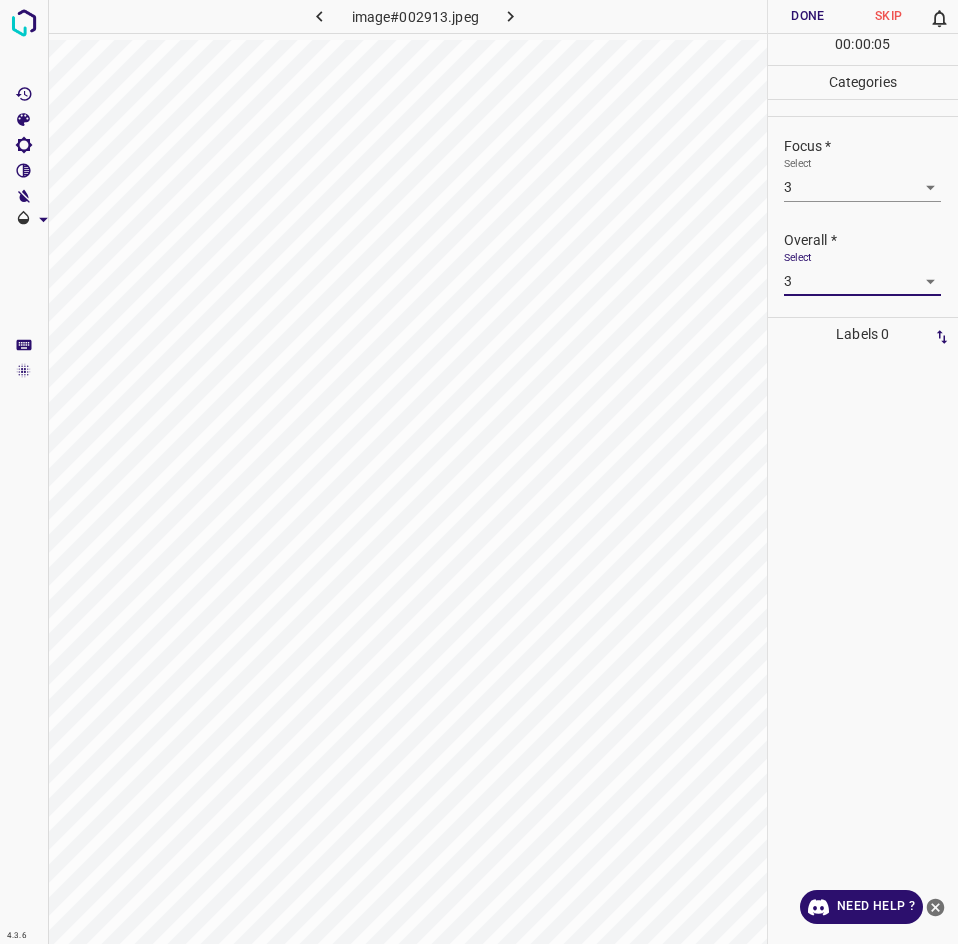 click on "Done" at bounding box center (808, 16) 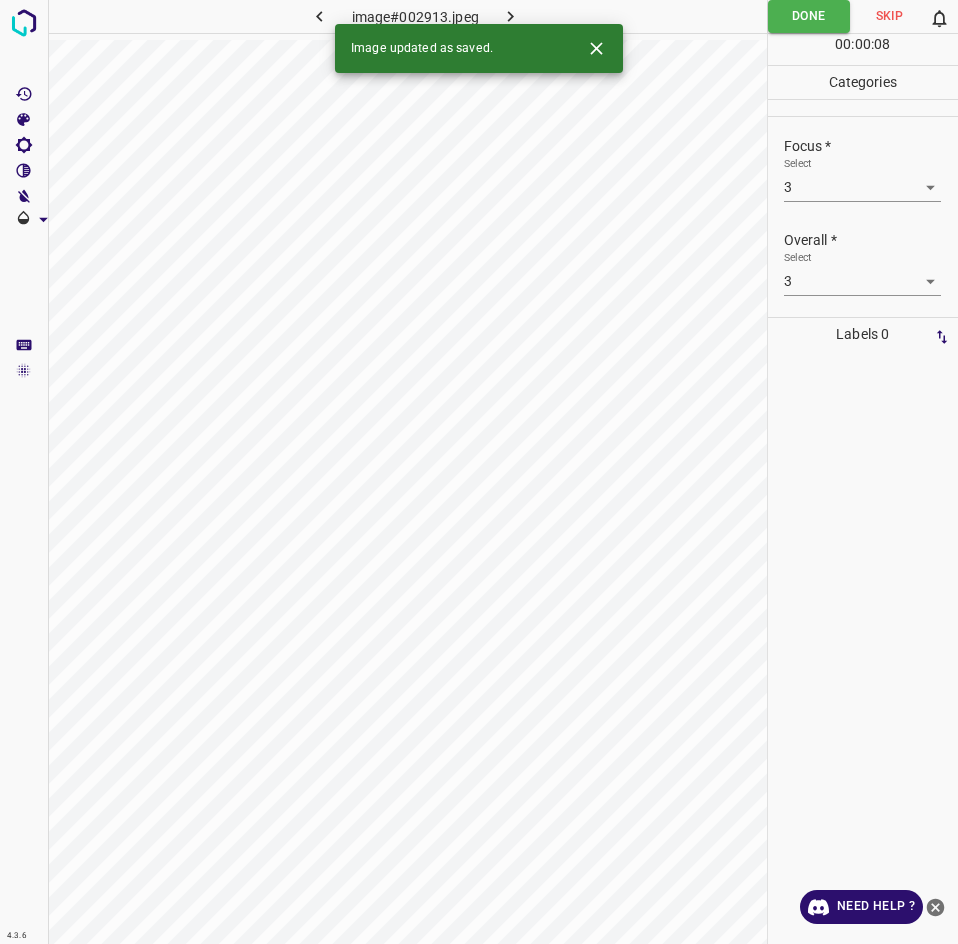 click 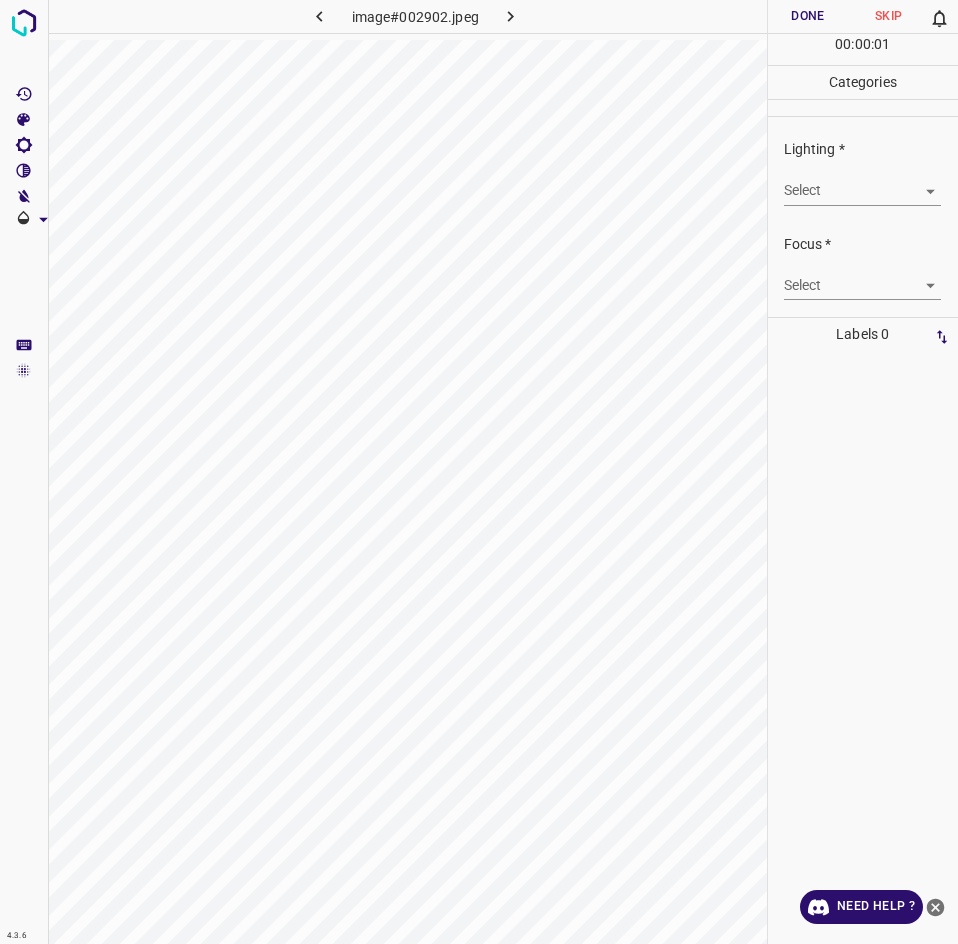 click on "4.3.6  image#002902.jpeg Done Skip 0 00   : 00   : 01   Categories Lighting *  Select ​ Focus *  Select ​ Overall *  Select ​ Labels   0 Categories 1 Lighting 2 Focus 3 Overall Tools Space Change between modes (Draw & Edit) I Auto labeling R Restore zoom M Zoom in N Zoom out Delete Delete selecte label Filters Z Restore filters X Saturation filter C Brightness filter V Contrast filter B Gray scale filter General O Download Need Help ? - Text - Hide - Delete" at bounding box center (479, 472) 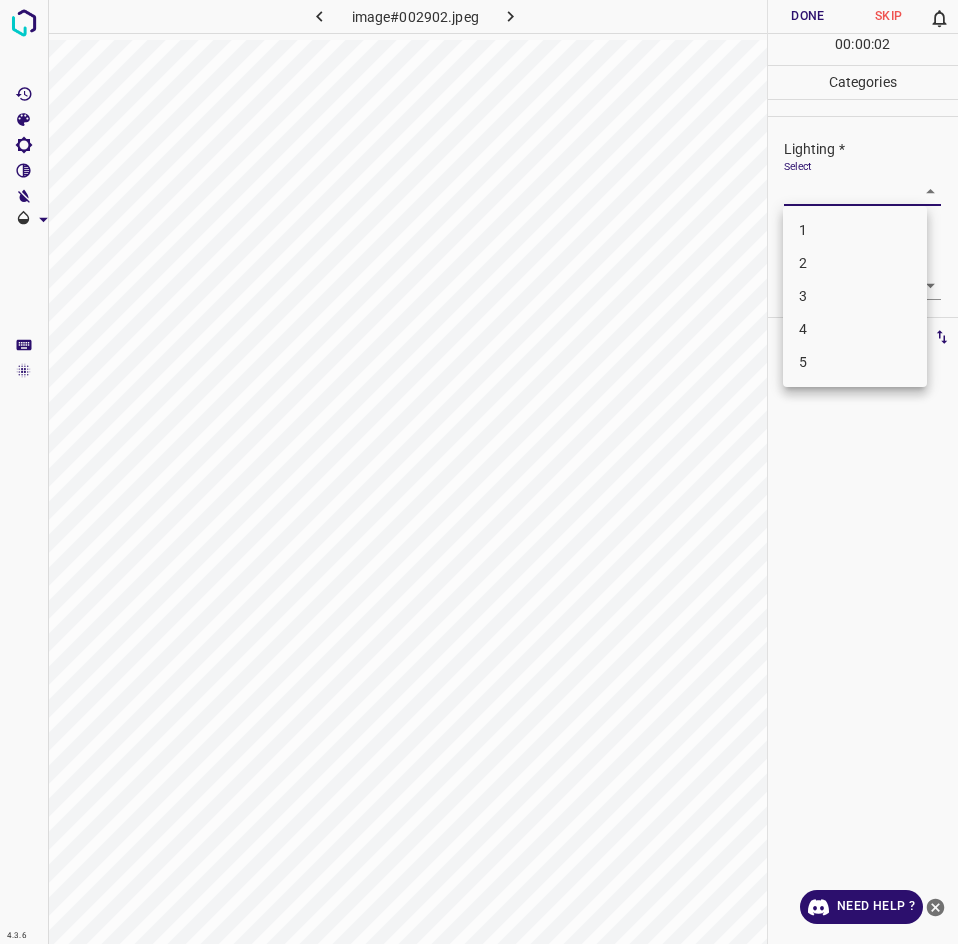 click on "3" at bounding box center [855, 296] 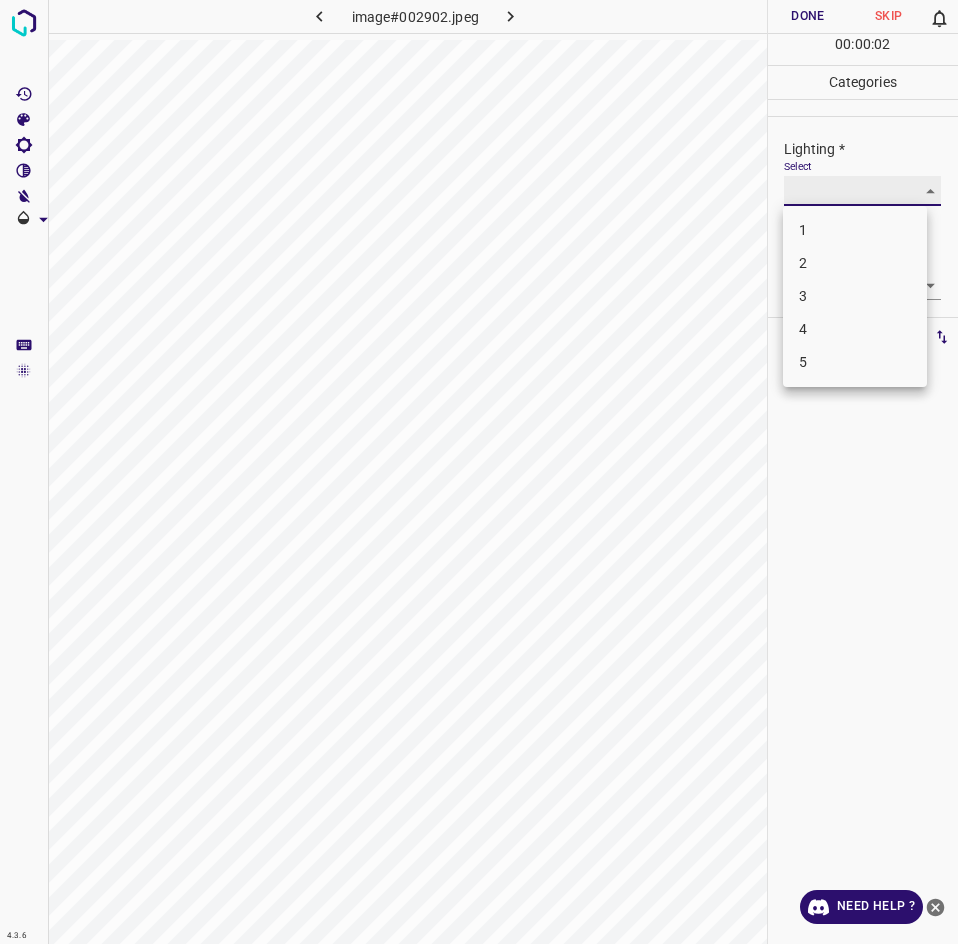 type on "3" 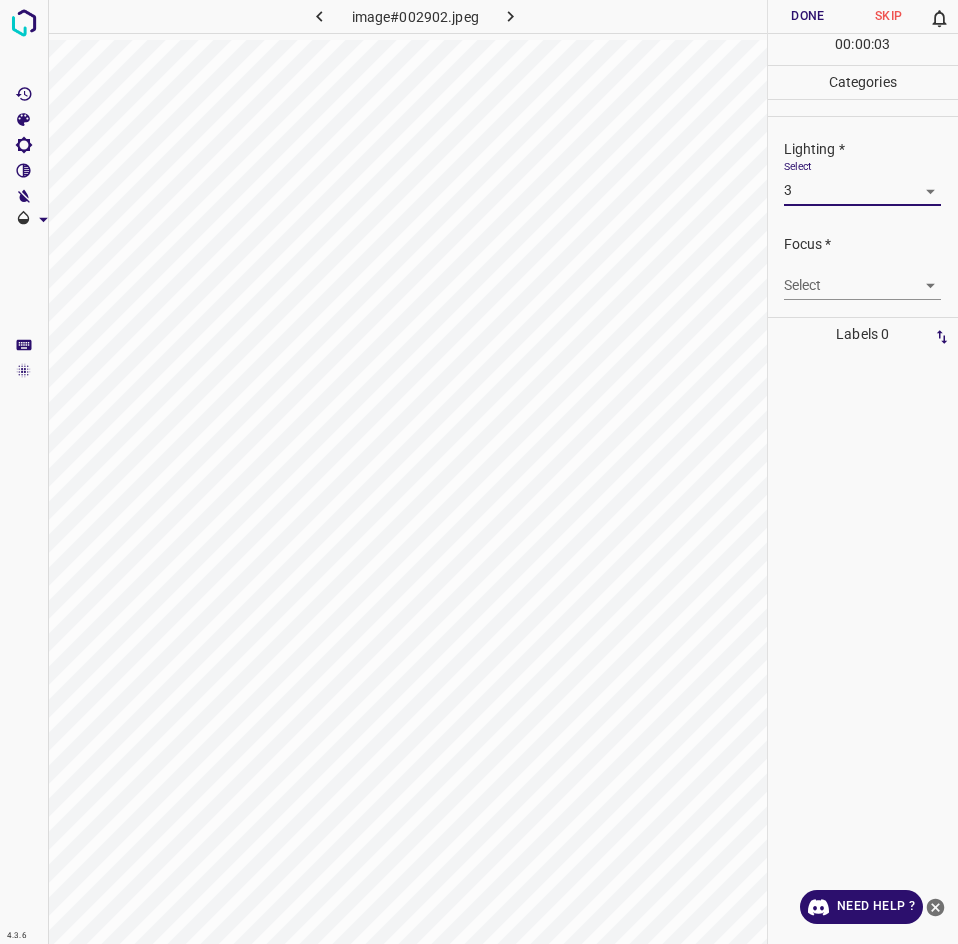click on "4.3.6  image#002902.jpeg Done Skip 0 00   : 00   : 03   Categories Lighting *  Select 3 3 Focus *  Select ​ Overall *  Select ​ Labels   0 Categories 1 Lighting 2 Focus 3 Overall Tools Space Change between modes (Draw & Edit) I Auto labeling R Restore zoom M Zoom in N Zoom out Delete Delete selecte label Filters Z Restore filters X Saturation filter C Brightness filter V Contrast filter B Gray scale filter General O Download Need Help ? - Text - Hide - Delete" at bounding box center (479, 472) 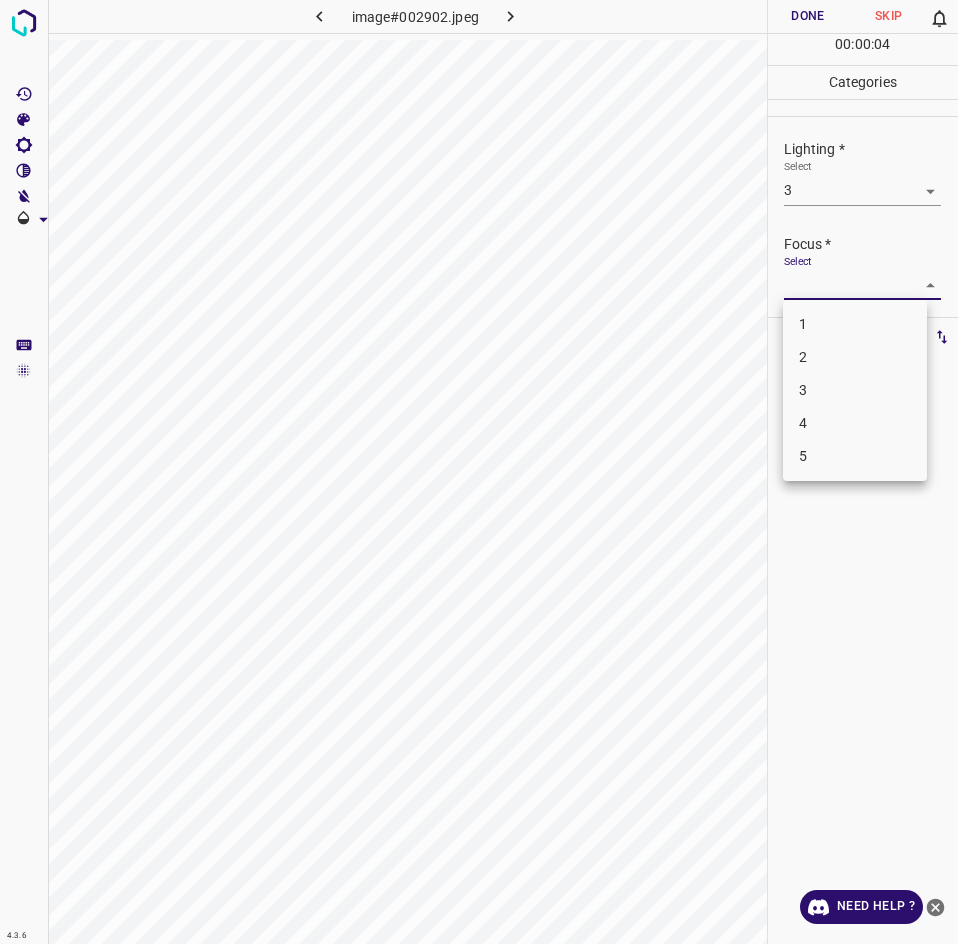 click on "2" at bounding box center (855, 357) 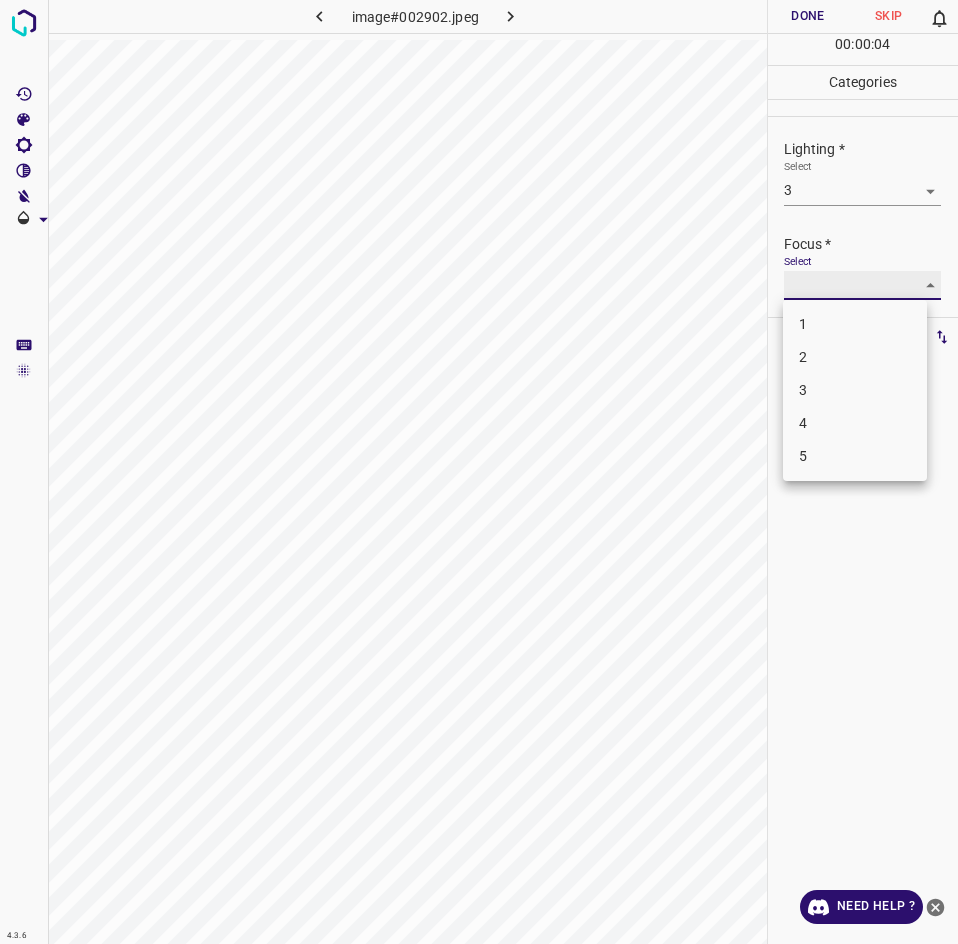 type on "2" 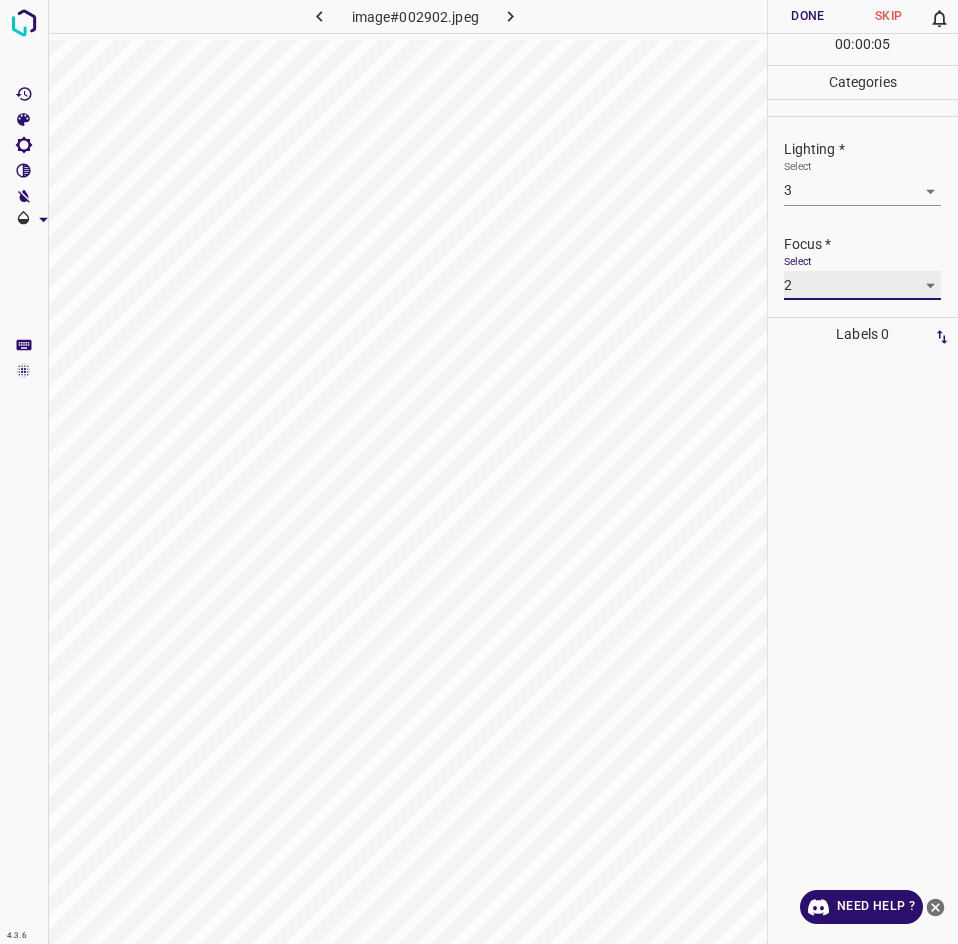 scroll, scrollTop: 84, scrollLeft: 0, axis: vertical 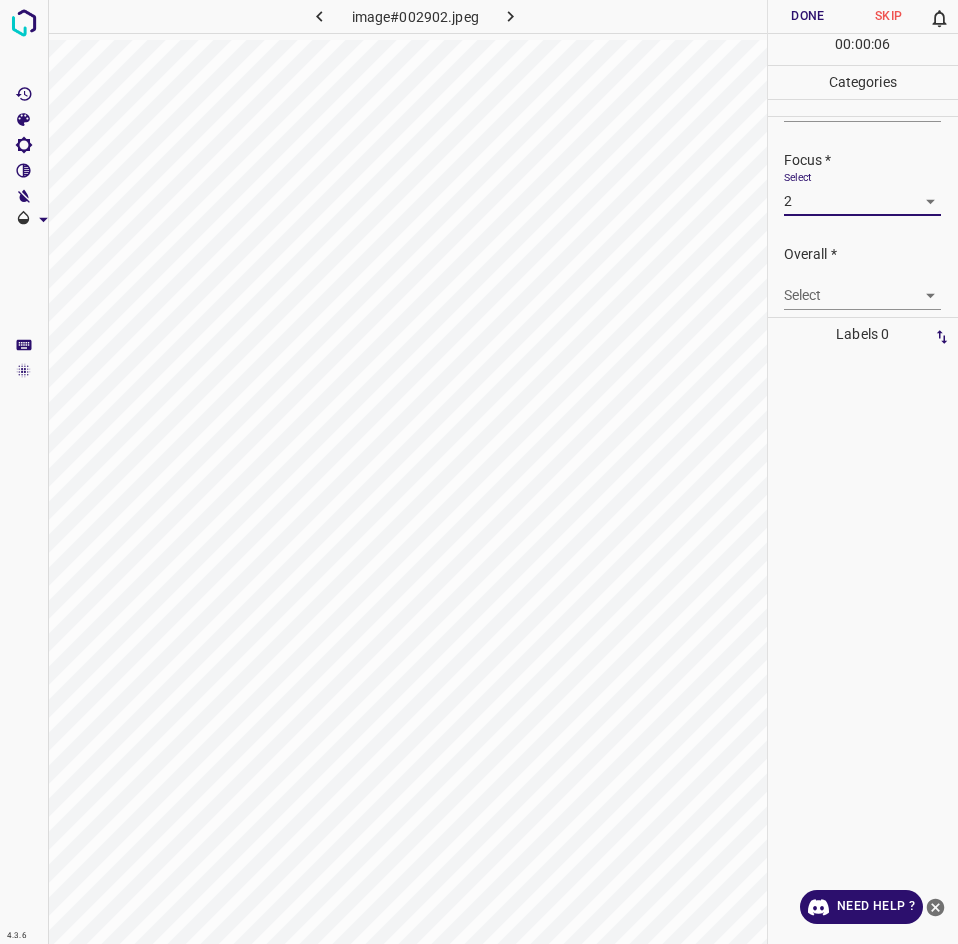 click on "4.3.6  image#002902.jpeg Done Skip 0 00   : 00   : 06   Categories Lighting *  Select 3 3 Focus *  Select 2 2 Overall *  Select ​ Labels   0 Categories 1 Lighting 2 Focus 3 Overall Tools Space Change between modes (Draw & Edit) I Auto labeling R Restore zoom M Zoom in N Zoom out Delete Delete selecte label Filters Z Restore filters X Saturation filter C Brightness filter V Contrast filter B Gray scale filter General O Download Need Help ? - Text - Hide - Delete" at bounding box center [479, 472] 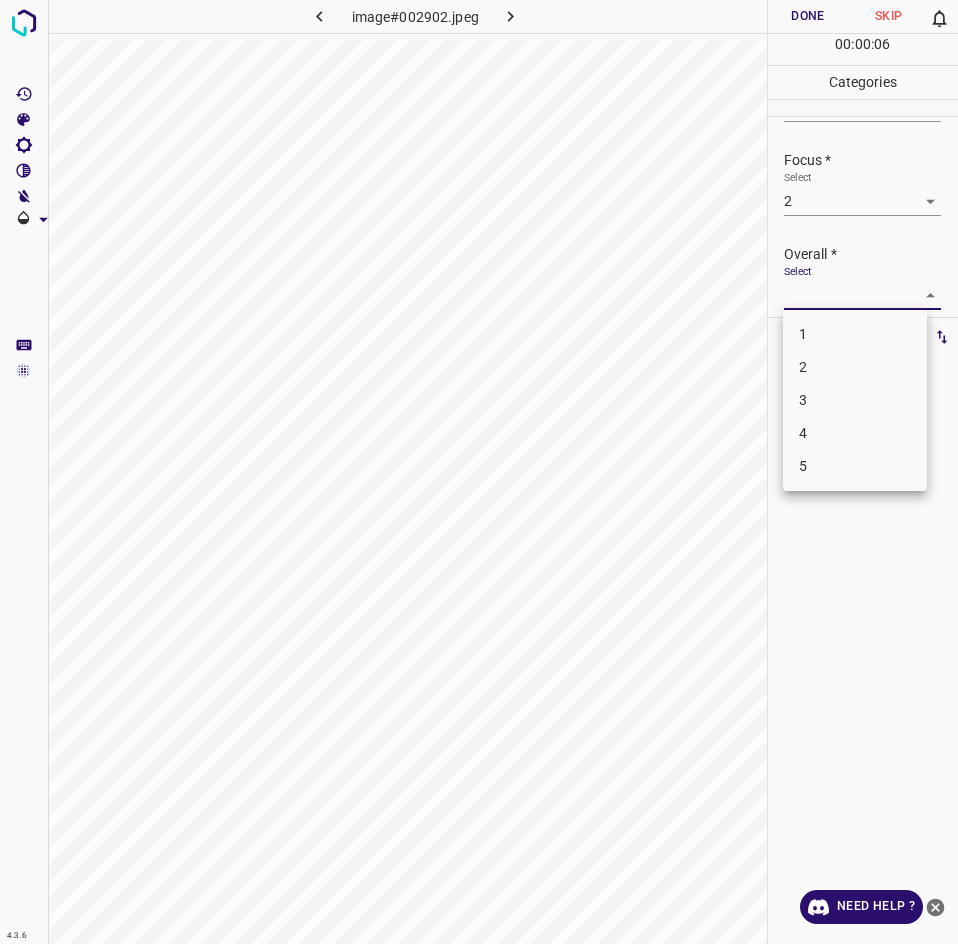 click on "2" at bounding box center [855, 367] 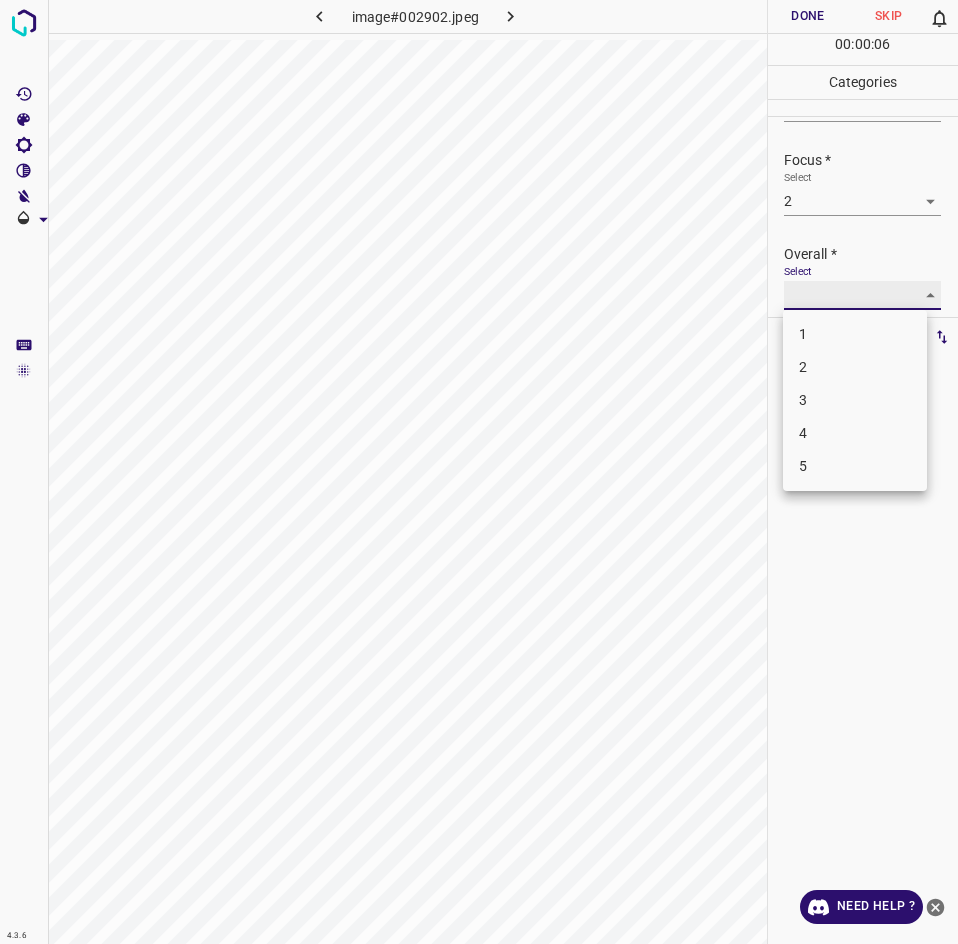 type on "2" 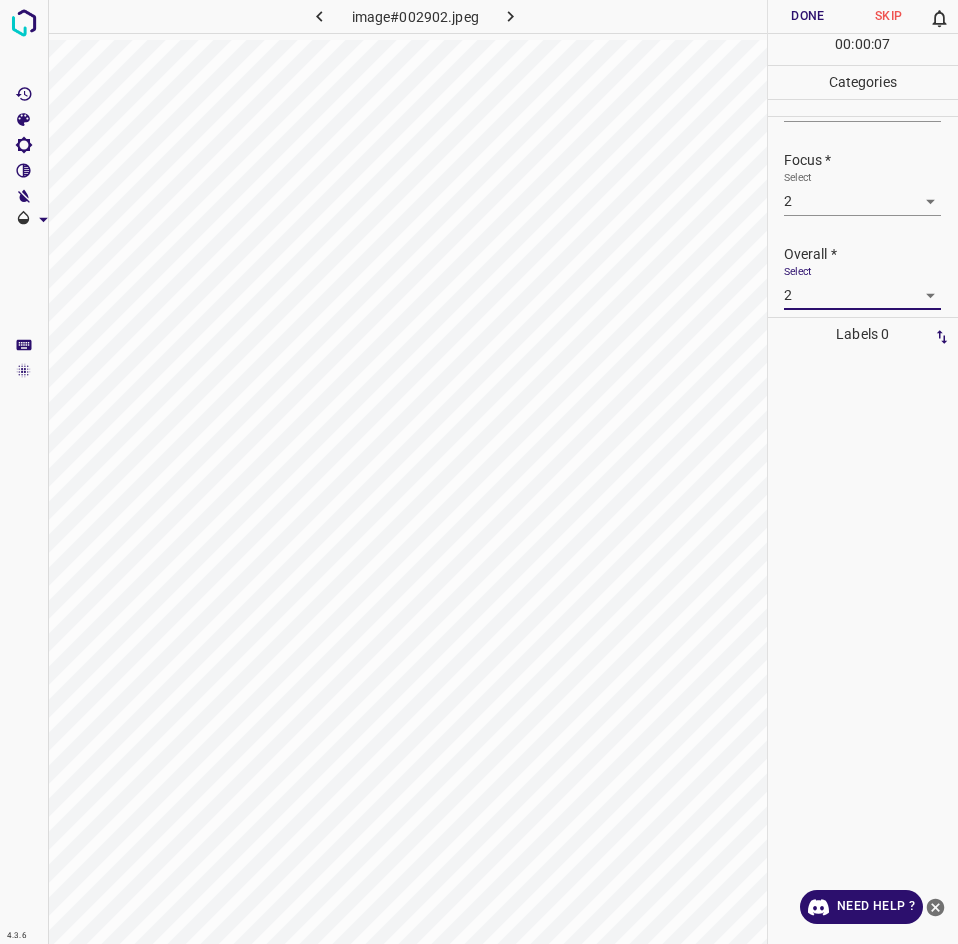 click on "Done" at bounding box center (808, 16) 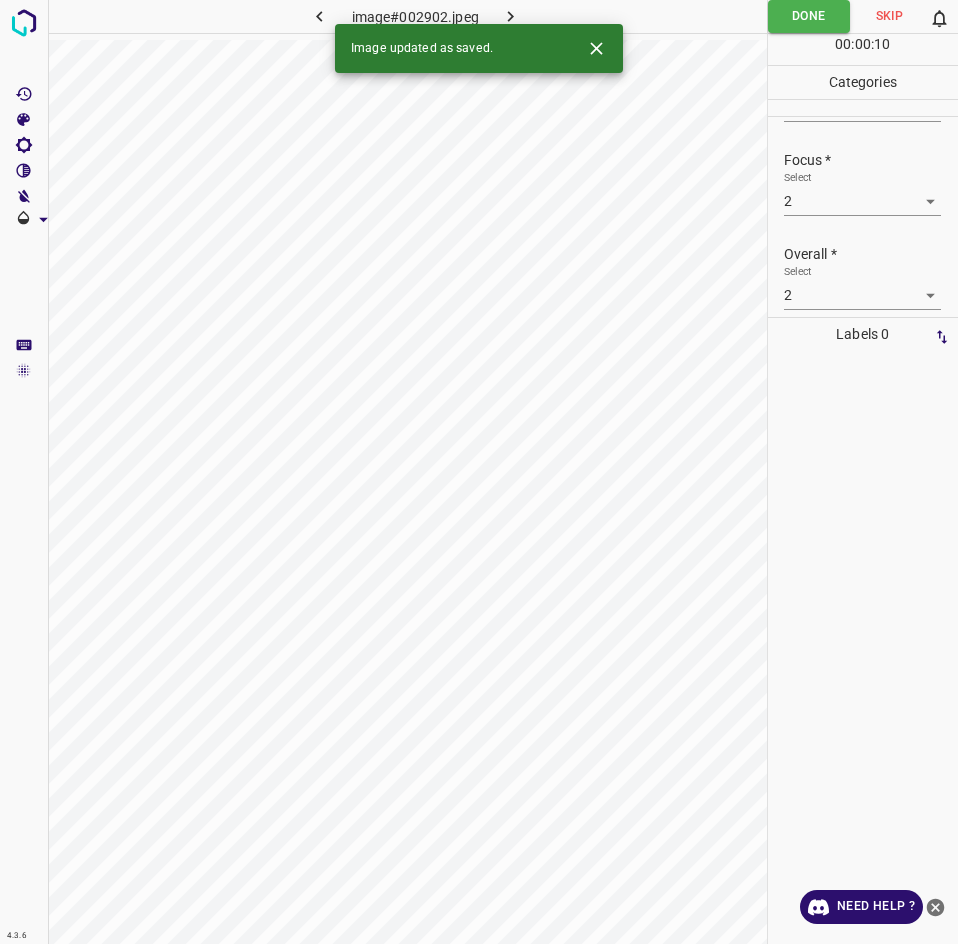 click 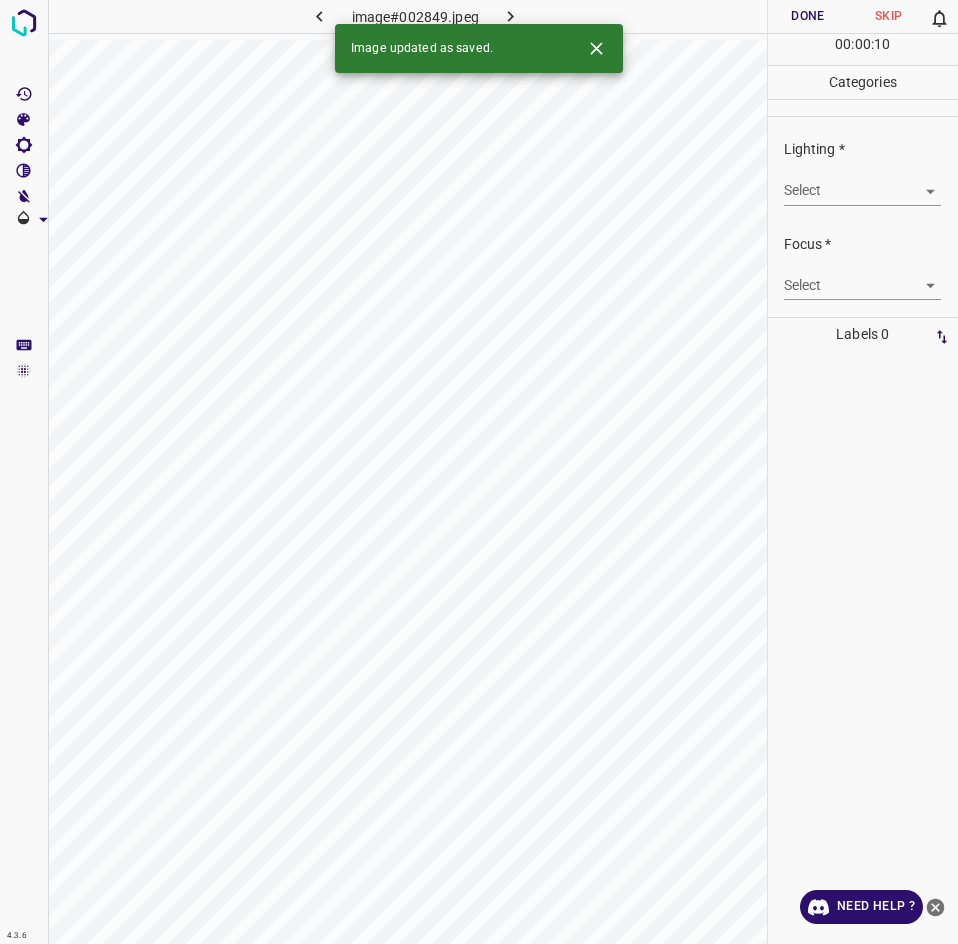 click on "4.3.6  image#002849.jpeg Done Skip 0 00   : 00   : 10   Categories Lighting *  Select ​ Focus *  Select ​ Overall *  Select ​ Labels   0 Categories 1 Lighting 2 Focus 3 Overall Tools Space Change between modes (Draw & Edit) I Auto labeling R Restore zoom M Zoom in N Zoom out Delete Delete selecte label Filters Z Restore filters X Saturation filter C Brightness filter V Contrast filter B Gray scale filter General O Download Image updated as saved. Need Help ? - Text - Hide - Delete" at bounding box center (479, 472) 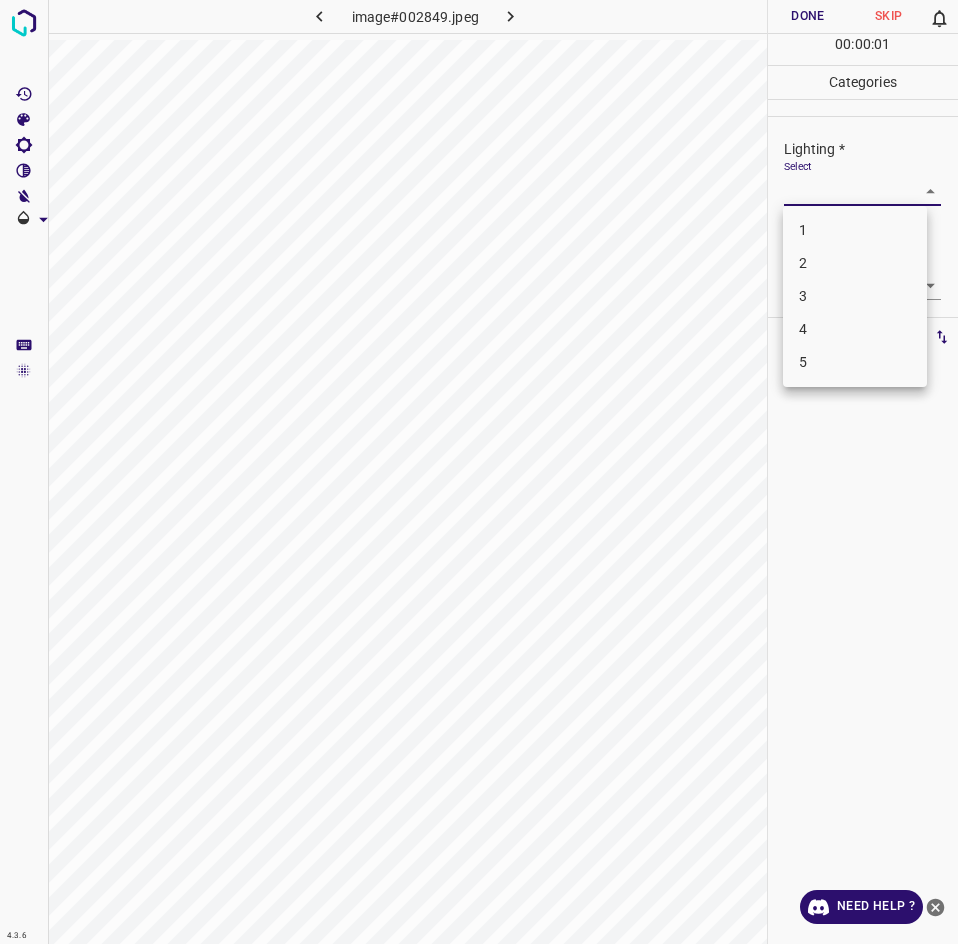 click on "3" at bounding box center (855, 296) 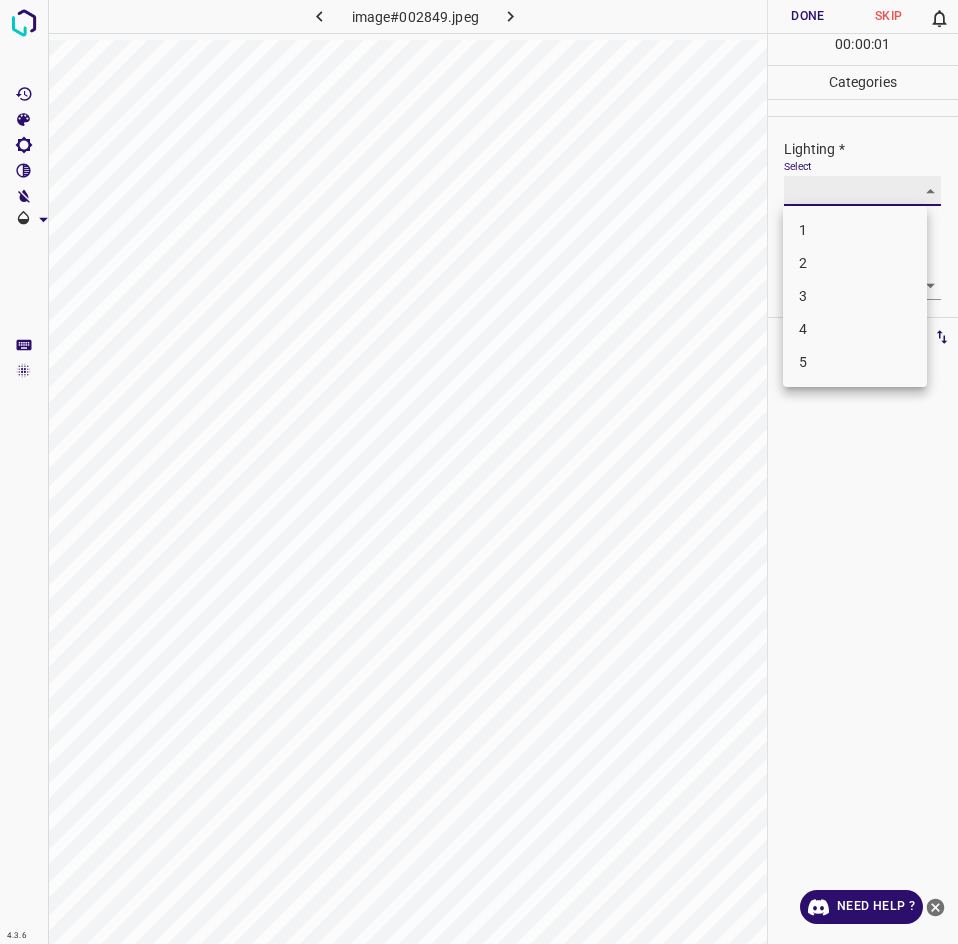 type on "3" 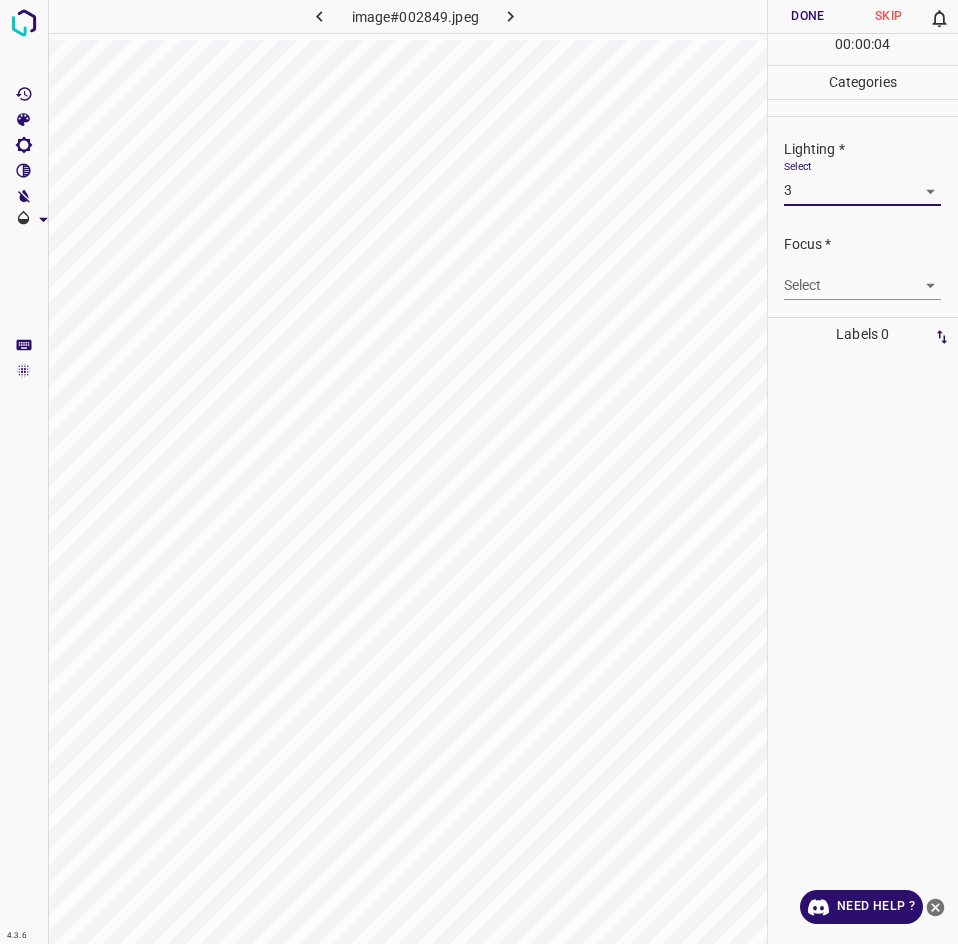 click on "4.3.6  image#002849.jpeg Done Skip 0 00   : 00   : 04   Categories Lighting *  Select 3 3 Focus *  Select ​ Overall *  Select ​ Labels   0 Categories 1 Lighting 2 Focus 3 Overall Tools Space Change between modes (Draw & Edit) I Auto labeling R Restore zoom M Zoom in N Zoom out Delete Delete selecte label Filters Z Restore filters X Saturation filter C Brightness filter V Contrast filter B Gray scale filter General O Download Need Help ? - Text - Hide - Delete" at bounding box center (479, 472) 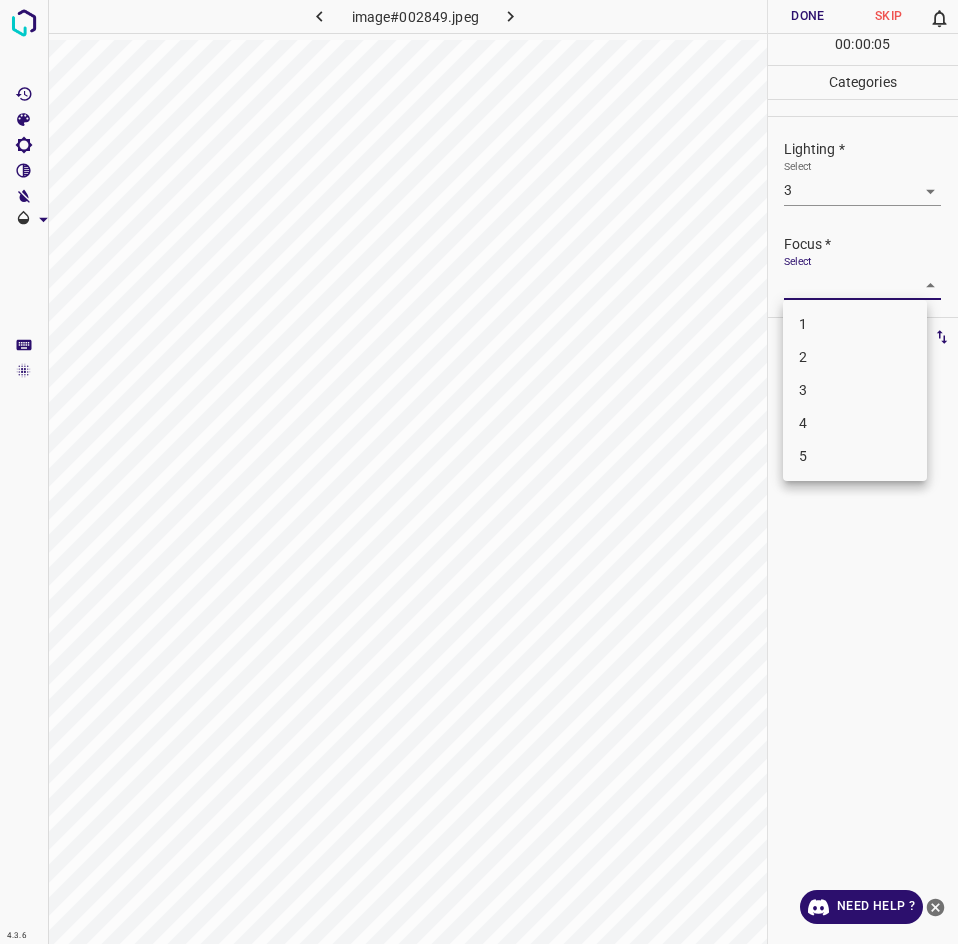 click on "3" at bounding box center [855, 390] 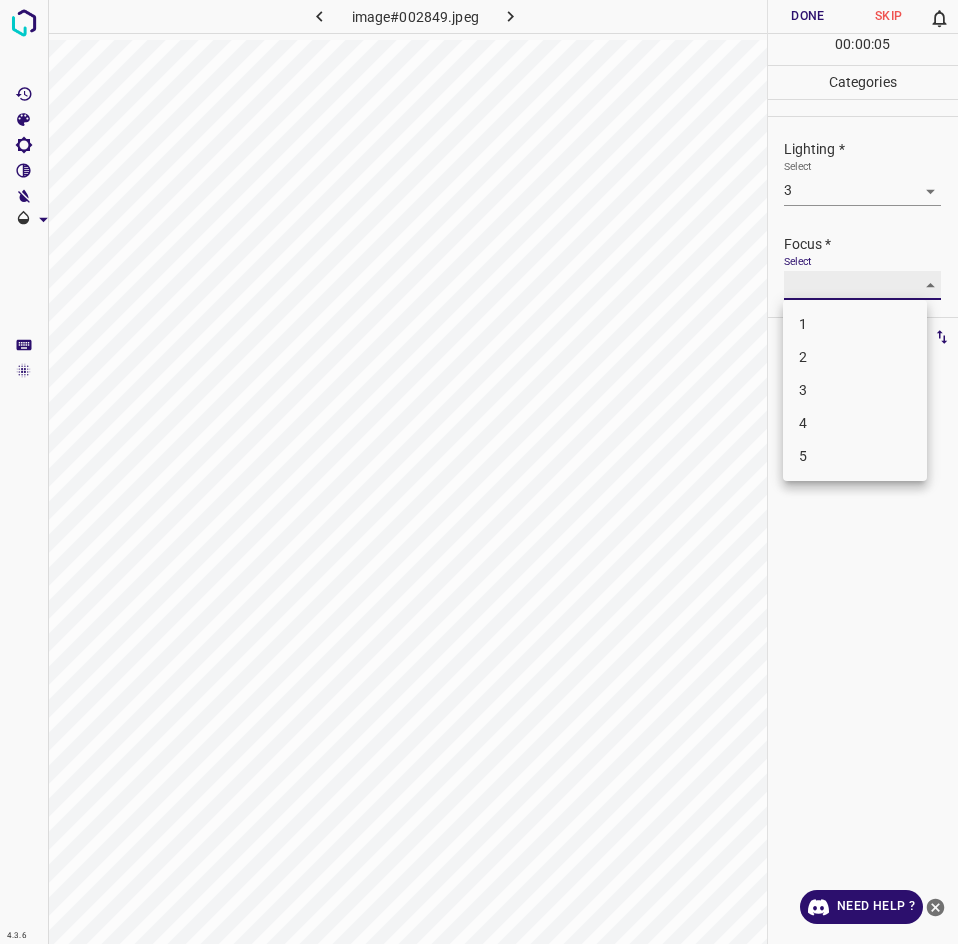 type on "3" 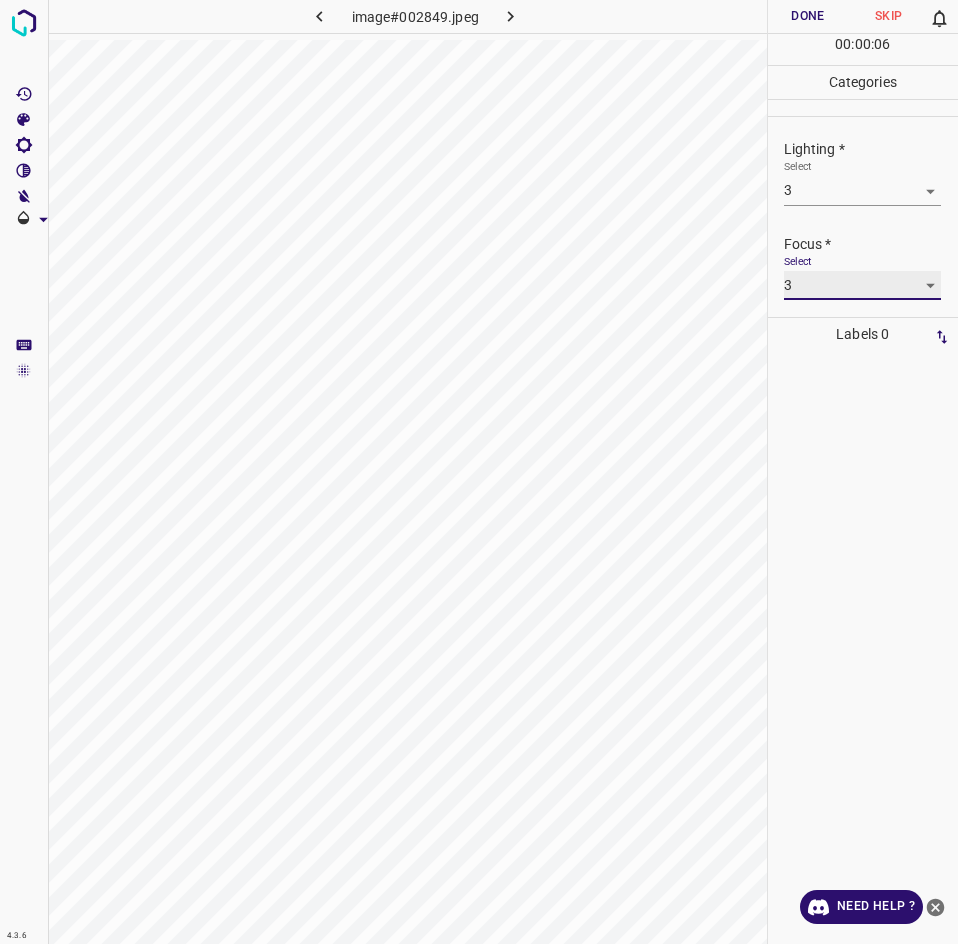 scroll, scrollTop: 90, scrollLeft: 0, axis: vertical 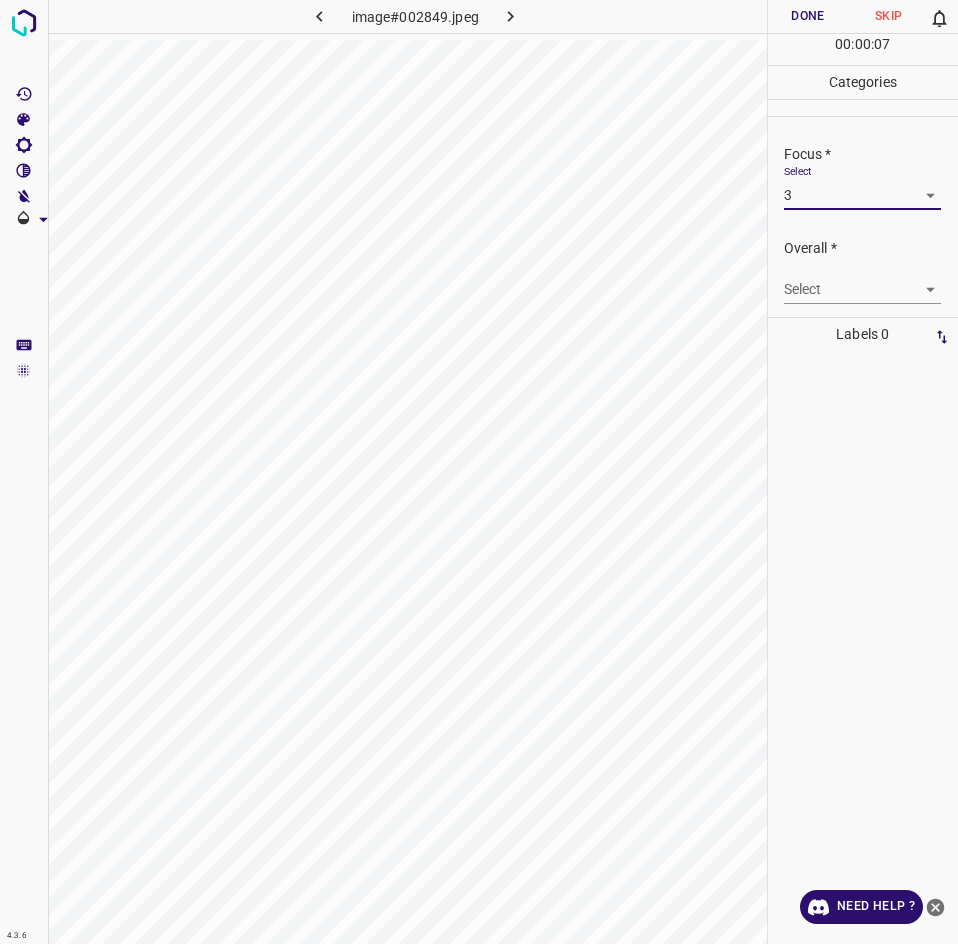 click on "4.3.6  image#002849.jpeg Done Skip 0 00   : 00   : 07   Categories Lighting *  Select 3 3 Focus *  Select 3 3 Overall *  Select ​ Labels   0 Categories 1 Lighting 2 Focus 3 Overall Tools Space Change between modes (Draw & Edit) I Auto labeling R Restore zoom M Zoom in N Zoom out Delete Delete selecte label Filters Z Restore filters X Saturation filter C Brightness filter V Contrast filter B Gray scale filter General O Download Need Help ? - Text - Hide - Delete" at bounding box center (479, 472) 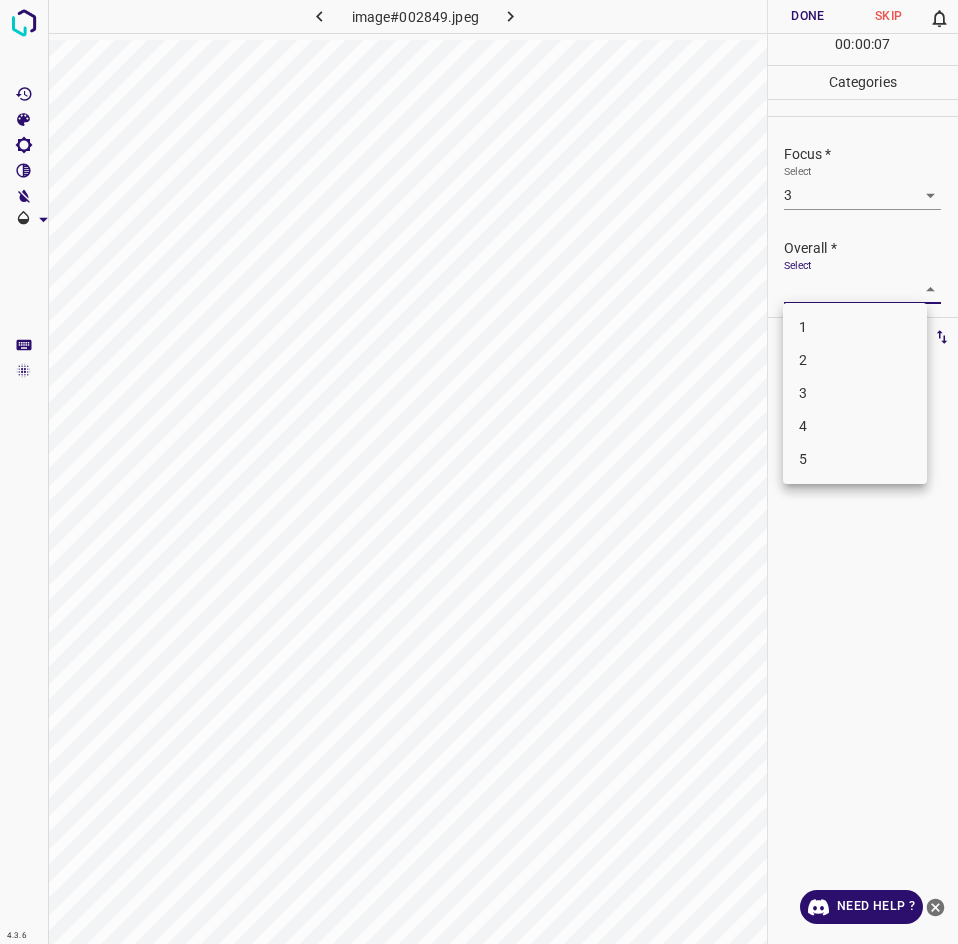 click on "3" at bounding box center [855, 393] 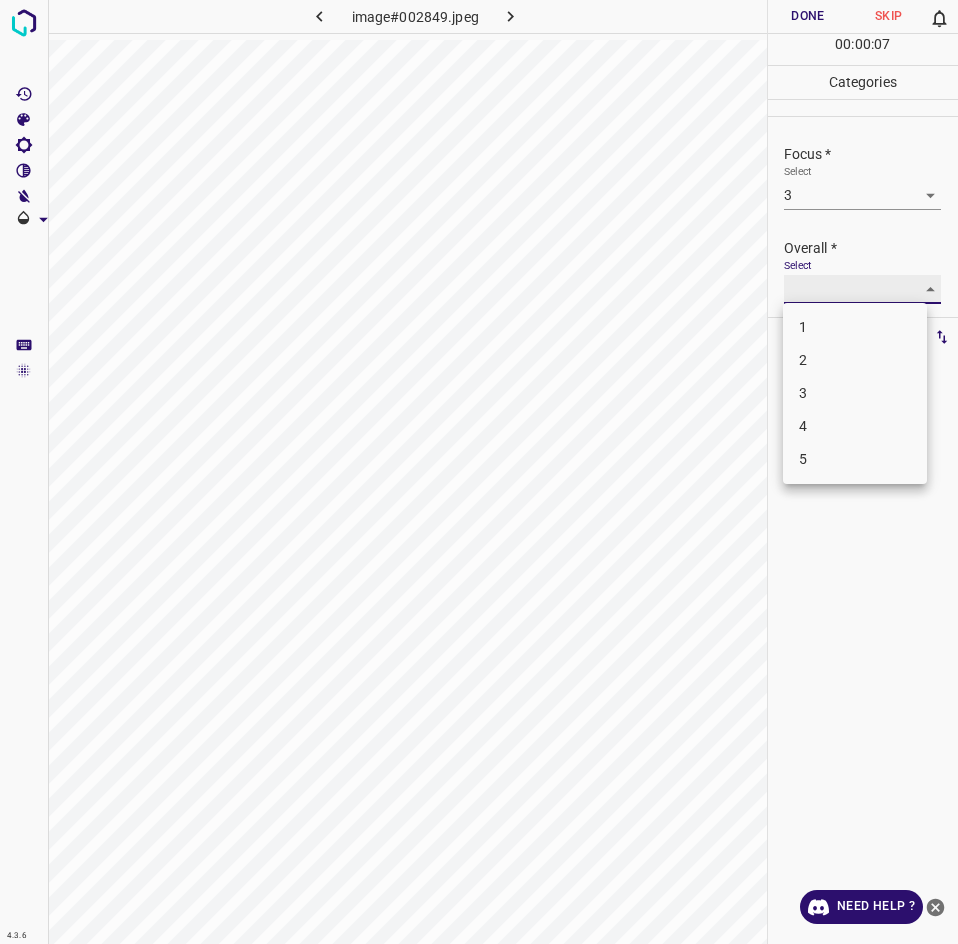 type on "3" 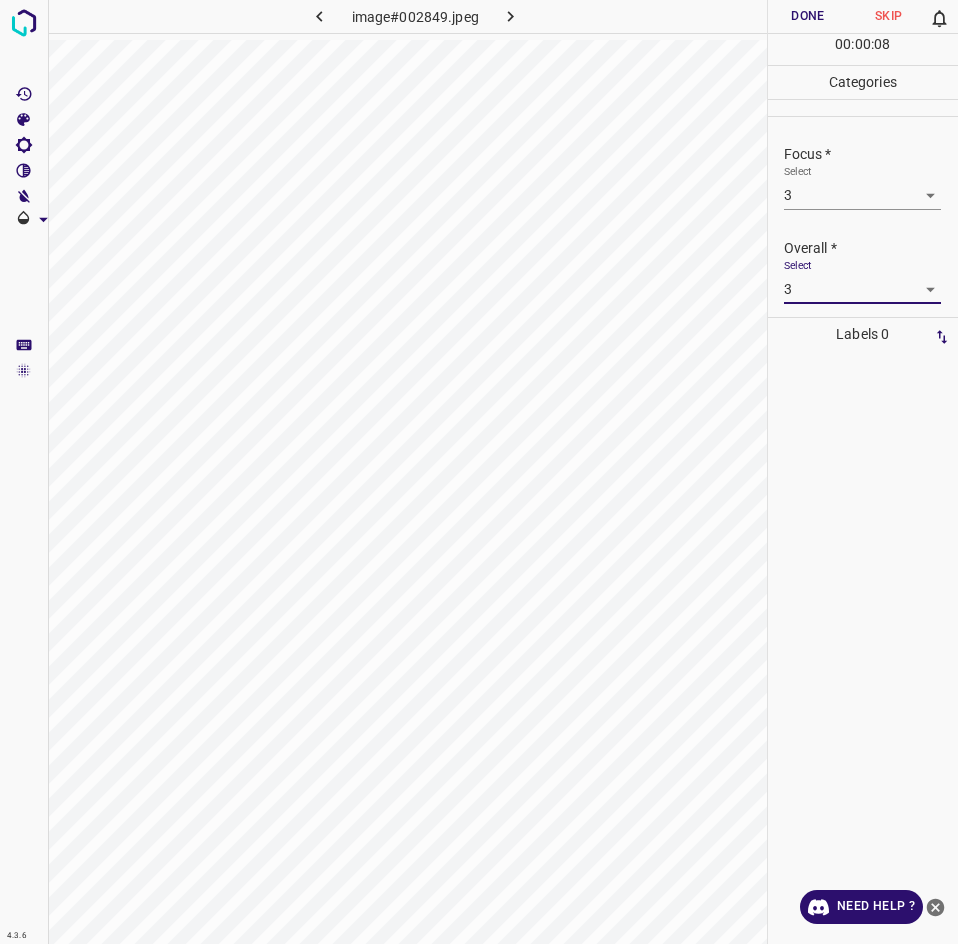click on "Done" at bounding box center [808, 16] 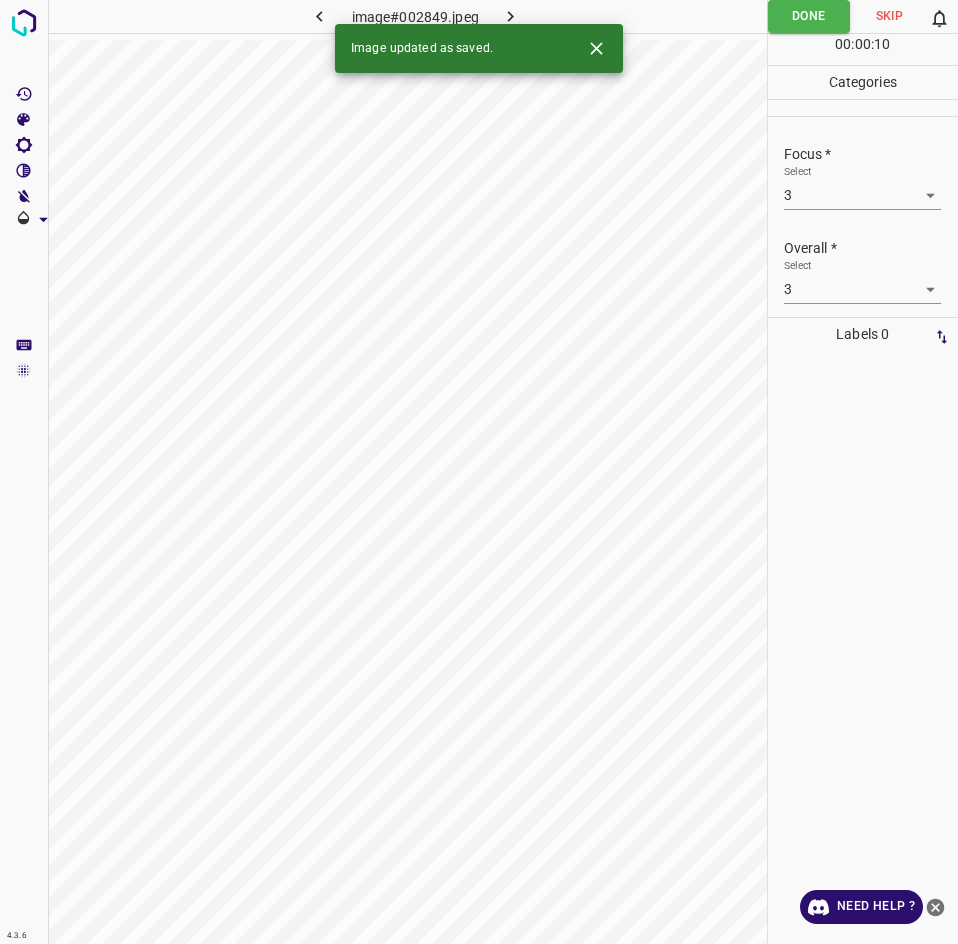 click 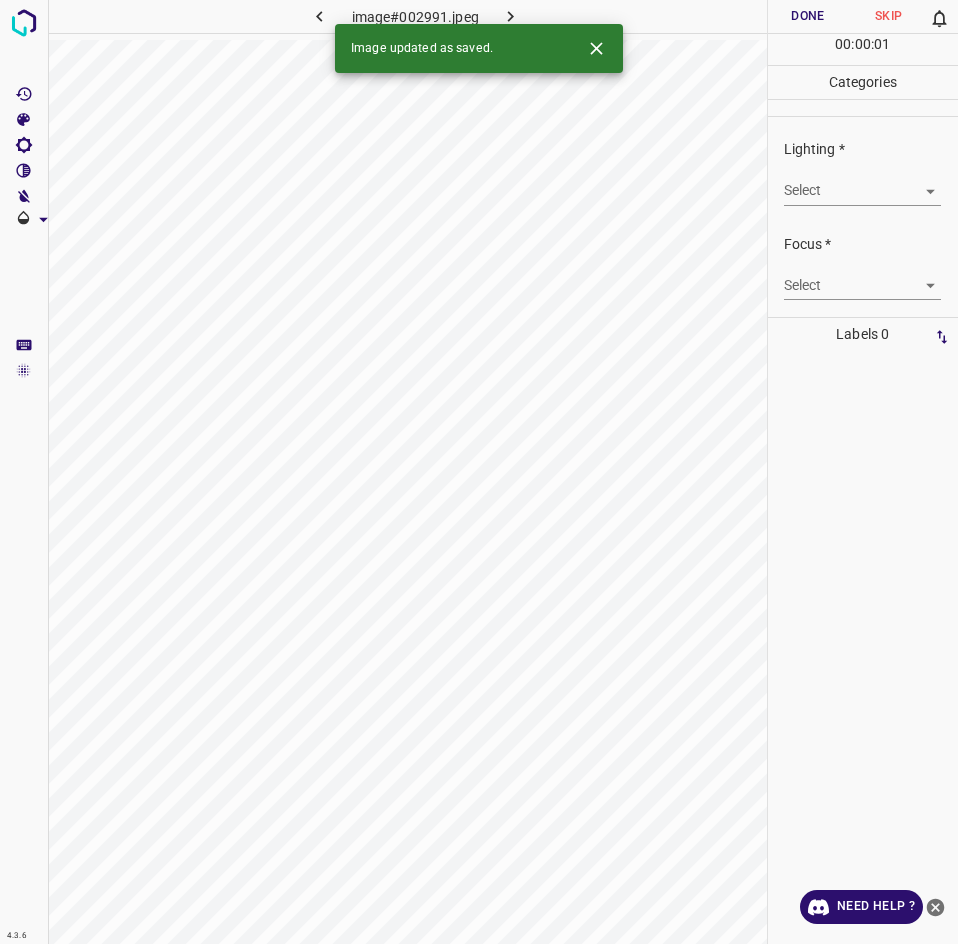 click on "4.3.6  image#002991.jpeg Done Skip 0 00   : 00   : 01   Categories Lighting *  Select ​ Focus *  Select ​ Overall *  Select ​ Labels   0 Categories 1 Lighting 2 Focus 3 Overall Tools Space Change between modes (Draw & Edit) I Auto labeling R Restore zoom M Zoom in N Zoom out Delete Delete selecte label Filters Z Restore filters X Saturation filter C Brightness filter V Contrast filter B Gray scale filter General O Download Image updated as saved. Need Help ? - Text - Hide - Delete" at bounding box center [479, 472] 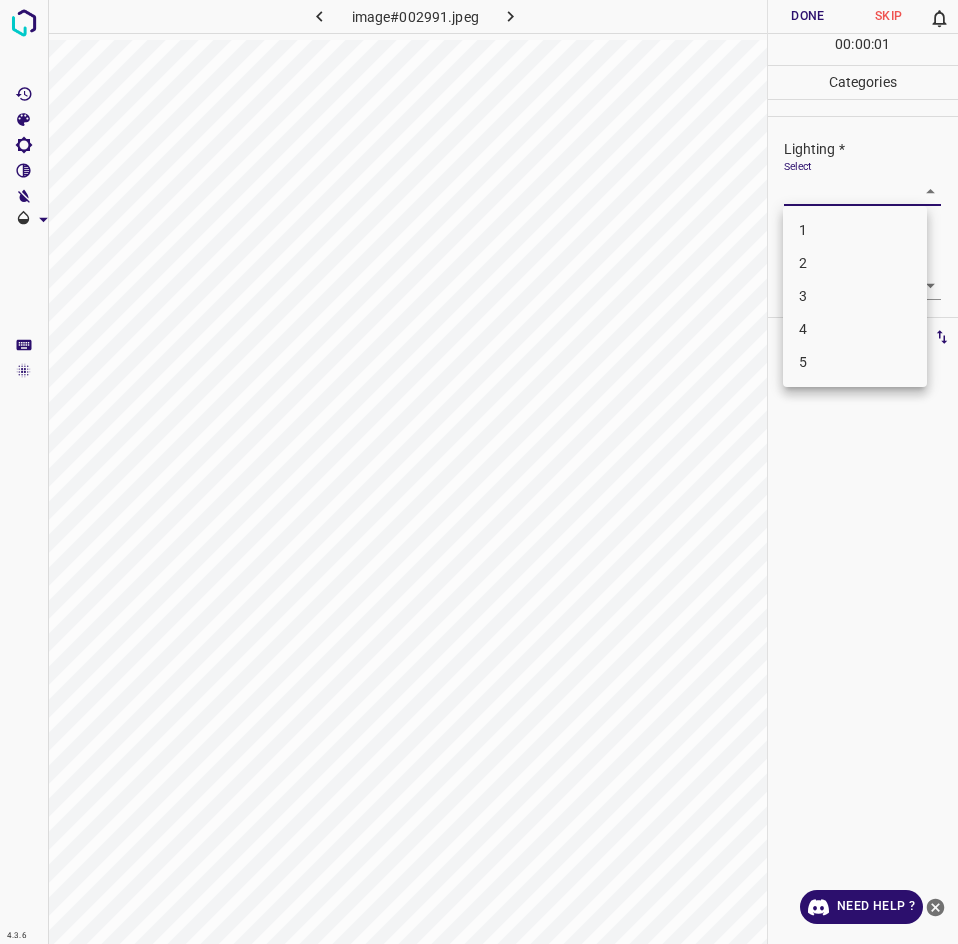 click on "3" at bounding box center (855, 296) 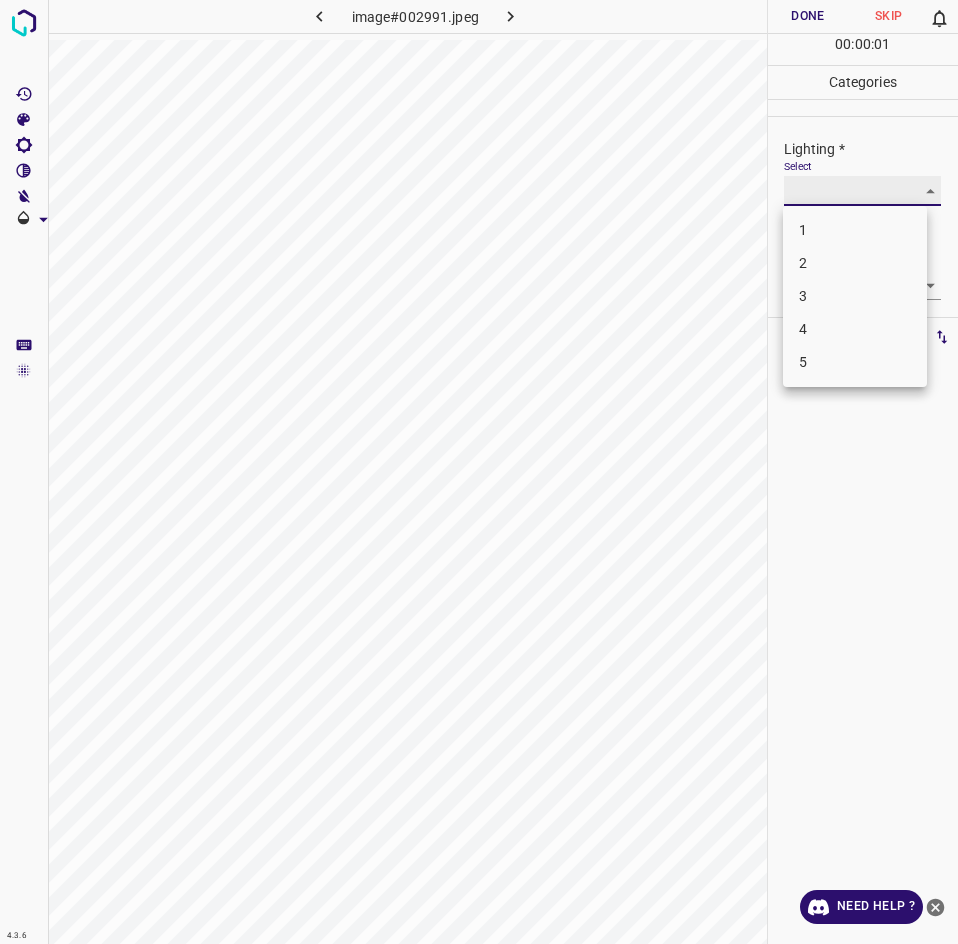 type on "3" 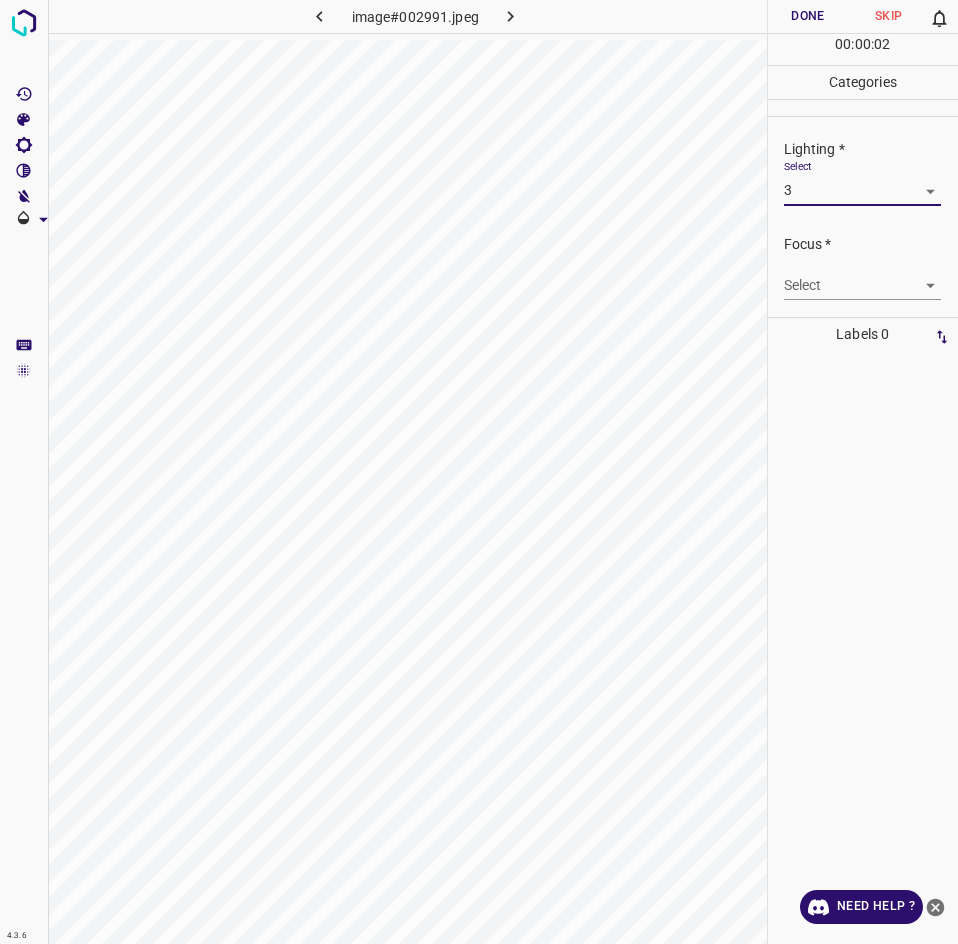 click on "4.3.6  image#002991.jpeg Done Skip 0 00   : 00   : 02   Categories Lighting *  Select 3 3 Focus *  Select ​ Overall *  Select ​ Labels   0 Categories 1 Lighting 2 Focus 3 Overall Tools Space Change between modes (Draw & Edit) I Auto labeling R Restore zoom M Zoom in N Zoom out Delete Delete selecte label Filters Z Restore filters X Saturation filter C Brightness filter V Contrast filter B Gray scale filter General O Download Need Help ? - Text - Hide - Delete" at bounding box center [479, 472] 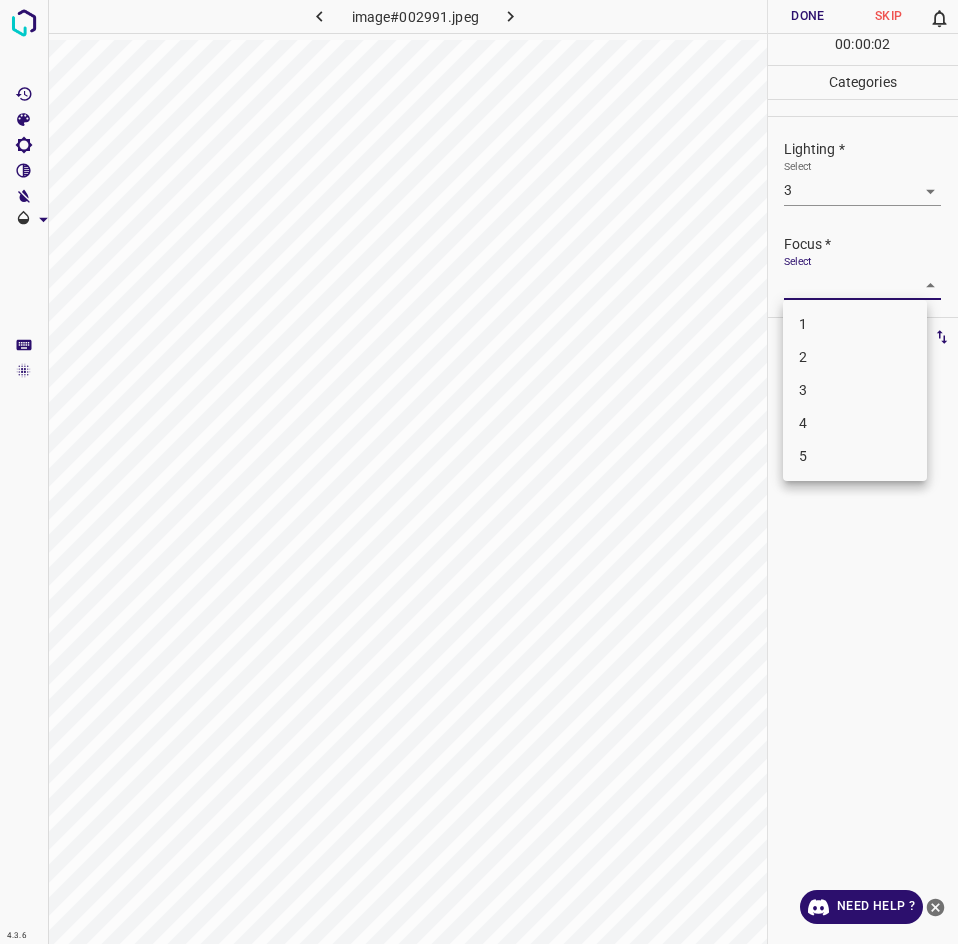 click on "2" at bounding box center (855, 357) 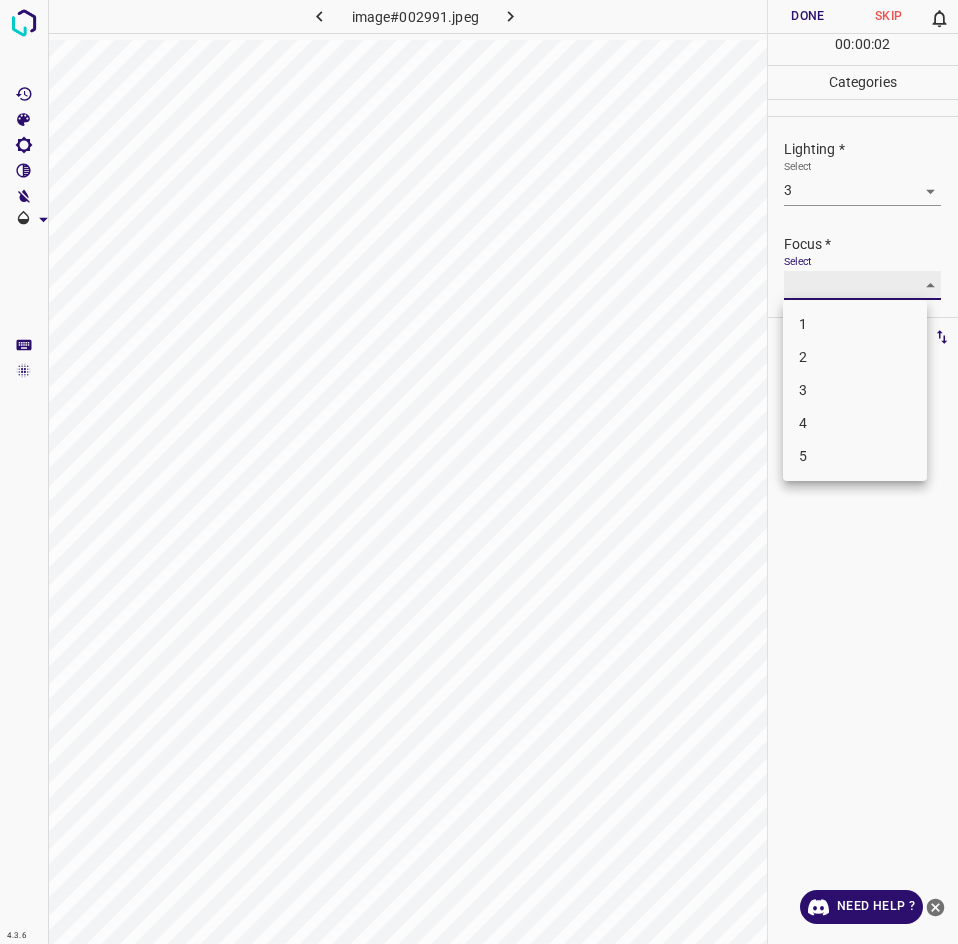 type on "2" 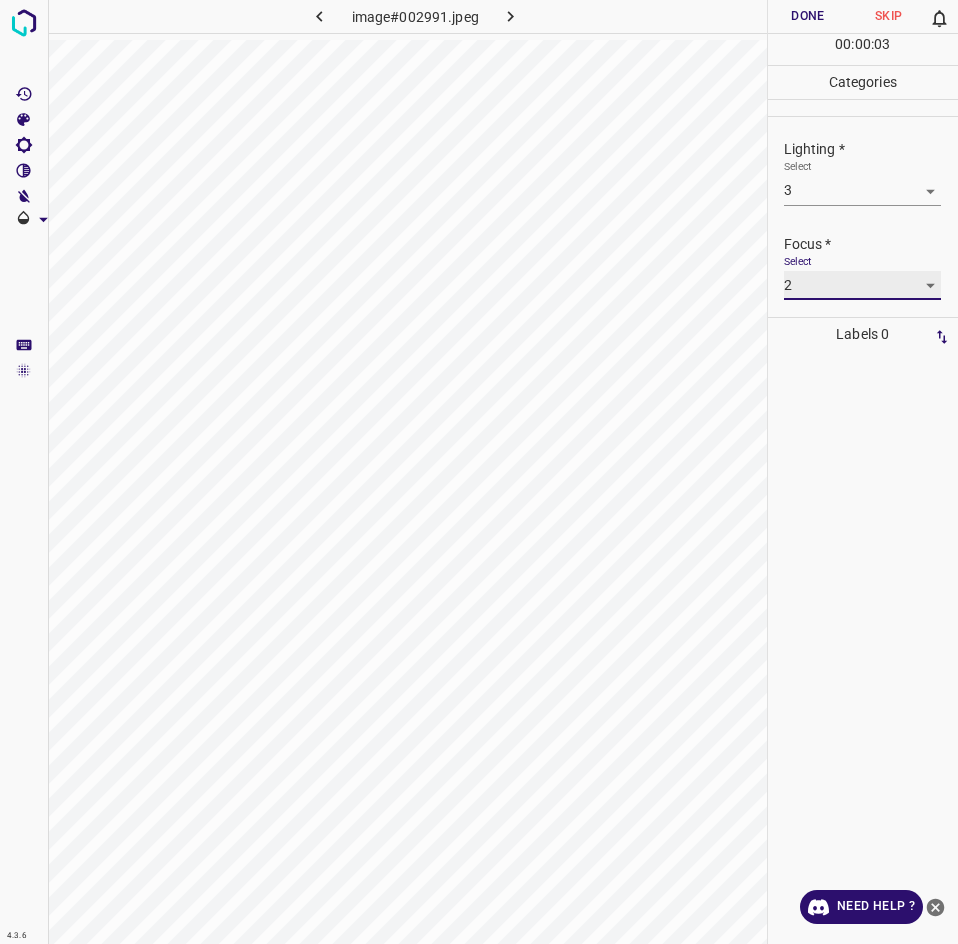 scroll, scrollTop: 23, scrollLeft: 0, axis: vertical 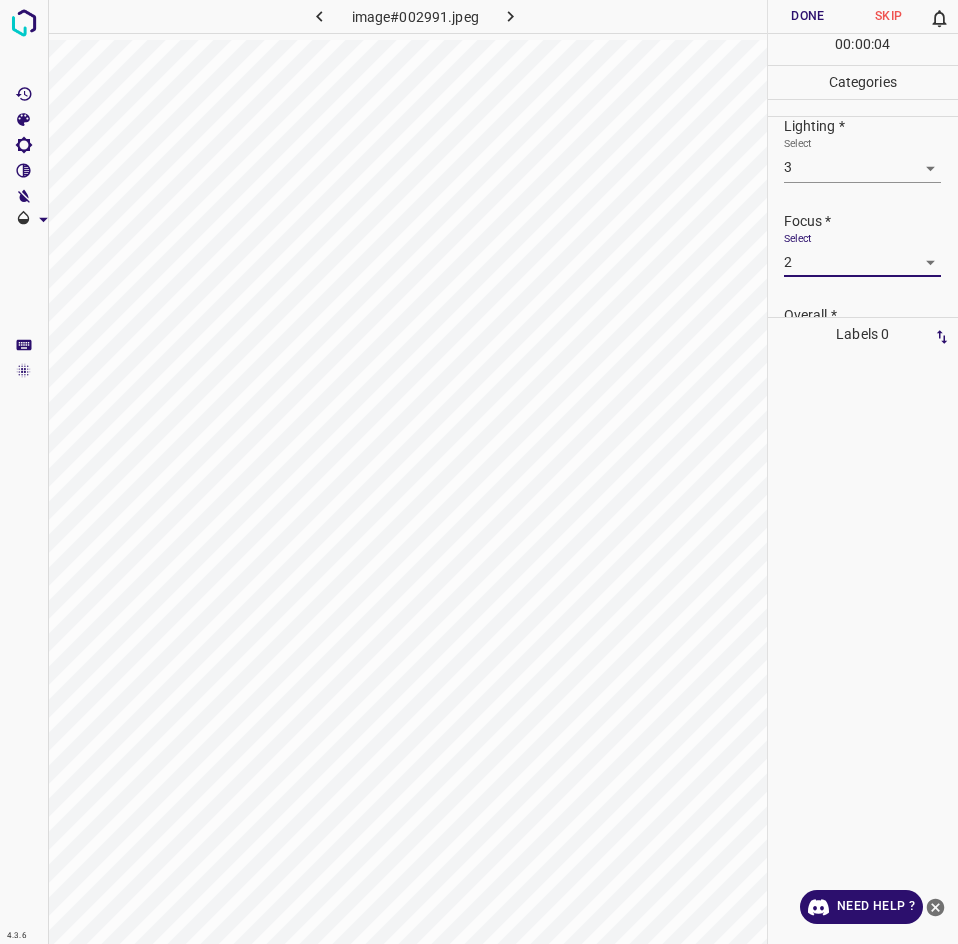 click on "4.3.6  image#002991.jpeg Done Skip 0 00   : 00   : 04   Categories Lighting *  Select 3 3 Focus *  Select 2 2 Overall *  Select ​ Labels   0 Categories 1 Lighting 2 Focus 3 Overall Tools Space Change between modes (Draw & Edit) I Auto labeling R Restore zoom M Zoom in N Zoom out Delete Delete selecte label Filters Z Restore filters X Saturation filter C Brightness filter V Contrast filter B Gray scale filter General O Download Need Help ? - Text - Hide - Delete" at bounding box center [479, 472] 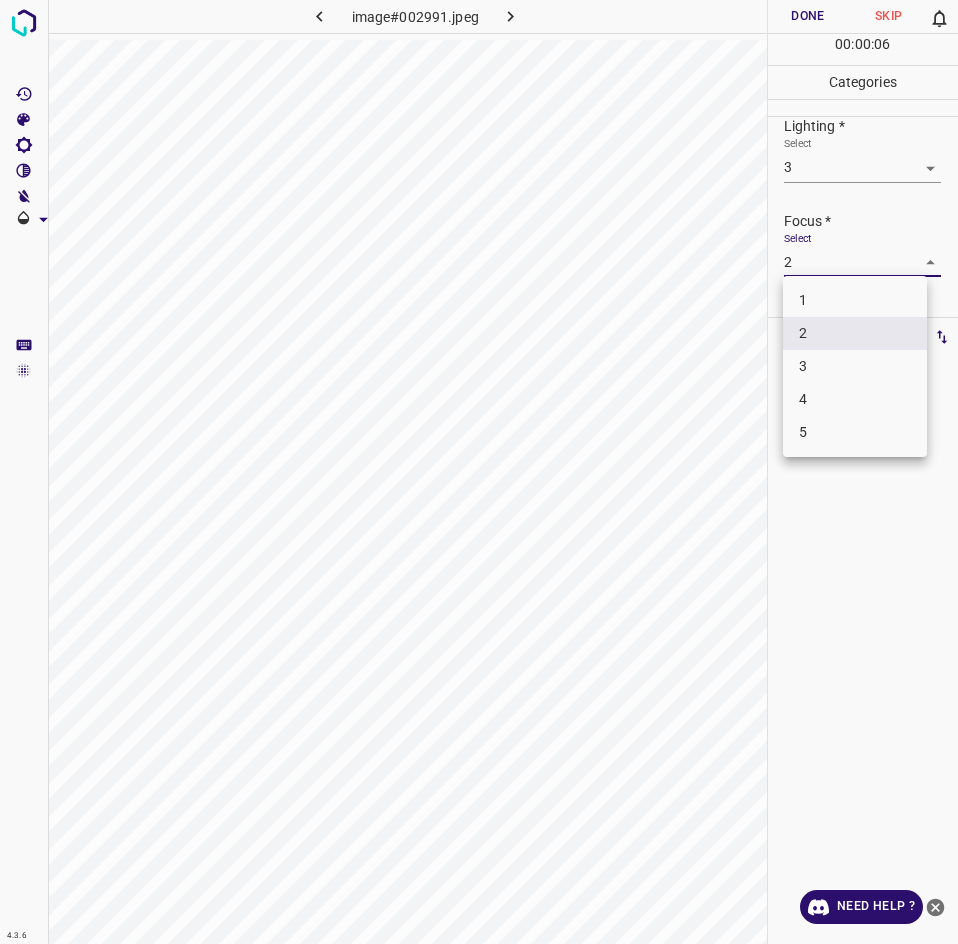 click at bounding box center [479, 472] 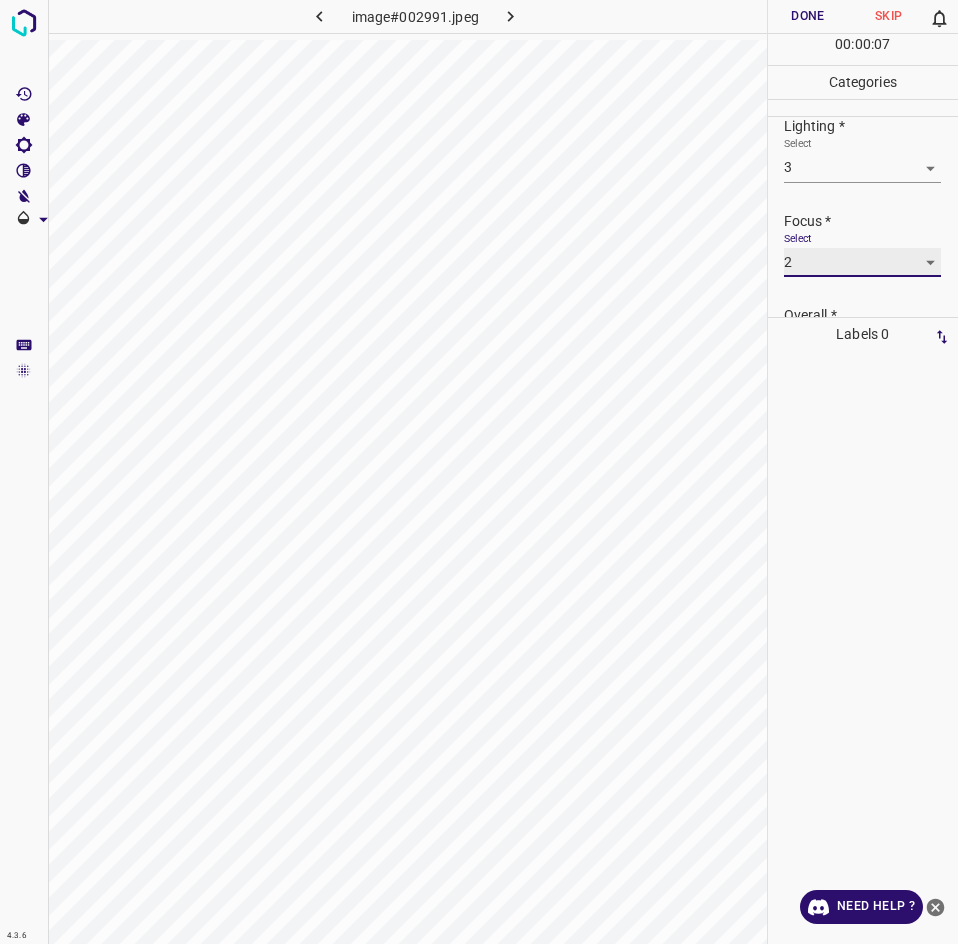 scroll, scrollTop: 88, scrollLeft: 0, axis: vertical 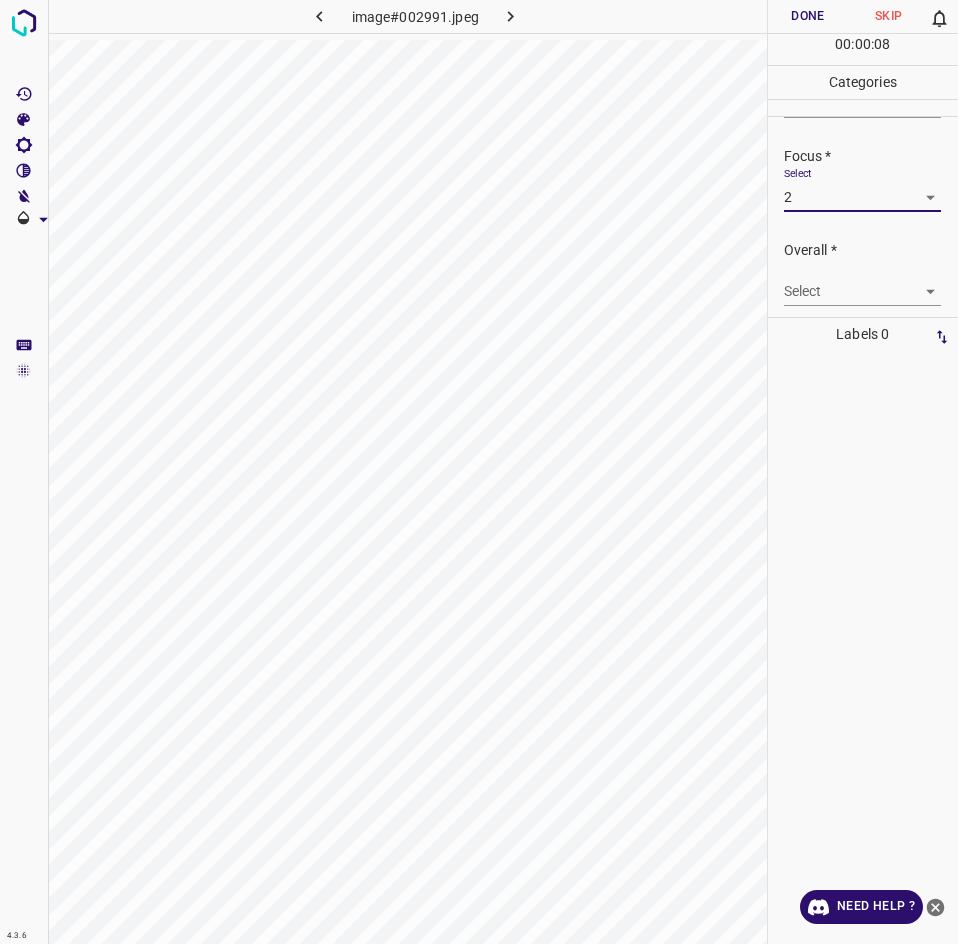 click on "4.3.6  image#002991.jpeg Done Skip 0 00   : 00   : 08   Categories Lighting *  Select 3 3 Focus *  Select 2 2 Overall *  Select ​ Labels   0 Categories 1 Lighting 2 Focus 3 Overall Tools Space Change between modes (Draw & Edit) I Auto labeling R Restore zoom M Zoom in N Zoom out Delete Delete selecte label Filters Z Restore filters X Saturation filter C Brightness filter V Contrast filter B Gray scale filter General O Download Need Help ? - Text - Hide - Delete" at bounding box center (479, 472) 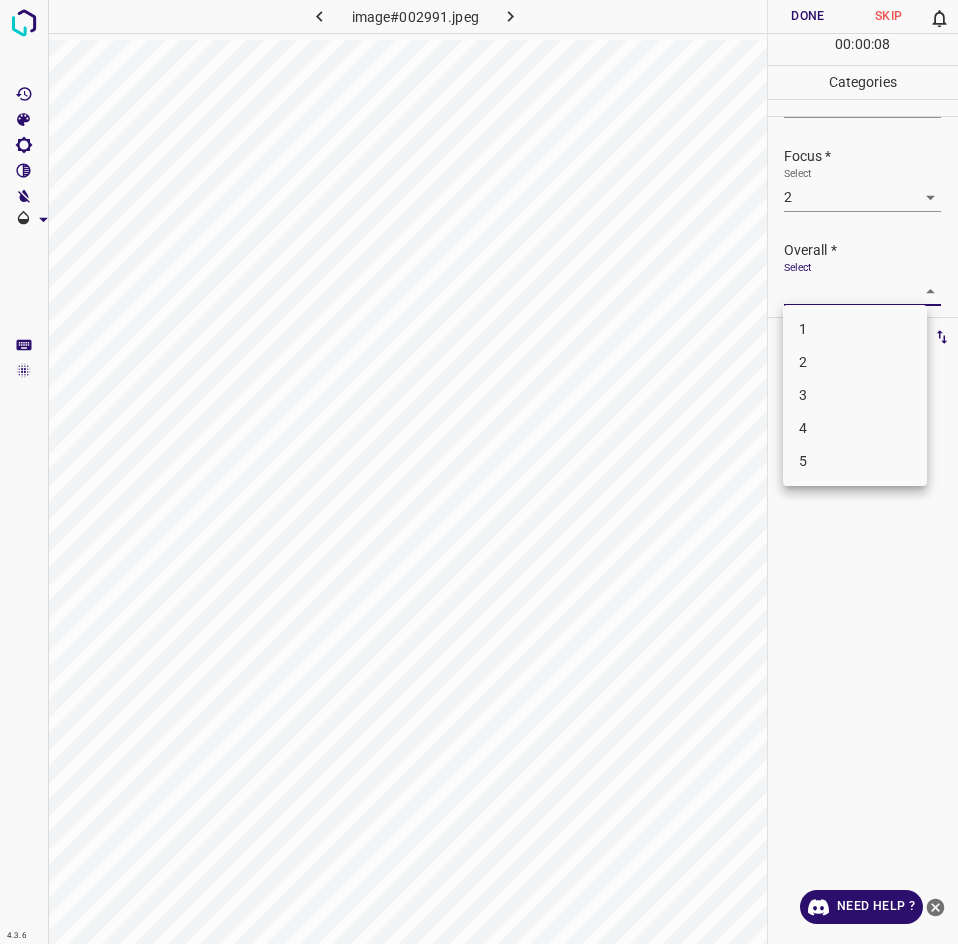 click on "2" at bounding box center [855, 362] 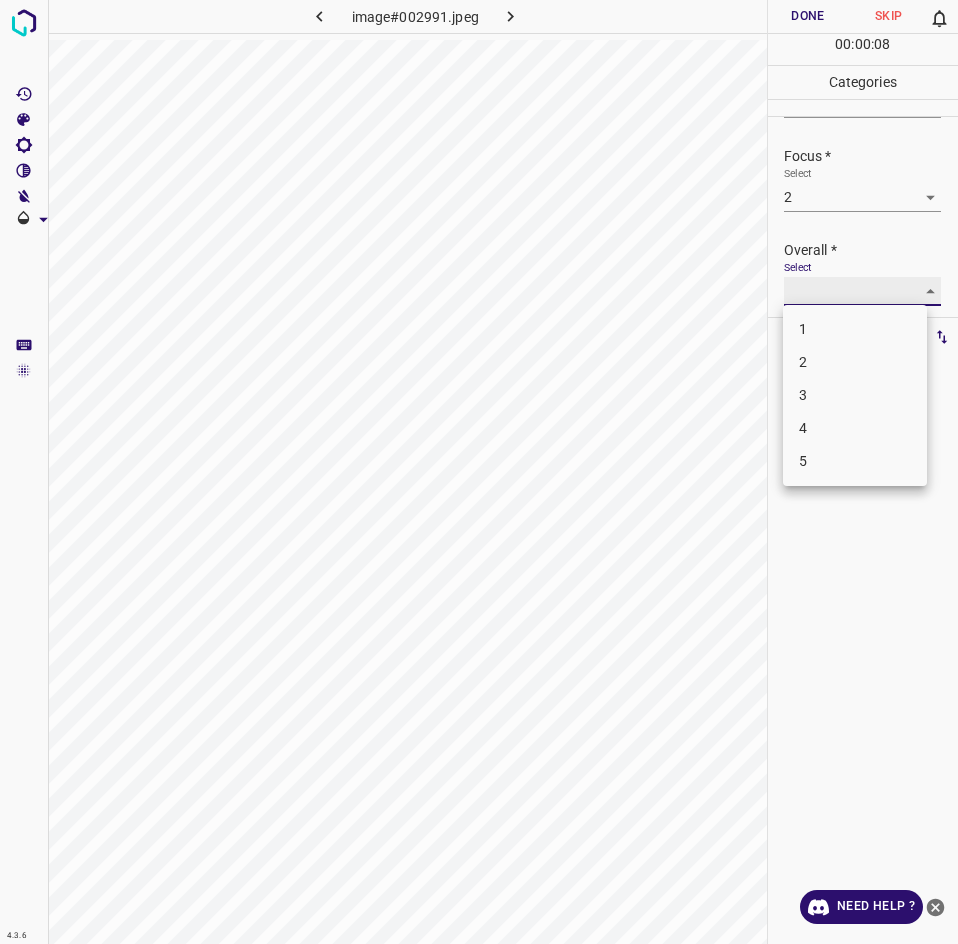 type on "2" 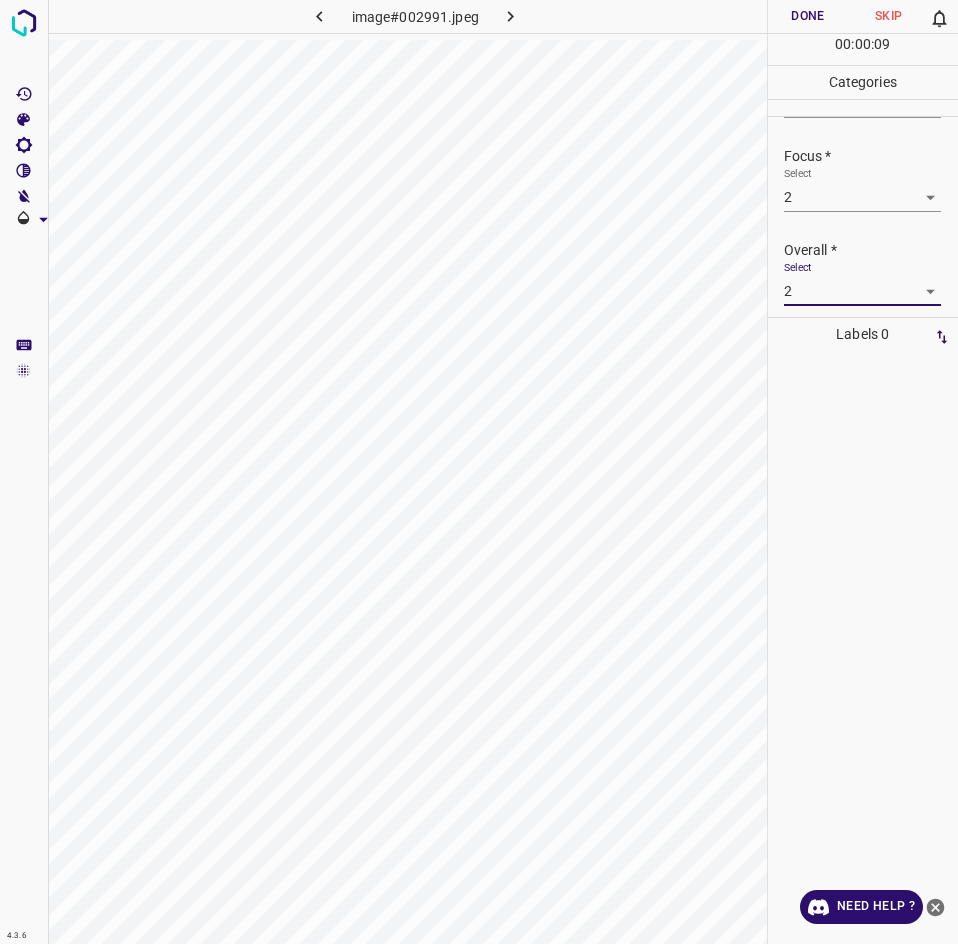 click on "Done" at bounding box center [808, 16] 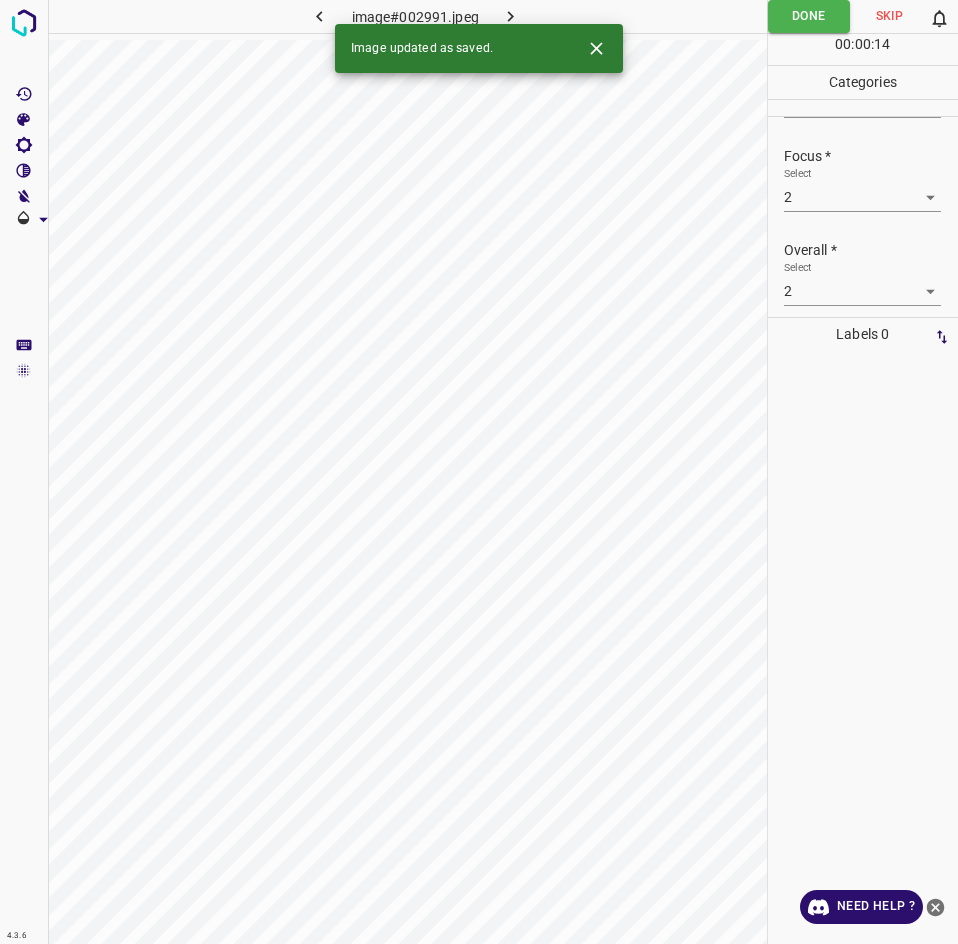 click 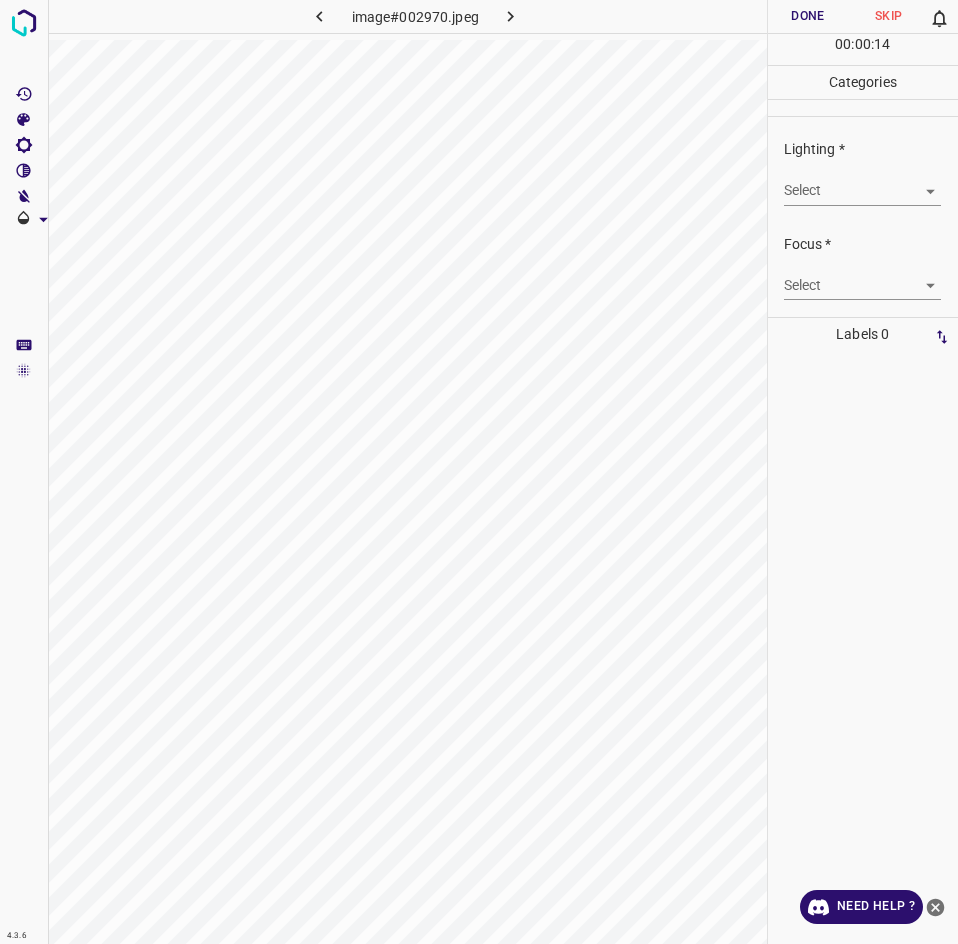 click on "4.3.6  image#002970.jpeg Done Skip 0 00   : 00   : 14   Categories Lighting *  Select ​ Focus *  Select ​ Overall *  Select ​ Labels   0 Categories 1 Lighting 2 Focus 3 Overall Tools Space Change between modes (Draw & Edit) I Auto labeling R Restore zoom M Zoom in N Zoom out Delete Delete selecte label Filters Z Restore filters X Saturation filter C Brightness filter V Contrast filter B Gray scale filter General O Download Need Help ? - Text - Hide - Delete" at bounding box center [479, 472] 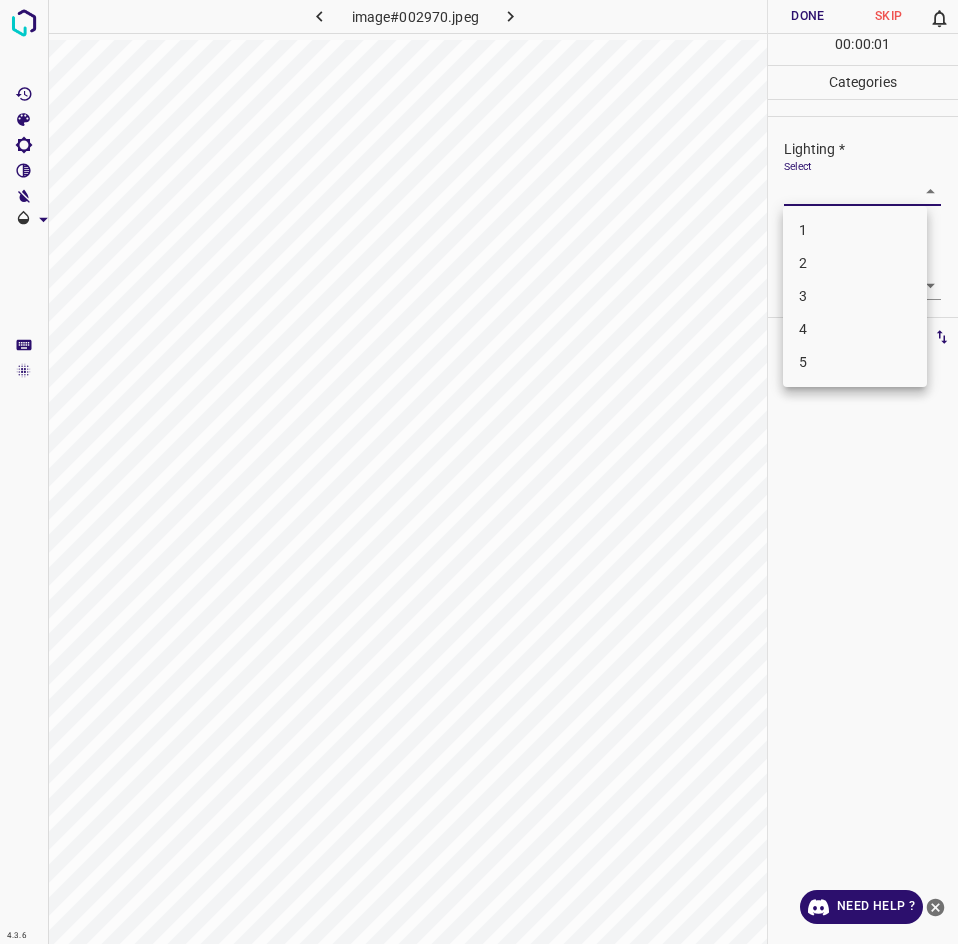 click on "3" at bounding box center [855, 296] 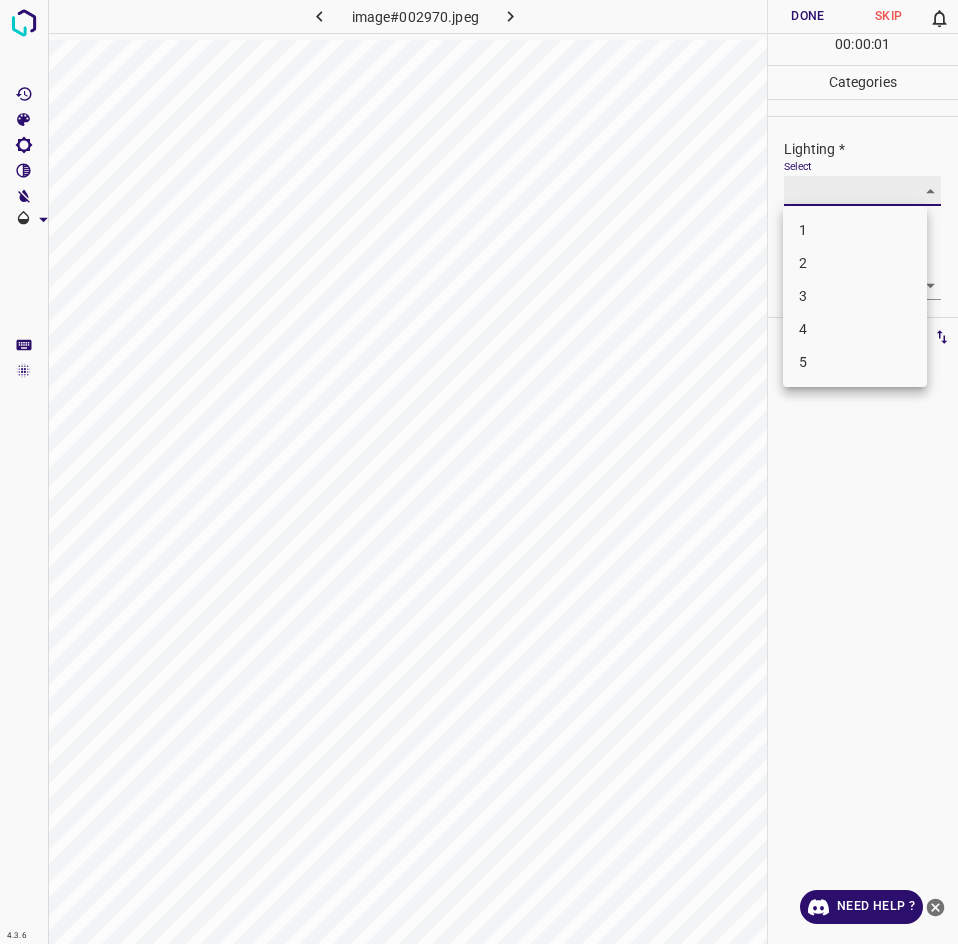 type on "3" 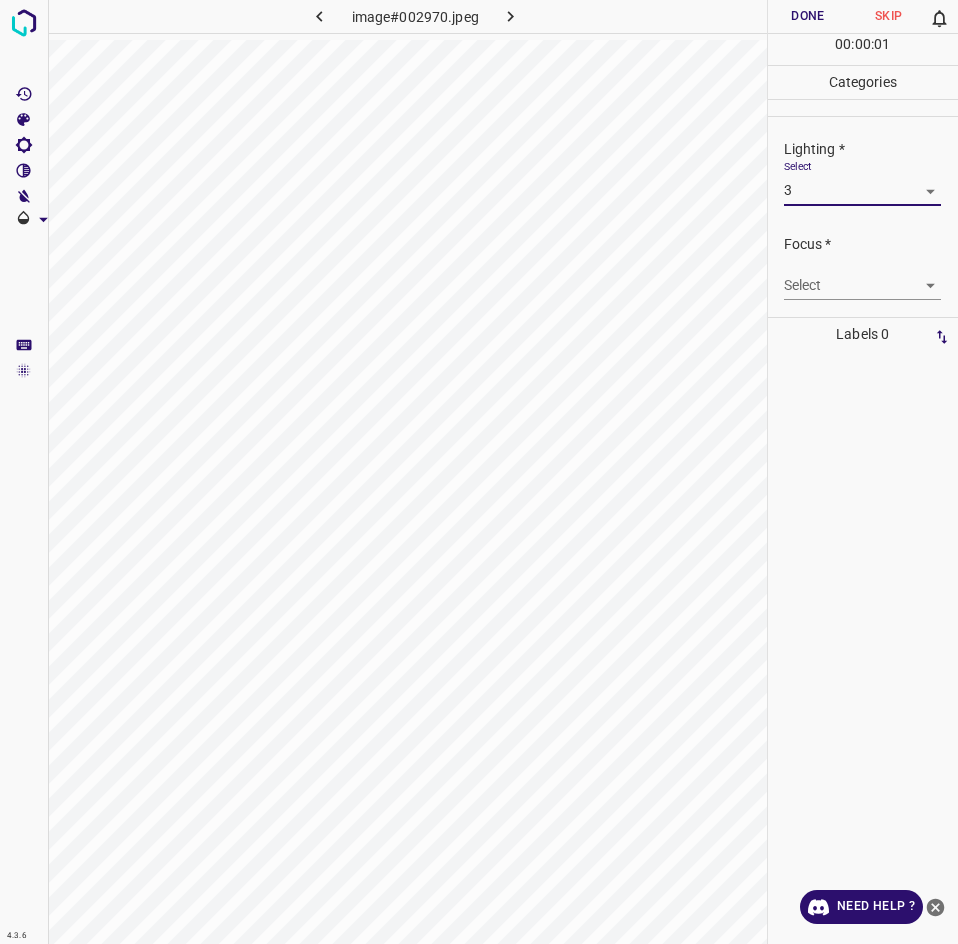 click on "4.3.6  image#002970.jpeg Done Skip 0 00   : 00   : 01   Categories Lighting *  Select 3 3 Focus *  Select ​ Overall *  Select ​ Labels   0 Categories 1 Lighting 2 Focus 3 Overall Tools Space Change between modes (Draw & Edit) I Auto labeling R Restore zoom M Zoom in N Zoom out Delete Delete selecte label Filters Z Restore filters X Saturation filter C Brightness filter V Contrast filter B Gray scale filter General O Download Need Help ? - Text - Hide - Delete 1 2 3 4 5" at bounding box center [479, 472] 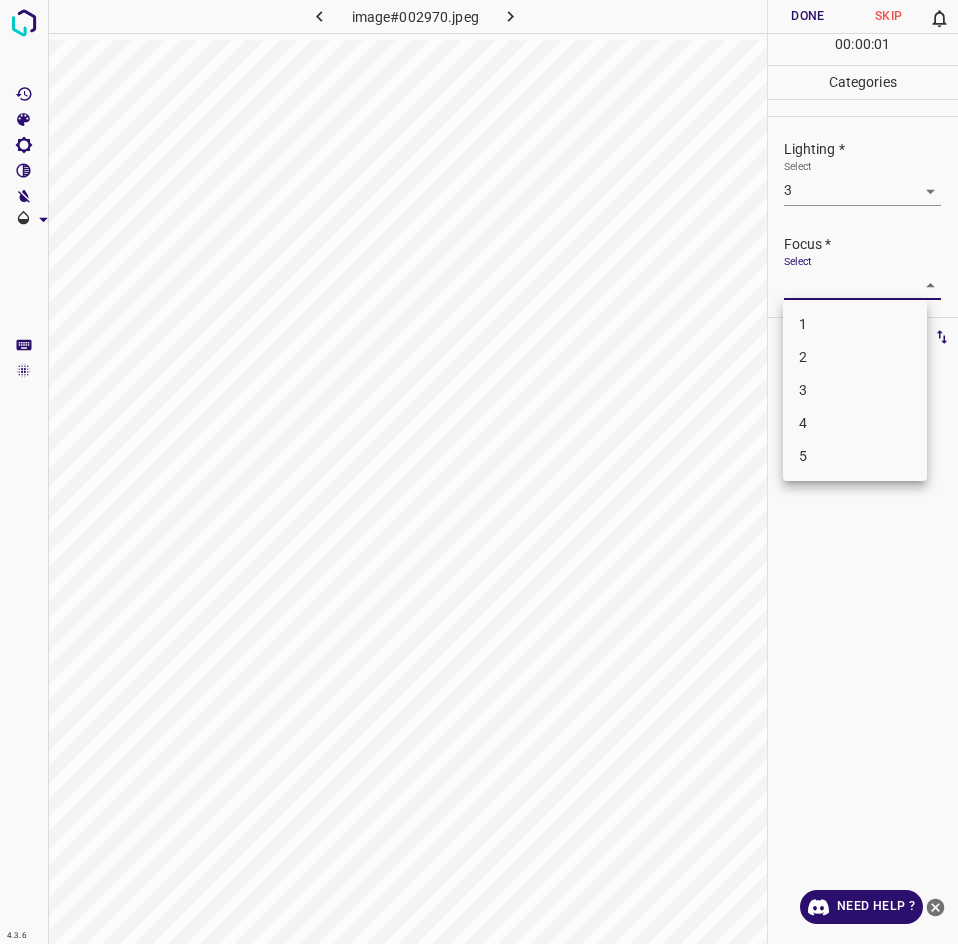 click at bounding box center (479, 472) 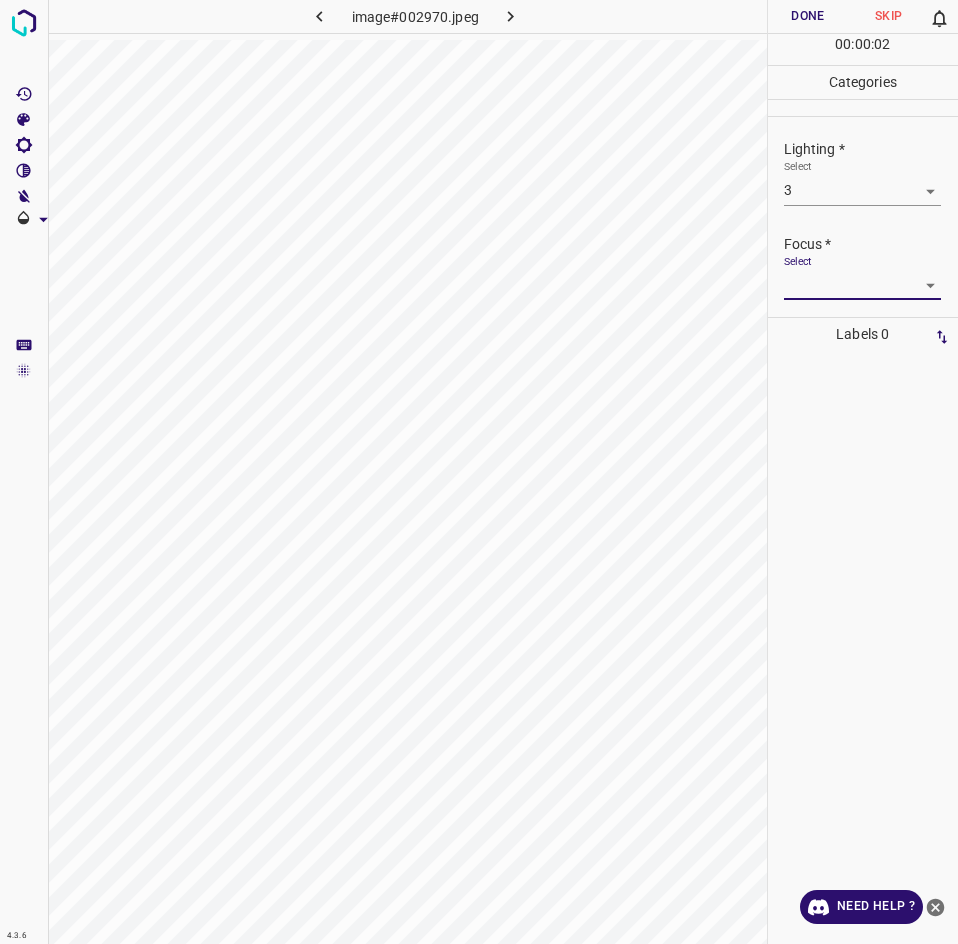 click on "4.3.6  image#002970.jpeg Done Skip 0 00   : 00   : 02   Categories Lighting *  Select 3 3 Focus *  Select ​ Overall *  Select ​ Labels   0 Categories 1 Lighting 2 Focus 3 Overall Tools Space Change between modes (Draw & Edit) I Auto labeling R Restore zoom M Zoom in N Zoom out Delete Delete selecte label Filters Z Restore filters X Saturation filter C Brightness filter V Contrast filter B Gray scale filter General O Download Need Help ? - Text - Hide - Delete" at bounding box center [479, 472] 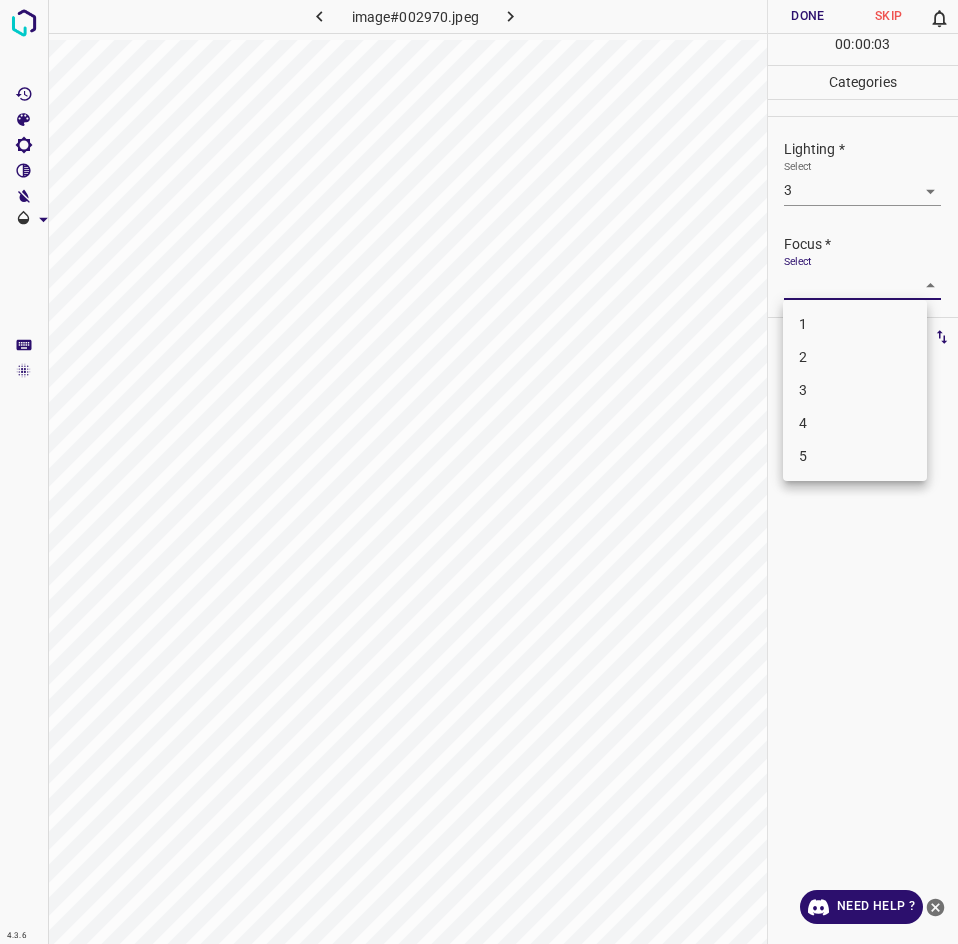 click on "3" at bounding box center [855, 390] 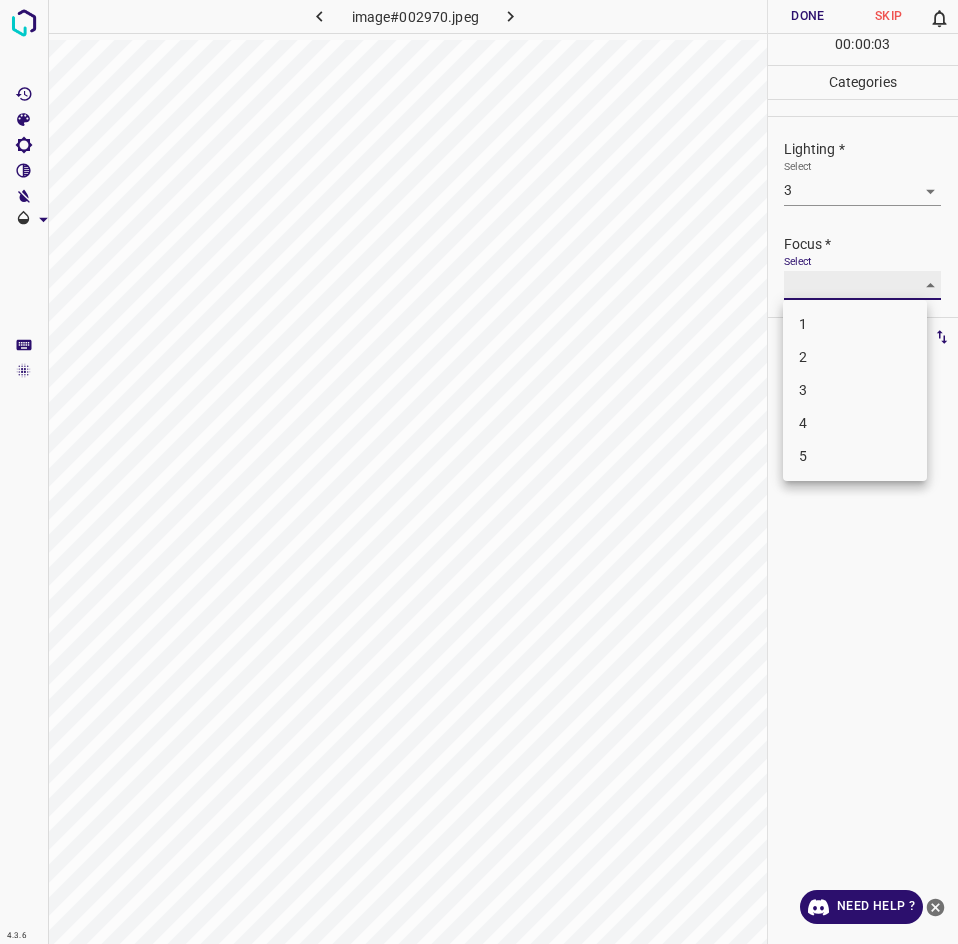 type on "3" 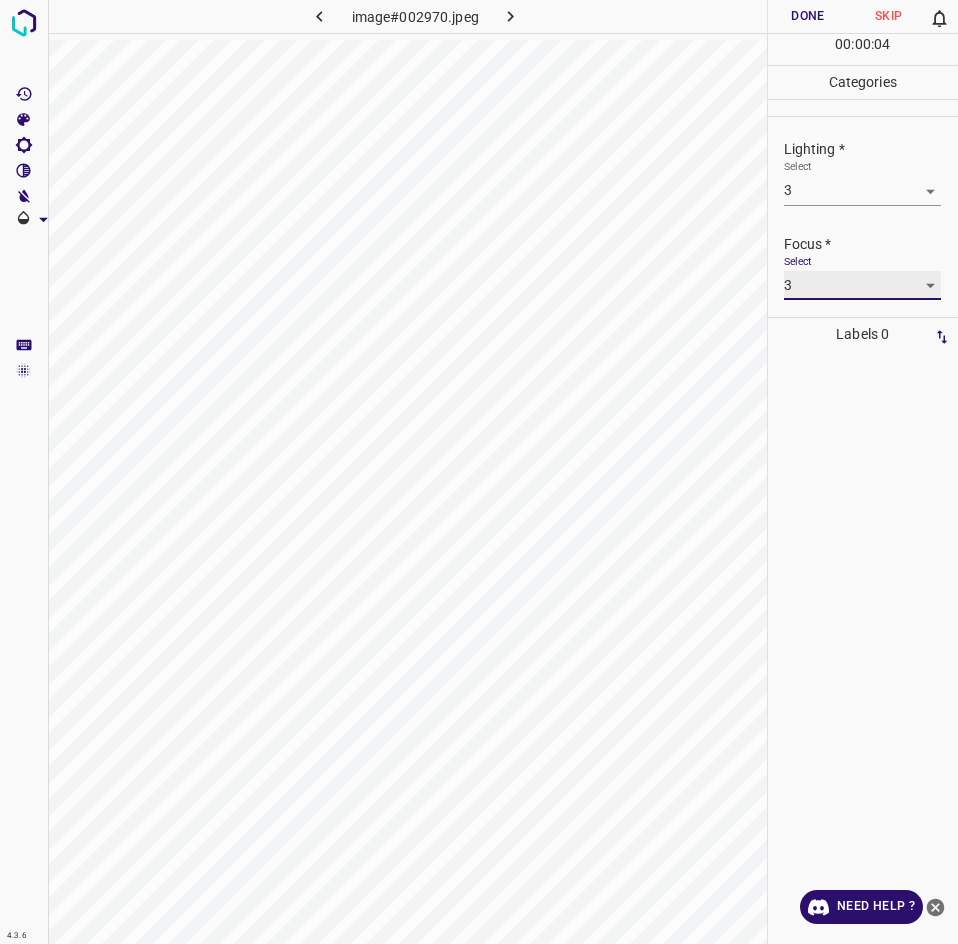 scroll, scrollTop: 98, scrollLeft: 0, axis: vertical 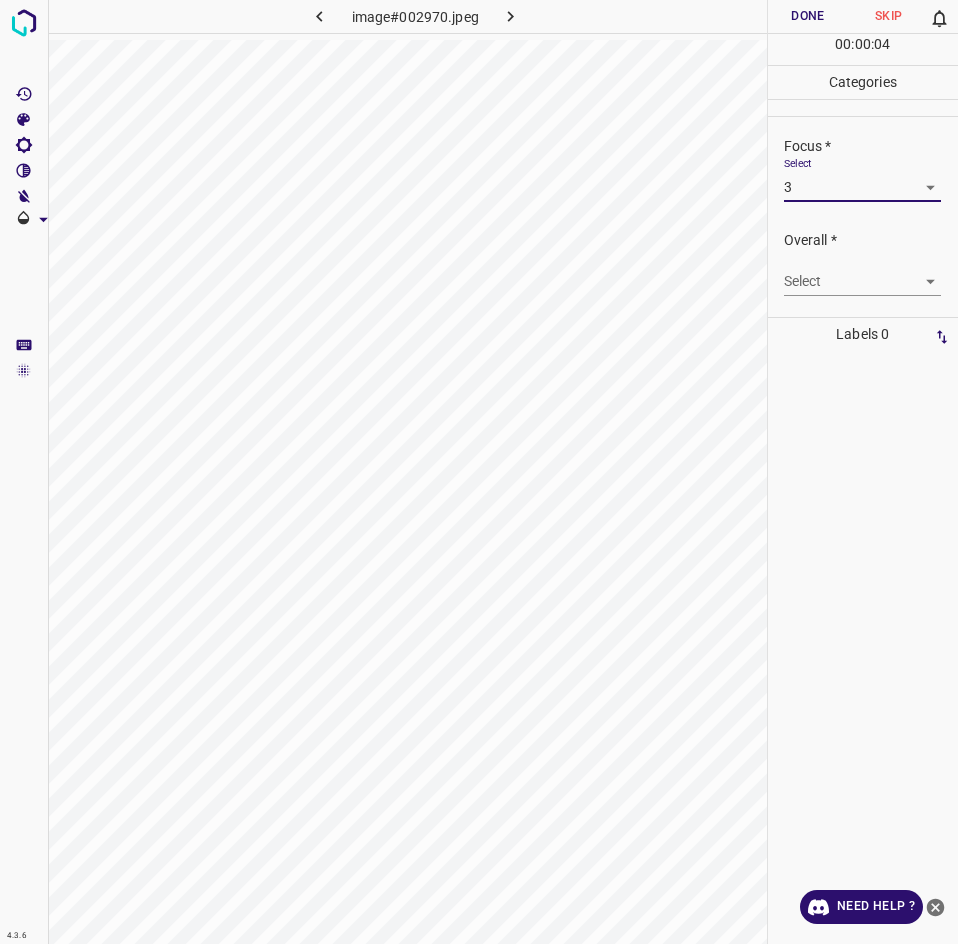 click on "4.3.6  image#002970.jpeg Done Skip 0 00   : 00   : 04   Categories Lighting *  Select 3 3 Focus *  Select 3 3 Overall *  Select ​ Labels   0 Categories 1 Lighting 2 Focus 3 Overall Tools Space Change between modes (Draw & Edit) I Auto labeling R Restore zoom M Zoom in N Zoom out Delete Delete selecte label Filters Z Restore filters X Saturation filter C Brightness filter V Contrast filter B Gray scale filter General O Download Need Help ? - Text - Hide - Delete" at bounding box center (479, 472) 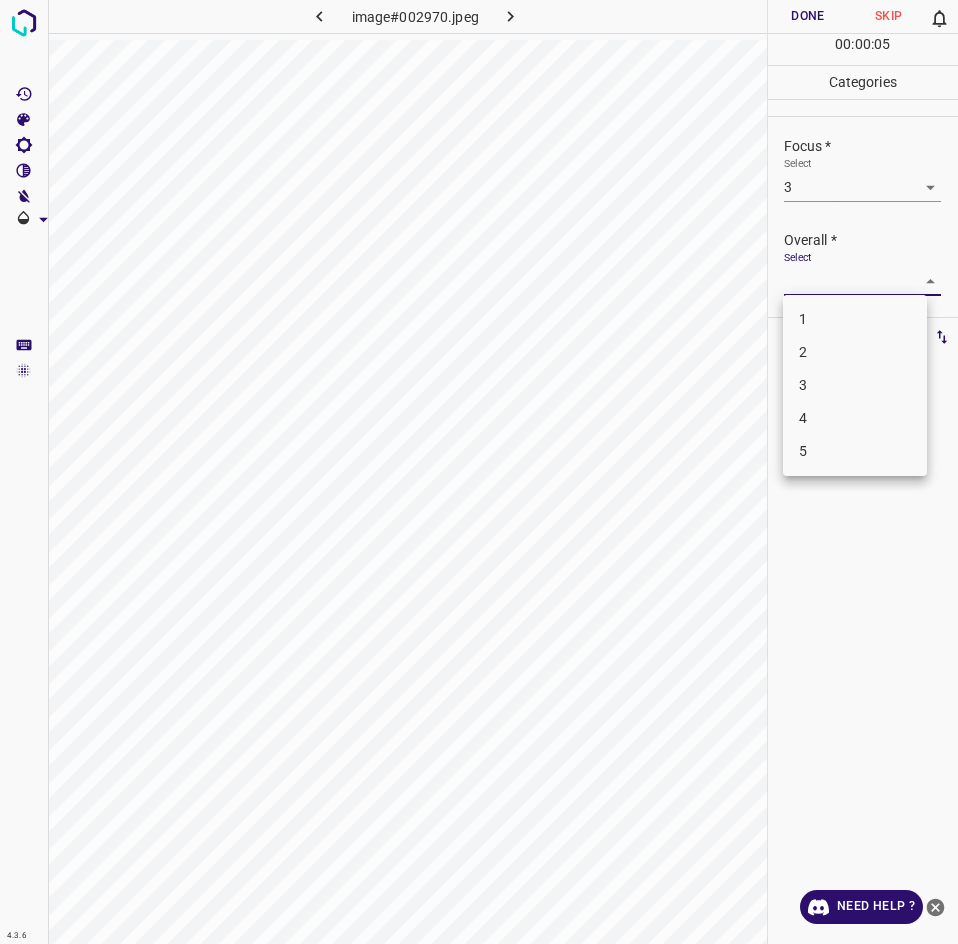 click on "3" at bounding box center [855, 385] 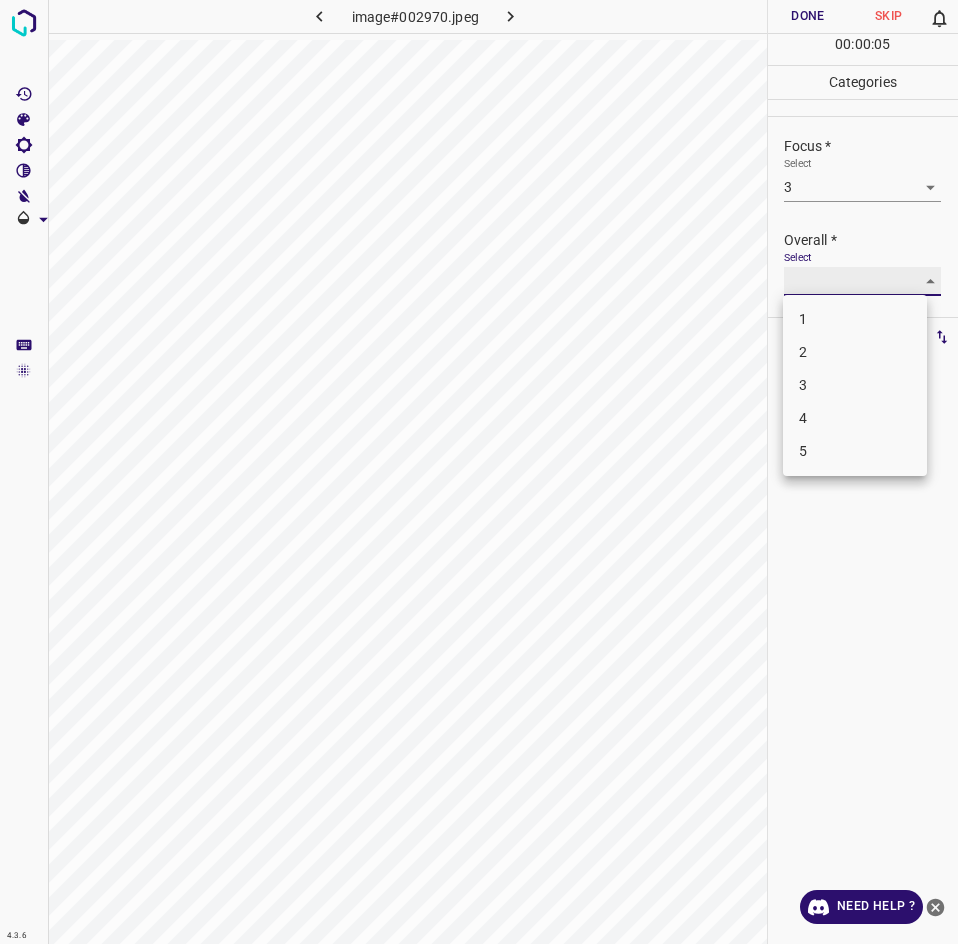 type on "3" 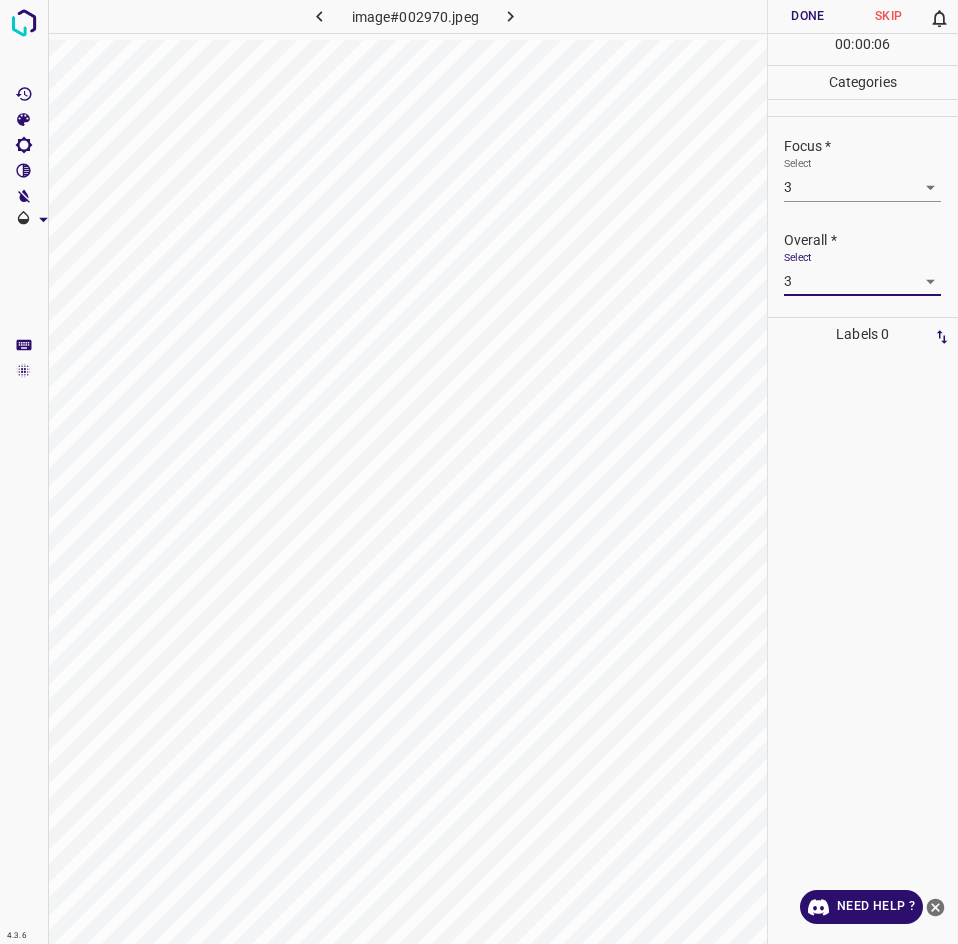 click on "Done" at bounding box center [808, 16] 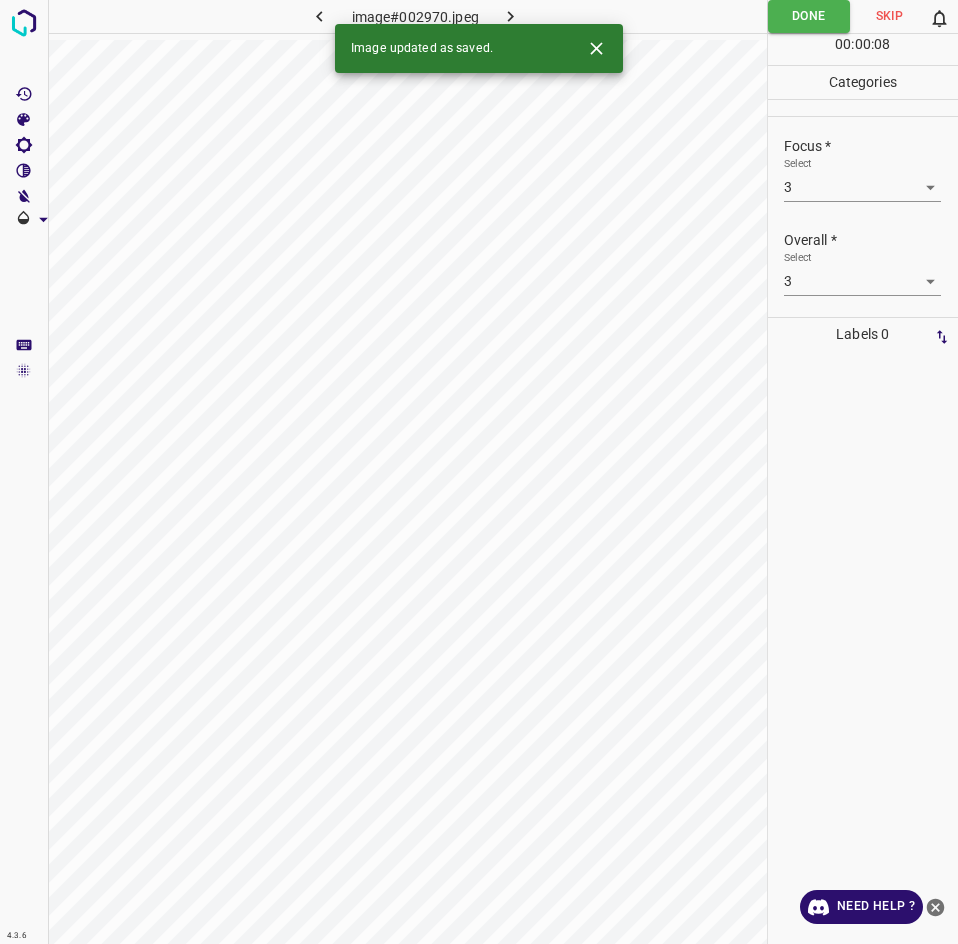 click 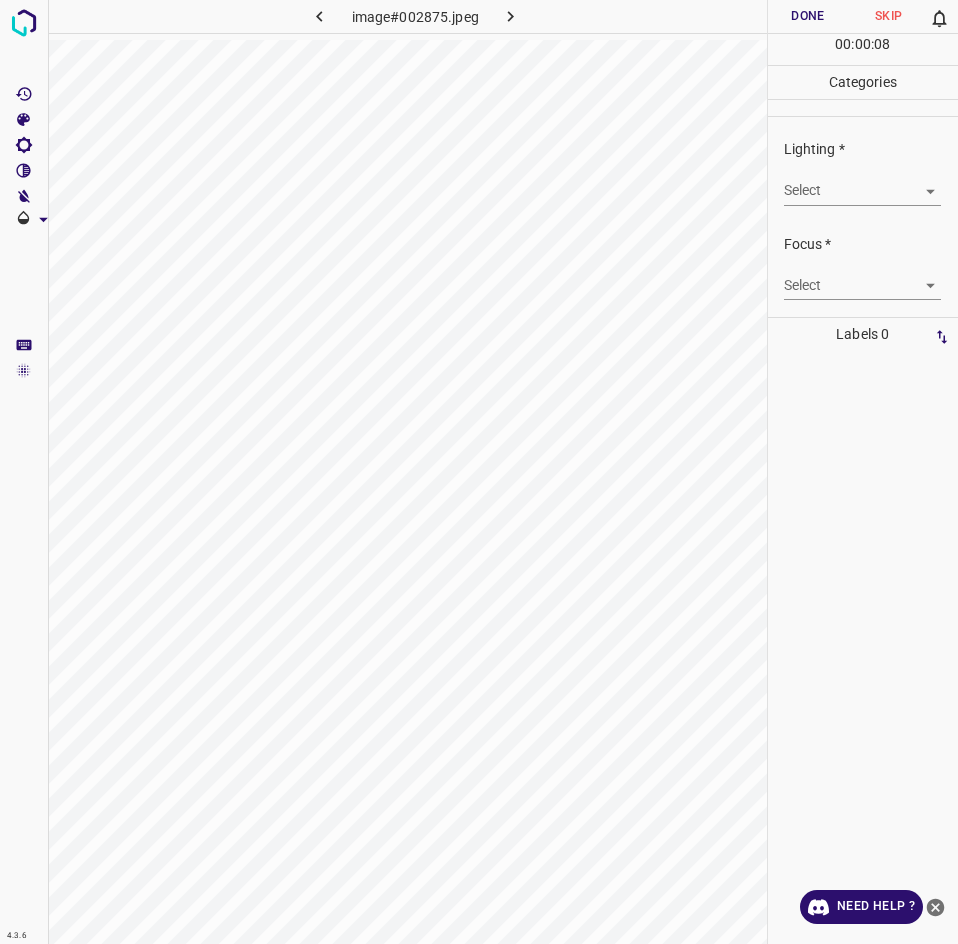 click on "4.3.6  image#002875.jpeg Done Skip 0 00   : 00   : 08   Categories Lighting *  Select ​ Focus *  Select ​ Overall *  Select ​ Labels   0 Categories 1 Lighting 2 Focus 3 Overall Tools Space Change between modes (Draw & Edit) I Auto labeling R Restore zoom M Zoom in N Zoom out Delete Delete selecte label Filters Z Restore filters X Saturation filter C Brightness filter V Contrast filter B Gray scale filter General O Download Need Help ? - Text - Hide - Delete" at bounding box center [479, 472] 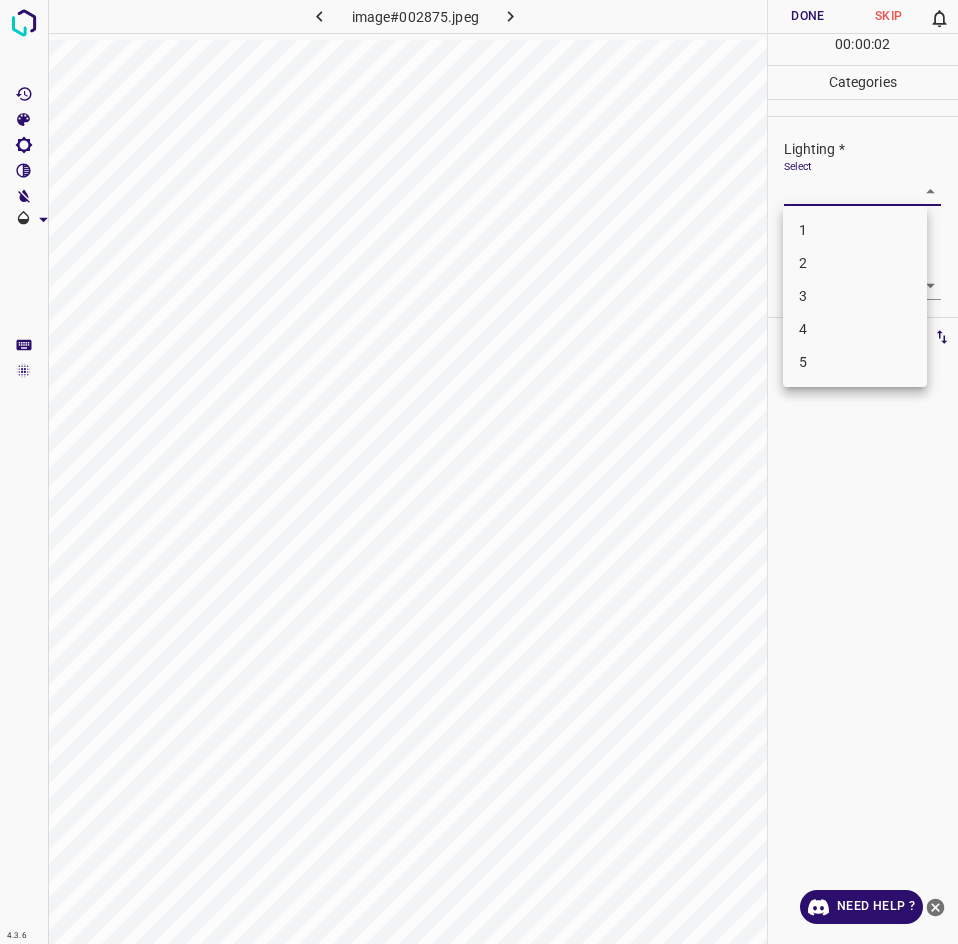 click on "3" at bounding box center (855, 296) 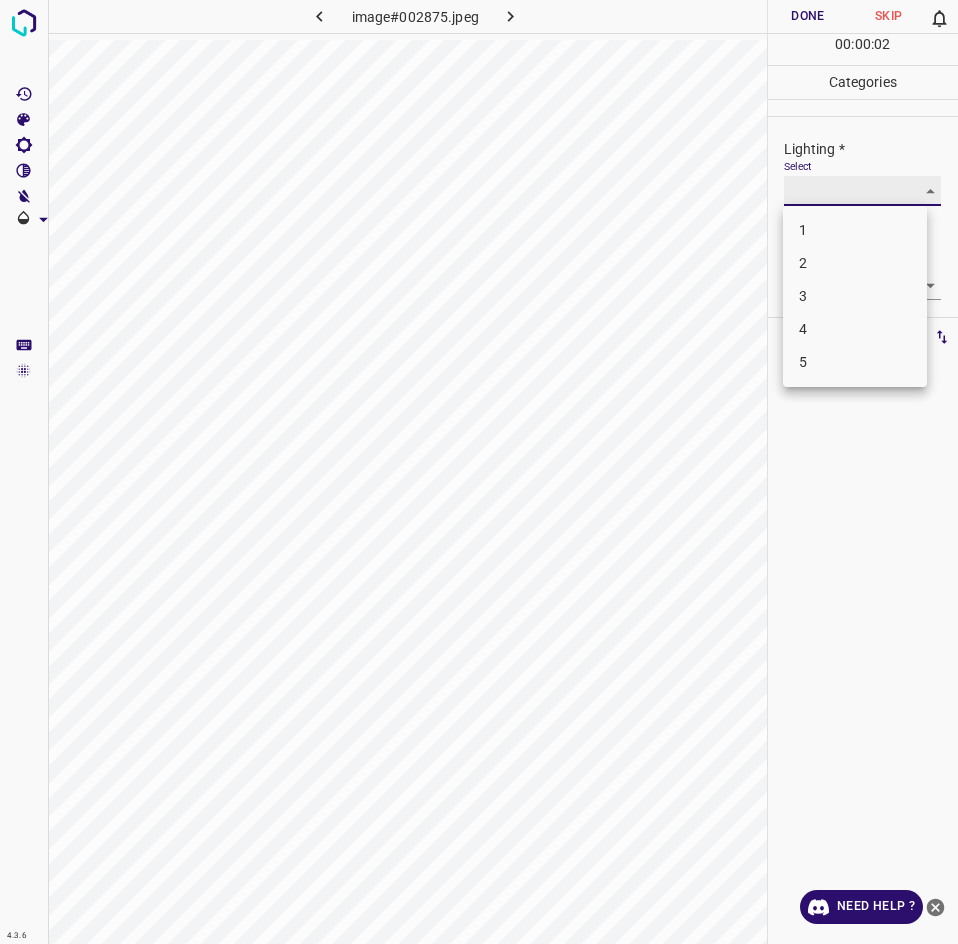 type on "3" 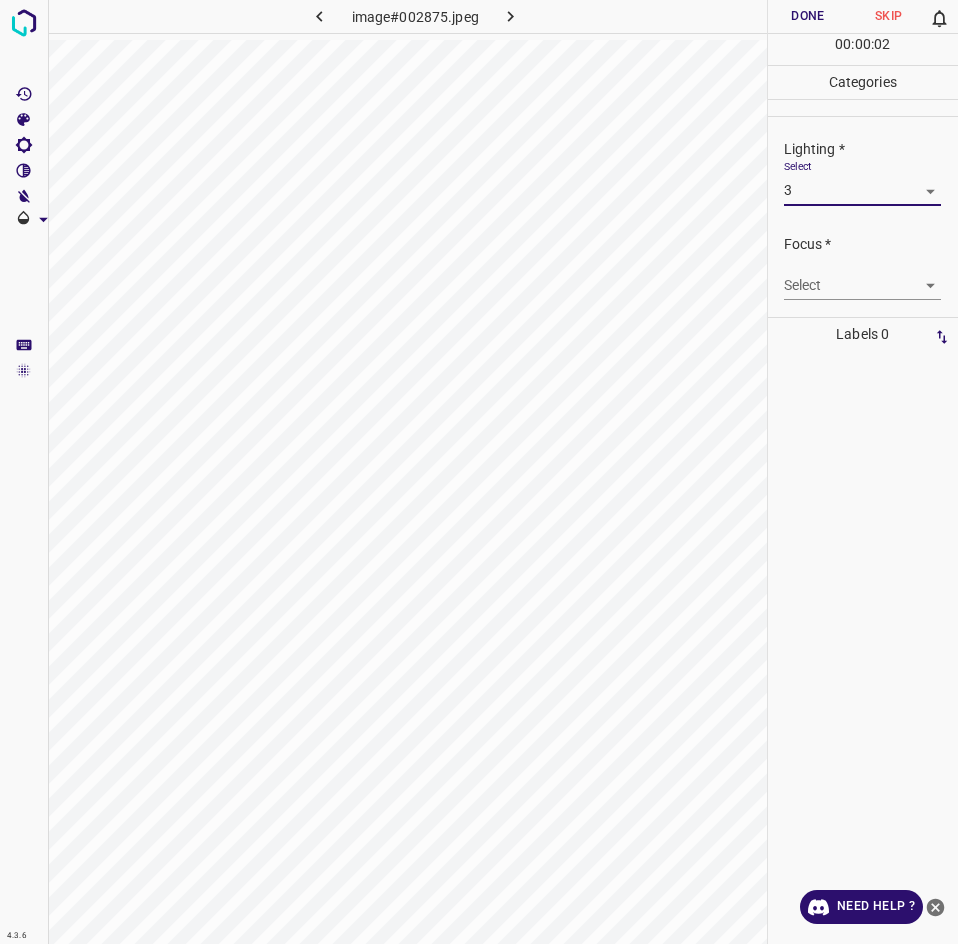click on "4.3.6  image#002875.jpeg Done Skip 0 00   : 00   : 02   Categories Lighting *  Select 3 3 Focus *  Select ​ Overall *  Select ​ Labels   0 Categories 1 Lighting 2 Focus 3 Overall Tools Space Change between modes (Draw & Edit) I Auto labeling R Restore zoom M Zoom in N Zoom out Delete Delete selecte label Filters Z Restore filters X Saturation filter C Brightness filter V Contrast filter B Gray scale filter General O Download Need Help ? - Text - Hide - Delete" at bounding box center (479, 472) 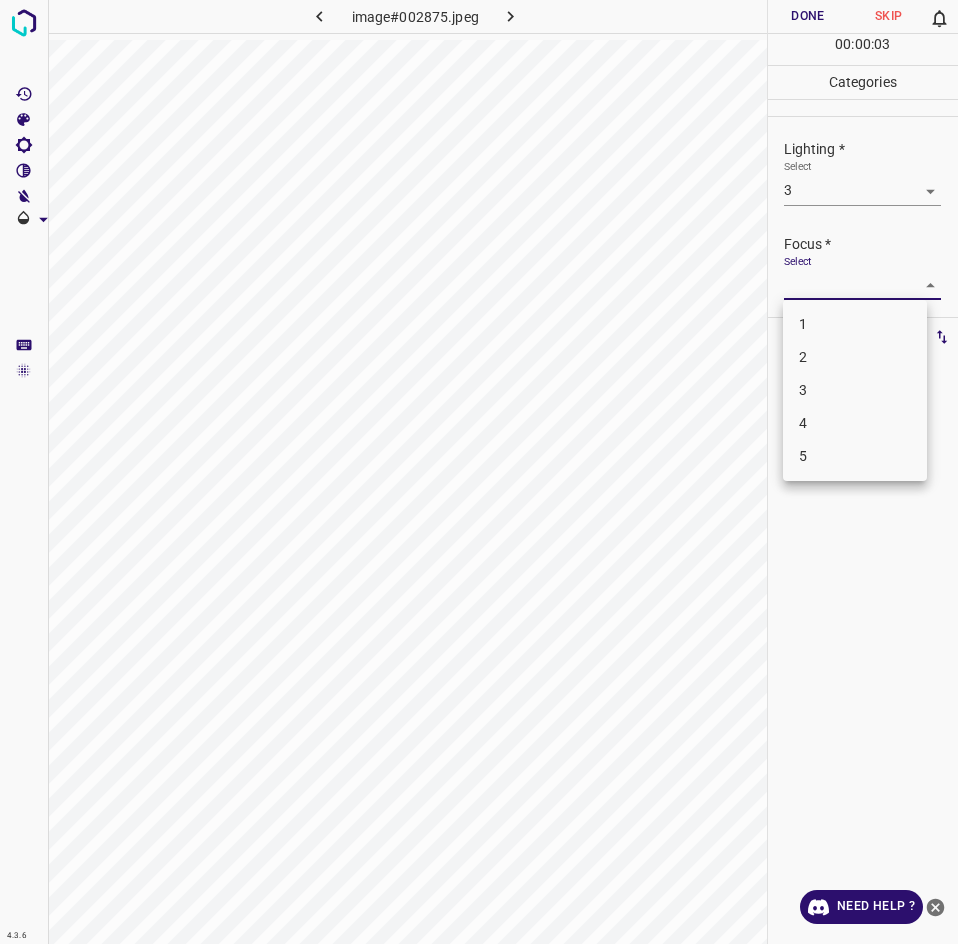 click on "3" at bounding box center [855, 390] 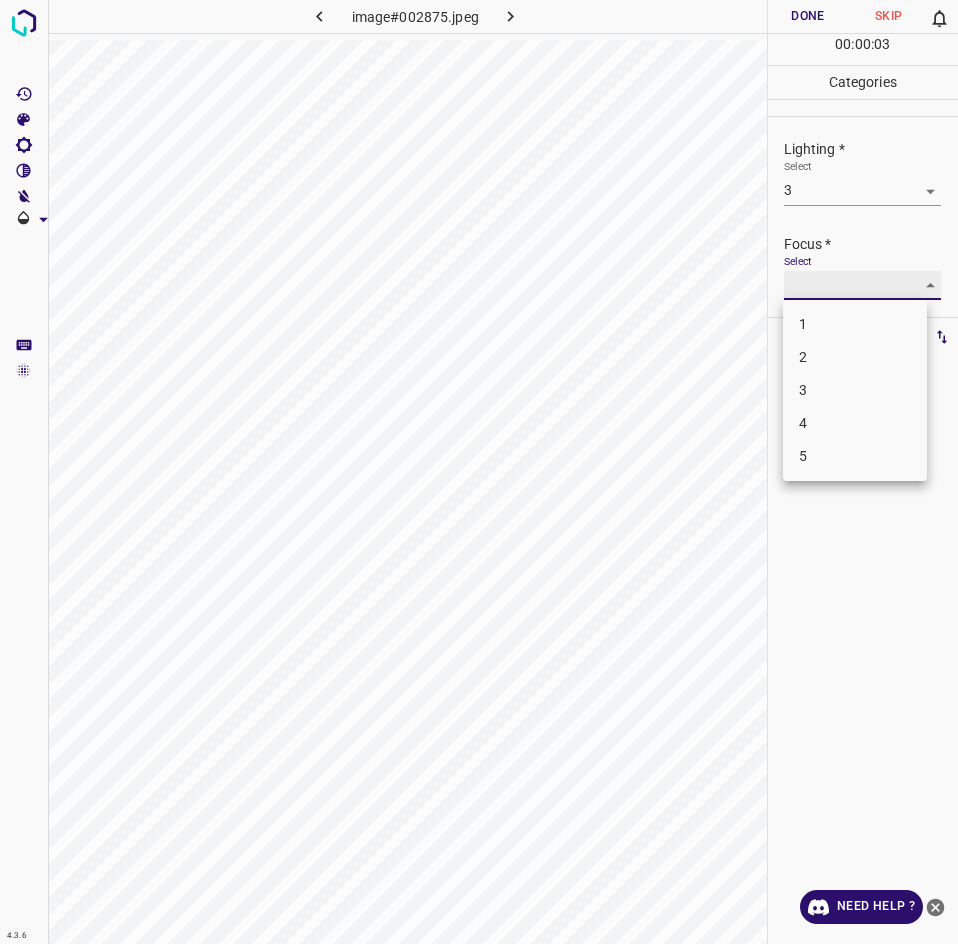 type on "3" 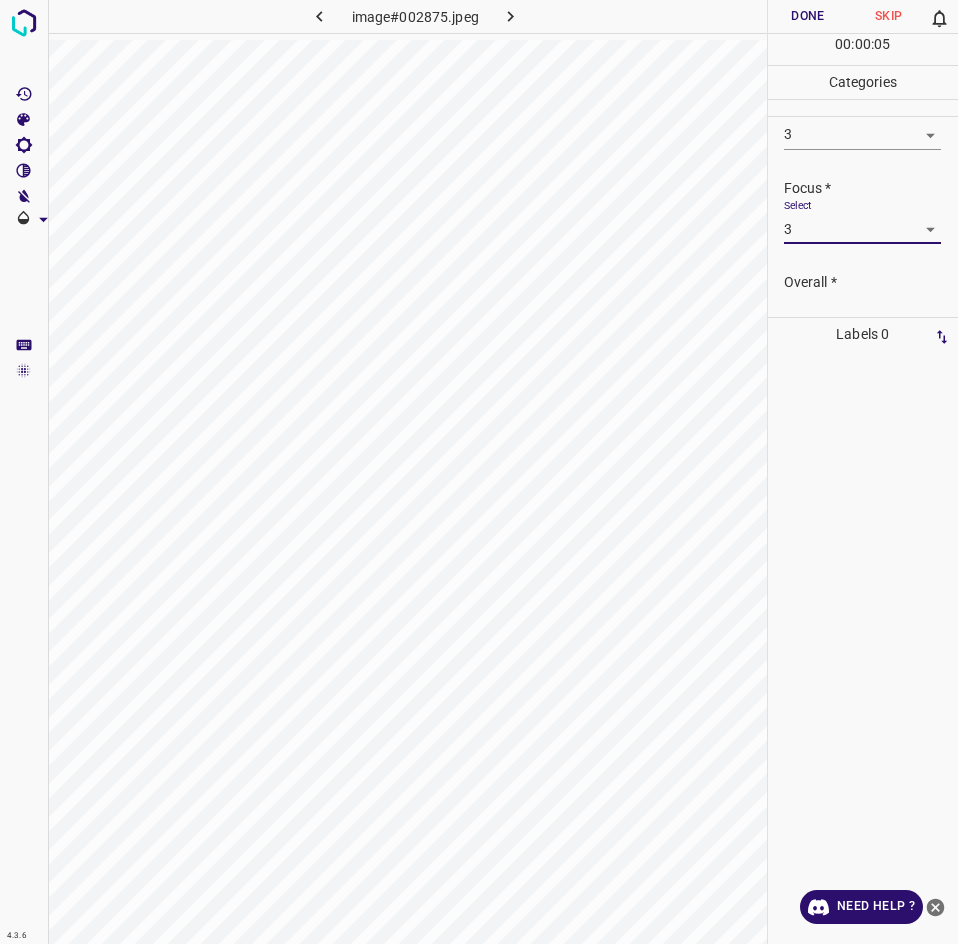 click on "4.3.6  image#002875.jpeg Done Skip 0 00   : 00   : 05   Categories Lighting *  Select 3 3 Focus *  Select 3 3 Overall *  Select ​ Labels   0 Categories 1 Lighting 2 Focus 3 Overall Tools Space Change between modes (Draw & Edit) I Auto labeling R Restore zoom M Zoom in N Zoom out Delete Delete selecte label Filters Z Restore filters X Saturation filter C Brightness filter V Contrast filter B Gray scale filter General O Download Need Help ? - Text - Hide - Delete" at bounding box center [479, 472] 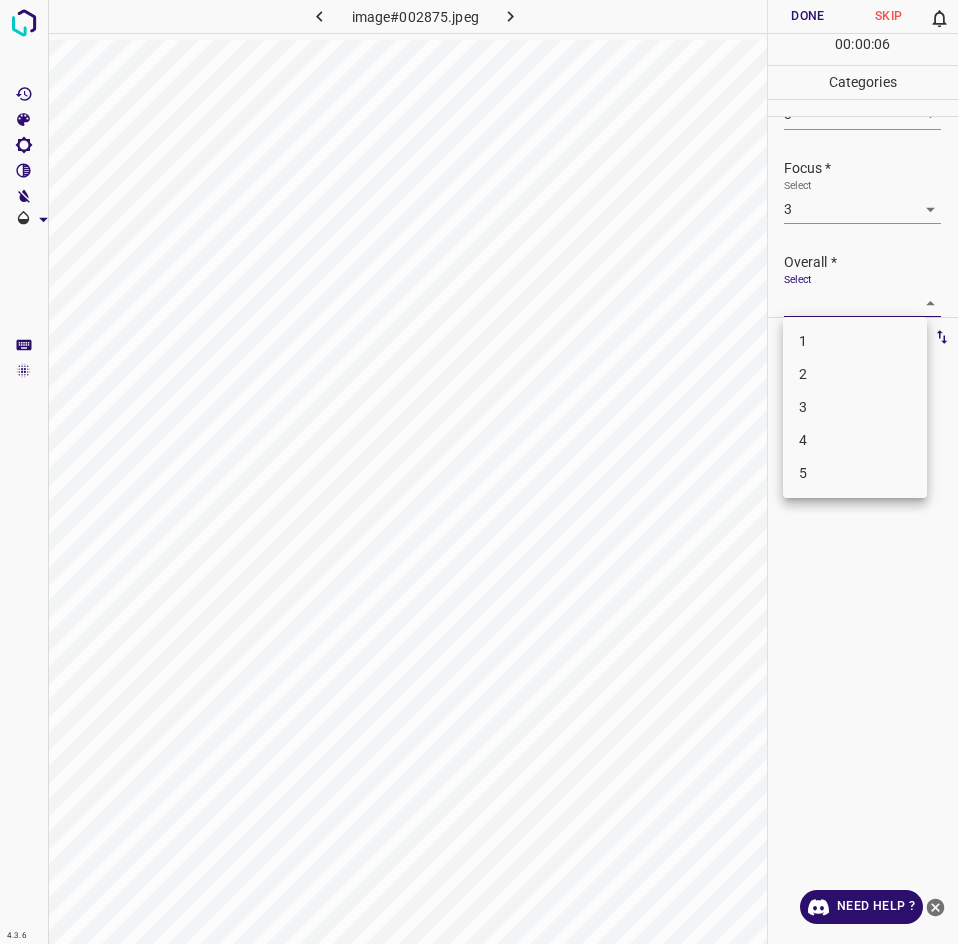click on "3" at bounding box center (855, 407) 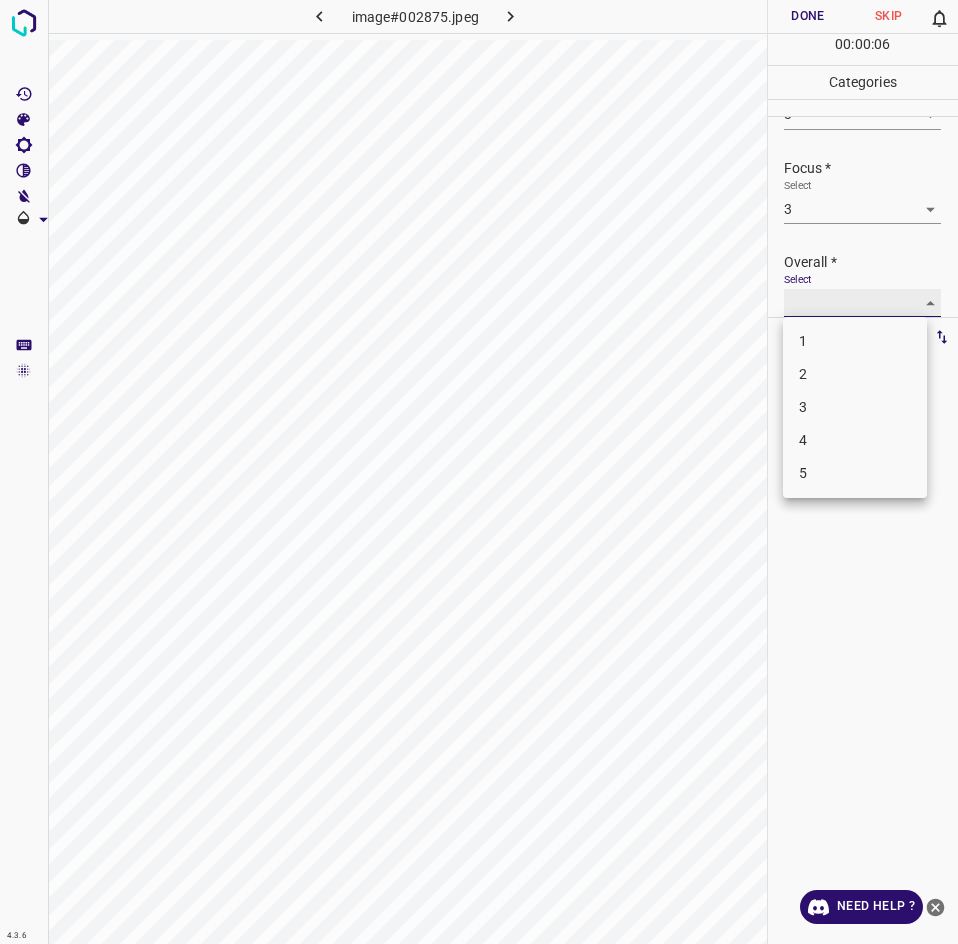type on "3" 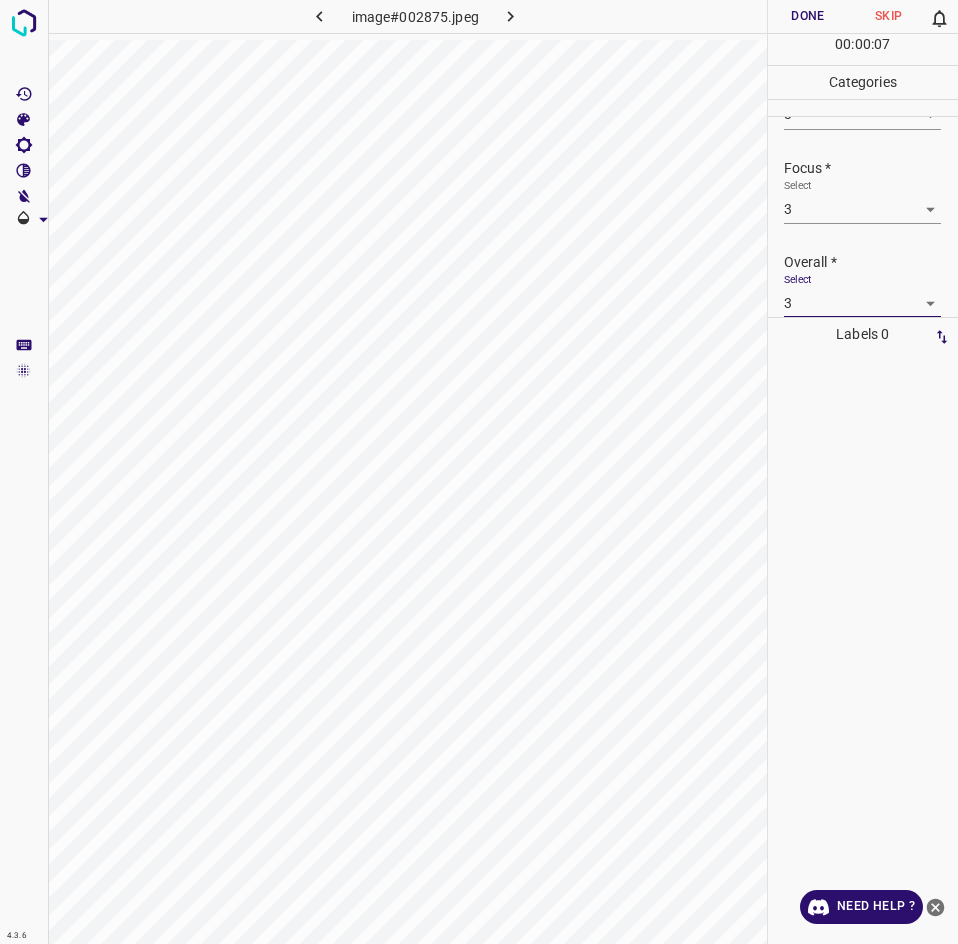 click on "Done" at bounding box center [808, 16] 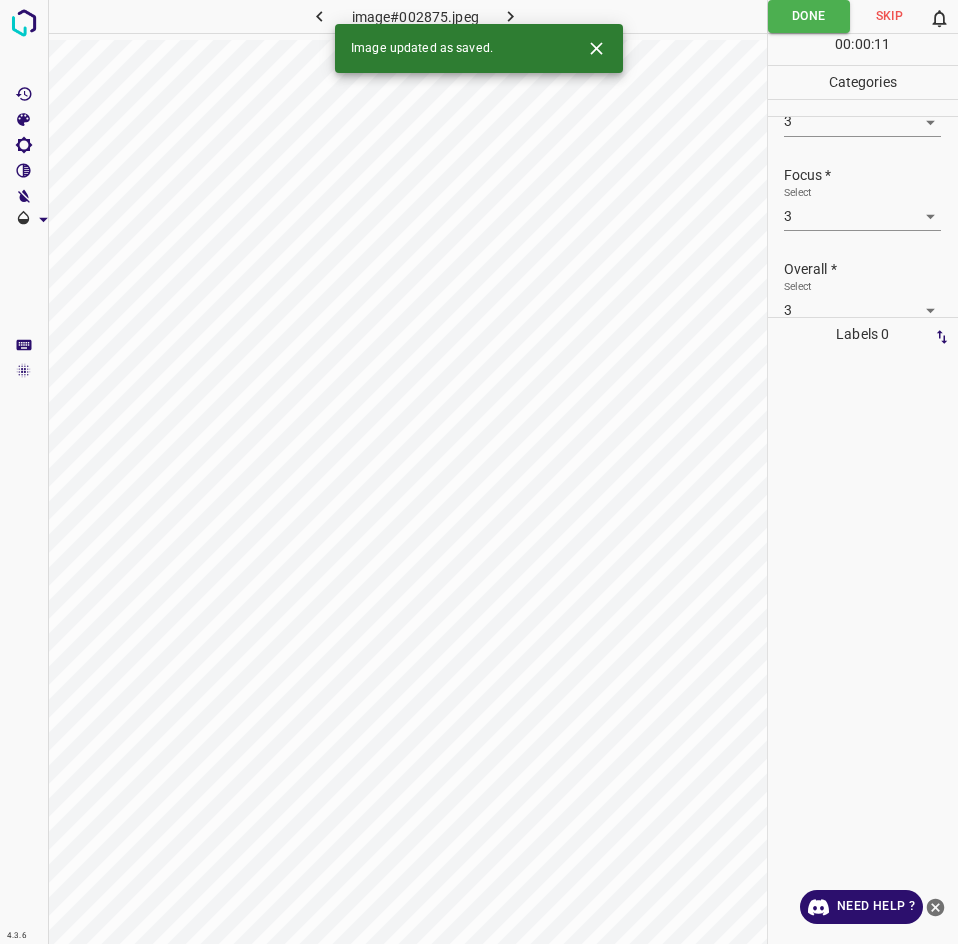 scroll, scrollTop: 0, scrollLeft: 0, axis: both 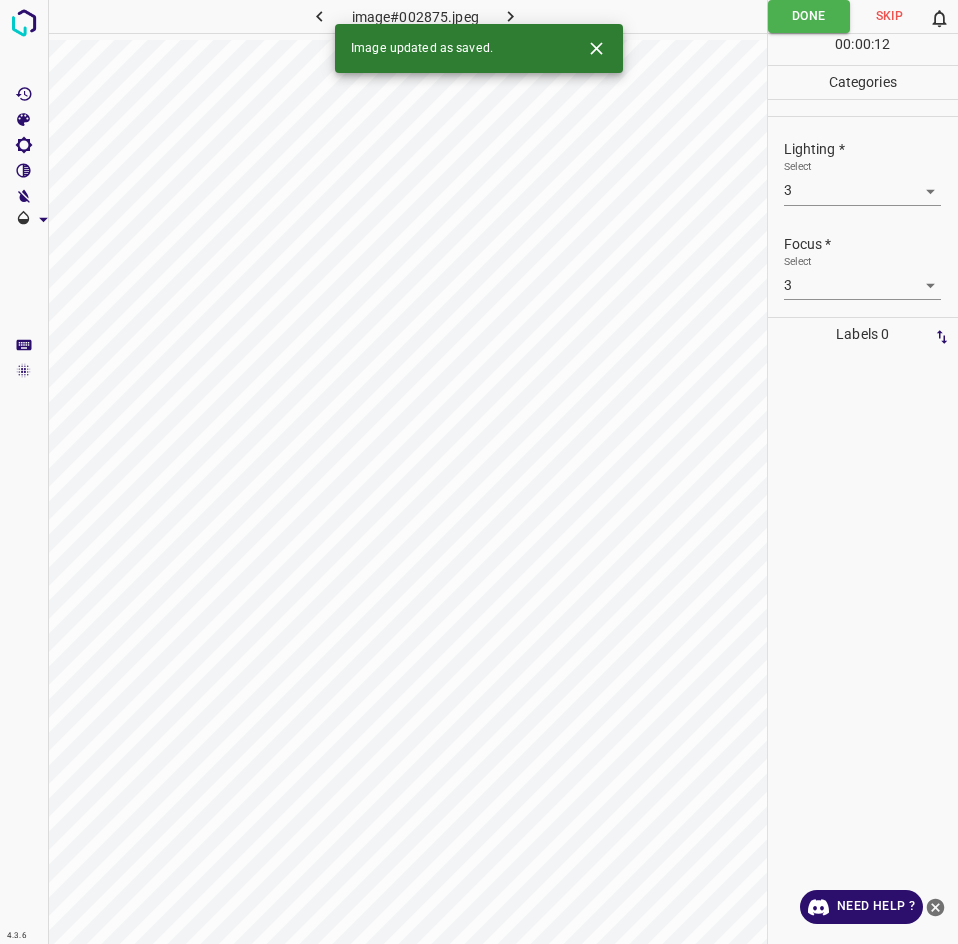 click 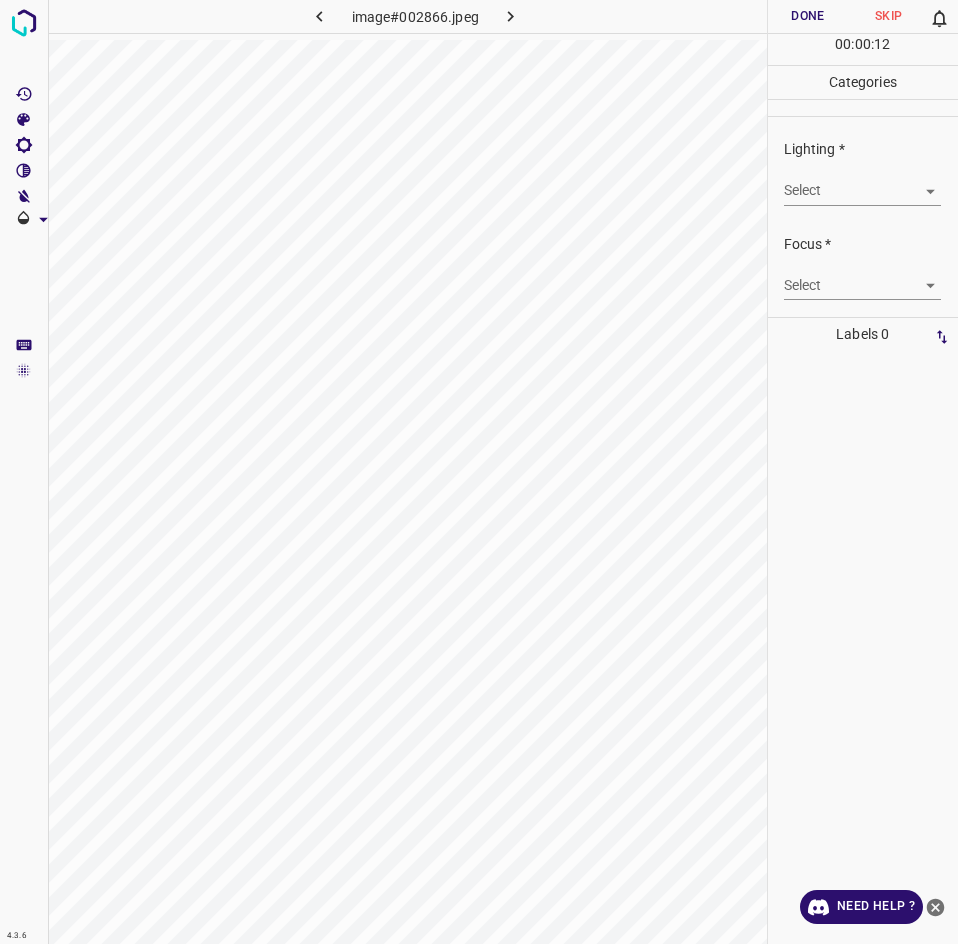 click on "4.3.6  image#002866.jpeg Done Skip 0 00   : 00   : 12   Categories Lighting *  Select ​ Focus *  Select ​ Overall *  Select ​ Labels   0 Categories 1 Lighting 2 Focus 3 Overall Tools Space Change between modes (Draw & Edit) I Auto labeling R Restore zoom M Zoom in N Zoom out Delete Delete selecte label Filters Z Restore filters X Saturation filter C Brightness filter V Contrast filter B Gray scale filter General O Download Need Help ? - Text - Hide - Delete" at bounding box center [479, 472] 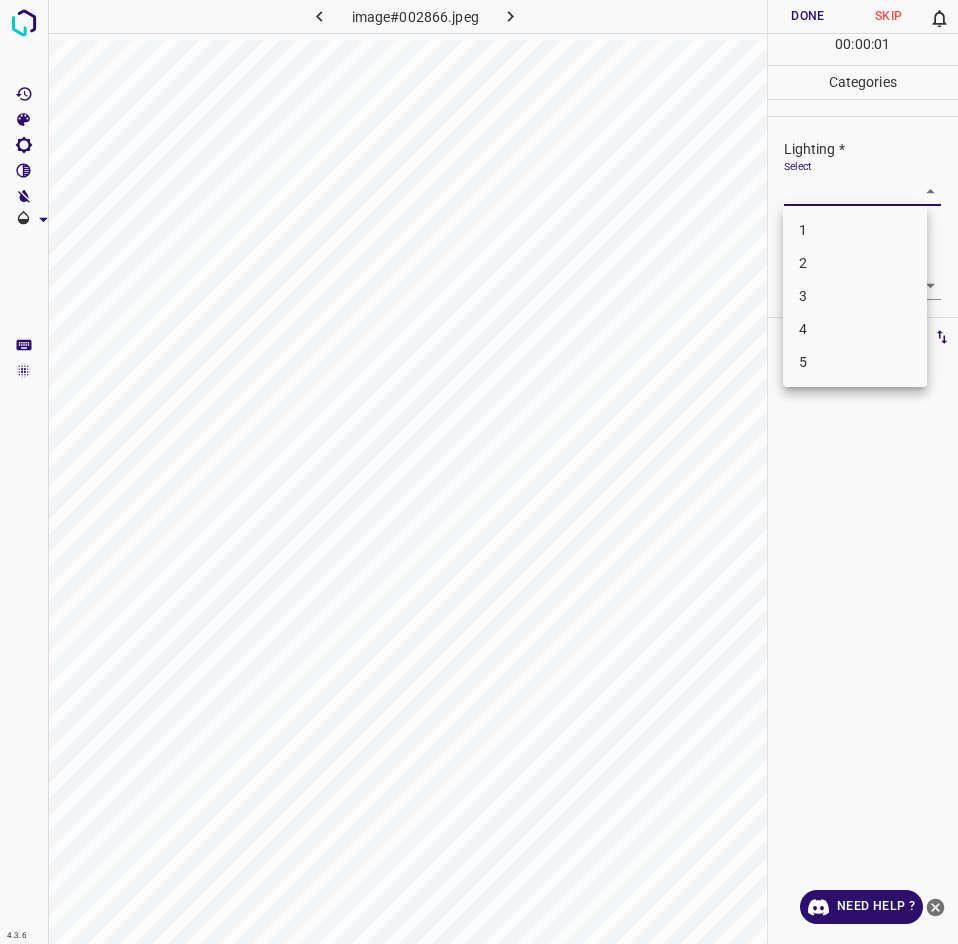click on "3" at bounding box center [855, 296] 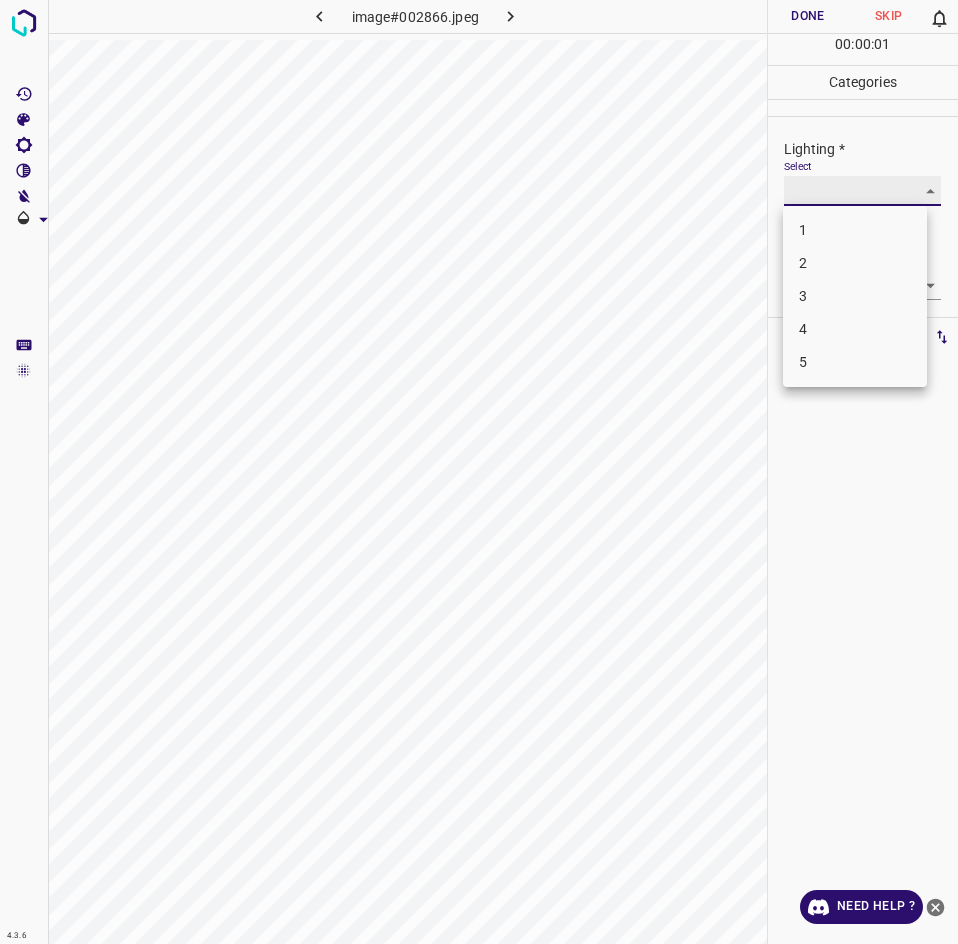 type on "3" 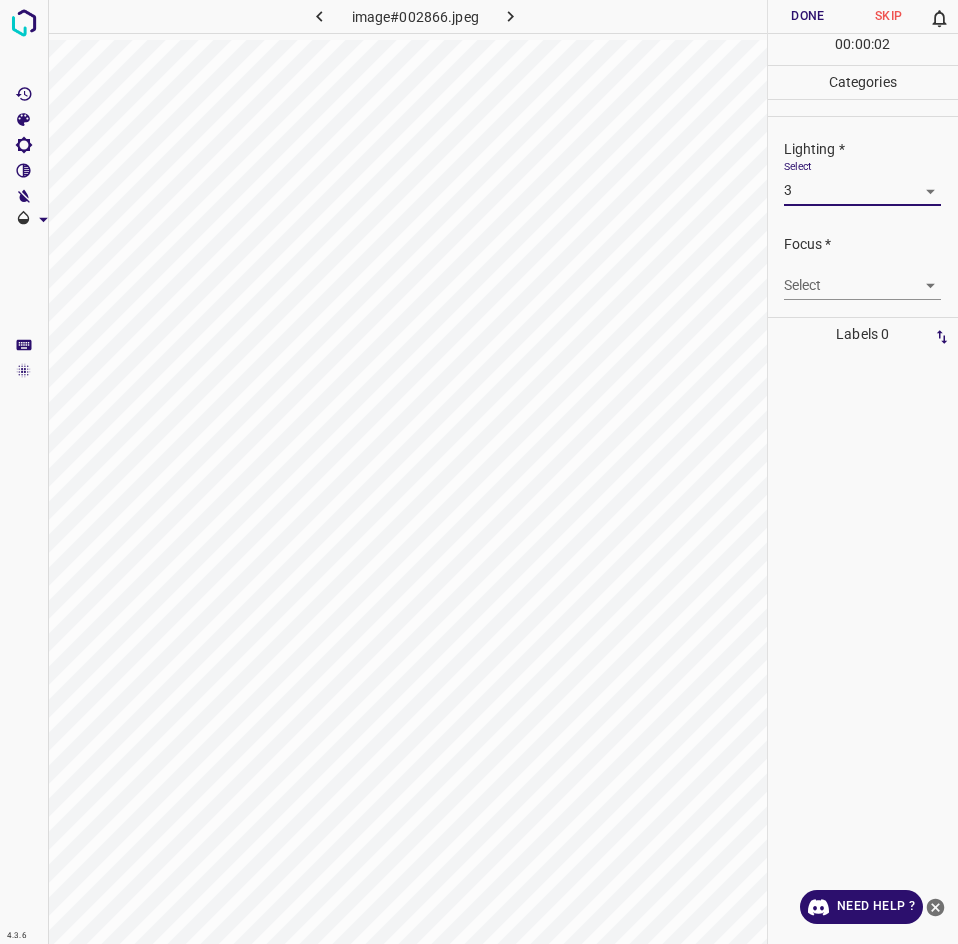 click on "4.3.6  image#002866.jpeg Done Skip 0 00   : 00   : 02   Categories Lighting *  Select 3 3 Focus *  Select ​ Overall *  Select ​ Labels   0 Categories 1 Lighting 2 Focus 3 Overall Tools Space Change between modes (Draw & Edit) I Auto labeling R Restore zoom M Zoom in N Zoom out Delete Delete selecte label Filters Z Restore filters X Saturation filter C Brightness filter V Contrast filter B Gray scale filter General O Download Need Help ? - Text - Hide - Delete" at bounding box center (479, 472) 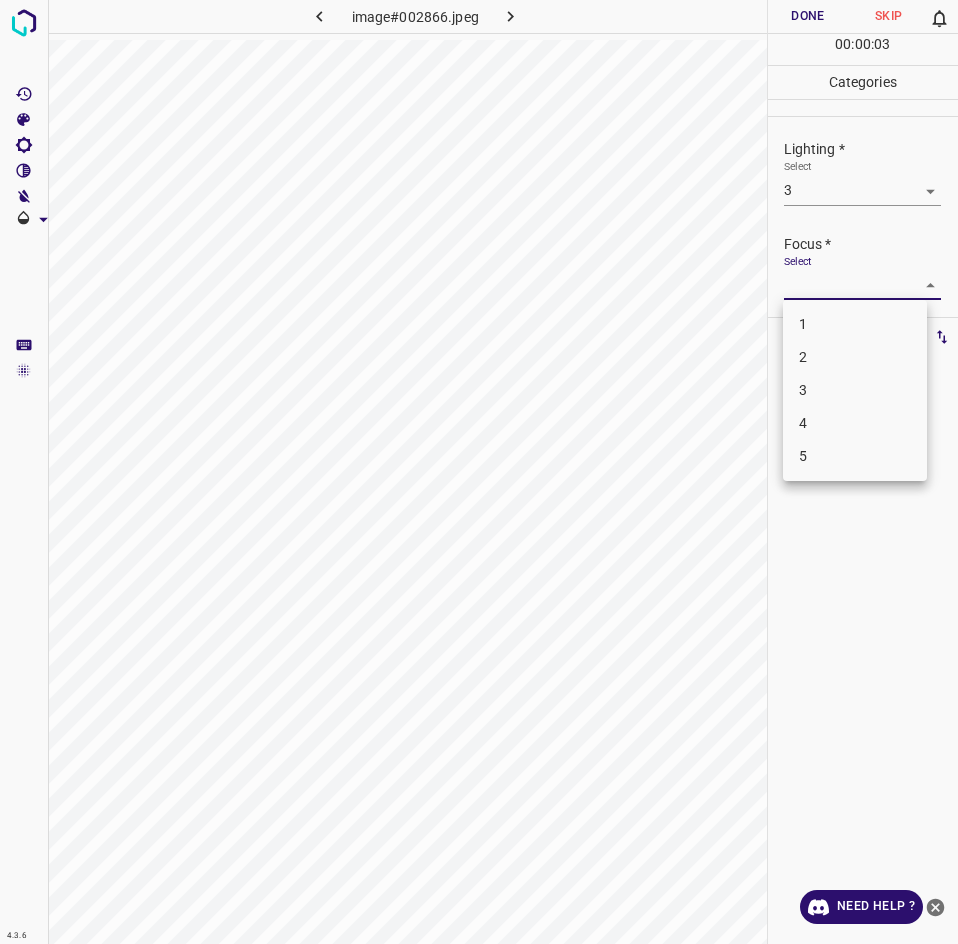 click on "3" at bounding box center (855, 390) 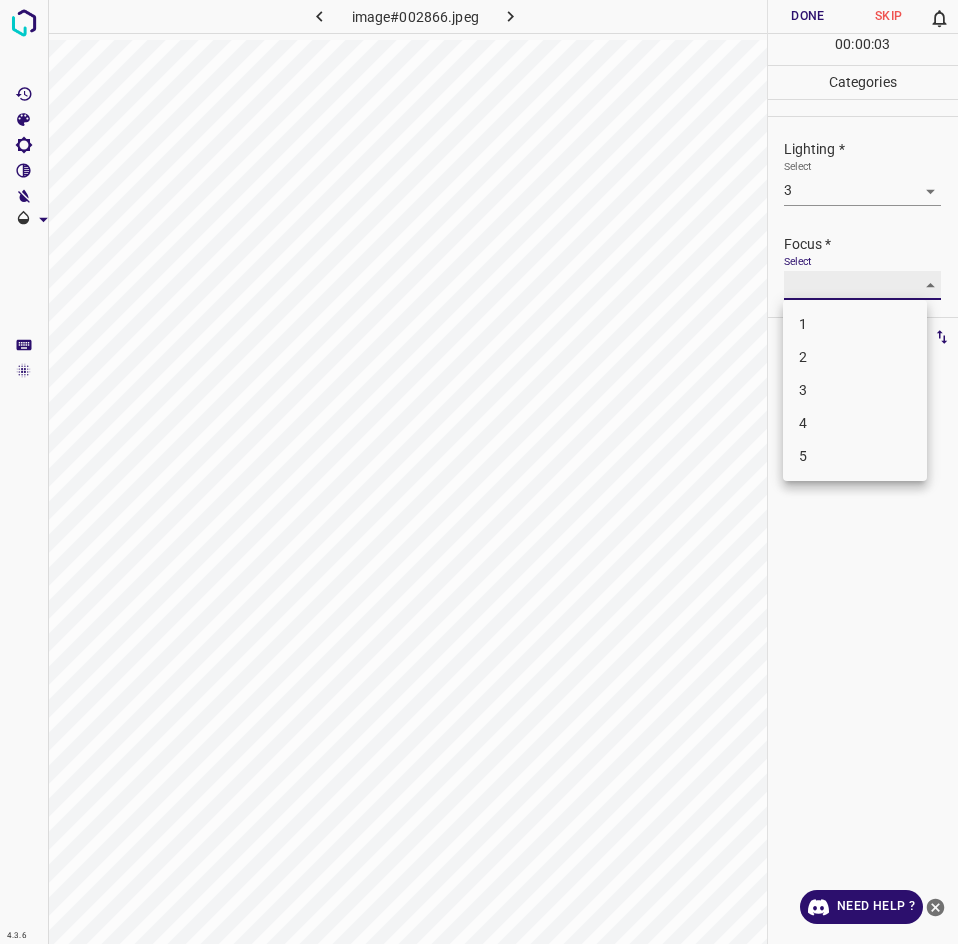 type on "3" 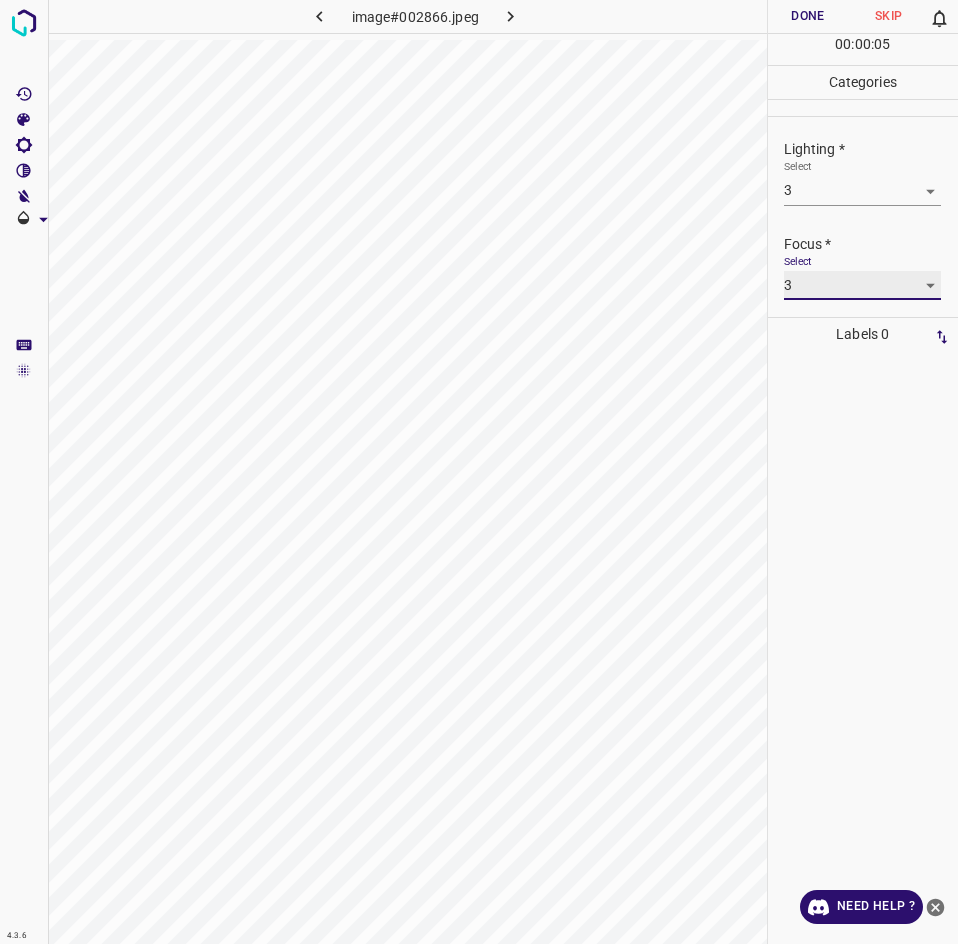 scroll, scrollTop: 98, scrollLeft: 0, axis: vertical 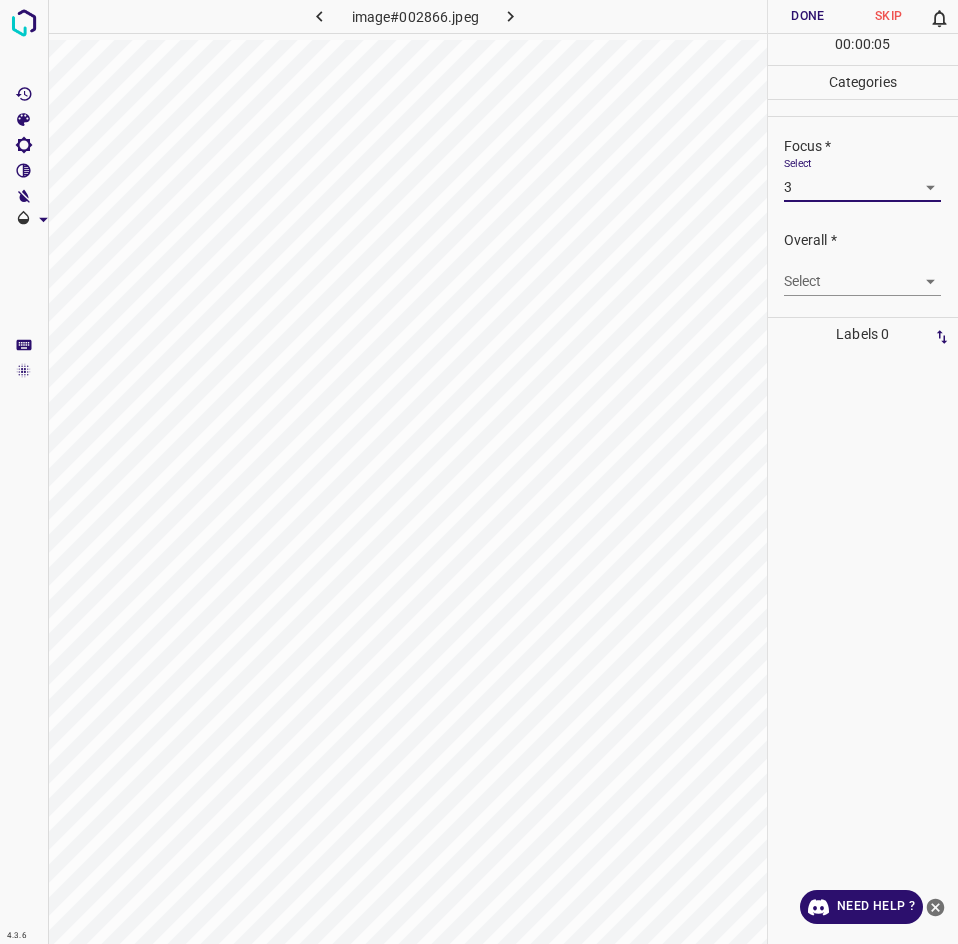 click on "4.3.6  image#002866.jpeg Done Skip 0 00   : 00   : 05   Categories Lighting *  Select 3 3 Focus *  Select 3 3 Overall *  Select ​ Labels   0 Categories 1 Lighting 2 Focus 3 Overall Tools Space Change between modes (Draw & Edit) I Auto labeling R Restore zoom M Zoom in N Zoom out Delete Delete selecte label Filters Z Restore filters X Saturation filter C Brightness filter V Contrast filter B Gray scale filter General O Download Need Help ? - Text - Hide - Delete" at bounding box center (479, 472) 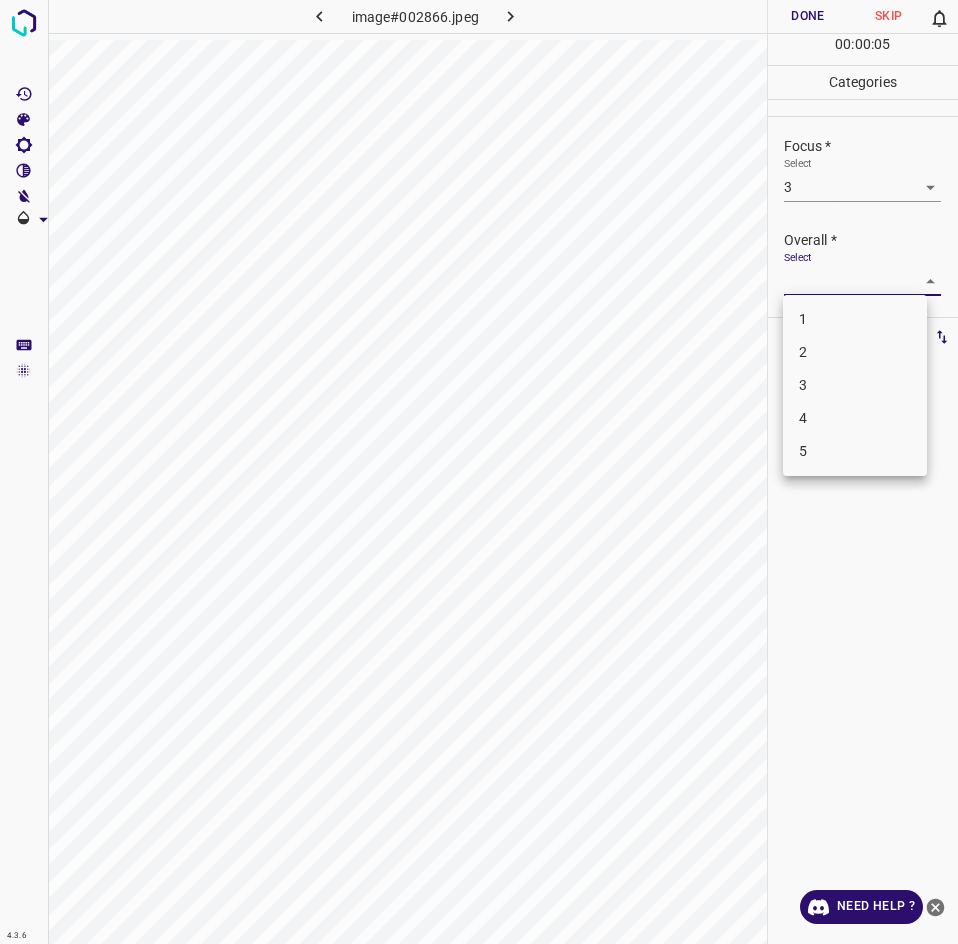 click on "3" at bounding box center [855, 385] 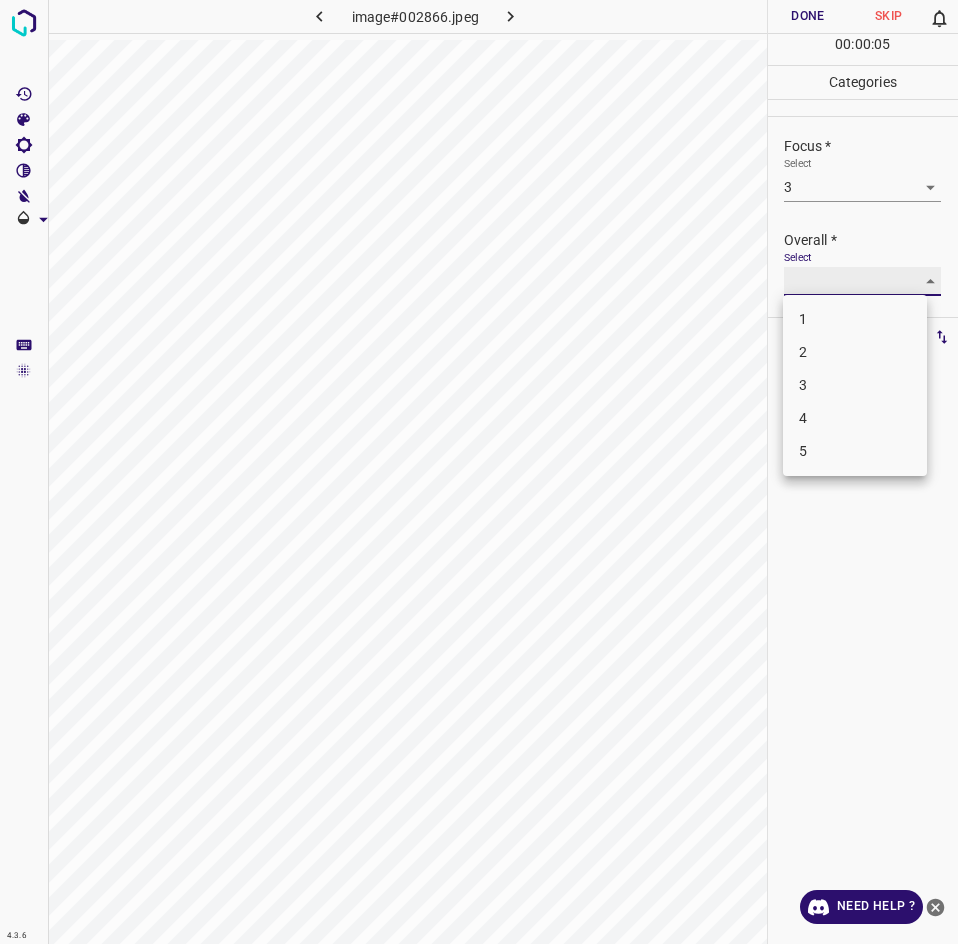 type on "3" 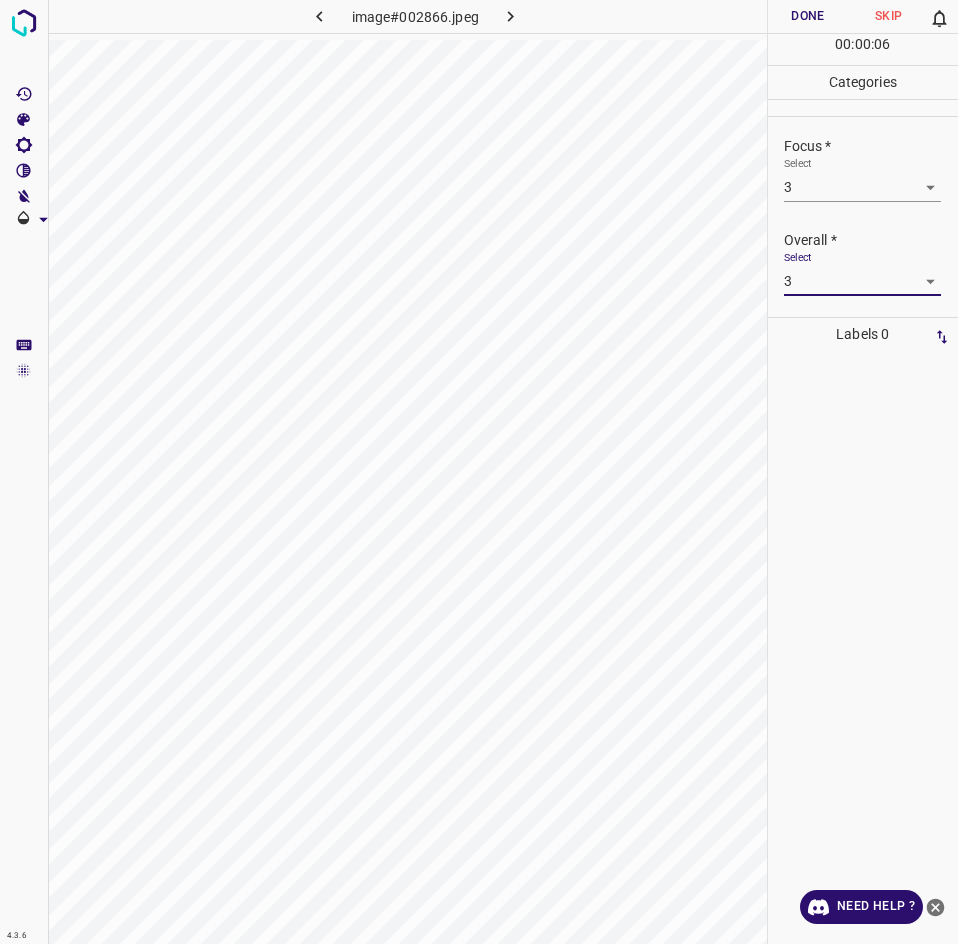 click on "Done" at bounding box center (808, 16) 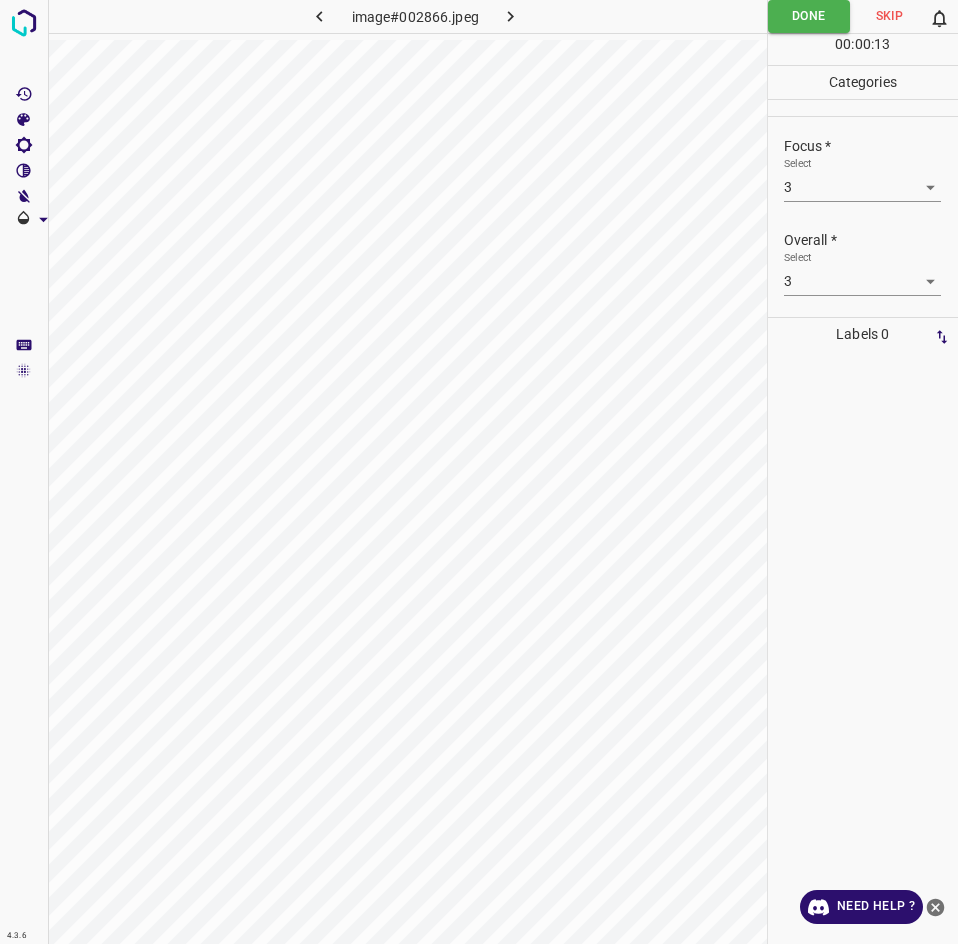 click 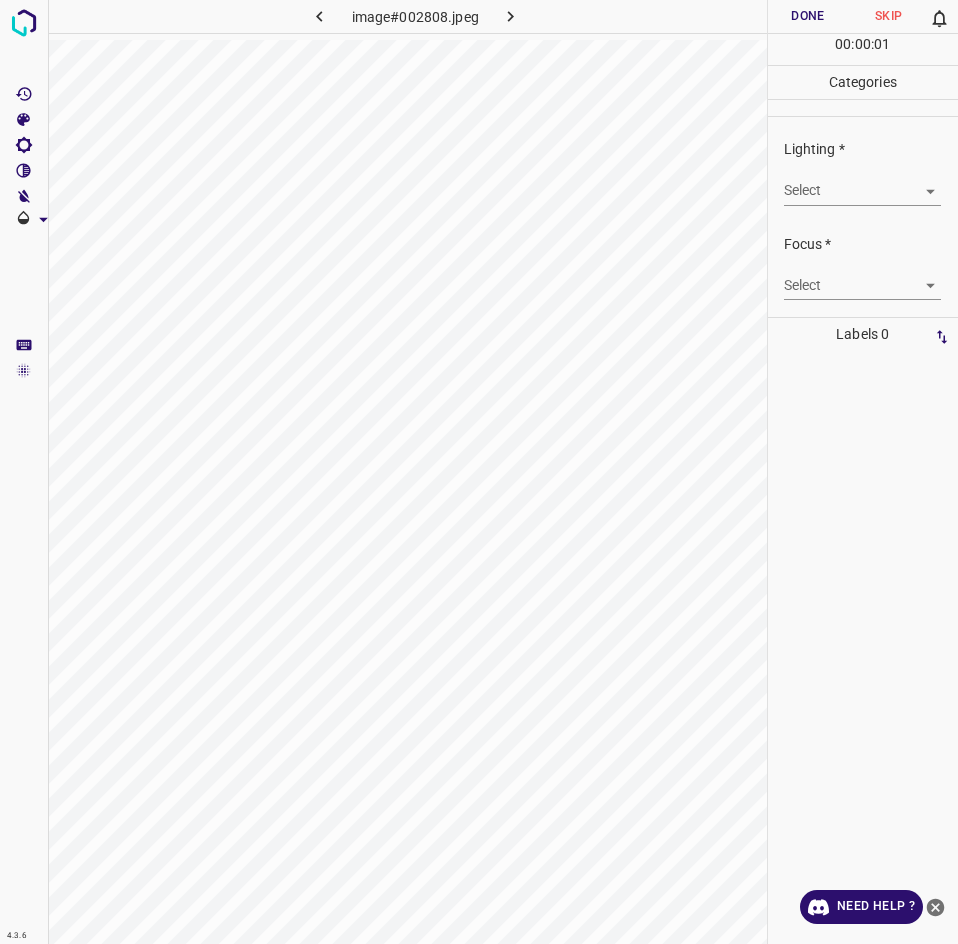 click on "4.3.6  image#002808.jpeg Done Skip 0 00   : 00   : 01   Categories Lighting *  Select ​ Focus *  Select ​ Overall *  Select ​ Labels   0 Categories 1 Lighting 2 Focus 3 Overall Tools Space Change between modes (Draw & Edit) I Auto labeling R Restore zoom M Zoom in N Zoom out Delete Delete selecte label Filters Z Restore filters X Saturation filter C Brightness filter V Contrast filter B Gray scale filter General O Download Need Help ? - Text - Hide - Delete" at bounding box center [479, 472] 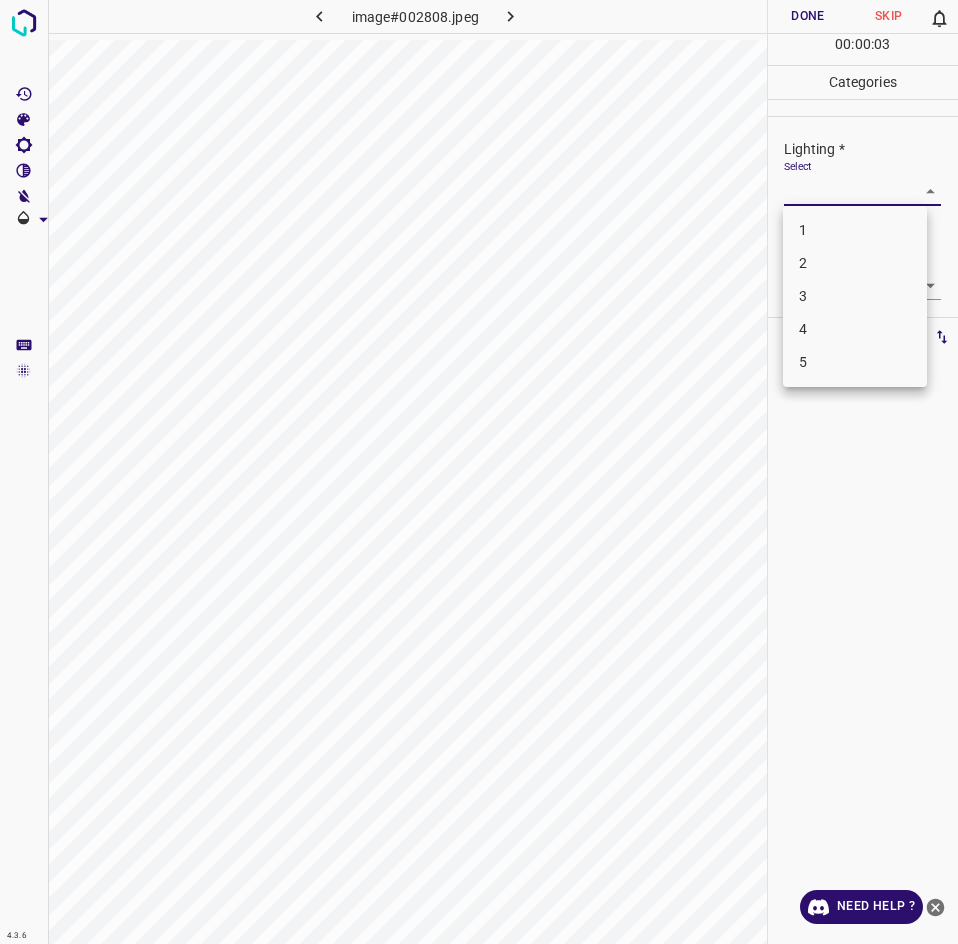 click on "2" at bounding box center [855, 263] 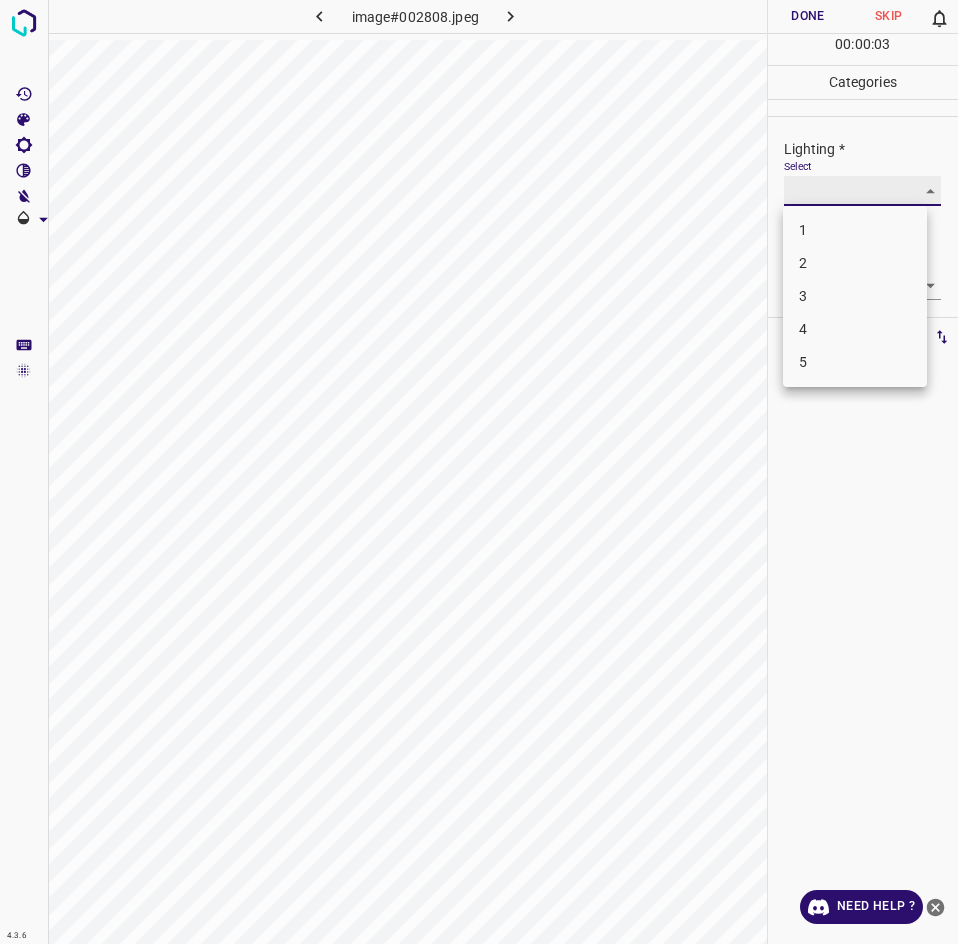 type on "2" 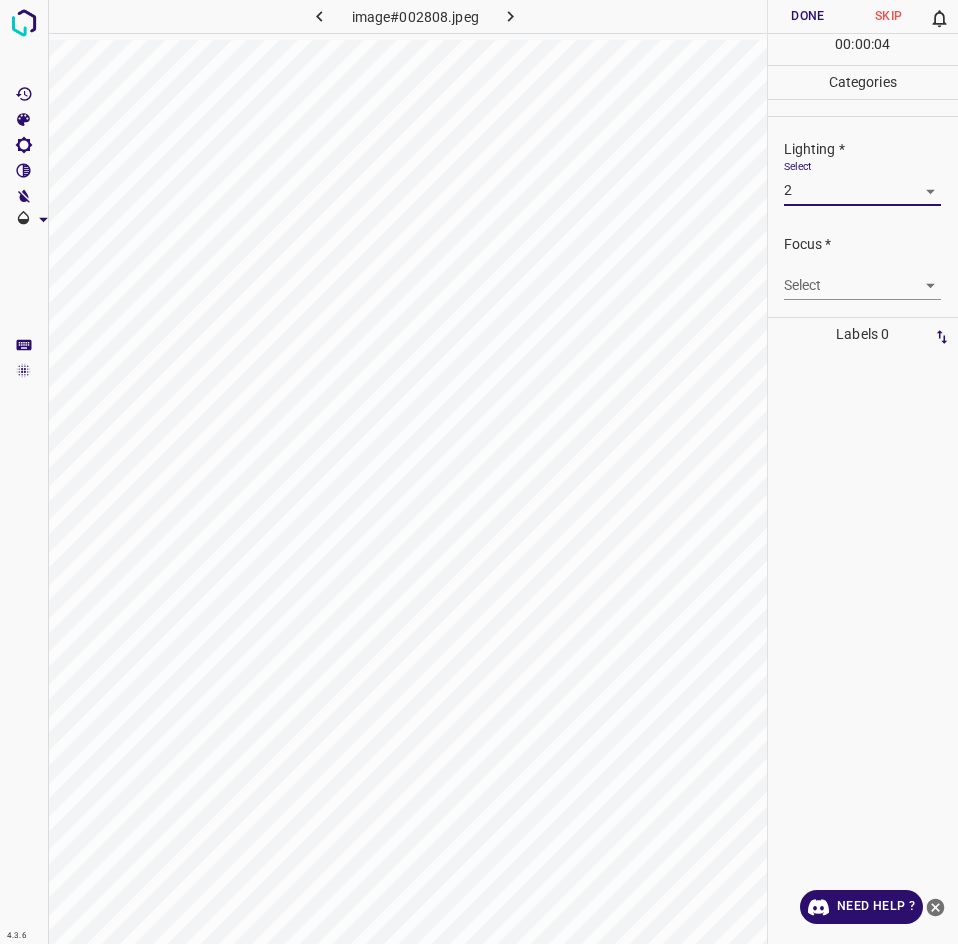 click on "4.3.6  image#002808.jpeg Done Skip 0 00   : 00   : 04   Categories Lighting *  Select 2 2 Focus *  Select ​ Overall *  Select ​ Labels   0 Categories 1 Lighting 2 Focus 3 Overall Tools Space Change between modes (Draw & Edit) I Auto labeling R Restore zoom M Zoom in N Zoom out Delete Delete selecte label Filters Z Restore filters X Saturation filter C Brightness filter V Contrast filter B Gray scale filter General O Download Need Help ? - Text - Hide - Delete" at bounding box center (479, 472) 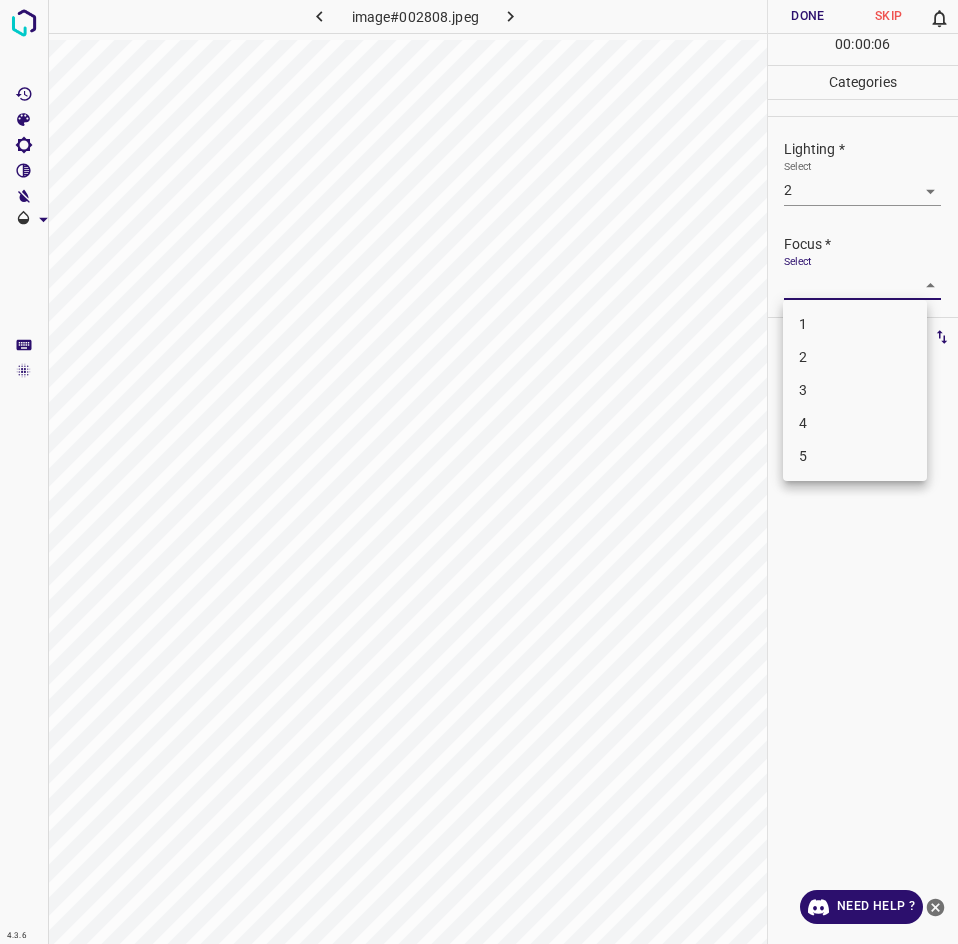 click on "3" at bounding box center [855, 390] 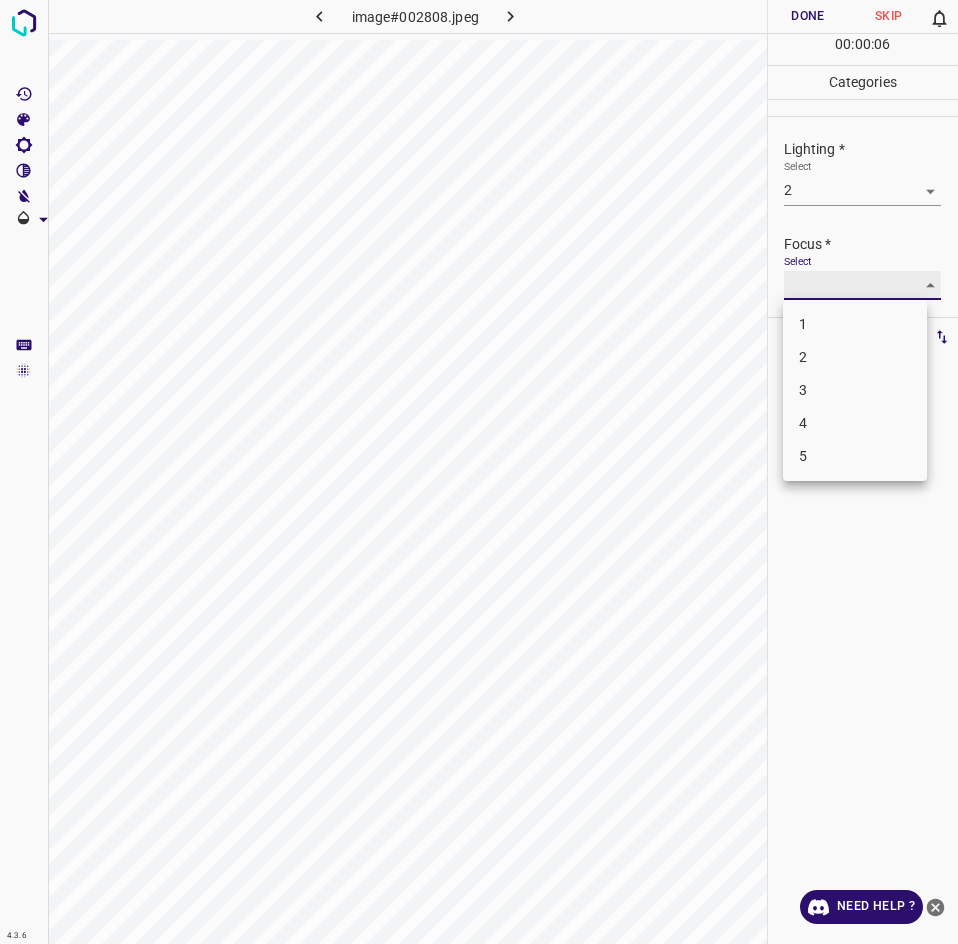 type on "3" 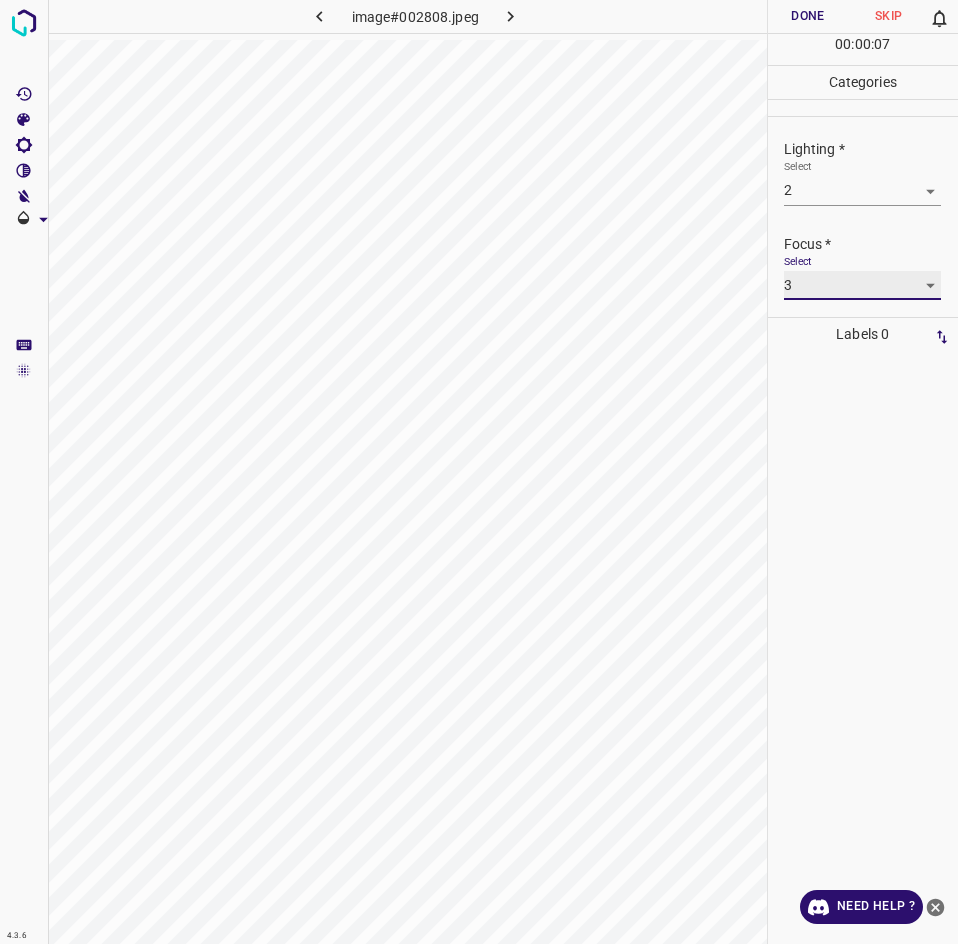 scroll, scrollTop: 98, scrollLeft: 0, axis: vertical 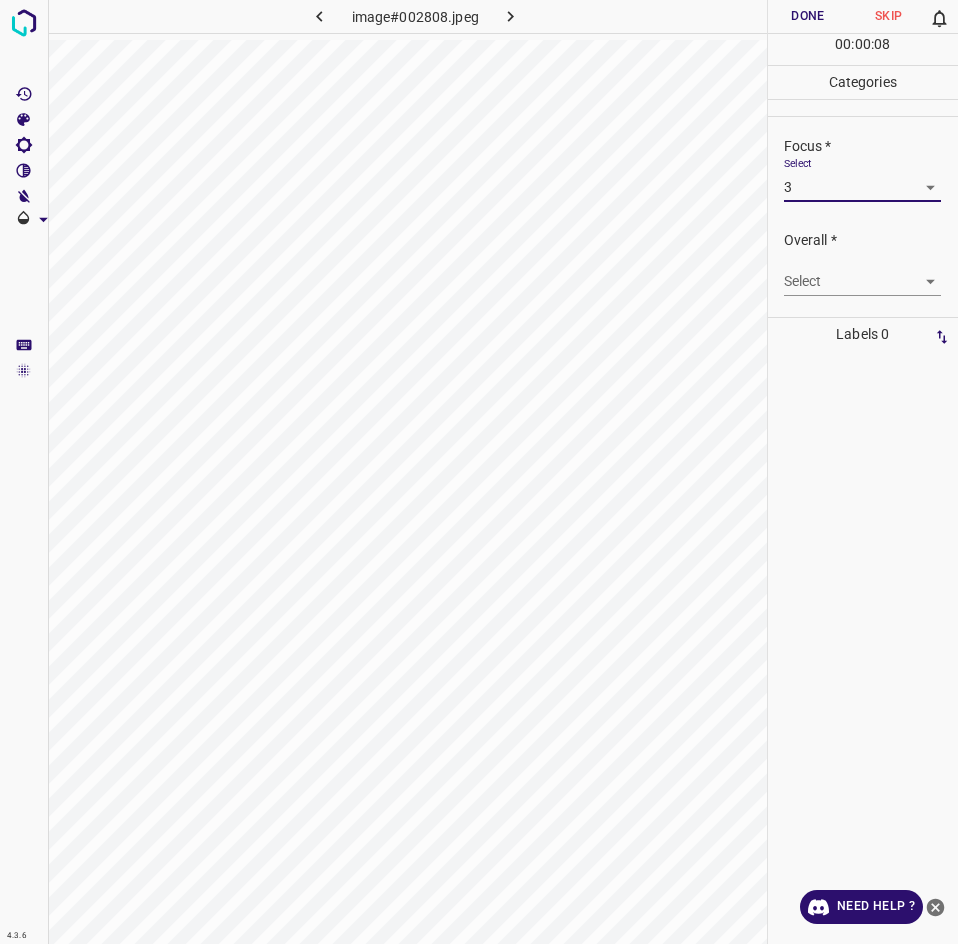 click on "4.3.6  image#002808.jpeg Done Skip 0 00   : 00   : 08   Categories Lighting *  Select 2 2 Focus *  Select 3 3 Overall *  Select ​ Labels   0 Categories 1 Lighting 2 Focus 3 Overall Tools Space Change between modes (Draw & Edit) I Auto labeling R Restore zoom M Zoom in N Zoom out Delete Delete selecte label Filters Z Restore filters X Saturation filter C Brightness filter V Contrast filter B Gray scale filter General O Download Need Help ? - Text - Hide - Delete" at bounding box center (479, 472) 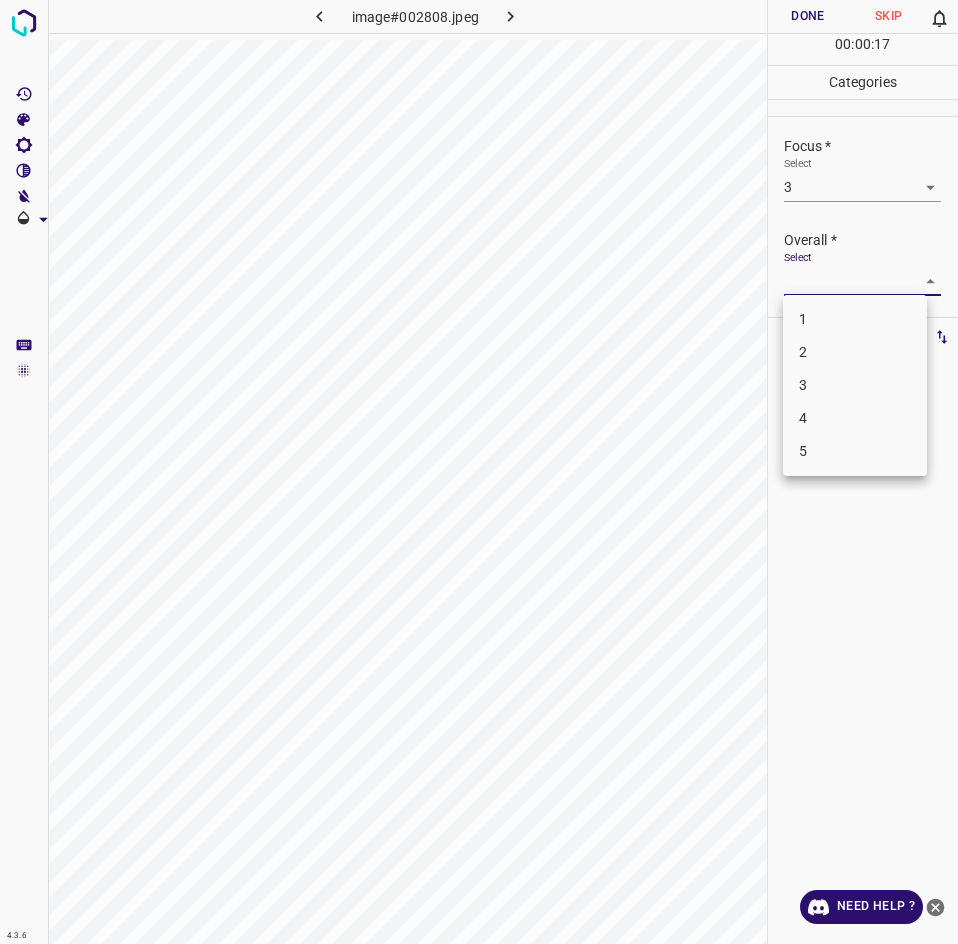 click on "2" at bounding box center [855, 352] 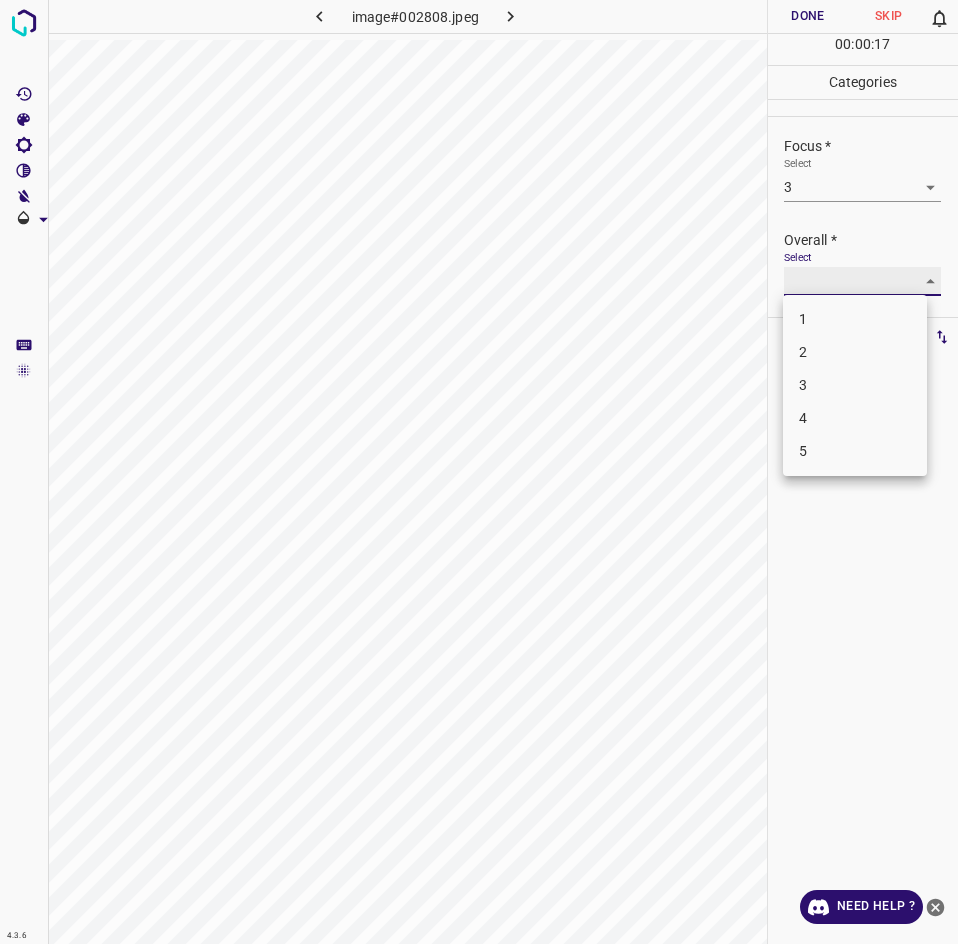 type on "2" 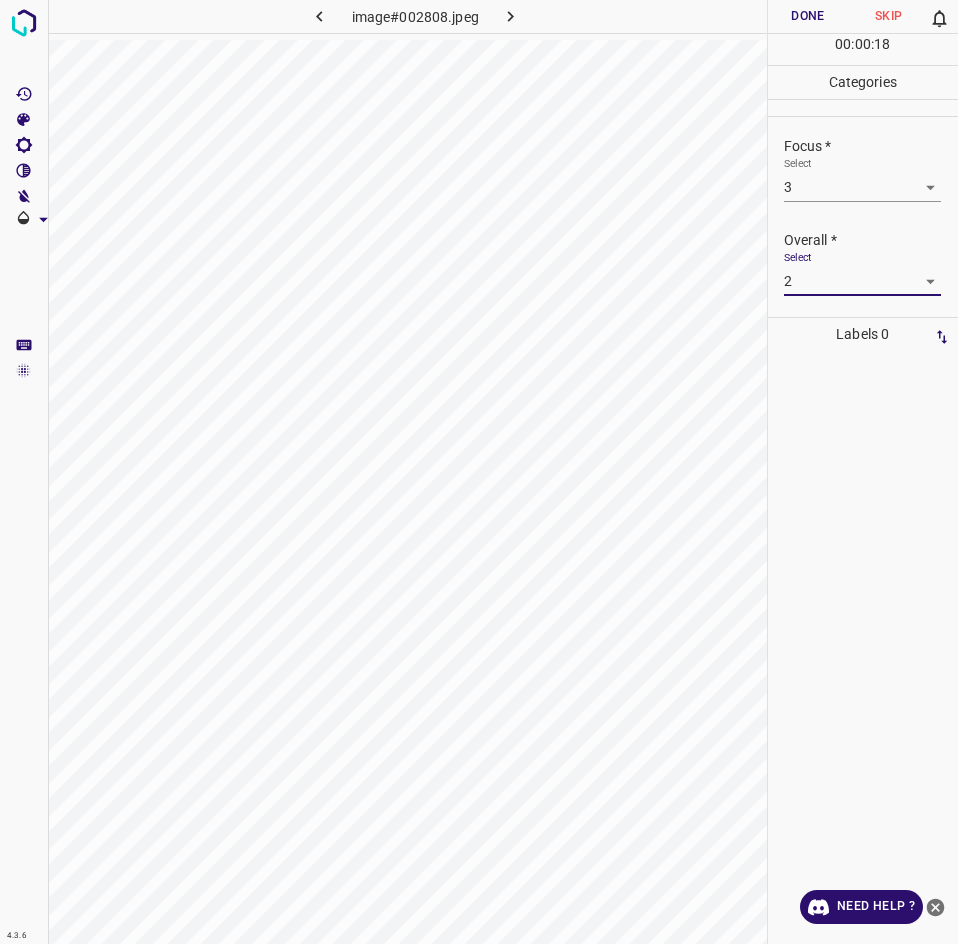 click on "Done" at bounding box center (808, 16) 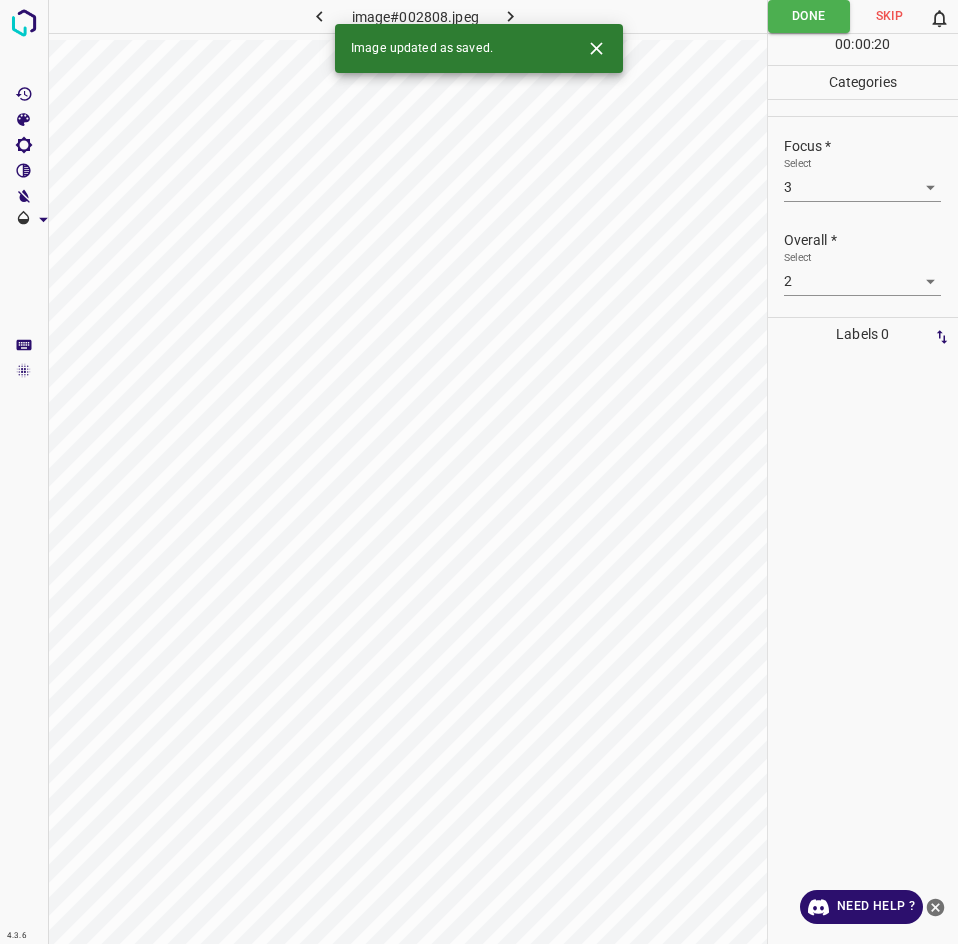 click 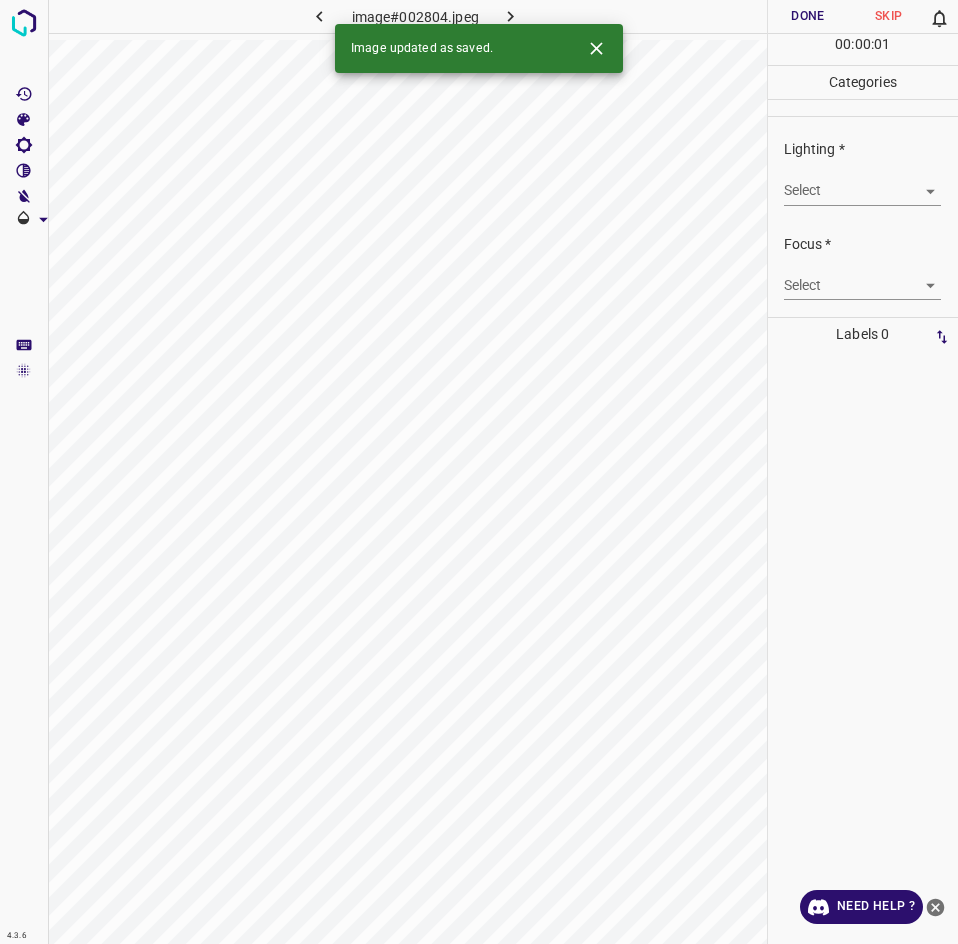 click on "4.3.6  image#002804.jpeg Done Skip 0 00   : 00   : 01   Categories Lighting *  Select ​ Focus *  Select ​ Overall *  Select ​ Labels   0 Categories 1 Lighting 2 Focus 3 Overall Tools Space Change between modes (Draw & Edit) I Auto labeling R Restore zoom M Zoom in N Zoom out Delete Delete selecte label Filters Z Restore filters X Saturation filter C Brightness filter V Contrast filter B Gray scale filter General O Download Image updated as saved. Need Help ? - Text - Hide - Delete" at bounding box center [479, 472] 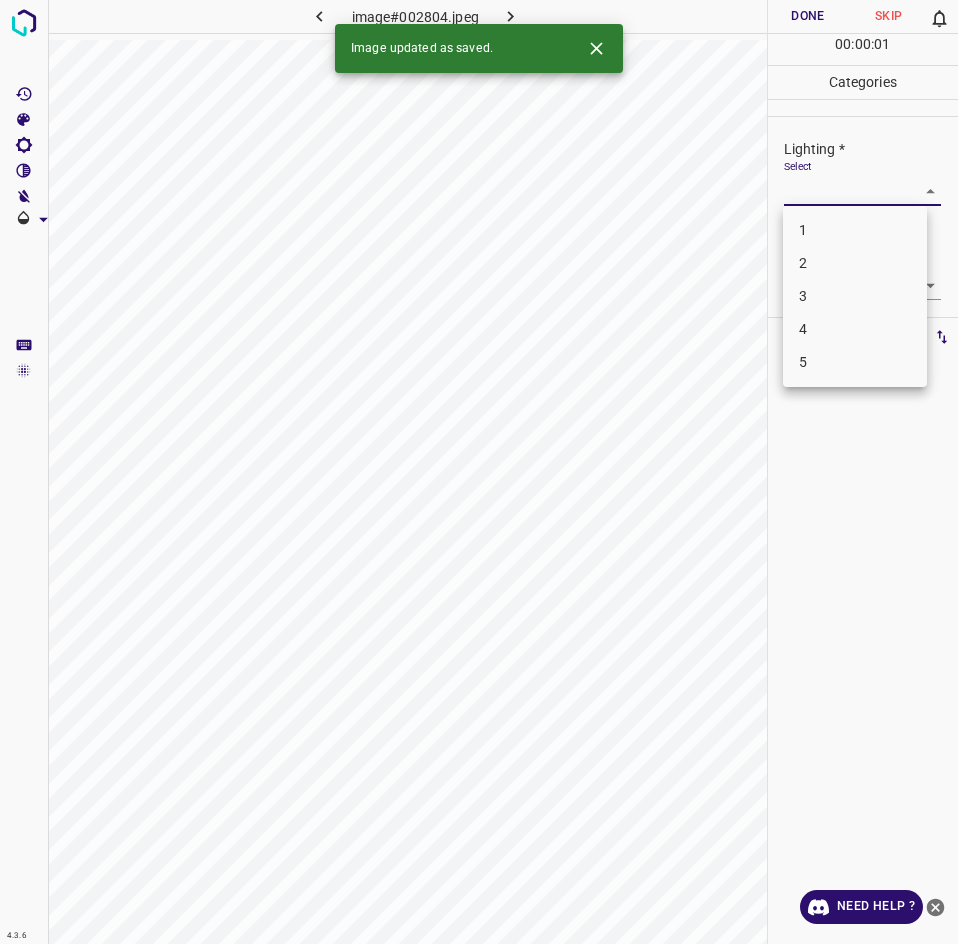 click at bounding box center (479, 472) 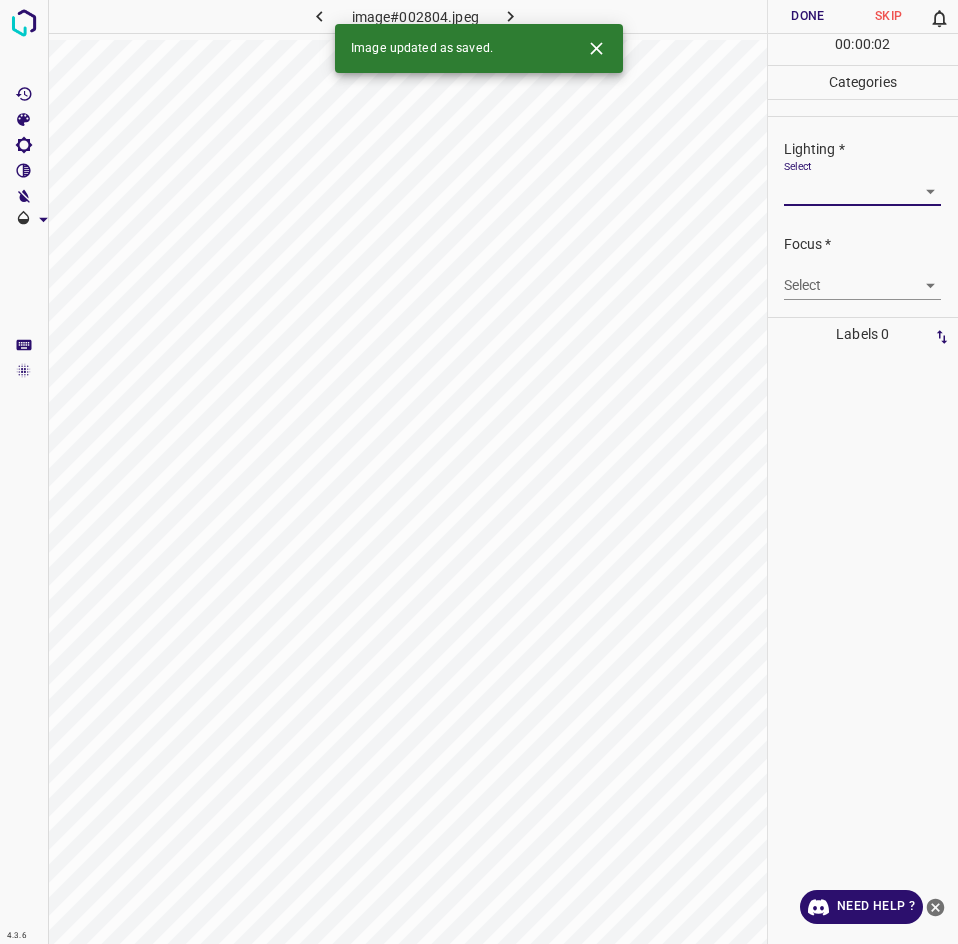 click on "4.3.6  image#002804.jpeg Done Skip 0 00   : 00   : 02   Categories Lighting *  Select ​ Focus *  Select ​ Overall *  Select ​ Labels   0 Categories 1 Lighting 2 Focus 3 Overall Tools Space Change between modes (Draw & Edit) I Auto labeling R Restore zoom M Zoom in N Zoom out Delete Delete selecte label Filters Z Restore filters X Saturation filter C Brightness filter V Contrast filter B Gray scale filter General O Download Image updated as saved. Need Help ? - Text - Hide - Delete" at bounding box center [479, 472] 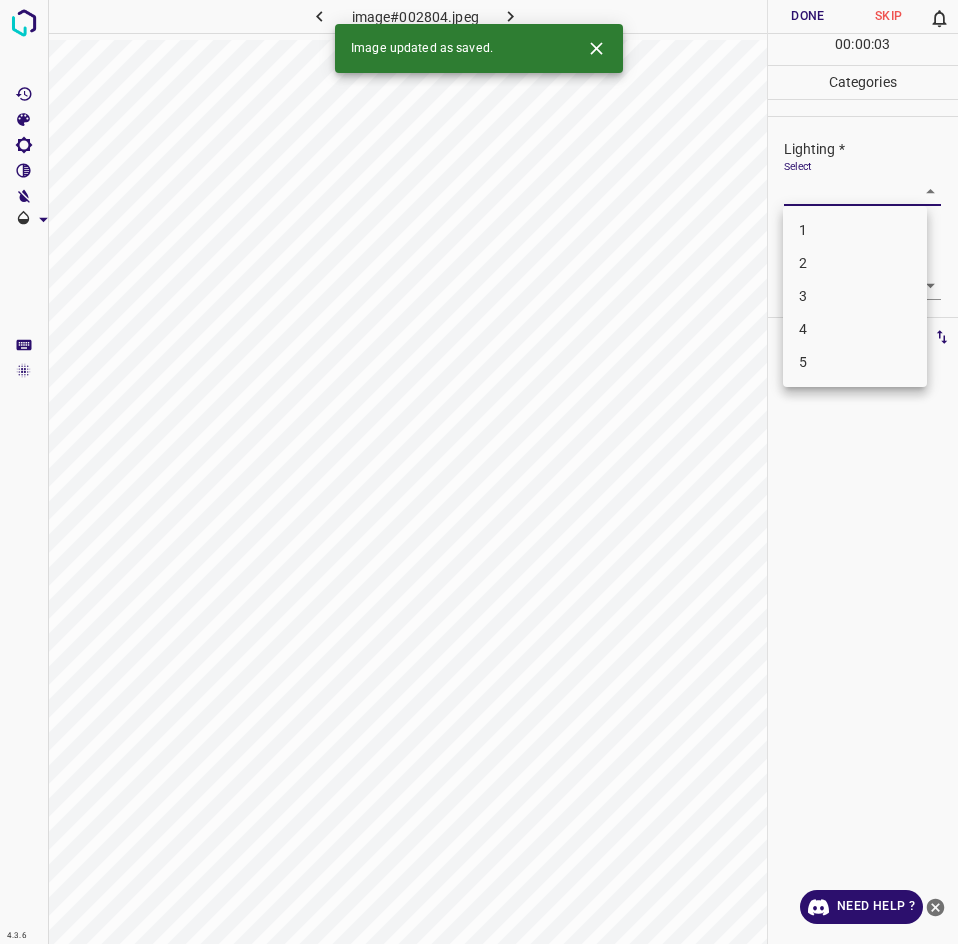click on "3" at bounding box center [855, 296] 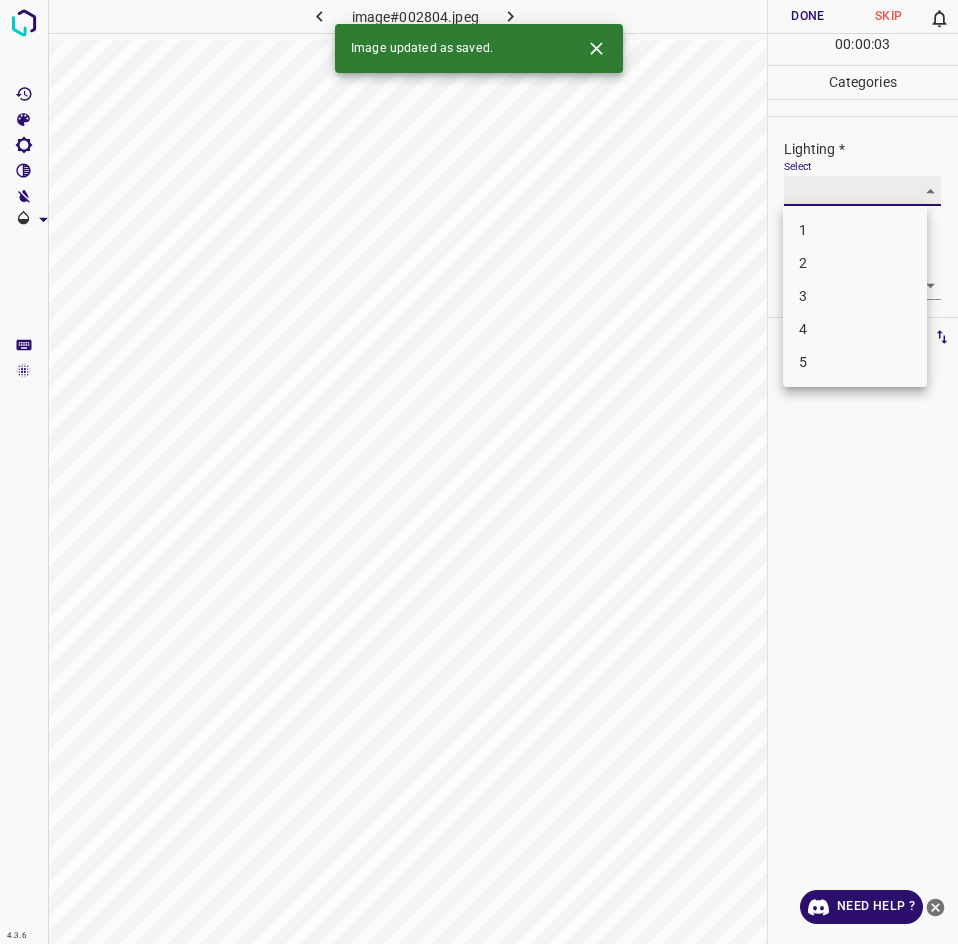 type on "3" 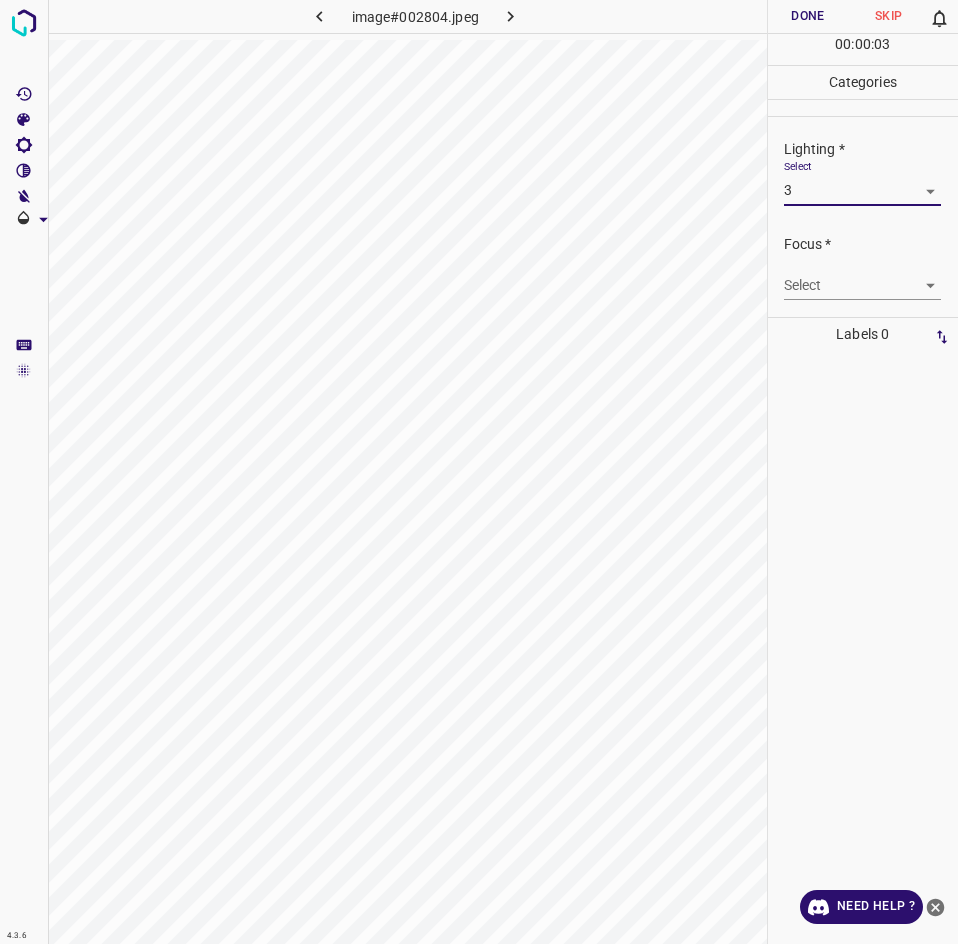 click on "4.3.6  image#002804.jpeg Done Skip 0 00   : 00   : 03   Categories Lighting *  Select 3 3 Focus *  Select ​ Overall *  Select ​ Labels   0 Categories 1 Lighting 2 Focus 3 Overall Tools Space Change between modes (Draw & Edit) I Auto labeling R Restore zoom M Zoom in N Zoom out Delete Delete selecte label Filters Z Restore filters X Saturation filter C Brightness filter V Contrast filter B Gray scale filter General O Download Need Help ? - Text - Hide - Delete 1 2 3 4 5" at bounding box center (479, 472) 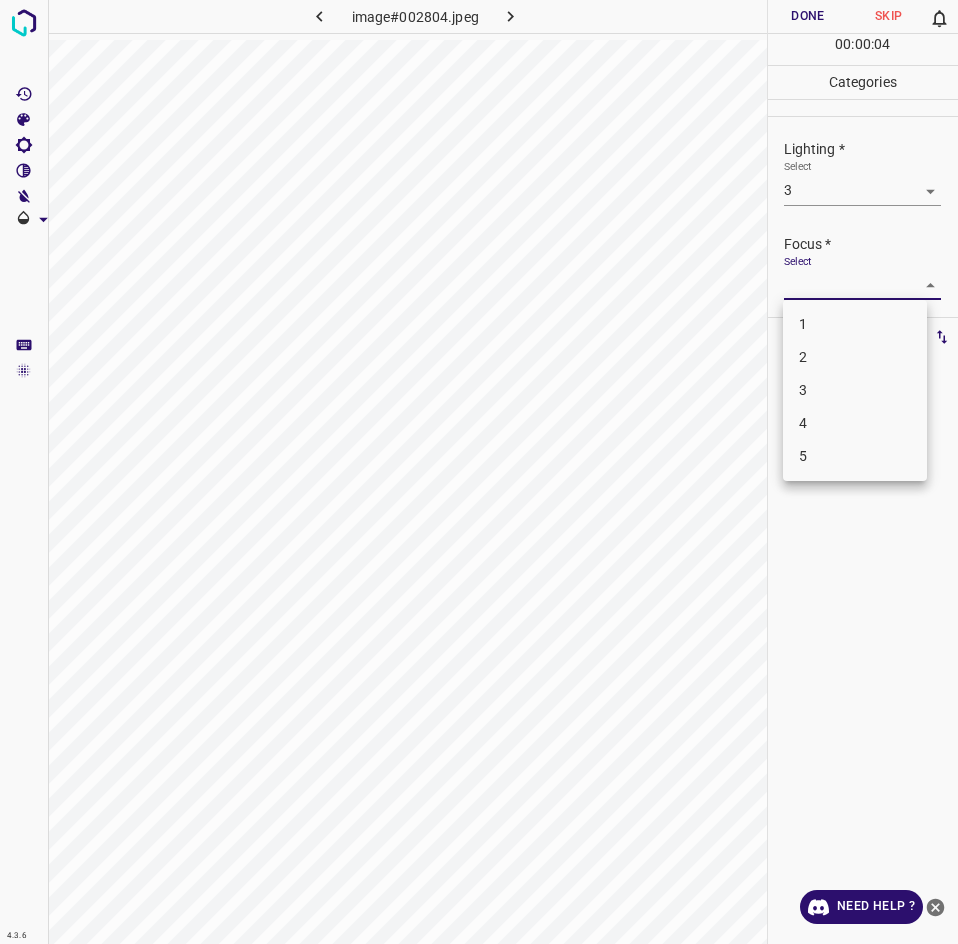 click on "3" at bounding box center [855, 390] 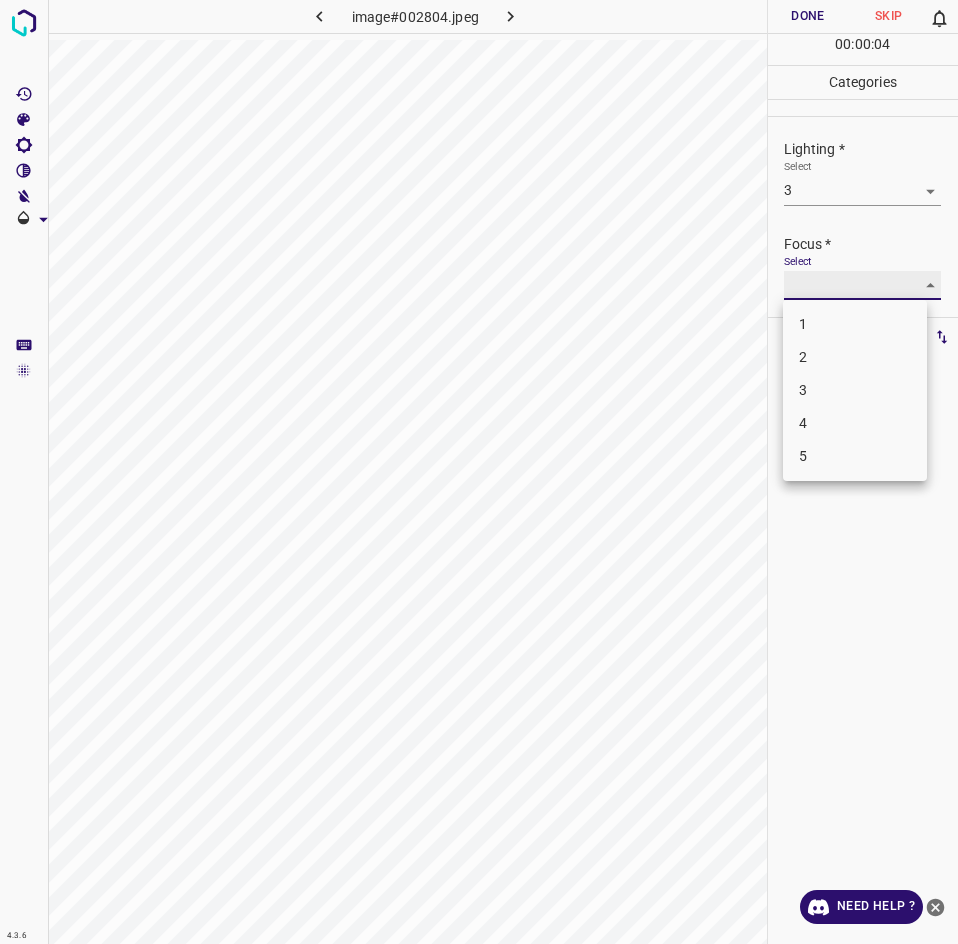 type on "3" 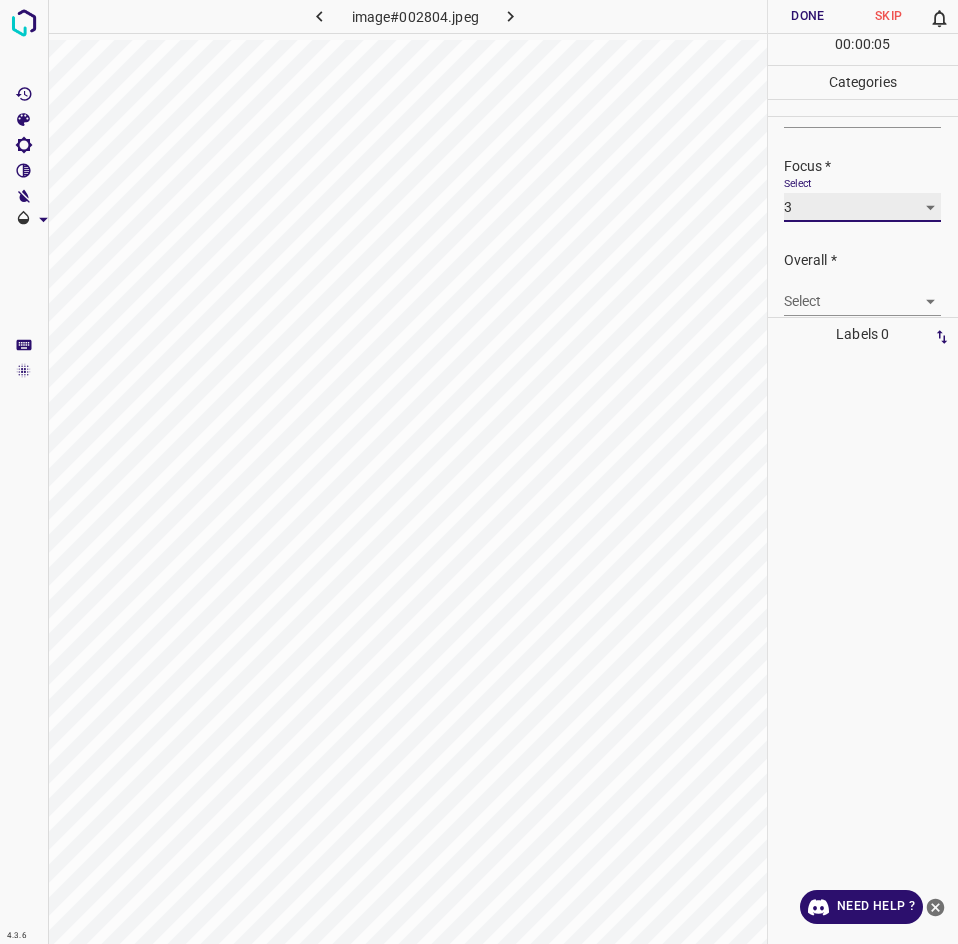 scroll, scrollTop: 98, scrollLeft: 0, axis: vertical 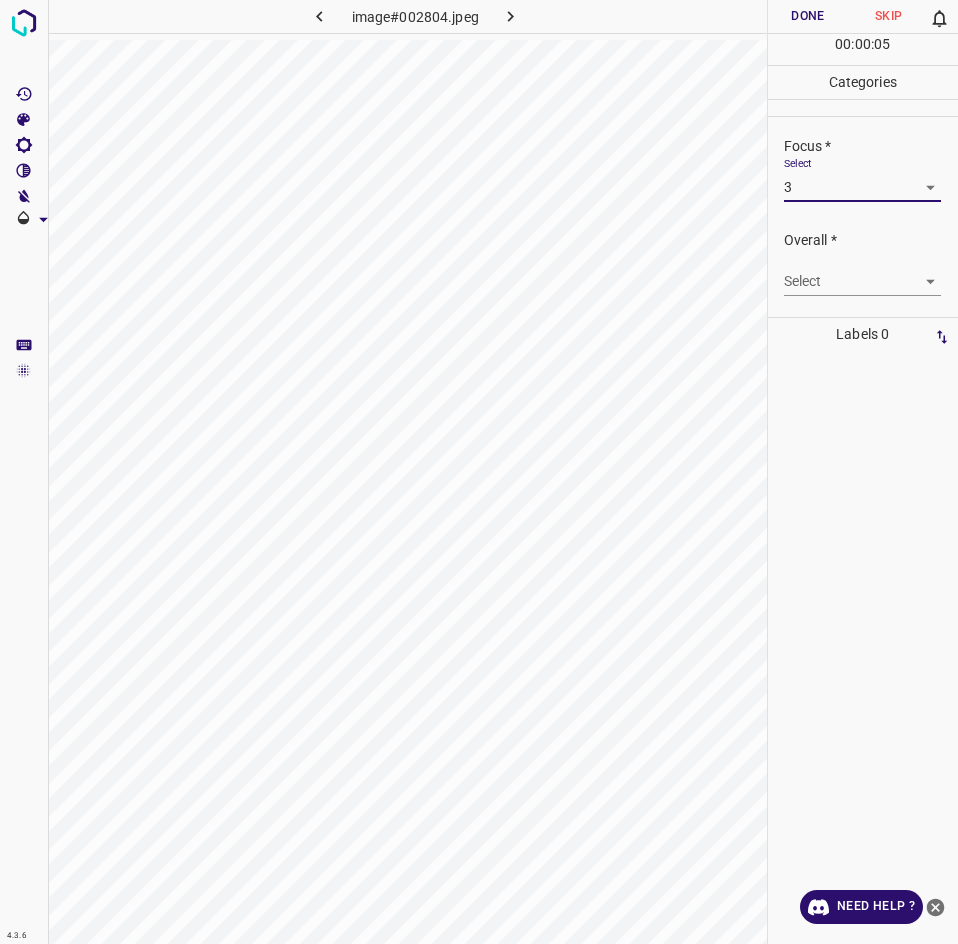 click on "4.3.6  image#002804.jpeg Done Skip 0 00   : 00   : 05   Categories Lighting *  Select 3 3 Focus *  Select 3 3 Overall *  Select ​ Labels   0 Categories 1 Lighting 2 Focus 3 Overall Tools Space Change between modes (Draw & Edit) I Auto labeling R Restore zoom M Zoom in N Zoom out Delete Delete selecte label Filters Z Restore filters X Saturation filter C Brightness filter V Contrast filter B Gray scale filter General O Download Need Help ? - Text - Hide - Delete" at bounding box center [479, 472] 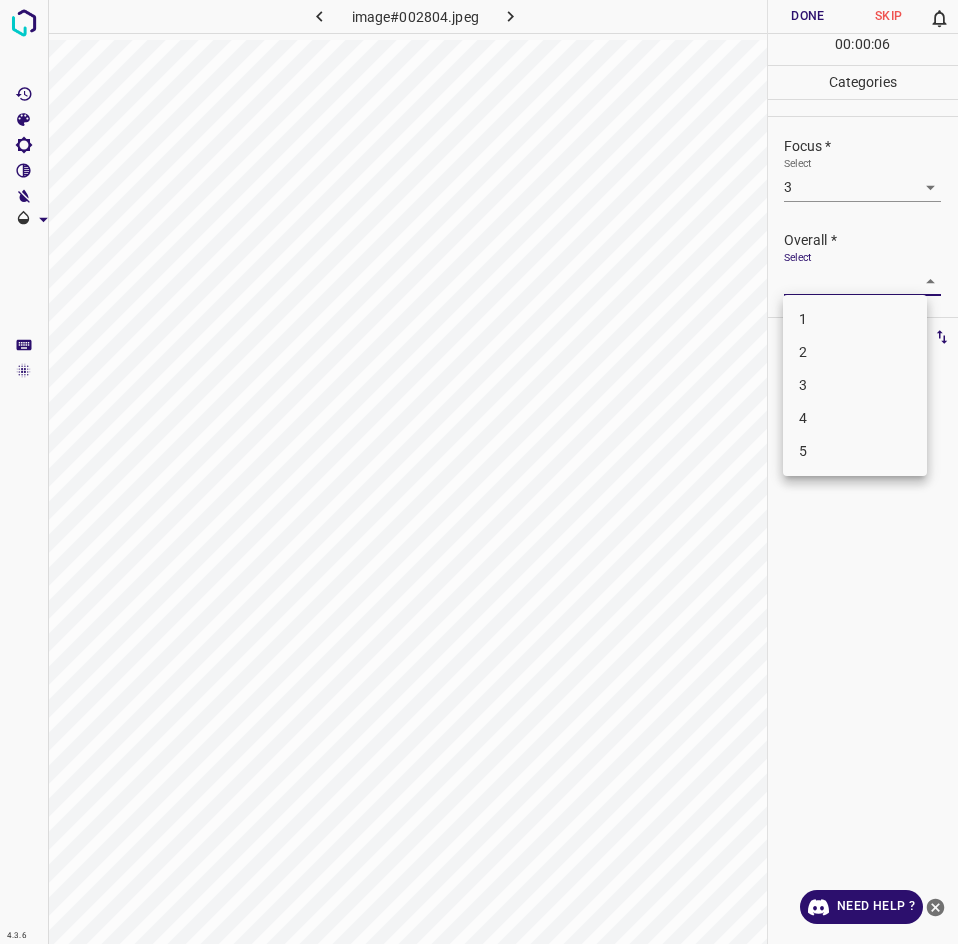 click on "3" at bounding box center [855, 385] 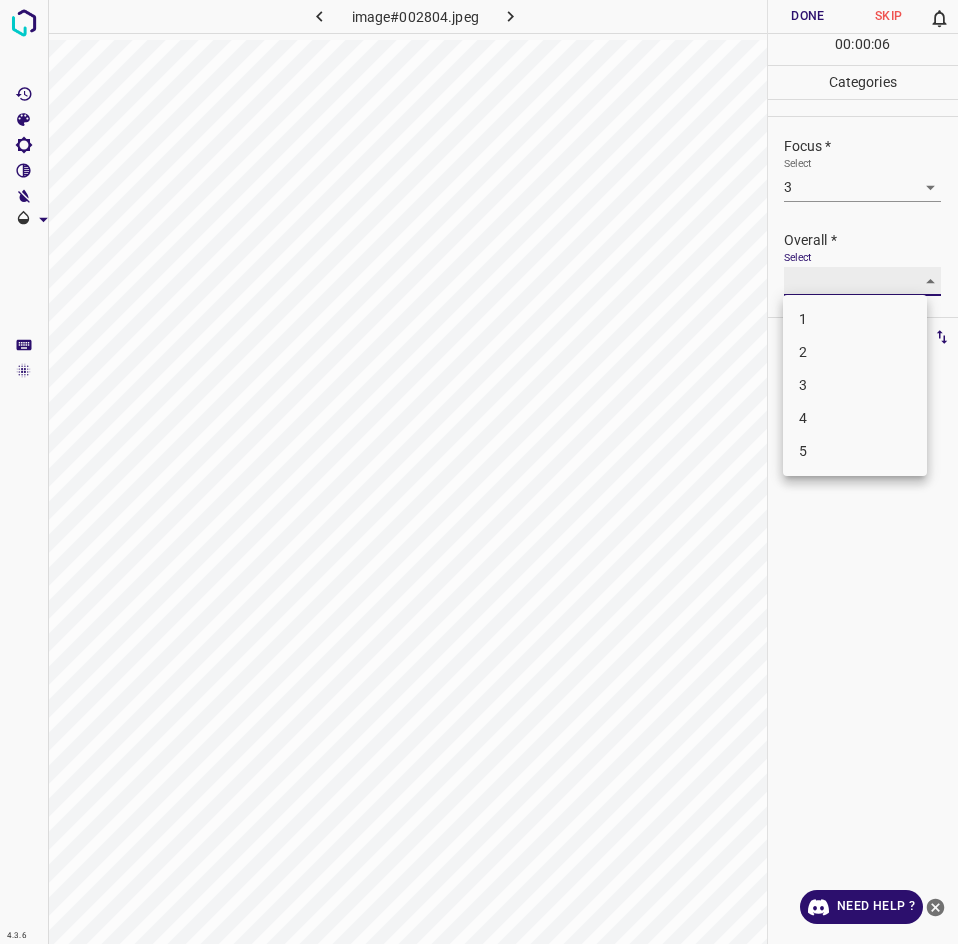 type on "3" 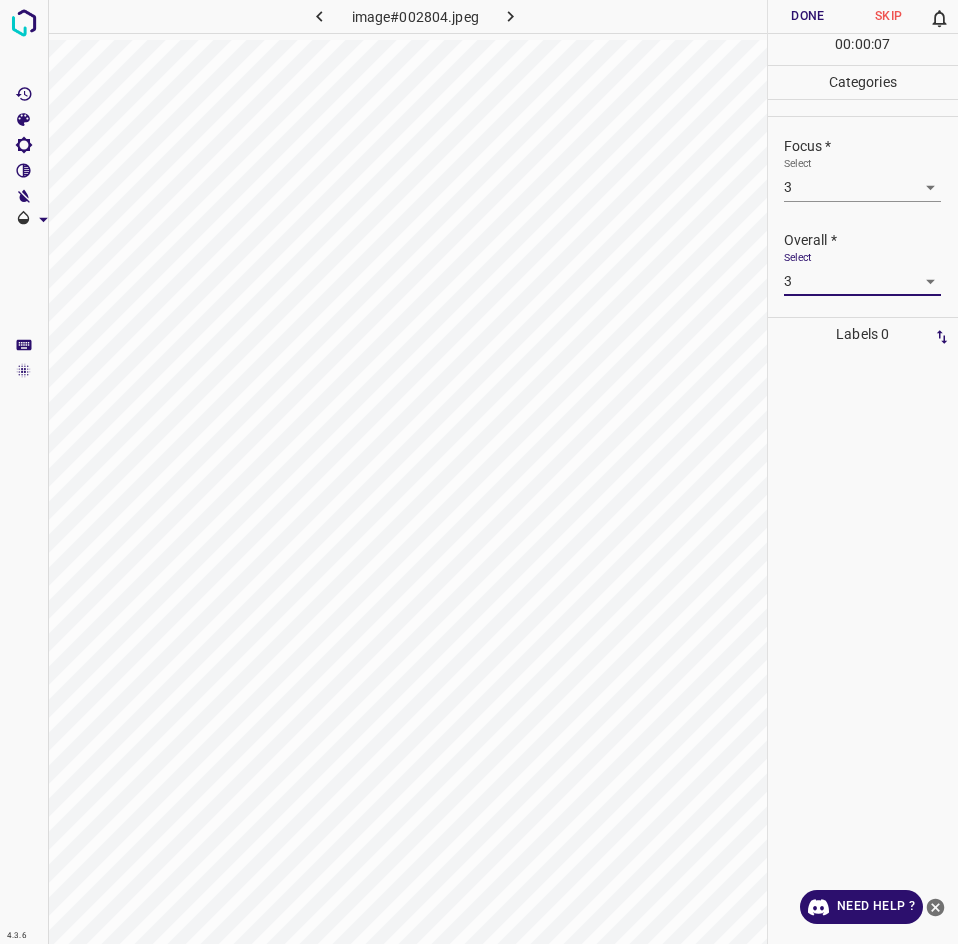 click on "Done" at bounding box center [808, 16] 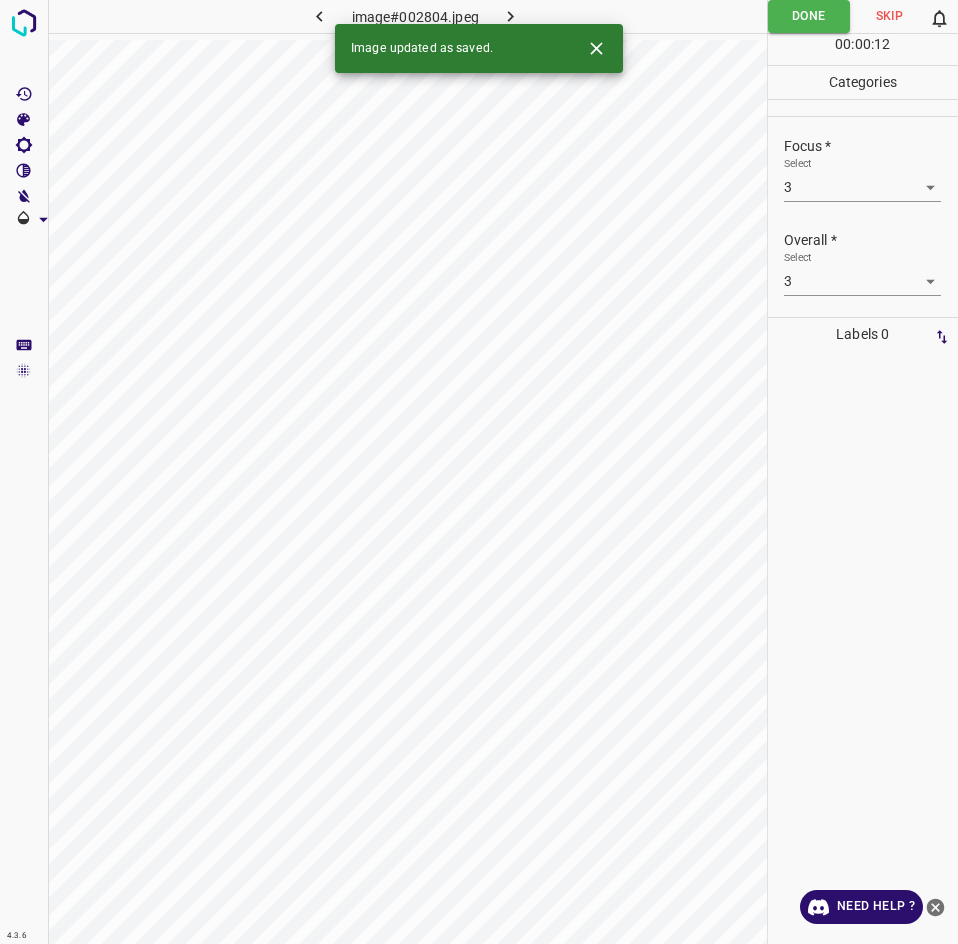 click 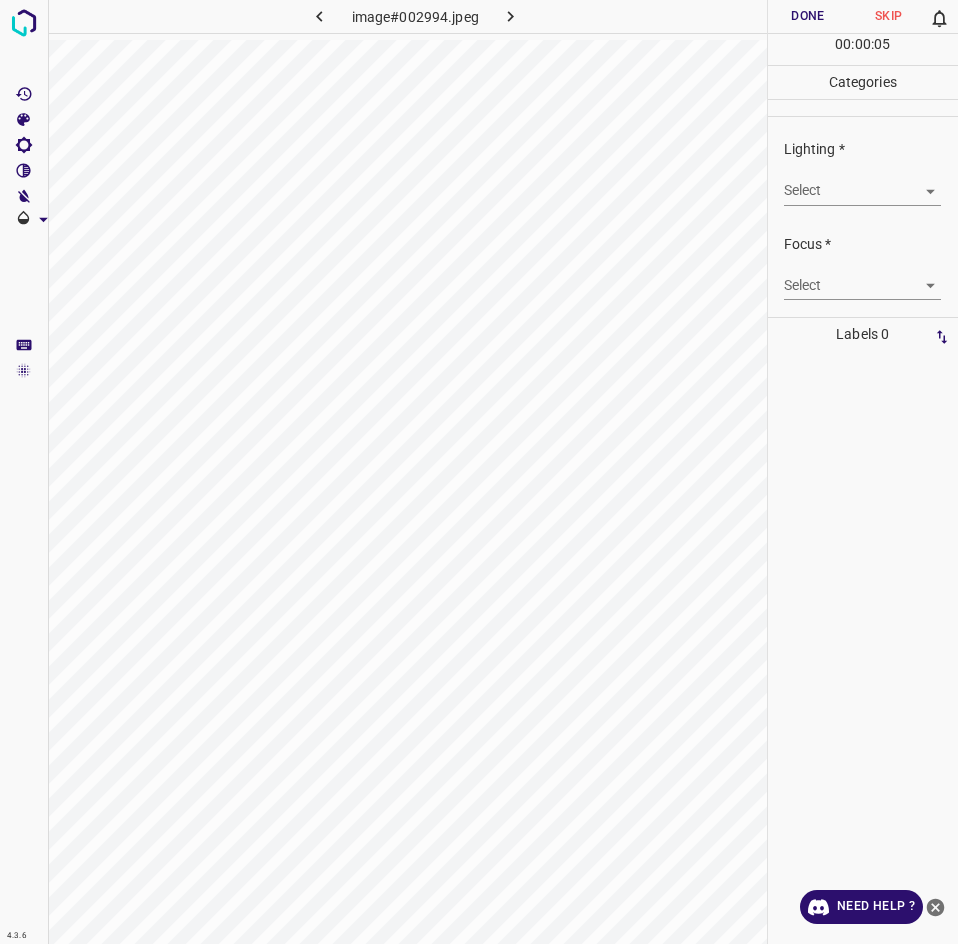 click on "4.3.6  image#002994.jpeg Done Skip 0 00   : 00   : 05   Categories Lighting *  Select ​ Focus *  Select ​ Overall *  Select ​ Labels   0 Categories 1 Lighting 2 Focus 3 Overall Tools Space Change between modes (Draw & Edit) I Auto labeling R Restore zoom M Zoom in N Zoom out Delete Delete selecte label Filters Z Restore filters X Saturation filter C Brightness filter V Contrast filter B Gray scale filter General O Download Need Help ? - Text - Hide - Delete" at bounding box center [479, 472] 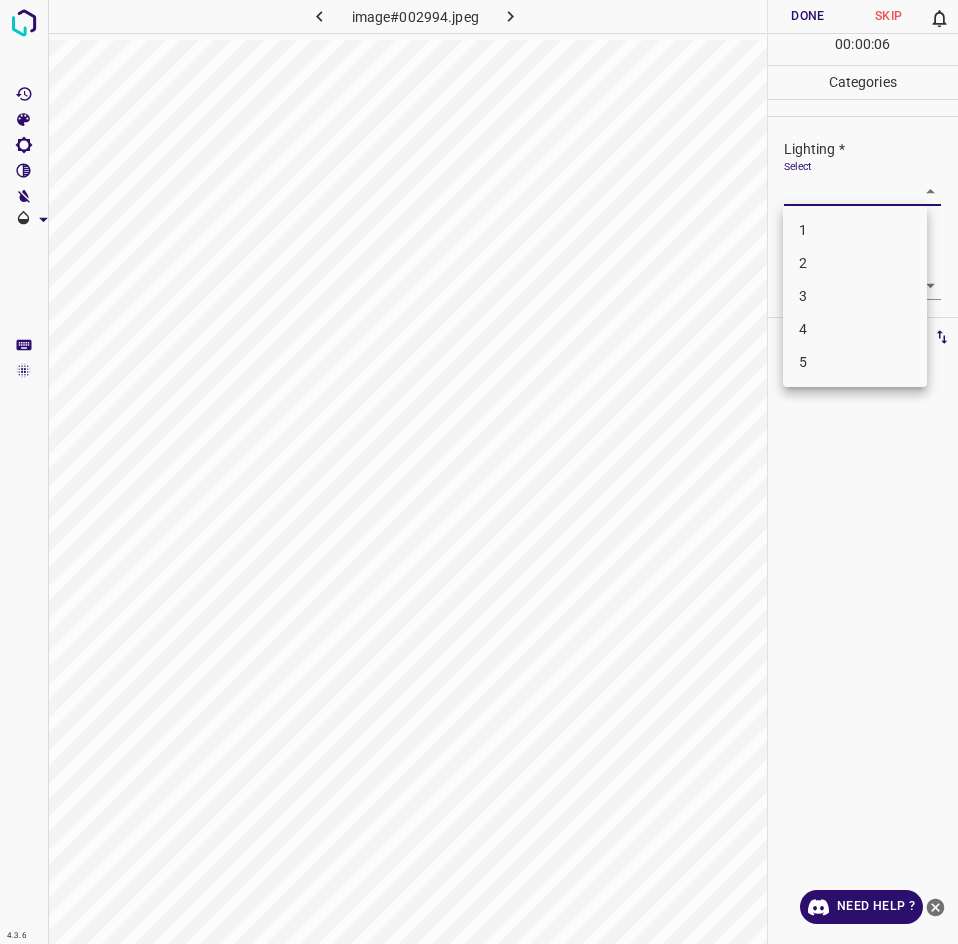 click on "3" at bounding box center [855, 296] 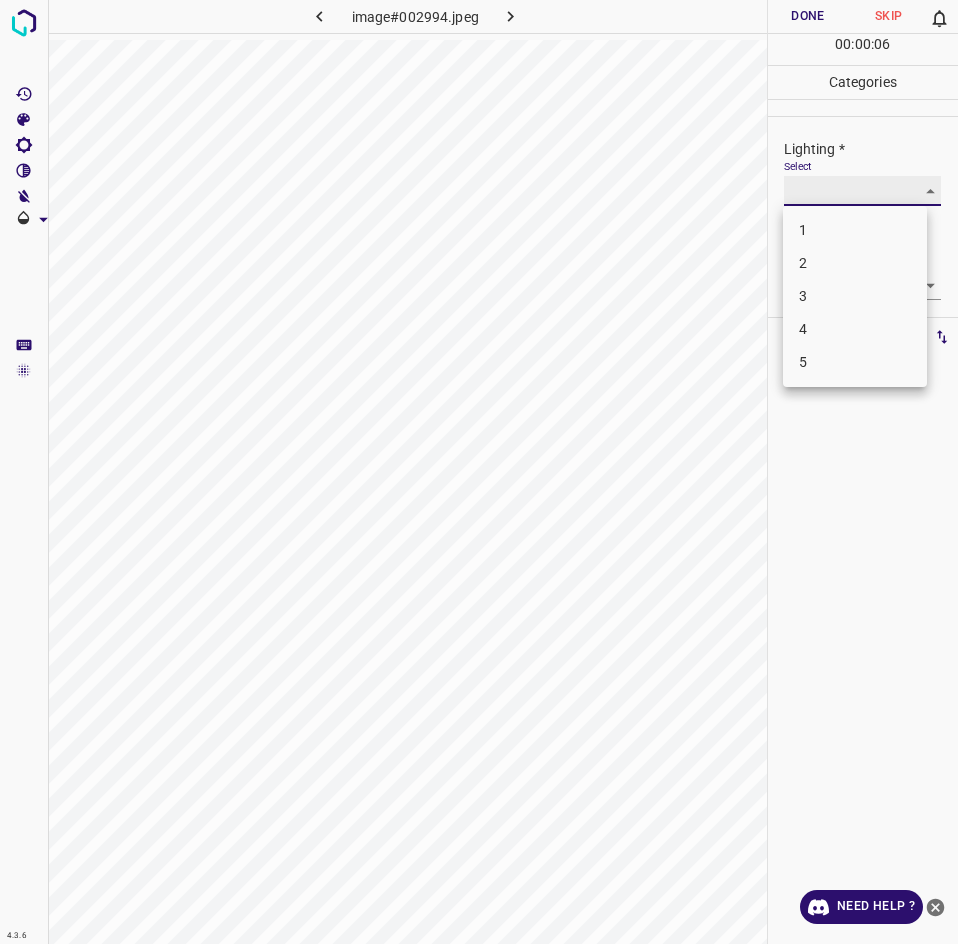 type on "3" 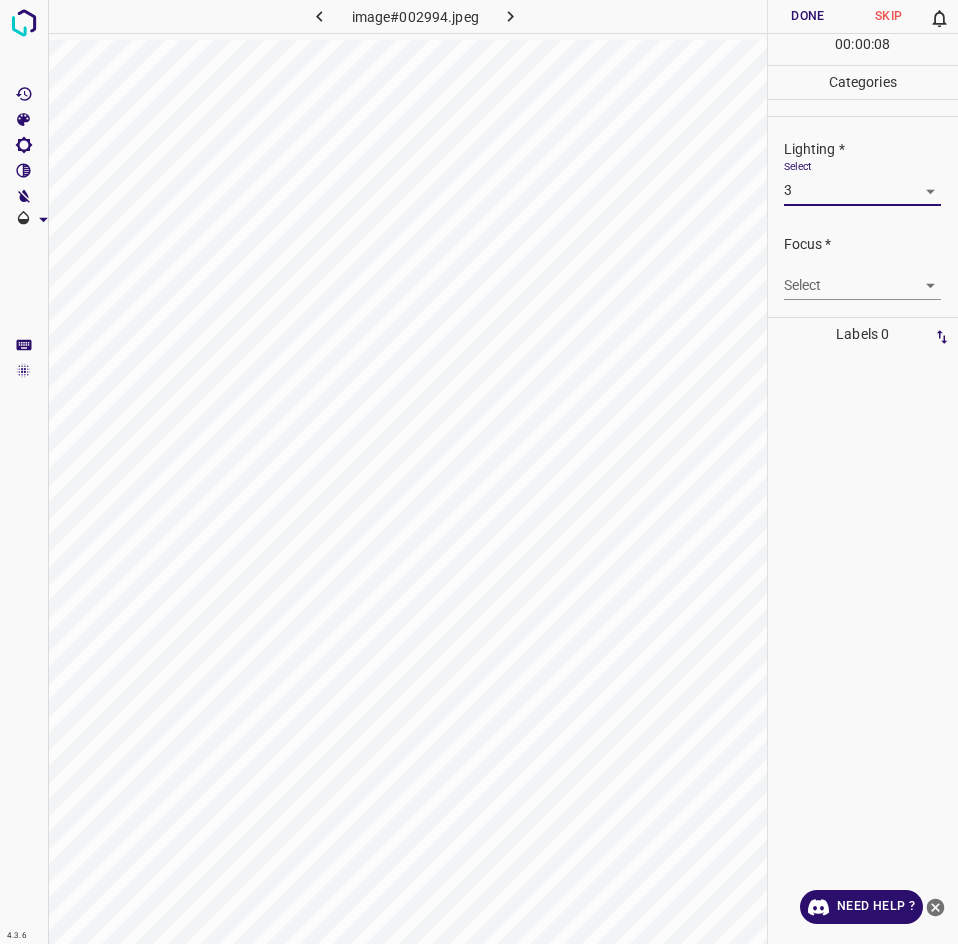 click on "4.3.6  image#002994.jpeg Done Skip 0 00   : 00   : 08   Categories Lighting *  Select 3 3 Focus *  Select ​ Overall *  Select ​ Labels   0 Categories 1 Lighting 2 Focus 3 Overall Tools Space Change between modes (Draw & Edit) I Auto labeling R Restore zoom M Zoom in N Zoom out Delete Delete selecte label Filters Z Restore filters X Saturation filter C Brightness filter V Contrast filter B Gray scale filter General O Download Need Help ? - Text - Hide - Delete" at bounding box center [479, 472] 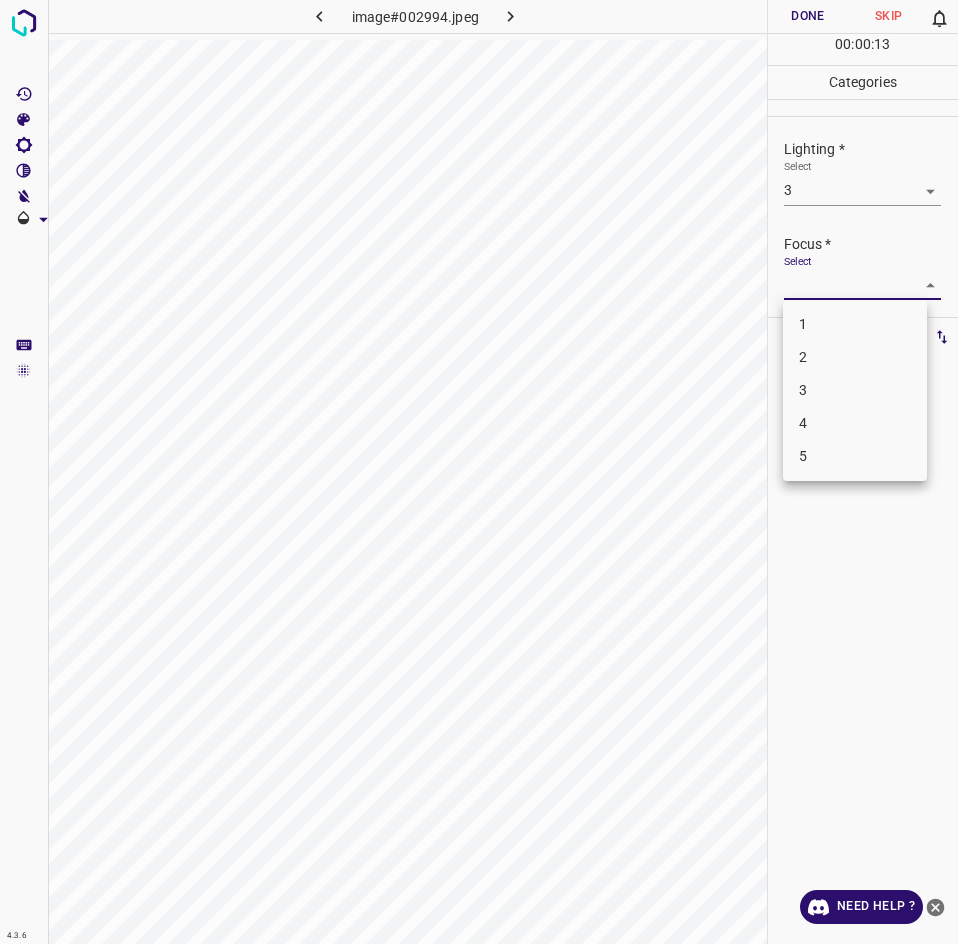 click on "2" at bounding box center [855, 357] 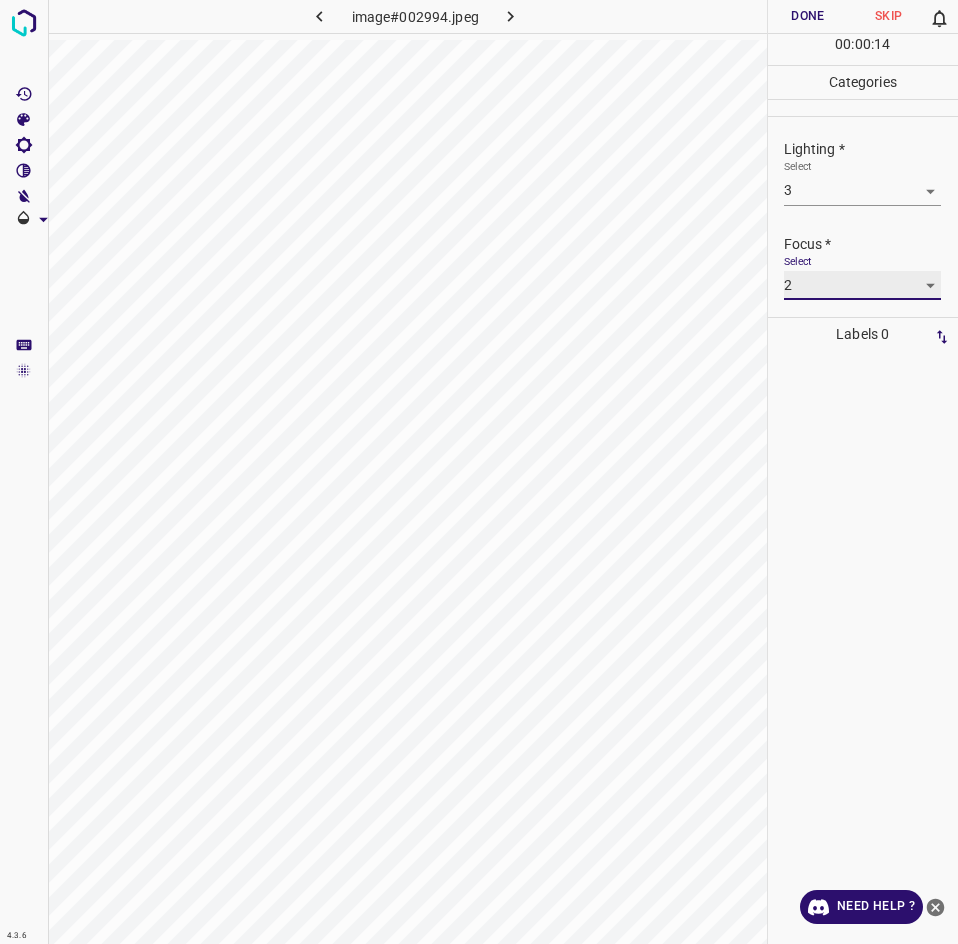 scroll, scrollTop: 94, scrollLeft: 0, axis: vertical 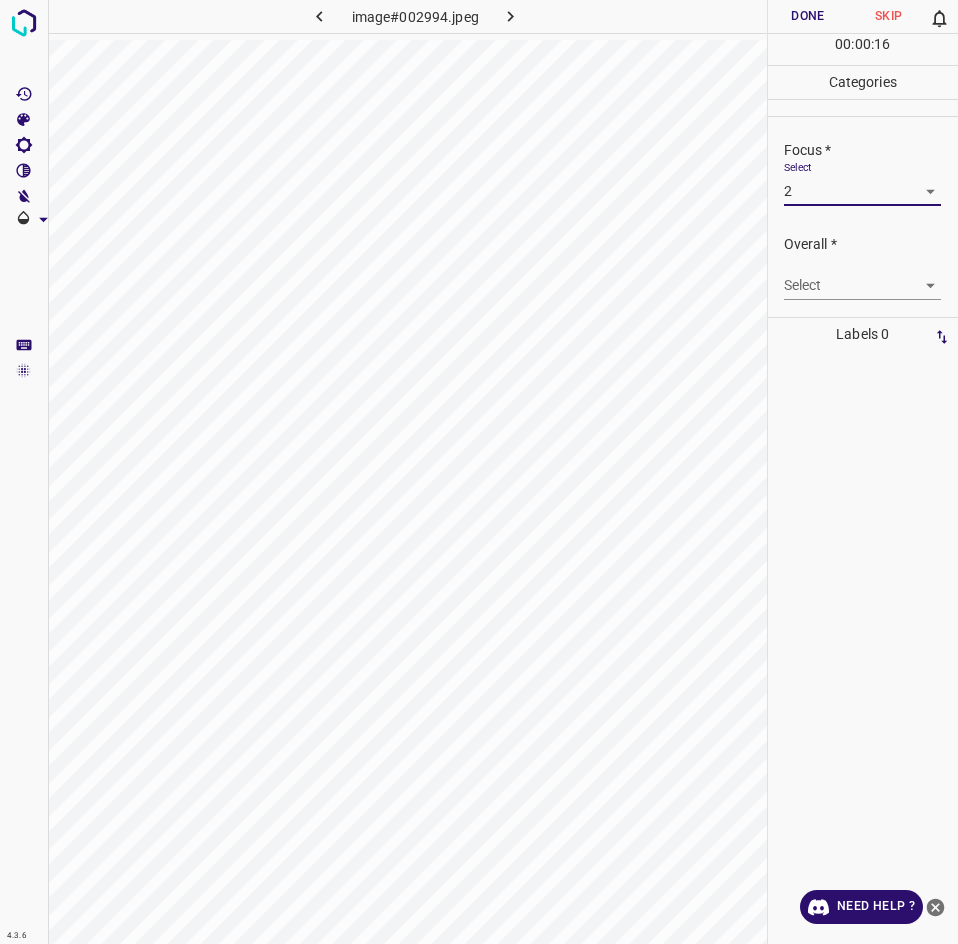 click on "4.3.6  image#002994.jpeg Done Skip 0 00   : 00   : 16   Categories Lighting *  Select 3 3 Focus *  Select 2 2 Overall *  Select ​ Labels   0 Categories 1 Lighting 2 Focus 3 Overall Tools Space Change between modes (Draw & Edit) I Auto labeling R Restore zoom M Zoom in N Zoom out Delete Delete selecte label Filters Z Restore filters X Saturation filter C Brightness filter V Contrast filter B Gray scale filter General O Download Need Help ? - Text - Hide - Delete" at bounding box center [479, 472] 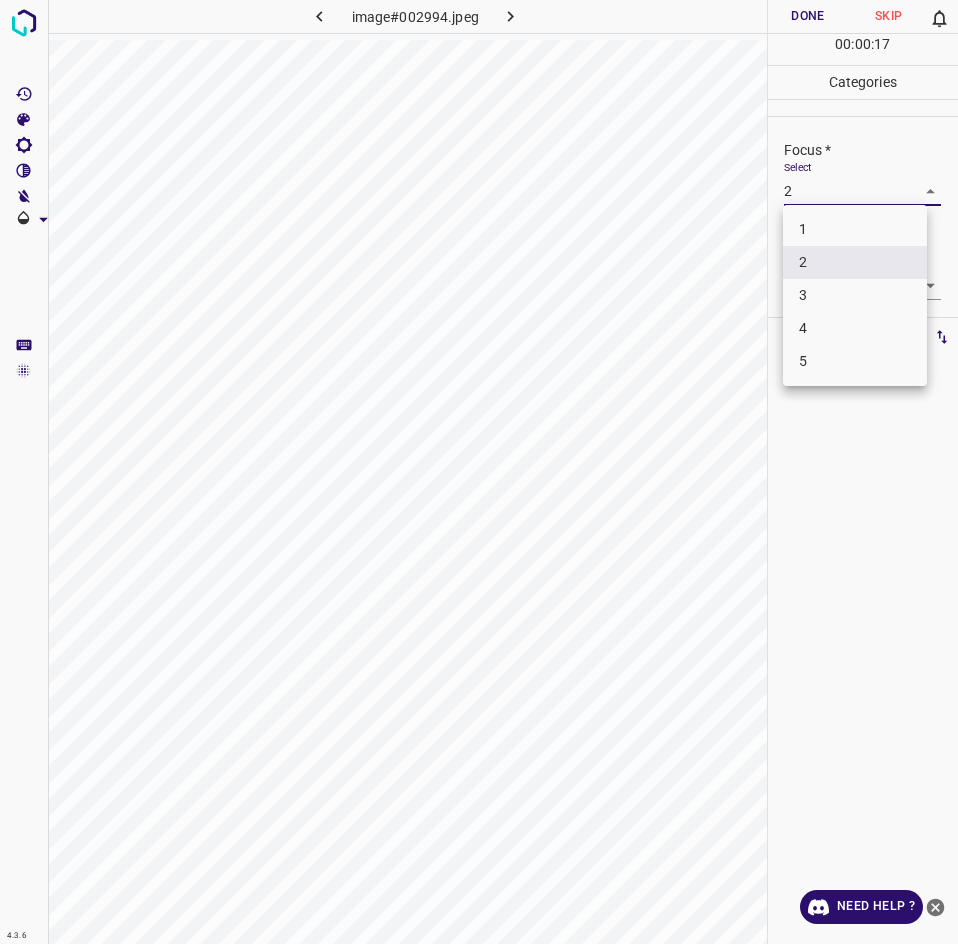 click on "3" at bounding box center [855, 295] 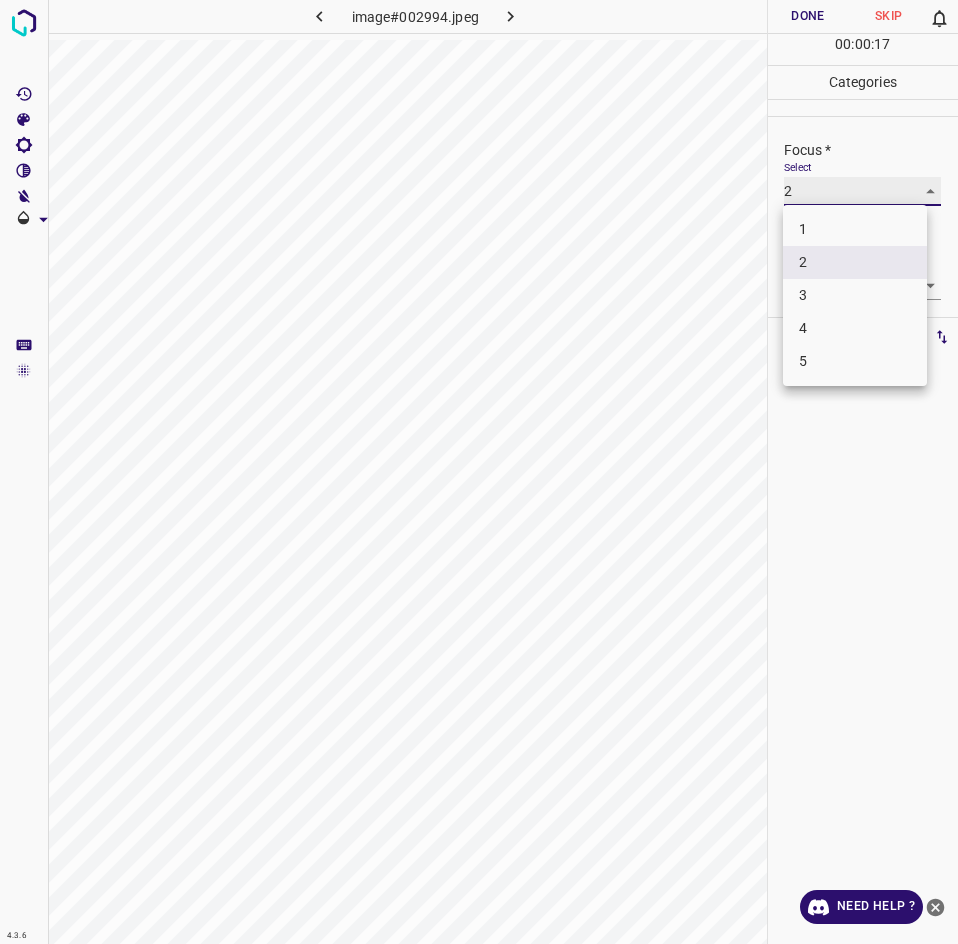type on "3" 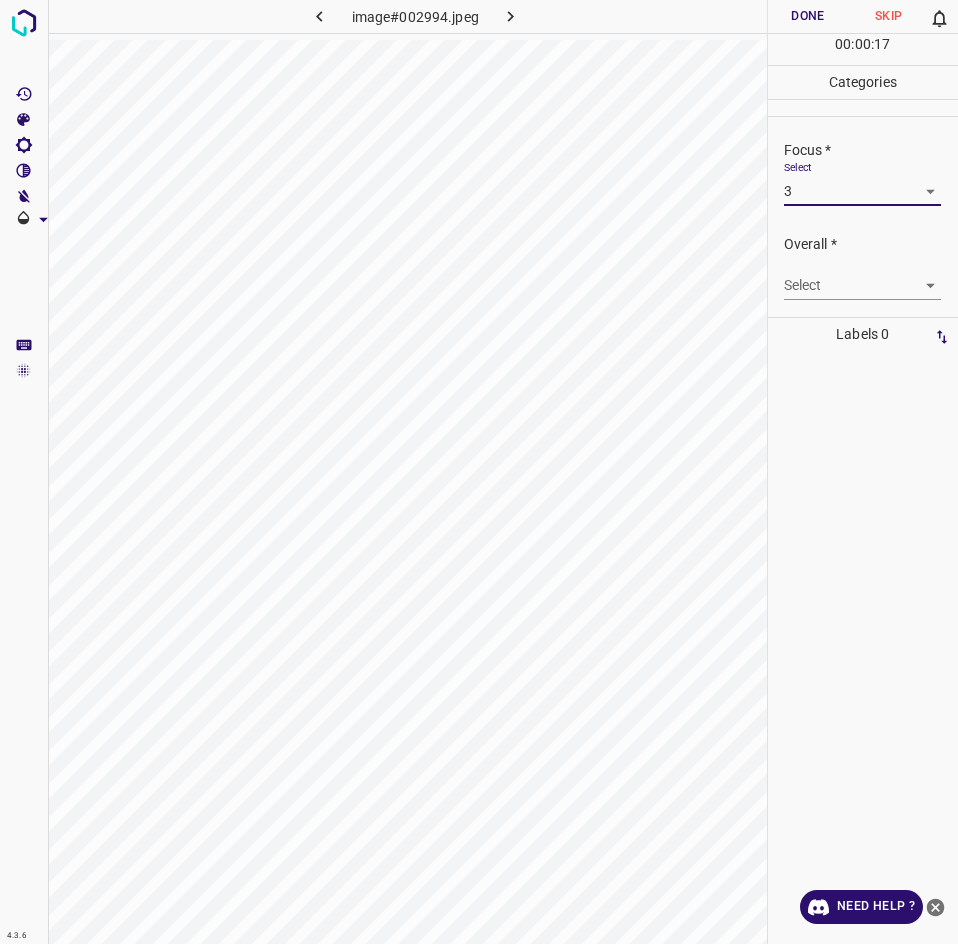 click on "4.3.6  image#002994.jpeg Done Skip 0 00   : 00   : 17   Categories Lighting *  Select 3 3 Focus *  Select 3 3 Overall *  Select ​ Labels   0 Categories 1 Lighting 2 Focus 3 Overall Tools Space Change between modes (Draw & Edit) I Auto labeling R Restore zoom M Zoom in N Zoom out Delete Delete selecte label Filters Z Restore filters X Saturation filter C Brightness filter V Contrast filter B Gray scale filter General O Download Need Help ? - Text - Hide - Delete" at bounding box center [479, 472] 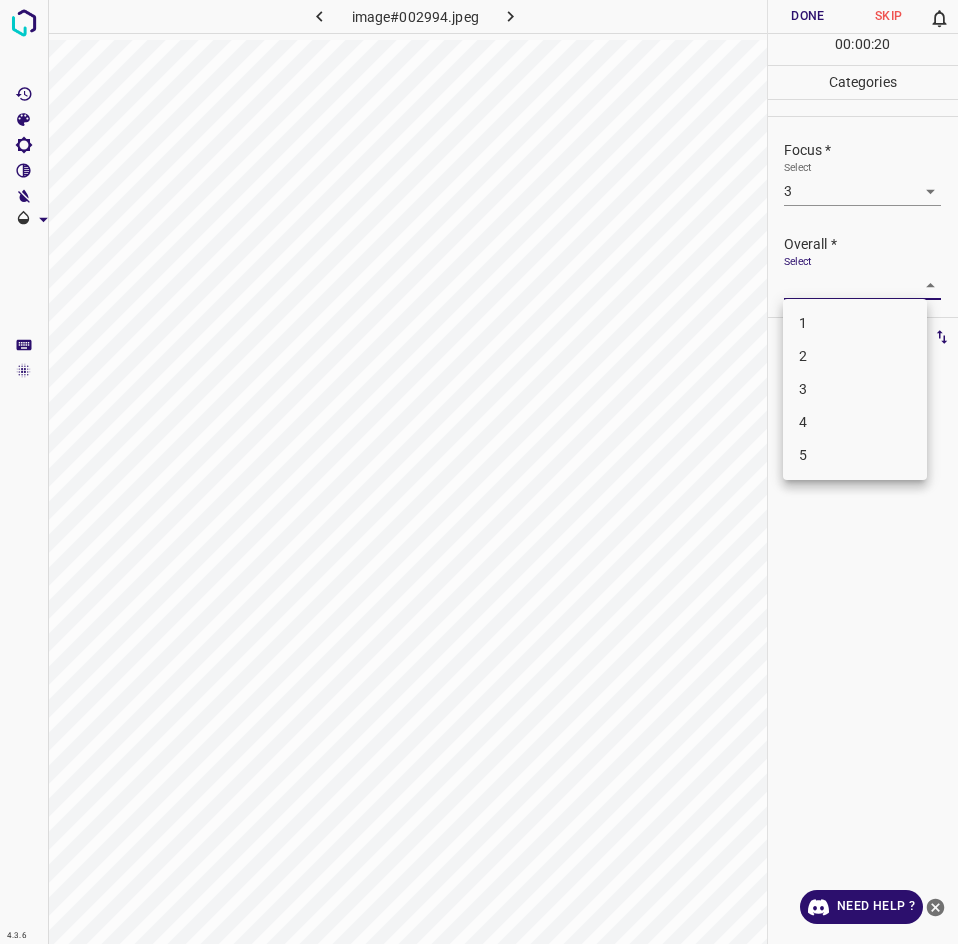 click on "3" at bounding box center [855, 389] 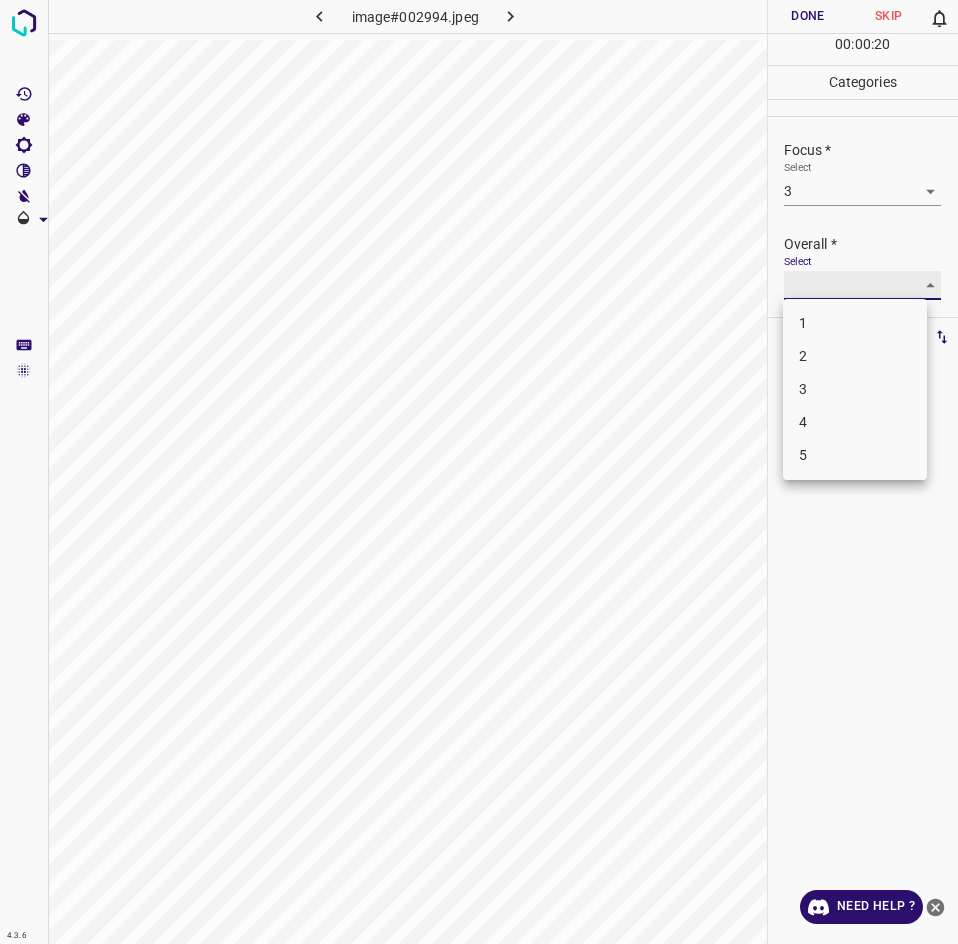 type on "3" 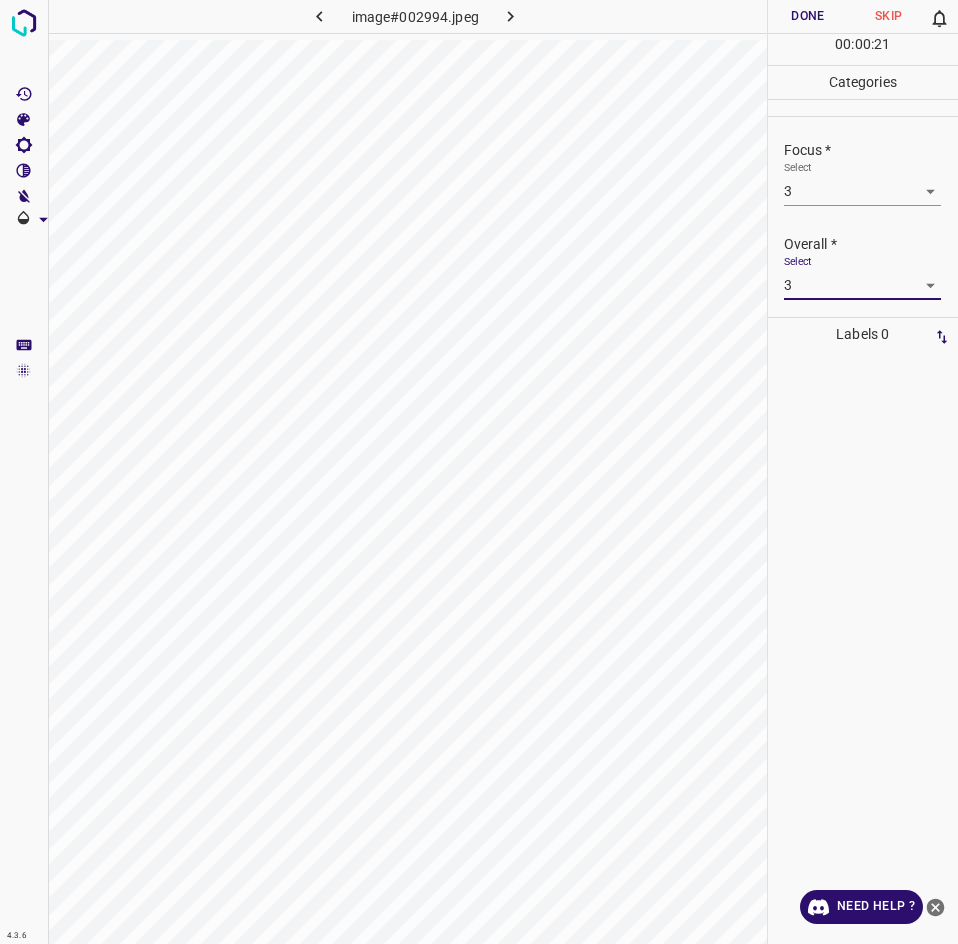 click on "Done" at bounding box center [808, 16] 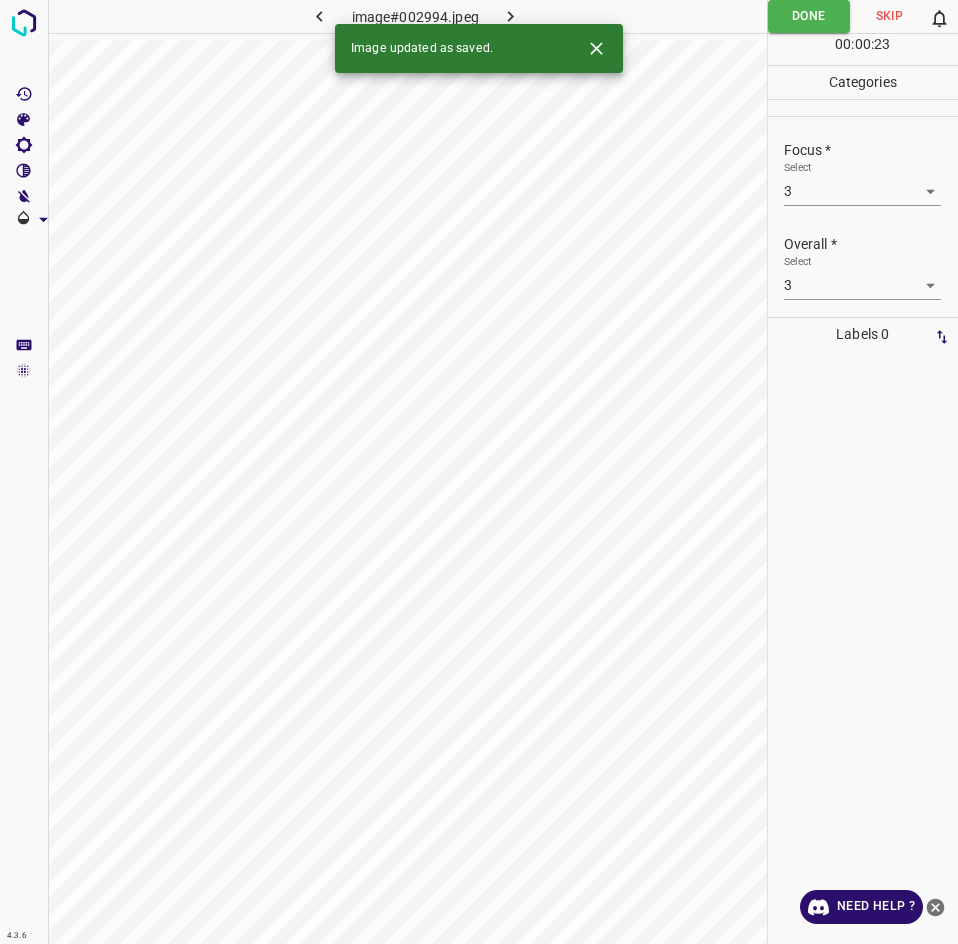 click 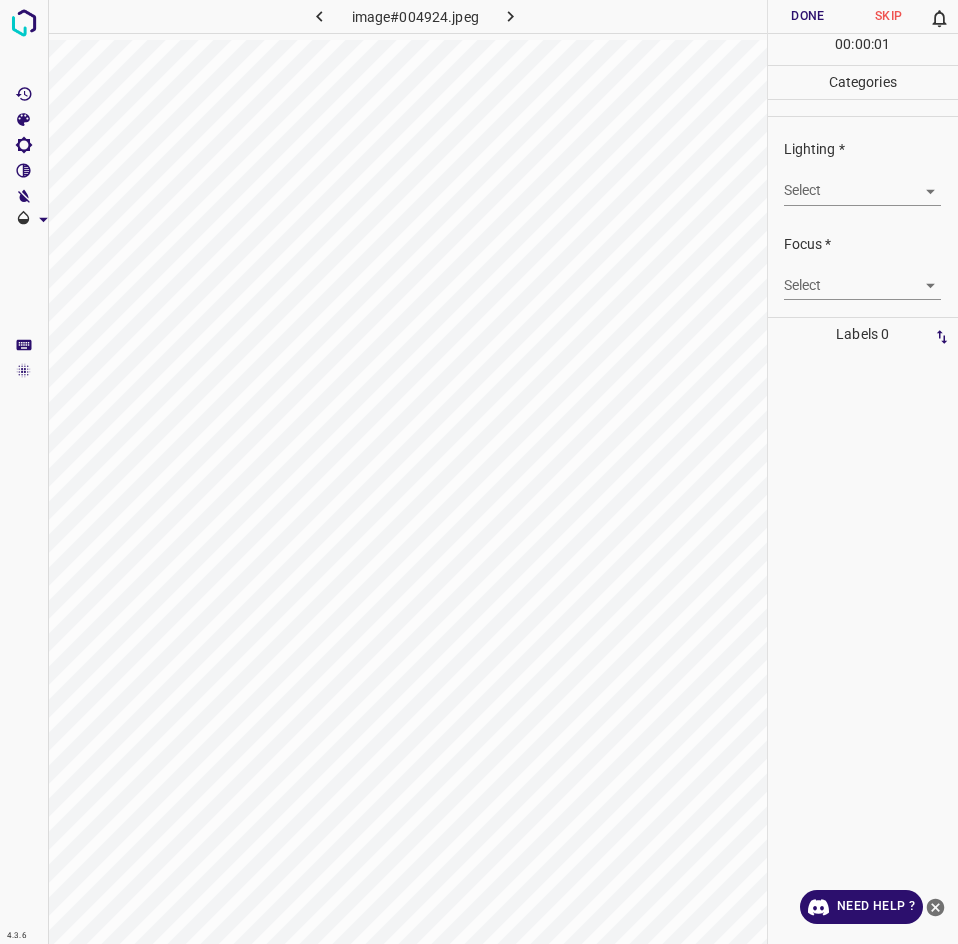 click on "4.3.6  image#004924.jpeg Done Skip 0 00   : 00   : 01   Categories Lighting *  Select ​ Focus *  Select ​ Overall *  Select ​ Labels   0 Categories 1 Lighting 2 Focus 3 Overall Tools Space Change between modes (Draw & Edit) I Auto labeling R Restore zoom M Zoom in N Zoom out Delete Delete selecte label Filters Z Restore filters X Saturation filter C Brightness filter V Contrast filter B Gray scale filter General O Download Need Help ? - Text - Hide - Delete" at bounding box center [479, 472] 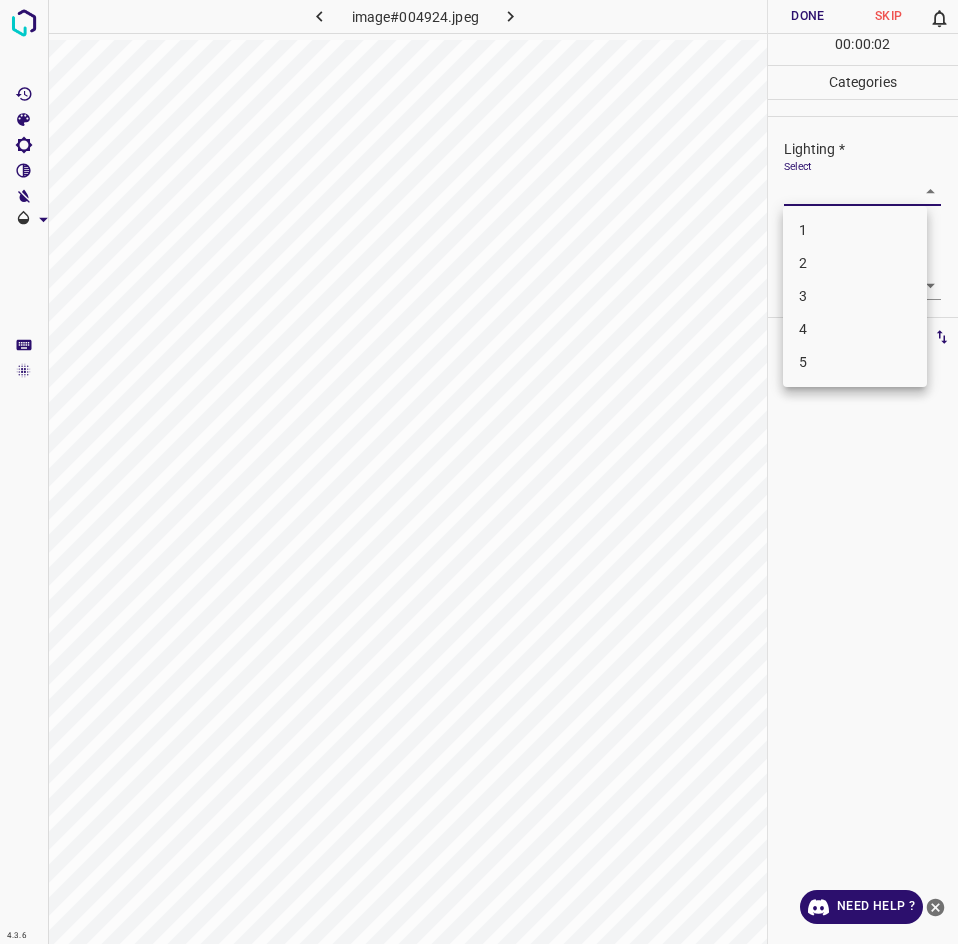 click on "3" at bounding box center [855, 296] 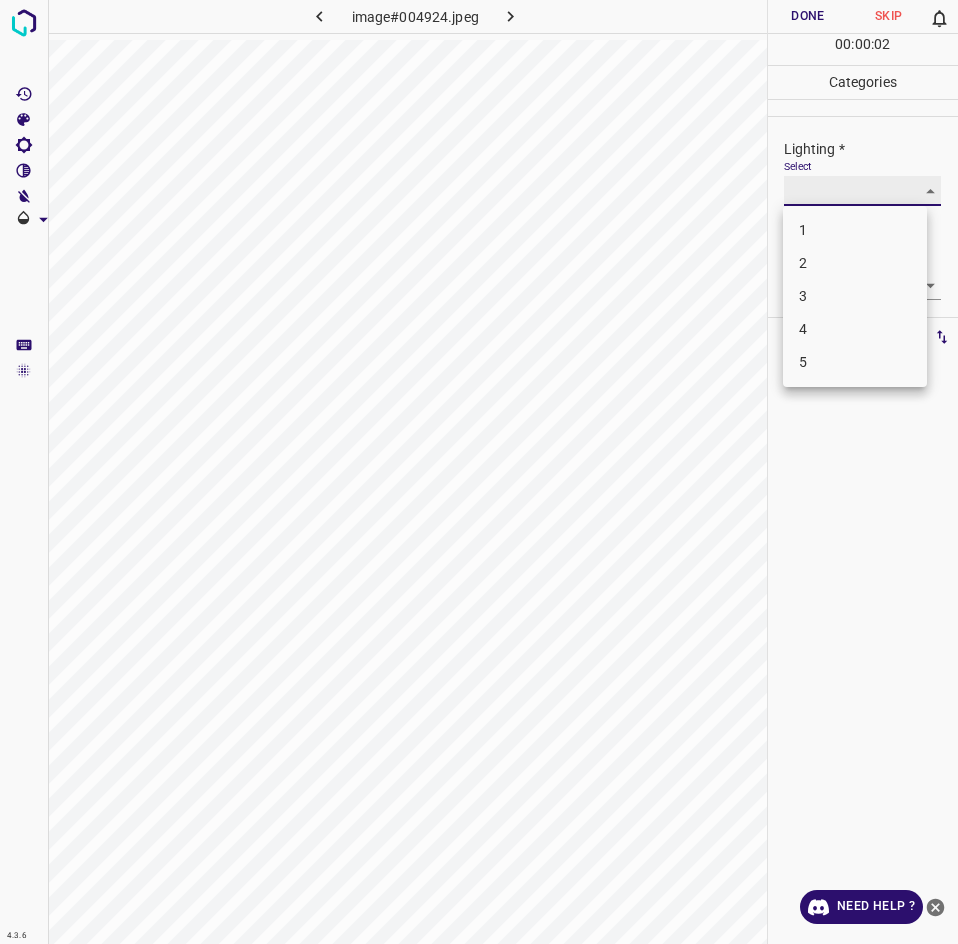 type on "3" 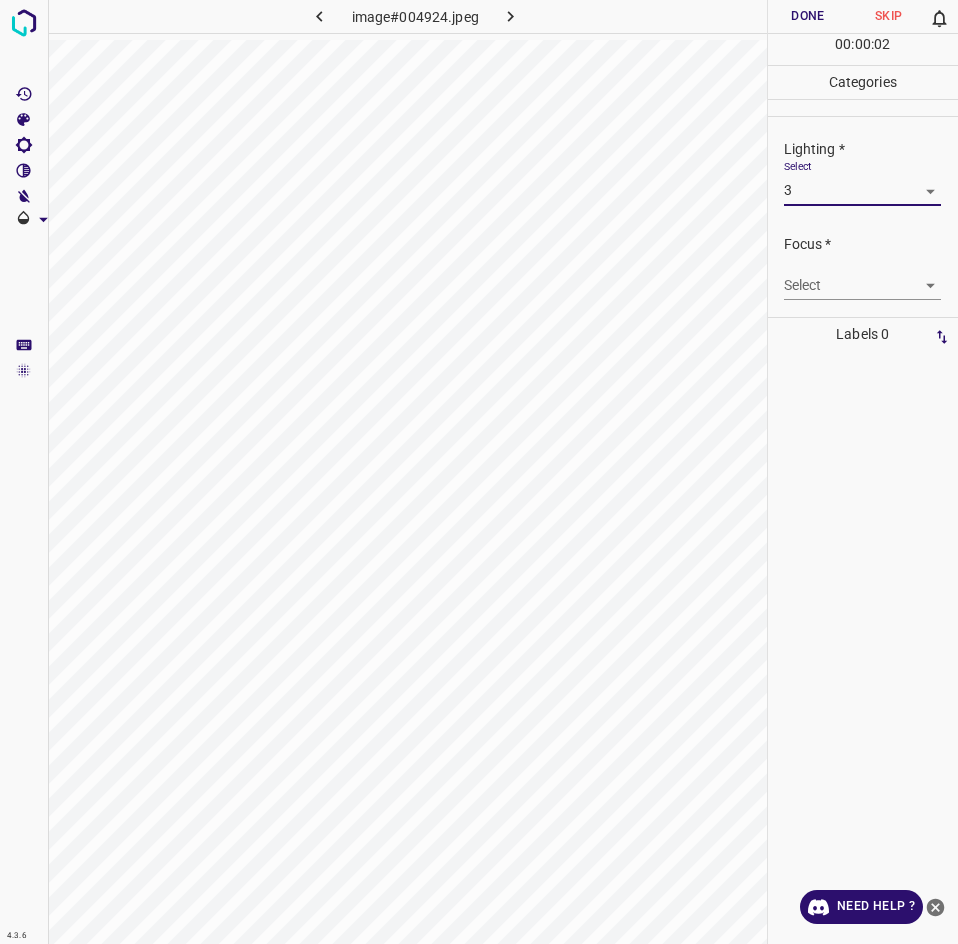 click on "4.3.6  image#004924.jpeg Done Skip 0 00   : 00   : 02   Categories Lighting *  Select 3 3 Focus *  Select ​ Overall *  Select ​ Labels   0 Categories 1 Lighting 2 Focus 3 Overall Tools Space Change between modes (Draw & Edit) I Auto labeling R Restore zoom M Zoom in N Zoom out Delete Delete selecte label Filters Z Restore filters X Saturation filter C Brightness filter V Contrast filter B Gray scale filter General O Download Need Help ? - Text - Hide - Delete 1 2 3 4 5" at bounding box center [479, 472] 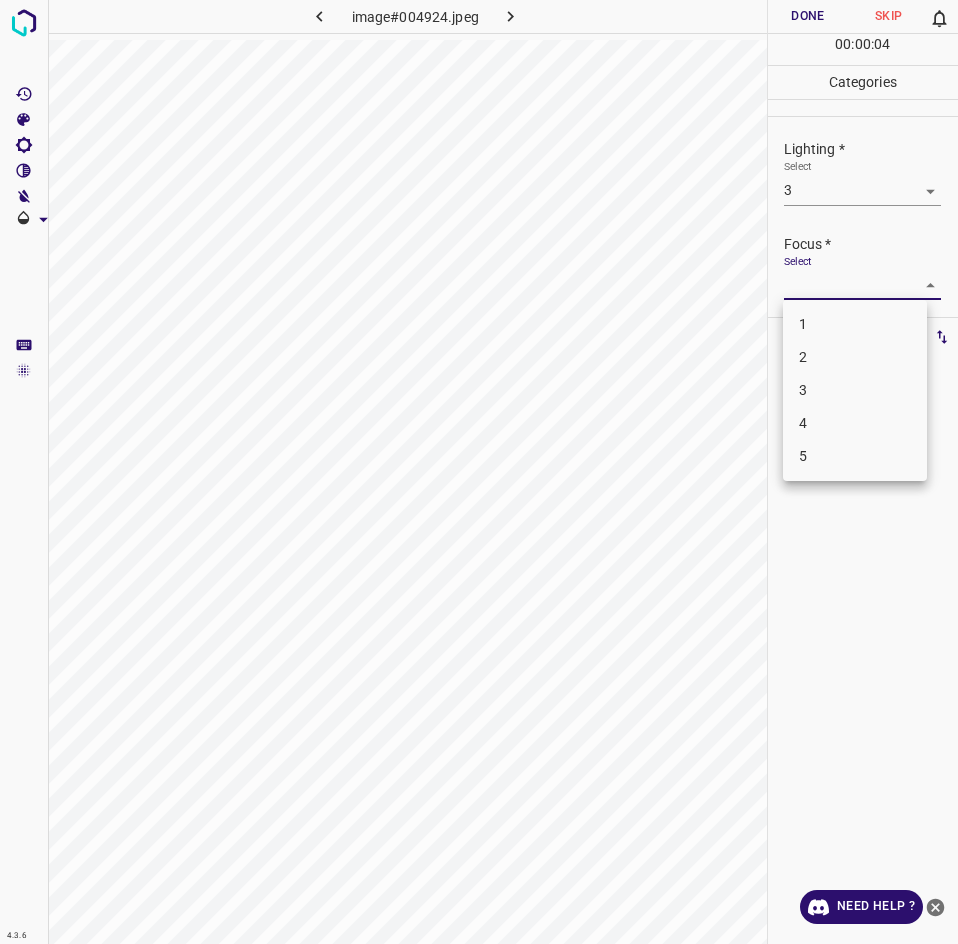 click on "3" at bounding box center [855, 390] 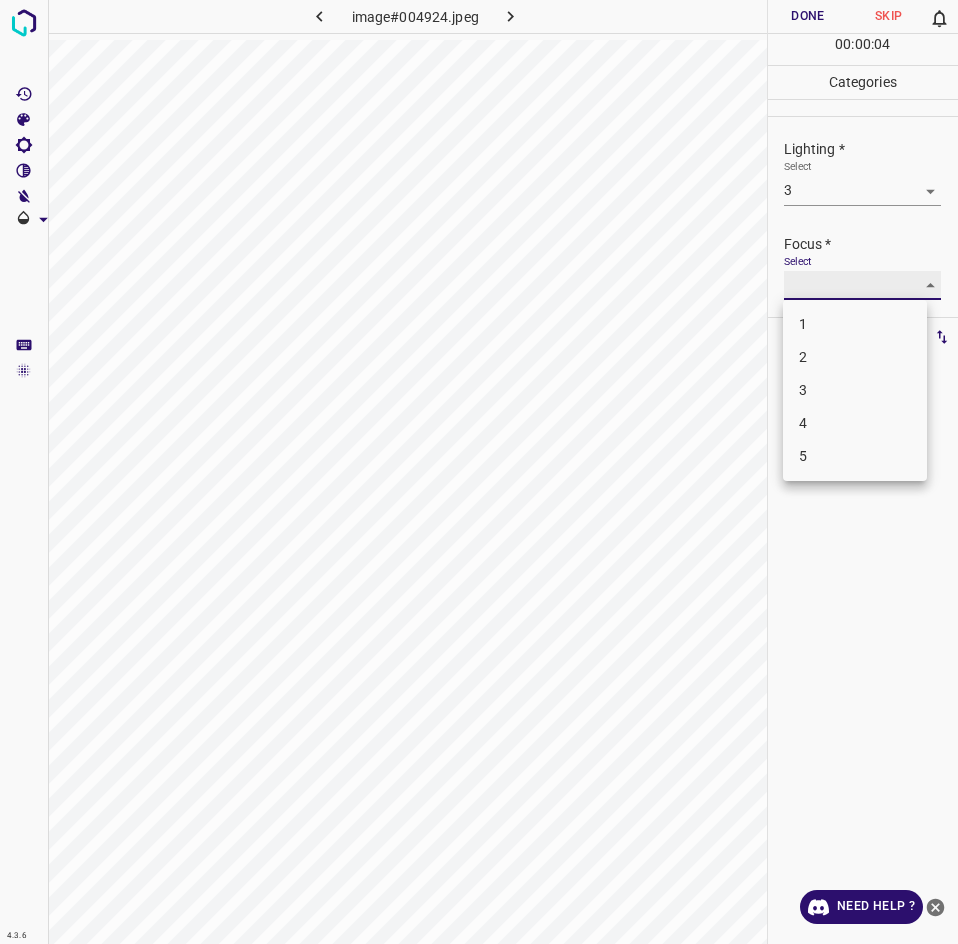 type on "3" 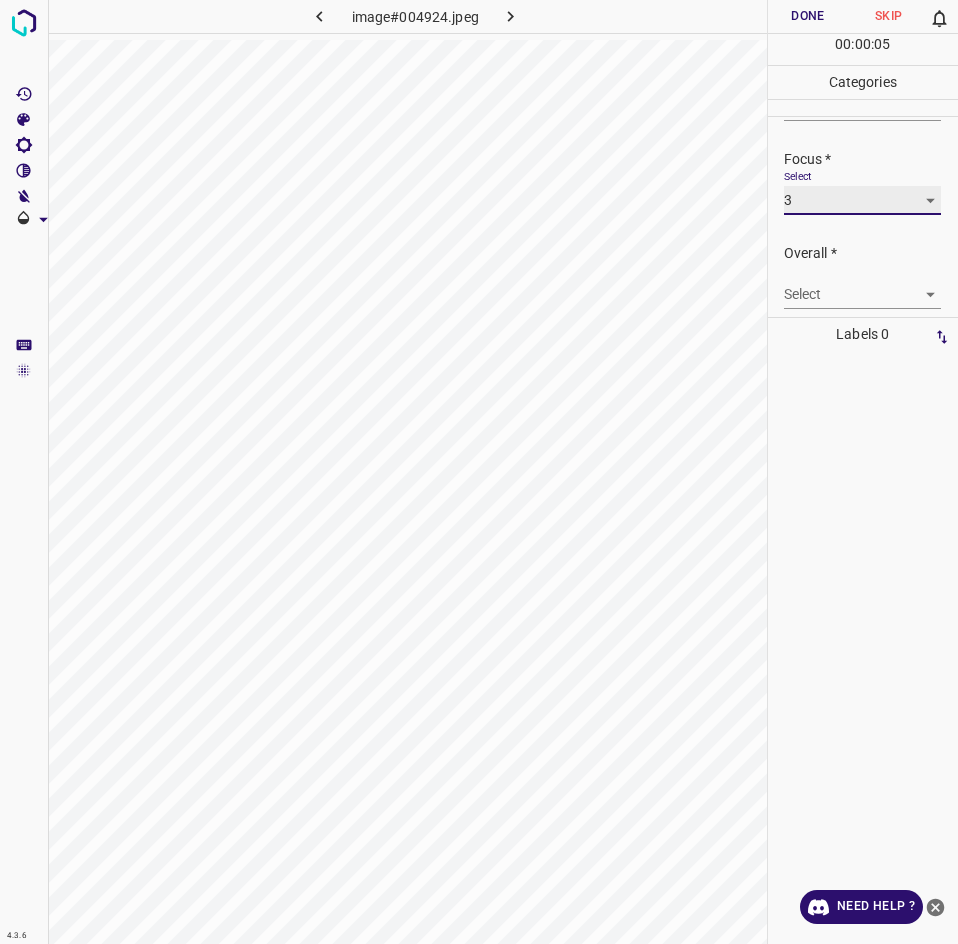scroll, scrollTop: 93, scrollLeft: 0, axis: vertical 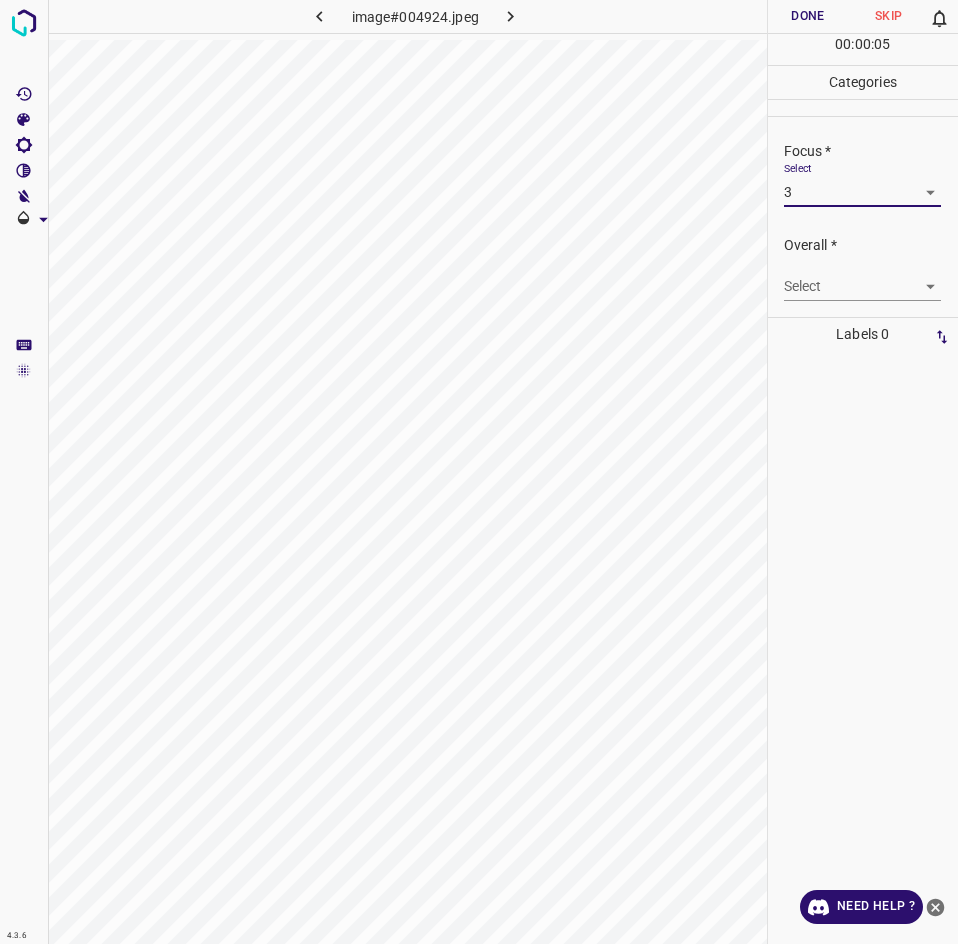 click on "4.3.6  image#004924.jpeg Done Skip 0 00   : 00   : 05   Categories Lighting *  Select 3 3 Focus *  Select 3 3 Overall *  Select ​ Labels   0 Categories 1 Lighting 2 Focus 3 Overall Tools Space Change between modes (Draw & Edit) I Auto labeling R Restore zoom M Zoom in N Zoom out Delete Delete selecte label Filters Z Restore filters X Saturation filter C Brightness filter V Contrast filter B Gray scale filter General O Download Need Help ? - Text - Hide - Delete" at bounding box center (479, 472) 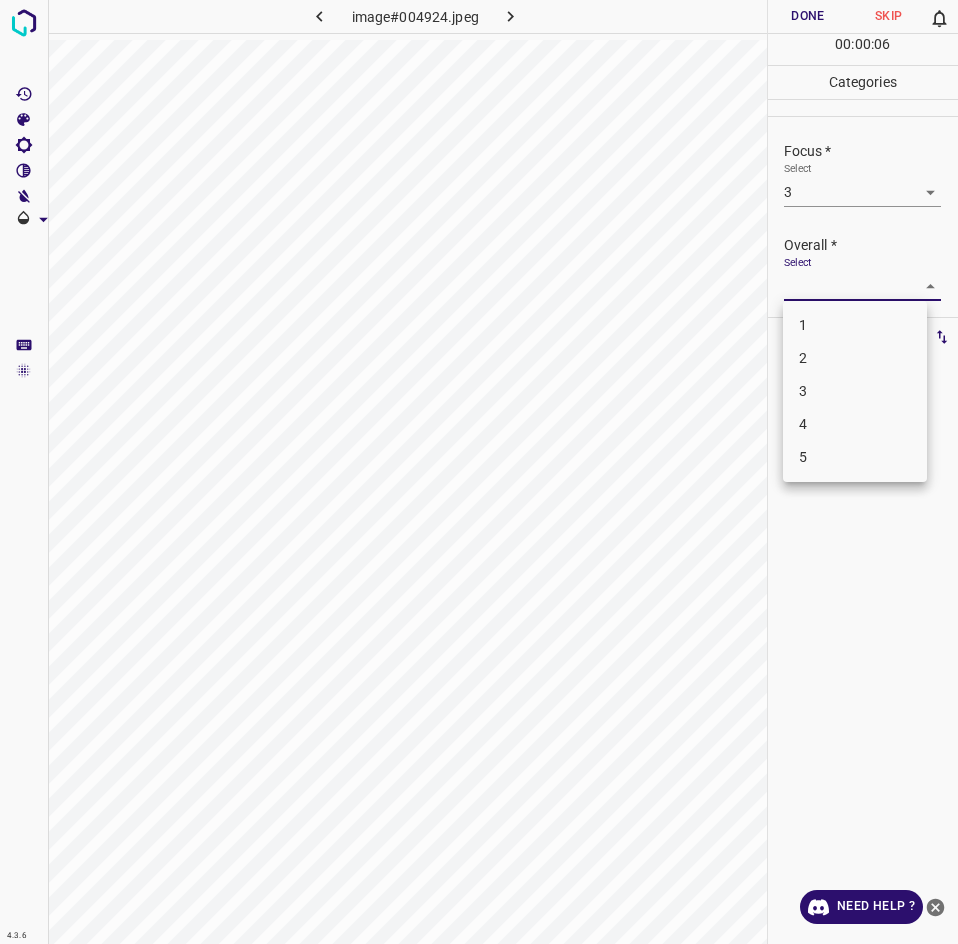 click on "3" at bounding box center [855, 391] 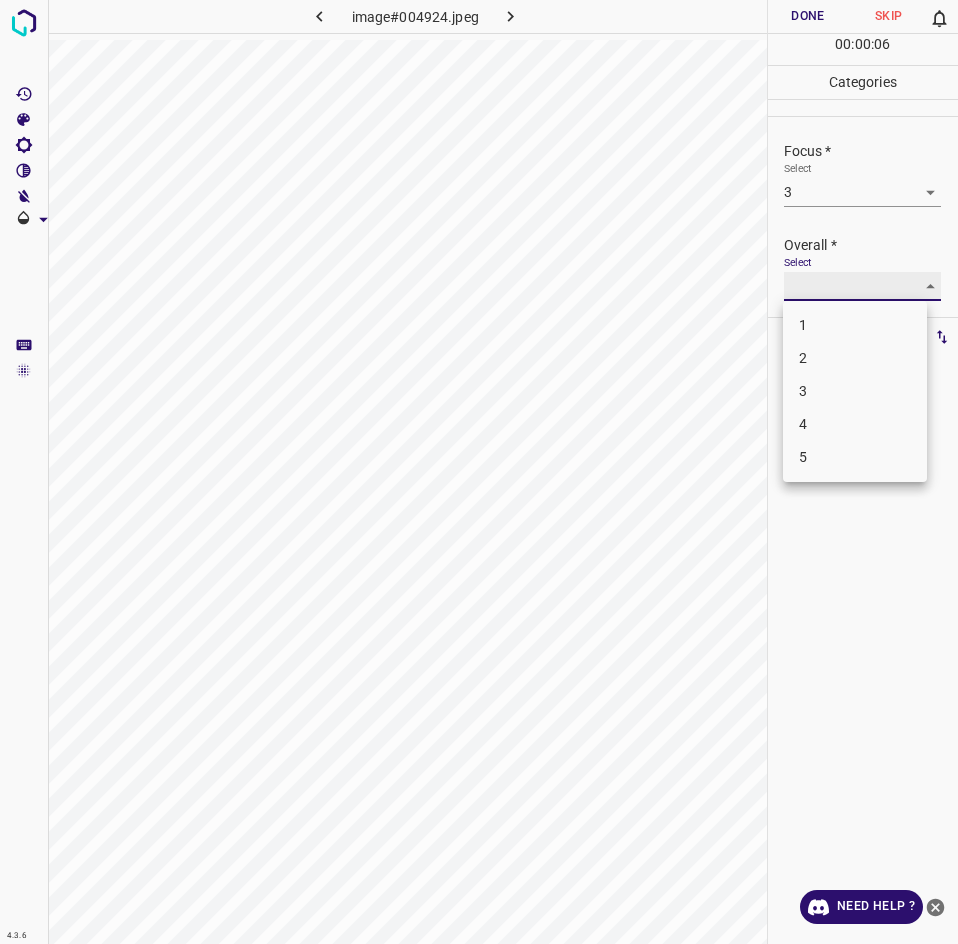 type on "3" 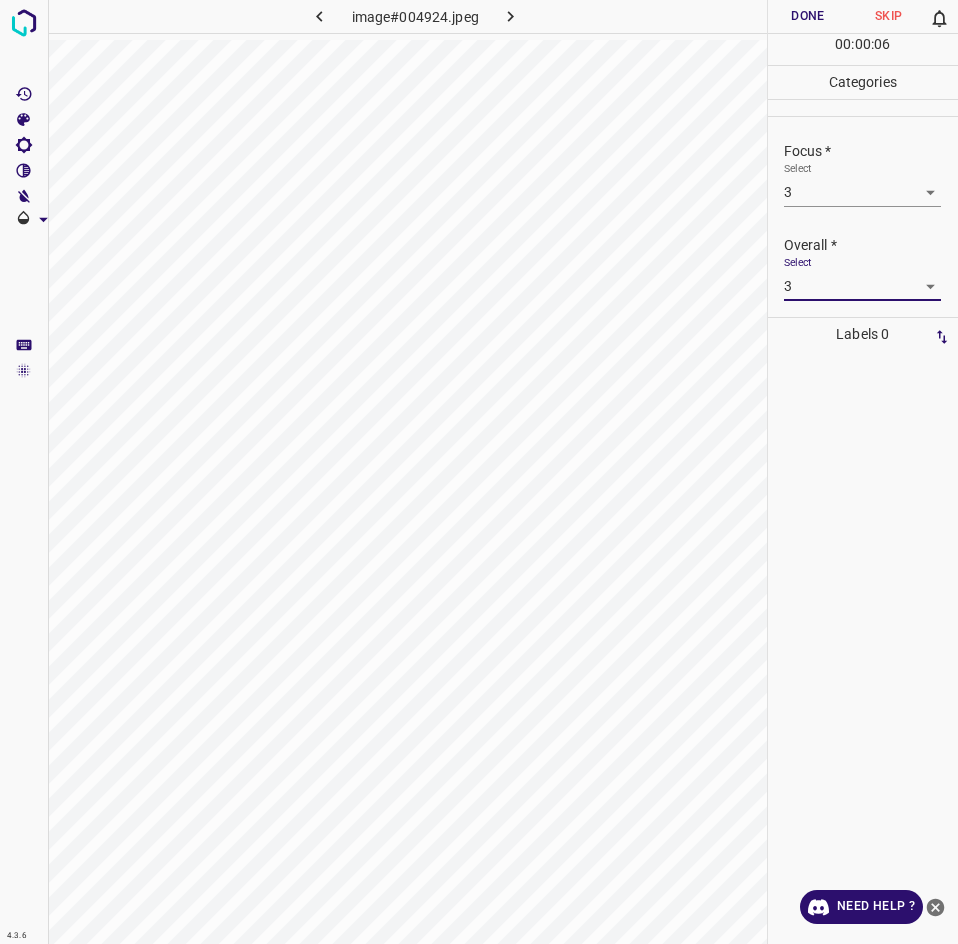 click on "Done" at bounding box center (808, 16) 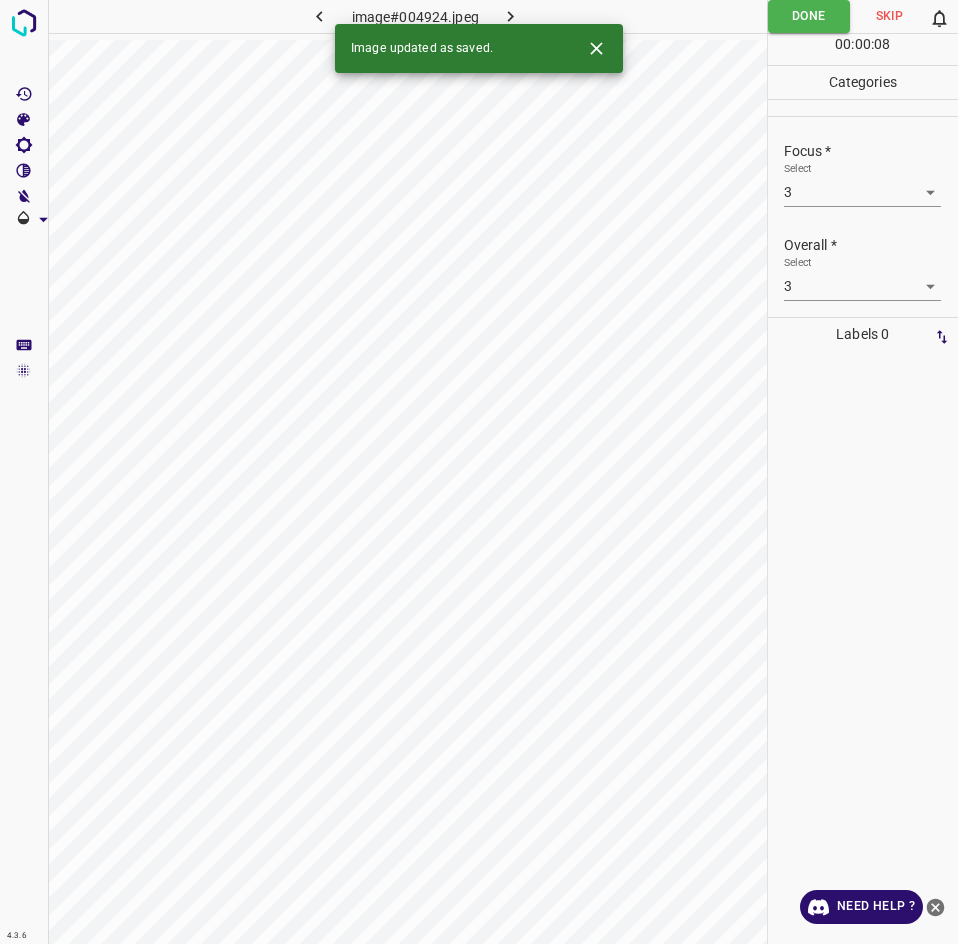 click 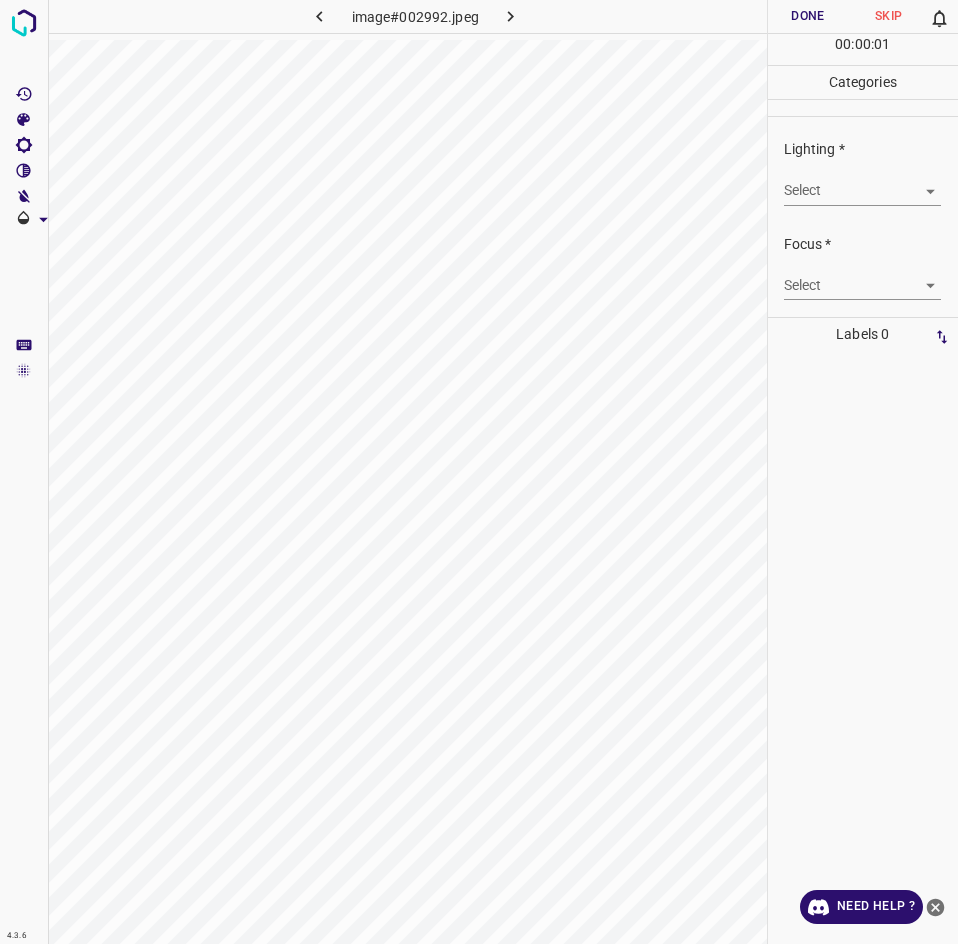 click on "4.3.6  image#002992.jpeg Done Skip 0 00   : 00   : 01   Categories Lighting *  Select ​ Focus *  Select ​ Overall *  Select ​ Labels   0 Categories 1 Lighting 2 Focus 3 Overall Tools Space Change between modes (Draw & Edit) I Auto labeling R Restore zoom M Zoom in N Zoom out Delete Delete selecte label Filters Z Restore filters X Saturation filter C Brightness filter V Contrast filter B Gray scale filter General O Download Need Help ? - Text - Hide - Delete" at bounding box center [479, 472] 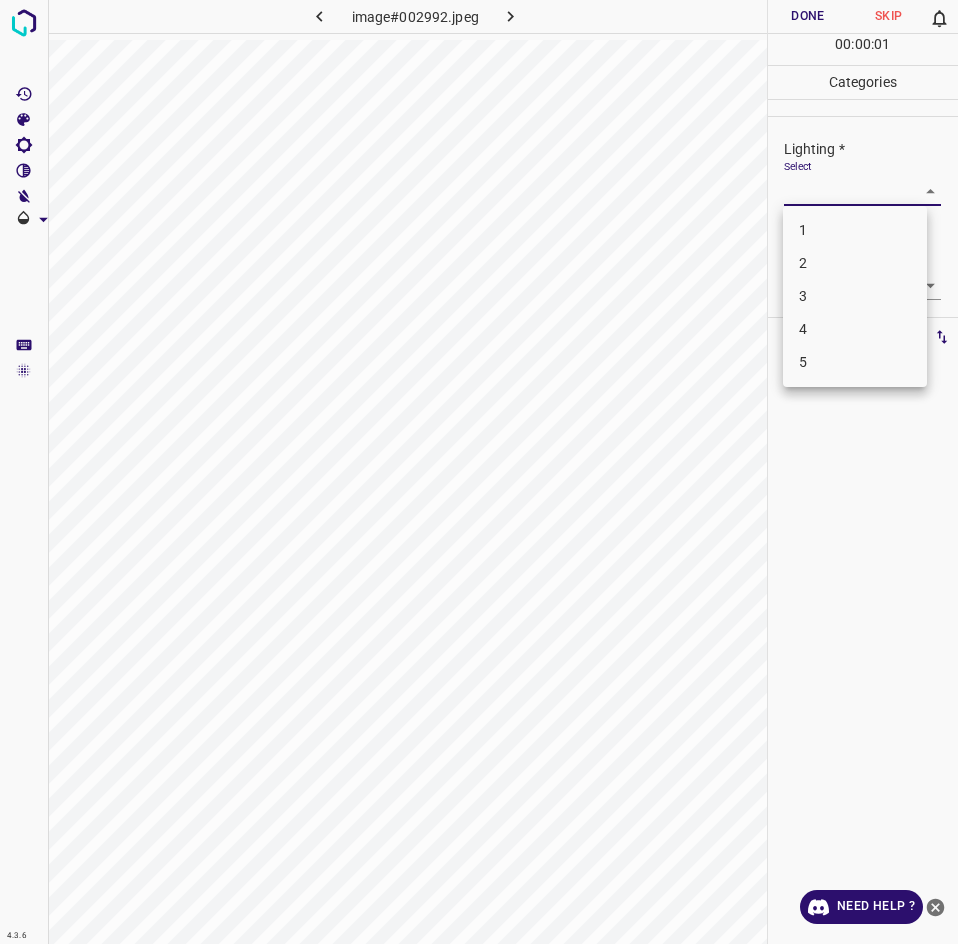 click on "3" at bounding box center (855, 296) 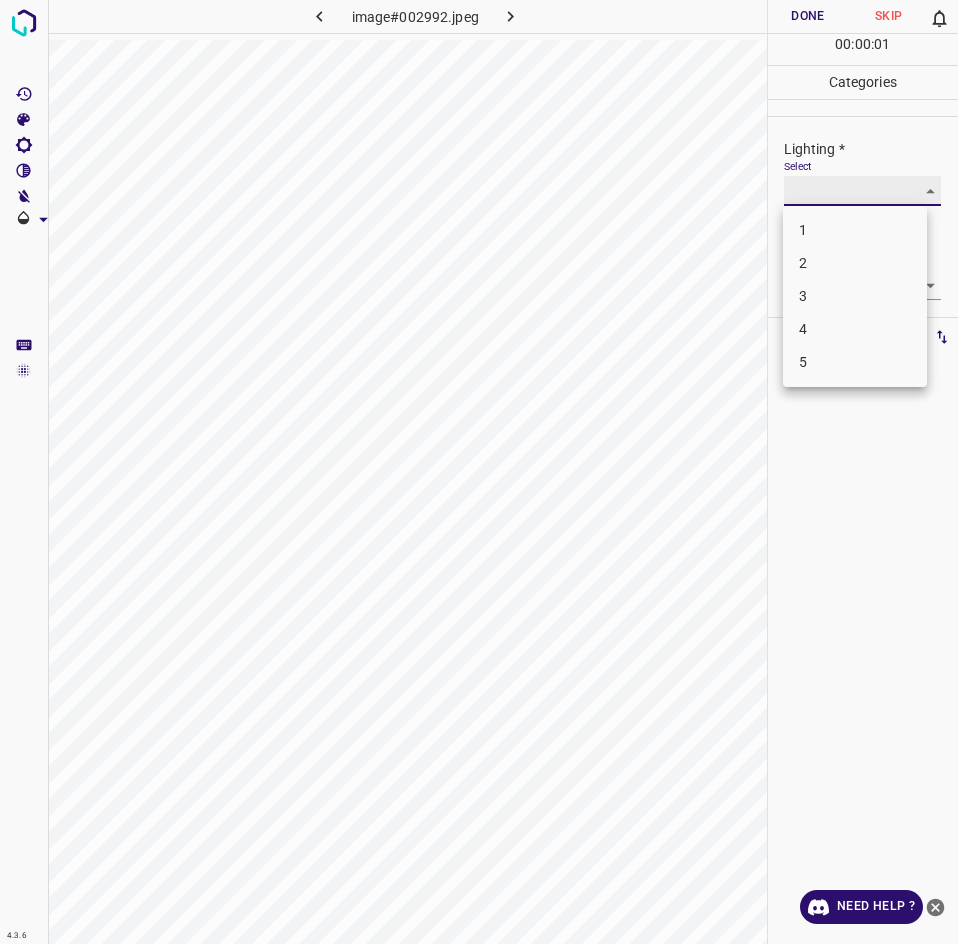 type on "3" 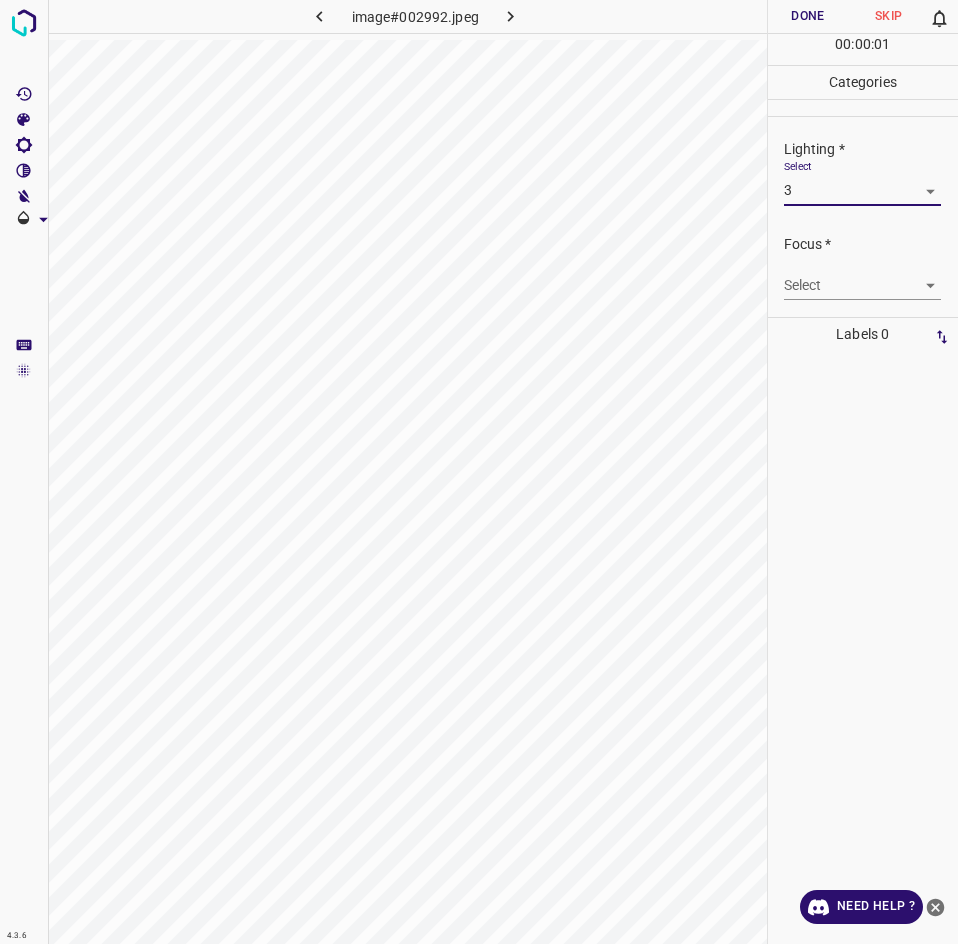 click on "4.3.6  image#002992.jpeg Done Skip 0 00   : 00   : 01   Categories Lighting *  Select 3 3 Focus *  Select ​ Overall *  Select ​ Labels   0 Categories 1 Lighting 2 Focus 3 Overall Tools Space Change between modes (Draw & Edit) I Auto labeling R Restore zoom M Zoom in N Zoom out Delete Delete selecte label Filters Z Restore filters X Saturation filter C Brightness filter V Contrast filter B Gray scale filter General O Download Need Help ? - Text - Hide - Delete 1 2 3 4 5" at bounding box center [479, 472] 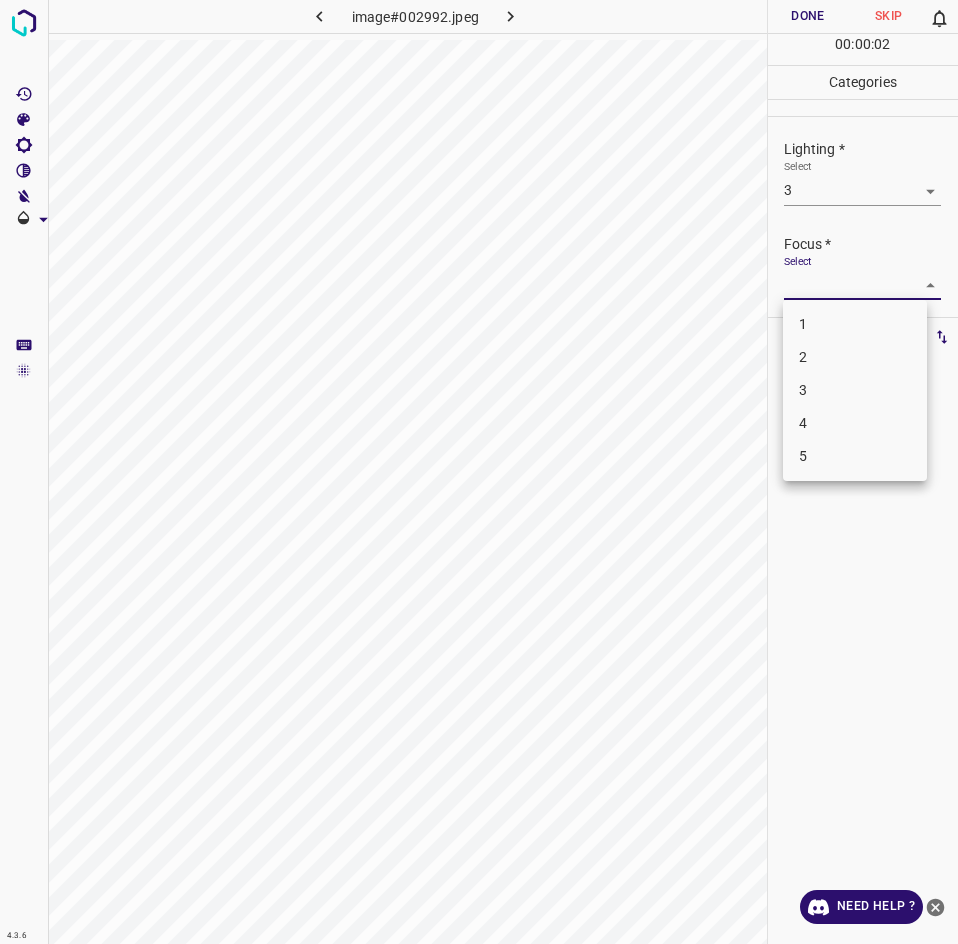 click on "3" at bounding box center (855, 390) 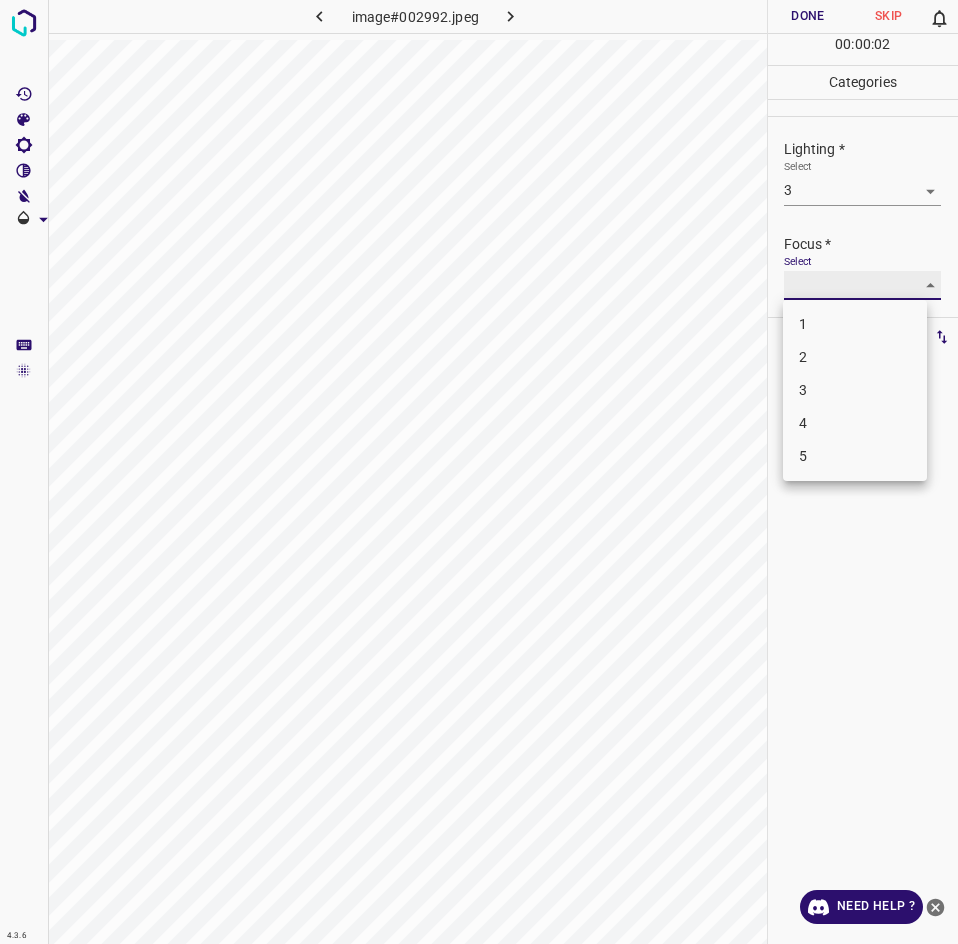 type on "3" 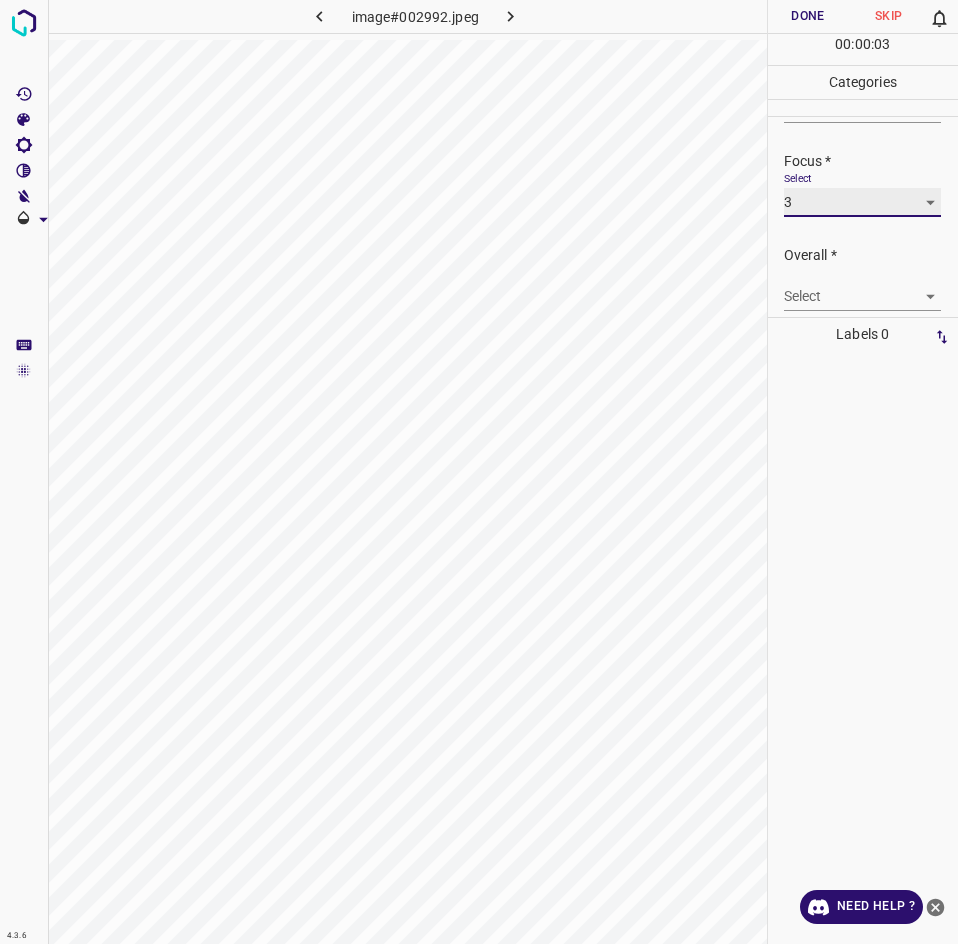 scroll, scrollTop: 96, scrollLeft: 0, axis: vertical 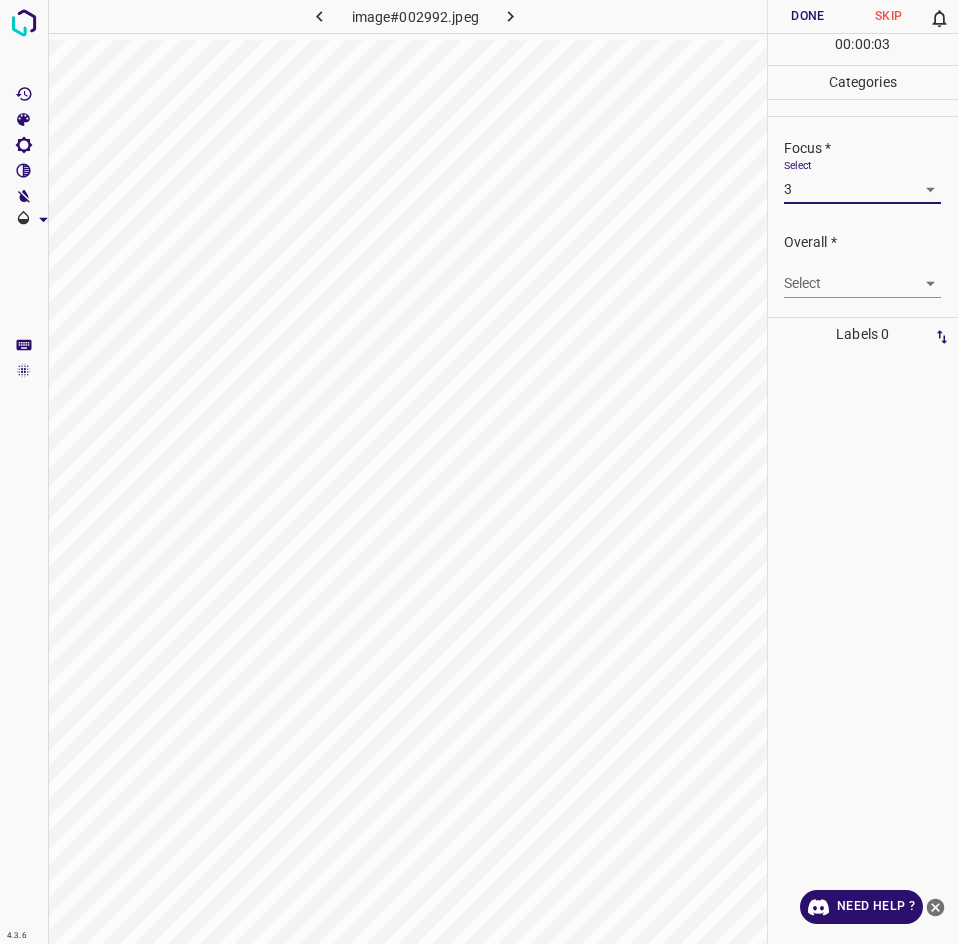click on "4.3.6  image#002992.jpeg Done Skip 0 00   : 00   : 03   Categories Lighting *  Select 3 3 Focus *  Select 3 3 Overall *  Select ​ Labels   0 Categories 1 Lighting 2 Focus 3 Overall Tools Space Change between modes (Draw & Edit) I Auto labeling R Restore zoom M Zoom in N Zoom out Delete Delete selecte label Filters Z Restore filters X Saturation filter C Brightness filter V Contrast filter B Gray scale filter General O Download Need Help ? - Text - Hide - Delete" at bounding box center [479, 472] 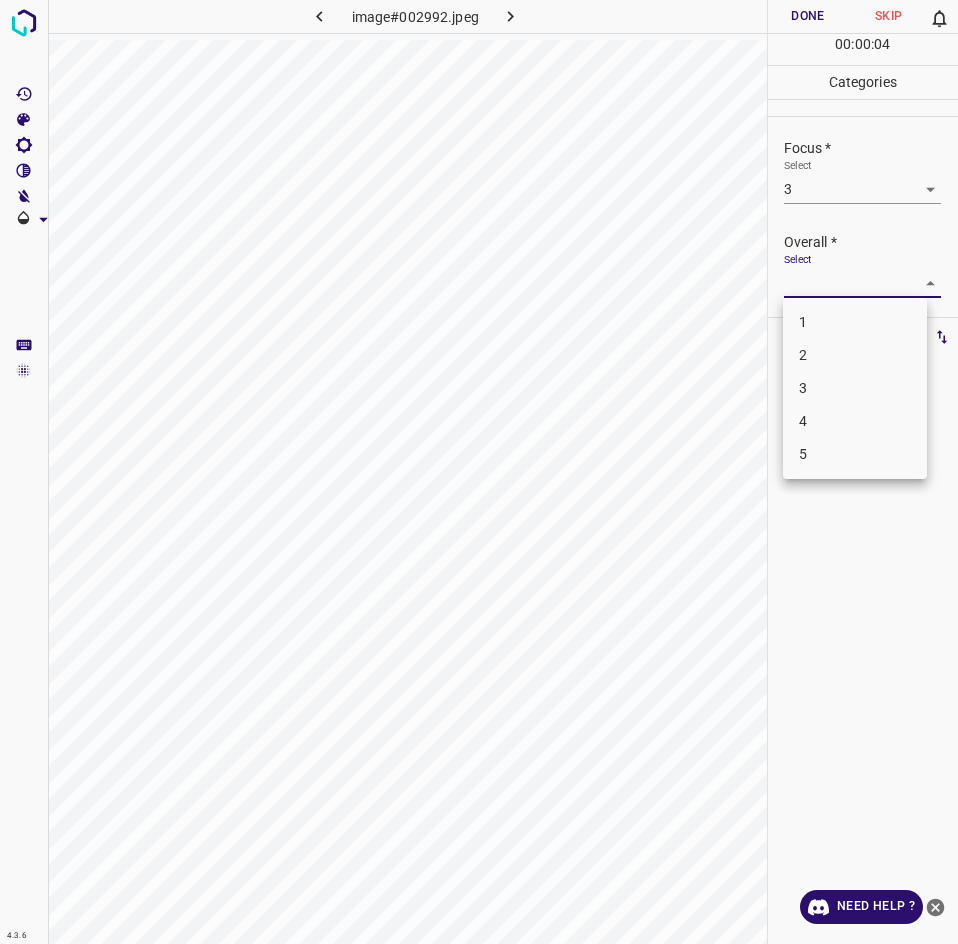 click on "3" at bounding box center [855, 388] 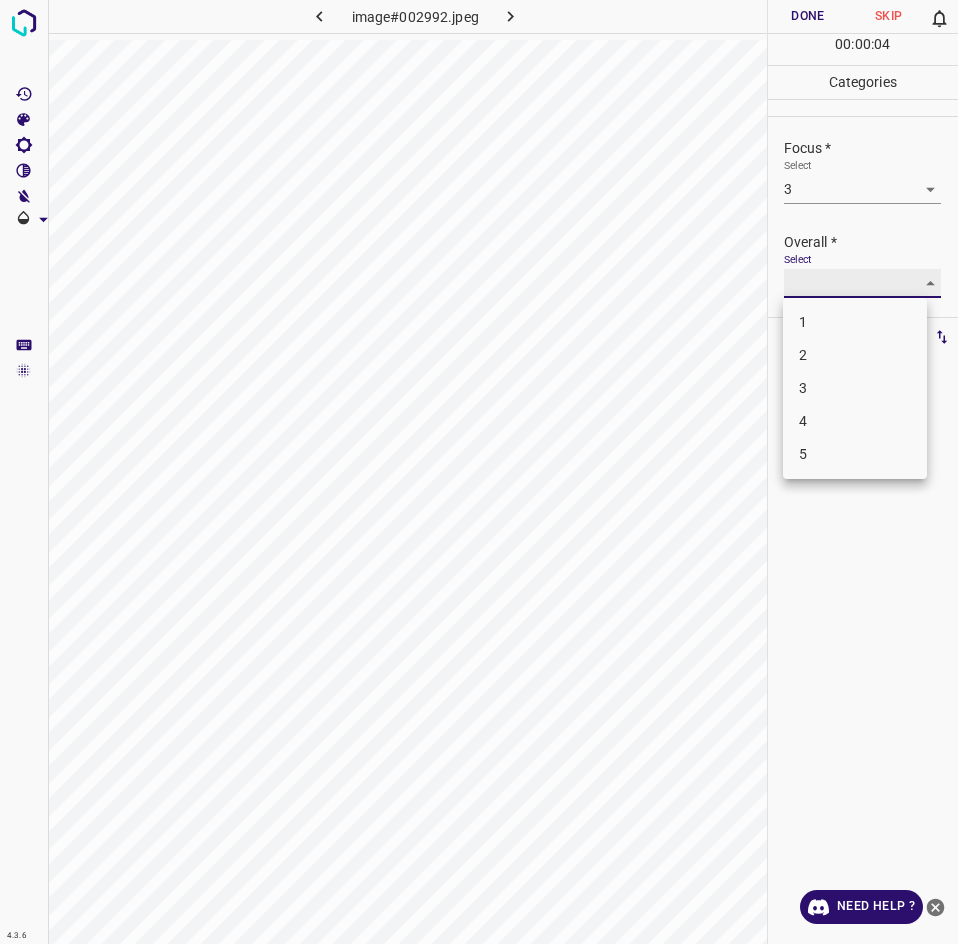 type on "3" 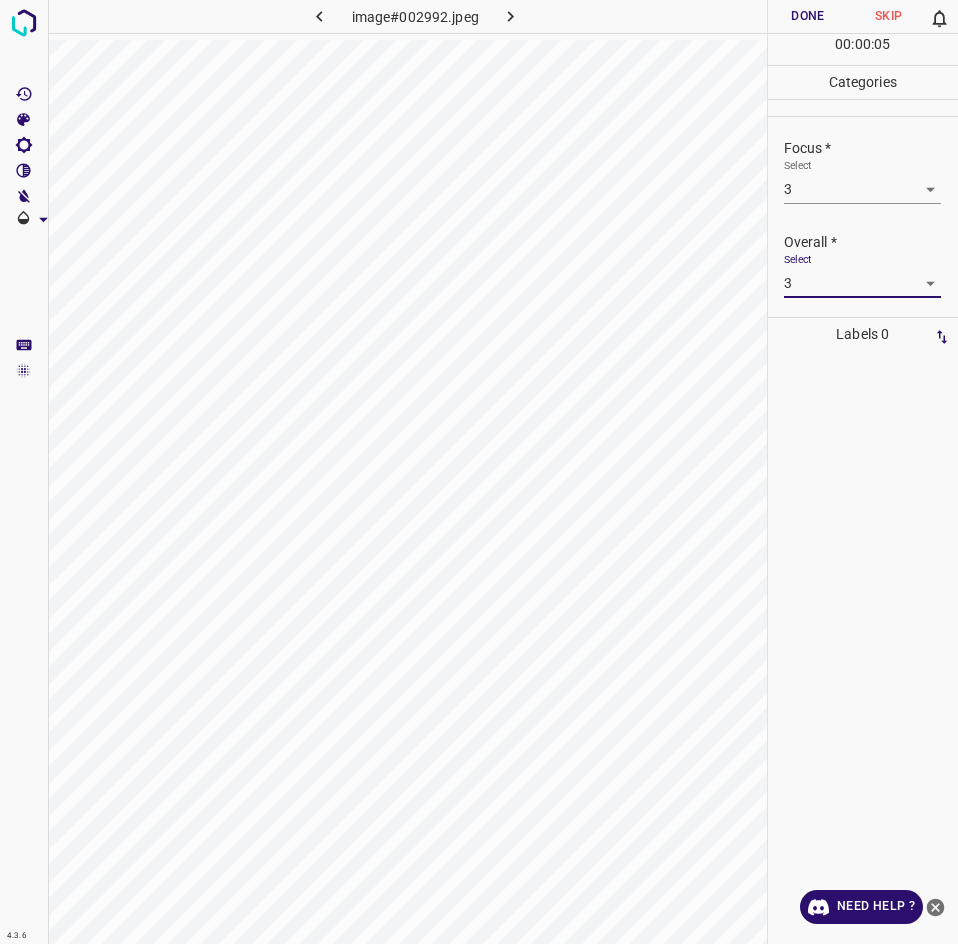 click on "Done" at bounding box center (808, 16) 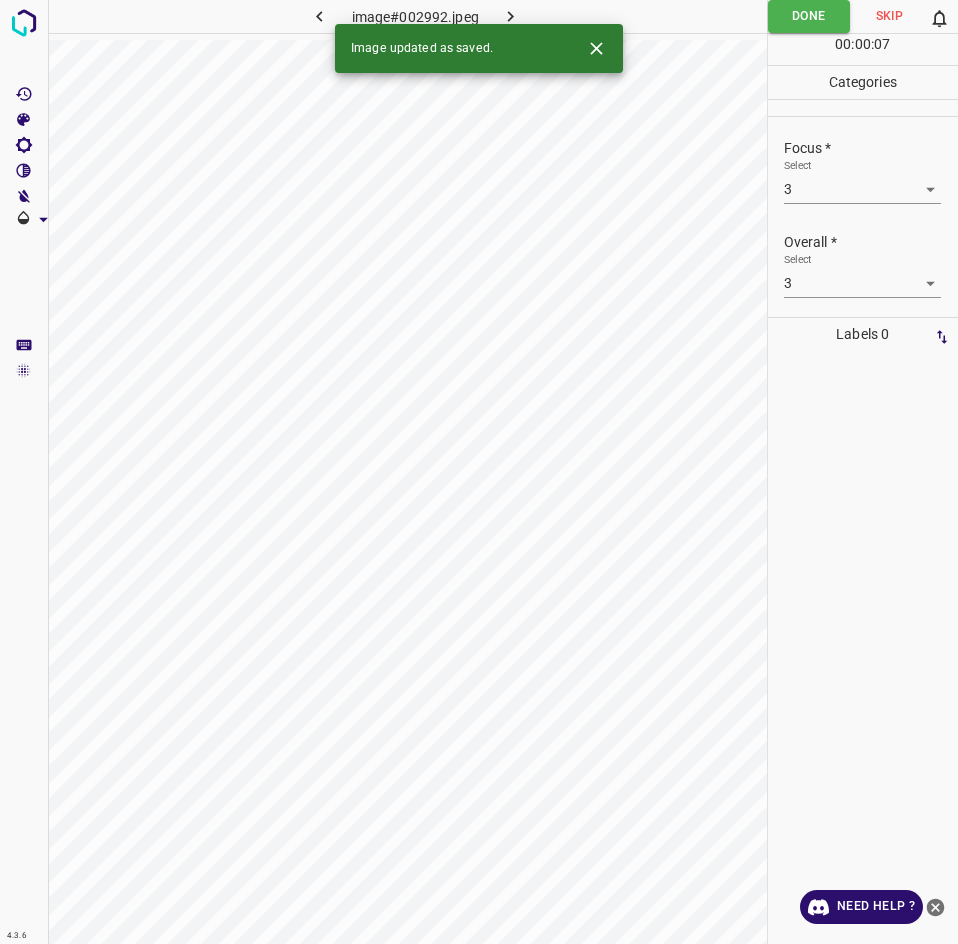 click 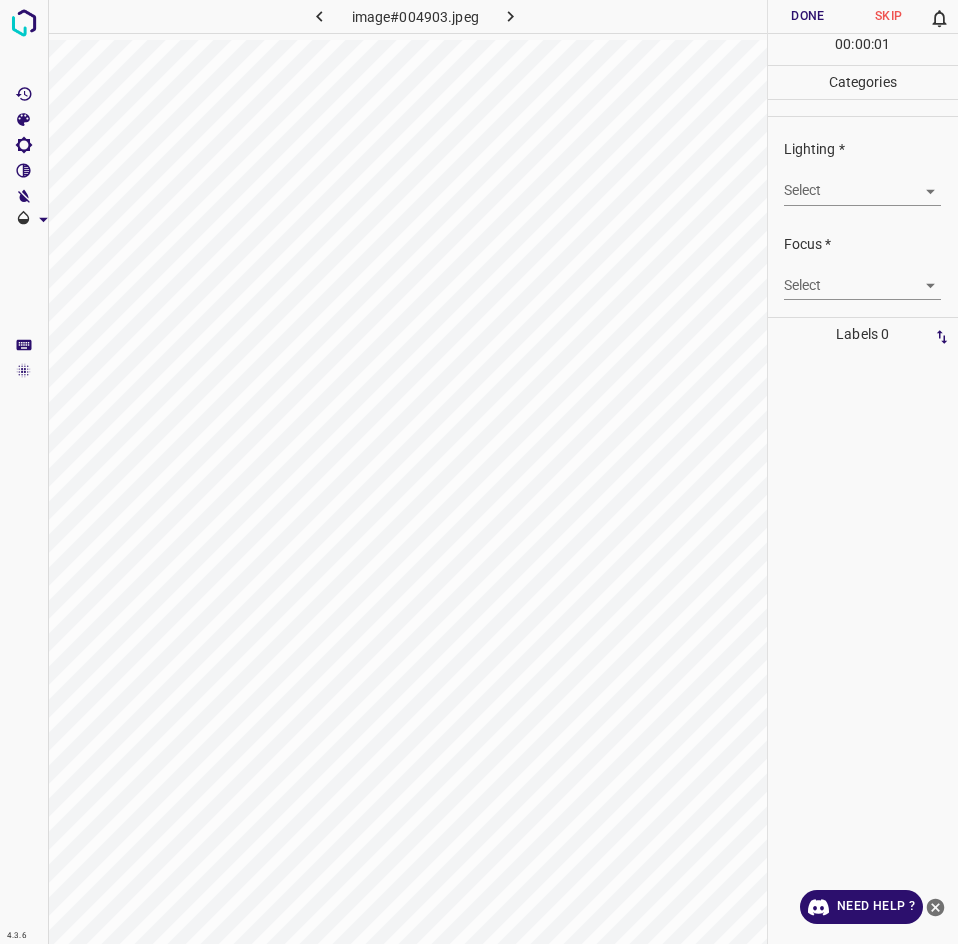 click on "4.3.6  image#004903.jpeg Done Skip 0 00   : 00   : 01   Categories Lighting *  Select ​ Focus *  Select ​ Overall *  Select ​ Labels   0 Categories 1 Lighting 2 Focus 3 Overall Tools Space Change between modes (Draw & Edit) I Auto labeling R Restore zoom M Zoom in N Zoom out Delete Delete selecte label Filters Z Restore filters X Saturation filter C Brightness filter V Contrast filter B Gray scale filter General O Download Need Help ? - Text - Hide - Delete" at bounding box center [479, 472] 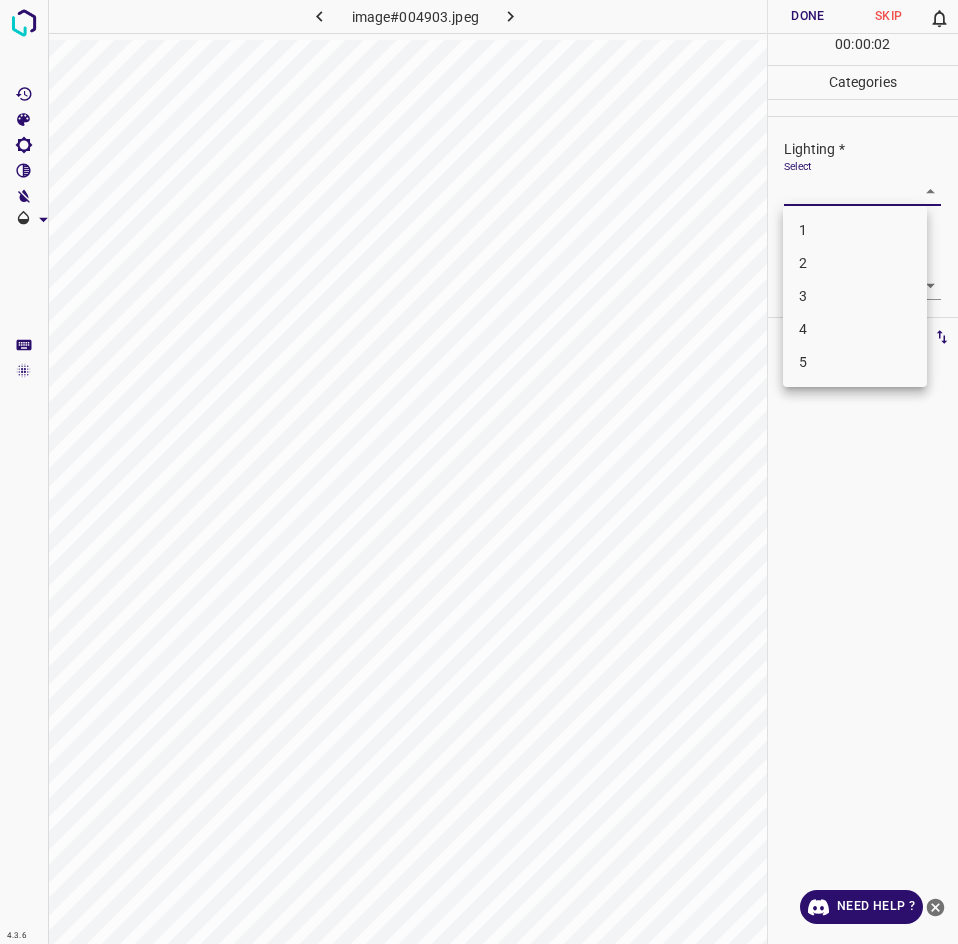 click on "3" at bounding box center [855, 296] 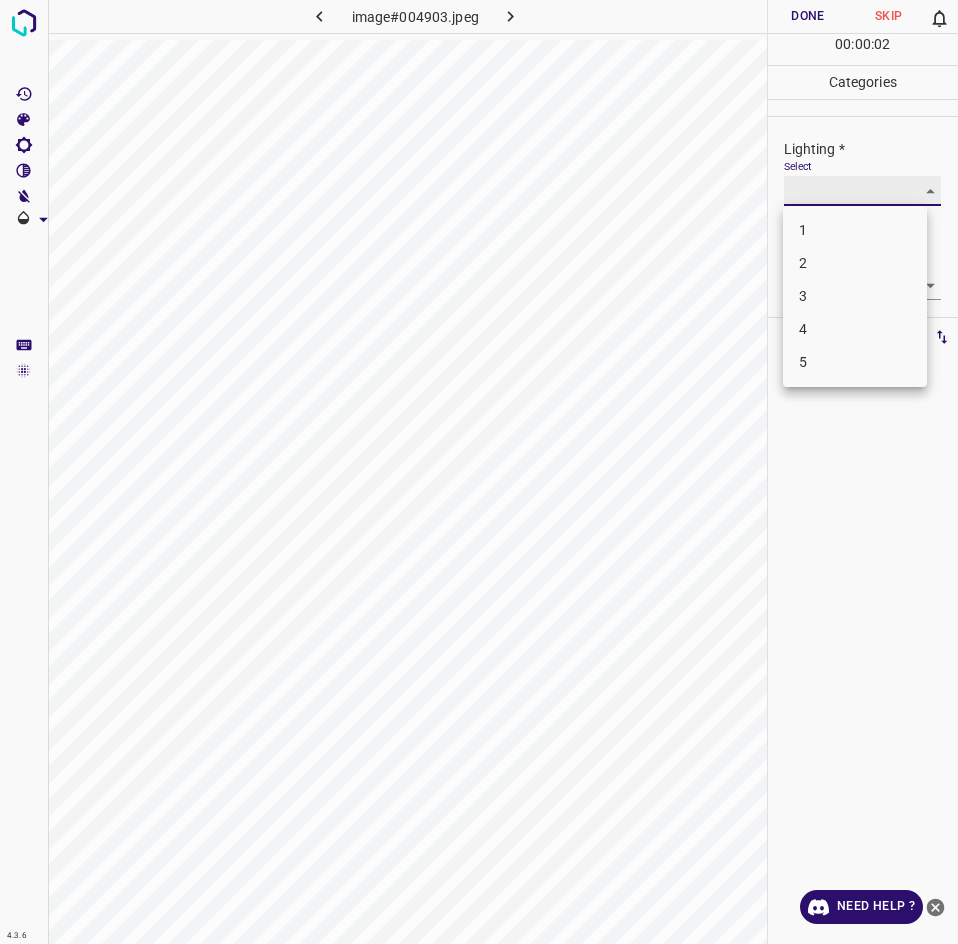 type on "3" 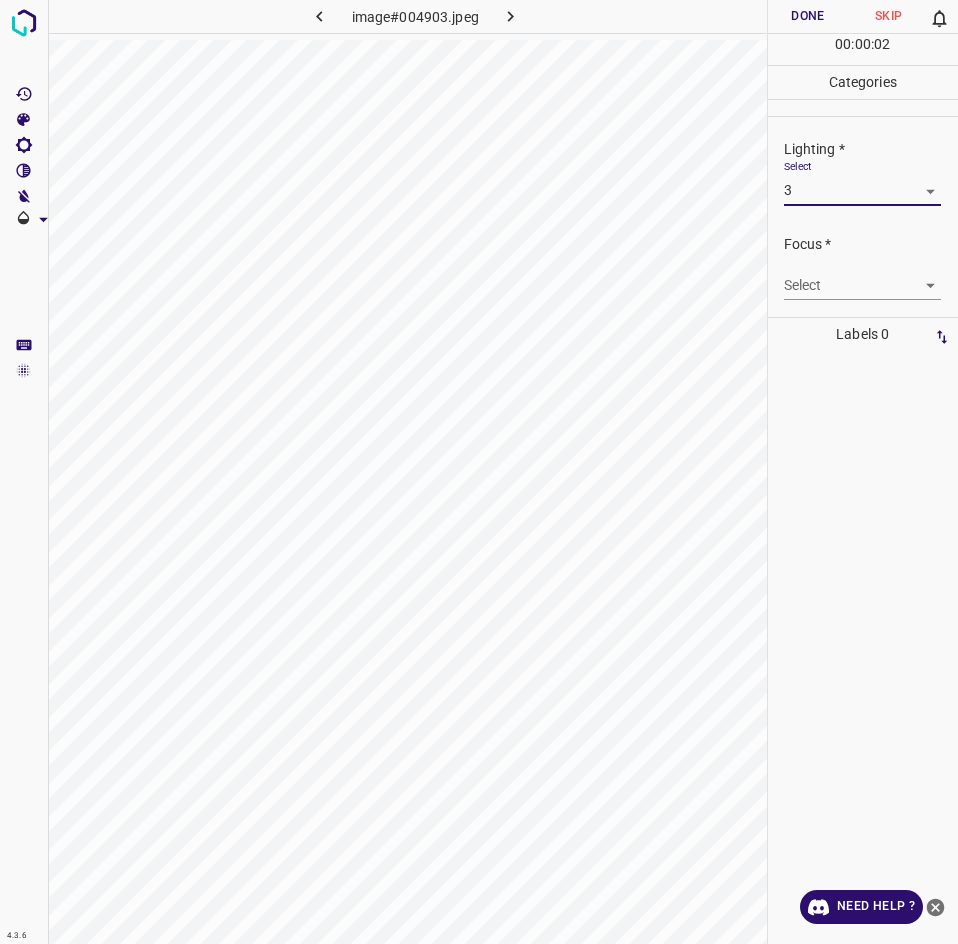 click on "4.3.6  image#004903.jpeg Done Skip 0 00   : 00   : 02   Categories Lighting *  Select 3 3 Focus *  Select ​ Overall *  Select ​ Labels   0 Categories 1 Lighting 2 Focus 3 Overall Tools Space Change between modes (Draw & Edit) I Auto labeling R Restore zoom M Zoom in N Zoom out Delete Delete selecte label Filters Z Restore filters X Saturation filter C Brightness filter V Contrast filter B Gray scale filter General O Download Need Help ? - Text - Hide - Delete 1 2 3 4 5" at bounding box center [479, 472] 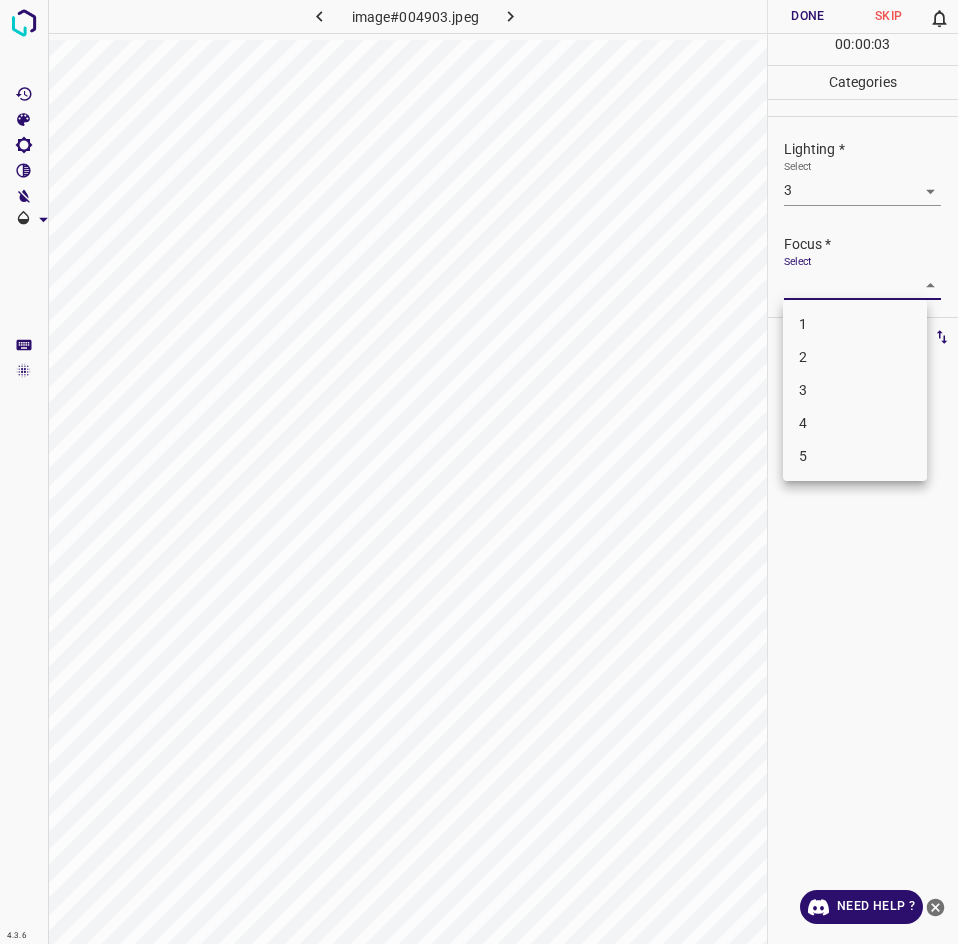 click on "3" at bounding box center (855, 390) 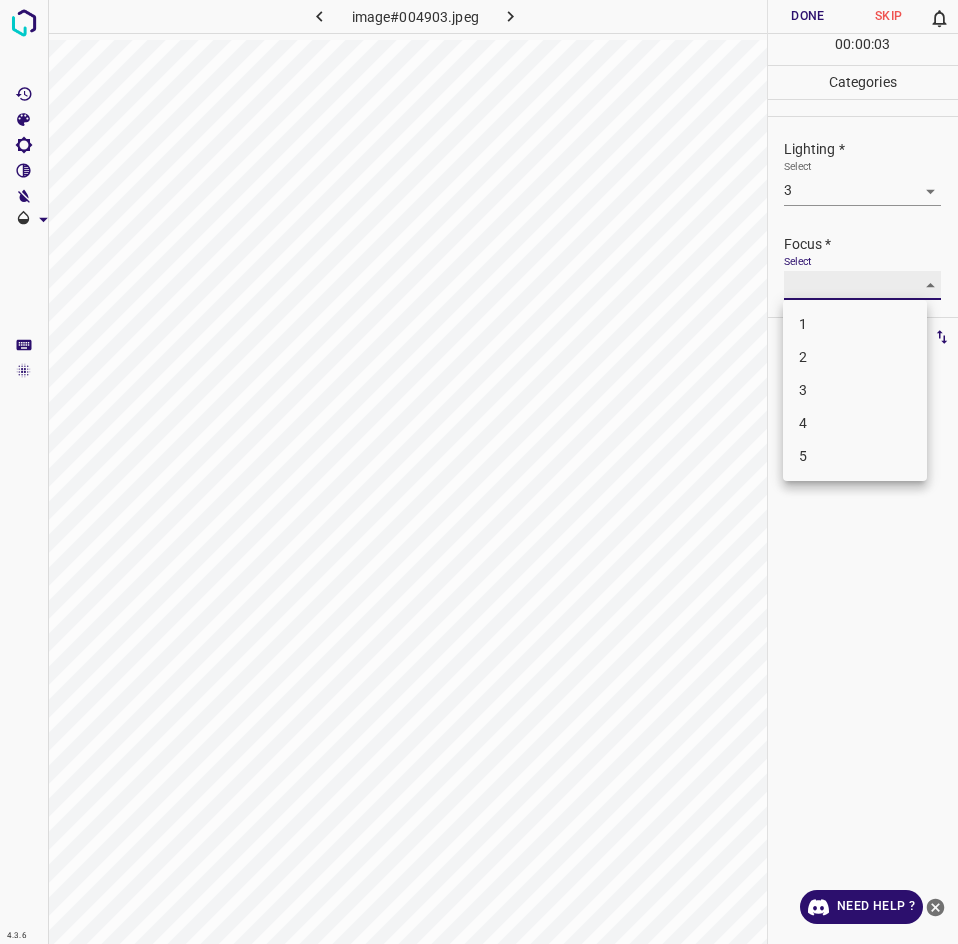 type on "3" 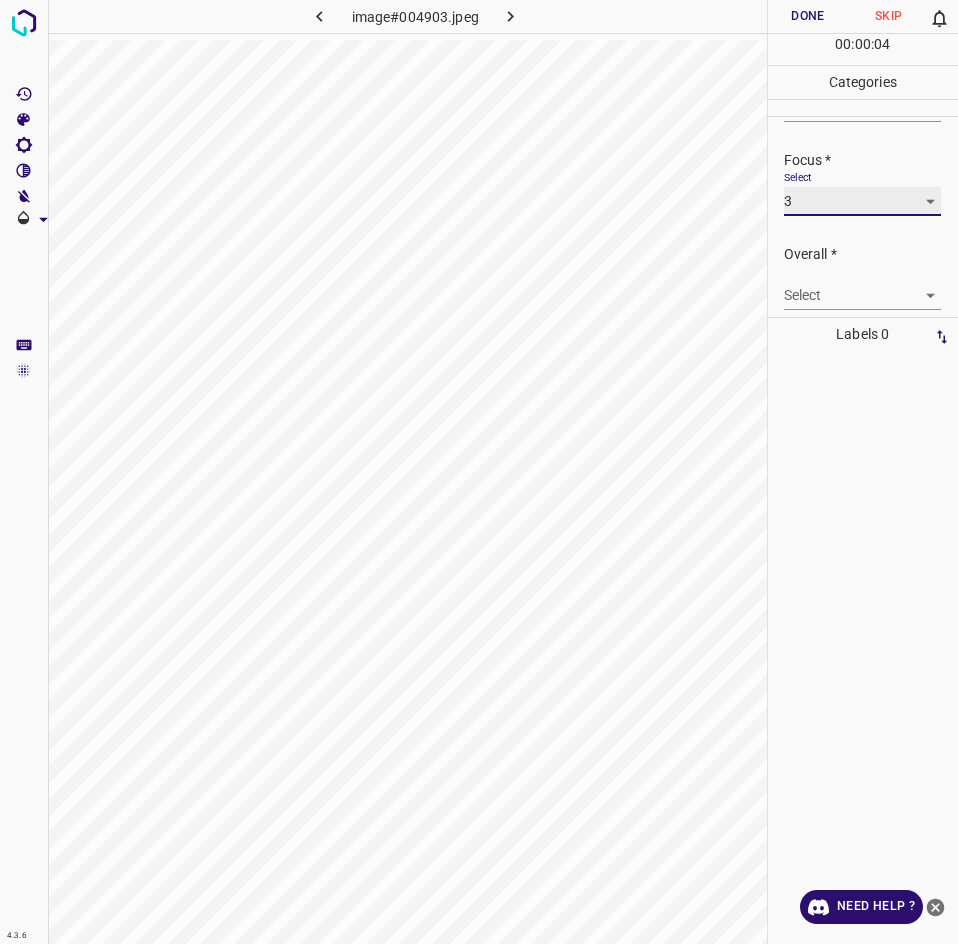 scroll, scrollTop: 98, scrollLeft: 0, axis: vertical 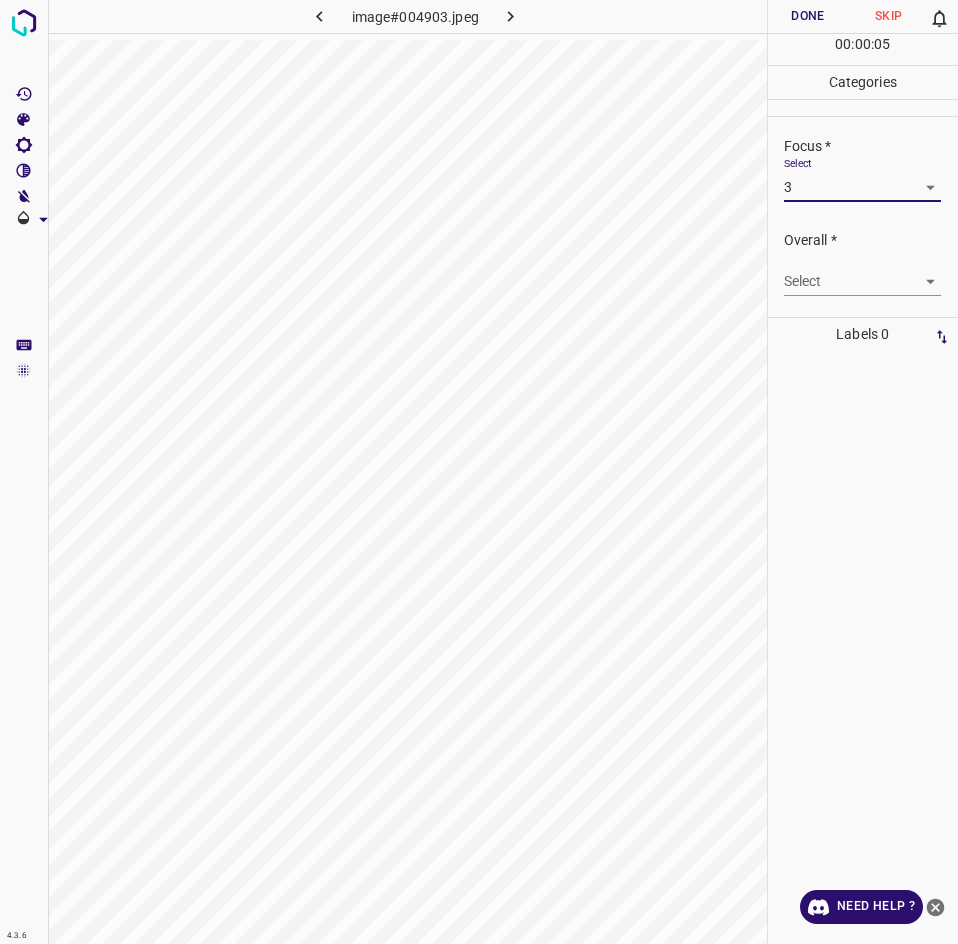click on "4.3.6  image#004903.jpeg Done Skip 0 00   : 00   : 05   Categories Lighting *  Select 3 3 Focus *  Select 3 3 Overall *  Select ​ Labels   0 Categories 1 Lighting 2 Focus 3 Overall Tools Space Change between modes (Draw & Edit) I Auto labeling R Restore zoom M Zoom in N Zoom out Delete Delete selecte label Filters Z Restore filters X Saturation filter C Brightness filter V Contrast filter B Gray scale filter General O Download Need Help ? - Text - Hide - Delete" at bounding box center (479, 472) 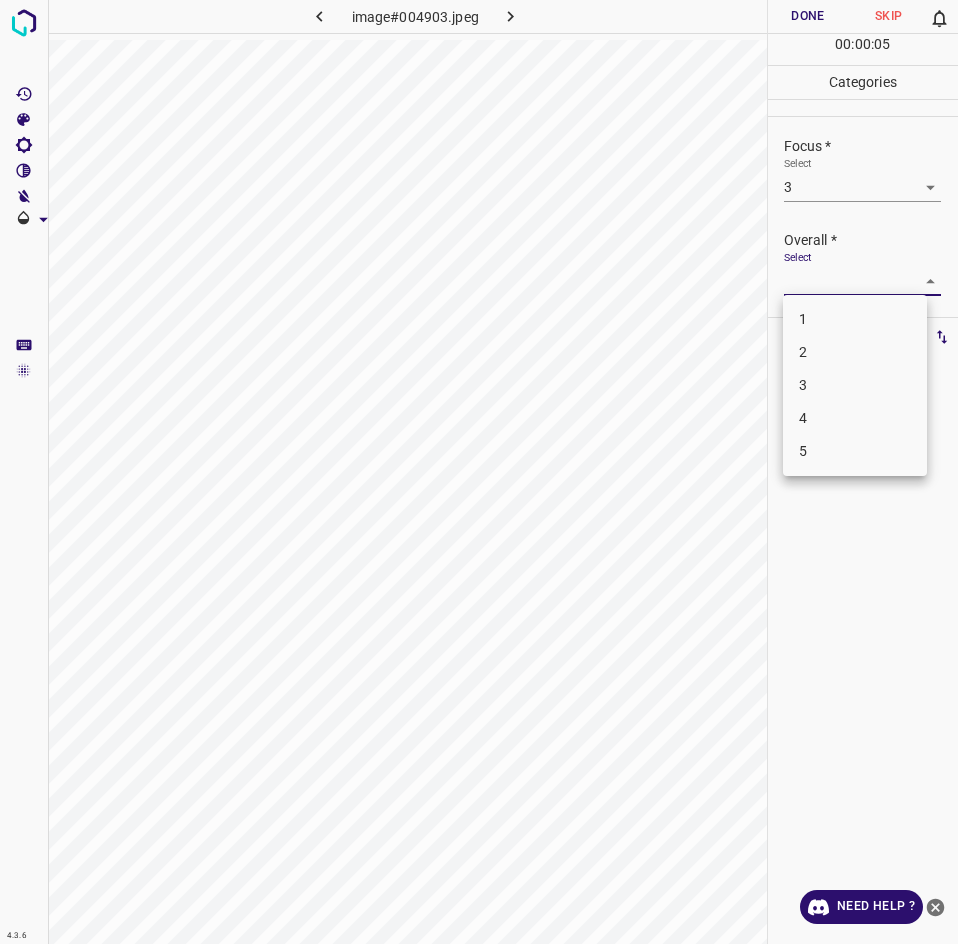 click on "3" at bounding box center (855, 385) 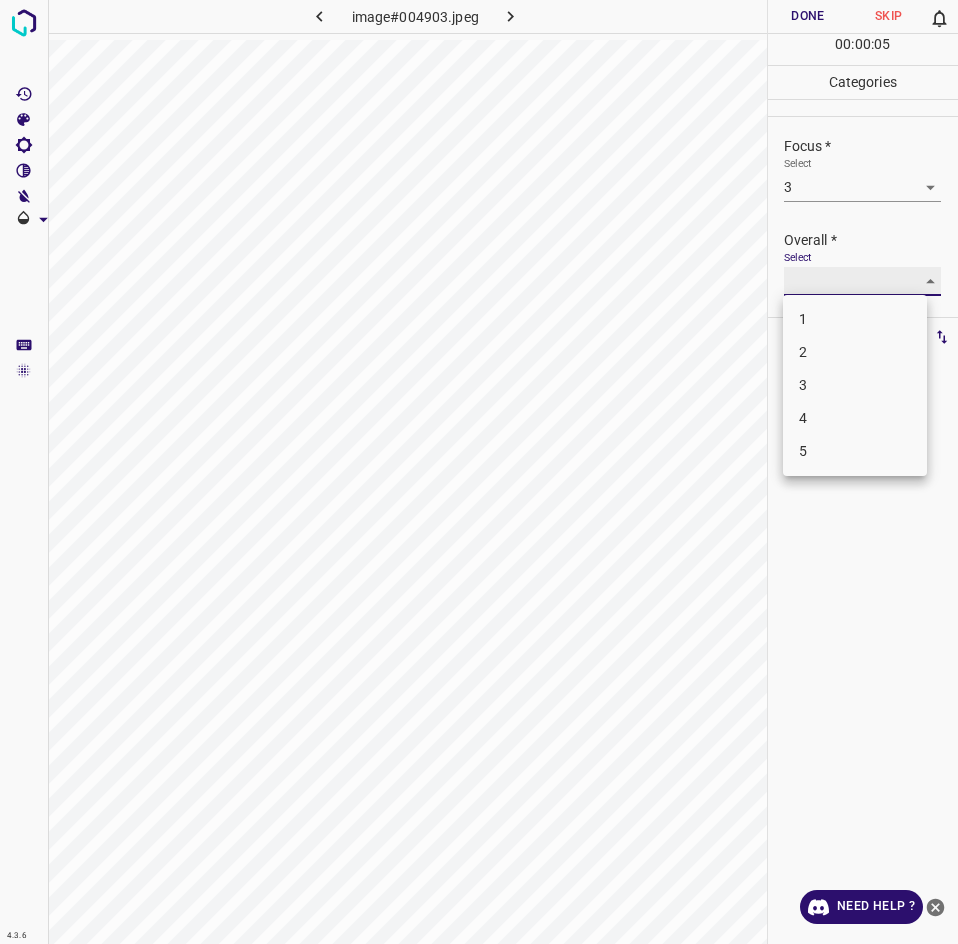 type on "3" 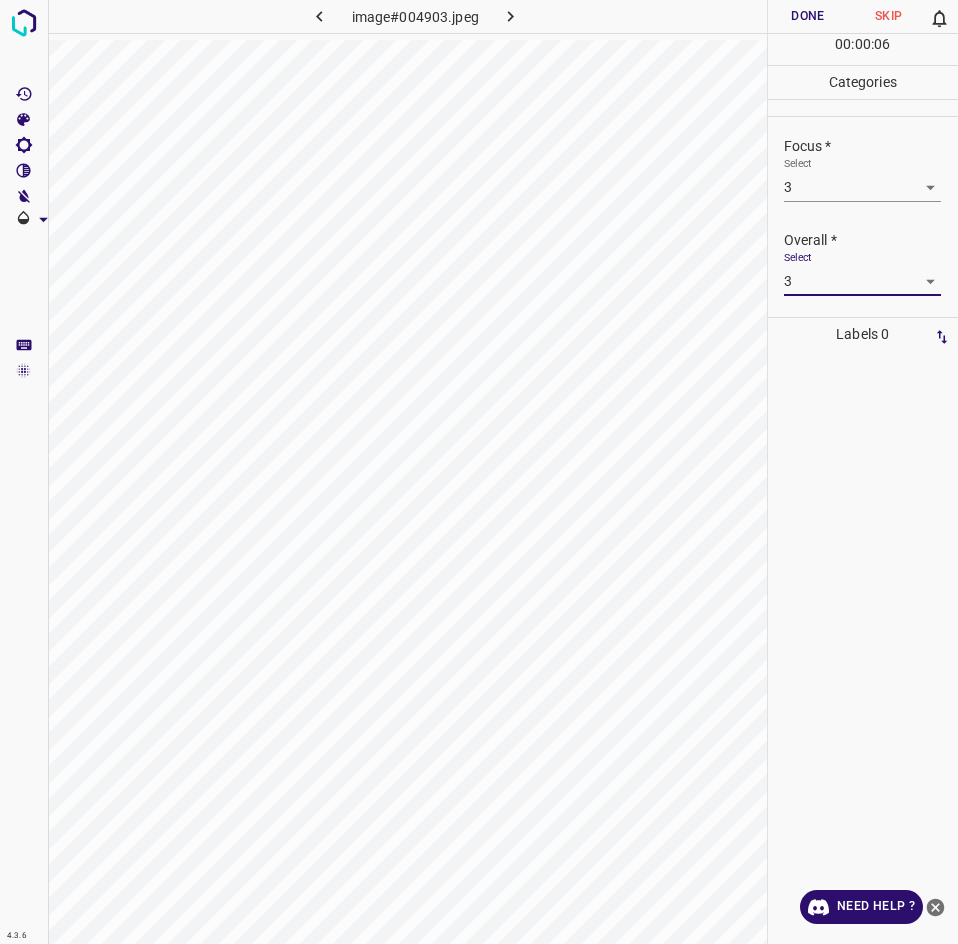 click on "Done" at bounding box center [808, 16] 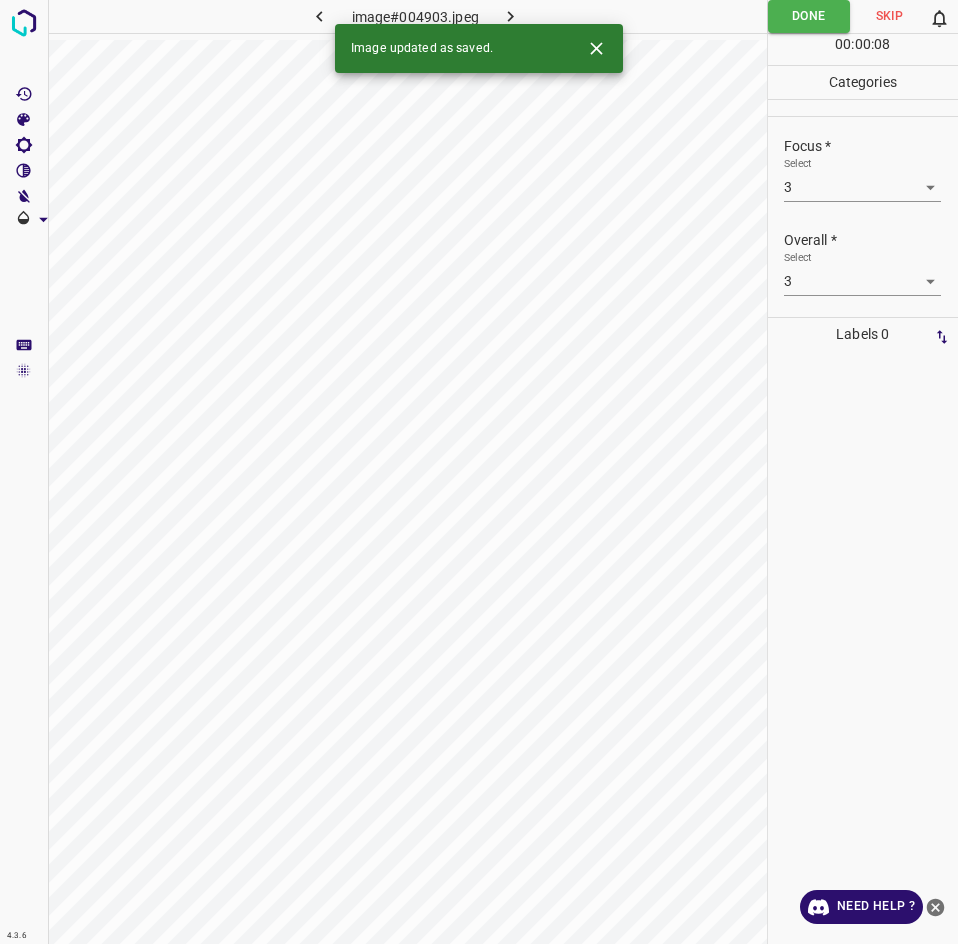click 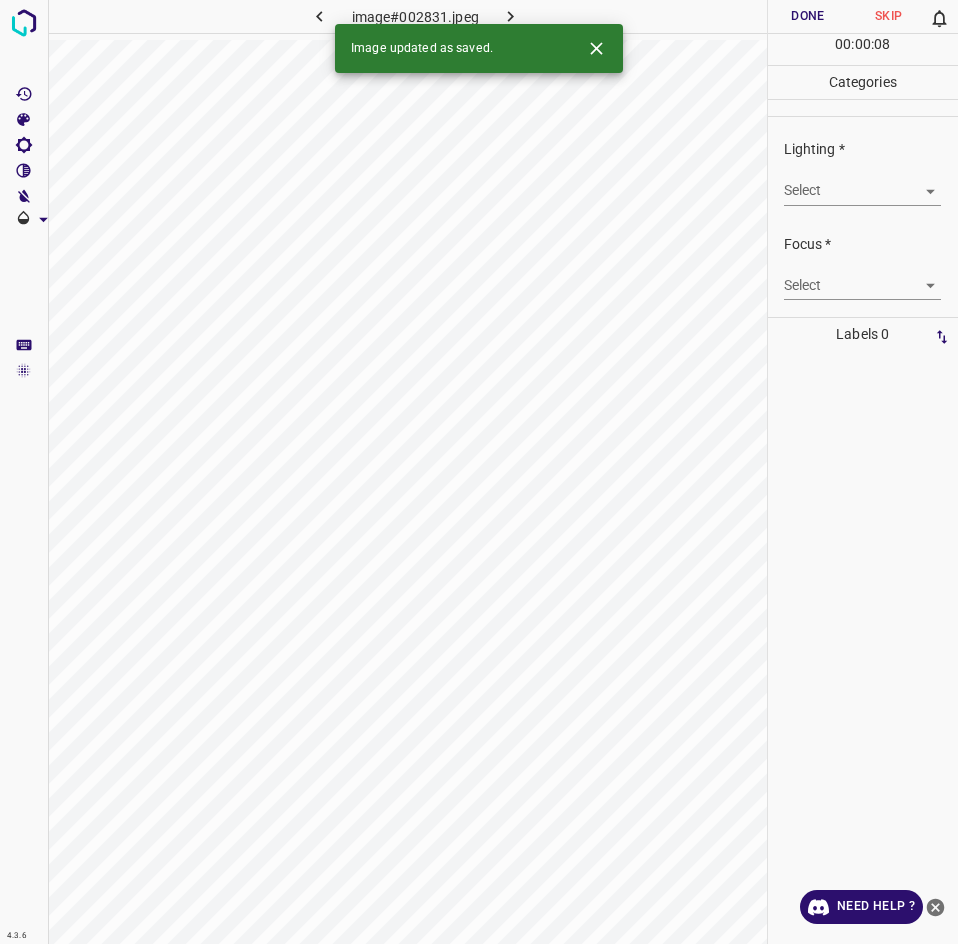 click on "4.3.6  image#002831.jpeg Done Skip 0 00   : 00   : 08   Categories Lighting *  Select ​ Focus *  Select ​ Overall *  Select ​ Labels   0 Categories 1 Lighting 2 Focus 3 Overall Tools Space Change between modes (Draw & Edit) I Auto labeling R Restore zoom M Zoom in N Zoom out Delete Delete selecte label Filters Z Restore filters X Saturation filter C Brightness filter V Contrast filter B Gray scale filter General O Download Image updated as saved. Need Help ? - Text - Hide - Delete" at bounding box center (479, 472) 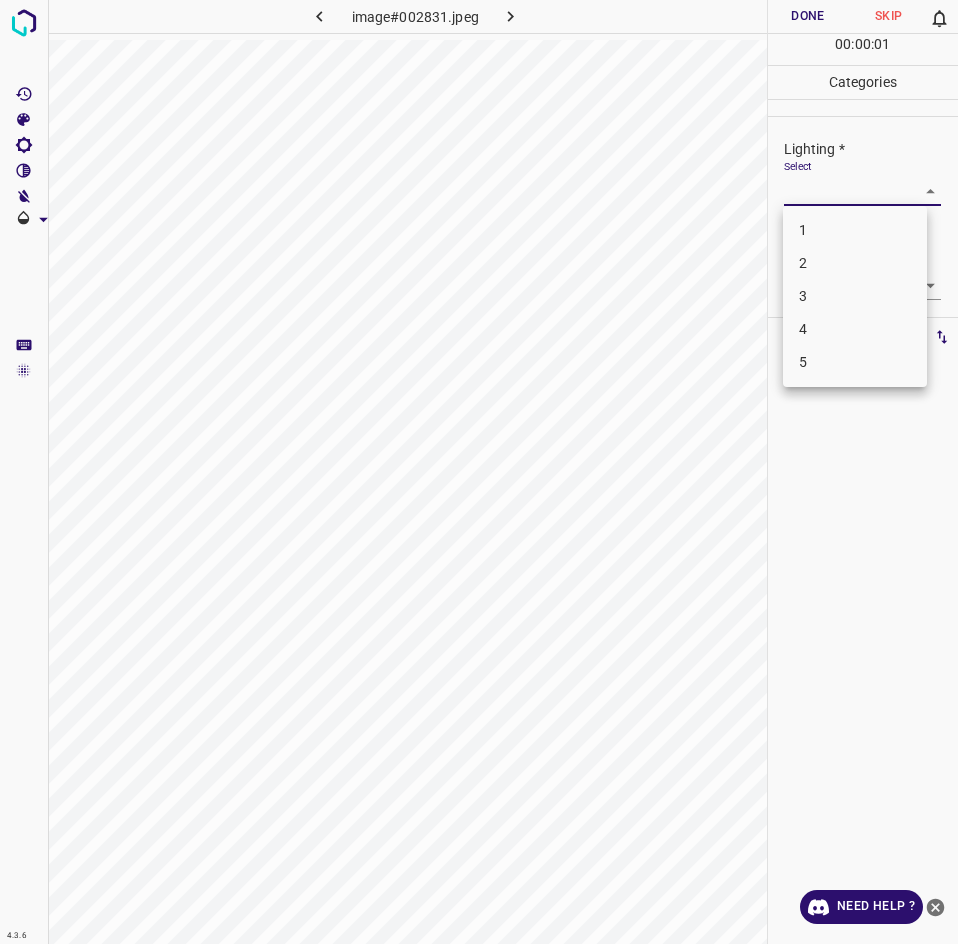 click on "3" at bounding box center [855, 296] 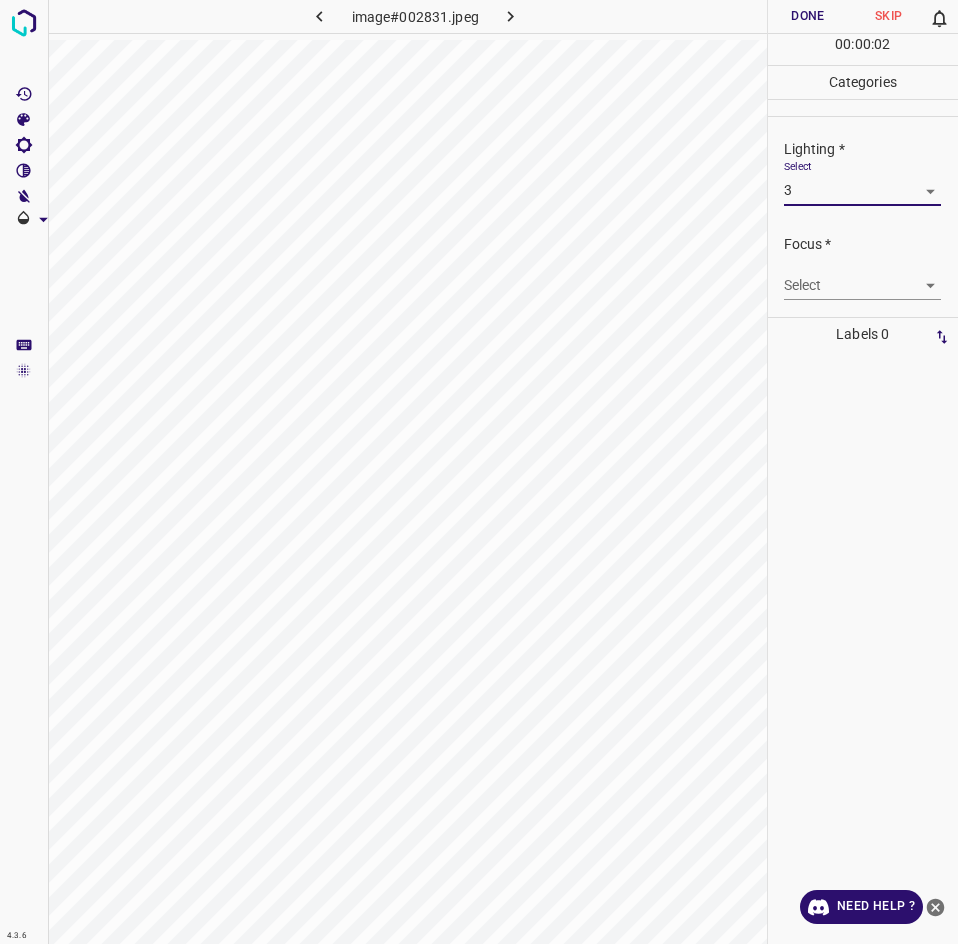 click on "5" at bounding box center (855, 294) 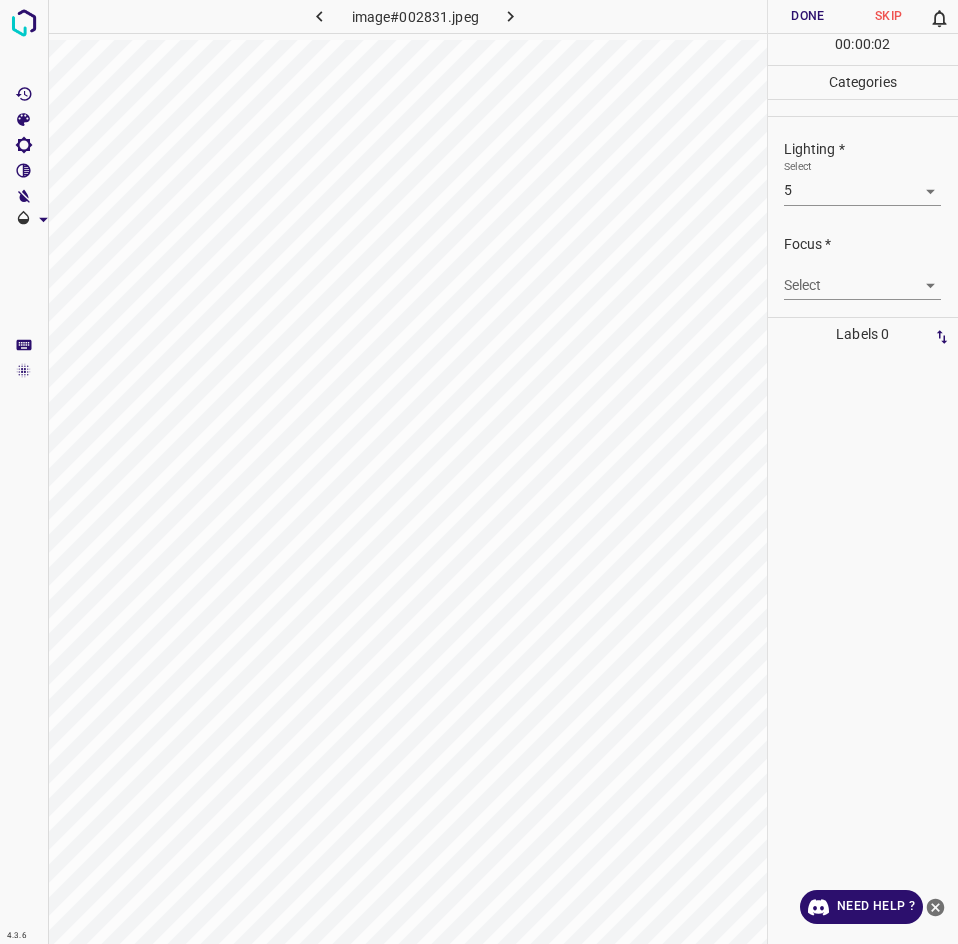 click on "4.3.6  image#002831.jpeg Done Skip 0 00   : 00   : 02   Categories Lighting *  Select 5 5 Focus *  Select ​ Overall *  Select ​ Labels   0 Categories 1 Lighting 2 Focus 3 Overall Tools Space Change between modes (Draw & Edit) I Auto labeling R Restore zoom M Zoom in N Zoom out Delete Delete selecte label Filters Z Restore filters X Saturation filter C Brightness filter V Contrast filter B Gray scale filter General O Download Need Help ? - Text - Hide - Delete" at bounding box center (479, 472) 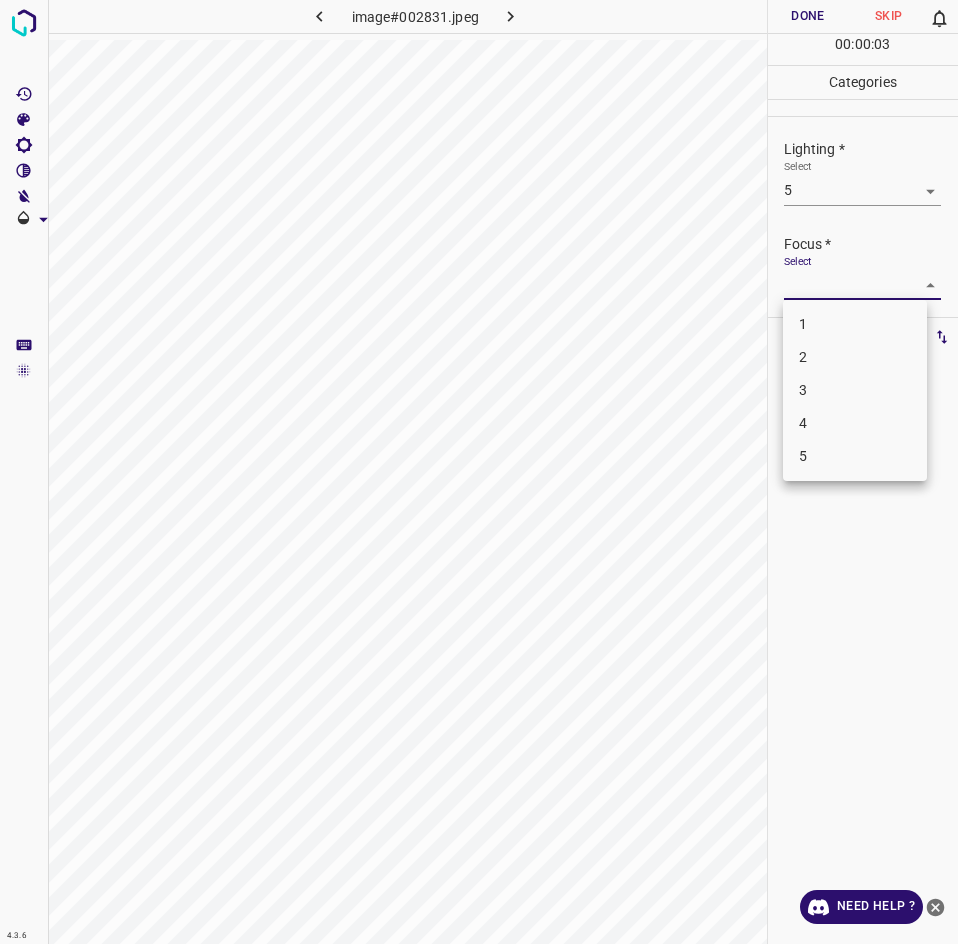 click on "3" at bounding box center [855, 390] 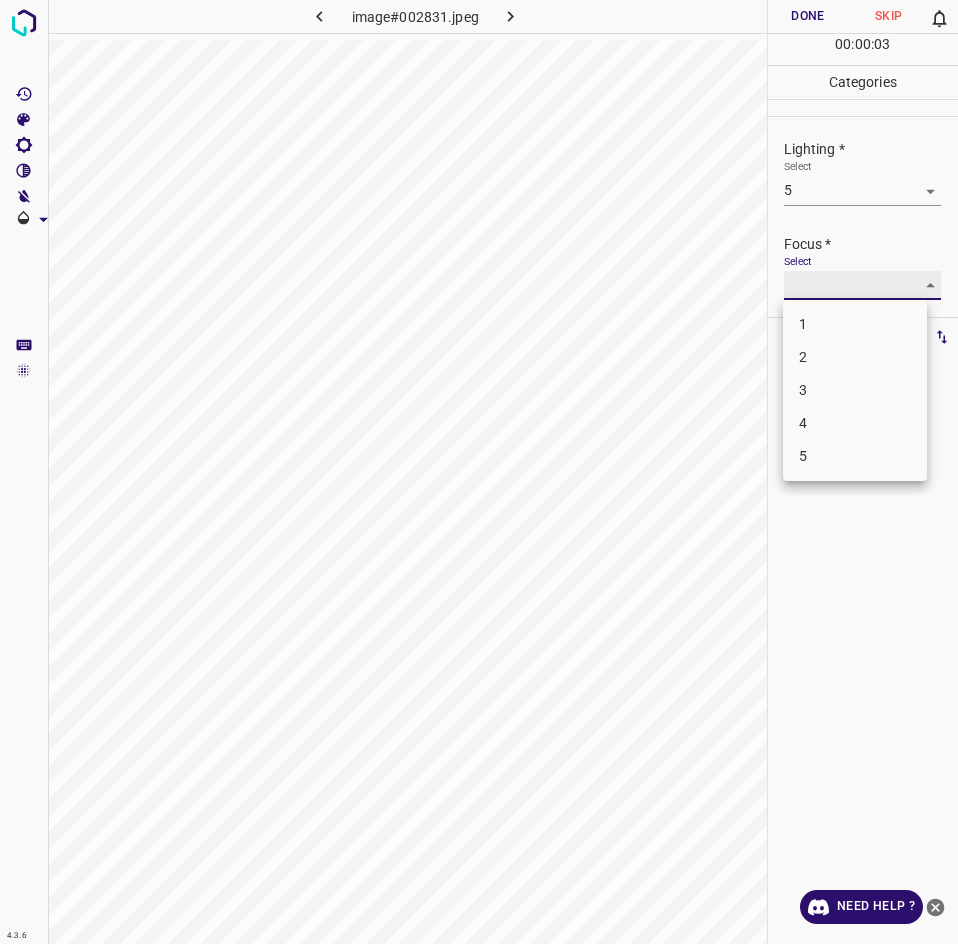 type on "3" 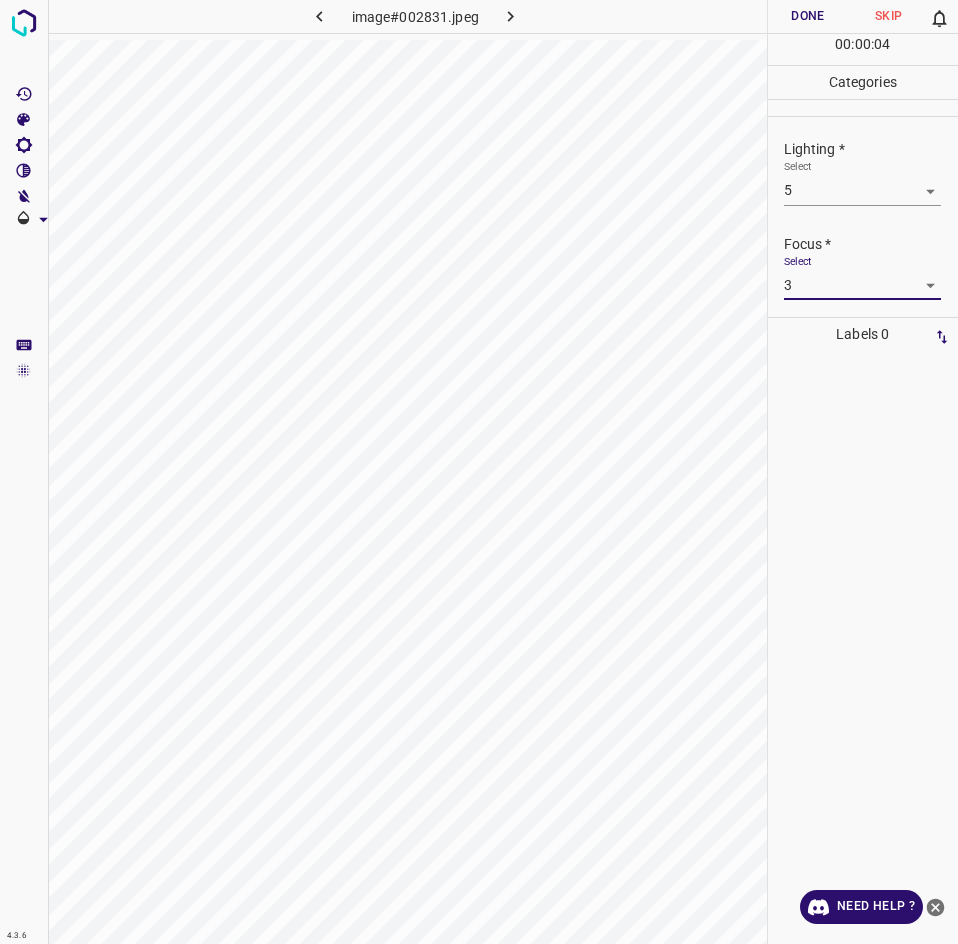 click on "4.3.6  image#002831.jpeg Done Skip 0 00   : 00   : 04   Categories Lighting *  Select 5 5 Focus *  Select 3 3 Overall *  Select ​ Labels   0 Categories 1 Lighting 2 Focus 3 Overall Tools Space Change between modes (Draw & Edit) I Auto labeling R Restore zoom M Zoom in N Zoom out Delete Delete selecte label Filters Z Restore filters X Saturation filter C Brightness filter V Contrast filter B Gray scale filter General O Download Need Help ? - Text - Hide - Delete" at bounding box center (479, 472) 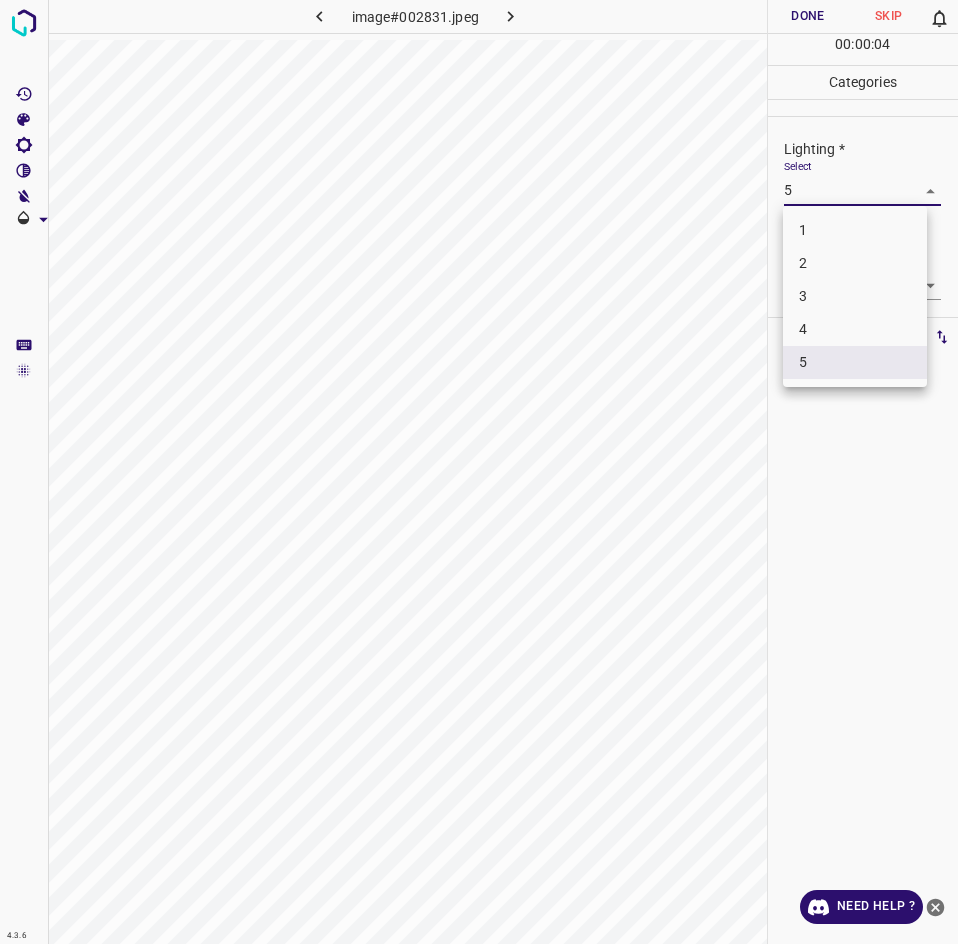 click on "3" at bounding box center (855, 296) 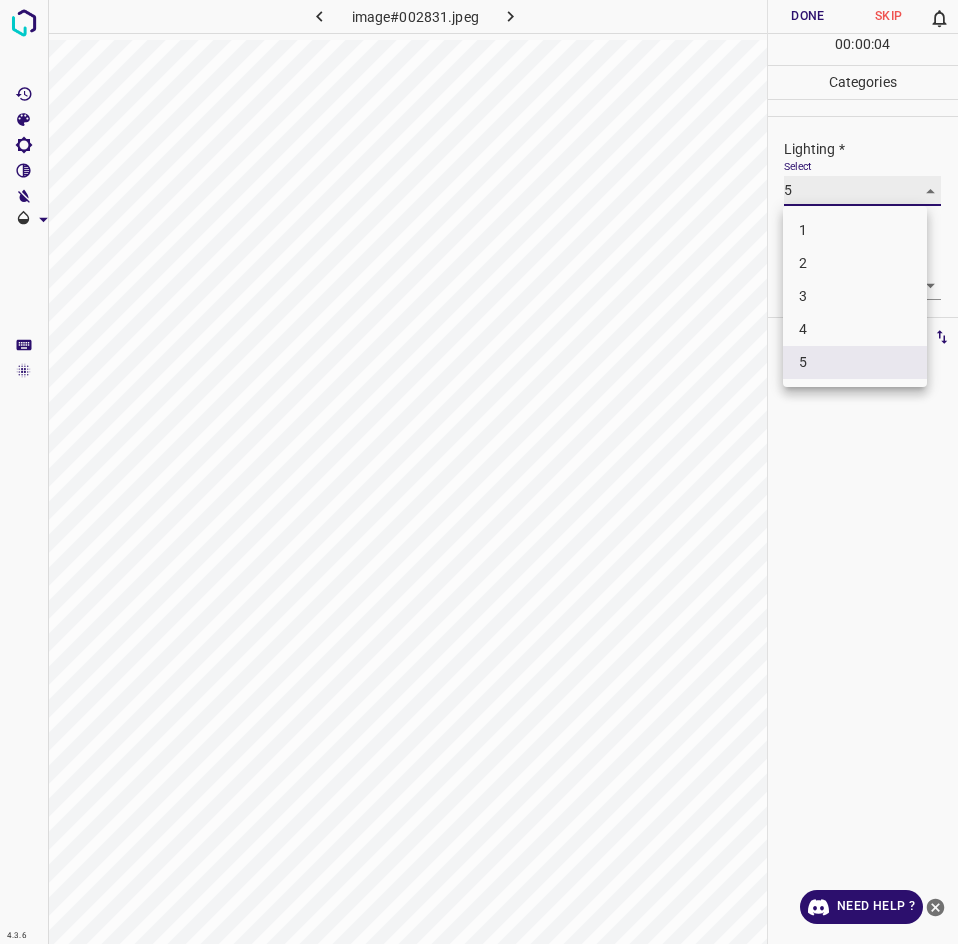 type on "3" 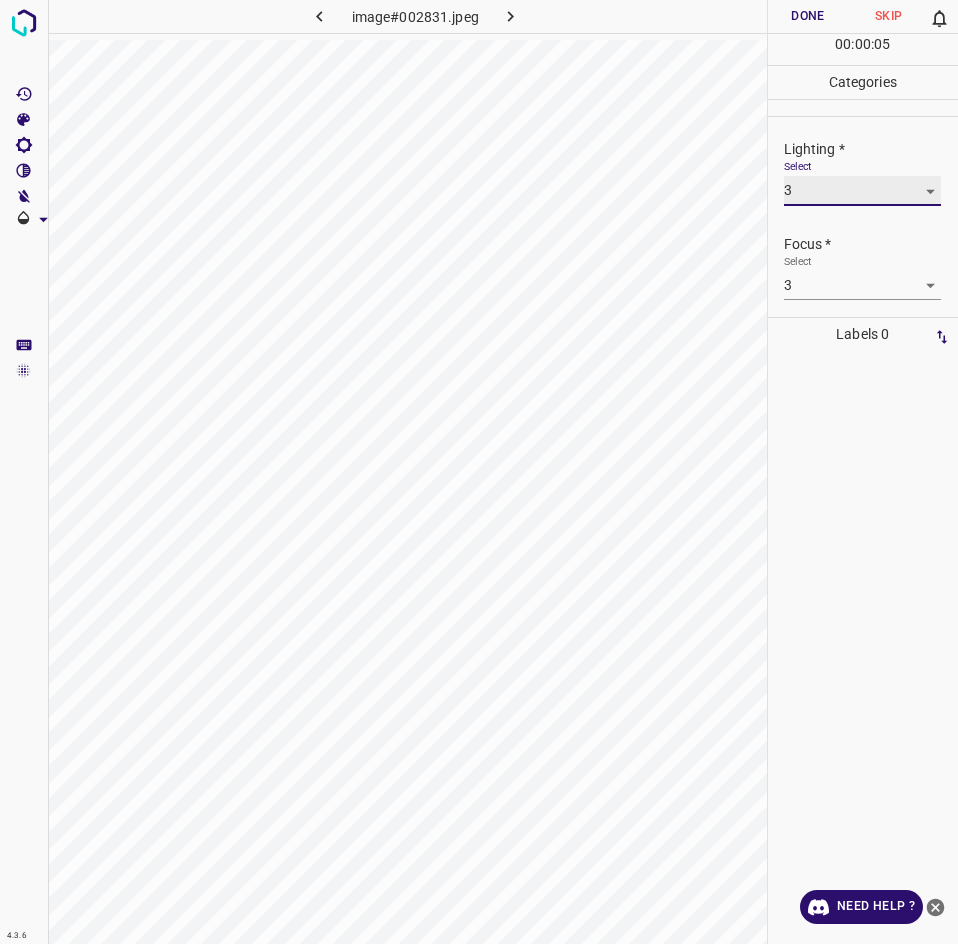 scroll, scrollTop: 98, scrollLeft: 0, axis: vertical 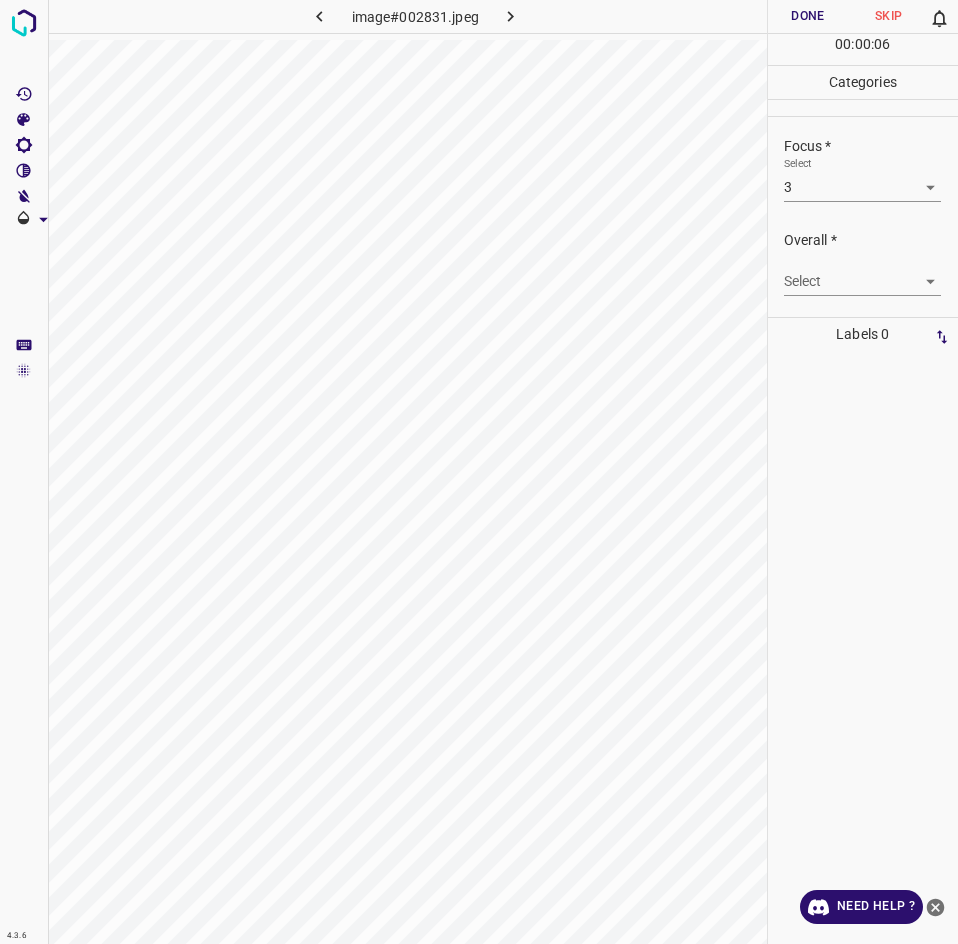 click on "4.3.6  image#002831.jpeg Done Skip 0 00   : 00   : 06   Categories Lighting *  Select 3 3 Focus *  Select 3 3 Overall *  Select ​ Labels   0 Categories 1 Lighting 2 Focus 3 Overall Tools Space Change between modes (Draw & Edit) I Auto labeling R Restore zoom M Zoom in N Zoom out Delete Delete selecte label Filters Z Restore filters X Saturation filter C Brightness filter V Contrast filter B Gray scale filter General O Download Need Help ? - Text - Hide - Delete" at bounding box center [479, 472] 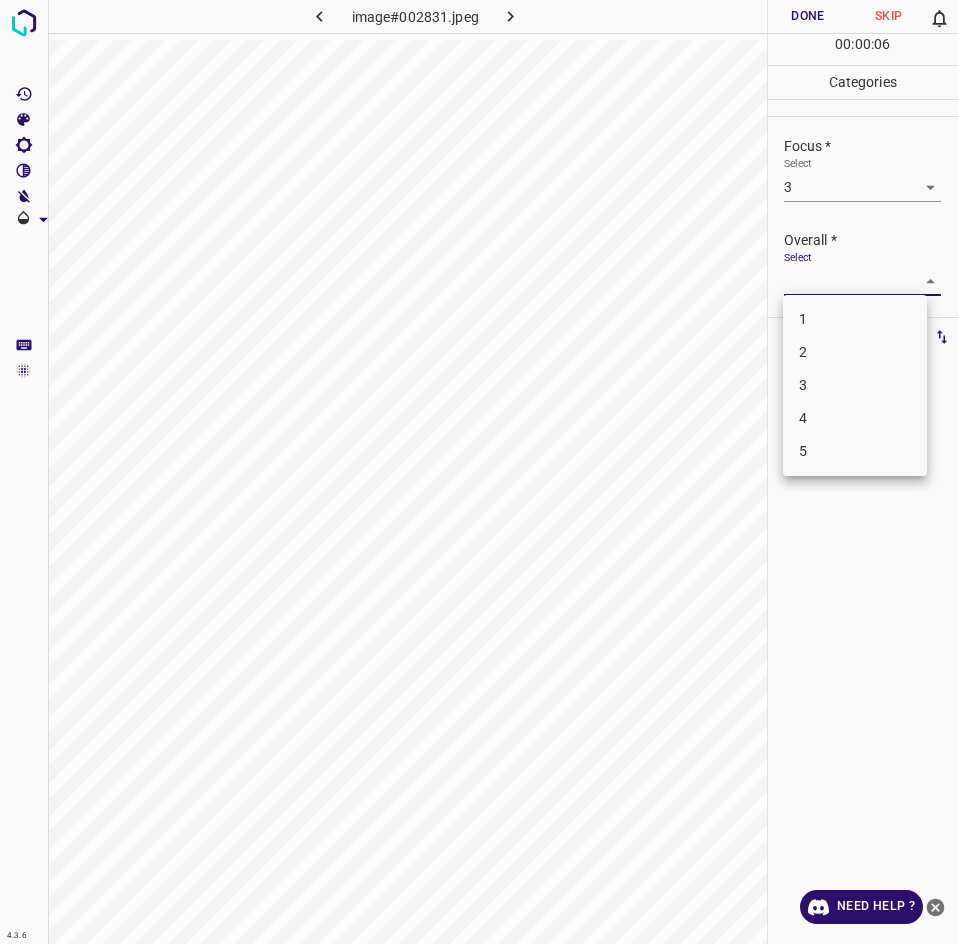 click on "3" at bounding box center (855, 385) 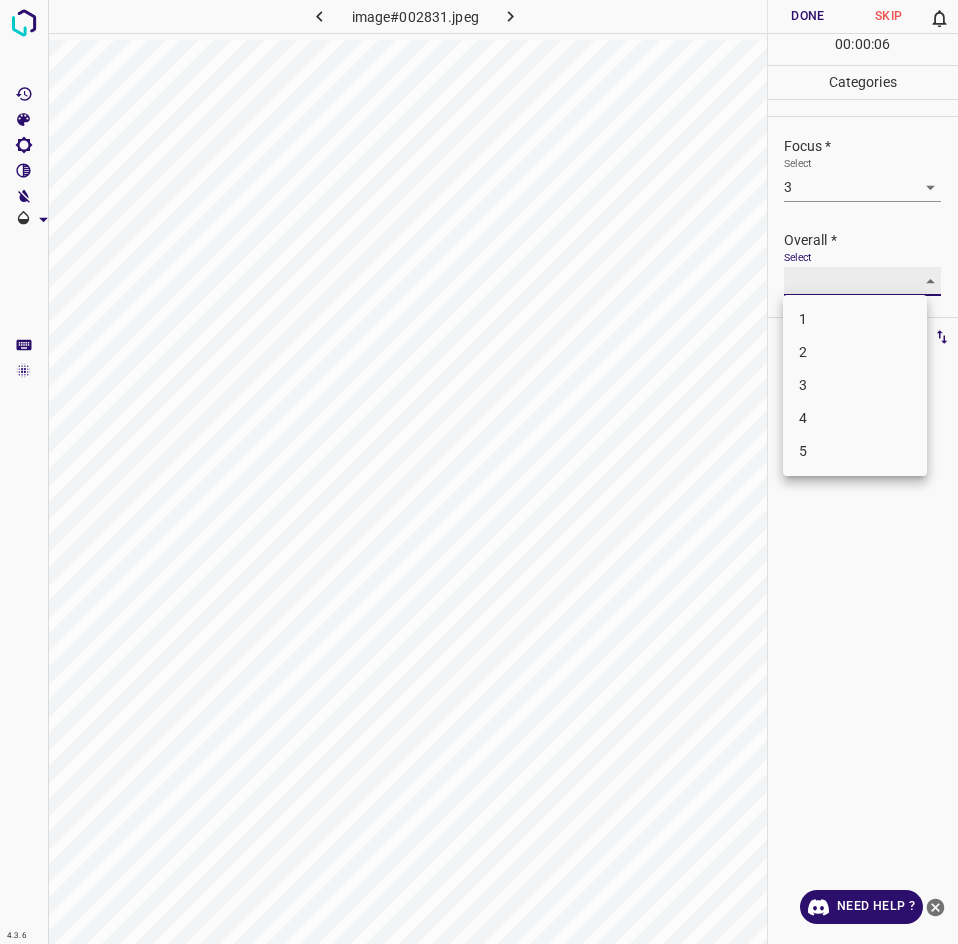 type on "3" 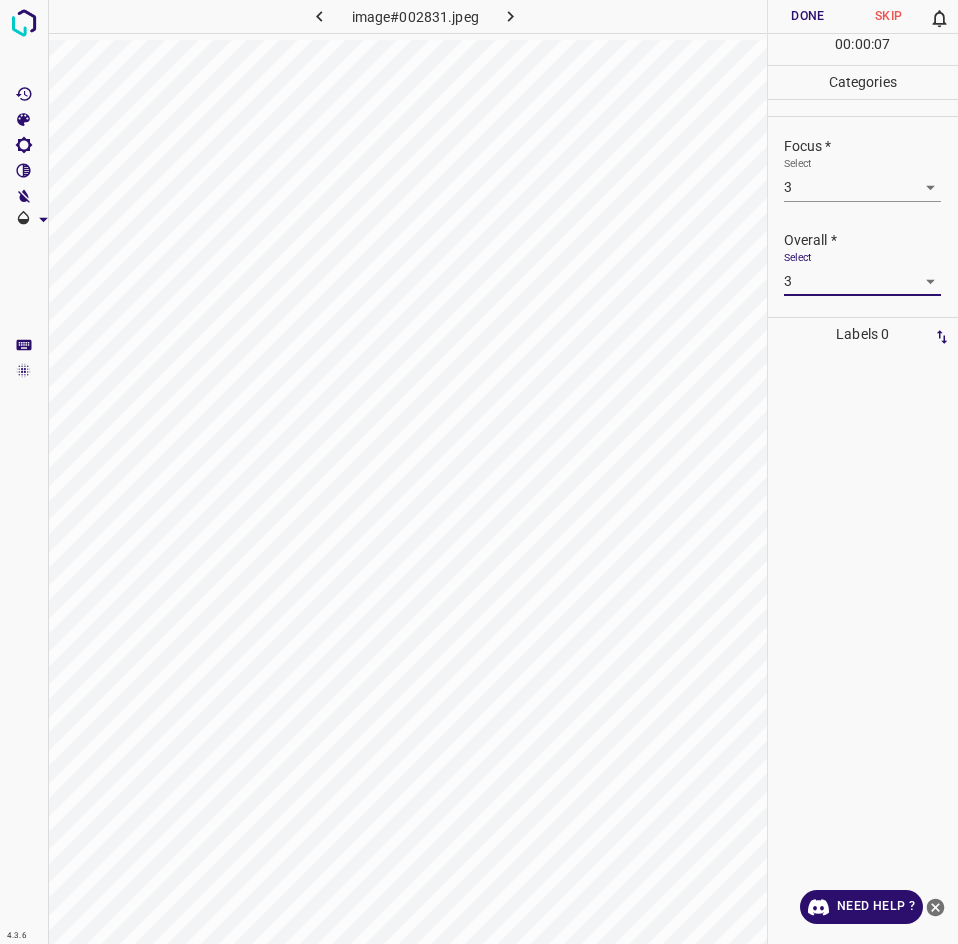 click on "Done" at bounding box center [808, 16] 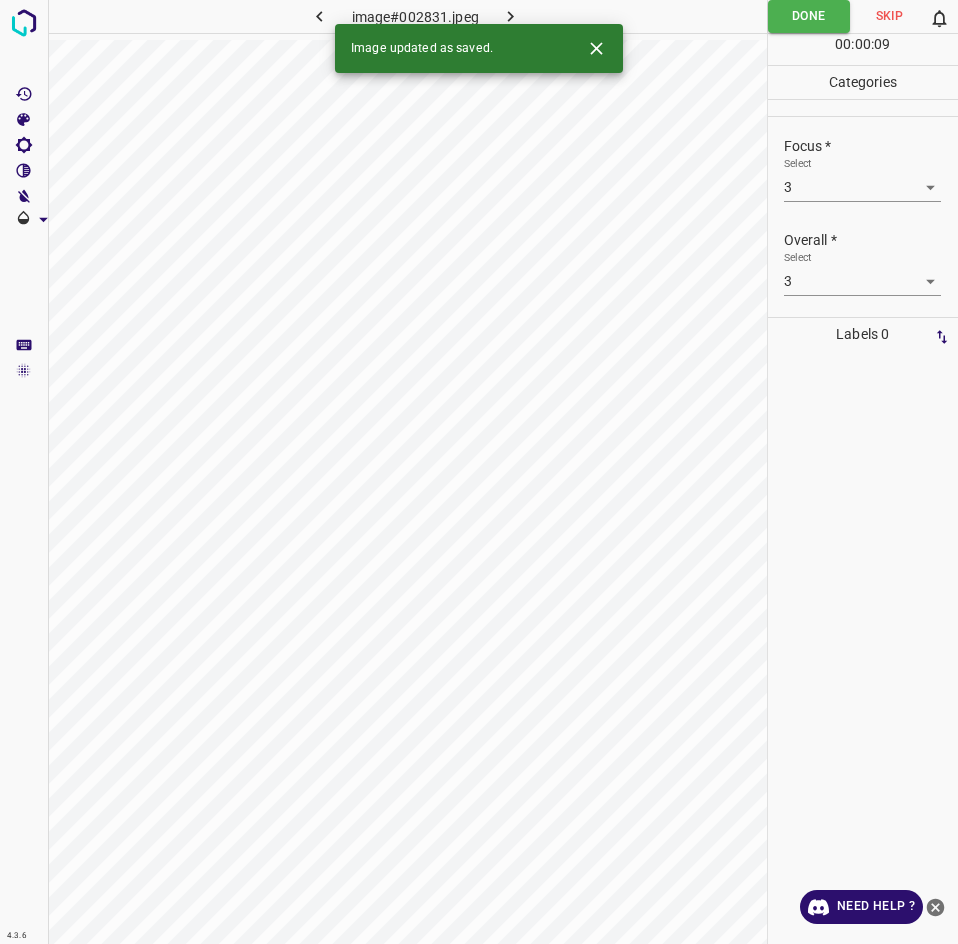 click 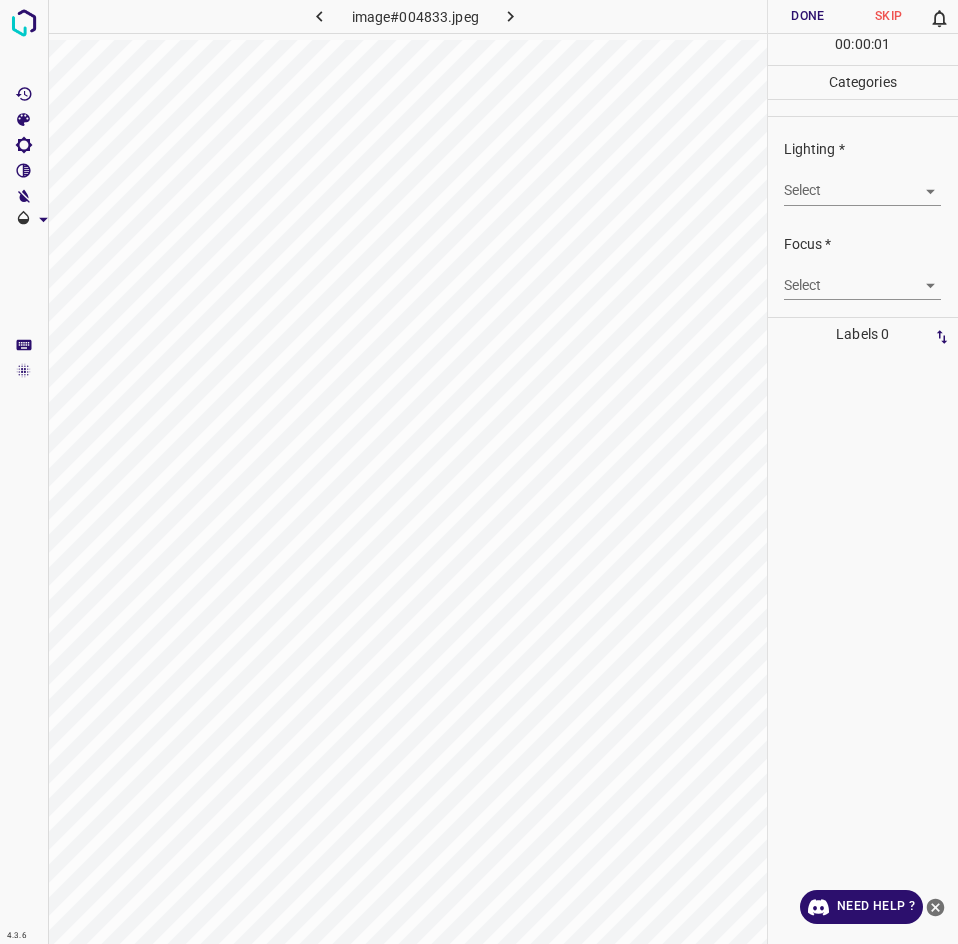 click on "4.3.6  image#004833.jpeg Done Skip 0 00   : 00   : 01   Categories Lighting *  Select ​ Focus *  Select ​ Overall *  Select ​ Labels   0 Categories 1 Lighting 2 Focus 3 Overall Tools Space Change between modes (Draw & Edit) I Auto labeling R Restore zoom M Zoom in N Zoom out Delete Delete selecte label Filters Z Restore filters X Saturation filter C Brightness filter V Contrast filter B Gray scale filter General O Download Need Help ? - Text - Hide - Delete" at bounding box center (479, 472) 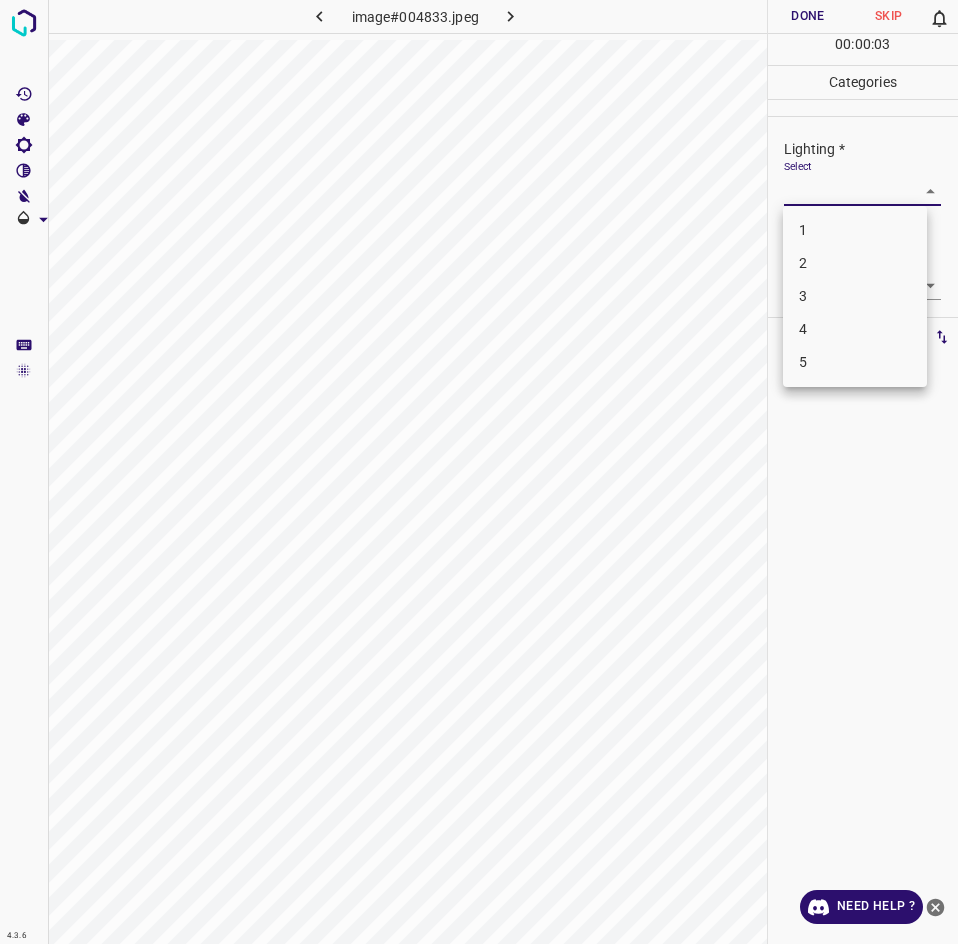 click on "3" at bounding box center [855, 296] 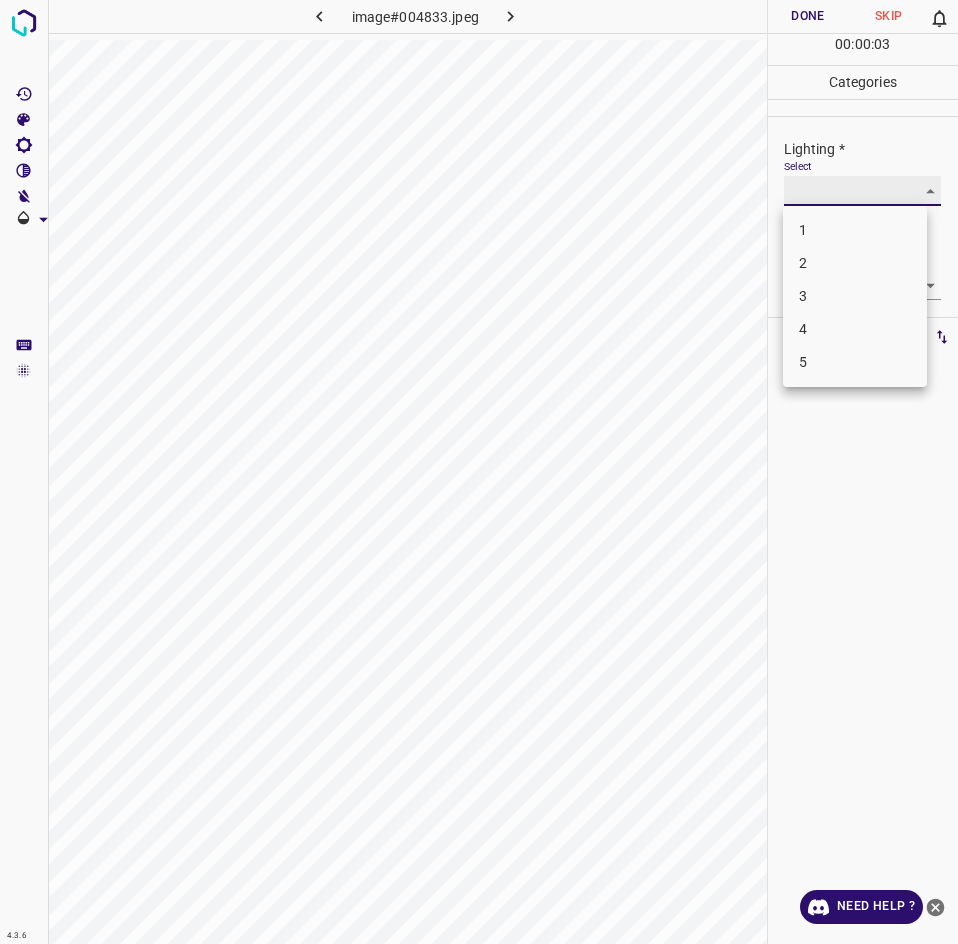 type on "3" 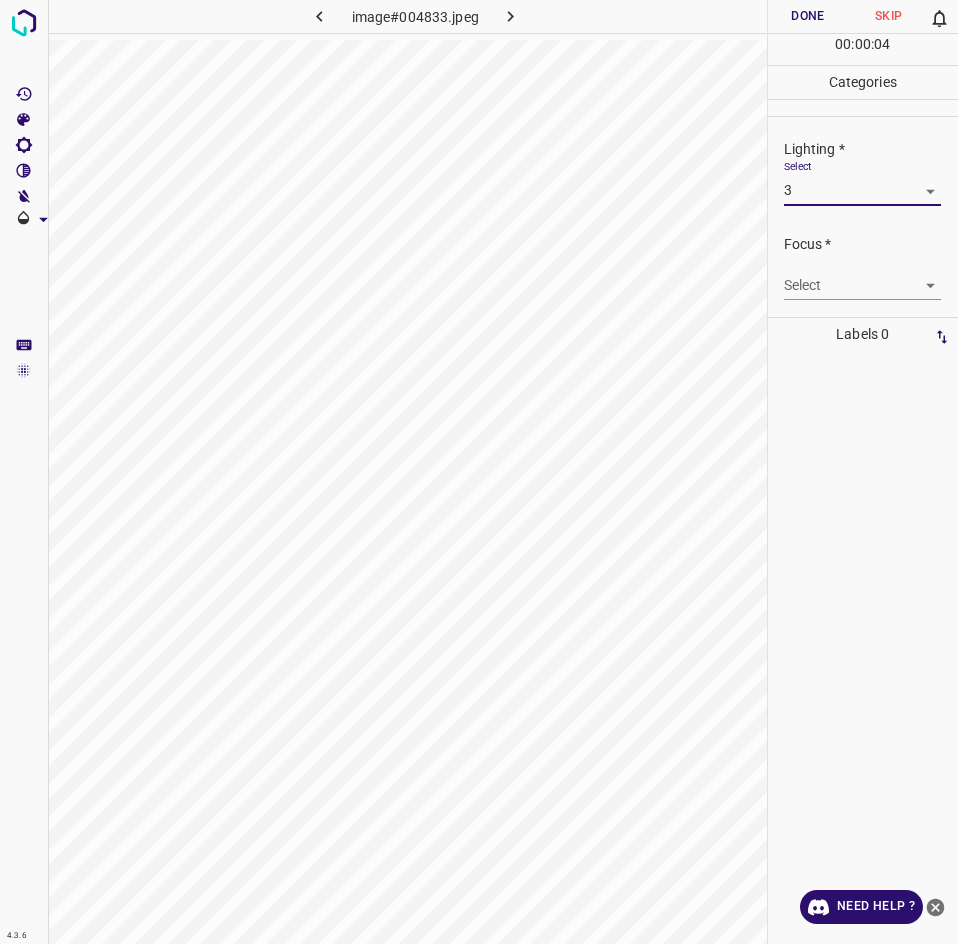 click on "4.3.6  image#004833.jpeg Done Skip 0 00   : 00   : 04   Categories Lighting *  Select 3 3 Focus *  Select ​ Overall *  Select ​ Labels   0 Categories 1 Lighting 2 Focus 3 Overall Tools Space Change between modes (Draw & Edit) I Auto labeling R Restore zoom M Zoom in N Zoom out Delete Delete selecte label Filters Z Restore filters X Saturation filter C Brightness filter V Contrast filter B Gray scale filter General O Download Need Help ? - Text - Hide - Delete" at bounding box center [479, 472] 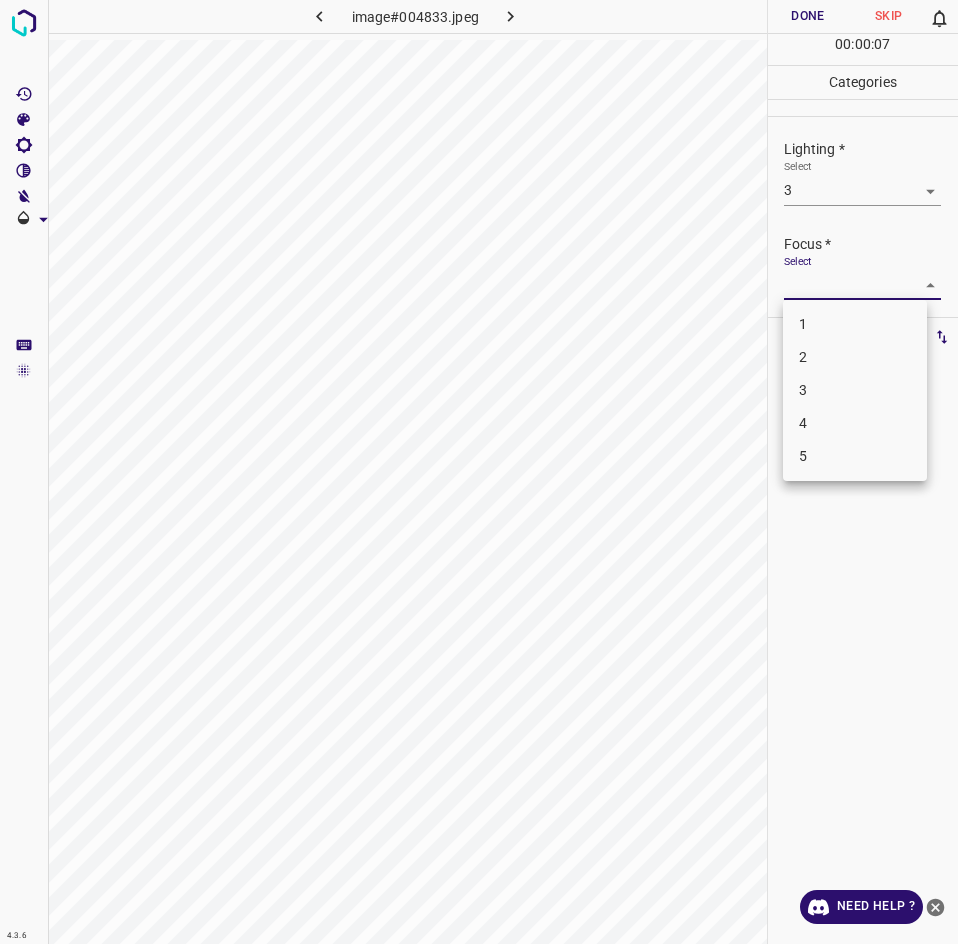 click on "3" at bounding box center [855, 390] 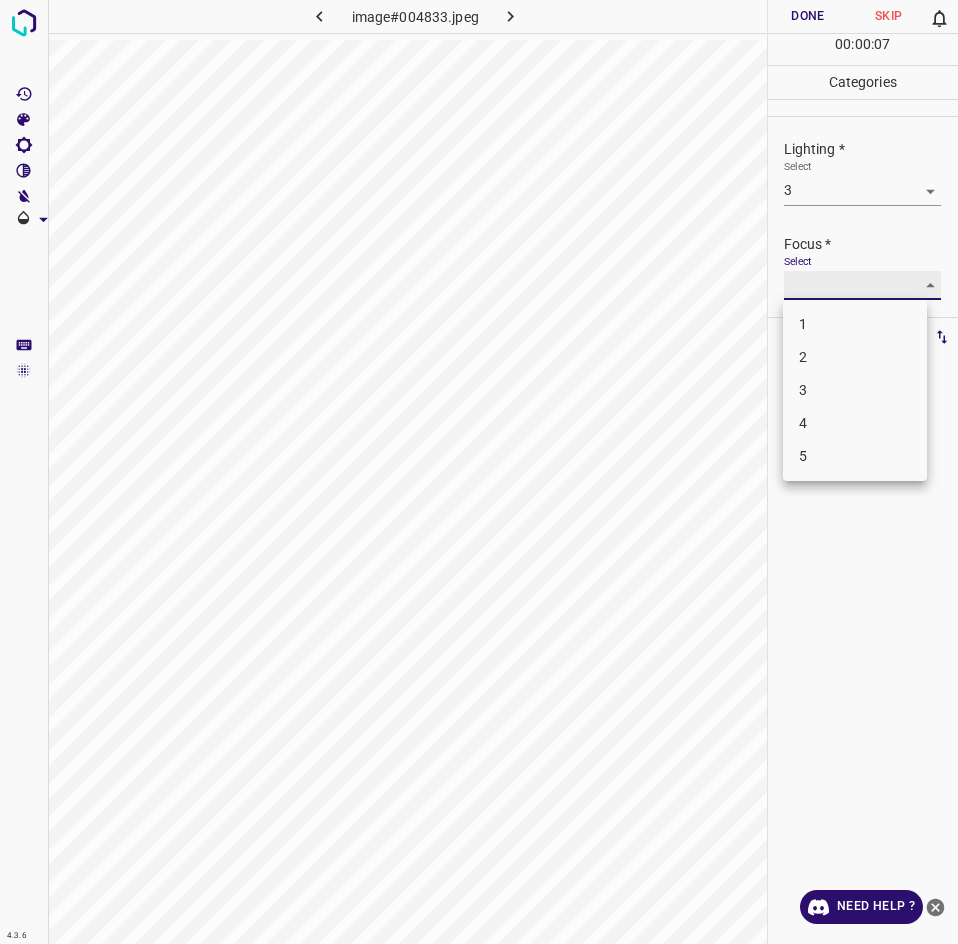 type on "3" 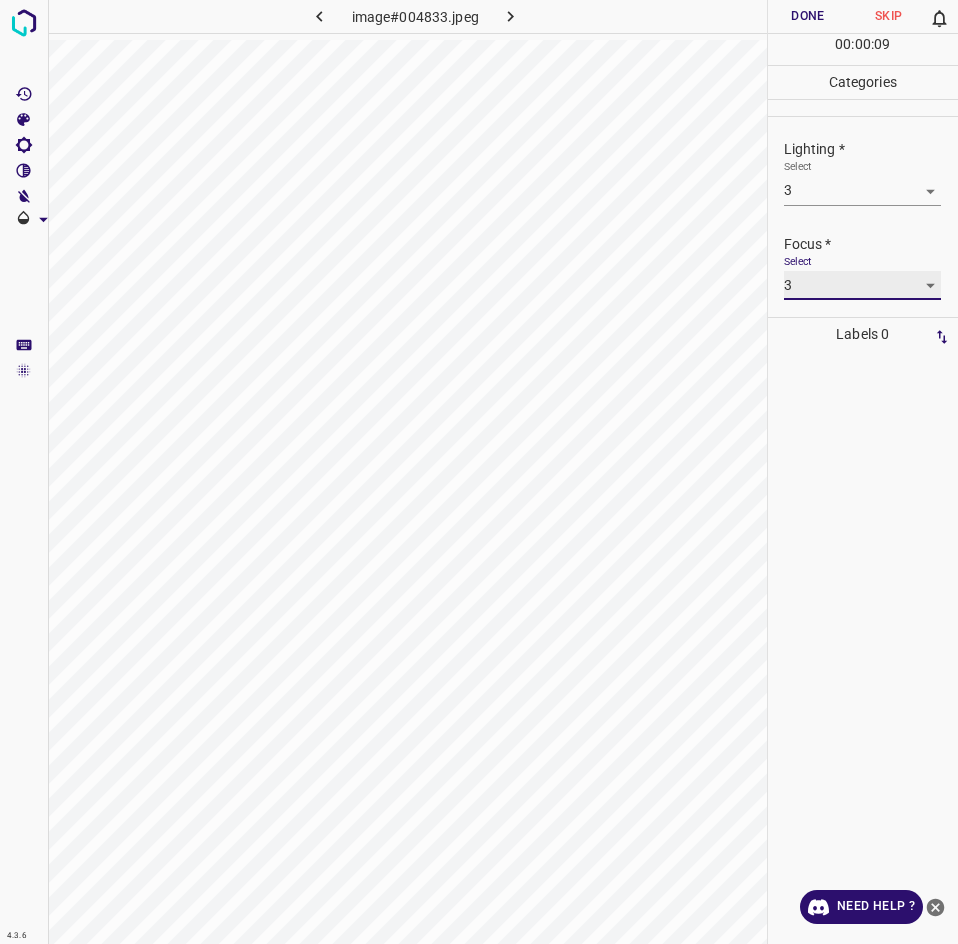 scroll, scrollTop: 98, scrollLeft: 0, axis: vertical 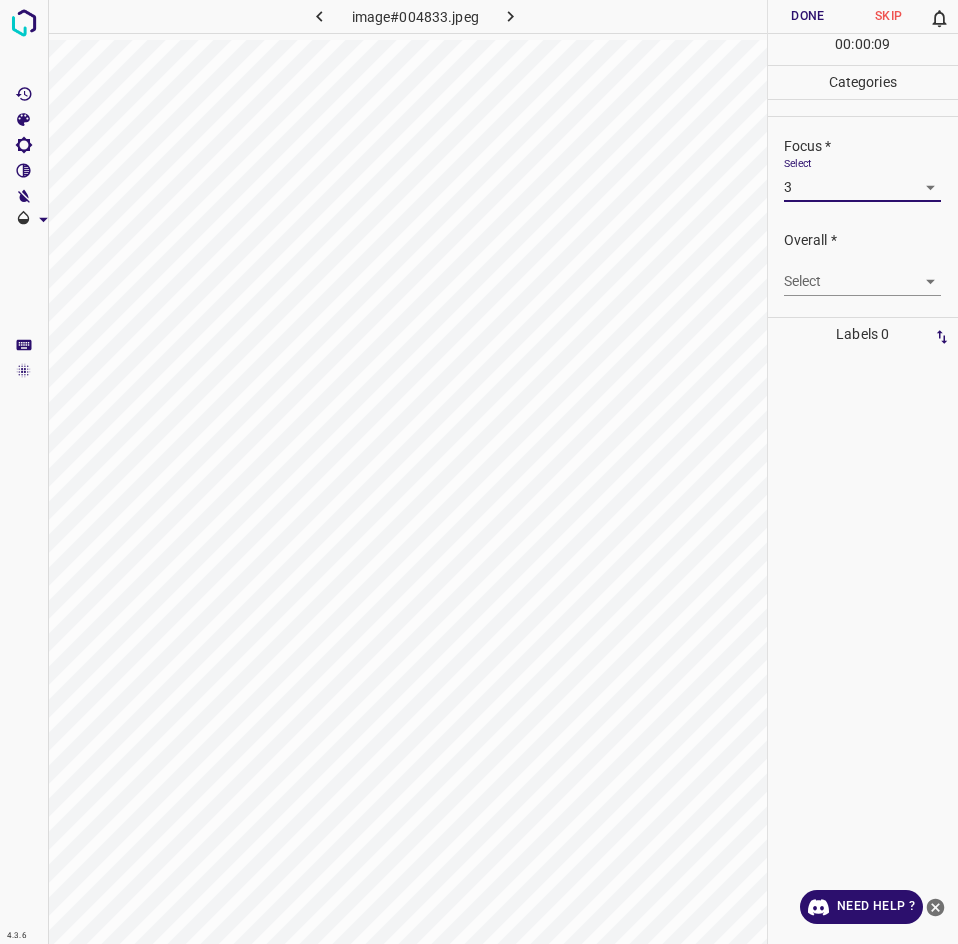 click on "4.3.6  image#004833.jpeg Done Skip 0 00   : 00   : 09   Categories Lighting *  Select 3 3 Focus *  Select 3 3 Overall *  Select ​ Labels   0 Categories 1 Lighting 2 Focus 3 Overall Tools Space Change between modes (Draw & Edit) I Auto labeling R Restore zoom M Zoom in N Zoom out Delete Delete selecte label Filters Z Restore filters X Saturation filter C Brightness filter V Contrast filter B Gray scale filter General O Download Need Help ? - Text - Hide - Delete" at bounding box center [479, 472] 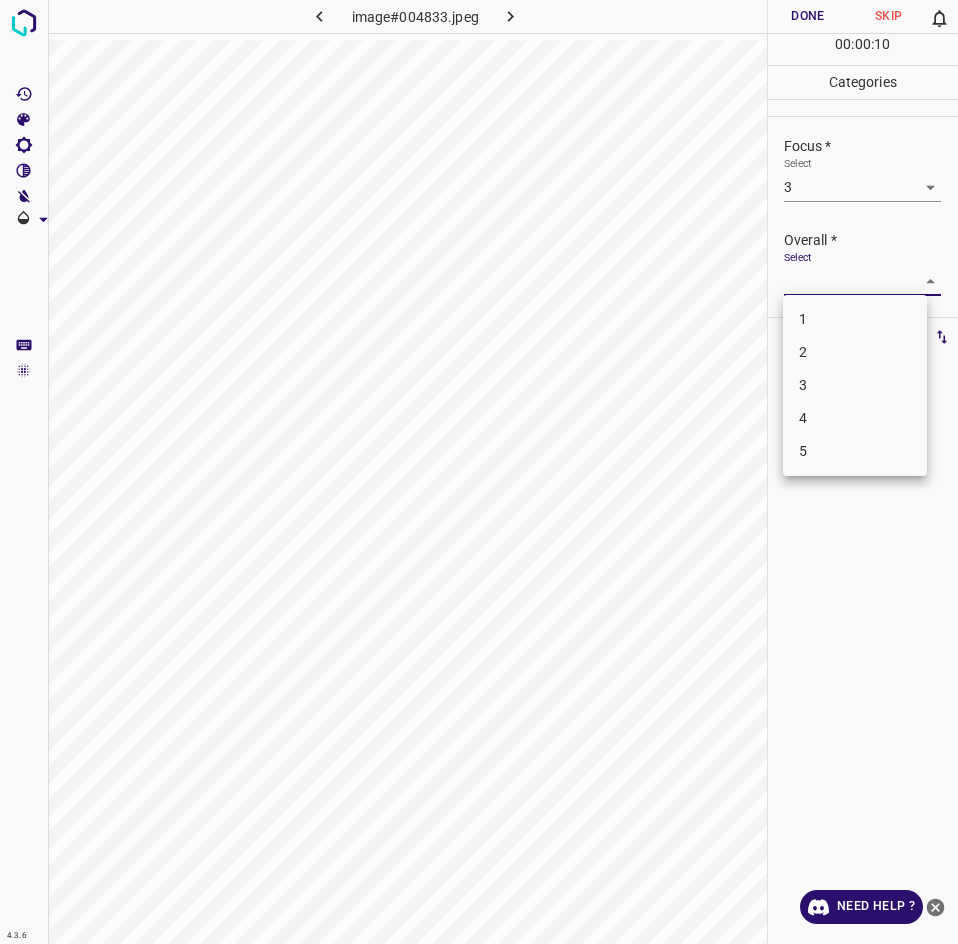 click on "3" at bounding box center (855, 385) 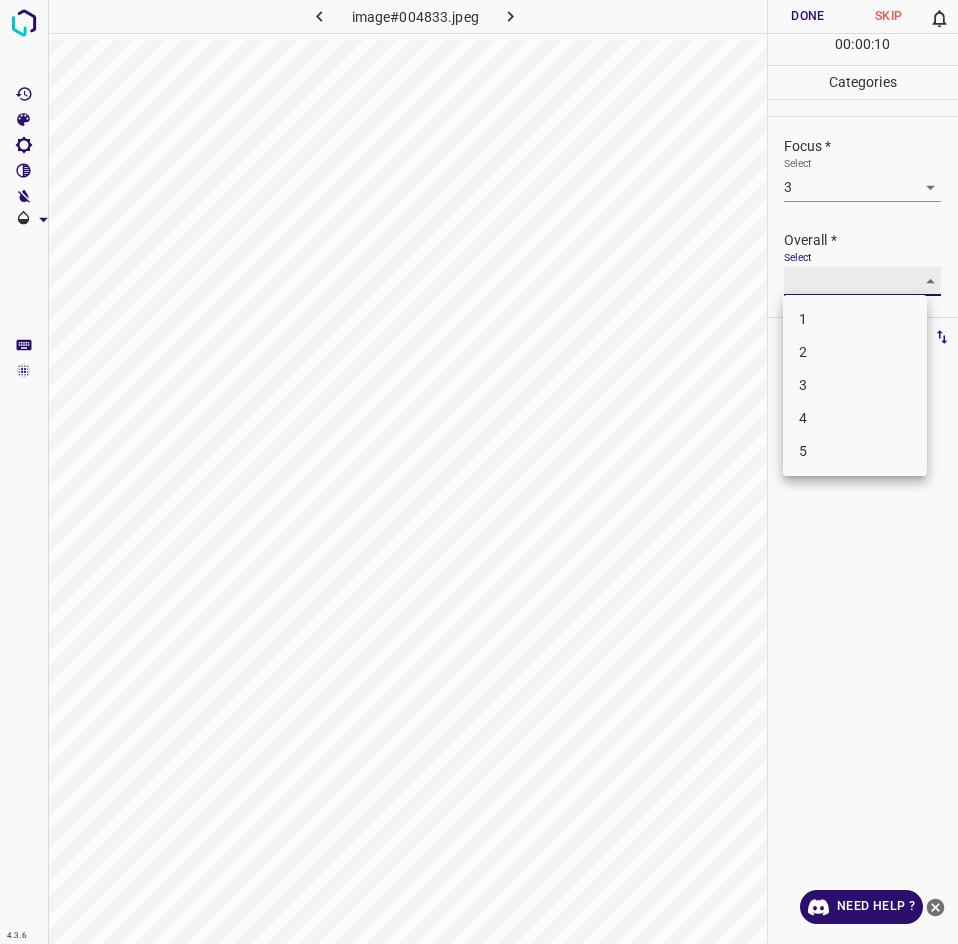type on "3" 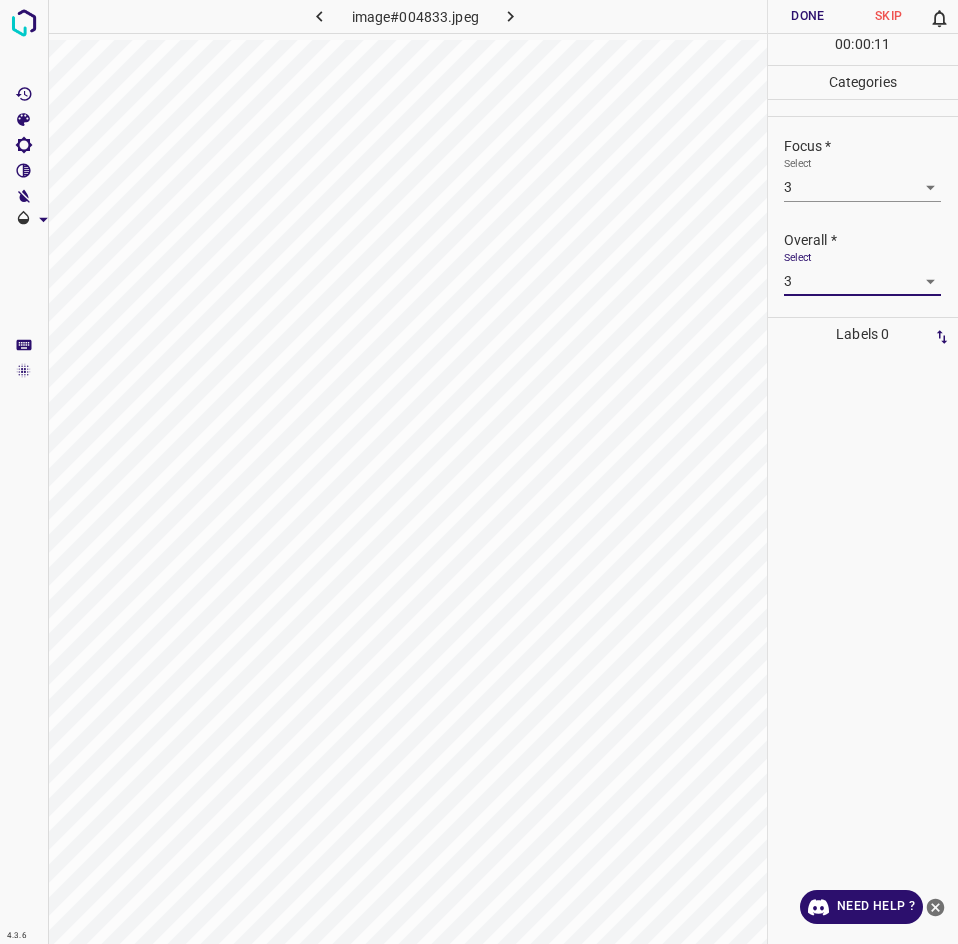 click on "Done" at bounding box center (808, 16) 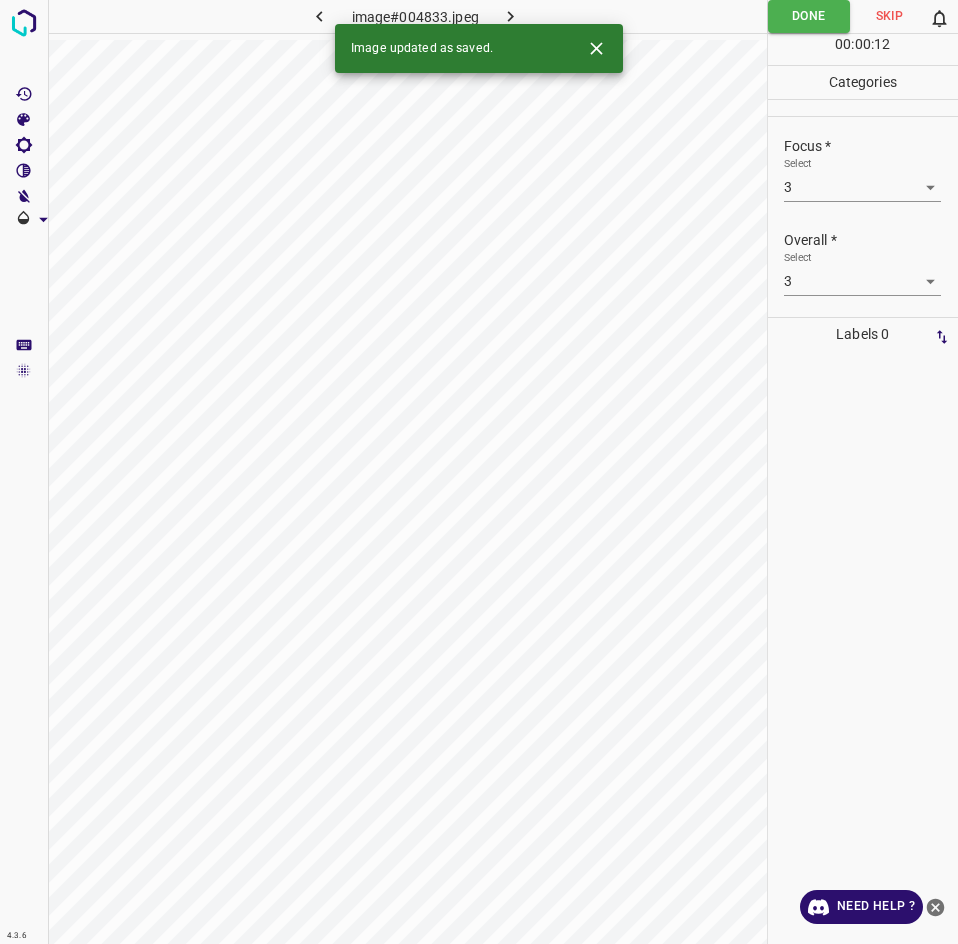 click 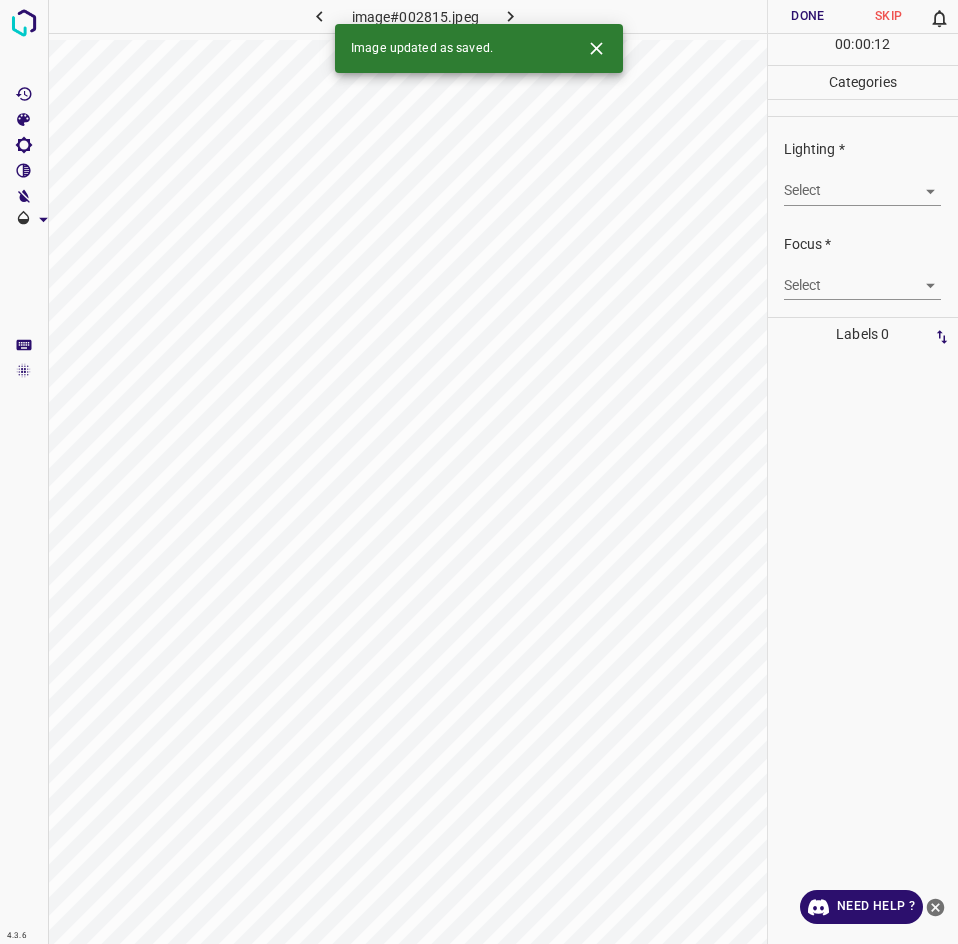 click on "4.3.6  image#002815.jpeg Done Skip 0 00   : 00   : 12   Categories Lighting *  Select ​ Focus *  Select ​ Overall *  Select ​ Labels   0 Categories 1 Lighting 2 Focus 3 Overall Tools Space Change between modes (Draw & Edit) I Auto labeling R Restore zoom M Zoom in N Zoom out Delete Delete selecte label Filters Z Restore filters X Saturation filter C Brightness filter V Contrast filter B Gray scale filter General O Download Image updated as saved. Need Help ? - Text - Hide - Delete" at bounding box center (479, 472) 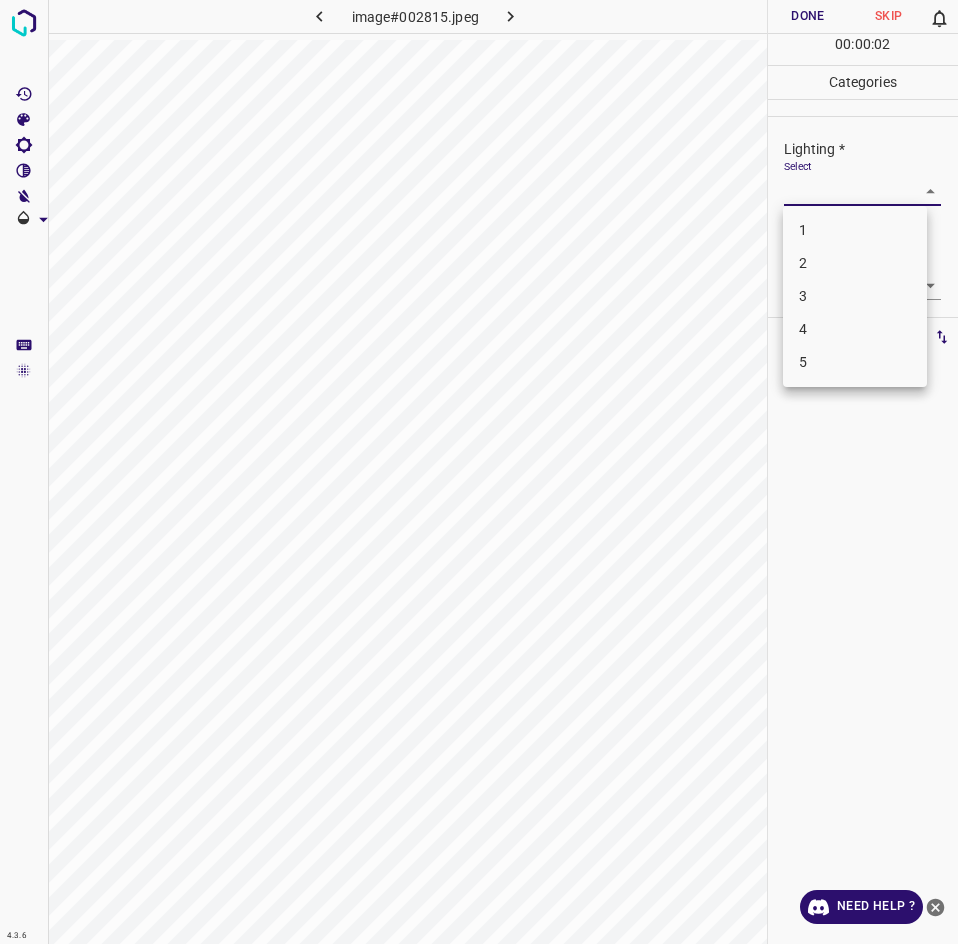 click on "3" at bounding box center (855, 296) 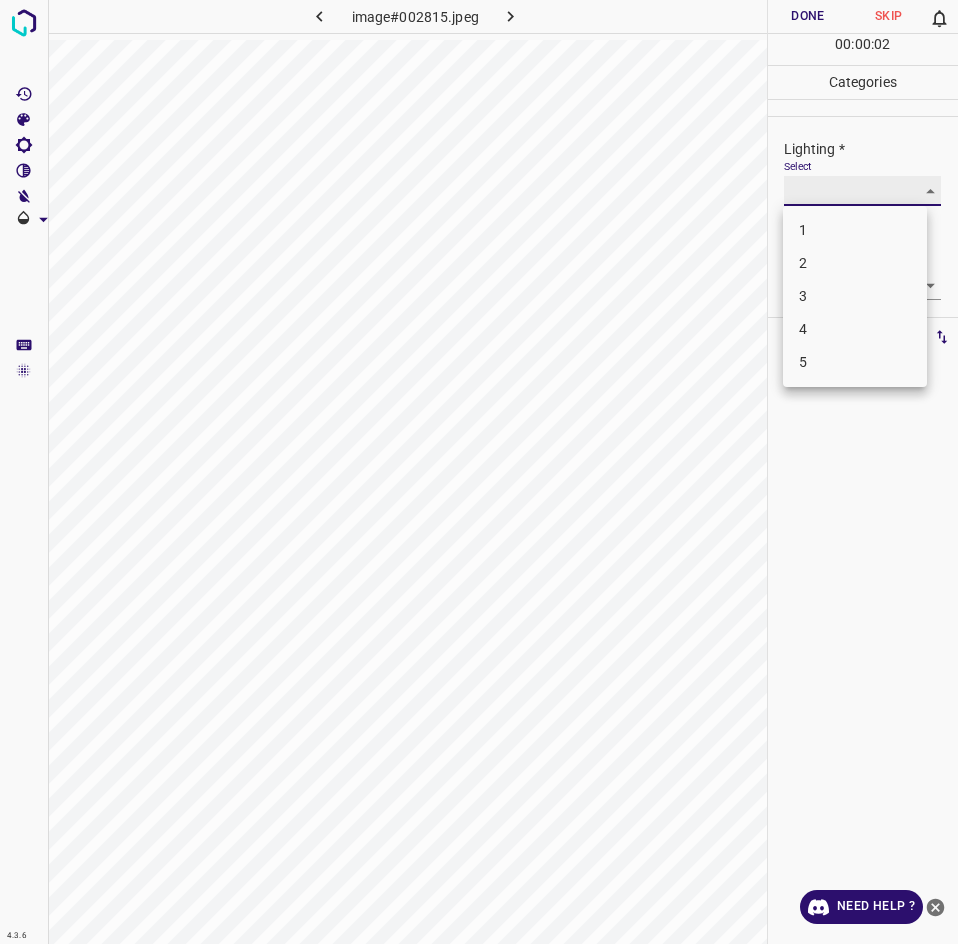 type on "3" 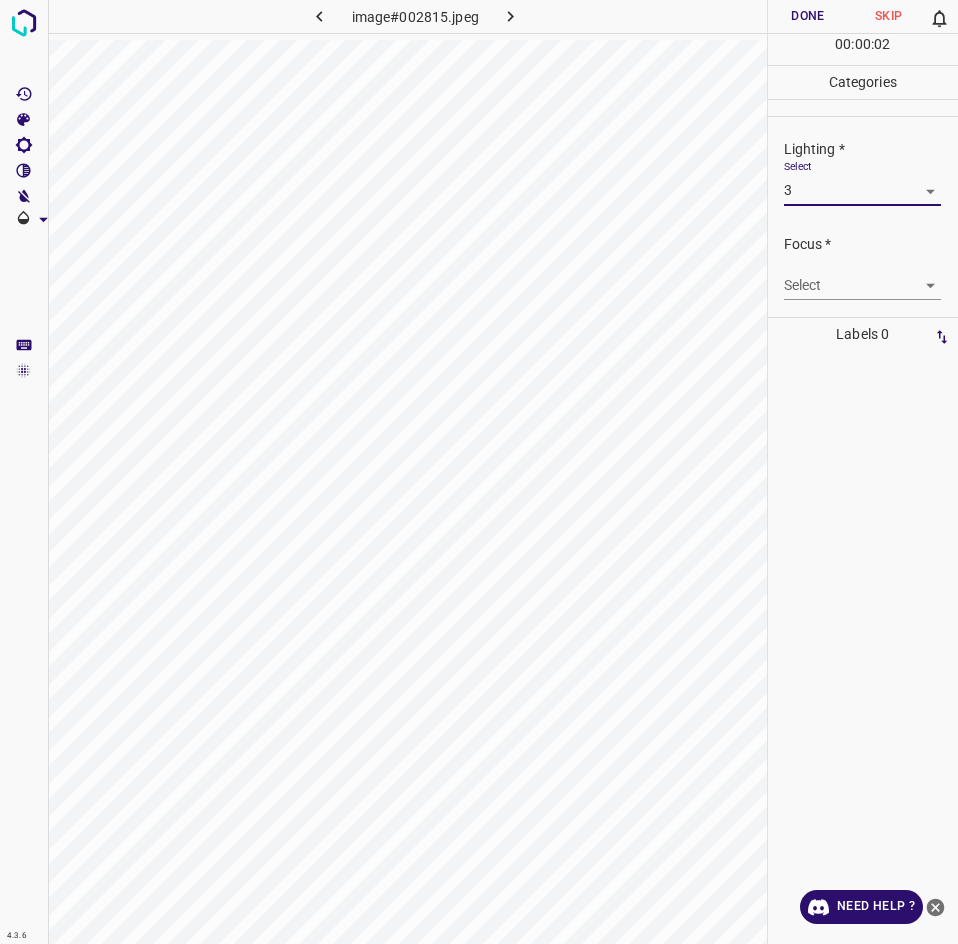 click on "4.3.6  image#002815.jpeg Done Skip 0 00   : 00   : 02   Categories Lighting *  Select 3 3 Focus *  Select ​ Overall *  Select ​ Labels   0 Categories 1 Lighting 2 Focus 3 Overall Tools Space Change between modes (Draw & Edit) I Auto labeling R Restore zoom M Zoom in N Zoom out Delete Delete selecte label Filters Z Restore filters X Saturation filter C Brightness filter V Contrast filter B Gray scale filter General O Download Need Help ? - Text - Hide - Delete 1 2 3 4 5" at bounding box center (479, 472) 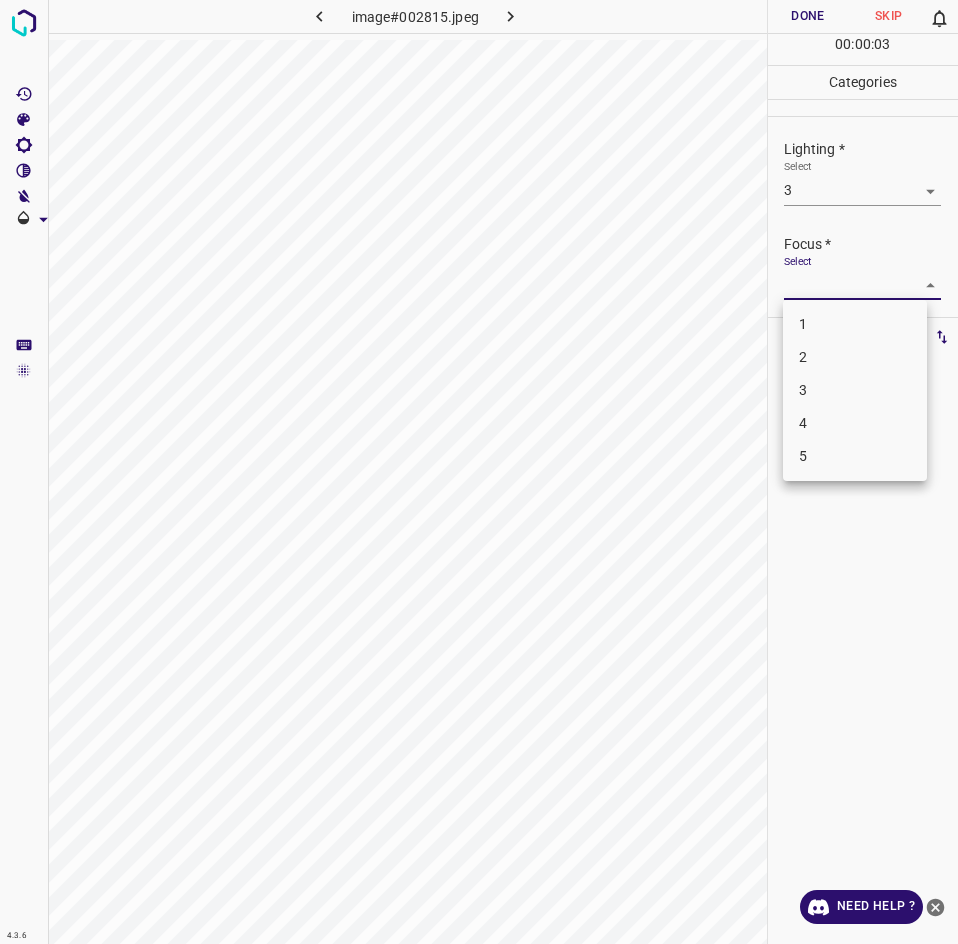 click on "3" at bounding box center [855, 390] 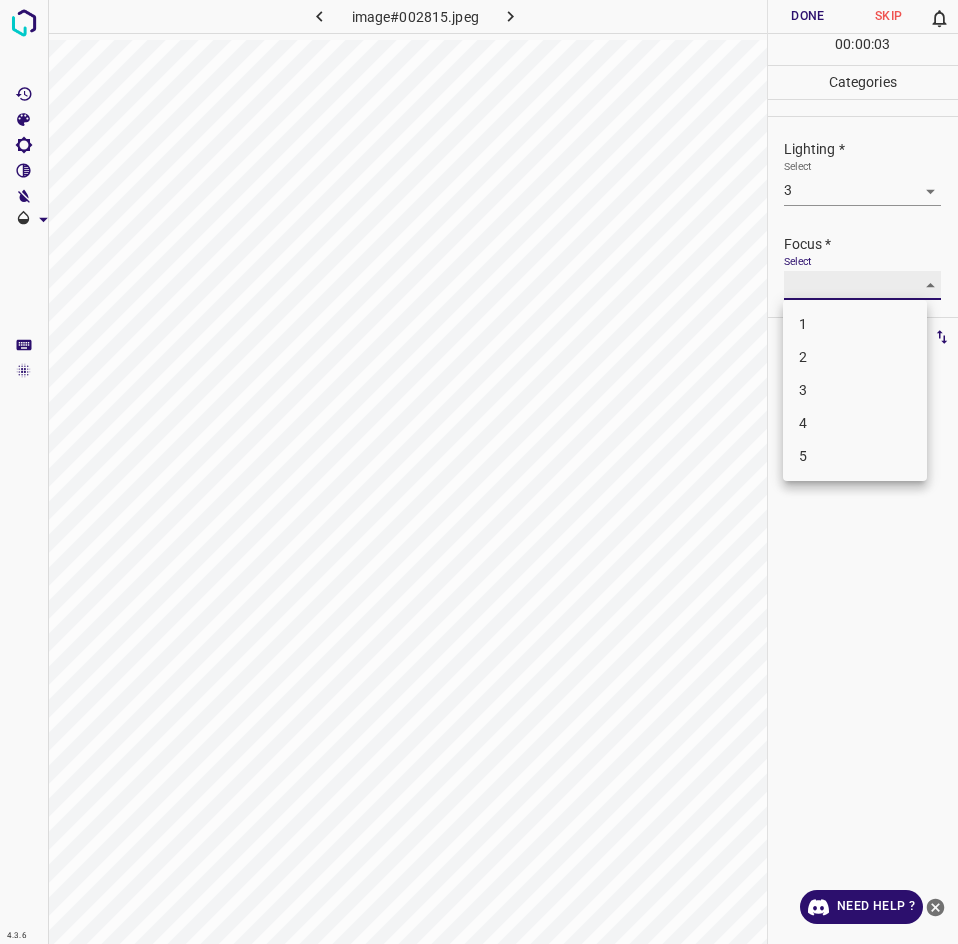 type on "3" 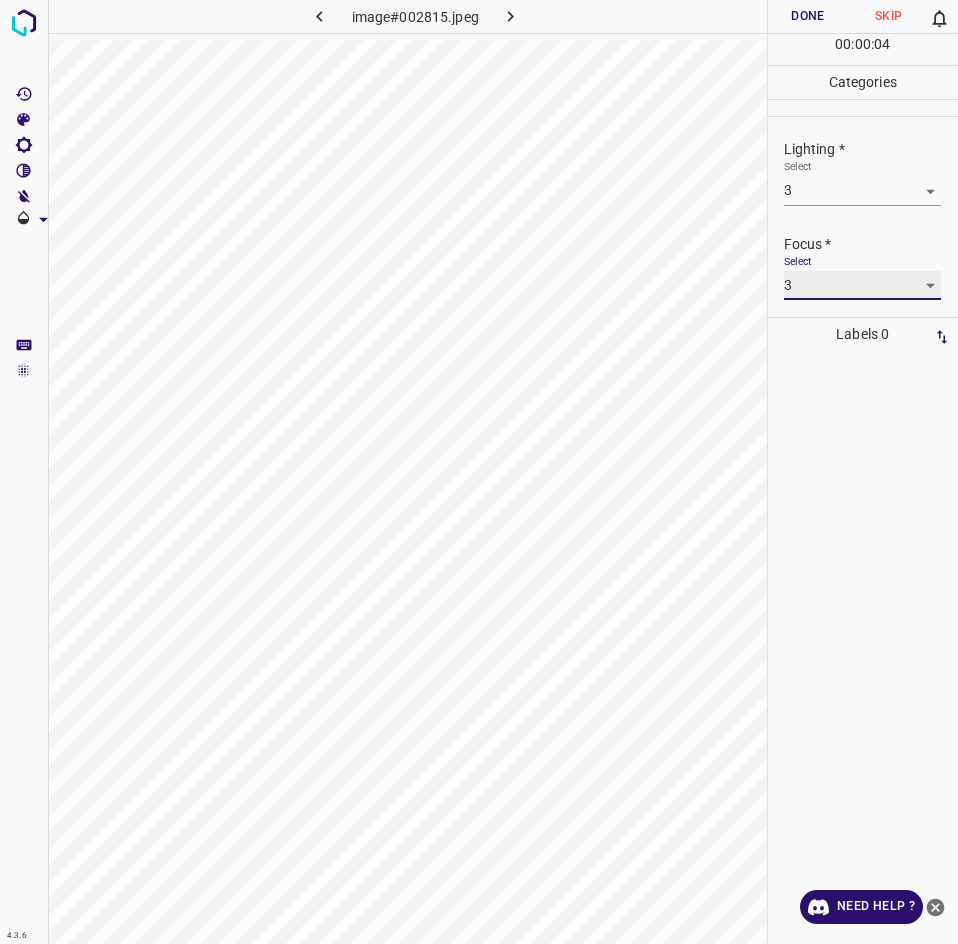 scroll, scrollTop: 96, scrollLeft: 0, axis: vertical 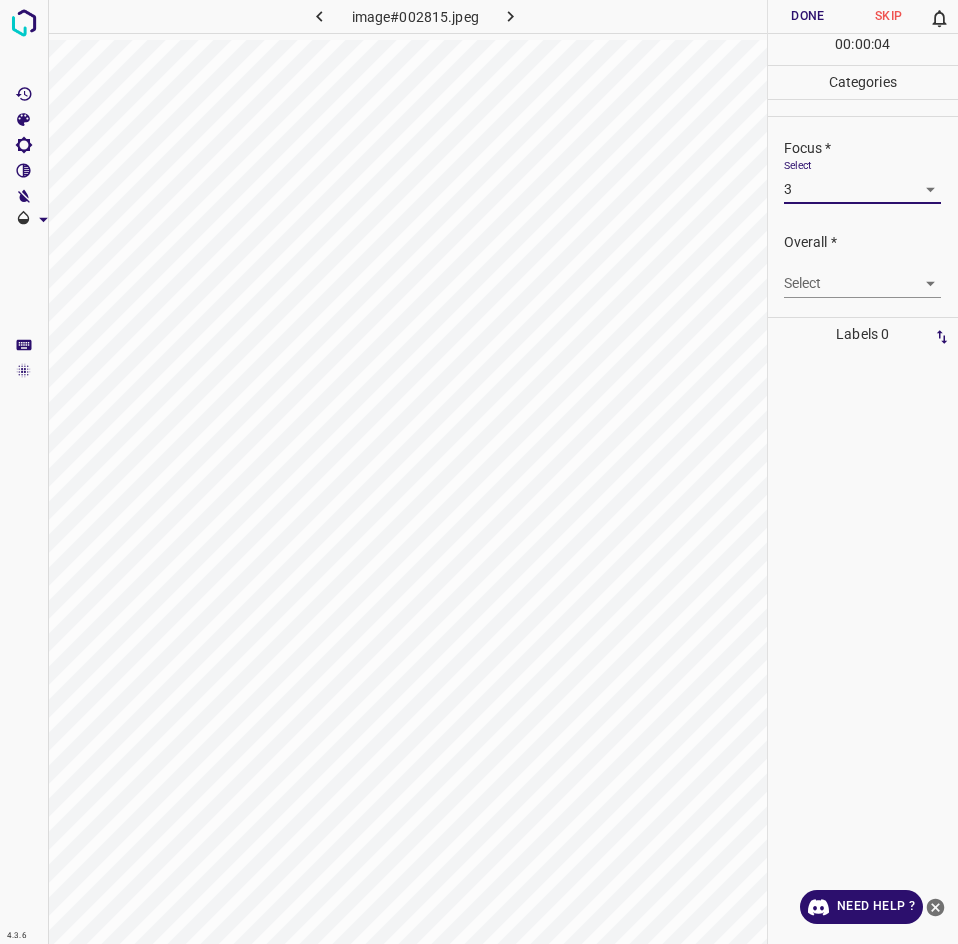 click on "4.3.6  image#002815.jpeg Done Skip 0 00   : 00   : 04   Categories Lighting *  Select 3 3 Focus *  Select 3 3 Overall *  Select ​ Labels   0 Categories 1 Lighting 2 Focus 3 Overall Tools Space Change between modes (Draw & Edit) I Auto labeling R Restore zoom M Zoom in N Zoom out Delete Delete selecte label Filters Z Restore filters X Saturation filter C Brightness filter V Contrast filter B Gray scale filter General O Download Need Help ? - Text - Hide - Delete" at bounding box center [479, 472] 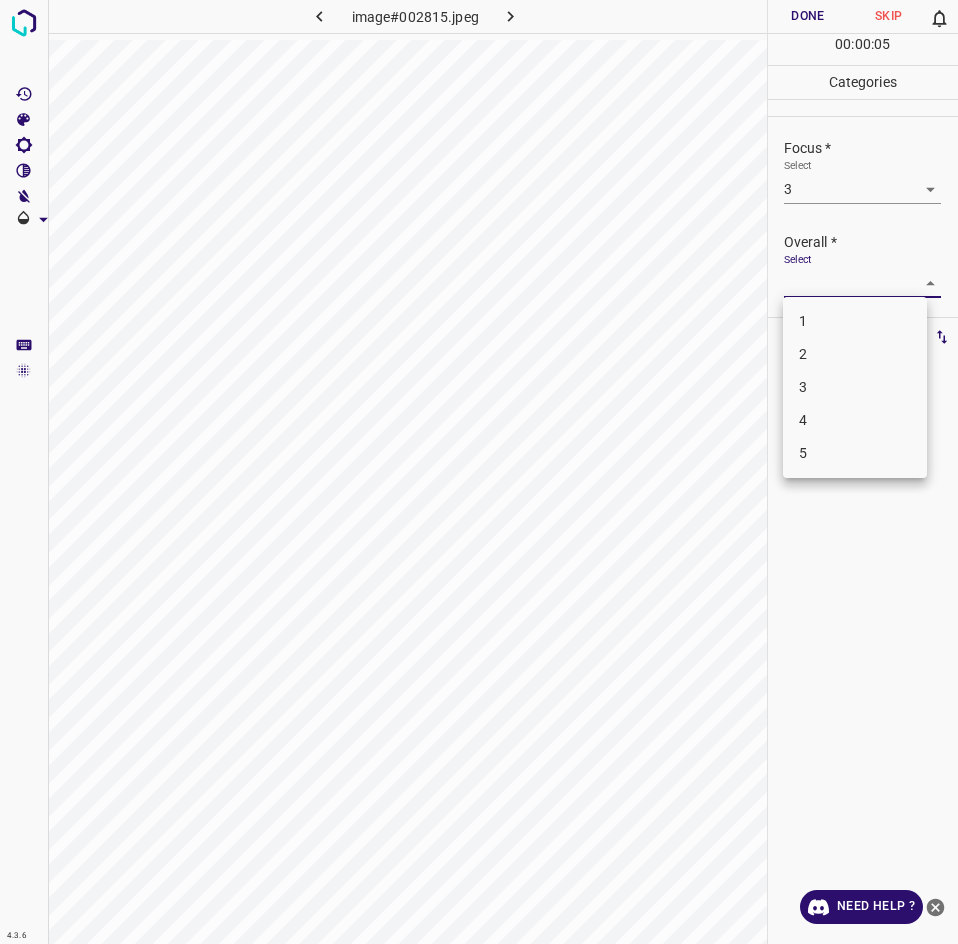 click on "3" at bounding box center (855, 387) 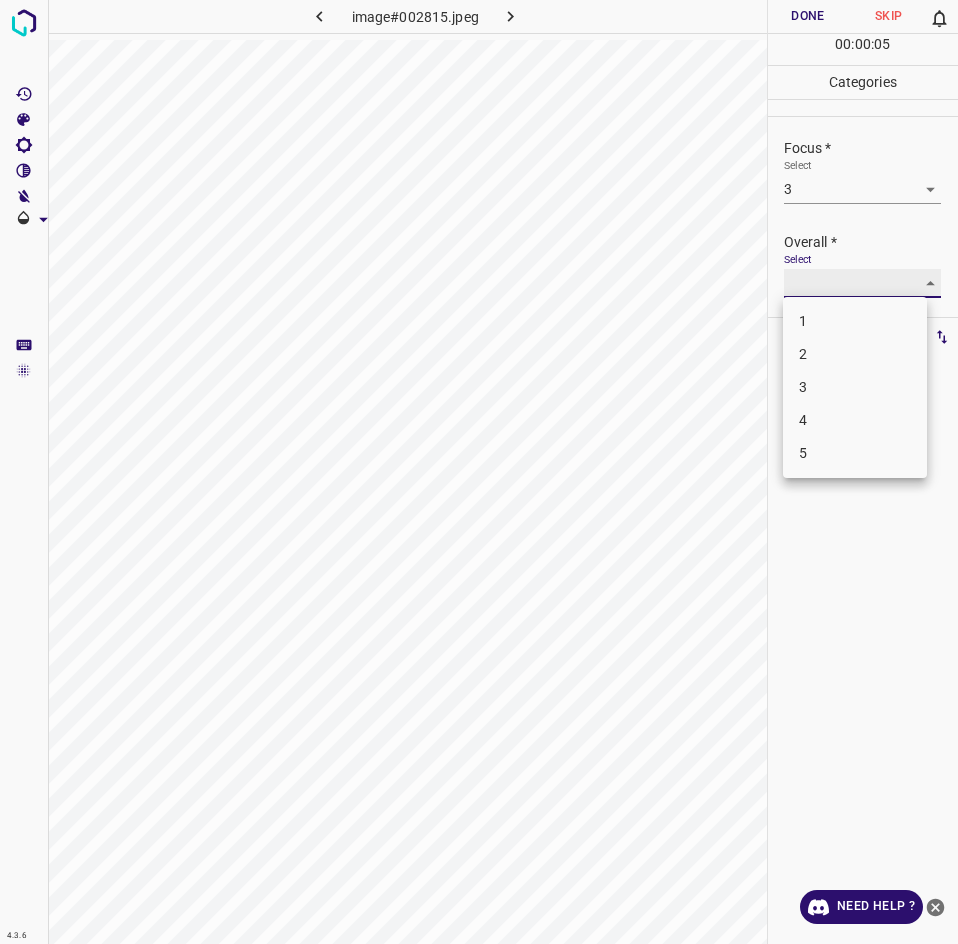 type on "3" 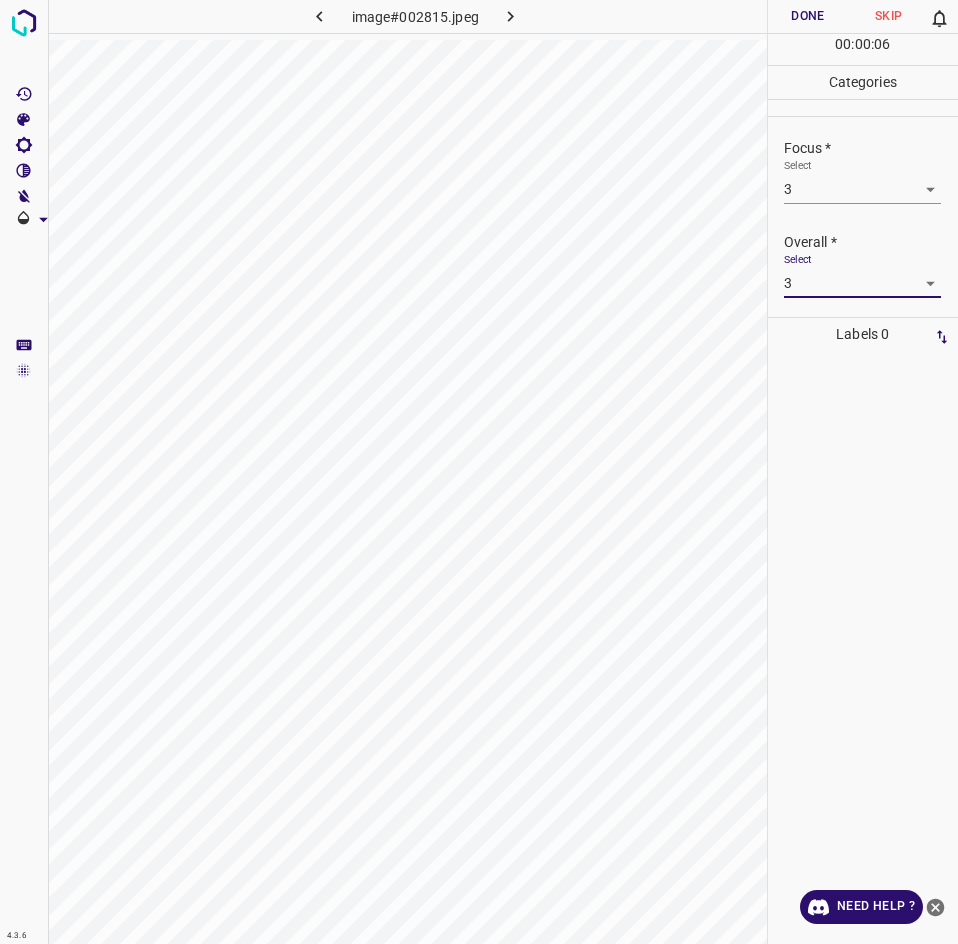 click on "Done" at bounding box center (808, 16) 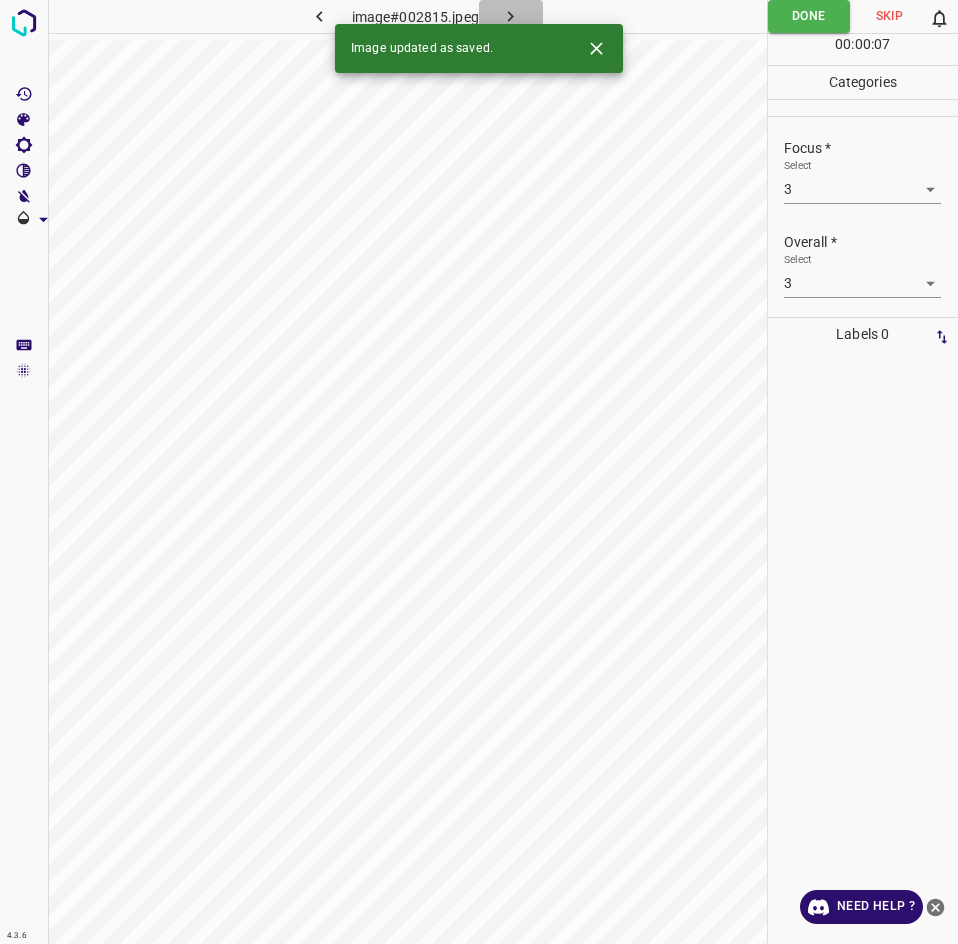click 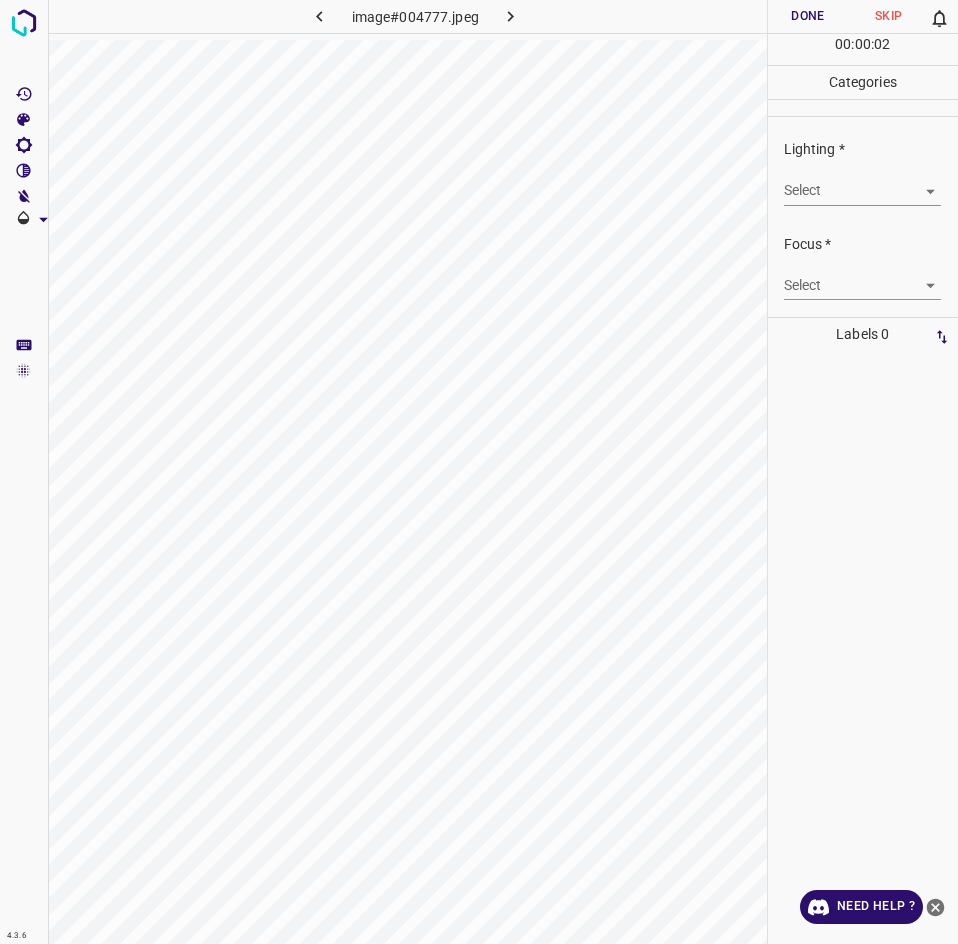 click on "4.3.6  image#004777.jpeg Done Skip 0 00   : 00   : 02   Categories Lighting *  Select ​ Focus *  Select ​ Overall *  Select ​ Labels   0 Categories 1 Lighting 2 Focus 3 Overall Tools Space Change between modes (Draw & Edit) I Auto labeling R Restore zoom M Zoom in N Zoom out Delete Delete selecte label Filters Z Restore filters X Saturation filter C Brightness filter V Contrast filter B Gray scale filter General O Download Need Help ? - Text - Hide - Delete" at bounding box center [479, 472] 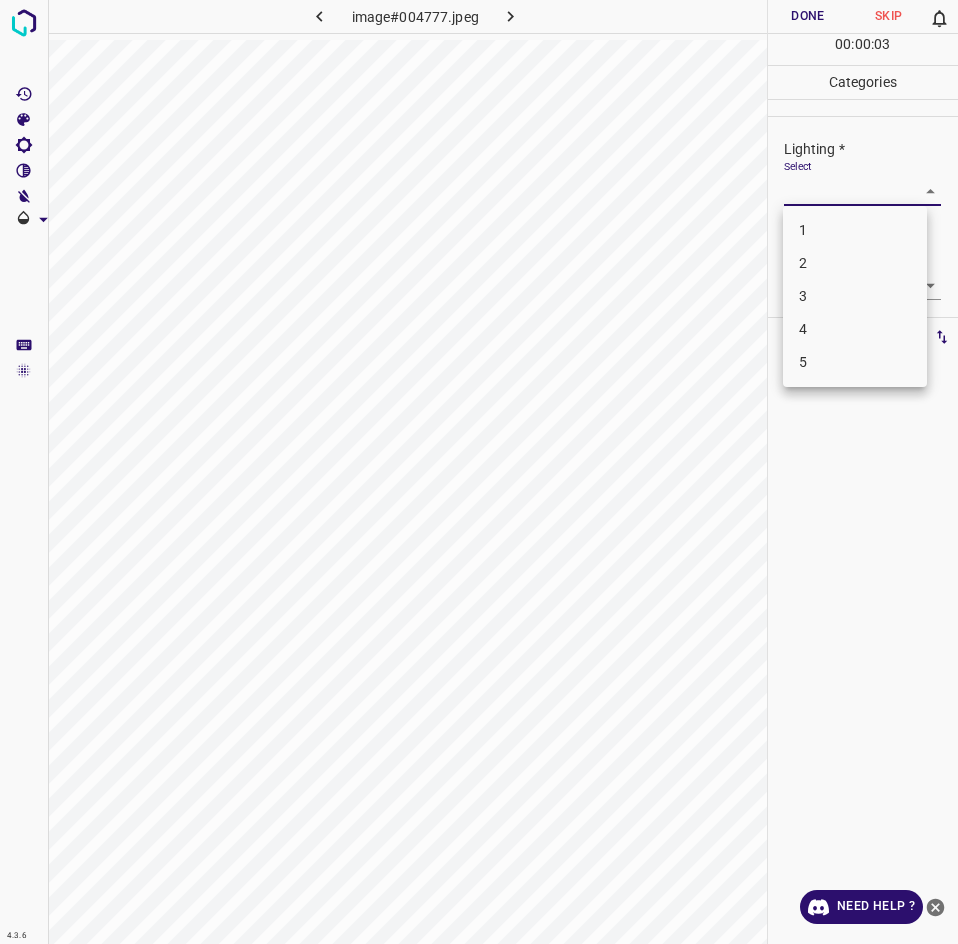 click on "2" at bounding box center (855, 263) 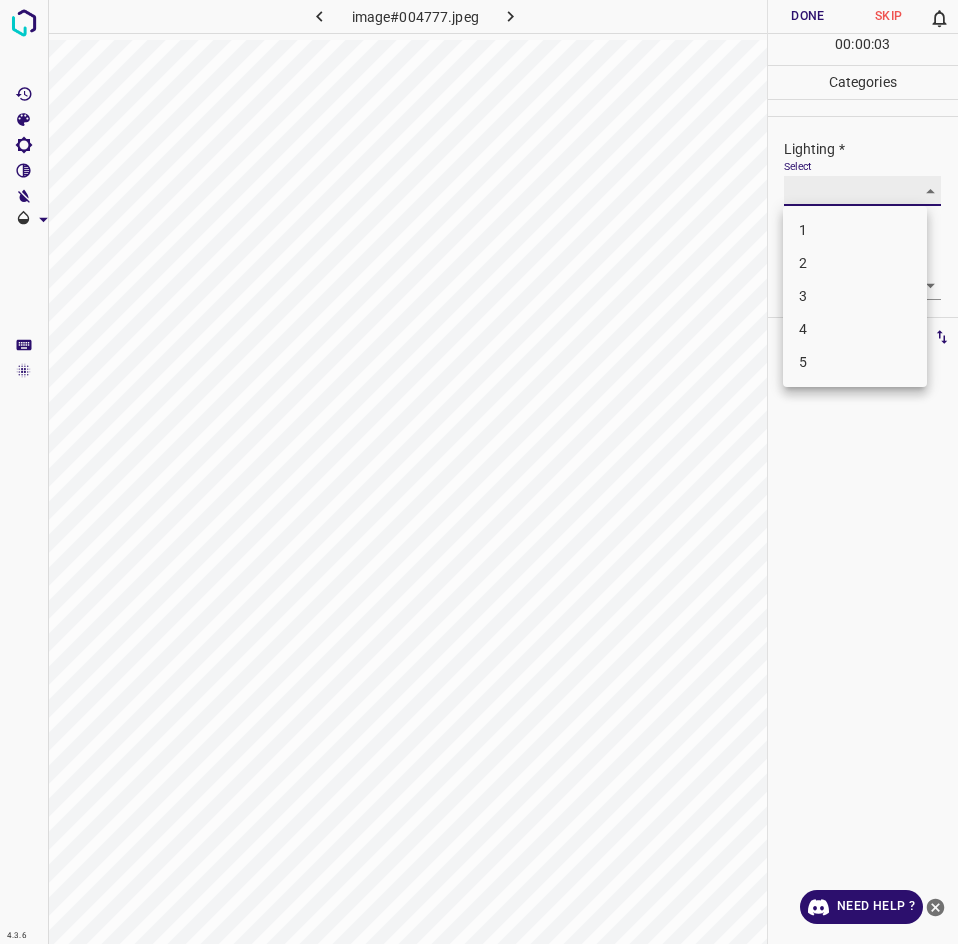type on "2" 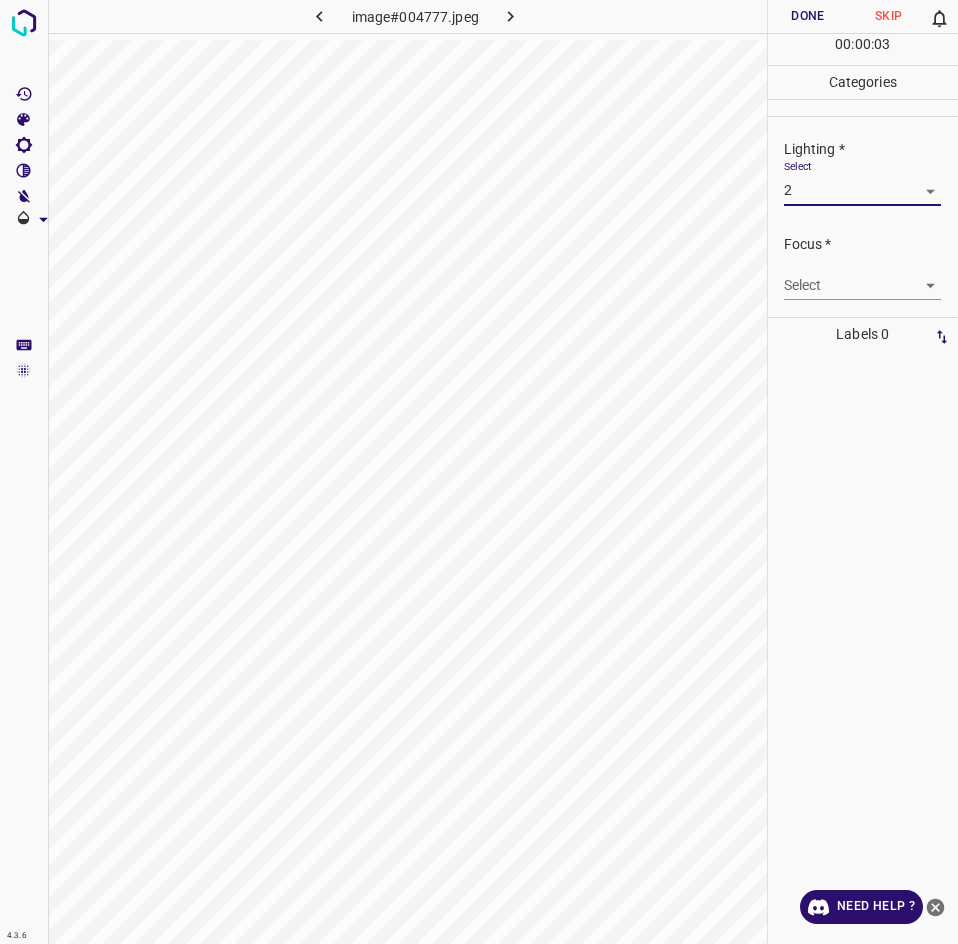 click on "4.3.6  image#004777.jpeg Done Skip 0 00   : 00   : 03   Categories Lighting *  Select 2 2 Focus *  Select ​ Overall *  Select ​ Labels   0 Categories 1 Lighting 2 Focus 3 Overall Tools Space Change between modes (Draw & Edit) I Auto labeling R Restore zoom M Zoom in N Zoom out Delete Delete selecte label Filters Z Restore filters X Saturation filter C Brightness filter V Contrast filter B Gray scale filter General O Download Need Help ? - Text - Hide - Delete" at bounding box center (479, 472) 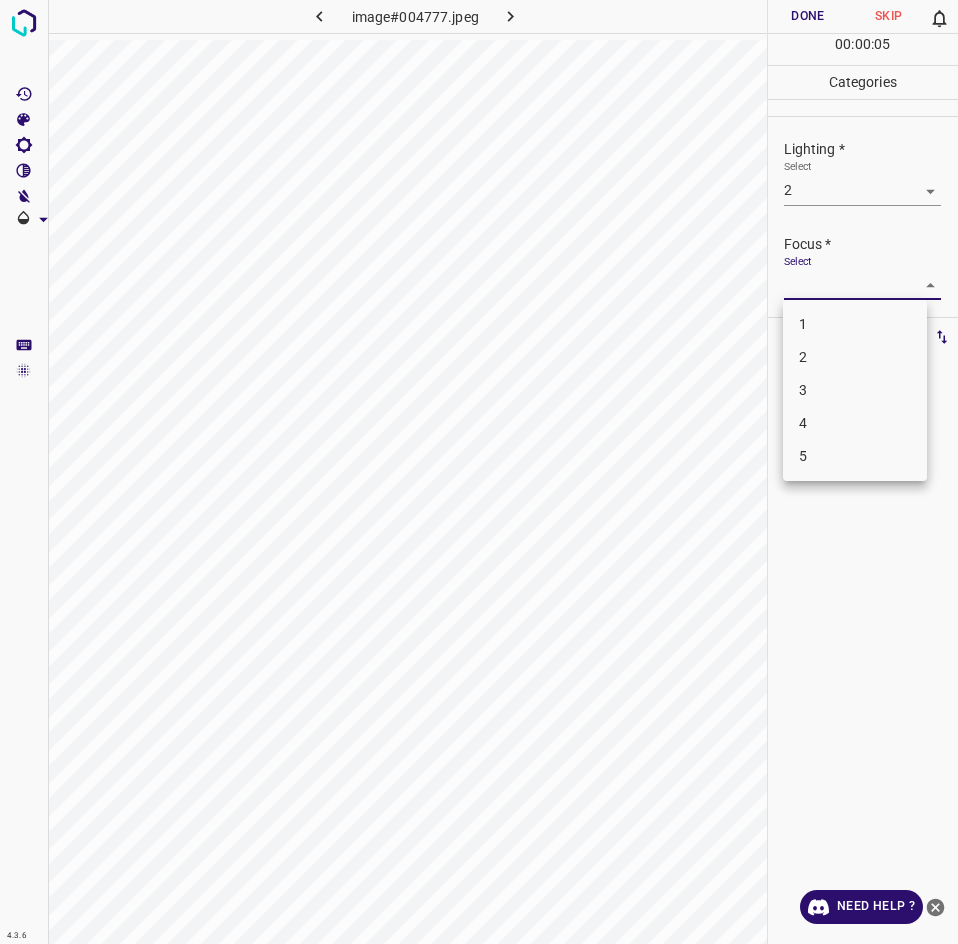 click on "3" at bounding box center [855, 390] 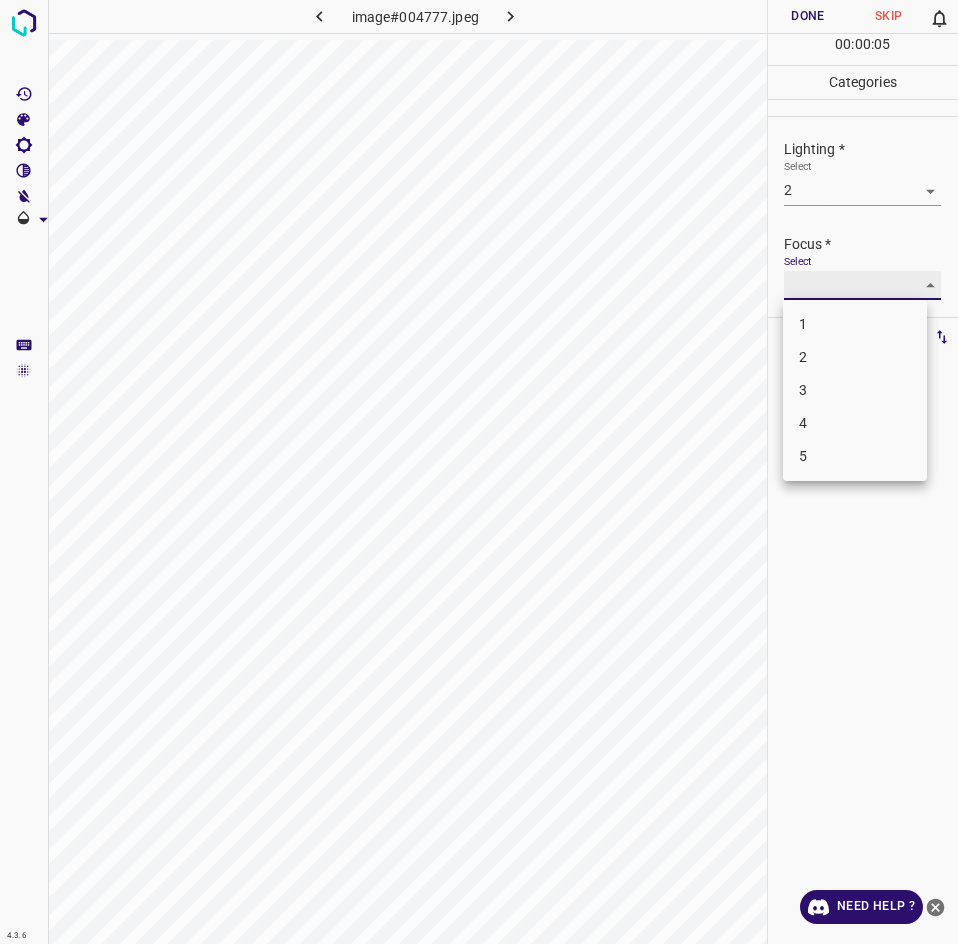 type on "3" 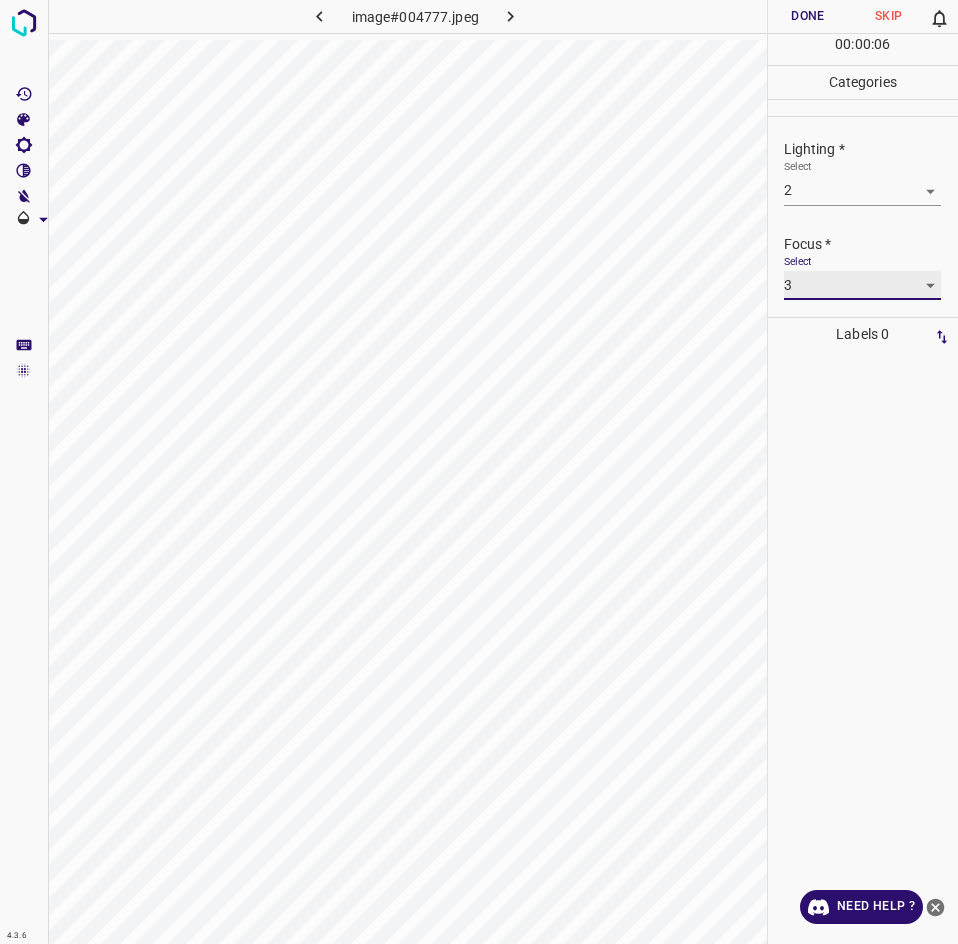 scroll, scrollTop: 96, scrollLeft: 0, axis: vertical 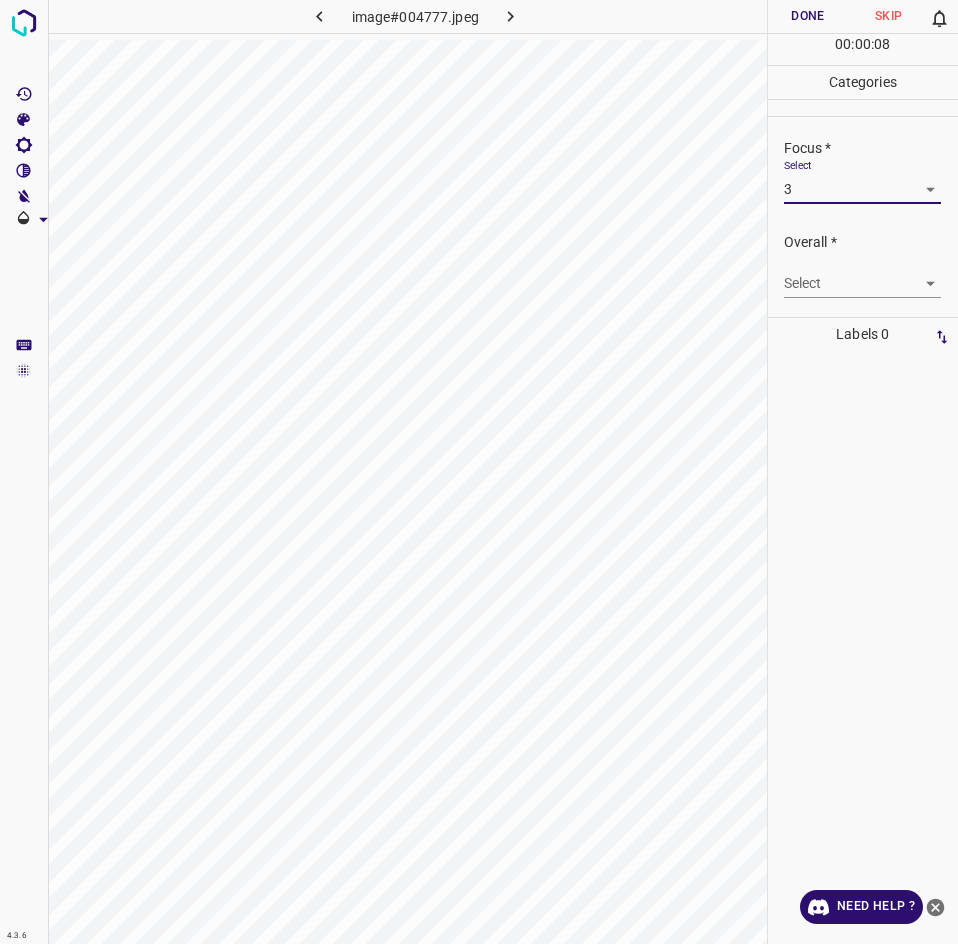 click on "4.3.6  image#004777.jpeg Done Skip 0 00   : 00   : 08   Categories Lighting *  Select 2 2 Focus *  Select 3 3 Overall *  Select ​ Labels   0 Categories 1 Lighting 2 Focus 3 Overall Tools Space Change between modes (Draw & Edit) I Auto labeling R Restore zoom M Zoom in N Zoom out Delete Delete selecte label Filters Z Restore filters X Saturation filter C Brightness filter V Contrast filter B Gray scale filter General O Download Need Help ? - Text - Hide - Delete" at bounding box center [479, 472] 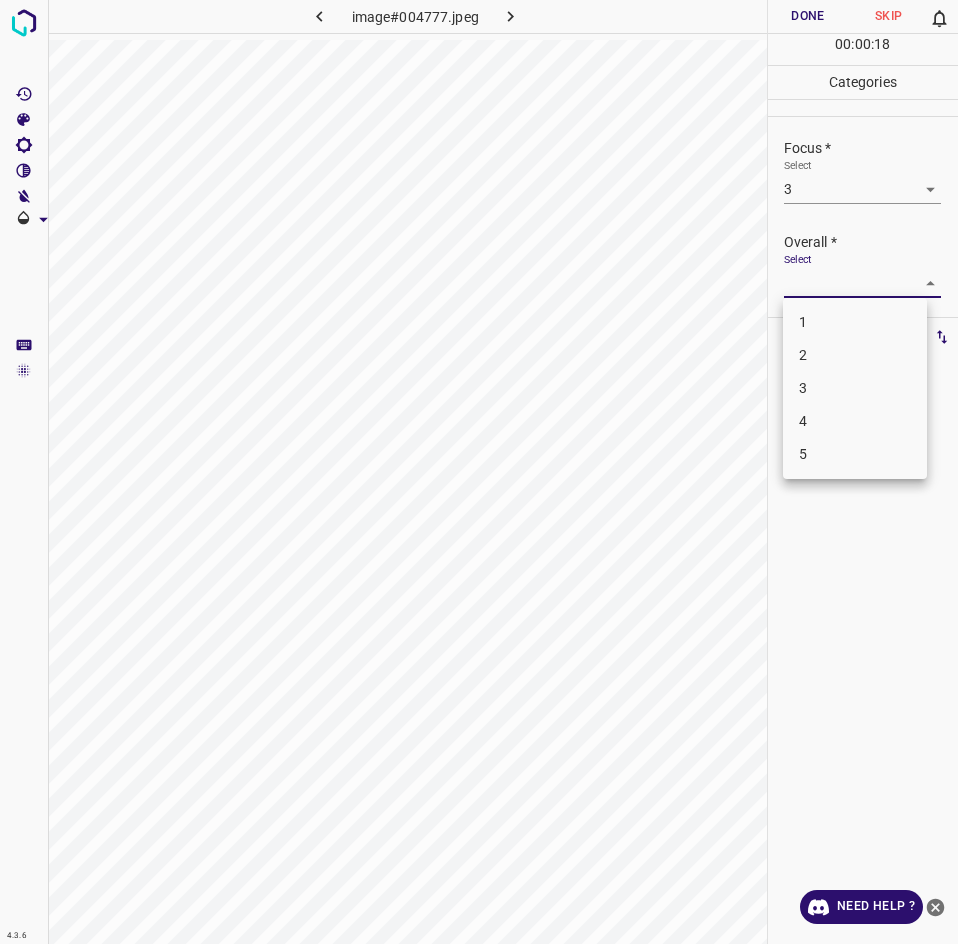 click on "3" at bounding box center (855, 388) 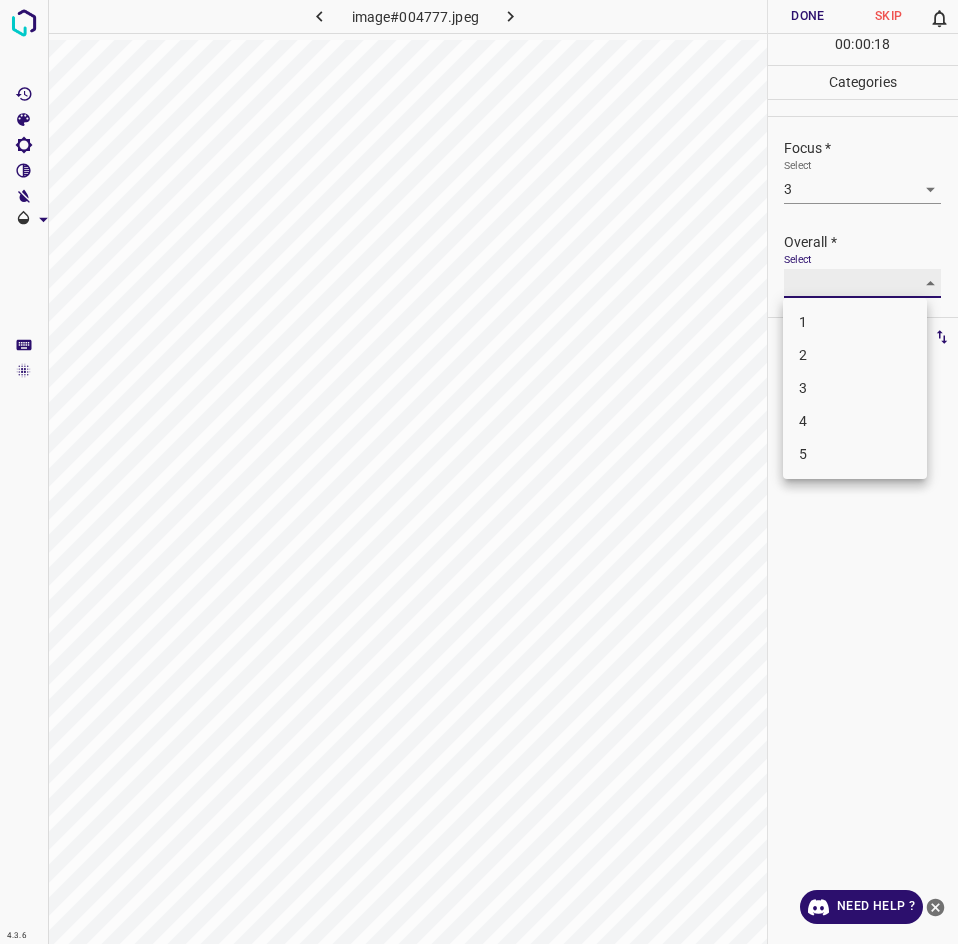 type on "3" 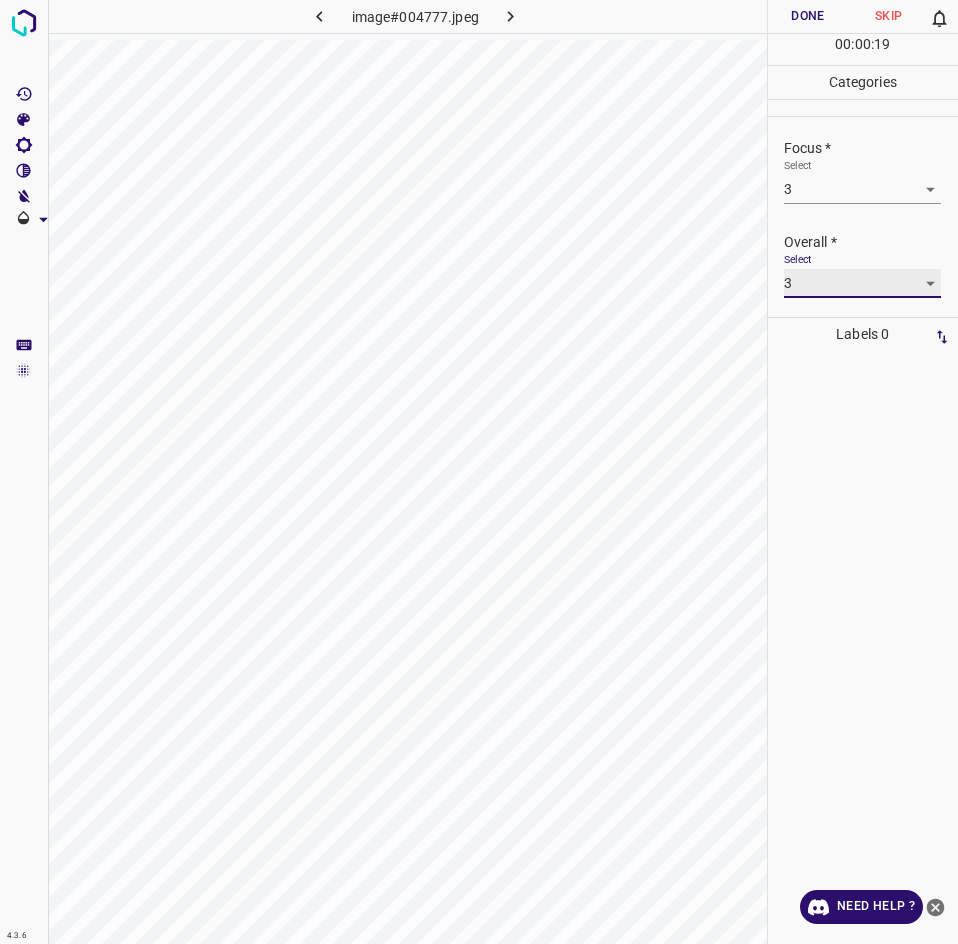 scroll, scrollTop: 3, scrollLeft: 0, axis: vertical 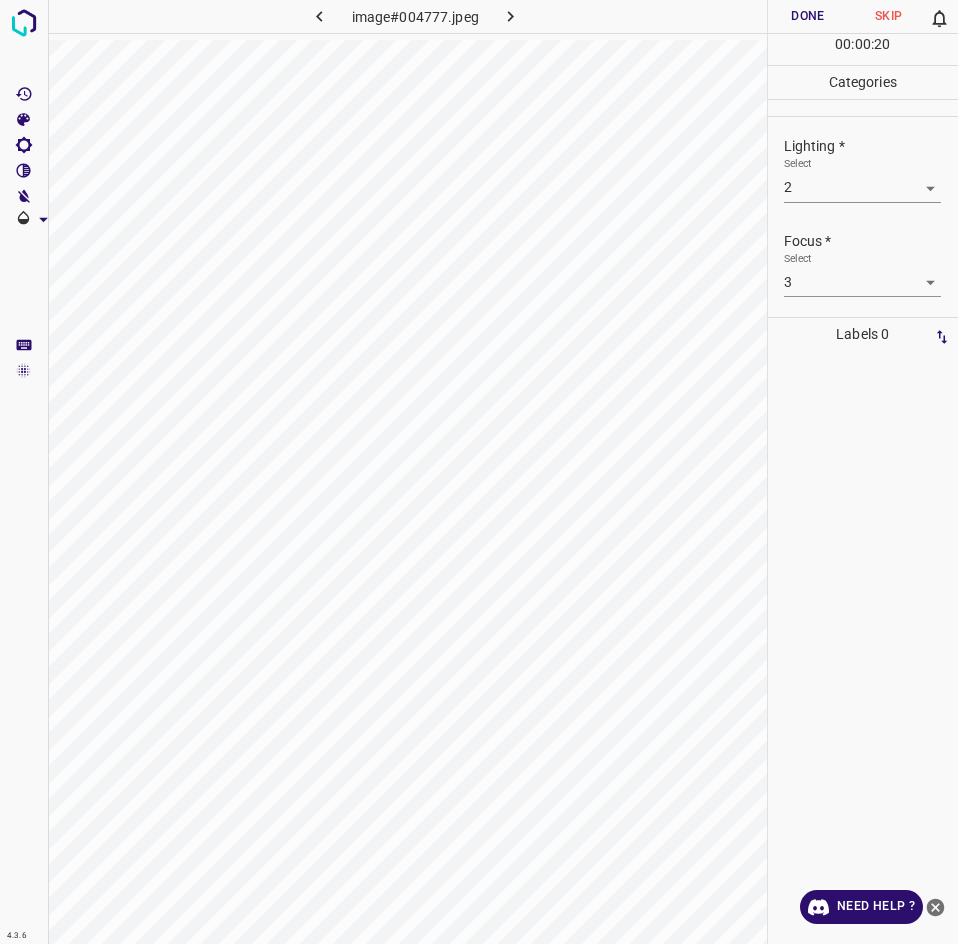click on "Done" at bounding box center [808, 16] 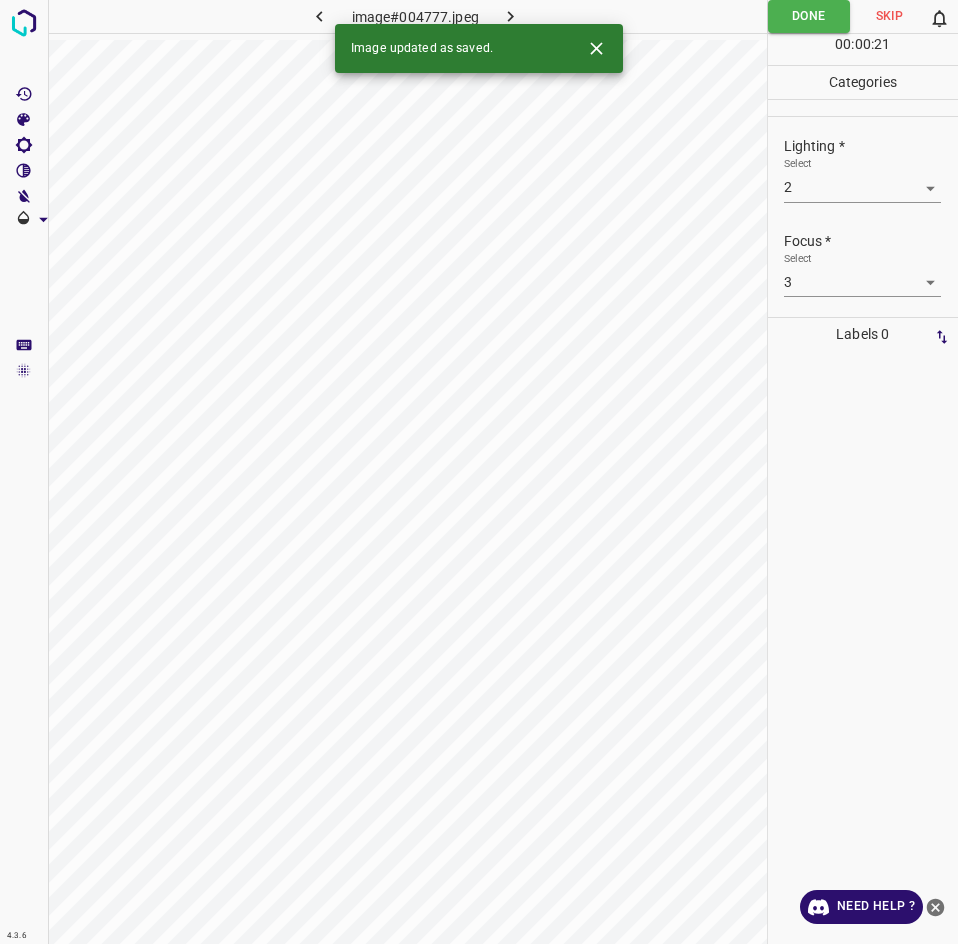 click 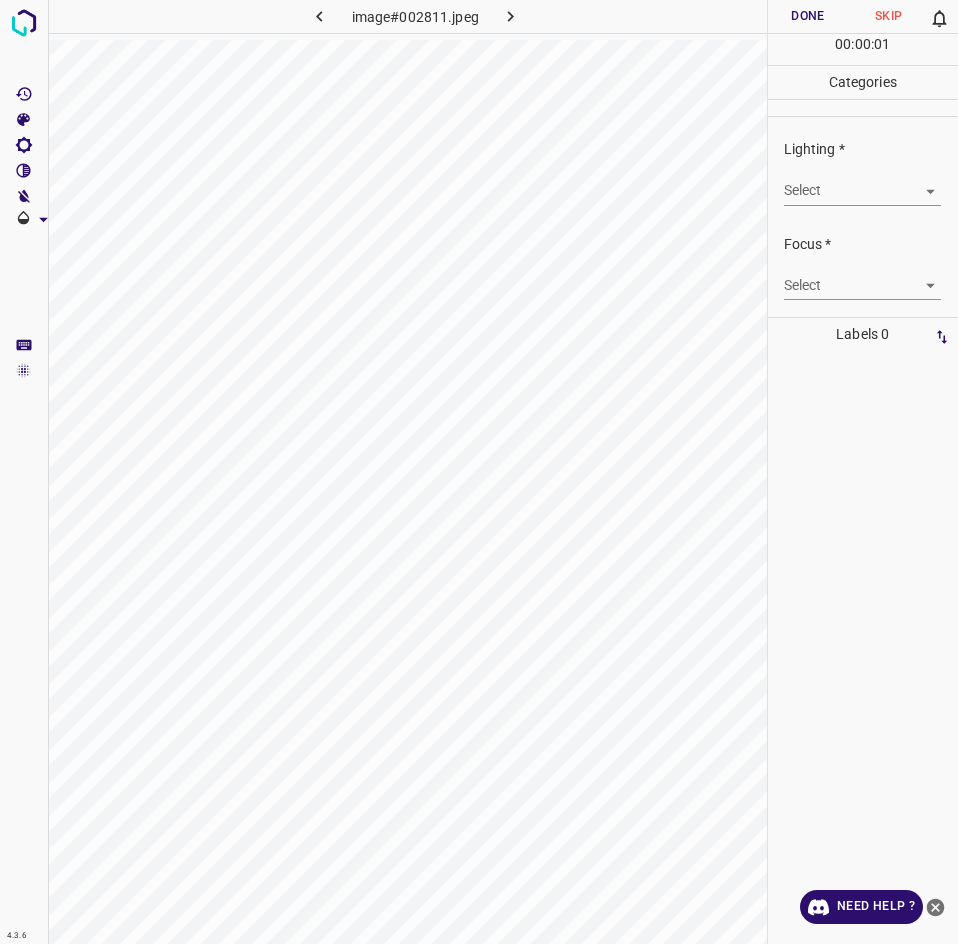 click on "4.3.6  image#002811.jpeg Done Skip 0 00   : 00   : 01   Categories Lighting *  Select ​ Focus *  Select ​ Overall *  Select ​ Labels   0 Categories 1 Lighting 2 Focus 3 Overall Tools Space Change between modes (Draw & Edit) I Auto labeling R Restore zoom M Zoom in N Zoom out Delete Delete selecte label Filters Z Restore filters X Saturation filter C Brightness filter V Contrast filter B Gray scale filter General O Download Need Help ? - Text - Hide - Delete" at bounding box center [479, 472] 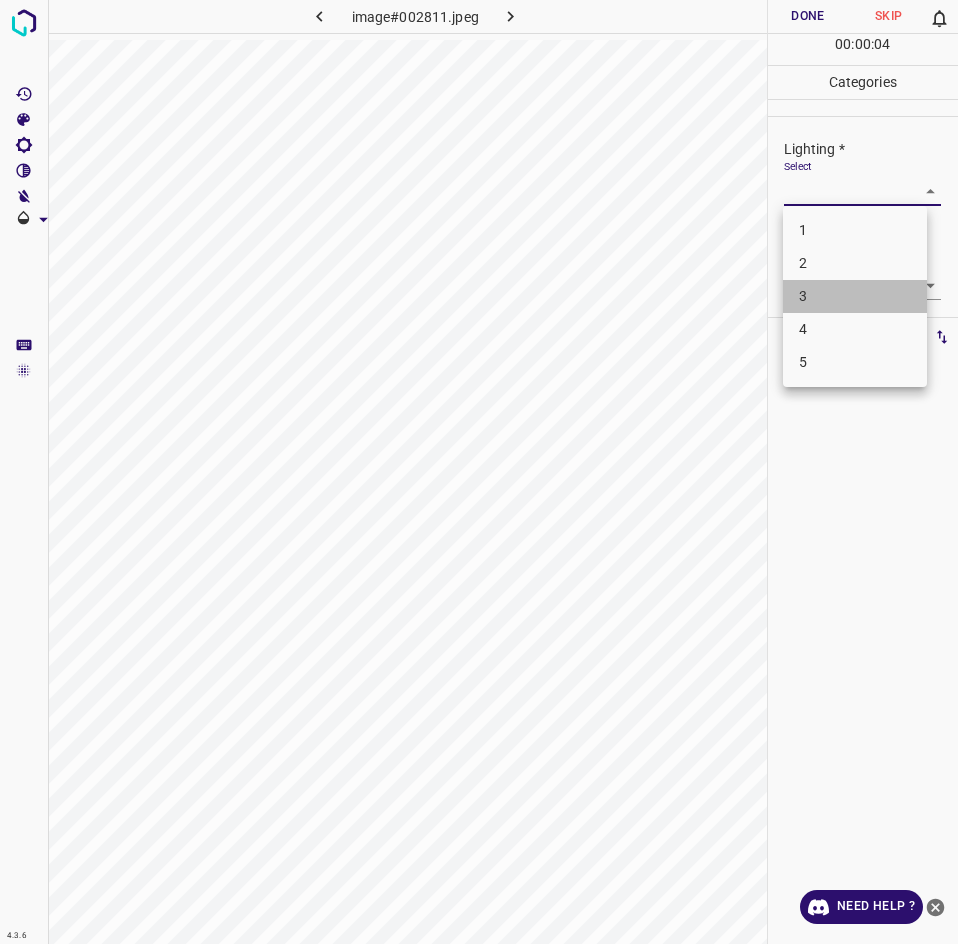 click on "3" at bounding box center (855, 296) 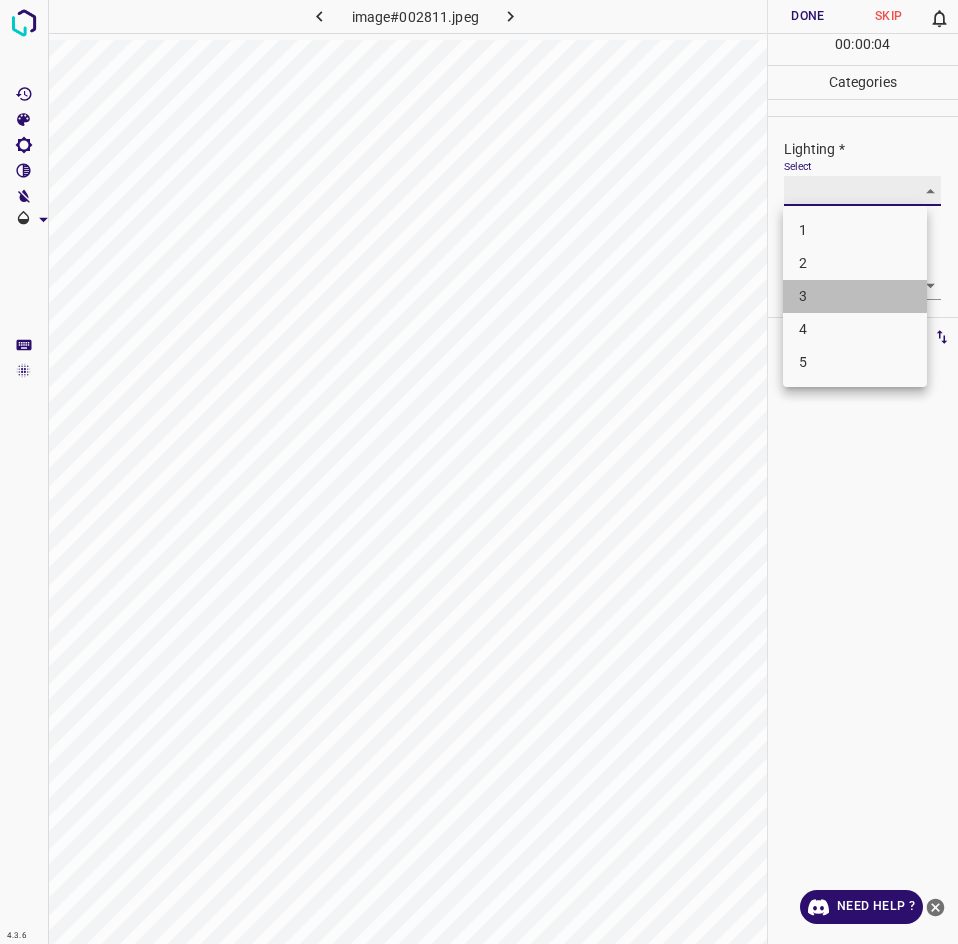 type on "3" 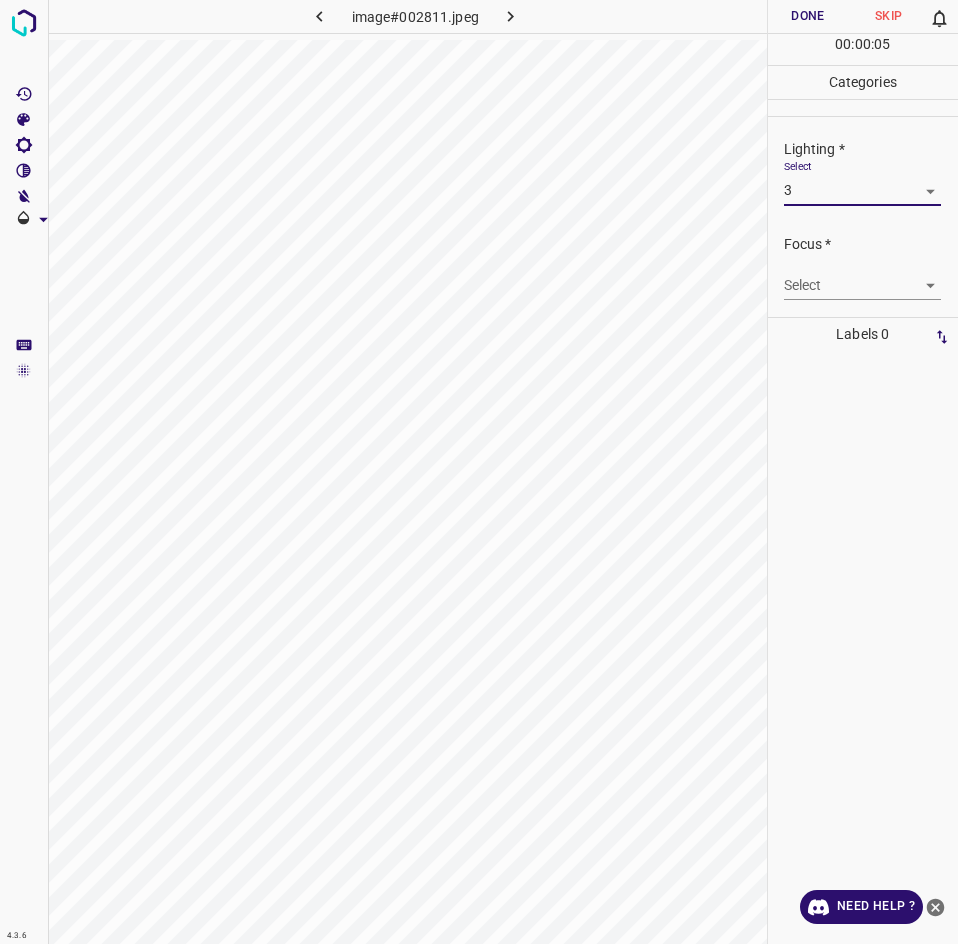 click on "4.3.6  image#002811.jpeg Done Skip 0 00   : 00   : 05   Categories Lighting *  Select 3 3 Focus *  Select ​ Overall *  Select ​ Labels   0 Categories 1 Lighting 2 Focus 3 Overall Tools Space Change between modes (Draw & Edit) I Auto labeling R Restore zoom M Zoom in N Zoom out Delete Delete selecte label Filters Z Restore filters X Saturation filter C Brightness filter V Contrast filter B Gray scale filter General O Download Need Help ? - Text - Hide - Delete" at bounding box center [479, 472] 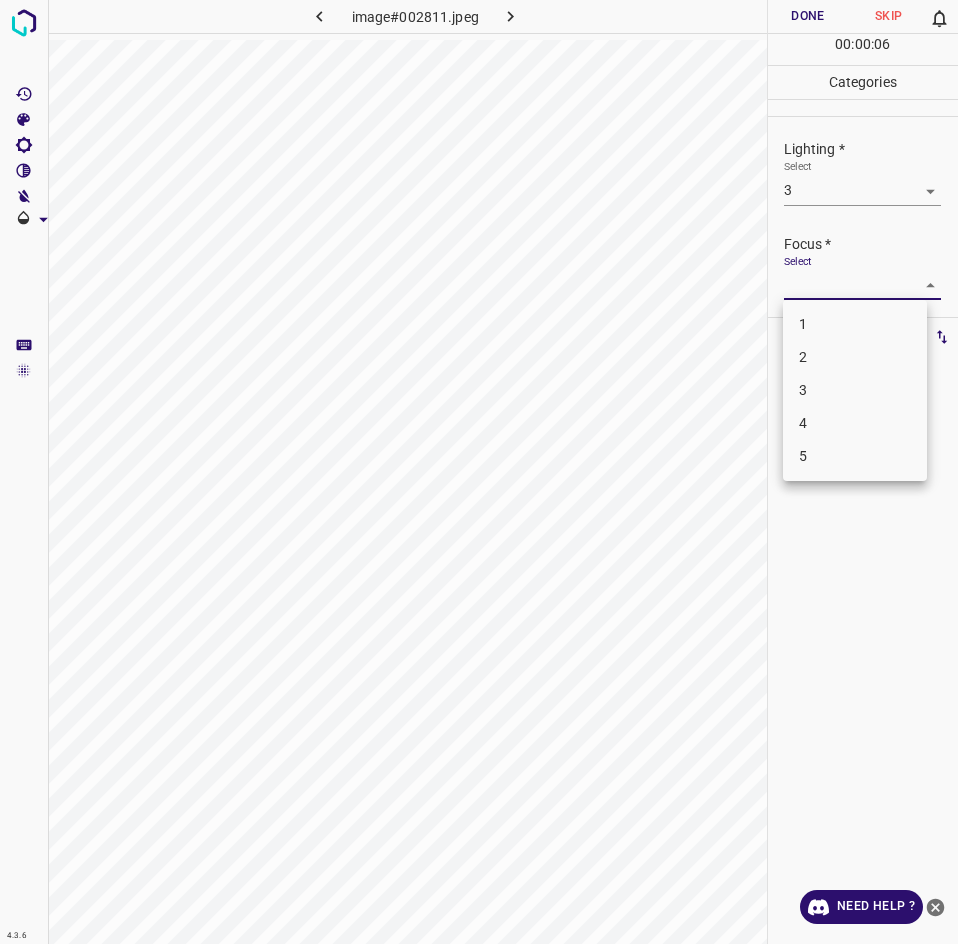 click on "3" at bounding box center [855, 390] 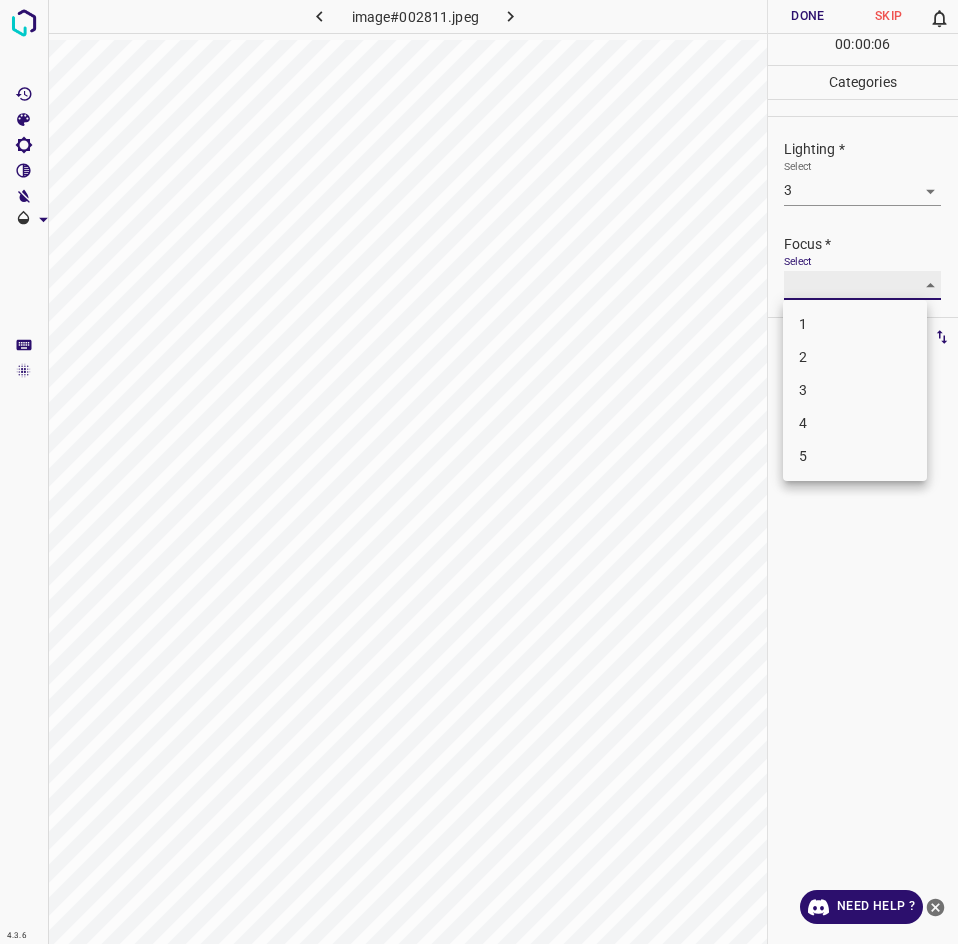 type on "3" 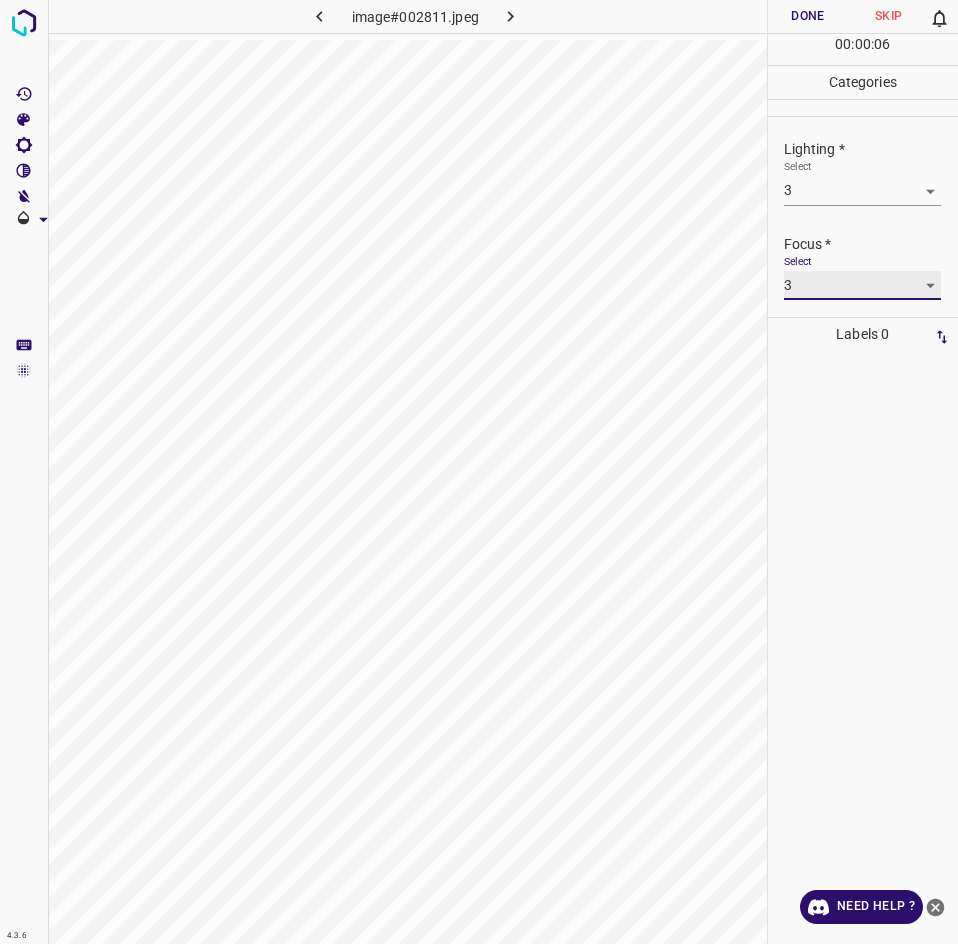 scroll, scrollTop: 98, scrollLeft: 0, axis: vertical 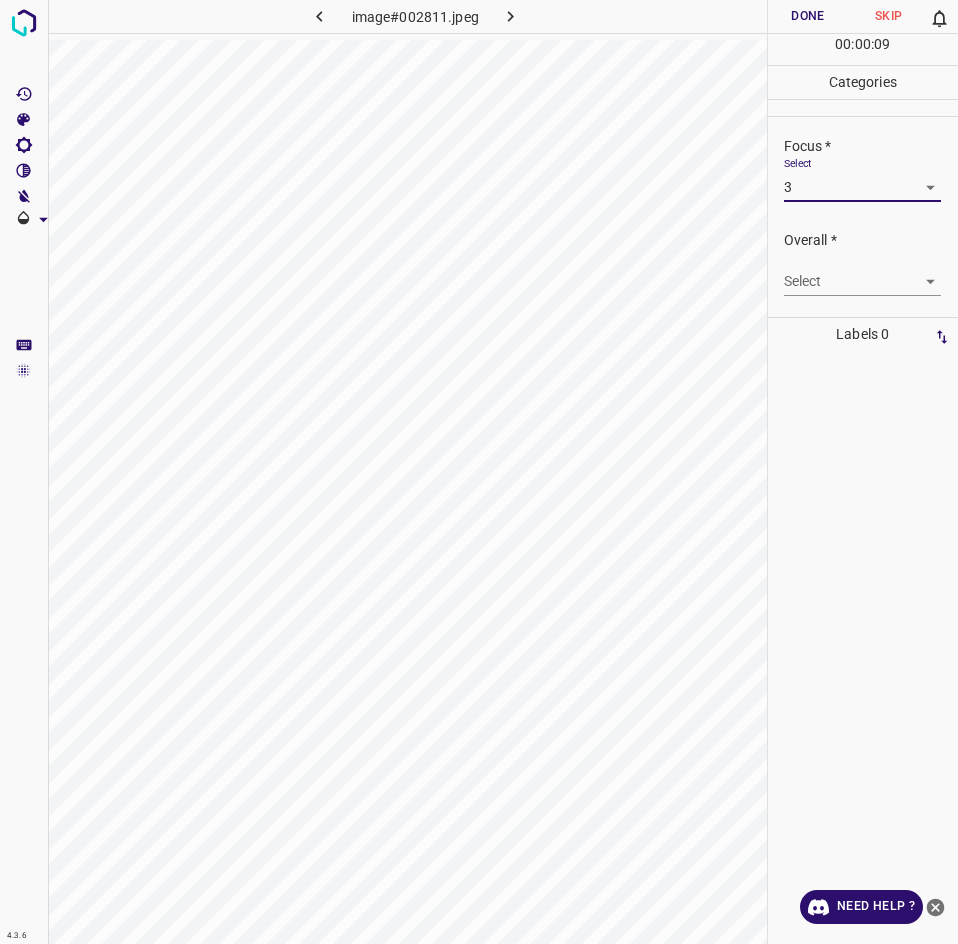 click on "4.3.6  image#002811.jpeg Done Skip 0 00   : 00   : 09   Categories Lighting *  Select 3 3 Focus *  Select 3 3 Overall *  Select ​ Labels   0 Categories 1 Lighting 2 Focus 3 Overall Tools Space Change between modes (Draw & Edit) I Auto labeling R Restore zoom M Zoom in N Zoom out Delete Delete selecte label Filters Z Restore filters X Saturation filter C Brightness filter V Contrast filter B Gray scale filter General O Download Need Help ? - Text - Hide - Delete" at bounding box center [479, 472] 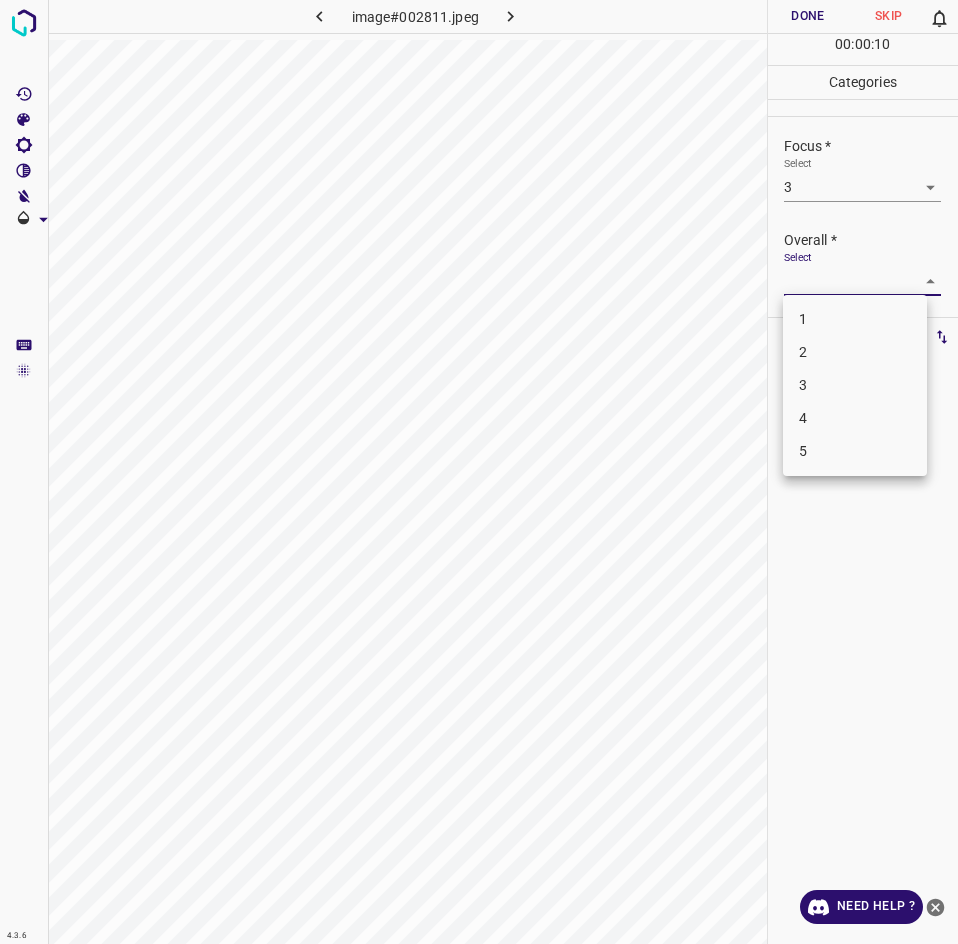 click on "3" at bounding box center [855, 385] 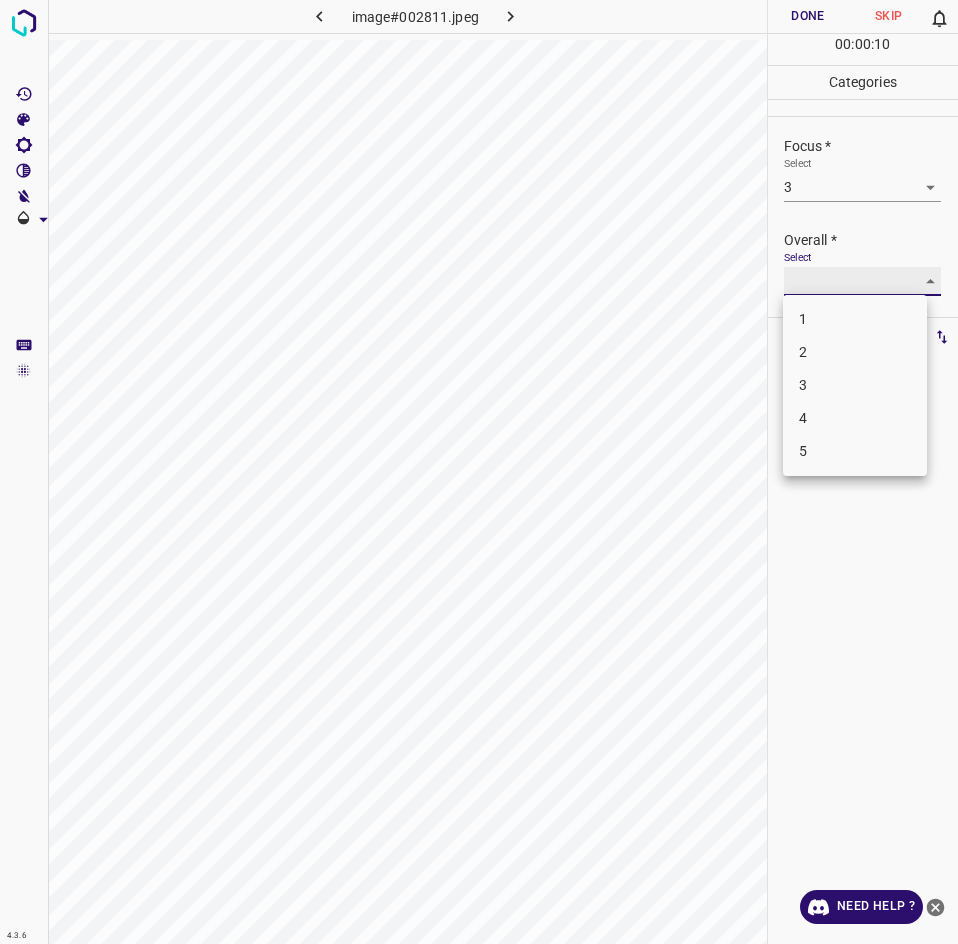 type on "3" 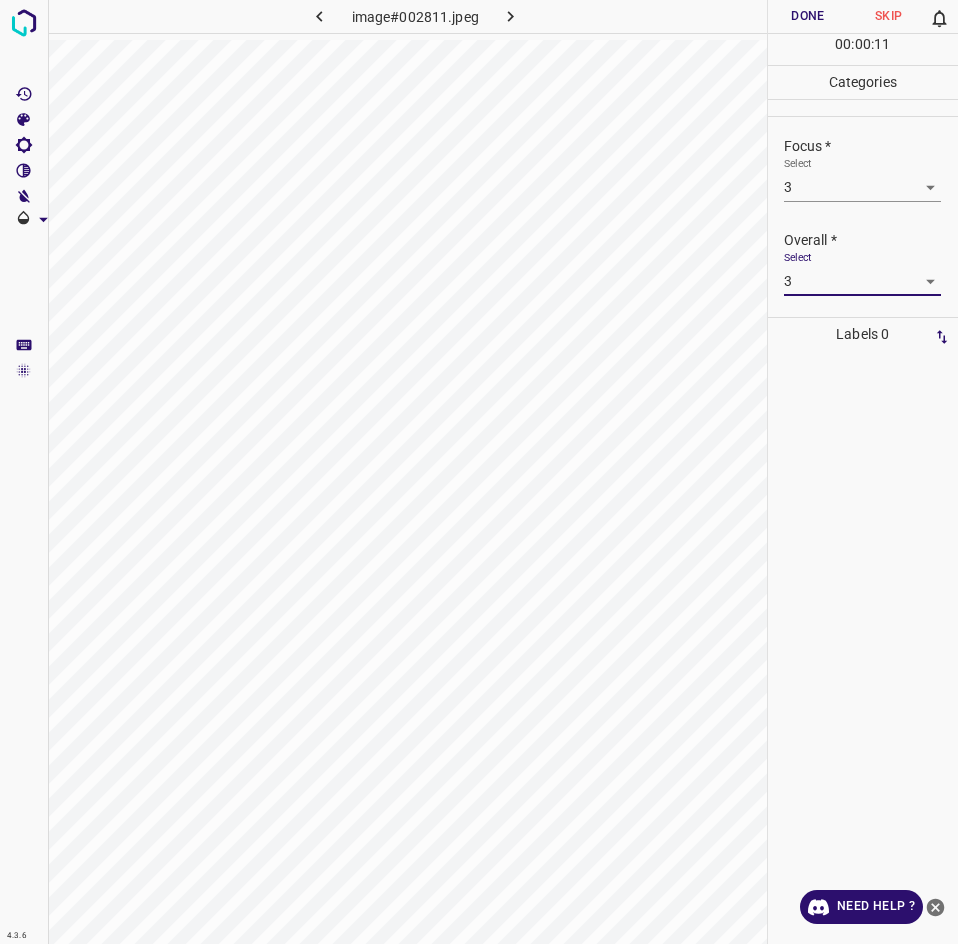 click on "Done" at bounding box center [808, 16] 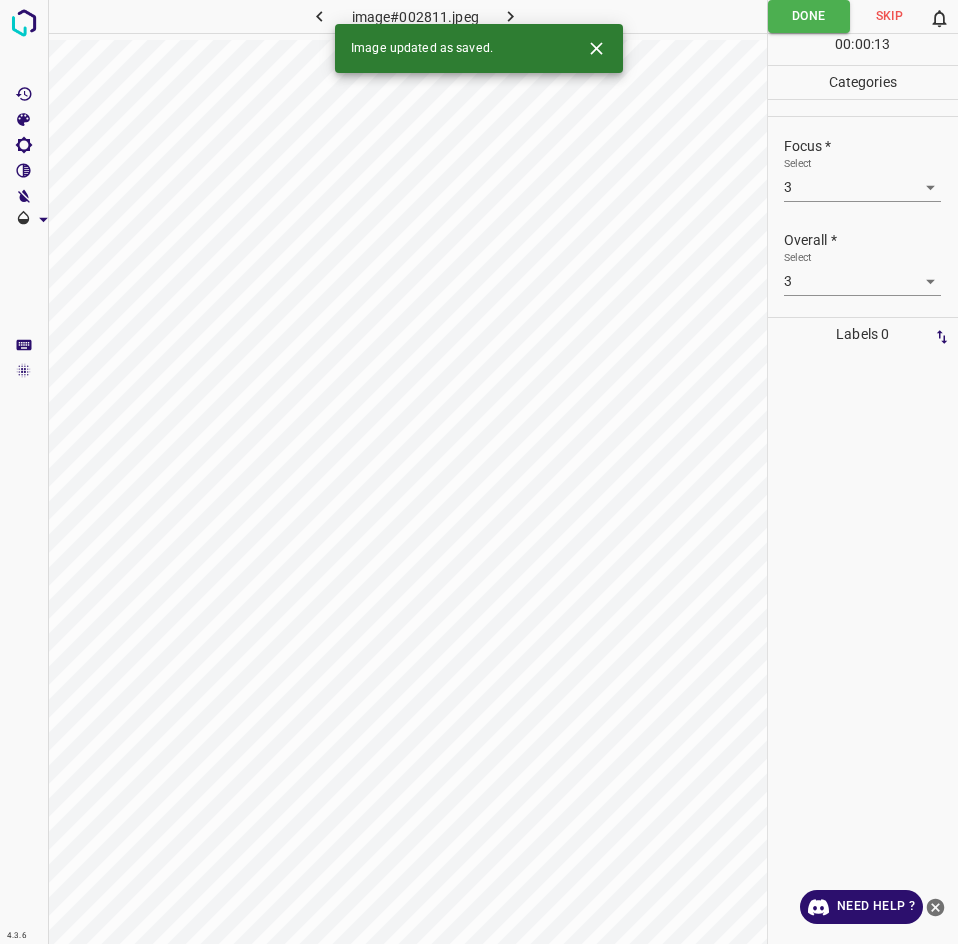 click 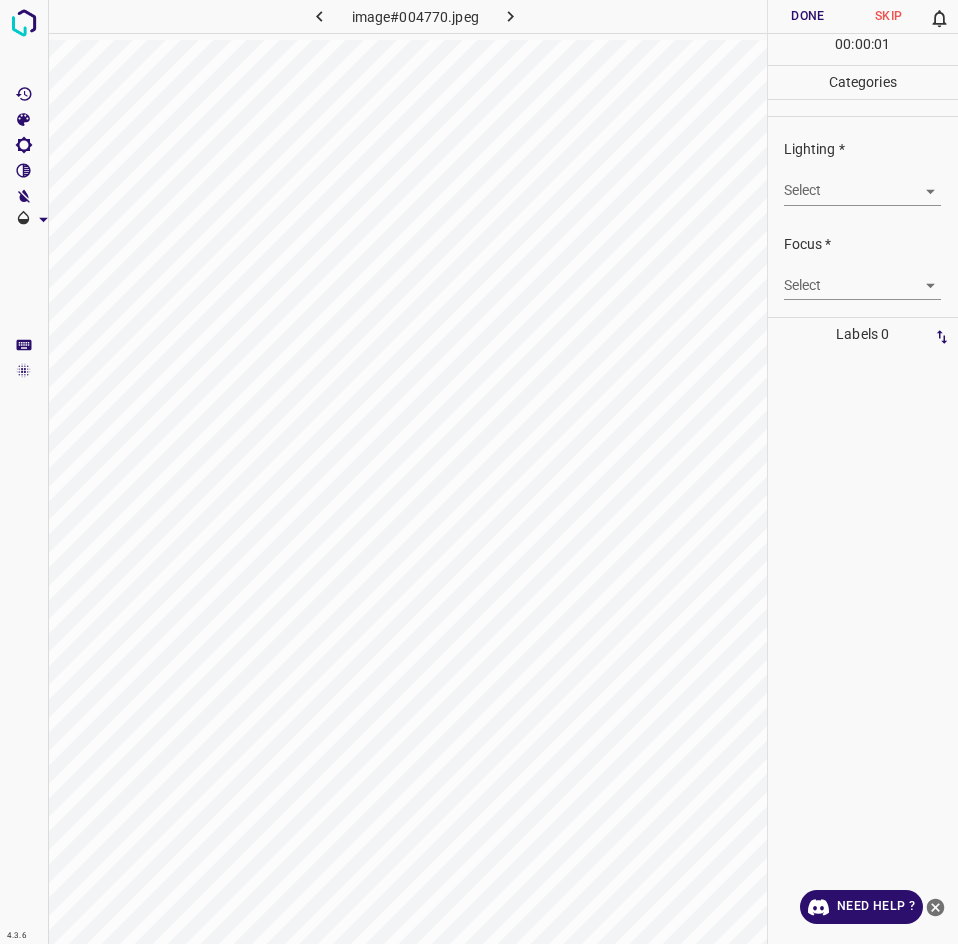click on "4.3.6  image#004770.jpeg Done Skip 0 00   : 00   : 01   Categories Lighting *  Select ​ Focus *  Select ​ Overall *  Select ​ Labels   0 Categories 1 Lighting 2 Focus 3 Overall Tools Space Change between modes (Draw & Edit) I Auto labeling R Restore zoom M Zoom in N Zoom out Delete Delete selecte label Filters Z Restore filters X Saturation filter C Brightness filter V Contrast filter B Gray scale filter General O Download Need Help ? - Text - Hide - Delete" at bounding box center [479, 472] 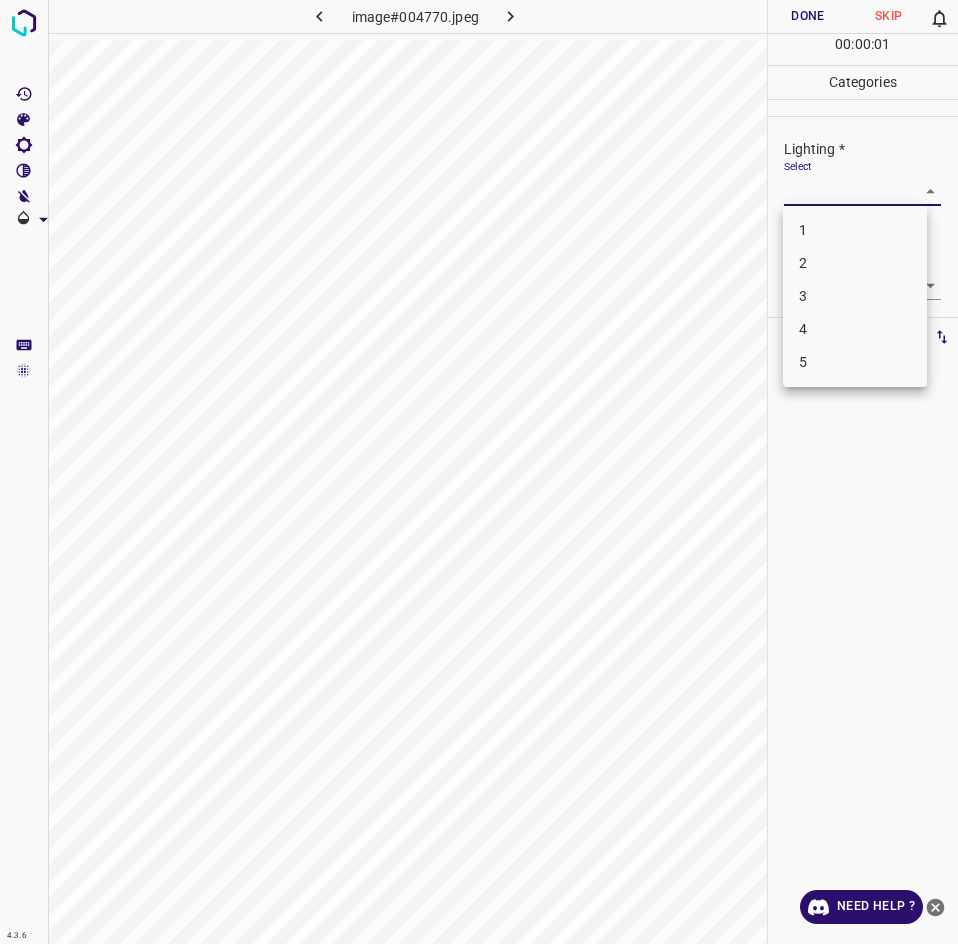 click on "2" at bounding box center (855, 263) 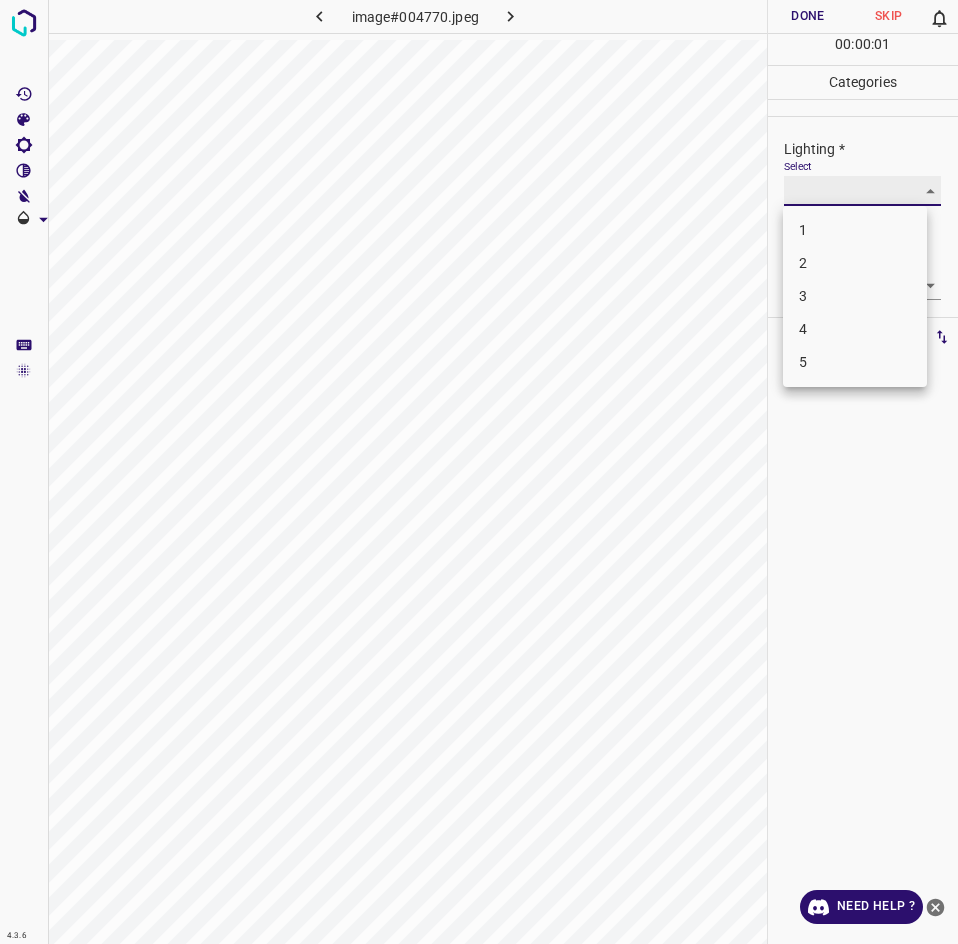 type on "2" 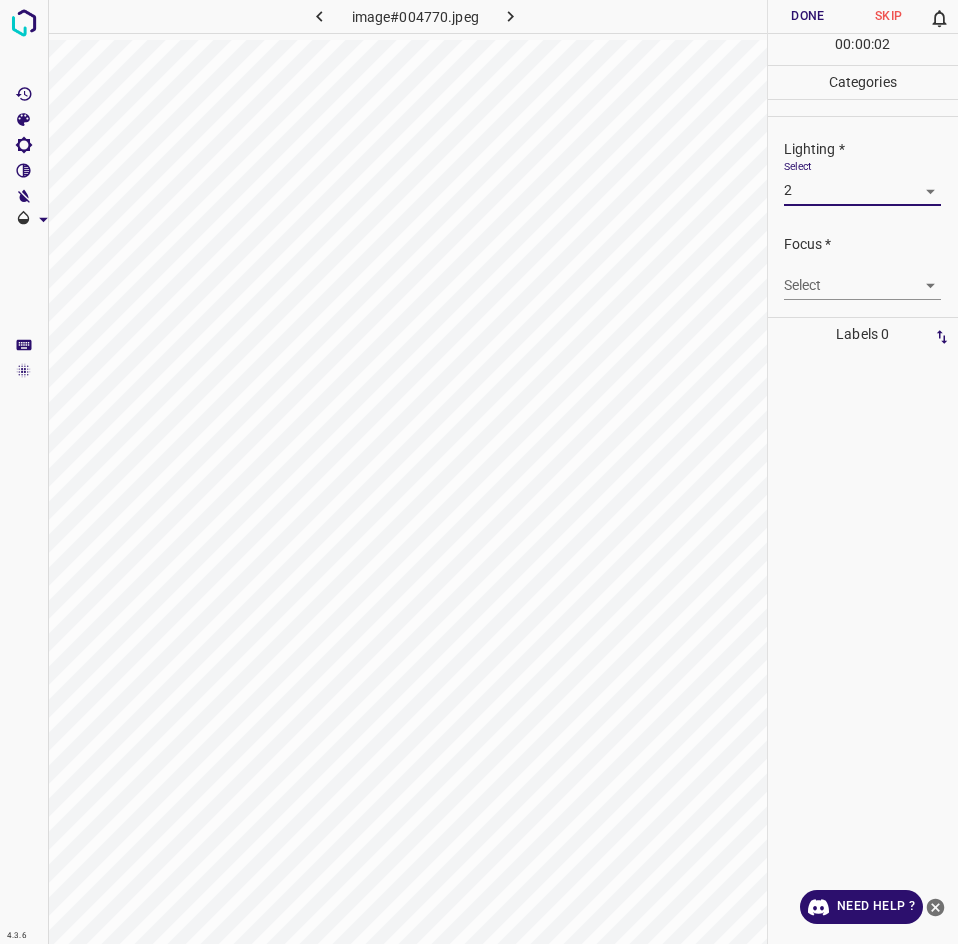 click on "4.3.6  image#004770.jpeg Done Skip 0 00   : 00   : 02   Categories Lighting *  Select 2 2 Focus *  Select ​ Overall *  Select ​ Labels   0 Categories 1 Lighting 2 Focus 3 Overall Tools Space Change between modes (Draw & Edit) I Auto labeling R Restore zoom M Zoom in N Zoom out Delete Delete selecte label Filters Z Restore filters X Saturation filter C Brightness filter V Contrast filter B Gray scale filter General O Download Need Help ? - Text - Hide - Delete" at bounding box center (479, 472) 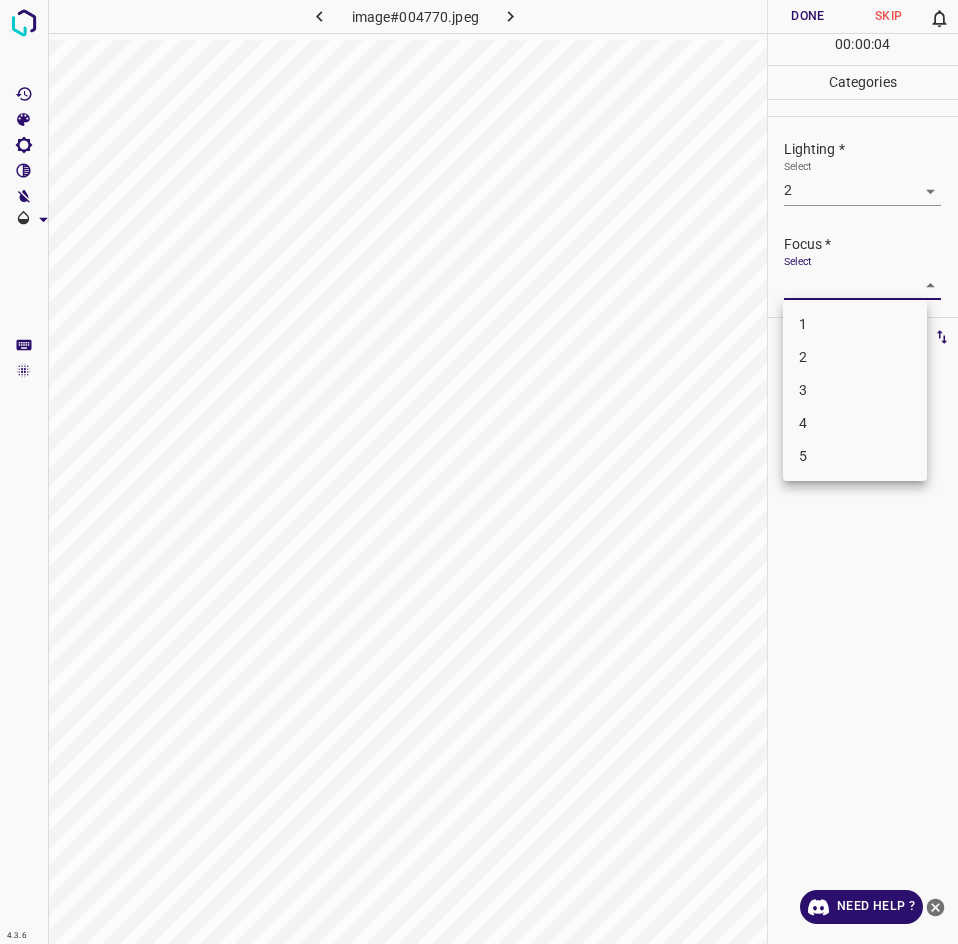 click on "3" at bounding box center (855, 390) 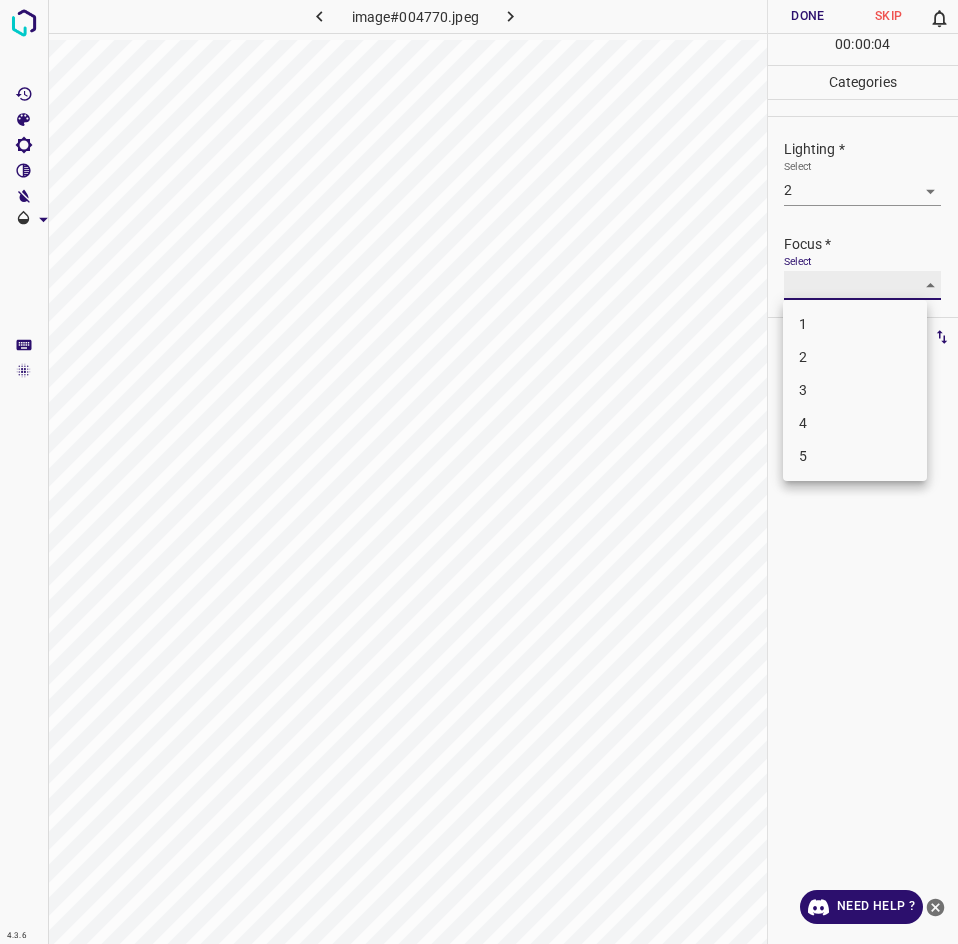 type on "3" 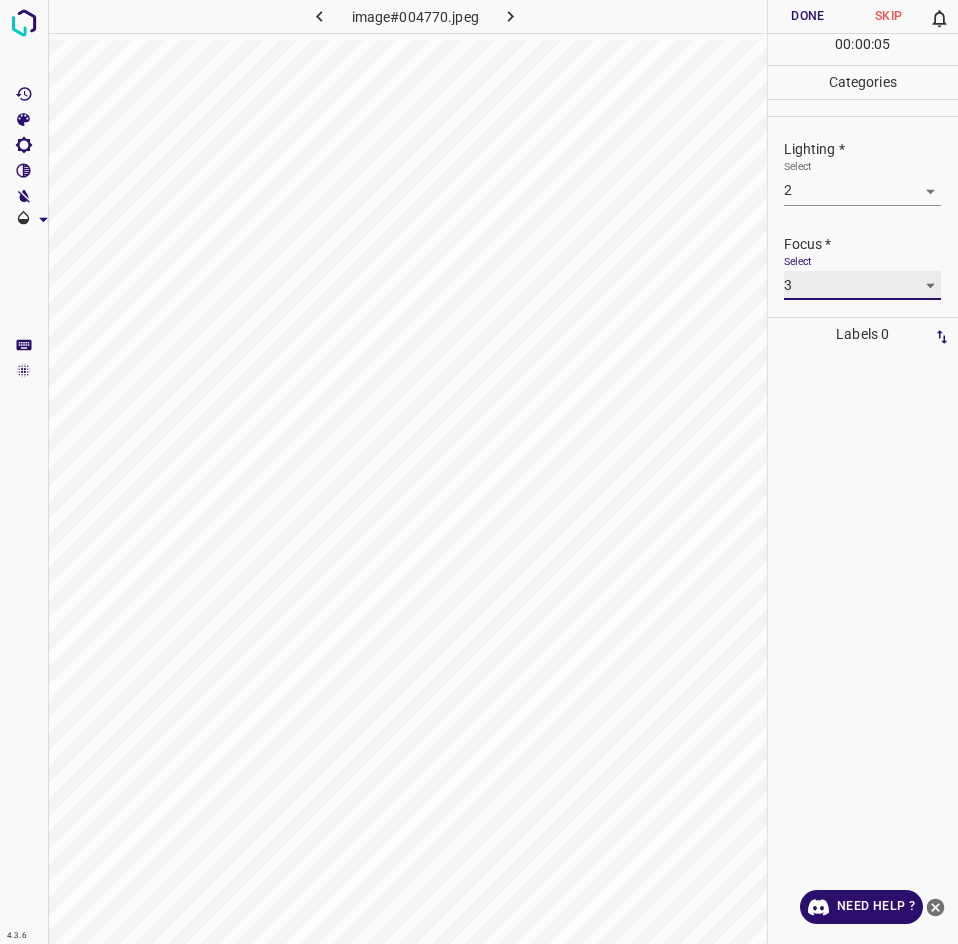 scroll, scrollTop: 98, scrollLeft: 0, axis: vertical 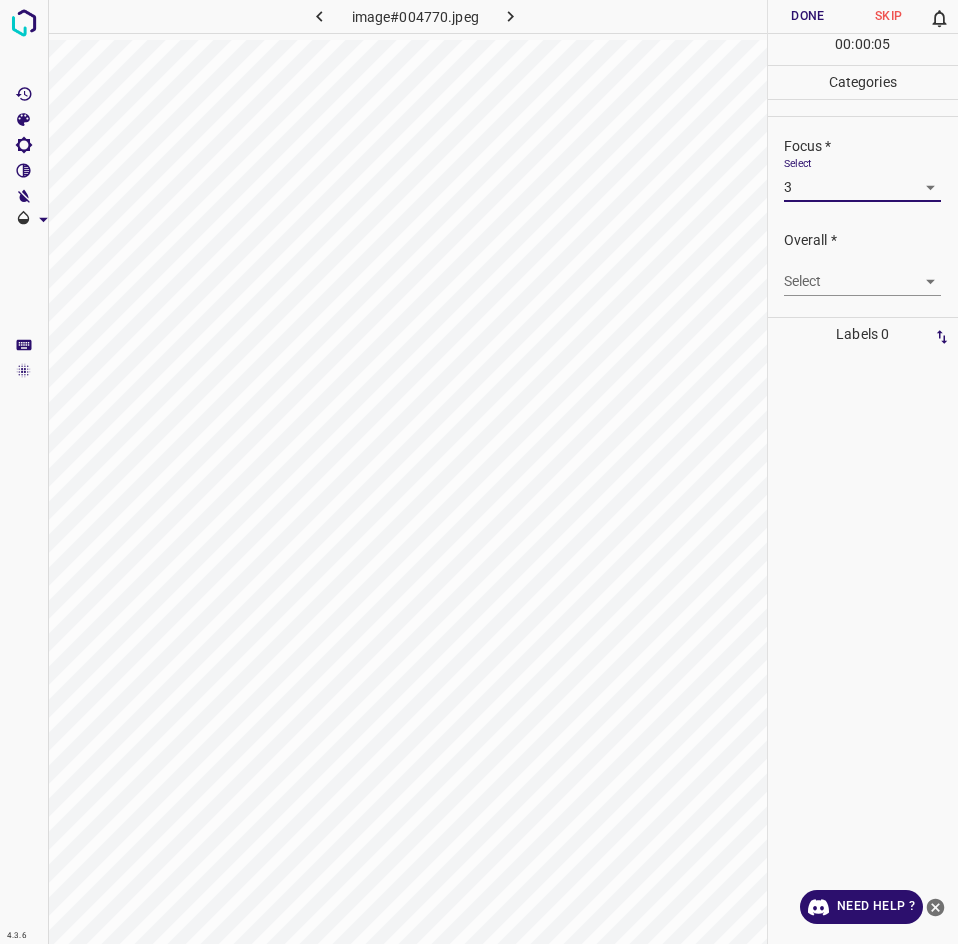 click on "Overall *  Select ​" at bounding box center (863, 263) 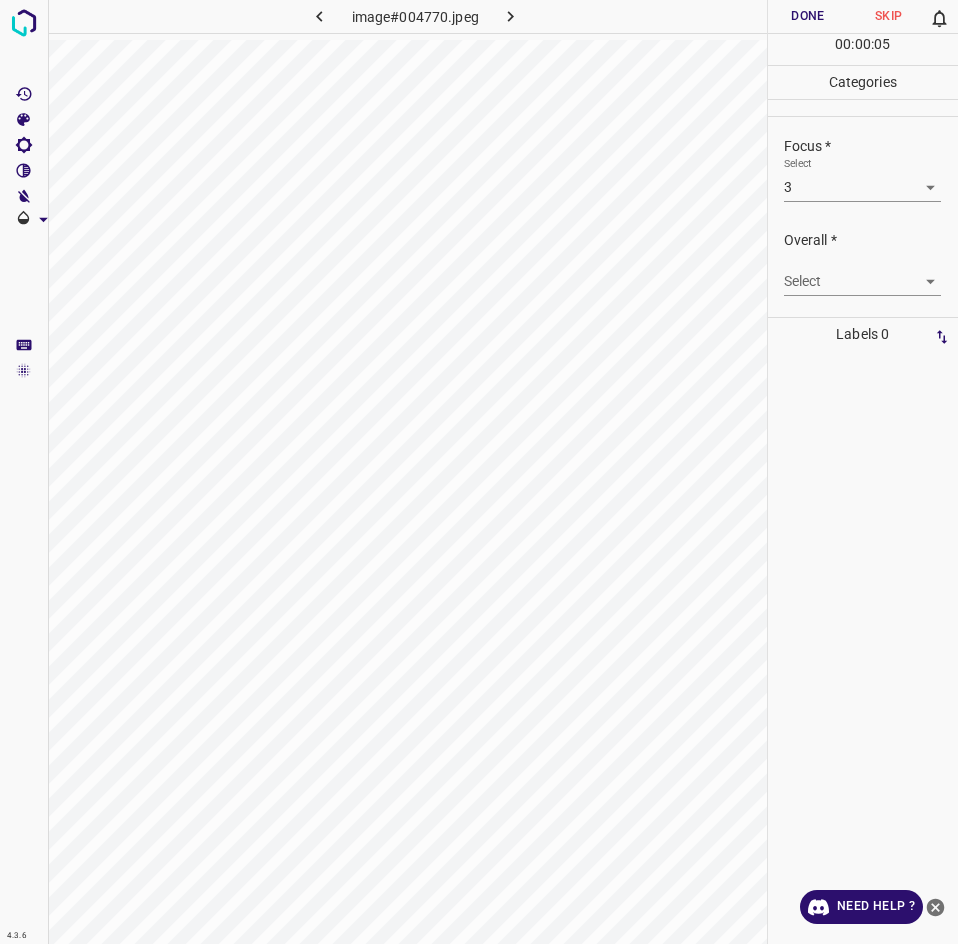 click on "4.3.6  image#004770.jpeg Done Skip 0 00   : 00   : 05   Categories Lighting *  Select 2 2 Focus *  Select 3 3 Overall *  Select ​ Labels   0 Categories 1 Lighting 2 Focus 3 Overall Tools Space Change between modes (Draw & Edit) I Auto labeling R Restore zoom M Zoom in N Zoom out Delete Delete selecte label Filters Z Restore filters X Saturation filter C Brightness filter V Contrast filter B Gray scale filter General O Download Need Help ? - Text - Hide - Delete" at bounding box center [479, 472] 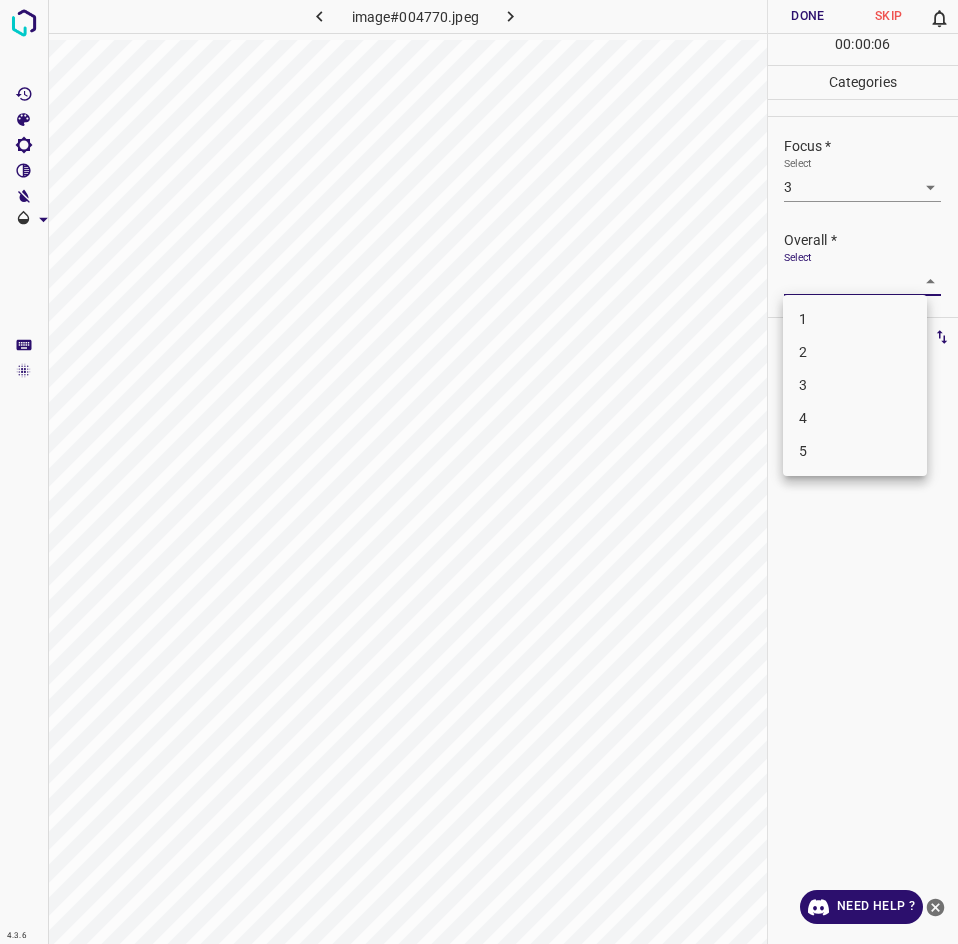 click on "2" at bounding box center [855, 352] 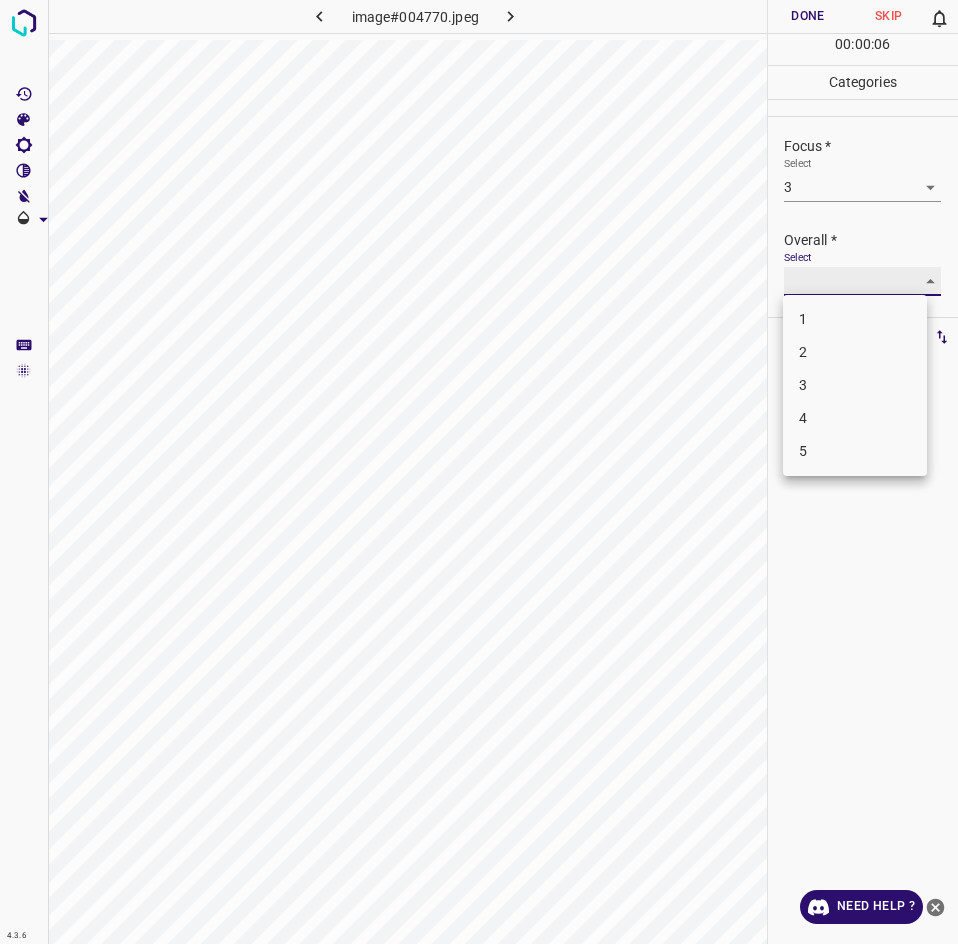 type on "2" 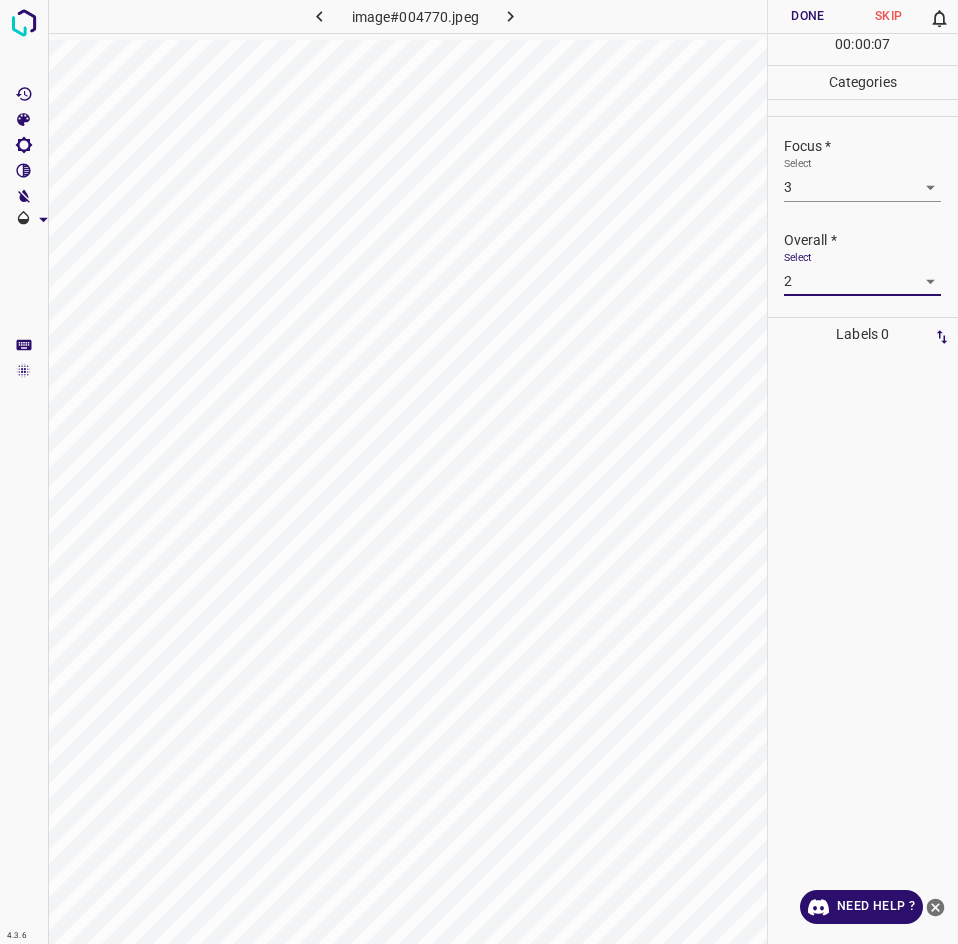 click on "Done" at bounding box center (808, 16) 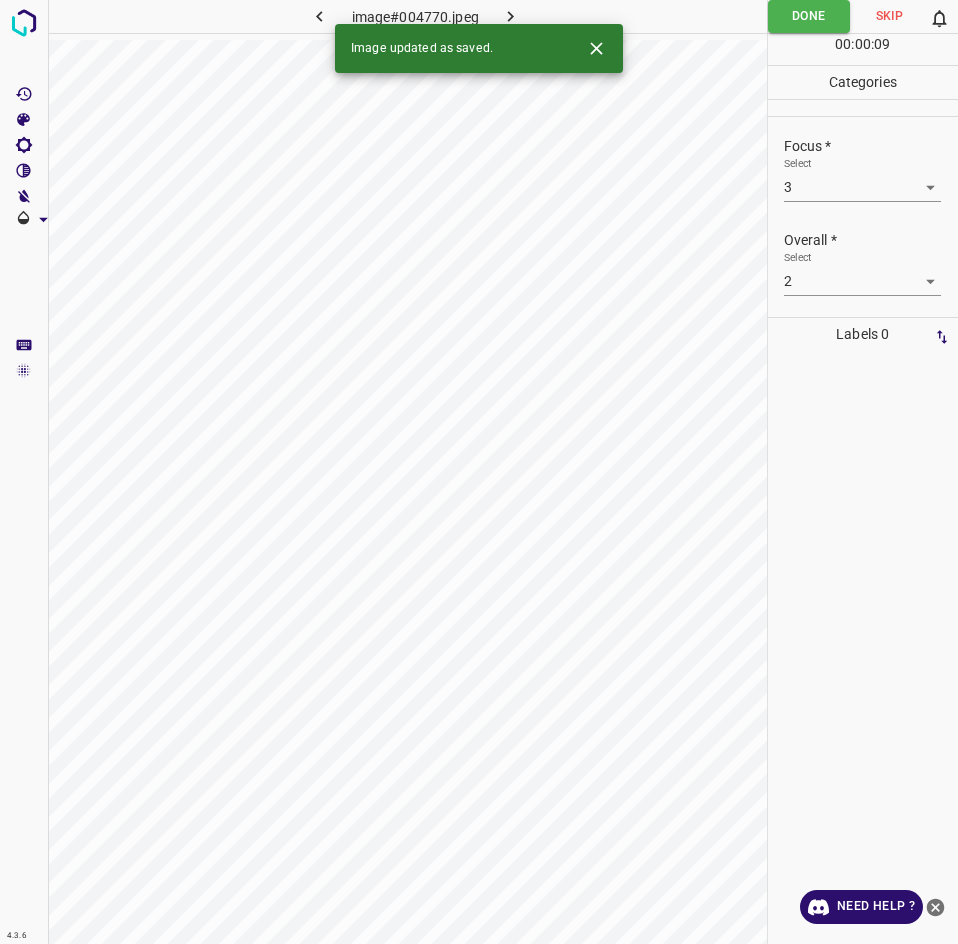click 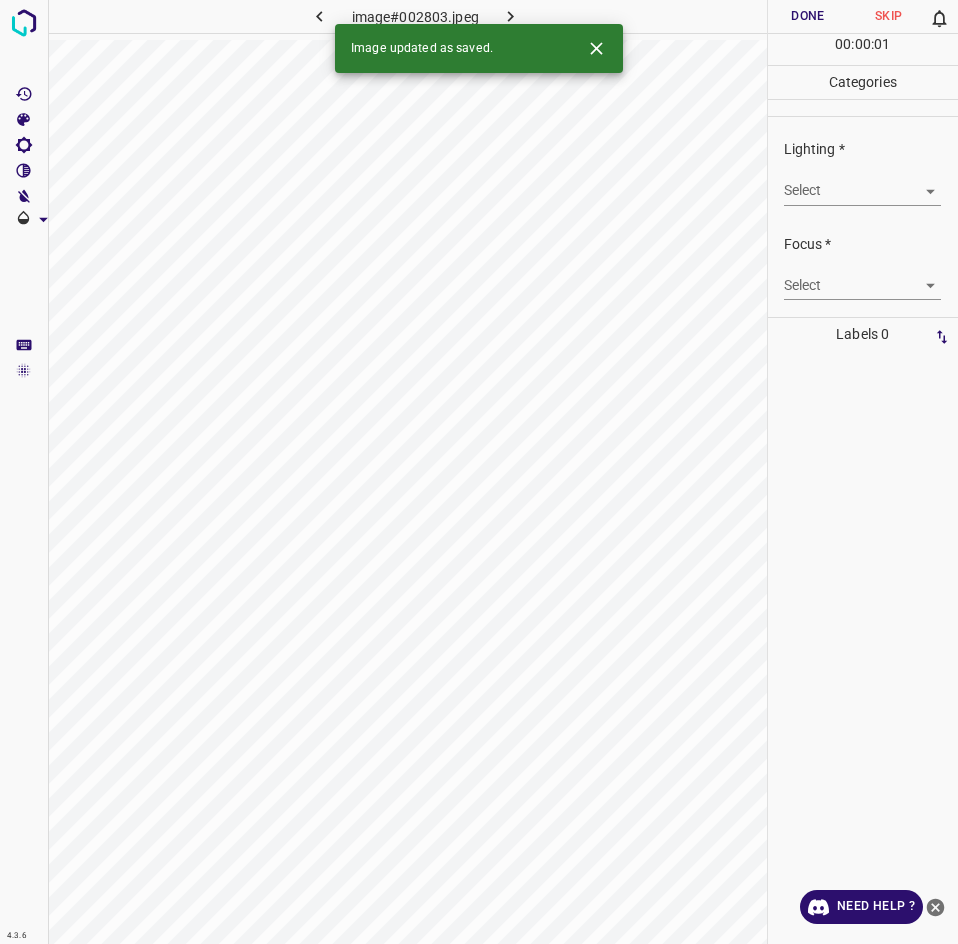 click on "4.3.6  image#002803.jpeg Done Skip 0 00   : 00   : 01   Categories Lighting *  Select ​ Focus *  Select ​ Overall *  Select ​ Labels   0 Categories 1 Lighting 2 Focus 3 Overall Tools Space Change between modes (Draw & Edit) I Auto labeling R Restore zoom M Zoom in N Zoom out Delete Delete selecte label Filters Z Restore filters X Saturation filter C Brightness filter V Contrast filter B Gray scale filter General O Download Image updated as saved. Need Help ? - Text - Hide - Delete" at bounding box center (479, 472) 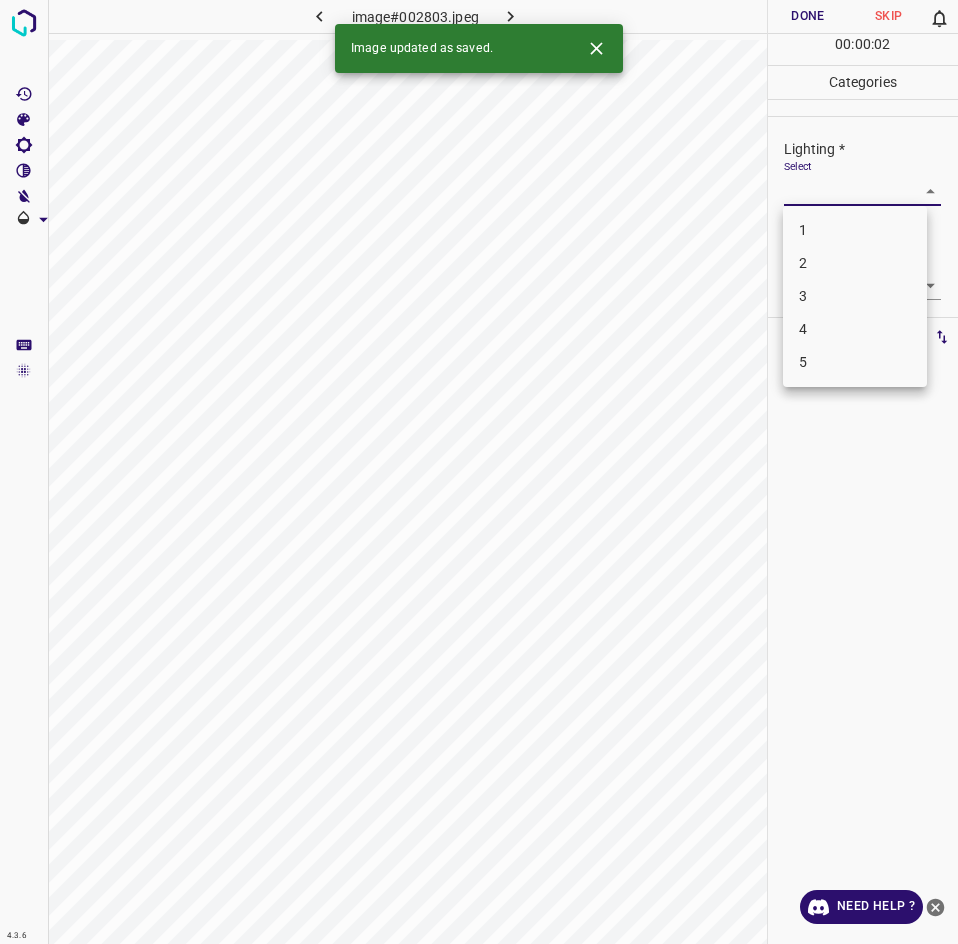 click on "2" at bounding box center (855, 263) 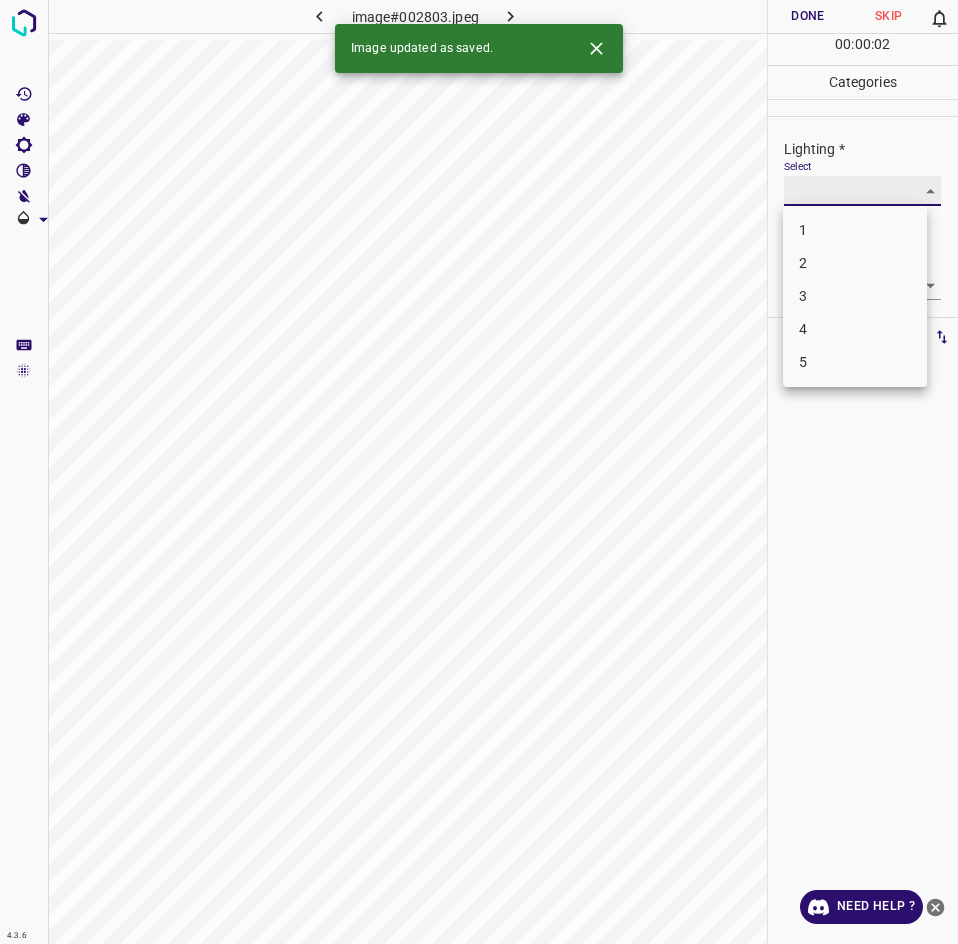 type on "2" 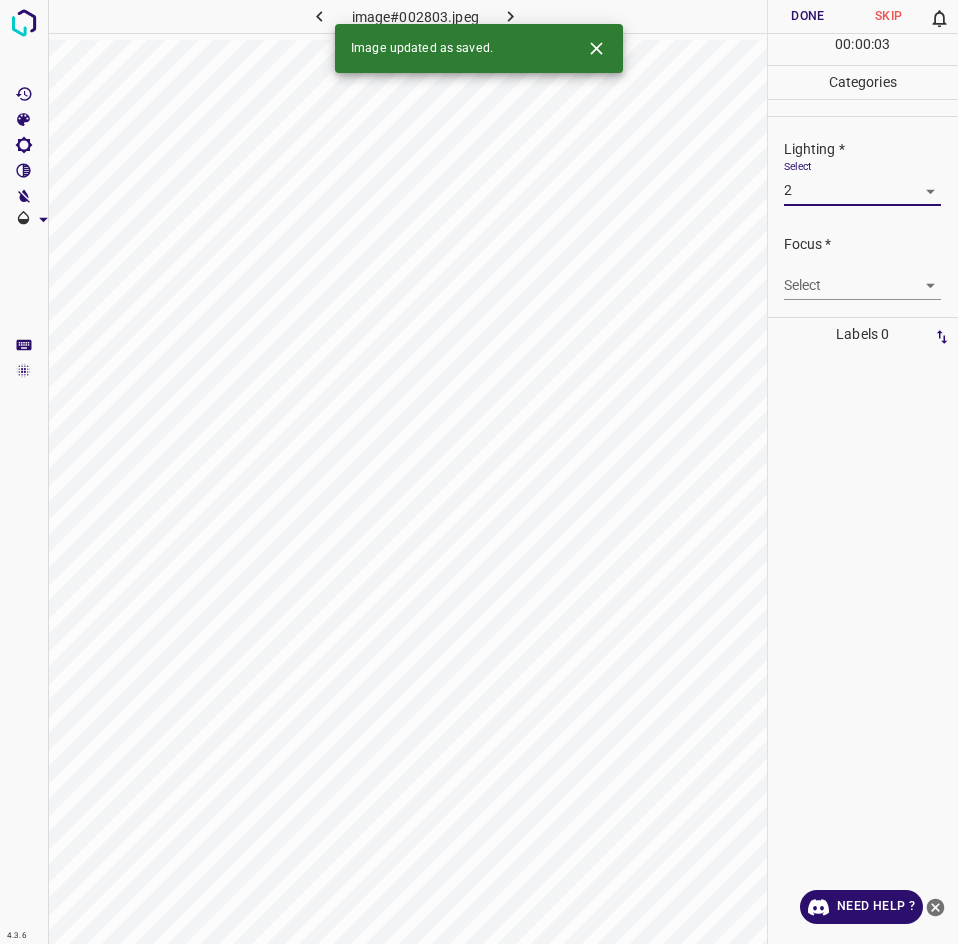 click on "4.3.6  image#002803.jpeg Done Skip 0 00   : 00   : 03   Categories Lighting *  Select 2 2 Focus *  Select ​ Overall *  Select ​ Labels   0 Categories 1 Lighting 2 Focus 3 Overall Tools Space Change between modes (Draw & Edit) I Auto labeling R Restore zoom M Zoom in N Zoom out Delete Delete selecte label Filters Z Restore filters X Saturation filter C Brightness filter V Contrast filter B Gray scale filter General O Download Image updated as saved. Need Help ? - Text - Hide - Delete" at bounding box center (479, 472) 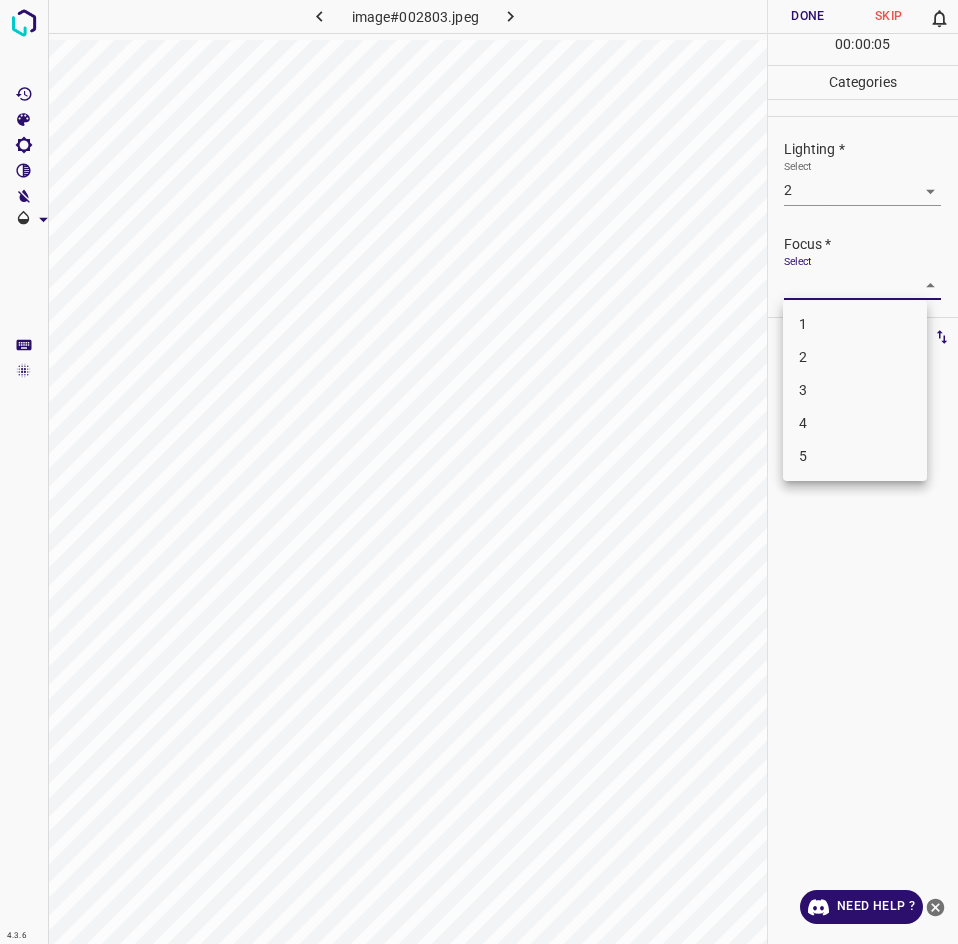 click on "3" at bounding box center [855, 390] 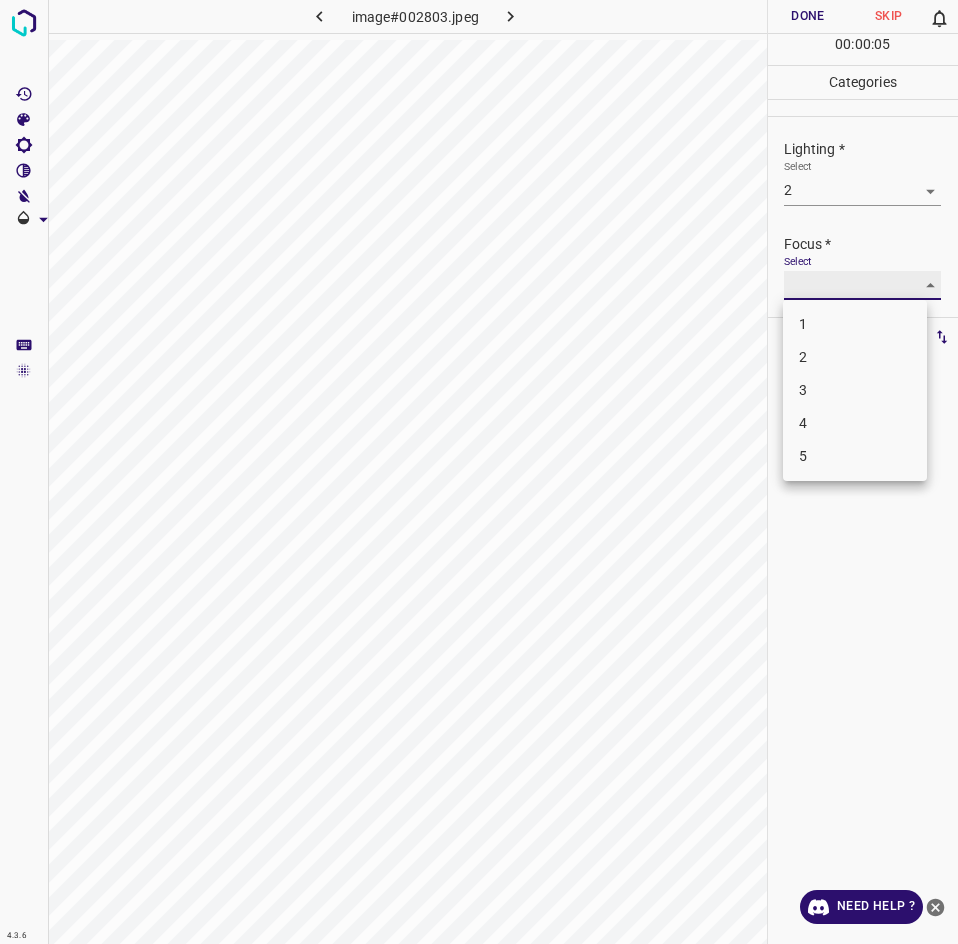 type on "3" 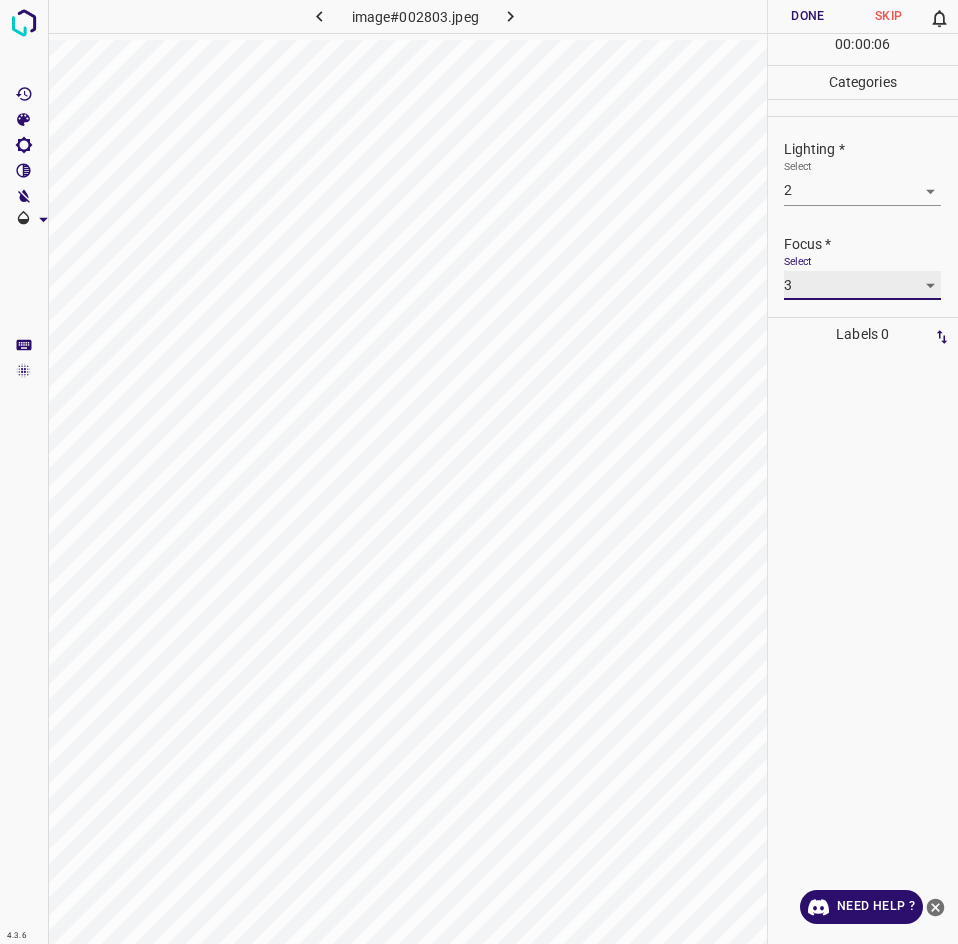 scroll, scrollTop: 37, scrollLeft: 0, axis: vertical 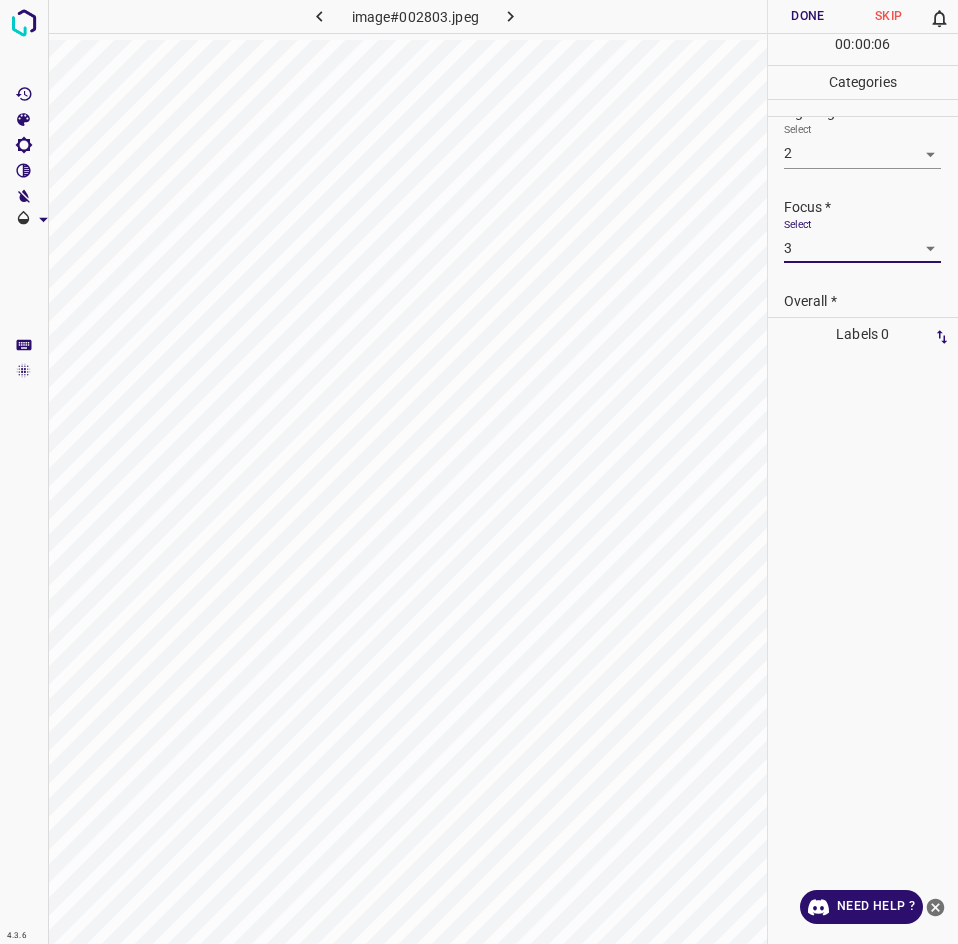 click on "Overall *" at bounding box center [871, 301] 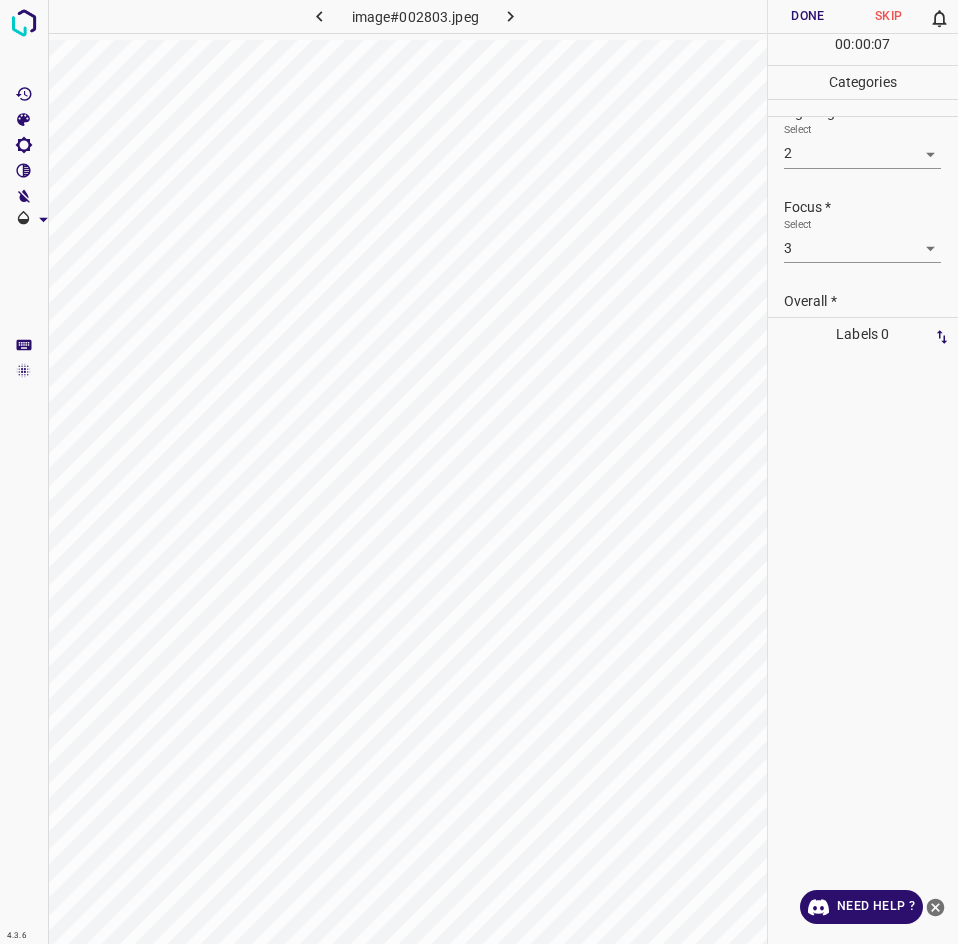 scroll, scrollTop: 77, scrollLeft: 0, axis: vertical 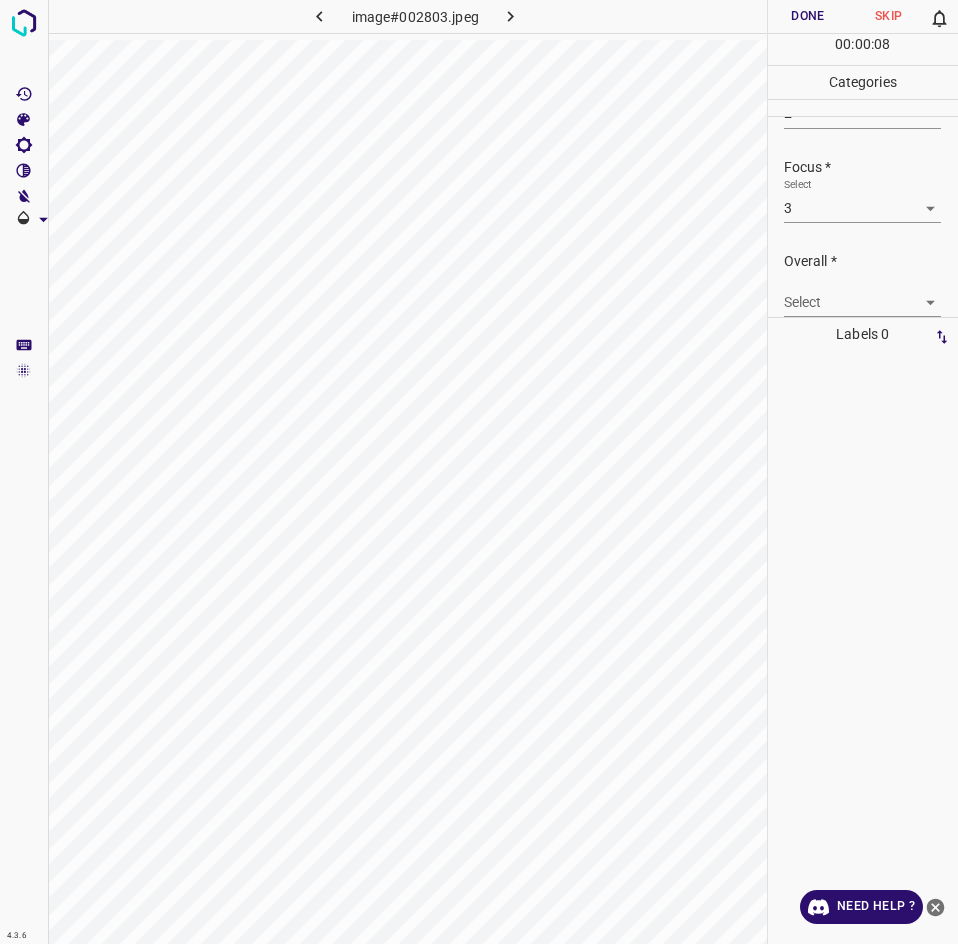 click on "4.3.6  image#002803.jpeg Done Skip 0 00   : 00   : 08   Categories Lighting *  Select 2 2 Focus *  Select 3 3 Overall *  Select ​ Labels   0 Categories 1 Lighting 2 Focus 3 Overall Tools Space Change between modes (Draw & Edit) I Auto labeling R Restore zoom M Zoom in N Zoom out Delete Delete selecte label Filters Z Restore filters X Saturation filter C Brightness filter V Contrast filter B Gray scale filter General O Download Need Help ? - Text - Hide - Delete" at bounding box center (479, 472) 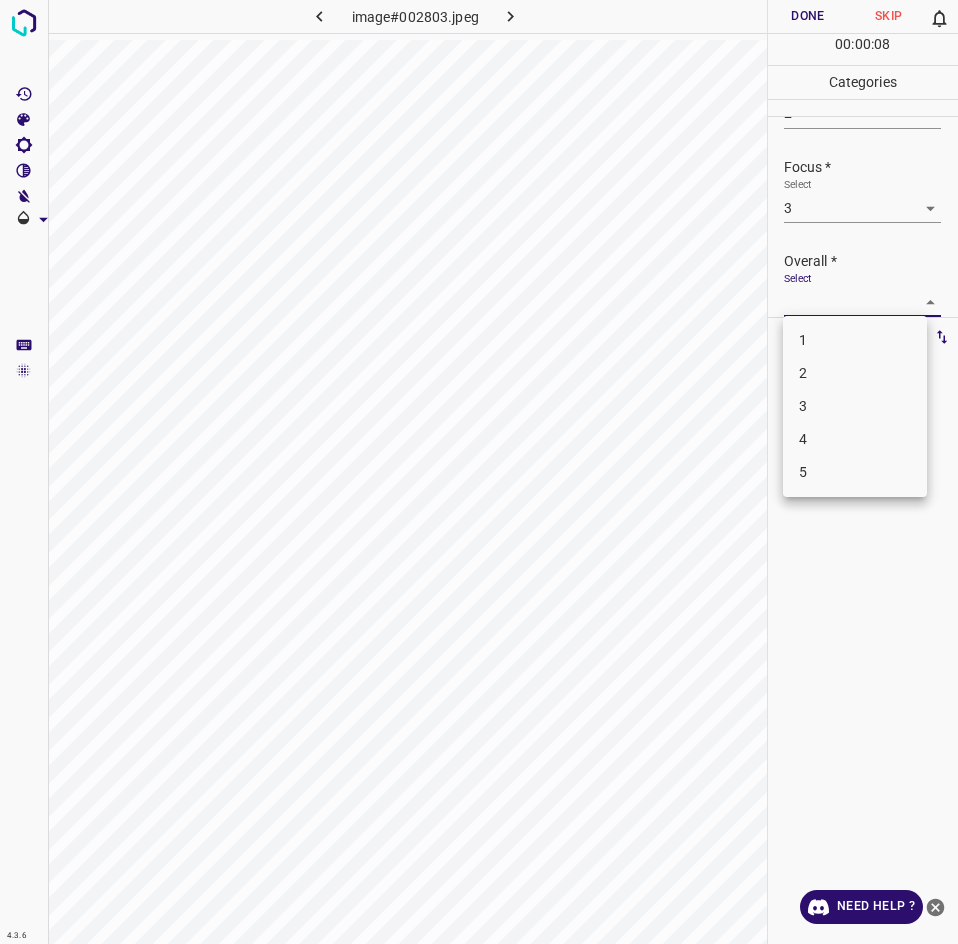 click on "2" at bounding box center (855, 373) 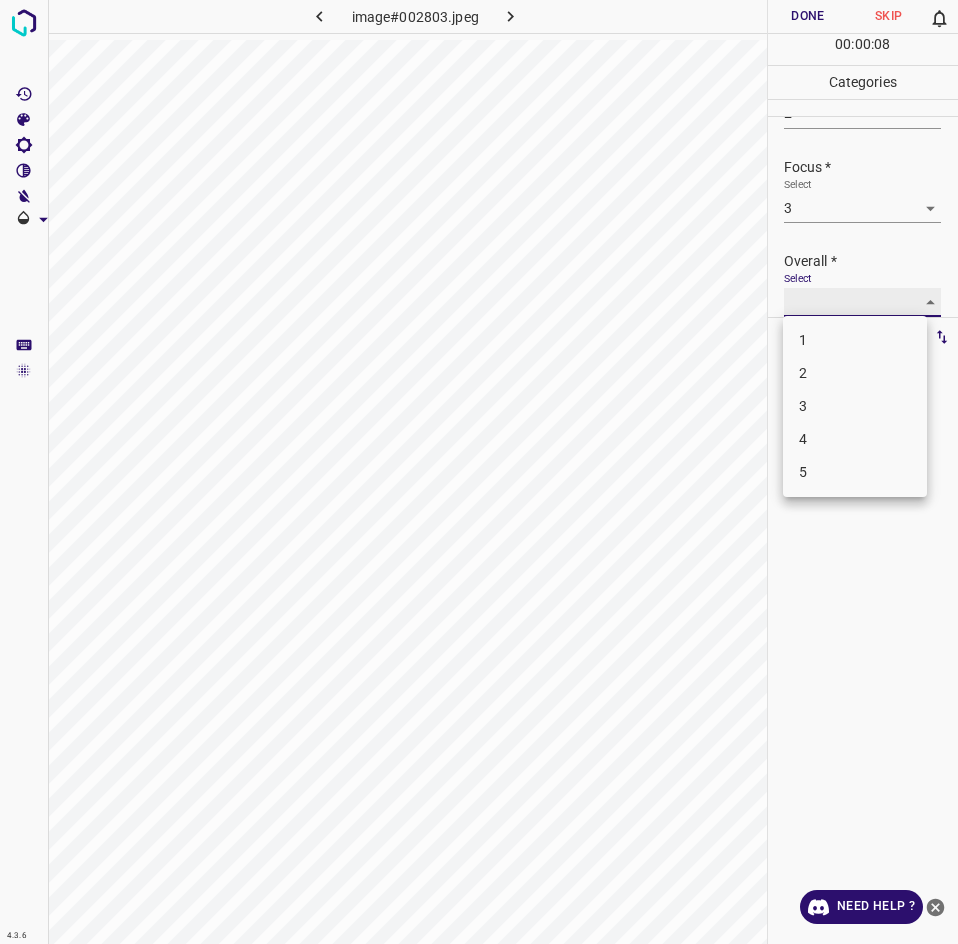 type on "2" 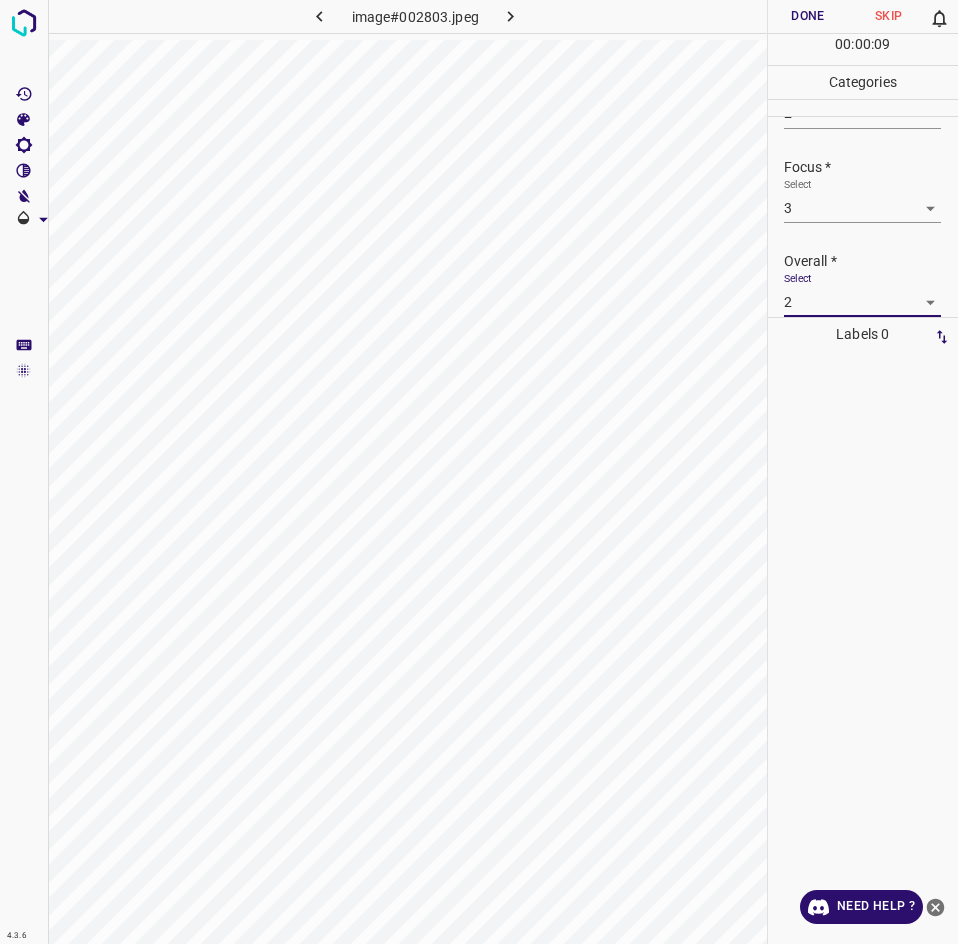 click on "Done" at bounding box center [808, 16] 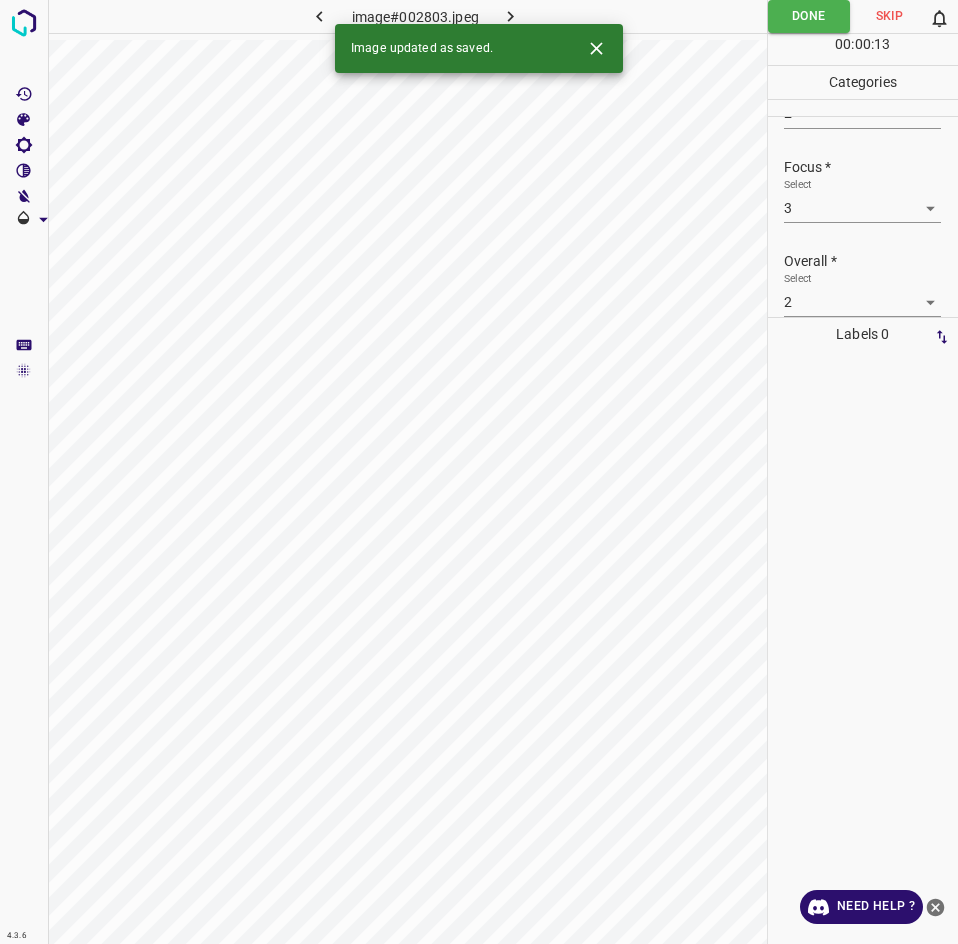 click 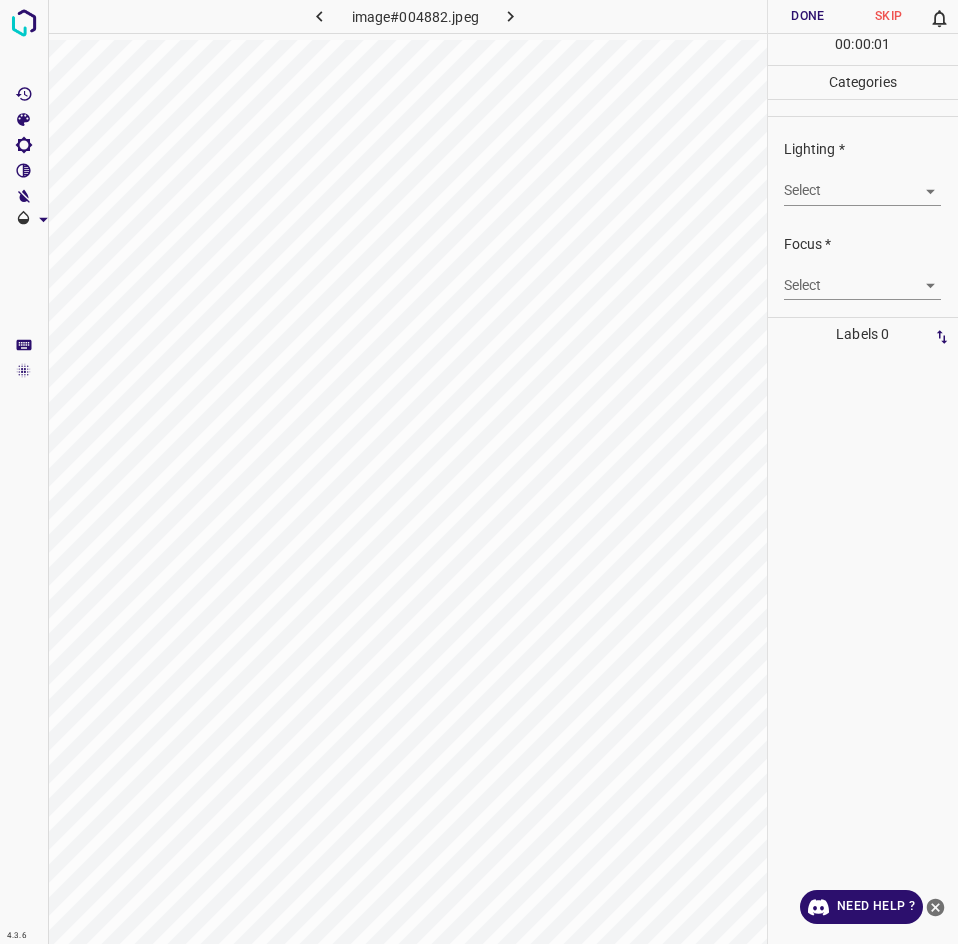 click on "4.3.6  image#004882.jpeg Done Skip 0 00   : 00   : 01   Categories Lighting *  Select ​ Focus *  Select ​ Overall *  Select ​ Labels   0 Categories 1 Lighting 2 Focus 3 Overall Tools Space Change between modes (Draw & Edit) I Auto labeling R Restore zoom M Zoom in N Zoom out Delete Delete selecte label Filters Z Restore filters X Saturation filter C Brightness filter V Contrast filter B Gray scale filter General O Download Need Help ? - Text - Hide - Delete" at bounding box center (479, 472) 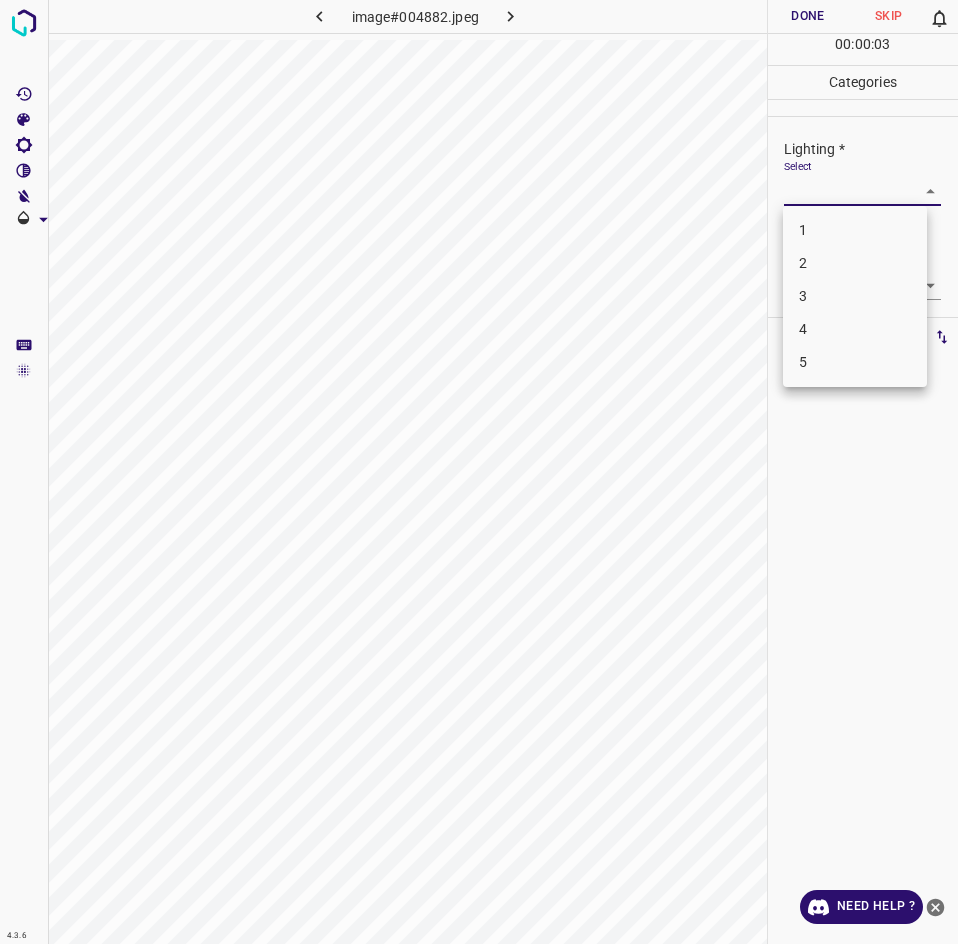 click on "3" at bounding box center (855, 296) 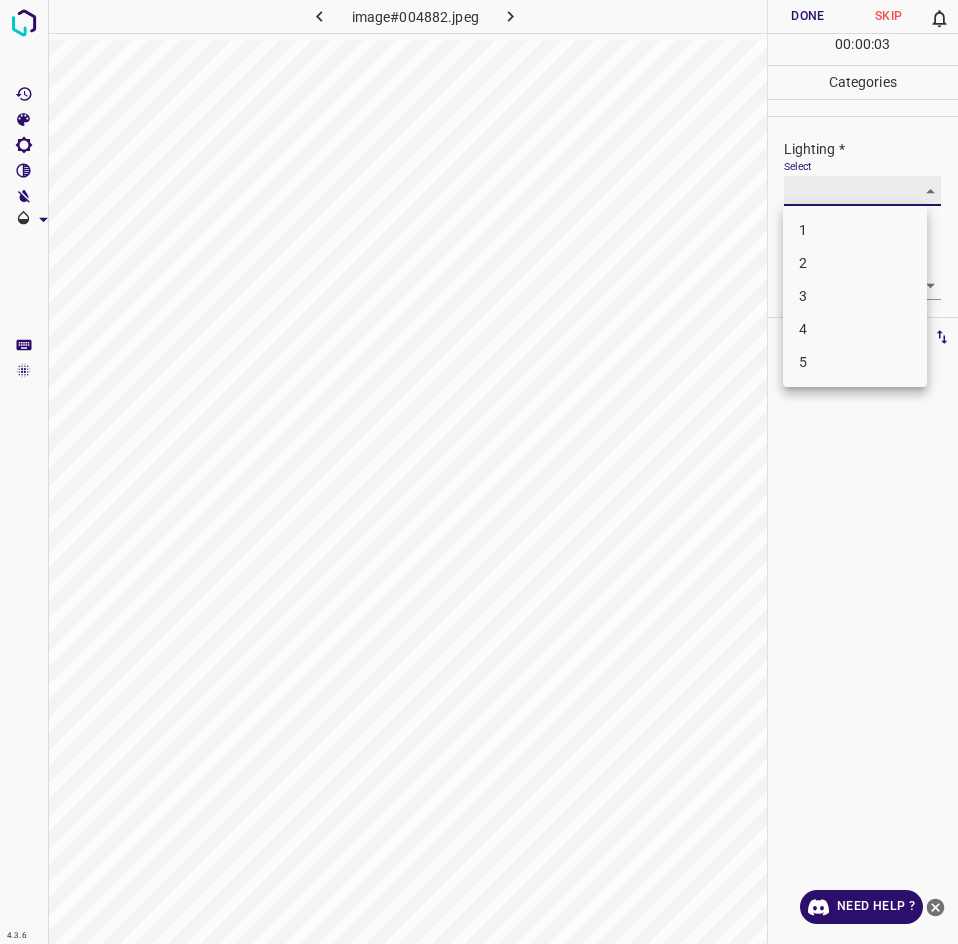 type on "3" 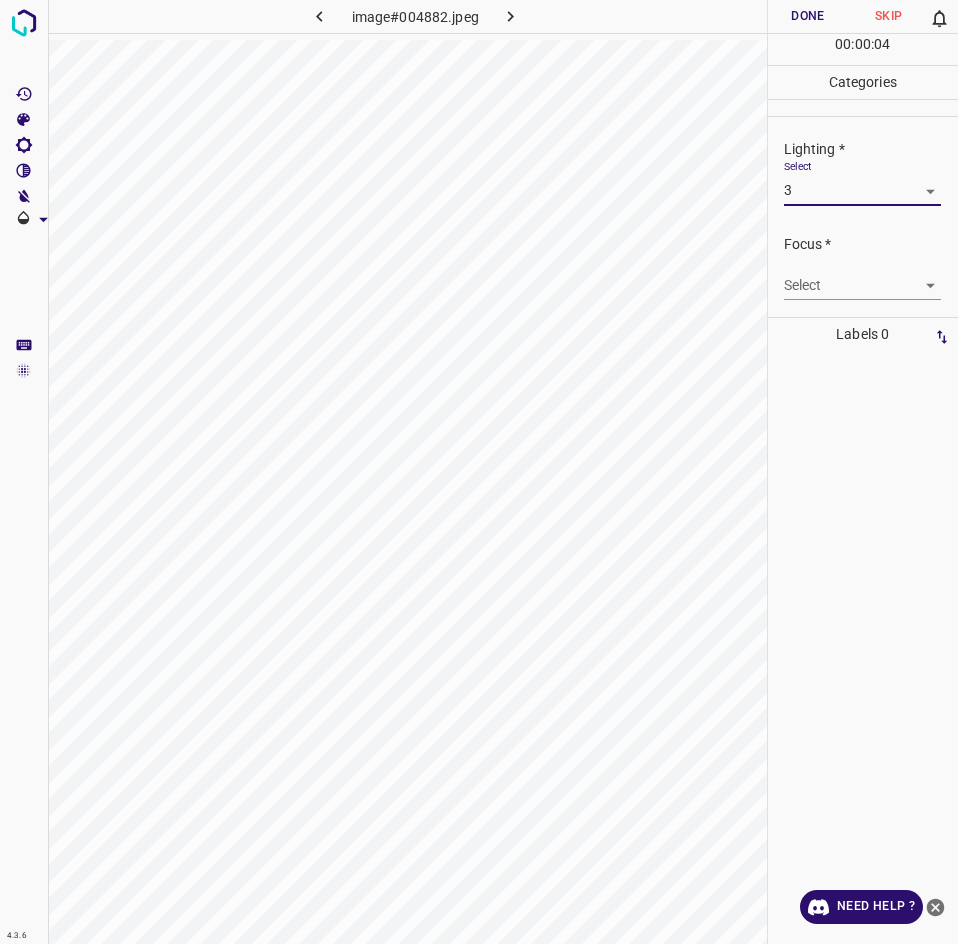 click on "4.3.6  image#004882.jpeg Done Skip 0 00   : 00   : 04   Categories Lighting *  Select 3 3 Focus *  Select ​ Overall *  Select ​ Labels   0 Categories 1 Lighting 2 Focus 3 Overall Tools Space Change between modes (Draw & Edit) I Auto labeling R Restore zoom M Zoom in N Zoom out Delete Delete selecte label Filters Z Restore filters X Saturation filter C Brightness filter V Contrast filter B Gray scale filter General O Download Need Help ? - Text - Hide - Delete" at bounding box center [479, 472] 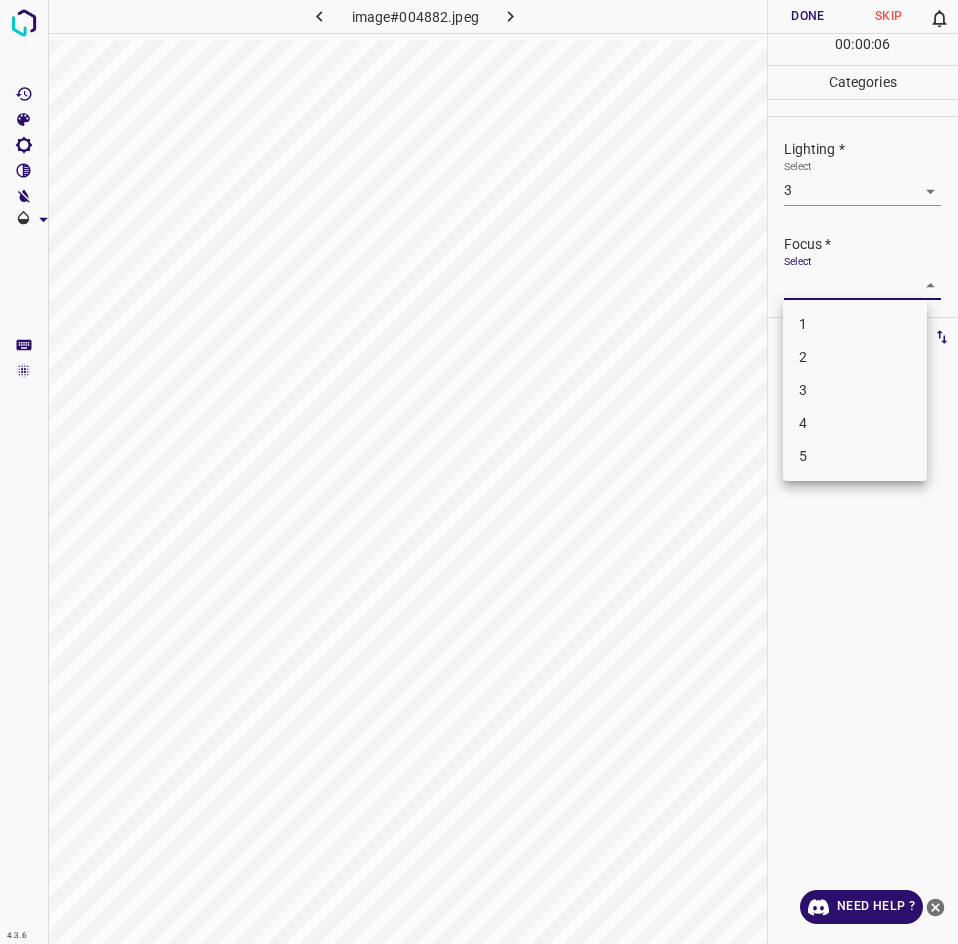 click on "2" at bounding box center [855, 357] 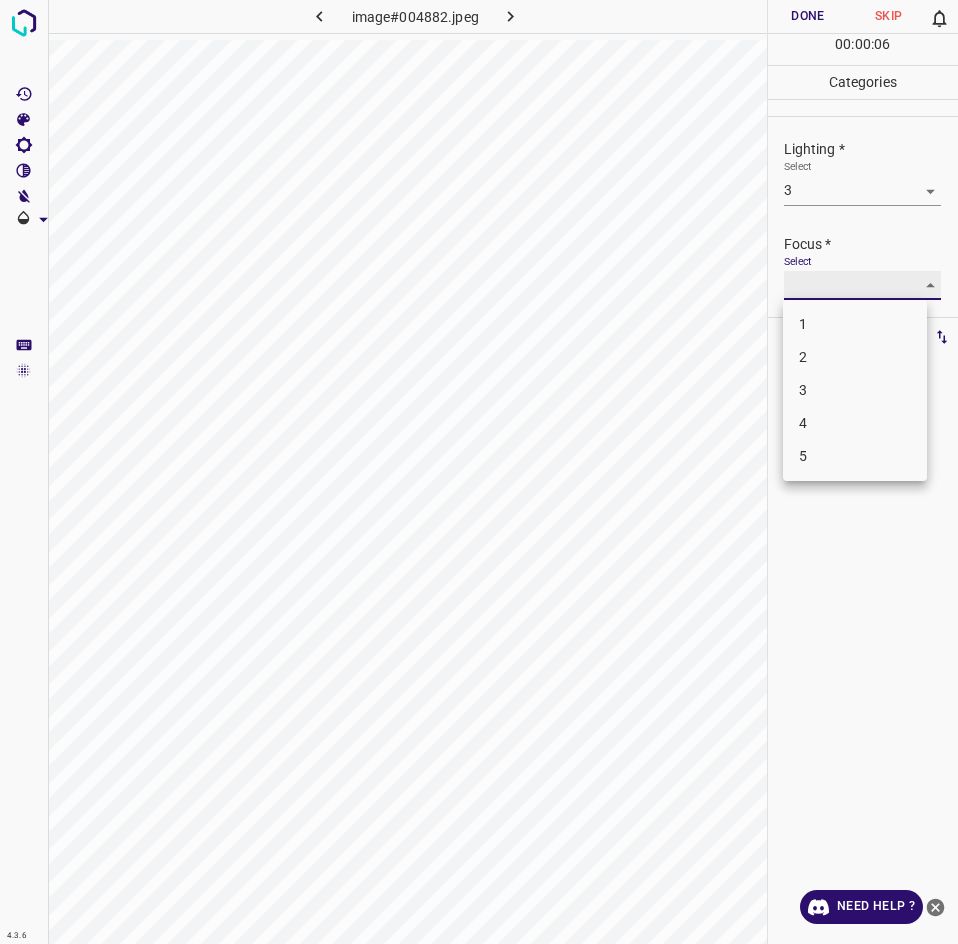 type on "2" 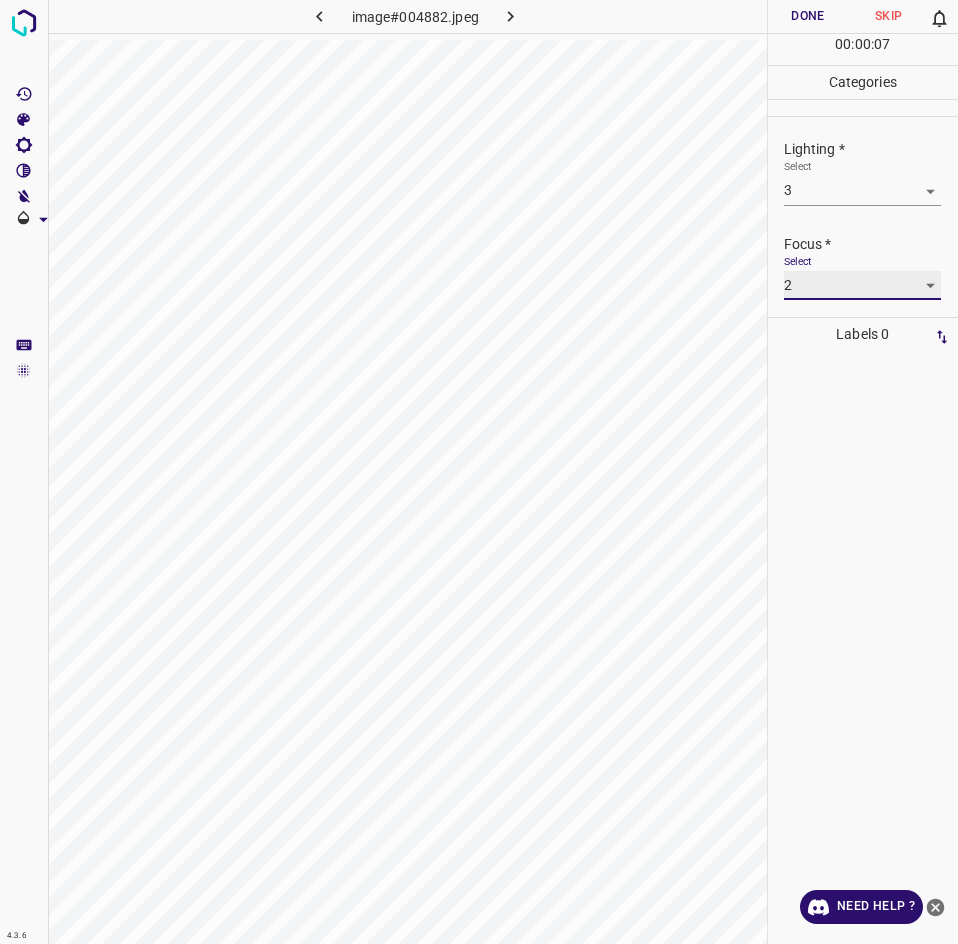 scroll, scrollTop: 98, scrollLeft: 0, axis: vertical 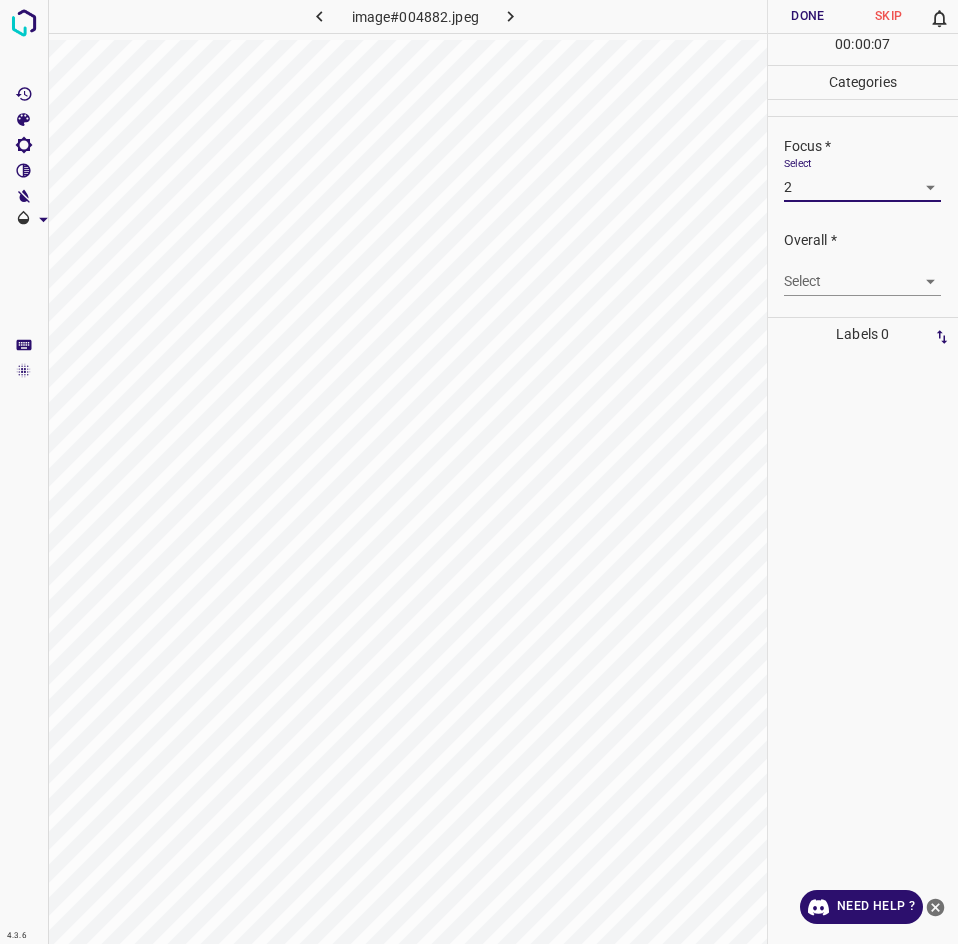 click on "4.3.6  image#004882.jpeg Done Skip 0 00   : 00   : 07   Categories Lighting *  Select 3 3 Focus *  Select 2 2 Overall *  Select ​ Labels   0 Categories 1 Lighting 2 Focus 3 Overall Tools Space Change between modes (Draw & Edit) I Auto labeling R Restore zoom M Zoom in N Zoom out Delete Delete selecte label Filters Z Restore filters X Saturation filter C Brightness filter V Contrast filter B Gray scale filter General O Download Need Help ? - Text - Hide - Delete" at bounding box center [479, 472] 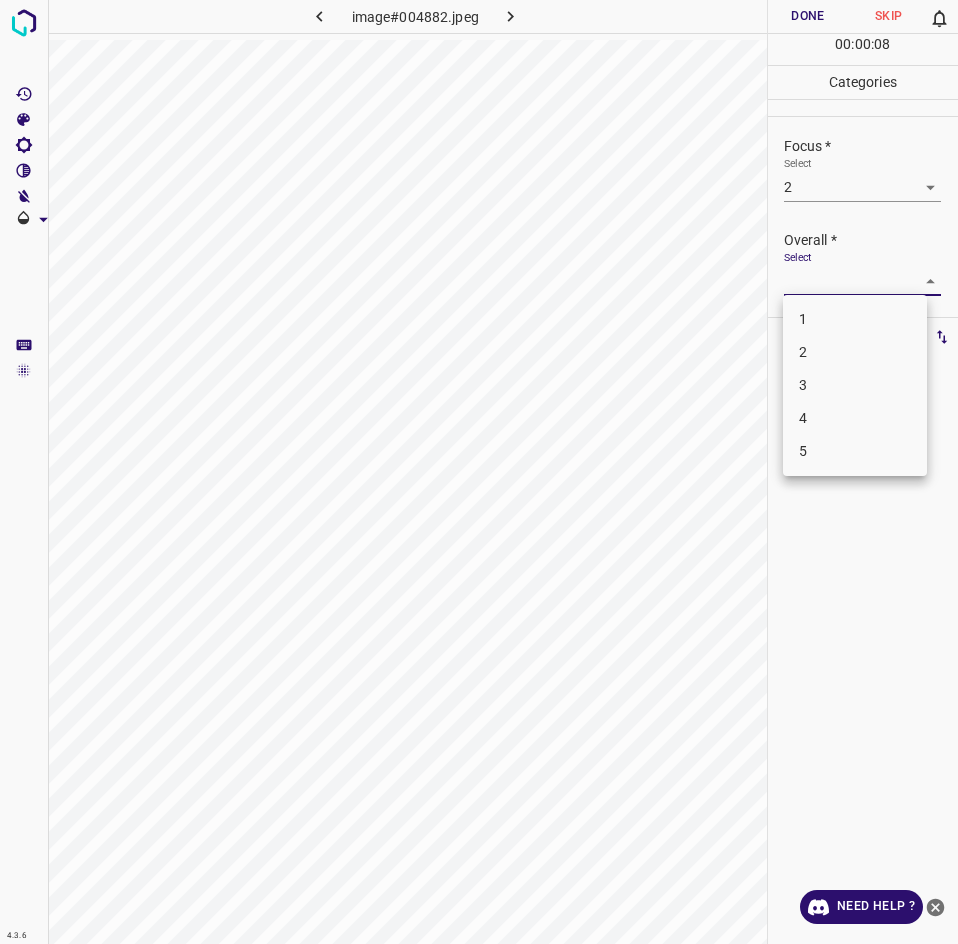 click on "2" at bounding box center (855, 352) 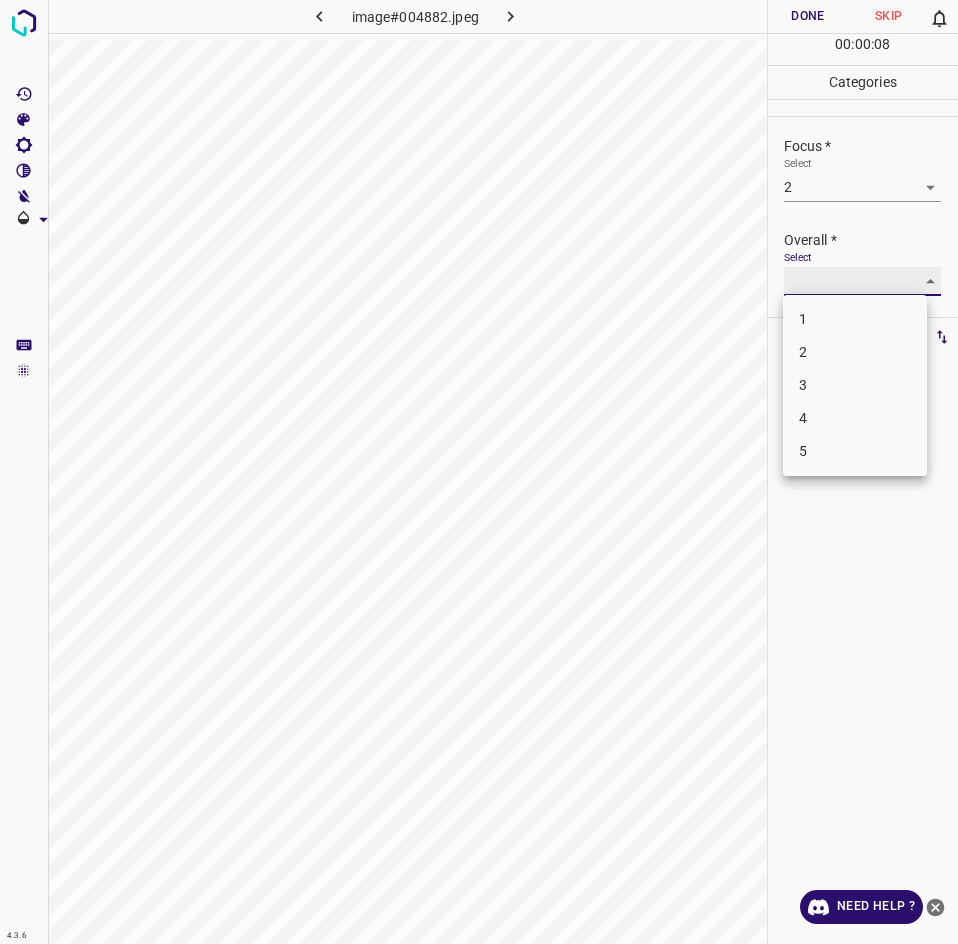 type on "2" 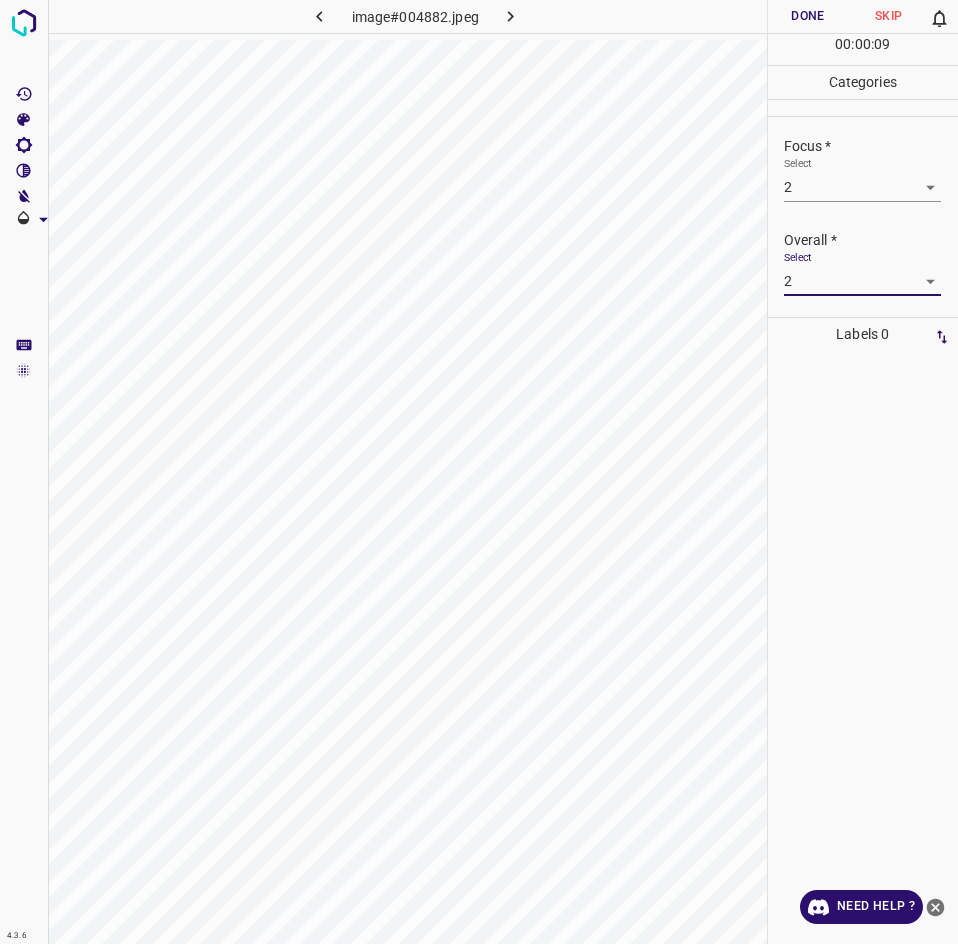 click on "Done" at bounding box center [808, 16] 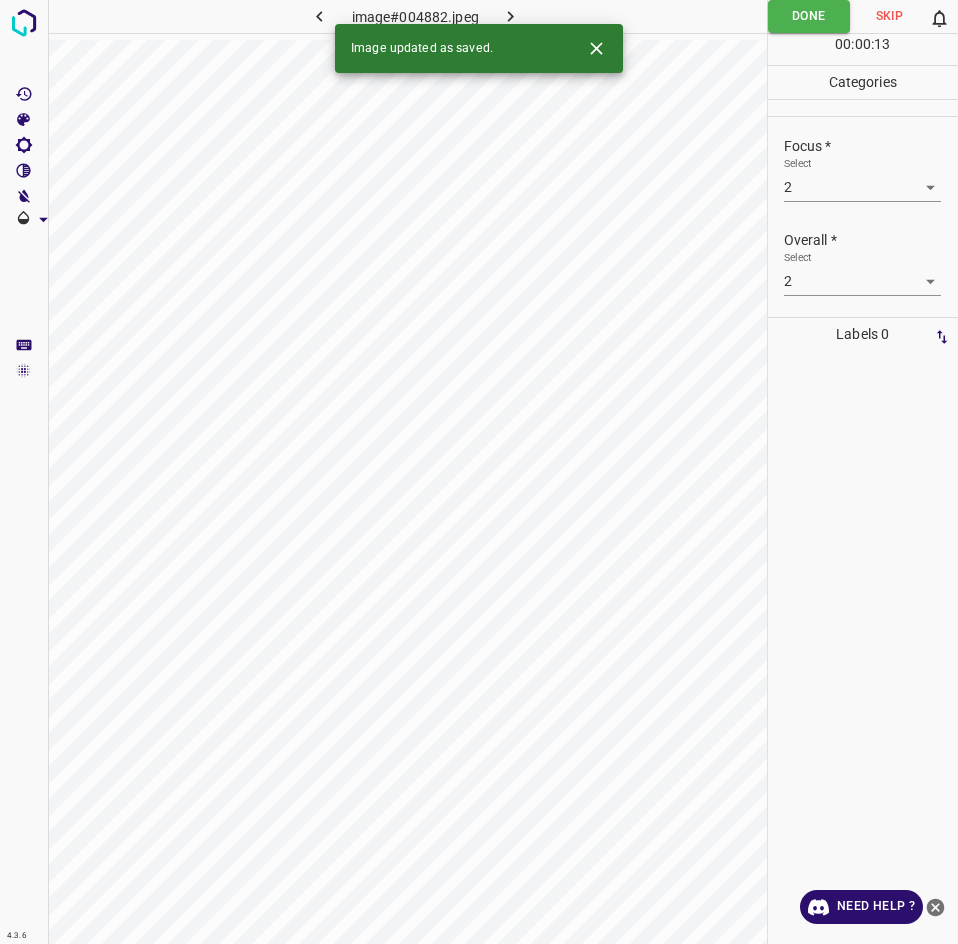 click 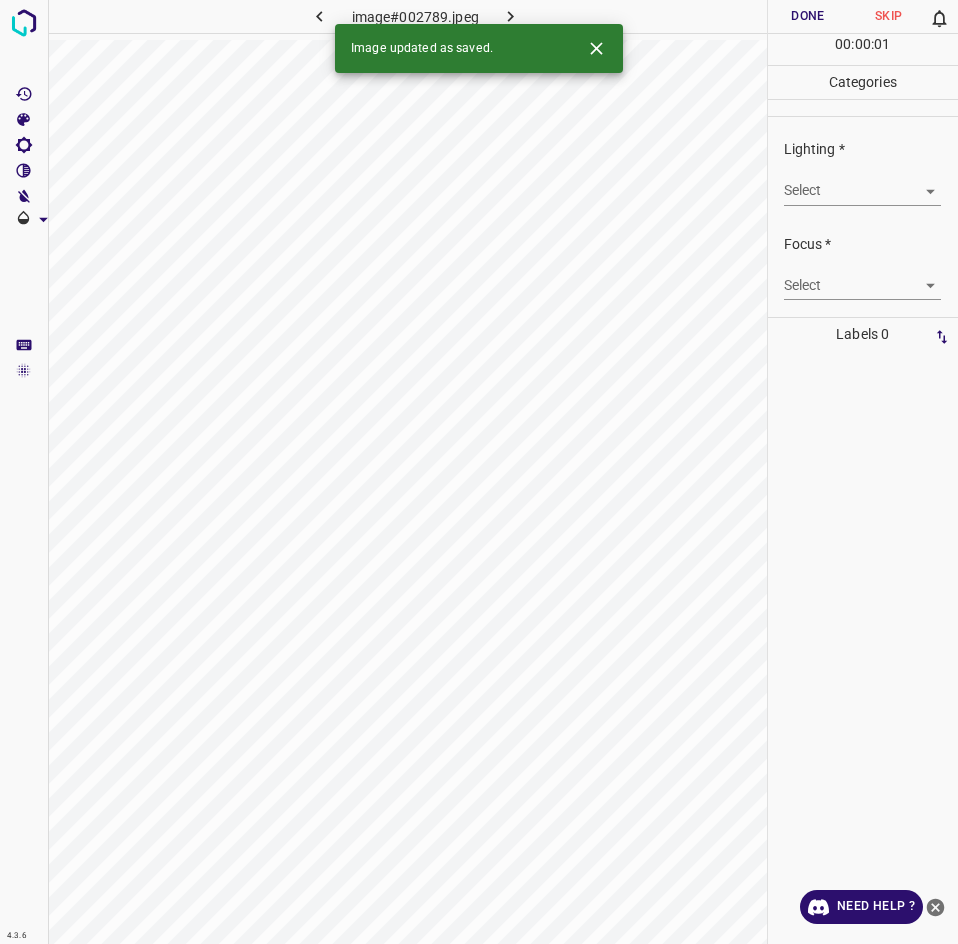 click on "4.3.6  image#002789.jpeg Done Skip 0 00   : 00   : 01   Categories Lighting *  Select ​ Focus *  Select ​ Overall *  Select ​ Labels   0 Categories 1 Lighting 2 Focus 3 Overall Tools Space Change between modes (Draw & Edit) I Auto labeling R Restore zoom M Zoom in N Zoom out Delete Delete selecte label Filters Z Restore filters X Saturation filter C Brightness filter V Contrast filter B Gray scale filter General O Download Image updated as saved. Need Help ? - Text - Hide - Delete" at bounding box center [479, 472] 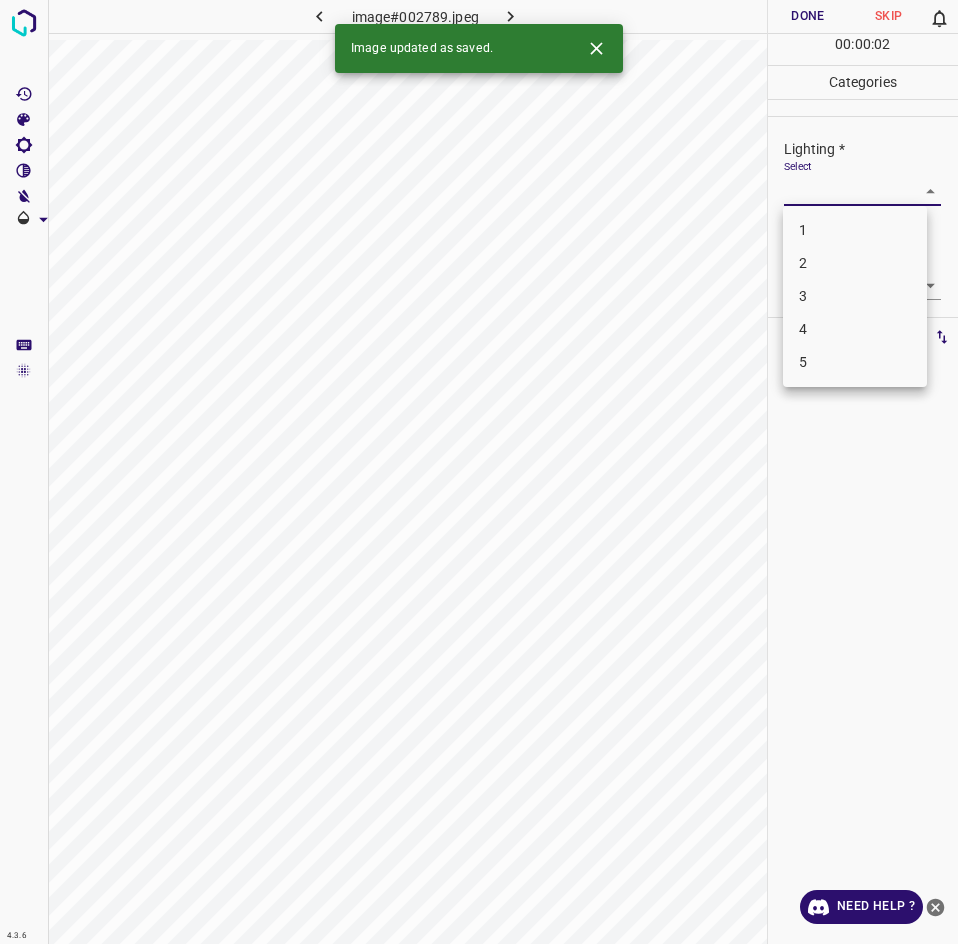 click on "3" at bounding box center [855, 296] 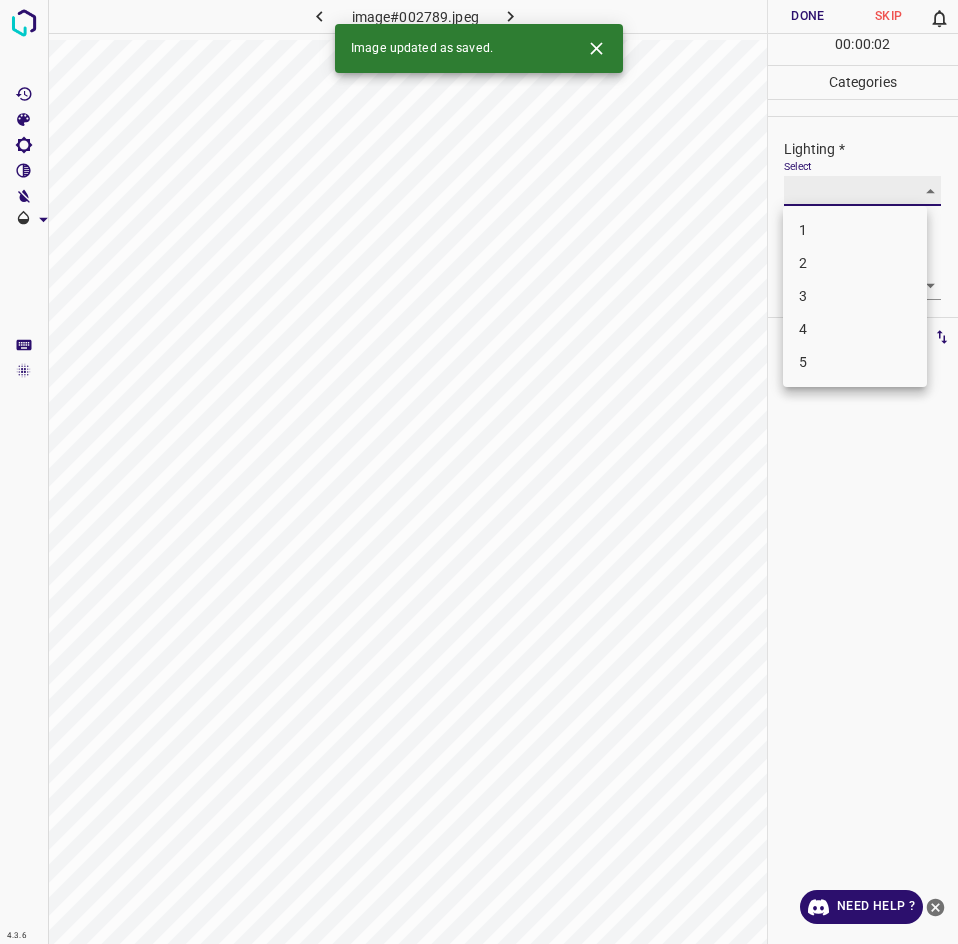 type on "3" 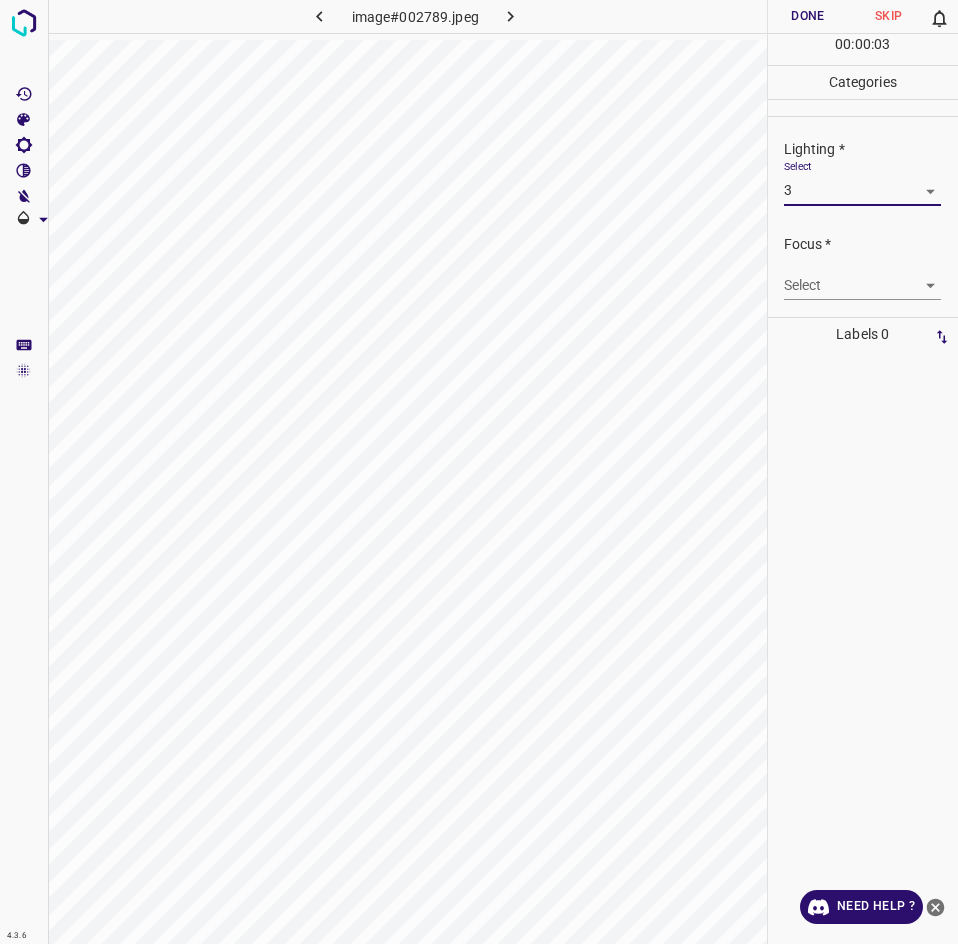 click on "4.3.6  image#002789.jpeg Done Skip 0 00   : 00   : 03   Categories Lighting *  Select 3 3 Focus *  Select ​ Overall *  Select ​ Labels   0 Categories 1 Lighting 2 Focus 3 Overall Tools Space Change between modes (Draw & Edit) I Auto labeling R Restore zoom M Zoom in N Zoom out Delete Delete selecte label Filters Z Restore filters X Saturation filter C Brightness filter V Contrast filter B Gray scale filter General O Download Need Help ? - Text - Hide - Delete" at bounding box center [479, 472] 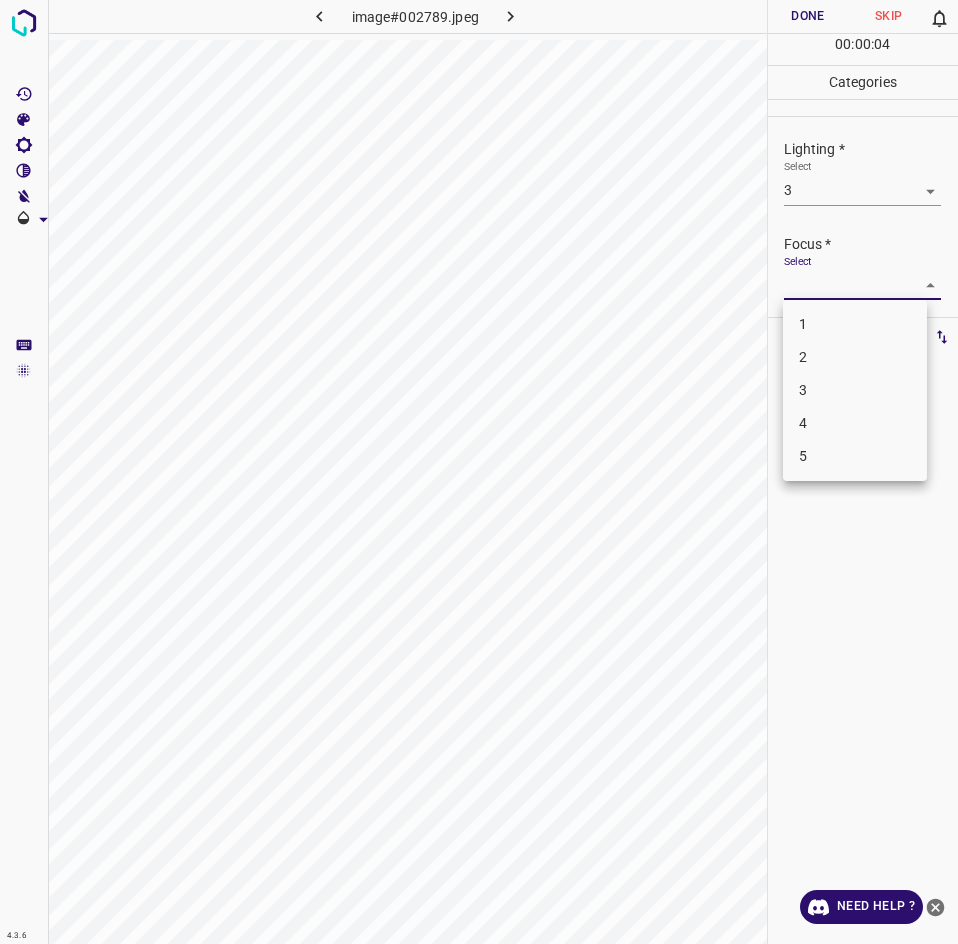 click on "3" at bounding box center [855, 390] 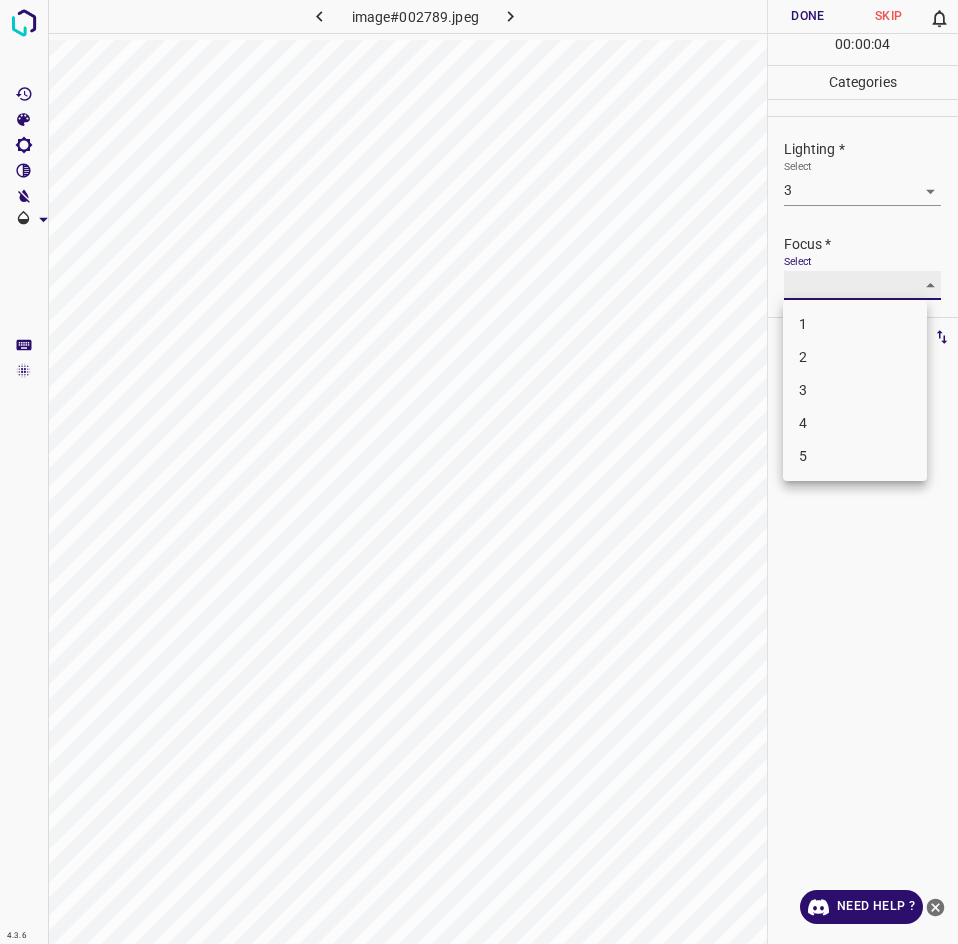 type on "3" 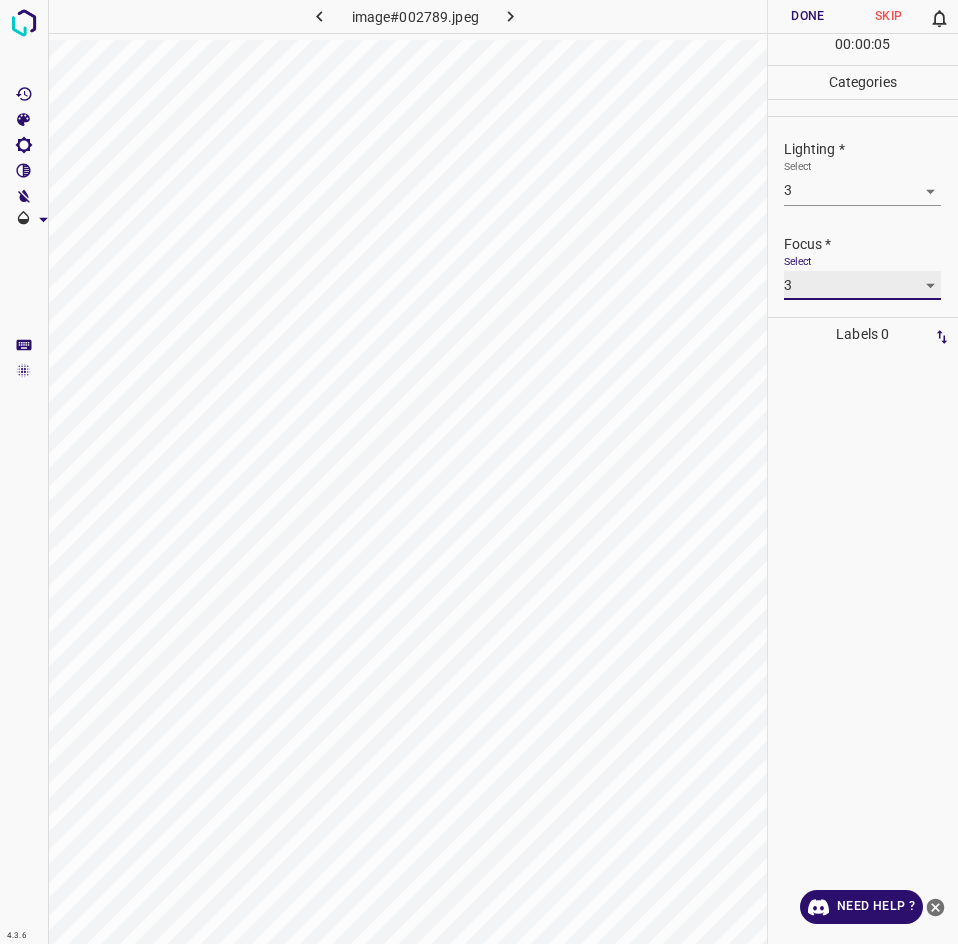 scroll, scrollTop: 98, scrollLeft: 0, axis: vertical 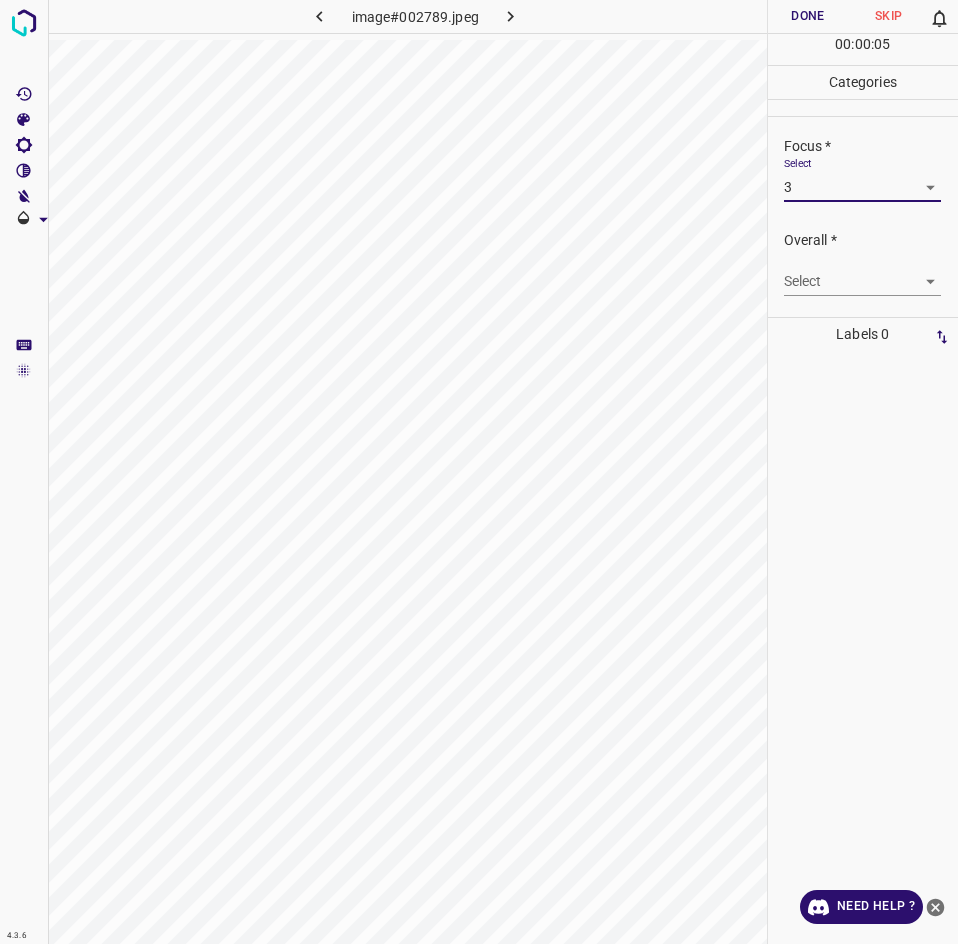 click on "4.3.6  image#002789.jpeg Done Skip 0 00   : 00   : 05   Categories Lighting *  Select 3 3 Focus *  Select 3 3 Overall *  Select ​ Labels   0 Categories 1 Lighting 2 Focus 3 Overall Tools Space Change between modes (Draw & Edit) I Auto labeling R Restore zoom M Zoom in N Zoom out Delete Delete selecte label Filters Z Restore filters X Saturation filter C Brightness filter V Contrast filter B Gray scale filter General O Download Need Help ? - Text - Hide - Delete" at bounding box center (479, 472) 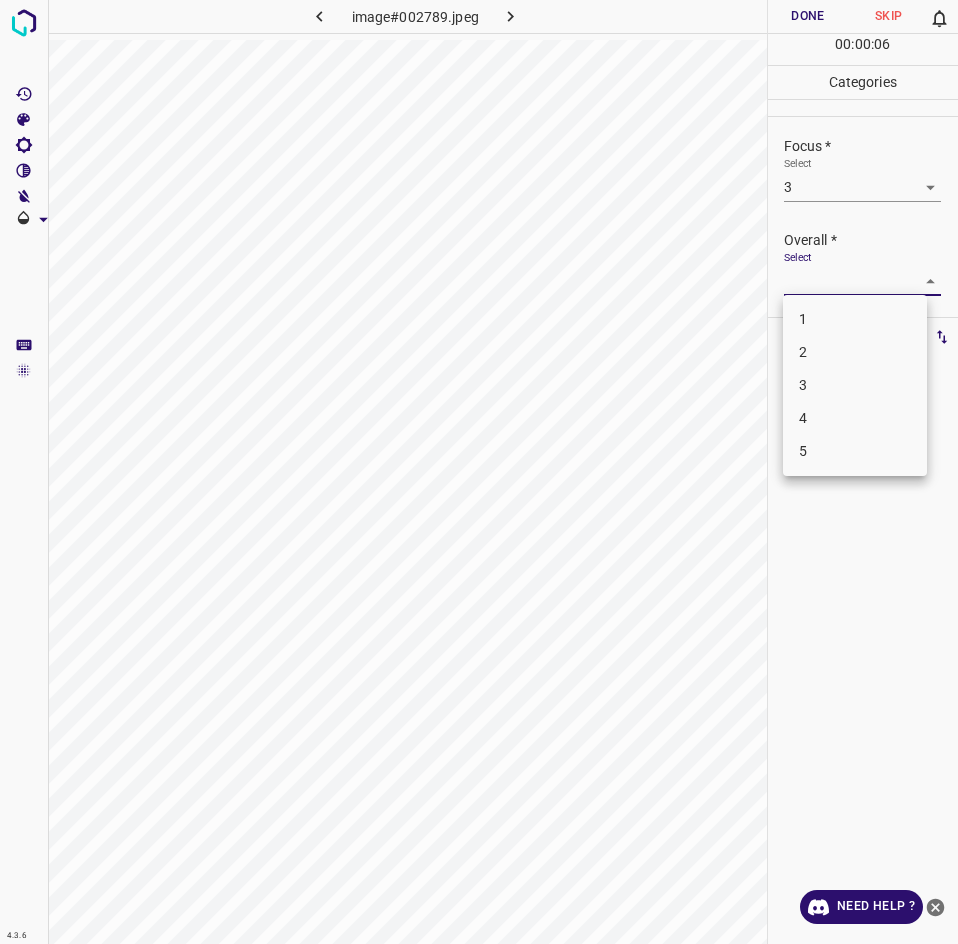 click on "3" at bounding box center [855, 385] 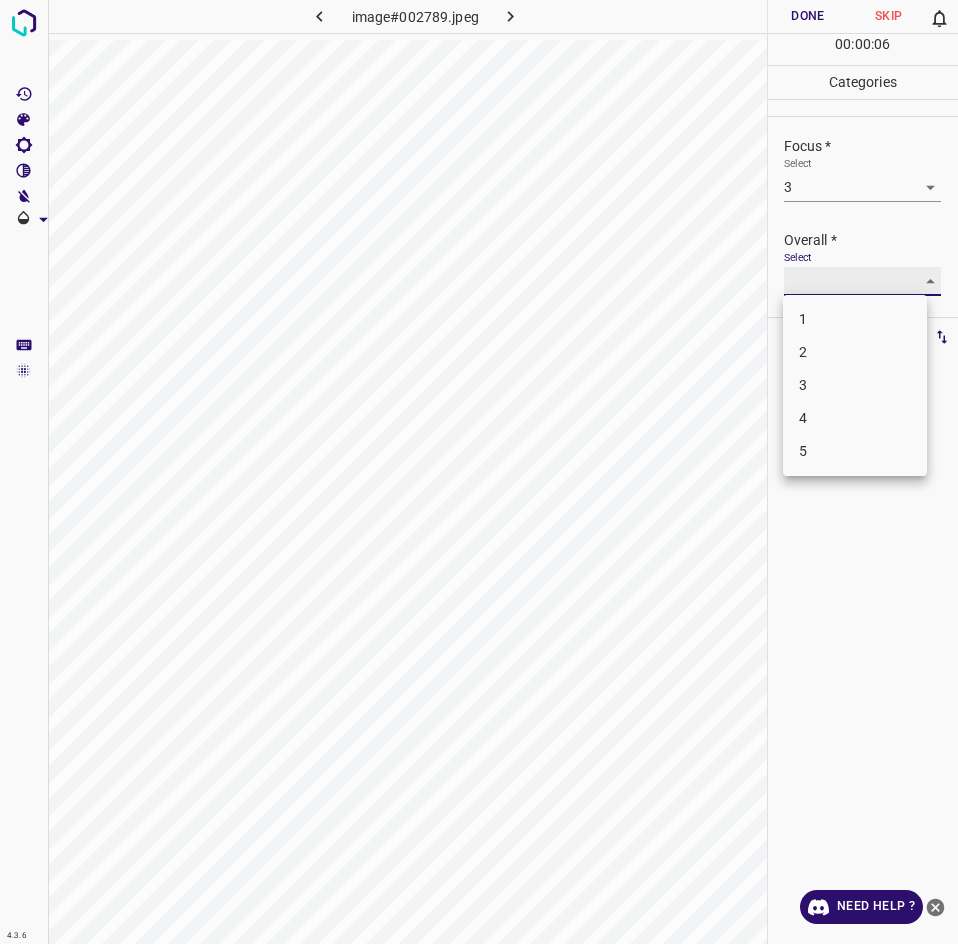 type on "3" 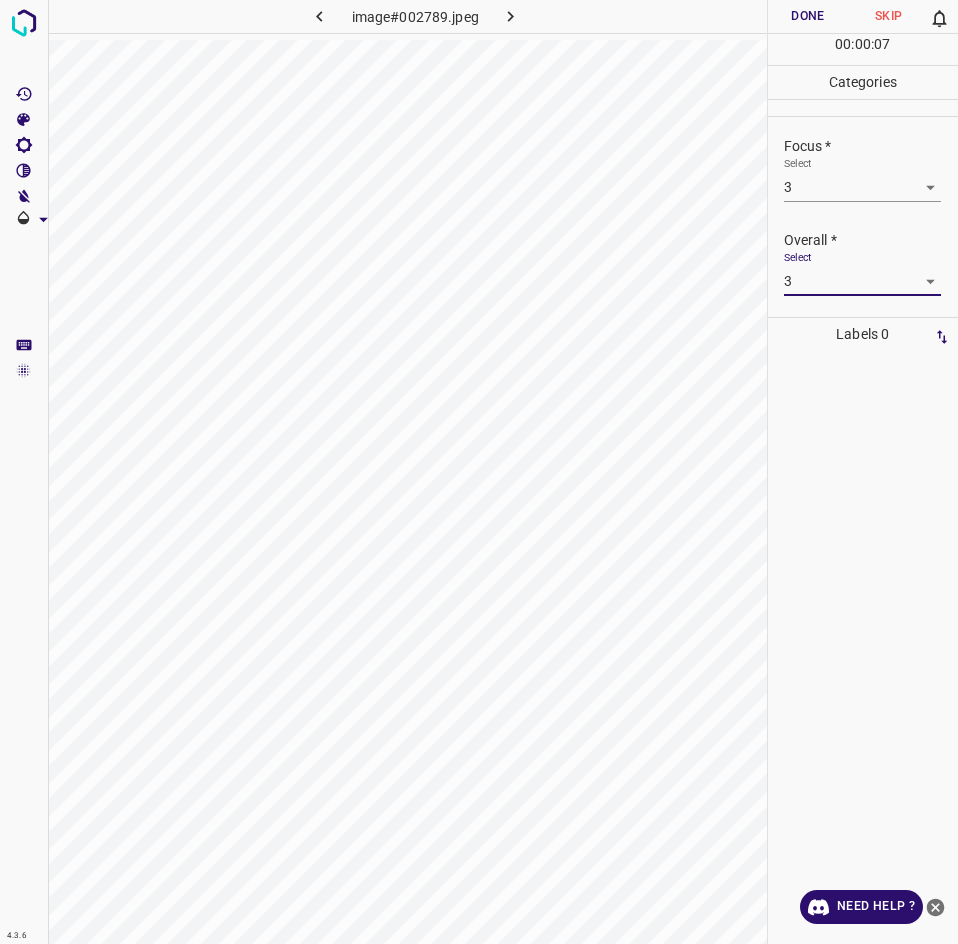 click on "Done" at bounding box center [808, 16] 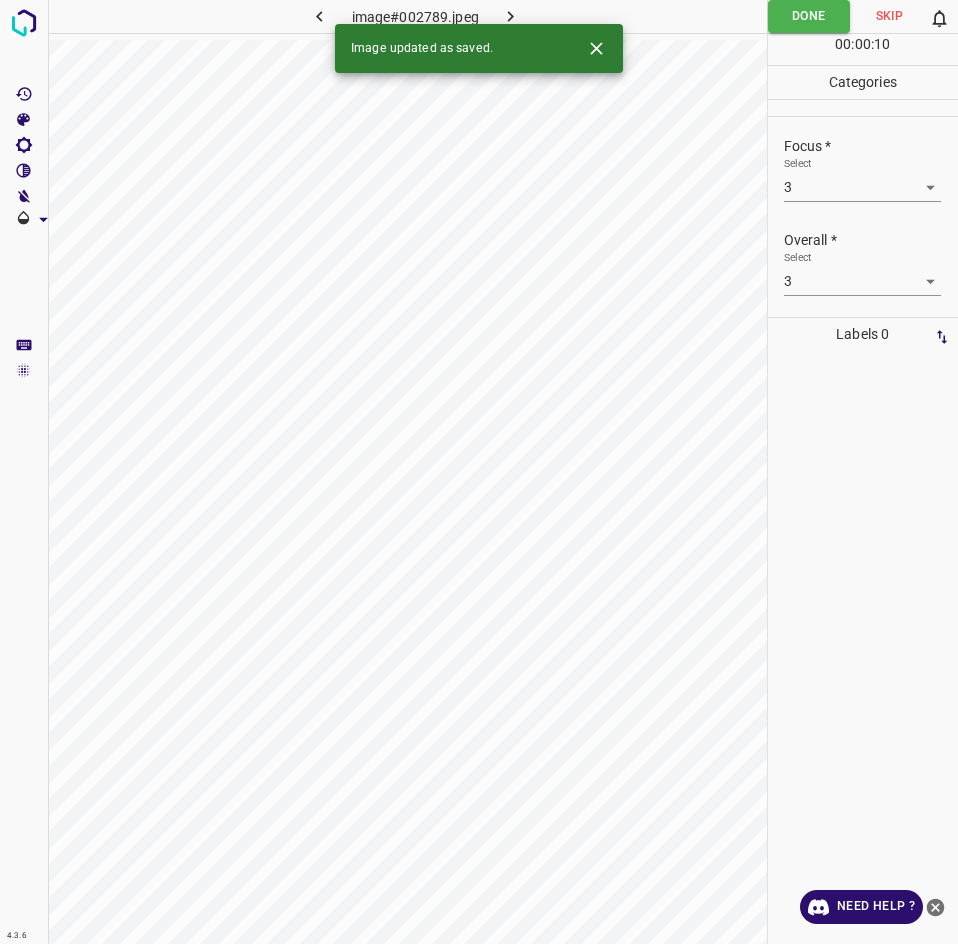 click 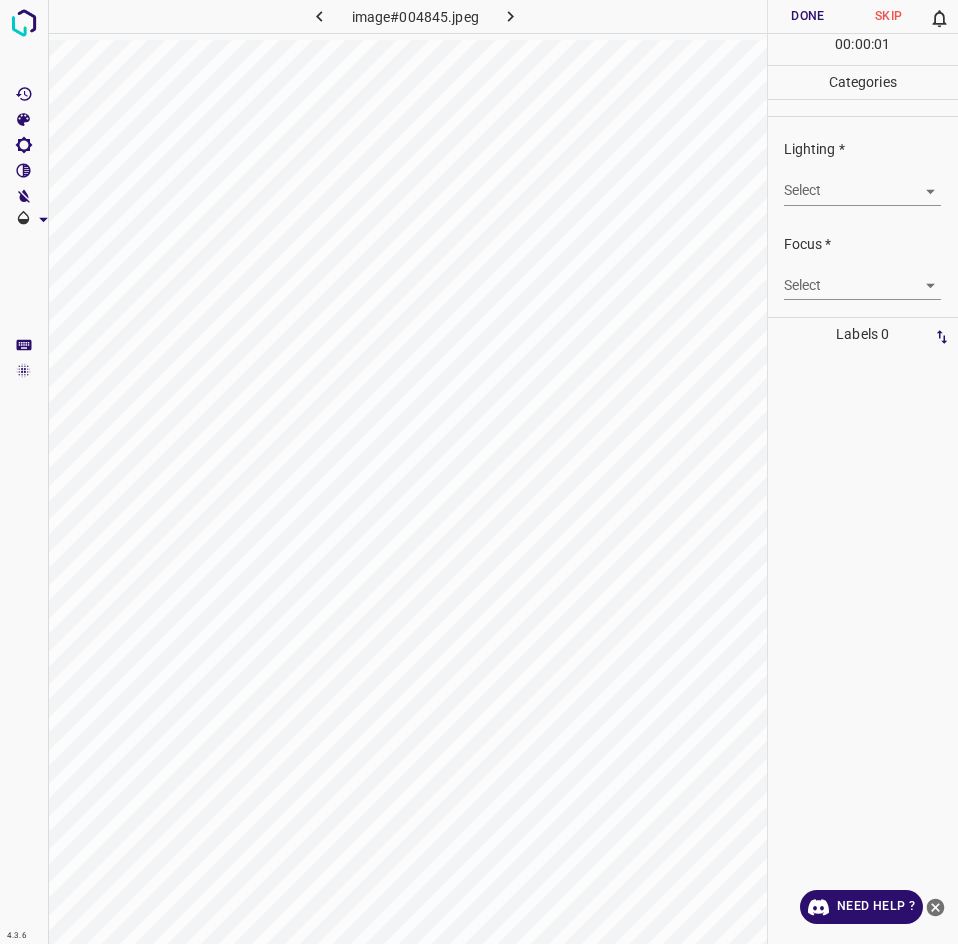 click on "4.3.6  image#004845.jpeg Done Skip 0 00   : 00   : 01   Categories Lighting *  Select ​ Focus *  Select ​ Overall *  Select ​ Labels   0 Categories 1 Lighting 2 Focus 3 Overall Tools Space Change between modes (Draw & Edit) I Auto labeling R Restore zoom M Zoom in N Zoom out Delete Delete selecte label Filters Z Restore filters X Saturation filter C Brightness filter V Contrast filter B Gray scale filter General O Download Need Help ? - Text - Hide - Delete" at bounding box center (479, 472) 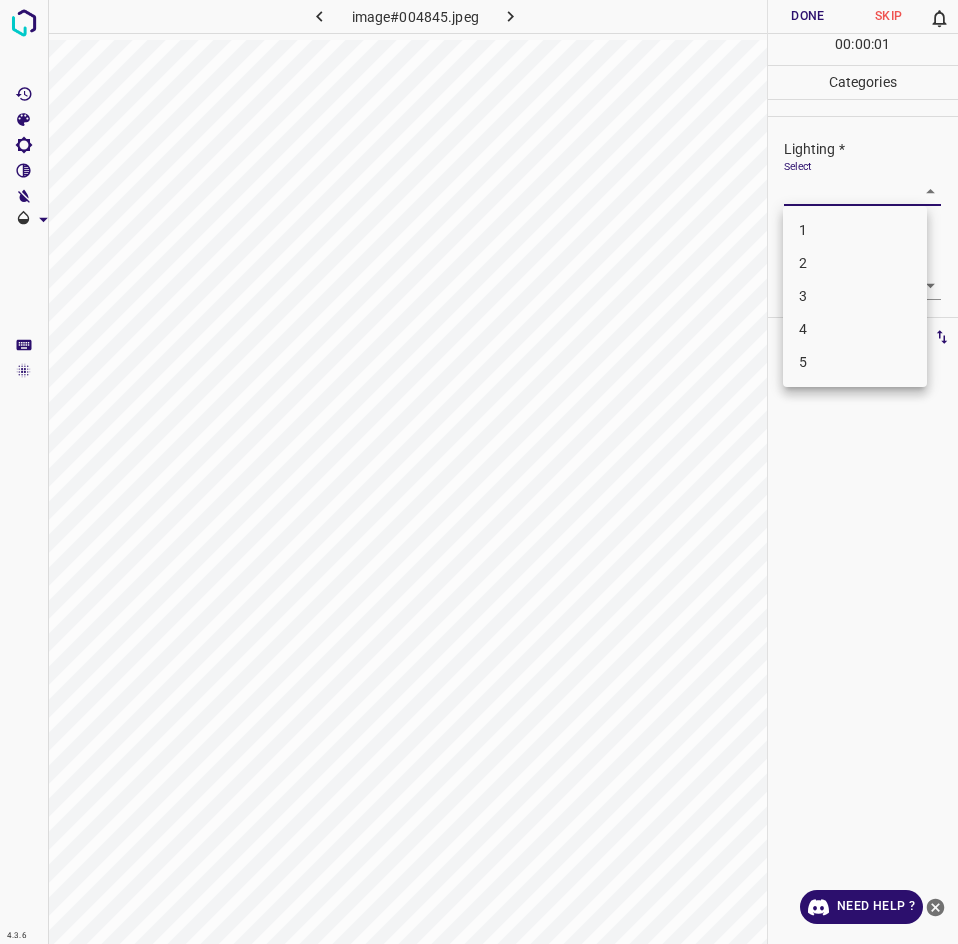 click on "2" at bounding box center [855, 263] 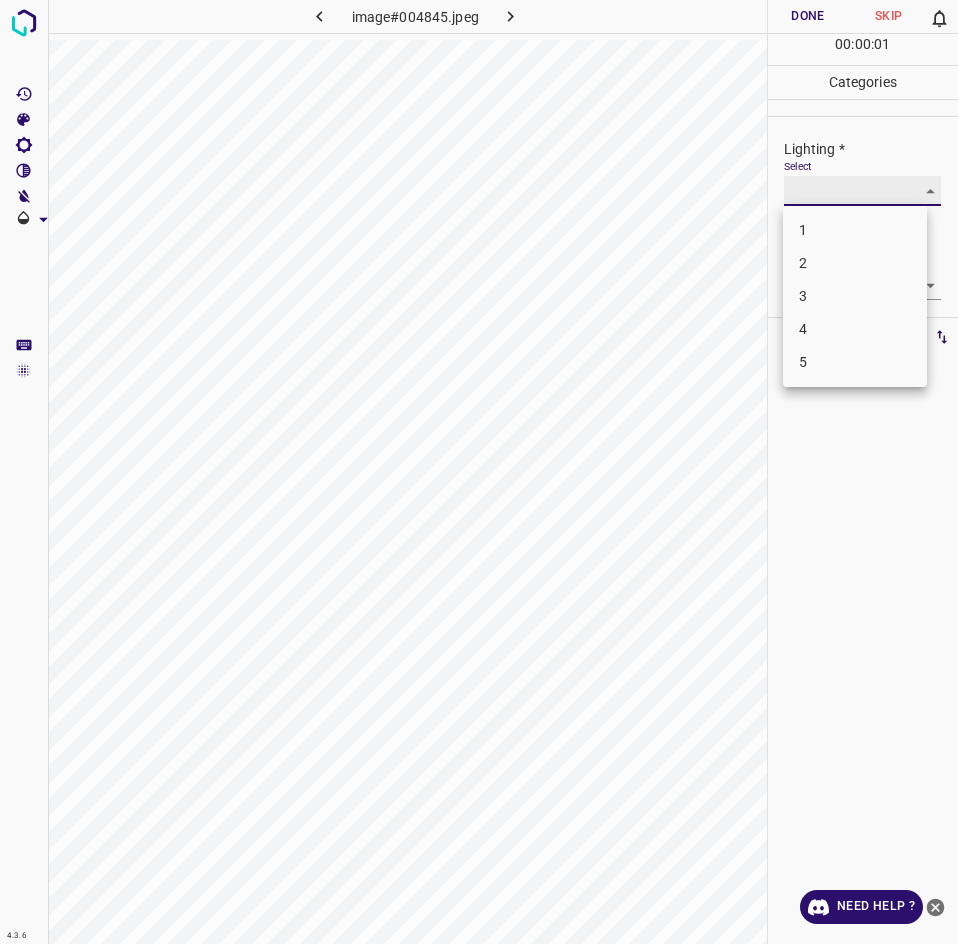 type on "2" 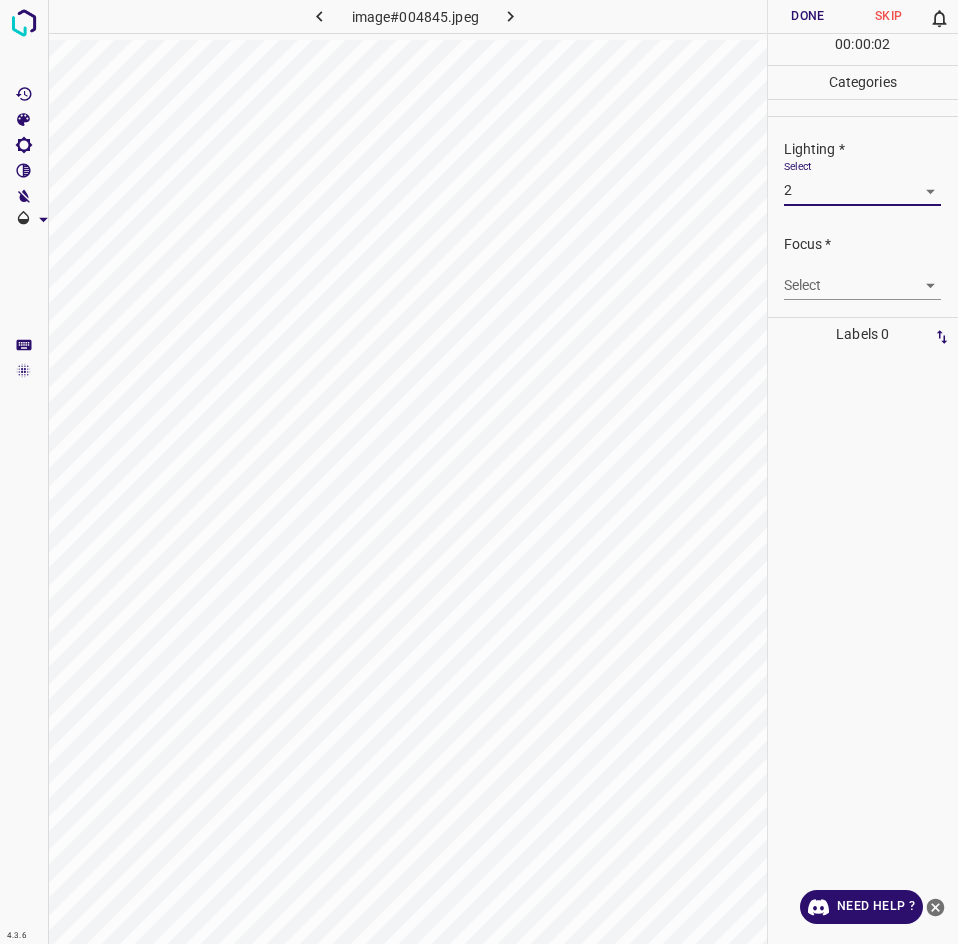 click on "4.3.6  image#004845.jpeg Done Skip 0 00   : 00   : 02   Categories Lighting *  Select 2 2 Focus *  Select ​ Overall *  Select ​ Labels   0 Categories 1 Lighting 2 Focus 3 Overall Tools Space Change between modes (Draw & Edit) I Auto labeling R Restore zoom M Zoom in N Zoom out Delete Delete selecte label Filters Z Restore filters X Saturation filter C Brightness filter V Contrast filter B Gray scale filter General O Download Need Help ? - Text - Hide - Delete" at bounding box center (479, 472) 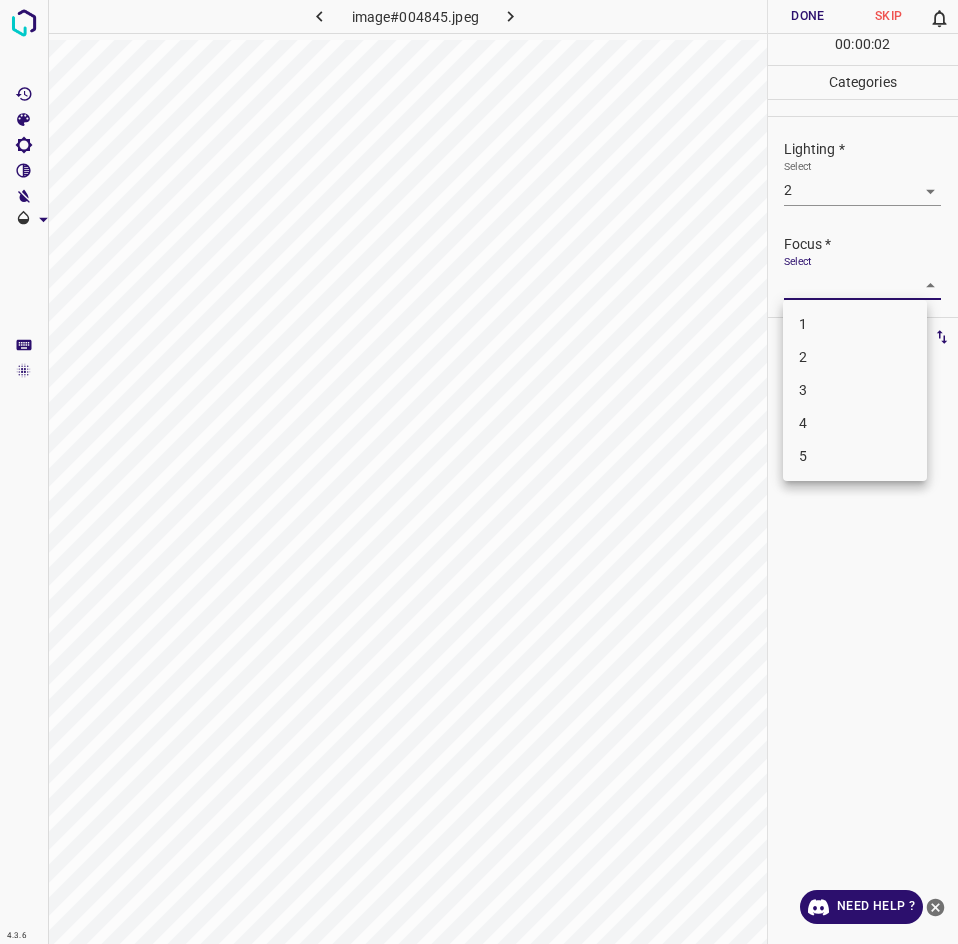 click on "2" at bounding box center (855, 357) 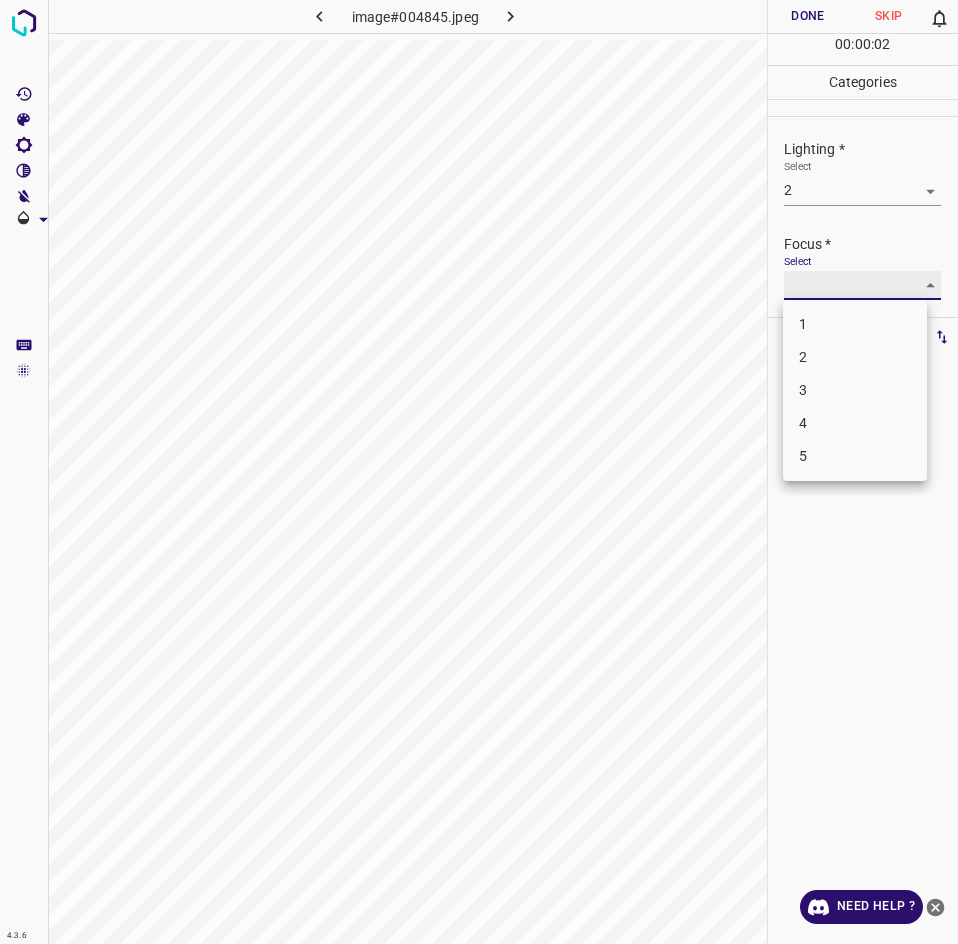 type on "2" 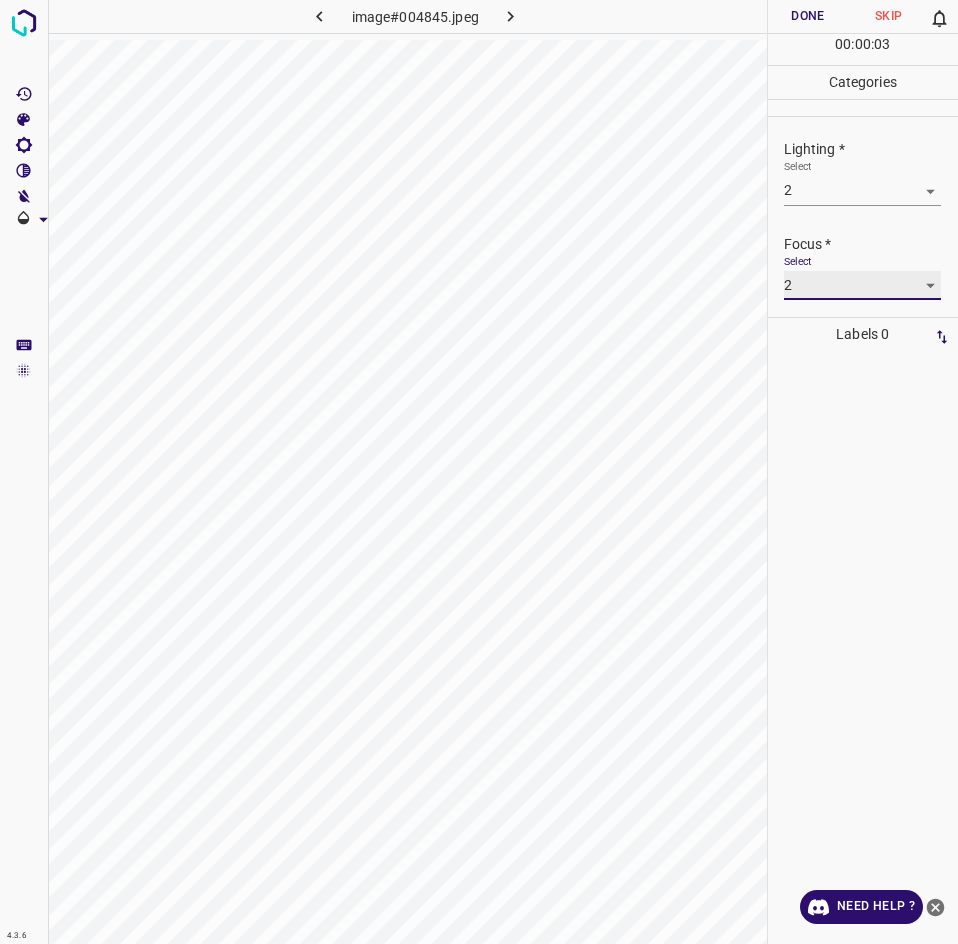 scroll, scrollTop: 98, scrollLeft: 0, axis: vertical 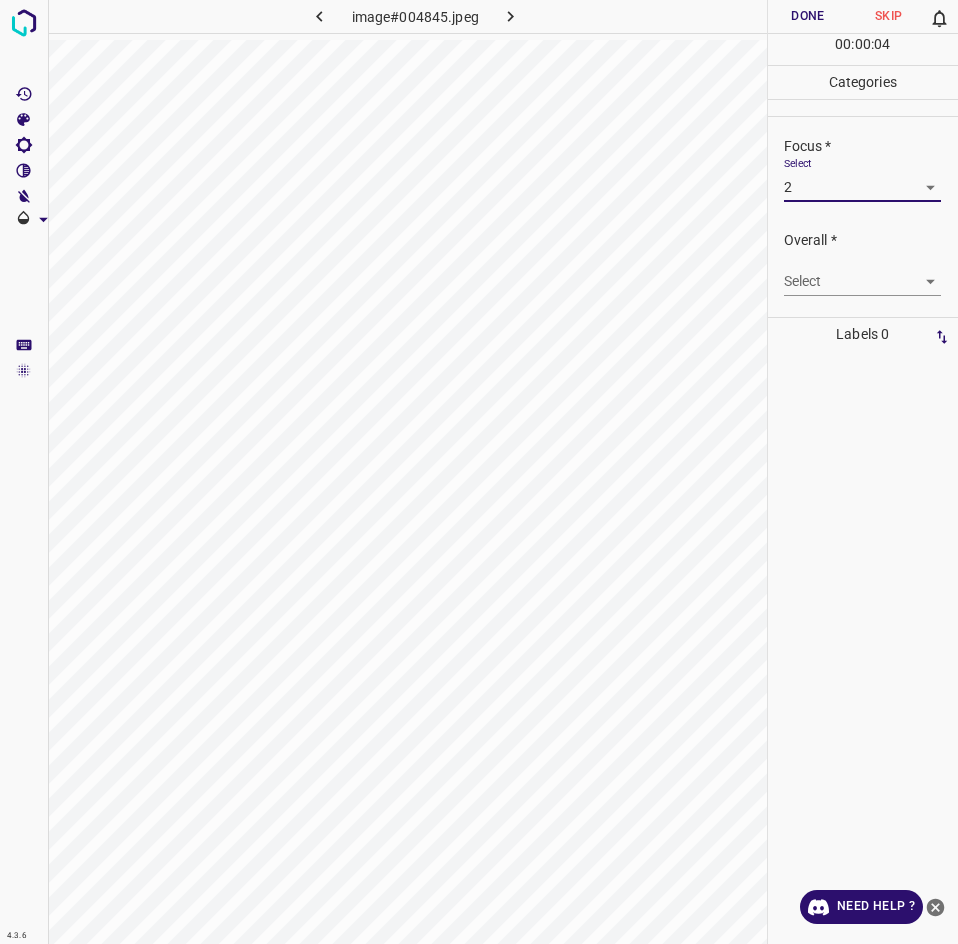 click on "4.3.6  image#004845.jpeg Done Skip 0 00   : 00   : 04   Categories Lighting *  Select 2 2 Focus *  Select 2 2 Overall *  Select ​ Labels   0 Categories 1 Lighting 2 Focus 3 Overall Tools Space Change between modes (Draw & Edit) I Auto labeling R Restore zoom M Zoom in N Zoom out Delete Delete selecte label Filters Z Restore filters X Saturation filter C Brightness filter V Contrast filter B Gray scale filter General O Download Need Help ? - Text - Hide - Delete" at bounding box center [479, 472] 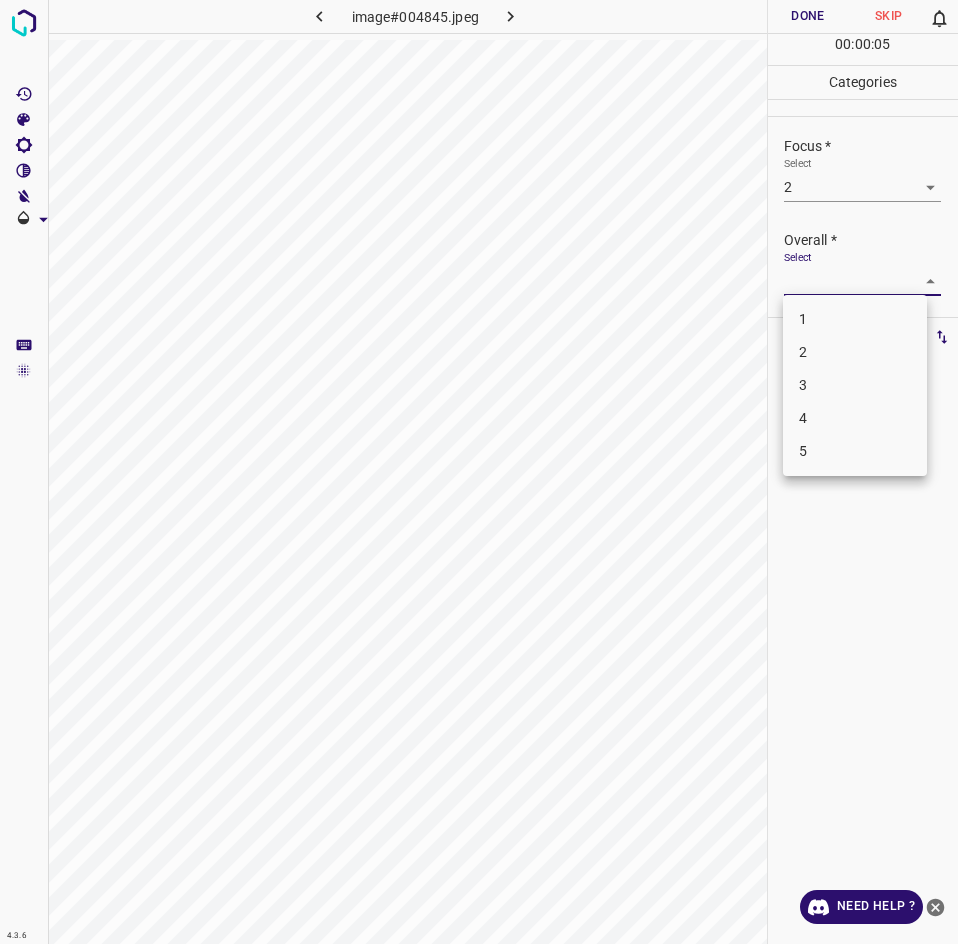 click on "2" at bounding box center [855, 352] 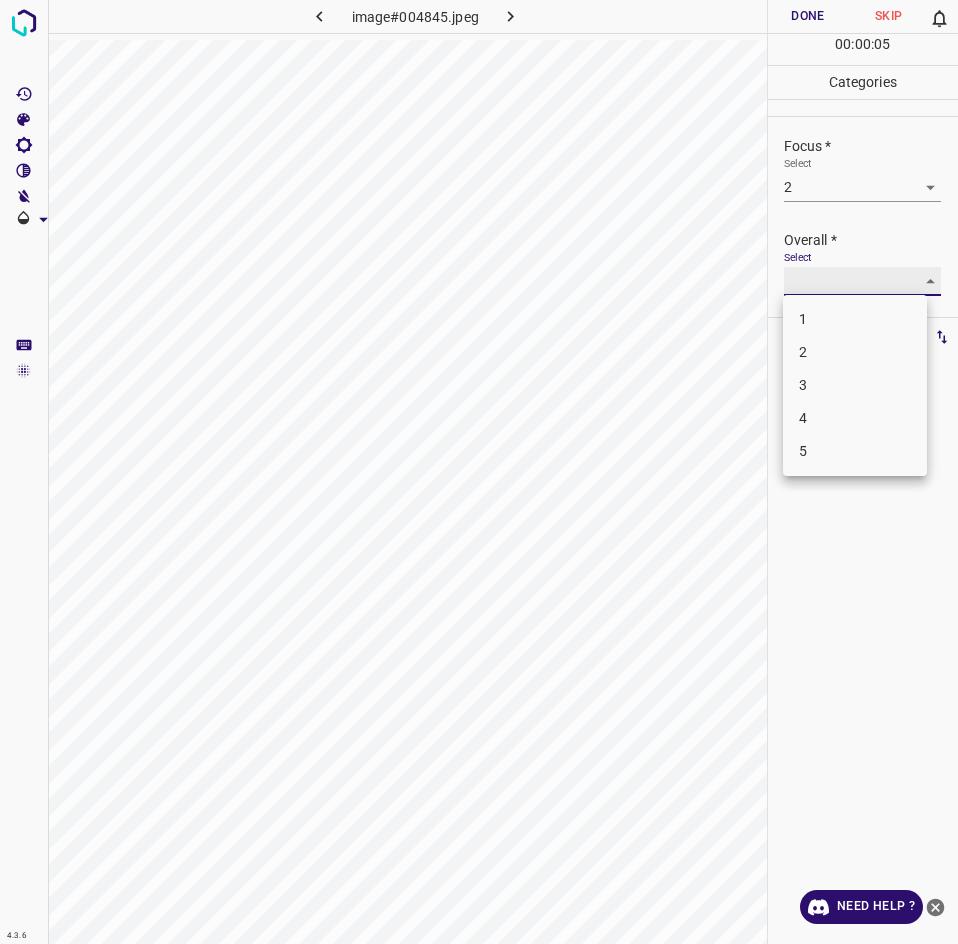 type on "2" 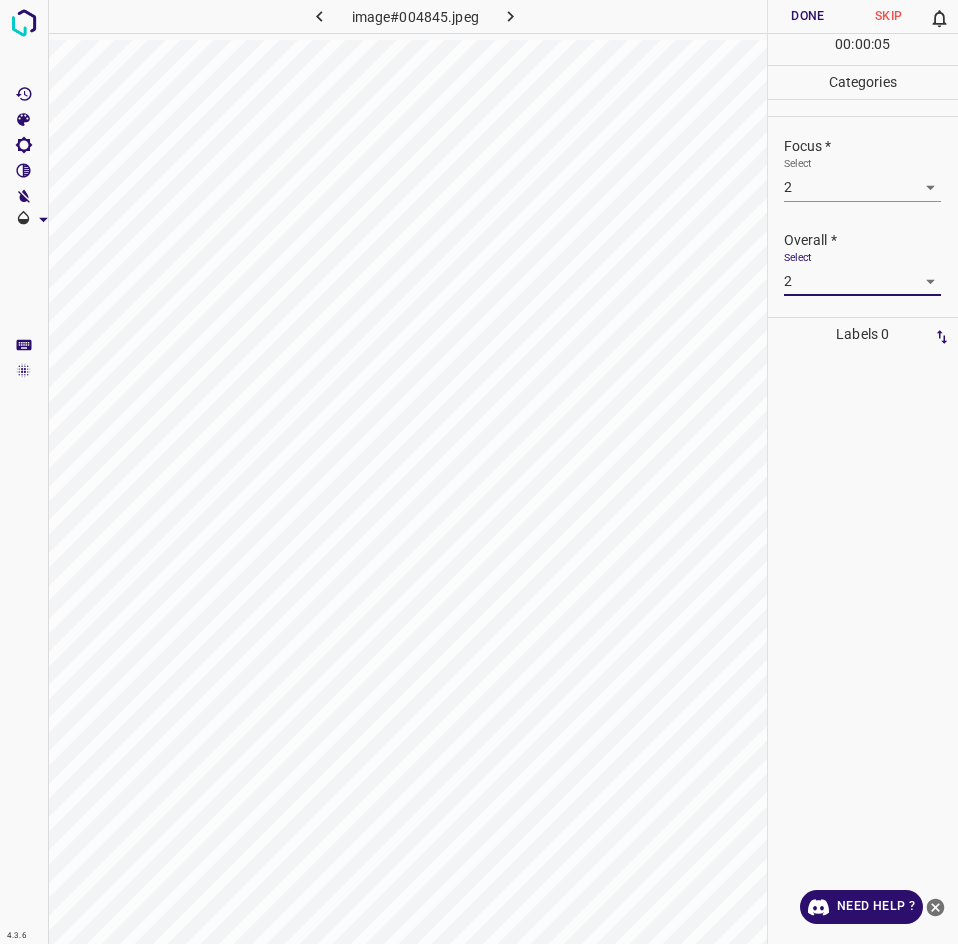 click on "Done" at bounding box center [808, 16] 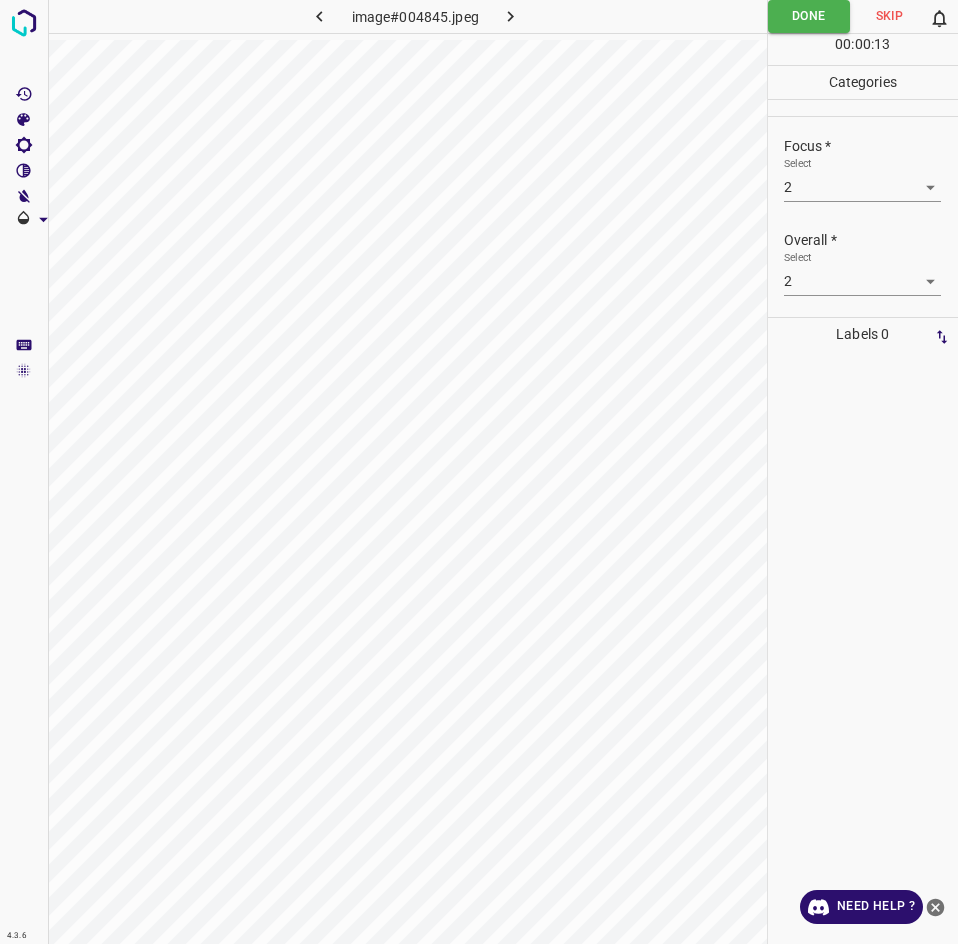 click 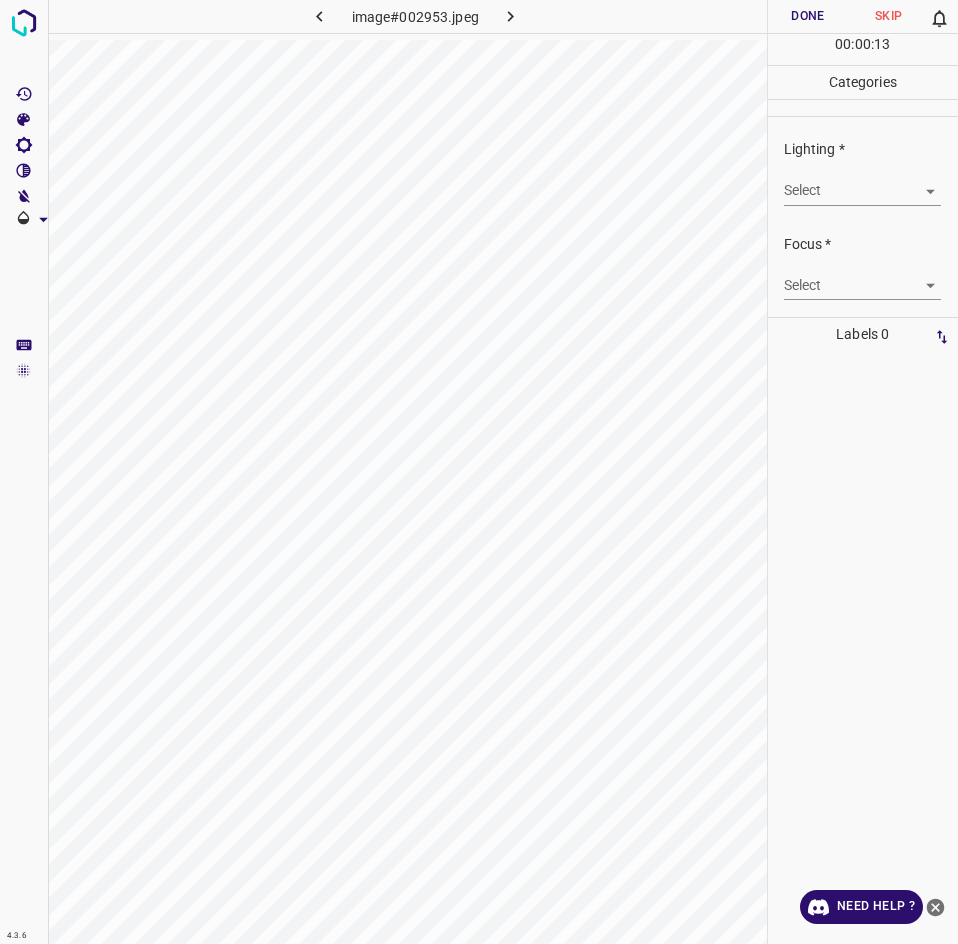 click on "4.3.6  image#002953.jpeg Done Skip 0 00   : 00   : 13   Categories Lighting *  Select ​ Focus *  Select ​ Overall *  Select ​ Labels   0 Categories 1 Lighting 2 Focus 3 Overall Tools Space Change between modes (Draw & Edit) I Auto labeling R Restore zoom M Zoom in N Zoom out Delete Delete selecte label Filters Z Restore filters X Saturation filter C Brightness filter V Contrast filter B Gray scale filter General O Download Need Help ? - Text - Hide - Delete" at bounding box center [479, 472] 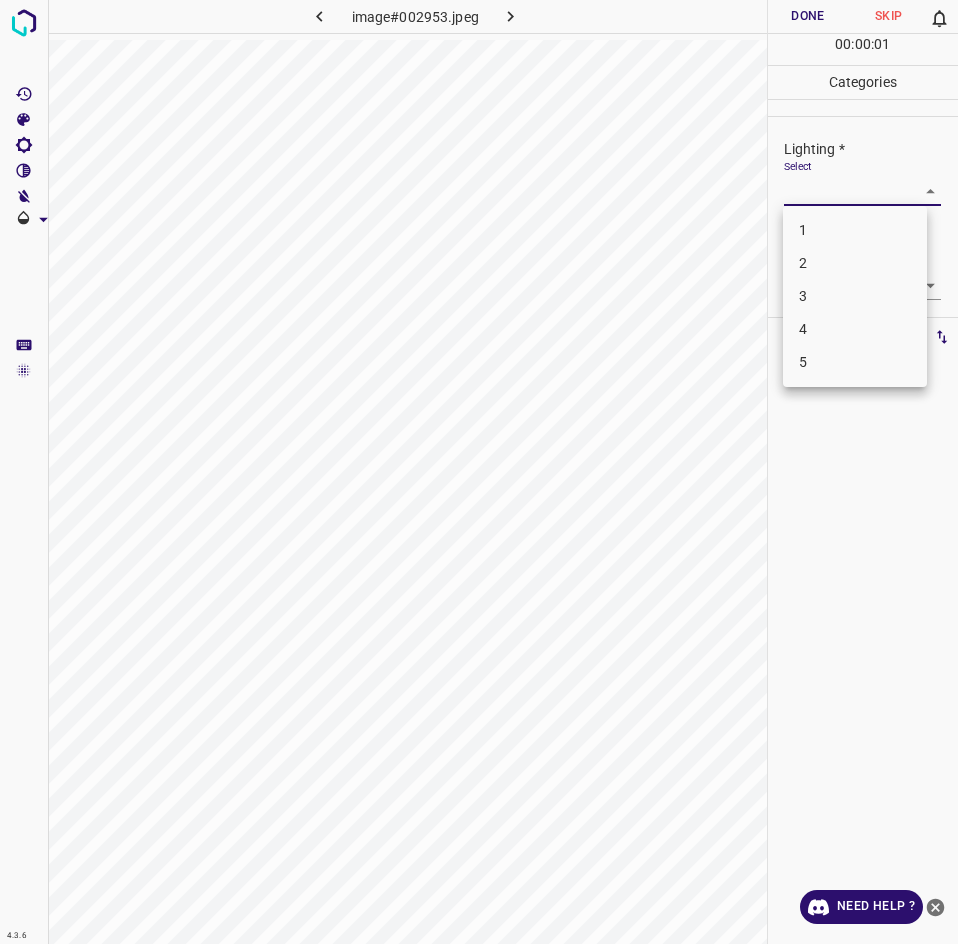 click on "3" at bounding box center [855, 296] 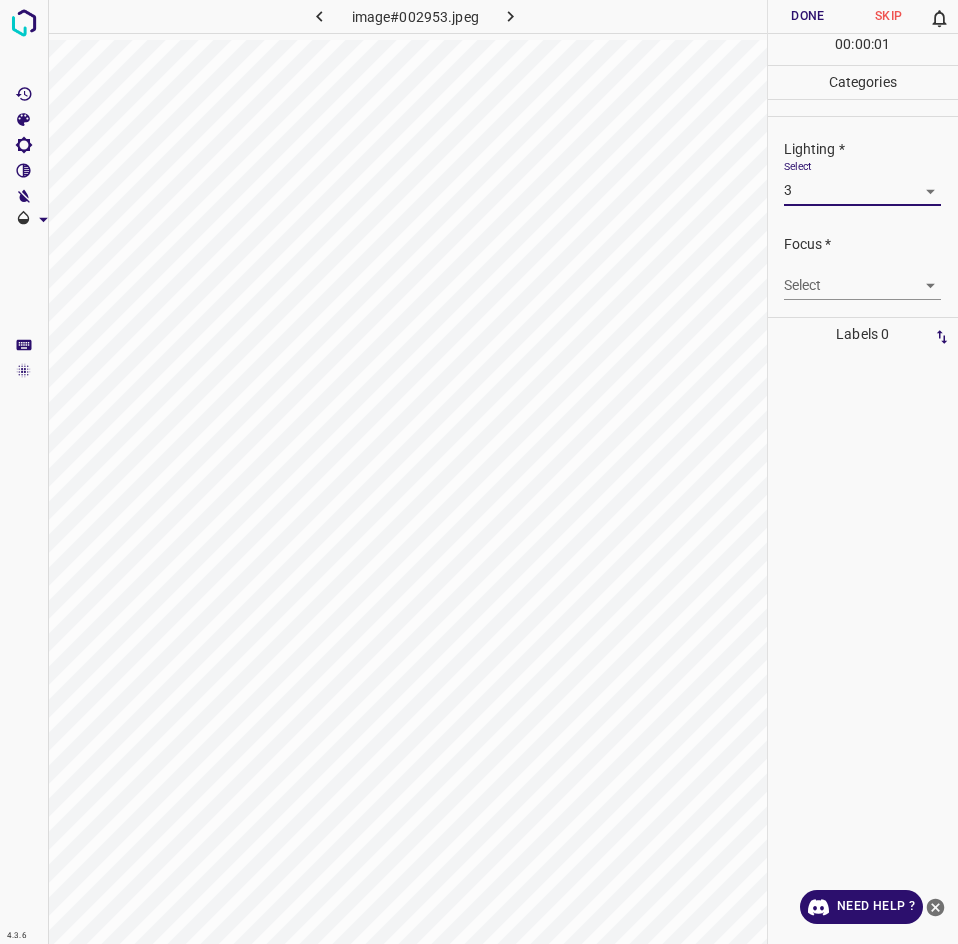 click on "4" at bounding box center [855, 275] 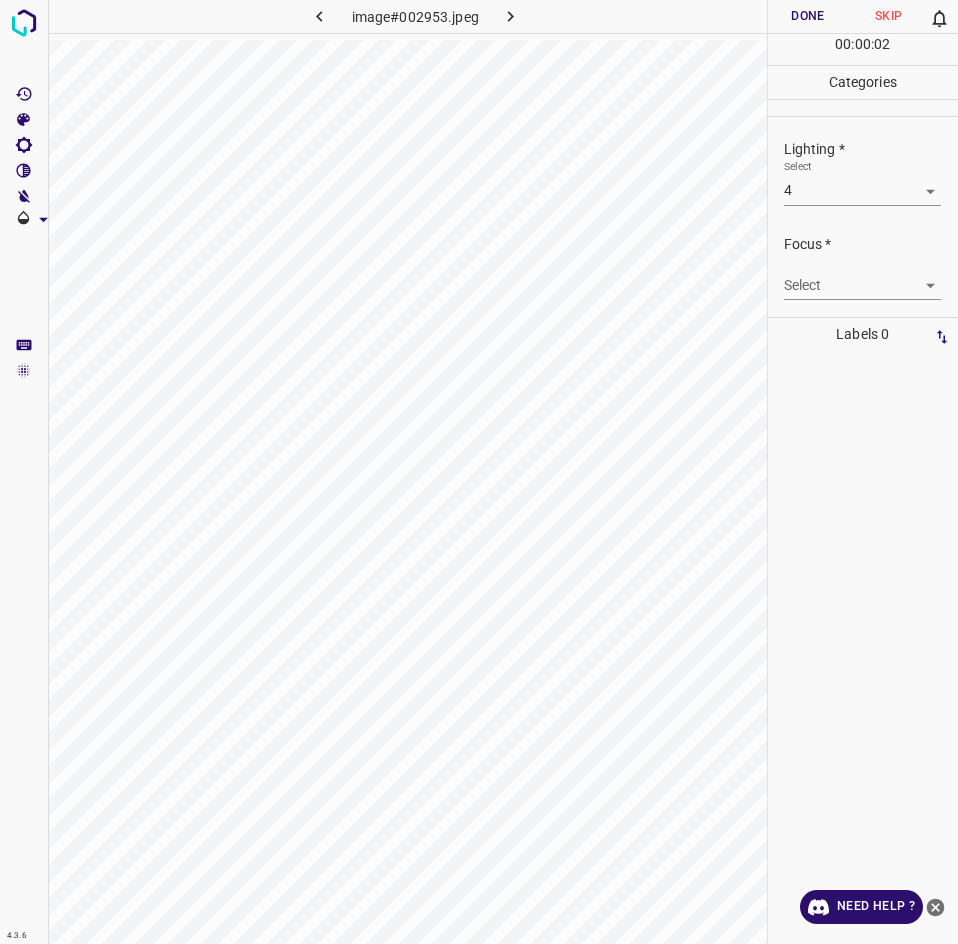 click on "4.3.6  image#002953.jpeg Done Skip 0 00   : 00   : 02   Categories Lighting *  Select 4 4 Focus *  Select ​ Overall *  Select ​ Labels   0 Categories 1 Lighting 2 Focus 3 Overall Tools Space Change between modes (Draw & Edit) I Auto labeling R Restore zoom M Zoom in N Zoom out Delete Delete selecte label Filters Z Restore filters X Saturation filter C Brightness filter V Contrast filter B Gray scale filter General O Download Need Help ? - Text - Hide - Delete" at bounding box center (479, 472) 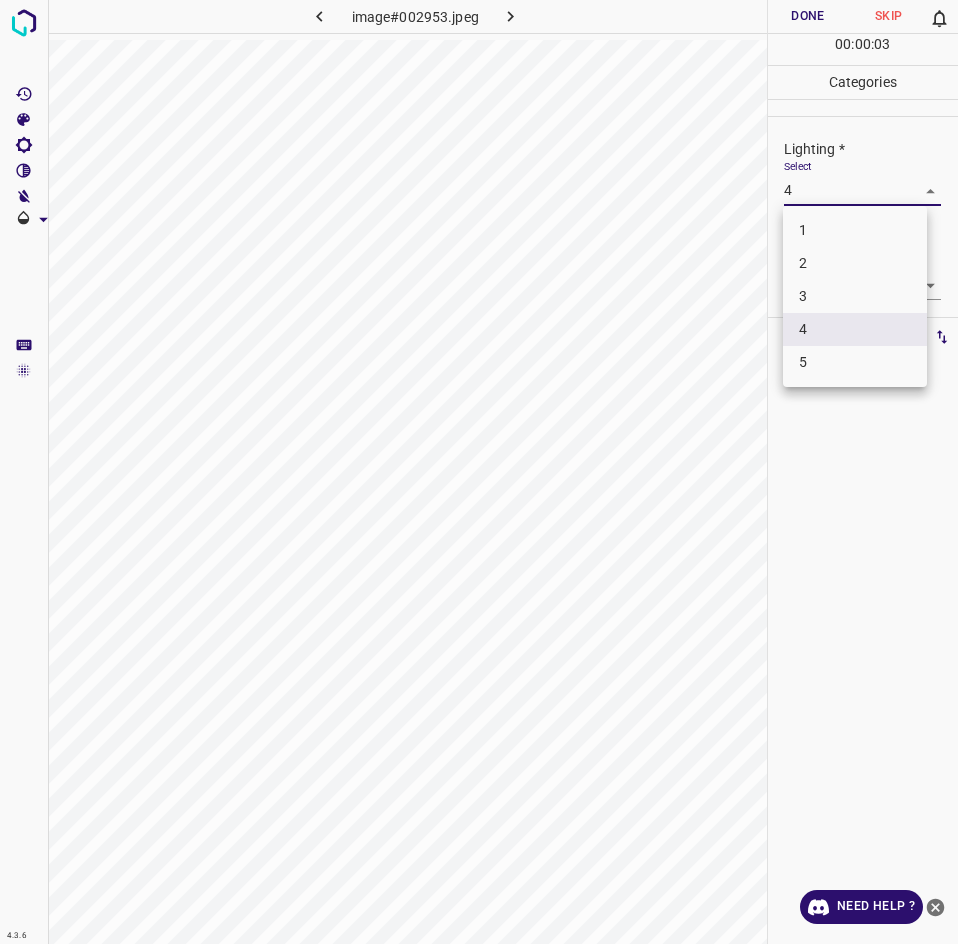 click on "3" at bounding box center (855, 296) 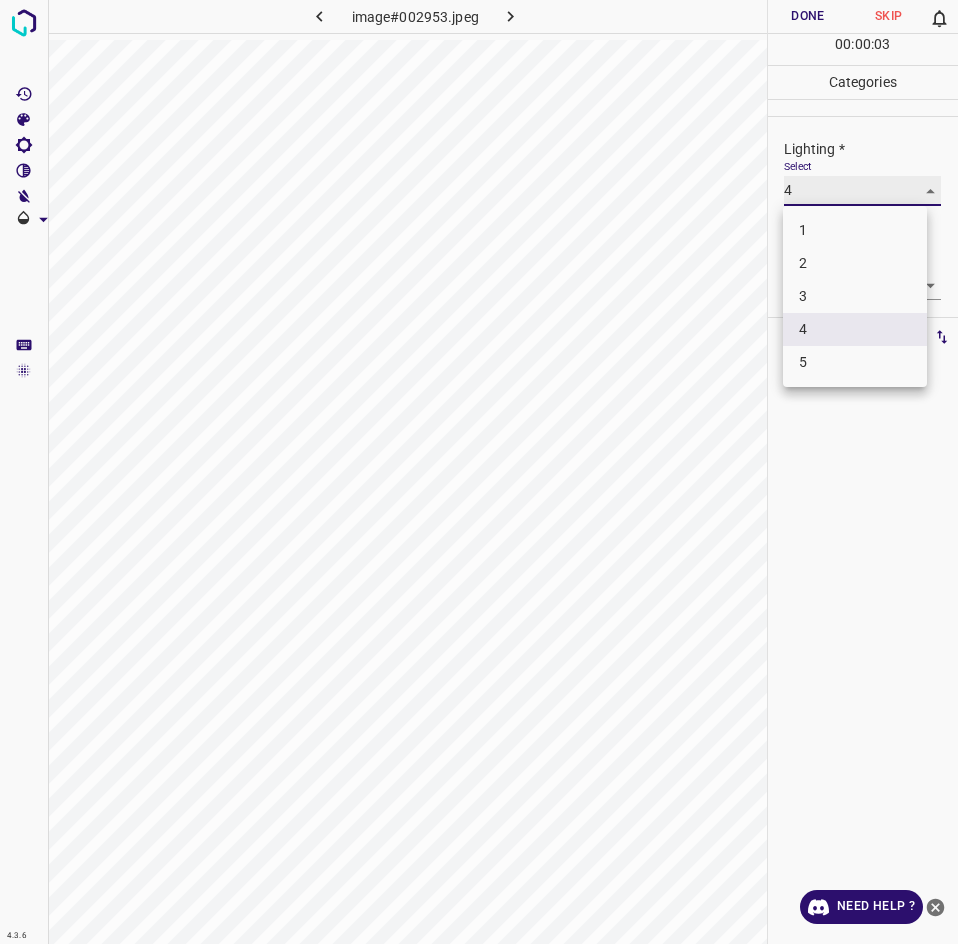 type on "3" 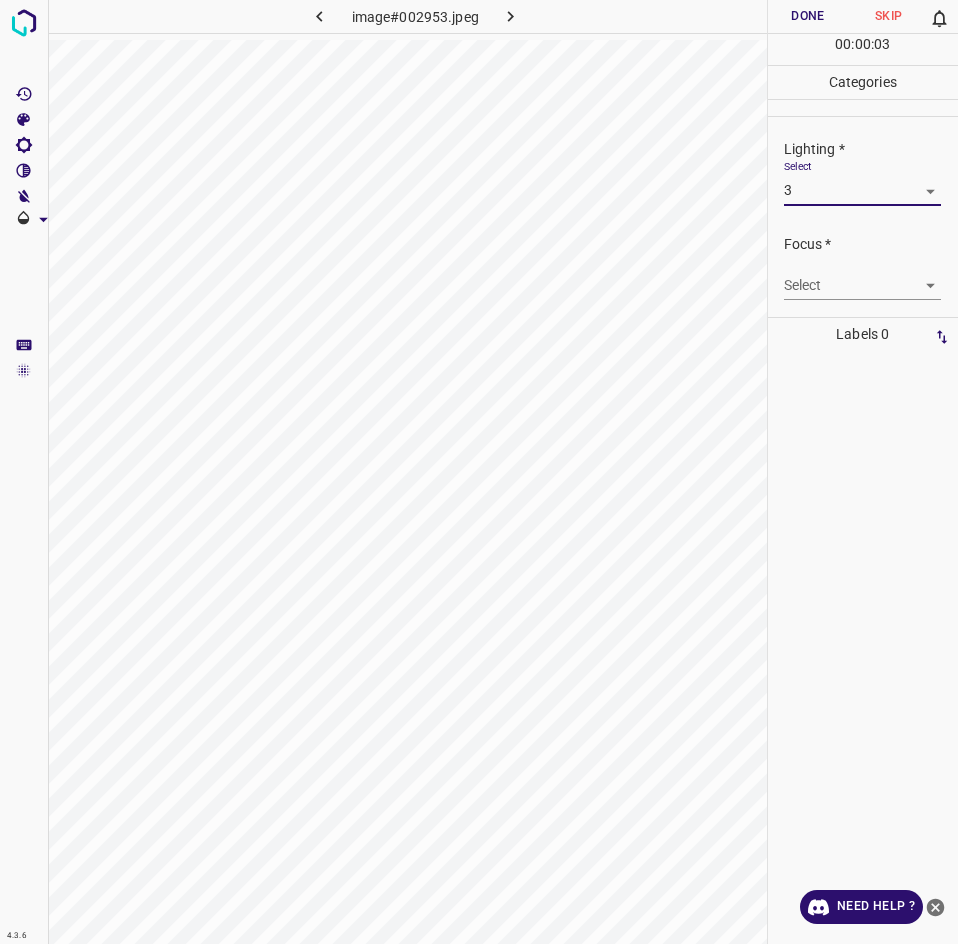 click on "4.3.6  image#002953.jpeg Done Skip 0 00   : 00   : 03   Categories Lighting *  Select 3 3 Focus *  Select ​ Overall *  Select ​ Labels   0 Categories 1 Lighting 2 Focus 3 Overall Tools Space Change between modes (Draw & Edit) I Auto labeling R Restore zoom M Zoom in N Zoom out Delete Delete selecte label Filters Z Restore filters X Saturation filter C Brightness filter V Contrast filter B Gray scale filter General O Download Need Help ? - Text - Hide - Delete" at bounding box center (479, 472) 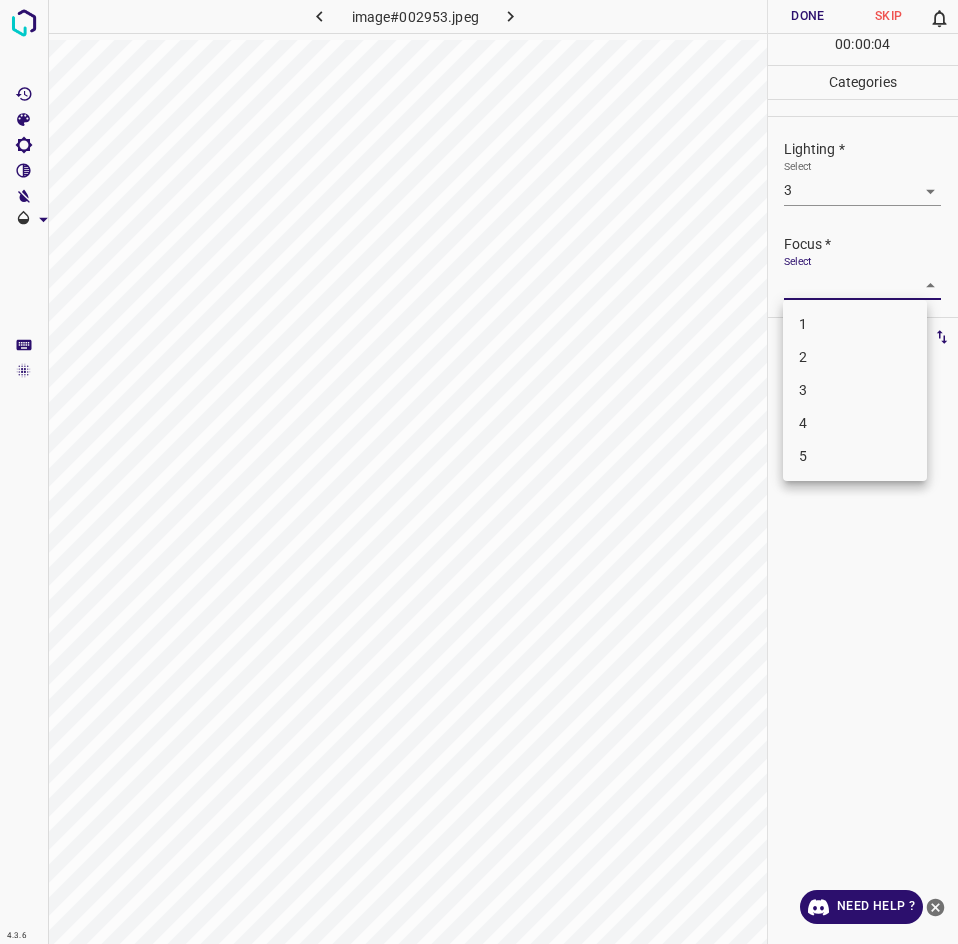 click on "3" at bounding box center [855, 390] 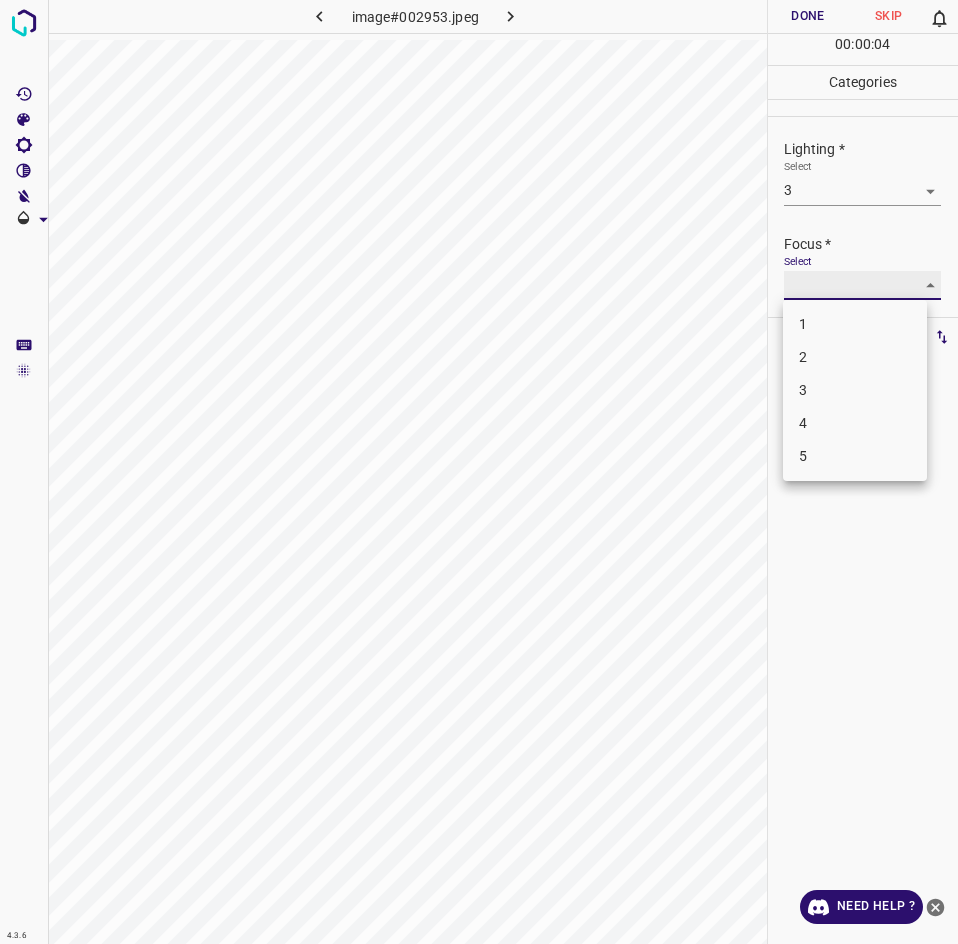 type on "3" 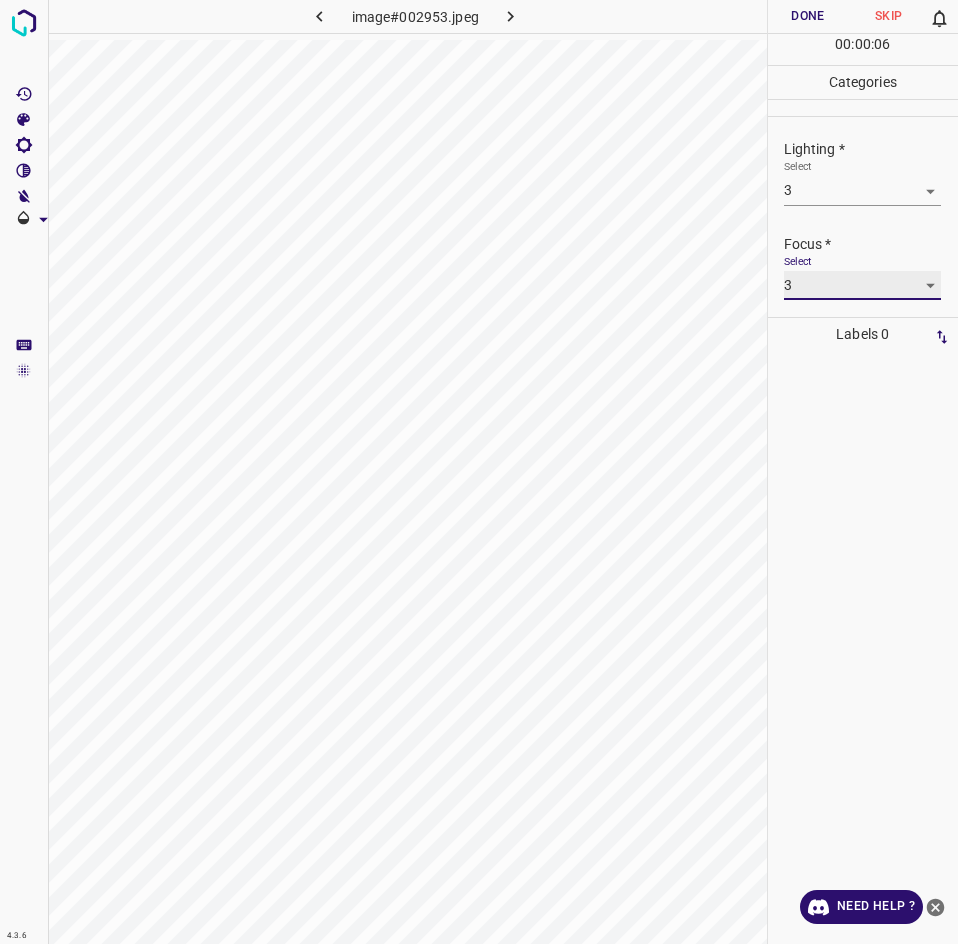 scroll, scrollTop: 98, scrollLeft: 0, axis: vertical 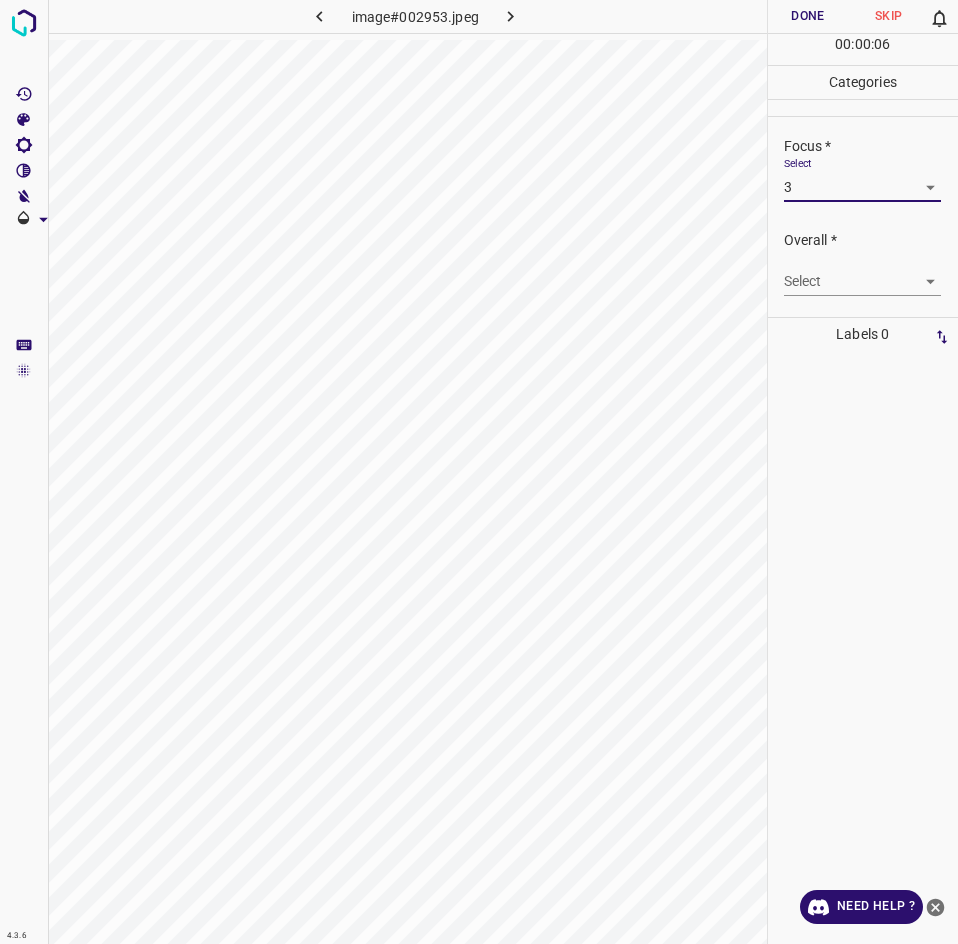 click on "4.3.6  image#002953.jpeg Done Skip 0 00   : 00   : 06   Categories Lighting *  Select 3 3 Focus *  Select 3 3 Overall *  Select ​ Labels   0 Categories 1 Lighting 2 Focus 3 Overall Tools Space Change between modes (Draw & Edit) I Auto labeling R Restore zoom M Zoom in N Zoom out Delete Delete selecte label Filters Z Restore filters X Saturation filter C Brightness filter V Contrast filter B Gray scale filter General O Download Need Help ? - Text - Hide - Delete" at bounding box center [479, 472] 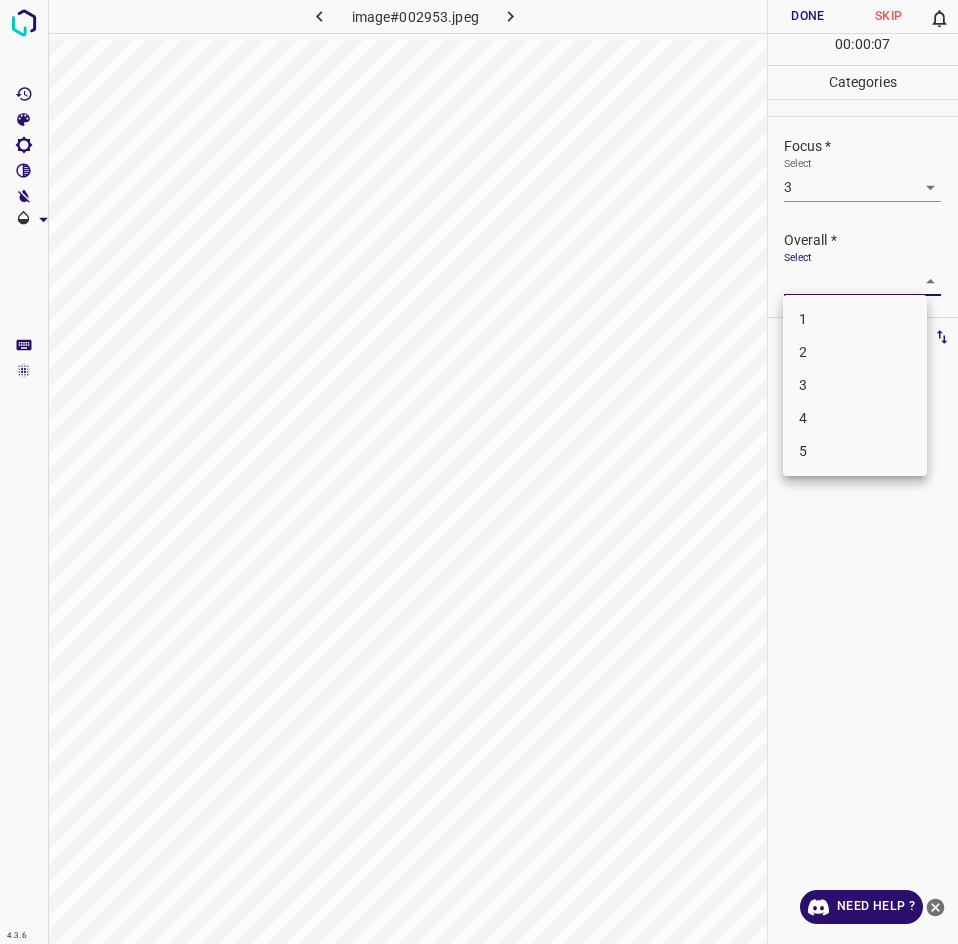 click on "3" at bounding box center (855, 385) 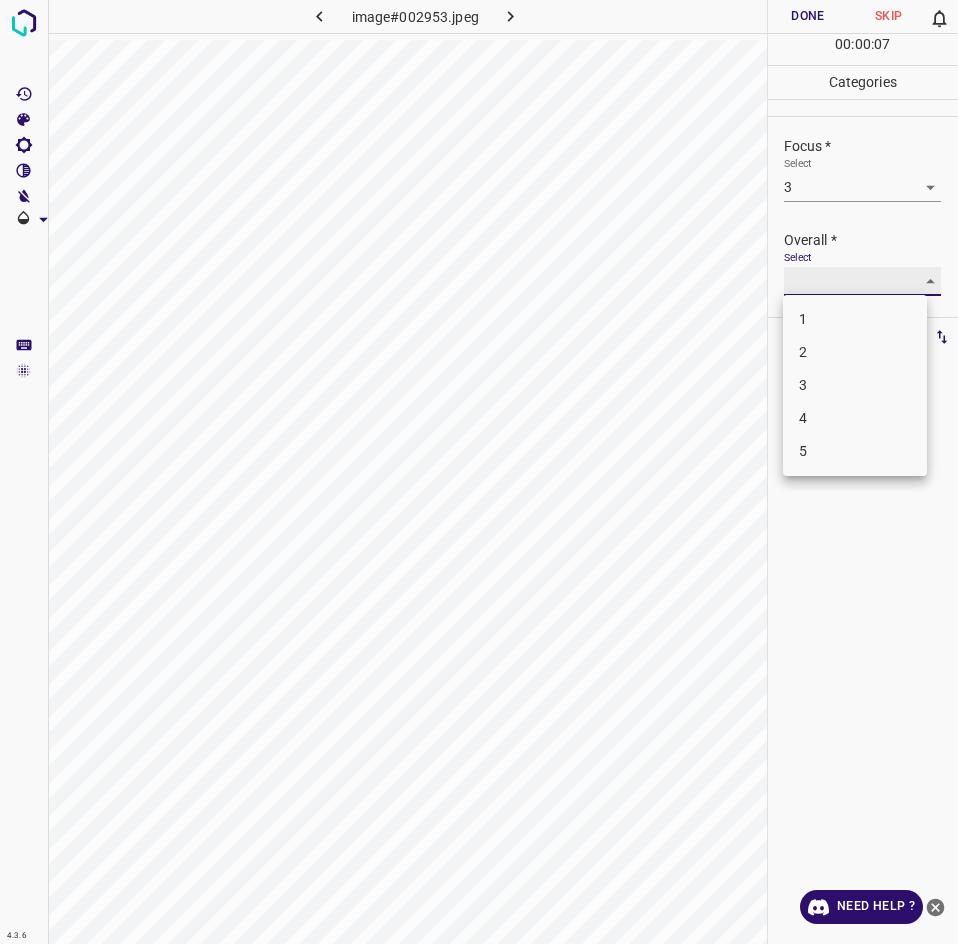 type on "3" 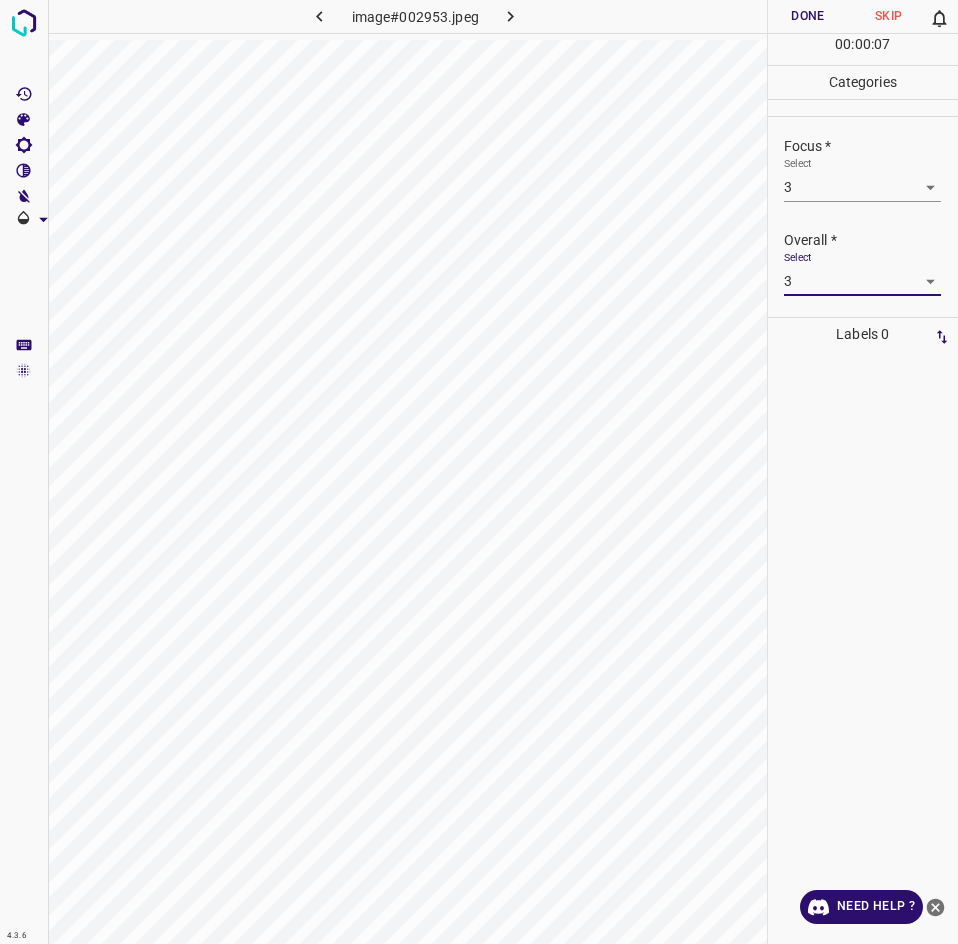 click on "Done" at bounding box center (808, 16) 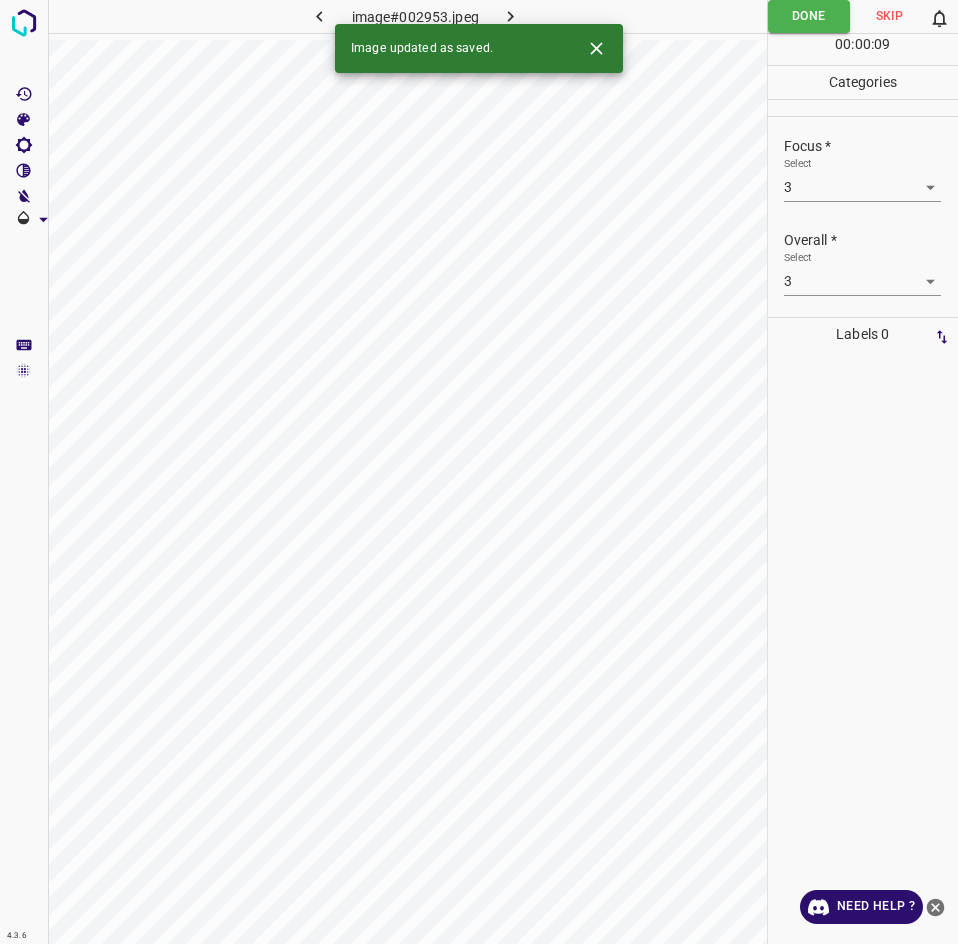 click at bounding box center [511, 16] 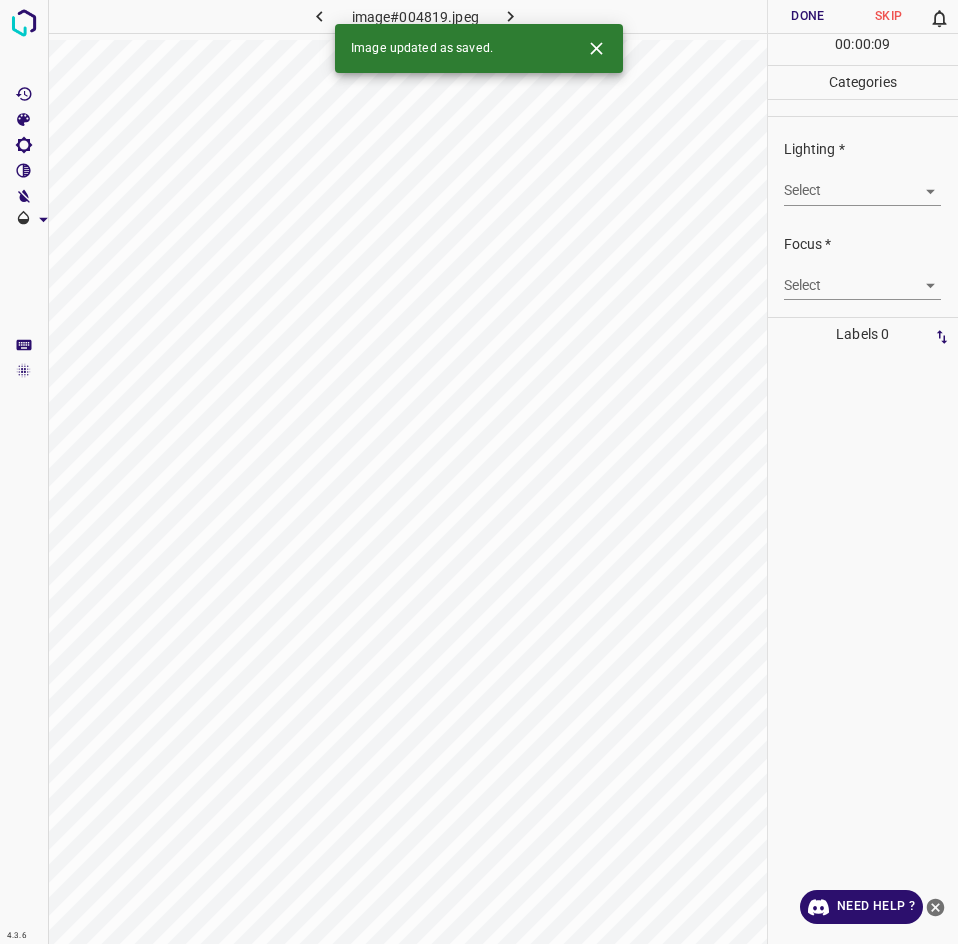 click on "4.3.6  image#004819.jpeg Done Skip 0 00   : 00   : 09   Categories Lighting *  Select ​ Focus *  Select ​ Overall *  Select ​ Labels   0 Categories 1 Lighting 2 Focus 3 Overall Tools Space Change between modes (Draw & Edit) I Auto labeling R Restore zoom M Zoom in N Zoom out Delete Delete selecte label Filters Z Restore filters X Saturation filter C Brightness filter V Contrast filter B Gray scale filter General O Download Image updated as saved. Need Help ? - Text - Hide - Delete" at bounding box center [479, 472] 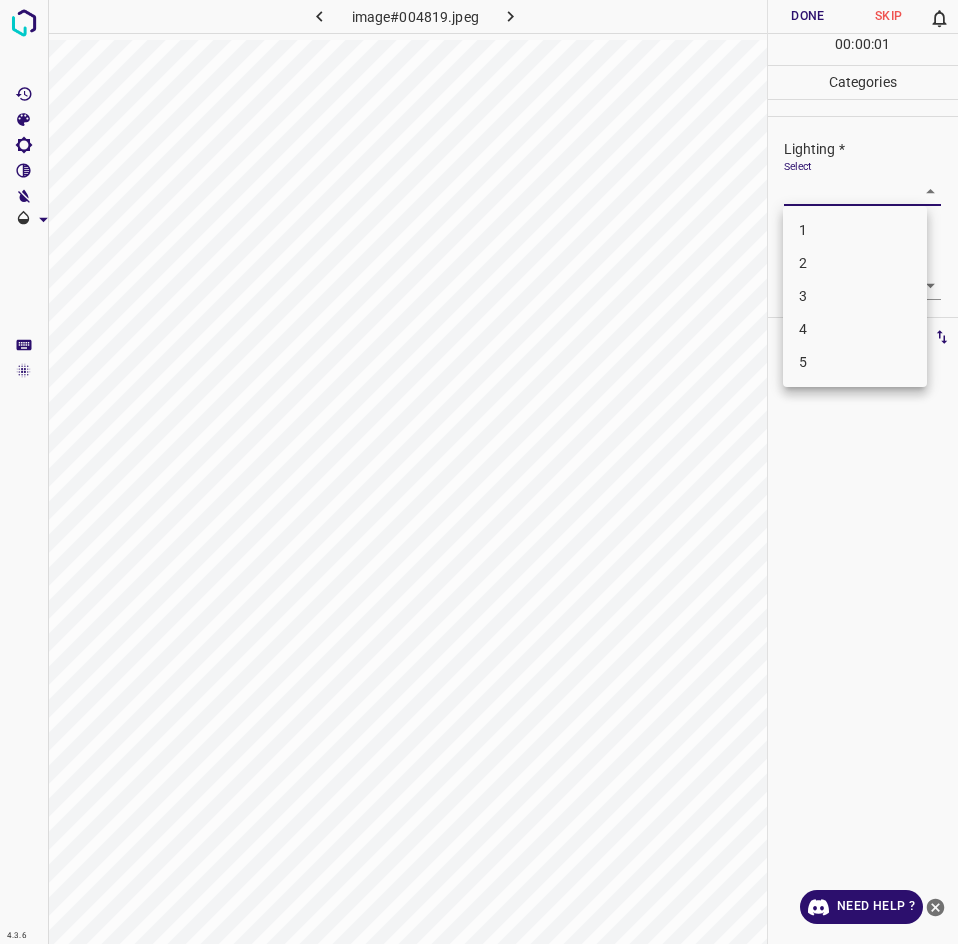 click on "3" at bounding box center (855, 296) 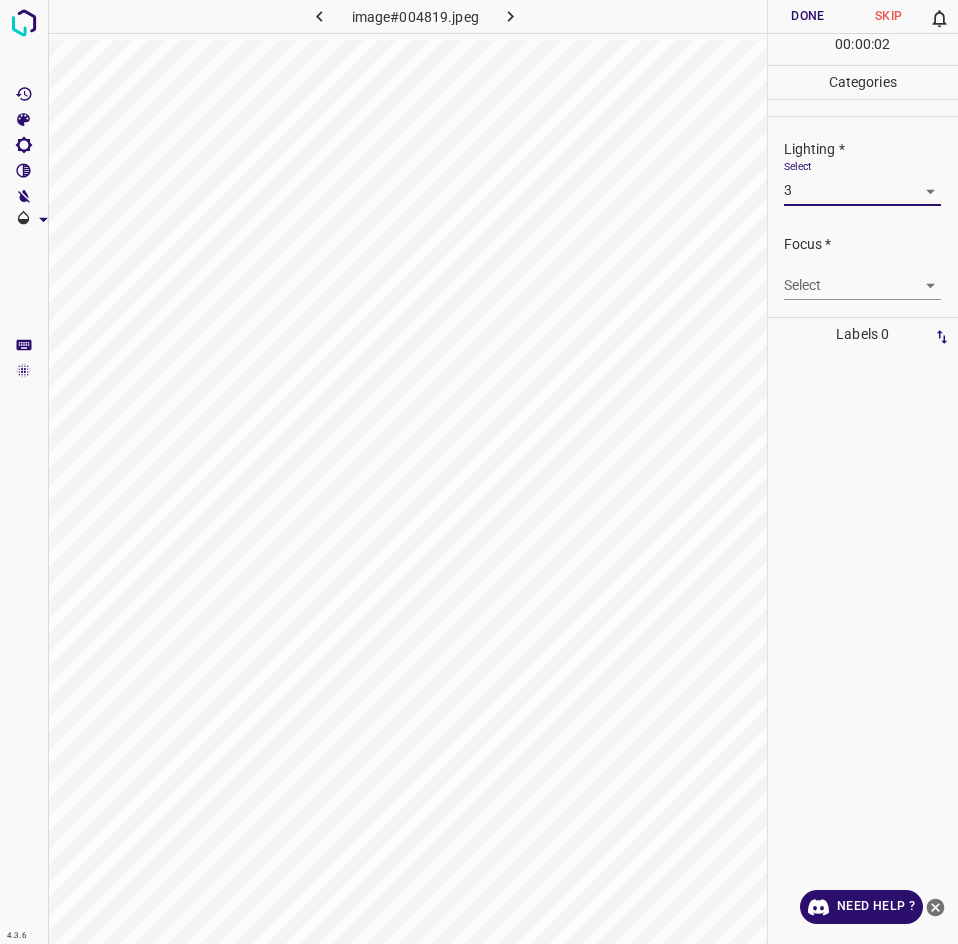 click on "5" at bounding box center (855, 294) 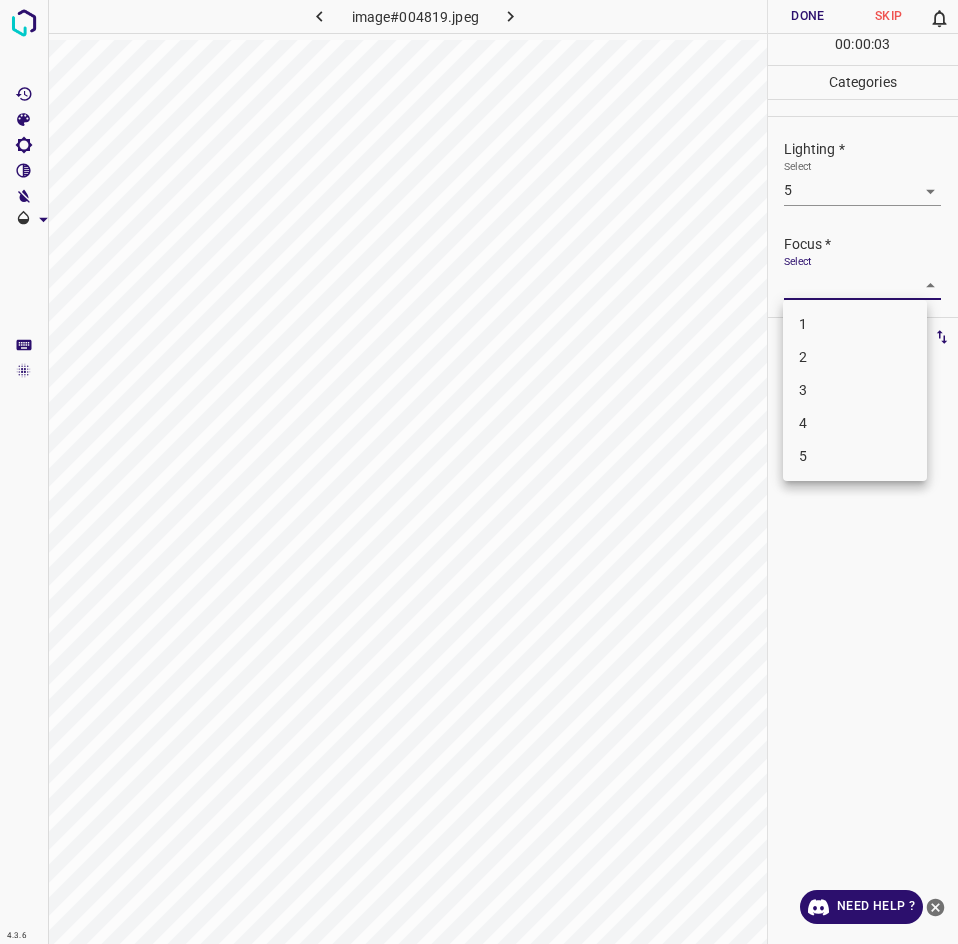 click at bounding box center (479, 472) 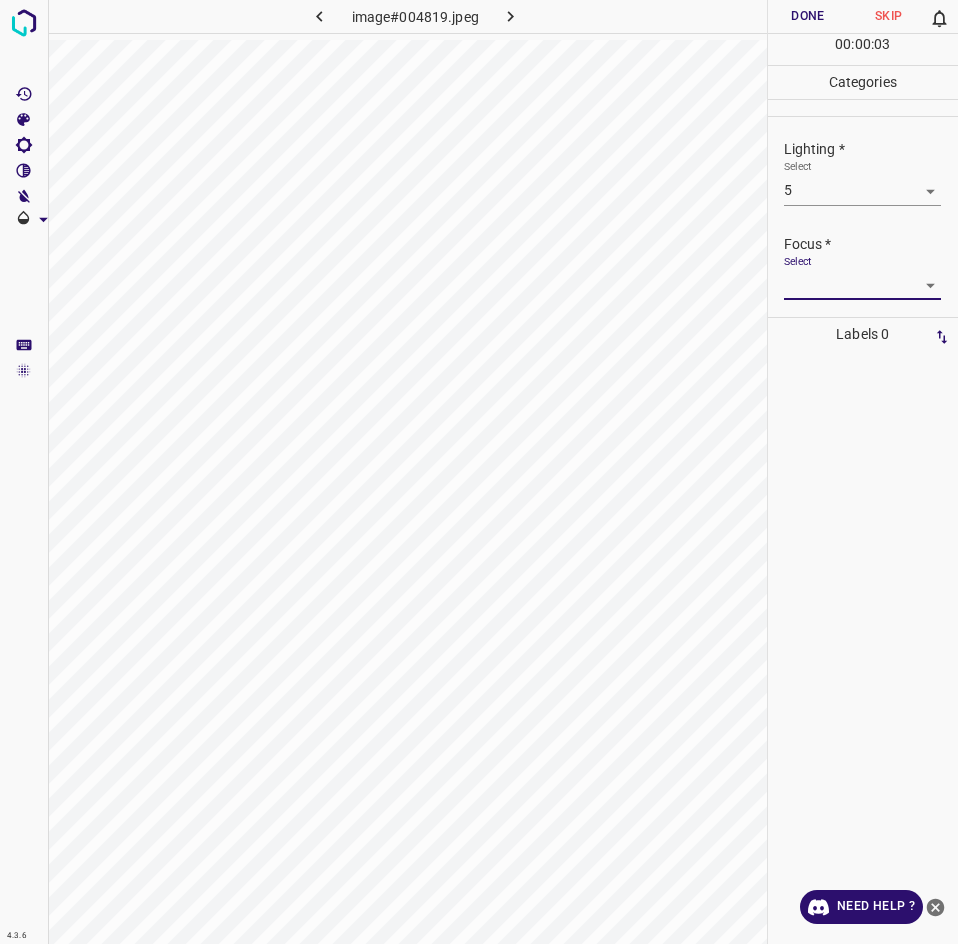 click on "1 2 3 4 5" at bounding box center [479, 472] 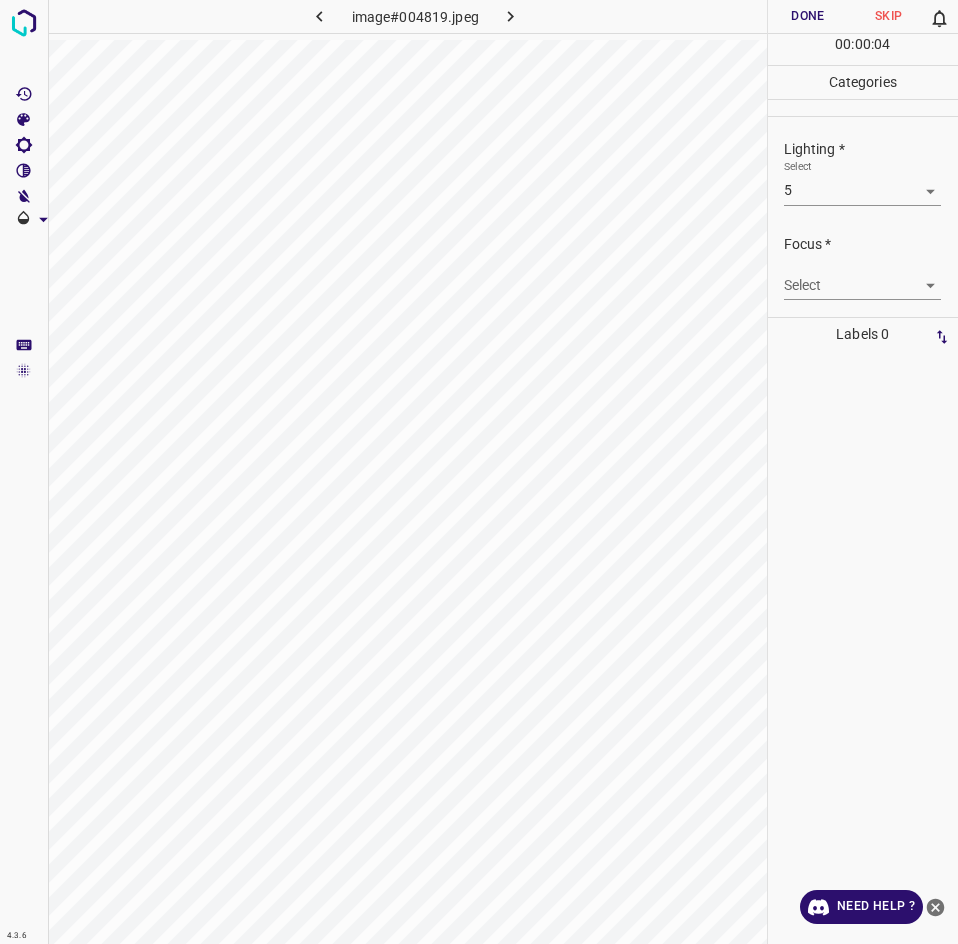 click on "4.3.6  image#004819.jpeg Done Skip 0 00   : 00   : 04   Categories Lighting *  Select 5 5 Focus *  Select ​ Overall *  Select ​ Labels   0 Categories 1 Lighting 2 Focus 3 Overall Tools Space Change between modes (Draw & Edit) I Auto labeling R Restore zoom M Zoom in N Zoom out Delete Delete selecte label Filters Z Restore filters X Saturation filter C Brightness filter V Contrast filter B Gray scale filter General O Download Need Help ? - Text - Hide - Delete" at bounding box center [479, 472] 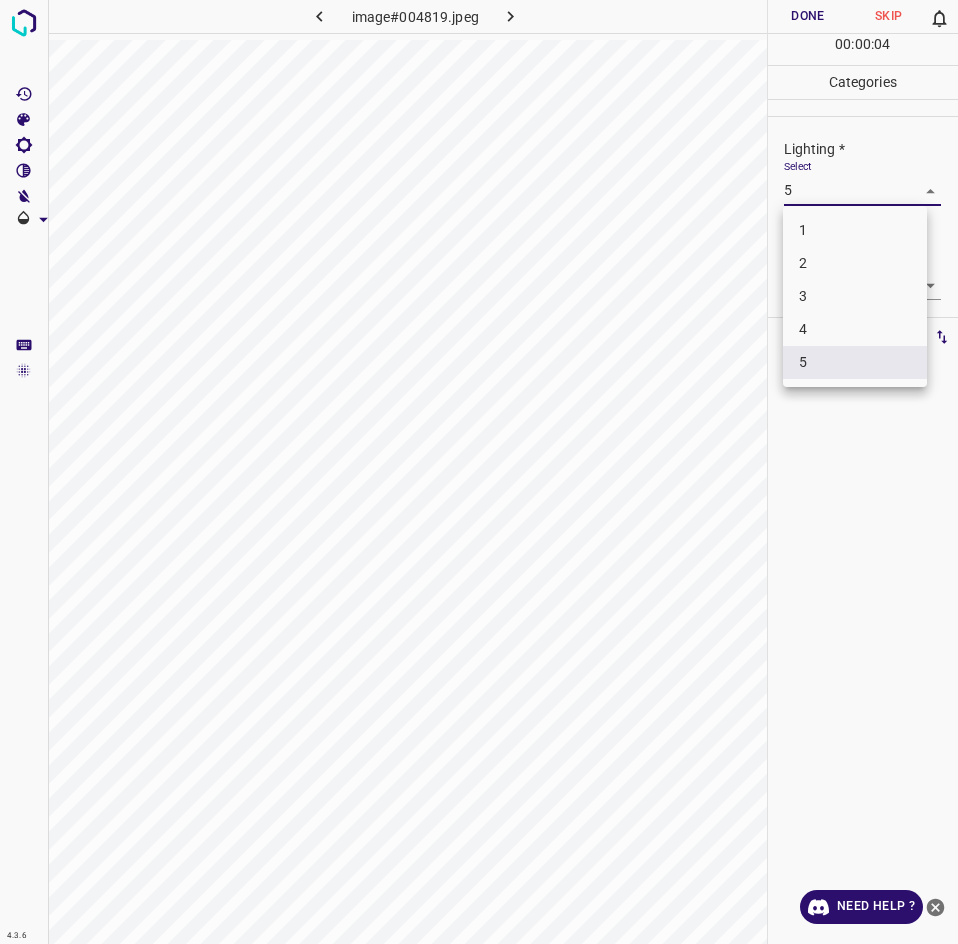 click on "3" at bounding box center (855, 296) 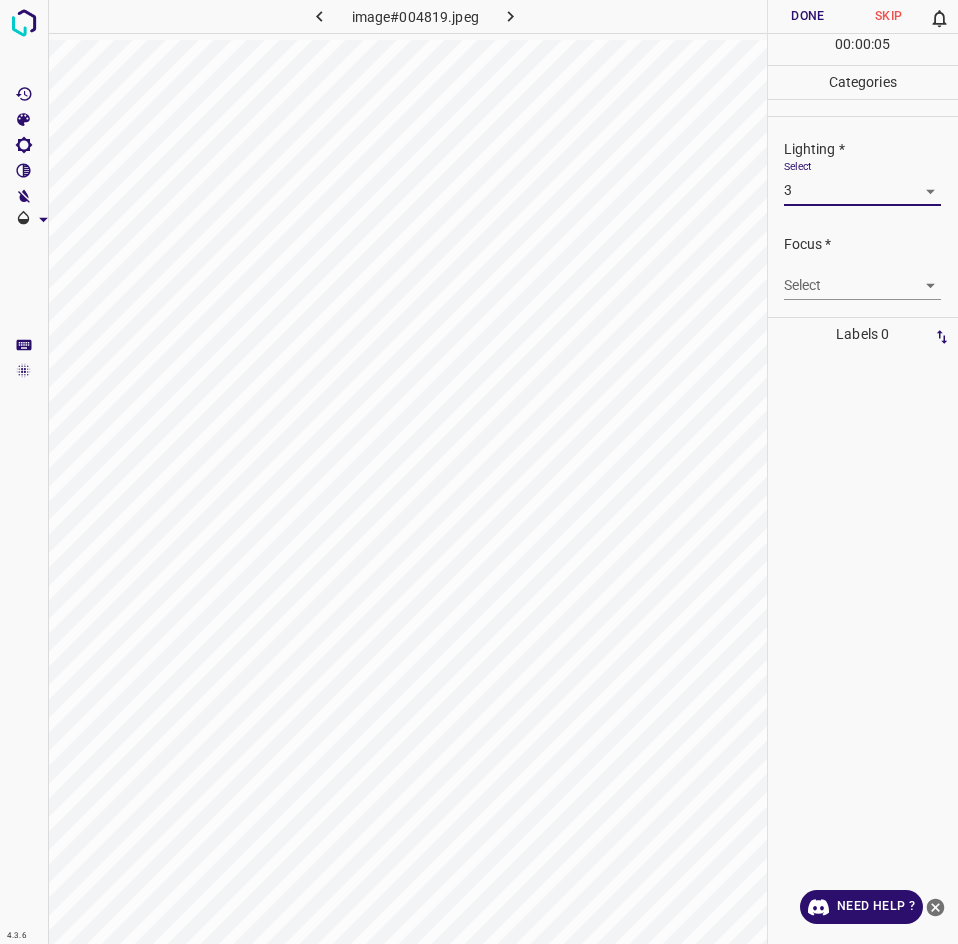 click on "5" at bounding box center [855, 294] 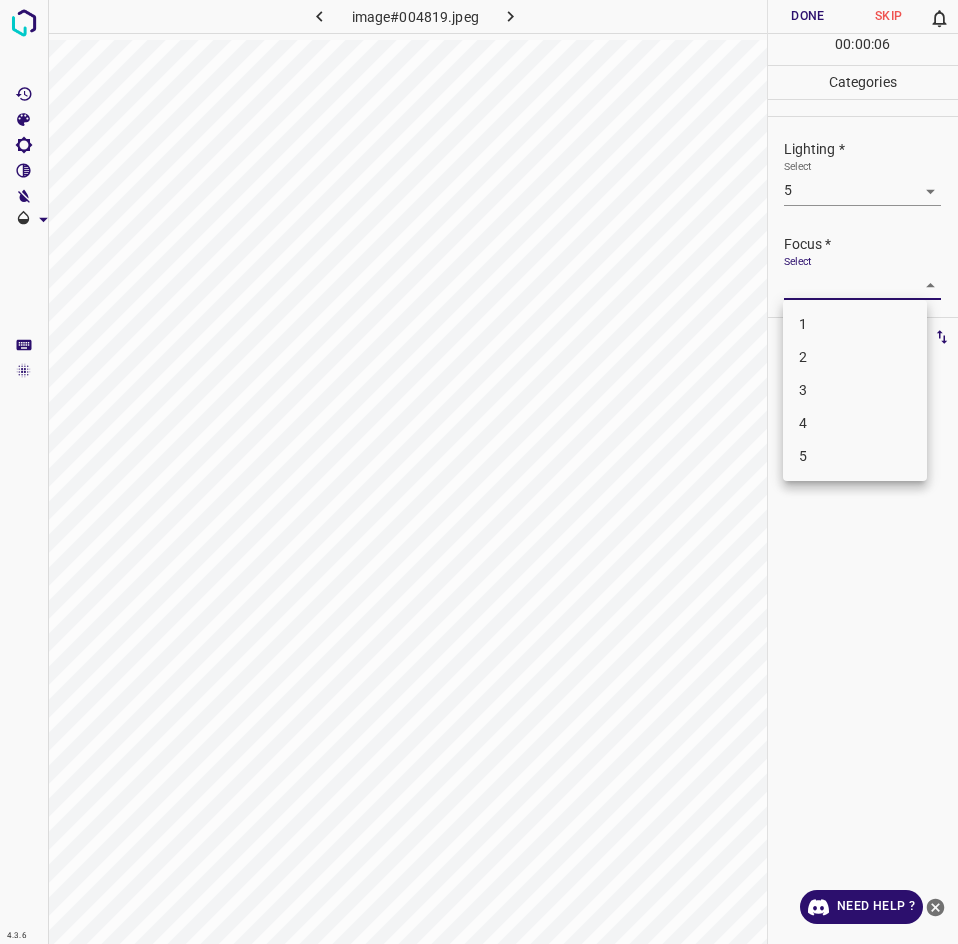 click on "3" at bounding box center [855, 390] 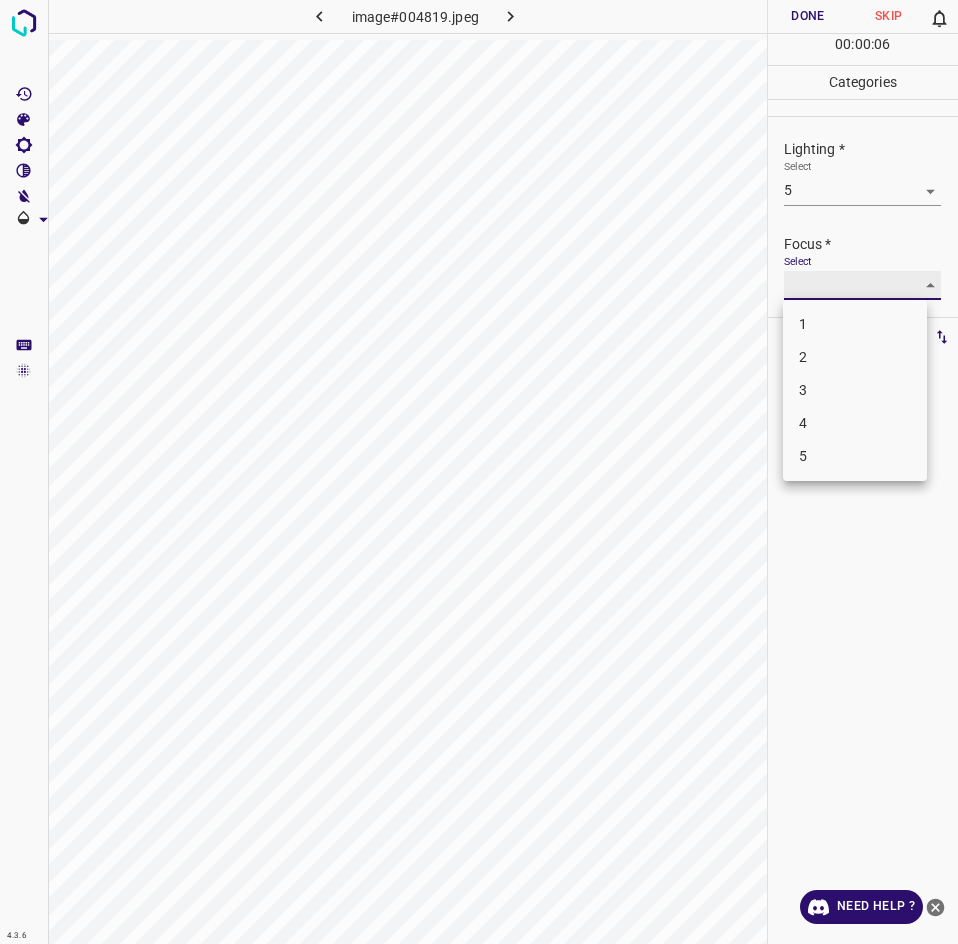 type on "3" 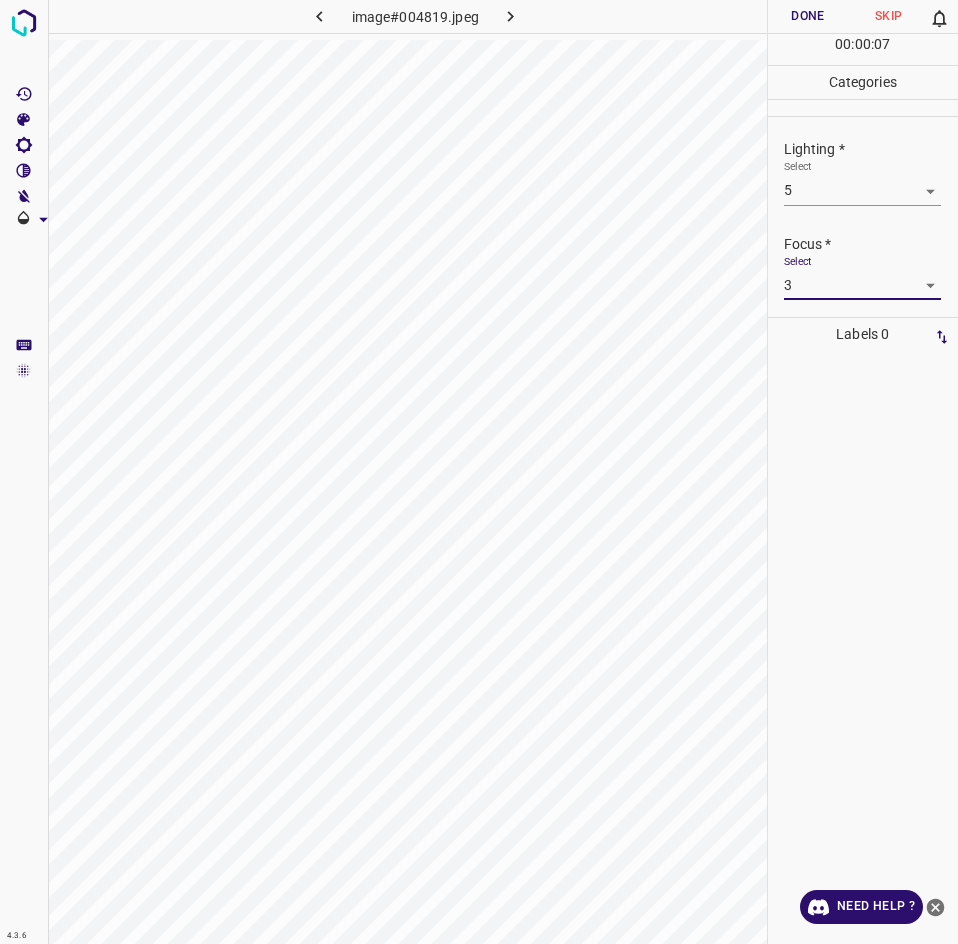 click on "4.3.6  image#004819.jpeg Done Skip 0 00   : 00   : 07   Categories Lighting *  Select 5 5 Focus *  Select 3 3 Overall *  Select ​ Labels   0 Categories 1 Lighting 2 Focus 3 Overall Tools Space Change between modes (Draw & Edit) I Auto labeling R Restore zoom M Zoom in N Zoom out Delete Delete selecte label Filters Z Restore filters X Saturation filter C Brightness filter V Contrast filter B Gray scale filter General O Download Need Help ? - Text - Hide - Delete" at bounding box center [479, 472] 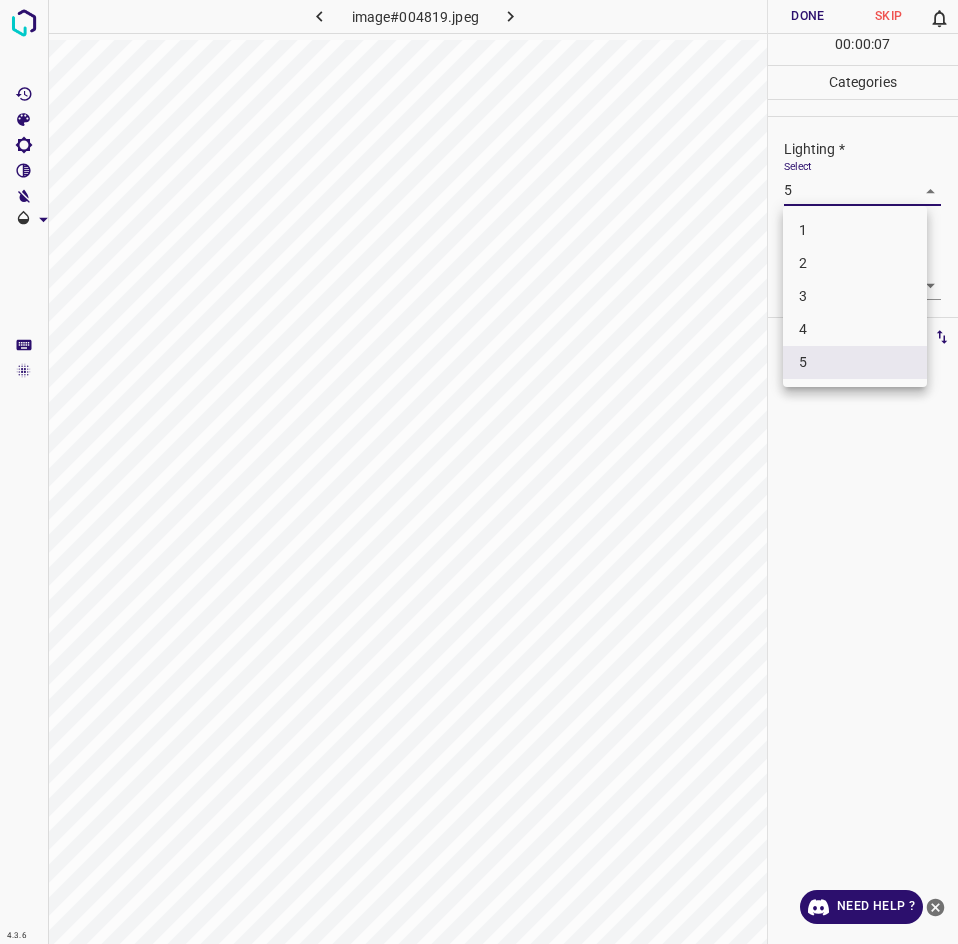 click on "3" at bounding box center [855, 296] 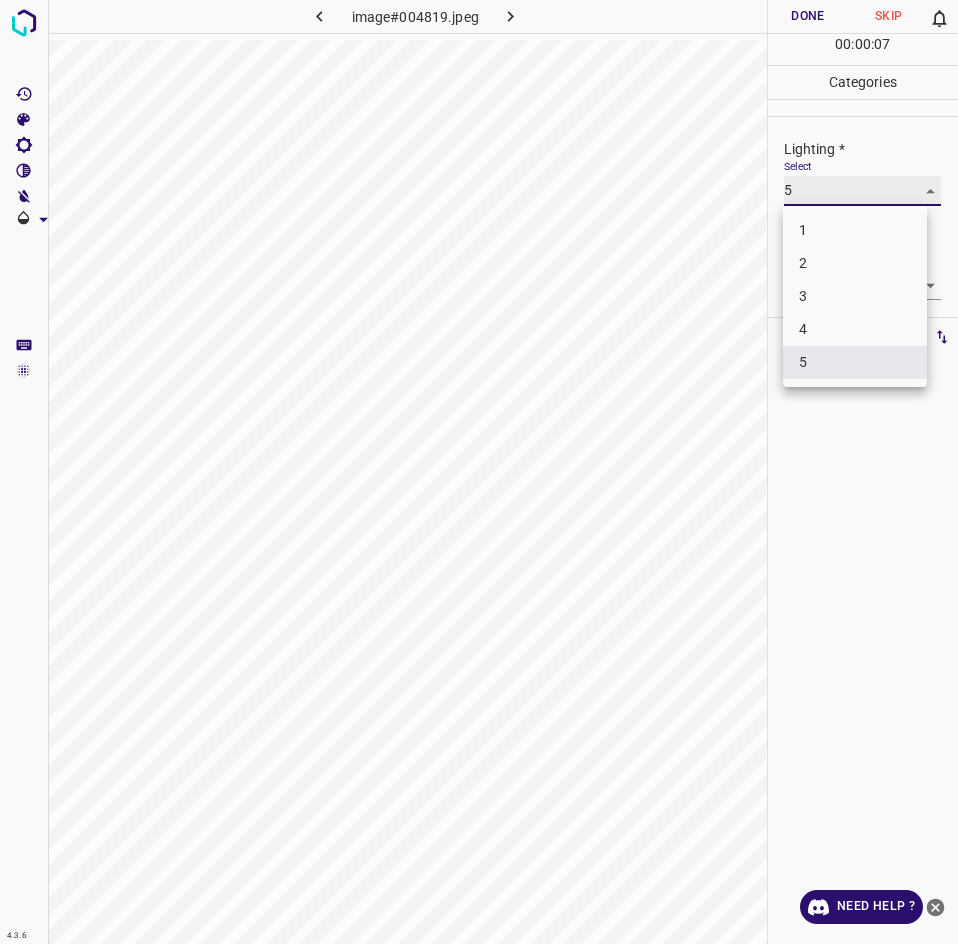 type on "3" 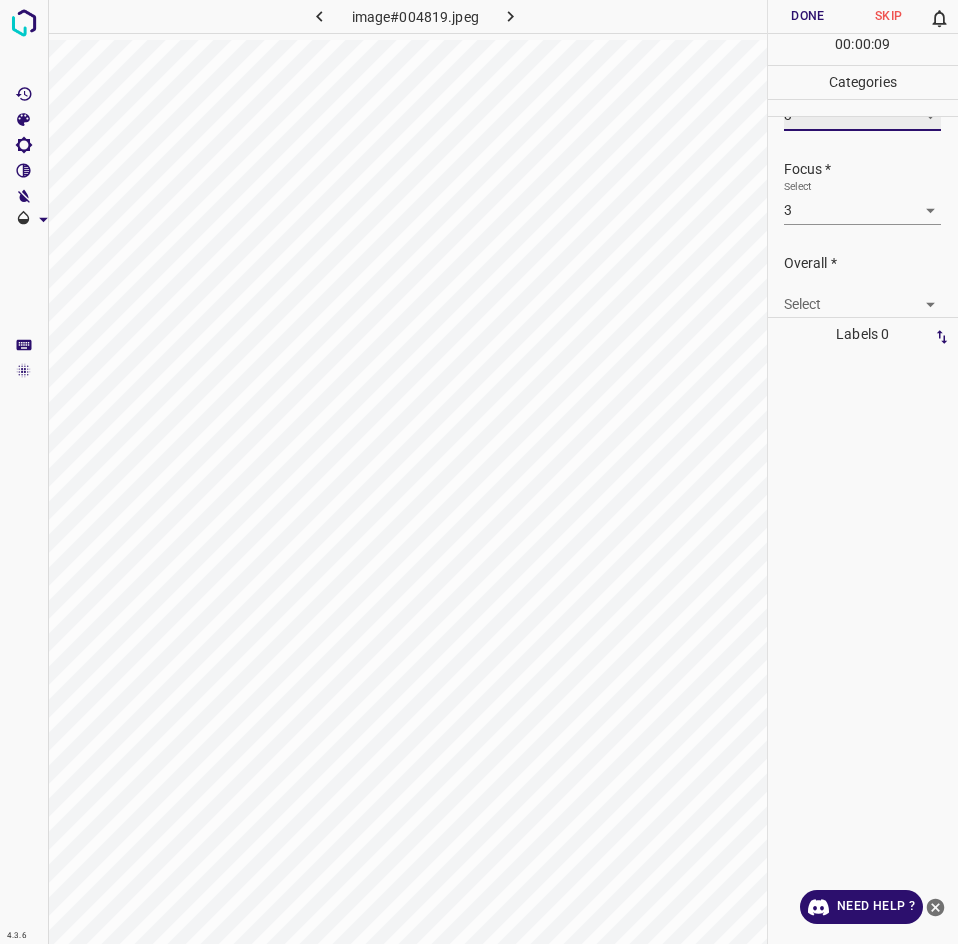 scroll, scrollTop: 88, scrollLeft: 0, axis: vertical 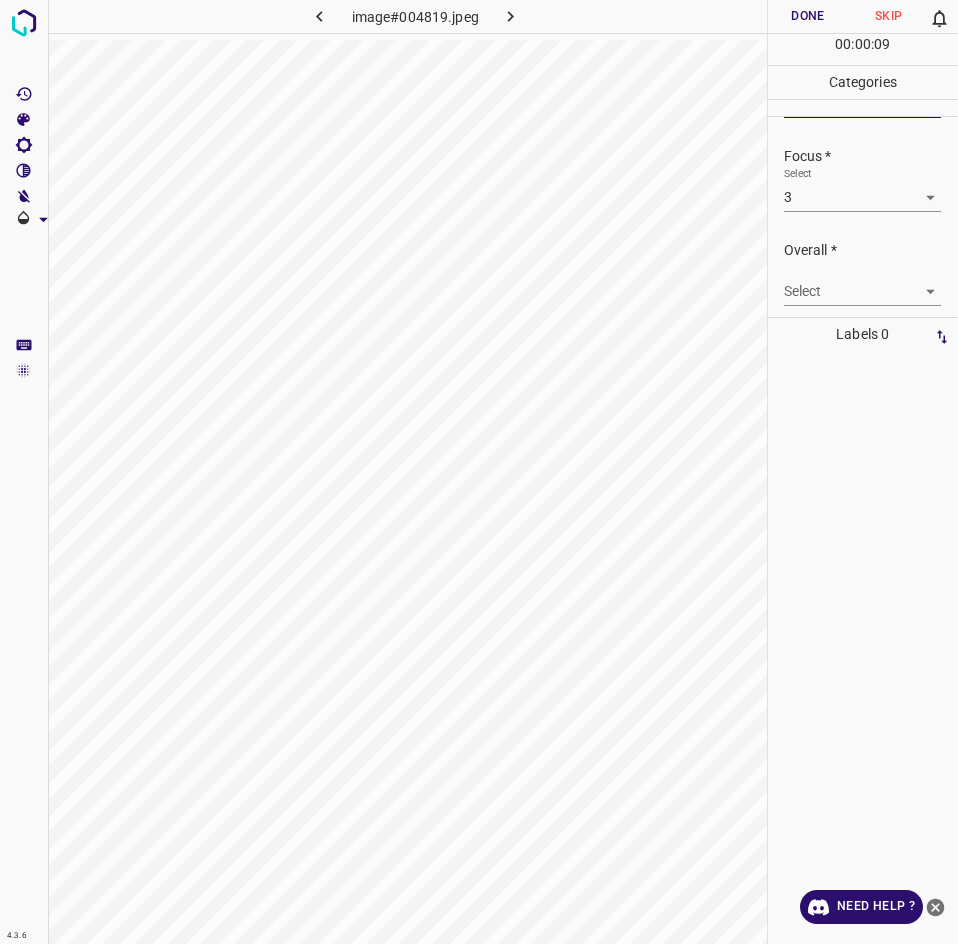 click on "4.3.6  image#004819.jpeg Done Skip 0 00   : 00   : 09   Categories Lighting *  Select 3 3 Focus *  Select 3 3 Overall *  Select ​ Labels   0 Categories 1 Lighting 2 Focus 3 Overall Tools Space Change between modes (Draw & Edit) I Auto labeling R Restore zoom M Zoom in N Zoom out Delete Delete selecte label Filters Z Restore filters X Saturation filter C Brightness filter V Contrast filter B Gray scale filter General O Download Need Help ? - Text - Hide - Delete" at bounding box center (479, 472) 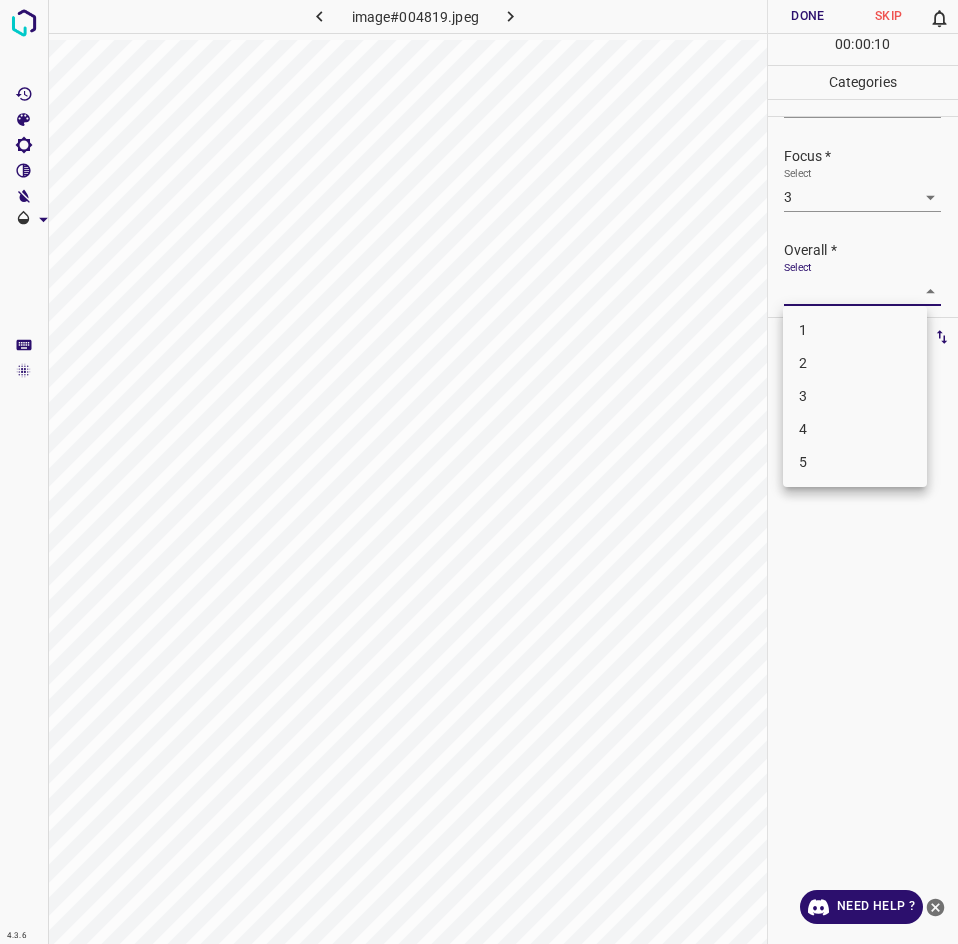 click on "3" at bounding box center (855, 396) 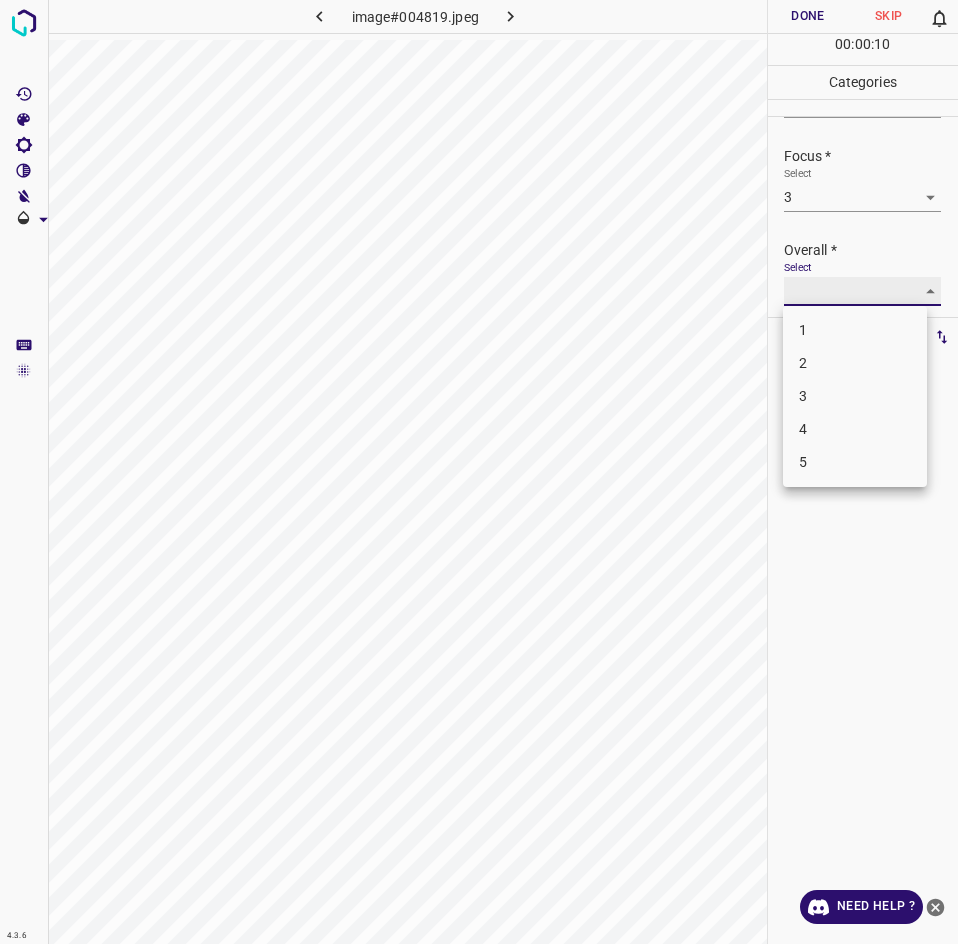 type on "3" 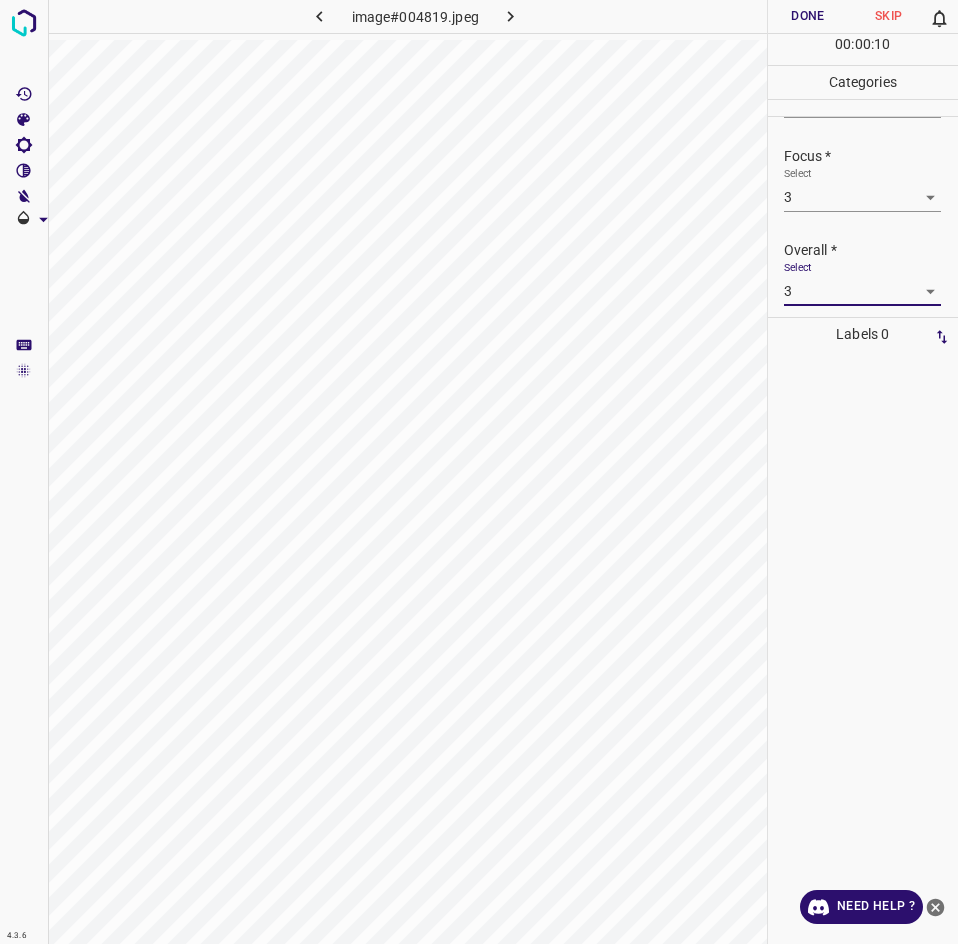 click on "Done" at bounding box center (808, 16) 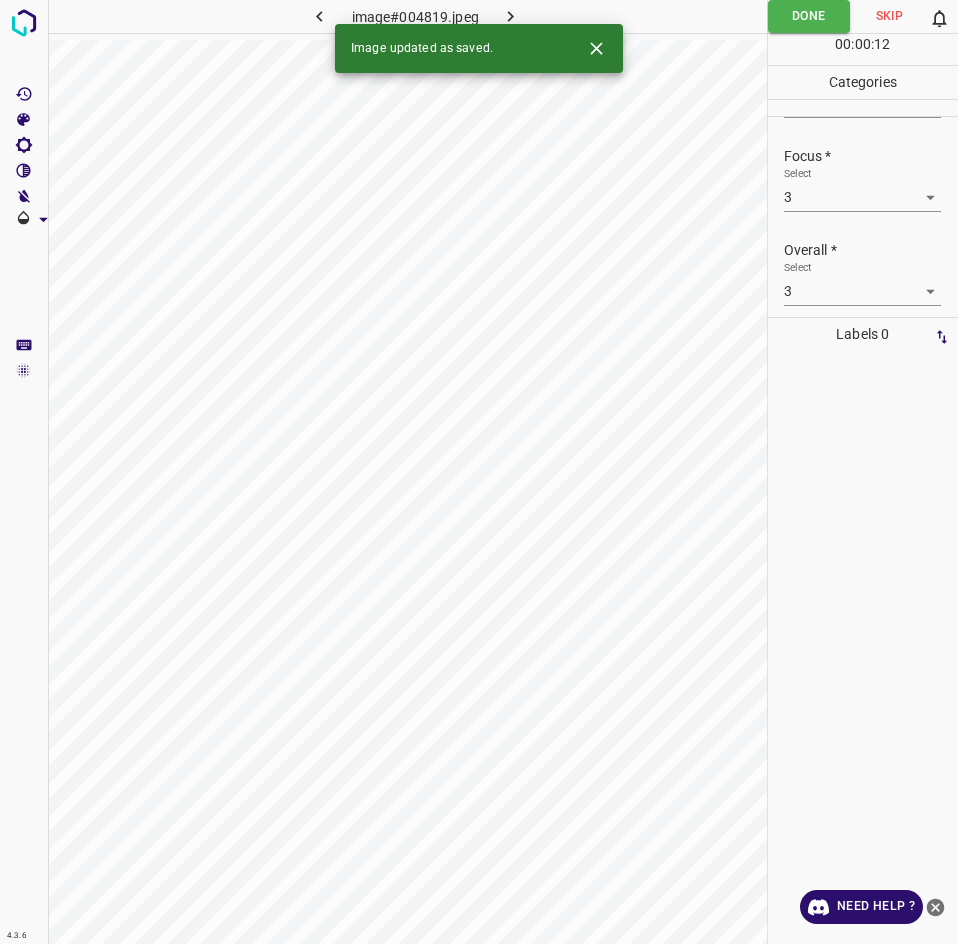 click 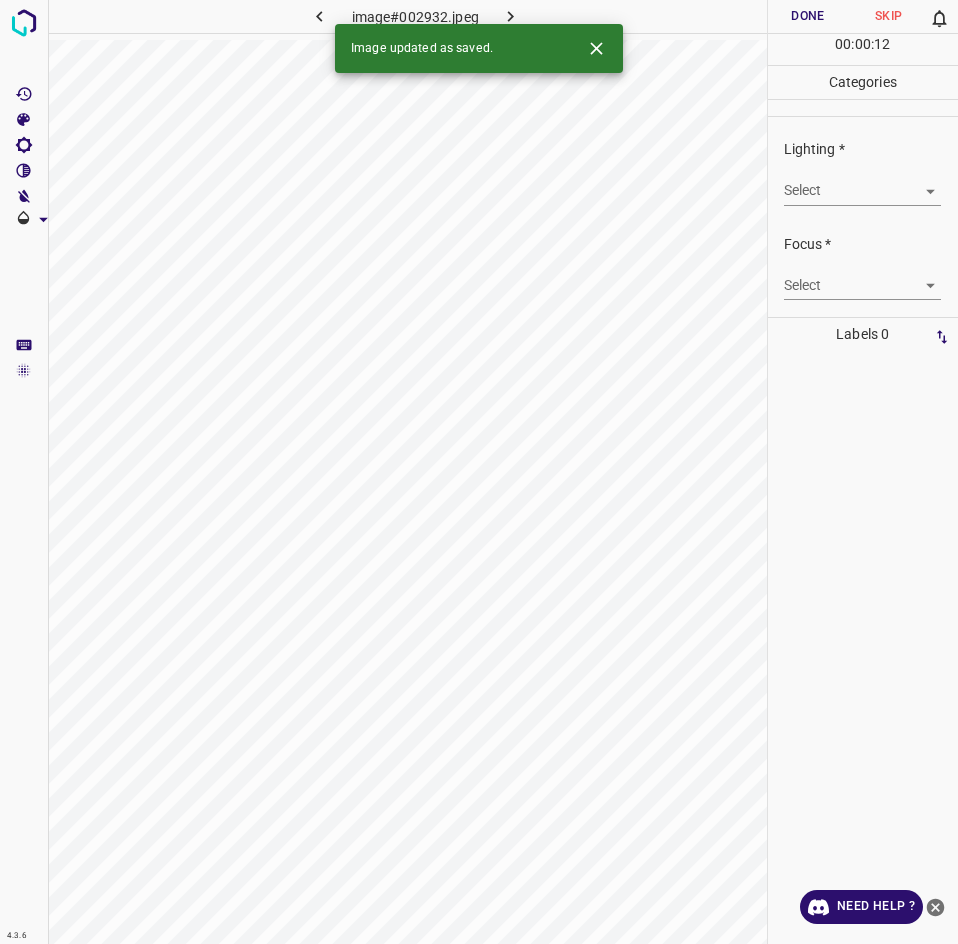 click on "4.3.6  image#002932.jpeg Done Skip 0 00   : 00   : 12   Categories Lighting *  Select ​ Focus *  Select ​ Overall *  Select ​ Labels   0 Categories 1 Lighting 2 Focus 3 Overall Tools Space Change between modes (Draw & Edit) I Auto labeling R Restore zoom M Zoom in N Zoom out Delete Delete selecte label Filters Z Restore filters X Saturation filter C Brightness filter V Contrast filter B Gray scale filter General O Download Image updated as saved. Need Help ? - Text - Hide - Delete" at bounding box center [479, 472] 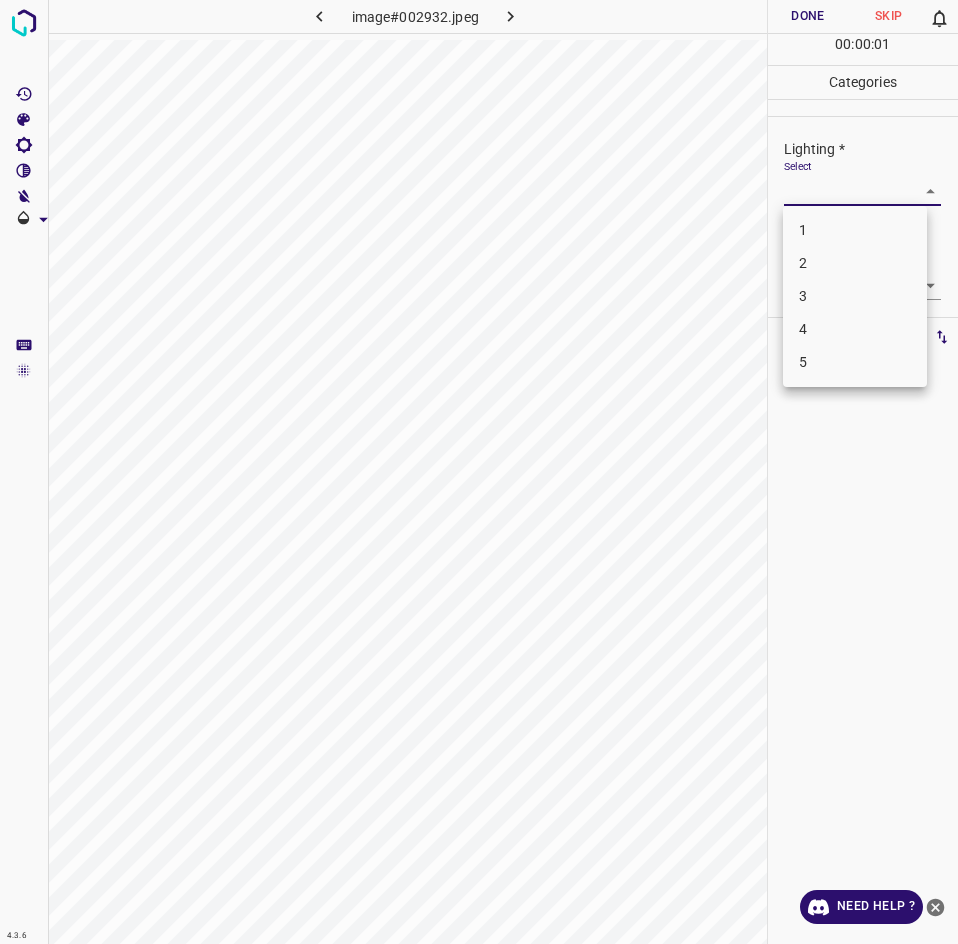 click on "3" at bounding box center [855, 296] 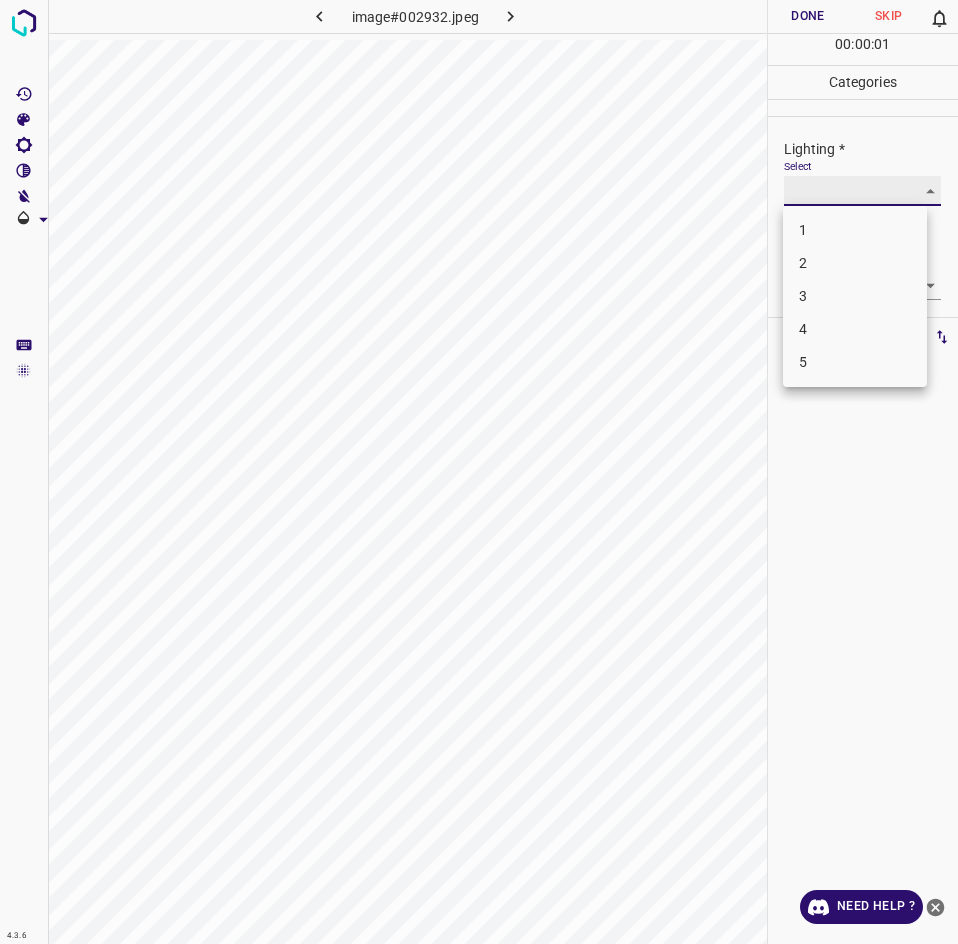 type on "3" 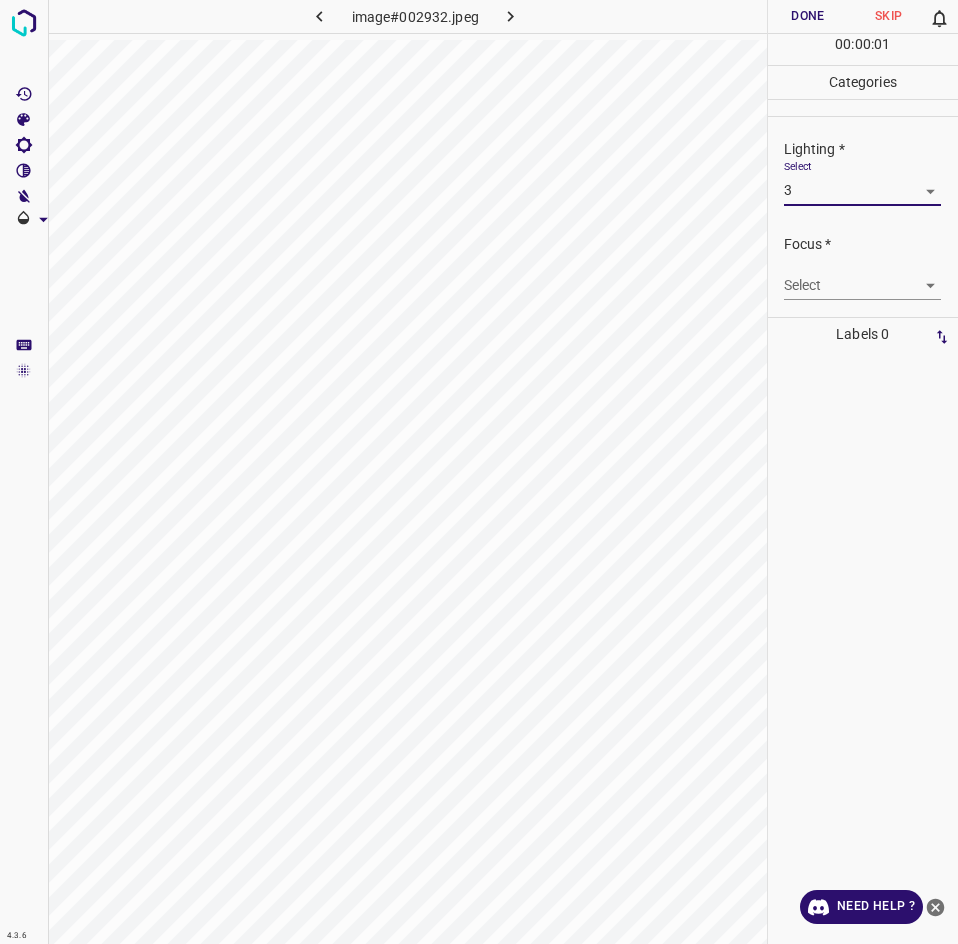 click on "4.3.6  image#002932.jpeg Done Skip 0 00   : 00   : 01   Categories Lighting *  Select 3 3 Focus *  Select ​ Overall *  Select ​ Labels   0 Categories 1 Lighting 2 Focus 3 Overall Tools Space Change between modes (Draw & Edit) I Auto labeling R Restore zoom M Zoom in N Zoom out Delete Delete selecte label Filters Z Restore filters X Saturation filter C Brightness filter V Contrast filter B Gray scale filter General O Download Need Help ? - Text - Hide - Delete 1 2 3 4 5" at bounding box center (479, 472) 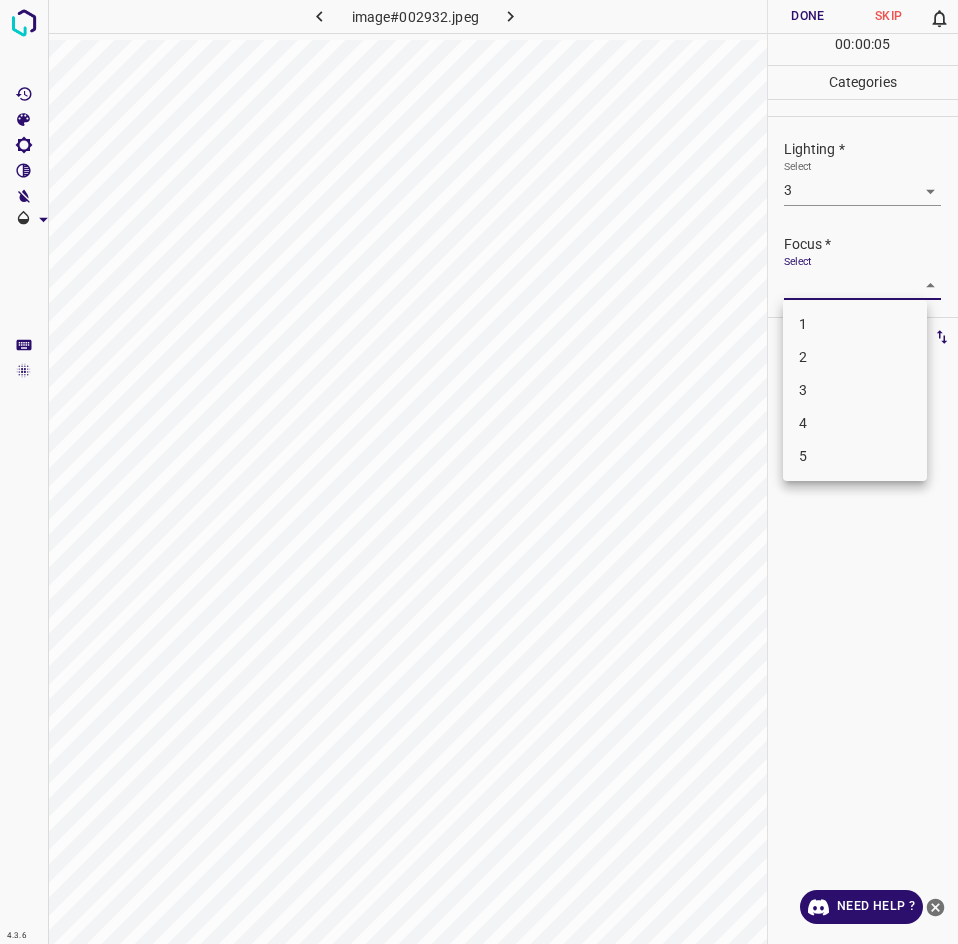 click on "3" at bounding box center (855, 390) 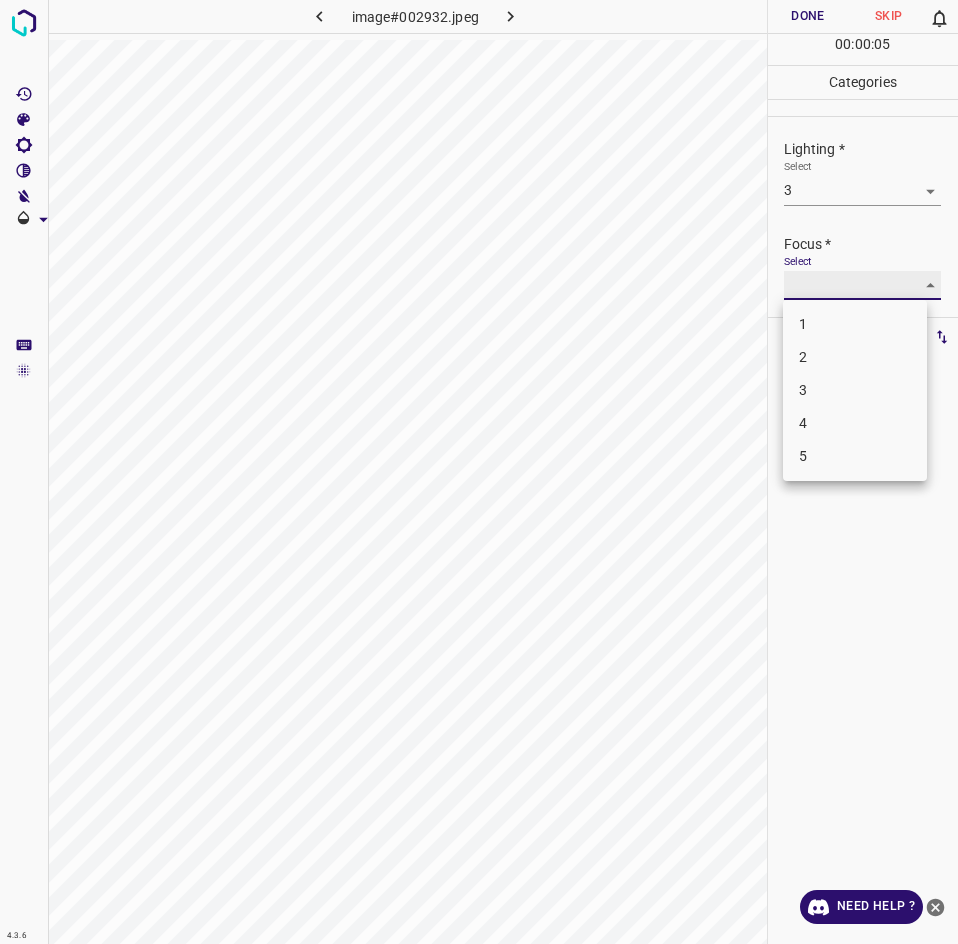 type on "3" 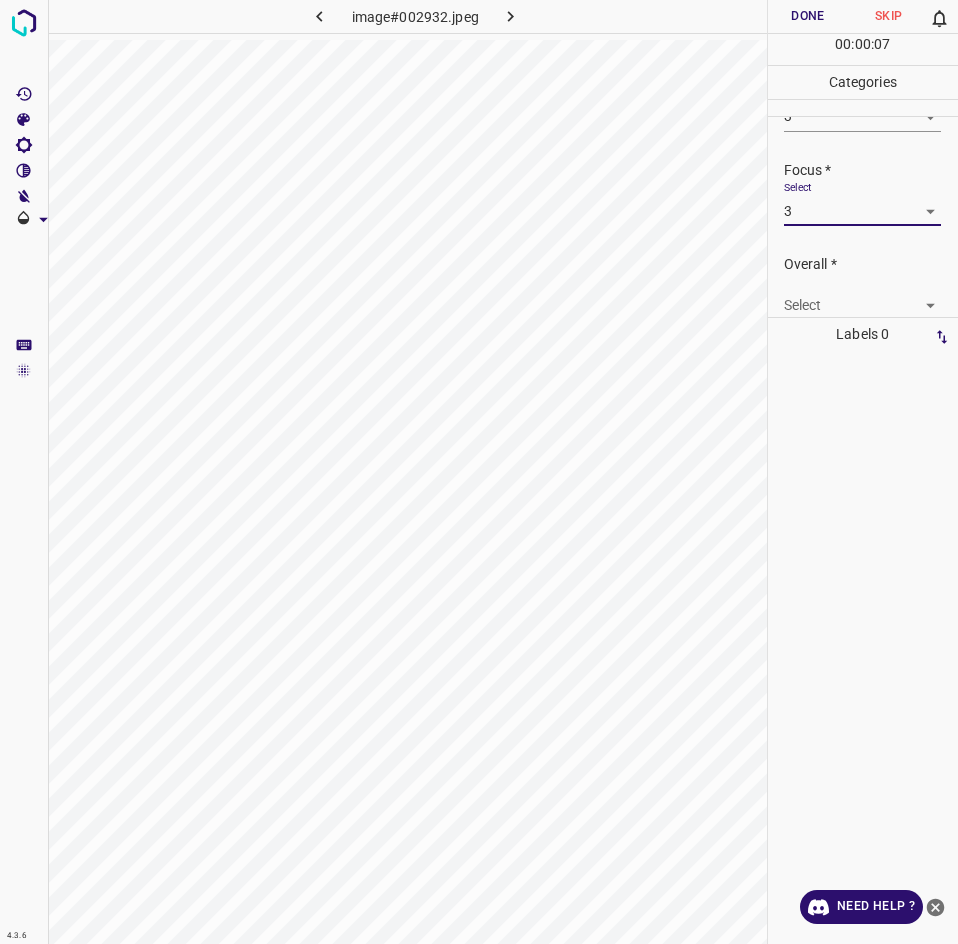 click on "4.3.6  image#002932.jpeg Done Skip 0 00   : 00   : 07   Categories Lighting *  Select 3 3 Focus *  Select 3 3 Overall *  Select ​ Labels   0 Categories 1 Lighting 2 Focus 3 Overall Tools Space Change between modes (Draw & Edit) I Auto labeling R Restore zoom M Zoom in N Zoom out Delete Delete selecte label Filters Z Restore filters X Saturation filter C Brightness filter V Contrast filter B Gray scale filter General O Download Need Help ? - Text - Hide - Delete" at bounding box center [479, 472] 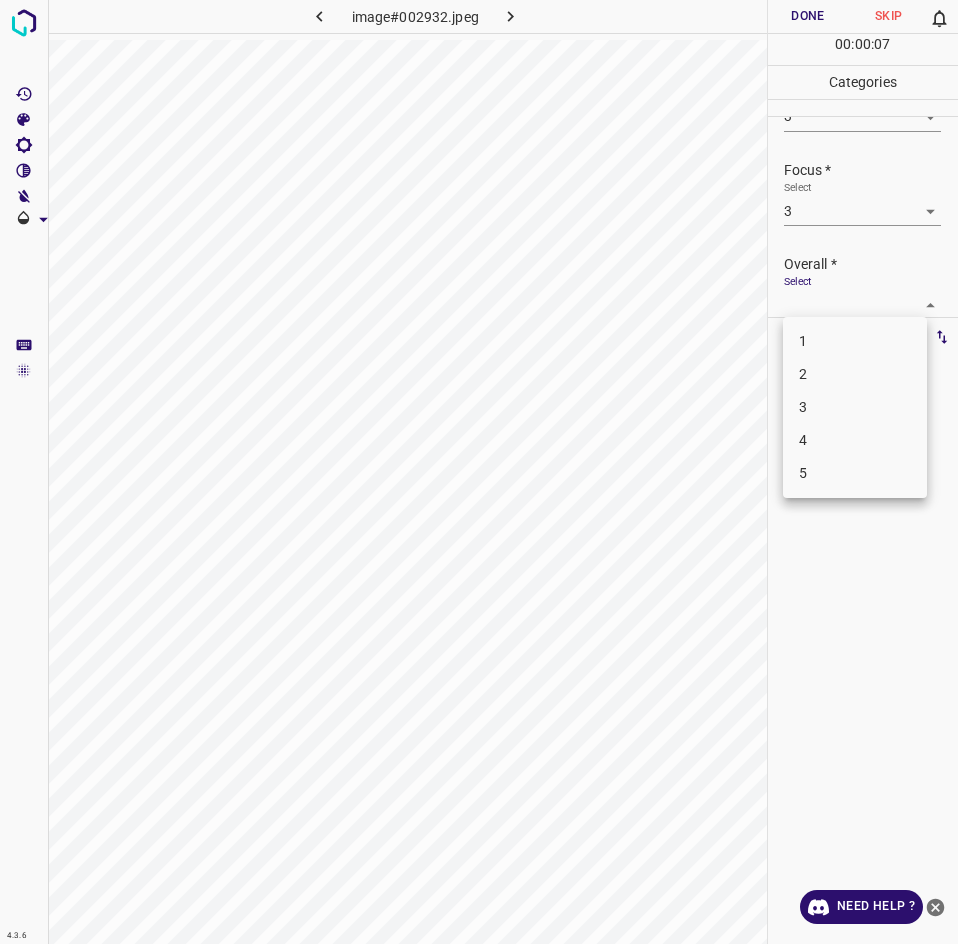 scroll, scrollTop: 76, scrollLeft: 0, axis: vertical 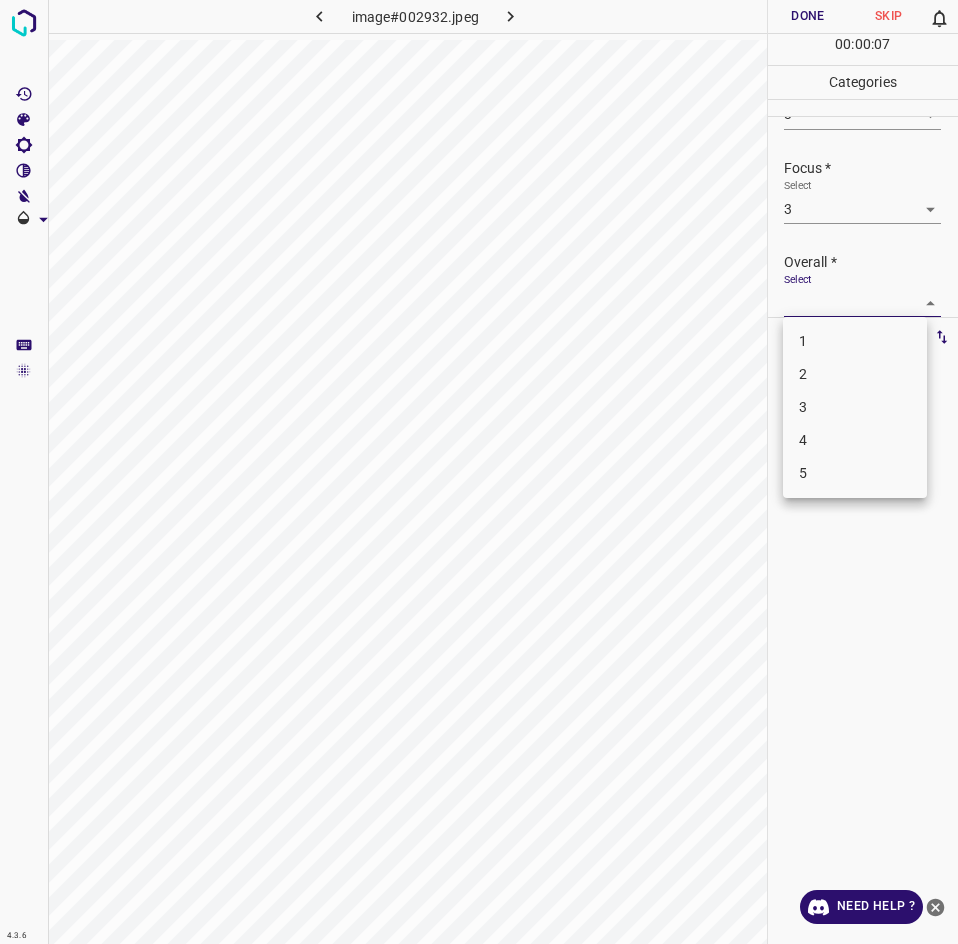 click on "3" at bounding box center [855, 407] 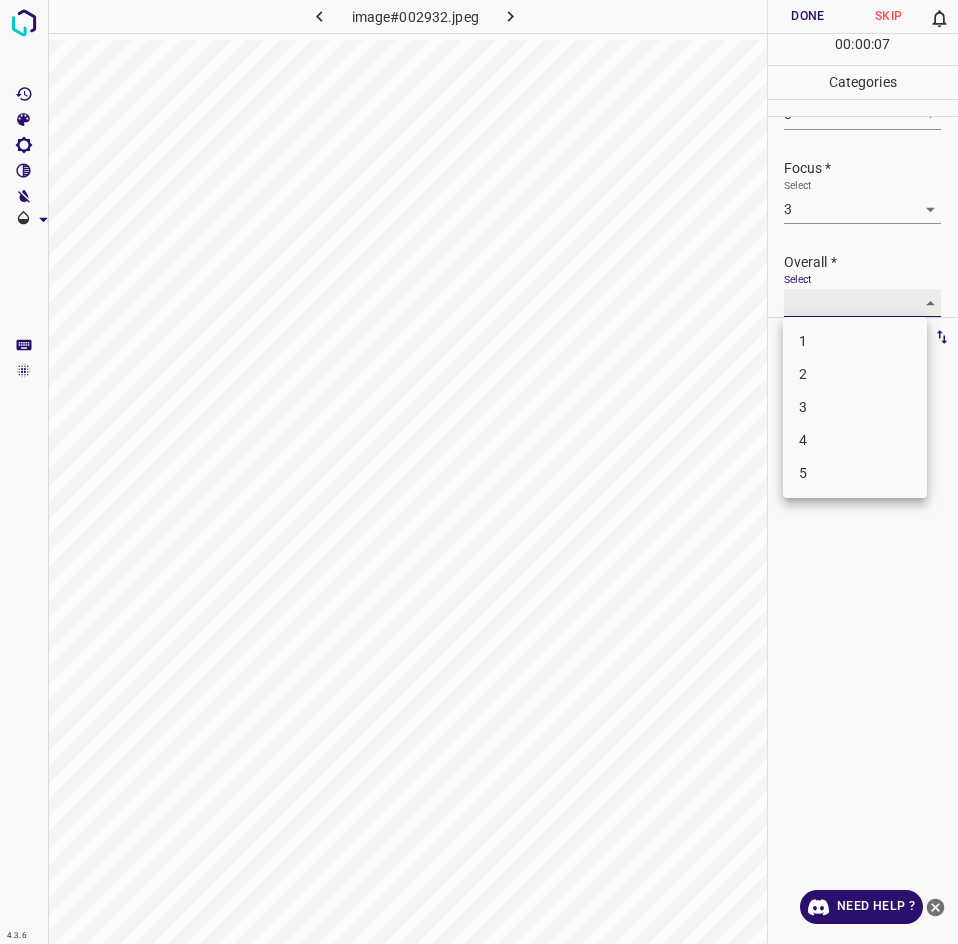 type on "3" 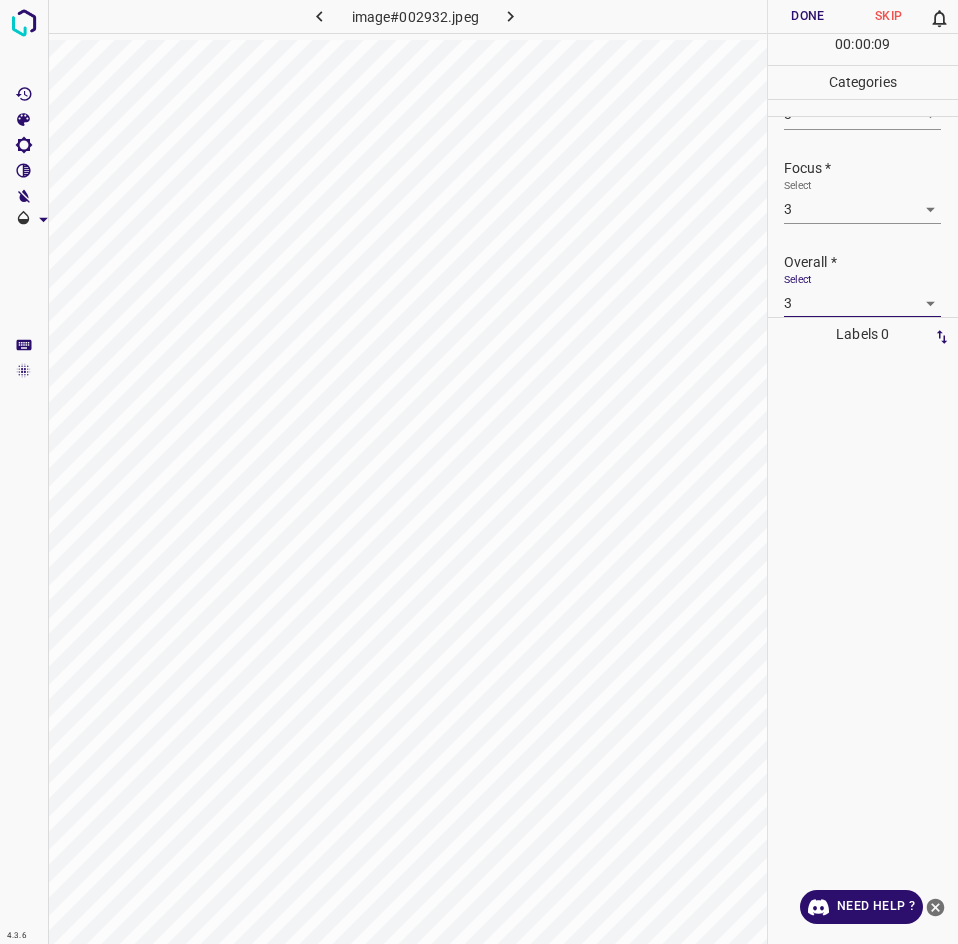 click on "Done" at bounding box center (808, 16) 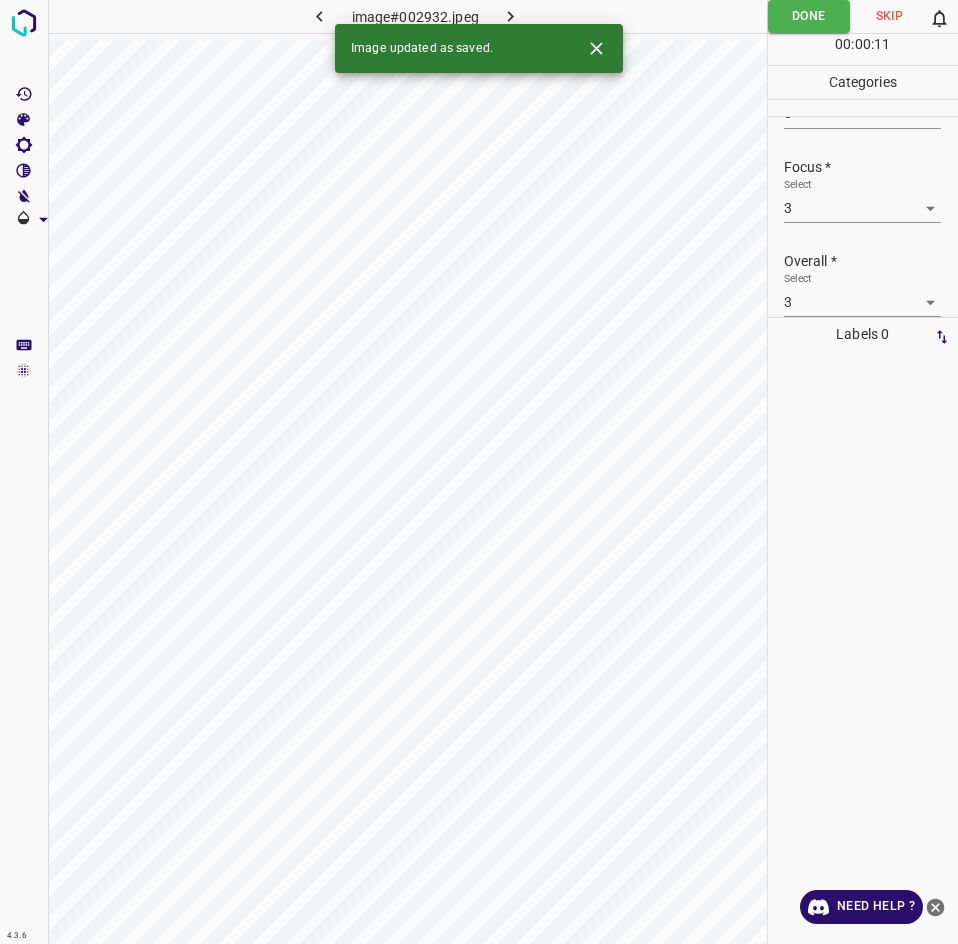 scroll, scrollTop: 81, scrollLeft: 0, axis: vertical 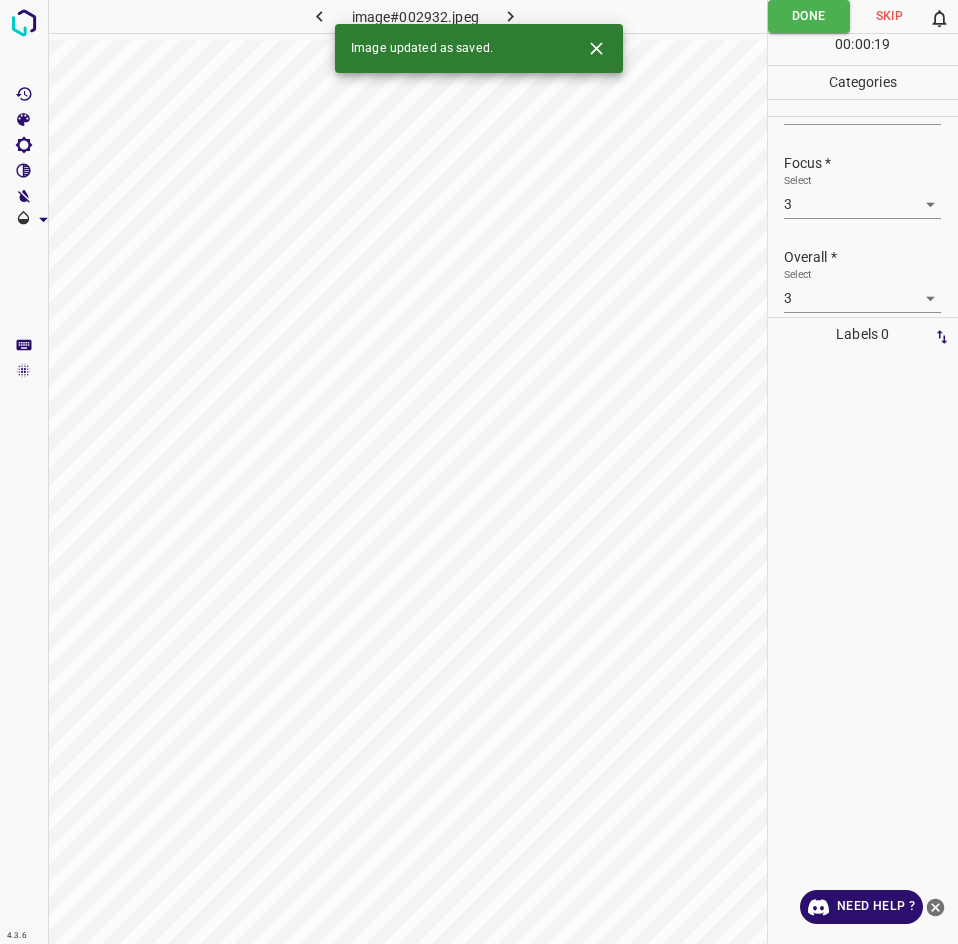click 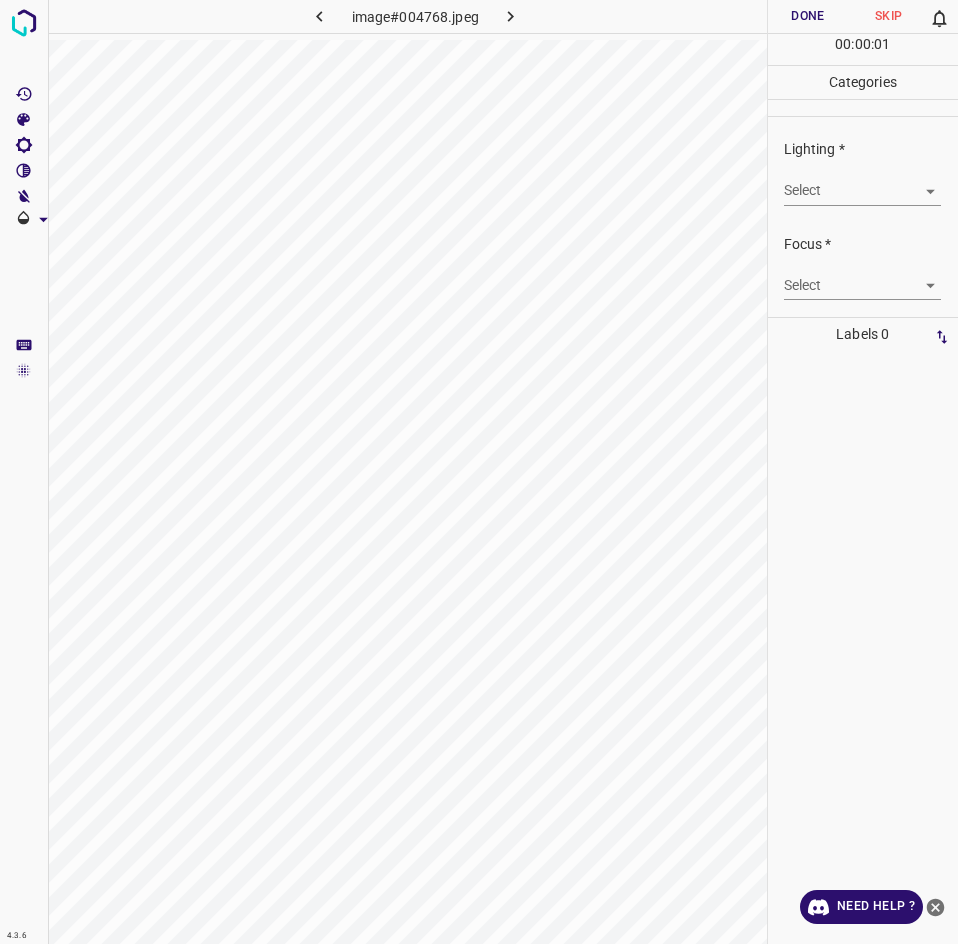 click on "4.3.6  image#004768.jpeg Done Skip 0 00   : 00   : 01   Categories Lighting *  Select ​ Focus *  Select ​ Overall *  Select ​ Labels   0 Categories 1 Lighting 2 Focus 3 Overall Tools Space Change between modes (Draw & Edit) I Auto labeling R Restore zoom M Zoom in N Zoom out Delete Delete selecte label Filters Z Restore filters X Saturation filter C Brightness filter V Contrast filter B Gray scale filter General O Download Need Help ? - Text - Hide - Delete" at bounding box center (479, 472) 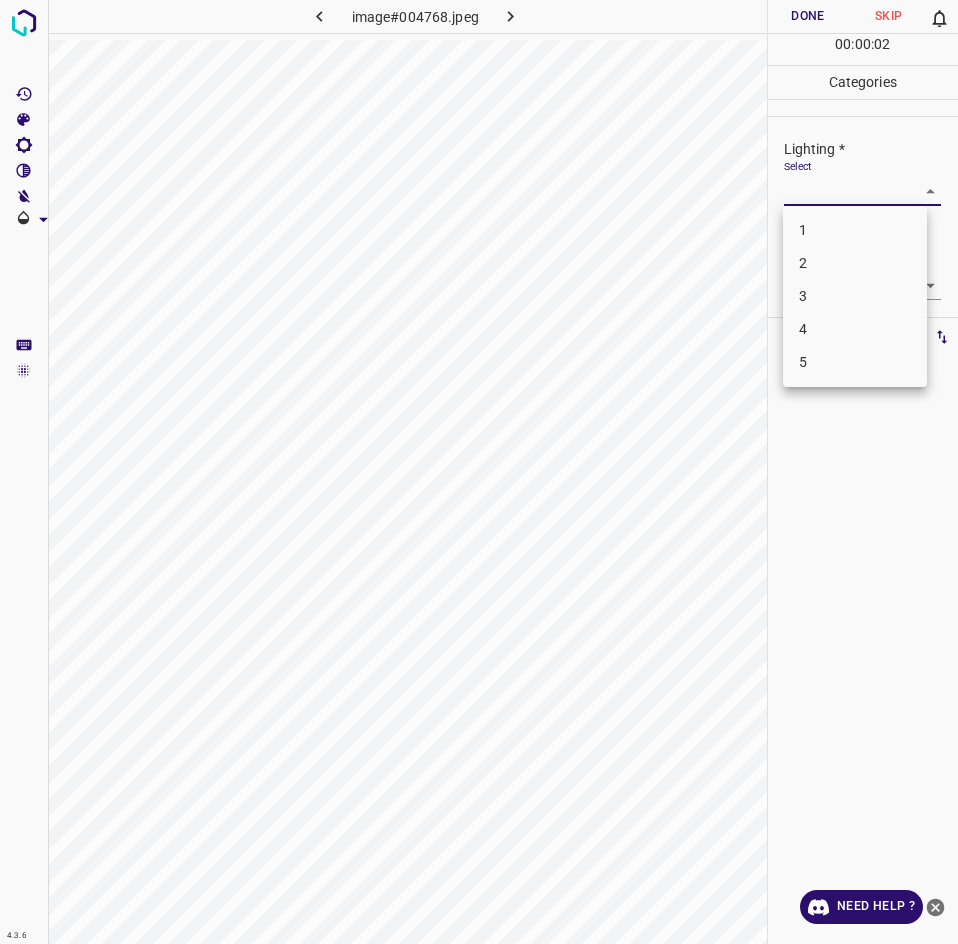 click on "2" at bounding box center (855, 263) 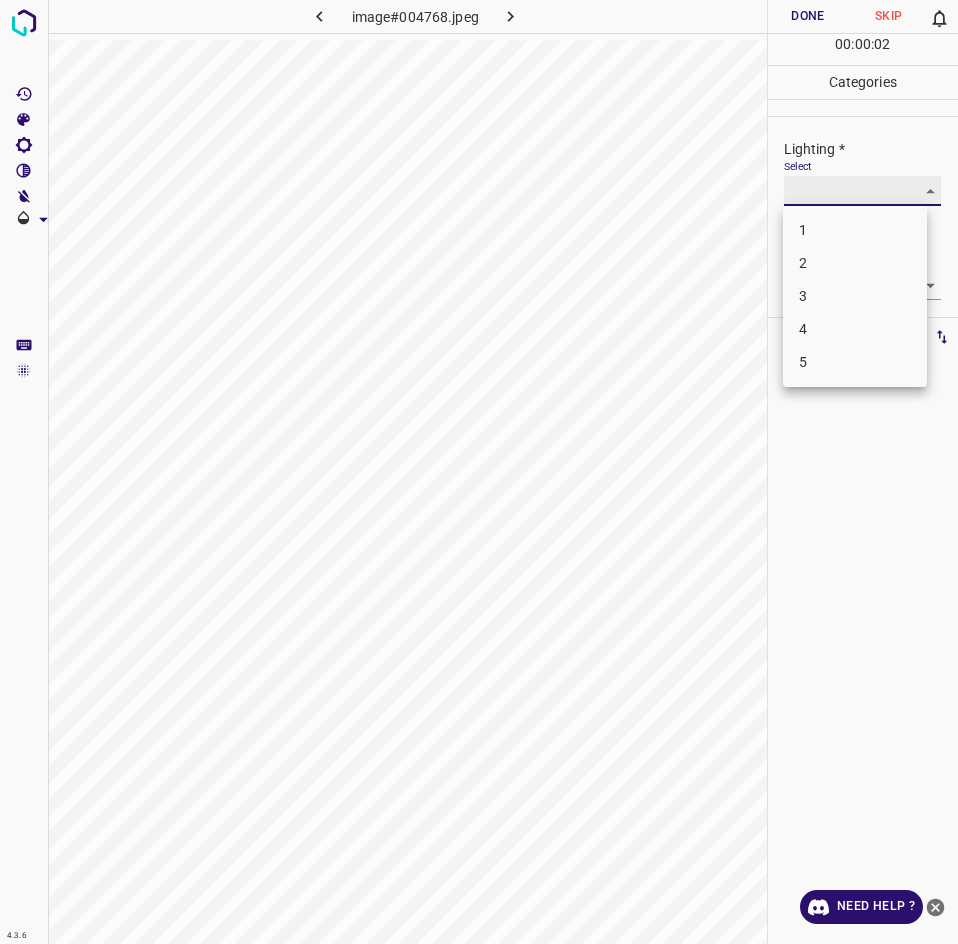 type on "2" 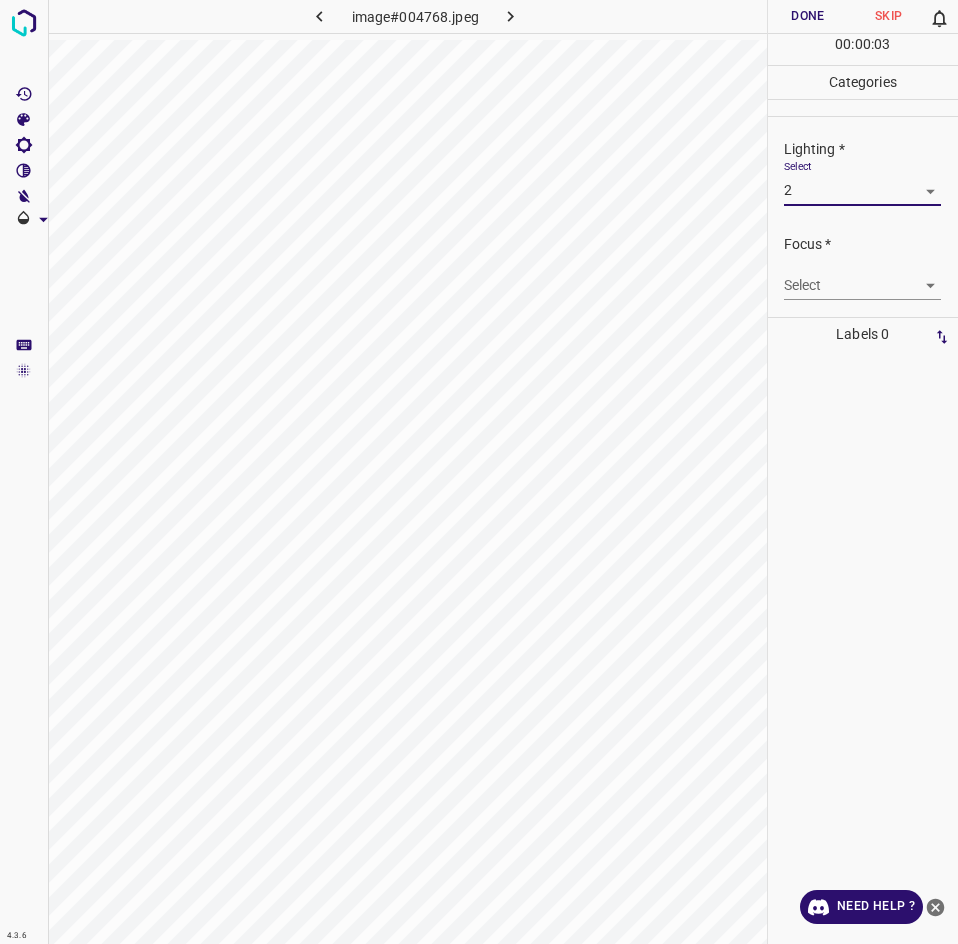 click on "4.3.6  image#004768.jpeg Done Skip 0 00   : 00   : 03   Categories Lighting *  Select 2 2 Focus *  Select ​ Overall *  Select ​ Labels   0 Categories 1 Lighting 2 Focus 3 Overall Tools Space Change between modes (Draw & Edit) I Auto labeling R Restore zoom M Zoom in N Zoom out Delete Delete selecte label Filters Z Restore filters X Saturation filter C Brightness filter V Contrast filter B Gray scale filter General O Download Need Help ? - Text - Hide - Delete" at bounding box center (479, 472) 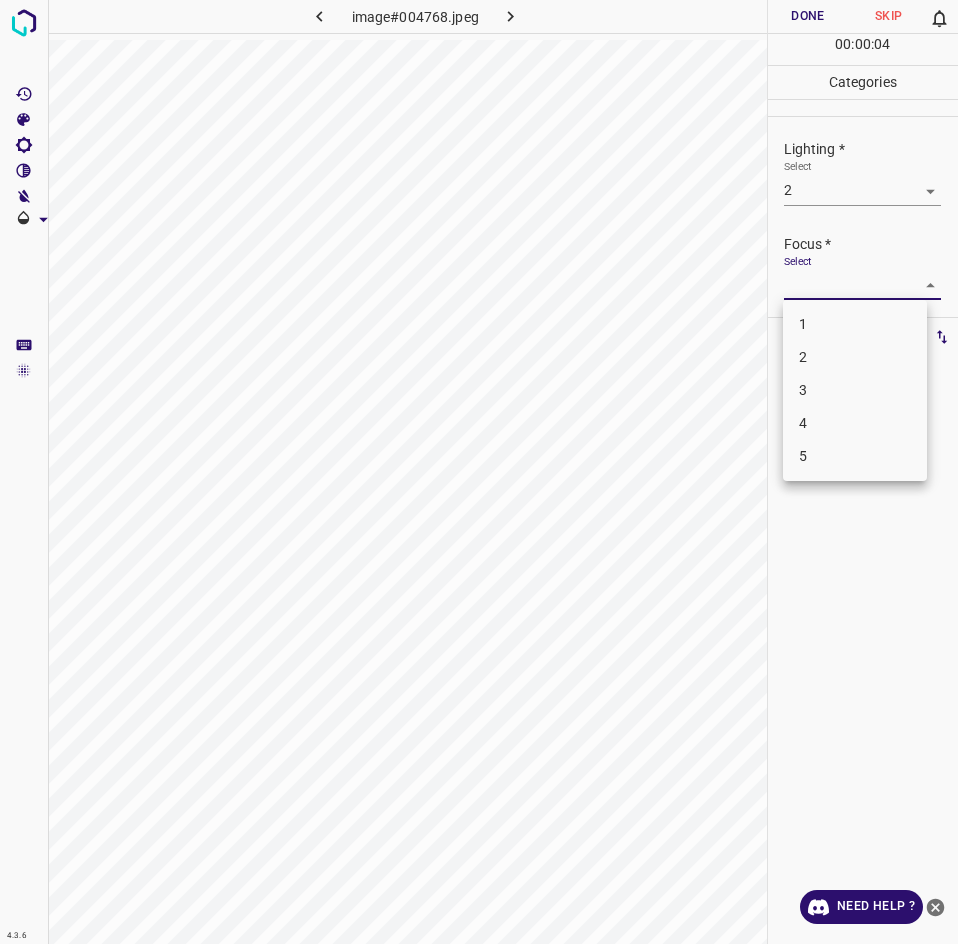 click on "2" at bounding box center (855, 357) 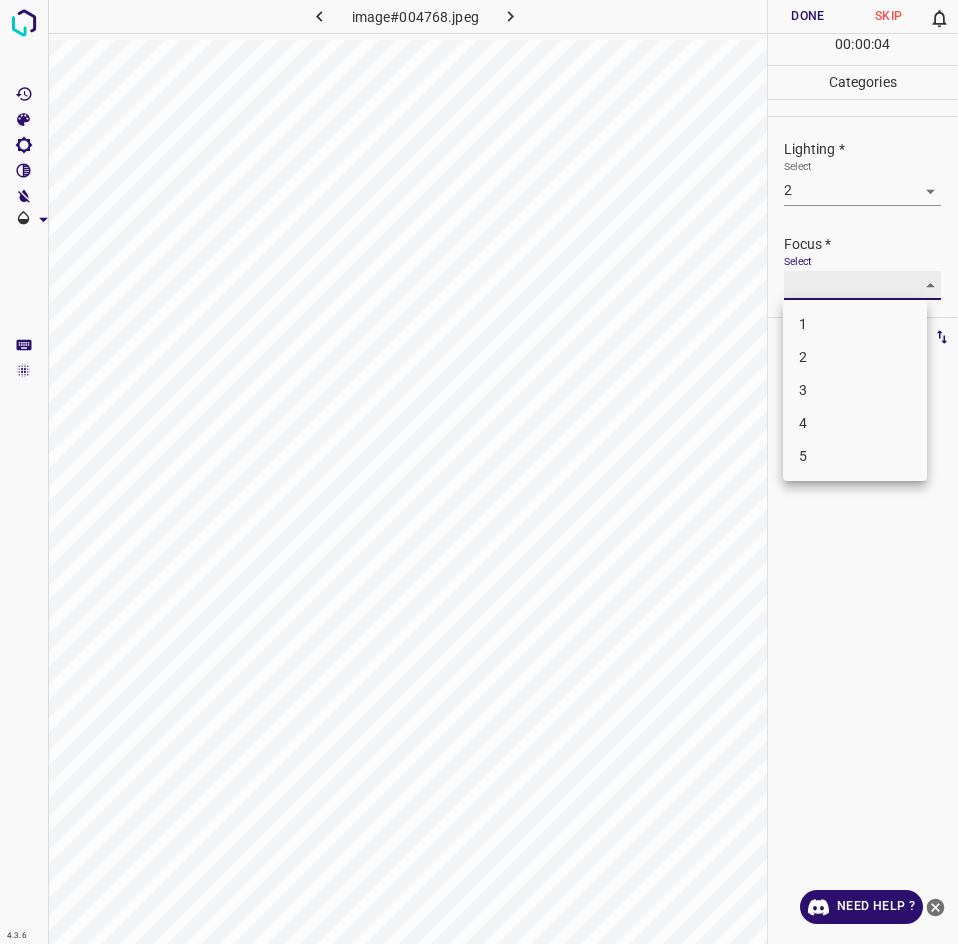 type on "2" 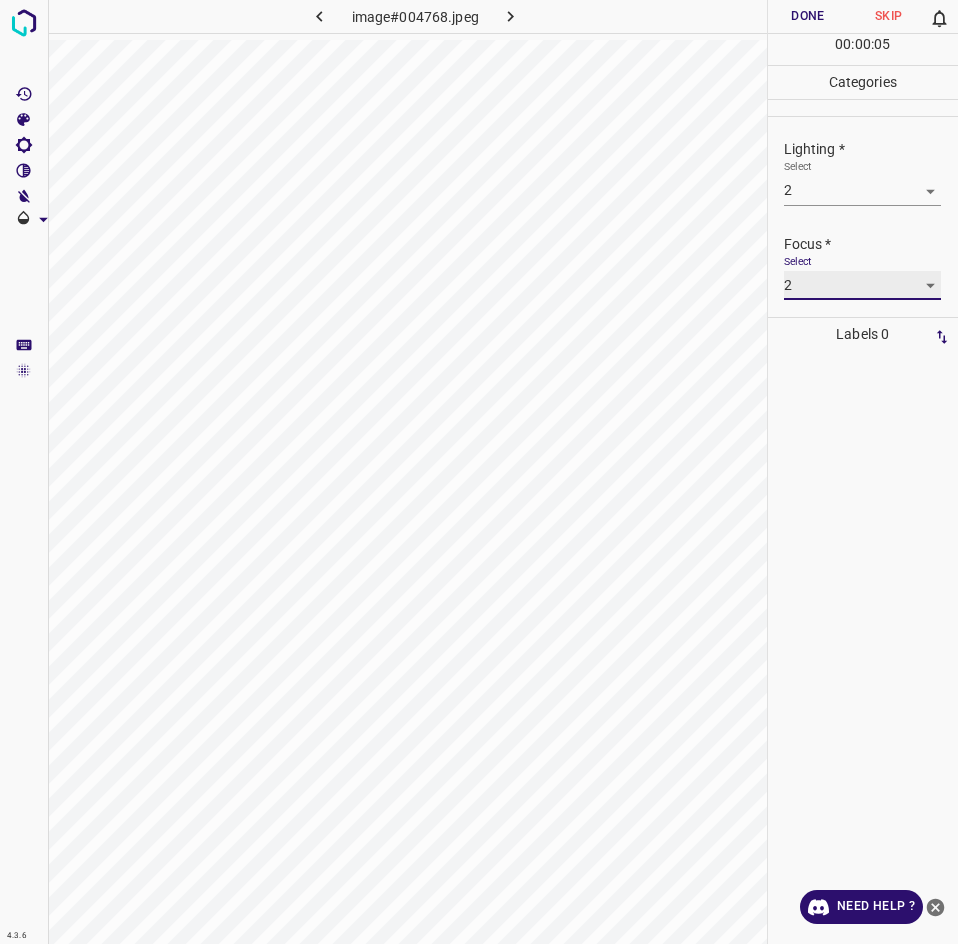 scroll, scrollTop: 98, scrollLeft: 0, axis: vertical 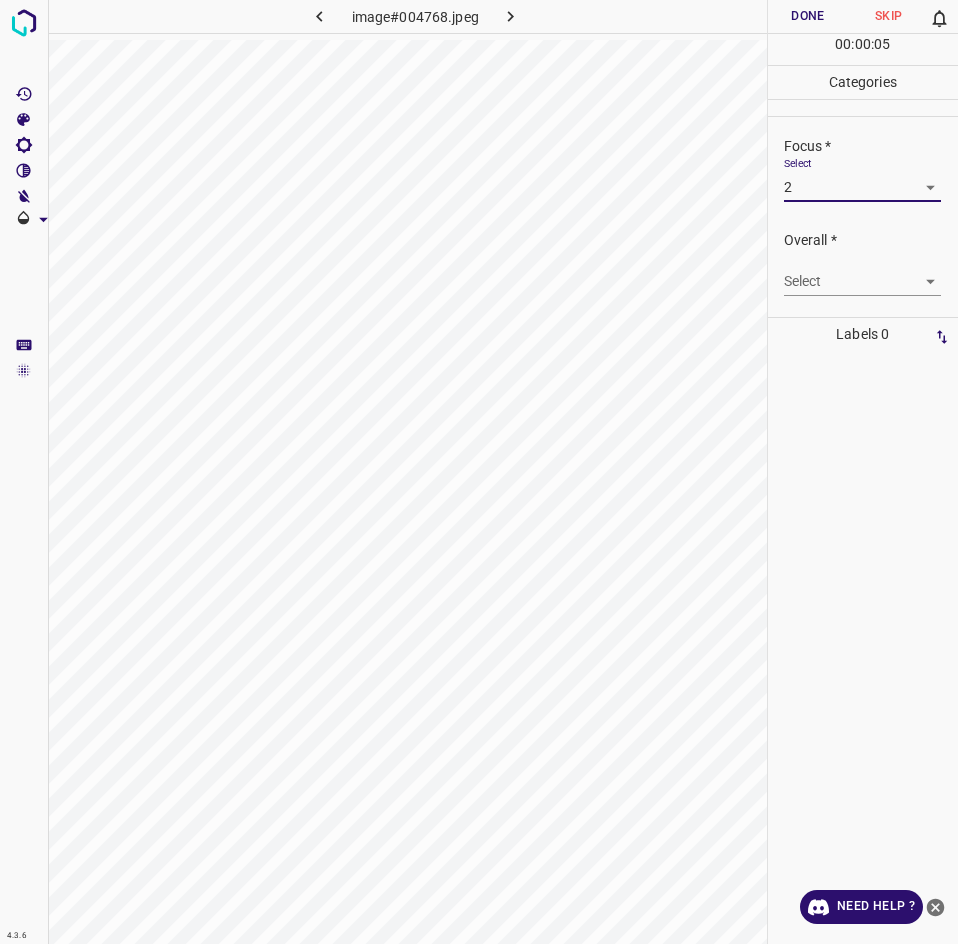 click on "4.3.6  image#004768.jpeg Done Skip 0 00   : 00   : 05   Categories Lighting *  Select 2 2 Focus *  Select 2 2 Overall *  Select ​ Labels   0 Categories 1 Lighting 2 Focus 3 Overall Tools Space Change between modes (Draw & Edit) I Auto labeling R Restore zoom M Zoom in N Zoom out Delete Delete selecte label Filters Z Restore filters X Saturation filter C Brightness filter V Contrast filter B Gray scale filter General O Download Need Help ? - Text - Hide - Delete" at bounding box center [479, 472] 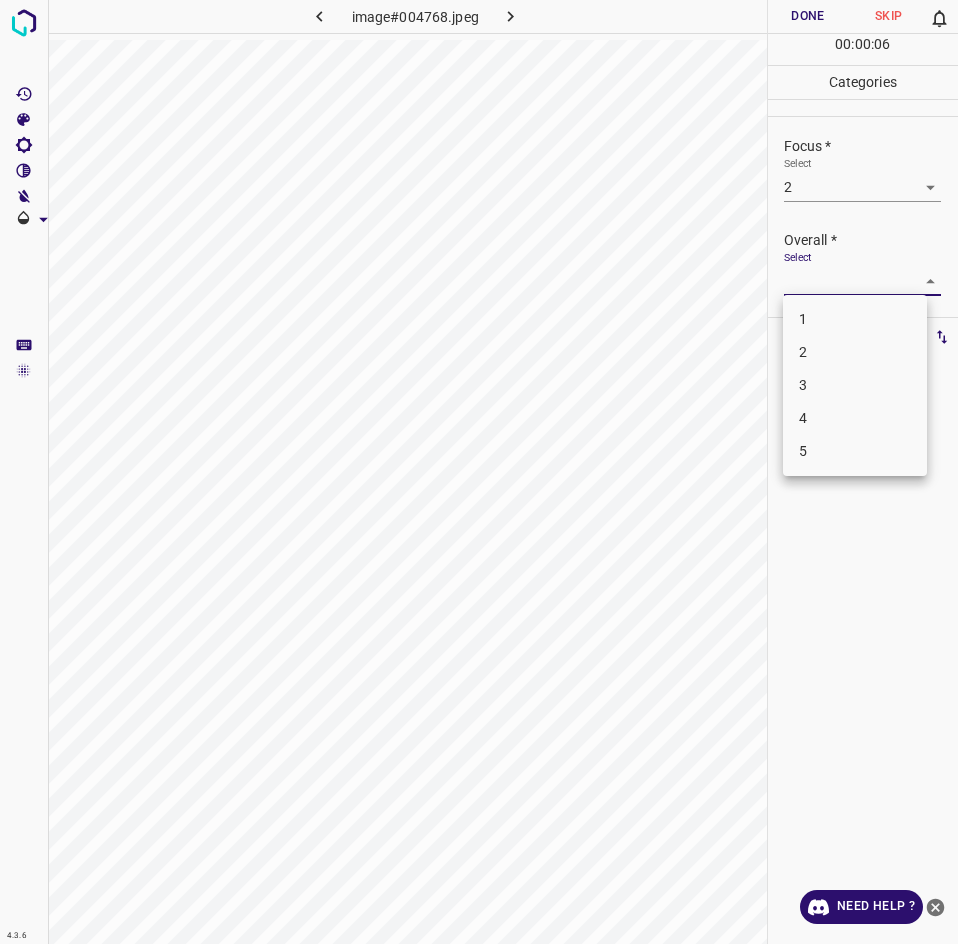 click on "2" at bounding box center [855, 352] 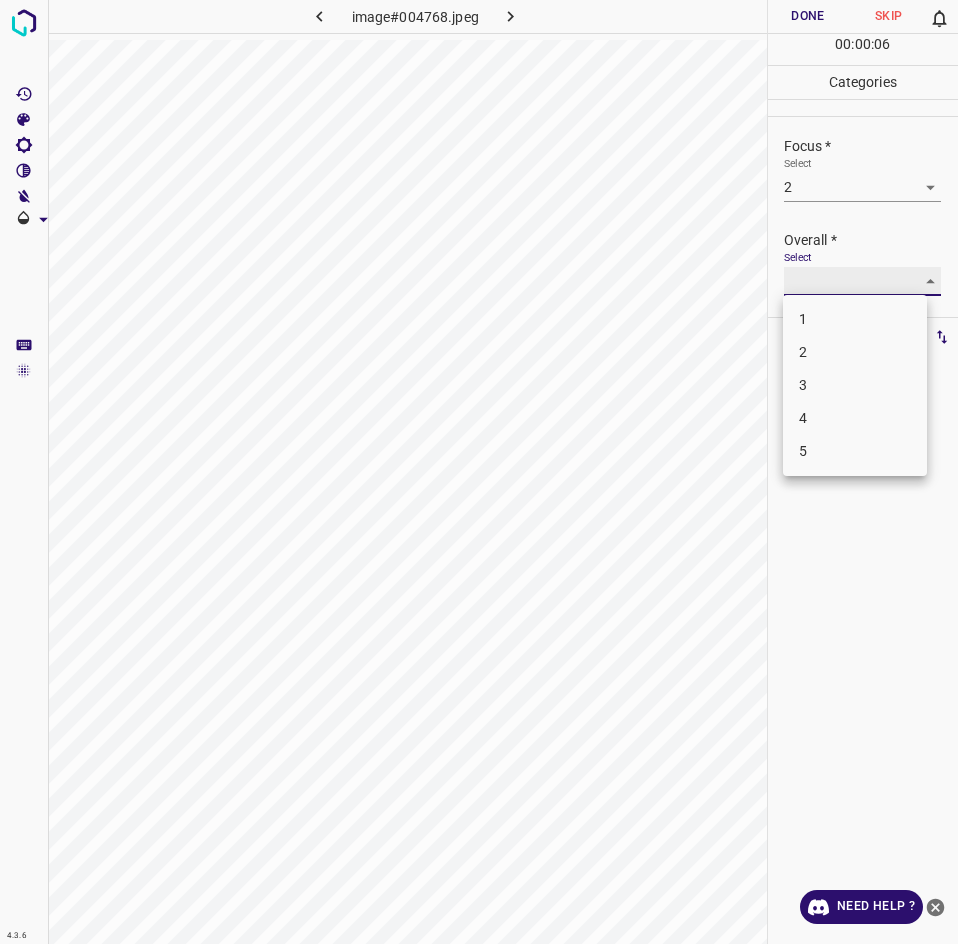 type on "2" 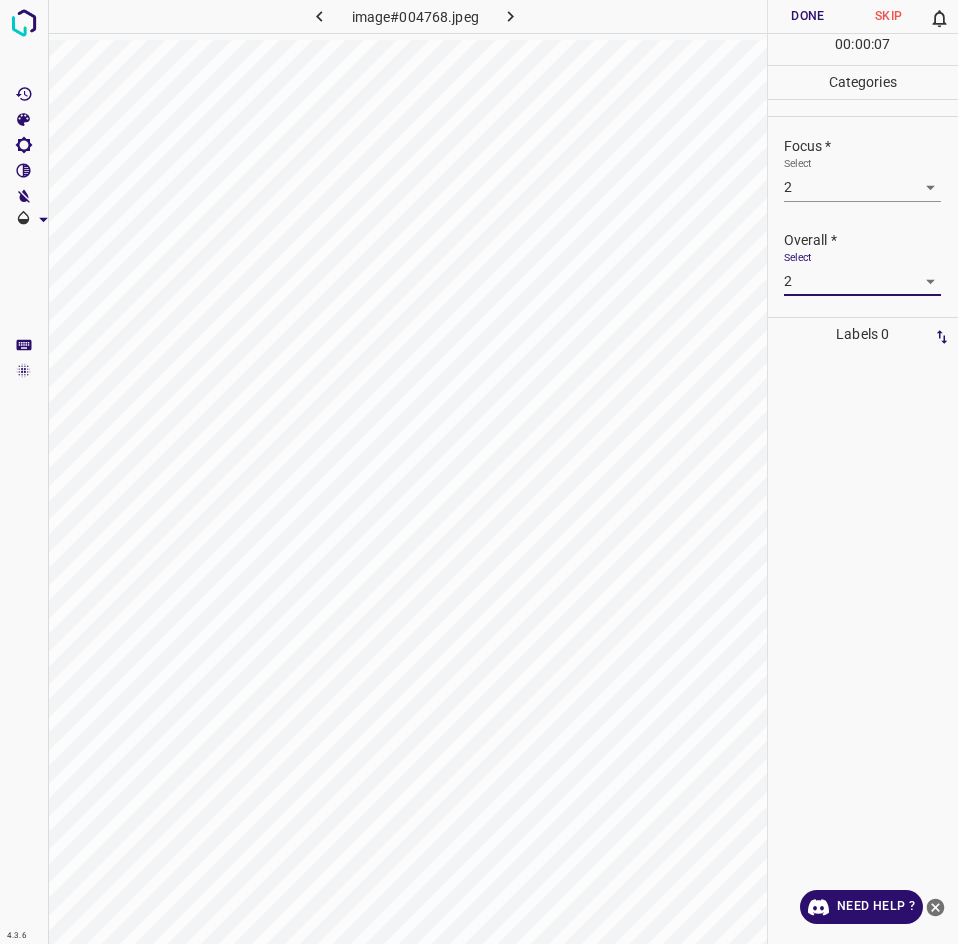 click on "Done" at bounding box center [808, 16] 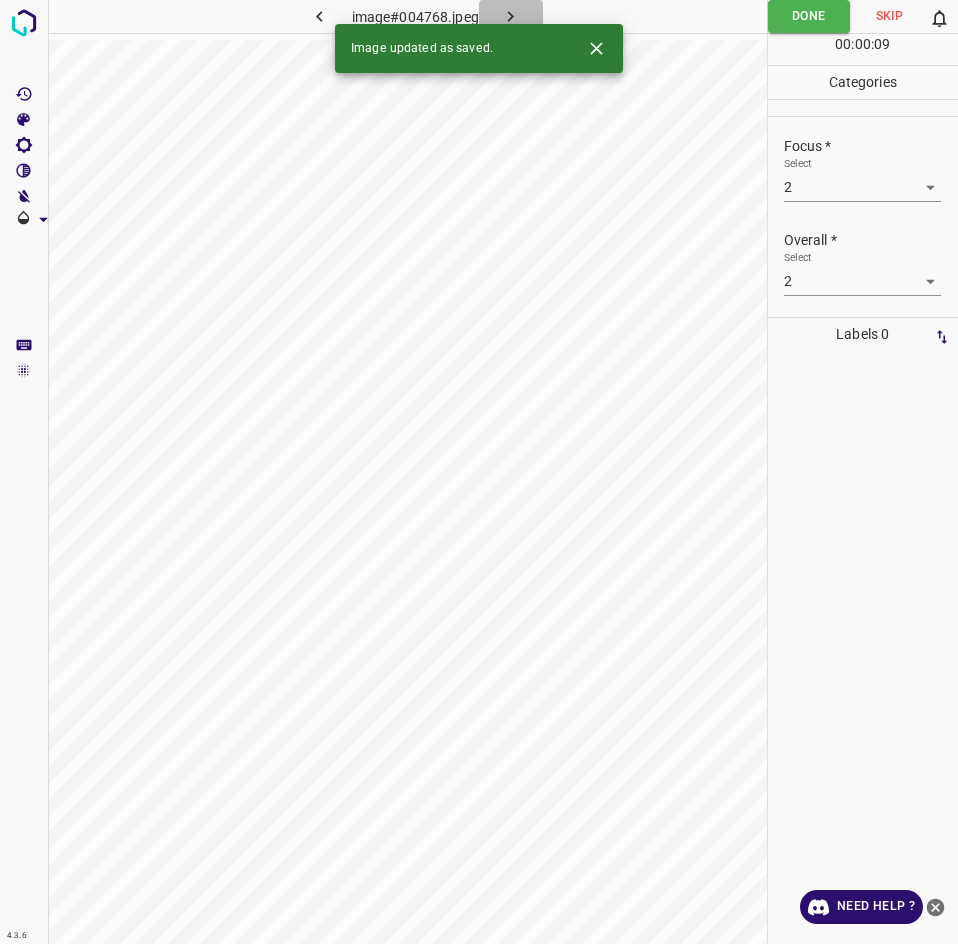 click at bounding box center [511, 16] 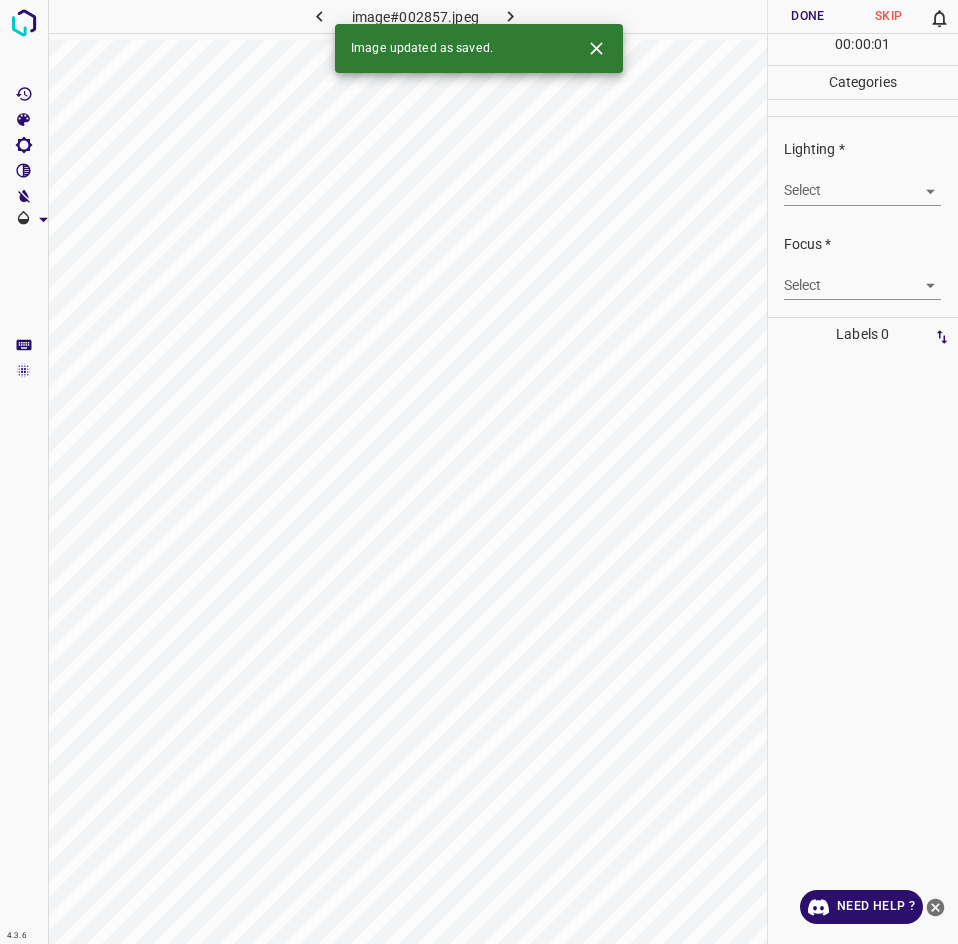 click on "4.3.6  image#002857.jpeg Done Skip 0 00   : 00   : 01   Categories Lighting *  Select ​ Focus *  Select ​ Overall *  Select ​ Labels   0 Categories 1 Lighting 2 Focus 3 Overall Tools Space Change between modes (Draw & Edit) I Auto labeling R Restore zoom M Zoom in N Zoom out Delete Delete selecte label Filters Z Restore filters X Saturation filter C Brightness filter V Contrast filter B Gray scale filter General O Download Image updated as saved. Need Help ? - Text - Hide - Delete" at bounding box center [479, 472] 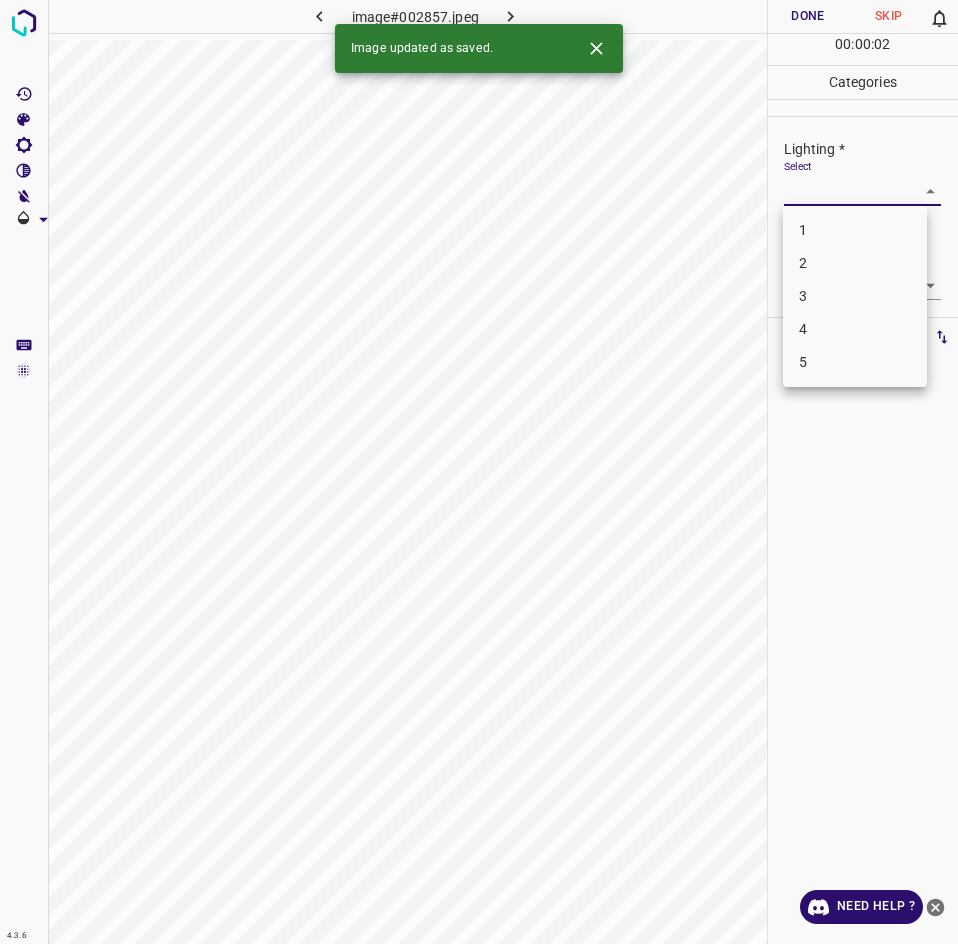 click on "3" at bounding box center [855, 296] 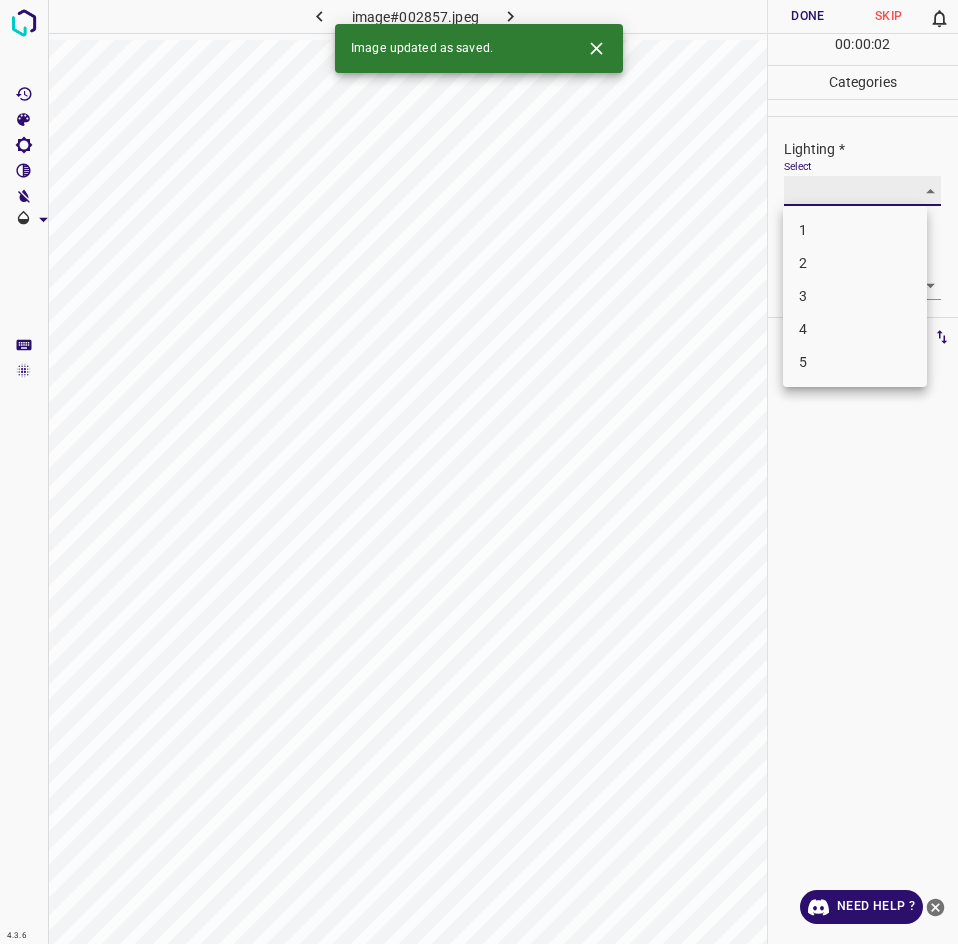 type on "3" 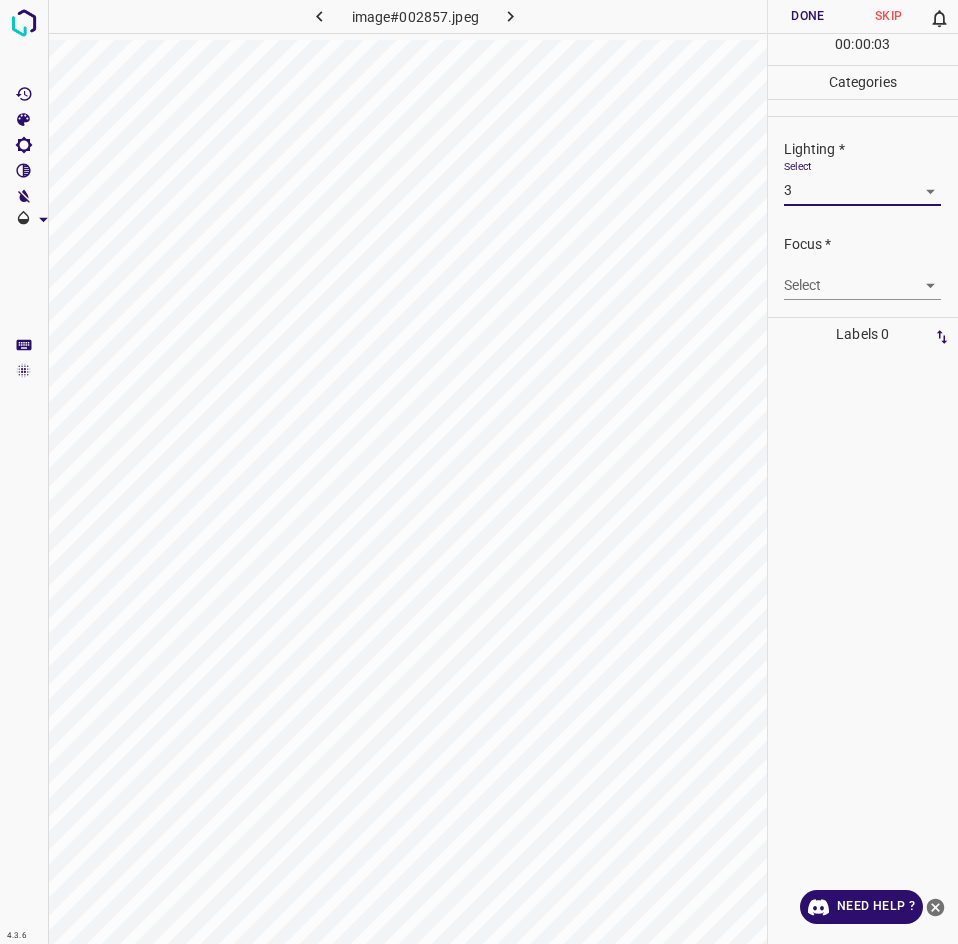 click on "4.3.6  image#002857.jpeg Done Skip 0 00   : 00   : 03   Categories Lighting *  Select 3 3 Focus *  Select ​ Overall *  Select ​ Labels   0 Categories 1 Lighting 2 Focus 3 Overall Tools Space Change between modes (Draw & Edit) I Auto labeling R Restore zoom M Zoom in N Zoom out Delete Delete selecte label Filters Z Restore filters X Saturation filter C Brightness filter V Contrast filter B Gray scale filter General O Download Need Help ? - Text - Hide - Delete" at bounding box center (479, 472) 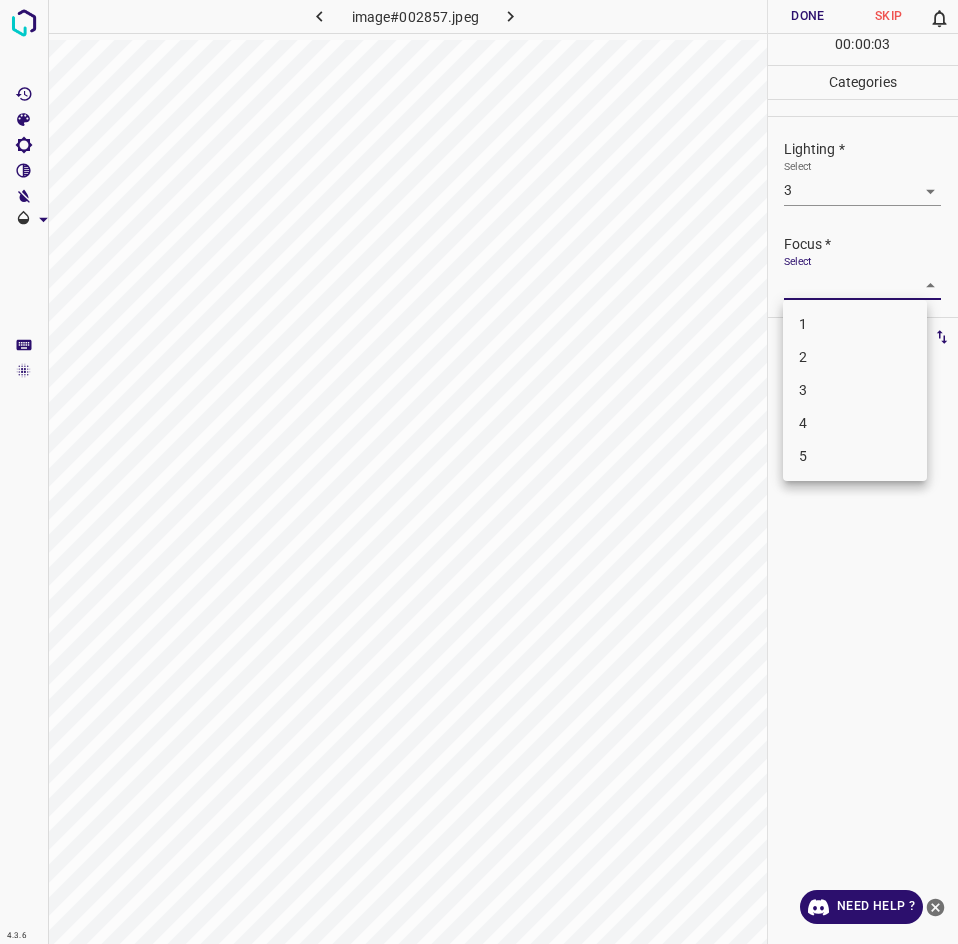 click on "3" at bounding box center [855, 390] 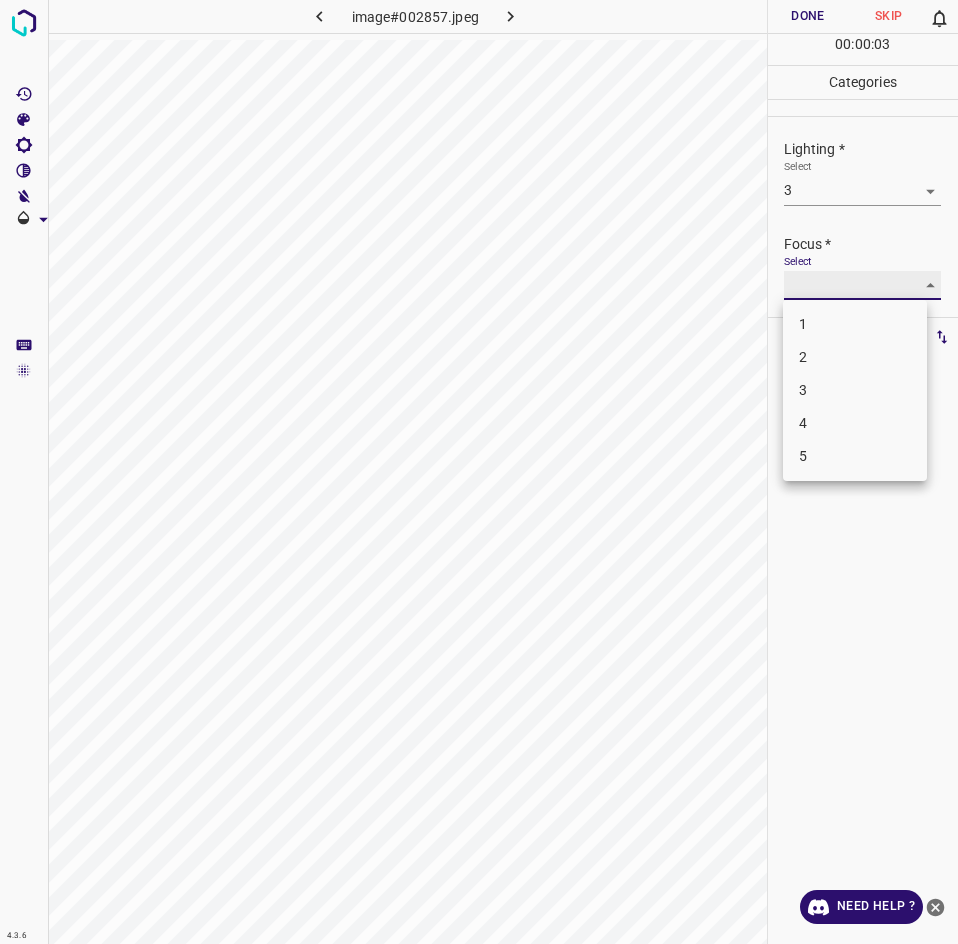 type on "3" 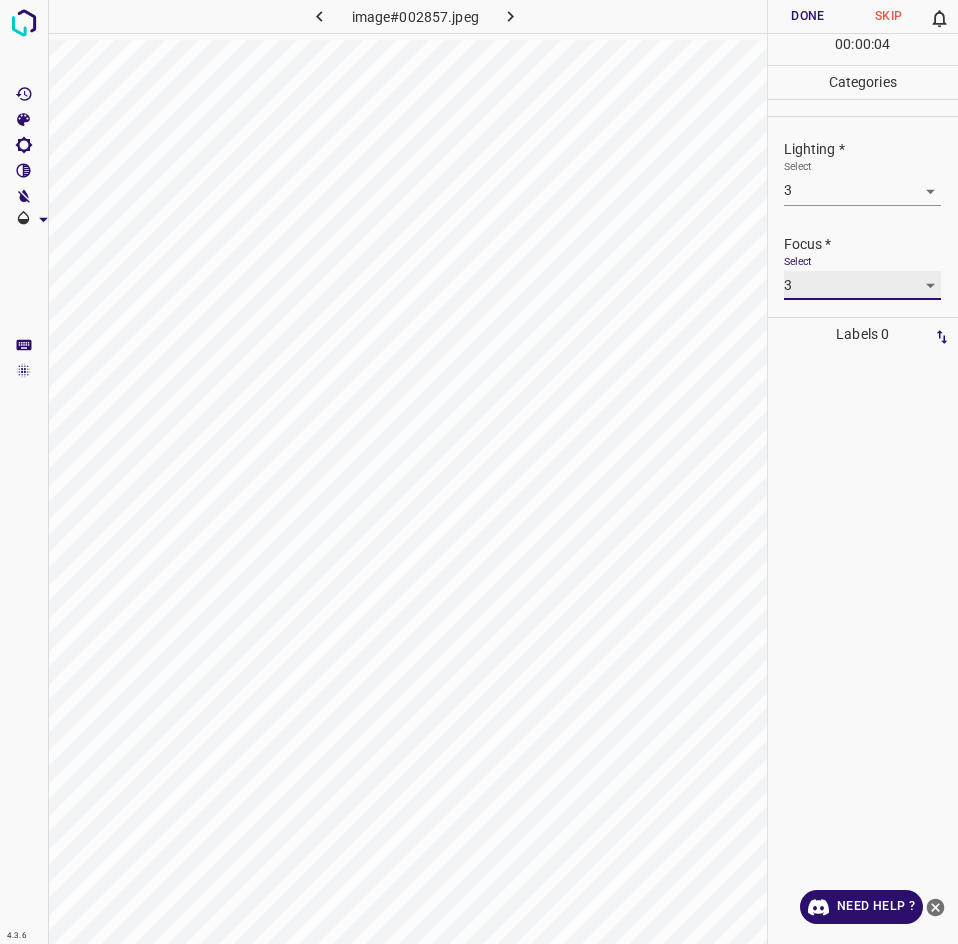 scroll, scrollTop: 92, scrollLeft: 0, axis: vertical 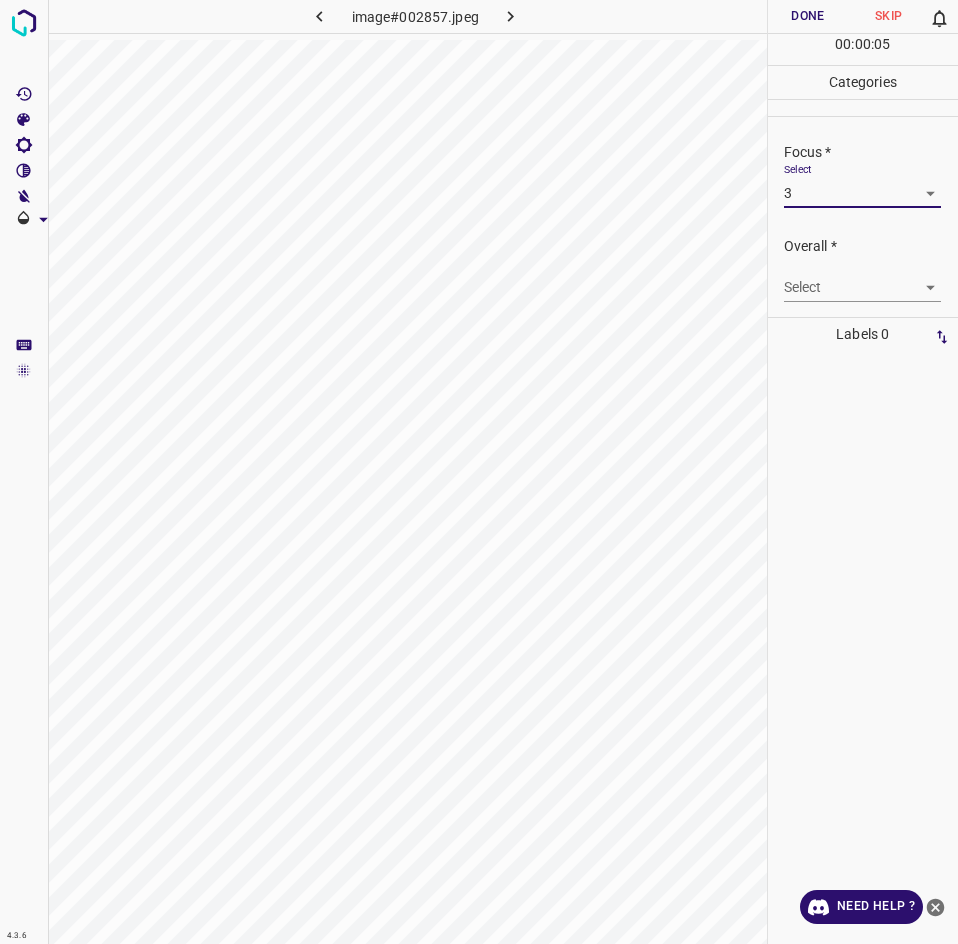 click on "4.3.6  image#002857.jpeg Done Skip 0 00   : 00   : 05   Categories Lighting *  Select 3 3 Focus *  Select 3 3 Overall *  Select ​ Labels   0 Categories 1 Lighting 2 Focus 3 Overall Tools Space Change between modes (Draw & Edit) I Auto labeling R Restore zoom M Zoom in N Zoom out Delete Delete selecte label Filters Z Restore filters X Saturation filter C Brightness filter V Contrast filter B Gray scale filter General O Download Need Help ? - Text - Hide - Delete" at bounding box center [479, 472] 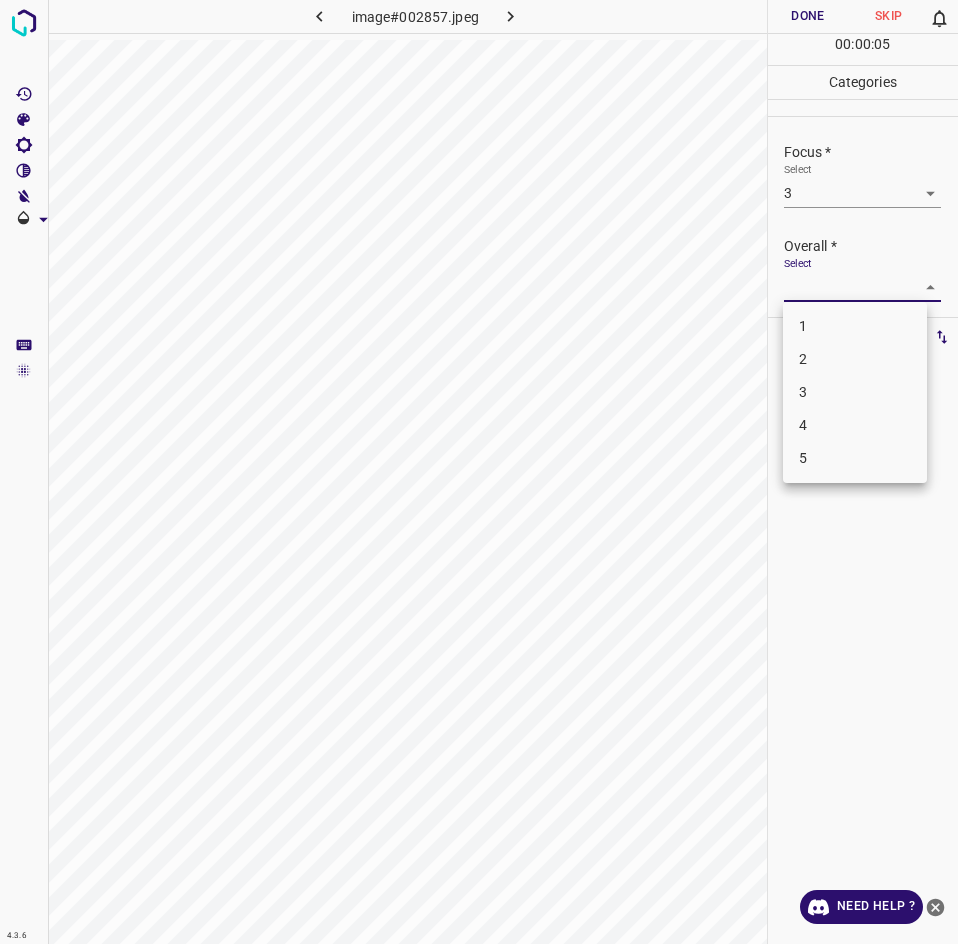 click on "3" at bounding box center (855, 392) 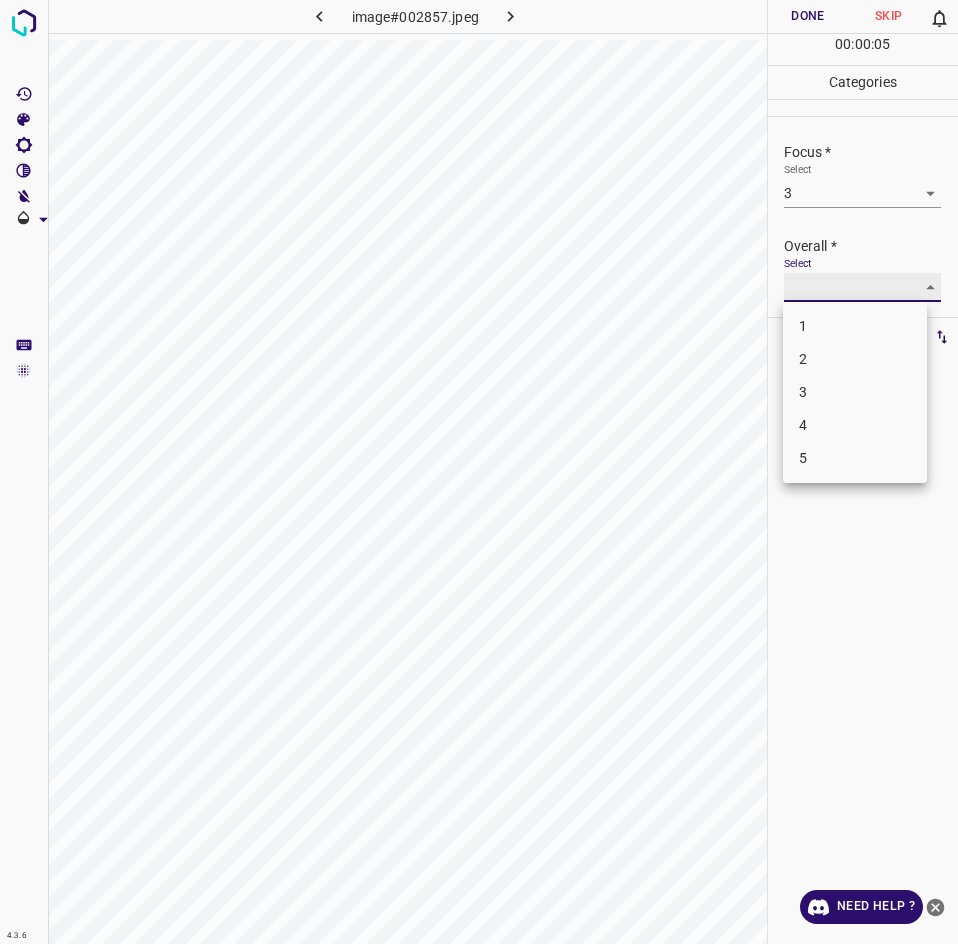 type on "3" 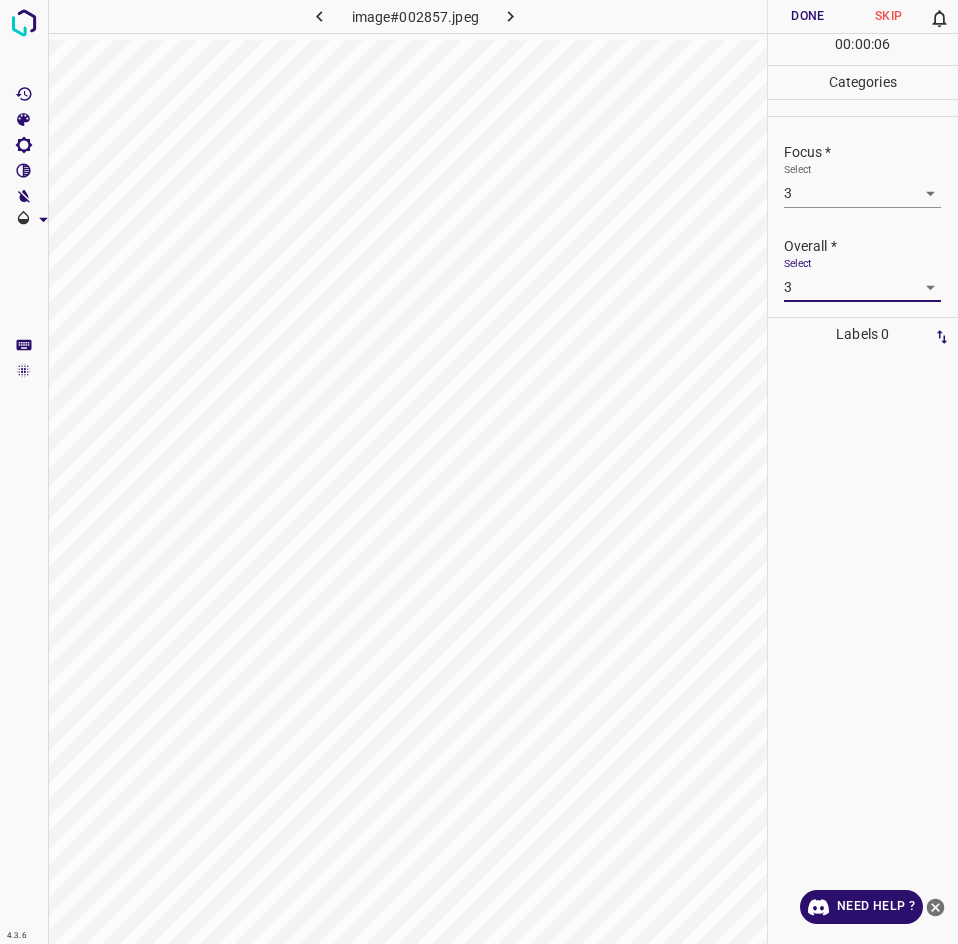 click on "Done" at bounding box center (808, 16) 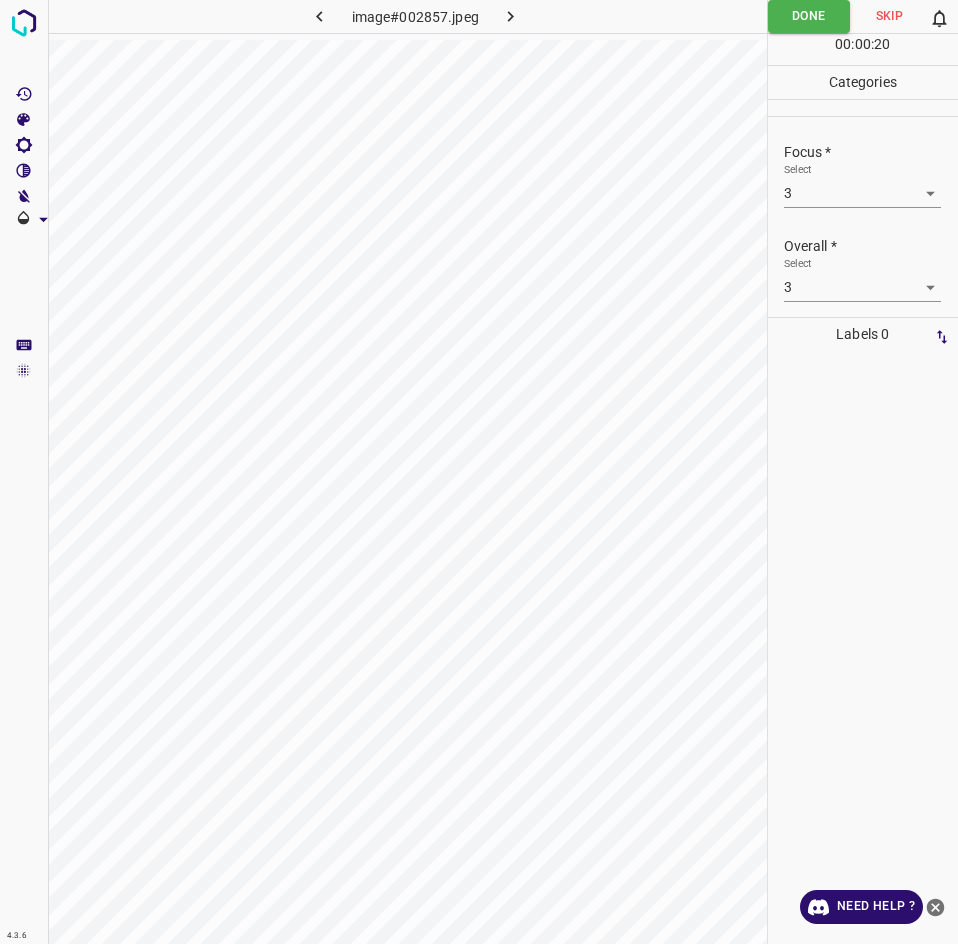 click 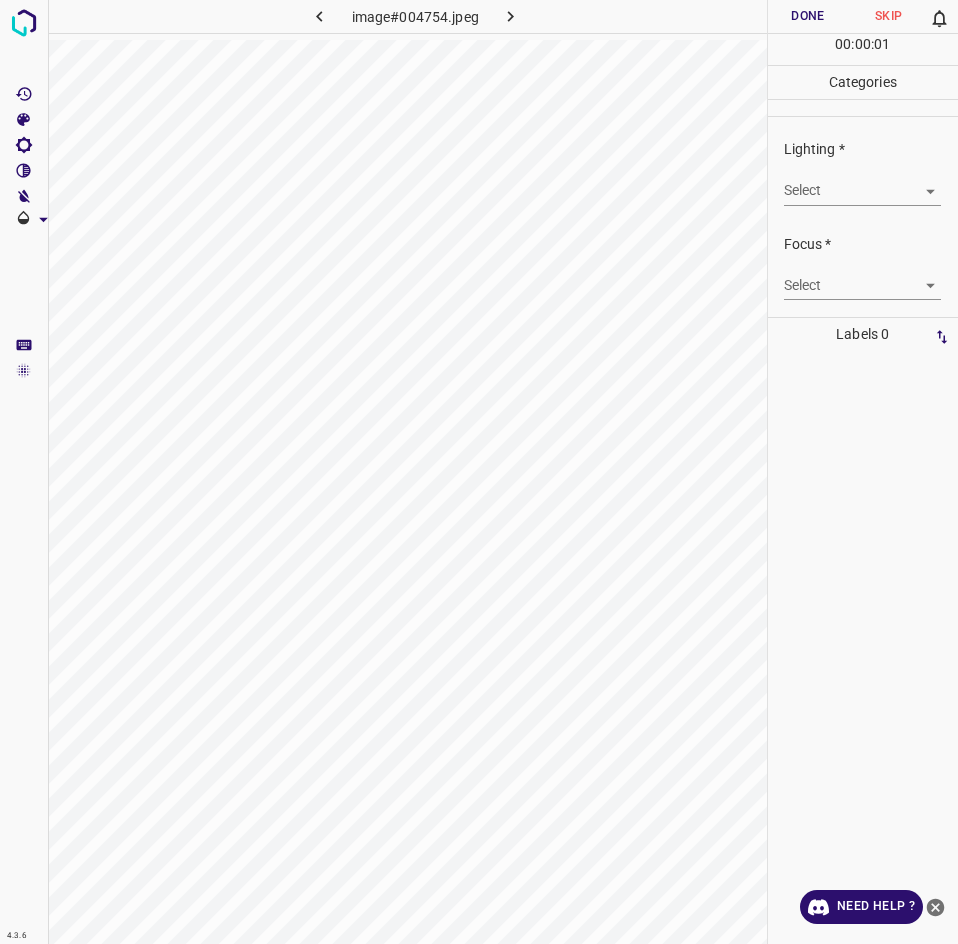 click on "4.3.6  image#004754.jpeg Done Skip 0 00   : 00   : 01   Categories Lighting *  Select ​ Focus *  Select ​ Overall *  Select ​ Labels   0 Categories 1 Lighting 2 Focus 3 Overall Tools Space Change between modes (Draw & Edit) I Auto labeling R Restore zoom M Zoom in N Zoom out Delete Delete selecte label Filters Z Restore filters X Saturation filter C Brightness filter V Contrast filter B Gray scale filter General O Download Need Help ? - Text - Hide - Delete" at bounding box center (479, 472) 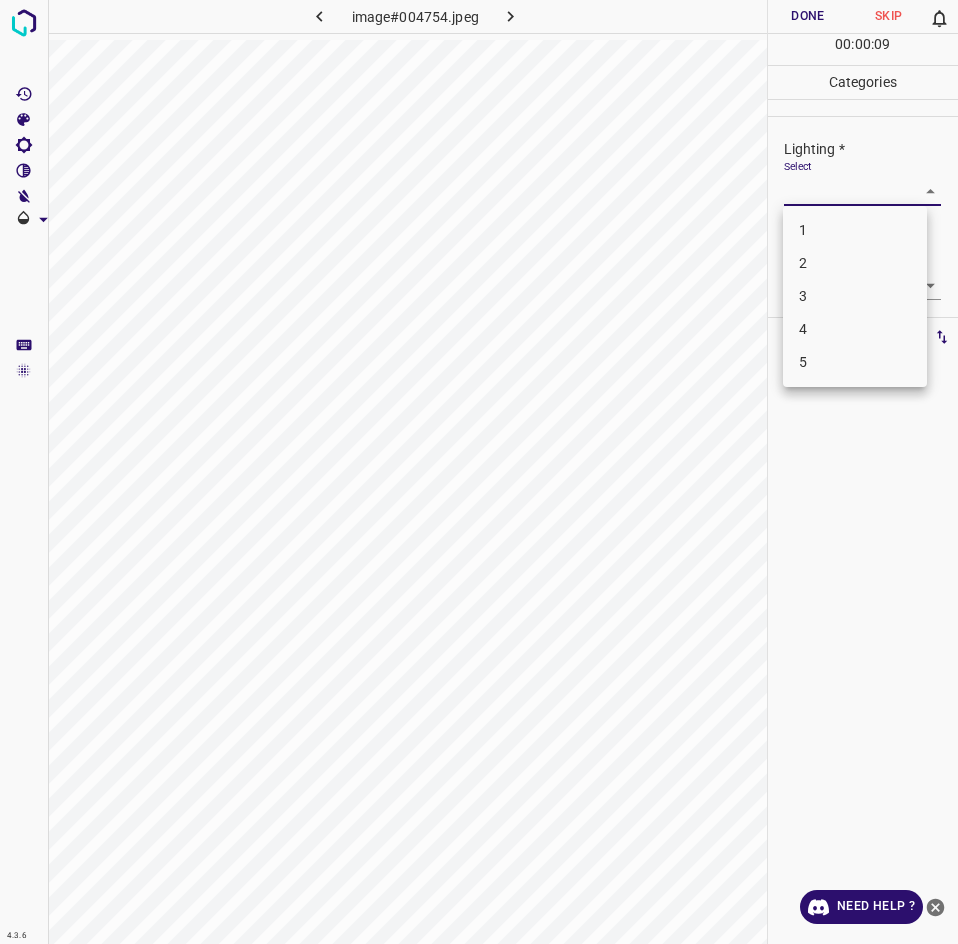 click on "3" at bounding box center (855, 296) 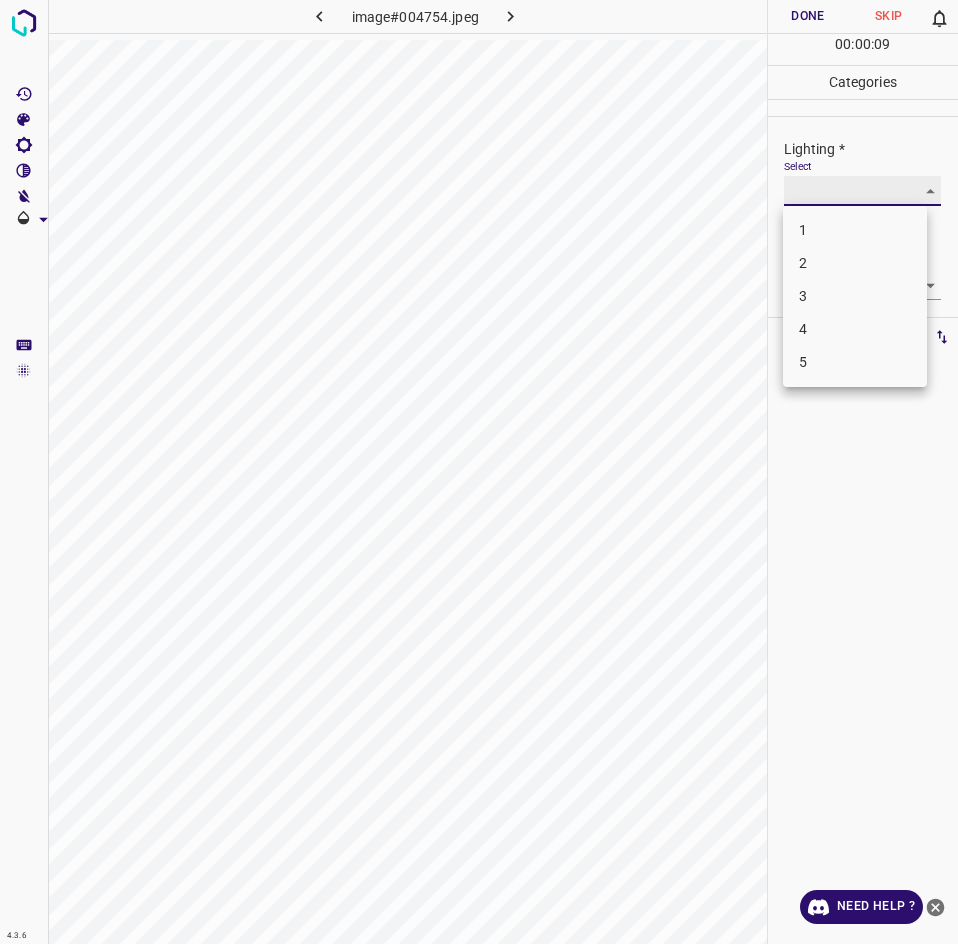 type on "3" 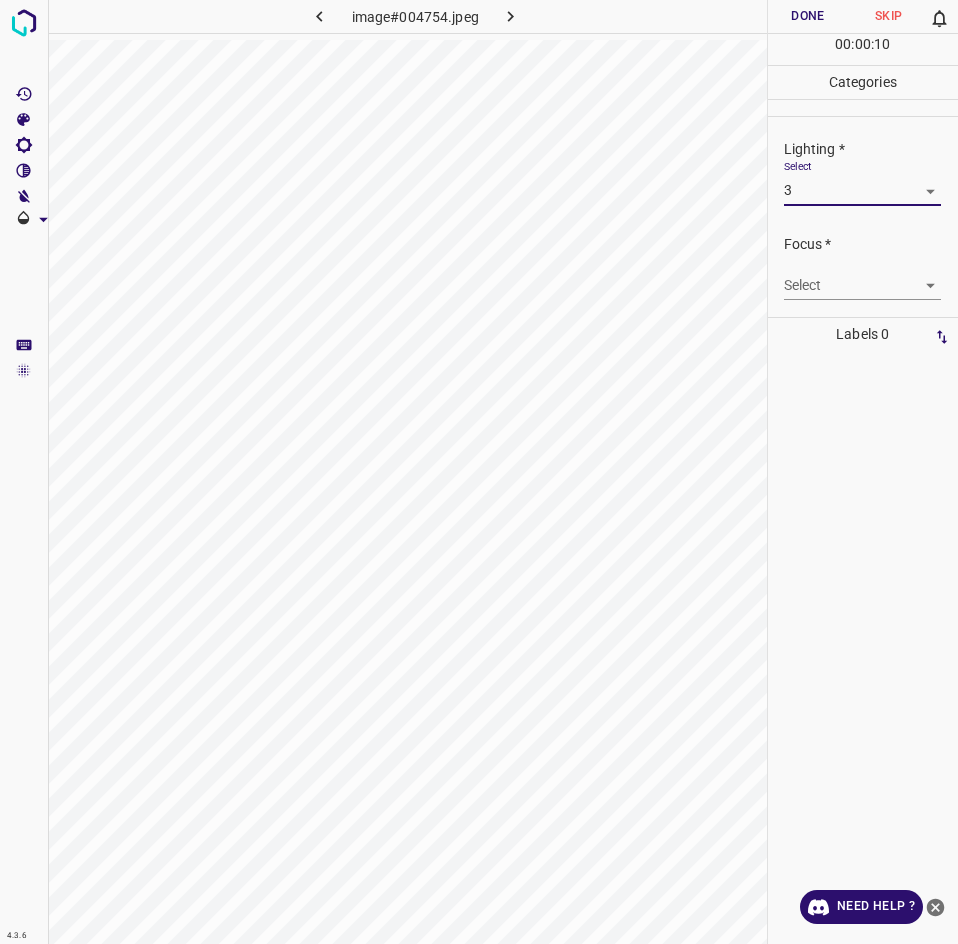 click on "Focus *" at bounding box center (871, 244) 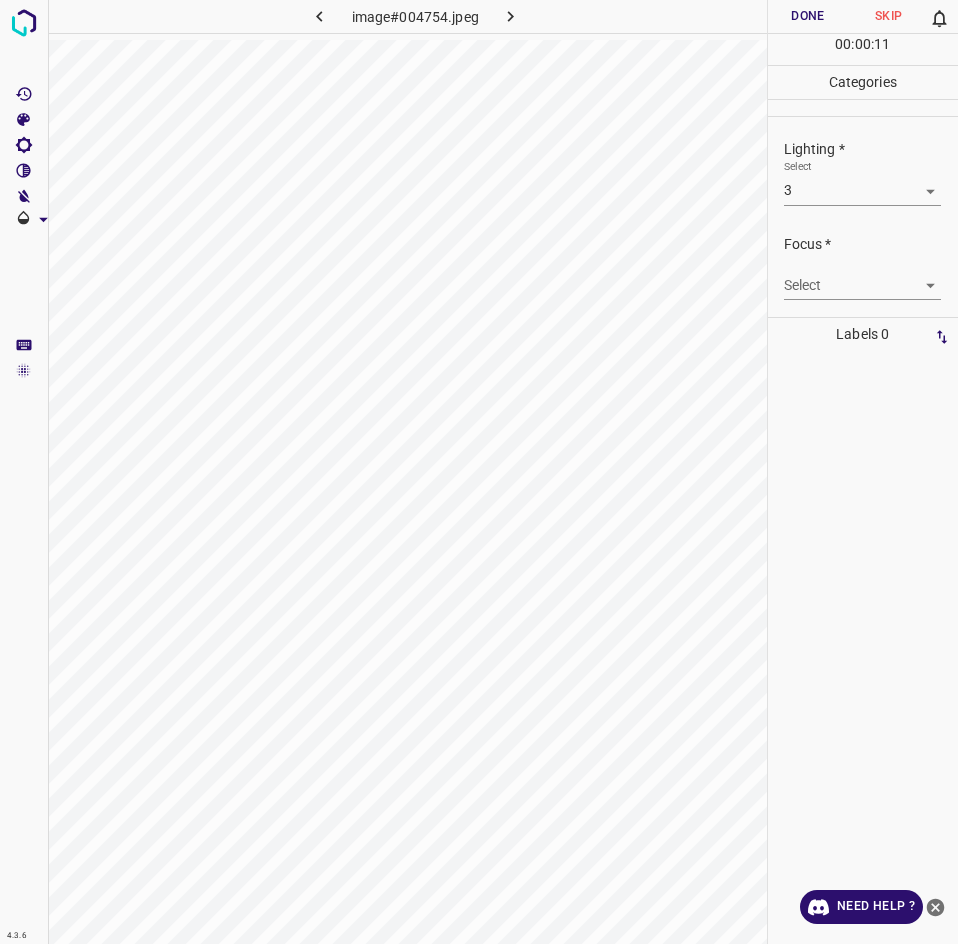 click on "4.3.6  image#004754.jpeg Done Skip 0 00   : 00   : 11   Categories Lighting *  Select 3 3 Focus *  Select ​ Overall *  Select ​ Labels   0 Categories 1 Lighting 2 Focus 3 Overall Tools Space Change between modes (Draw & Edit) I Auto labeling R Restore zoom M Zoom in N Zoom out Delete Delete selecte label Filters Z Restore filters X Saturation filter C Brightness filter V Contrast filter B Gray scale filter General O Download Need Help ? - Text - Hide - Delete" at bounding box center [479, 472] 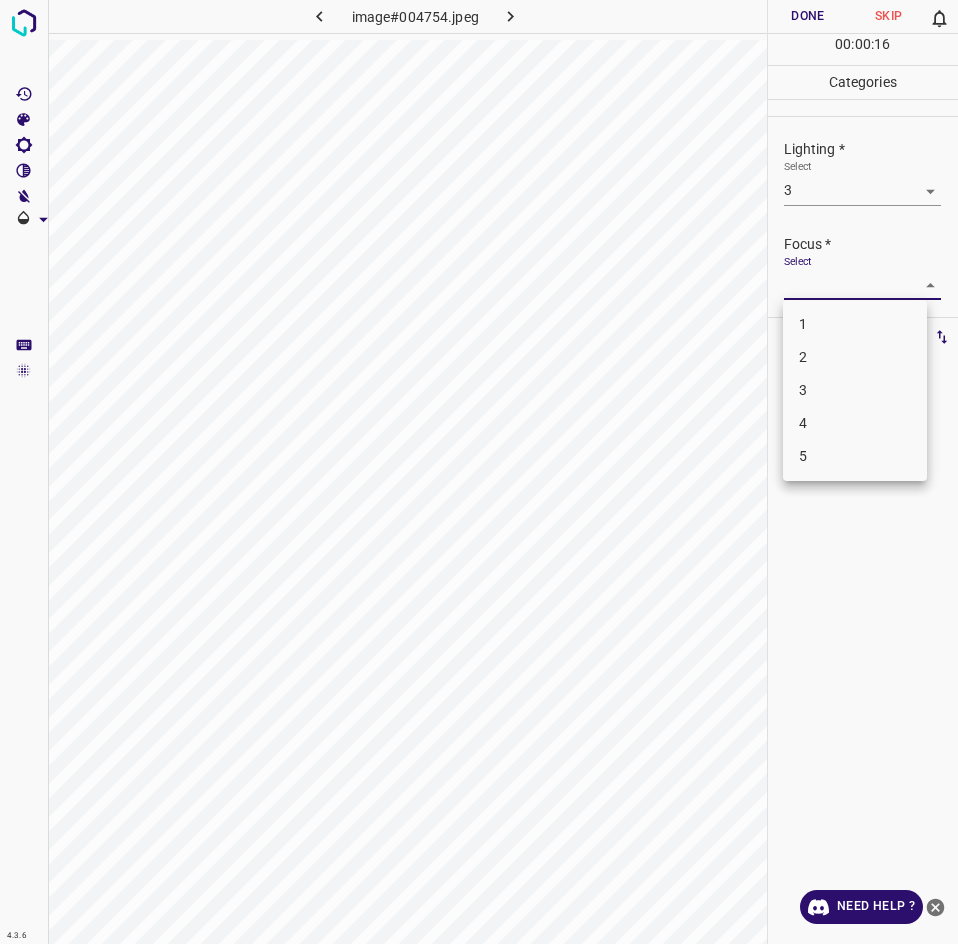 click on "2" at bounding box center [855, 357] 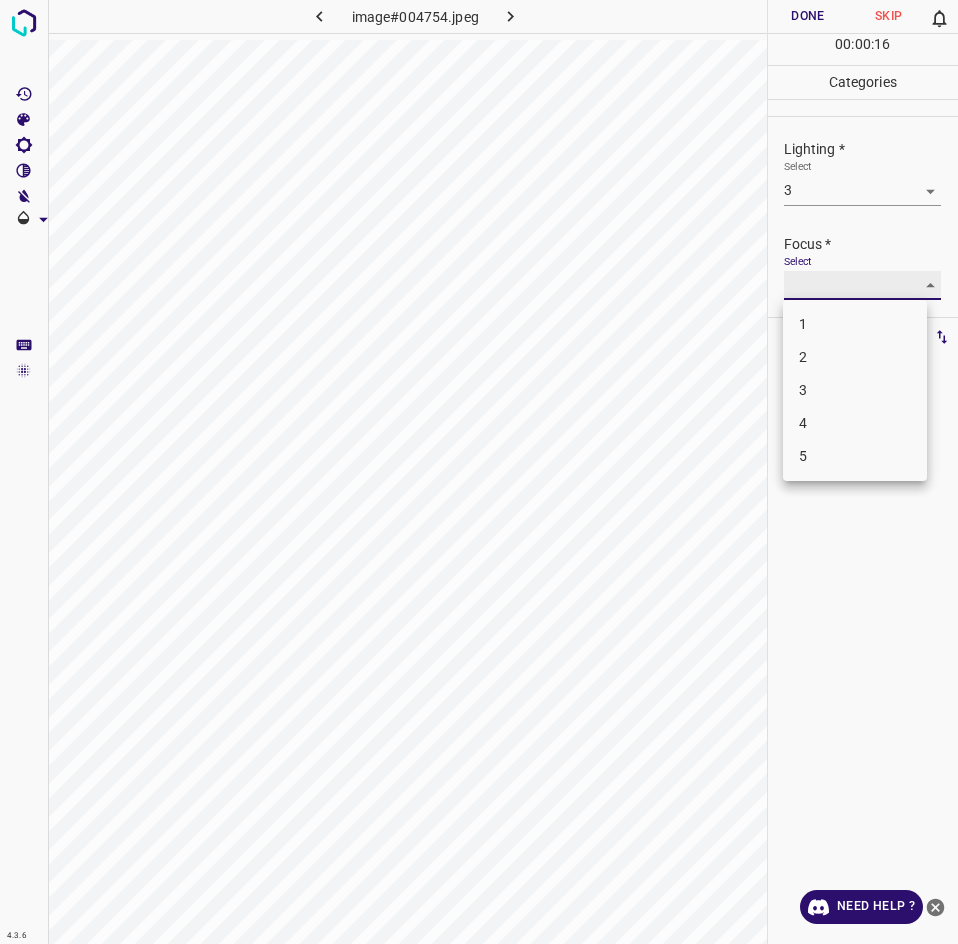 type on "2" 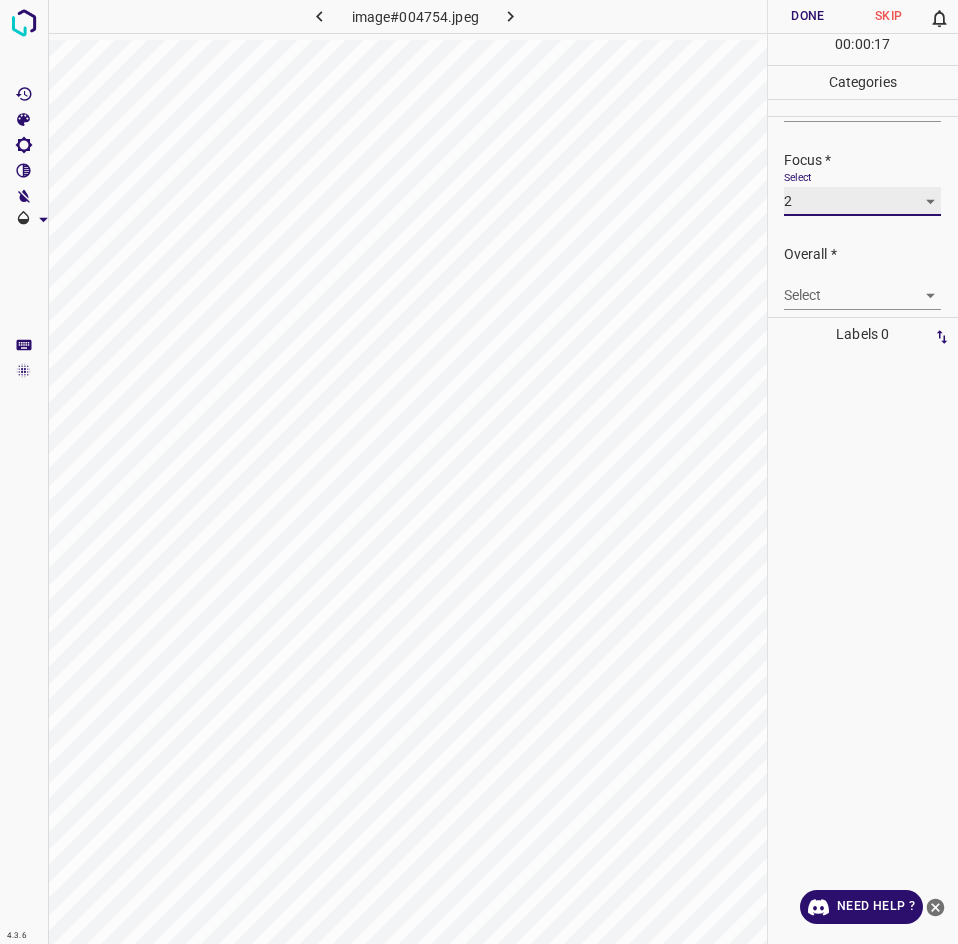 scroll, scrollTop: 98, scrollLeft: 0, axis: vertical 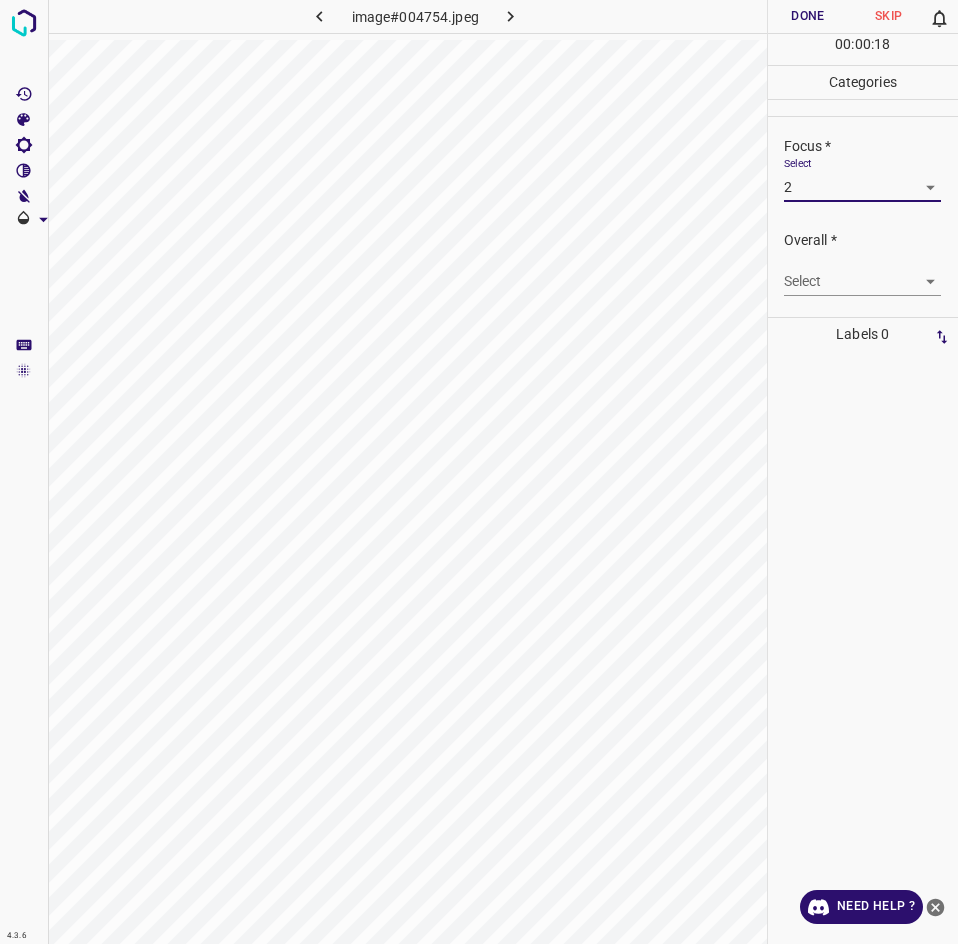 click on "4.3.6  image#004754.jpeg Done Skip 0 00   : 00   : 18   Categories Lighting *  Select 3 3 Focus *  Select 2 2 Overall *  Select ​ Labels   0 Categories 1 Lighting 2 Focus 3 Overall Tools Space Change between modes (Draw & Edit) I Auto labeling R Restore zoom M Zoom in N Zoom out Delete Delete selecte label Filters Z Restore filters X Saturation filter C Brightness filter V Contrast filter B Gray scale filter General O Download Need Help ? - Text - Hide - Delete" at bounding box center [479, 472] 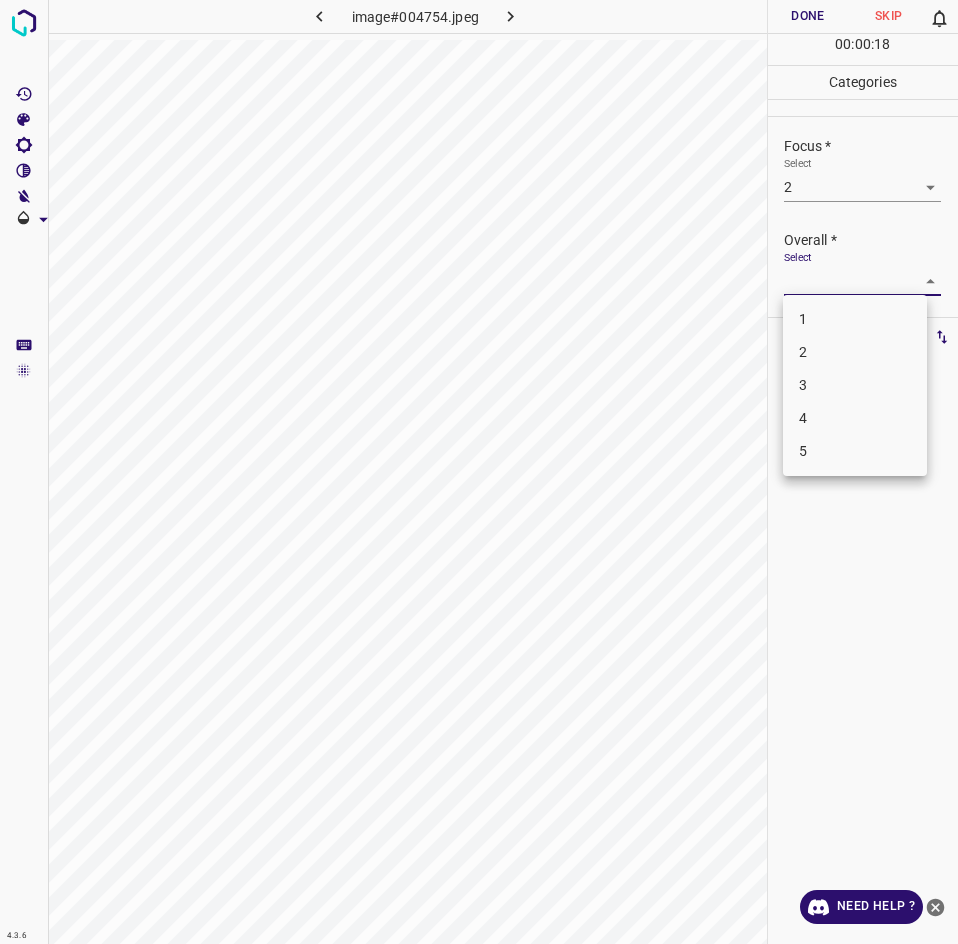 click on "3" at bounding box center (855, 385) 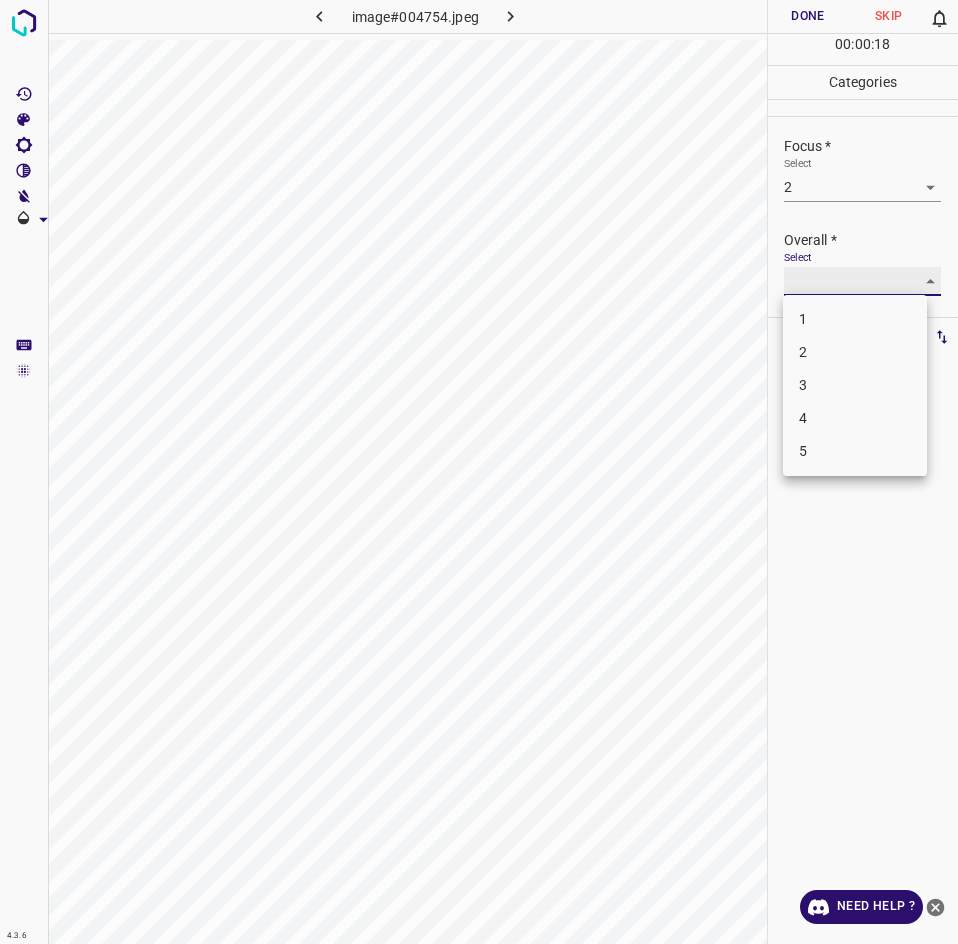type on "3" 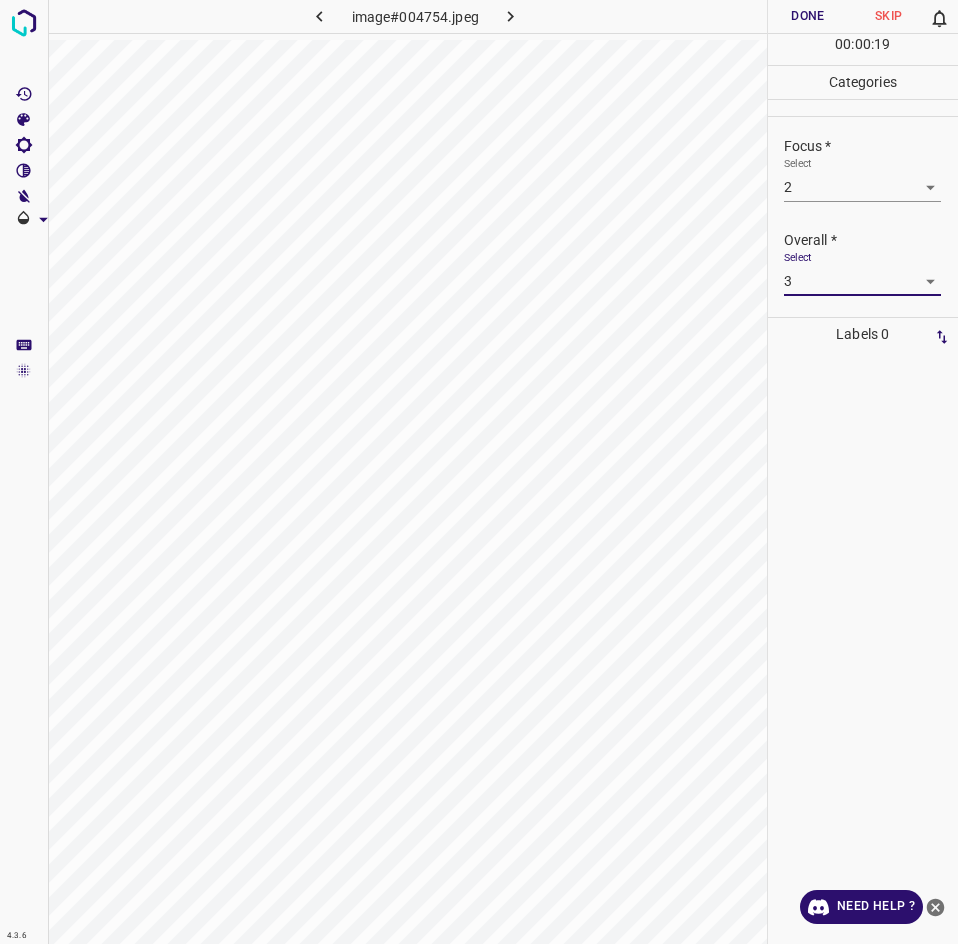 click on "Done" at bounding box center (808, 16) 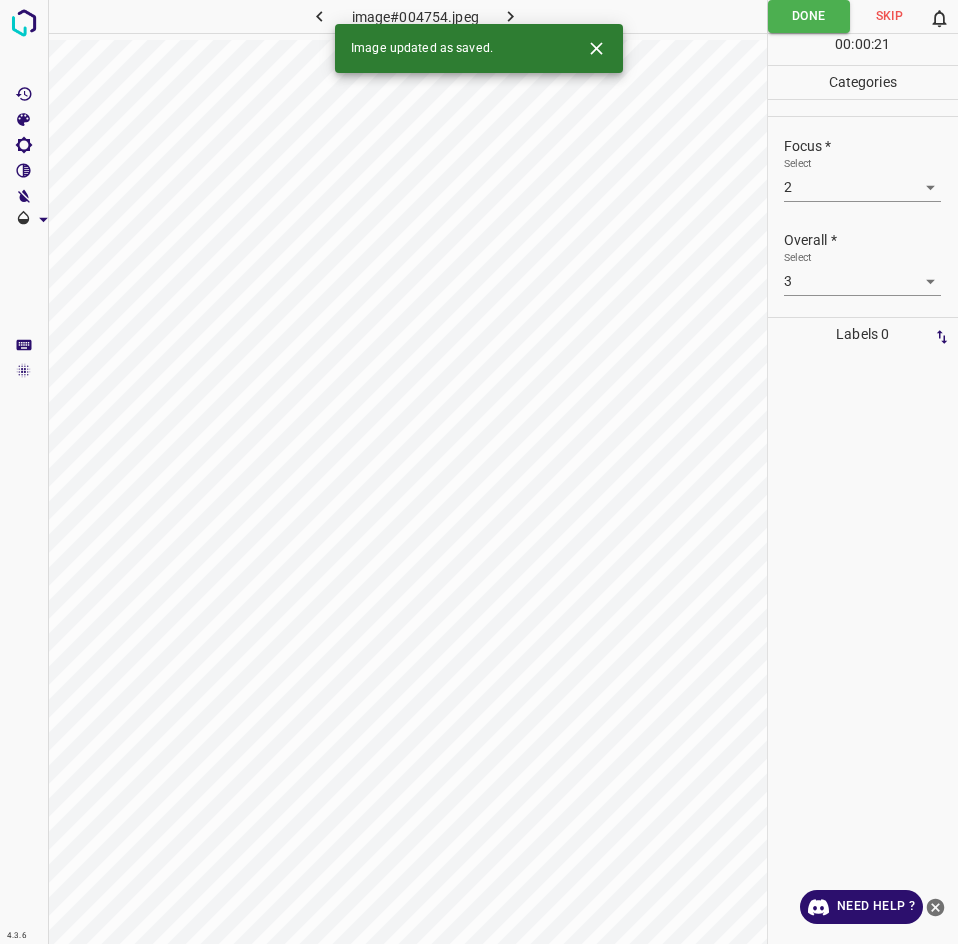 click 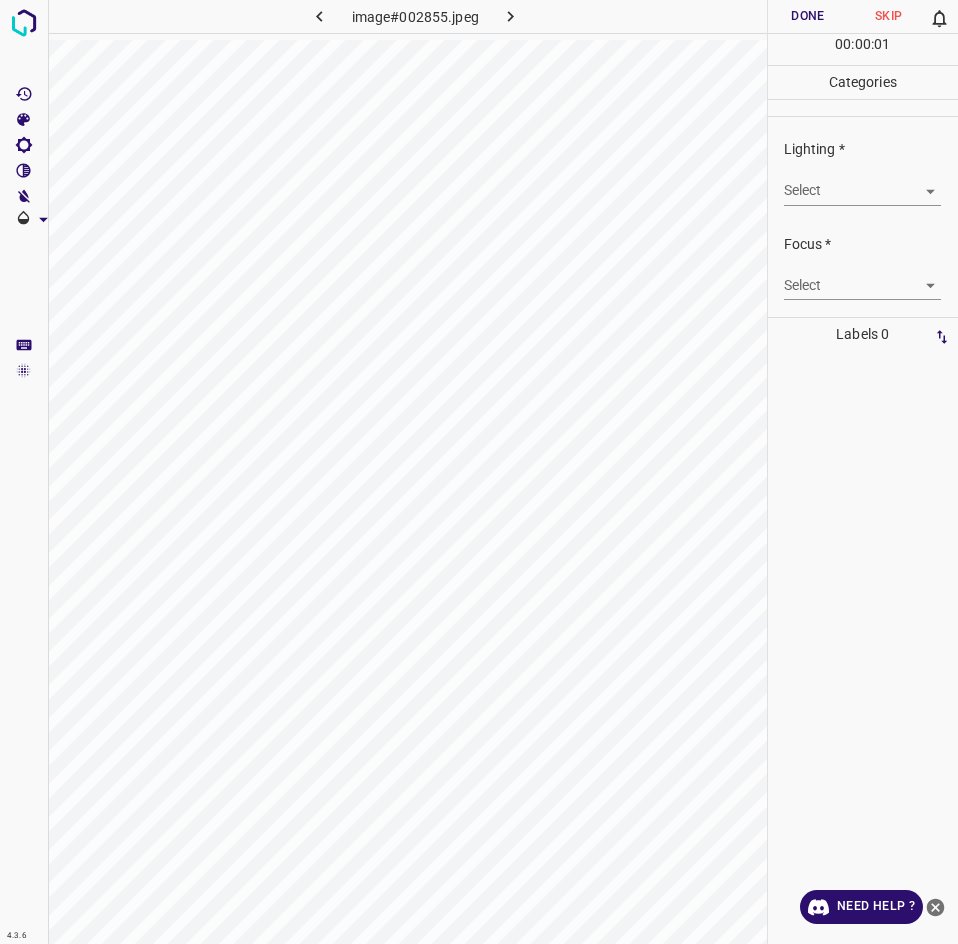 click on "4.3.6  image#002855.jpeg Done Skip 0 00   : 00   : 01   Categories Lighting *  Select ​ Focus *  Select ​ Overall *  Select ​ Labels   0 Categories 1 Lighting 2 Focus 3 Overall Tools Space Change between modes (Draw & Edit) I Auto labeling R Restore zoom M Zoom in N Zoom out Delete Delete selecte label Filters Z Restore filters X Saturation filter C Brightness filter V Contrast filter B Gray scale filter General O Download Need Help ? - Text - Hide - Delete" at bounding box center [479, 472] 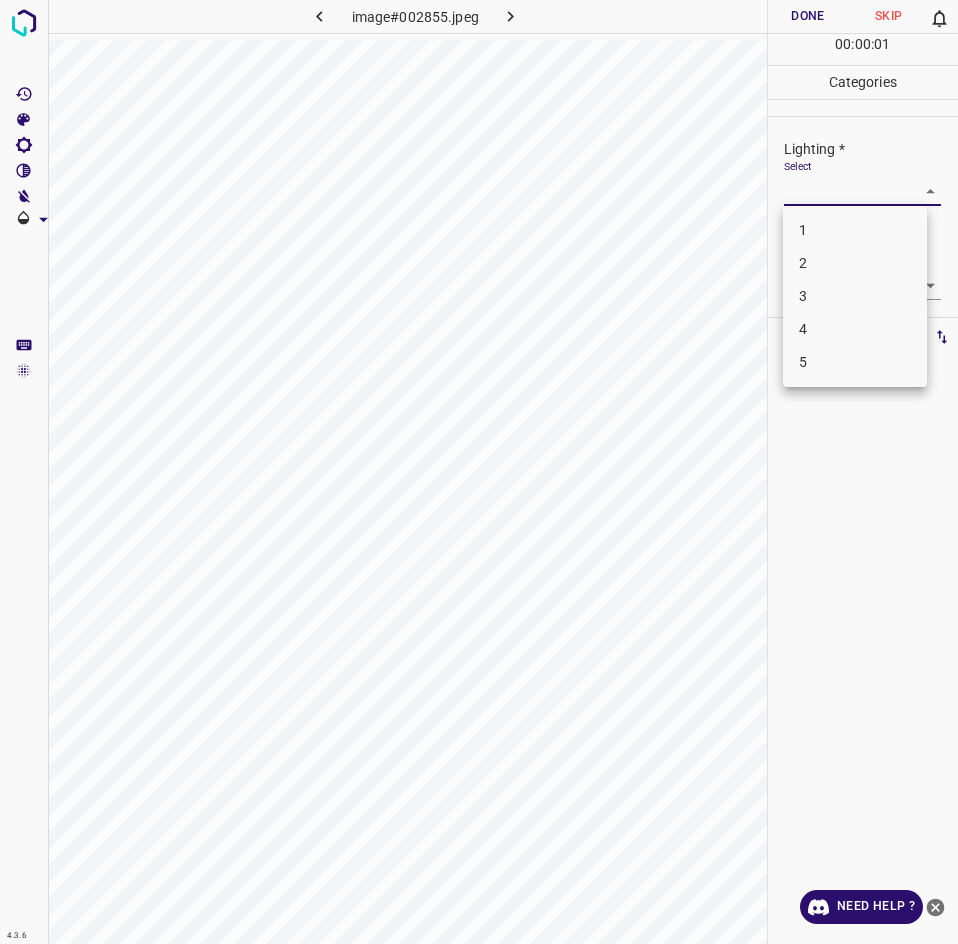 click on "2" at bounding box center (855, 263) 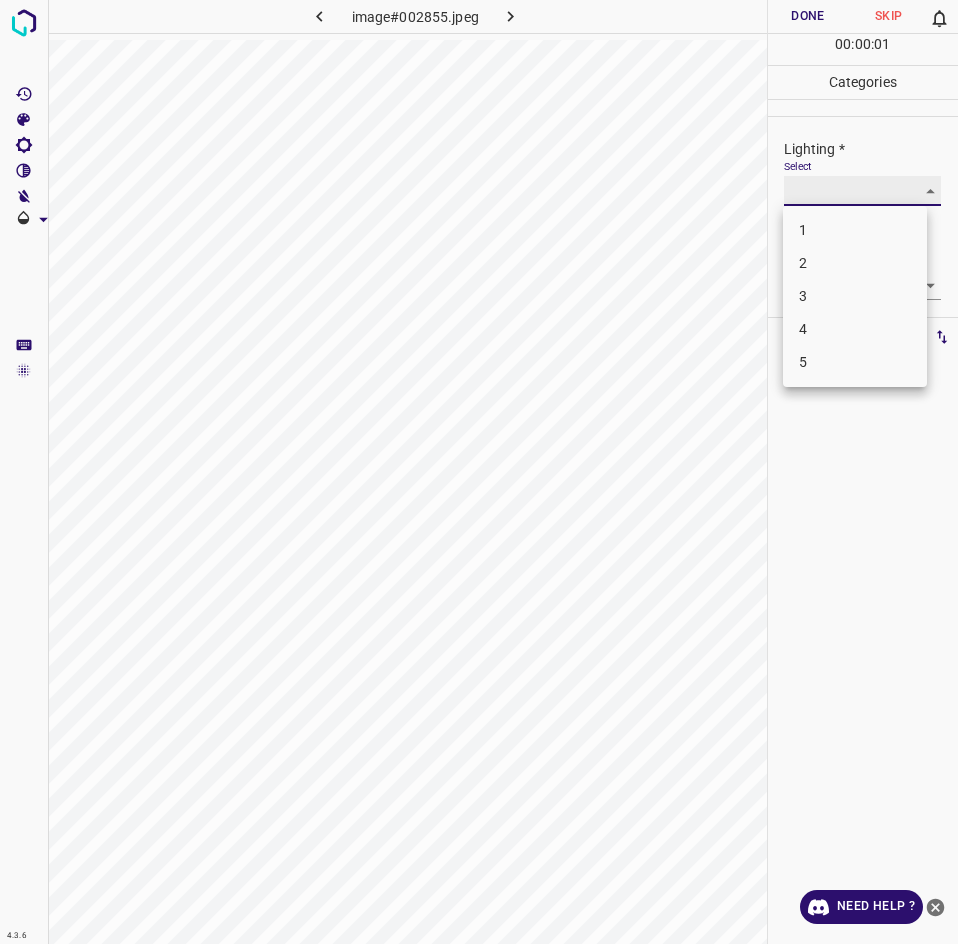type on "2" 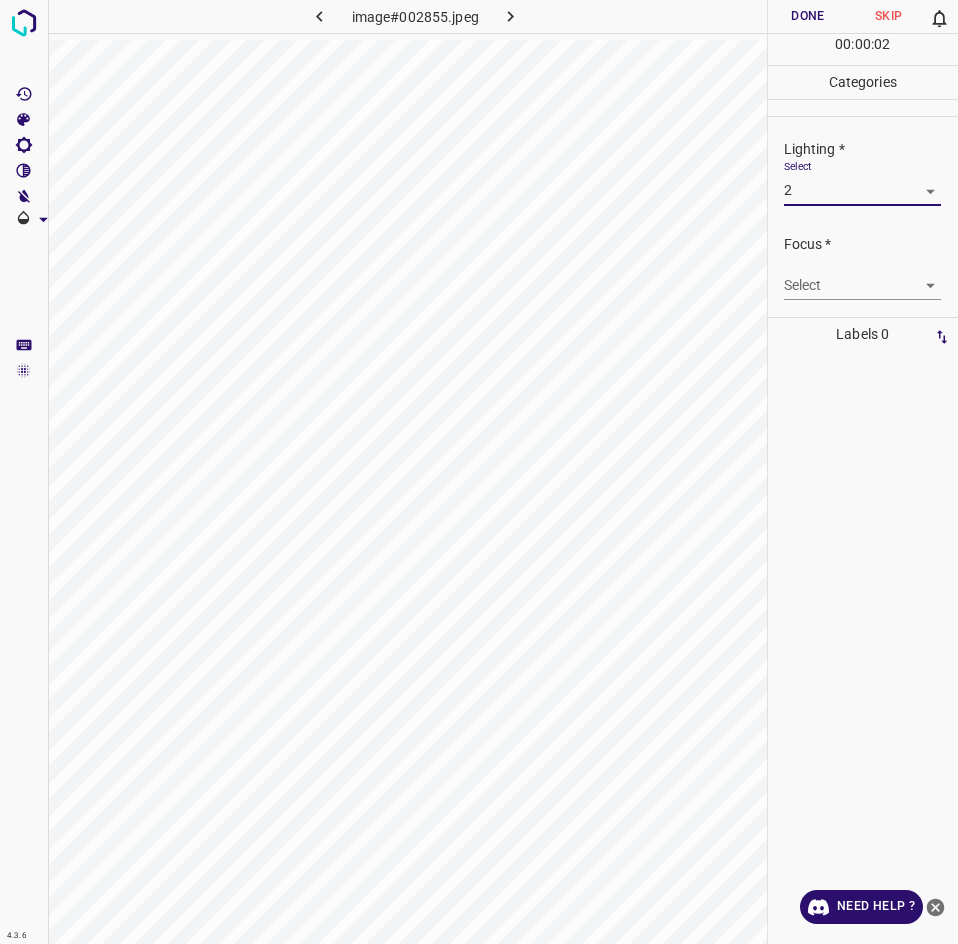 click on "4.3.6  image#002855.jpeg Done Skip 0 00   : 00   : 02   Categories Lighting *  Select 2 2 Focus *  Select ​ Overall *  Select ​ Labels   0 Categories 1 Lighting 2 Focus 3 Overall Tools Space Change between modes (Draw & Edit) I Auto labeling R Restore zoom M Zoom in N Zoom out Delete Delete selecte label Filters Z Restore filters X Saturation filter C Brightness filter V Contrast filter B Gray scale filter General O Download Need Help ? - Text - Hide - Delete" at bounding box center (479, 472) 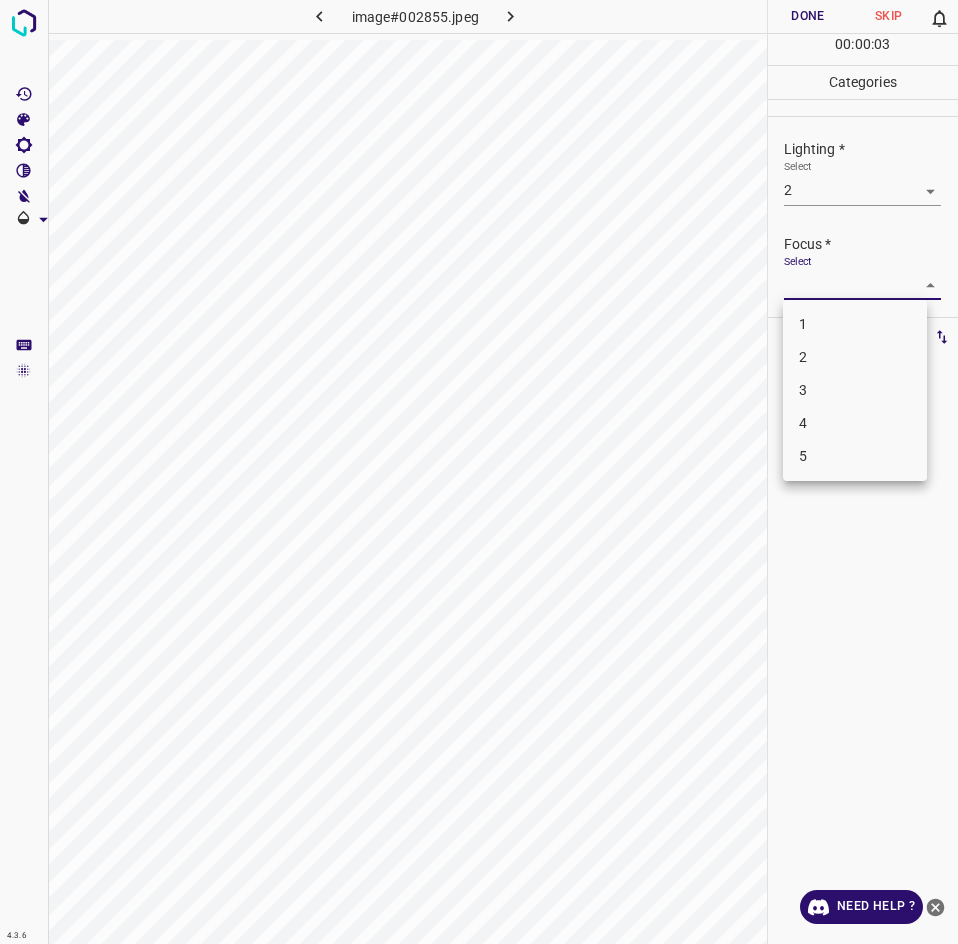 click on "2" at bounding box center (855, 357) 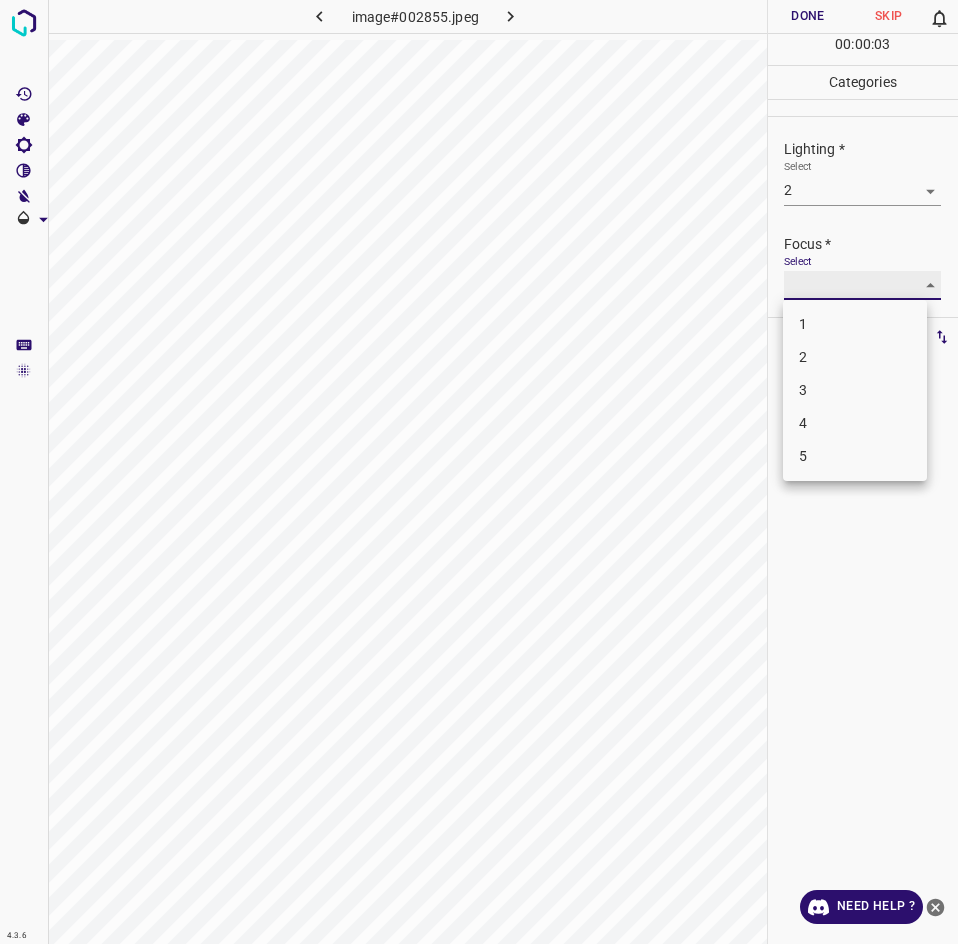 type on "2" 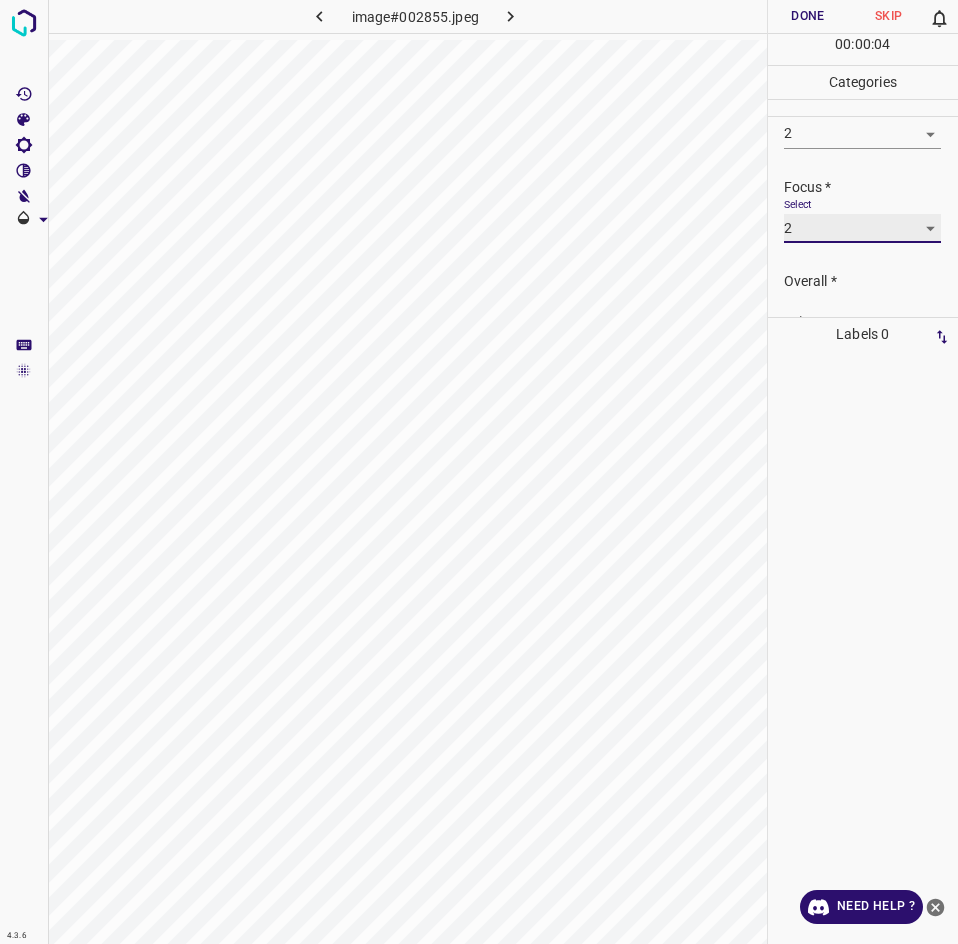 scroll, scrollTop: 98, scrollLeft: 0, axis: vertical 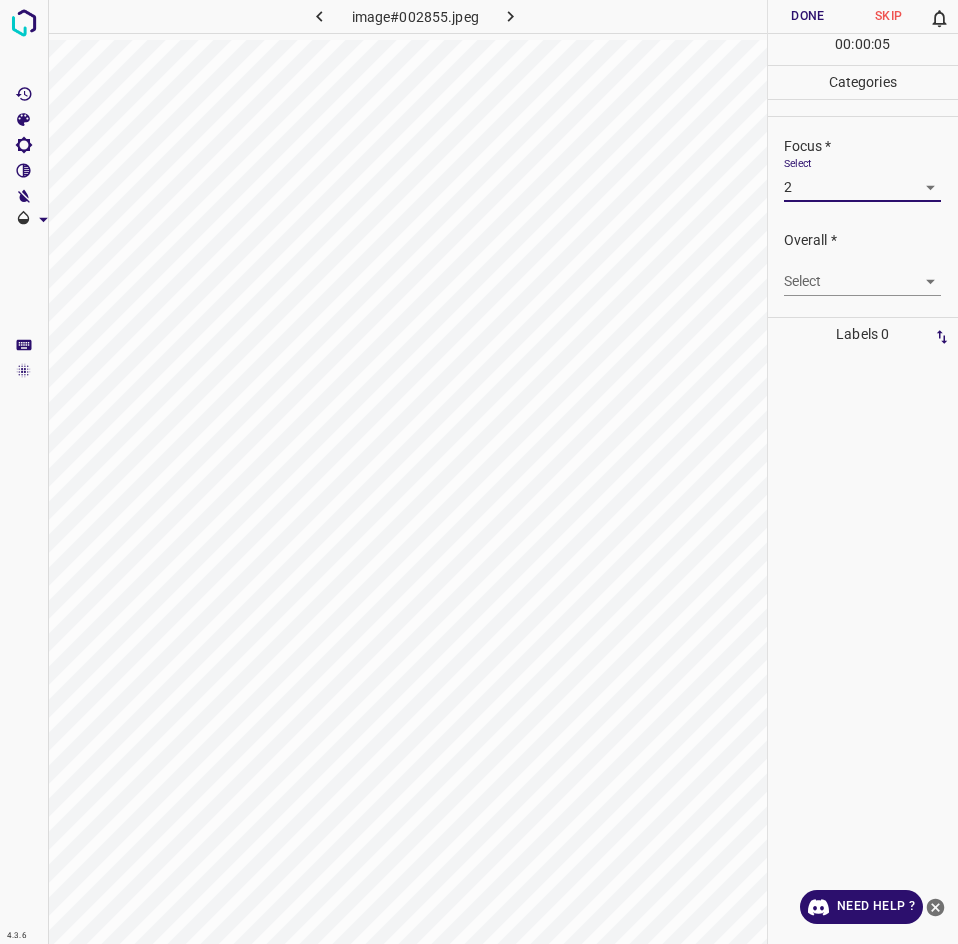 click on "4.3.6  image#002855.jpeg Done Skip 0 00   : 00   : 05   Categories Lighting *  Select 2 2 Focus *  Select 2 2 Overall *  Select ​ Labels   0 Categories 1 Lighting 2 Focus 3 Overall Tools Space Change between modes (Draw & Edit) I Auto labeling R Restore zoom M Zoom in N Zoom out Delete Delete selecte label Filters Z Restore filters X Saturation filter C Brightness filter V Contrast filter B Gray scale filter General O Download Need Help ? - Text - Hide - Delete" at bounding box center (479, 472) 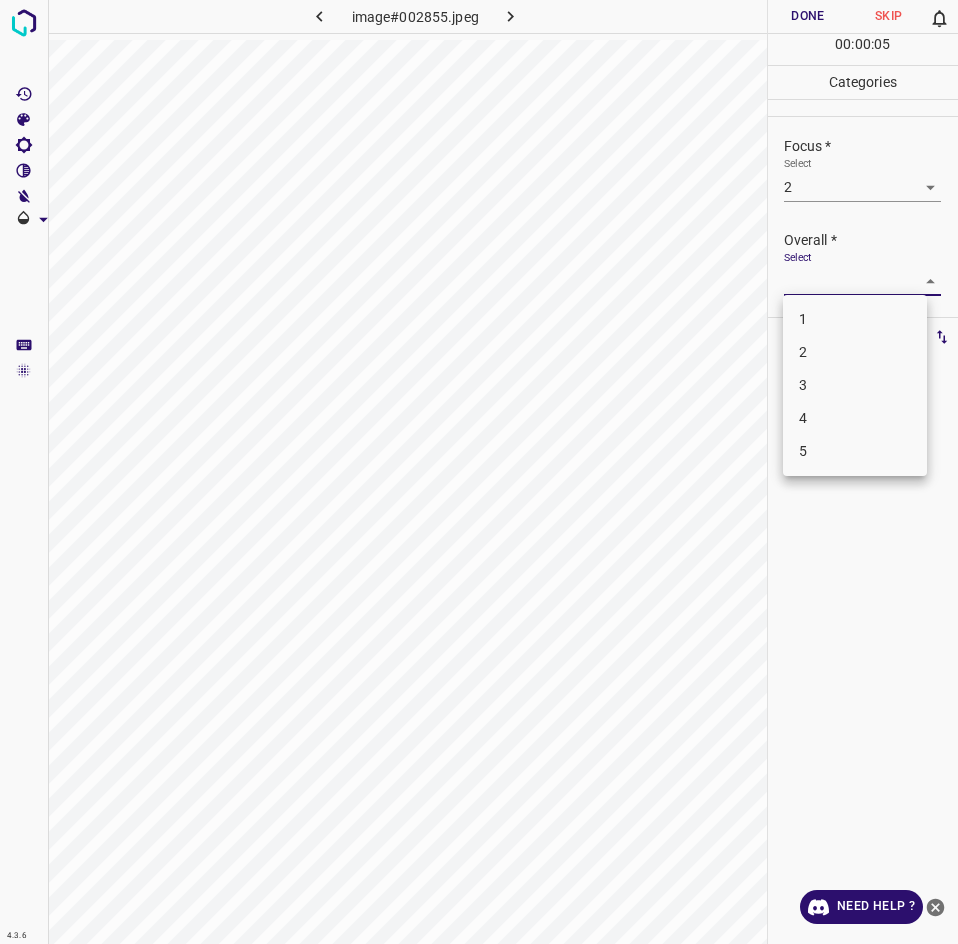 click on "2" at bounding box center [855, 352] 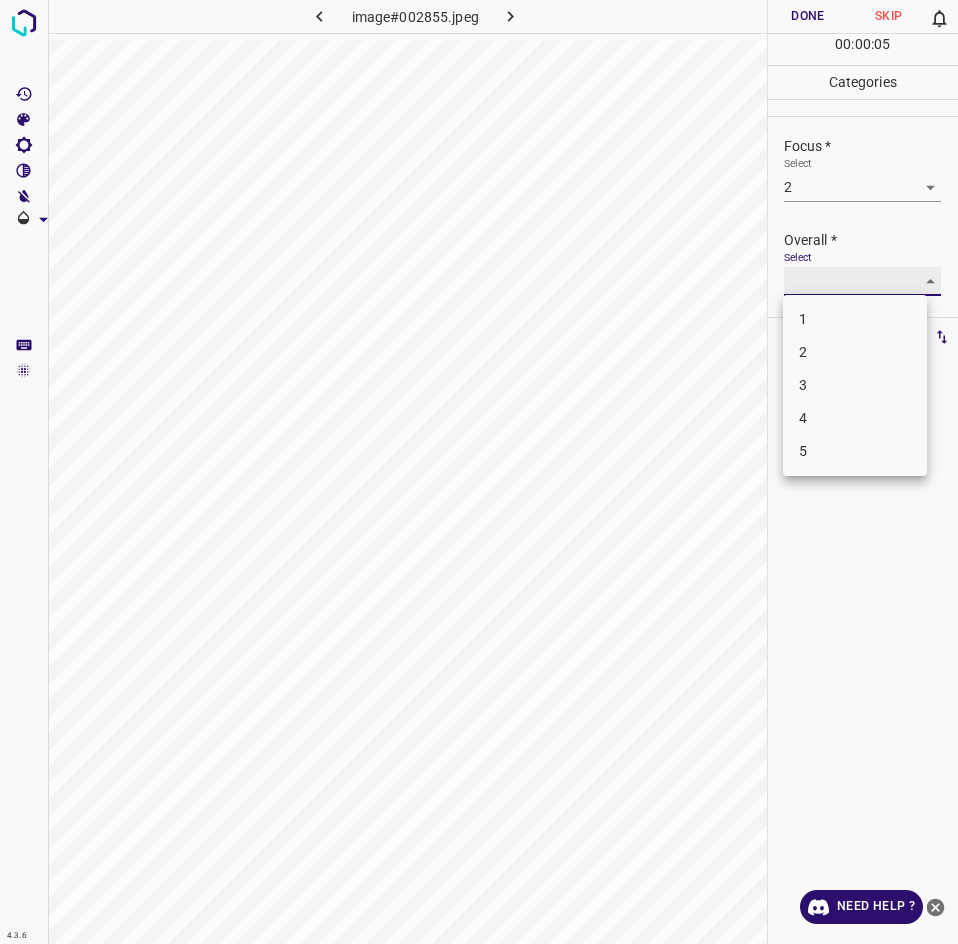 type on "2" 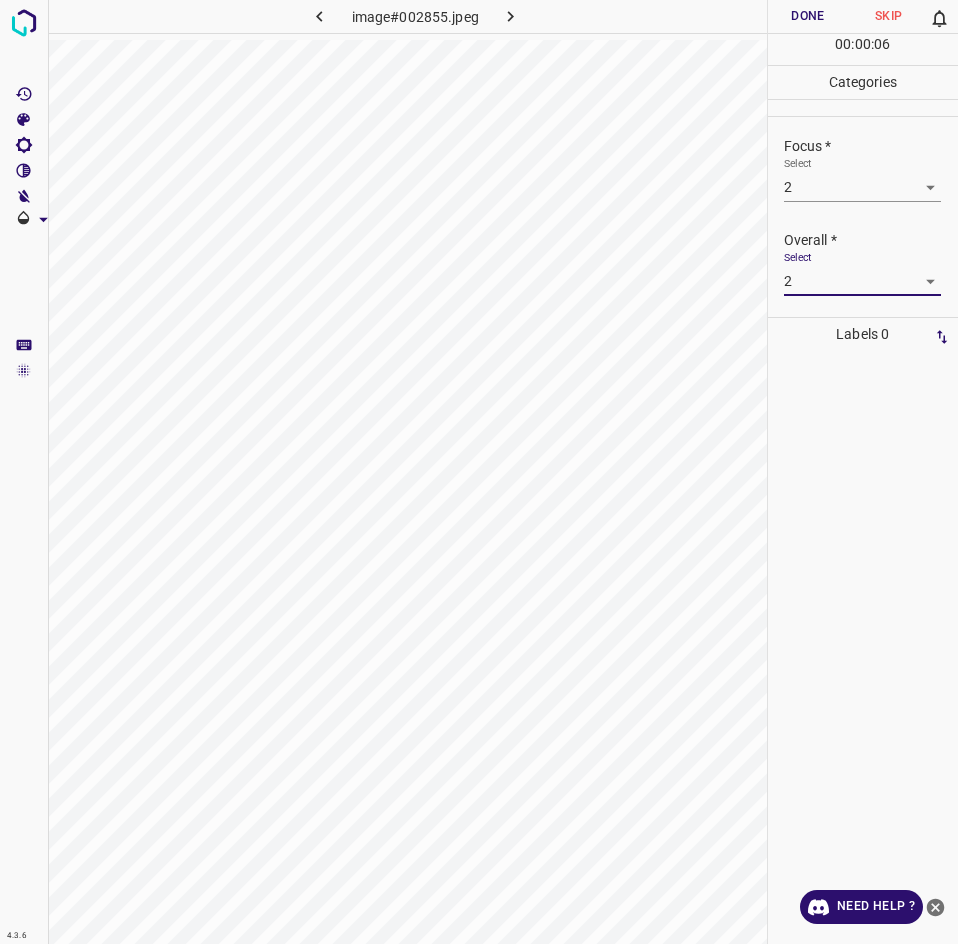 click on "Done" at bounding box center [808, 16] 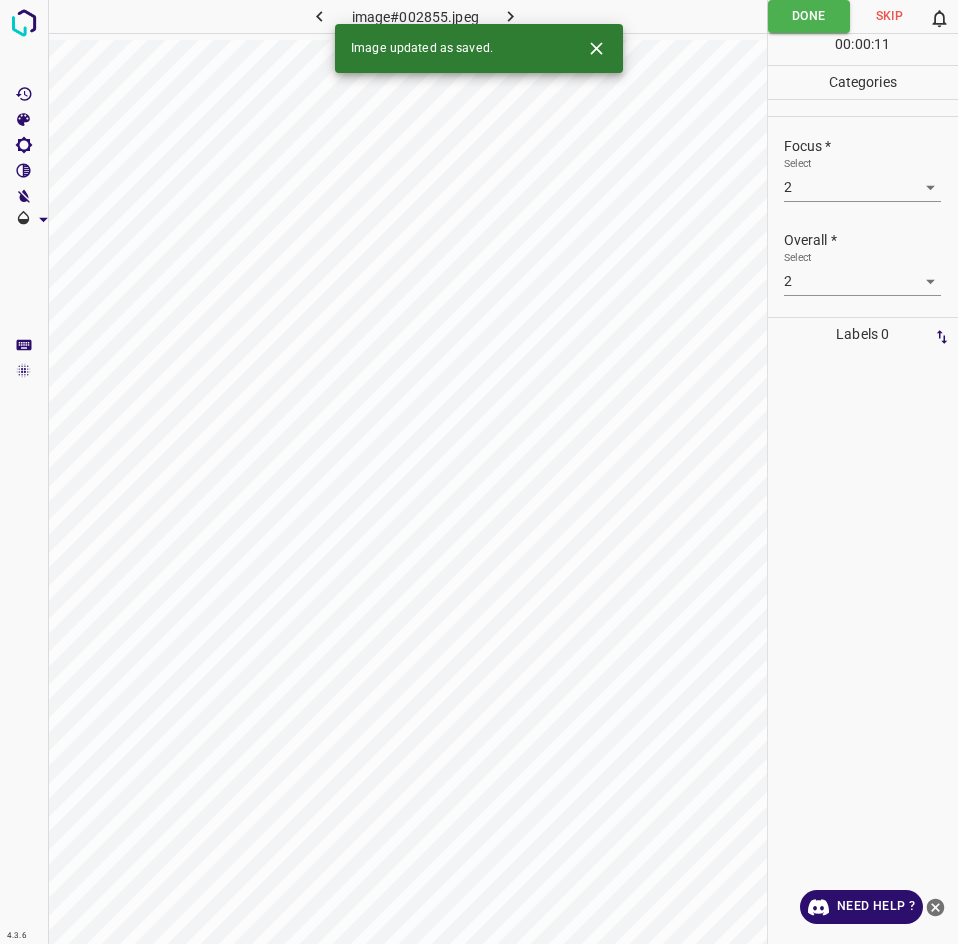 click 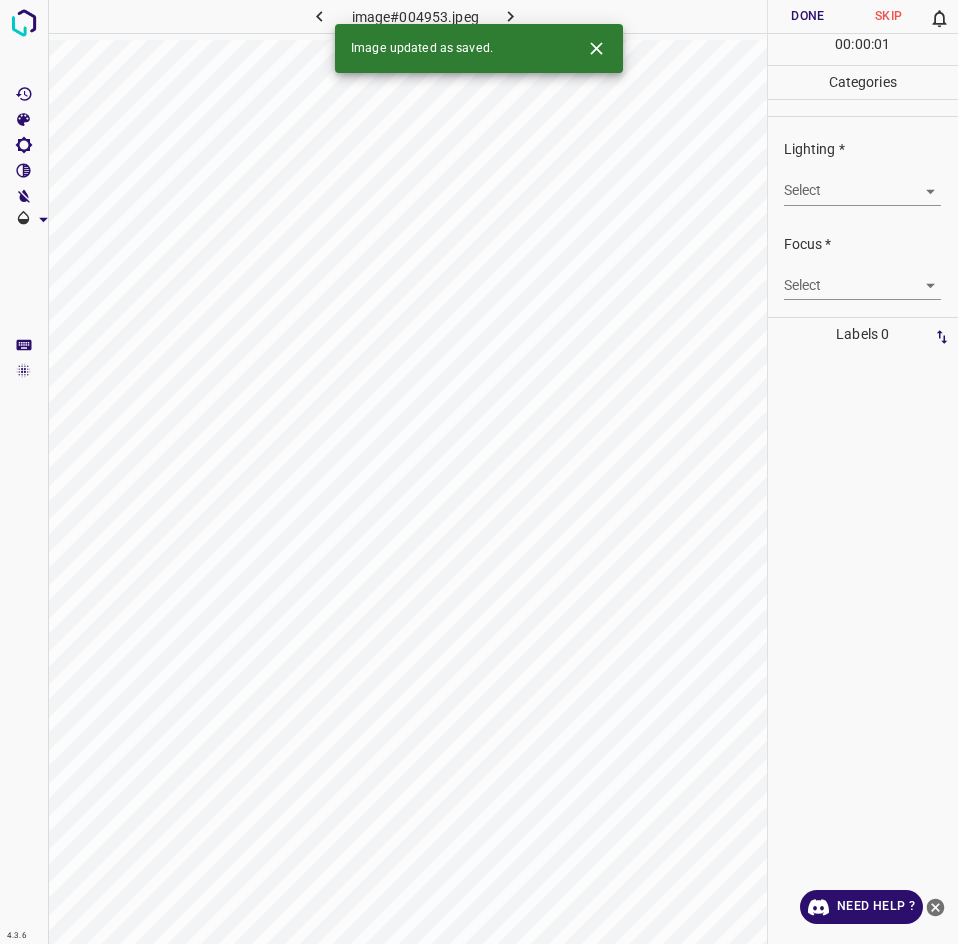 click on "4.3.6  image#004953.jpeg Done Skip 0 00   : 00   : 01   Categories Lighting *  Select ​ Focus *  Select ​ Overall *  Select ​ Labels   0 Categories 1 Lighting 2 Focus 3 Overall Tools Space Change between modes (Draw & Edit) I Auto labeling R Restore zoom M Zoom in N Zoom out Delete Delete selecte label Filters Z Restore filters X Saturation filter C Brightness filter V Contrast filter B Gray scale filter General O Download Image updated as saved. Need Help ? - Text - Hide - Delete" at bounding box center (479, 472) 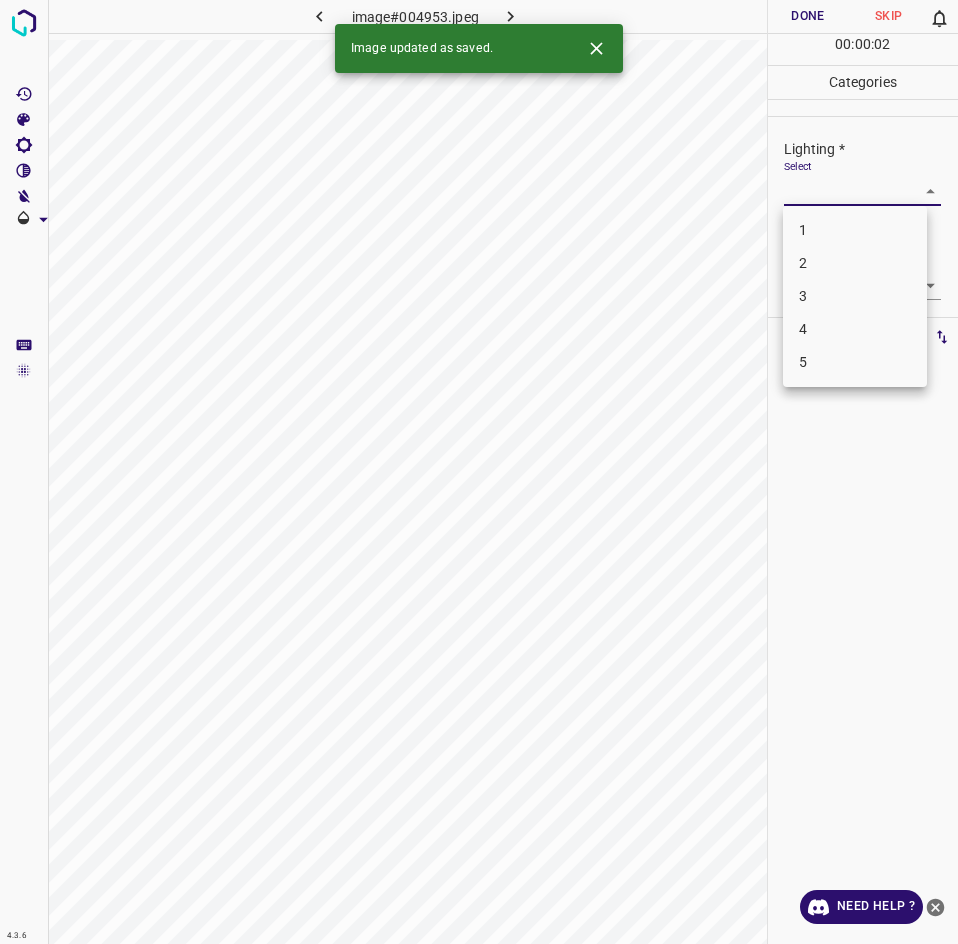 click on "3" at bounding box center (855, 296) 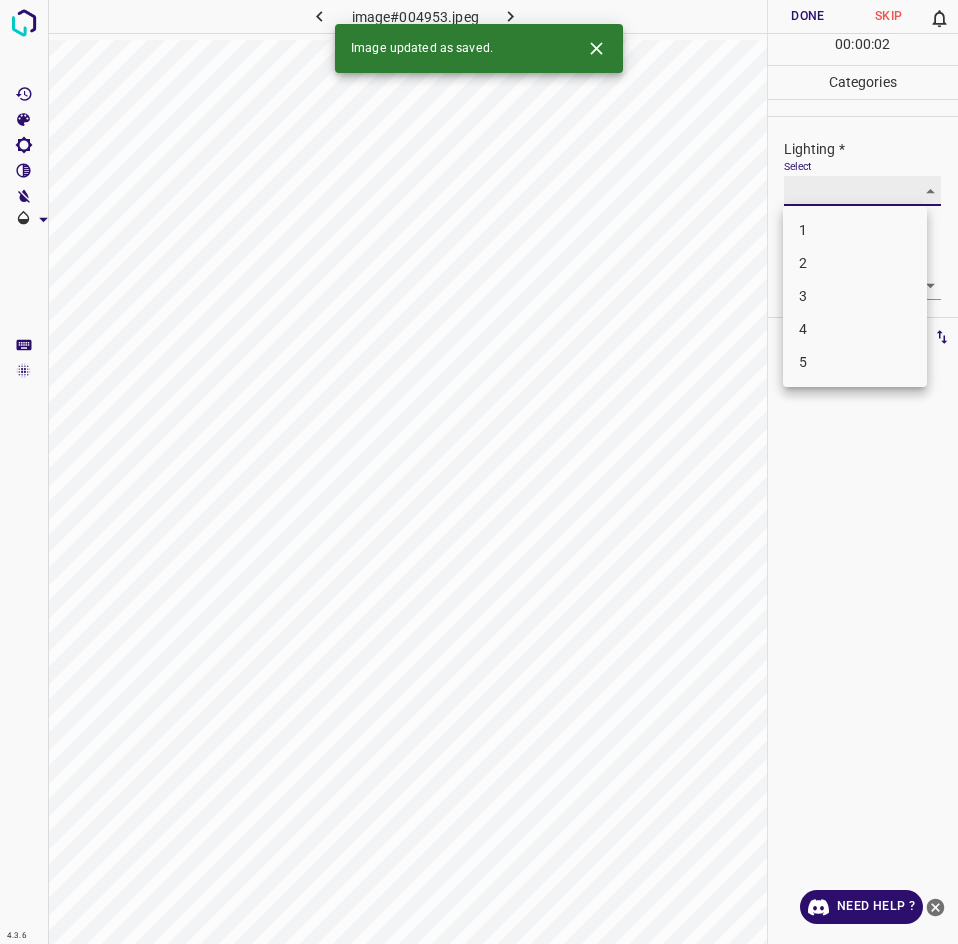type on "3" 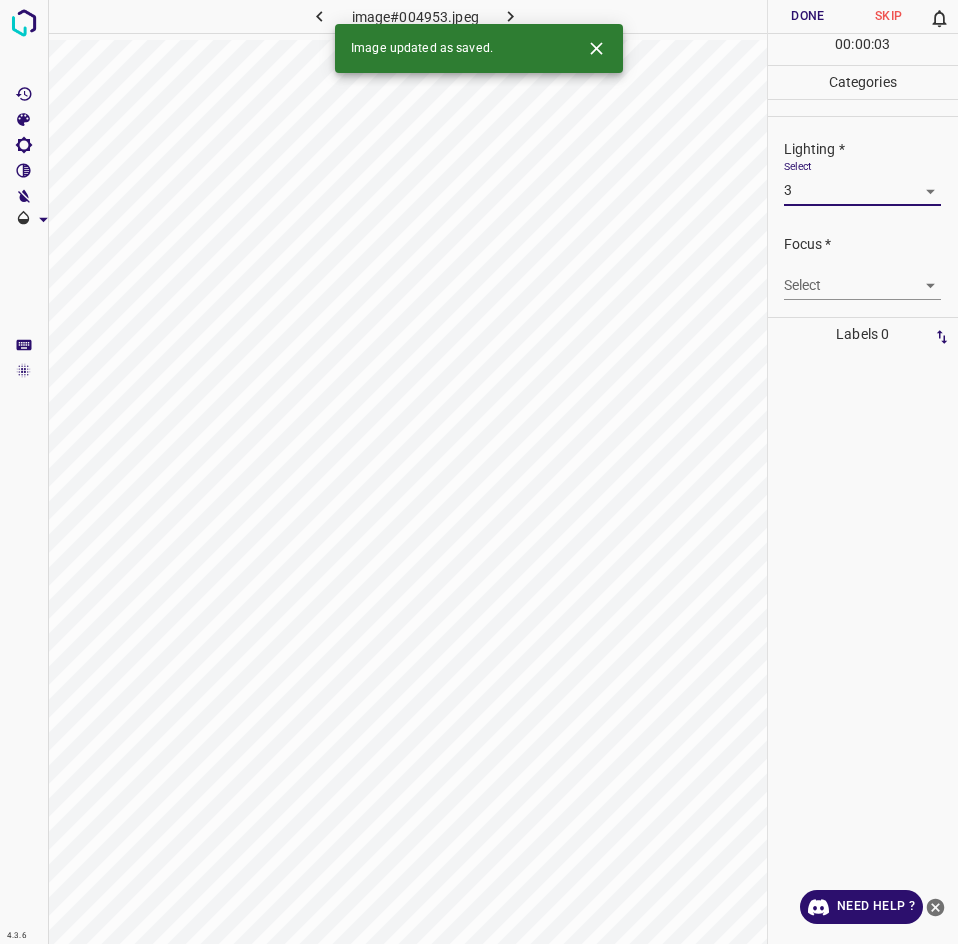 click on "4.3.6  image#004953.jpeg Done Skip 0 00   : 00   : 03   Categories Lighting *  Select 3 3 Focus *  Select ​ Overall *  Select ​ Labels   0 Categories 1 Lighting 2 Focus 3 Overall Tools Space Change between modes (Draw & Edit) I Auto labeling R Restore zoom M Zoom in N Zoom out Delete Delete selecte label Filters Z Restore filters X Saturation filter C Brightness filter V Contrast filter B Gray scale filter General O Download Image updated as saved. Need Help ? - Text - Hide - Delete 1 2 3 4 5" at bounding box center (479, 472) 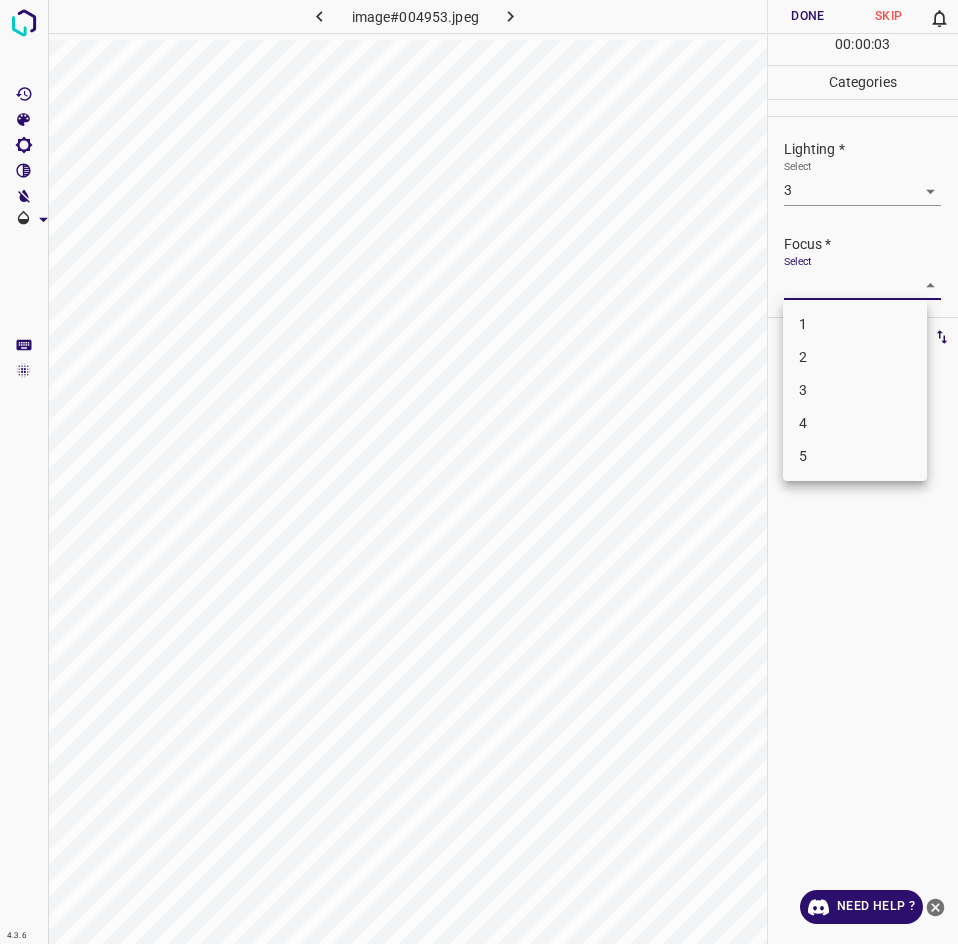 click on "2" at bounding box center [855, 357] 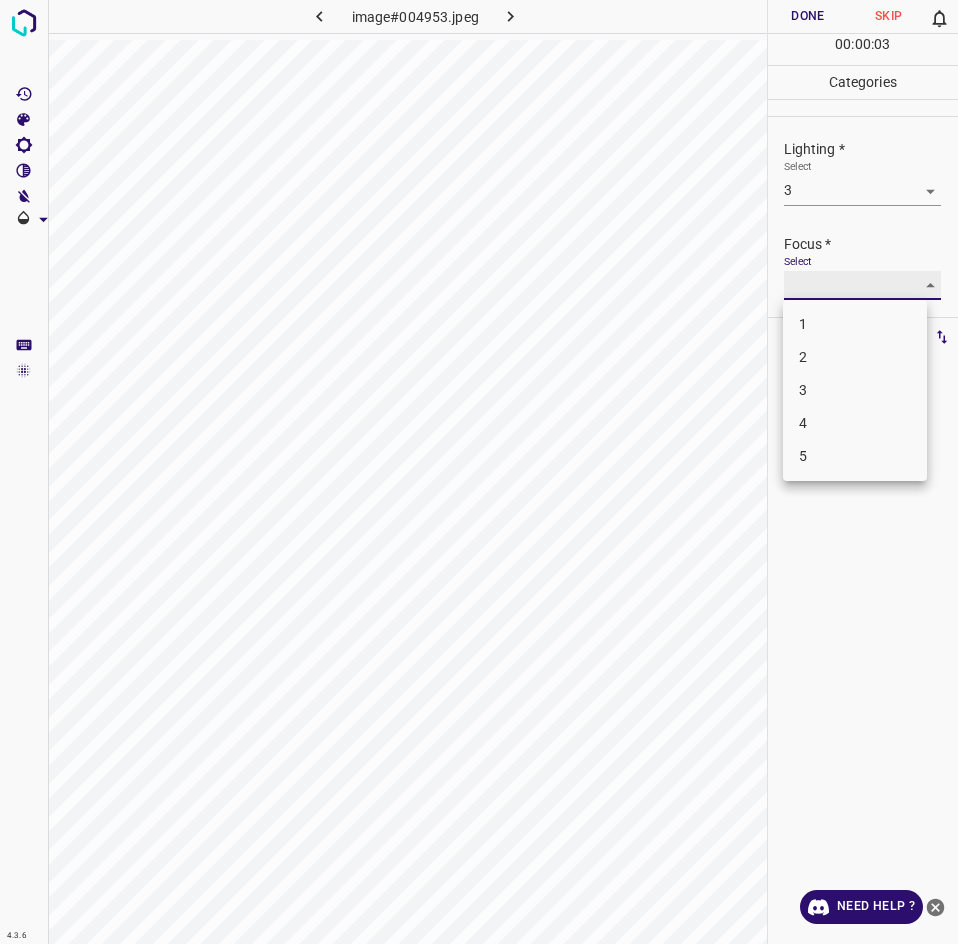 type on "2" 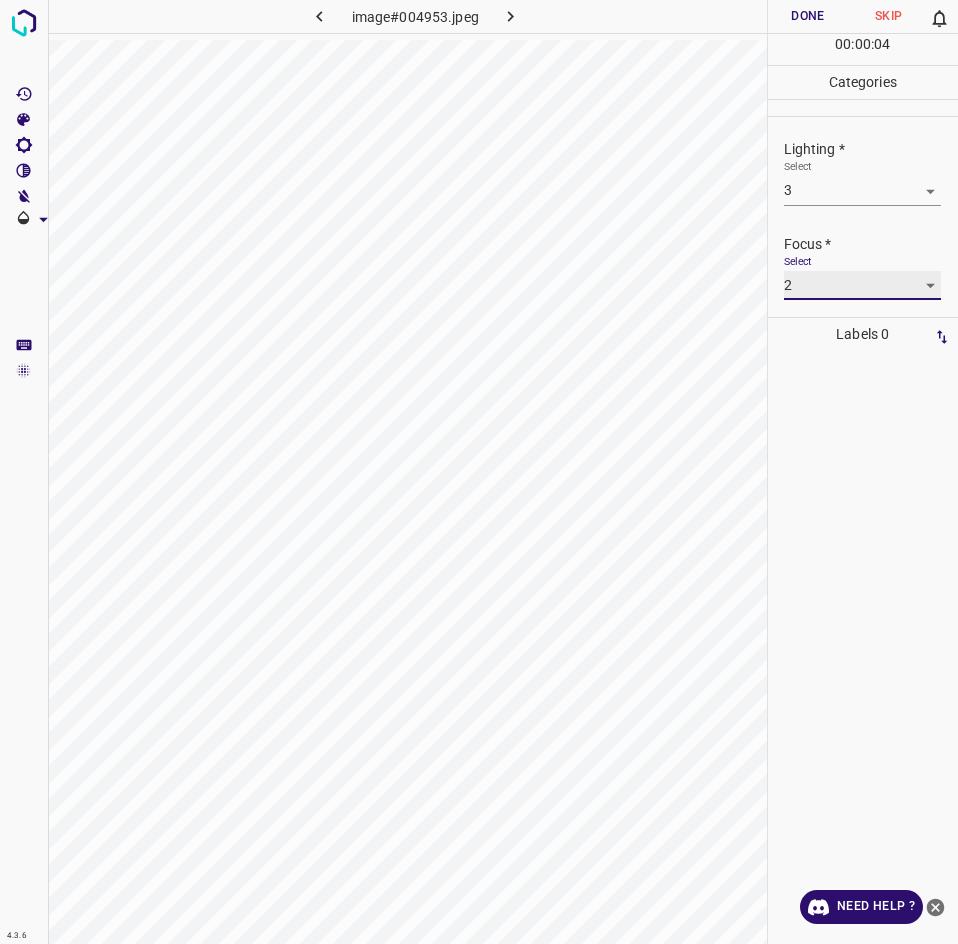 scroll, scrollTop: 98, scrollLeft: 0, axis: vertical 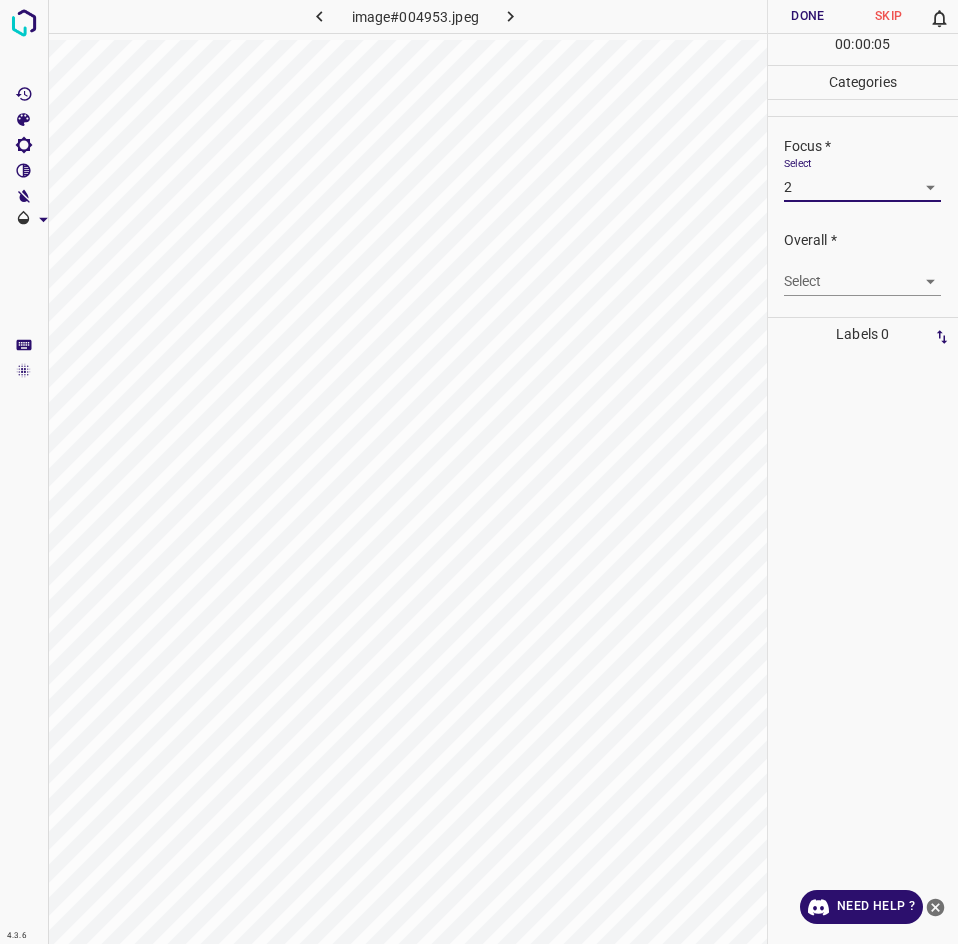 click on "4.3.6  image#004953.jpeg Done Skip 0 00   : 00   : 05   Categories Lighting *  Select 3 3 Focus *  Select 2 2 Overall *  Select ​ Labels   0 Categories 1 Lighting 2 Focus 3 Overall Tools Space Change between modes (Draw & Edit) I Auto labeling R Restore zoom M Zoom in N Zoom out Delete Delete selecte label Filters Z Restore filters X Saturation filter C Brightness filter V Contrast filter B Gray scale filter General O Download Need Help ? - Text - Hide - Delete" at bounding box center [479, 472] 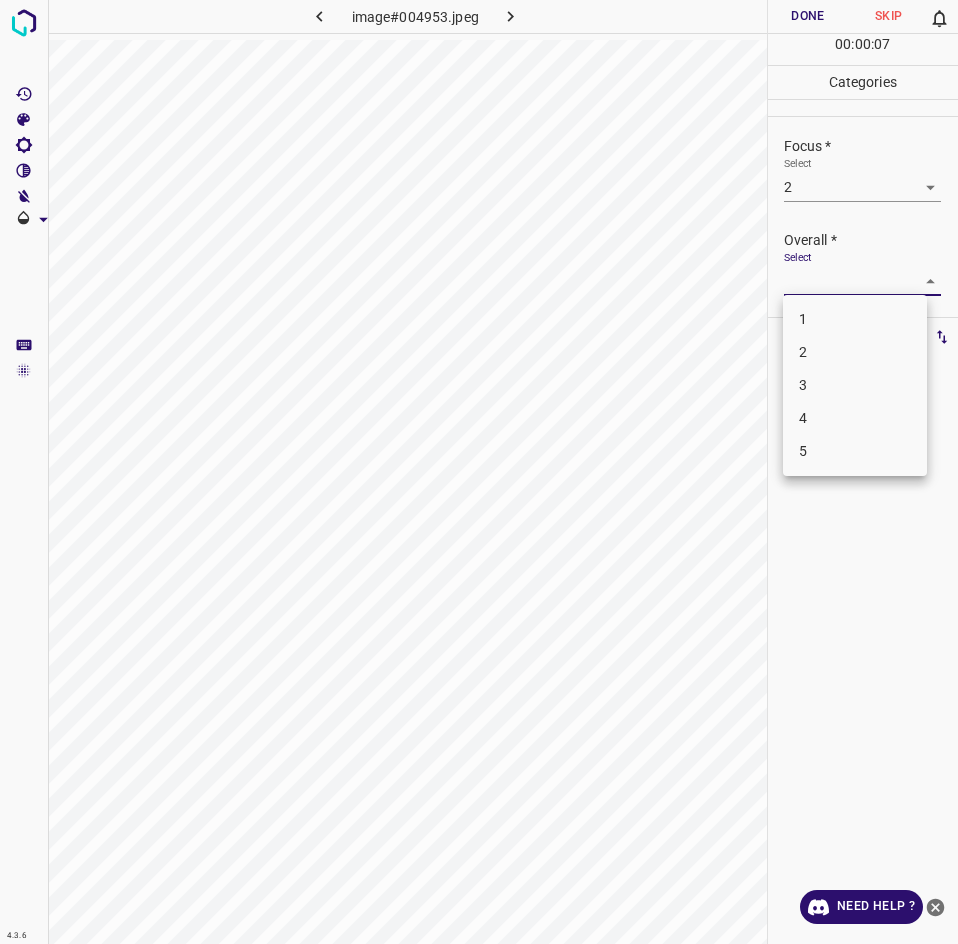 click on "2" at bounding box center (855, 352) 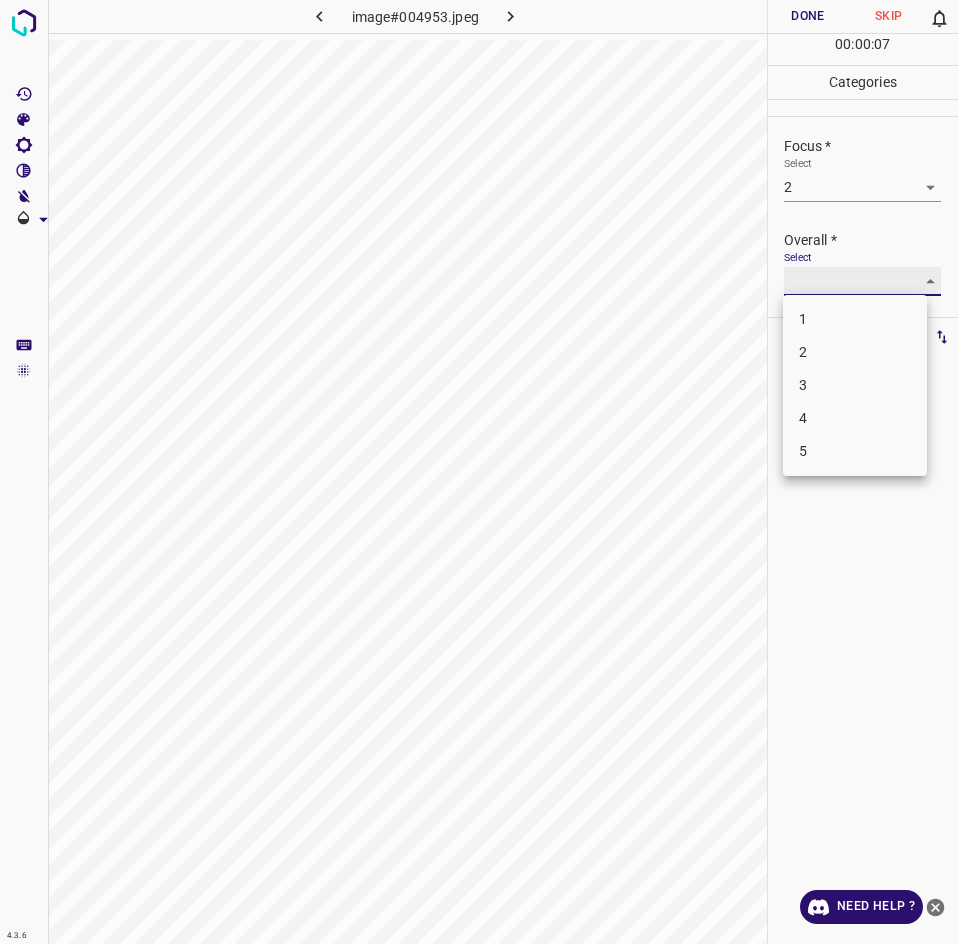 type on "2" 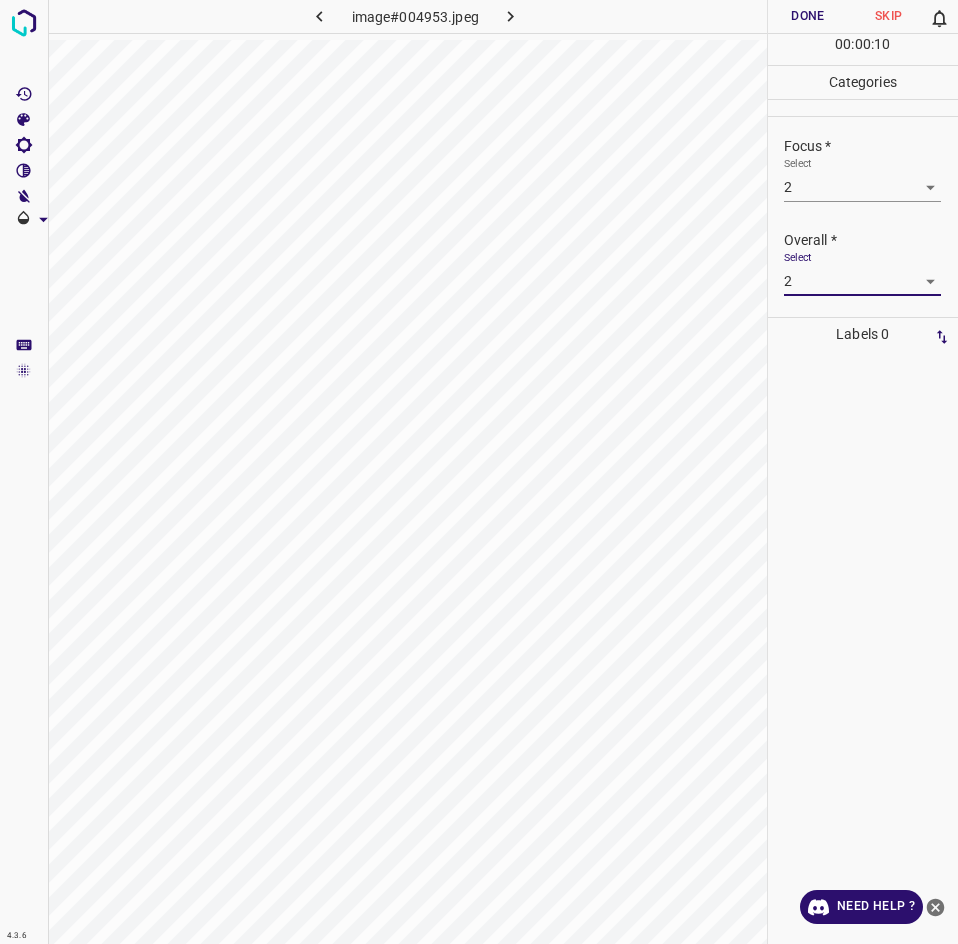 click on "Done" at bounding box center [808, 16] 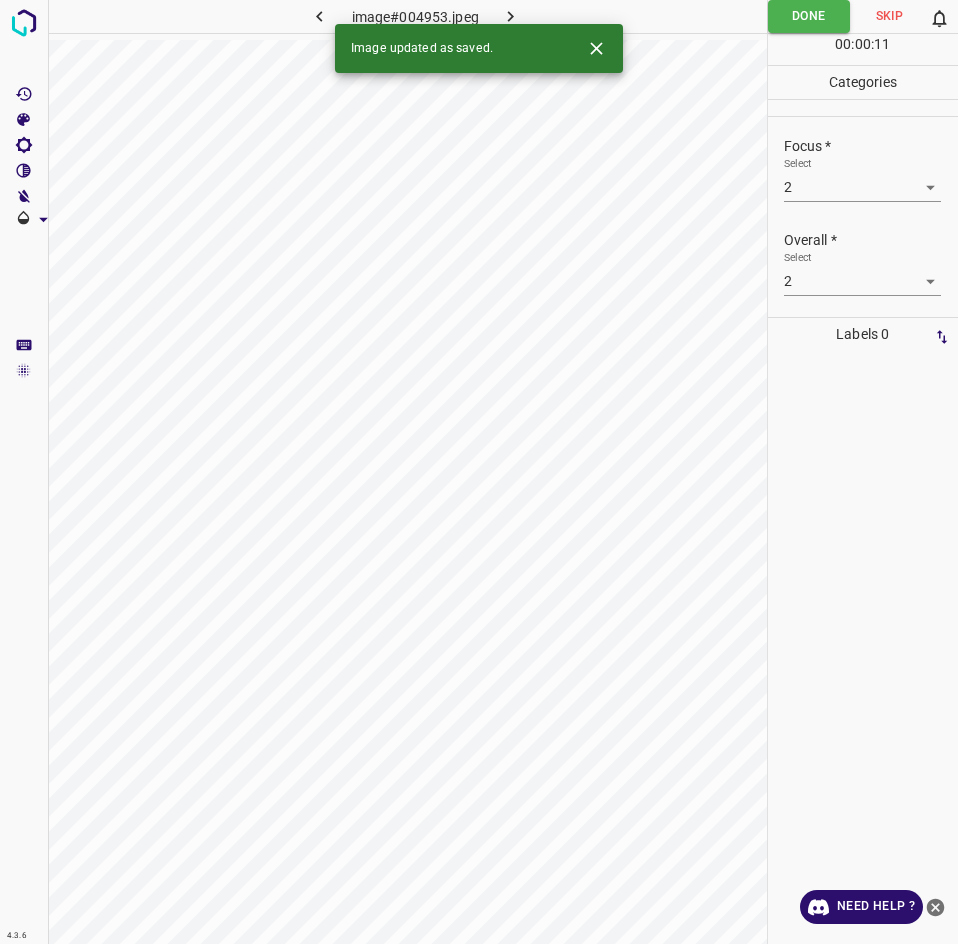 click 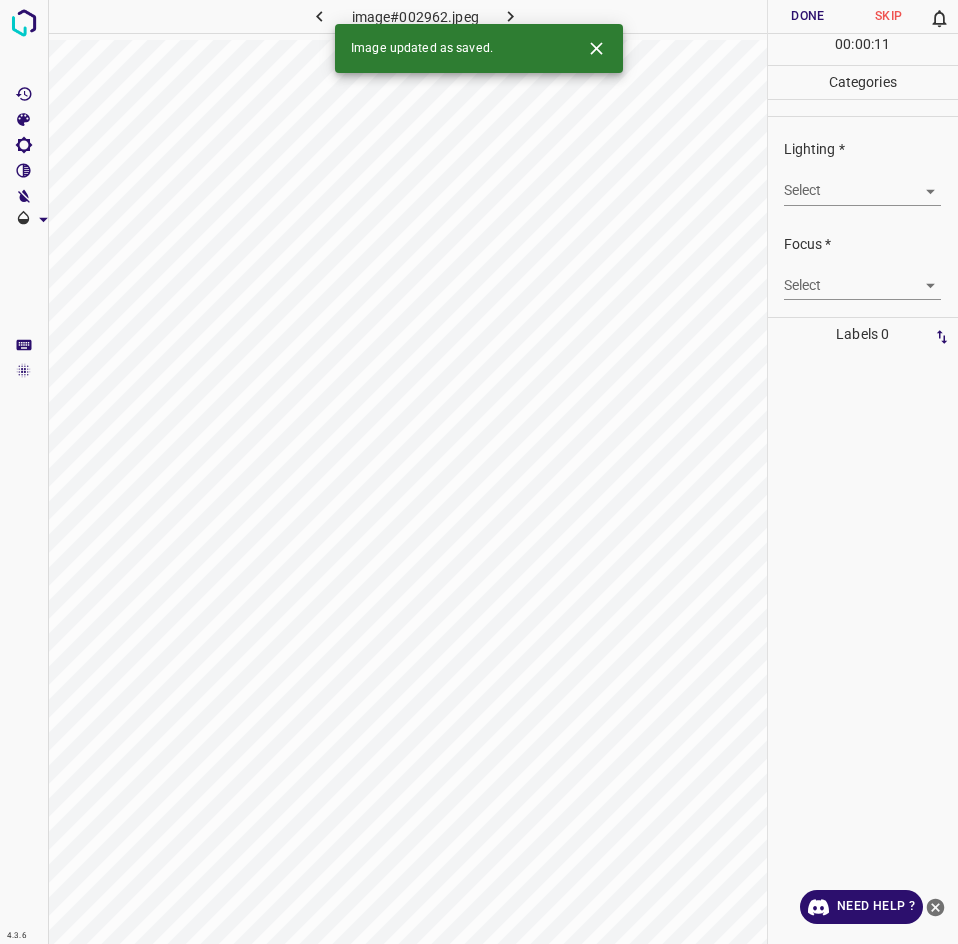 click on "4.3.6  image#002962.jpeg Done Skip 0 00   : 00   : 11   Categories Lighting *  Select ​ Focus *  Select ​ Overall *  Select ​ Labels   0 Categories 1 Lighting 2 Focus 3 Overall Tools Space Change between modes (Draw & Edit) I Auto labeling R Restore zoom M Zoom in N Zoom out Delete Delete selecte label Filters Z Restore filters X Saturation filter C Brightness filter V Contrast filter B Gray scale filter General O Download Image updated as saved. Need Help ? - Text - Hide - Delete" at bounding box center [479, 472] 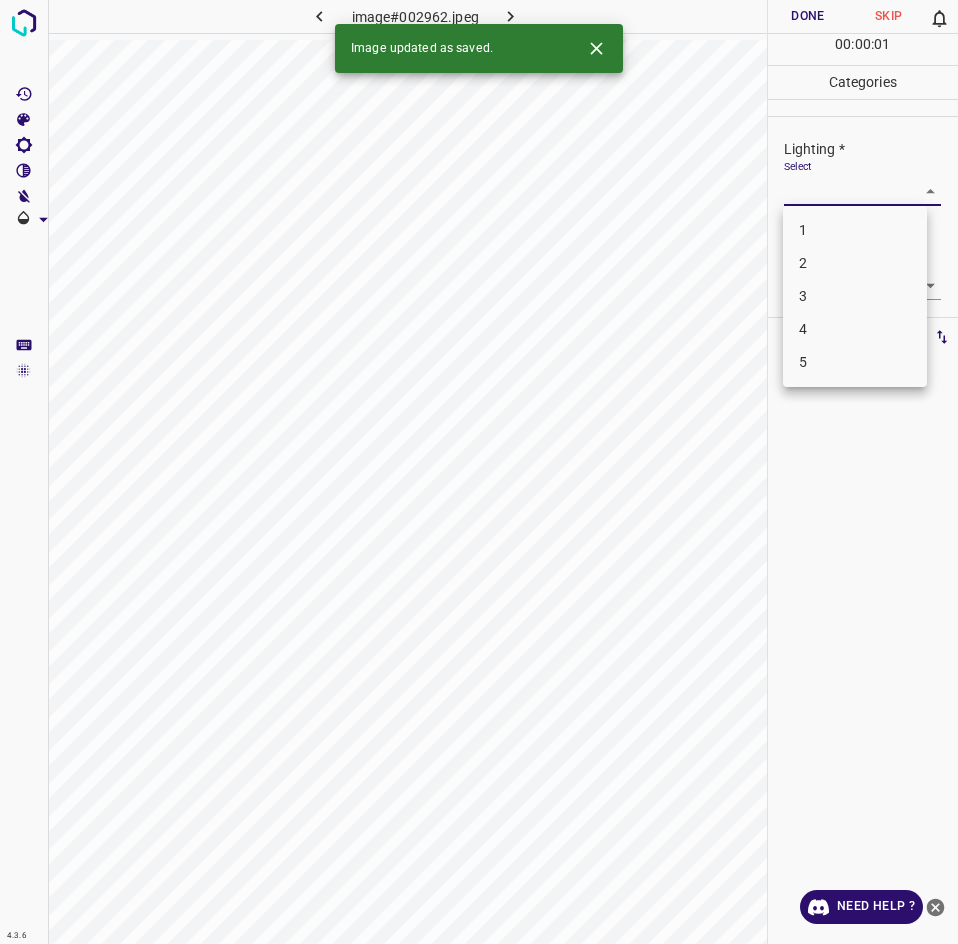 click on "2" at bounding box center [855, 263] 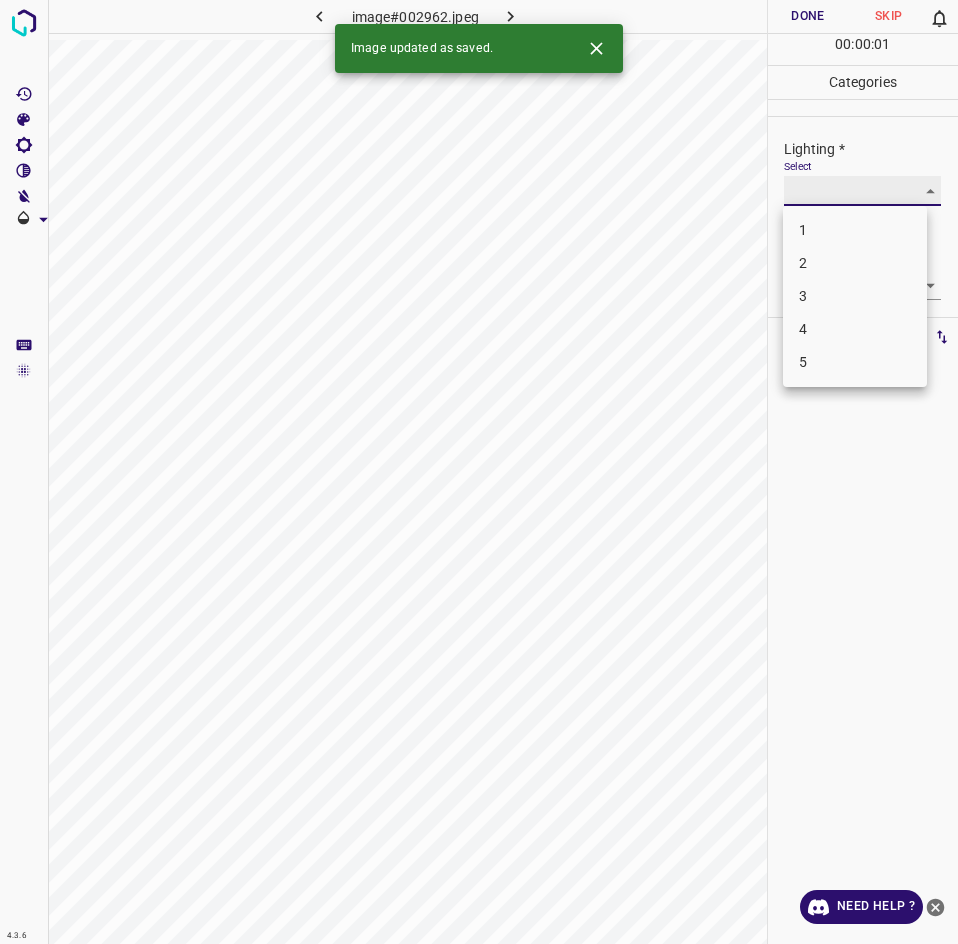 type on "2" 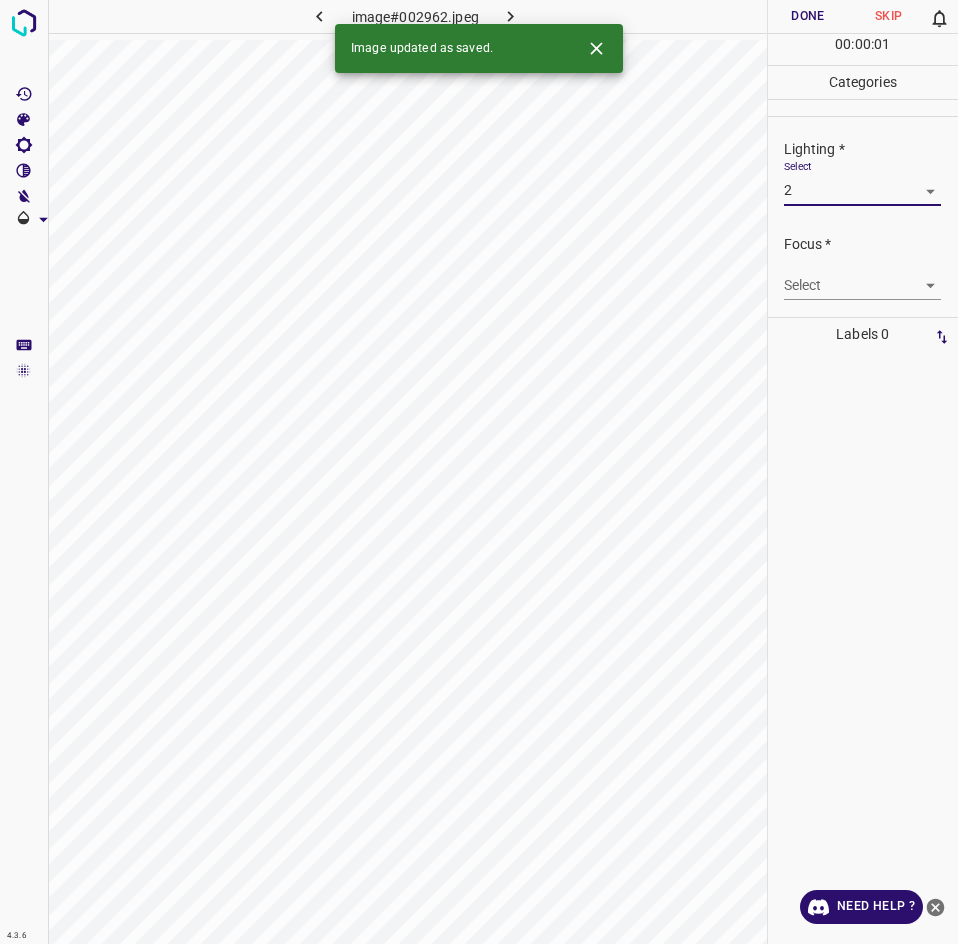 click on "4.3.6  image#002962.jpeg Done Skip 0 00   : 00   : 01   Categories Lighting *  Select 2 2 Focus *  Select ​ Overall *  Select ​ Labels   0 Categories 1 Lighting 2 Focus 3 Overall Tools Space Change between modes (Draw & Edit) I Auto labeling R Restore zoom M Zoom in N Zoom out Delete Delete selecte label Filters Z Restore filters X Saturation filter C Brightness filter V Contrast filter B Gray scale filter General O Download Image updated as saved. Need Help ? - Text - Hide - Delete 1 2 3 4 5" at bounding box center (479, 472) 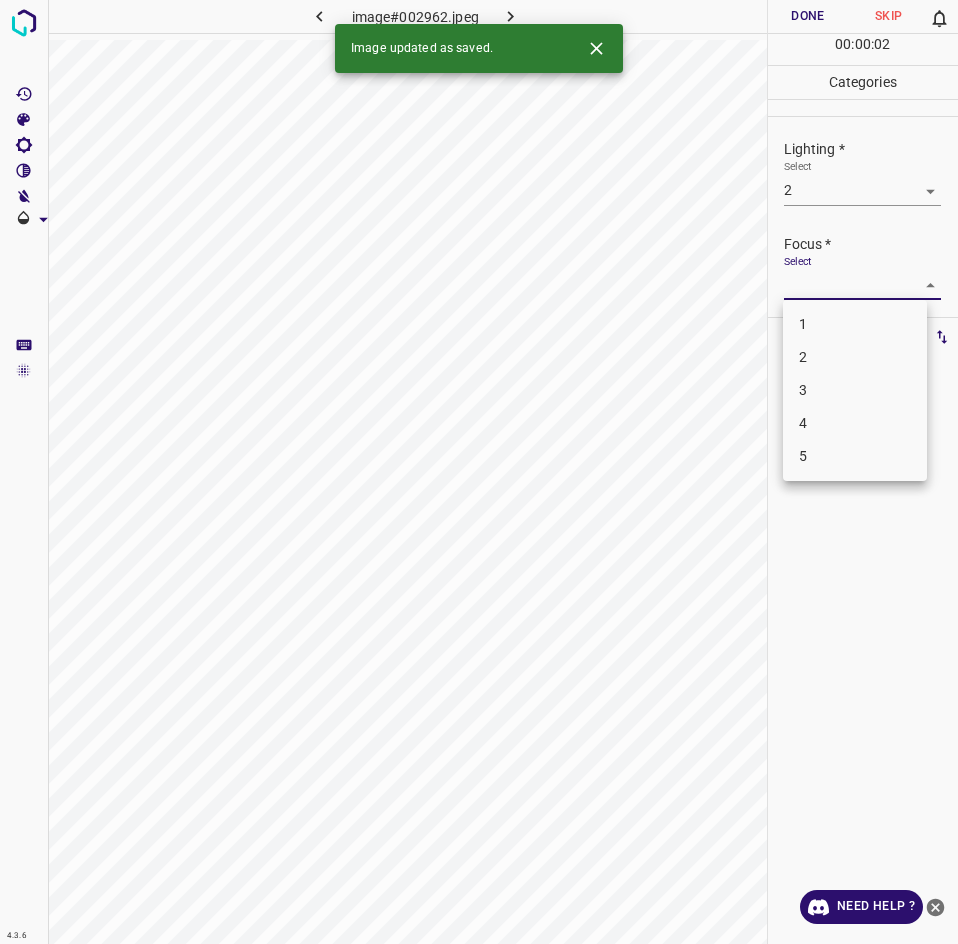 click on "2" at bounding box center (855, 357) 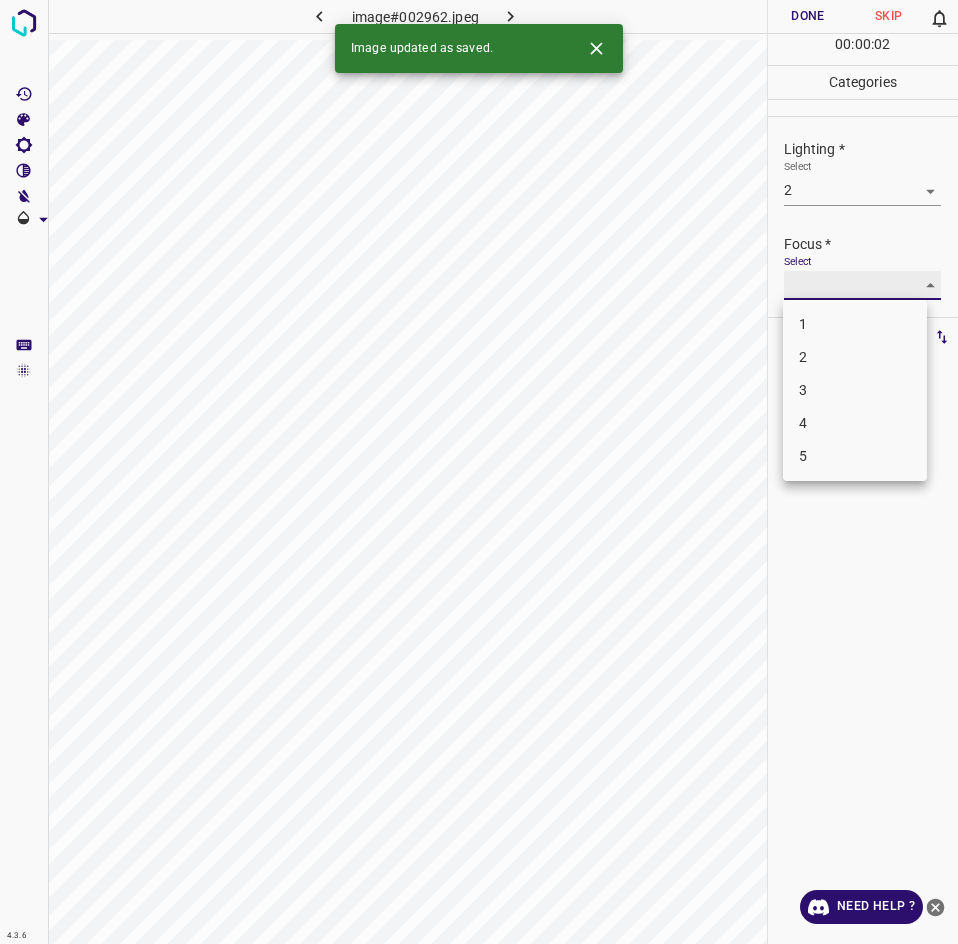 type on "2" 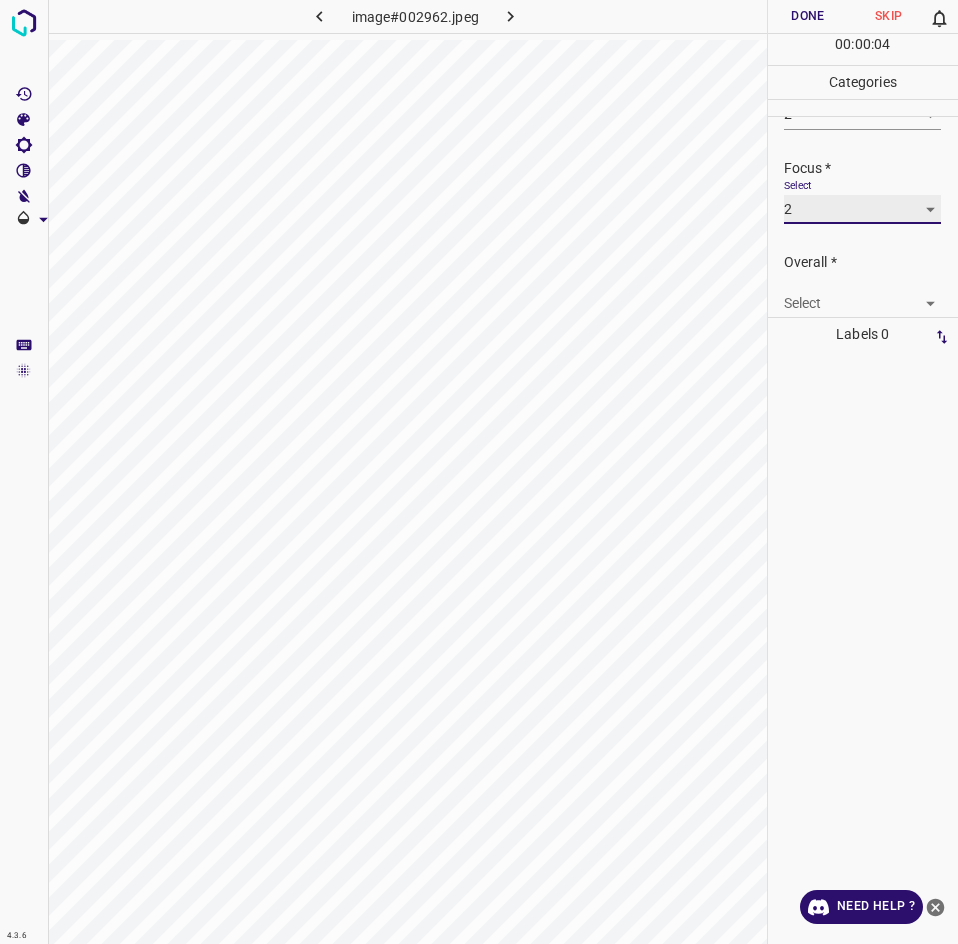 scroll, scrollTop: 98, scrollLeft: 0, axis: vertical 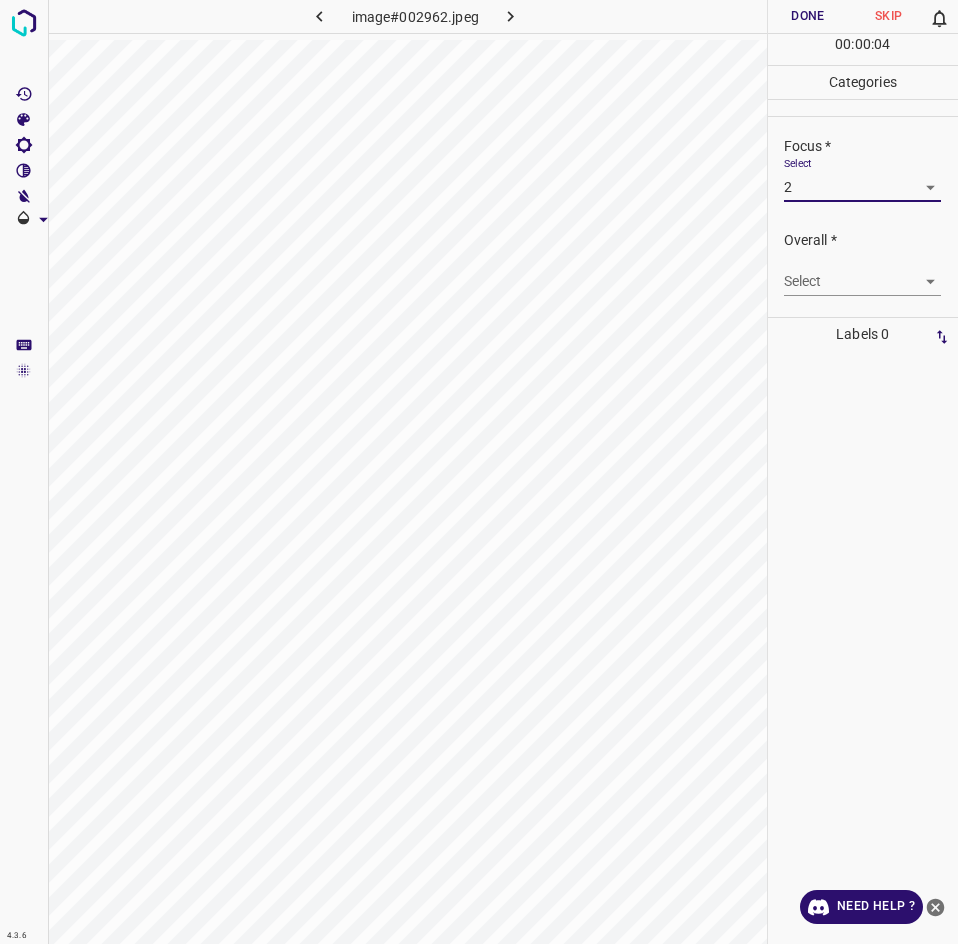 click on "4.3.6  image#002962.jpeg Done Skip 0 00   : 00   : 04   Categories Lighting *  Select 2 2 Focus *  Select 2 2 Overall *  Select ​ Labels   0 Categories 1 Lighting 2 Focus 3 Overall Tools Space Change between modes (Draw & Edit) I Auto labeling R Restore zoom M Zoom in N Zoom out Delete Delete selecte label Filters Z Restore filters X Saturation filter C Brightness filter V Contrast filter B Gray scale filter General O Download Need Help ? - Text - Hide - Delete" at bounding box center [479, 472] 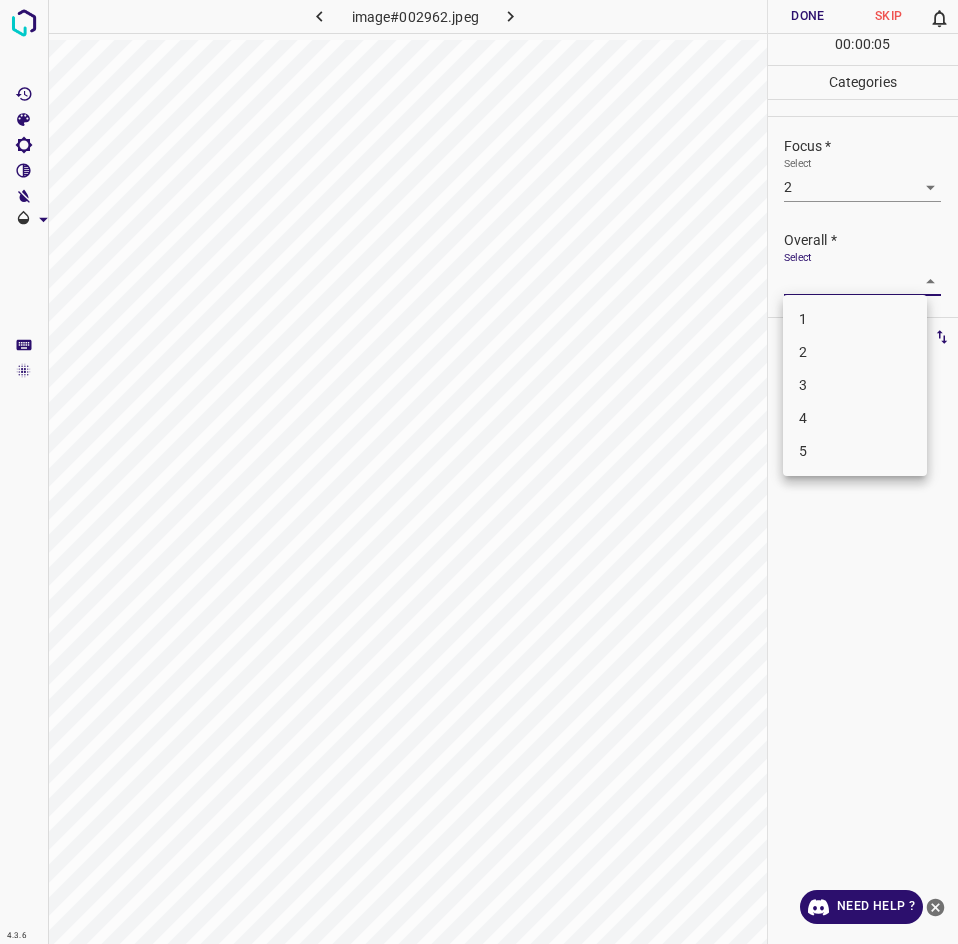 click on "2" at bounding box center [855, 352] 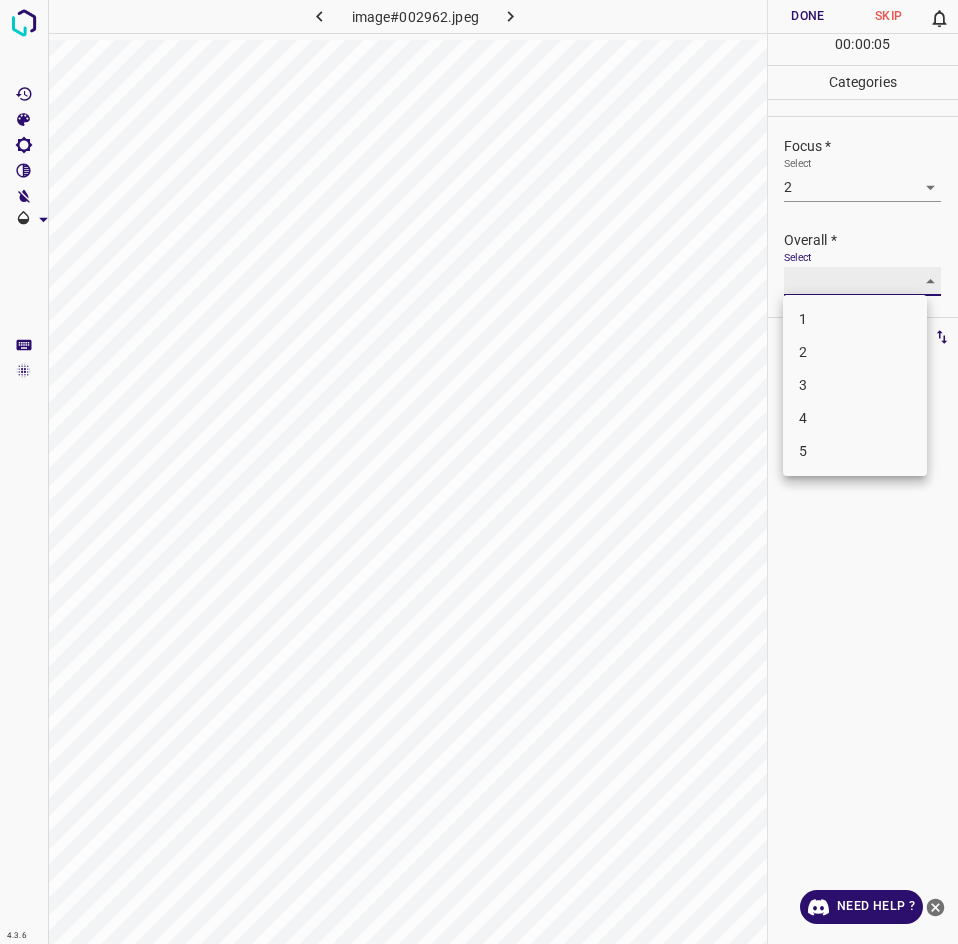 type on "2" 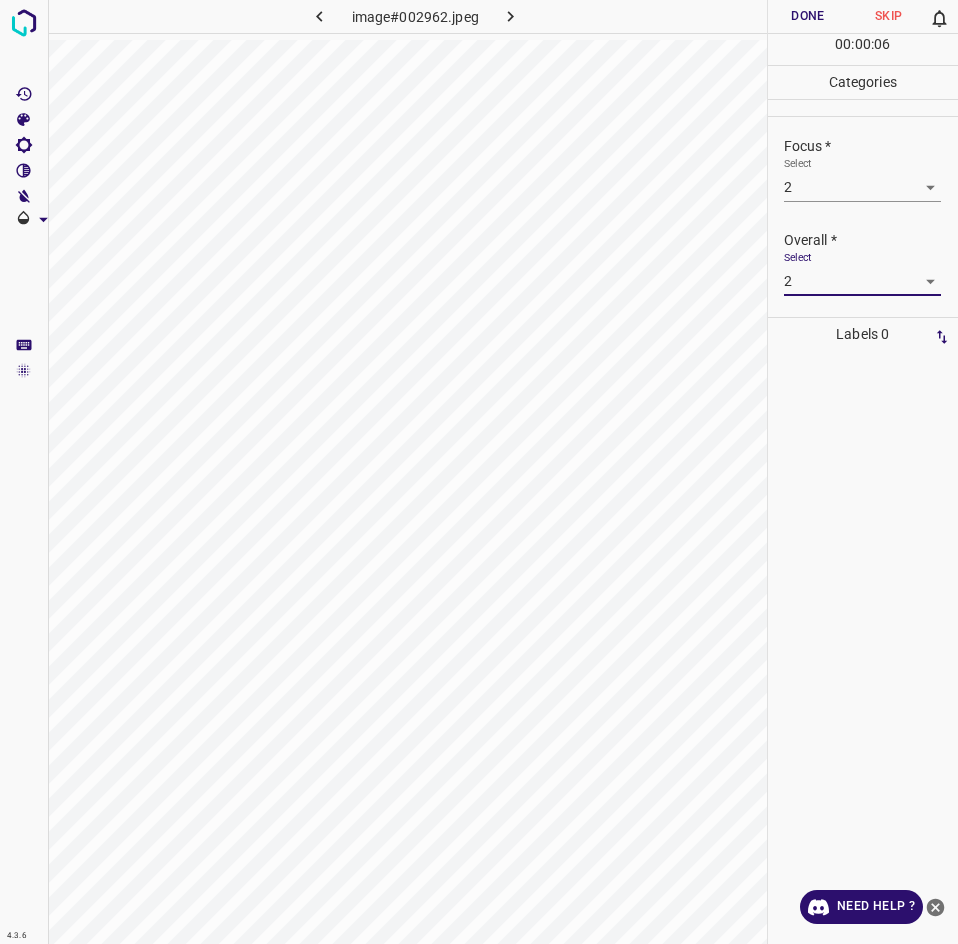 click on "Done" at bounding box center (808, 16) 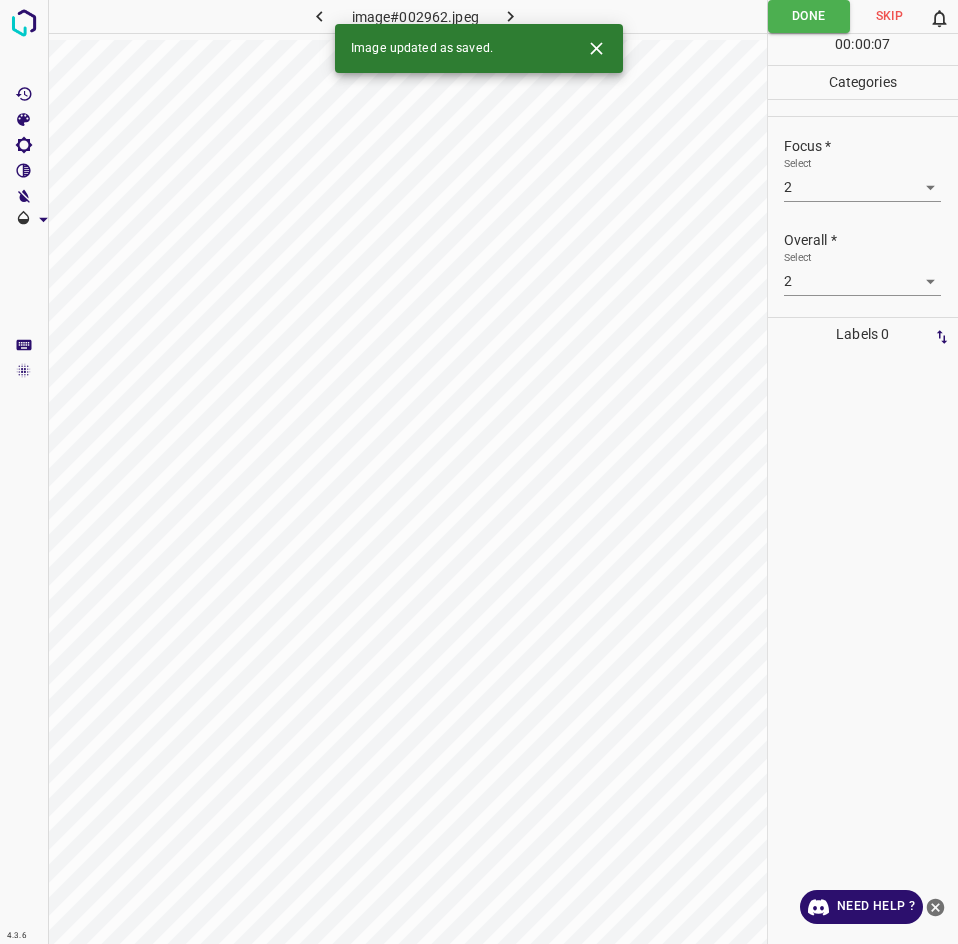 click 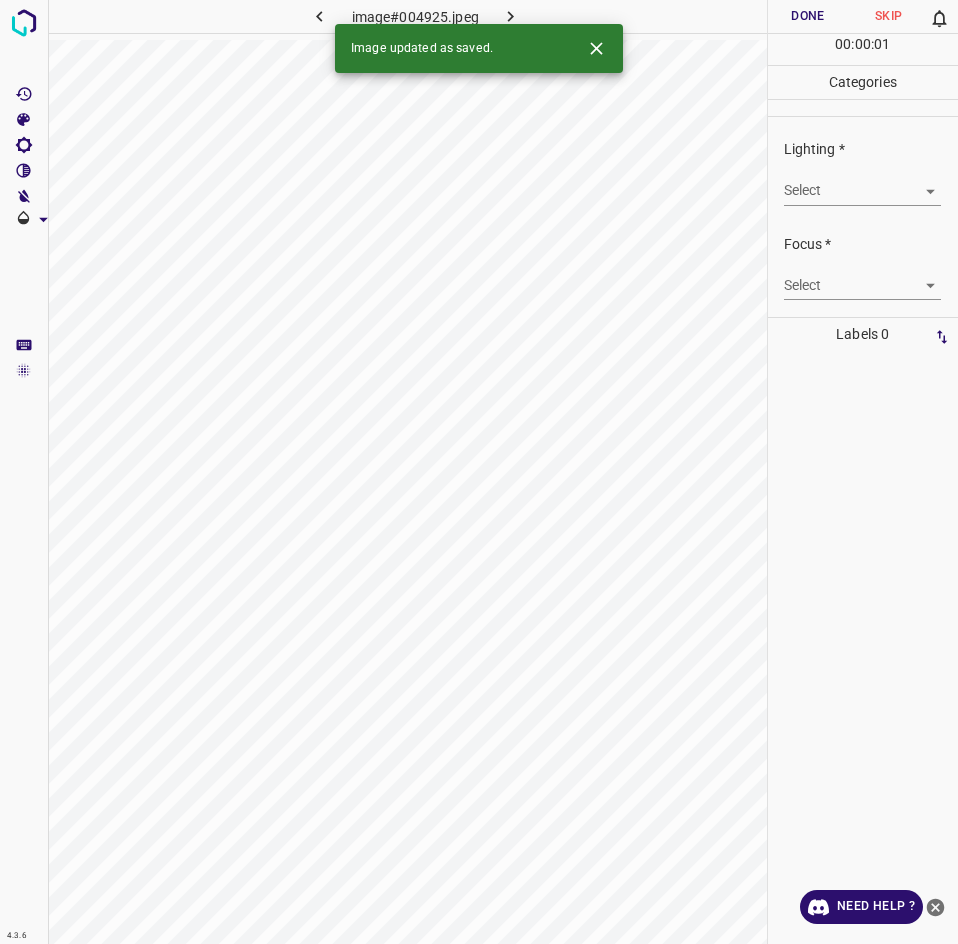 click on "4.3.6  image#004925.jpeg Done Skip 0 00   : 00   : 01   Categories Lighting *  Select ​ Focus *  Select ​ Overall *  Select ​ Labels   0 Categories 1 Lighting 2 Focus 3 Overall Tools Space Change between modes (Draw & Edit) I Auto labeling R Restore zoom M Zoom in N Zoom out Delete Delete selecte label Filters Z Restore filters X Saturation filter C Brightness filter V Contrast filter B Gray scale filter General O Download Image updated as saved. Need Help ? - Text - Hide - Delete" at bounding box center (479, 472) 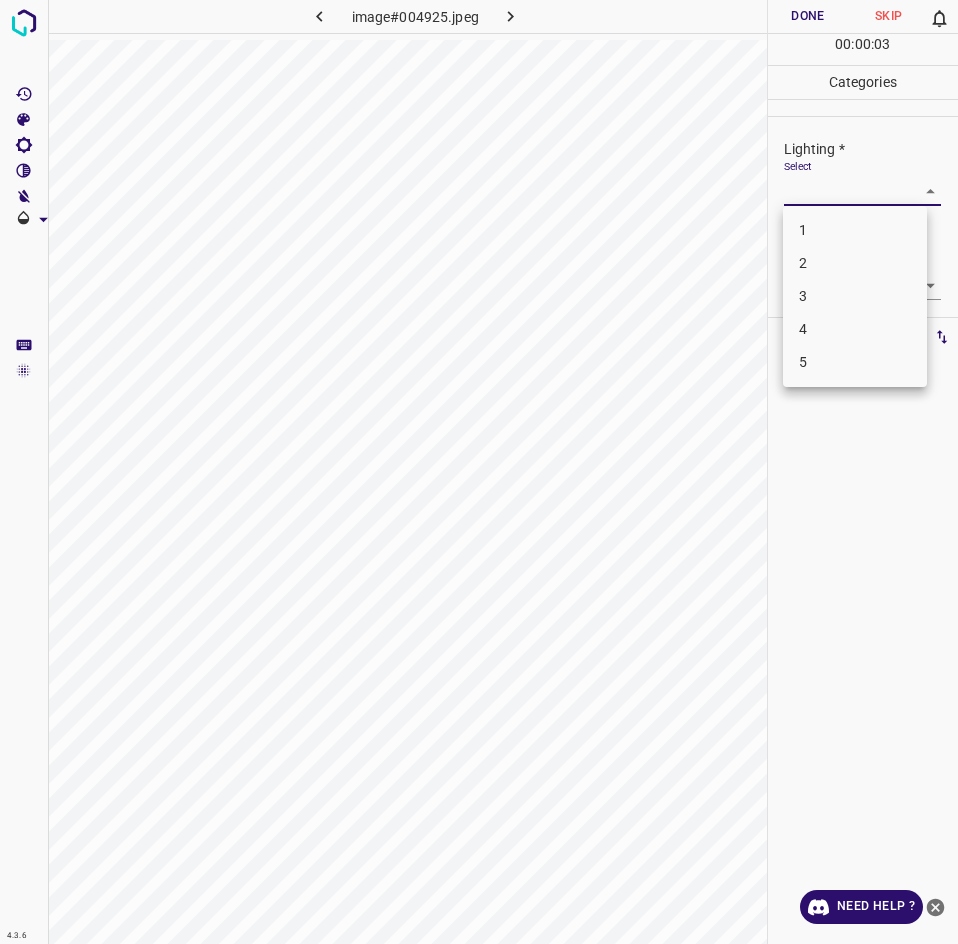 click on "2" at bounding box center [855, 263] 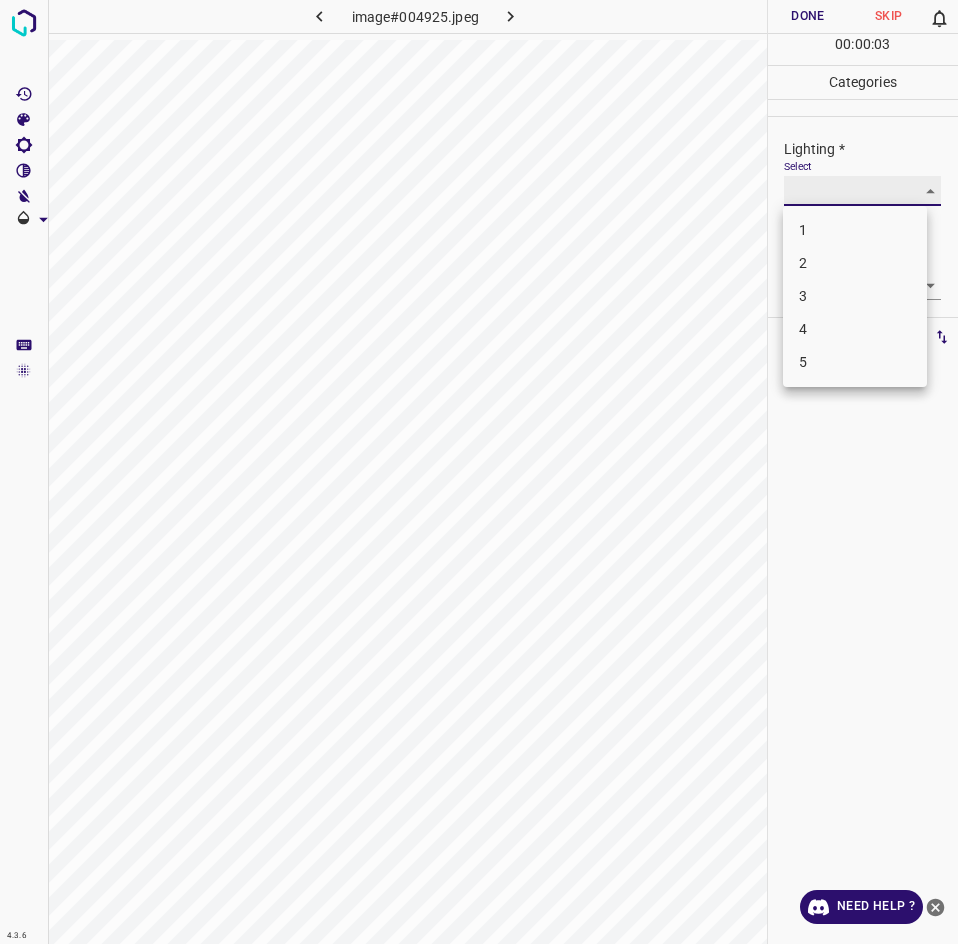 type on "2" 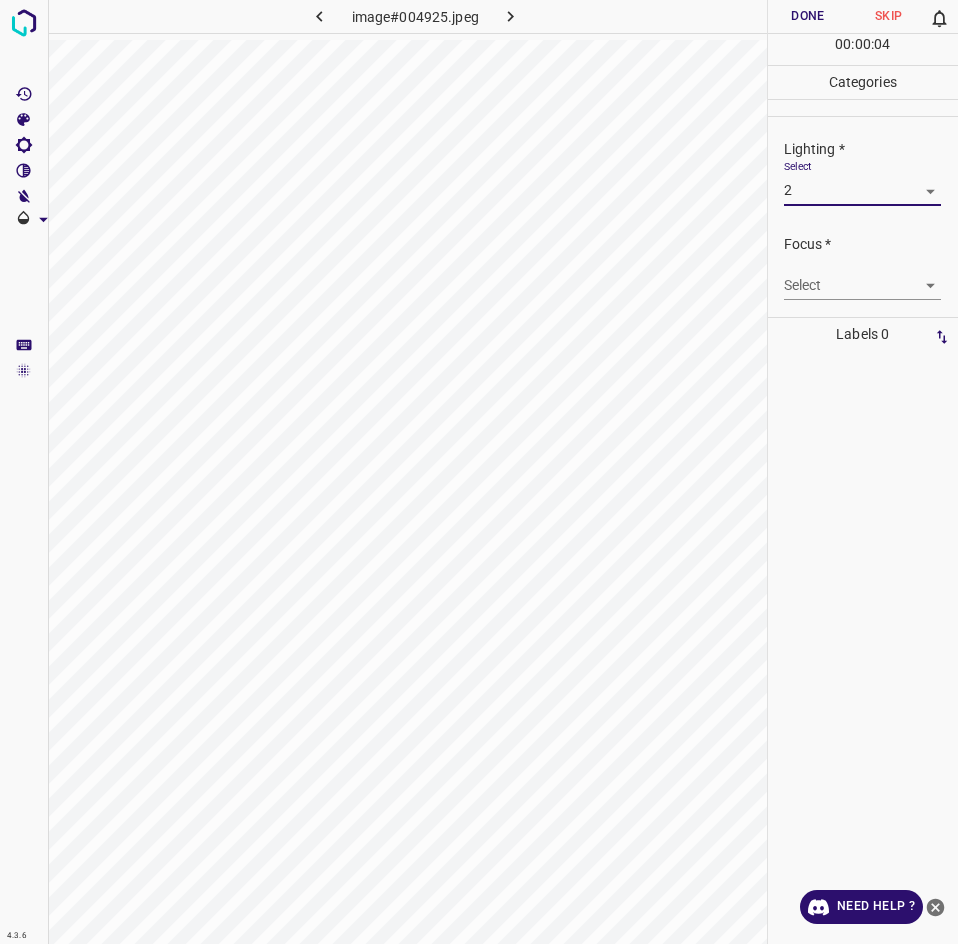 click on "4.3.6  image#004925.jpeg Done Skip 0 00   : 00   : 04   Categories Lighting *  Select 2 2 Focus *  Select ​ Overall *  Select ​ Labels   0 Categories 1 Lighting 2 Focus 3 Overall Tools Space Change between modes (Draw & Edit) I Auto labeling R Restore zoom M Zoom in N Zoom out Delete Delete selecte label Filters Z Restore filters X Saturation filter C Brightness filter V Contrast filter B Gray scale filter General O Download Need Help ? - Text - Hide - Delete" at bounding box center [479, 472] 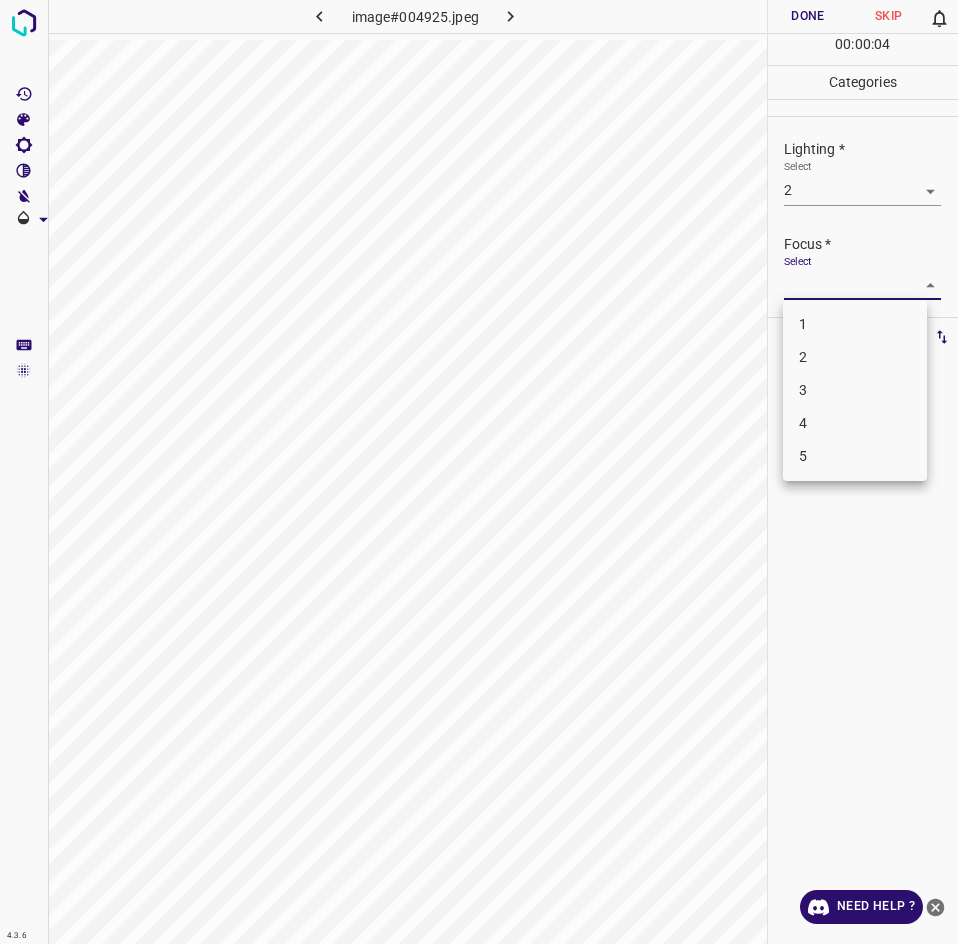 click on "2" at bounding box center [855, 357] 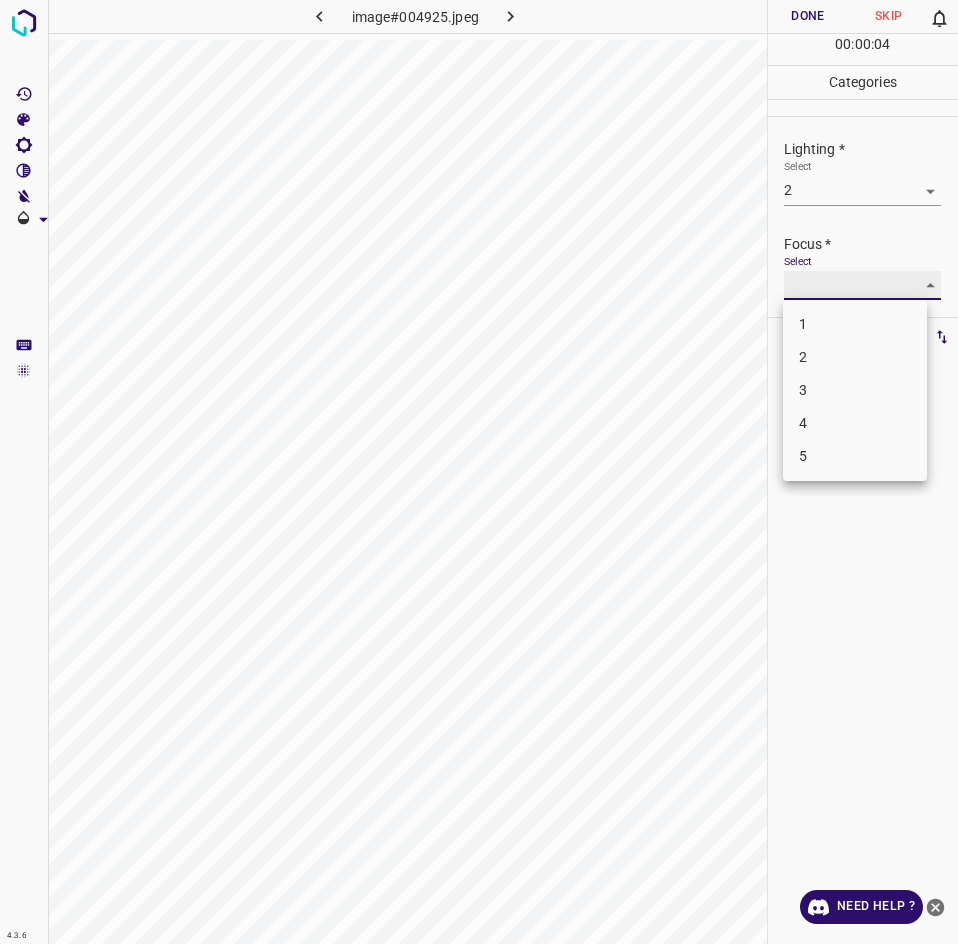 type on "2" 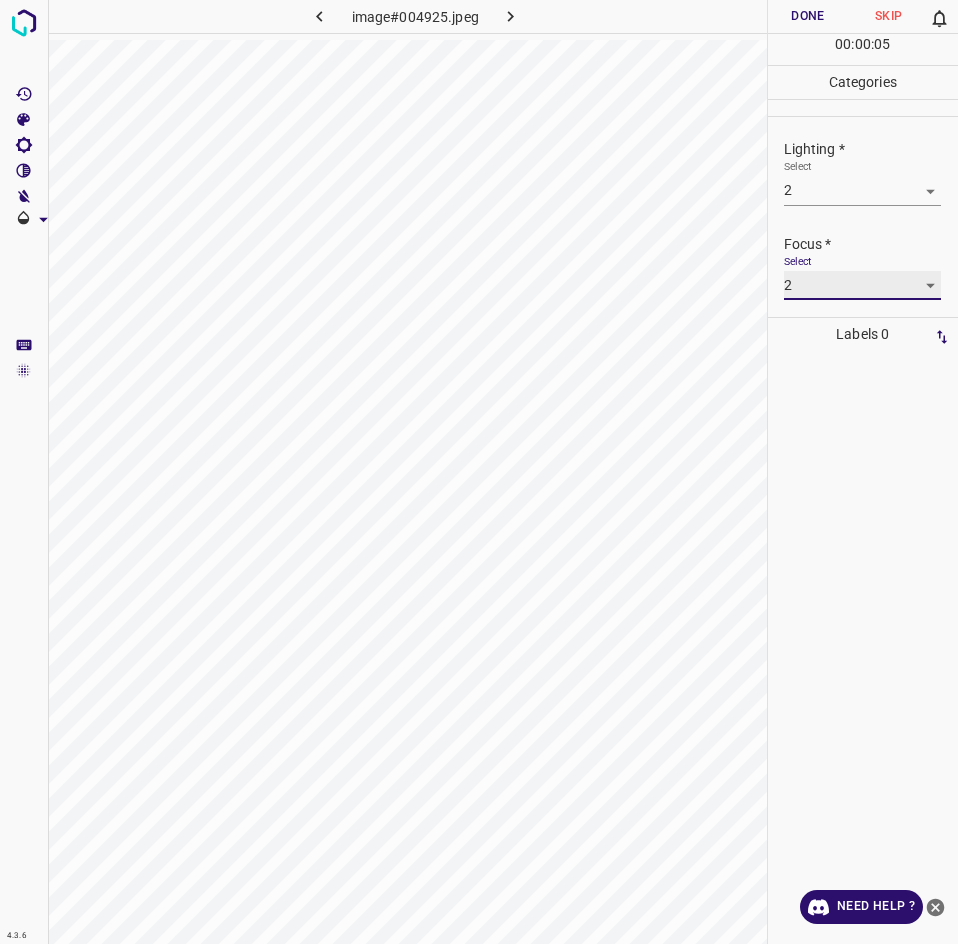 scroll, scrollTop: 98, scrollLeft: 0, axis: vertical 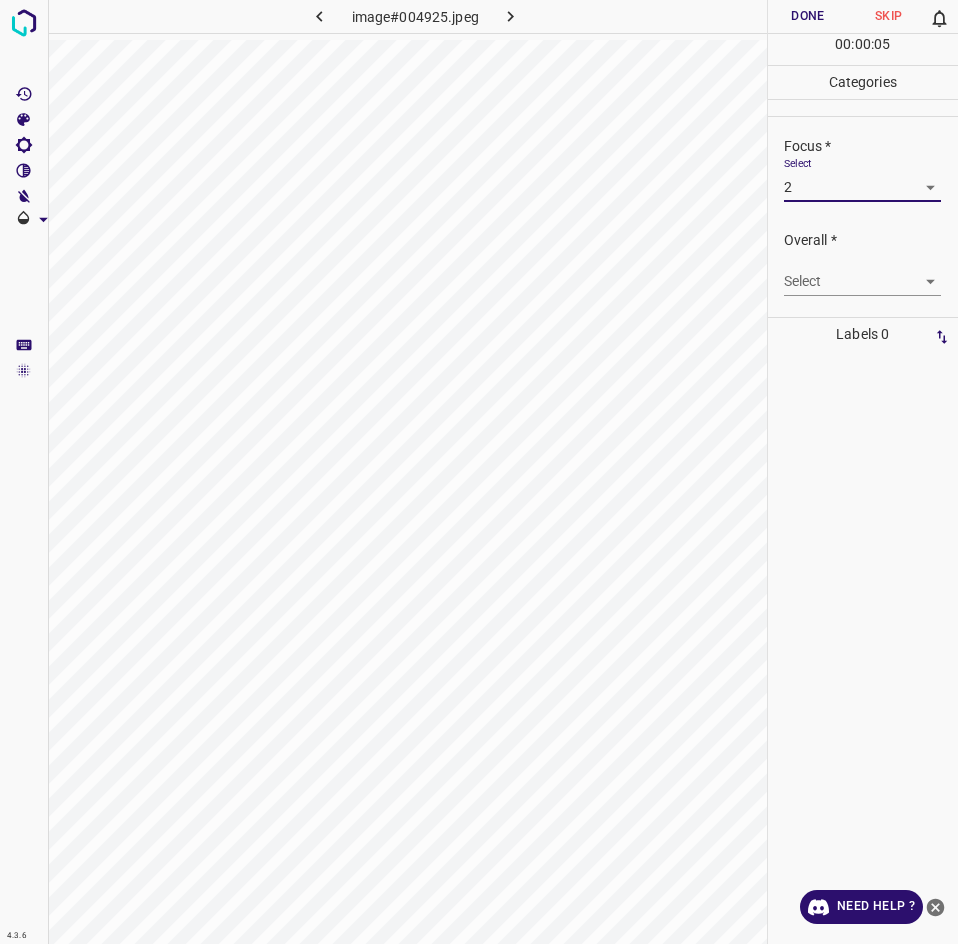 click on "4.3.6  image#004925.jpeg Done Skip 0 00   : 00   : 05   Categories Lighting *  Select 2 2 Focus *  Select 2 2 Overall *  Select ​ Labels   0 Categories 1 Lighting 2 Focus 3 Overall Tools Space Change between modes (Draw & Edit) I Auto labeling R Restore zoom M Zoom in N Zoom out Delete Delete selecte label Filters Z Restore filters X Saturation filter C Brightness filter V Contrast filter B Gray scale filter General O Download Need Help ? - Text - Hide - Delete" at bounding box center [479, 472] 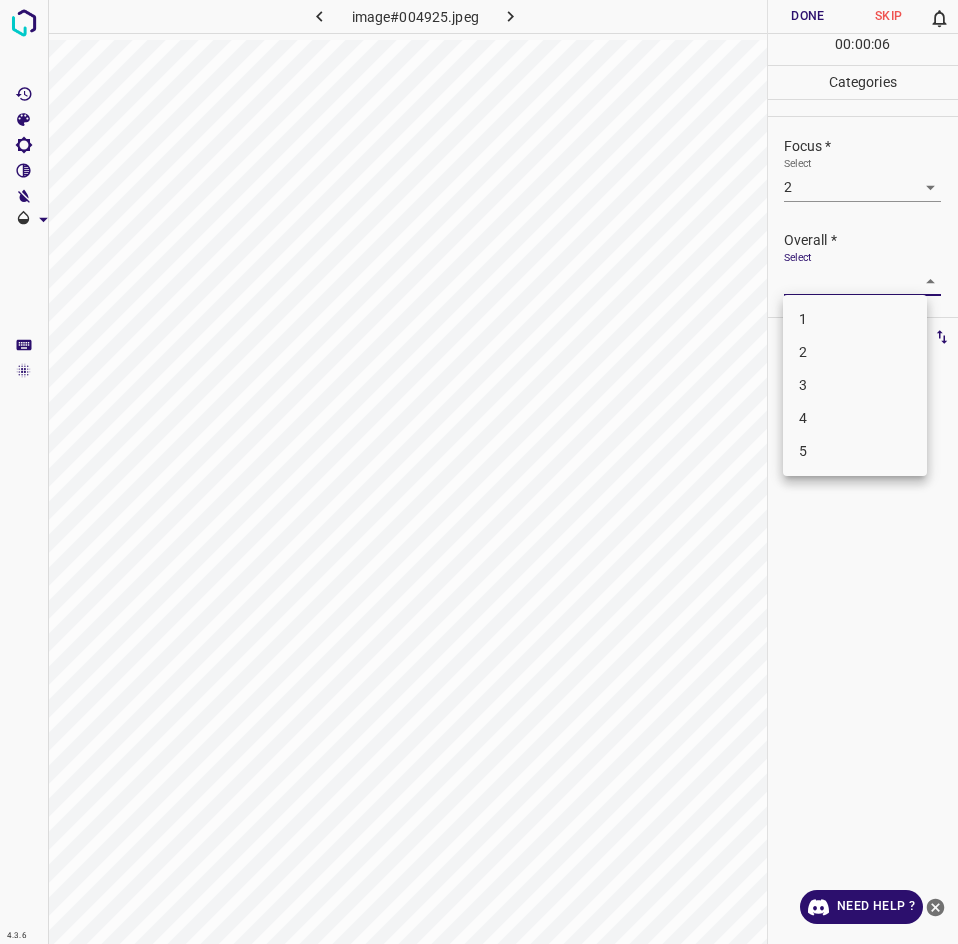 click on "2" at bounding box center [855, 352] 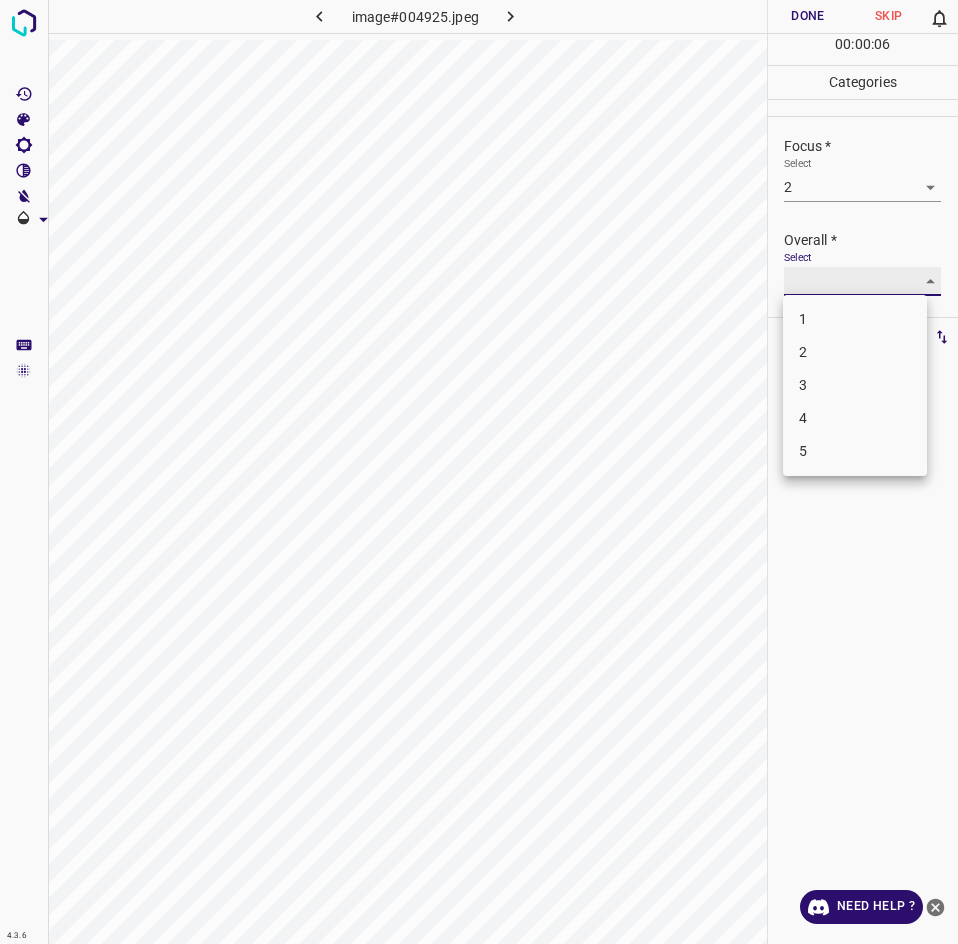 type on "2" 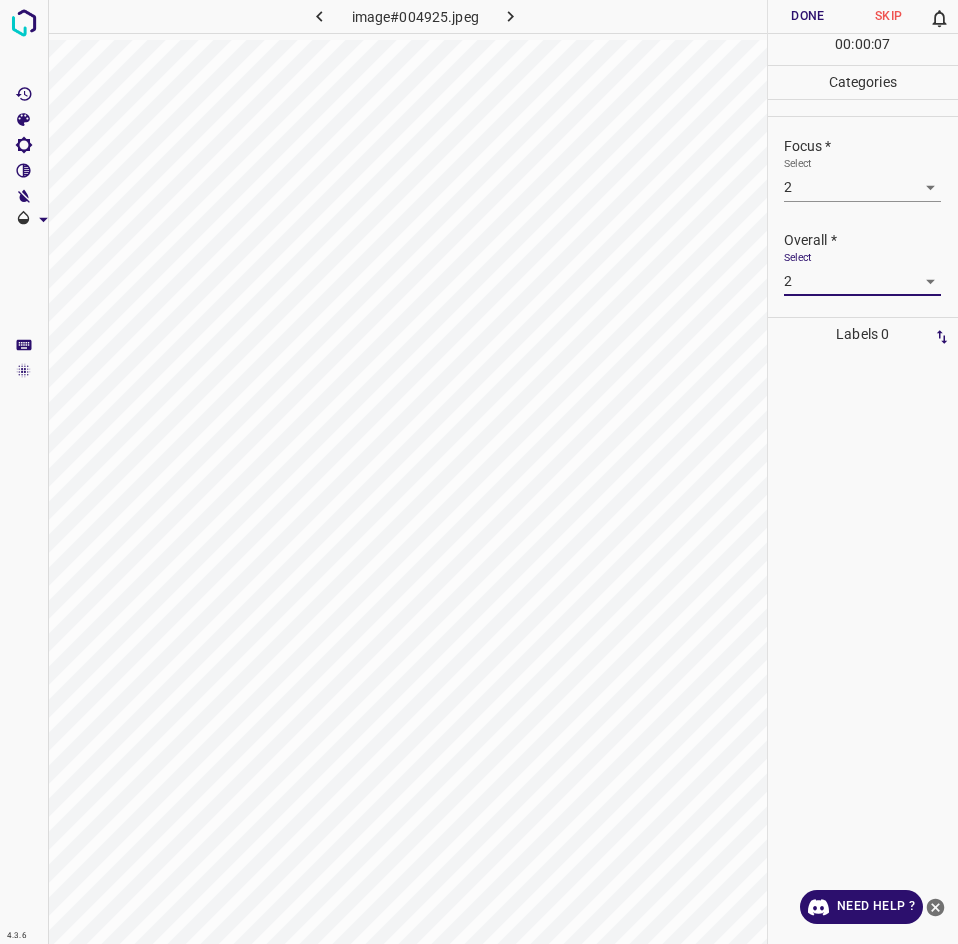 click on "Done" at bounding box center (808, 16) 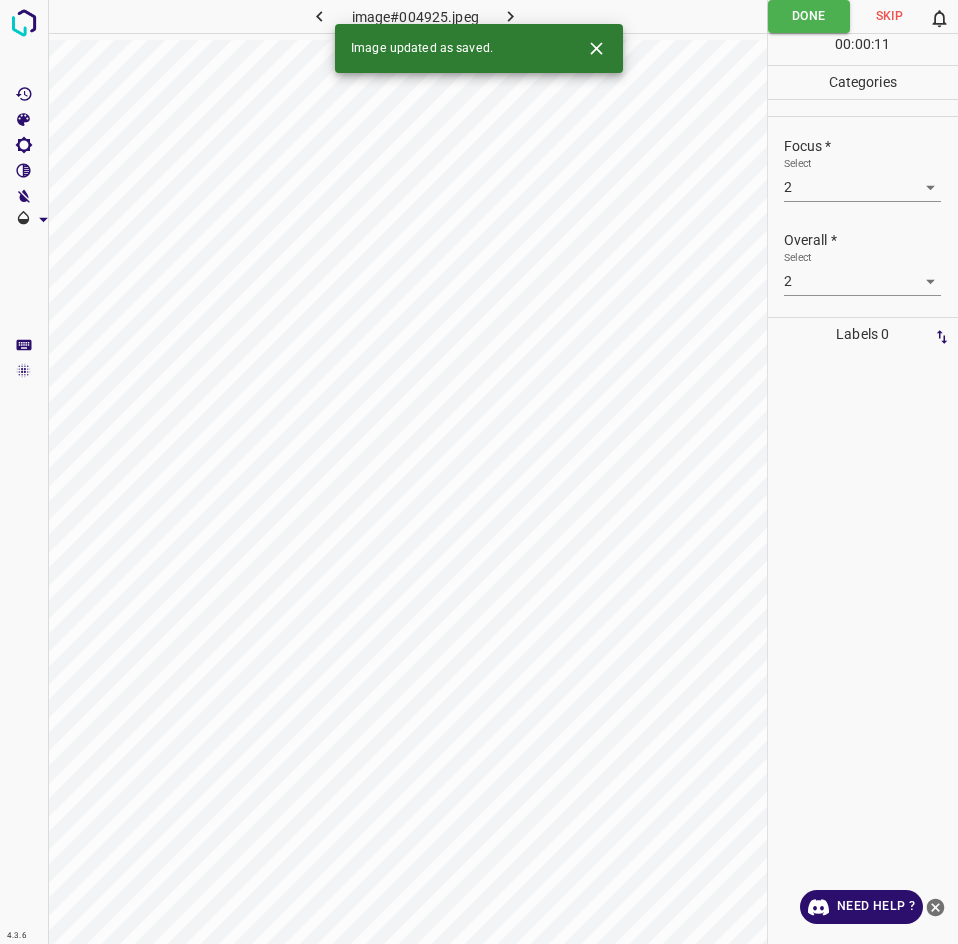 click at bounding box center [655, 16] 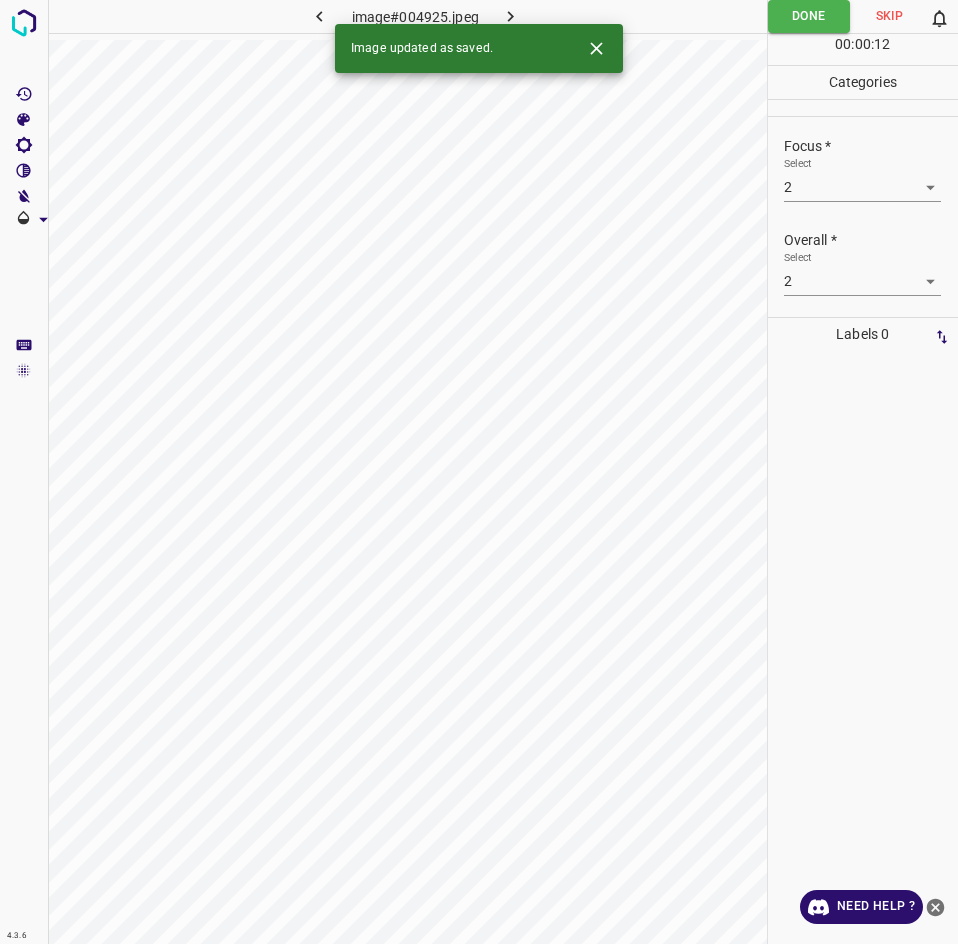 click 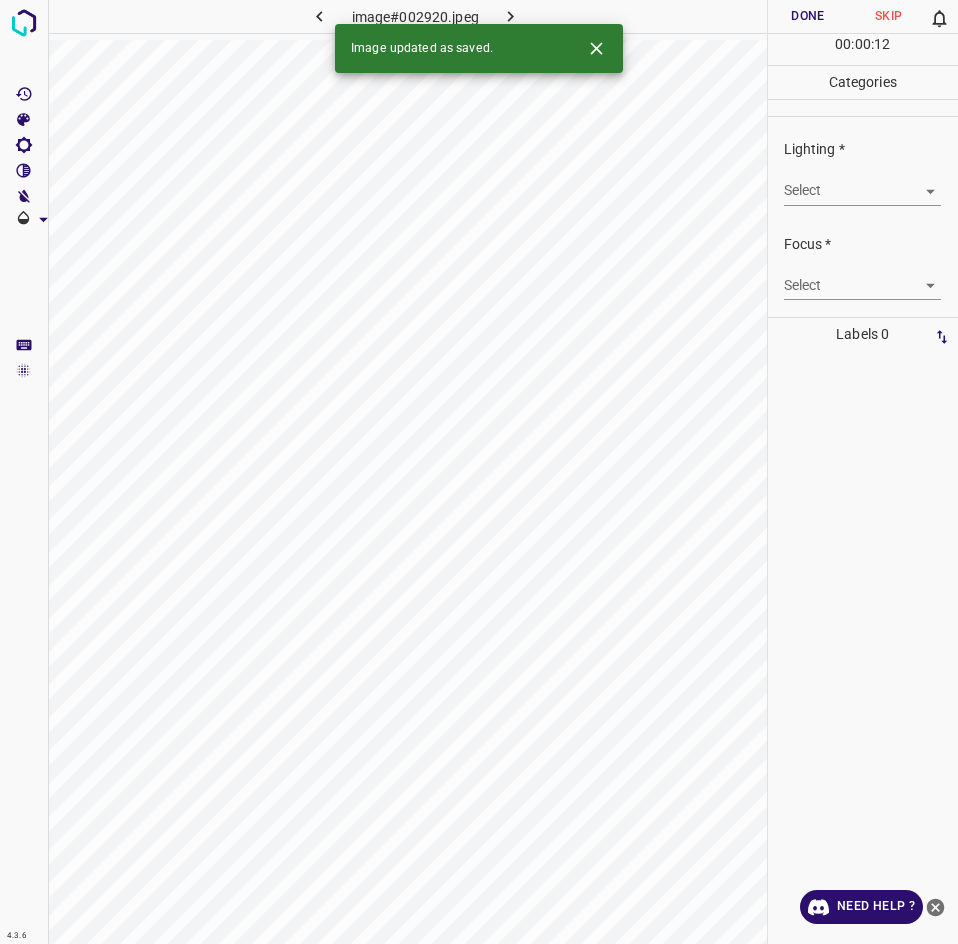click on "4.3.6  image#002920.jpeg Done Skip 0 00   : 00   : 12   Categories Lighting *  Select ​ Focus *  Select ​ Overall *  Select ​ Labels   0 Categories 1 Lighting 2 Focus 3 Overall Tools Space Change between modes (Draw & Edit) I Auto labeling R Restore zoom M Zoom in N Zoom out Delete Delete selecte label Filters Z Restore filters X Saturation filter C Brightness filter V Contrast filter B Gray scale filter General O Download Image updated as saved. Need Help ? - Text - Hide - Delete" at bounding box center [479, 472] 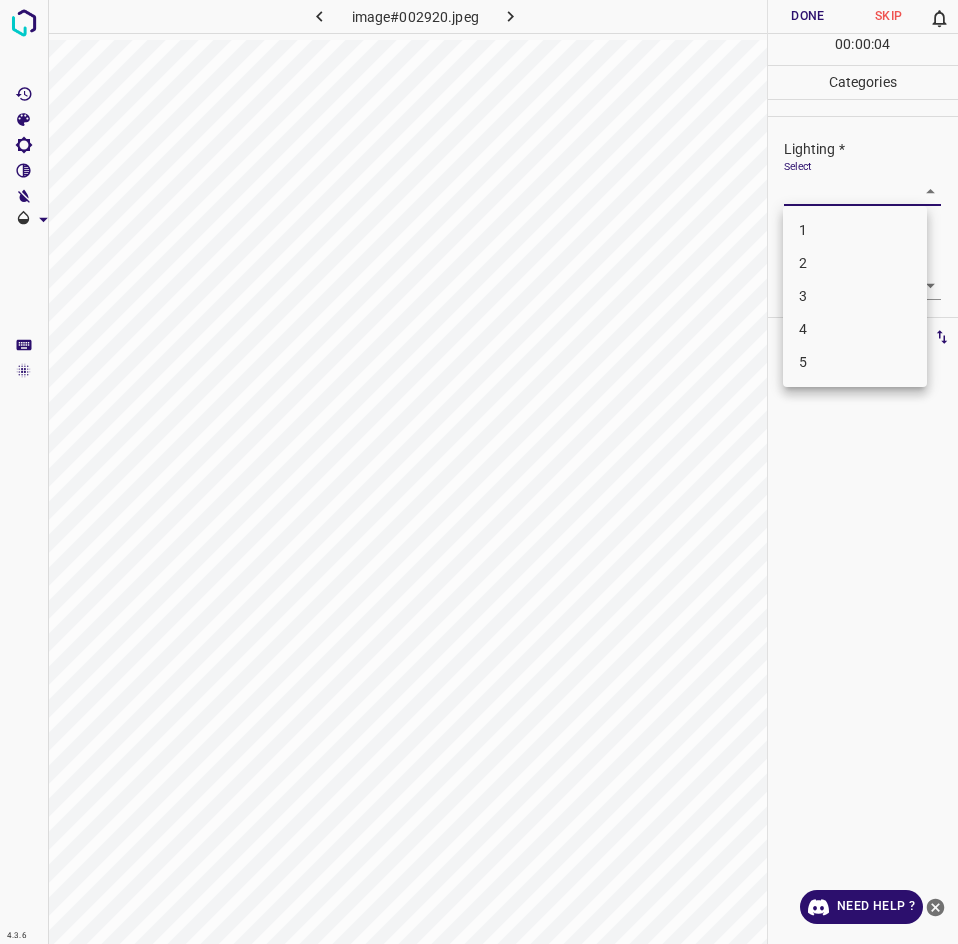 click on "2" at bounding box center (855, 263) 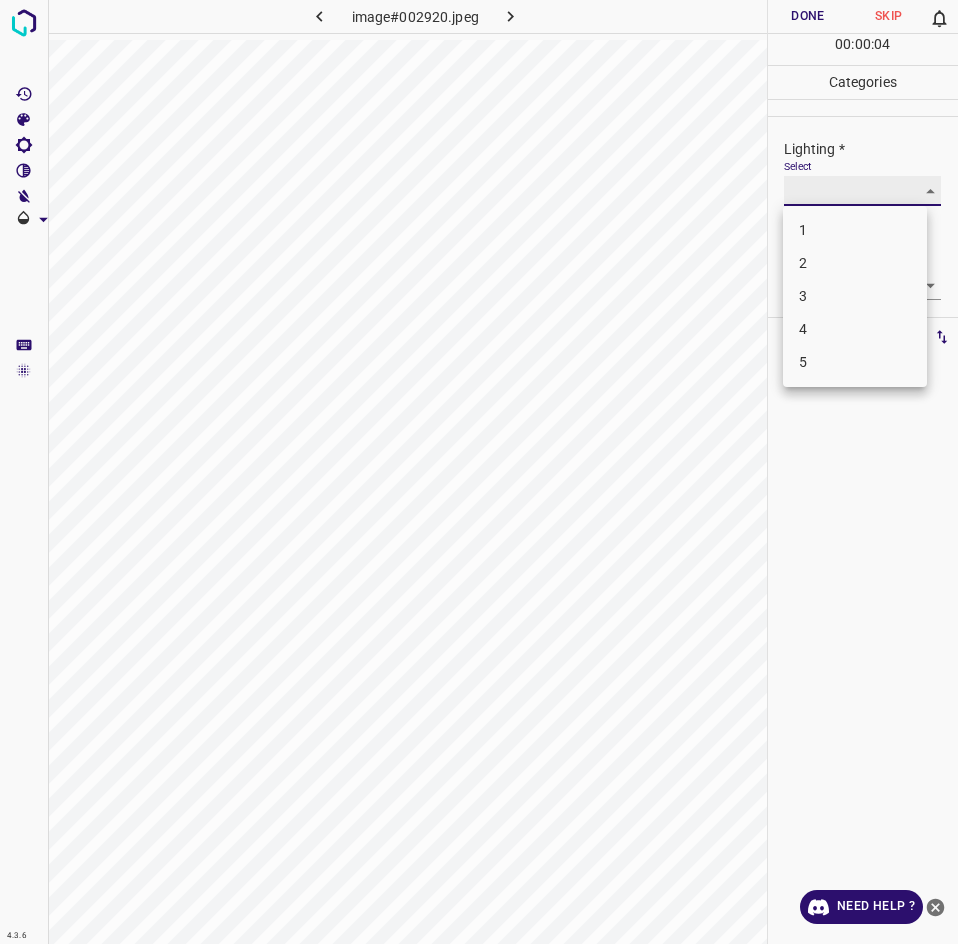 type on "2" 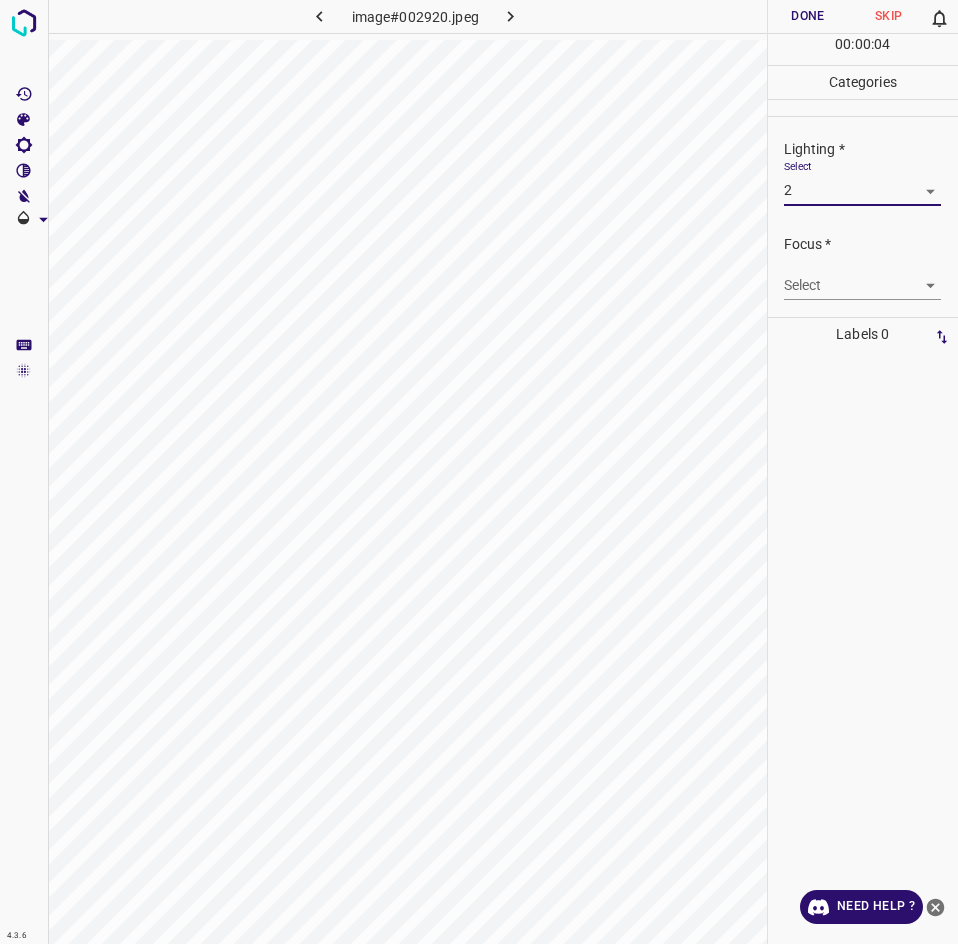 click on "4.3.6  image#002920.jpeg Done Skip 0 00   : 00   : 04   Categories Lighting *  Select 2 2 Focus *  Select ​ Overall *  Select ​ Labels   0 Categories 1 Lighting 2 Focus 3 Overall Tools Space Change between modes (Draw & Edit) I Auto labeling R Restore zoom M Zoom in N Zoom out Delete Delete selecte label Filters Z Restore filters X Saturation filter C Brightness filter V Contrast filter B Gray scale filter General O Download Need Help ? - Text - Hide - Delete 1 2 3 4 5" at bounding box center (479, 472) 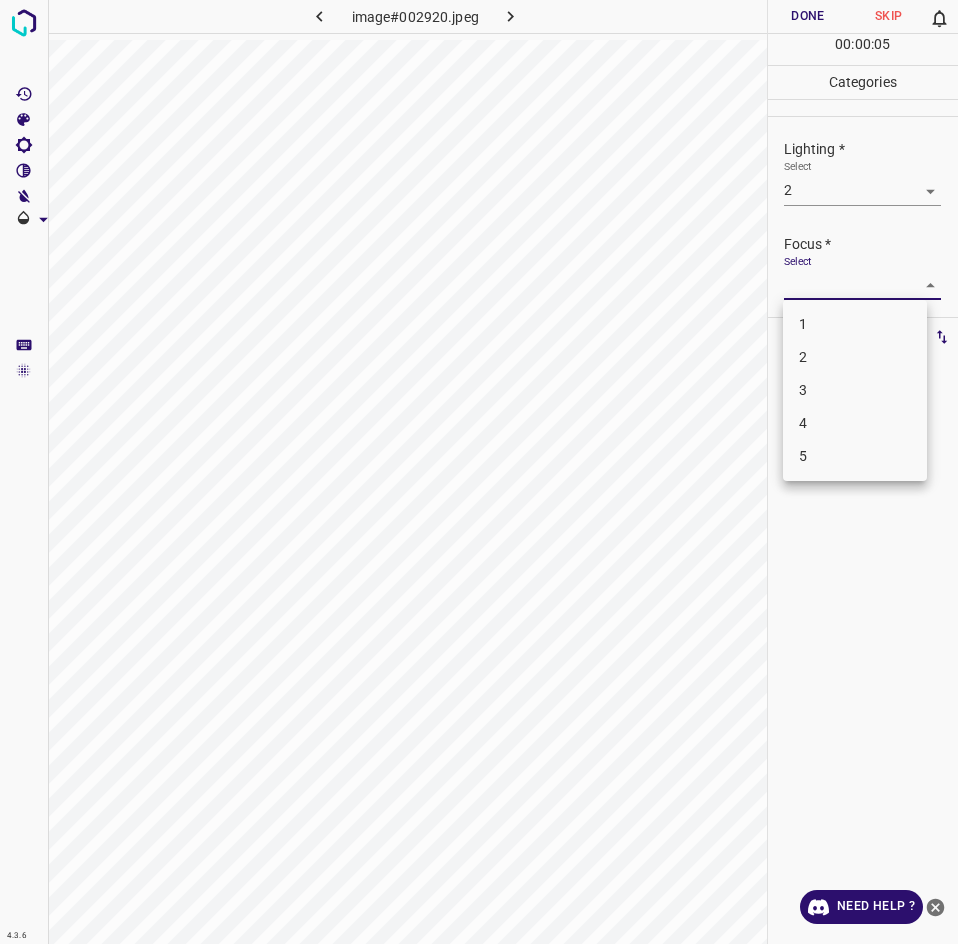 click on "2" at bounding box center (855, 357) 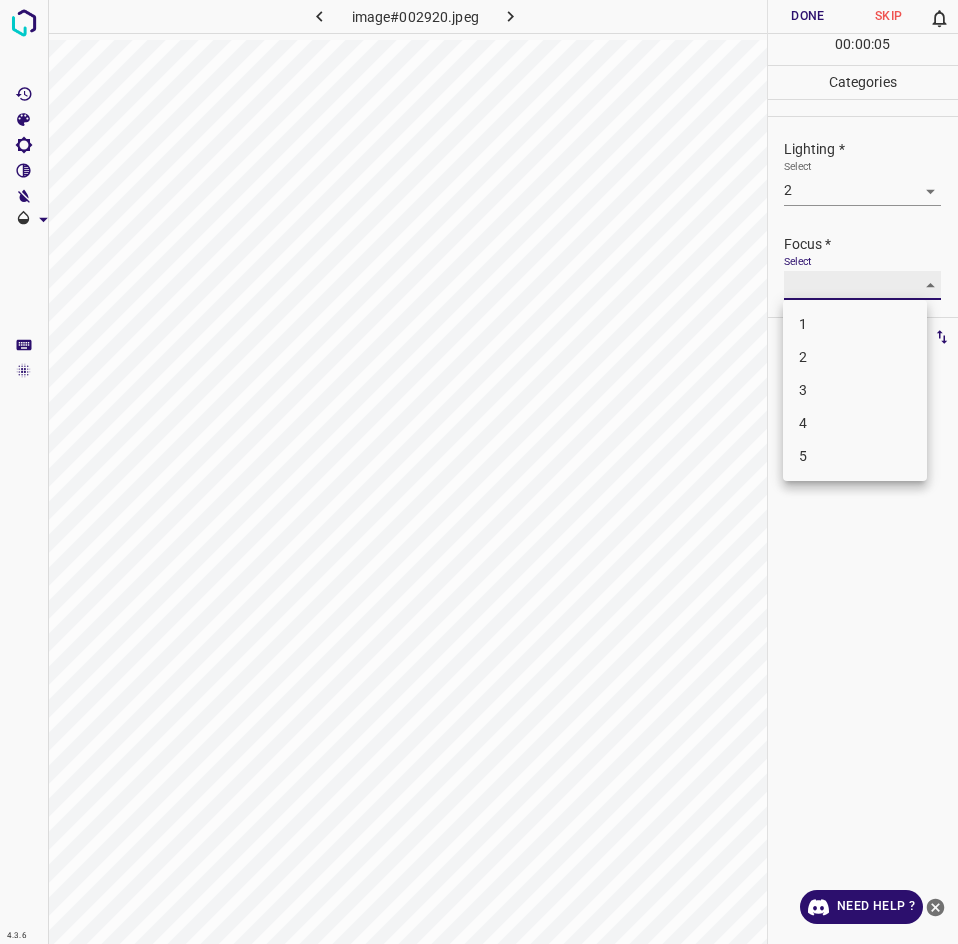 type on "2" 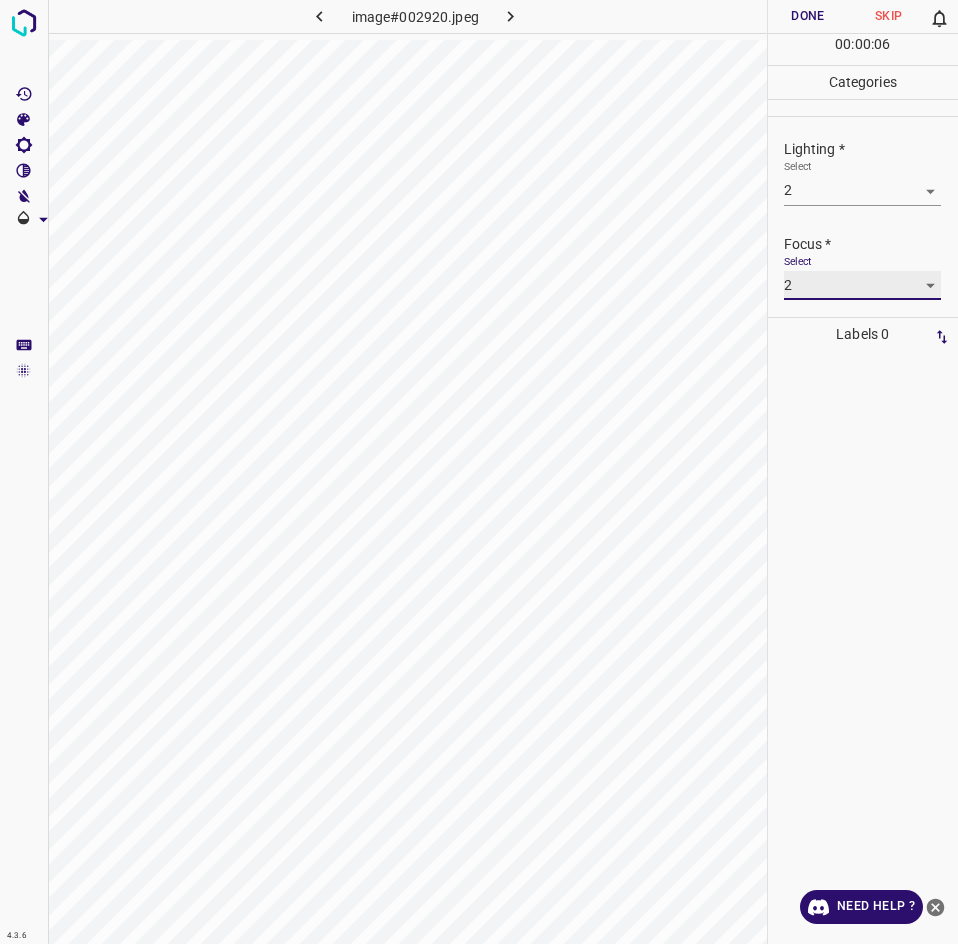 scroll, scrollTop: 98, scrollLeft: 0, axis: vertical 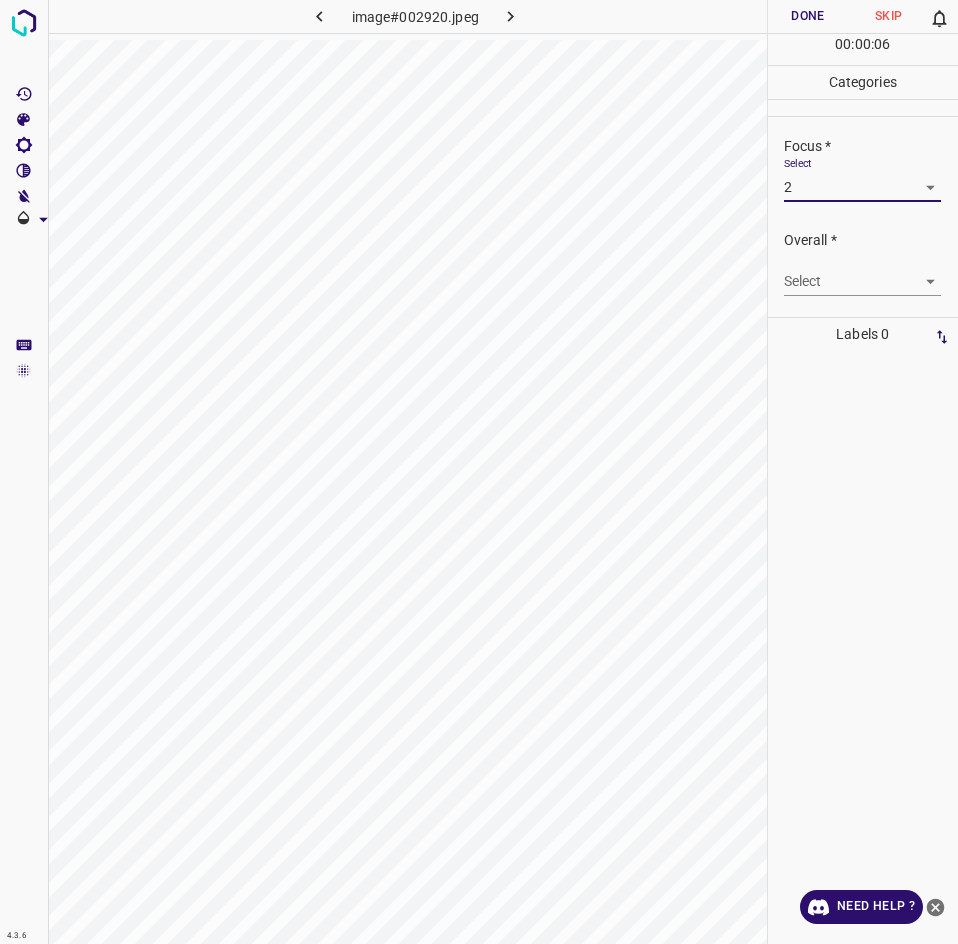 click on "4.3.6  image#002920.jpeg Done Skip 0 00   : 00   : 06   Categories Lighting *  Select 2 2 Focus *  Select 2 2 Overall *  Select ​ Labels   0 Categories 1 Lighting 2 Focus 3 Overall Tools Space Change between modes (Draw & Edit) I Auto labeling R Restore zoom M Zoom in N Zoom out Delete Delete selecte label Filters Z Restore filters X Saturation filter C Brightness filter V Contrast filter B Gray scale filter General O Download Need Help ? - Text - Hide - Delete" at bounding box center [479, 472] 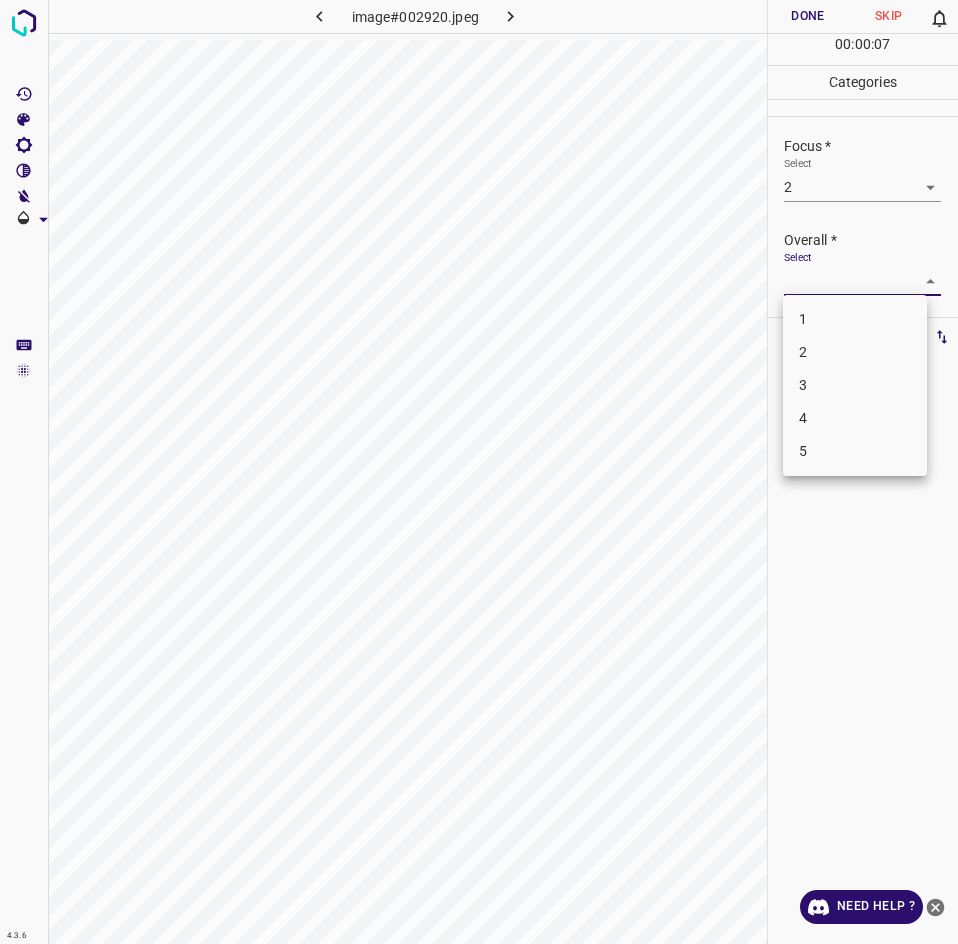click on "2" at bounding box center (855, 352) 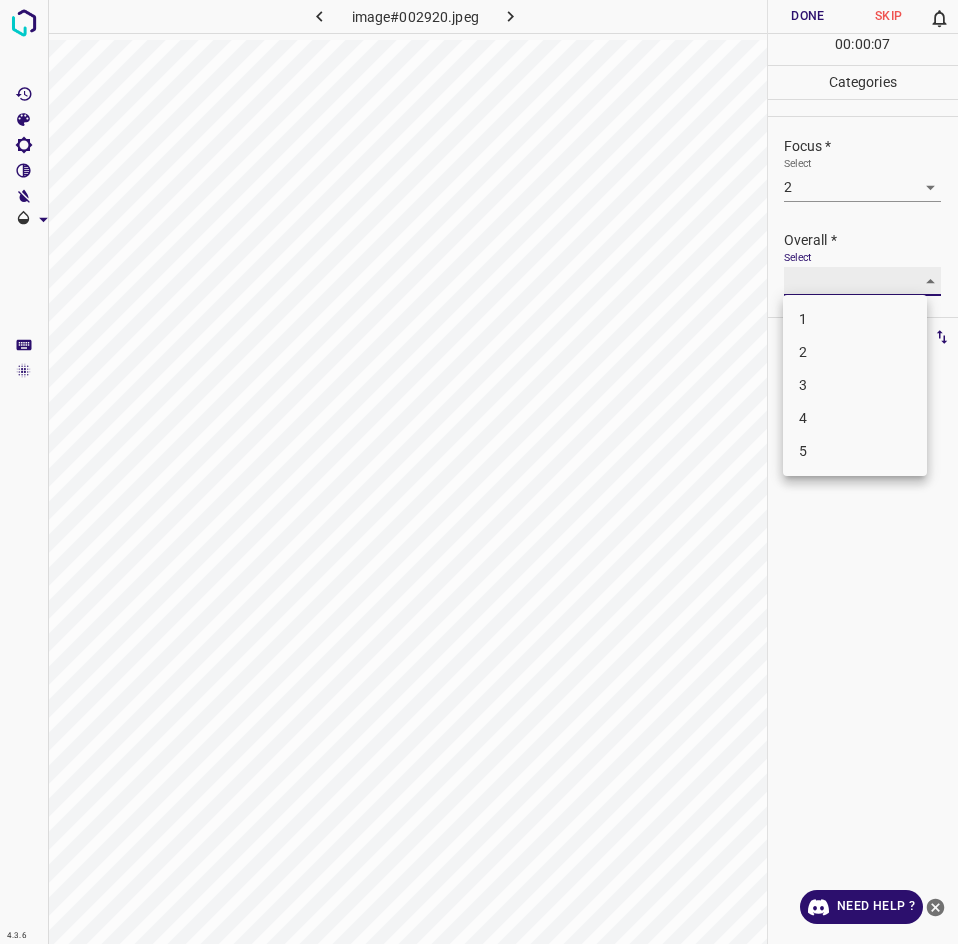 type on "2" 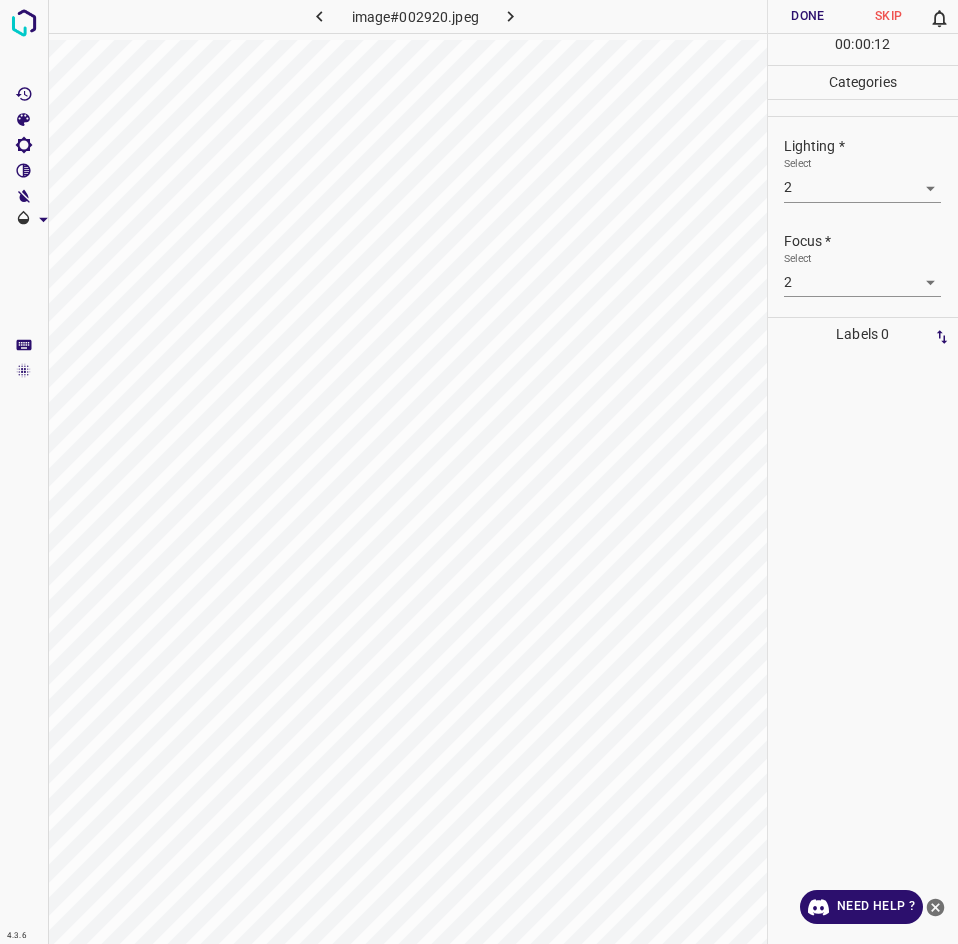 scroll, scrollTop: 0, scrollLeft: 0, axis: both 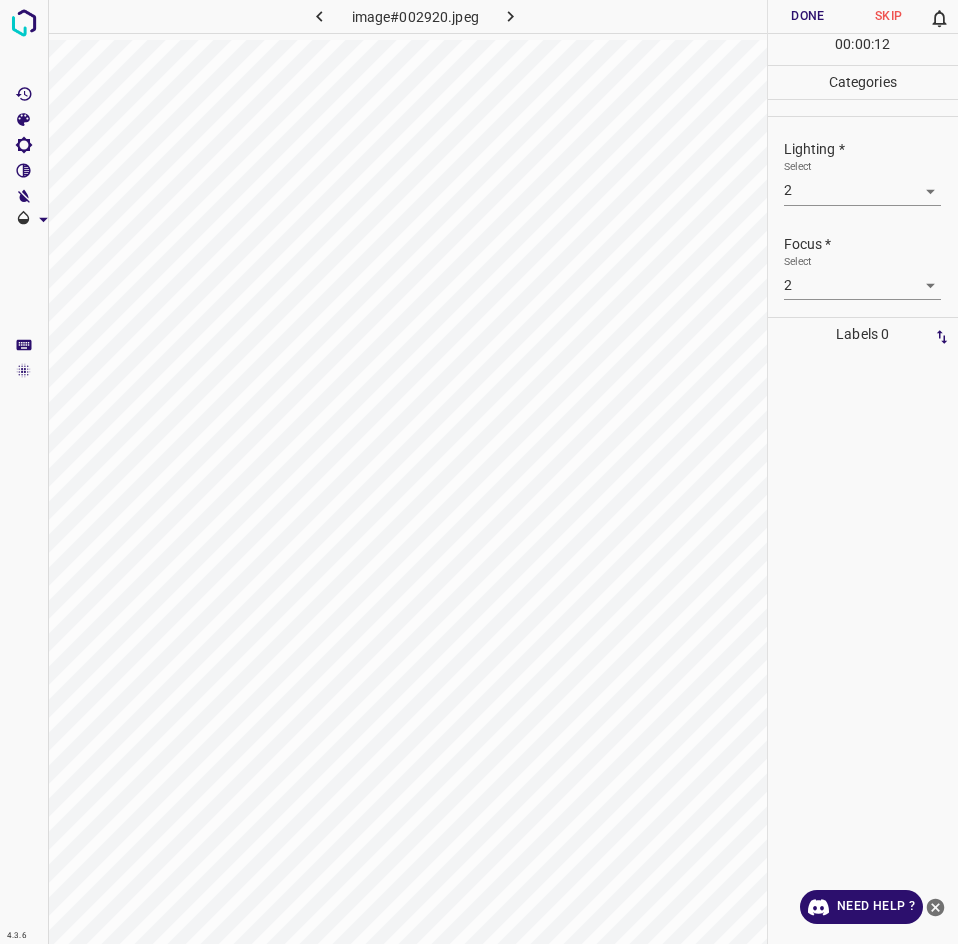 click on "Done" at bounding box center [808, 16] 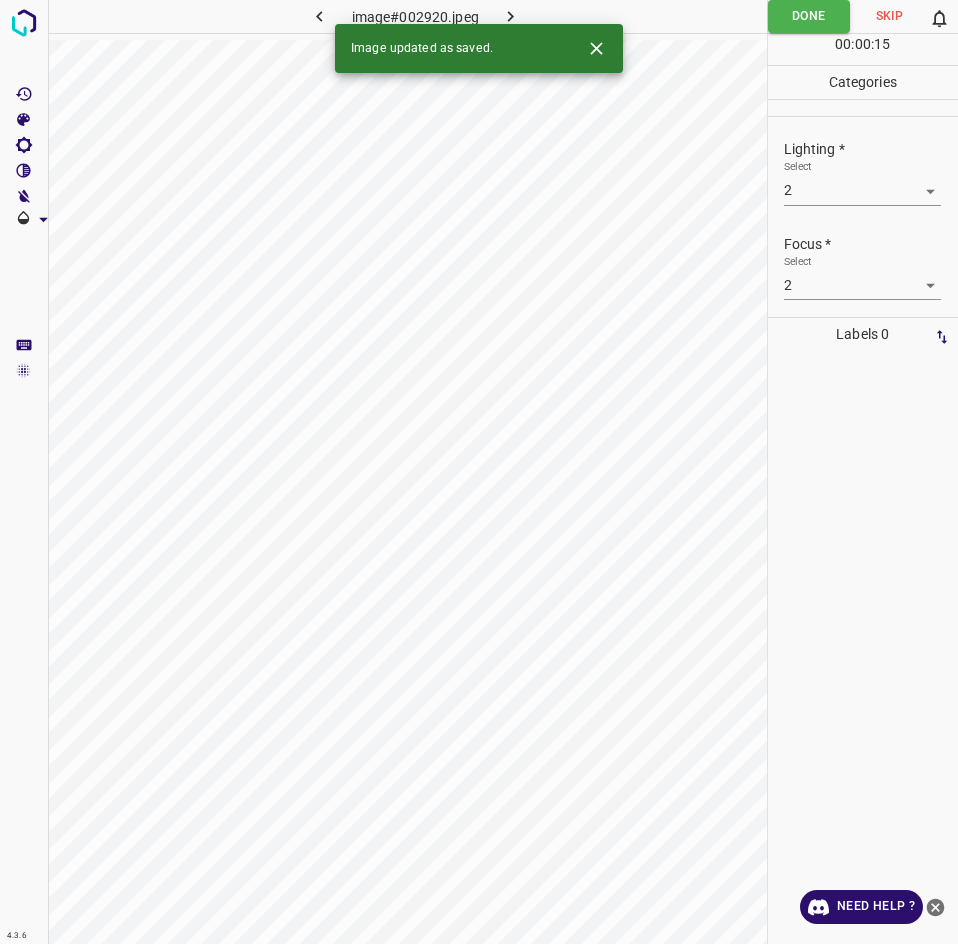 click 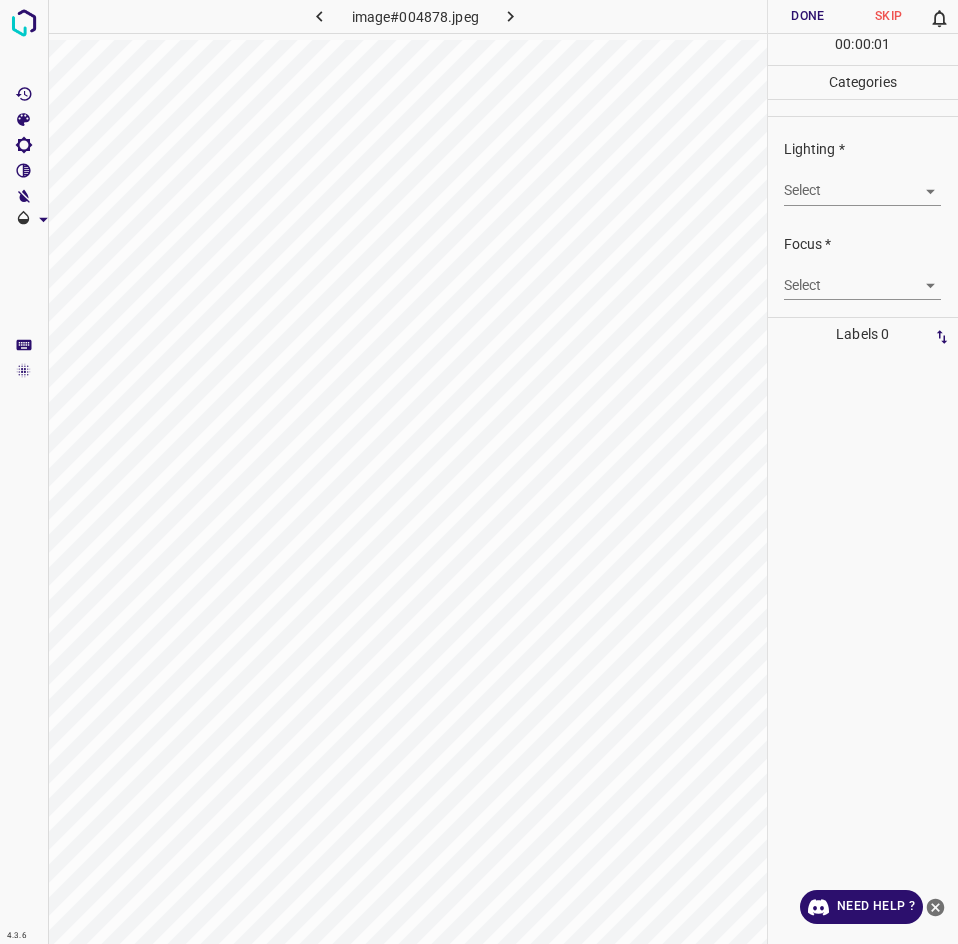 click on "4.3.6  image#004878.jpeg Done Skip 0 00   : 00   : 01   Categories Lighting *  Select ​ Focus *  Select ​ Overall *  Select ​ Labels   0 Categories 1 Lighting 2 Focus 3 Overall Tools Space Change between modes (Draw & Edit) I Auto labeling R Restore zoom M Zoom in N Zoom out Delete Delete selecte label Filters Z Restore filters X Saturation filter C Brightness filter V Contrast filter B Gray scale filter General O Download Need Help ? - Text - Hide - Delete" at bounding box center [479, 472] 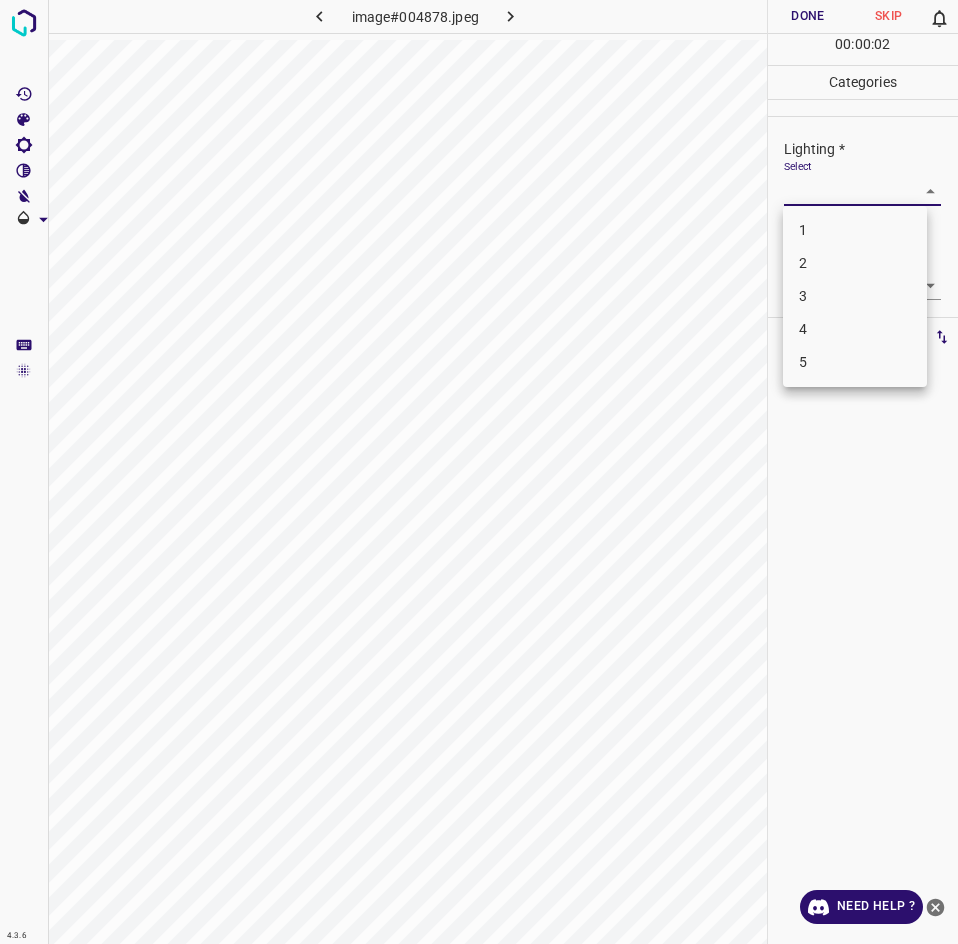 click on "2" at bounding box center (855, 263) 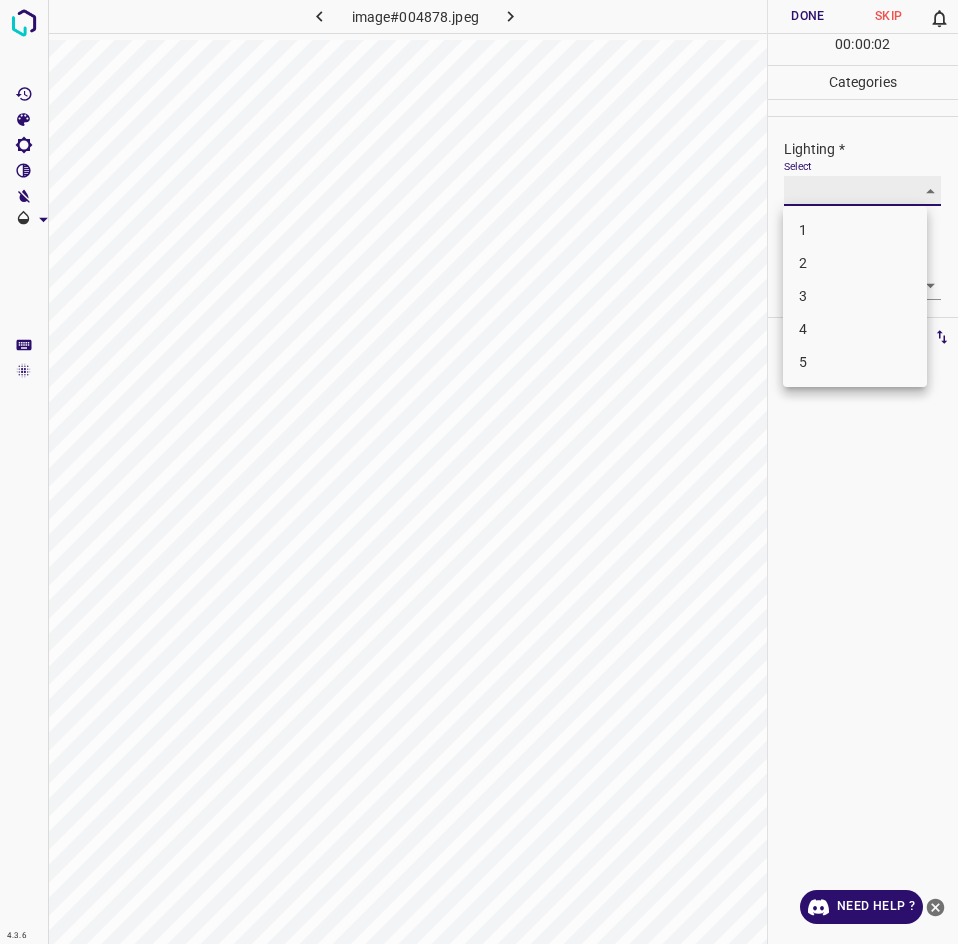 type on "2" 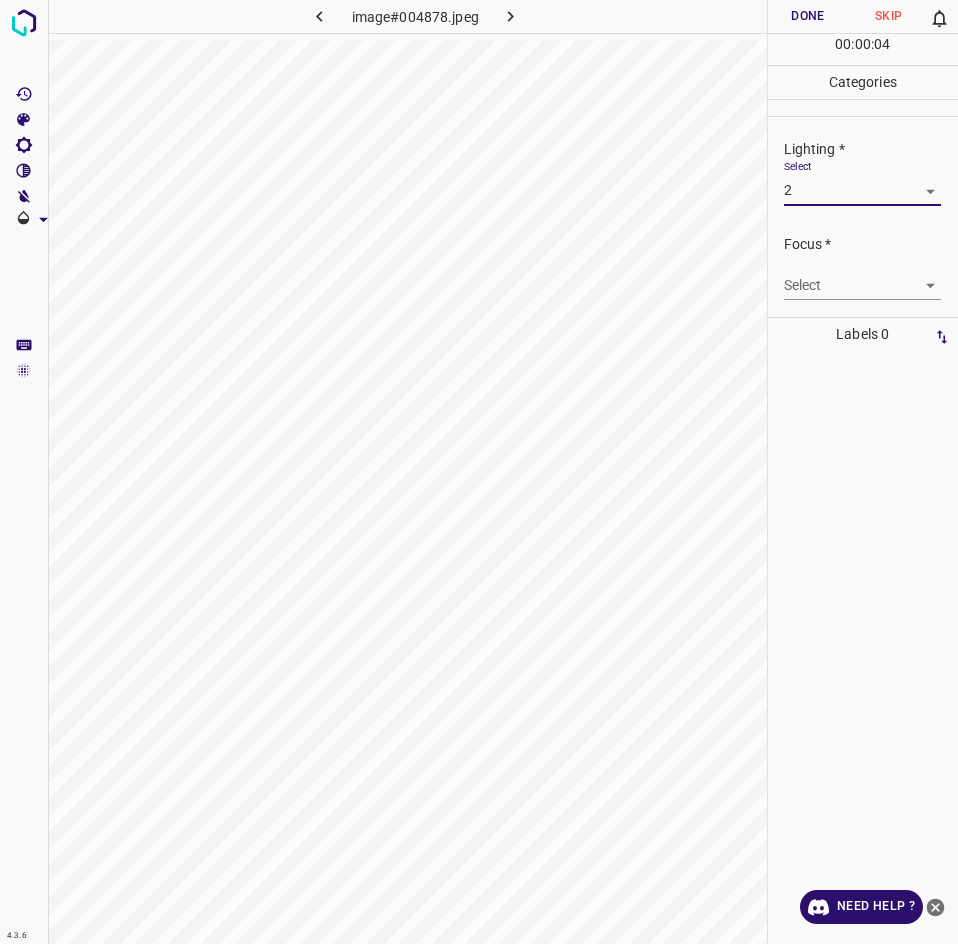 click on "4.3.6  image#004878.jpeg Done Skip 0 00   : 00   : 04   Categories Lighting *  Select 2 2 Focus *  Select ​ Overall *  Select ​ Labels   0 Categories 1 Lighting 2 Focus 3 Overall Tools Space Change between modes (Draw & Edit) I Auto labeling R Restore zoom M Zoom in N Zoom out Delete Delete selecte label Filters Z Restore filters X Saturation filter C Brightness filter V Contrast filter B Gray scale filter General O Download Need Help ? - Text - Hide - Delete" at bounding box center [479, 472] 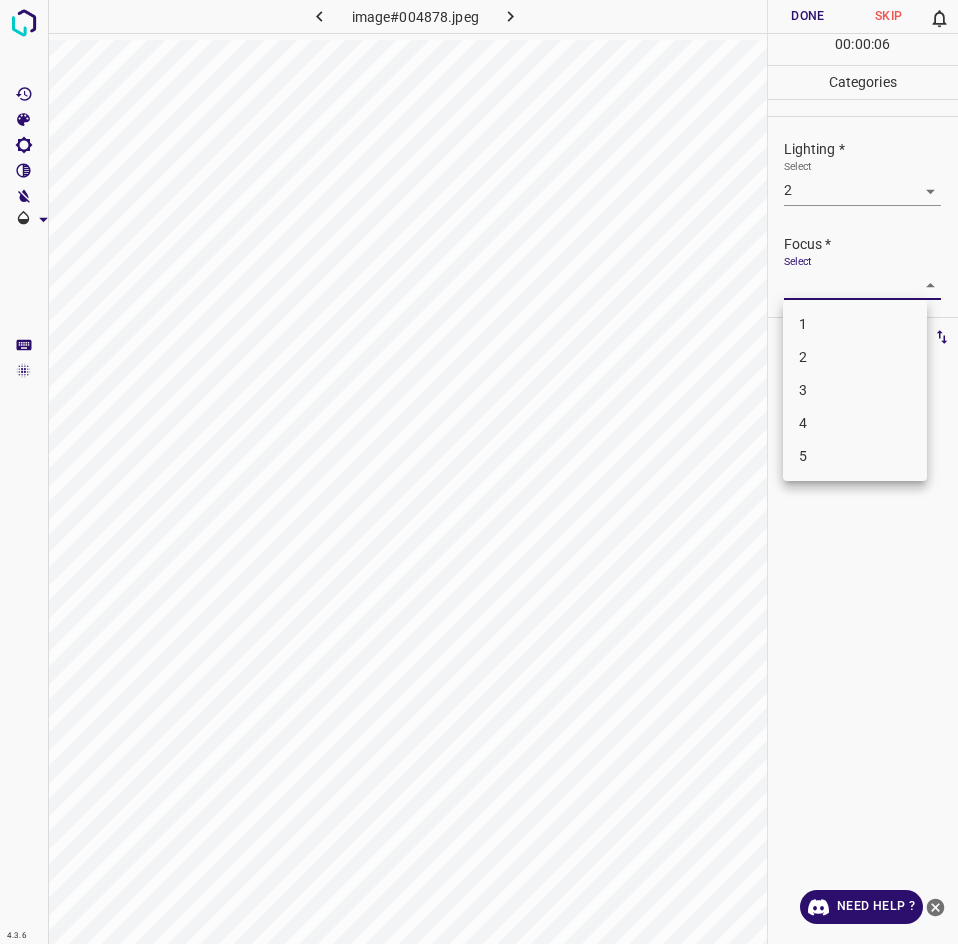 click on "2" at bounding box center [855, 357] 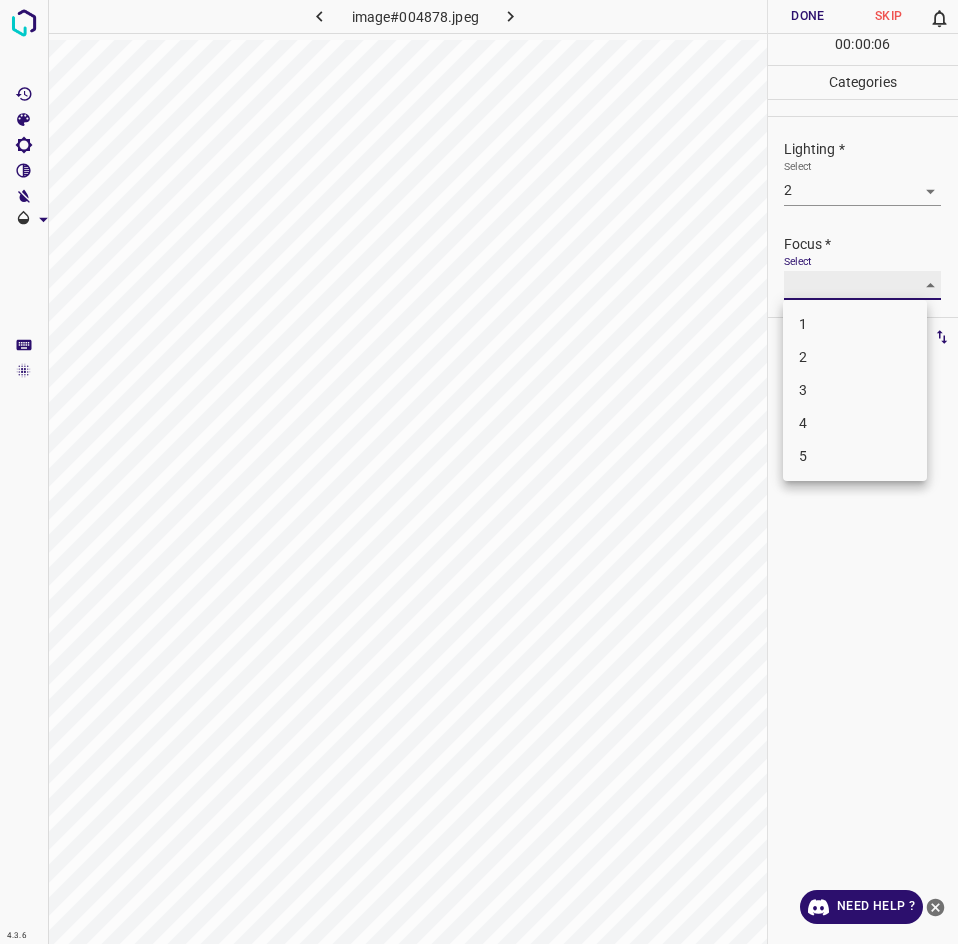 type on "2" 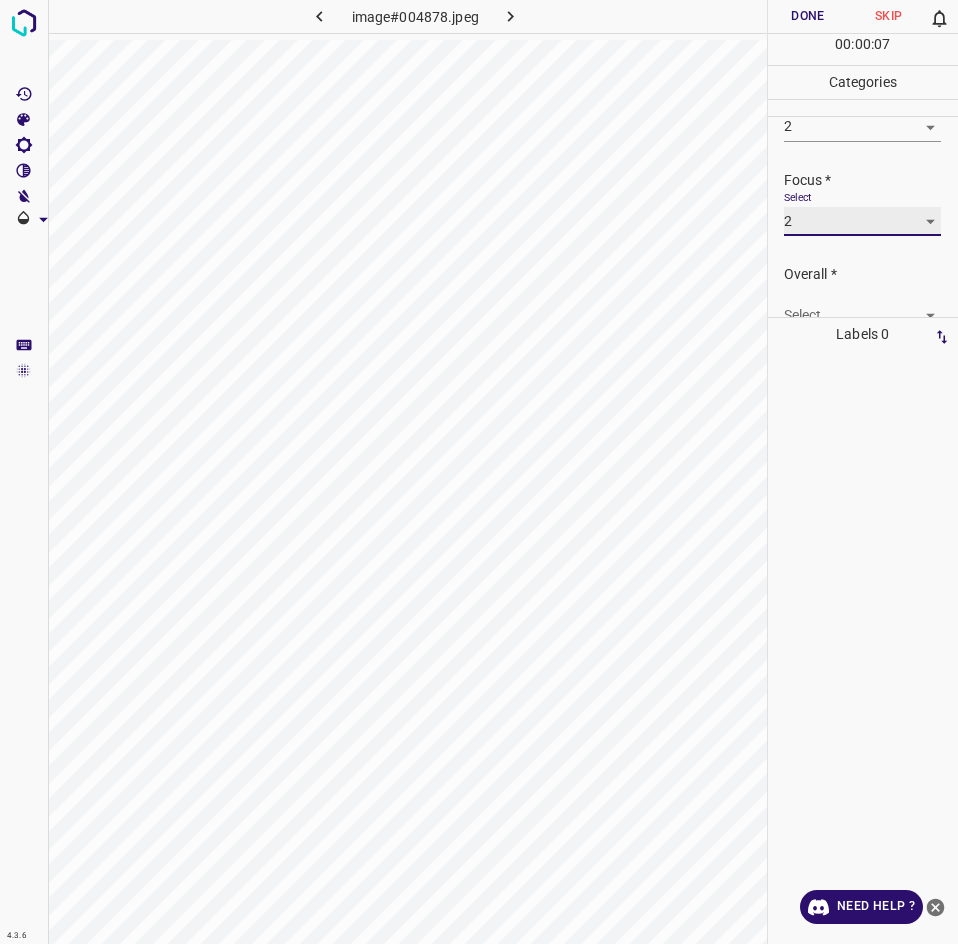 scroll, scrollTop: 98, scrollLeft: 0, axis: vertical 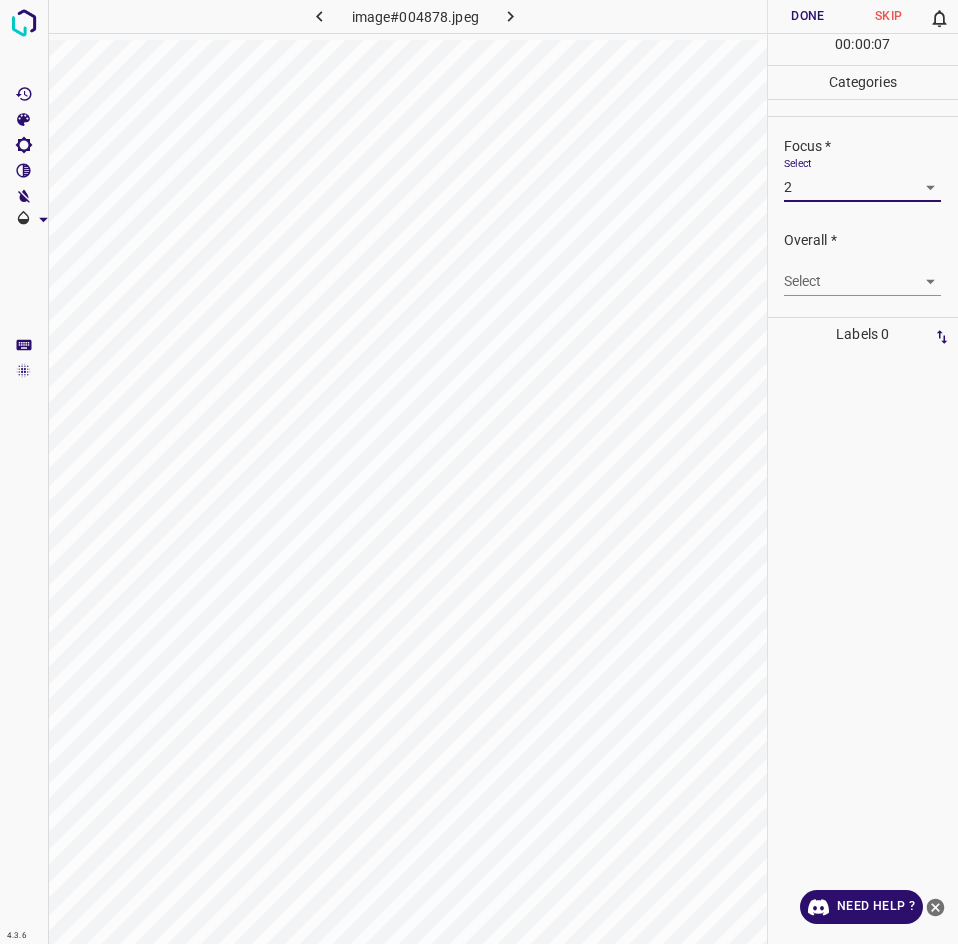 click on "4.3.6  image#004878.jpeg Done Skip 0 00   : 00   : 07   Categories Lighting *  Select 2 2 Focus *  Select 2 2 Overall *  Select ​ Labels   0 Categories 1 Lighting 2 Focus 3 Overall Tools Space Change between modes (Draw & Edit) I Auto labeling R Restore zoom M Zoom in N Zoom out Delete Delete selecte label Filters Z Restore filters X Saturation filter C Brightness filter V Contrast filter B Gray scale filter General O Download Need Help ? - Text - Hide - Delete" at bounding box center [479, 472] 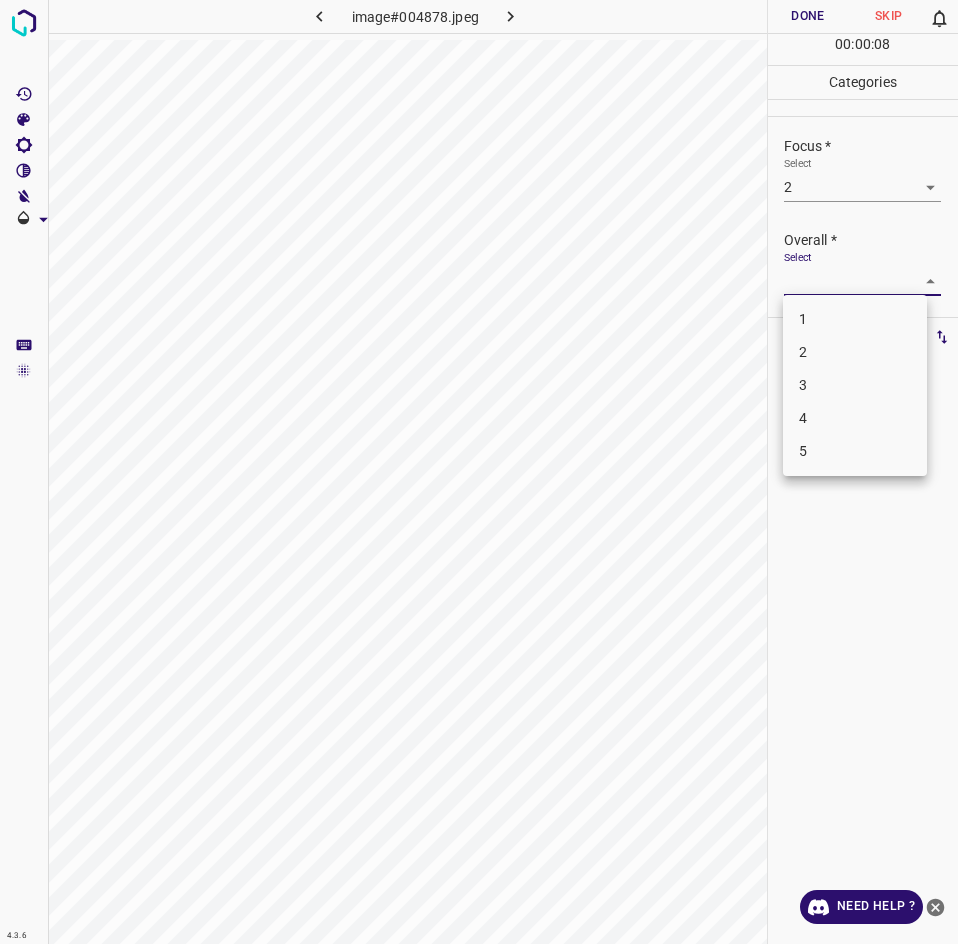 click on "2" at bounding box center (855, 352) 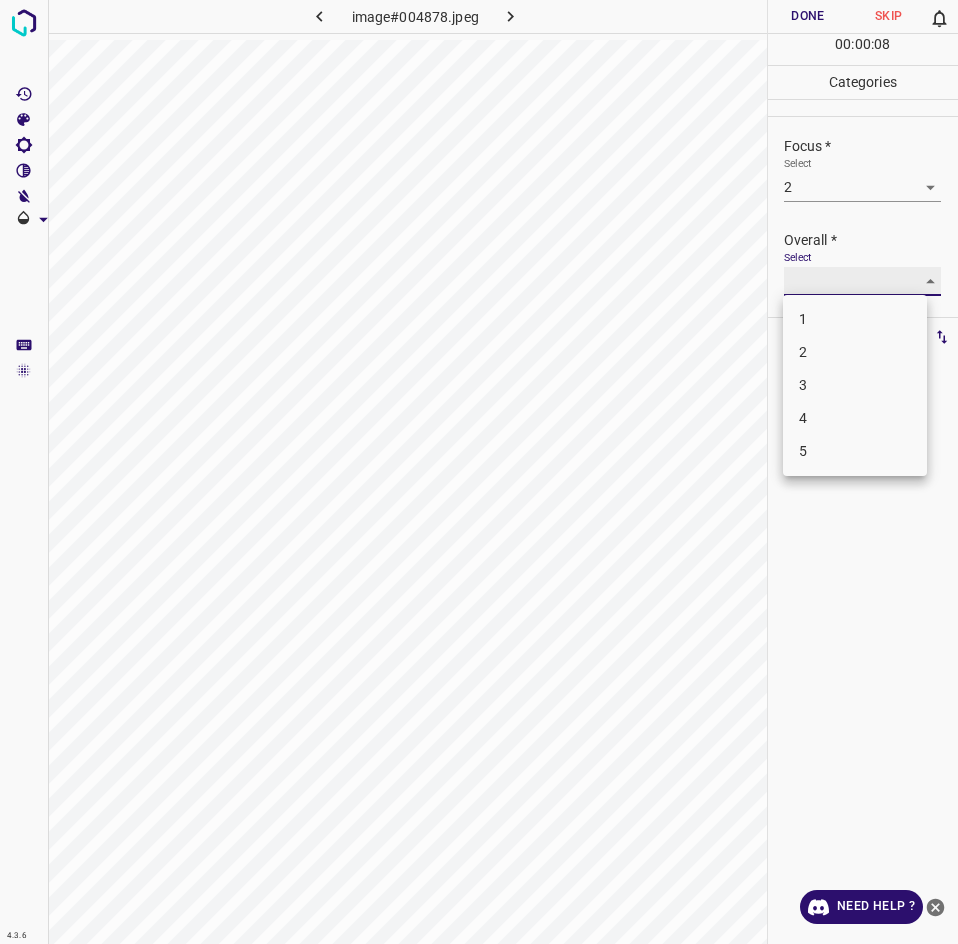 type on "2" 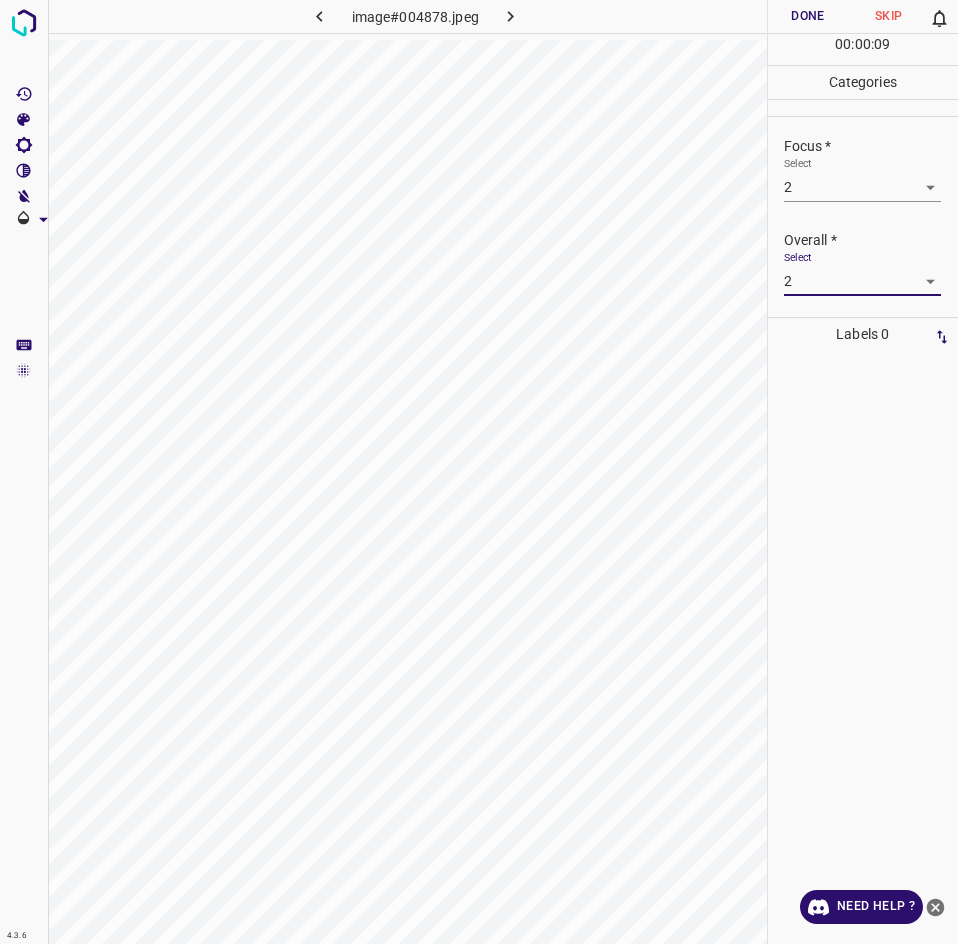 click on "Done" at bounding box center (808, 16) 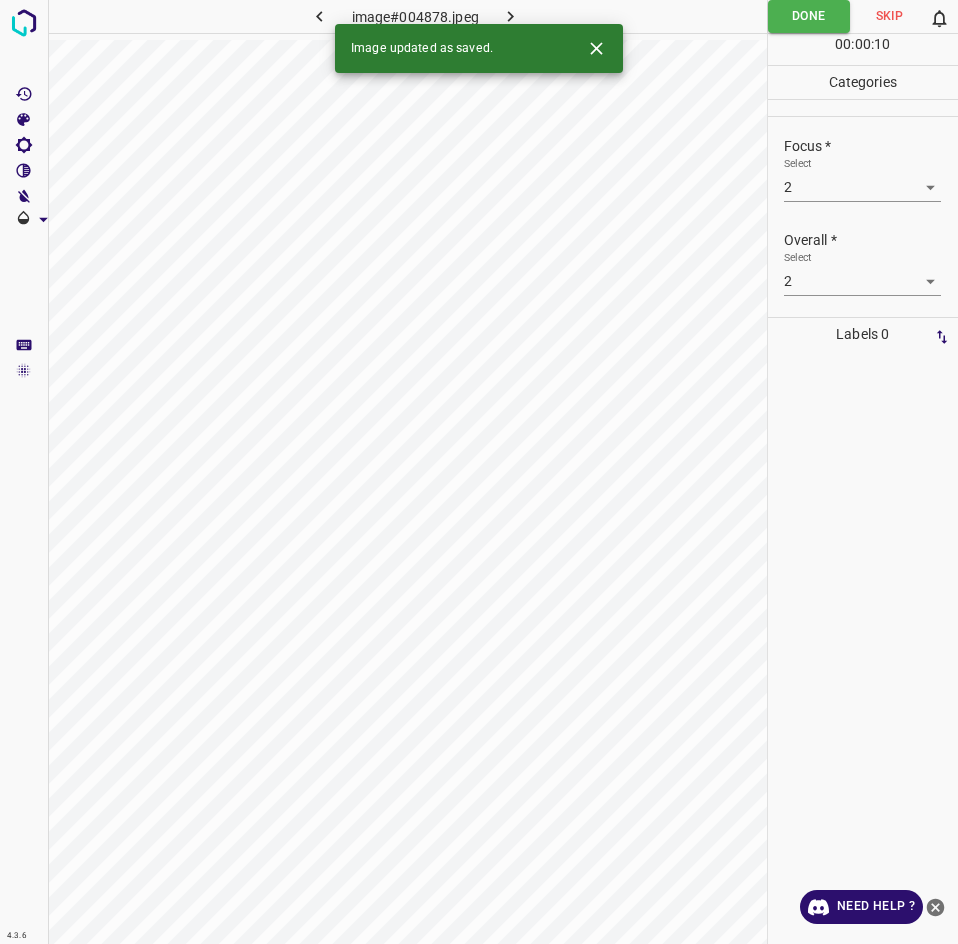 click 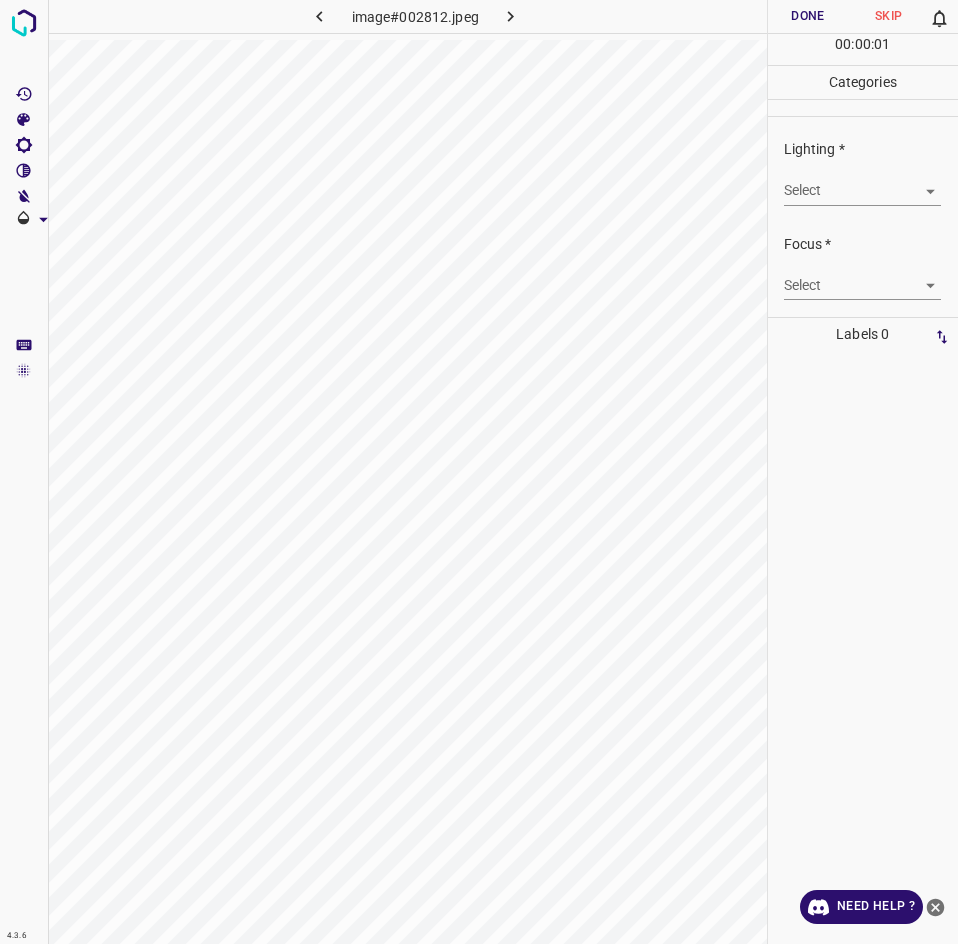 click on "4.3.6  image#002812.jpeg Done Skip 0 00   : 00   : 01   Categories Lighting *  Select ​ Focus *  Select ​ Overall *  Select ​ Labels   0 Categories 1 Lighting 2 Focus 3 Overall Tools Space Change between modes (Draw & Edit) I Auto labeling R Restore zoom M Zoom in N Zoom out Delete Delete selecte label Filters Z Restore filters X Saturation filter C Brightness filter V Contrast filter B Gray scale filter General O Download Need Help ? - Text - Hide - Delete" at bounding box center [479, 472] 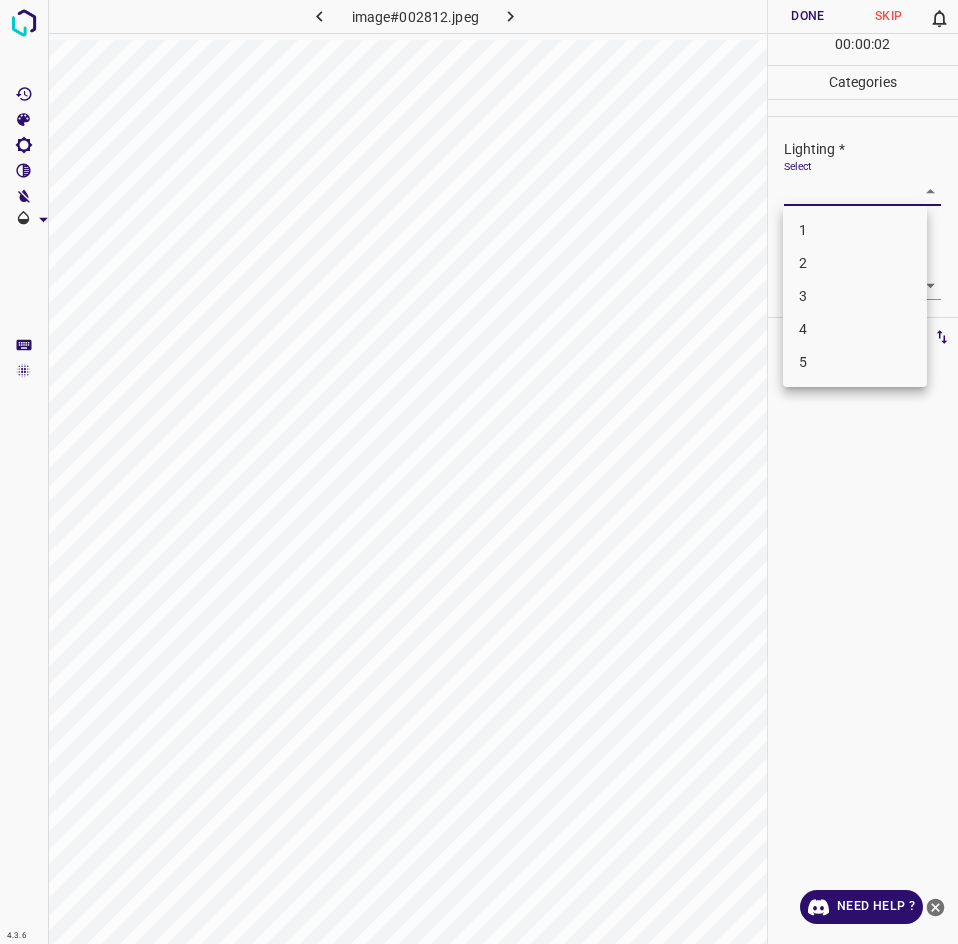 click on "3" at bounding box center (855, 296) 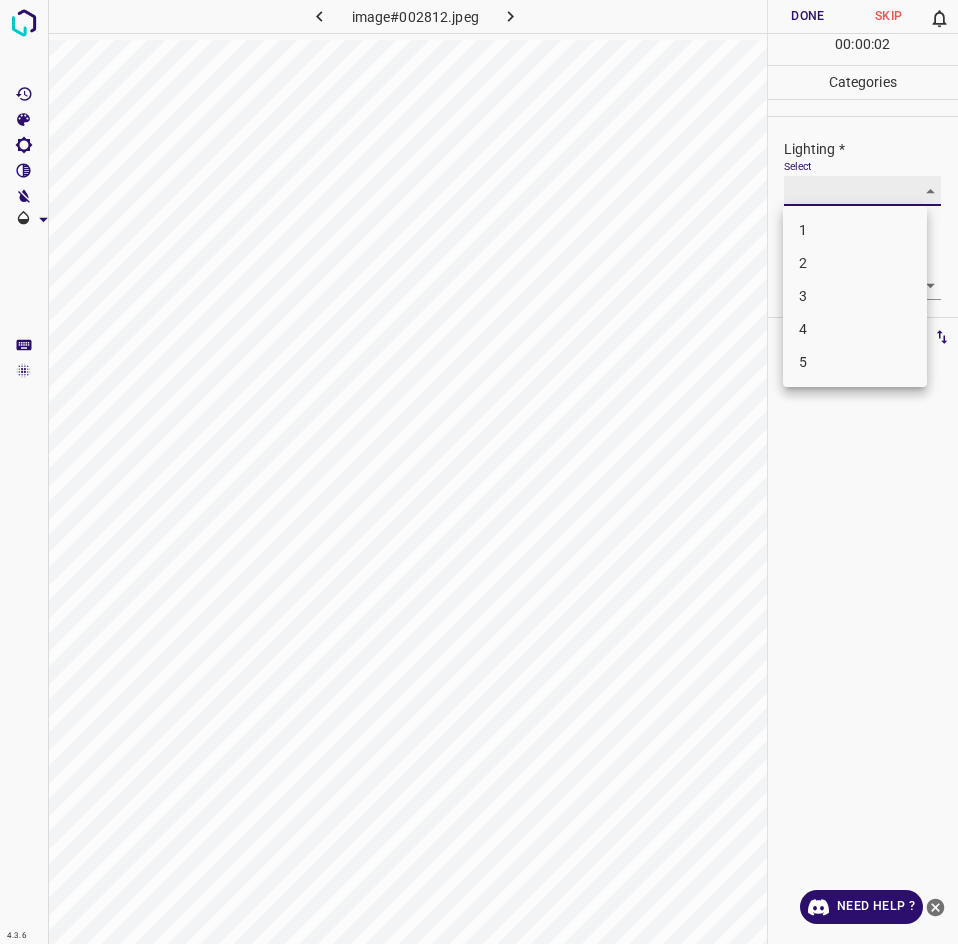 type on "3" 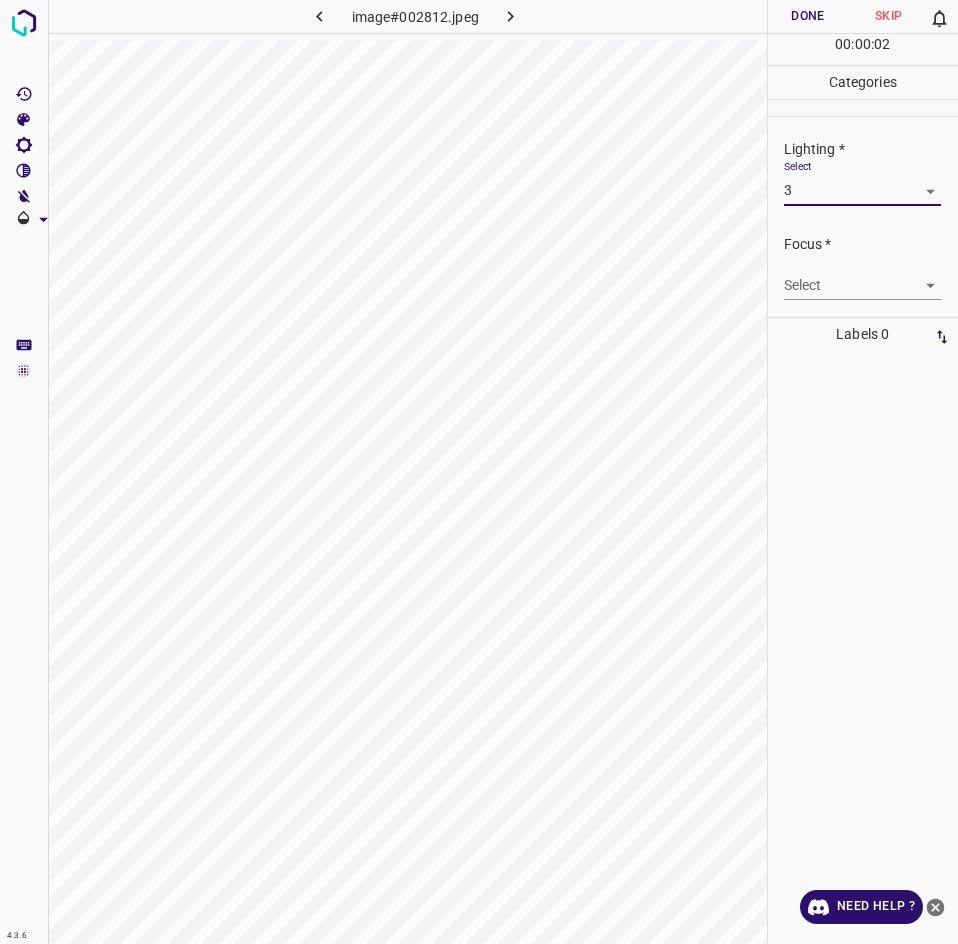 click on "4.3.6  image#002812.jpeg Done Skip 0 00   : 00   : 02   Categories Lighting *  Select 3 3 Focus *  Select ​ Overall *  Select ​ Labels   0 Categories 1 Lighting 2 Focus 3 Overall Tools Space Change between modes (Draw & Edit) I Auto labeling R Restore zoom M Zoom in N Zoom out Delete Delete selecte label Filters Z Restore filters X Saturation filter C Brightness filter V Contrast filter B Gray scale filter General O Download Need Help ? - Text - Hide - Delete" at bounding box center (479, 472) 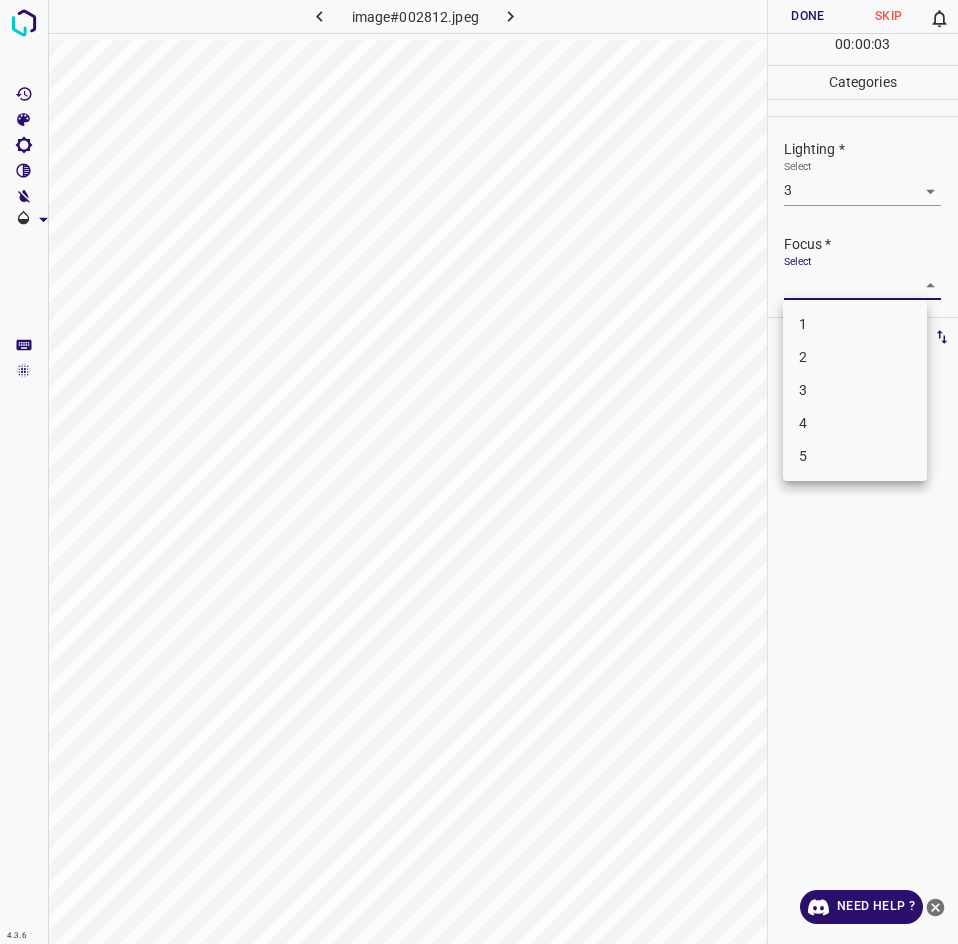 click on "3" at bounding box center (855, 390) 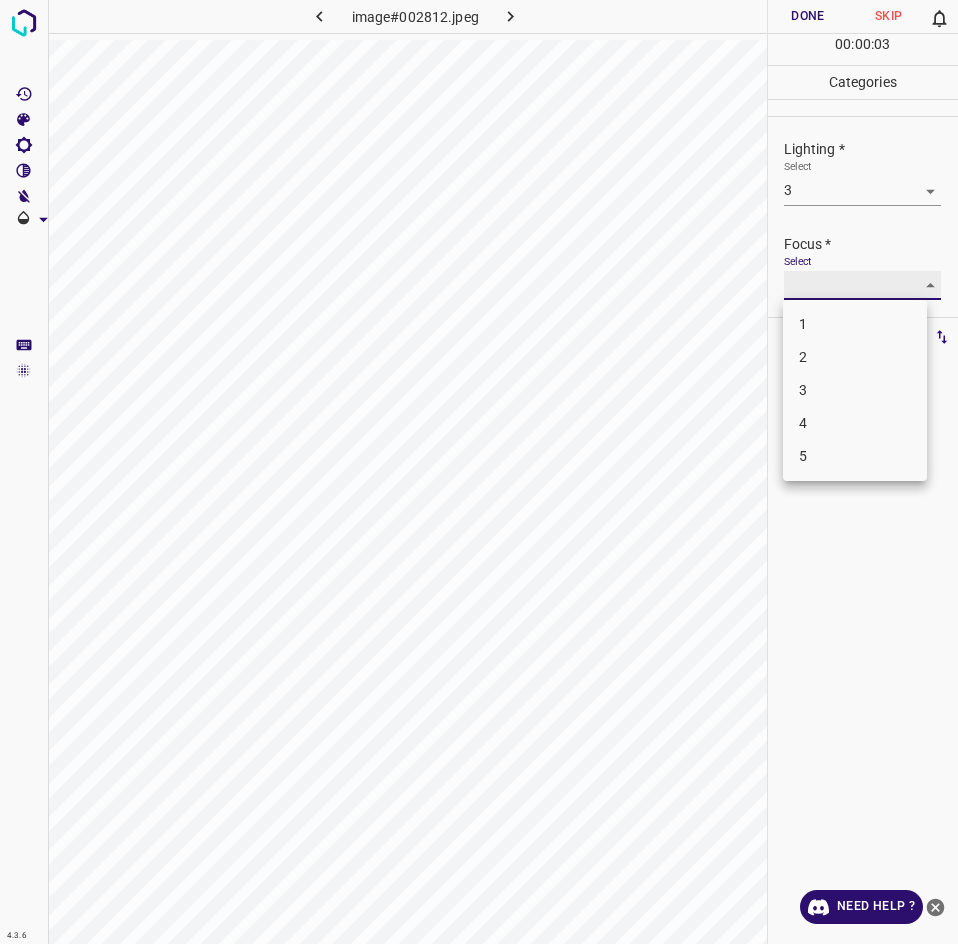 type on "3" 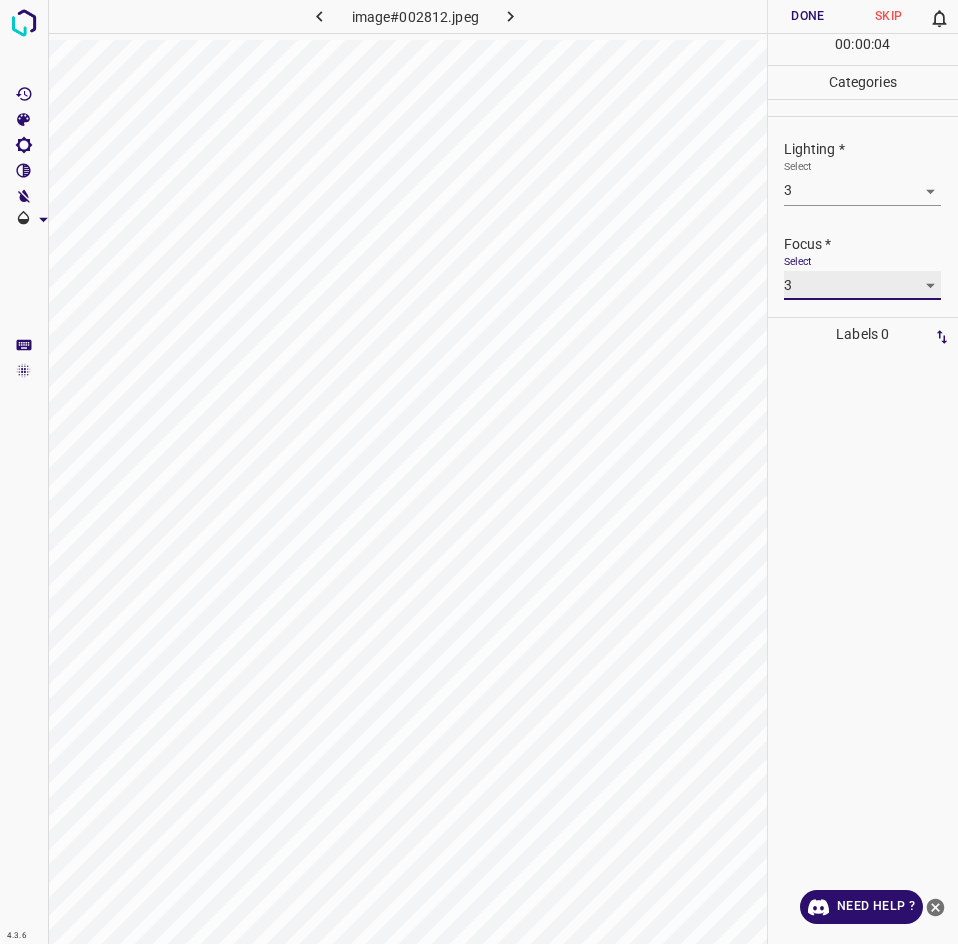 scroll, scrollTop: 98, scrollLeft: 0, axis: vertical 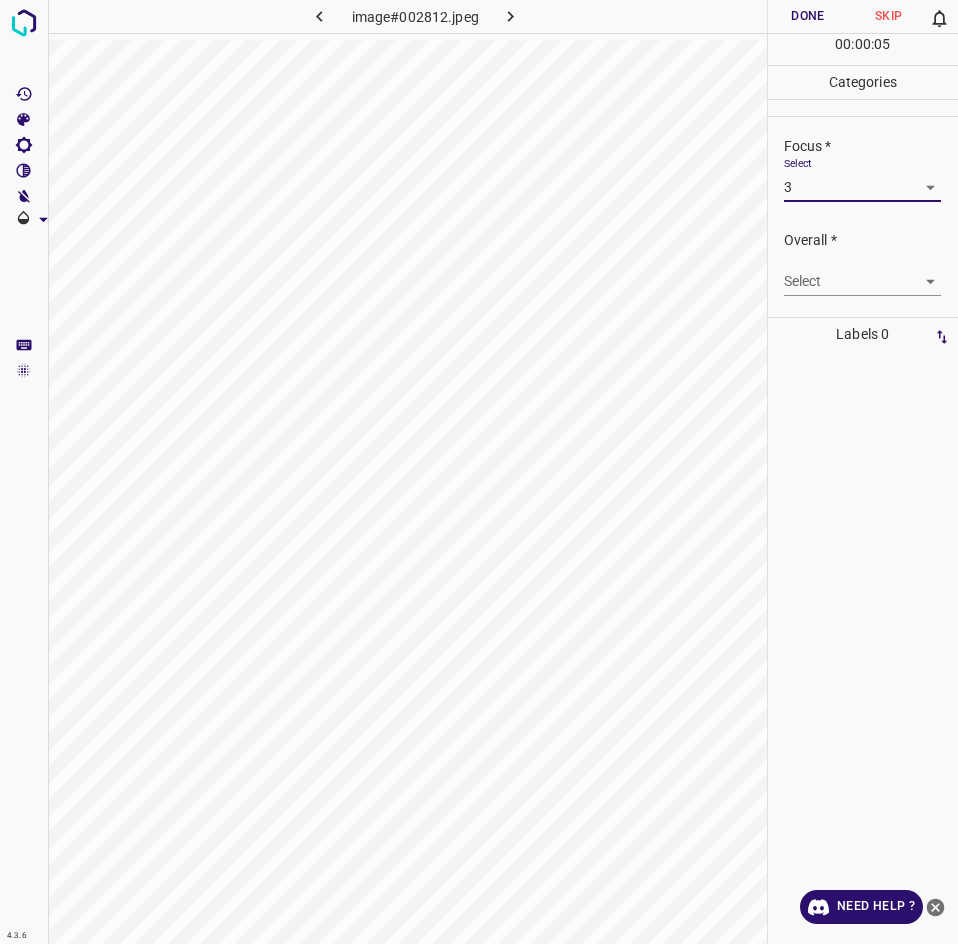 click on "4.3.6  image#002812.jpeg Done Skip 0 00   : 00   : 05   Categories Lighting *  Select 3 3 Focus *  Select 3 3 Overall *  Select ​ Labels   0 Categories 1 Lighting 2 Focus 3 Overall Tools Space Change between modes (Draw & Edit) I Auto labeling R Restore zoom M Zoom in N Zoom out Delete Delete selecte label Filters Z Restore filters X Saturation filter C Brightness filter V Contrast filter B Gray scale filter General O Download Need Help ? - Text - Hide - Delete" at bounding box center [479, 472] 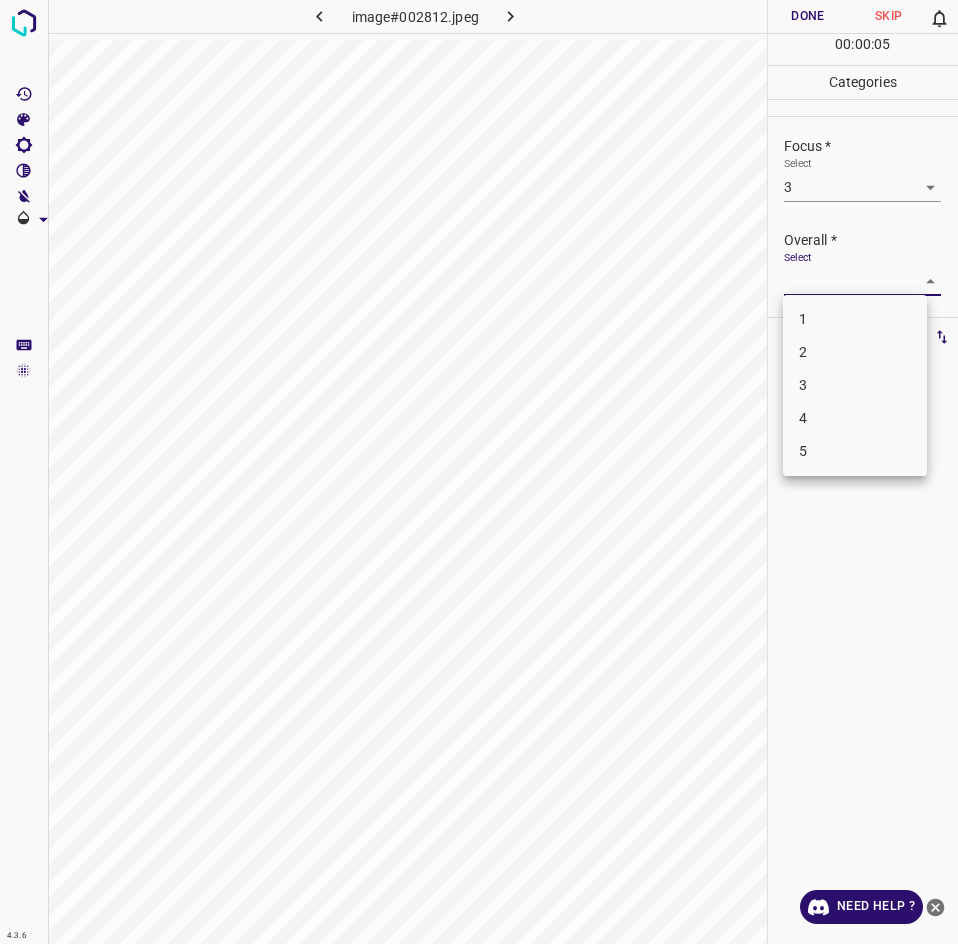 click on "3" at bounding box center [855, 385] 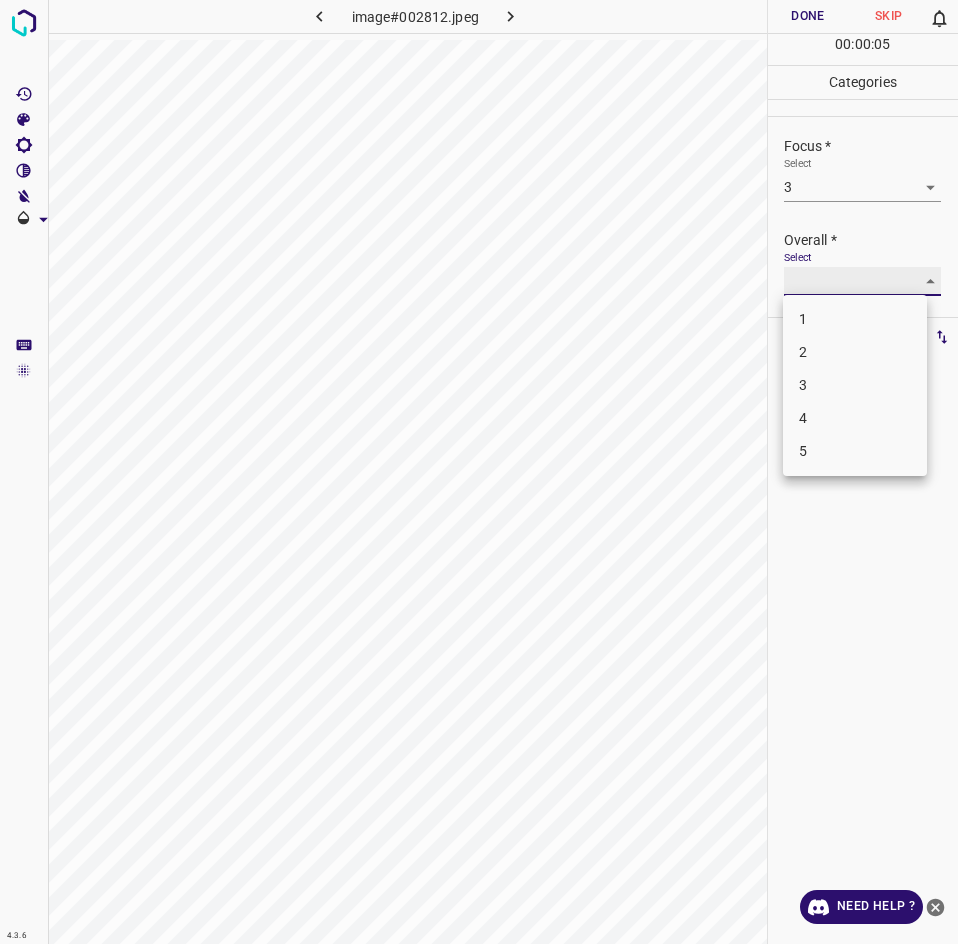 type on "3" 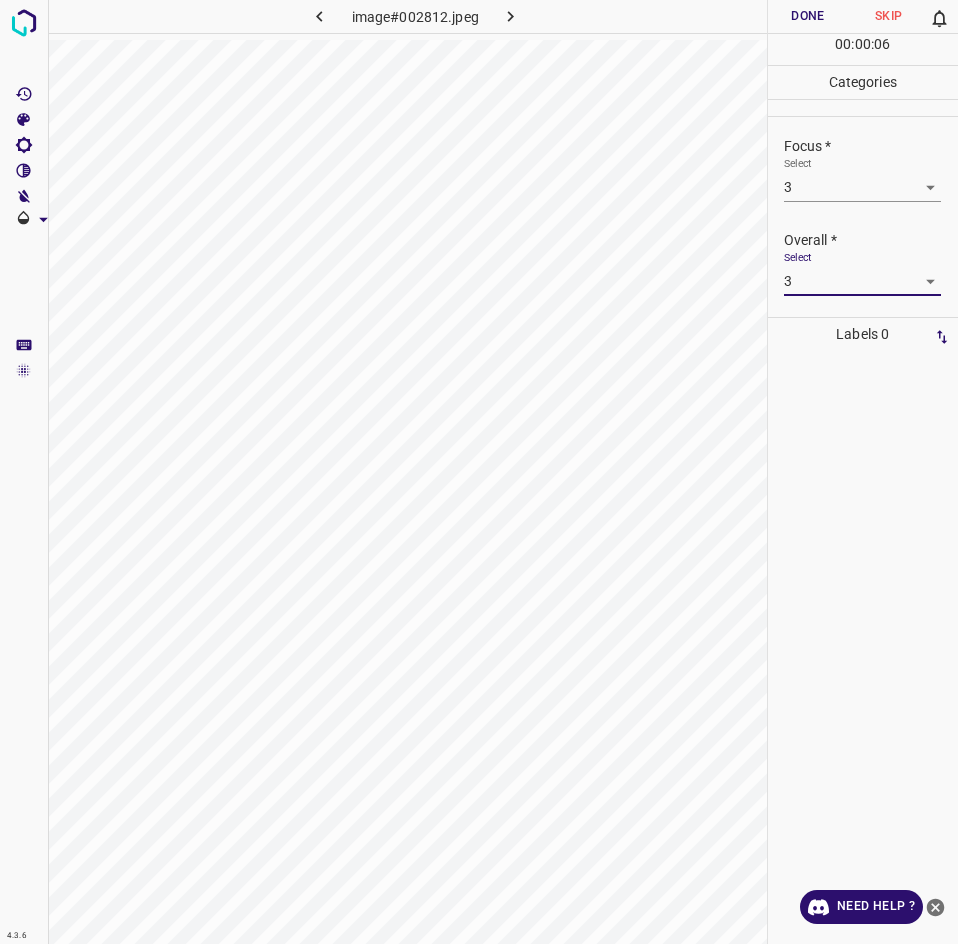 click on "Done" at bounding box center [808, 16] 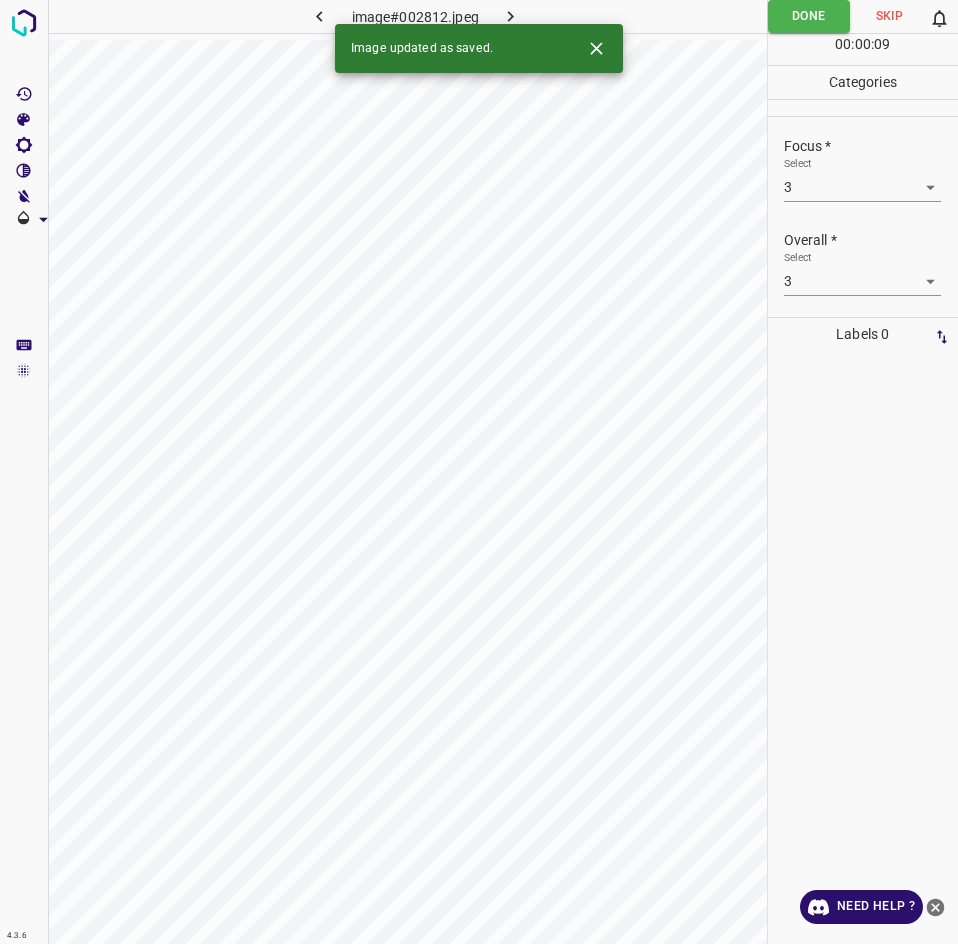 click 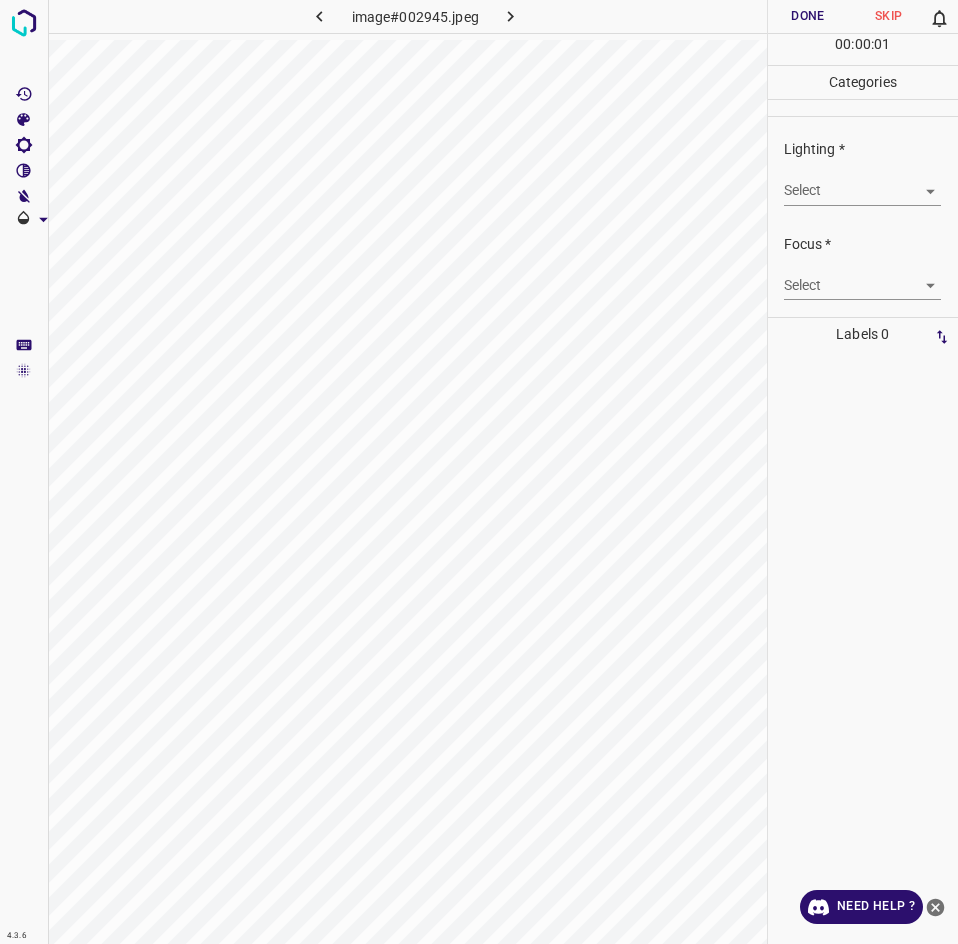 click on "4.3.6  image#002945.jpeg Done Skip 0 00   : 00   : 01   Categories Lighting *  Select ​ Focus *  Select ​ Overall *  Select ​ Labels   0 Categories 1 Lighting 2 Focus 3 Overall Tools Space Change between modes (Draw & Edit) I Auto labeling R Restore zoom M Zoom in N Zoom out Delete Delete selecte label Filters Z Restore filters X Saturation filter C Brightness filter V Contrast filter B Gray scale filter General O Download Need Help ? - Text - Hide - Delete" at bounding box center (479, 472) 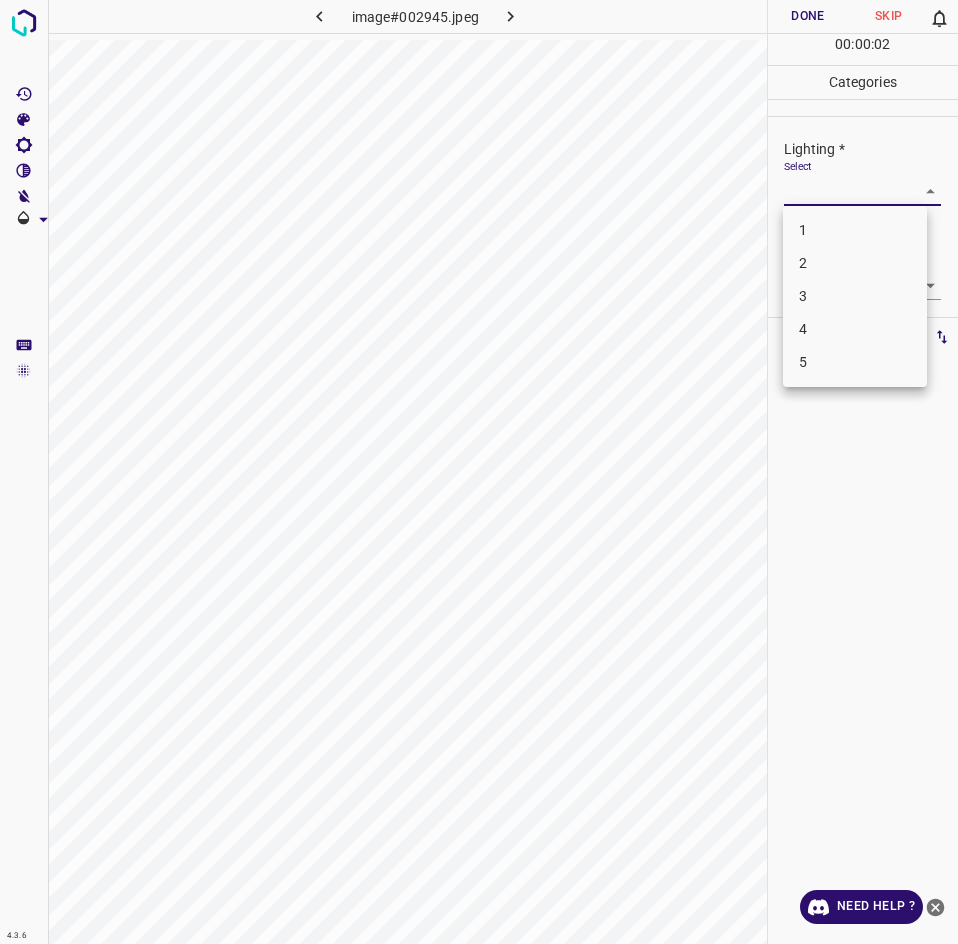 click on "3" at bounding box center [855, 296] 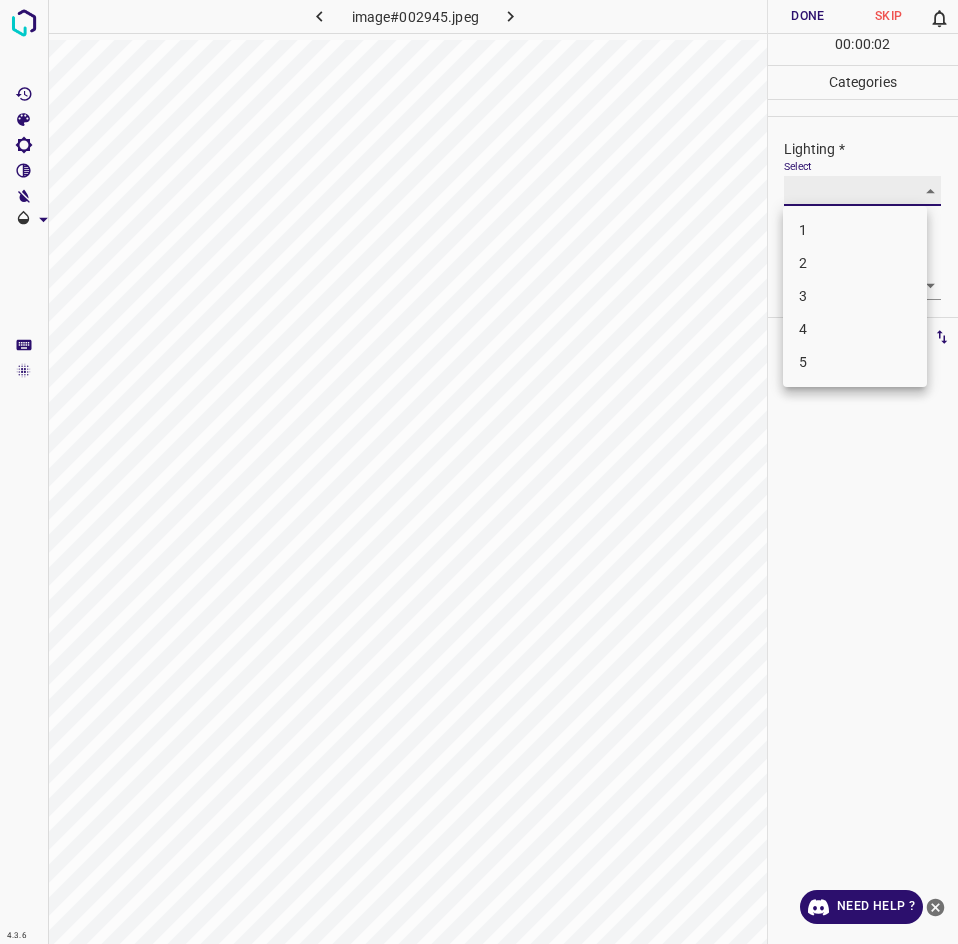 type on "3" 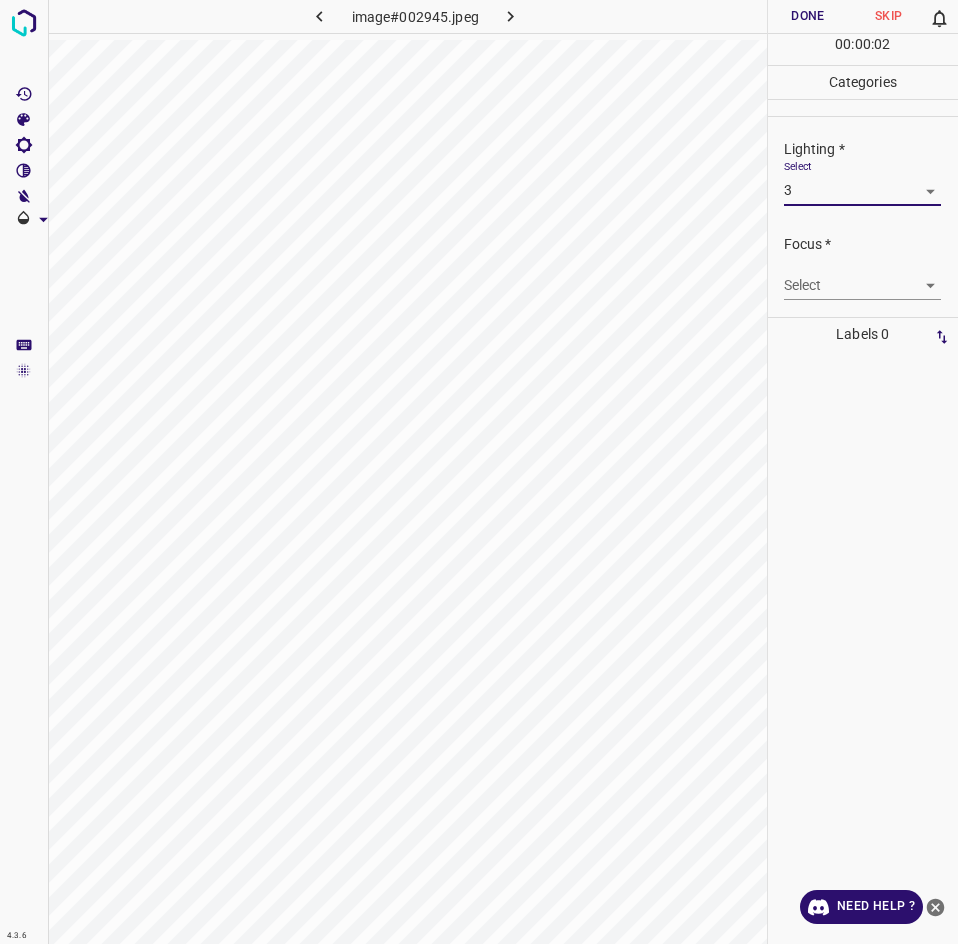 click on "1 2 3 4 5" at bounding box center (479, 472) 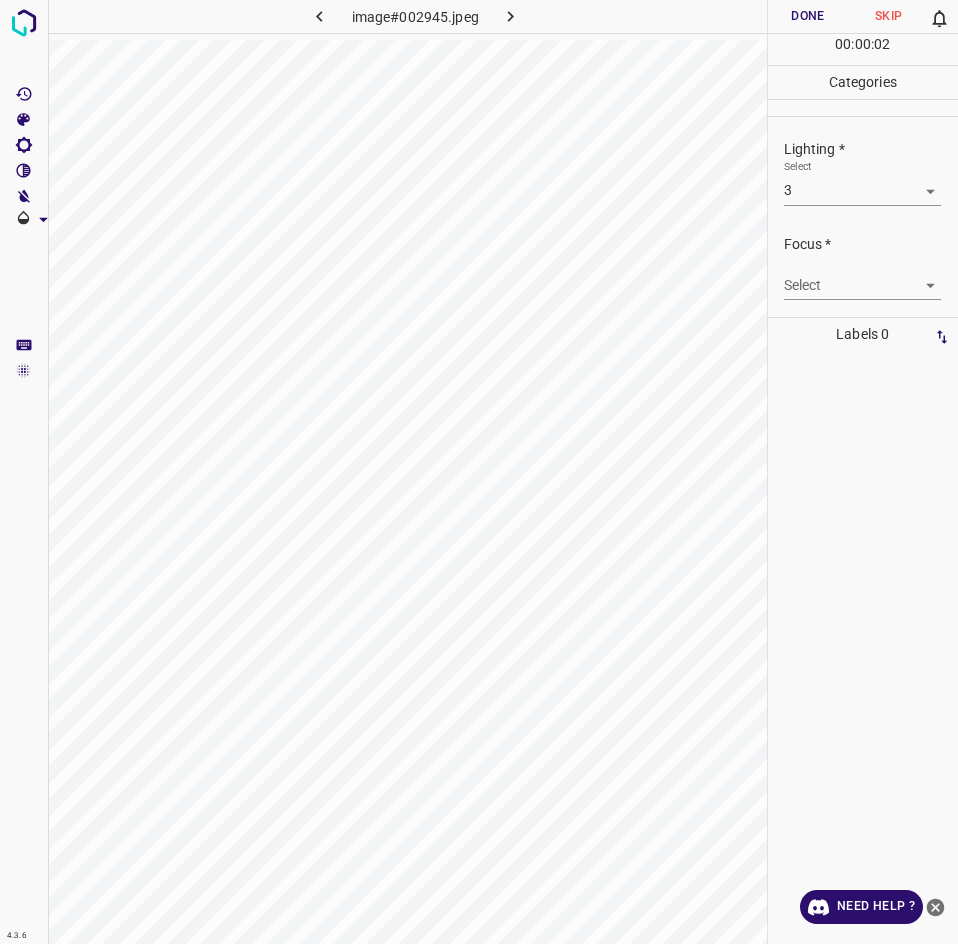 click on "4.3.6  image#002945.jpeg Done Skip 0 00   : 00   : 02   Categories Lighting *  Select 3 3 Focus *  Select ​ Overall *  Select ​ Labels   0 Categories 1 Lighting 2 Focus 3 Overall Tools Space Change between modes (Draw & Edit) I Auto labeling R Restore zoom M Zoom in N Zoom out Delete Delete selecte label Filters Z Restore filters X Saturation filter C Brightness filter V Contrast filter B Gray scale filter General O Download Need Help ? - Text - Hide - Delete" at bounding box center [479, 472] 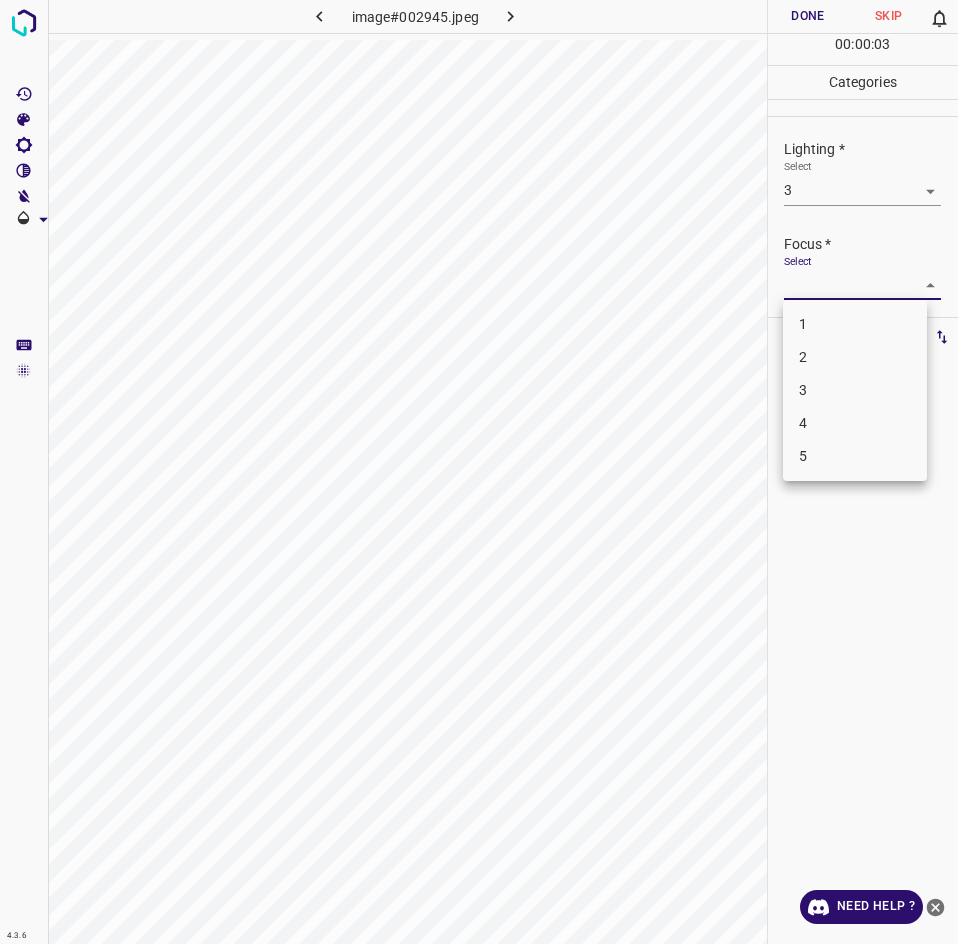 click on "3" at bounding box center [855, 390] 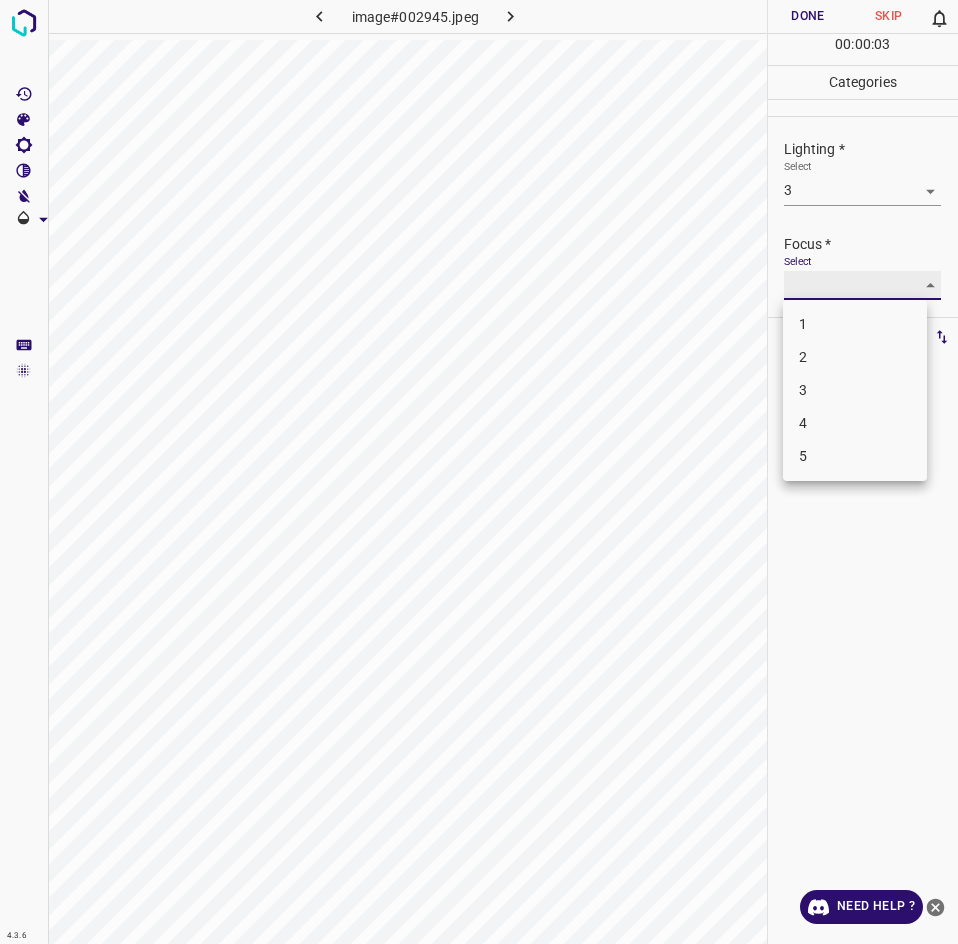 type on "3" 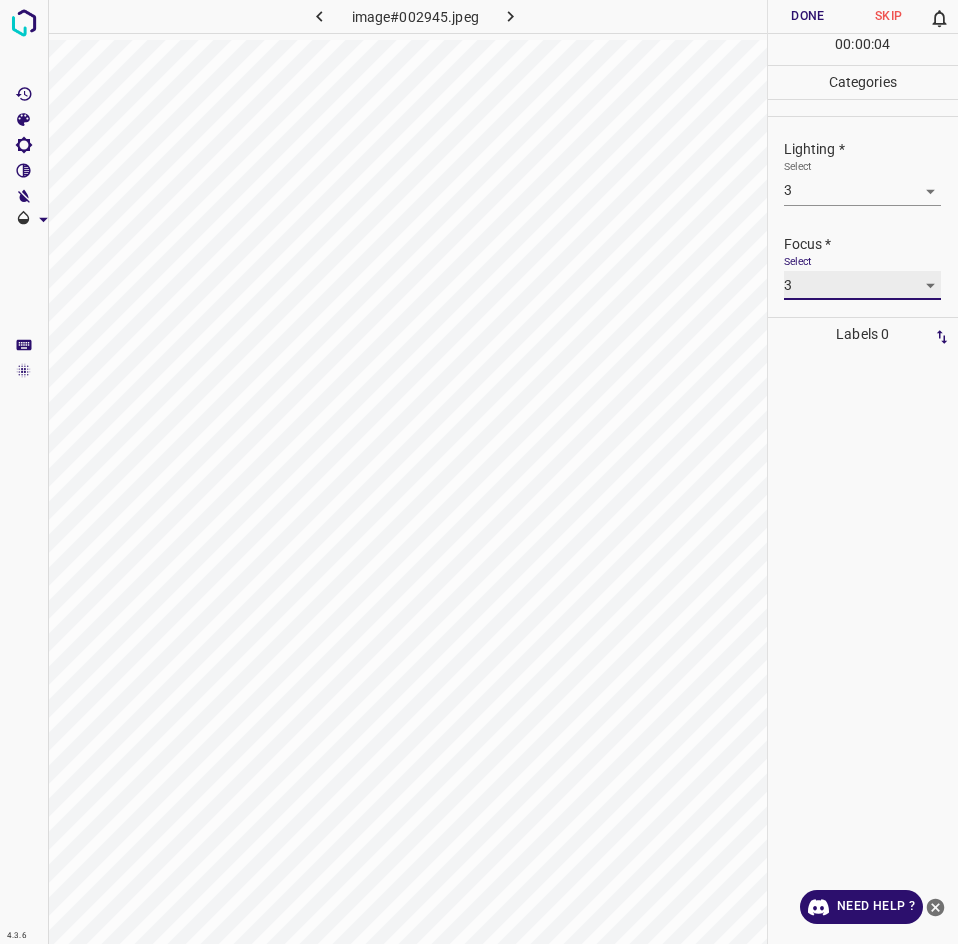 scroll, scrollTop: 49, scrollLeft: 0, axis: vertical 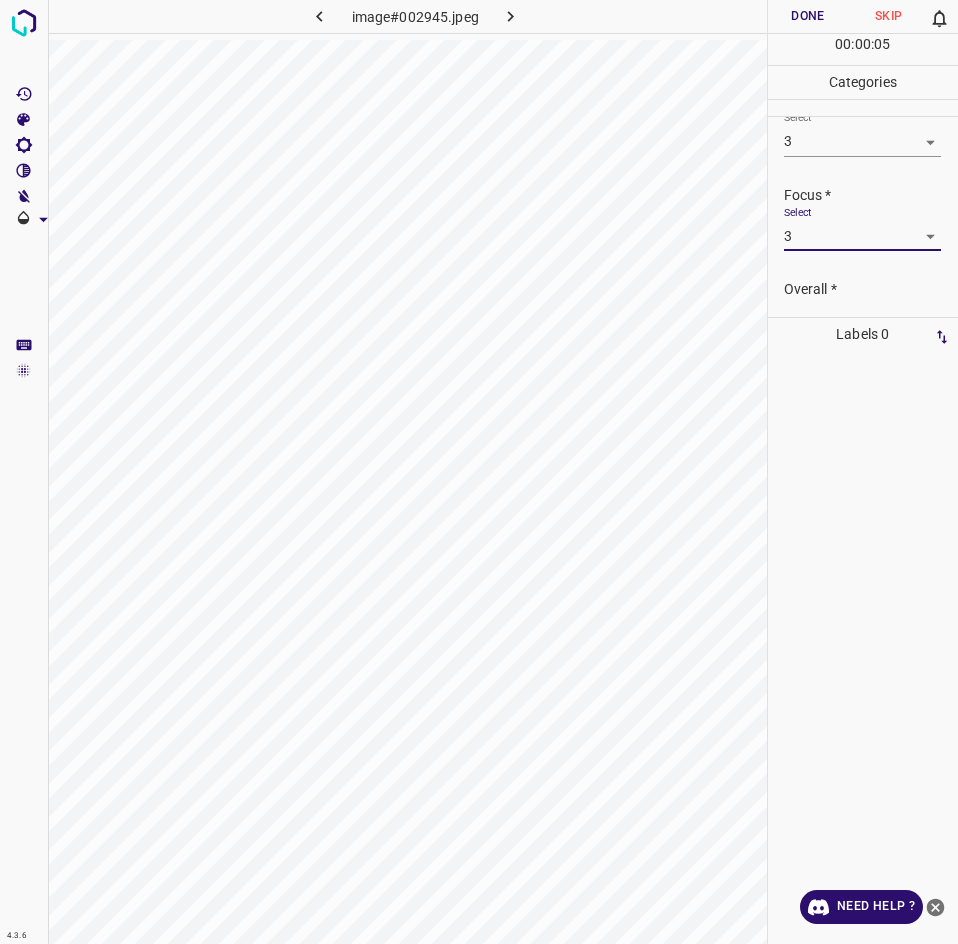 click on "Overall *" at bounding box center [871, 289] 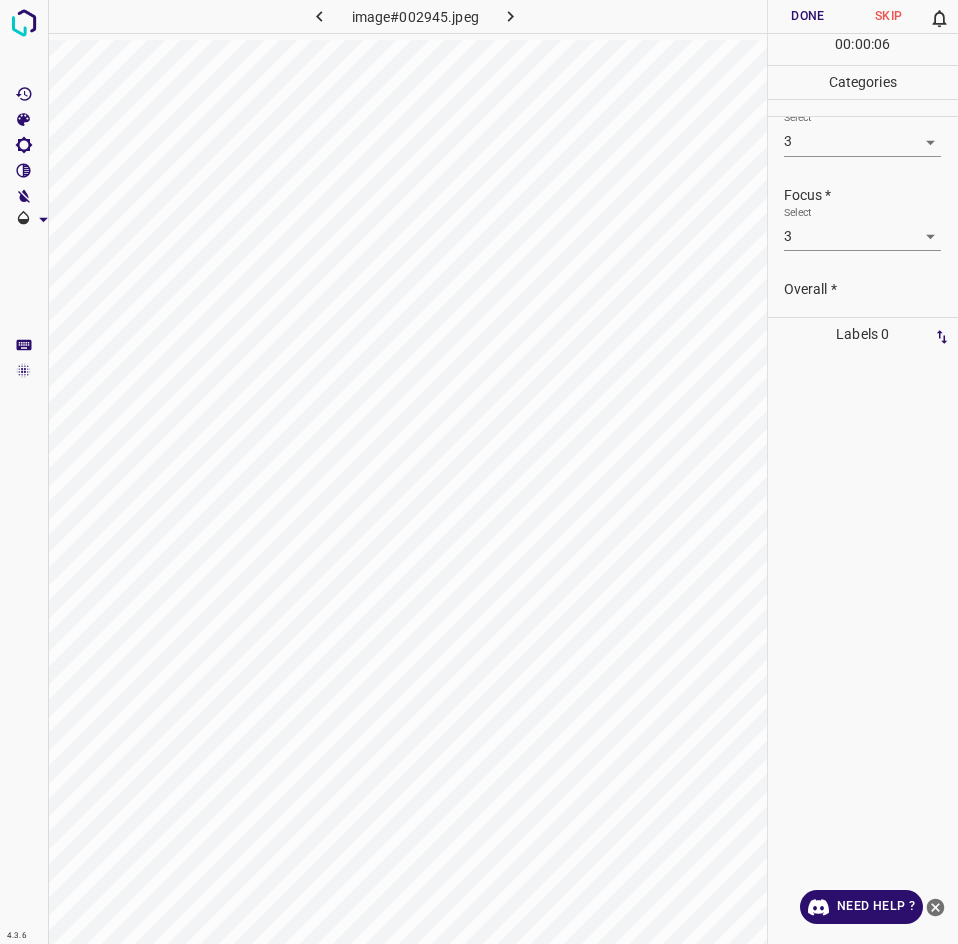 scroll, scrollTop: 98, scrollLeft: 0, axis: vertical 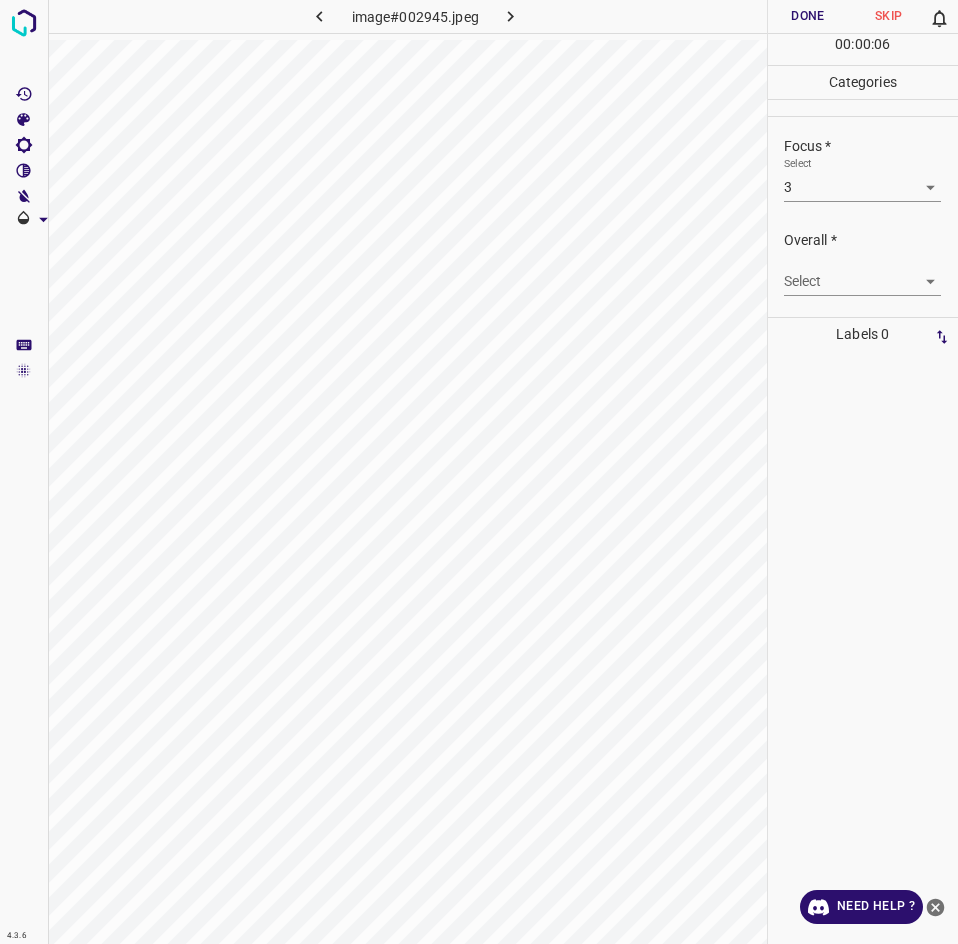 click on "Select ​" at bounding box center (862, 273) 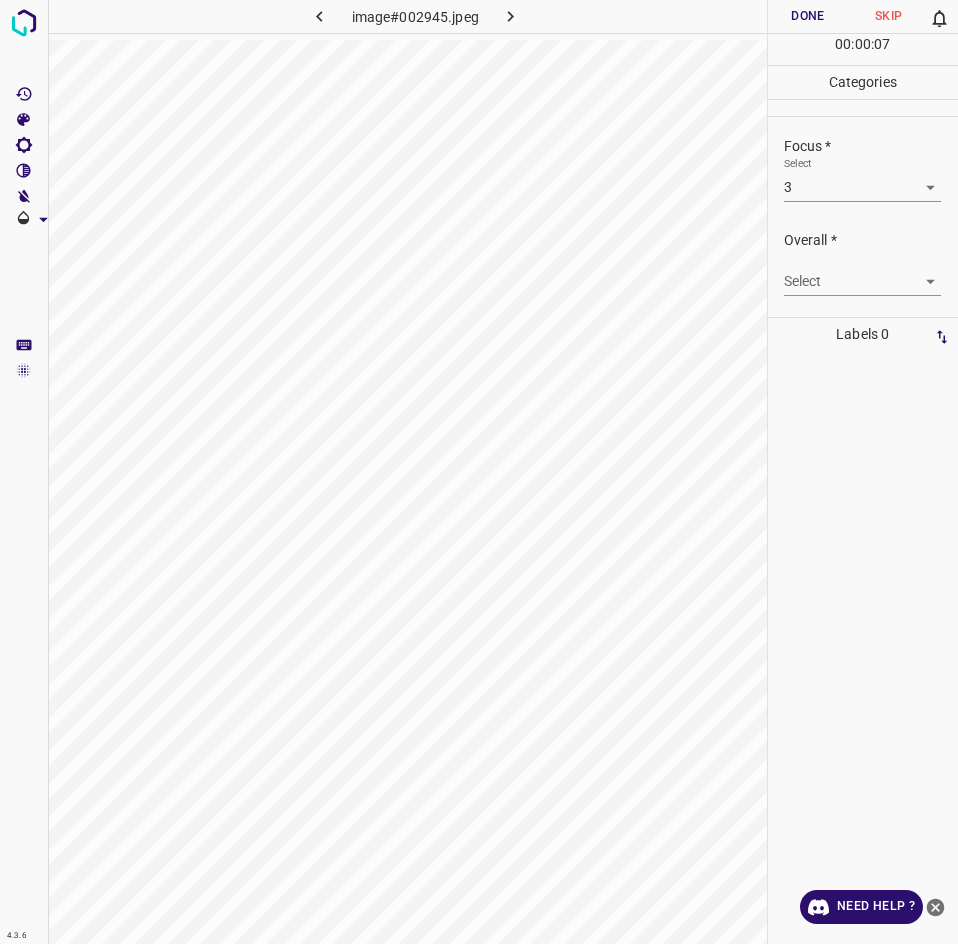 click on "4.3.6  image#002945.jpeg Done Skip 0 00   : 00   : 07   Categories Lighting *  Select 3 3 Focus *  Select 3 3 Overall *  Select ​ Labels   0 Categories 1 Lighting 2 Focus 3 Overall Tools Space Change between modes (Draw & Edit) I Auto labeling R Restore zoom M Zoom in N Zoom out Delete Delete selecte label Filters Z Restore filters X Saturation filter C Brightness filter V Contrast filter B Gray scale filter General O Download Need Help ? - Text - Hide - Delete" at bounding box center (479, 472) 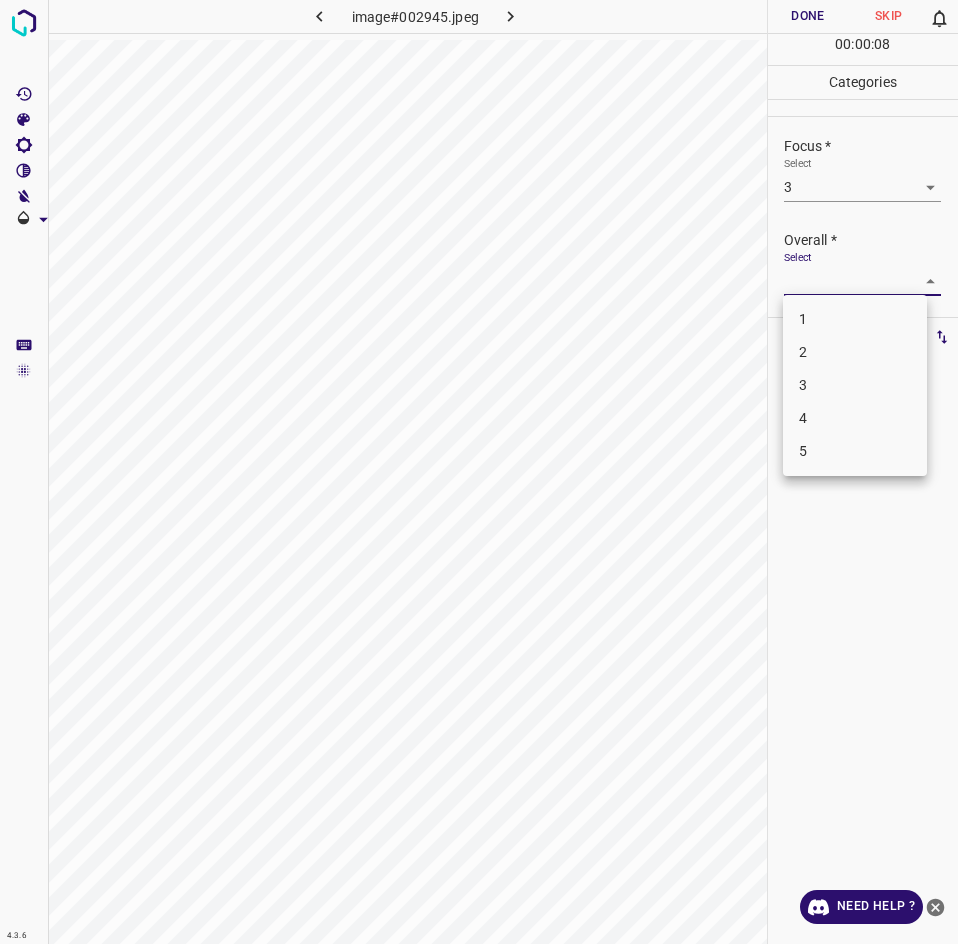 click on "3" at bounding box center (855, 385) 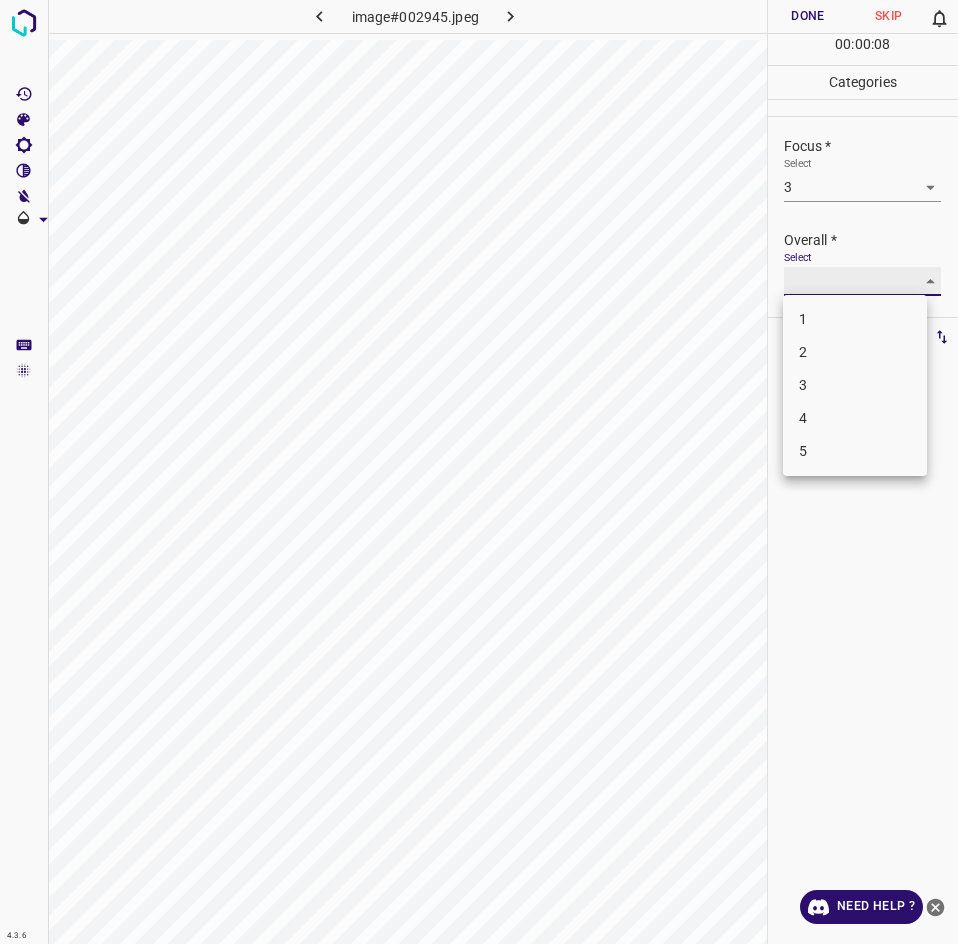 type on "3" 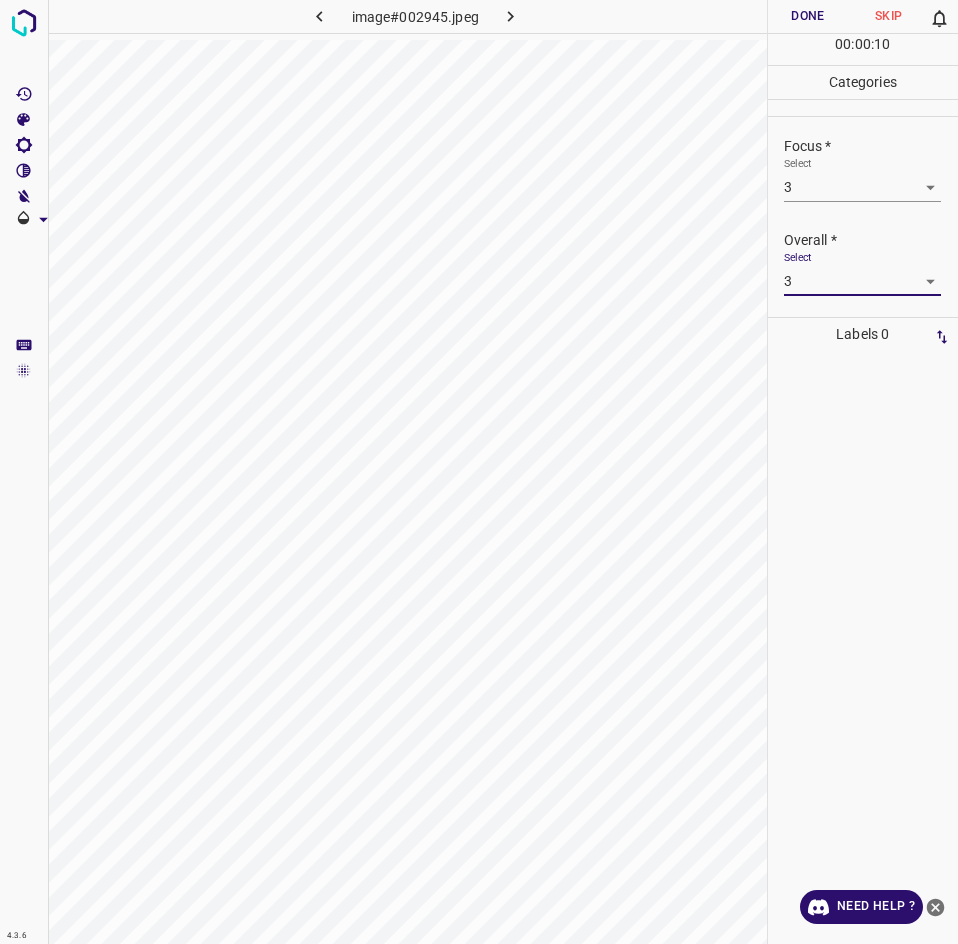 click on "Done" at bounding box center (808, 16) 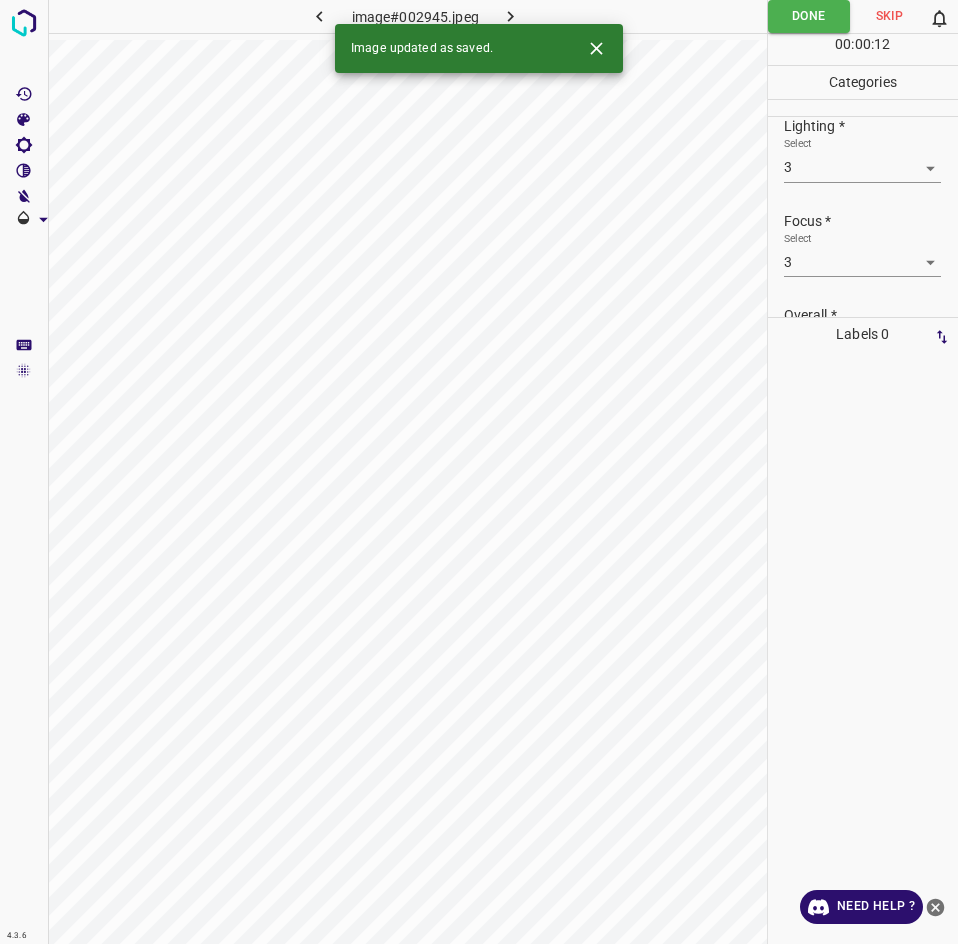 scroll, scrollTop: 0, scrollLeft: 0, axis: both 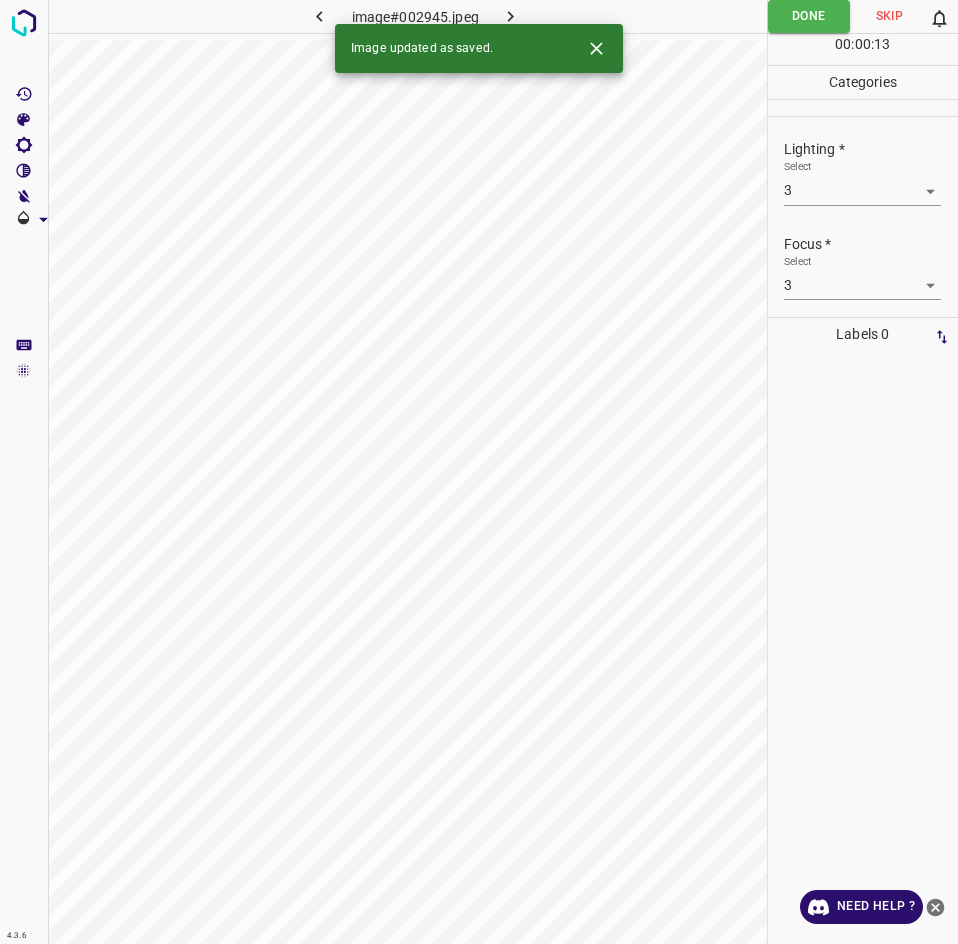 click 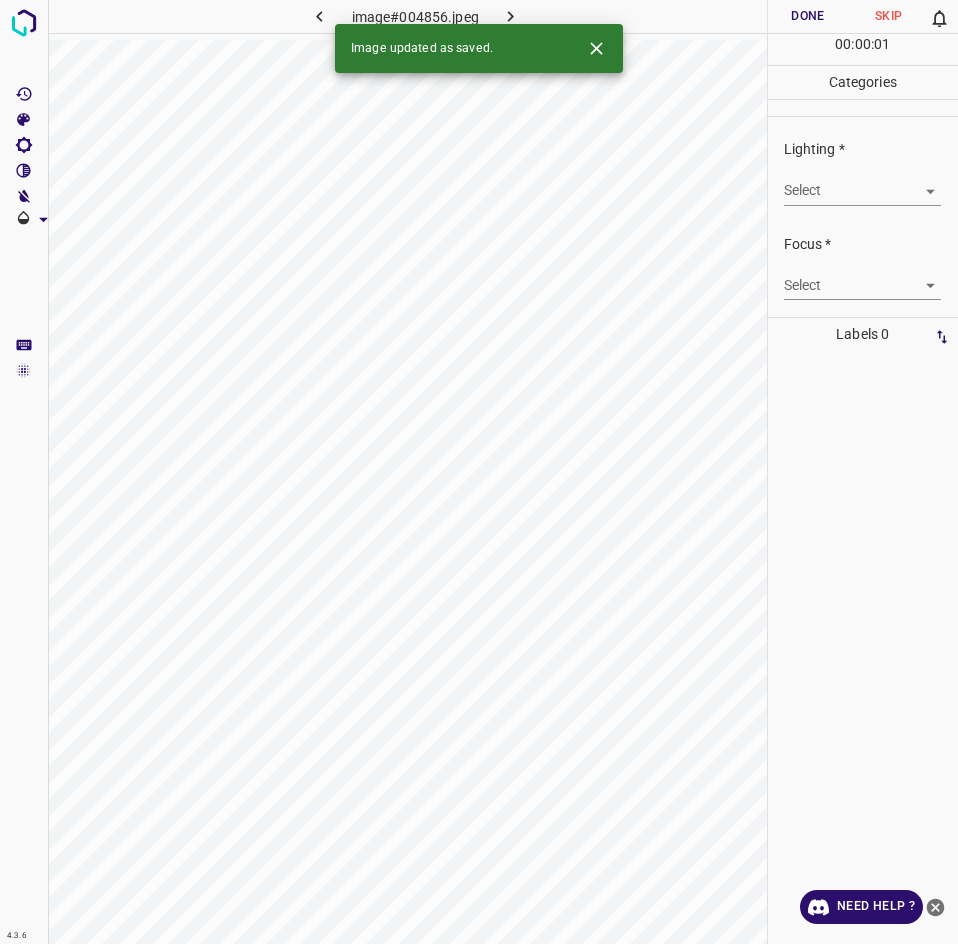 click on "4.3.6  image#004856.jpeg Done Skip 0 00   : 00   : 01   Categories Lighting *  Select ​ Focus *  Select ​ Overall *  Select ​ Labels   0 Categories 1 Lighting 2 Focus 3 Overall Tools Space Change between modes (Draw & Edit) I Auto labeling R Restore zoom M Zoom in N Zoom out Delete Delete selecte label Filters Z Restore filters X Saturation filter C Brightness filter V Contrast filter B Gray scale filter General O Download Image updated as saved. Need Help ? - Text - Hide - Delete" at bounding box center [479, 472] 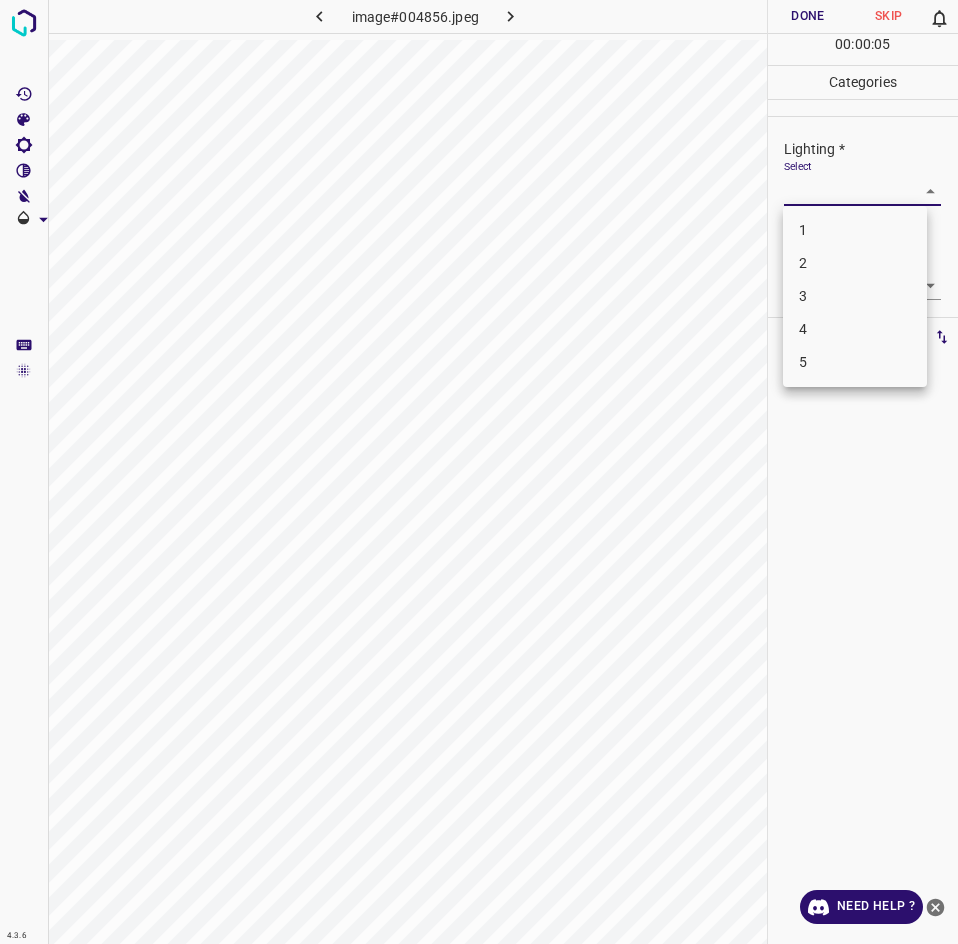 click on "3" at bounding box center [855, 296] 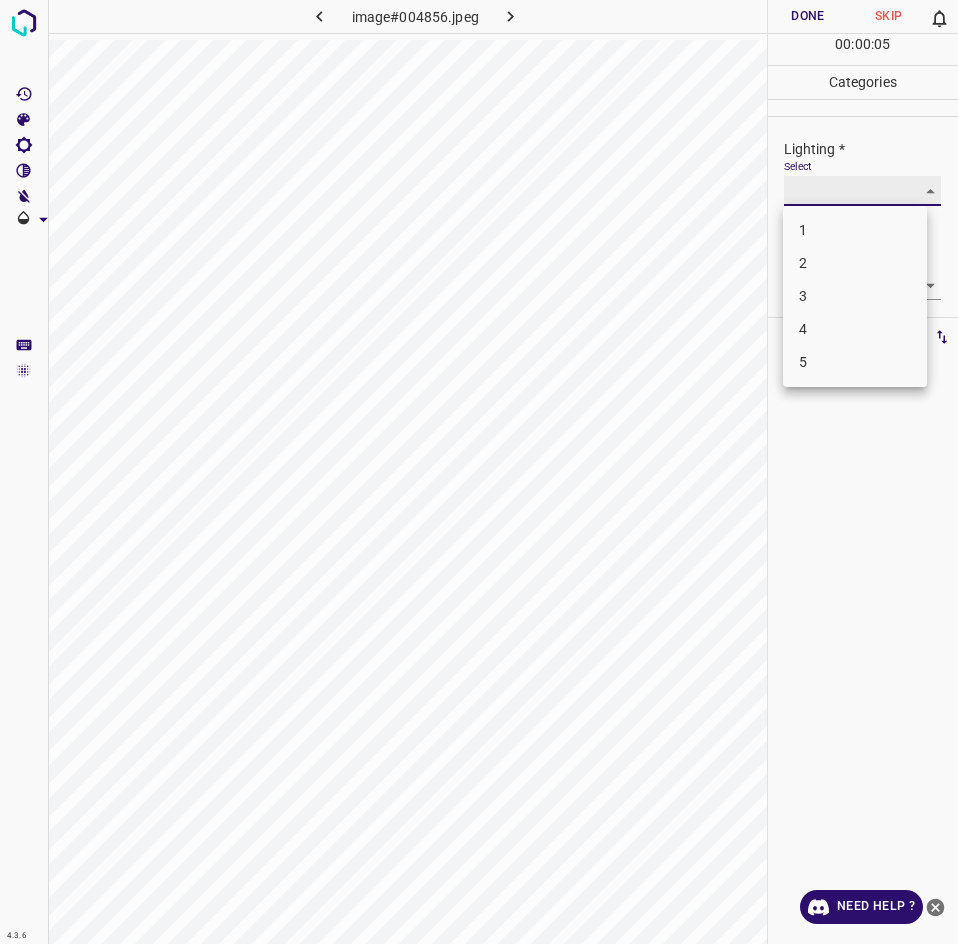 type on "3" 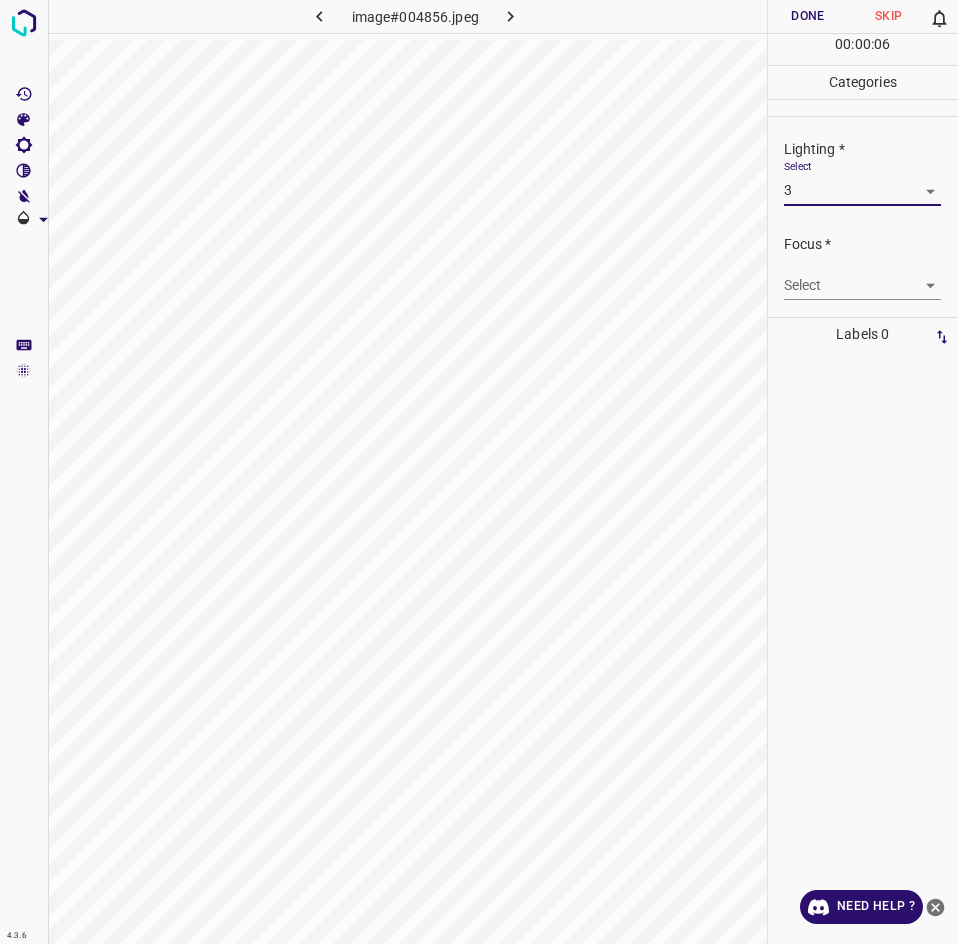 click on "4.3.6  image#004856.jpeg Done Skip 0 00   : 00   : 06   Categories Lighting *  Select 3 3 Focus *  Select ​ Overall *  Select ​ Labels   0 Categories 1 Lighting 2 Focus 3 Overall Tools Space Change between modes (Draw & Edit) I Auto labeling R Restore zoom M Zoom in N Zoom out Delete Delete selecte label Filters Z Restore filters X Saturation filter C Brightness filter V Contrast filter B Gray scale filter General O Download Need Help ? - Text - Hide - Delete" at bounding box center (479, 472) 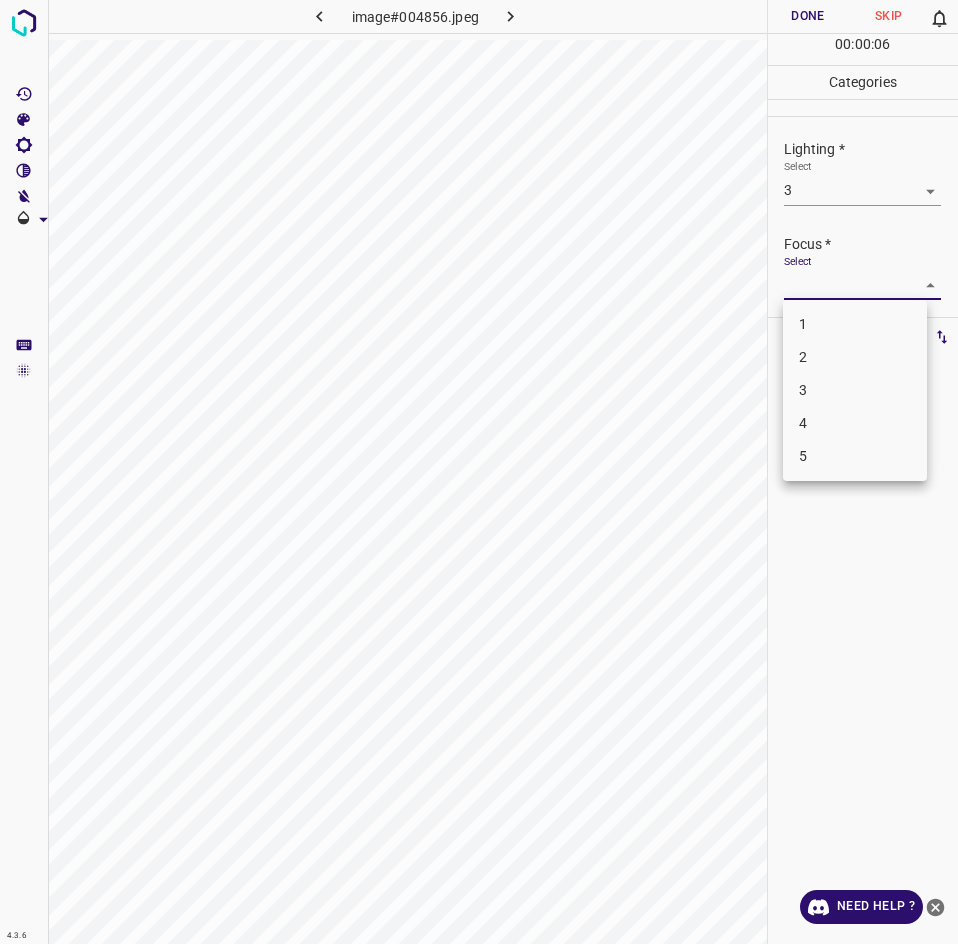 click on "3" at bounding box center [855, 390] 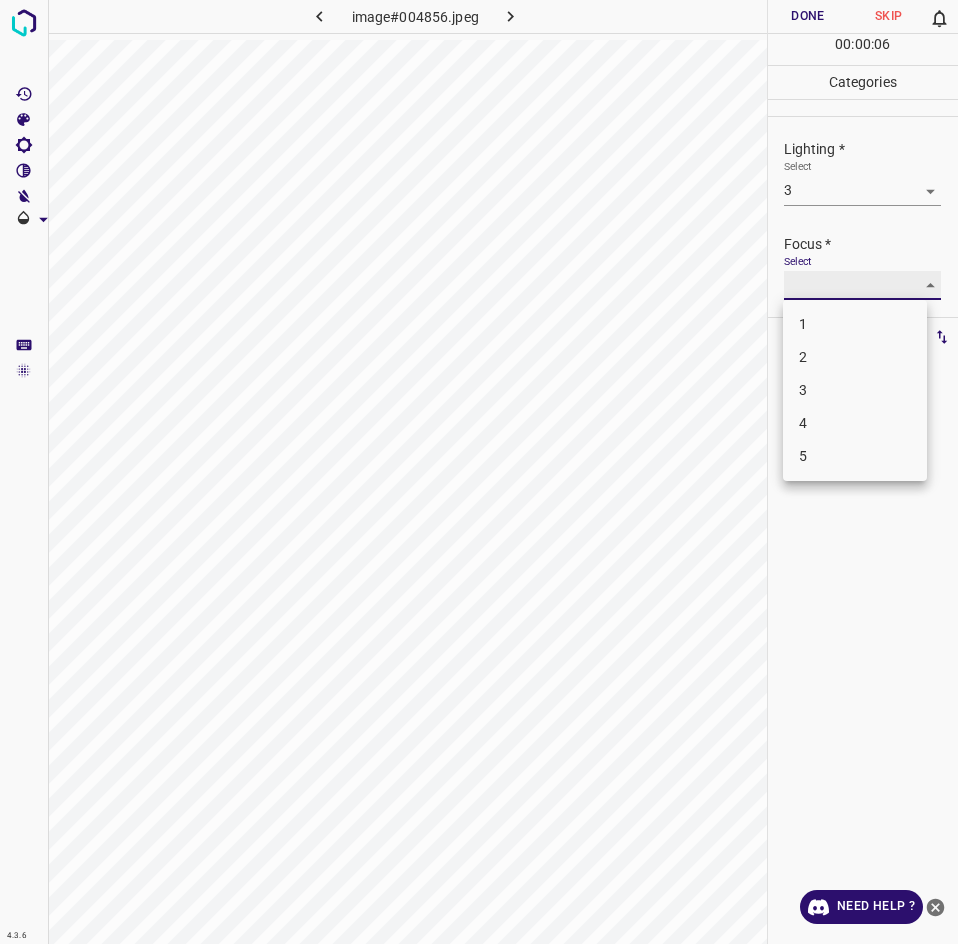 type on "3" 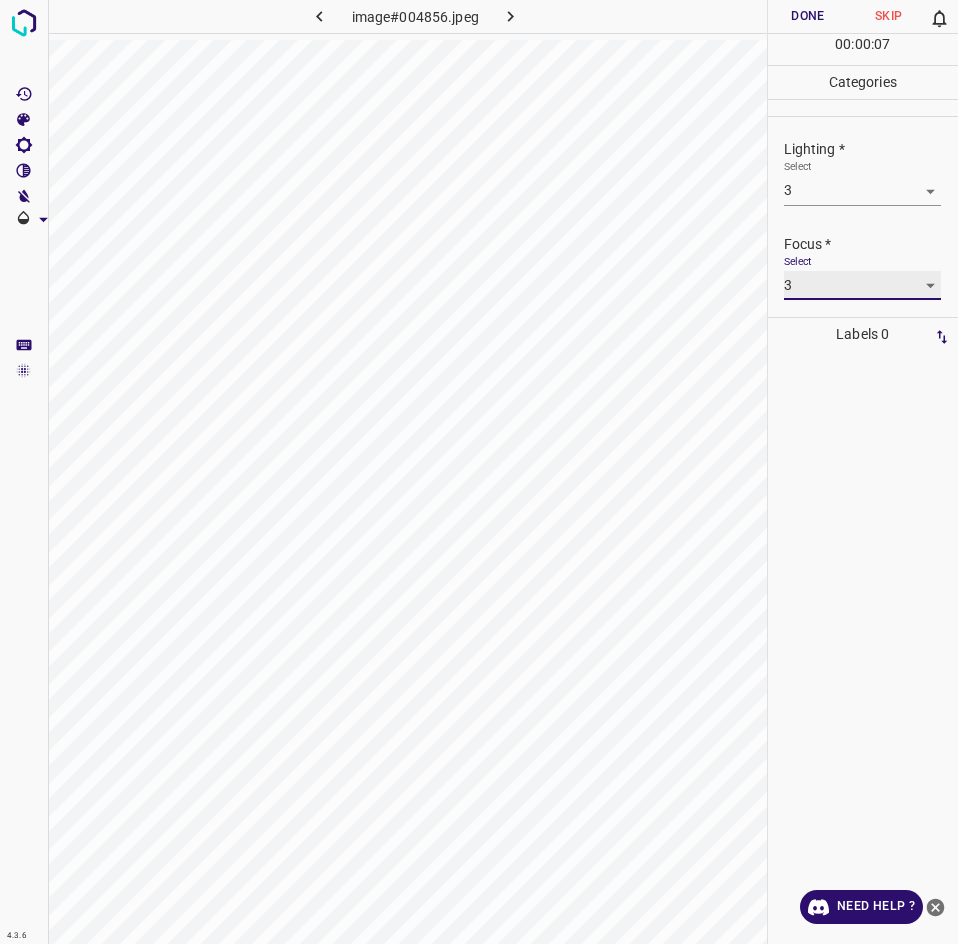 scroll, scrollTop: 97, scrollLeft: 0, axis: vertical 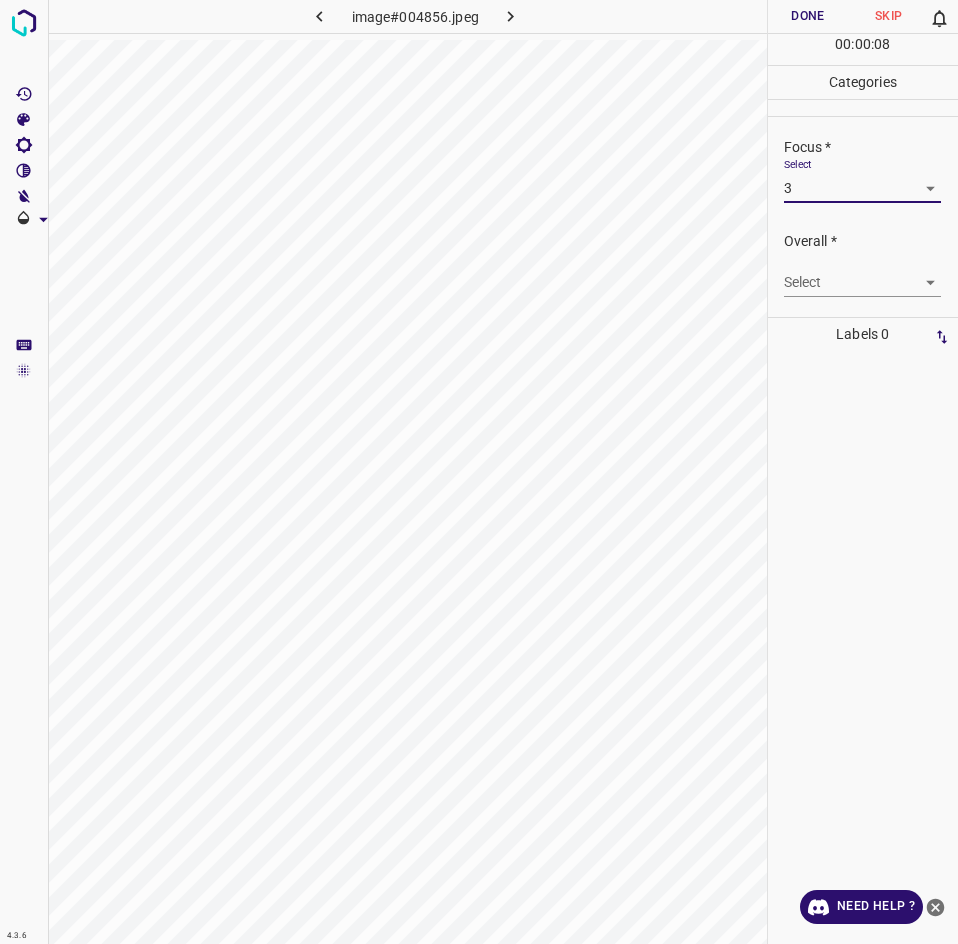 click on "4.3.6  image#004856.jpeg Done Skip 0 00   : 00   : 08   Categories Lighting *  Select 3 3 Focus *  Select 3 3 Overall *  Select ​ Labels   0 Categories 1 Lighting 2 Focus 3 Overall Tools Space Change between modes (Draw & Edit) I Auto labeling R Restore zoom M Zoom in N Zoom out Delete Delete selecte label Filters Z Restore filters X Saturation filter C Brightness filter V Contrast filter B Gray scale filter General O Download Need Help ? - Text - Hide - Delete" at bounding box center (479, 472) 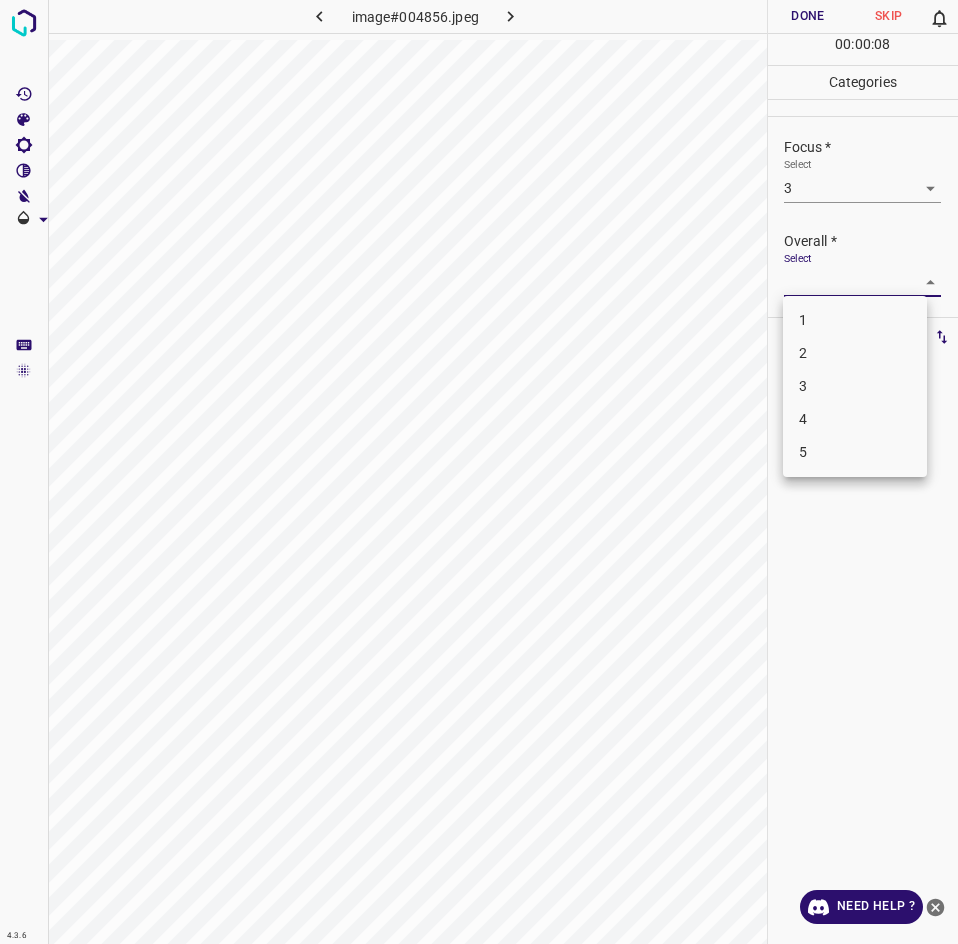 click on "3" at bounding box center (855, 386) 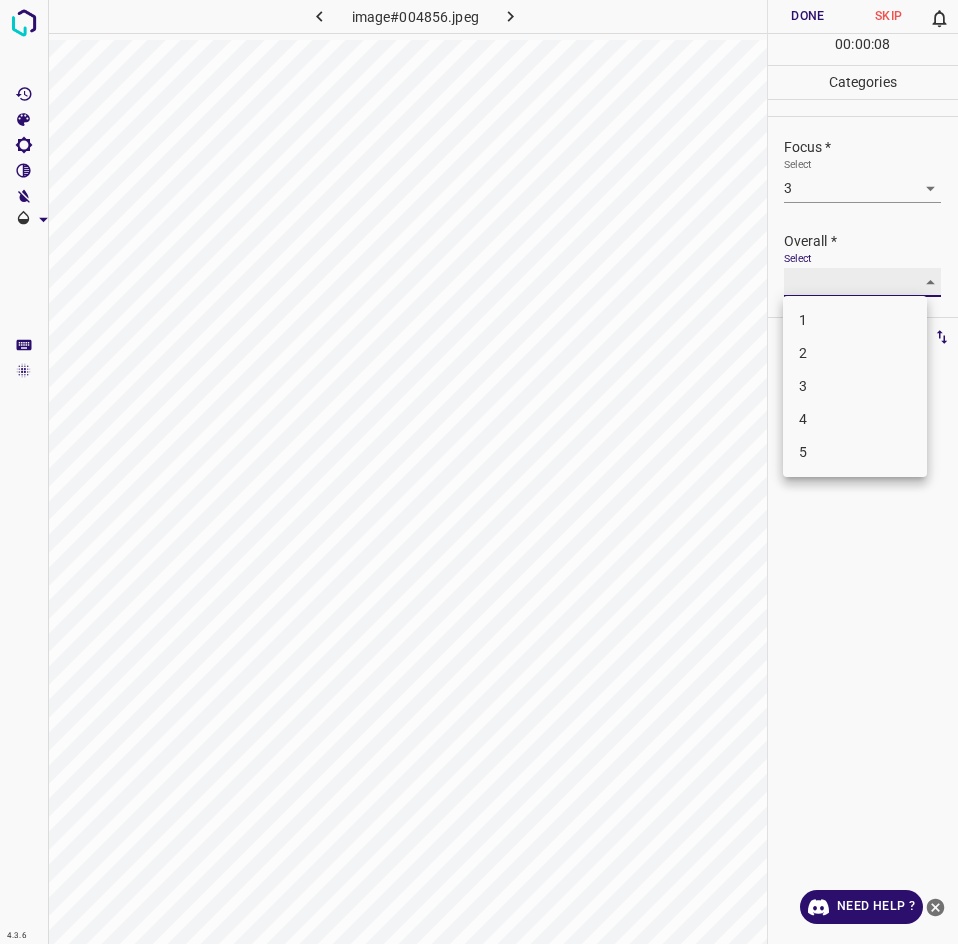 type on "3" 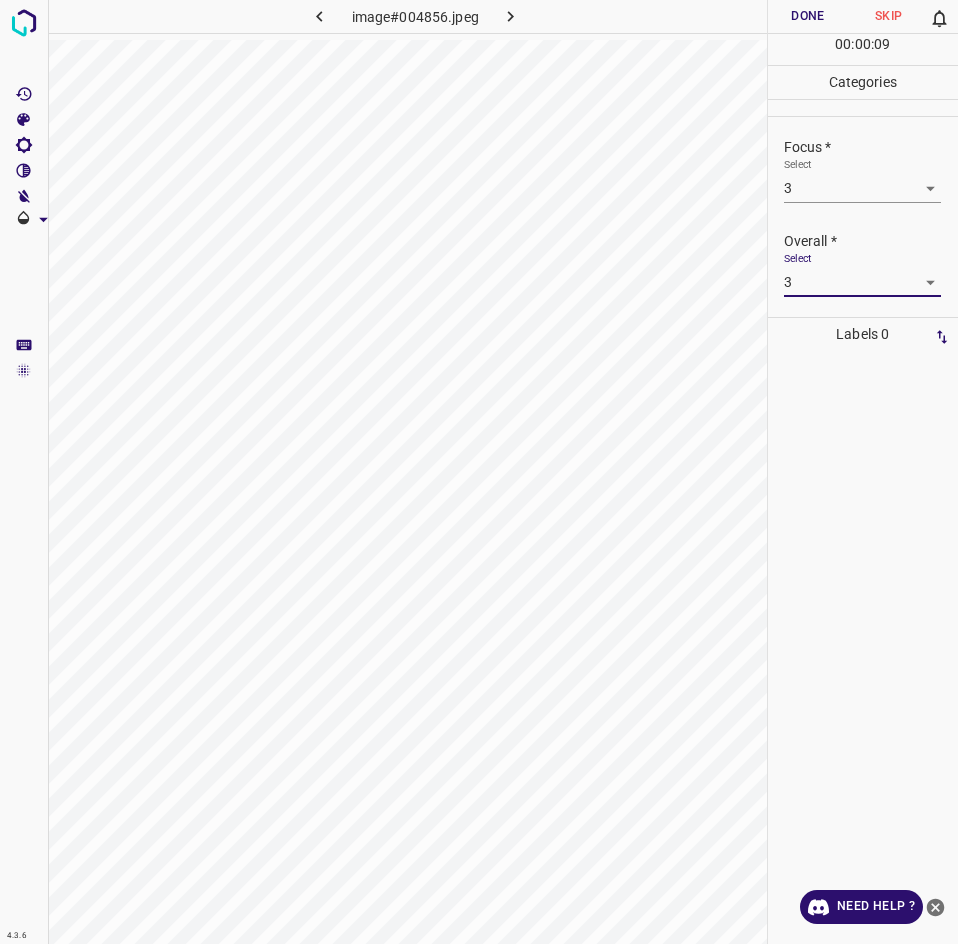 click on "Done" at bounding box center (808, 16) 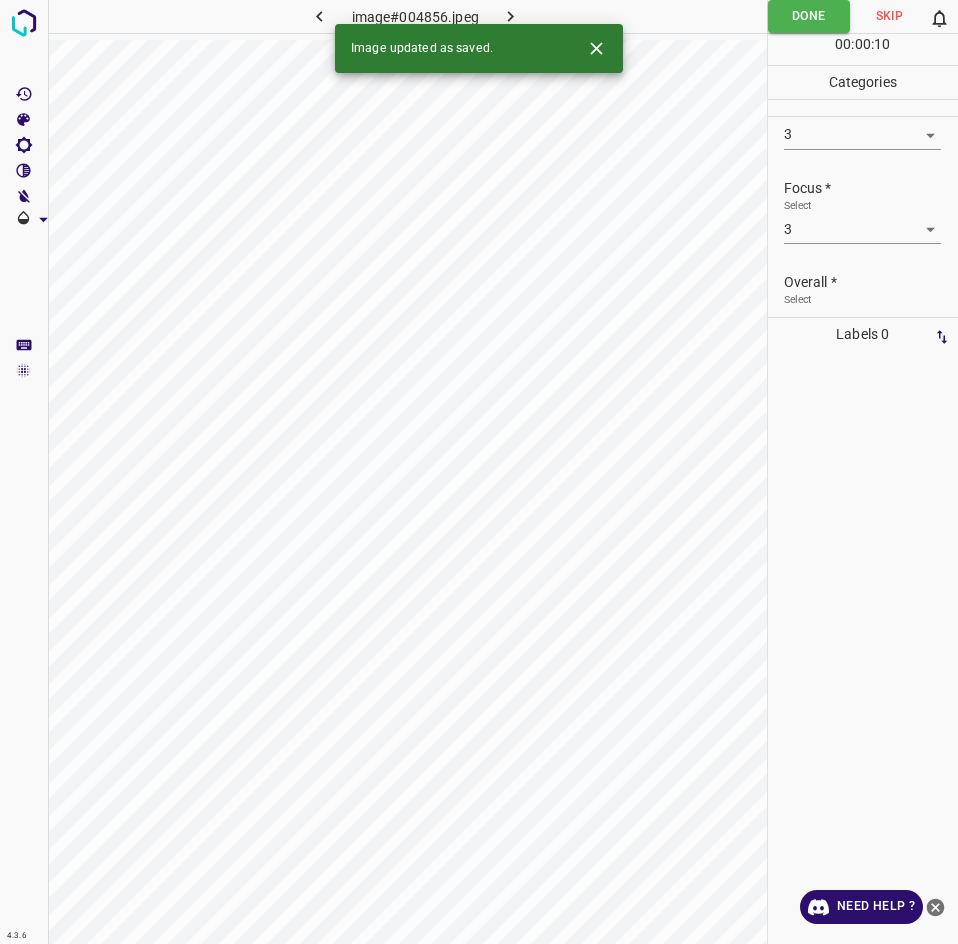 scroll, scrollTop: 0, scrollLeft: 0, axis: both 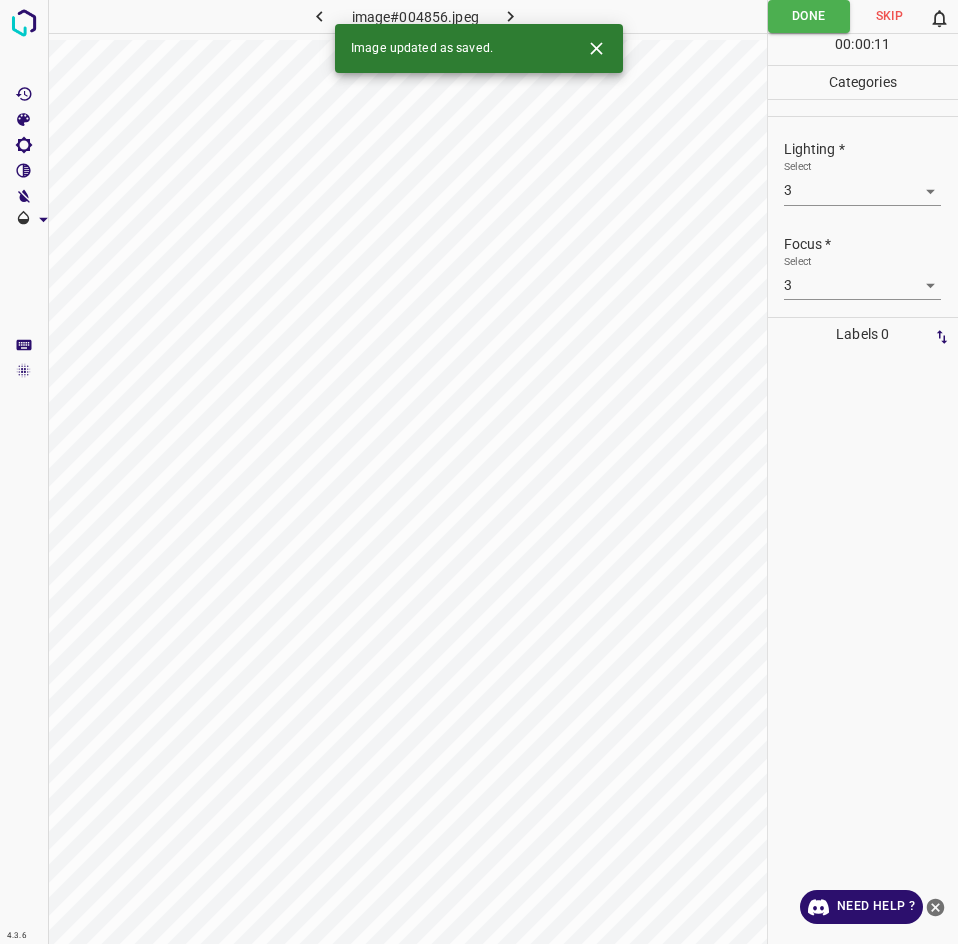 click 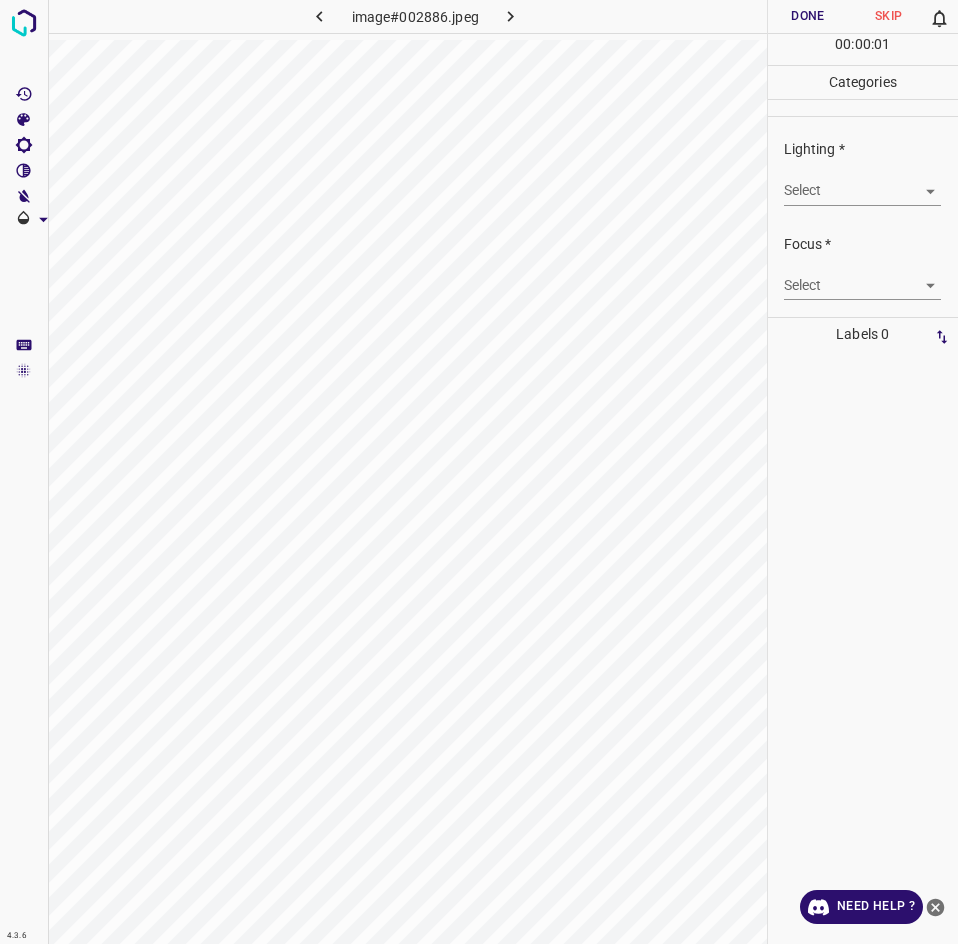 click on "4.3.6  image#002886.jpeg Done Skip 0 00   : 00   : 01   Categories Lighting *  Select ​ Focus *  Select ​ Overall *  Select ​ Labels   0 Categories 1 Lighting 2 Focus 3 Overall Tools Space Change between modes (Draw & Edit) I Auto labeling R Restore zoom M Zoom in N Zoom out Delete Delete selecte label Filters Z Restore filters X Saturation filter C Brightness filter V Contrast filter B Gray scale filter General O Download Need Help ? - Text - Hide - Delete" at bounding box center (479, 472) 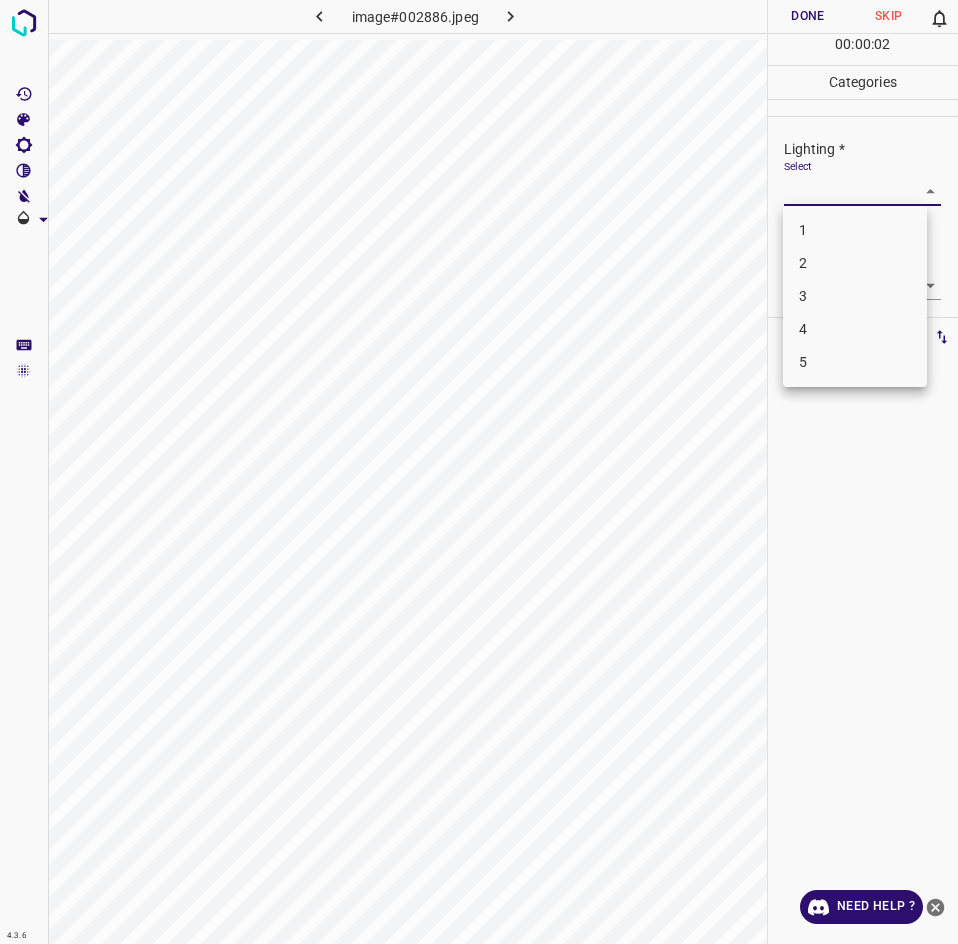 click on "3" at bounding box center (855, 296) 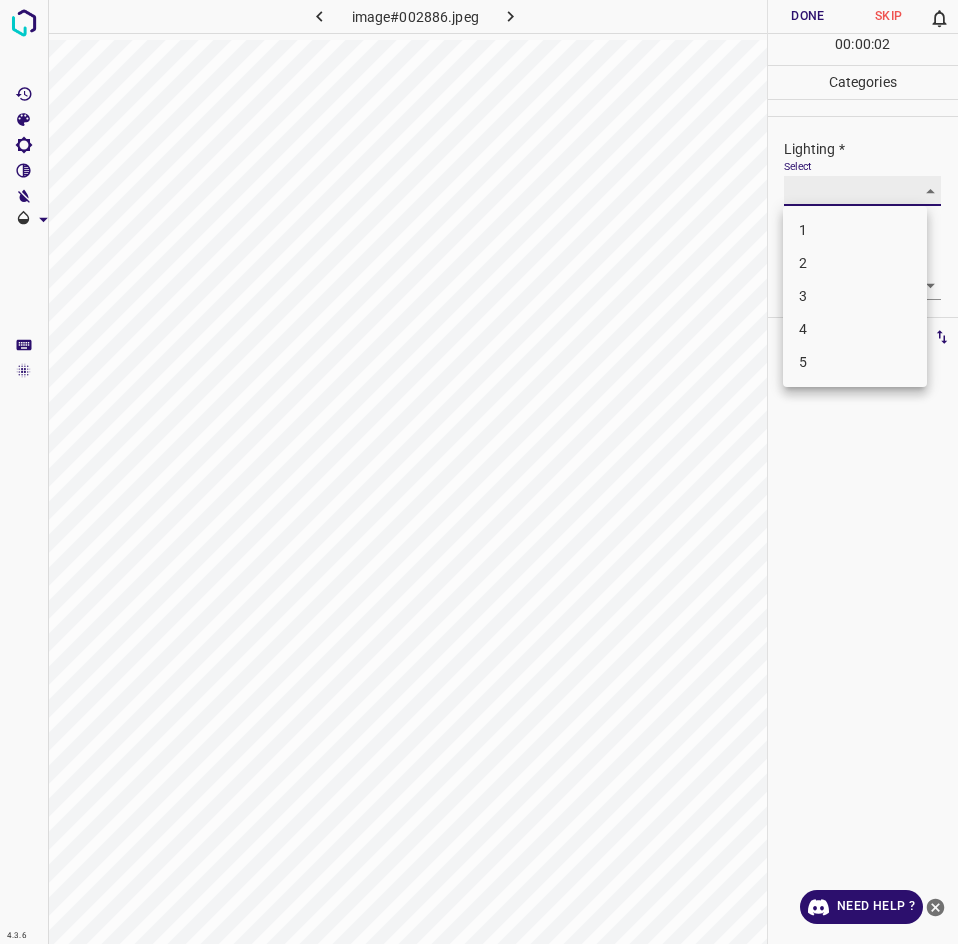 type on "3" 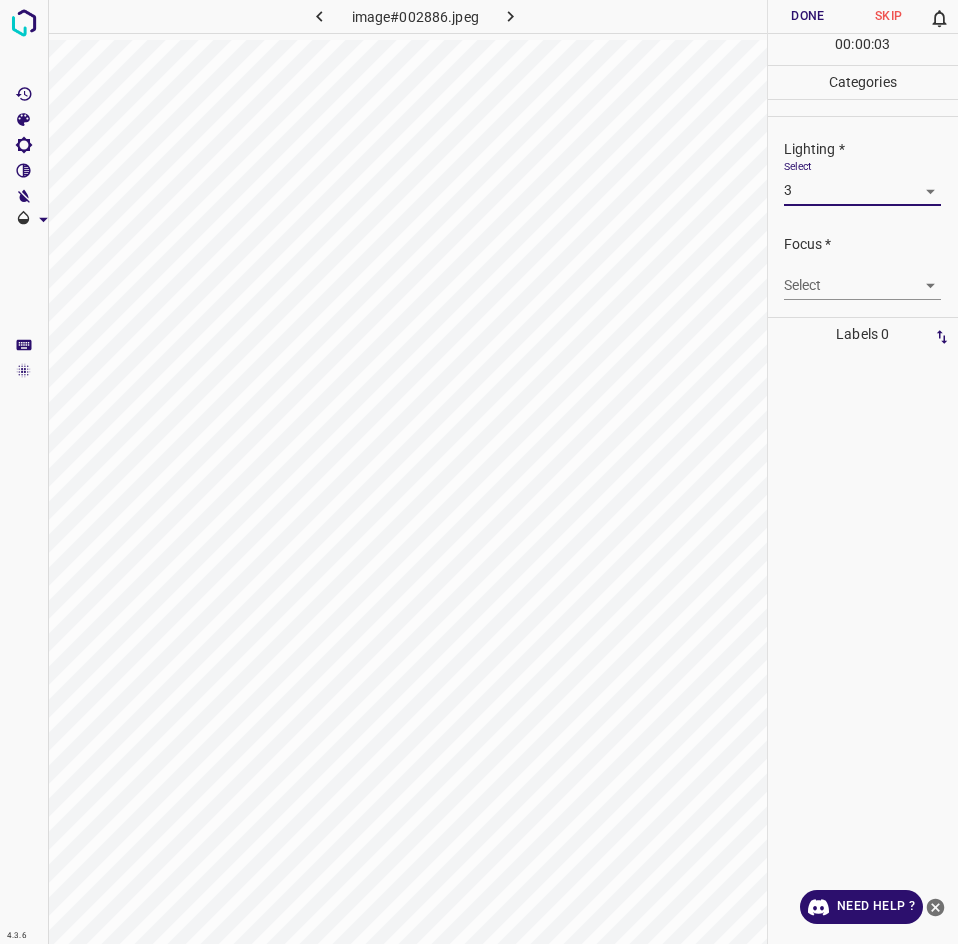 click on "4.3.6  image#002886.jpeg Done Skip 0 00   : 00   : 03   Categories Lighting *  Select 3 3 Focus *  Select ​ Overall *  Select ​ Labels   0 Categories 1 Lighting 2 Focus 3 Overall Tools Space Change between modes (Draw & Edit) I Auto labeling R Restore zoom M Zoom in N Zoom out Delete Delete selecte label Filters Z Restore filters X Saturation filter C Brightness filter V Contrast filter B Gray scale filter General O Download Need Help ? - Text - Hide - Delete" at bounding box center (479, 472) 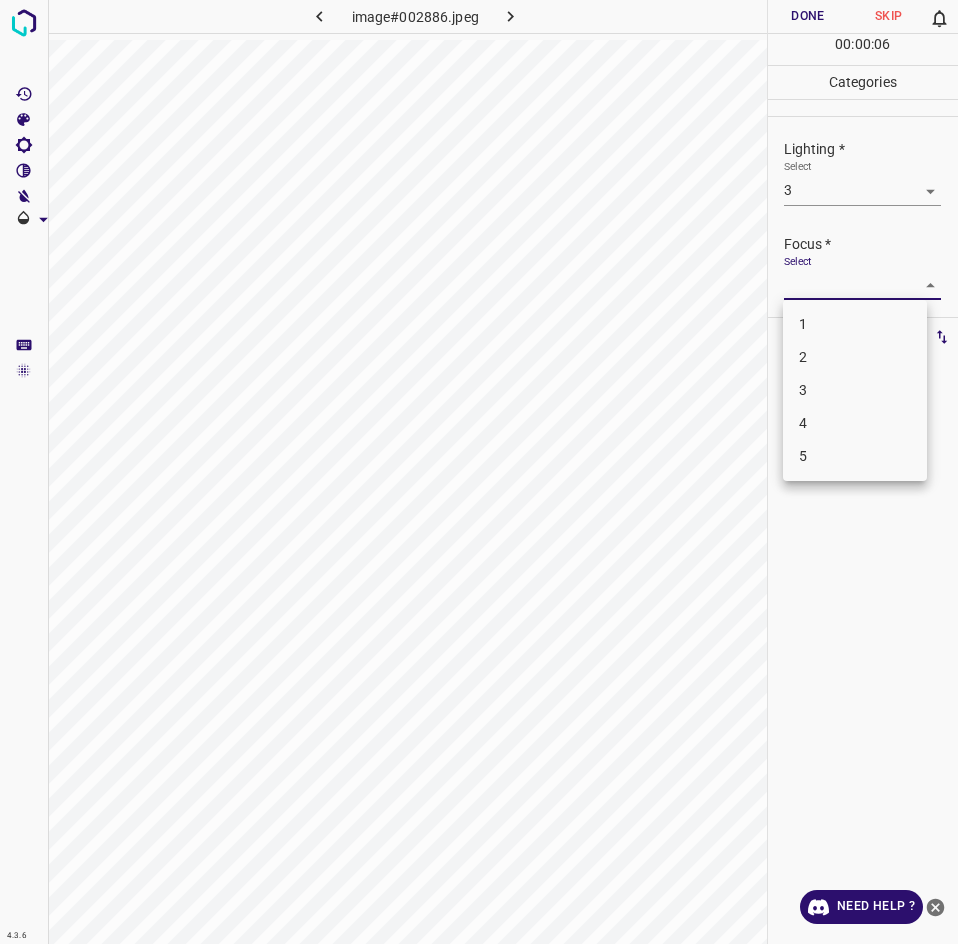click on "2" at bounding box center [855, 357] 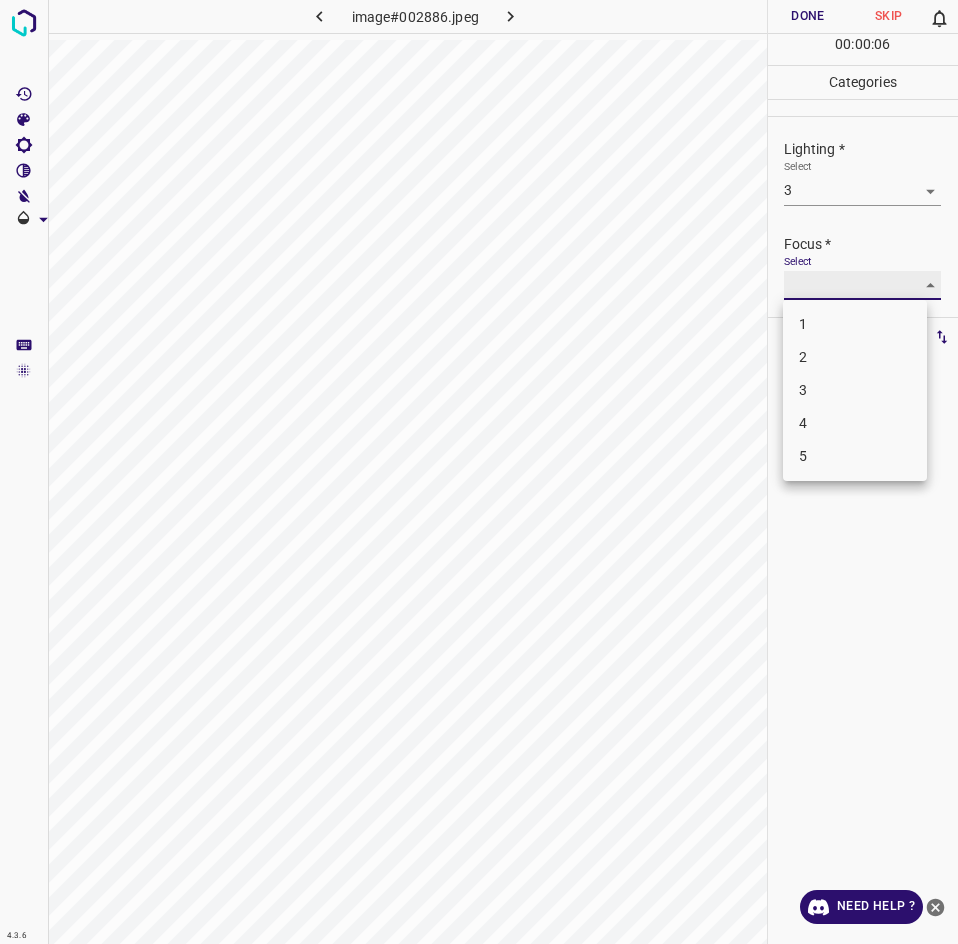 type on "2" 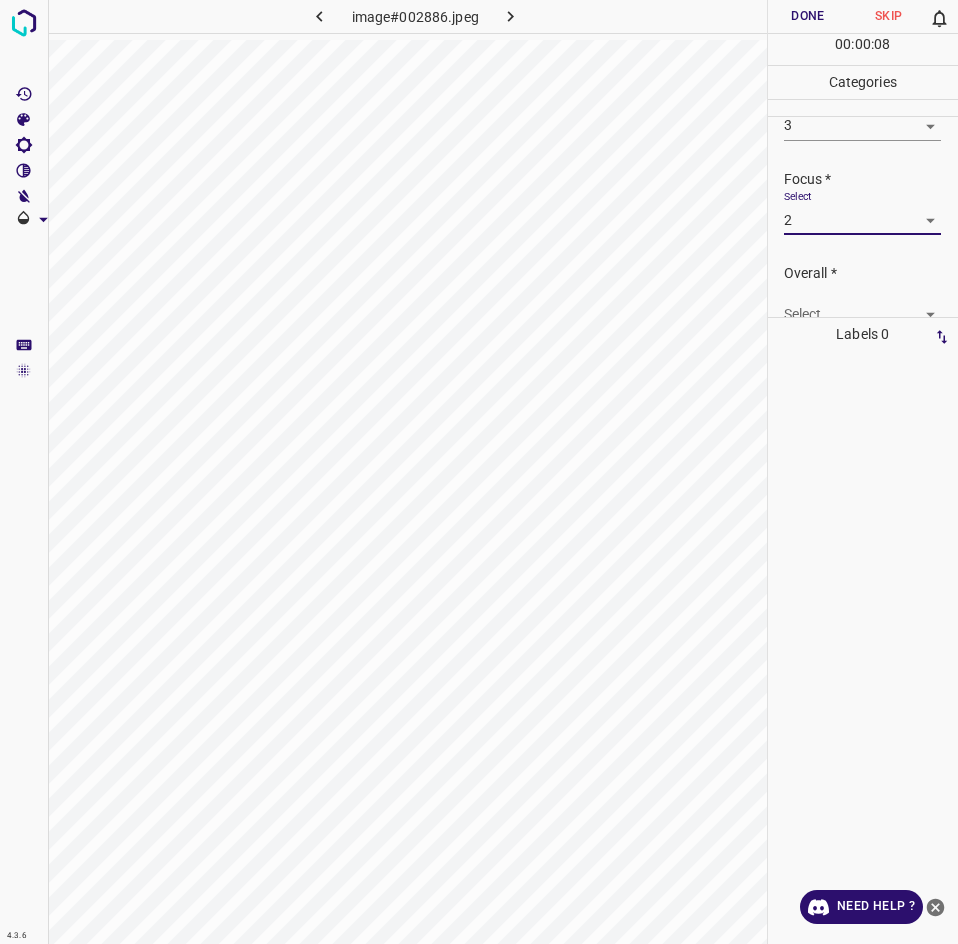 click on "4.3.6  image#002886.jpeg Done Skip 0 00   : 00   : 08   Categories Lighting *  Select 3 3 Focus *  Select 2 2 Overall *  Select ​ Labels   0 Categories 1 Lighting 2 Focus 3 Overall Tools Space Change between modes (Draw & Edit) I Auto labeling R Restore zoom M Zoom in N Zoom out Delete Delete selecte label Filters Z Restore filters X Saturation filter C Brightness filter V Contrast filter B Gray scale filter General O Download Need Help ? - Text - Hide - Delete" at bounding box center [479, 472] 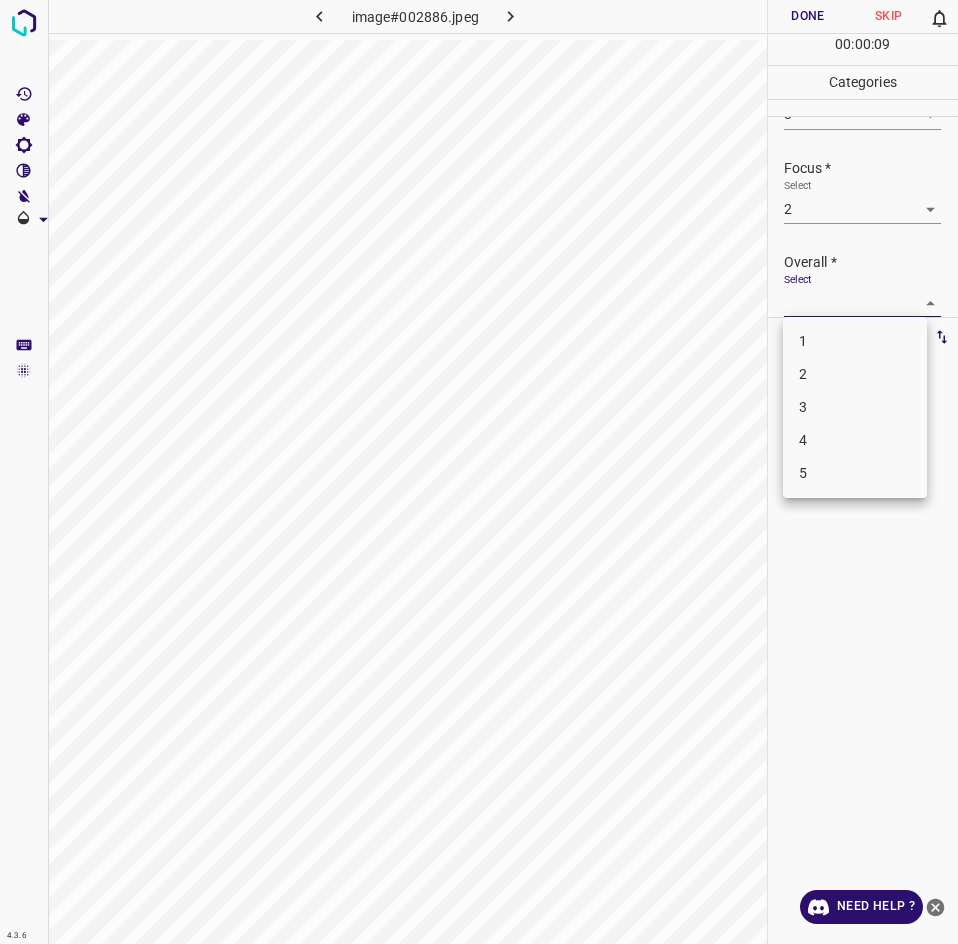 click on "3" at bounding box center (855, 407) 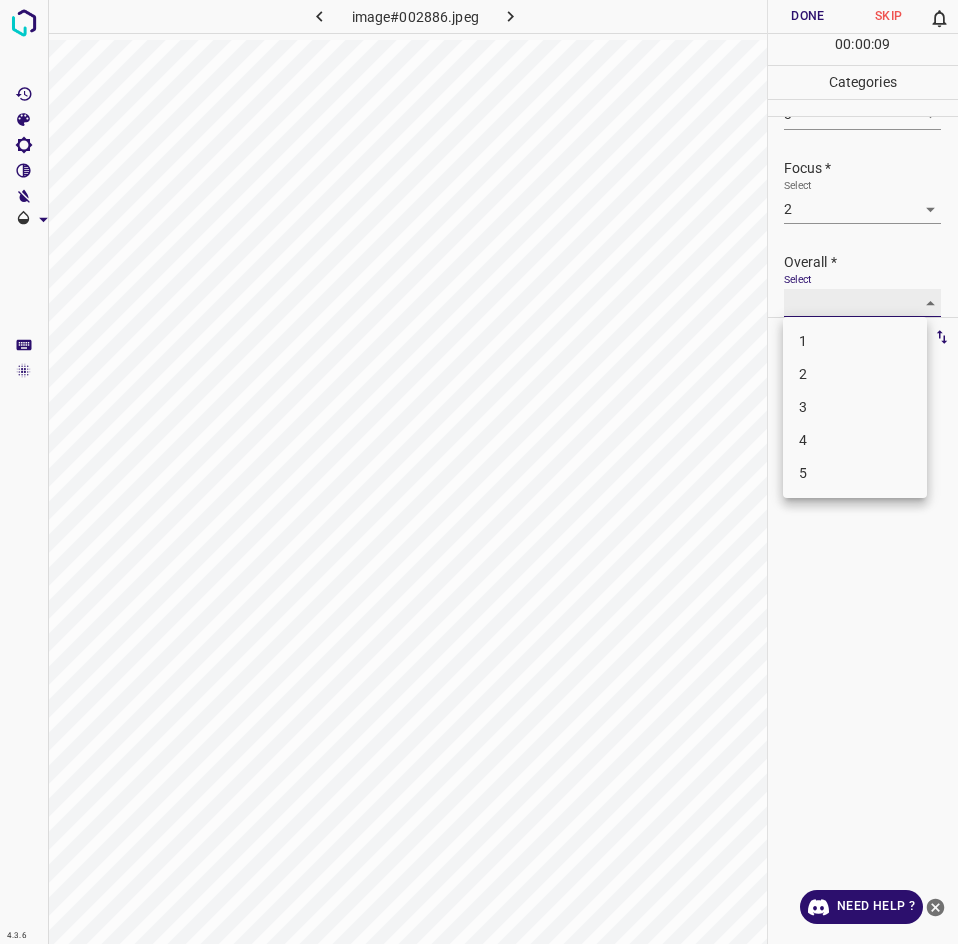 type on "3" 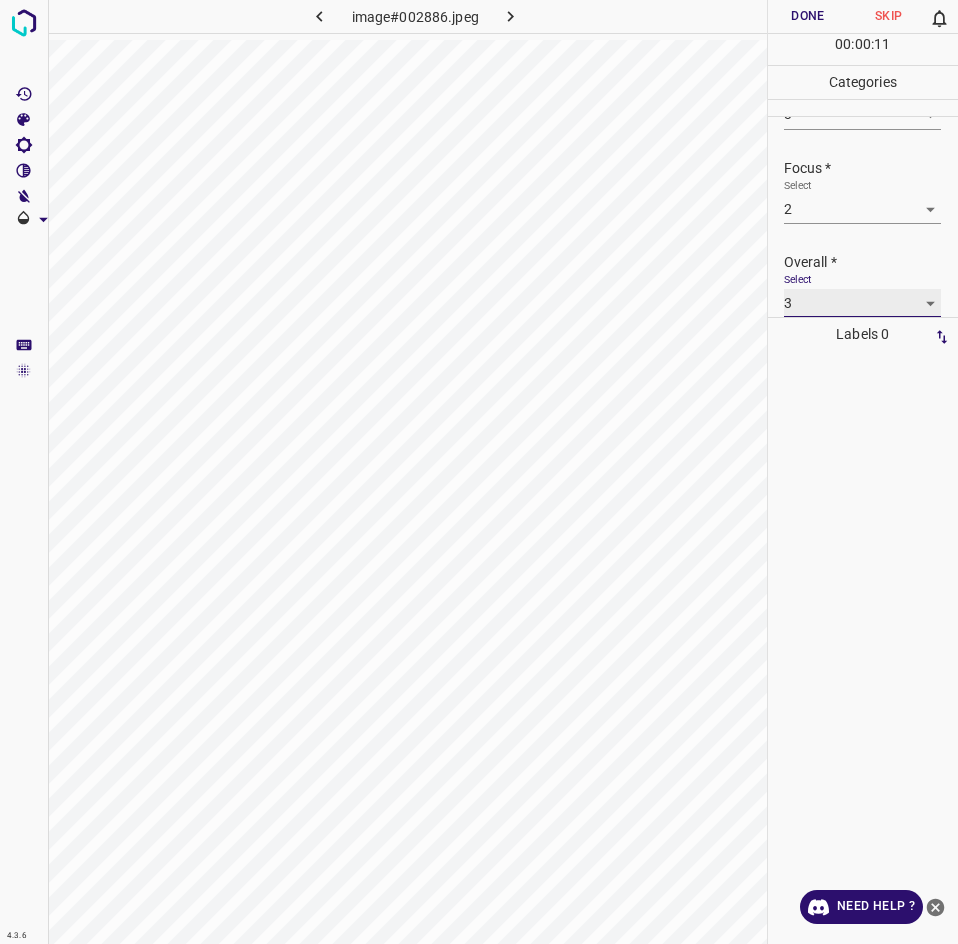 scroll, scrollTop: 76, scrollLeft: 0, axis: vertical 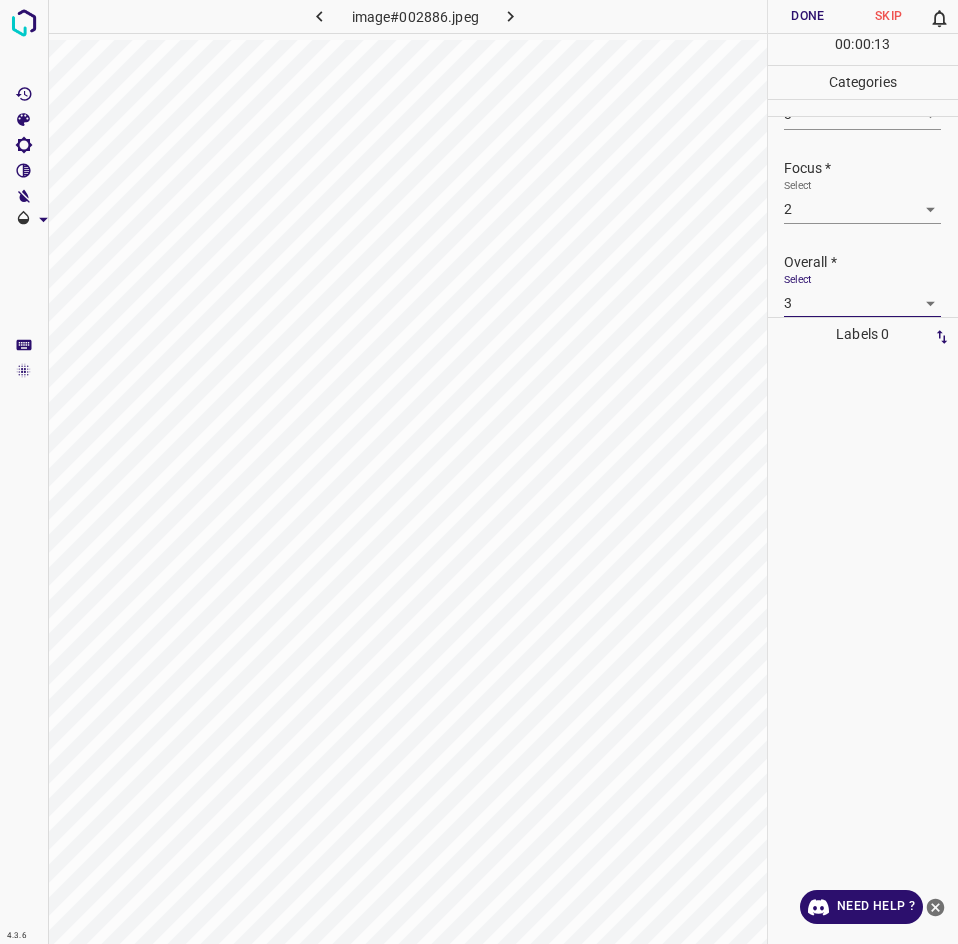 click on "Done" at bounding box center (808, 16) 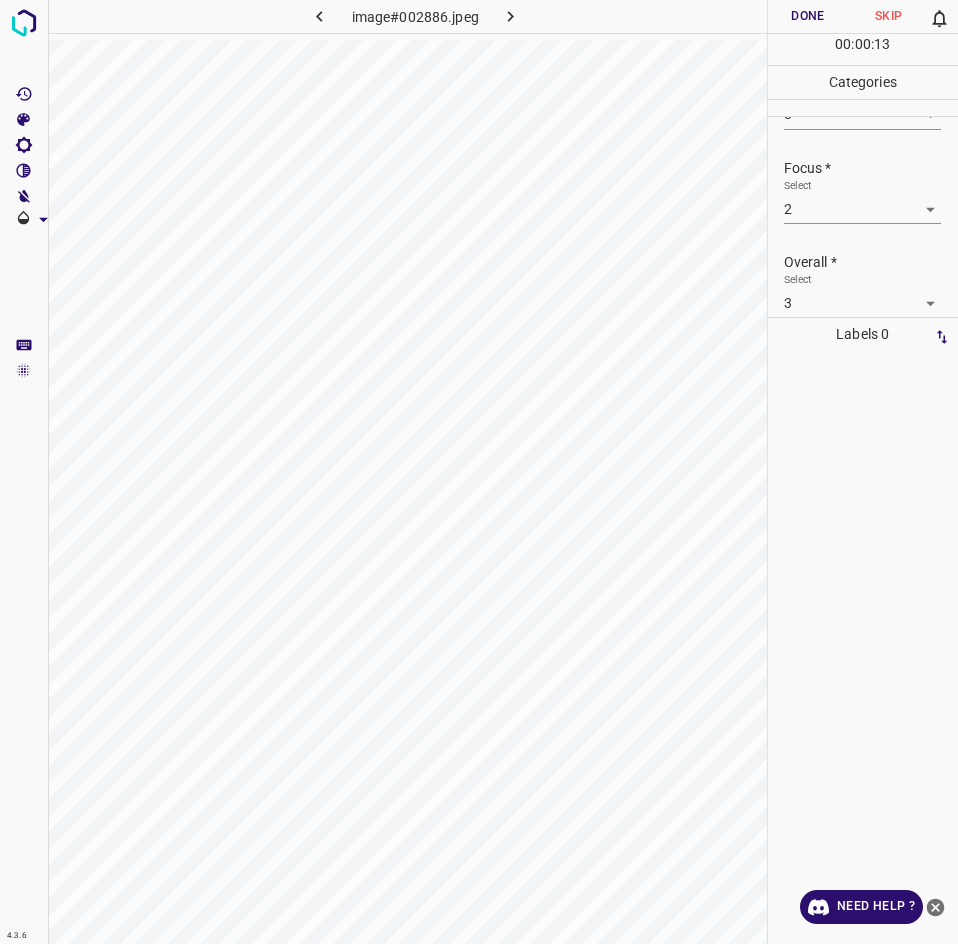 scroll, scrollTop: 76, scrollLeft: 0, axis: vertical 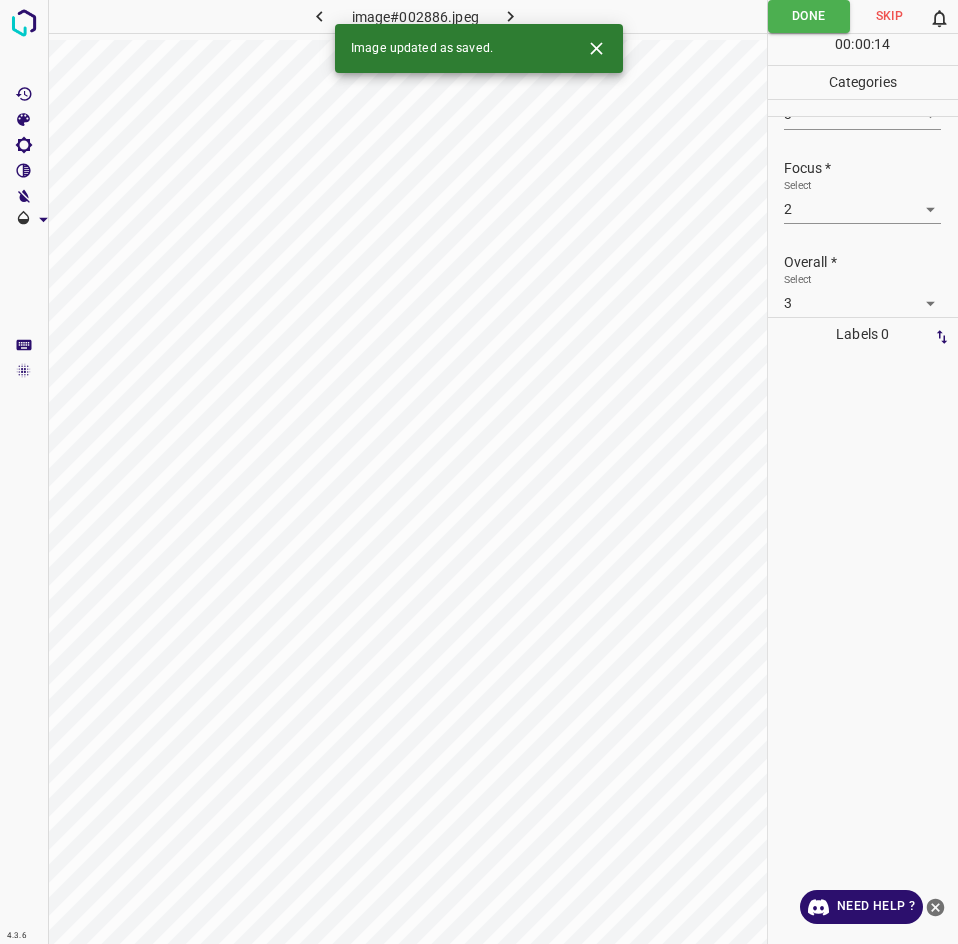 click on "4.3.6  image#002886.jpeg Done Skip 0 00   : 00   : 14   Categories Lighting *  Select 3 3 Focus *  Select 2 2 Overall *  Select 3 3 Labels   0 Categories 1 Lighting 2 Focus 3 Overall Tools Space Change between modes (Draw & Edit) I Auto labeling R Restore zoom M Zoom in N Zoom out Delete Delete selecte label Filters Z Restore filters X Saturation filter C Brightness filter V Contrast filter B Gray scale filter General O Download Image updated as saved. Need Help ? - Text - Hide - Delete" at bounding box center (479, 472) 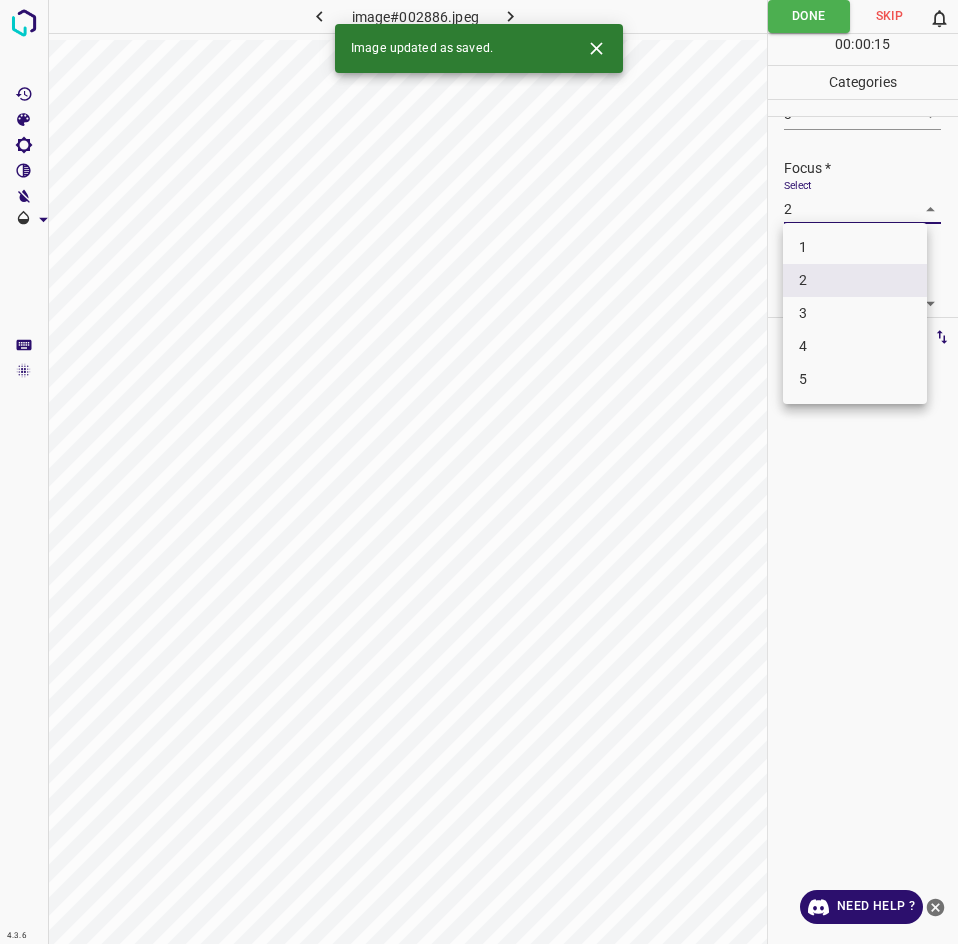 click on "3" at bounding box center (855, 313) 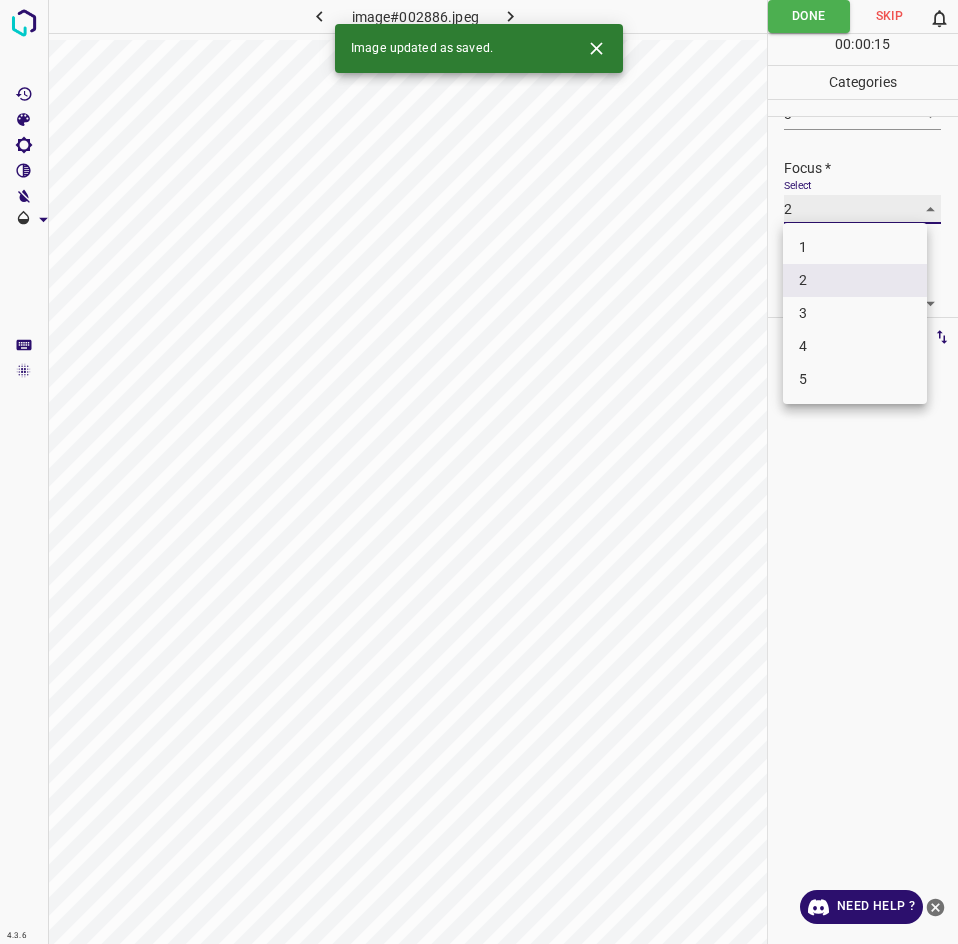 type on "3" 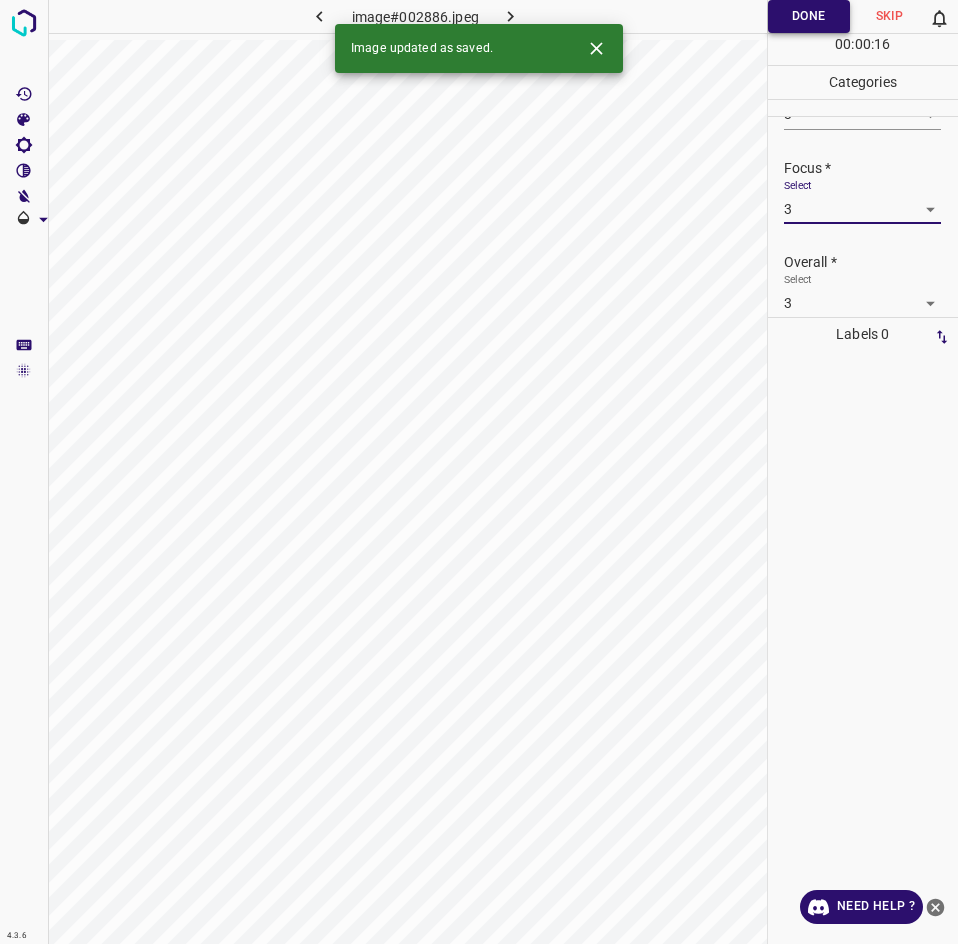 click on "Done" at bounding box center [809, 16] 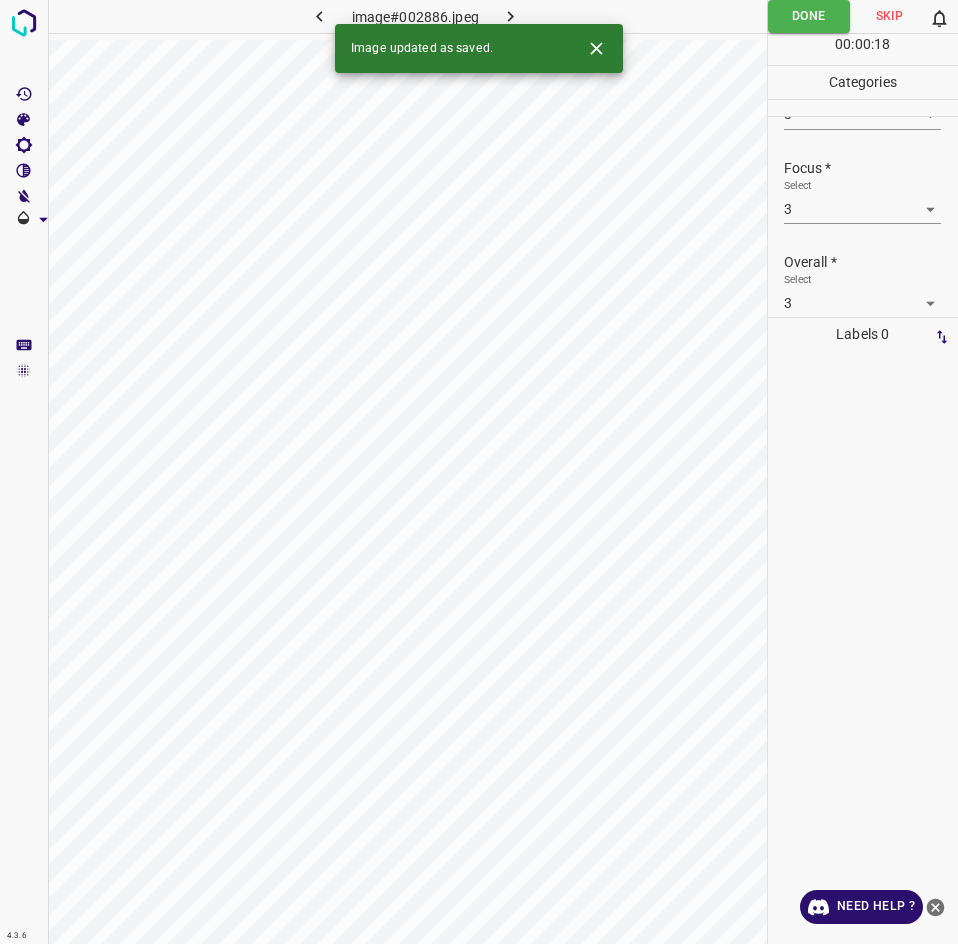 click 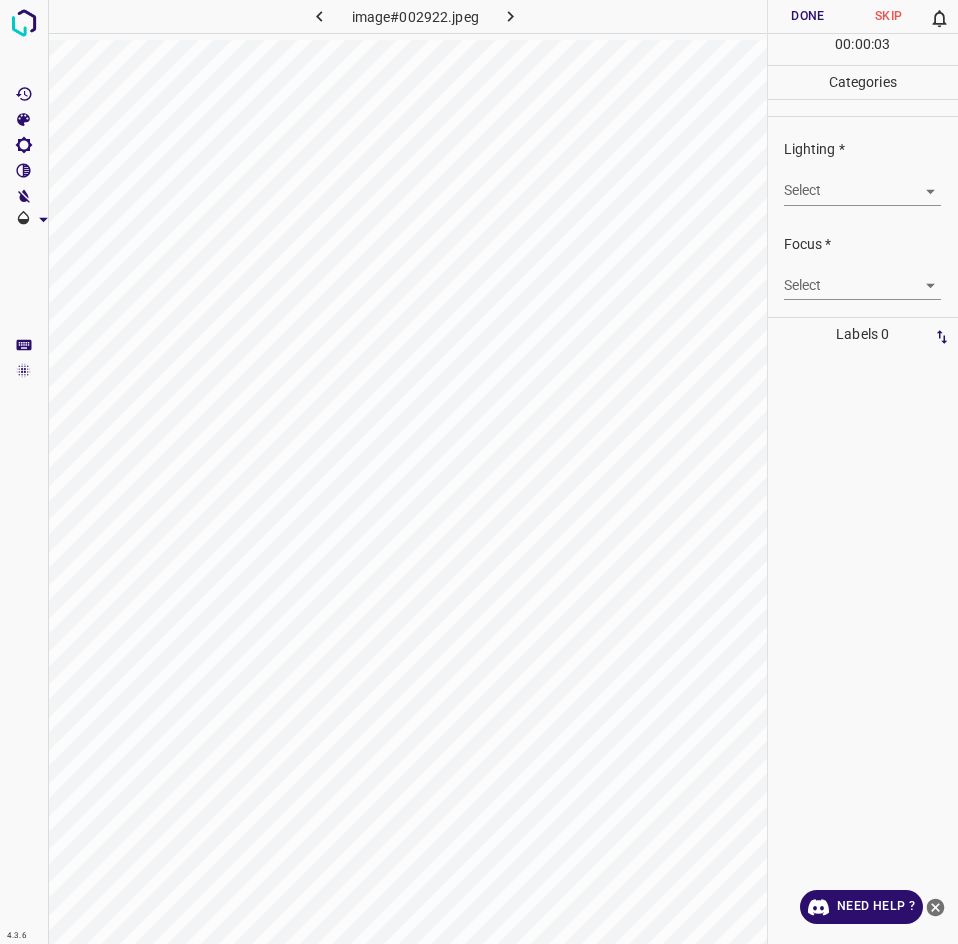 click on "4.3.6  image#002922.jpeg Done Skip 0 00   : 00   : 03   Categories Lighting *  Select ​ Focus *  Select ​ Overall *  Select ​ Labels   0 Categories 1 Lighting 2 Focus 3 Overall Tools Space Change between modes (Draw & Edit) I Auto labeling R Restore zoom M Zoom in N Zoom out Delete Delete selecte label Filters Z Restore filters X Saturation filter C Brightness filter V Contrast filter B Gray scale filter General O Download Need Help ? - Text - Hide - Delete" at bounding box center (479, 472) 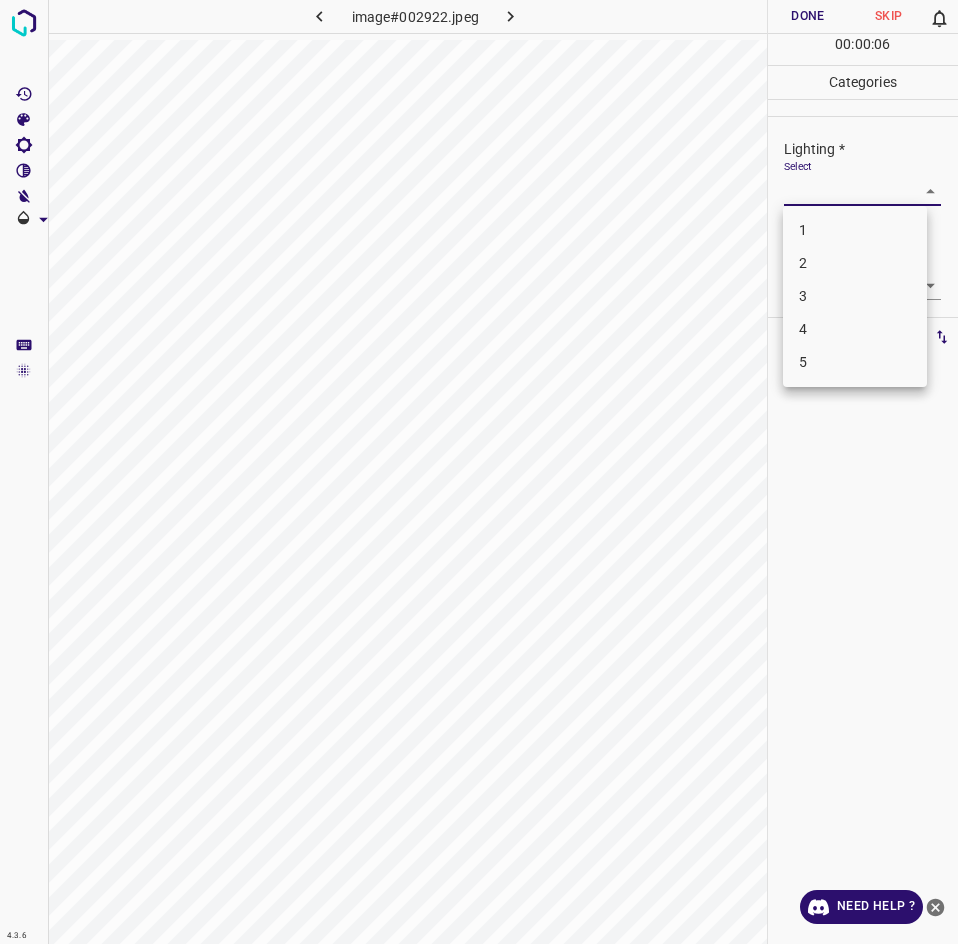 click on "3" at bounding box center [855, 296] 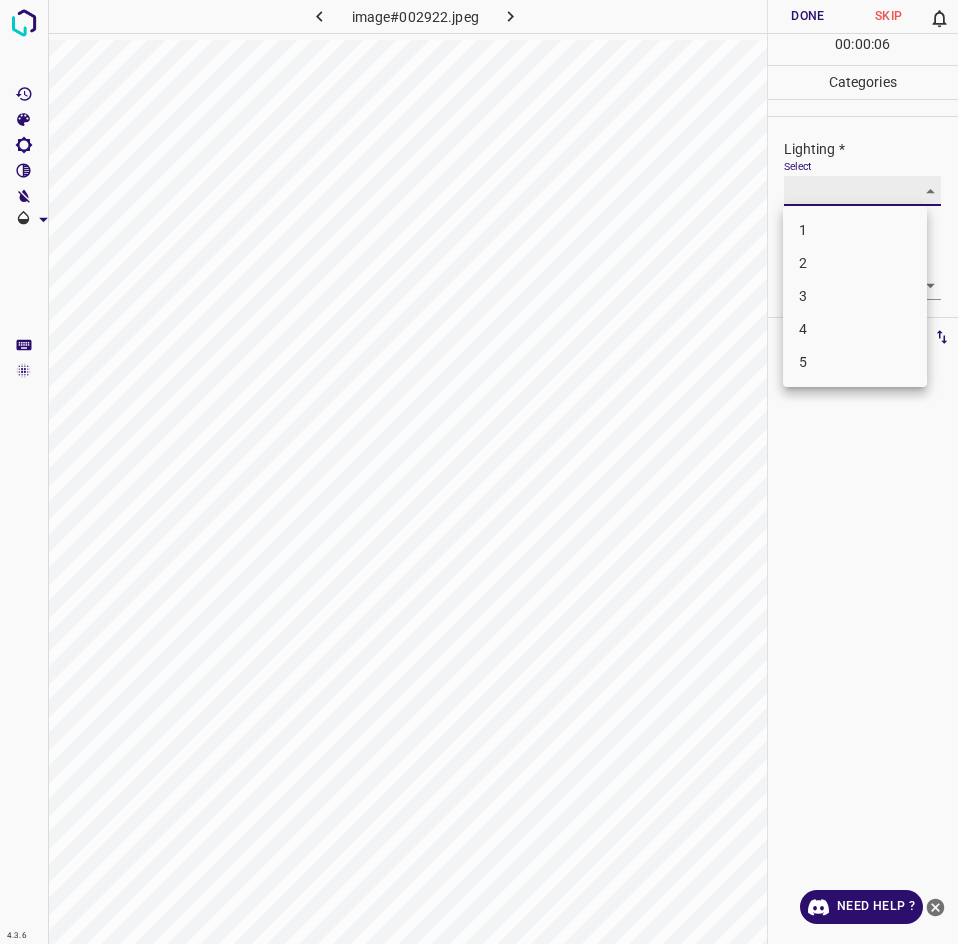 type on "3" 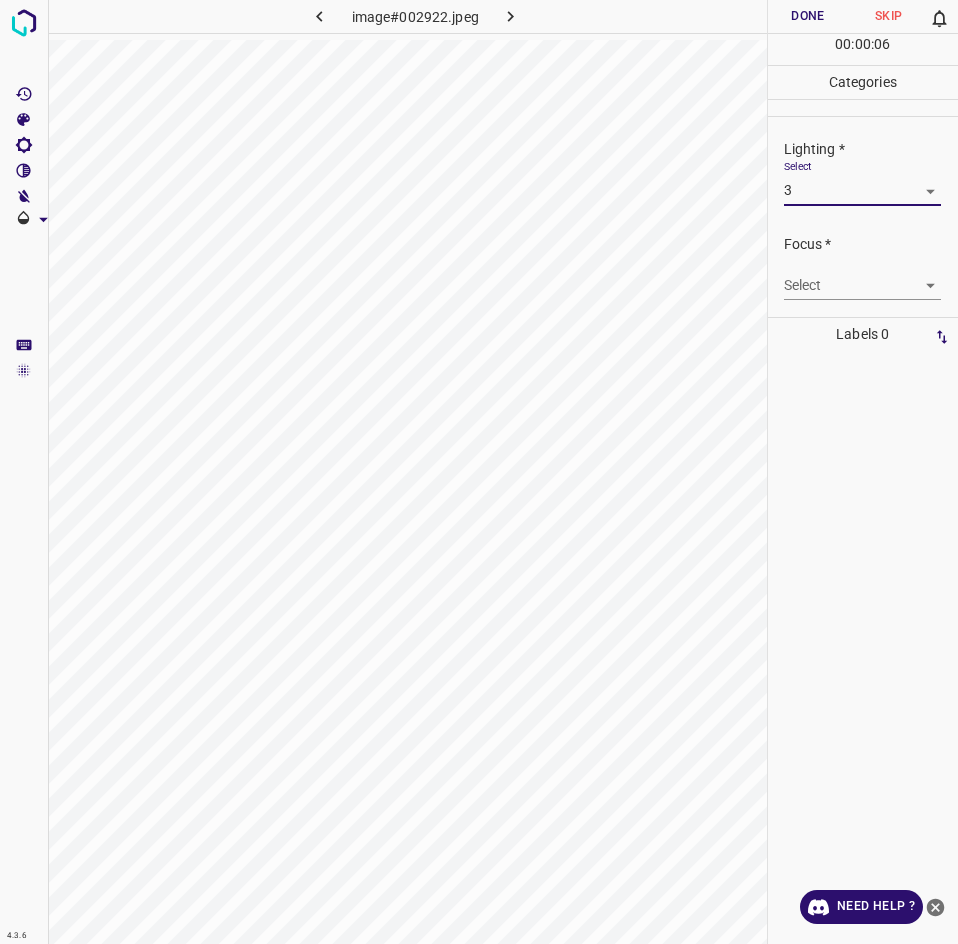 click on "4.3.6  image#002922.jpeg Done Skip 0 00   : 00   : 06   Categories Lighting *  Select 3 3 Focus *  Select ​ Overall *  Select ​ Labels   0 Categories 1 Lighting 2 Focus 3 Overall Tools Space Change between modes (Draw & Edit) I Auto labeling R Restore zoom M Zoom in N Zoom out Delete Delete selecte label Filters Z Restore filters X Saturation filter C Brightness filter V Contrast filter B Gray scale filter General O Download Need Help ? - Text - Hide - Delete" at bounding box center (479, 472) 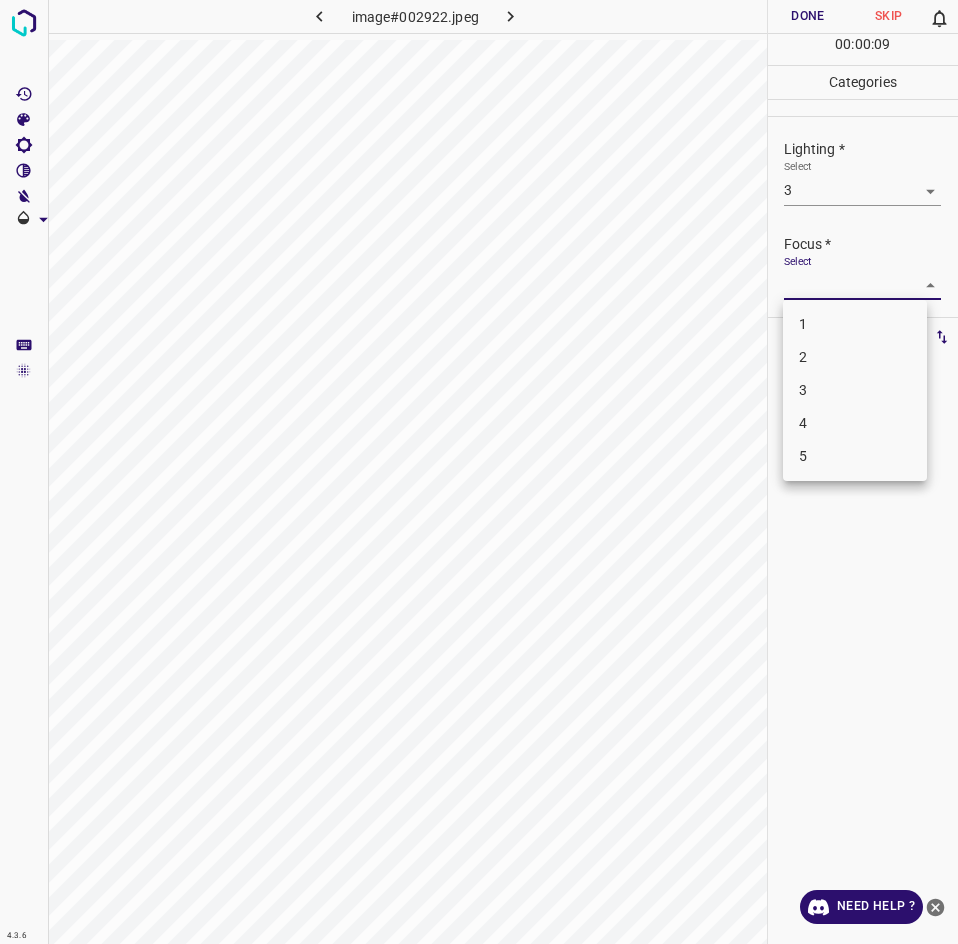 click on "3" at bounding box center (855, 390) 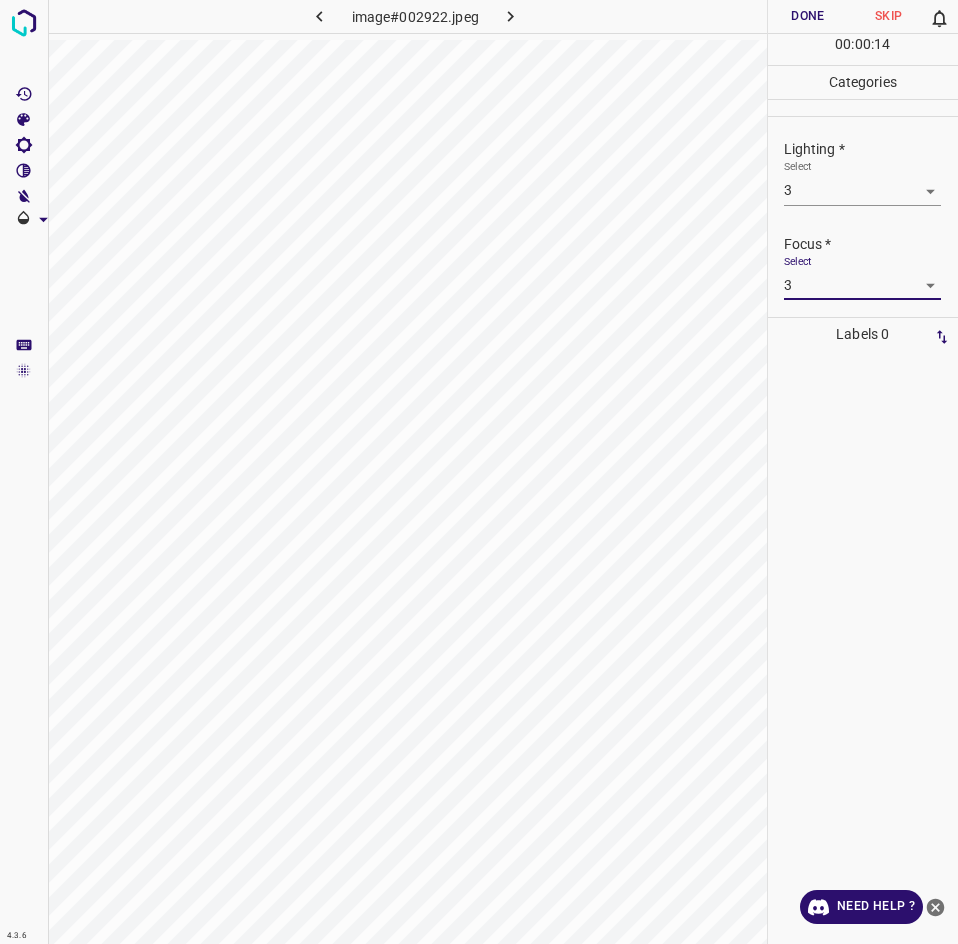 click on "Focus *  Select 3 3" at bounding box center (863, 267) 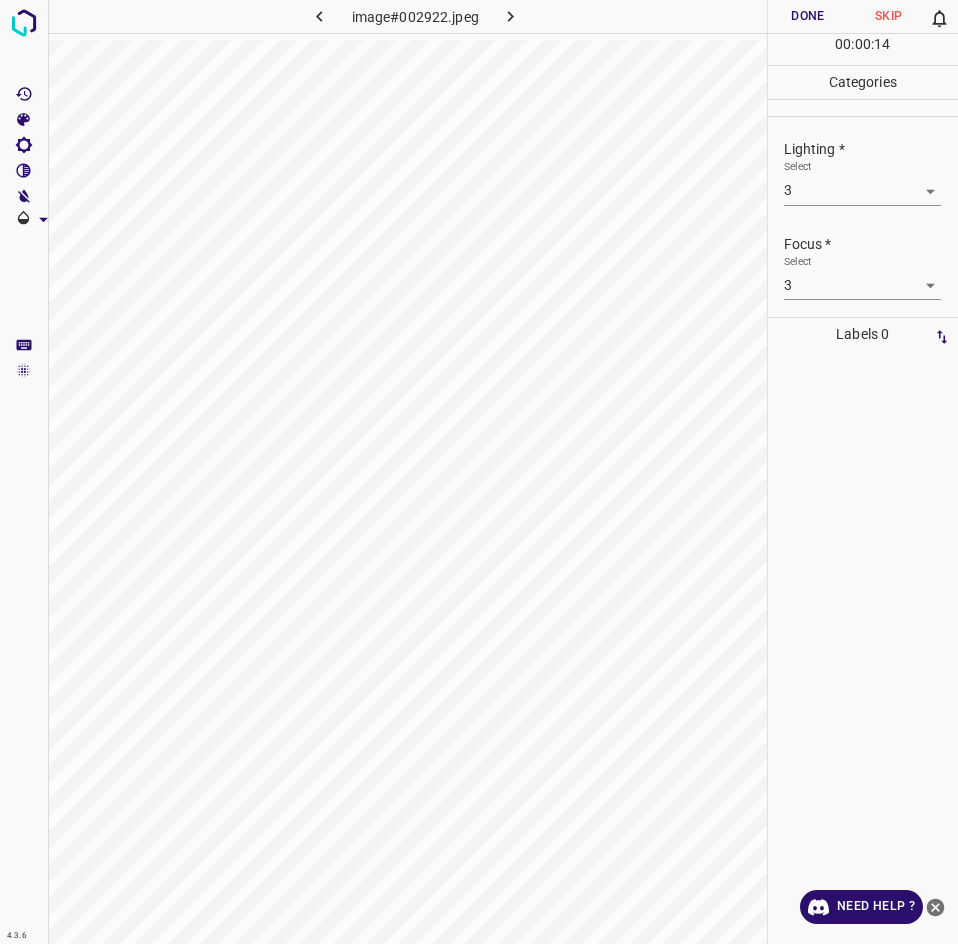 click on "4.3.6  image#002922.jpeg Done Skip 0 00   : 00   : 14   Categories Lighting *  Select 3 3 Focus *  Select 3 3 Overall *  Select ​ Labels   0 Categories 1 Lighting 2 Focus 3 Overall Tools Space Change between modes (Draw & Edit) I Auto labeling R Restore zoom M Zoom in N Zoom out Delete Delete selecte label Filters Z Restore filters X Saturation filter C Brightness filter V Contrast filter B Gray scale filter General O Download Need Help ? - Text - Hide - Delete" at bounding box center [479, 472] 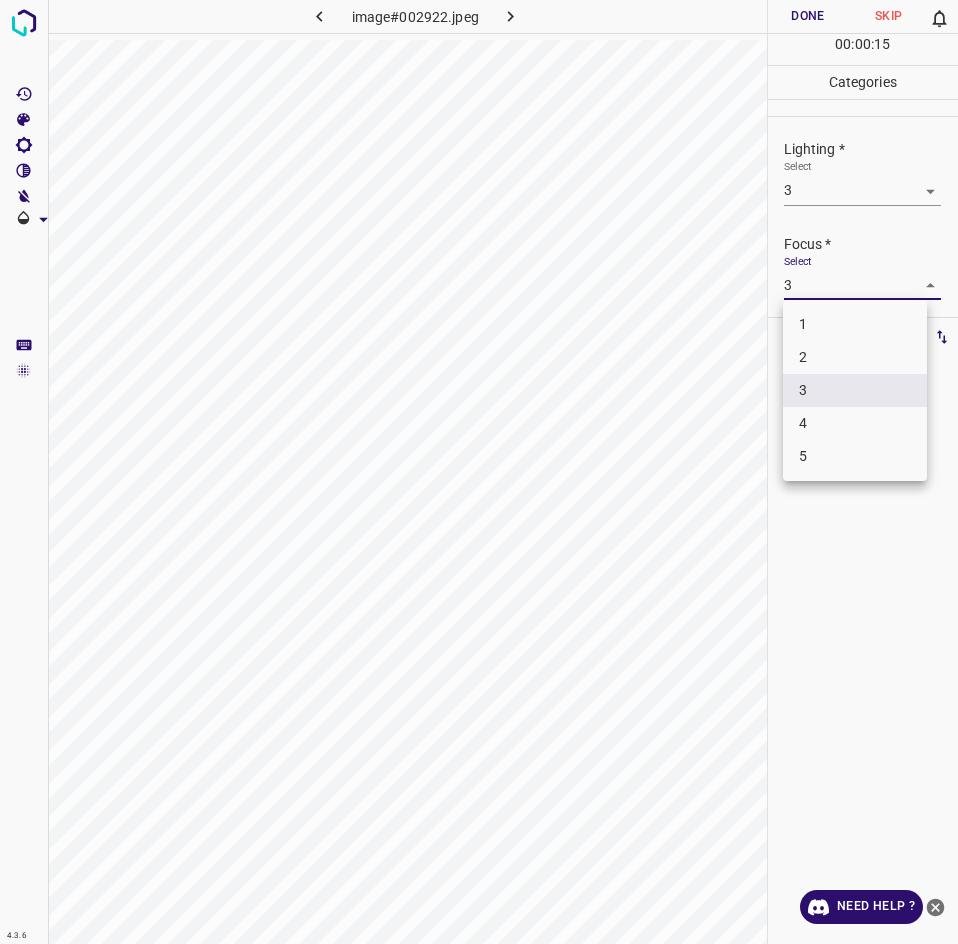 click on "2" at bounding box center [855, 357] 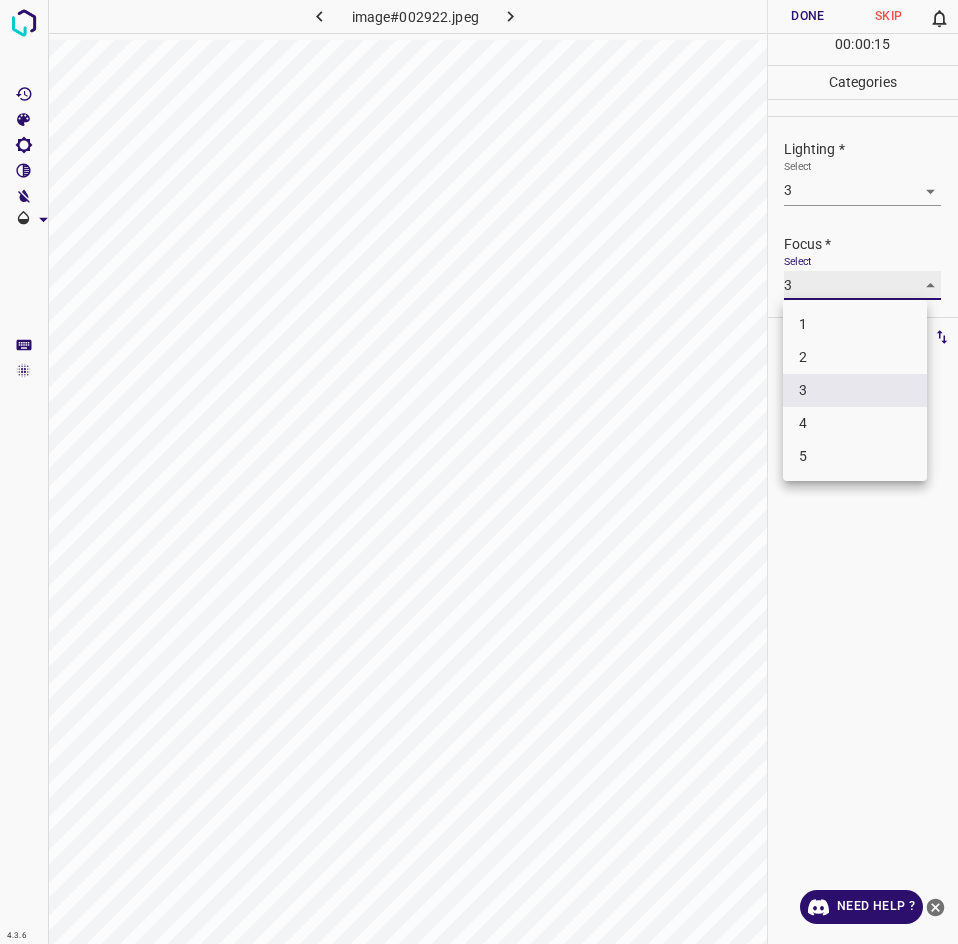 type on "2" 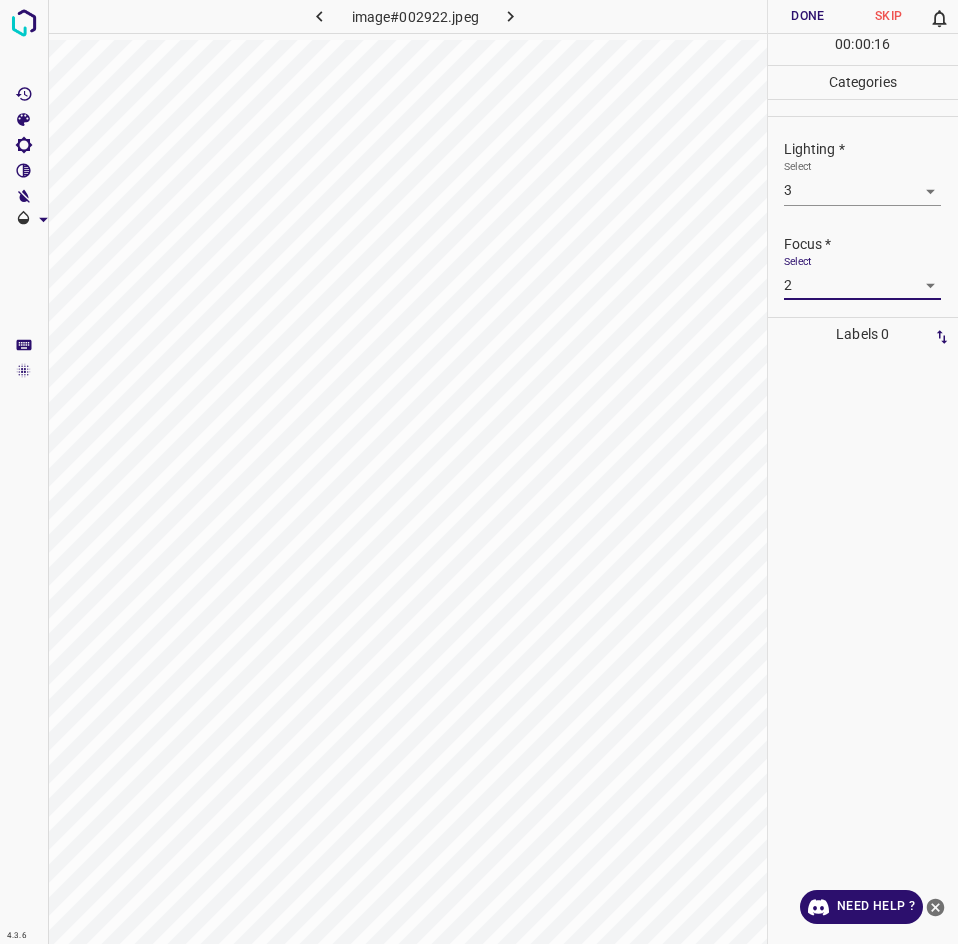 click on "4.3.6  image#002922.jpeg Done Skip 0 00   : 00   : 16   Categories Lighting *  Select 3 3 Focus *  Select 2 2 Overall *  Select ​ Labels   0 Categories 1 Lighting 2 Focus 3 Overall Tools Space Change between modes (Draw & Edit) I Auto labeling R Restore zoom M Zoom in N Zoom out Delete Delete selecte label Filters Z Restore filters X Saturation filter C Brightness filter V Contrast filter B Gray scale filter General O Download Need Help ? - Text - Hide - Delete" at bounding box center [479, 472] 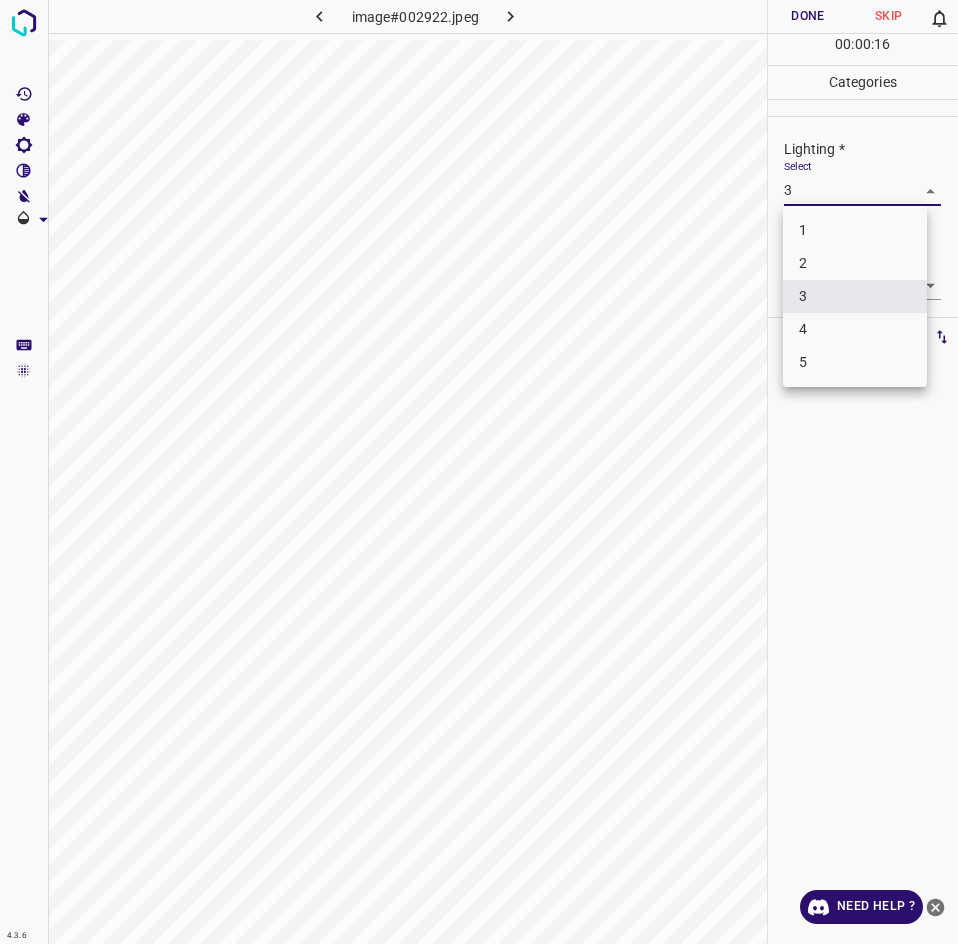 click on "2" at bounding box center (855, 263) 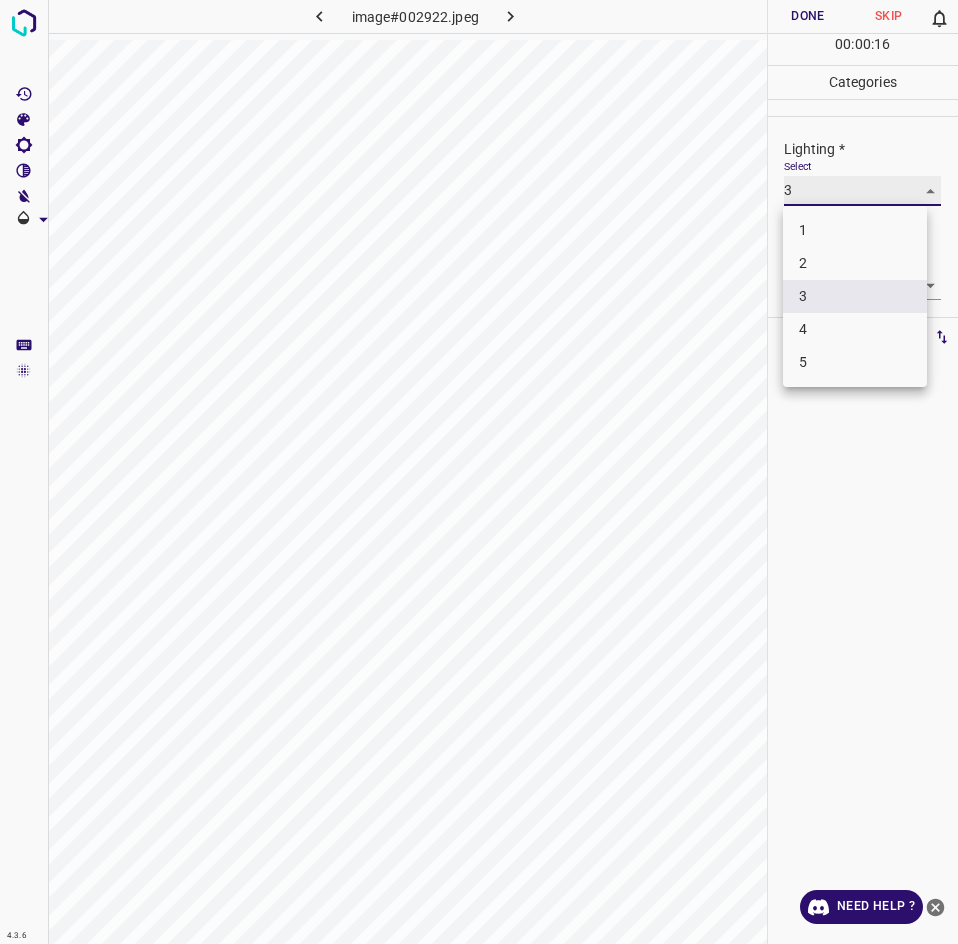 type on "2" 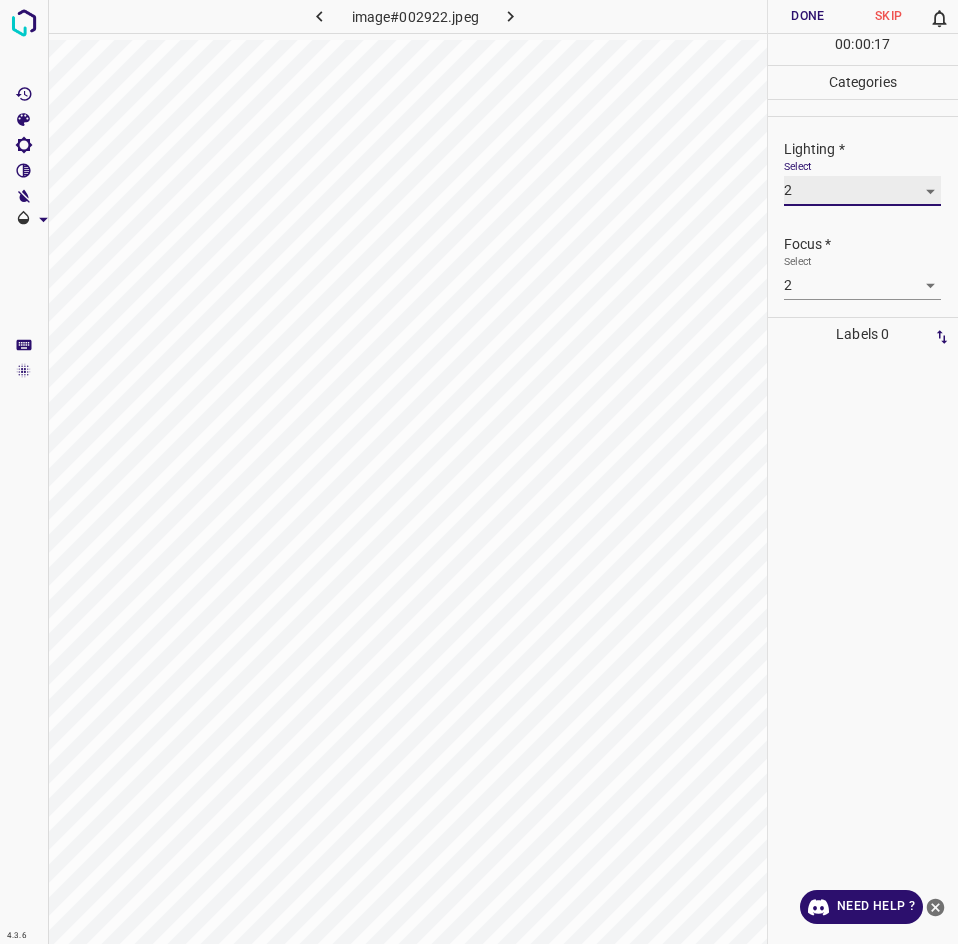 scroll, scrollTop: 98, scrollLeft: 0, axis: vertical 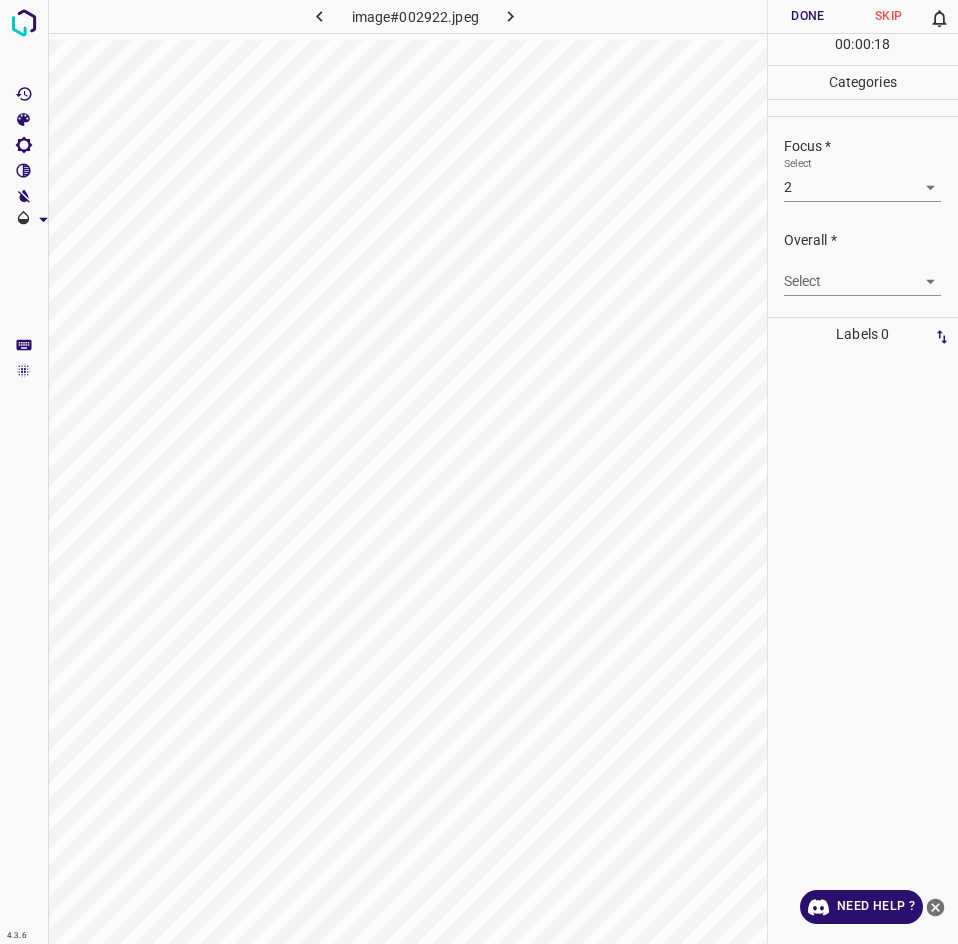 click on "4.3.6  image#002922.jpeg Done Skip 0 00   : 00   : 18   Categories Lighting *  Select 2 2 Focus *  Select 2 2 Overall *  Select ​ Labels   0 Categories 1 Lighting 2 Focus 3 Overall Tools Space Change between modes (Draw & Edit) I Auto labeling R Restore zoom M Zoom in N Zoom out Delete Delete selecte label Filters Z Restore filters X Saturation filter C Brightness filter V Contrast filter B Gray scale filter General O Download Need Help ? - Text - Hide - Delete" at bounding box center (479, 472) 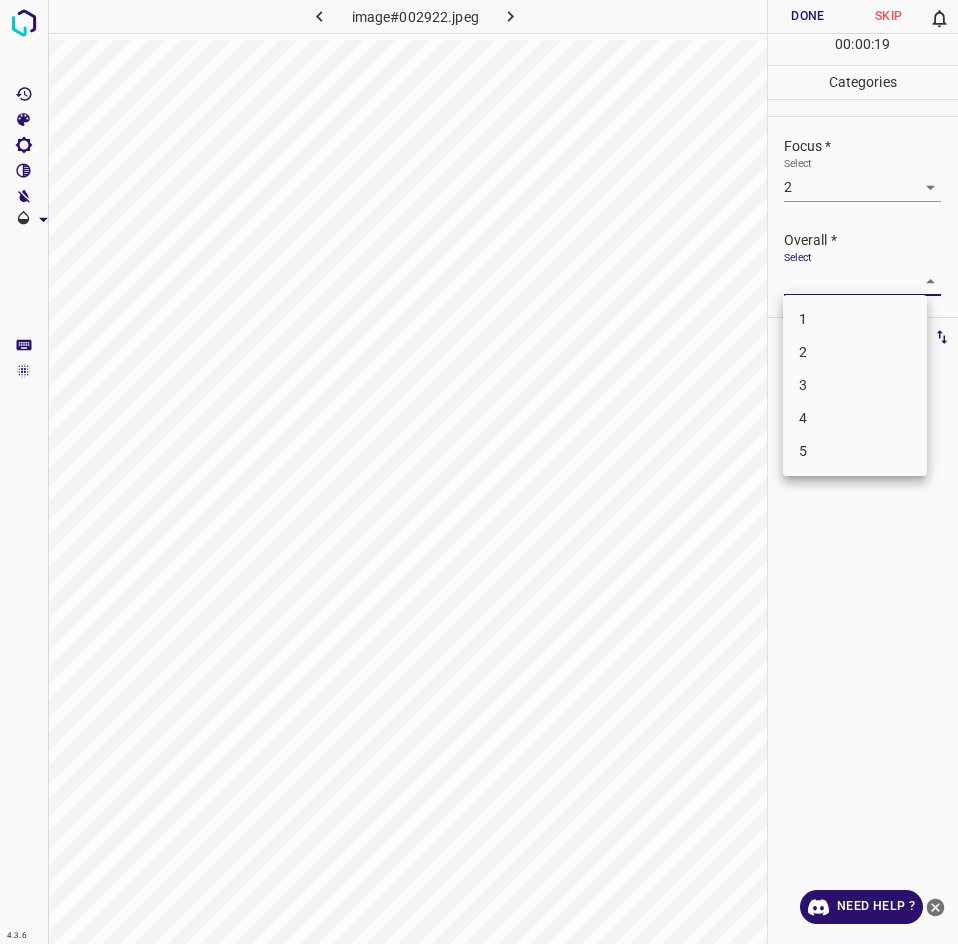 click on "2" at bounding box center [855, 352] 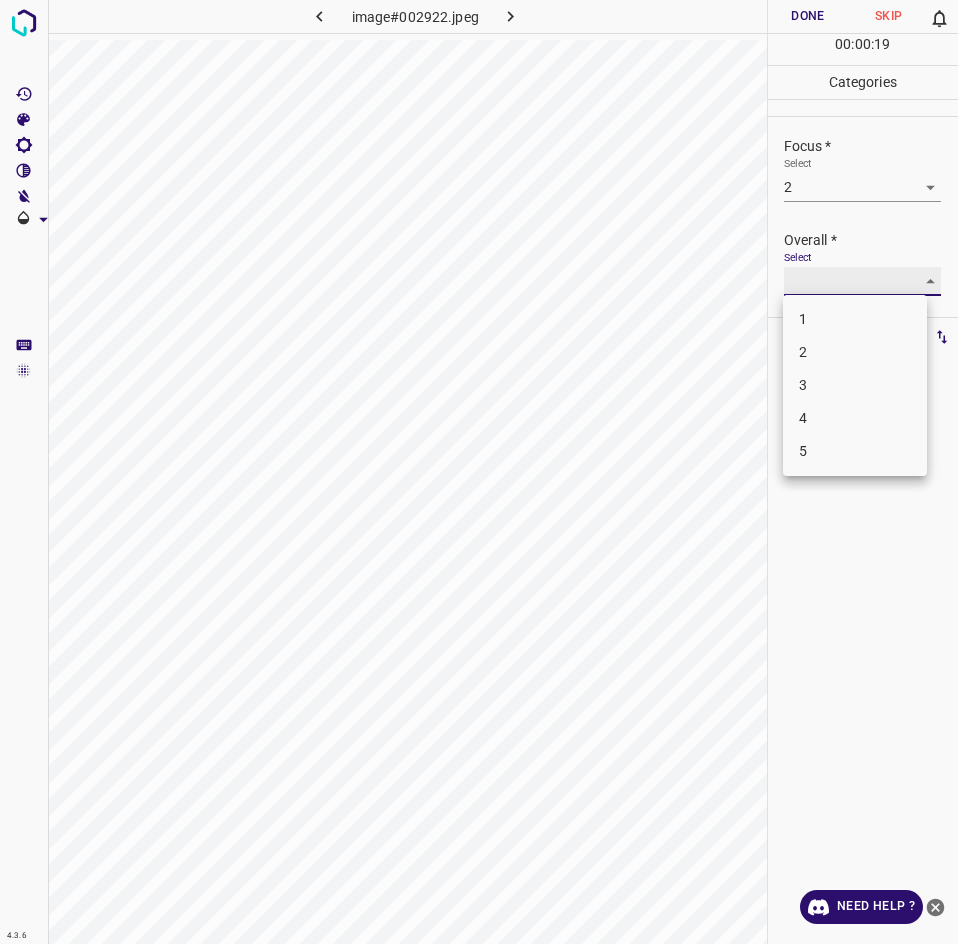 type on "2" 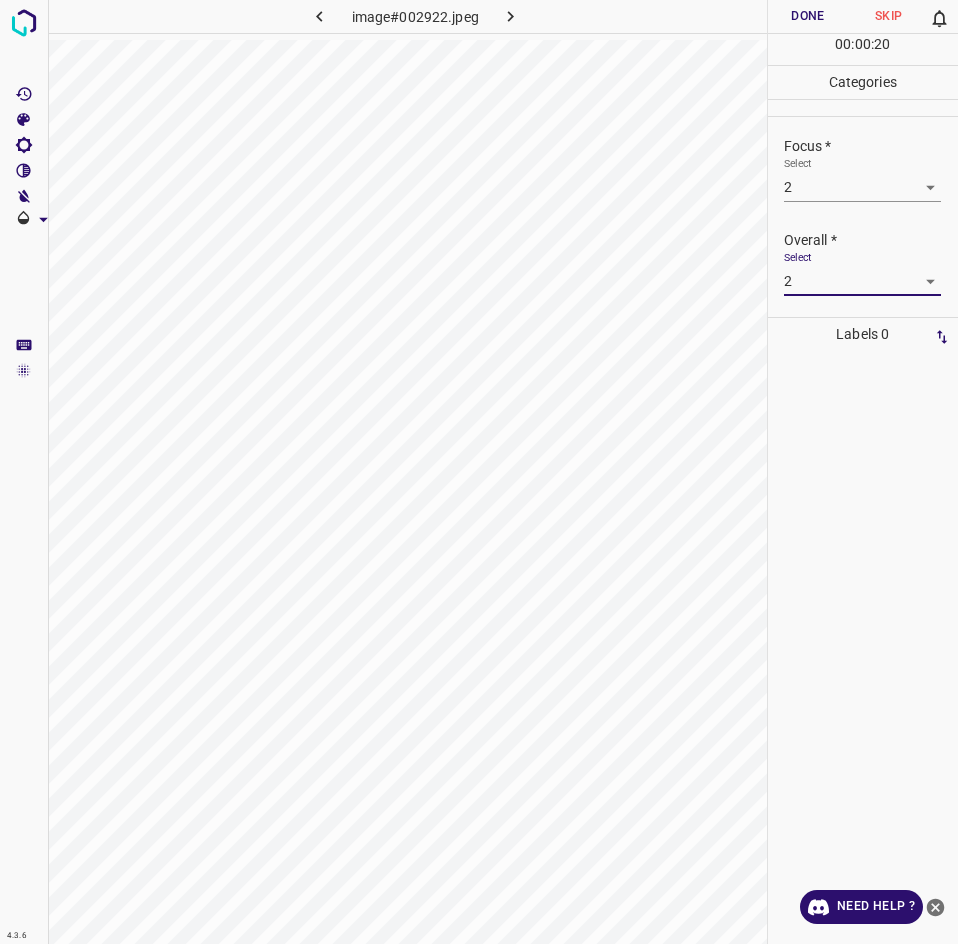 click on "Done" at bounding box center (808, 16) 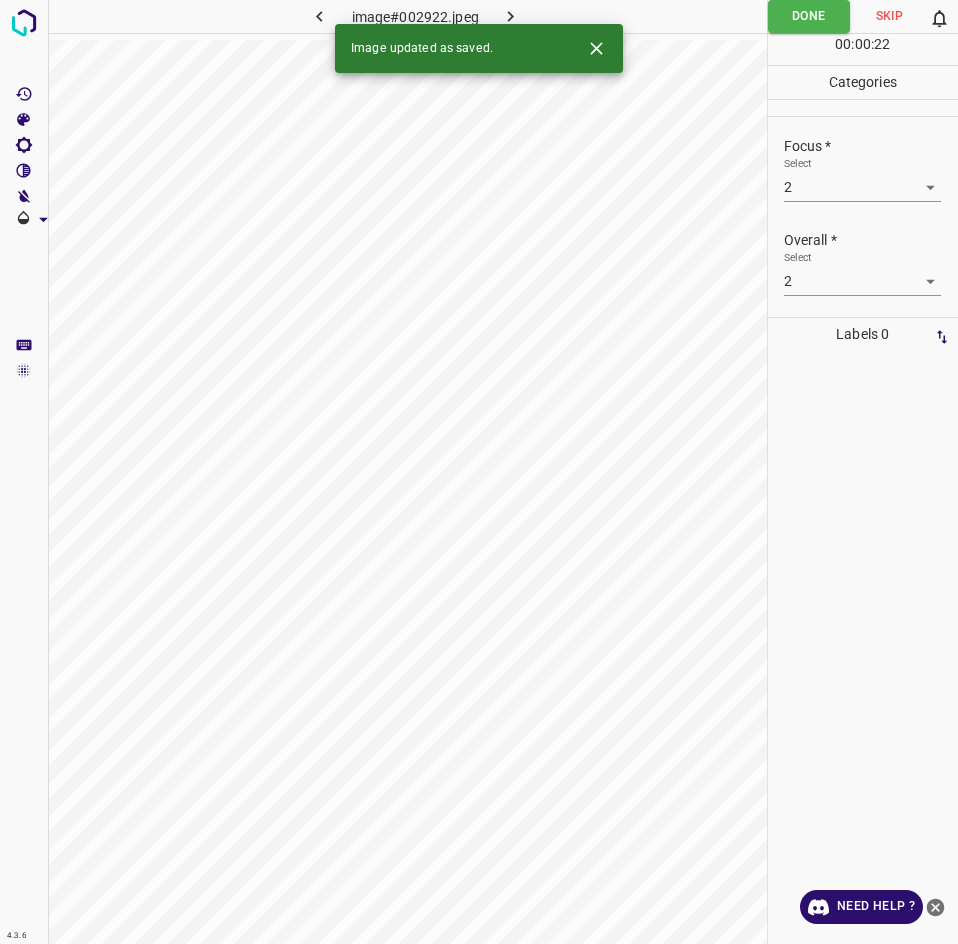 click 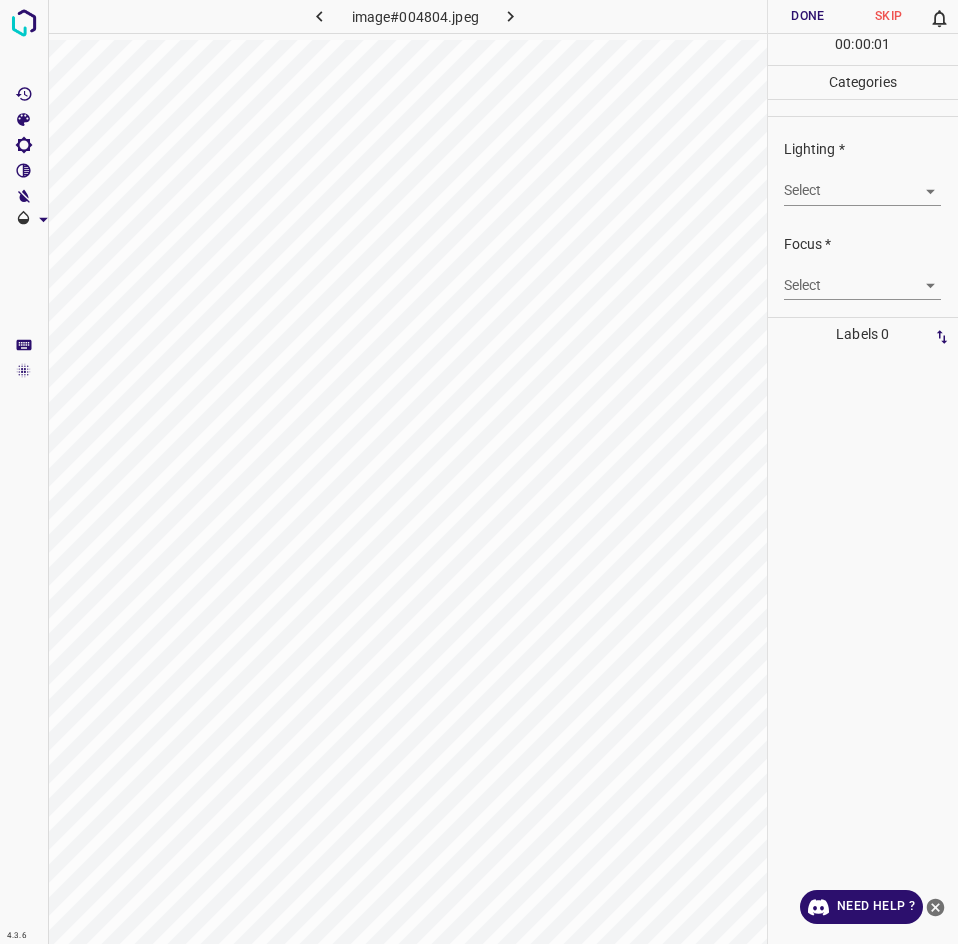 click on "4.3.6  image#004804.jpeg Done Skip 0 00   : 00   : 01   Categories Lighting *  Select ​ Focus *  Select ​ Overall *  Select ​ Labels   0 Categories 1 Lighting 2 Focus 3 Overall Tools Space Change between modes (Draw & Edit) I Auto labeling R Restore zoom M Zoom in N Zoom out Delete Delete selecte label Filters Z Restore filters X Saturation filter C Brightness filter V Contrast filter B Gray scale filter General O Download Need Help ? - Text - Hide - Delete" at bounding box center (479, 472) 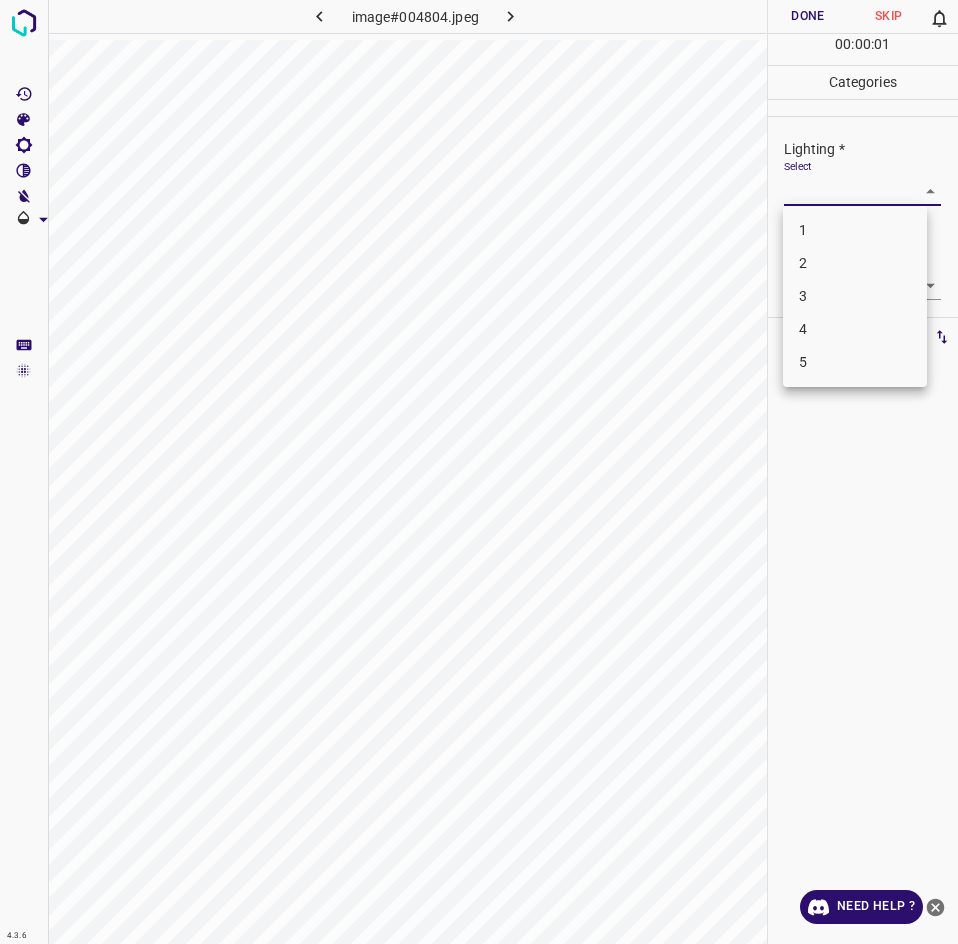 click on "3" at bounding box center [855, 296] 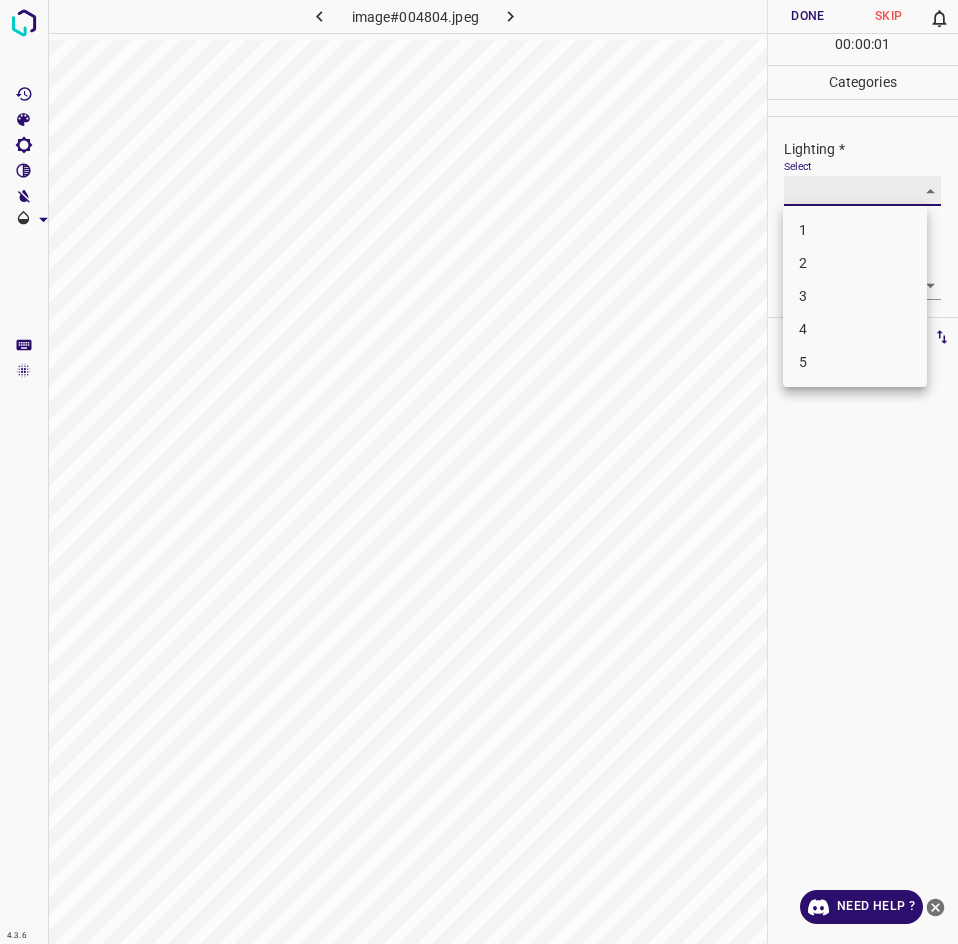 type on "3" 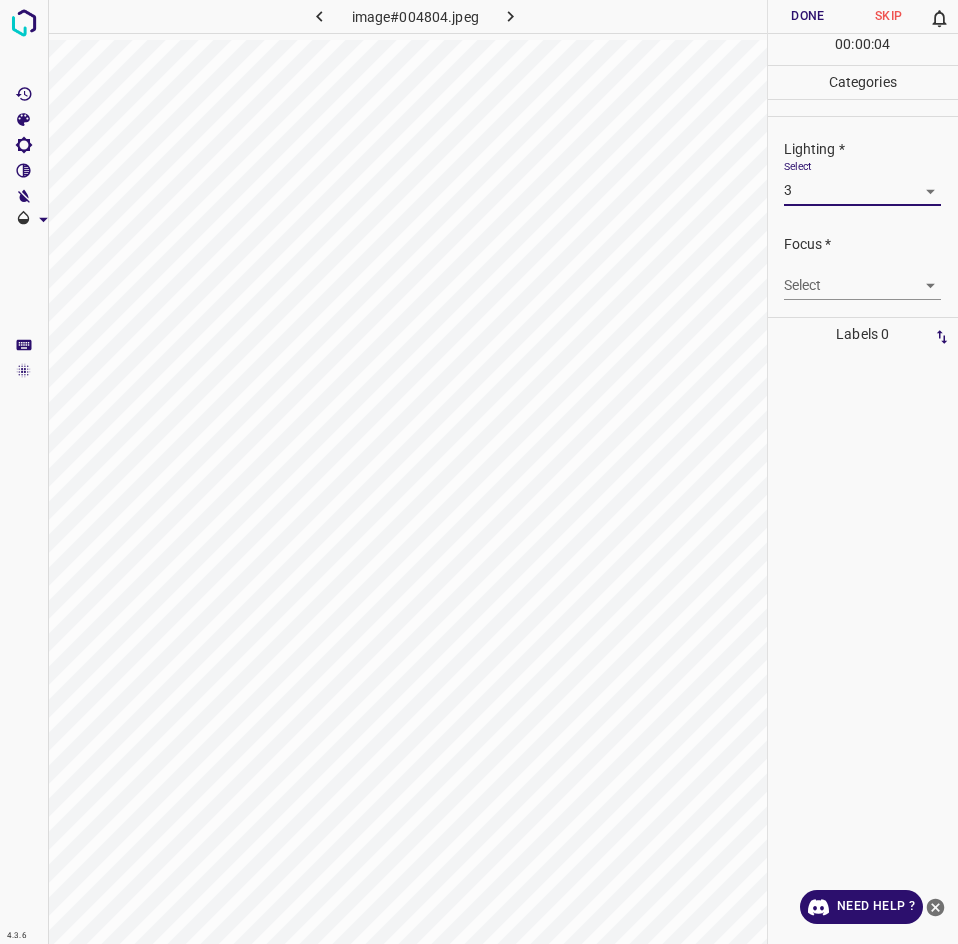 click on "4.3.6  image#004804.jpeg Done Skip 0 00   : 00   : 04   Categories Lighting *  Select 3 3 Focus *  Select ​ Overall *  Select ​ Labels   0 Categories 1 Lighting 2 Focus 3 Overall Tools Space Change between modes (Draw & Edit) I Auto labeling R Restore zoom M Zoom in N Zoom out Delete Delete selecte label Filters Z Restore filters X Saturation filter C Brightness filter V Contrast filter B Gray scale filter General O Download Need Help ? - Text - Hide - Delete" at bounding box center (479, 472) 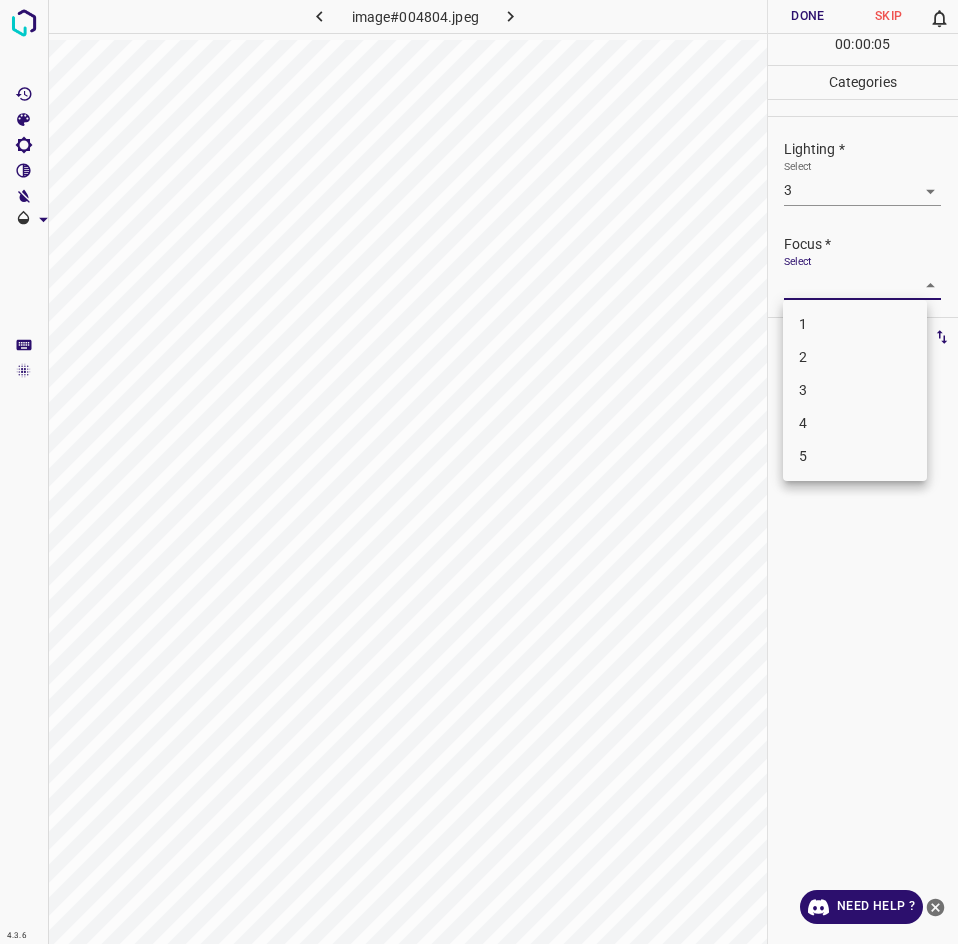 click on "3" at bounding box center [855, 390] 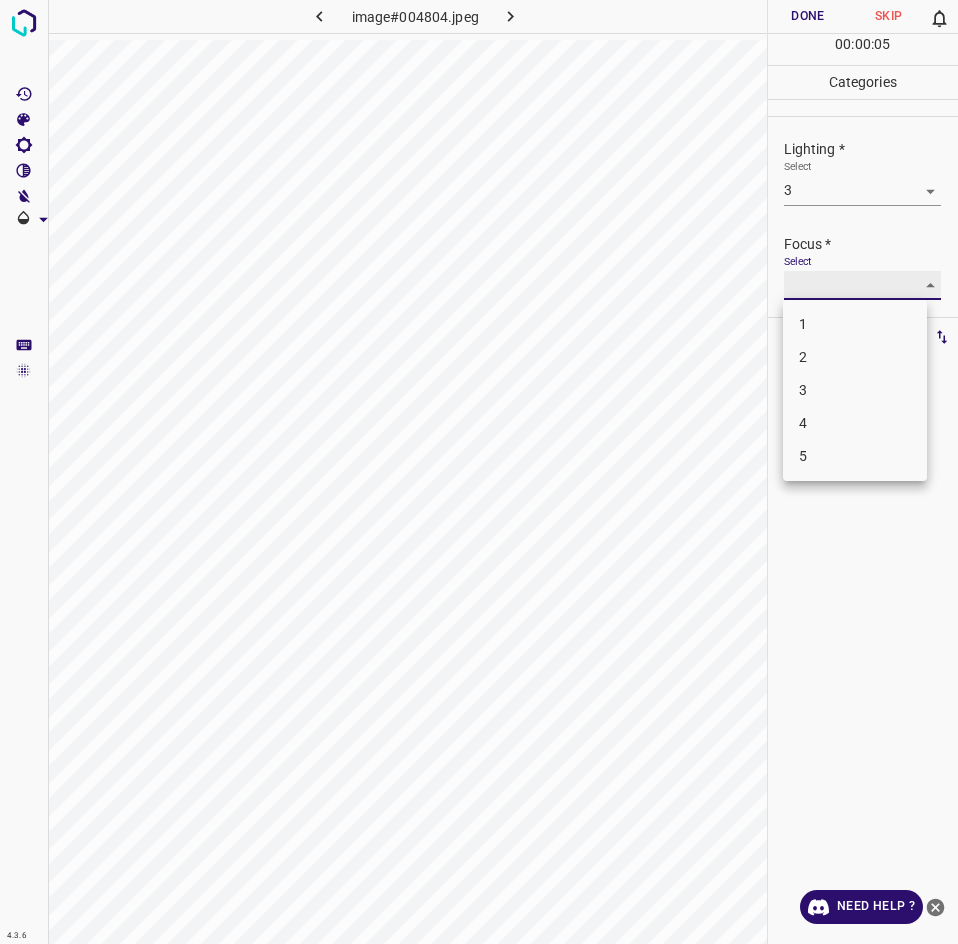 type on "3" 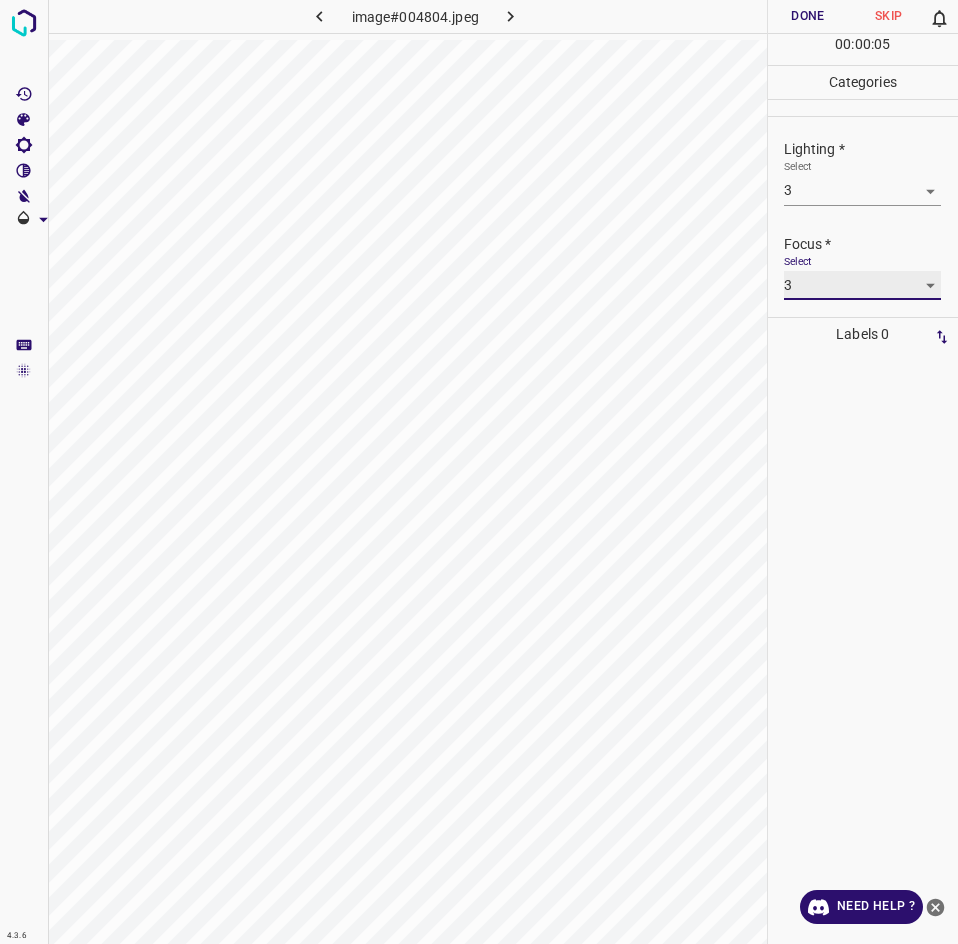 scroll, scrollTop: 98, scrollLeft: 0, axis: vertical 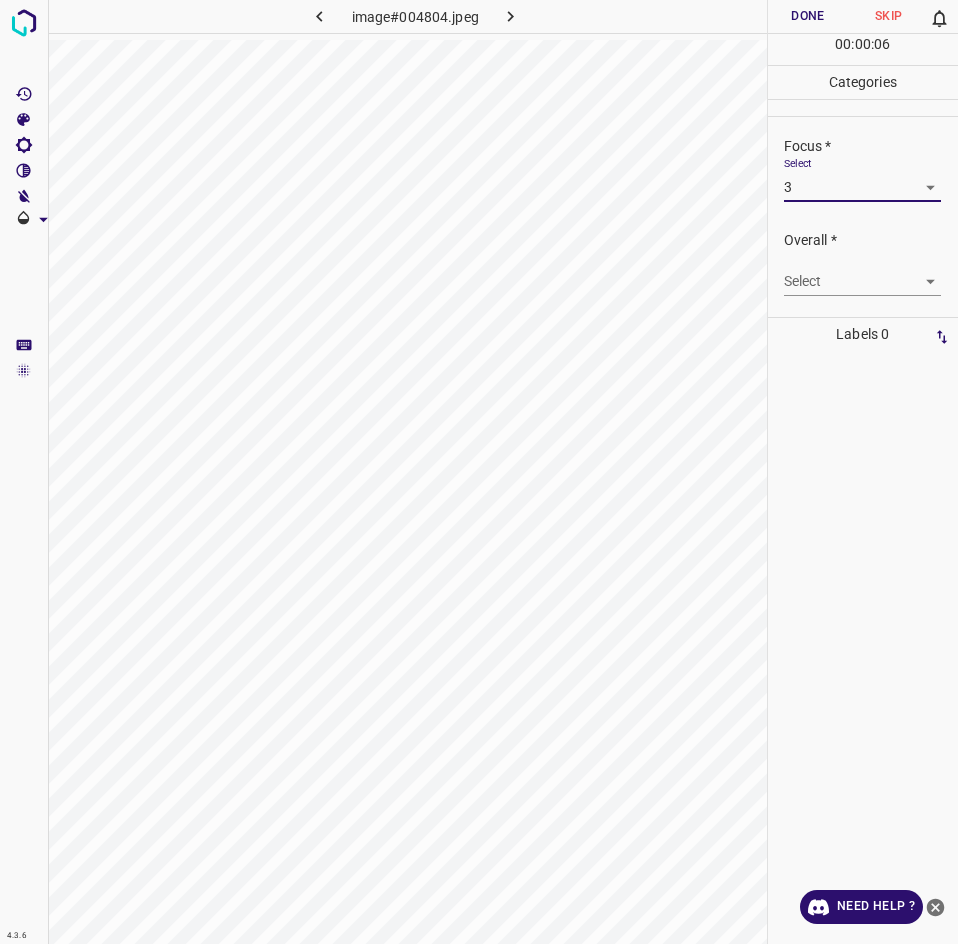 click on "4.3.6  image#004804.jpeg Done Skip 0 00   : 00   : 06   Categories Lighting *  Select 3 3 Focus *  Select 3 3 Overall *  Select ​ Labels   0 Categories 1 Lighting 2 Focus 3 Overall Tools Space Change between modes (Draw & Edit) I Auto labeling R Restore zoom M Zoom in N Zoom out Delete Delete selecte label Filters Z Restore filters X Saturation filter C Brightness filter V Contrast filter B Gray scale filter General O Download Need Help ? - Text - Hide - Delete" at bounding box center [479, 472] 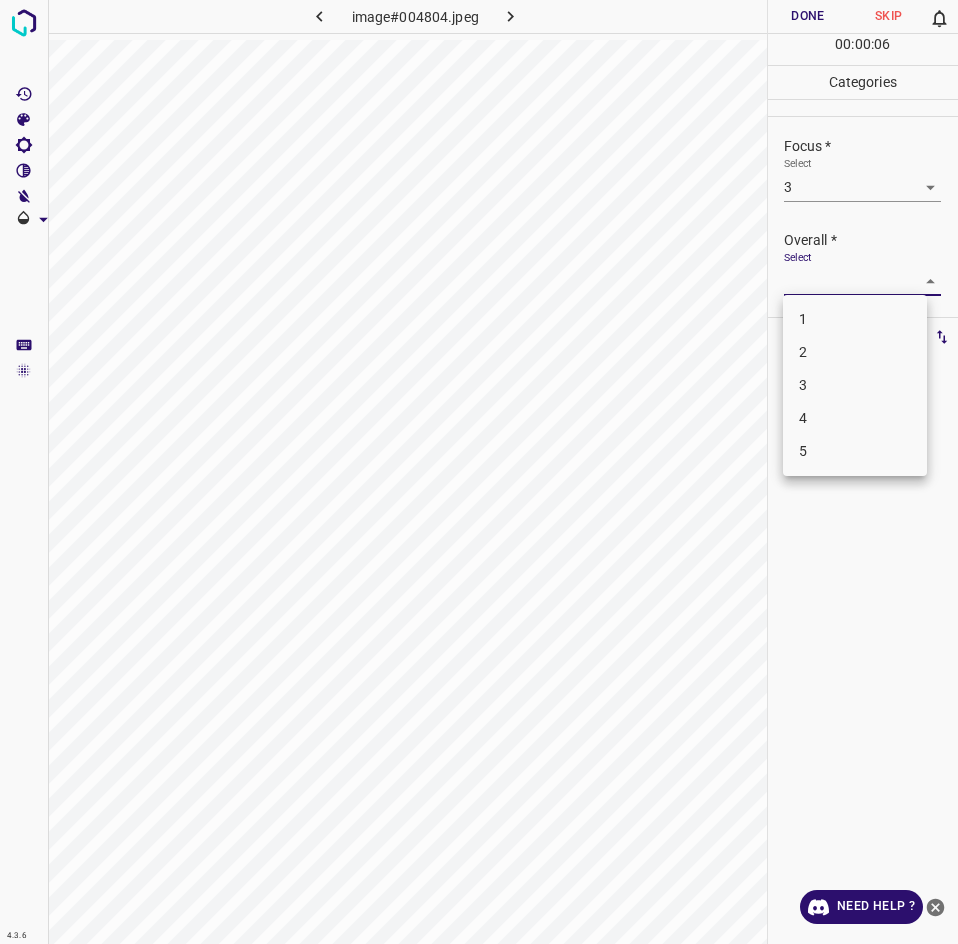 click on "3" at bounding box center (855, 385) 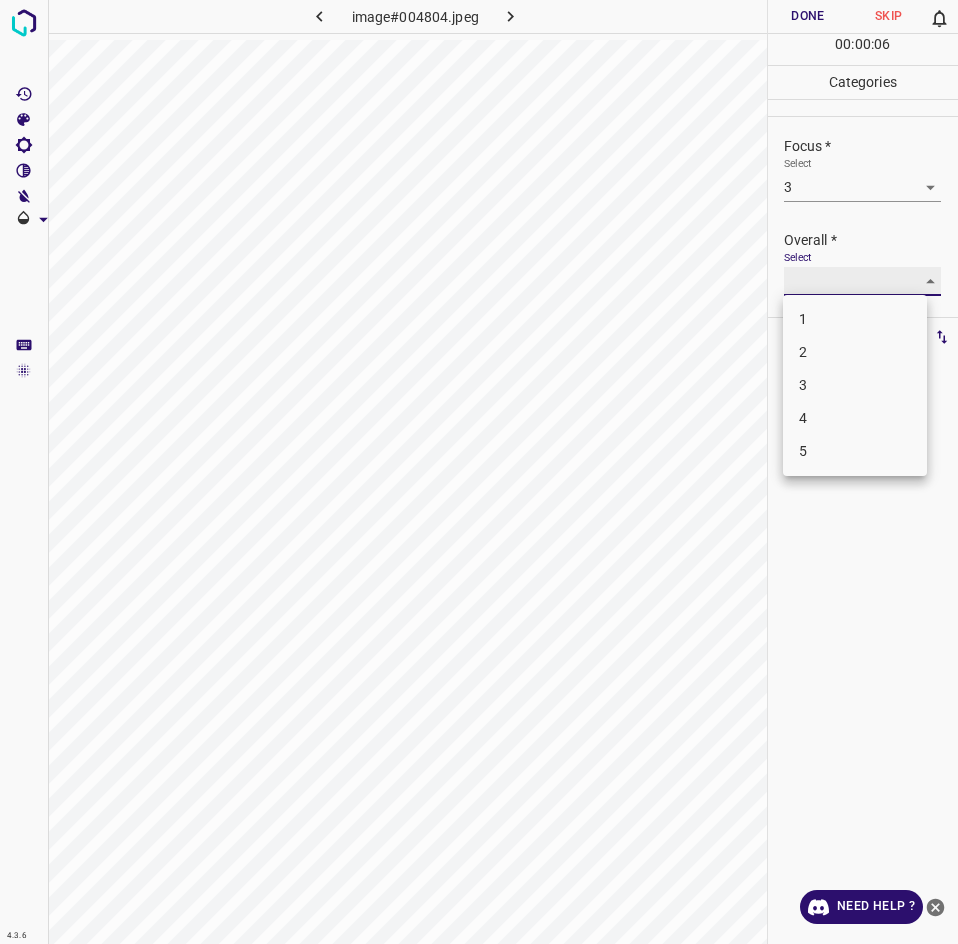 type on "3" 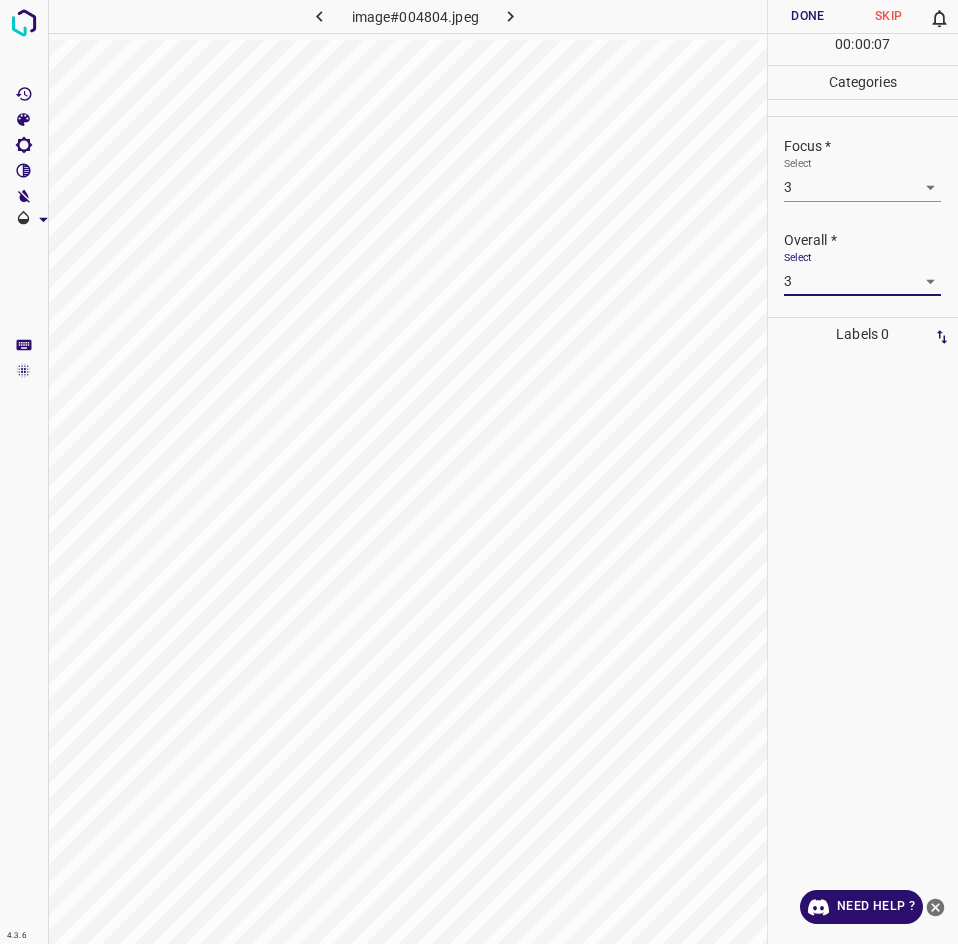 click on "Done" at bounding box center (808, 16) 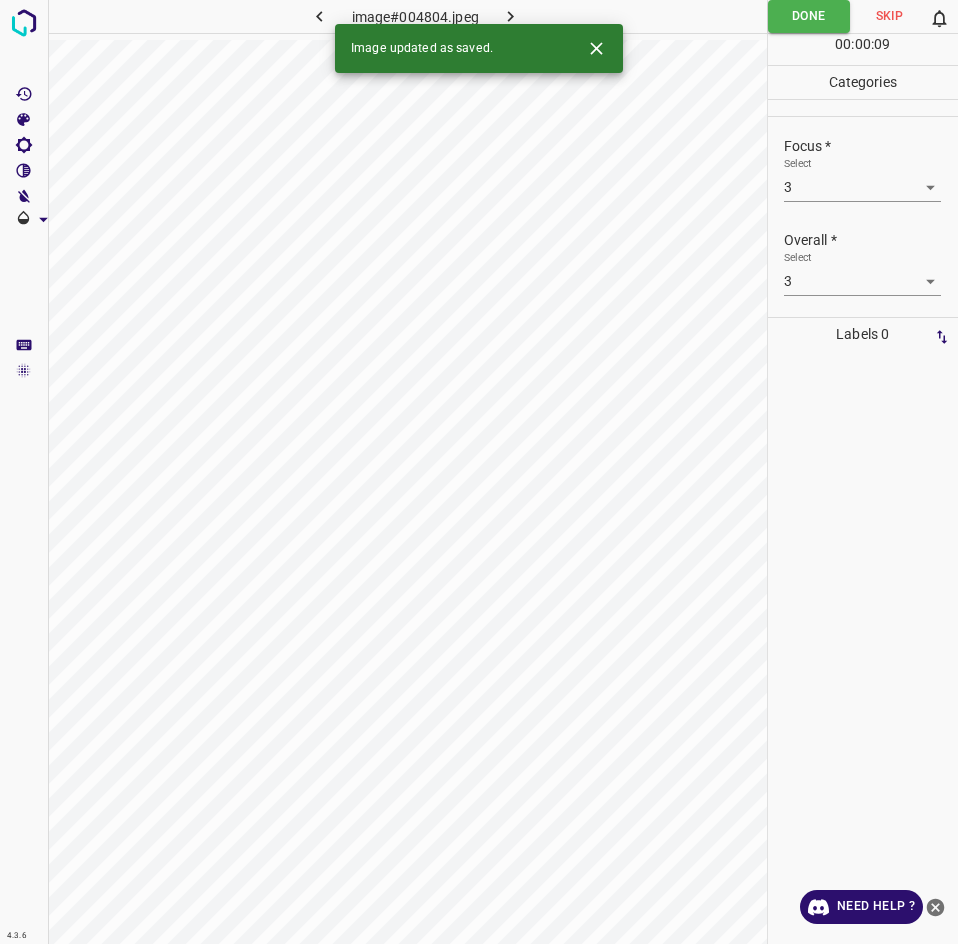 click 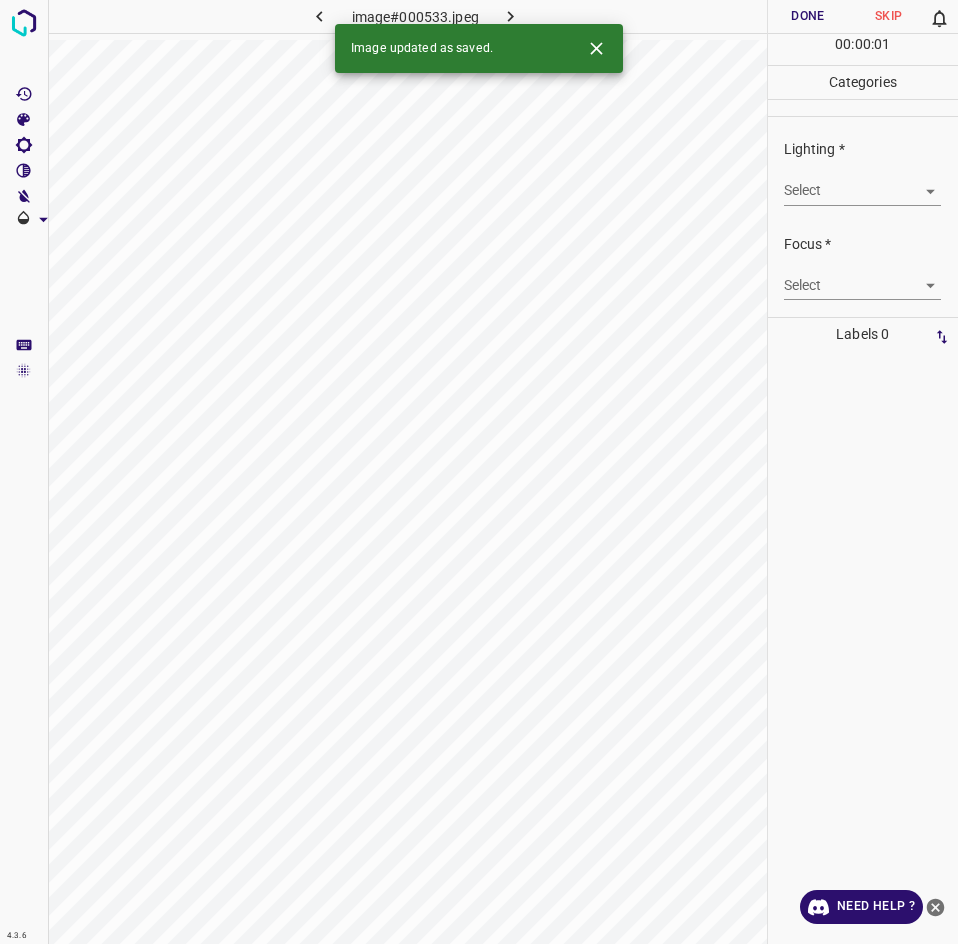 click on "4.3.6  image#000533.jpeg Done Skip 0 00   : 00   : 01   Categories Lighting *  Select ​ Focus *  Select ​ Overall *  Select ​ Labels   0 Categories 1 Lighting 2 Focus 3 Overall Tools Space Change between modes (Draw & Edit) I Auto labeling R Restore zoom M Zoom in N Zoom out Delete Delete selecte label Filters Z Restore filters X Saturation filter C Brightness filter V Contrast filter B Gray scale filter General O Download Image updated as saved. Need Help ? - Text - Hide - Delete" at bounding box center (479, 472) 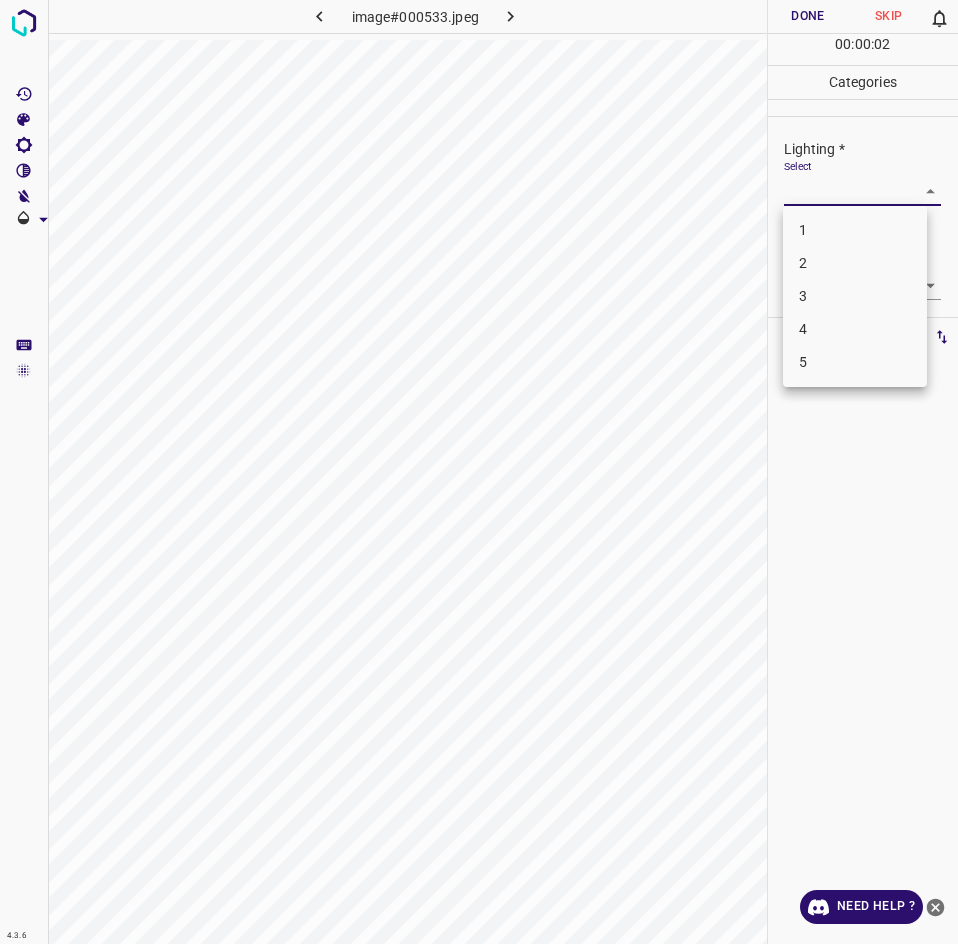 click on "3" at bounding box center (855, 296) 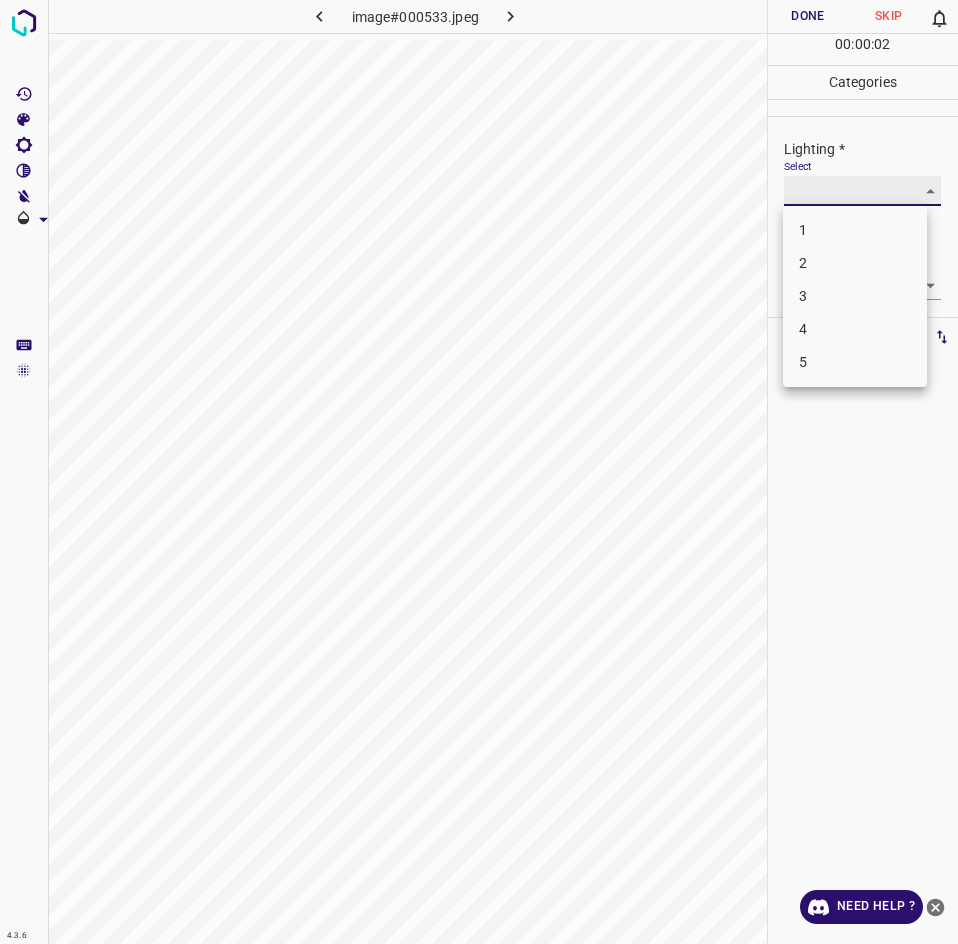 type on "3" 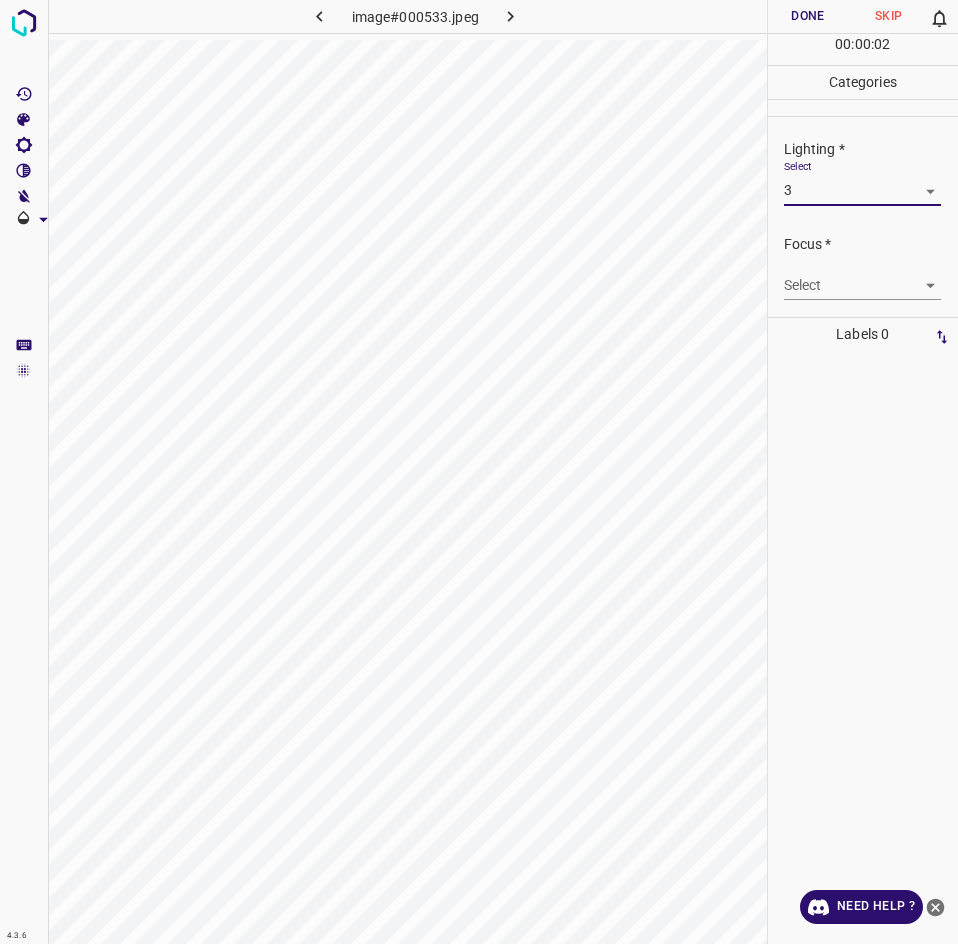 click on "4.3.6  image#000533.jpeg Done Skip 0 00   : 00   : 02   Categories Lighting *  Select 3 3 Focus *  Select ​ Overall *  Select ​ Labels   0 Categories 1 Lighting 2 Focus 3 Overall Tools Space Change between modes (Draw & Edit) I Auto labeling R Restore zoom M Zoom in N Zoom out Delete Delete selecte label Filters Z Restore filters X Saturation filter C Brightness filter V Contrast filter B Gray scale filter General O Download Need Help ? - Text - Hide - Delete 1 2 3 4 5" at bounding box center (479, 472) 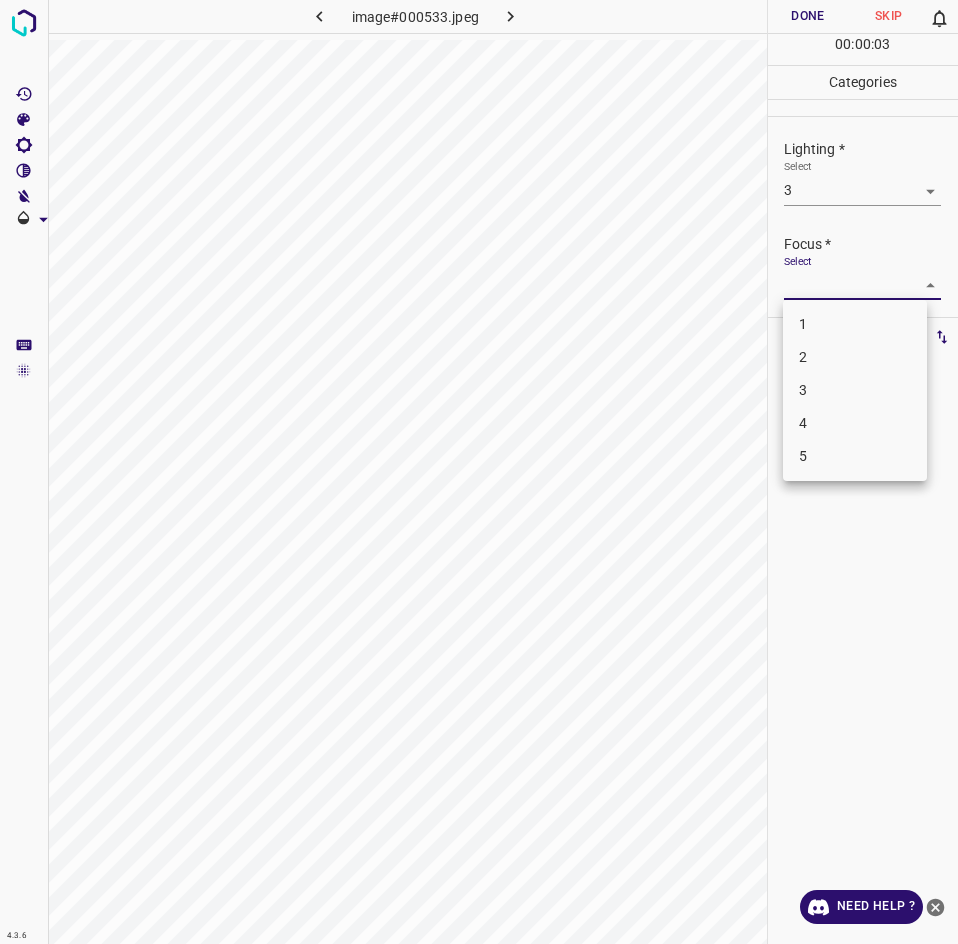 click on "2" at bounding box center (855, 357) 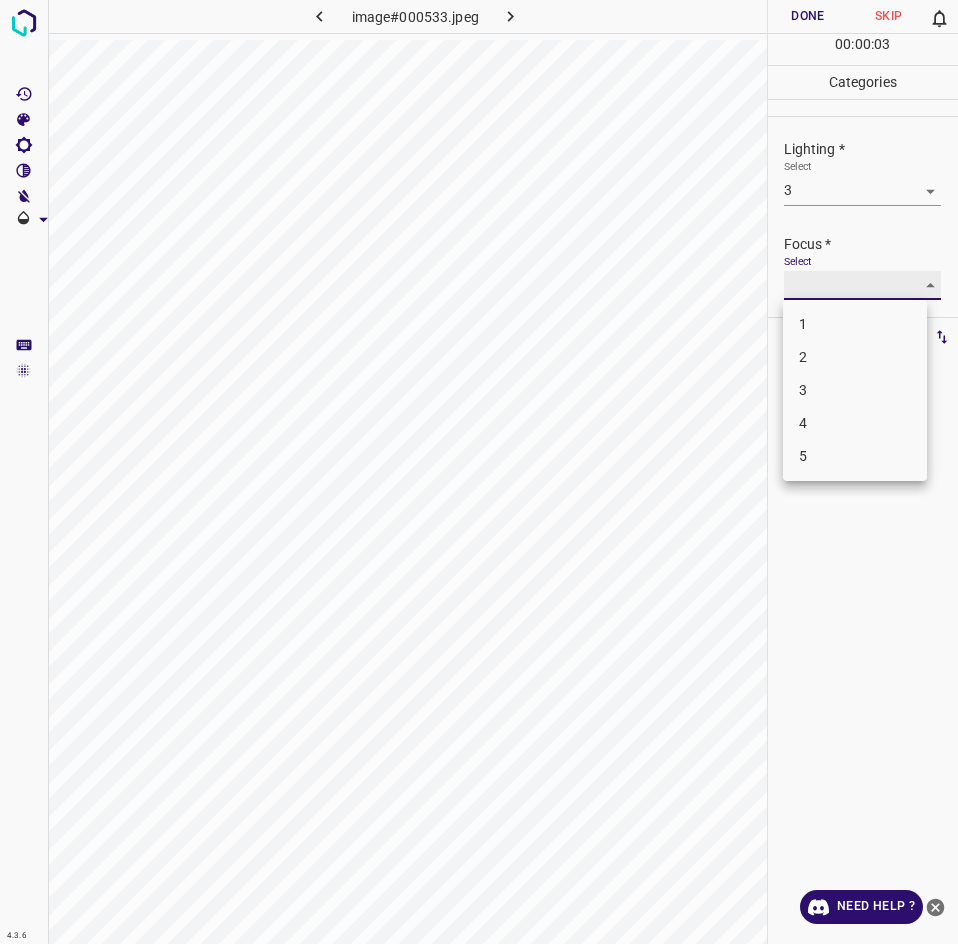 type on "2" 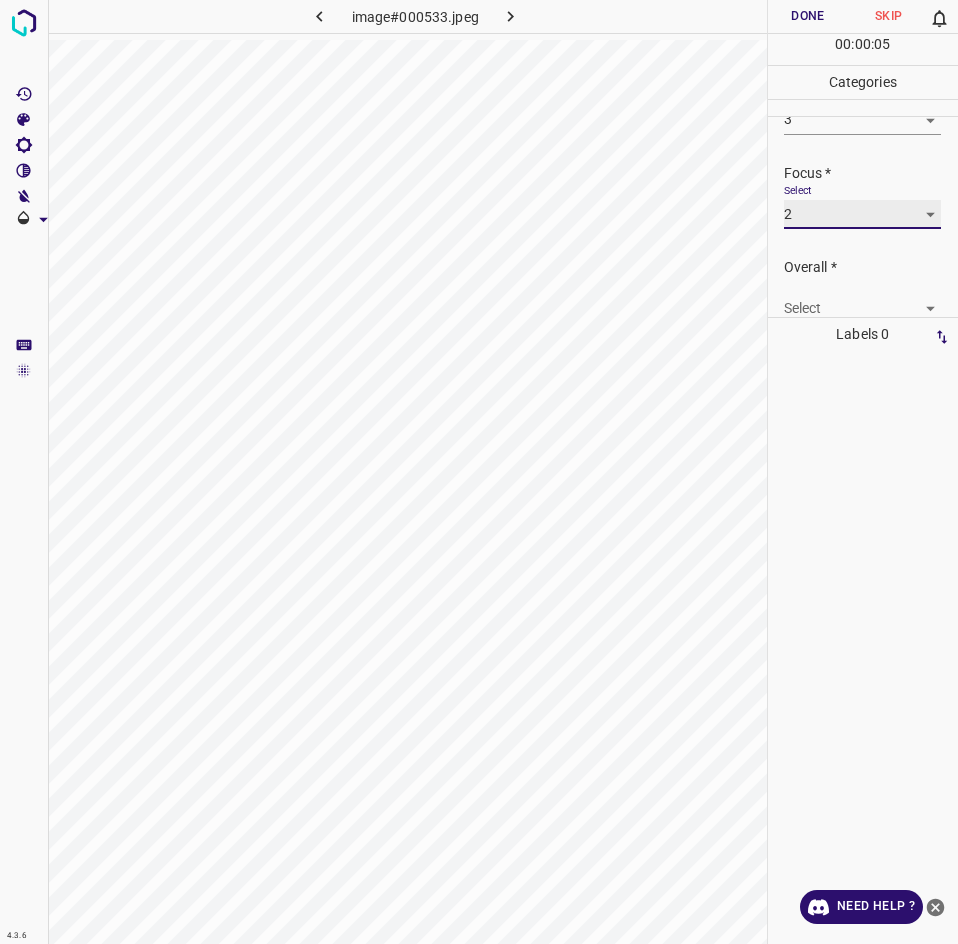 scroll, scrollTop: 98, scrollLeft: 0, axis: vertical 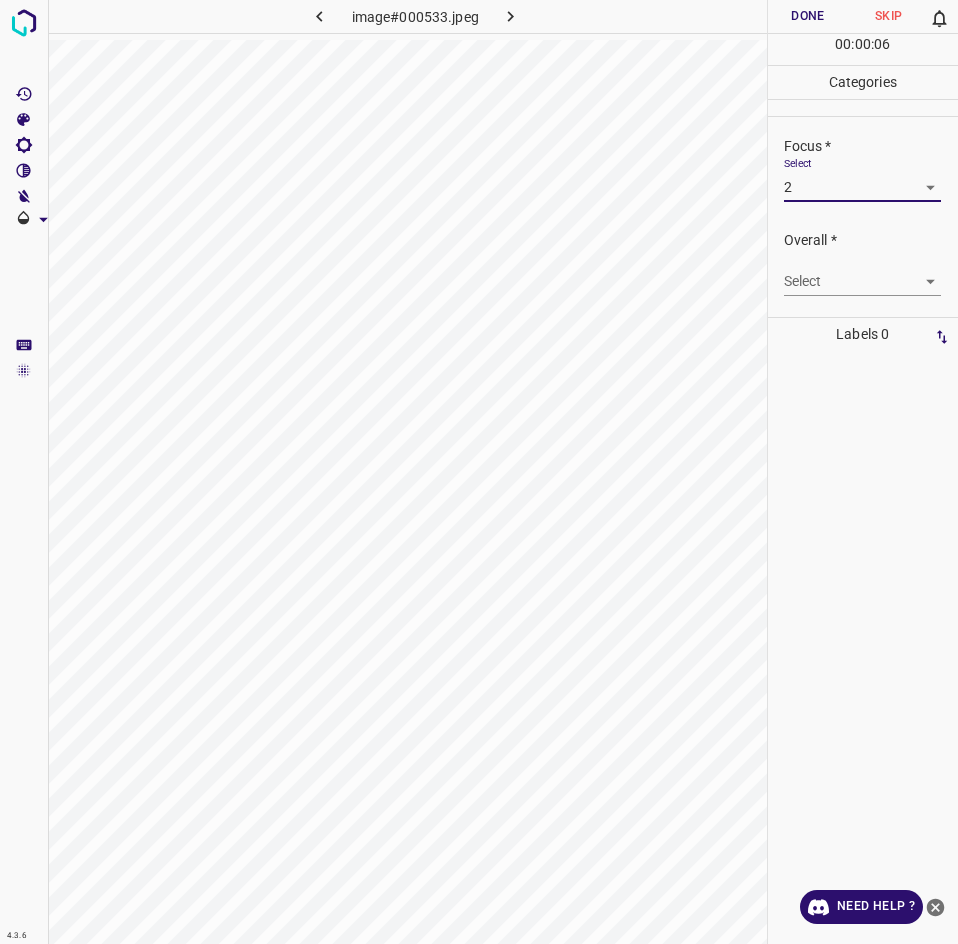 click on "4.3.6  image#000533.jpeg Done Skip 0 00   : 00   : 06   Categories Lighting *  Select 3 3 Focus *  Select 2 2 Overall *  Select ​ Labels   0 Categories 1 Lighting 2 Focus 3 Overall Tools Space Change between modes (Draw & Edit) I Auto labeling R Restore zoom M Zoom in N Zoom out Delete Delete selecte label Filters Z Restore filters X Saturation filter C Brightness filter V Contrast filter B Gray scale filter General O Download Need Help ? - Text - Hide - Delete" at bounding box center [479, 472] 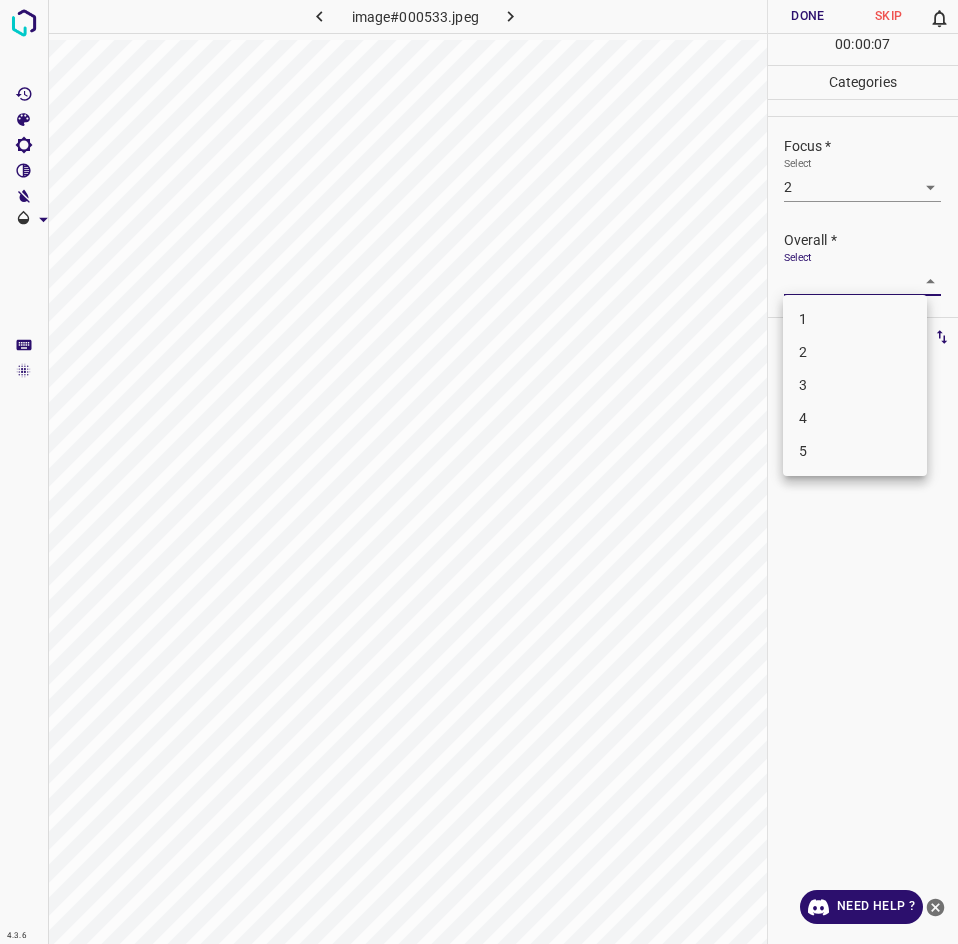 click on "2" at bounding box center [855, 352] 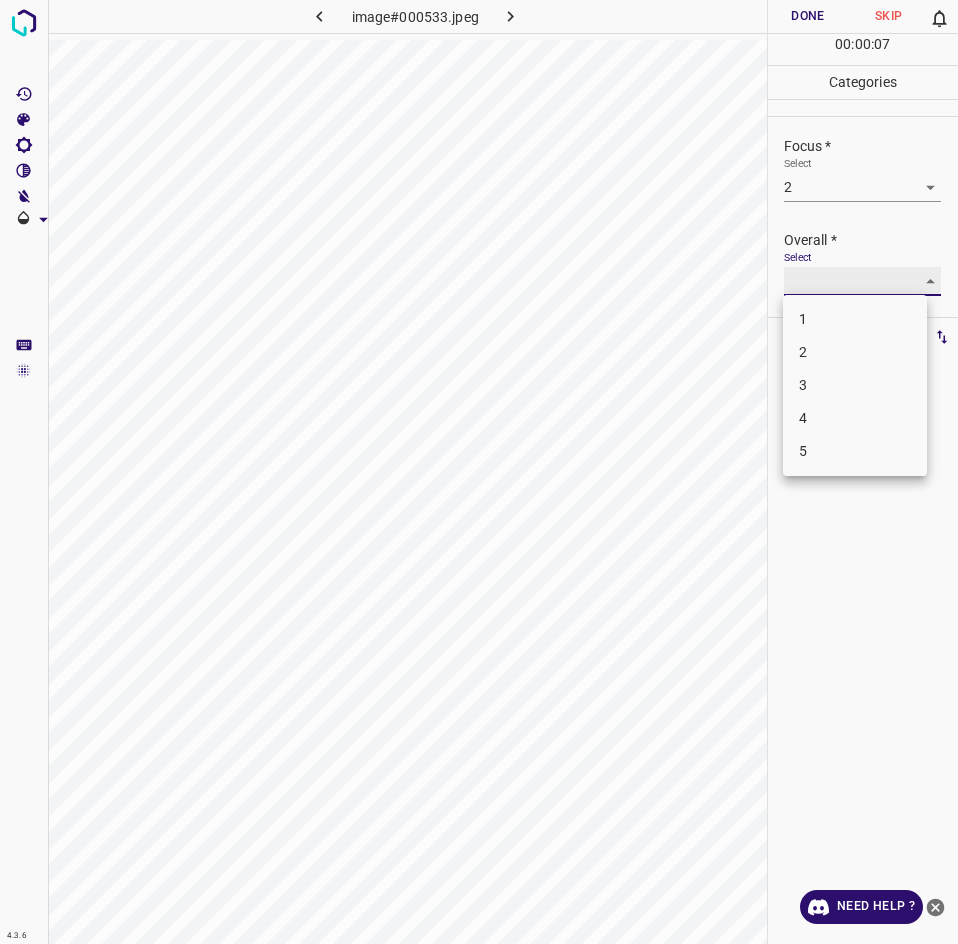 type on "2" 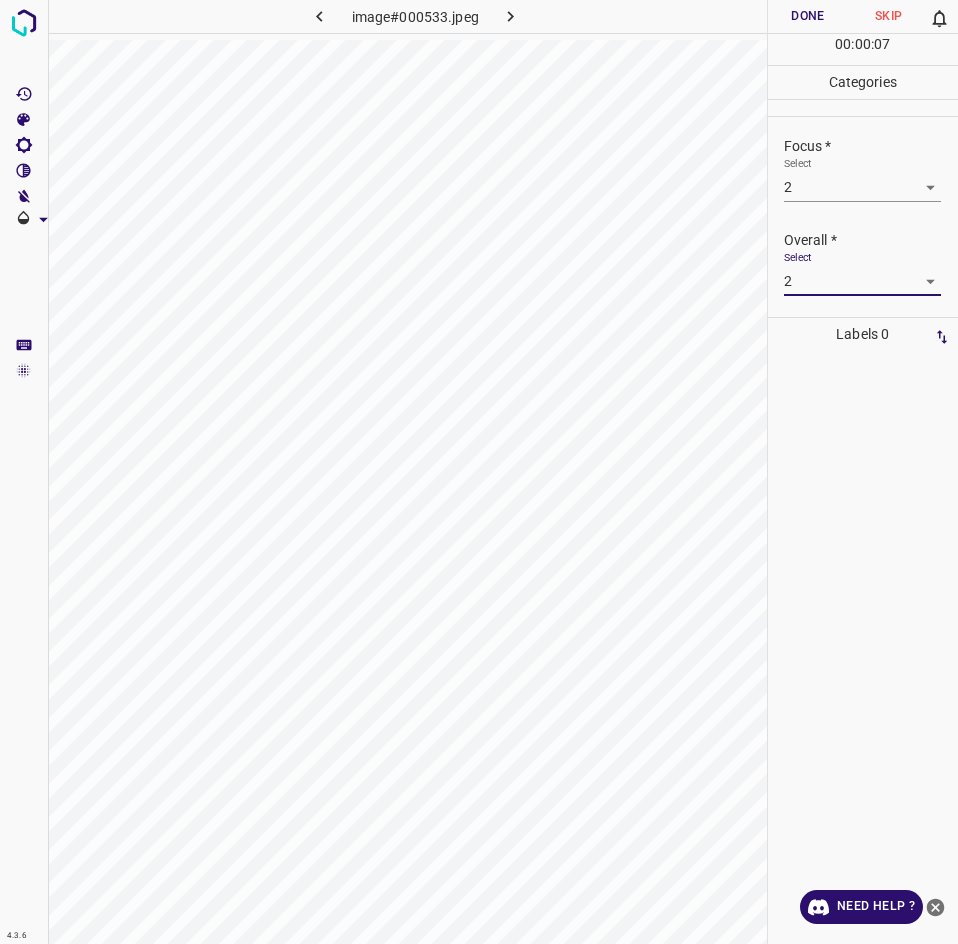 click on "Done" at bounding box center [808, 16] 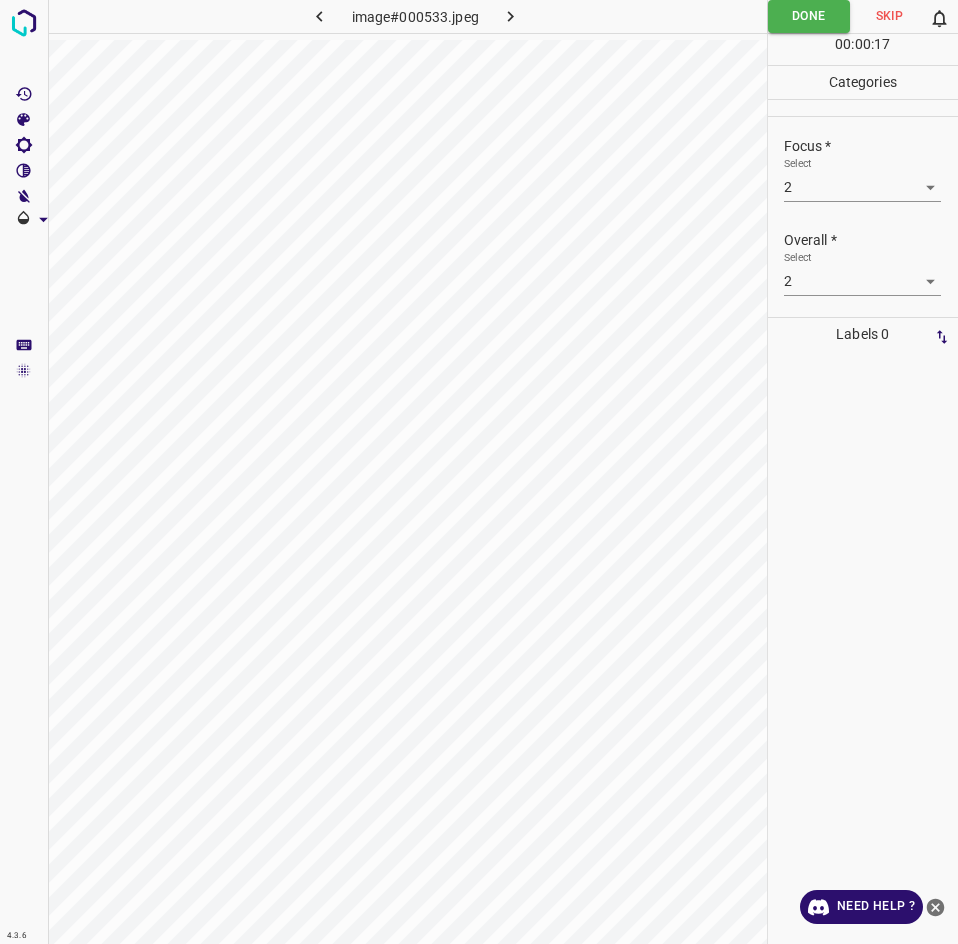 scroll, scrollTop: 12, scrollLeft: 0, axis: vertical 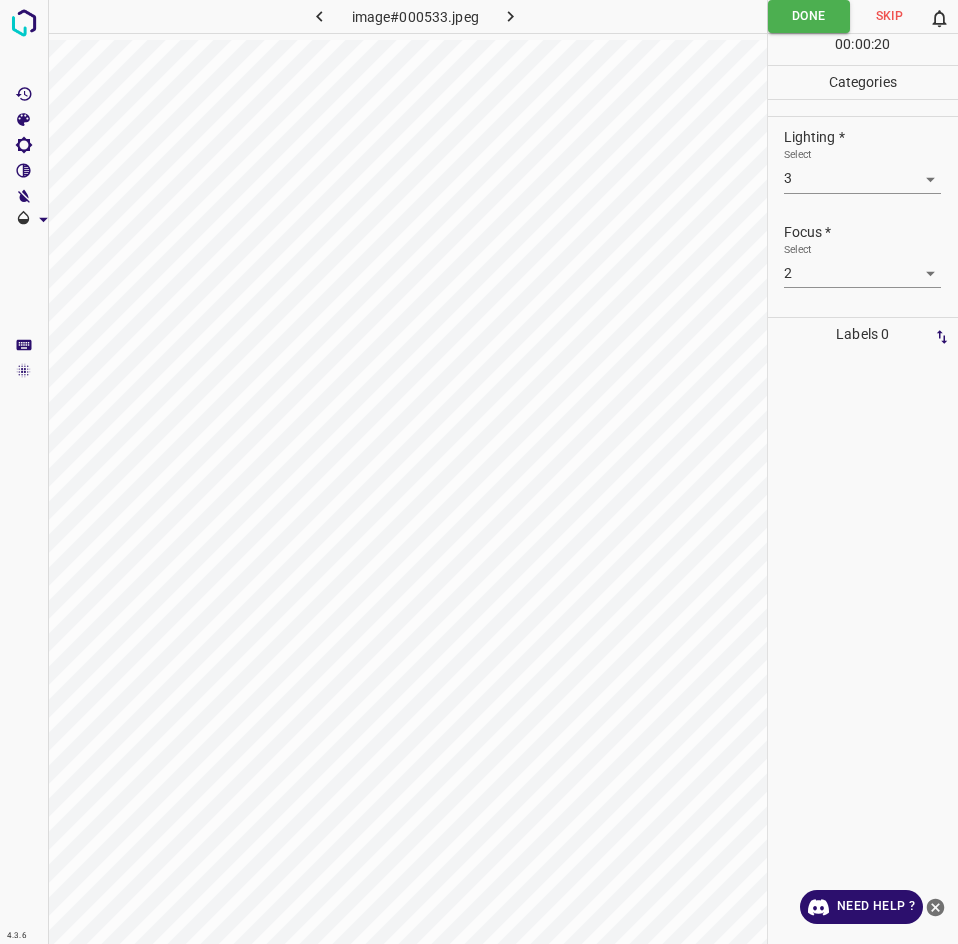 click 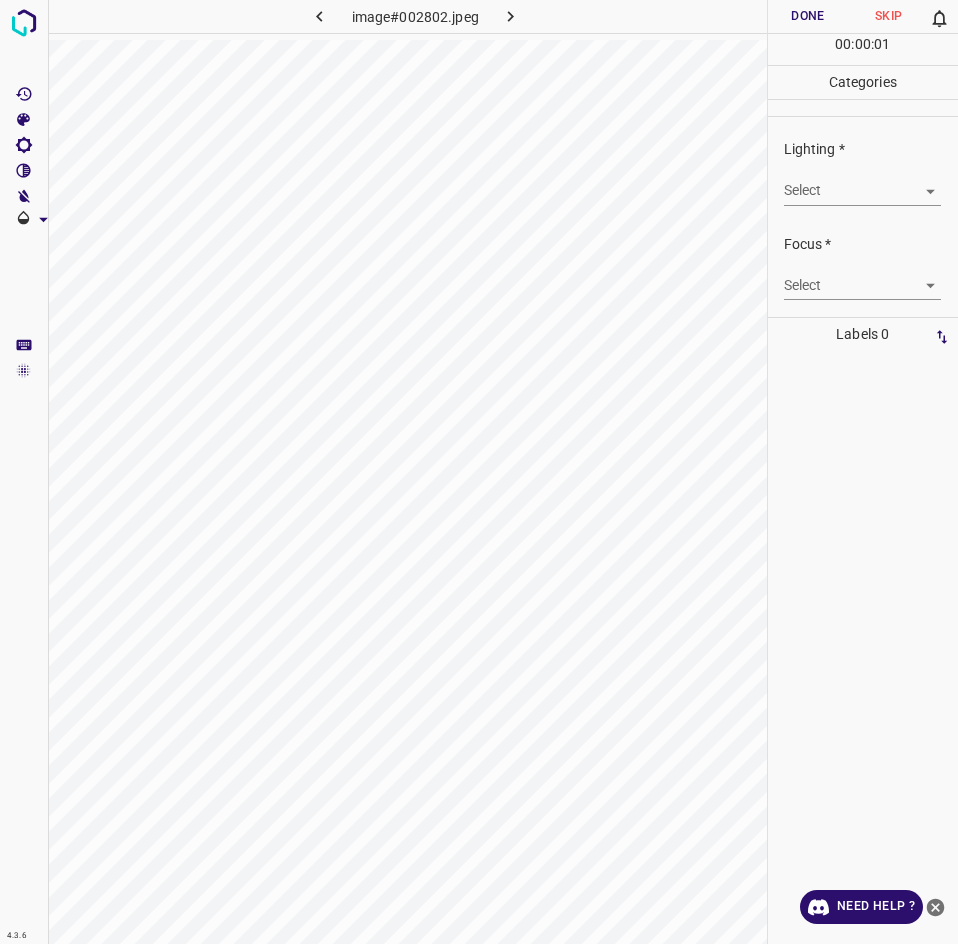 click on "4.3.6  image#002802.jpeg Done Skip 0 00   : 00   : 01   Categories Lighting *  Select ​ Focus *  Select ​ Overall *  Select ​ Labels   0 Categories 1 Lighting 2 Focus 3 Overall Tools Space Change between modes (Draw & Edit) I Auto labeling R Restore zoom M Zoom in N Zoom out Delete Delete selecte label Filters Z Restore filters X Saturation filter C Brightness filter V Contrast filter B Gray scale filter General O Download Need Help ? - Text - Hide - Delete" at bounding box center [479, 472] 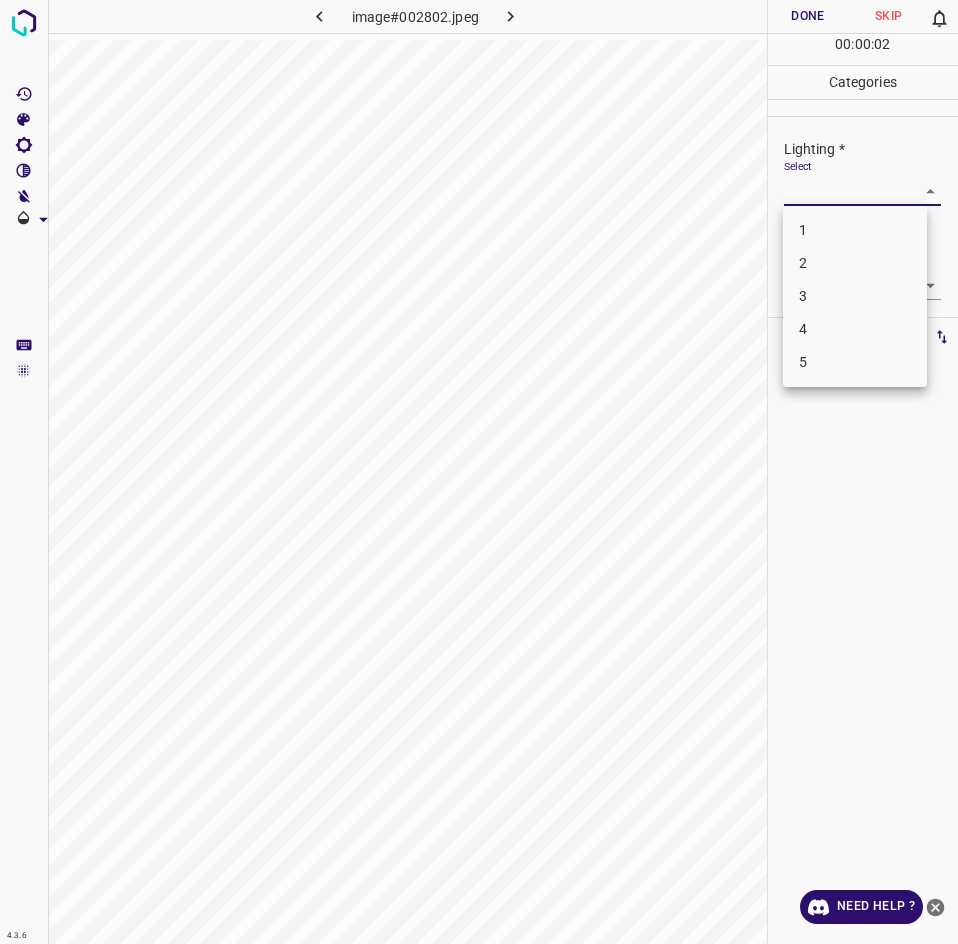 click on "3" at bounding box center (855, 296) 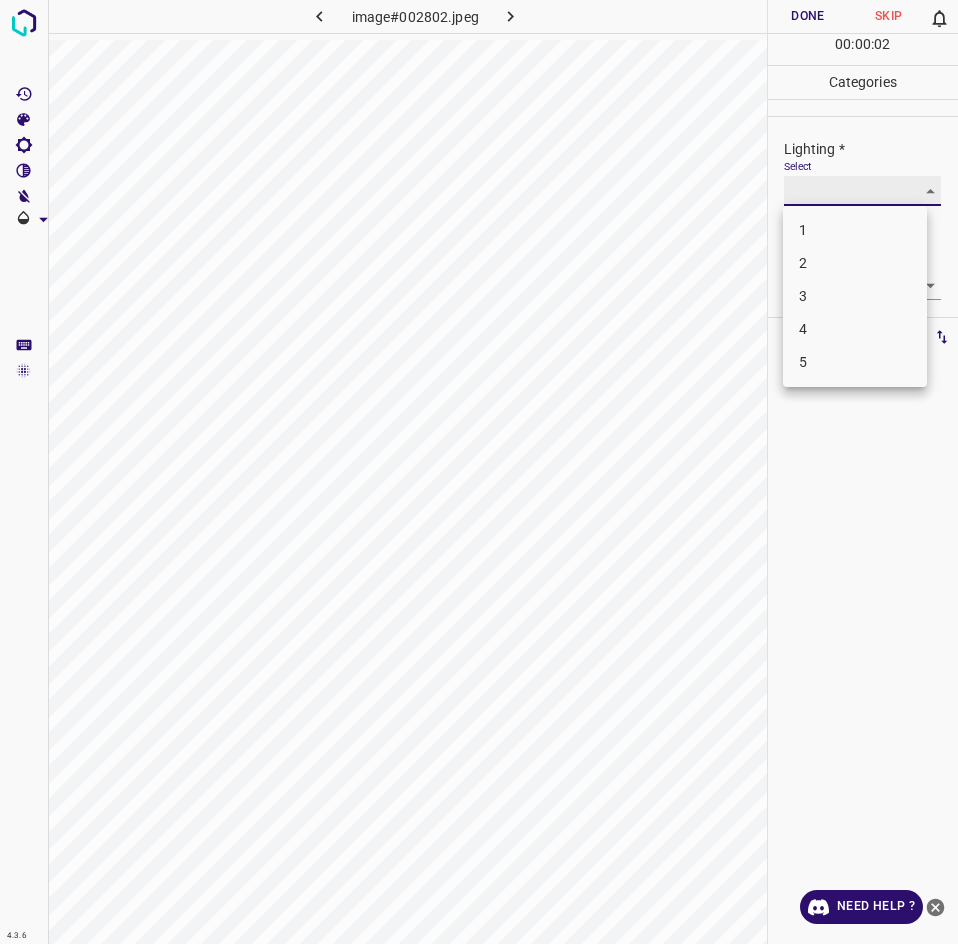 type on "3" 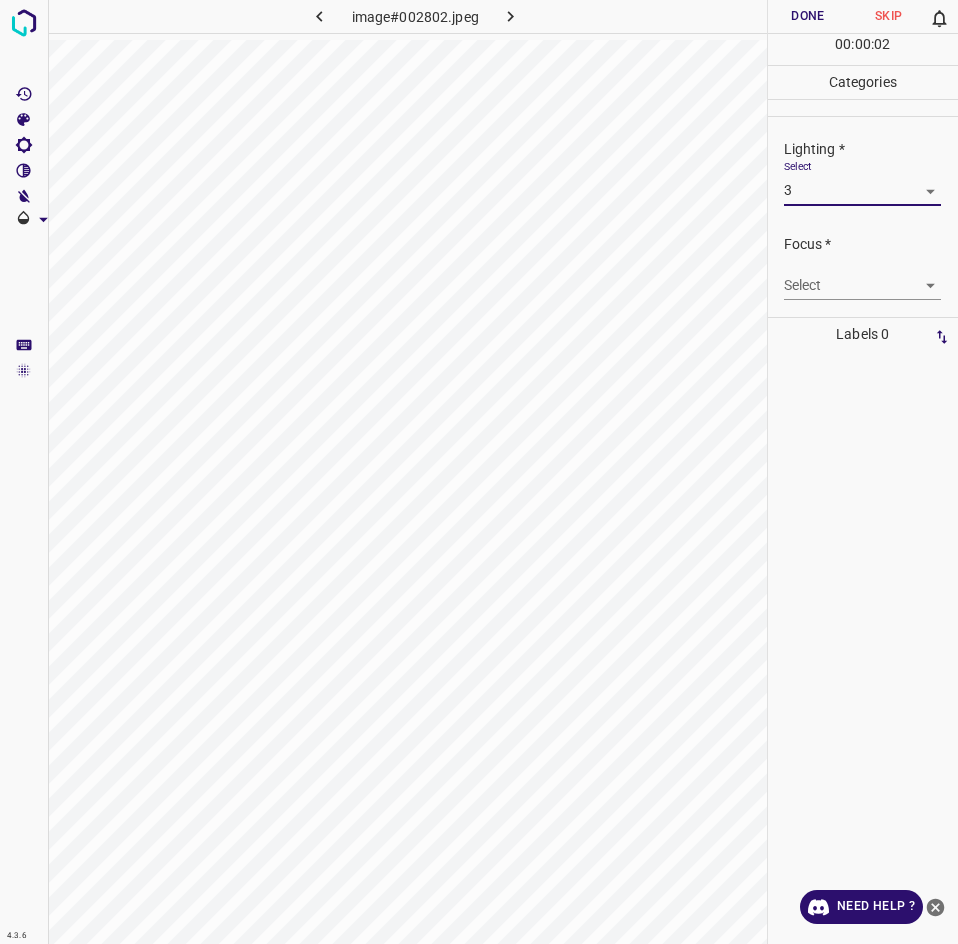 click on "4.3.6  image#002802.jpeg Done Skip 0 00   : 00   : 02   Categories Lighting *  Select 3 3 Focus *  Select ​ Overall *  Select ​ Labels   0 Categories 1 Lighting 2 Focus 3 Overall Tools Space Change between modes (Draw & Edit) I Auto labeling R Restore zoom M Zoom in N Zoom out Delete Delete selecte label Filters Z Restore filters X Saturation filter C Brightness filter V Contrast filter B Gray scale filter General O Download Need Help ? - Text - Hide - Delete 1 2 3 4 5" at bounding box center (479, 472) 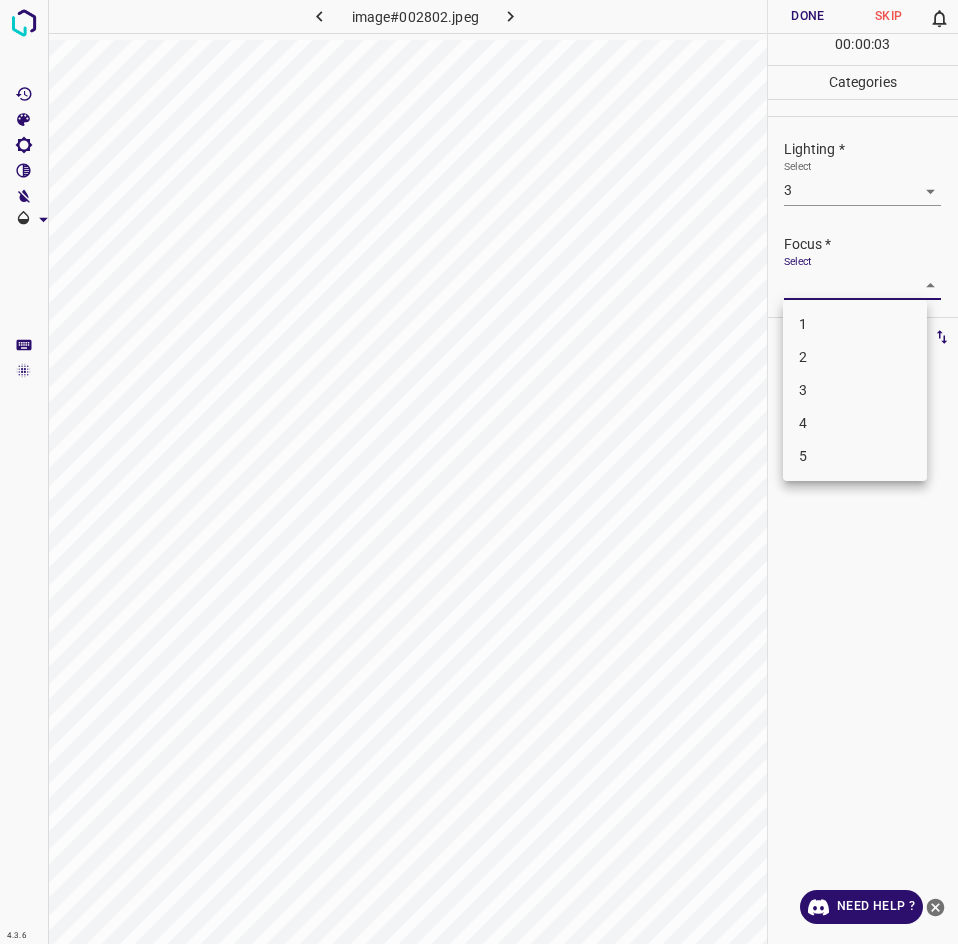 click on "3" at bounding box center (855, 390) 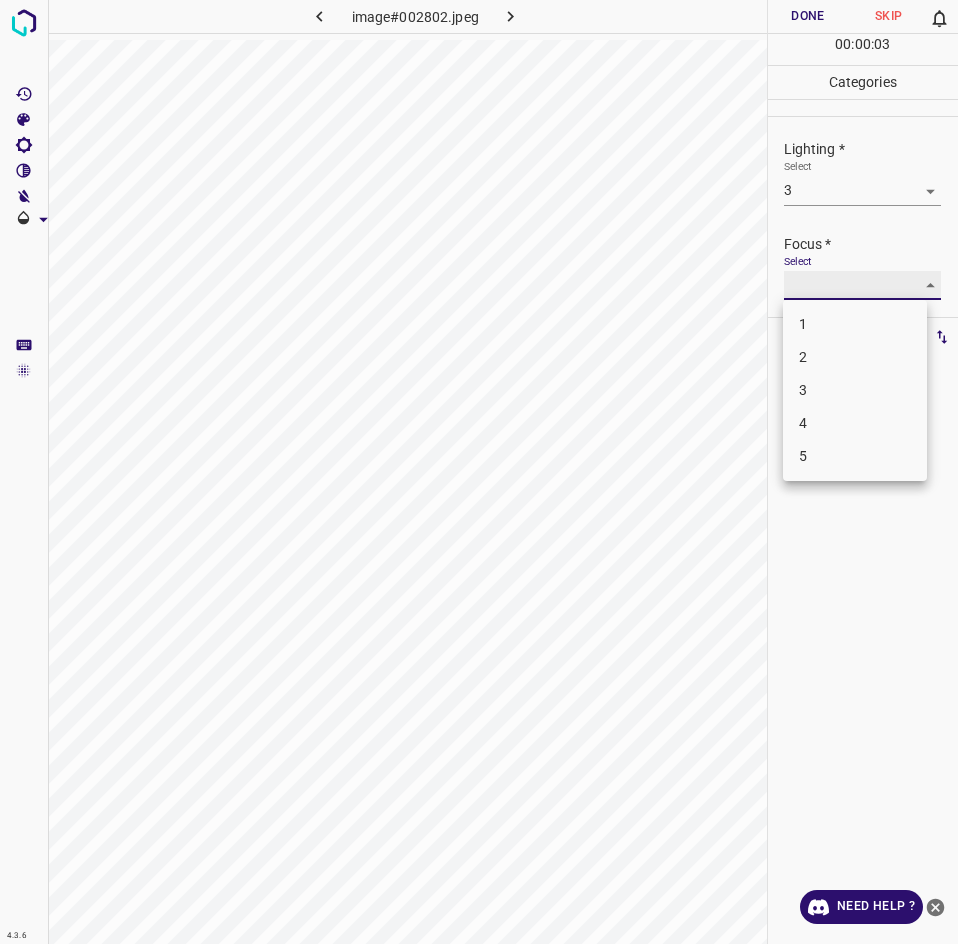 type on "3" 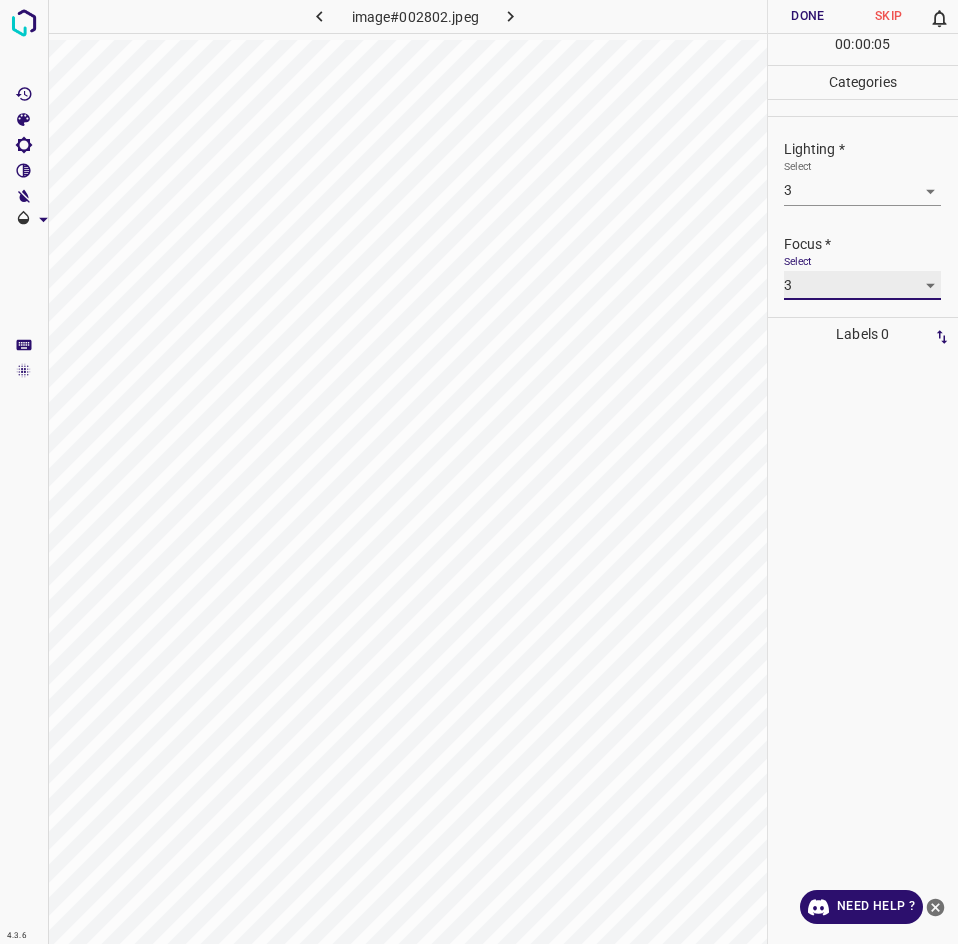 scroll, scrollTop: 43, scrollLeft: 0, axis: vertical 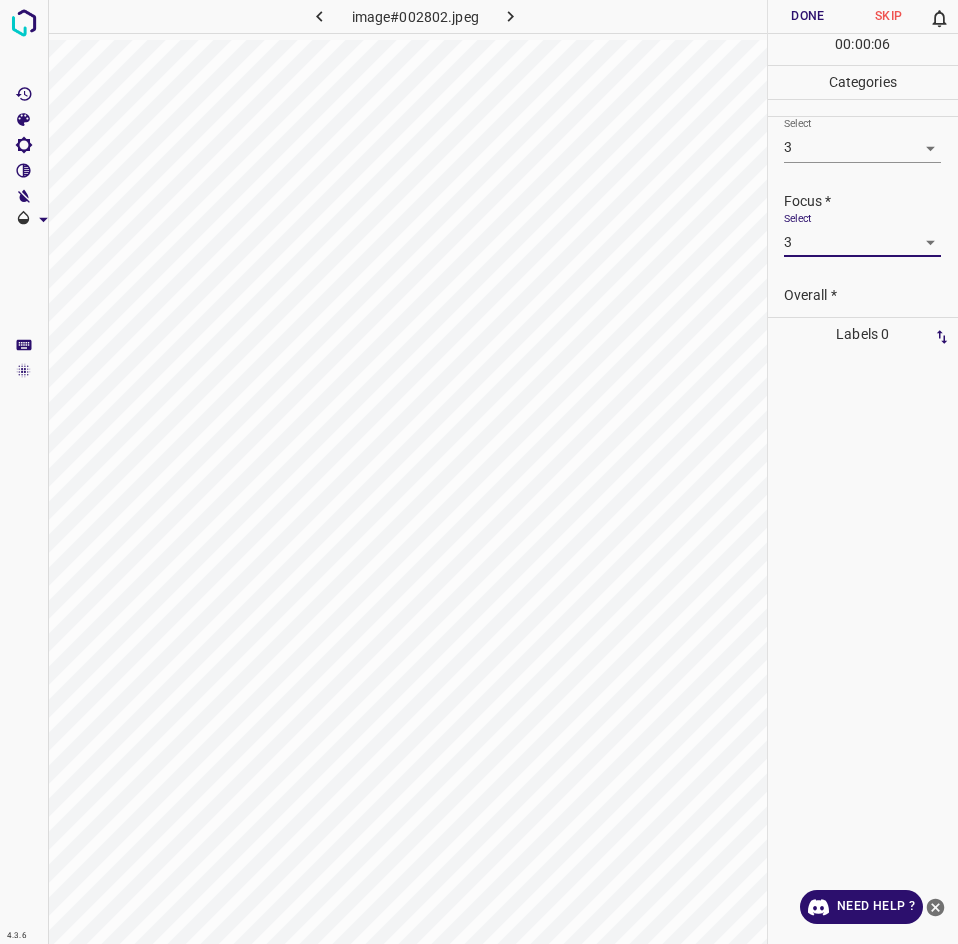 click on "Select ​" at bounding box center [862, 328] 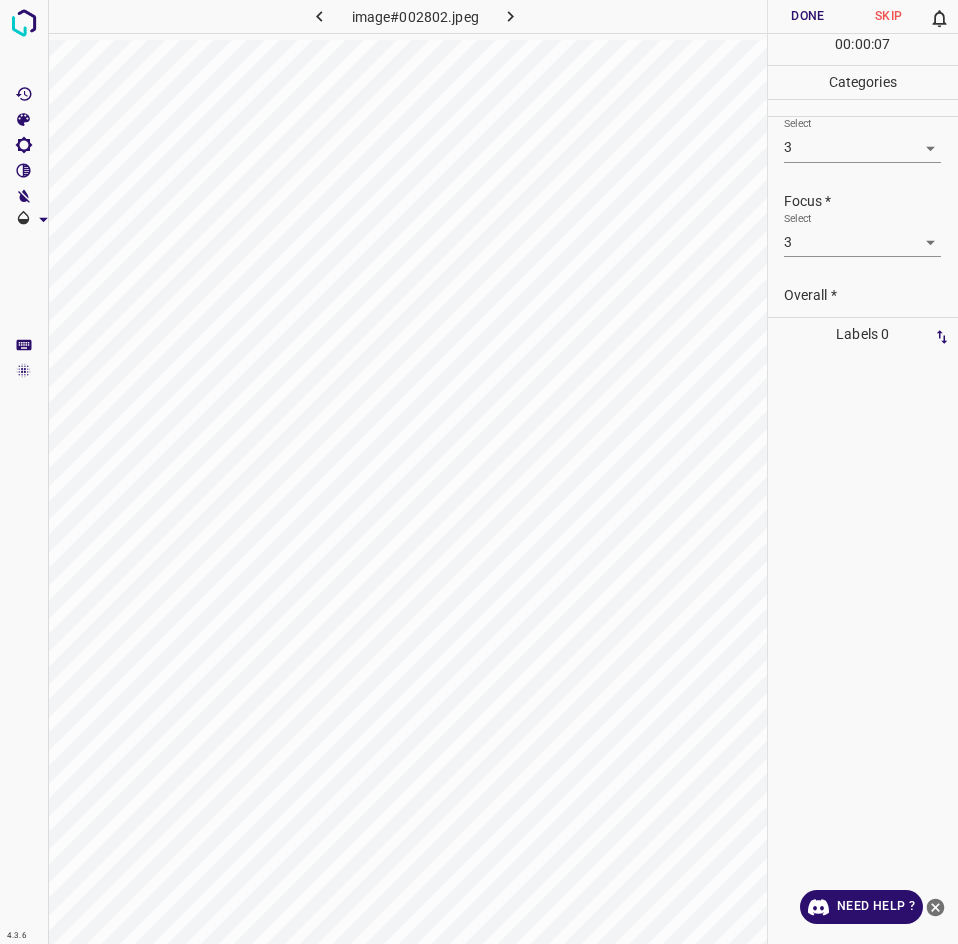 scroll, scrollTop: 98, scrollLeft: 0, axis: vertical 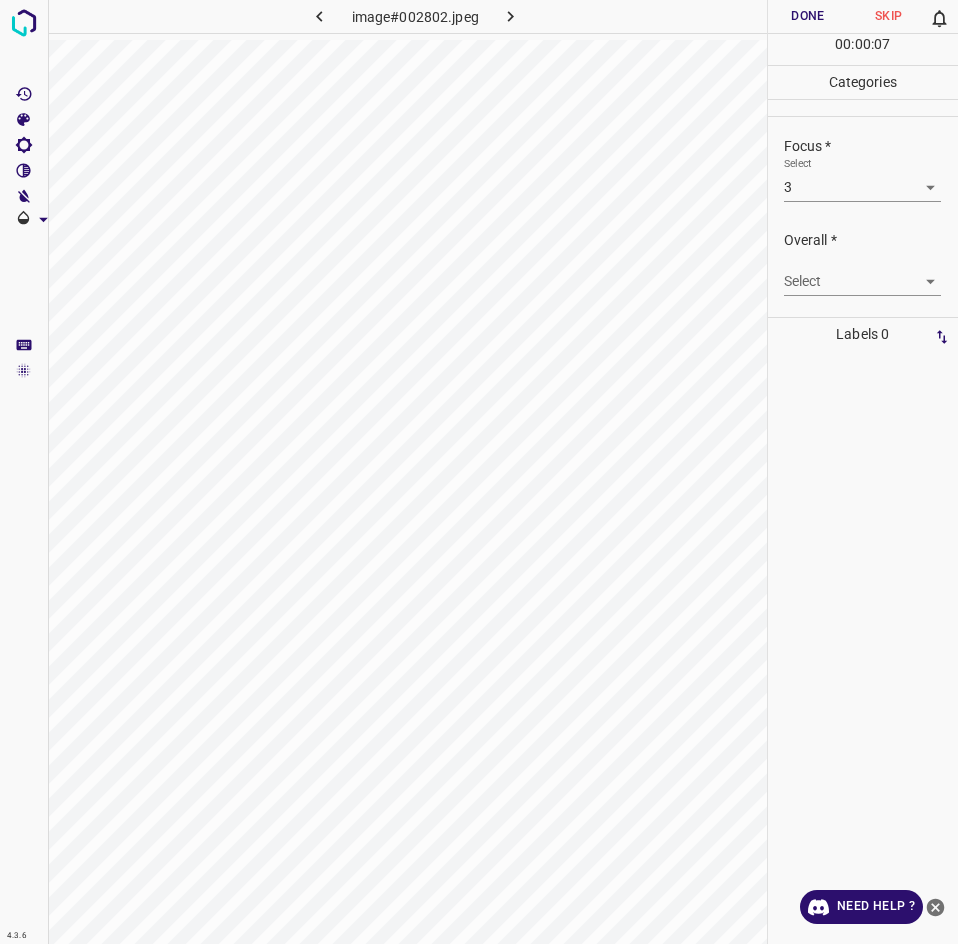 click on "4.3.6  image#002802.jpeg Done Skip 0 00   : 00   : 07   Categories Lighting *  Select 3 3 Focus *  Select 3 3 Overall *  Select ​ Labels   0 Categories 1 Lighting 2 Focus 3 Overall Tools Space Change between modes (Draw & Edit) I Auto labeling R Restore zoom M Zoom in N Zoom out Delete Delete selecte label Filters Z Restore filters X Saturation filter C Brightness filter V Contrast filter B Gray scale filter General O Download Need Help ? - Text - Hide - Delete" at bounding box center [479, 472] 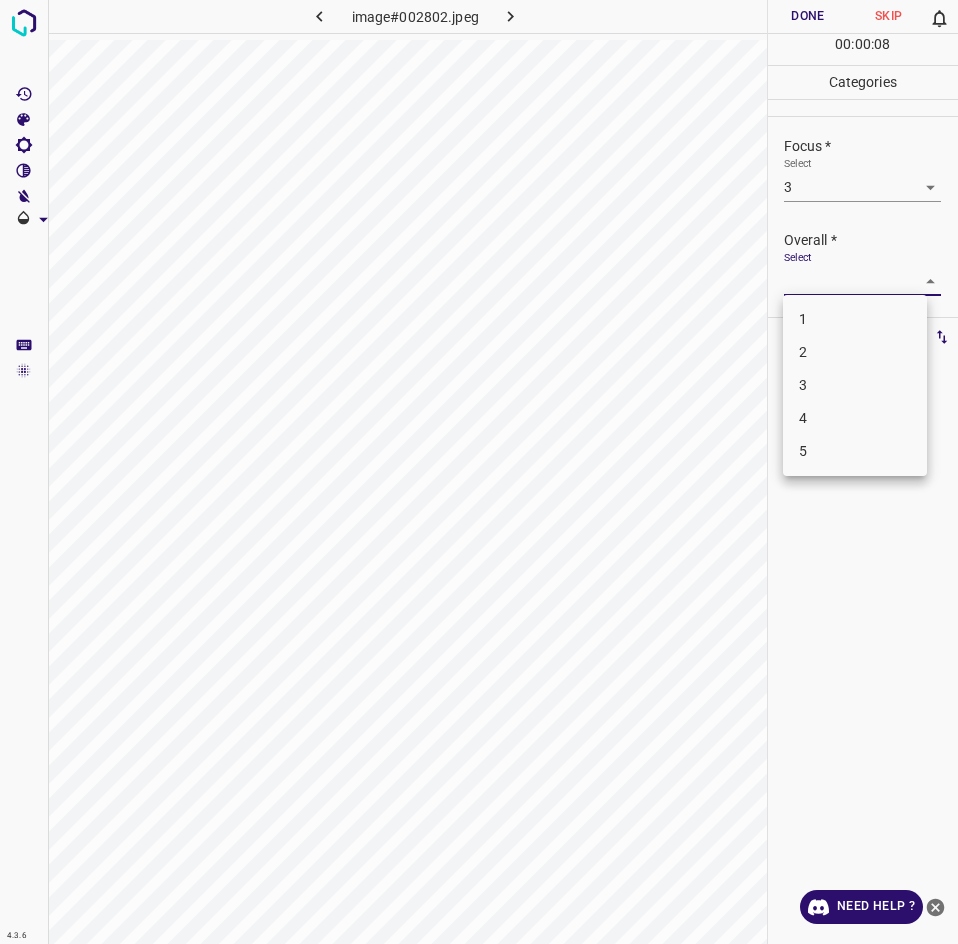 click on "3" at bounding box center (855, 385) 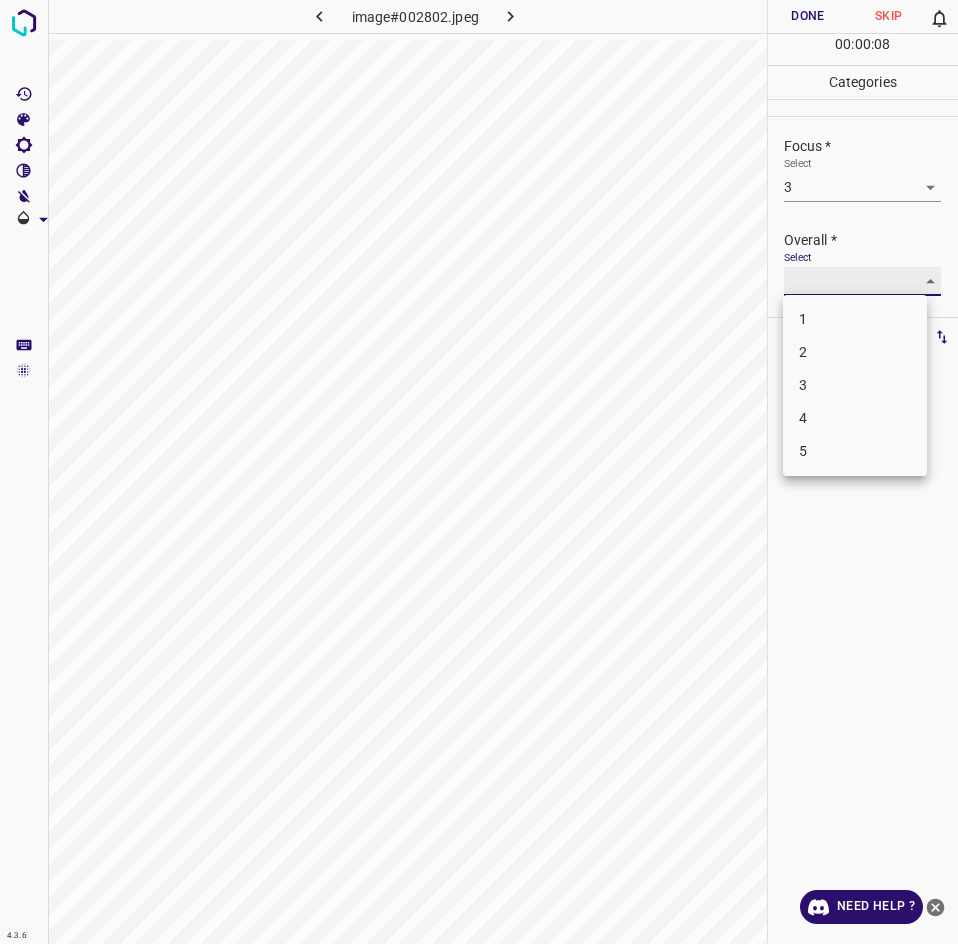 type on "3" 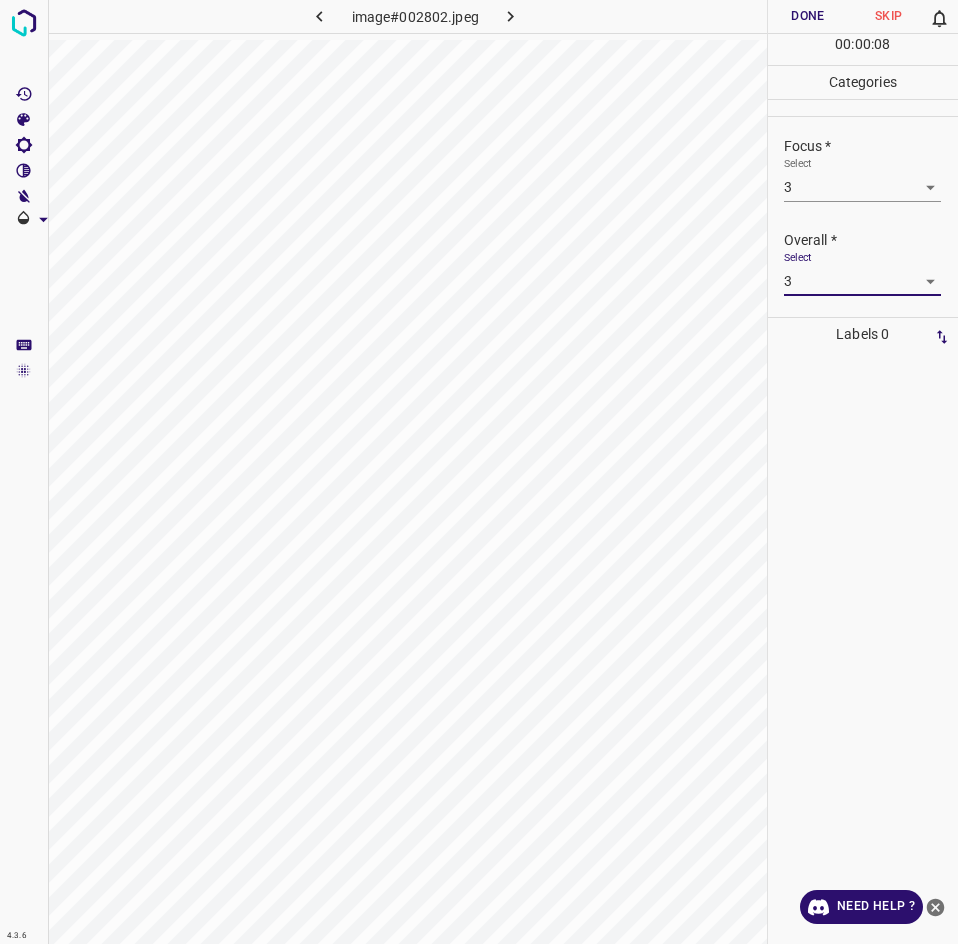 click on "Done" at bounding box center [808, 16] 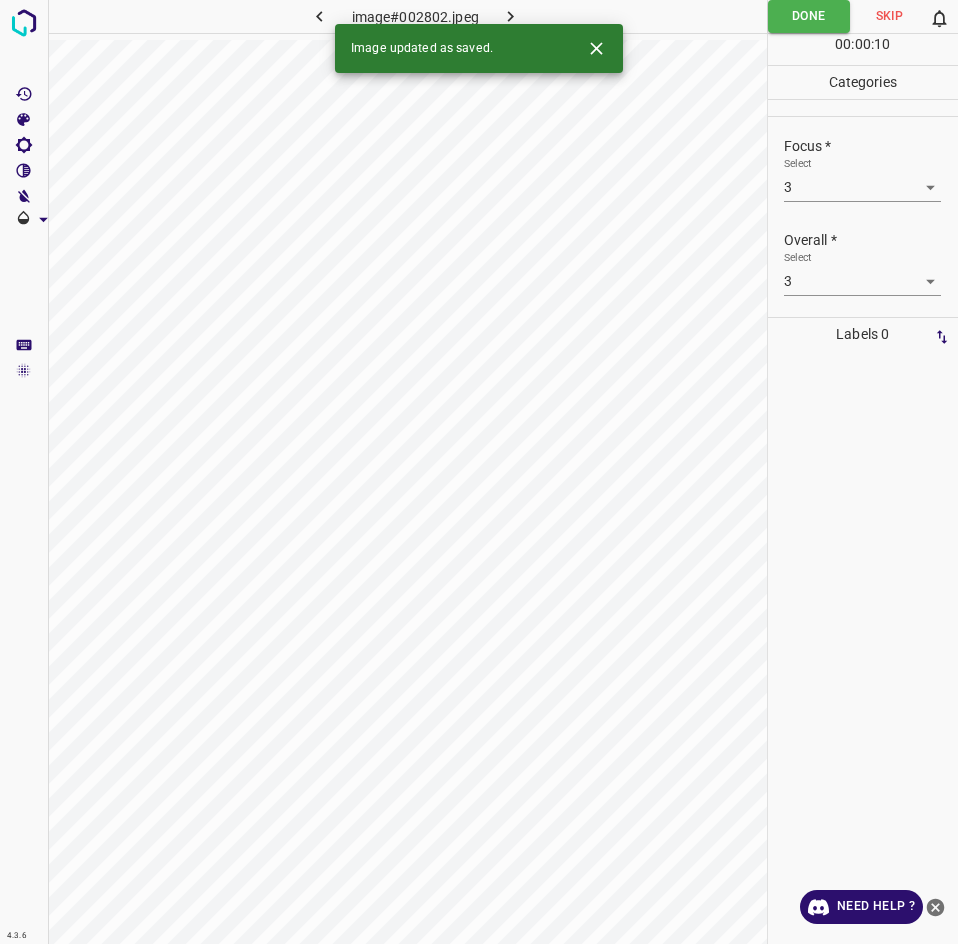 click 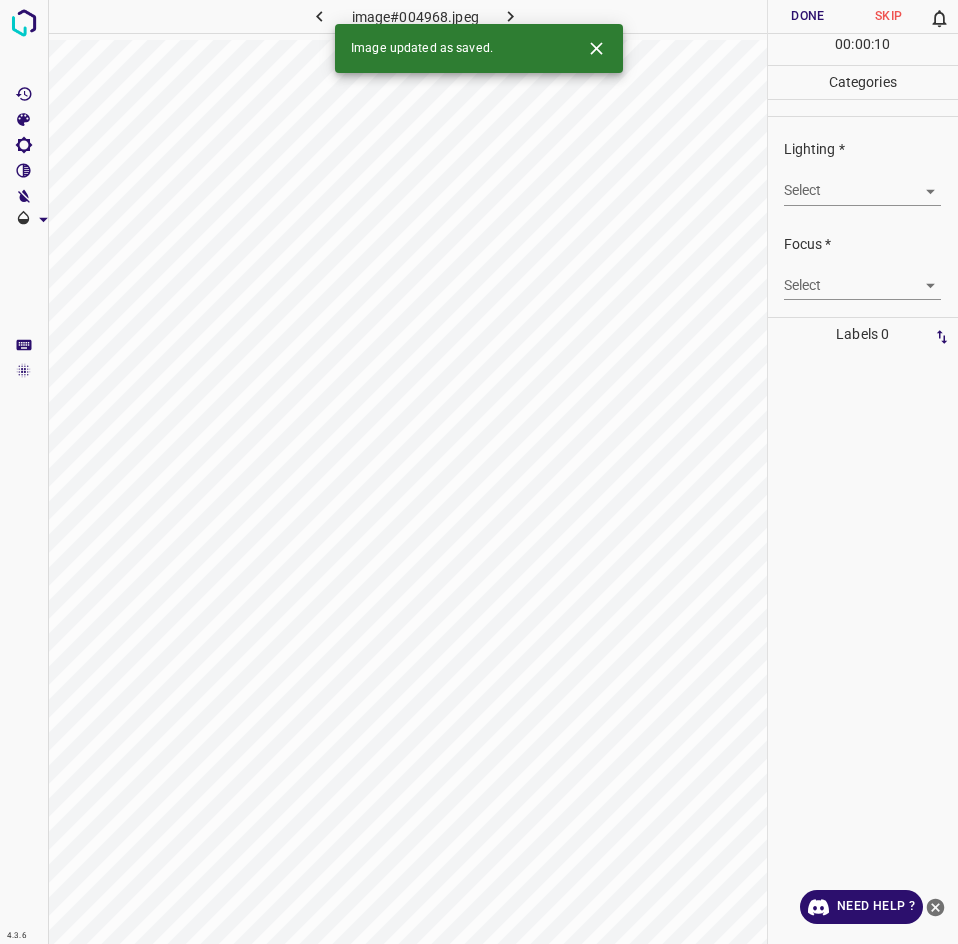click on "4.3.6  image#004968.jpeg Done Skip 0 00   : 00   : 10   Categories Lighting *  Select ​ Focus *  Select ​ Overall *  Select ​ Labels   0 Categories 1 Lighting 2 Focus 3 Overall Tools Space Change between modes (Draw & Edit) I Auto labeling R Restore zoom M Zoom in N Zoom out Delete Delete selecte label Filters Z Restore filters X Saturation filter C Brightness filter V Contrast filter B Gray scale filter General O Download Image updated as saved. Need Help ? - Text - Hide - Delete" at bounding box center (479, 472) 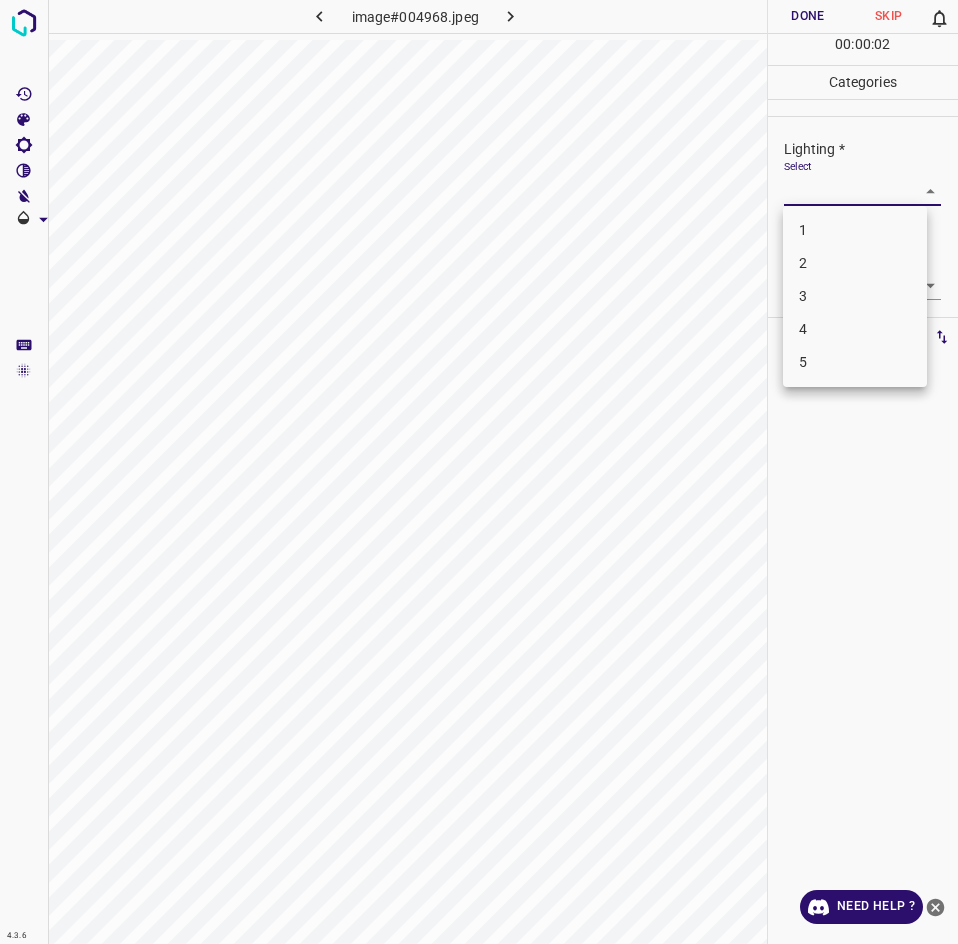 click on "3" at bounding box center [855, 296] 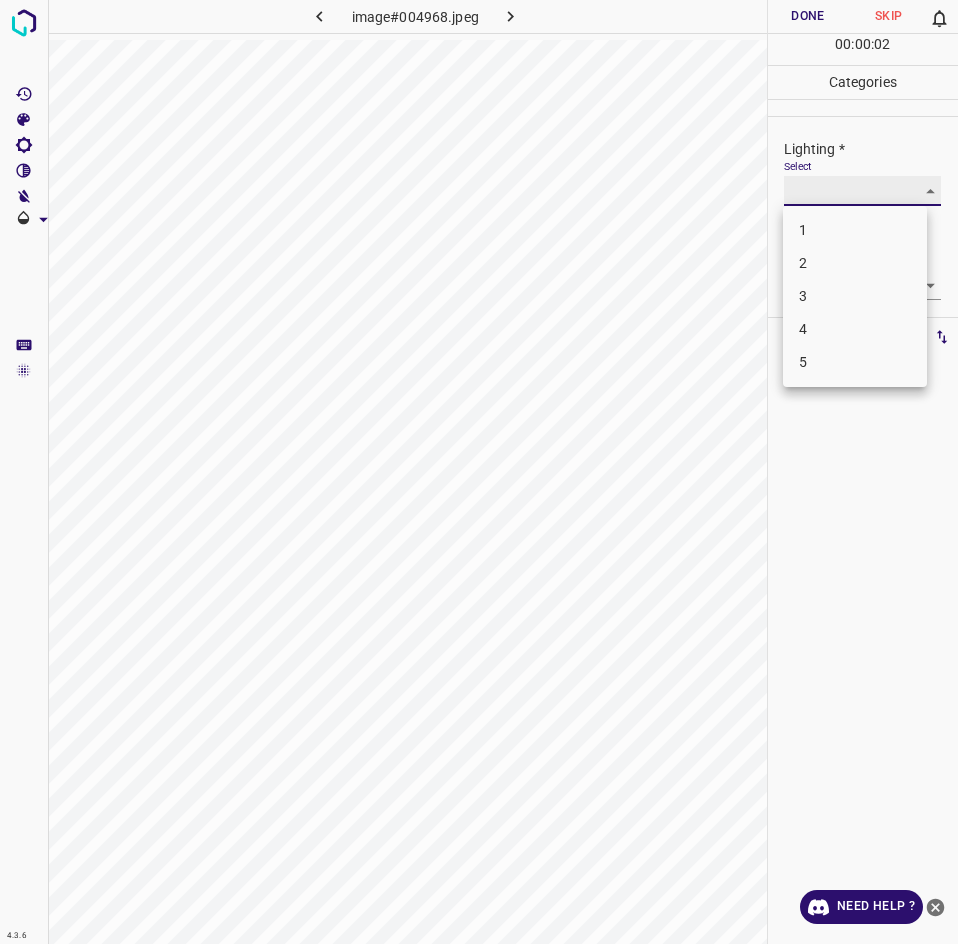 type on "3" 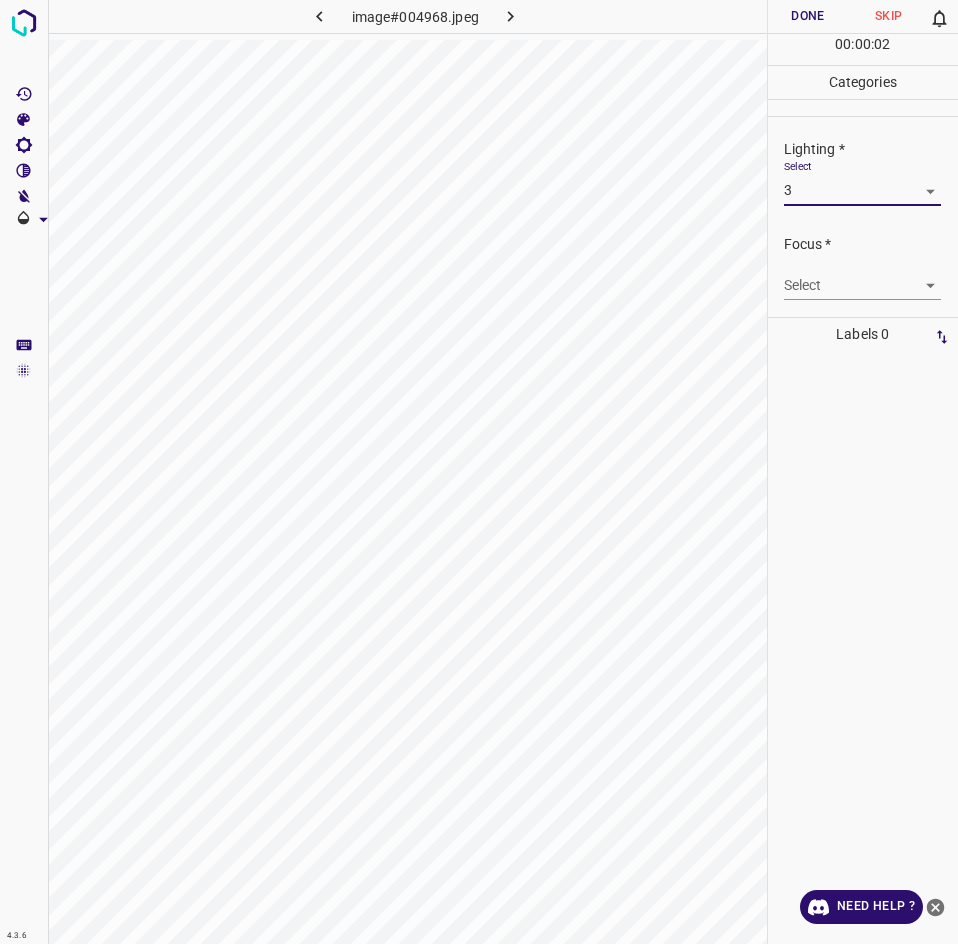 click on "4.3.6  image#004968.jpeg Done Skip 0 00   : 00   : 02   Categories Lighting *  Select 3 3 Focus *  Select ​ Overall *  Select ​ Labels   0 Categories 1 Lighting 2 Focus 3 Overall Tools Space Change between modes (Draw & Edit) I Auto labeling R Restore zoom M Zoom in N Zoom out Delete Delete selecte label Filters Z Restore filters X Saturation filter C Brightness filter V Contrast filter B Gray scale filter General O Download Need Help ? - Text - Hide - Delete 1 2 3 4 5" at bounding box center (479, 472) 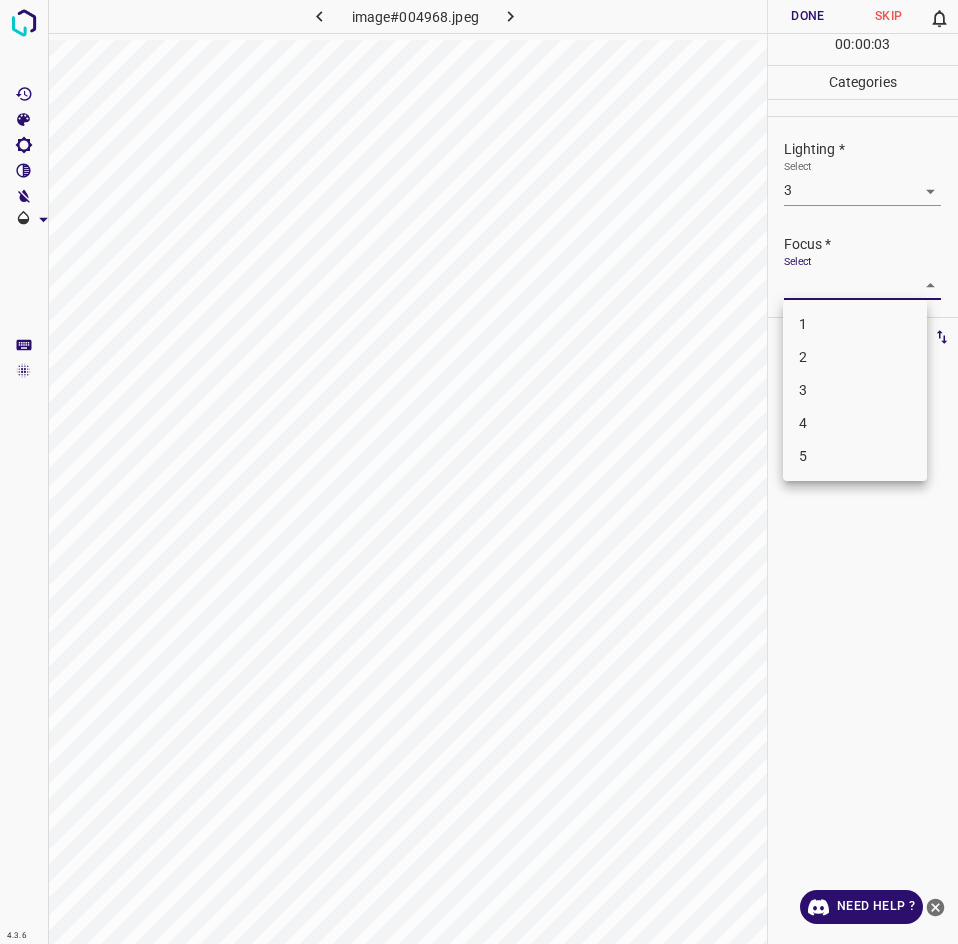 click on "3" at bounding box center [855, 390] 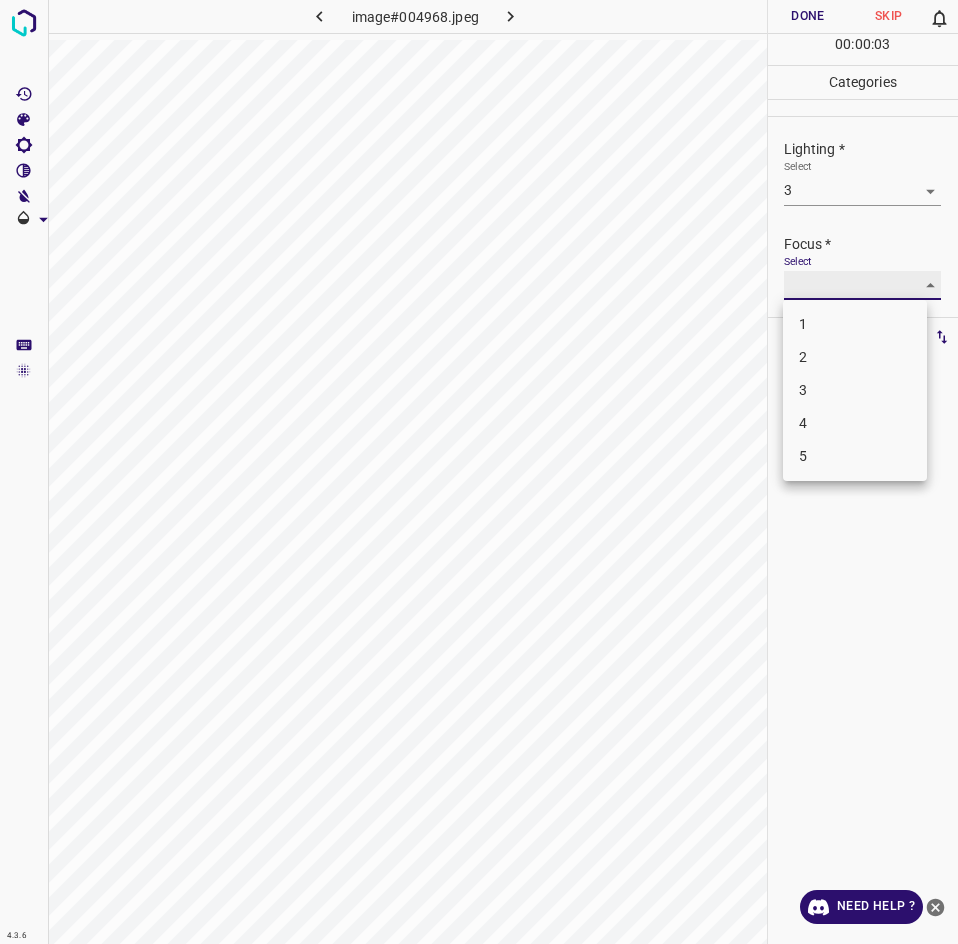 type on "3" 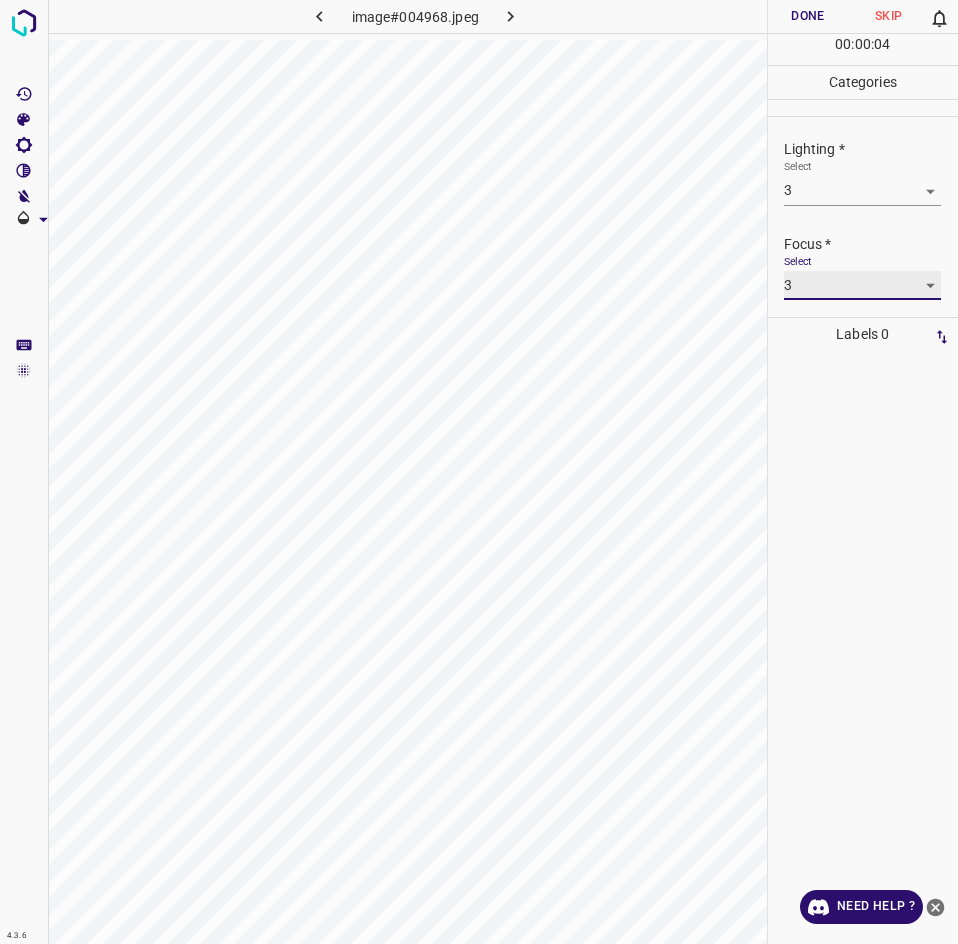 scroll, scrollTop: 98, scrollLeft: 0, axis: vertical 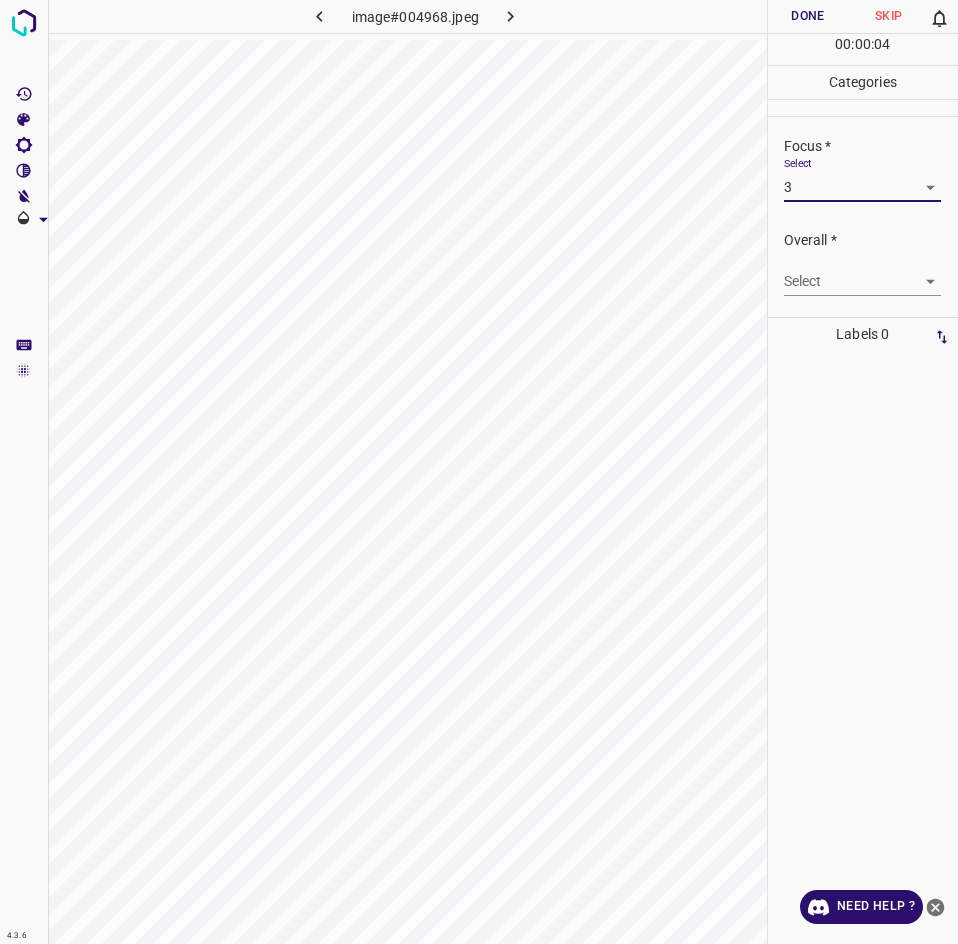 click on "4.3.6  image#004968.jpeg Done Skip 0 00   : 00   : 04   Categories Lighting *  Select 3 3 Focus *  Select 3 3 Overall *  Select ​ Labels   0 Categories 1 Lighting 2 Focus 3 Overall Tools Space Change between modes (Draw & Edit) I Auto labeling R Restore zoom M Zoom in N Zoom out Delete Delete selecte label Filters Z Restore filters X Saturation filter C Brightness filter V Contrast filter B Gray scale filter General O Download Need Help ? - Text - Hide - Delete" at bounding box center (479, 472) 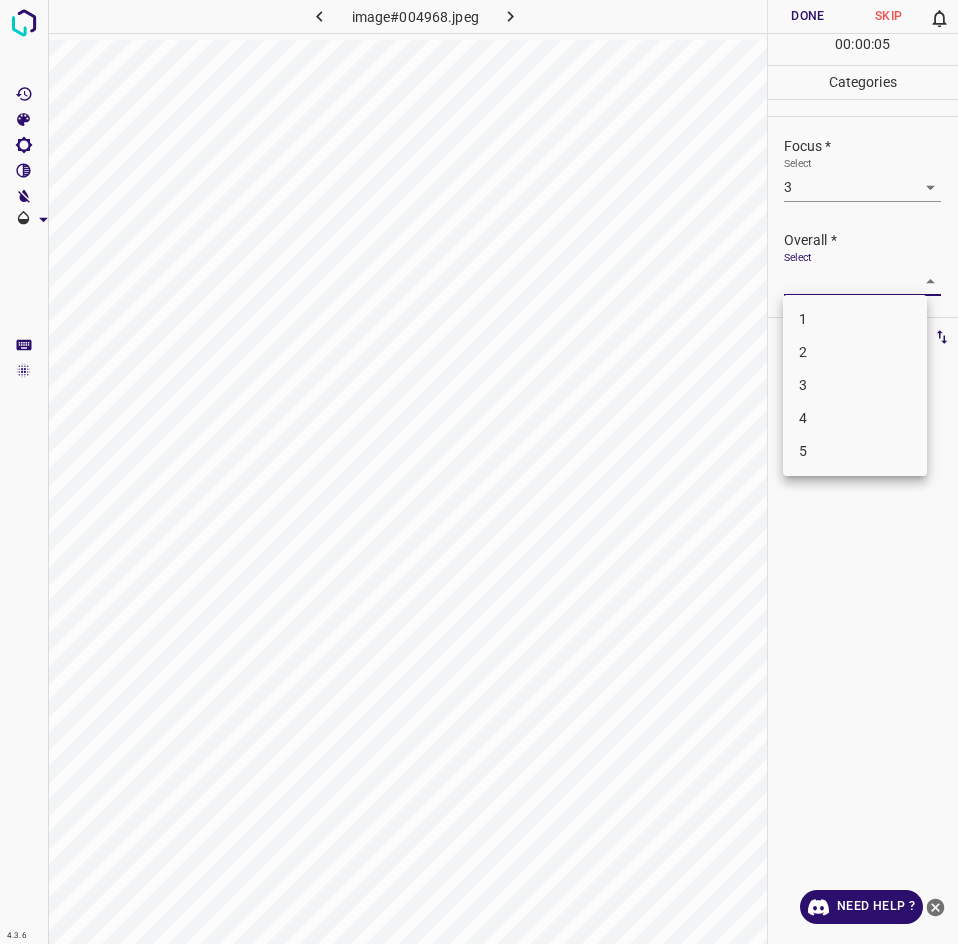 click on "3" at bounding box center [855, 385] 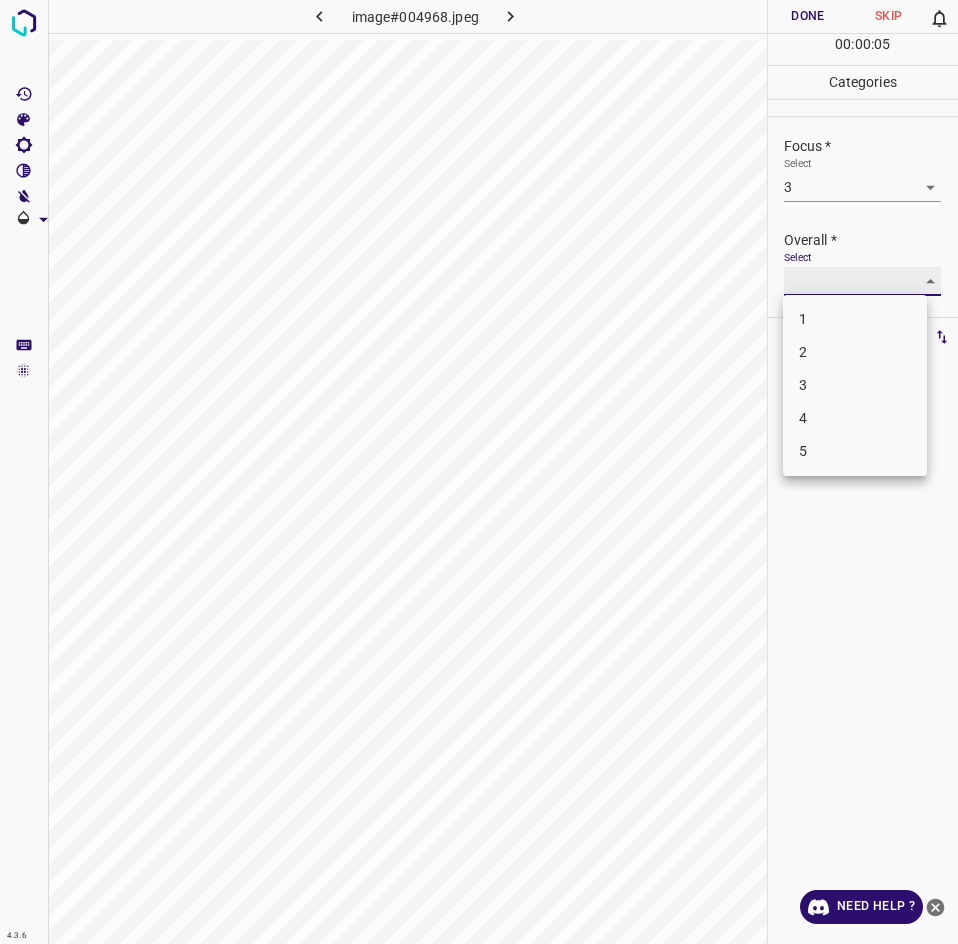 type on "3" 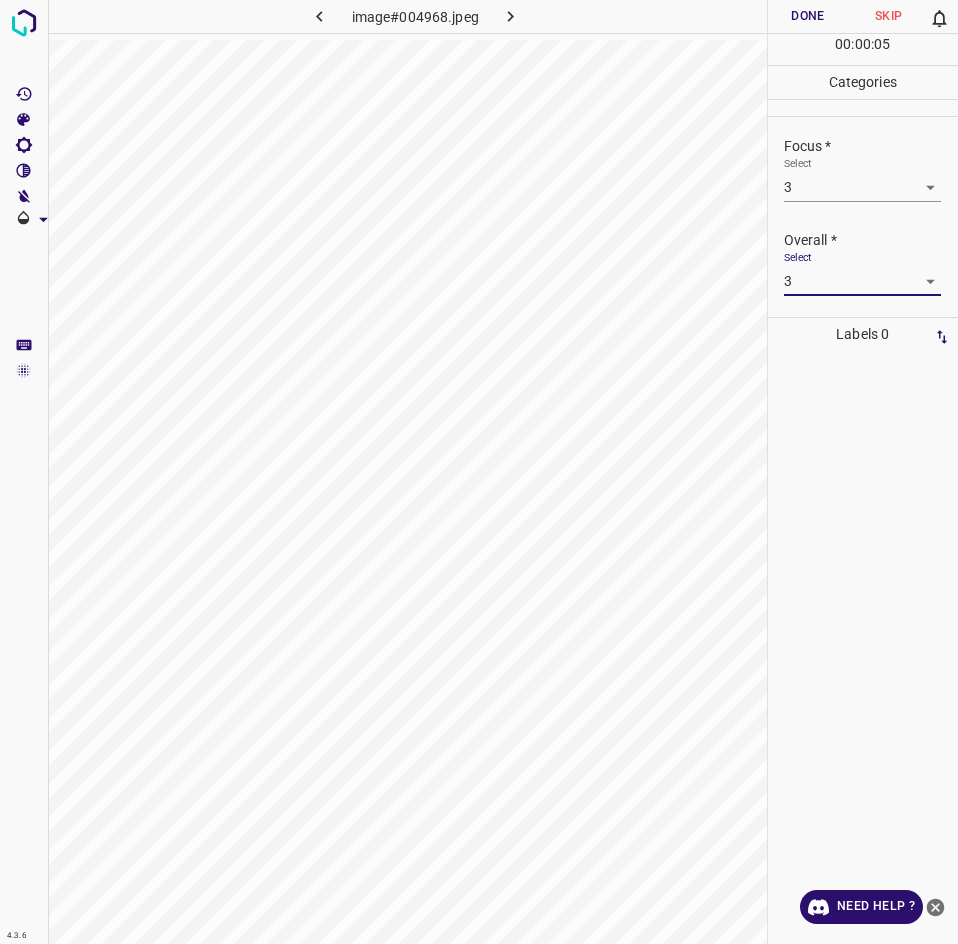 click on "Done" at bounding box center (808, 16) 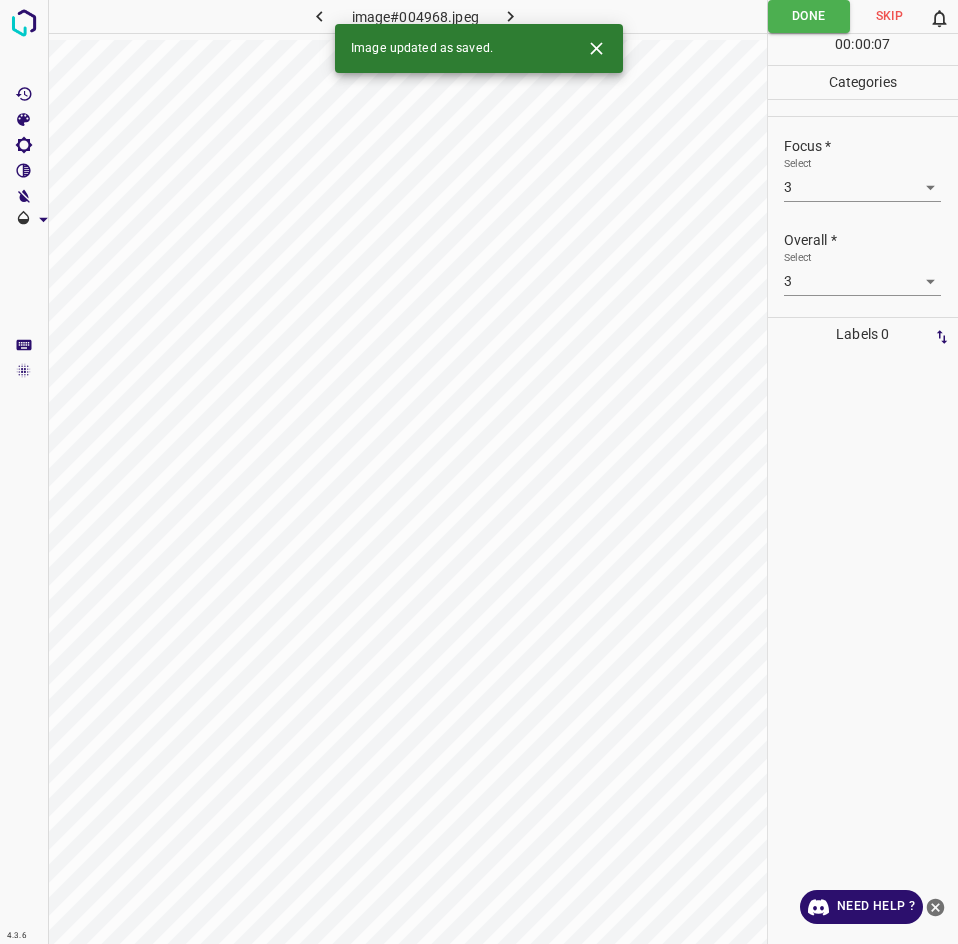 click 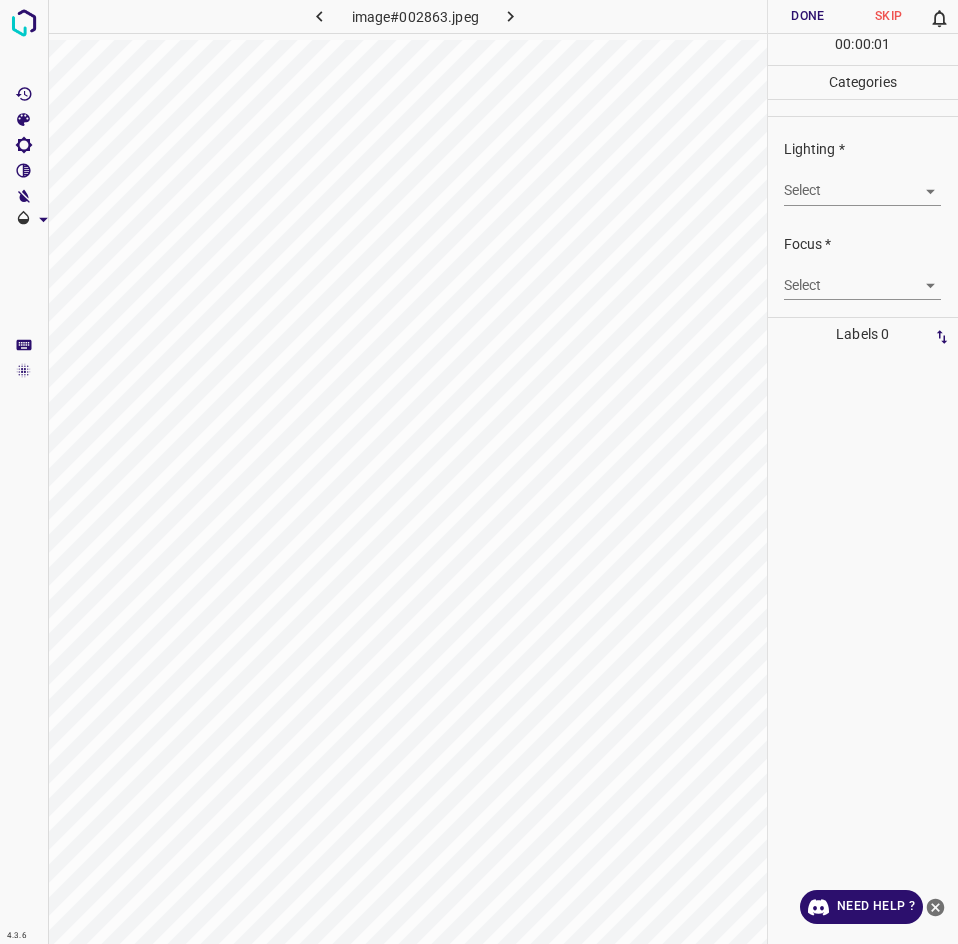 click on "4.3.6  image#002863.jpeg Done Skip 0 00   : 00   : 01   Categories Lighting *  Select ​ Focus *  Select ​ Overall *  Select ​ Labels   0 Categories 1 Lighting 2 Focus 3 Overall Tools Space Change between modes (Draw & Edit) I Auto labeling R Restore zoom M Zoom in N Zoom out Delete Delete selecte label Filters Z Restore filters X Saturation filter C Brightness filter V Contrast filter B Gray scale filter General O Download Need Help ? - Text - Hide - Delete" at bounding box center [479, 472] 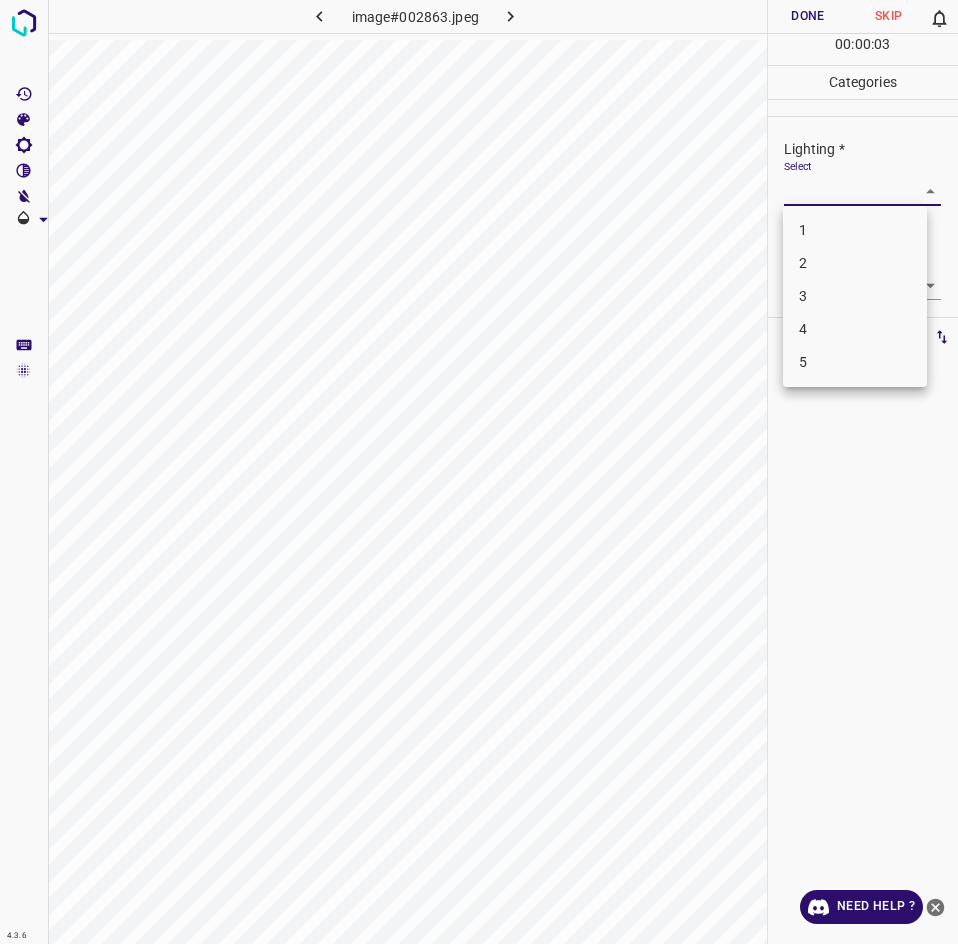 click on "3" at bounding box center (855, 296) 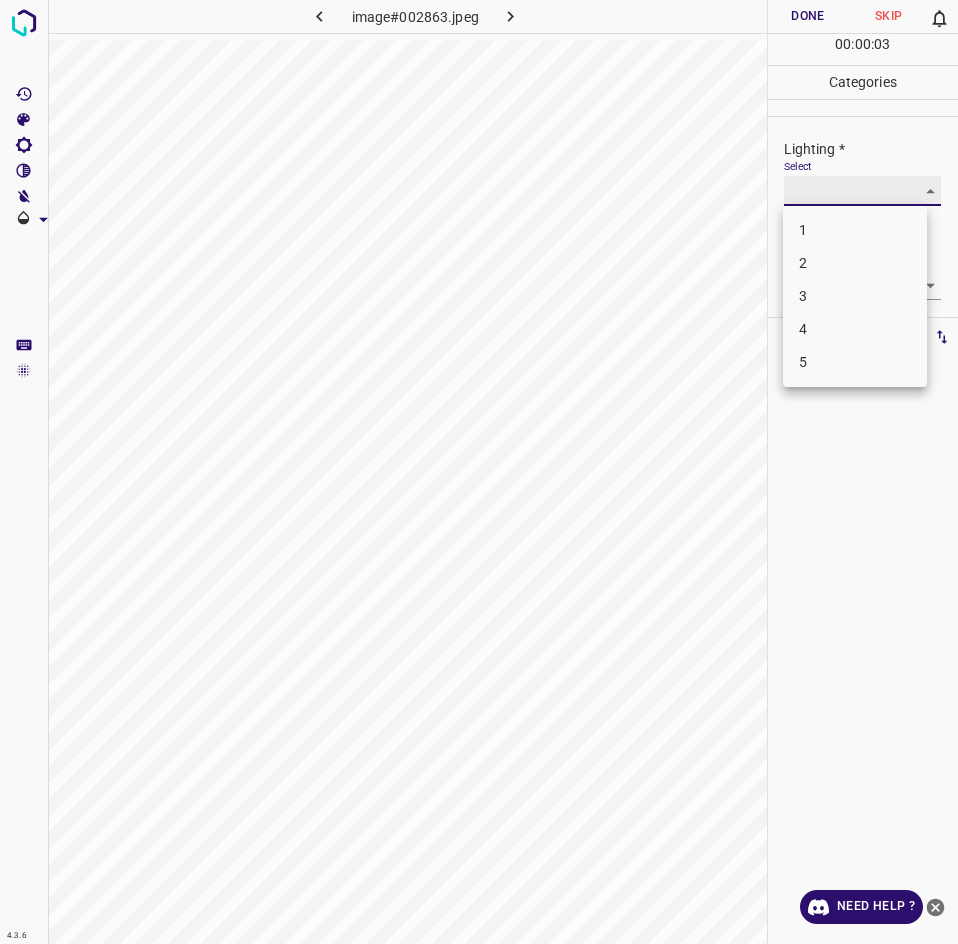 type on "3" 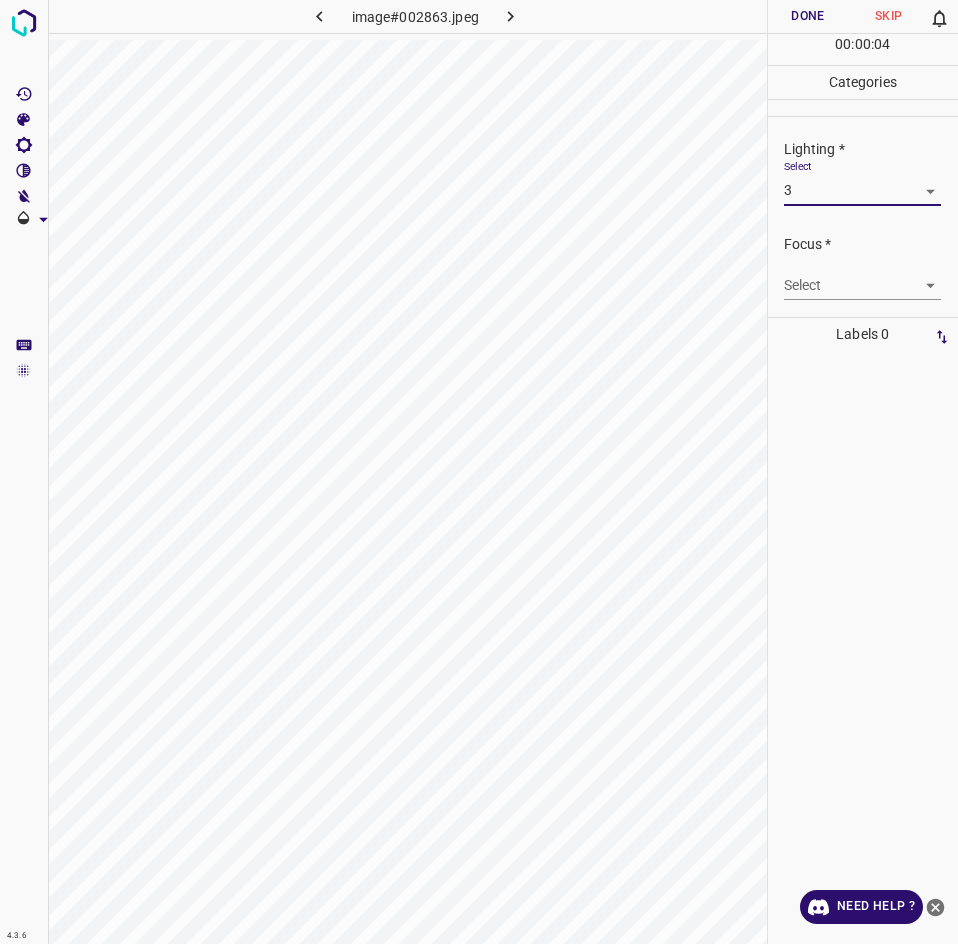 click on "4.3.6  image#002863.jpeg Done Skip 0 00   : 00   : 04   Categories Lighting *  Select 3 3 Focus *  Select ​ Overall *  Select ​ Labels   0 Categories 1 Lighting 2 Focus 3 Overall Tools Space Change between modes (Draw & Edit) I Auto labeling R Restore zoom M Zoom in N Zoom out Delete Delete selecte label Filters Z Restore filters X Saturation filter C Brightness filter V Contrast filter B Gray scale filter General O Download Need Help ? - Text - Hide - Delete" at bounding box center (479, 472) 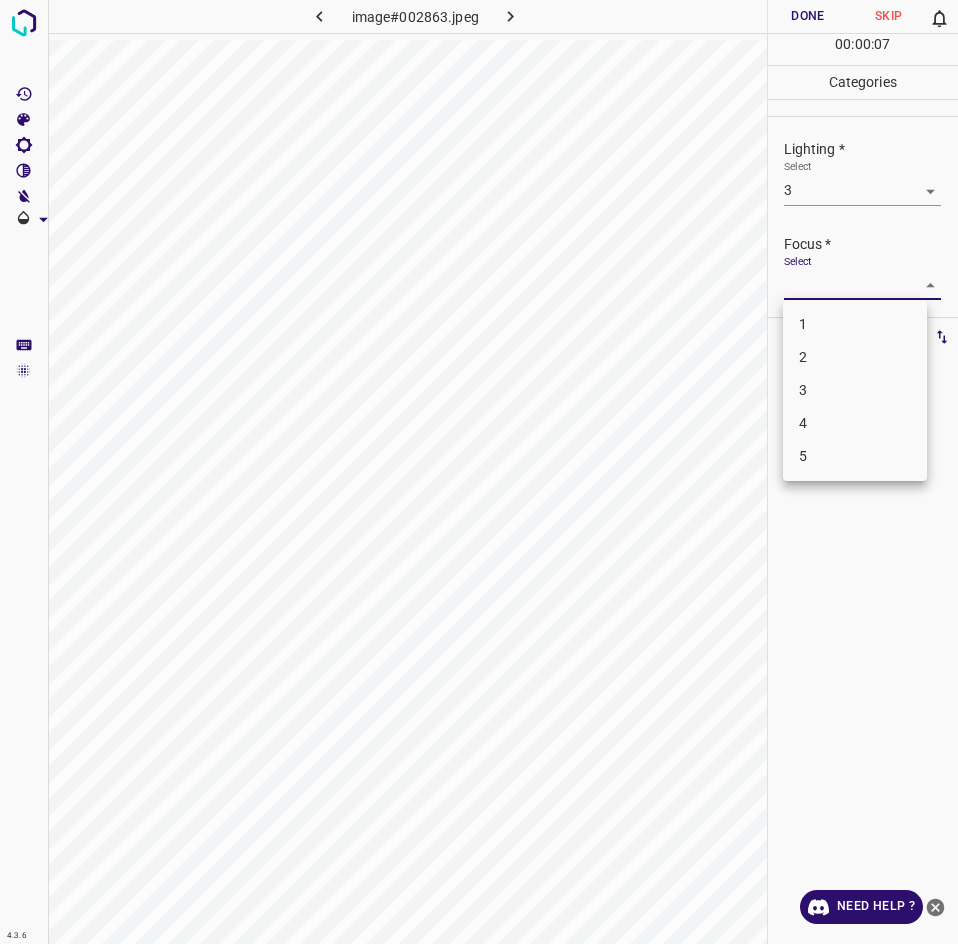 click on "2" at bounding box center (855, 357) 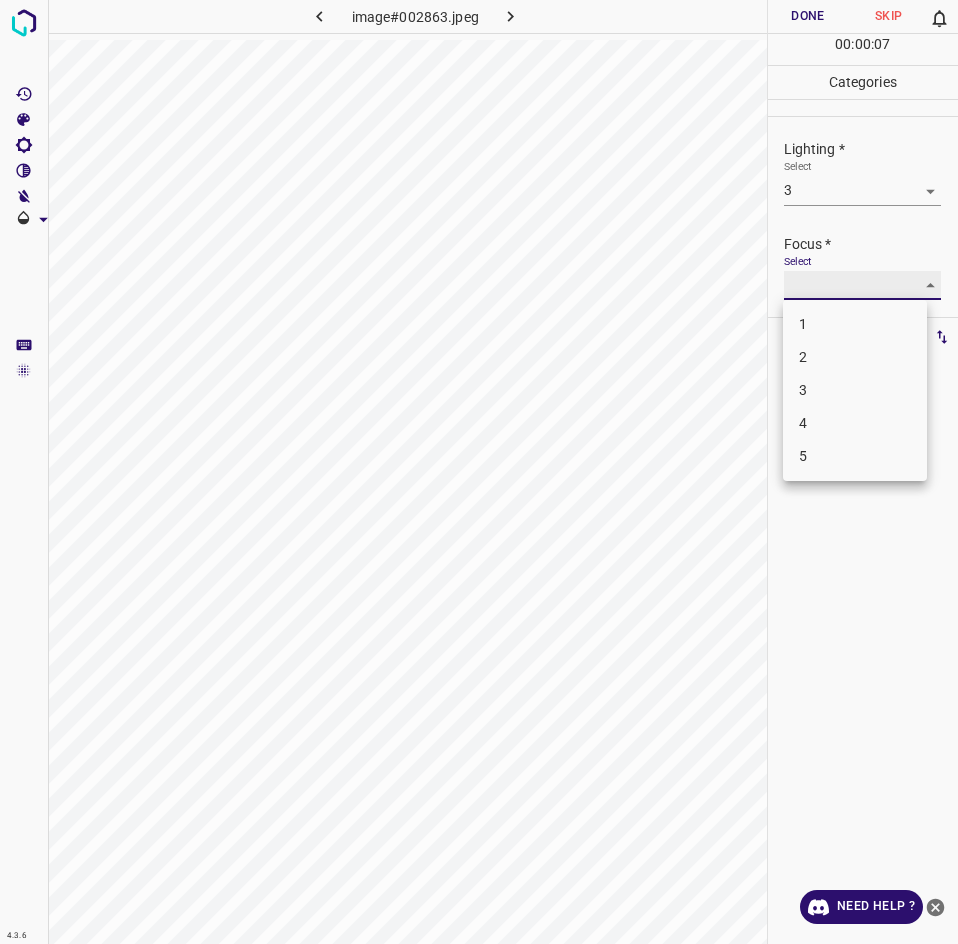 type on "2" 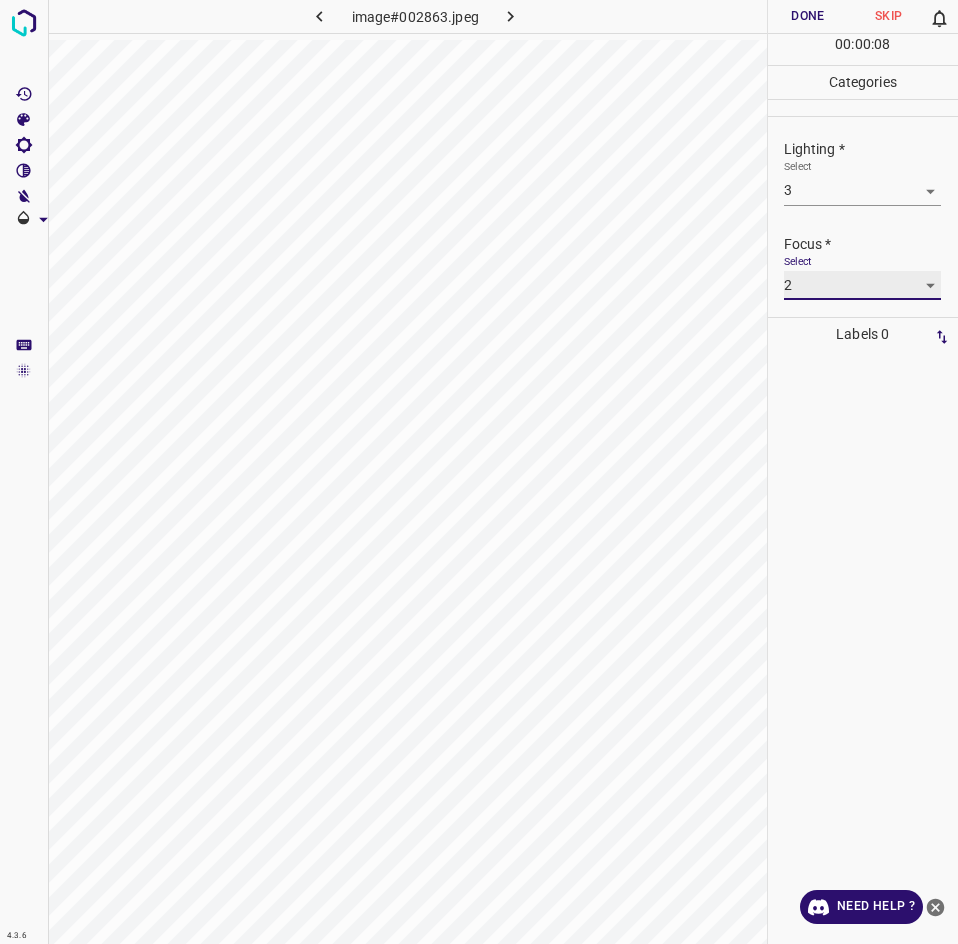 scroll, scrollTop: 98, scrollLeft: 0, axis: vertical 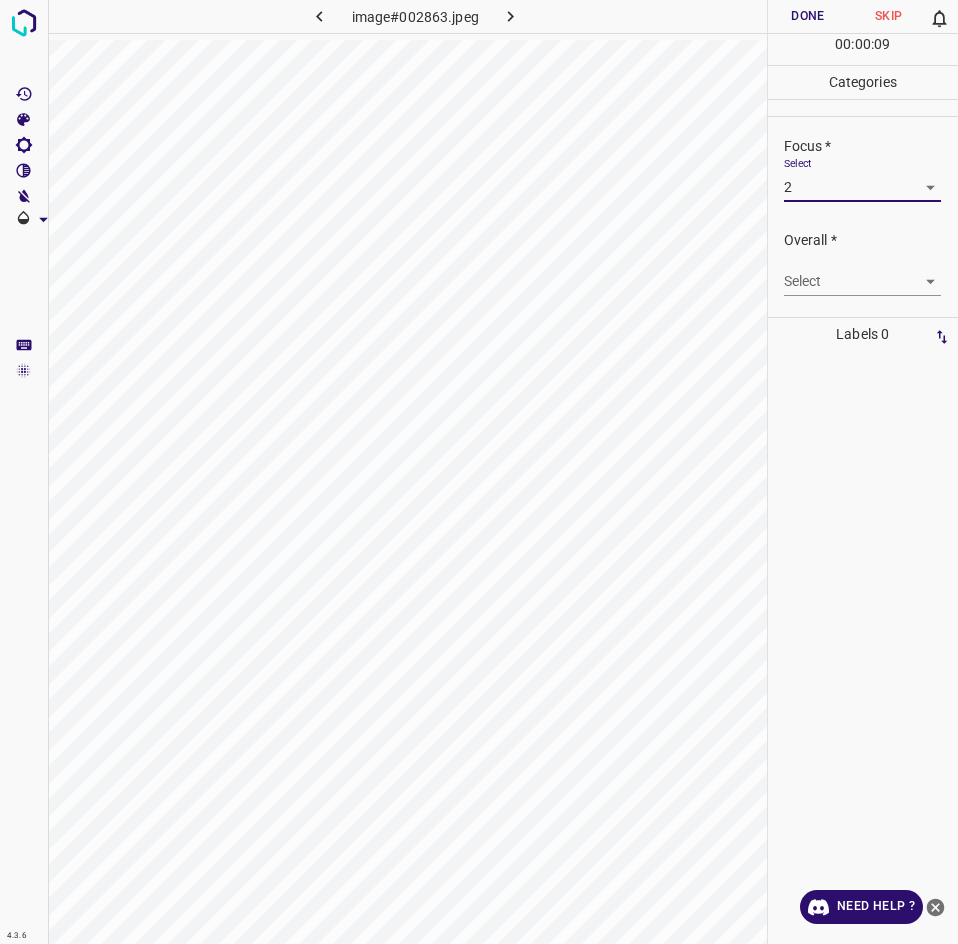 click on "4.3.6  image#002863.jpeg Done Skip 0 00   : 00   : 09   Categories Lighting *  Select 3 3 Focus *  Select 2 2 Overall *  Select ​ Labels   0 Categories 1 Lighting 2 Focus 3 Overall Tools Space Change between modes (Draw & Edit) I Auto labeling R Restore zoom M Zoom in N Zoom out Delete Delete selecte label Filters Z Restore filters X Saturation filter C Brightness filter V Contrast filter B Gray scale filter General O Download Need Help ? - Text - Hide - Delete" at bounding box center (479, 472) 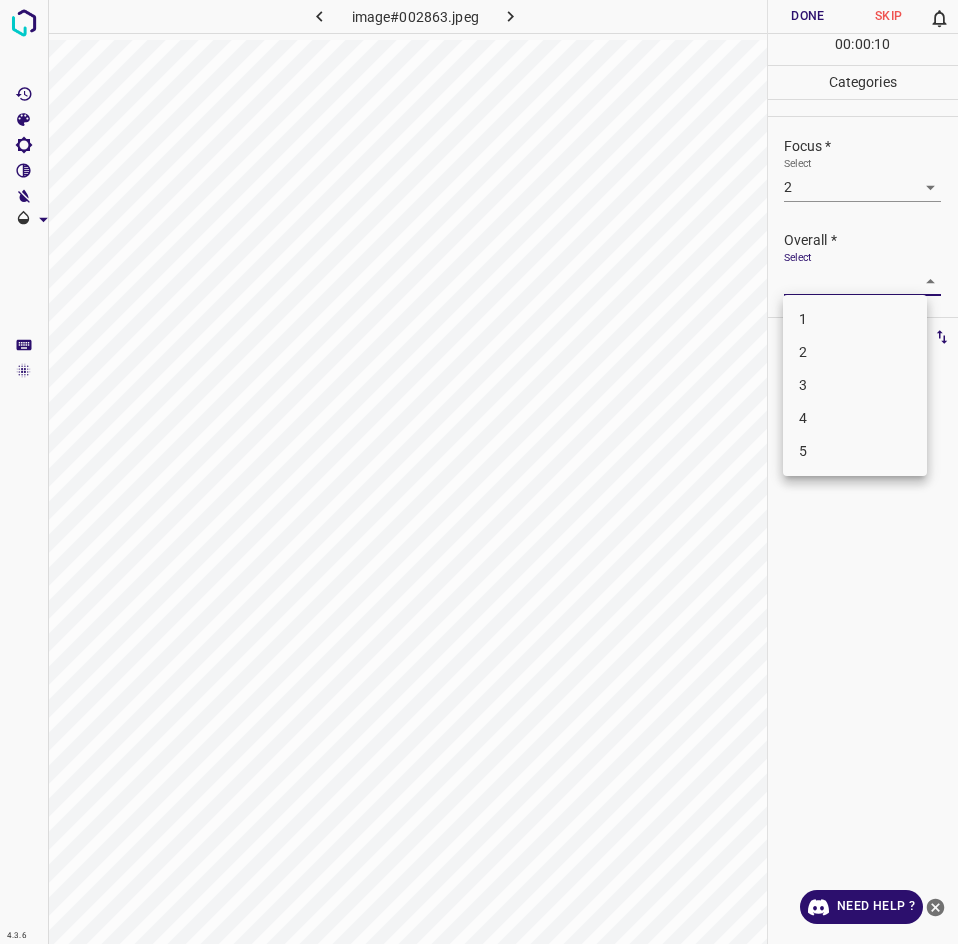 click on "3" at bounding box center [855, 385] 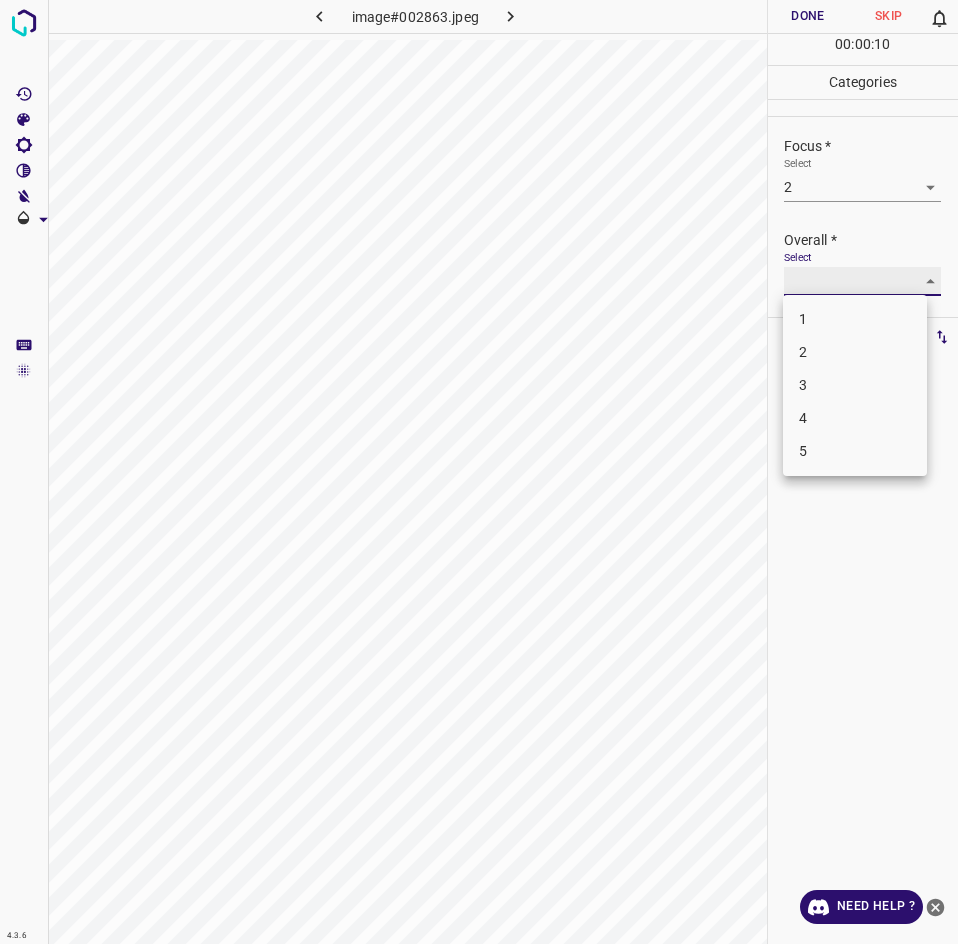 type on "3" 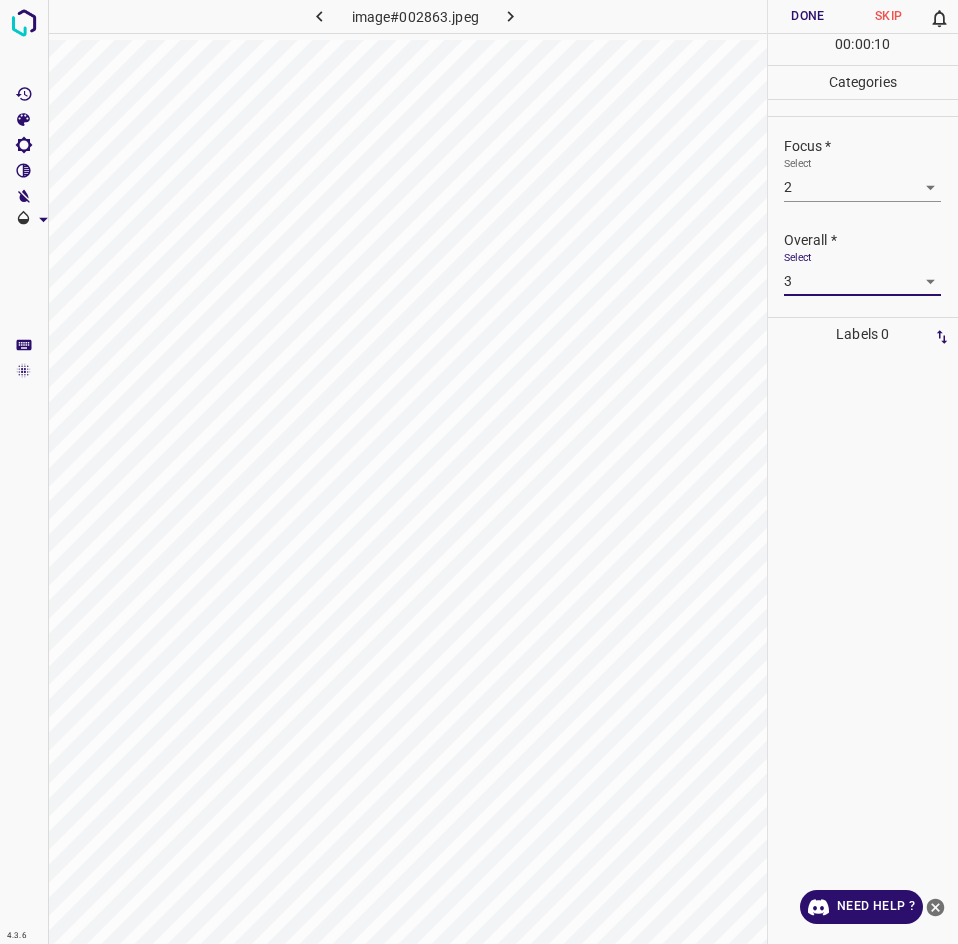 click on "Done" at bounding box center (808, 16) 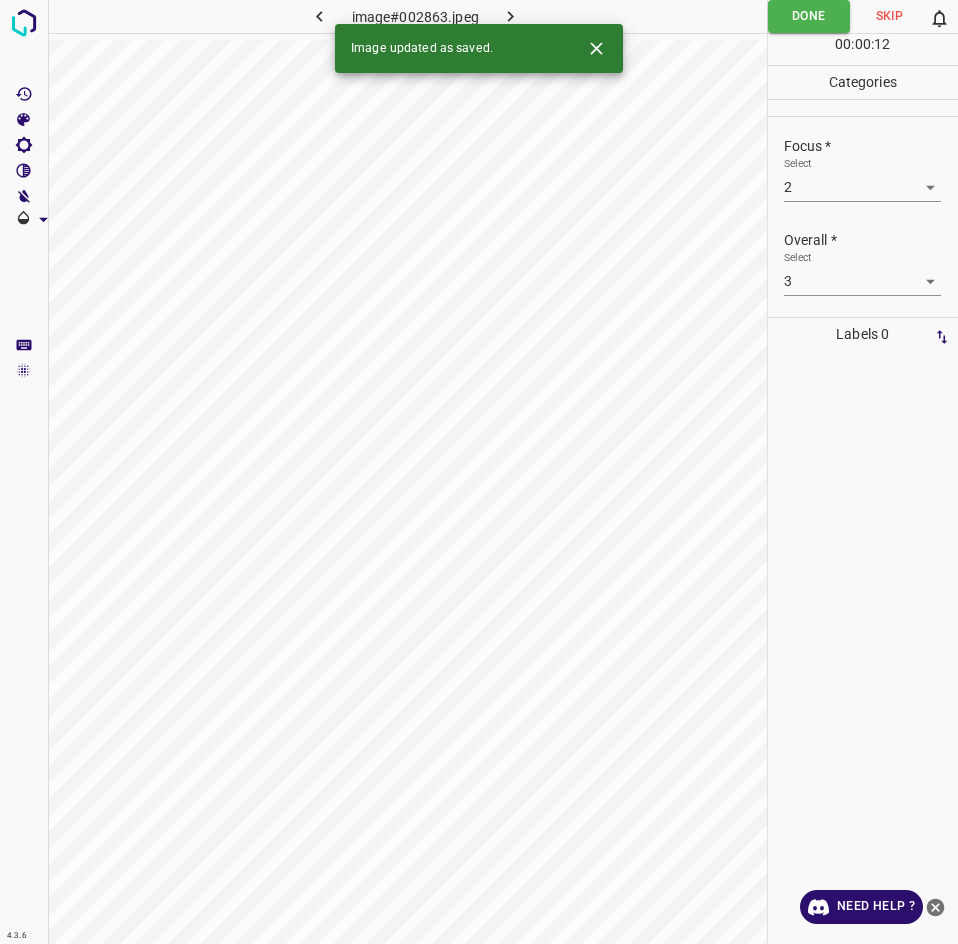 click 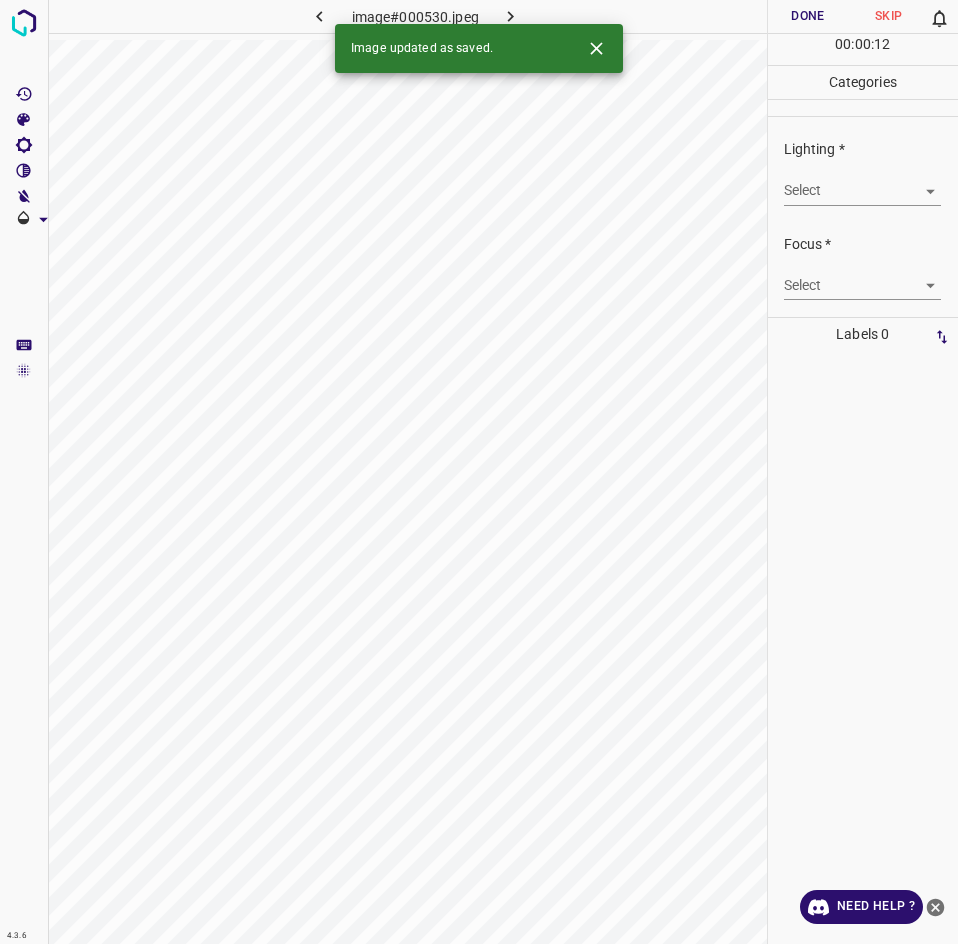 click on "4.3.6  image#000530.jpeg Done Skip 0 00   : 00   : 12   Categories Lighting *  Select ​ Focus *  Select ​ Overall *  Select ​ Labels   0 Categories 1 Lighting 2 Focus 3 Overall Tools Space Change between modes (Draw & Edit) I Auto labeling R Restore zoom M Zoom in N Zoom out Delete Delete selecte label Filters Z Restore filters X Saturation filter C Brightness filter V Contrast filter B Gray scale filter General O Download Image updated as saved. Need Help ? - Text - Hide - Delete" at bounding box center (479, 472) 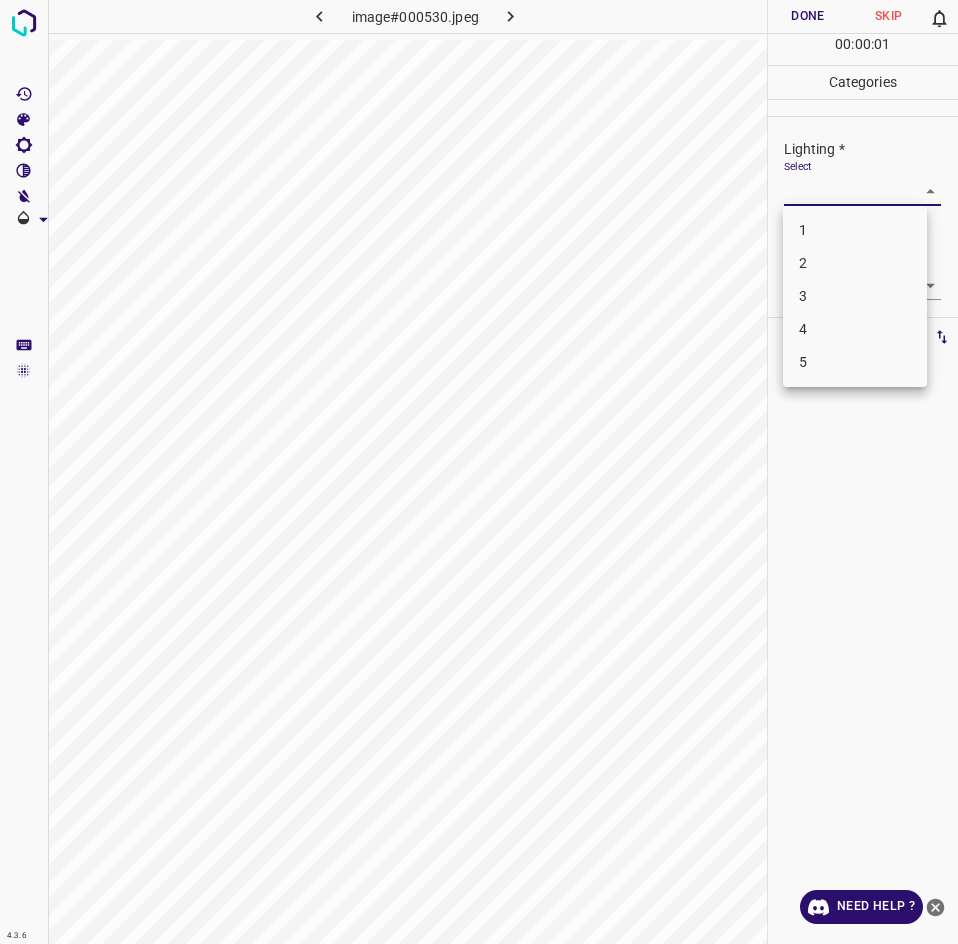 click on "3" at bounding box center [855, 296] 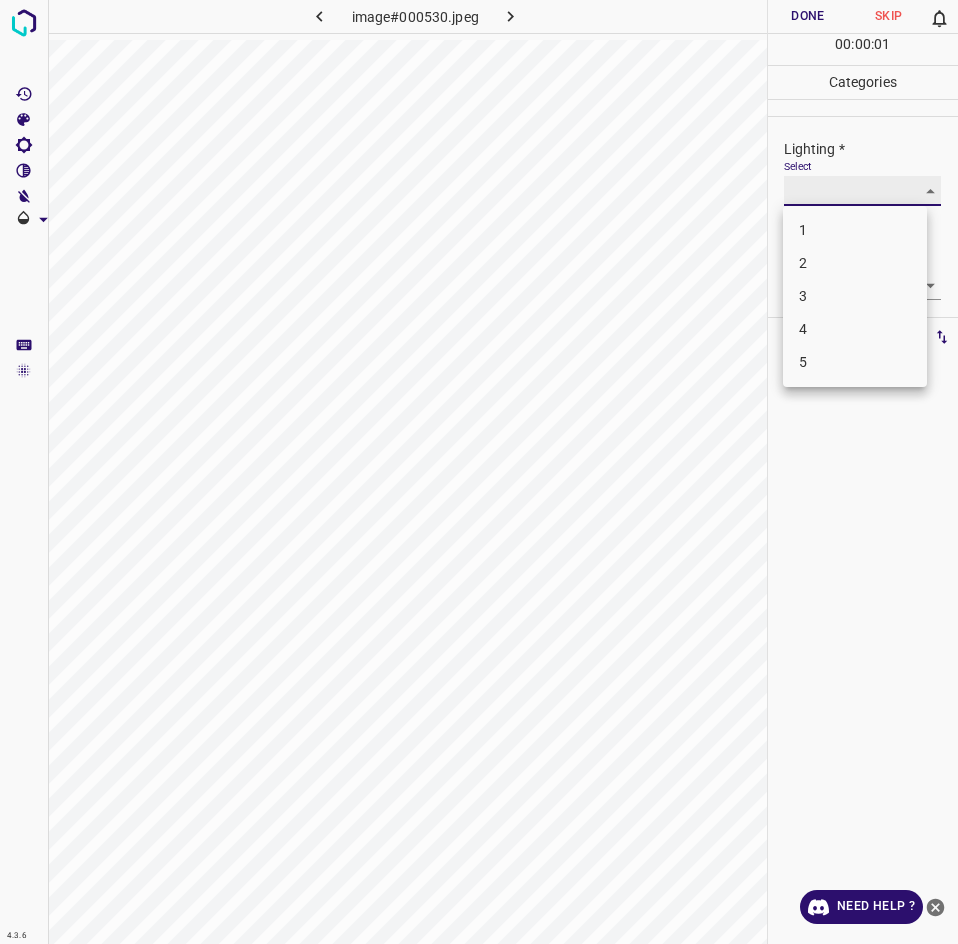 type on "3" 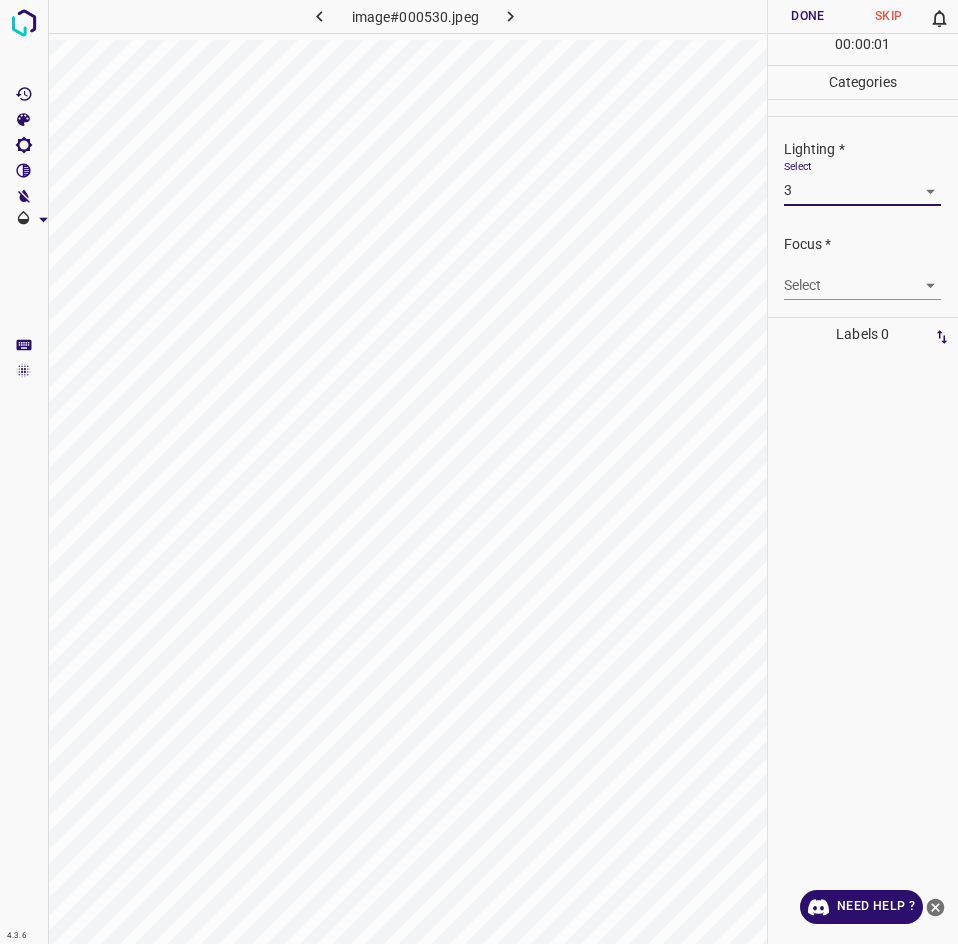 click on "4.3.6  image#000530.jpeg Done Skip 0 00   : 00   : 01   Categories Lighting *  Select 3 3 Focus *  Select ​ Overall *  Select ​ Labels   0 Categories 1 Lighting 2 Focus 3 Overall Tools Space Change between modes (Draw & Edit) I Auto labeling R Restore zoom M Zoom in N Zoom out Delete Delete selecte label Filters Z Restore filters X Saturation filter C Brightness filter V Contrast filter B Gray scale filter General O Download Need Help ? - Text - Hide - Delete 1 2 3 4 5" at bounding box center [479, 472] 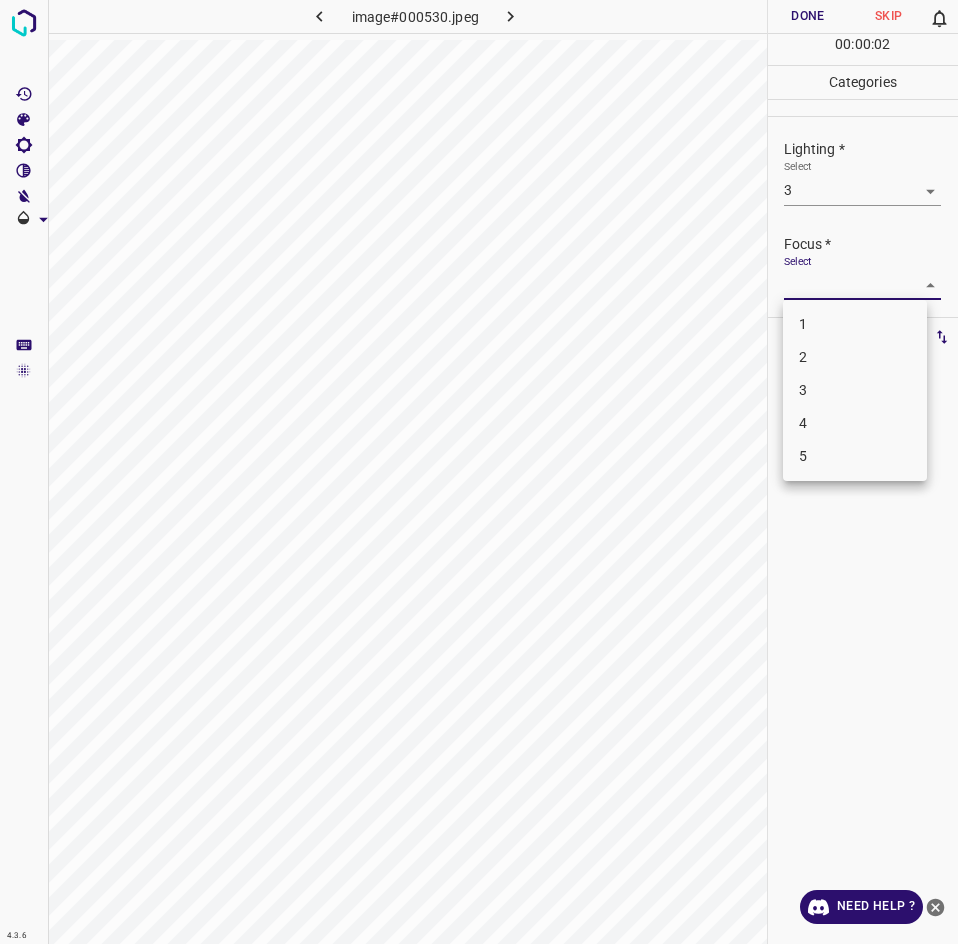 click on "3" at bounding box center (855, 390) 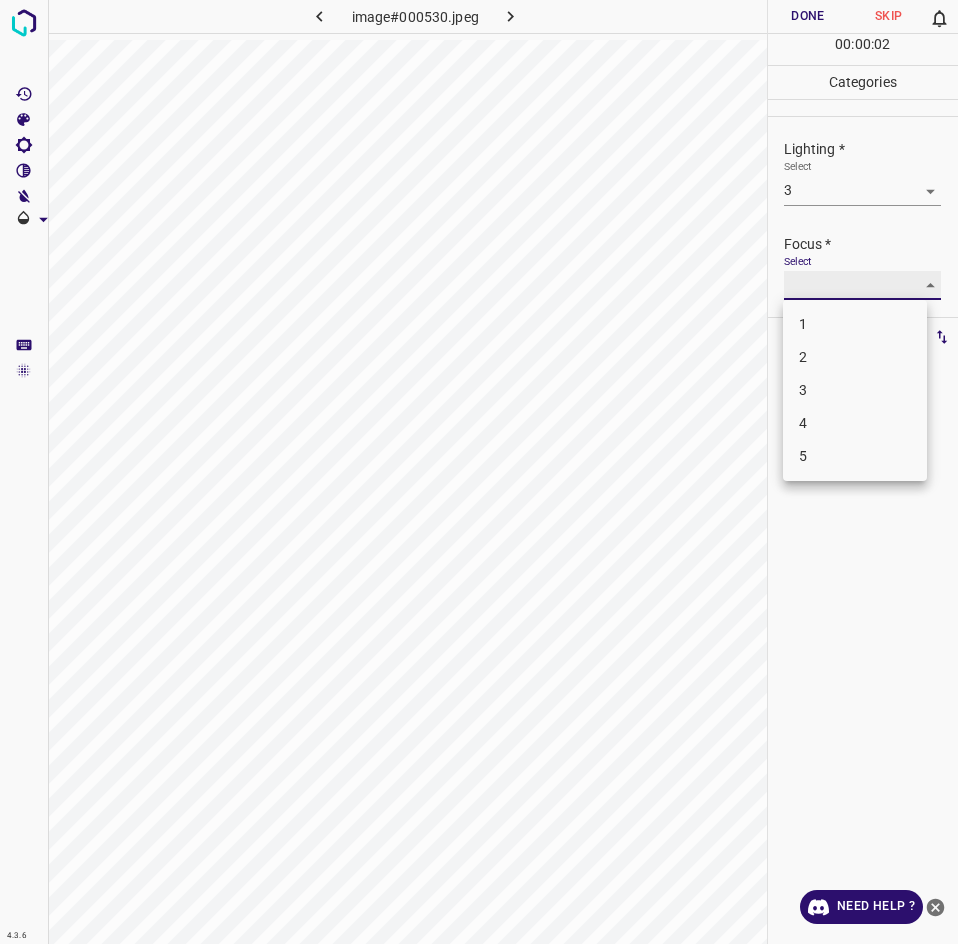 type on "3" 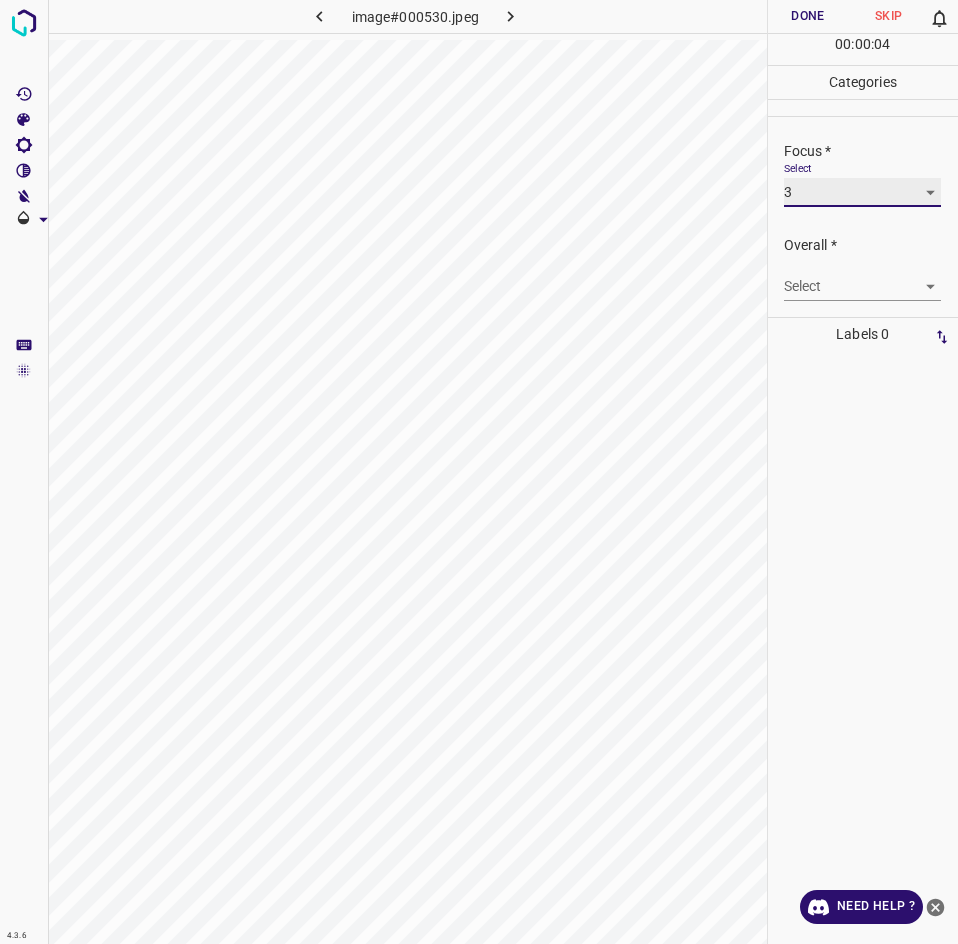 scroll, scrollTop: 98, scrollLeft: 0, axis: vertical 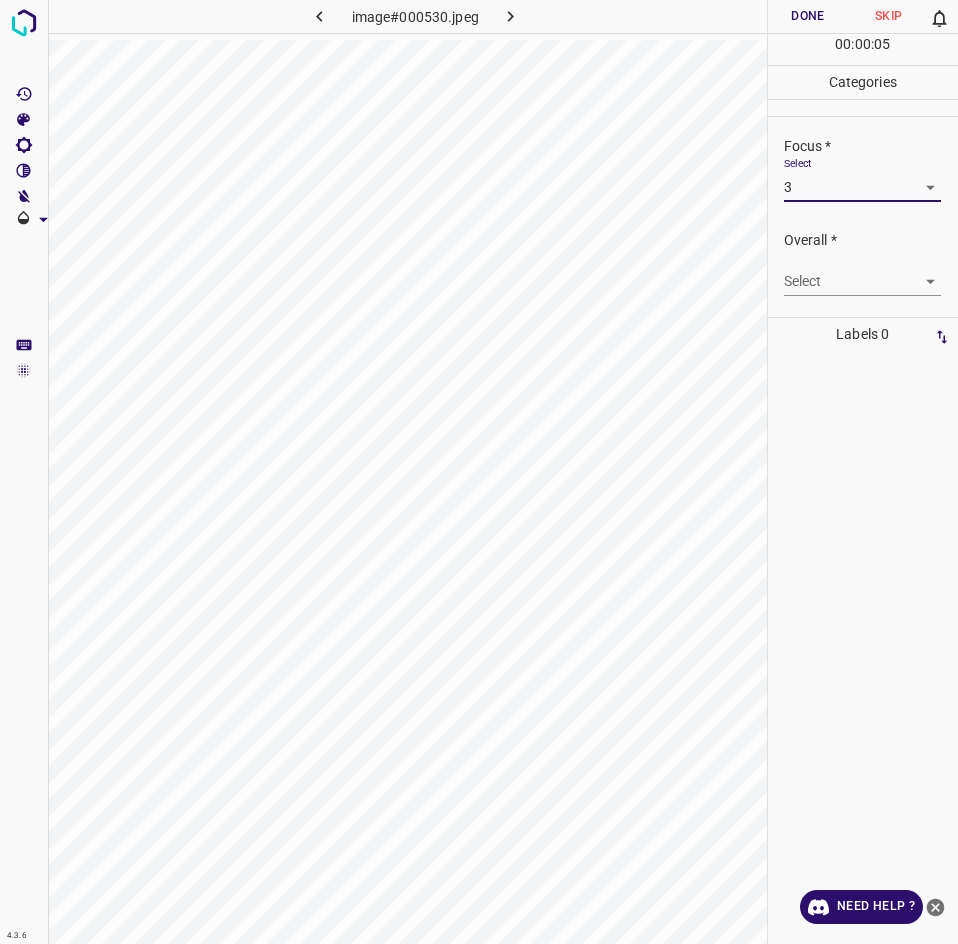 click on "4.3.6  image#000530.jpeg Done Skip 0 00   : 00   : 05   Categories Lighting *  Select 3 3 Focus *  Select 3 3 Overall *  Select ​ Labels   0 Categories 1 Lighting 2 Focus 3 Overall Tools Space Change between modes (Draw & Edit) I Auto labeling R Restore zoom M Zoom in N Zoom out Delete Delete selecte label Filters Z Restore filters X Saturation filter C Brightness filter V Contrast filter B Gray scale filter General O Download Need Help ? - Text - Hide - Delete" at bounding box center (479, 472) 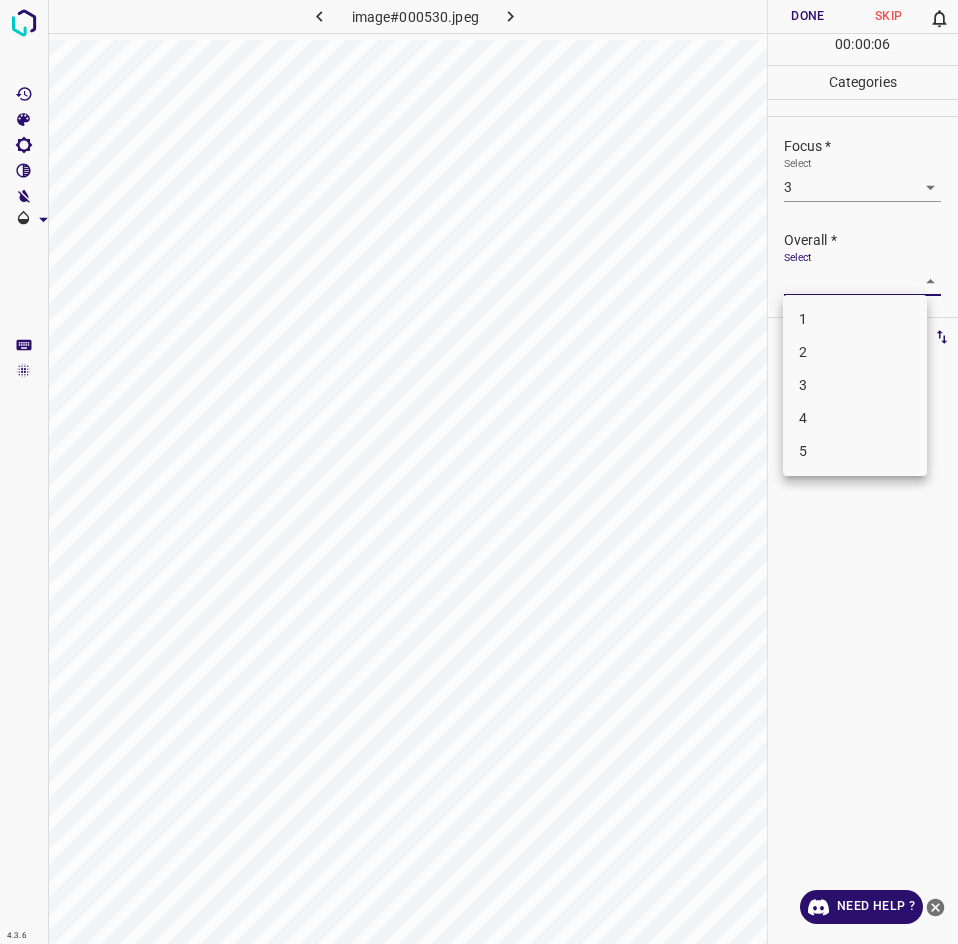 click on "3" at bounding box center [855, 385] 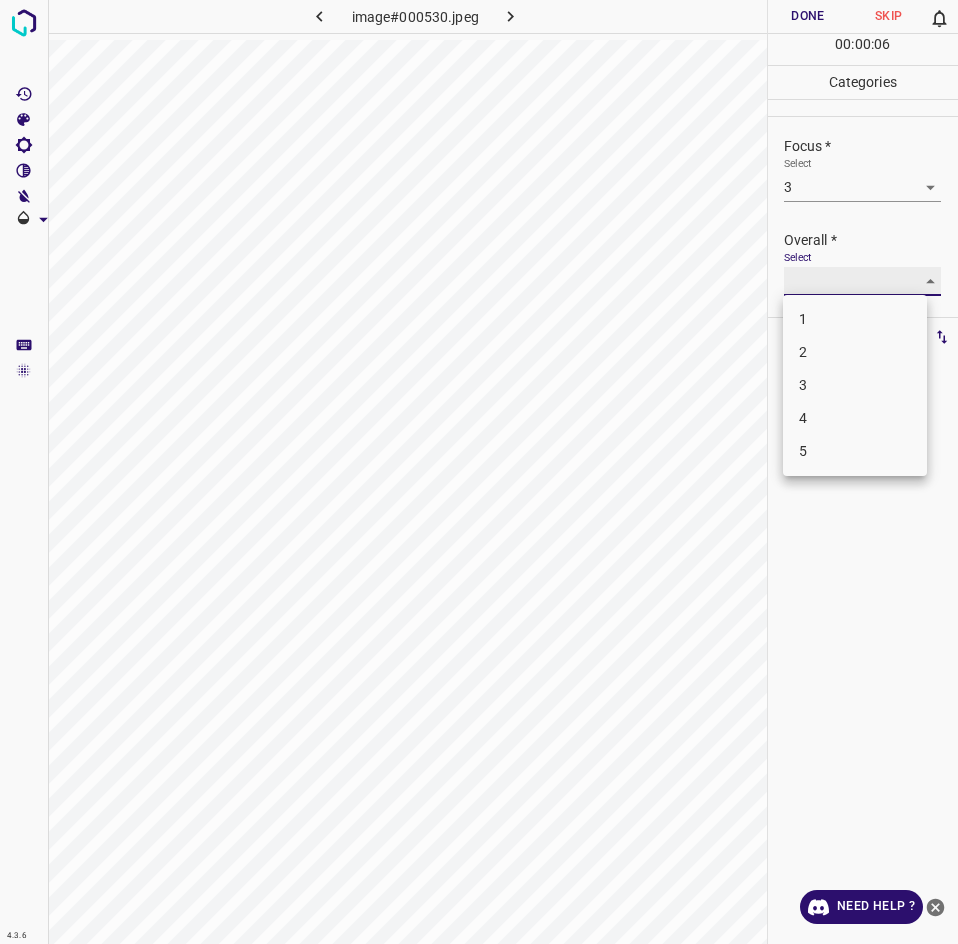 type on "3" 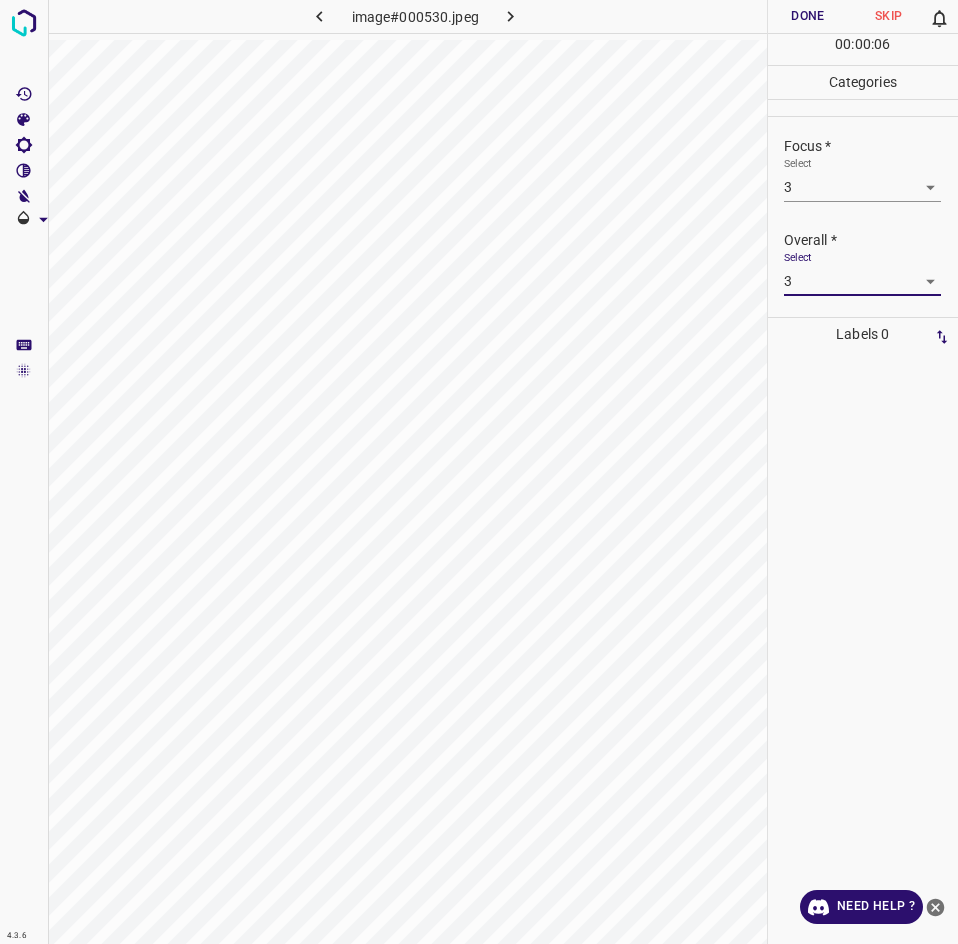 click on "Done" at bounding box center (808, 16) 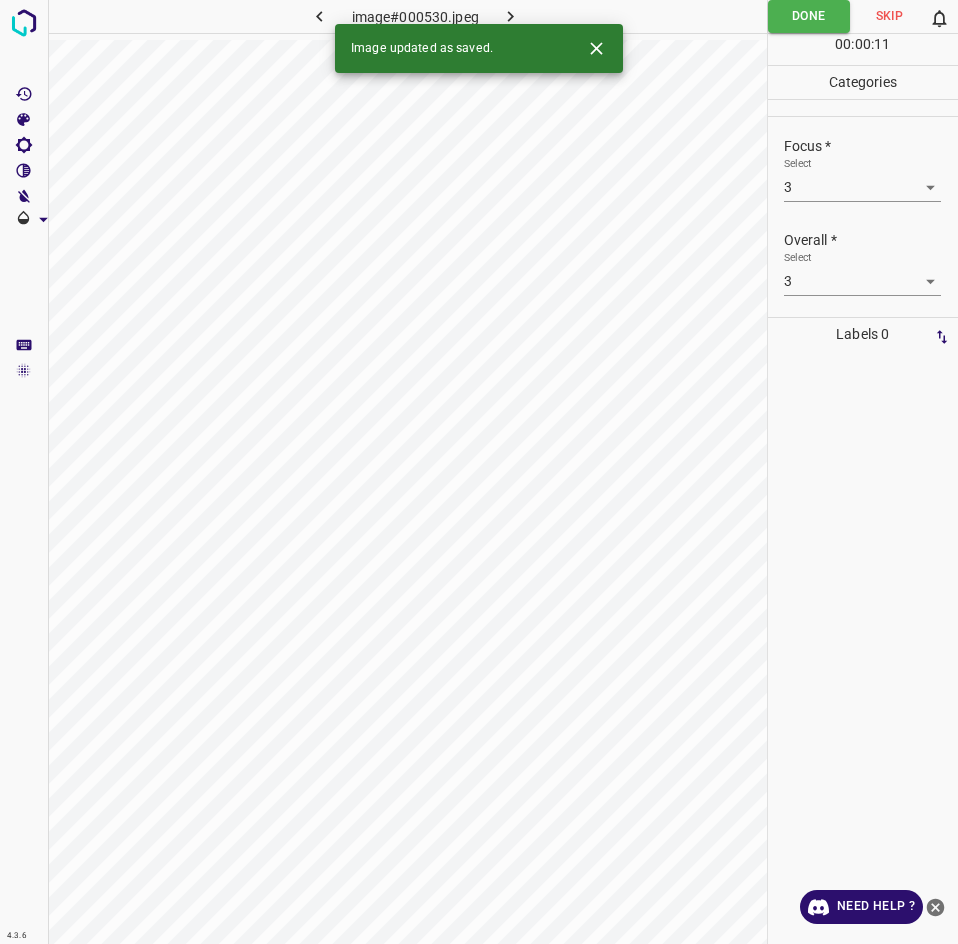click 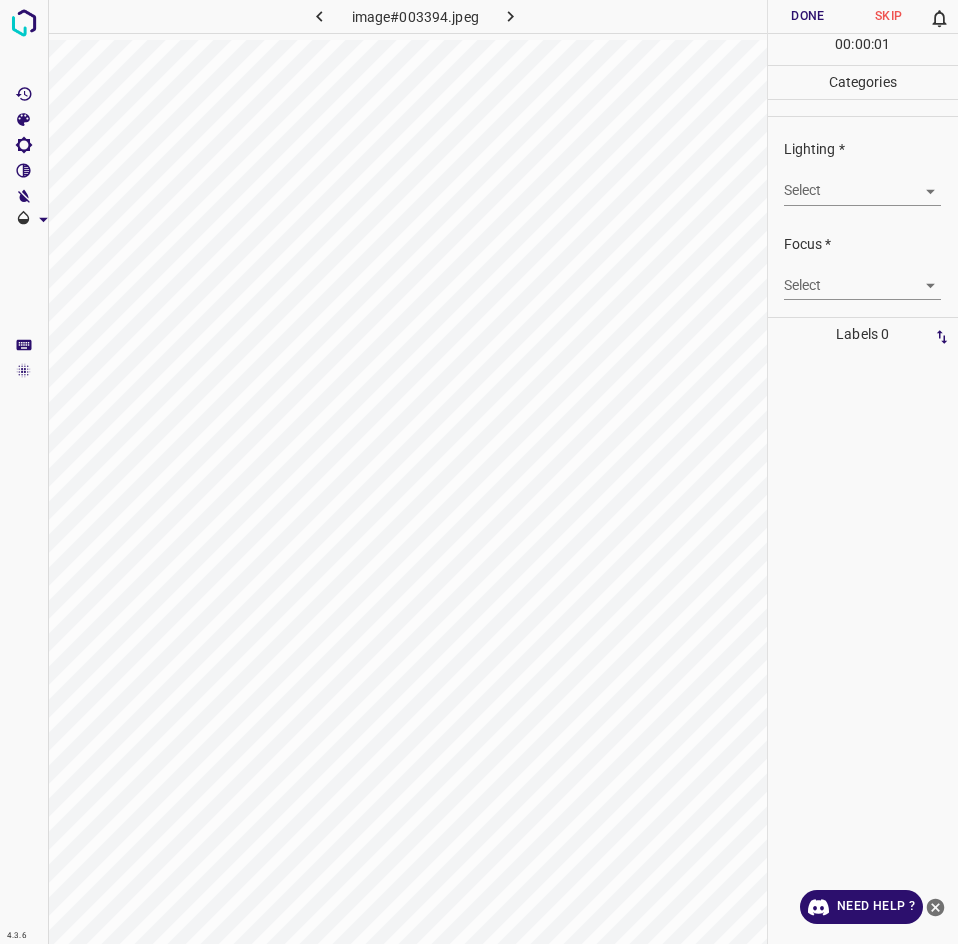 click on "4.3.6  image#003394.jpeg Done Skip 0 00   : 00   : 01   Categories Lighting *  Select ​ Focus *  Select ​ Overall *  Select ​ Labels   0 Categories 1 Lighting 2 Focus 3 Overall Tools Space Change between modes (Draw & Edit) I Auto labeling R Restore zoom M Zoom in N Zoom out Delete Delete selecte label Filters Z Restore filters X Saturation filter C Brightness filter V Contrast filter B Gray scale filter General O Download Need Help ? - Text - Hide - Delete" at bounding box center (479, 472) 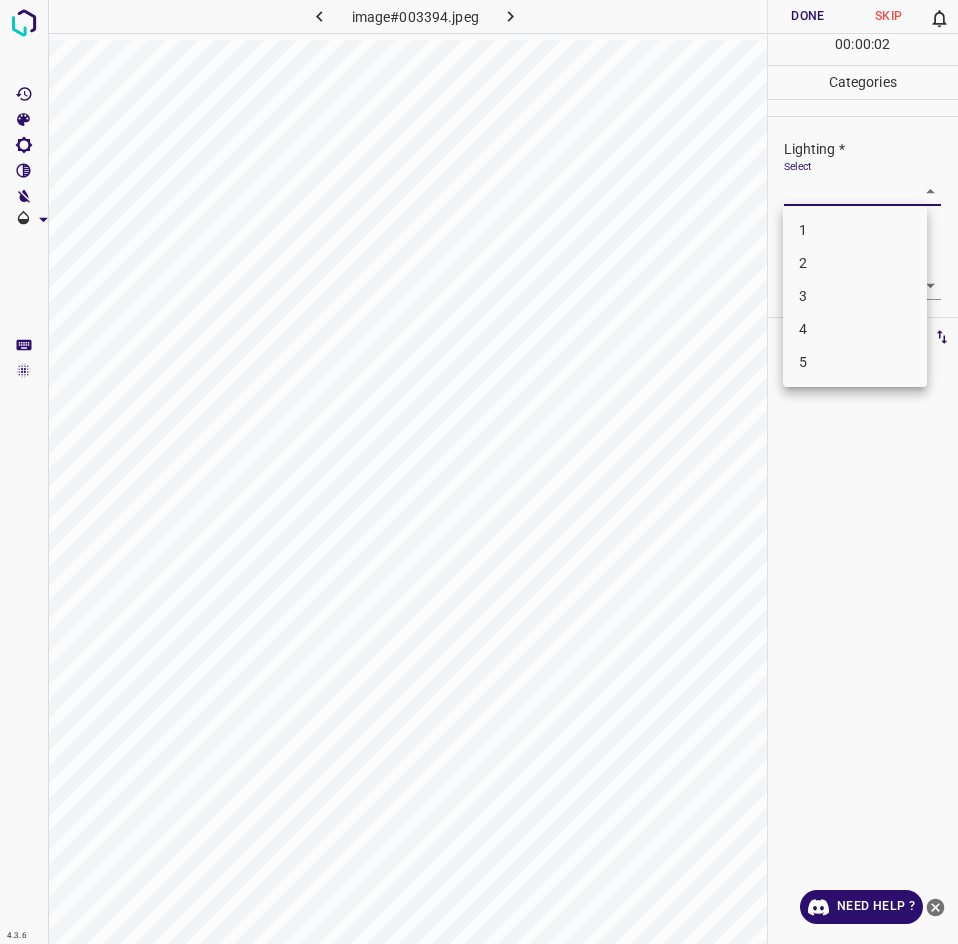 click on "3" at bounding box center [855, 296] 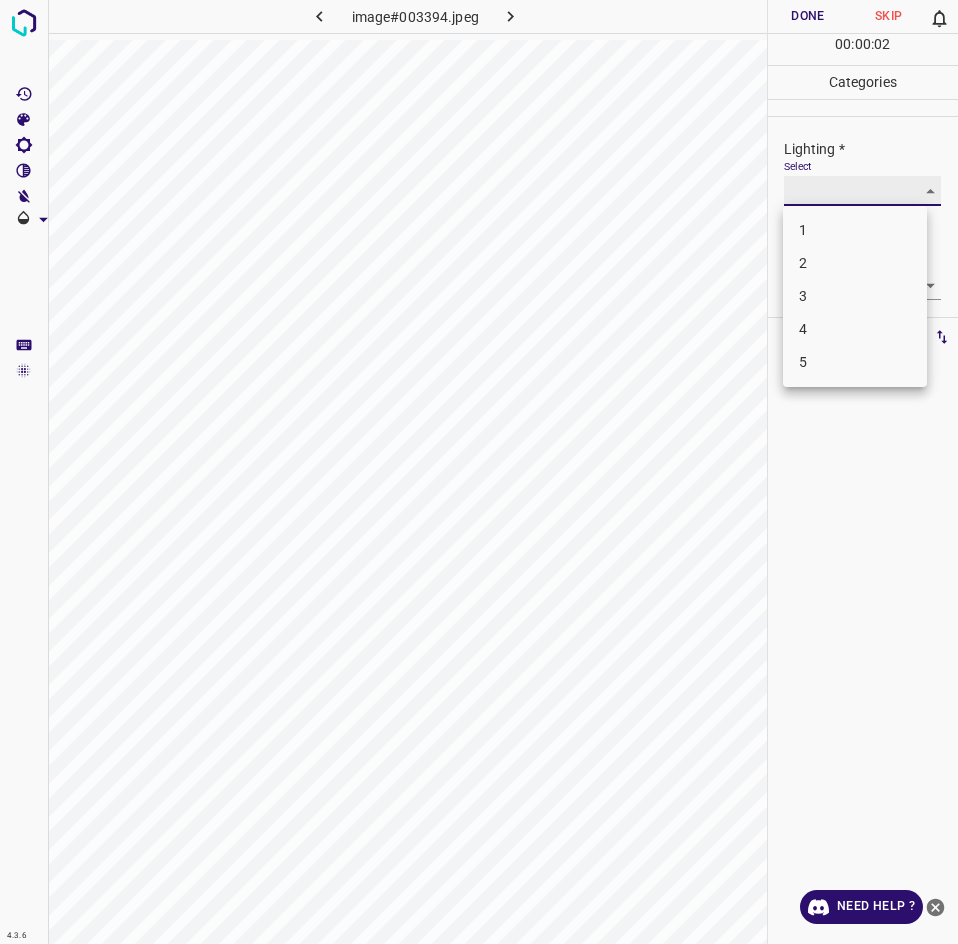type on "3" 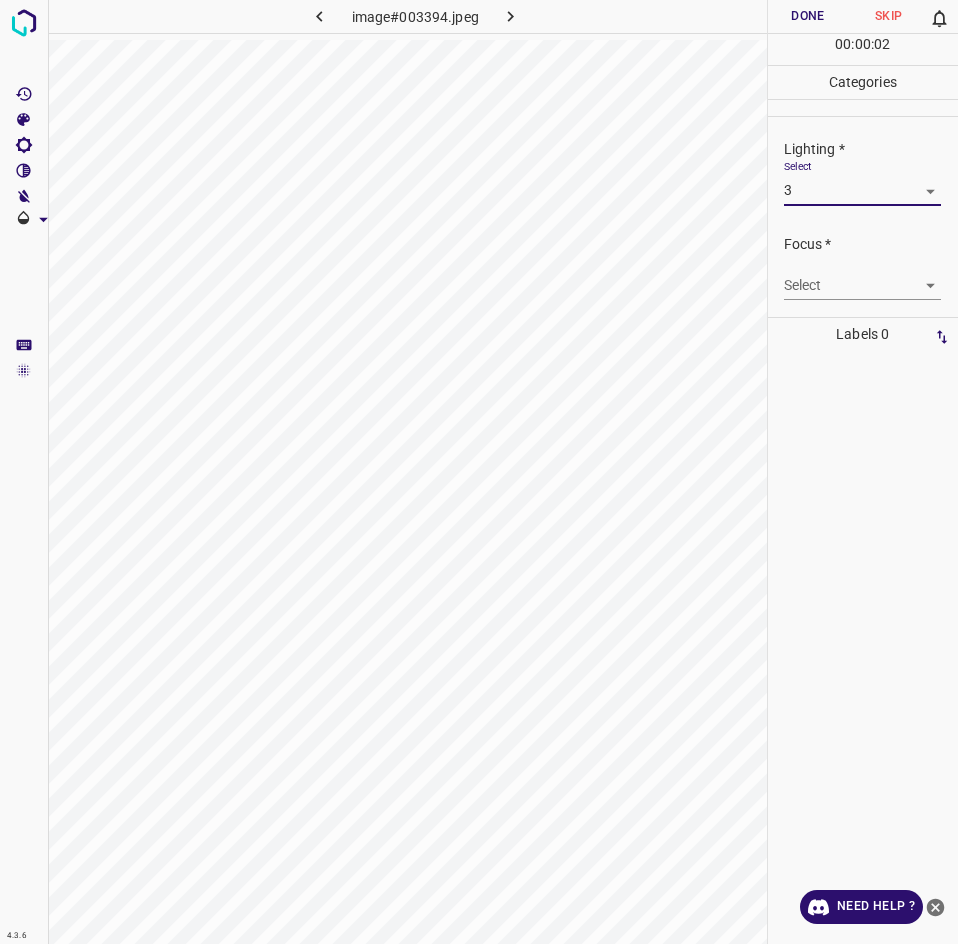 click on "4.3.6  image#003394.jpeg Done Skip 0 00   : 00   : 02   Categories Lighting *  Select 3 3 Focus *  Select ​ Overall *  Select ​ Labels   0 Categories 1 Lighting 2 Focus 3 Overall Tools Space Change between modes (Draw & Edit) I Auto labeling R Restore zoom M Zoom in N Zoom out Delete Delete selecte label Filters Z Restore filters X Saturation filter C Brightness filter V Contrast filter B Gray scale filter General O Download Need Help ? - Text - Hide - Delete" at bounding box center [479, 472] 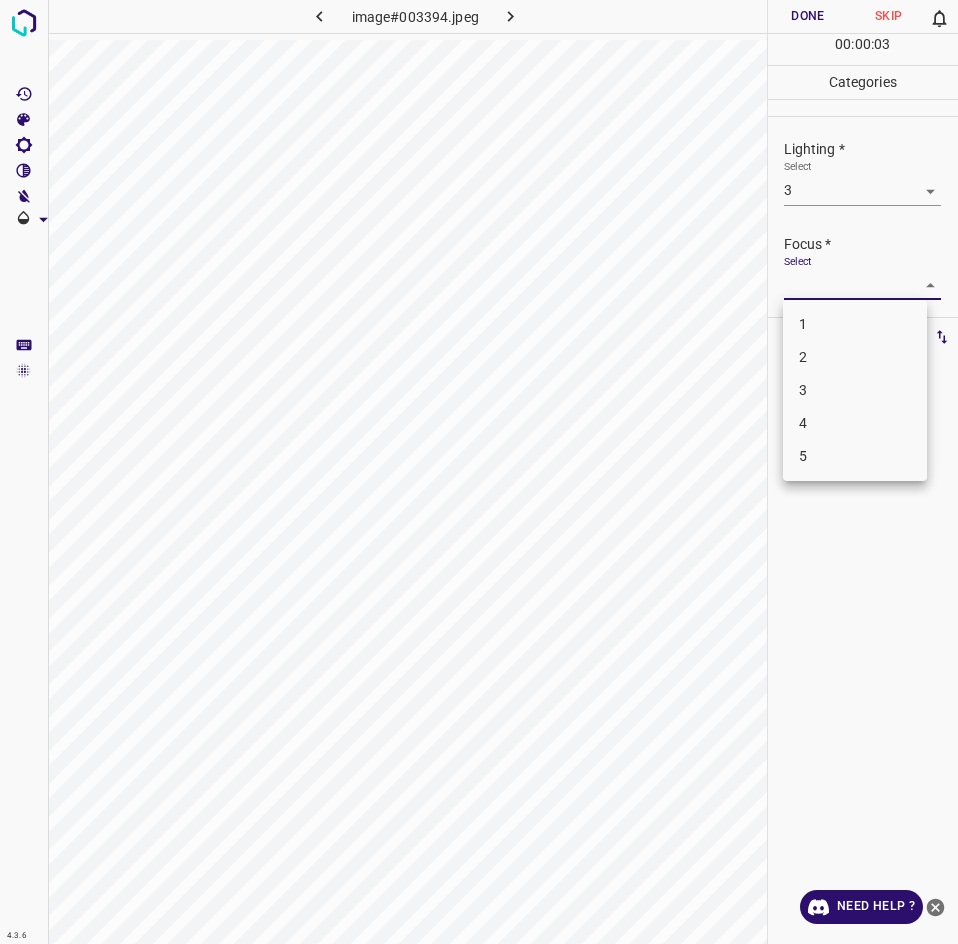 click on "3" at bounding box center (855, 390) 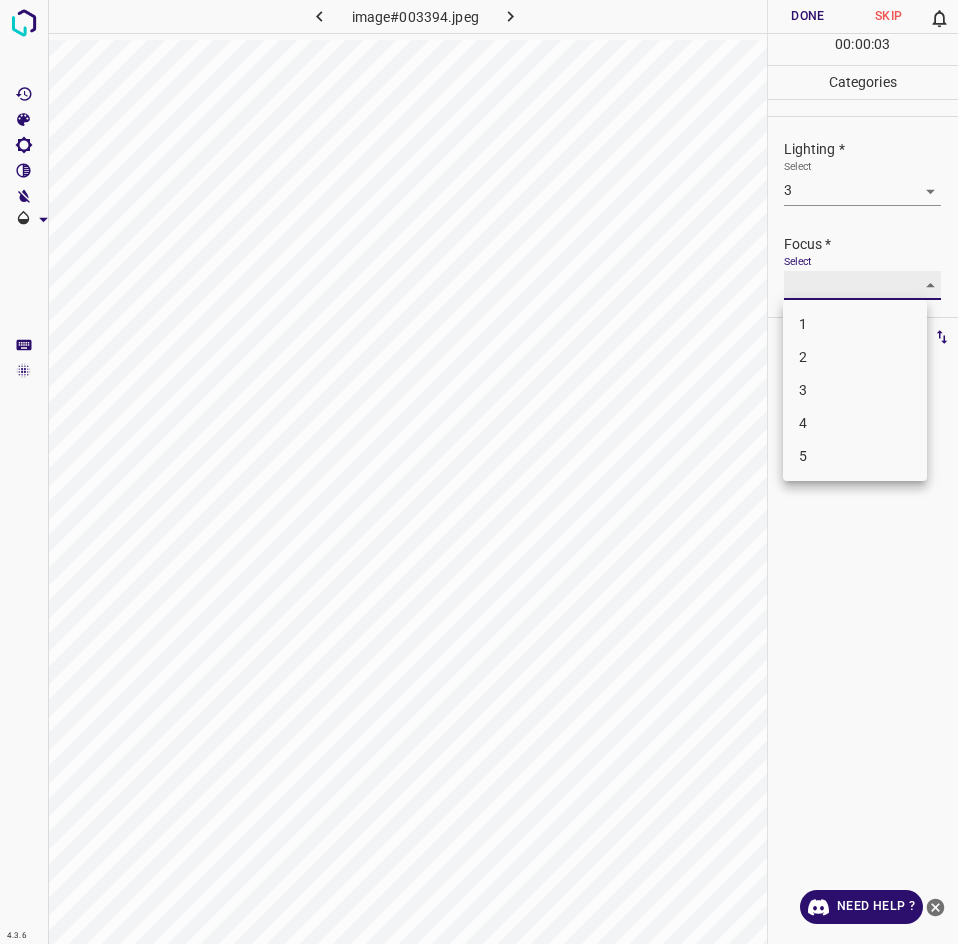 type on "3" 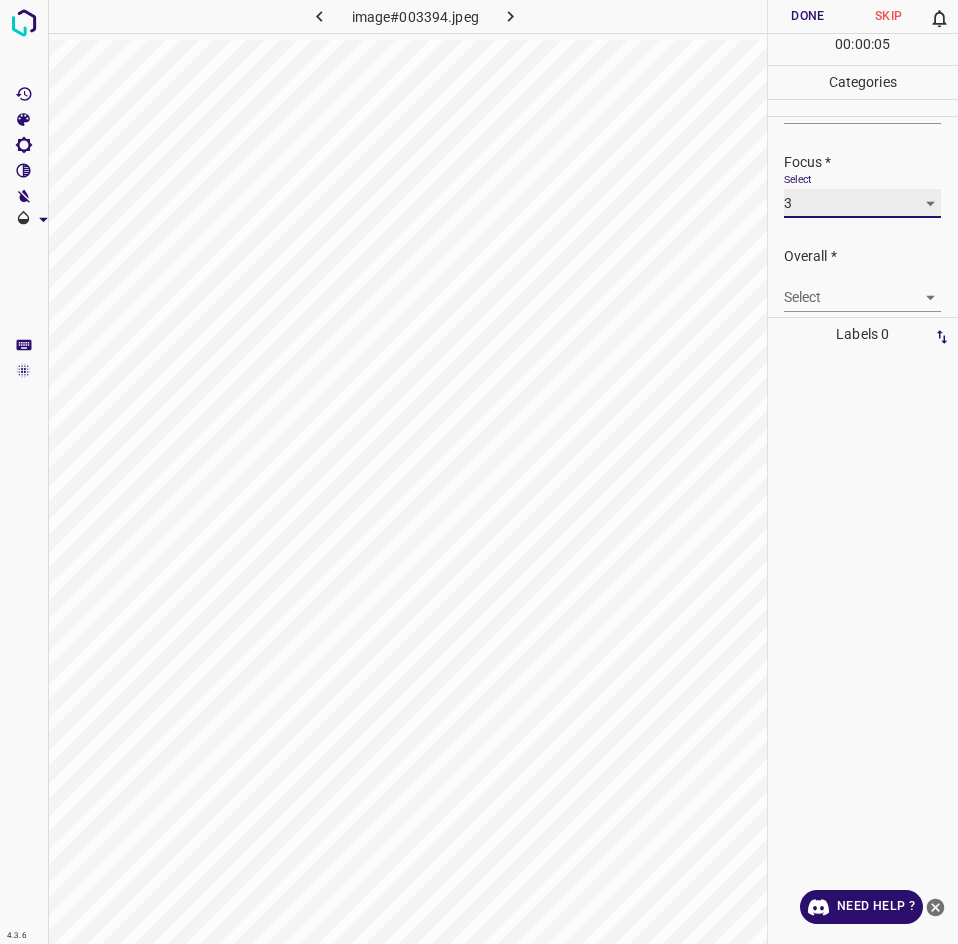 scroll, scrollTop: 98, scrollLeft: 0, axis: vertical 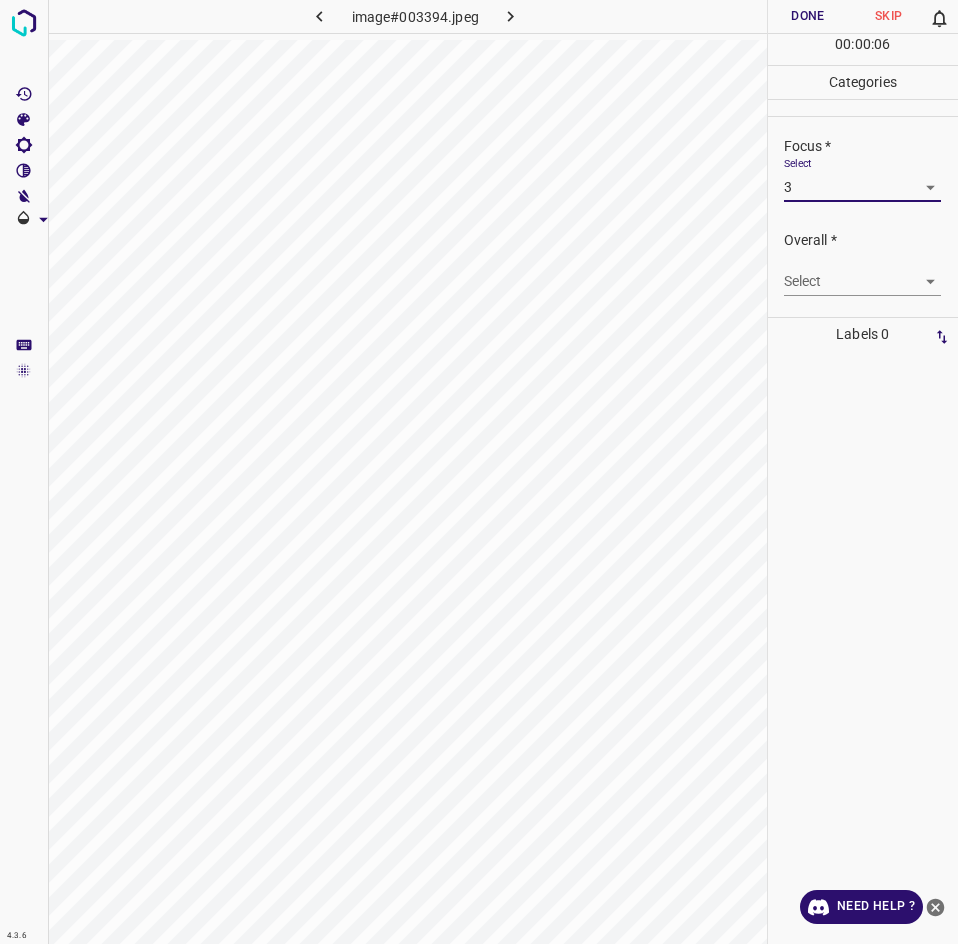 click on "Select ​" at bounding box center [862, 273] 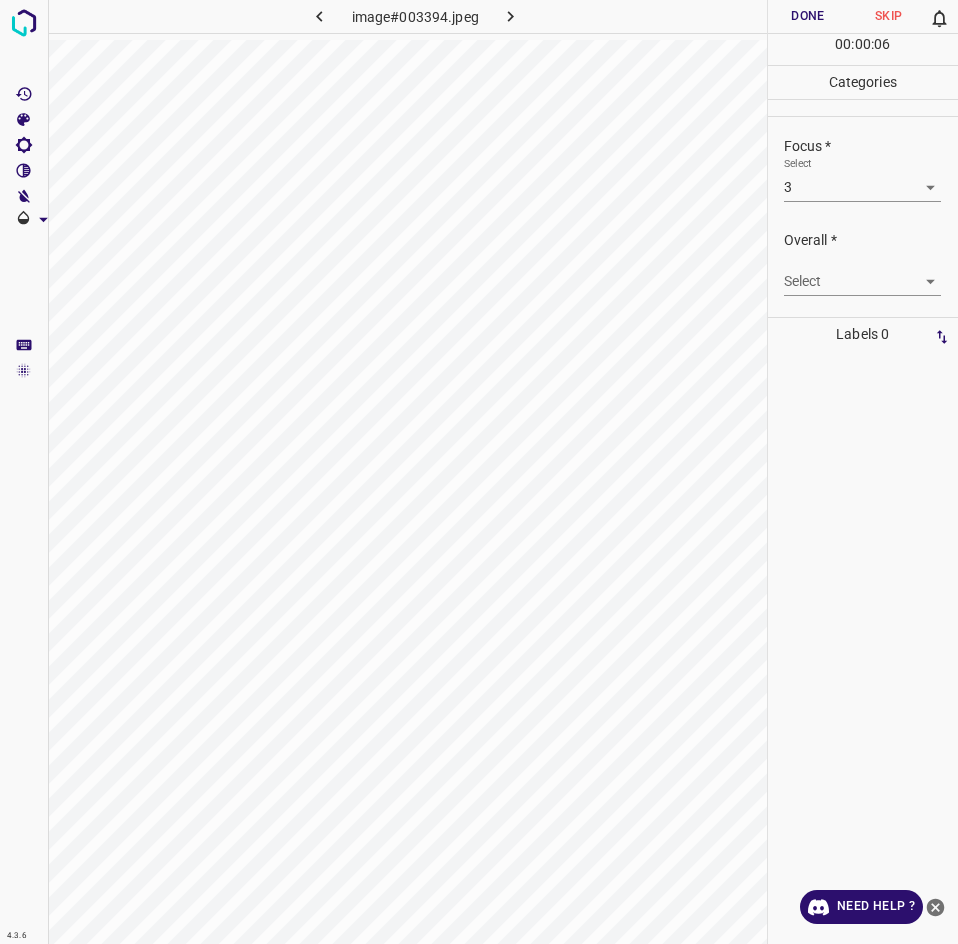 click on "4.3.6  image#003394.jpeg Done Skip 0 00   : 00   : 06   Categories Lighting *  Select 3 3 Focus *  Select 3 3 Overall *  Select ​ Labels   0 Categories 1 Lighting 2 Focus 3 Overall Tools Space Change between modes (Draw & Edit) I Auto labeling R Restore zoom M Zoom in N Zoom out Delete Delete selecte label Filters Z Restore filters X Saturation filter C Brightness filter V Contrast filter B Gray scale filter General O Download Need Help ? - Text - Hide - Delete" at bounding box center (479, 472) 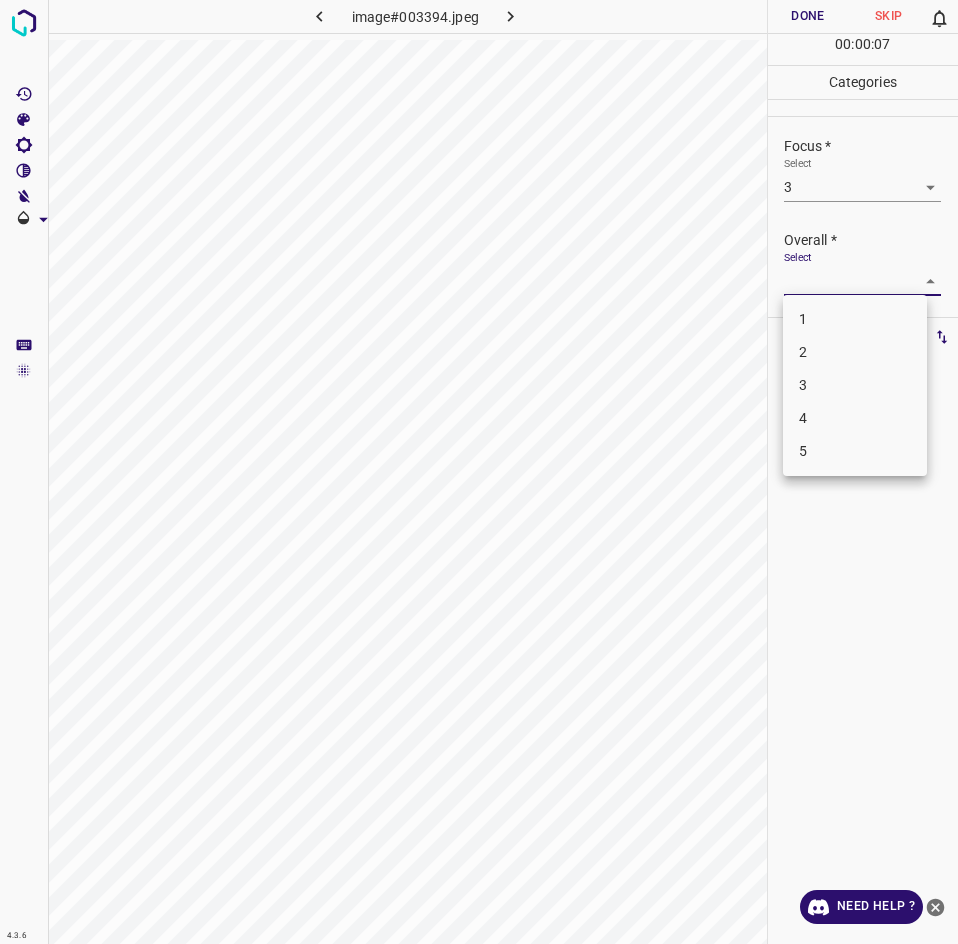 click on "3" at bounding box center [855, 385] 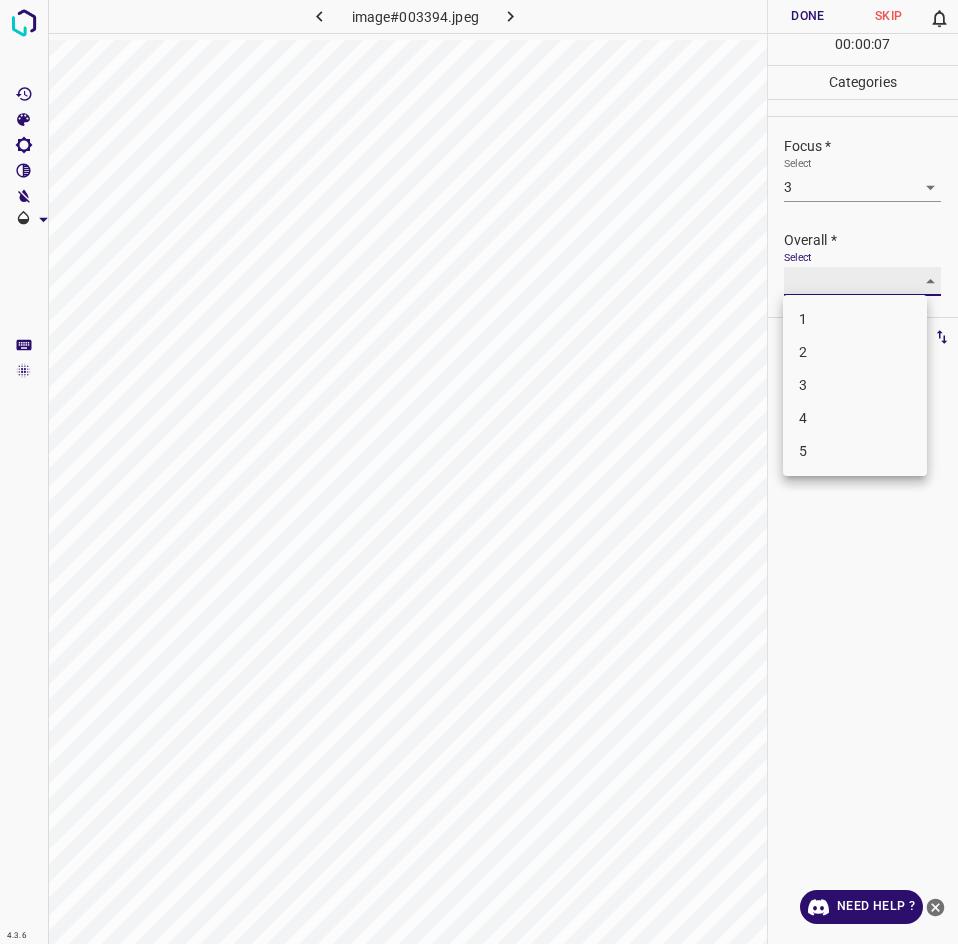 type on "3" 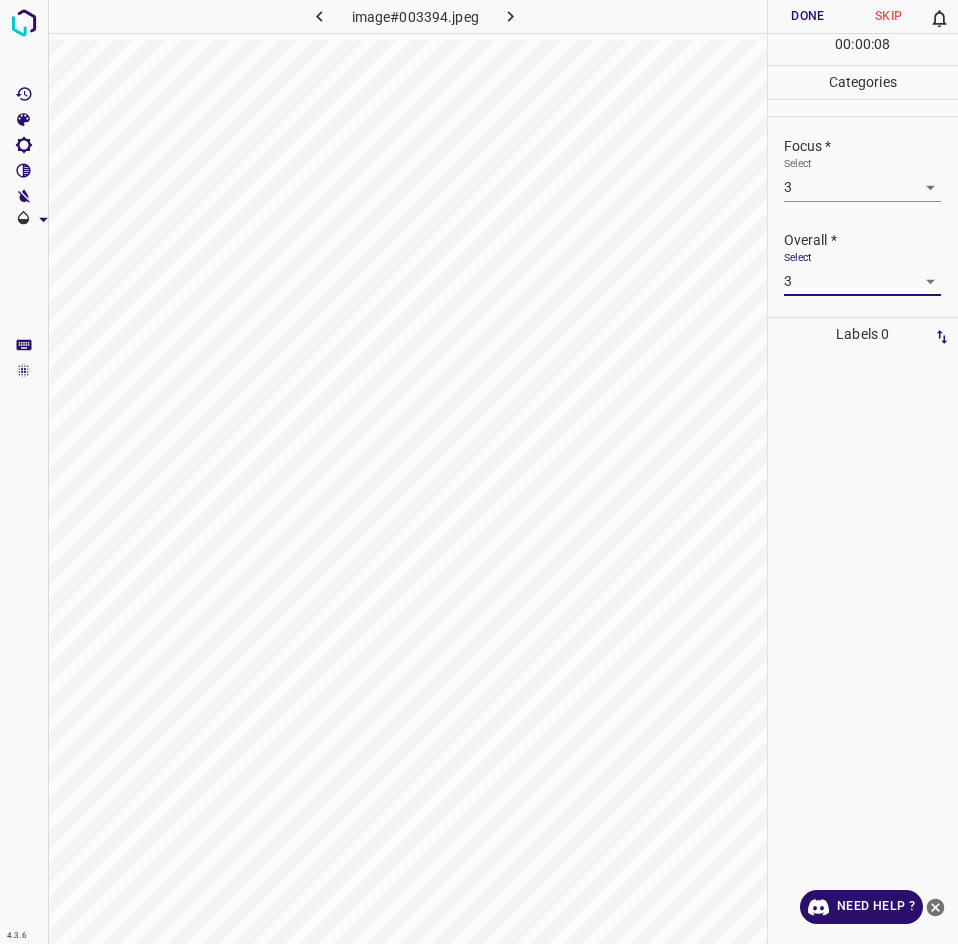 click on "Done" at bounding box center [808, 16] 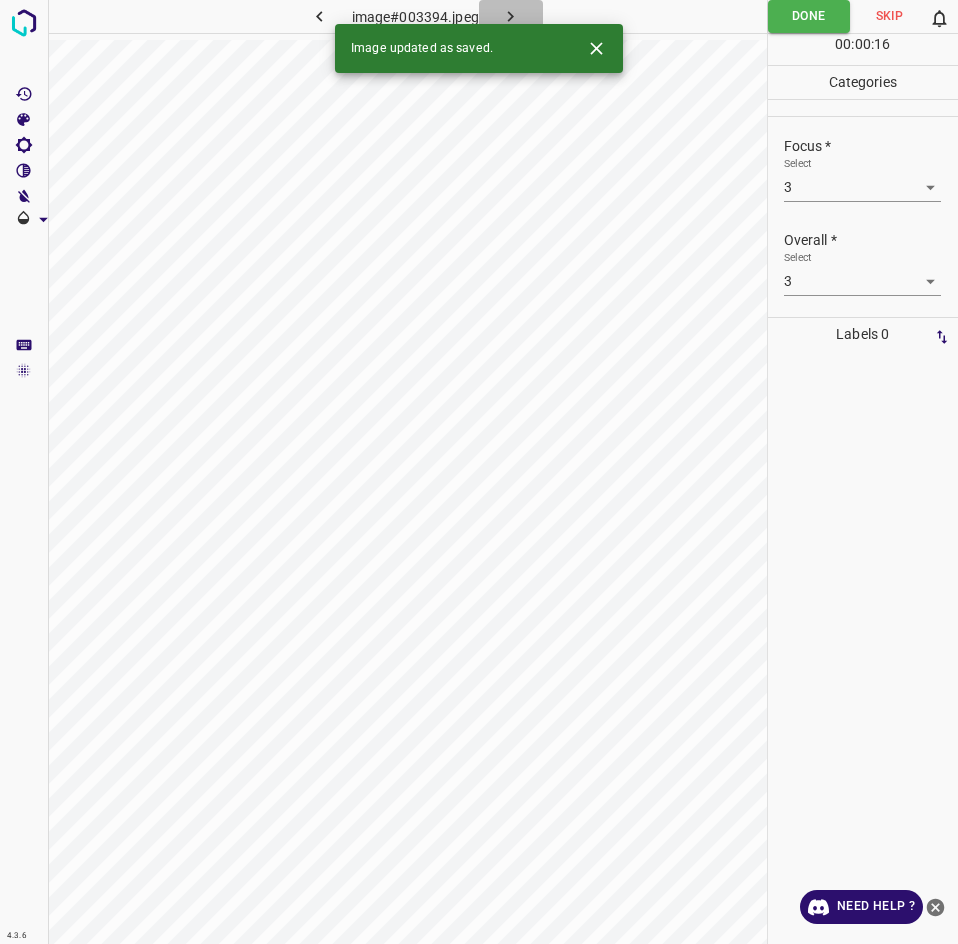 click 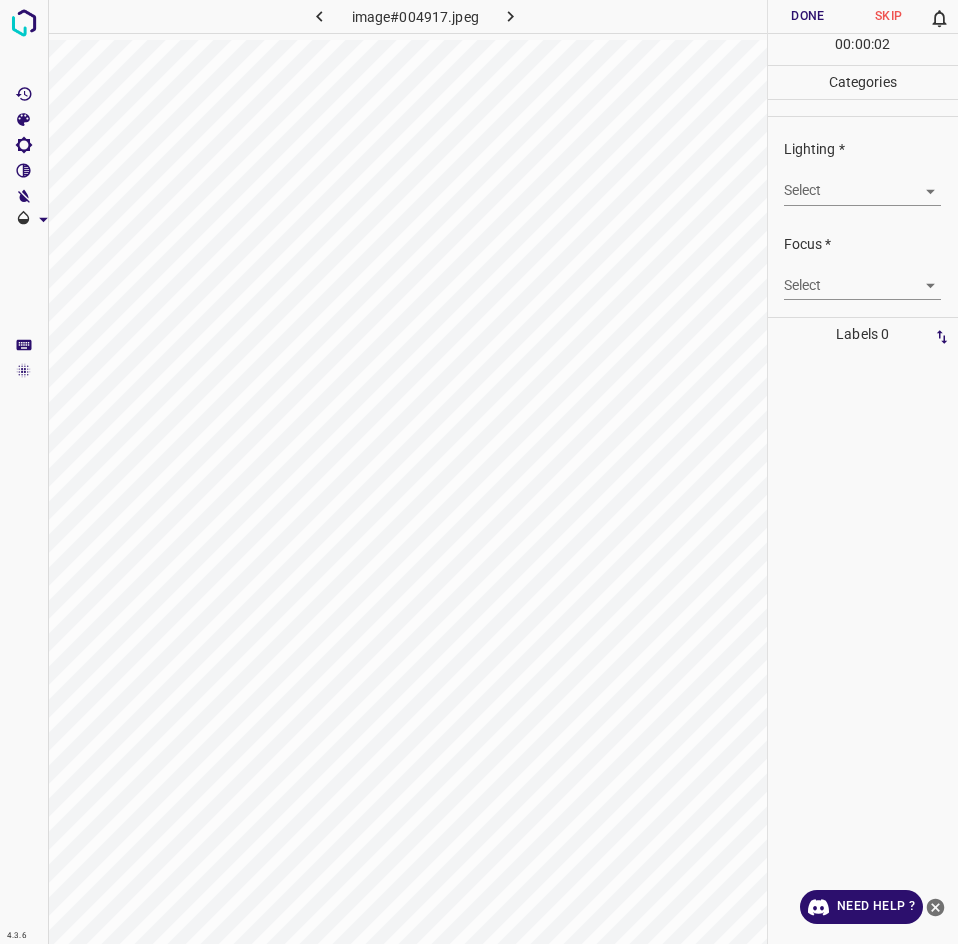 click on "4.3.6  image#004917.jpeg Done Skip 0 00   : 00   : 02   Categories Lighting *  Select ​ Focus *  Select ​ Overall *  Select ​ Labels   0 Categories 1 Lighting 2 Focus 3 Overall Tools Space Change between modes (Draw & Edit) I Auto labeling R Restore zoom M Zoom in N Zoom out Delete Delete selecte label Filters Z Restore filters X Saturation filter C Brightness filter V Contrast filter B Gray scale filter General O Download Need Help ? - Text - Hide - Delete" at bounding box center (479, 472) 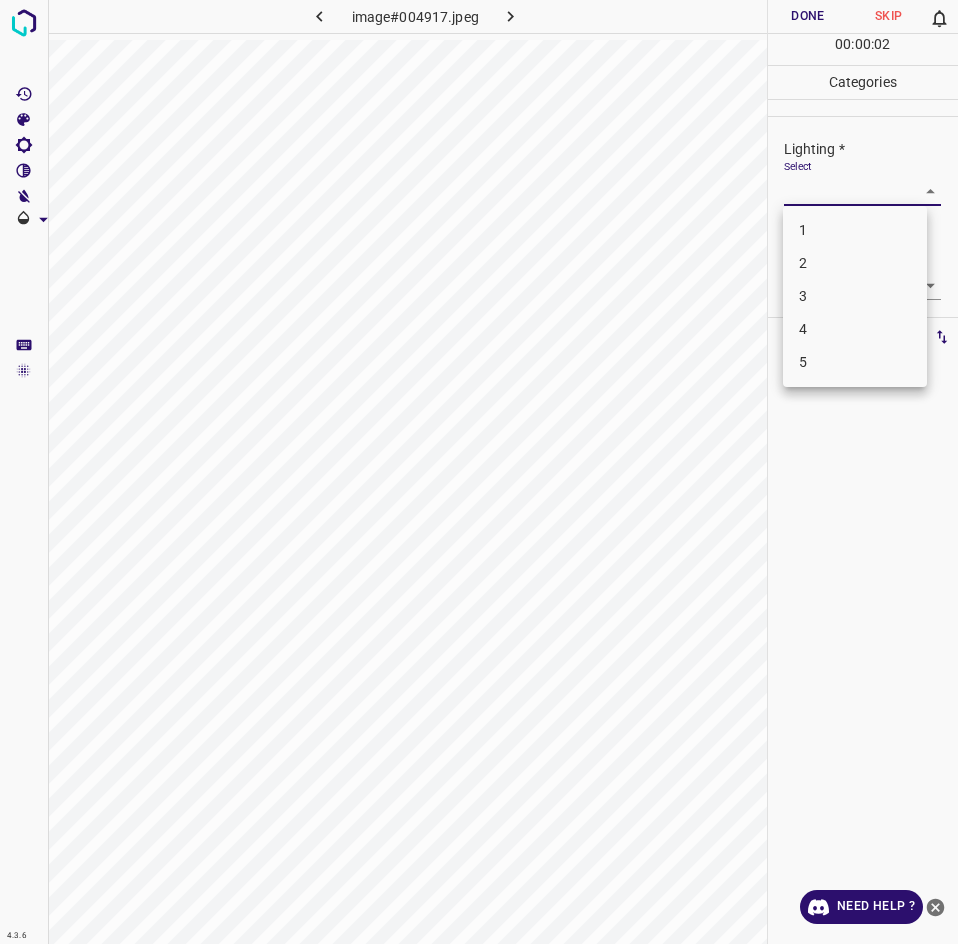click on "2" at bounding box center [855, 263] 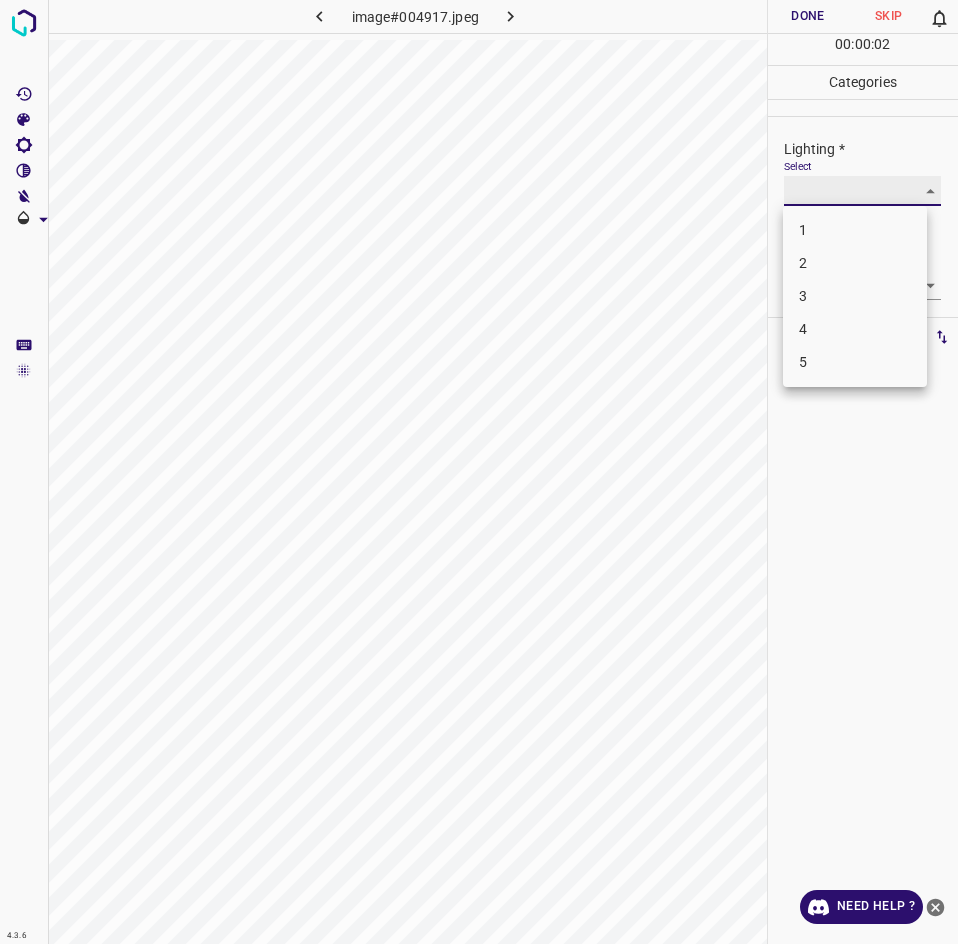 type on "2" 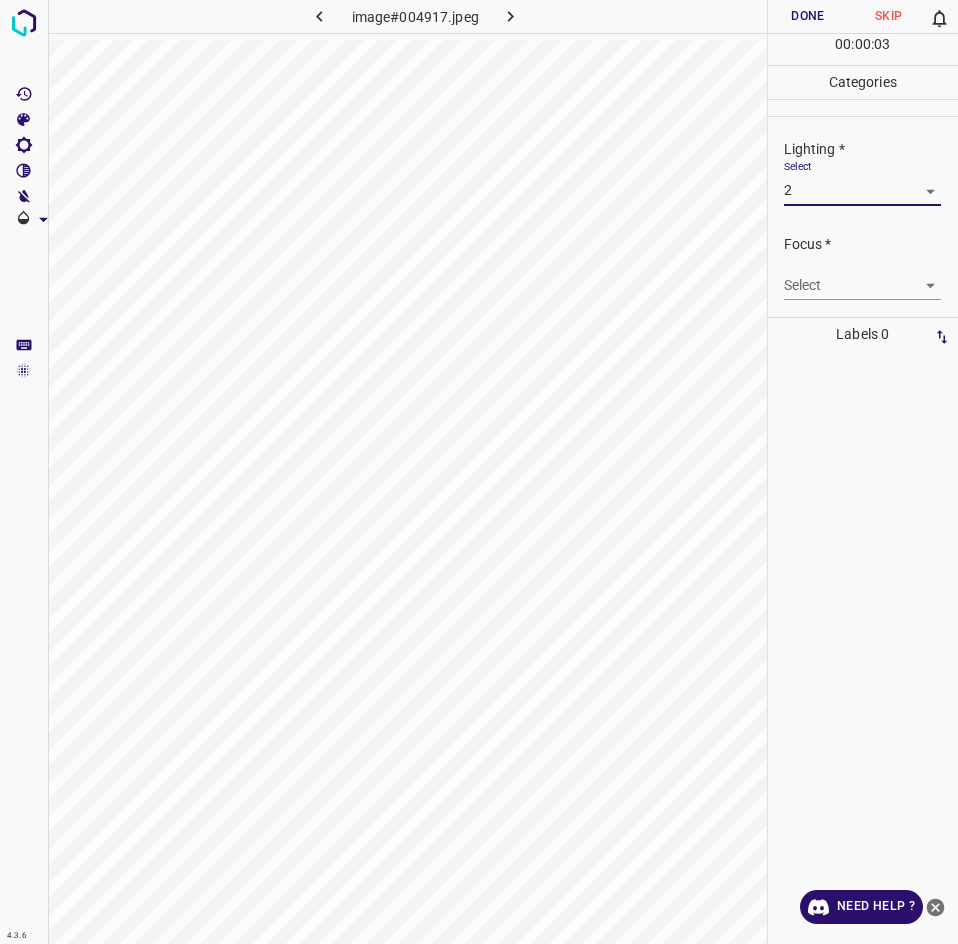 click on "4.3.6  image#004917.jpeg Done Skip 0 00   : 00   : 03   Categories Lighting *  Select 2 2 Focus *  Select ​ Overall *  Select ​ Labels   0 Categories 1 Lighting 2 Focus 3 Overall Tools Space Change between modes (Draw & Edit) I Auto labeling R Restore zoom M Zoom in N Zoom out Delete Delete selecte label Filters Z Restore filters X Saturation filter C Brightness filter V Contrast filter B Gray scale filter General O Download Need Help ? - Text - Hide - Delete" at bounding box center [479, 472] 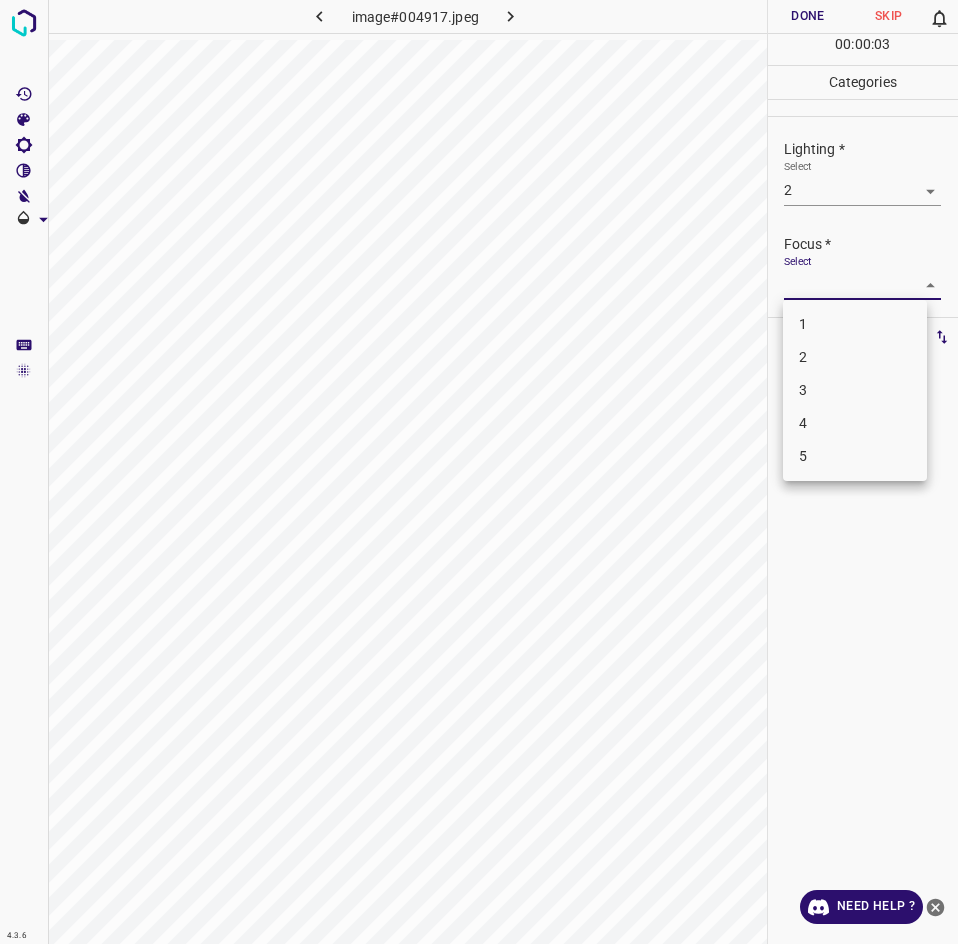 click on "3" at bounding box center [855, 390] 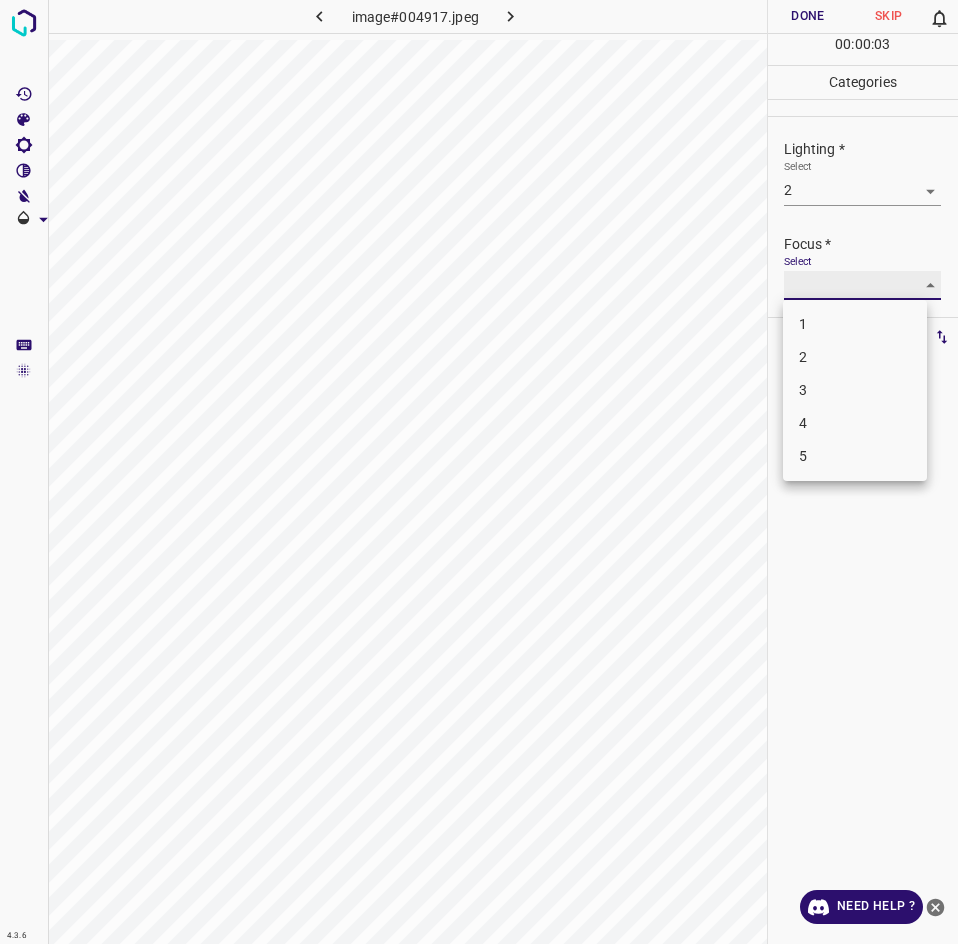 type on "3" 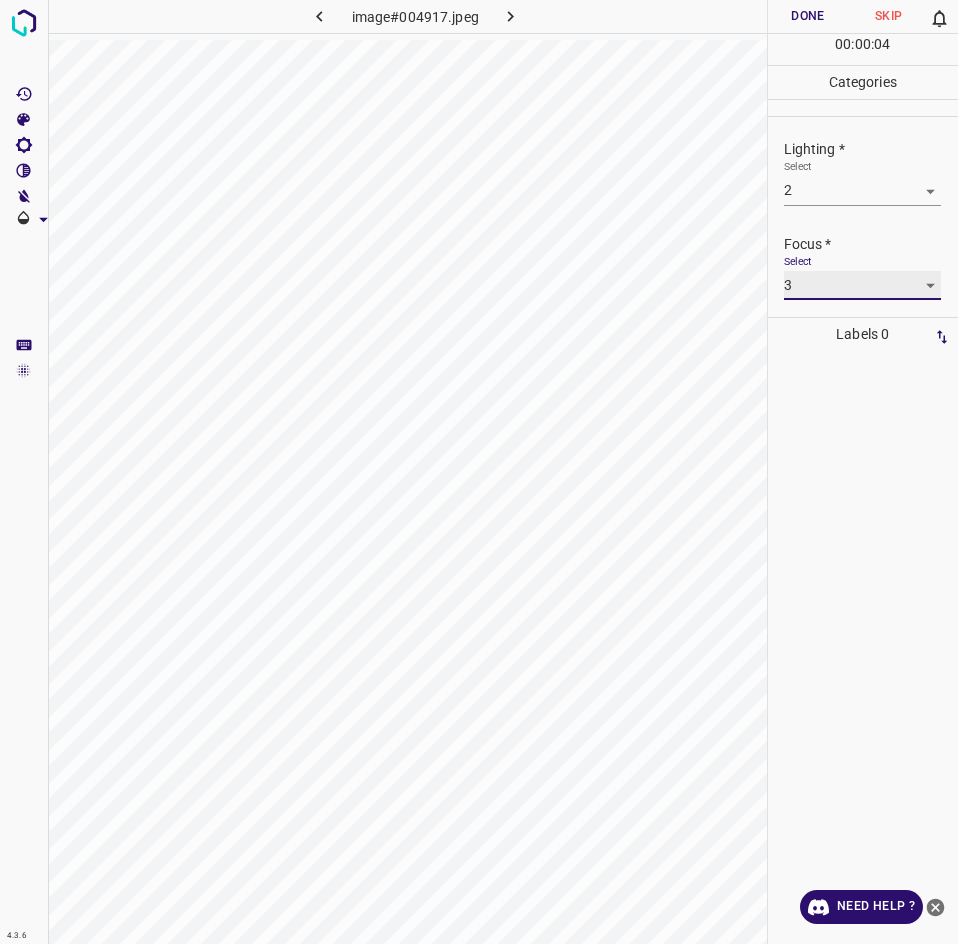 scroll, scrollTop: 98, scrollLeft: 0, axis: vertical 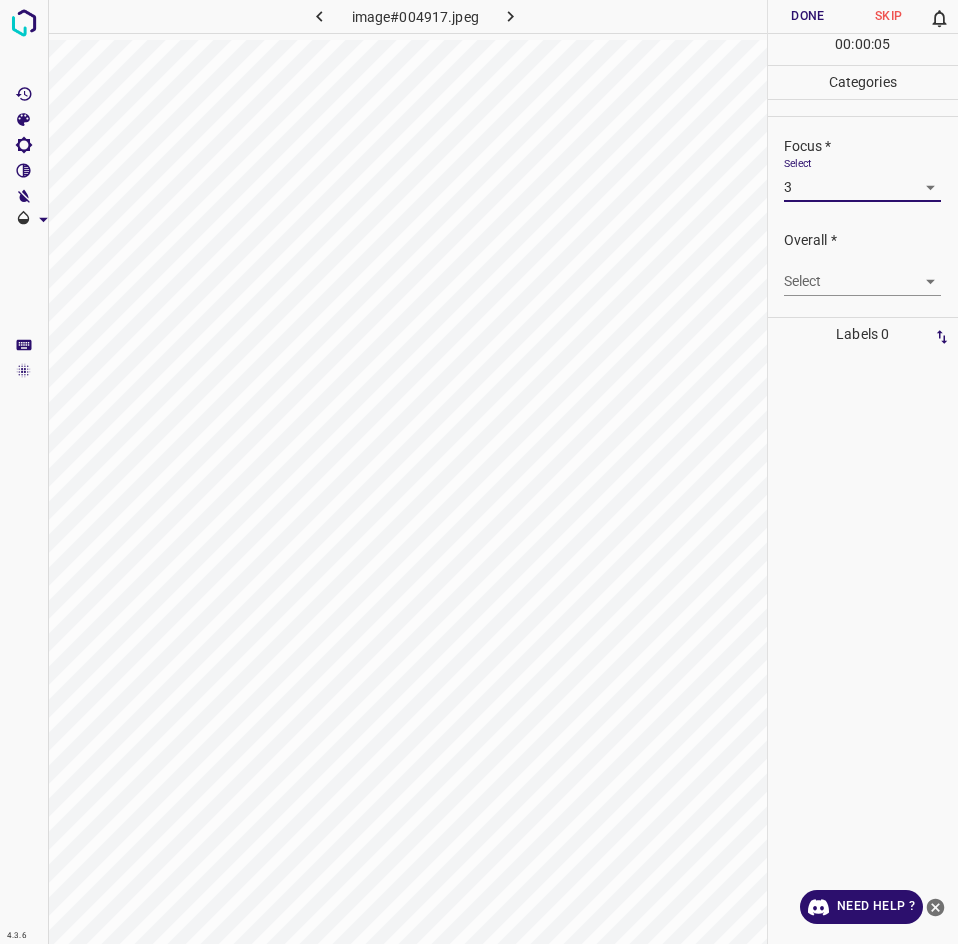 click on "4.3.6  image#004917.jpeg Done Skip 0 00   : 00   : 05   Categories Lighting *  Select 2 2 Focus *  Select 3 3 Overall *  Select ​ Labels   0 Categories 1 Lighting 2 Focus 3 Overall Tools Space Change between modes (Draw & Edit) I Auto labeling R Restore zoom M Zoom in N Zoom out Delete Delete selecte label Filters Z Restore filters X Saturation filter C Brightness filter V Contrast filter B Gray scale filter General O Download Need Help ? - Text - Hide - Delete" at bounding box center [479, 472] 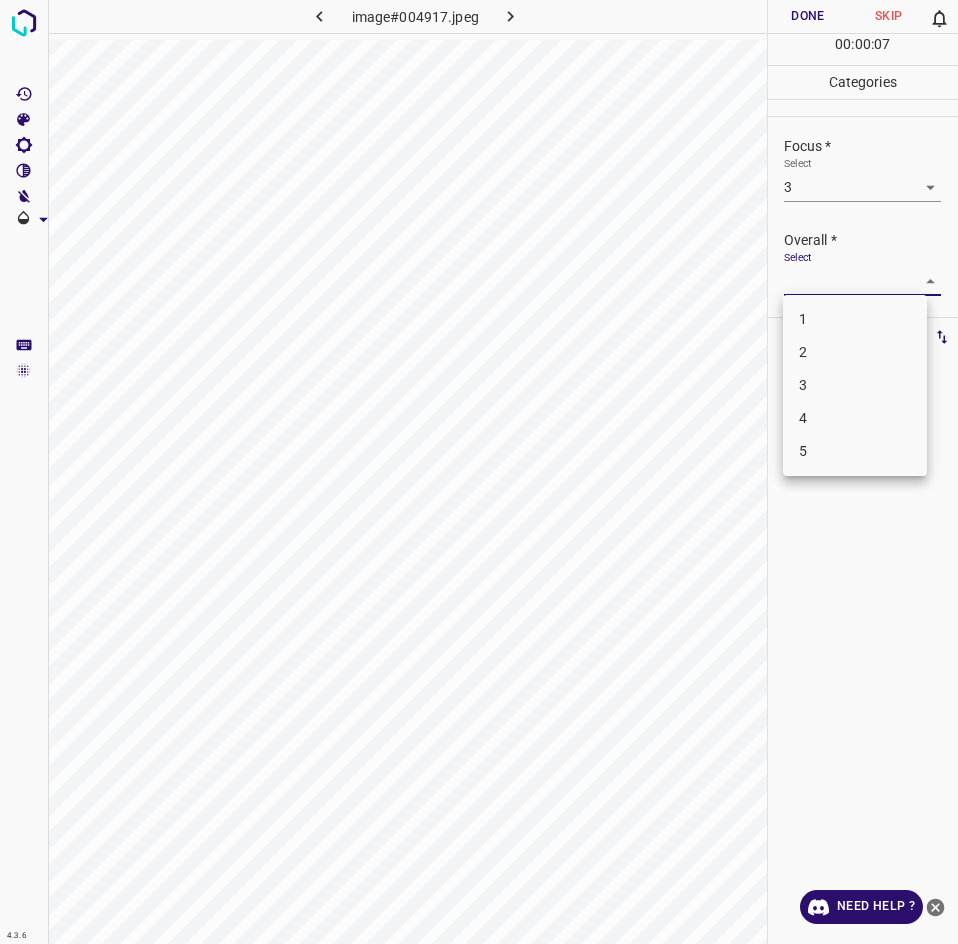 click on "2" at bounding box center [855, 352] 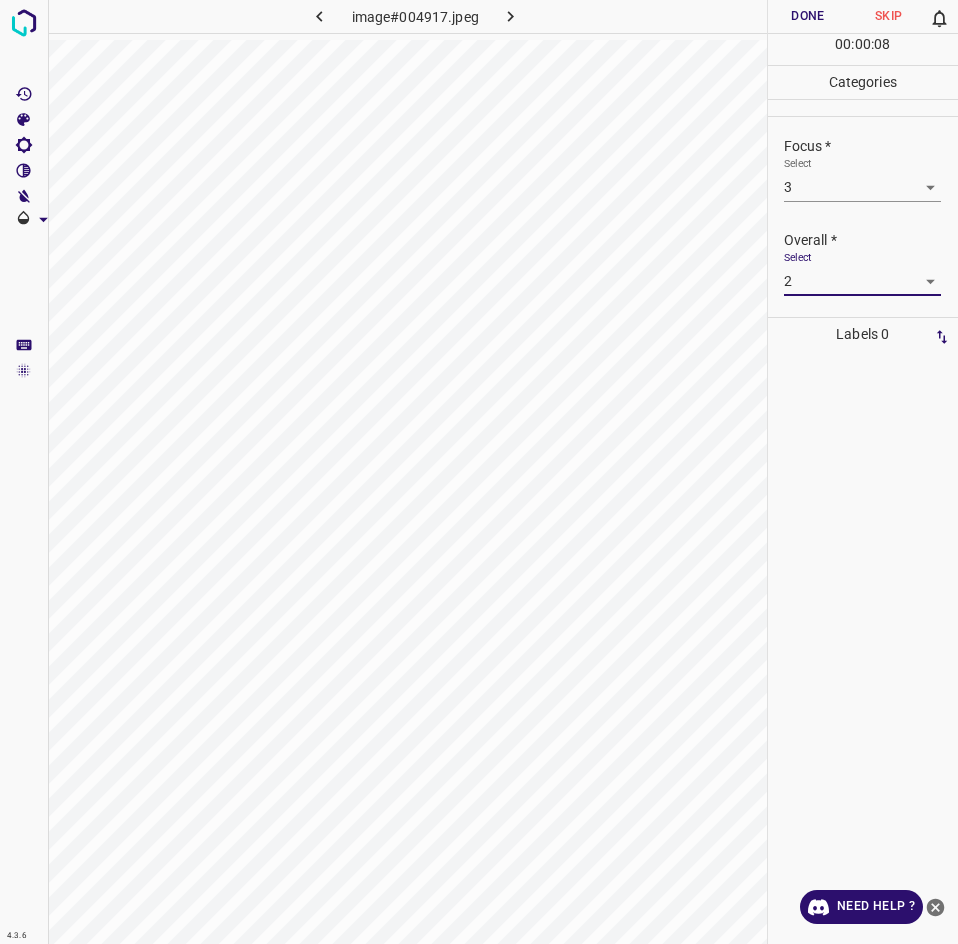 click on "Select 2 2" at bounding box center [862, 273] 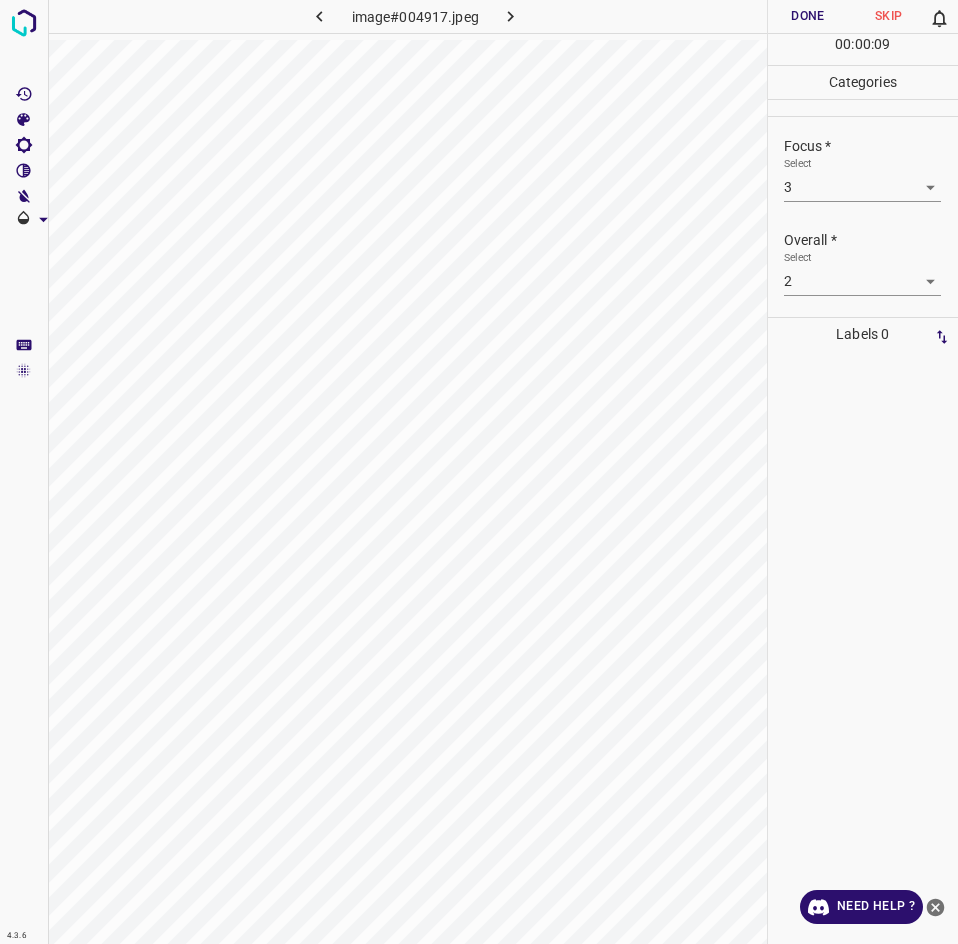 click on "4.3.6  image#004917.jpeg Done Skip 0 00   : 00   : 09   Categories Lighting *  Select 2 2 Focus *  Select 3 3 Overall *  Select 2 2 Labels   0 Categories 1 Lighting 2 Focus 3 Overall Tools Space Change between modes (Draw & Edit) I Auto labeling R Restore zoom M Zoom in N Zoom out Delete Delete selecte label Filters Z Restore filters X Saturation filter C Brightness filter V Contrast filter B Gray scale filter General O Download Need Help ? - Text - Hide - Delete" at bounding box center (479, 472) 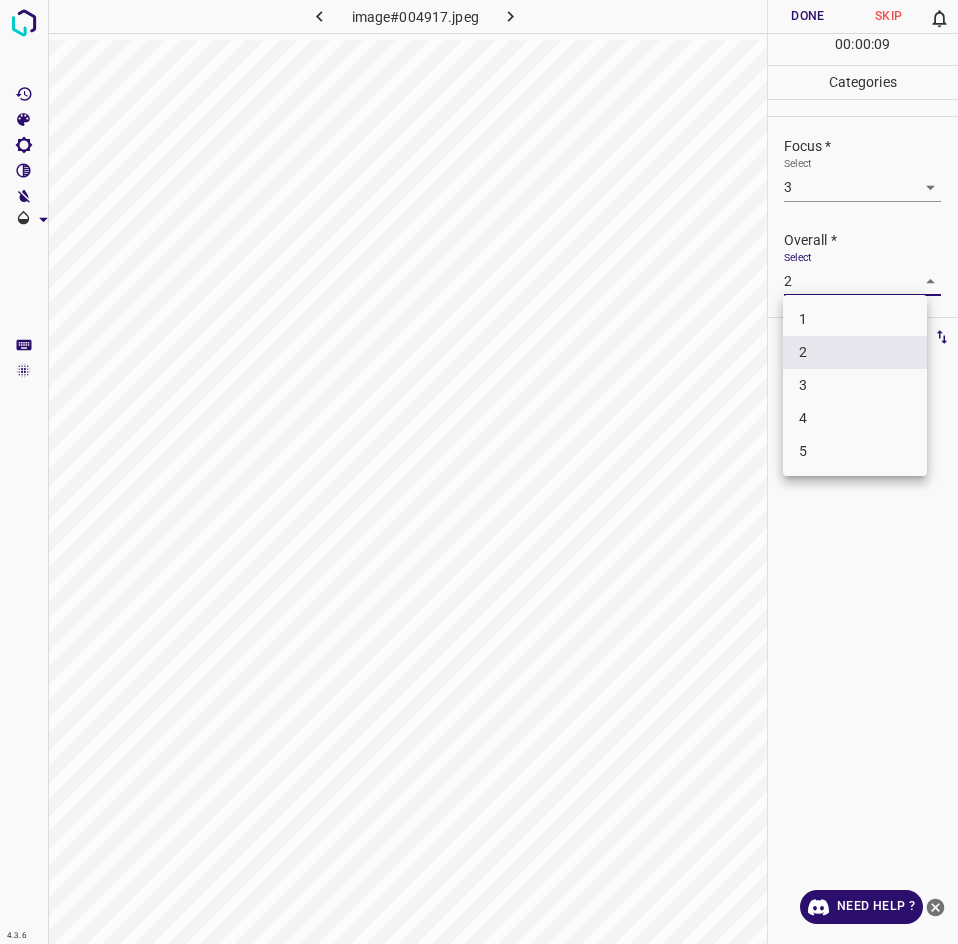 click on "3" at bounding box center [855, 385] 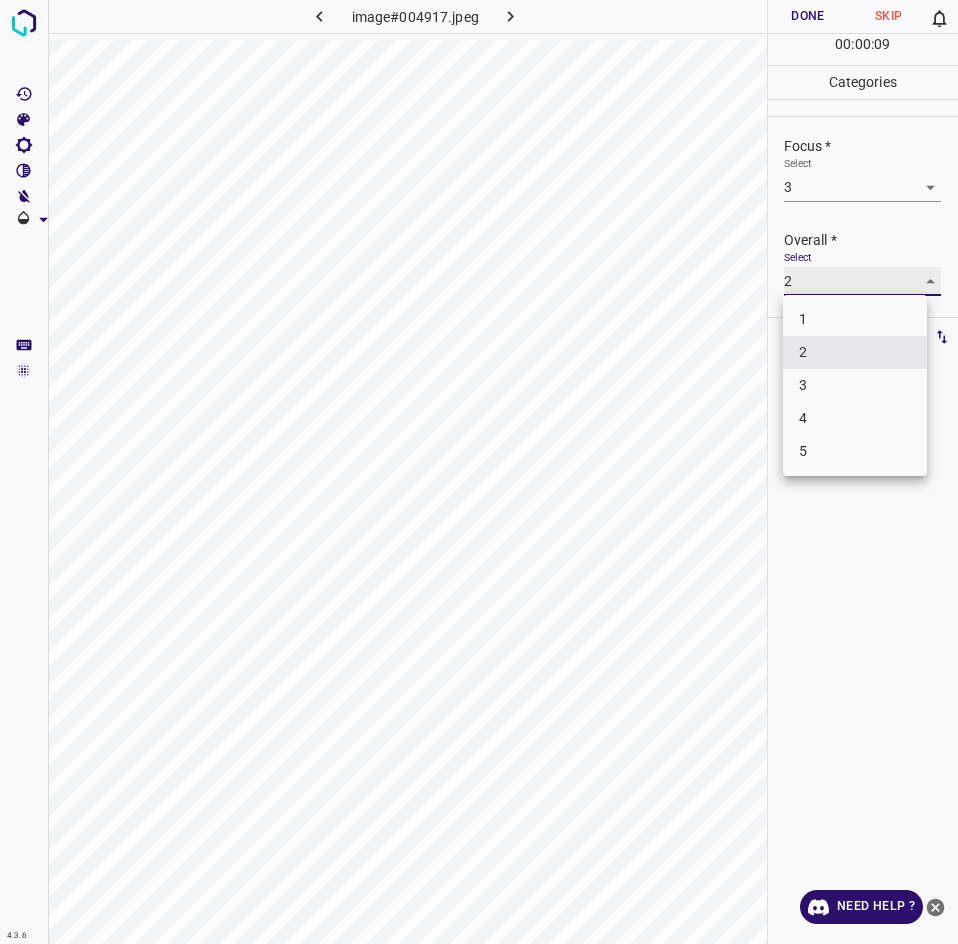 type on "3" 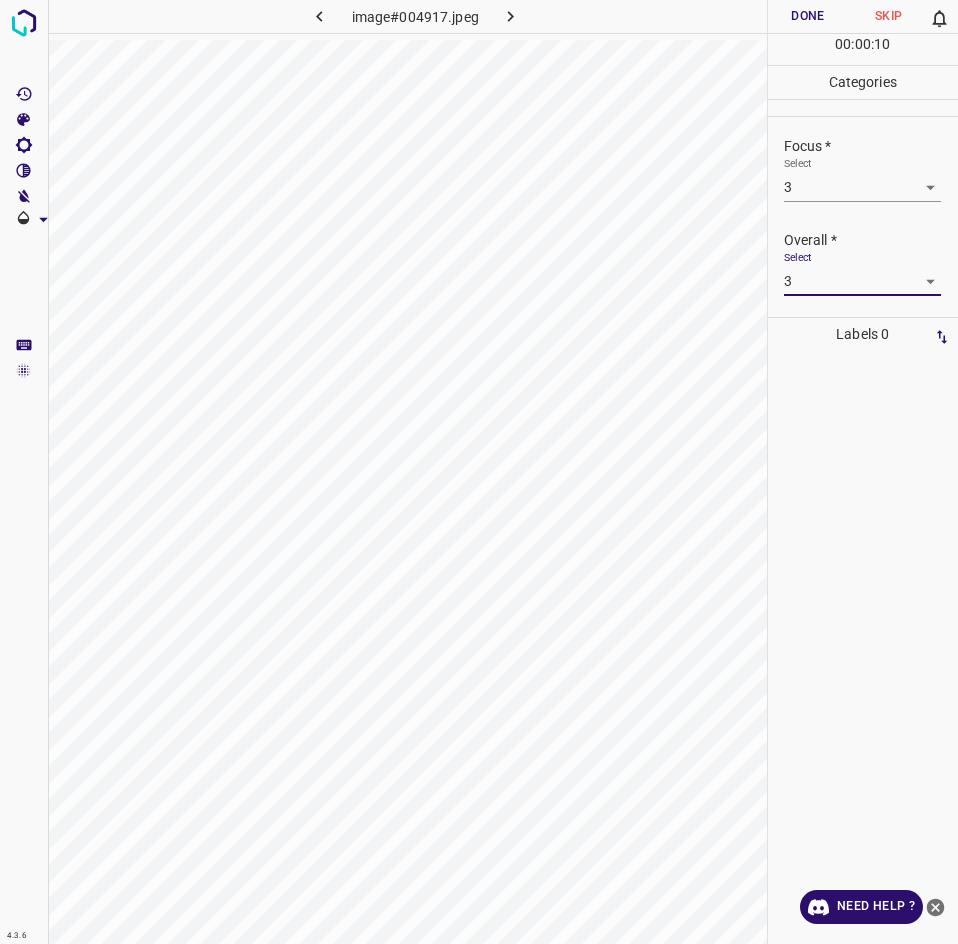click on "Done" at bounding box center (808, 16) 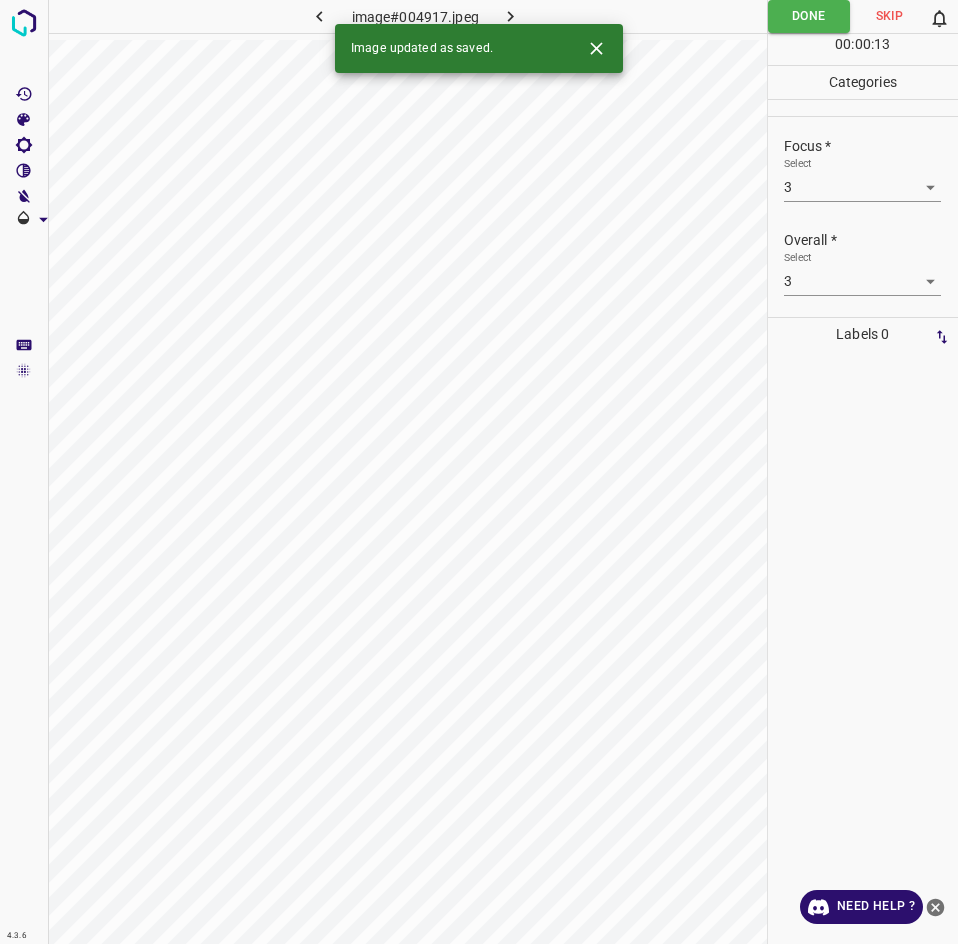 click 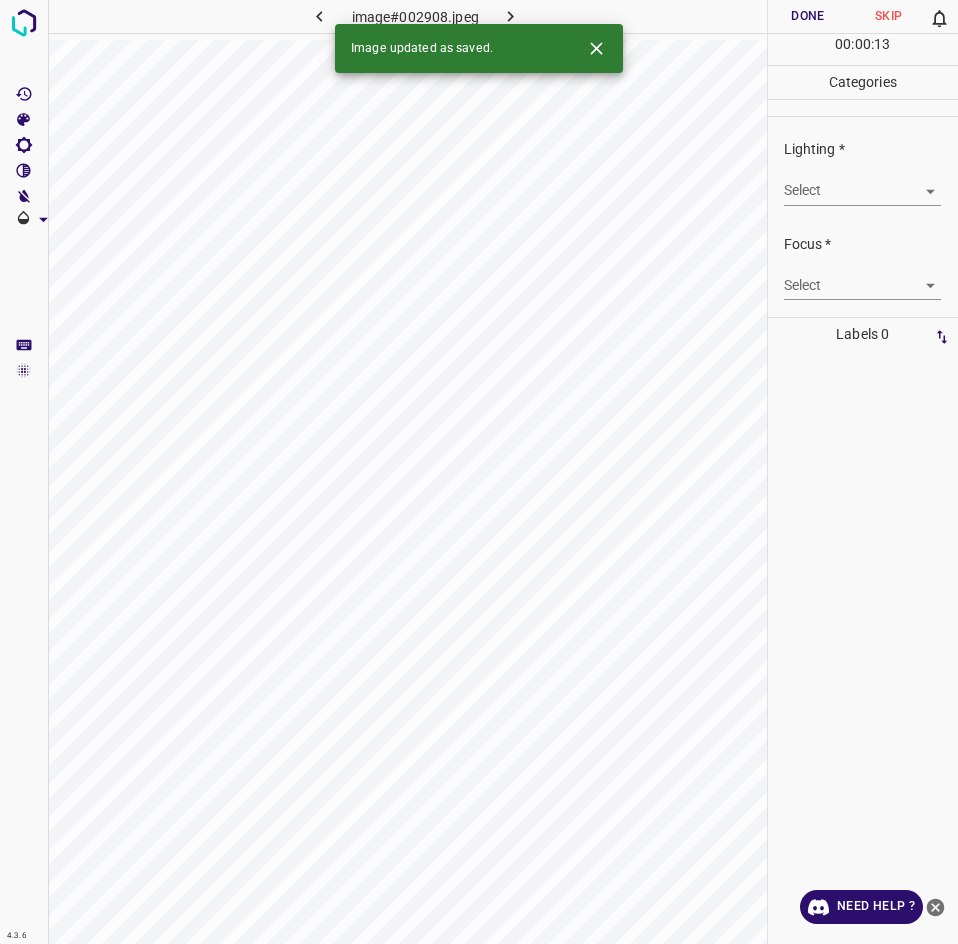 click on "4.3.6  image#002908.jpeg Done Skip 0 00   : 00   : 13   Categories Lighting *  Select ​ Focus *  Select ​ Overall *  Select ​ Labels   0 Categories 1 Lighting 2 Focus 3 Overall Tools Space Change between modes (Draw & Edit) I Auto labeling R Restore zoom M Zoom in N Zoom out Delete Delete selecte label Filters Z Restore filters X Saturation filter C Brightness filter V Contrast filter B Gray scale filter General O Download Image updated as saved. Need Help ? - Text - Hide - Delete" at bounding box center (479, 472) 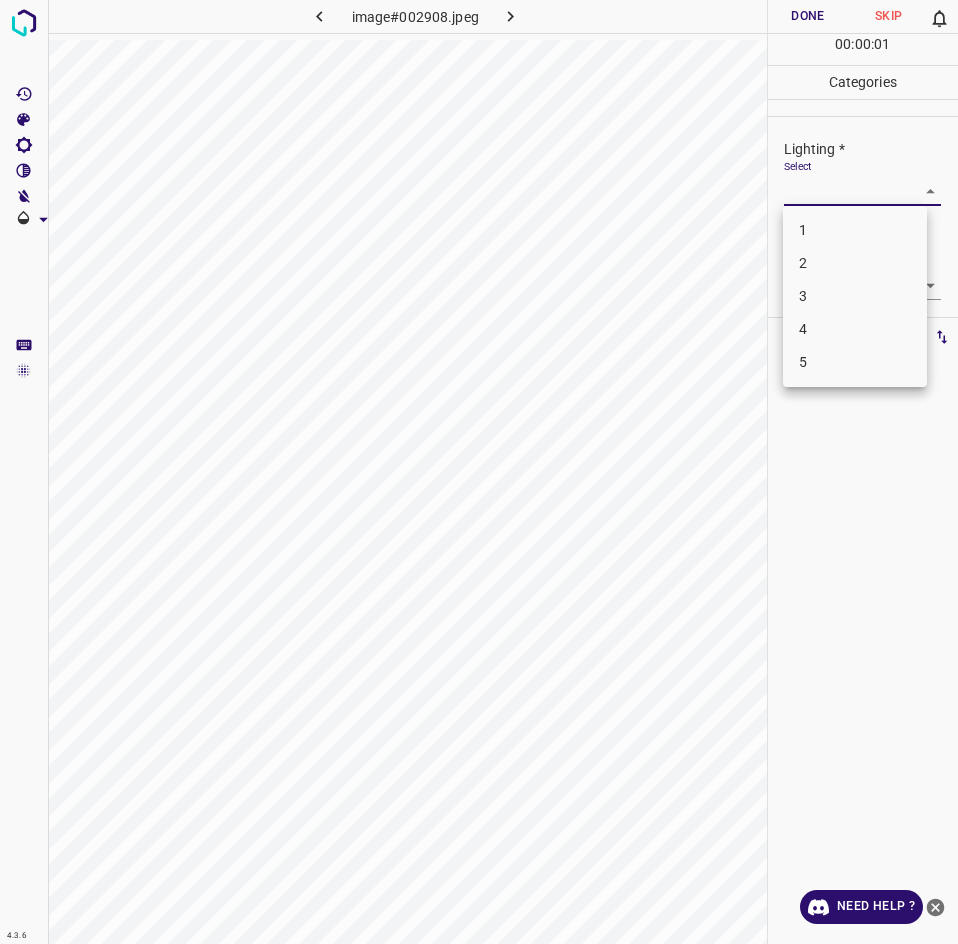 click on "3" at bounding box center (855, 296) 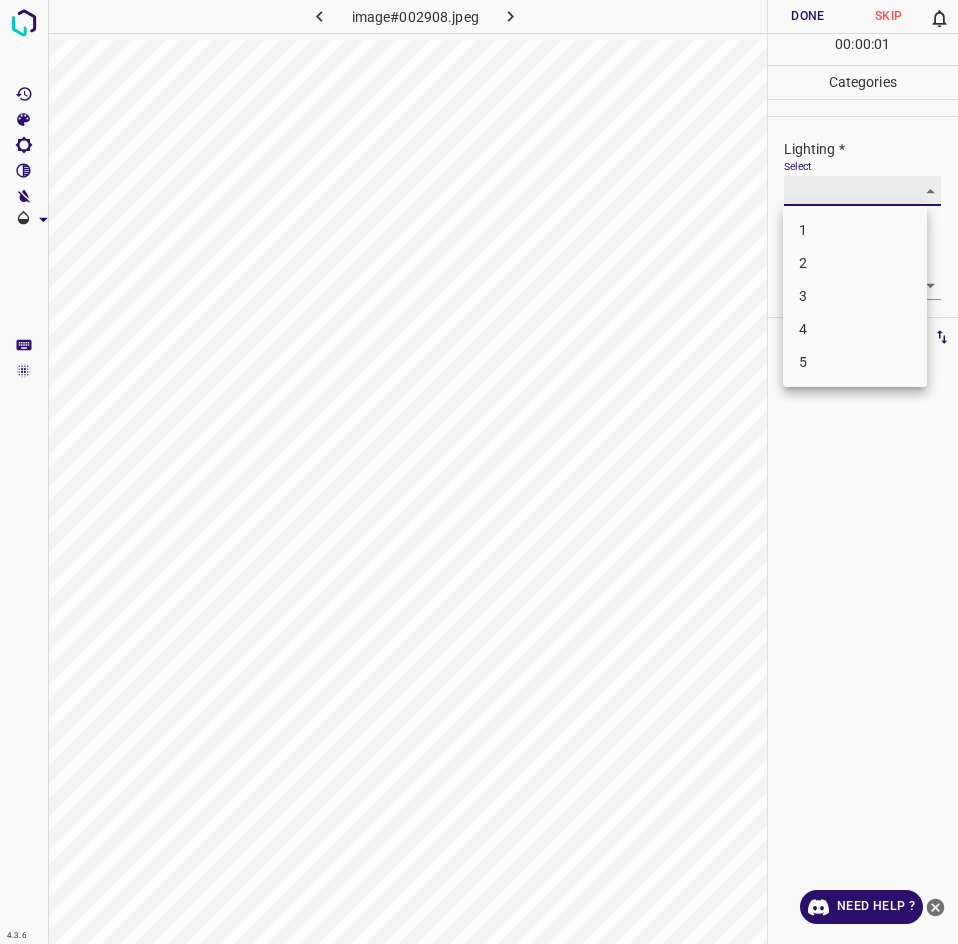 type on "3" 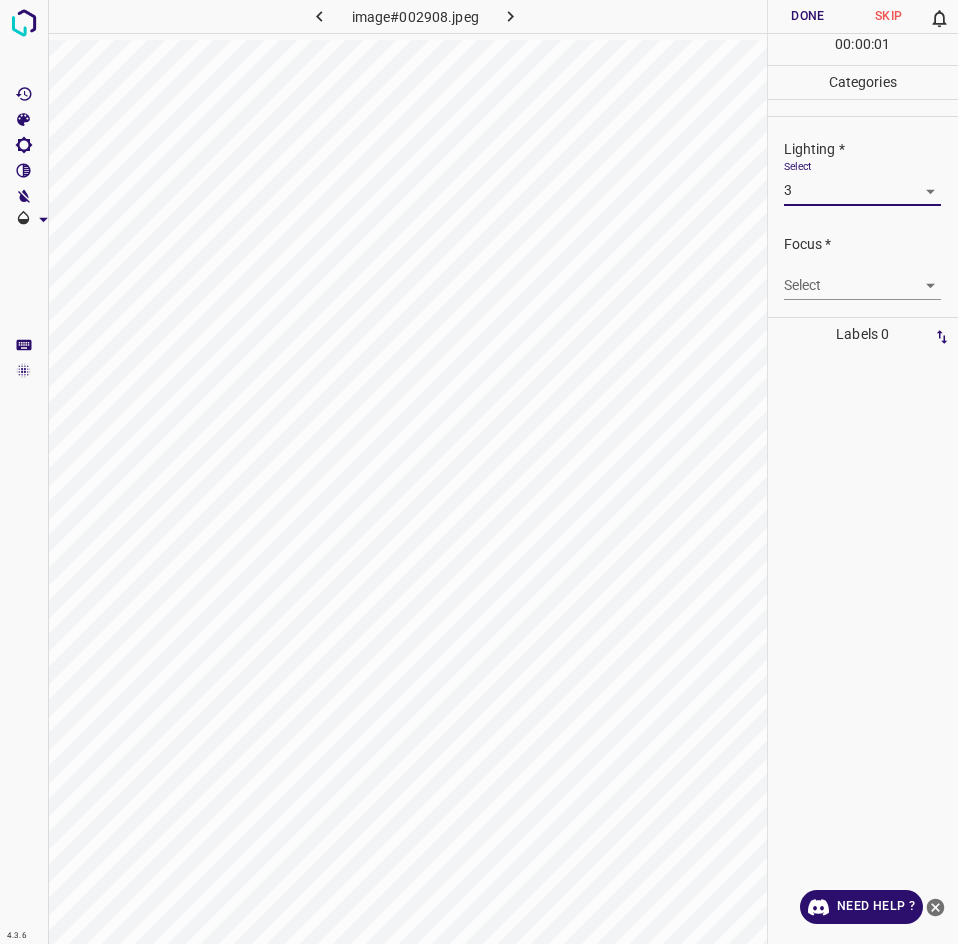 click on "4.3.6  image#002908.jpeg Done Skip 0 00   : 00   : 01   Categories Lighting *  Select 3 3 Focus *  Select ​ Overall *  Select ​ Labels   0 Categories 1 Lighting 2 Focus 3 Overall Tools Space Change between modes (Draw & Edit) I Auto labeling R Restore zoom M Zoom in N Zoom out Delete Delete selecte label Filters Z Restore filters X Saturation filter C Brightness filter V Contrast filter B Gray scale filter General O Download Need Help ? - Text - Hide - Delete" at bounding box center [479, 472] 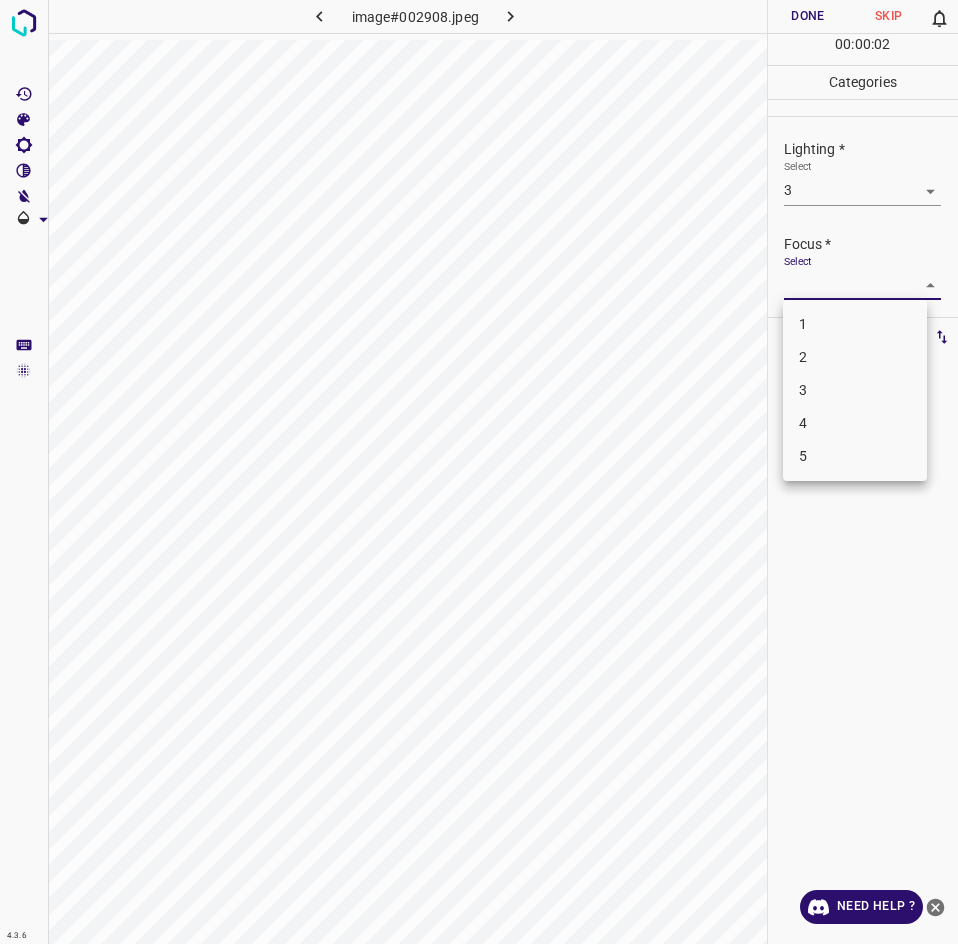 click on "3" at bounding box center [855, 390] 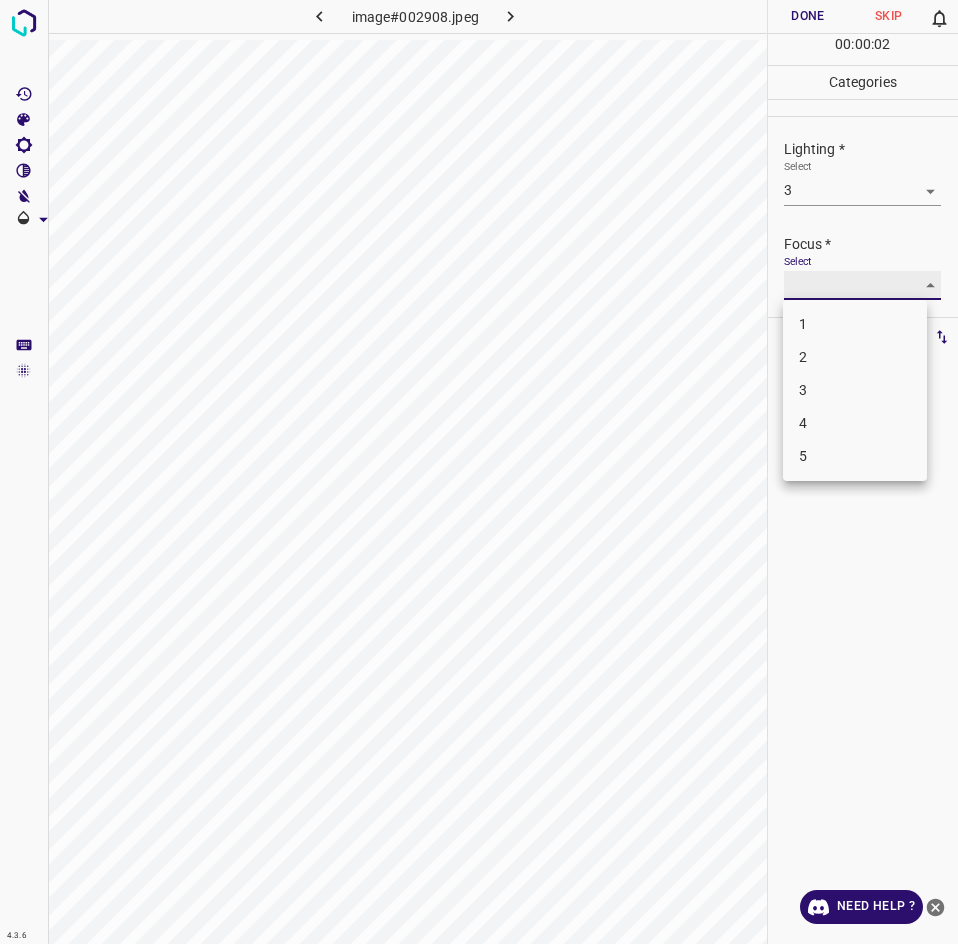 type on "3" 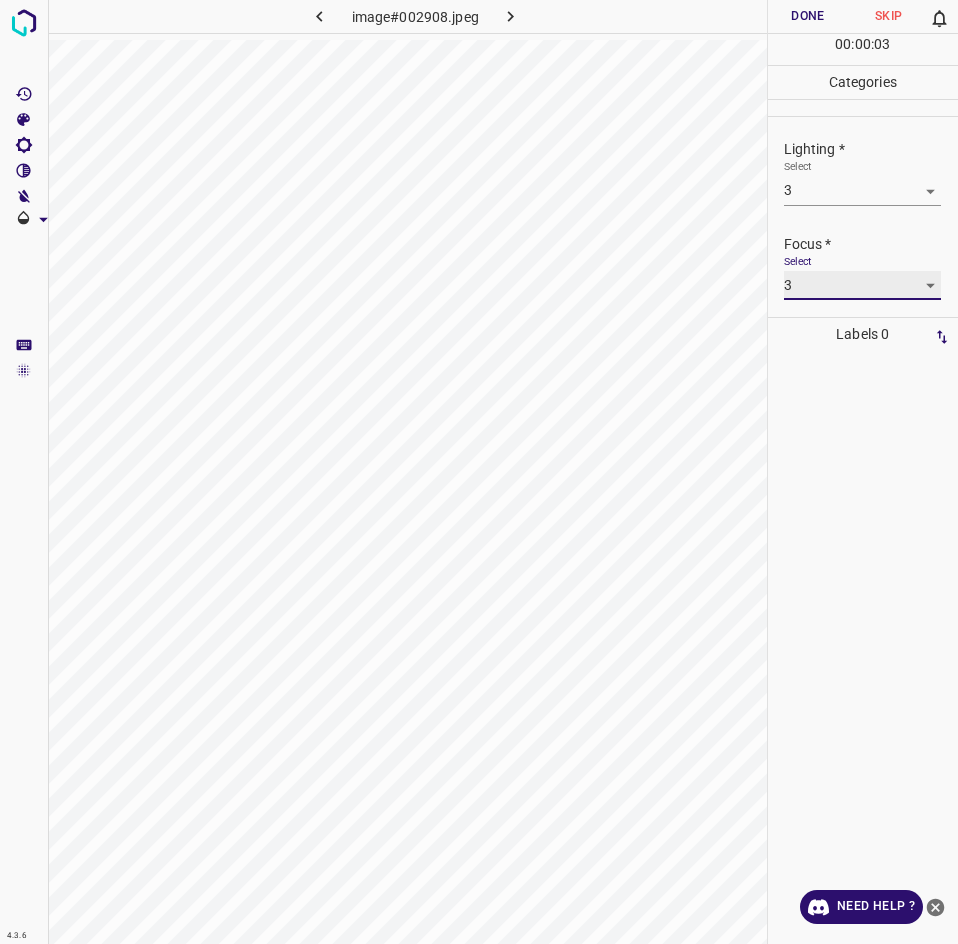 scroll, scrollTop: 98, scrollLeft: 0, axis: vertical 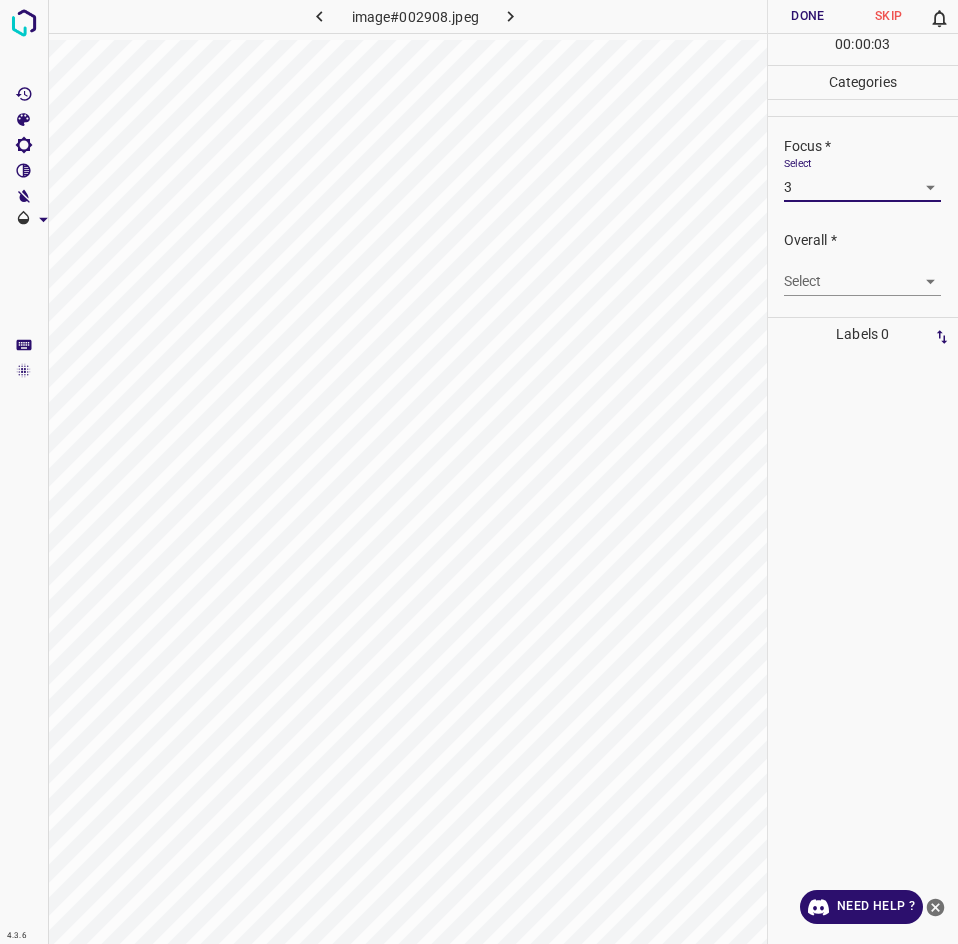 click on "4.3.6  image#002908.jpeg Done Skip 0 00   : 00   : 03   Categories Lighting *  Select 3 3 Focus *  Select 3 3 Overall *  Select ​ Labels   0 Categories 1 Lighting 2 Focus 3 Overall Tools Space Change between modes (Draw & Edit) I Auto labeling R Restore zoom M Zoom in N Zoom out Delete Delete selecte label Filters Z Restore filters X Saturation filter C Brightness filter V Contrast filter B Gray scale filter General O Download Need Help ? - Text - Hide - Delete" at bounding box center (479, 472) 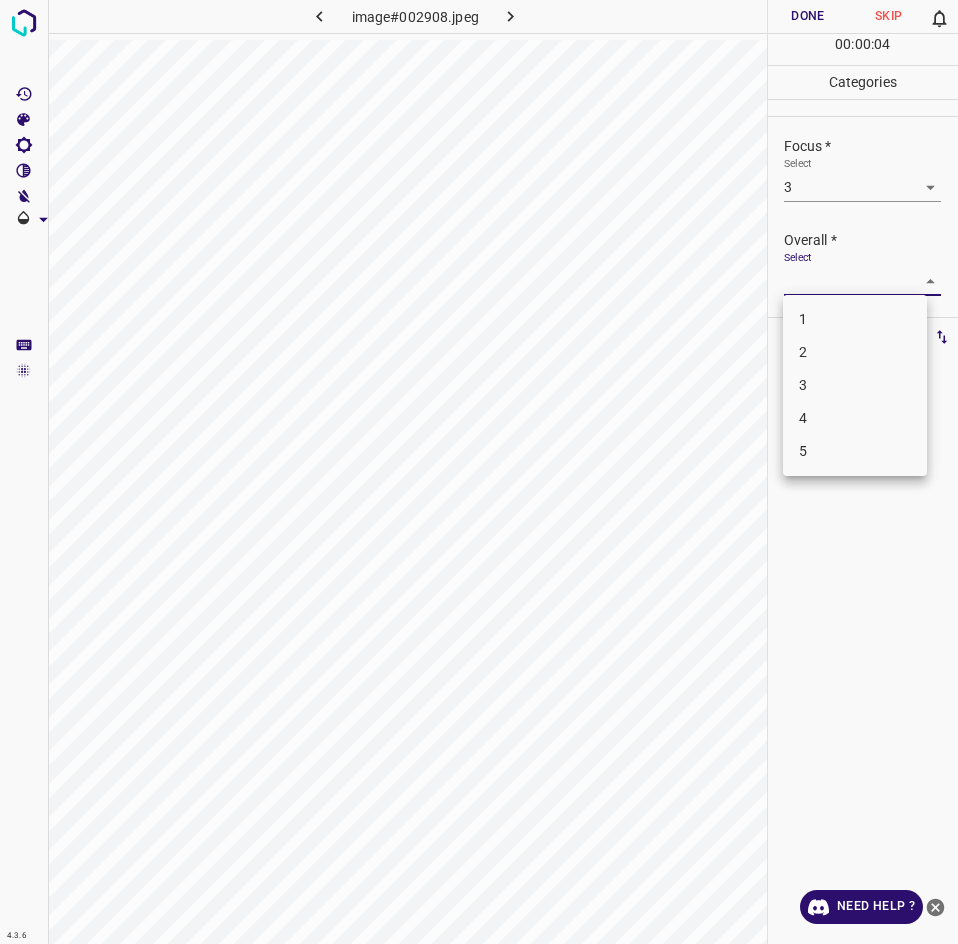 click on "3" at bounding box center [855, 385] 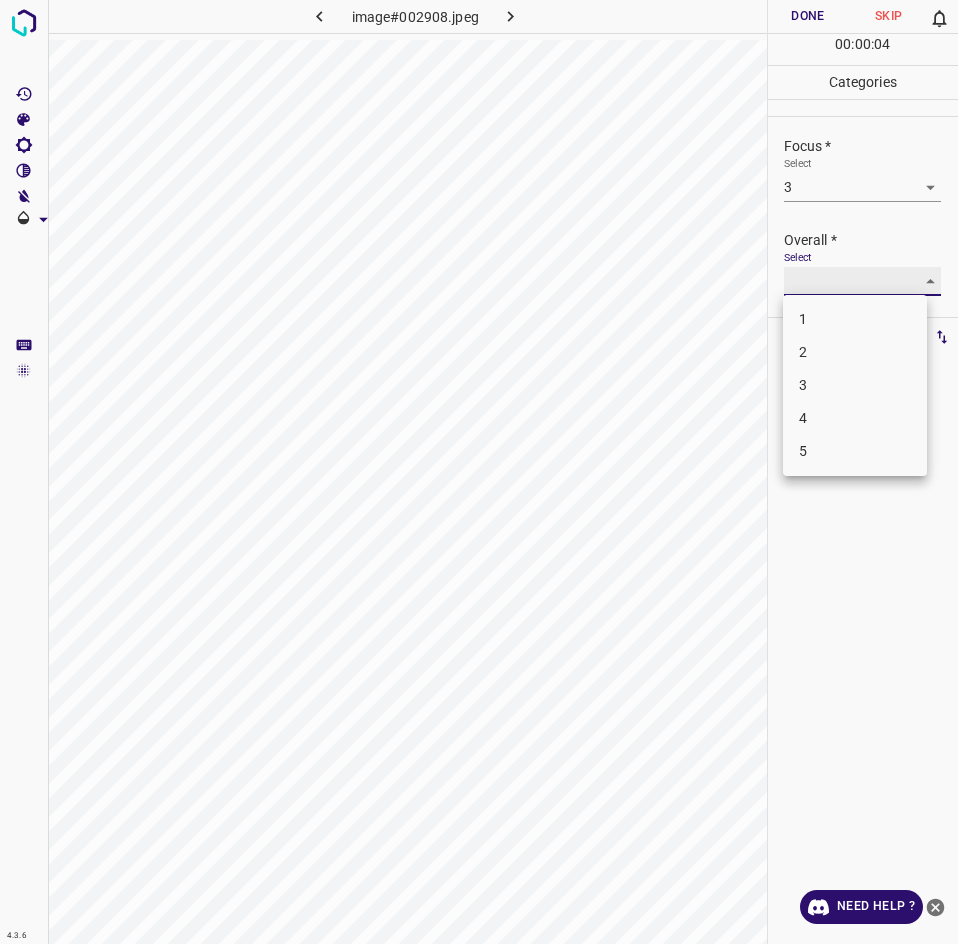 type on "3" 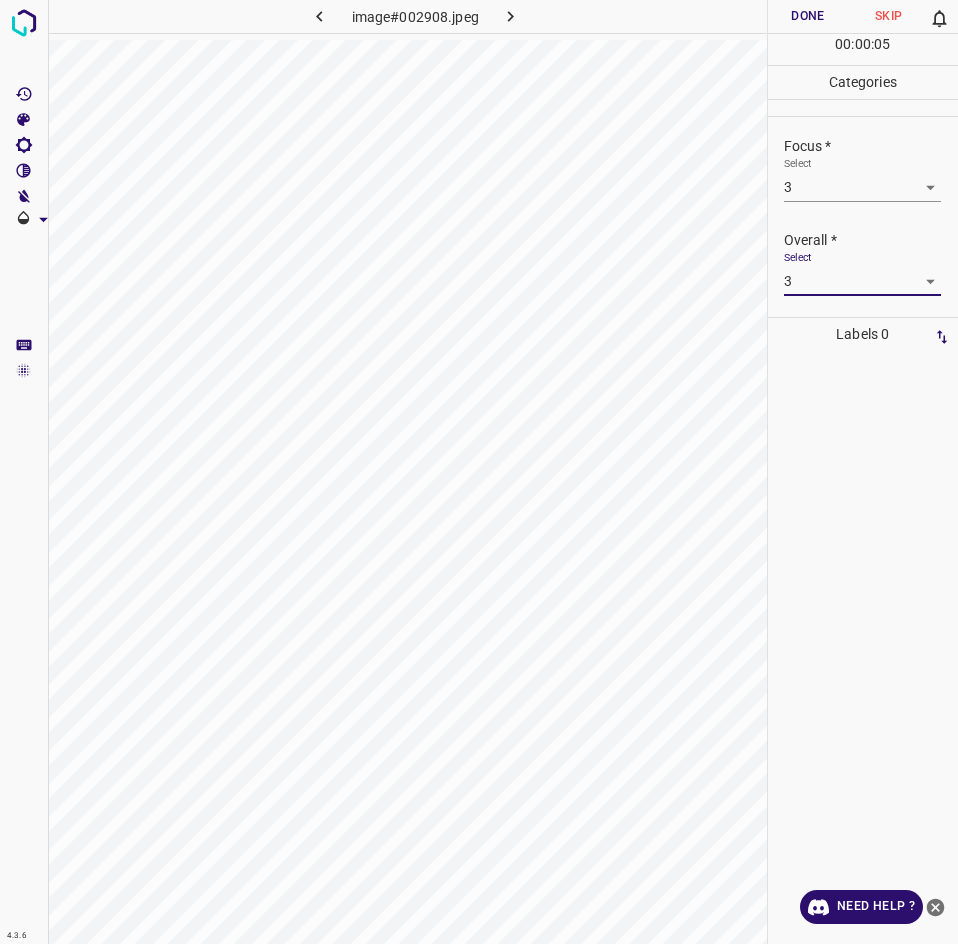 click on "Done" at bounding box center [808, 16] 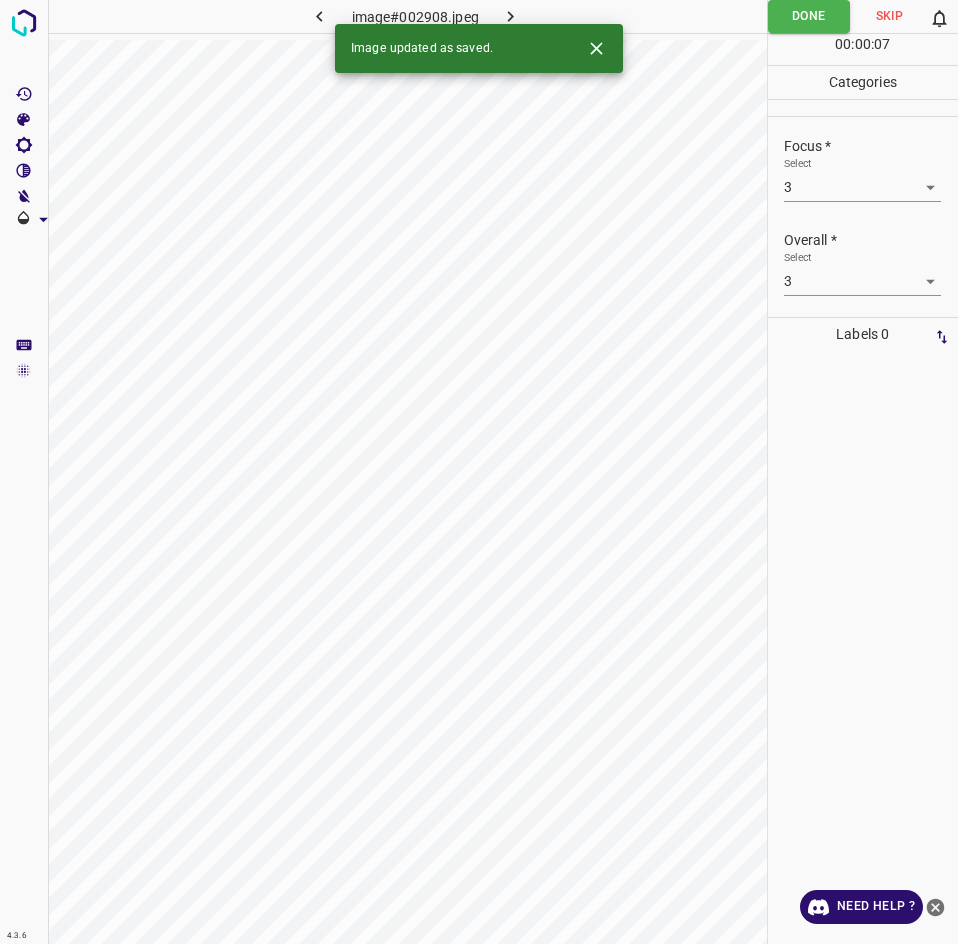 click 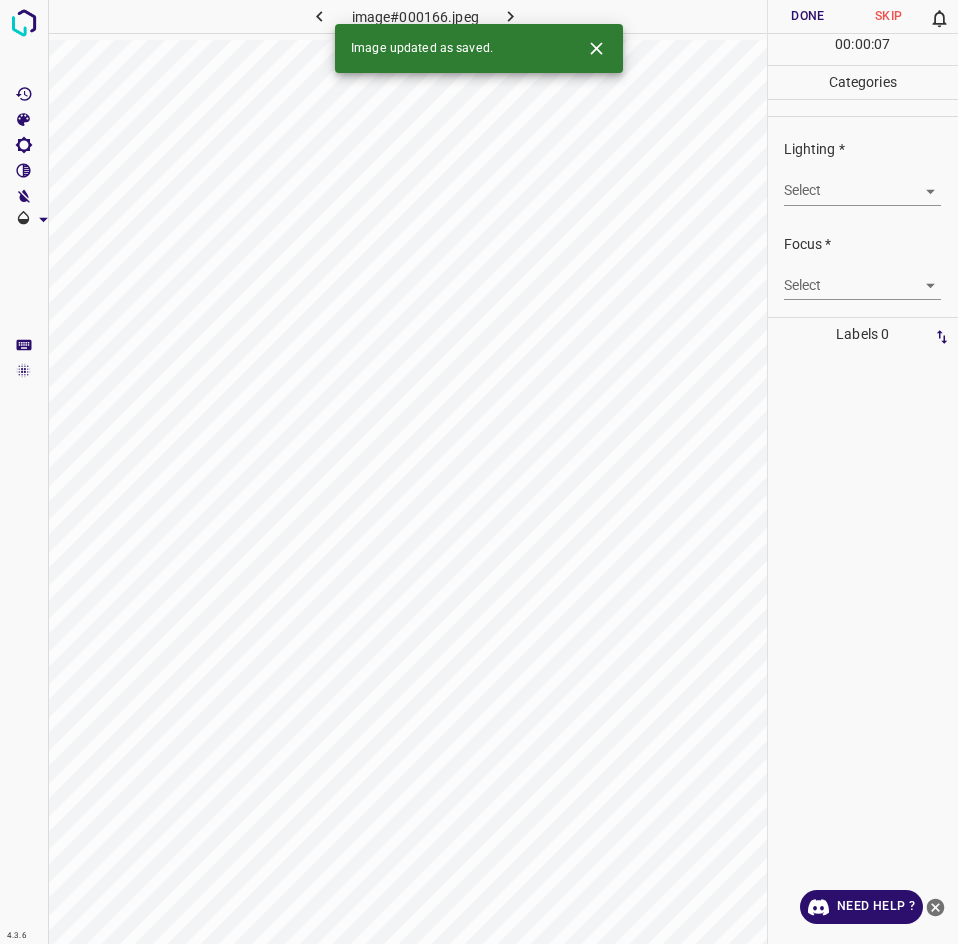 click on "4.3.6  image#000166.jpeg Done Skip 0 00   : 00   : 07   Categories Lighting *  Select ​ Focus *  Select ​ Overall *  Select ​ Labels   0 Categories 1 Lighting 2 Focus 3 Overall Tools Space Change between modes (Draw & Edit) I Auto labeling R Restore zoom M Zoom in N Zoom out Delete Delete selecte label Filters Z Restore filters X Saturation filter C Brightness filter V Contrast filter B Gray scale filter General O Download Image updated as saved. Need Help ? - Text - Hide - Delete" at bounding box center [479, 472] 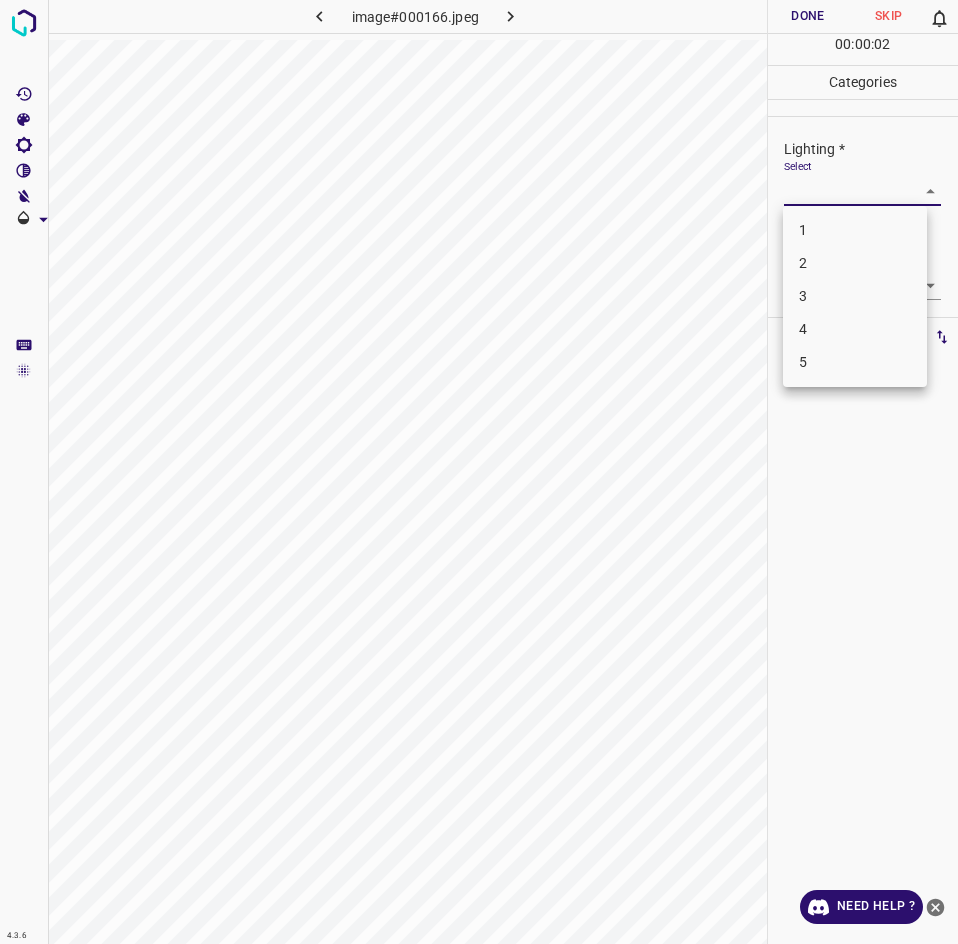click on "2" at bounding box center [855, 263] 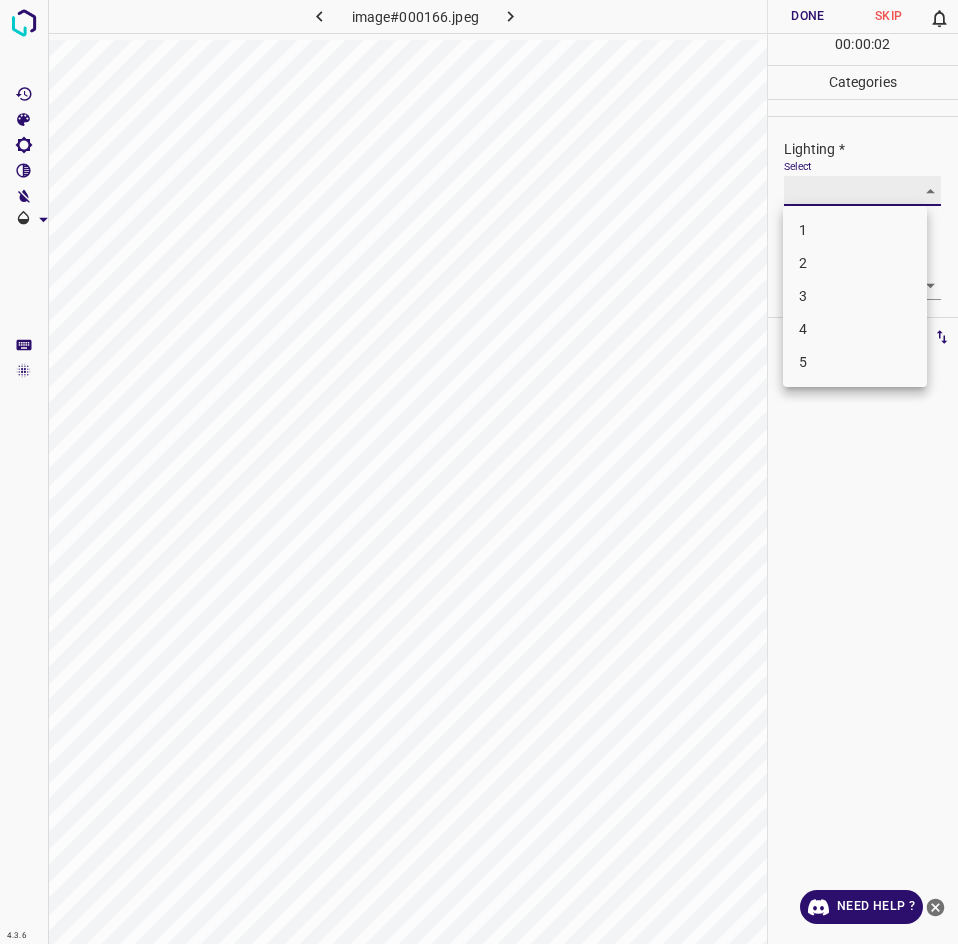 type on "2" 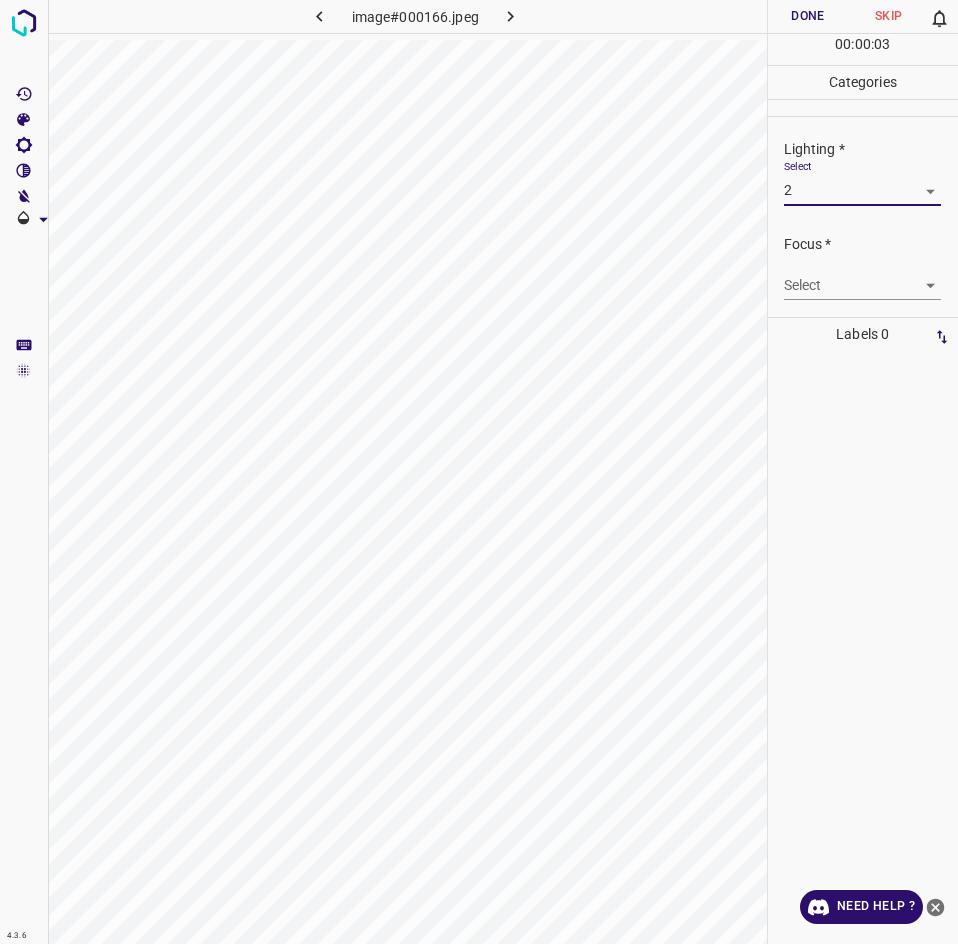 click on "4.3.6  image#000166.jpeg Done Skip 0 00   : 00   : 03   Categories Lighting *  Select 2 2 Focus *  Select ​ Overall *  Select ​ Labels   0 Categories 1 Lighting 2 Focus 3 Overall Tools Space Change between modes (Draw & Edit) I Auto labeling R Restore zoom M Zoom in N Zoom out Delete Delete selecte label Filters Z Restore filters X Saturation filter C Brightness filter V Contrast filter B Gray scale filter General O Download Need Help ? - Text - Hide - Delete" at bounding box center [479, 472] 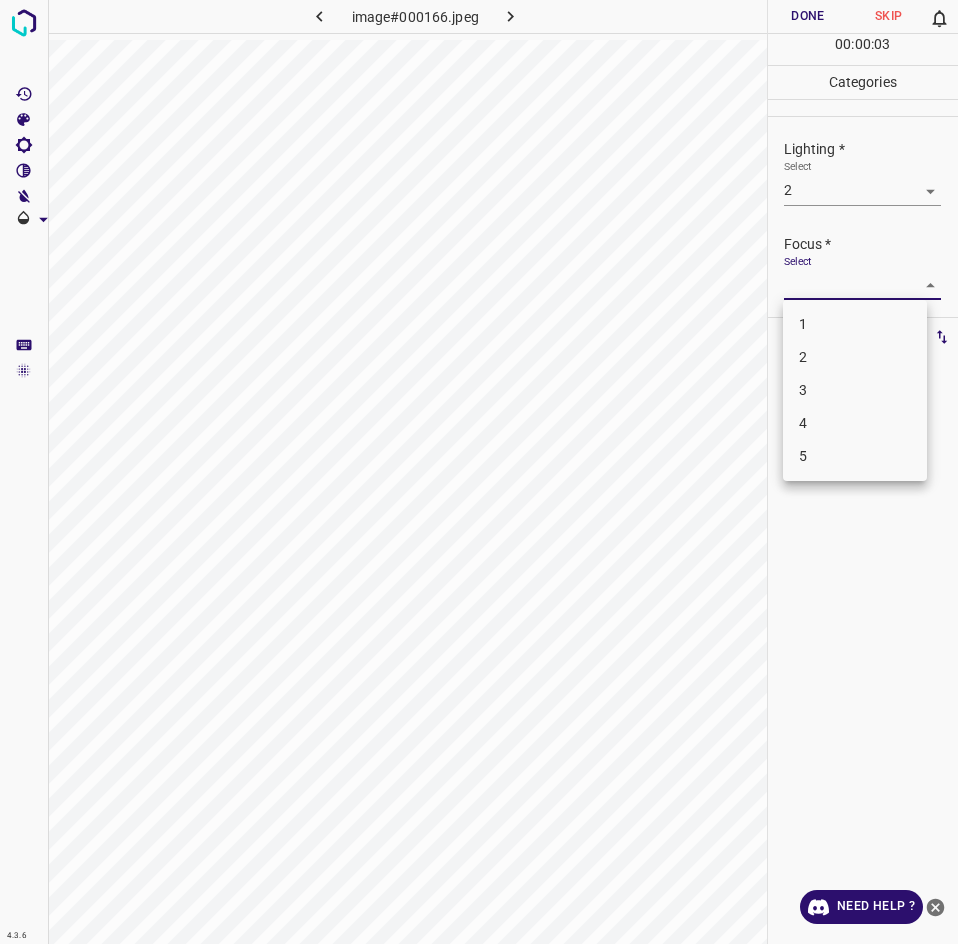 click on "2" at bounding box center (855, 357) 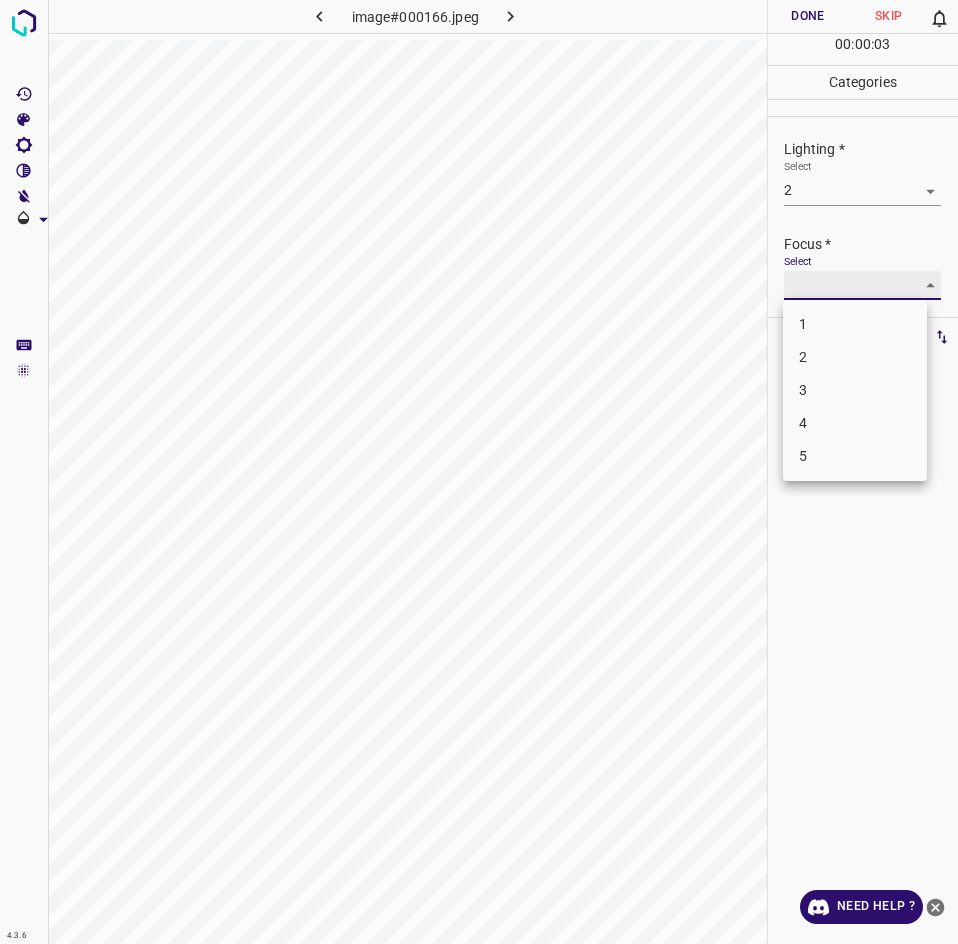 type on "2" 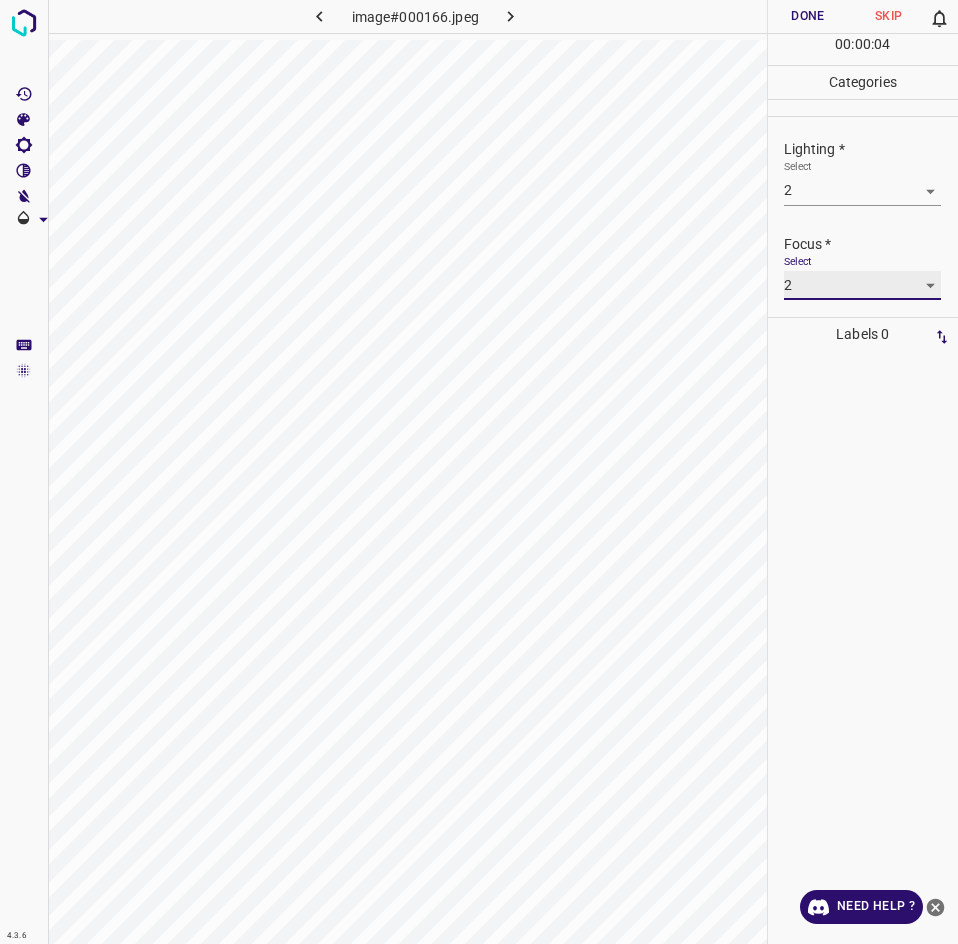 scroll, scrollTop: 98, scrollLeft: 0, axis: vertical 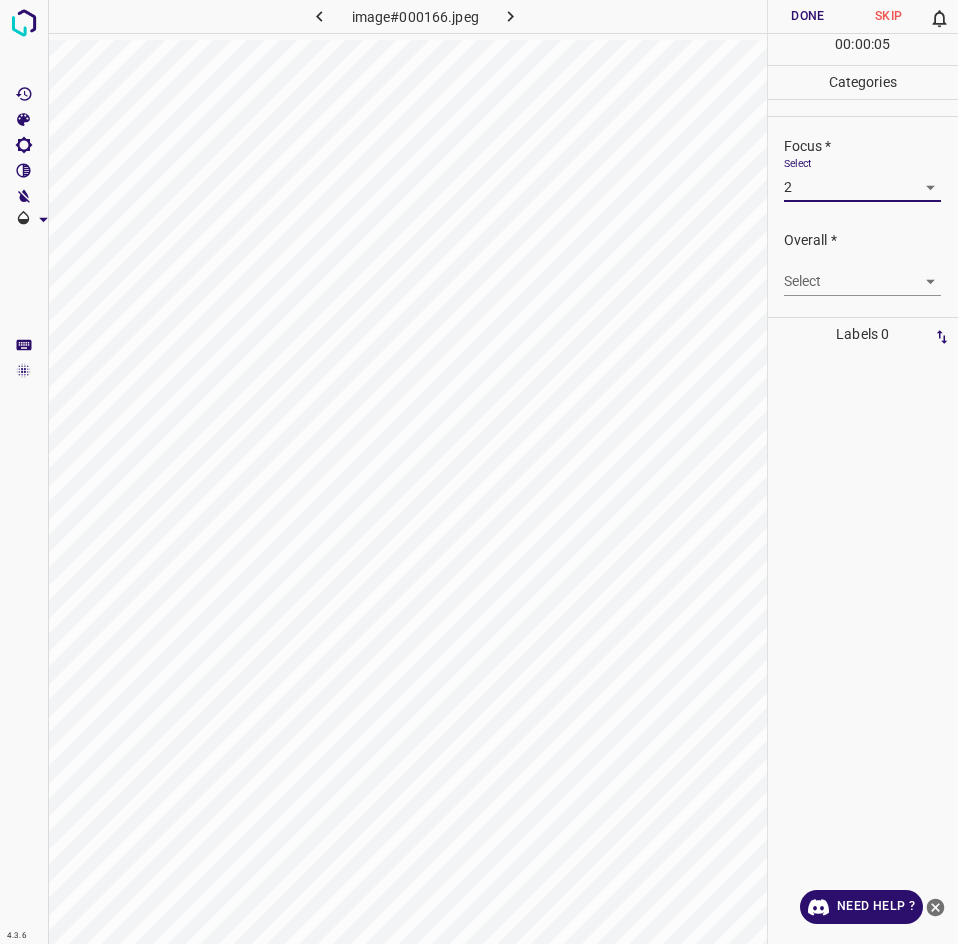 click on "4.3.6  image#000166.jpeg Done Skip 0 00   : 00   : 05   Categories Lighting *  Select 2 2 Focus *  Select 2 2 Overall *  Select ​ Labels   0 Categories 1 Lighting 2 Focus 3 Overall Tools Space Change between modes (Draw & Edit) I Auto labeling R Restore zoom M Zoom in N Zoom out Delete Delete selecte label Filters Z Restore filters X Saturation filter C Brightness filter V Contrast filter B Gray scale filter General O Download Need Help ? - Text - Hide - Delete" at bounding box center [479, 472] 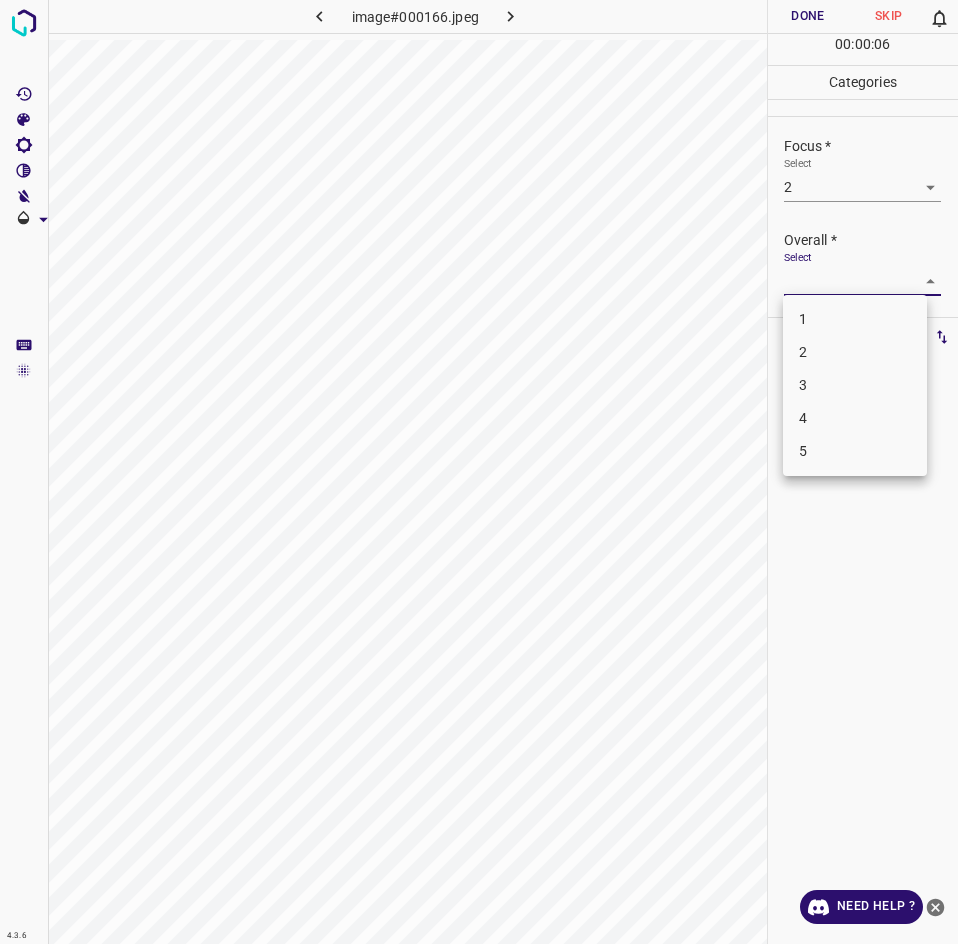 click on "2" at bounding box center (855, 352) 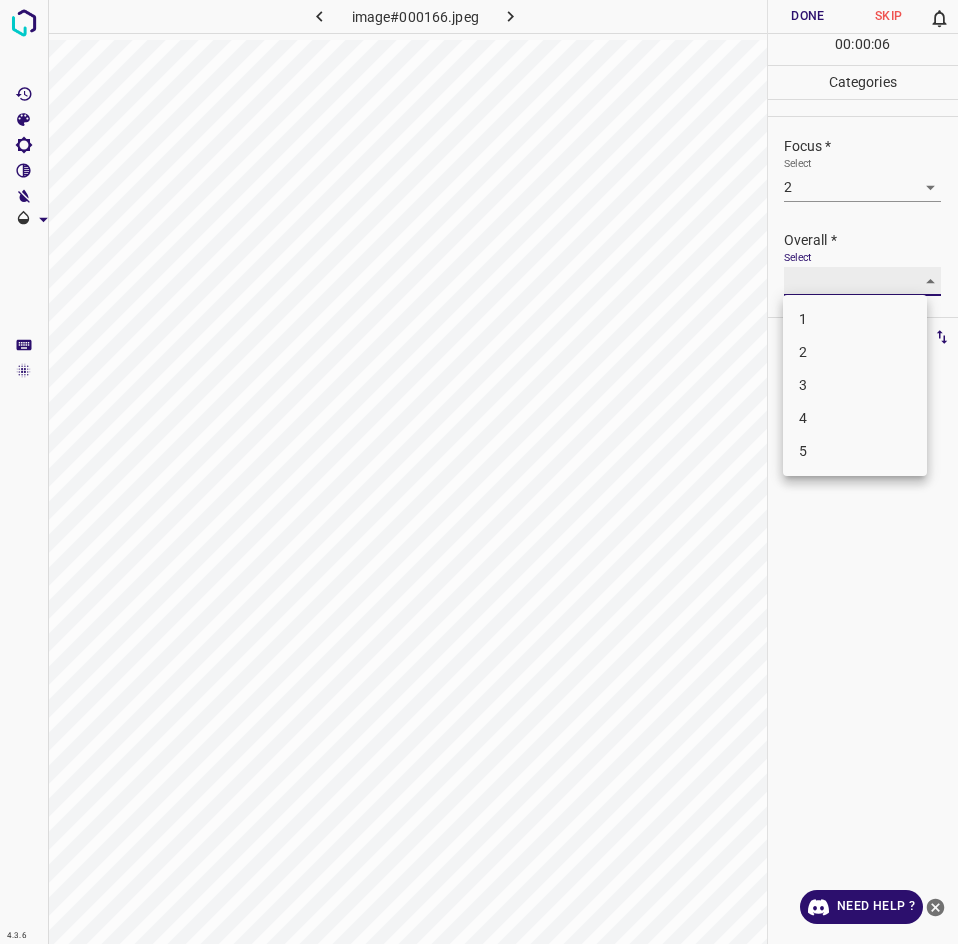 type on "2" 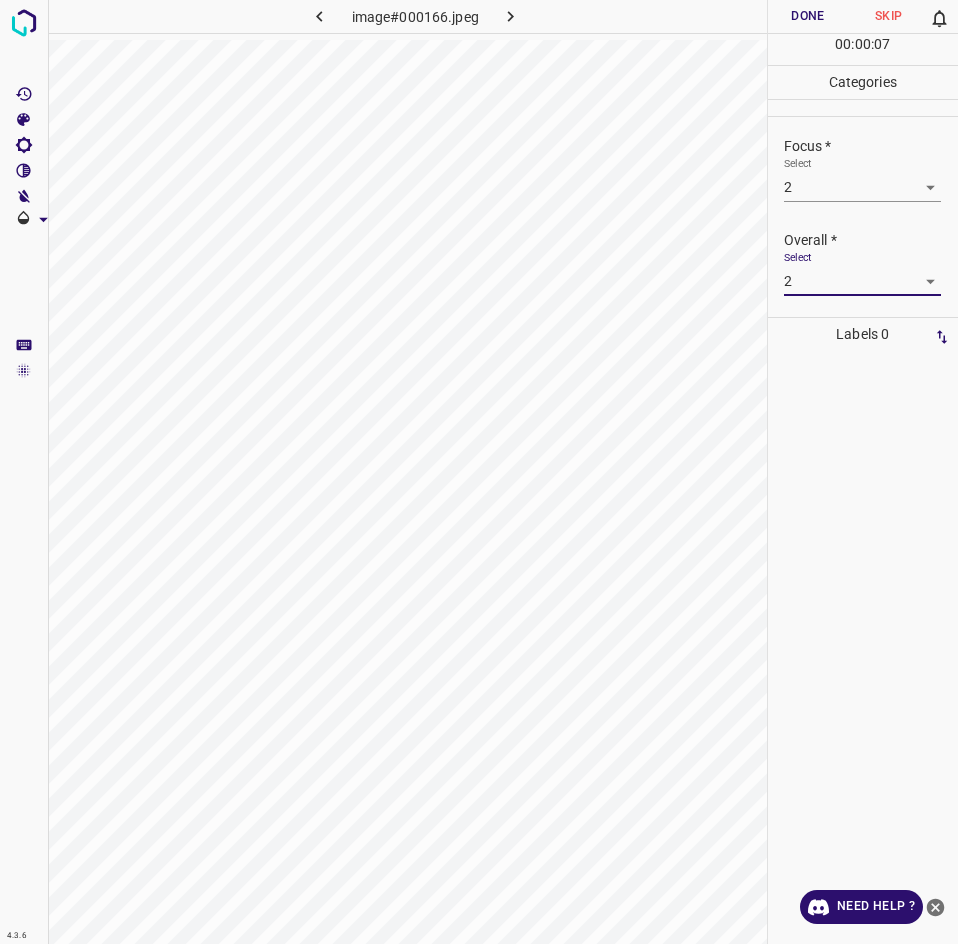 click on "Done" at bounding box center [808, 16] 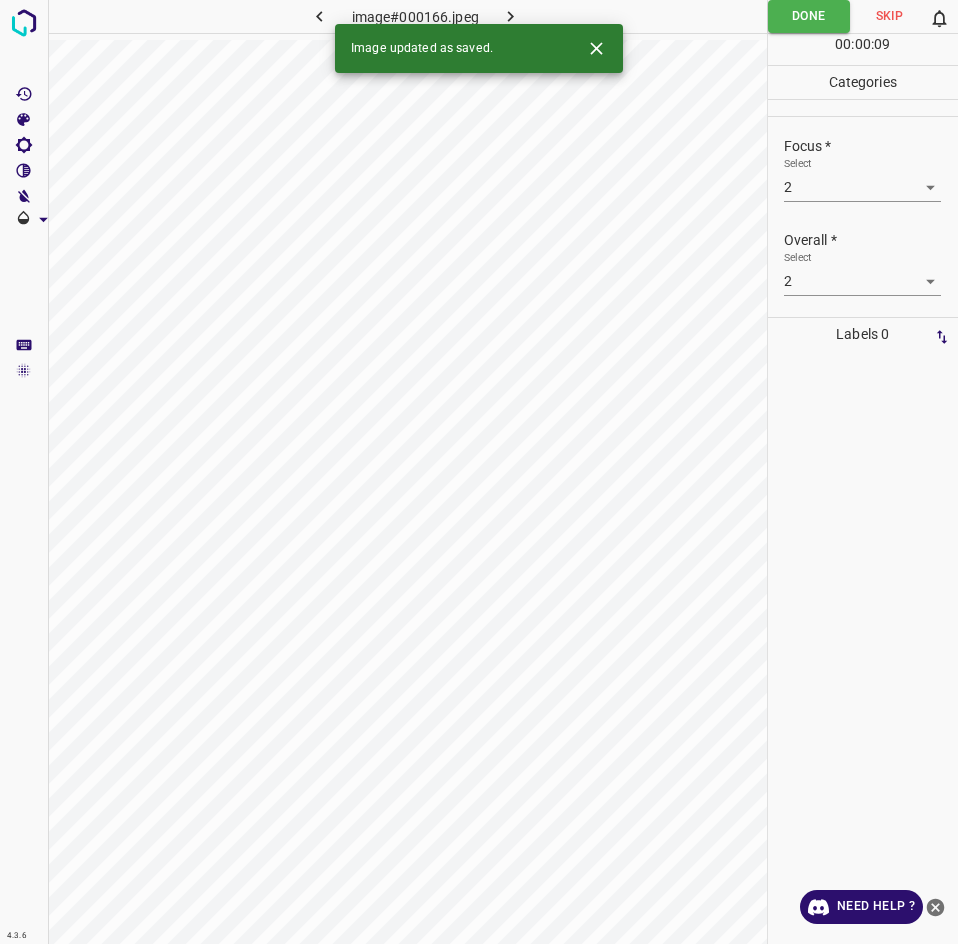 click 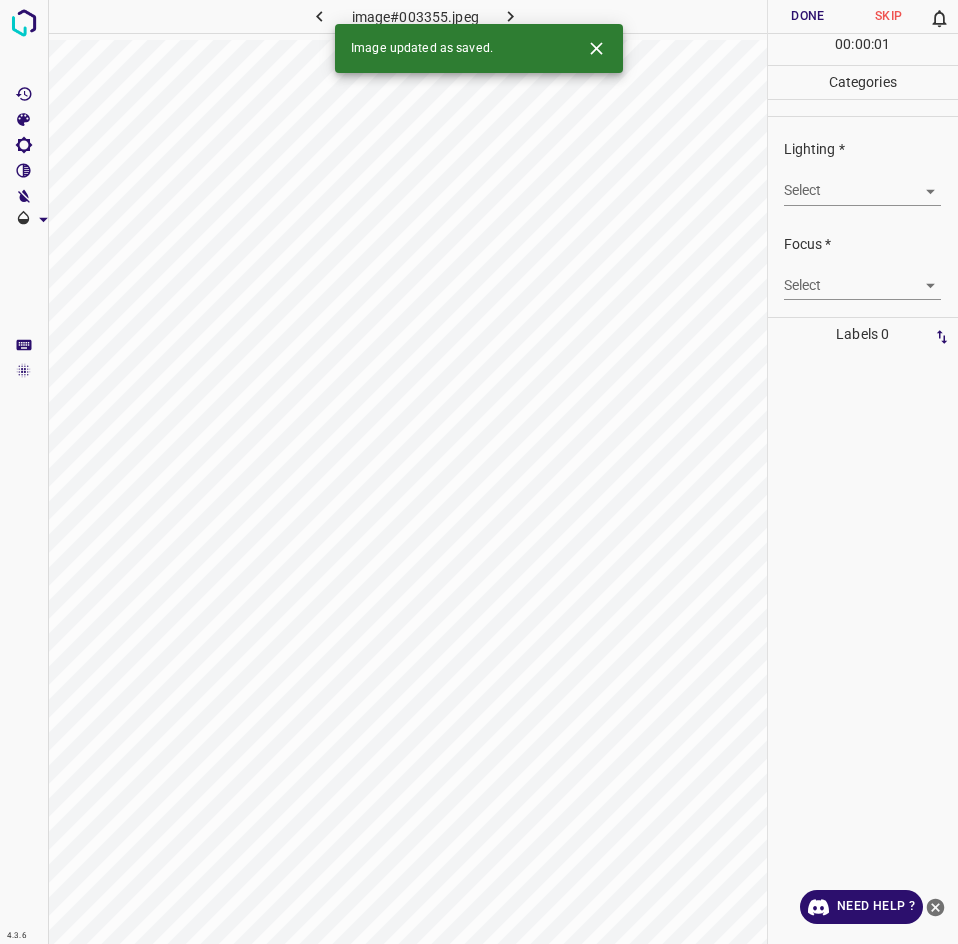 click on "4.3.6  image#003355.jpeg Done Skip 0 00   : 00   : 01   Categories Lighting *  Select ​ Focus *  Select ​ Overall *  Select ​ Labels   0 Categories 1 Lighting 2 Focus 3 Overall Tools Space Change between modes (Draw & Edit) I Auto labeling R Restore zoom M Zoom in N Zoom out Delete Delete selecte label Filters Z Restore filters X Saturation filter C Brightness filter V Contrast filter B Gray scale filter General O Download Image updated as saved. Need Help ? - Text - Hide - Delete" at bounding box center (479, 472) 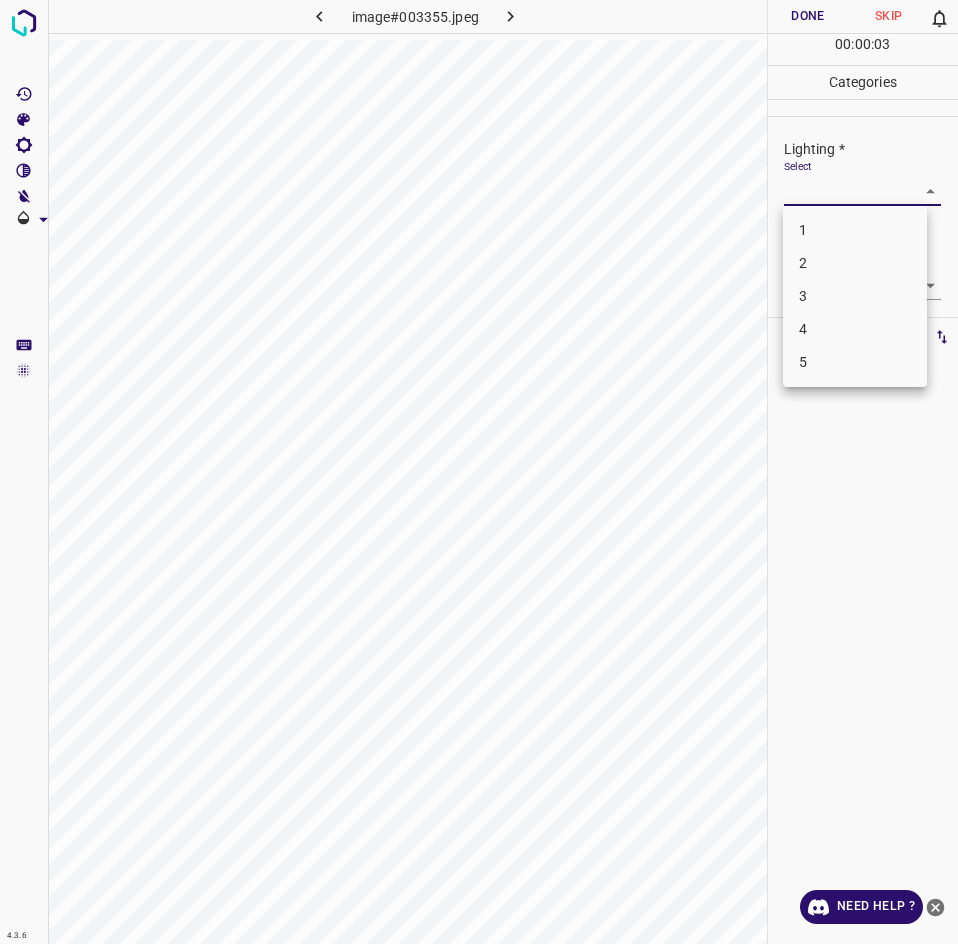 click on "3" at bounding box center [855, 296] 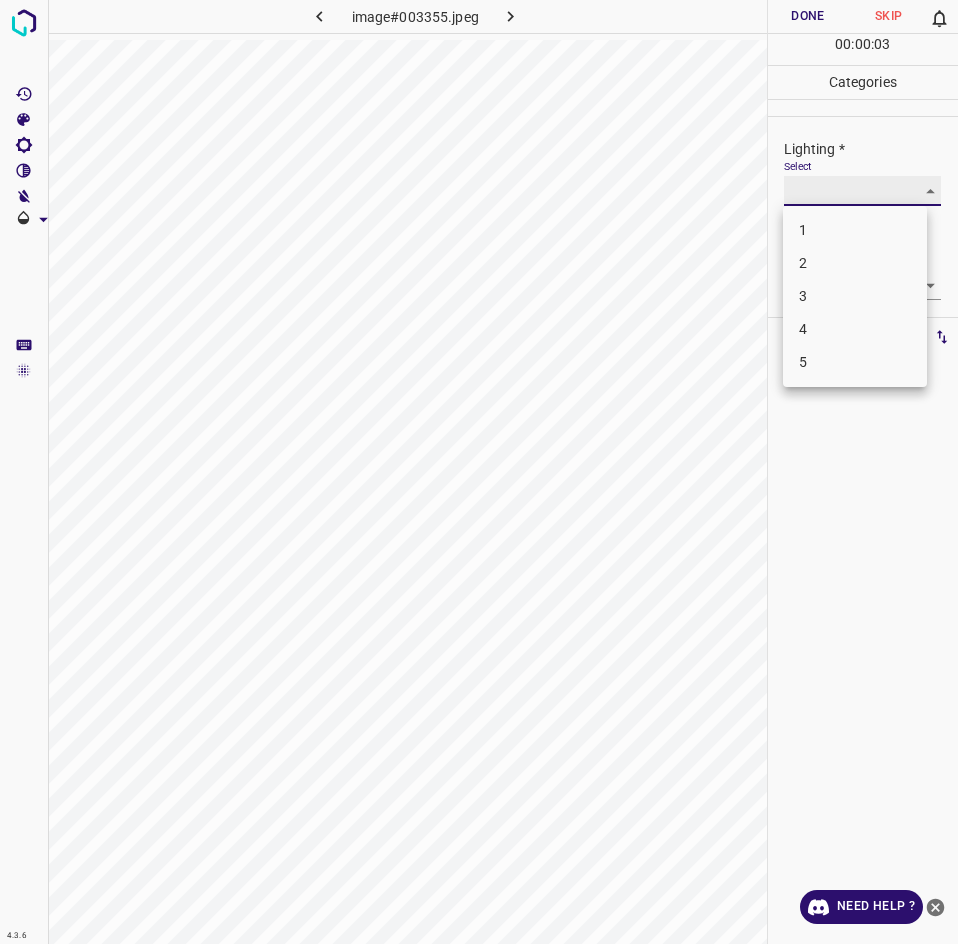 type on "3" 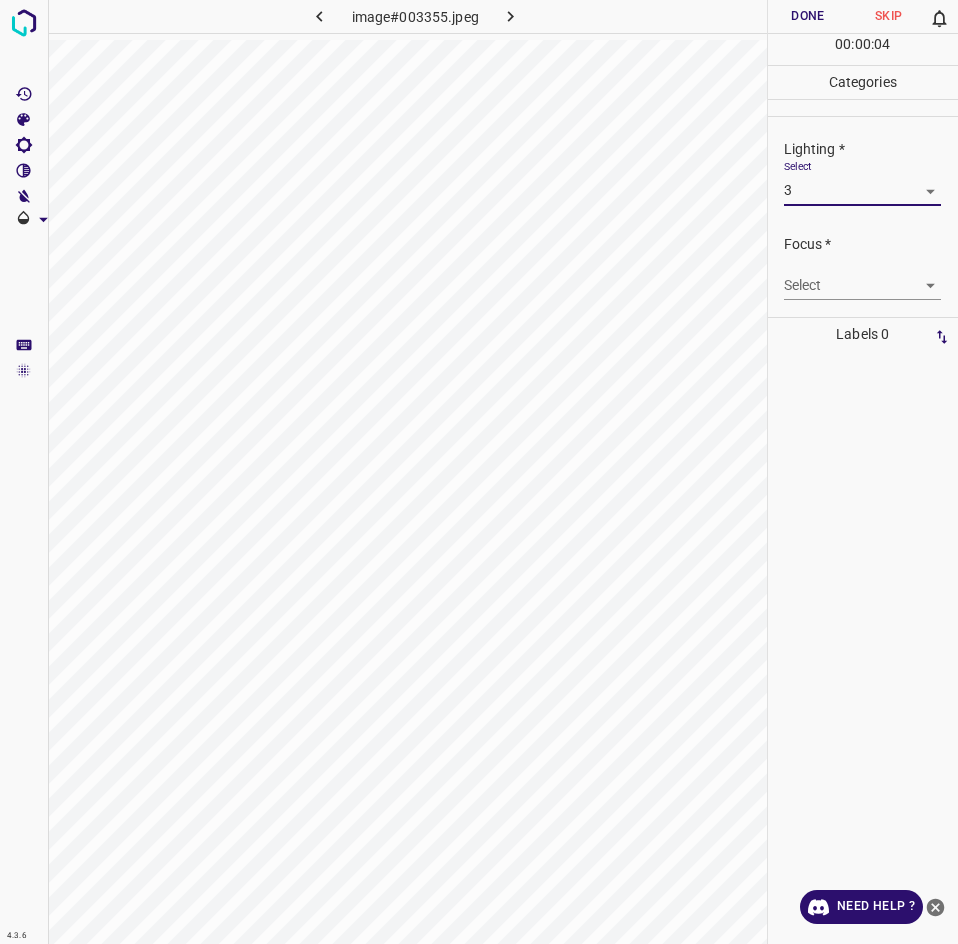 click on "4.3.6  image#003355.jpeg Done Skip 0 00   : 00   : 04   Categories Lighting *  Select 3 3 Focus *  Select ​ Overall *  Select ​ Labels   0 Categories 1 Lighting 2 Focus 3 Overall Tools Space Change between modes (Draw & Edit) I Auto labeling R Restore zoom M Zoom in N Zoom out Delete Delete selecte label Filters Z Restore filters X Saturation filter C Brightness filter V Contrast filter B Gray scale filter General O Download Need Help ? - Text - Hide - Delete" at bounding box center [479, 472] 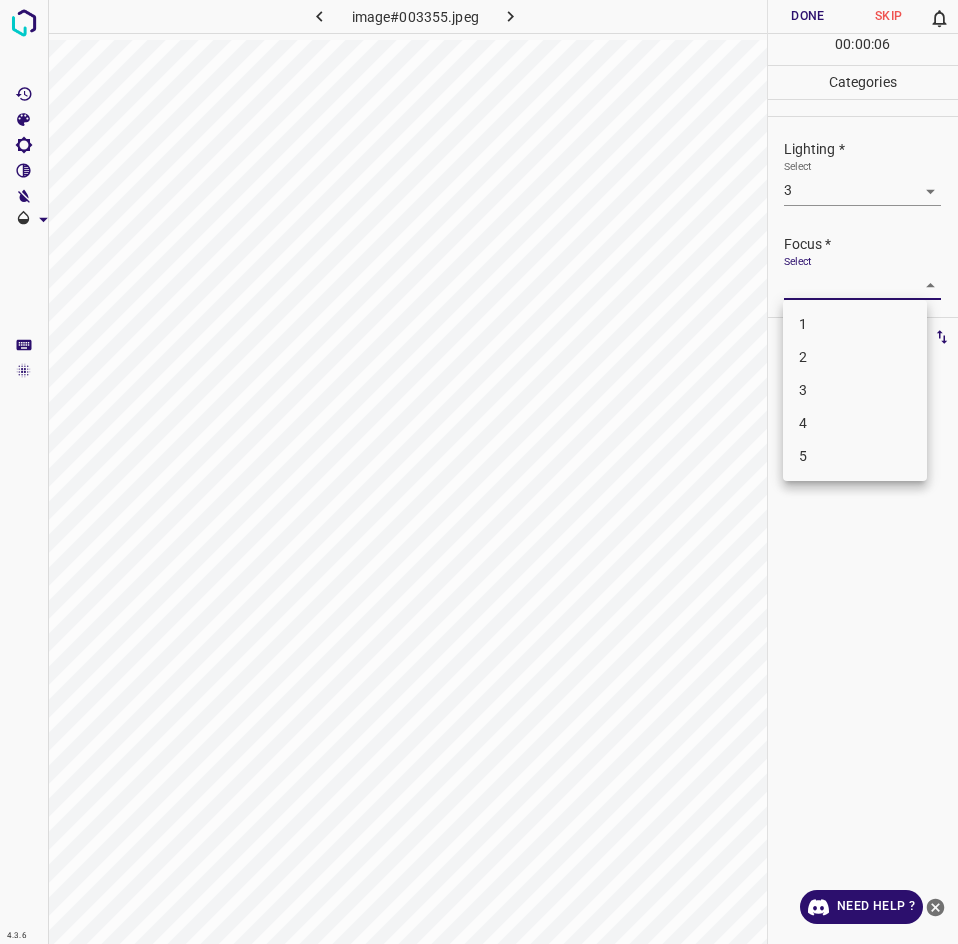 click on "3" at bounding box center [855, 390] 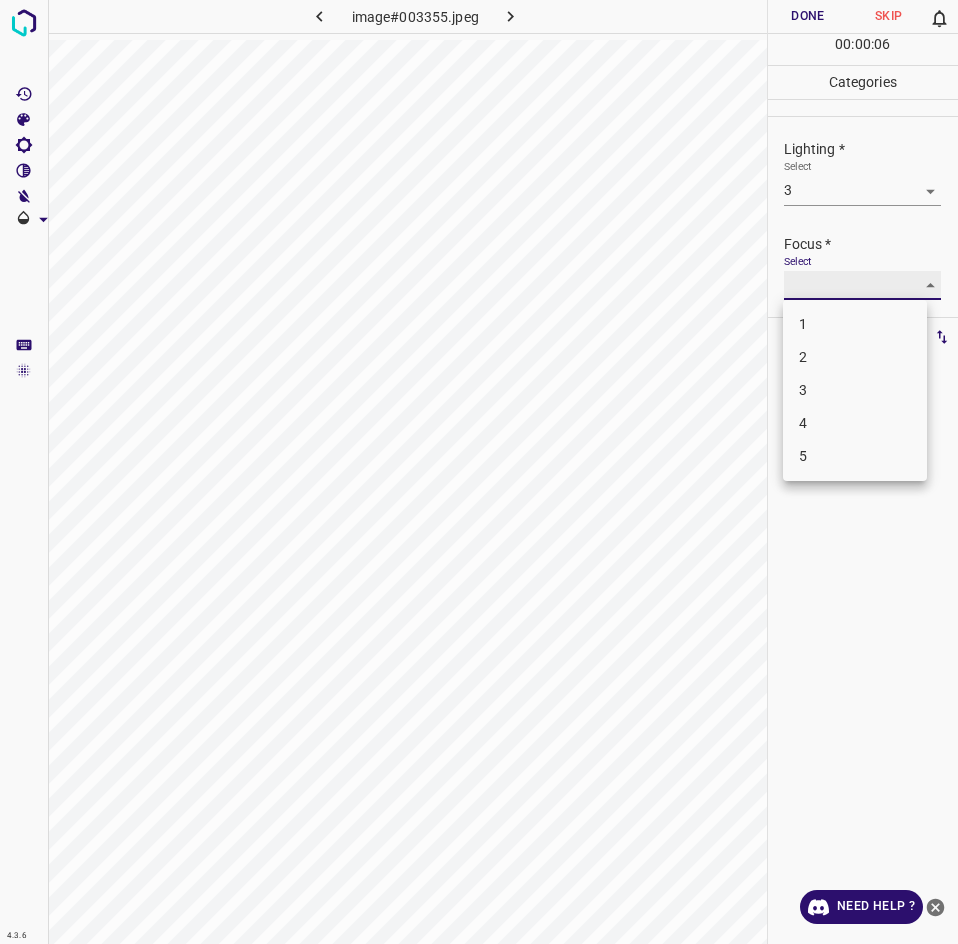type on "3" 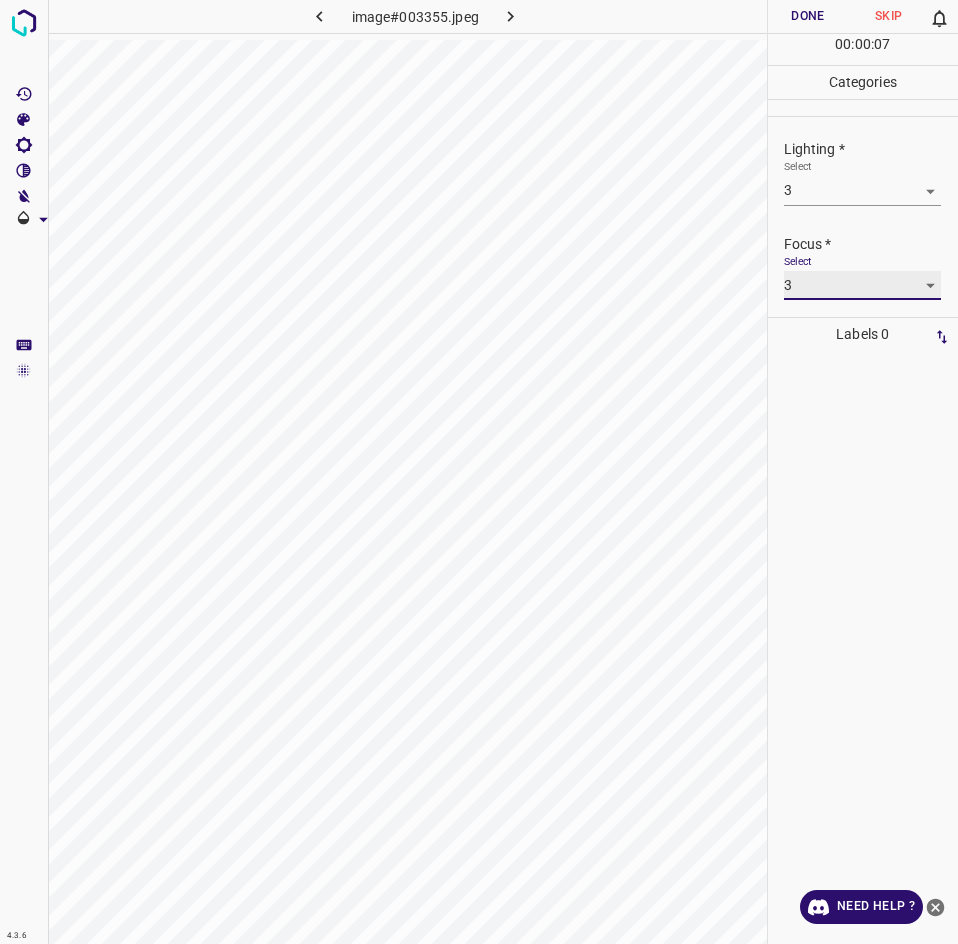 scroll, scrollTop: 98, scrollLeft: 0, axis: vertical 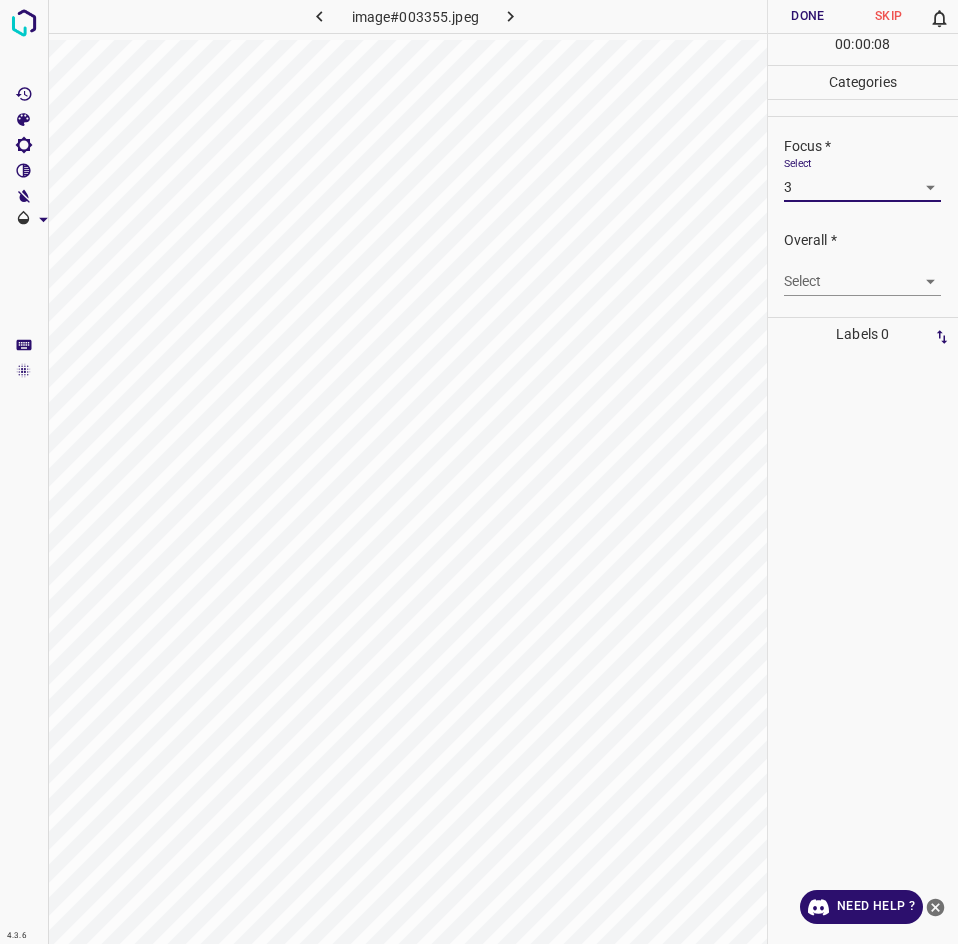 click on "4.3.6  image#003355.jpeg Done Skip 0 00   : 00   : 08   Categories Lighting *  Select 3 3 Focus *  Select 3 3 Overall *  Select ​ Labels   0 Categories 1 Lighting 2 Focus 3 Overall Tools Space Change between modes (Draw & Edit) I Auto labeling R Restore zoom M Zoom in N Zoom out Delete Delete selecte label Filters Z Restore filters X Saturation filter C Brightness filter V Contrast filter B Gray scale filter General O Download Need Help ? - Text - Hide - Delete" at bounding box center (479, 472) 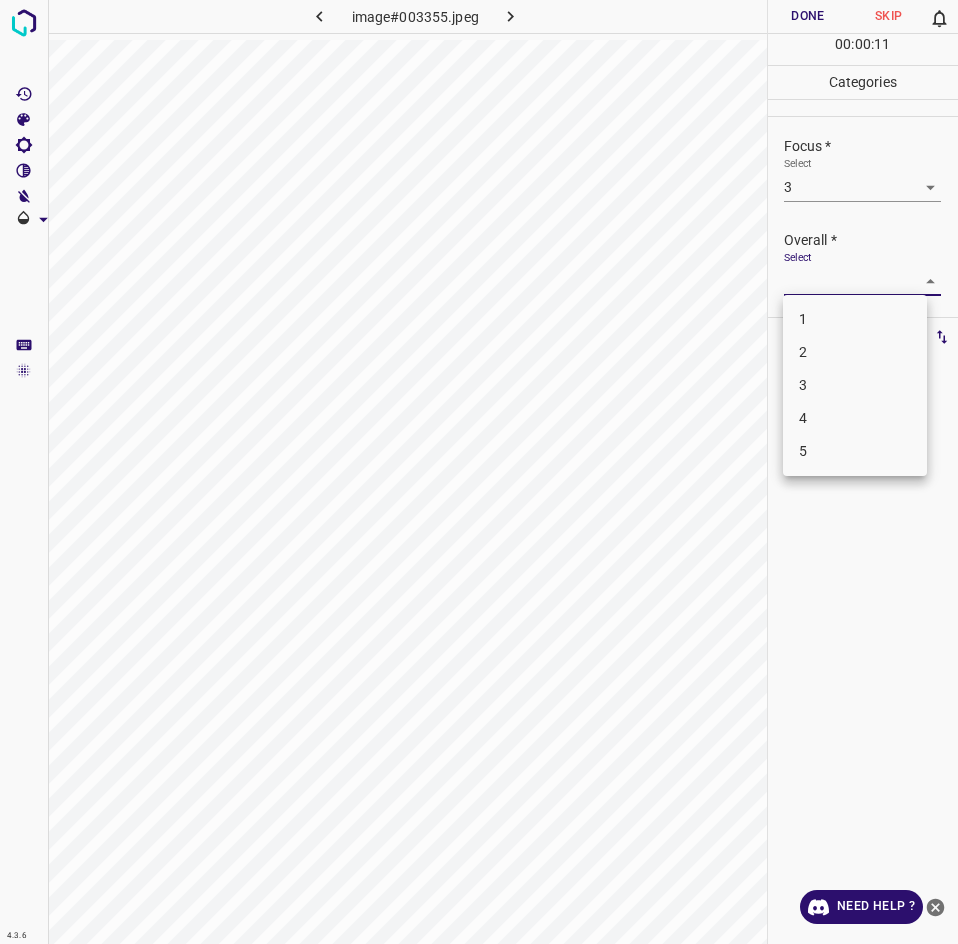 click on "3" at bounding box center (855, 385) 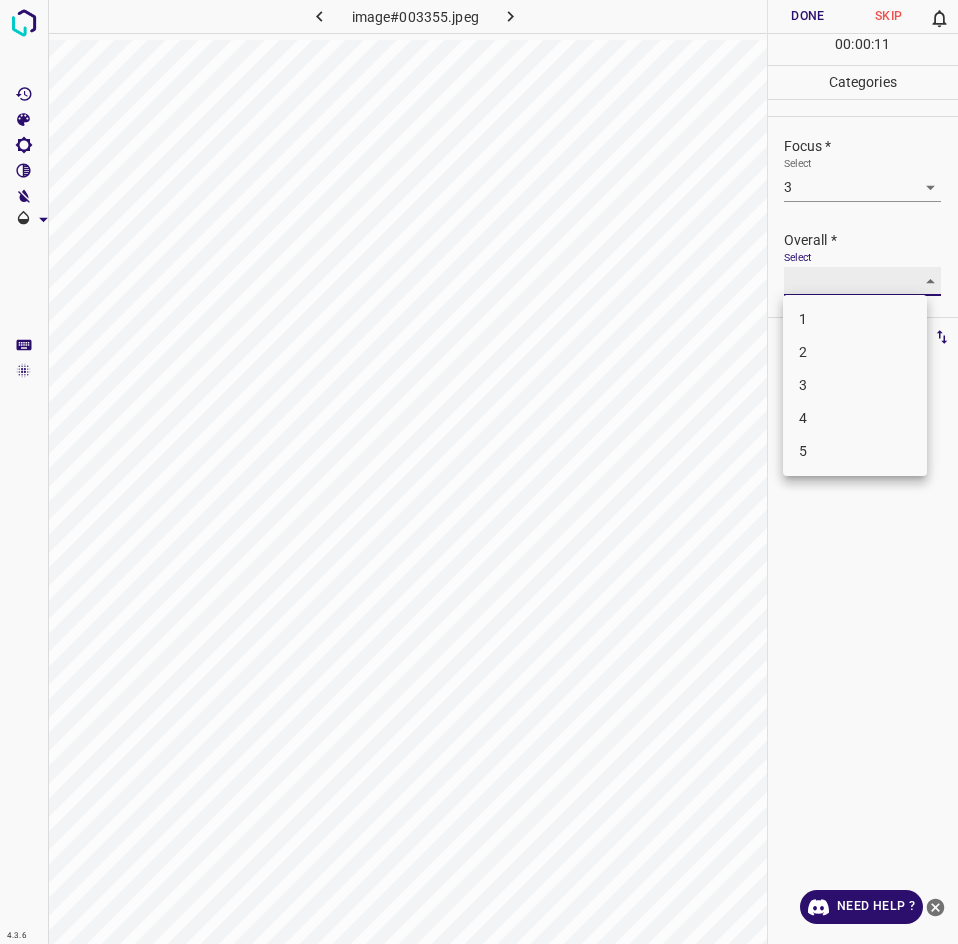 type on "3" 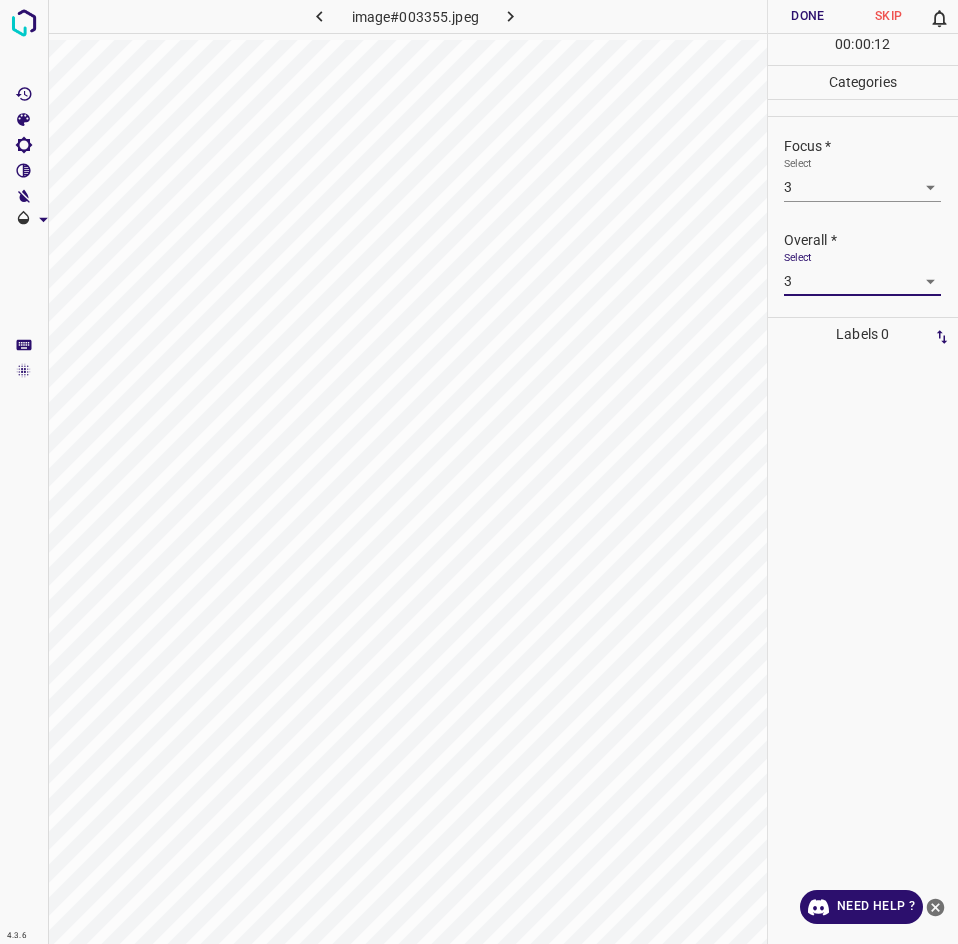 click on "Done" at bounding box center (808, 16) 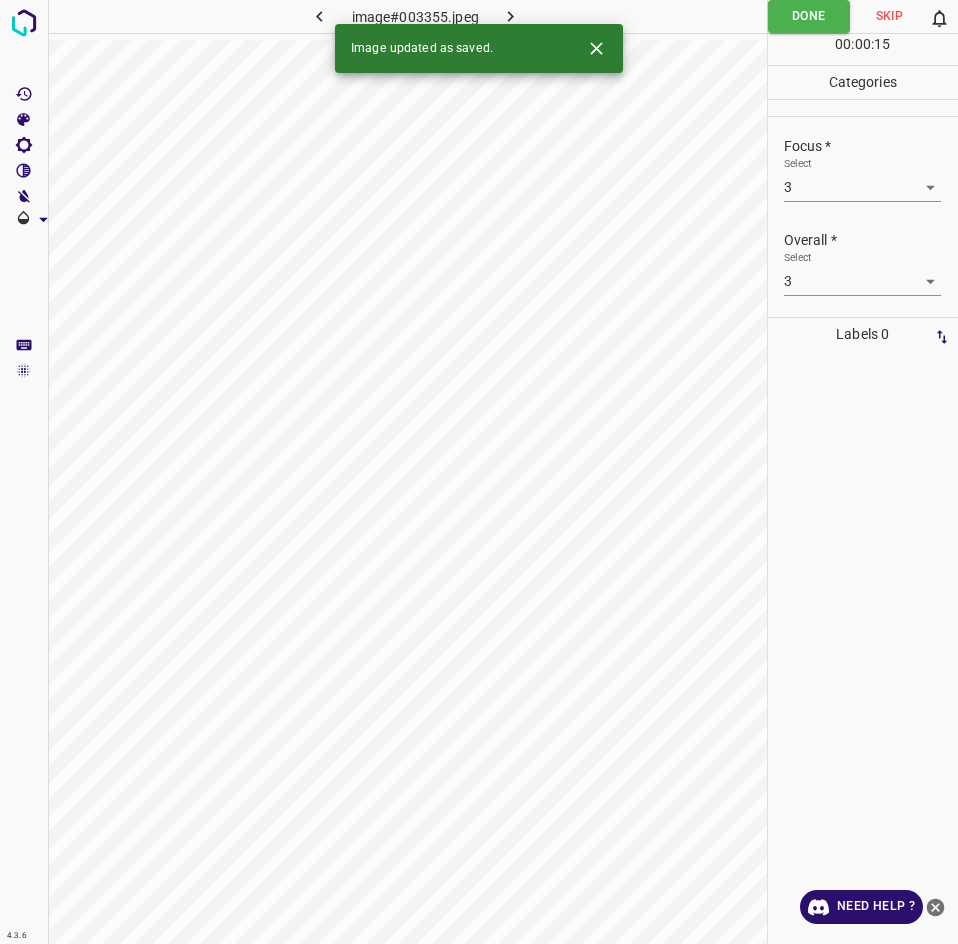 click 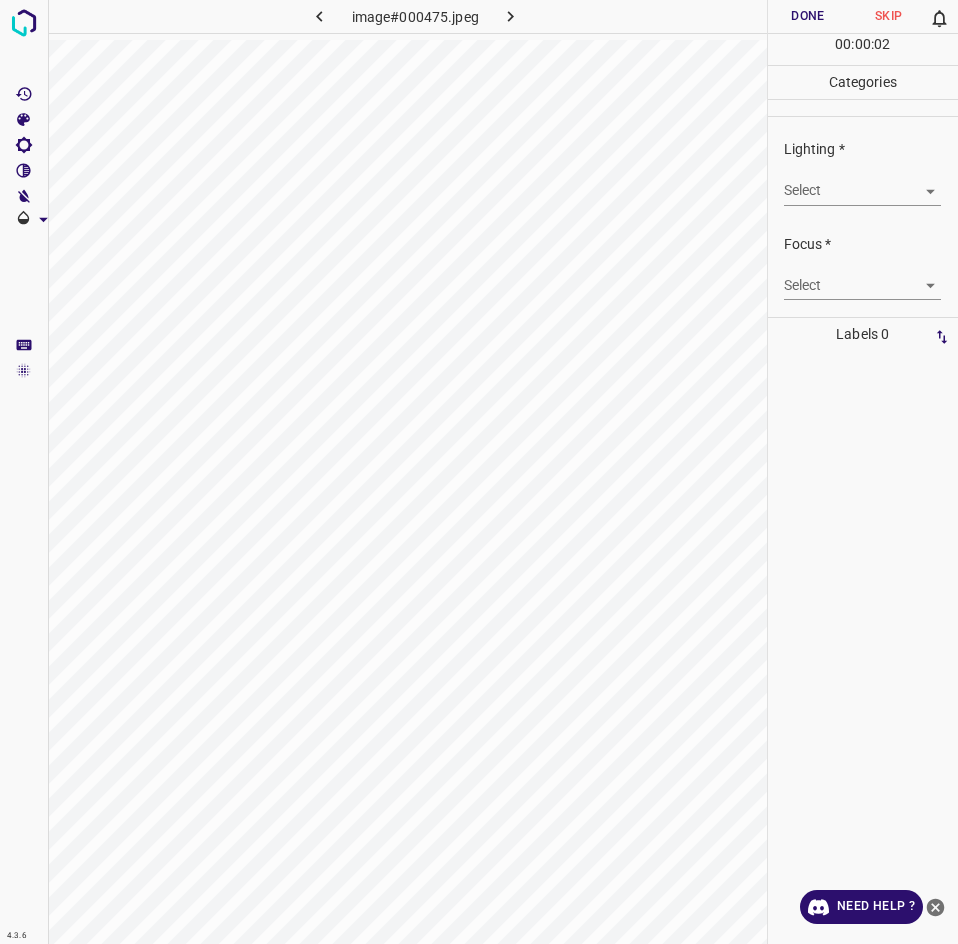 click on "4.3.6  image#000475.jpeg Done Skip 0 00   : 00   : 02   Categories Lighting *  Select ​ Focus *  Select ​ Overall *  Select ​ Labels   0 Categories 1 Lighting 2 Focus 3 Overall Tools Space Change between modes (Draw & Edit) I Auto labeling R Restore zoom M Zoom in N Zoom out Delete Delete selecte label Filters Z Restore filters X Saturation filter C Brightness filter V Contrast filter B Gray scale filter General O Download Need Help ? - Text - Hide - Delete" at bounding box center (479, 472) 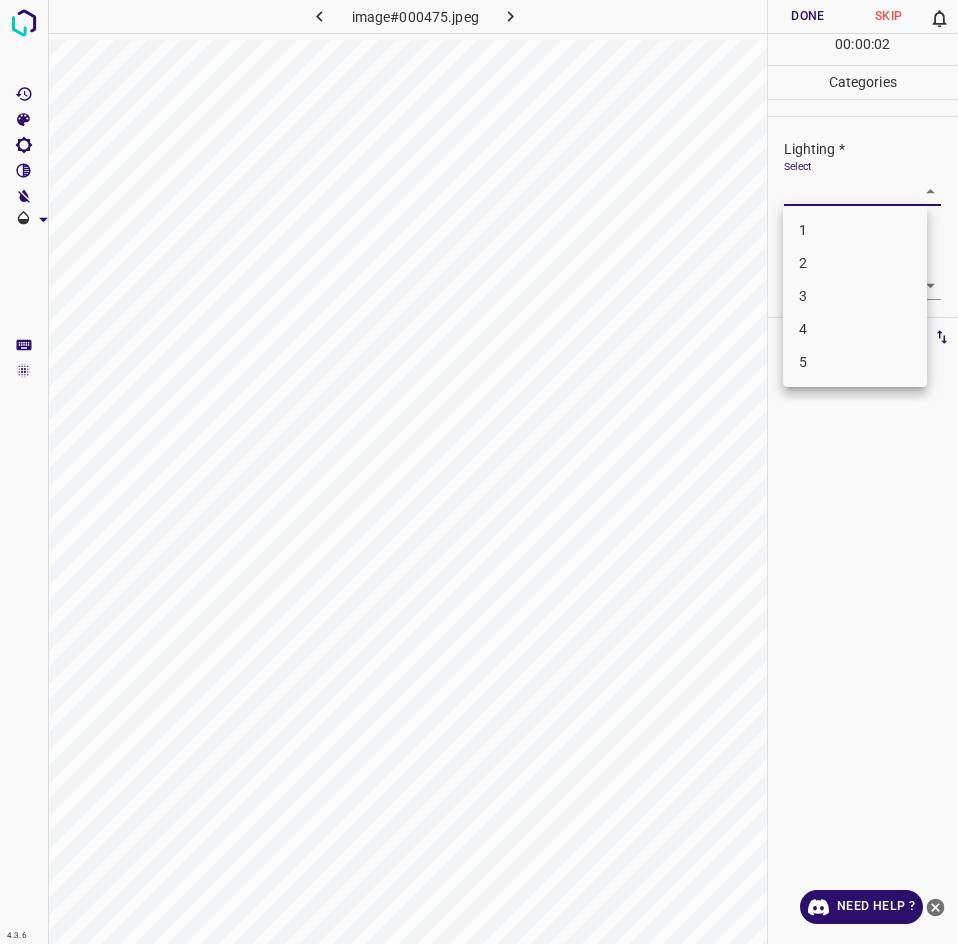 click on "3" at bounding box center [855, 296] 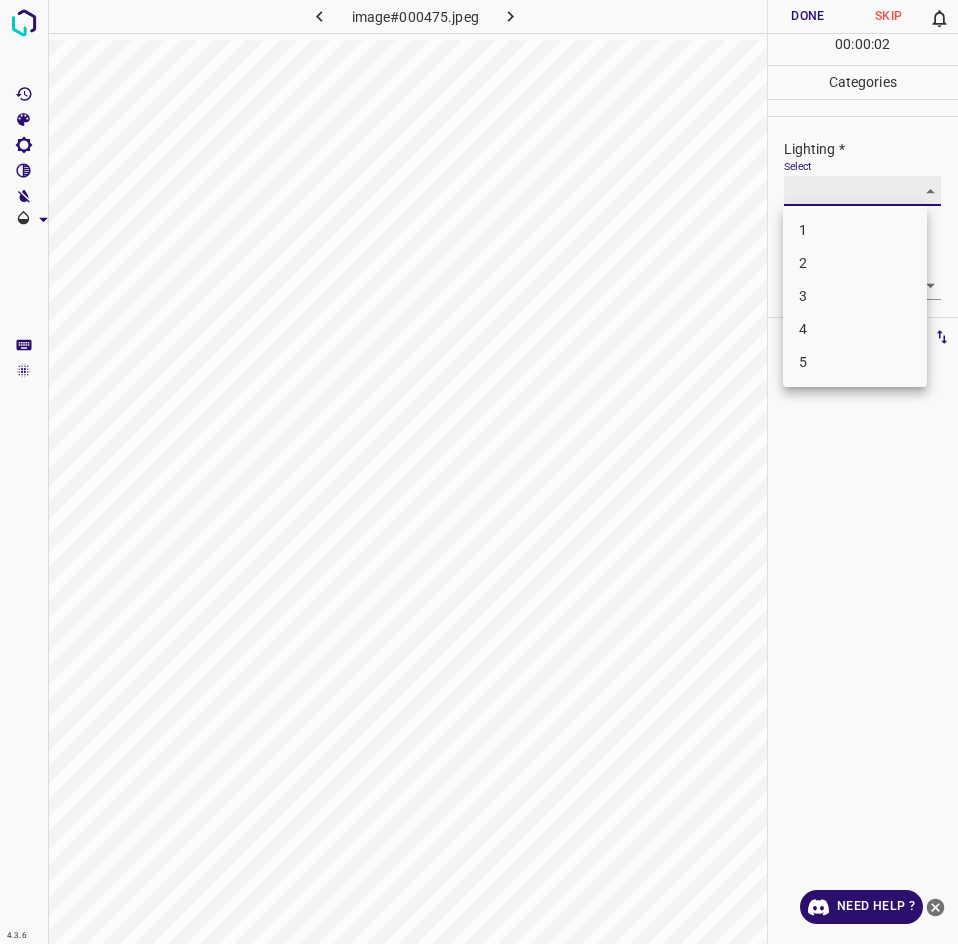 type on "3" 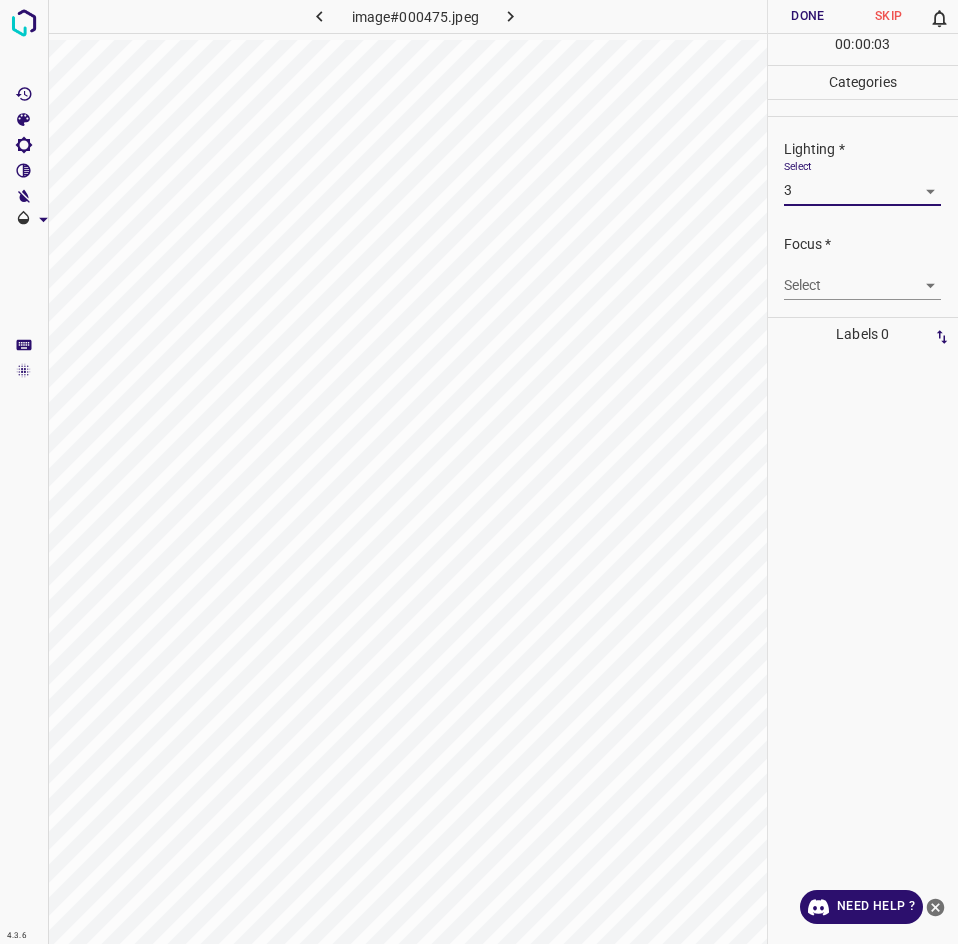 click on "4.3.6  image#000475.jpeg Done Skip 0 00   : 00   : 03   Categories Lighting *  Select 3 3 Focus *  Select ​ Overall *  Select ​ Labels   0 Categories 1 Lighting 2 Focus 3 Overall Tools Space Change between modes (Draw & Edit) I Auto labeling R Restore zoom M Zoom in N Zoom out Delete Delete selecte label Filters Z Restore filters X Saturation filter C Brightness filter V Contrast filter B Gray scale filter General O Download Need Help ? - Text - Hide - Delete" at bounding box center [479, 472] 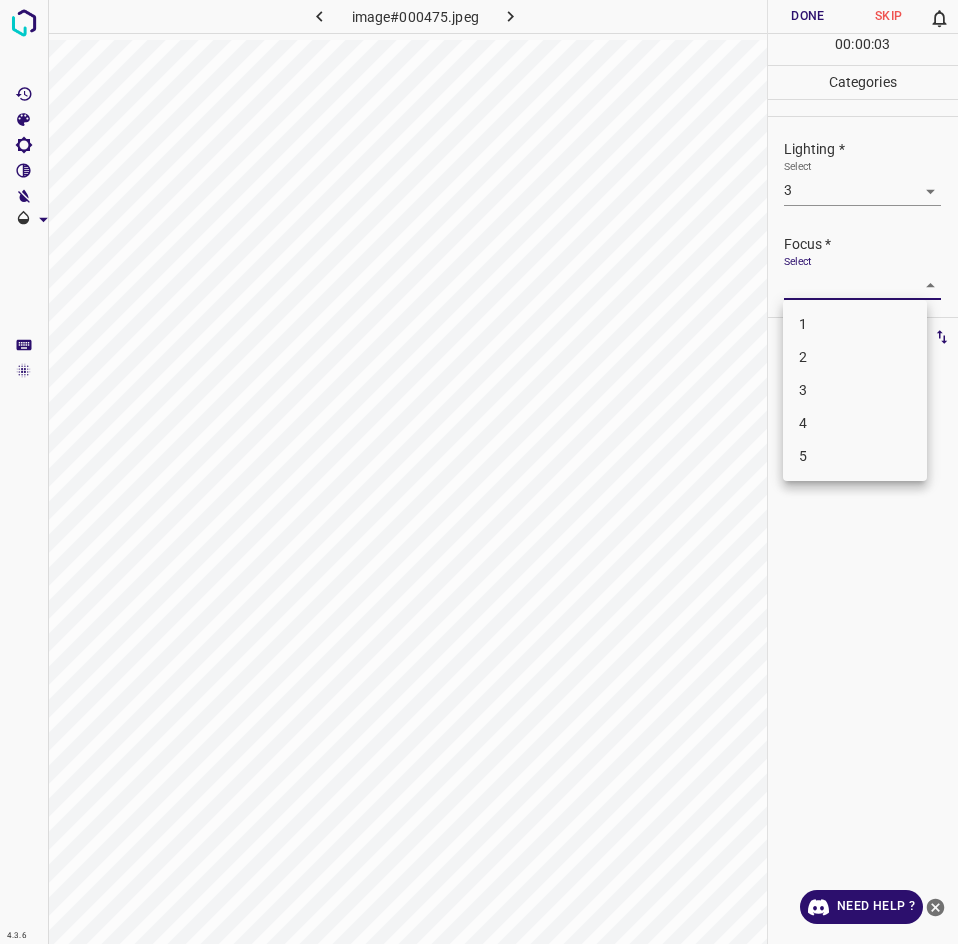 click on "3" at bounding box center [855, 390] 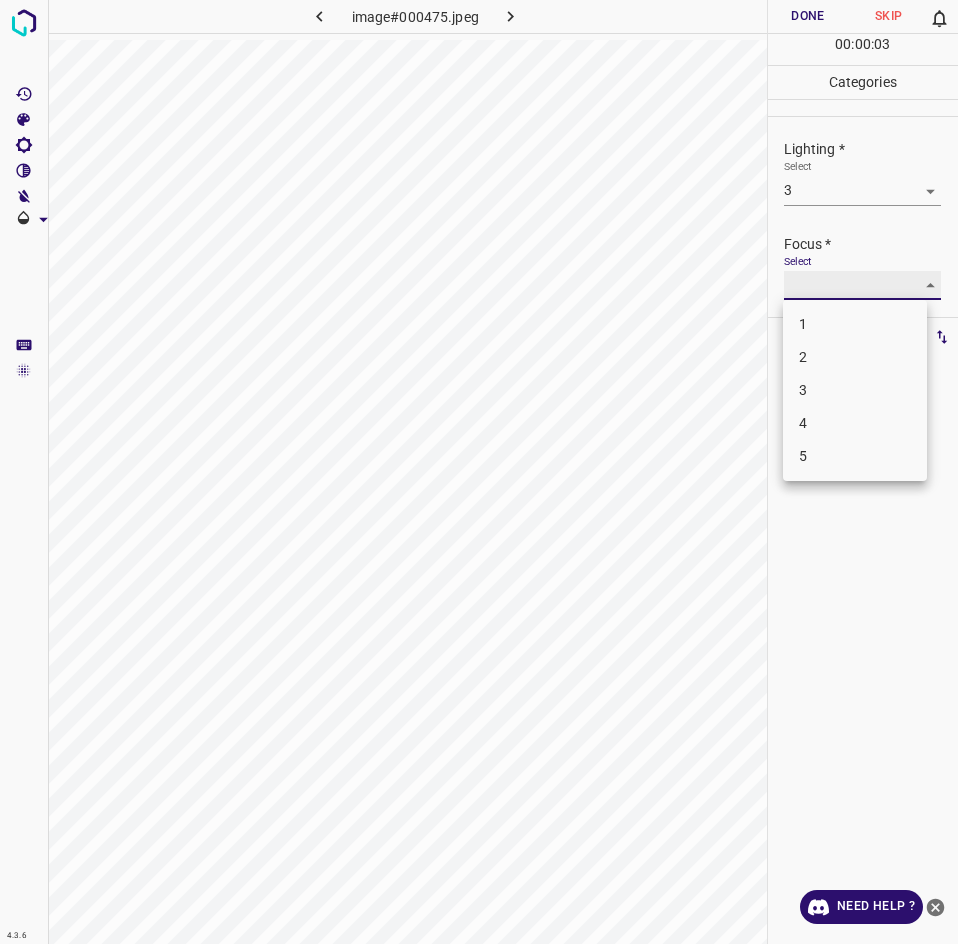 type on "3" 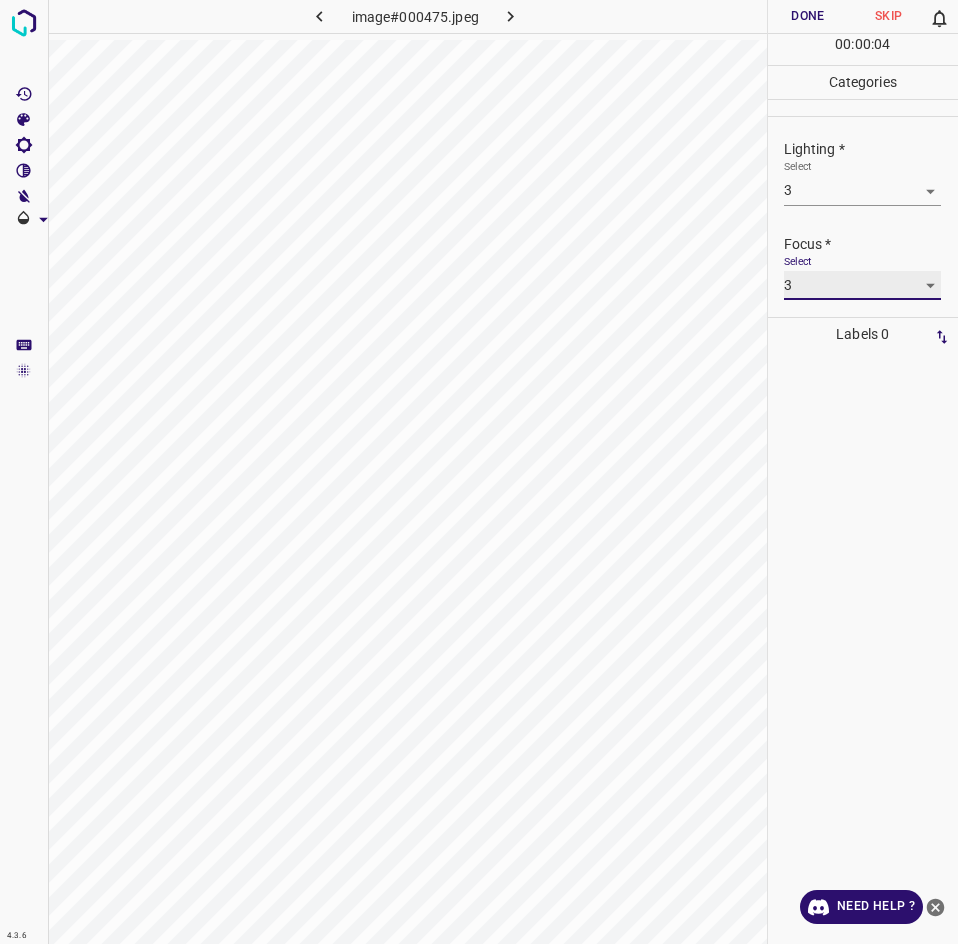 scroll, scrollTop: 98, scrollLeft: 0, axis: vertical 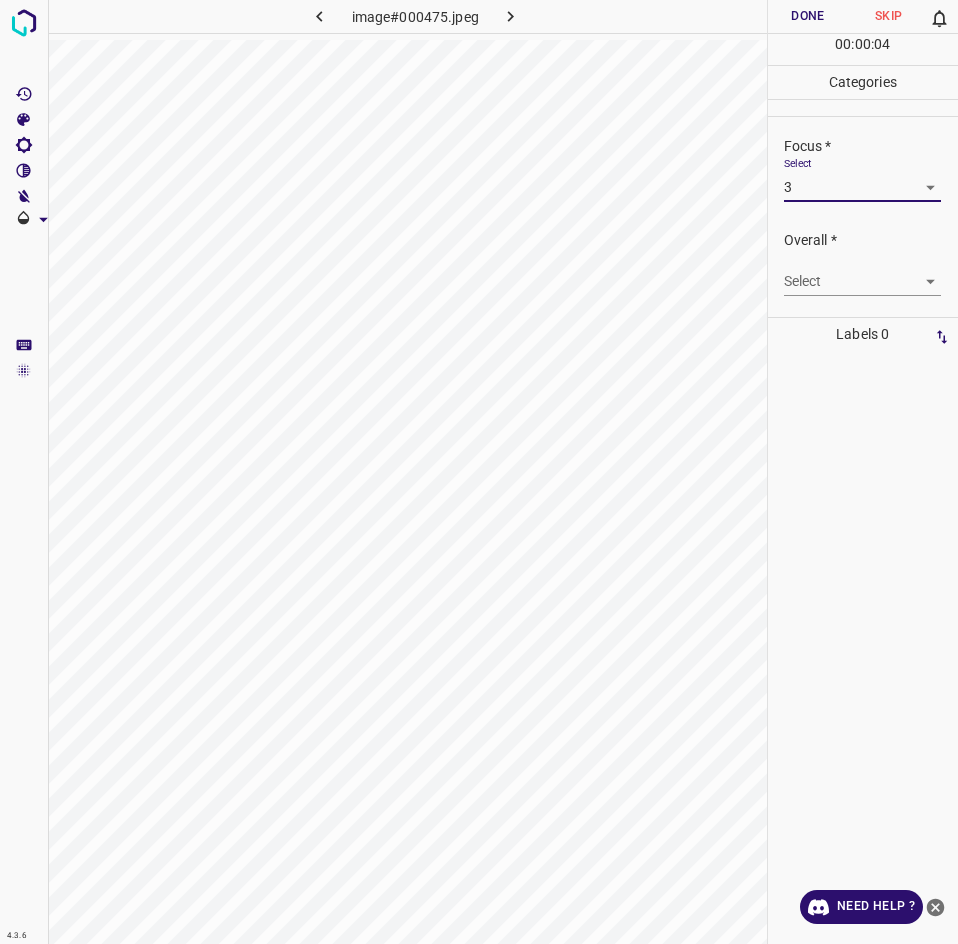 click on "4.3.6  image#000475.jpeg Done Skip 0 00   : 00   : 04   Categories Lighting *  Select 3 3 Focus *  Select 3 3 Overall *  Select ​ Labels   0 Categories 1 Lighting 2 Focus 3 Overall Tools Space Change between modes (Draw & Edit) I Auto labeling R Restore zoom M Zoom in N Zoom out Delete Delete selecte label Filters Z Restore filters X Saturation filter C Brightness filter V Contrast filter B Gray scale filter General O Download Need Help ? - Text - Hide - Delete" at bounding box center [479, 472] 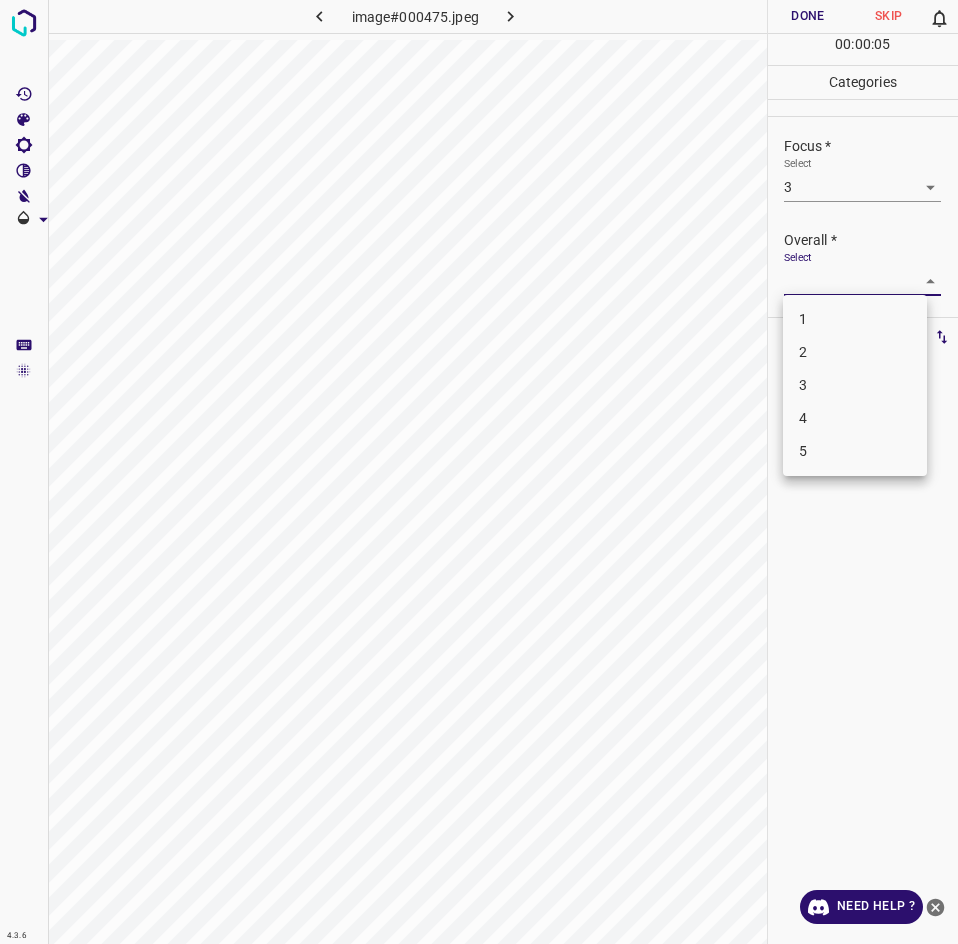 click on "3" at bounding box center [855, 385] 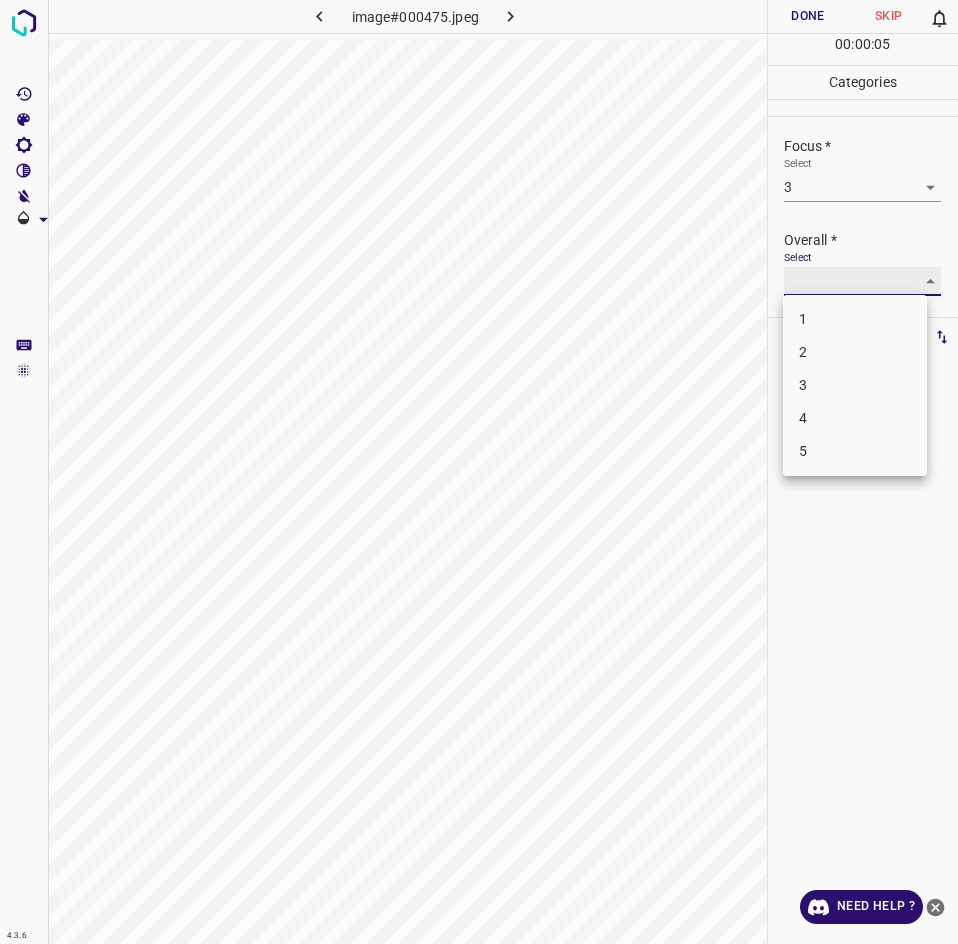 type on "3" 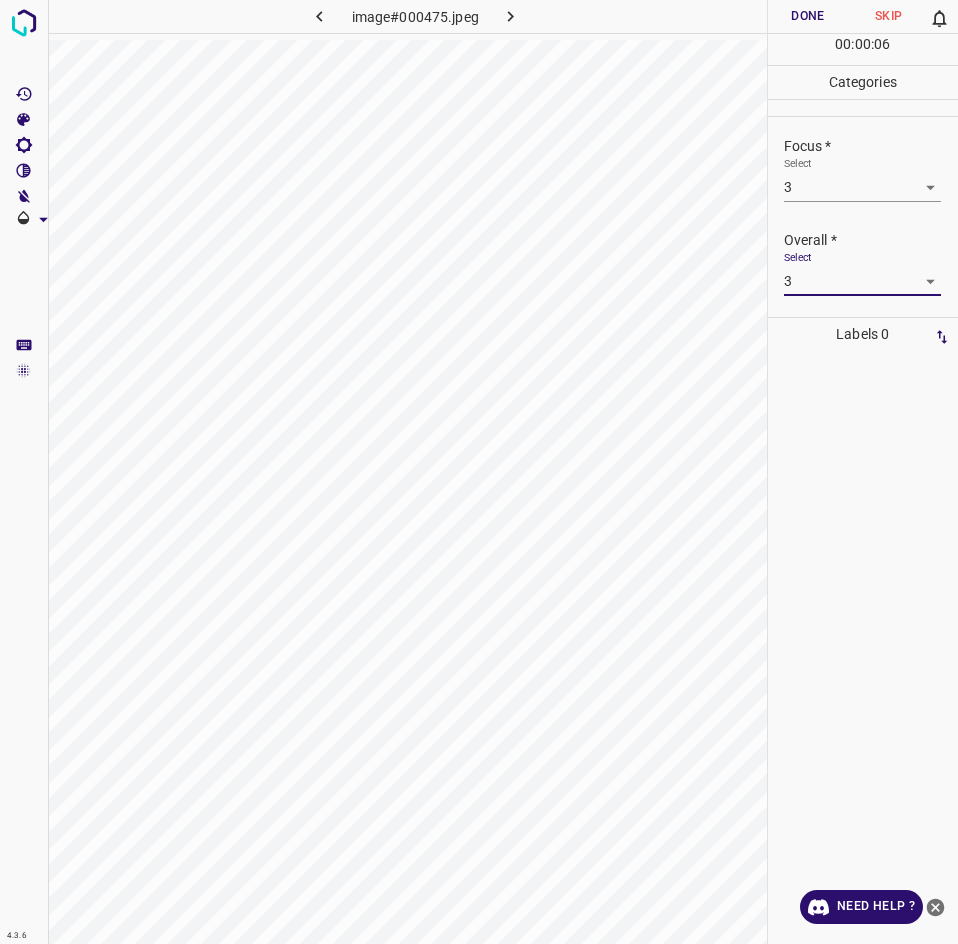 click on "Done" at bounding box center [808, 16] 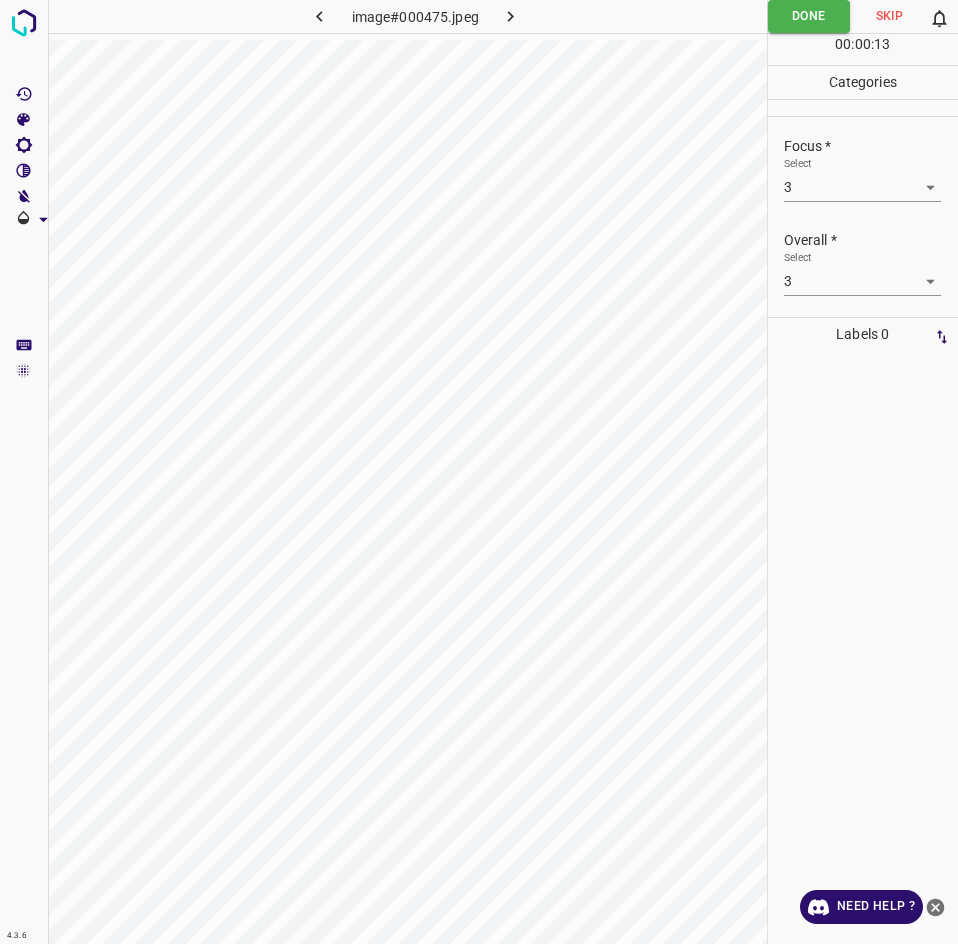 click 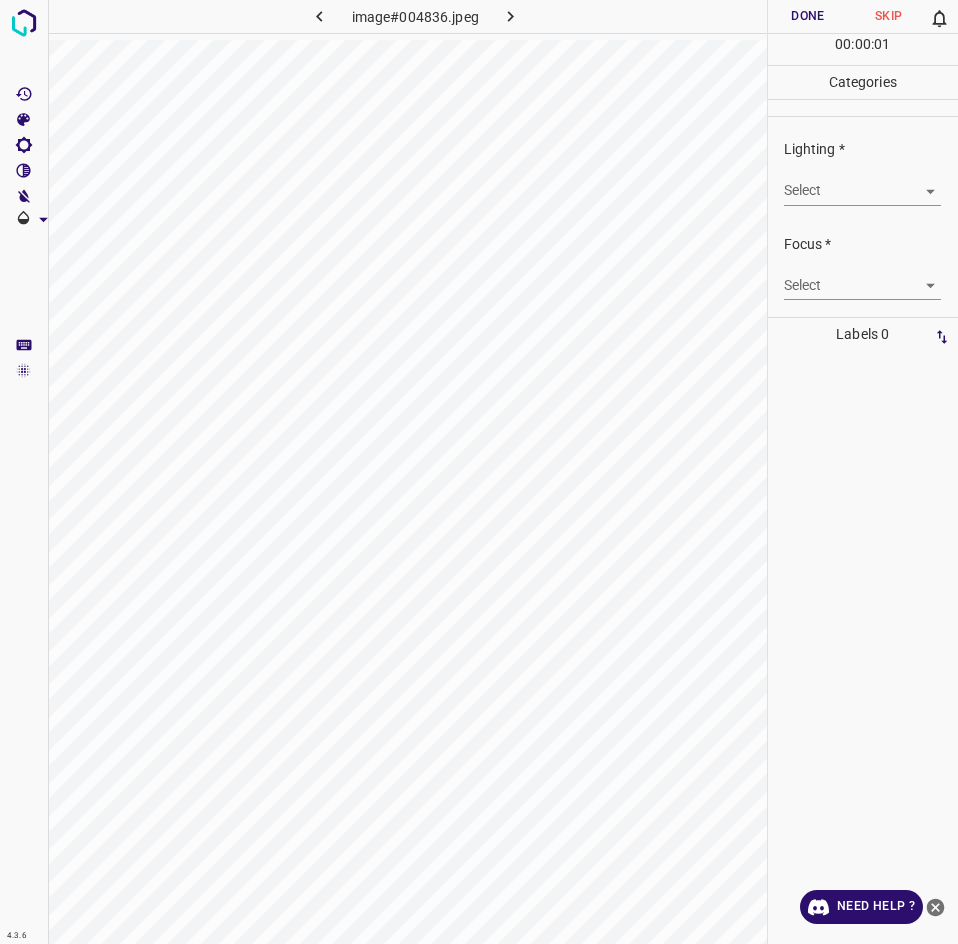click on "4.3.6  image#004836.jpeg Done Skip 0 00   : 00   : 01   Categories Lighting *  Select ​ Focus *  Select ​ Overall *  Select ​ Labels   0 Categories 1 Lighting 2 Focus 3 Overall Tools Space Change between modes (Draw & Edit) I Auto labeling R Restore zoom M Zoom in N Zoom out Delete Delete selecte label Filters Z Restore filters X Saturation filter C Brightness filter V Contrast filter B Gray scale filter General O Download Need Help ? - Text - Hide - Delete" at bounding box center (479, 472) 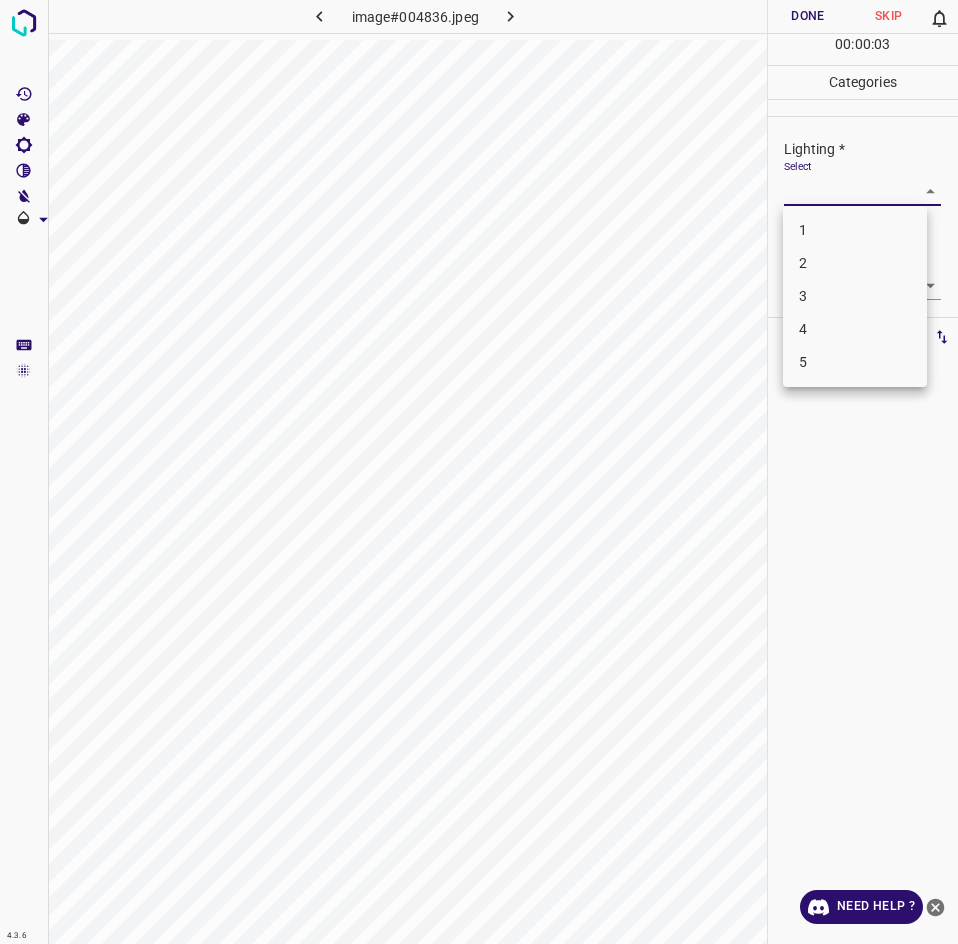 click on "3" at bounding box center (855, 296) 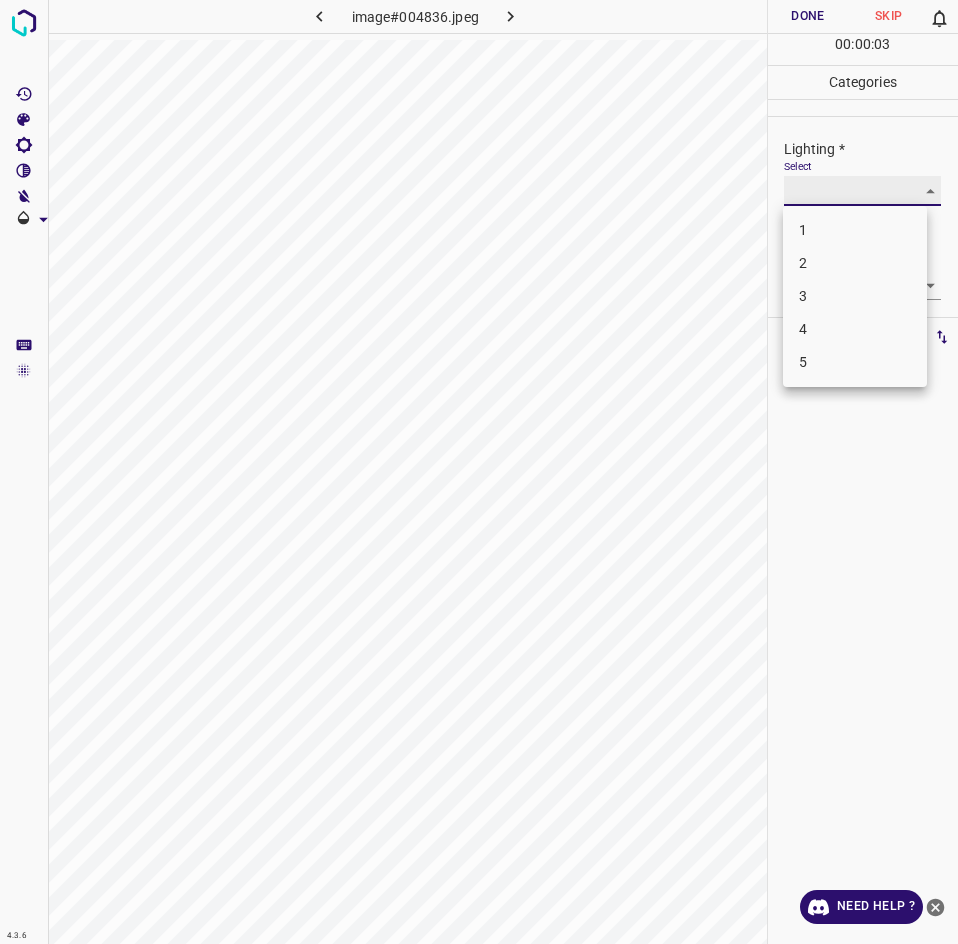 type on "3" 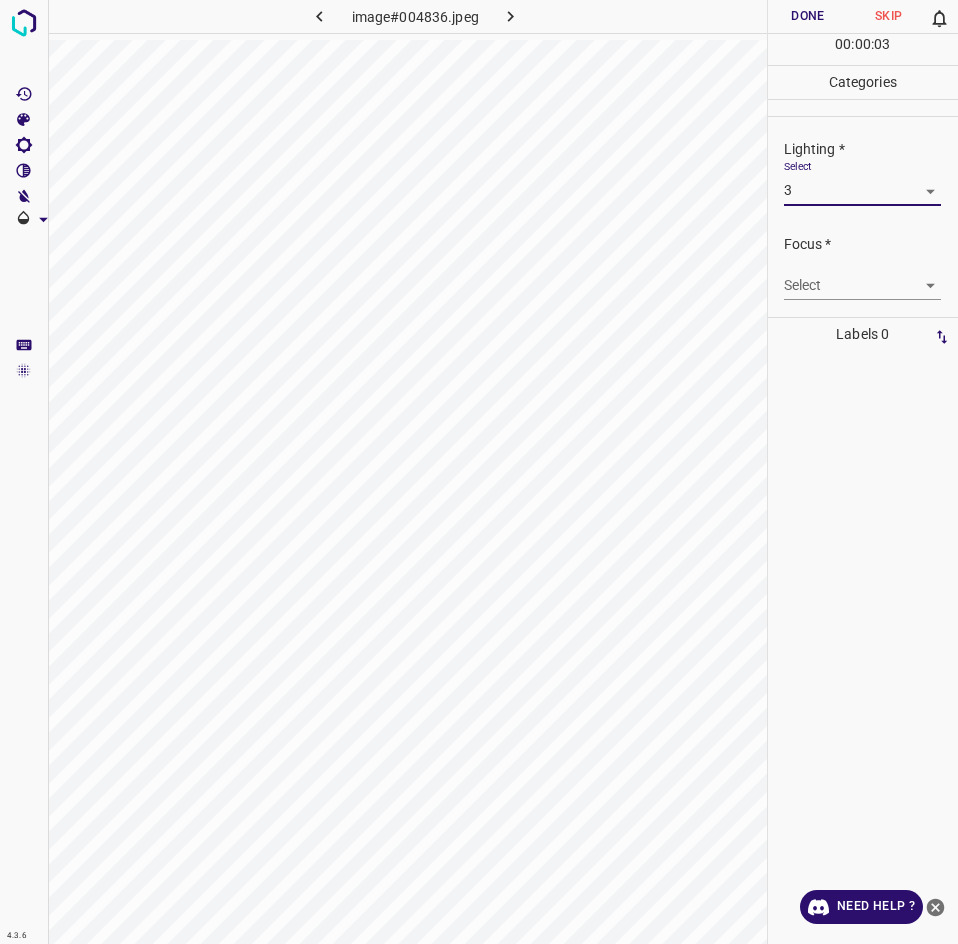 click on "4.3.6  image#004836.jpeg Done Skip 0 00   : 00   : 03   Categories Lighting *  Select 3 3 Focus *  Select ​ Overall *  Select ​ Labels   0 Categories 1 Lighting 2 Focus 3 Overall Tools Space Change between modes (Draw & Edit) I Auto labeling R Restore zoom M Zoom in N Zoom out Delete Delete selecte label Filters Z Restore filters X Saturation filter C Brightness filter V Contrast filter B Gray scale filter General O Download Need Help ? - Text - Hide - Delete 1 2 3 4 5" at bounding box center [479, 472] 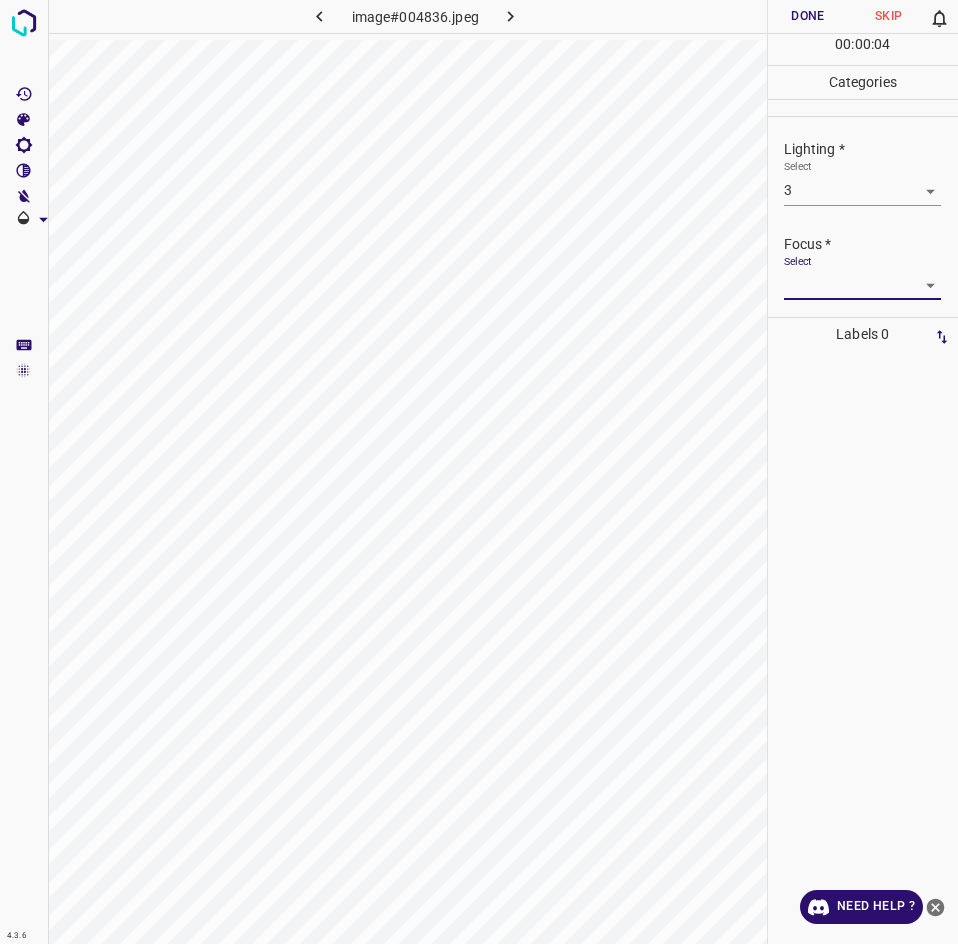 click on "4.3.6  image#004836.jpeg Done Skip 0 00   : 00   : 04   Categories Lighting *  Select 3 3 Focus *  Select ​ Overall *  Select ​ Labels   0 Categories 1 Lighting 2 Focus 3 Overall Tools Space Change between modes (Draw & Edit) I Auto labeling R Restore zoom M Zoom in N Zoom out Delete Delete selecte label Filters Z Restore filters X Saturation filter C Brightness filter V Contrast filter B Gray scale filter General O Download Need Help ? - Text - Hide - Delete" at bounding box center (479, 472) 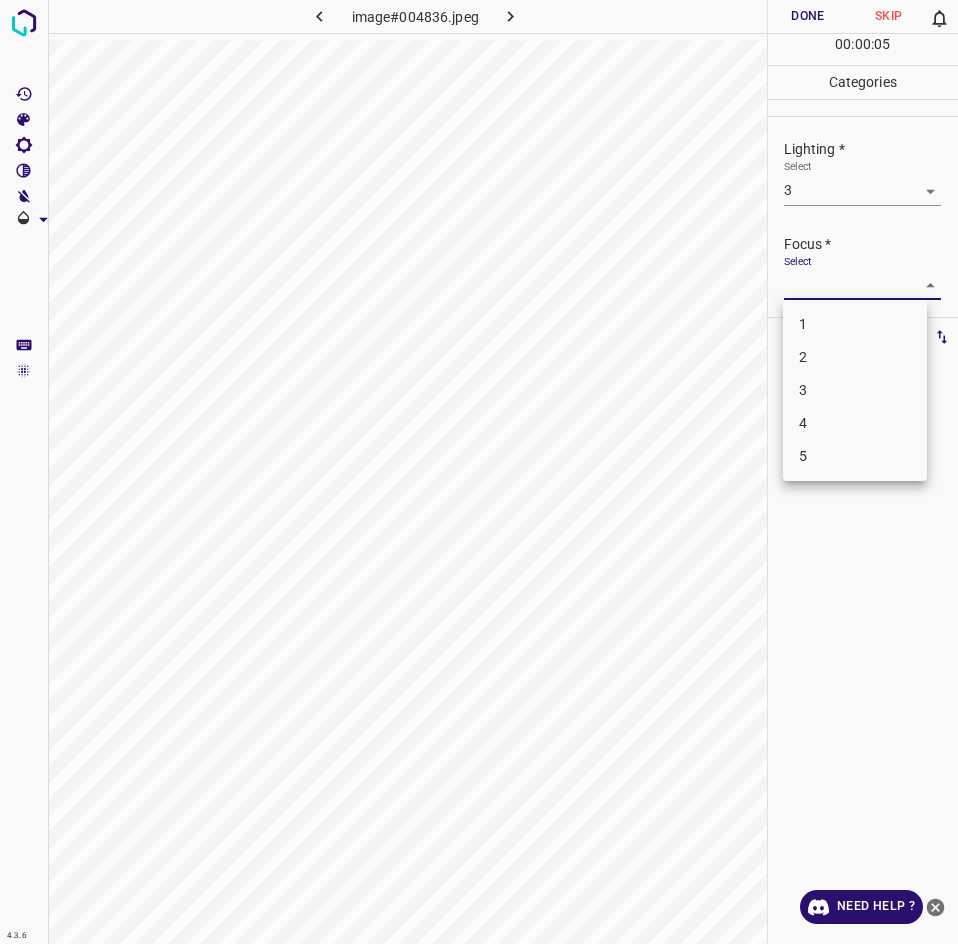 click on "3" at bounding box center (855, 390) 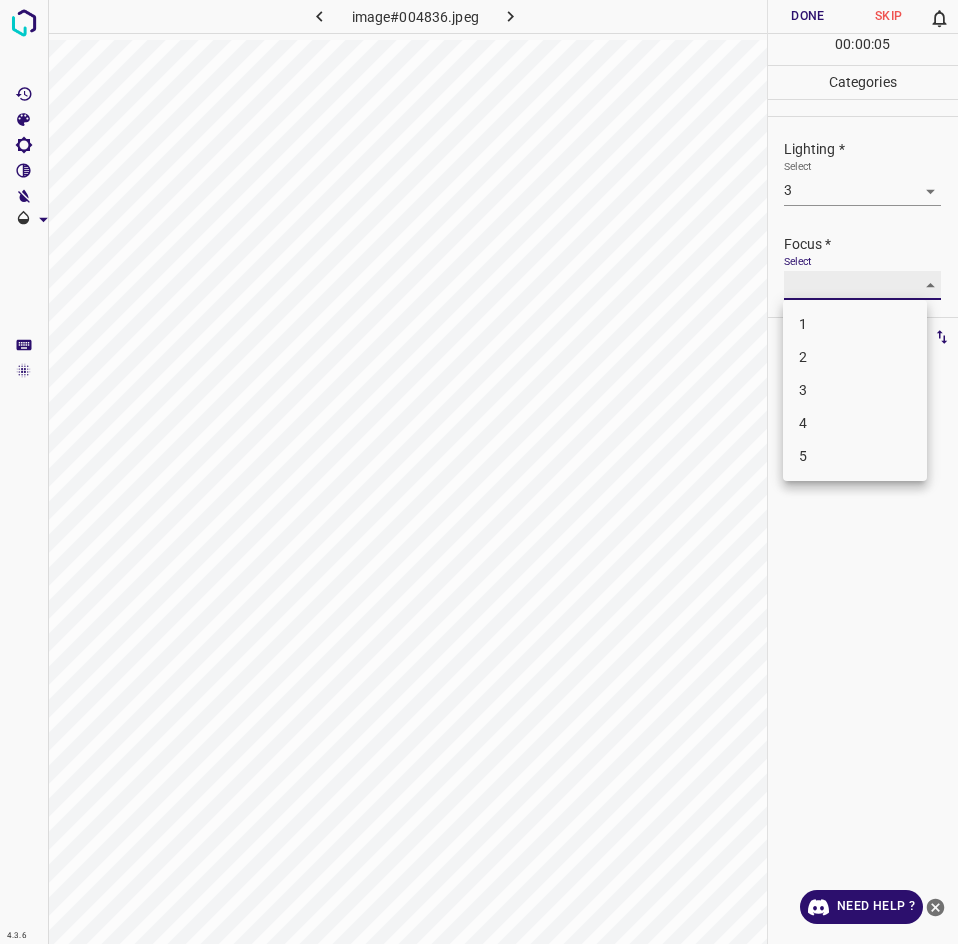 type on "3" 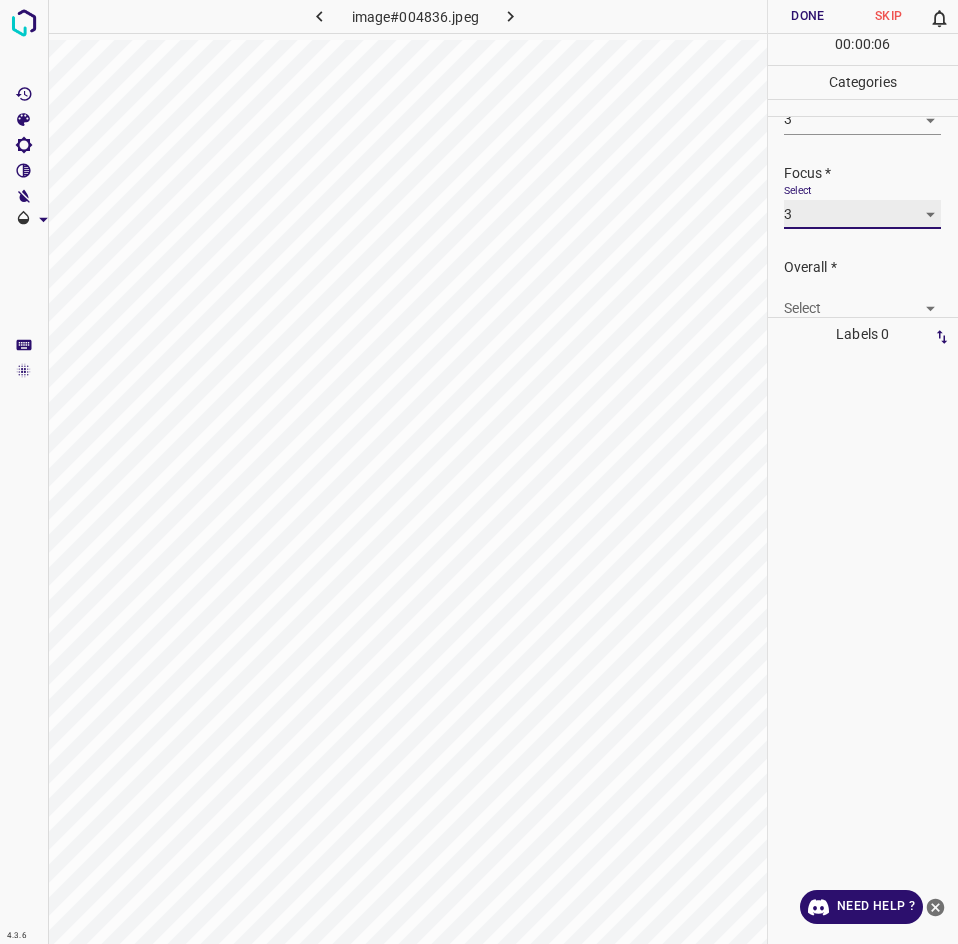 scroll, scrollTop: 98, scrollLeft: 0, axis: vertical 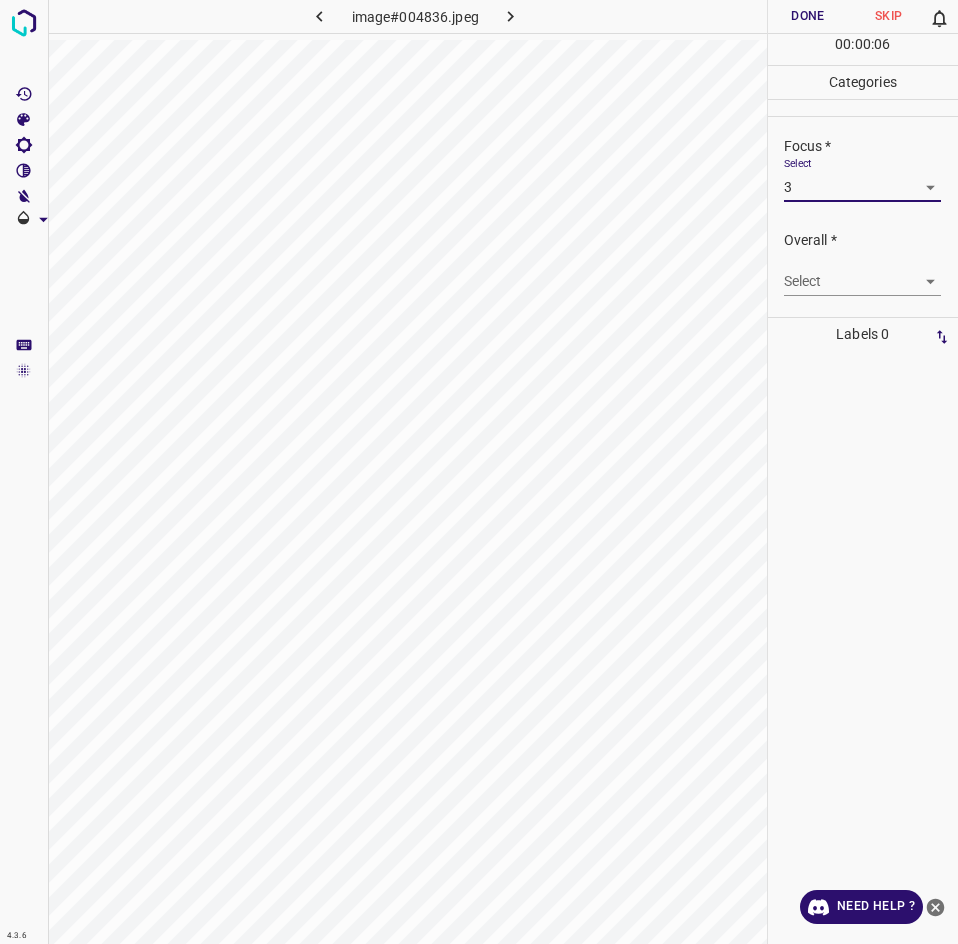 click on "4.3.6  image#004836.jpeg Done Skip 0 00   : 00   : 06   Categories Lighting *  Select 3 3 Focus *  Select 3 3 Overall *  Select ​ Labels   0 Categories 1 Lighting 2 Focus 3 Overall Tools Space Change between modes (Draw & Edit) I Auto labeling R Restore zoom M Zoom in N Zoom out Delete Delete selecte label Filters Z Restore filters X Saturation filter C Brightness filter V Contrast filter B Gray scale filter General O Download Need Help ? - Text - Hide - Delete" at bounding box center (479, 472) 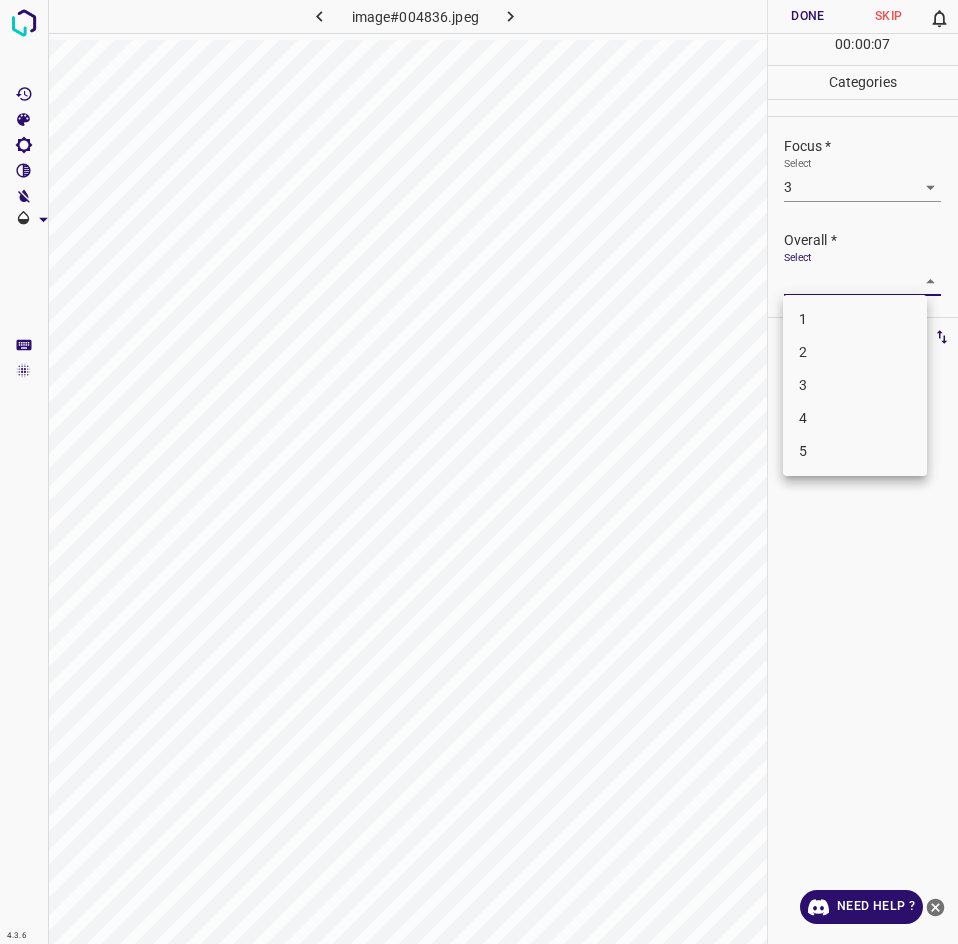 click on "3" at bounding box center [855, 385] 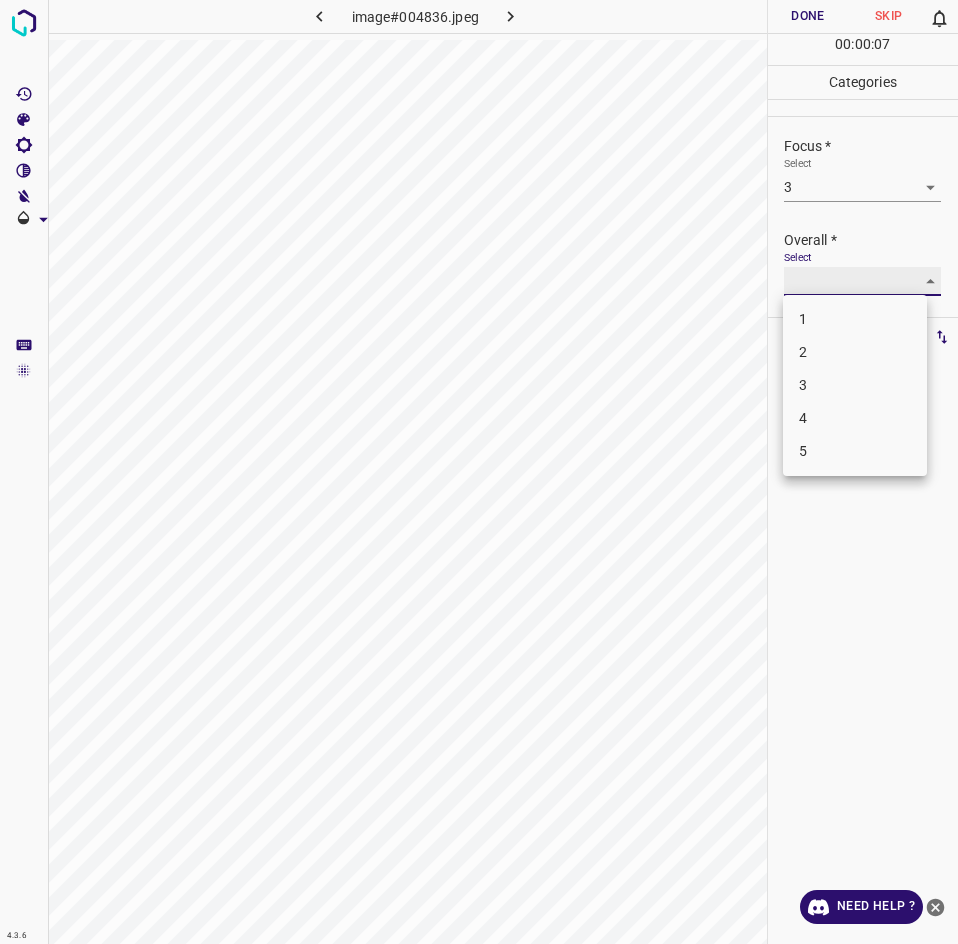 type on "3" 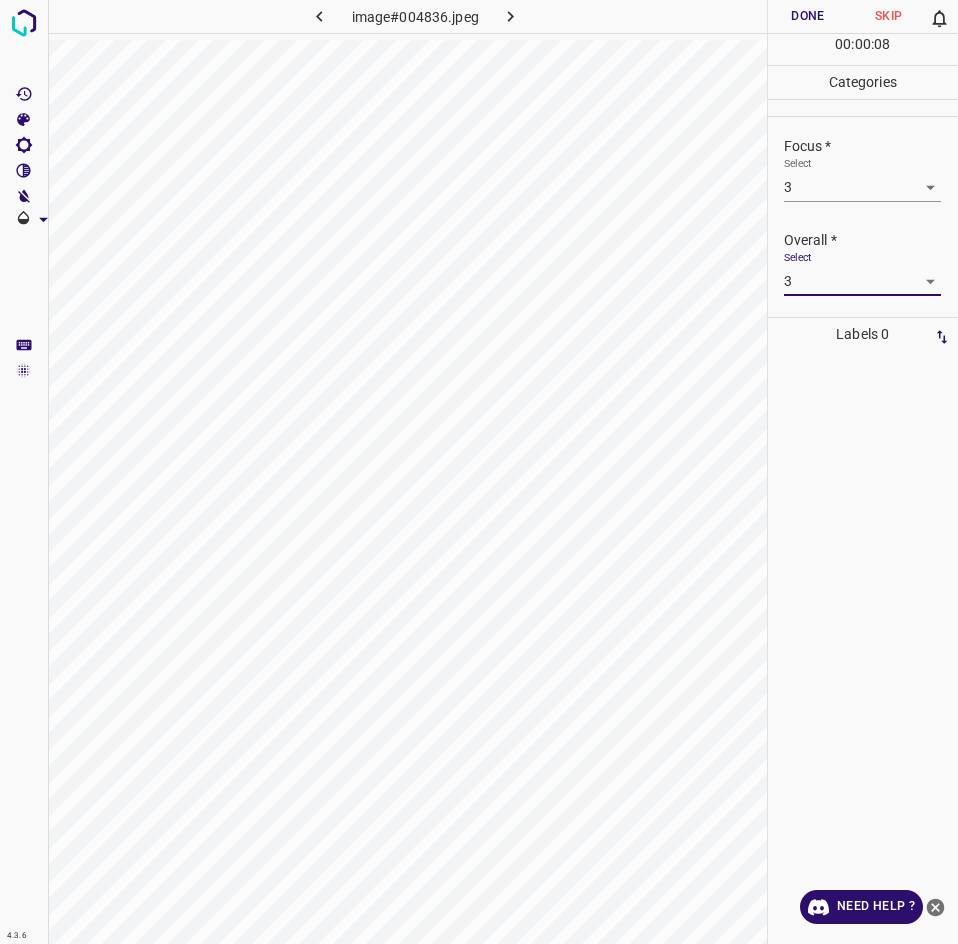 click on "Done" at bounding box center (808, 16) 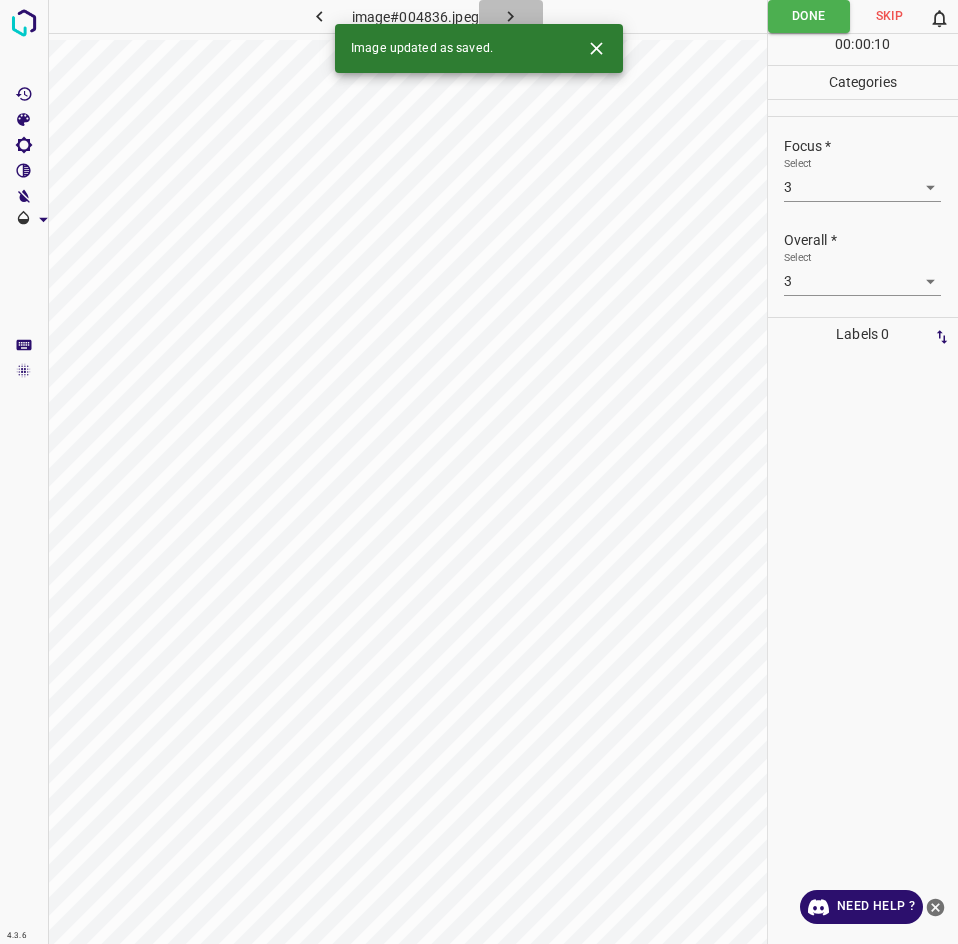 click 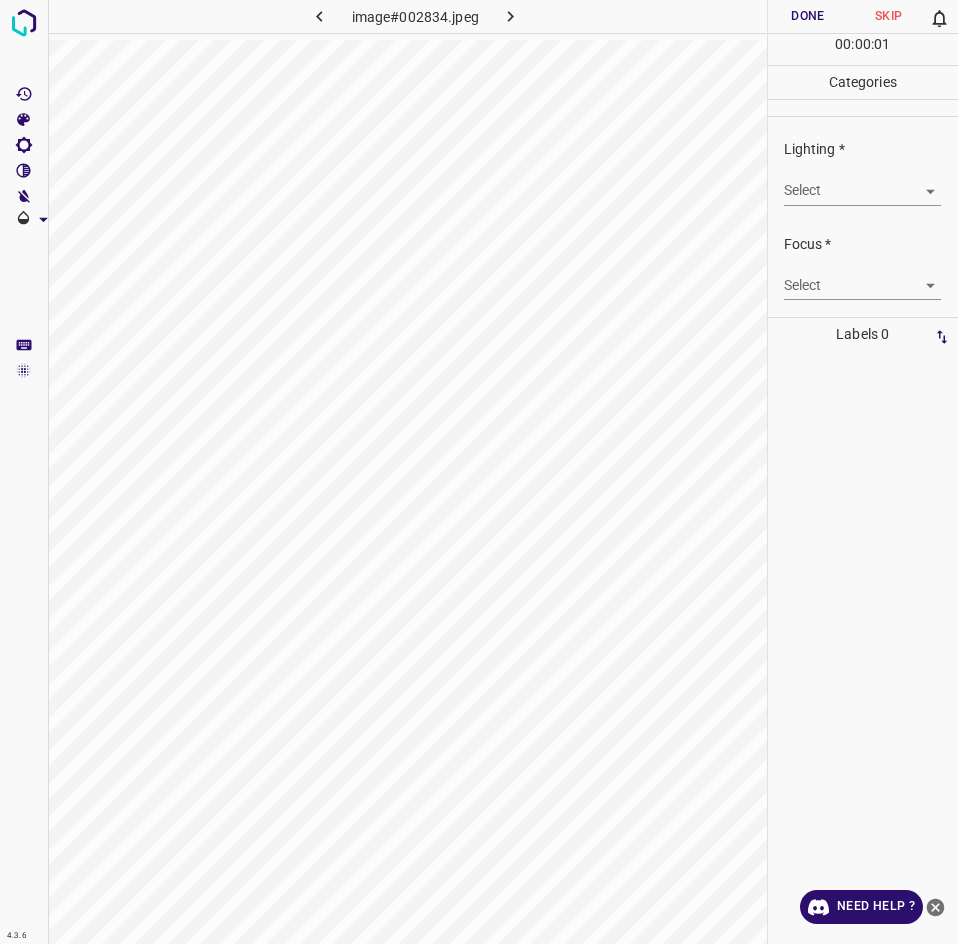 click on "4.3.6  image#002834.jpeg Done Skip 0 00   : 00   : 01   Categories Lighting *  Select ​ Focus *  Select ​ Overall *  Select ​ Labels   0 Categories 1 Lighting 2 Focus 3 Overall Tools Space Change between modes (Draw & Edit) I Auto labeling R Restore zoom M Zoom in N Zoom out Delete Delete selecte label Filters Z Restore filters X Saturation filter C Brightness filter V Contrast filter B Gray scale filter General O Download Need Help ? - Text - Hide - Delete" at bounding box center [479, 472] 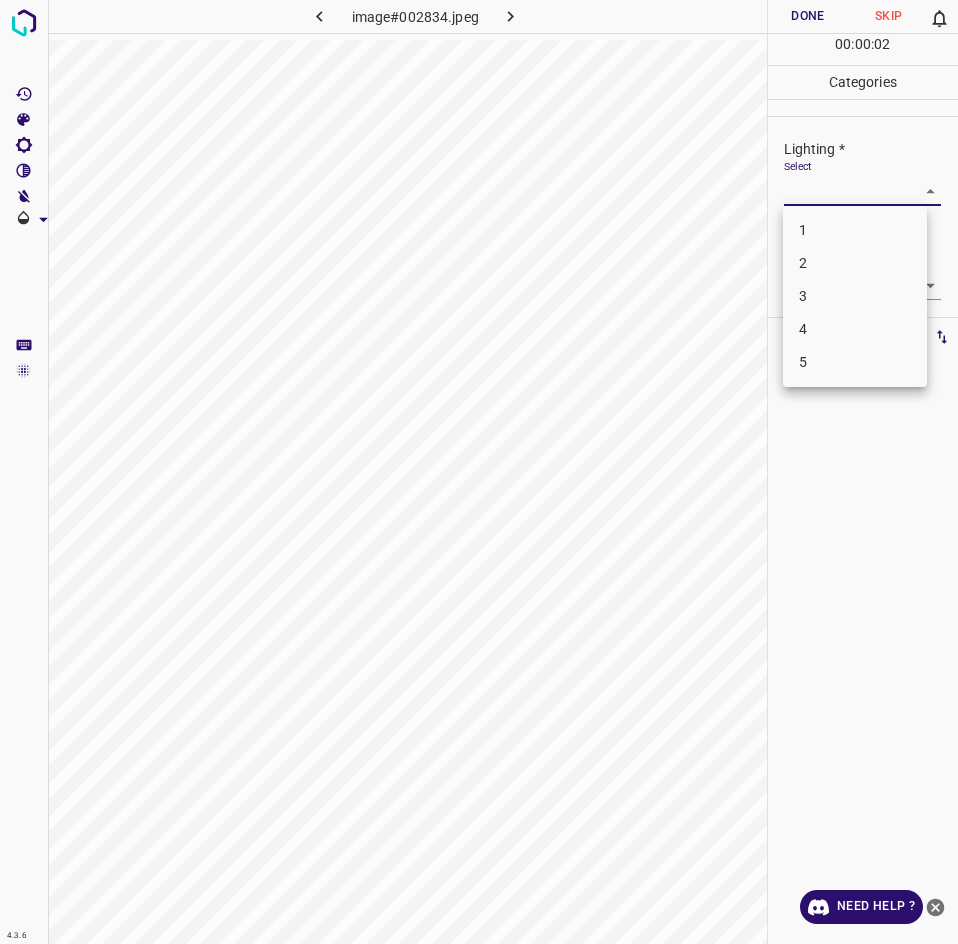 click on "3" at bounding box center (855, 296) 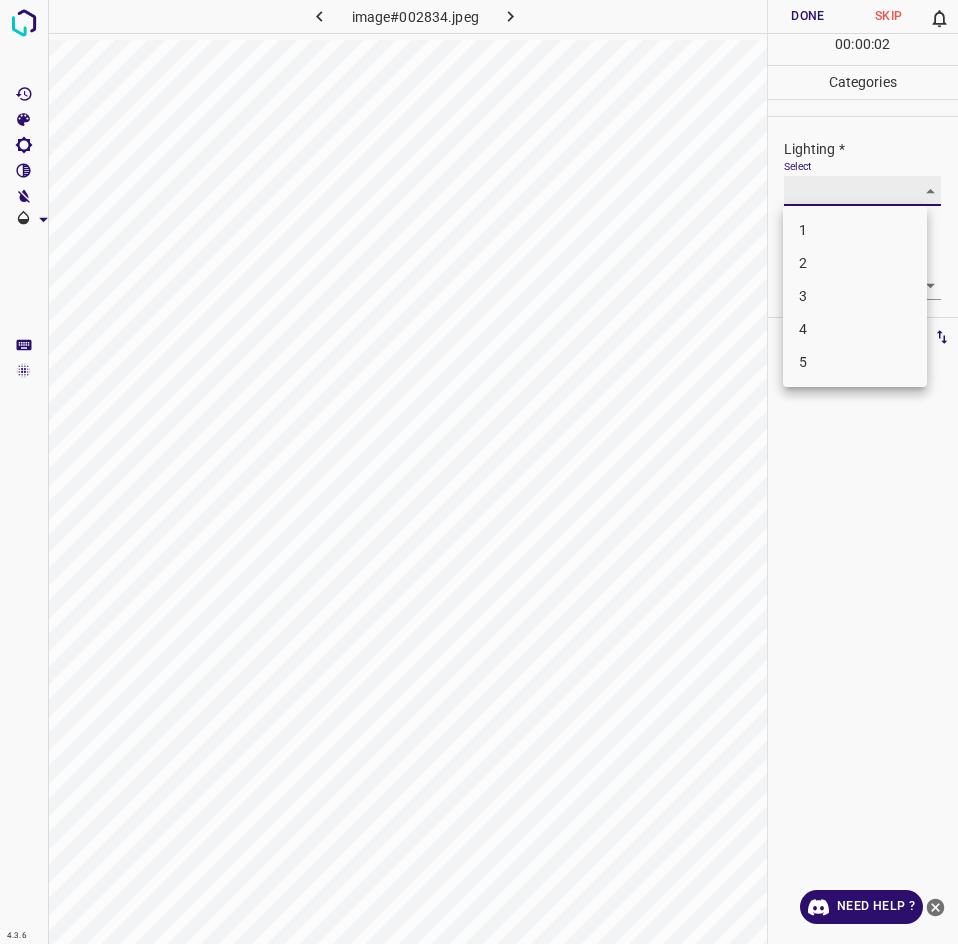 type on "3" 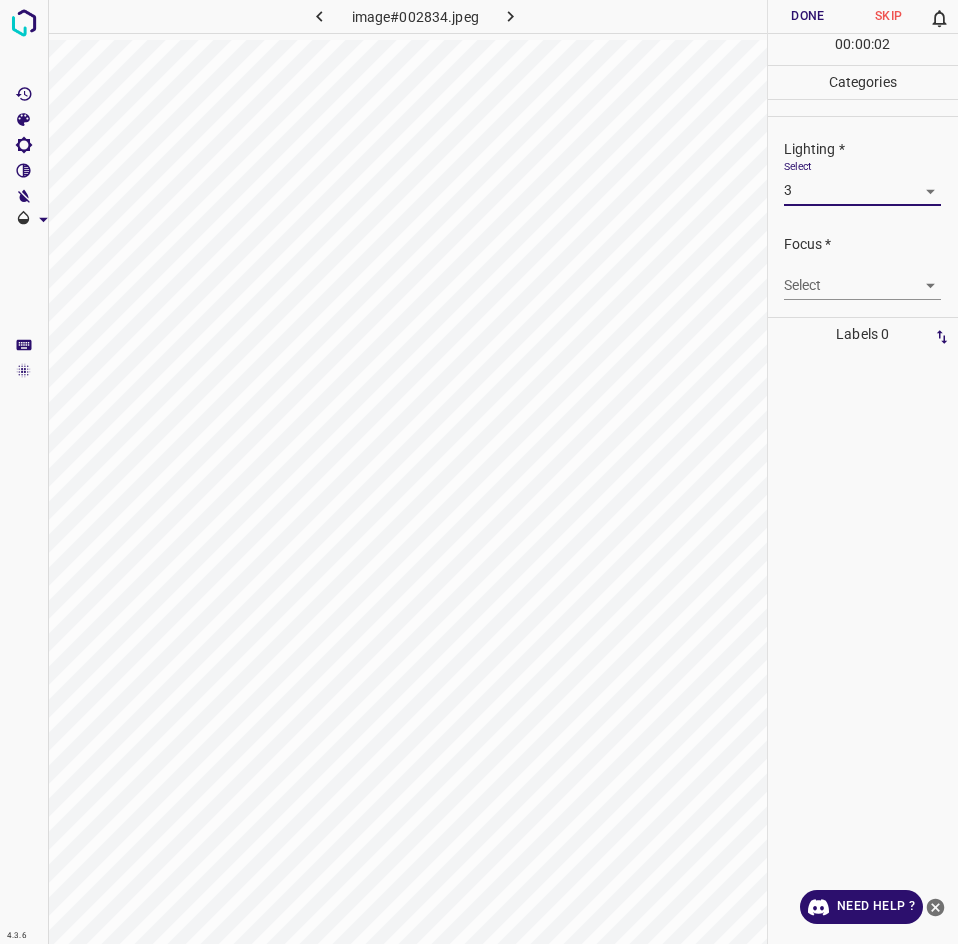 click on "4.3.6  image#002834.jpeg Done Skip 0 00   : 00   : 02   Categories Lighting *  Select 3 3 Focus *  Select ​ Overall *  Select ​ Labels   0 Categories 1 Lighting 2 Focus 3 Overall Tools Space Change between modes (Draw & Edit) I Auto labeling R Restore zoom M Zoom in N Zoom out Delete Delete selecte label Filters Z Restore filters X Saturation filter C Brightness filter V Contrast filter B Gray scale filter General O Download Need Help ? - Text - Hide - Delete 1 2 3 4 5" at bounding box center [479, 472] 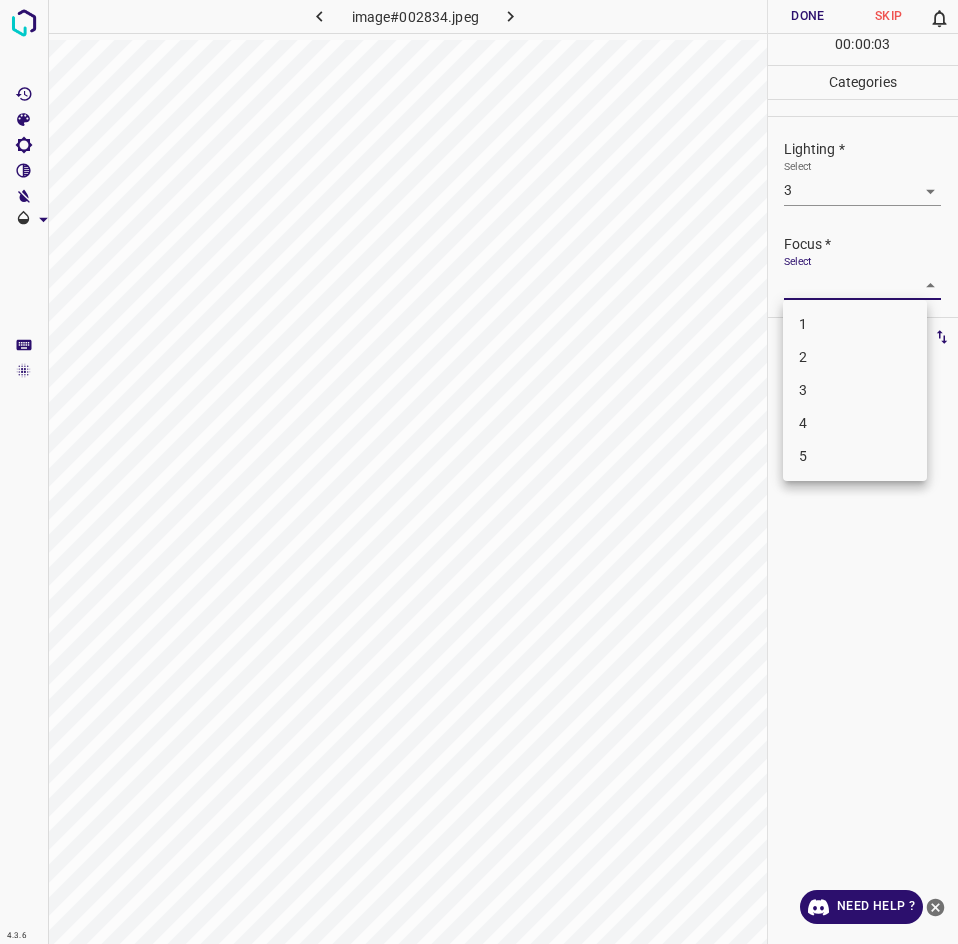 click on "3" at bounding box center [855, 390] 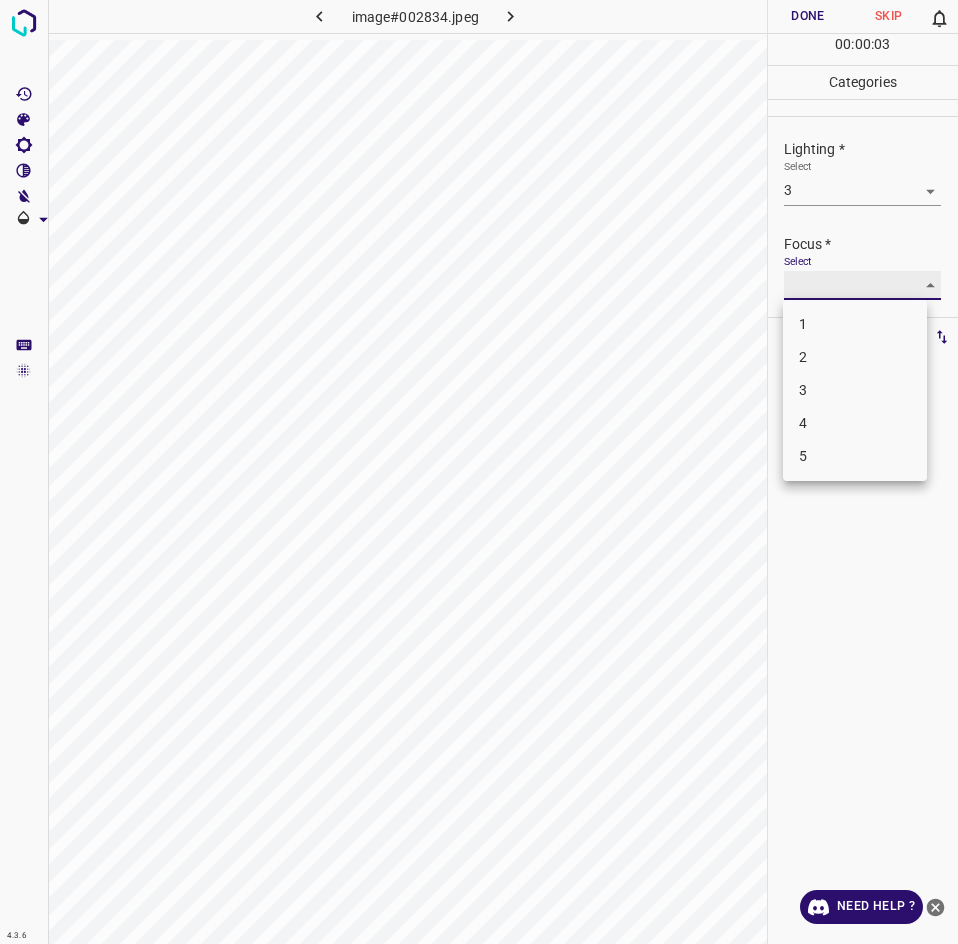 type on "3" 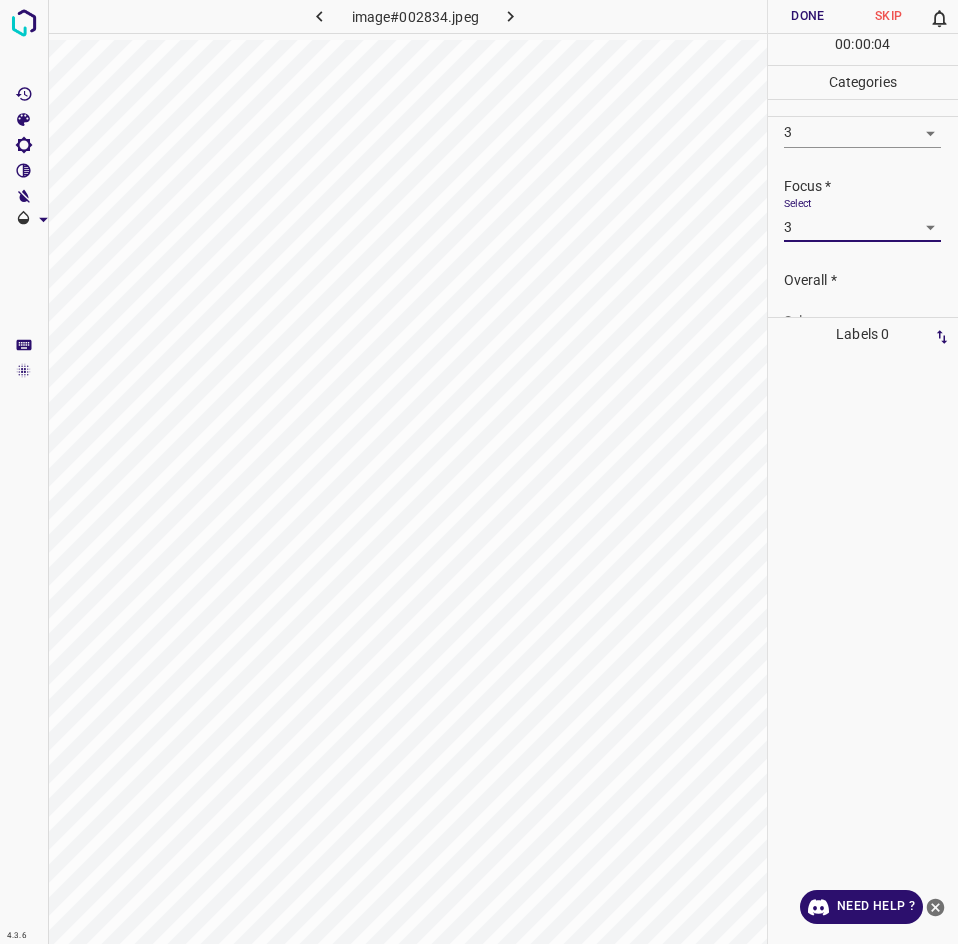 click on "Select ​" at bounding box center [862, 313] 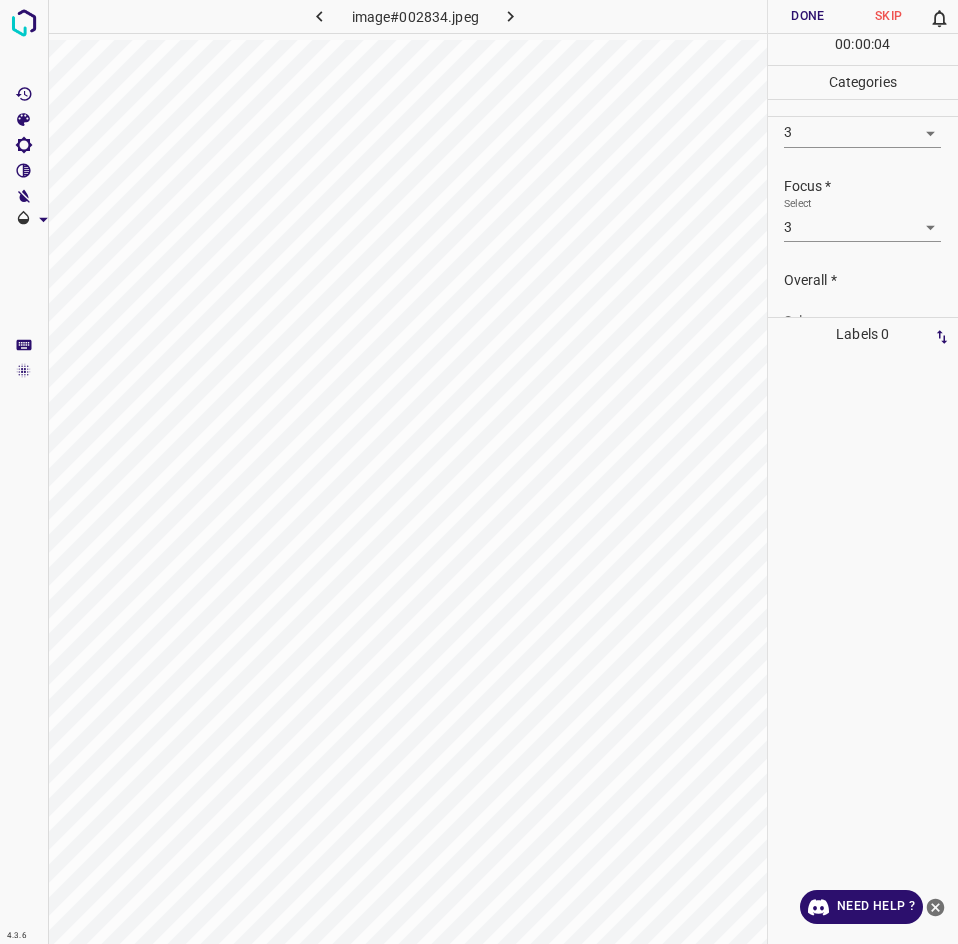 click on "4.3.6  image#002834.jpeg Done Skip 0 00   : 00   : 04   Categories Lighting *  Select 3 3 Focus *  Select 3 3 Overall *  Select ​ Labels   0 Categories 1 Lighting 2 Focus 3 Overall Tools Space Change between modes (Draw & Edit) I Auto labeling R Restore zoom M Zoom in N Zoom out Delete Delete selecte label Filters Z Restore filters X Saturation filter C Brightness filter V Contrast filter B Gray scale filter General O Download Need Help ? - Text - Hide - Delete" at bounding box center (479, 472) 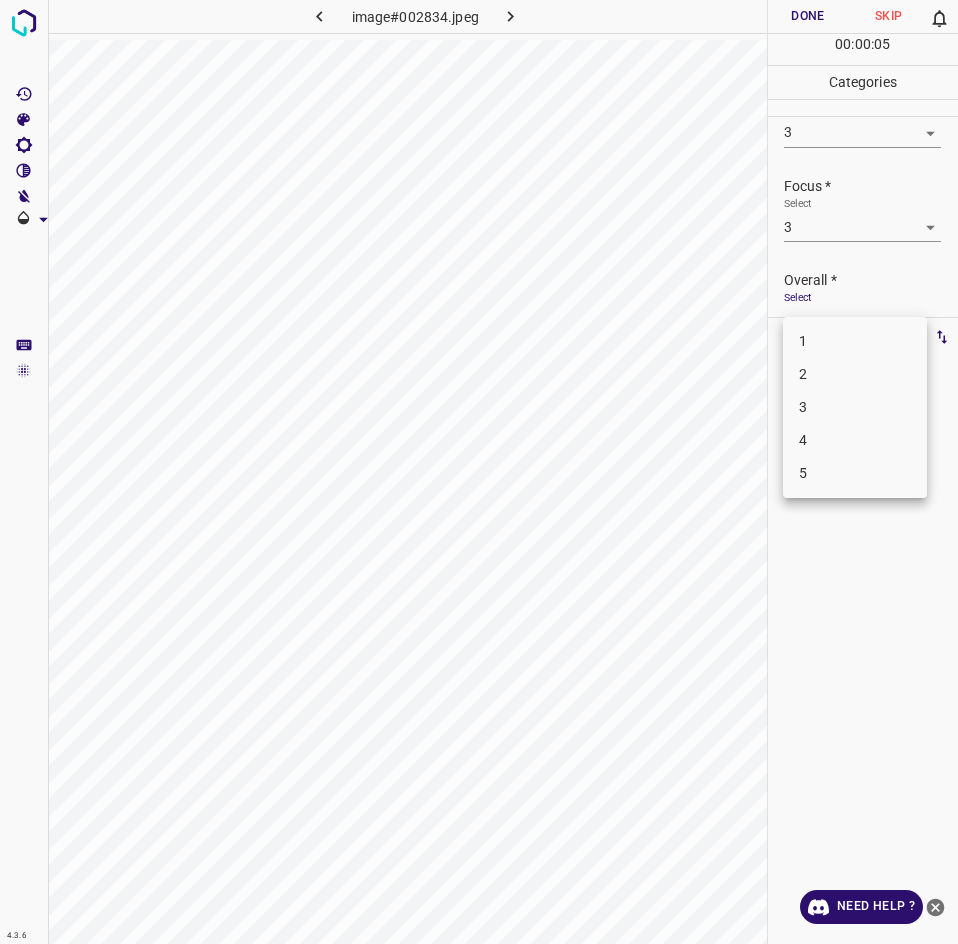 scroll, scrollTop: 76, scrollLeft: 0, axis: vertical 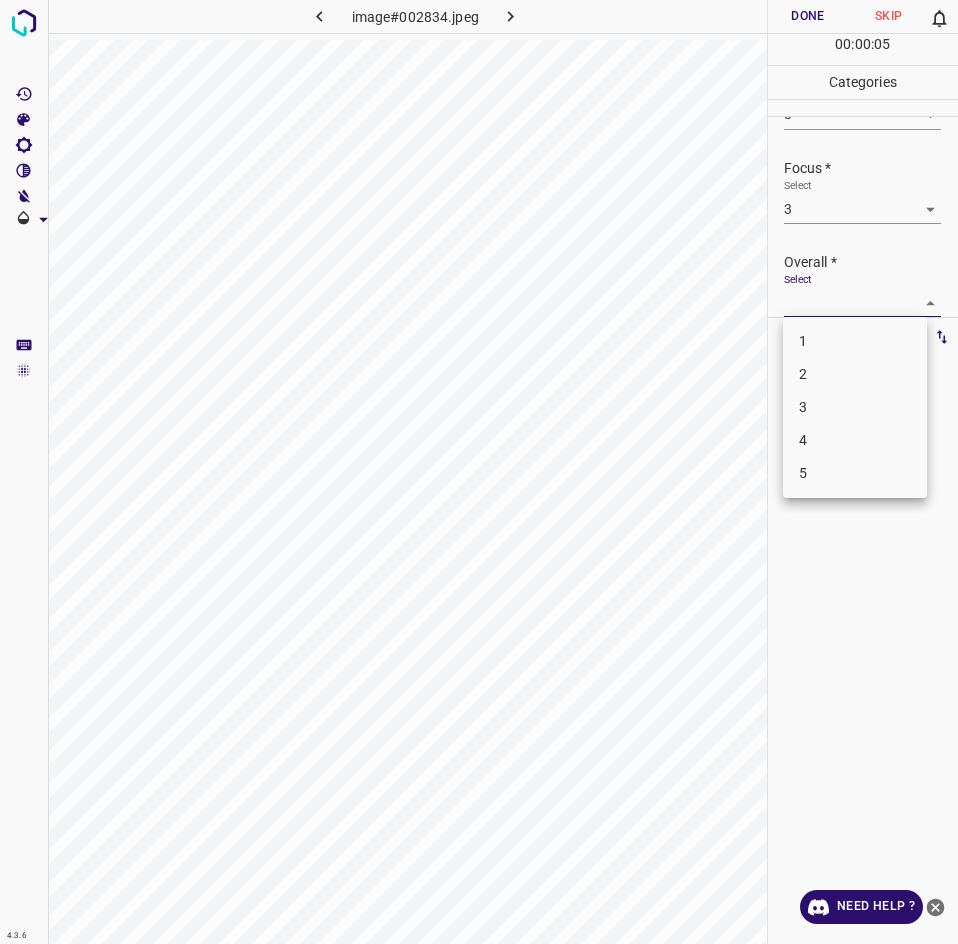 click on "3" at bounding box center [855, 407] 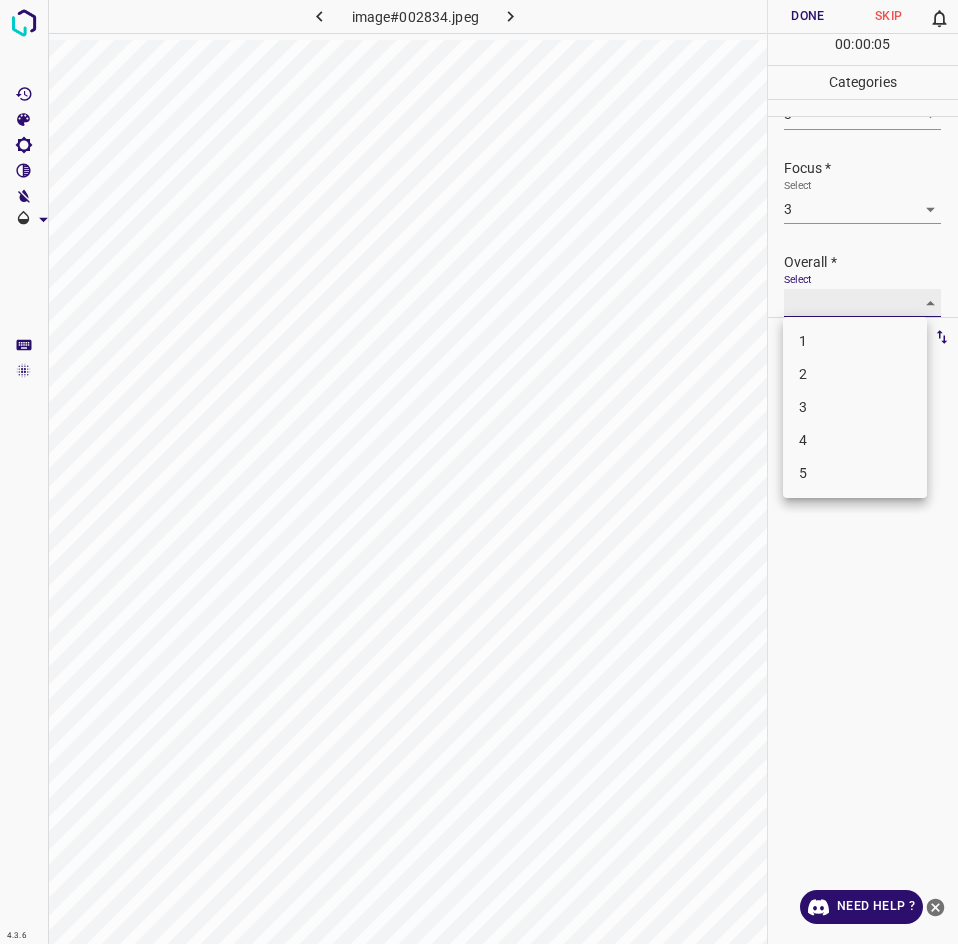 type on "3" 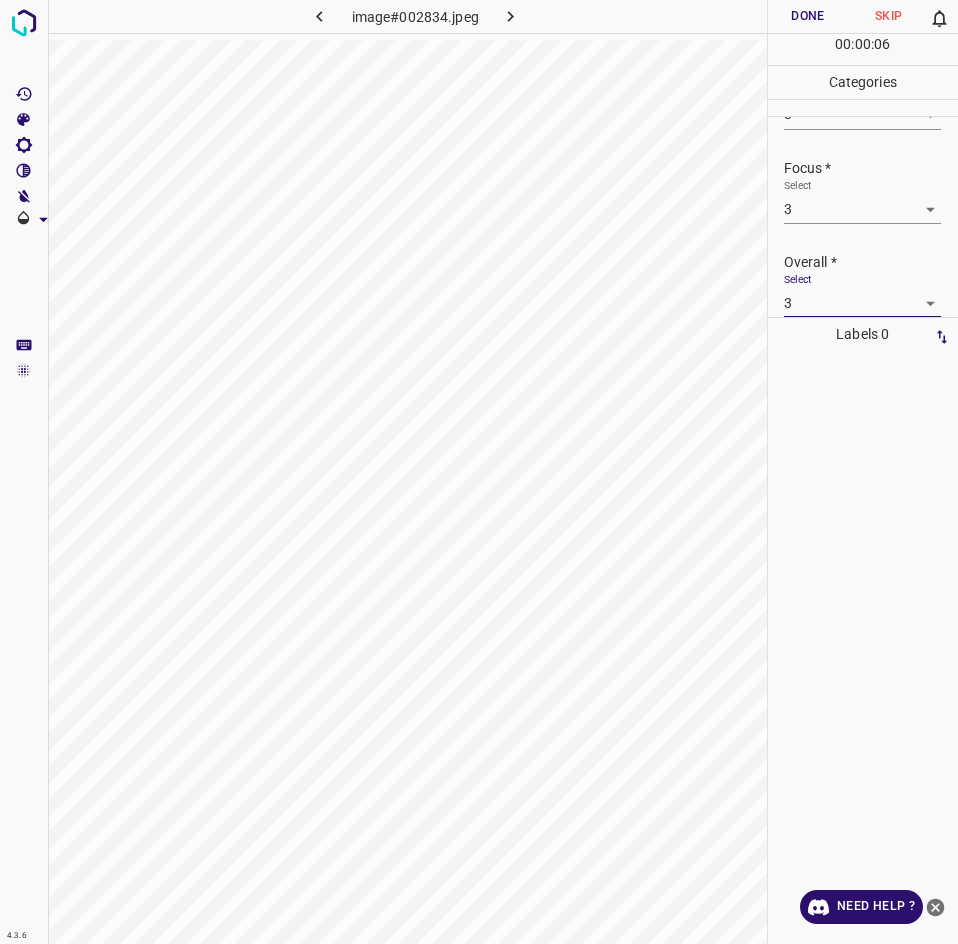 click on "Done" at bounding box center (808, 16) 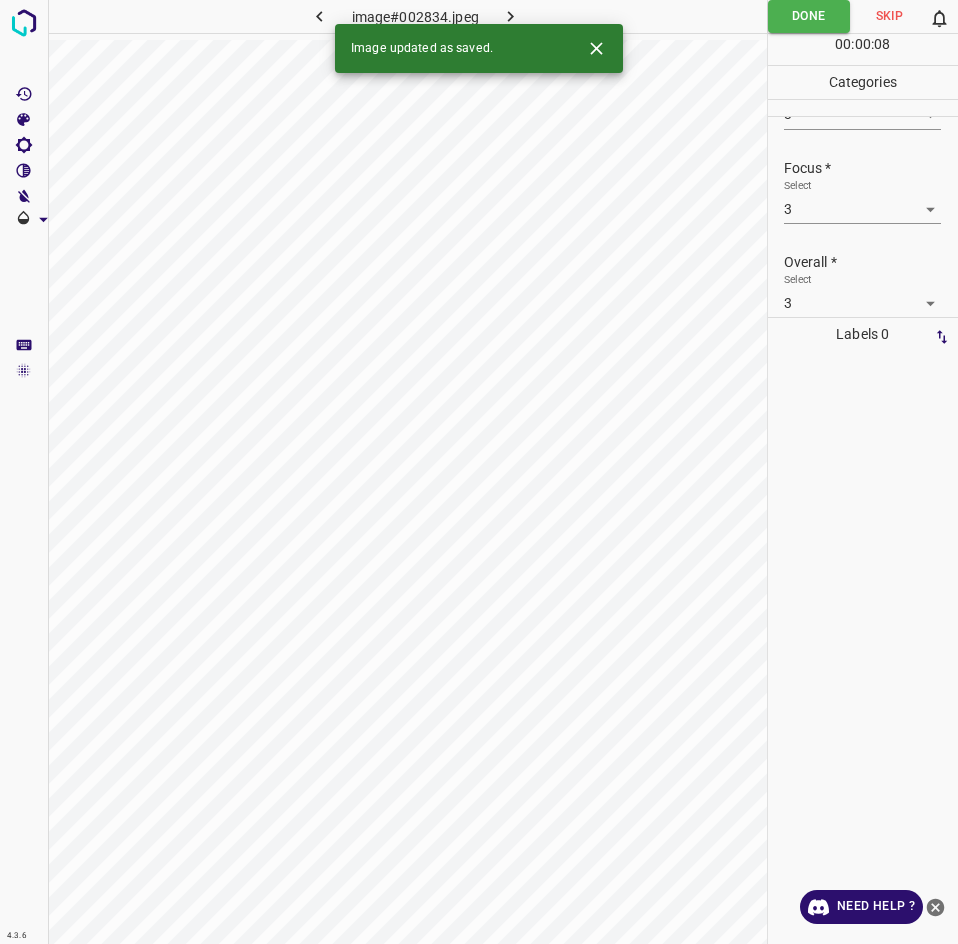 click 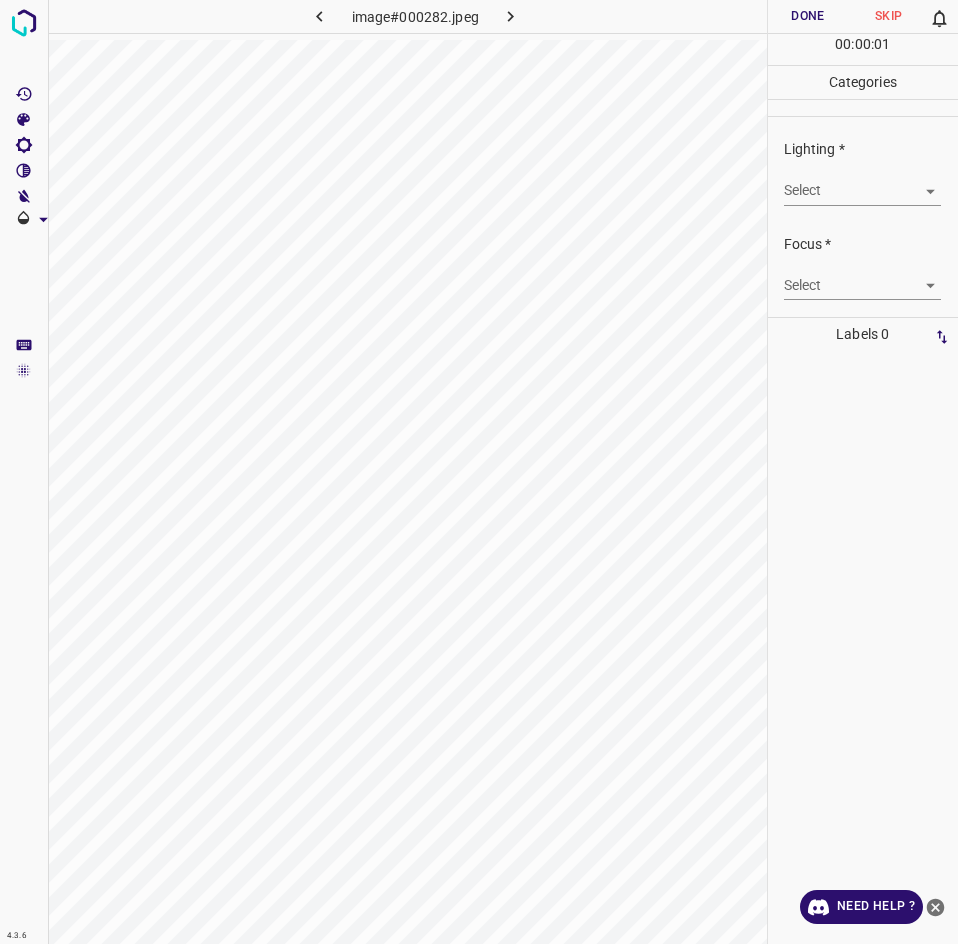 click on "4.3.6  image#000282.jpeg Done Skip 0 00   : 00   : 01   Categories Lighting *  Select ​ Focus *  Select ​ Overall *  Select ​ Labels   0 Categories 1 Lighting 2 Focus 3 Overall Tools Space Change between modes (Draw & Edit) I Auto labeling R Restore zoom M Zoom in N Zoom out Delete Delete selecte label Filters Z Restore filters X Saturation filter C Brightness filter V Contrast filter B Gray scale filter General O Download Need Help ? - Text - Hide - Delete" at bounding box center (479, 472) 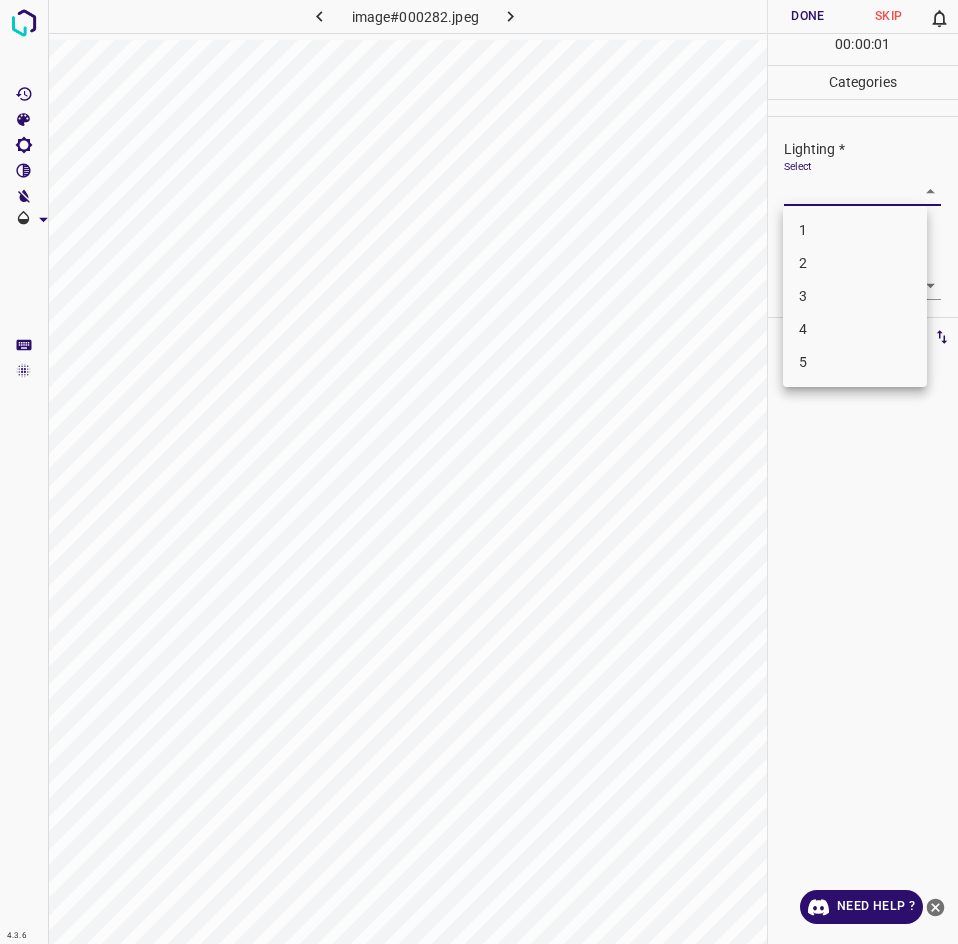 click on "2" at bounding box center [855, 263] 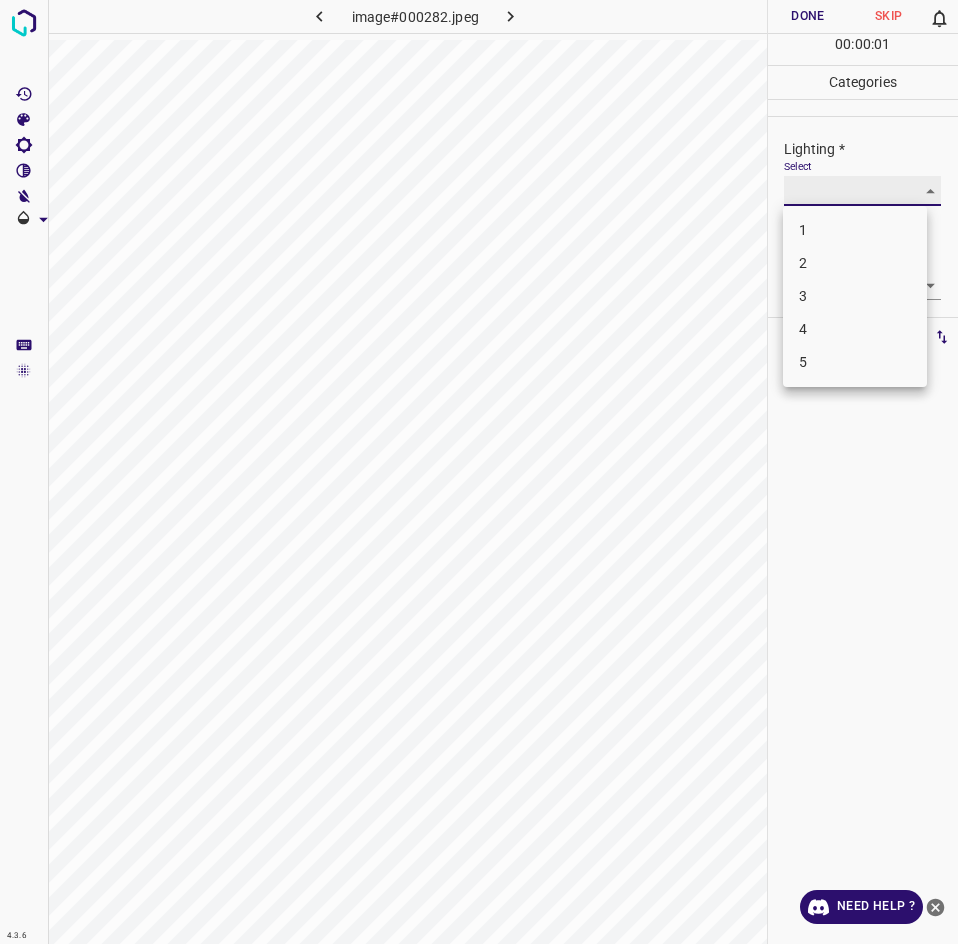 type on "2" 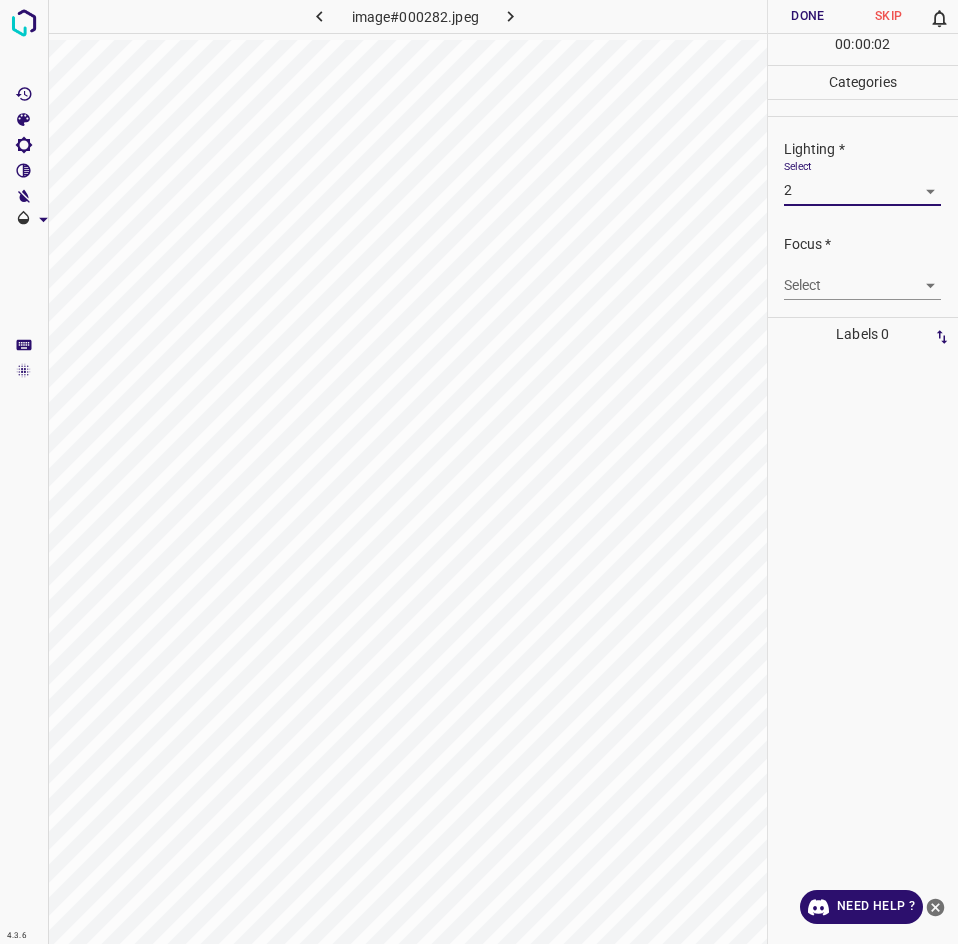click on "4.3.6  image#000282.jpeg Done Skip 0 00   : 00   : 02   Categories Lighting *  Select 2 2 Focus *  Select ​ Overall *  Select ​ Labels   0 Categories 1 Lighting 2 Focus 3 Overall Tools Space Change between modes (Draw & Edit) I Auto labeling R Restore zoom M Zoom in N Zoom out Delete Delete selecte label Filters Z Restore filters X Saturation filter C Brightness filter V Contrast filter B Gray scale filter General O Download Need Help ? - Text - Hide - Delete" at bounding box center [479, 472] 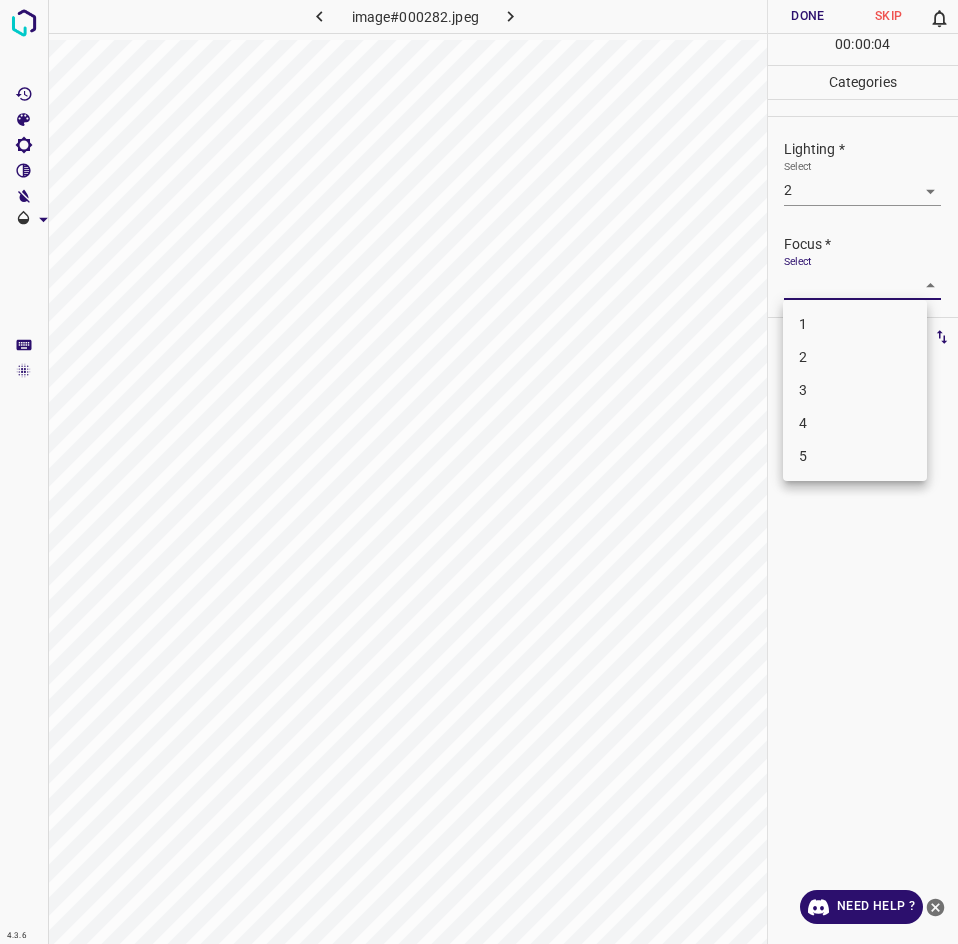 click on "1" at bounding box center (855, 324) 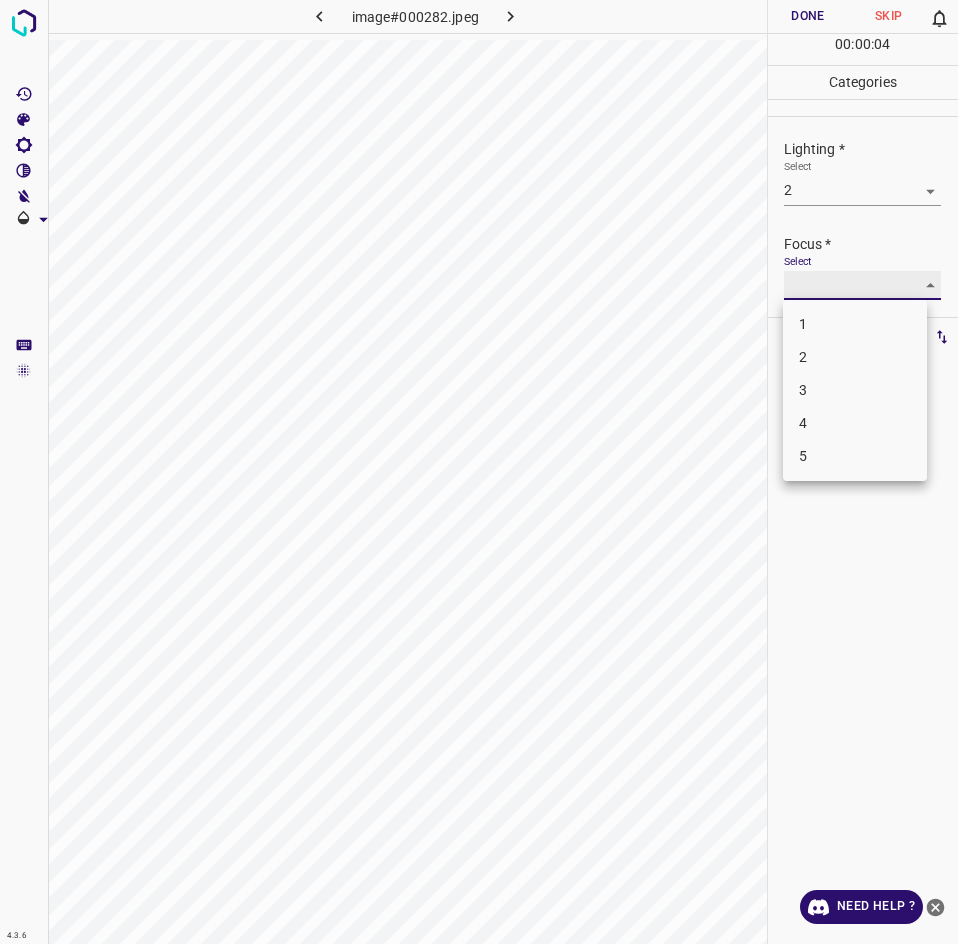 type on "1" 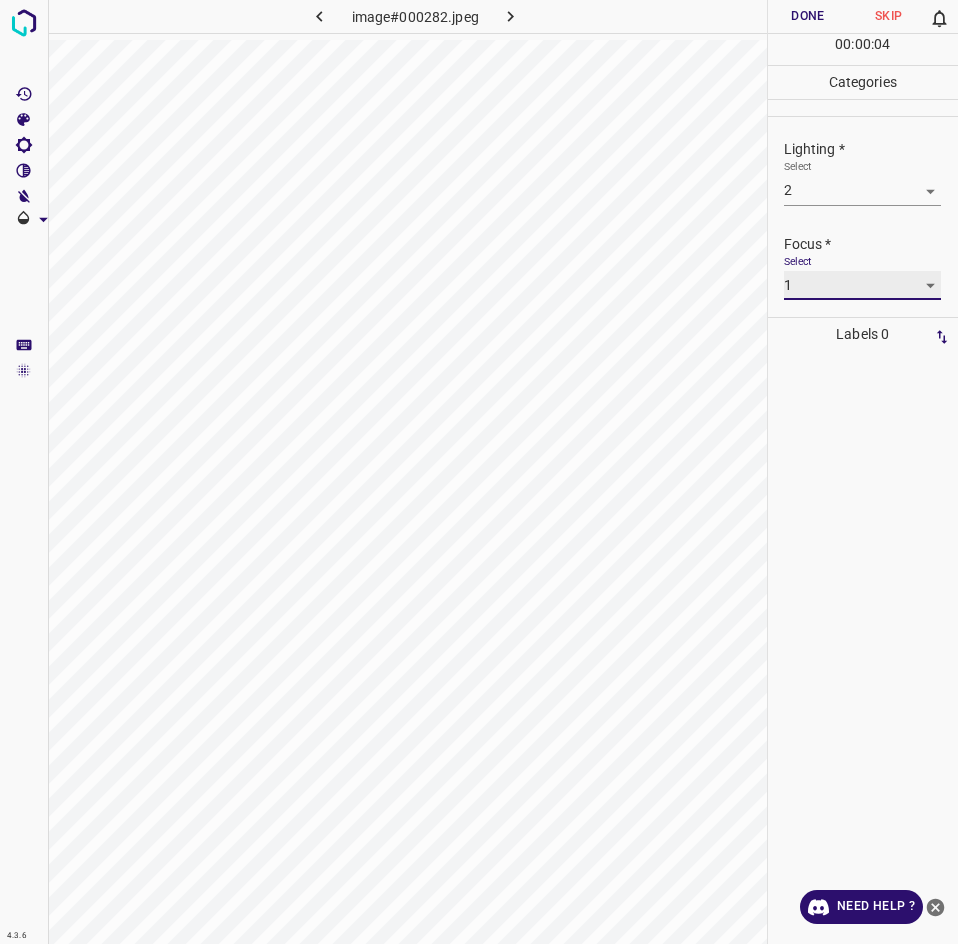 scroll, scrollTop: 24, scrollLeft: 0, axis: vertical 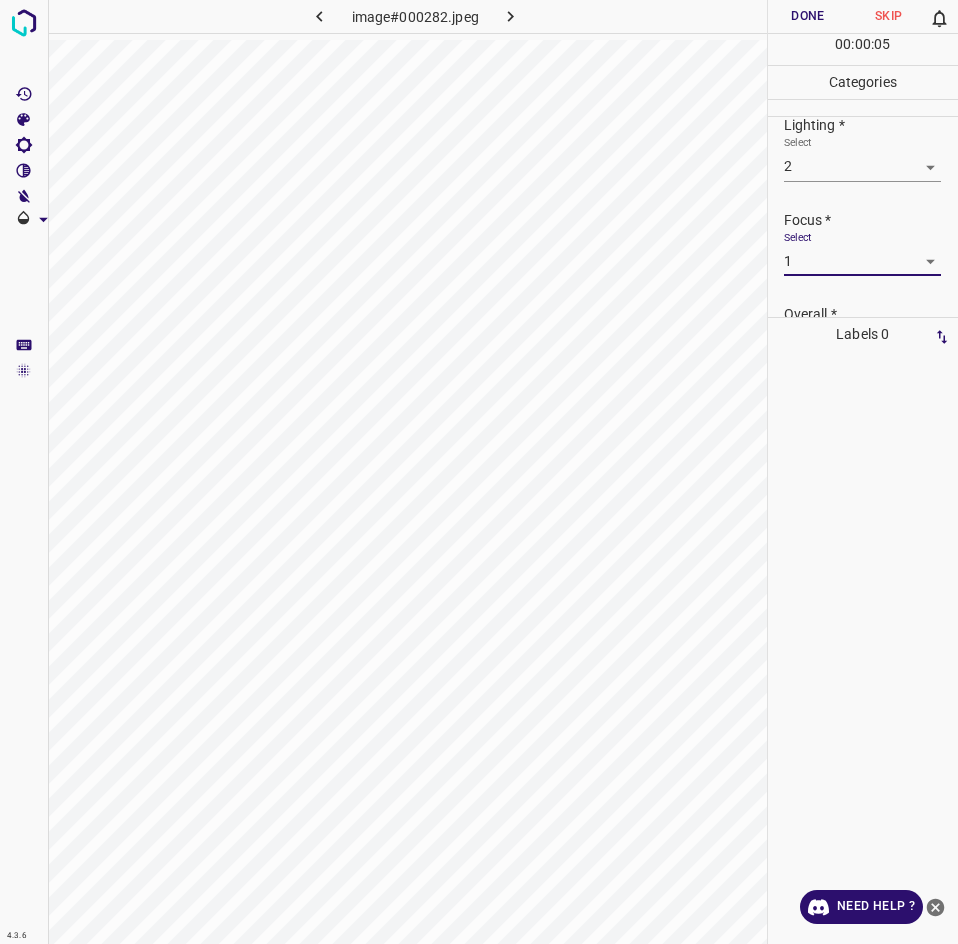 click on "Overall *" at bounding box center (871, 314) 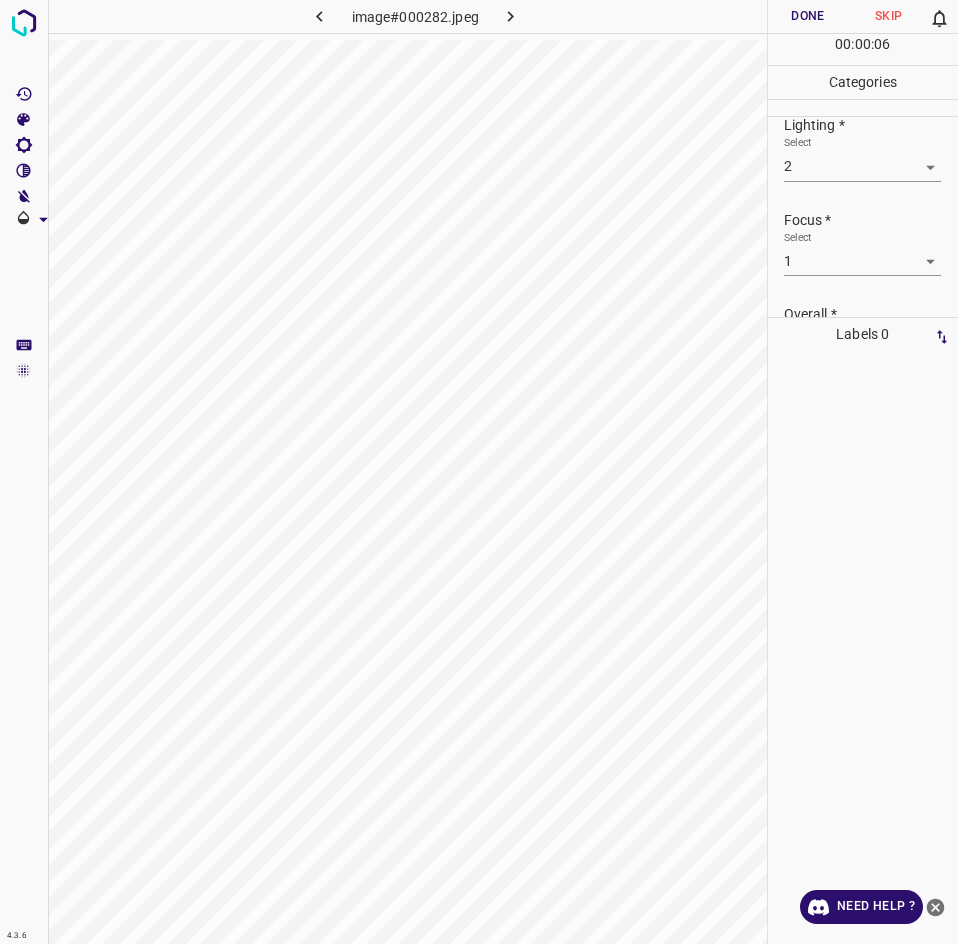 scroll, scrollTop: 98, scrollLeft: 0, axis: vertical 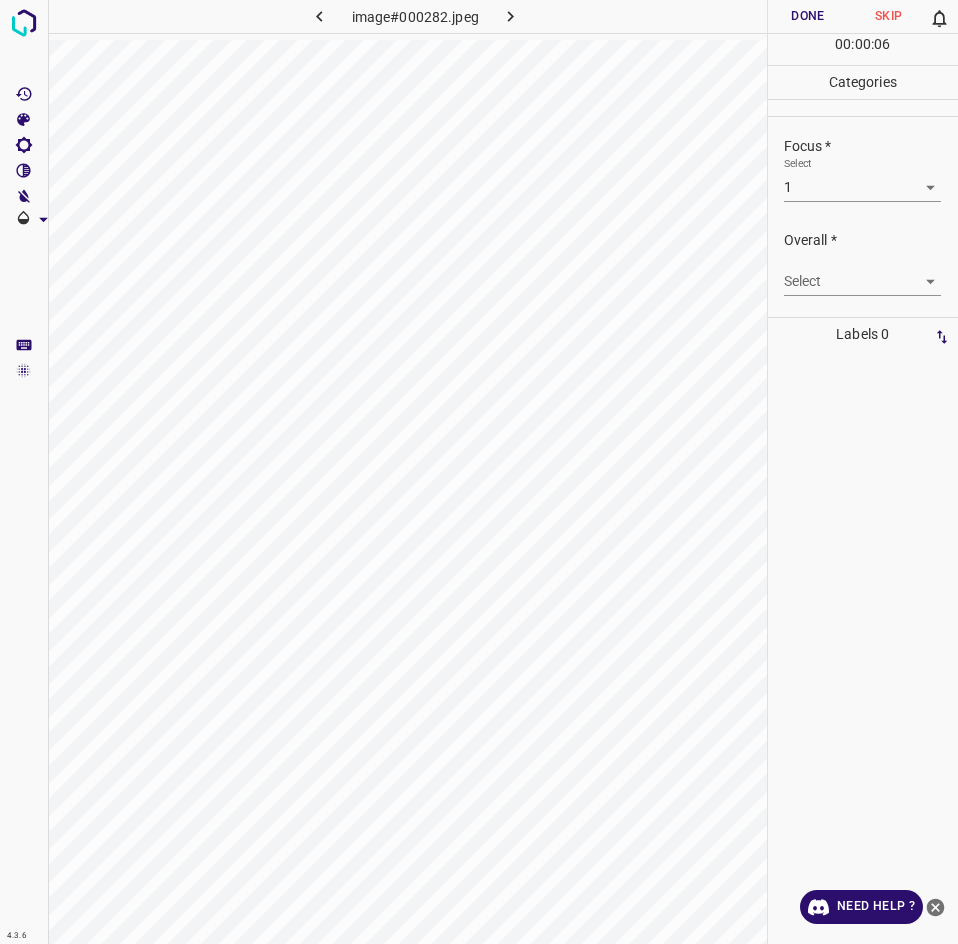 click on "4.3.6  image#000282.jpeg Done Skip 0 00   : 00   : 06   Categories Lighting *  Select 2 2 Focus *  Select 1 1 Overall *  Select ​ Labels   0 Categories 1 Lighting 2 Focus 3 Overall Tools Space Change between modes (Draw & Edit) I Auto labeling R Restore zoom M Zoom in N Zoom out Delete Delete selecte label Filters Z Restore filters X Saturation filter C Brightness filter V Contrast filter B Gray scale filter General O Download Need Help ? - Text - Hide - Delete" at bounding box center (479, 472) 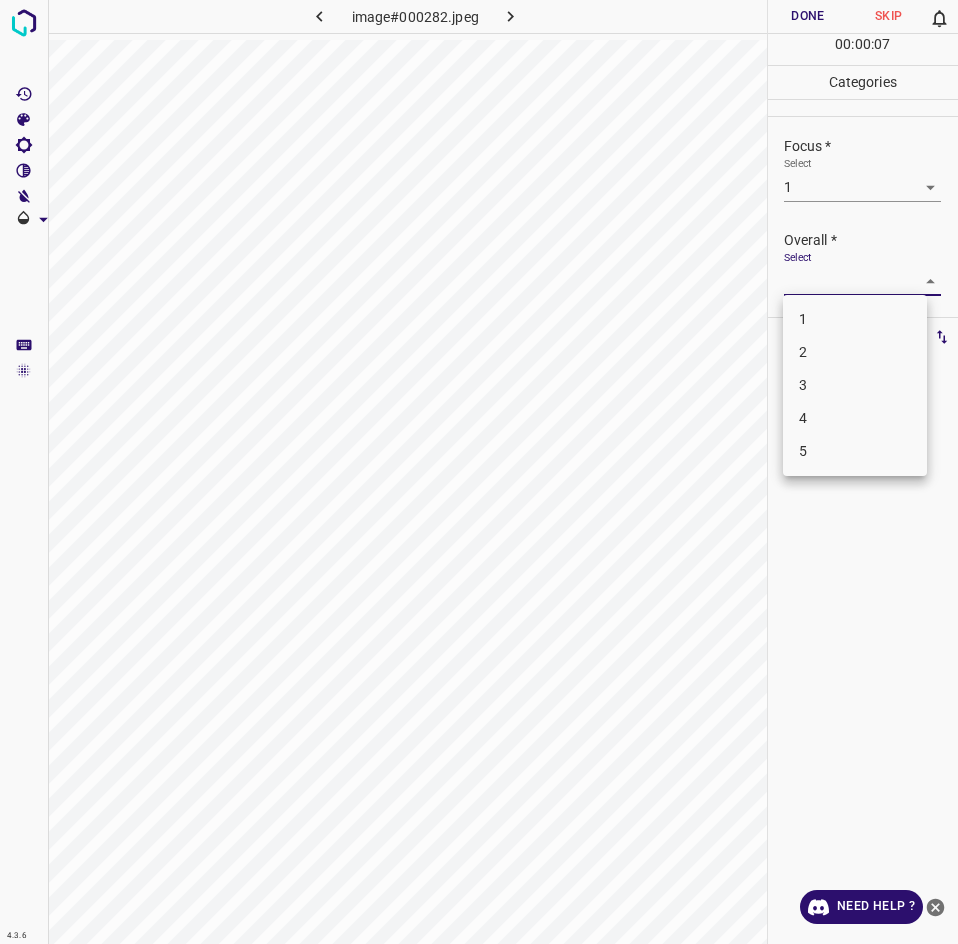 click on "1" at bounding box center (855, 319) 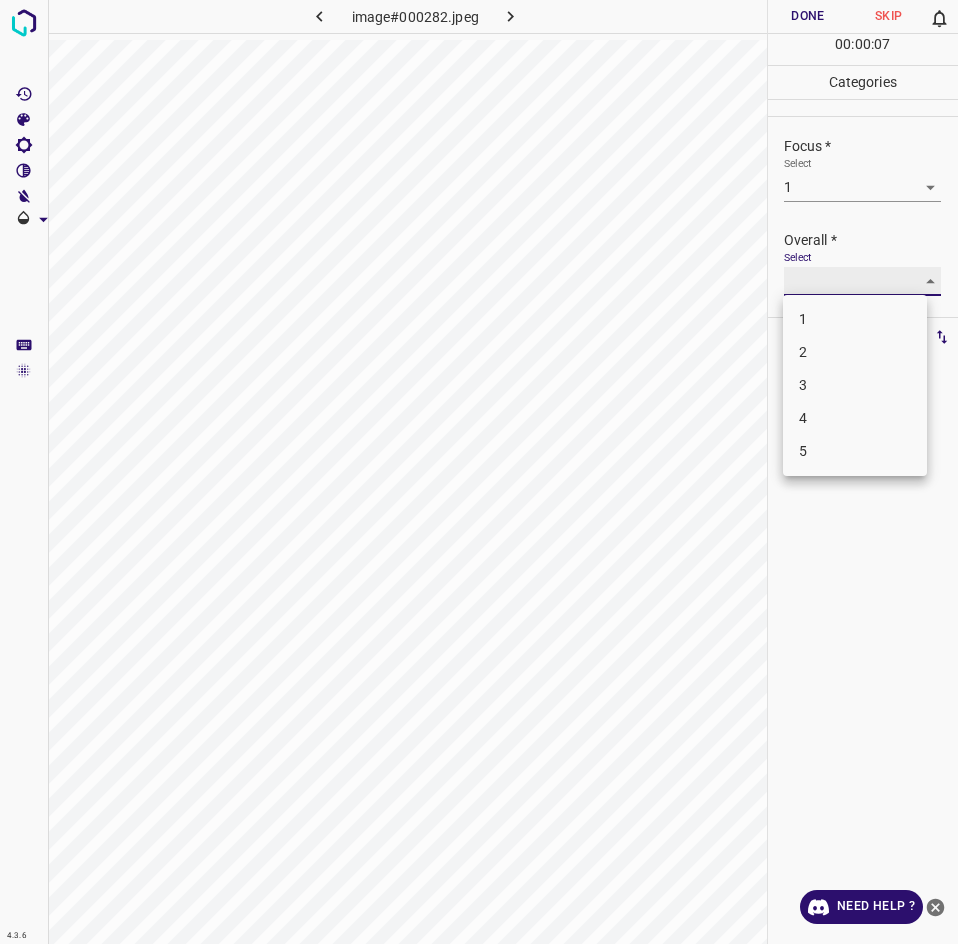type on "1" 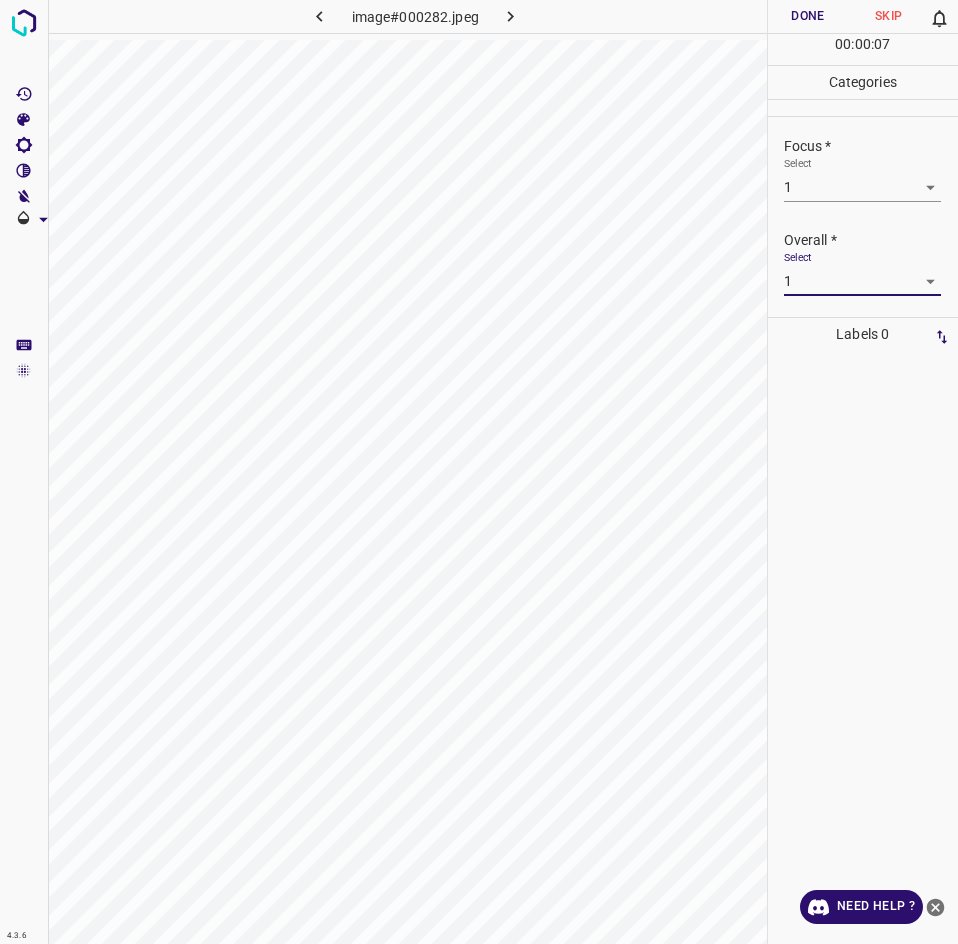 click on "Done" at bounding box center (808, 16) 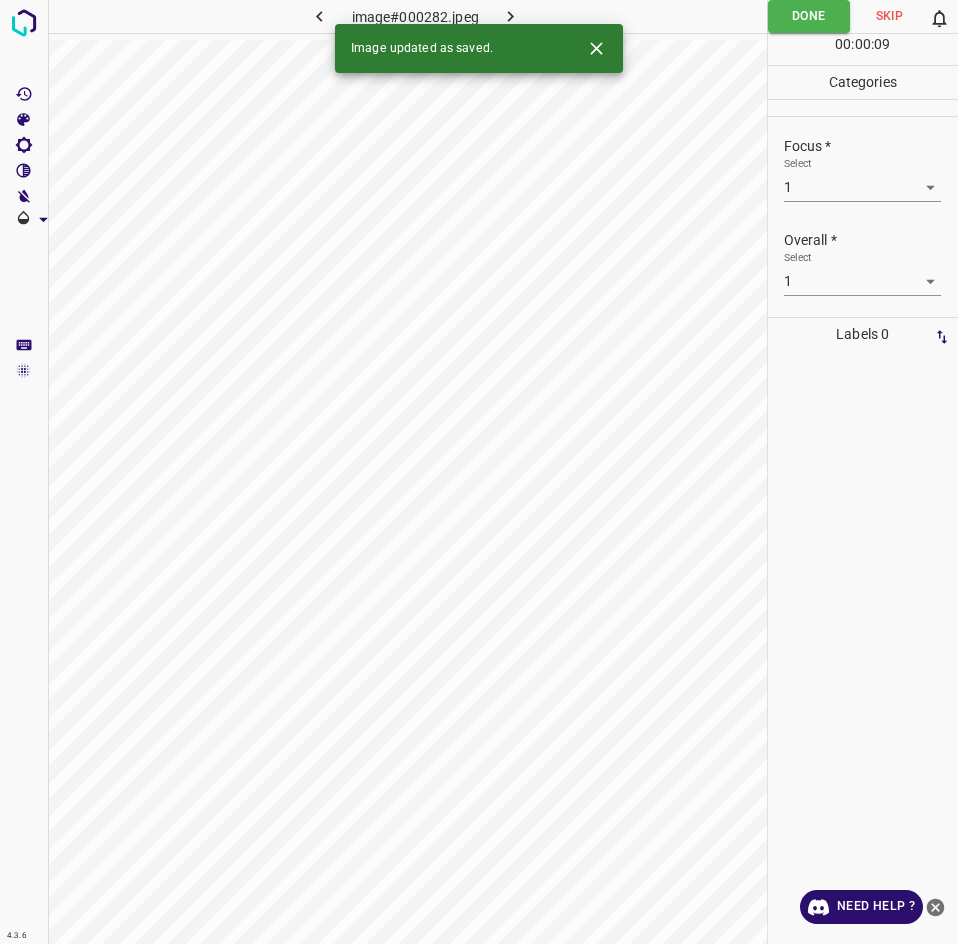 click 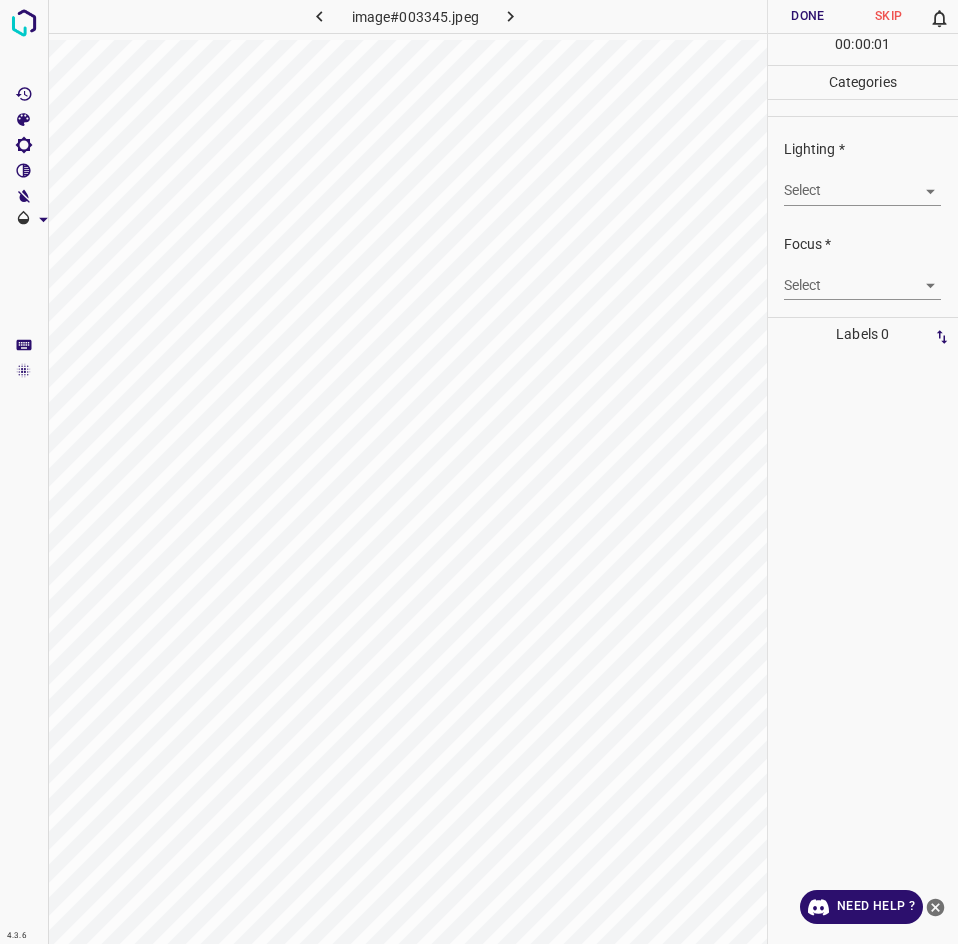 click on "4.3.6  image#003345.jpeg Done Skip 0 00   : 00   : 01   Categories Lighting *  Select ​ Focus *  Select ​ Overall *  Select ​ Labels   0 Categories 1 Lighting 2 Focus 3 Overall Tools Space Change between modes (Draw & Edit) I Auto labeling R Restore zoom M Zoom in N Zoom out Delete Delete selecte label Filters Z Restore filters X Saturation filter C Brightness filter V Contrast filter B Gray scale filter General O Download Need Help ? - Text - Hide - Delete" at bounding box center [479, 472] 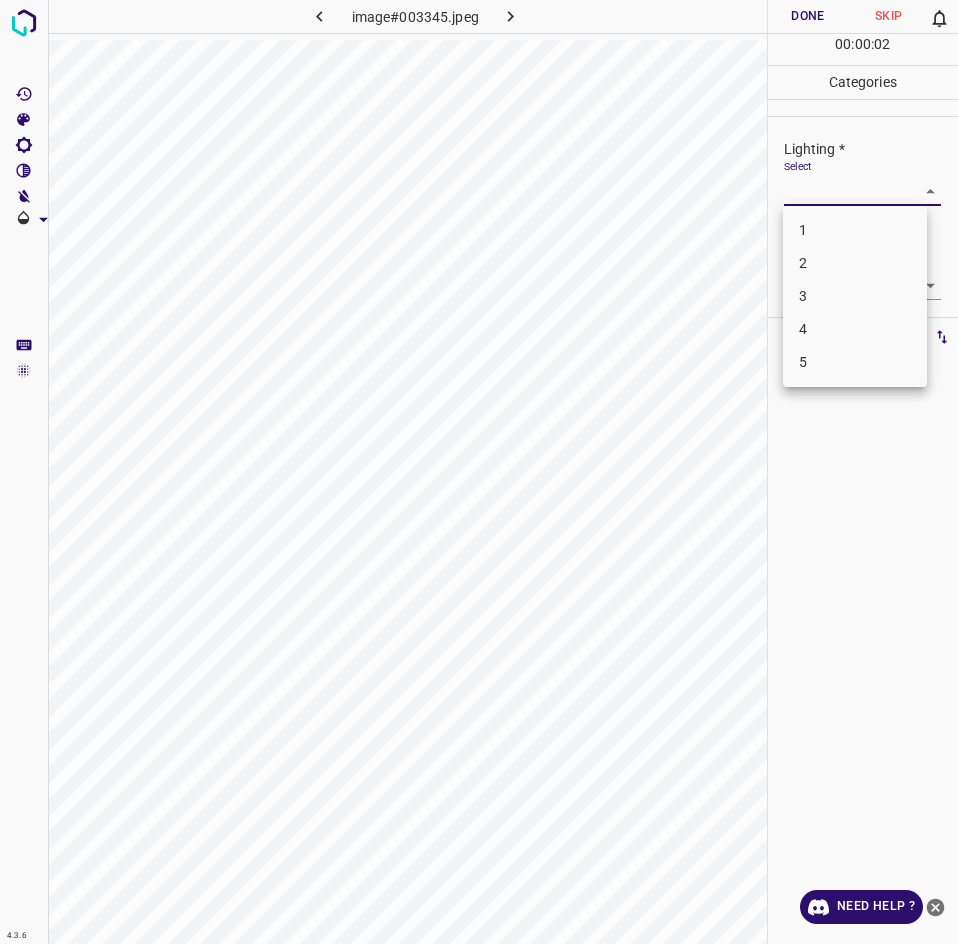click on "3" at bounding box center (855, 296) 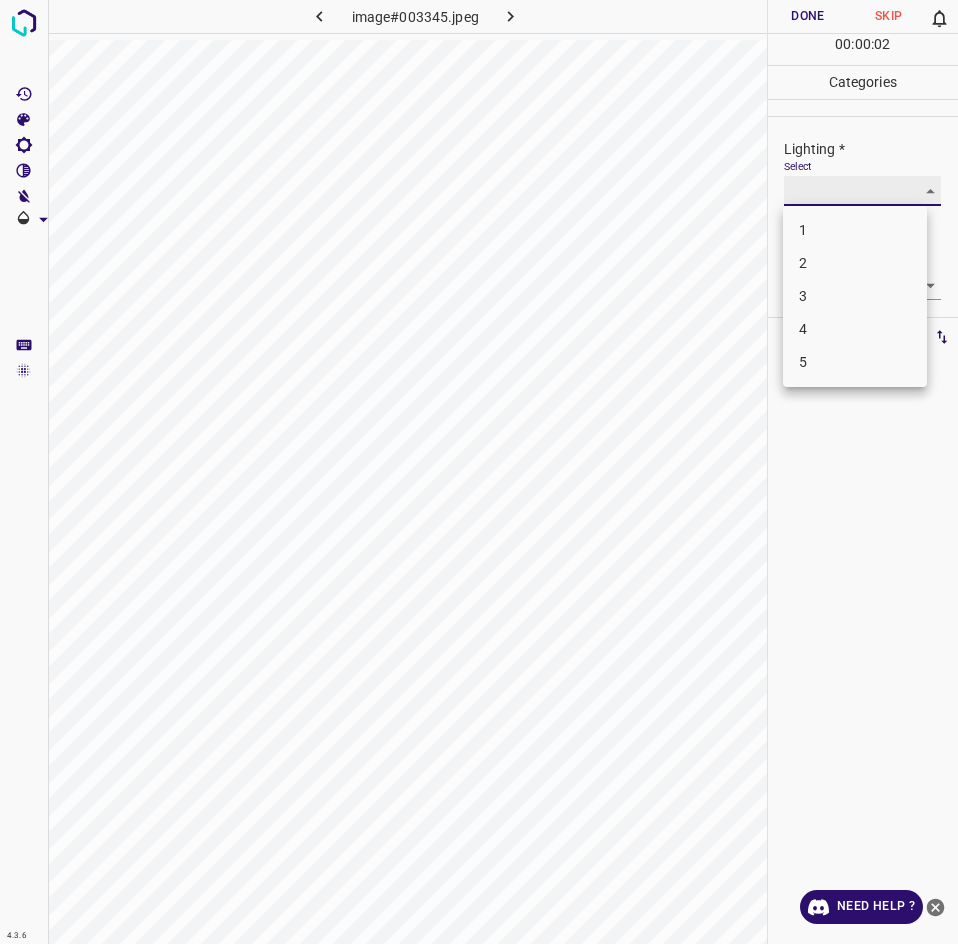 type on "3" 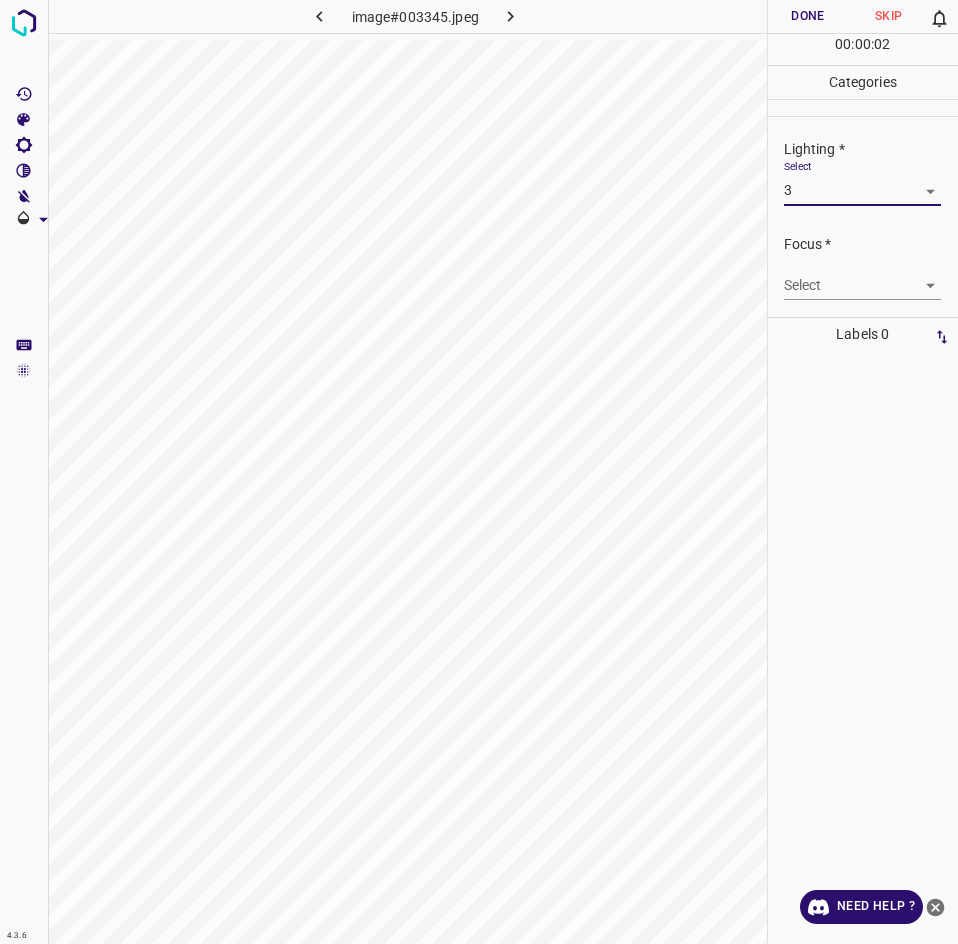 click on "4.3.6  image#003345.jpeg Done Skip 0 00   : 00   : 02   Categories Lighting *  Select 3 3 Focus *  Select ​ Overall *  Select ​ Labels   0 Categories 1 Lighting 2 Focus 3 Overall Tools Space Change between modes (Draw & Edit) I Auto labeling R Restore zoom M Zoom in N Zoom out Delete Delete selecte label Filters Z Restore filters X Saturation filter C Brightness filter V Contrast filter B Gray scale filter General O Download Need Help ? - Text - Hide - Delete" at bounding box center (479, 472) 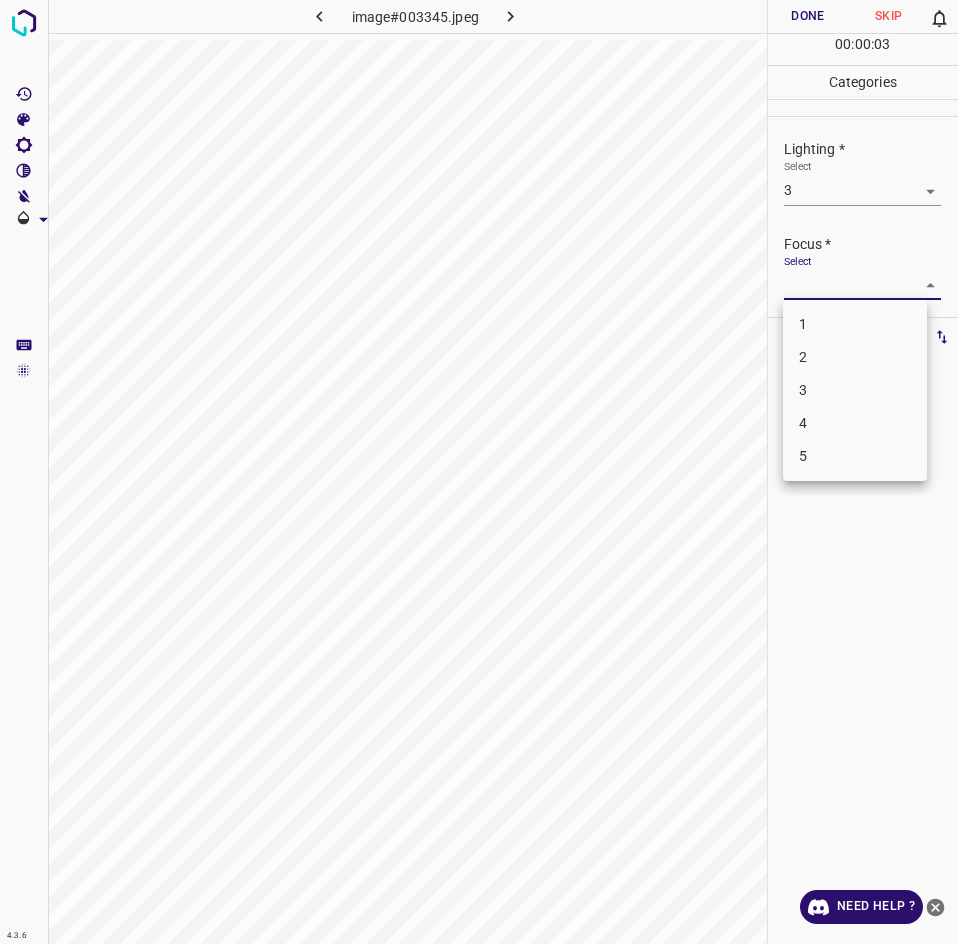 click on "3" at bounding box center [855, 390] 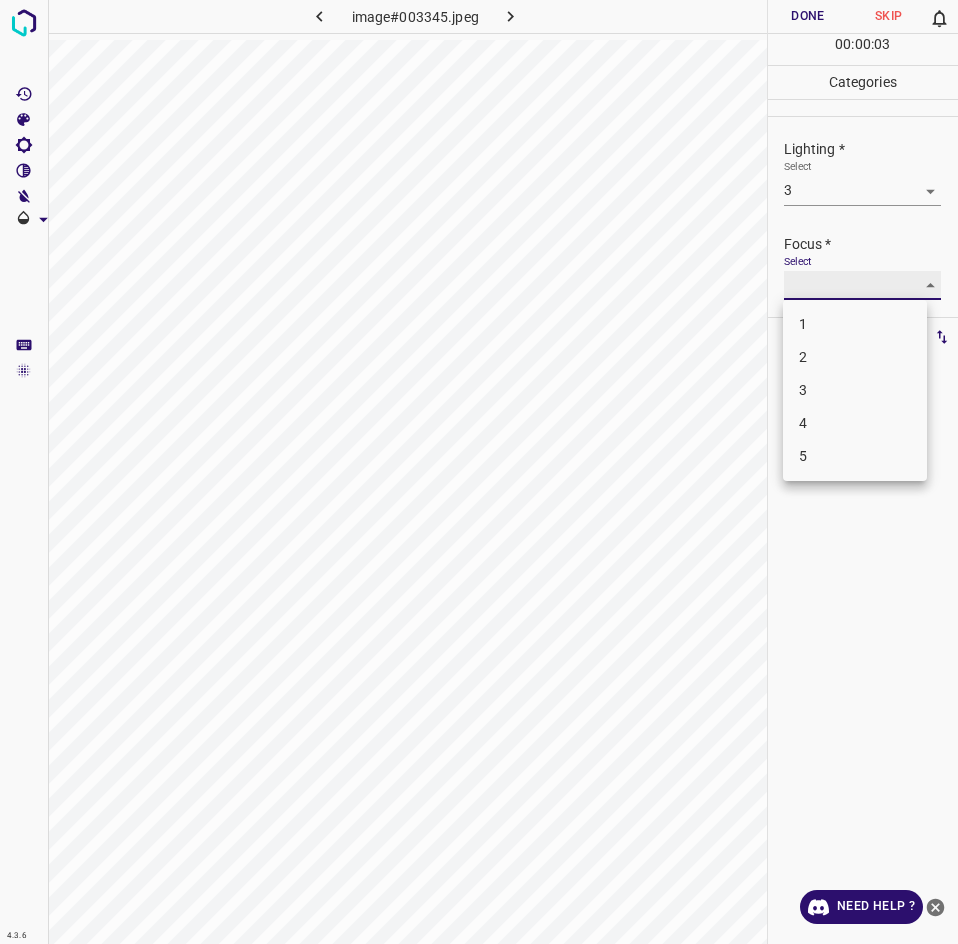 type on "3" 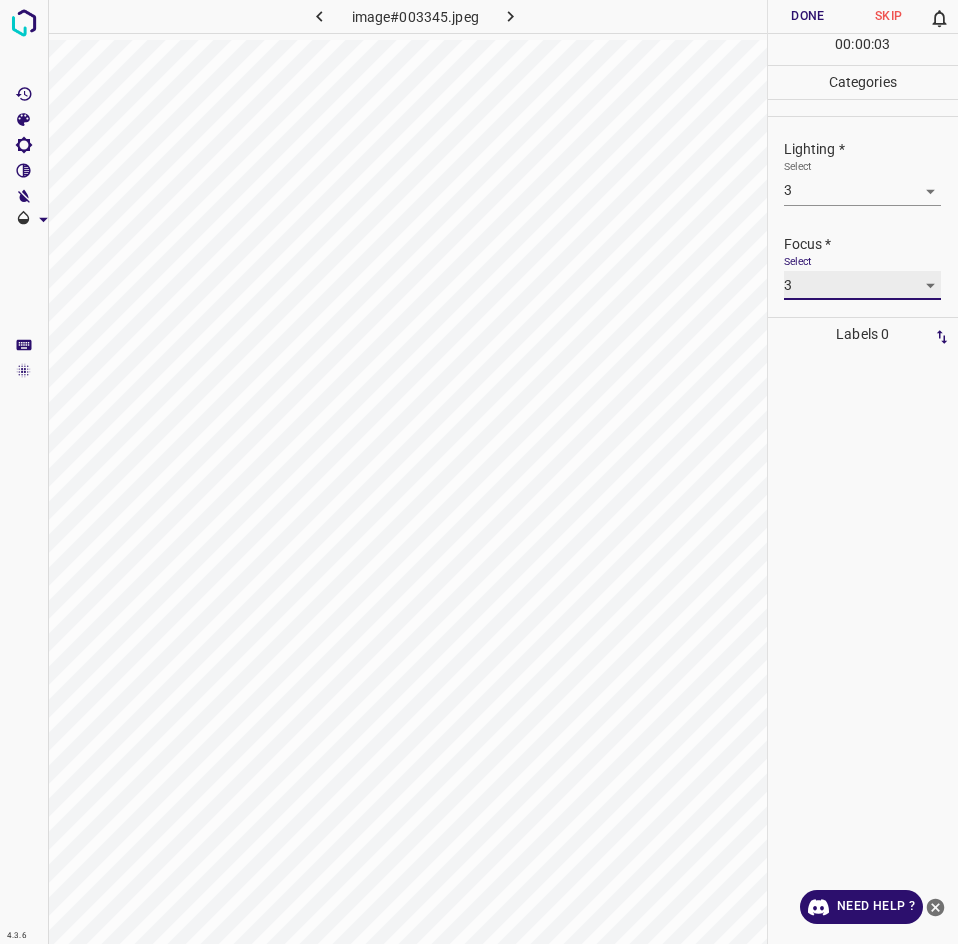 scroll, scrollTop: 89, scrollLeft: 0, axis: vertical 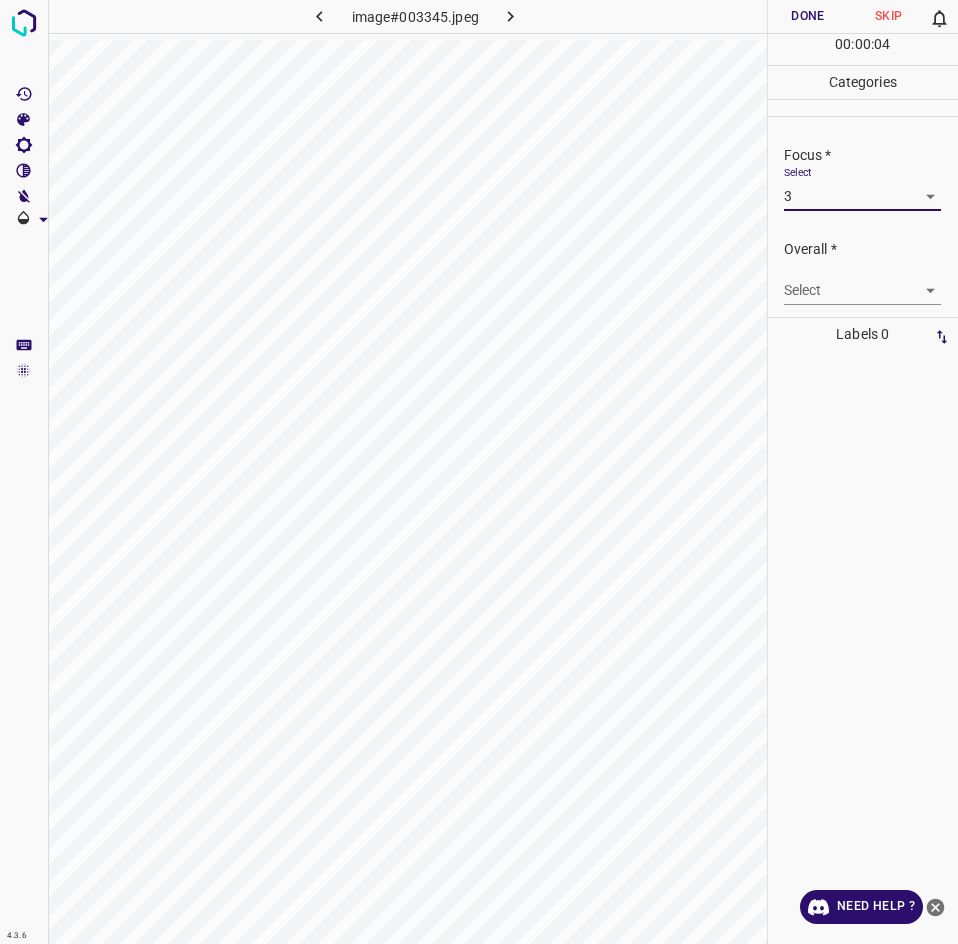 click on "4.3.6  image#003345.jpeg Done Skip 0 00   : 00   : 04   Categories Lighting *  Select 3 3 Focus *  Select 3 3 Overall *  Select ​ Labels   0 Categories 1 Lighting 2 Focus 3 Overall Tools Space Change between modes (Draw & Edit) I Auto labeling R Restore zoom M Zoom in N Zoom out Delete Delete selecte label Filters Z Restore filters X Saturation filter C Brightness filter V Contrast filter B Gray scale filter General O Download Need Help ? - Text - Hide - Delete" at bounding box center (479, 472) 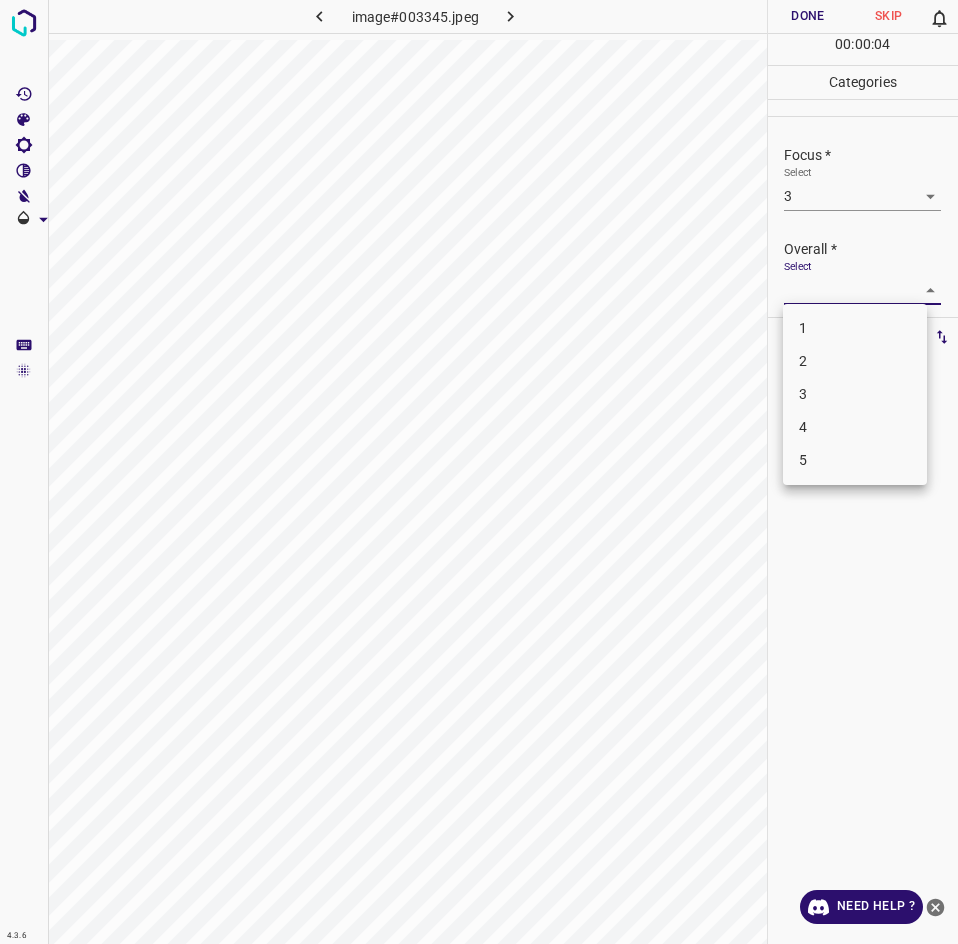 click on "3" at bounding box center (855, 394) 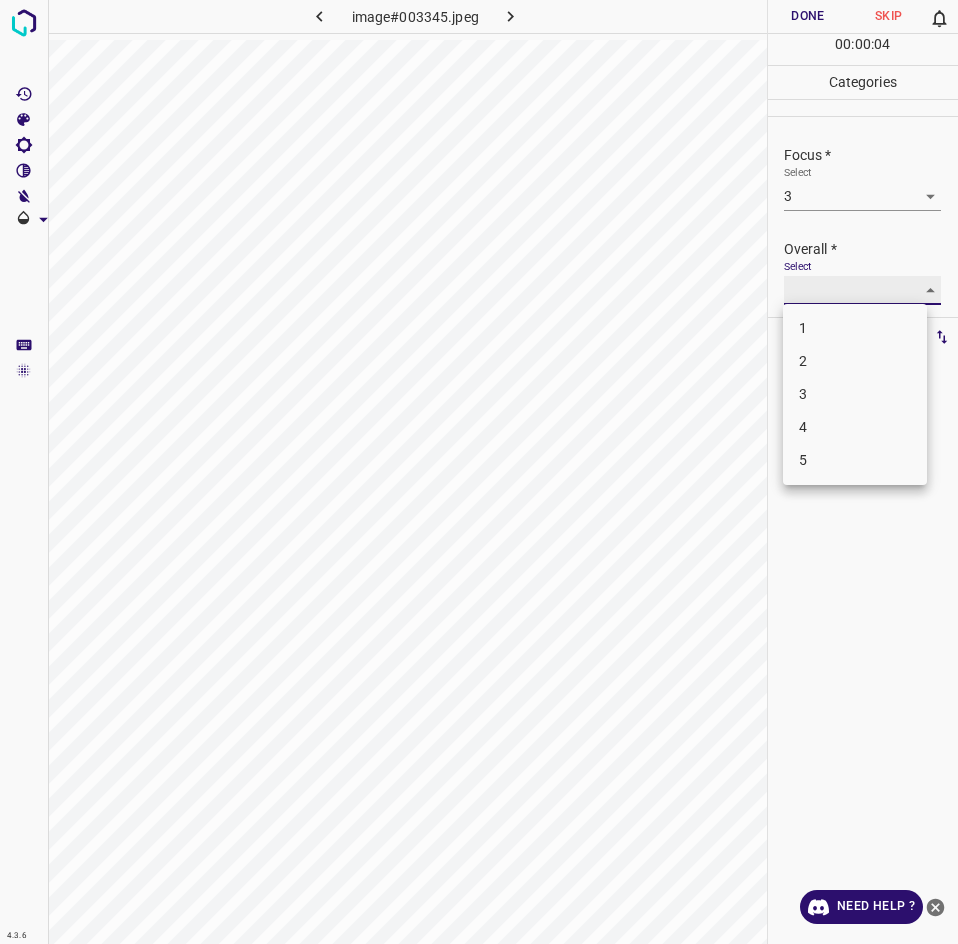 type 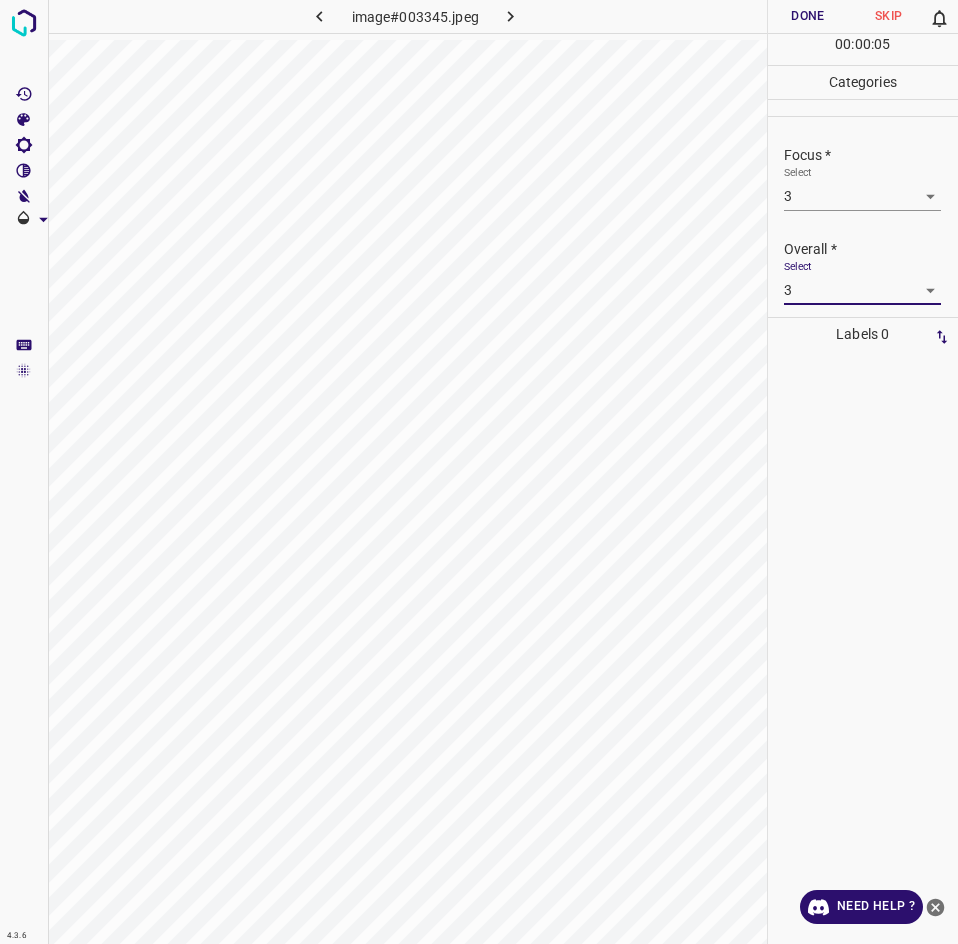 click on "Done" at bounding box center (808, 16) 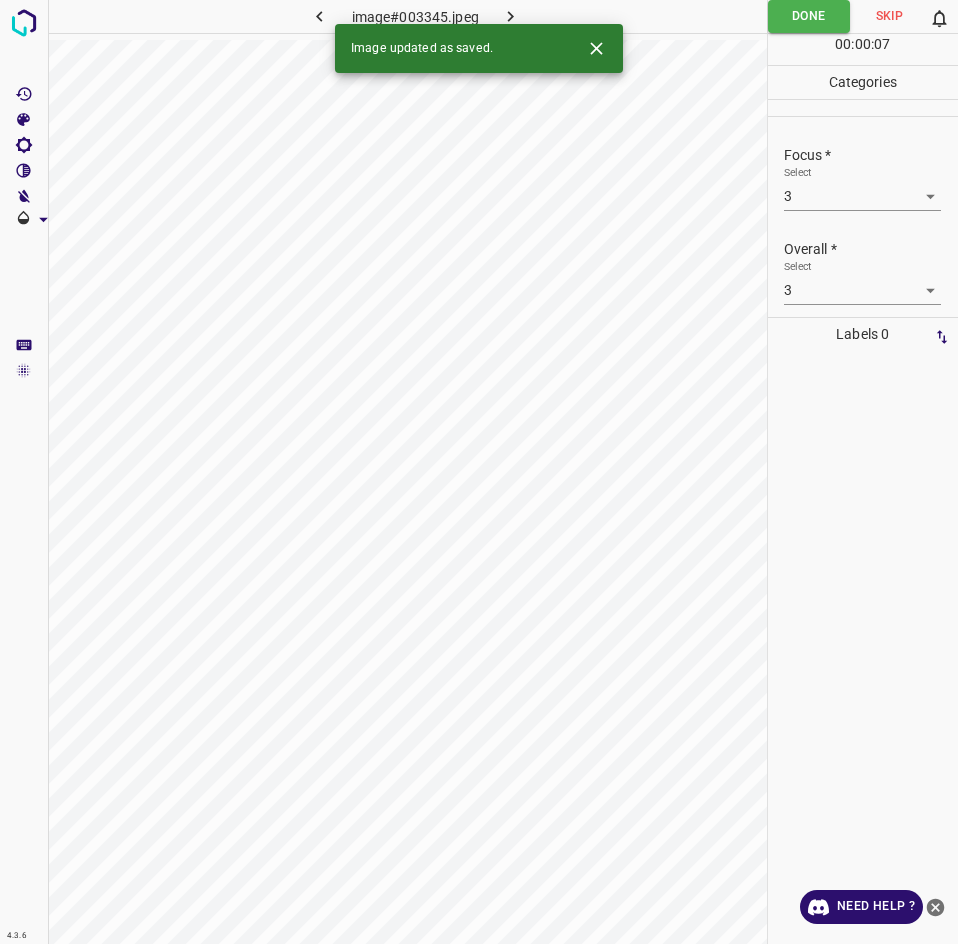 click 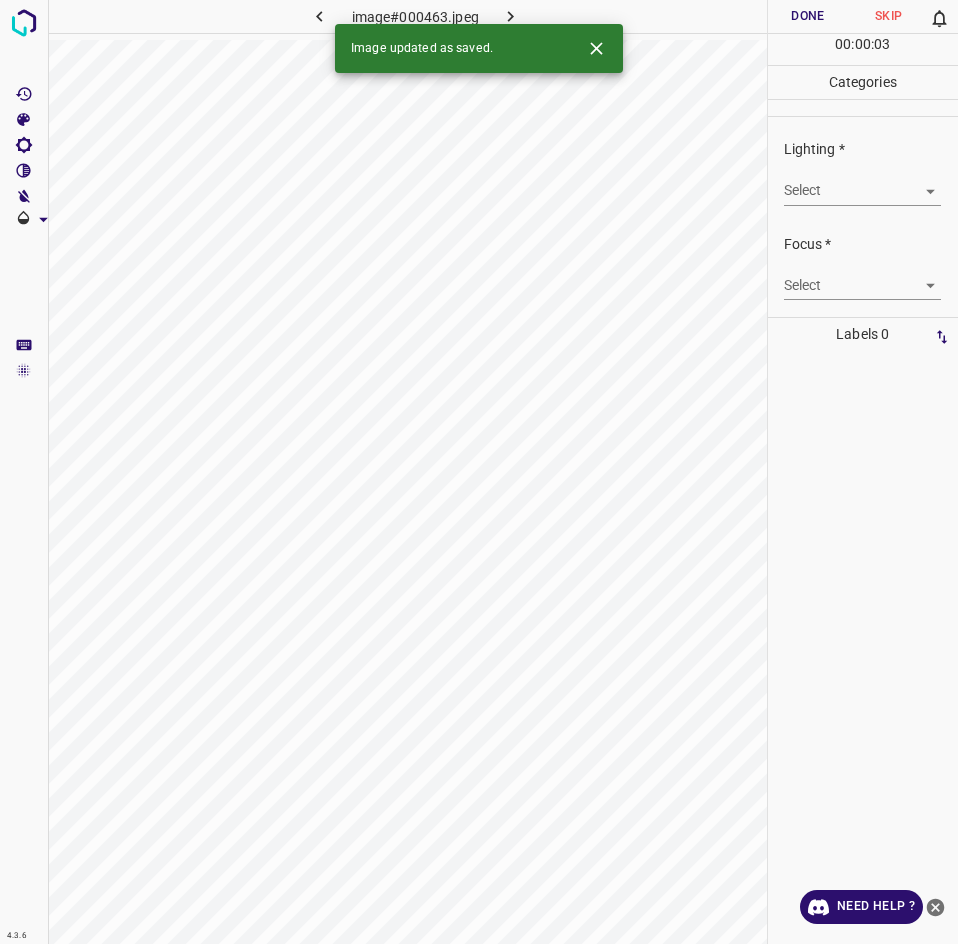 click on "4.3.6  image#000463.jpeg Done Skip 0 00   : 00   : 03   Categories Lighting *  Select ​ Focus *  Select ​ Overall *  Select ​ Labels   0 Categories 1 Lighting 2 Focus 3 Overall Tools Space Change between modes (Draw & Edit) I Auto labeling R Restore zoom M Zoom in N Zoom out Delete Delete selecte label Filters Z Restore filters X Saturation filter C Brightness filter V Contrast filter B Gray scale filter General O Download Image updated as saved. Need Help ? - Text - Hide - Delete" at bounding box center (479, 472) 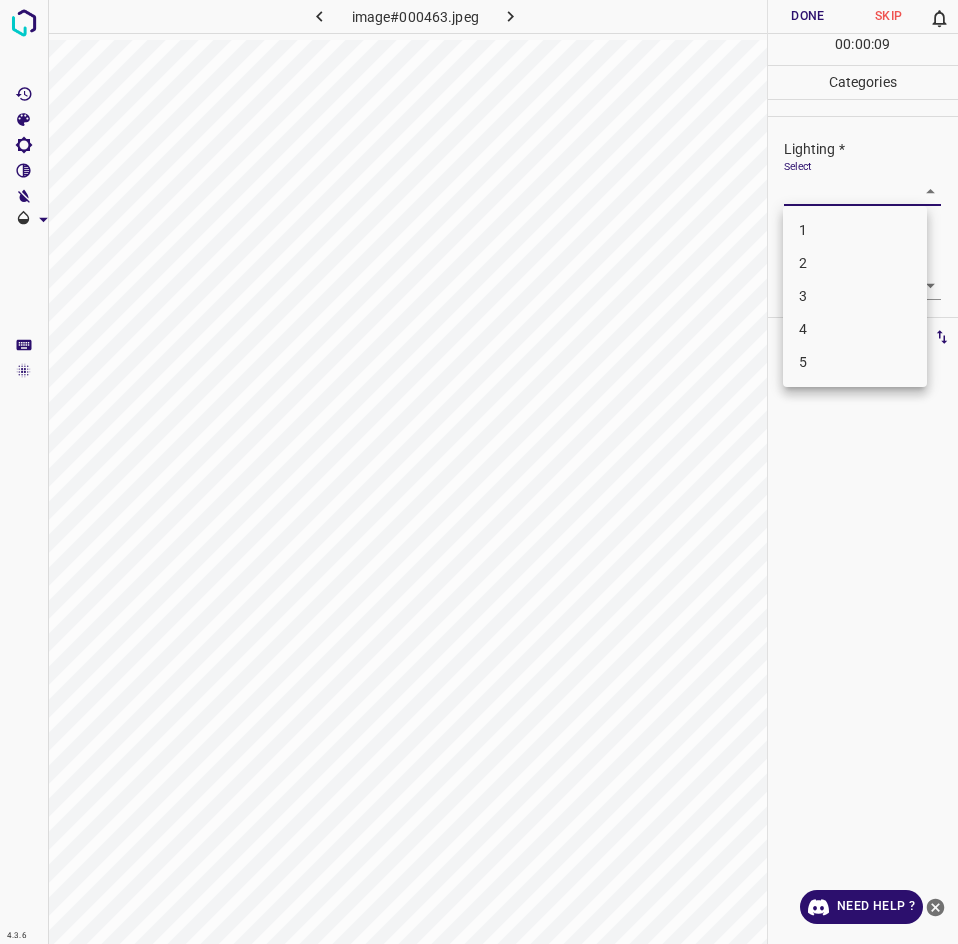 click on "3" at bounding box center (855, 296) 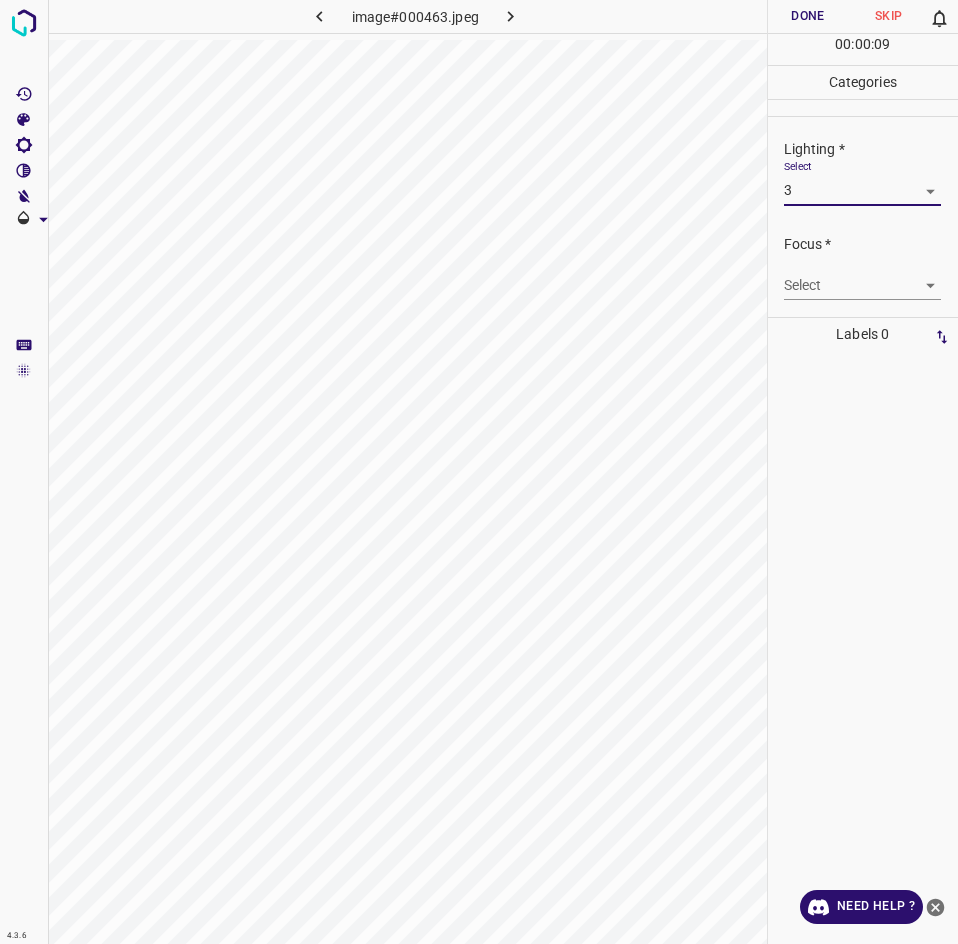 click on "4.3.6  image#000463.jpeg Done Skip 0 00   : 00   : 09   Categories Lighting *  Select 3 3 Focus *  Select ​ Overall *  Select ​ Labels   0 Categories 1 Lighting 2 Focus 3 Overall Tools Space Change between modes (Draw & Edit) I Auto labeling R Restore zoom M Zoom in N Zoom out Delete Delete selecte label Filters Z Restore filters X Saturation filter C Brightness filter V Contrast filter B Gray scale filter General O Download Need Help ? - Text - Hide - Delete" at bounding box center [479, 472] 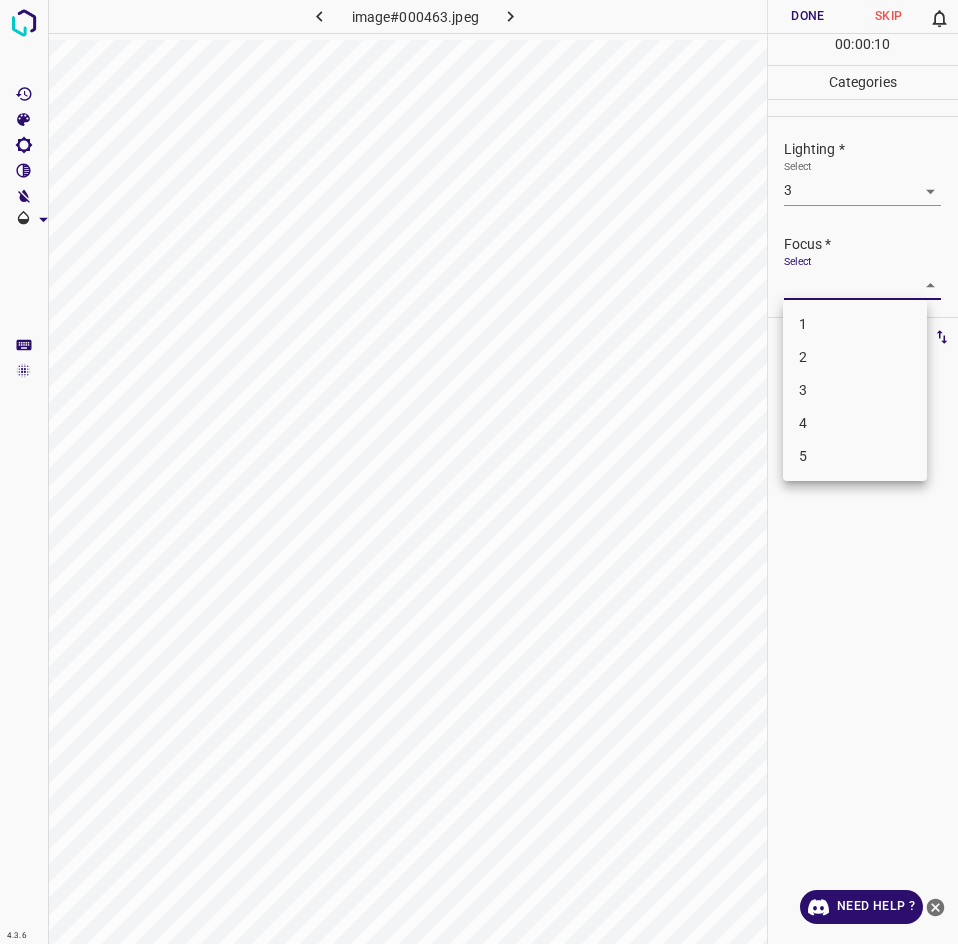 click on "2" at bounding box center (855, 357) 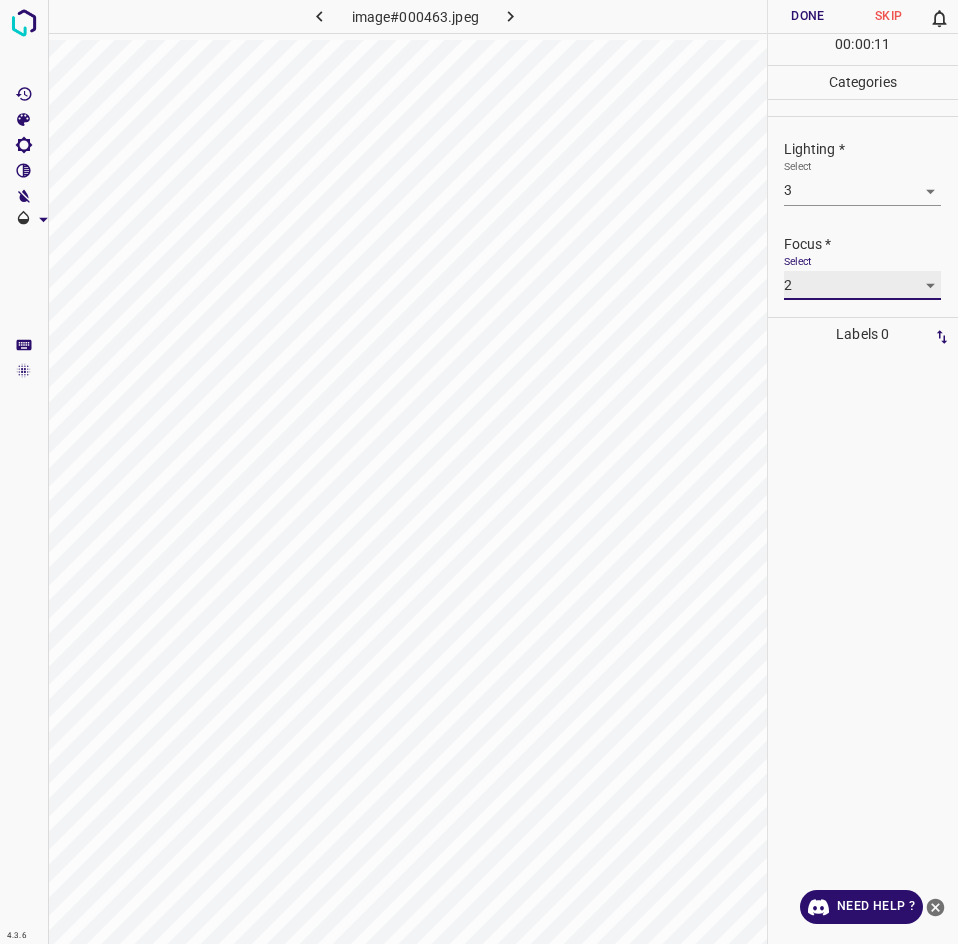 scroll, scrollTop: 98, scrollLeft: 0, axis: vertical 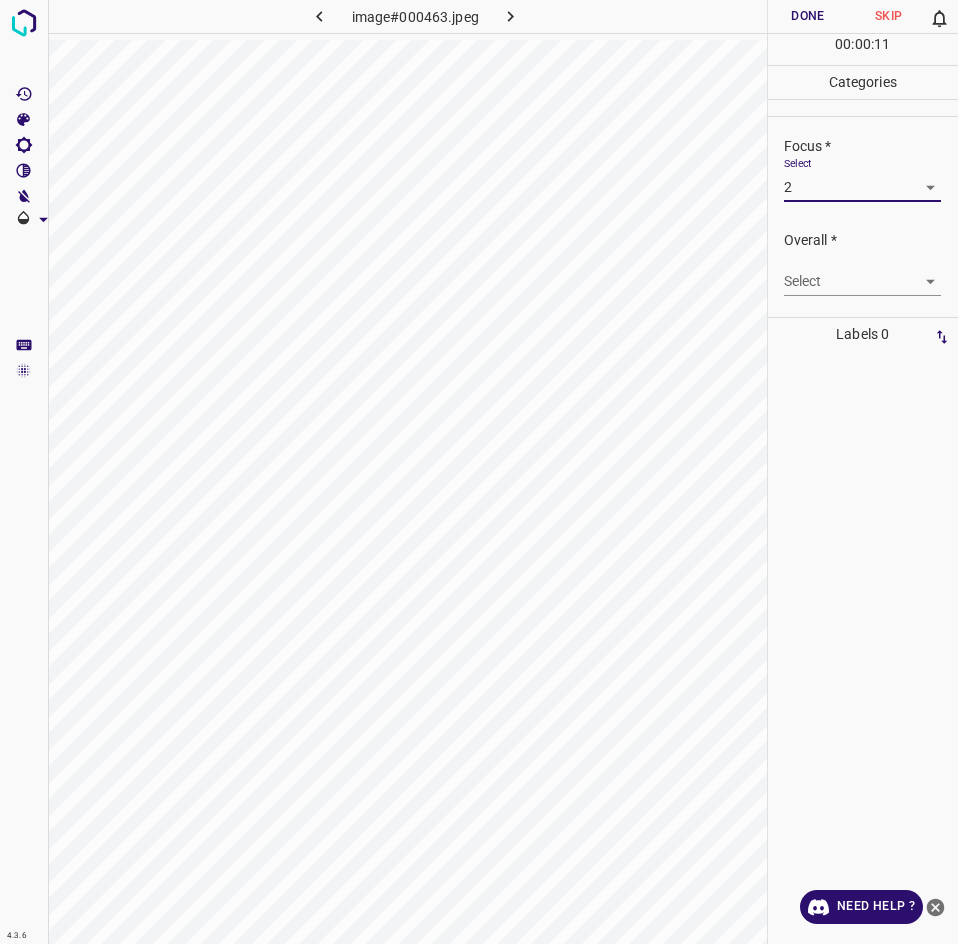click on "4.3.6  image#000463.jpeg Done Skip 0 00   : 00   : 11   Categories Lighting *  Select 3 3 Focus *  Select 2 2 Overall *  Select ​ Labels   0 Categories 1 Lighting 2 Focus 3 Overall Tools Space Change between modes (Draw & Edit) I Auto labeling R Restore zoom M Zoom in N Zoom out Delete Delete selecte label Filters Z Restore filters X Saturation filter C Brightness filter V Contrast filter B Gray scale filter General O Download Need Help ? - Text - Hide - Delete" at bounding box center (479, 472) 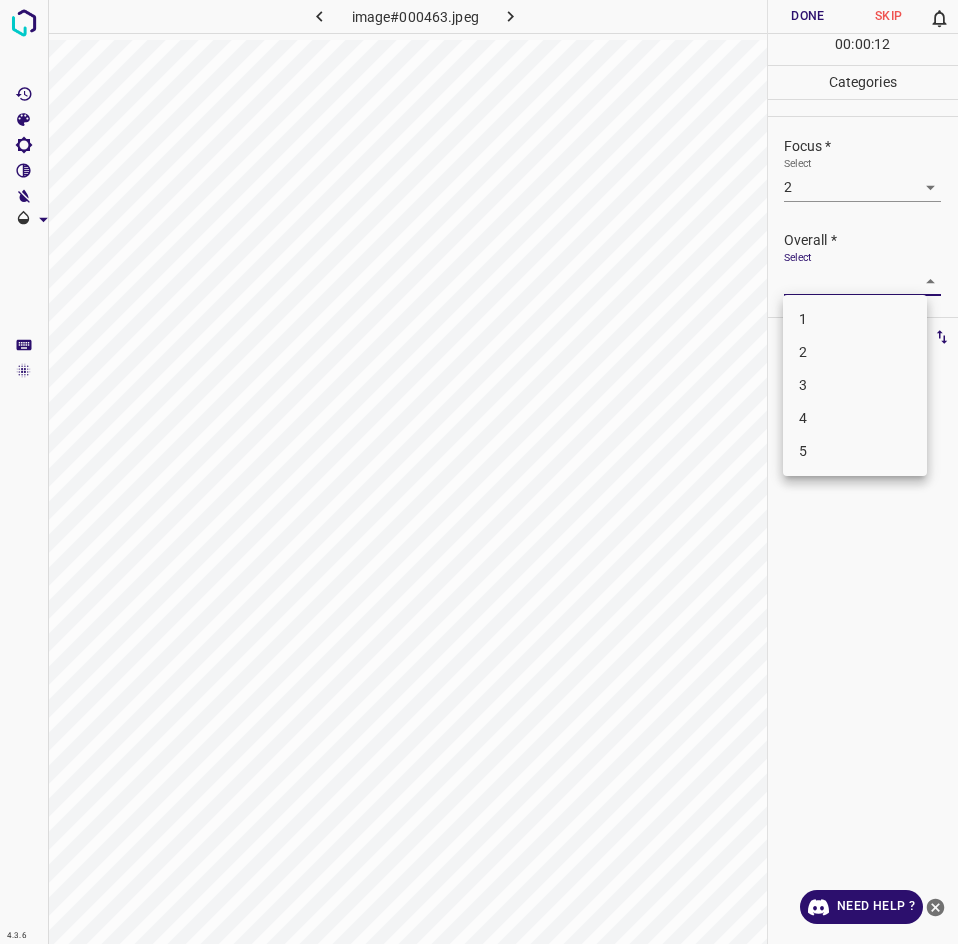click on "2" at bounding box center (855, 352) 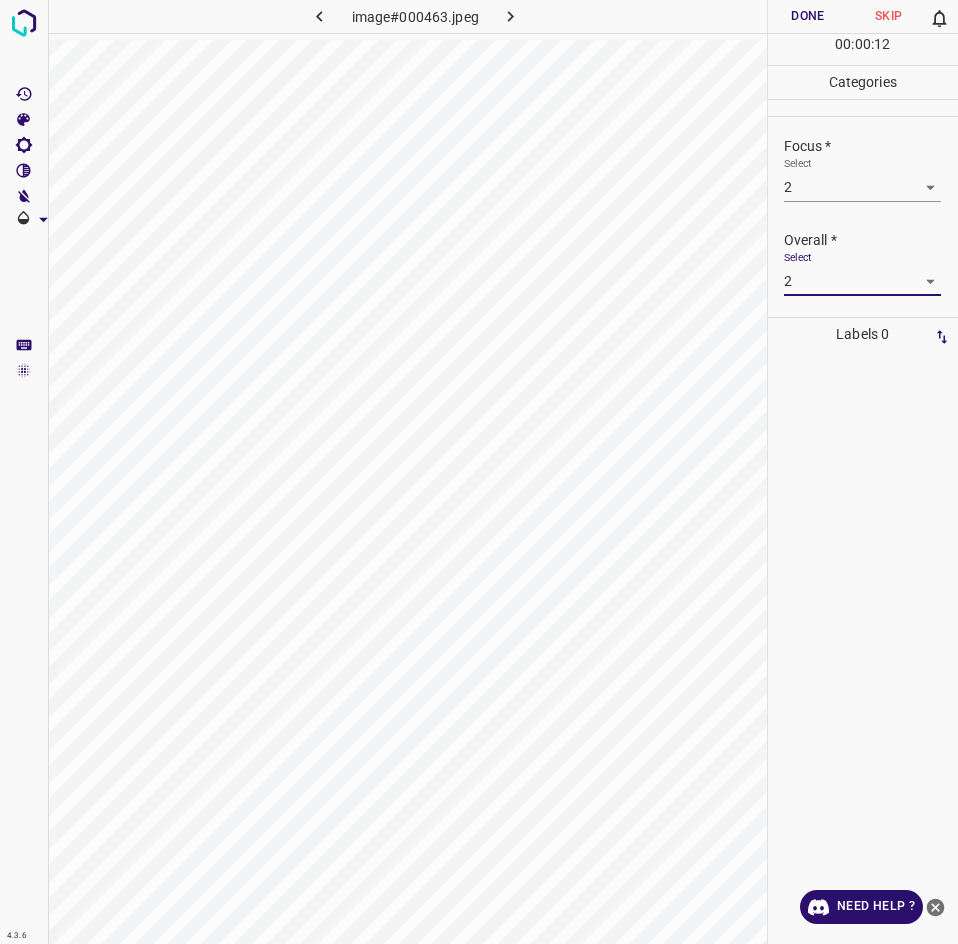 click on "Done" at bounding box center [808, 16] 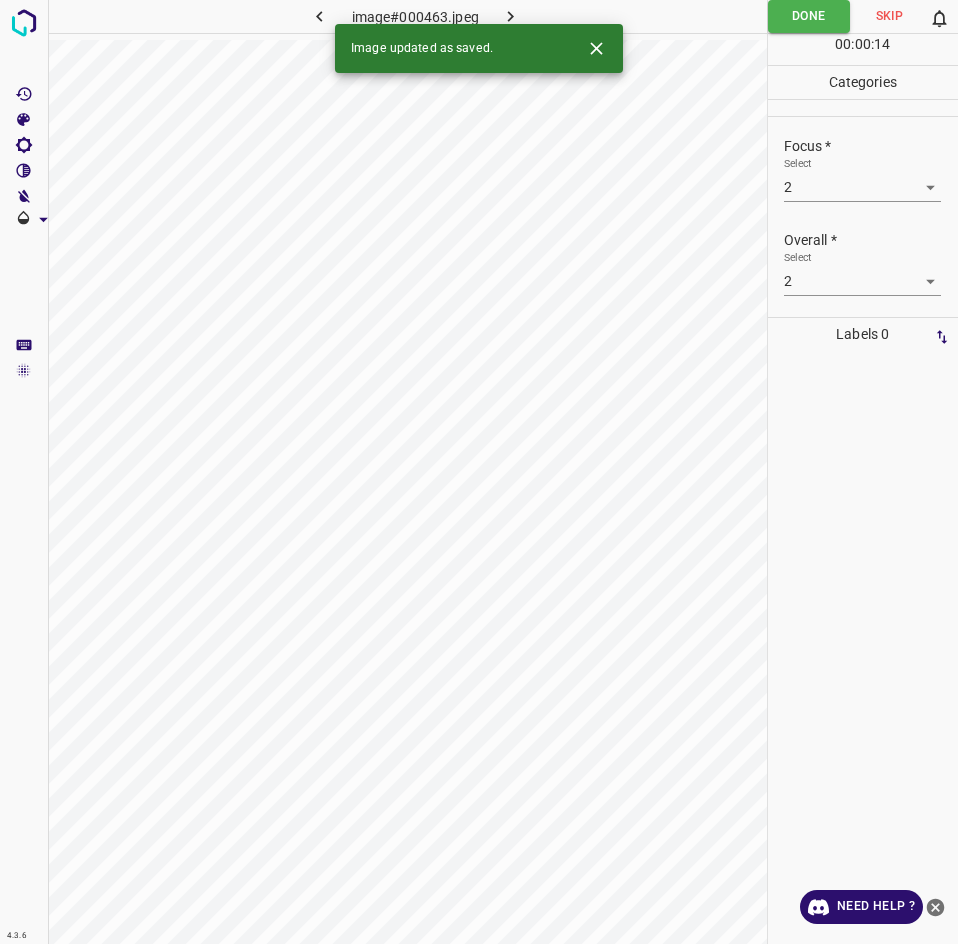 click 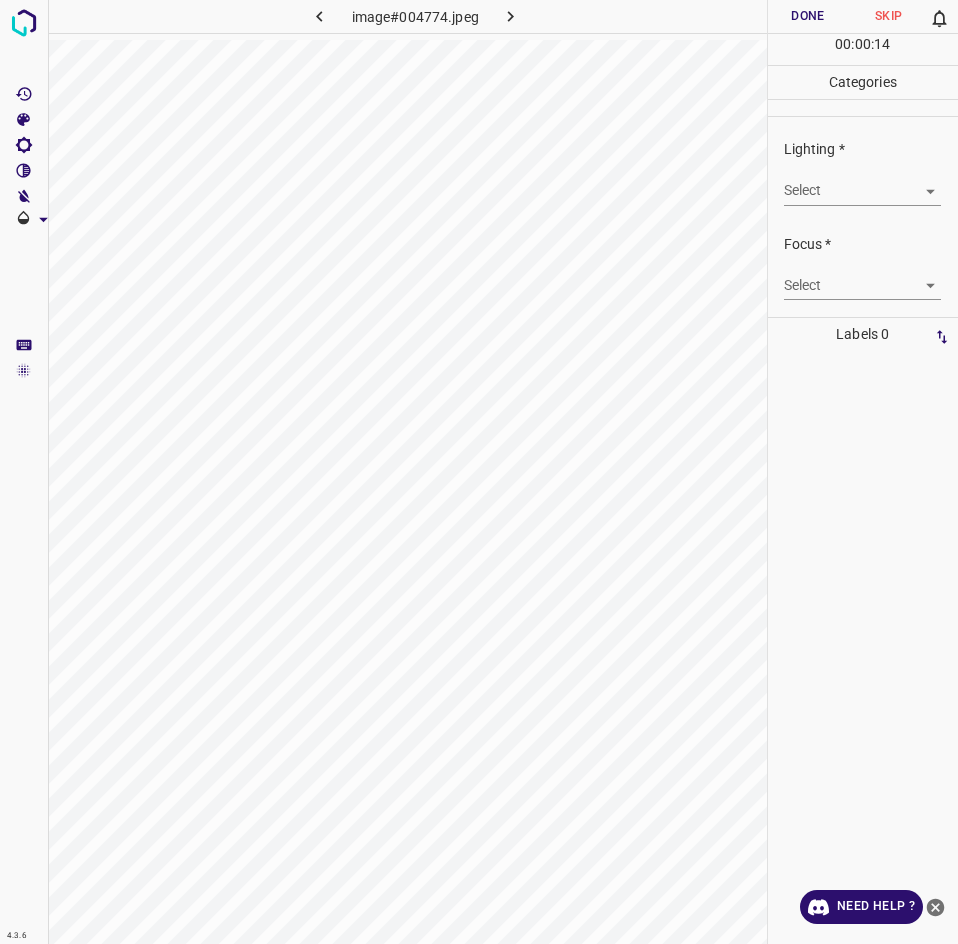 click on "4.3.6  image#004774.jpeg Done Skip 0 00   : 00   : 14   Categories Lighting *  Select ​ Focus *  Select ​ Overall *  Select ​ Labels   0 Categories 1 Lighting 2 Focus 3 Overall Tools Space Change between modes (Draw & Edit) I Auto labeling R Restore zoom M Zoom in N Zoom out Delete Delete selecte label Filters Z Restore filters X Saturation filter C Brightness filter V Contrast filter B Gray scale filter General O Download Need Help ? - Text - Hide - Delete" at bounding box center [479, 472] 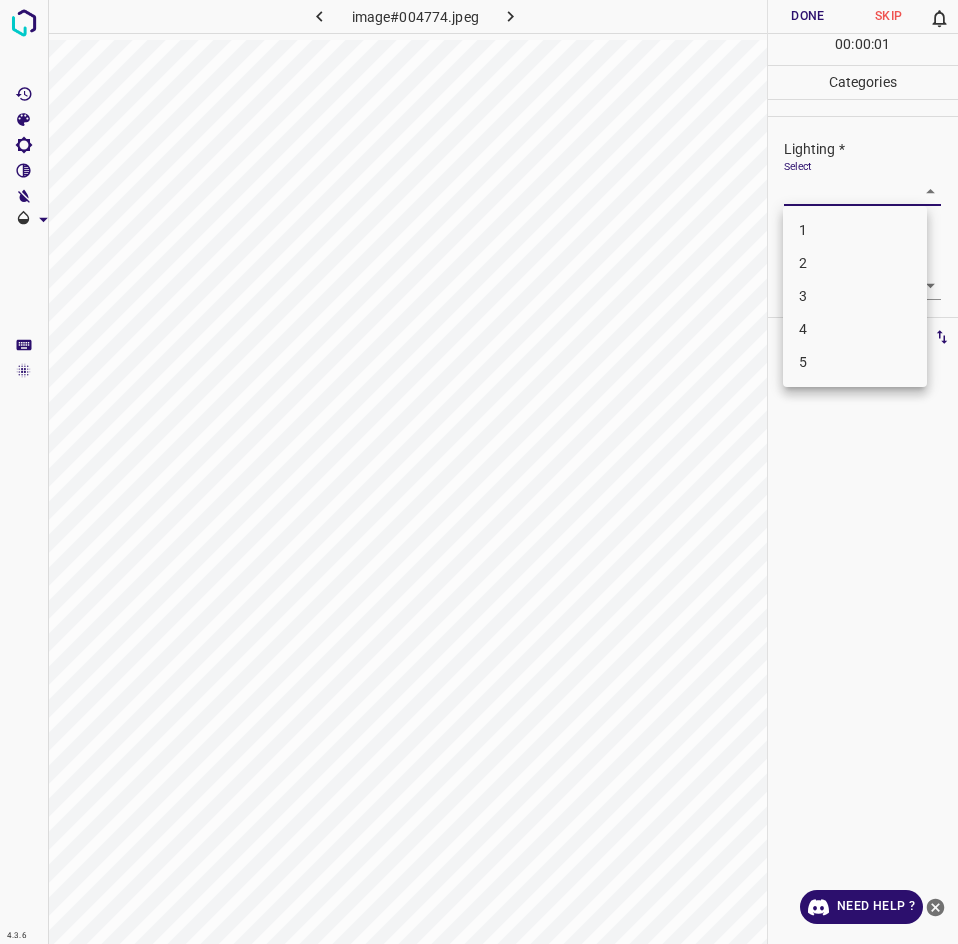 click on "3" at bounding box center (855, 296) 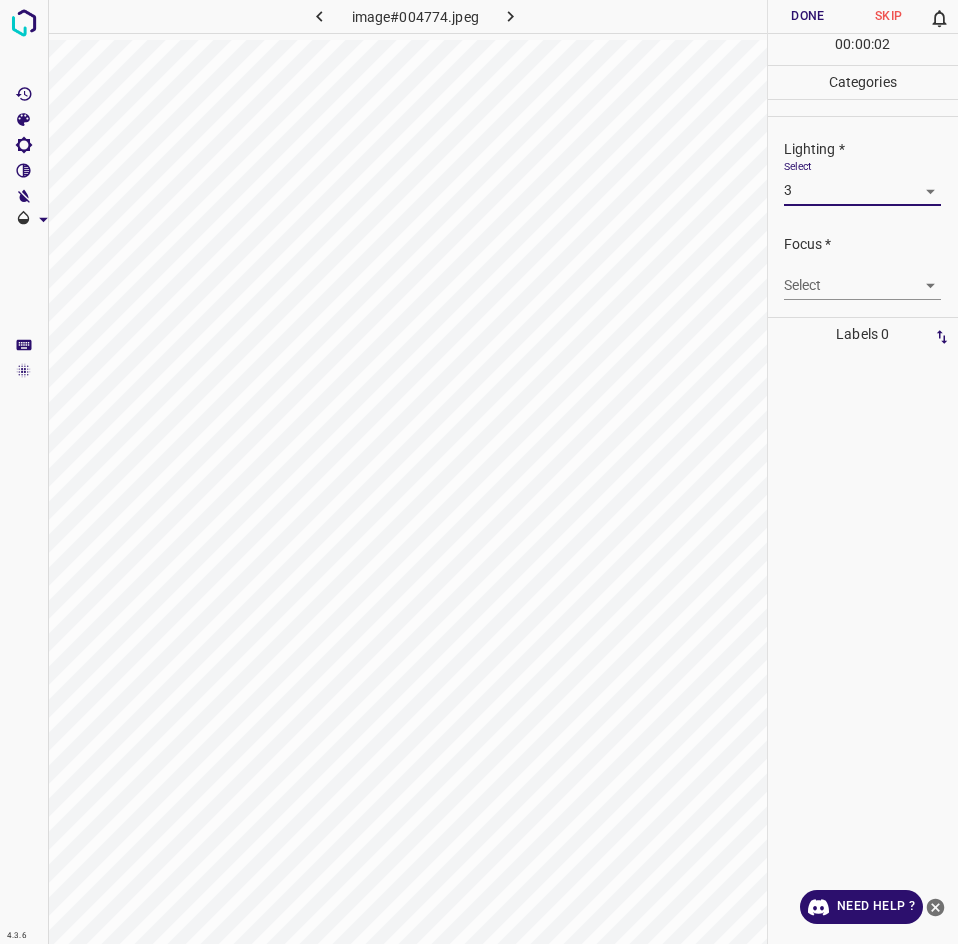 click on "4.3.6  image#004774.jpeg Done Skip 0 00   : 00   : 02   Categories Lighting *  Select 3 3 Focus *  Select ​ Overall *  Select ​ Labels   0 Categories 1 Lighting 2 Focus 3 Overall Tools Space Change between modes (Draw & Edit) I Auto labeling R Restore zoom M Zoom in N Zoom out Delete Delete selecte label Filters Z Restore filters X Saturation filter C Brightness filter V Contrast filter B Gray scale filter General O Download Need Help ? - Text - Hide - Delete 1 2 3 4 5" at bounding box center (479, 472) 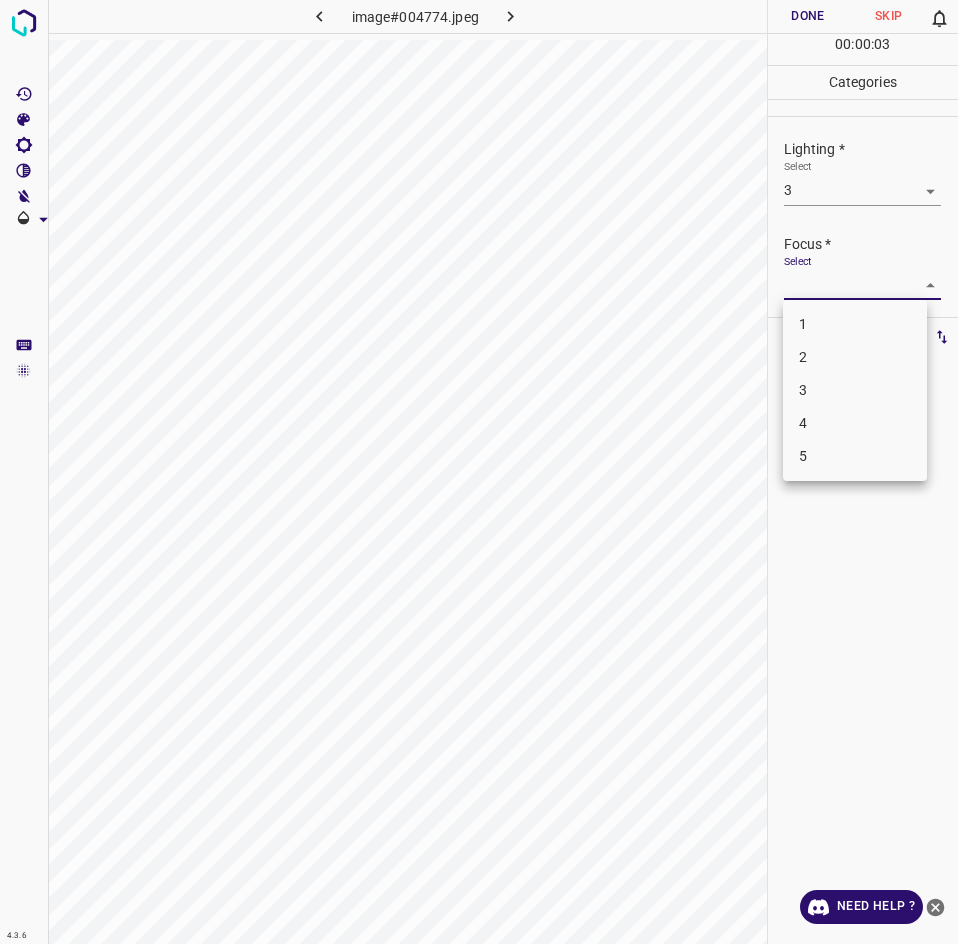 click on "3" at bounding box center (855, 390) 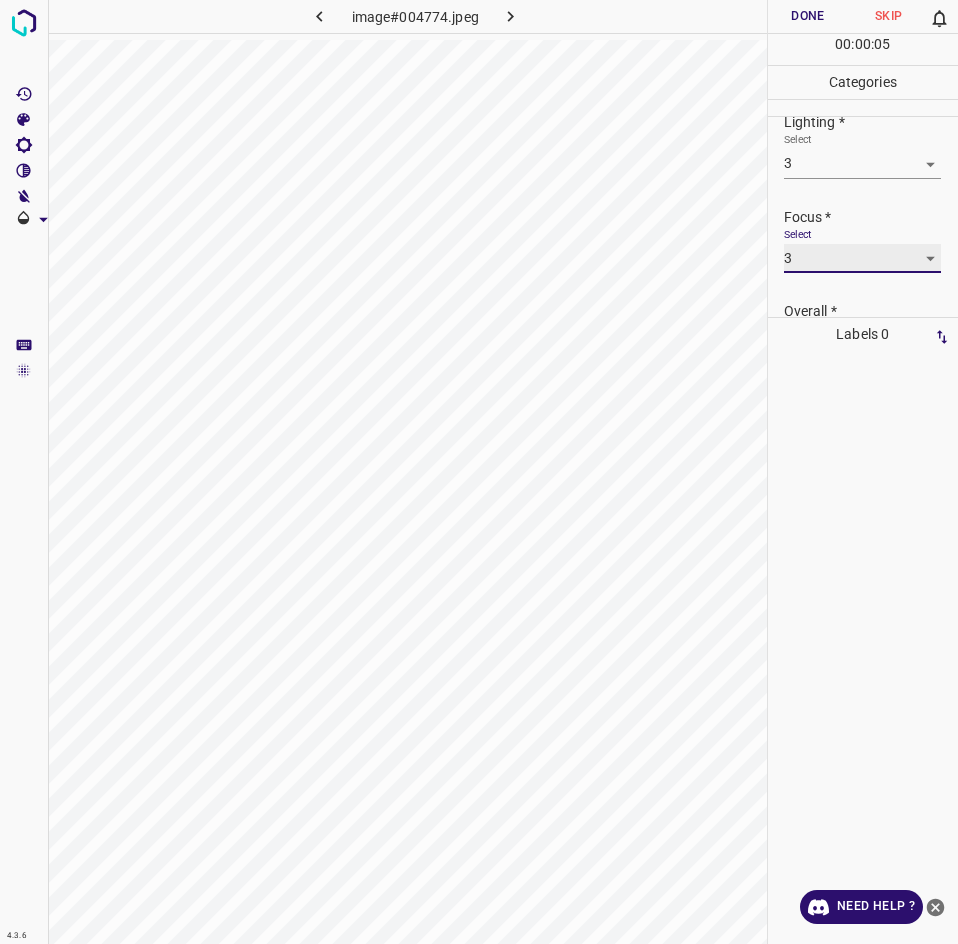 scroll, scrollTop: 98, scrollLeft: 0, axis: vertical 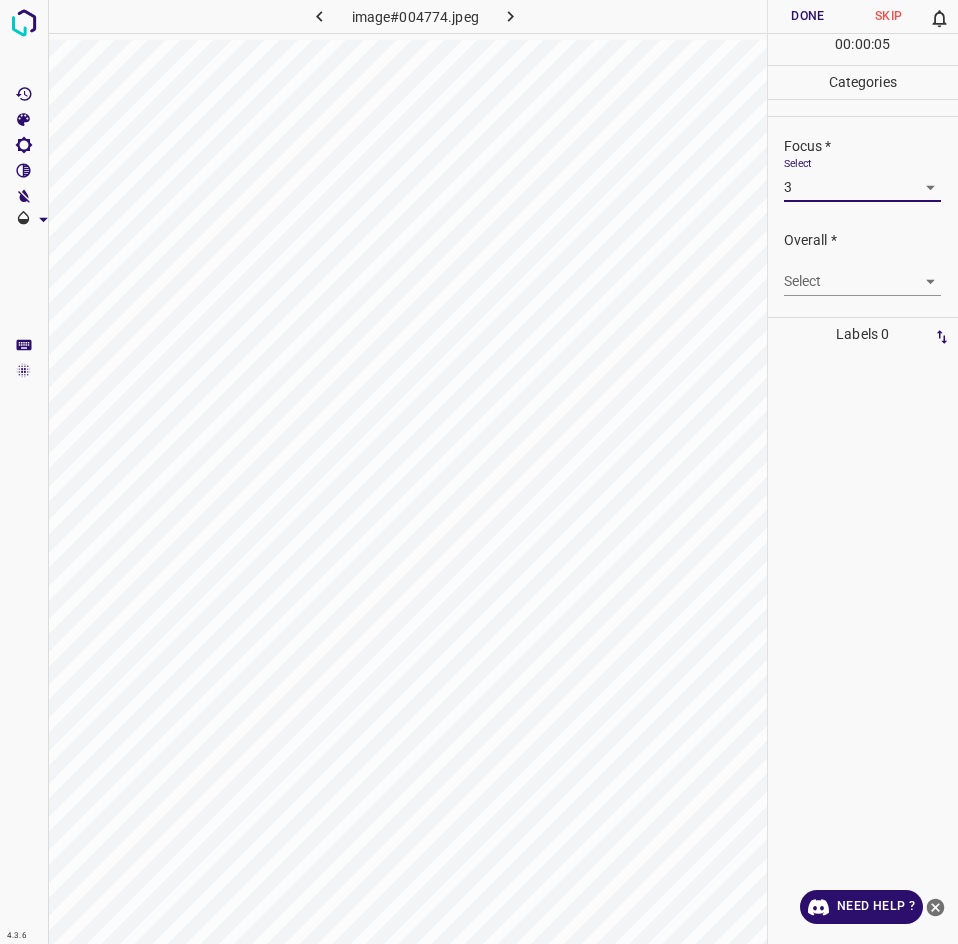 click on "4.3.6  image#004774.jpeg Done Skip 0 00   : 00   : 05   Categories Lighting *  Select 3 3 Focus *  Select 3 3 Overall *  Select ​ Labels   0 Categories 1 Lighting 2 Focus 3 Overall Tools Space Change between modes (Draw & Edit) I Auto labeling R Restore zoom M Zoom in N Zoom out Delete Delete selecte label Filters Z Restore filters X Saturation filter C Brightness filter V Contrast filter B Gray scale filter General O Download Need Help ? - Text - Hide - Delete" at bounding box center (479, 472) 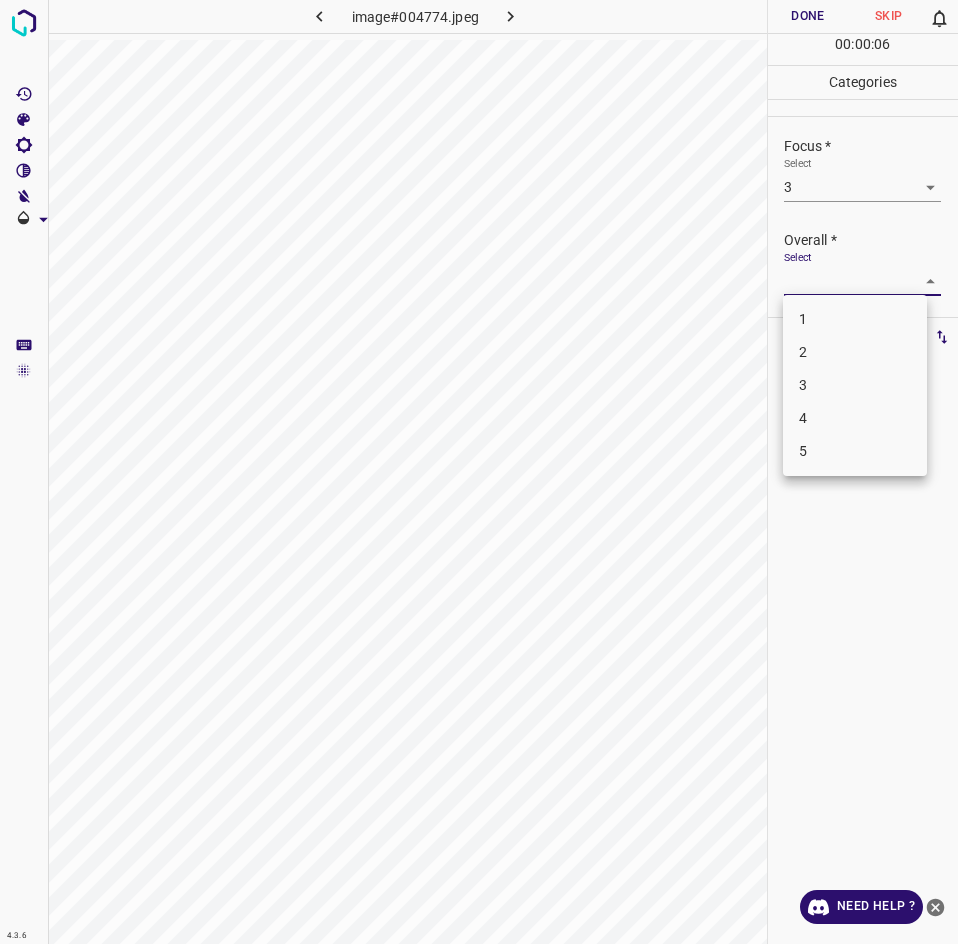 click on "3" at bounding box center (855, 385) 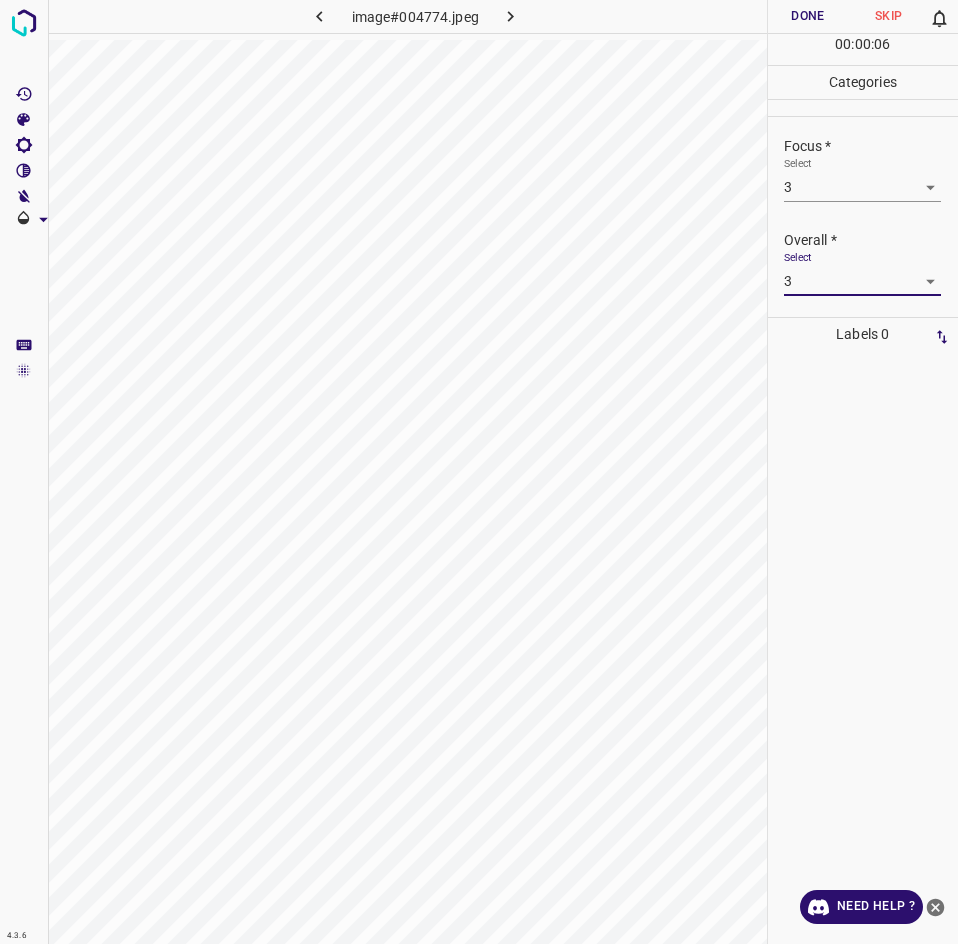 click on "Done" at bounding box center (808, 16) 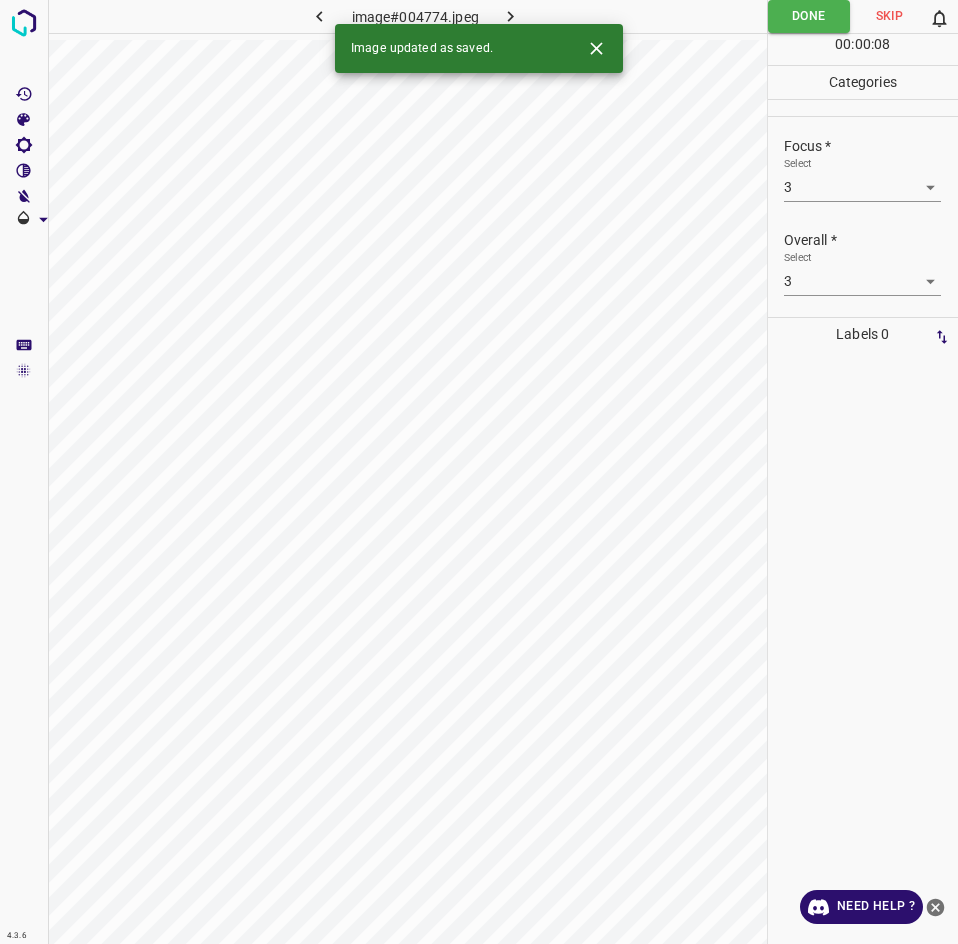 click 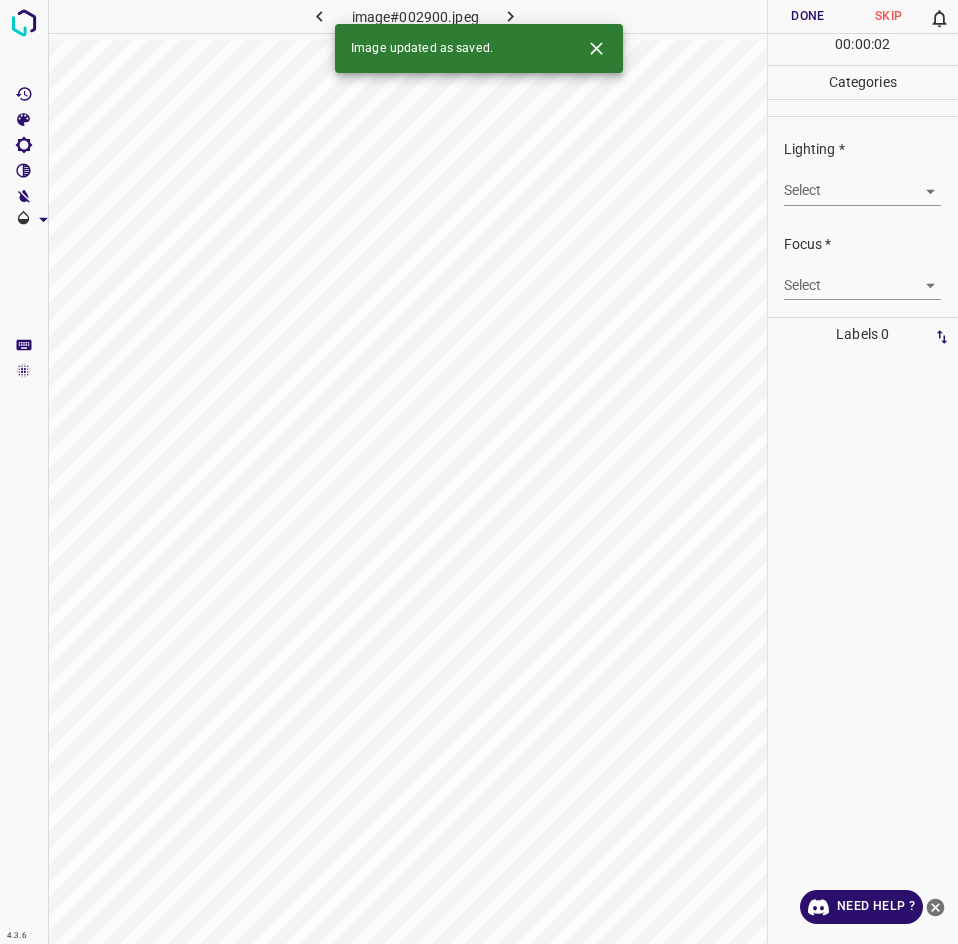click on "4.3.6  image#002900.jpeg Done Skip 0 00   : 00   : 02   Categories Lighting *  Select ​ Focus *  Select ​ Overall *  Select ​ Labels   0 Categories 1 Lighting 2 Focus 3 Overall Tools Space Change between modes (Draw & Edit) I Auto labeling R Restore zoom M Zoom in N Zoom out Delete Delete selecte label Filters Z Restore filters X Saturation filter C Brightness filter V Contrast filter B Gray scale filter General O Download Image updated as saved. Need Help ? - Text - Hide - Delete" at bounding box center (479, 472) 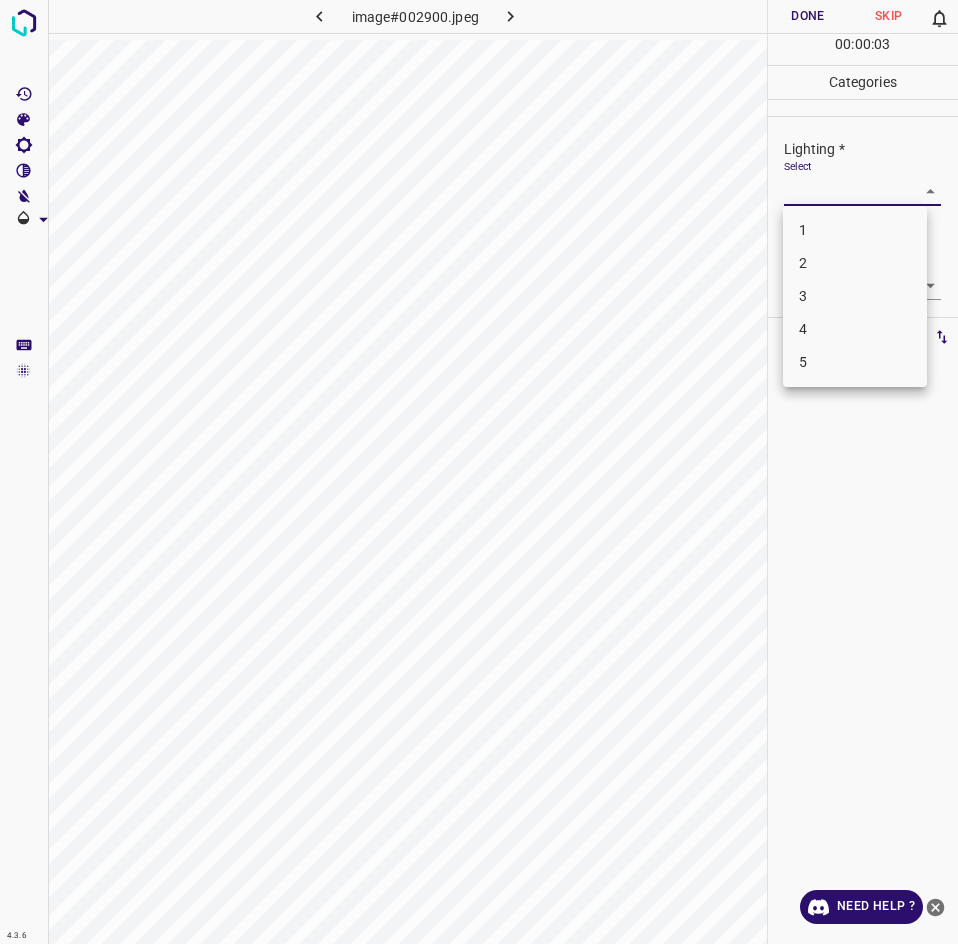 click on "3" at bounding box center (855, 296) 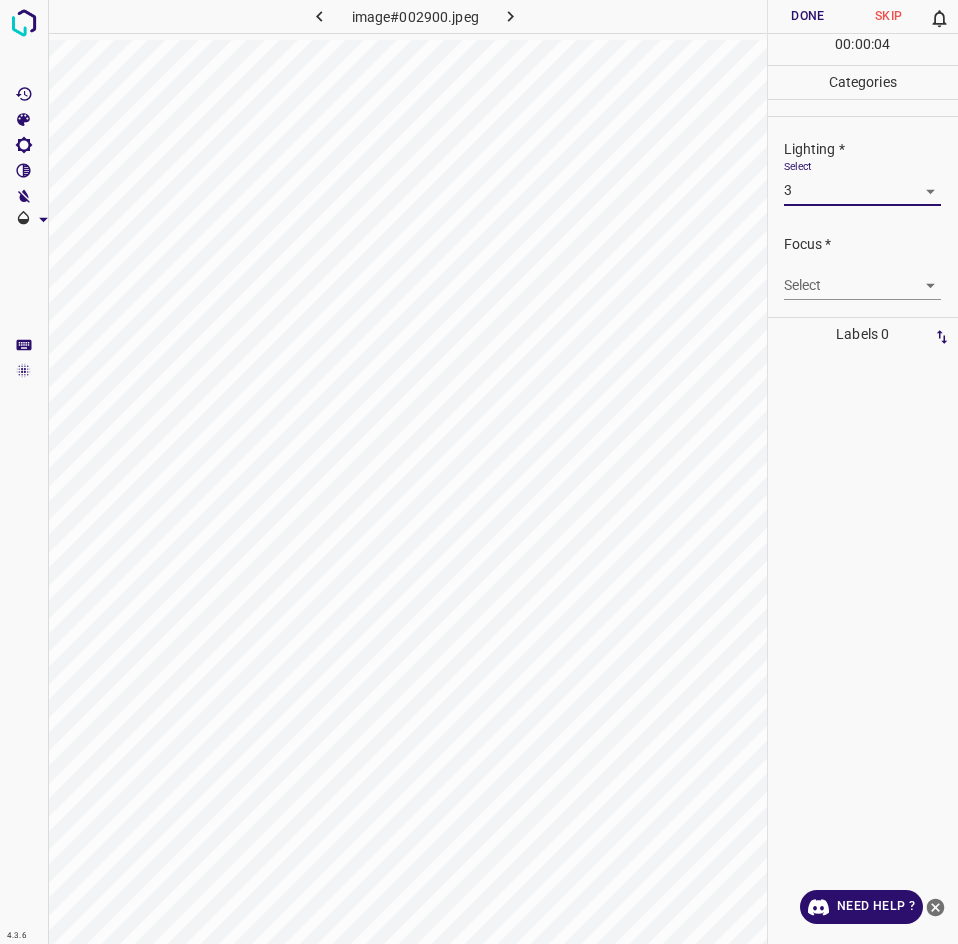 click on "4.3.6  image#002900.jpeg Done Skip 0 00   : 00   : 04   Categories Lighting *  Select 3 3 Focus *  Select ​ Overall *  Select ​ Labels   0 Categories 1 Lighting 2 Focus 3 Overall Tools Space Change between modes (Draw & Edit) I Auto labeling R Restore zoom M Zoom in N Zoom out Delete Delete selecte label Filters Z Restore filters X Saturation filter C Brightness filter V Contrast filter B Gray scale filter General O Download Need Help ? - Text - Hide - Delete 1 2 3 4 5" at bounding box center [479, 472] 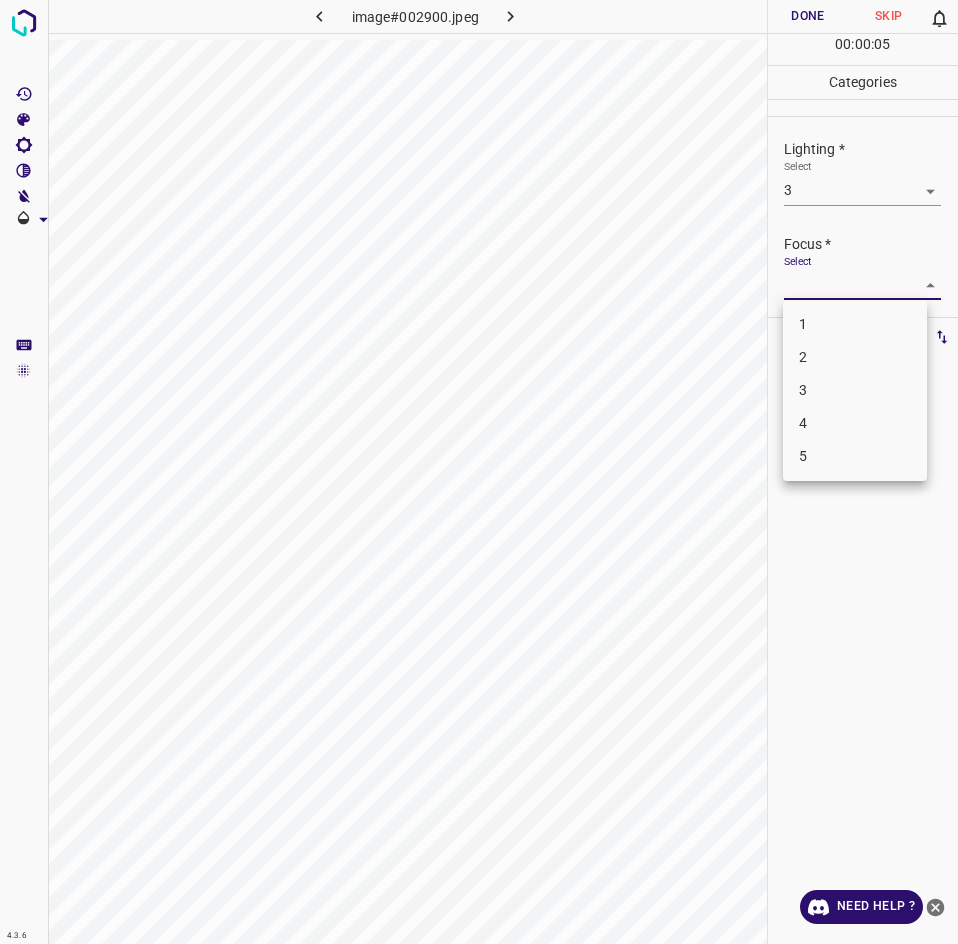click on "3" at bounding box center [855, 390] 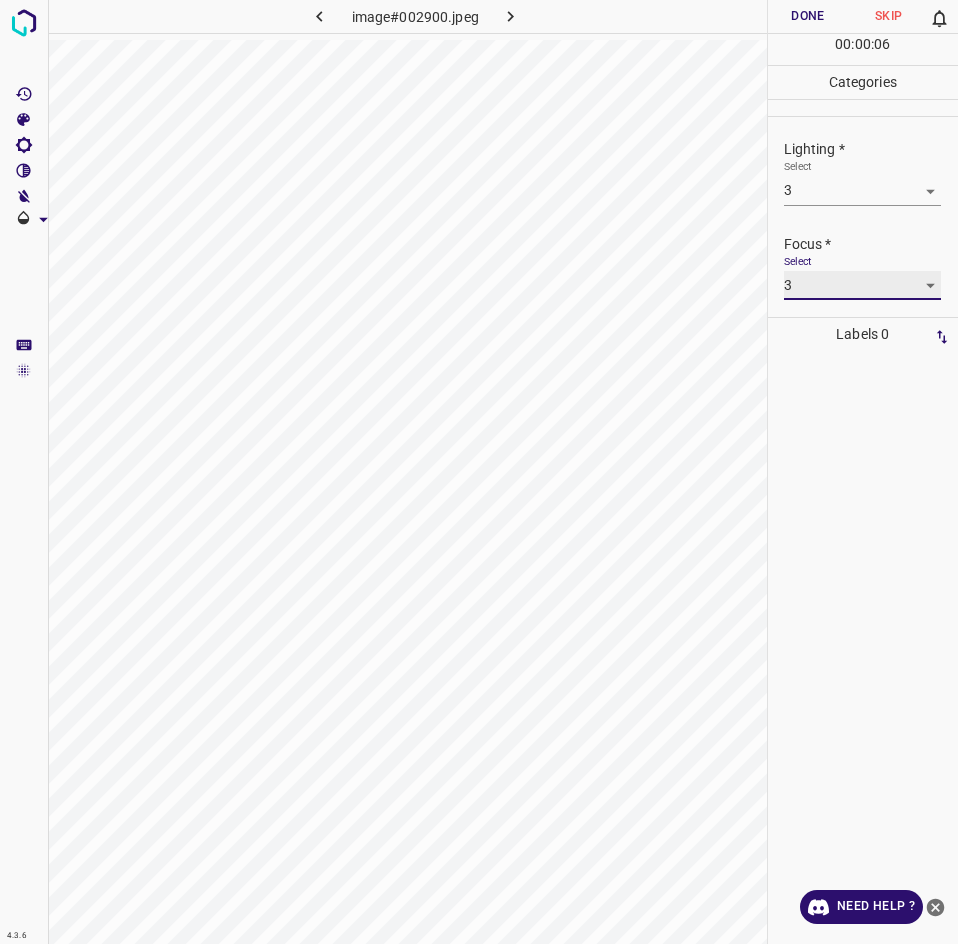 scroll, scrollTop: 56, scrollLeft: 0, axis: vertical 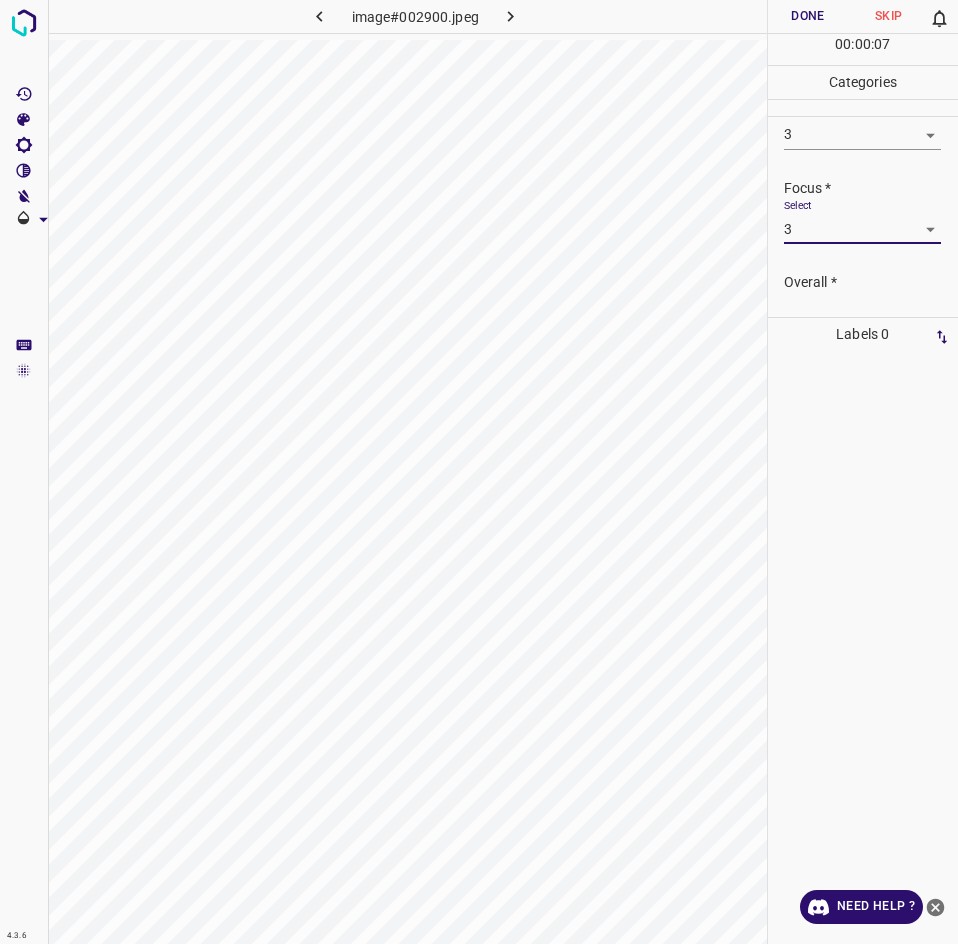 click on "Select ​" at bounding box center [862, 315] 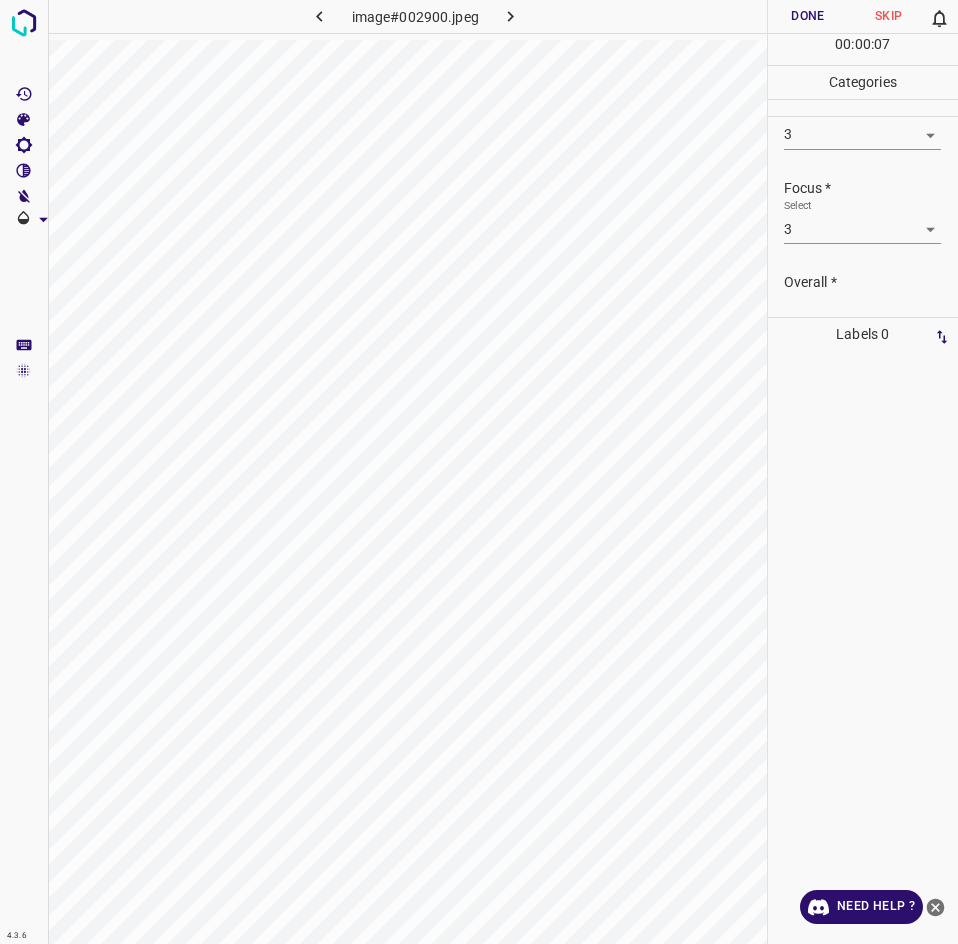 click on "4.3.6  image#002900.jpeg Done Skip 0 00   : 00   : 07   Categories Lighting *  Select 3 3 Focus *  Select 3 3 Overall *  Select ​ Labels   0 Categories 1 Lighting 2 Focus 3 Overall Tools Space Change between modes (Draw & Edit) I Auto labeling R Restore zoom M Zoom in N Zoom out Delete Delete selecte label Filters Z Restore filters X Saturation filter C Brightness filter V Contrast filter B Gray scale filter General O Download Need Help ? - Text - Hide - Delete" at bounding box center [479, 472] 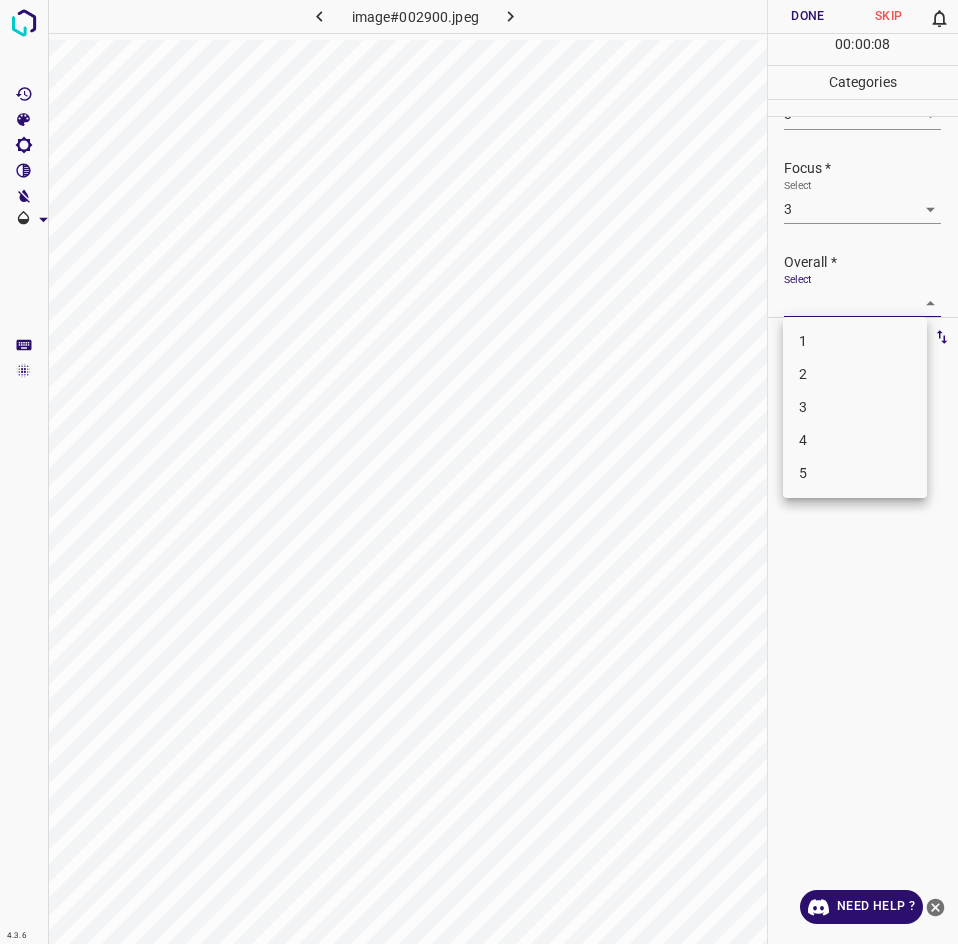 click on "3" at bounding box center (855, 407) 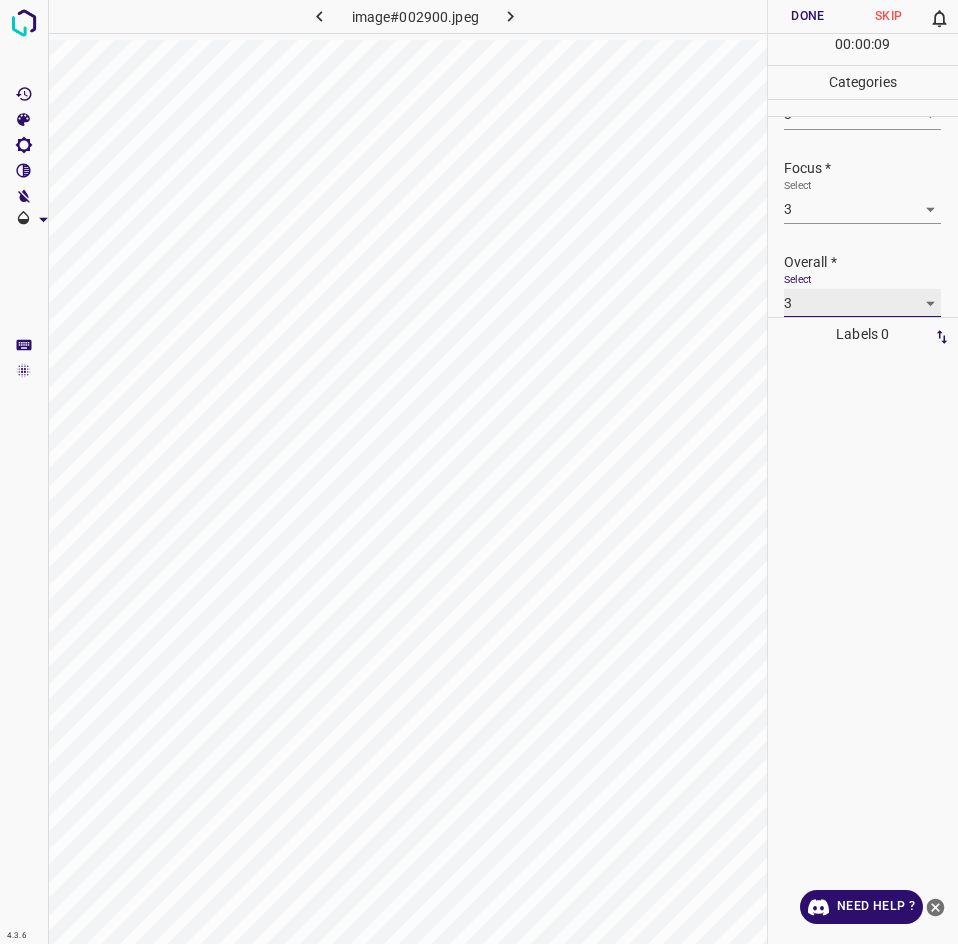 scroll, scrollTop: 76, scrollLeft: 0, axis: vertical 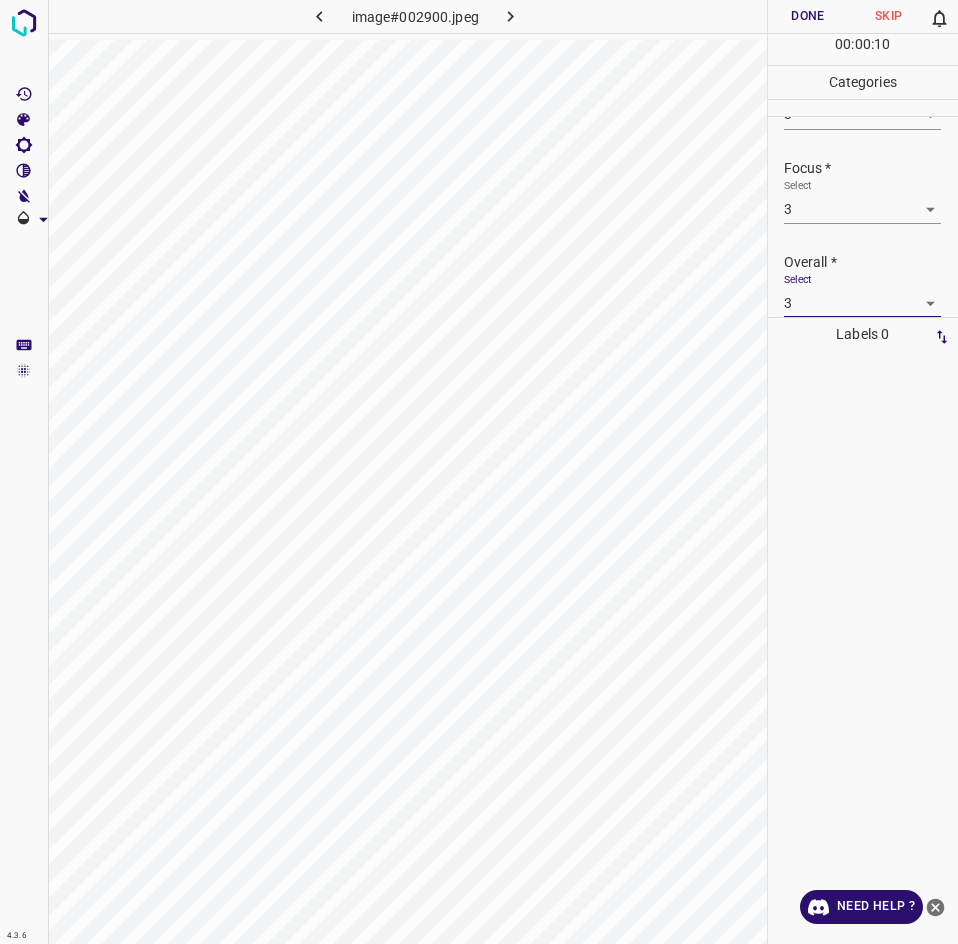 click on "Done" at bounding box center [808, 16] 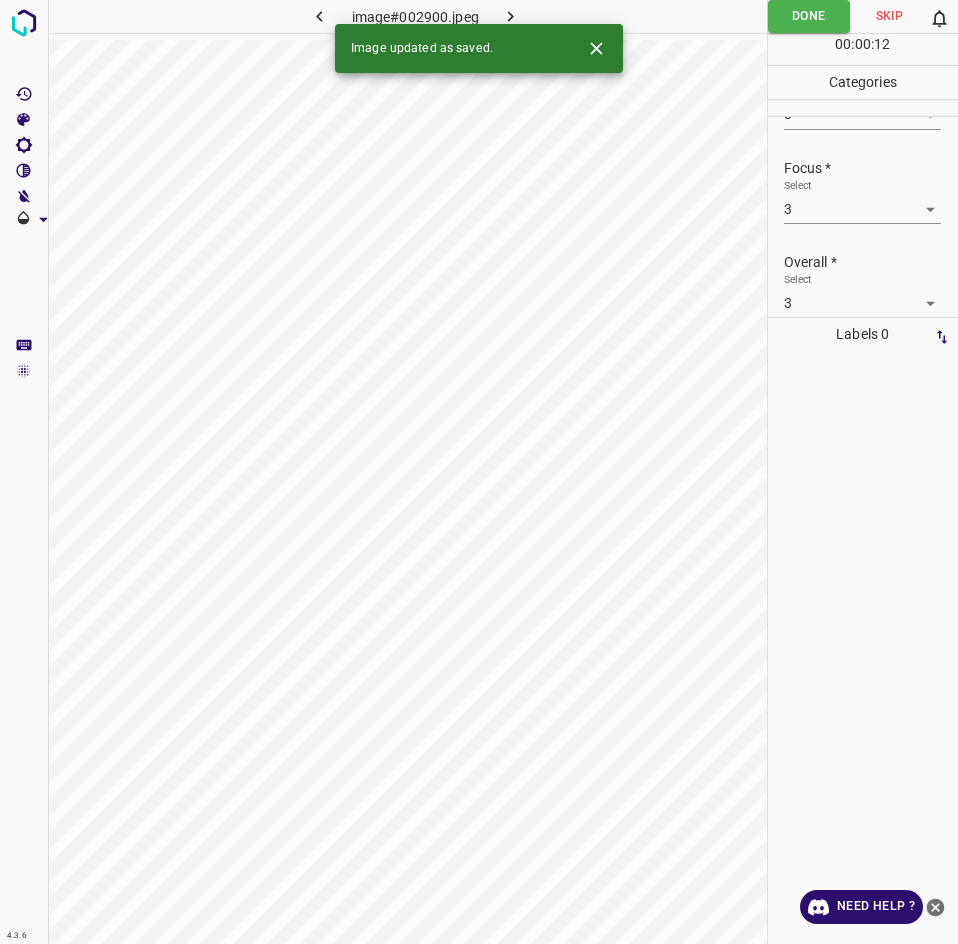 click 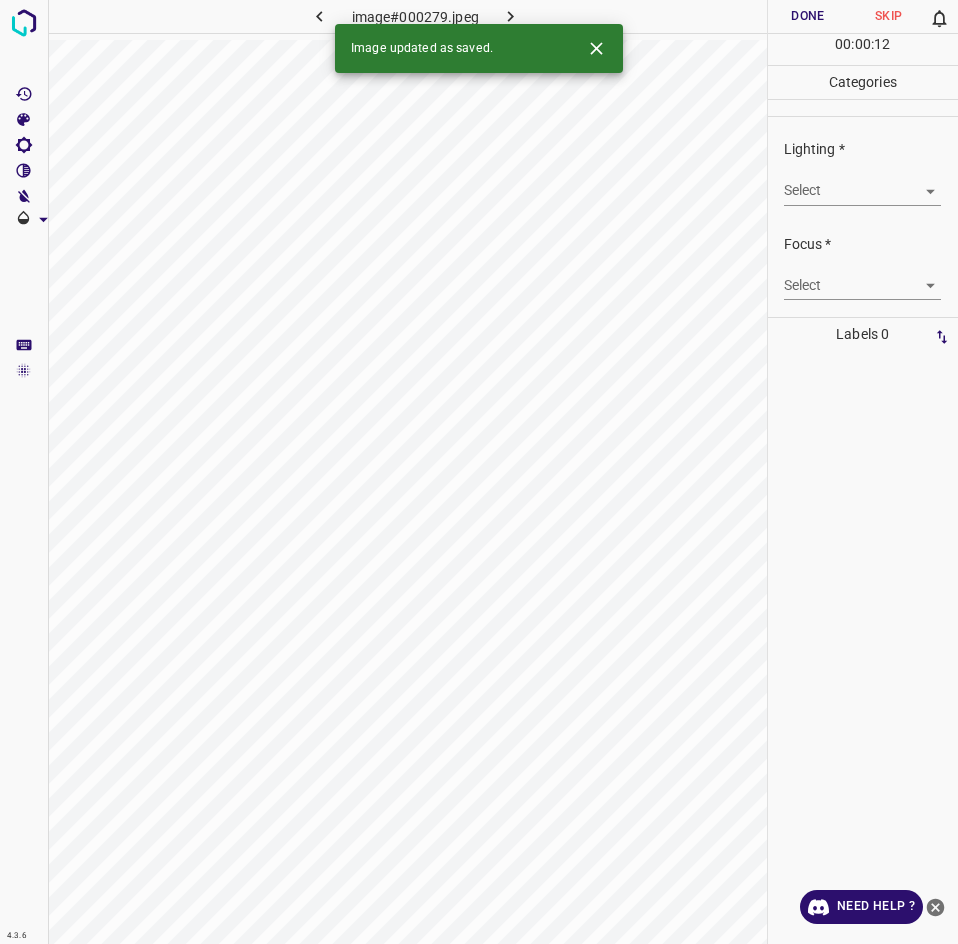 click on "4.3.6  image#000279.jpeg Done Skip 0 00   : 00   : 12   Categories Lighting *  Select ​ Focus *  Select ​ Overall *  Select ​ Labels   0 Categories 1 Lighting 2 Focus 3 Overall Tools Space Change between modes (Draw & Edit) I Auto labeling R Restore zoom M Zoom in N Zoom out Delete Delete selecte label Filters Z Restore filters X Saturation filter C Brightness filter V Contrast filter B Gray scale filter General O Download Image updated as saved. Need Help ? - Text - Hide - Delete" at bounding box center (479, 472) 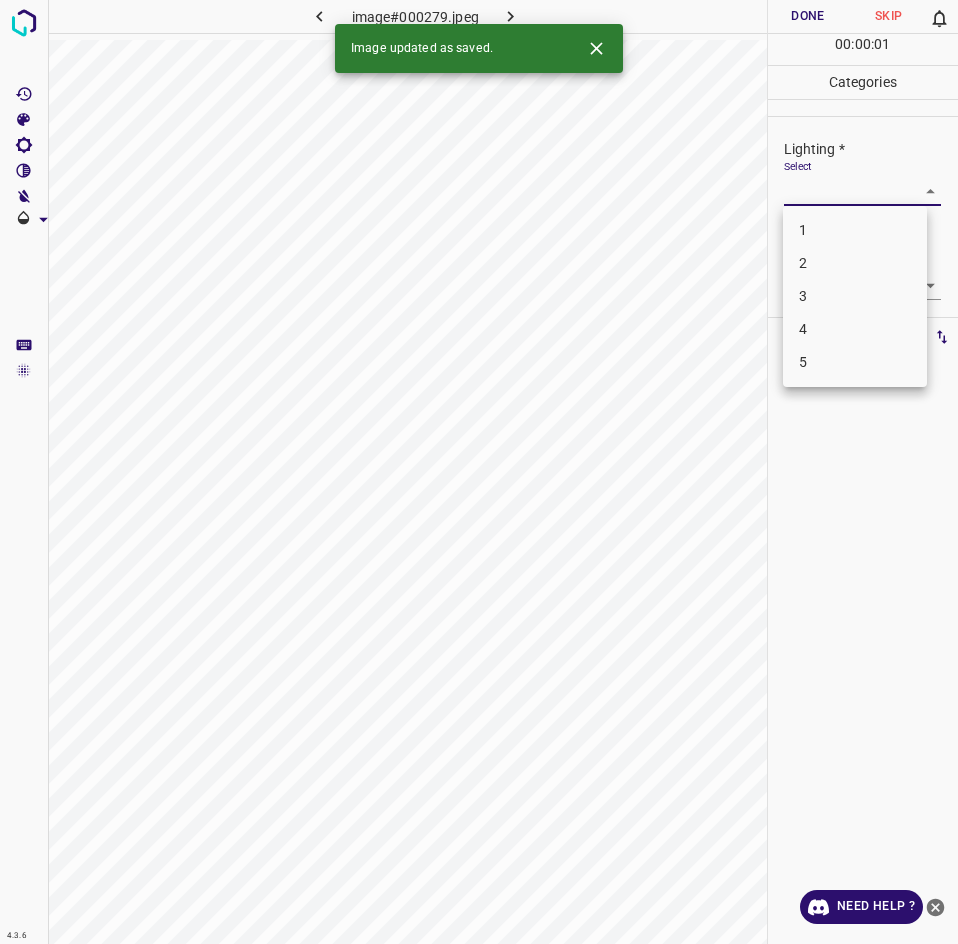 click on "2" at bounding box center (855, 263) 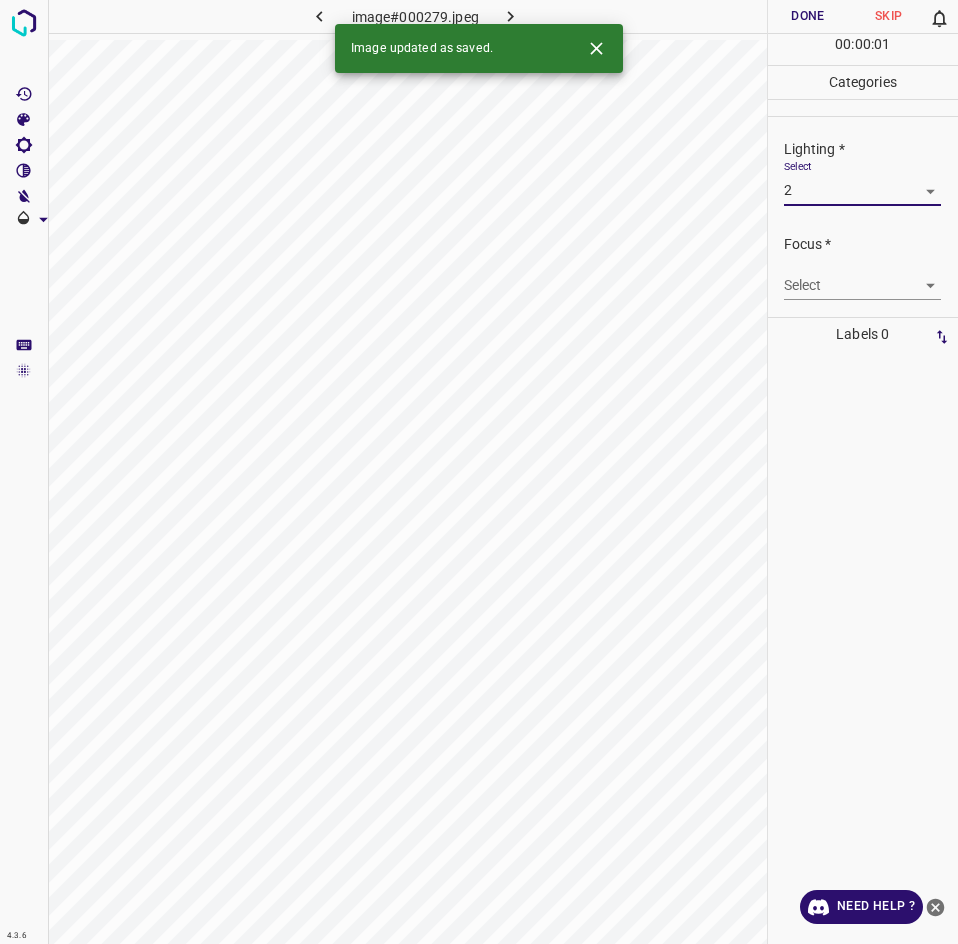 click on "4.3.6  image#000279.jpeg Done Skip 0 00   : 00   : 01   Categories Lighting *  Select 2 2 Focus *  Select ​ Overall *  Select ​ Labels   0 Categories 1 Lighting 2 Focus 3 Overall Tools Space Change between modes (Draw & Edit) I Auto labeling R Restore zoom M Zoom in N Zoom out Delete Delete selecte label Filters Z Restore filters X Saturation filter C Brightness filter V Contrast filter B Gray scale filter General O Download Image updated as saved. Need Help ? - Text - Hide - Delete" at bounding box center (479, 472) 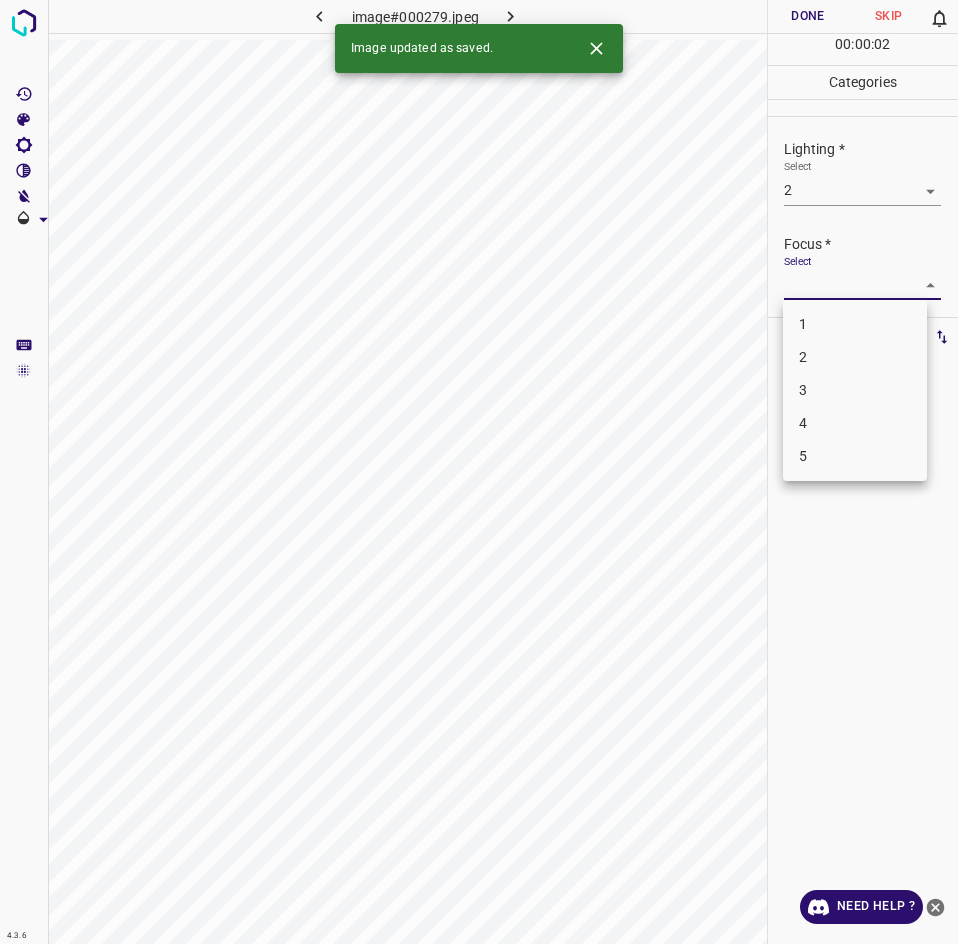 click on "2" at bounding box center [855, 357] 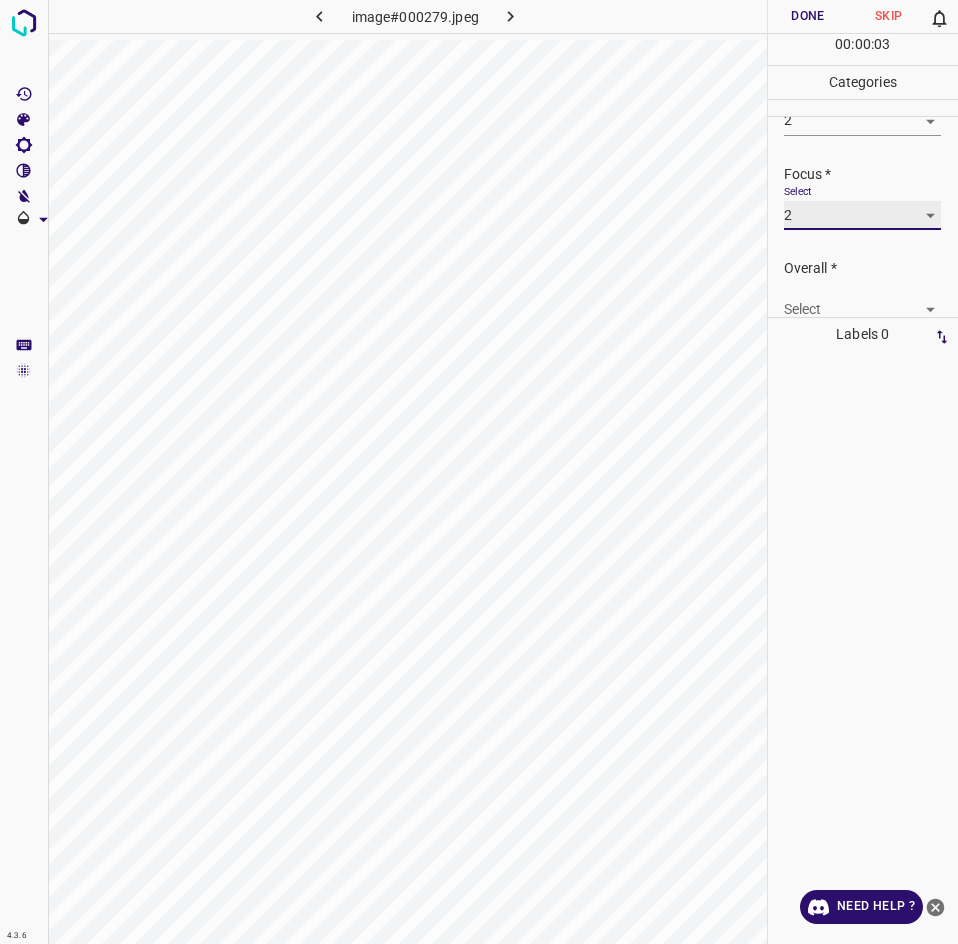 scroll, scrollTop: 92, scrollLeft: 0, axis: vertical 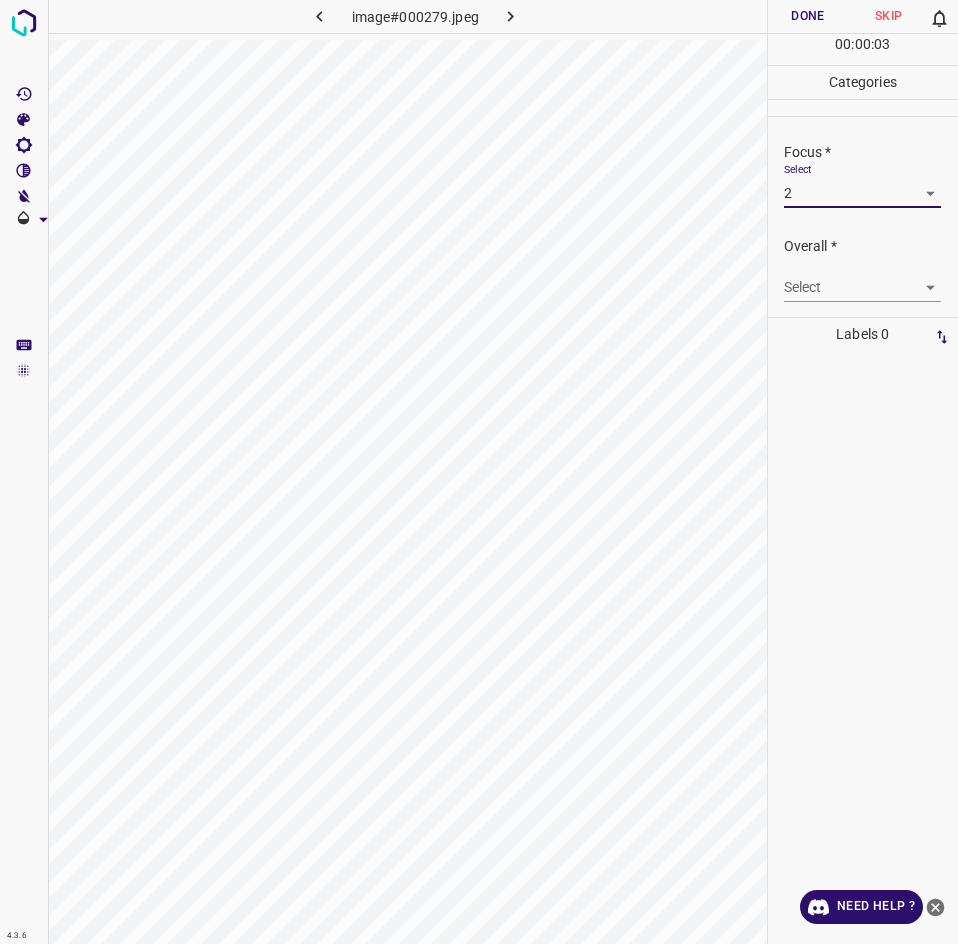 click on "4.3.6  image#000279.jpeg Done Skip 0 00   : 00   : 03   Categories Lighting *  Select 2 2 Focus *  Select 2 2 Overall *  Select ​ Labels   0 Categories 1 Lighting 2 Focus 3 Overall Tools Space Change between modes (Draw & Edit) I Auto labeling R Restore zoom M Zoom in N Zoom out Delete Delete selecte label Filters Z Restore filters X Saturation filter C Brightness filter V Contrast filter B Gray scale filter General O Download Need Help ? - Text - Hide - Delete" at bounding box center (479, 472) 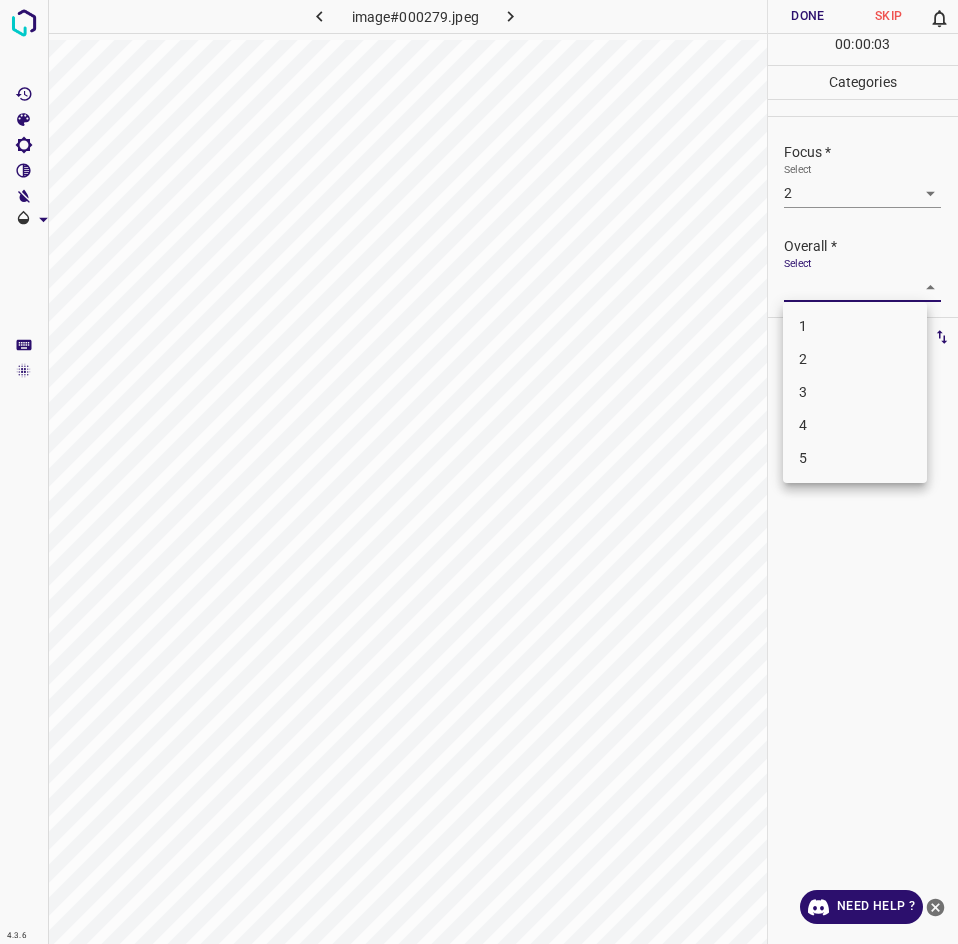 click on "2" at bounding box center (855, 359) 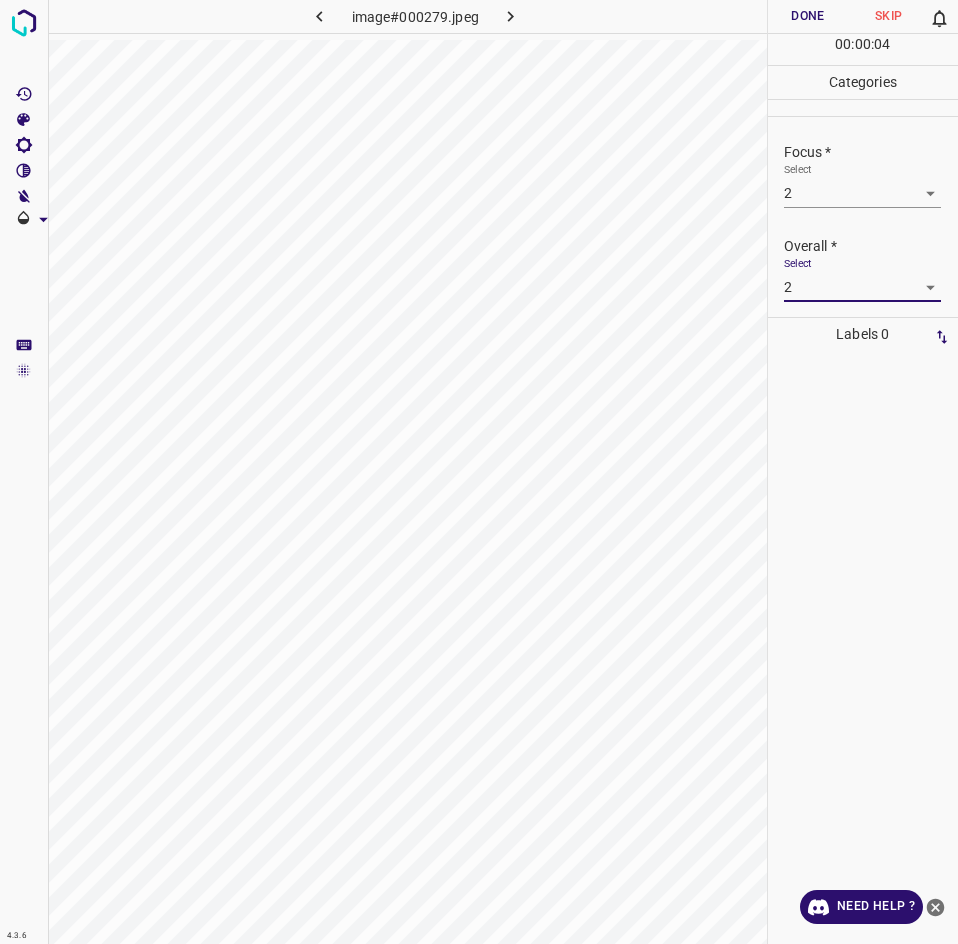 click on "Done" at bounding box center [808, 16] 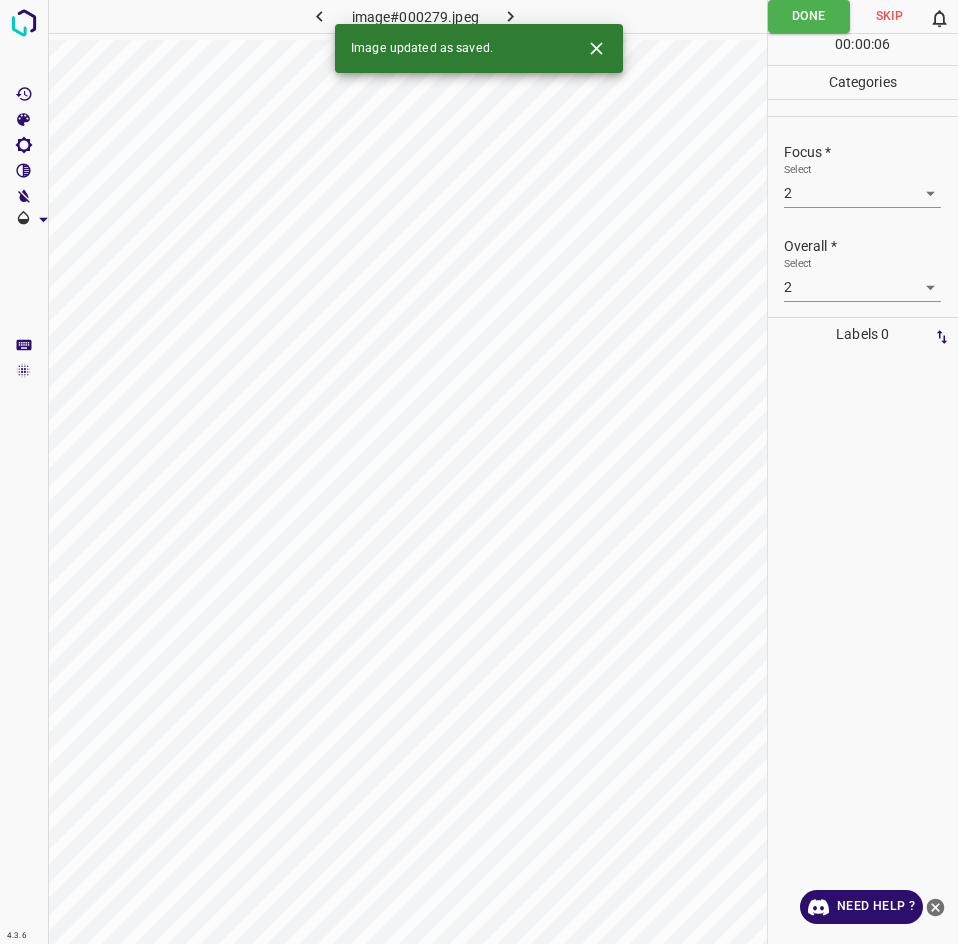 click 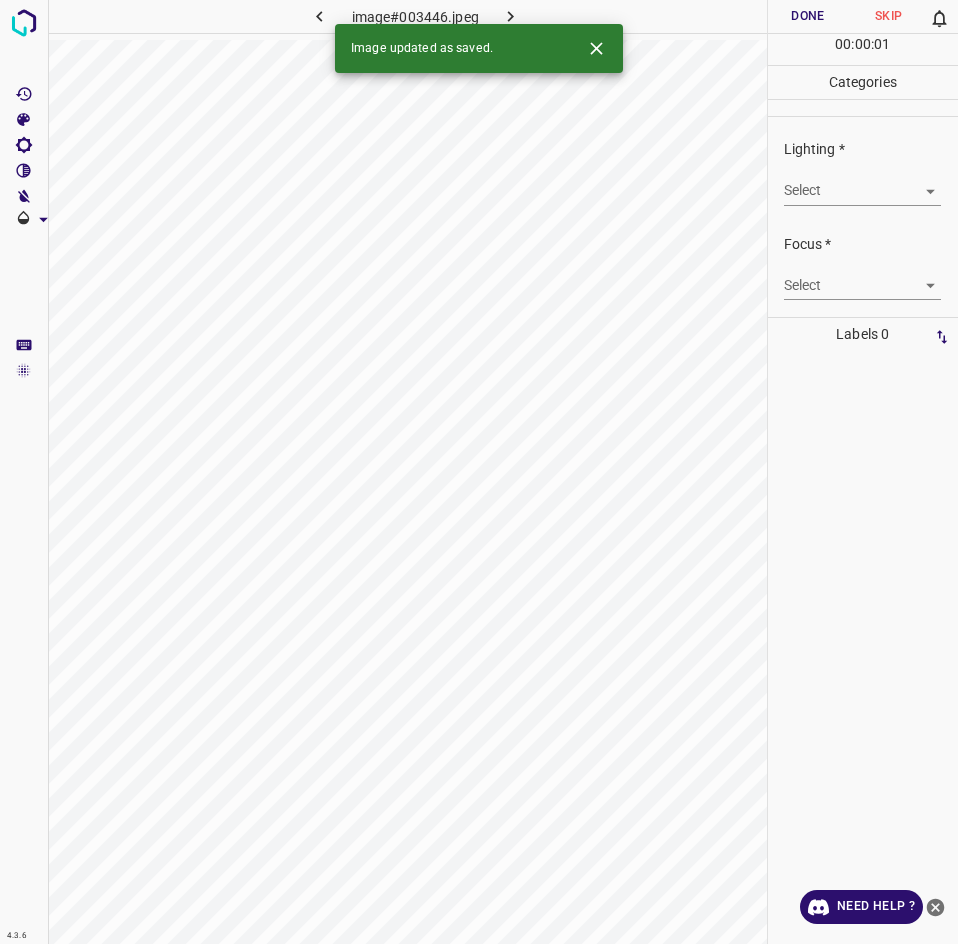 click on "4.3.6  image#003446.jpeg Done Skip 0 00   : 00   : 01   Categories Lighting *  Select ​ Focus *  Select ​ Overall *  Select ​ Labels   0 Categories 1 Lighting 2 Focus 3 Overall Tools Space Change between modes (Draw & Edit) I Auto labeling R Restore zoom M Zoom in N Zoom out Delete Delete selecte label Filters Z Restore filters X Saturation filter C Brightness filter V Contrast filter B Gray scale filter General O Download Image updated as saved. Need Help ? - Text - Hide - Delete" at bounding box center [479, 472] 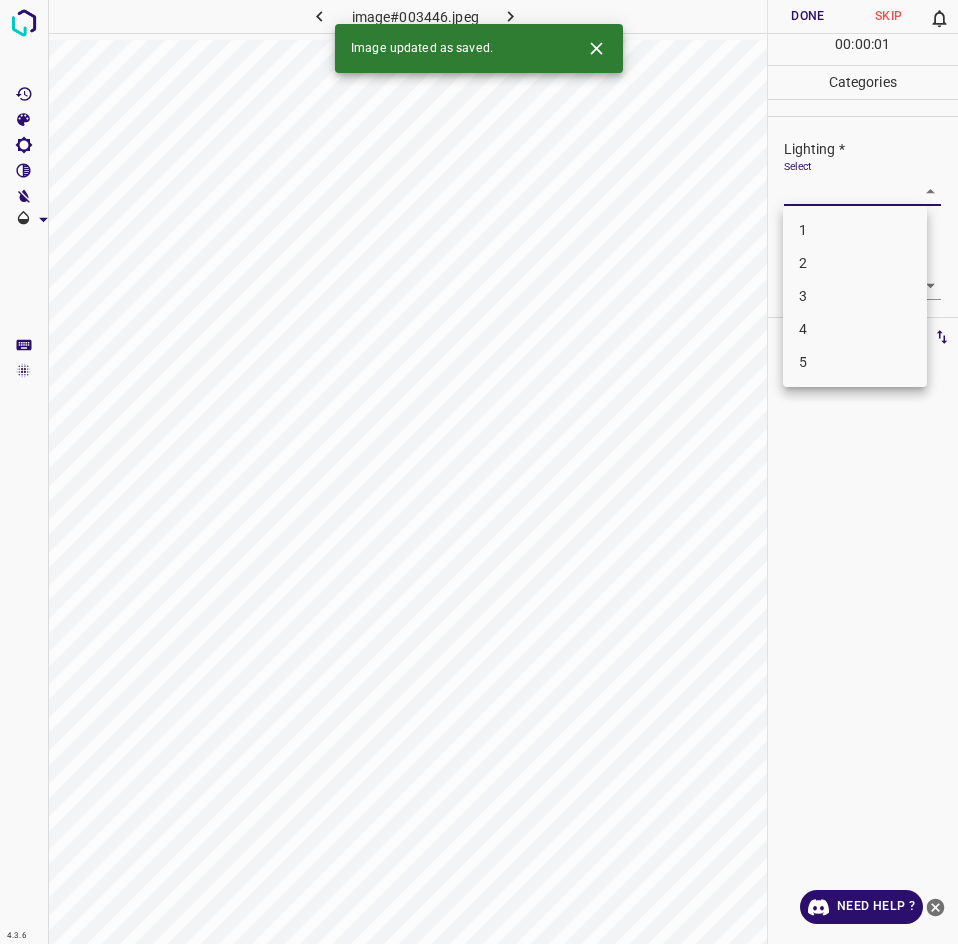 click on "3" at bounding box center (855, 296) 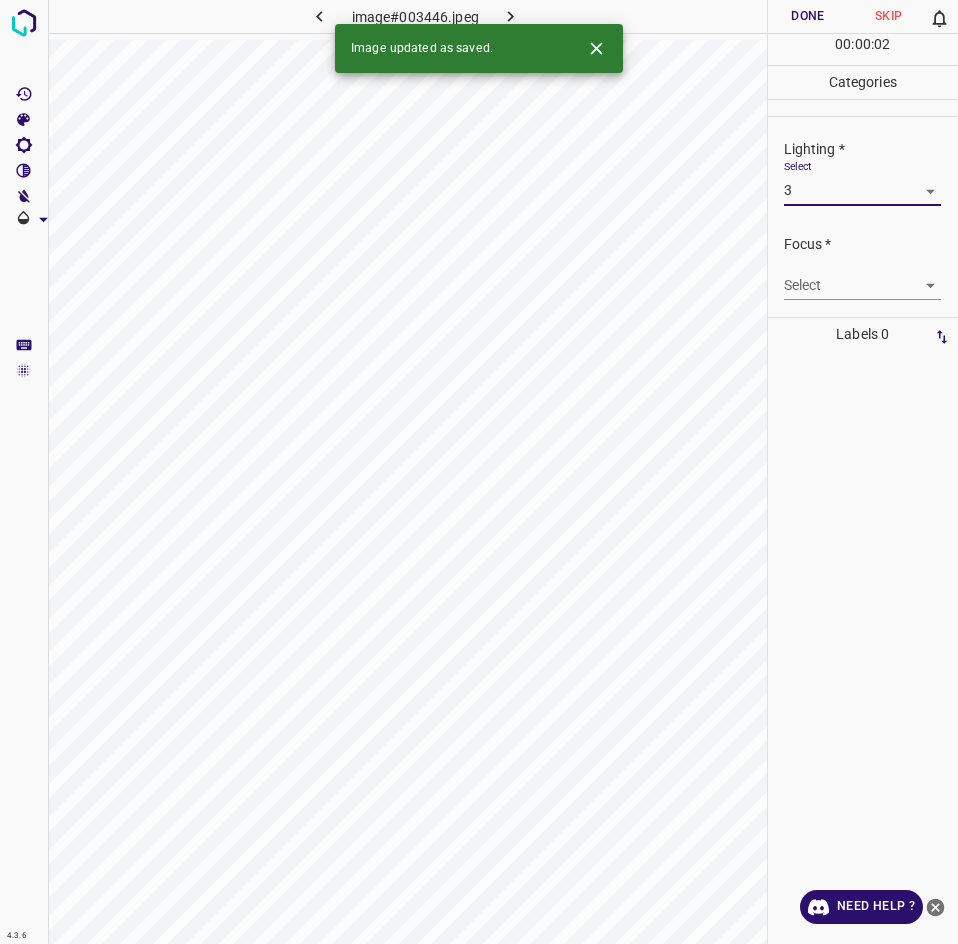 click on "4.3.6  image#003446.jpeg Done Skip 0 00   : 00   : 02   Categories Lighting *  Select 3 3 Focus *  Select ​ Overall *  Select ​ Labels   0 Categories 1 Lighting 2 Focus 3 Overall Tools Space Change between modes (Draw & Edit) I Auto labeling R Restore zoom M Zoom in N Zoom out Delete Delete selecte label Filters Z Restore filters X Saturation filter C Brightness filter V Contrast filter B Gray scale filter General O Download Image updated as saved. Need Help ? - Text - Hide - Delete" at bounding box center (479, 472) 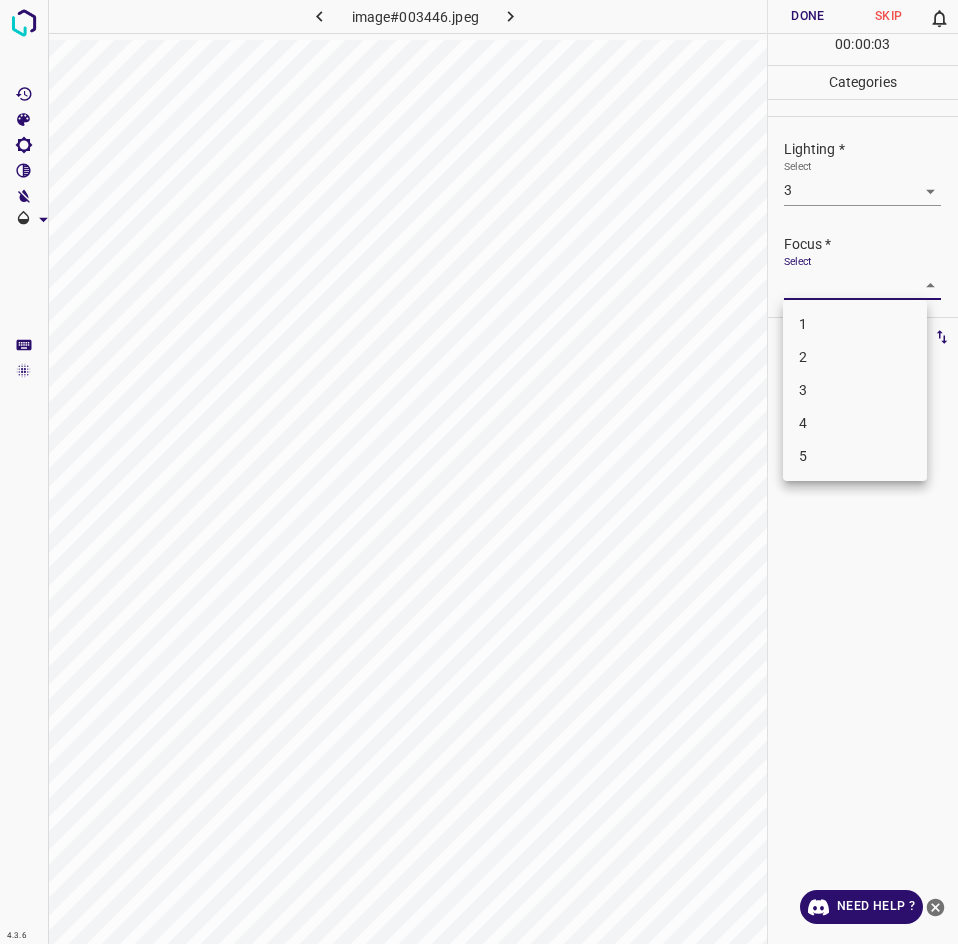 click on "3" at bounding box center (855, 390) 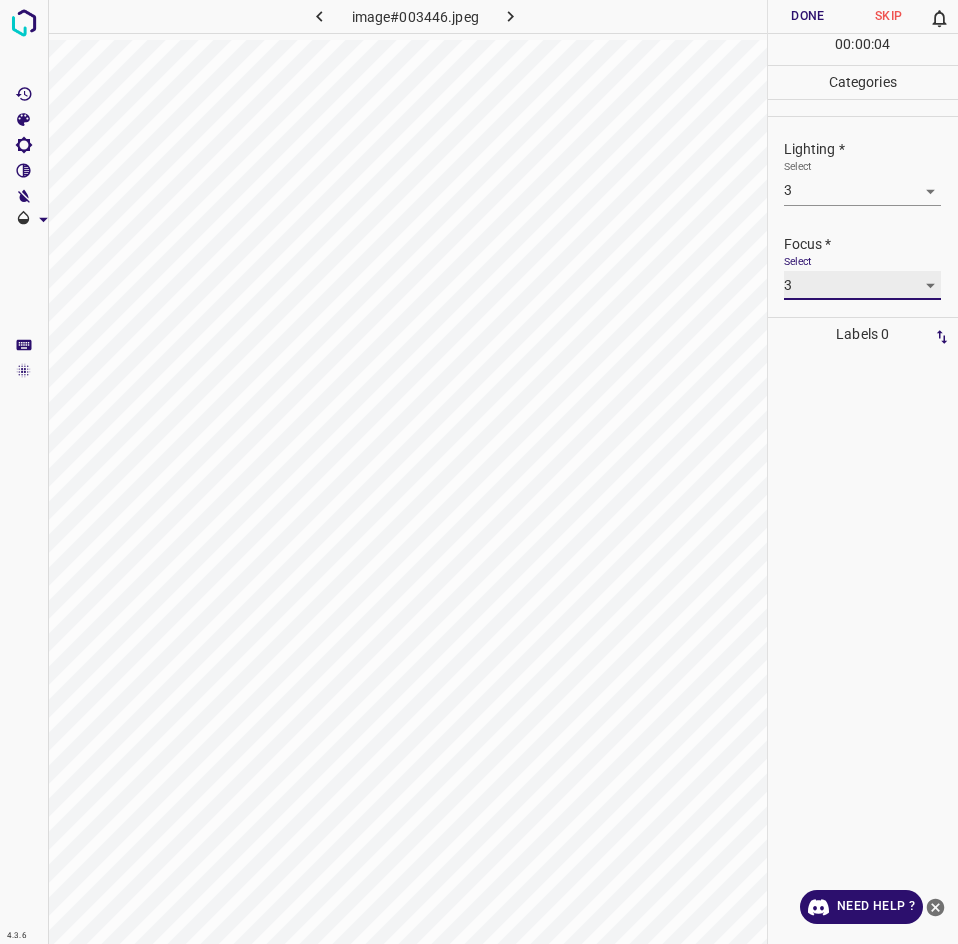 scroll, scrollTop: 98, scrollLeft: 0, axis: vertical 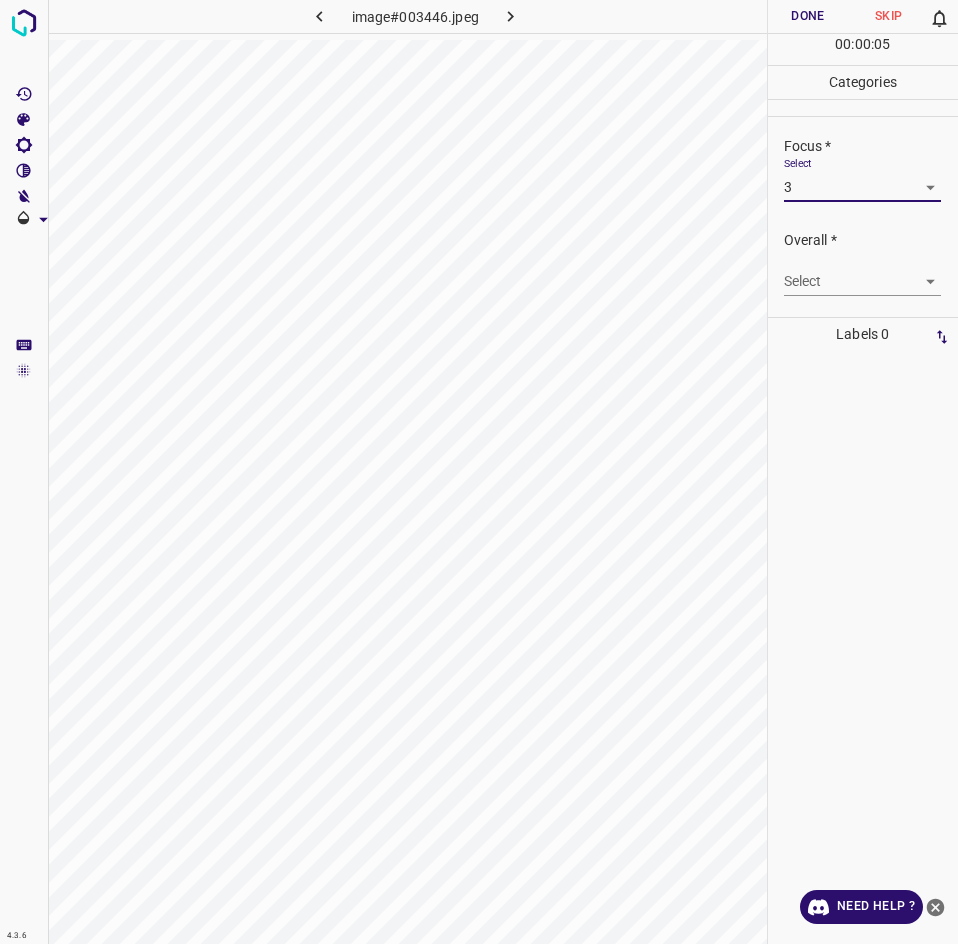 click on "4.3.6  image#003446.jpeg Done Skip 0 00   : 00   : 05   Categories Lighting *  Select 3 3 Focus *  Select 3 3 Overall *  Select ​ Labels   0 Categories 1 Lighting 2 Focus 3 Overall Tools Space Change between modes (Draw & Edit) I Auto labeling R Restore zoom M Zoom in N Zoom out Delete Delete selecte label Filters Z Restore filters X Saturation filter C Brightness filter V Contrast filter B Gray scale filter General O Download Need Help ? - Text - Hide - Delete" at bounding box center [479, 472] 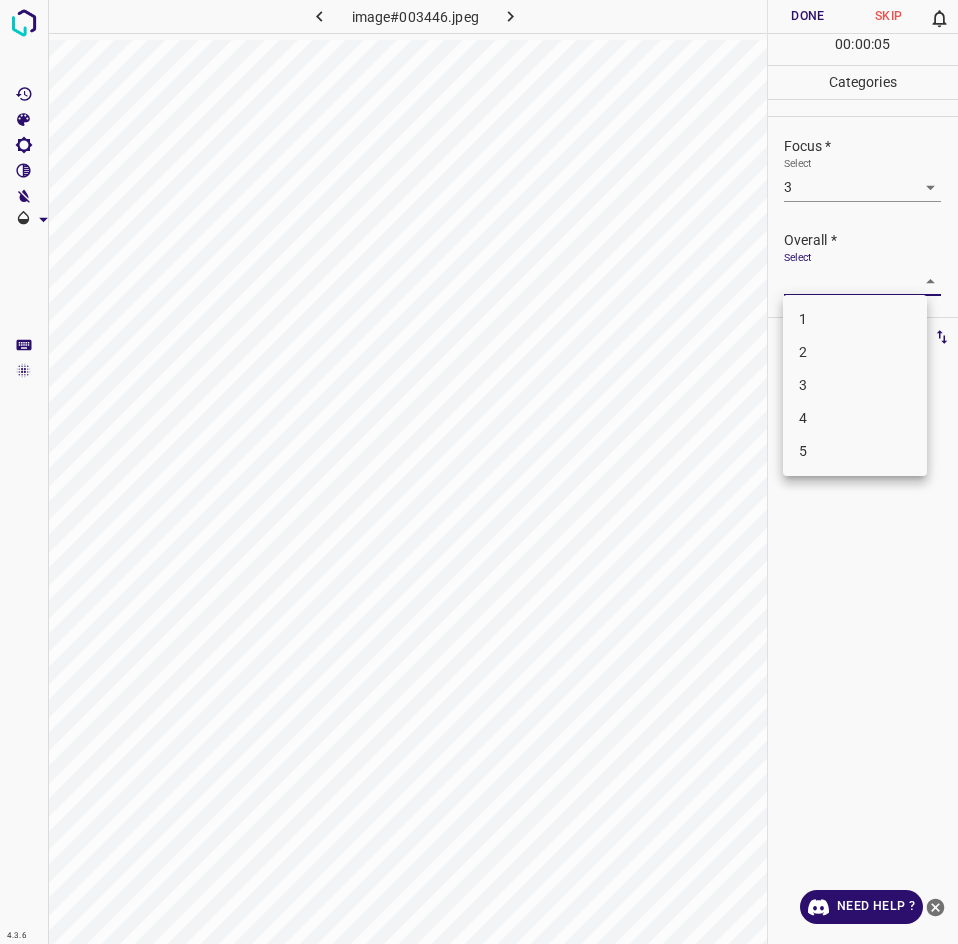 click on "3" at bounding box center [855, 385] 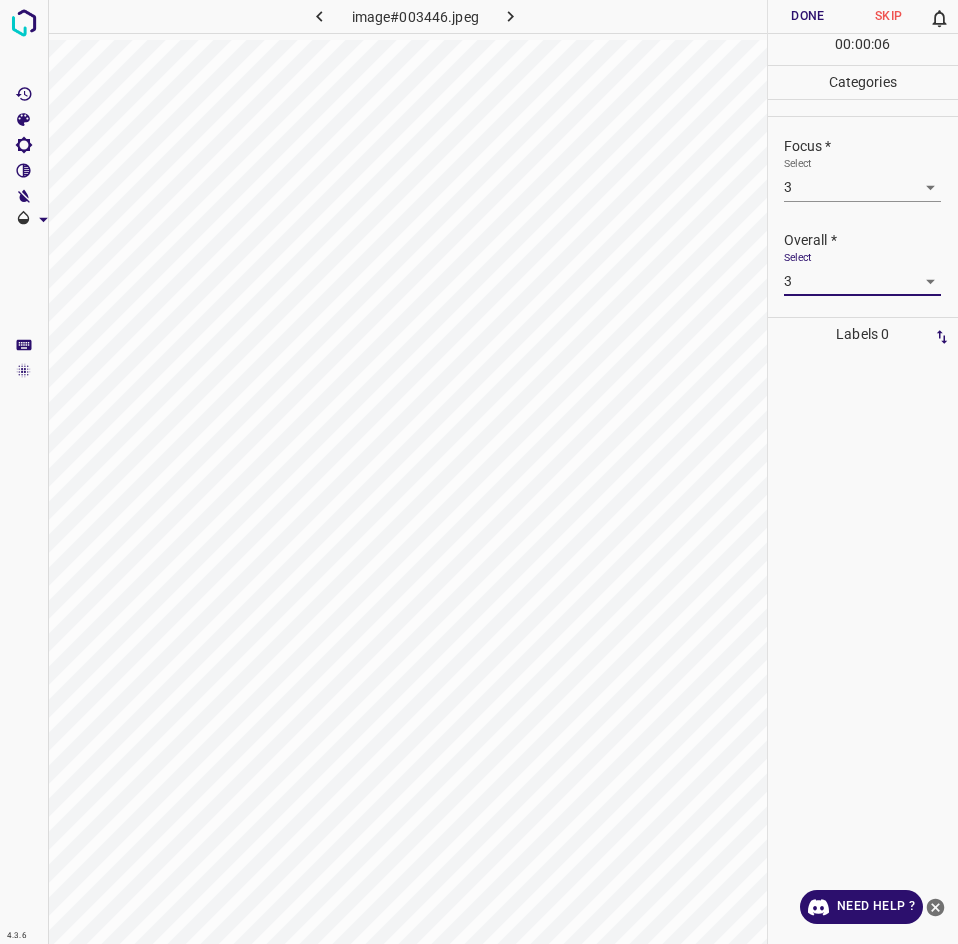 click on "Done" at bounding box center (808, 16) 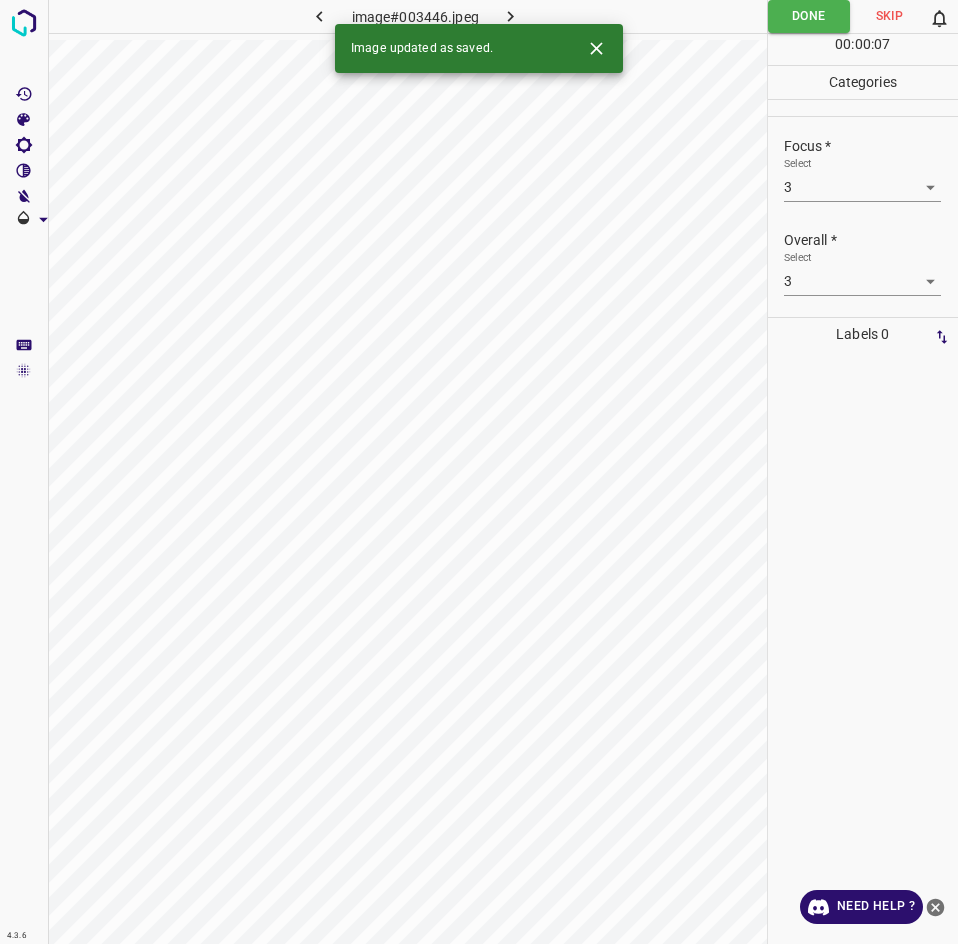 click 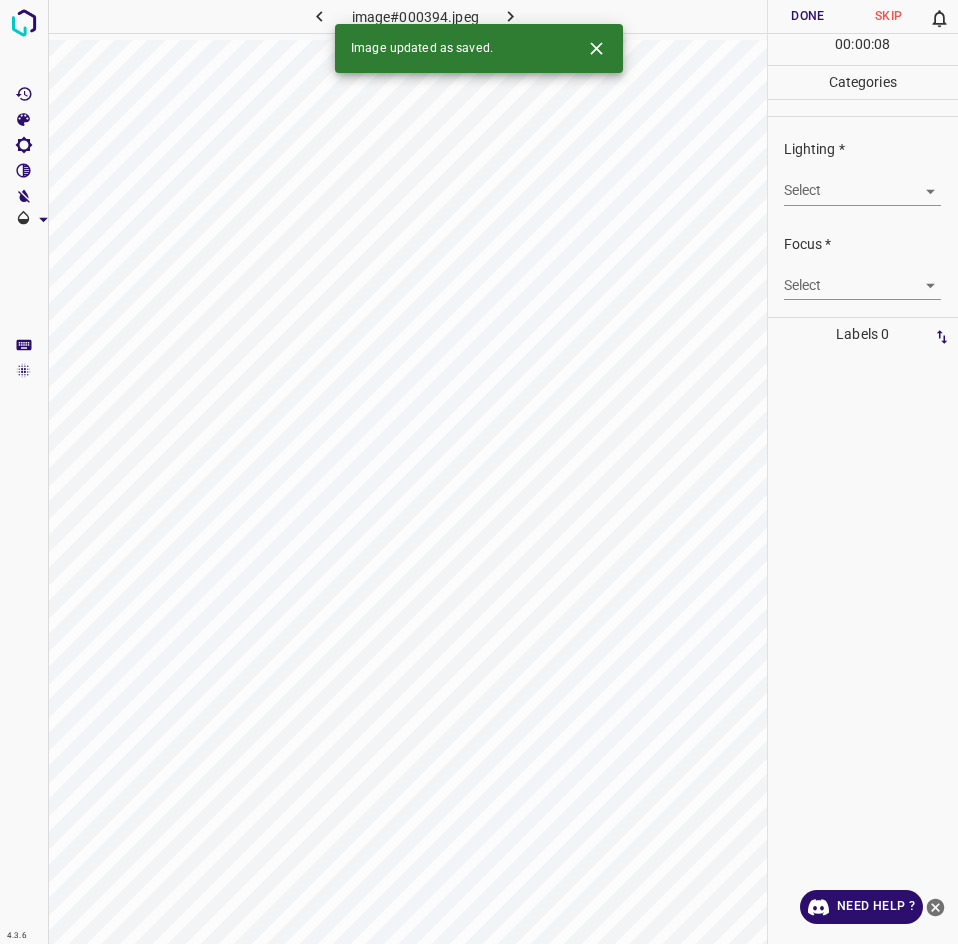 click on "4.3.6  image#000394.jpeg Done Skip 0 00   : 00   : 08   Categories Lighting *  Select ​ Focus *  Select ​ Overall *  Select ​ Labels   0 Categories 1 Lighting 2 Focus 3 Overall Tools Space Change between modes (Draw & Edit) I Auto labeling R Restore zoom M Zoom in N Zoom out Delete Delete selecte label Filters Z Restore filters X Saturation filter C Brightness filter V Contrast filter B Gray scale filter General O Download Image updated as saved. Need Help ? - Text - Hide - Delete" at bounding box center [479, 472] 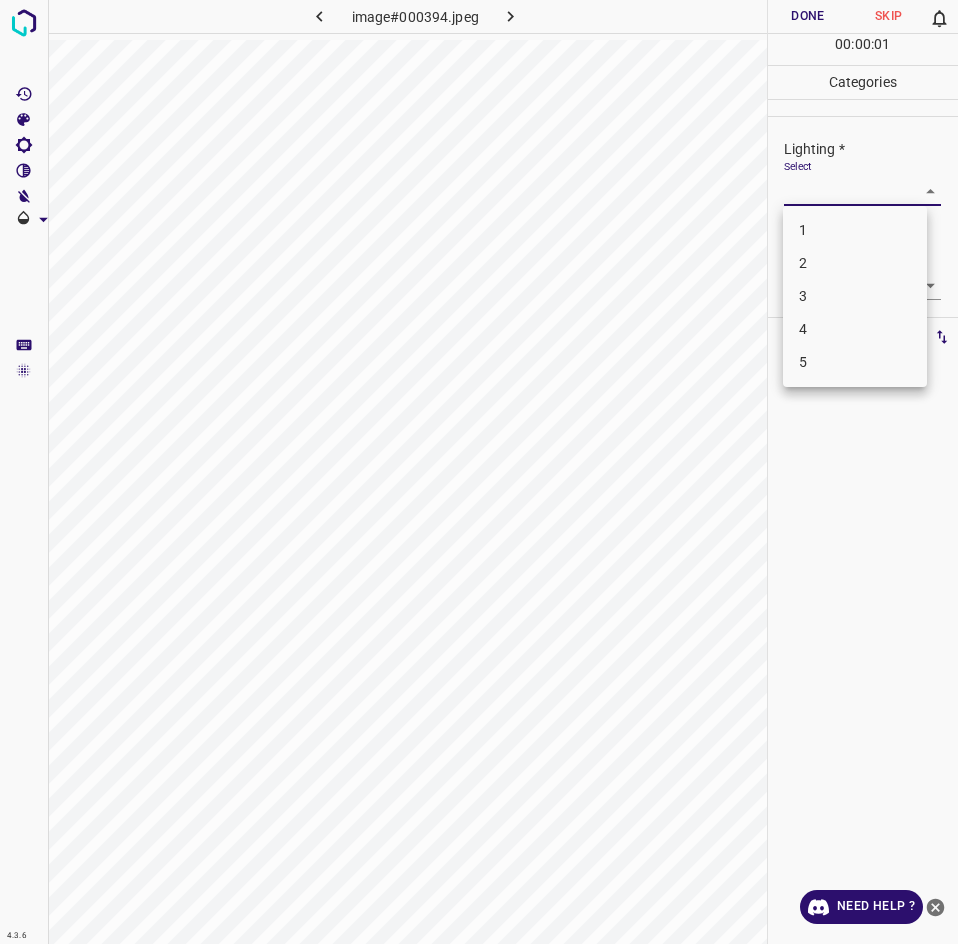 click on "3" at bounding box center (855, 296) 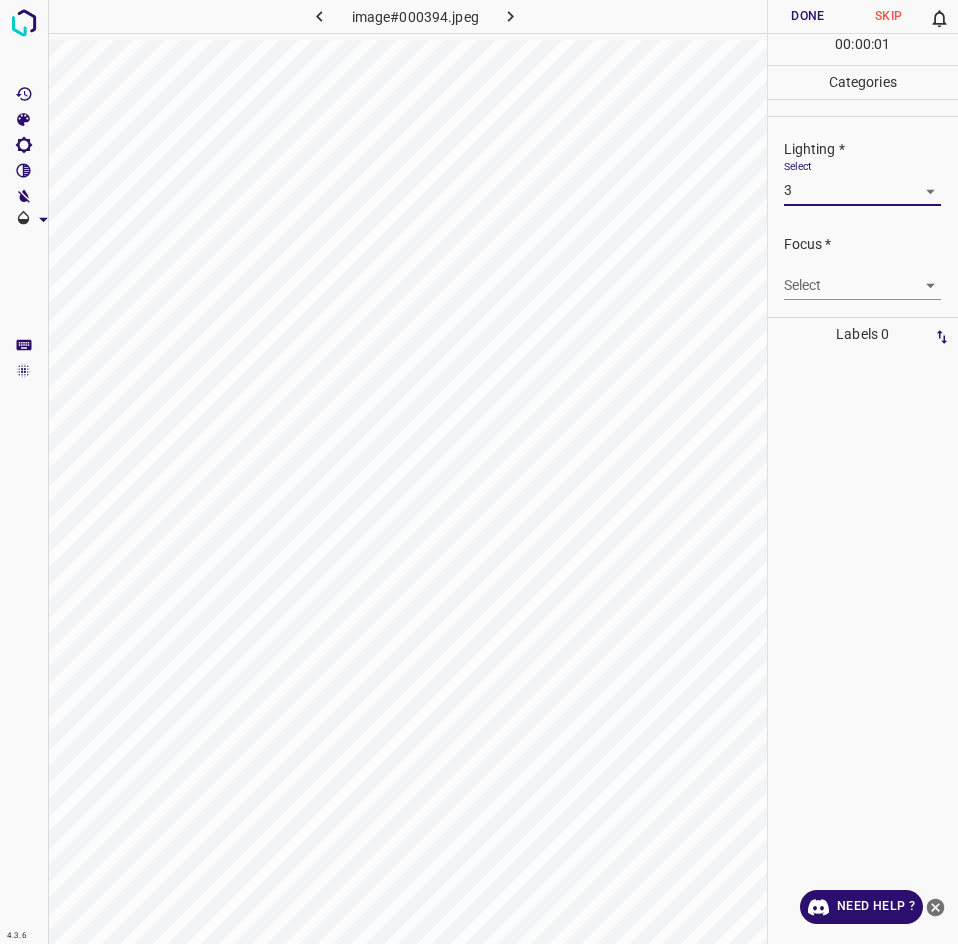 click on "4.3.6  image#000394.jpeg Done Skip 0 00   : 00   : 01   Categories Lighting *  Select 3 3 Focus *  Select ​ Overall *  Select ​ Labels   0 Categories 1 Lighting 2 Focus 3 Overall Tools Space Change between modes (Draw & Edit) I Auto labeling R Restore zoom M Zoom in N Zoom out Delete Delete selecte label Filters Z Restore filters X Saturation filter C Brightness filter V Contrast filter B Gray scale filter General O Download Need Help ? - Text - Hide - Delete" at bounding box center [479, 472] 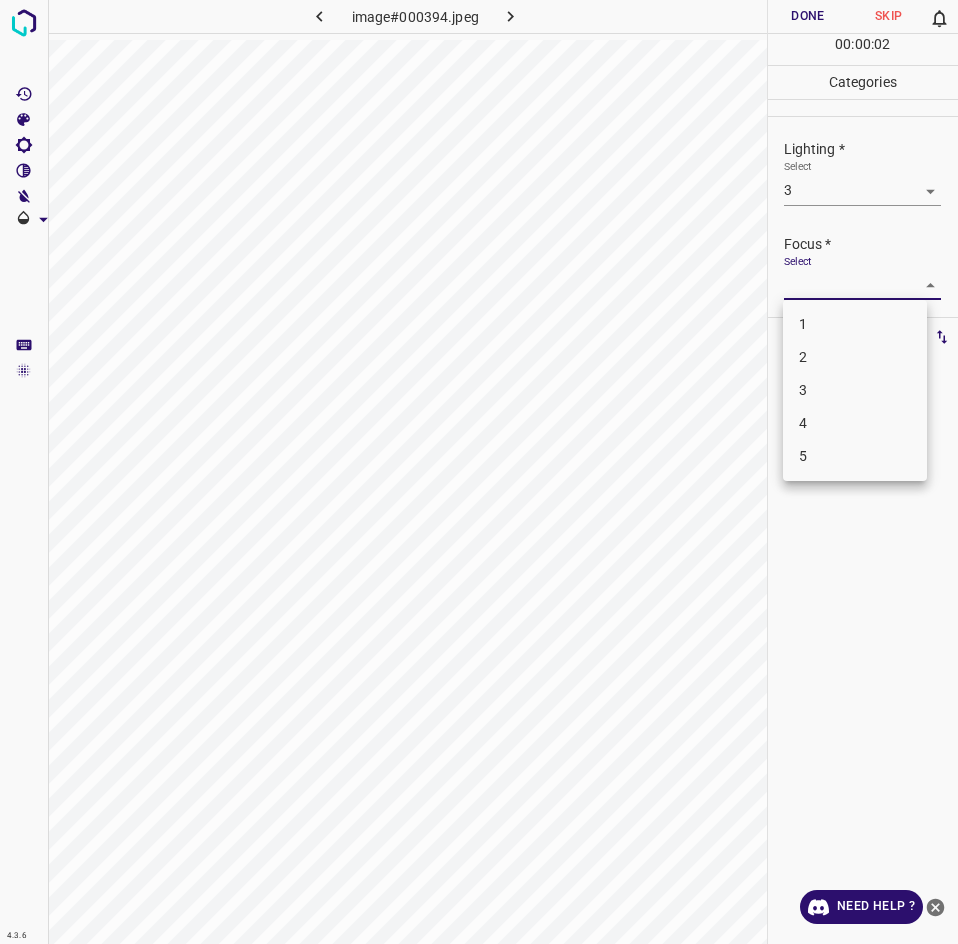 click on "3" at bounding box center (855, 390) 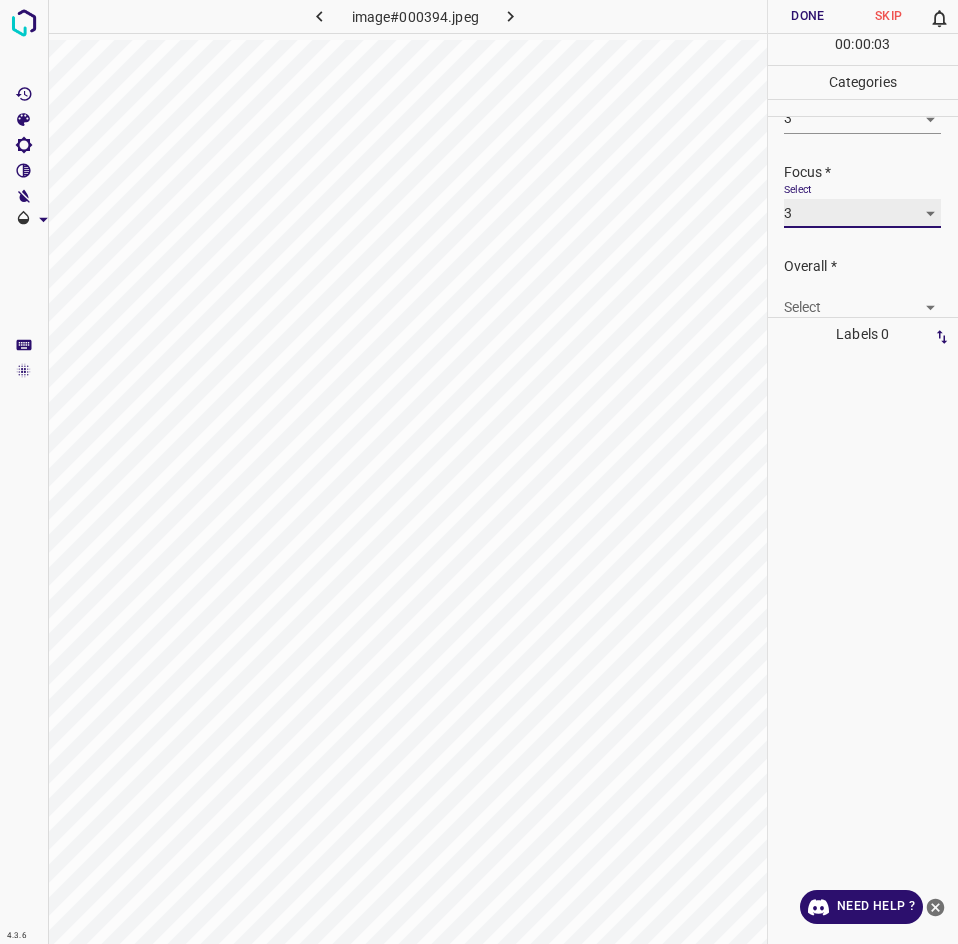 scroll, scrollTop: 81, scrollLeft: 0, axis: vertical 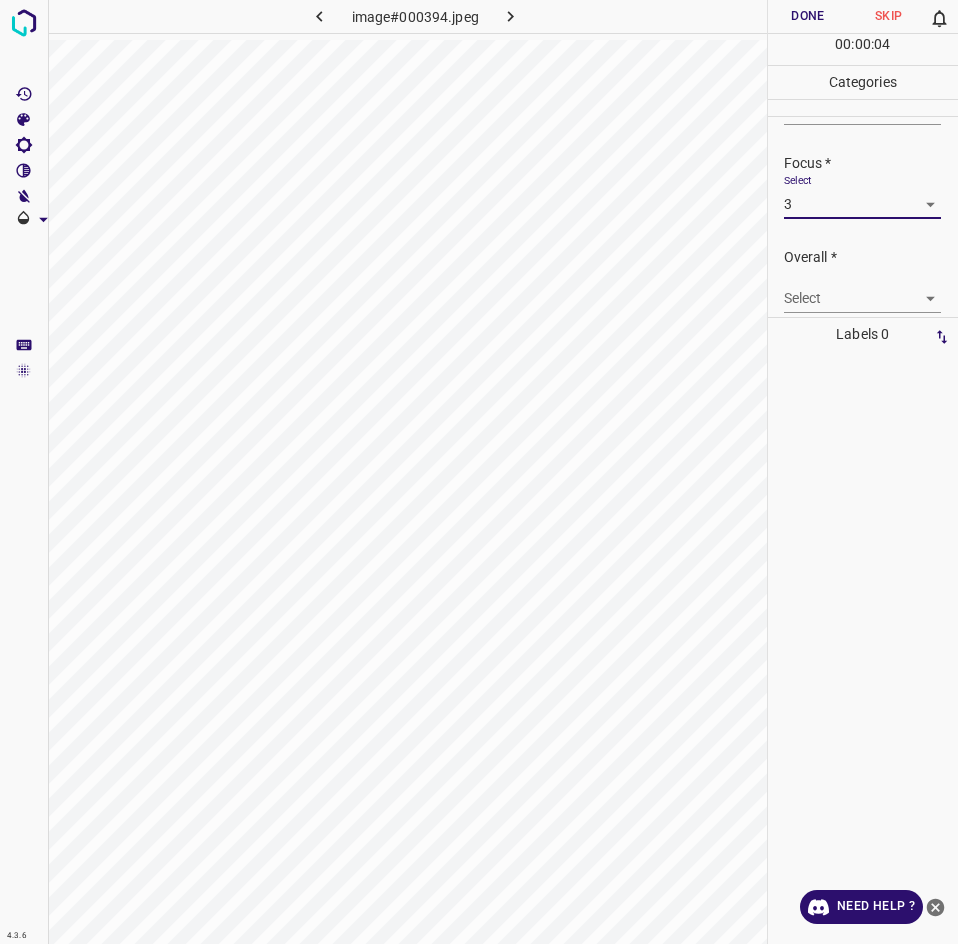 click on "4.3.6  image#000394.jpeg Done Skip 0 00   : 00   : 04   Categories Lighting *  Select 3 3 Focus *  Select 3 3 Overall *  Select ​ Labels   0 Categories 1 Lighting 2 Focus 3 Overall Tools Space Change between modes (Draw & Edit) I Auto labeling R Restore zoom M Zoom in N Zoom out Delete Delete selecte label Filters Z Restore filters X Saturation filter C Brightness filter V Contrast filter B Gray scale filter General O Download Need Help ? - Text - Hide - Delete" at bounding box center (479, 472) 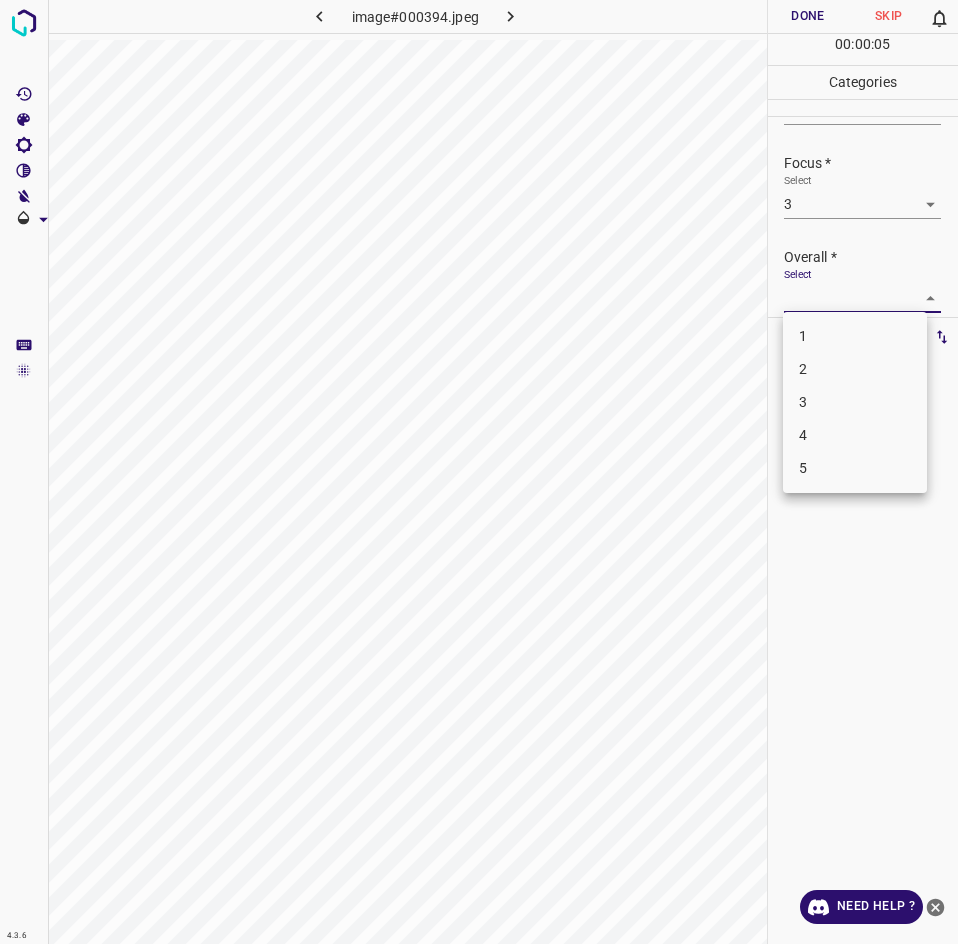 click on "3" at bounding box center [855, 402] 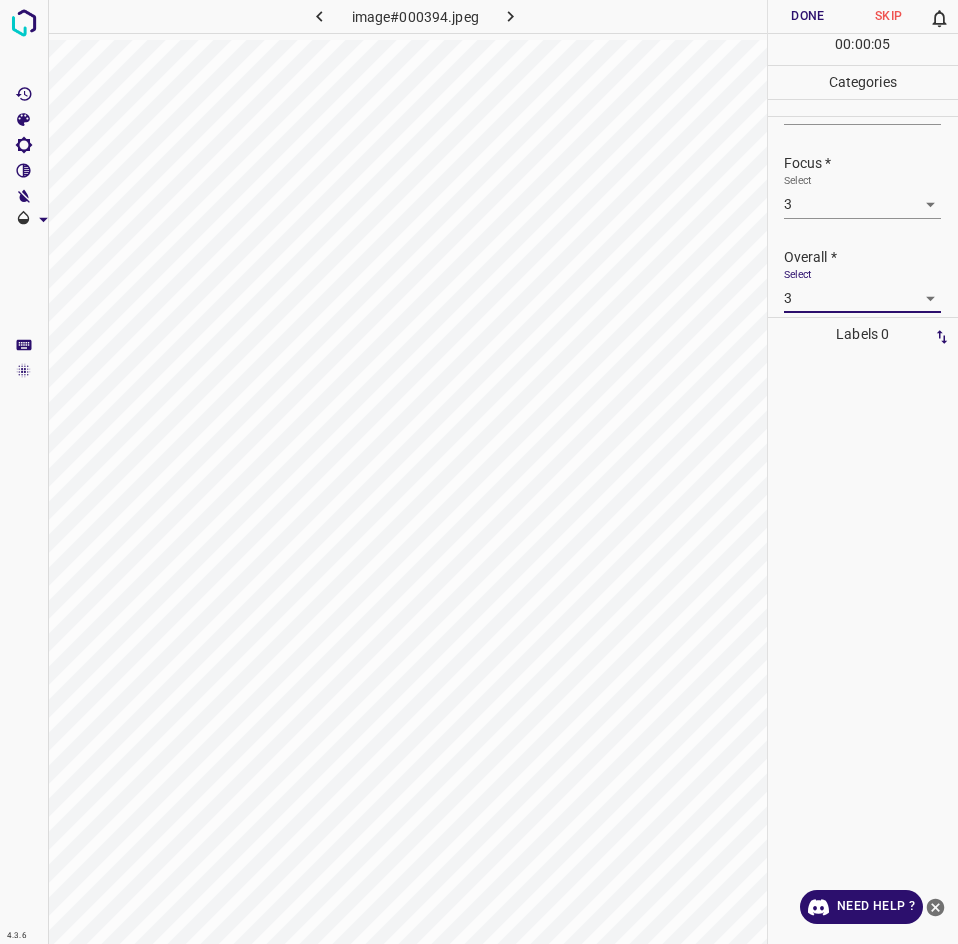 click on "Done" at bounding box center [808, 16] 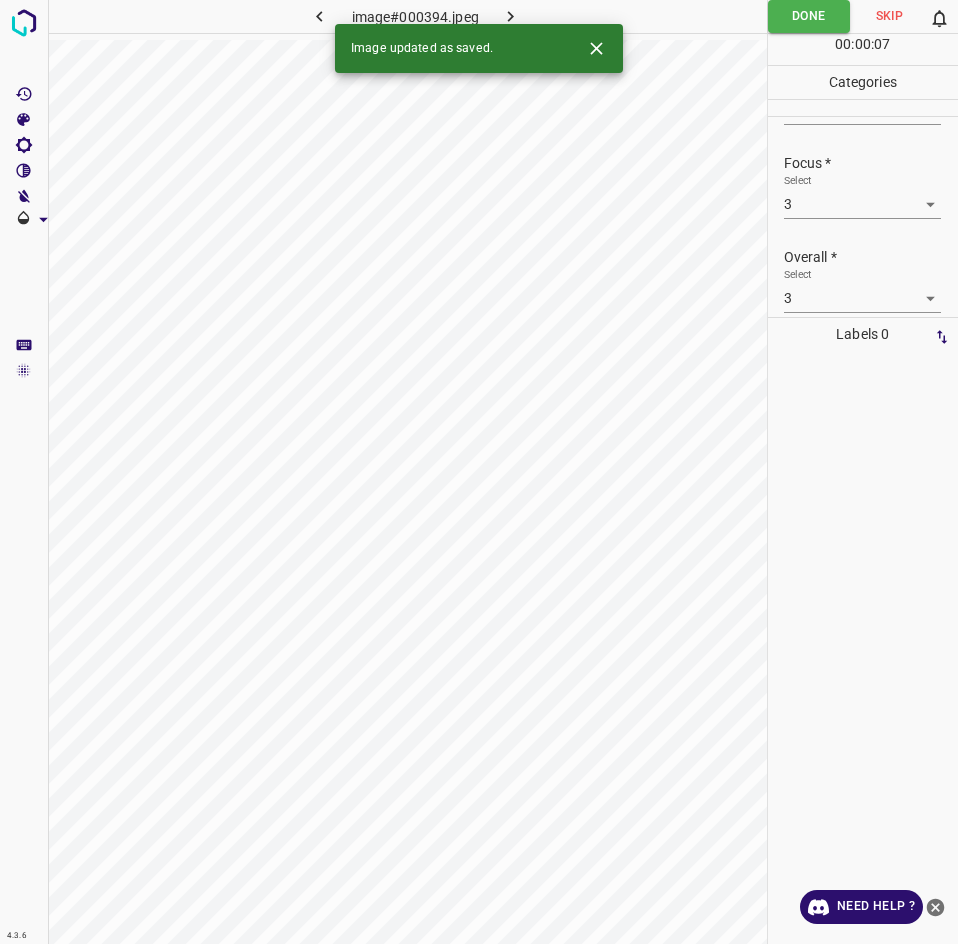 click 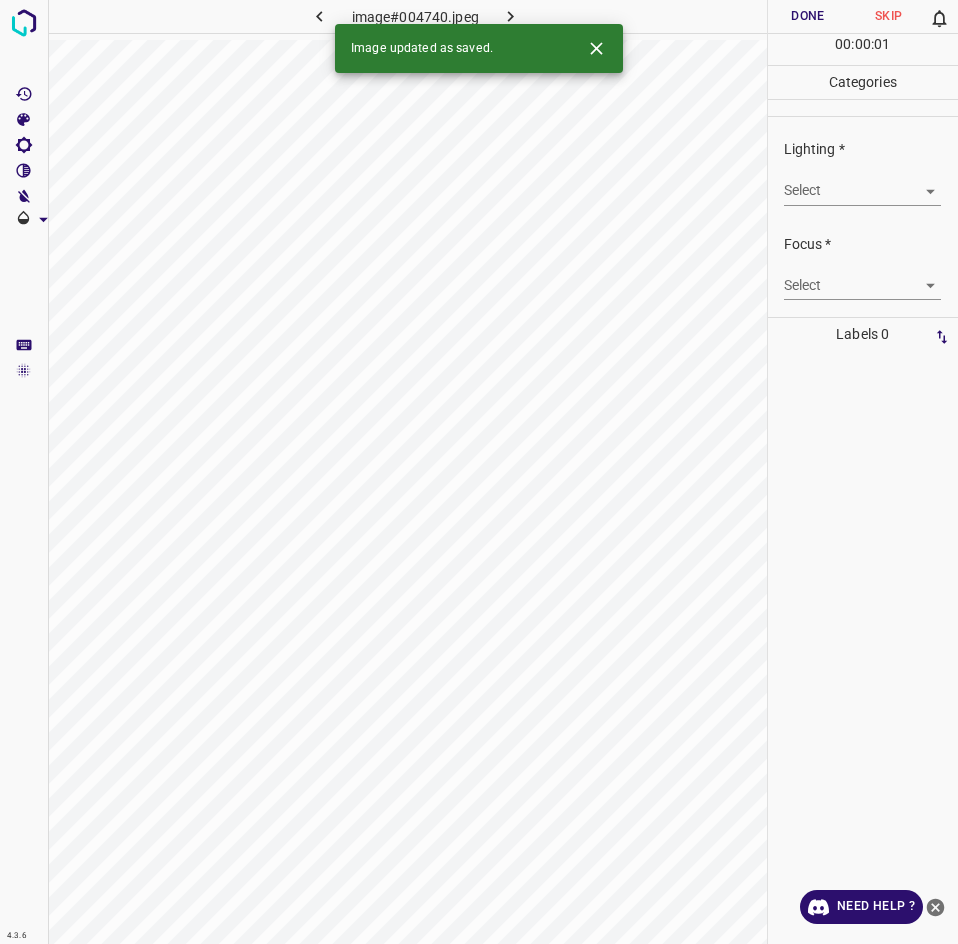 click on "4.3.6  image#004740.jpeg Done Skip 0 00   : 00   : 01   Categories Lighting *  Select ​ Focus *  Select ​ Overall *  Select ​ Labels   0 Categories 1 Lighting 2 Focus 3 Overall Tools Space Change between modes (Draw & Edit) I Auto labeling R Restore zoom M Zoom in N Zoom out Delete Delete selecte label Filters Z Restore filters X Saturation filter C Brightness filter V Contrast filter B Gray scale filter General O Download Image updated as saved. Need Help ? - Text - Hide - Delete" at bounding box center (479, 472) 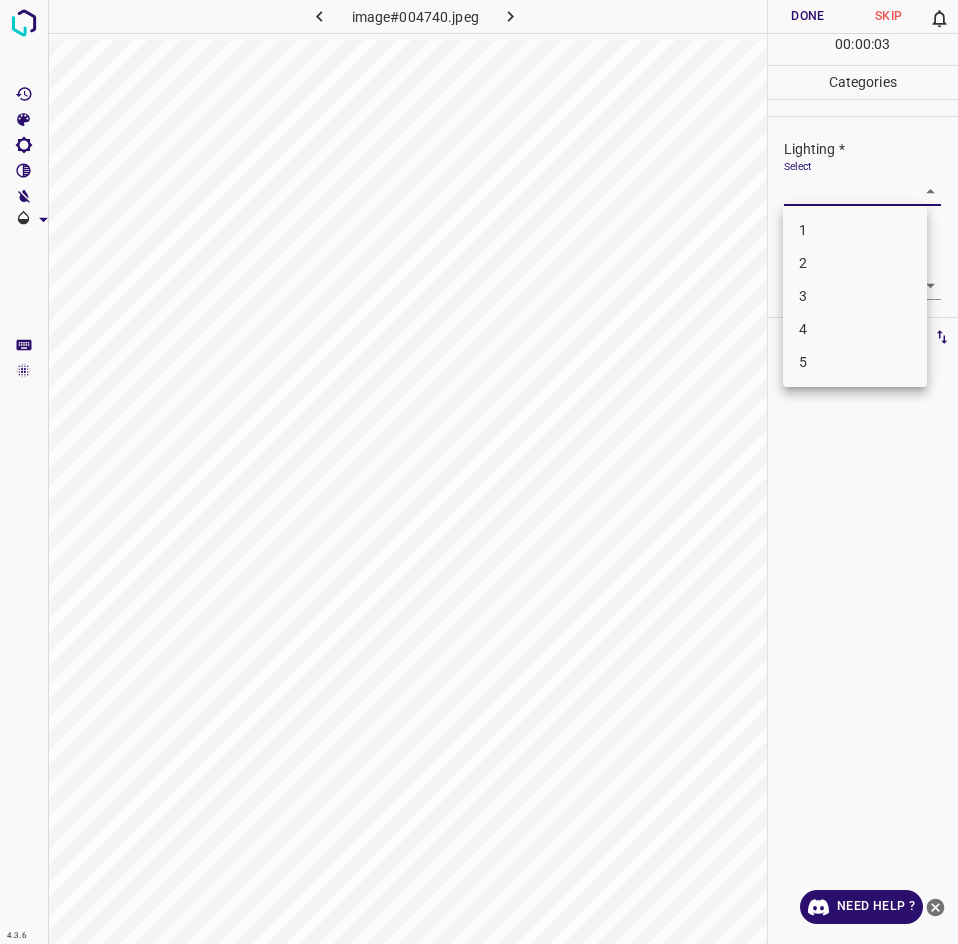 click on "3" at bounding box center [855, 296] 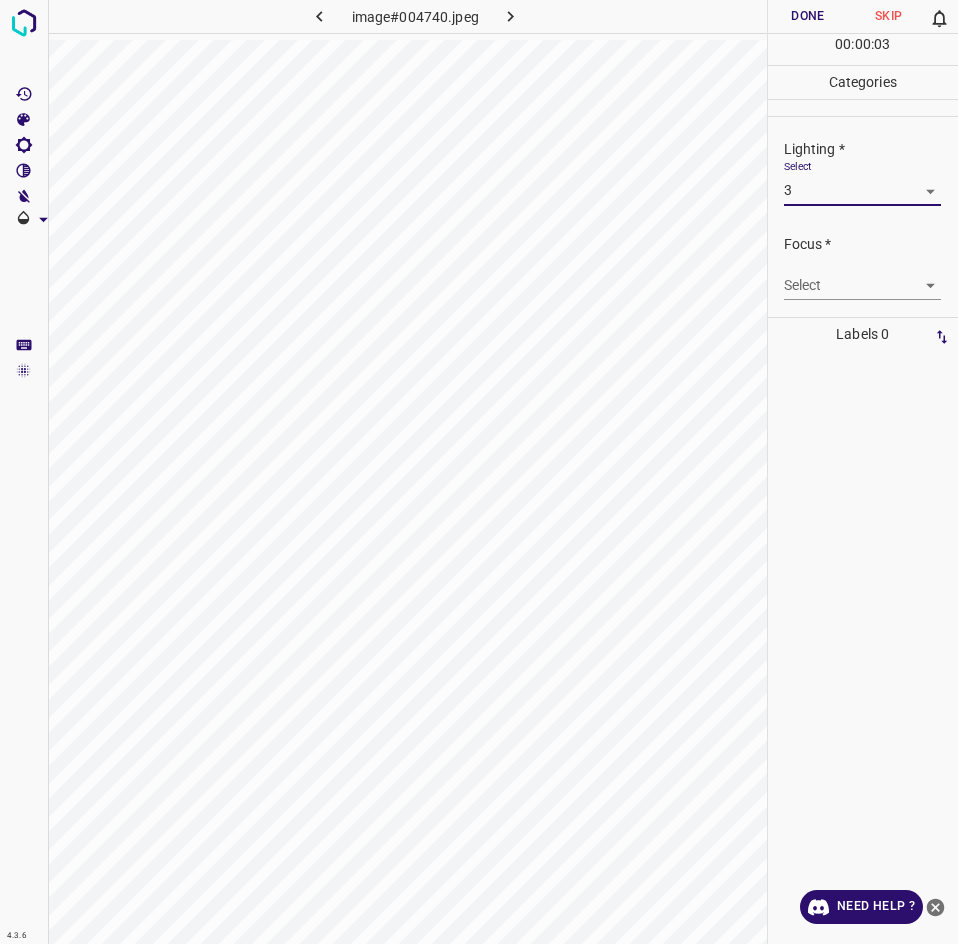 click on "4.3.6  image#004740.jpeg Done Skip 0 00   : 00   : 03   Categories Lighting *  Select 3 3 Focus *  Select ​ Overall *  Select ​ Labels   0 Categories 1 Lighting 2 Focus 3 Overall Tools Space Change between modes (Draw & Edit) I Auto labeling R Restore zoom M Zoom in N Zoom out Delete Delete selecte label Filters Z Restore filters X Saturation filter C Brightness filter V Contrast filter B Gray scale filter General O Download Need Help ? - Text - Hide - Delete 1 2 3 4 5" at bounding box center [479, 472] 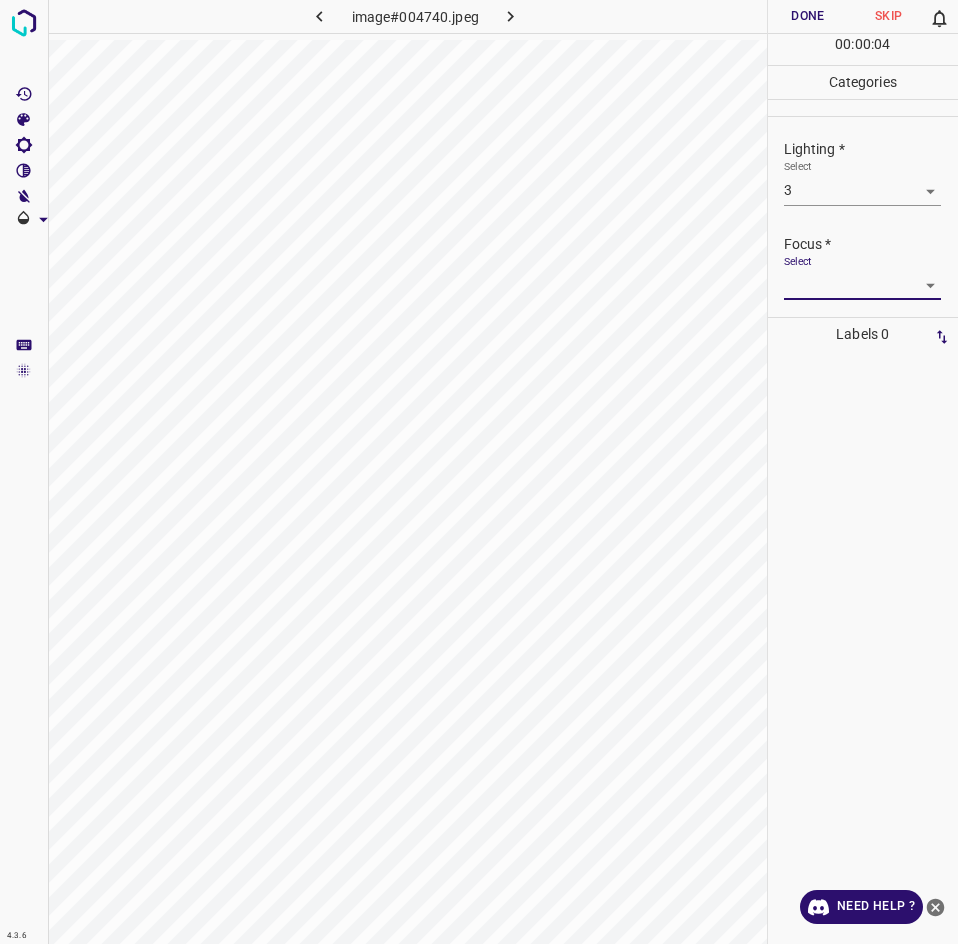 click on "4.3.6  image#004740.jpeg Done Skip 0 00   : 00   : 04   Categories Lighting *  Select 3 3 Focus *  Select ​ Overall *  Select ​ Labels   0 Categories 1 Lighting 2 Focus 3 Overall Tools Space Change between modes (Draw & Edit) I Auto labeling R Restore zoom M Zoom in N Zoom out Delete Delete selecte label Filters Z Restore filters X Saturation filter C Brightness filter V Contrast filter B Gray scale filter General O Download Need Help ? - Text - Hide - Delete" at bounding box center [479, 472] 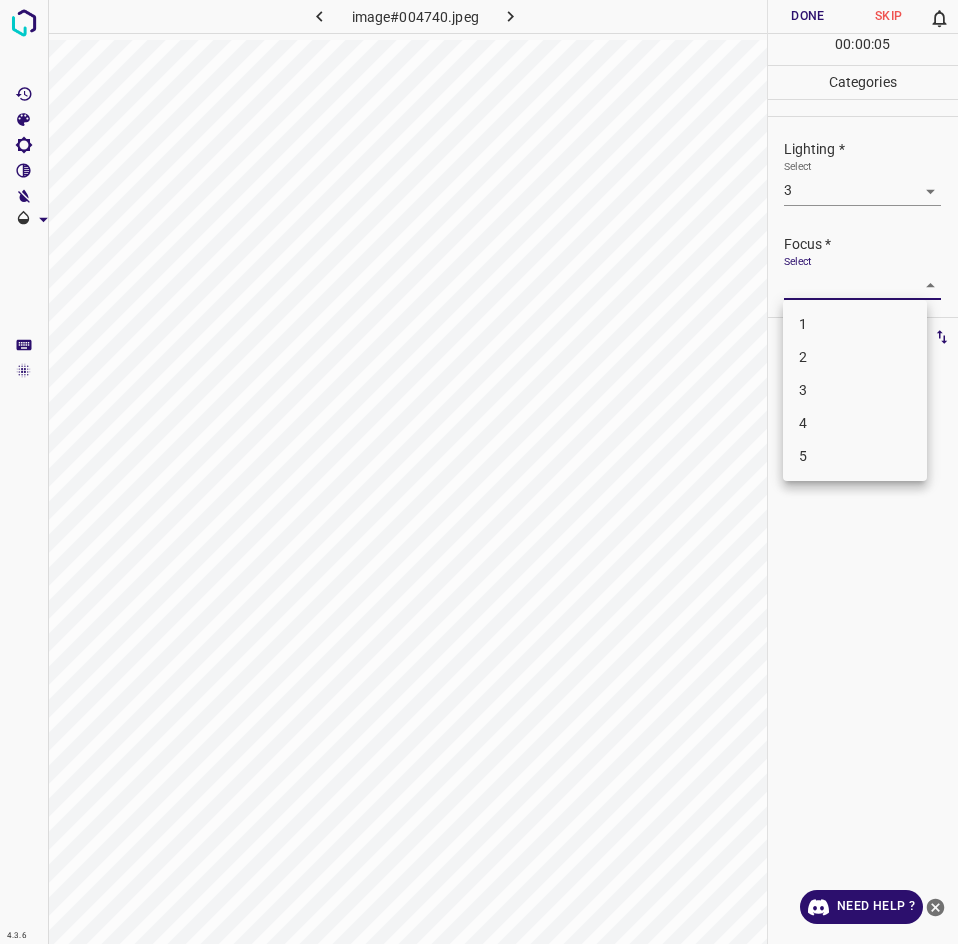 click on "3" at bounding box center [855, 390] 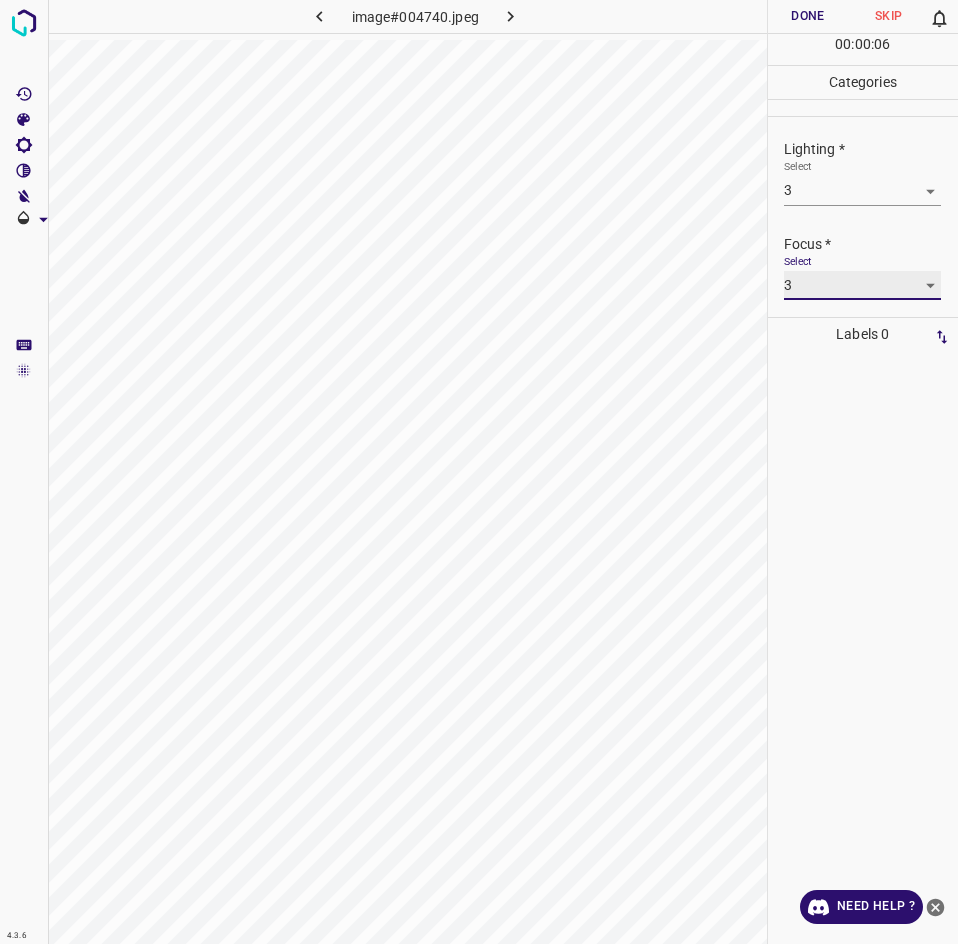 scroll, scrollTop: 97, scrollLeft: 0, axis: vertical 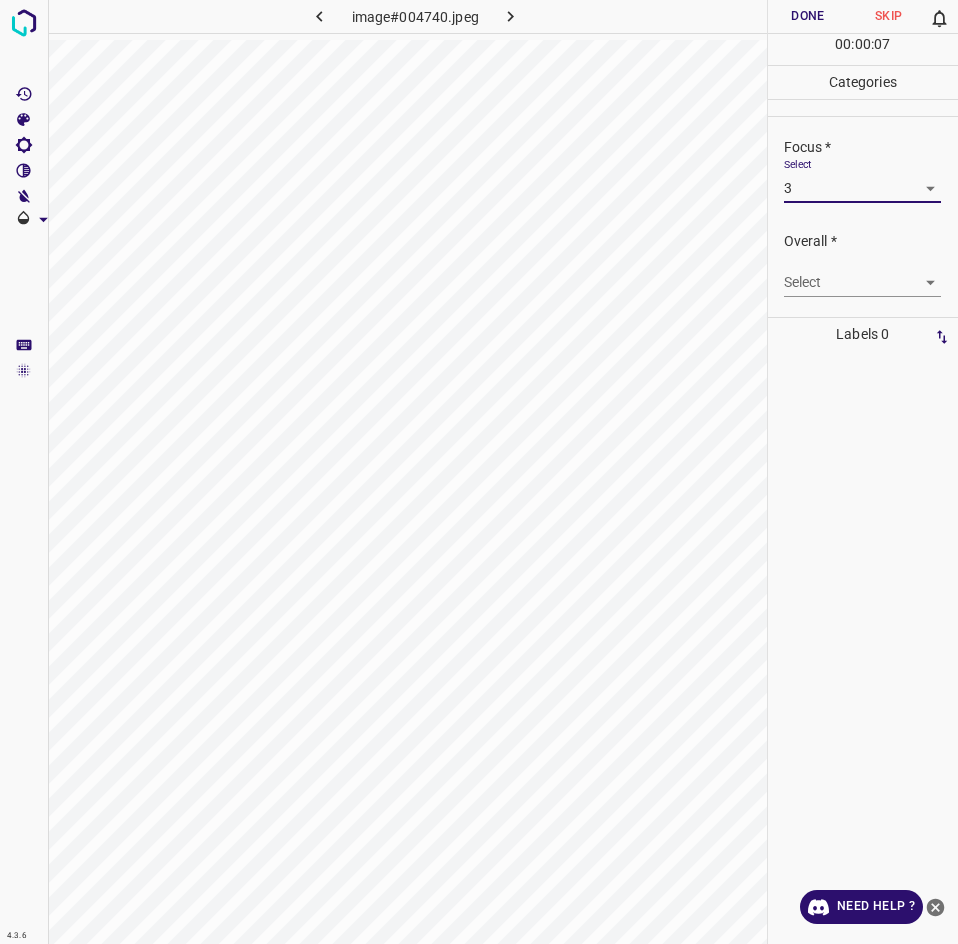 click on "4.3.6  image#004740.jpeg Done Skip 0 00   : 00   : 07   Categories Lighting *  Select 3 3 Focus *  Select 3 3 Overall *  Select ​ Labels   0 Categories 1 Lighting 2 Focus 3 Overall Tools Space Change between modes (Draw & Edit) I Auto labeling R Restore zoom M Zoom in N Zoom out Delete Delete selecte label Filters Z Restore filters X Saturation filter C Brightness filter V Contrast filter B Gray scale filter General O Download Need Help ? - Text - Hide - Delete" at bounding box center (479, 472) 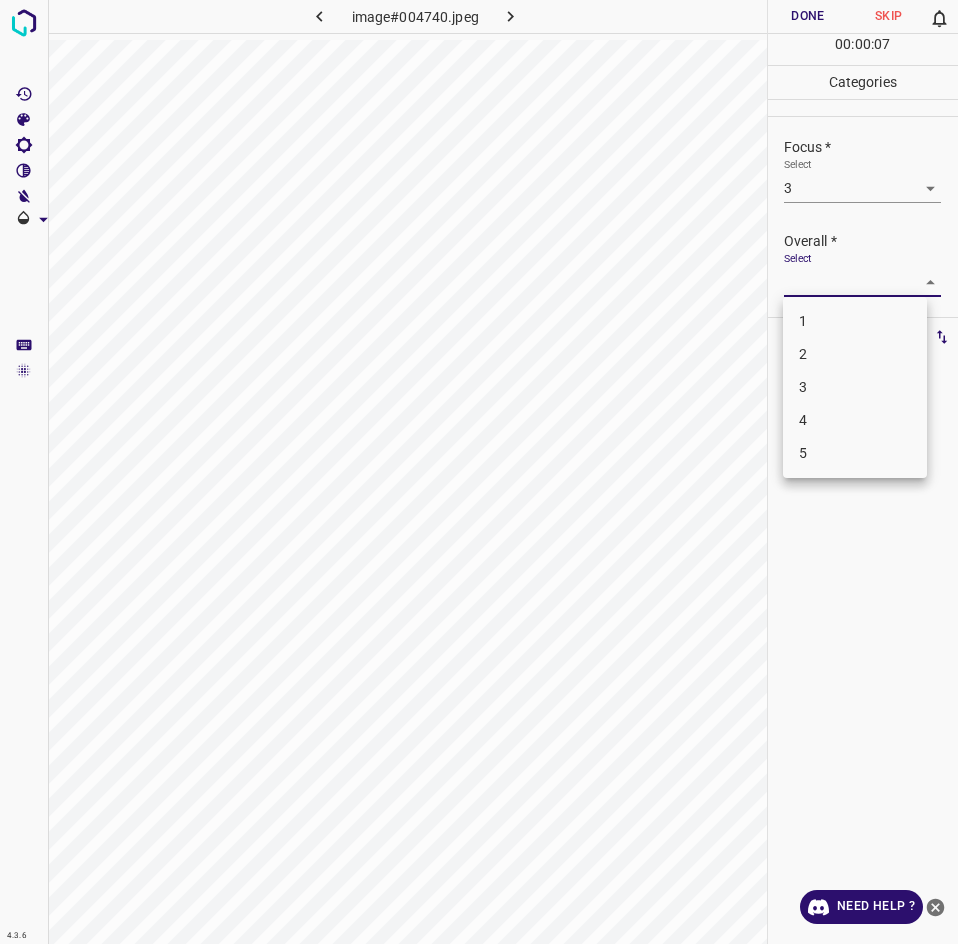click on "3" at bounding box center [855, 387] 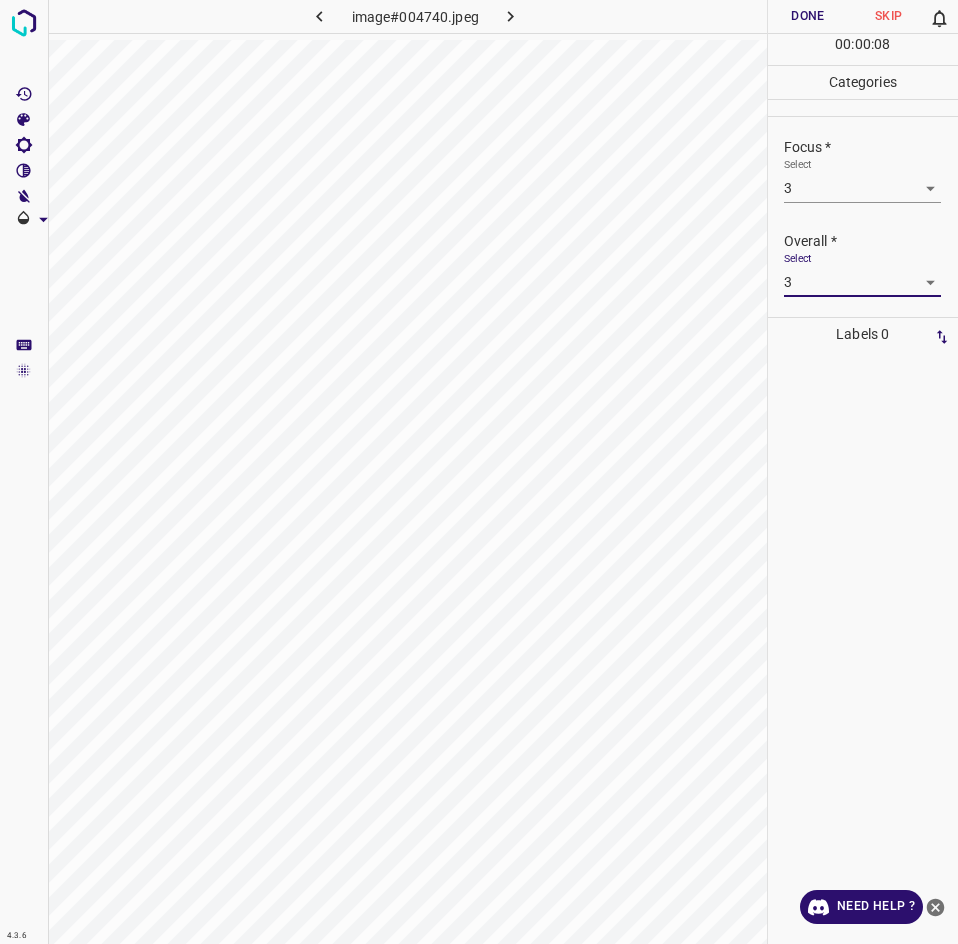click on "Done" at bounding box center (808, 16) 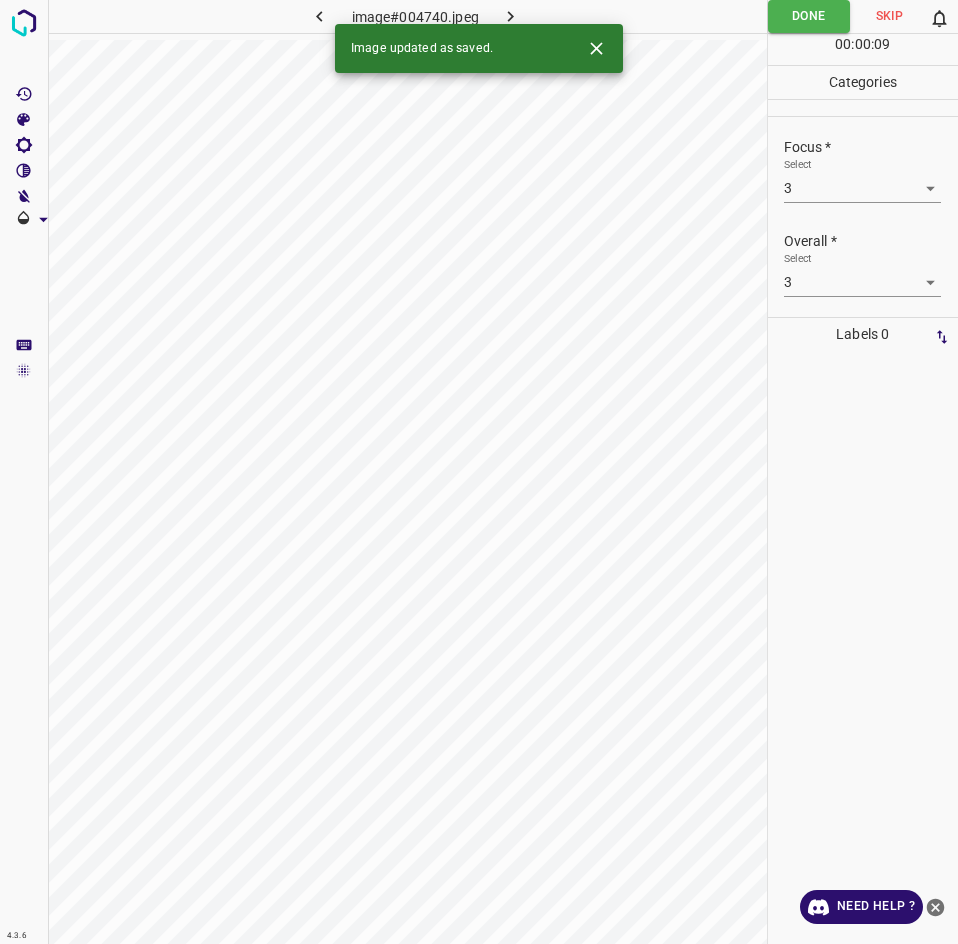 click 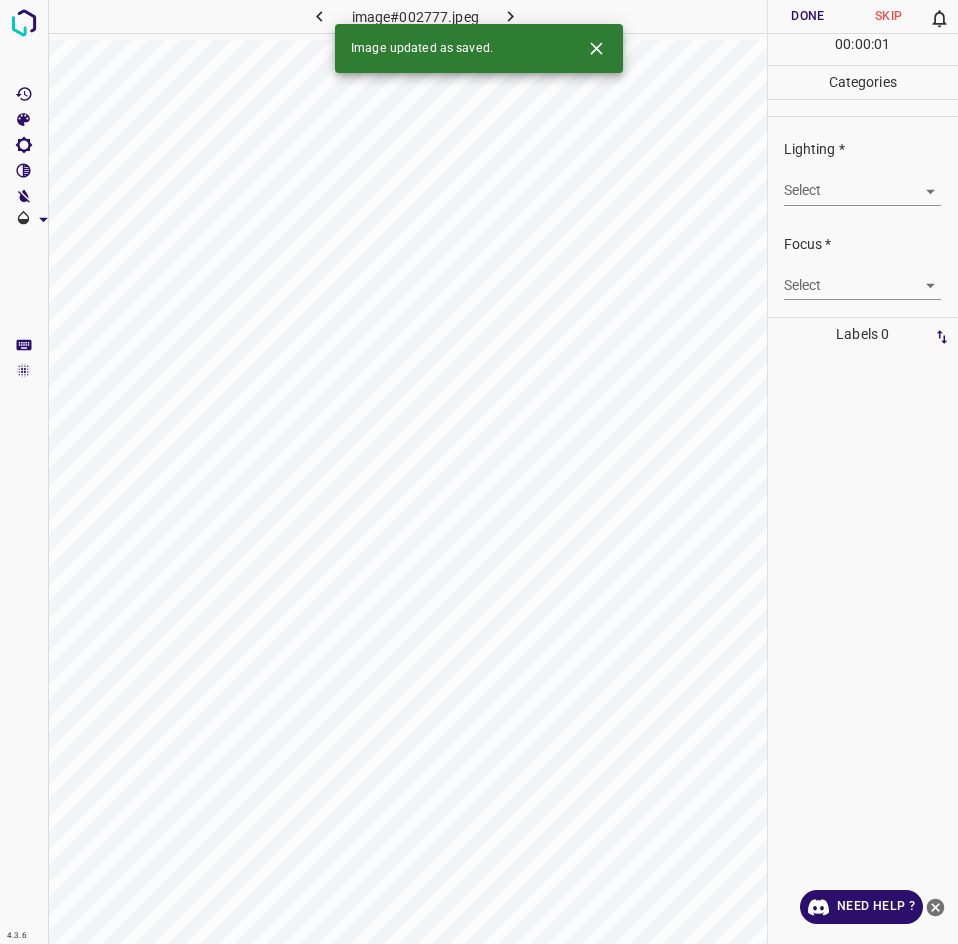 click on "4.3.6  image#002777.jpeg Done Skip 0 00   : 00   : 01   Categories Lighting *  Select ​ Focus *  Select ​ Overall *  Select ​ Labels   0 Categories 1 Lighting 2 Focus 3 Overall Tools Space Change between modes (Draw & Edit) I Auto labeling R Restore zoom M Zoom in N Zoom out Delete Delete selecte label Filters Z Restore filters X Saturation filter C Brightness filter V Contrast filter B Gray scale filter General O Download Image updated as saved. Need Help ? - Text - Hide - Delete" at bounding box center (479, 472) 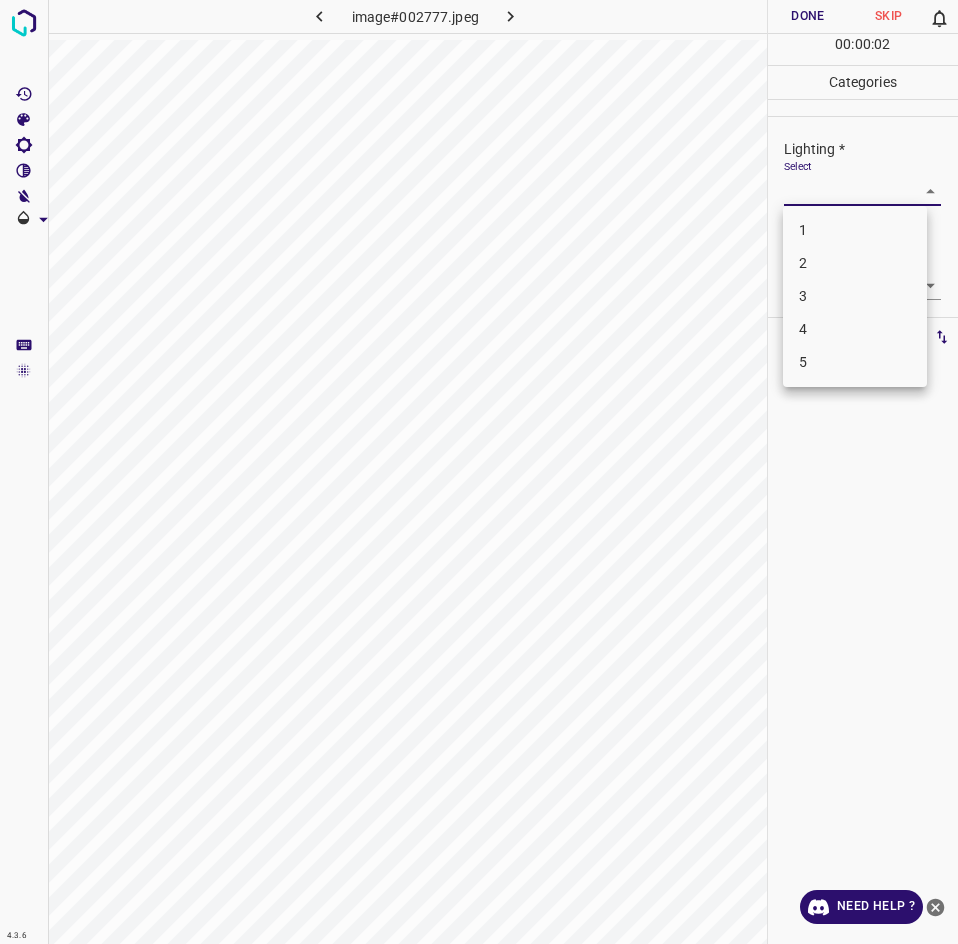 click on "3" at bounding box center (855, 296) 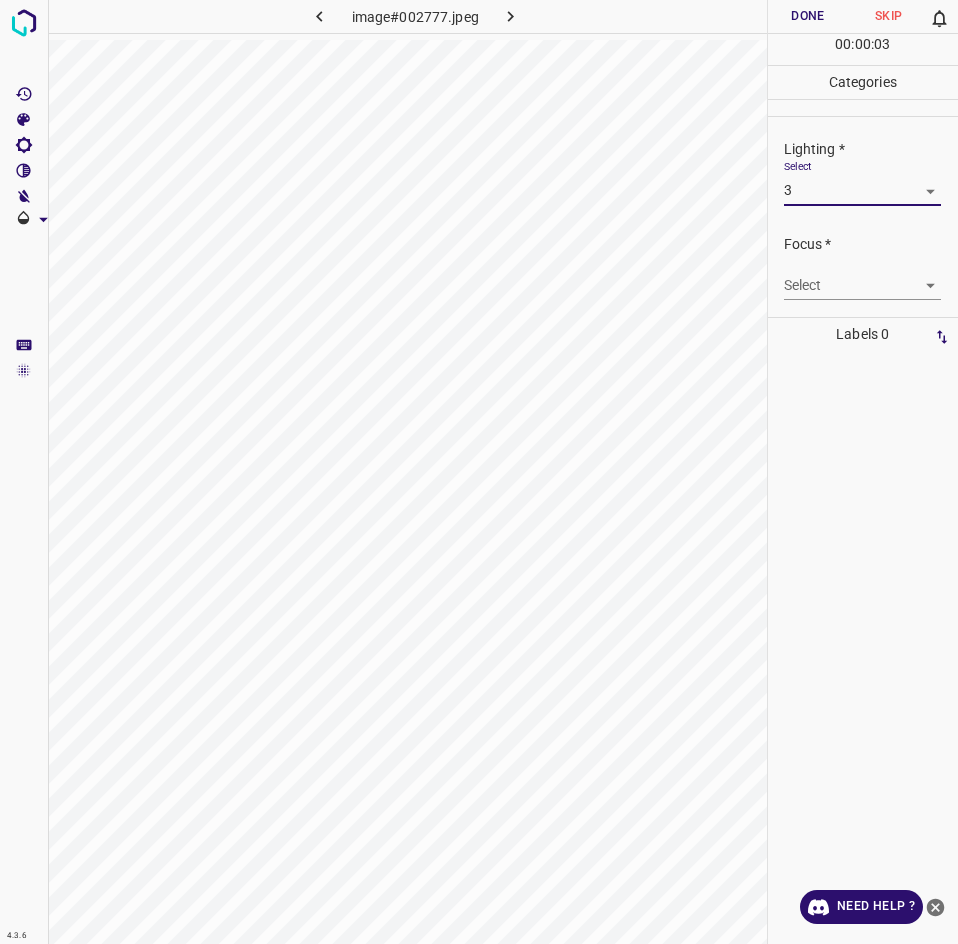 click on "4.3.6  image#002777.jpeg Done Skip 0 00   : 00   : 03   Categories Lighting *  Select 3 3 Focus *  Select ​ Overall *  Select ​ Labels   0 Categories 1 Lighting 2 Focus 3 Overall Tools Space Change between modes (Draw & Edit) I Auto labeling R Restore zoom M Zoom in N Zoom out Delete Delete selecte label Filters Z Restore filters X Saturation filter C Brightness filter V Contrast filter B Gray scale filter General O Download Need Help ? - Text - Hide - Delete 1 2 3 4 5" at bounding box center [479, 472] 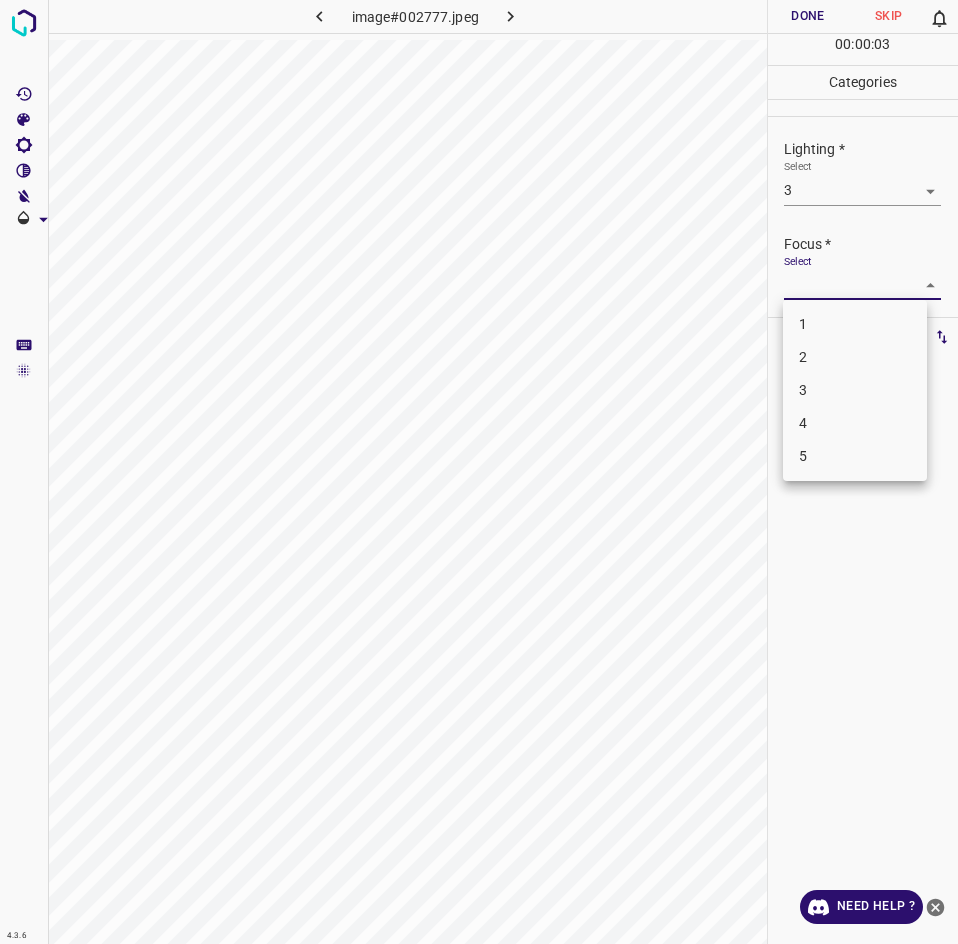 click on "2" at bounding box center (855, 357) 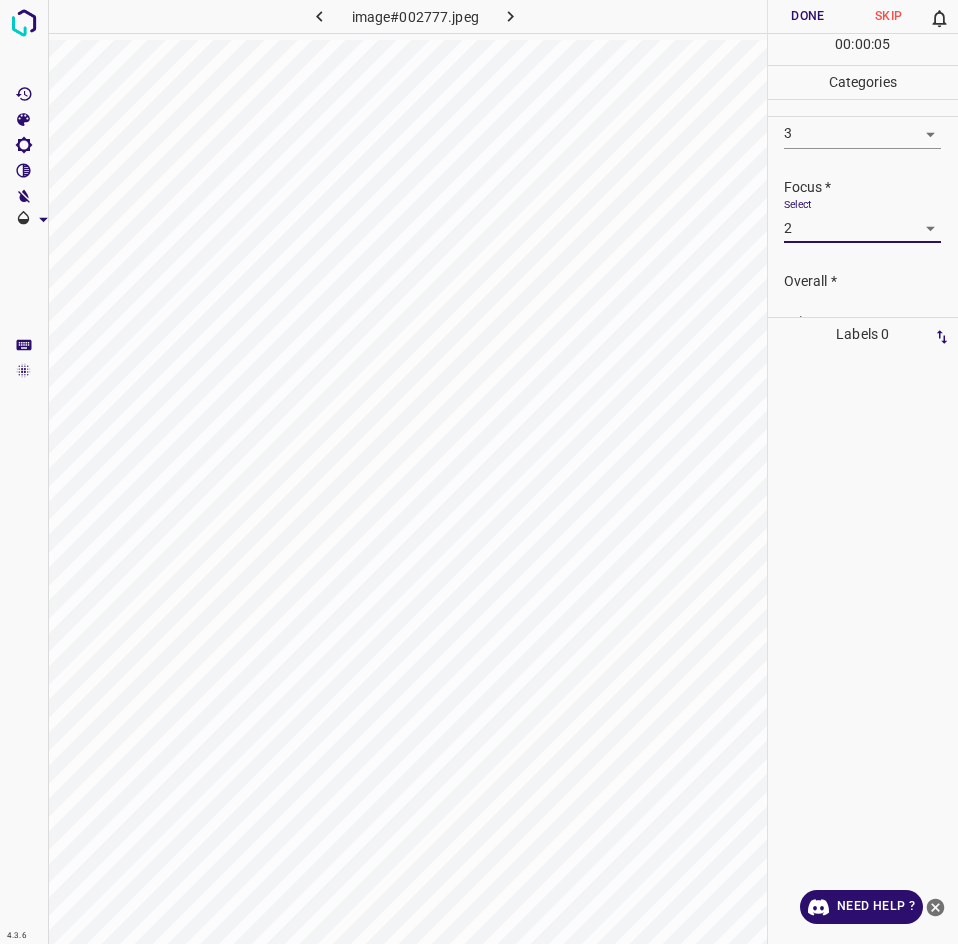 click on "4.3.6  image#002777.jpeg Done Skip 0 00   : 00   : 05   Categories Lighting *  Select 3 3 Focus *  Select 2 2 Overall *  Select ​ Labels   0 Categories 1 Lighting 2 Focus 3 Overall Tools Space Change between modes (Draw & Edit) I Auto labeling R Restore zoom M Zoom in N Zoom out Delete Delete selecte label Filters Z Restore filters X Saturation filter C Brightness filter V Contrast filter B Gray scale filter General O Download Need Help ? - Text - Hide - Delete" at bounding box center (479, 472) 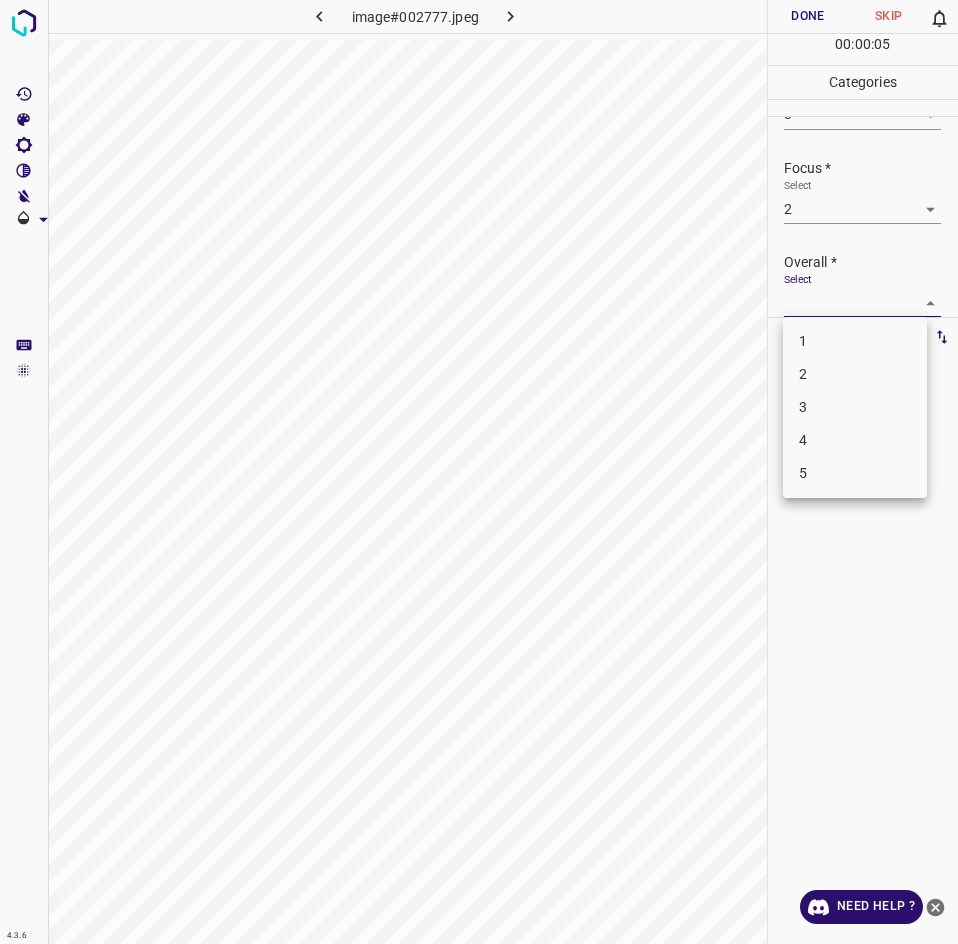 click on "2" at bounding box center [855, 374] 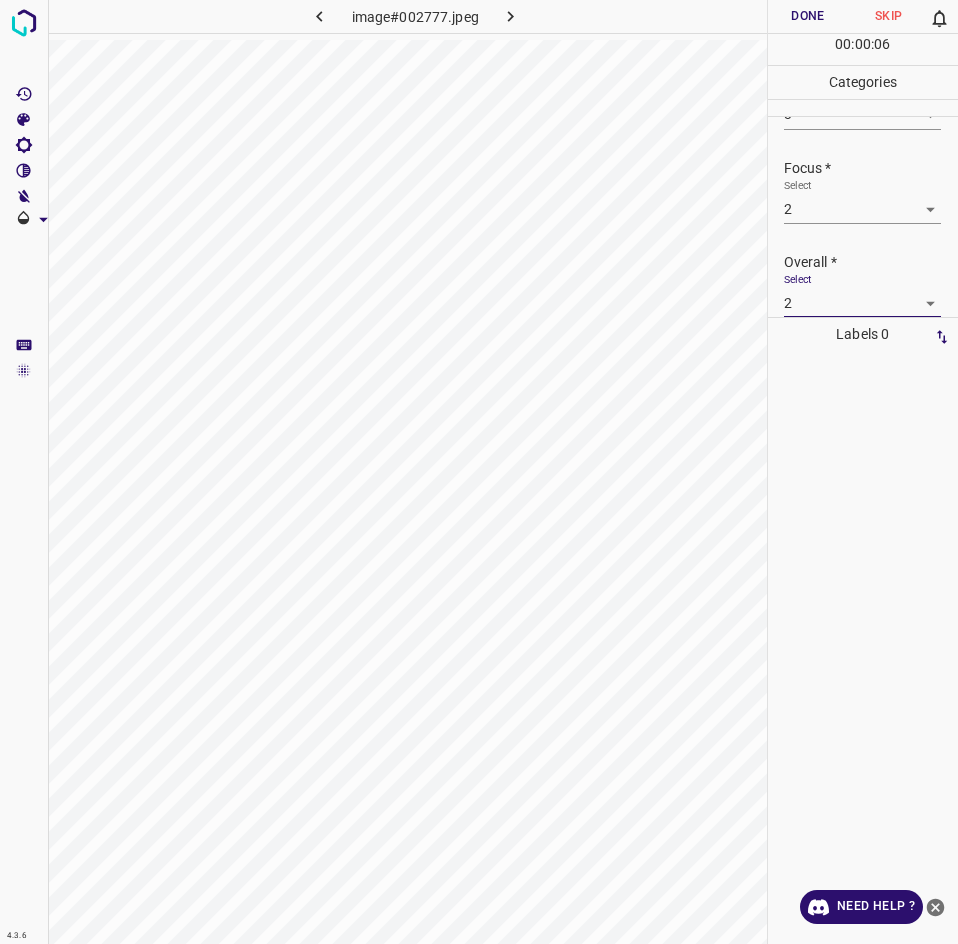 click on "Done" at bounding box center [808, 16] 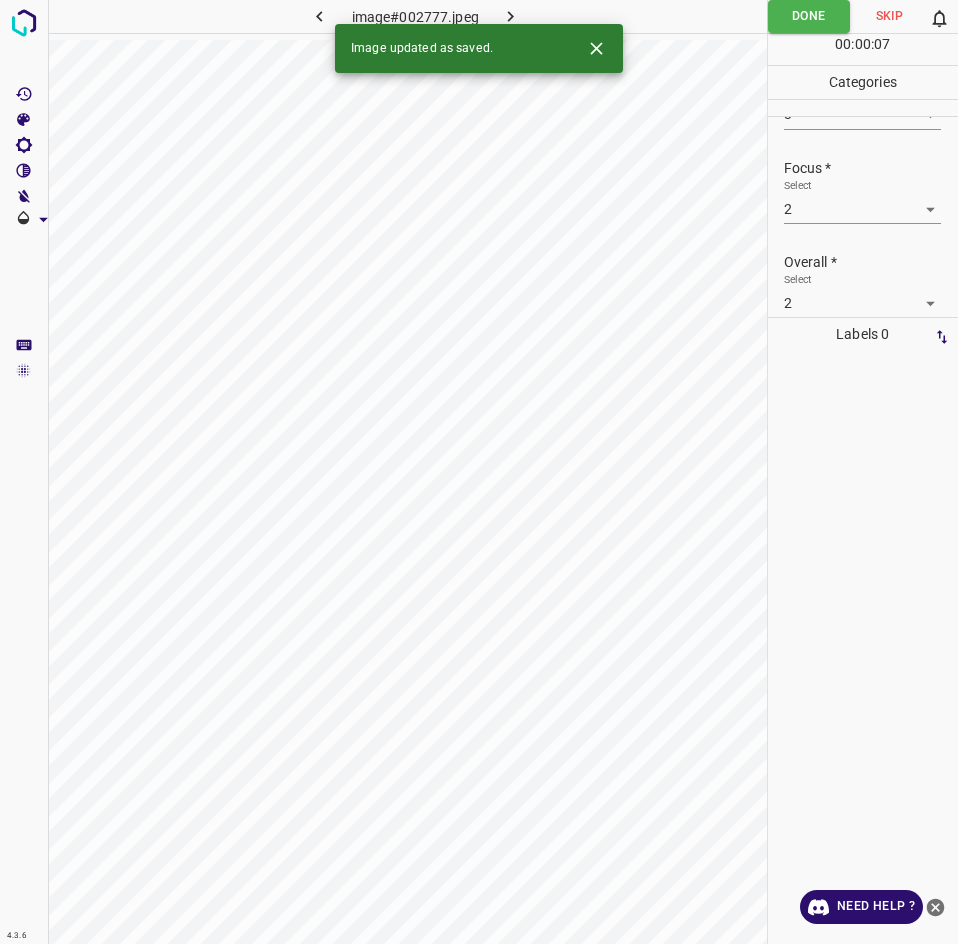 click 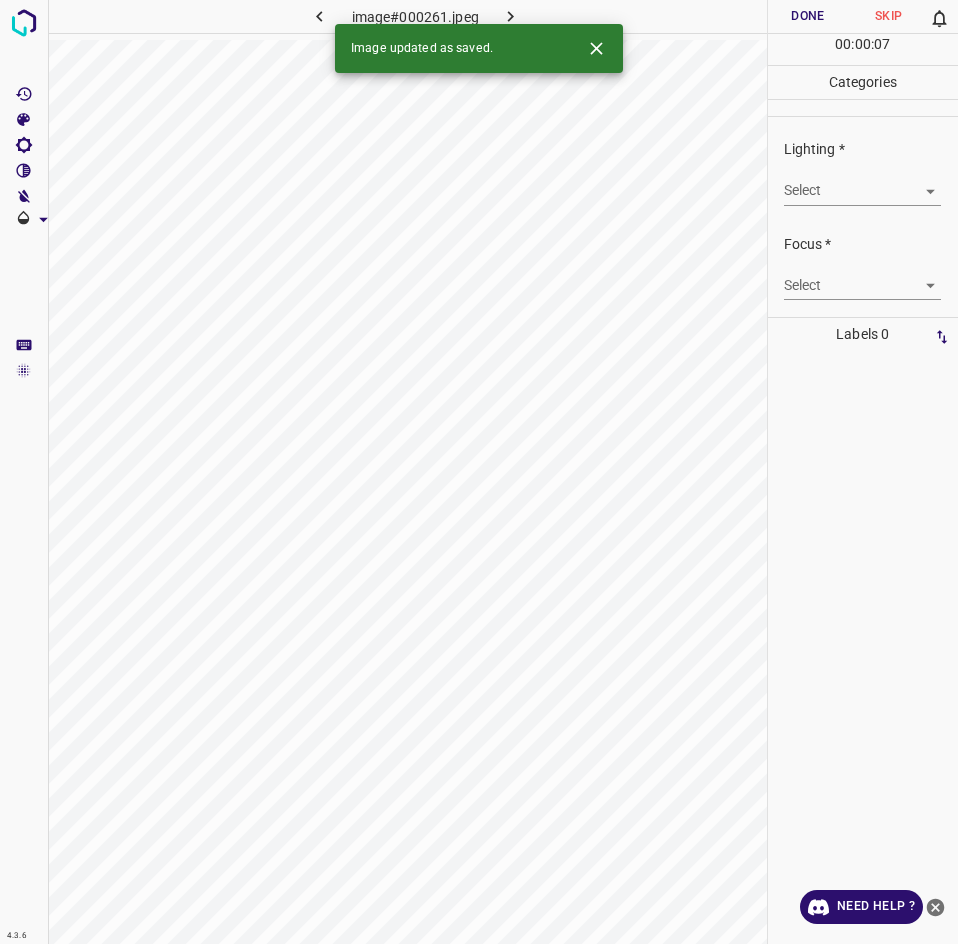 click on "4.3.6  image#000261.jpeg Done Skip 0 00   : 00   : 07   Categories Lighting *  Select ​ Focus *  Select ​ Overall *  Select ​ Labels   0 Categories 1 Lighting 2 Focus 3 Overall Tools Space Change between modes (Draw & Edit) I Auto labeling R Restore zoom M Zoom in N Zoom out Delete Delete selecte label Filters Z Restore filters X Saturation filter C Brightness filter V Contrast filter B Gray scale filter General O Download Image updated as saved. Need Help ? - Text - Hide - Delete" at bounding box center [479, 472] 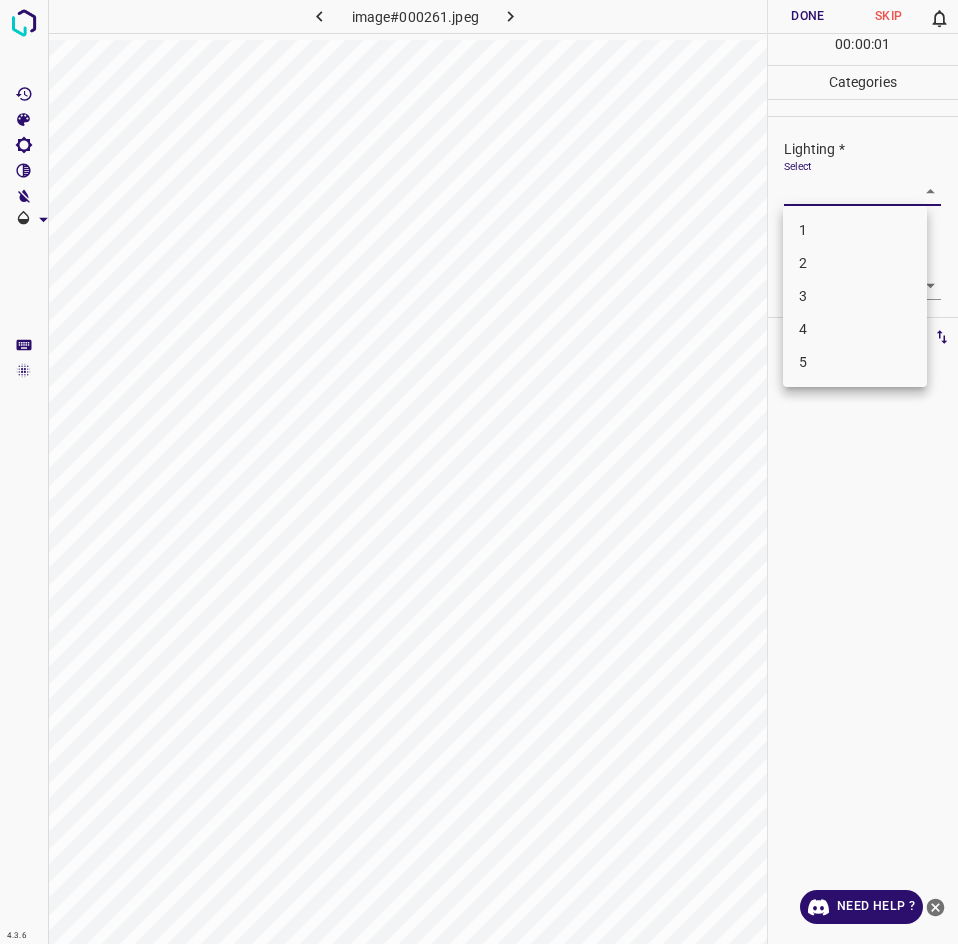 click on "3" at bounding box center [855, 296] 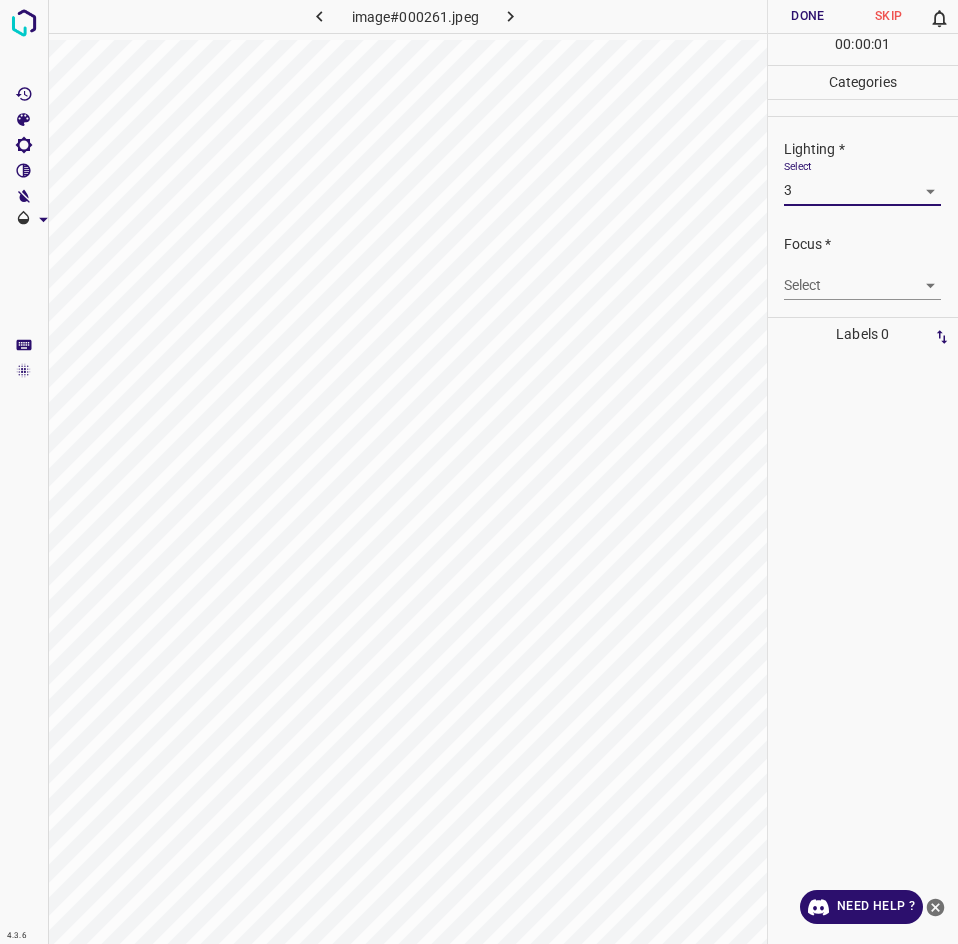 click on "4.3.6  image#000261.jpeg Done Skip 0 00   : 00   : 01   Categories Lighting *  Select 3 3 Focus *  Select ​ Overall *  Select ​ Labels   0 Categories 1 Lighting 2 Focus 3 Overall Tools Space Change between modes (Draw & Edit) I Auto labeling R Restore zoom M Zoom in N Zoom out Delete Delete selecte label Filters Z Restore filters X Saturation filter C Brightness filter V Contrast filter B Gray scale filter General O Download Need Help ? - Text - Hide - Delete 1 2 3 4 5" at bounding box center (479, 472) 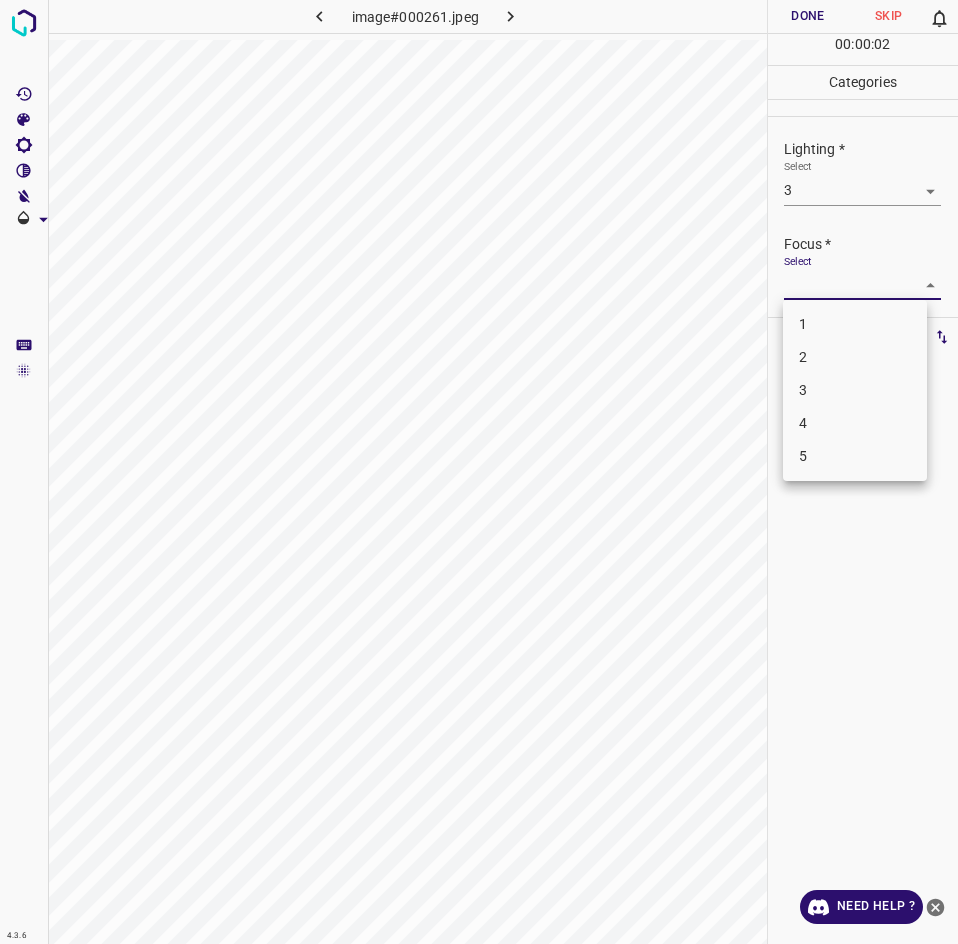 click on "3" at bounding box center (855, 390) 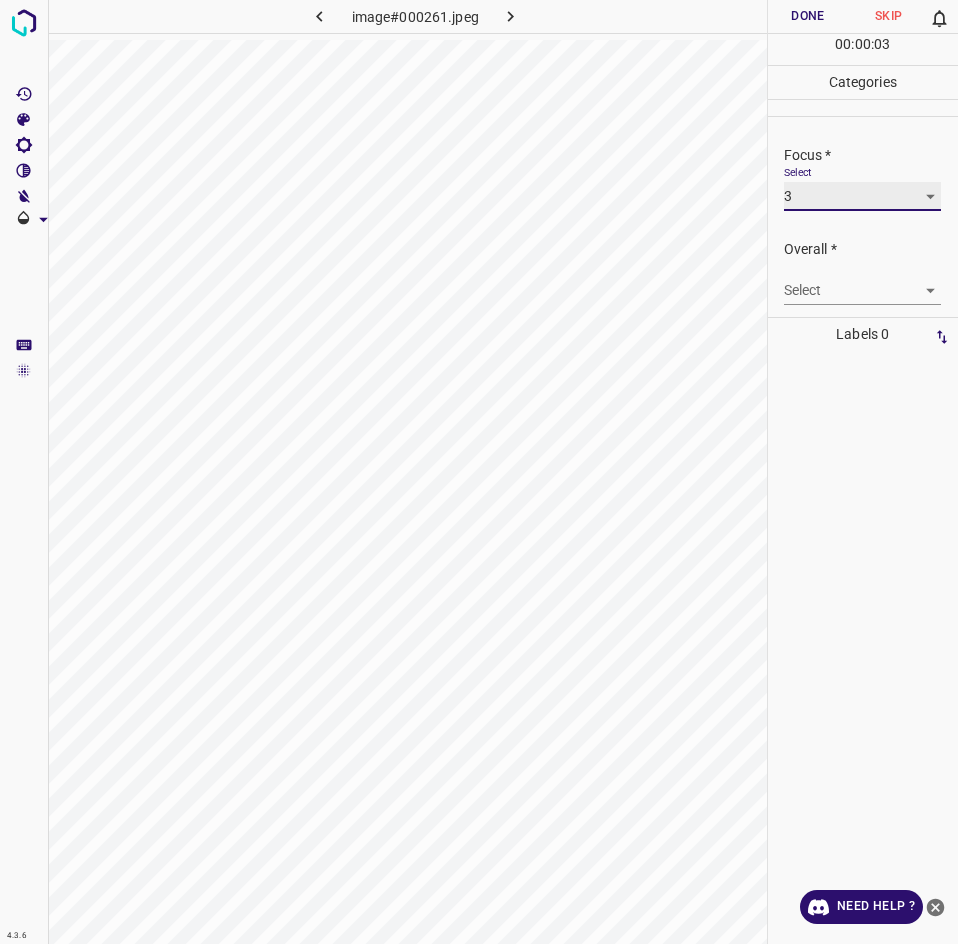scroll, scrollTop: 98, scrollLeft: 0, axis: vertical 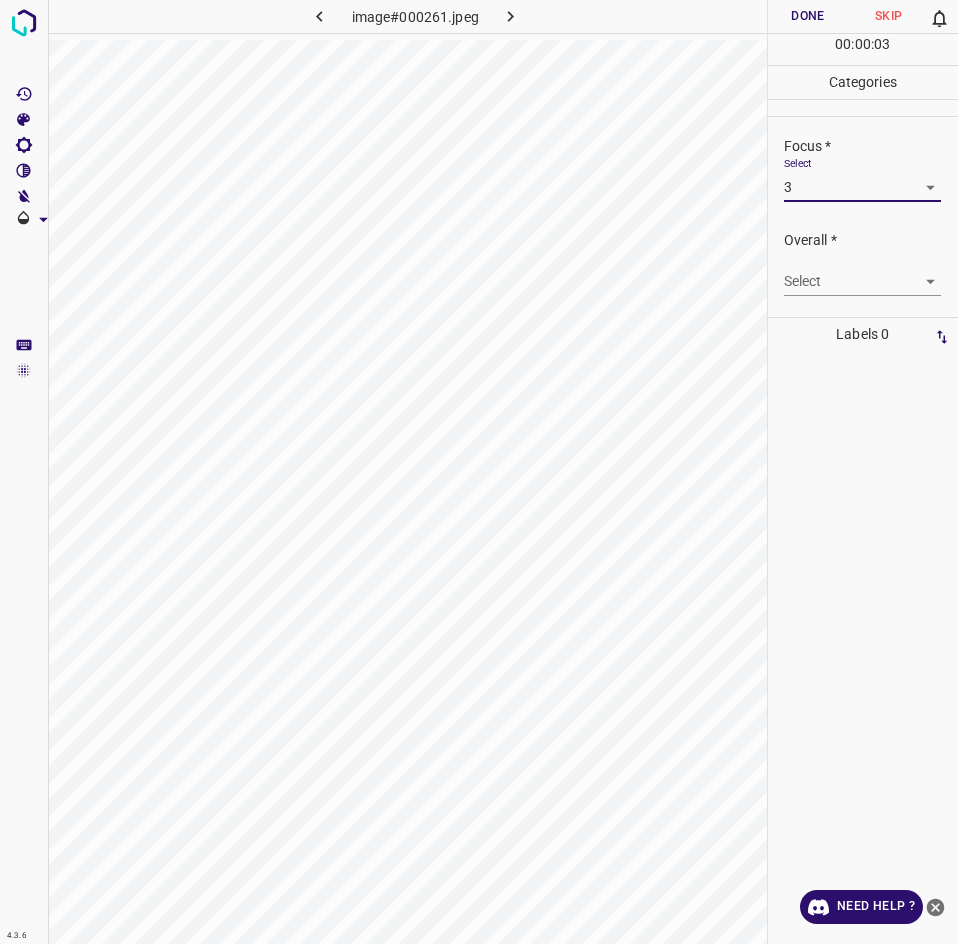 click on "4.3.6  image#000261.jpeg Done Skip 0 00   : 00   : 03   Categories Lighting *  Select 3 3 Focus *  Select 3 3 Overall *  Select ​ Labels   0 Categories 1 Lighting 2 Focus 3 Overall Tools Space Change between modes (Draw & Edit) I Auto labeling R Restore zoom M Zoom in N Zoom out Delete Delete selecte label Filters Z Restore filters X Saturation filter C Brightness filter V Contrast filter B Gray scale filter General O Download Need Help ? - Text - Hide - Delete" at bounding box center [479, 472] 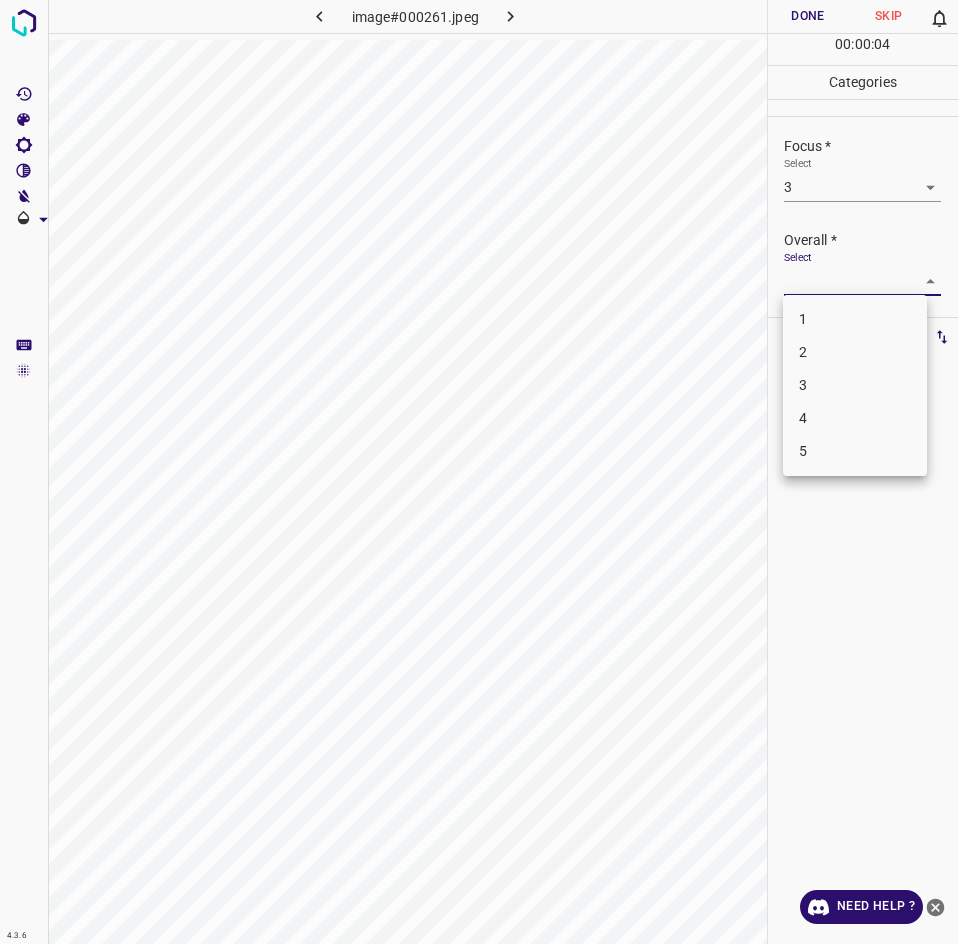 click on "3" at bounding box center [855, 385] 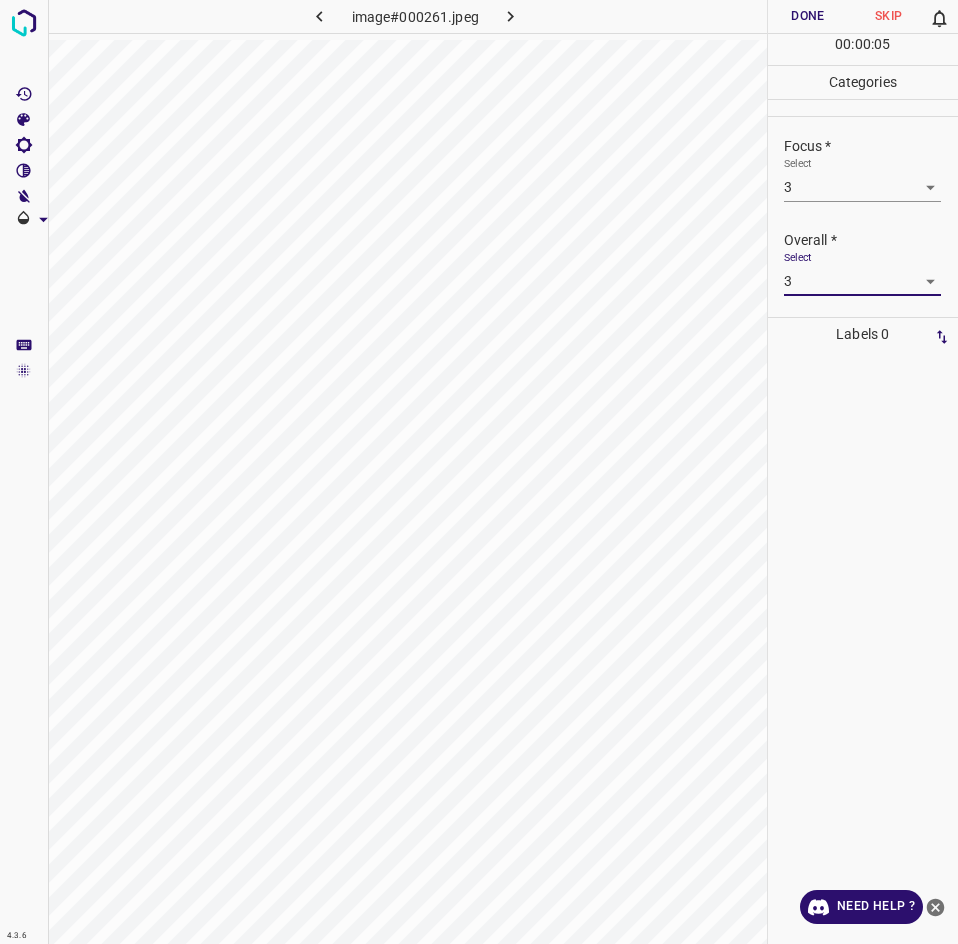 click on "Done" at bounding box center [808, 16] 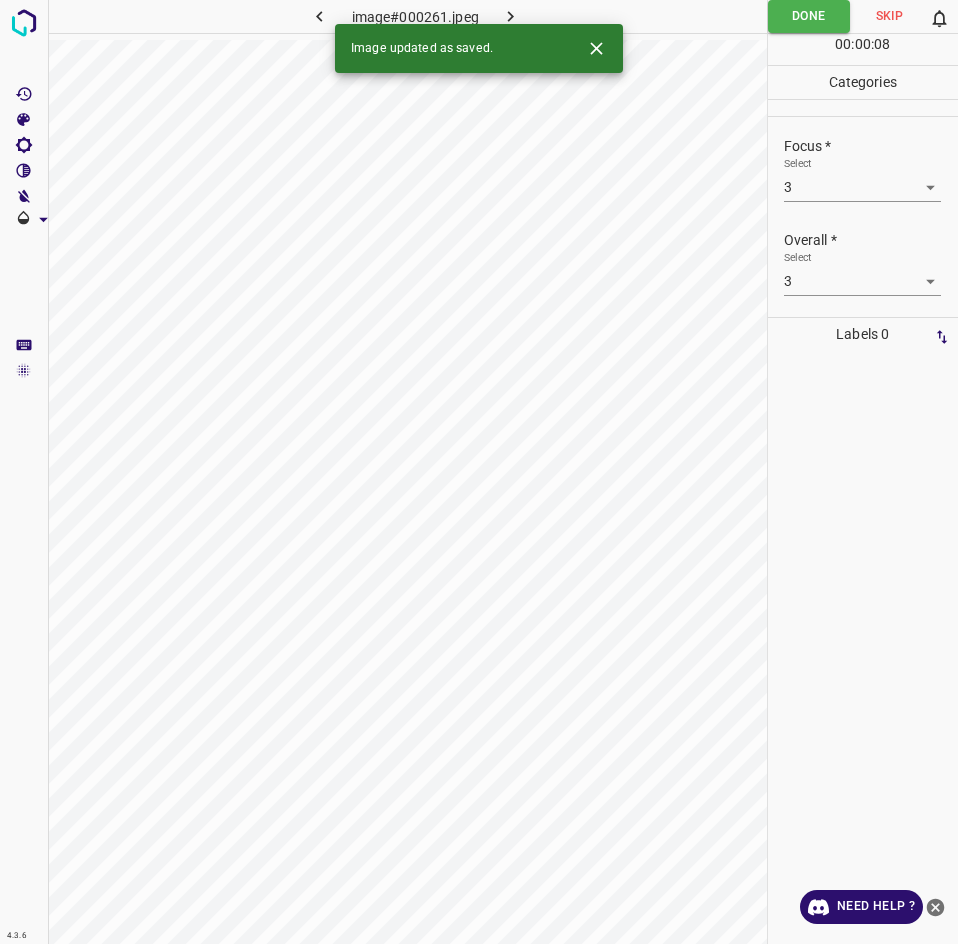 click 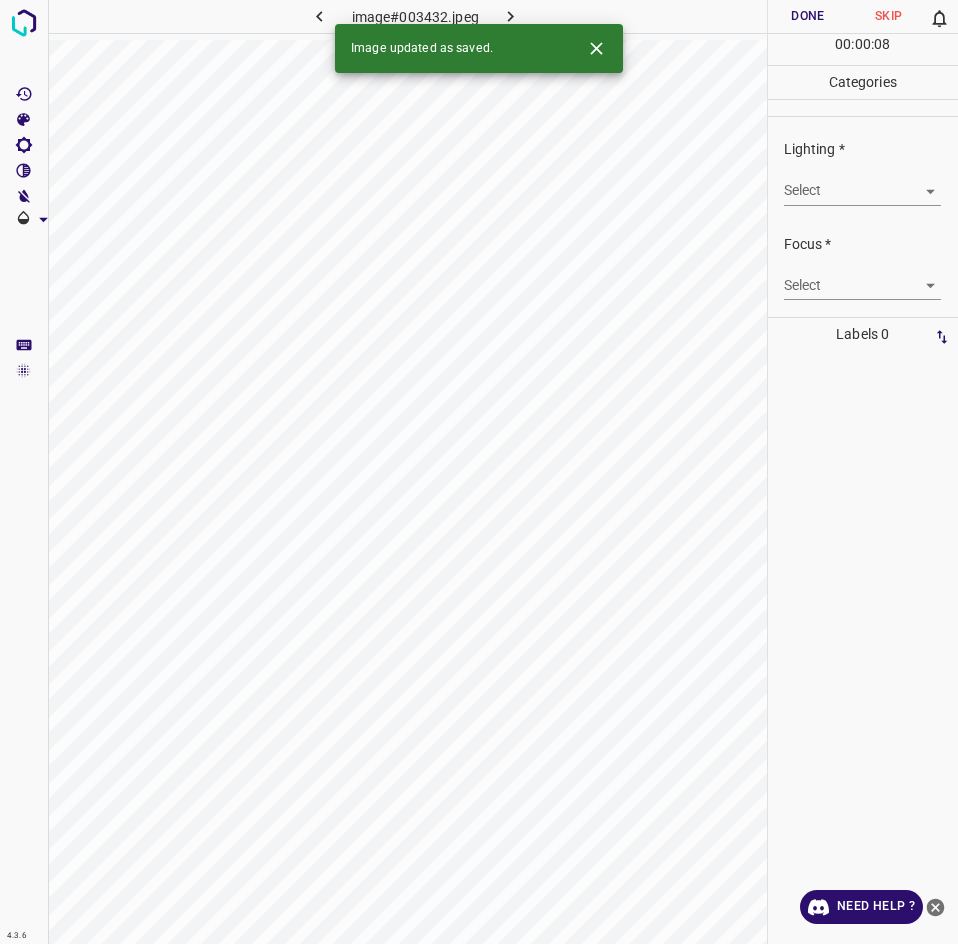 click on "4.3.6  image#003432.jpeg Done Skip 0 00   : 00   : 08   Categories Lighting *  Select ​ Focus *  Select ​ Overall *  Select ​ Labels   0 Categories 1 Lighting 2 Focus 3 Overall Tools Space Change between modes (Draw & Edit) I Auto labeling R Restore zoom M Zoom in N Zoom out Delete Delete selecte label Filters Z Restore filters X Saturation filter C Brightness filter V Contrast filter B Gray scale filter General O Download Image updated as saved. Need Help ? - Text - Hide - Delete" at bounding box center [479, 472] 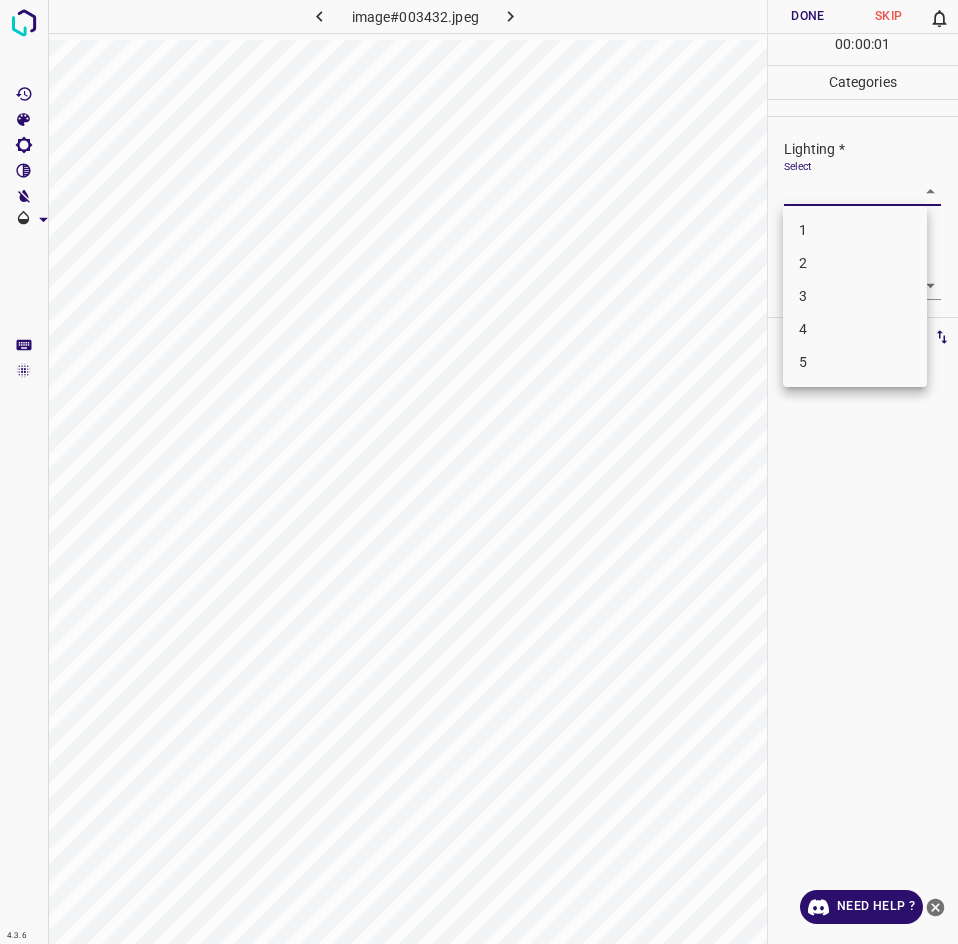 click on "3" at bounding box center [855, 296] 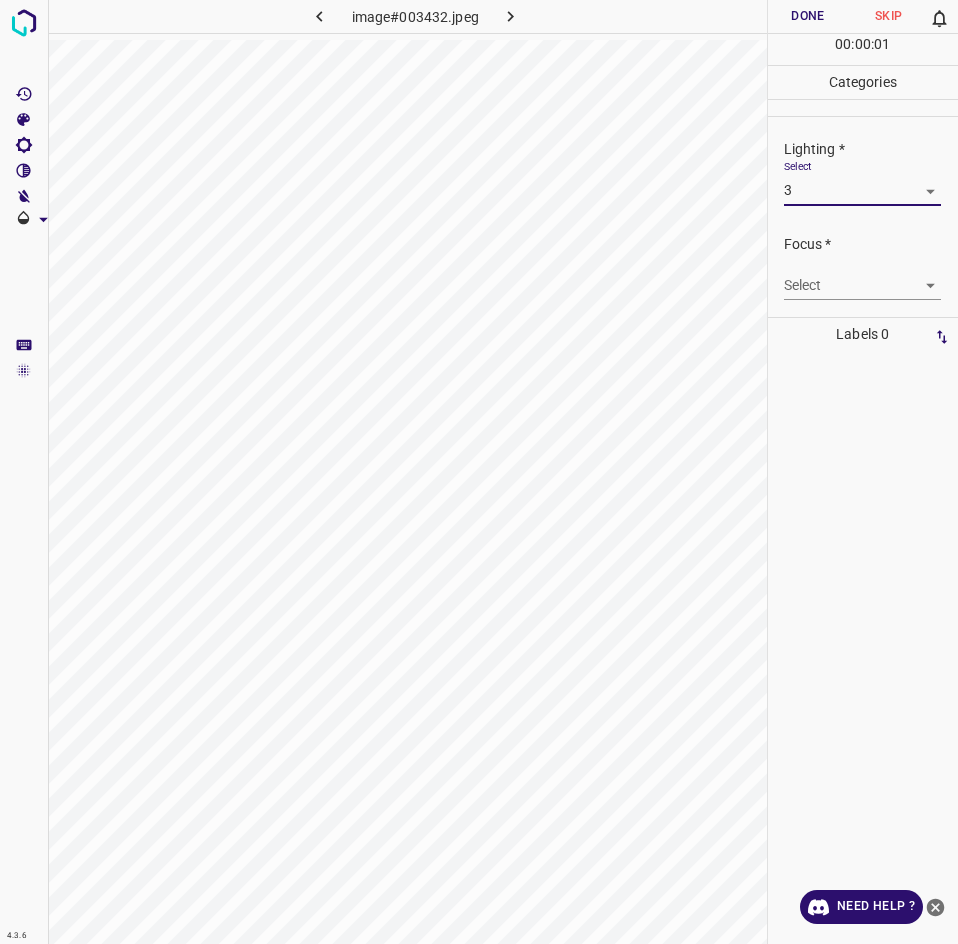 click on "4.3.6  image#003432.jpeg Done Skip 0 00   : 00   : 01   Categories Lighting *  Select 3 3 Focus *  Select ​ Overall *  Select ​ Labels   0 Categories 1 Lighting 2 Focus 3 Overall Tools Space Change between modes (Draw & Edit) I Auto labeling R Restore zoom M Zoom in N Zoom out Delete Delete selecte label Filters Z Restore filters X Saturation filter C Brightness filter V Contrast filter B Gray scale filter General O Download Need Help ? - Text - Hide - Delete" at bounding box center (479, 472) 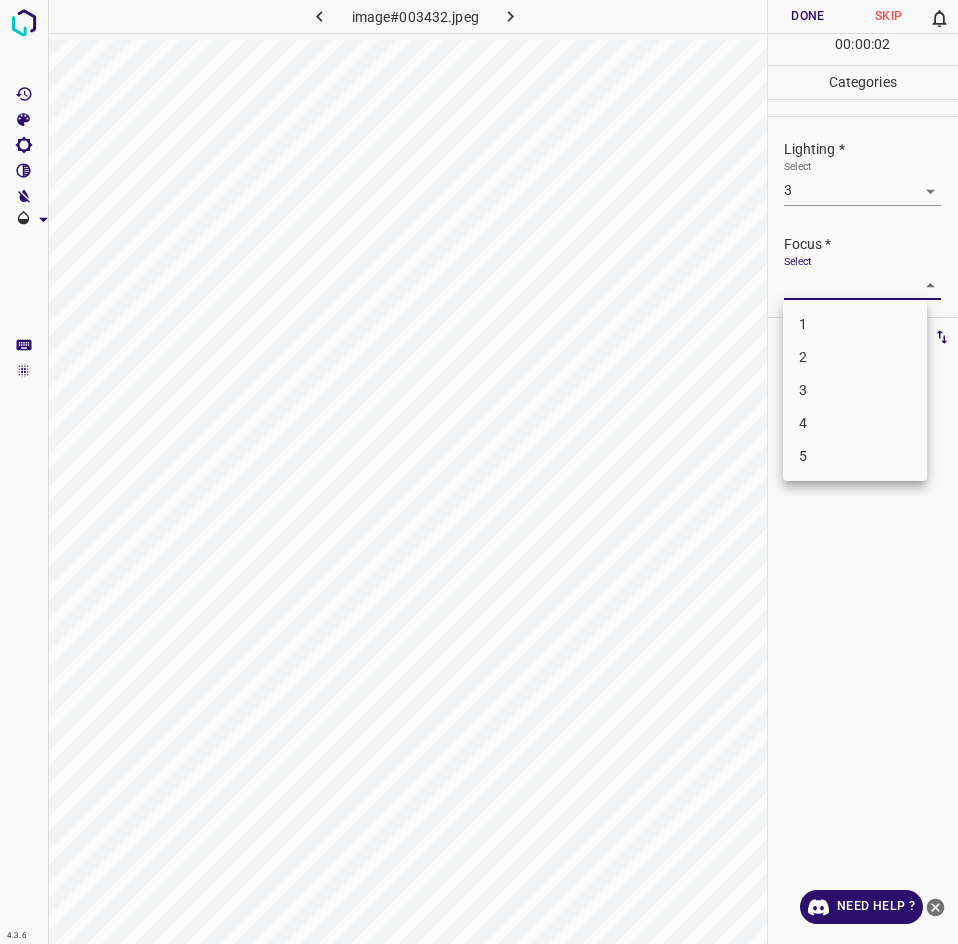click on "3" at bounding box center (855, 390) 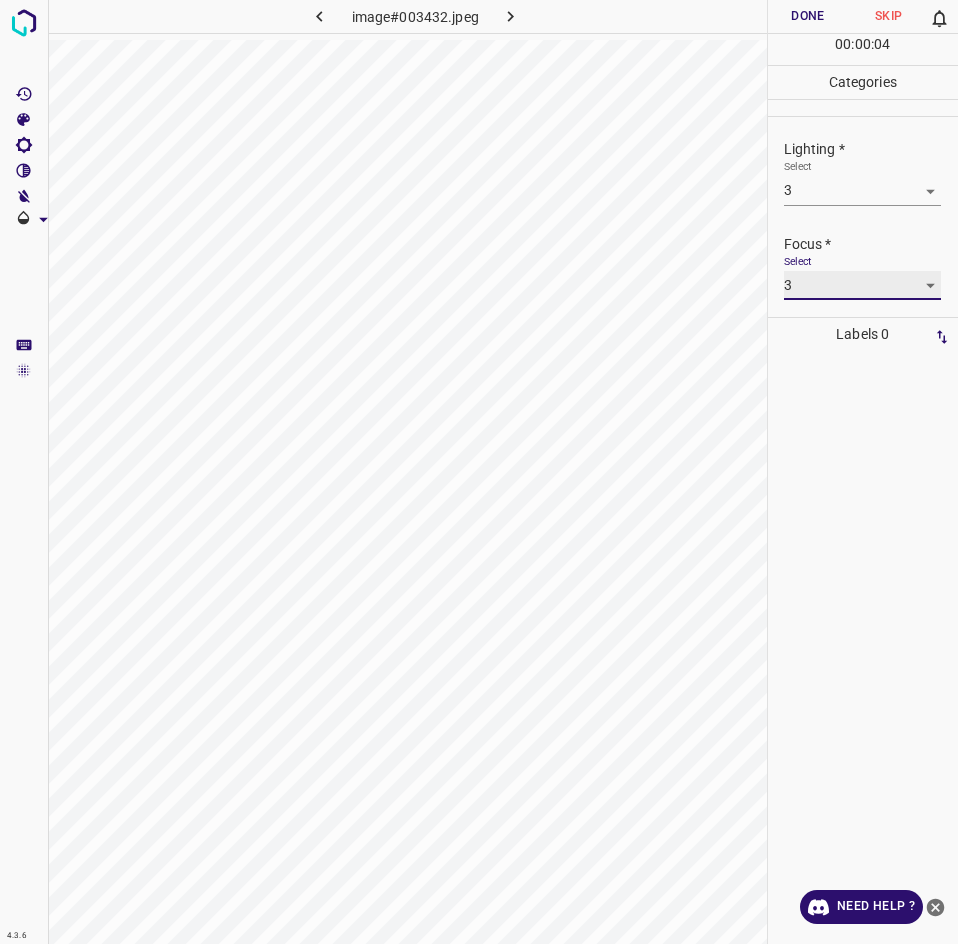 scroll, scrollTop: 78, scrollLeft: 0, axis: vertical 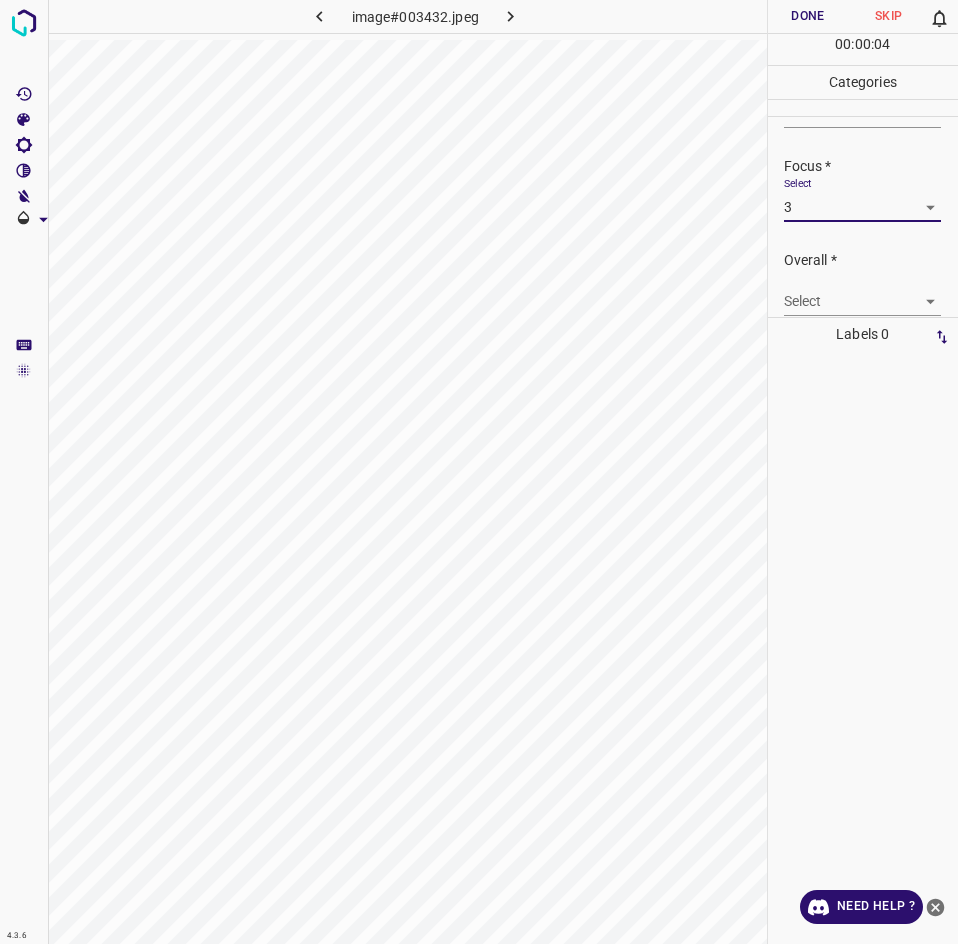 click on "4.3.6  image#003432.jpeg Done Skip 0 00   : 00   : 04   Categories Lighting *  Select 3 3 Focus *  Select 3 3 Overall *  Select ​ Labels   0 Categories 1 Lighting 2 Focus 3 Overall Tools Space Change between modes (Draw & Edit) I Auto labeling R Restore zoom M Zoom in N Zoom out Delete Delete selecte label Filters Z Restore filters X Saturation filter C Brightness filter V Contrast filter B Gray scale filter General O Download Need Help ? - Text - Hide - Delete" at bounding box center [479, 472] 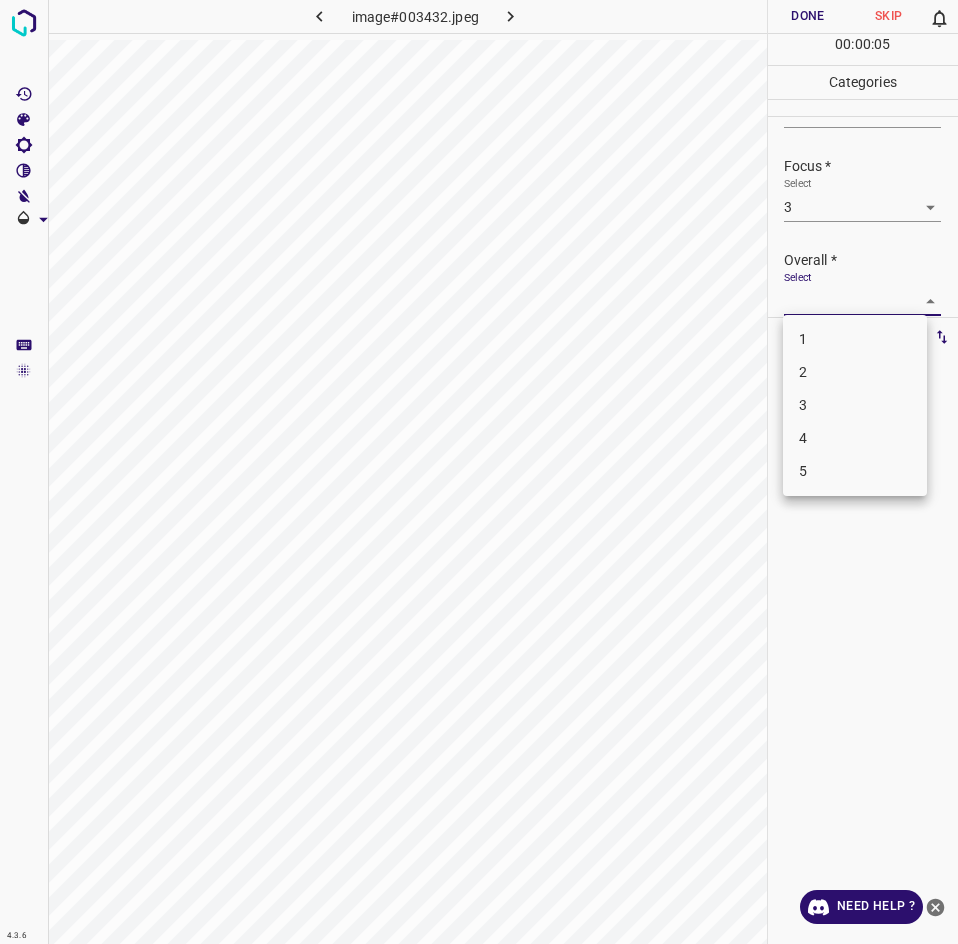 click on "3" at bounding box center [855, 405] 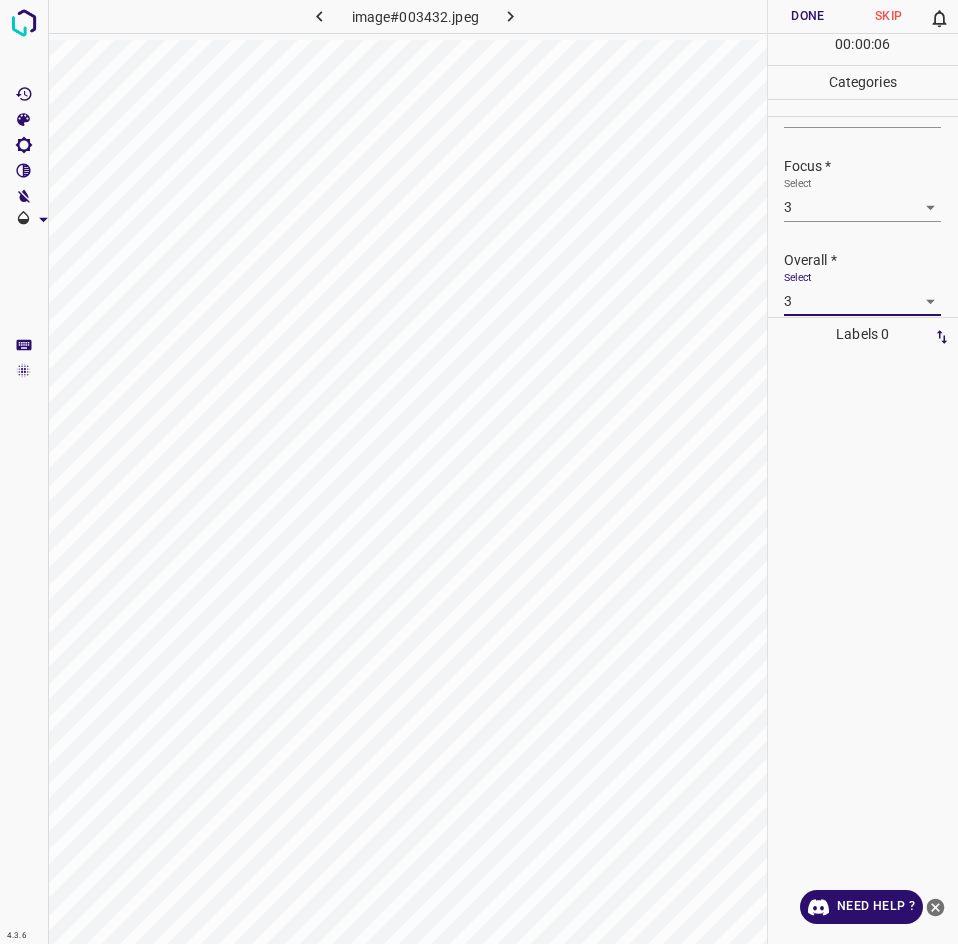 click on "Done" at bounding box center (808, 16) 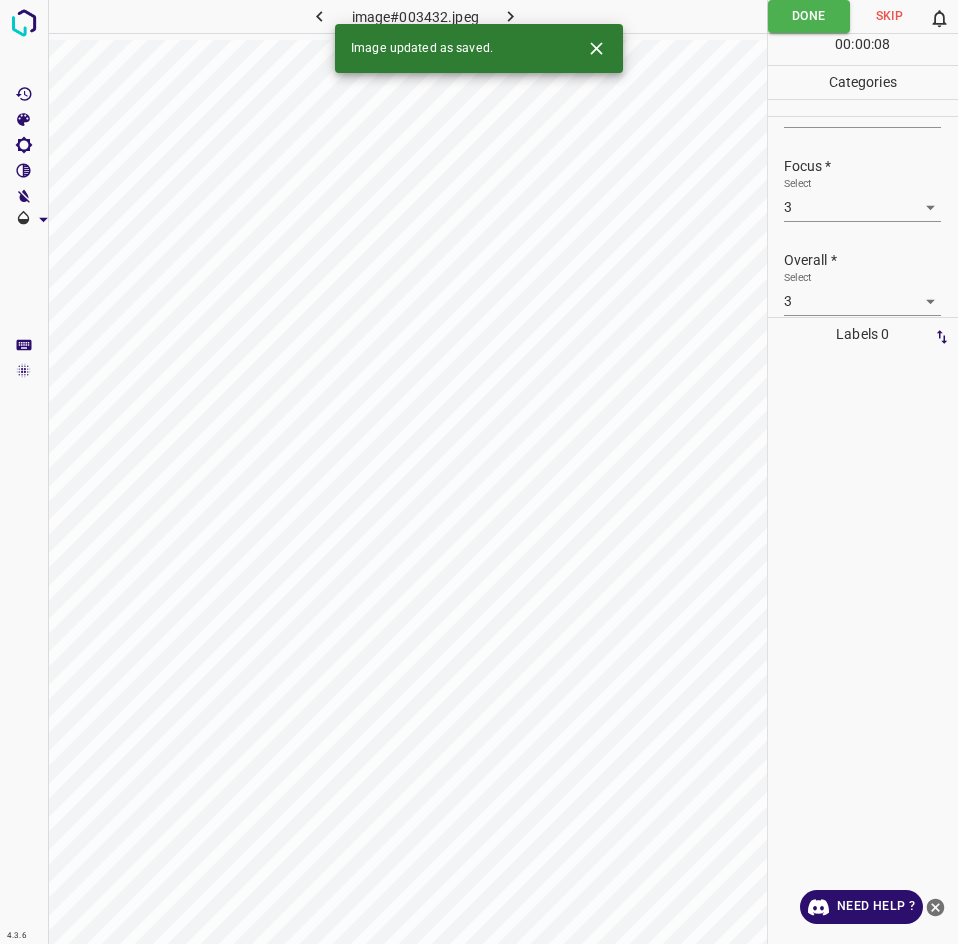 click 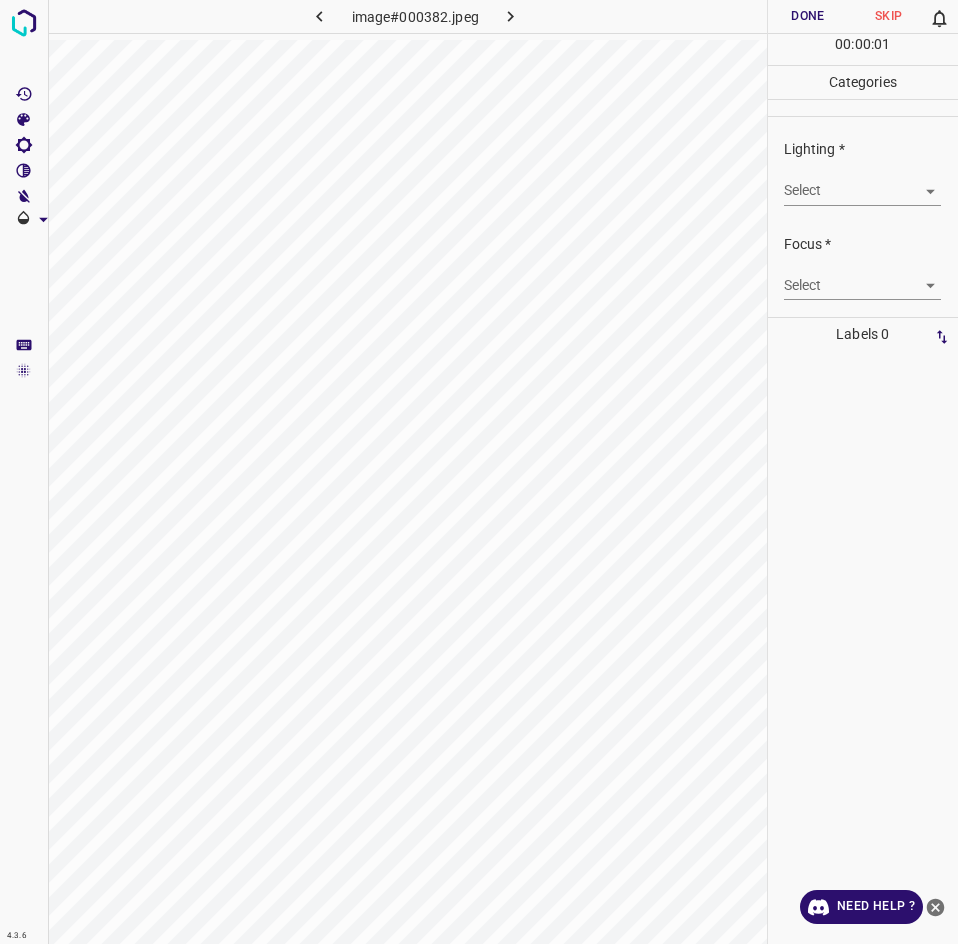 click on "4.3.6  image#000382.jpeg Done Skip 0 00   : 00   : 01   Categories Lighting *  Select ​ Focus *  Select ​ Overall *  Select ​ Labels   0 Categories 1 Lighting 2 Focus 3 Overall Tools Space Change between modes (Draw & Edit) I Auto labeling R Restore zoom M Zoom in N Zoom out Delete Delete selecte label Filters Z Restore filters X Saturation filter C Brightness filter V Contrast filter B Gray scale filter General O Download Need Help ? - Text - Hide - Delete" at bounding box center [479, 472] 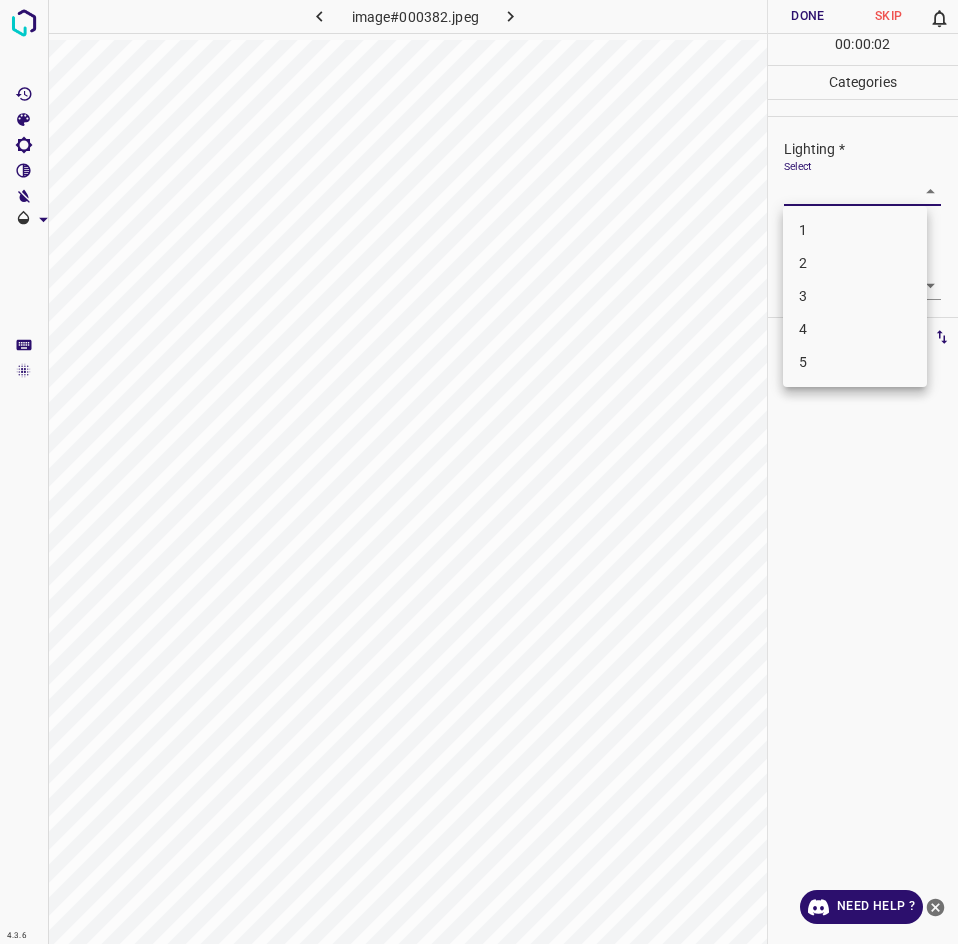 click on "3" at bounding box center (855, 296) 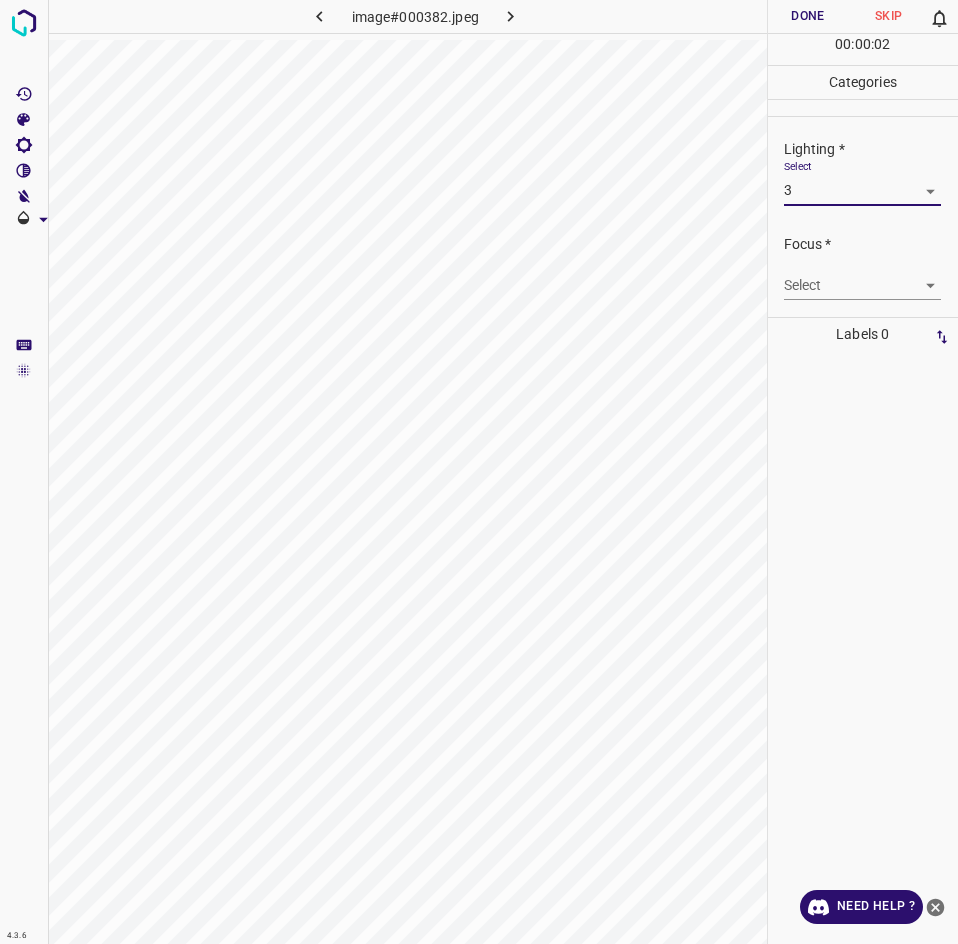 click on "Select ​" at bounding box center (862, 277) 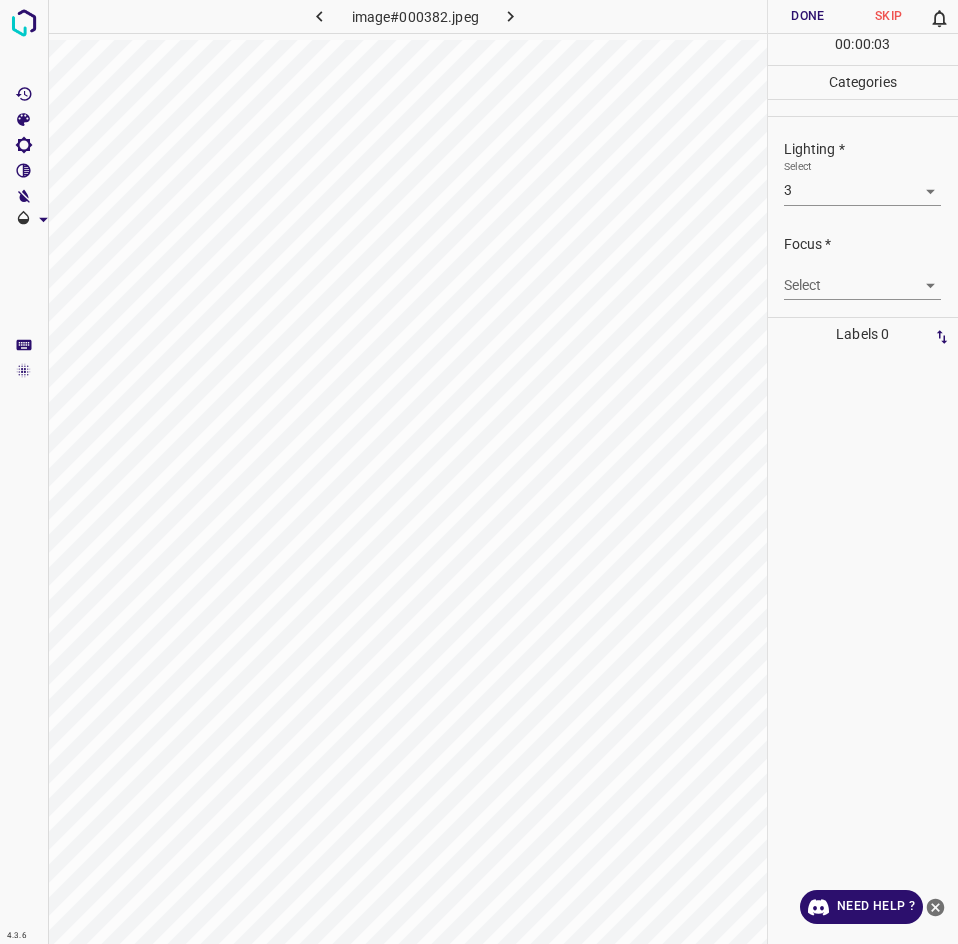 click on "4.3.6  image#000382.jpeg Done Skip 0 00   : 00   : 03   Categories Lighting *  Select 3 3 Focus *  Select ​ Overall *  Select ​ Labels   0 Categories 1 Lighting 2 Focus 3 Overall Tools Space Change between modes (Draw & Edit) I Auto labeling R Restore zoom M Zoom in N Zoom out Delete Delete selecte label Filters Z Restore filters X Saturation filter C Brightness filter V Contrast filter B Gray scale filter General O Download Need Help ? - Text - Hide - Delete" at bounding box center [479, 472] 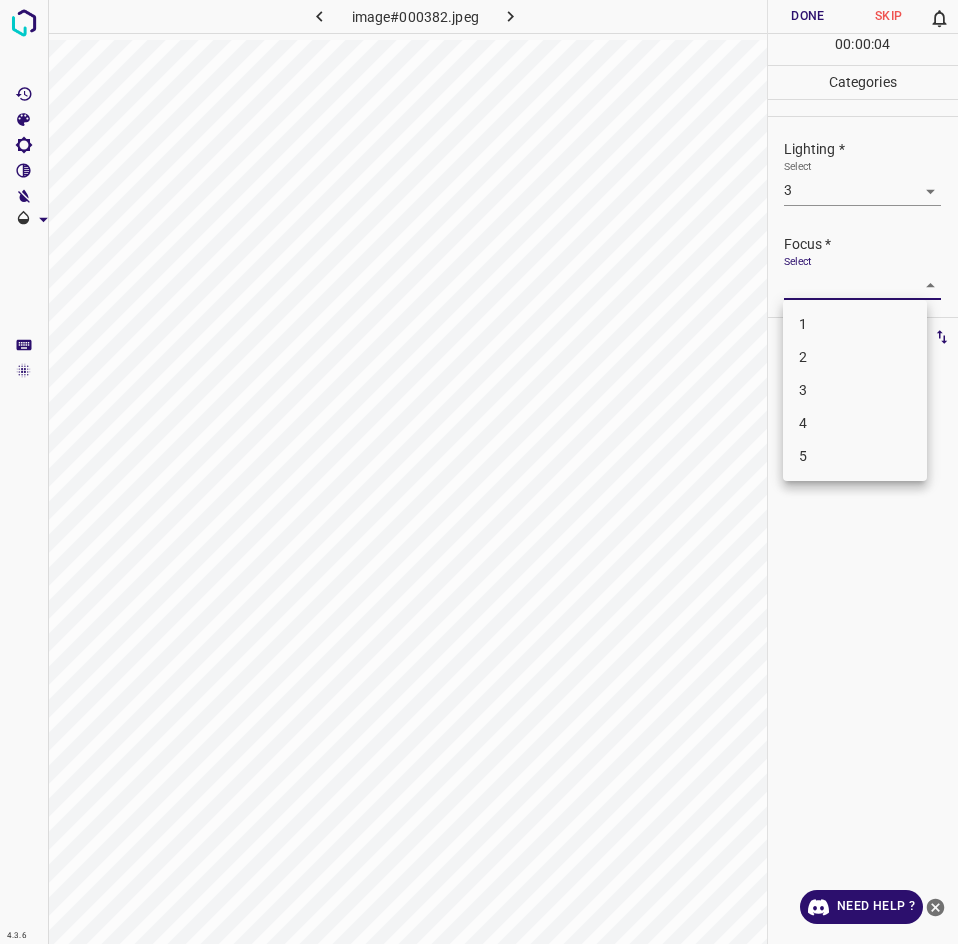 click on "3" at bounding box center [855, 390] 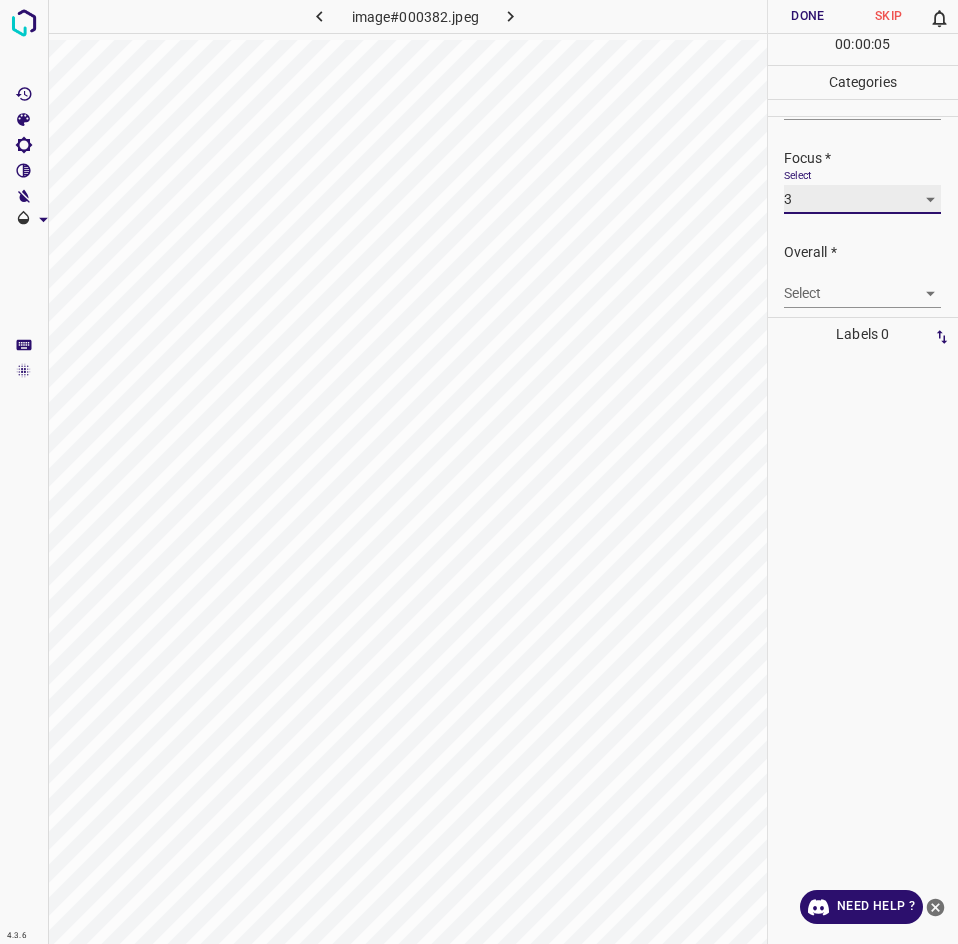 scroll, scrollTop: 94, scrollLeft: 0, axis: vertical 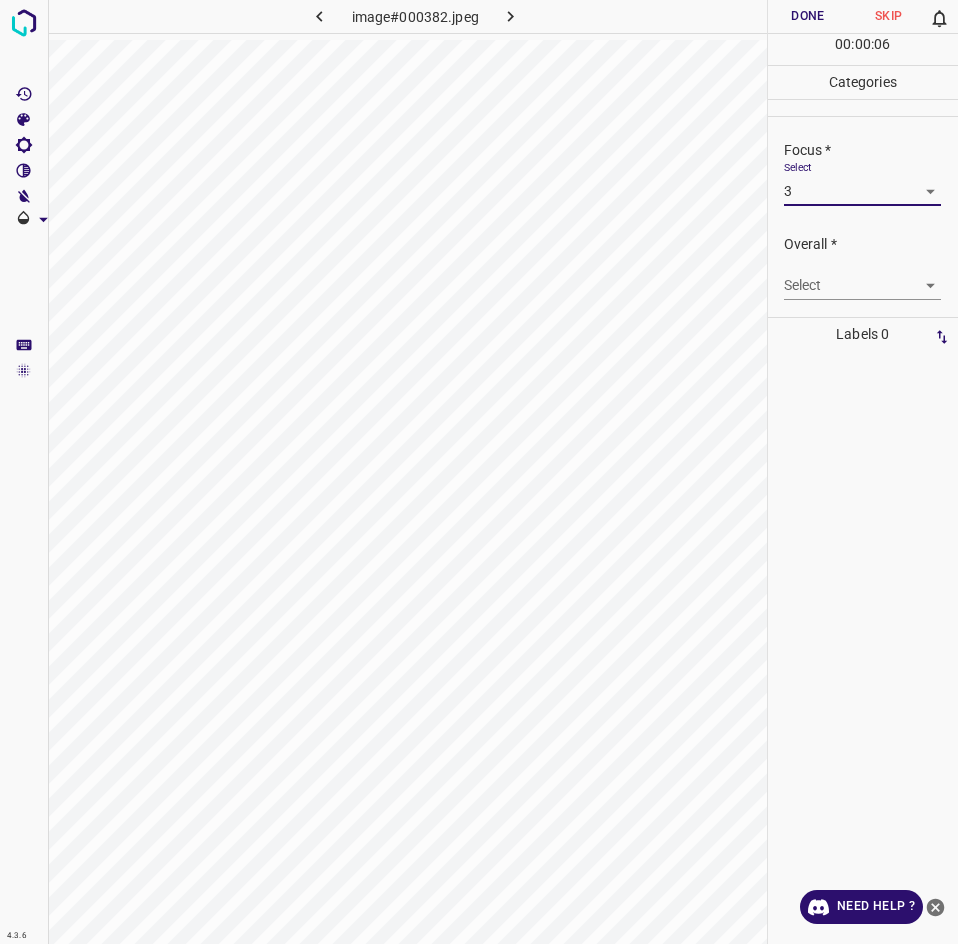 click on "4.3.6  image#000382.jpeg Done Skip 0 00   : 00   : 06   Categories Lighting *  Select 3 3 Focus *  Select 3 3 Overall *  Select ​ Labels   0 Categories 1 Lighting 2 Focus 3 Overall Tools Space Change between modes (Draw & Edit) I Auto labeling R Restore zoom M Zoom in N Zoom out Delete Delete selecte label Filters Z Restore filters X Saturation filter C Brightness filter V Contrast filter B Gray scale filter General O Download Need Help ? - Text - Hide - Delete" at bounding box center [479, 472] 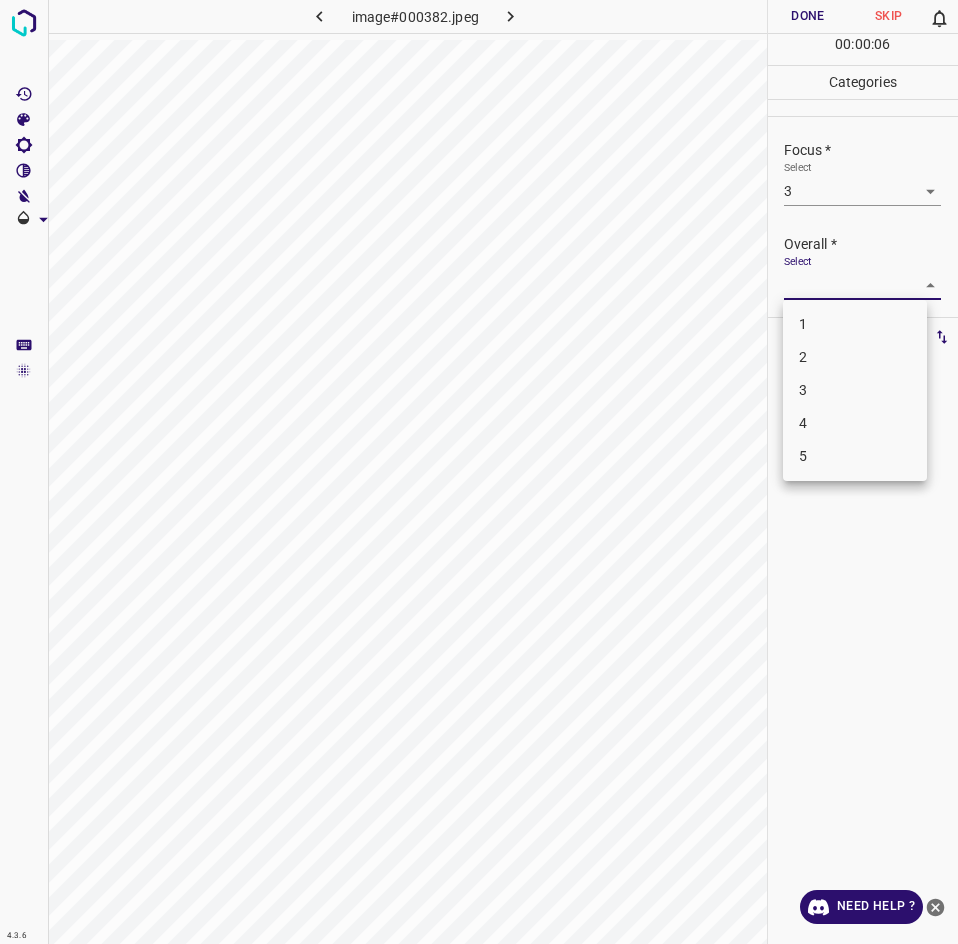 click on "3" at bounding box center [855, 390] 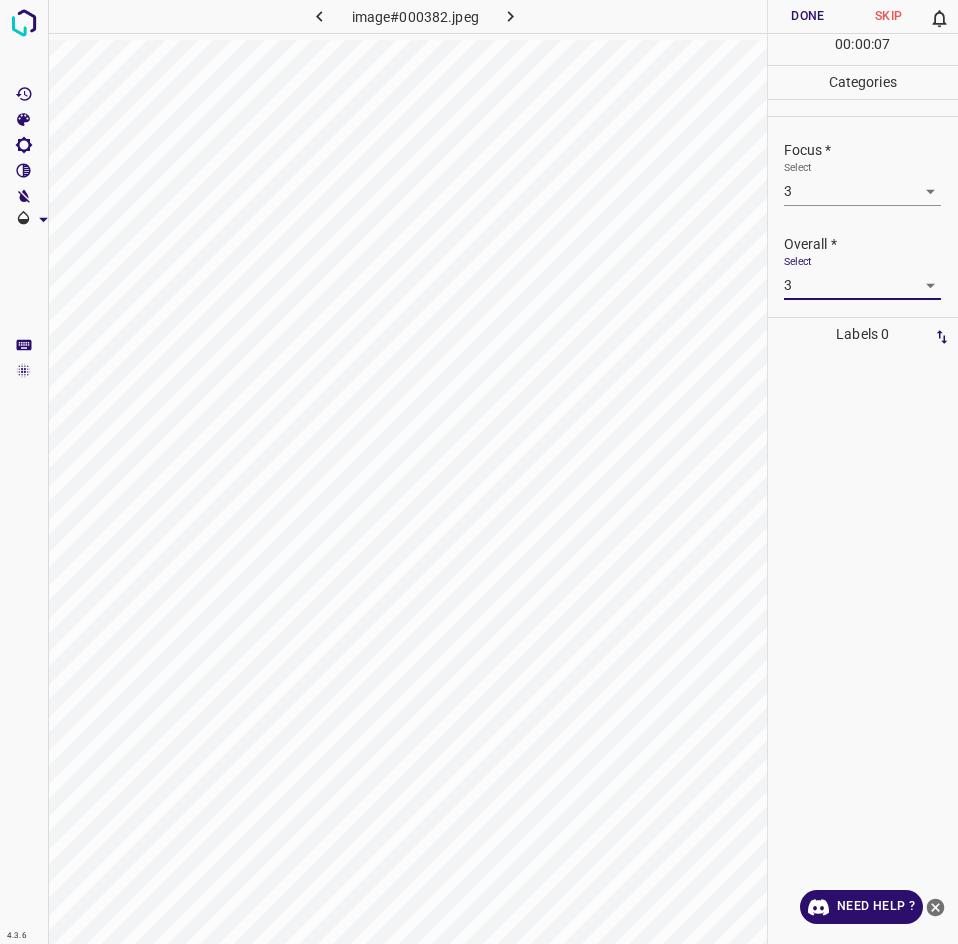 click on "Done" at bounding box center (808, 16) 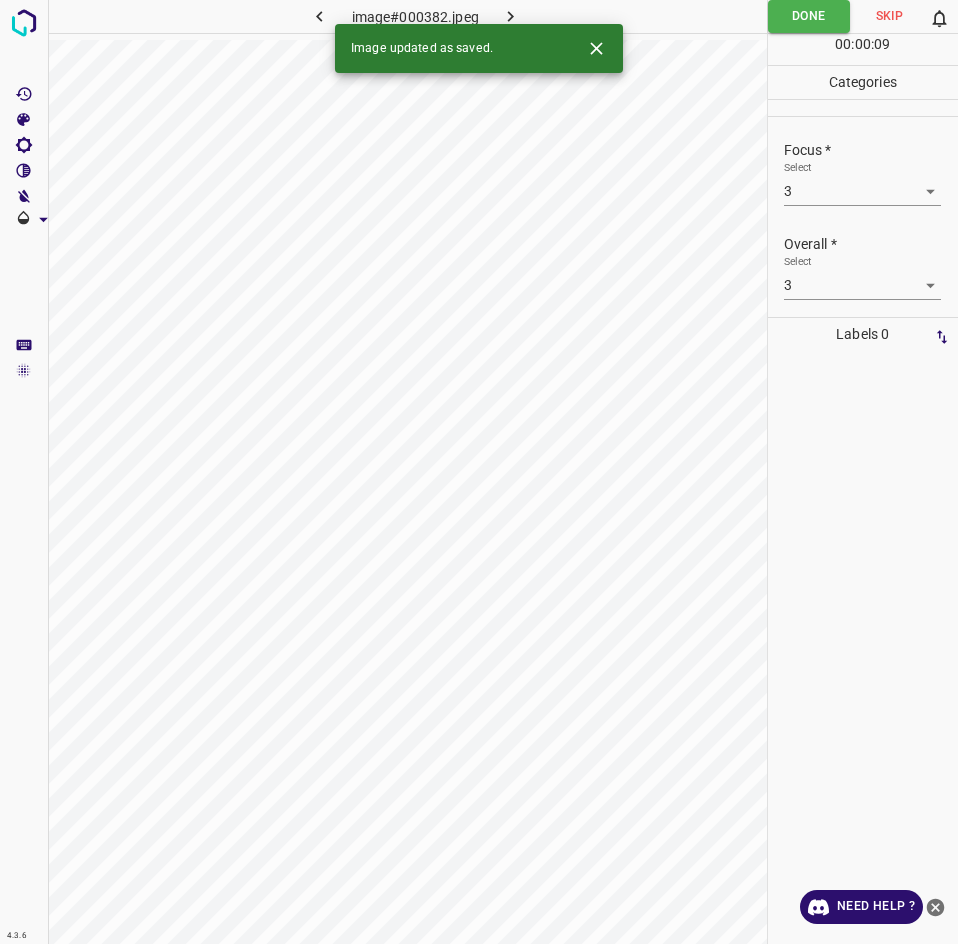 scroll, scrollTop: 0, scrollLeft: 0, axis: both 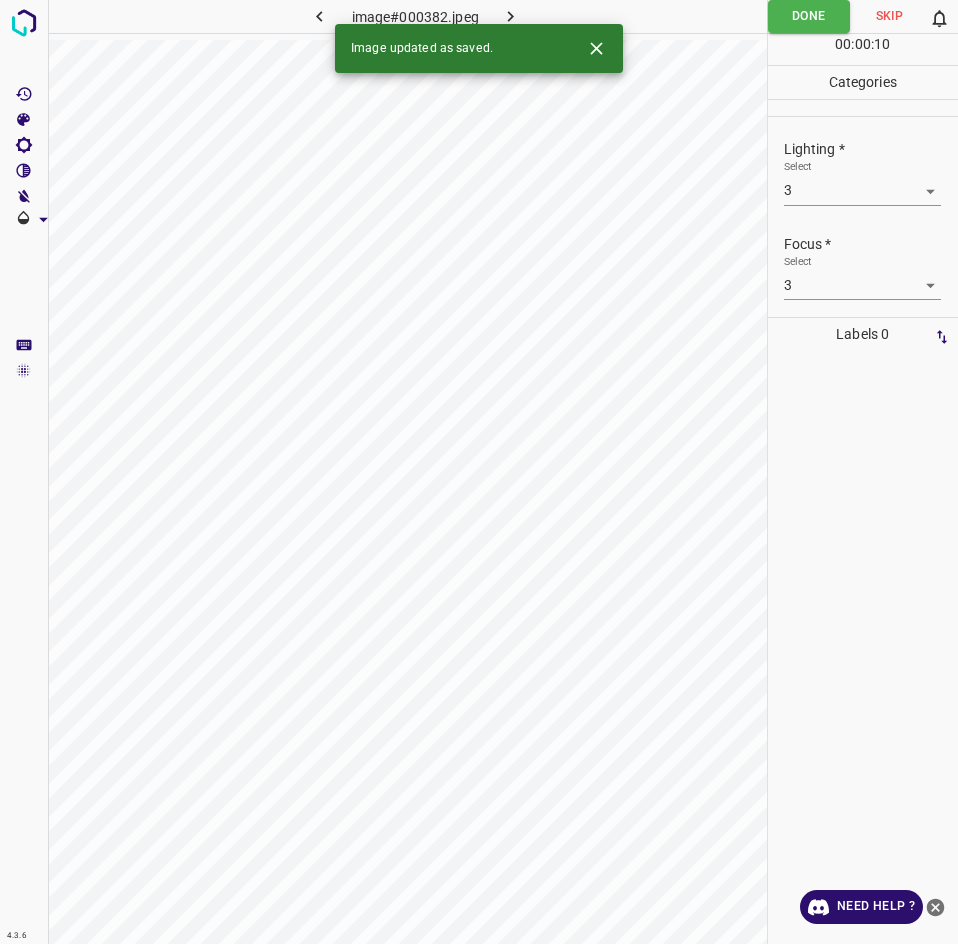 click 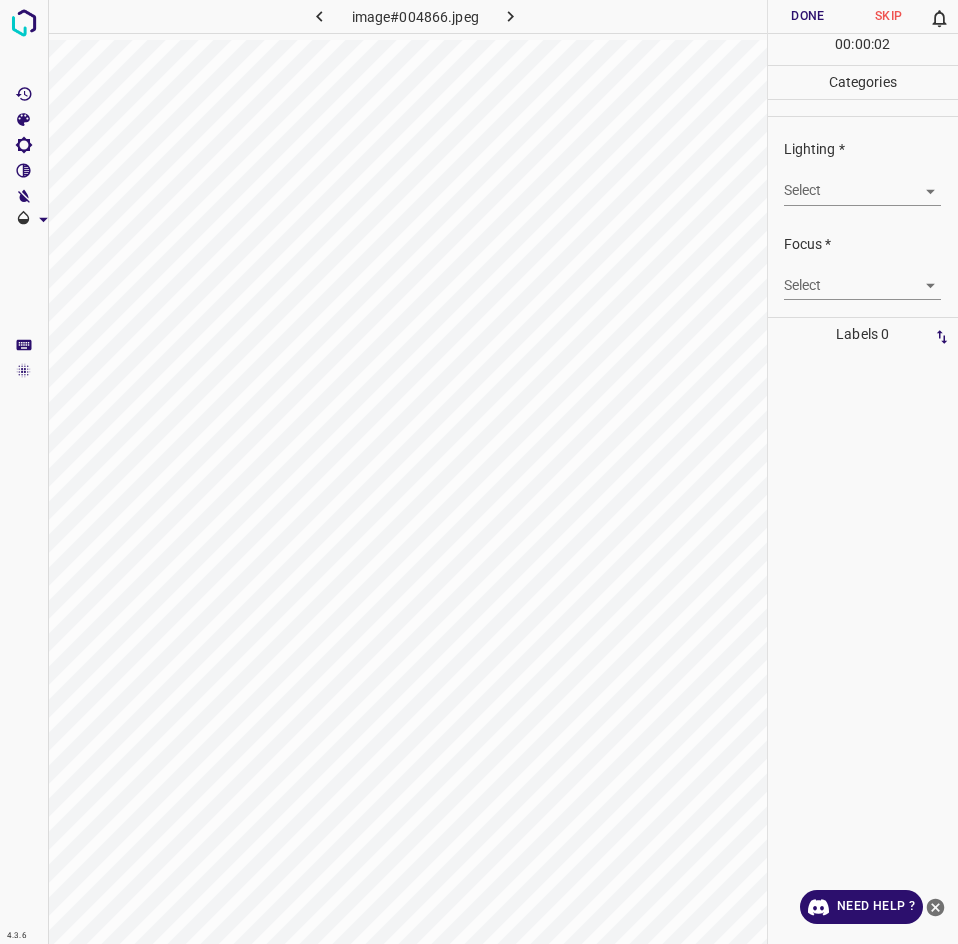 click on "4.3.6  image#004866.jpeg Done Skip 0 00   : 00   : 02   Categories Lighting *  Select ​ Focus *  Select ​ Overall *  Select ​ Labels   0 Categories 1 Lighting 2 Focus 3 Overall Tools Space Change between modes (Draw & Edit) I Auto labeling R Restore zoom M Zoom in N Zoom out Delete Delete selecte label Filters Z Restore filters X Saturation filter C Brightness filter V Contrast filter B Gray scale filter General O Download Need Help ? - Text - Hide - Delete" at bounding box center [479, 472] 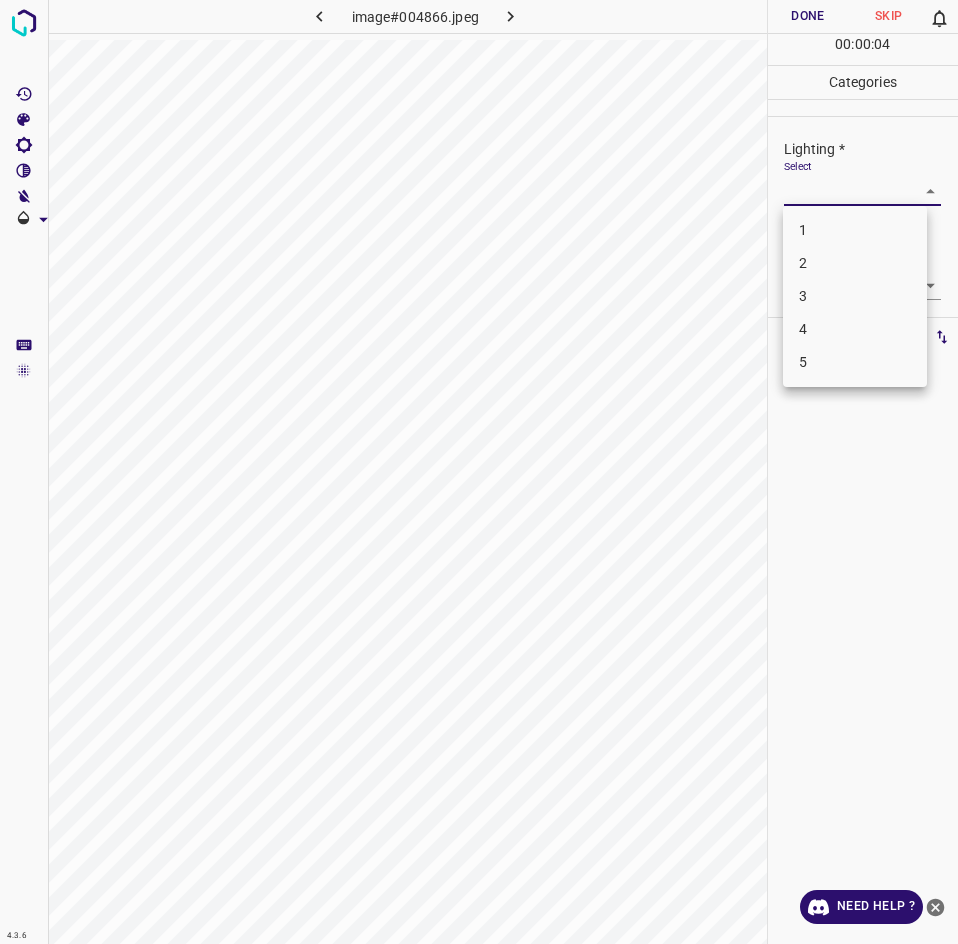 click on "3" at bounding box center [855, 296] 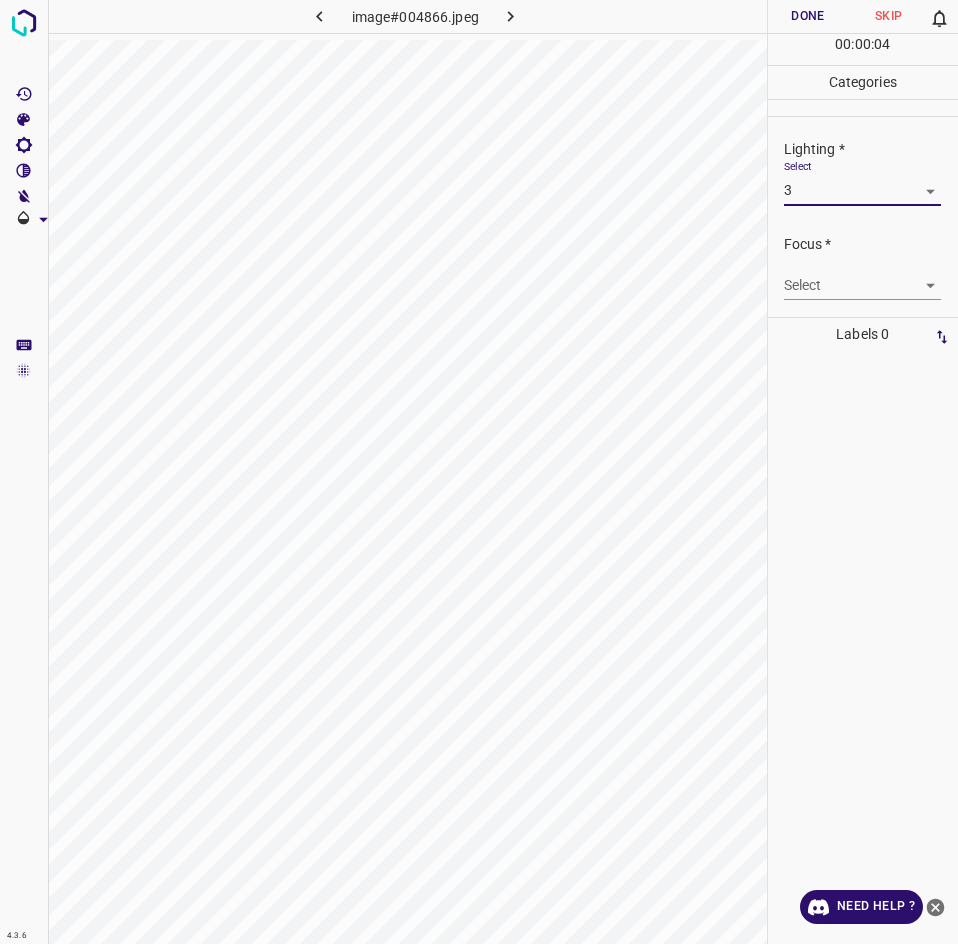 click on "Select ​" at bounding box center (862, 277) 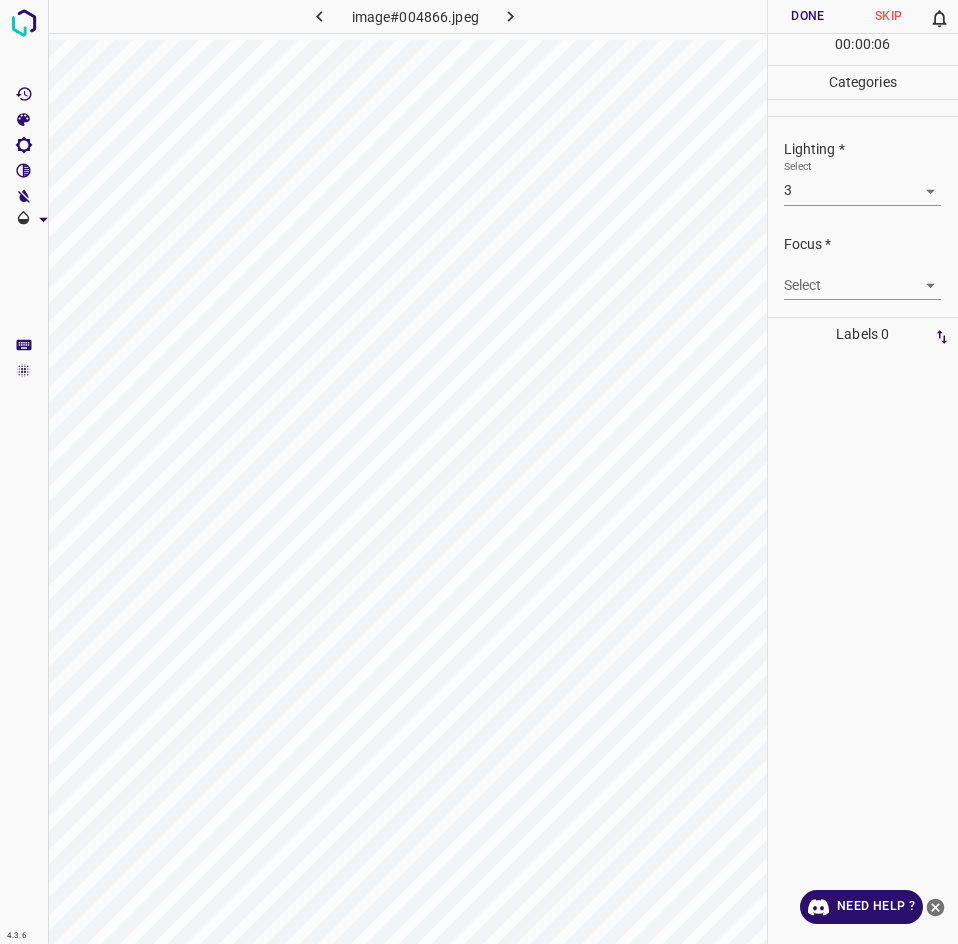 click on "4.3.6  image#004866.jpeg Done Skip 0 00   : 00   : 06   Categories Lighting *  Select 3 3 Focus *  Select ​ Overall *  Select ​ Labels   0 Categories 1 Lighting 2 Focus 3 Overall Tools Space Change between modes (Draw & Edit) I Auto labeling R Restore zoom M Zoom in N Zoom out Delete Delete selecte label Filters Z Restore filters X Saturation filter C Brightness filter V Contrast filter B Gray scale filter General O Download Need Help ? - Text - Hide - Delete" at bounding box center [479, 472] 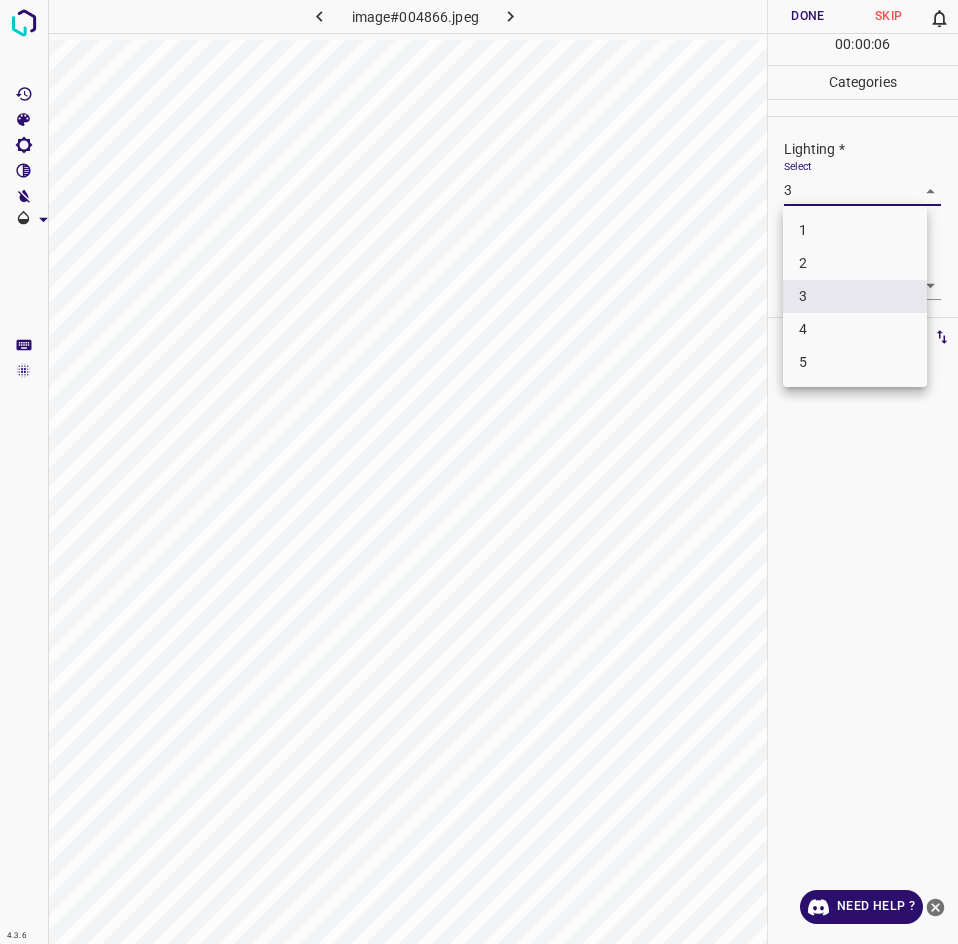 click on "2" at bounding box center [855, 263] 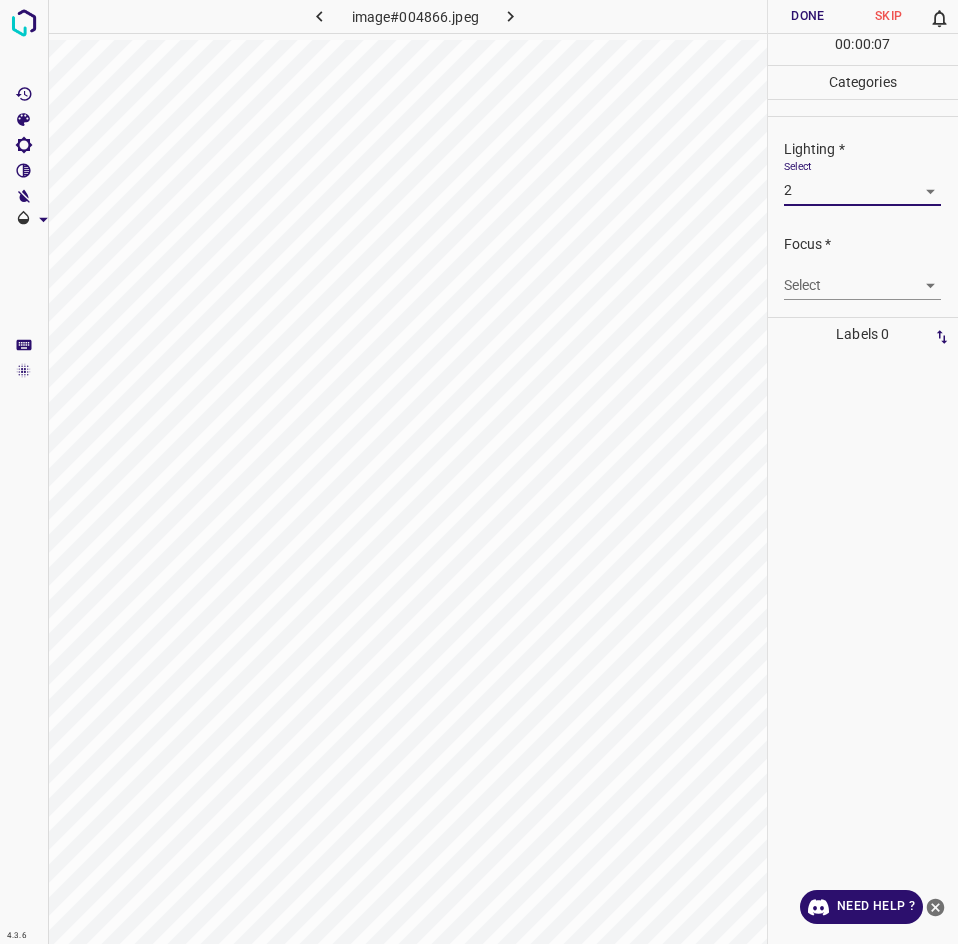 click on "4.3.6  image#004866.jpeg Done Skip 0 00   : 00   : 07   Categories Lighting *  Select 2 2 Focus *  Select ​ Overall *  Select ​ Labels   0 Categories 1 Lighting 2 Focus 3 Overall Tools Space Change between modes (Draw & Edit) I Auto labeling R Restore zoom M Zoom in N Zoom out Delete Delete selecte label Filters Z Restore filters X Saturation filter C Brightness filter V Contrast filter B Gray scale filter General O Download Need Help ? - Text - Hide - Delete" at bounding box center (479, 472) 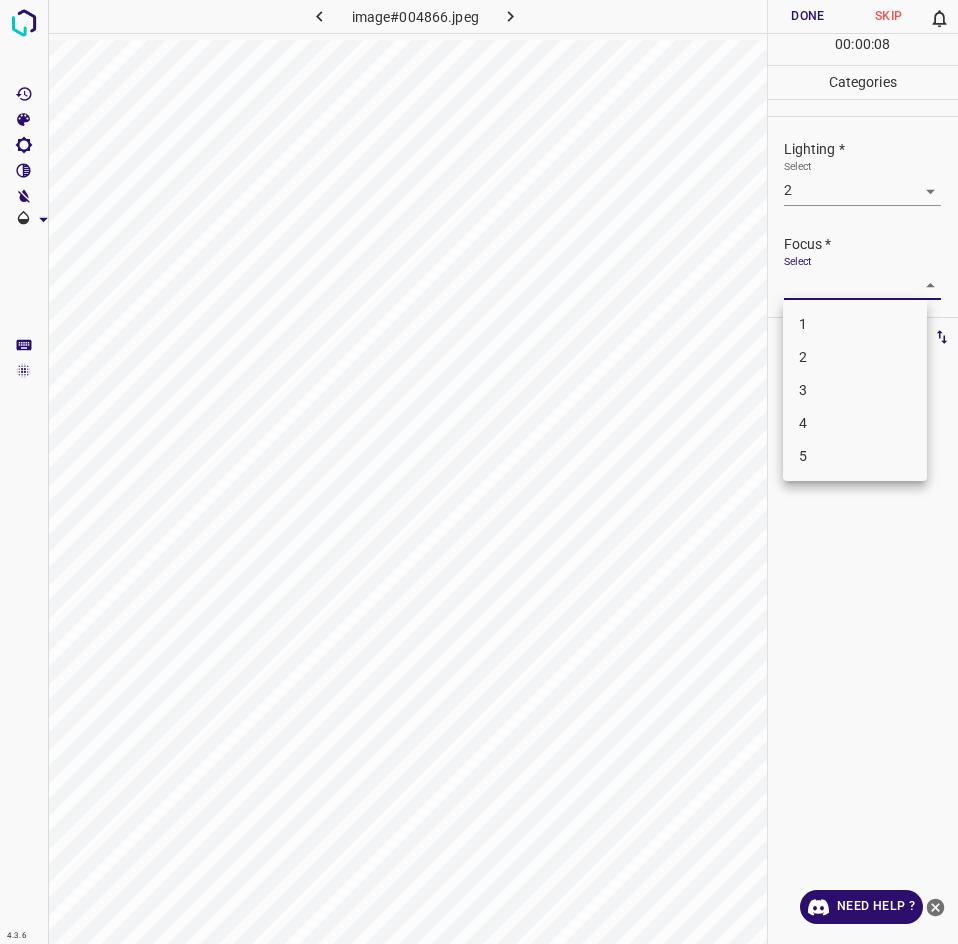click on "2" at bounding box center [855, 357] 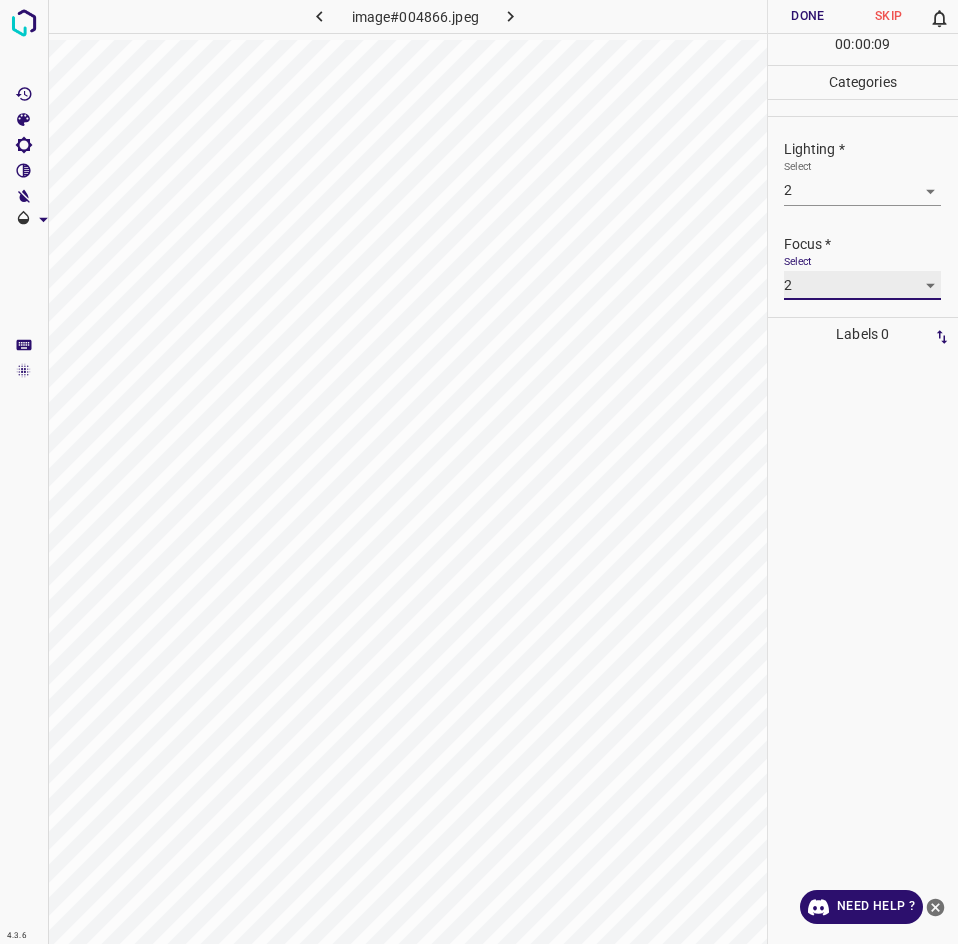 scroll, scrollTop: 98, scrollLeft: 0, axis: vertical 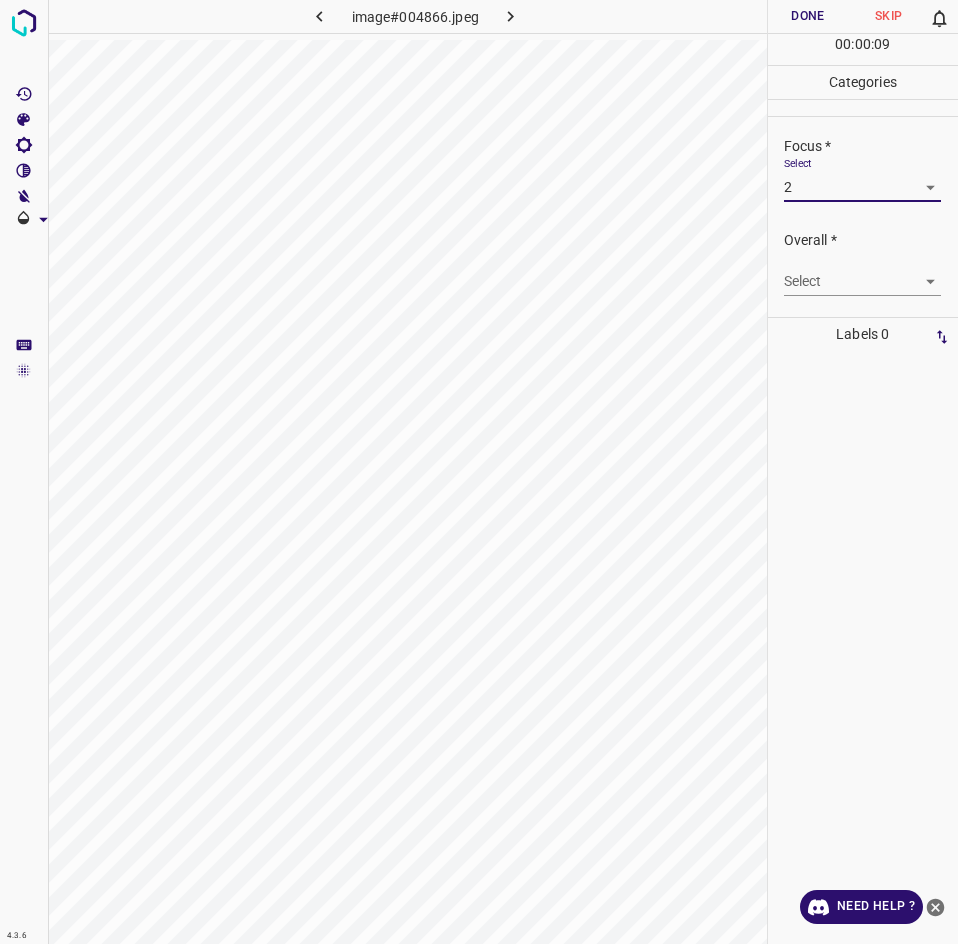 click on "4.3.6  image#004866.jpeg Done Skip 0 00   : 00   : 09   Categories Lighting *  Select 2 2 Focus *  Select 2 2 Overall *  Select ​ Labels   0 Categories 1 Lighting 2 Focus 3 Overall Tools Space Change between modes (Draw & Edit) I Auto labeling R Restore zoom M Zoom in N Zoom out Delete Delete selecte label Filters Z Restore filters X Saturation filter C Brightness filter V Contrast filter B Gray scale filter General O Download Need Help ? - Text - Hide - Delete" at bounding box center (479, 472) 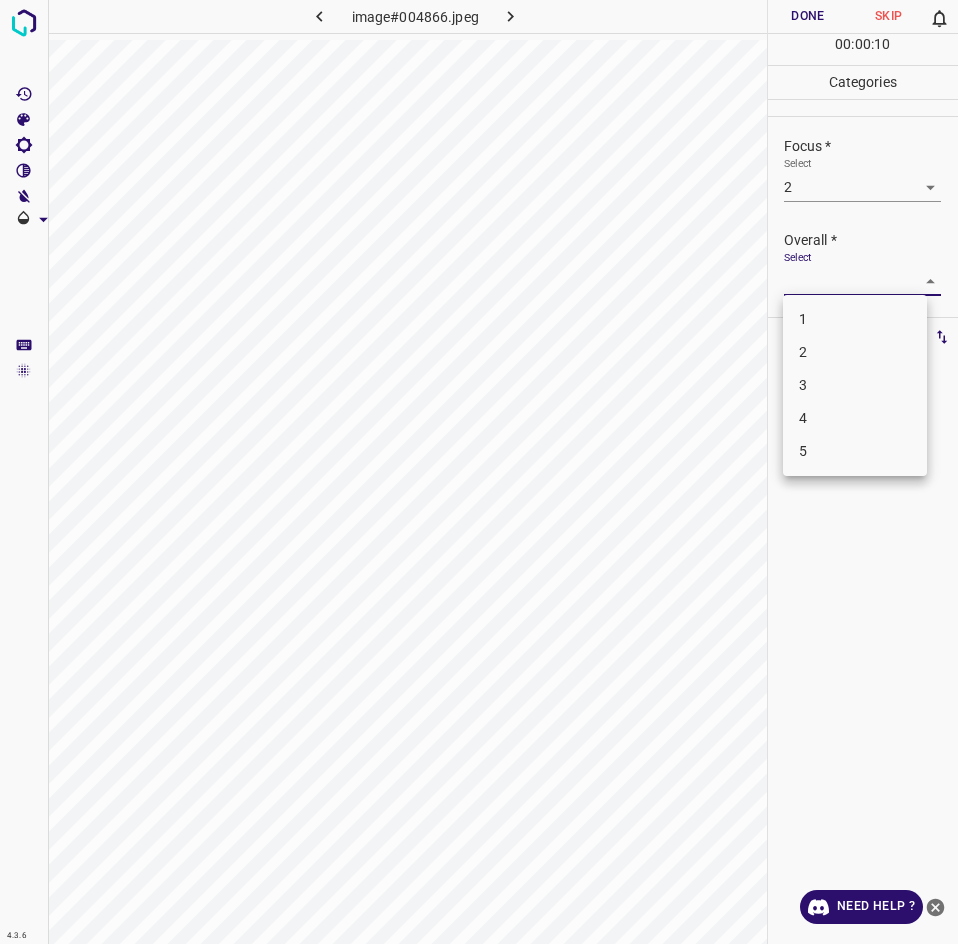 click on "2" at bounding box center (855, 352) 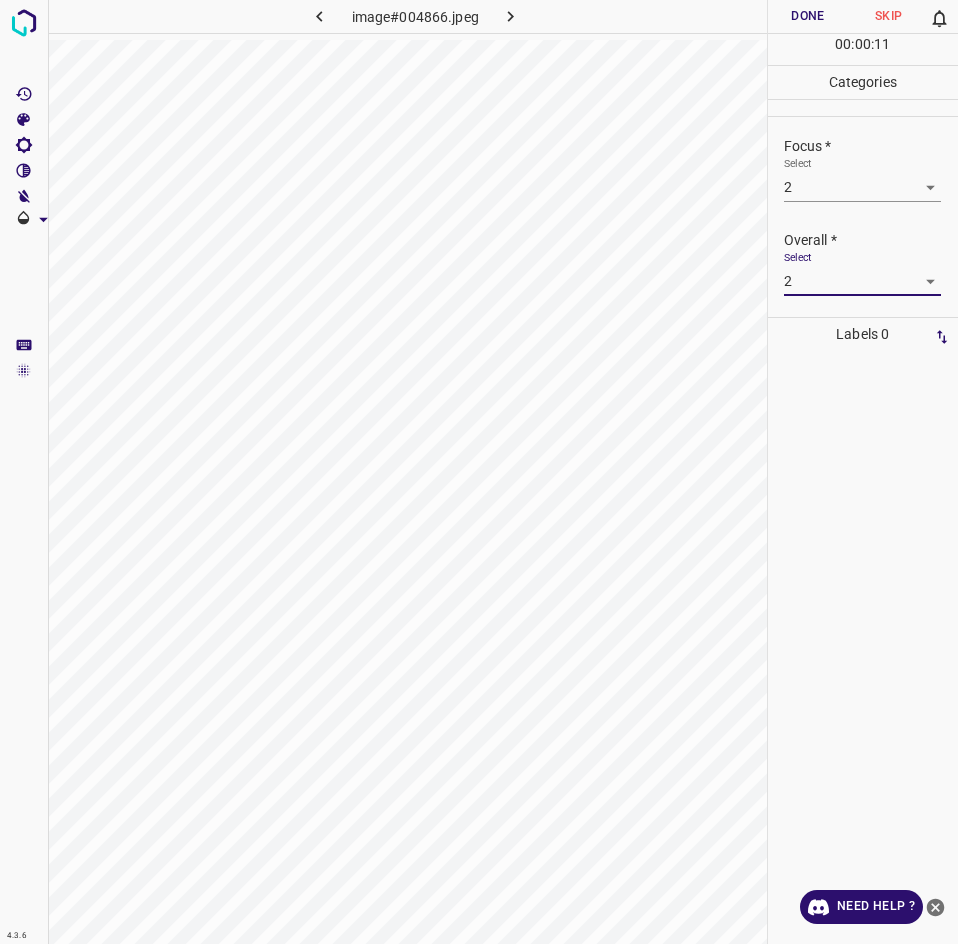 click on "Done" at bounding box center [808, 16] 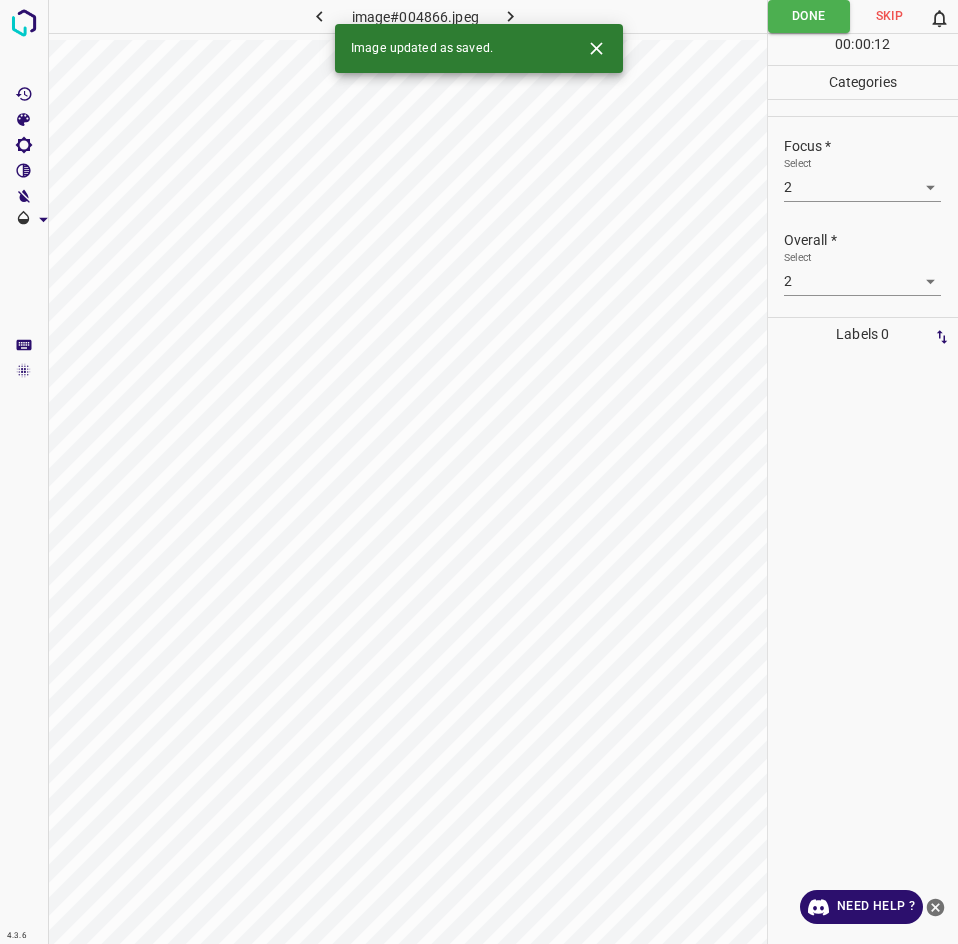 click at bounding box center (511, 16) 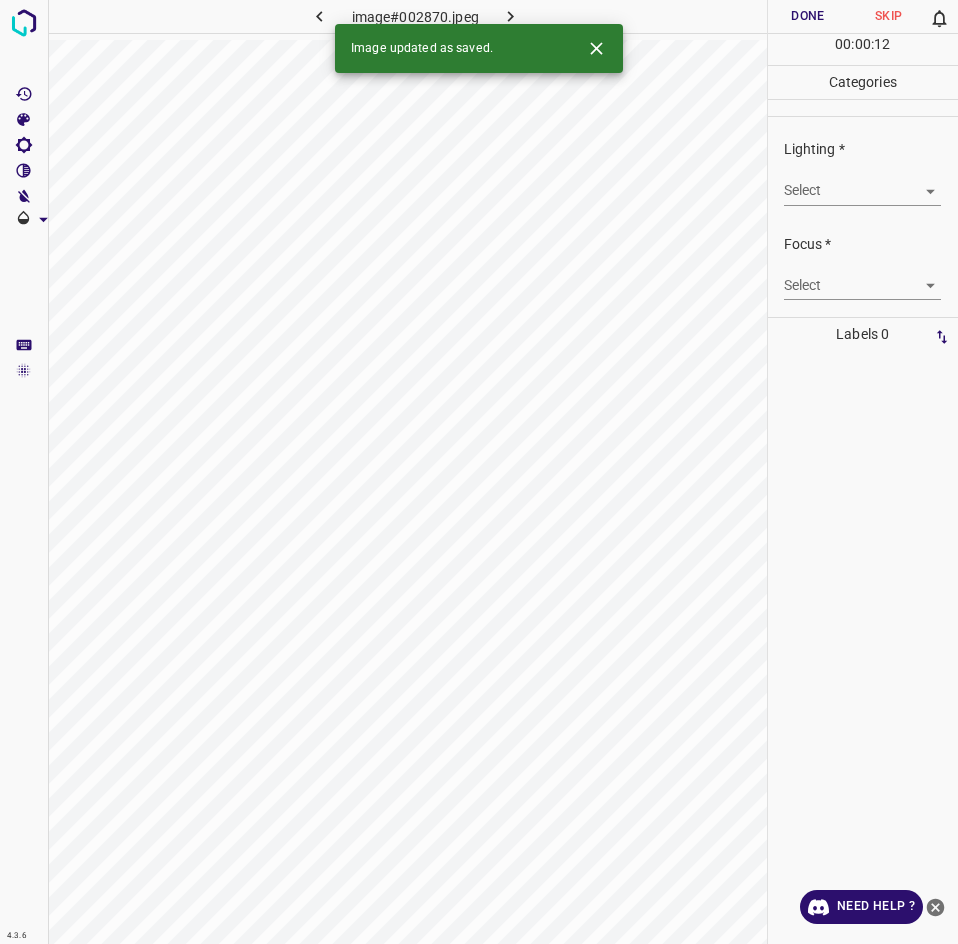 click on "Lighting *  Select ​" at bounding box center (863, 172) 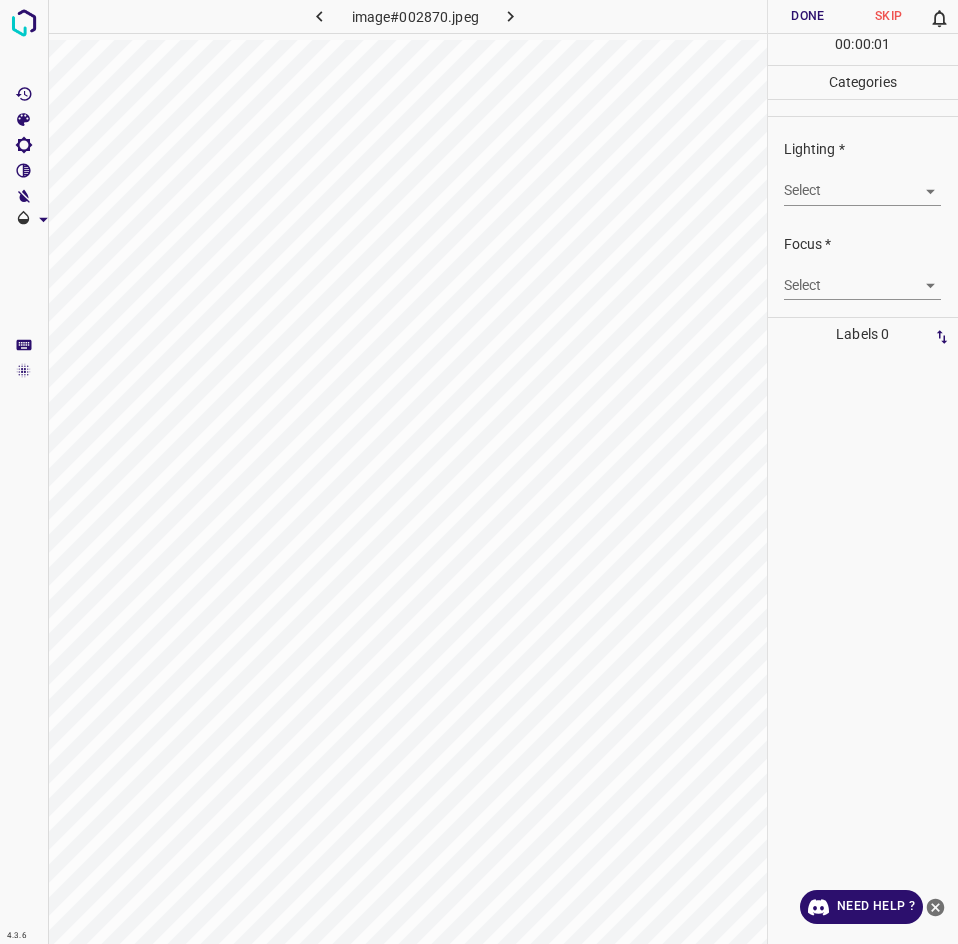 click on "4.3.6  image#002870.jpeg Done Skip 0 00   : 00   : 01   Categories Lighting *  Select ​ Focus *  Select ​ Overall *  Select ​ Labels   0 Categories 1 Lighting 2 Focus 3 Overall Tools Space Change between modes (Draw & Edit) I Auto labeling R Restore zoom M Zoom in N Zoom out Delete Delete selecte label Filters Z Restore filters X Saturation filter C Brightness filter V Contrast filter B Gray scale filter General O Download Need Help ? - Text - Hide - Delete" at bounding box center [479, 472] 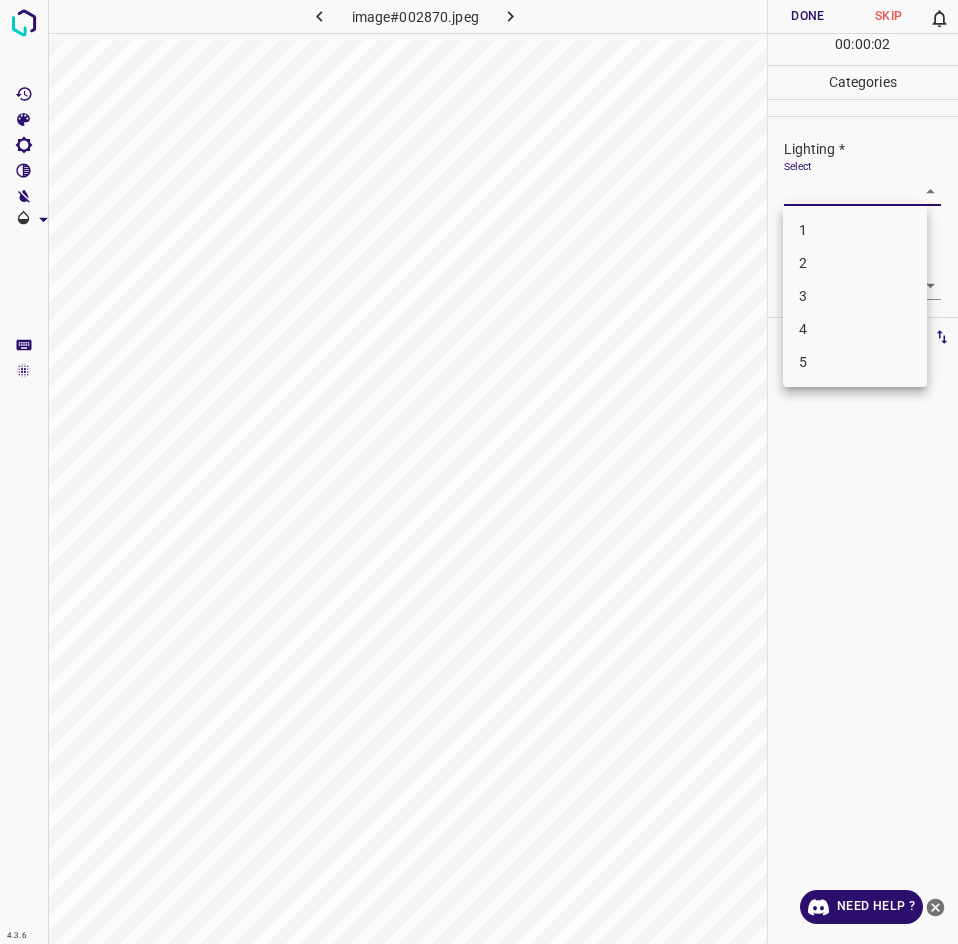 click on "3" at bounding box center (855, 296) 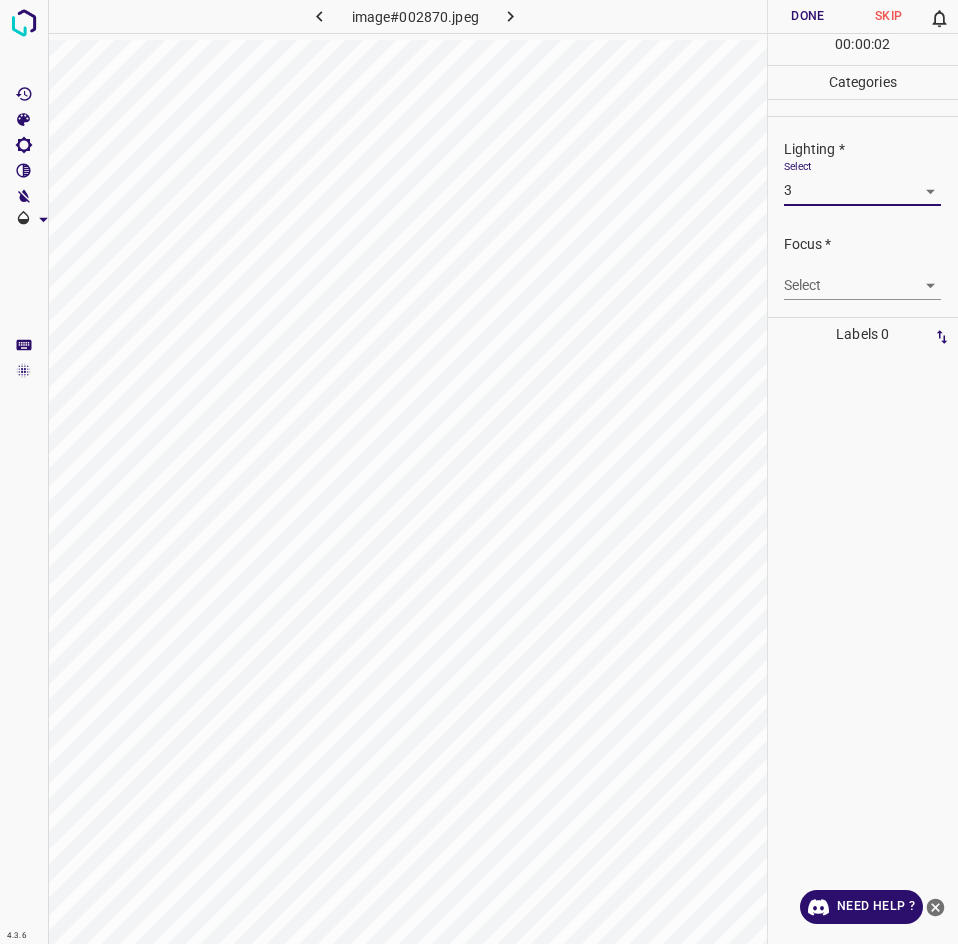 click on "4.3.6  image#002870.jpeg Done Skip 0 00   : 00   : 02   Categories Lighting *  Select 3 3 Focus *  Select ​ Overall *  Select ​ Labels   0 Categories 1 Lighting 2 Focus 3 Overall Tools Space Change between modes (Draw & Edit) I Auto labeling R Restore zoom M Zoom in N Zoom out Delete Delete selecte label Filters Z Restore filters X Saturation filter C Brightness filter V Contrast filter B Gray scale filter General O Download Need Help ? - Text - Hide - Delete 1 2 3 4 5" at bounding box center (479, 472) 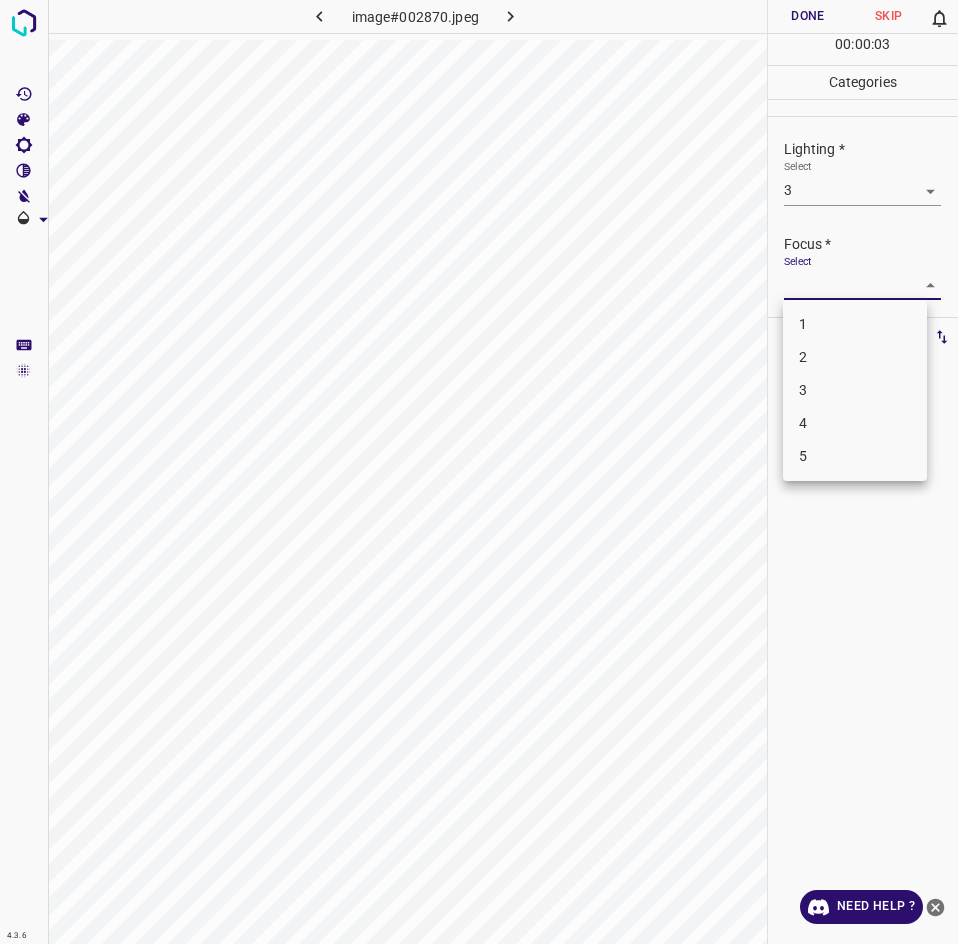 click on "3" at bounding box center (855, 390) 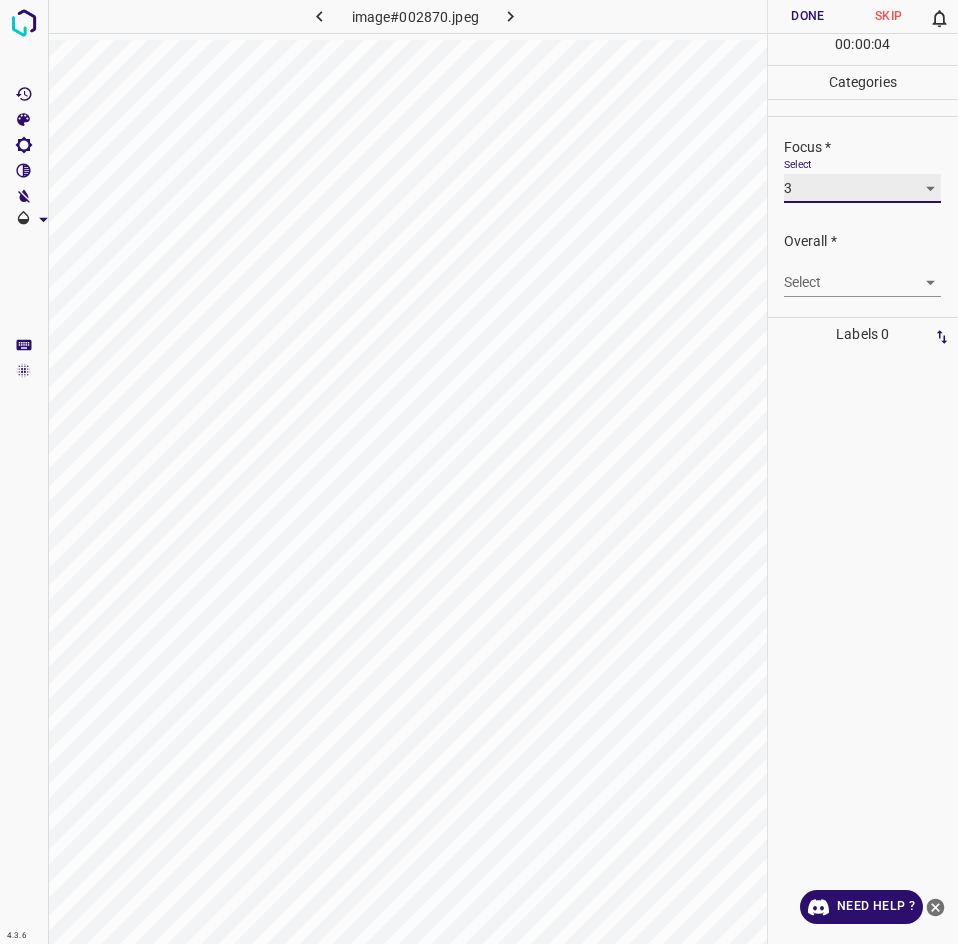 scroll, scrollTop: 98, scrollLeft: 0, axis: vertical 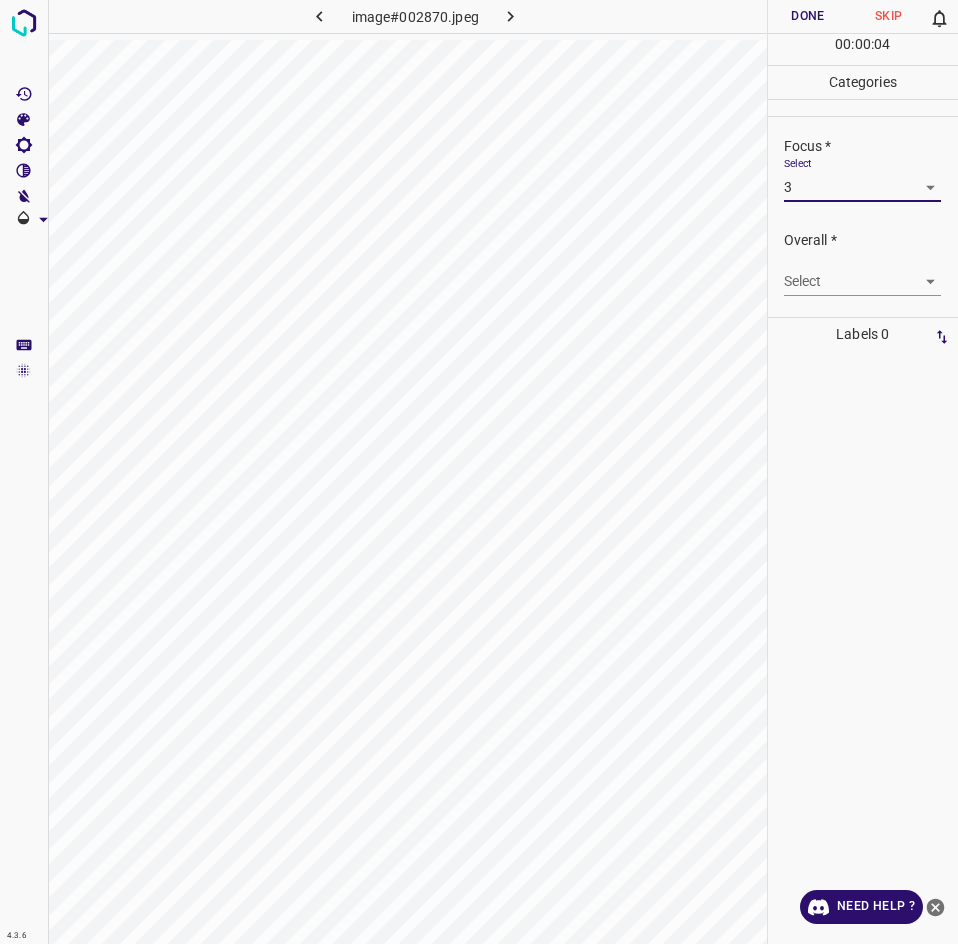 click on "4.3.6  image#002870.jpeg Done Skip 0 00   : 00   : 04   Categories Lighting *  Select 3 3 Focus *  Select 3 3 Overall *  Select ​ Labels   0 Categories 1 Lighting 2 Focus 3 Overall Tools Space Change between modes (Draw & Edit) I Auto labeling R Restore zoom M Zoom in N Zoom out Delete Delete selecte label Filters Z Restore filters X Saturation filter C Brightness filter V Contrast filter B Gray scale filter General O Download Need Help ? - Text - Hide - Delete" at bounding box center [479, 472] 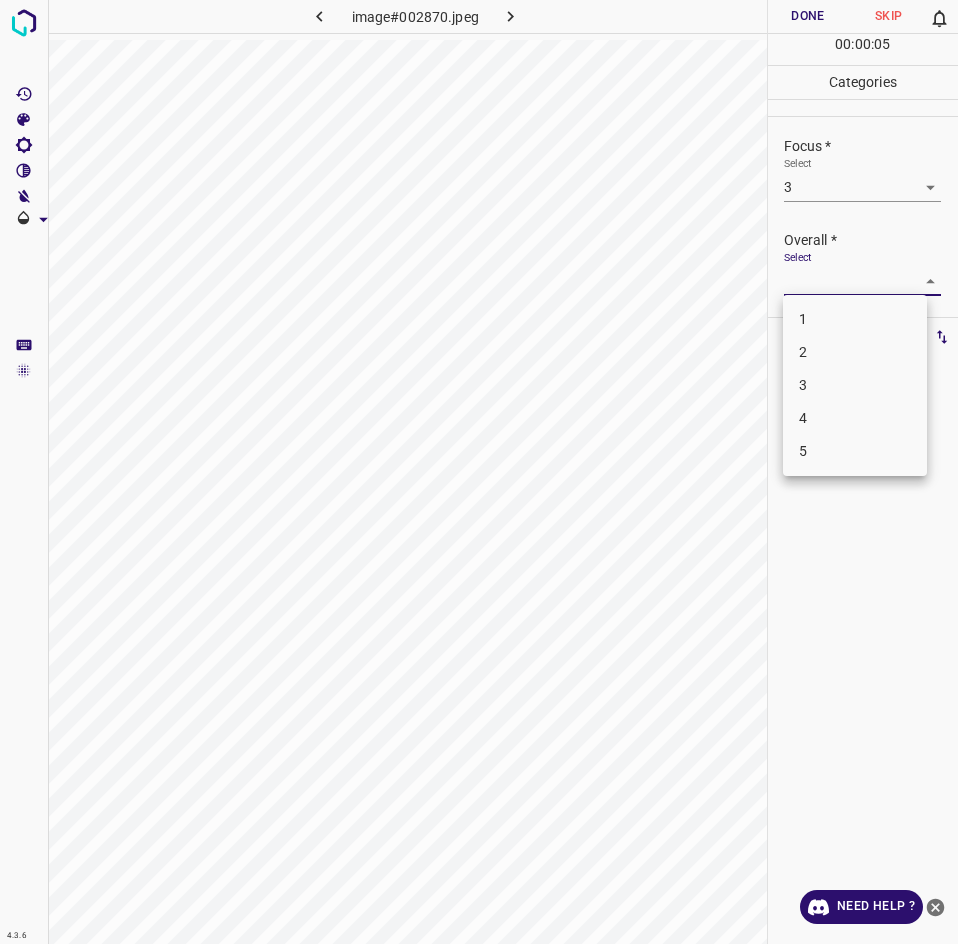 click on "3" at bounding box center (855, 385) 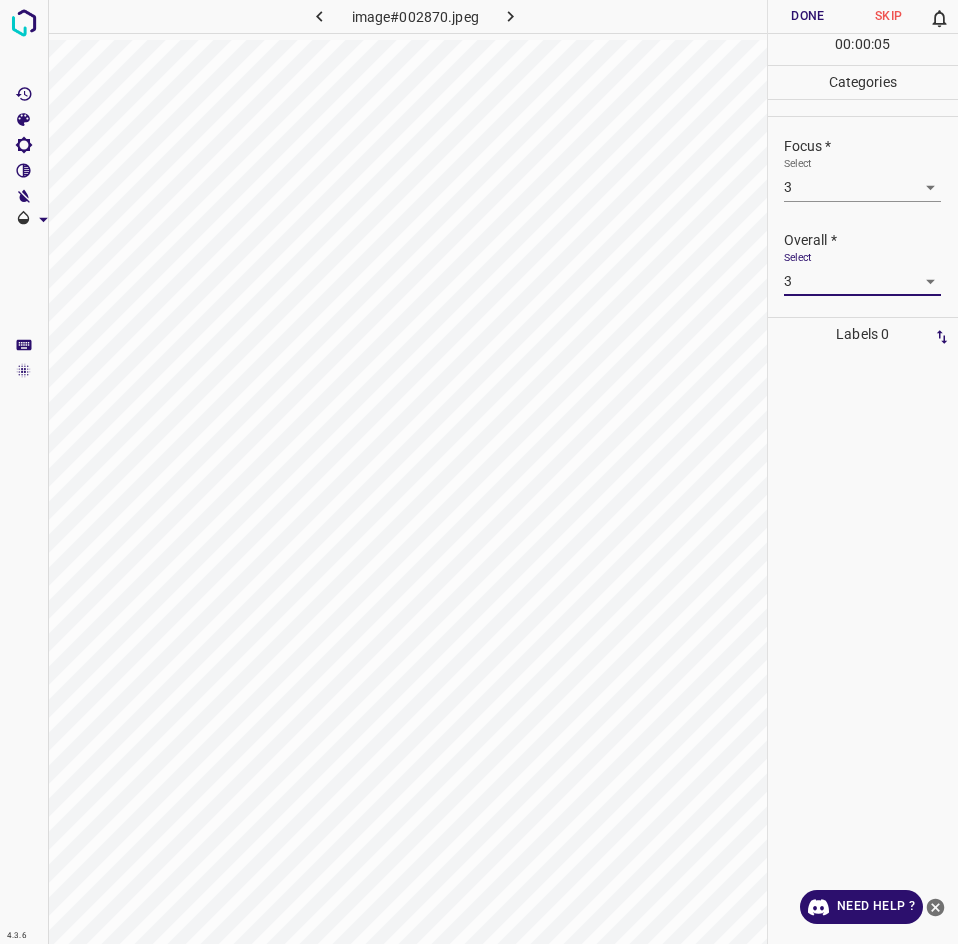 click on "Done" at bounding box center [808, 16] 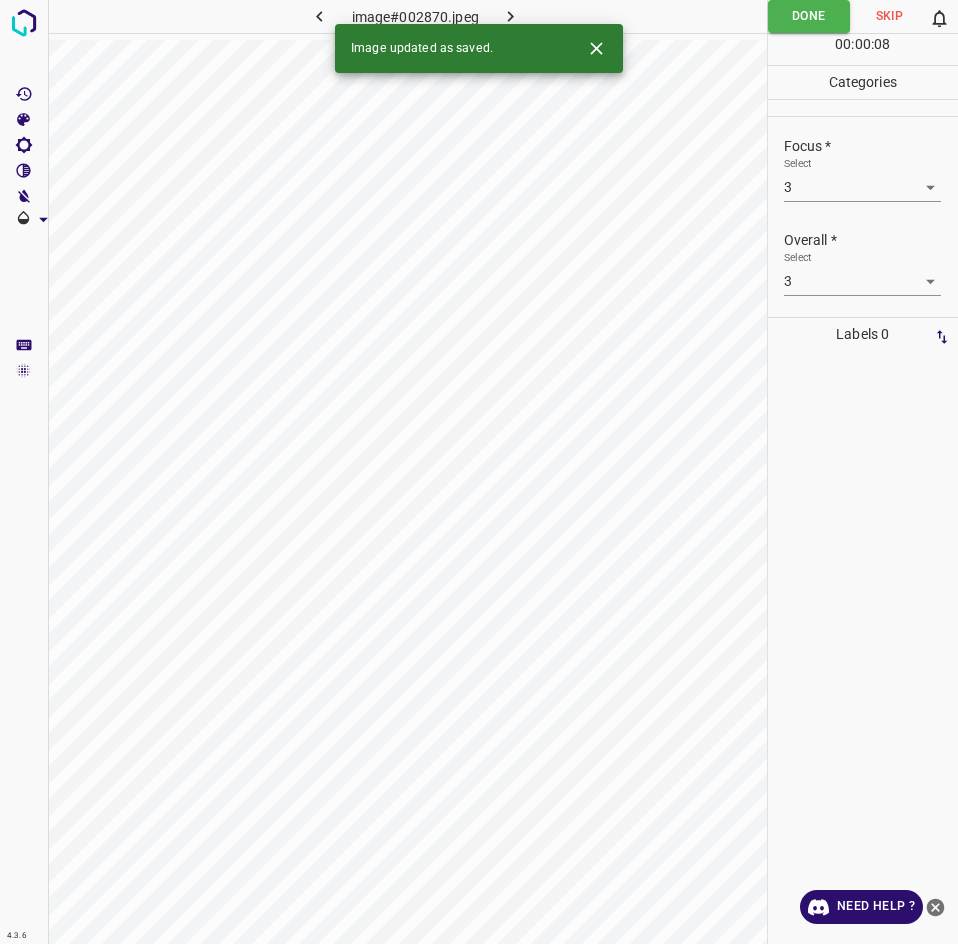 click 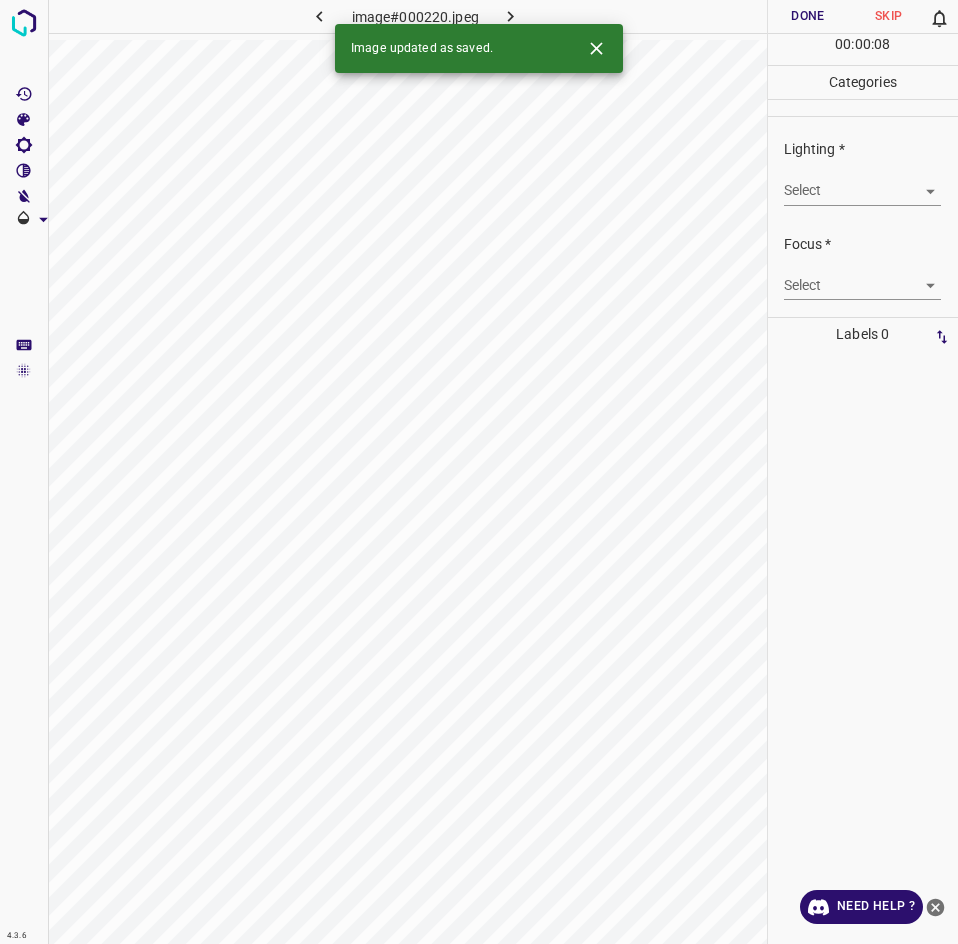 click on "4.3.6  image#000220.jpeg Done Skip 0 00   : 00   : 08   Categories Lighting *  Select ​ Focus *  Select ​ Overall *  Select ​ Labels   0 Categories 1 Lighting 2 Focus 3 Overall Tools Space Change between modes (Draw & Edit) I Auto labeling R Restore zoom M Zoom in N Zoom out Delete Delete selecte label Filters Z Restore filters X Saturation filter C Brightness filter V Contrast filter B Gray scale filter General O Download Image updated as saved. Need Help ? - Text - Hide - Delete" at bounding box center [479, 472] 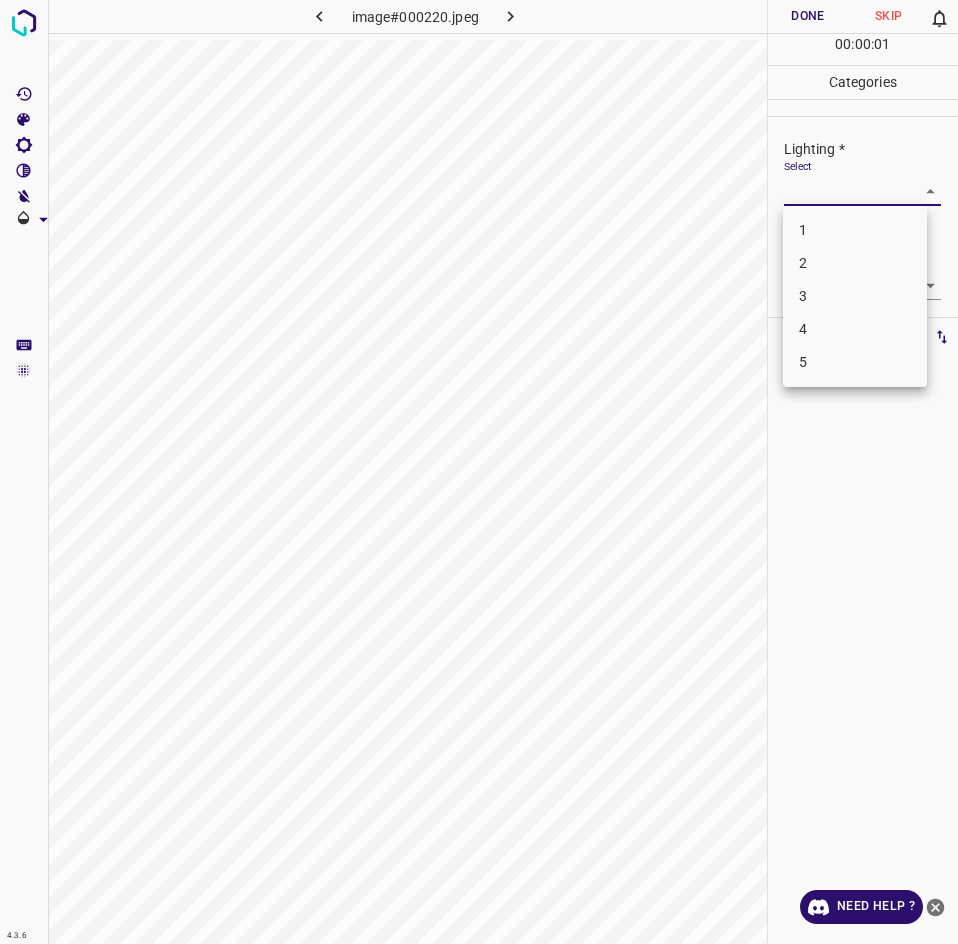 click on "3" at bounding box center (855, 296) 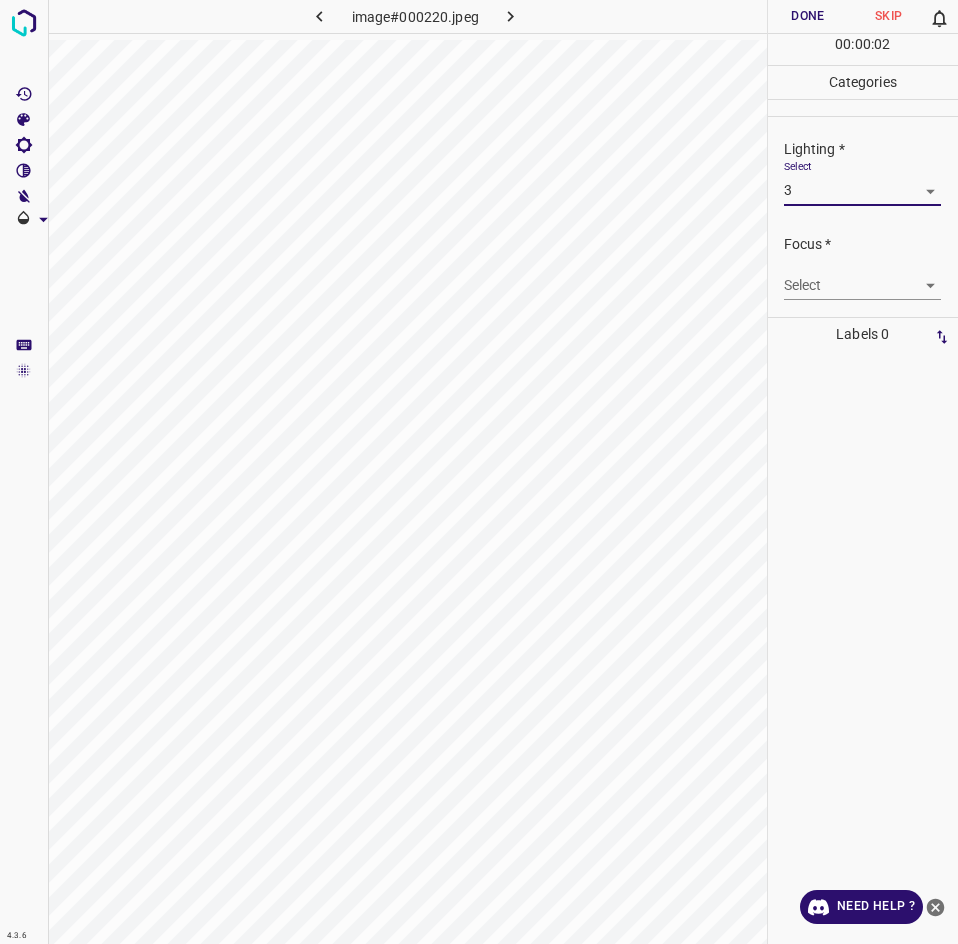 click on "4.3.6  image#000220.jpeg Done Skip 0 00   : 00   : 02   Categories Lighting *  Select 3 3 Focus *  Select ​ Overall *  Select ​ Labels   0 Categories 1 Lighting 2 Focus 3 Overall Tools Space Change between modes (Draw & Edit) I Auto labeling R Restore zoom M Zoom in N Zoom out Delete Delete selecte label Filters Z Restore filters X Saturation filter C Brightness filter V Contrast filter B Gray scale filter General O Download Need Help ? - Text - Hide - Delete 1 2 3 4 5" at bounding box center (479, 472) 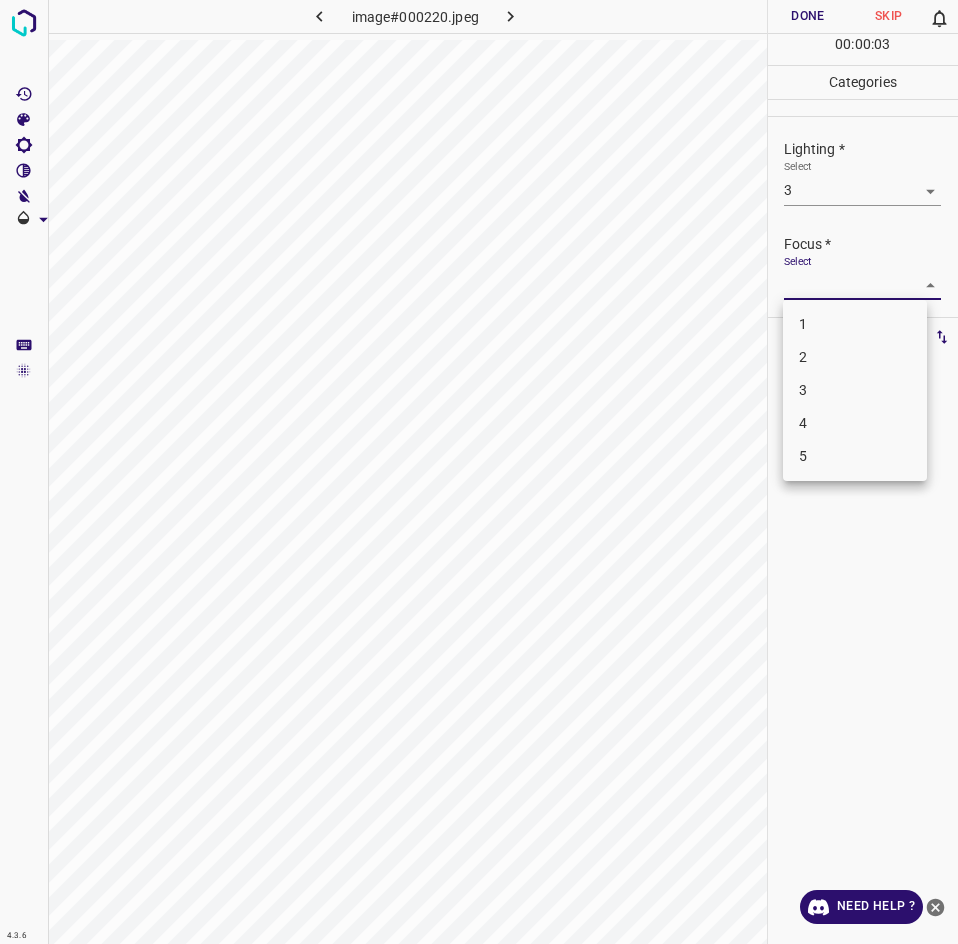 click on "2" at bounding box center [855, 357] 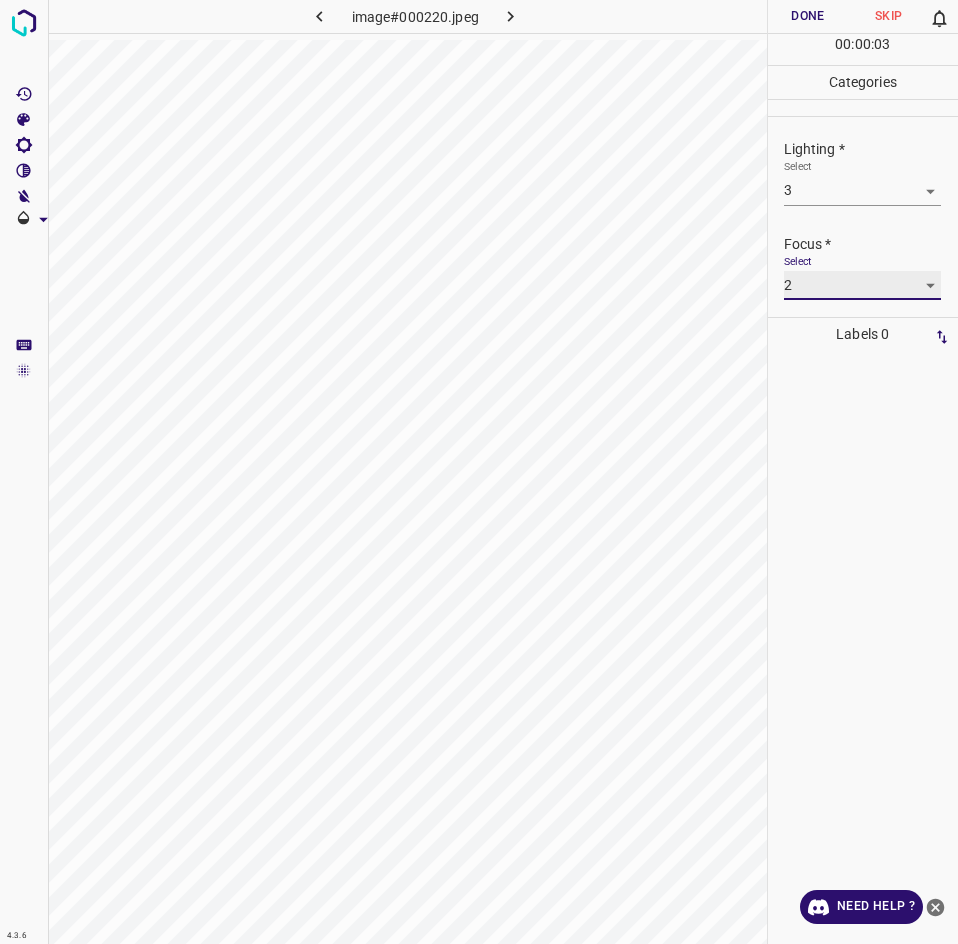 scroll, scrollTop: 98, scrollLeft: 0, axis: vertical 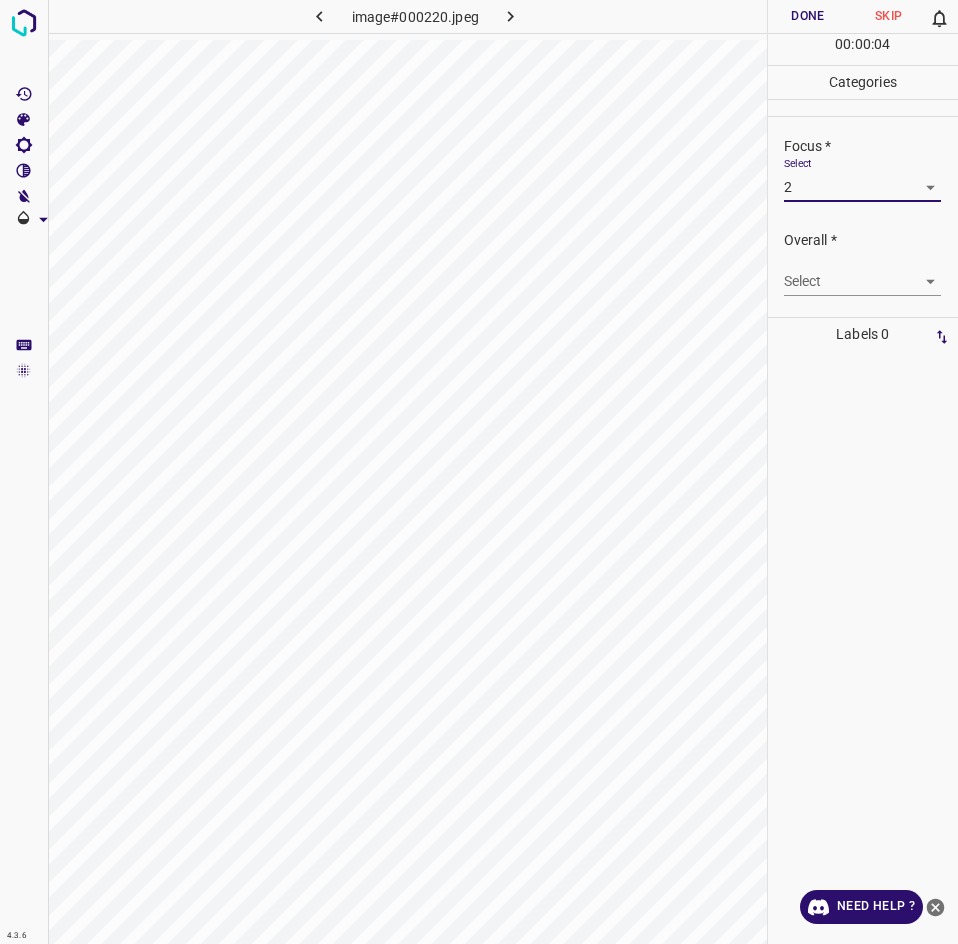 click on "4.3.6  image#000220.jpeg Done Skip 0 00   : 00   : 04   Categories Lighting *  Select 3 3 Focus *  Select 2 2 Overall *  Select ​ Labels   0 Categories 1 Lighting 2 Focus 3 Overall Tools Space Change between modes (Draw & Edit) I Auto labeling R Restore zoom M Zoom in N Zoom out Delete Delete selecte label Filters Z Restore filters X Saturation filter C Brightness filter V Contrast filter B Gray scale filter General O Download Need Help ? - Text - Hide - Delete" at bounding box center [479, 472] 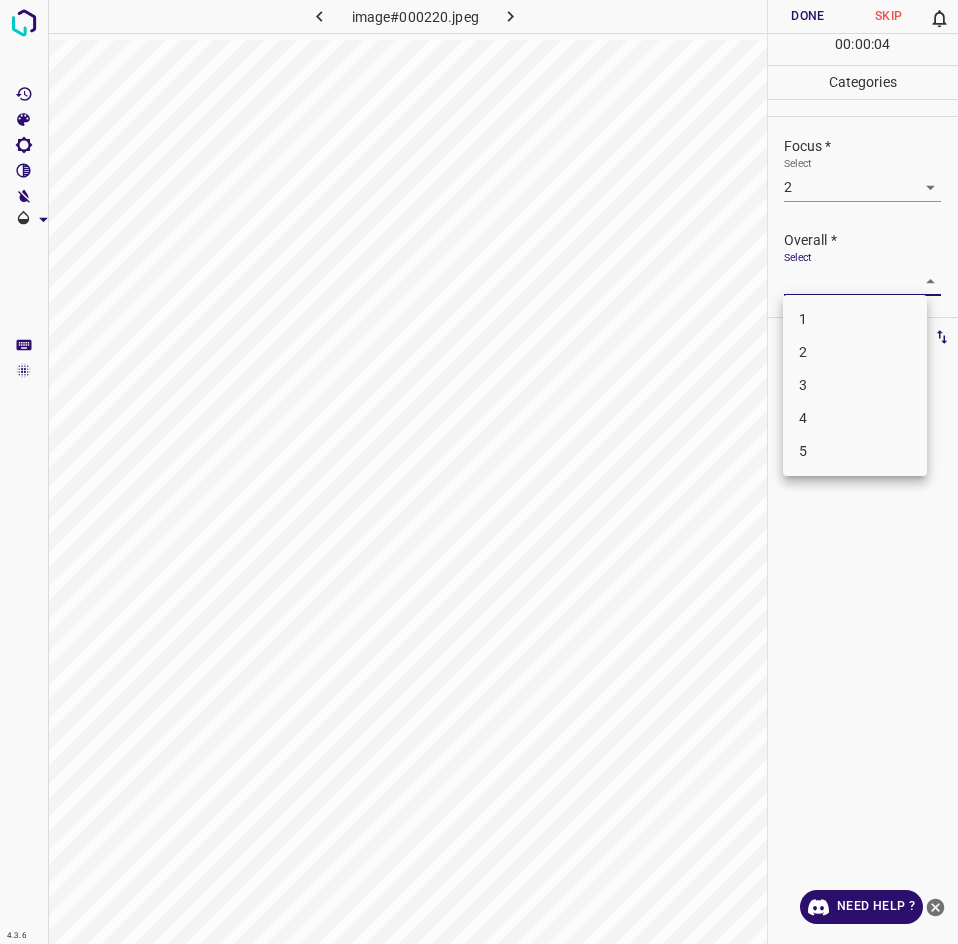 click on "3" at bounding box center [855, 385] 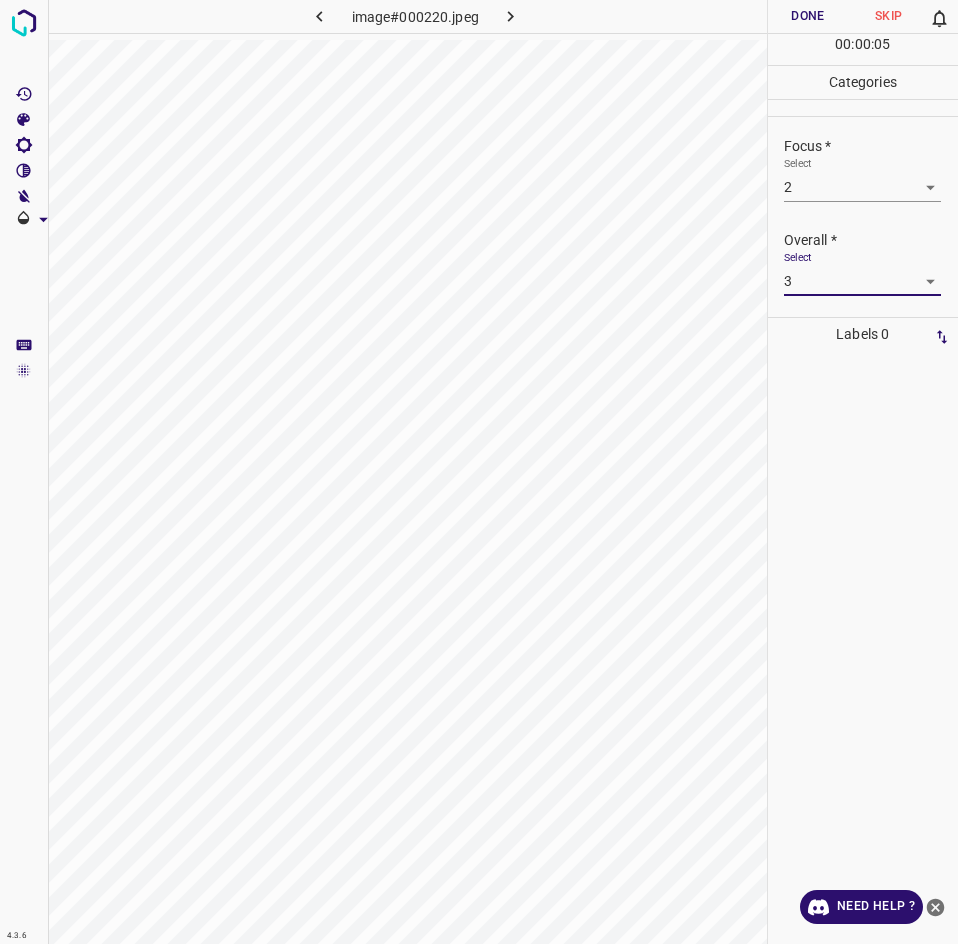 click on "Done" at bounding box center (808, 16) 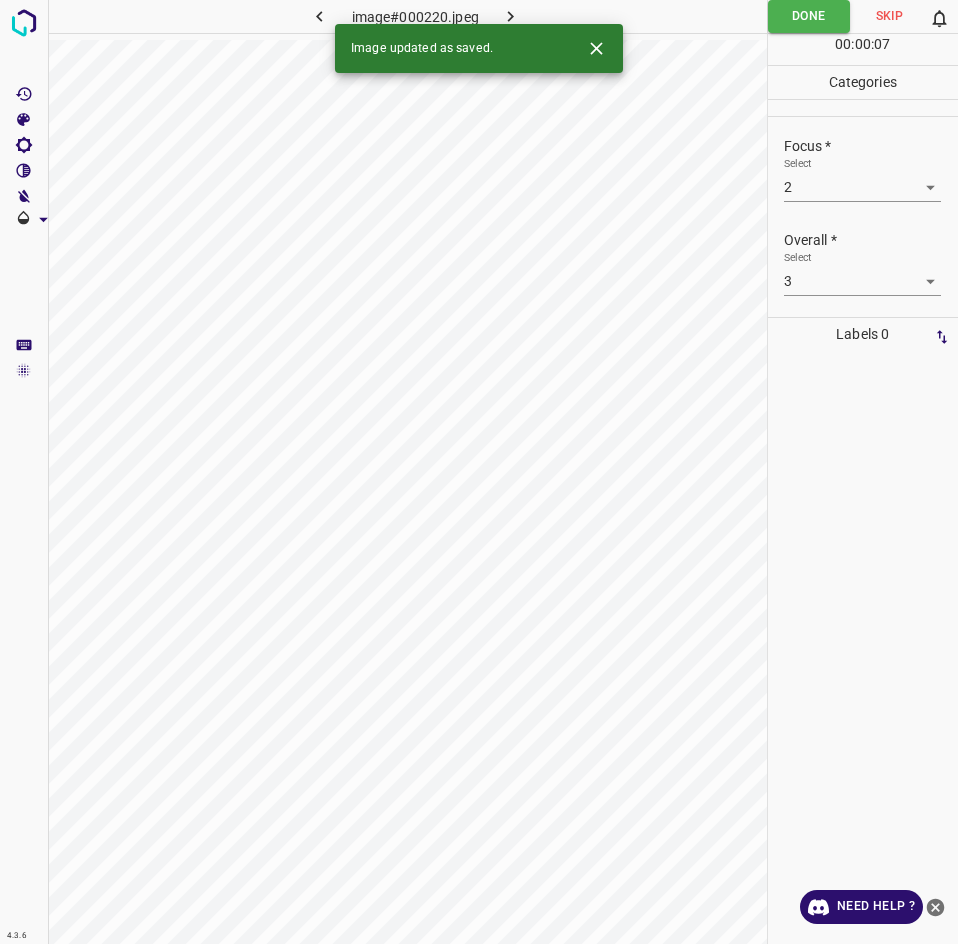 click 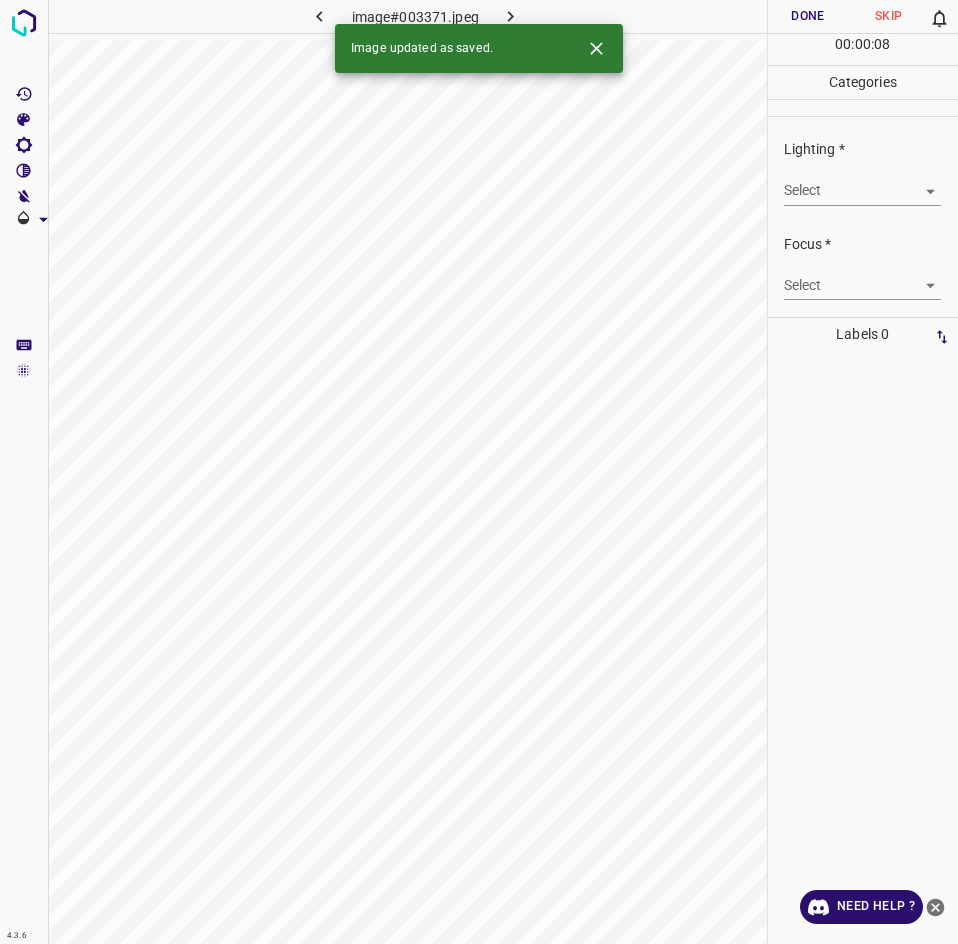 click on "4.3.6  image#003371.jpeg Done Skip 0 00   : 00   : 08   Categories Lighting *  Select ​ Focus *  Select ​ Overall *  Select ​ Labels   0 Categories 1 Lighting 2 Focus 3 Overall Tools Space Change between modes (Draw & Edit) I Auto labeling R Restore zoom M Zoom in N Zoom out Delete Delete selecte label Filters Z Restore filters X Saturation filter C Brightness filter V Contrast filter B Gray scale filter General O Download Image updated as saved. Need Help ? - Text - Hide - Delete" at bounding box center [479, 472] 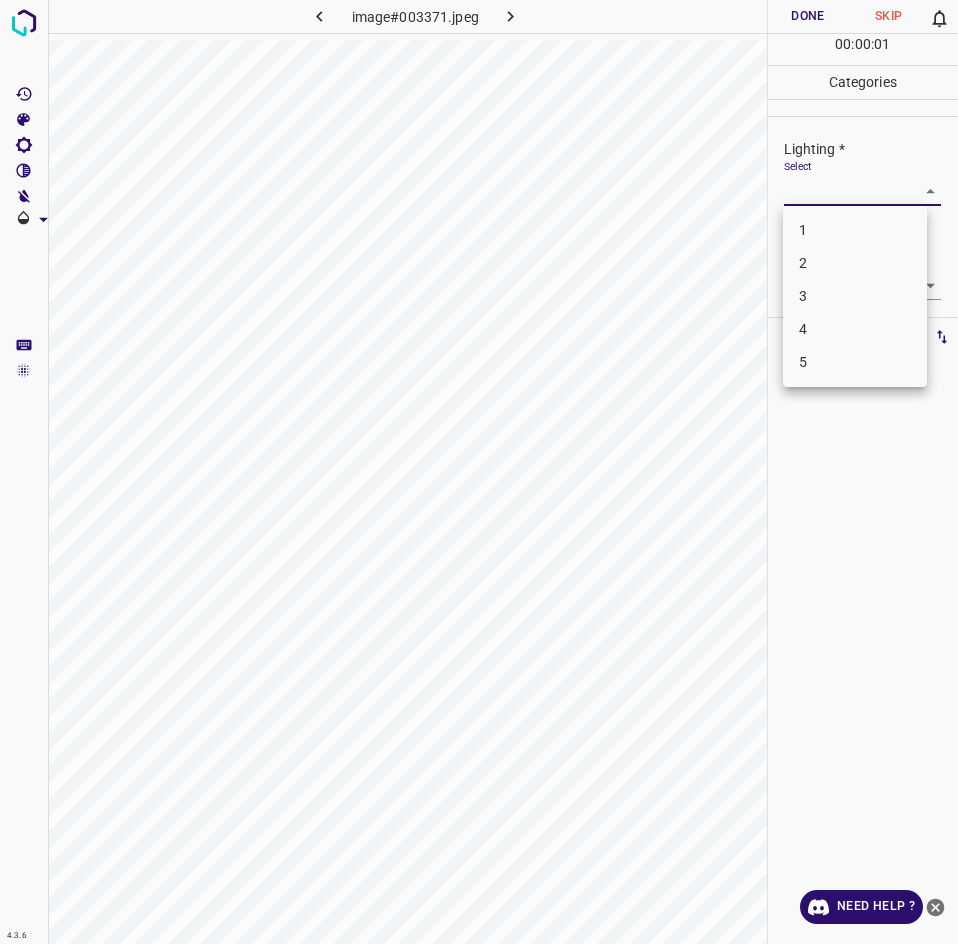 click on "2" at bounding box center (855, 263) 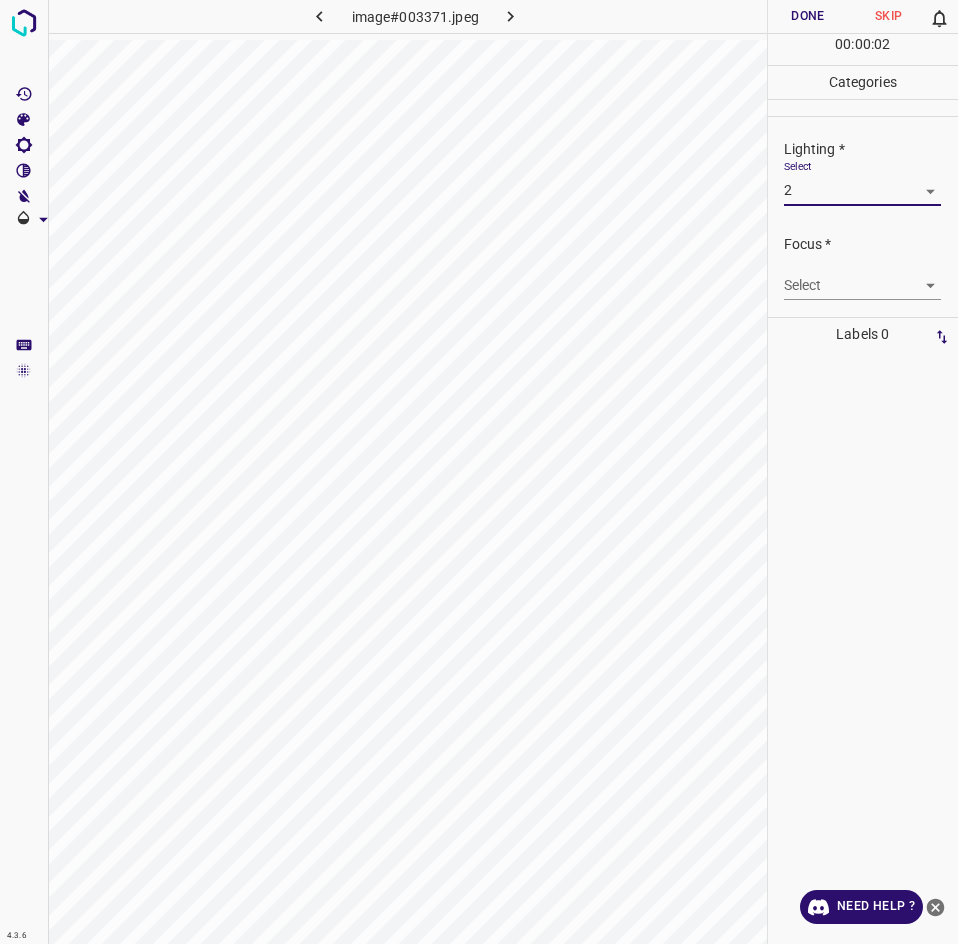 click on "4.3.6  image#003371.jpeg Done Skip 0 00   : 00   : 02   Categories Lighting *  Select 2 2 Focus *  Select ​ Overall *  Select ​ Labels   0 Categories 1 Lighting 2 Focus 3 Overall Tools Space Change between modes (Draw & Edit) I Auto labeling R Restore zoom M Zoom in N Zoom out Delete Delete selecte label Filters Z Restore filters X Saturation filter C Brightness filter V Contrast filter B Gray scale filter General O Download Need Help ? - Text - Hide - Delete" at bounding box center [479, 472] 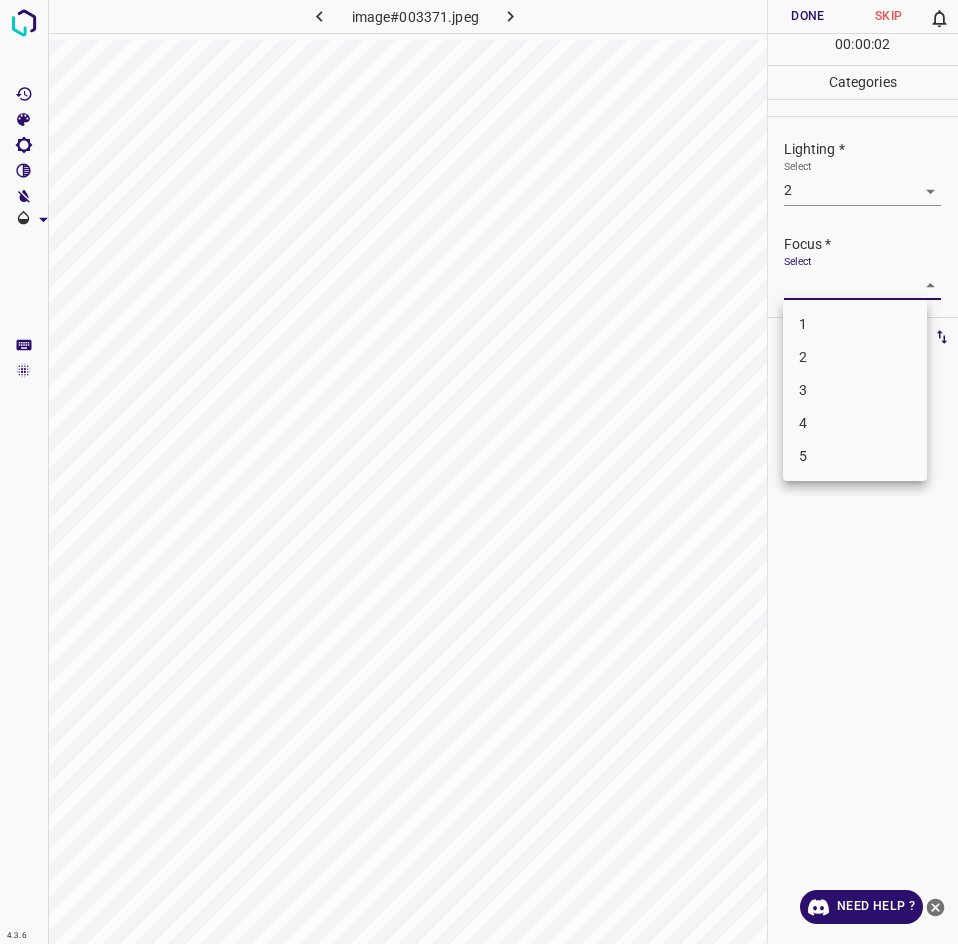 click on "2" at bounding box center (855, 357) 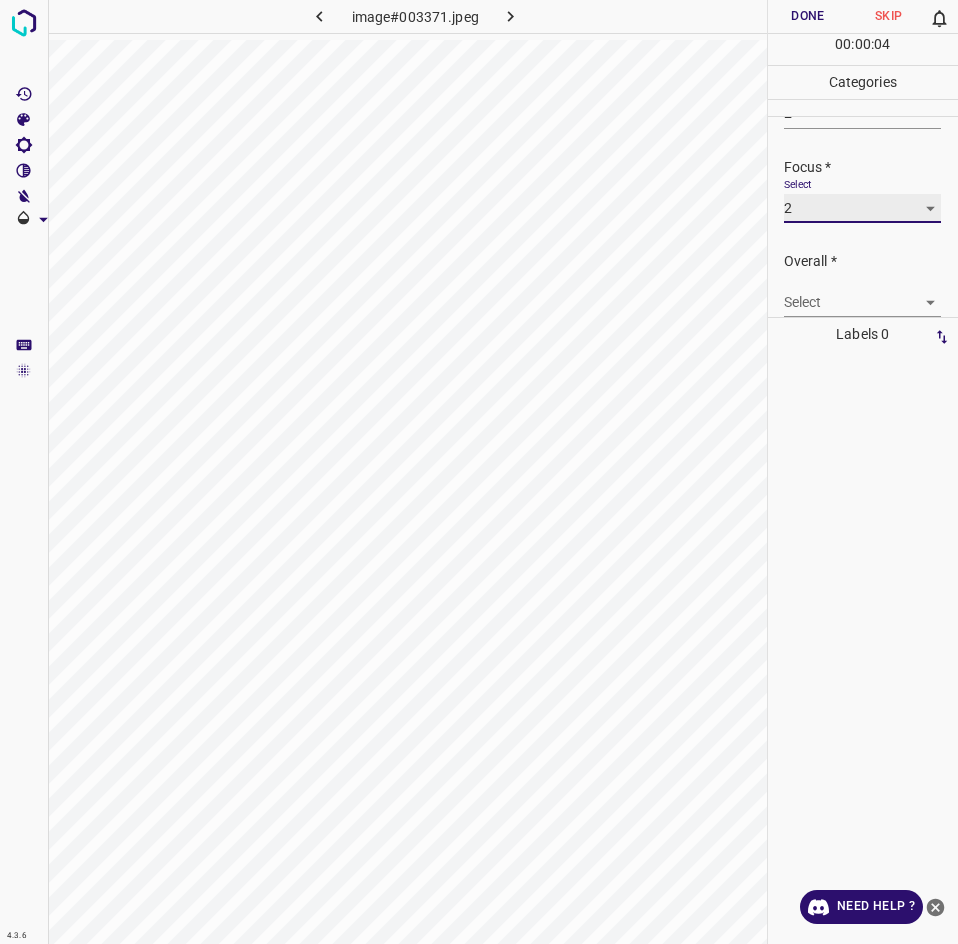 scroll, scrollTop: 98, scrollLeft: 0, axis: vertical 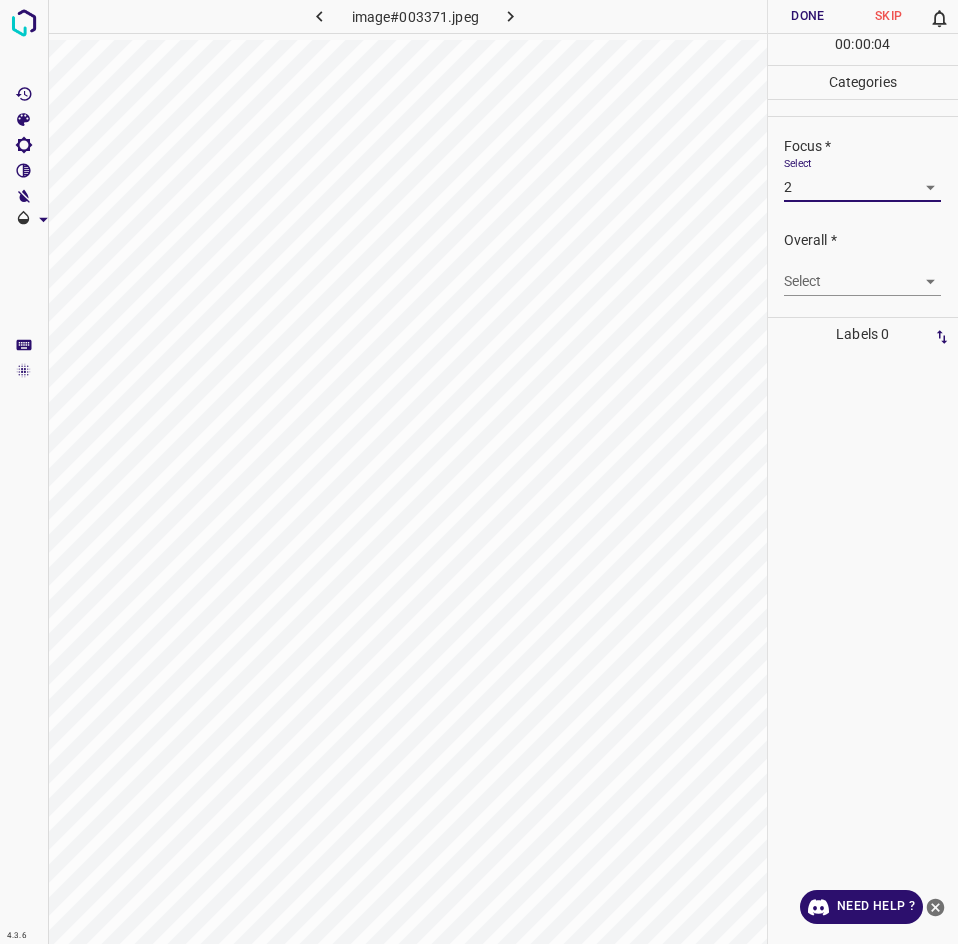 click on "4.3.6  image#003371.jpeg Done Skip 0 00   : 00   : 04   Categories Lighting *  Select 2 2 Focus *  Select 2 2 Overall *  Select ​ Labels   0 Categories 1 Lighting 2 Focus 3 Overall Tools Space Change between modes (Draw & Edit) I Auto labeling R Restore zoom M Zoom in N Zoom out Delete Delete selecte label Filters Z Restore filters X Saturation filter C Brightness filter V Contrast filter B Gray scale filter General O Download Need Help ? - Text - Hide - Delete" at bounding box center [479, 472] 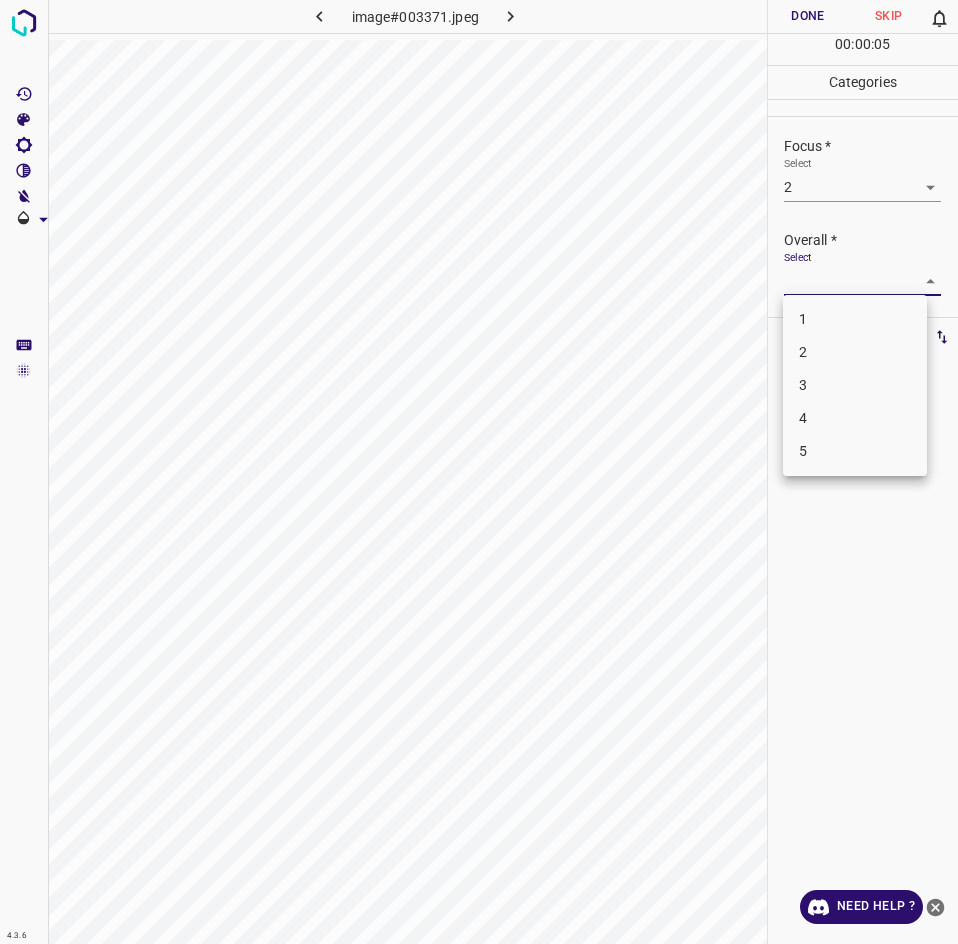 click on "2" at bounding box center (855, 352) 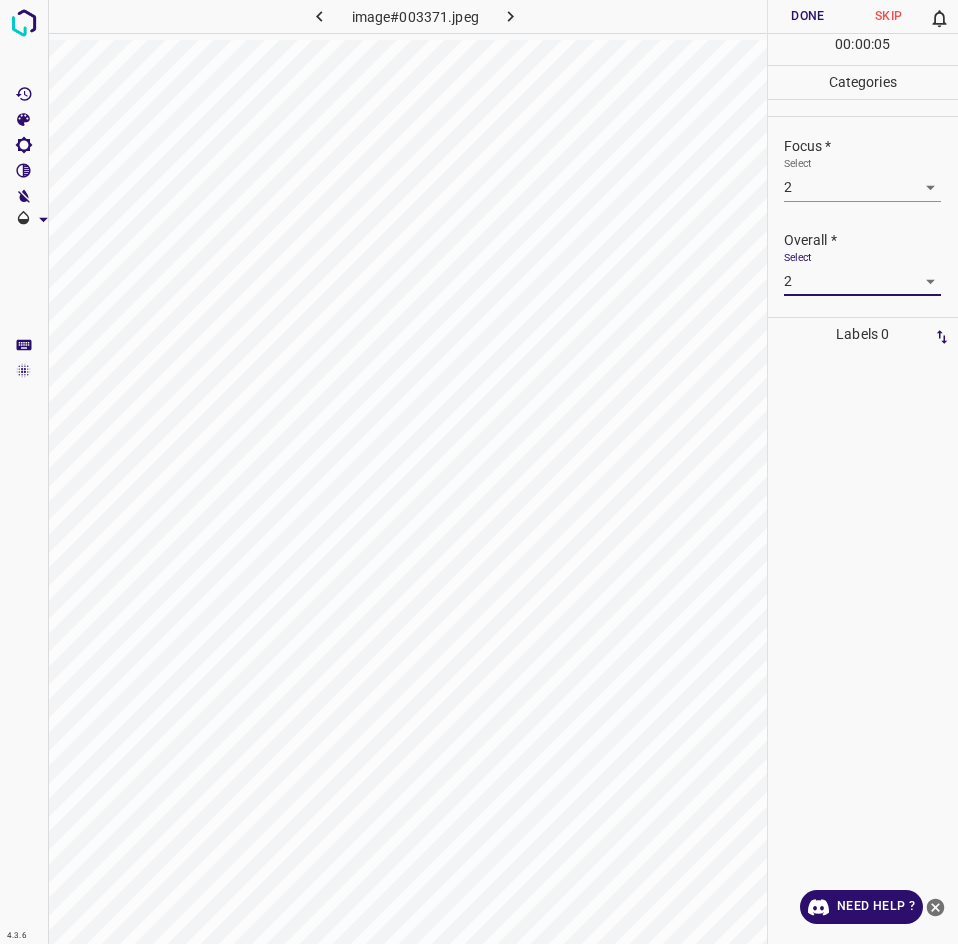 click on "Done" at bounding box center (808, 16) 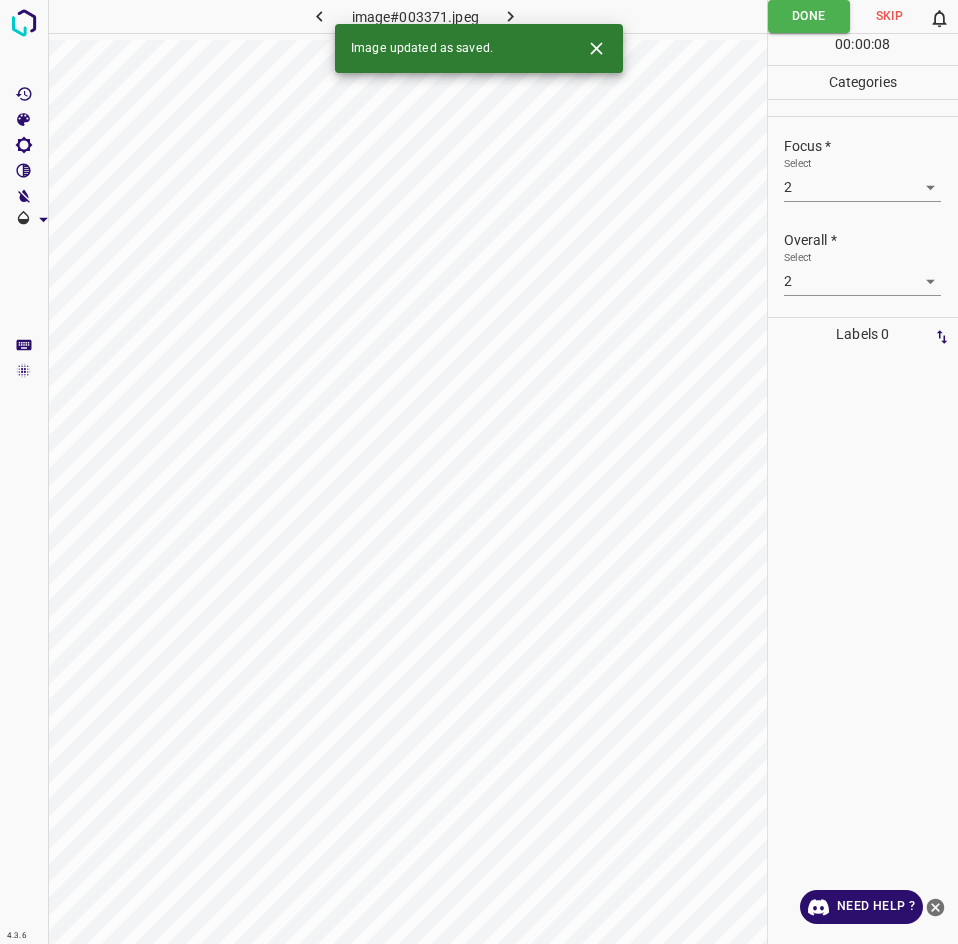 click 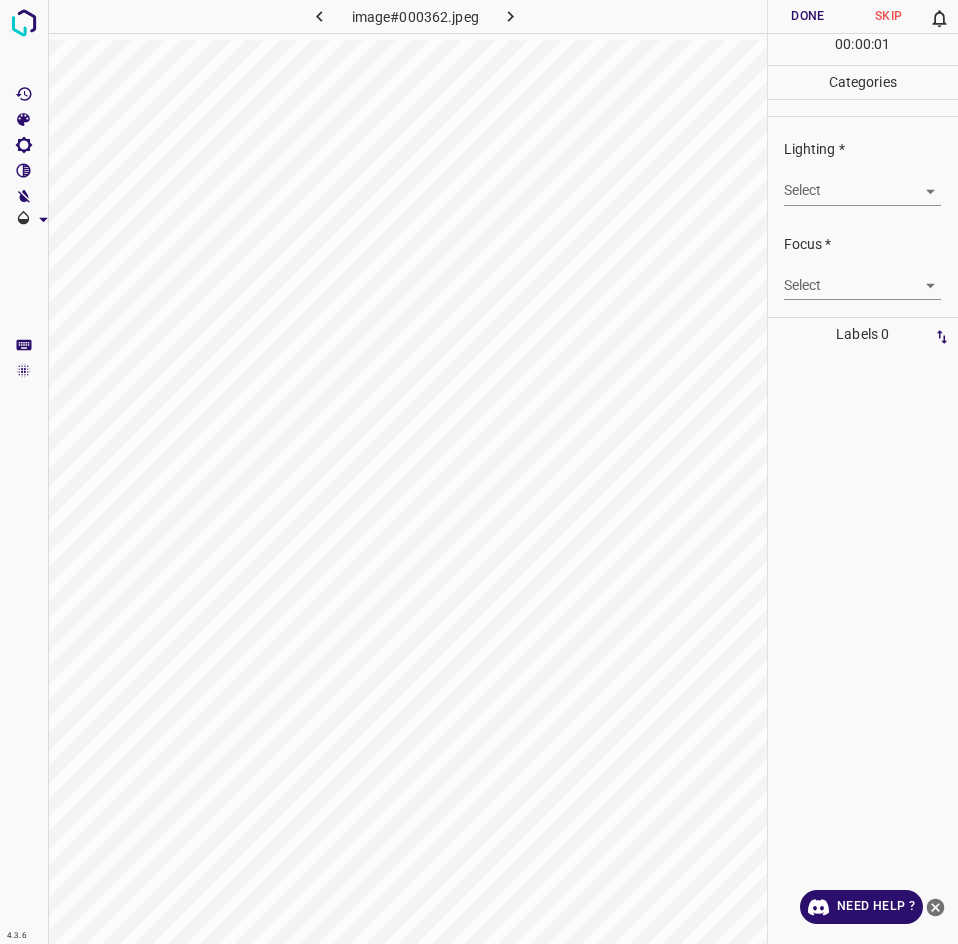 click on "4.3.6  image#000362.jpeg Done Skip 0 00   : 00   : 01   Categories Lighting *  Select ​ Focus *  Select ​ Overall *  Select ​ Labels   0 Categories 1 Lighting 2 Focus 3 Overall Tools Space Change between modes (Draw & Edit) I Auto labeling R Restore zoom M Zoom in N Zoom out Delete Delete selecte label Filters Z Restore filters X Saturation filter C Brightness filter V Contrast filter B Gray scale filter General O Download Need Help ? - Text - Hide - Delete" at bounding box center (479, 472) 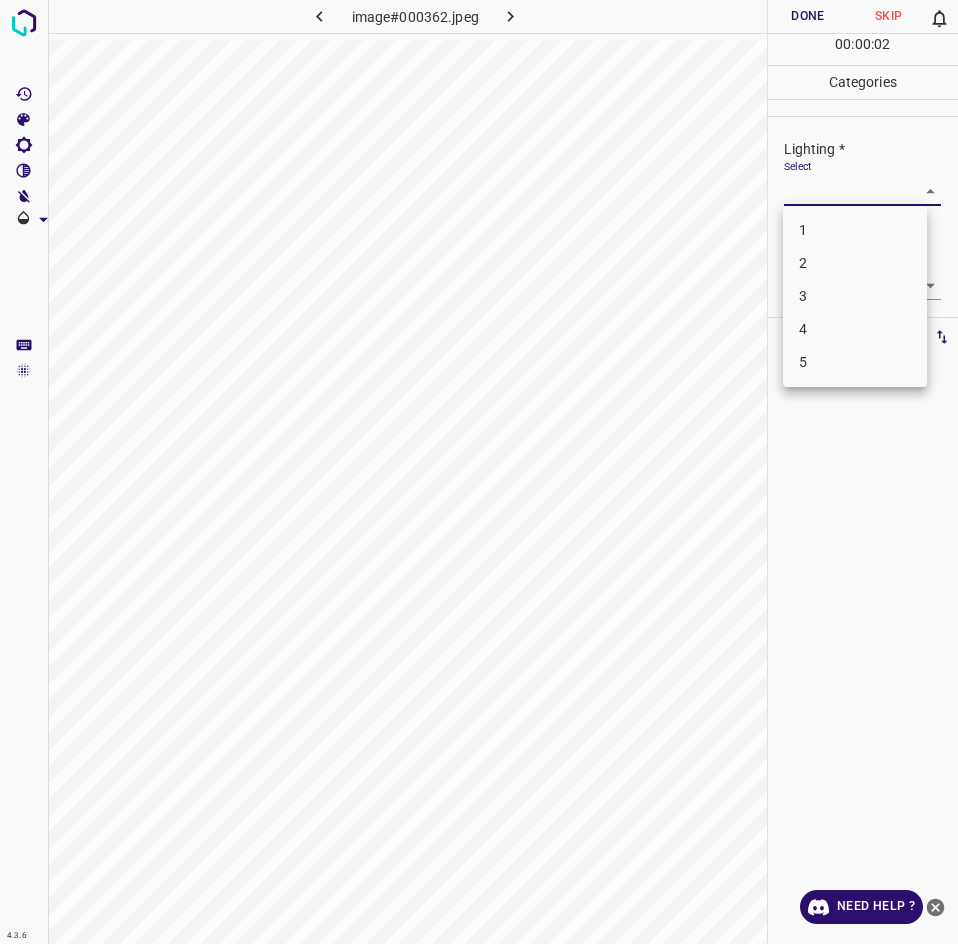 click on "3" at bounding box center (855, 296) 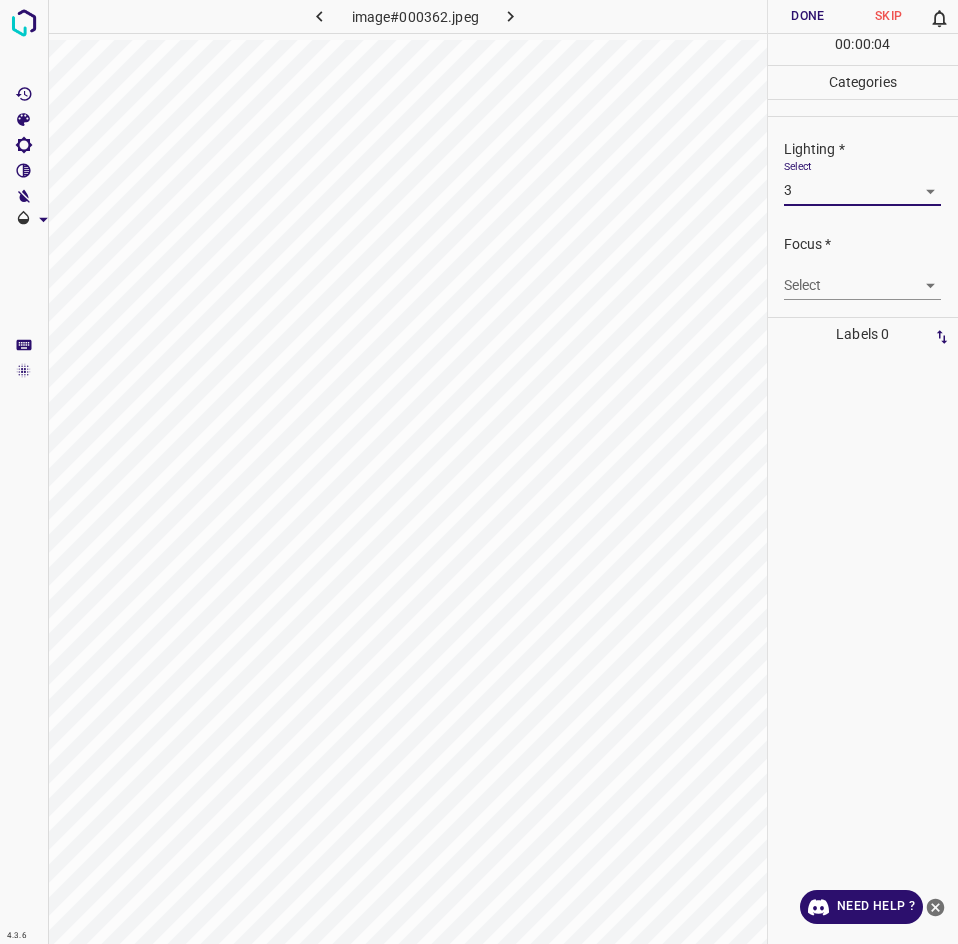 click on "4.3.6  image#000362.jpeg Done Skip 0 00   : 00   : 04   Categories Lighting *  Select 3 3 Focus *  Select ​ Overall *  Select ​ Labels   0 Categories 1 Lighting 2 Focus 3 Overall Tools Space Change between modes (Draw & Edit) I Auto labeling R Restore zoom M Zoom in N Zoom out Delete Delete selecte label Filters Z Restore filters X Saturation filter C Brightness filter V Contrast filter B Gray scale filter General O Download Need Help ? - Text - Hide - Delete" at bounding box center [479, 472] 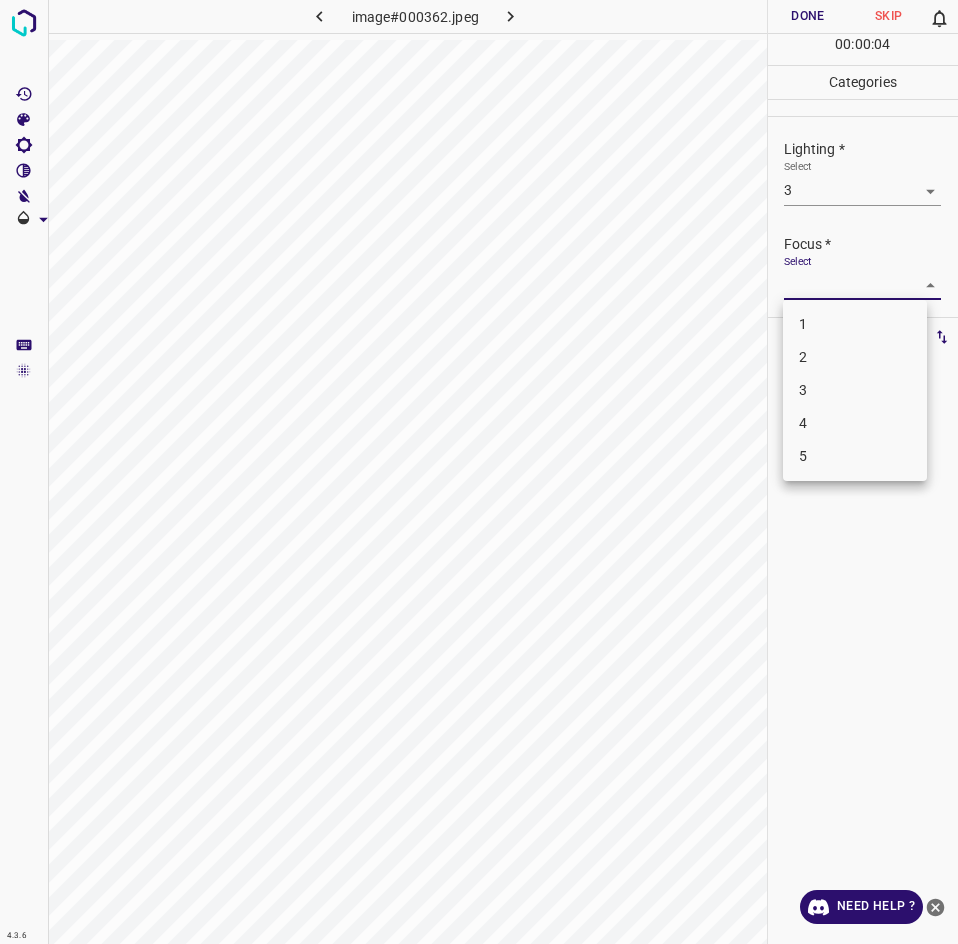 click on "3" at bounding box center (855, 390) 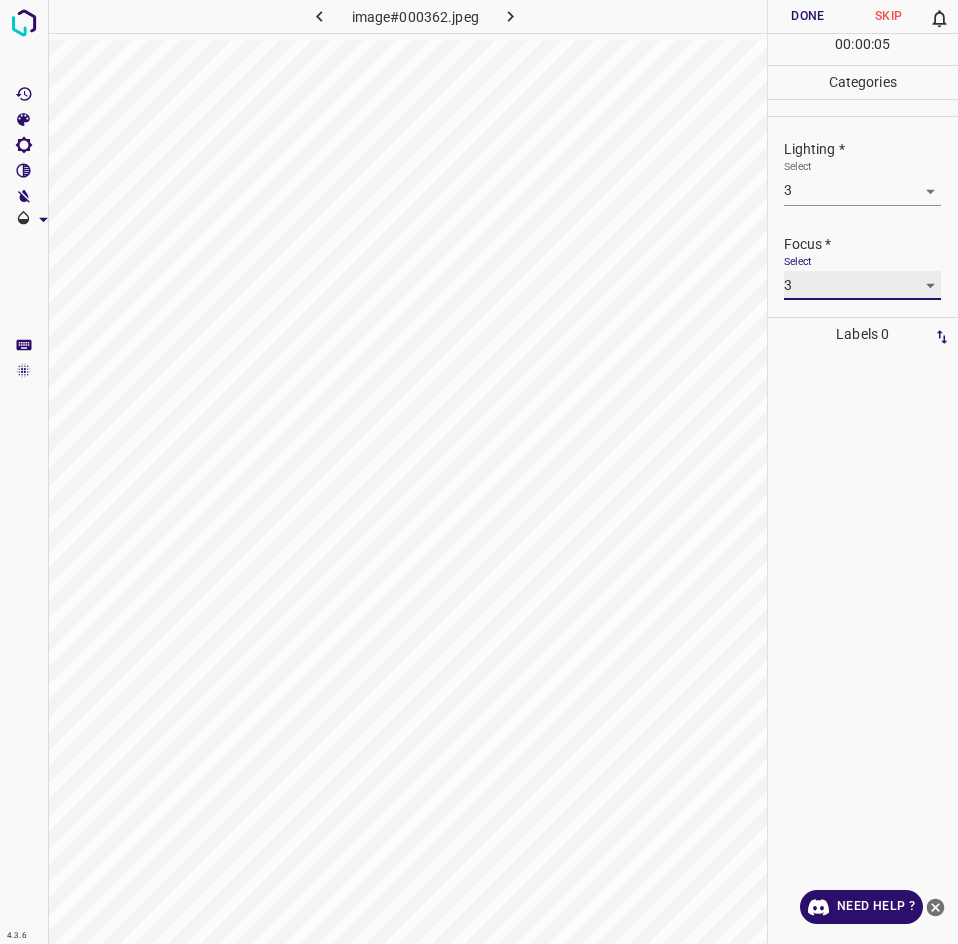 scroll, scrollTop: 98, scrollLeft: 0, axis: vertical 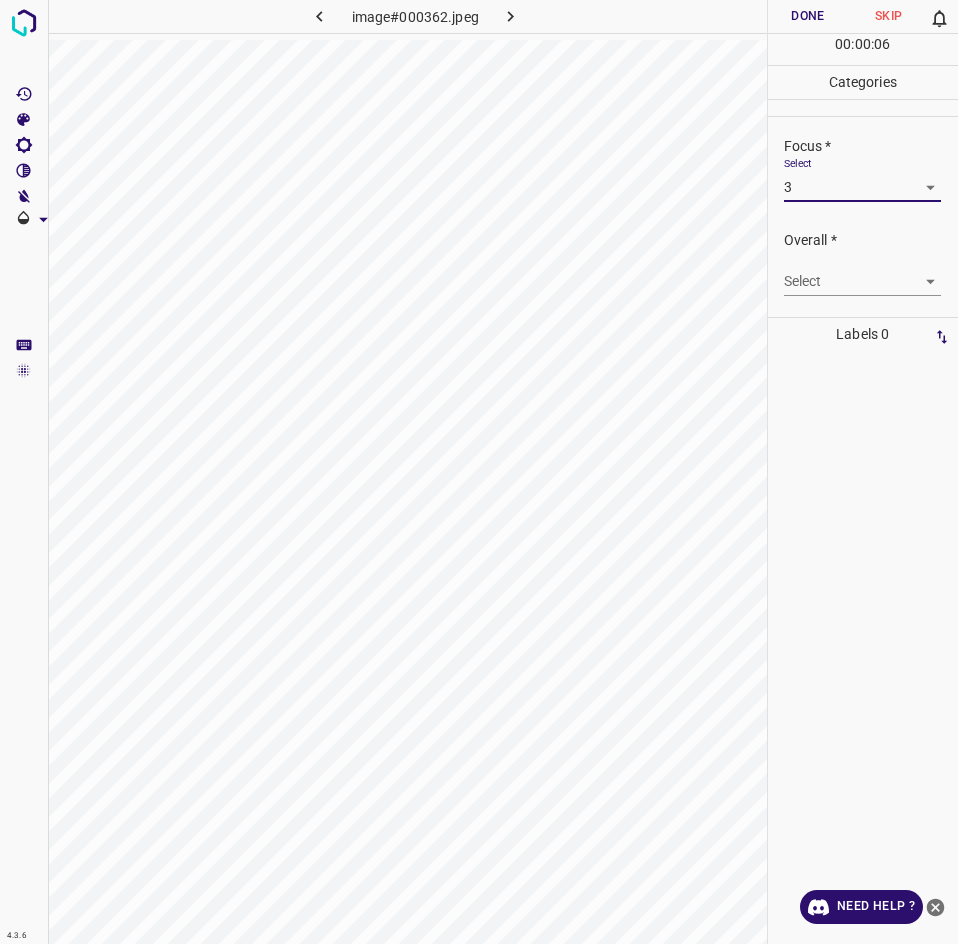 click on "4.3.6  image#000362.jpeg Done Skip 0 00   : 00   : 06   Categories Lighting *  Select 3 3 Focus *  Select 3 3 Overall *  Select ​ Labels   0 Categories 1 Lighting 2 Focus 3 Overall Tools Space Change between modes (Draw & Edit) I Auto labeling R Restore zoom M Zoom in N Zoom out Delete Delete selecte label Filters Z Restore filters X Saturation filter C Brightness filter V Contrast filter B Gray scale filter General O Download Need Help ? - Text - Hide - Delete" at bounding box center [479, 472] 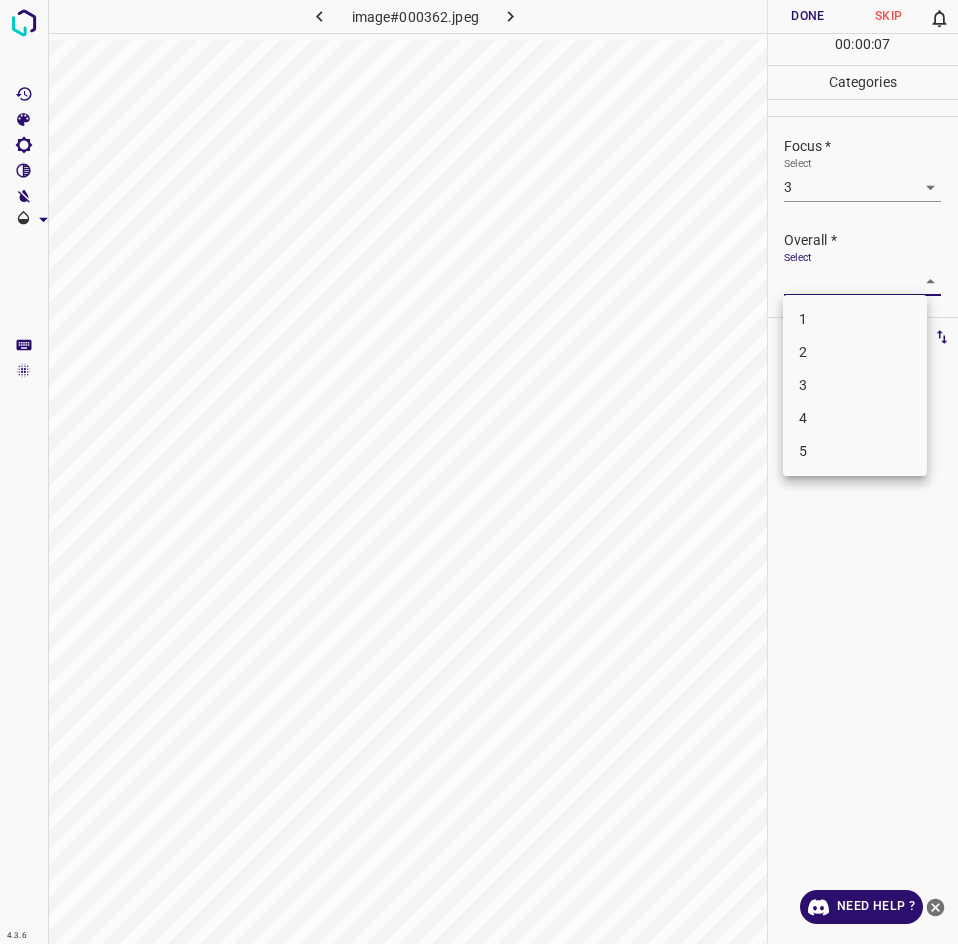 click on "3" at bounding box center (855, 385) 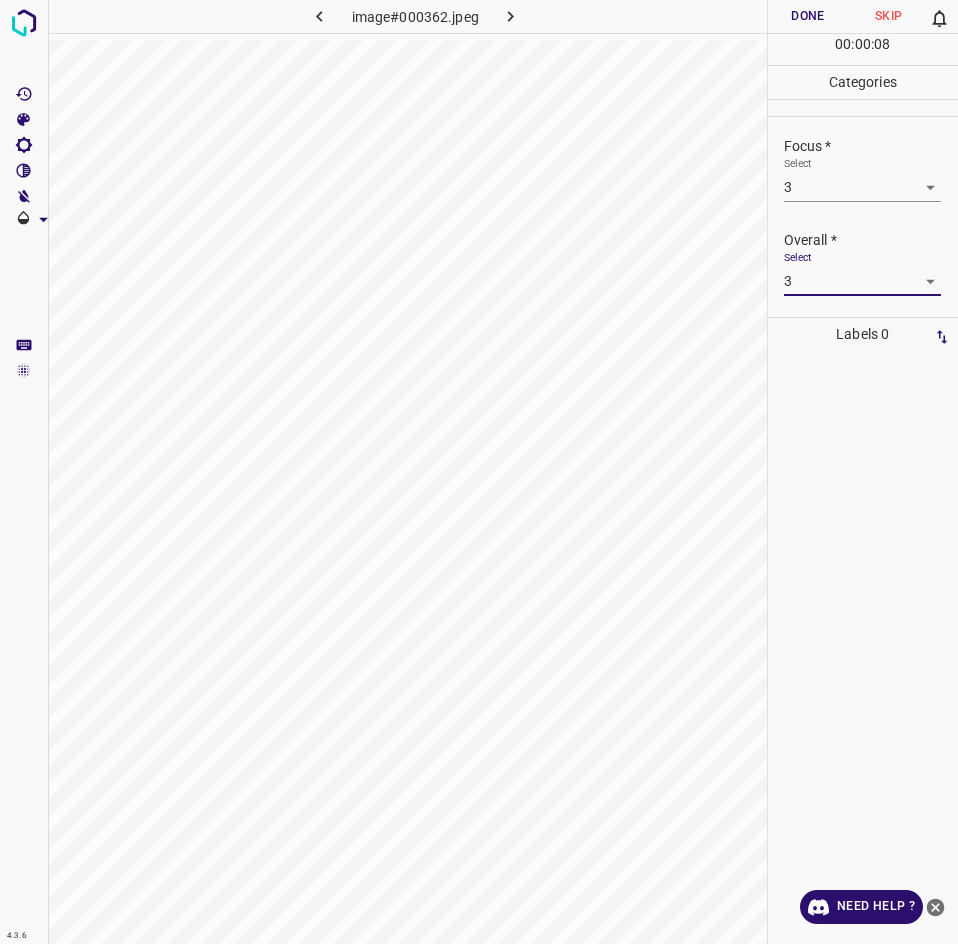 click on "Done" at bounding box center (808, 16) 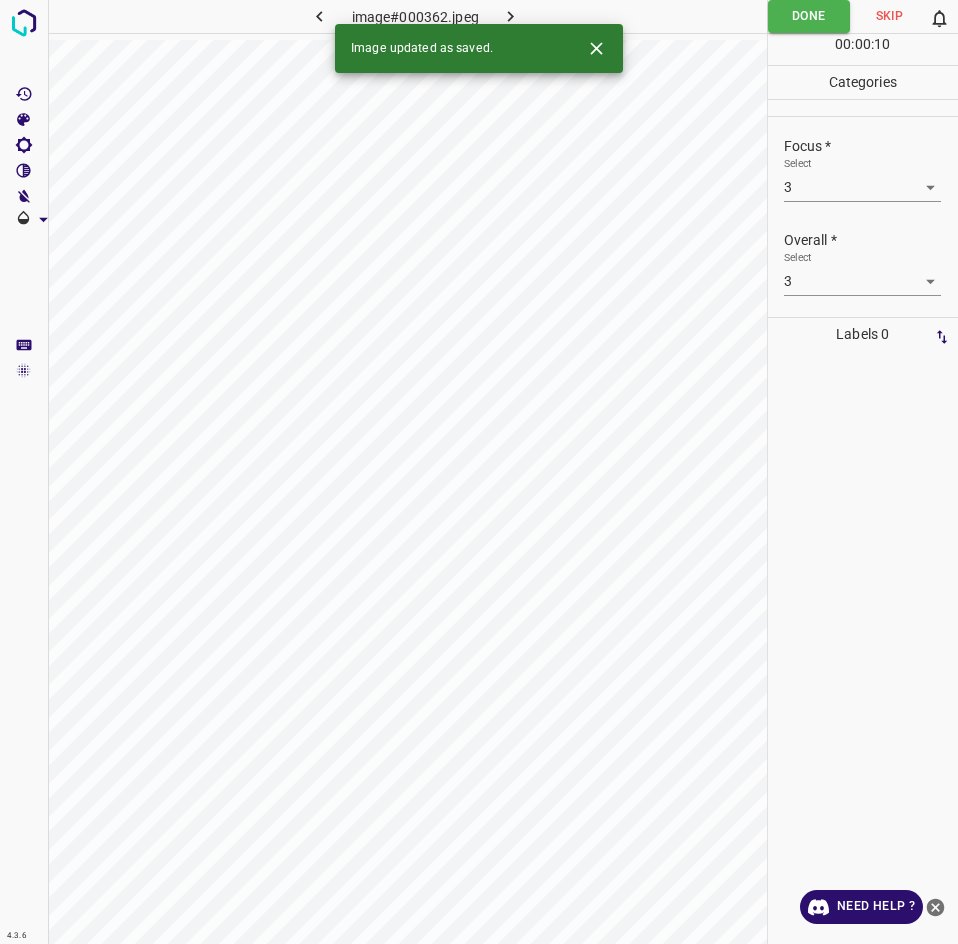 click 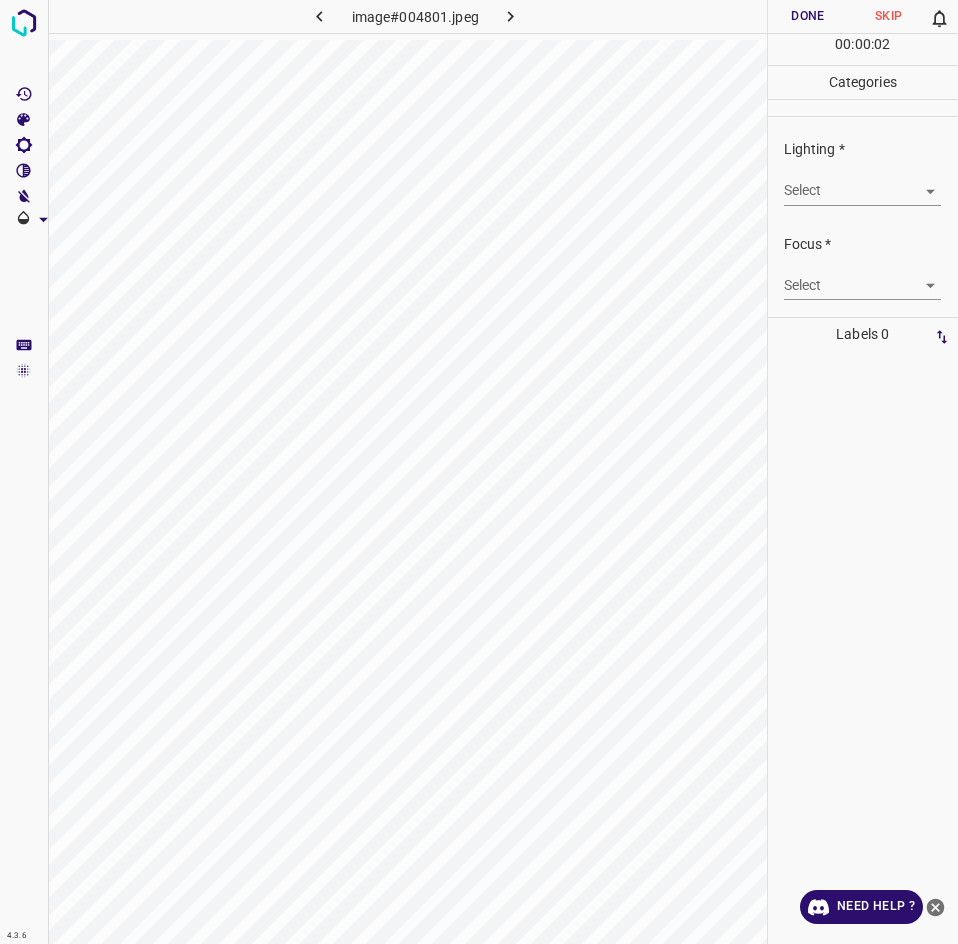 click on "4.3.6  image#004801.jpeg Done Skip 0 00   : 00   : 02   Categories Lighting *  Select ​ Focus *  Select ​ Overall *  Select ​ Labels   0 Categories 1 Lighting 2 Focus 3 Overall Tools Space Change between modes (Draw & Edit) I Auto labeling R Restore zoom M Zoom in N Zoom out Delete Delete selecte label Filters Z Restore filters X Saturation filter C Brightness filter V Contrast filter B Gray scale filter General O Download Need Help ? - Text - Hide - Delete" at bounding box center (479, 472) 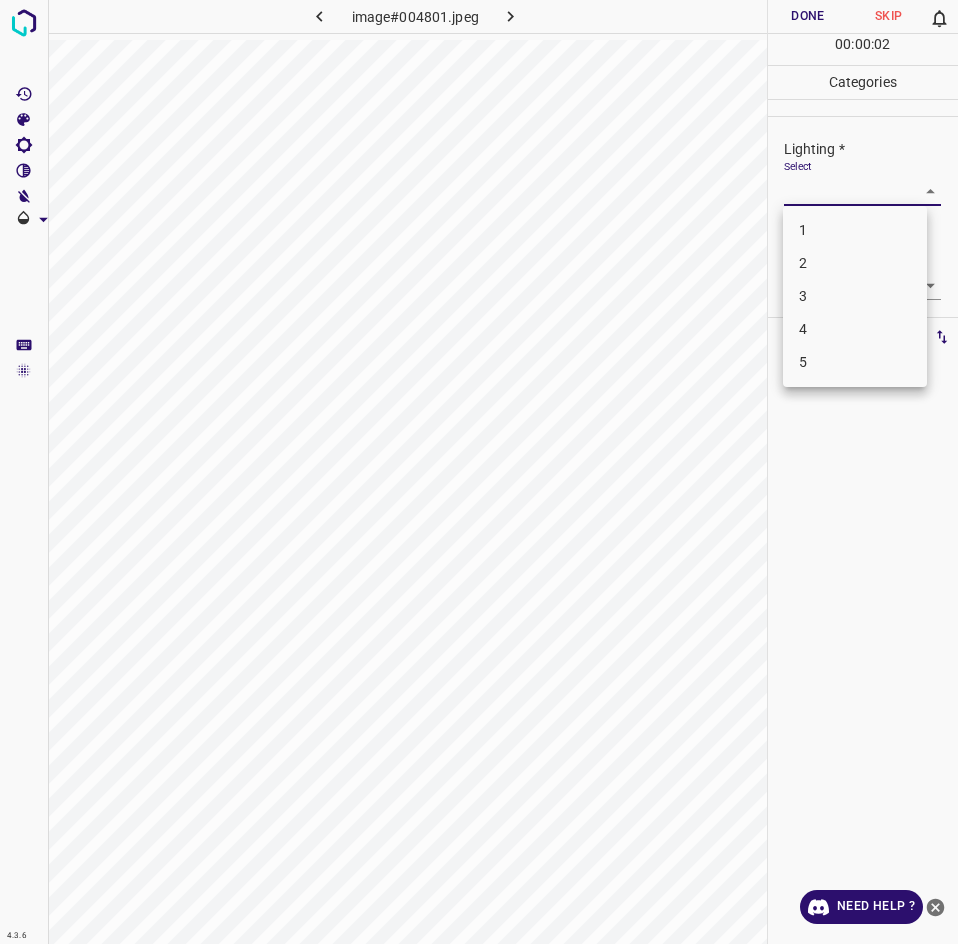 click on "3" at bounding box center (855, 296) 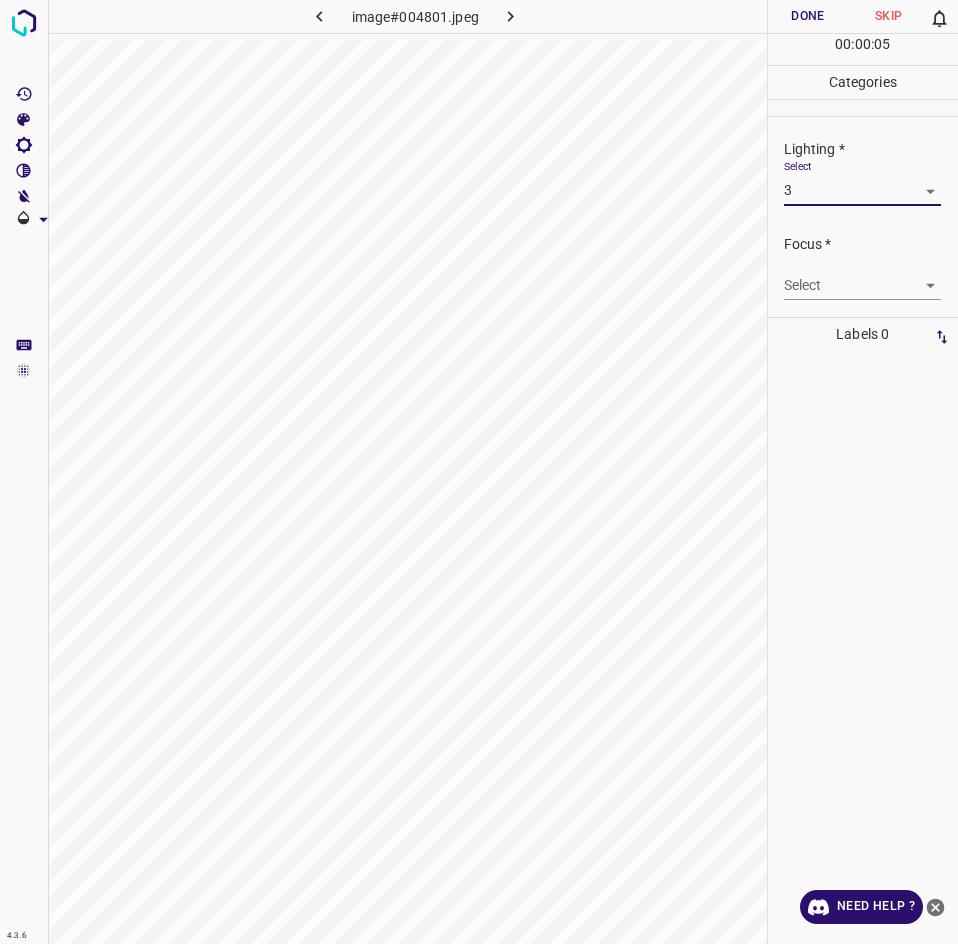 click on "4.3.6  image#004801.jpeg Done Skip 0 00   : 00   : 05   Categories Lighting *  Select 3 3 Focus *  Select ​ Overall *  Select ​ Labels   0 Categories 1 Lighting 2 Focus 3 Overall Tools Space Change between modes (Draw & Edit) I Auto labeling R Restore zoom M Zoom in N Zoom out Delete Delete selecte label Filters Z Restore filters X Saturation filter C Brightness filter V Contrast filter B Gray scale filter General O Download Need Help ? - Text - Hide - Delete" at bounding box center [479, 472] 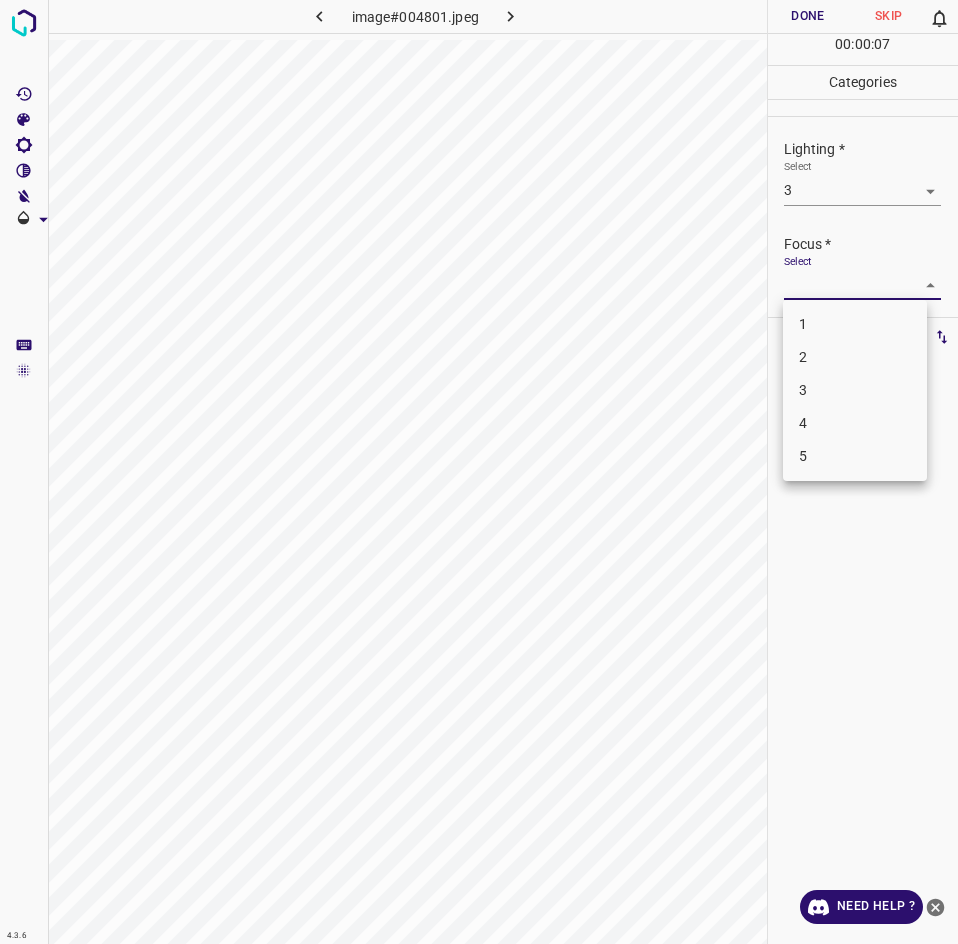click on "3" at bounding box center (855, 390) 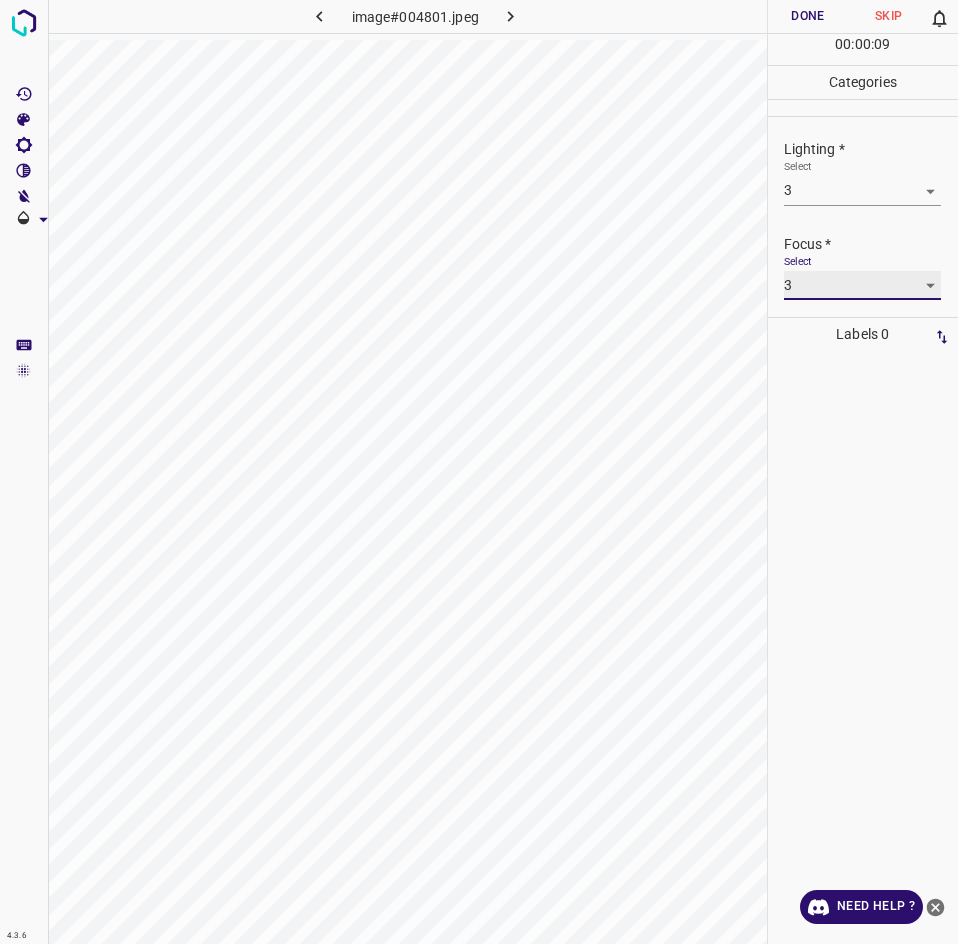 scroll, scrollTop: 86, scrollLeft: 0, axis: vertical 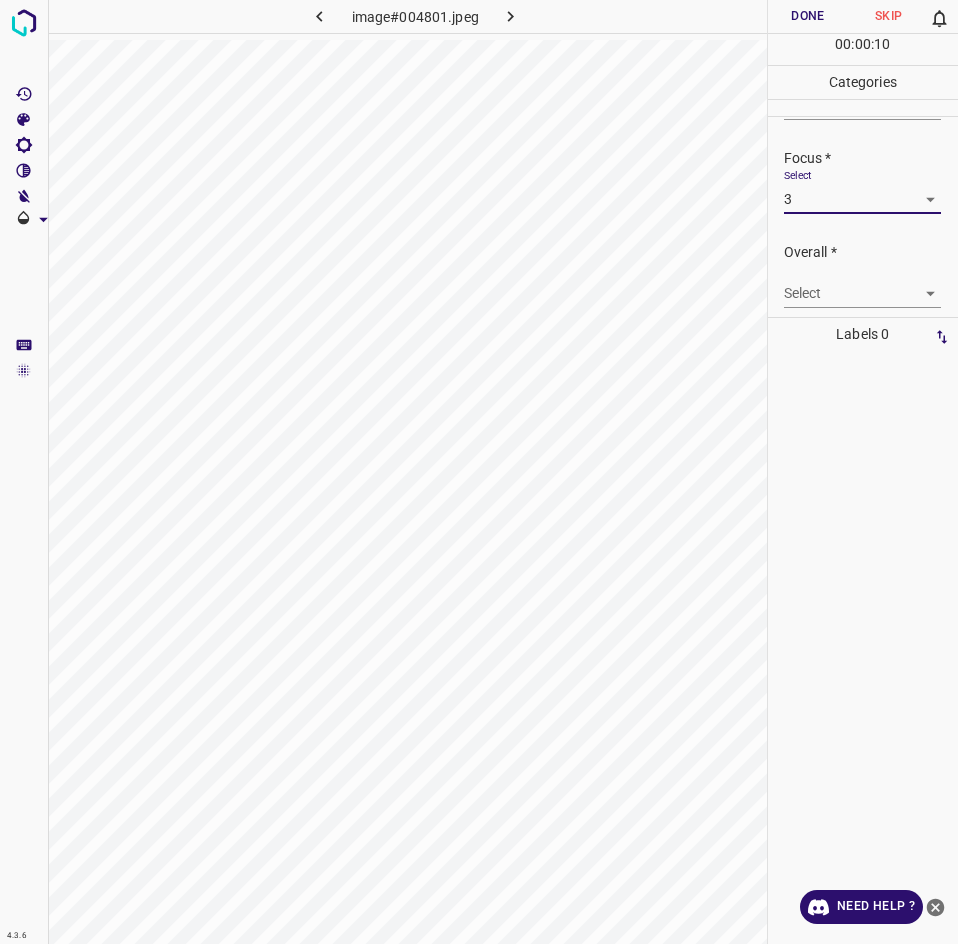 click on "4.3.6  image#004801.jpeg Done Skip 0 00   : 00   : 10   Categories Lighting *  Select 3 3 Focus *  Select 3 3 Overall *  Select ​ Labels   0 Categories 1 Lighting 2 Focus 3 Overall Tools Space Change between modes (Draw & Edit) I Auto labeling R Restore zoom M Zoom in N Zoom out Delete Delete selecte label Filters Z Restore filters X Saturation filter C Brightness filter V Contrast filter B Gray scale filter General O Download Need Help ? - Text - Hide - Delete" at bounding box center (479, 472) 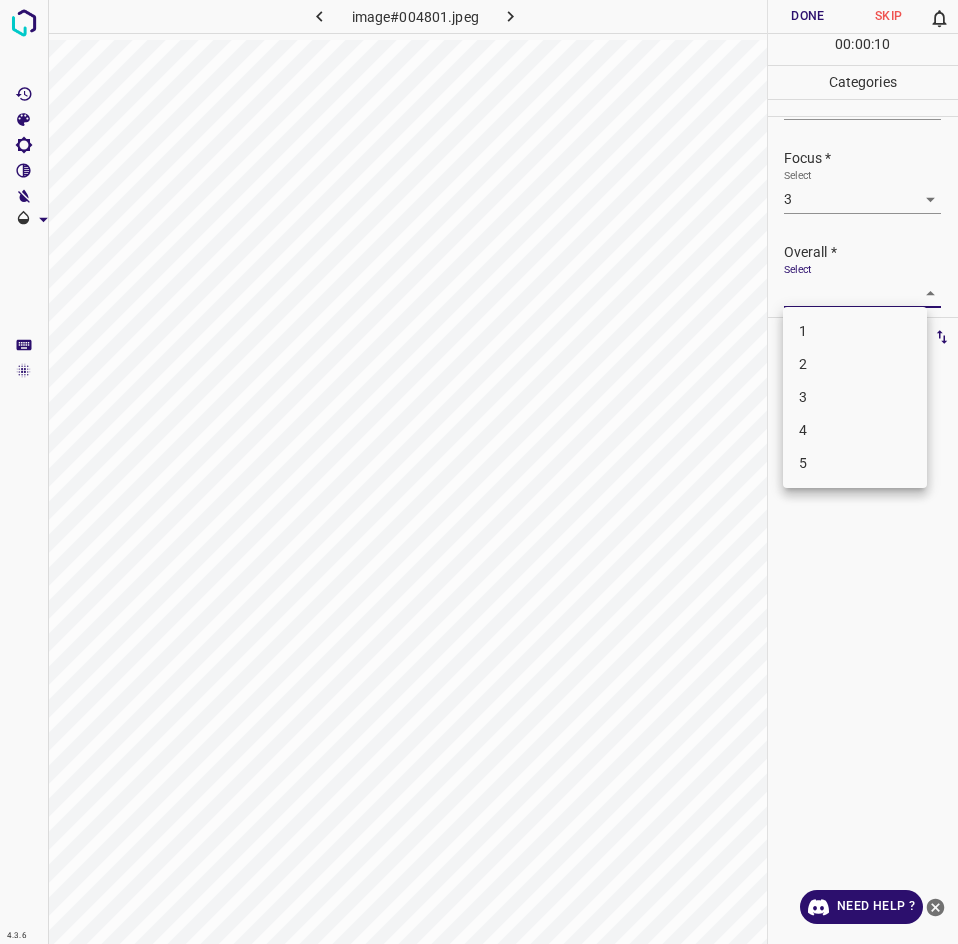 click on "3" at bounding box center [855, 397] 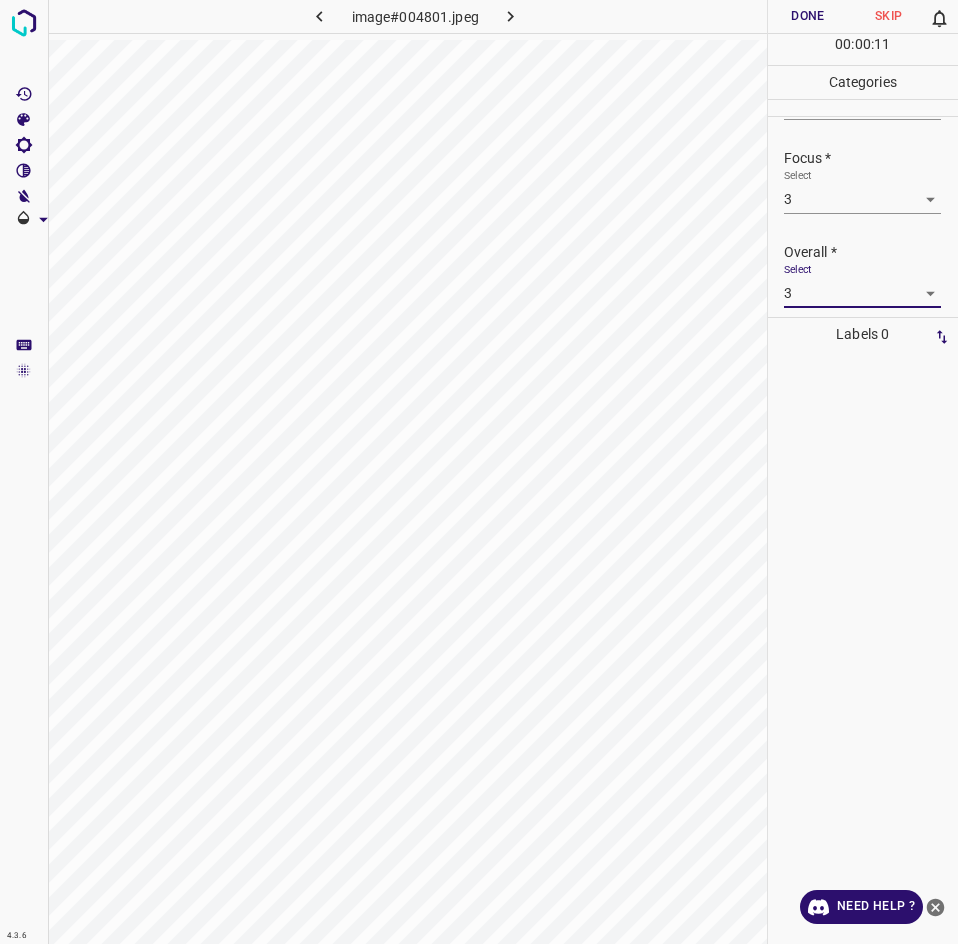 click on "Done" at bounding box center (808, 16) 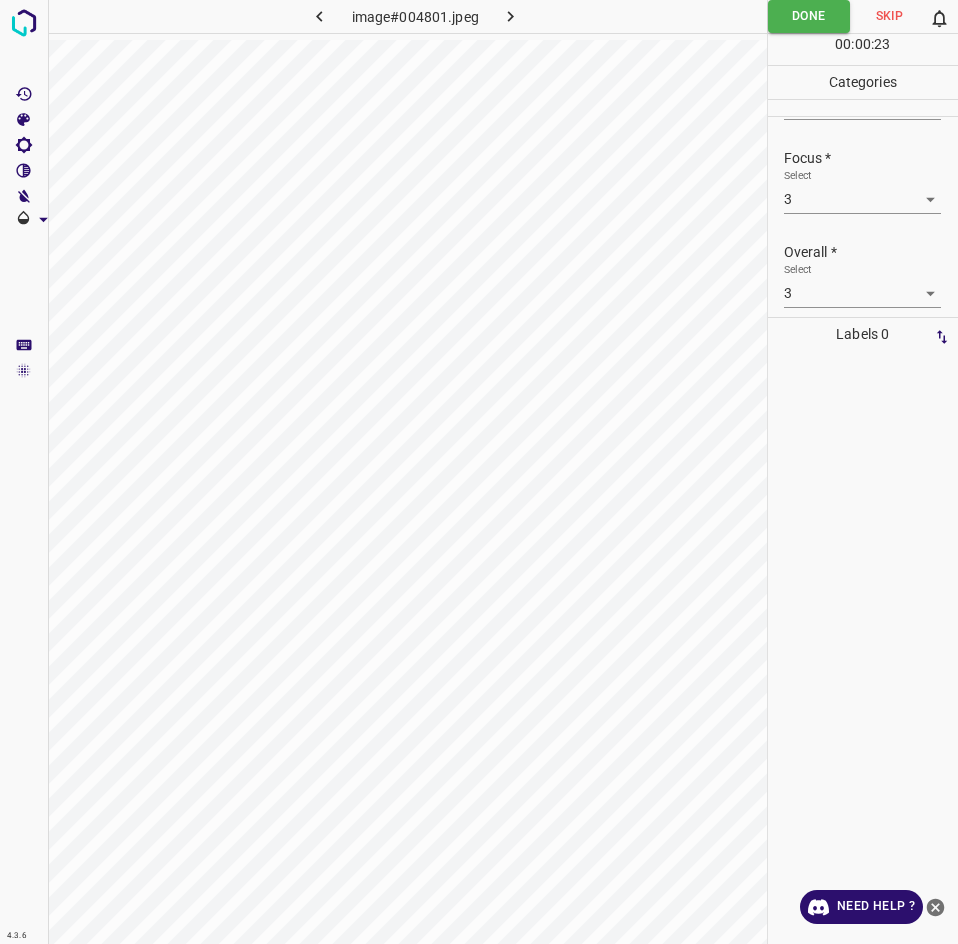 click 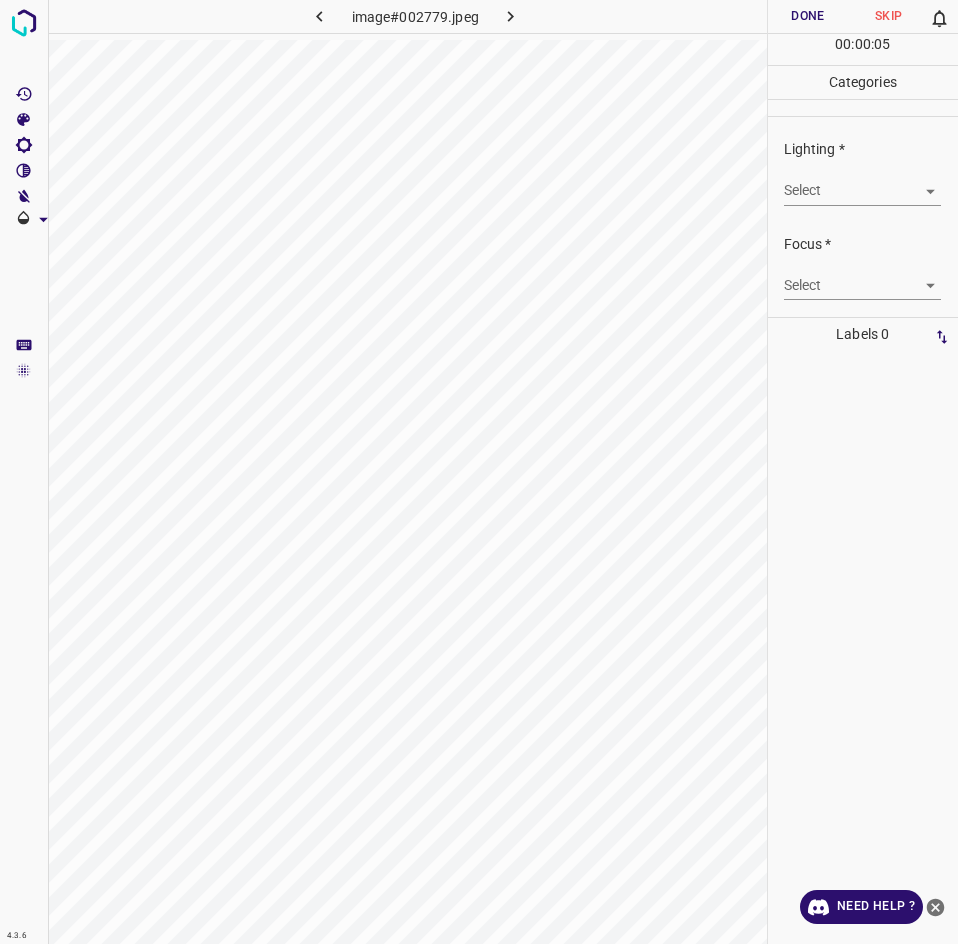 click on "Lighting *" at bounding box center (871, 149) 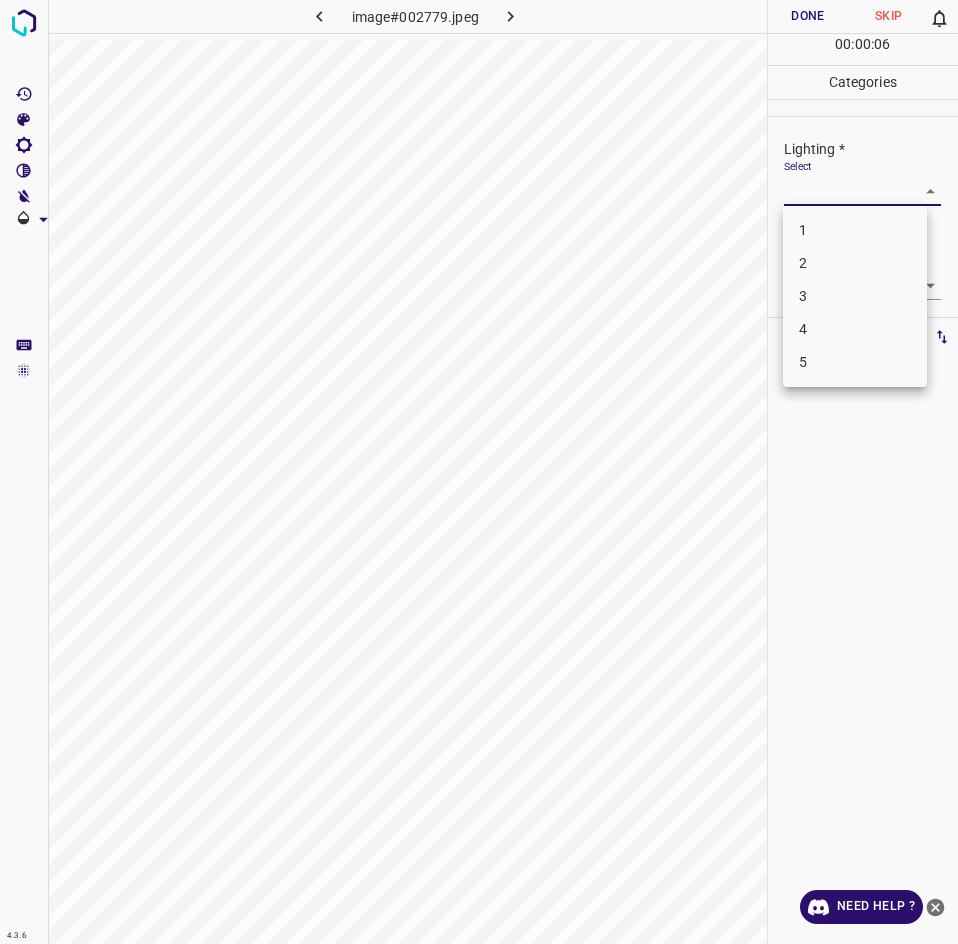 click on "3" at bounding box center (855, 296) 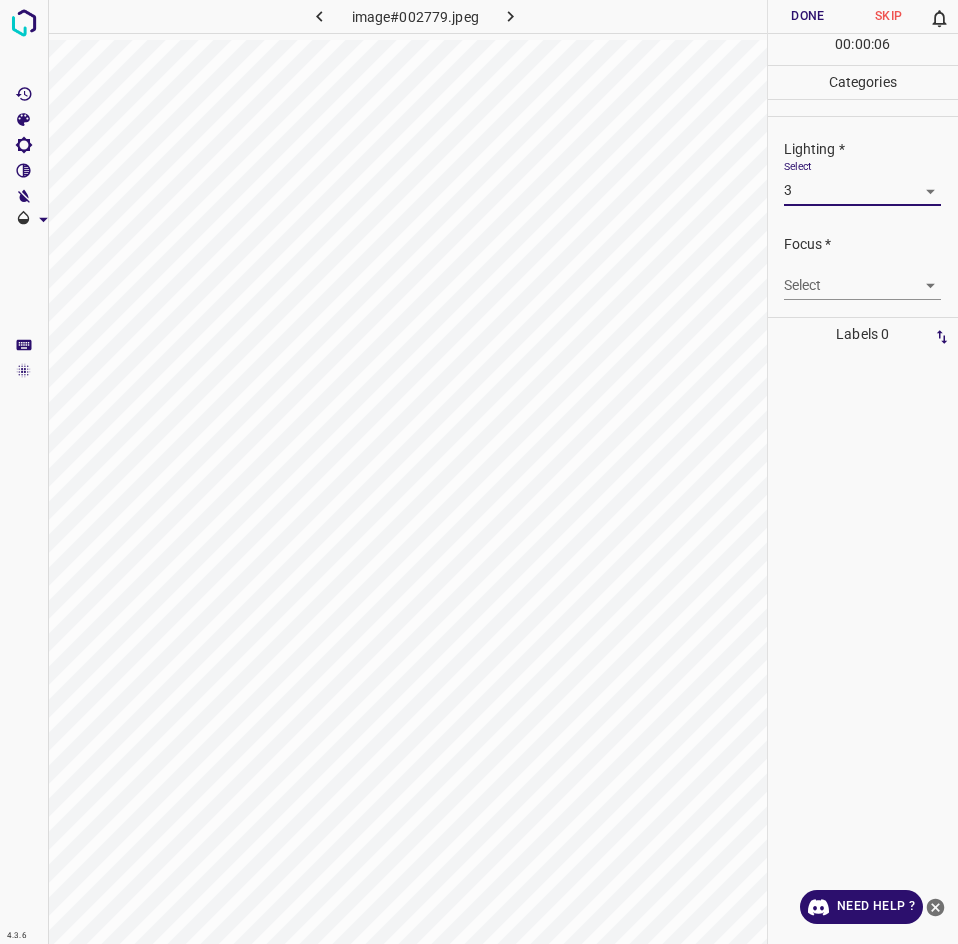 click on "4.3.6  image#002779.jpeg Done Skip 0 00   : 00   : 06   Categories Lighting *  Select 3 3 Focus *  Select ​ Overall *  Select ​ Labels   0 Categories 1 Lighting 2 Focus 3 Overall Tools Space Change between modes (Draw & Edit) I Auto labeling R Restore zoom M Zoom in N Zoom out Delete Delete selecte label Filters Z Restore filters X Saturation filter C Brightness filter V Contrast filter B Gray scale filter General O Download Need Help ? - Text - Hide - Delete 1 2 3 4 5" at bounding box center [479, 472] 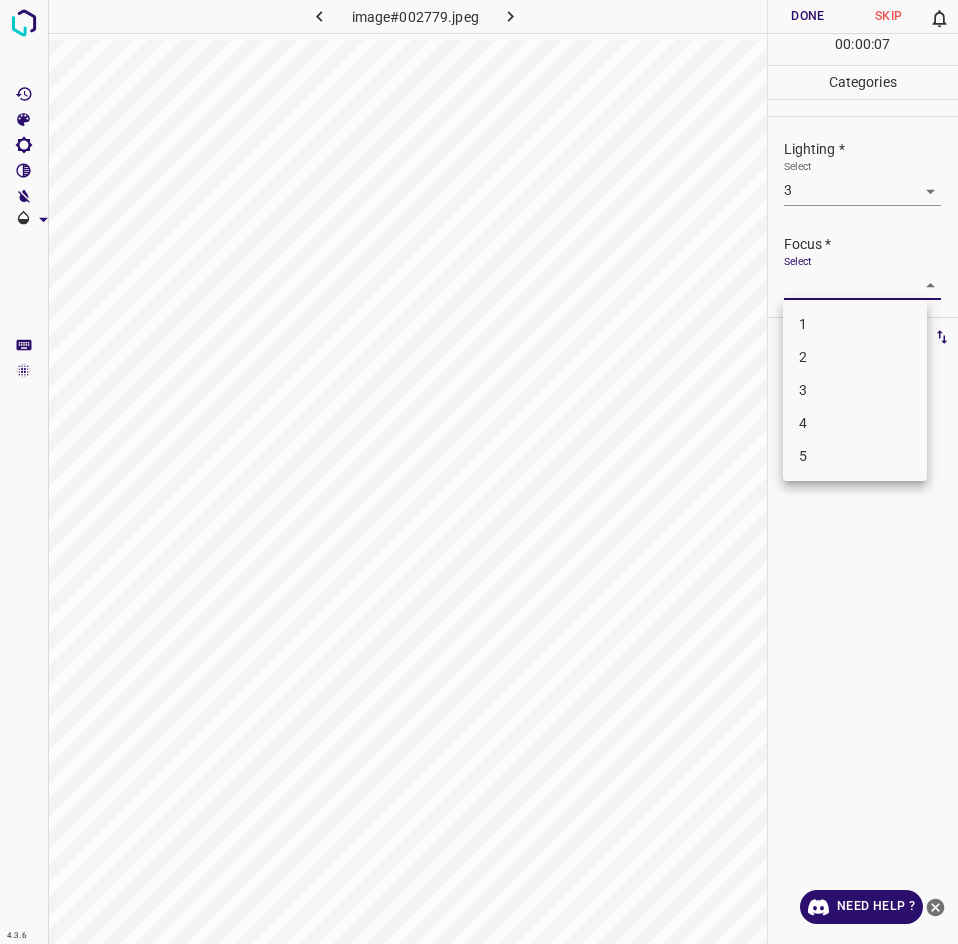 click on "3" at bounding box center [855, 390] 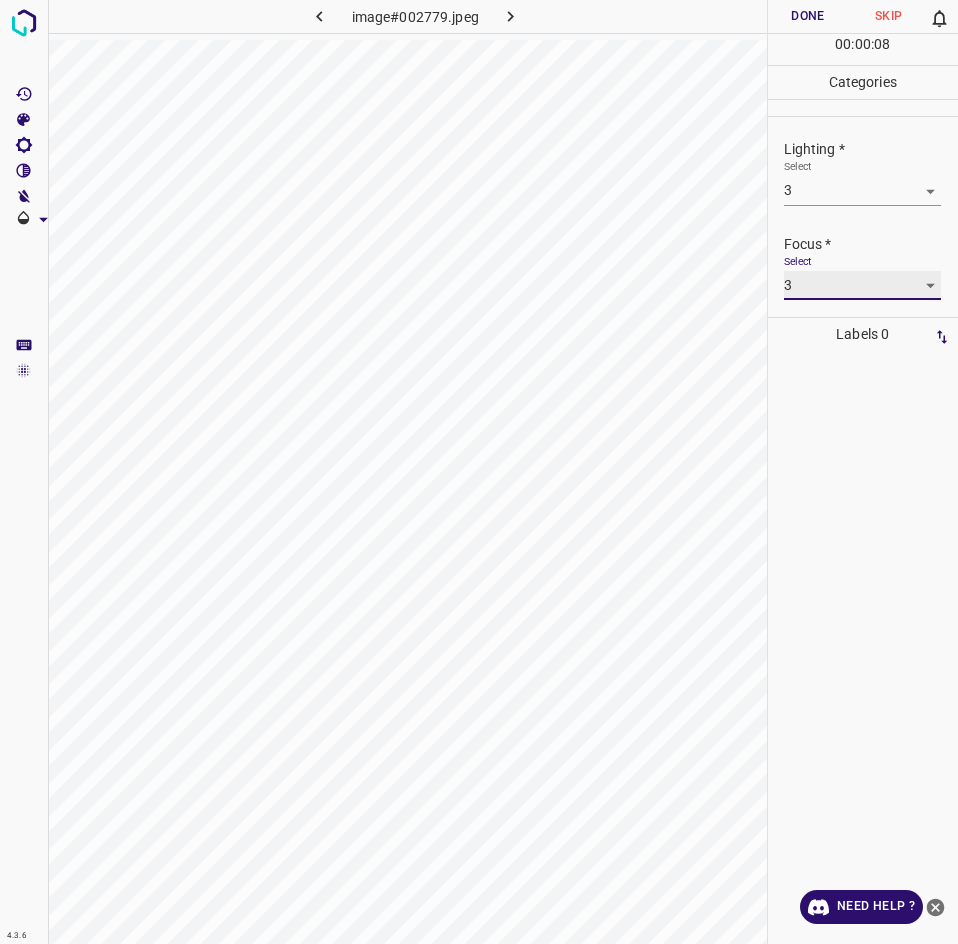 scroll, scrollTop: 98, scrollLeft: 0, axis: vertical 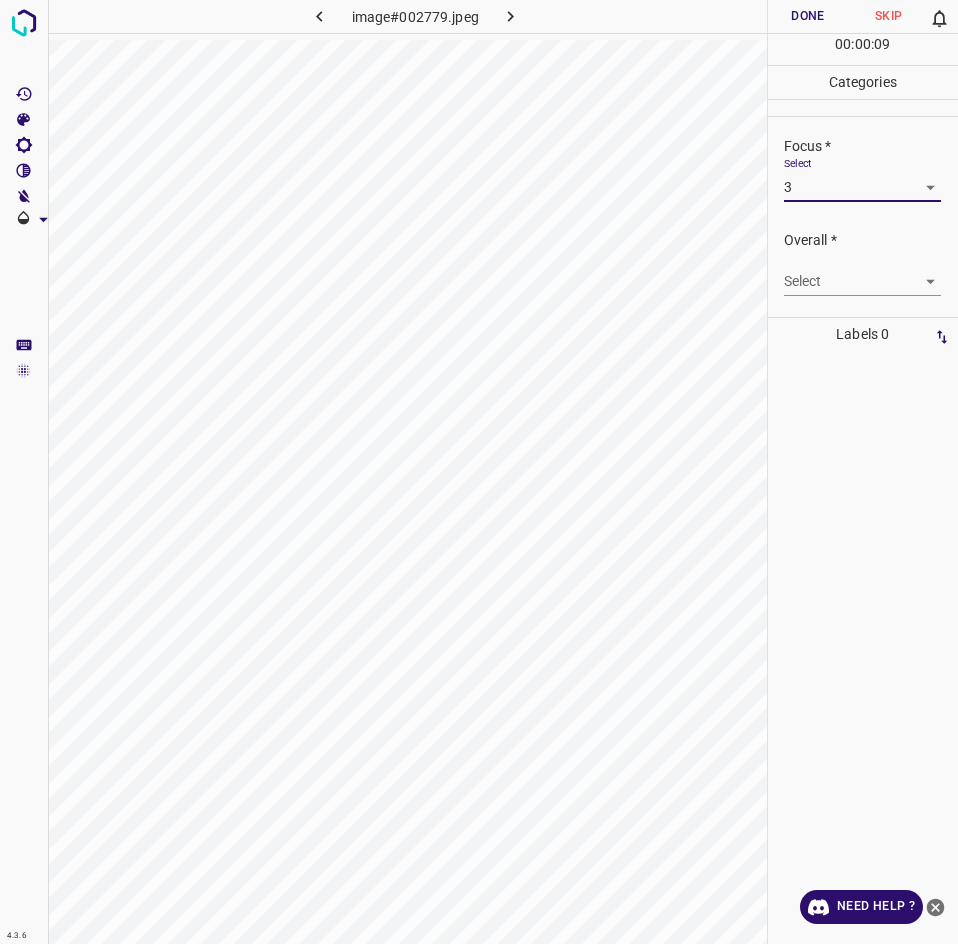 click on "4.3.6  image#002779.jpeg Done Skip 0 00   : 00   : 09   Categories Lighting *  Select 3 3 Focus *  Select 3 3 Overall *  Select ​ Labels   0 Categories 1 Lighting 2 Focus 3 Overall Tools Space Change between modes (Draw & Edit) I Auto labeling R Restore zoom M Zoom in N Zoom out Delete Delete selecte label Filters Z Restore filters X Saturation filter C Brightness filter V Contrast filter B Gray scale filter General O Download Need Help ? - Text - Hide - Delete" at bounding box center [479, 472] 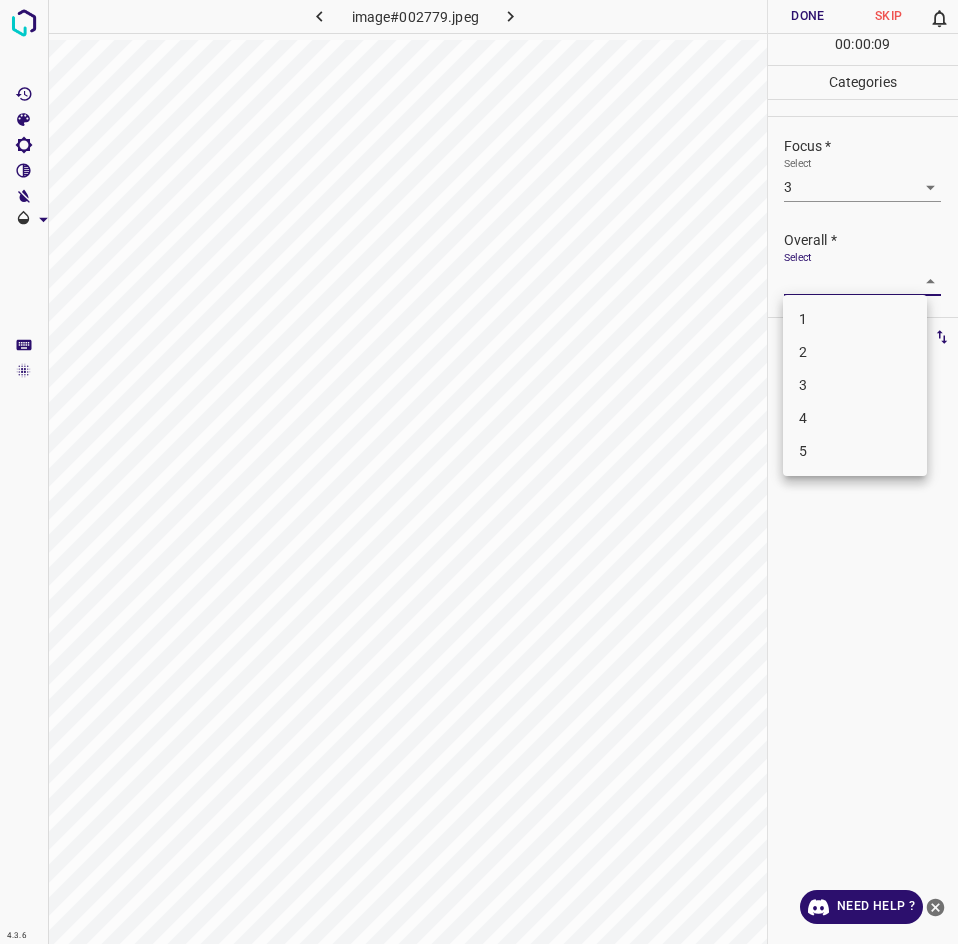 click on "3" at bounding box center (855, 385) 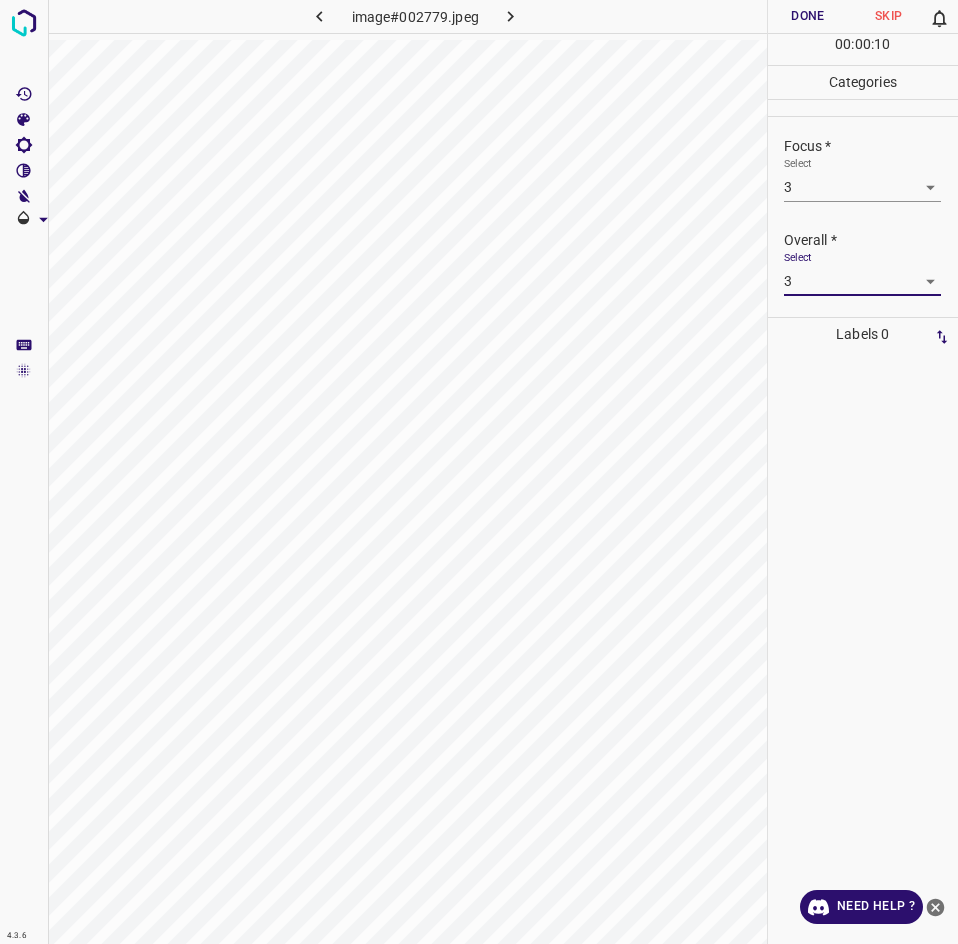 click on "Done" at bounding box center [808, 16] 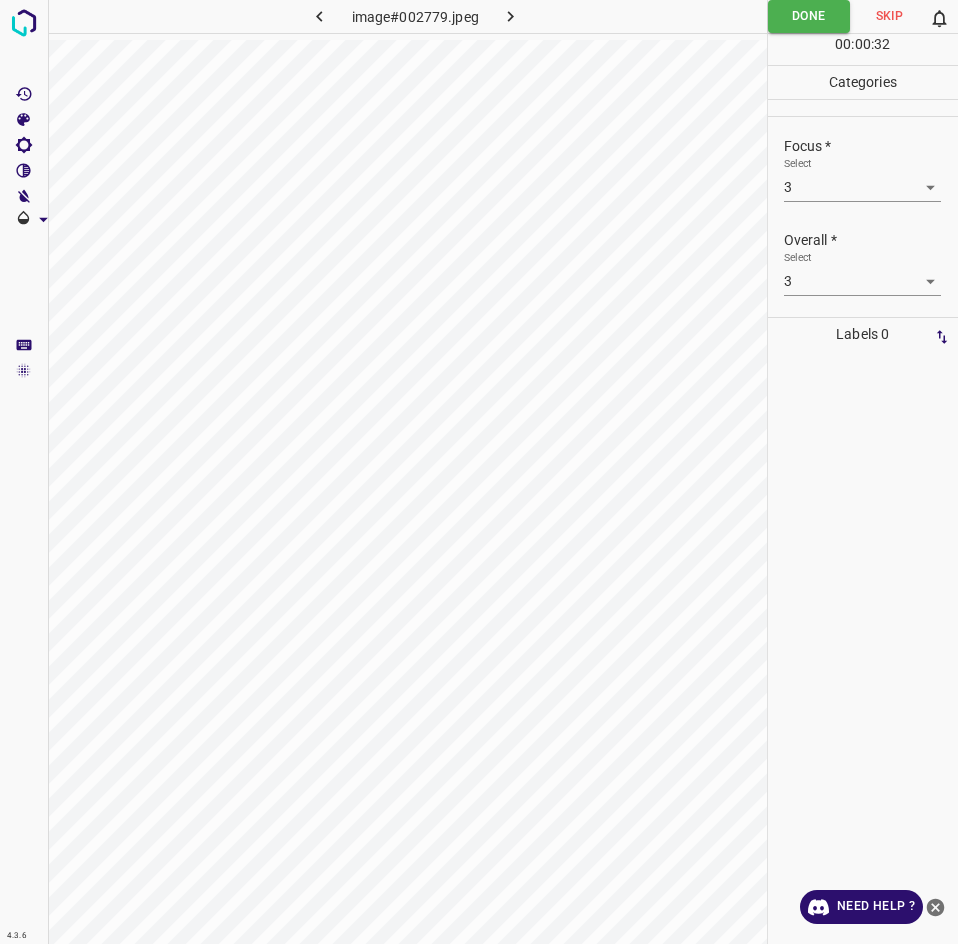 click 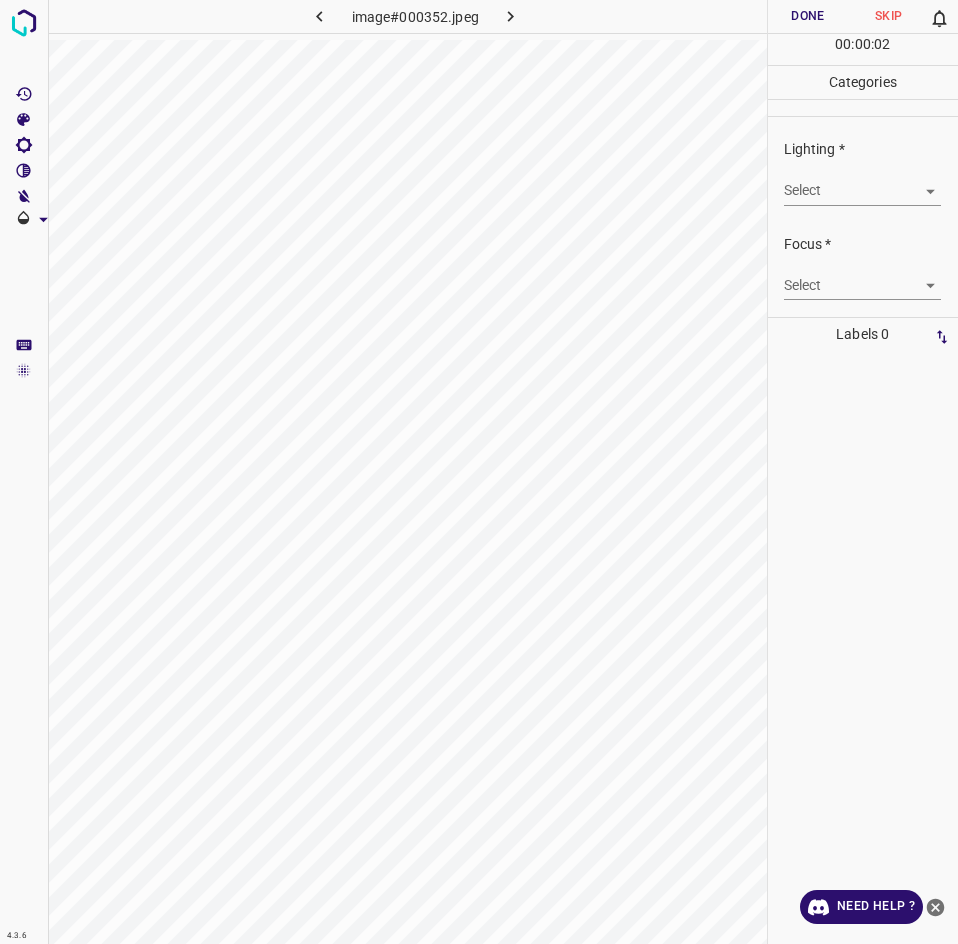 click on "4.3.6  image#000352.jpeg Done Skip 0 00   : 00   : 02   Categories Lighting *  Select ​ Focus *  Select ​ Overall *  Select ​ Labels   0 Categories 1 Lighting 2 Focus 3 Overall Tools Space Change between modes (Draw & Edit) I Auto labeling R Restore zoom M Zoom in N Zoom out Delete Delete selecte label Filters Z Restore filters X Saturation filter C Brightness filter V Contrast filter B Gray scale filter General O Download Need Help ? - Text - Hide - Delete" at bounding box center (479, 472) 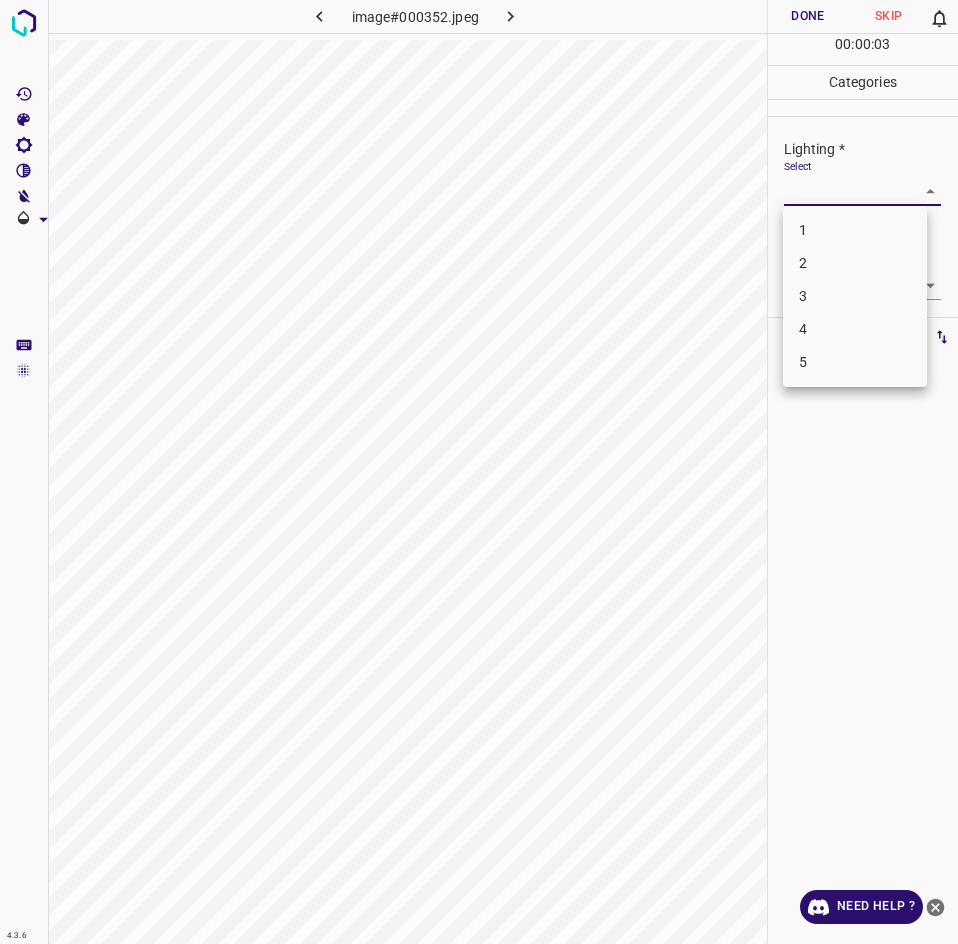 click on "3" at bounding box center [855, 296] 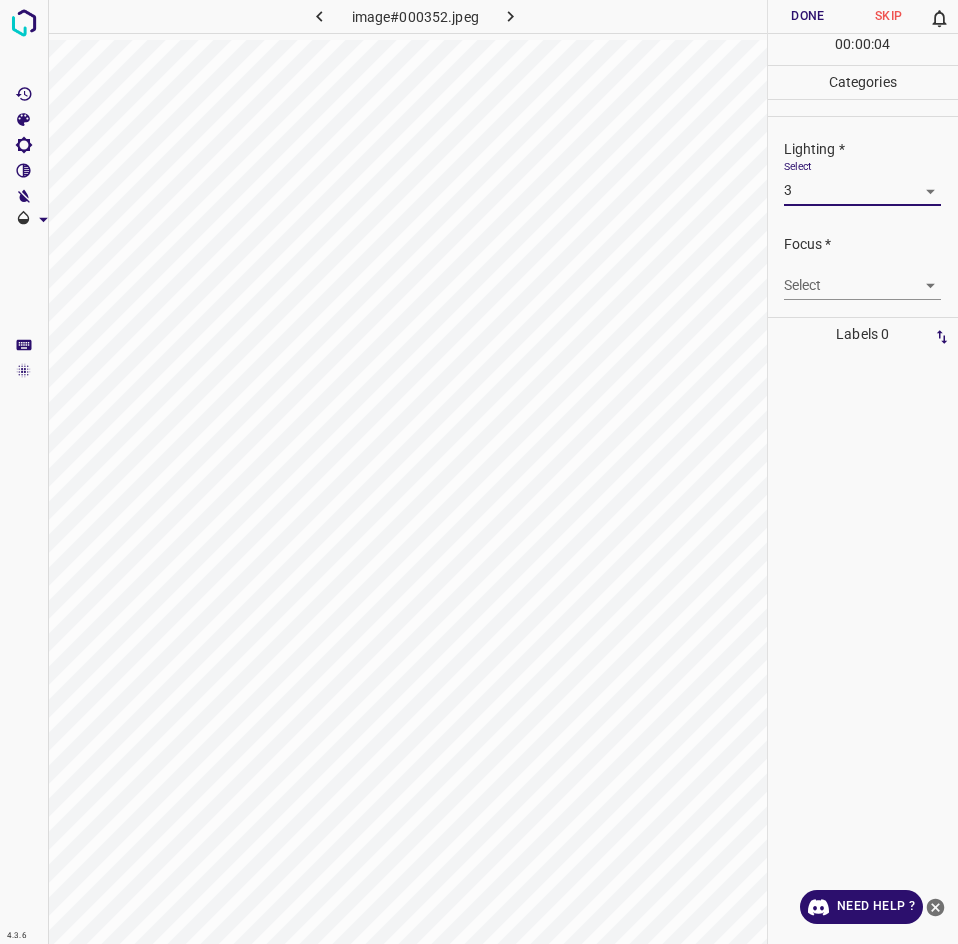 click on "4.3.6  image#000352.jpeg Done Skip 0 00   : 00   : 04   Categories Lighting *  Select 3 3 Focus *  Select ​ Overall *  Select ​ Labels   0 Categories 1 Lighting 2 Focus 3 Overall Tools Space Change between modes (Draw & Edit) I Auto labeling R Restore zoom M Zoom in N Zoom out Delete Delete selecte label Filters Z Restore filters X Saturation filter C Brightness filter V Contrast filter B Gray scale filter General O Download Need Help ? - Text - Hide - Delete" at bounding box center [479, 472] 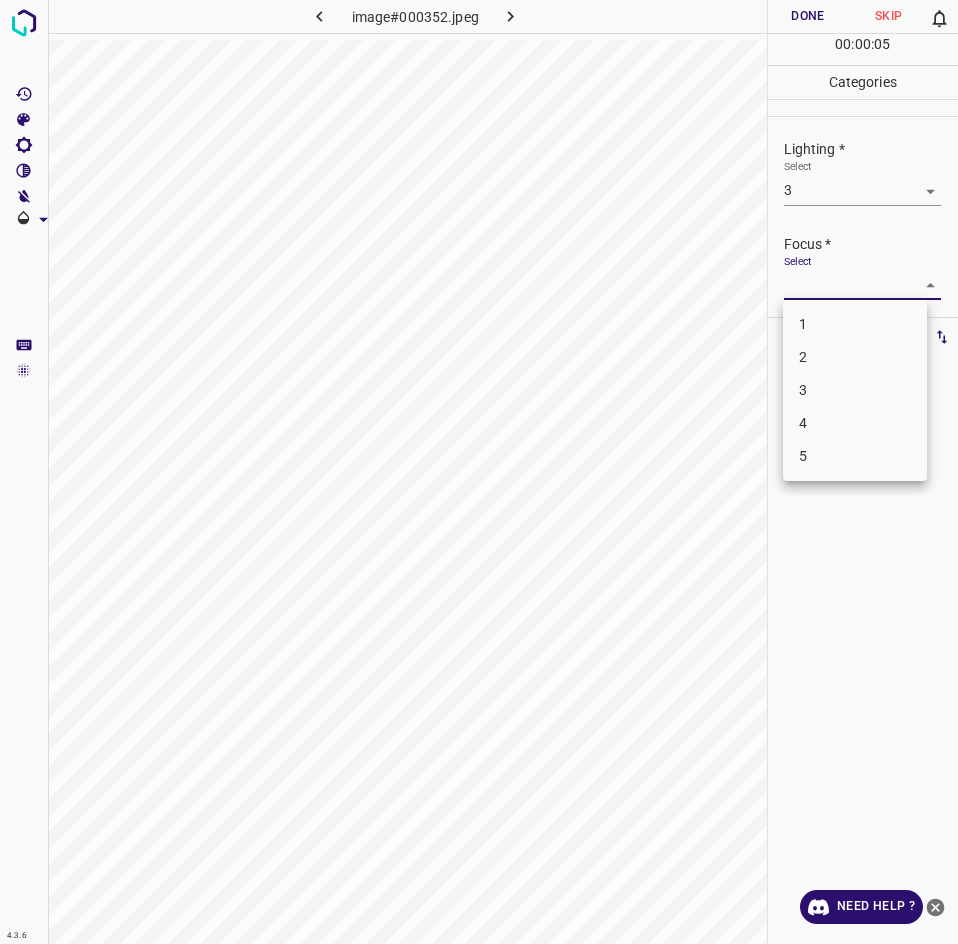 click on "3" at bounding box center [855, 390] 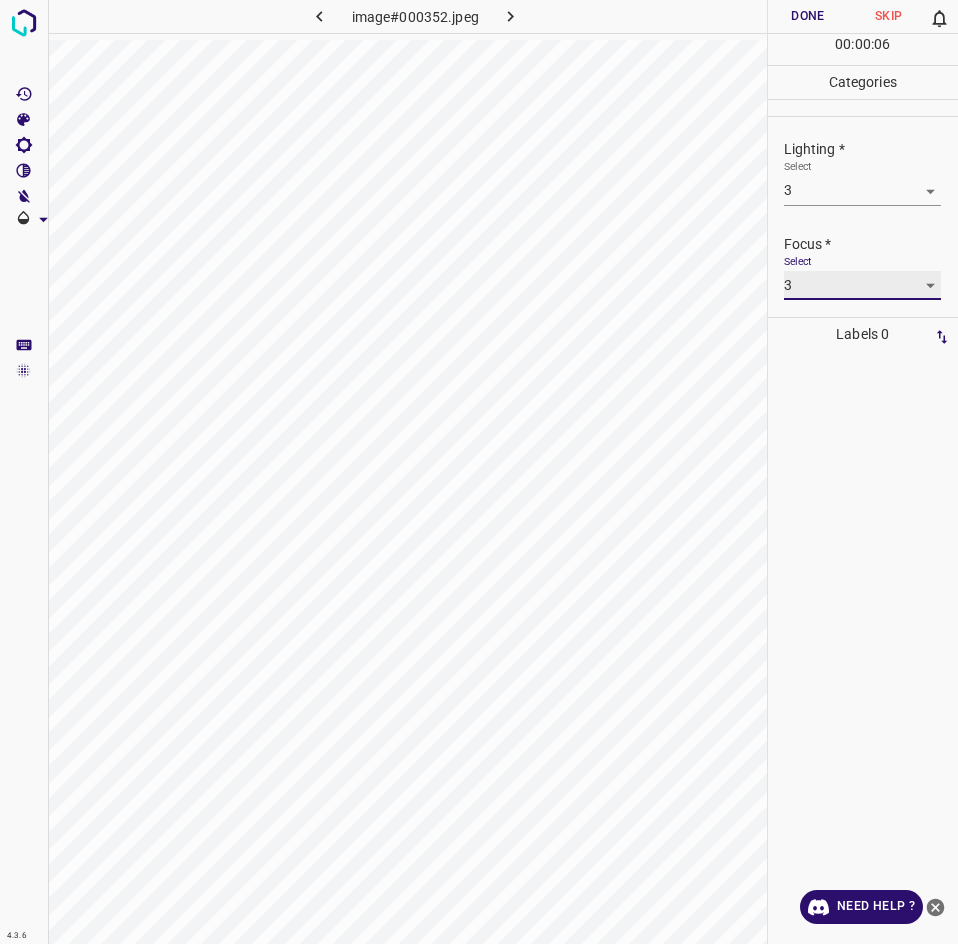 scroll, scrollTop: 98, scrollLeft: 0, axis: vertical 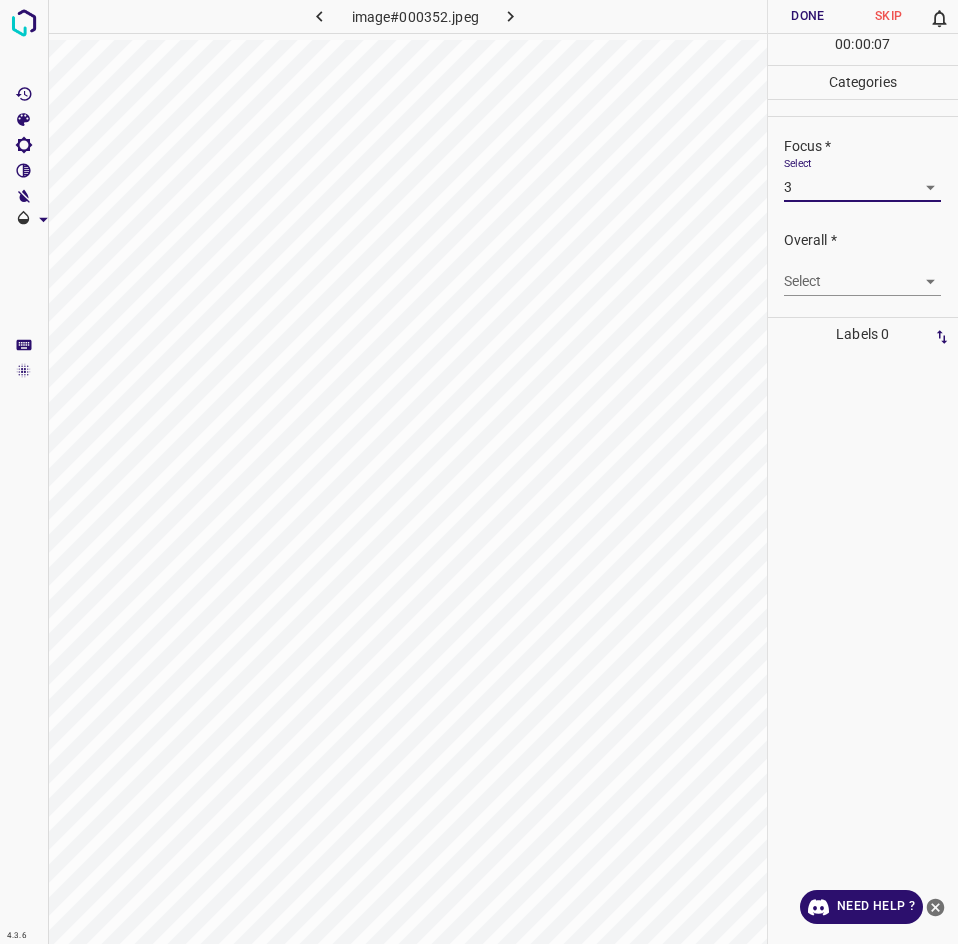 click on "4.3.6  image#000352.jpeg Done Skip 0 00   : 00   : 07   Categories Lighting *  Select 3 3 Focus *  Select 3 3 Overall *  Select ​ Labels   0 Categories 1 Lighting 2 Focus 3 Overall Tools Space Change between modes (Draw & Edit) I Auto labeling R Restore zoom M Zoom in N Zoom out Delete Delete selecte label Filters Z Restore filters X Saturation filter C Brightness filter V Contrast filter B Gray scale filter General O Download Need Help ? - Text - Hide - Delete" at bounding box center (479, 472) 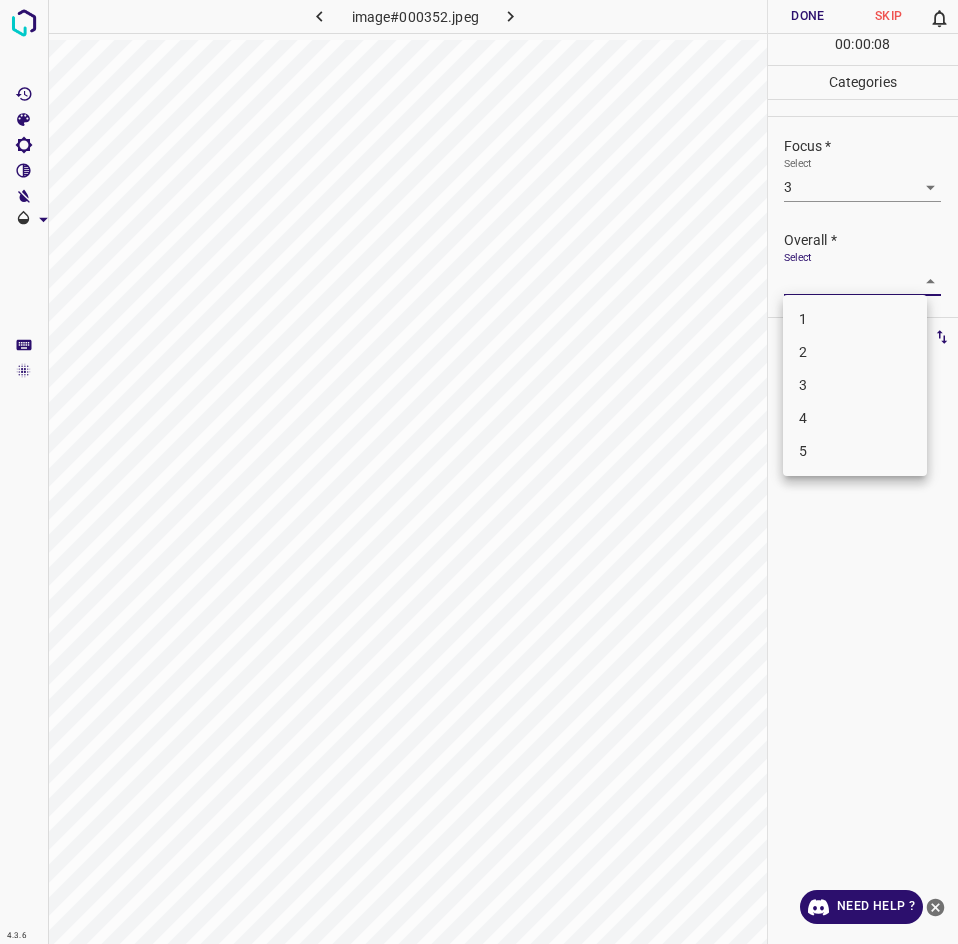 click on "3" at bounding box center (855, 385) 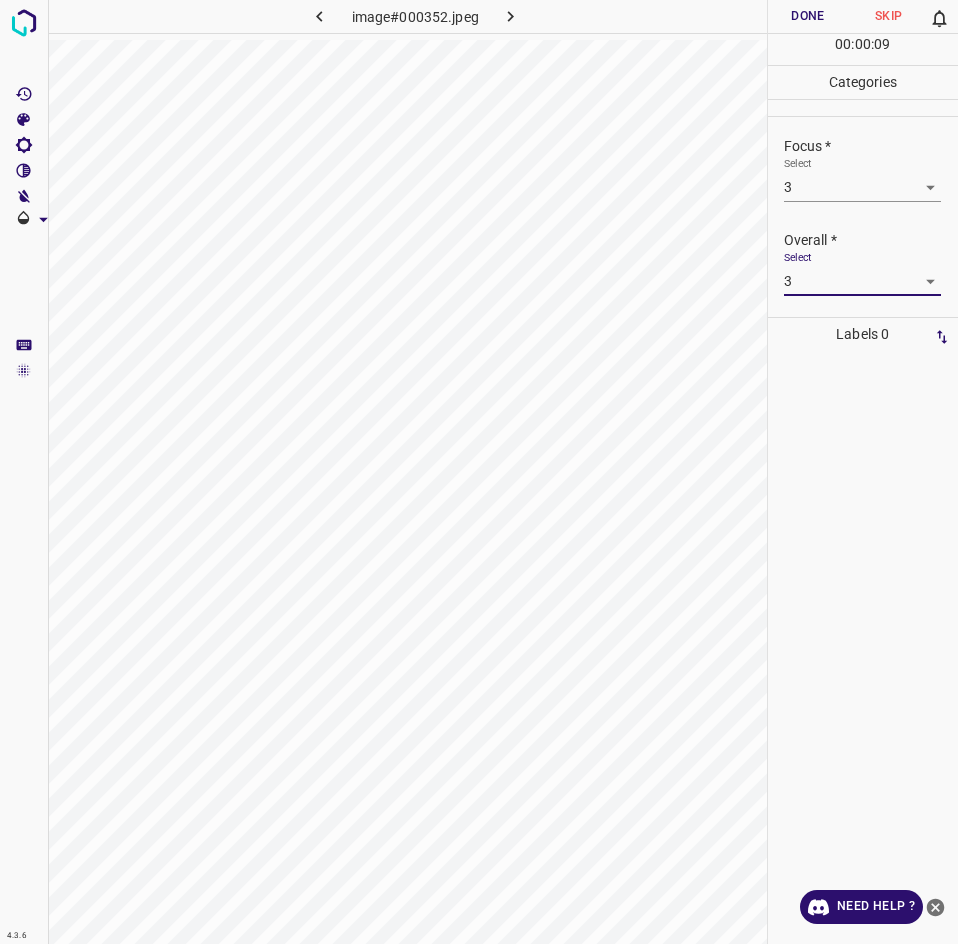 click on "Done" at bounding box center (808, 16) 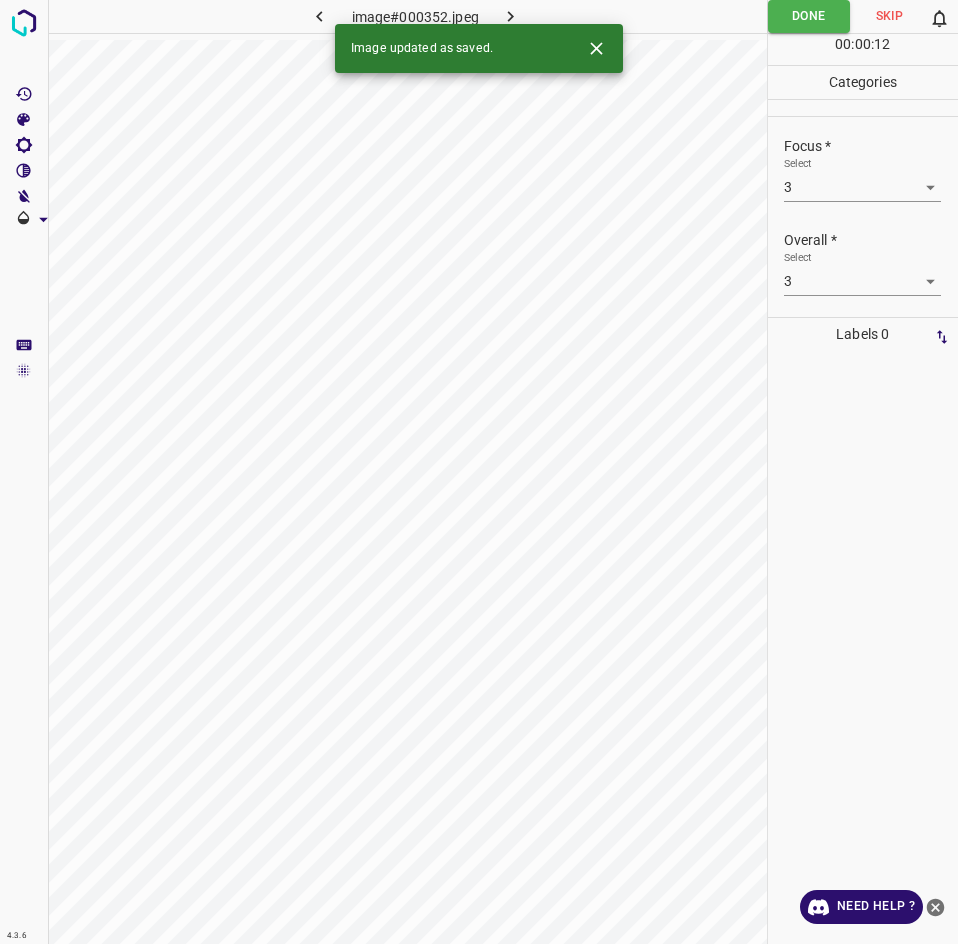 click 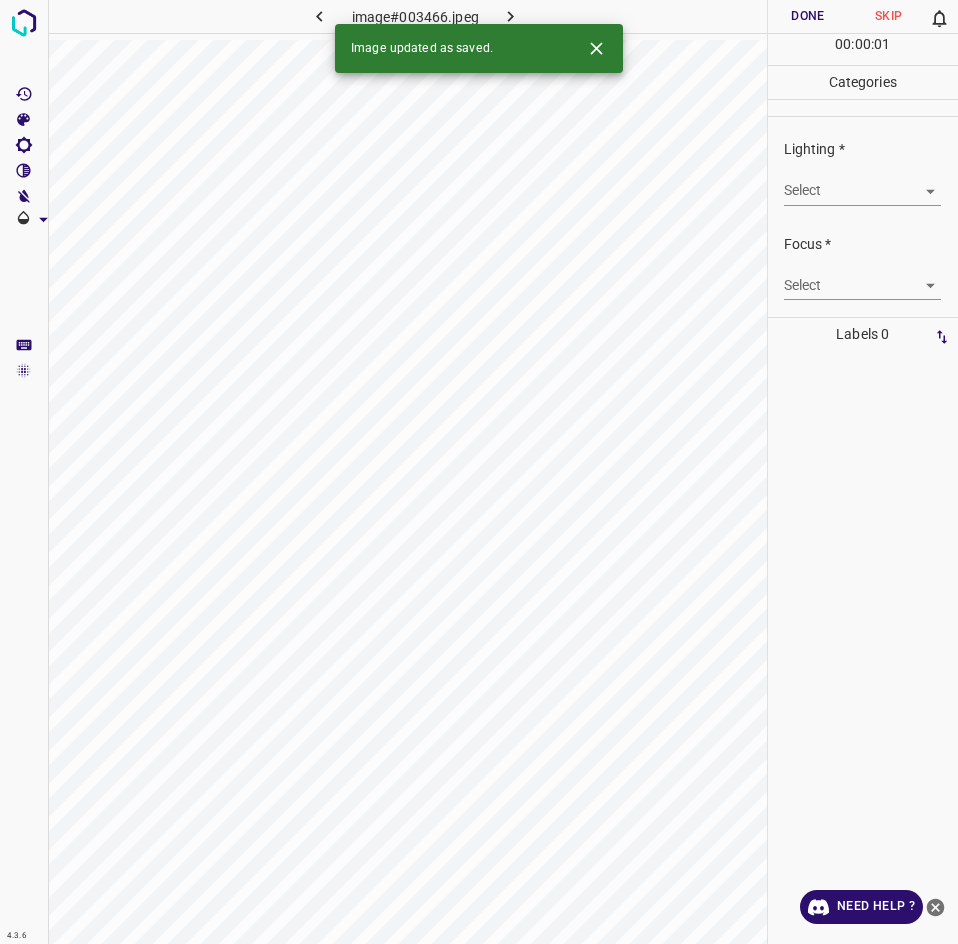 click on "4.3.6  image#003466.jpeg Done Skip 0 00   : 00   : 01   Categories Lighting *  Select ​ Focus *  Select ​ Overall *  Select ​ Labels   0 Categories 1 Lighting 2 Focus 3 Overall Tools Space Change between modes (Draw & Edit) I Auto labeling R Restore zoom M Zoom in N Zoom out Delete Delete selecte label Filters Z Restore filters X Saturation filter C Brightness filter V Contrast filter B Gray scale filter General O Download Image updated as saved. Need Help ? - Text - Hide - Delete" at bounding box center (479, 472) 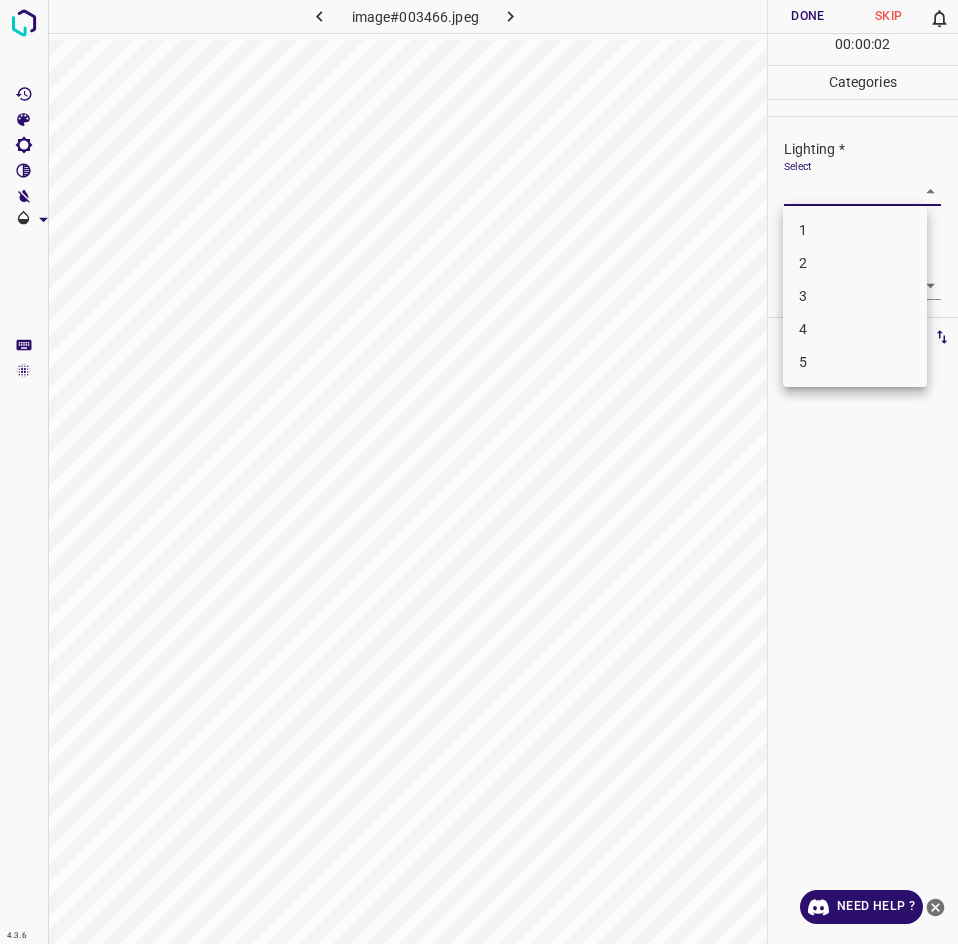 click on "3" at bounding box center (855, 296) 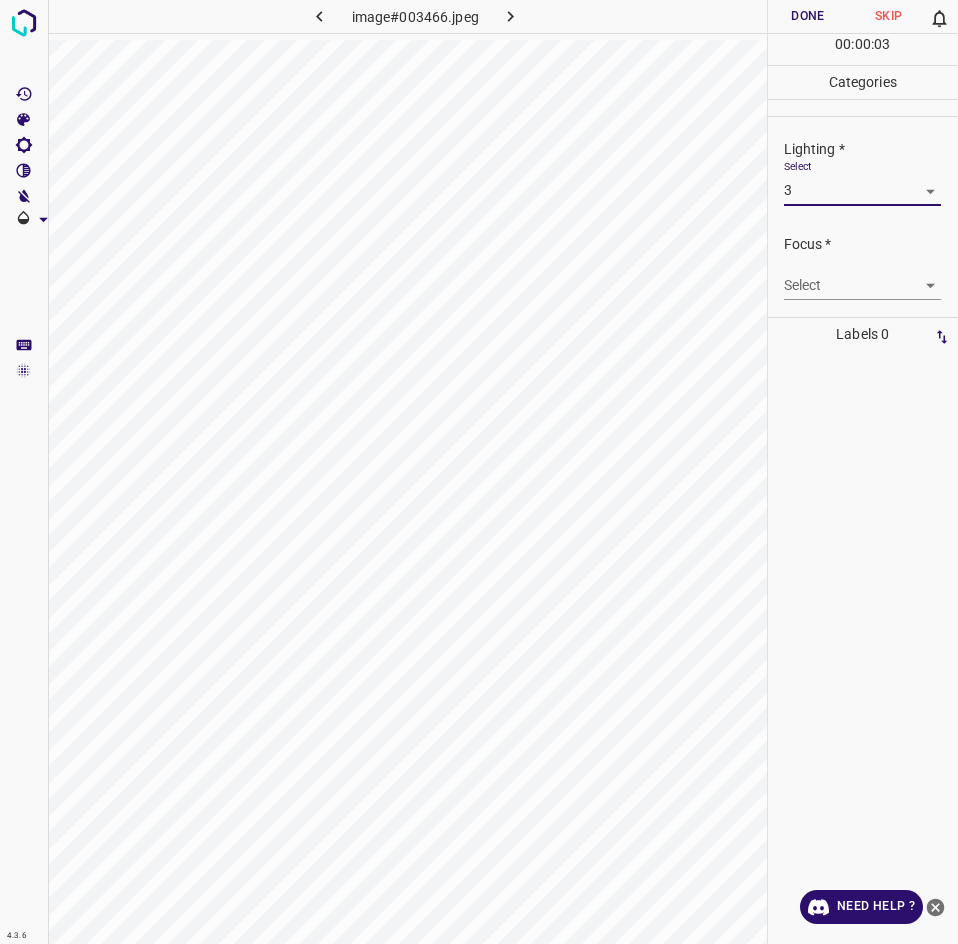 click on "4.3.6  image#003466.jpeg Done Skip 0 00   : 00   : 03   Categories Lighting *  Select 3 3 Focus *  Select ​ Overall *  Select ​ Labels   0 Categories 1 Lighting 2 Focus 3 Overall Tools Space Change between modes (Draw & Edit) I Auto labeling R Restore zoom M Zoom in N Zoom out Delete Delete selecte label Filters Z Restore filters X Saturation filter C Brightness filter V Contrast filter B Gray scale filter General O Download Need Help ? - Text - Hide - Delete" at bounding box center (479, 472) 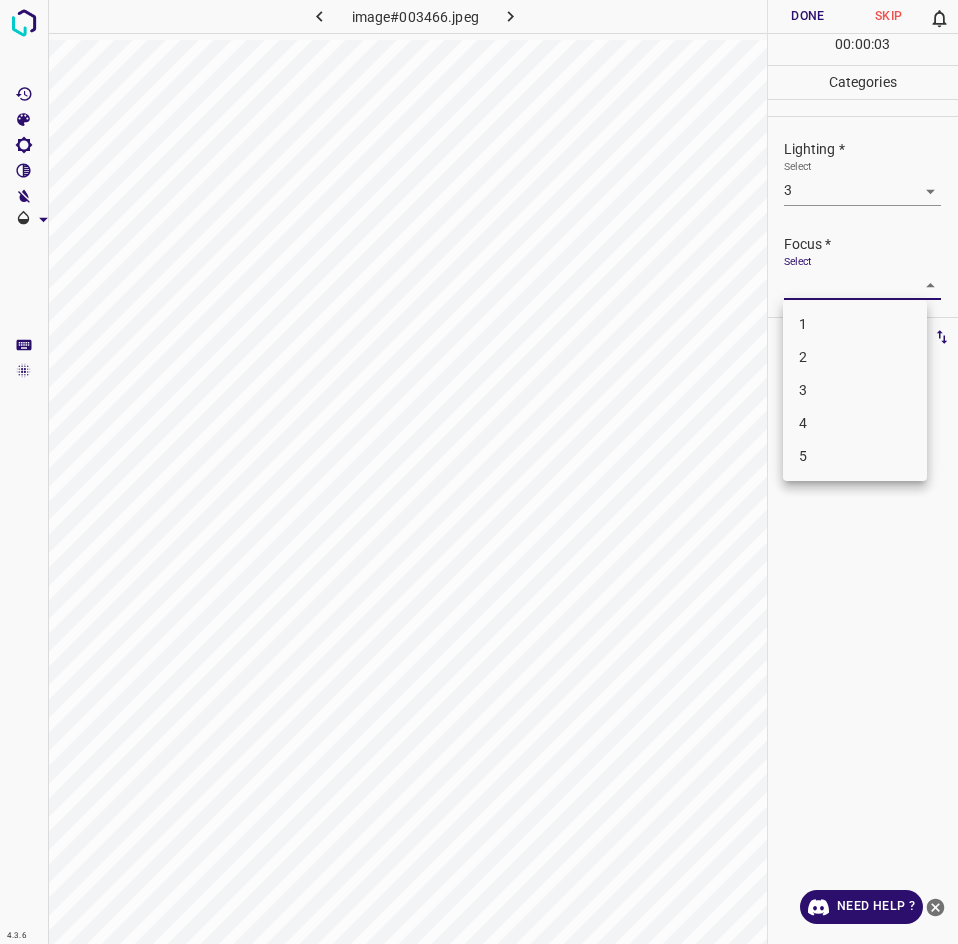 click on "3" at bounding box center (855, 390) 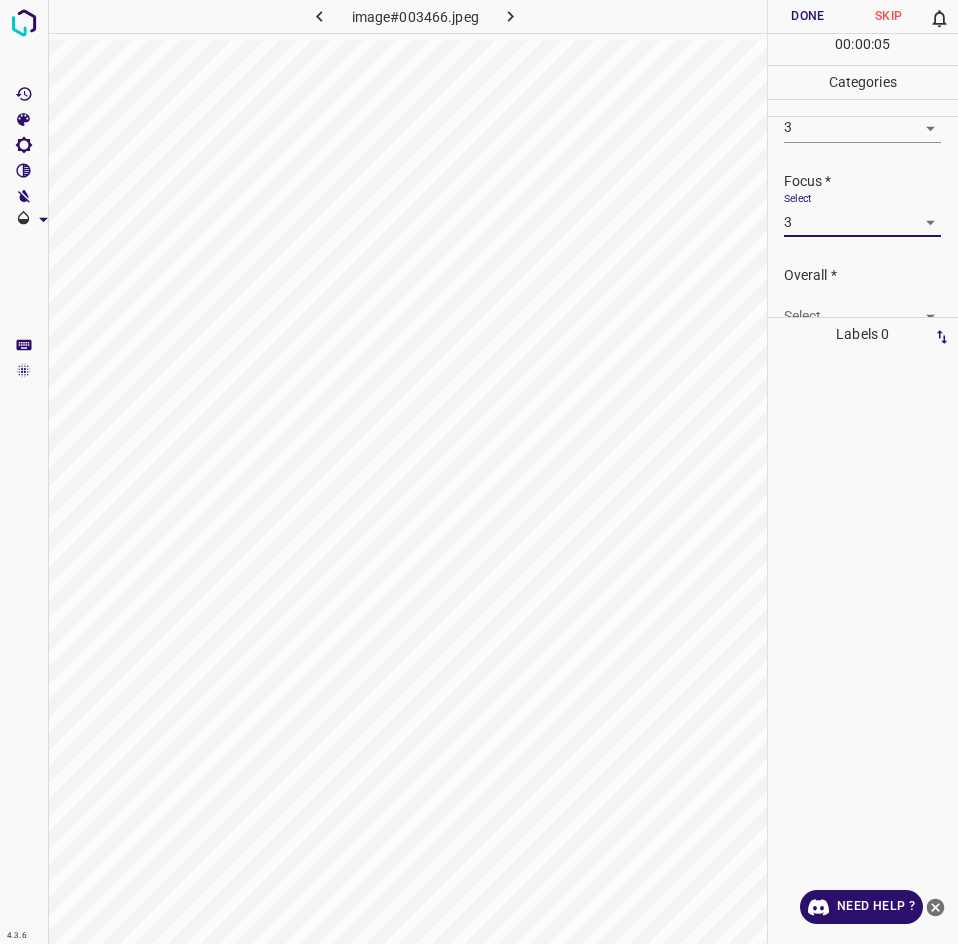 click on "4.3.6  image#003466.jpeg Done Skip 0 00   : 00   : 05   Categories Lighting *  Select 3 3 Focus *  Select 3 3 Overall *  Select ​ Labels   0 Categories 1 Lighting 2 Focus 3 Overall Tools Space Change between modes (Draw & Edit) I Auto labeling R Restore zoom M Zoom in N Zoom out Delete Delete selecte label Filters Z Restore filters X Saturation filter C Brightness filter V Contrast filter B Gray scale filter General O Download Need Help ? - Text - Hide - Delete" at bounding box center [479, 472] 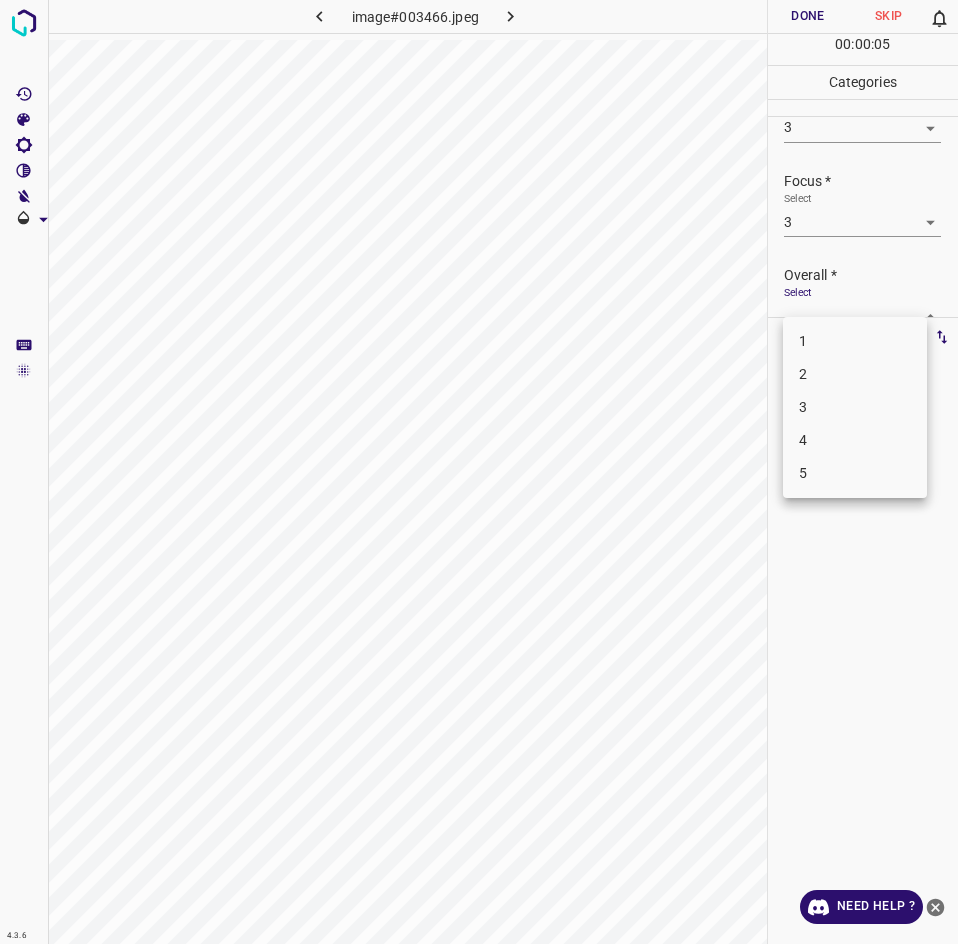 scroll, scrollTop: 76, scrollLeft: 0, axis: vertical 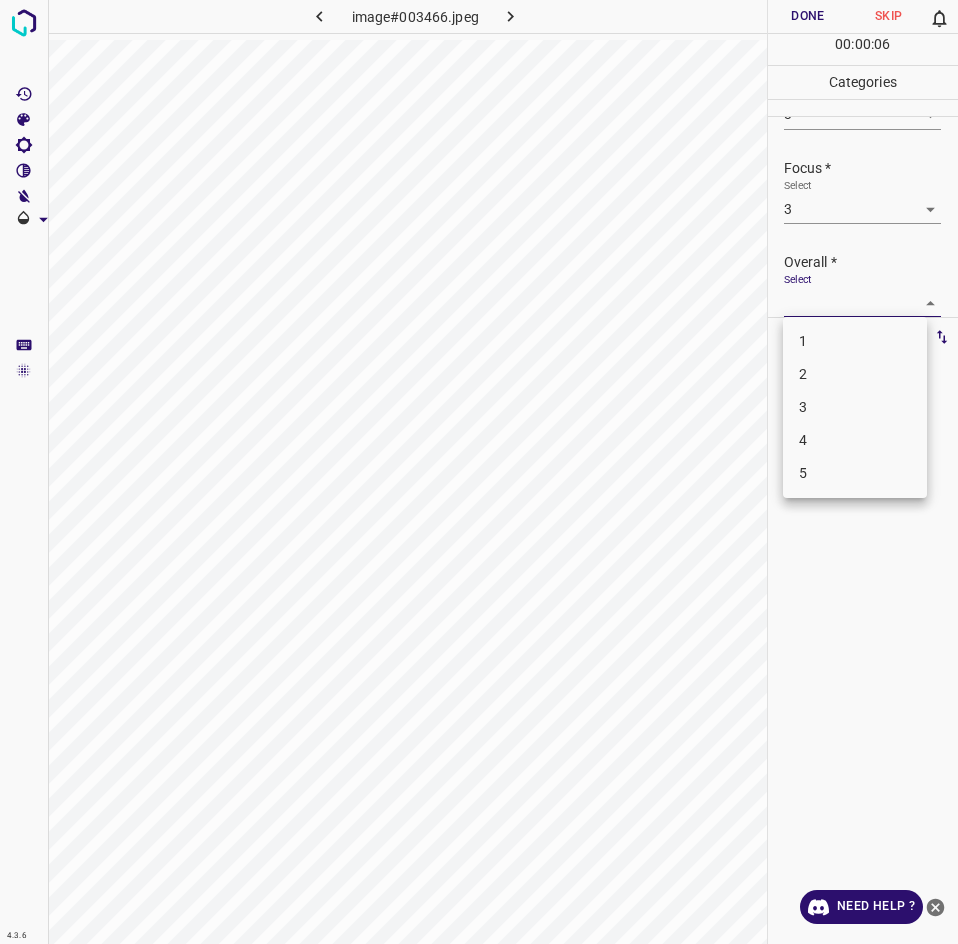 click on "3" at bounding box center [855, 407] 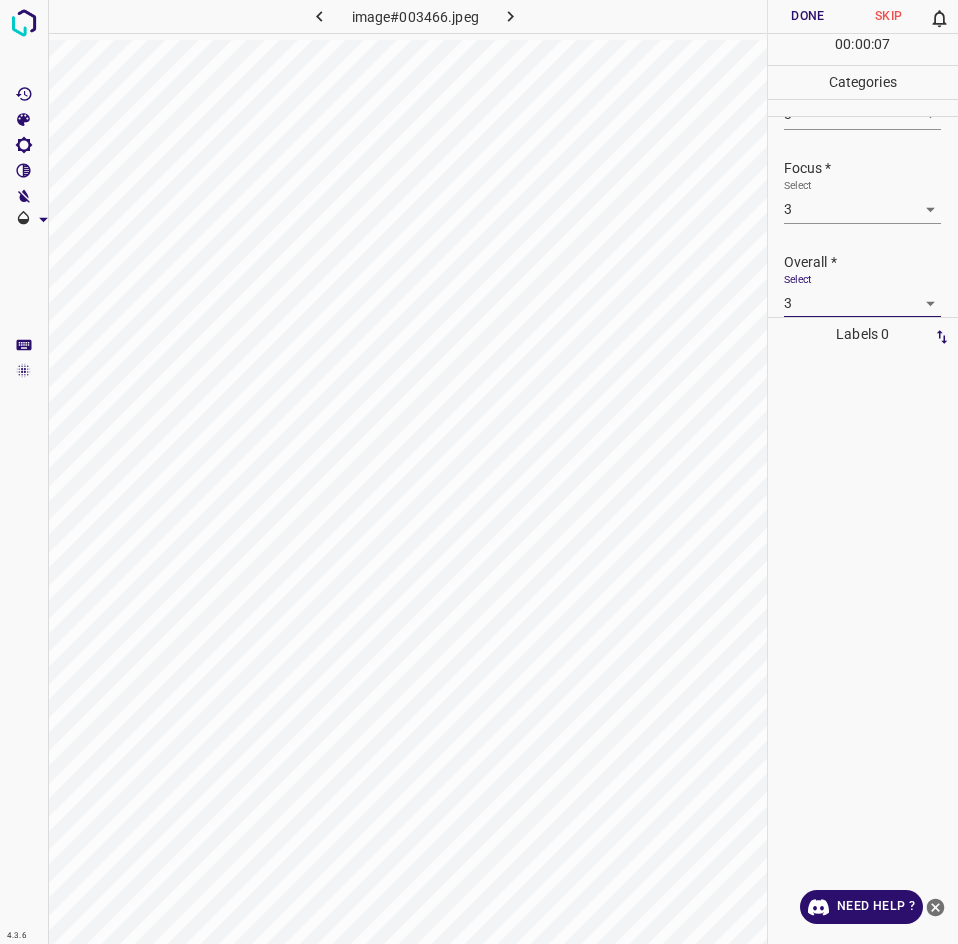 click on "Done" at bounding box center (808, 16) 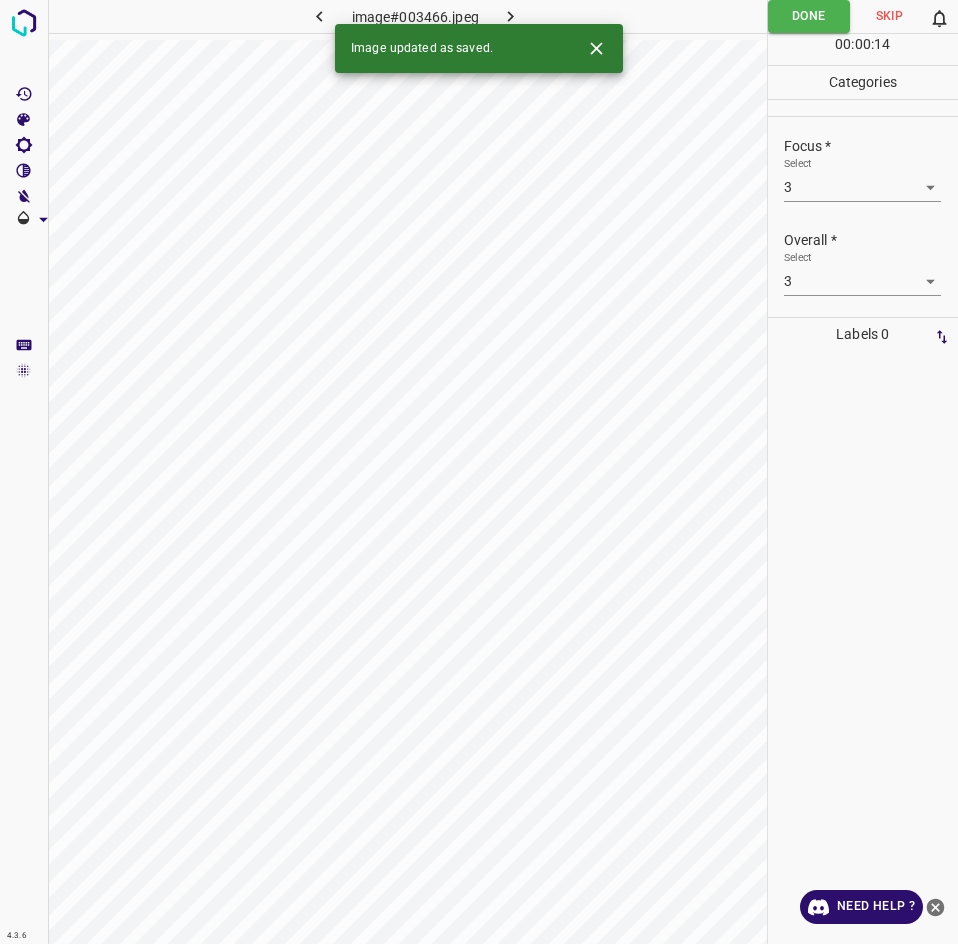 scroll, scrollTop: 1, scrollLeft: 0, axis: vertical 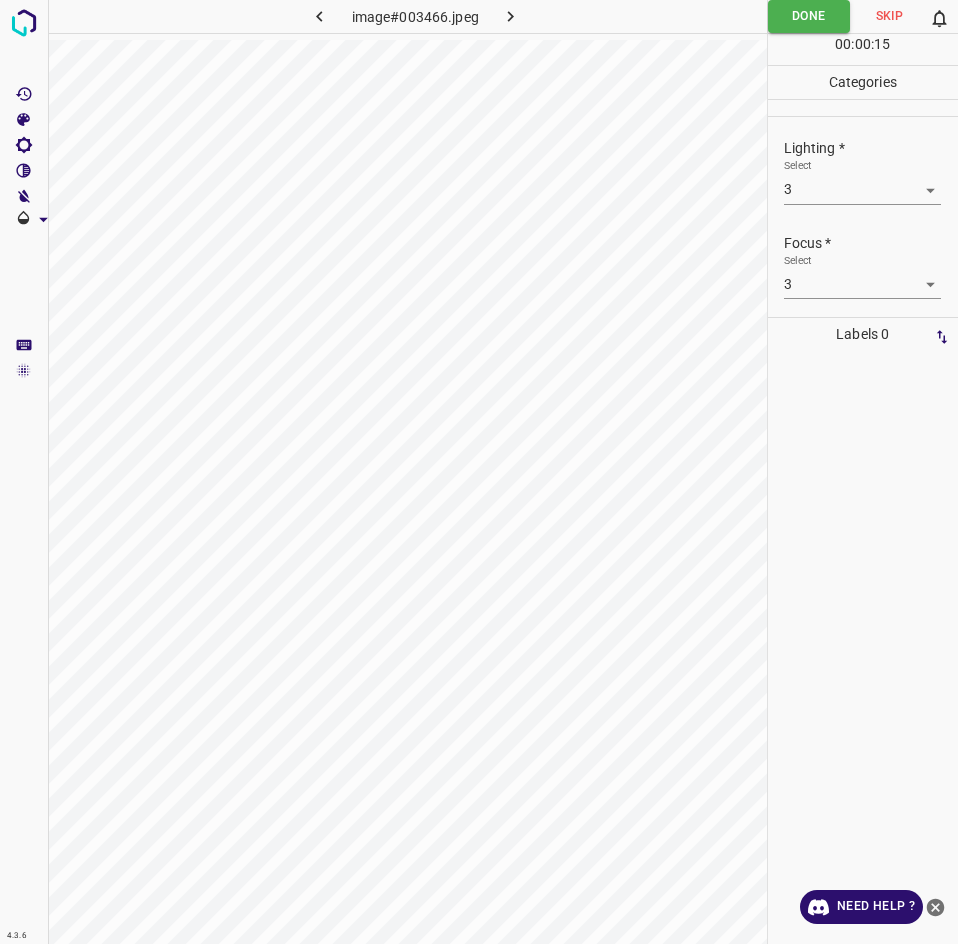 click 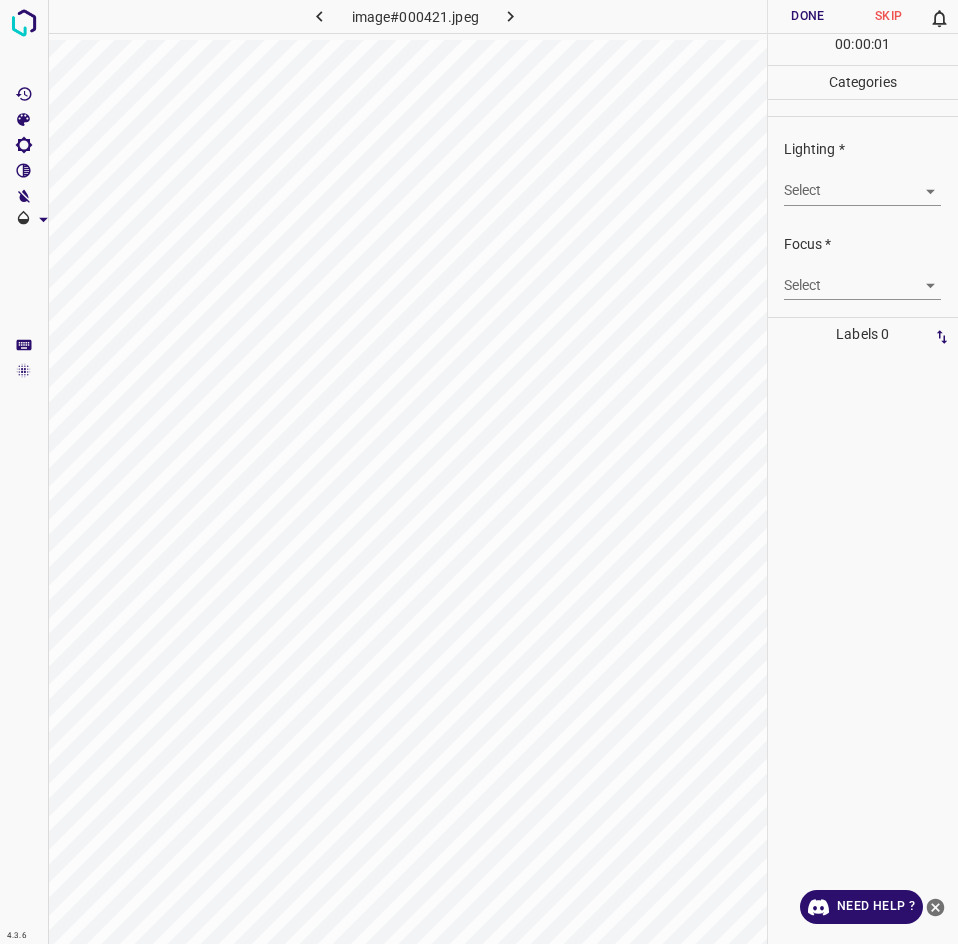 click on "4.3.6  image#000421.jpeg Done Skip 0 00   : 00   : 01   Categories Lighting *  Select ​ Focus *  Select ​ Overall *  Select ​ Labels   0 Categories 1 Lighting 2 Focus 3 Overall Tools Space Change between modes (Draw & Edit) I Auto labeling R Restore zoom M Zoom in N Zoom out Delete Delete selecte label Filters Z Restore filters X Saturation filter C Brightness filter V Contrast filter B Gray scale filter General O Download Need Help ? - Text - Hide - Delete" at bounding box center [479, 472] 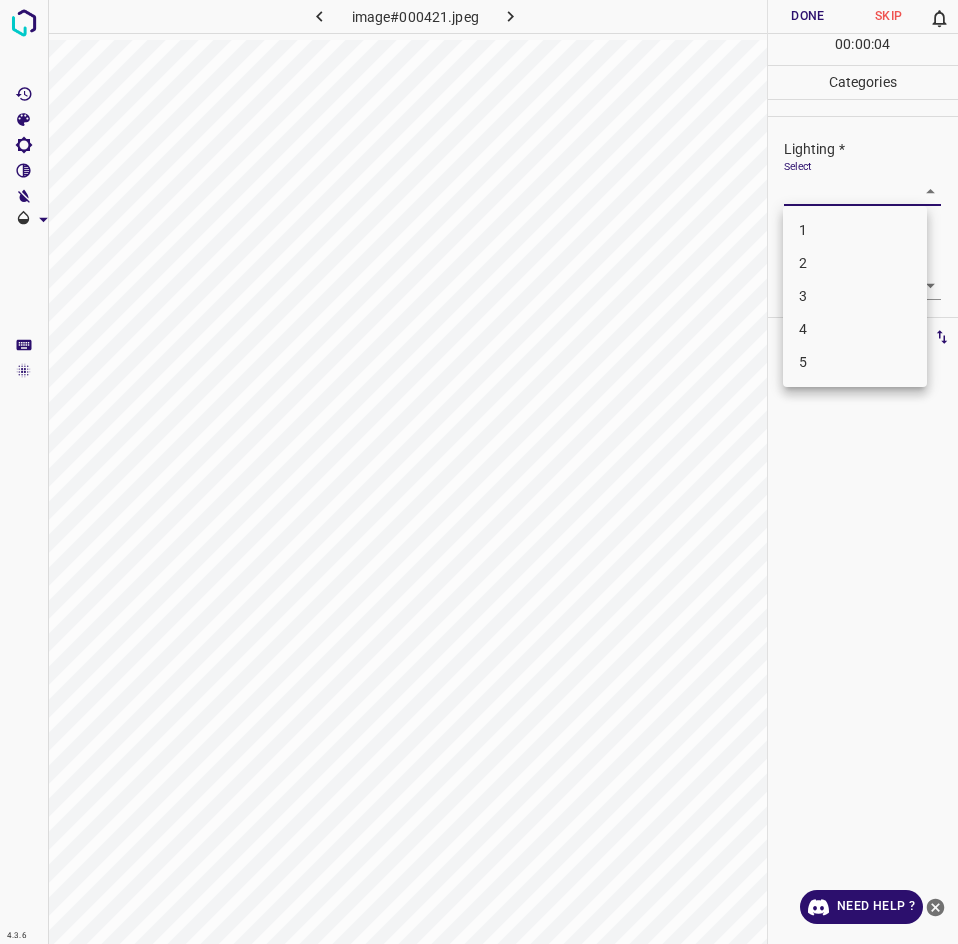 click on "3" at bounding box center (855, 296) 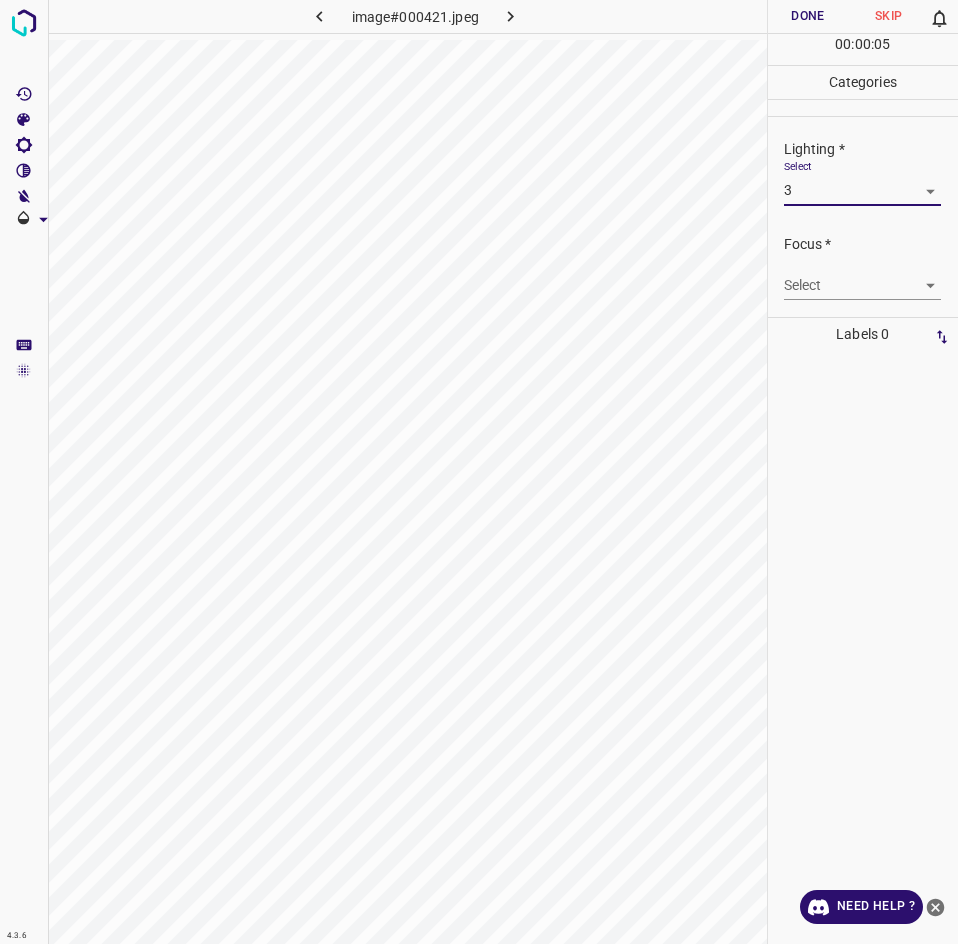 click on "4.3.6  image#000421.jpeg Done Skip 0 00   : 00   : 05   Categories Lighting *  Select 3 3 Focus *  Select ​ Overall *  Select ​ Labels   0 Categories 1 Lighting 2 Focus 3 Overall Tools Space Change between modes (Draw & Edit) I Auto labeling R Restore zoom M Zoom in N Zoom out Delete Delete selecte label Filters Z Restore filters X Saturation filter C Brightness filter V Contrast filter B Gray scale filter General O Download Need Help ? - Text - Hide - Delete" at bounding box center (479, 472) 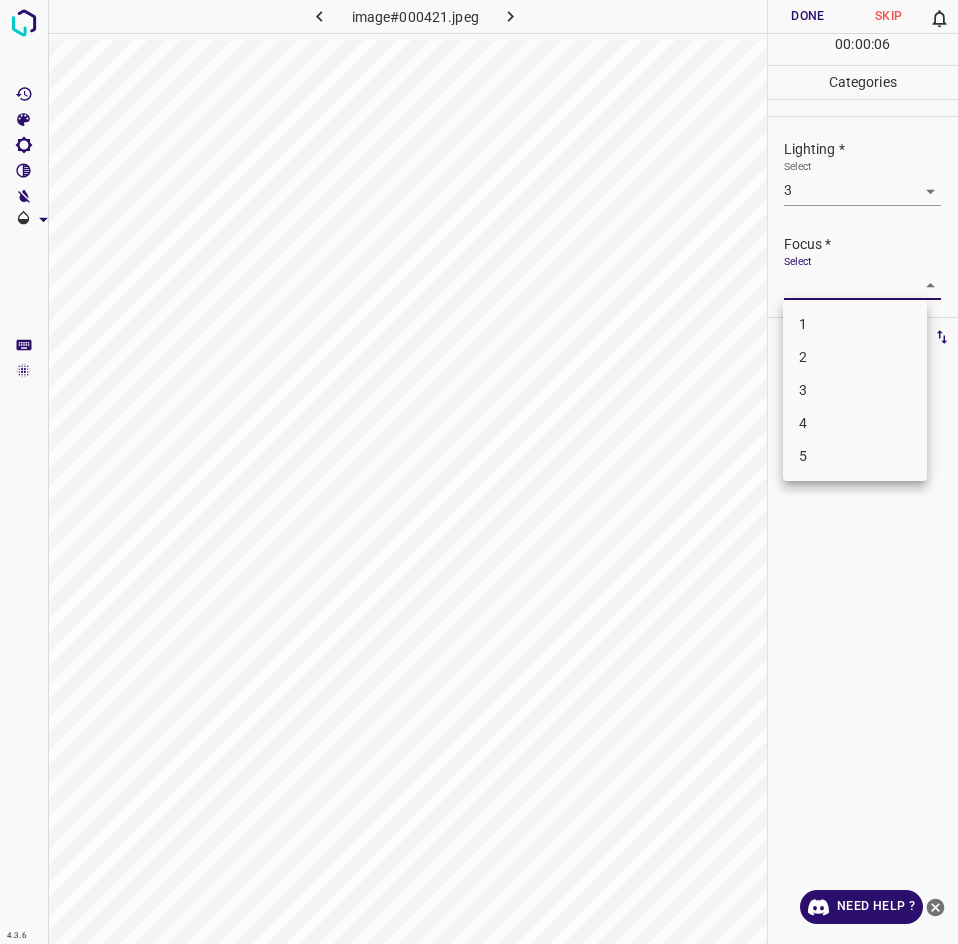 click on "3" at bounding box center [855, 390] 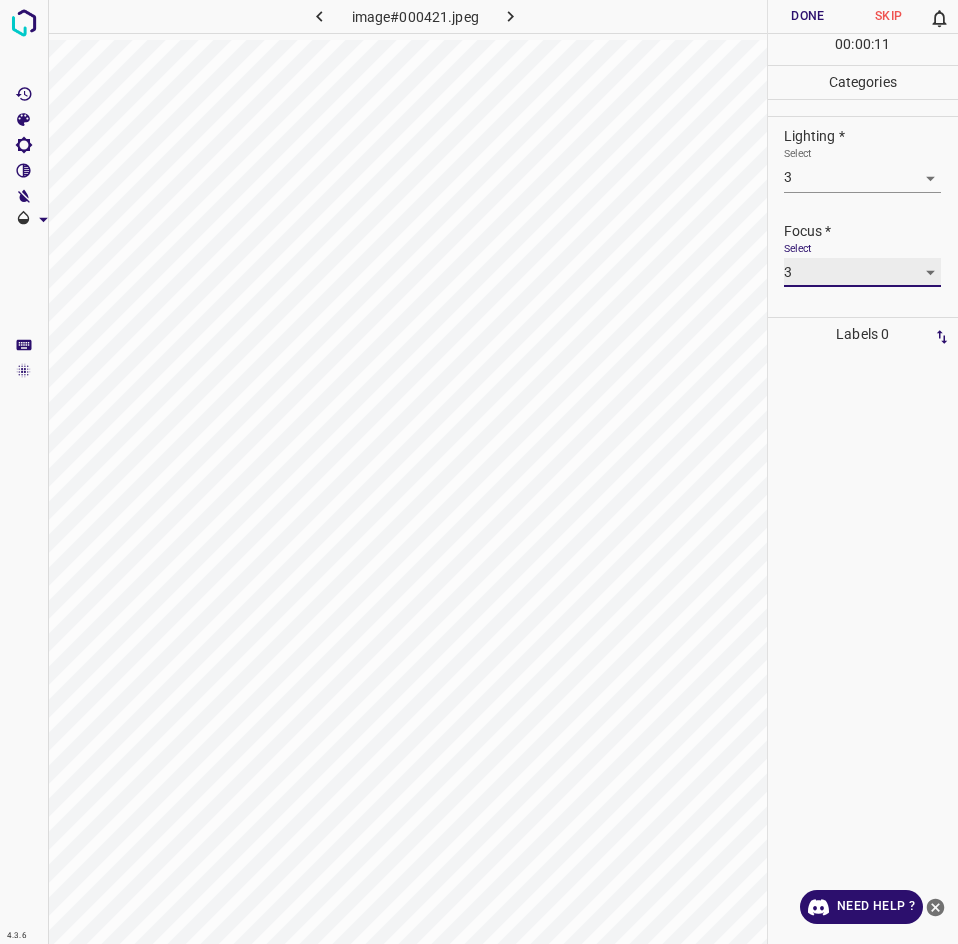 scroll, scrollTop: 98, scrollLeft: 0, axis: vertical 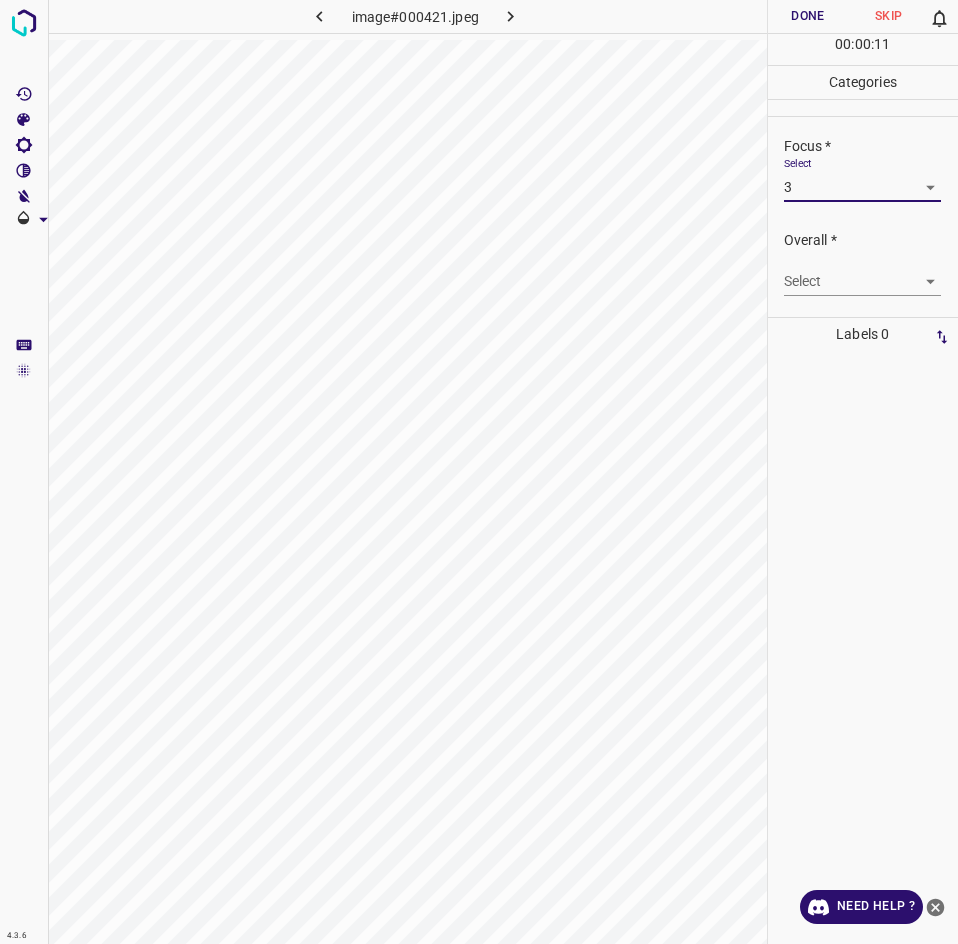 click 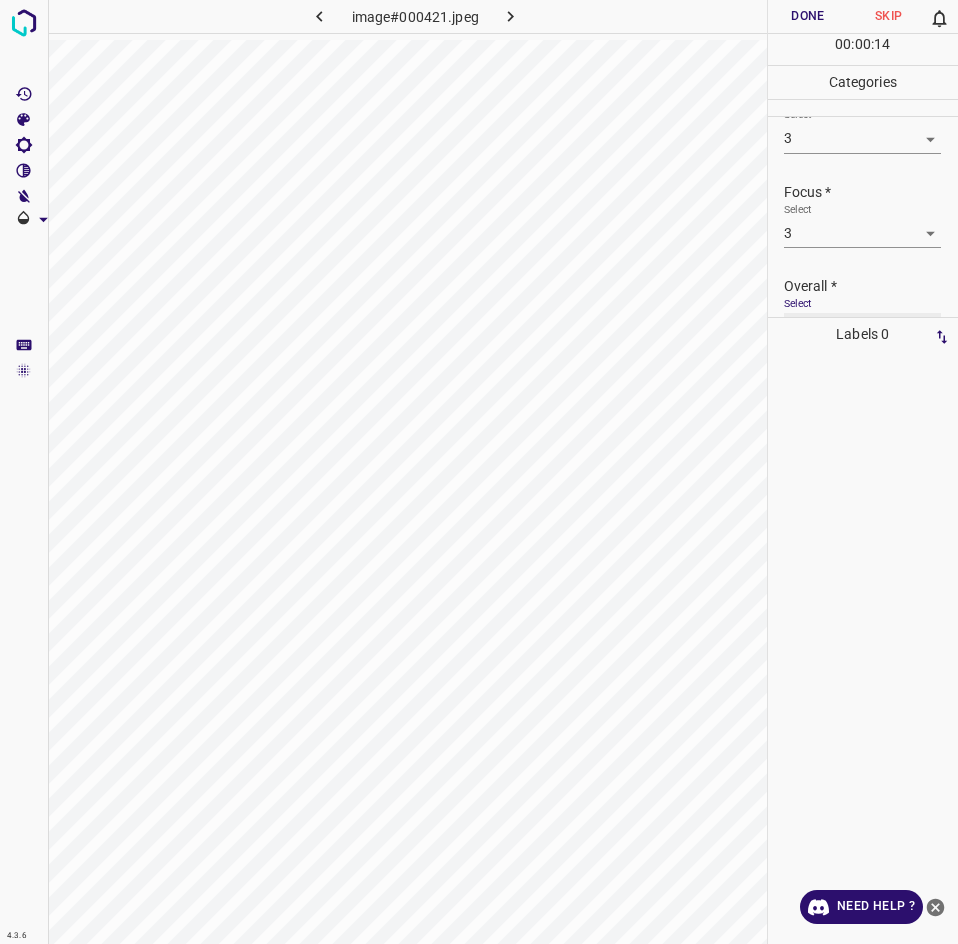 scroll, scrollTop: 0, scrollLeft: 0, axis: both 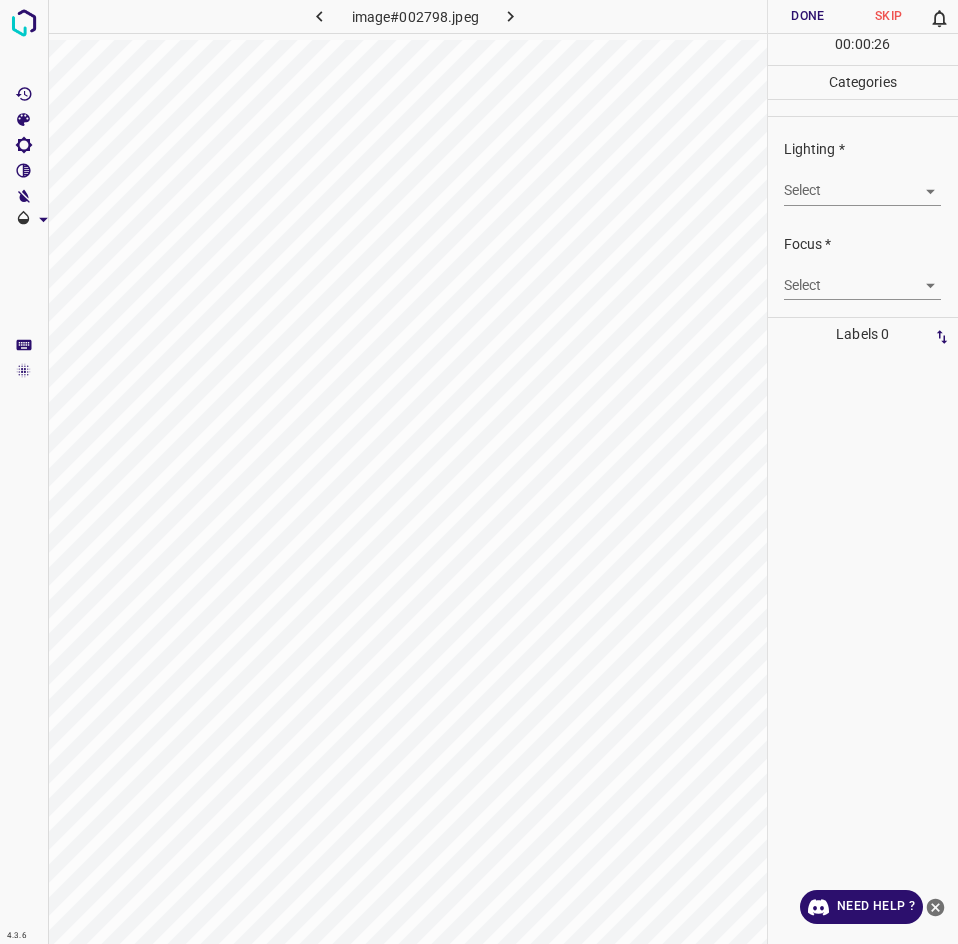 click on "4.3.6  image#002798.jpeg Done Skip 0 00   : 00   : 26   Categories Lighting *  Select ​ Focus *  Select ​ Overall *  Select ​ Labels   0 Categories 1 Lighting 2 Focus 3 Overall Tools Space Change between modes (Draw & Edit) I Auto labeling R Restore zoom M Zoom in N Zoom out Delete Delete selecte label Filters Z Restore filters X Saturation filter C Brightness filter V Contrast filter B Gray scale filter General O Download Need Help ? - Text - Hide - Delete" at bounding box center [479, 472] 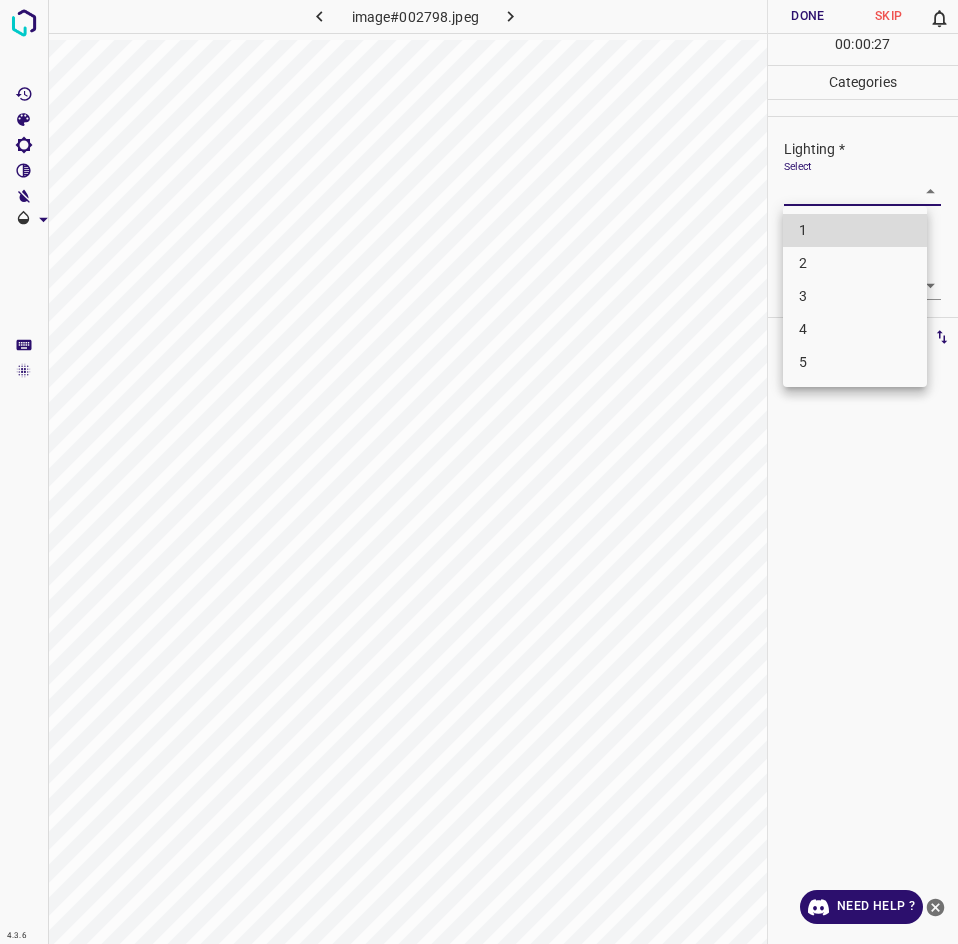click on "2" at bounding box center [855, 263] 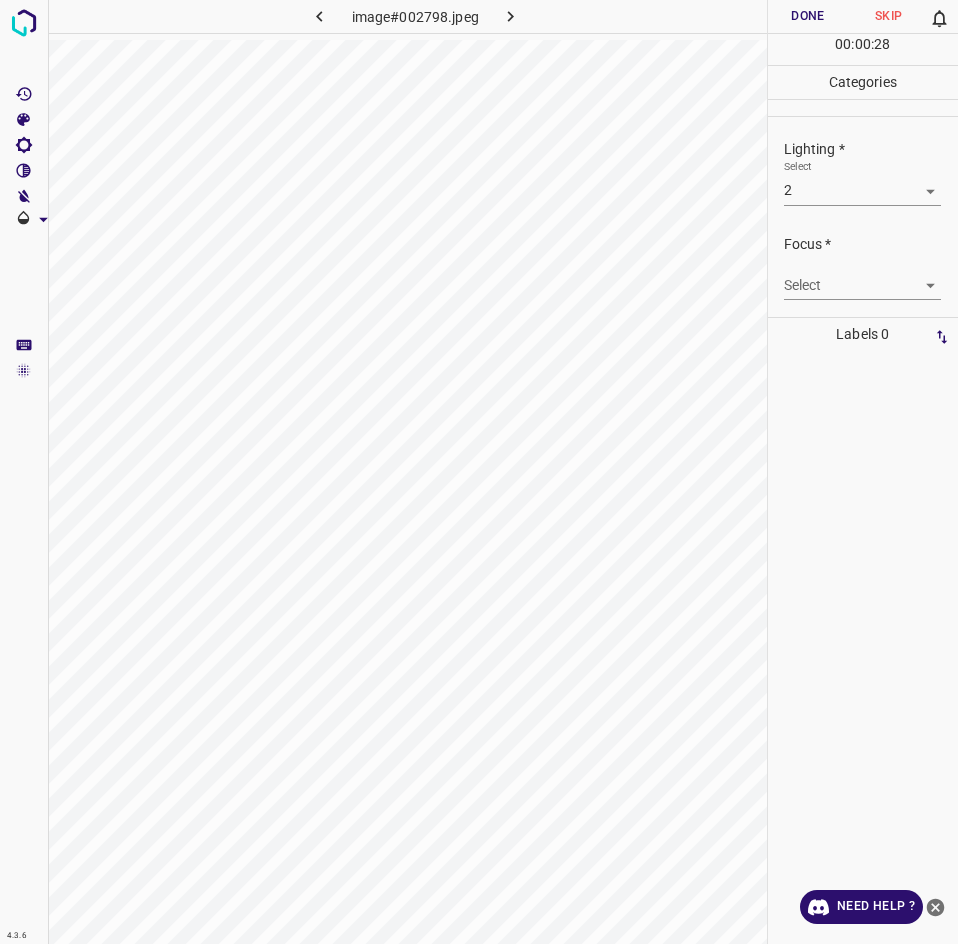 click on "4.3.6  image#002798.jpeg Done Skip 0 00   : 00   : 28   Categories Lighting *  Select 2 2 Focus *  Select ​ Overall *  Select ​ Labels   0 Categories 1 Lighting 2 Focus 3 Overall Tools Space Change between modes (Draw & Edit) I Auto labeling R Restore zoom M Zoom in N Zoom out Delete Delete selecte label Filters Z Restore filters X Saturation filter C Brightness filter V Contrast filter B Gray scale filter General O Download Need Help ? - Text - Hide - Delete" at bounding box center (479, 472) 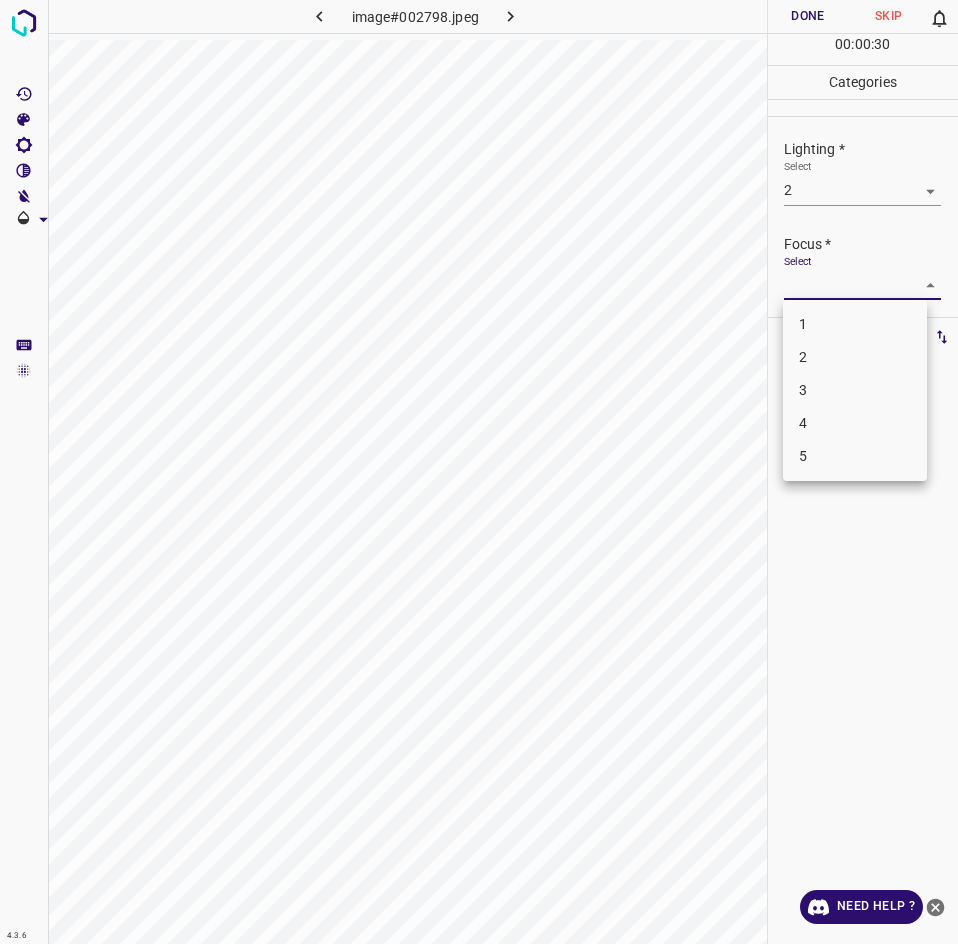 click on "1" at bounding box center (855, 324) 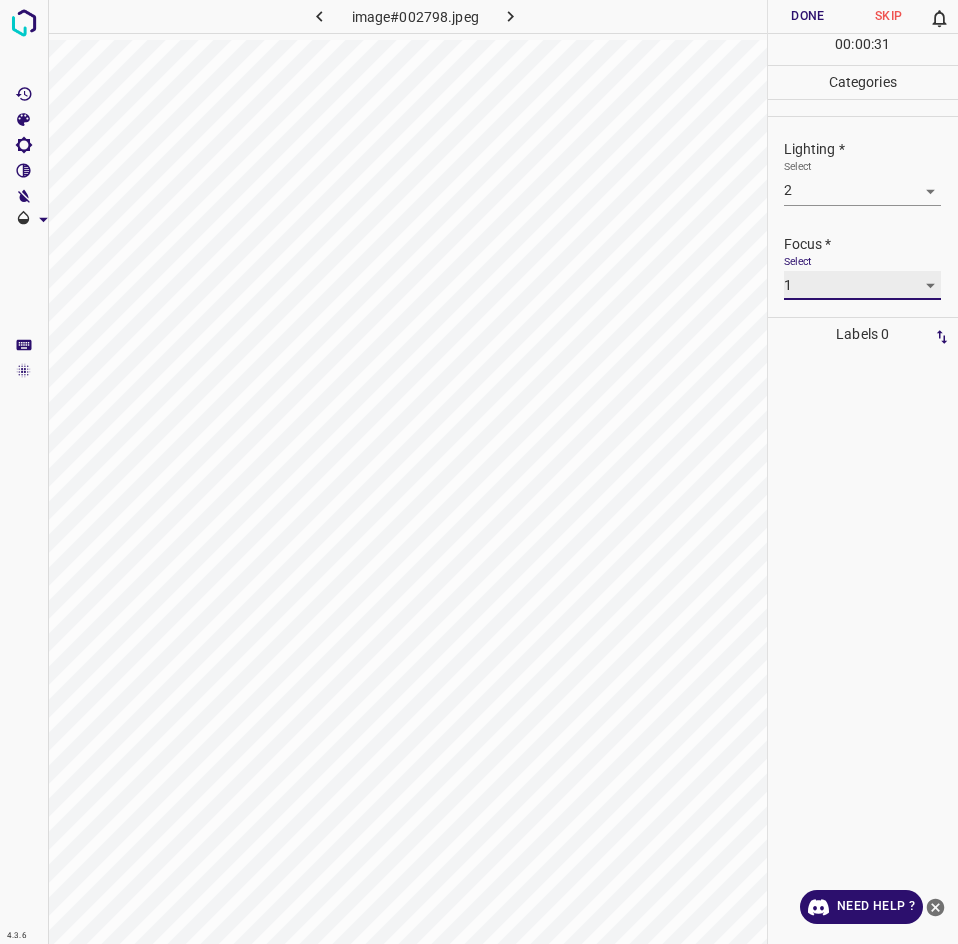 scroll, scrollTop: 98, scrollLeft: 0, axis: vertical 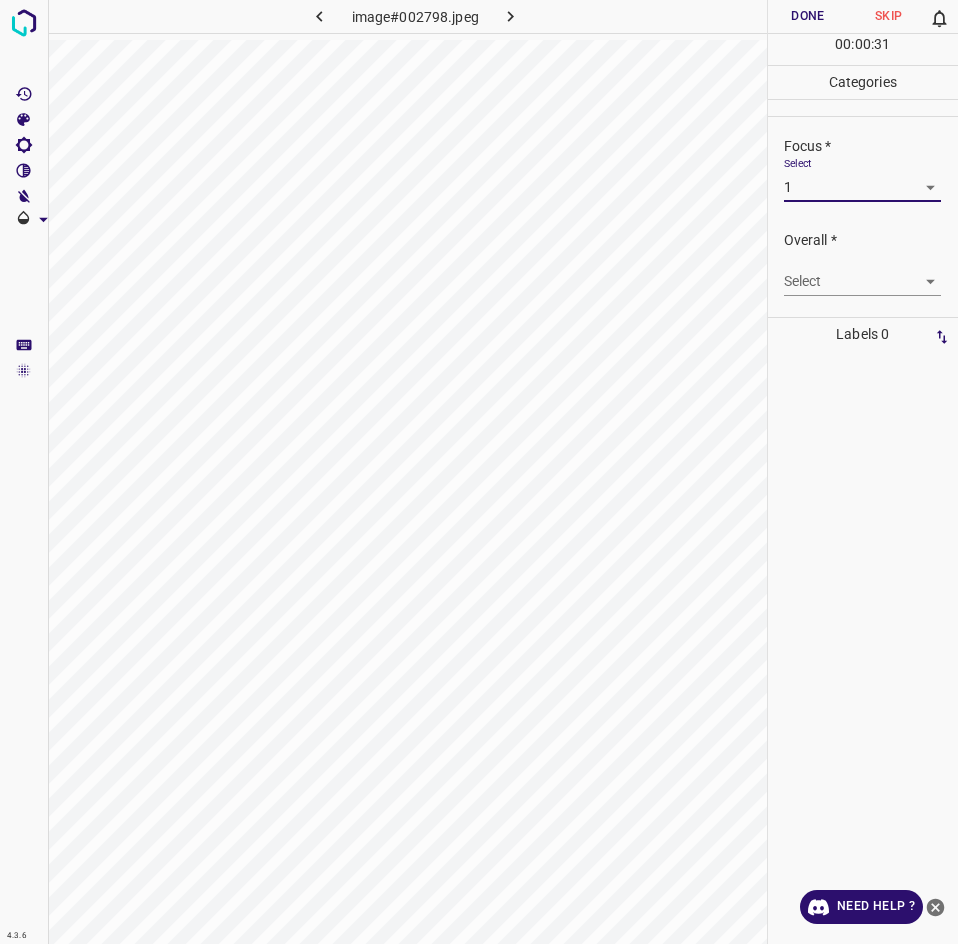 click on "4.3.6  image#002798.jpeg Done Skip 0 00   : 00   : 31   Categories Lighting *  Select 2 2 Focus *  Select 1 1 Overall *  Select ​ Labels   0 Categories 1 Lighting 2 Focus 3 Overall Tools Space Change between modes (Draw & Edit) I Auto labeling R Restore zoom M Zoom in N Zoom out Delete Delete selecte label Filters Z Restore filters X Saturation filter C Brightness filter V Contrast filter B Gray scale filter General O Download Need Help ? - Text - Hide - Delete" at bounding box center (479, 472) 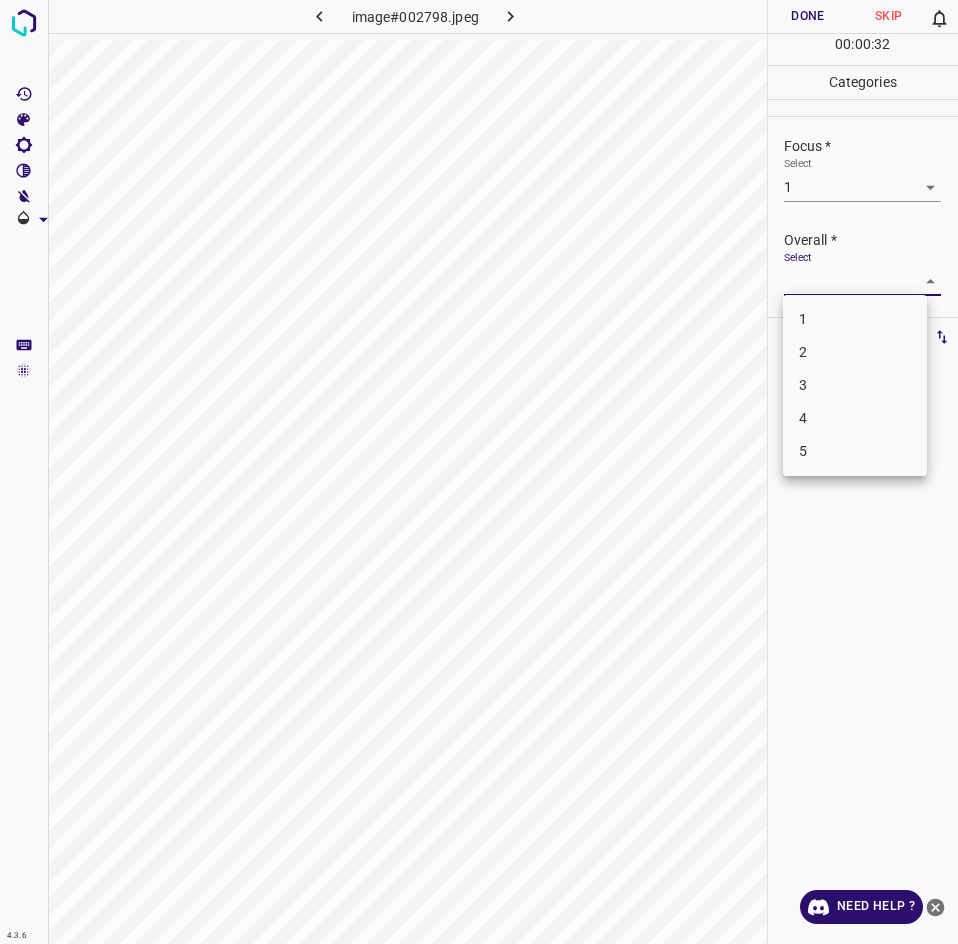 click on "1" at bounding box center (855, 319) 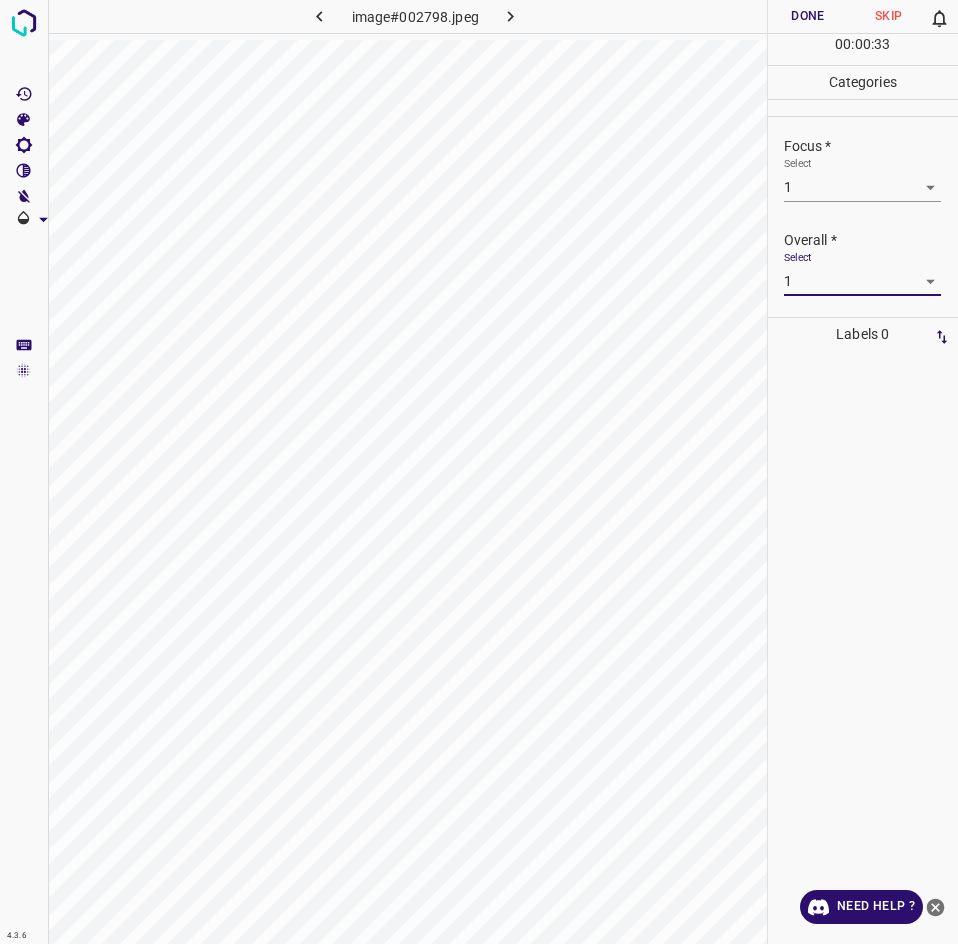 click on "Done" at bounding box center (808, 16) 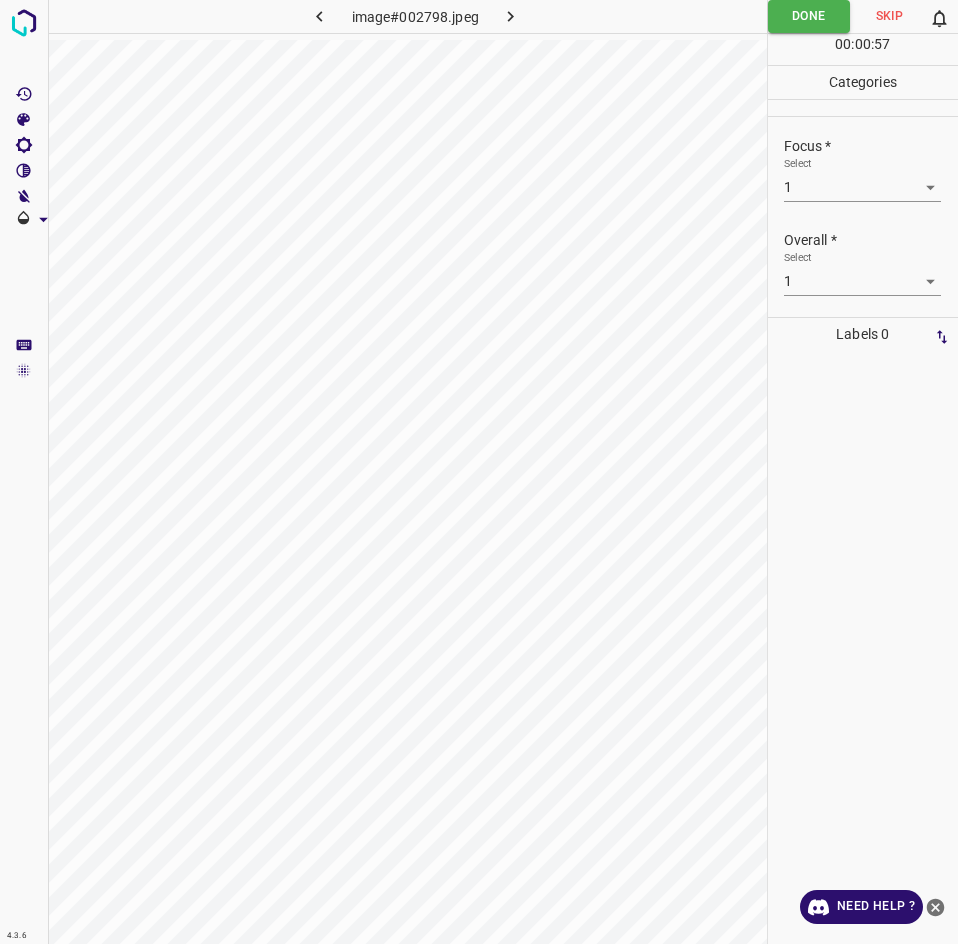 click 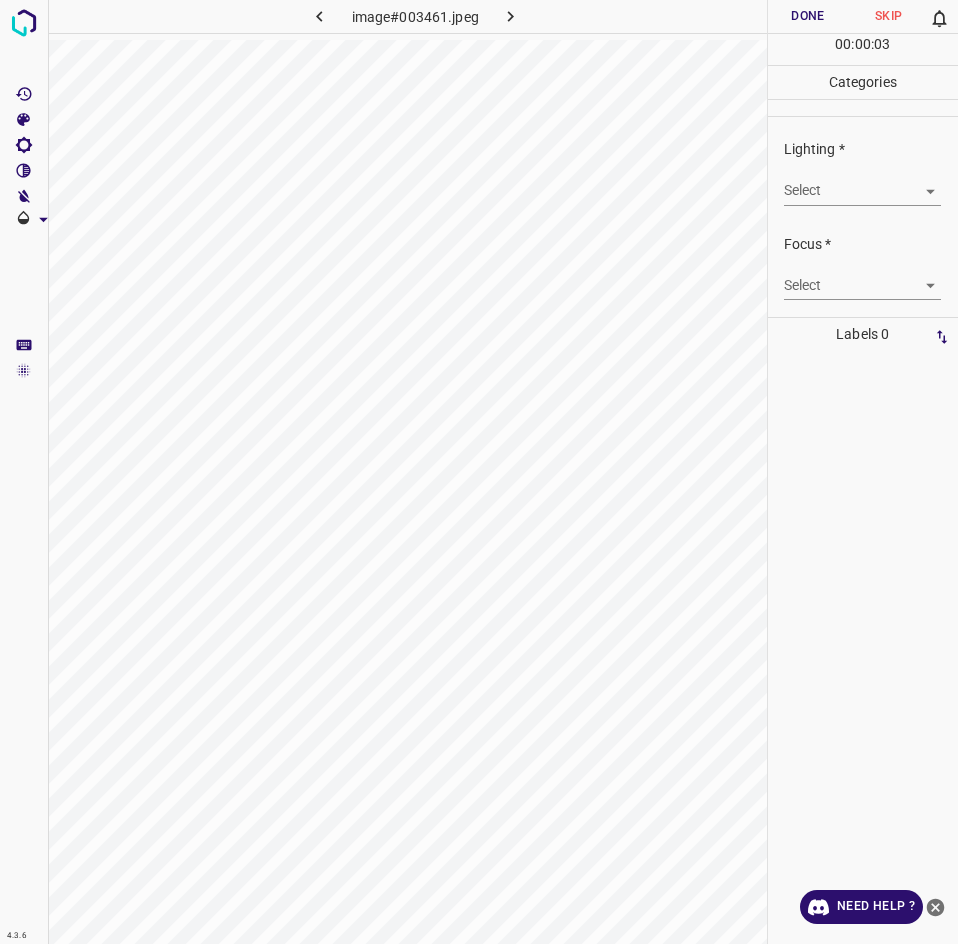 click on "4.3.6  image#003461.jpeg Done Skip 0 00   : 00   : 03   Categories Lighting *  Select ​ Focus *  Select ​ Overall *  Select ​ Labels   0 Categories 1 Lighting 2 Focus 3 Overall Tools Space Change between modes (Draw & Edit) I Auto labeling R Restore zoom M Zoom in N Zoom out Delete Delete selecte label Filters Z Restore filters X Saturation filter C Brightness filter V Contrast filter B Gray scale filter General O Download Need Help ? - Text - Hide - Delete" at bounding box center [479, 472] 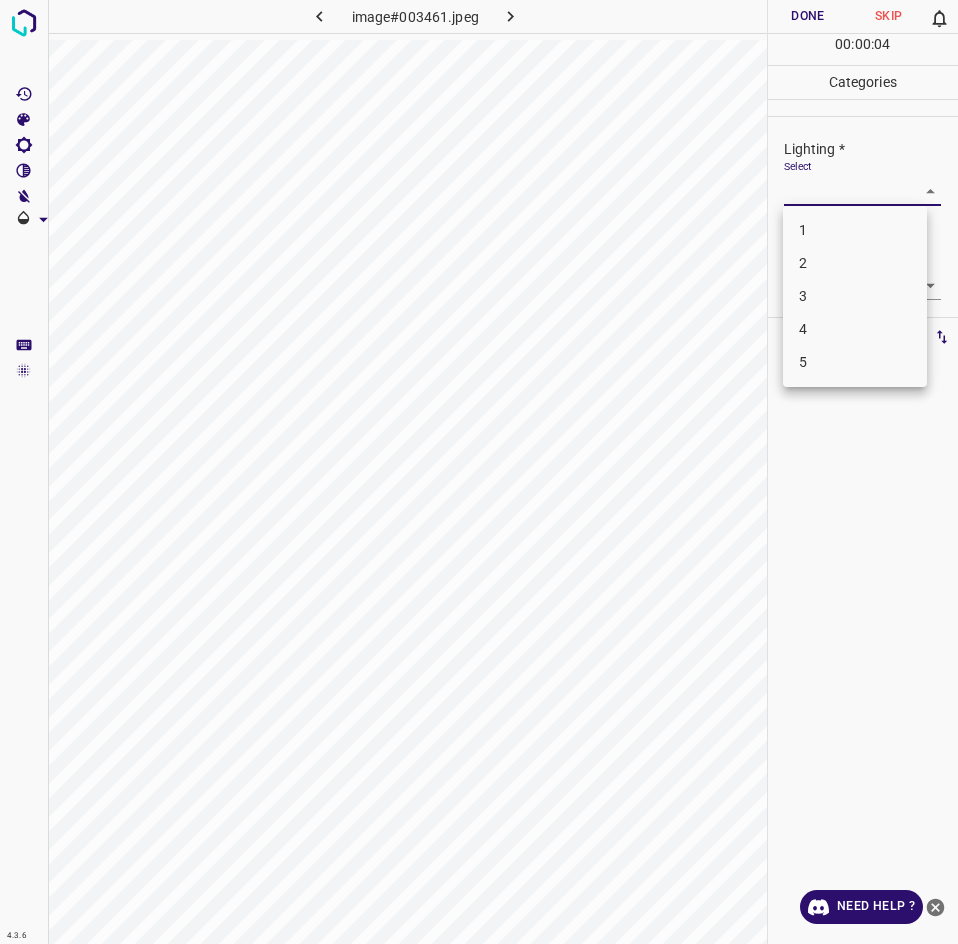 click on "3" at bounding box center [855, 296] 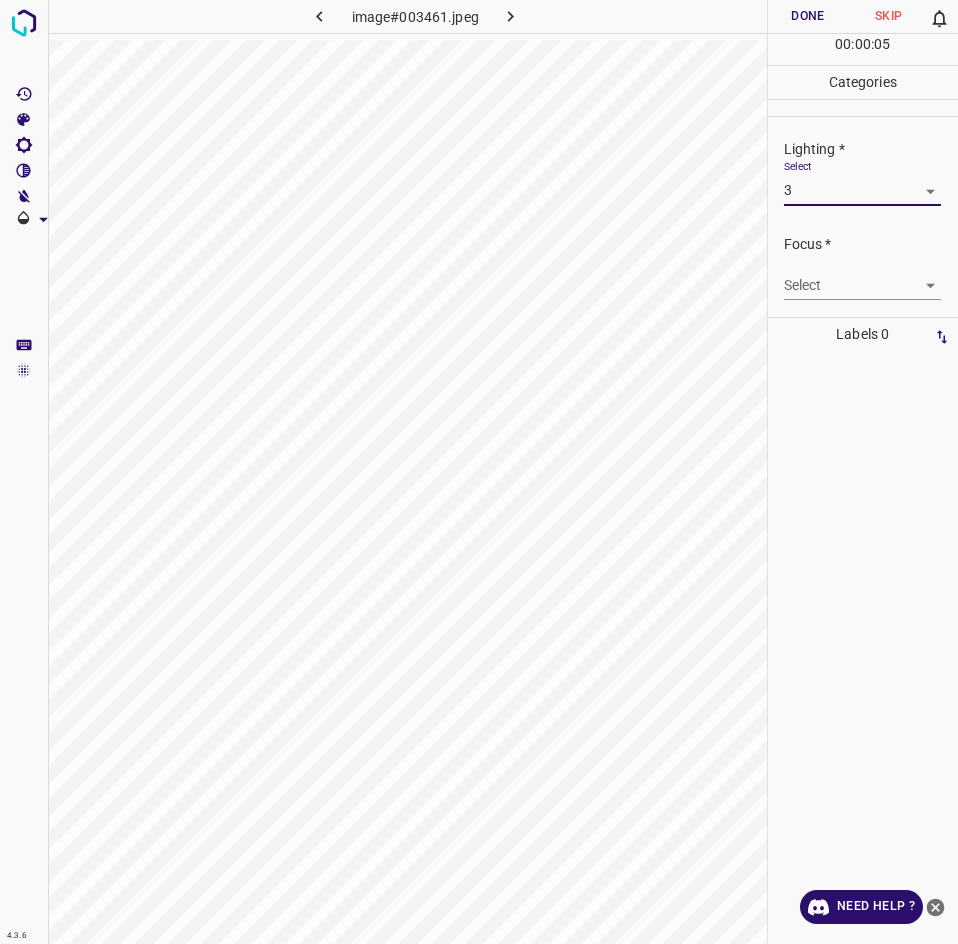 click on "4.3.6  image#003461.jpeg Done Skip 0 00   : 00   : 05   Categories Lighting *  Select 3 3 Focus *  Select ​ Overall *  Select ​ Labels   0 Categories 1 Lighting 2 Focus 3 Overall Tools Space Change between modes (Draw & Edit) I Auto labeling R Restore zoom M Zoom in N Zoom out Delete Delete selecte label Filters Z Restore filters X Saturation filter C Brightness filter V Contrast filter B Gray scale filter General O Download Need Help ? - Text - Hide - Delete" at bounding box center [479, 472] 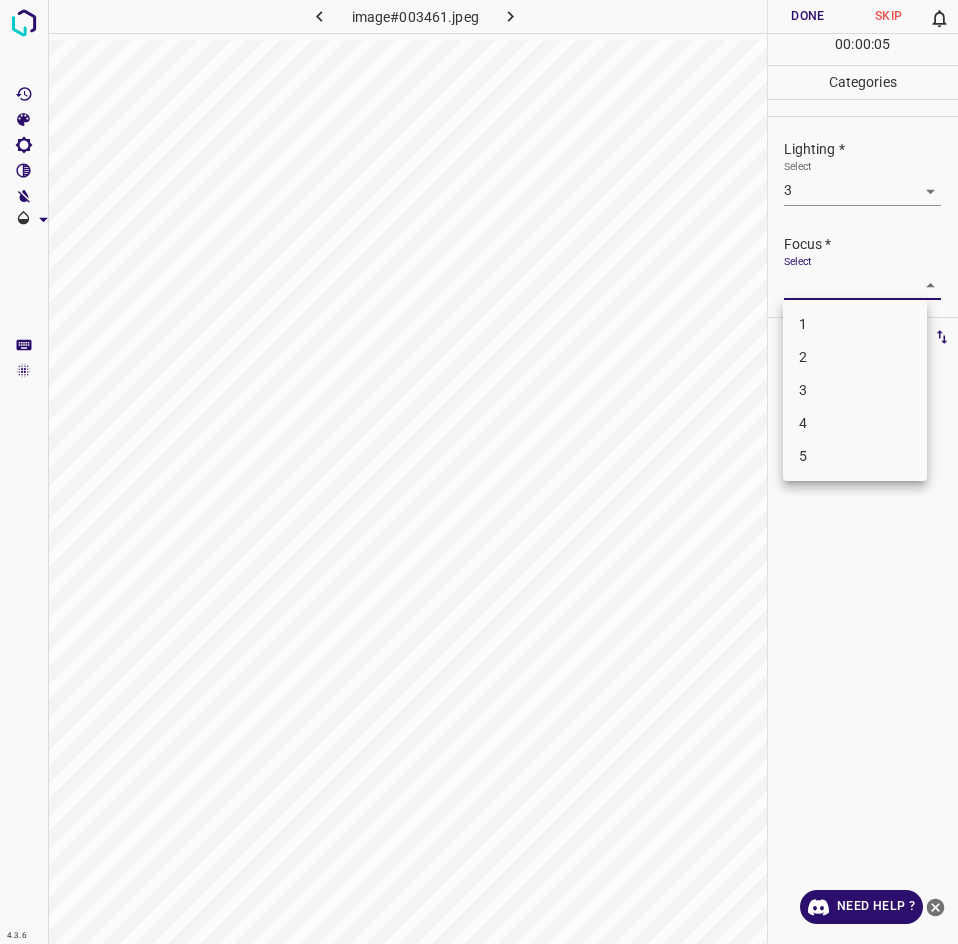 click on "2" at bounding box center (855, 357) 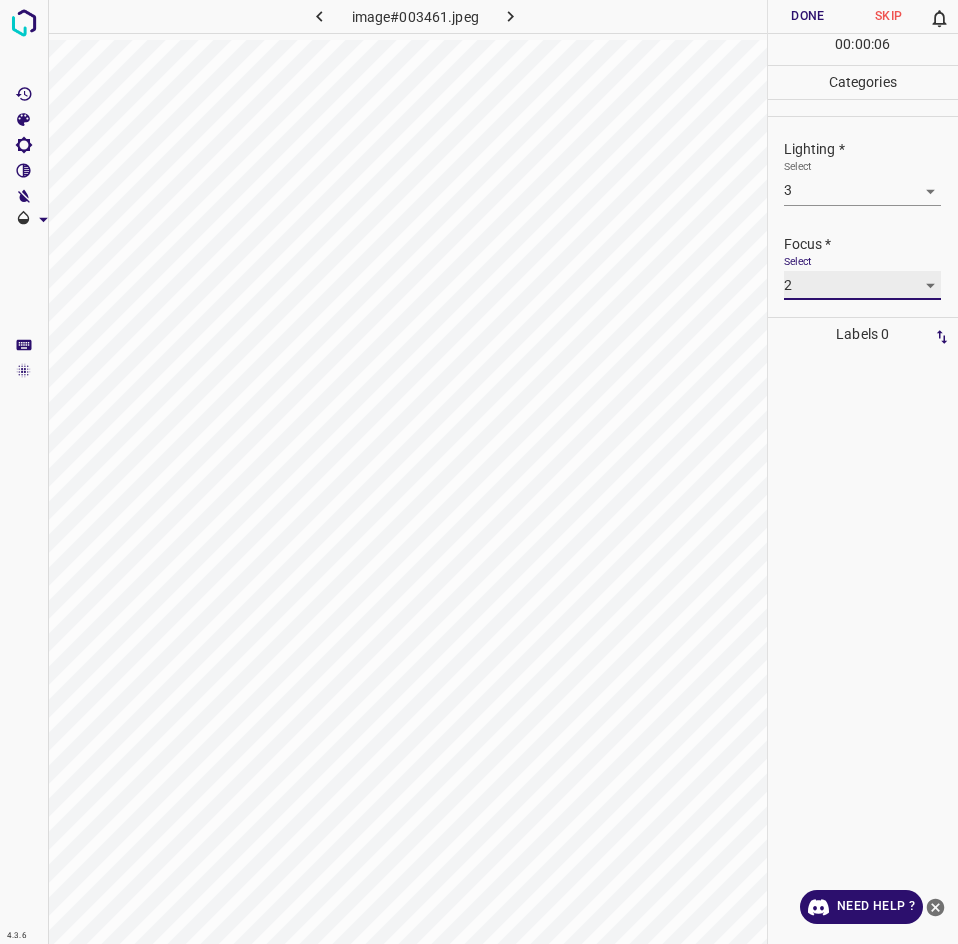 scroll, scrollTop: 98, scrollLeft: 0, axis: vertical 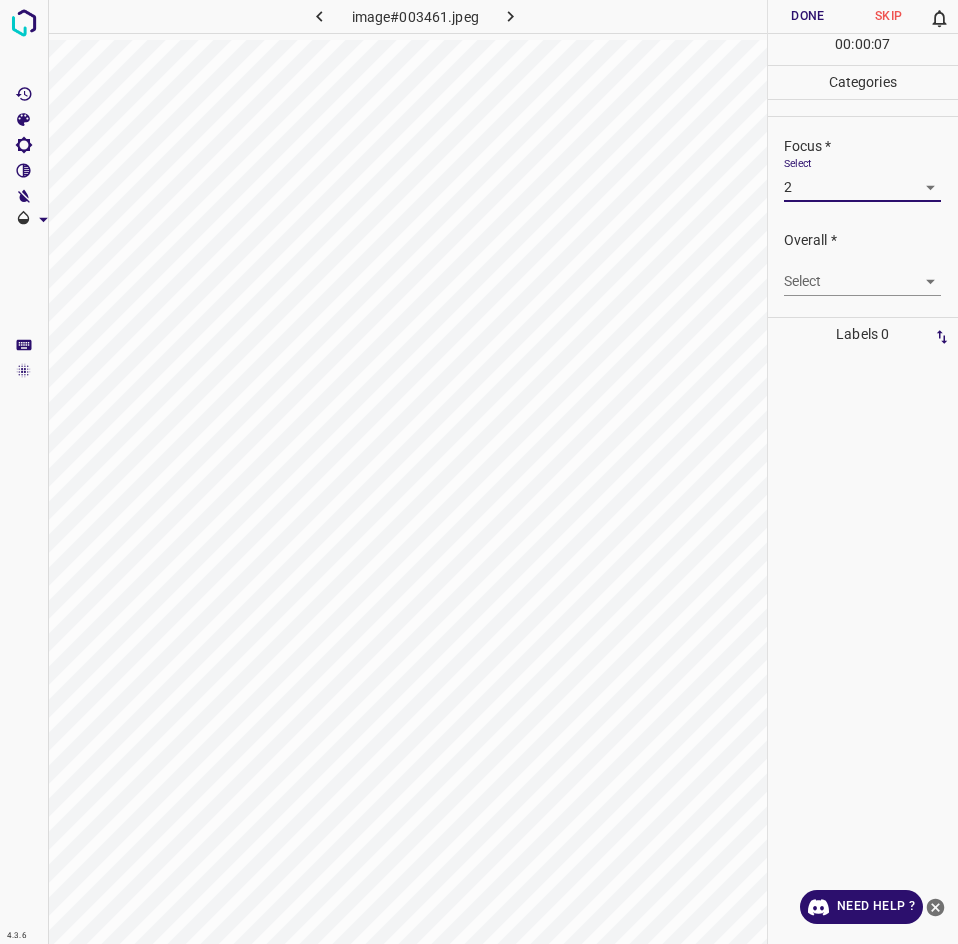click on "4.3.6  image#003461.jpeg Done Skip 0 00   : 00   : 07   Categories Lighting *  Select 3 3 Focus *  Select 2 2 Overall *  Select ​ Labels   0 Categories 1 Lighting 2 Focus 3 Overall Tools Space Change between modes (Draw & Edit) I Auto labeling R Restore zoom M Zoom in N Zoom out Delete Delete selecte label Filters Z Restore filters X Saturation filter C Brightness filter V Contrast filter B Gray scale filter General O Download Need Help ? - Text - Hide - Delete" at bounding box center [479, 472] 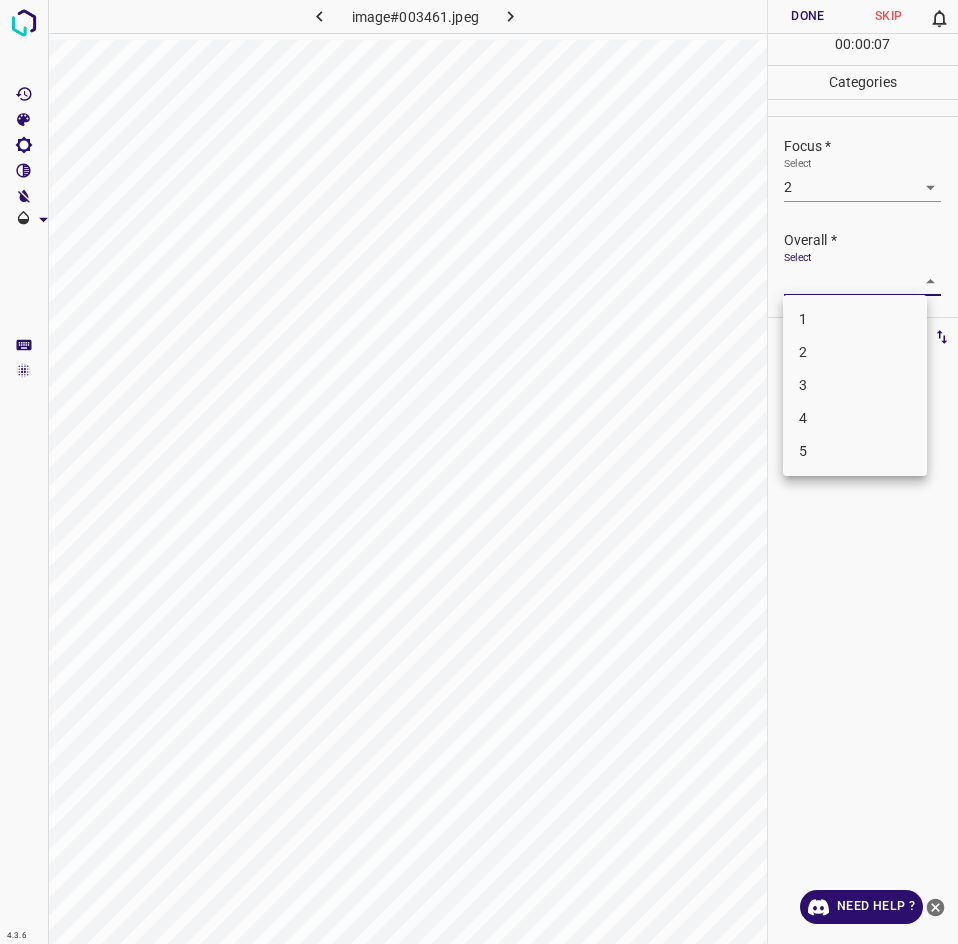click on "2" at bounding box center (855, 352) 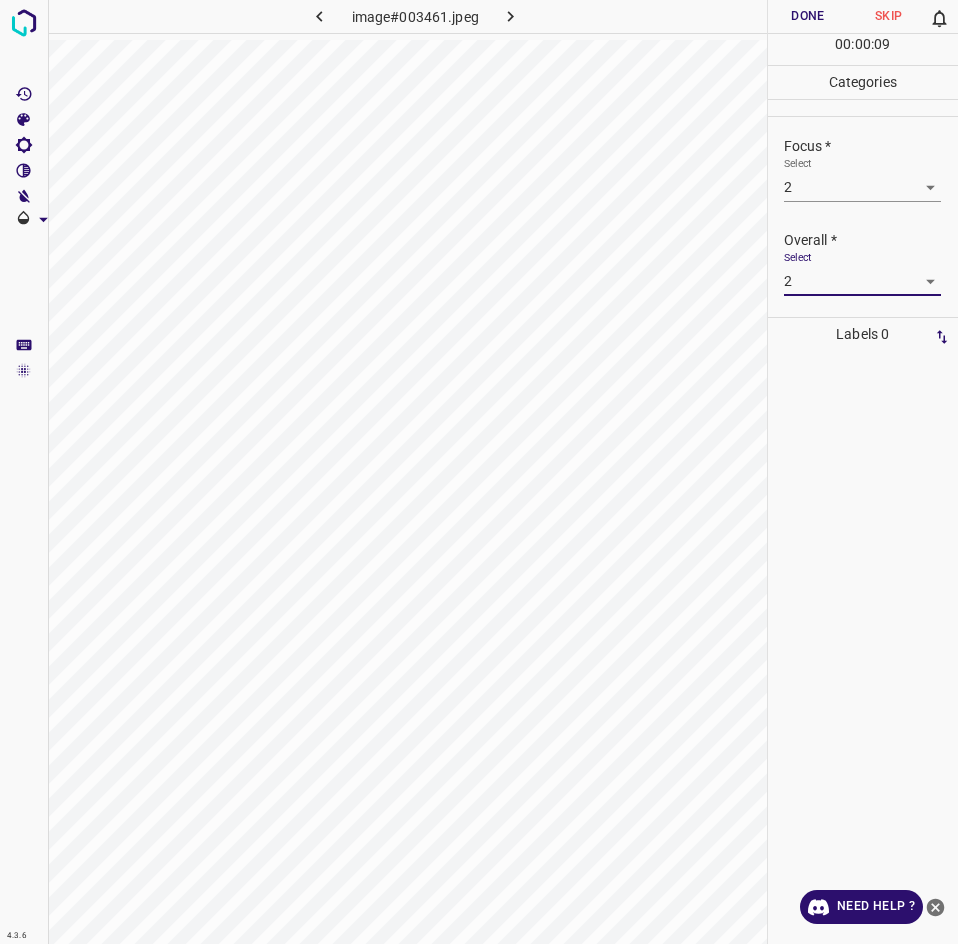click on "Done" at bounding box center [808, 16] 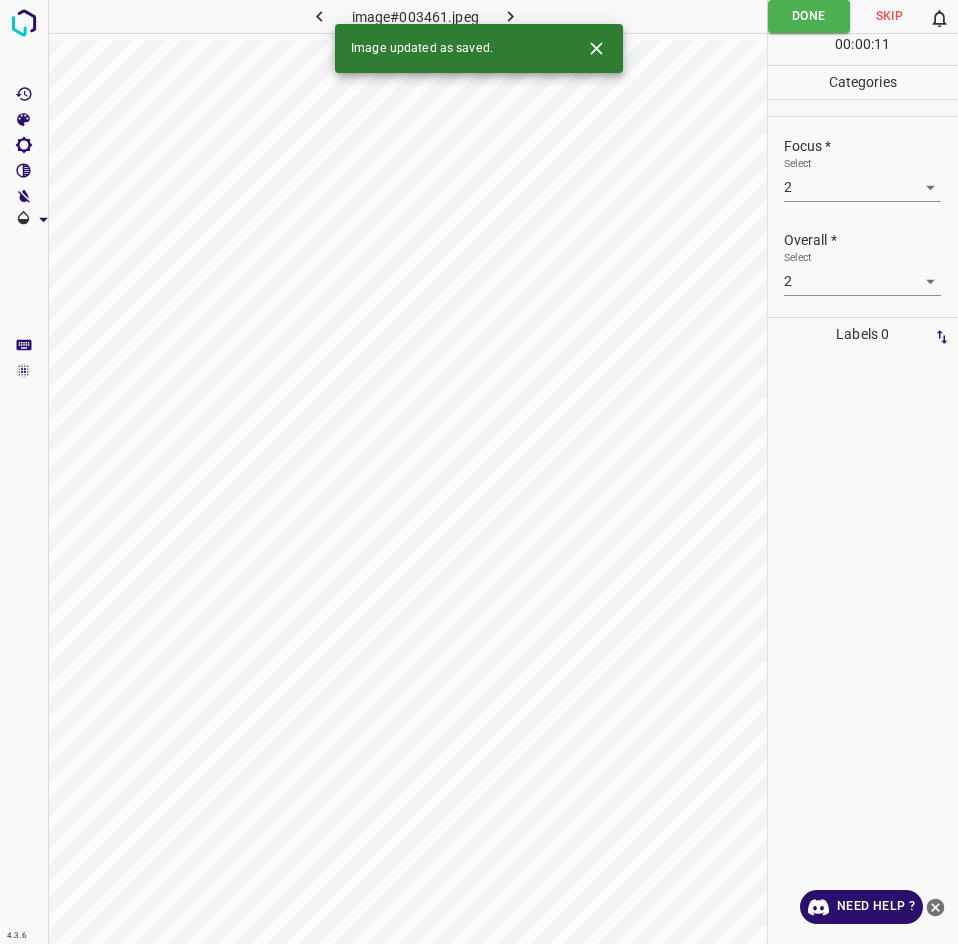 click 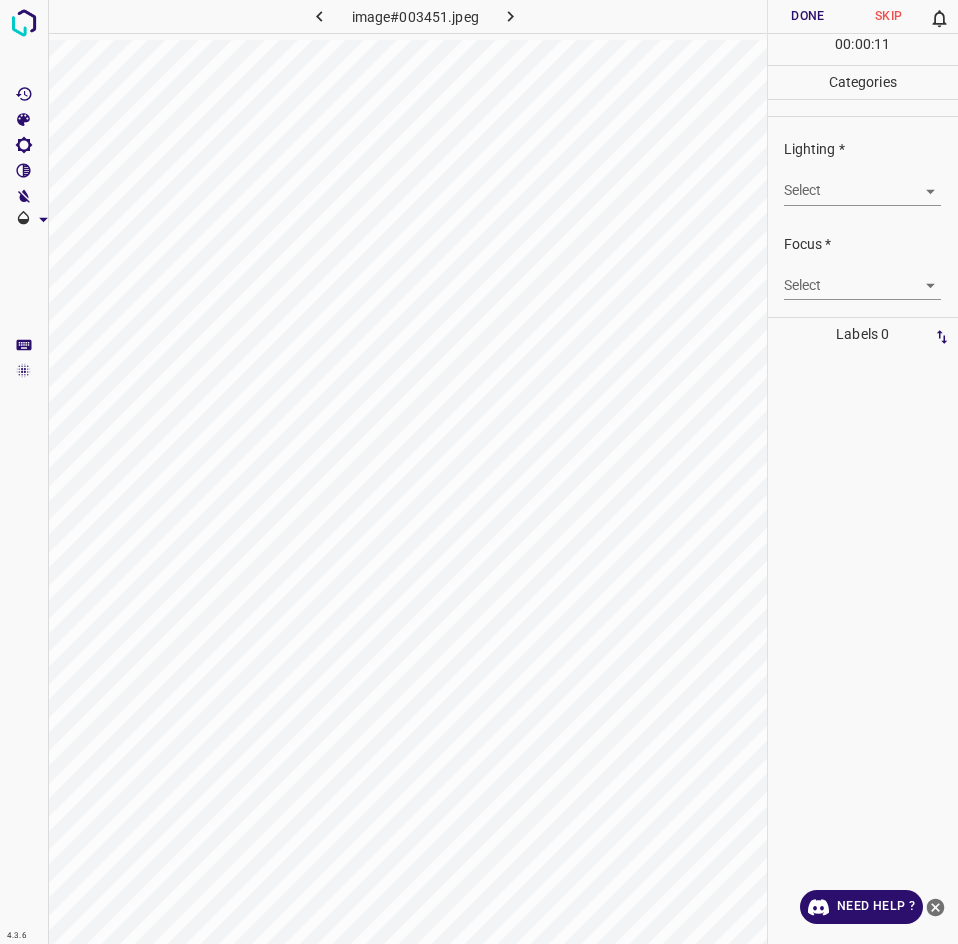 click on "4.3.6  image#003451.jpeg Done Skip 0 00   : 00   : 11   Categories Lighting *  Select ​ Focus *  Select ​ Overall *  Select ​ Labels   0 Categories 1 Lighting 2 Focus 3 Overall Tools Space Change between modes (Draw & Edit) I Auto labeling R Restore zoom M Zoom in N Zoom out Delete Delete selecte label Filters Z Restore filters X Saturation filter C Brightness filter V Contrast filter B Gray scale filter General O Download Need Help ? - Text - Hide - Delete" at bounding box center (479, 472) 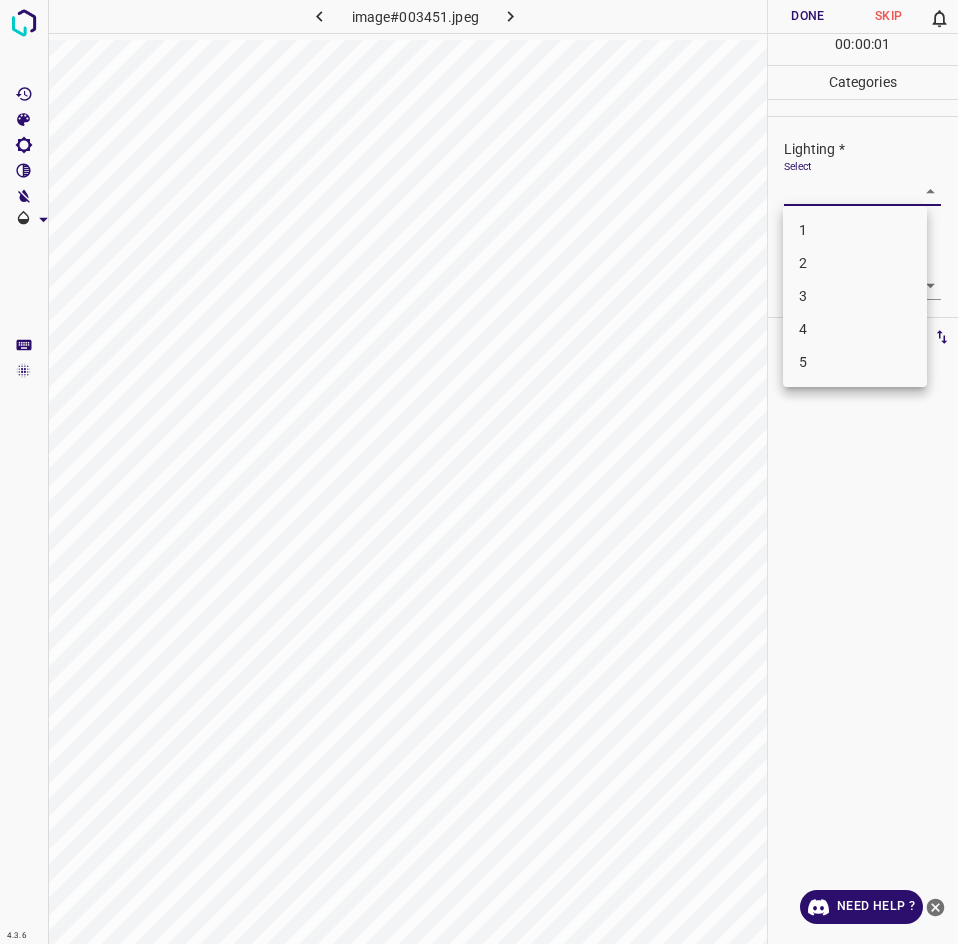 click on "2" at bounding box center (855, 263) 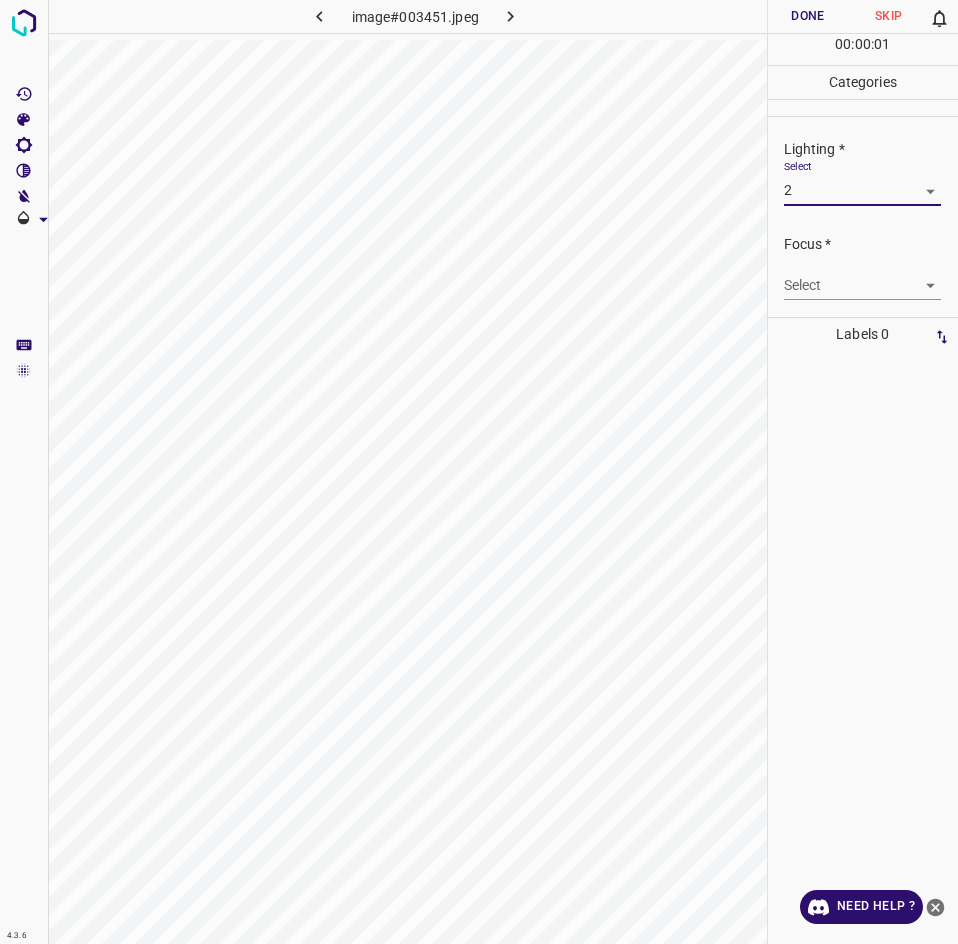 click on "4.3.6  image#003451.jpeg Done Skip 0 00   : 00   : 01   Categories Lighting *  Select 2 2 Focus *  Select ​ Overall *  Select ​ Labels   0 Categories 1 Lighting 2 Focus 3 Overall Tools Space Change between modes (Draw & Edit) I Auto labeling R Restore zoom M Zoom in N Zoom out Delete Delete selecte label Filters Z Restore filters X Saturation filter C Brightness filter V Contrast filter B Gray scale filter General O Download Need Help ? - Text - Hide - Delete" at bounding box center (479, 472) 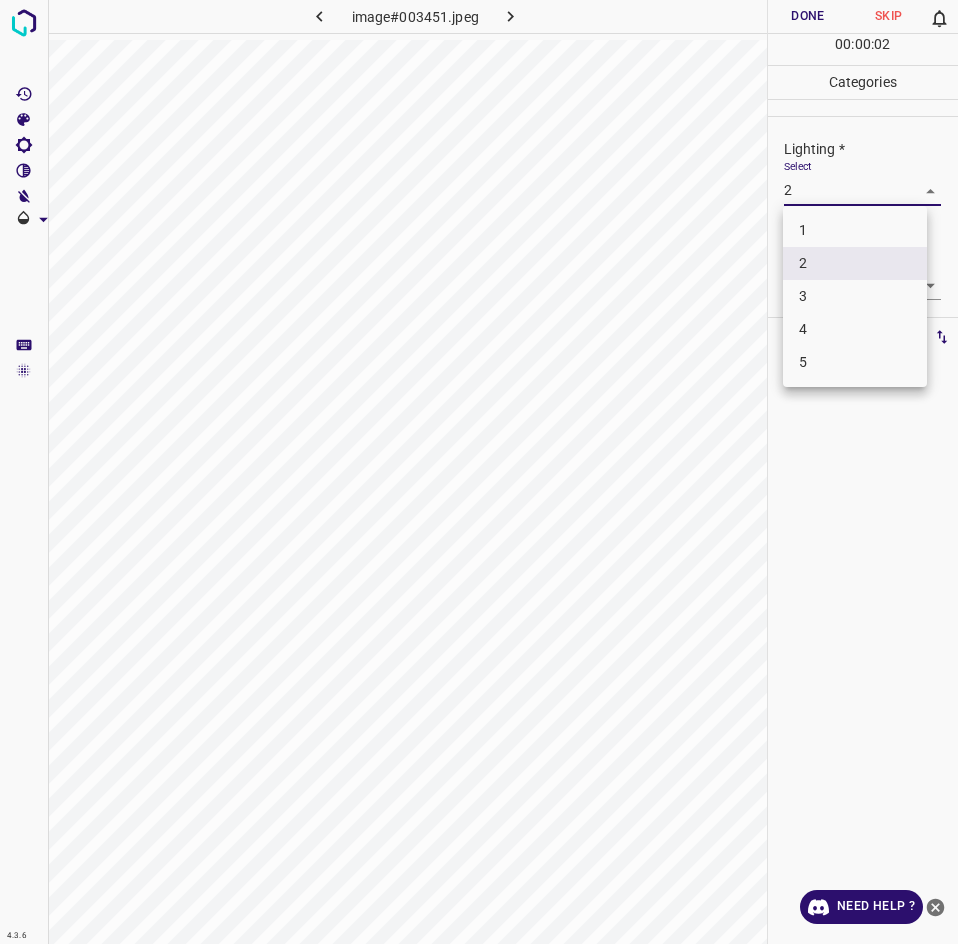 click on "3" at bounding box center [855, 296] 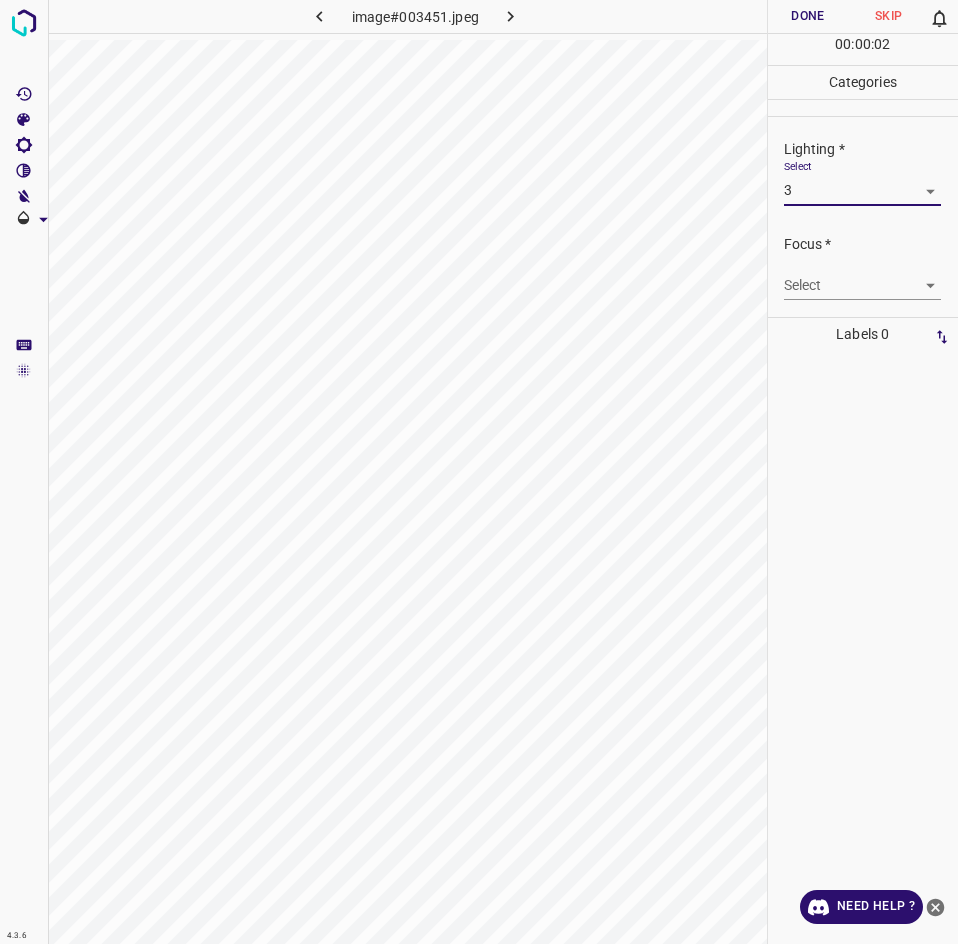 click on "4.3.6  image#003451.jpeg Done Skip 0 00   : 00   : 02   Categories Lighting *  Select 3 3 Focus *  Select ​ Overall *  Select ​ Labels   0 Categories 1 Lighting 2 Focus 3 Overall Tools Space Change between modes (Draw & Edit) I Auto labeling R Restore zoom M Zoom in N Zoom out Delete Delete selecte label Filters Z Restore filters X Saturation filter C Brightness filter V Contrast filter B Gray scale filter General O Download Need Help ? - Text - Hide - Delete" at bounding box center [479, 472] 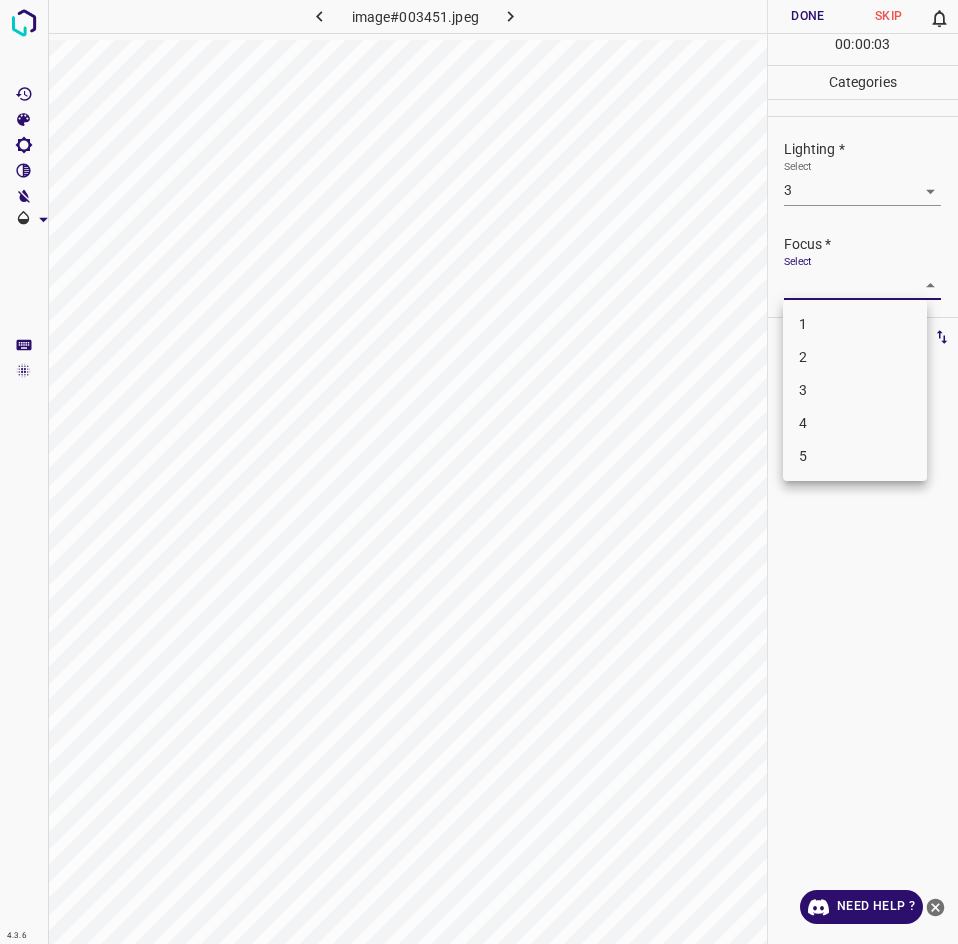 click on "2" at bounding box center (855, 357) 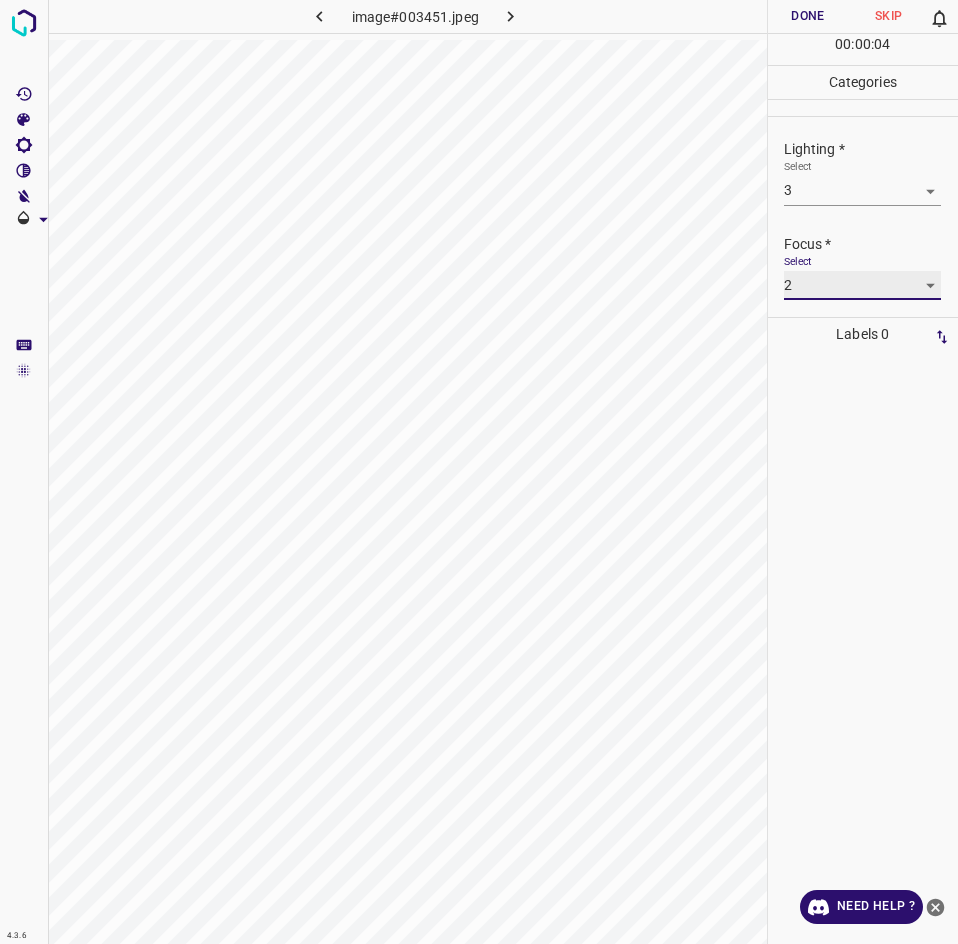 scroll, scrollTop: 83, scrollLeft: 0, axis: vertical 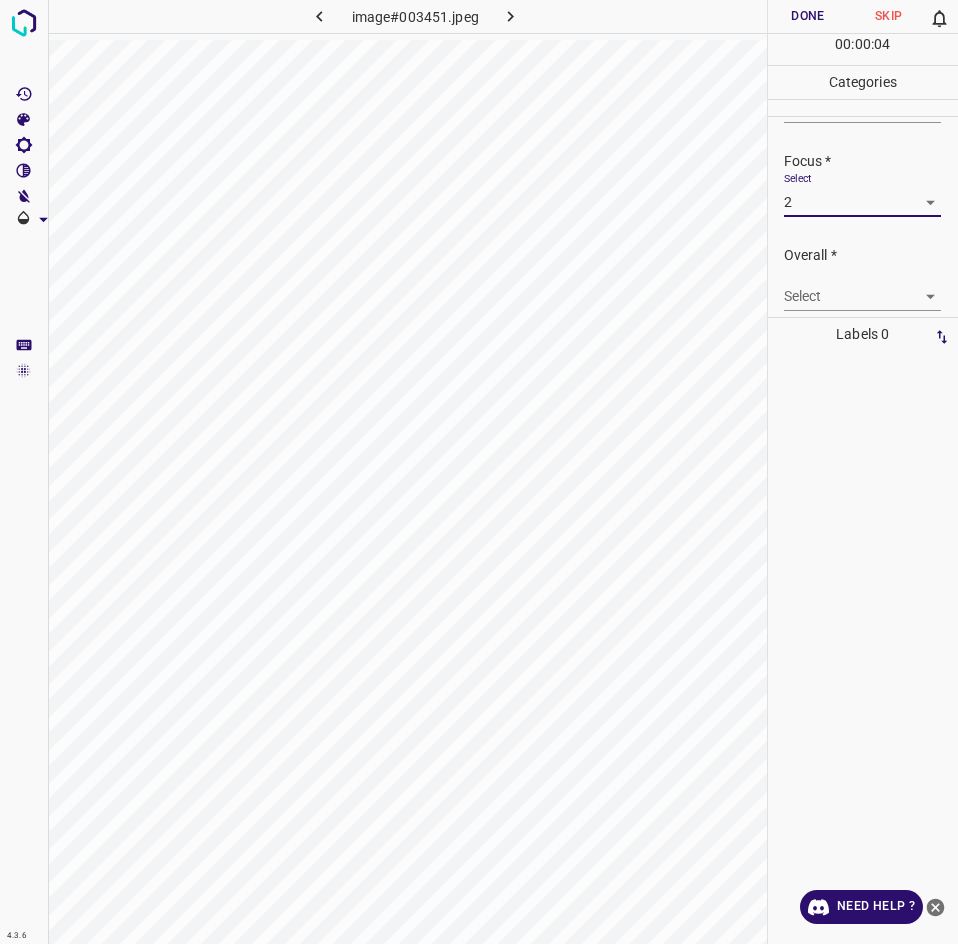 click on "Select ​" at bounding box center (862, 288) 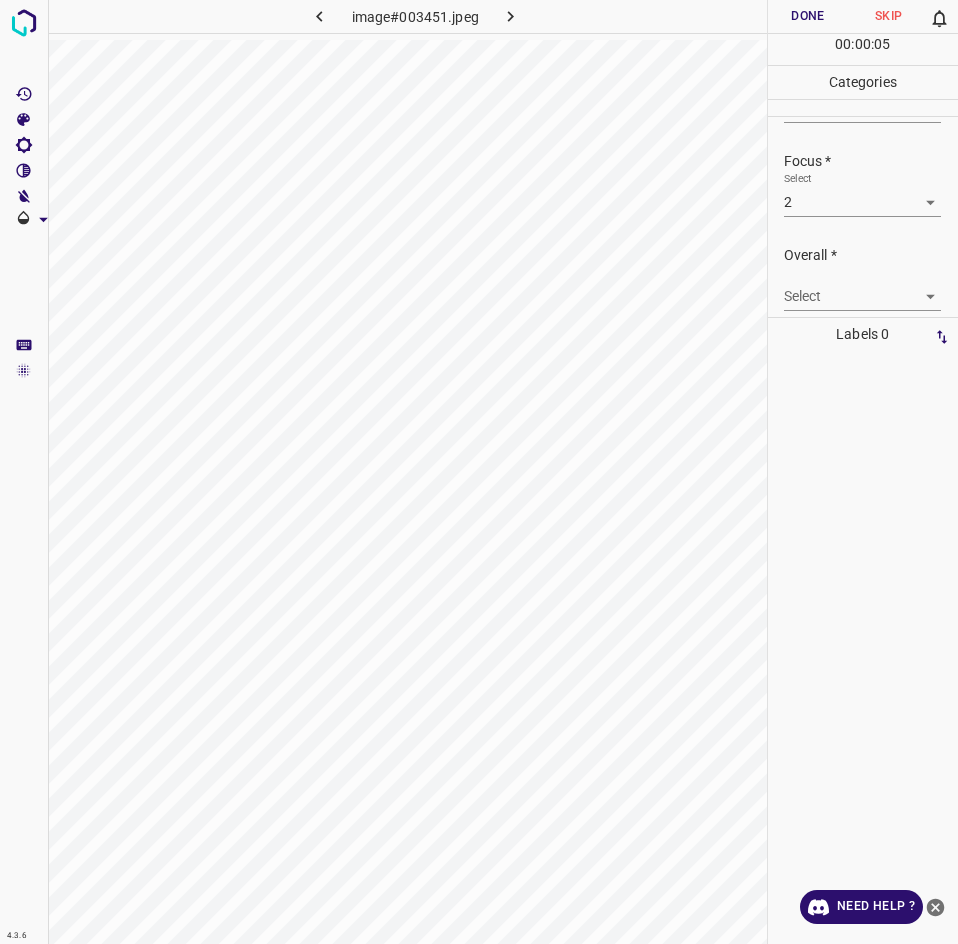 click on "4.3.6  image#003451.jpeg Done Skip 0 00   : 00   : 05   Categories Lighting *  Select 3 3 Focus *  Select 2 2 Overall *  Select ​ Labels   0 Categories 1 Lighting 2 Focus 3 Overall Tools Space Change between modes (Draw & Edit) I Auto labeling R Restore zoom M Zoom in N Zoom out Delete Delete selecte label Filters Z Restore filters X Saturation filter C Brightness filter V Contrast filter B Gray scale filter General O Download Need Help ? - Text - Hide - Delete" at bounding box center [479, 472] 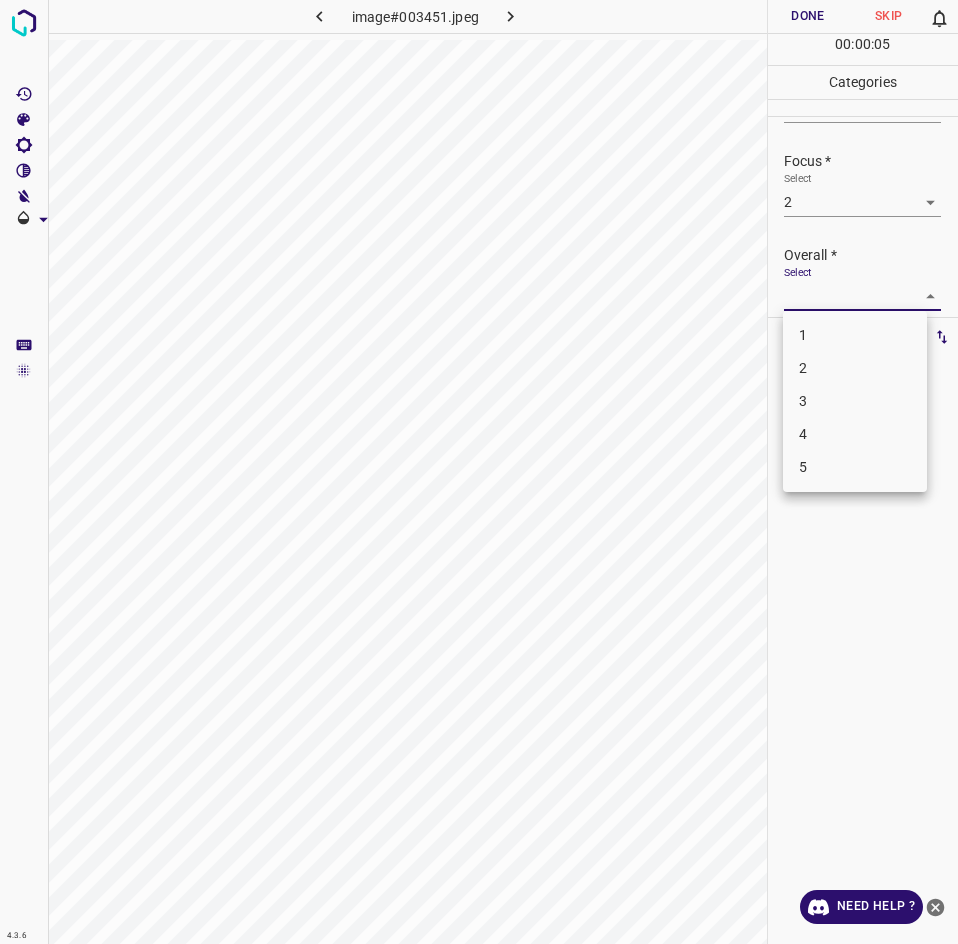 click on "2" at bounding box center (855, 368) 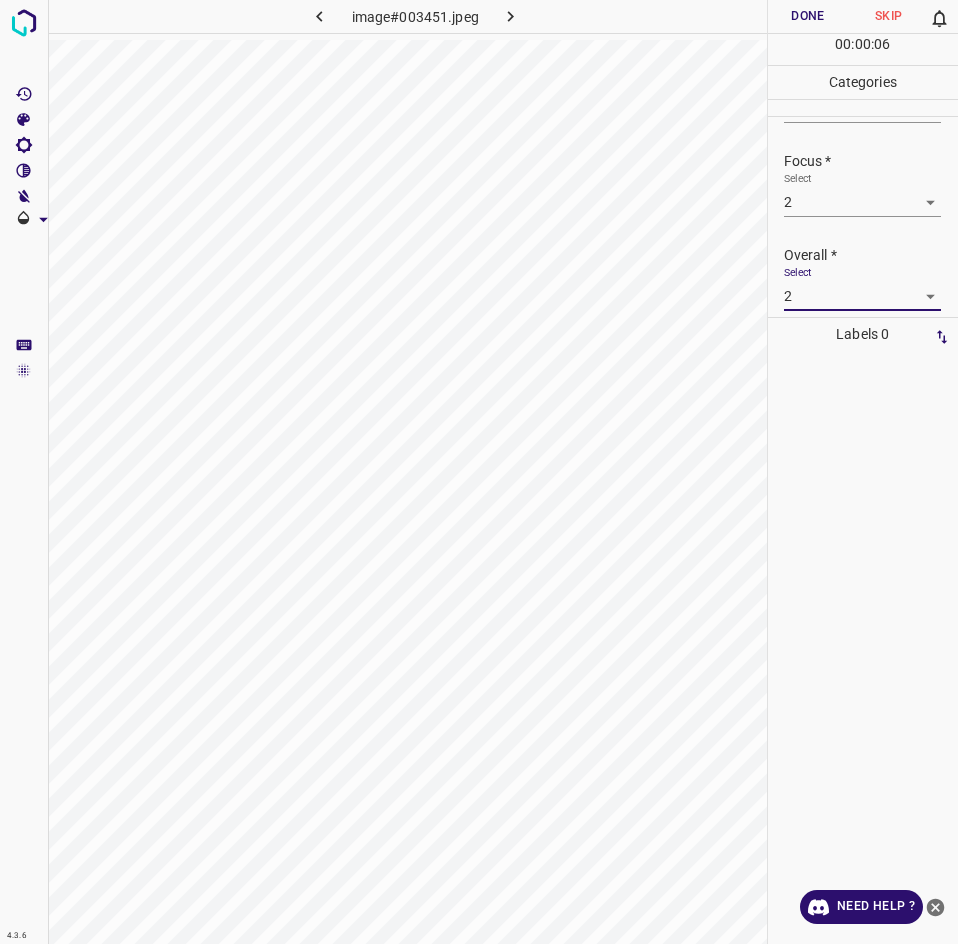 click on "Done" at bounding box center (808, 16) 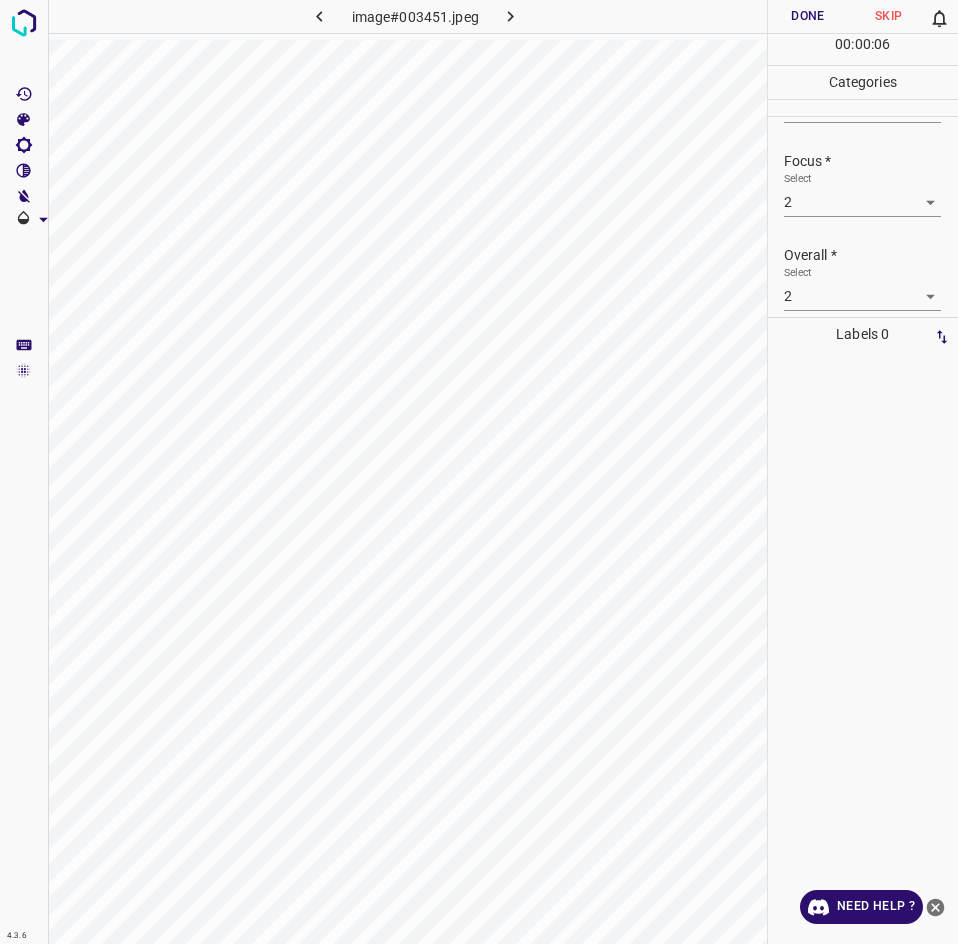 scroll, scrollTop: 83, scrollLeft: 0, axis: vertical 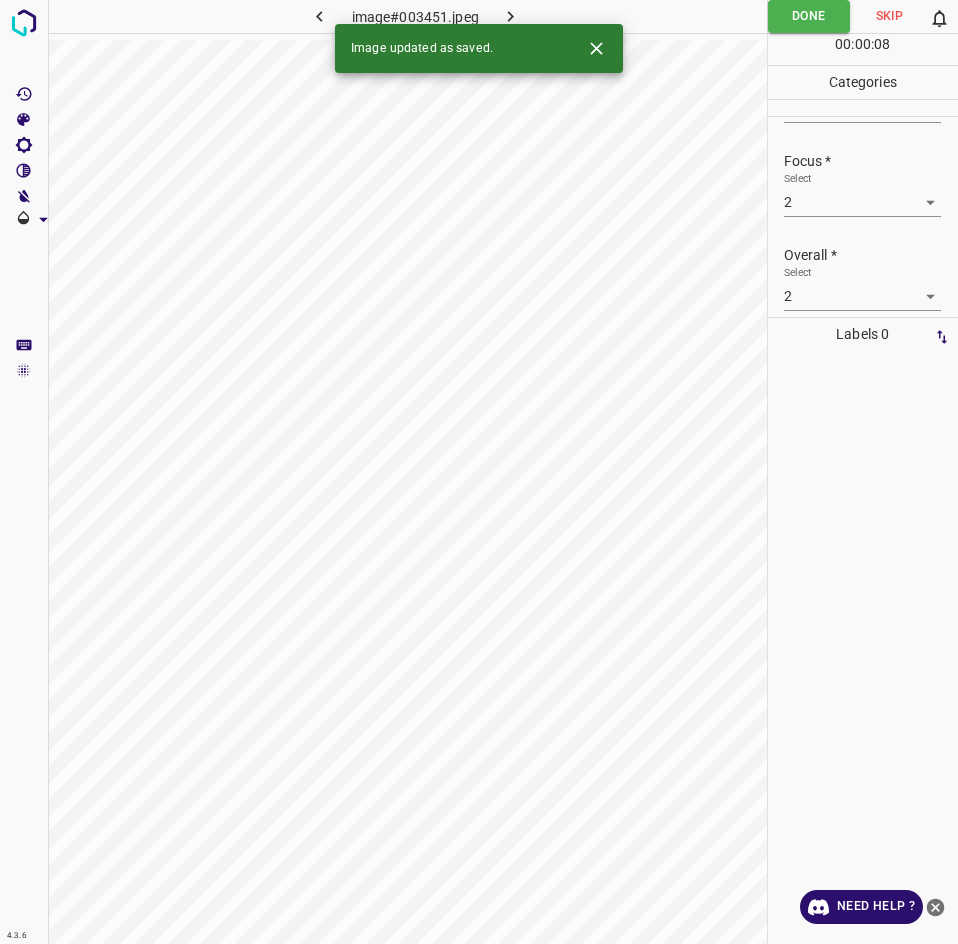 click 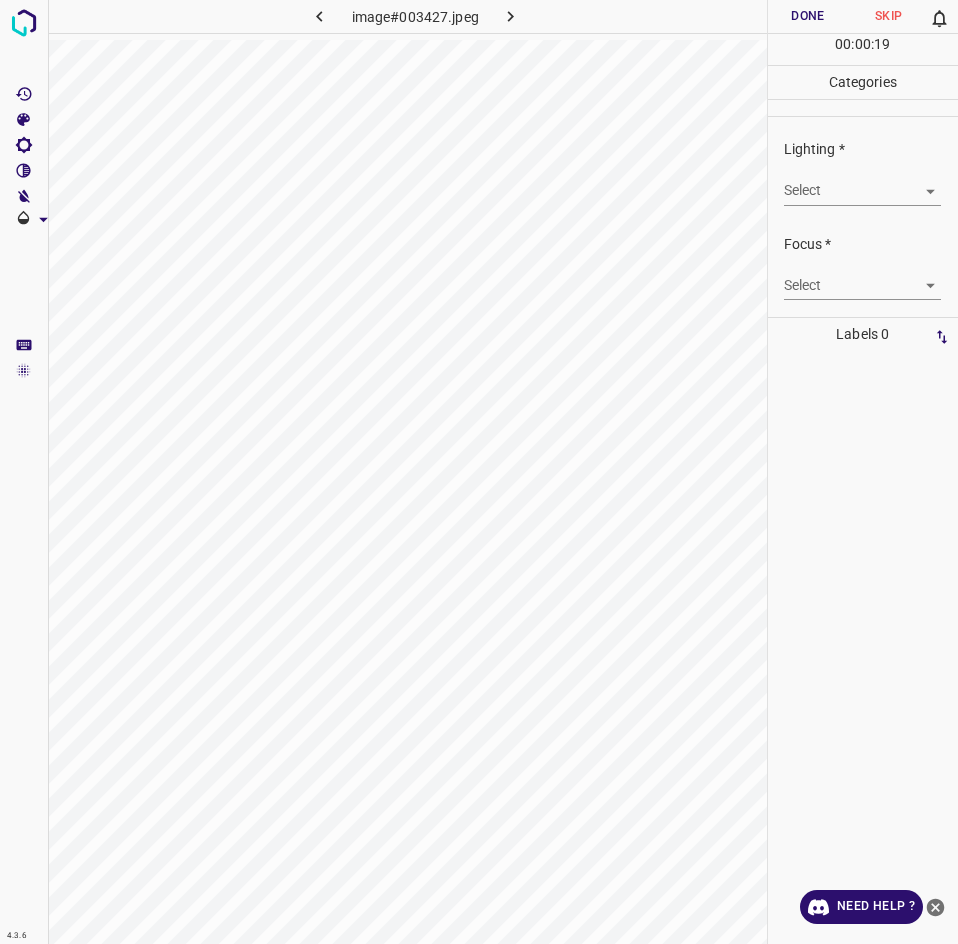 click on "4.3.6  image#003427.jpeg Done Skip 0 00   : 00   : 19   Categories Lighting *  Select ​ Focus *  Select ​ Overall *  Select ​ Labels   0 Categories 1 Lighting 2 Focus 3 Overall Tools Space Change between modes (Draw & Edit) I Auto labeling R Restore zoom M Zoom in N Zoom out Delete Delete selecte label Filters Z Restore filters X Saturation filter C Brightness filter V Contrast filter B Gray scale filter General O Download Need Help ? - Text - Hide - Delete" at bounding box center (479, 472) 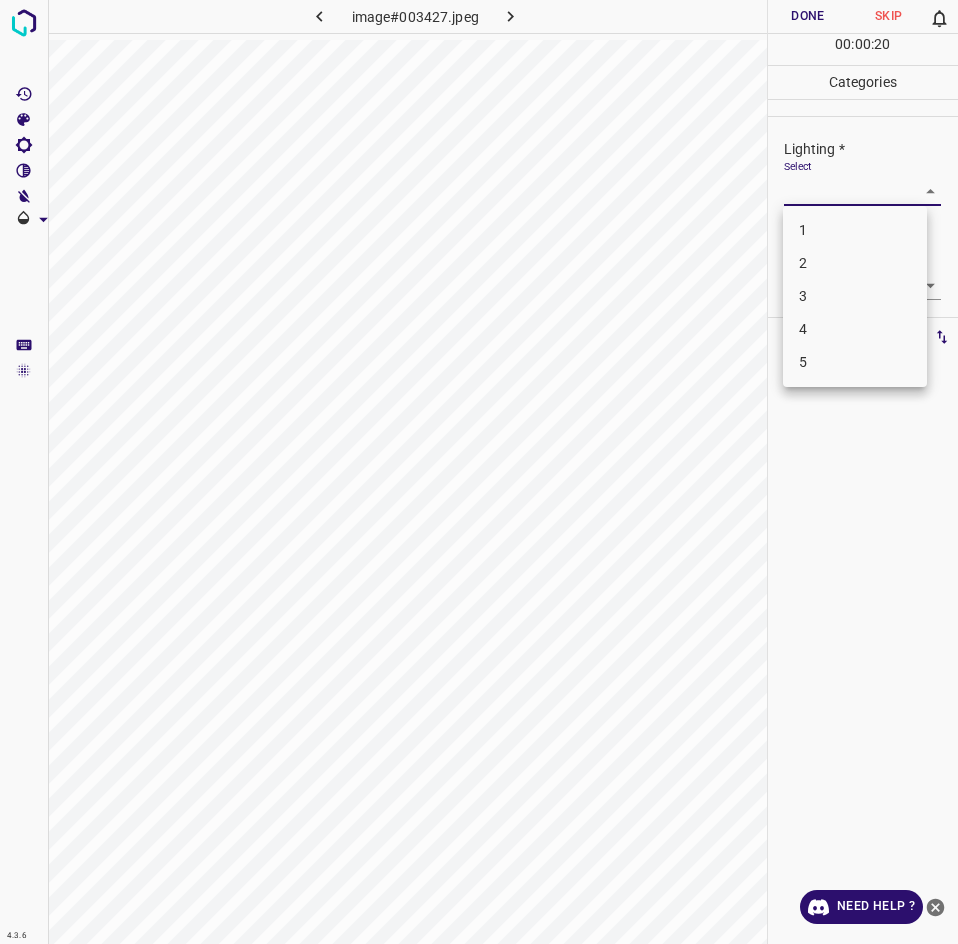 click on "3" at bounding box center [855, 296] 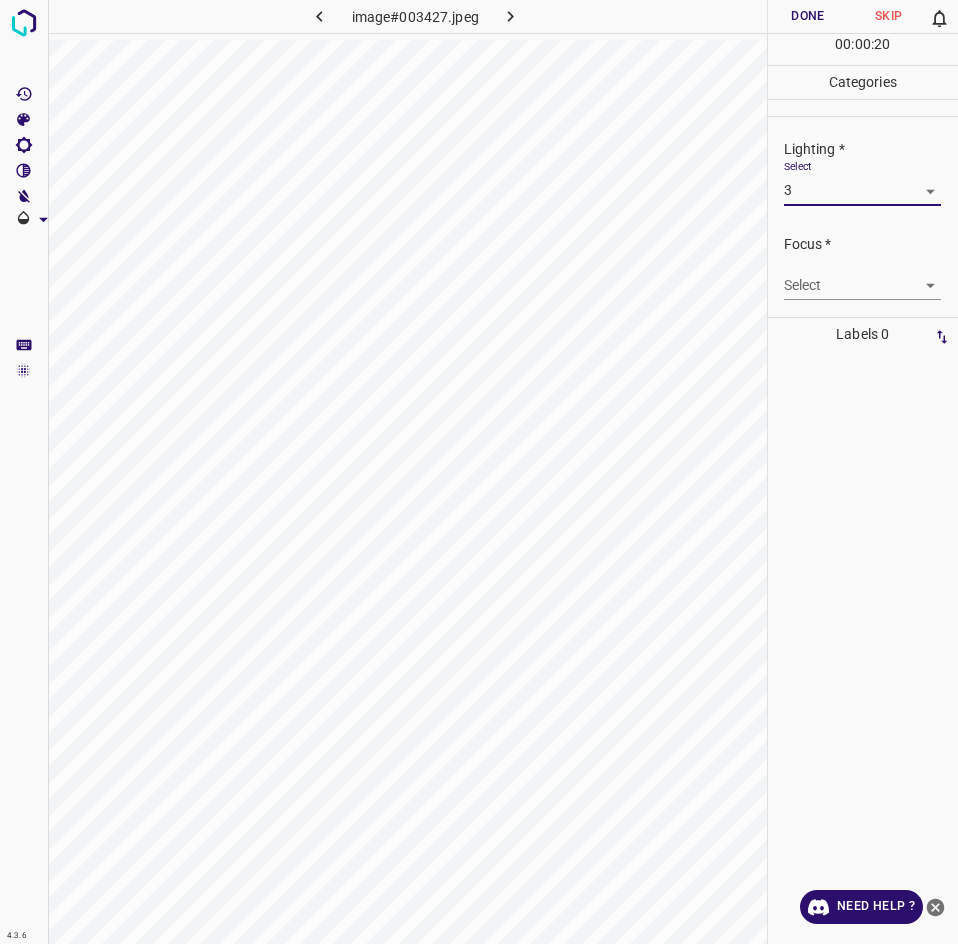 click on "4.3.6  image#003427.jpeg Done Skip 0 00   : 00   : 20   Categories Lighting *  Select 3 3 Focus *  Select ​ Overall *  Select ​ Labels   0 Categories 1 Lighting 2 Focus 3 Overall Tools Space Change between modes (Draw & Edit) I Auto labeling R Restore zoom M Zoom in N Zoom out Delete Delete selecte label Filters Z Restore filters X Saturation filter C Brightness filter V Contrast filter B Gray scale filter General O Download Need Help ? - Text - Hide - Delete 1 2 3 4 5" at bounding box center (479, 472) 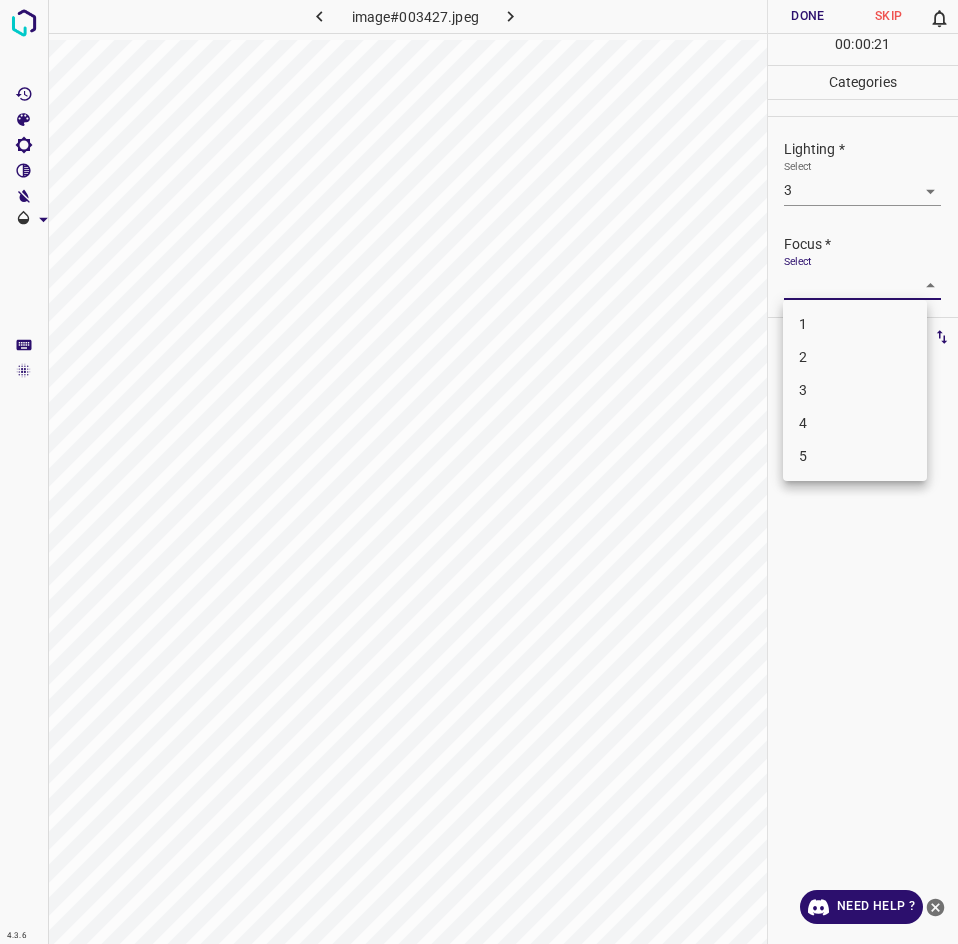 click on "3" at bounding box center [855, 390] 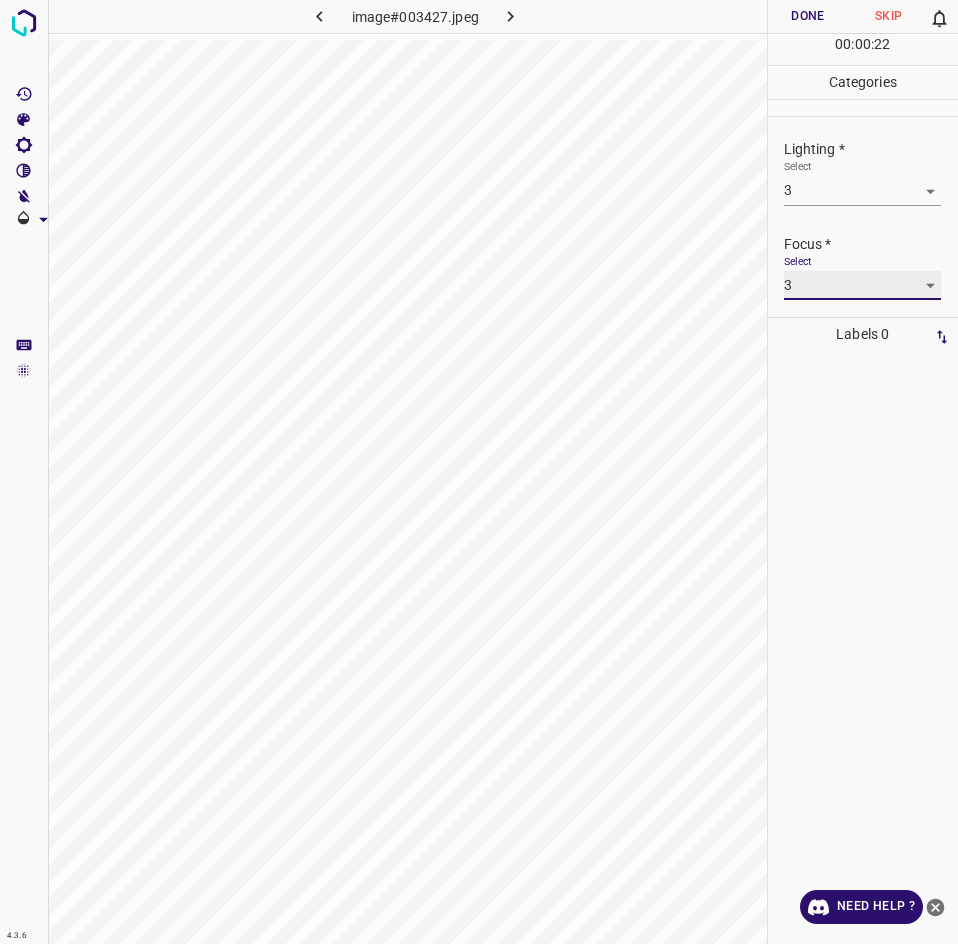 scroll, scrollTop: 98, scrollLeft: 0, axis: vertical 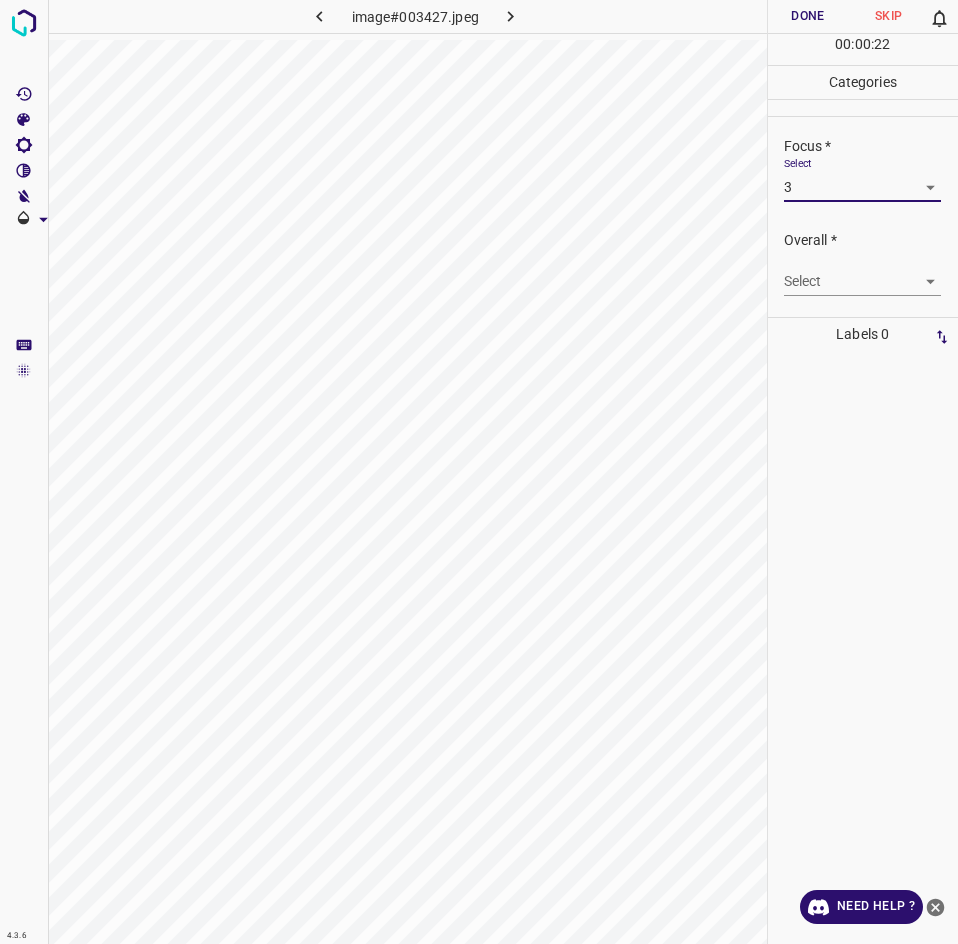 click on "4.3.6  image#003427.jpeg Done Skip 0 00   : 00   : 22   Categories Lighting *  Select 3 3 Focus *  Select 3 3 Overall *  Select ​ Labels   0 Categories 1 Lighting 2 Focus 3 Overall Tools Space Change between modes (Draw & Edit) I Auto labeling R Restore zoom M Zoom in N Zoom out Delete Delete selecte label Filters Z Restore filters X Saturation filter C Brightness filter V Contrast filter B Gray scale filter General O Download Need Help ? - Text - Hide - Delete" at bounding box center [479, 472] 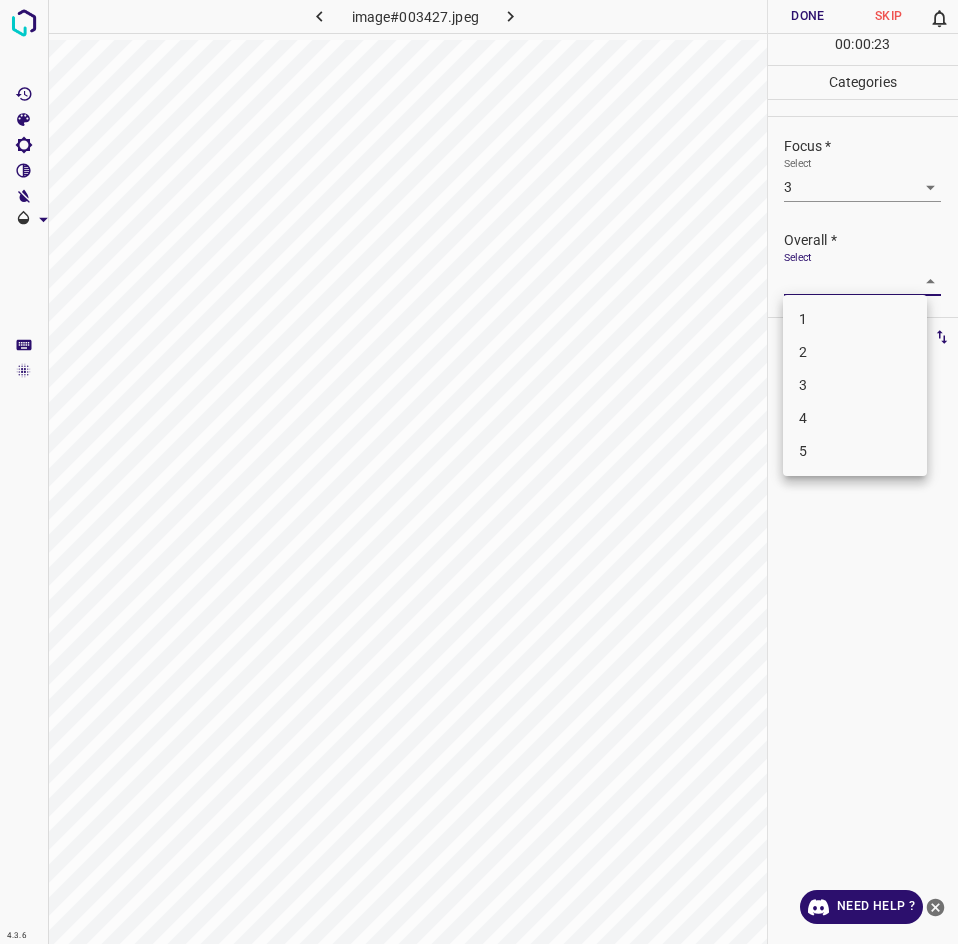 click on "3" at bounding box center (855, 385) 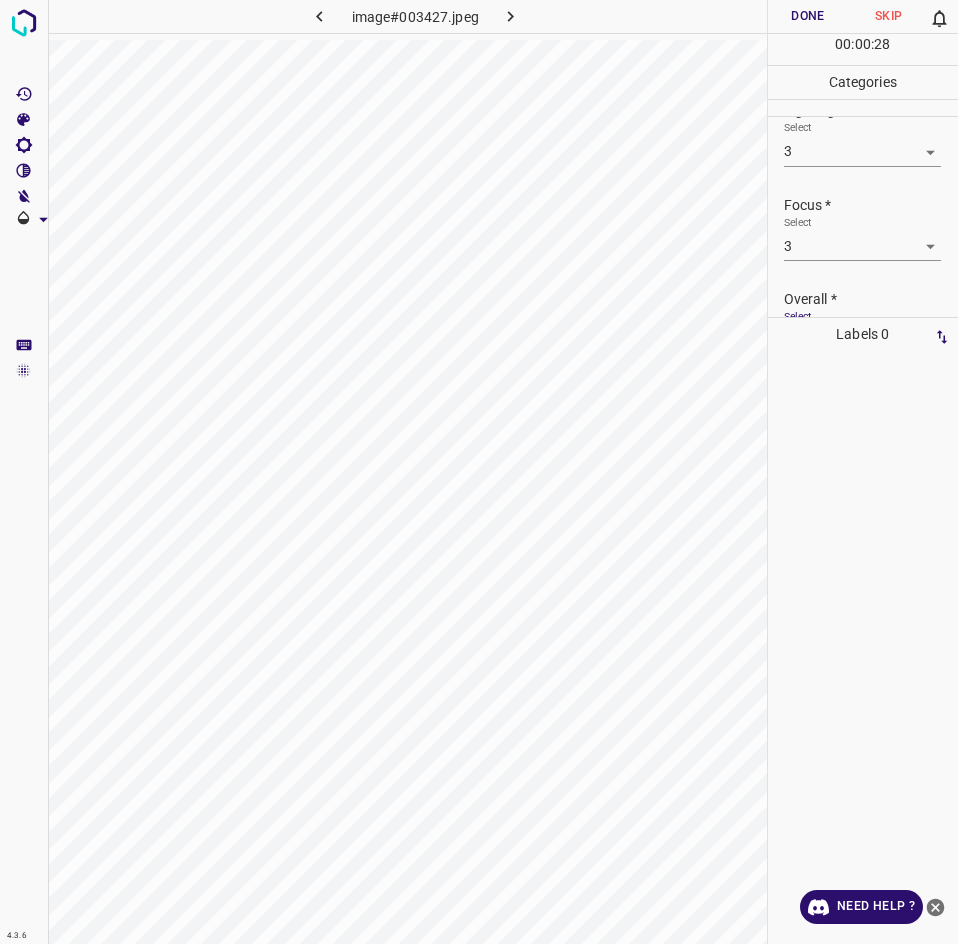 scroll, scrollTop: 0, scrollLeft: 0, axis: both 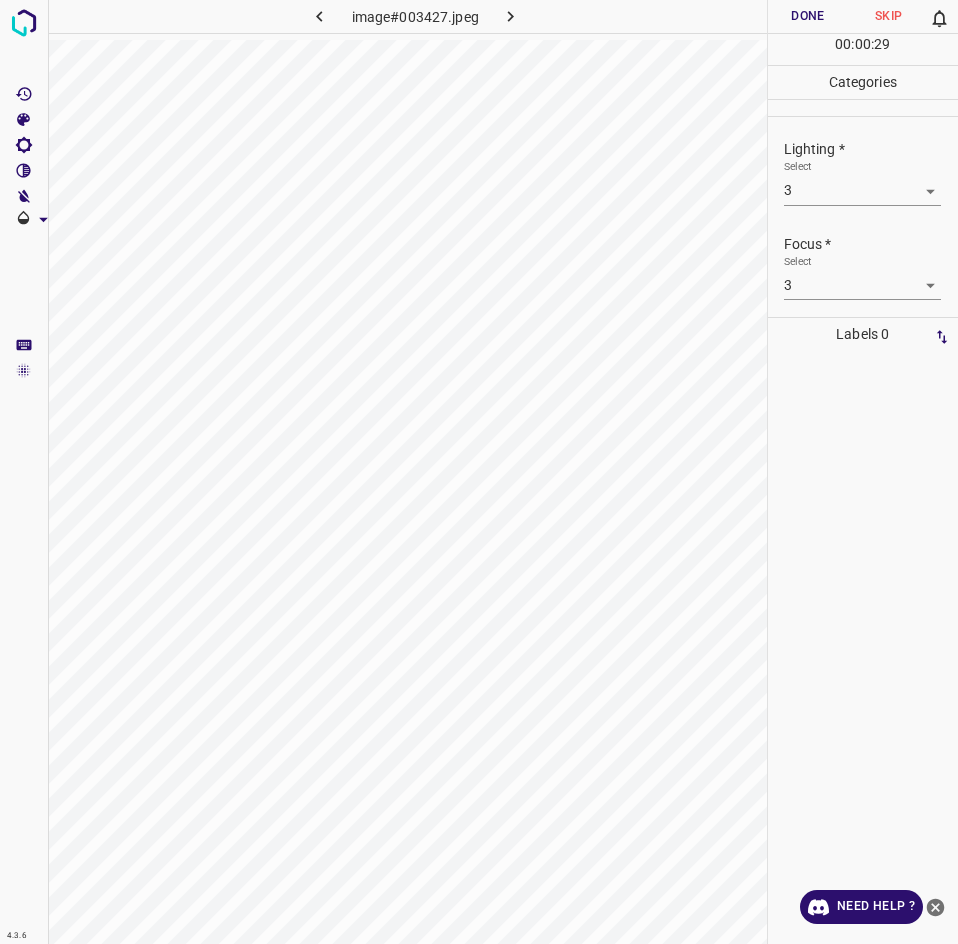 click on "Done" at bounding box center [808, 16] 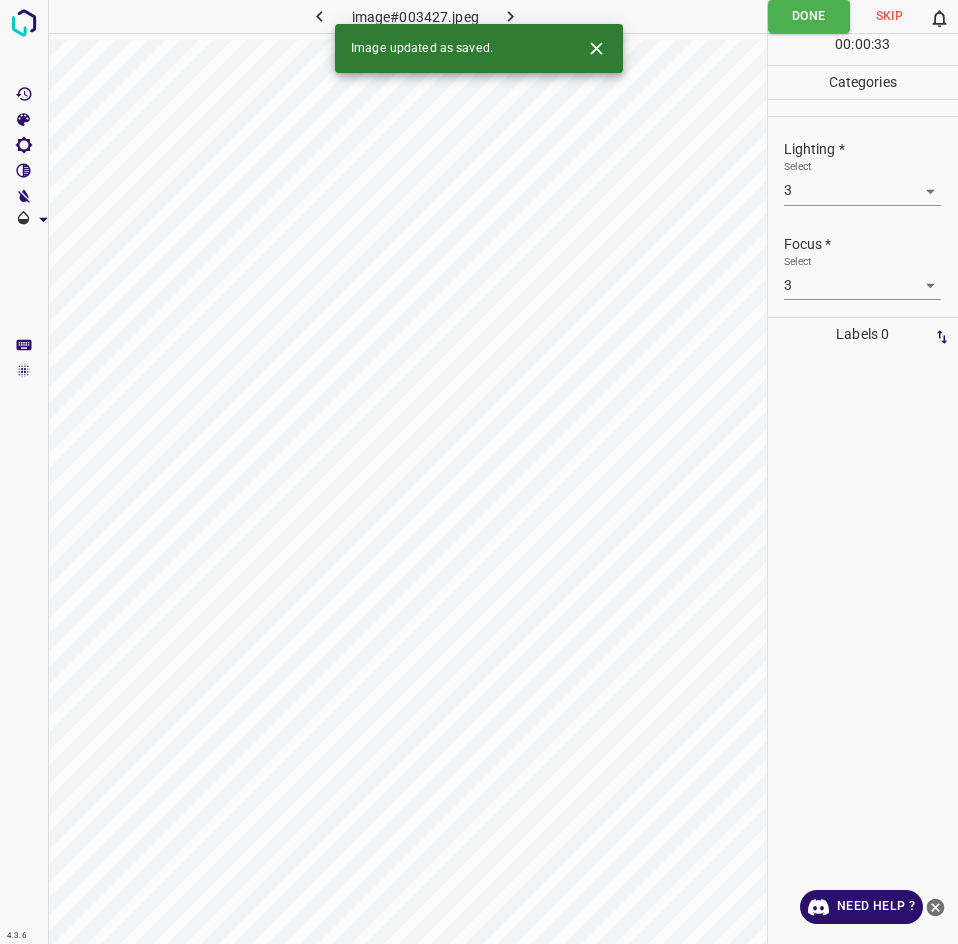 click 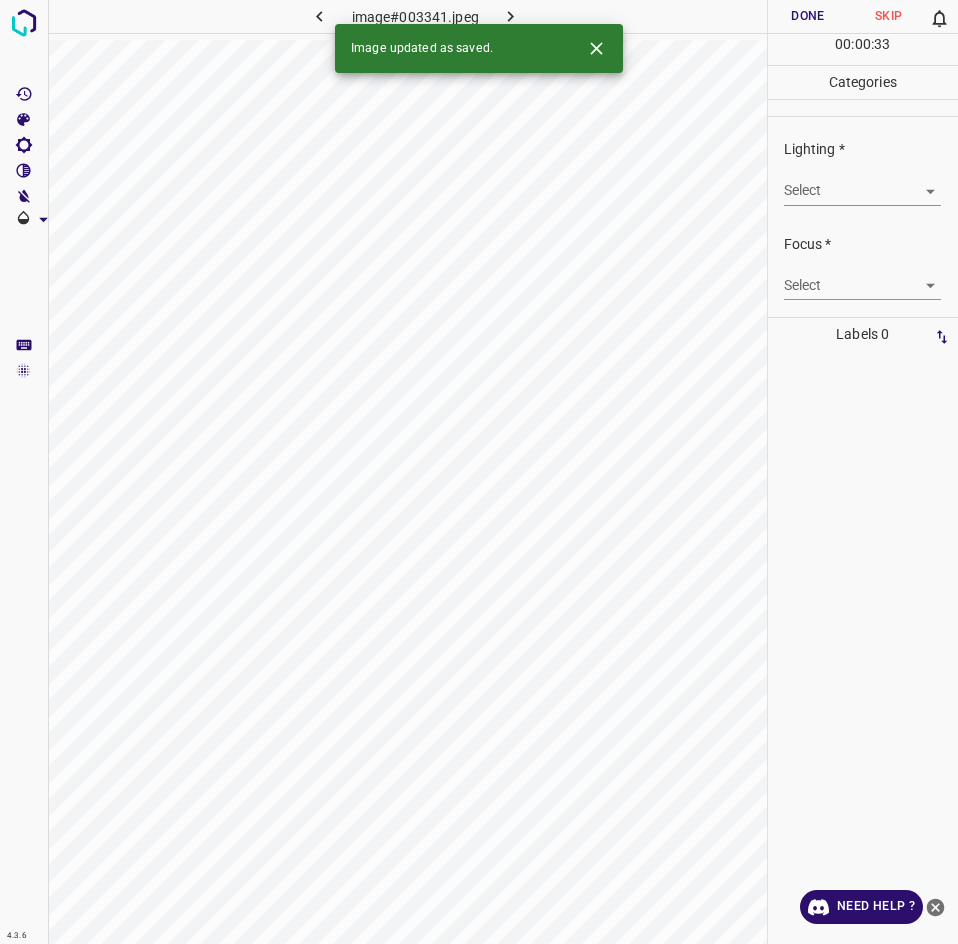 click on "4.3.6  image#003341.jpeg Done Skip 0 00   : 00   : 33   Categories Lighting *  Select ​ Focus *  Select ​ Overall *  Select ​ Labels   0 Categories 1 Lighting 2 Focus 3 Overall Tools Space Change between modes (Draw & Edit) I Auto labeling R Restore zoom M Zoom in N Zoom out Delete Delete selecte label Filters Z Restore filters X Saturation filter C Brightness filter V Contrast filter B Gray scale filter General O Download Image updated as saved. Need Help ? - Text - Hide - Delete" at bounding box center (479, 472) 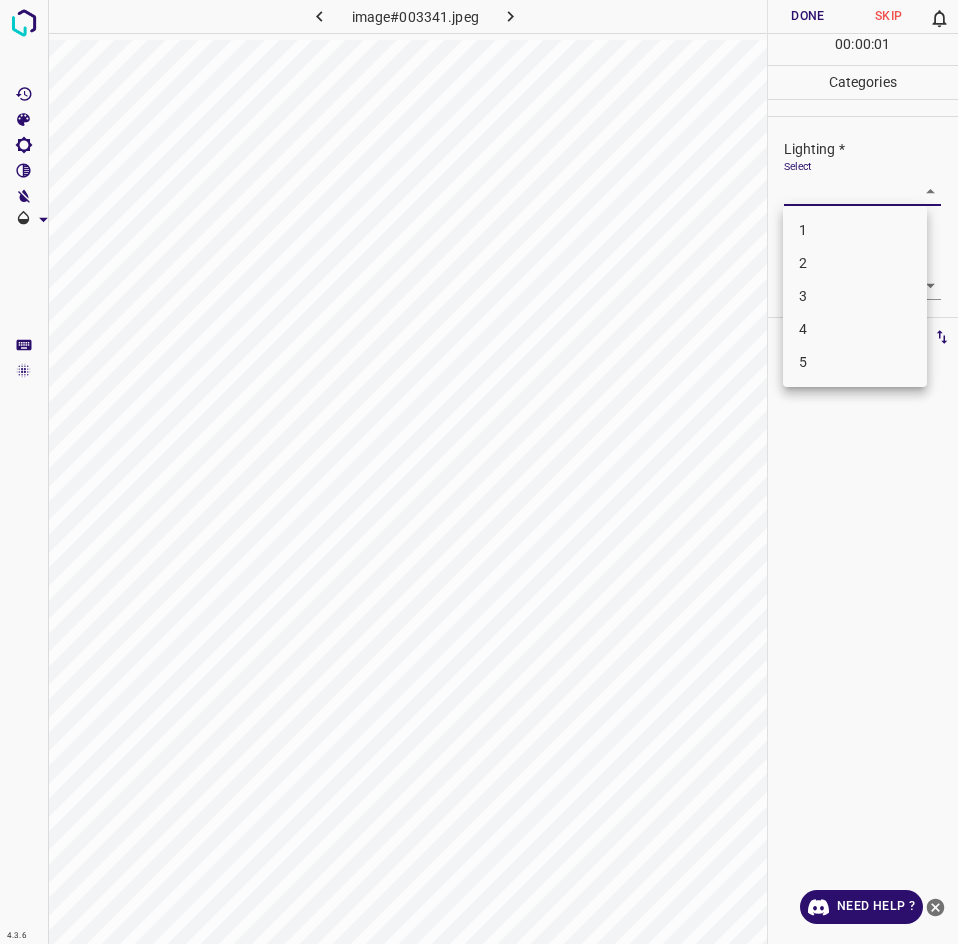 click on "3" at bounding box center (855, 296) 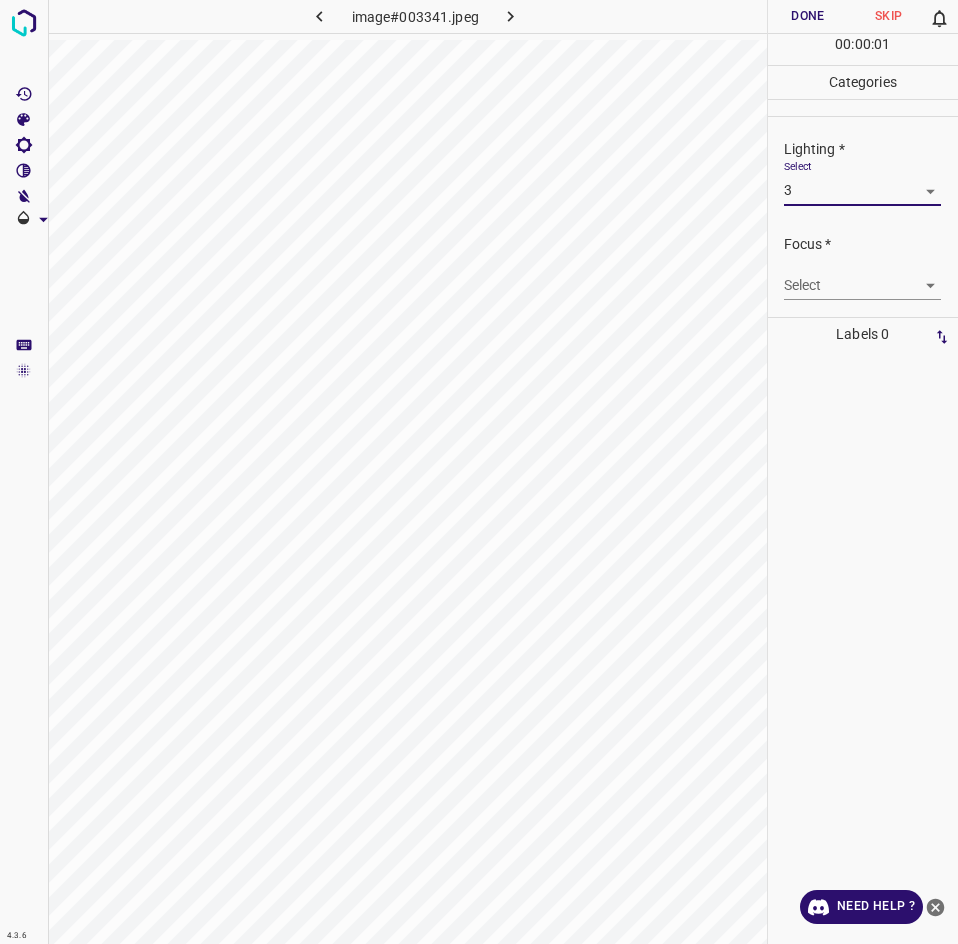 click on "4.3.6  image#003341.jpeg Done Skip 0 00   : 00   : 01   Categories Lighting *  Select 3 3 Focus *  Select ​ Overall *  Select ​ Labels   0 Categories 1 Lighting 2 Focus 3 Overall Tools Space Change between modes (Draw & Edit) I Auto labeling R Restore zoom M Zoom in N Zoom out Delete Delete selecte label Filters Z Restore filters X Saturation filter C Brightness filter V Contrast filter B Gray scale filter General O Download Need Help ? - Text - Hide - Delete 1 2 3 4 5" at bounding box center [479, 472] 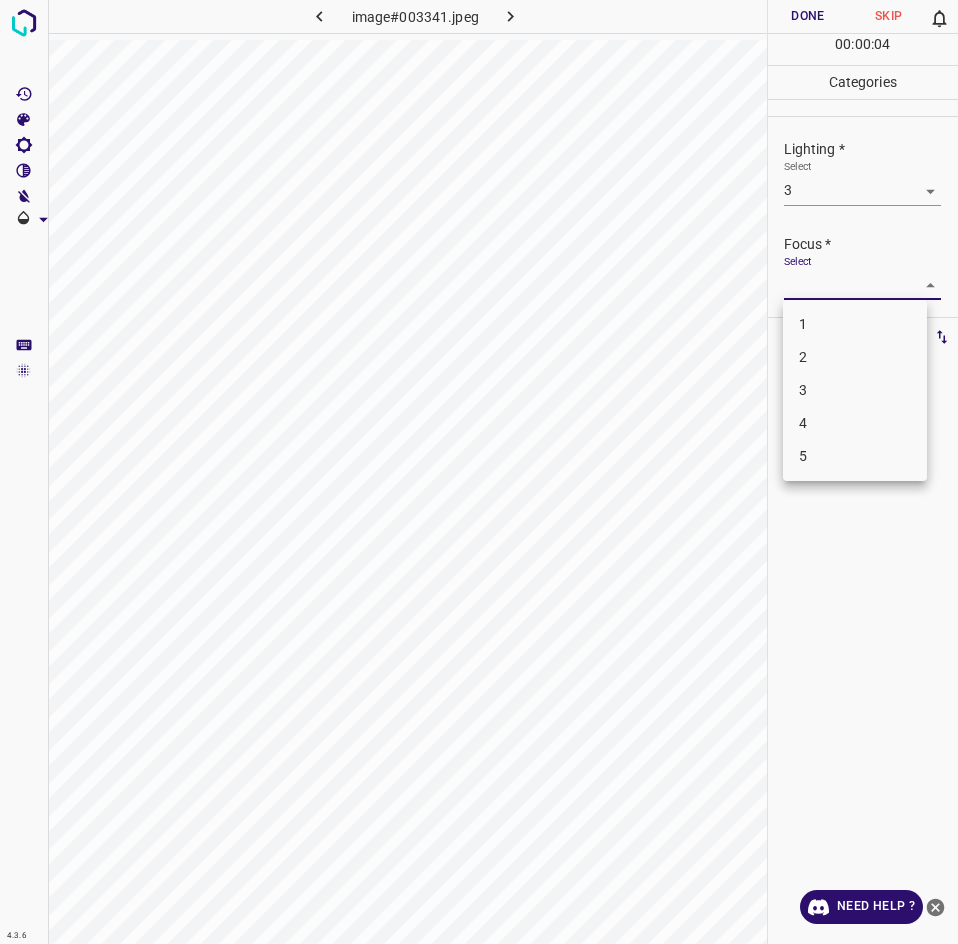click on "3" at bounding box center (855, 390) 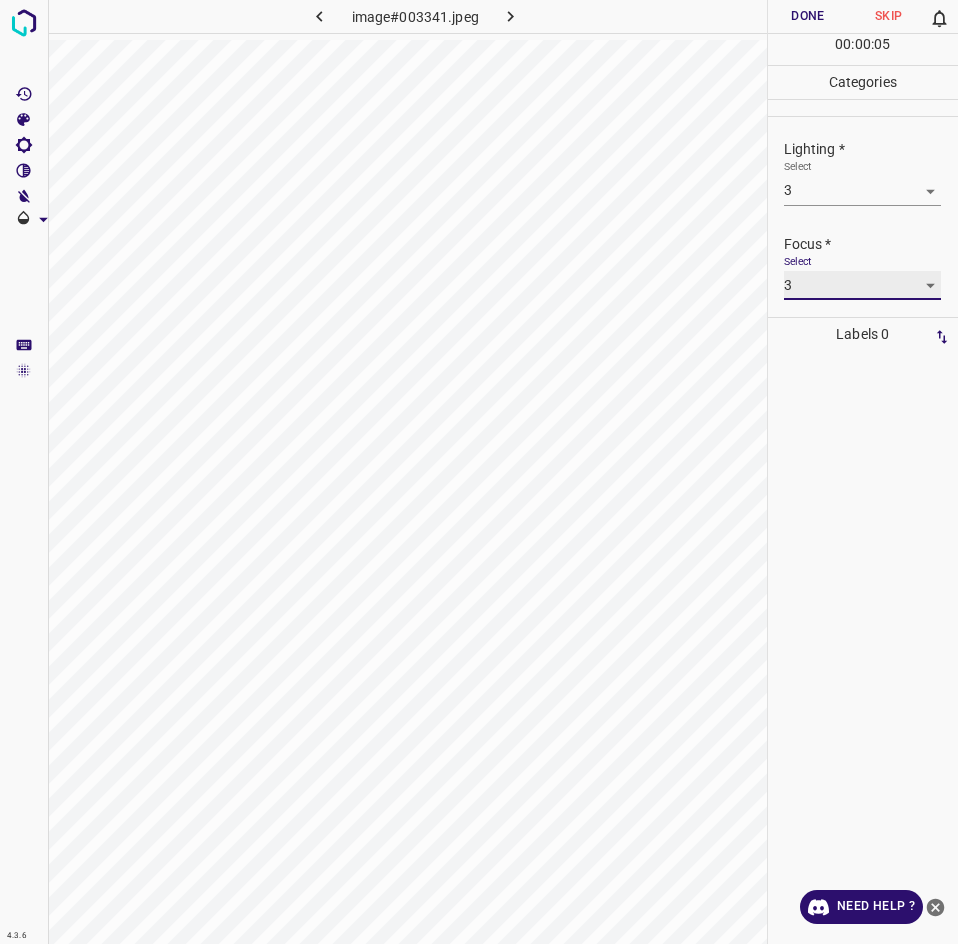 scroll, scrollTop: 98, scrollLeft: 0, axis: vertical 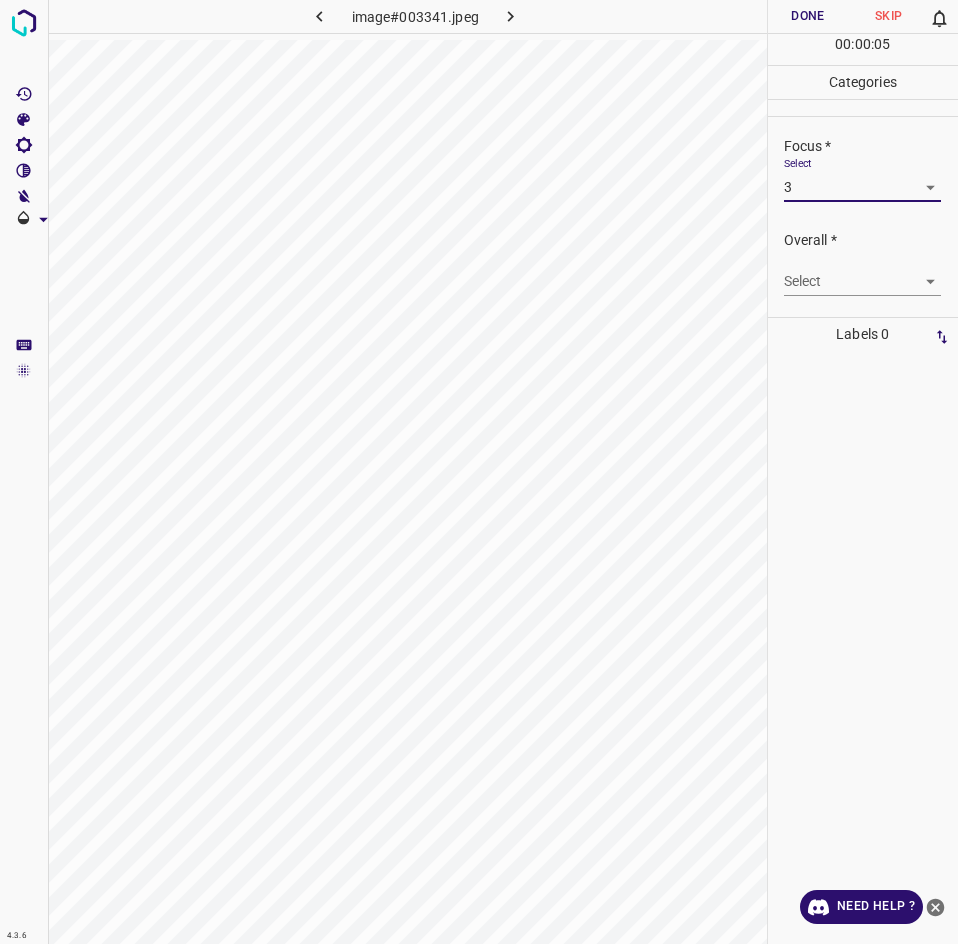 click on "4.3.6  image#003341.jpeg Done Skip 0 00   : 00   : 05   Categories Lighting *  Select 3 3 Focus *  Select 3 3 Overall *  Select ​ Labels   0 Categories 1 Lighting 2 Focus 3 Overall Tools Space Change between modes (Draw & Edit) I Auto labeling R Restore zoom M Zoom in N Zoom out Delete Delete selecte label Filters Z Restore filters X Saturation filter C Brightness filter V Contrast filter B Gray scale filter General O Download Need Help ? - Text - Hide - Delete" at bounding box center [479, 472] 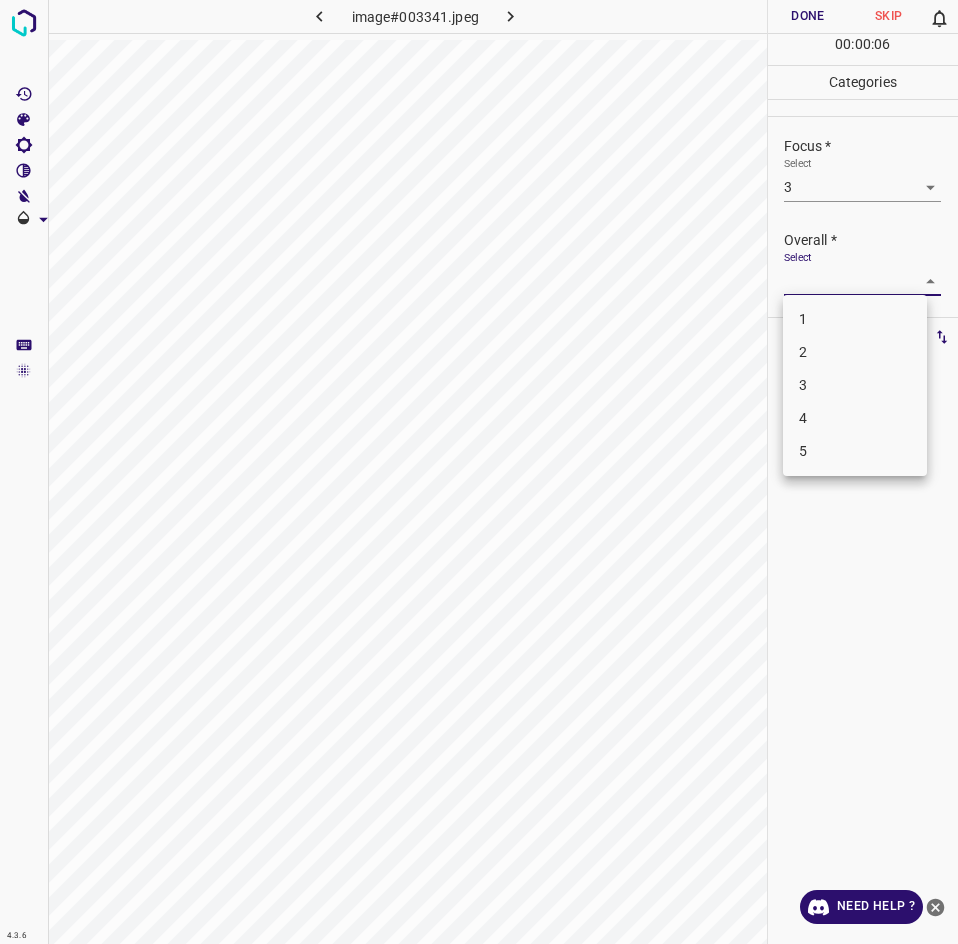 click on "3" at bounding box center (855, 385) 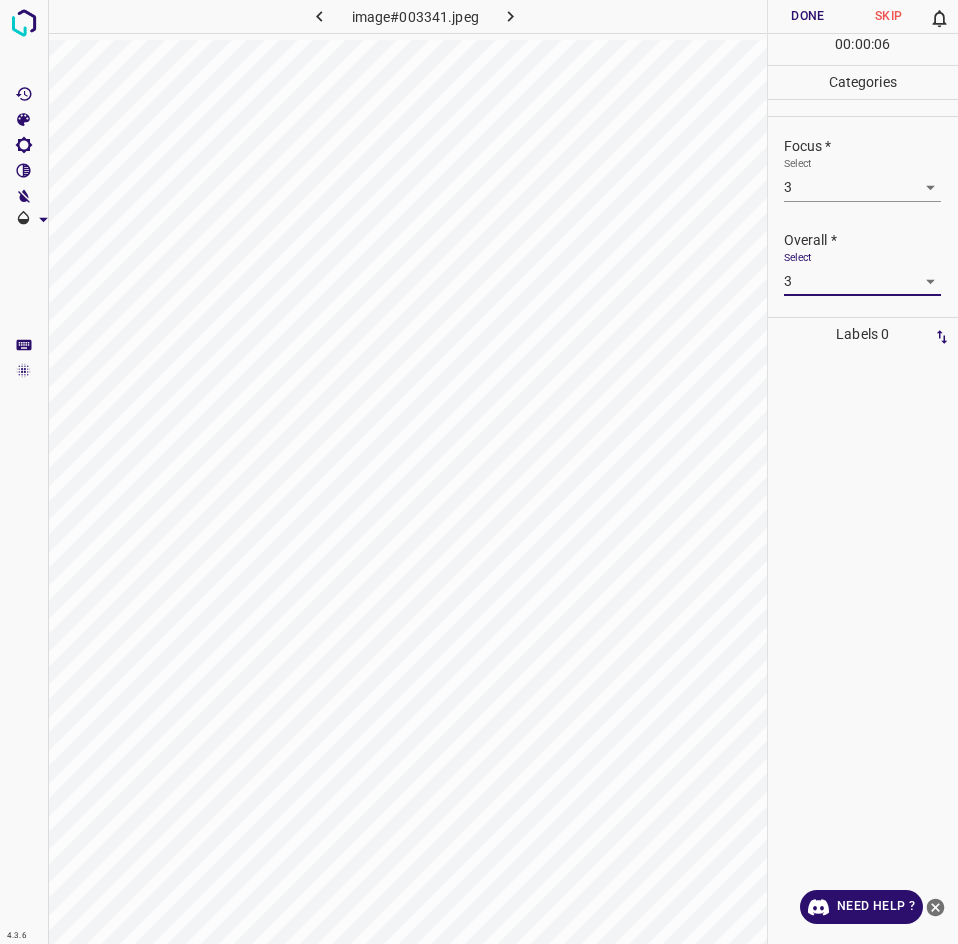 click on "Done" at bounding box center [808, 16] 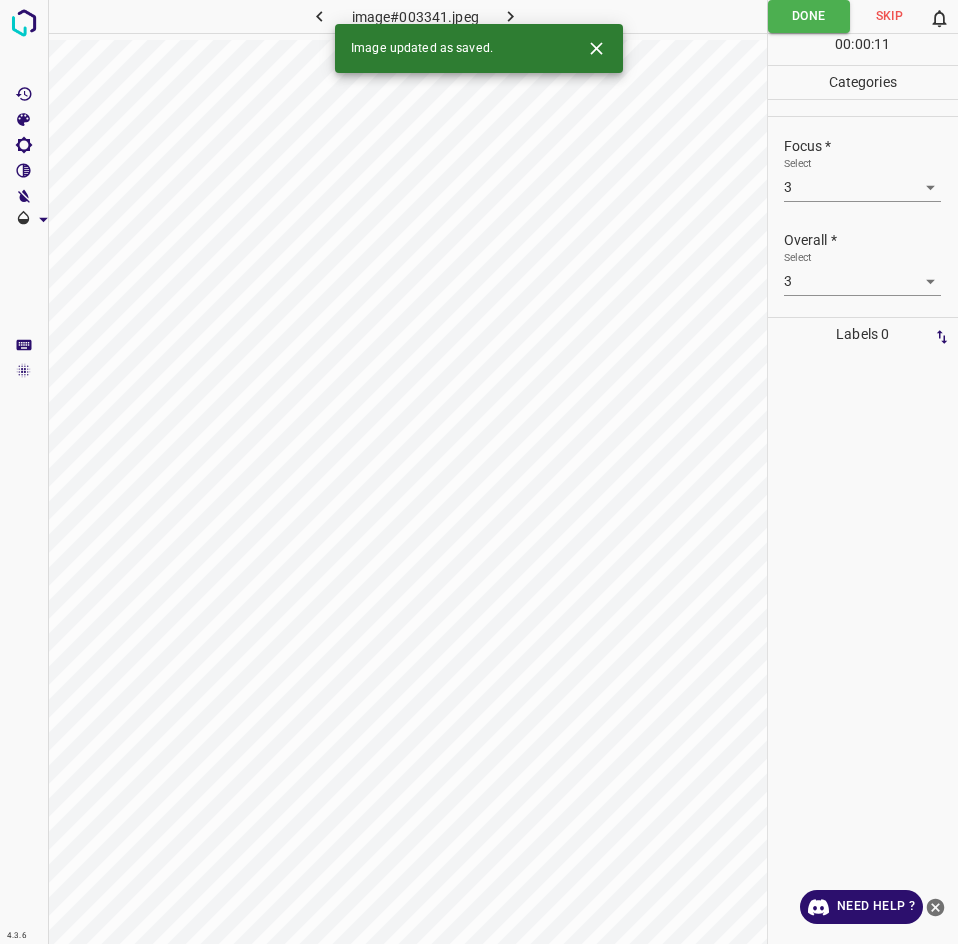 click at bounding box center [511, 16] 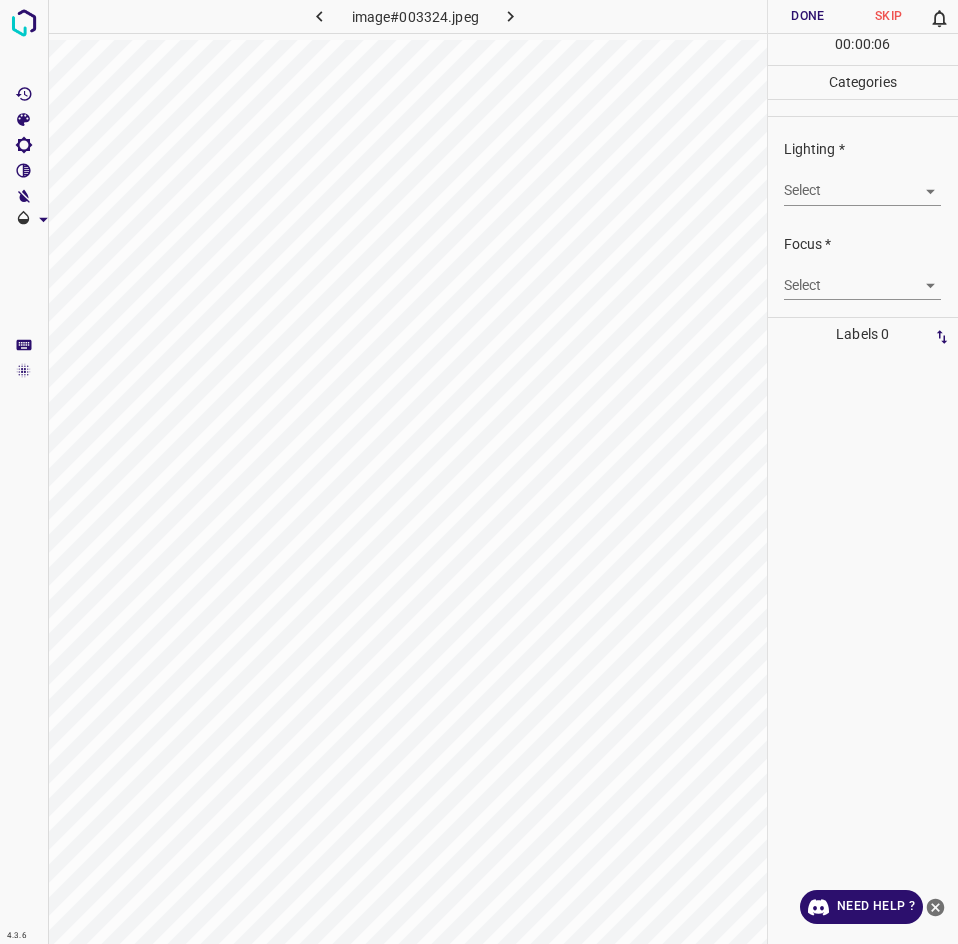 click on "4.3.6  image#003324.jpeg Done Skip 0 00   : 00   : 06   Categories Lighting *  Select ​ Focus *  Select ​ Overall *  Select ​ Labels   0 Categories 1 Lighting 2 Focus 3 Overall Tools Space Change between modes (Draw & Edit) I Auto labeling R Restore zoom M Zoom in N Zoom out Delete Delete selecte label Filters Z Restore filters X Saturation filter C Brightness filter V Contrast filter B Gray scale filter General O Download Need Help ? - Text - Hide - Delete" at bounding box center [479, 472] 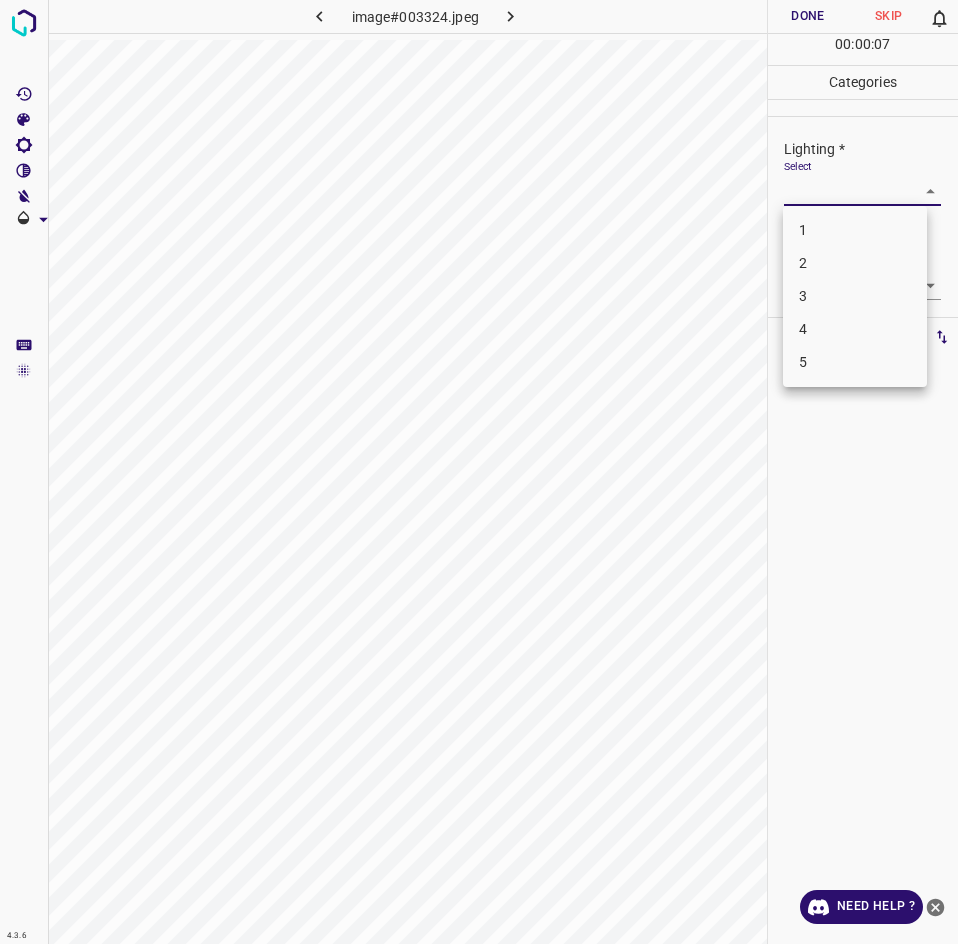 click on "2" at bounding box center (855, 263) 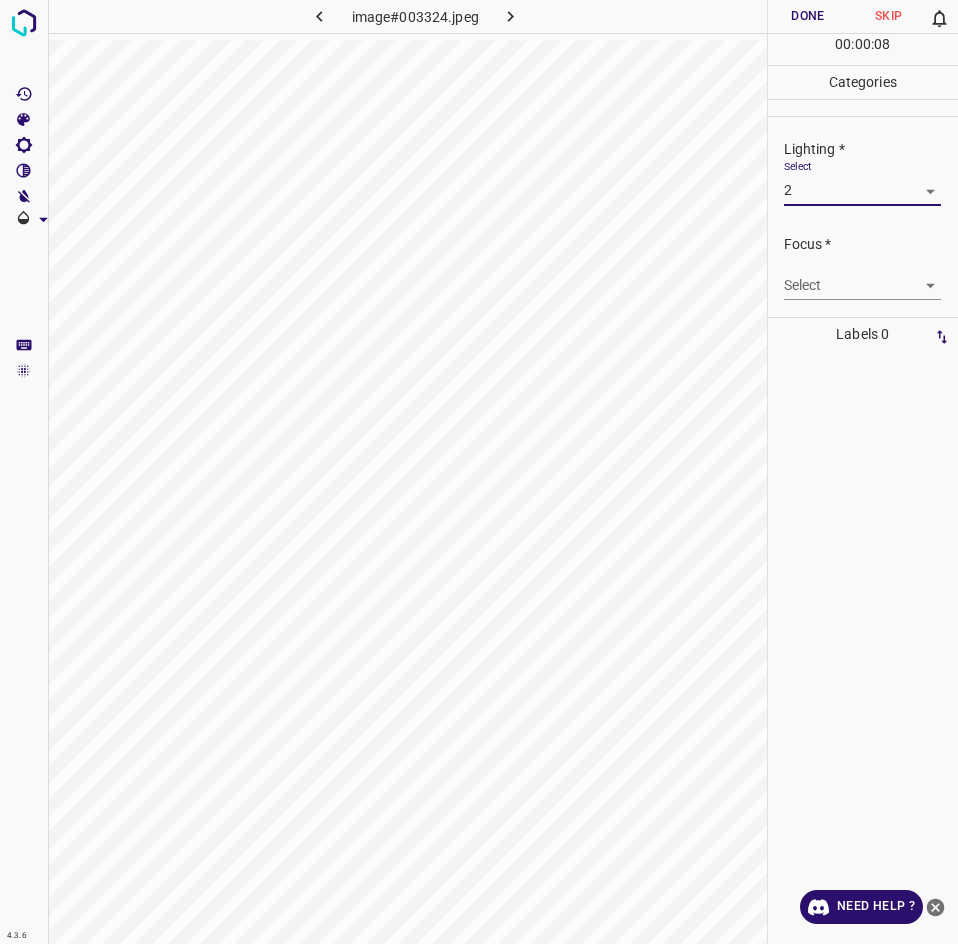 click on "4.3.6  image#003324.jpeg Done Skip 0 00   : 00   : 08   Categories Lighting *  Select 2 2 Focus *  Select ​ Overall *  Select ​ Labels   0 Categories 1 Lighting 2 Focus 3 Overall Tools Space Change between modes (Draw & Edit) I Auto labeling R Restore zoom M Zoom in N Zoom out Delete Delete selecte label Filters Z Restore filters X Saturation filter C Brightness filter V Contrast filter B Gray scale filter General O Download Need Help ? - Text - Hide - Delete" at bounding box center [479, 472] 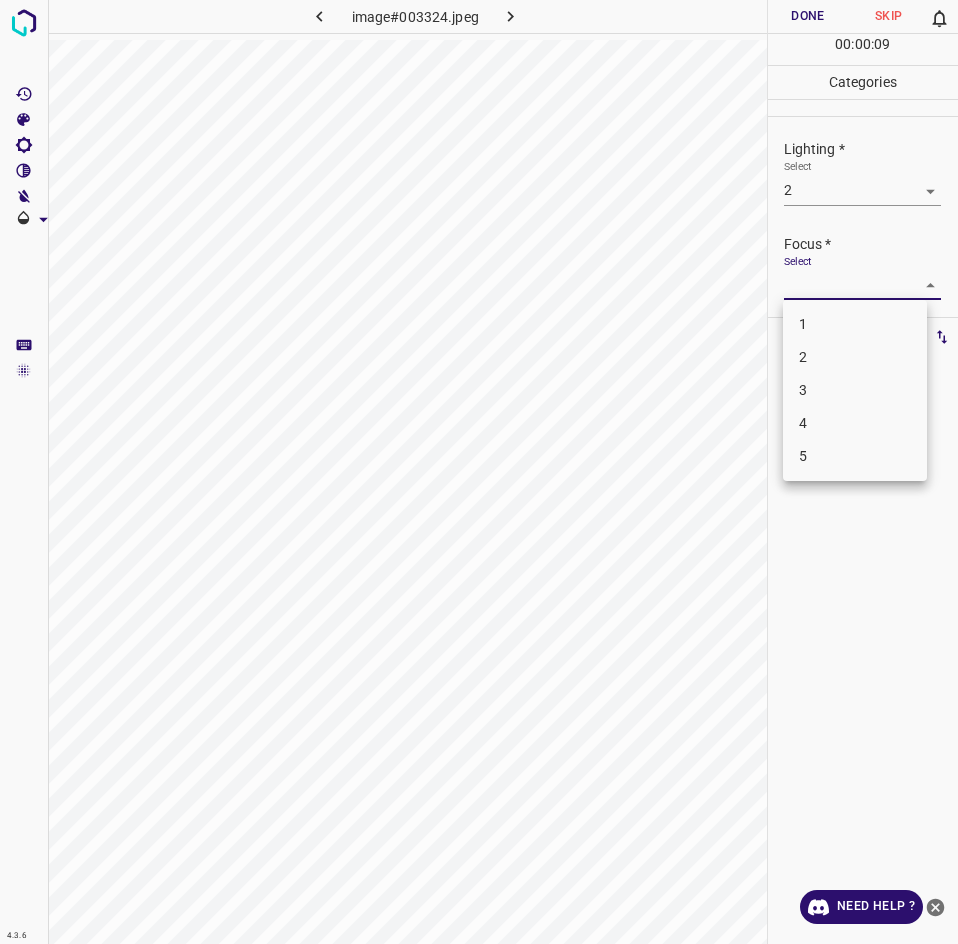 click on "2" at bounding box center [855, 357] 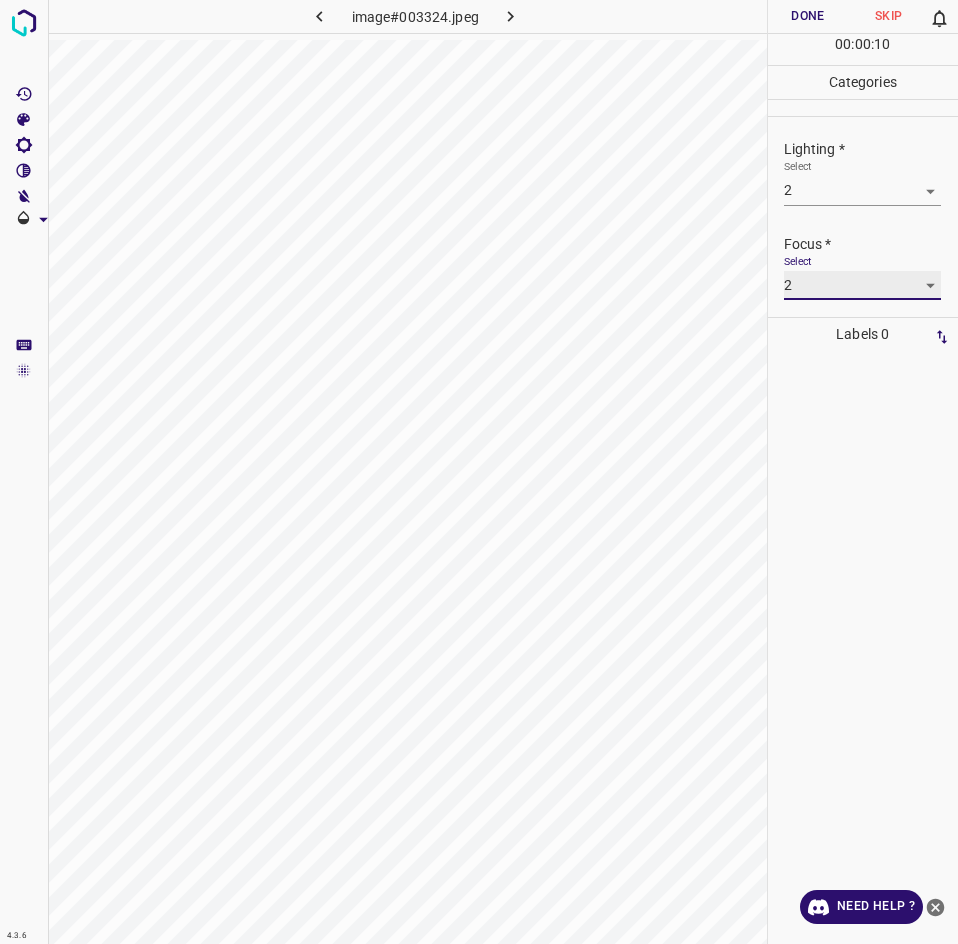 scroll, scrollTop: 98, scrollLeft: 0, axis: vertical 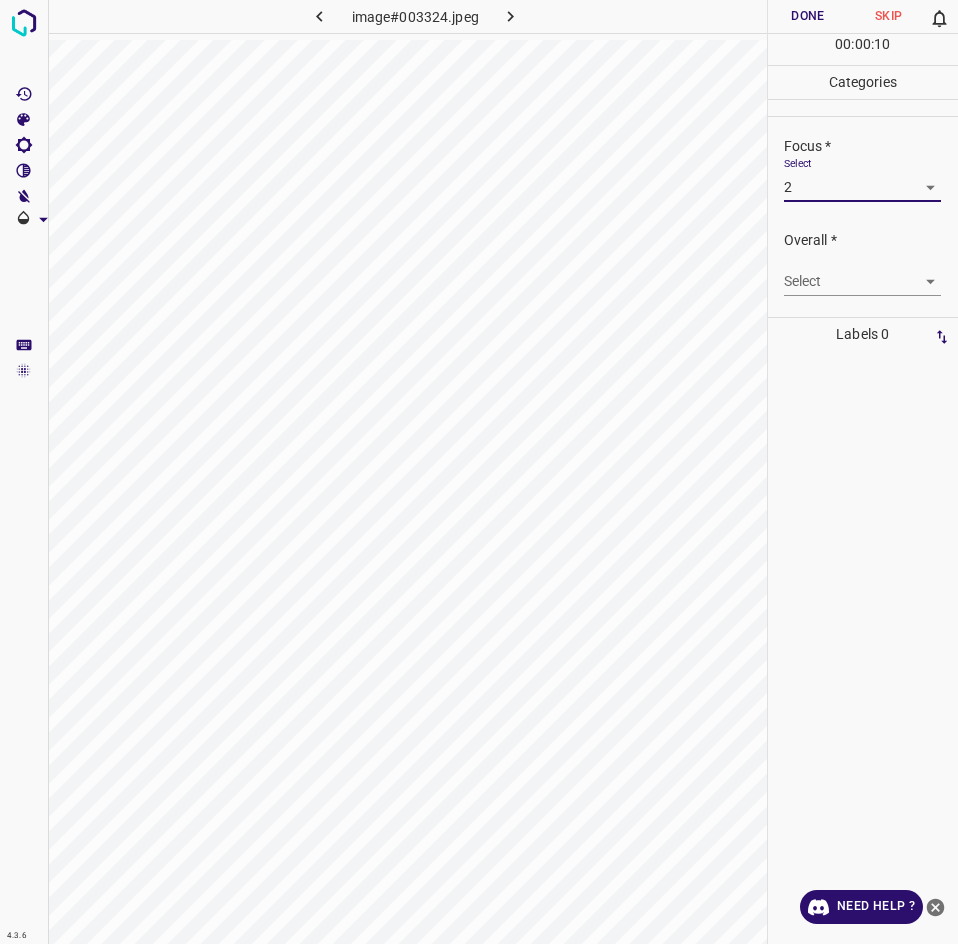 click on "4.3.6  image#003324.jpeg Done Skip 0 00   : 00   : 10   Categories Lighting *  Select 2 2 Focus *  Select 2 2 Overall *  Select ​ Labels   0 Categories 1 Lighting 2 Focus 3 Overall Tools Space Change between modes (Draw & Edit) I Auto labeling R Restore zoom M Zoom in N Zoom out Delete Delete selecte label Filters Z Restore filters X Saturation filter C Brightness filter V Contrast filter B Gray scale filter General O Download Need Help ? - Text - Hide - Delete" at bounding box center (479, 472) 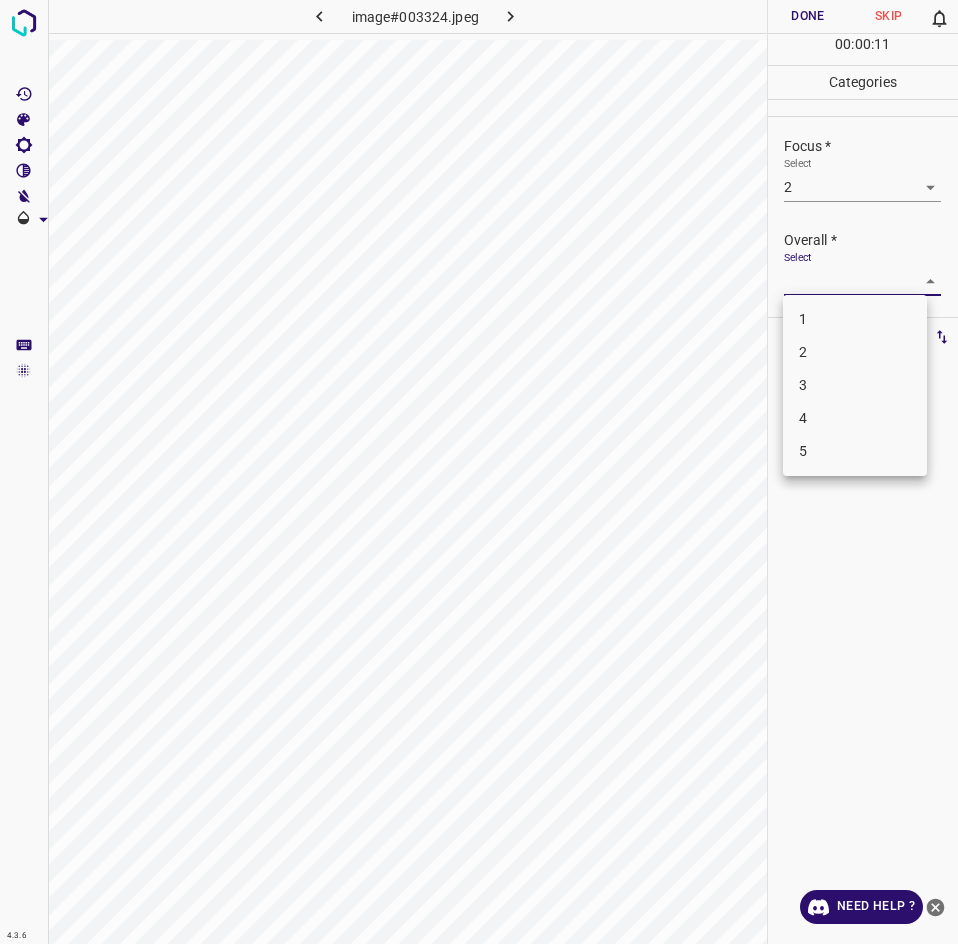 click on "2" at bounding box center [855, 352] 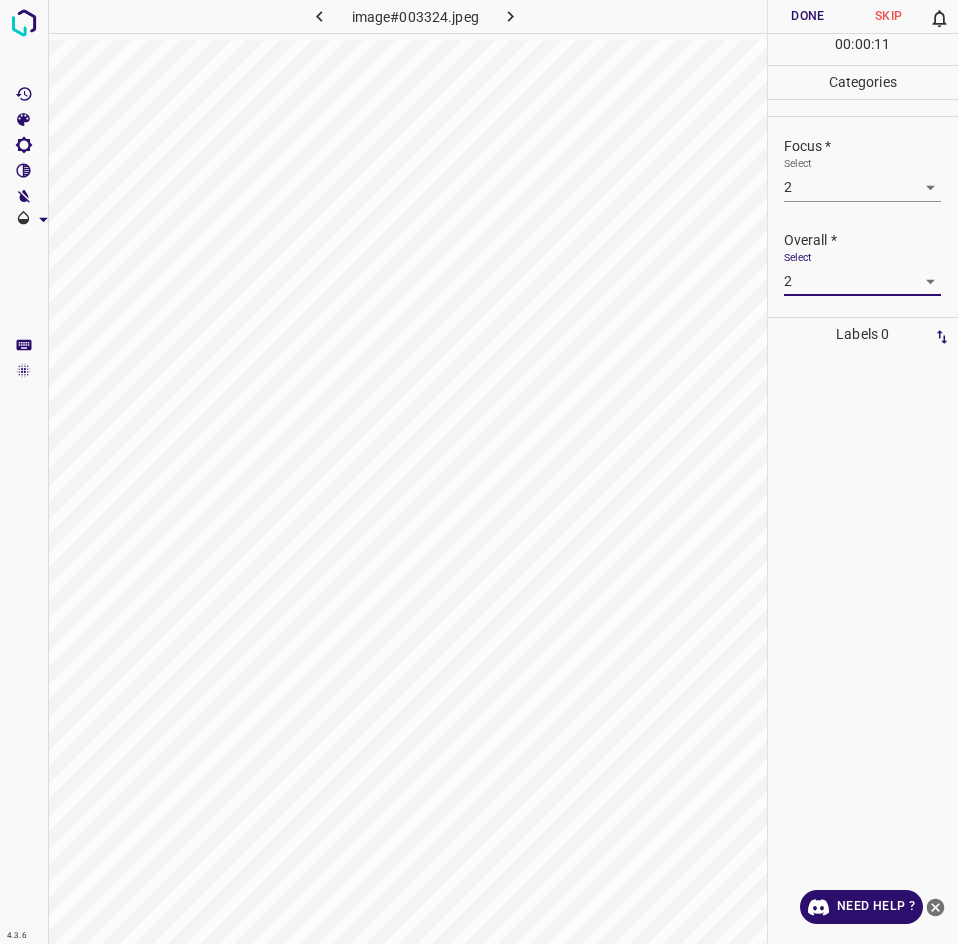 click on "Done" at bounding box center [808, 16] 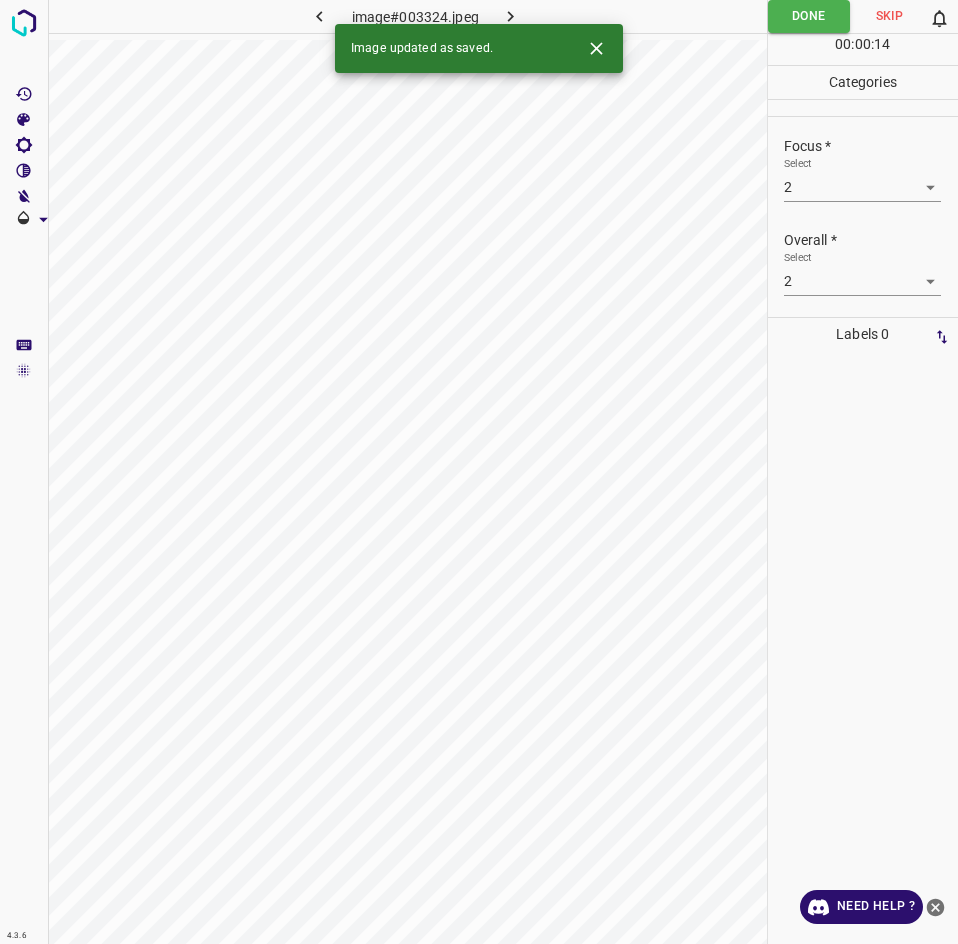 click 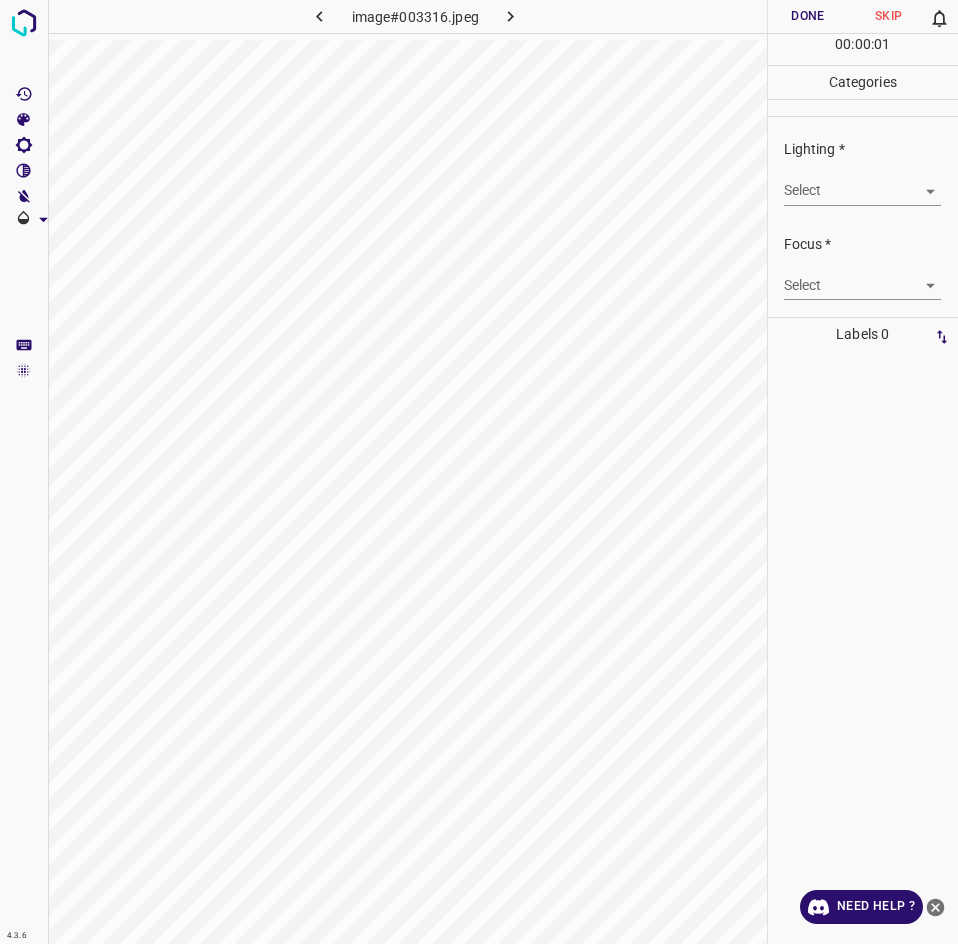 click on "4.3.6  image#003316.jpeg Done Skip 0 00   : 00   : 01   Categories Lighting *  Select ​ Focus *  Select ​ Overall *  Select ​ Labels   0 Categories 1 Lighting 2 Focus 3 Overall Tools Space Change between modes (Draw & Edit) I Auto labeling R Restore zoom M Zoom in N Zoom out Delete Delete selecte label Filters Z Restore filters X Saturation filter C Brightness filter V Contrast filter B Gray scale filter General O Download Need Help ? - Text - Hide - Delete" at bounding box center (479, 472) 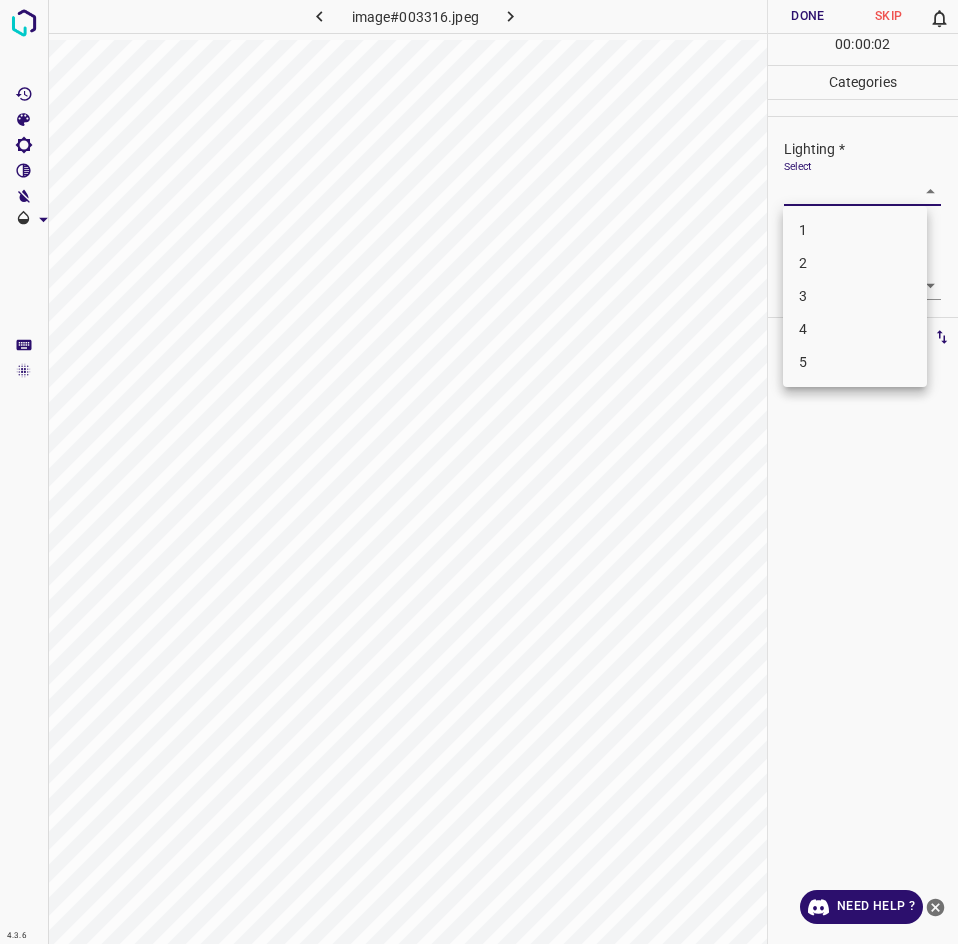 click on "2" at bounding box center [855, 263] 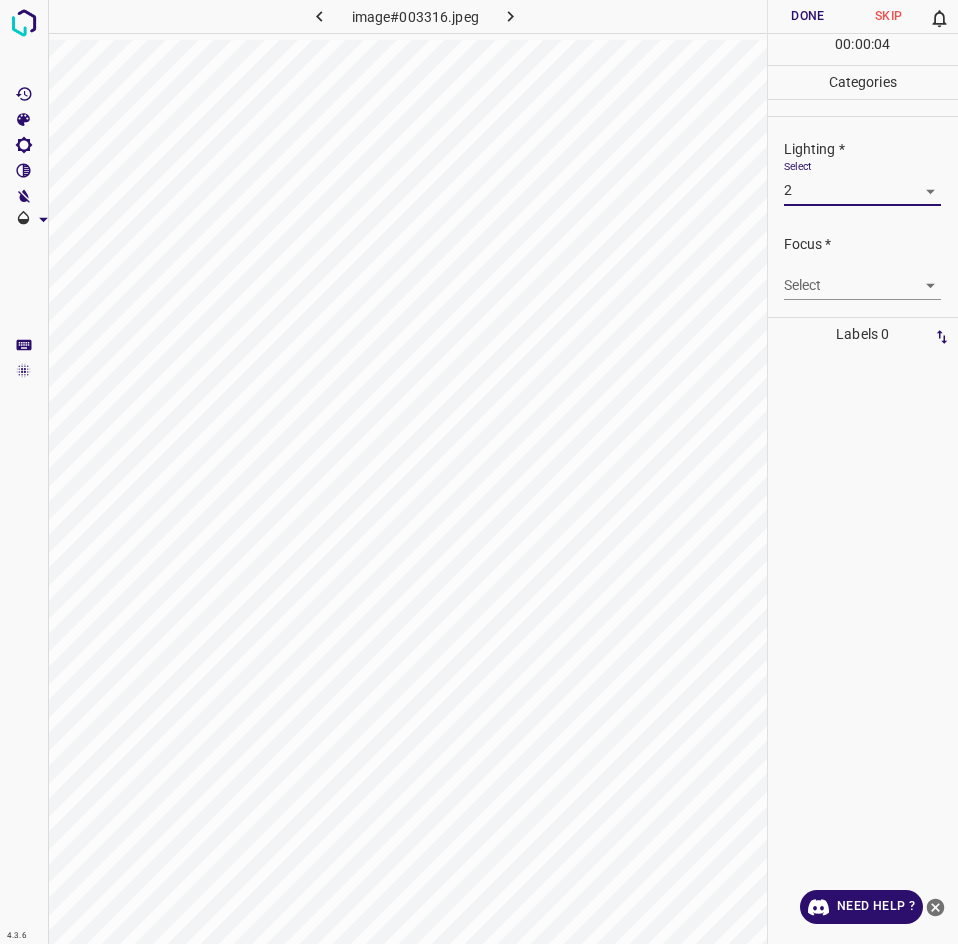 click on "4.3.6  image#003316.jpeg Done Skip 0 00   : 00   : 04   Categories Lighting *  Select 2 2 Focus *  Select ​ Overall *  Select ​ Labels   0 Categories 1 Lighting 2 Focus 3 Overall Tools Space Change between modes (Draw & Edit) I Auto labeling R Restore zoom M Zoom in N Zoom out Delete Delete selecte label Filters Z Restore filters X Saturation filter C Brightness filter V Contrast filter B Gray scale filter General O Download Need Help ? - Text - Hide - Delete" at bounding box center (479, 472) 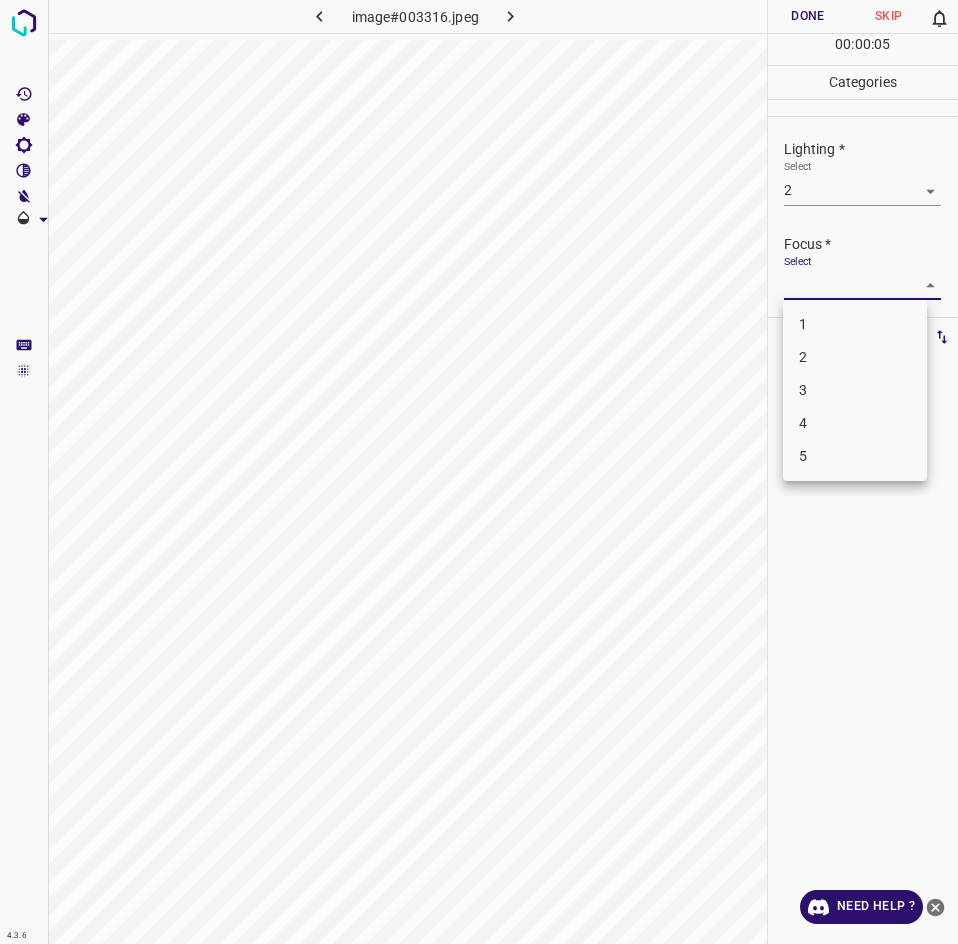 click on "3" at bounding box center (855, 390) 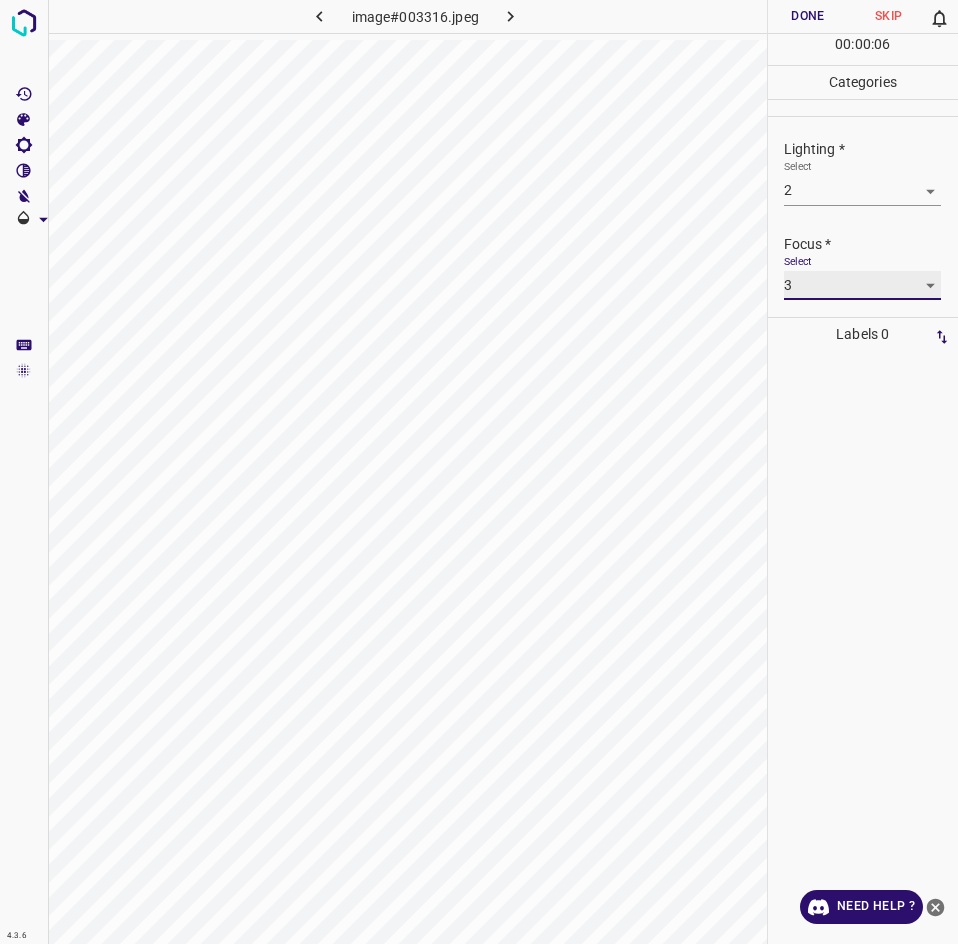 scroll, scrollTop: 83, scrollLeft: 0, axis: vertical 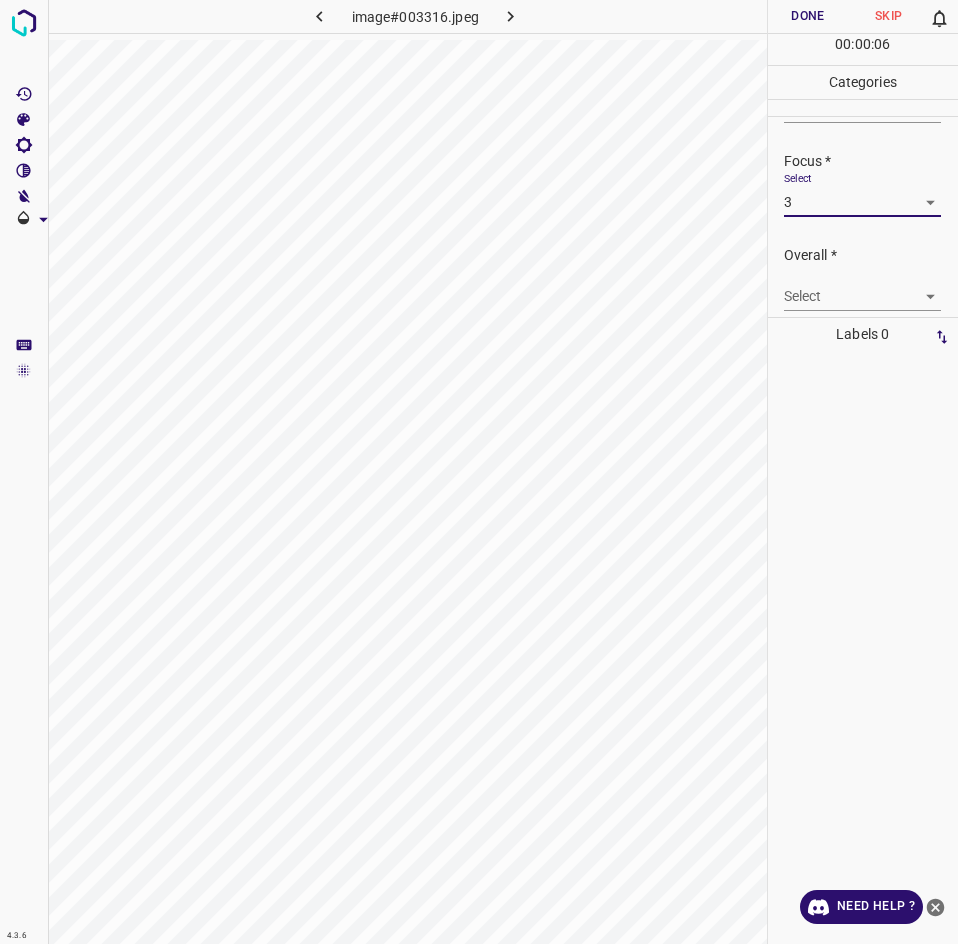 click on "4.3.6  image#003316.jpeg Done Skip 0 00   : 00   : 06   Categories Lighting *  Select 2 2 Focus *  Select 3 3 Overall *  Select ​ Labels   0 Categories 1 Lighting 2 Focus 3 Overall Tools Space Change between modes (Draw & Edit) I Auto labeling R Restore zoom M Zoom in N Zoom out Delete Delete selecte label Filters Z Restore filters X Saturation filter C Brightness filter V Contrast filter B Gray scale filter General O Download Need Help ? - Text - Hide - Delete" at bounding box center (479, 472) 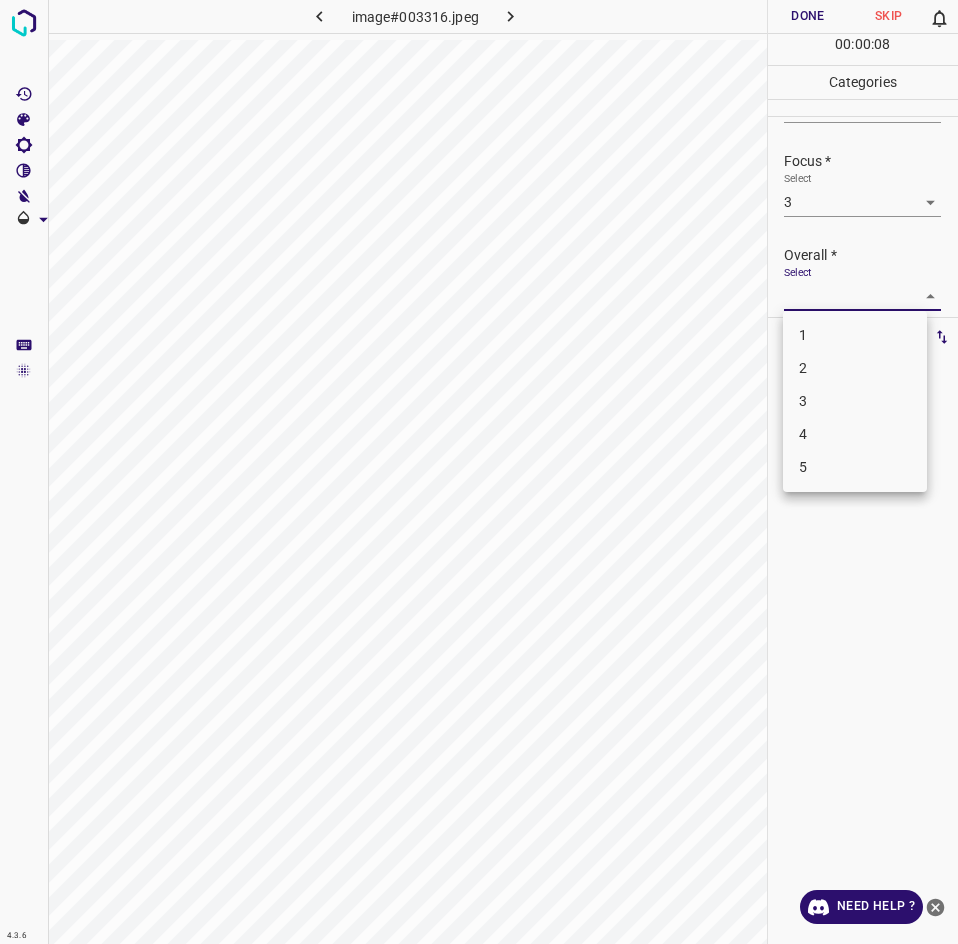 click on "3" at bounding box center [855, 401] 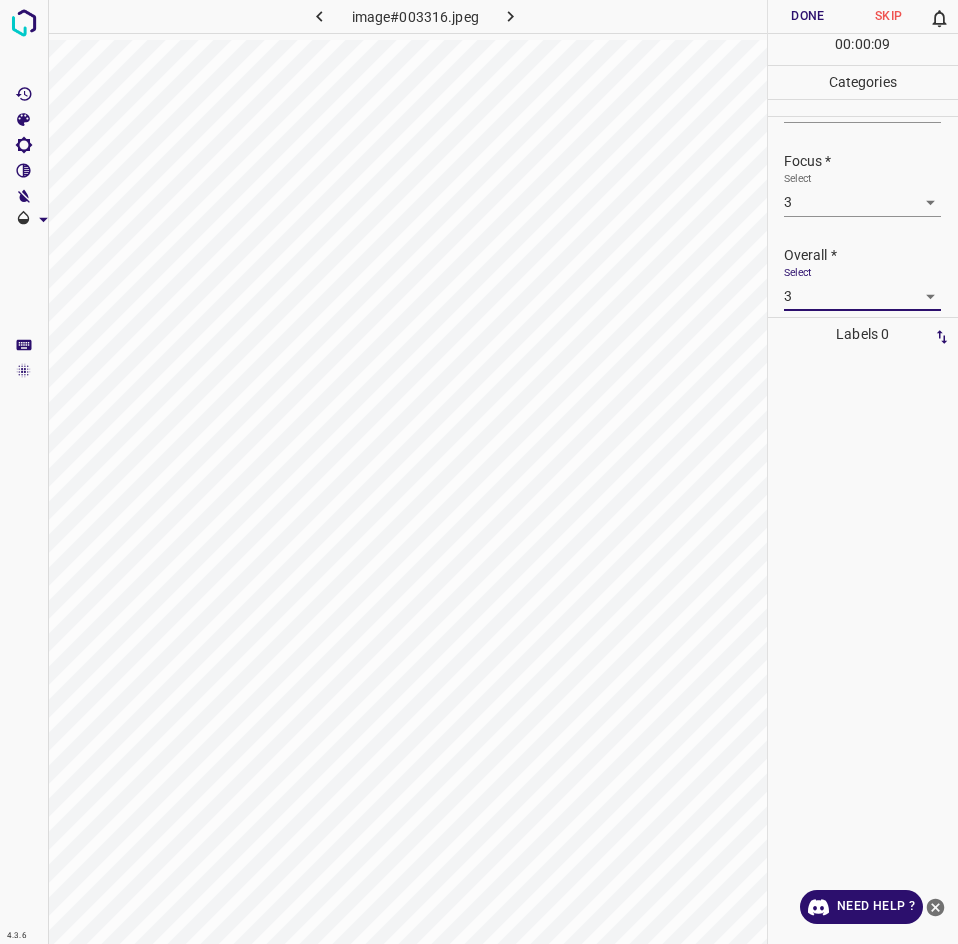 click on "Done" at bounding box center (808, 16) 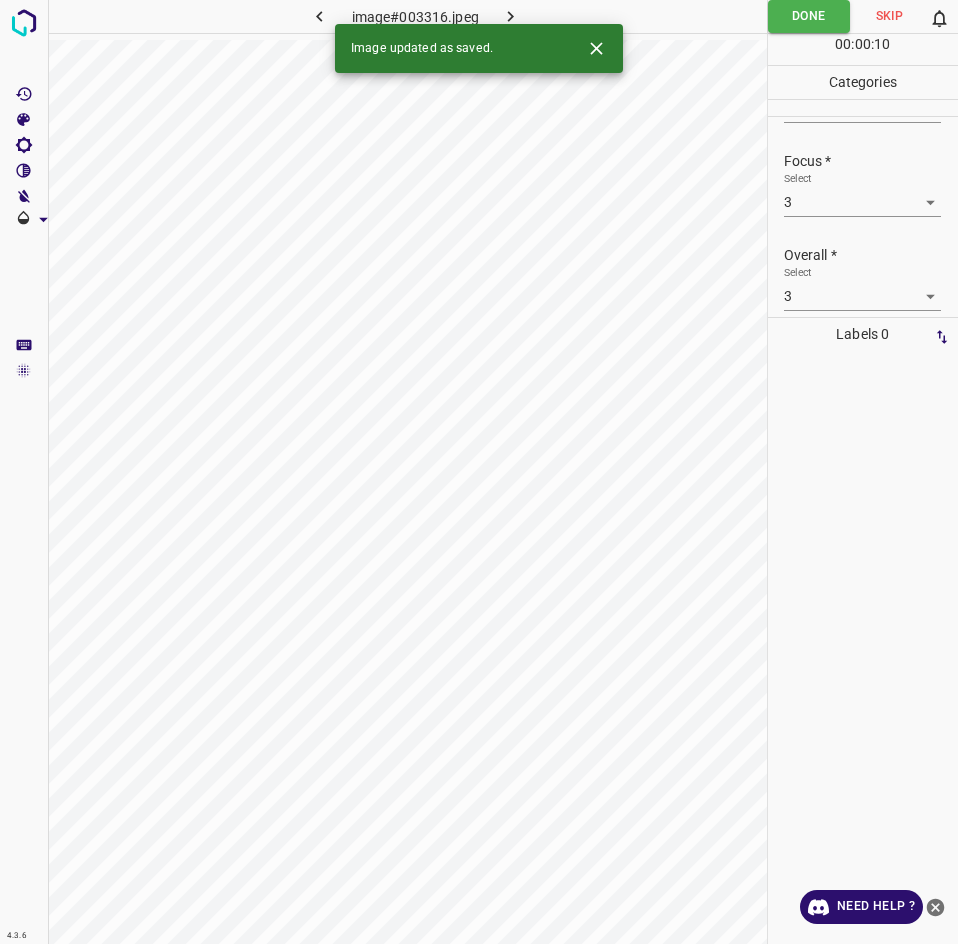 click 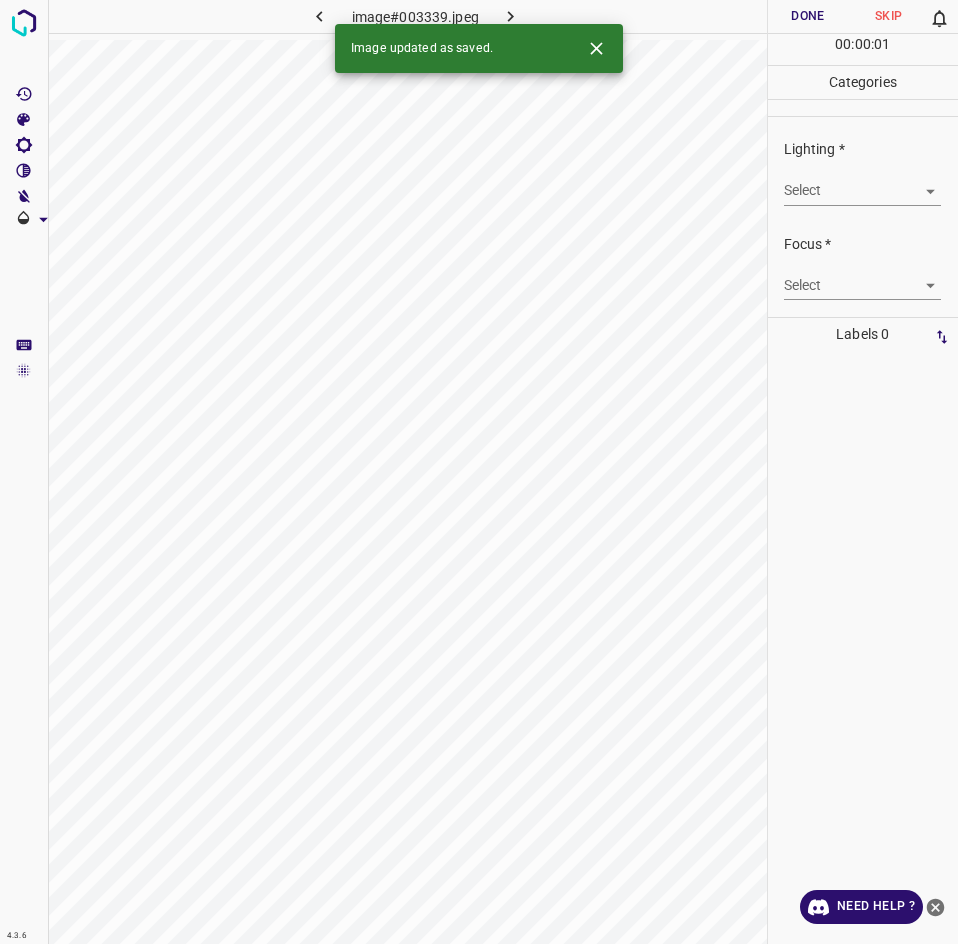 click on "4.3.6  image#003339.jpeg Done Skip 0 00   : 00   : 01   Categories Lighting *  Select ​ Focus *  Select ​ Overall *  Select ​ Labels   0 Categories 1 Lighting 2 Focus 3 Overall Tools Space Change between modes (Draw & Edit) I Auto labeling R Restore zoom M Zoom in N Zoom out Delete Delete selecte label Filters Z Restore filters X Saturation filter C Brightness filter V Contrast filter B Gray scale filter General O Download Image updated as saved. Need Help ? - Text - Hide - Delete" at bounding box center [479, 472] 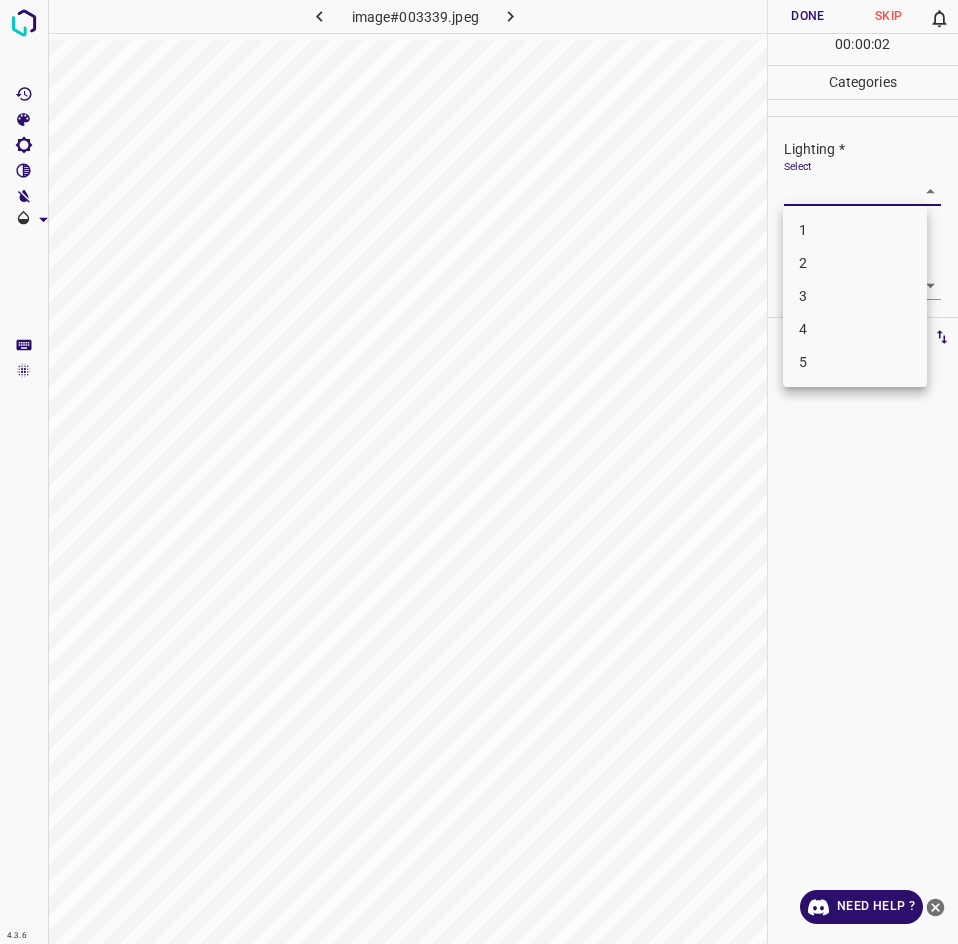 click on "3" at bounding box center [855, 296] 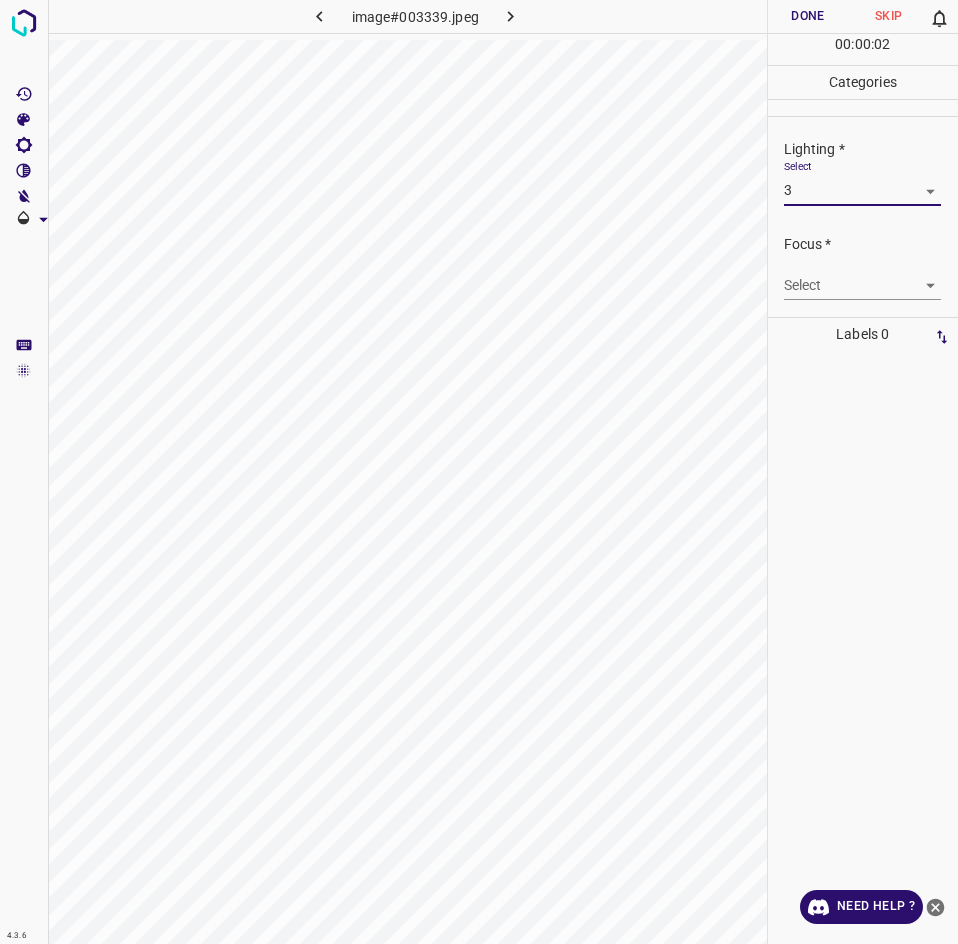 click on "5" at bounding box center (855, 294) 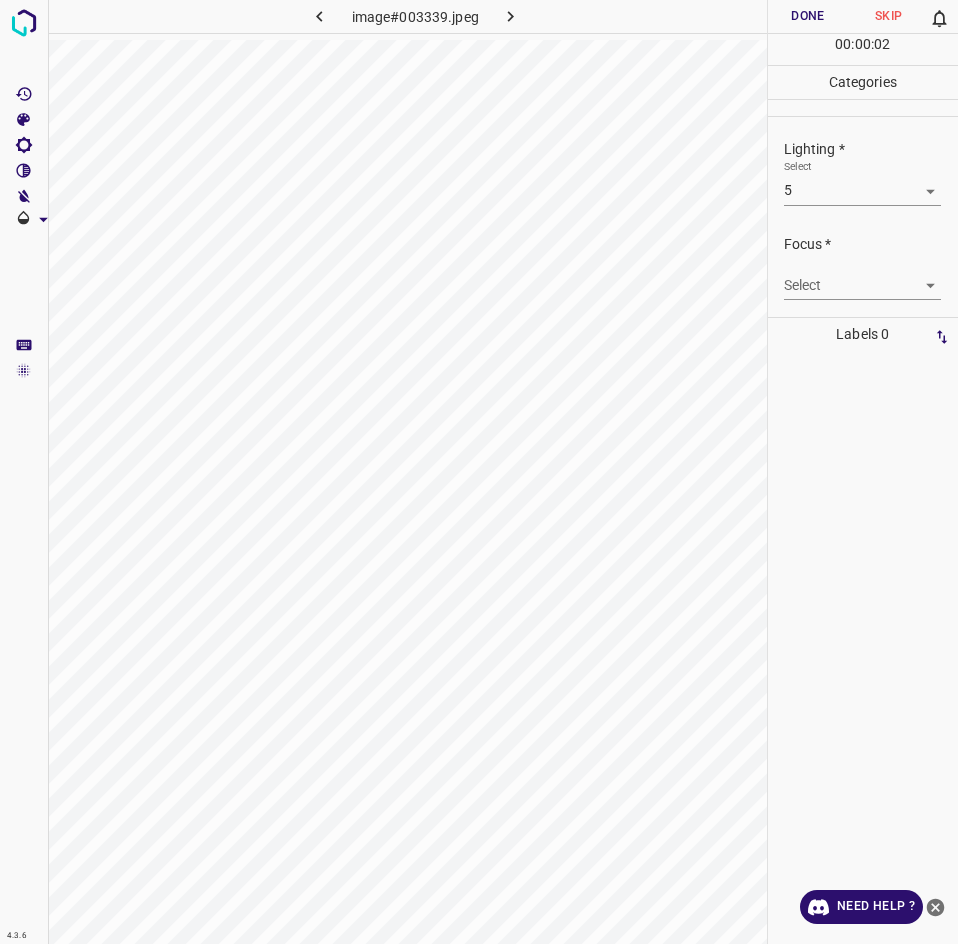 click on "4.3.6  image#003339.jpeg Done Skip 0 00   : 00   : 02   Categories Lighting *  Select 5 5 Focus *  Select ​ Overall *  Select ​ Labels   0 Categories 1 Lighting 2 Focus 3 Overall Tools Space Change between modes (Draw & Edit) I Auto labeling R Restore zoom M Zoom in N Zoom out Delete Delete selecte label Filters Z Restore filters X Saturation filter C Brightness filter V Contrast filter B Gray scale filter General O Download Need Help ? - Text - Hide - Delete" at bounding box center (479, 472) 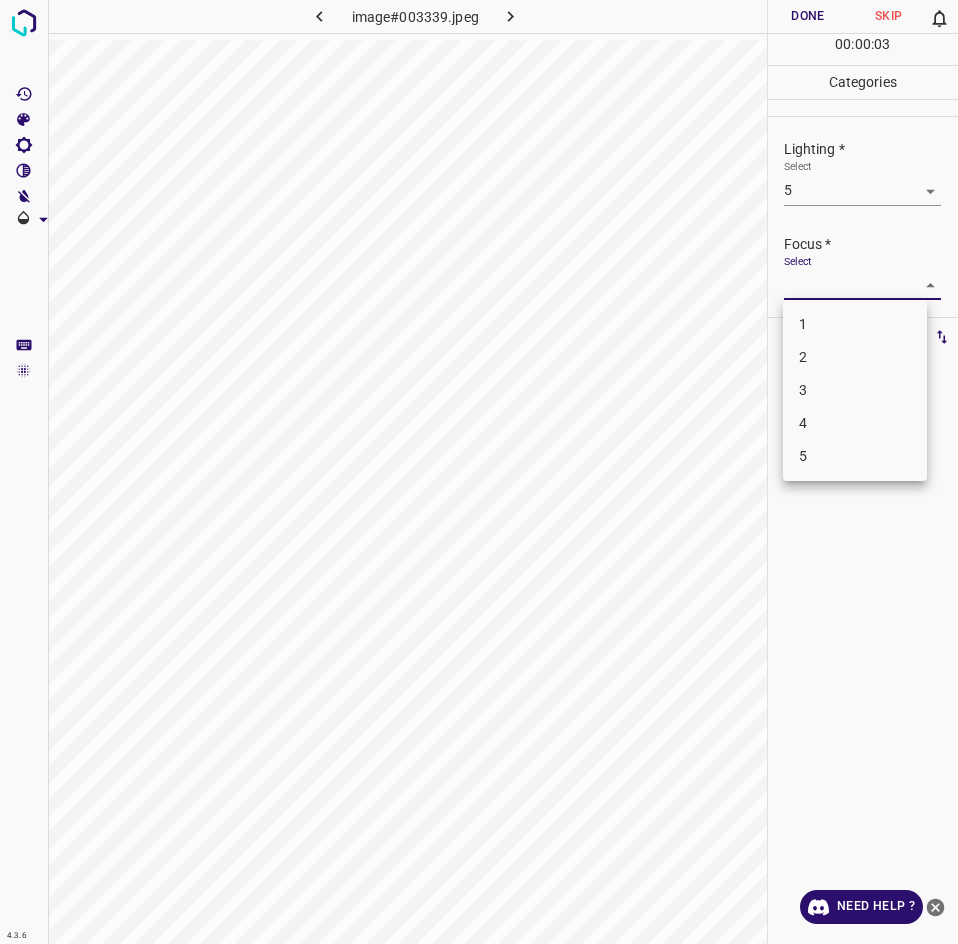 click at bounding box center [479, 472] 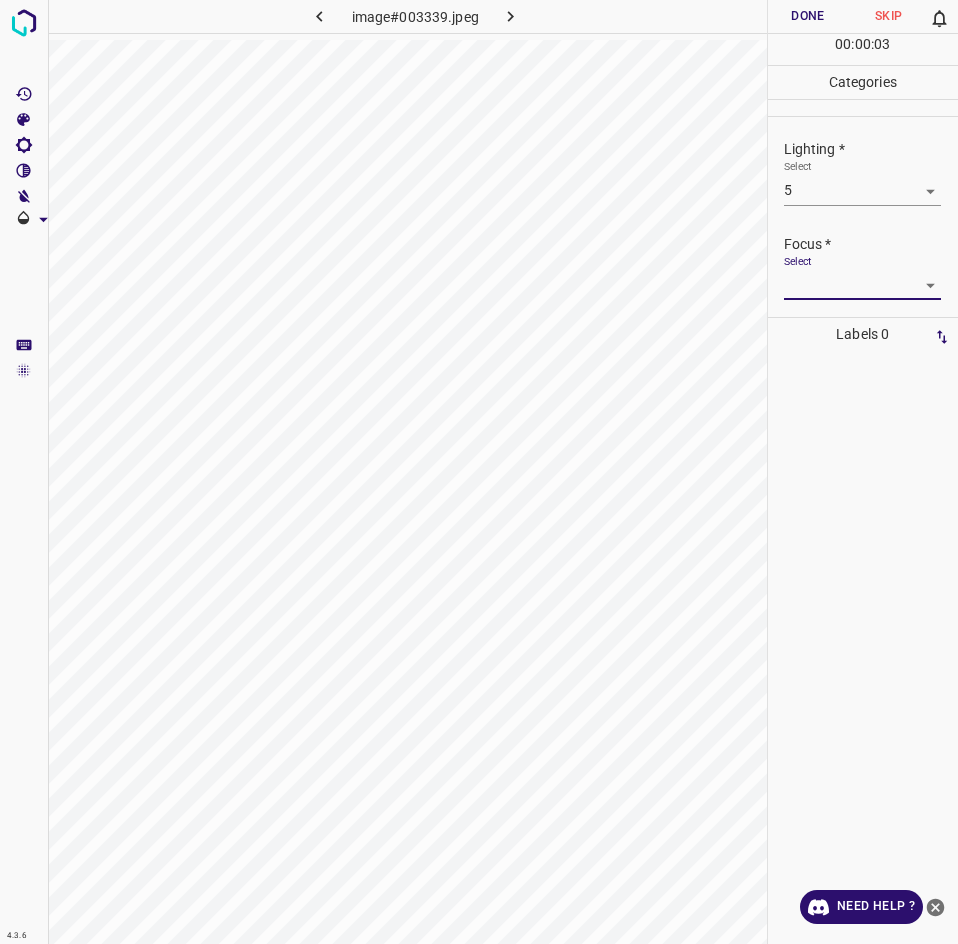 click on "4.3.6  image#003339.jpeg Done Skip 0 00   : 00   : 03   Categories Lighting *  Select 5 5 Focus *  Select ​ Overall *  Select ​ Labels   0 Categories 1 Lighting 2 Focus 3 Overall Tools Space Change between modes (Draw & Edit) I Auto labeling R Restore zoom M Zoom in N Zoom out Delete Delete selecte label Filters Z Restore filters X Saturation filter C Brightness filter V Contrast filter B Gray scale filter General O Download Need Help ? - Text - Hide - Delete 1 2 3 4 5" at bounding box center [479, 472] 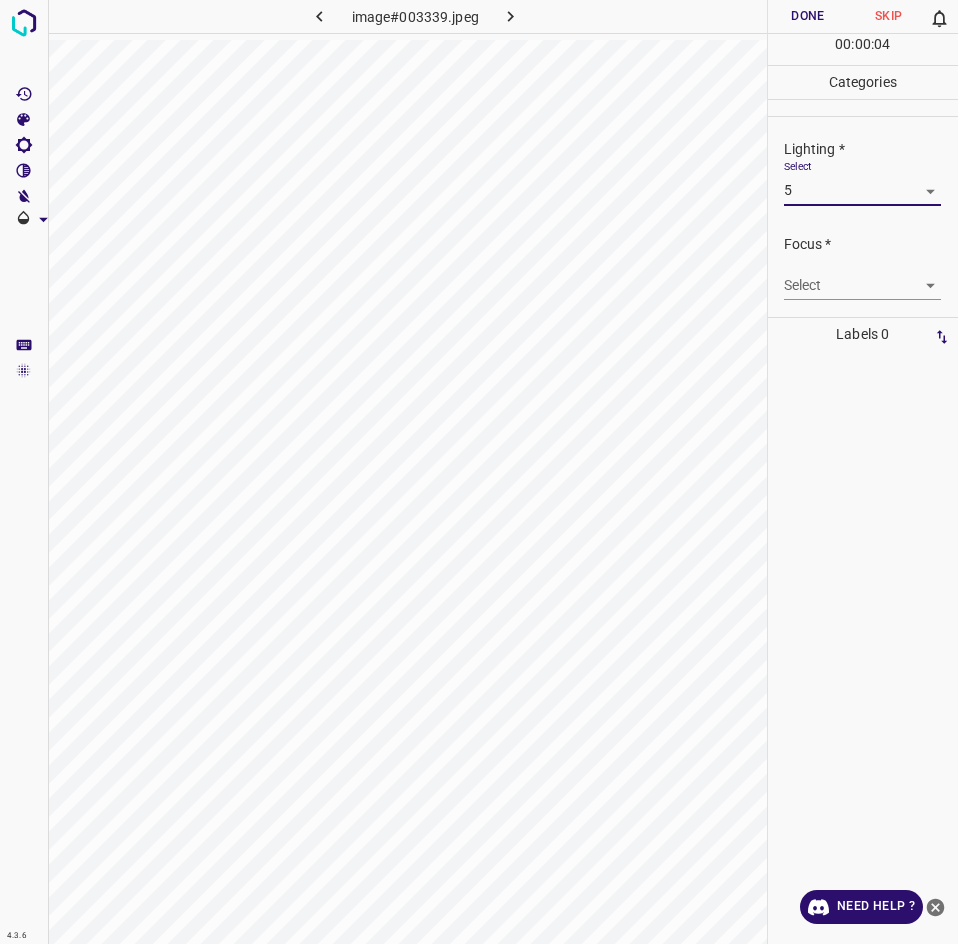 click on "4.3.6  image#003339.jpeg Done Skip 0 00   : 00   : 04   Categories Lighting *  Select 5 5 Focus *  Select ​ Overall *  Select ​ Labels   0 Categories 1 Lighting 2 Focus 3 Overall Tools Space Change between modes (Draw & Edit) I Auto labeling R Restore zoom M Zoom in N Zoom out Delete Delete selecte label Filters Z Restore filters X Saturation filter C Brightness filter V Contrast filter B Gray scale filter General O Download Need Help ? - Text - Hide - Delete" at bounding box center [479, 472] 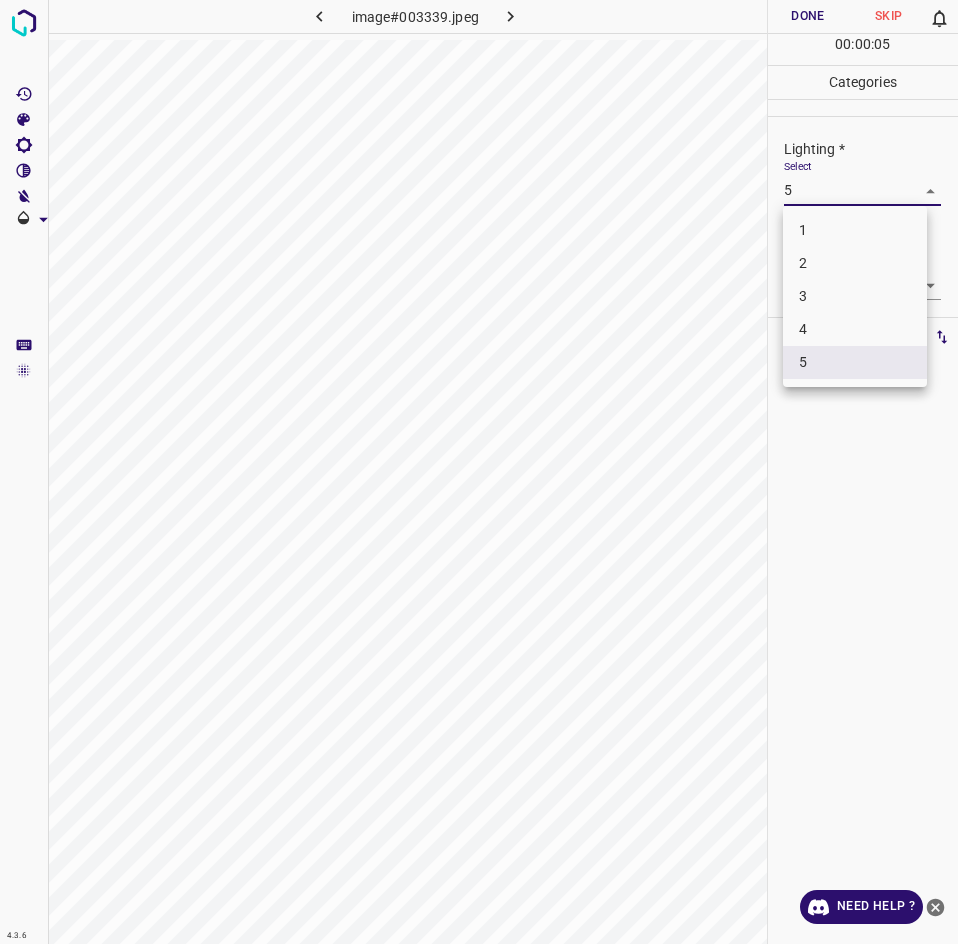 click on "3" at bounding box center [855, 296] 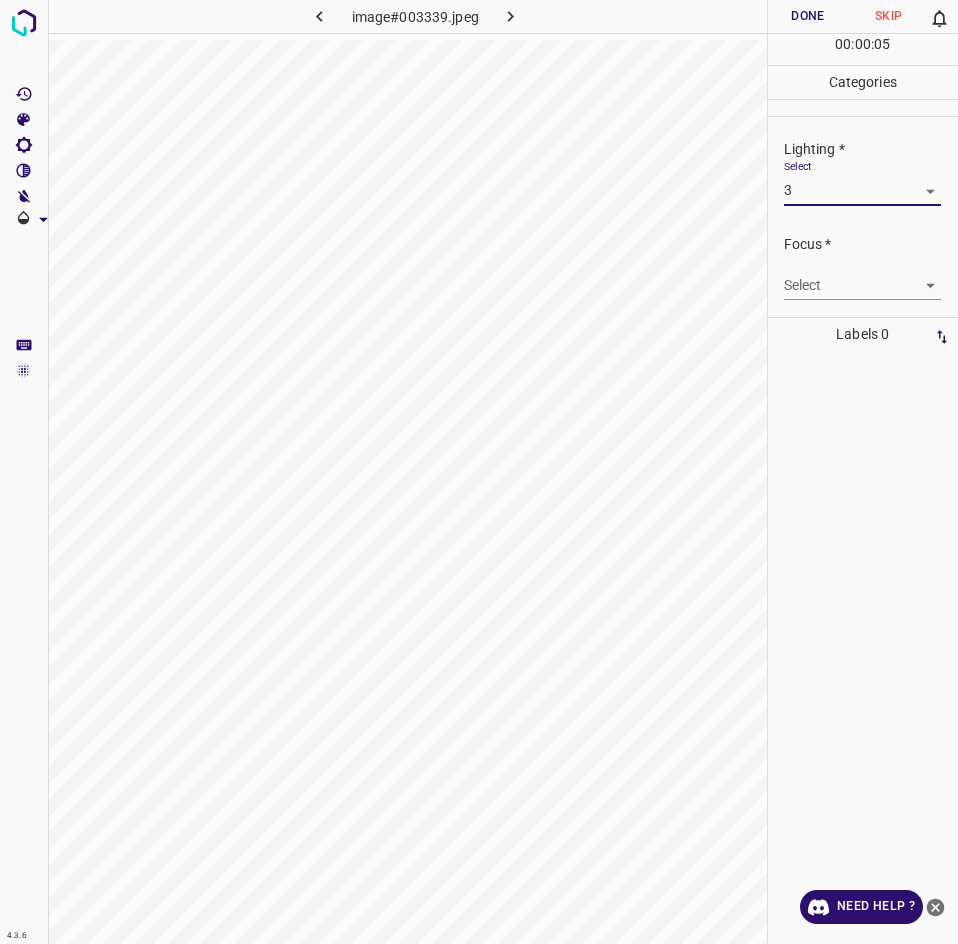 click on "4.3.6  image#003339.jpeg Done Skip 0 00   : 00   : 05   Categories Lighting *  Select 3 3 Focus *  Select ​ Overall *  Select ​ Labels   0 Categories 1 Lighting 2 Focus 3 Overall Tools Space Change between modes (Draw & Edit) I Auto labeling R Restore zoom M Zoom in N Zoom out Delete Delete selecte label Filters Z Restore filters X Saturation filter C Brightness filter V Contrast filter B Gray scale filter General O Download Need Help ? - Text - Hide - Delete" at bounding box center [479, 472] 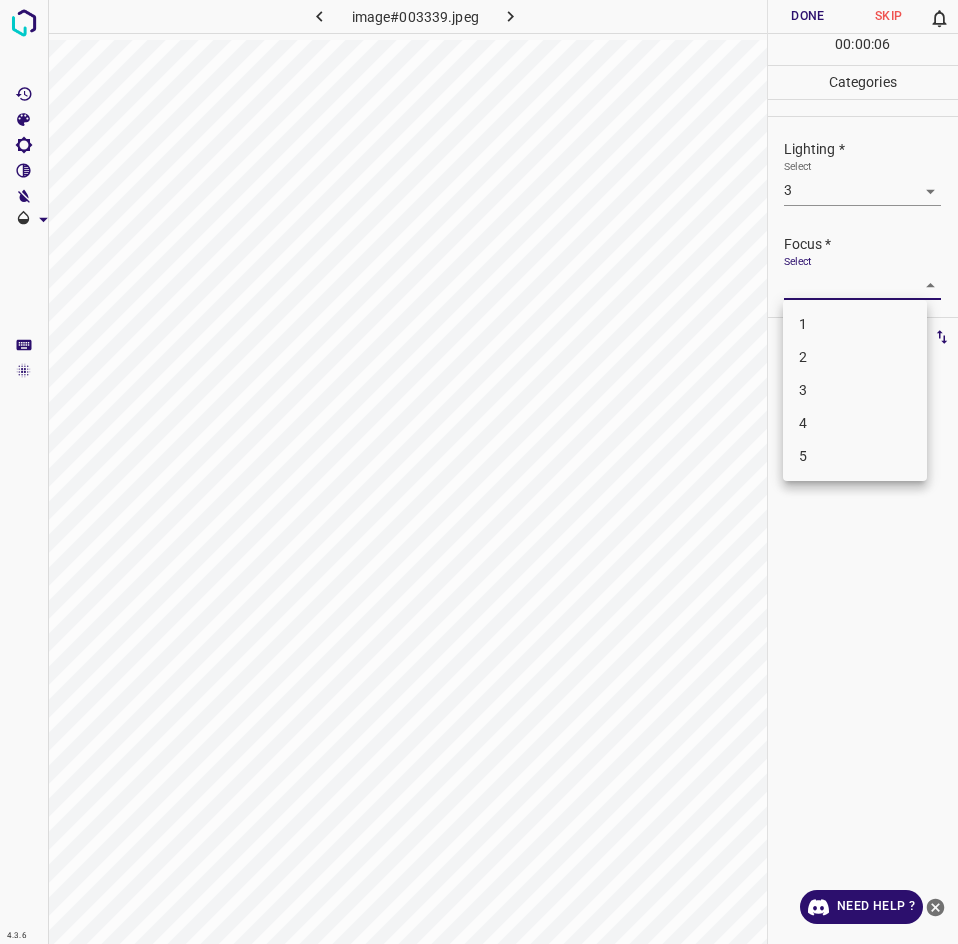 click on "3" at bounding box center (855, 390) 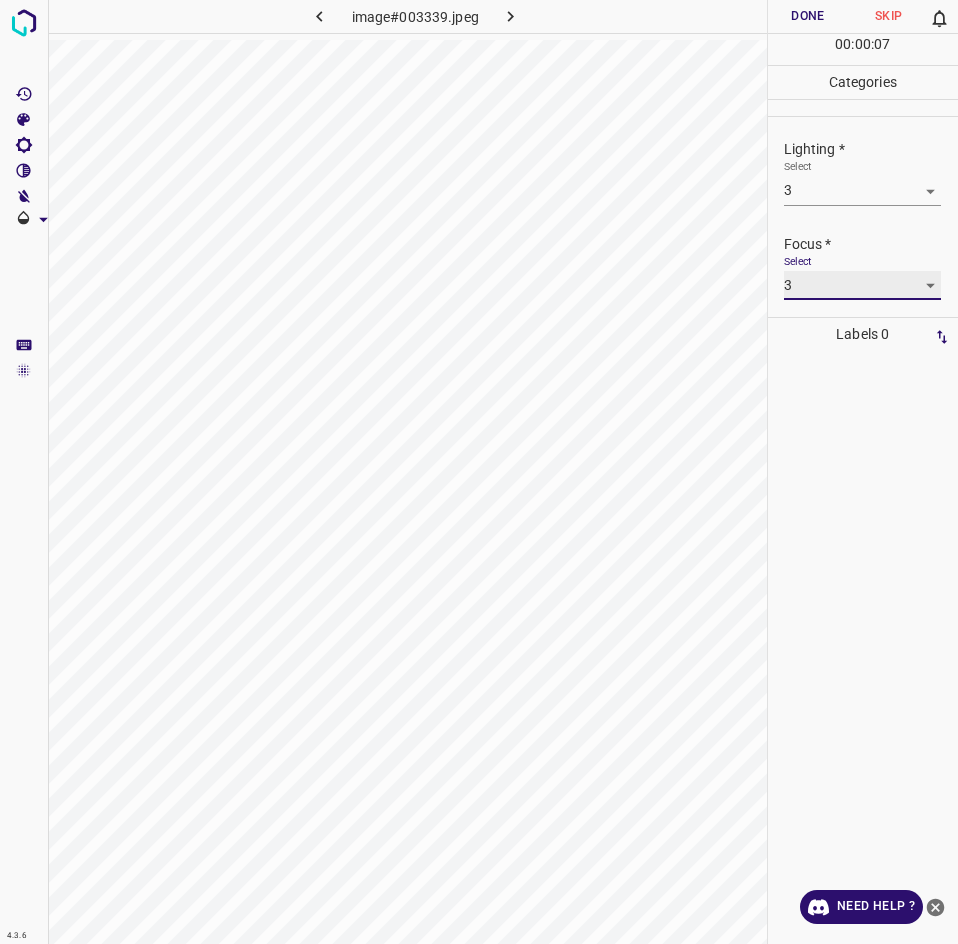 scroll, scrollTop: 39, scrollLeft: 0, axis: vertical 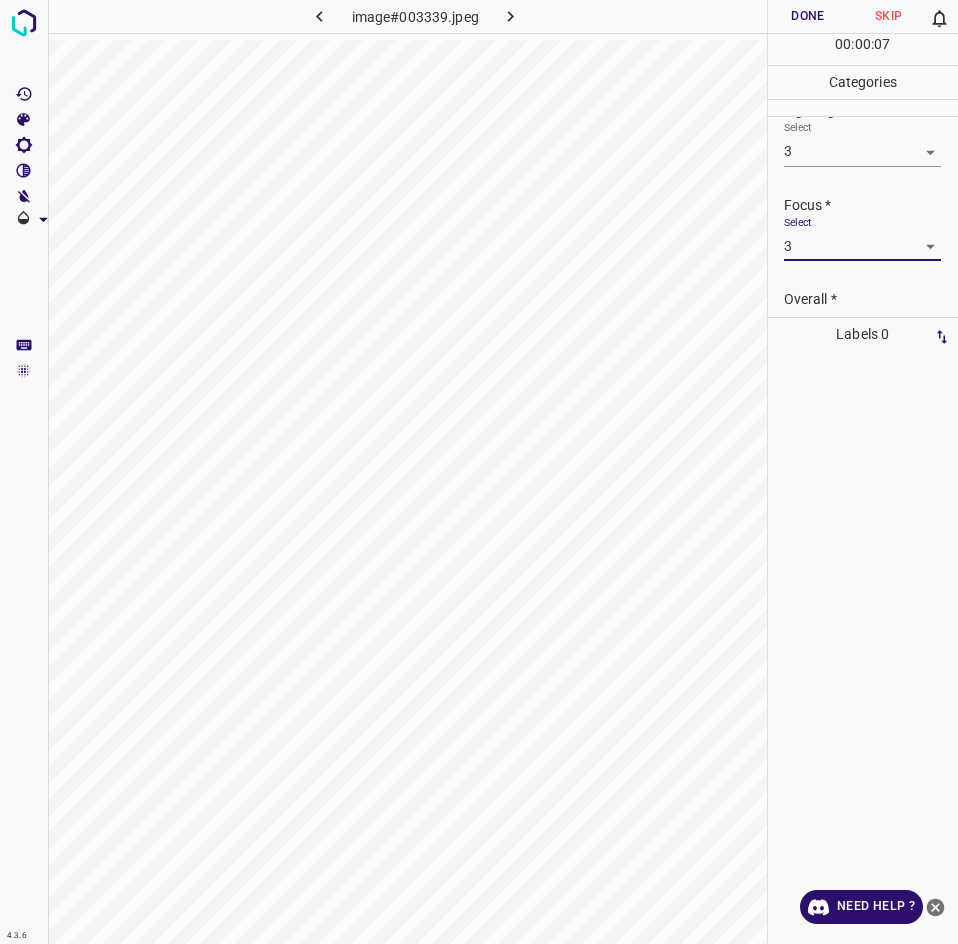 click on "Overall *" at bounding box center [871, 299] 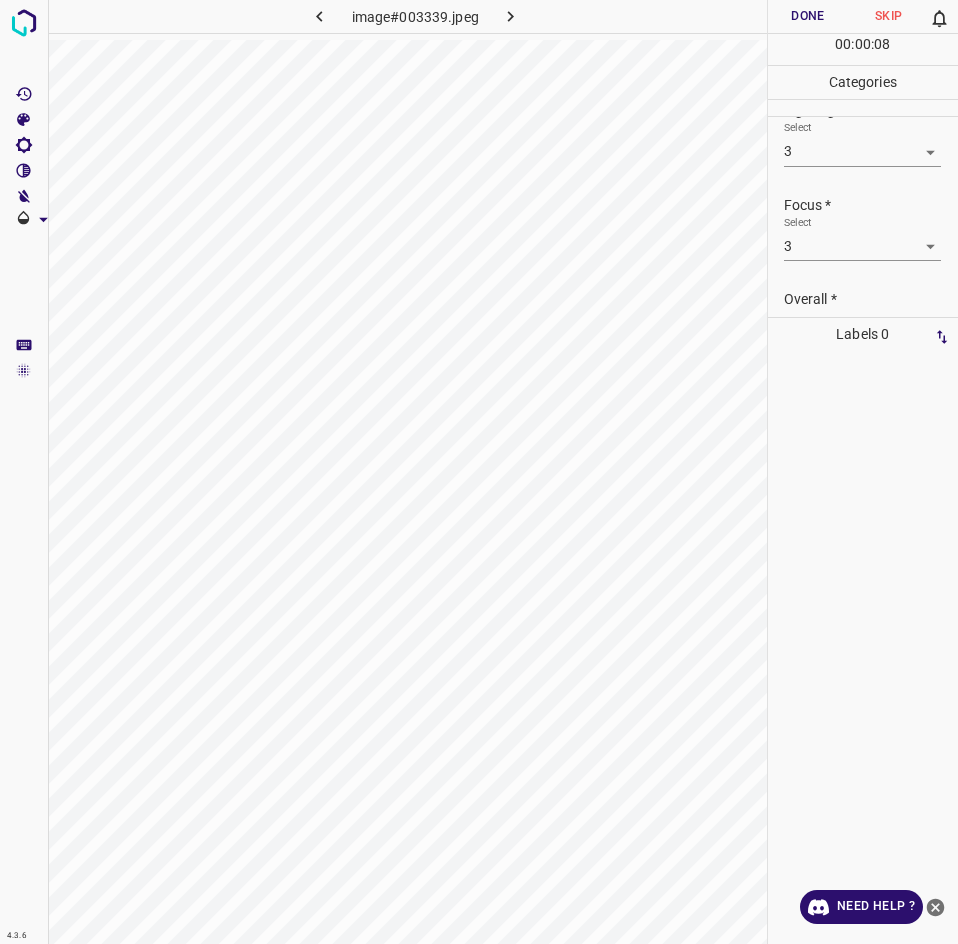scroll, scrollTop: 86, scrollLeft: 0, axis: vertical 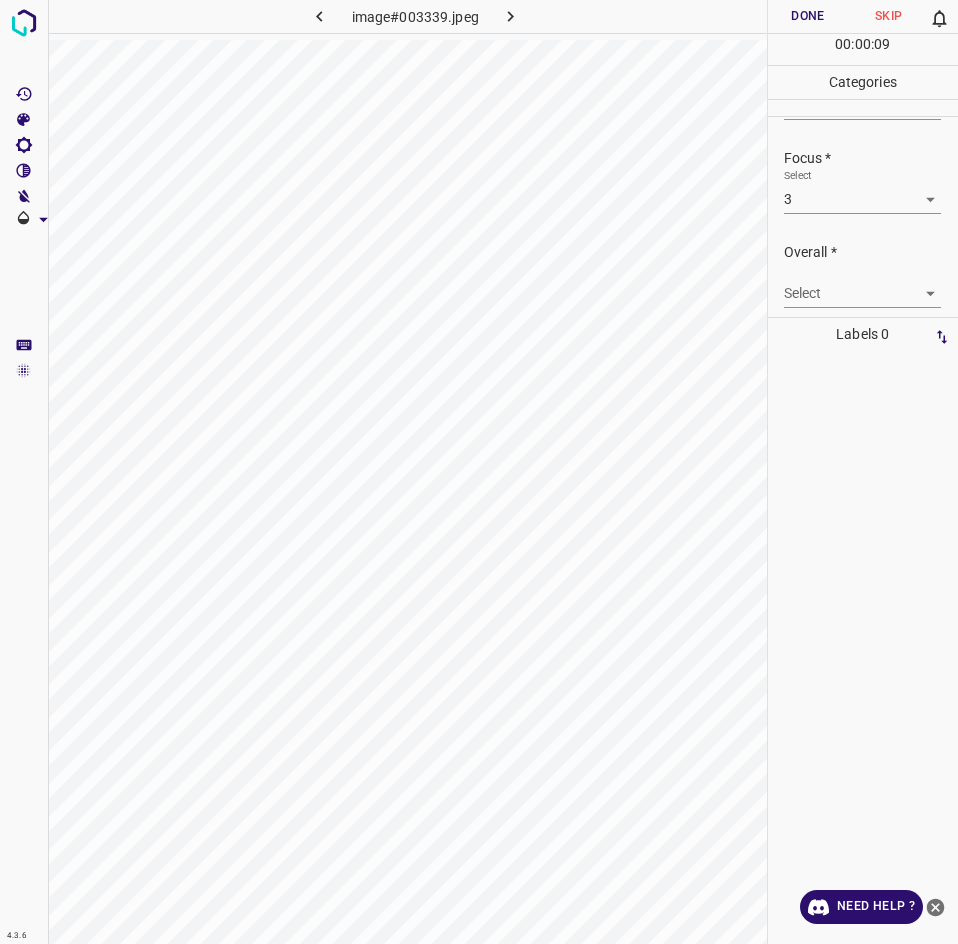 click on "4.3.6  image#003339.jpeg Done Skip 0 00   : 00   : 09   Categories Lighting *  Select 3 3 Focus *  Select 3 3 Overall *  Select ​ Labels   0 Categories 1 Lighting 2 Focus 3 Overall Tools Space Change between modes (Draw & Edit) I Auto labeling R Restore zoom M Zoom in N Zoom out Delete Delete selecte label Filters Z Restore filters X Saturation filter C Brightness filter V Contrast filter B Gray scale filter General O Download Need Help ? - Text - Hide - Delete" at bounding box center (479, 472) 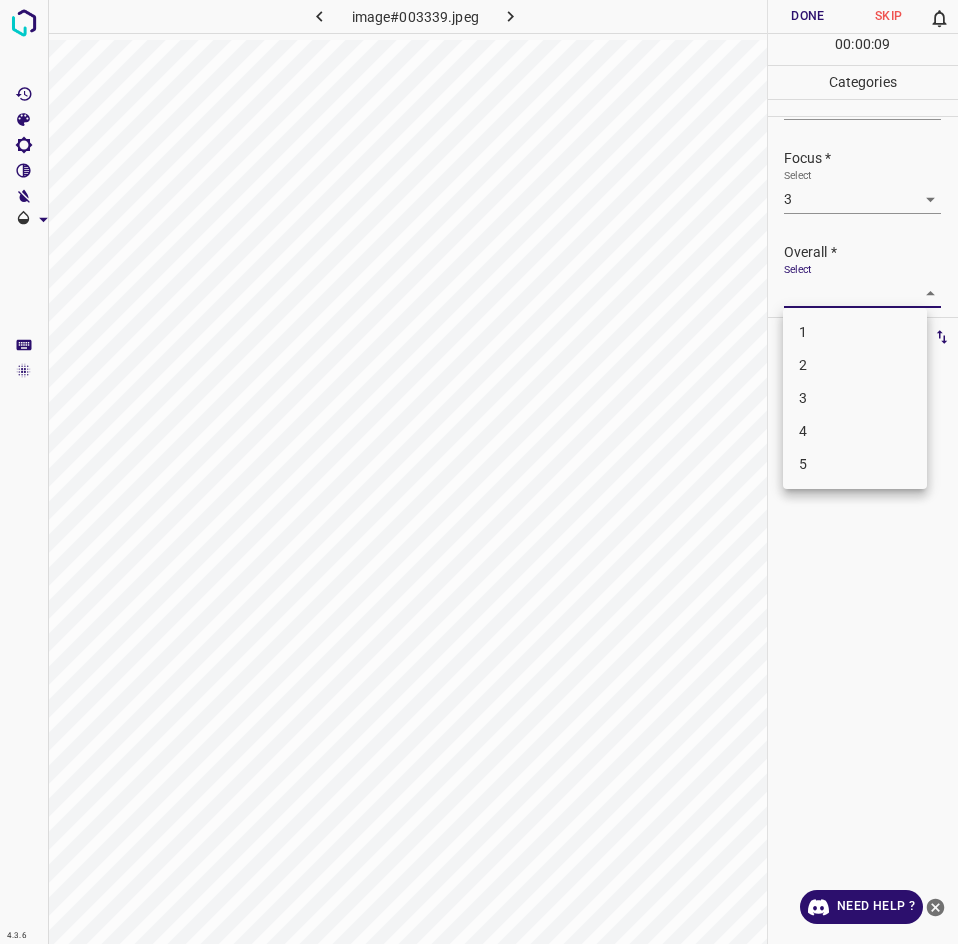 click on "3" at bounding box center (855, 398) 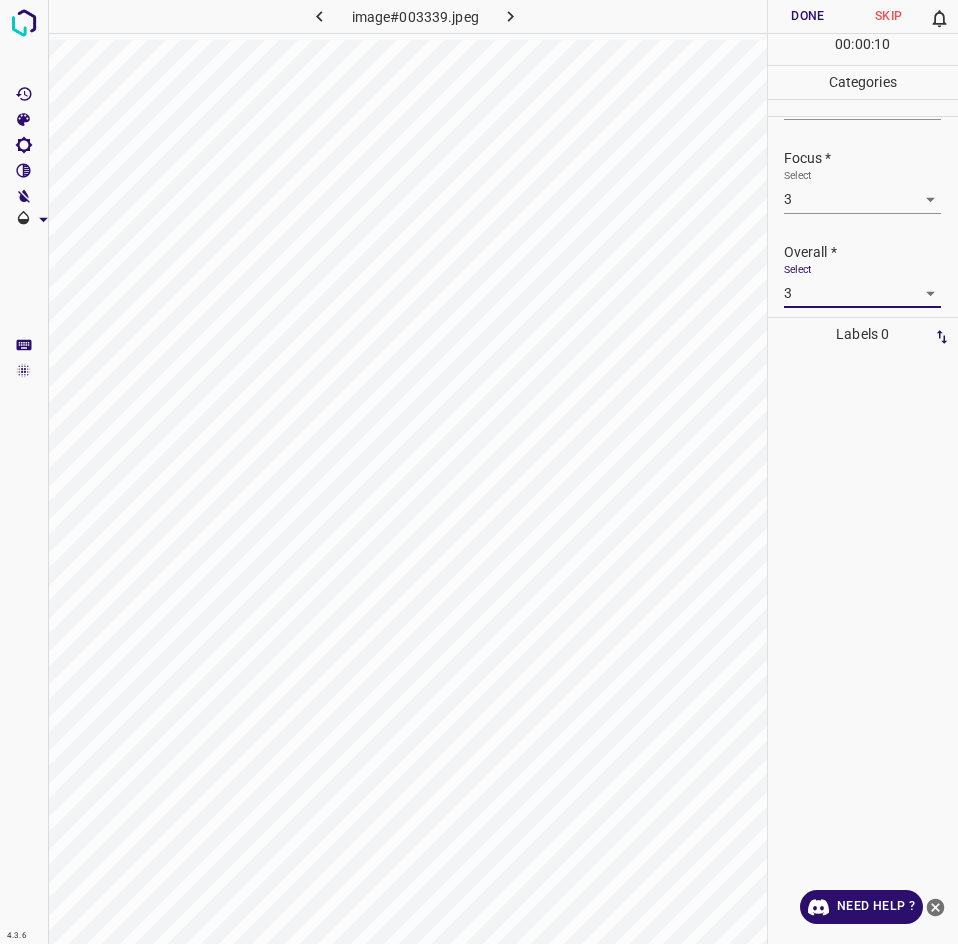 click on "Done" at bounding box center [808, 16] 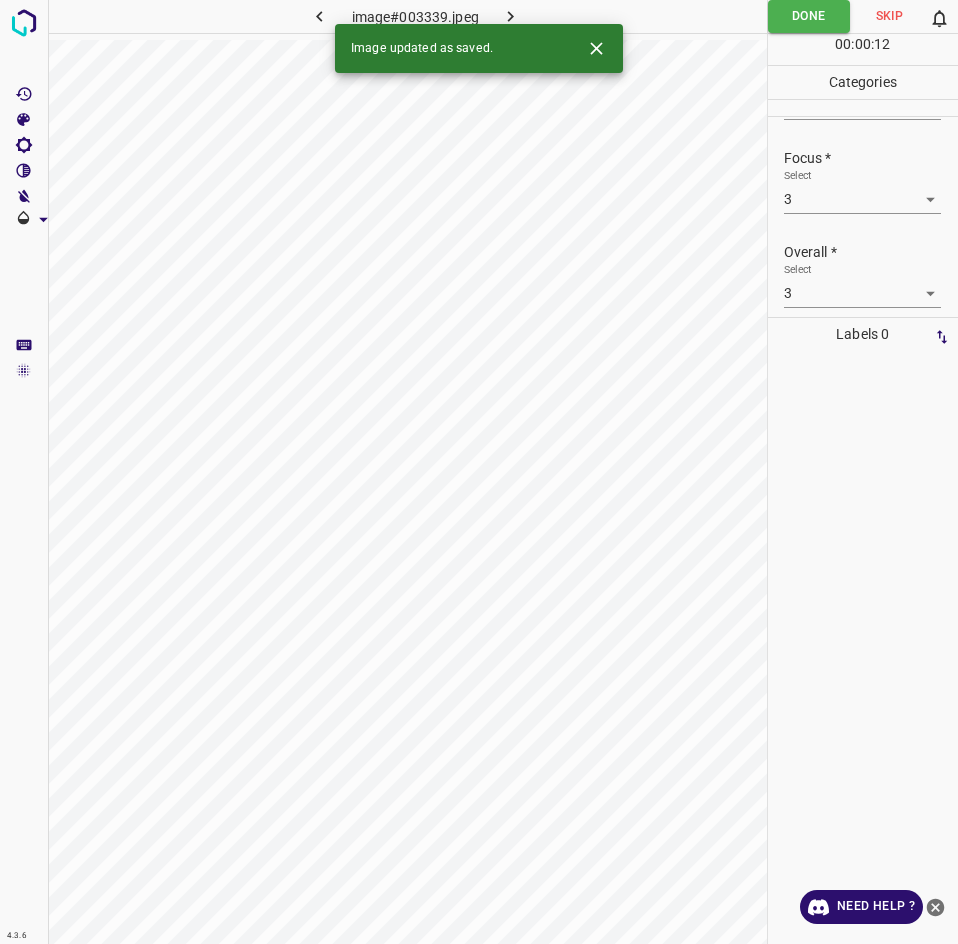 click 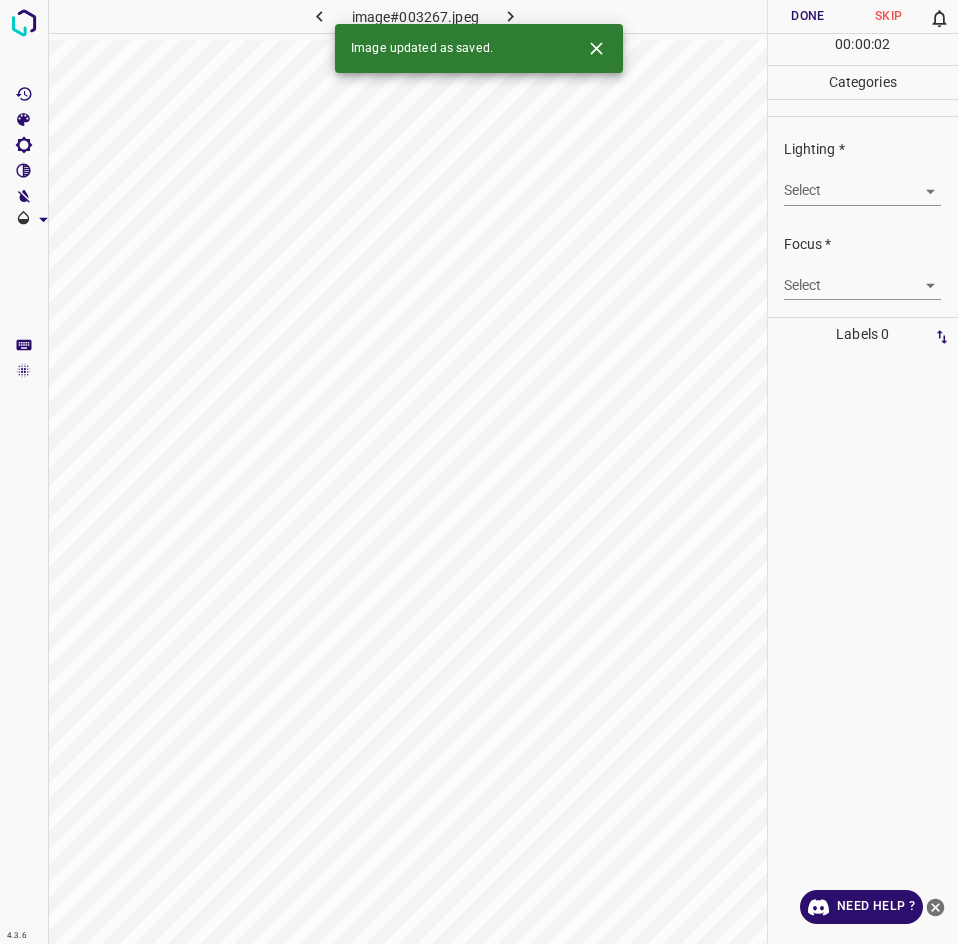 click on "4.3.6  image#003267.jpeg Done Skip 0 00   : 00   : 02   Categories Lighting *  Select ​ Focus *  Select ​ Overall *  Select ​ Labels   0 Categories 1 Lighting 2 Focus 3 Overall Tools Space Change between modes (Draw & Edit) I Auto labeling R Restore zoom M Zoom in N Zoom out Delete Delete selecte label Filters Z Restore filters X Saturation filter C Brightness filter V Contrast filter B Gray scale filter General O Download Image updated as saved. Need Help ? - Text - Hide - Delete" at bounding box center [479, 472] 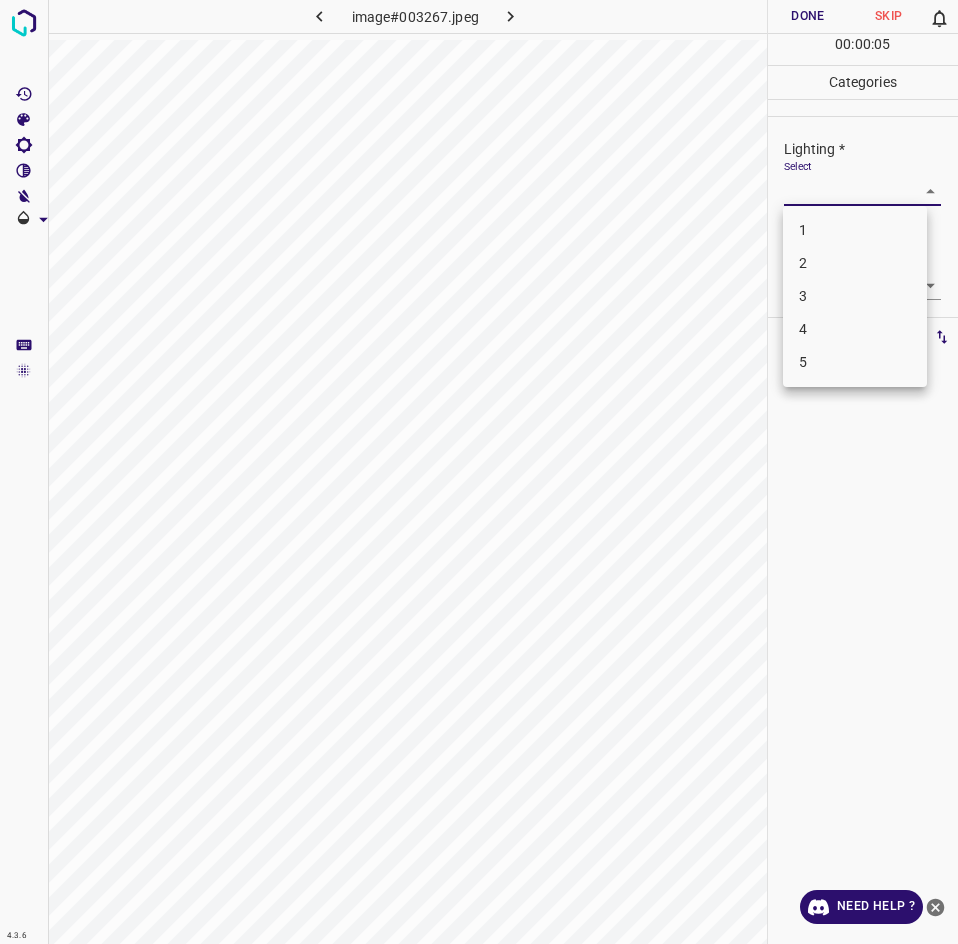 click on "3" at bounding box center (855, 296) 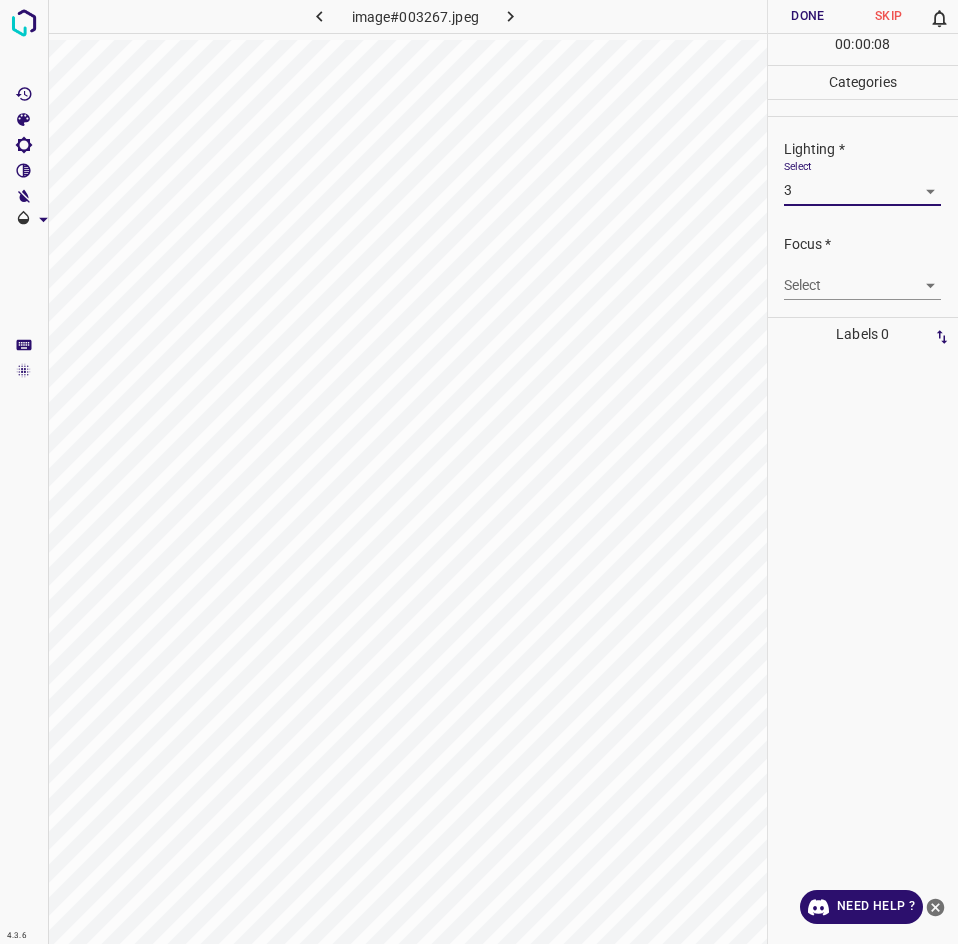 click on "4.3.6  image#003267.jpeg Done Skip 0 00   : 00   : 08   Categories Lighting *  Select 3 3 Focus *  Select ​ Overall *  Select ​ Labels   0 Categories 1 Lighting 2 Focus 3 Overall Tools Space Change between modes (Draw & Edit) I Auto labeling R Restore zoom M Zoom in N Zoom out Delete Delete selecte label Filters Z Restore filters X Saturation filter C Brightness filter V Contrast filter B Gray scale filter General O Download Need Help ? - Text - Hide - Delete" at bounding box center [479, 472] 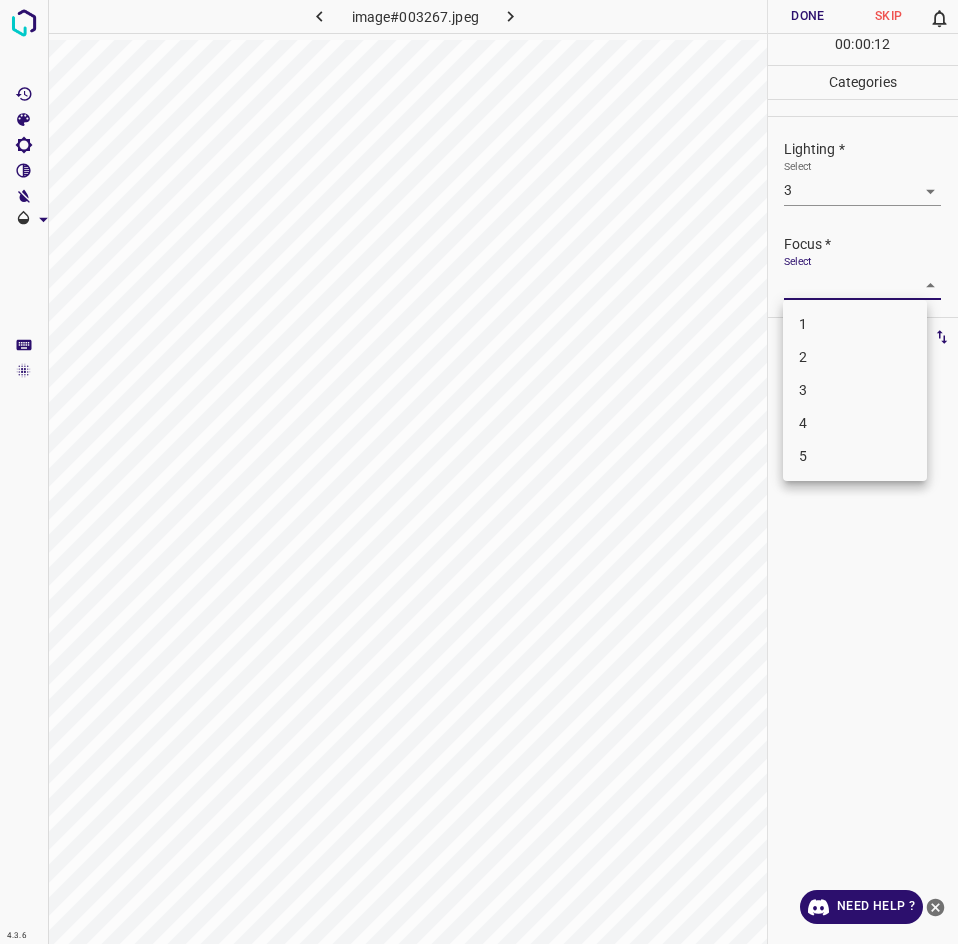 click on "3" at bounding box center [855, 390] 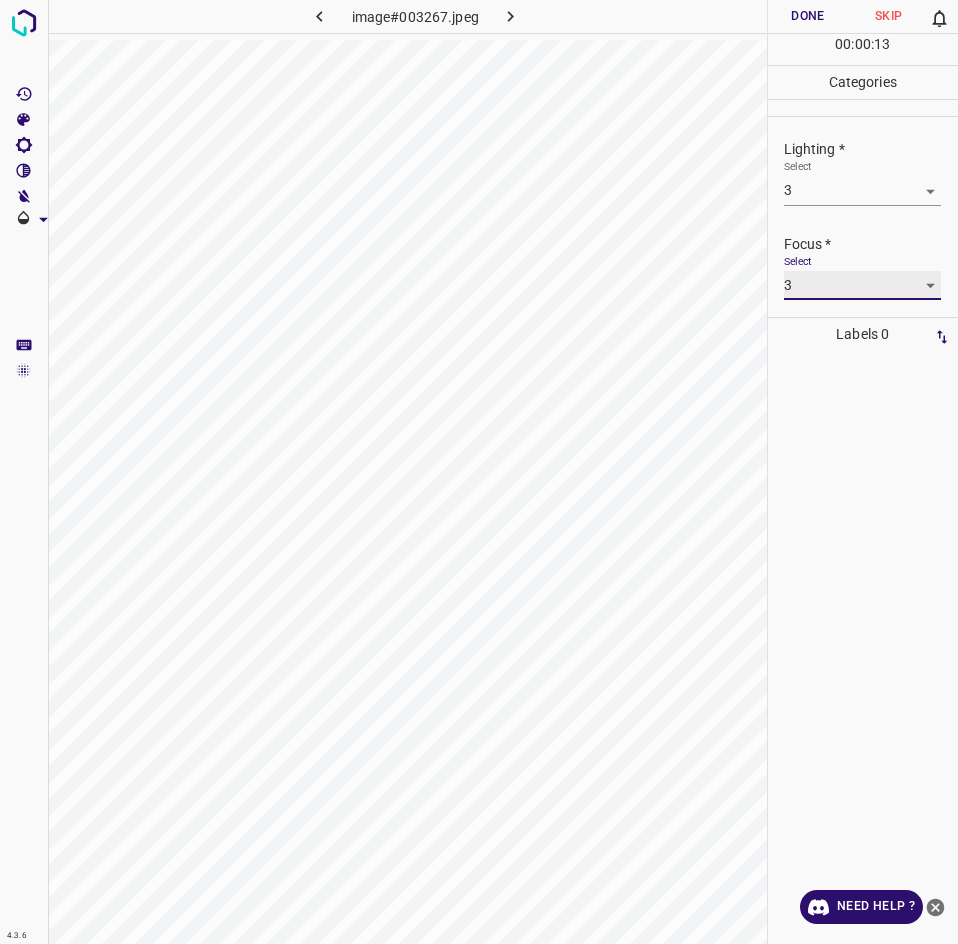 scroll, scrollTop: 78, scrollLeft: 0, axis: vertical 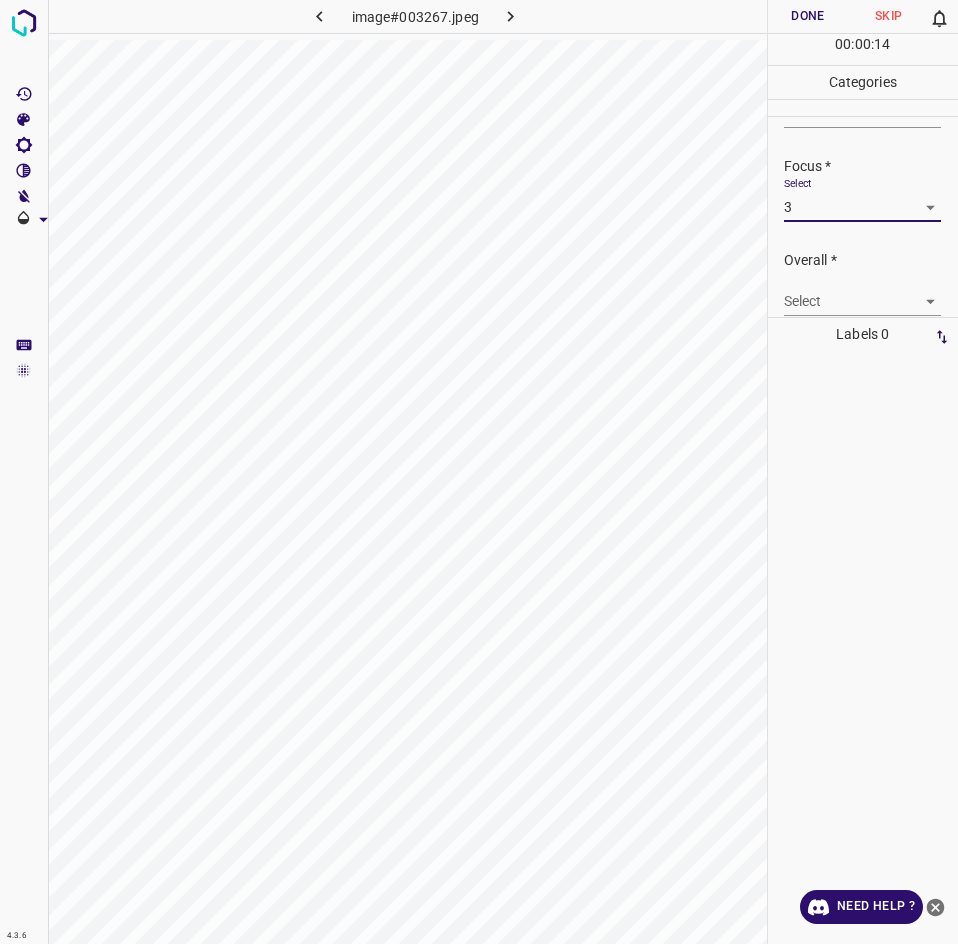 click on "4.3.6  image#003267.jpeg Done Skip 0 00   : 00   : 14   Categories Lighting *  Select 3 3 Focus *  Select 3 3 Overall *  Select ​ Labels   0 Categories 1 Lighting 2 Focus 3 Overall Tools Space Change between modes (Draw & Edit) I Auto labeling R Restore zoom M Zoom in N Zoom out Delete Delete selecte label Filters Z Restore filters X Saturation filter C Brightness filter V Contrast filter B Gray scale filter General O Download Need Help ? - Text - Hide - Delete" at bounding box center [479, 472] 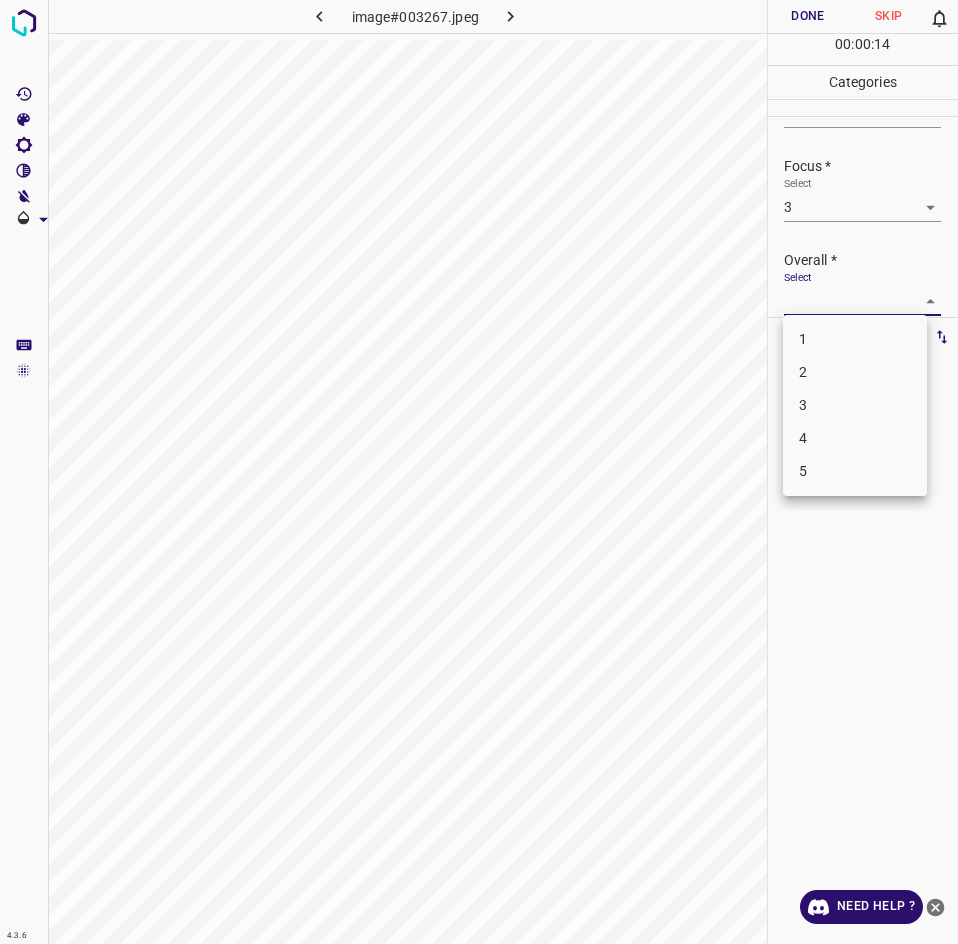 click on "3" at bounding box center [855, 405] 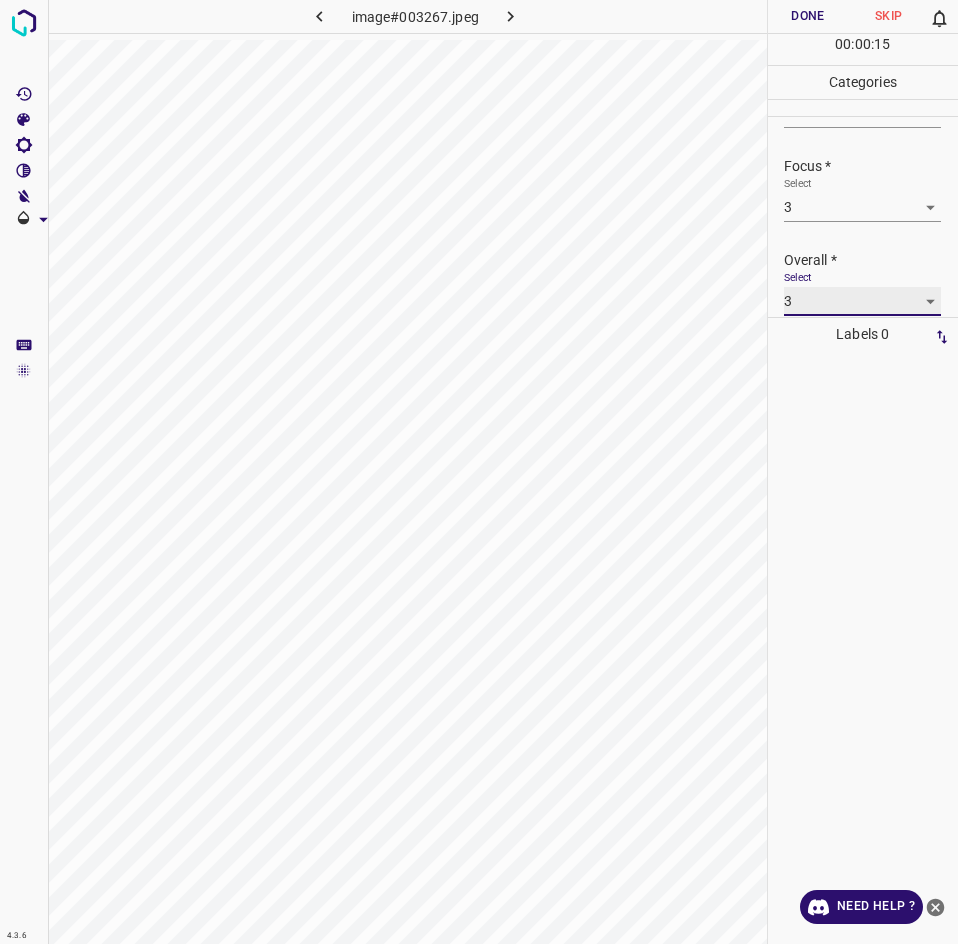 scroll, scrollTop: 78, scrollLeft: 0, axis: vertical 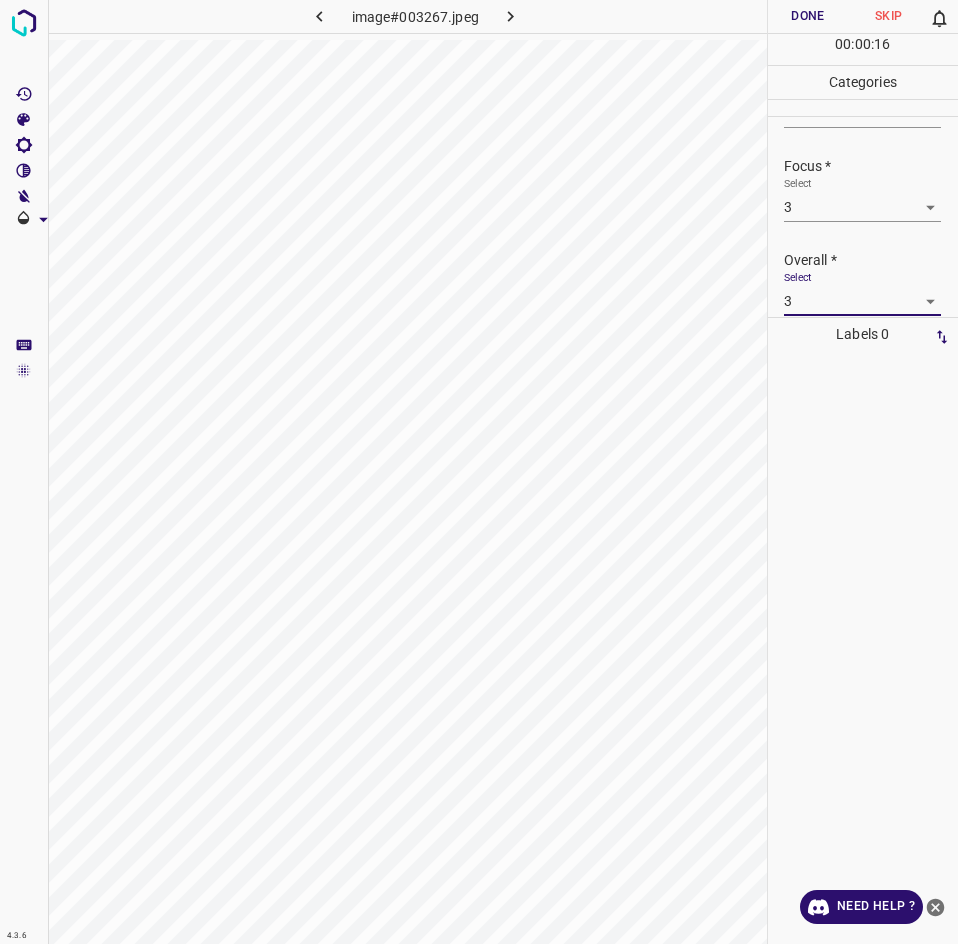 click on "4.3.6  image#003267.jpeg Done Skip 0 00   : 00   : 16   Categories Lighting *  Select 3 3 Focus *  Select 3 3 Overall *  Select 3 3 Labels   0 Categories 1 Lighting 2 Focus 3 Overall Tools Space Change between modes (Draw & Edit) I Auto labeling R Restore zoom M Zoom in N Zoom out Delete Delete selecte label Filters Z Restore filters X Saturation filter C Brightness filter V Contrast filter B Gray scale filter General O Download Need Help ? - Text - Hide - Delete" at bounding box center [479, 472] 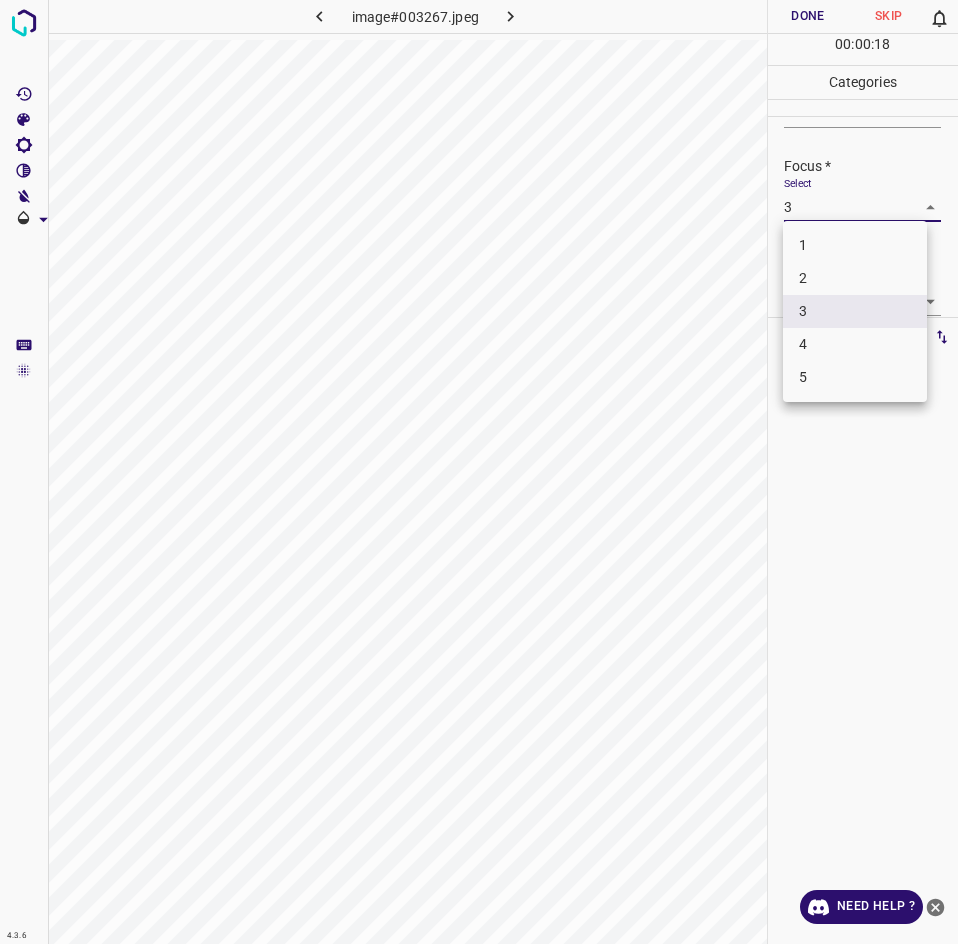 click on "2" at bounding box center [855, 278] 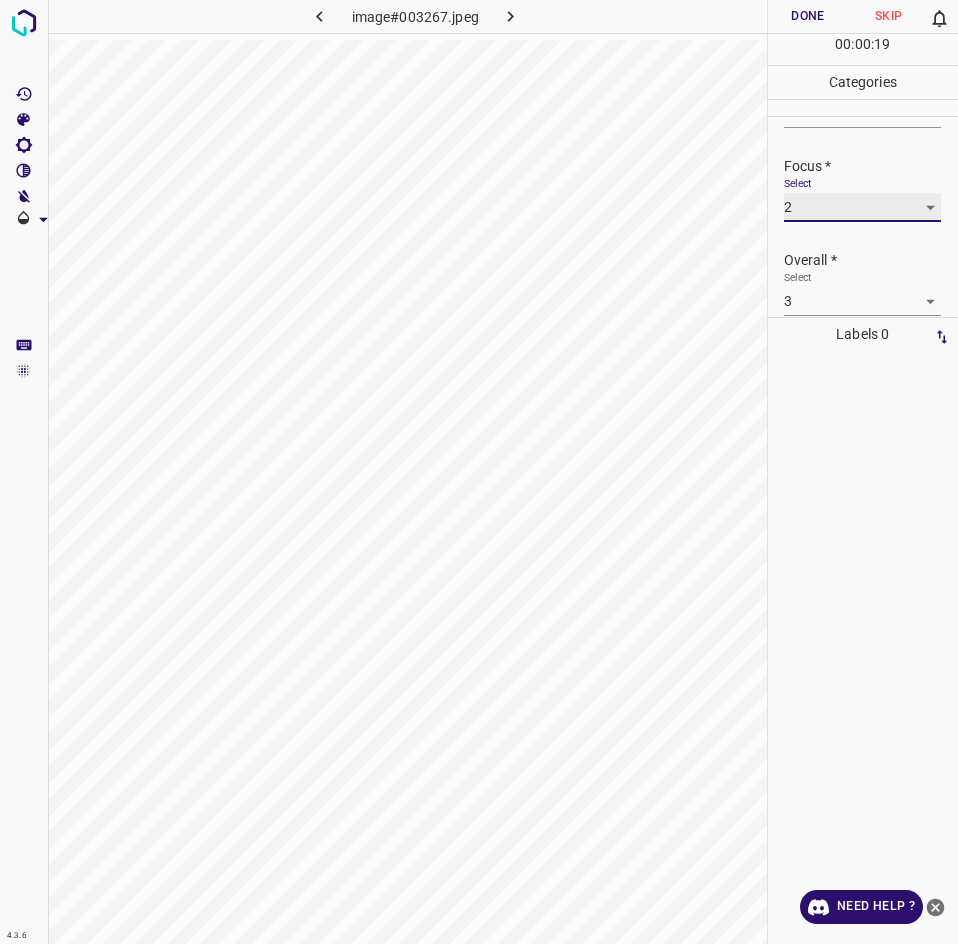 scroll, scrollTop: 78, scrollLeft: 0, axis: vertical 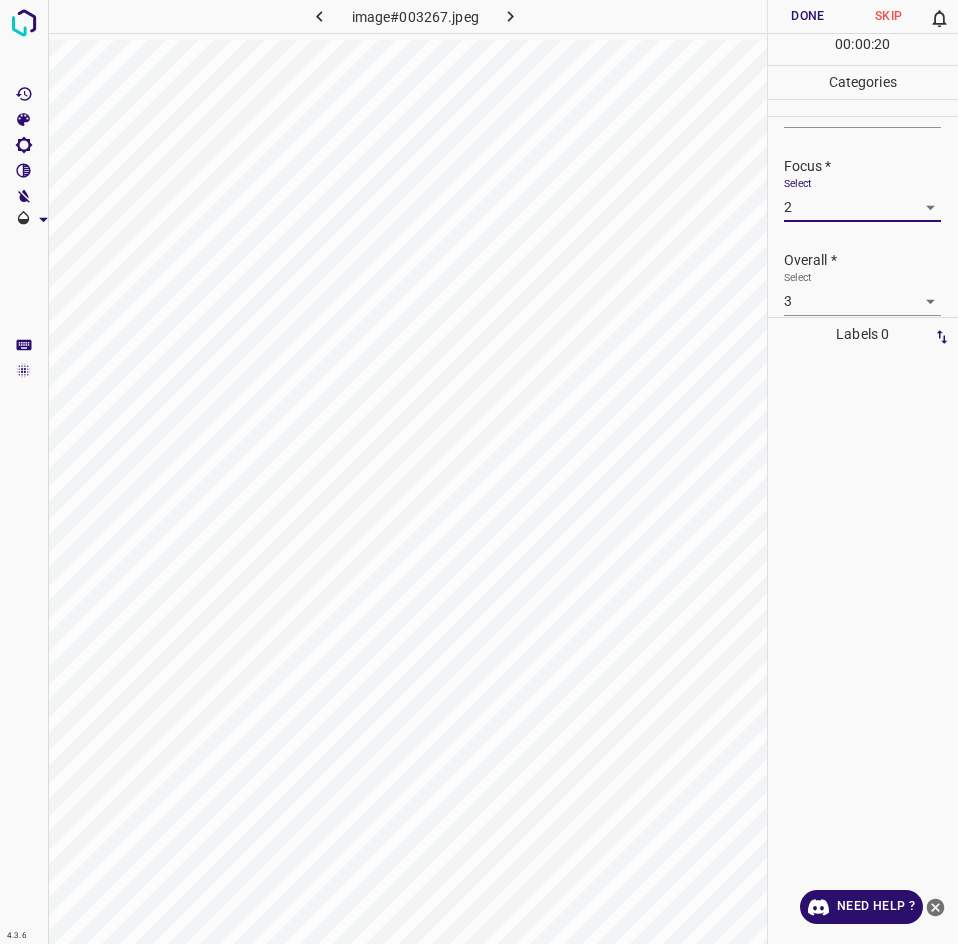 click on "Done" at bounding box center (808, 16) 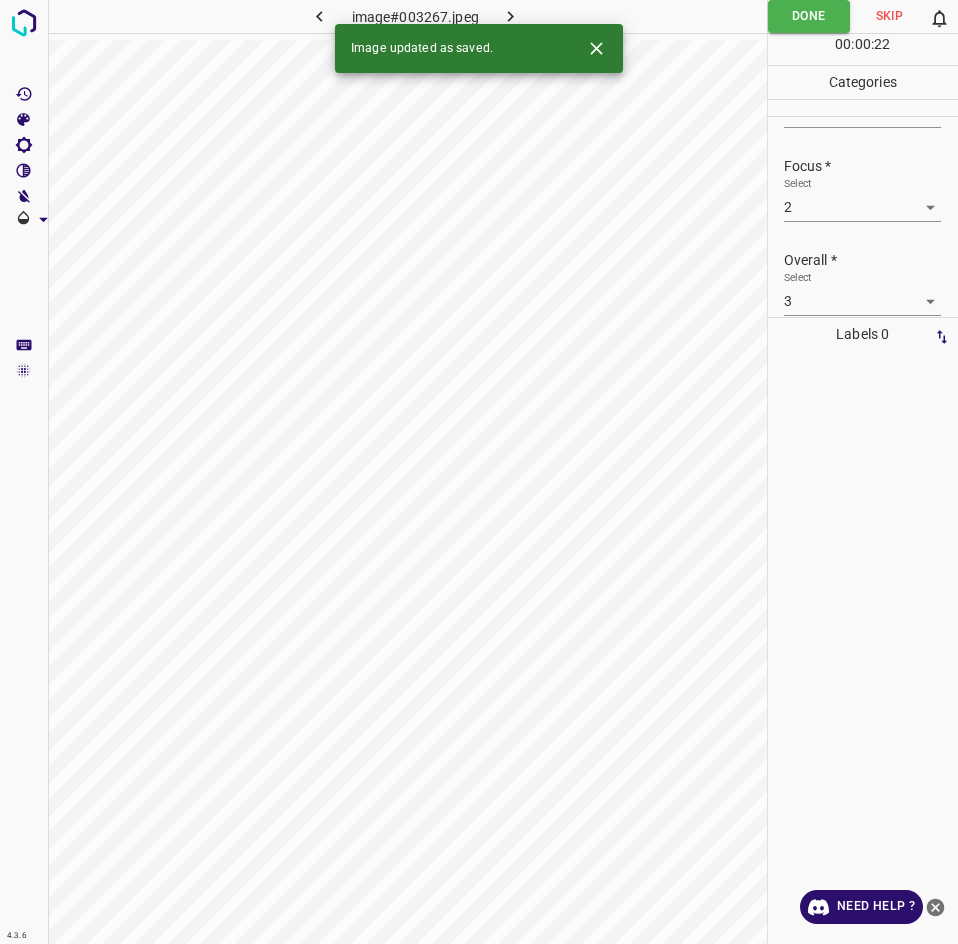 click on "4.3.6  image#003267.jpeg Done Skip 0 00   : 00   : 22   Categories Lighting *  Select 3 3 Focus *  Select 2 2 Overall *  Select 3 3 Labels   0 Categories 1 Lighting 2 Focus 3 Overall Tools Space Change between modes (Draw & Edit) I Auto labeling R Restore zoom M Zoom in N Zoom out Delete Delete selecte label Filters Z Restore filters X Saturation filter C Brightness filter V Contrast filter B Gray scale filter General O Download Image updated as saved. Need Help ? - Text - Hide - Delete" at bounding box center (479, 472) 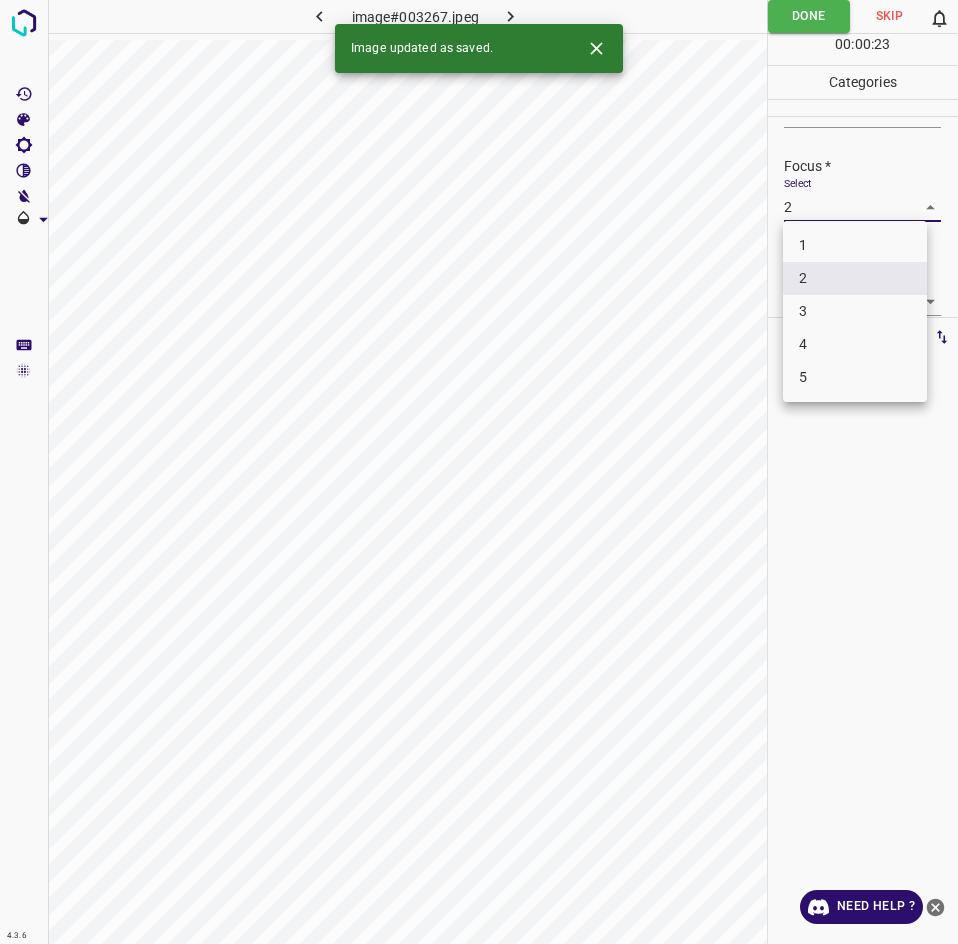 click on "3" at bounding box center [855, 311] 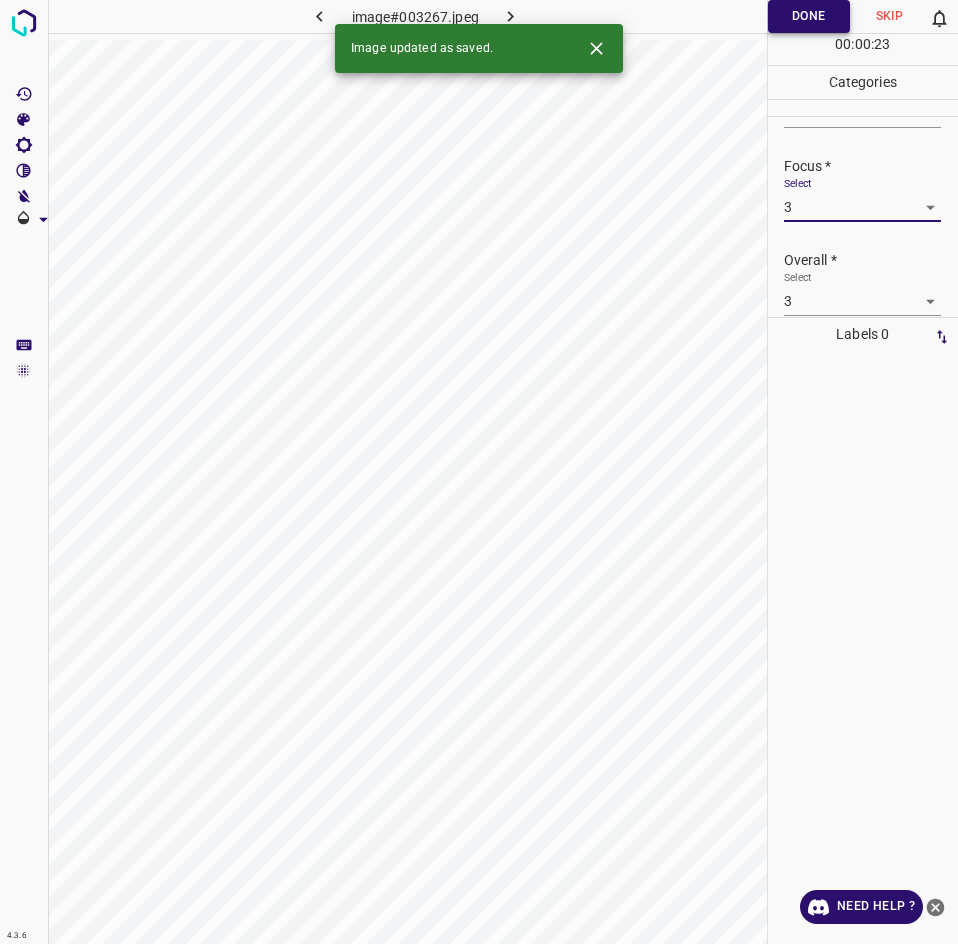 click on "Done" at bounding box center [809, 16] 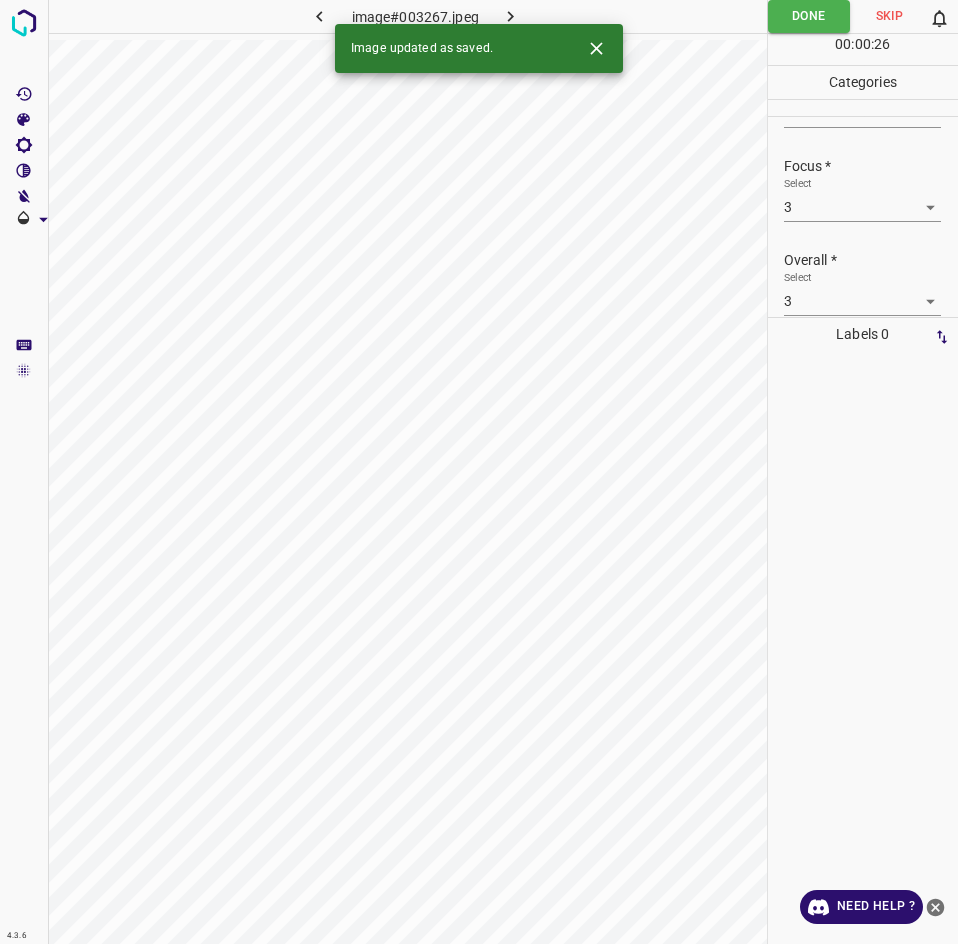 click 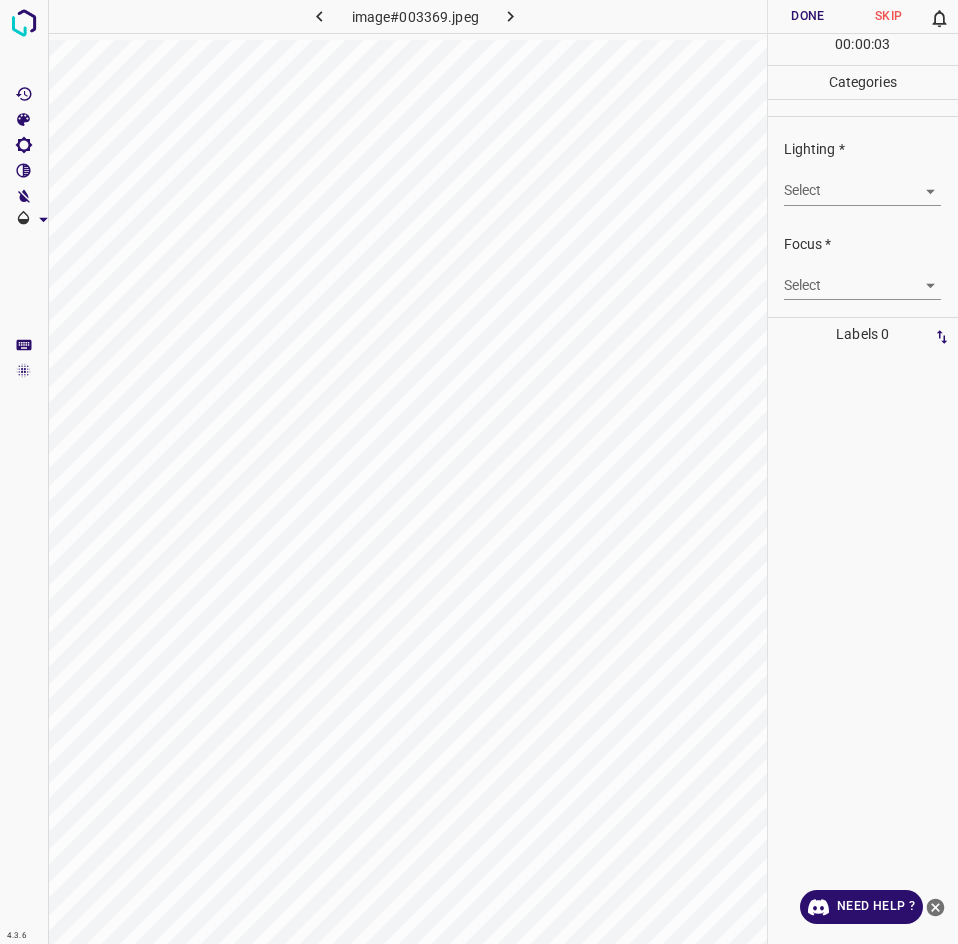 click on "4.3.6  image#003369.jpeg Done Skip 0 00   : 00   : 03   Categories Lighting *  Select ​ Focus *  Select ​ Overall *  Select ​ Labels   0 Categories 1 Lighting 2 Focus 3 Overall Tools Space Change between modes (Draw & Edit) I Auto labeling R Restore zoom M Zoom in N Zoom out Delete Delete selecte label Filters Z Restore filters X Saturation filter C Brightness filter V Contrast filter B Gray scale filter General O Download Need Help ? - Text - Hide - Delete" at bounding box center (479, 472) 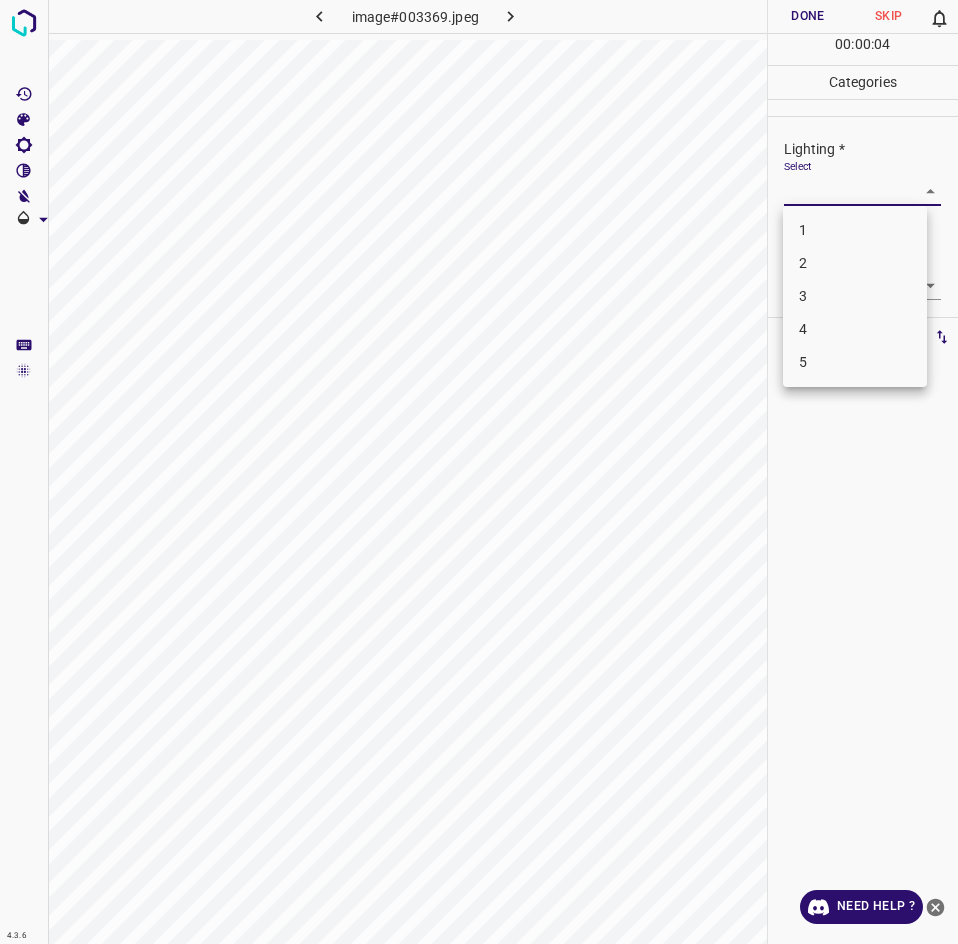 click on "3" at bounding box center [855, 296] 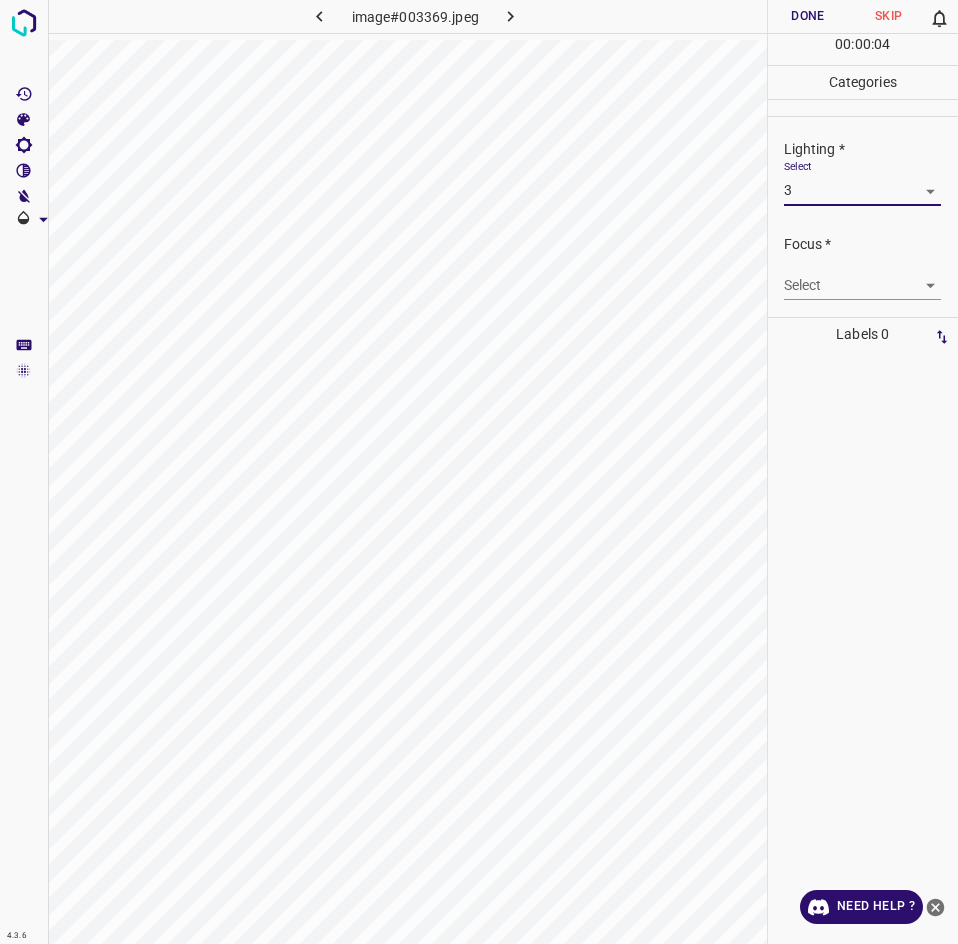 click on "Focus *  Select ​" at bounding box center (863, 267) 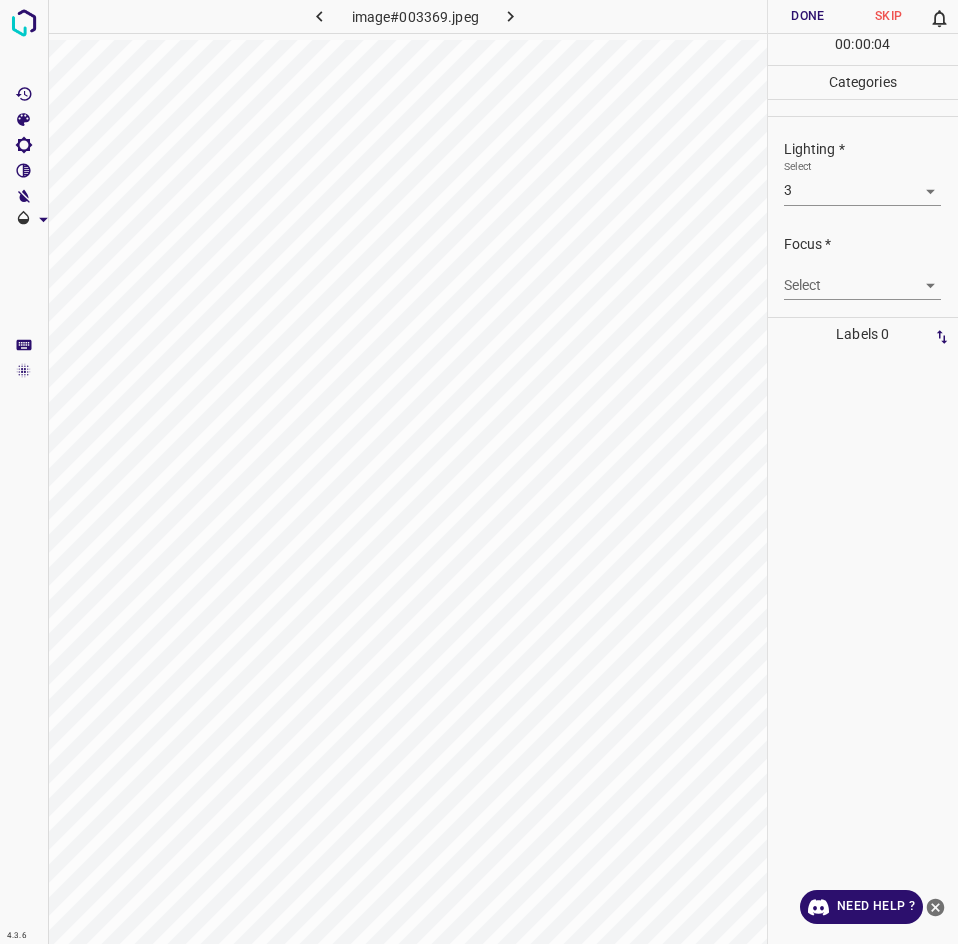 click on "4.3.6  image#003369.jpeg Done Skip 0 00   : 00   : 04   Categories Lighting *  Select 3 3 Focus *  Select ​ Overall *  Select ​ Labels   0 Categories 1 Lighting 2 Focus 3 Overall Tools Space Change between modes (Draw & Edit) I Auto labeling R Restore zoom M Zoom in N Zoom out Delete Delete selecte label Filters Z Restore filters X Saturation filter C Brightness filter V Contrast filter B Gray scale filter General O Download Need Help ? - Text - Hide - Delete" at bounding box center [479, 472] 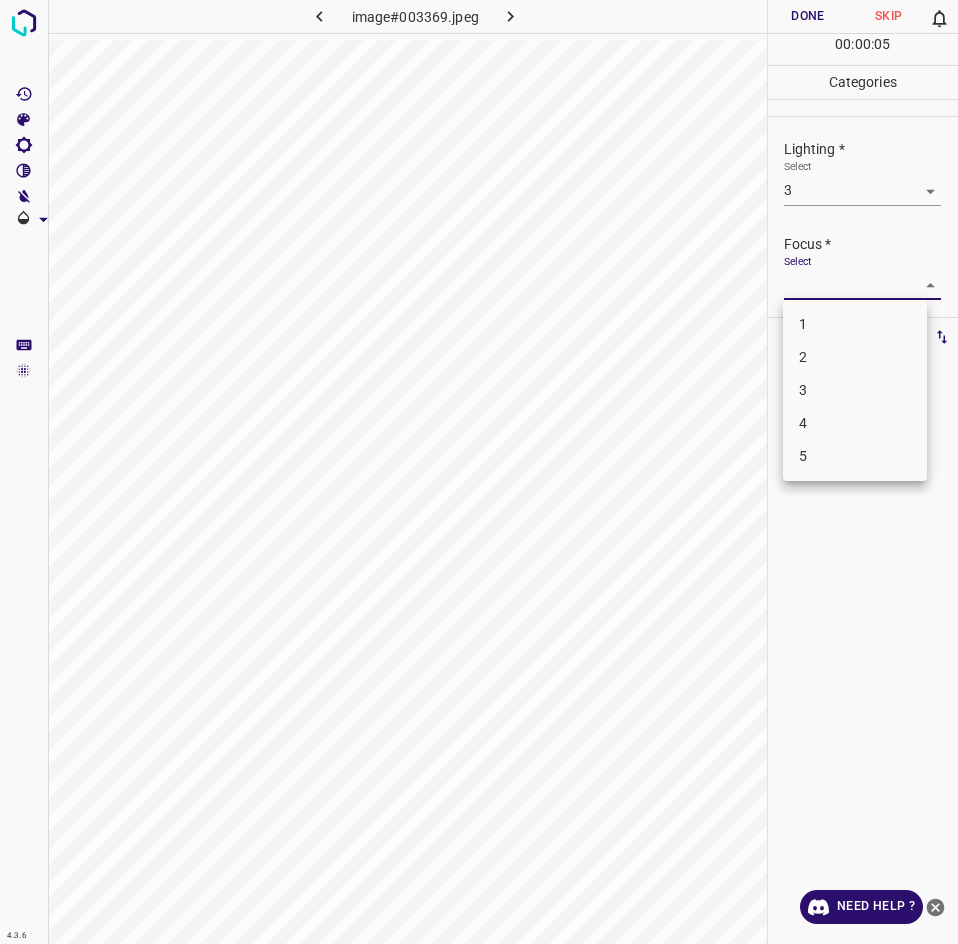 click on "3" at bounding box center (855, 390) 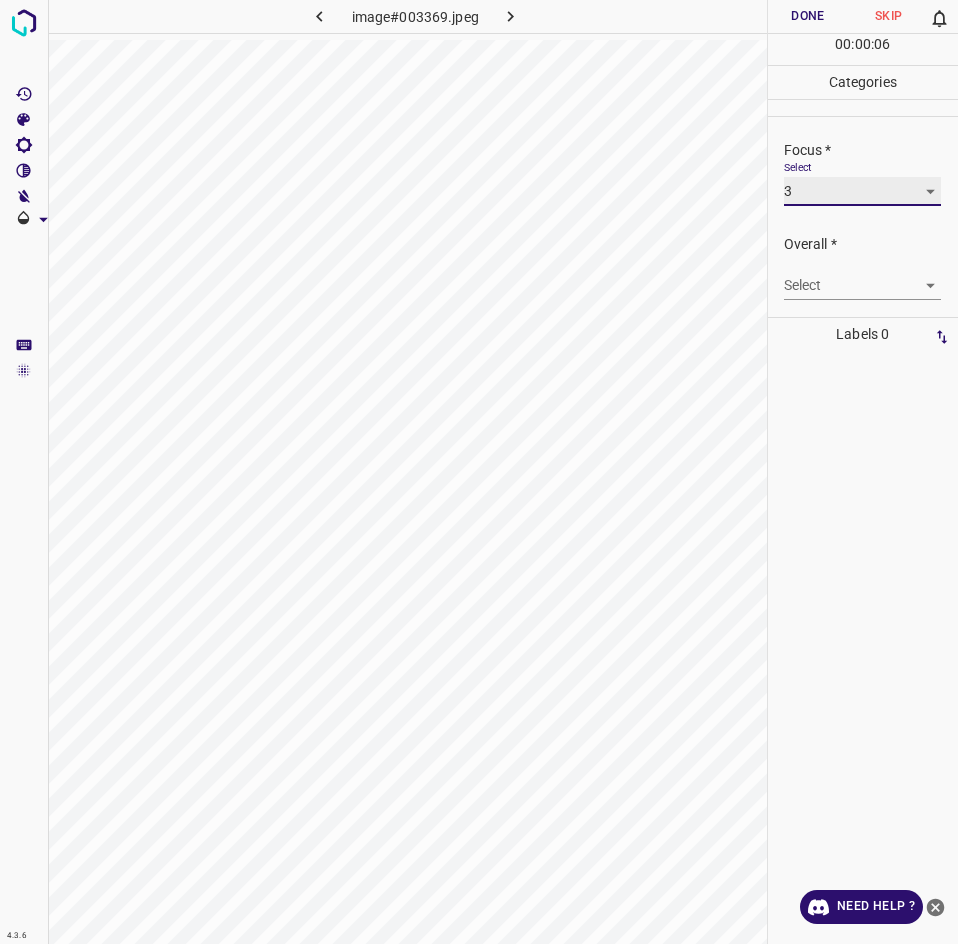 scroll, scrollTop: 98, scrollLeft: 0, axis: vertical 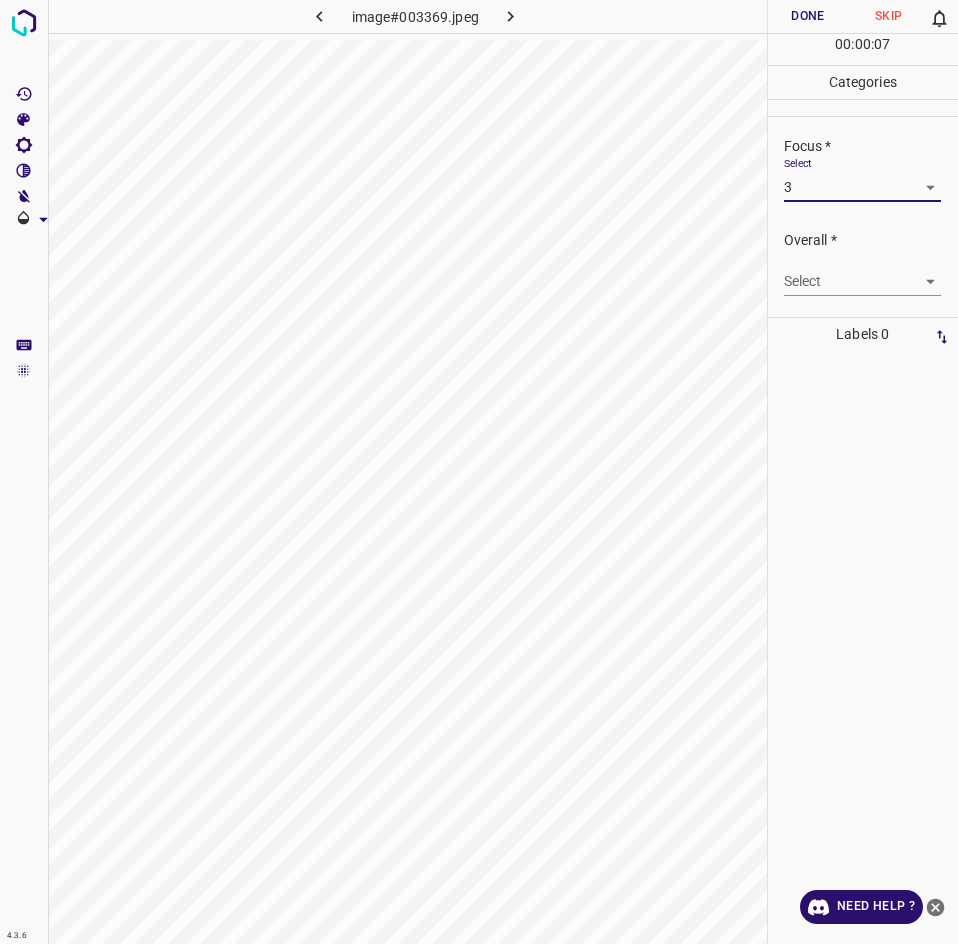 click on "4.3.6  image#003369.jpeg Done Skip 0 00   : 00   : 07   Categories Lighting *  Select 3 3 Focus *  Select 3 3 Overall *  Select ​ Labels   0 Categories 1 Lighting 2 Focus 3 Overall Tools Space Change between modes (Draw & Edit) I Auto labeling R Restore zoom M Zoom in N Zoom out Delete Delete selecte label Filters Z Restore filters X Saturation filter C Brightness filter V Contrast filter B Gray scale filter General O Download Need Help ? - Text - Hide - Delete" at bounding box center [479, 472] 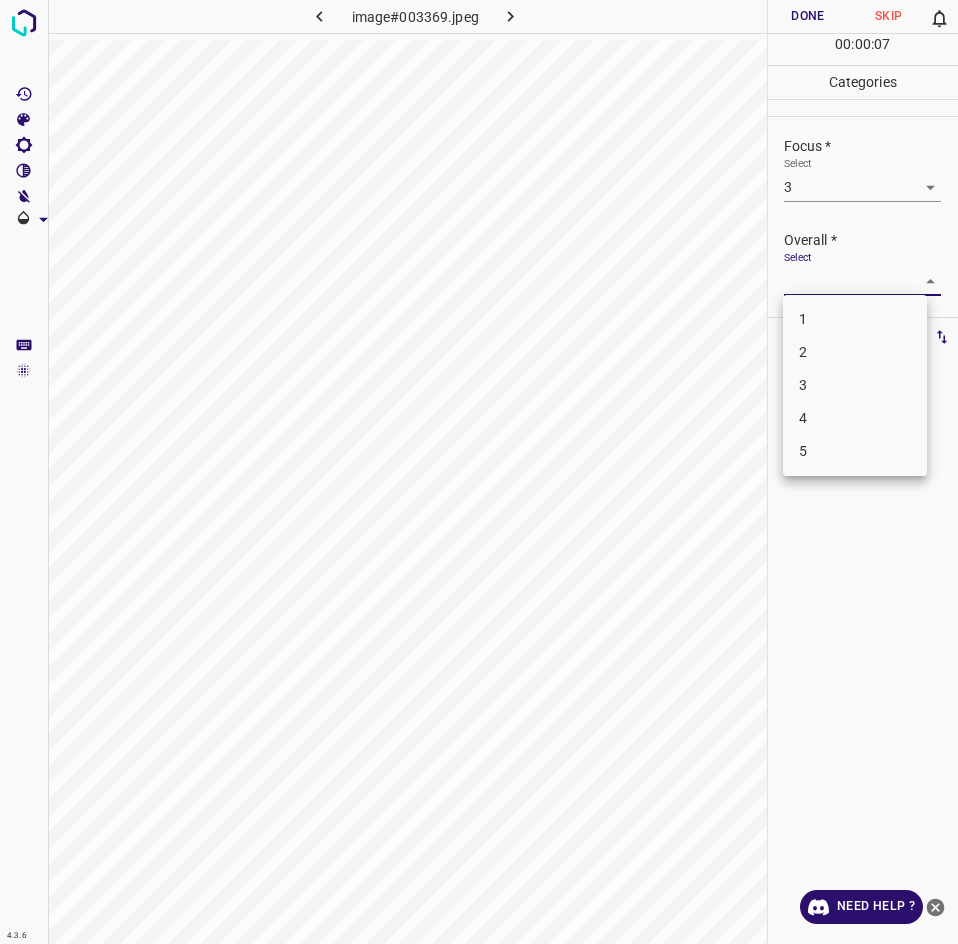 click on "3" at bounding box center [855, 385] 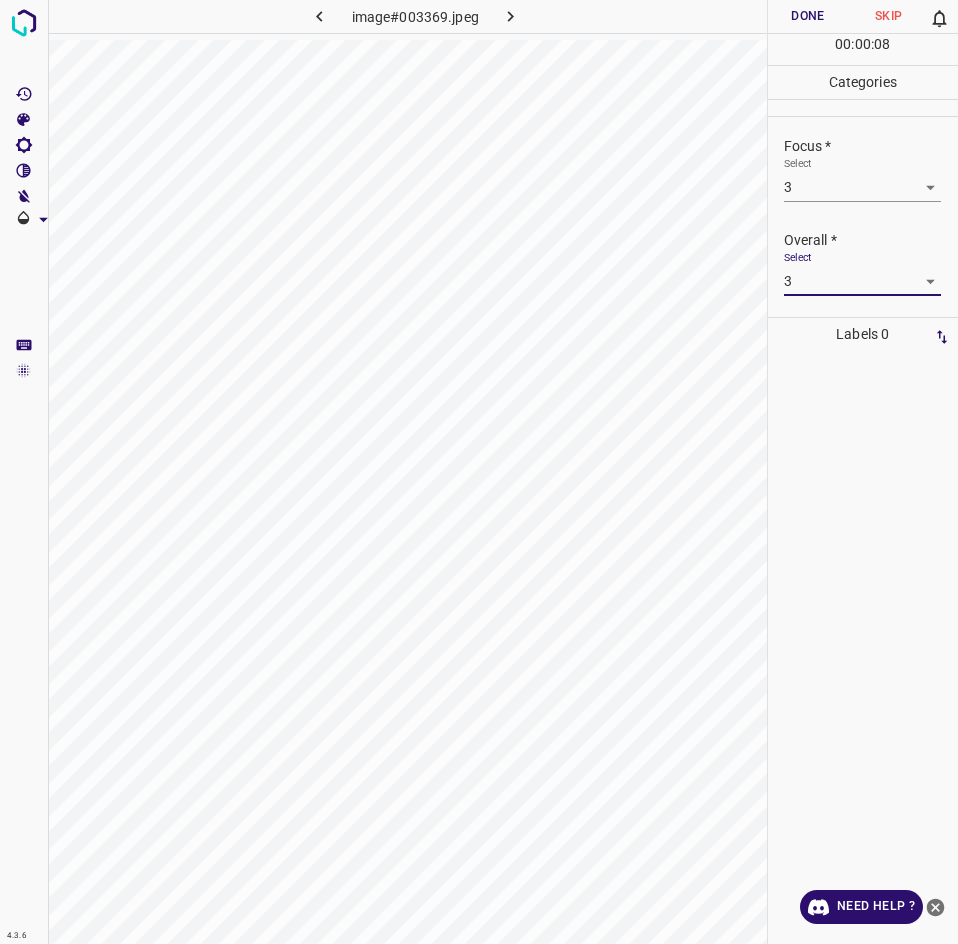 click on "Done" at bounding box center [808, 16] 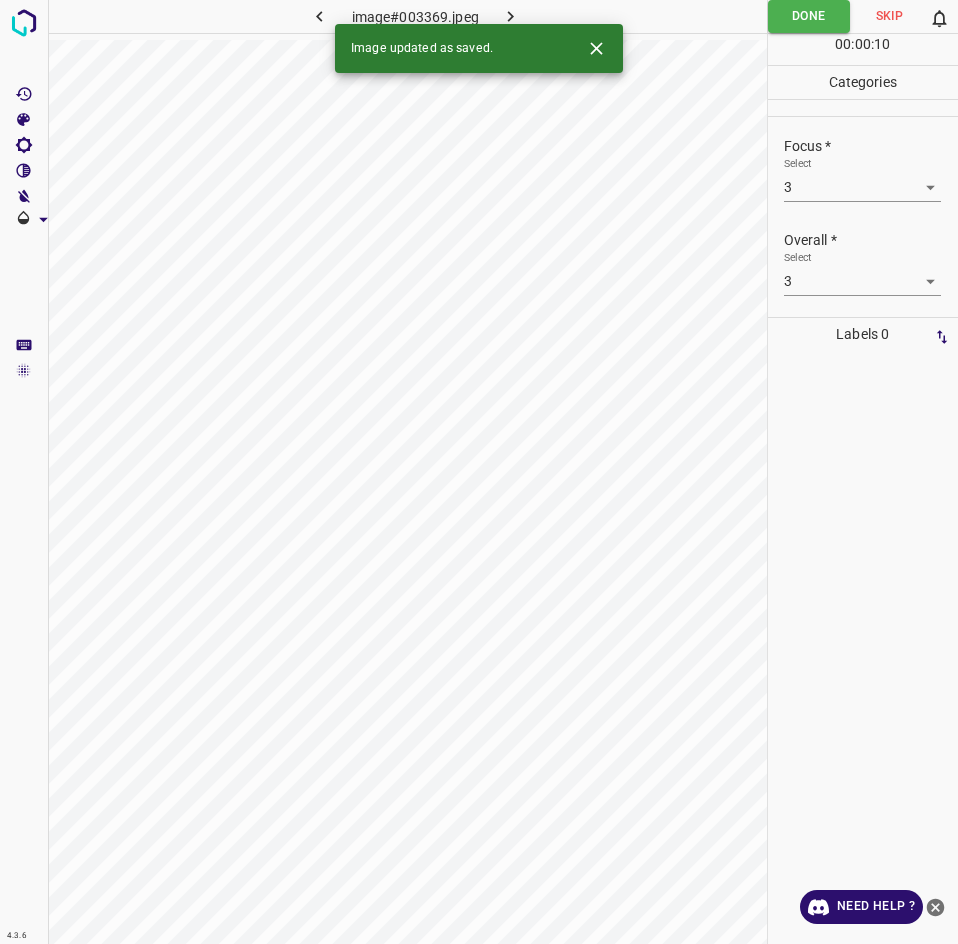 click 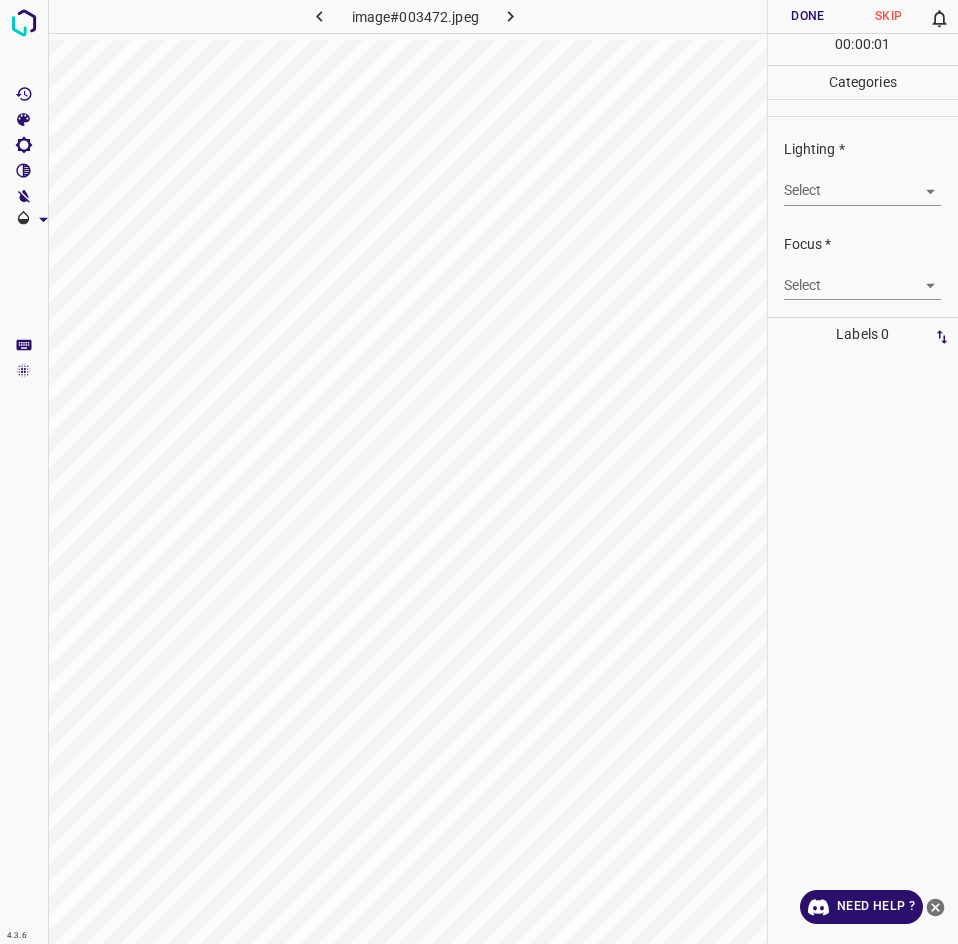 click on "4.3.6  image#003472.jpeg Done Skip 0 00   : 00   : 01   Categories Lighting *  Select ​ Focus *  Select ​ Overall *  Select ​ Labels   0 Categories 1 Lighting 2 Focus 3 Overall Tools Space Change between modes (Draw & Edit) I Auto labeling R Restore zoom M Zoom in N Zoom out Delete Delete selecte label Filters Z Restore filters X Saturation filter C Brightness filter V Contrast filter B Gray scale filter General O Download Need Help ? - Text - Hide - Delete" at bounding box center [479, 472] 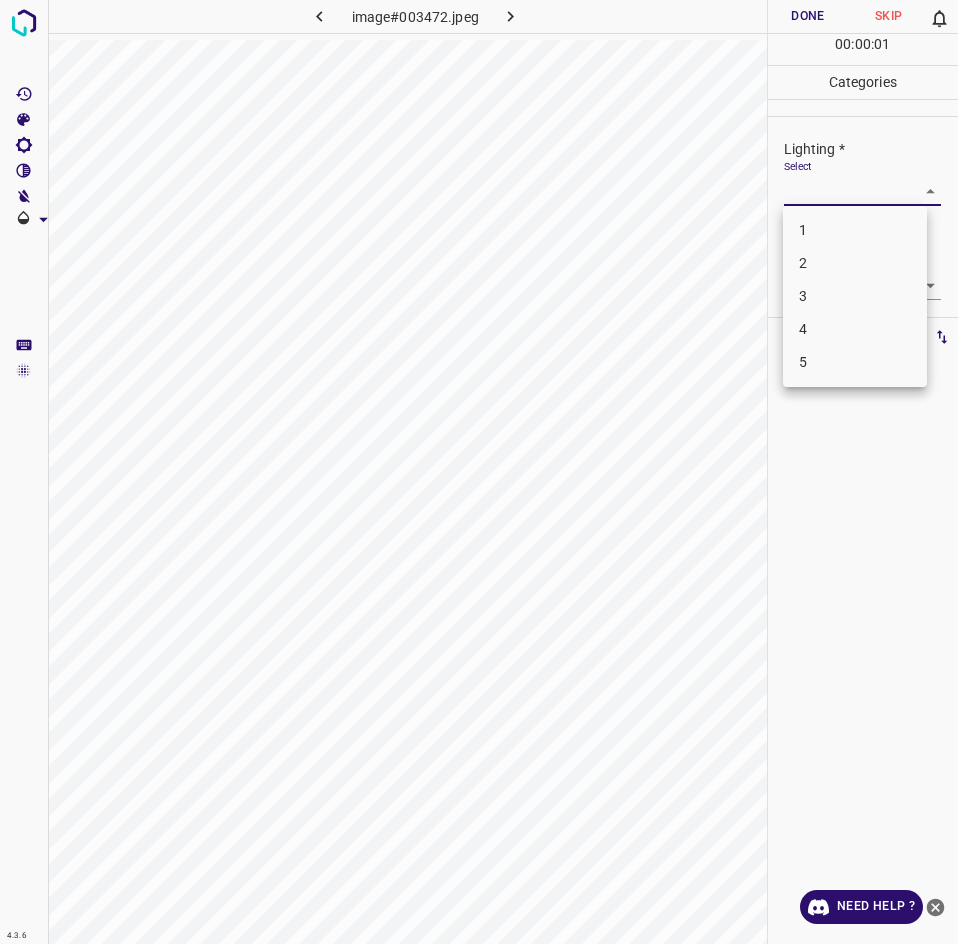 click on "2" at bounding box center (855, 263) 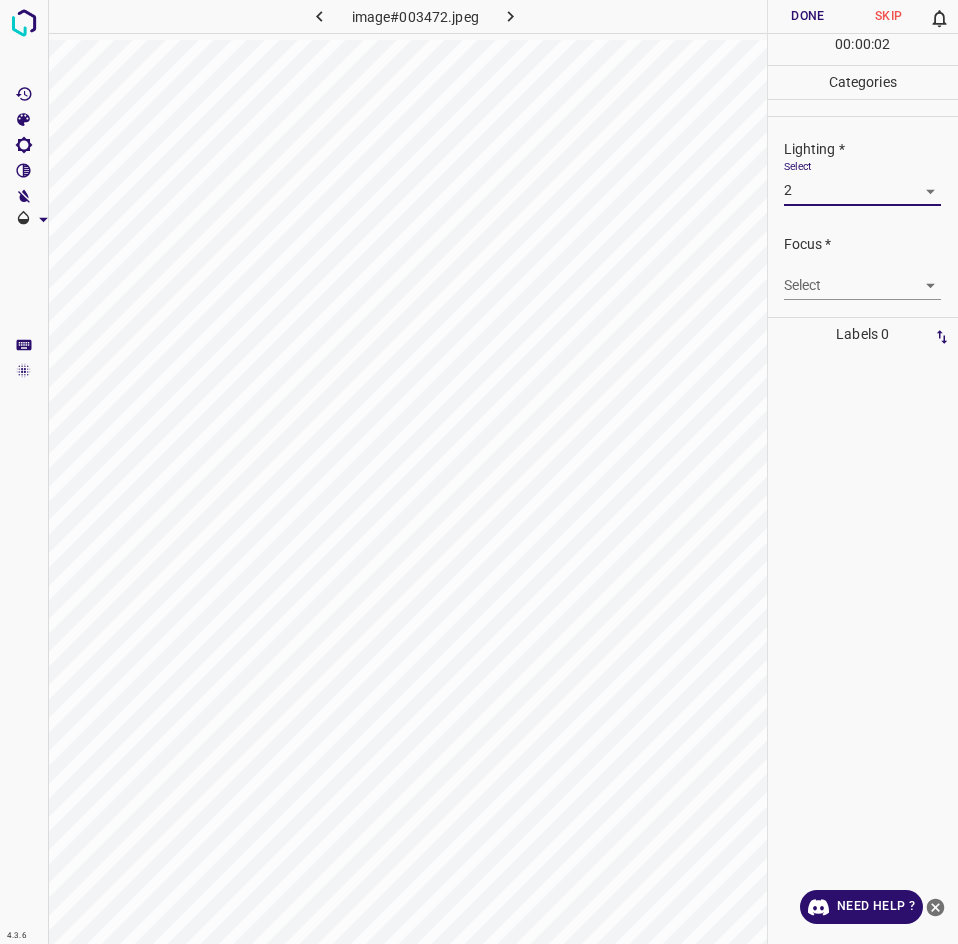 click on "4.3.6  image#003472.jpeg Done Skip 0 00   : 00   : 02   Categories Lighting *  Select 2 2 Focus *  Select ​ Overall *  Select ​ Labels   0 Categories 1 Lighting 2 Focus 3 Overall Tools Space Change between modes (Draw & Edit) I Auto labeling R Restore zoom M Zoom in N Zoom out Delete Delete selecte label Filters Z Restore filters X Saturation filter C Brightness filter V Contrast filter B Gray scale filter General O Download Need Help ? - Text - Hide - Delete" at bounding box center (479, 472) 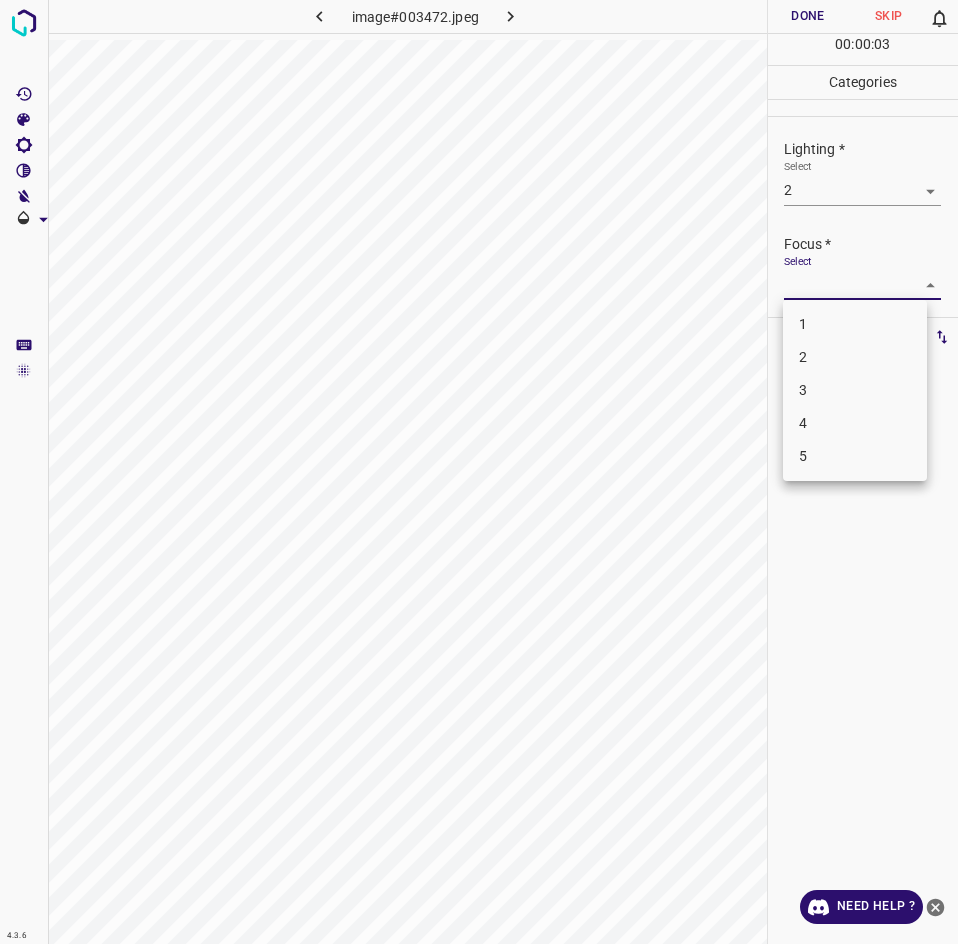 click on "2" at bounding box center [855, 357] 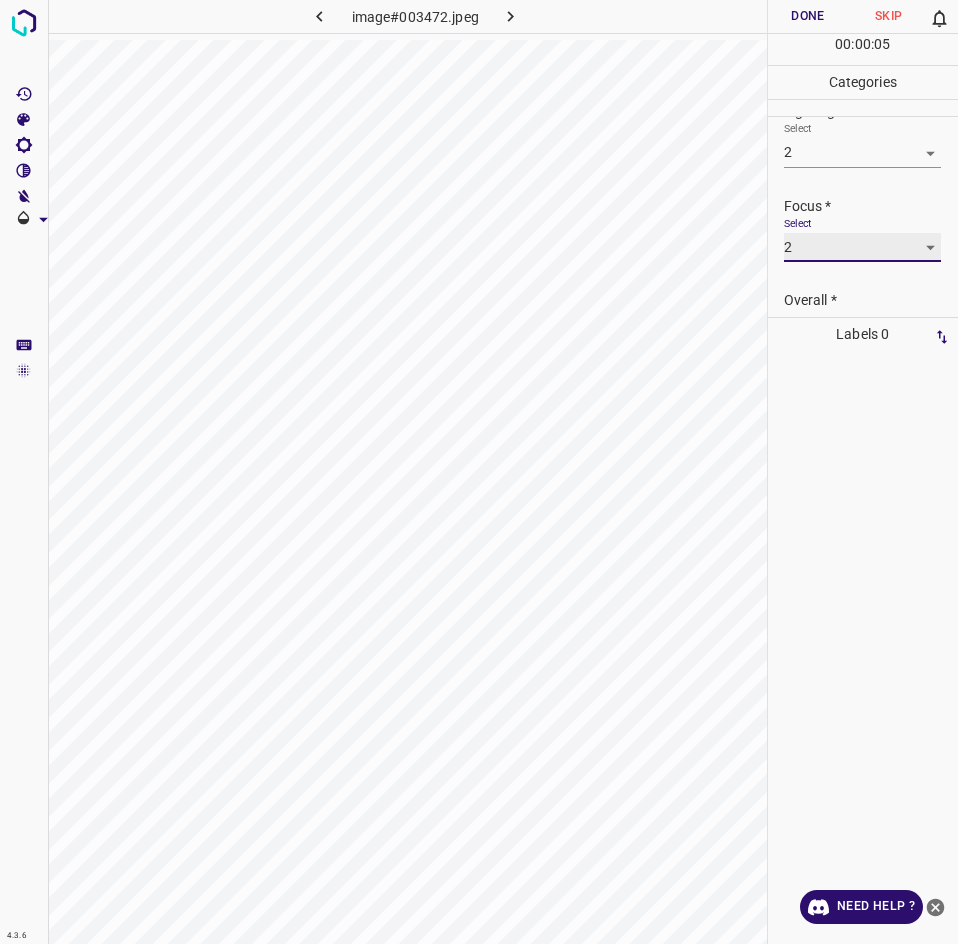 scroll, scrollTop: 98, scrollLeft: 0, axis: vertical 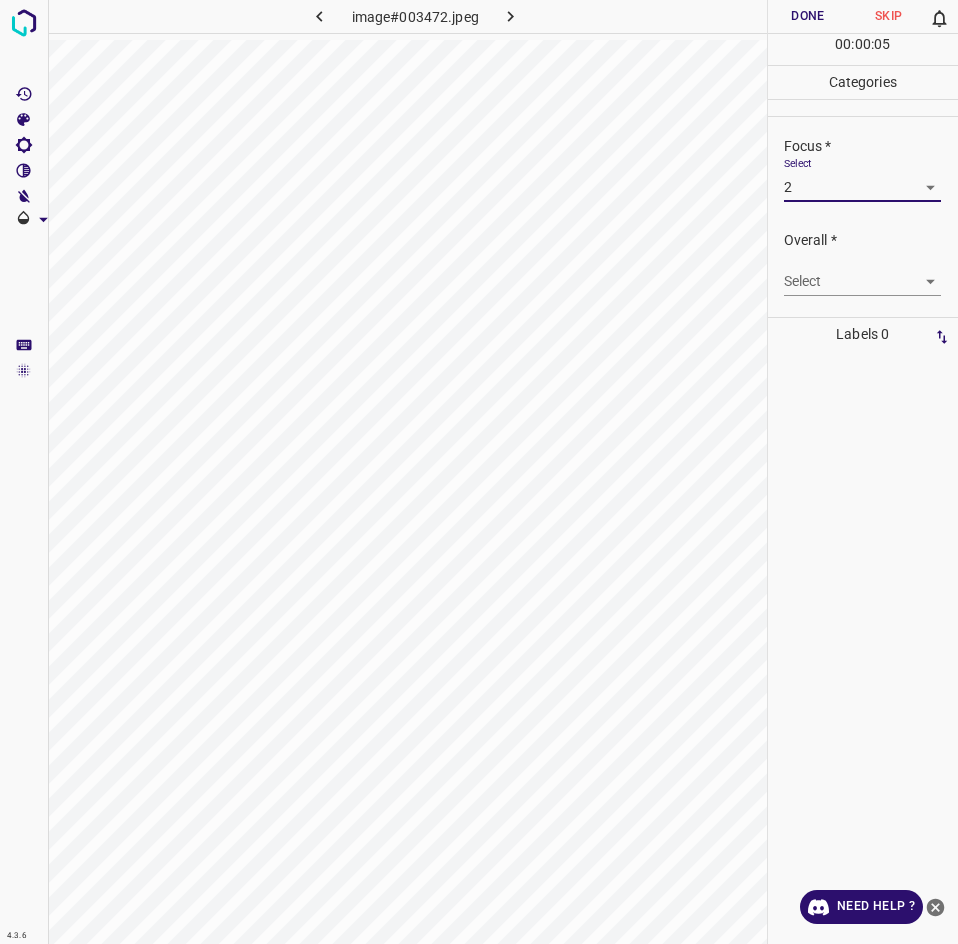 click on "4.3.6  image#003472.jpeg Done Skip 0 00   : 00   : 05   Categories Lighting *  Select 2 2 Focus *  Select 2 2 Overall *  Select ​ Labels   0 Categories 1 Lighting 2 Focus 3 Overall Tools Space Change between modes (Draw & Edit) I Auto labeling R Restore zoom M Zoom in N Zoom out Delete Delete selecte label Filters Z Restore filters X Saturation filter C Brightness filter V Contrast filter B Gray scale filter General O Download Need Help ? - Text - Hide - Delete" at bounding box center (479, 472) 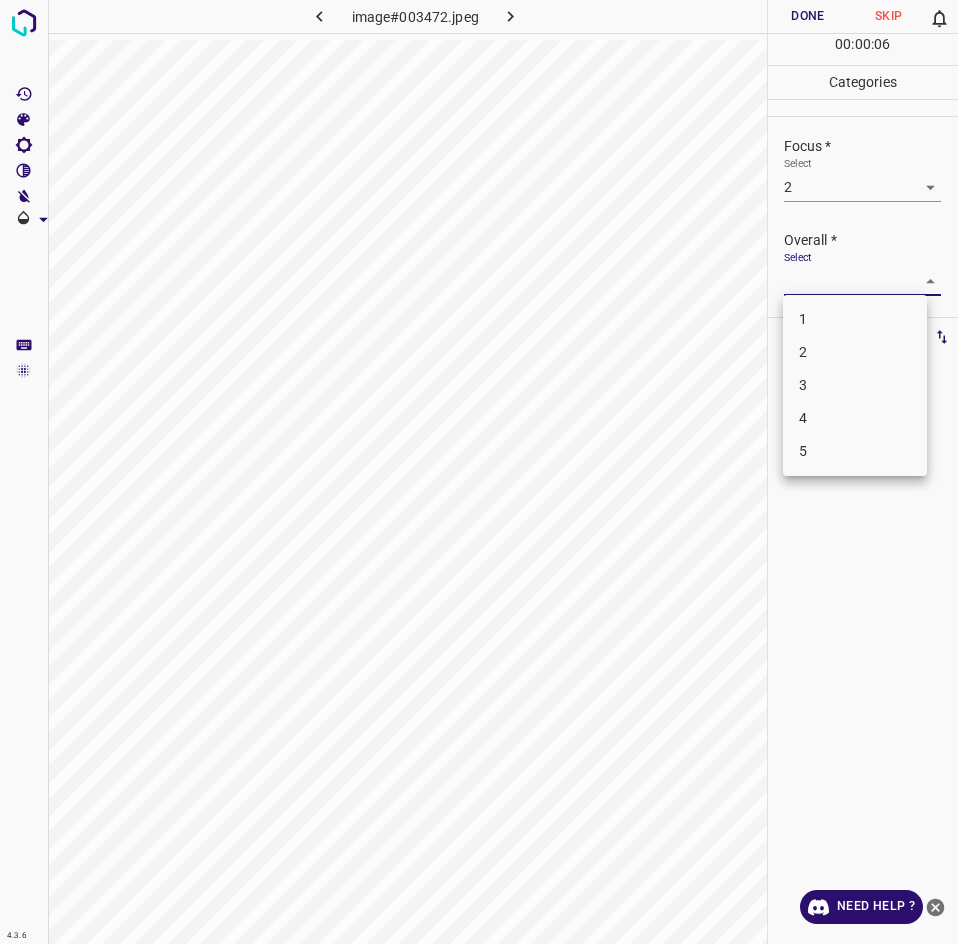 click on "2" at bounding box center (855, 352) 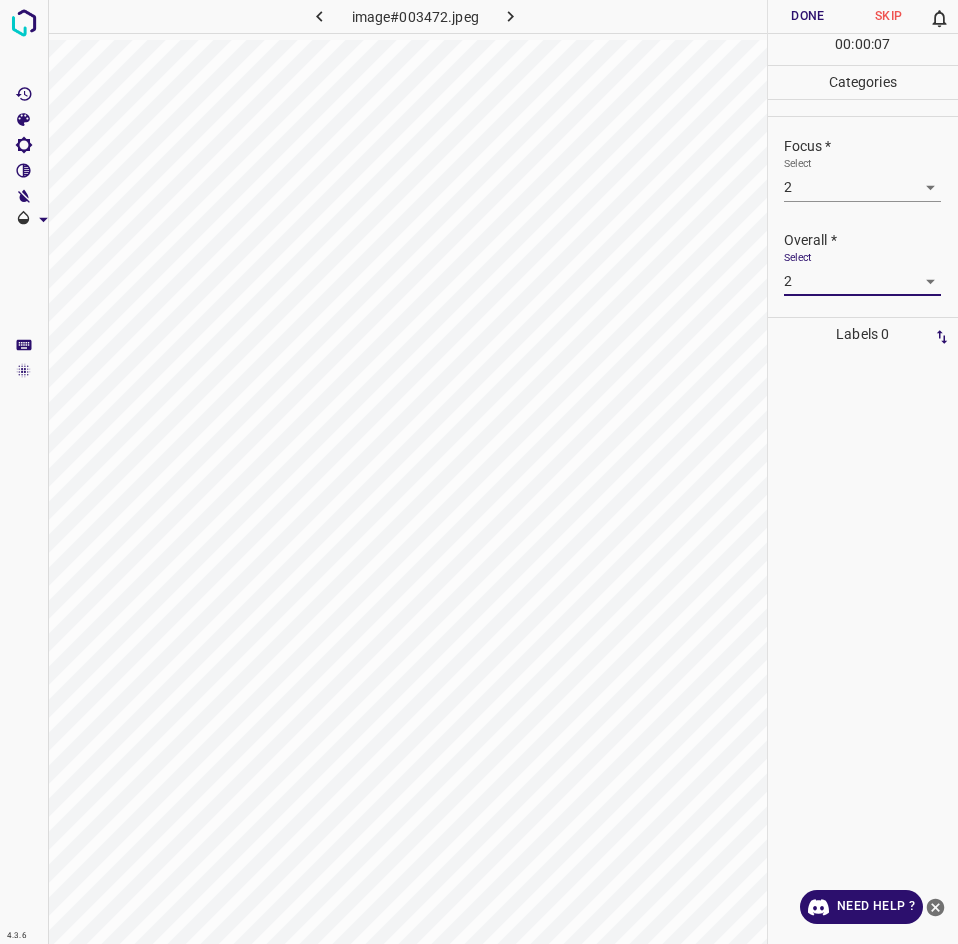 click on "Done" at bounding box center [808, 16] 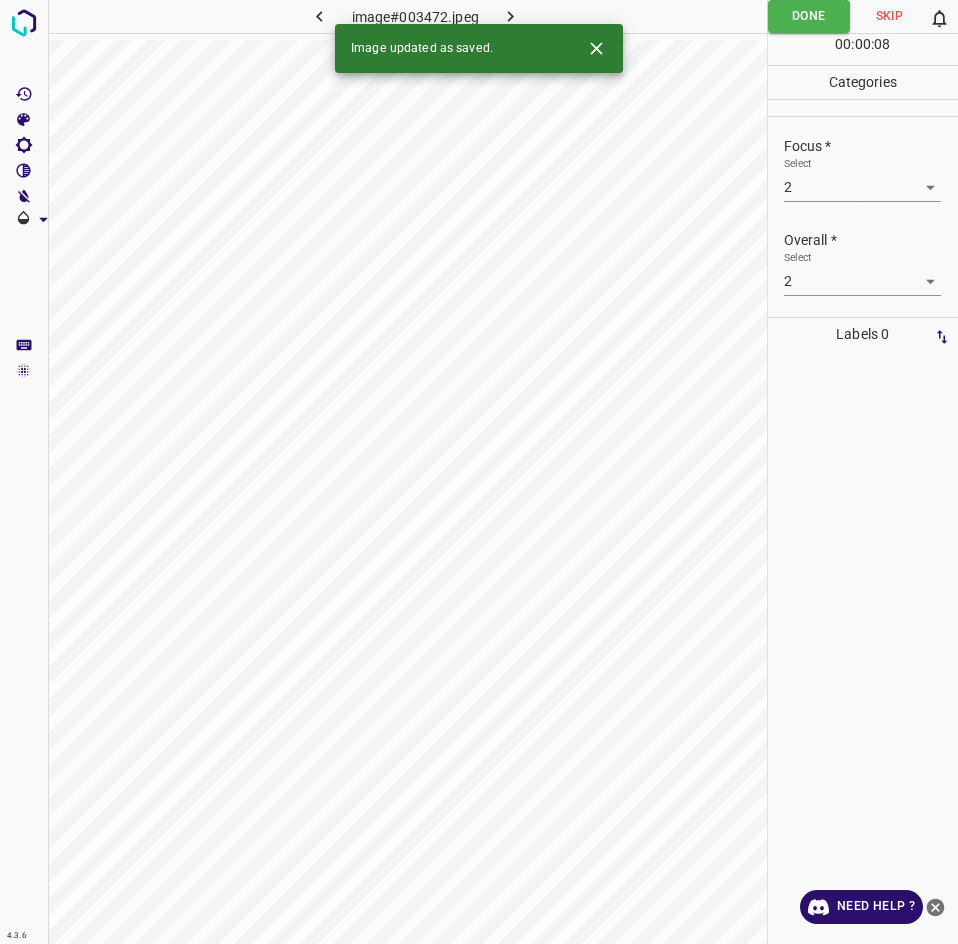 click 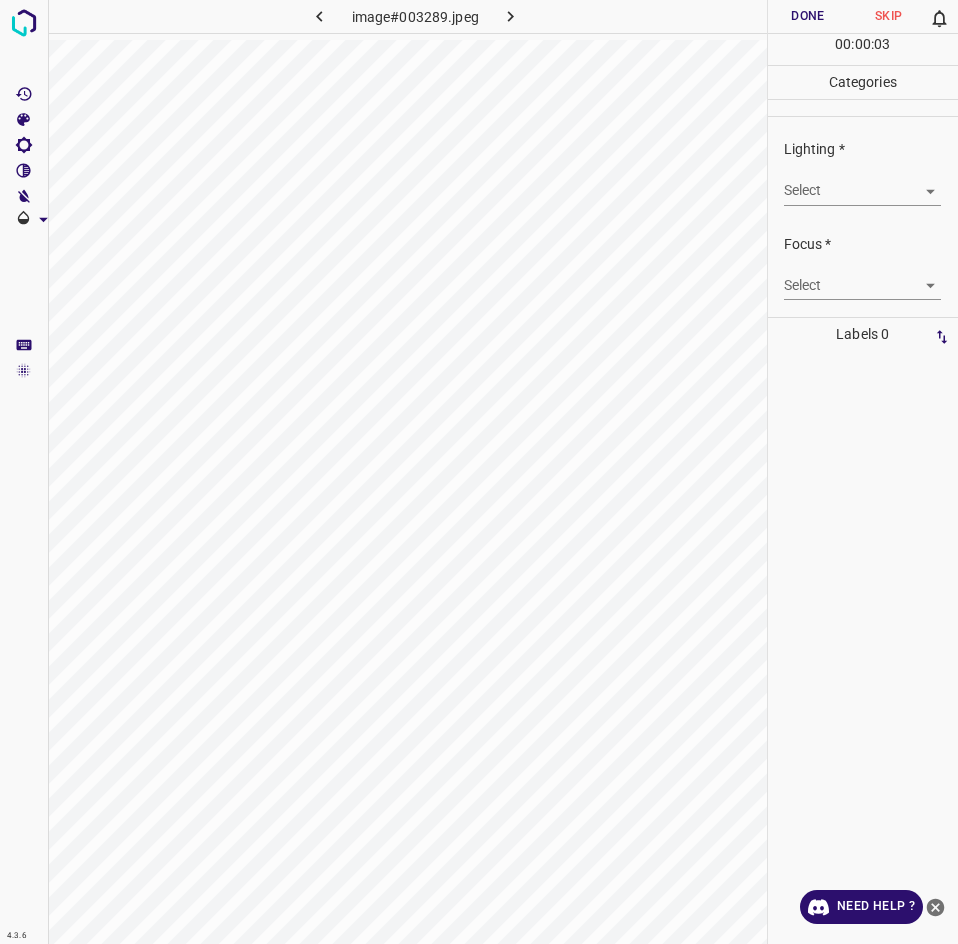 click on "4.3.6  image#003289.jpeg Done Skip 0 00   : 00   : 03   Categories Lighting *  Select ​ Focus *  Select ​ Overall *  Select ​ Labels   0 Categories 1 Lighting 2 Focus 3 Overall Tools Space Change between modes (Draw & Edit) I Auto labeling R Restore zoom M Zoom in N Zoom out Delete Delete selecte label Filters Z Restore filters X Saturation filter C Brightness filter V Contrast filter B Gray scale filter General O Download Need Help ? - Text - Hide - Delete" at bounding box center [479, 472] 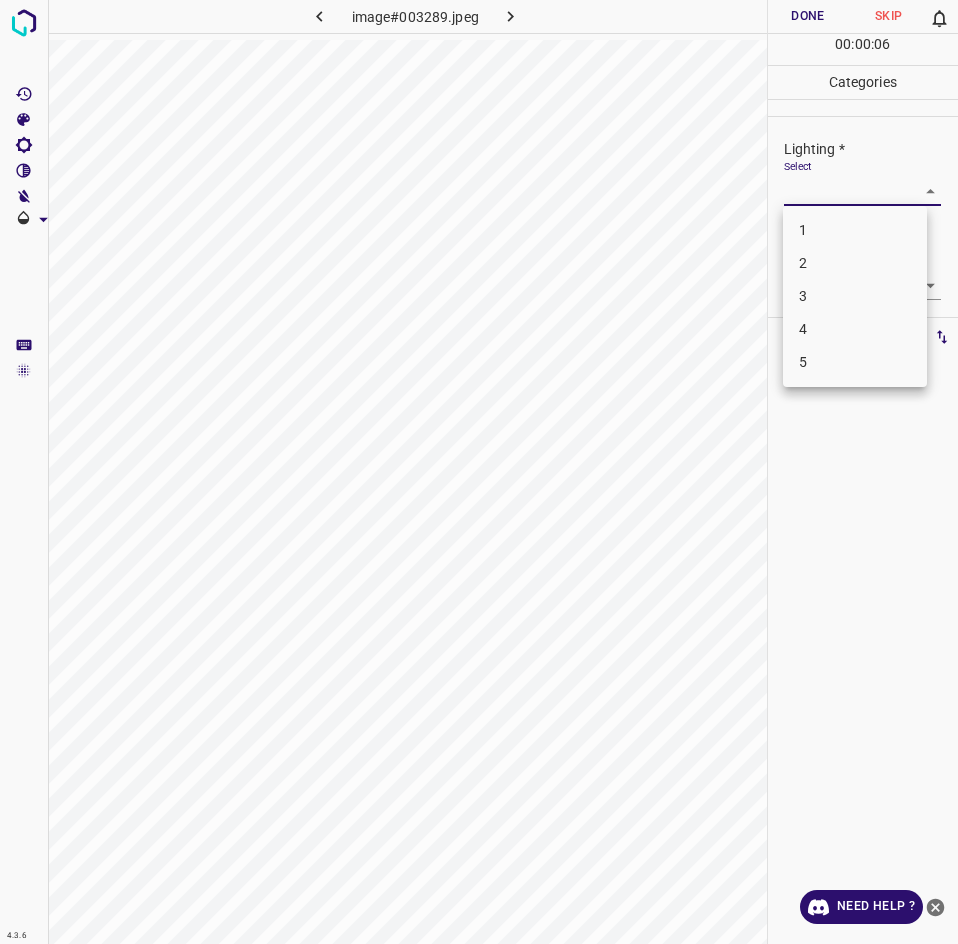 click on "3" at bounding box center [855, 296] 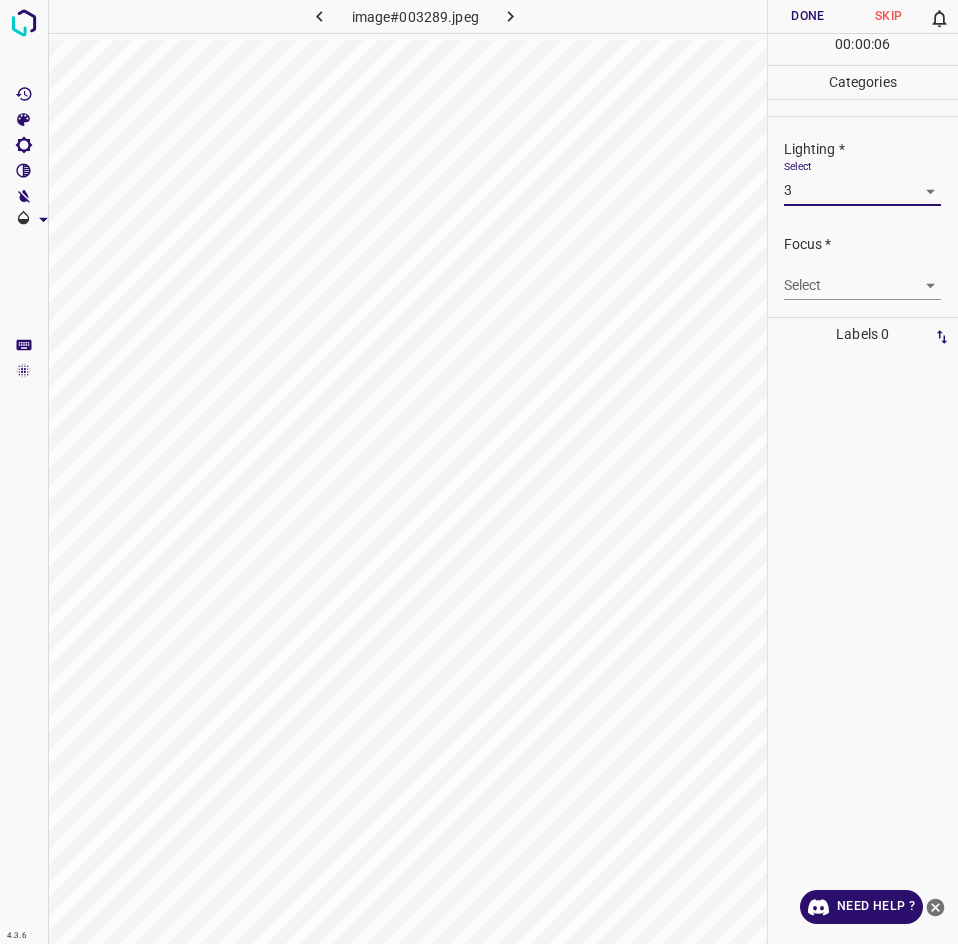 click on "4.3.6  image#003289.jpeg Done Skip 0 00   : 00   : 06   Categories Lighting *  Select 3 3 Focus *  Select ​ Overall *  Select ​ Labels   0 Categories 1 Lighting 2 Focus 3 Overall Tools Space Change between modes (Draw & Edit) I Auto labeling R Restore zoom M Zoom in N Zoom out Delete Delete selecte label Filters Z Restore filters X Saturation filter C Brightness filter V Contrast filter B Gray scale filter General O Download Need Help ? - Text - Hide - Delete" at bounding box center (479, 472) 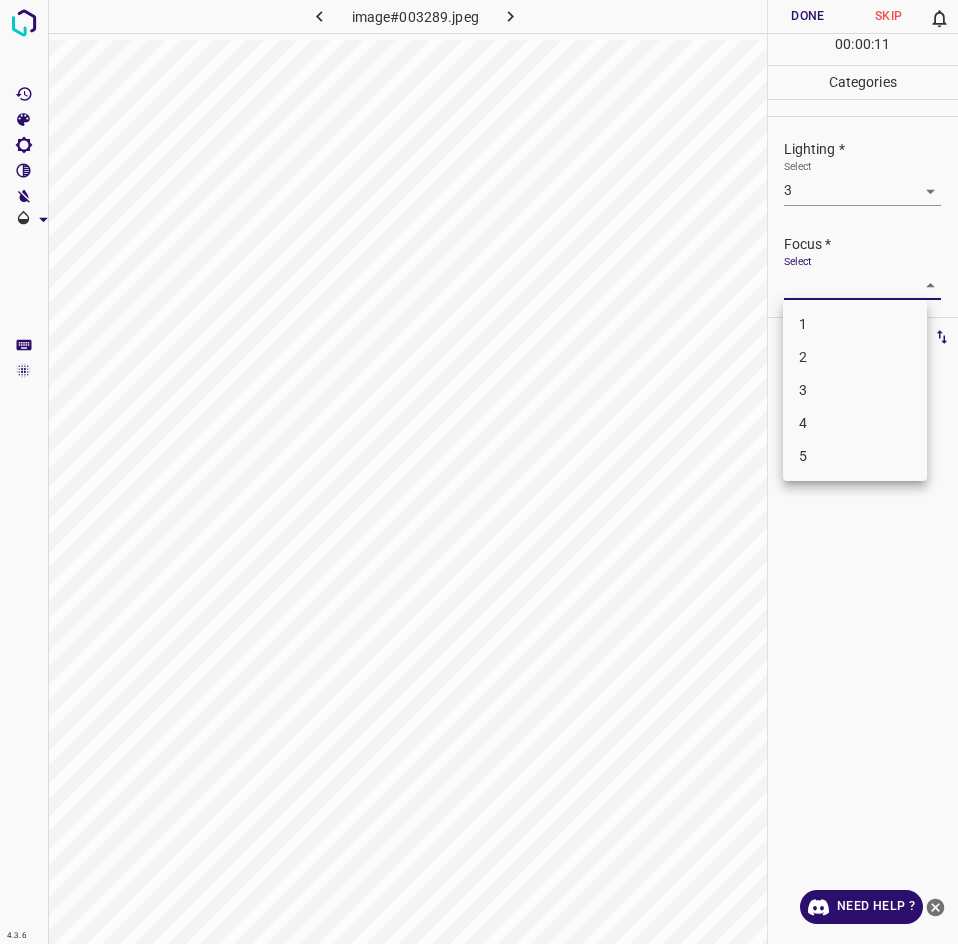 click on "4" at bounding box center [855, 423] 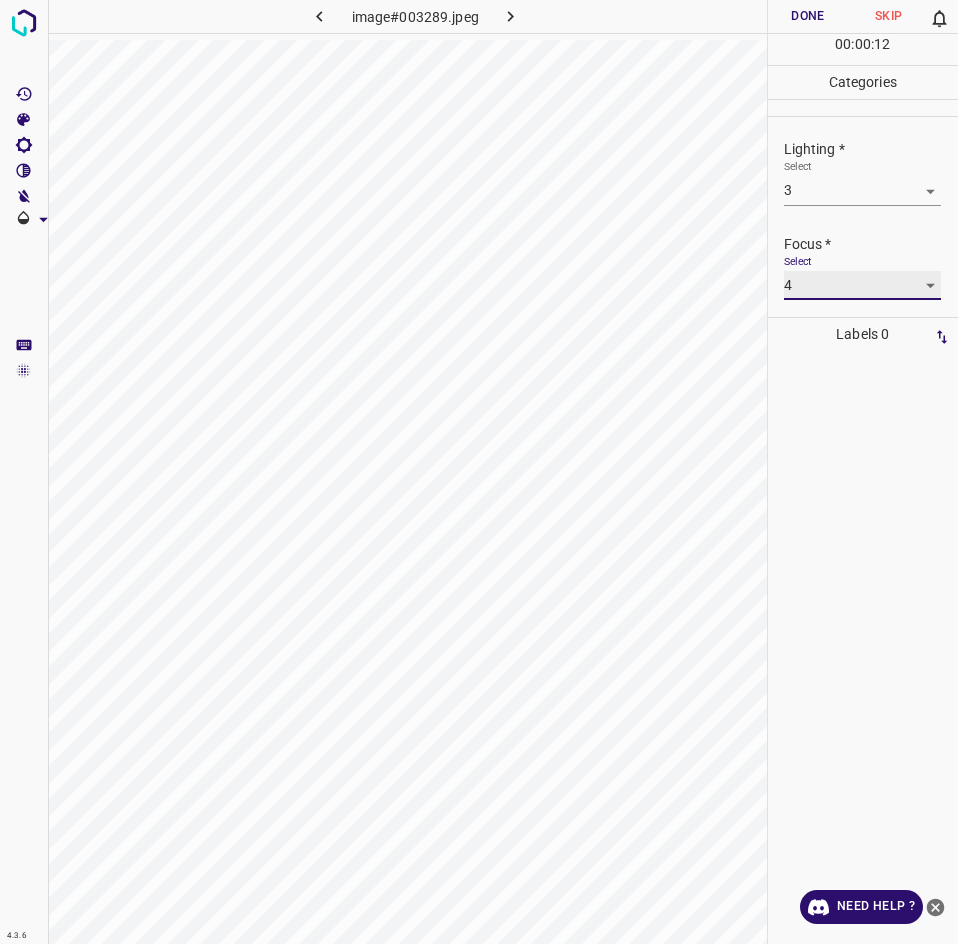scroll, scrollTop: 41, scrollLeft: 0, axis: vertical 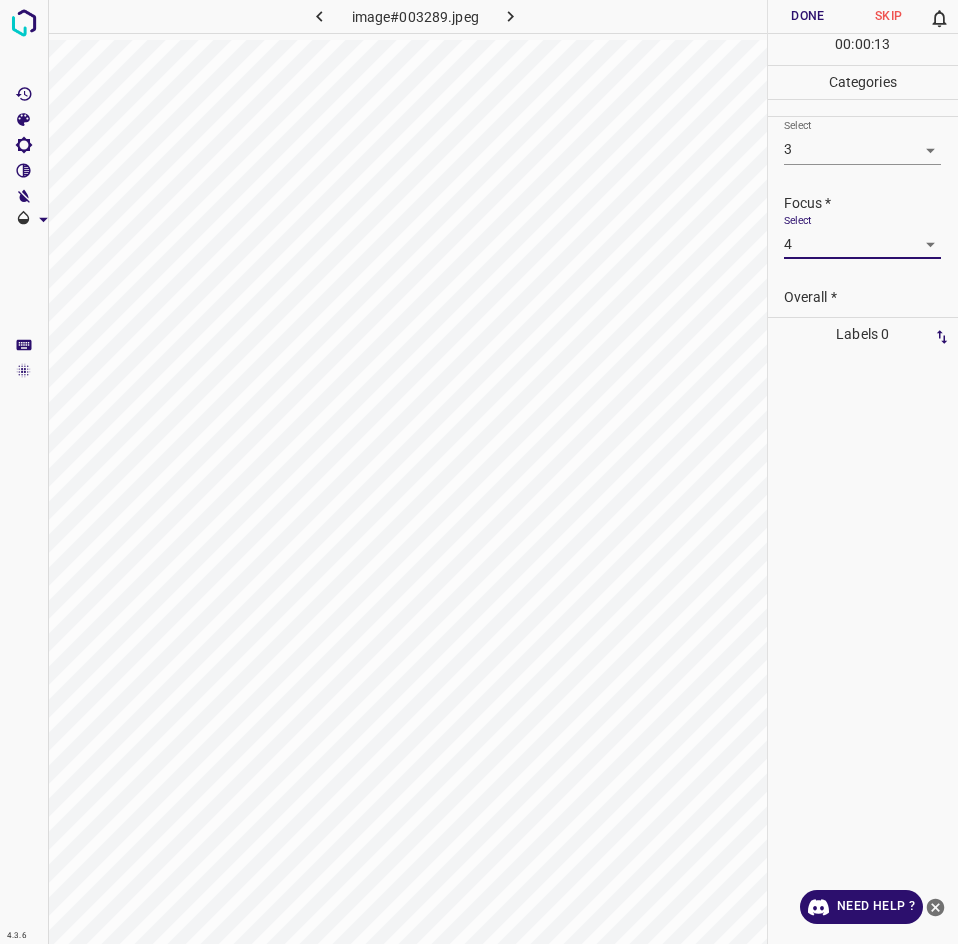 click on "Select ​" at bounding box center (862, 330) 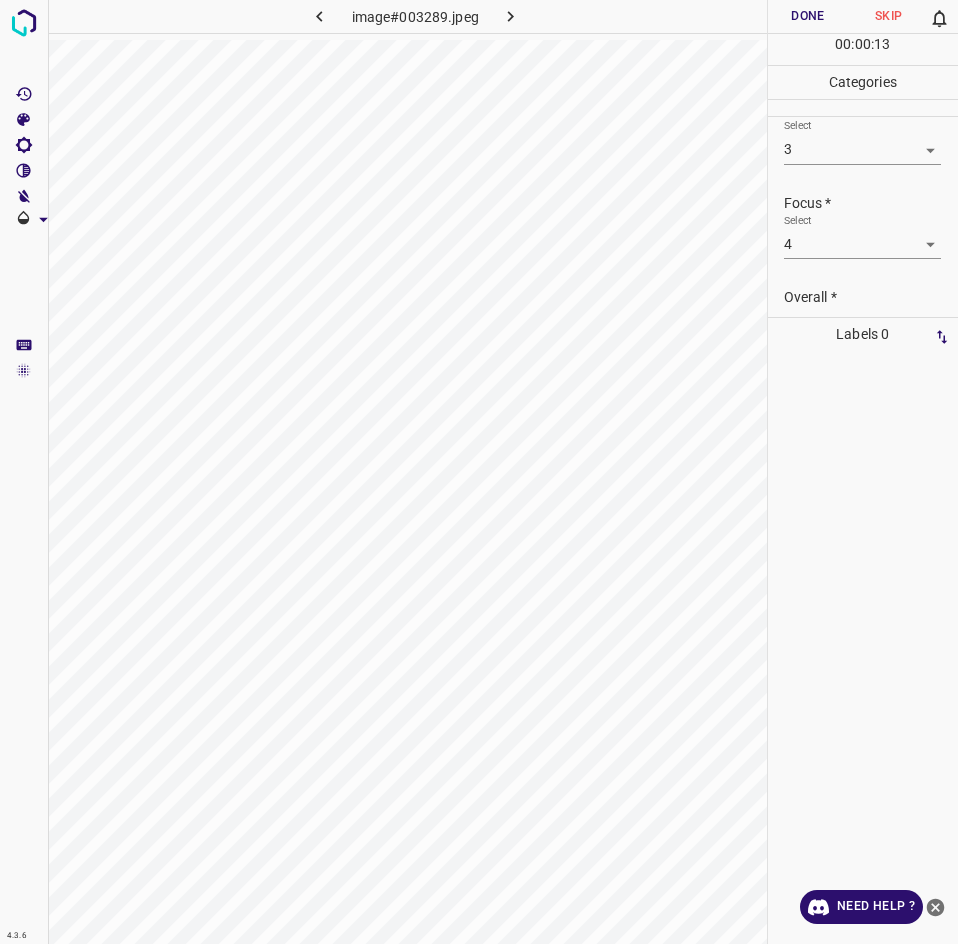 scroll, scrollTop: 98, scrollLeft: 0, axis: vertical 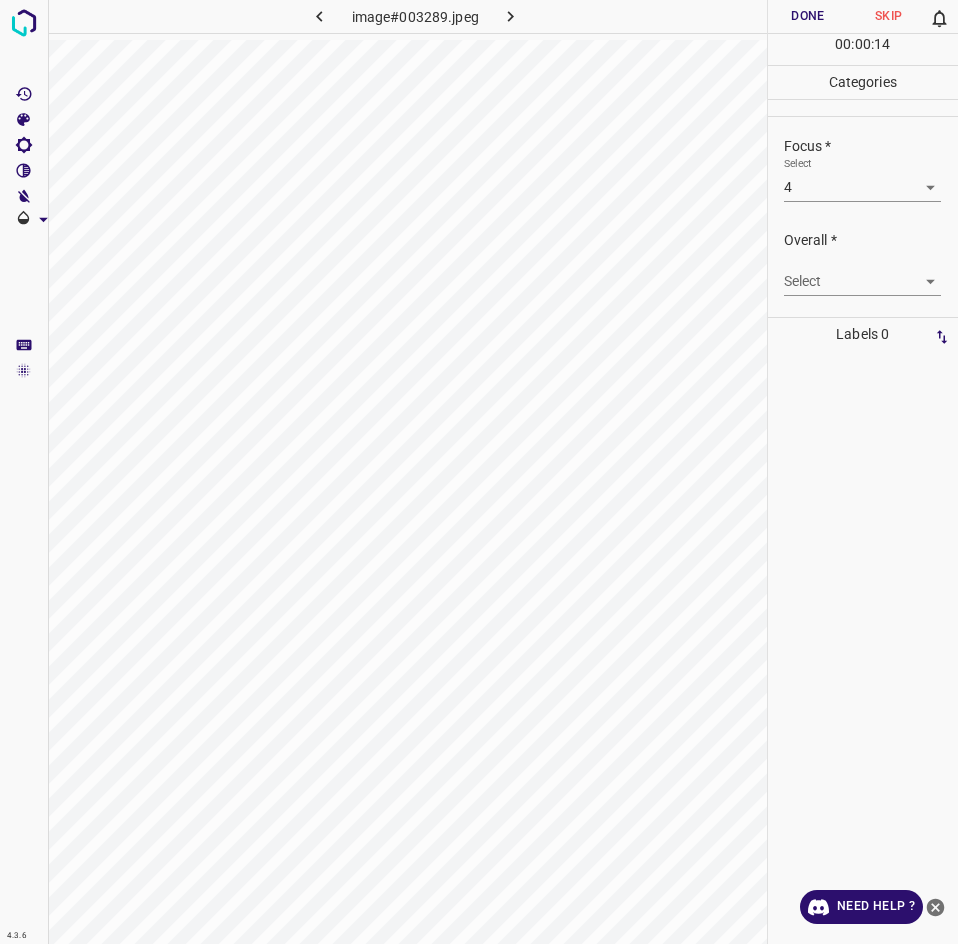 click on "4.3.6  image#003289.jpeg Done Skip 0 00   : 00   : 14   Categories Lighting *  Select 3 3 Focus *  Select 4 4 Overall *  Select ​ Labels   0 Categories 1 Lighting 2 Focus 3 Overall Tools Space Change between modes (Draw & Edit) I Auto labeling R Restore zoom M Zoom in N Zoom out Delete Delete selecte label Filters Z Restore filters X Saturation filter C Brightness filter V Contrast filter B Gray scale filter General O Download Need Help ? - Text - Hide - Delete" at bounding box center (479, 472) 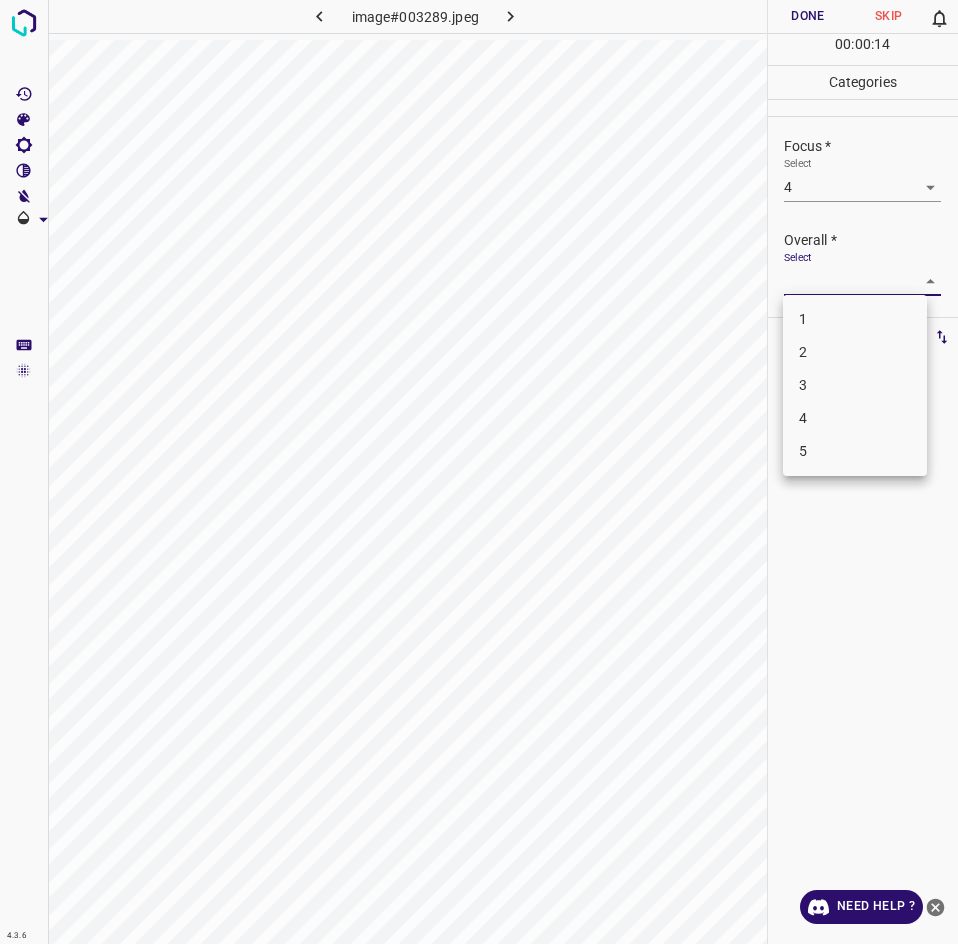 click on "3" at bounding box center [855, 385] 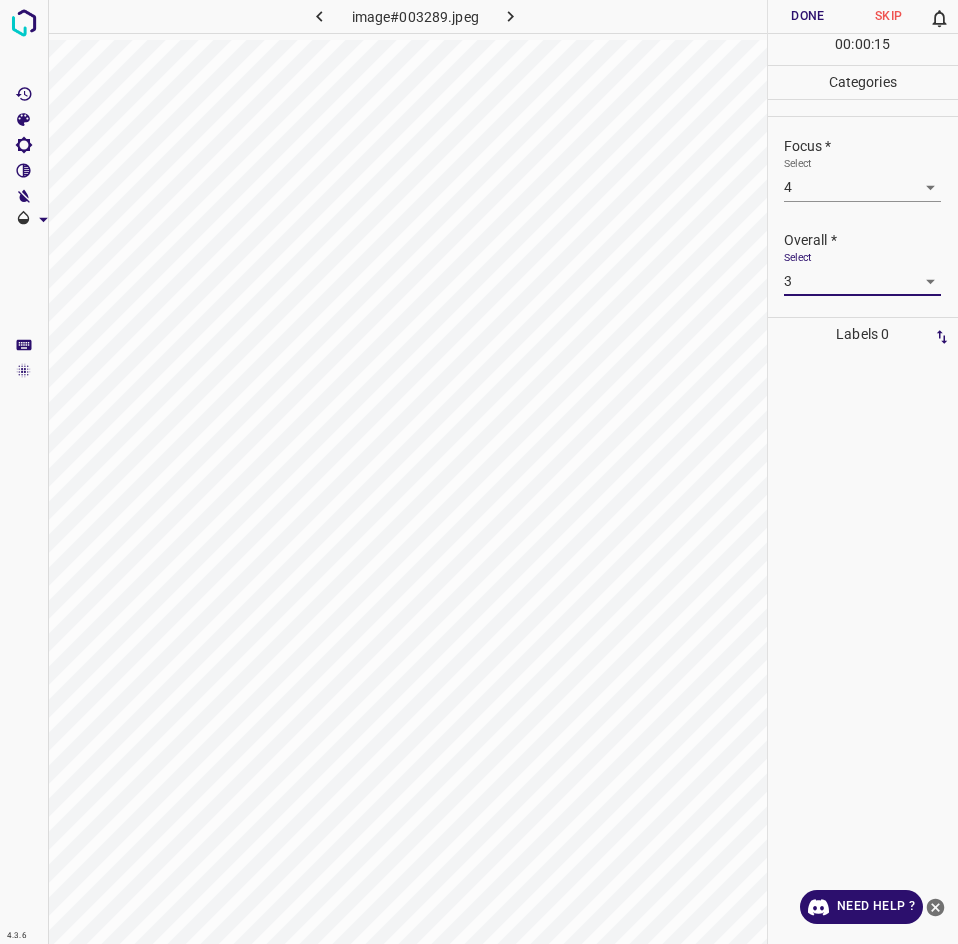 click on "Done" at bounding box center [808, 16] 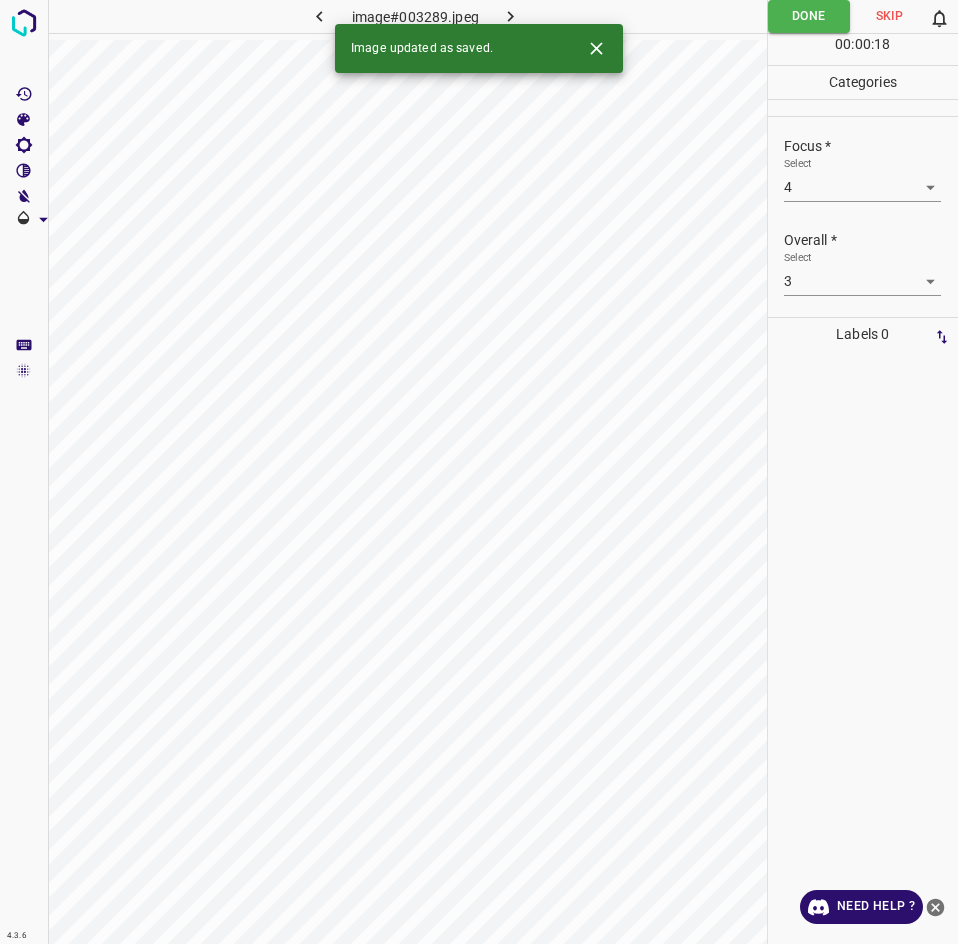 click 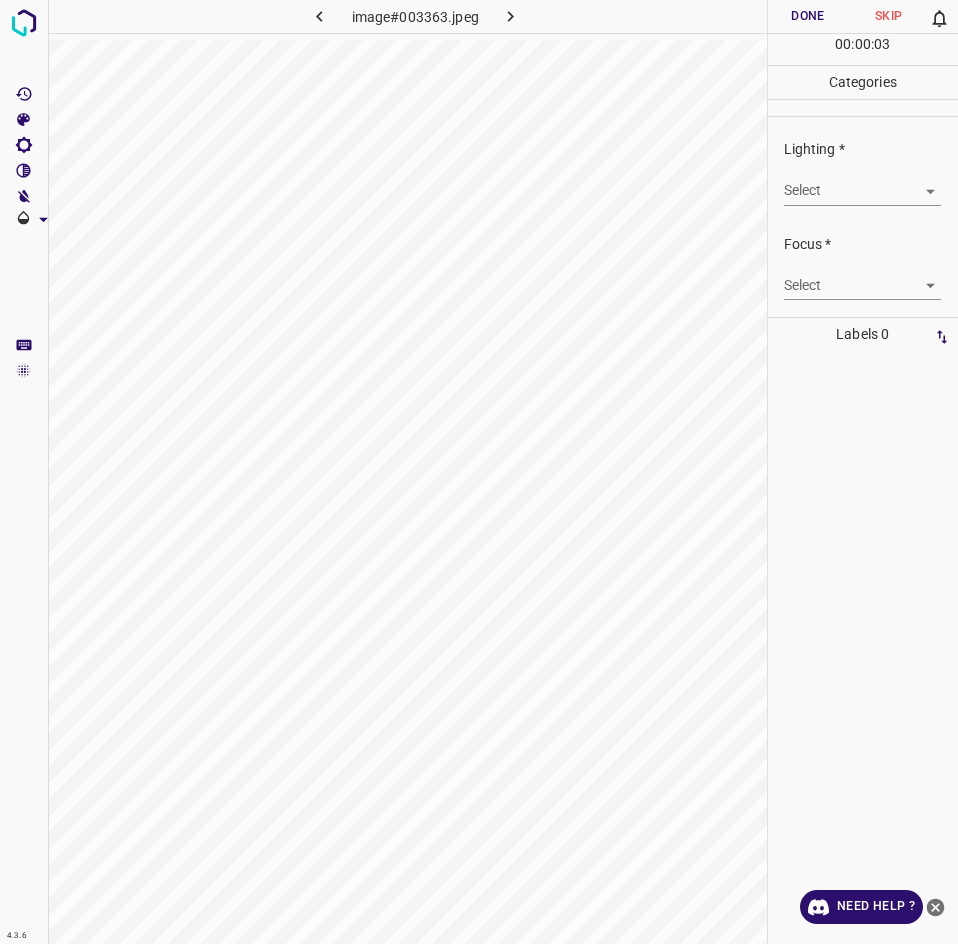 click on "4.3.6  image#003363.jpeg Done Skip 0 00   : 00   : 03   Categories Lighting *  Select ​ Focus *  Select ​ Overall *  Select ​ Labels   0 Categories 1 Lighting 2 Focus 3 Overall Tools Space Change between modes (Draw & Edit) I Auto labeling R Restore zoom M Zoom in N Zoom out Delete Delete selecte label Filters Z Restore filters X Saturation filter C Brightness filter V Contrast filter B Gray scale filter General O Download Need Help ? - Text - Hide - Delete" at bounding box center [479, 472] 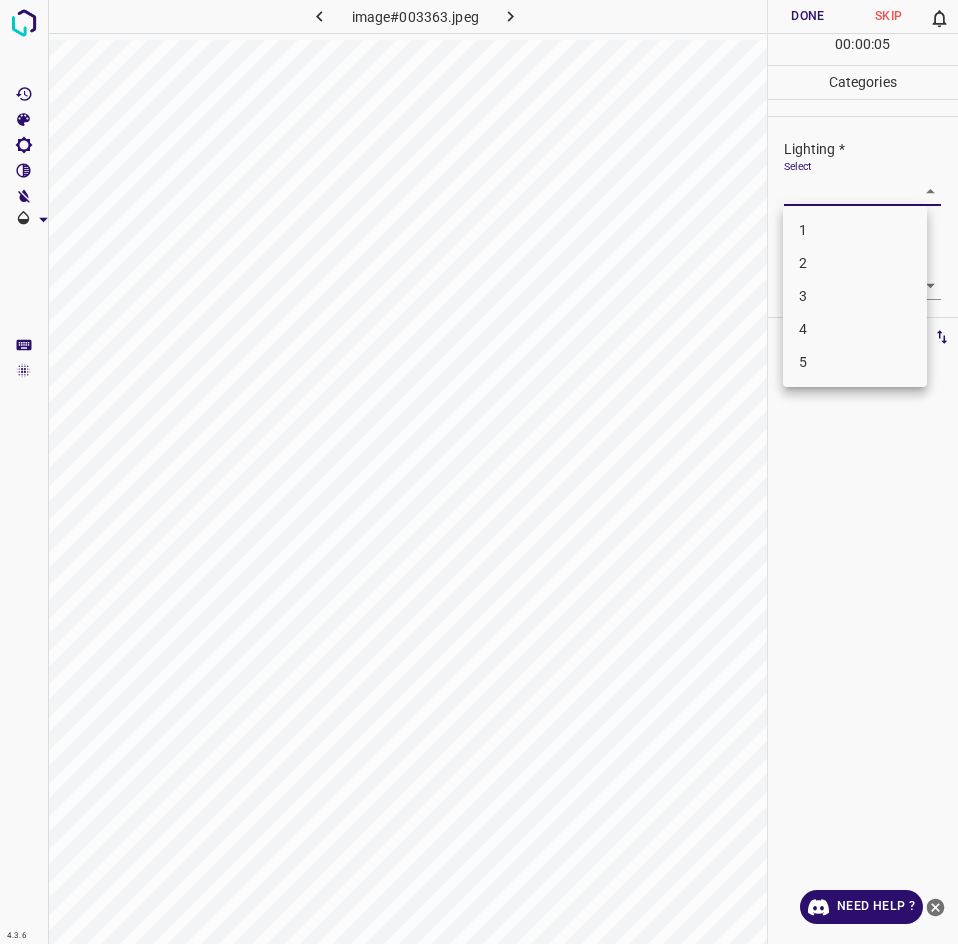click on "3" at bounding box center [855, 296] 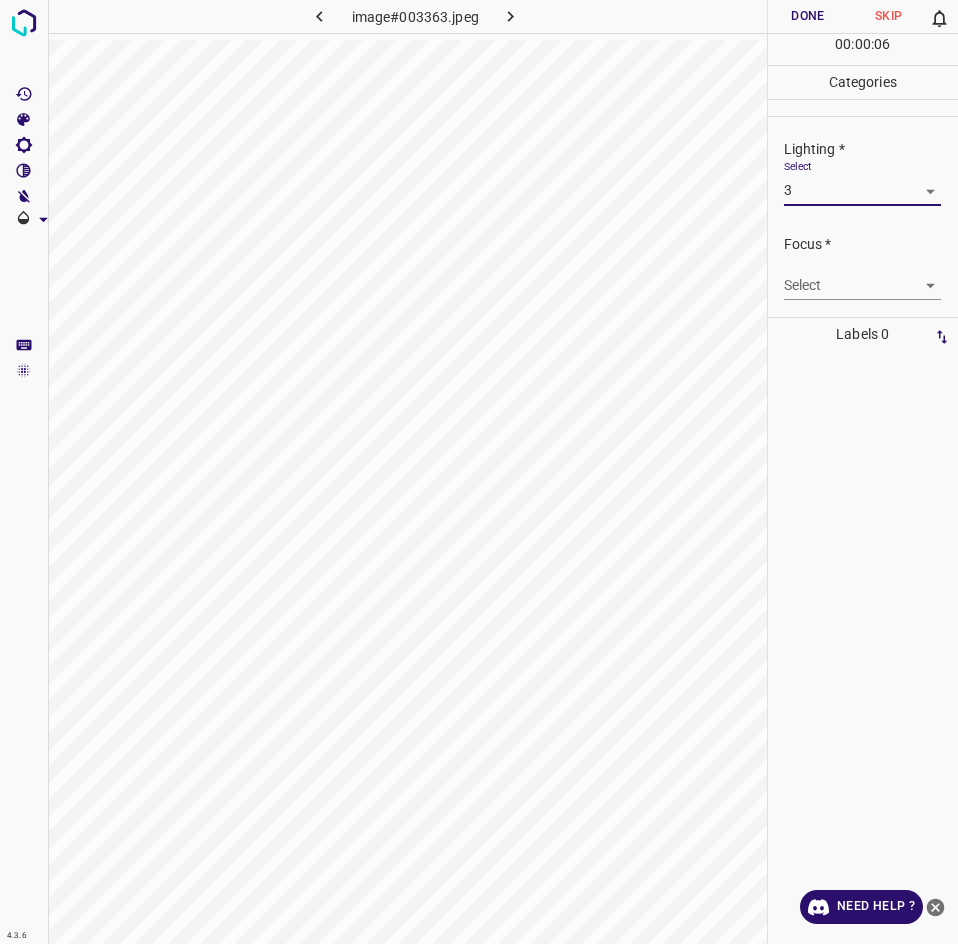 click on "4.3.6  image#003363.jpeg Done Skip 0 00   : 00   : 06   Categories Lighting *  Select 3 3 Focus *  Select ​ Overall *  Select ​ Labels   0 Categories 1 Lighting 2 Focus 3 Overall Tools Space Change between modes (Draw & Edit) I Auto labeling R Restore zoom M Zoom in N Zoom out Delete Delete selecte label Filters Z Restore filters X Saturation filter C Brightness filter V Contrast filter B Gray scale filter General O Download Need Help ? - Text - Hide - Delete" at bounding box center [479, 472] 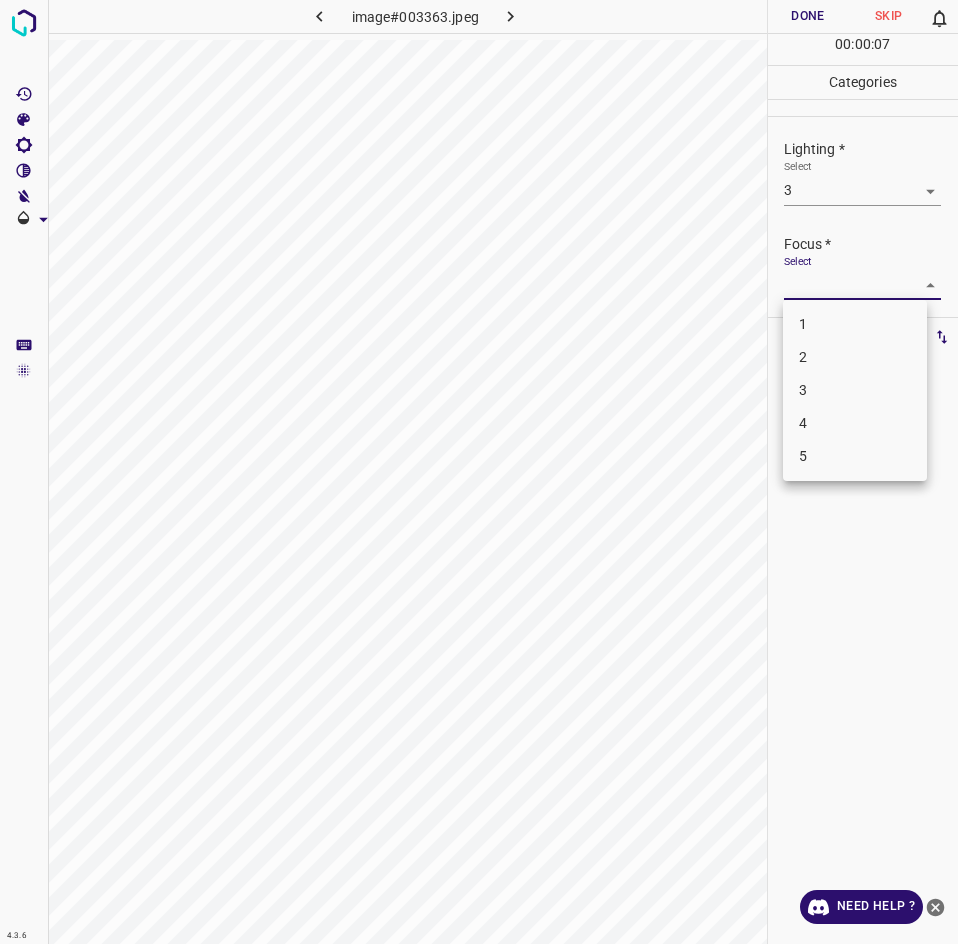 click on "3" at bounding box center (855, 390) 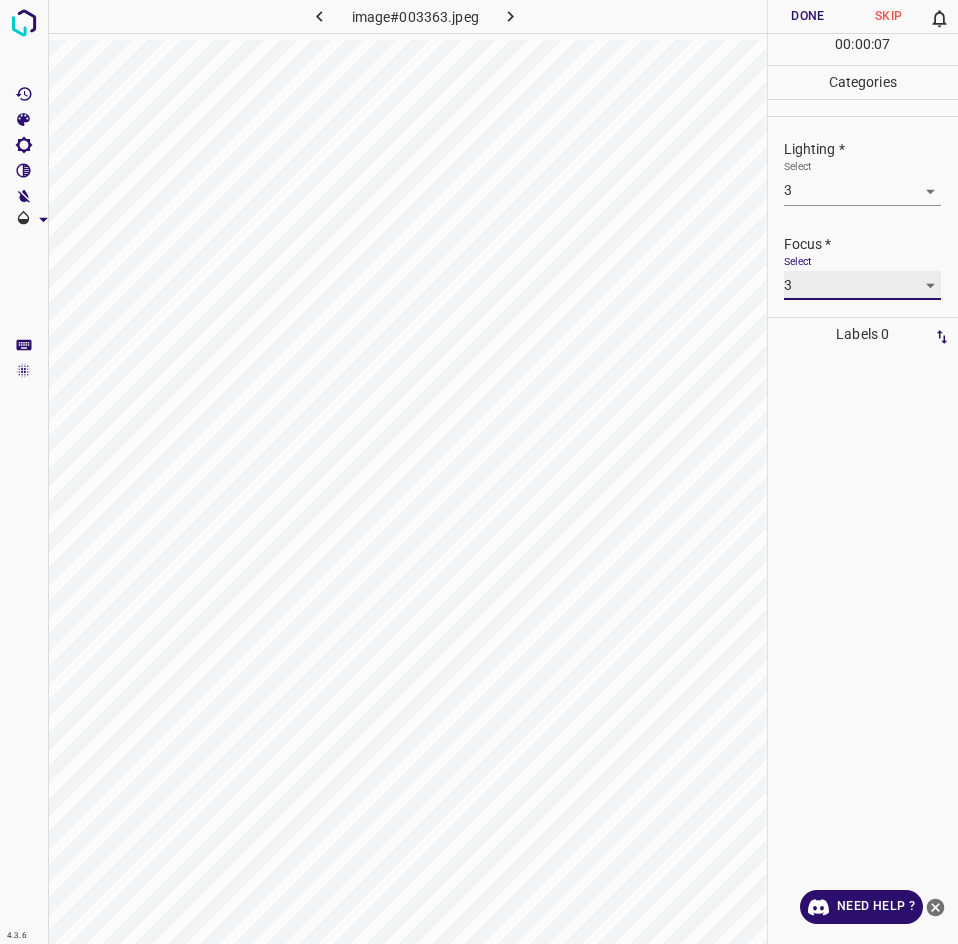 scroll, scrollTop: 98, scrollLeft: 0, axis: vertical 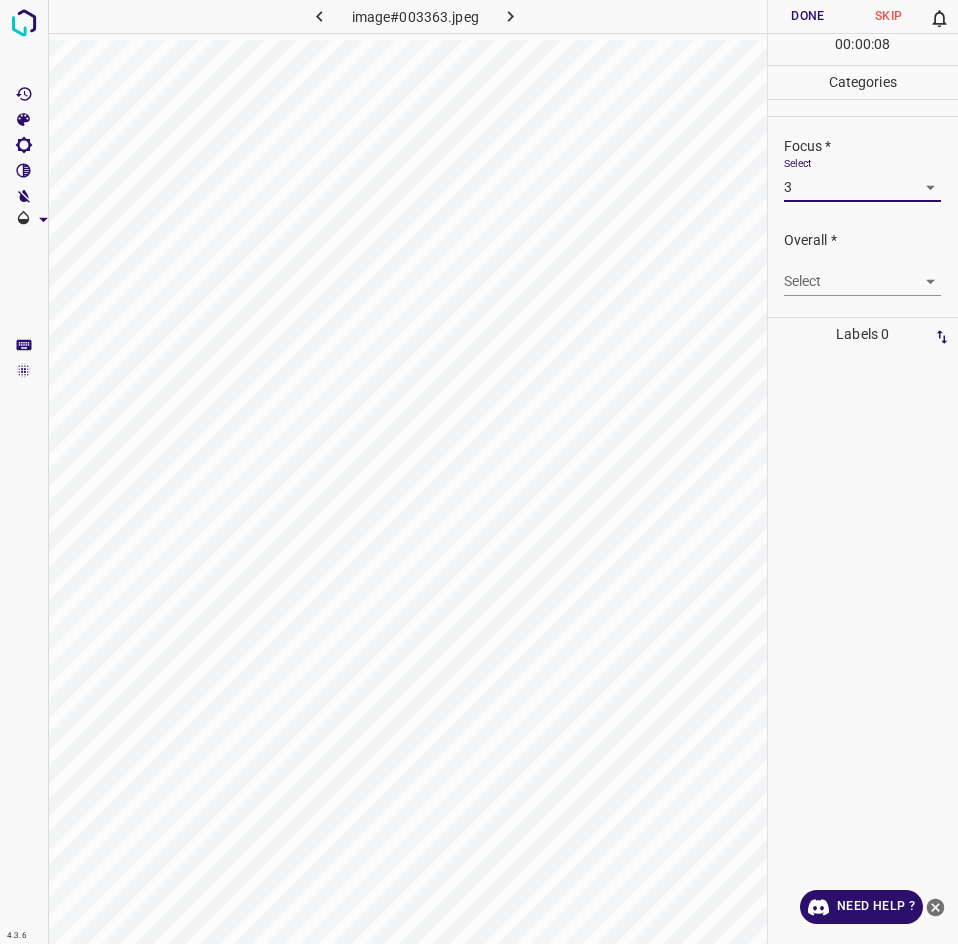 click on "4.3.6  image#003363.jpeg Done Skip 0 00   : 00   : 08   Categories Lighting *  Select 3 3 Focus *  Select 3 3 Overall *  Select ​ Labels   0 Categories 1 Lighting 2 Focus 3 Overall Tools Space Change between modes (Draw & Edit) I Auto labeling R Restore zoom M Zoom in N Zoom out Delete Delete selecte label Filters Z Restore filters X Saturation filter C Brightness filter V Contrast filter B Gray scale filter General O Download Need Help ? - Text - Hide - Delete" at bounding box center (479, 472) 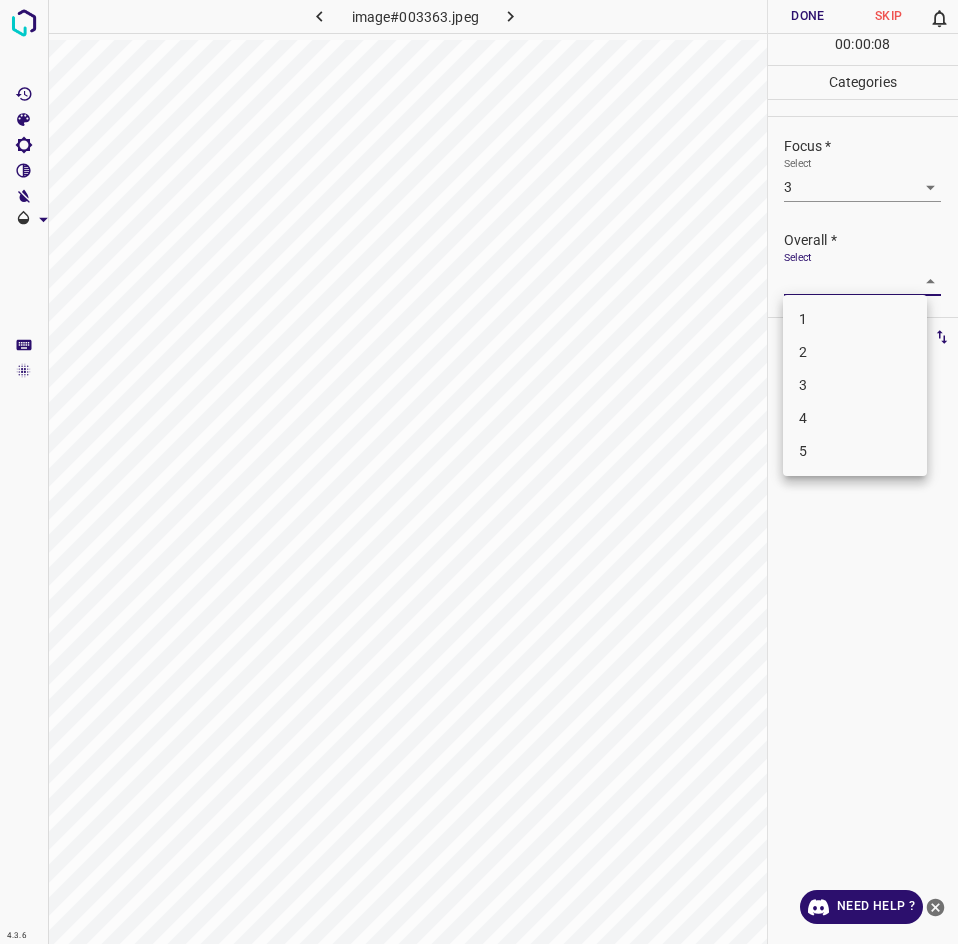 click on "3" at bounding box center (855, 385) 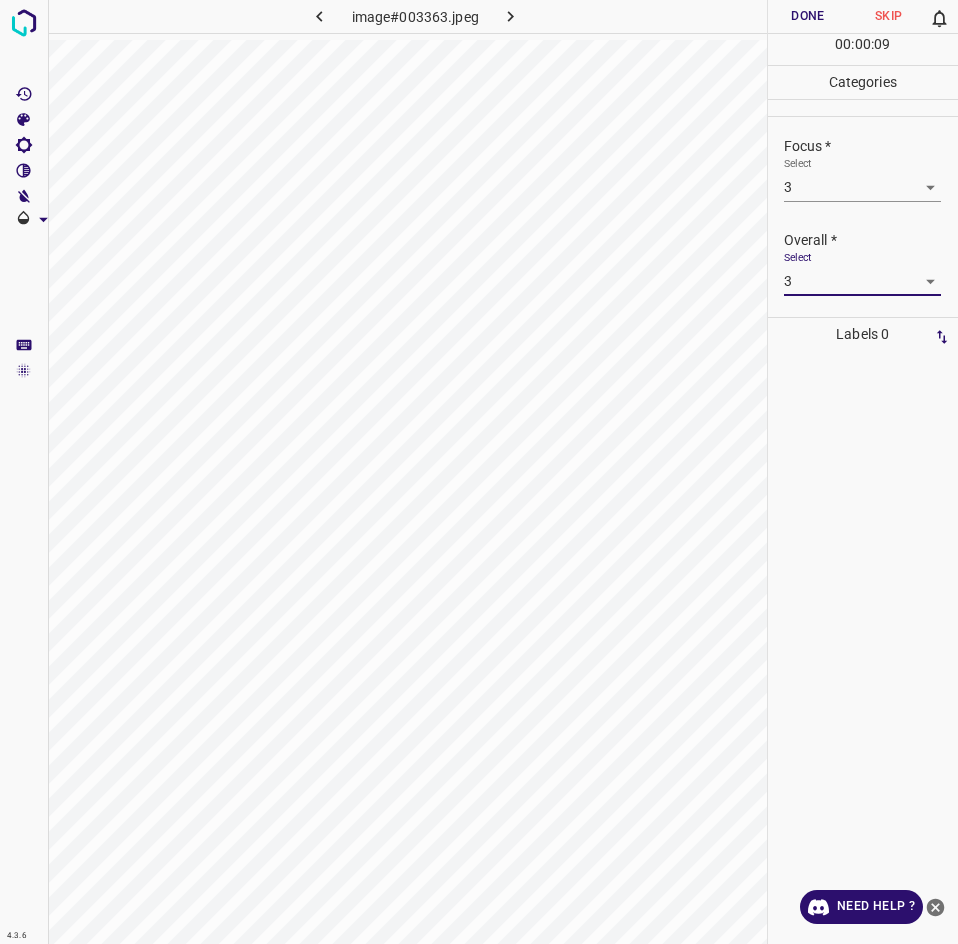 click on "Done" at bounding box center (808, 16) 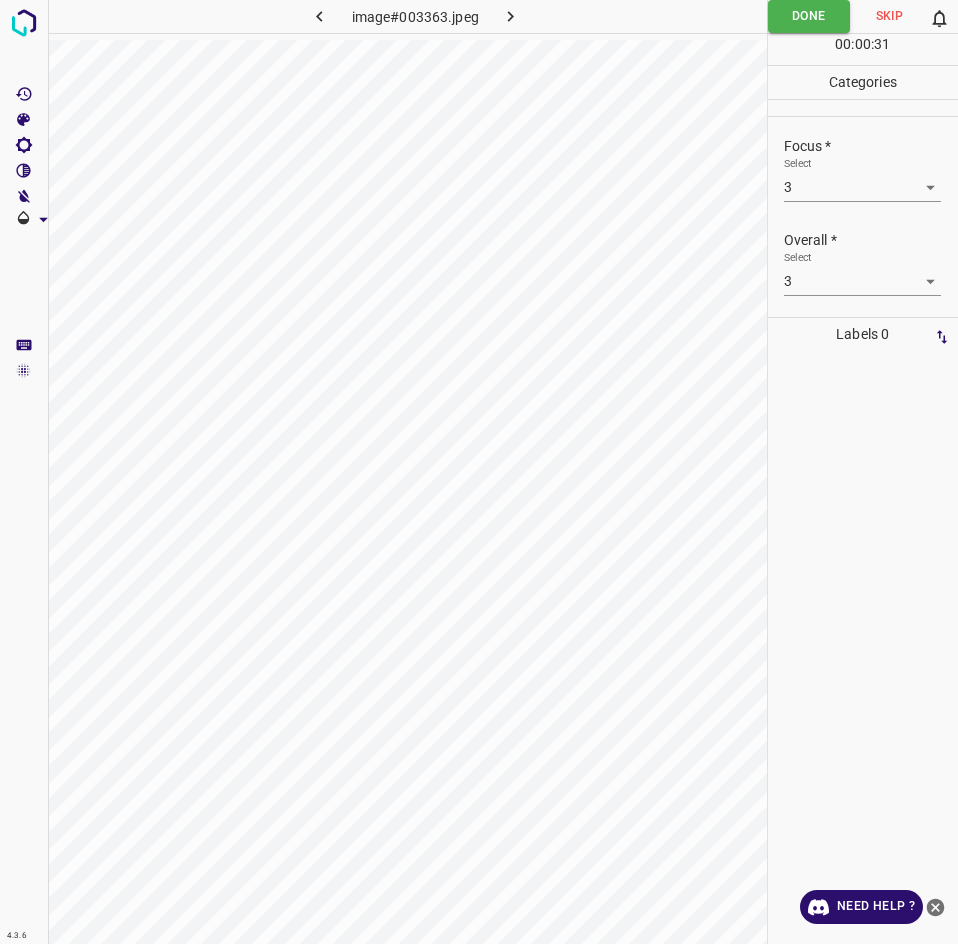 click 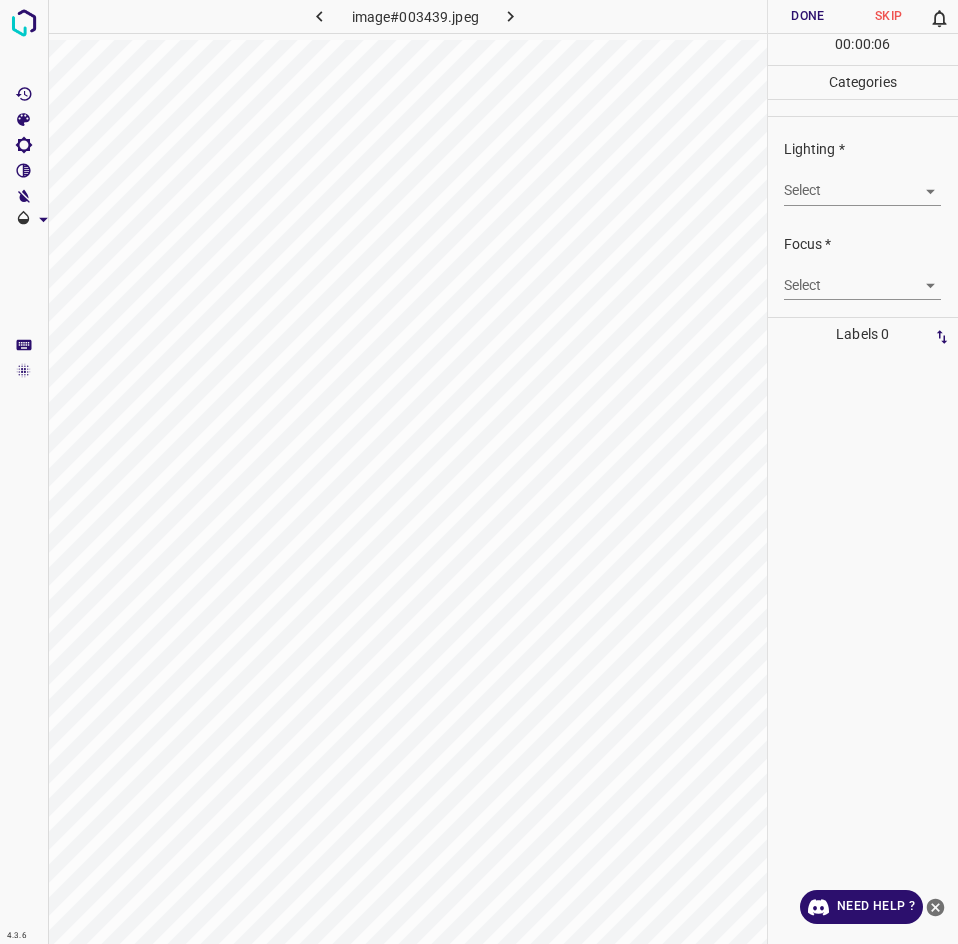 click on "4.3.6  image#003439.jpeg Done Skip 0 00   : 00   : 06   Categories Lighting *  Select ​ Focus *  Select ​ Overall *  Select ​ Labels   0 Categories 1 Lighting 2 Focus 3 Overall Tools Space Change between modes (Draw & Edit) I Auto labeling R Restore zoom M Zoom in N Zoom out Delete Delete selecte label Filters Z Restore filters X Saturation filter C Brightness filter V Contrast filter B Gray scale filter General O Download Need Help ? - Text - Hide - Delete" at bounding box center [479, 472] 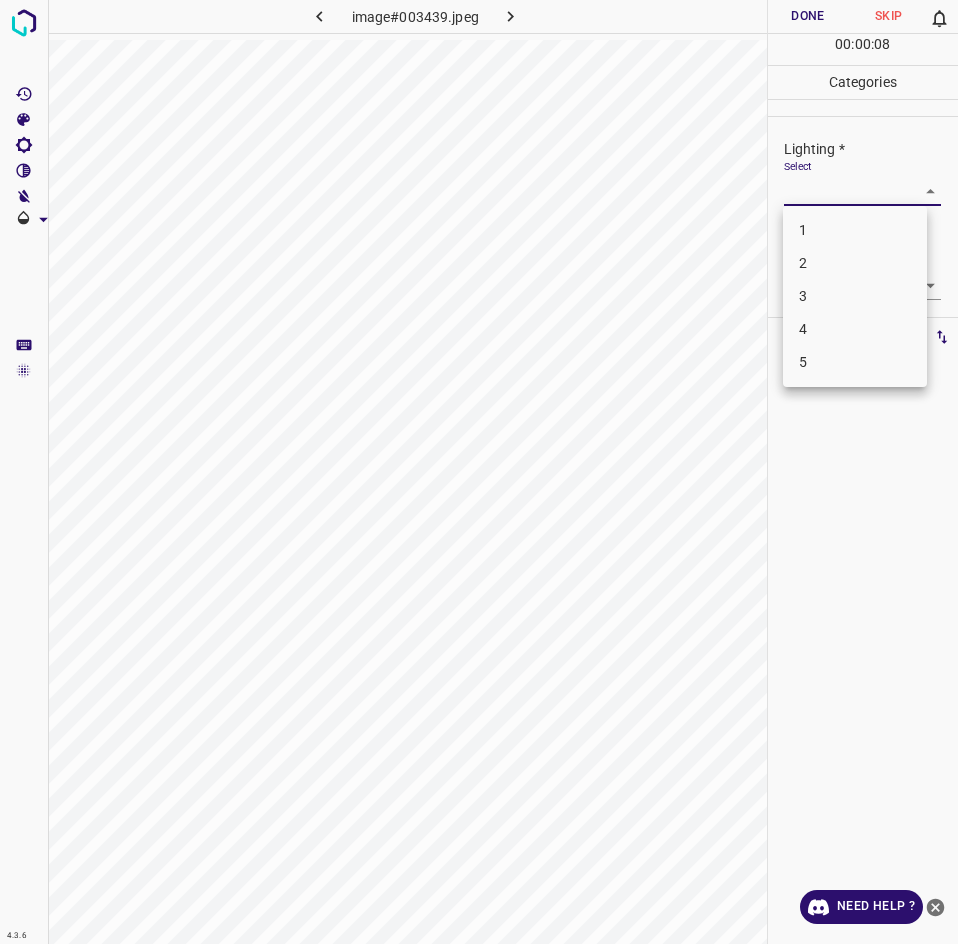 click on "3" at bounding box center (855, 296) 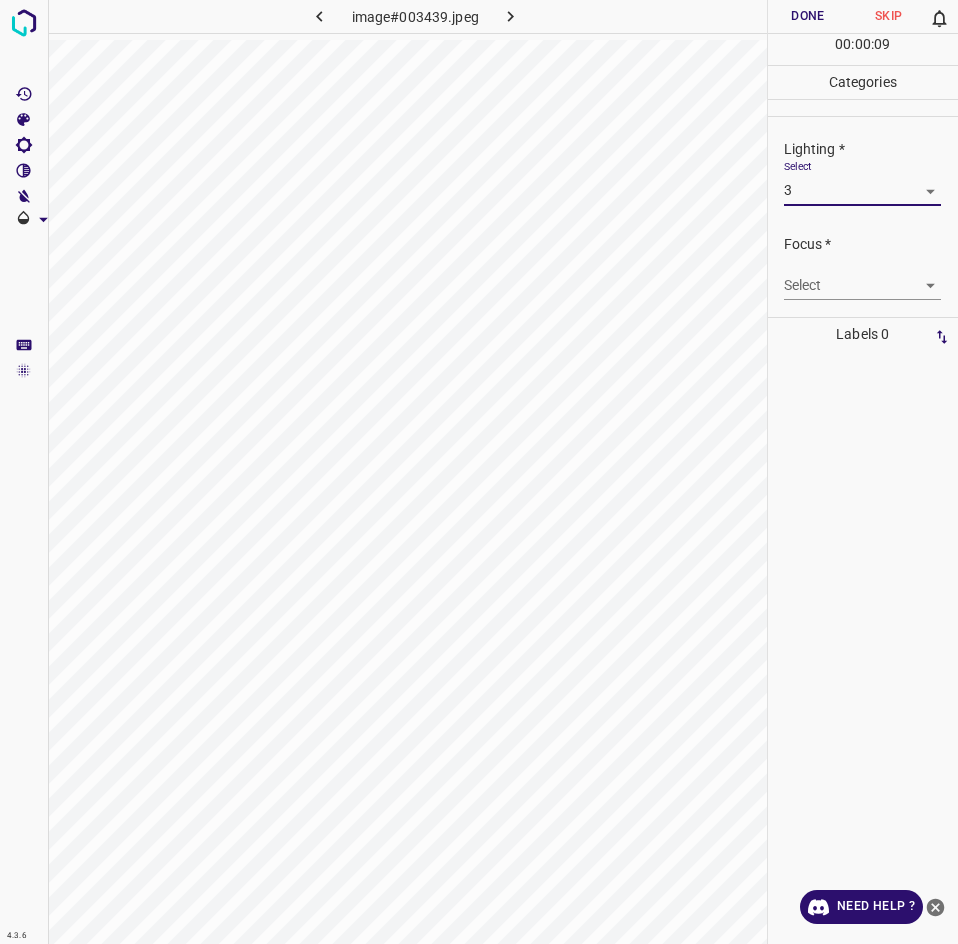 click on "4.3.6  image#003439.jpeg Done Skip 0 00   : 00   : 09   Categories Lighting *  Select 3 3 Focus *  Select ​ Overall *  Select ​ Labels   0 Categories 1 Lighting 2 Focus 3 Overall Tools Space Change between modes (Draw & Edit) I Auto labeling R Restore zoom M Zoom in N Zoom out Delete Delete selecte label Filters Z Restore filters X Saturation filter C Brightness filter V Contrast filter B Gray scale filter General O Download Need Help ? - Text - Hide - Delete" at bounding box center (479, 472) 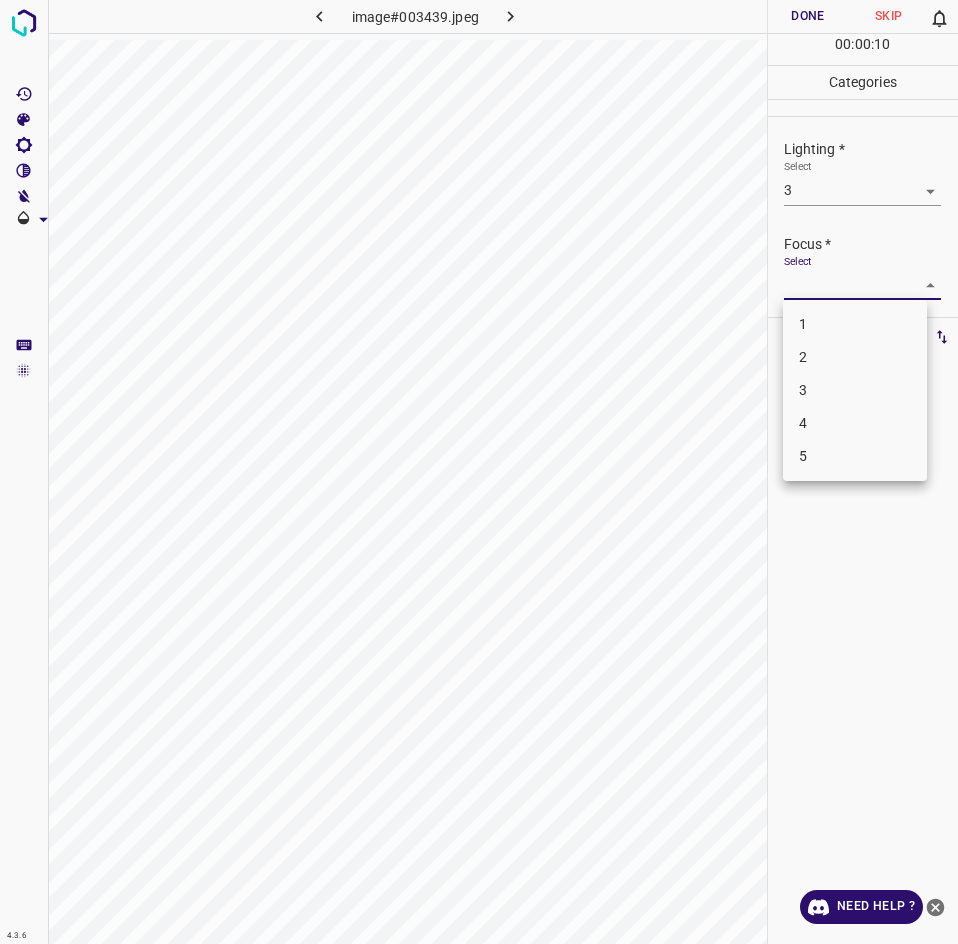 click on "2" at bounding box center (855, 357) 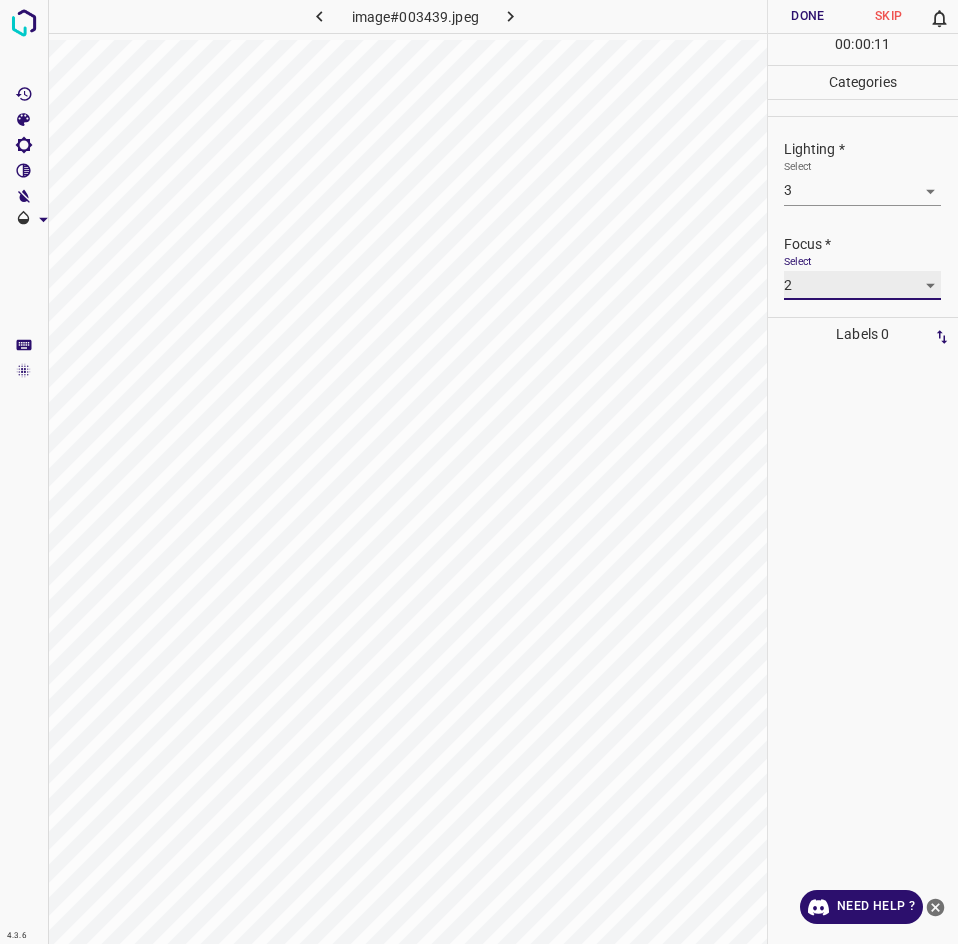 scroll, scrollTop: 77, scrollLeft: 0, axis: vertical 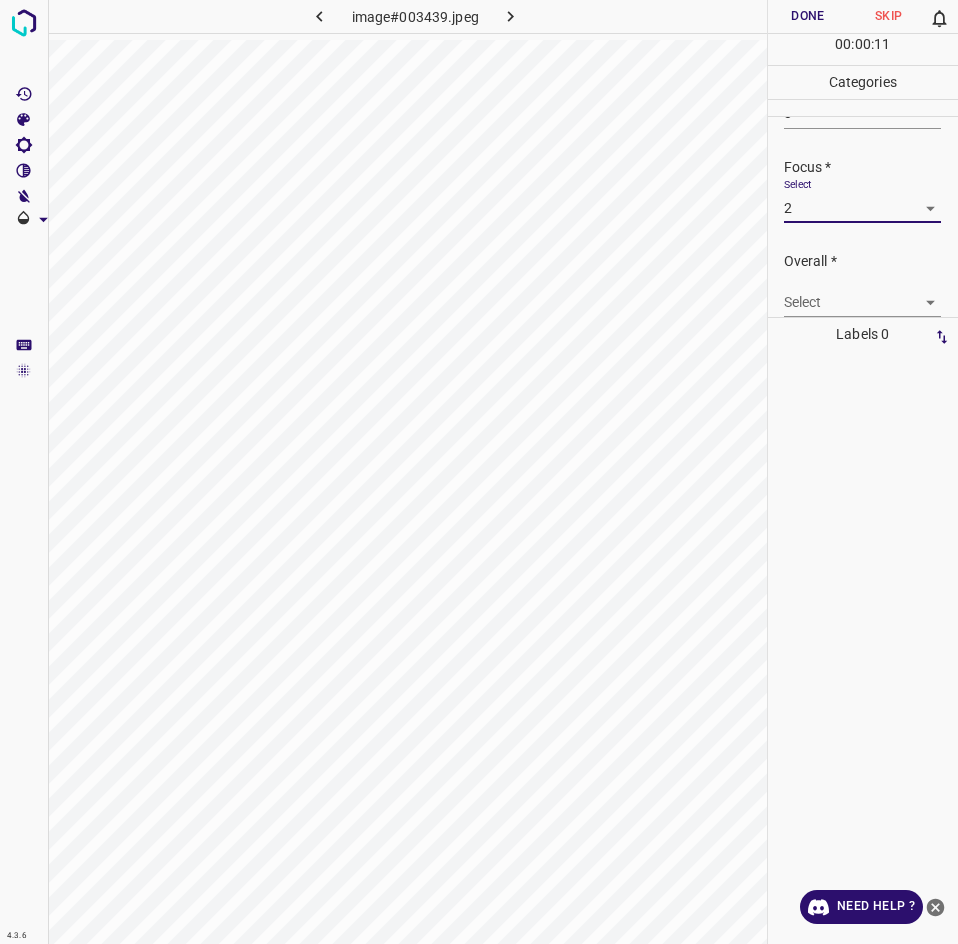 click on "4.3.6  image#003439.jpeg Done Skip 0 00   : 00   : 11   Categories Lighting *  Select 3 3 Focus *  Select 2 2 Overall *  Select ​ Labels   0 Categories 1 Lighting 2 Focus 3 Overall Tools Space Change between modes (Draw & Edit) I Auto labeling R Restore zoom M Zoom in N Zoom out Delete Delete selecte label Filters Z Restore filters X Saturation filter C Brightness filter V Contrast filter B Gray scale filter General O Download Need Help ? - Text - Hide - Delete" at bounding box center [479, 472] 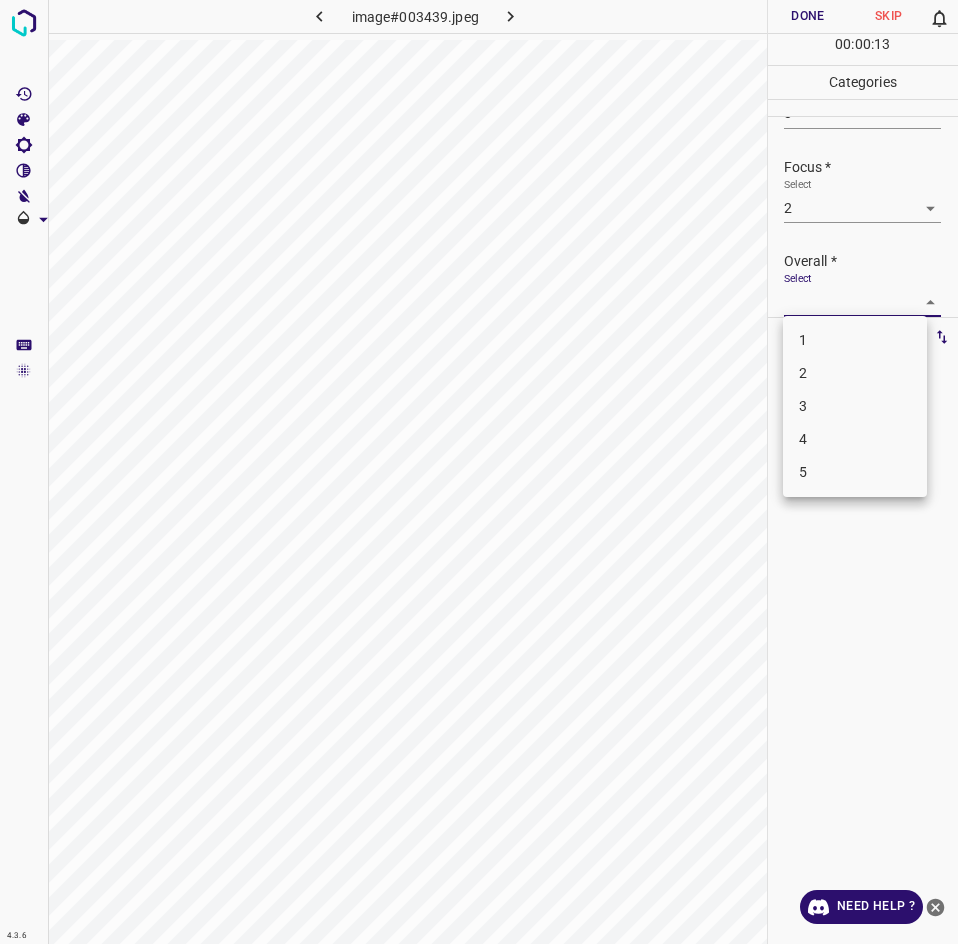click on "2" at bounding box center (855, 373) 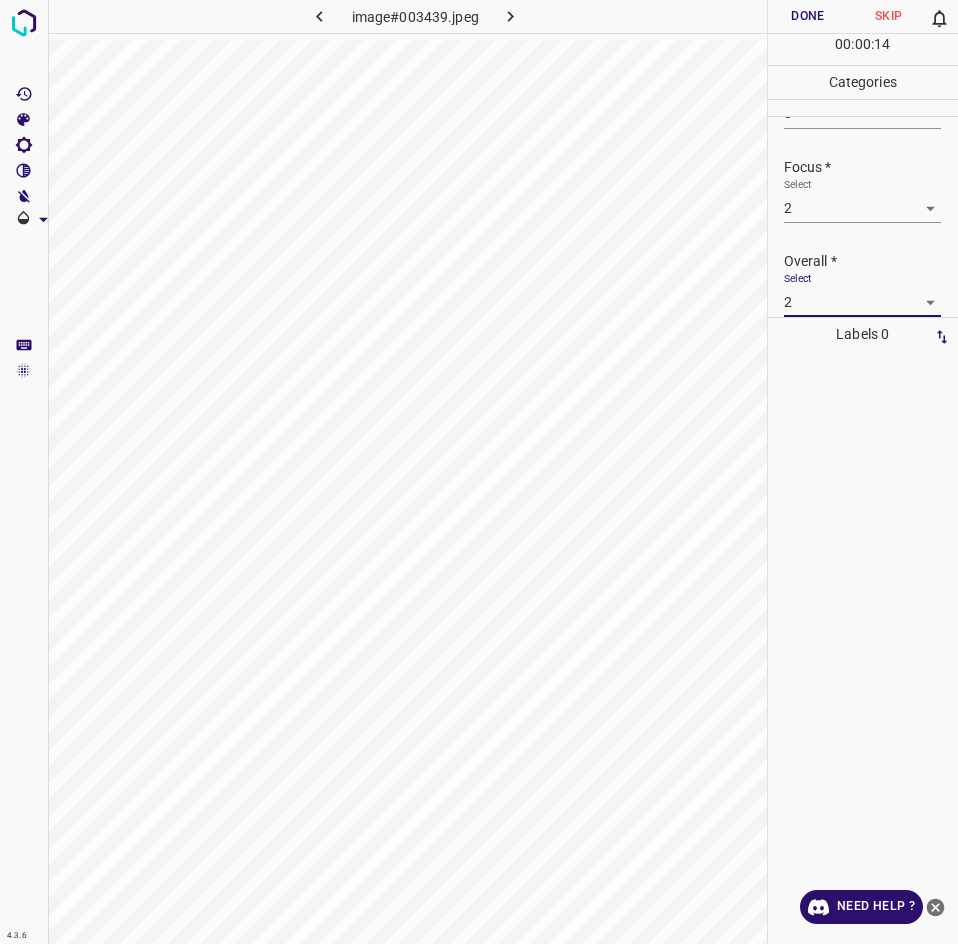 click on "Done" at bounding box center (808, 16) 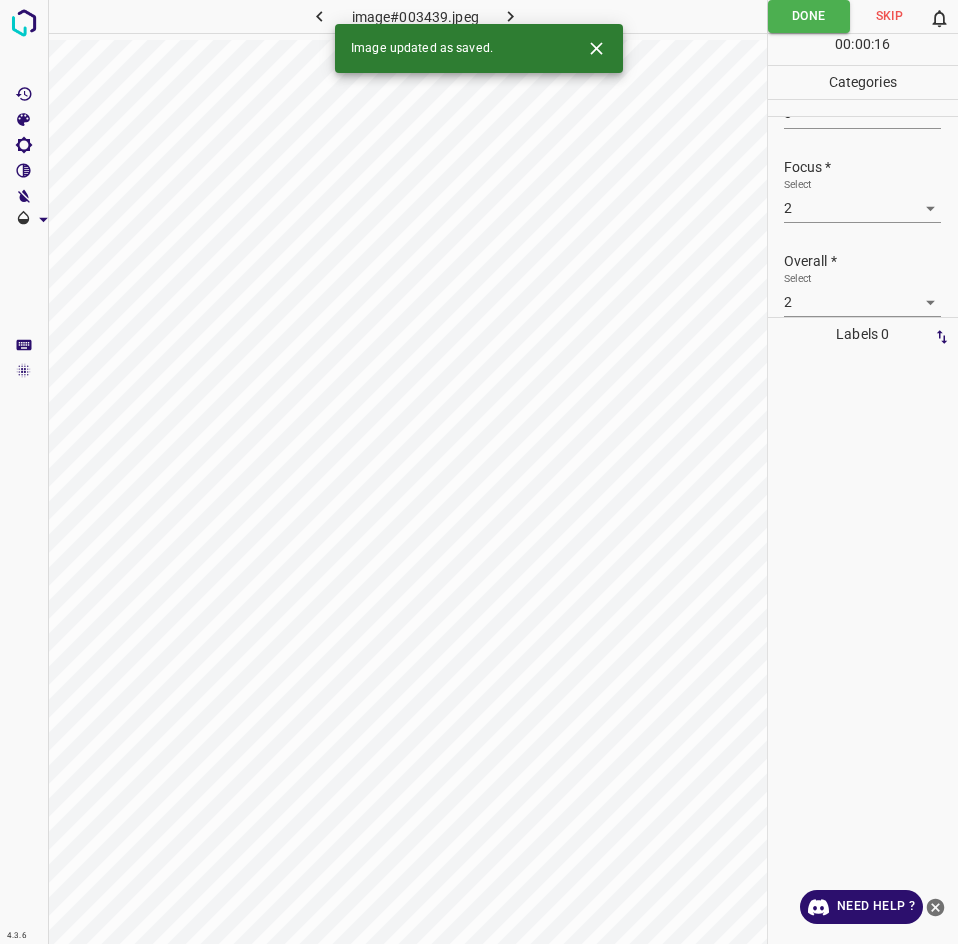 click 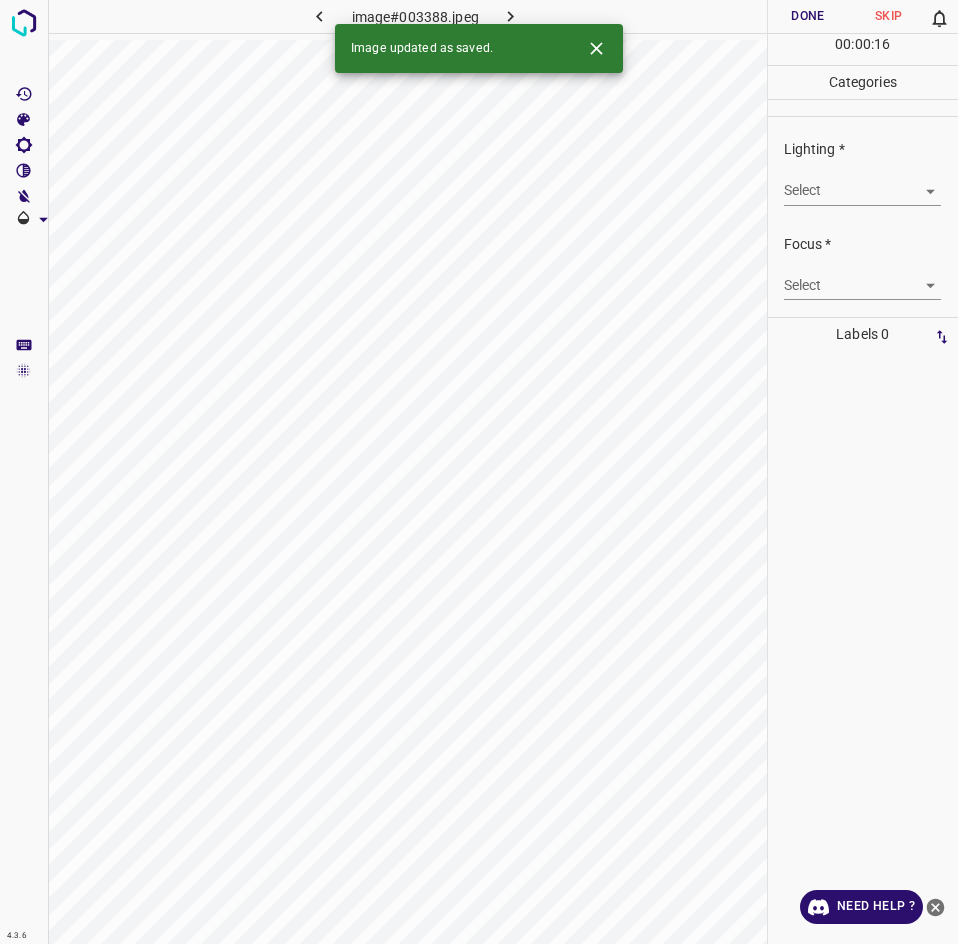 click 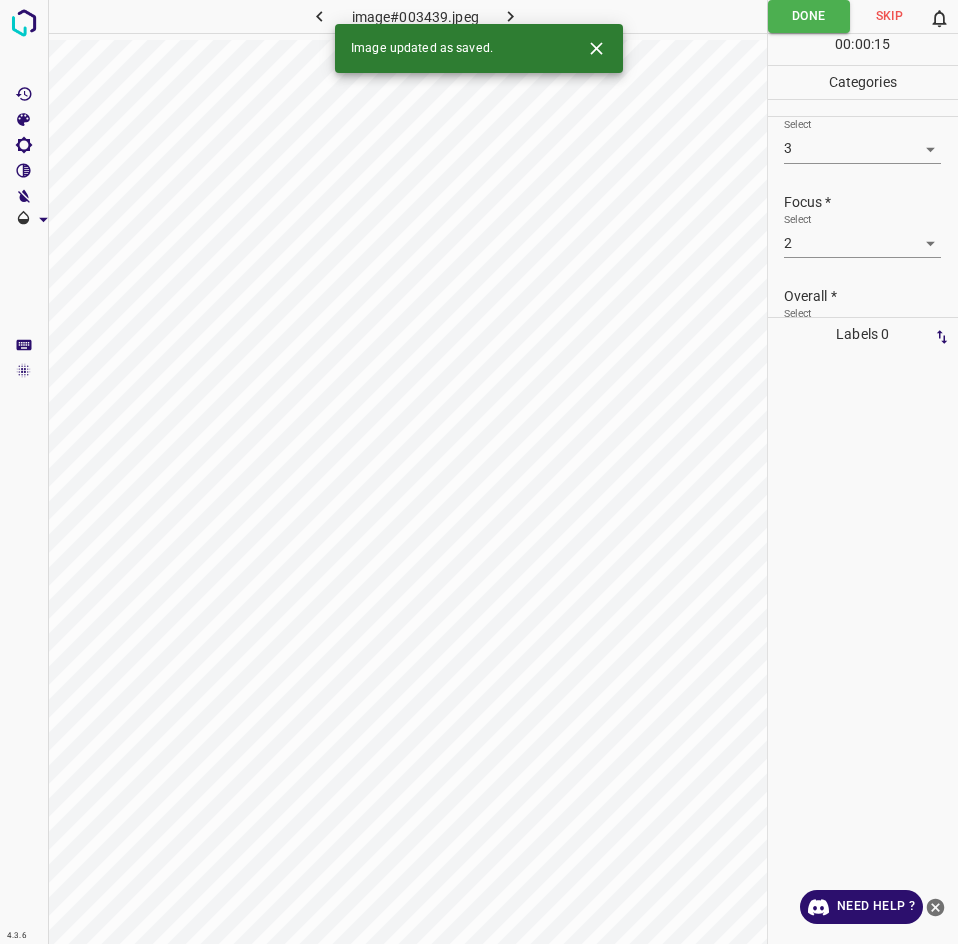 scroll, scrollTop: 98, scrollLeft: 0, axis: vertical 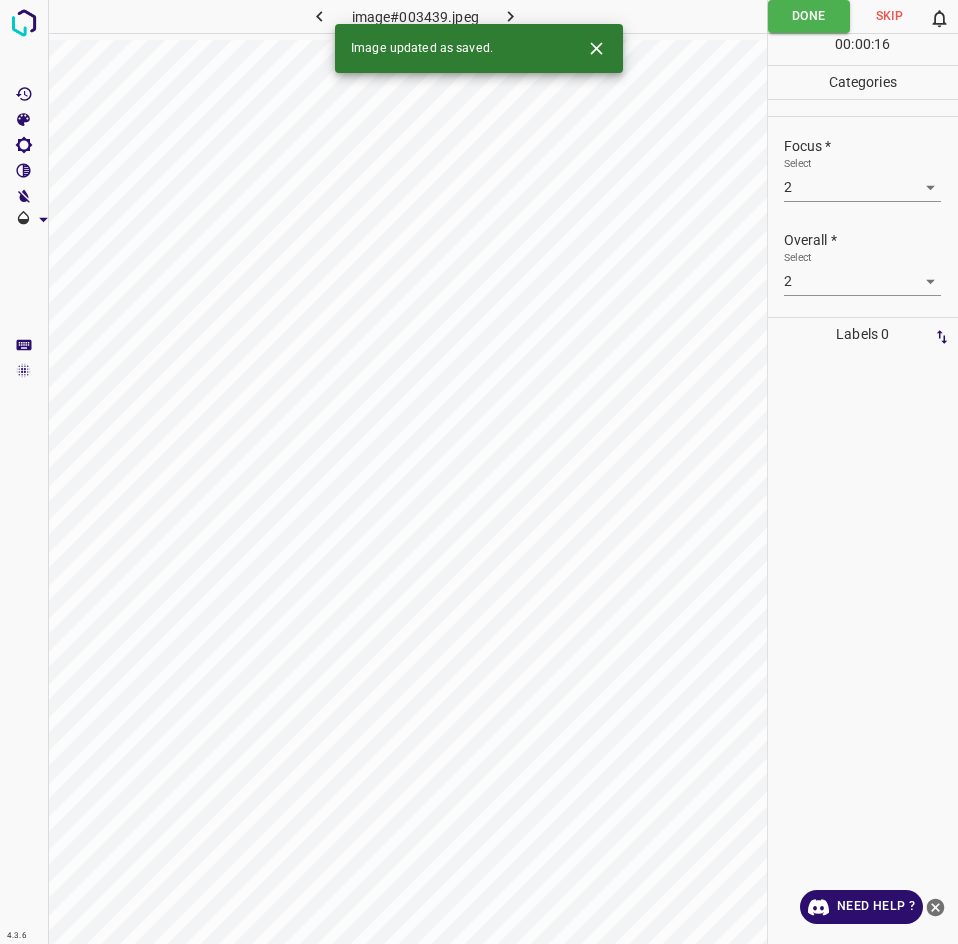 click at bounding box center [511, 16] 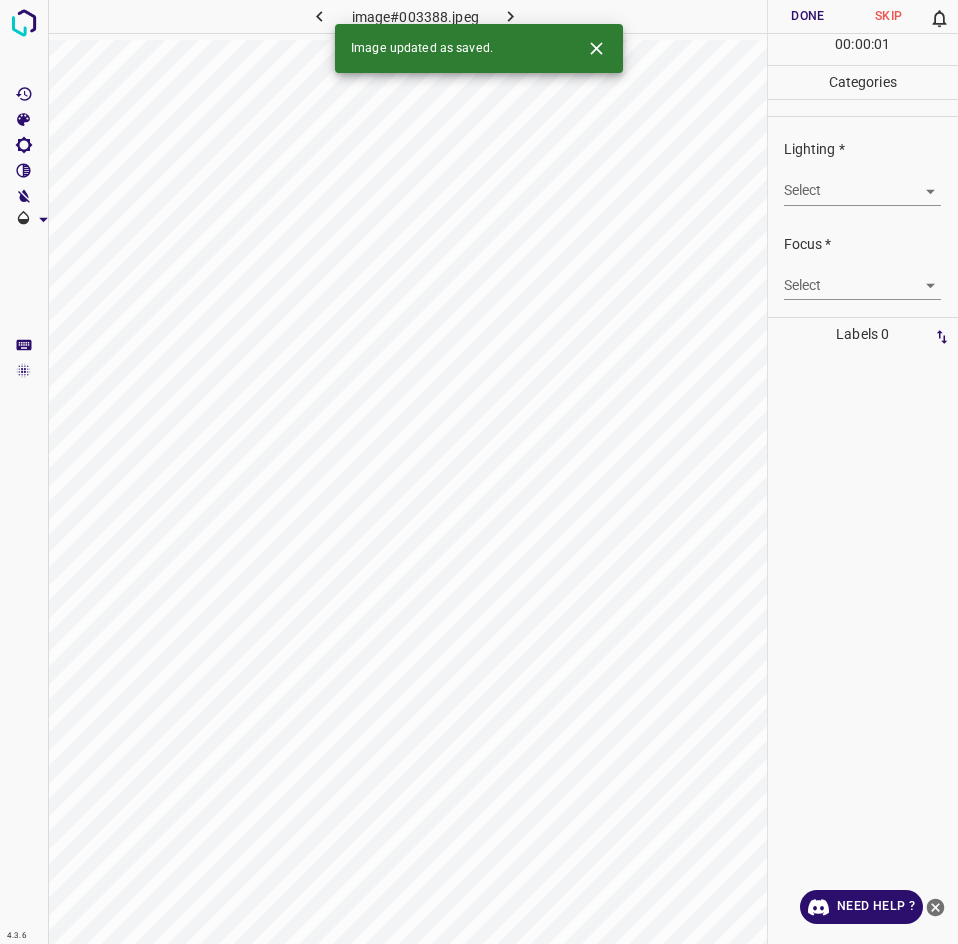 click on "4.3.6  image#003388.jpeg Done Skip 0 00   : 00   : 01   Categories Lighting *  Select ​ Focus *  Select ​ Overall *  Select ​ Labels   0 Categories 1 Lighting 2 Focus 3 Overall Tools Space Change between modes (Draw & Edit) I Auto labeling R Restore zoom M Zoom in N Zoom out Delete Delete selecte label Filters Z Restore filters X Saturation filter C Brightness filter V Contrast filter B Gray scale filter General O Download Image updated as saved. Need Help ? - Text - Hide - Delete" at bounding box center [479, 472] 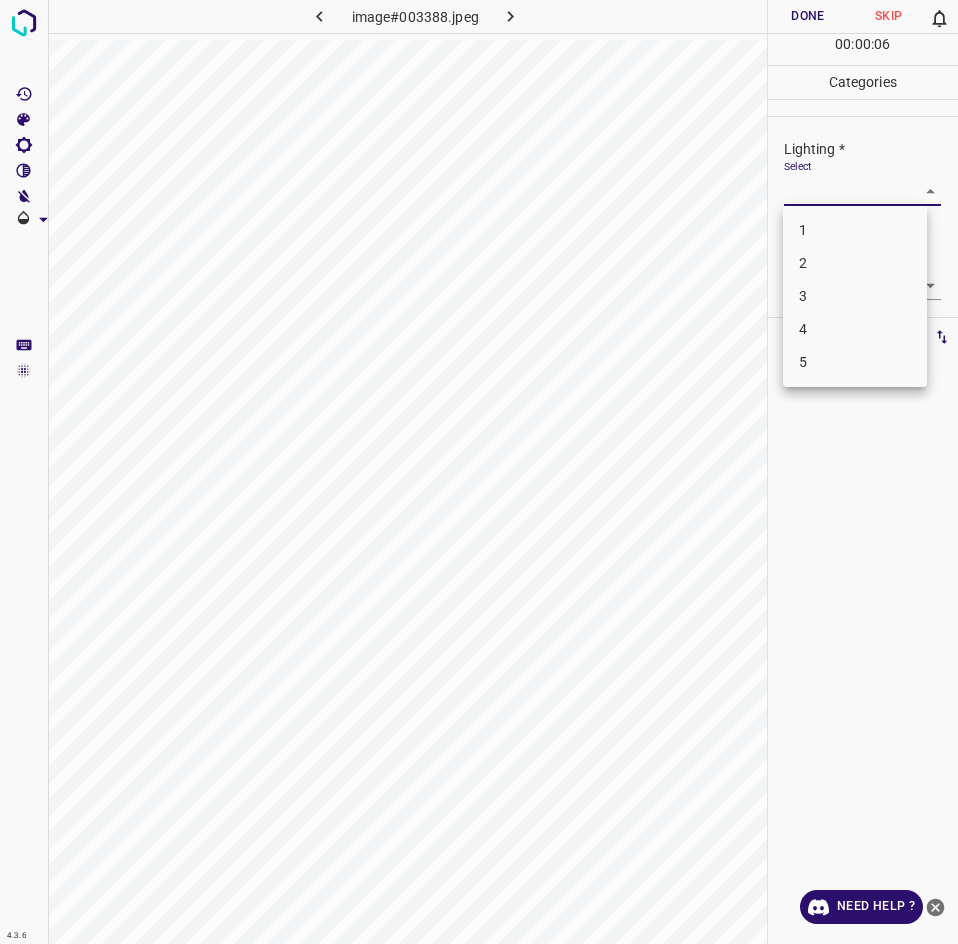 click on "3" at bounding box center (855, 296) 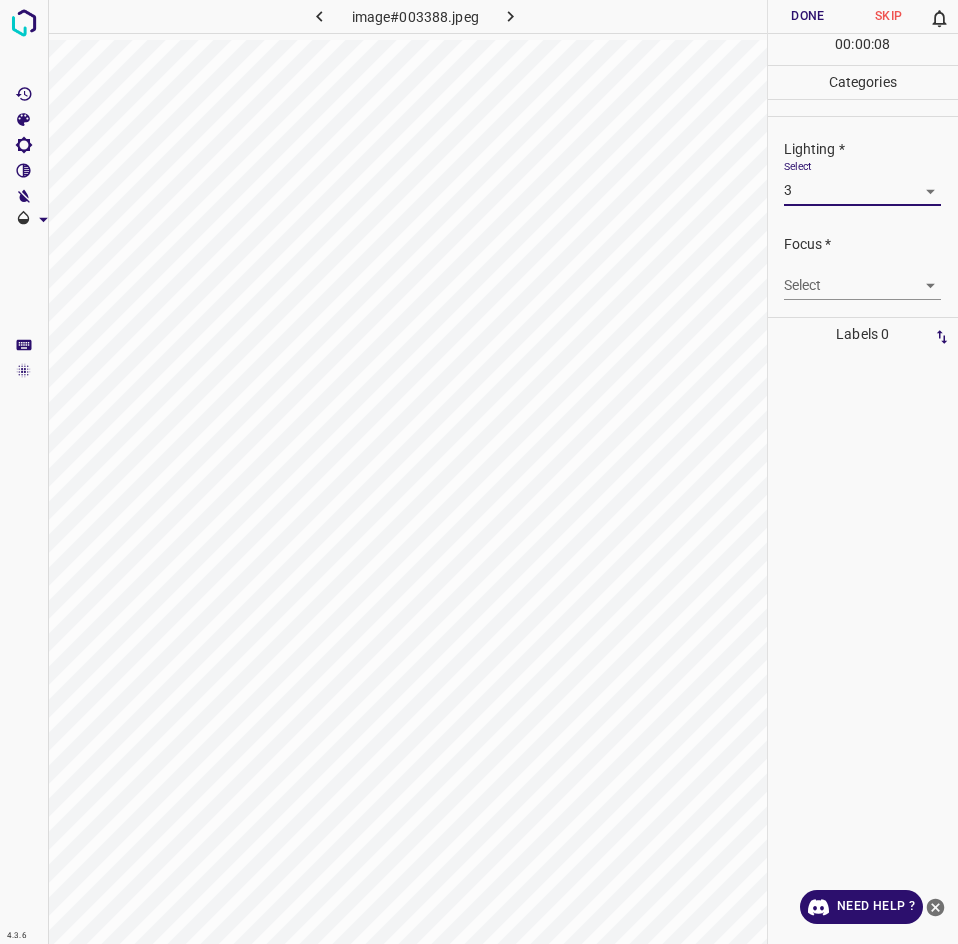 click on "4.3.6  image#003388.jpeg Done Skip 0 00   : 00   : 08   Categories Lighting *  Select 3 3 Focus *  Select ​ Overall *  Select ​ Labels   0 Categories 1 Lighting 2 Focus 3 Overall Tools Space Change between modes (Draw & Edit) I Auto labeling R Restore zoom M Zoom in N Zoom out Delete Delete selecte label Filters Z Restore filters X Saturation filter C Brightness filter V Contrast filter B Gray scale filter General O Download Need Help ? - Text - Hide - Delete" at bounding box center (479, 472) 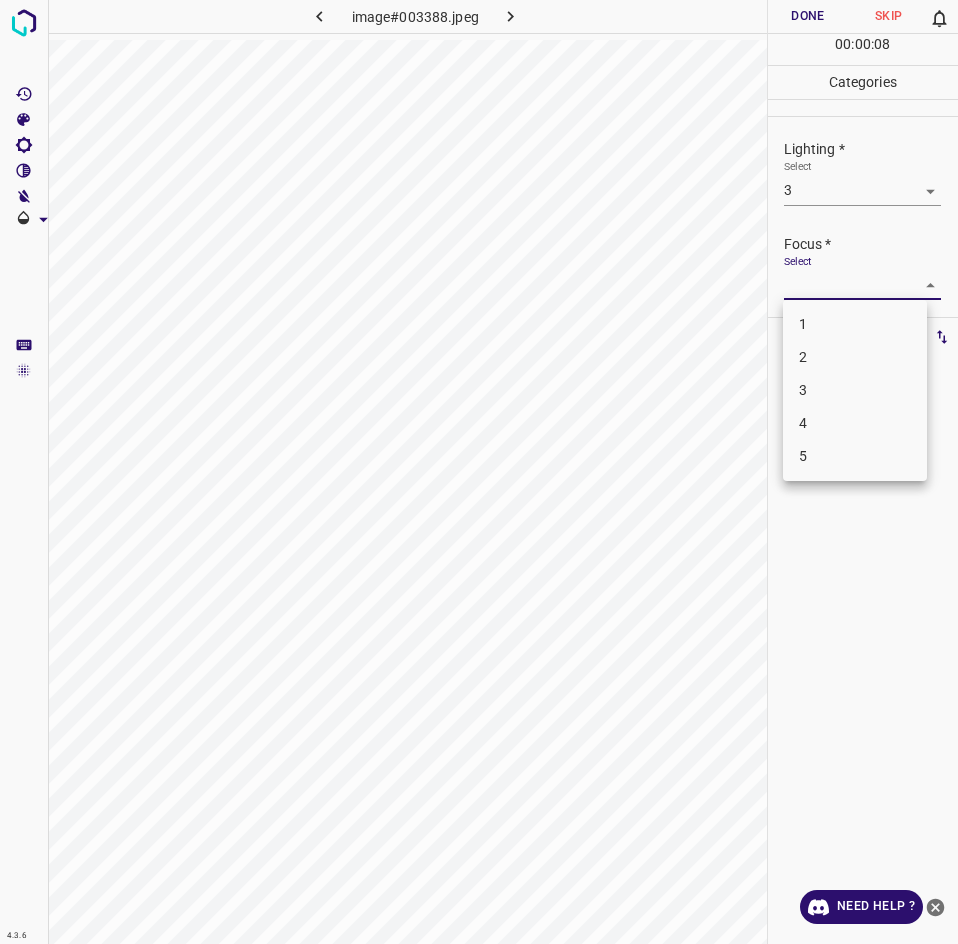 click on "3" at bounding box center [855, 390] 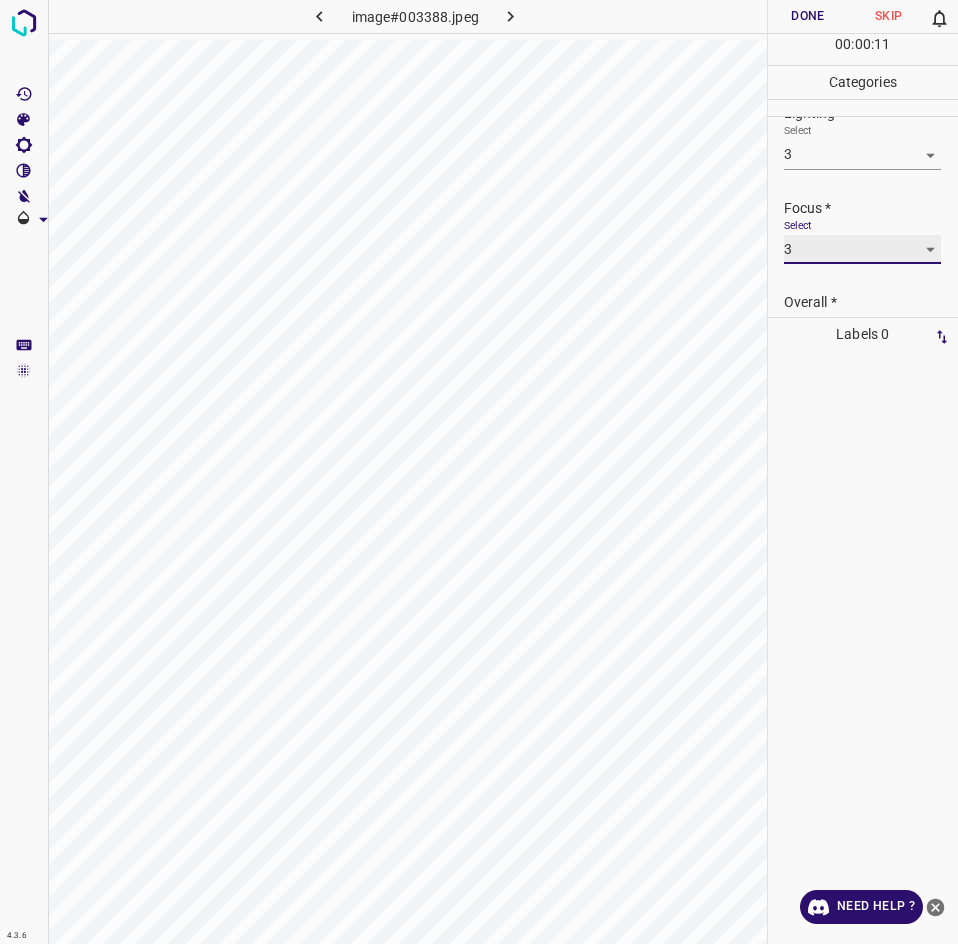 scroll, scrollTop: 98, scrollLeft: 0, axis: vertical 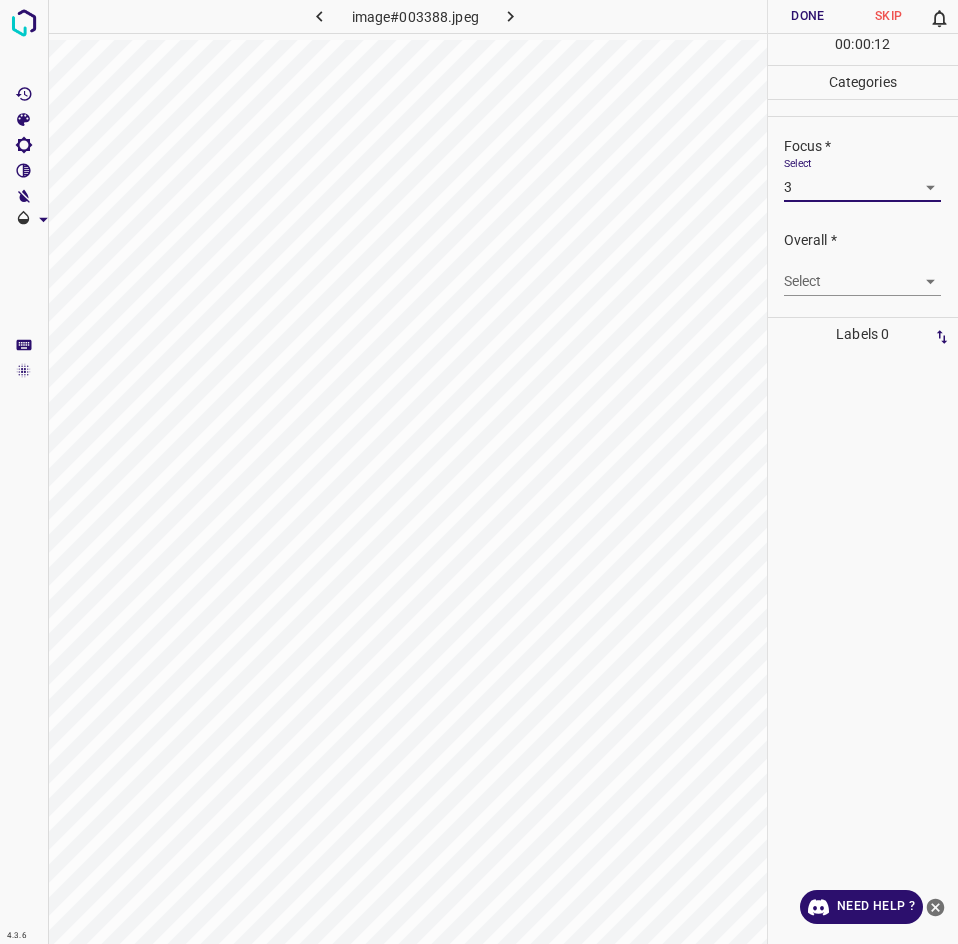 click on "4.3.6  image#003388.jpeg Done Skip 0 00   : 00   : 12   Categories Lighting *  Select 3 3 Focus *  Select 3 3 Overall *  Select ​ Labels   0 Categories 1 Lighting 2 Focus 3 Overall Tools Space Change between modes (Draw & Edit) I Auto labeling R Restore zoom M Zoom in N Zoom out Delete Delete selecte label Filters Z Restore filters X Saturation filter C Brightness filter V Contrast filter B Gray scale filter General O Download Need Help ? - Text - Hide - Delete" at bounding box center [479, 472] 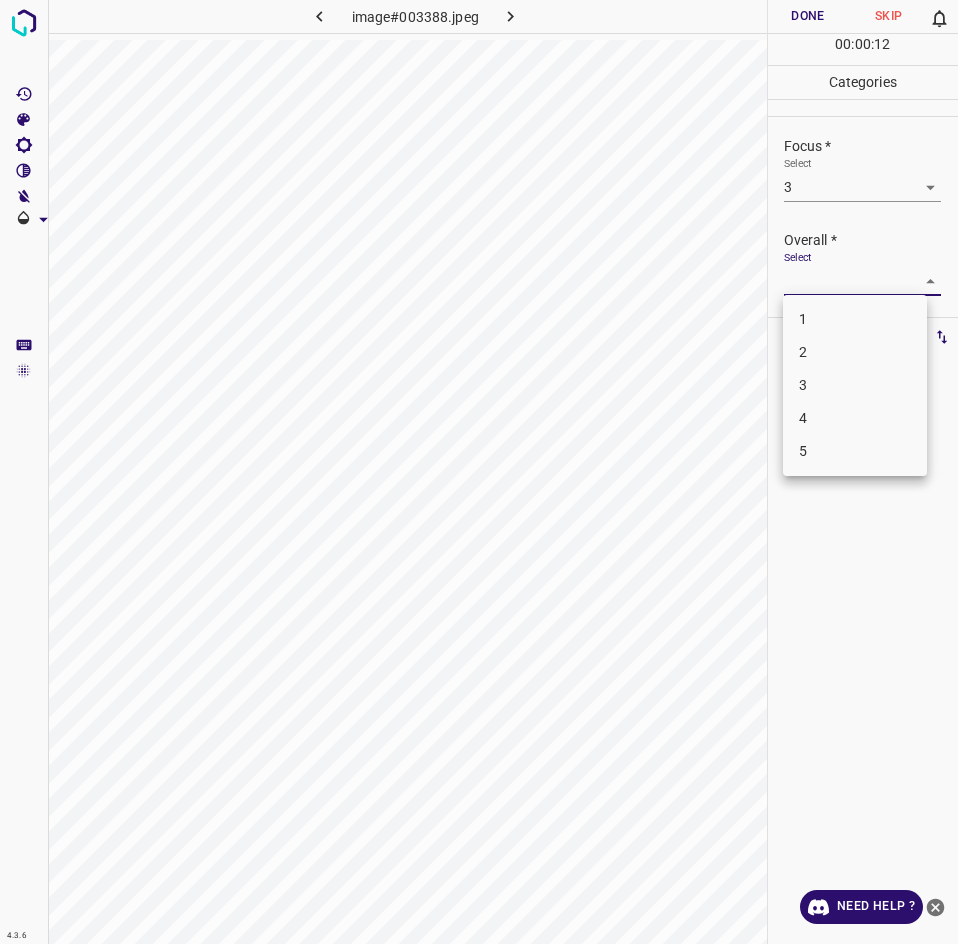 click on "3" at bounding box center (855, 385) 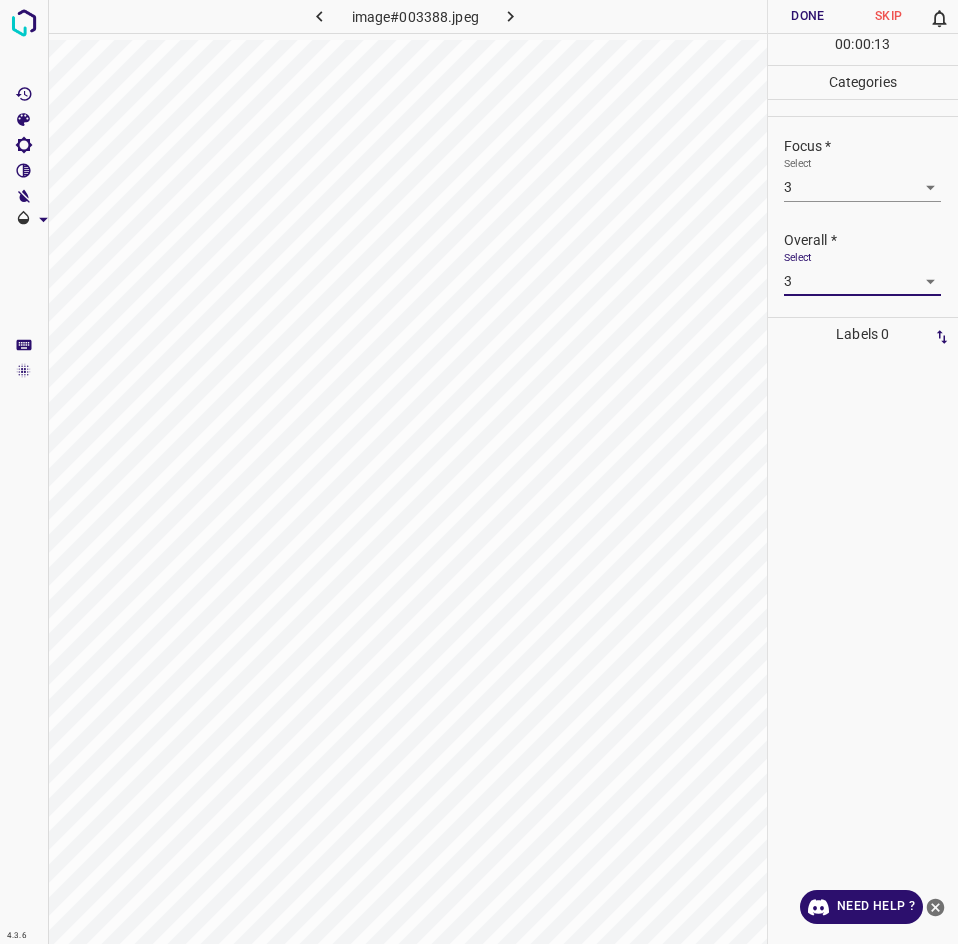 click on "Done" at bounding box center (808, 16) 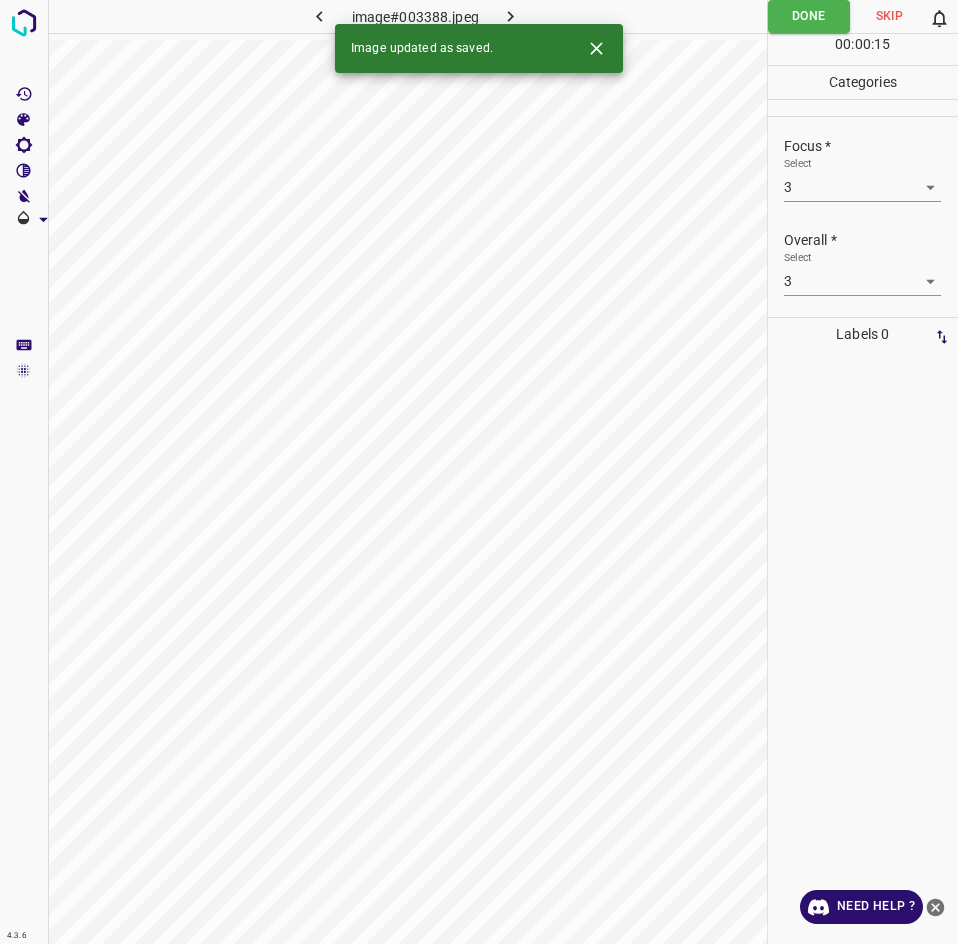 click 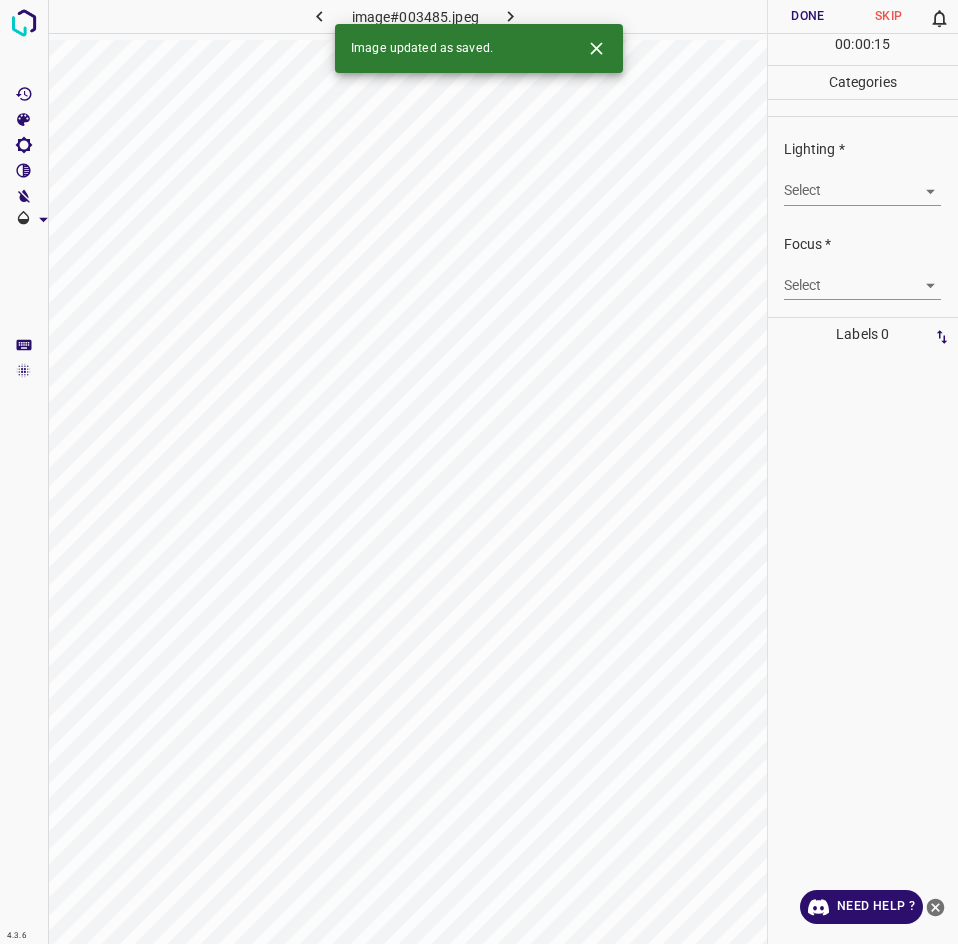 click on "4.3.6  image#003485.jpeg Done Skip 0 00   : 00   : 15   Categories Lighting *  Select ​ Focus *  Select ​ Overall *  Select ​ Labels   0 Categories 1 Lighting 2 Focus 3 Overall Tools Space Change between modes (Draw & Edit) I Auto labeling R Restore zoom M Zoom in N Zoom out Delete Delete selecte label Filters Z Restore filters X Saturation filter C Brightness filter V Contrast filter B Gray scale filter General O Download Image updated as saved. Need Help ? - Text - Hide - Delete" at bounding box center (479, 472) 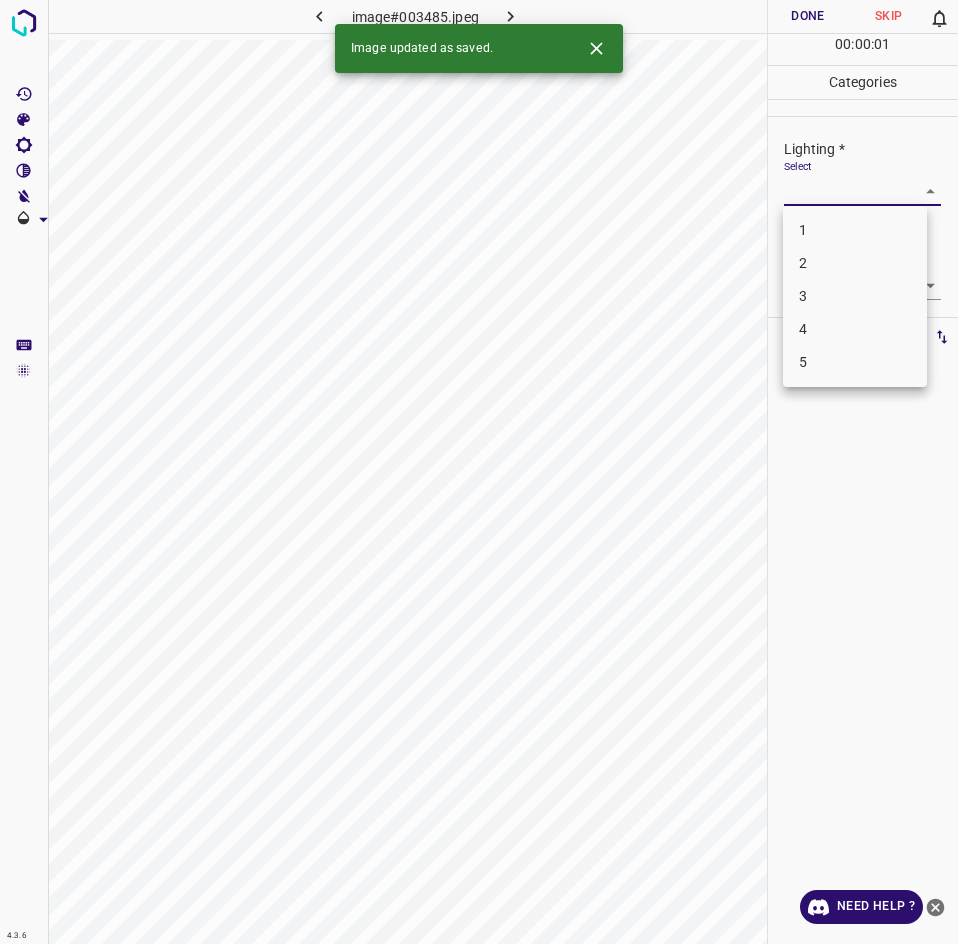 click on "3" at bounding box center [855, 296] 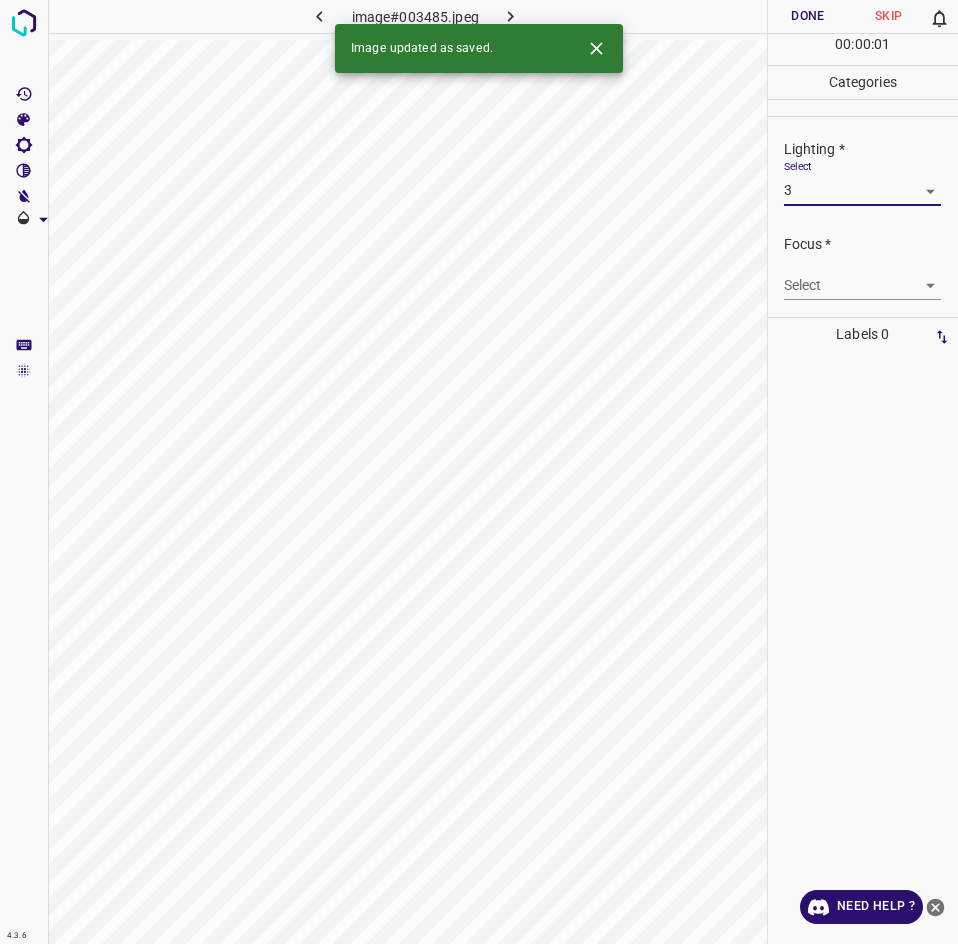 click on "4.3.6  image#003485.jpeg Done Skip 0 00   : 00   : 01   Categories Lighting *  Select 3 3 Focus *  Select ​ Overall *  Select ​ Labels   0 Categories 1 Lighting 2 Focus 3 Overall Tools Space Change between modes (Draw & Edit) I Auto labeling R Restore zoom M Zoom in N Zoom out Delete Delete selecte label Filters Z Restore filters X Saturation filter C Brightness filter V Contrast filter B Gray scale filter General O Download Image updated as saved. Need Help ? - Text - Hide - Delete 1 2 3 4 5" at bounding box center (479, 472) 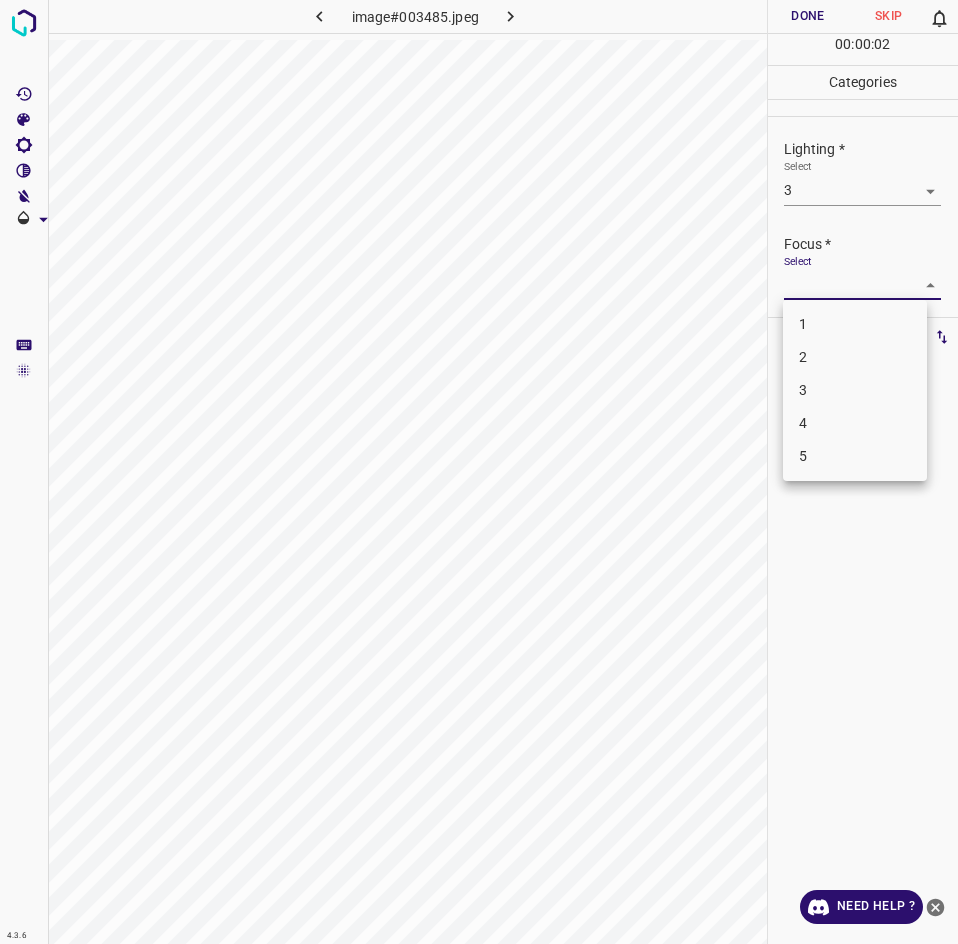 click on "3" at bounding box center (855, 390) 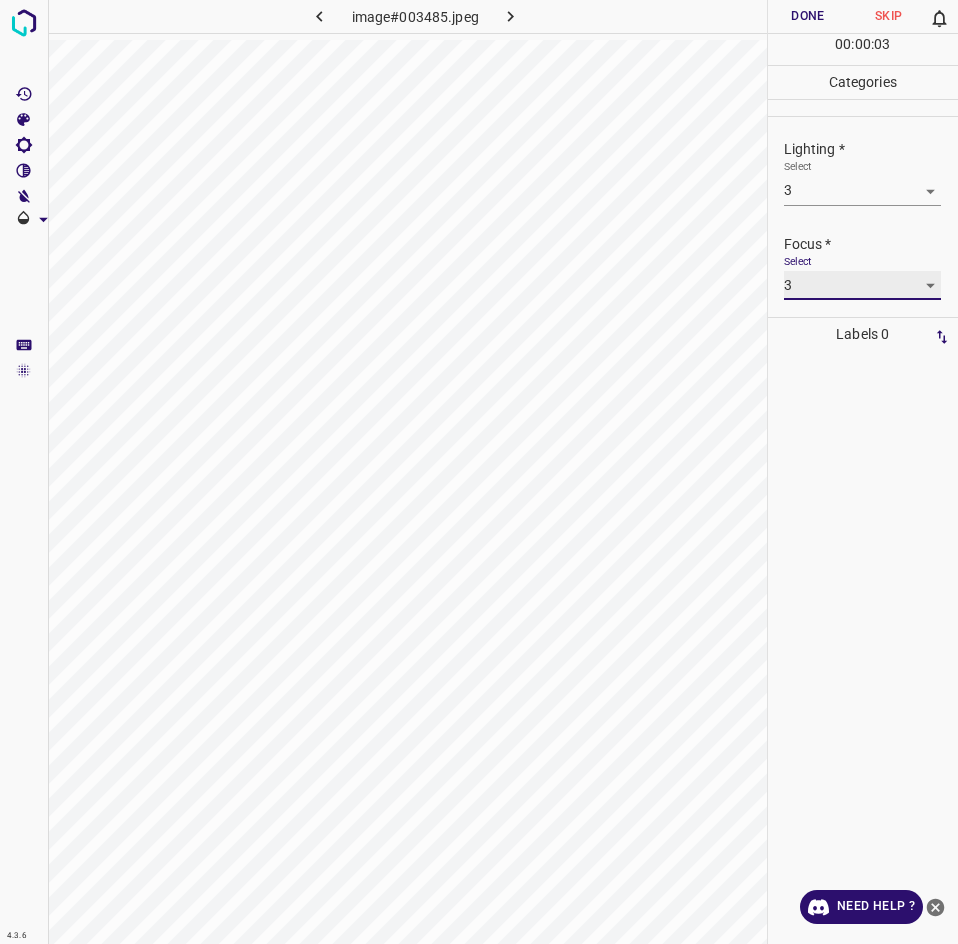 scroll, scrollTop: 76, scrollLeft: 0, axis: vertical 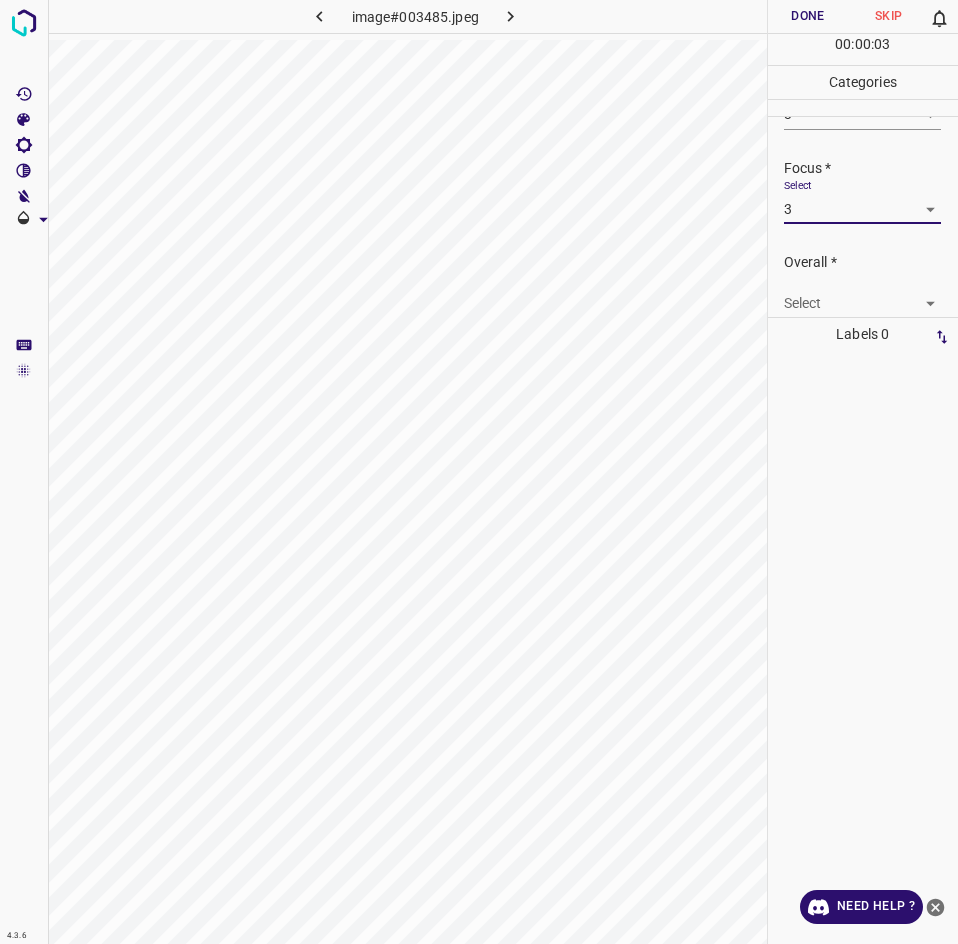 click on "4.3.6  image#003485.jpeg Done Skip 0 00   : 00   : 03   Categories Lighting *  Select 3 3 Focus *  Select 3 3 Overall *  Select ​ Labels   0 Categories 1 Lighting 2 Focus 3 Overall Tools Space Change between modes (Draw & Edit) I Auto labeling R Restore zoom M Zoom in N Zoom out Delete Delete selecte label Filters Z Restore filters X Saturation filter C Brightness filter V Contrast filter B Gray scale filter General O Download Need Help ? - Text - Hide - Delete" at bounding box center (479, 472) 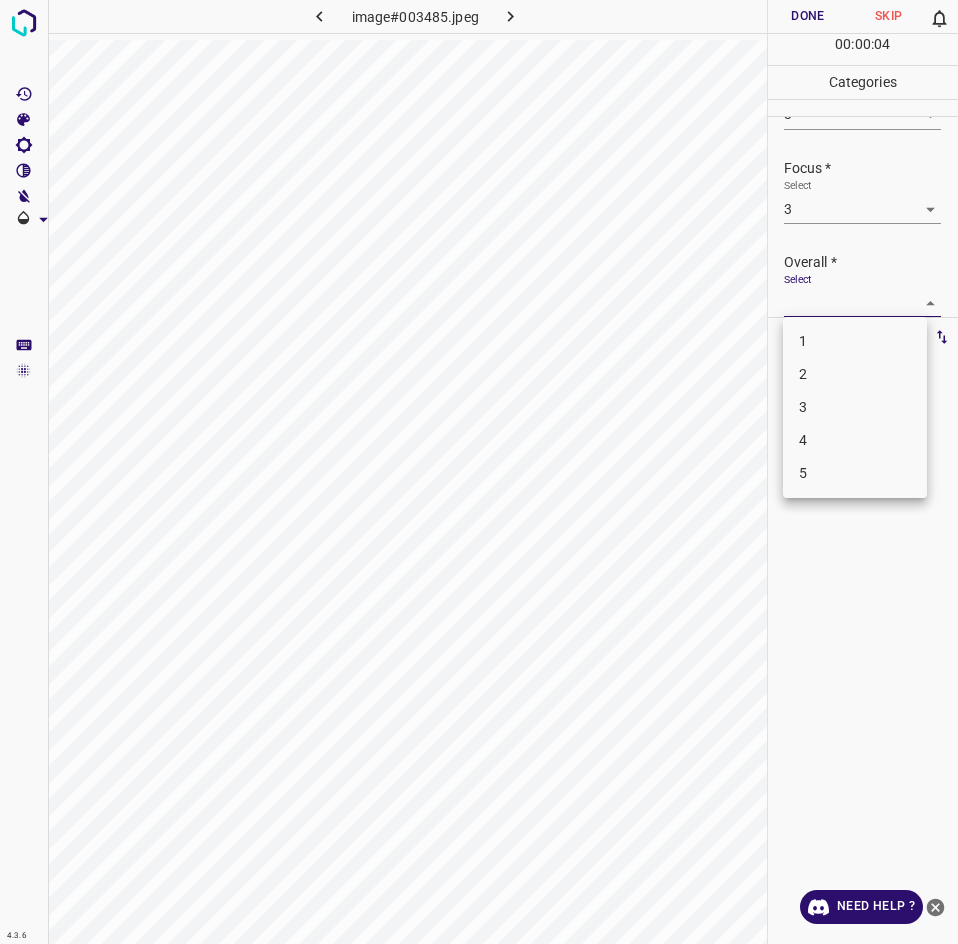 click on "3" at bounding box center (855, 407) 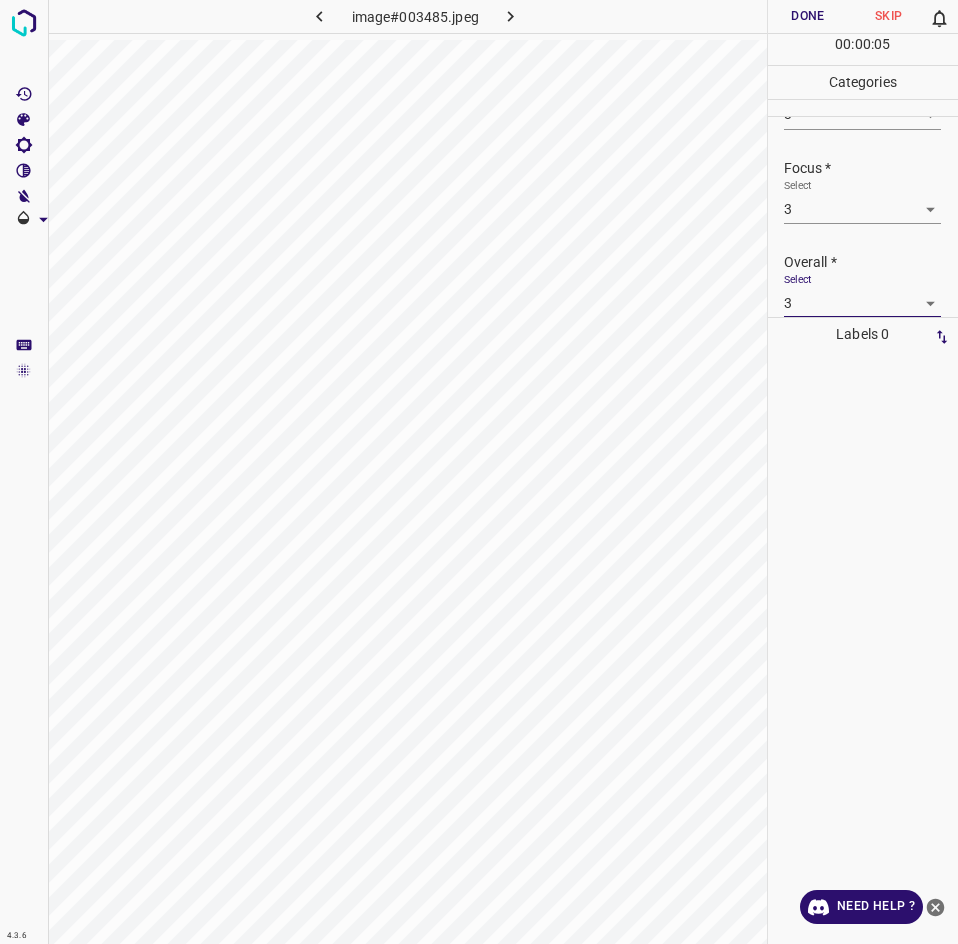 click on "Done" at bounding box center [808, 16] 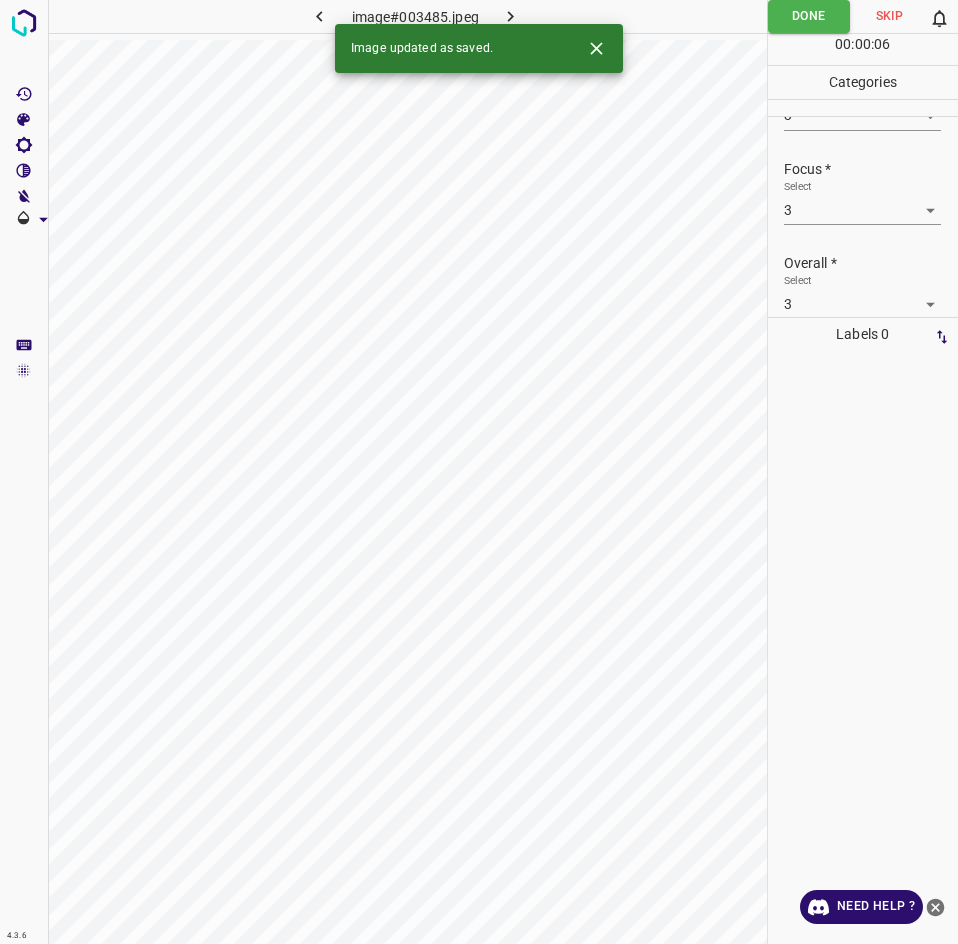 scroll, scrollTop: 76, scrollLeft: 0, axis: vertical 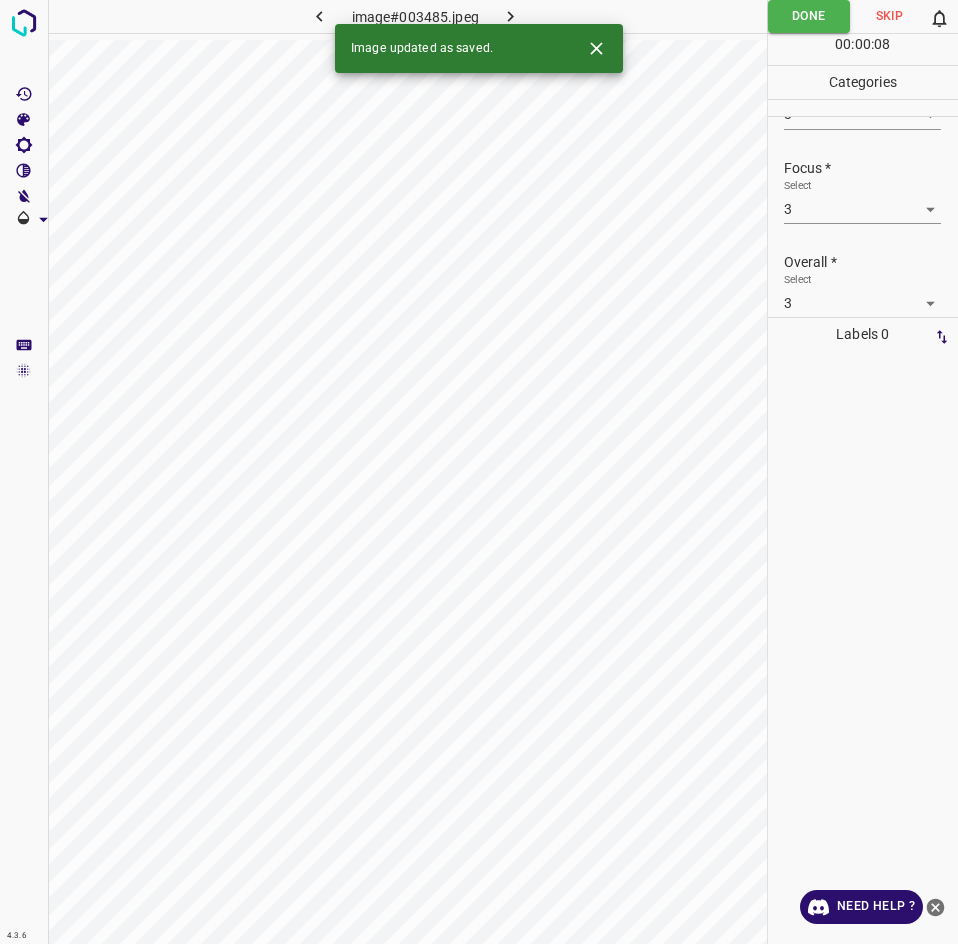 click 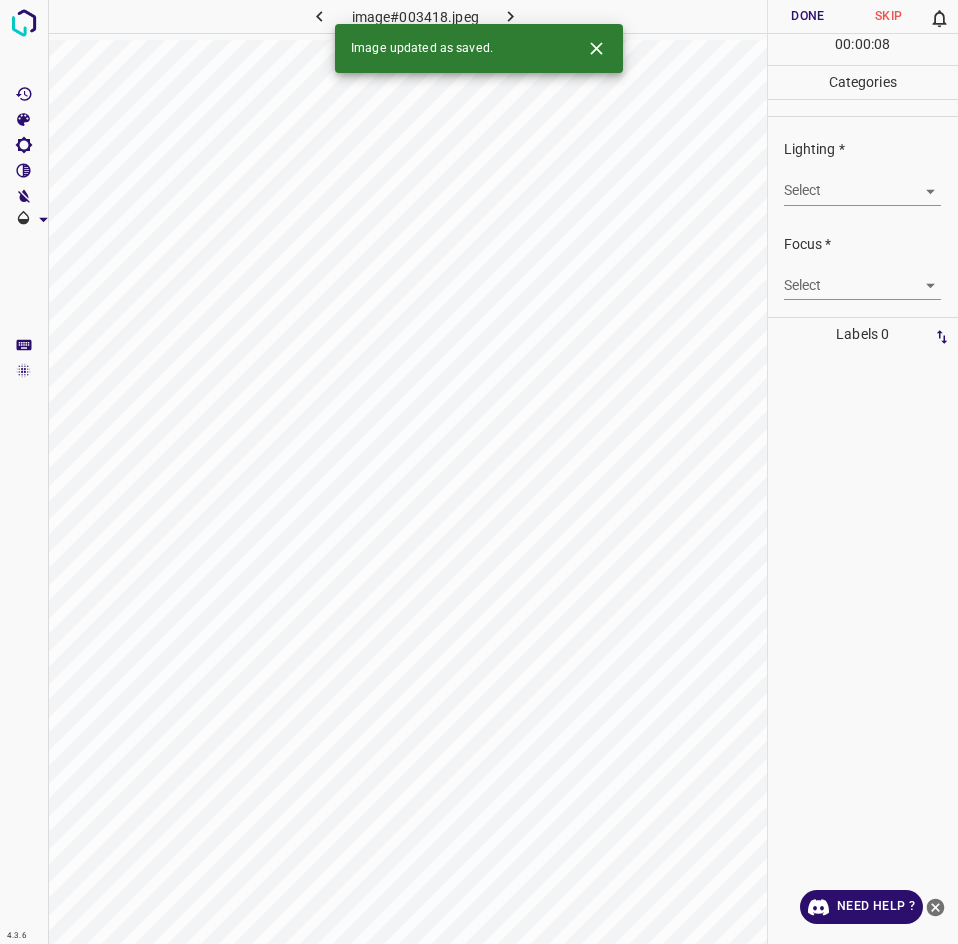 click on "4.3.6  image#003418.jpeg Done Skip 0 00   : 00   : 08   Categories Lighting *  Select ​ Focus *  Select ​ Overall *  Select ​ Labels   0 Categories 1 Lighting 2 Focus 3 Overall Tools Space Change between modes (Draw & Edit) I Auto labeling R Restore zoom M Zoom in N Zoom out Delete Delete selecte label Filters Z Restore filters X Saturation filter C Brightness filter V Contrast filter B Gray scale filter General O Download Image updated as saved. Need Help ? - Text - Hide - Delete" at bounding box center [479, 472] 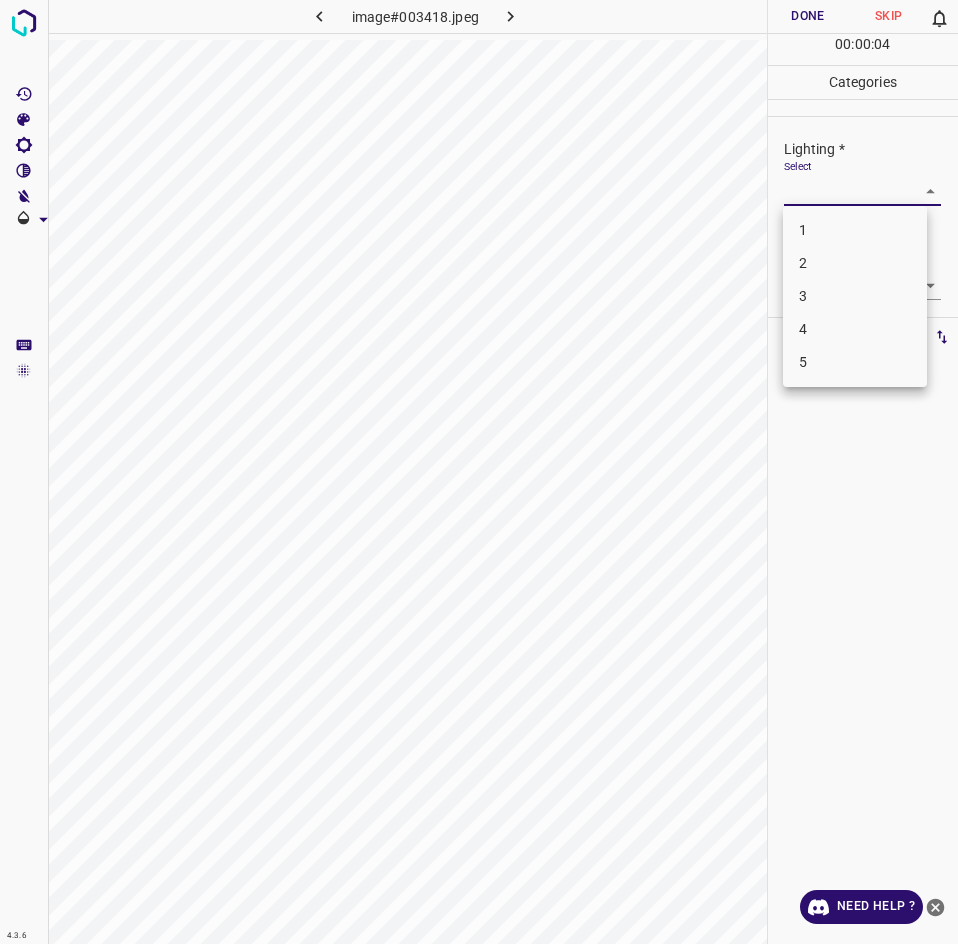 click on "3" at bounding box center [855, 296] 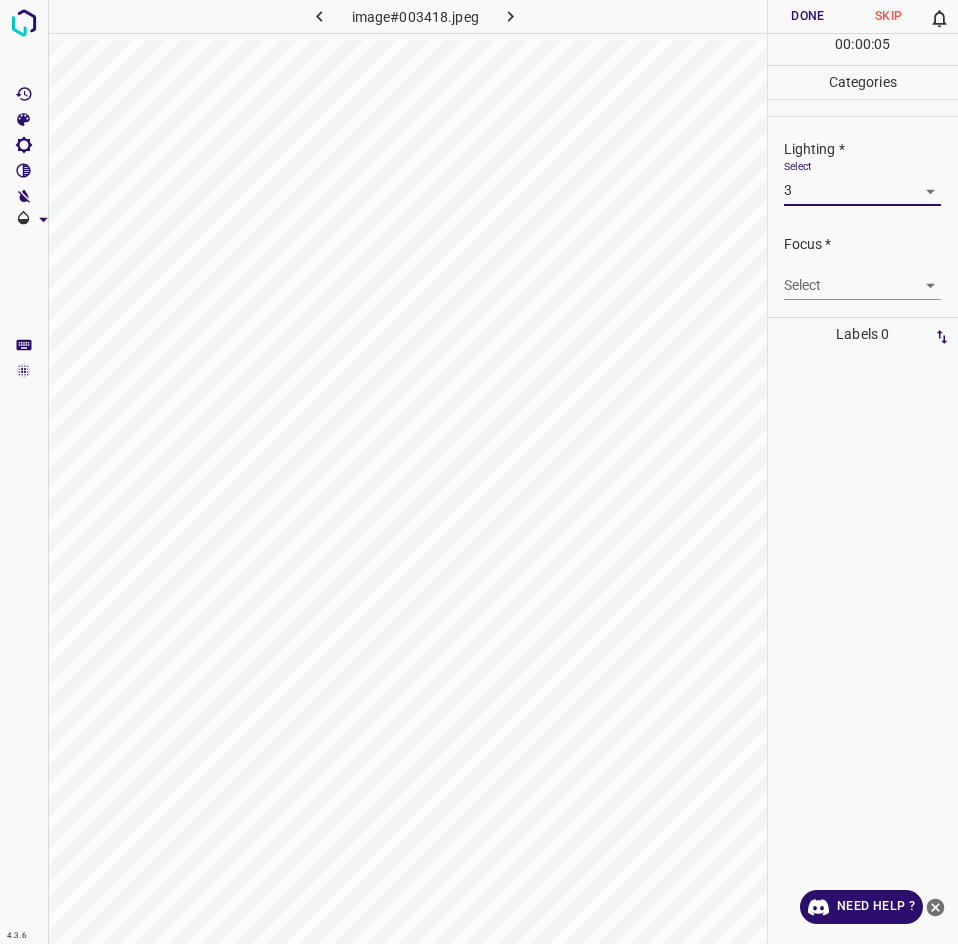 click on "4.3.6  image#003418.jpeg Done Skip 0 00   : 00   : 05   Categories Lighting *  Select 3 3 Focus *  Select ​ Overall *  Select ​ Labels   0 Categories 1 Lighting 2 Focus 3 Overall Tools Space Change between modes (Draw & Edit) I Auto labeling R Restore zoom M Zoom in N Zoom out Delete Delete selecte label Filters Z Restore filters X Saturation filter C Brightness filter V Contrast filter B Gray scale filter General O Download Need Help ? - Text - Hide - Delete 1 2 3 4 5" at bounding box center [479, 472] 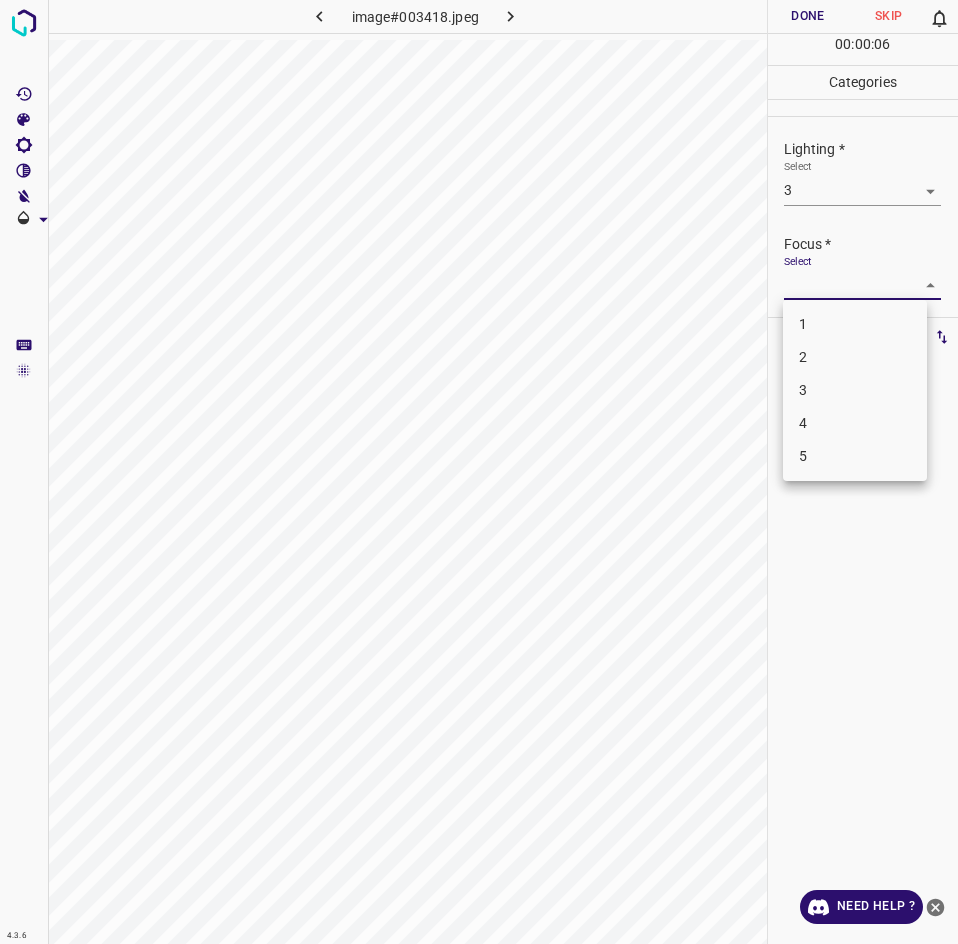 click on "2" at bounding box center [855, 357] 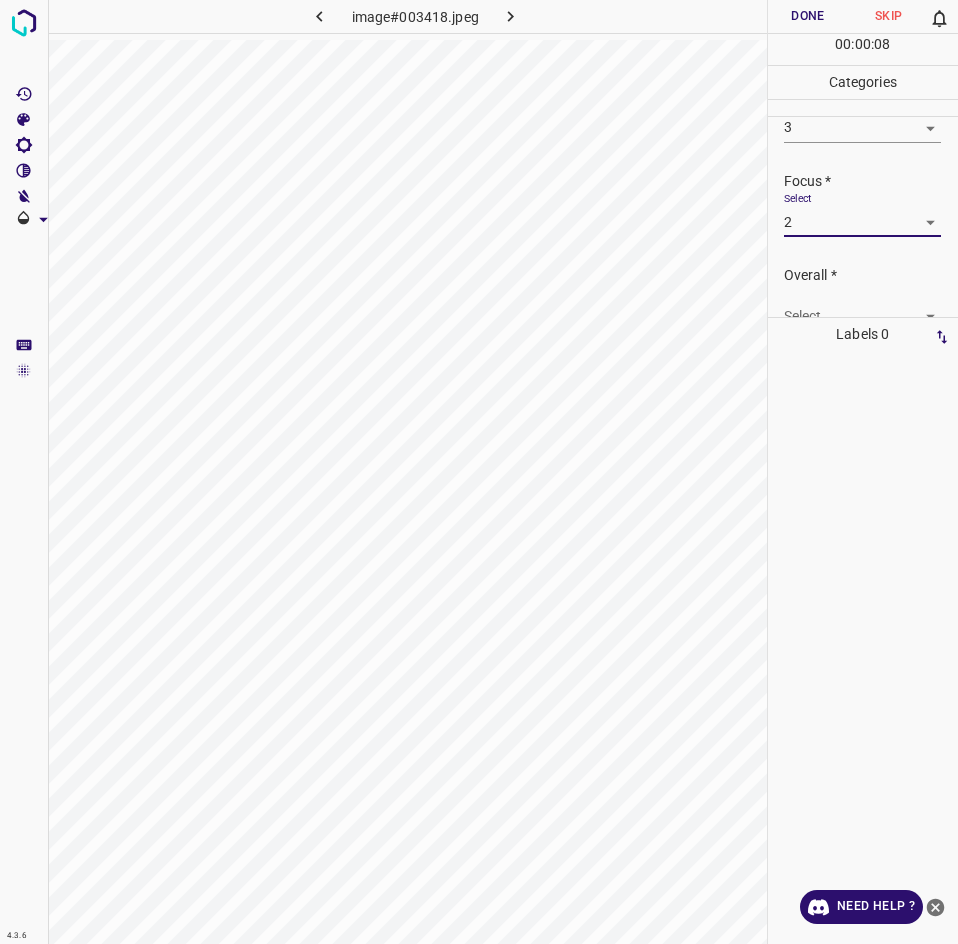 click on "4.3.6  image#003418.jpeg Done Skip 0 00   : 00   : 08   Categories Lighting *  Select 3 3 Focus *  Select 2 2 Overall *  Select ​ Labels   0 Categories 1 Lighting 2 Focus 3 Overall Tools Space Change between modes (Draw & Edit) I Auto labeling R Restore zoom M Zoom in N Zoom out Delete Delete selecte label Filters Z Restore filters X Saturation filter C Brightness filter V Contrast filter B Gray scale filter General O Download Need Help ? - Text - Hide - Delete" at bounding box center (479, 472) 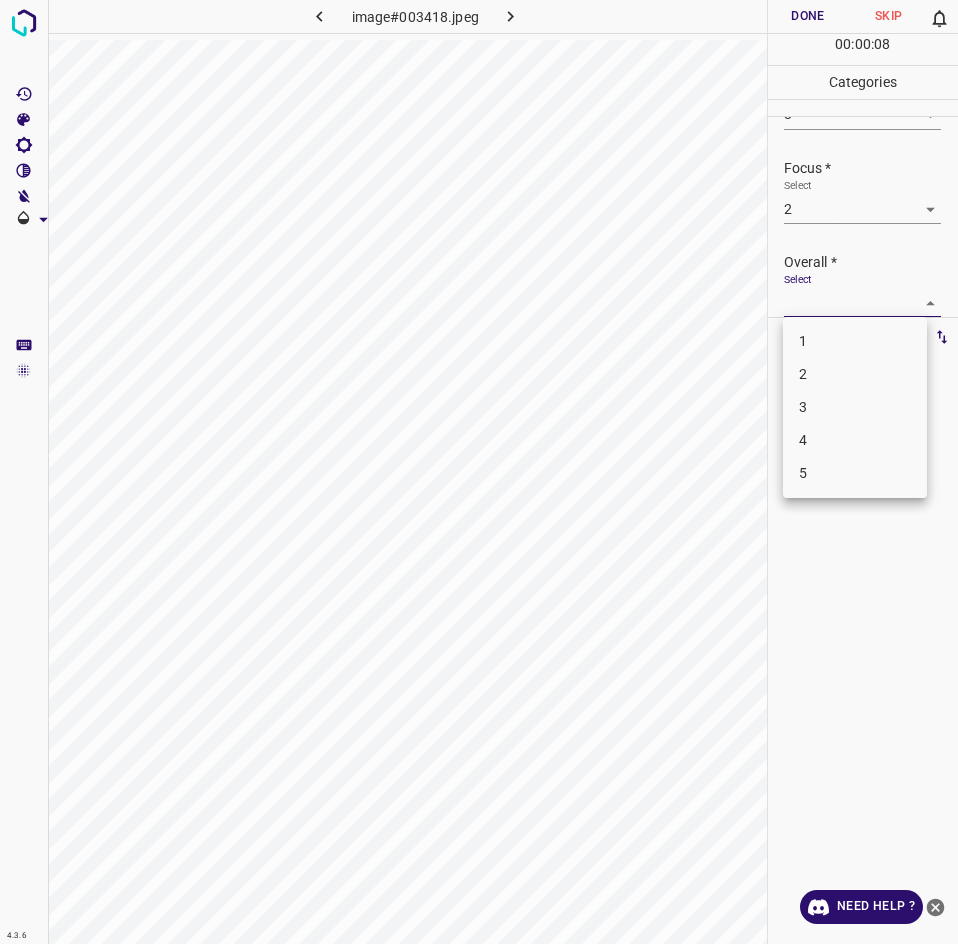 click on "2" at bounding box center (855, 374) 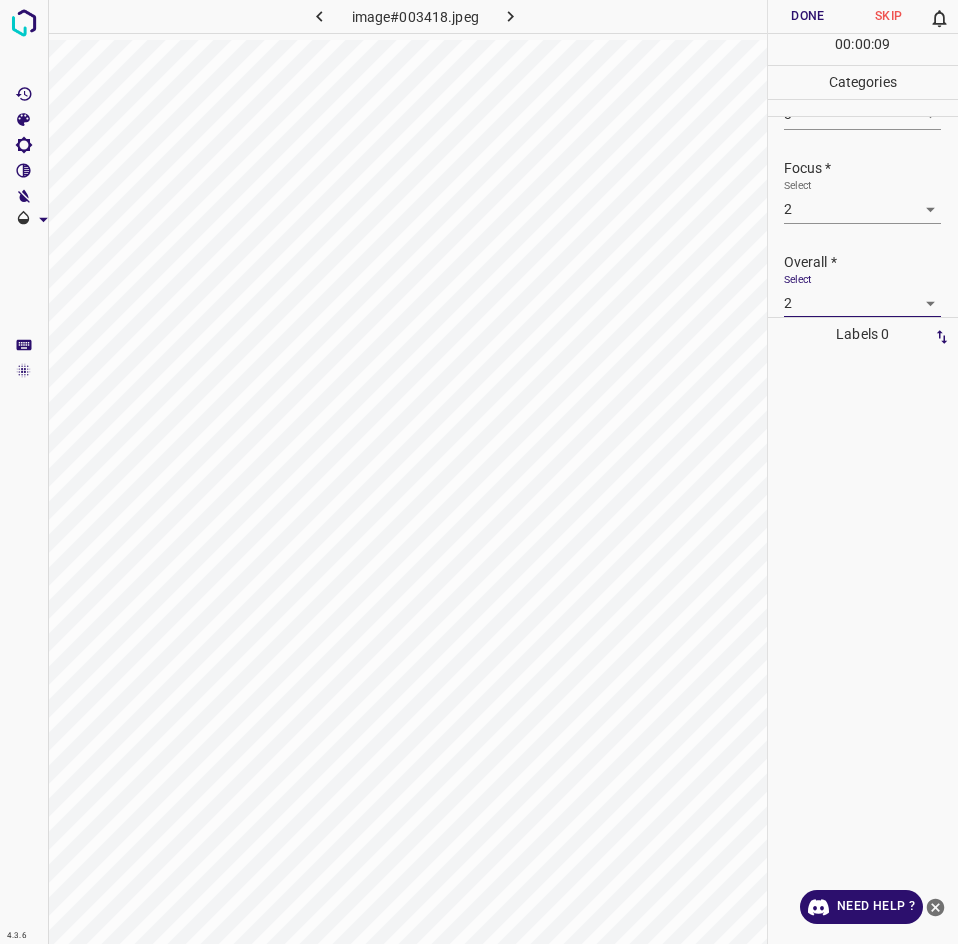 click on "Done" at bounding box center [808, 16] 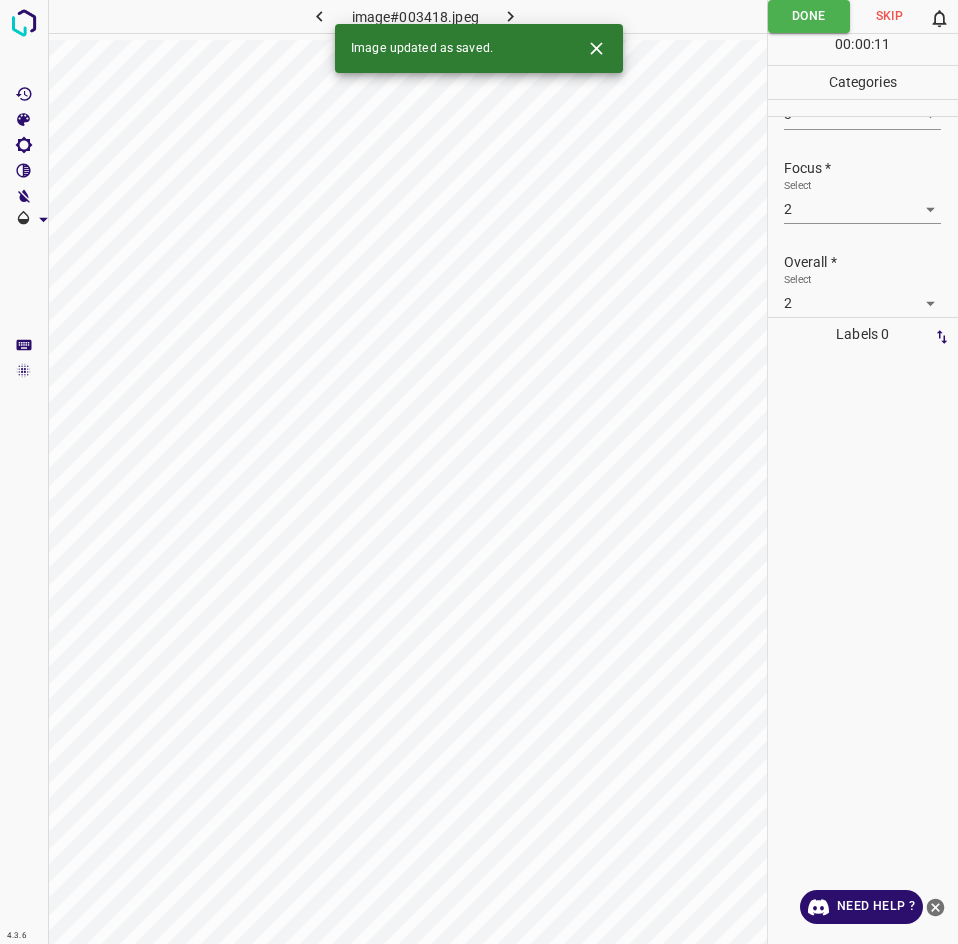 click 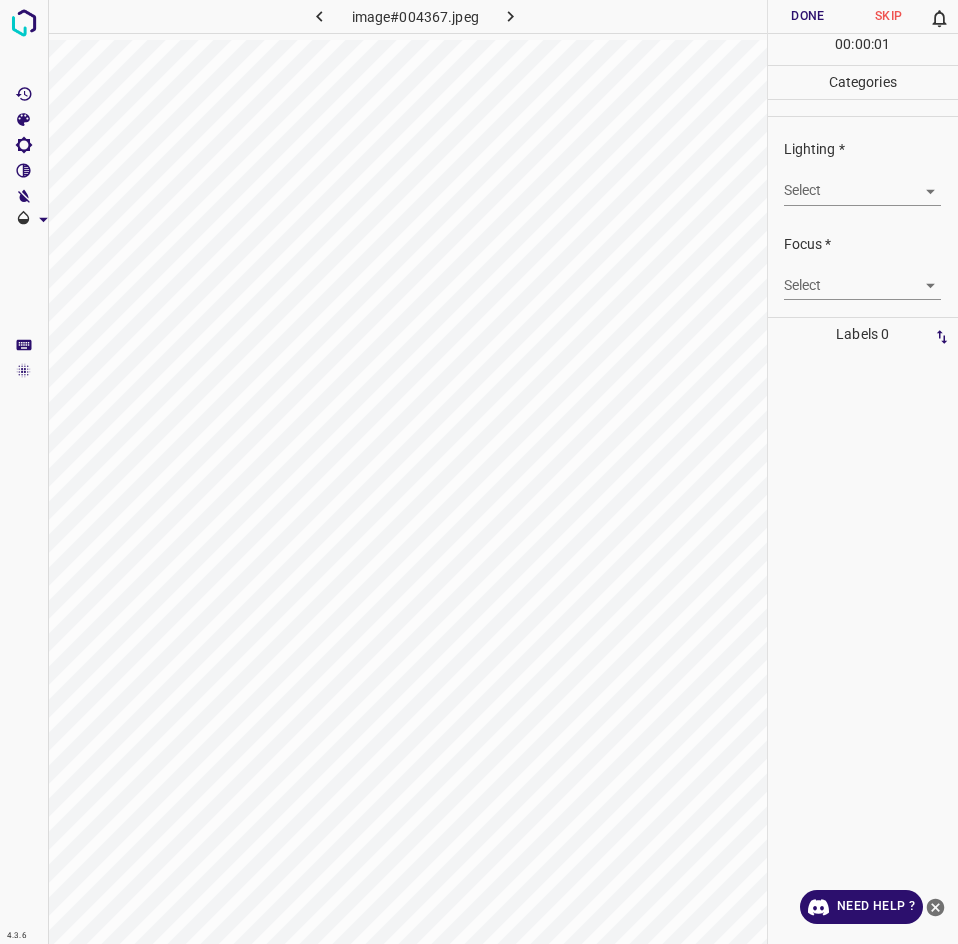 click on "4.3.6  image#004367.jpeg Done Skip 0 00   : 00   : 01   Categories Lighting *  Select ​ Focus *  Select ​ Overall *  Select ​ Labels   0 Categories 1 Lighting 2 Focus 3 Overall Tools Space Change between modes (Draw & Edit) I Auto labeling R Restore zoom M Zoom in N Zoom out Delete Delete selecte label Filters Z Restore filters X Saturation filter C Brightness filter V Contrast filter B Gray scale filter General O Download Need Help ? - Text - Hide - Delete" at bounding box center (479, 472) 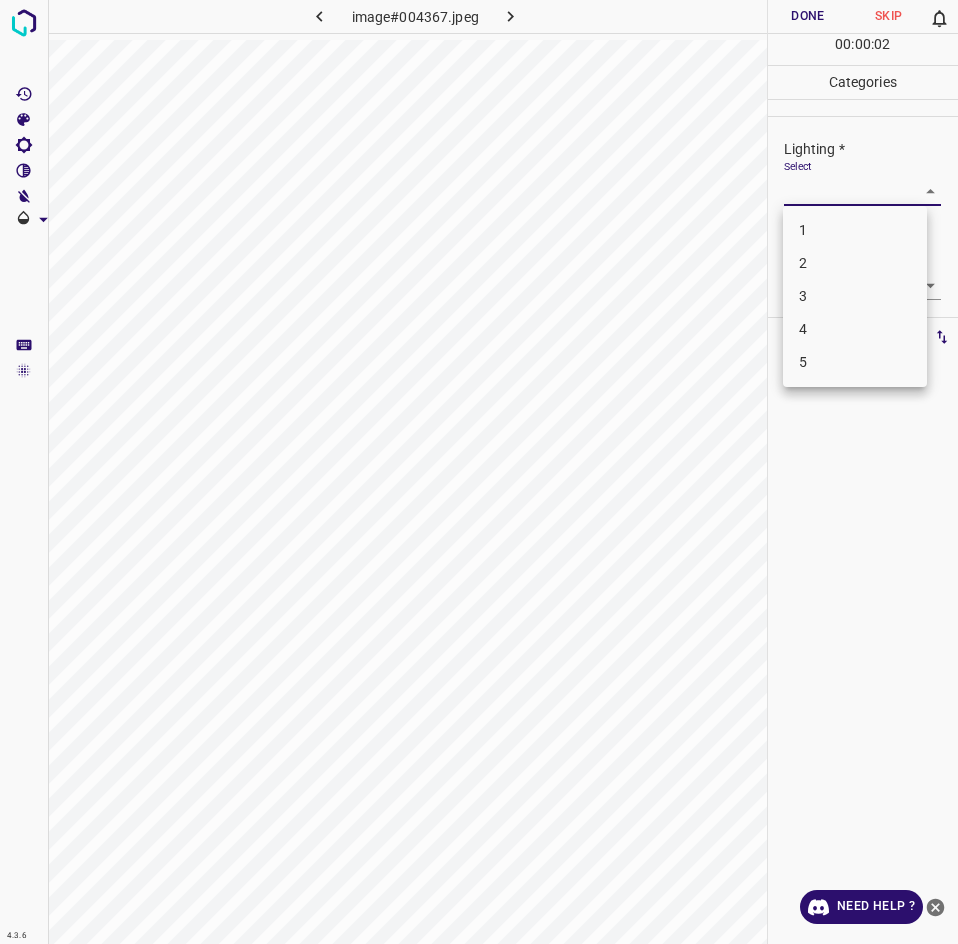 click on "3" at bounding box center (855, 296) 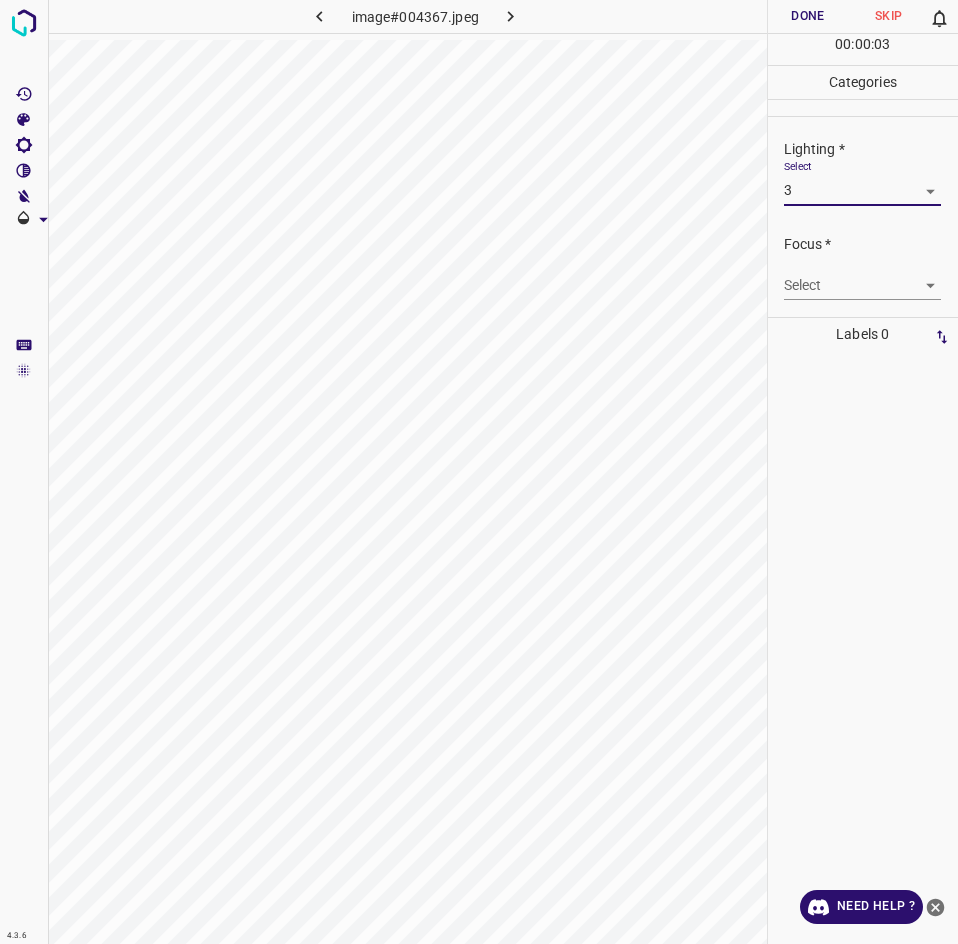 click on "4.3.6  image#004367.jpeg Done Skip 0 00   : 00   : 03   Categories Lighting *  Select 3 3 Focus *  Select ​ Overall *  Select ​ Labels   0 Categories 1 Lighting 2 Focus 3 Overall Tools Space Change between modes (Draw & Edit) I Auto labeling R Restore zoom M Zoom in N Zoom out Delete Delete selecte label Filters Z Restore filters X Saturation filter C Brightness filter V Contrast filter B Gray scale filter General O Download Need Help ? - Text - Hide - Delete" at bounding box center (479, 472) 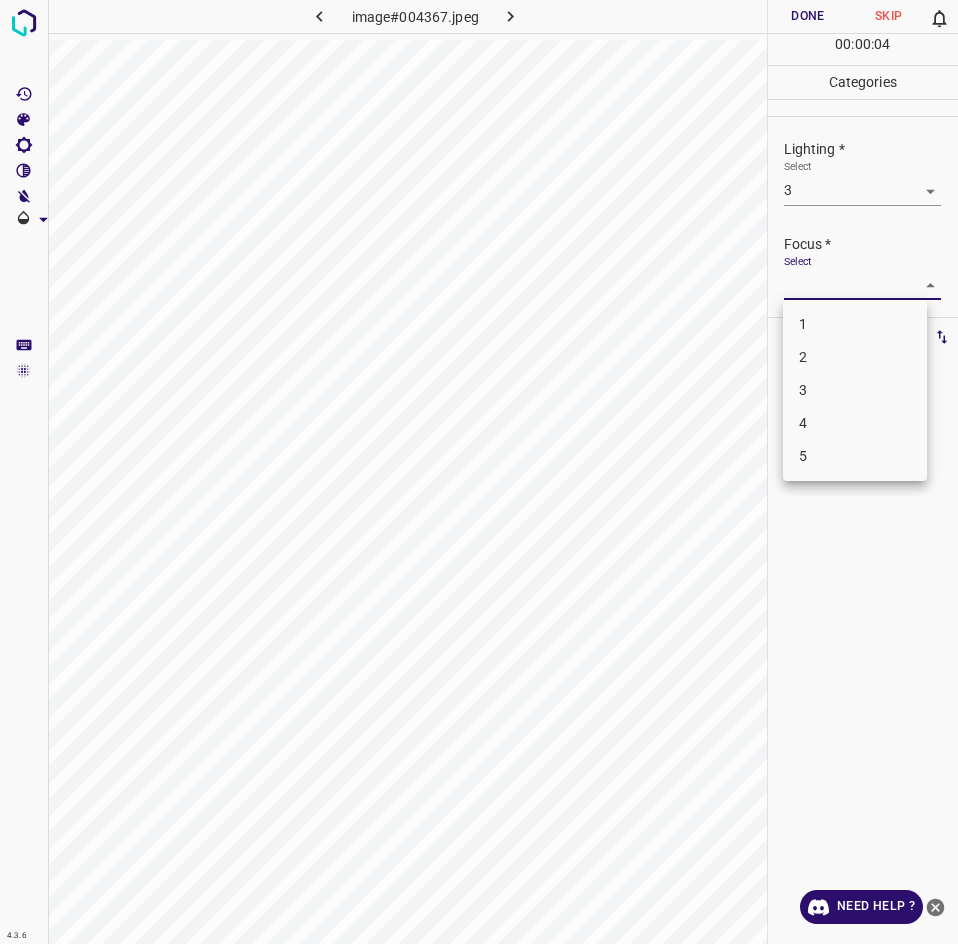 click on "3" at bounding box center (855, 390) 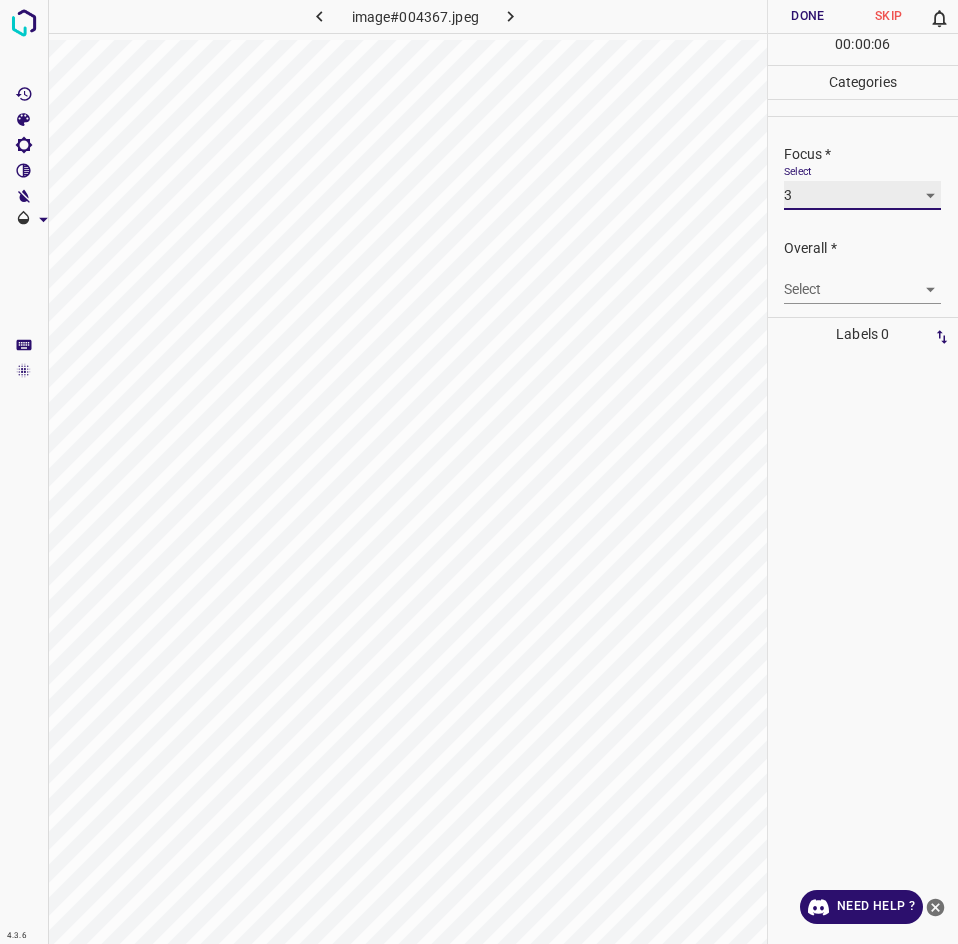 scroll, scrollTop: 98, scrollLeft: 0, axis: vertical 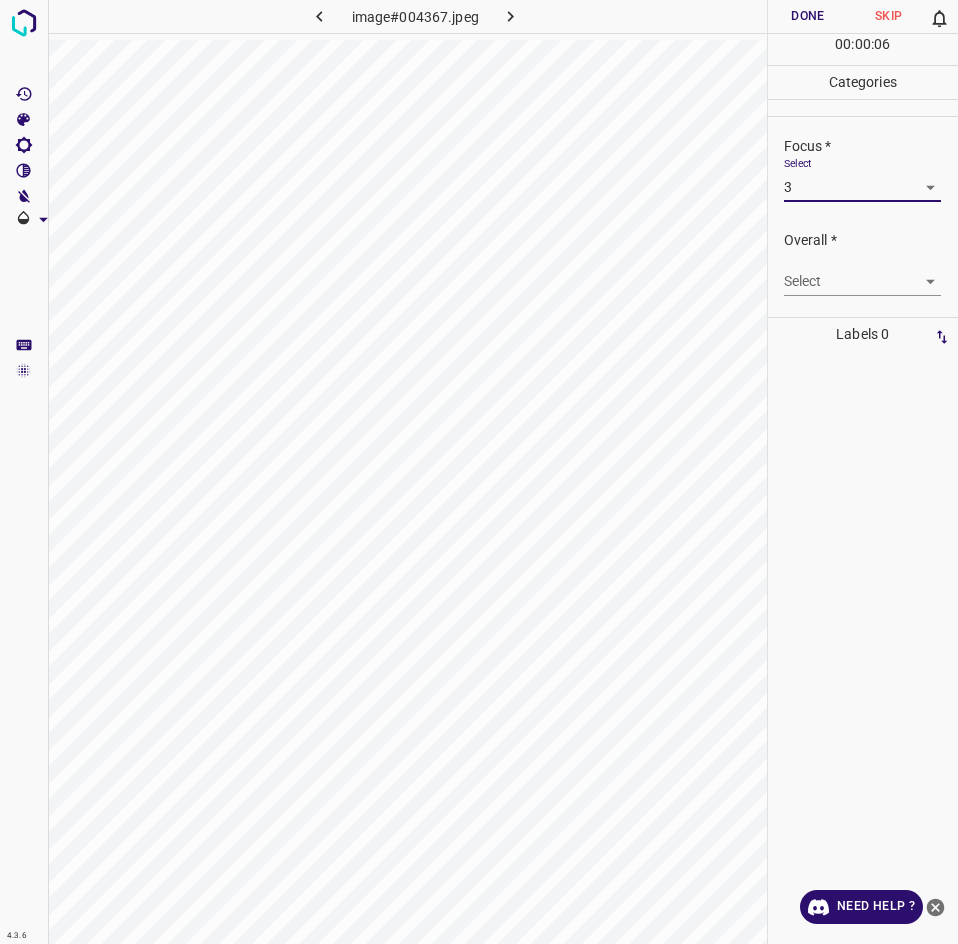 click on "4.3.6  image#004367.jpeg Done Skip 0 00   : 00   : 06   Categories Lighting *  Select 3 3 Focus *  Select 3 3 Overall *  Select ​ Labels   0 Categories 1 Lighting 2 Focus 3 Overall Tools Space Change between modes (Draw & Edit) I Auto labeling R Restore zoom M Zoom in N Zoom out Delete Delete selecte label Filters Z Restore filters X Saturation filter C Brightness filter V Contrast filter B Gray scale filter General O Download Need Help ? - Text - Hide - Delete" at bounding box center [479, 472] 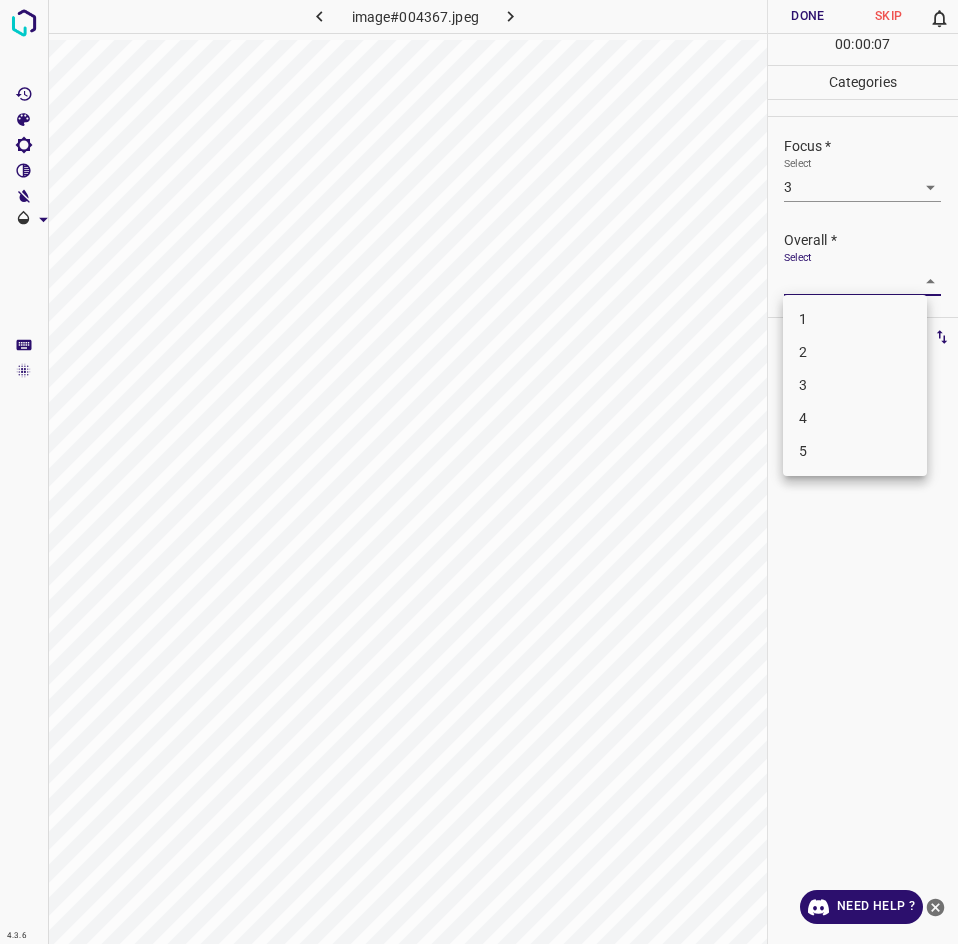 click on "3" at bounding box center (855, 385) 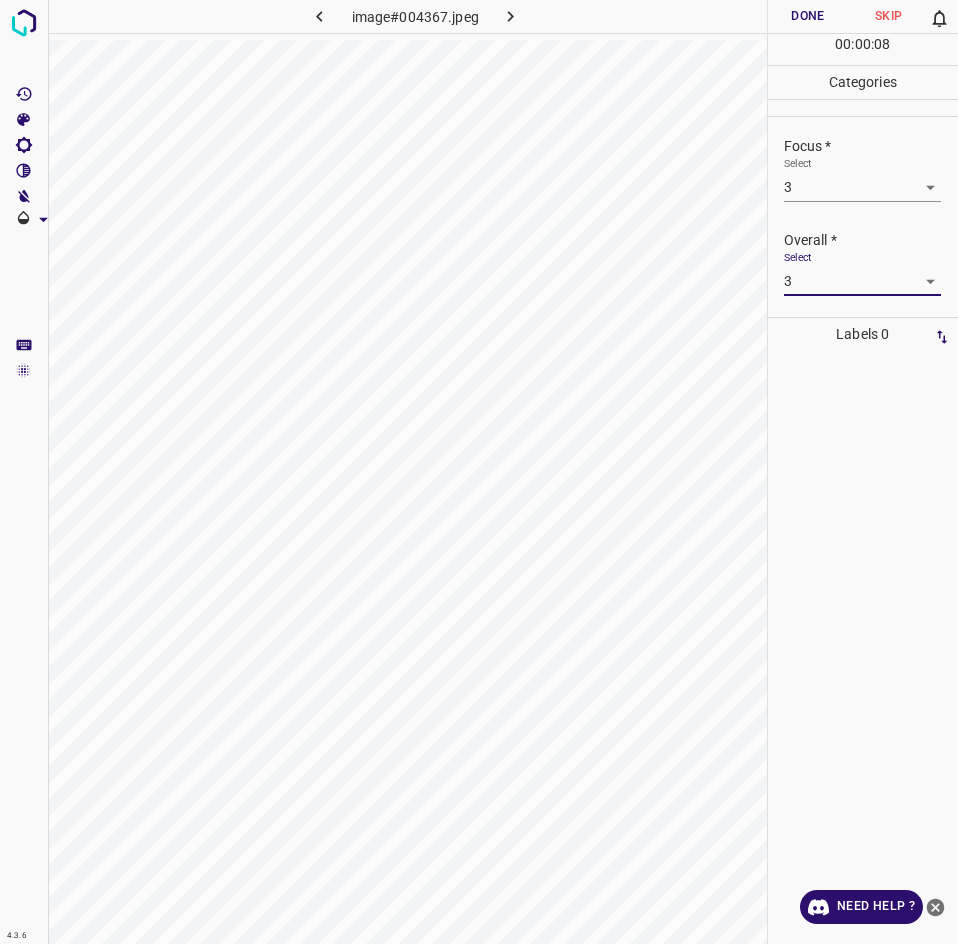 click on "Done" at bounding box center [808, 16] 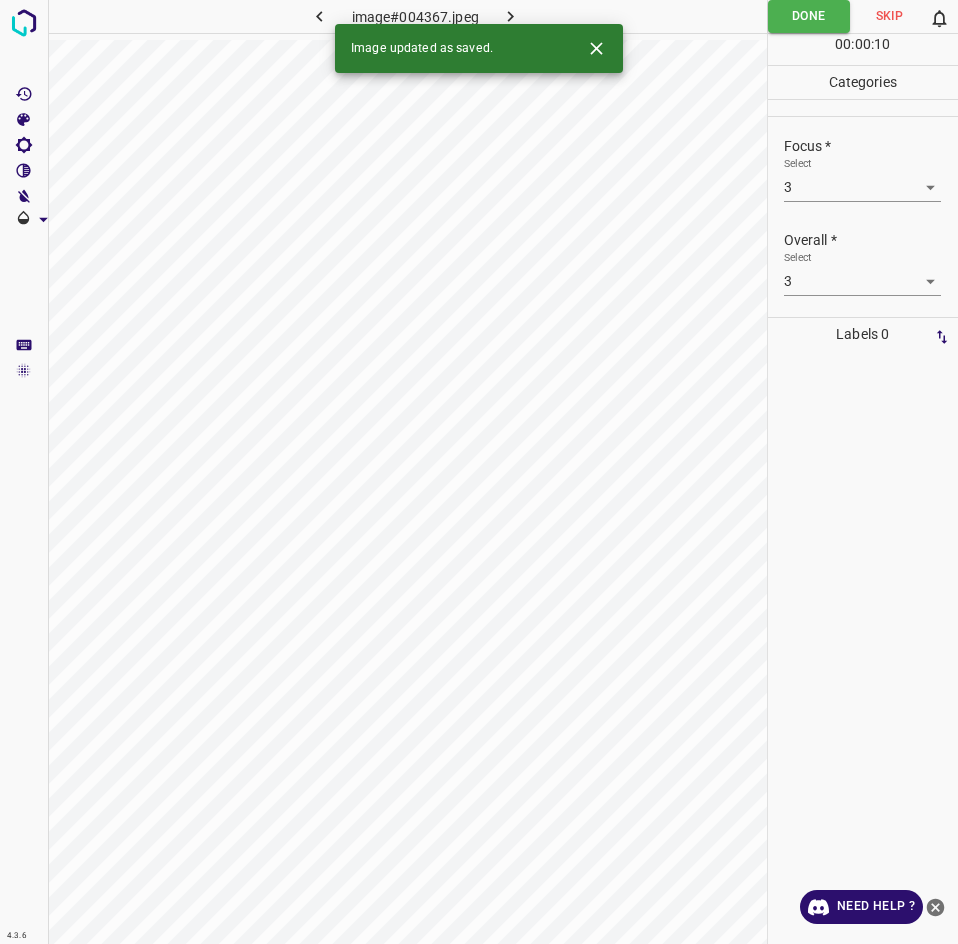 click 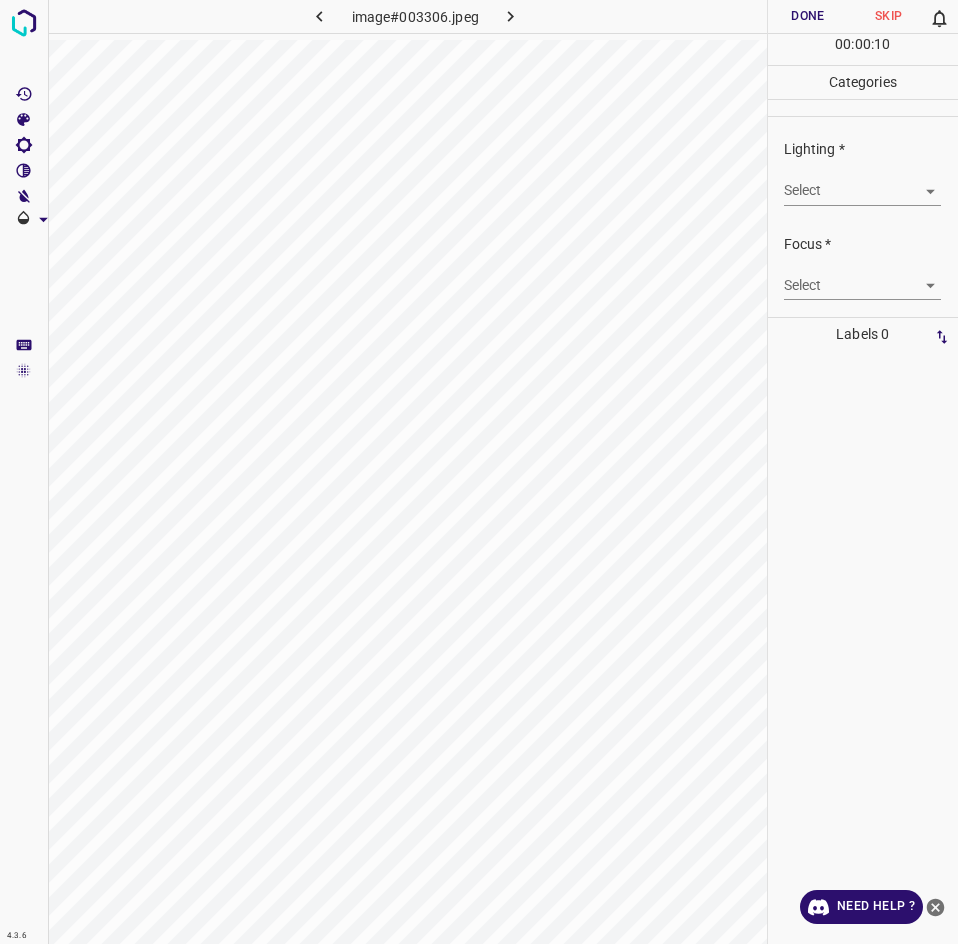 click on "4.3.6  image#003306.jpeg Done Skip 0 00   : 00   : 10   Categories Lighting *  Select ​ Focus *  Select ​ Overall *  Select ​ Labels   0 Categories 1 Lighting 2 Focus 3 Overall Tools Space Change between modes (Draw & Edit) I Auto labeling R Restore zoom M Zoom in N Zoom out Delete Delete selecte label Filters Z Restore filters X Saturation filter C Brightness filter V Contrast filter B Gray scale filter General O Download Need Help ? - Text - Hide - Delete" at bounding box center [479, 472] 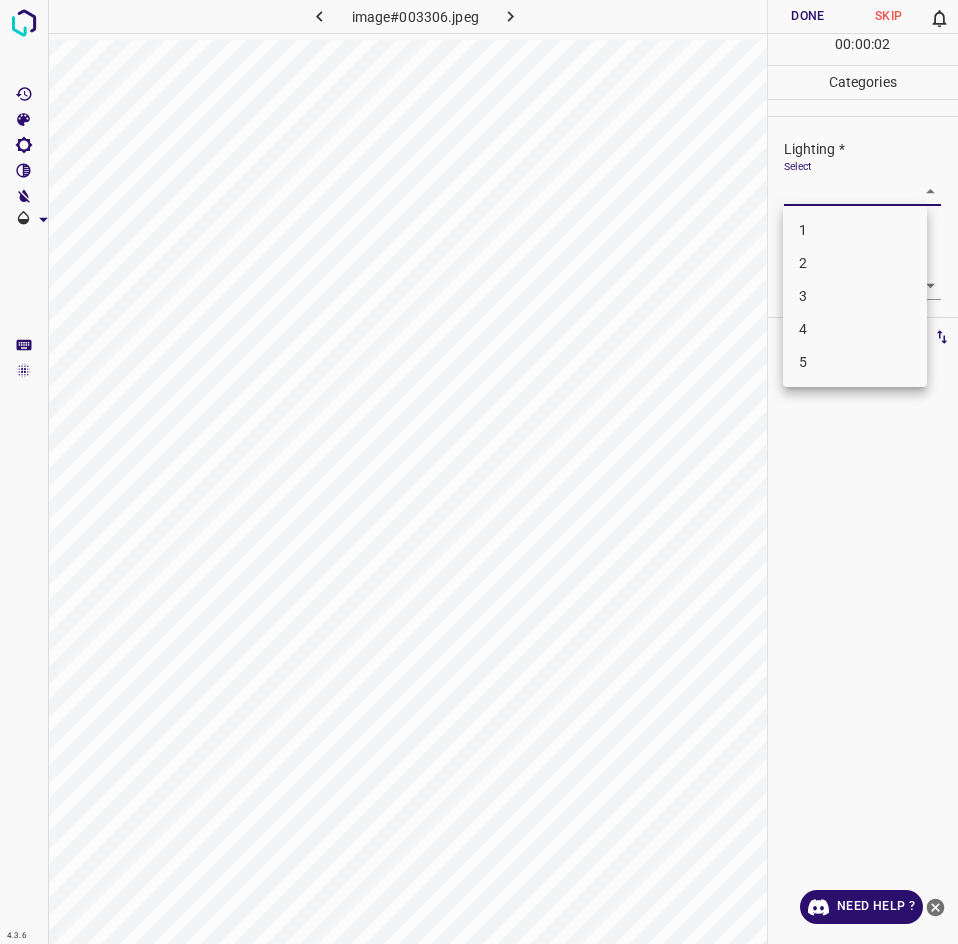 click on "3" at bounding box center [855, 296] 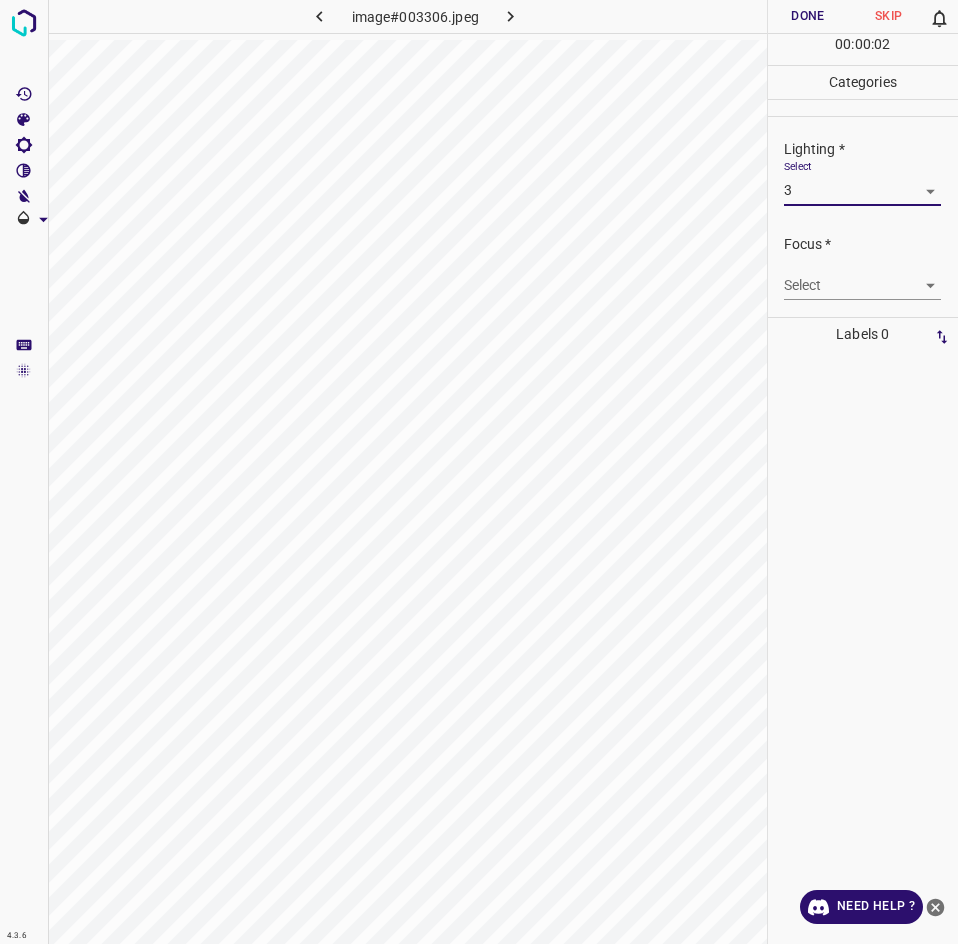 click on "4" at bounding box center [855, 275] 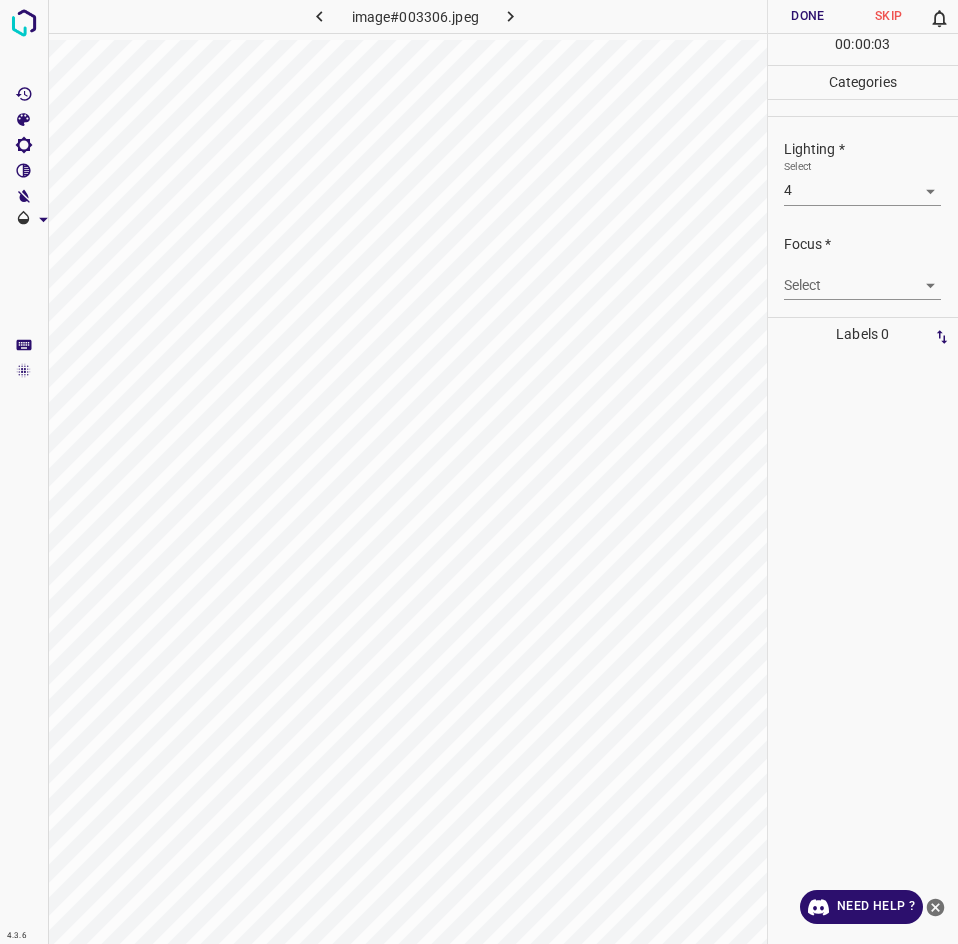 click on "4.3.6  image#003306.jpeg Done Skip 0 00   : 00   : 03   Categories Lighting *  Select 4 4 Focus *  Select ​ Overall *  Select ​ Labels   0 Categories 1 Lighting 2 Focus 3 Overall Tools Space Change between modes (Draw & Edit) I Auto labeling R Restore zoom M Zoom in N Zoom out Delete Delete selecte label Filters Z Restore filters X Saturation filter C Brightness filter V Contrast filter B Gray scale filter General O Download Need Help ? - Text - Hide - Delete" at bounding box center [479, 472] 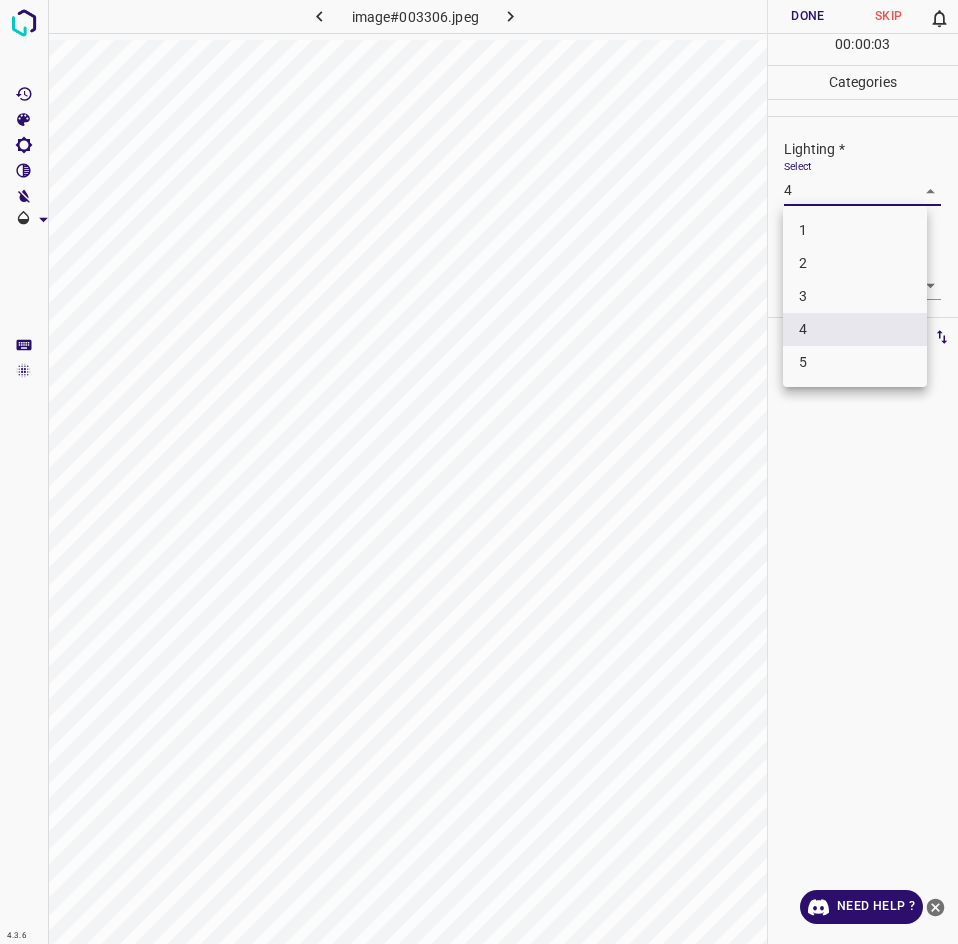 click on "3" at bounding box center (855, 296) 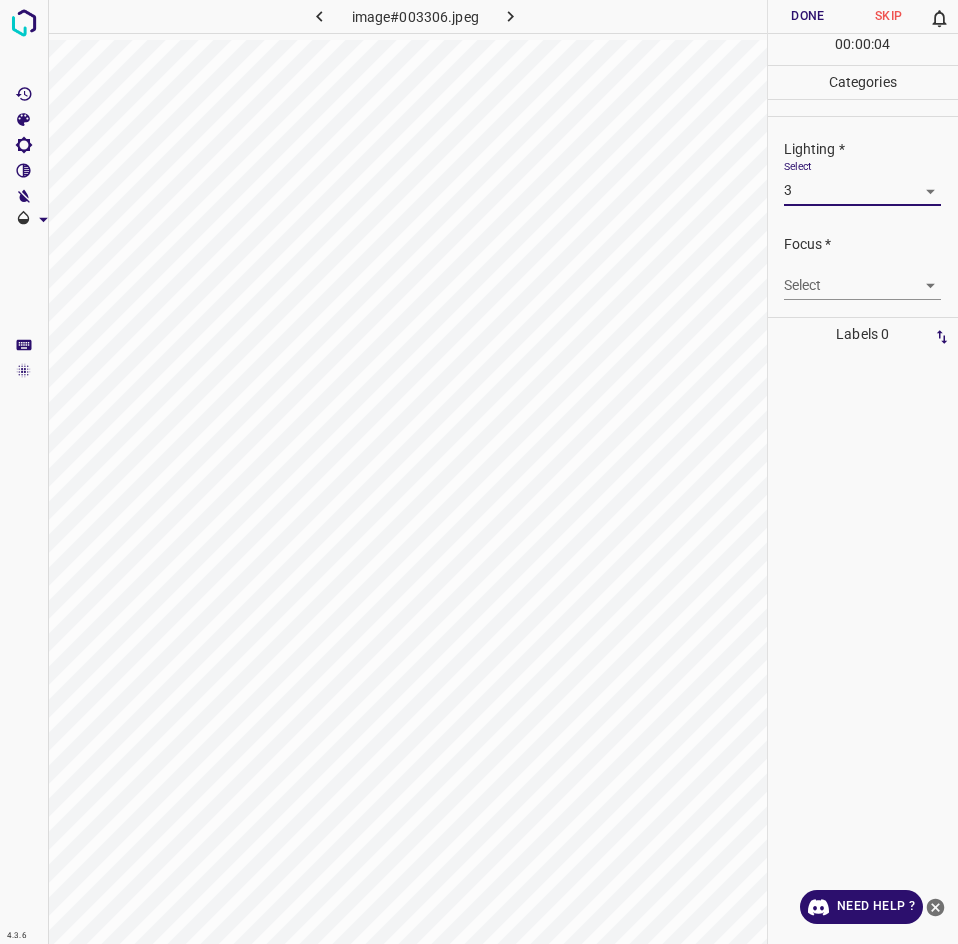 click on "4.3.6  image#003306.jpeg Done Skip 0 00   : 00   : 04   Categories Lighting *  Select 3 3 Focus *  Select ​ Overall *  Select ​ Labels   0 Categories 1 Lighting 2 Focus 3 Overall Tools Space Change between modes (Draw & Edit) I Auto labeling R Restore zoom M Zoom in N Zoom out Delete Delete selecte label Filters Z Restore filters X Saturation filter C Brightness filter V Contrast filter B Gray scale filter General O Download Need Help ? - Text - Hide - Delete" at bounding box center (479, 472) 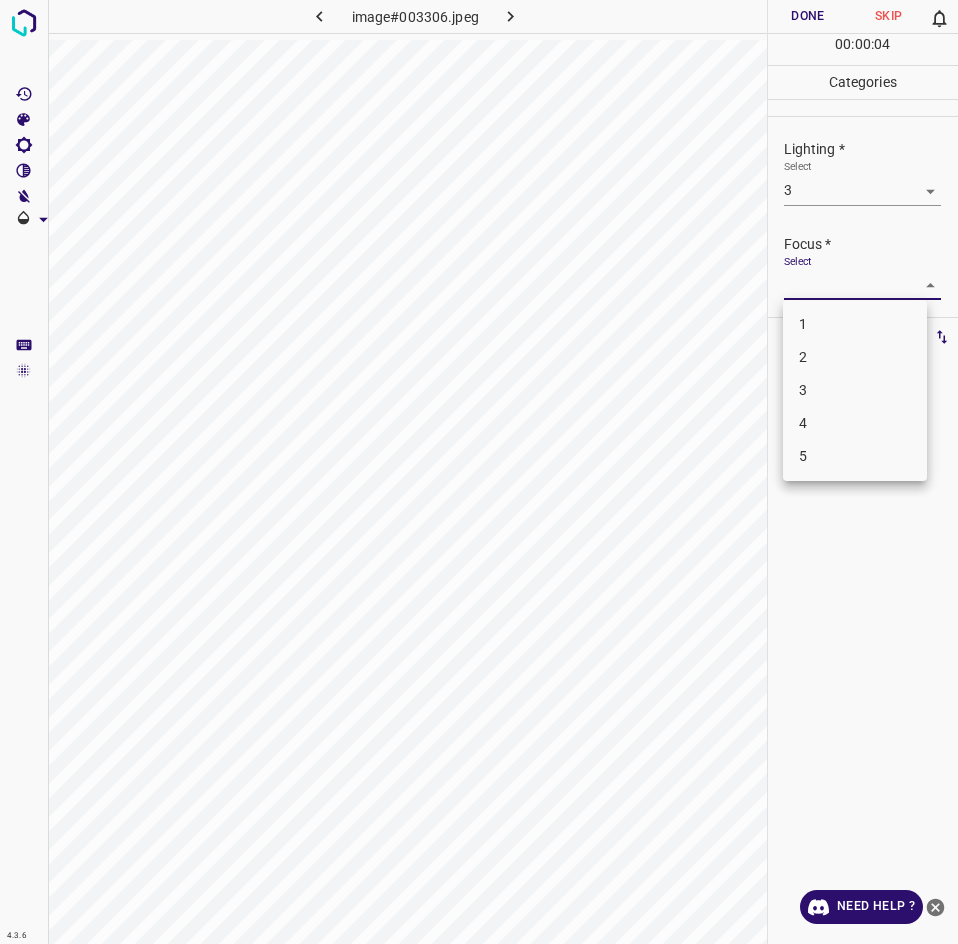 click on "3" at bounding box center (855, 390) 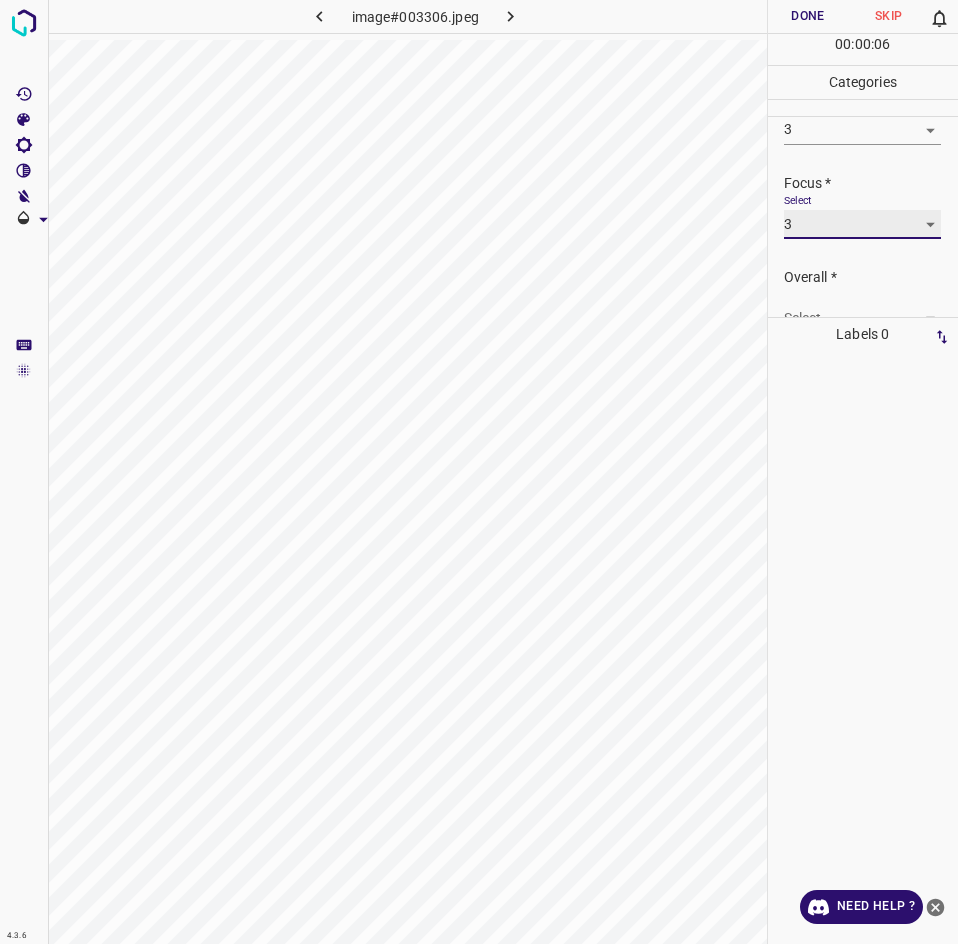 scroll, scrollTop: 98, scrollLeft: 0, axis: vertical 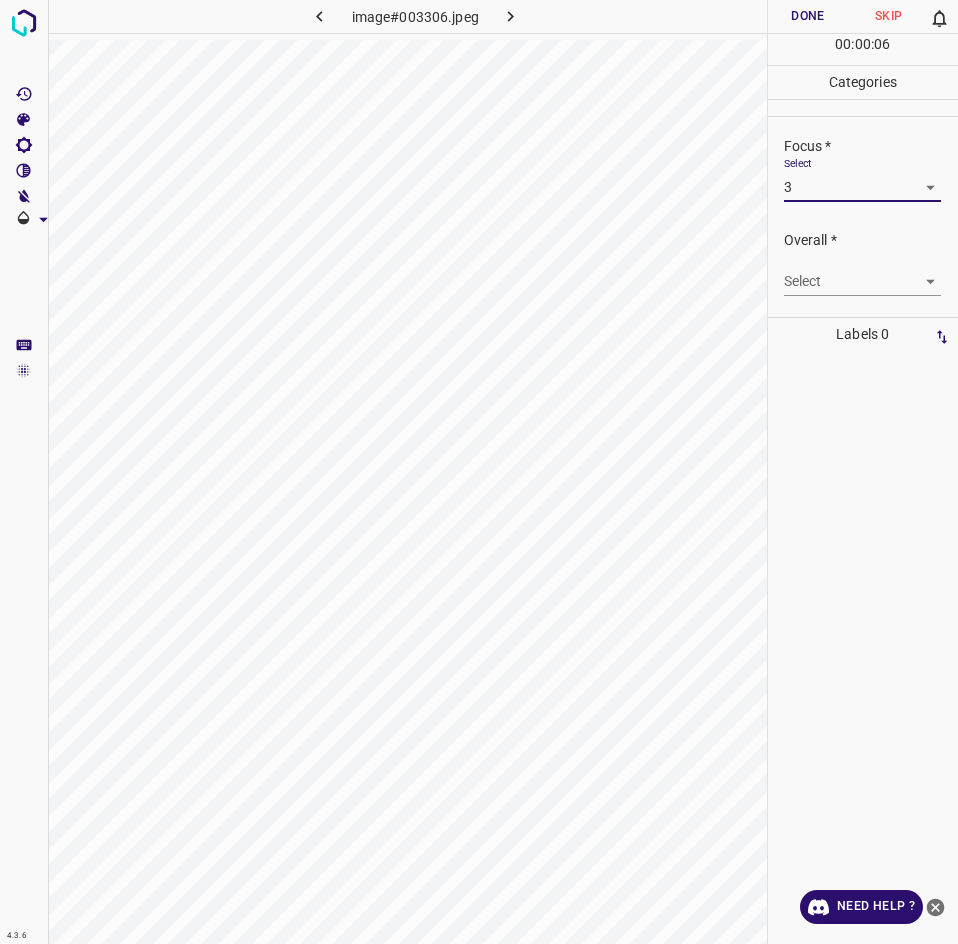 click on "4.3.6  image#003306.jpeg Done Skip 0 00   : 00   : 06   Categories Lighting *  Select 3 3 Focus *  Select 3 3 Overall *  Select ​ Labels   0 Categories 1 Lighting 2 Focus 3 Overall Tools Space Change between modes (Draw & Edit) I Auto labeling R Restore zoom M Zoom in N Zoom out Delete Delete selecte label Filters Z Restore filters X Saturation filter C Brightness filter V Contrast filter B Gray scale filter General O Download Need Help ? - Text - Hide - Delete" at bounding box center [479, 472] 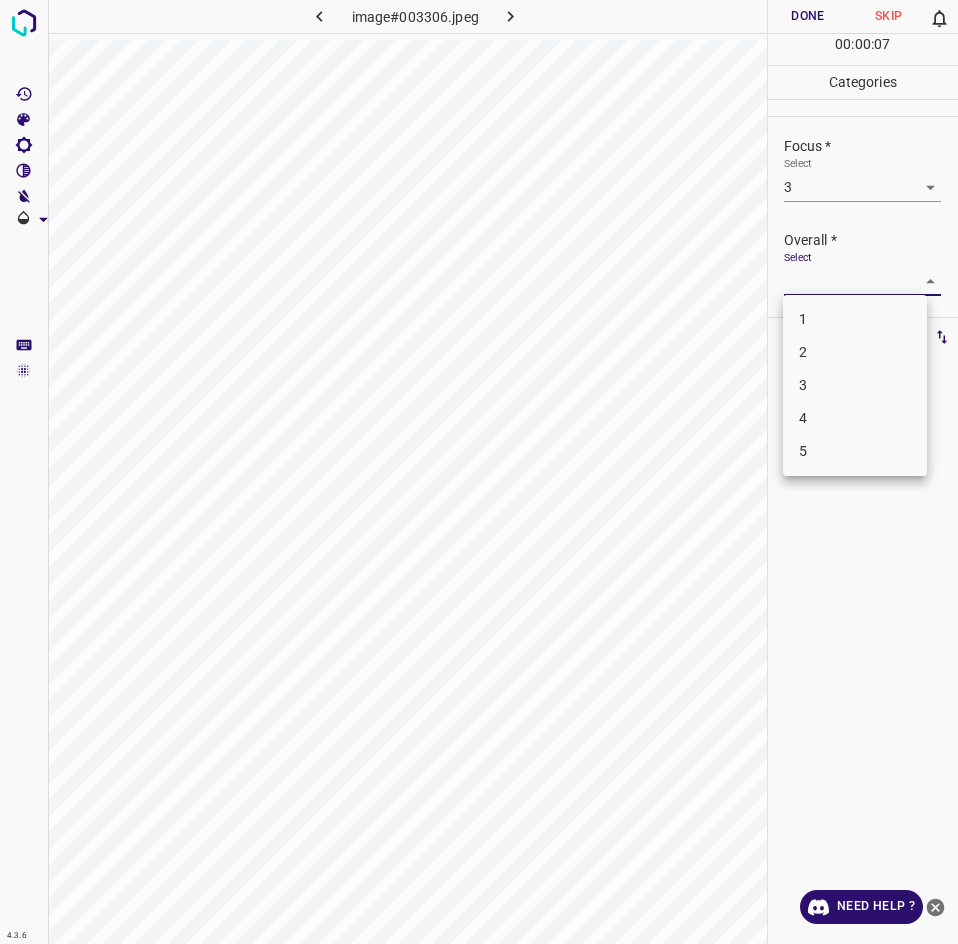 click on "3" at bounding box center (855, 385) 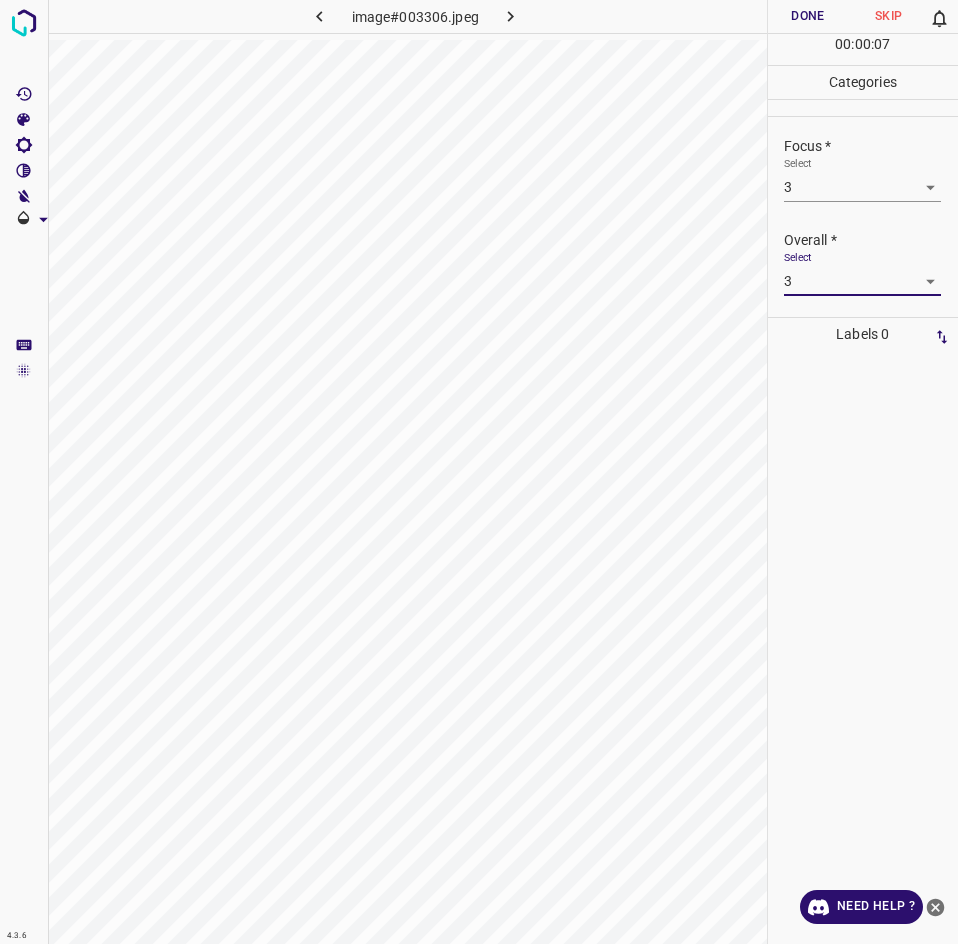 click on "Done" at bounding box center (808, 16) 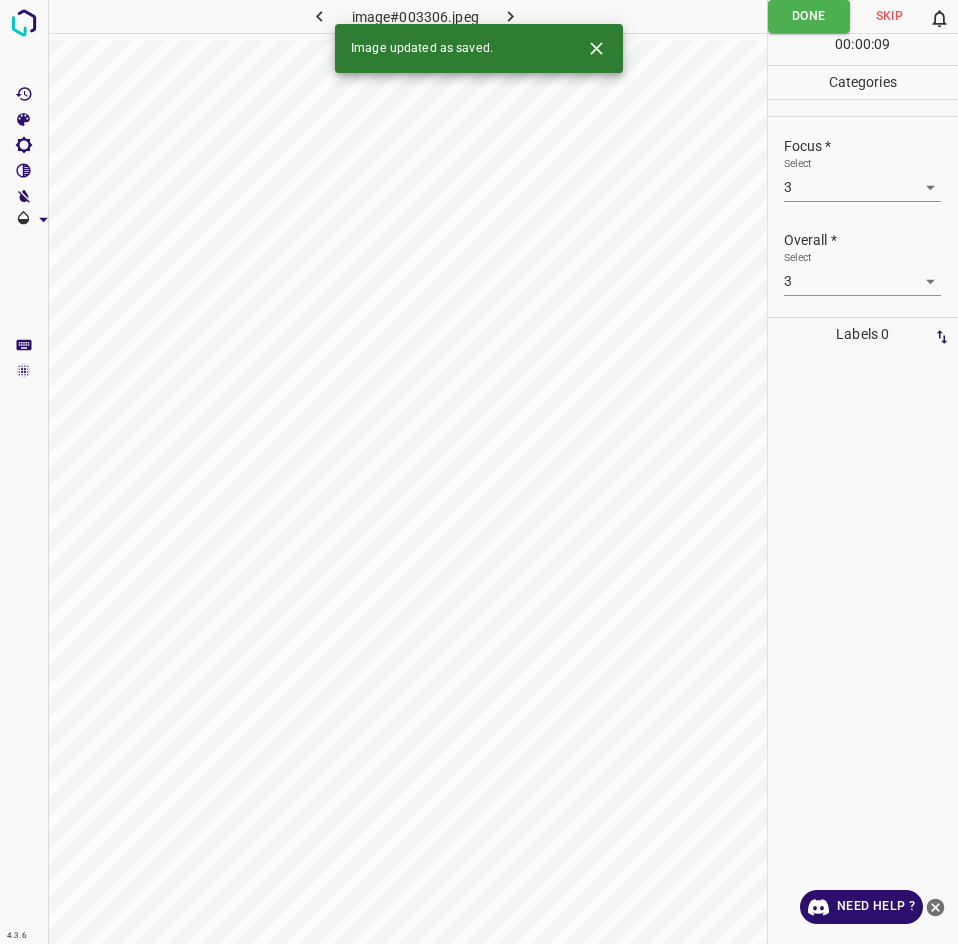 click 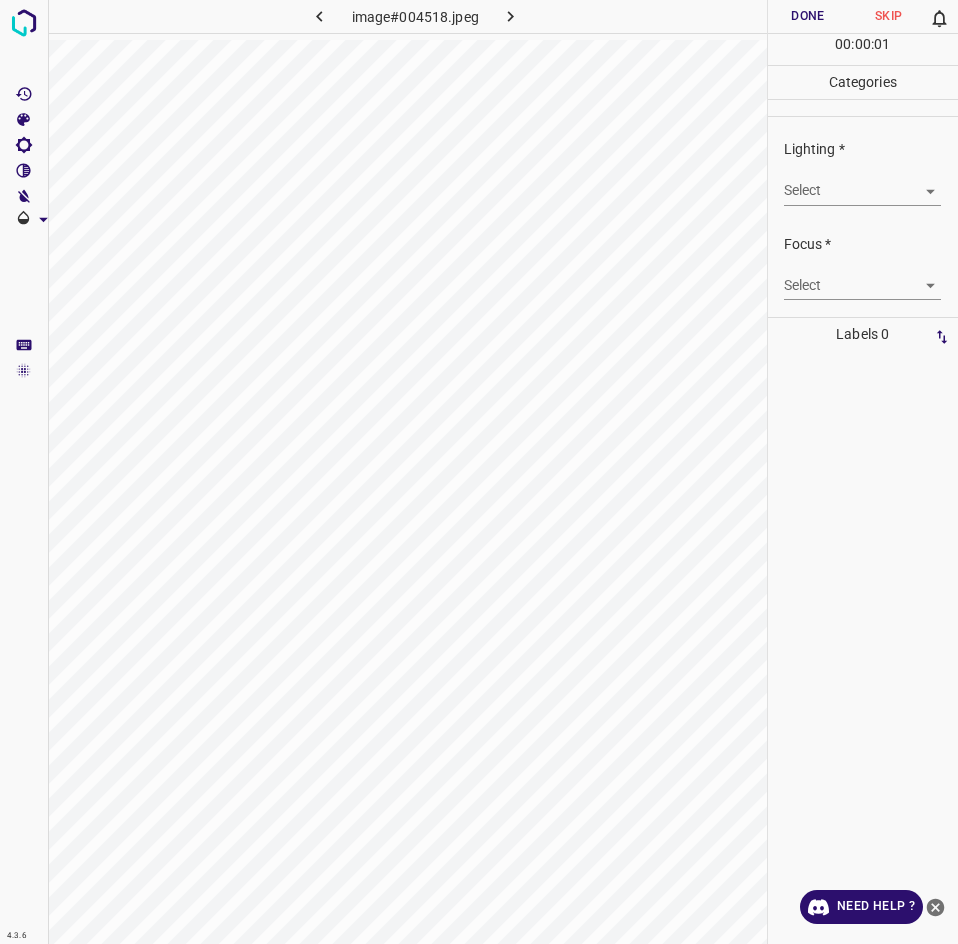click on "4.3.6  image#004518.jpeg Done Skip 0 00   : 00   : 01   Categories Lighting *  Select ​ Focus *  Select ​ Overall *  Select ​ Labels   0 Categories 1 Lighting 2 Focus 3 Overall Tools Space Change between modes (Draw & Edit) I Auto labeling R Restore zoom M Zoom in N Zoom out Delete Delete selecte label Filters Z Restore filters X Saturation filter C Brightness filter V Contrast filter B Gray scale filter General O Download Need Help ? - Text - Hide - Delete" at bounding box center (479, 472) 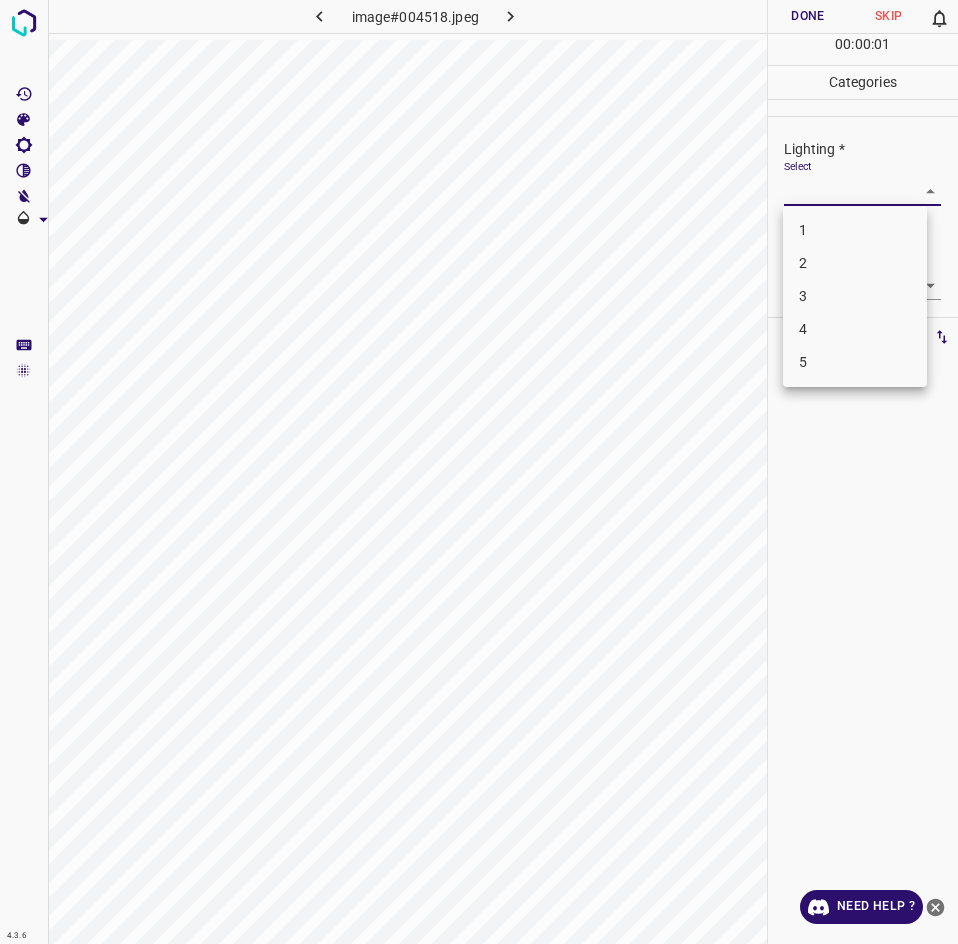 click on "3" at bounding box center [855, 296] 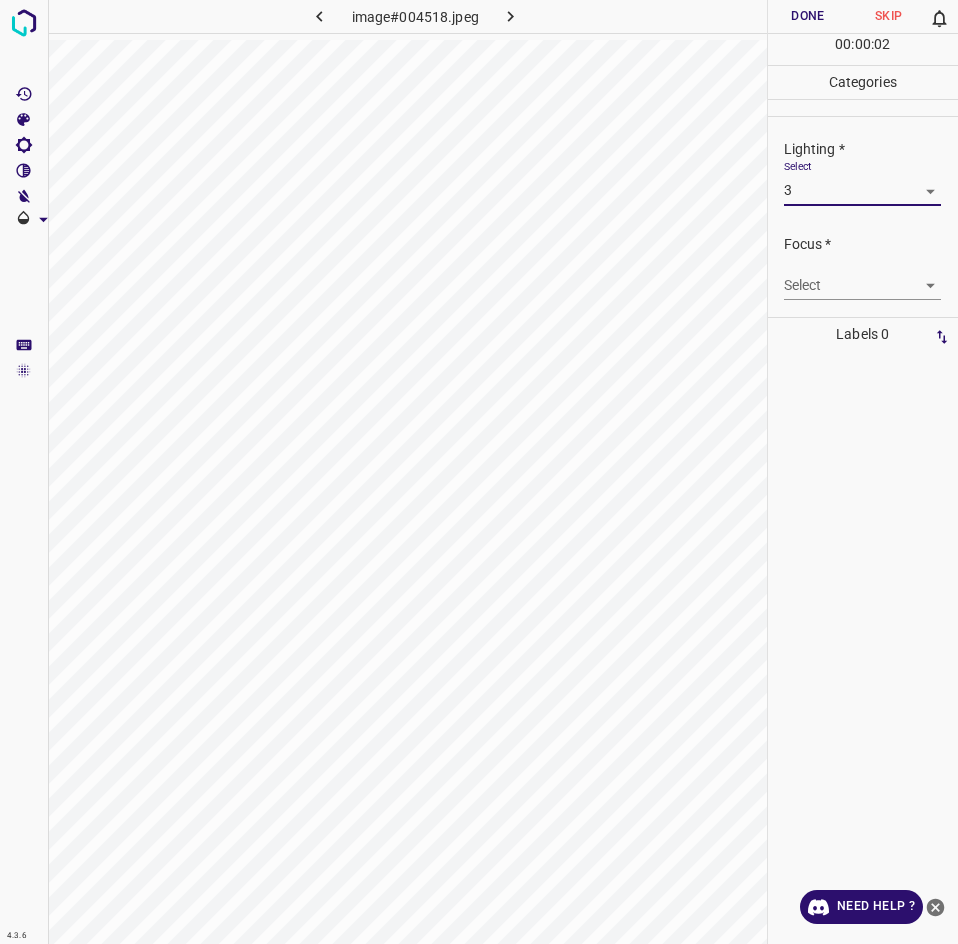 click on "4.3.6  image#004518.jpeg Done Skip 0 00   : 00   : 02   Categories Lighting *  Select 3 3 Focus *  Select ​ Overall *  Select ​ Labels   0 Categories 1 Lighting 2 Focus 3 Overall Tools Space Change between modes (Draw & Edit) I Auto labeling R Restore zoom M Zoom in N Zoom out Delete Delete selecte label Filters Z Restore filters X Saturation filter C Brightness filter V Contrast filter B Gray scale filter General O Download Need Help ? - Text - Hide - Delete" at bounding box center [479, 472] 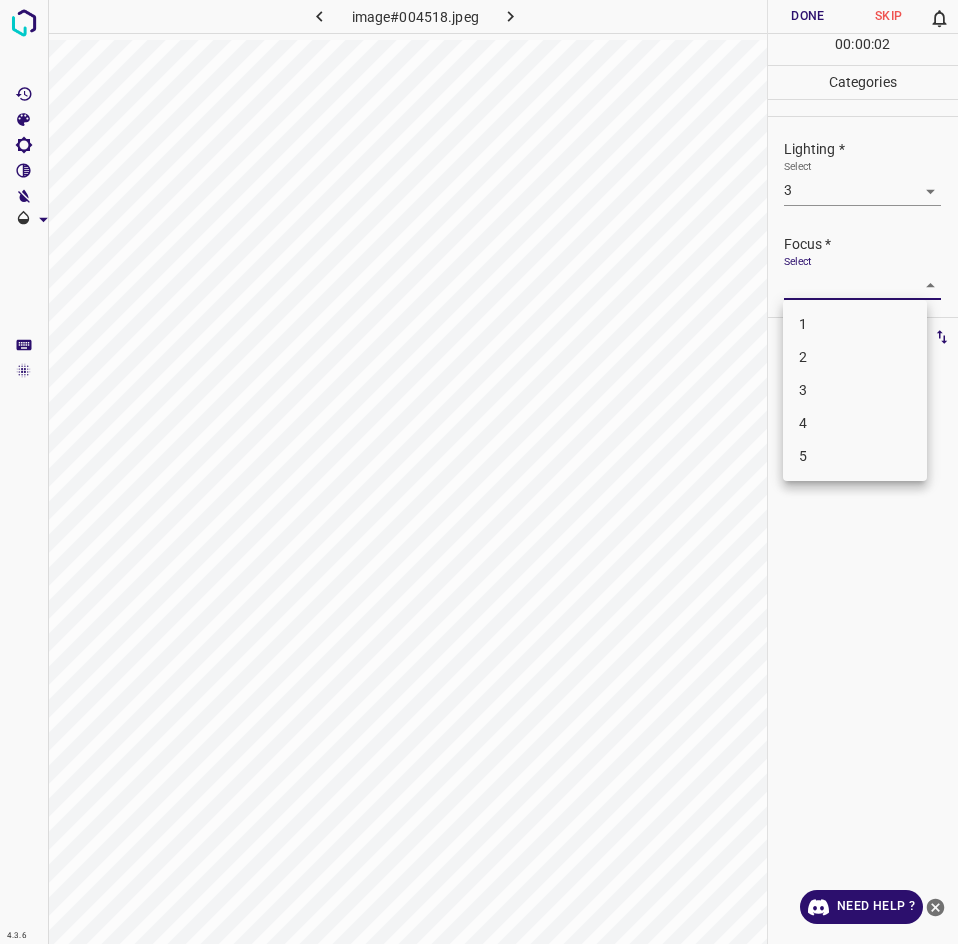 click on "3" at bounding box center (855, 390) 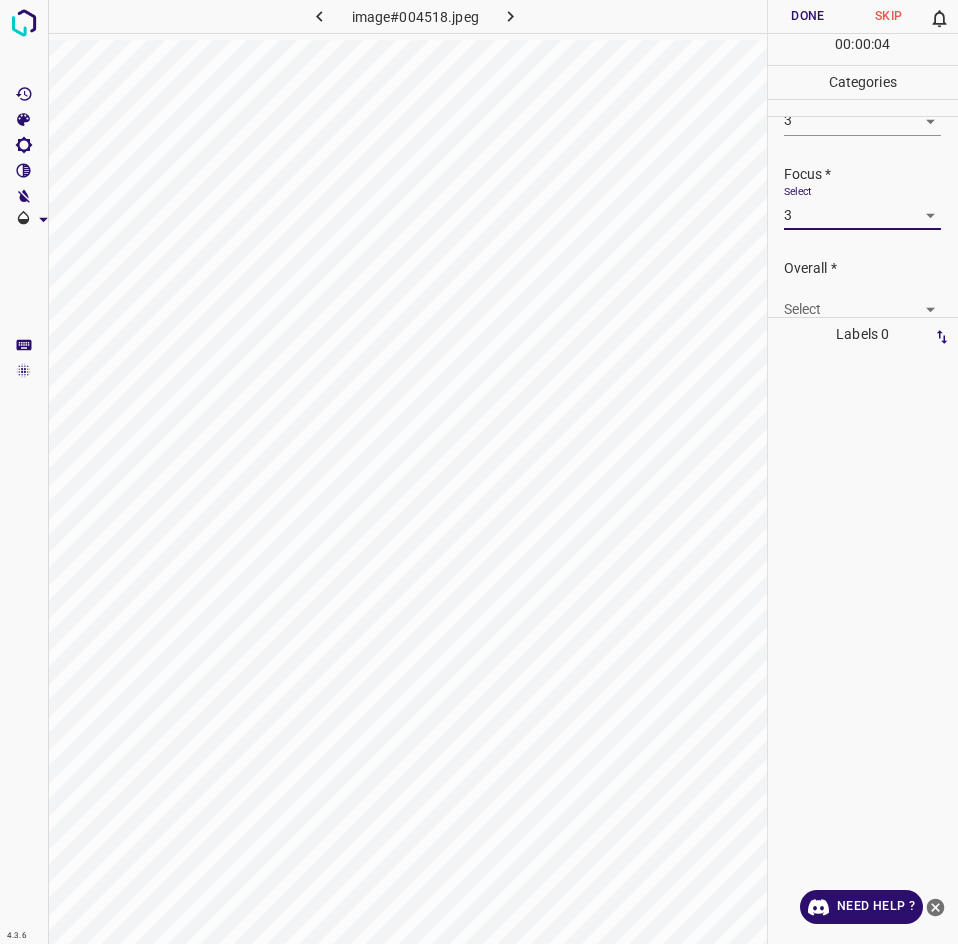 click on "4.3.6  image#004518.jpeg Done Skip 0 00   : 00   : 04   Categories Lighting *  Select 3 3 Focus *  Select 3 3 Overall *  Select ​ Labels   0 Categories 1 Lighting 2 Focus 3 Overall Tools Space Change between modes (Draw & Edit) I Auto labeling R Restore zoom M Zoom in N Zoom out Delete Delete selecte label Filters Z Restore filters X Saturation filter C Brightness filter V Contrast filter B Gray scale filter General O Download Need Help ? - Text - Hide - Delete" at bounding box center [479, 472] 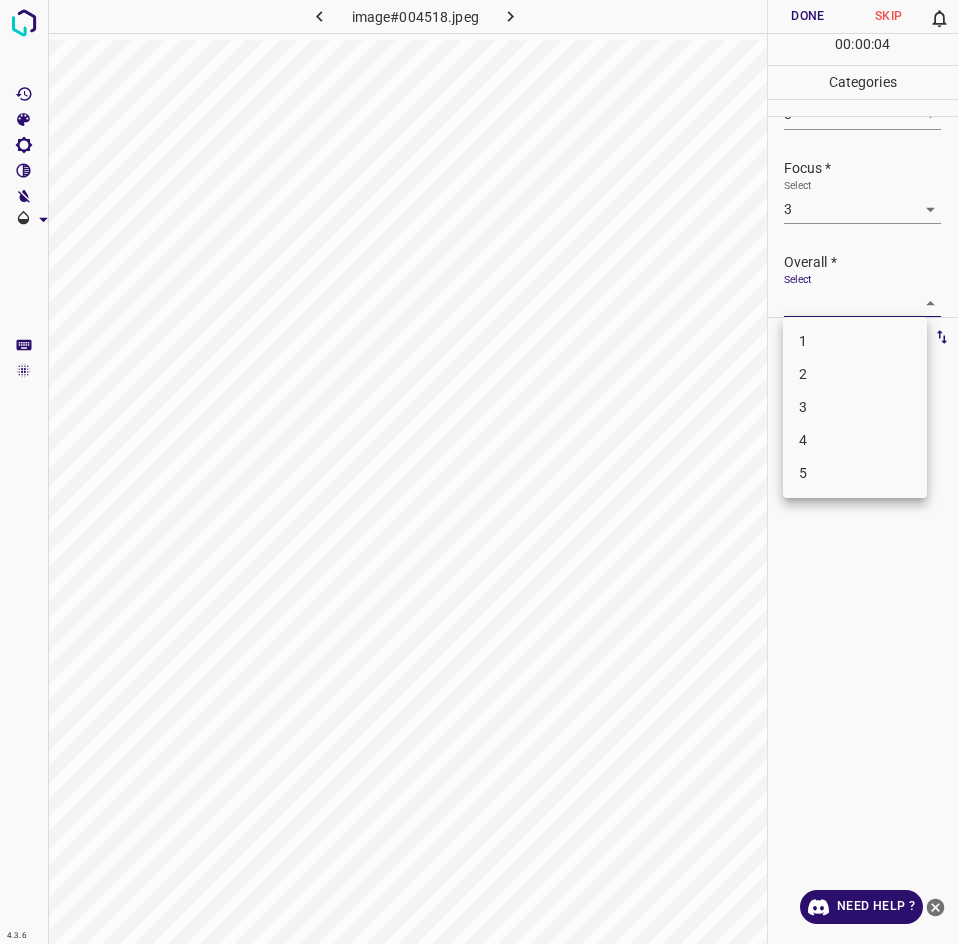 click on "3" at bounding box center [855, 407] 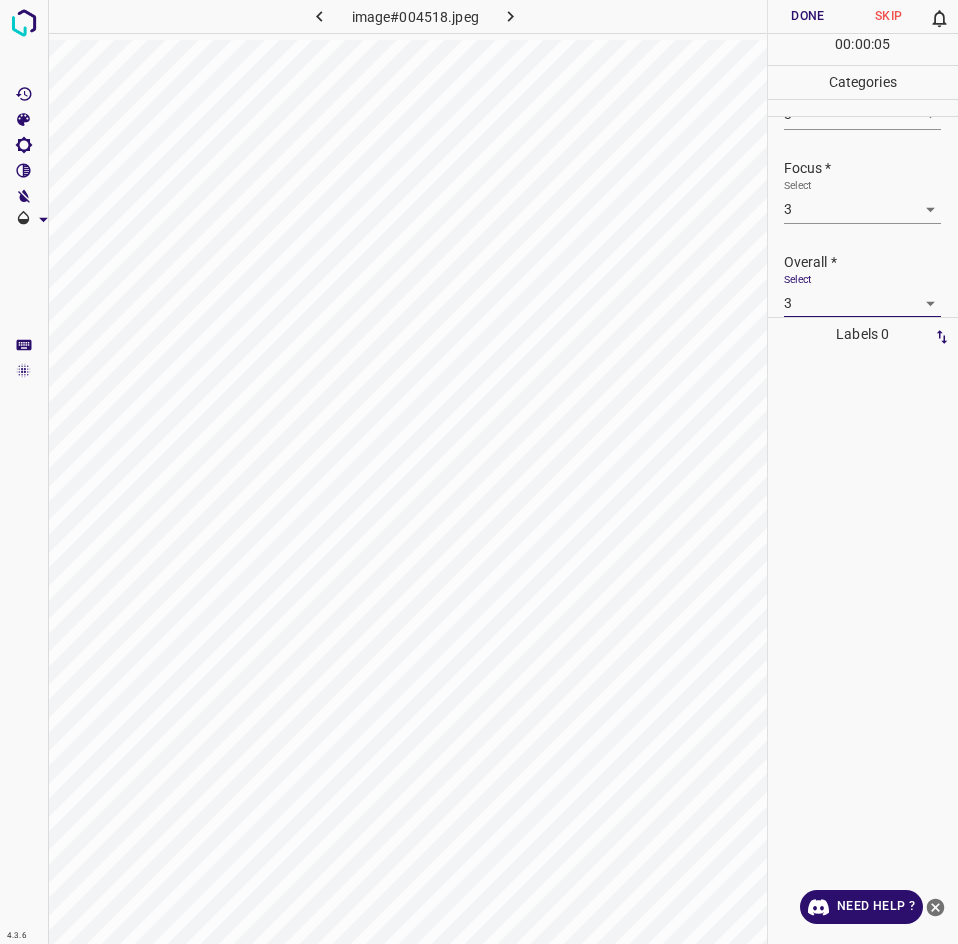 click on "Done" at bounding box center (808, 16) 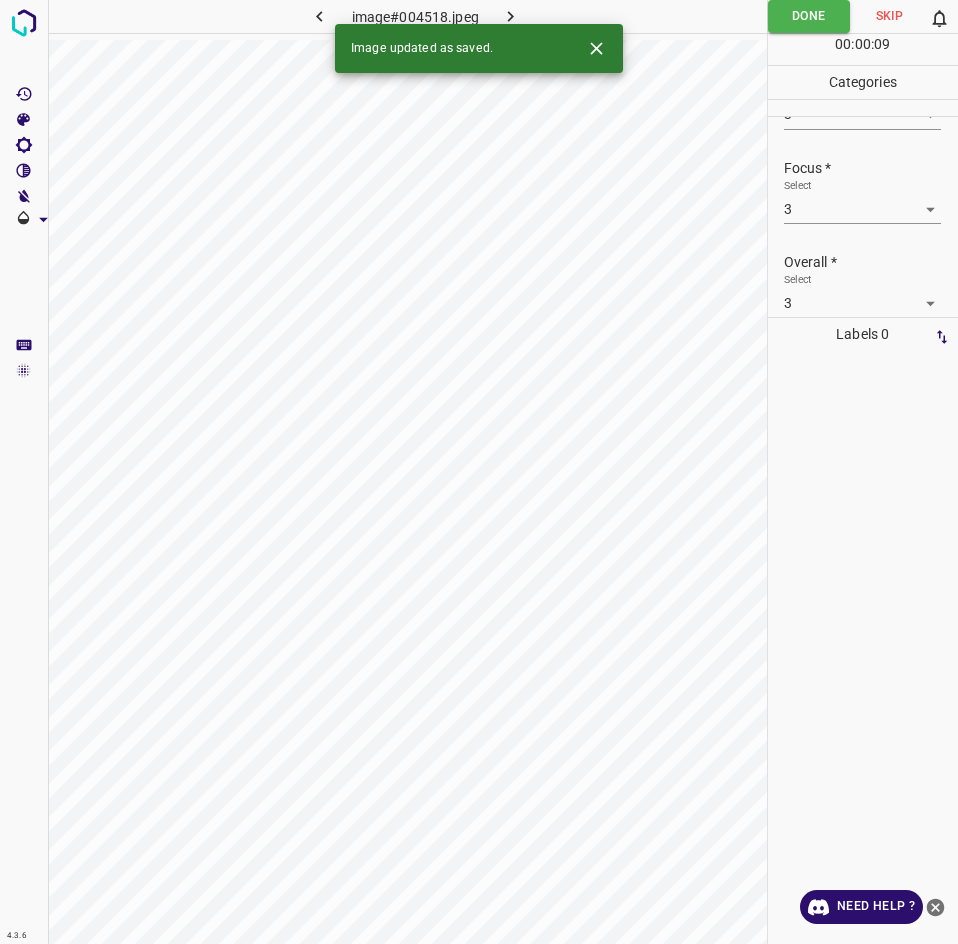 click 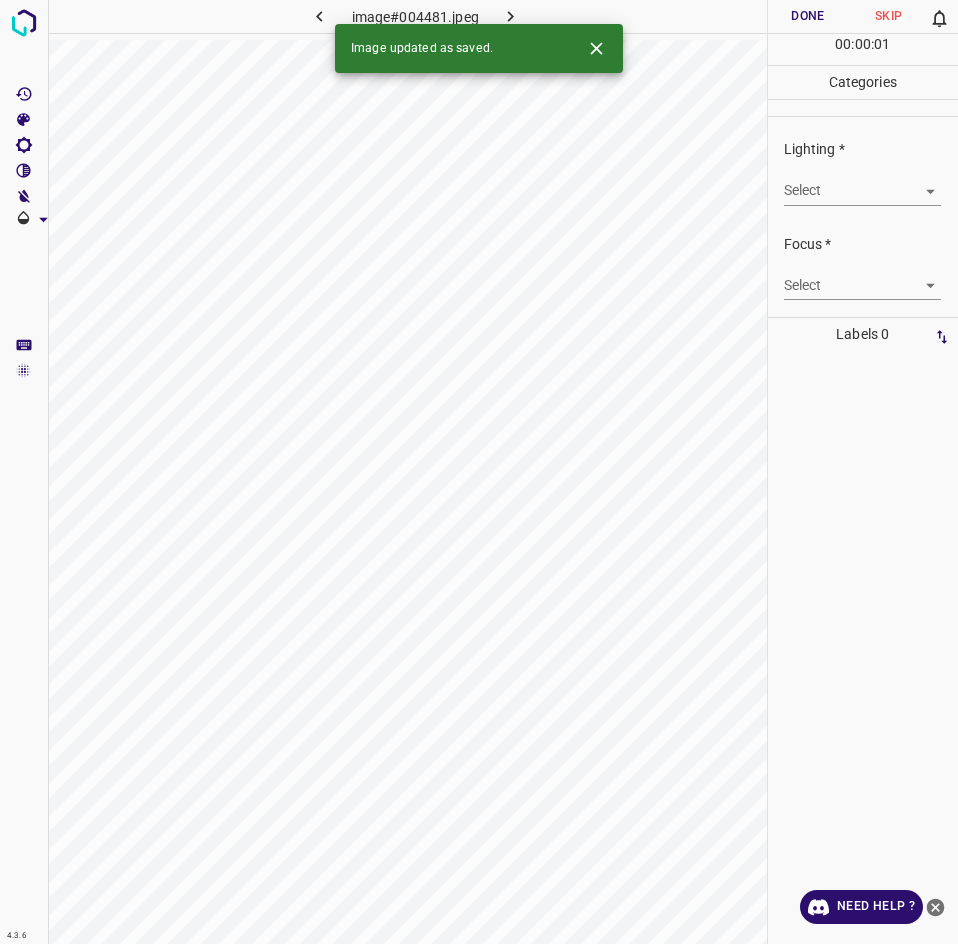 click on "4.3.6  image#004481.jpeg Done Skip 0 00   : 00   : 01   Categories Lighting *  Select ​ Focus *  Select ​ Overall *  Select ​ Labels   0 Categories 1 Lighting 2 Focus 3 Overall Tools Space Change between modes (Draw & Edit) I Auto labeling R Restore zoom M Zoom in N Zoom out Delete Delete selecte label Filters Z Restore filters X Saturation filter C Brightness filter V Contrast filter B Gray scale filter General O Download Image updated as saved. Need Help ? - Text - Hide - Delete" at bounding box center (479, 472) 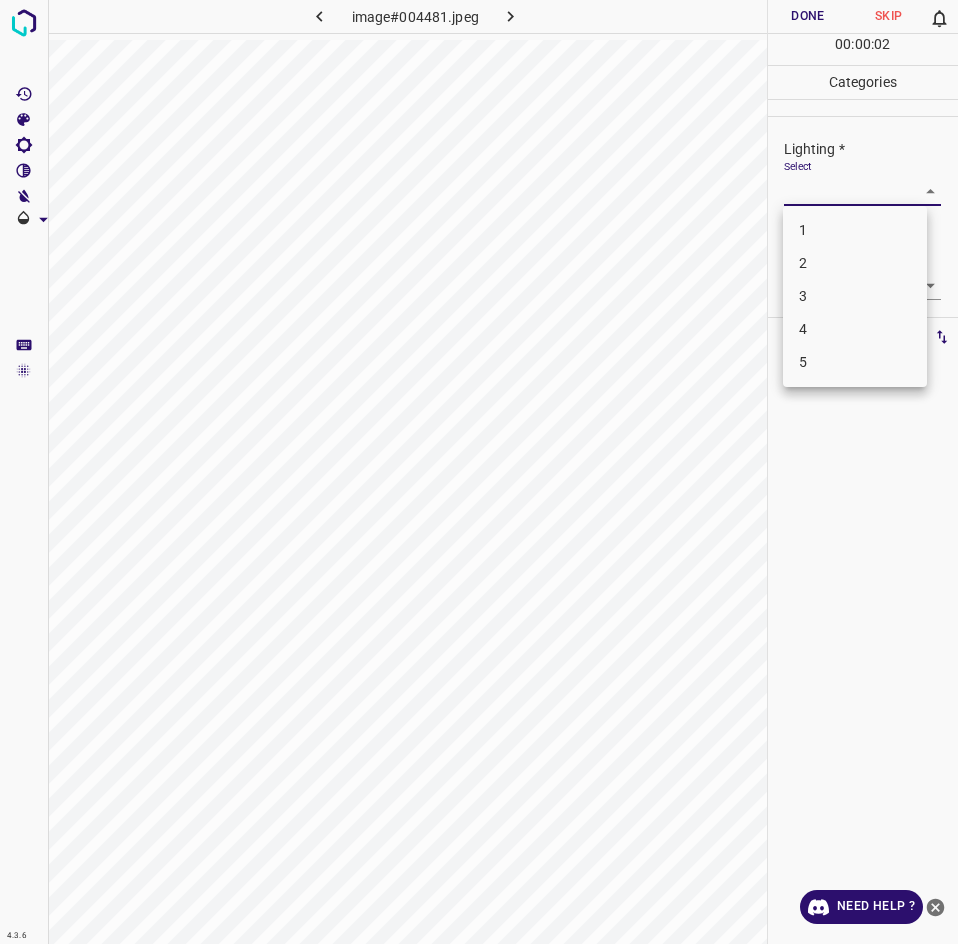 click on "3" at bounding box center [855, 296] 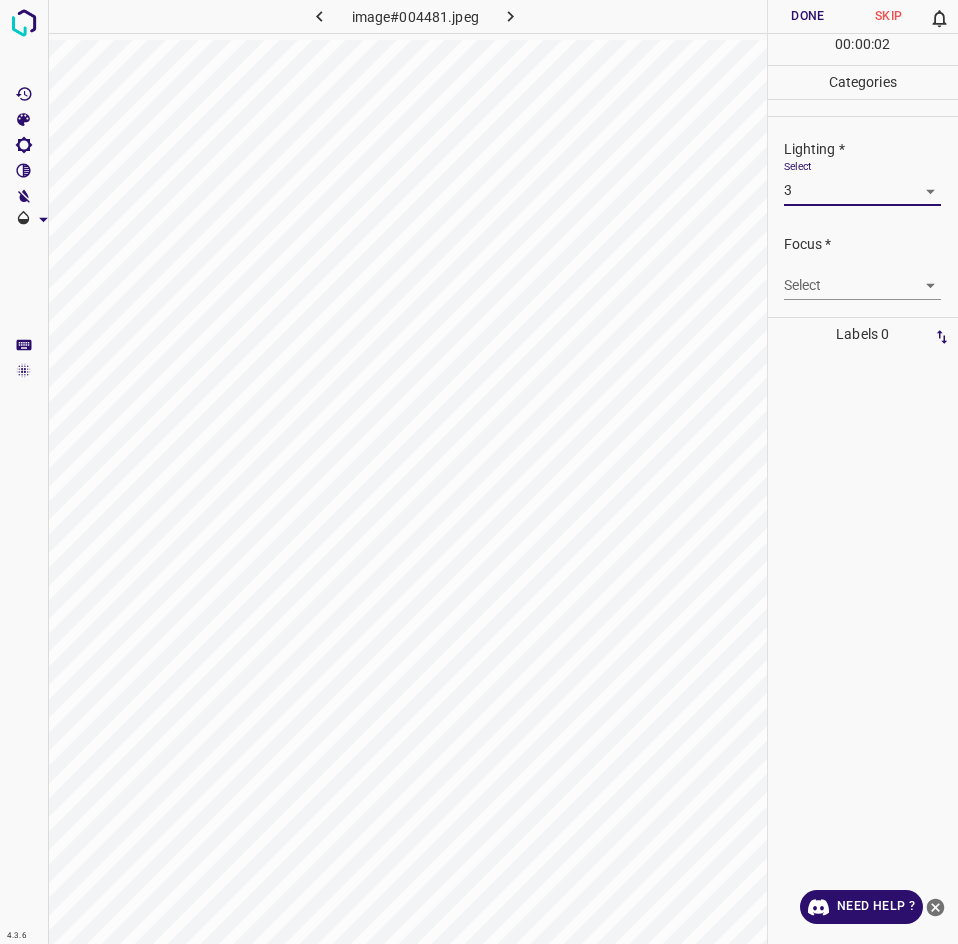 click on "4.3.6  image#004481.jpeg Done Skip 0 00   : 00   : 02   Categories Lighting *  Select 3 3 Focus *  Select ​ Overall *  Select ​ Labels   0 Categories 1 Lighting 2 Focus 3 Overall Tools Space Change between modes (Draw & Edit) I Auto labeling R Restore zoom M Zoom in N Zoom out Delete Delete selecte label Filters Z Restore filters X Saturation filter C Brightness filter V Contrast filter B Gray scale filter General O Download Need Help ? - Text - Hide - Delete 1 2 3 4 5" at bounding box center [479, 472] 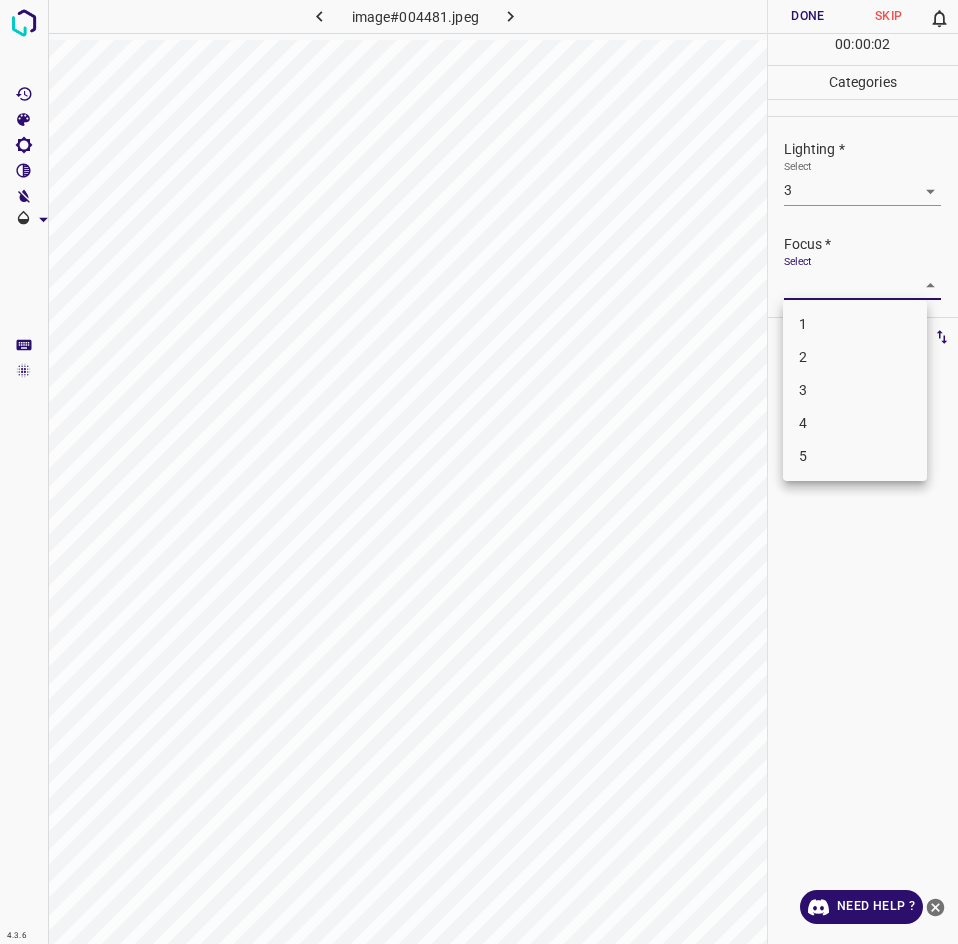 click at bounding box center [479, 472] 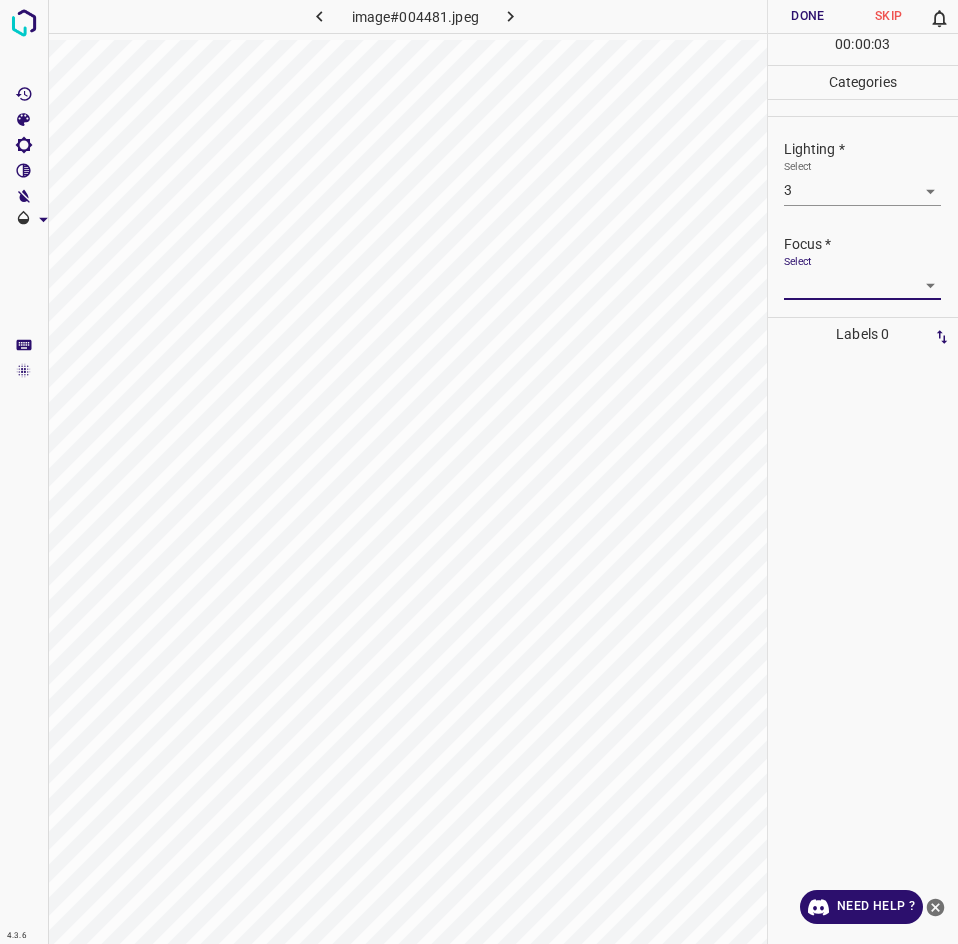 click on "4.3.6  image#004481.jpeg Done Skip 0 00   : 00   : 03   Categories Lighting *  Select 3 3 Focus *  Select ​ Overall *  Select ​ Labels   0 Categories 1 Lighting 2 Focus 3 Overall Tools Space Change between modes (Draw & Edit) I Auto labeling R Restore zoom M Zoom in N Zoom out Delete Delete selecte label Filters Z Restore filters X Saturation filter C Brightness filter V Contrast filter B Gray scale filter General O Download Need Help ? - Text - Hide - Delete" at bounding box center (479, 472) 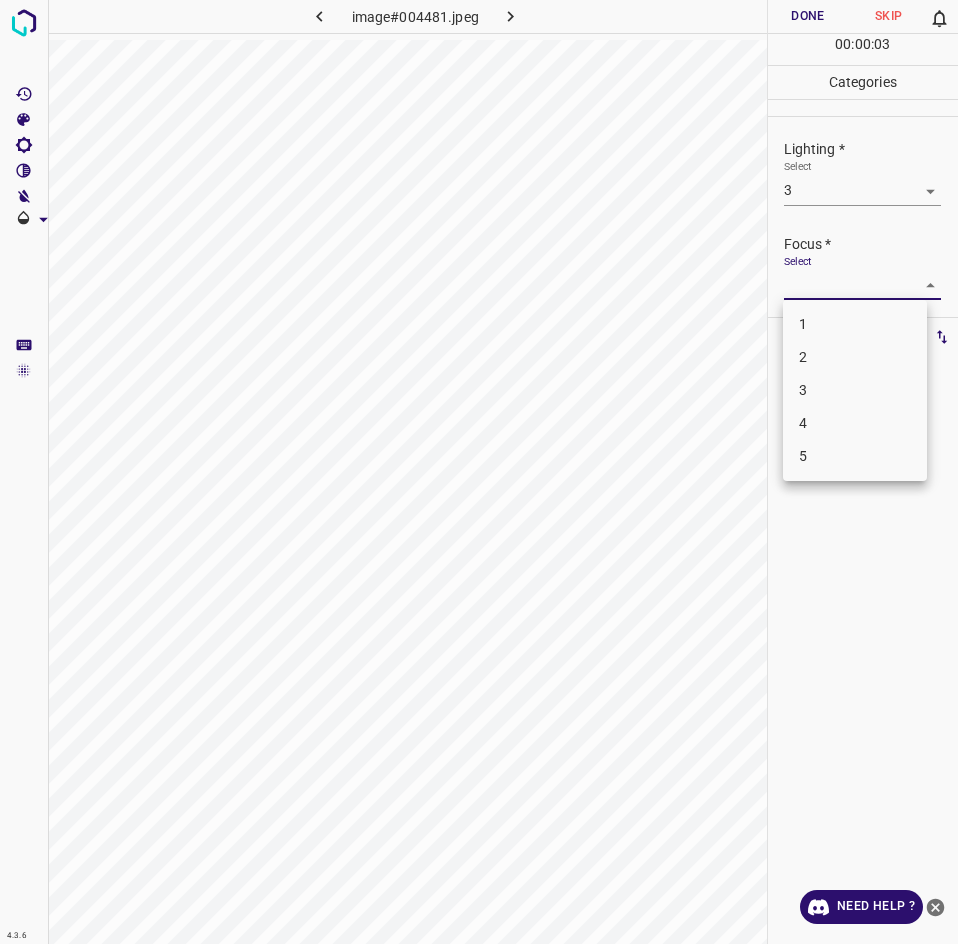 click on "3" at bounding box center (855, 390) 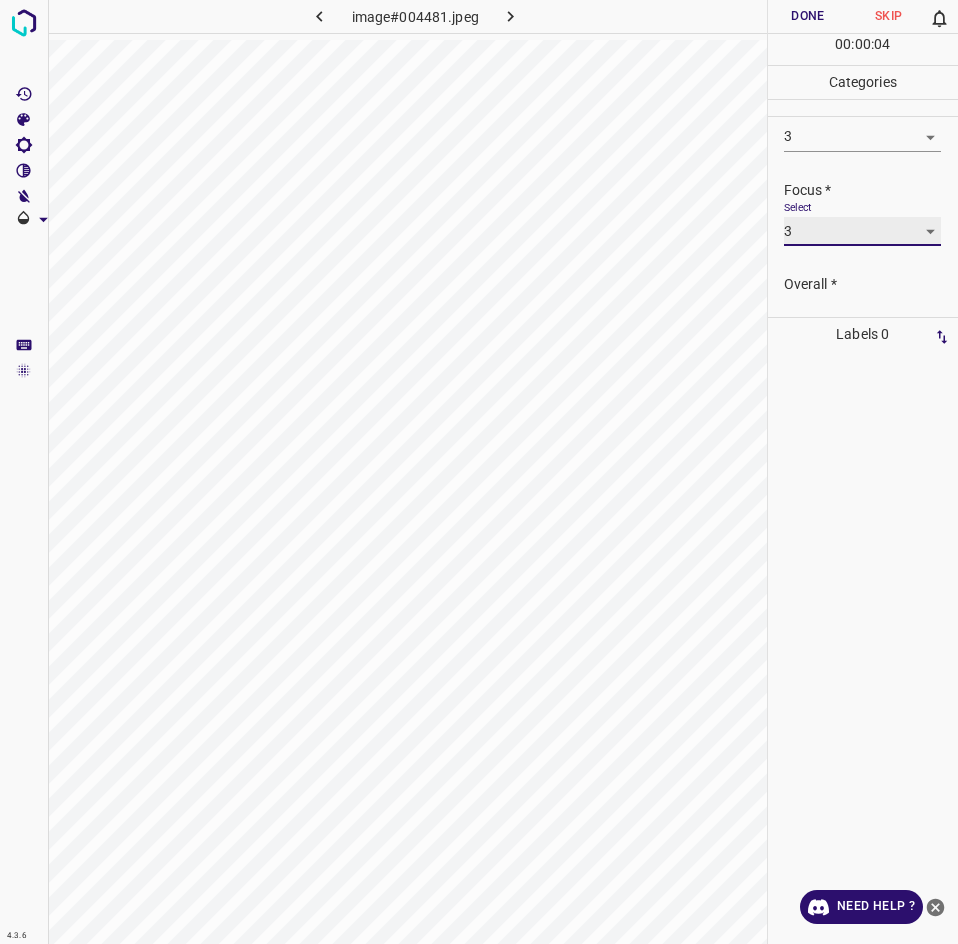 scroll, scrollTop: 85, scrollLeft: 0, axis: vertical 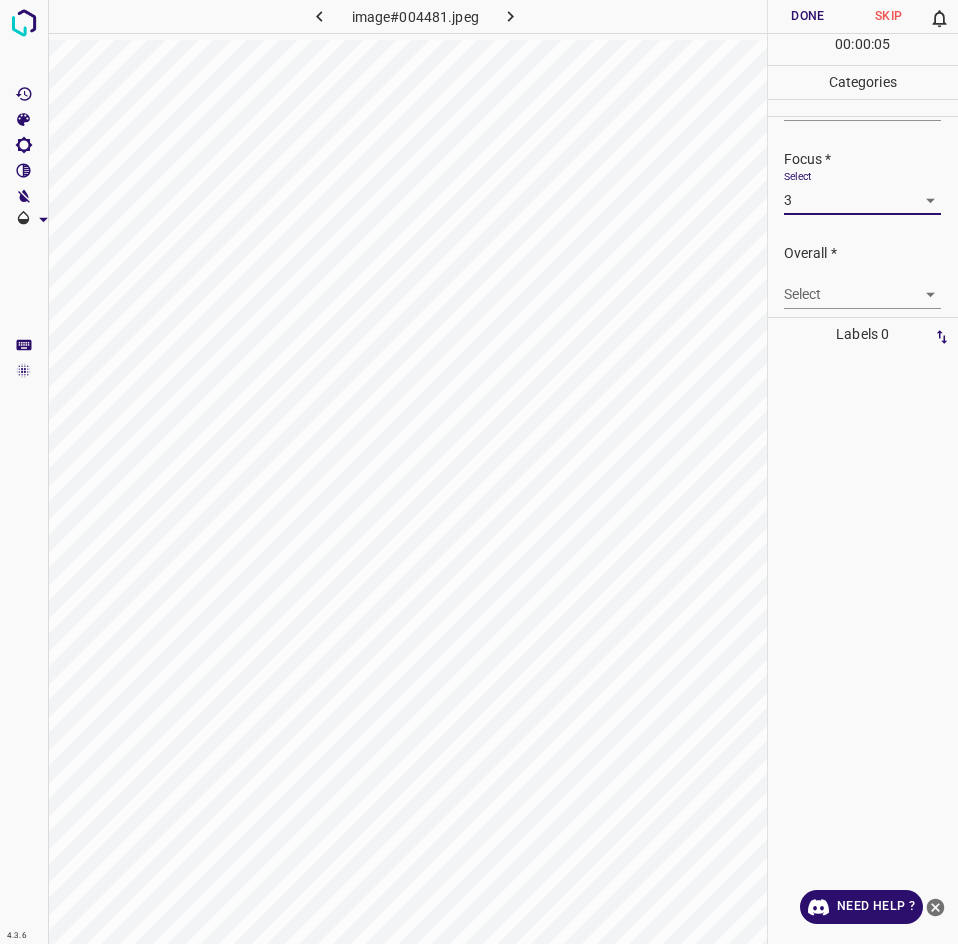 click on "4.3.6  image#004481.jpeg Done Skip 0 00   : 00   : 05   Categories Lighting *  Select 3 3 Focus *  Select 3 3 Overall *  Select ​ Labels   0 Categories 1 Lighting 2 Focus 3 Overall Tools Space Change between modes (Draw & Edit) I Auto labeling R Restore zoom M Zoom in N Zoom out Delete Delete selecte label Filters Z Restore filters X Saturation filter C Brightness filter V Contrast filter B Gray scale filter General O Download Need Help ? - Text - Hide - Delete" at bounding box center (479, 472) 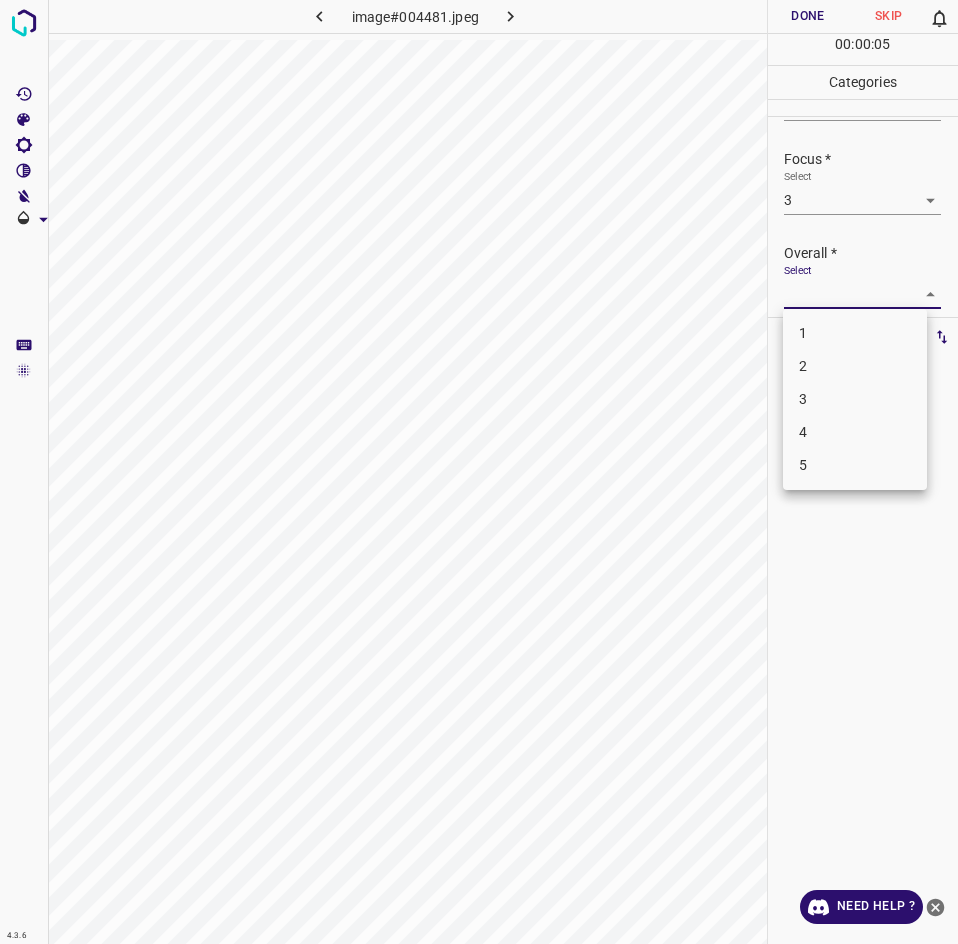 click on "3" at bounding box center (855, 399) 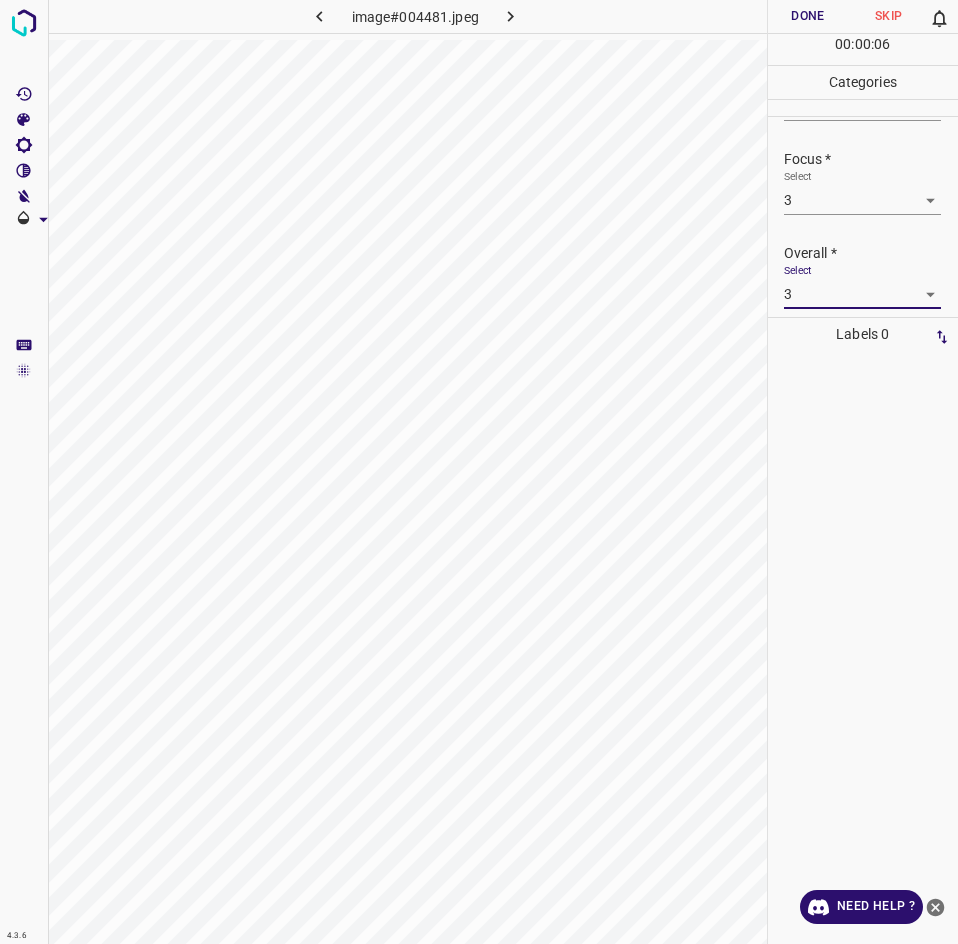 click on "Done" at bounding box center [808, 16] 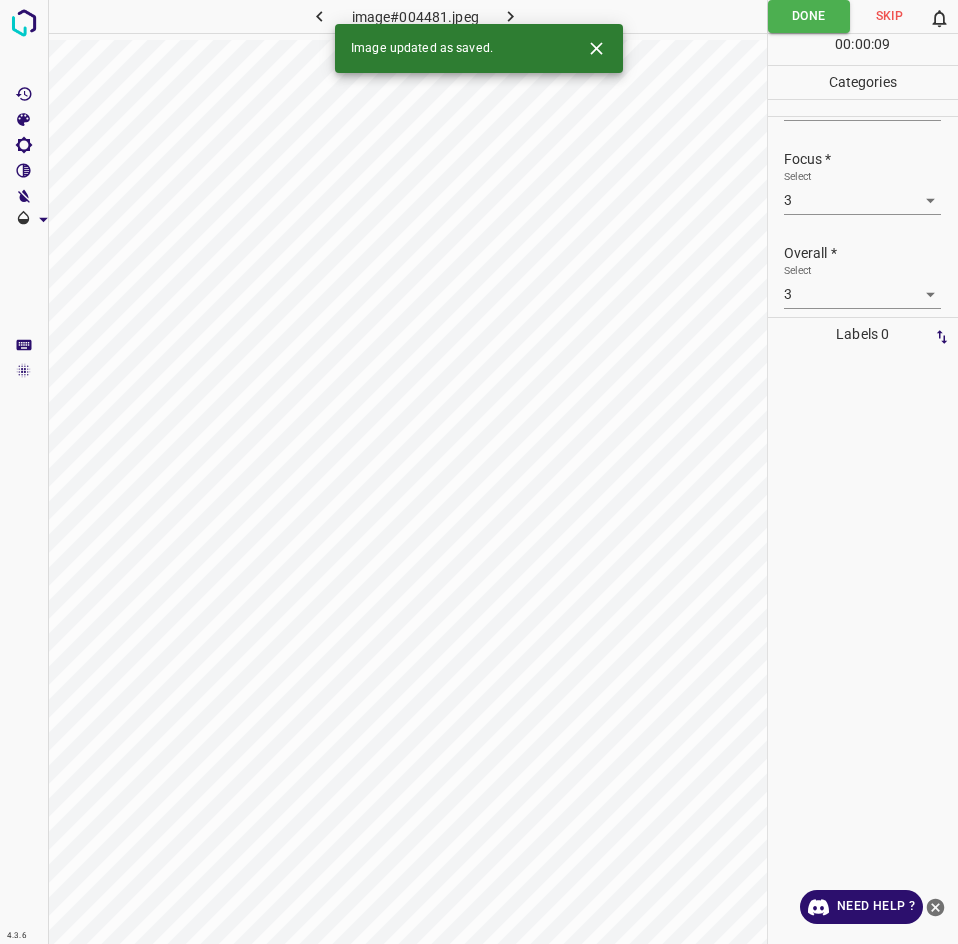 click 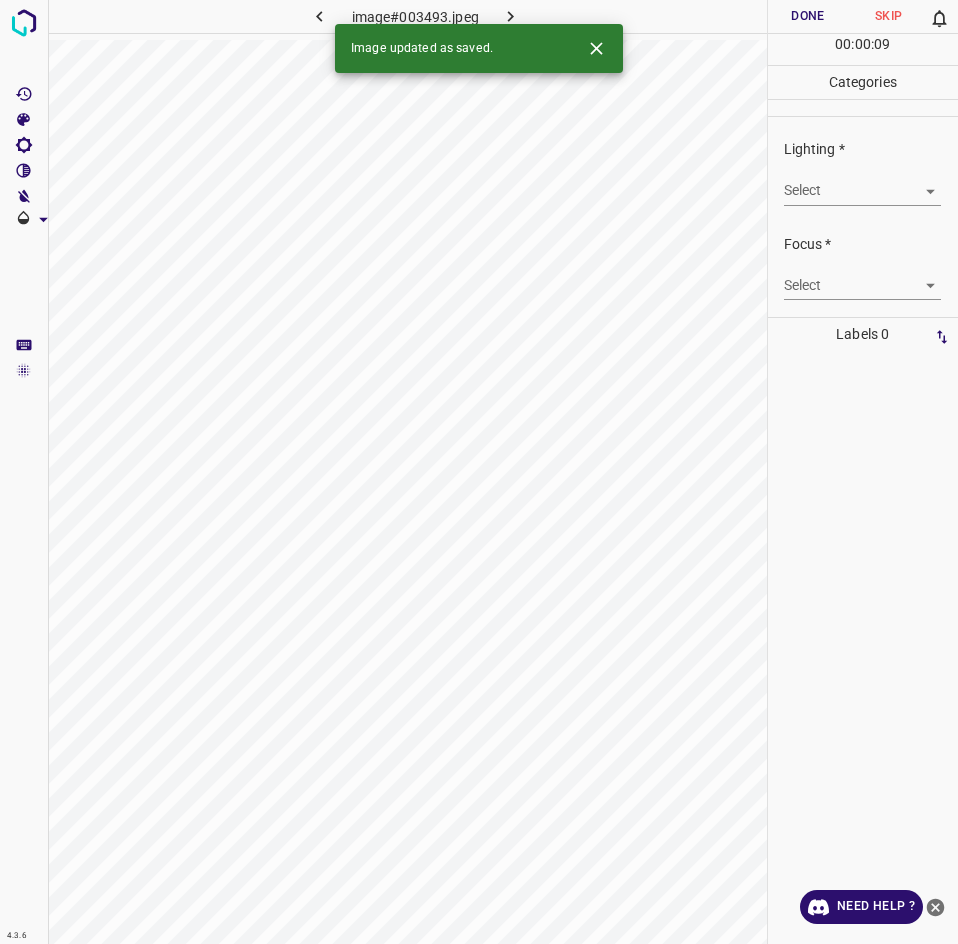 click on "4.3.6  image#003493.jpeg Done Skip 0 00   : 00   : 09   Categories Lighting *  Select ​ Focus *  Select ​ Overall *  Select ​ Labels   0 Categories 1 Lighting 2 Focus 3 Overall Tools Space Change between modes (Draw & Edit) I Auto labeling R Restore zoom M Zoom in N Zoom out Delete Delete selecte label Filters Z Restore filters X Saturation filter C Brightness filter V Contrast filter B Gray scale filter General O Download Image updated as saved. Need Help ? - Text - Hide - Delete" at bounding box center [479, 472] 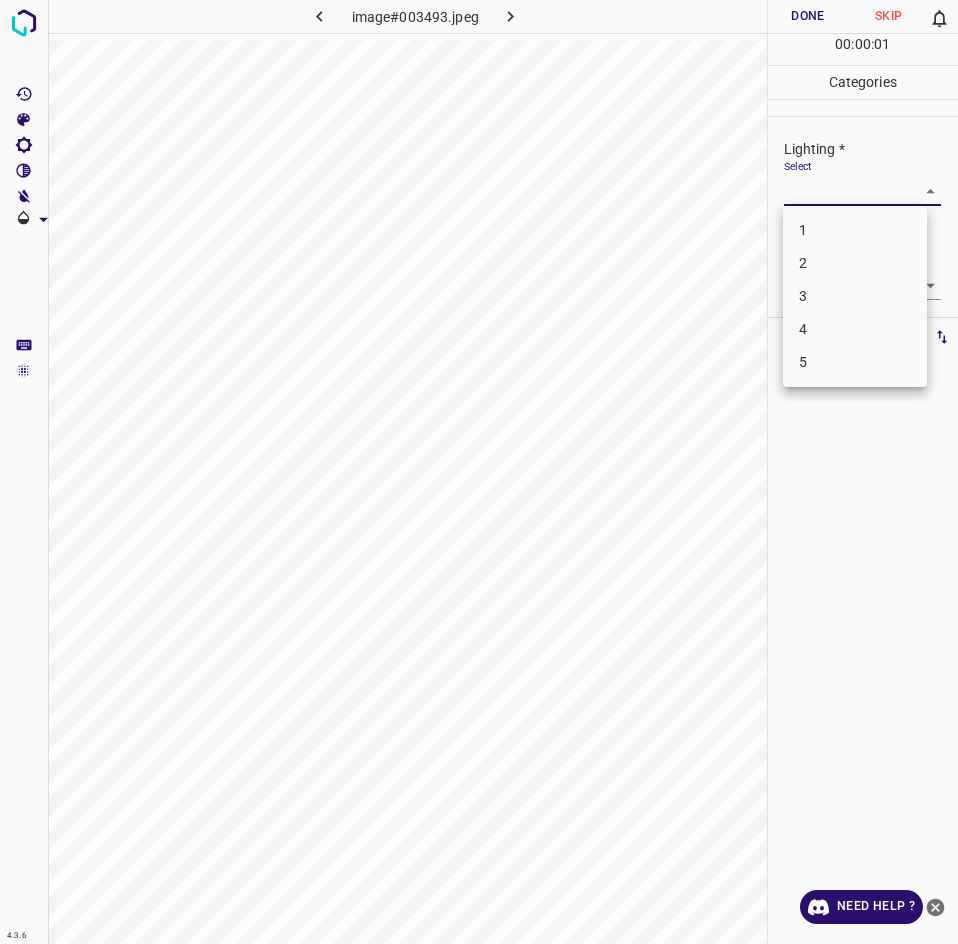 click on "3" at bounding box center [855, 296] 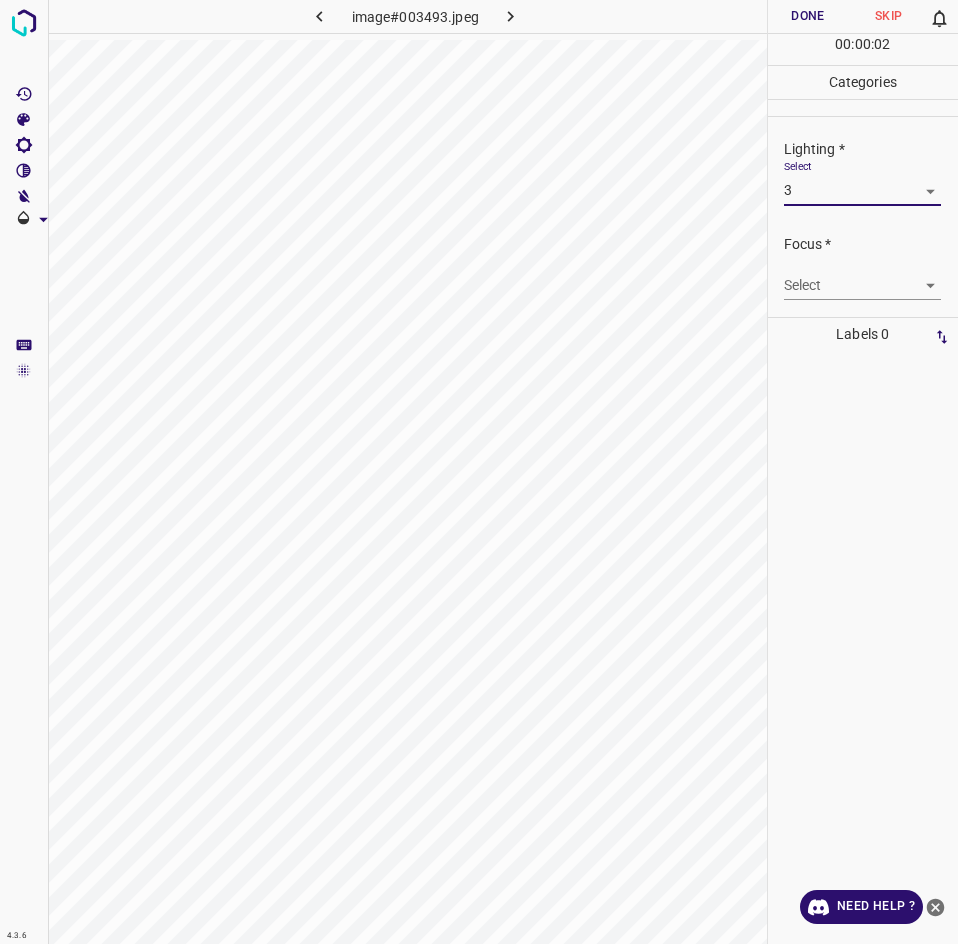 click on "4.3.6  image#003493.jpeg Done Skip 0 00   : 00   : 02   Categories Lighting *  Select 3 3 Focus *  Select ​ Overall *  Select ​ Labels   0 Categories 1 Lighting 2 Focus 3 Overall Tools Space Change between modes (Draw & Edit) I Auto labeling R Restore zoom M Zoom in N Zoom out Delete Delete selecte label Filters Z Restore filters X Saturation filter C Brightness filter V Contrast filter B Gray scale filter General O Download Need Help ? - Text - Hide - Delete" at bounding box center [479, 472] 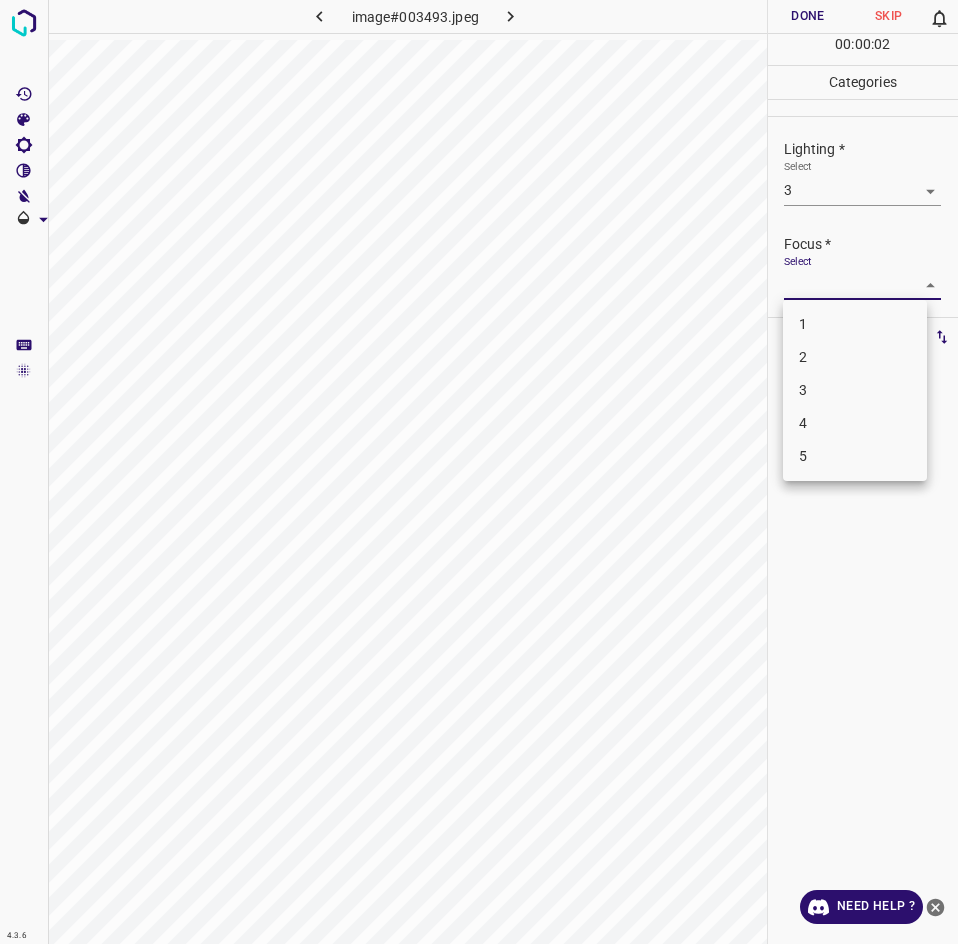 click on "2" at bounding box center (855, 357) 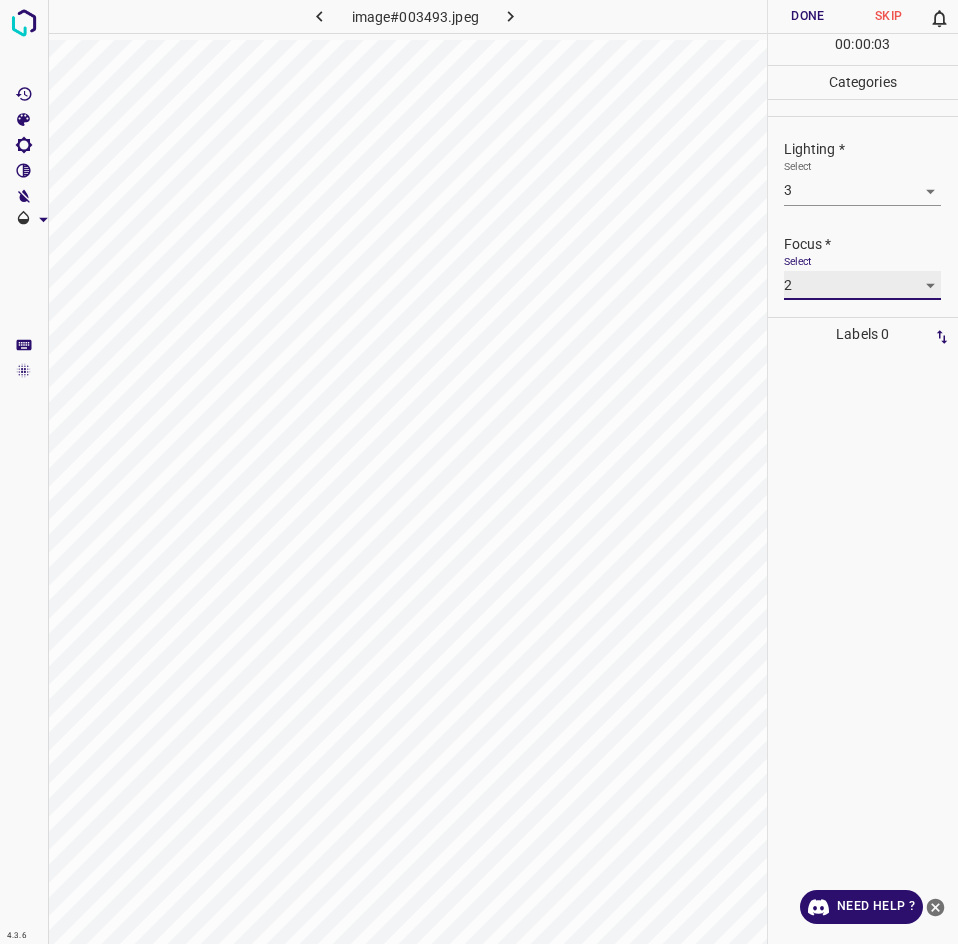 scroll, scrollTop: 79, scrollLeft: 0, axis: vertical 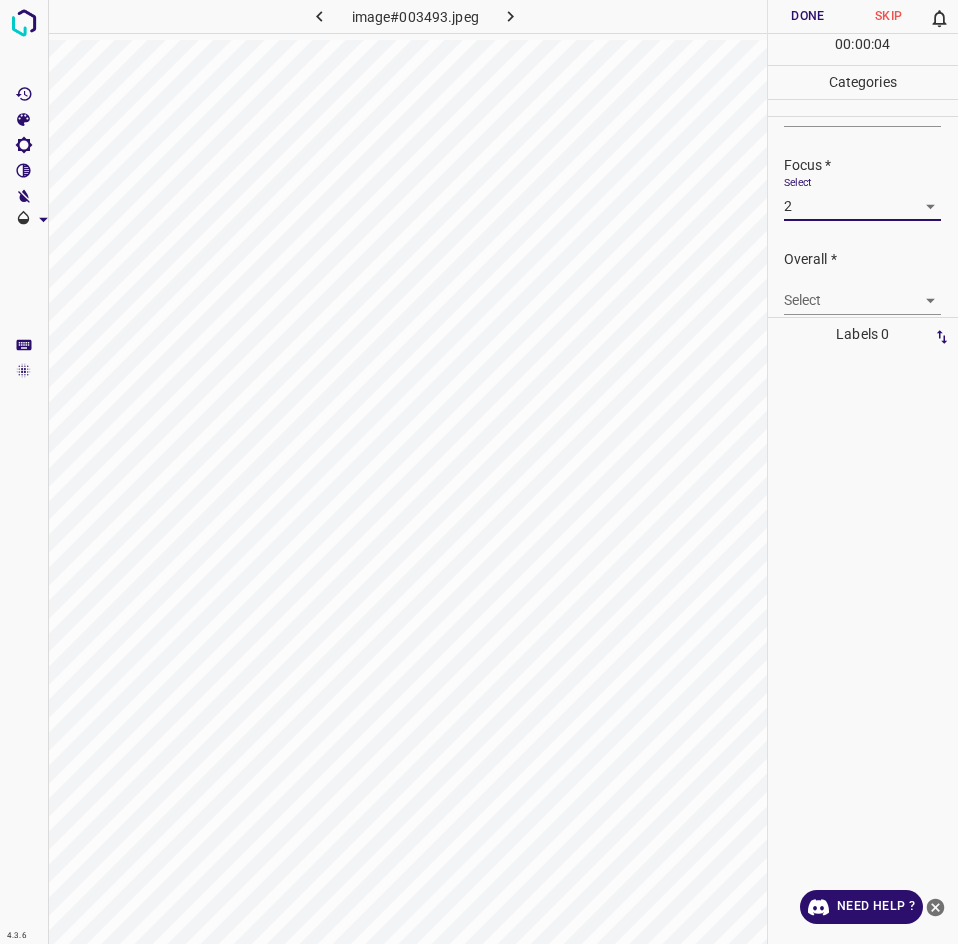click on "4.3.6  image#003493.jpeg Done Skip 0 00   : 00   : 04   Categories Lighting *  Select 3 3 Focus *  Select 2 2 Overall *  Select ​ Labels   0 Categories 1 Lighting 2 Focus 3 Overall Tools Space Change between modes (Draw & Edit) I Auto labeling R Restore zoom M Zoom in N Zoom out Delete Delete selecte label Filters Z Restore filters X Saturation filter C Brightness filter V Contrast filter B Gray scale filter General O Download Need Help ? - Text - Hide - Delete" at bounding box center [479, 472] 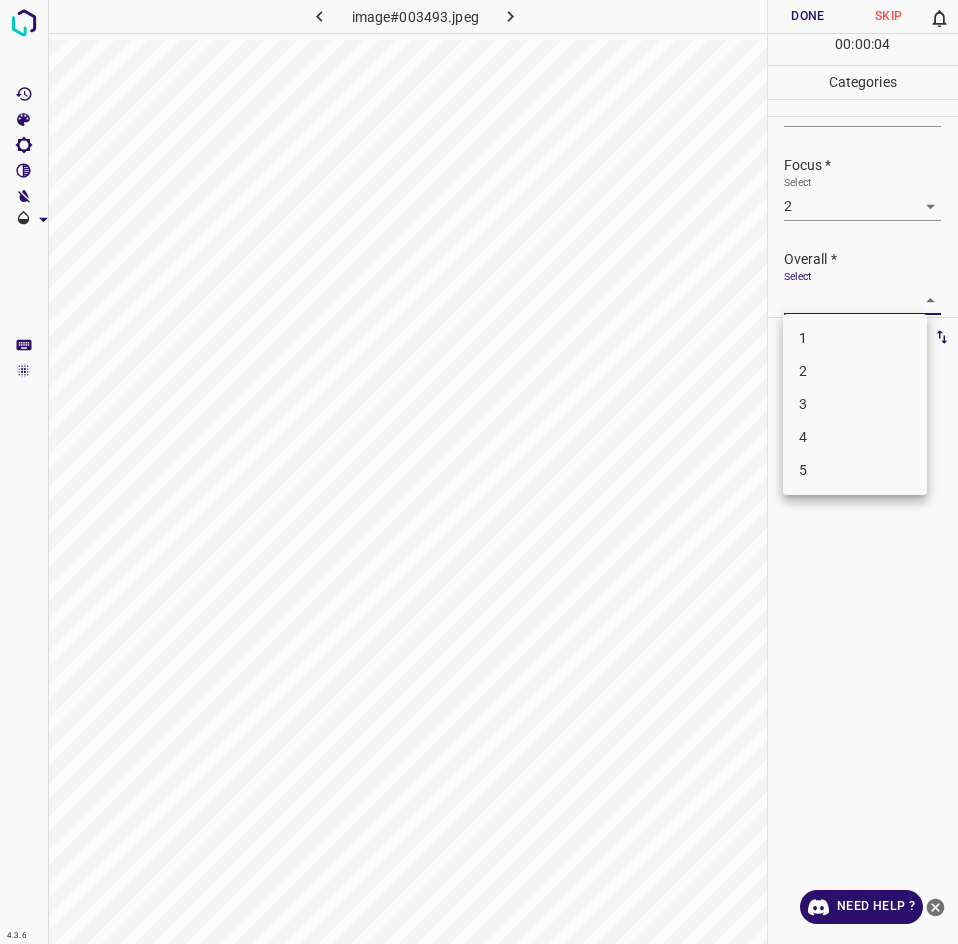 click on "2" at bounding box center (855, 371) 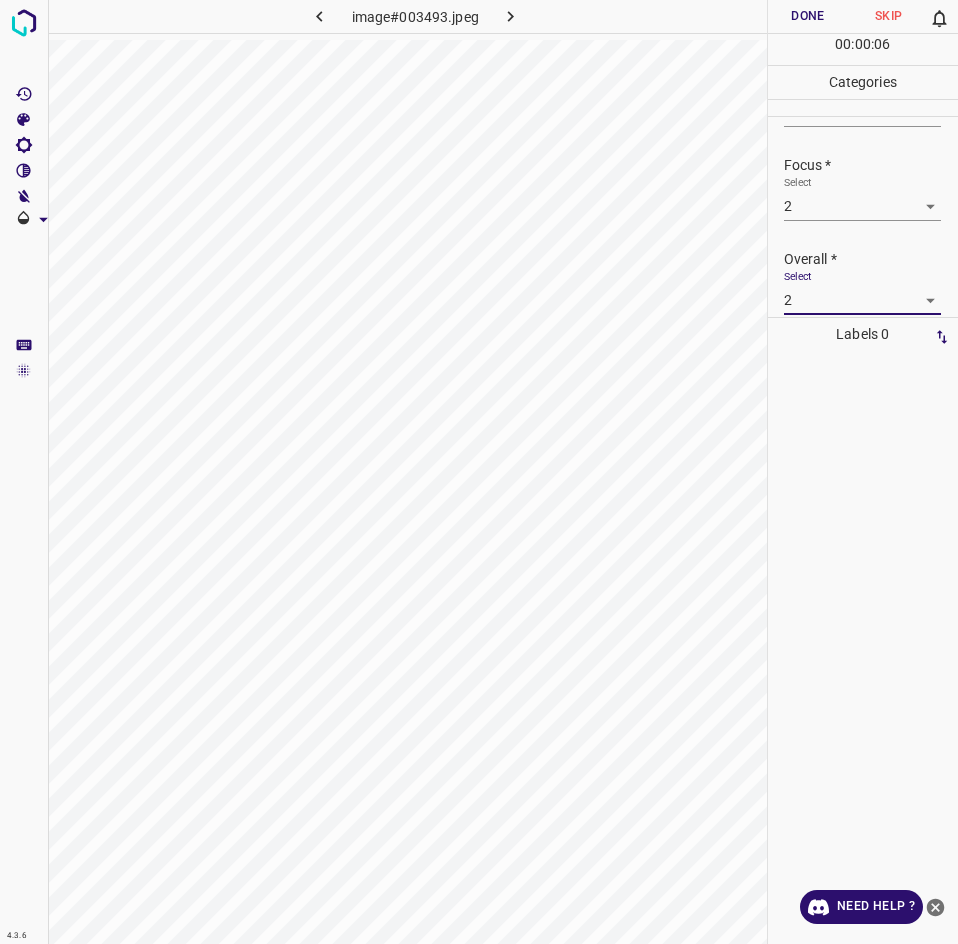 click on "Done" at bounding box center (808, 16) 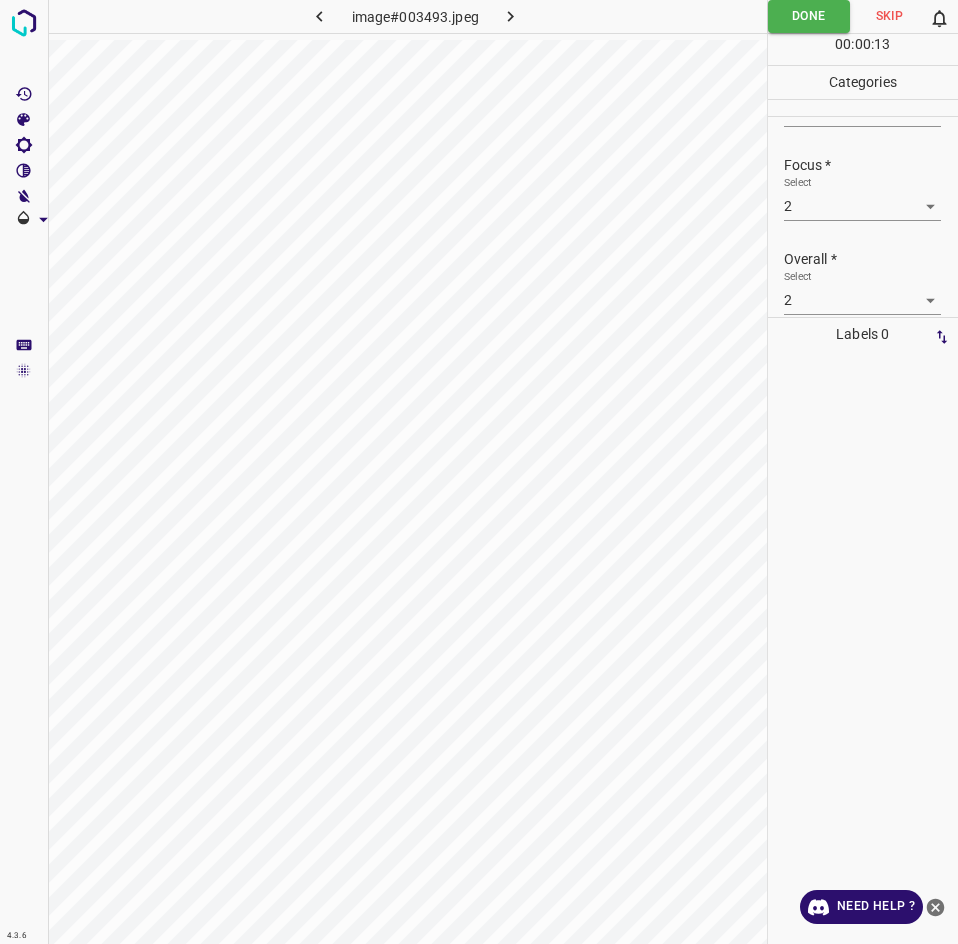 click 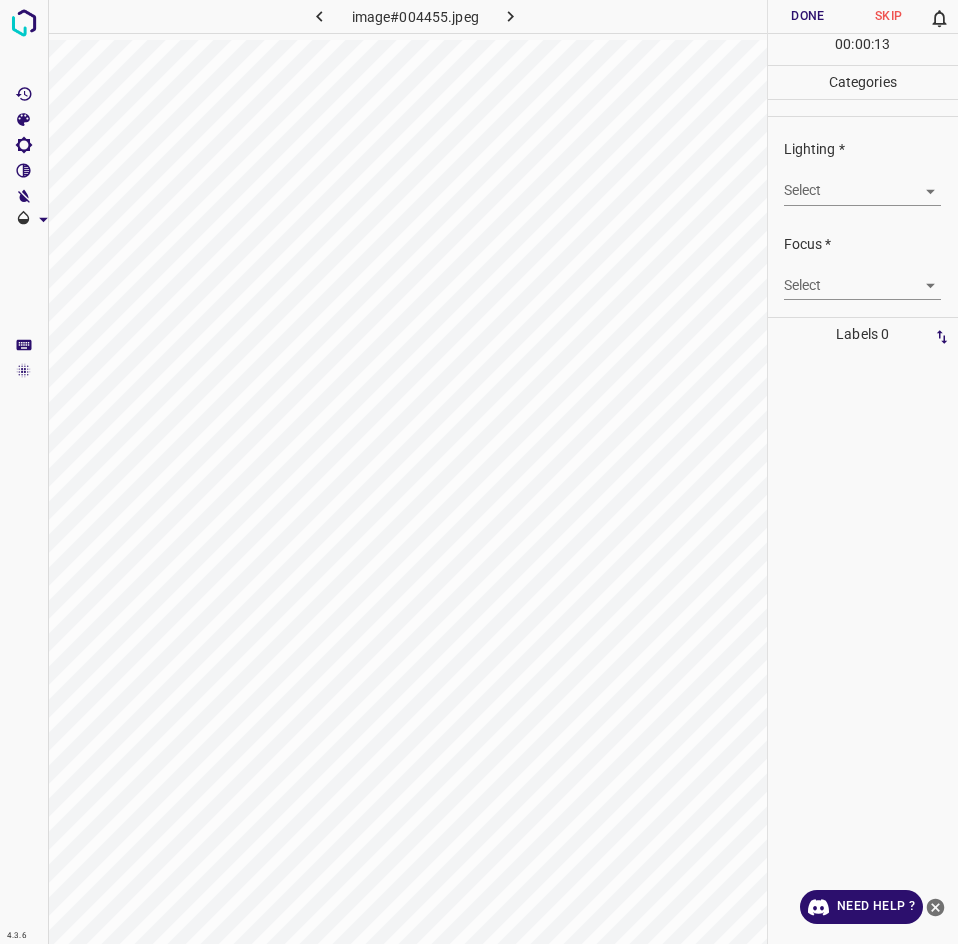 click on "4.3.6  image#004455.jpeg Done Skip 0 00   : 00   : 13   Categories Lighting *  Select ​ Focus *  Select ​ Overall *  Select ​ Labels   0 Categories 1 Lighting 2 Focus 3 Overall Tools Space Change between modes (Draw & Edit) I Auto labeling R Restore zoom M Zoom in N Zoom out Delete Delete selecte label Filters Z Restore filters X Saturation filter C Brightness filter V Contrast filter B Gray scale filter General O Download Need Help ? - Text - Hide - Delete" at bounding box center [479, 472] 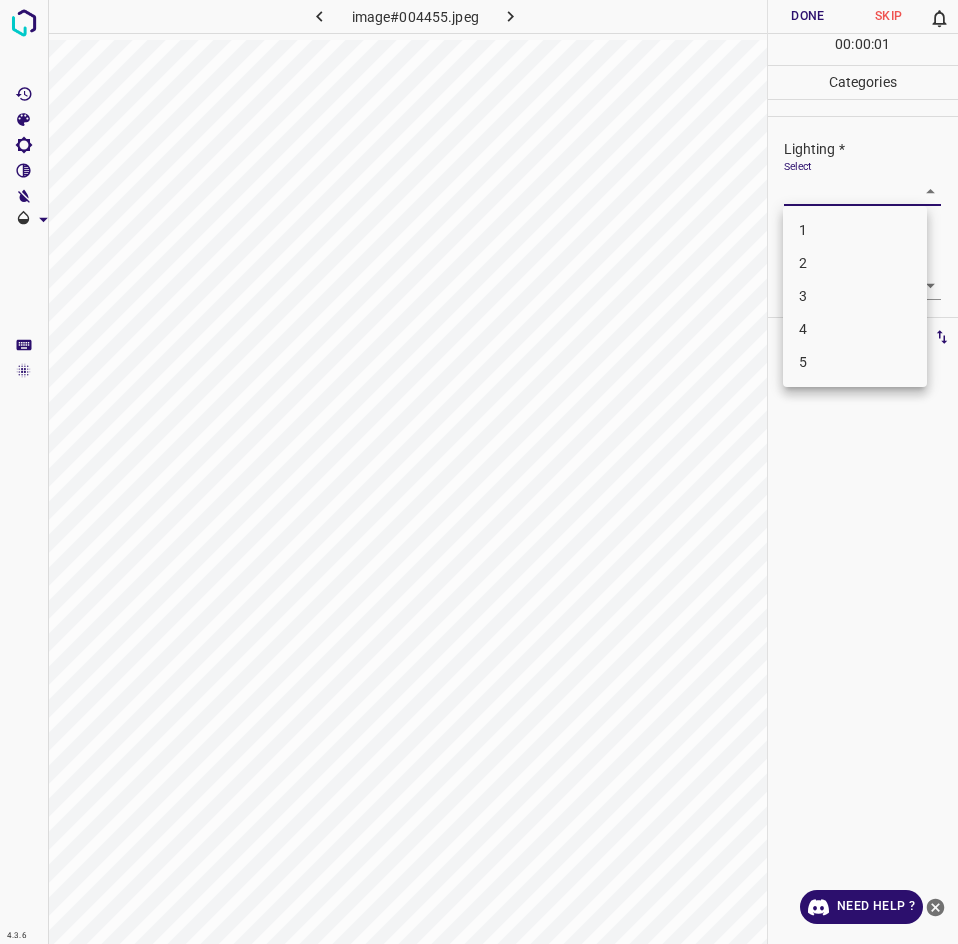 click on "3" at bounding box center [855, 296] 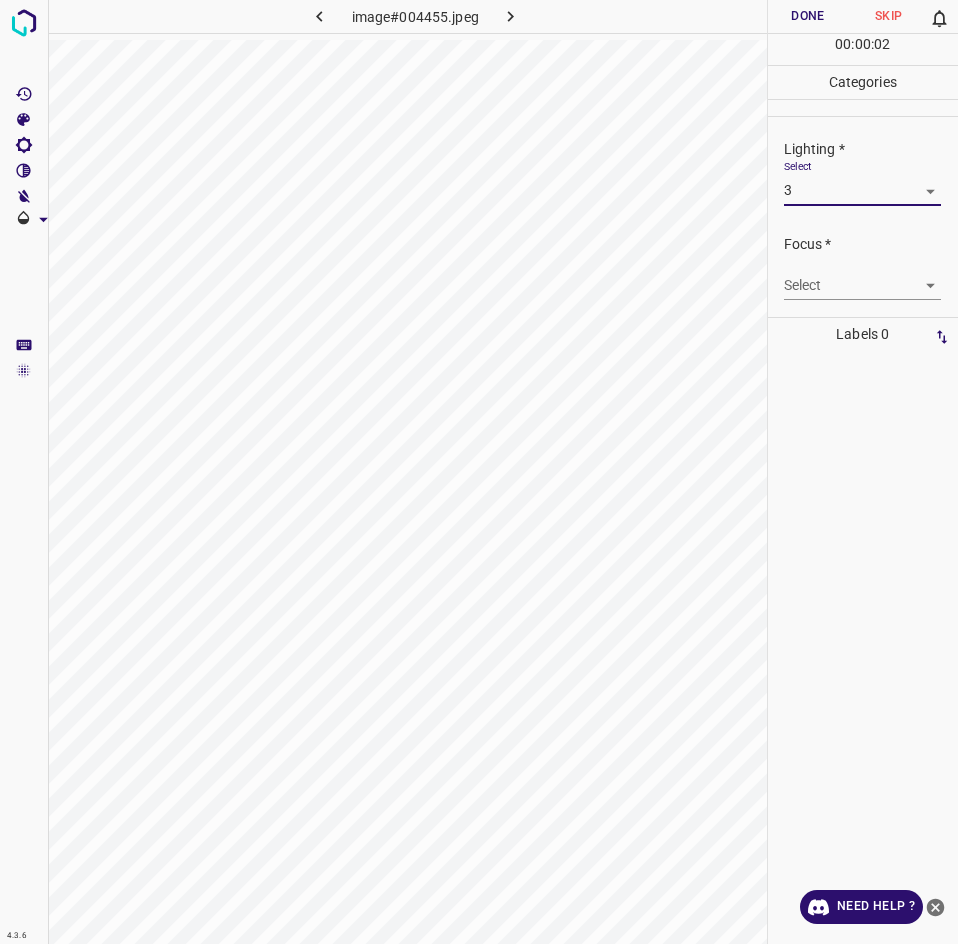 click on "4.3.6  image#004455.jpeg Done Skip 0 00   : 00   : 02   Categories Lighting *  Select 3 3 Focus *  Select ​ Overall *  Select ​ Labels   0 Categories 1 Lighting 2 Focus 3 Overall Tools Space Change between modes (Draw & Edit) I Auto labeling R Restore zoom M Zoom in N Zoom out Delete Delete selecte label Filters Z Restore filters X Saturation filter C Brightness filter V Contrast filter B Gray scale filter General O Download Need Help ? - Text - Hide - Delete" at bounding box center [479, 472] 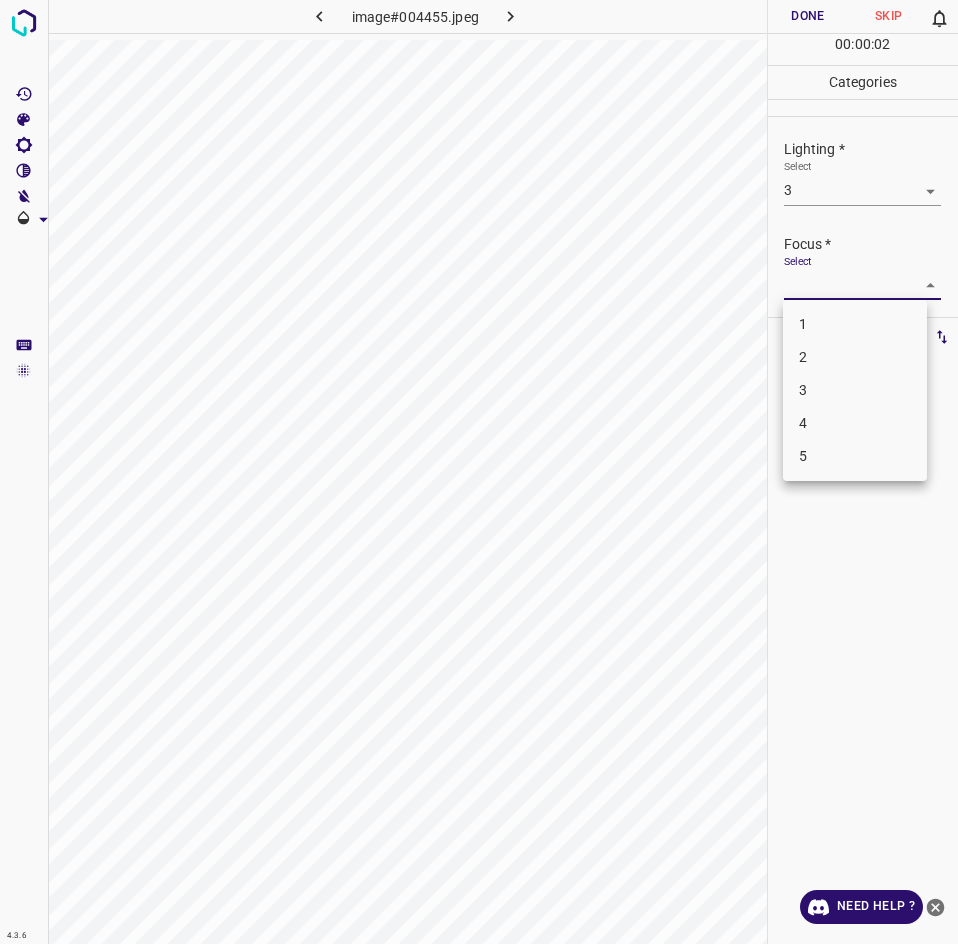 click on "3" at bounding box center [855, 390] 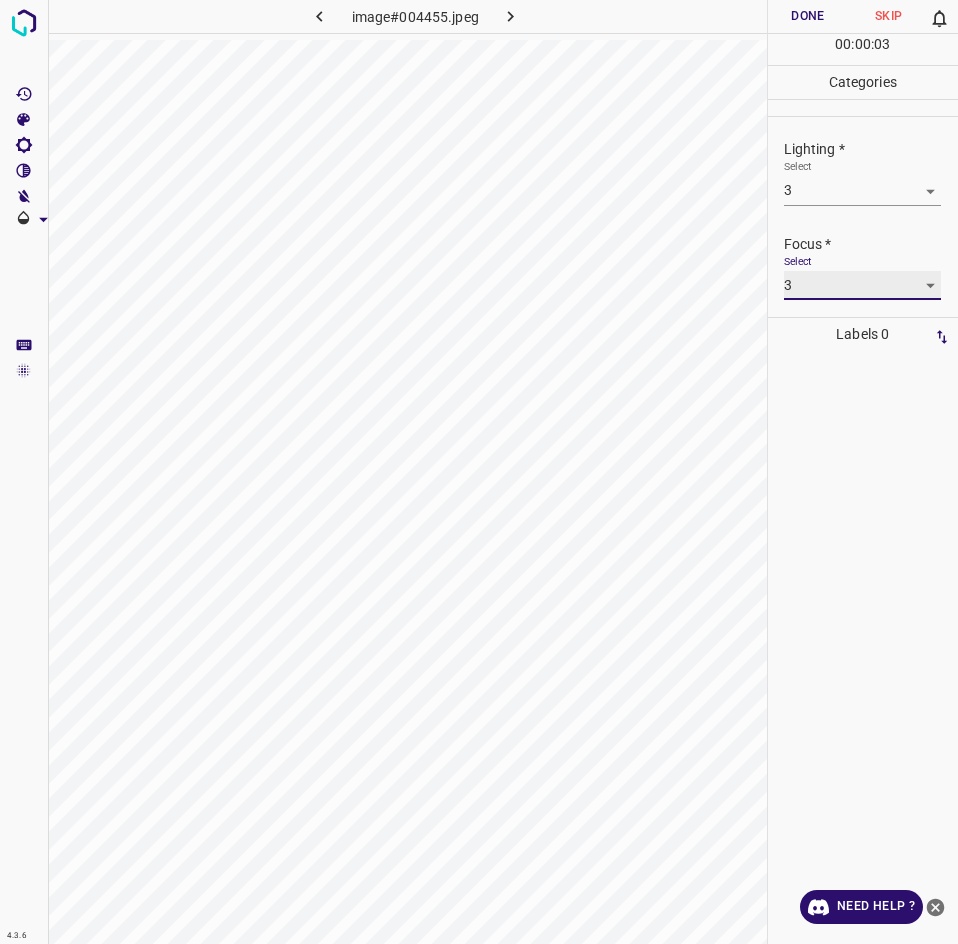 scroll, scrollTop: 92, scrollLeft: 0, axis: vertical 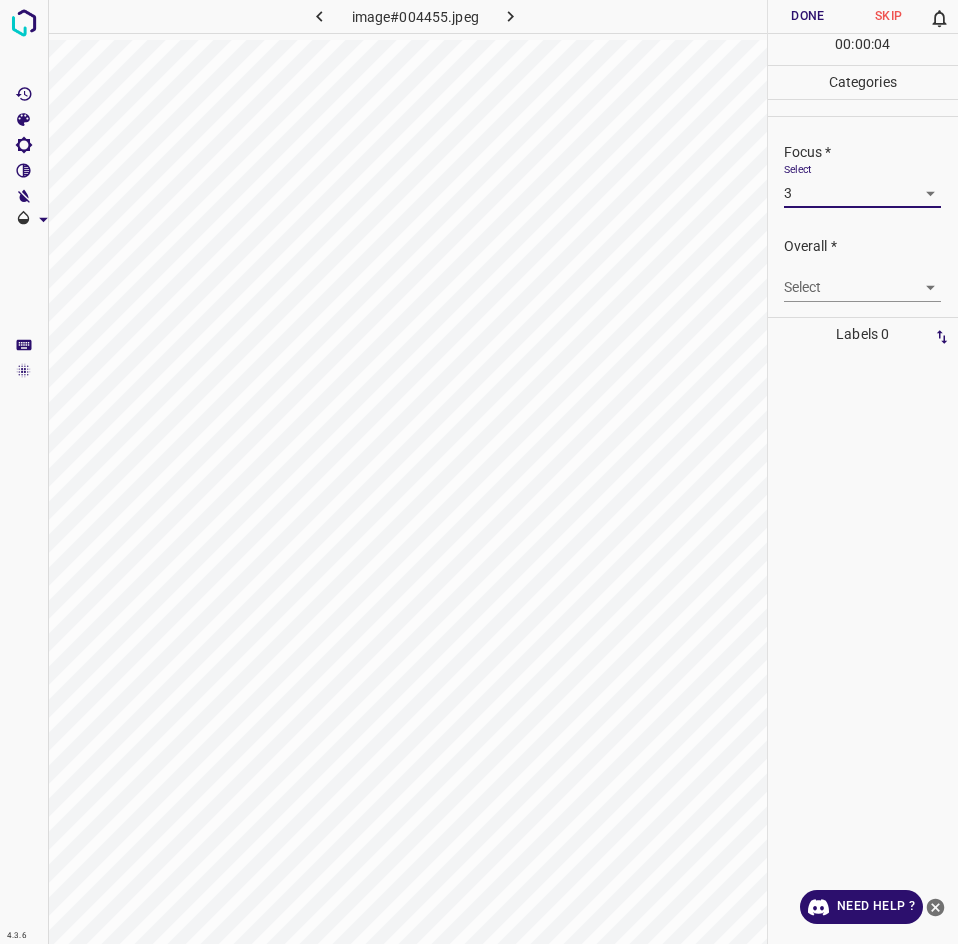 click on "4.3.6  image#004455.jpeg Done Skip 0 00   : 00   : 04   Categories Lighting *  Select 3 3 Focus *  Select 3 3 Overall *  Select ​ Labels   0 Categories 1 Lighting 2 Focus 3 Overall Tools Space Change between modes (Draw & Edit) I Auto labeling R Restore zoom M Zoom in N Zoom out Delete Delete selecte label Filters Z Restore filters X Saturation filter C Brightness filter V Contrast filter B Gray scale filter General O Download Need Help ? - Text - Hide - Delete" at bounding box center [479, 472] 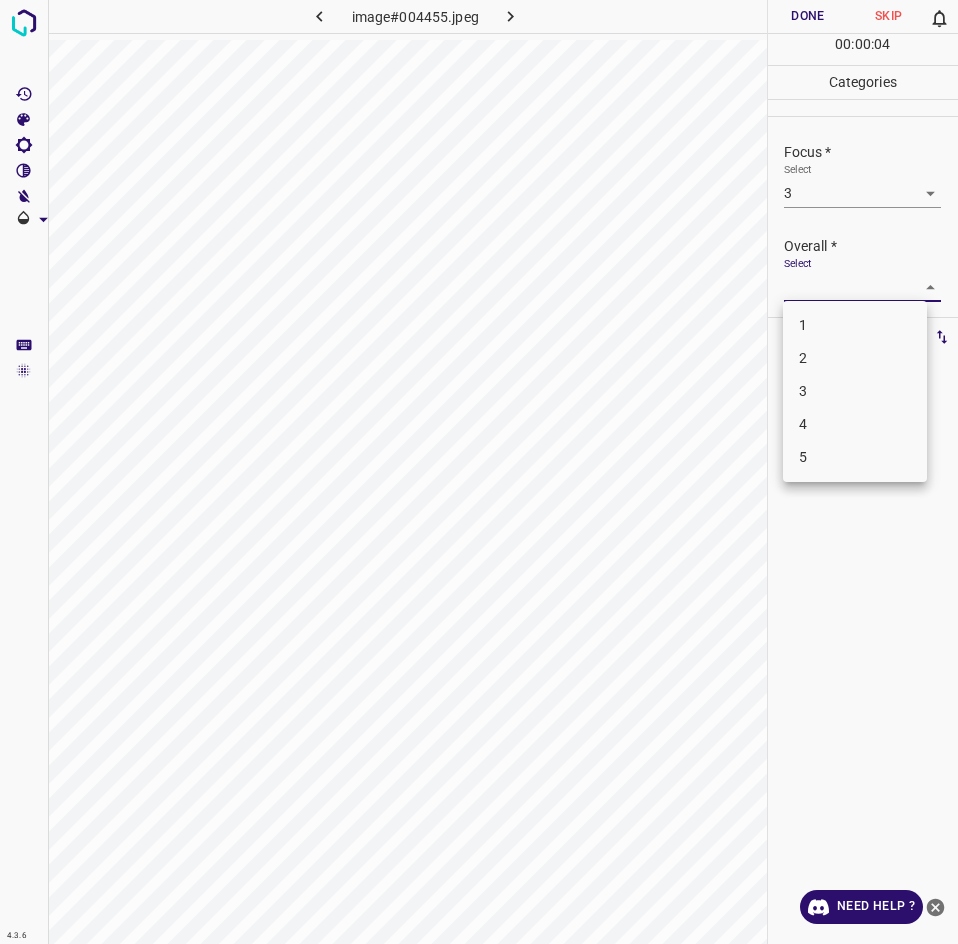 click on "3" at bounding box center [855, 391] 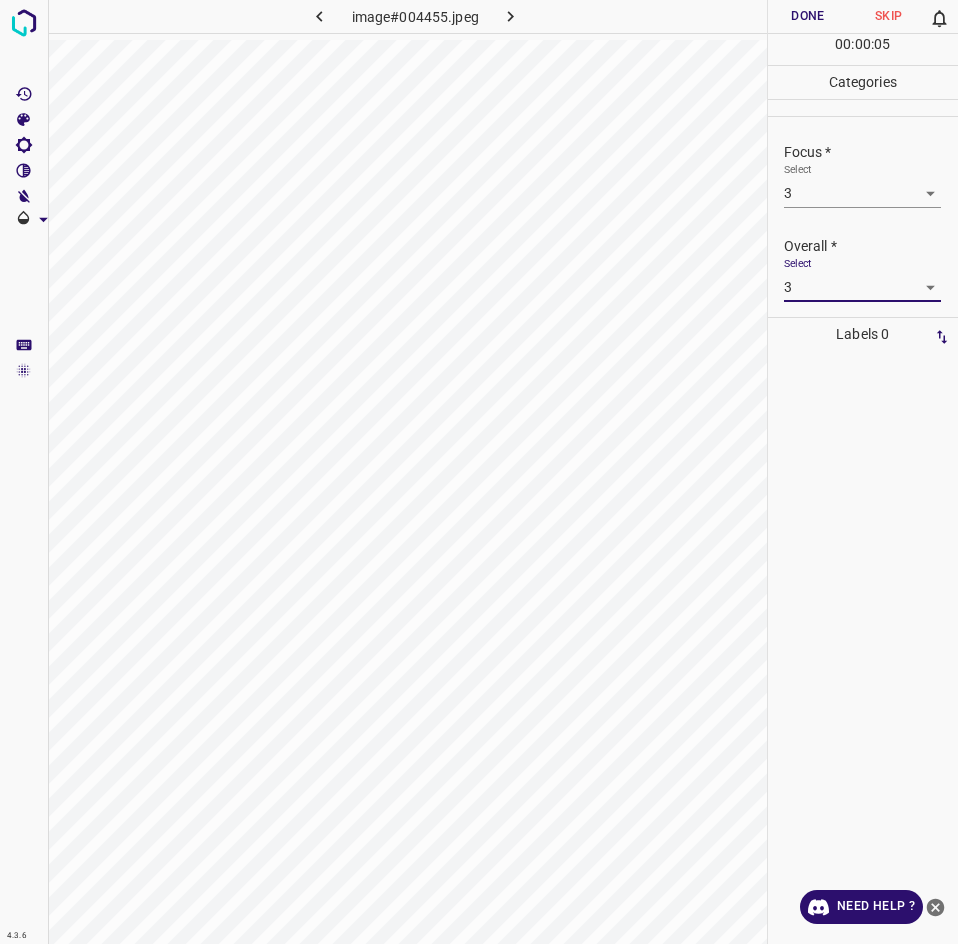 click on "Done" at bounding box center [808, 16] 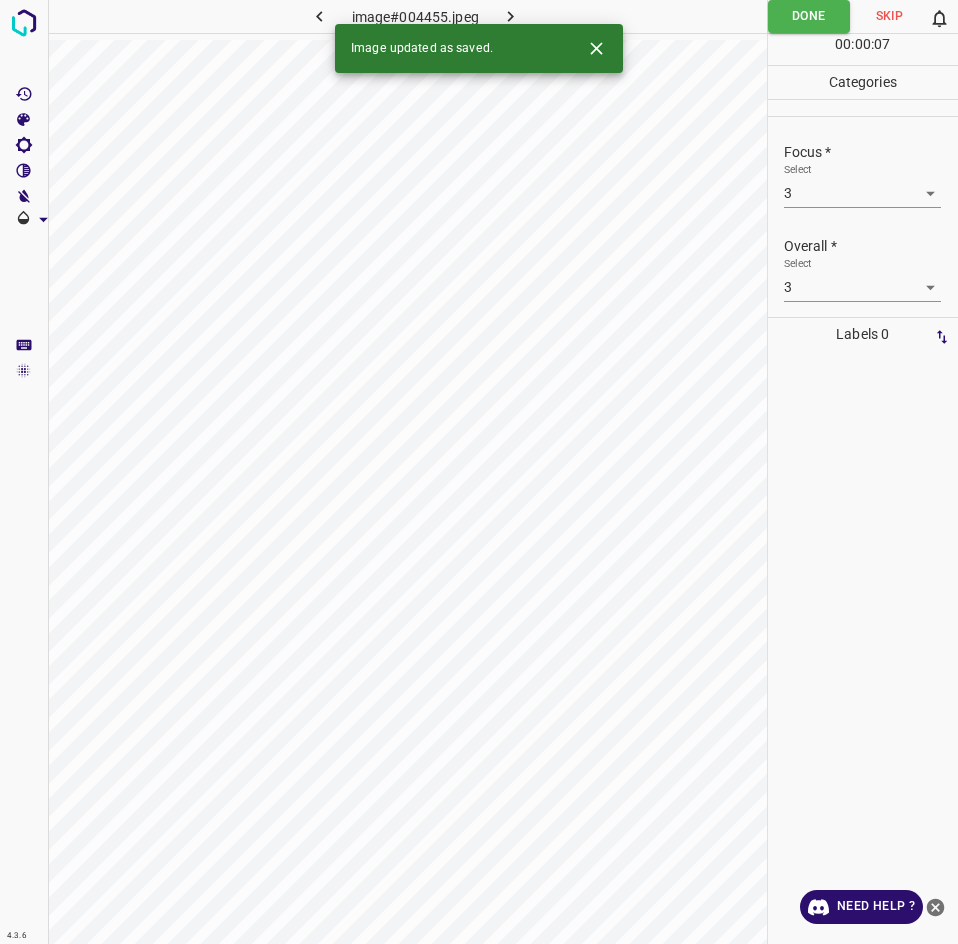 scroll, scrollTop: 39, scrollLeft: 0, axis: vertical 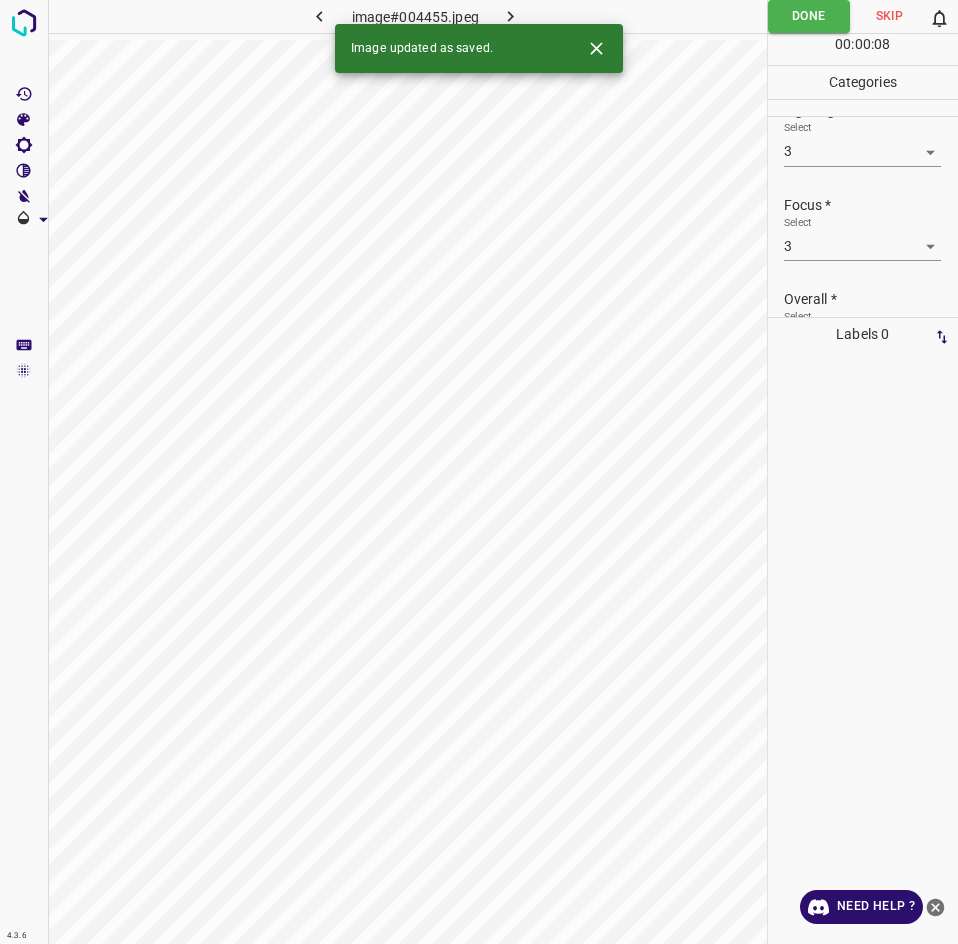 click 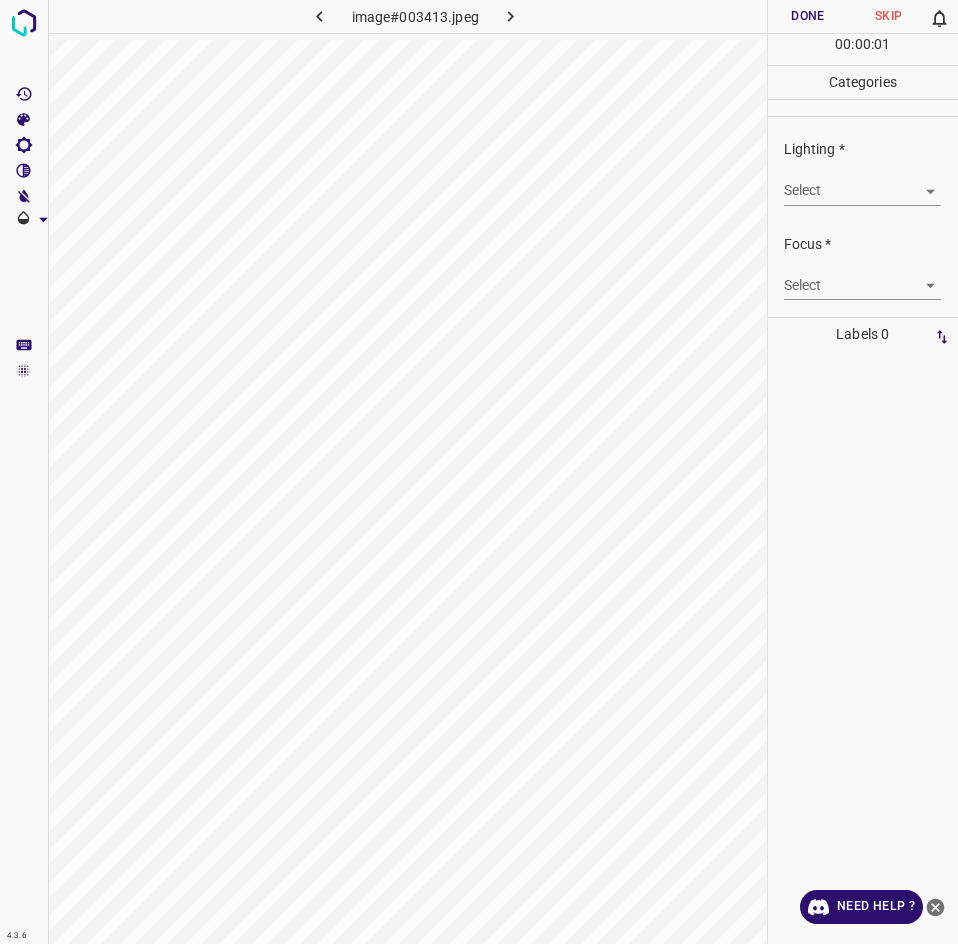 click on "4.3.6  image#003413.jpeg Done Skip 0 00   : 00   : 01   Categories Lighting *  Select ​ Focus *  Select ​ Overall *  Select ​ Labels   0 Categories 1 Lighting 2 Focus 3 Overall Tools Space Change between modes (Draw & Edit) I Auto labeling R Restore zoom M Zoom in N Zoom out Delete Delete selecte label Filters Z Restore filters X Saturation filter C Brightness filter V Contrast filter B Gray scale filter General O Download Need Help ? - Text - Hide - Delete" at bounding box center [479, 472] 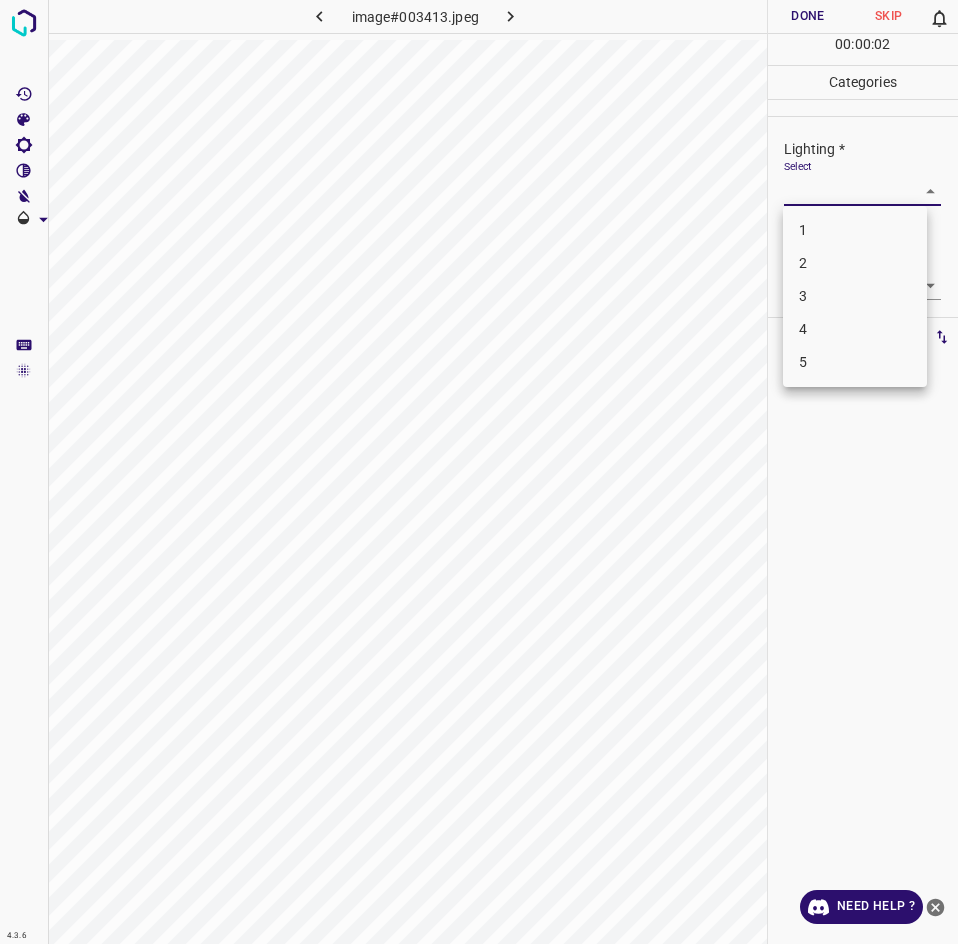click on "3" at bounding box center [855, 296] 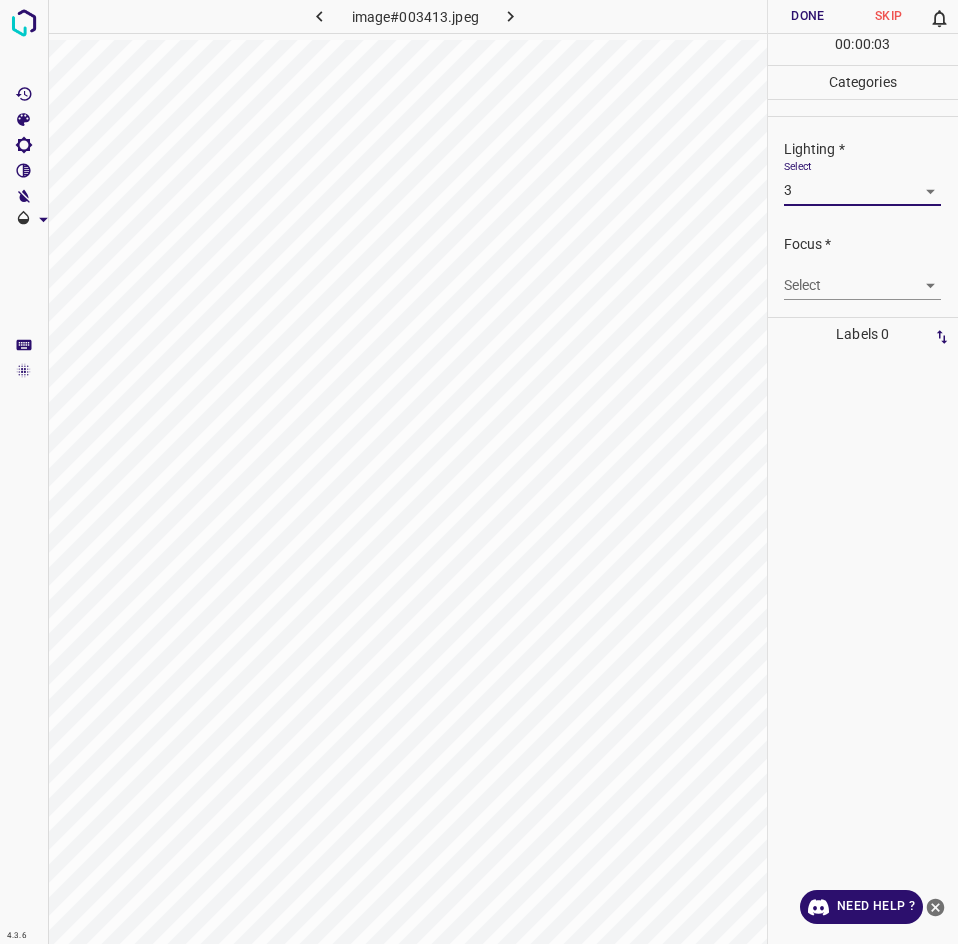 click on "4.3.6  image#003413.jpeg Done Skip 0 00   : 00   : 03   Categories Lighting *  Select 3 3 Focus *  Select ​ Overall *  Select ​ Labels   0 Categories 1 Lighting 2 Focus 3 Overall Tools Space Change between modes (Draw & Edit) I Auto labeling R Restore zoom M Zoom in N Zoom out Delete Delete selecte label Filters Z Restore filters X Saturation filter C Brightness filter V Contrast filter B Gray scale filter General O Download Need Help ? - Text - Hide - Delete" at bounding box center (479, 472) 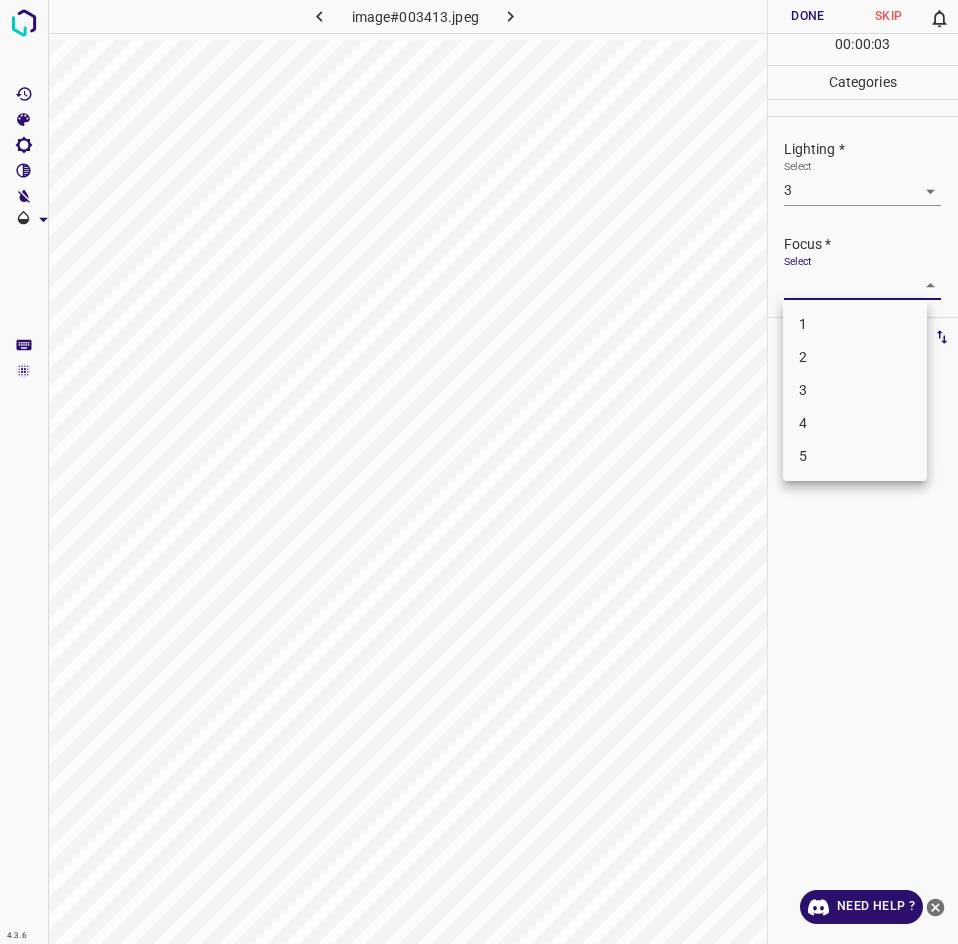 click on "3" at bounding box center [855, 390] 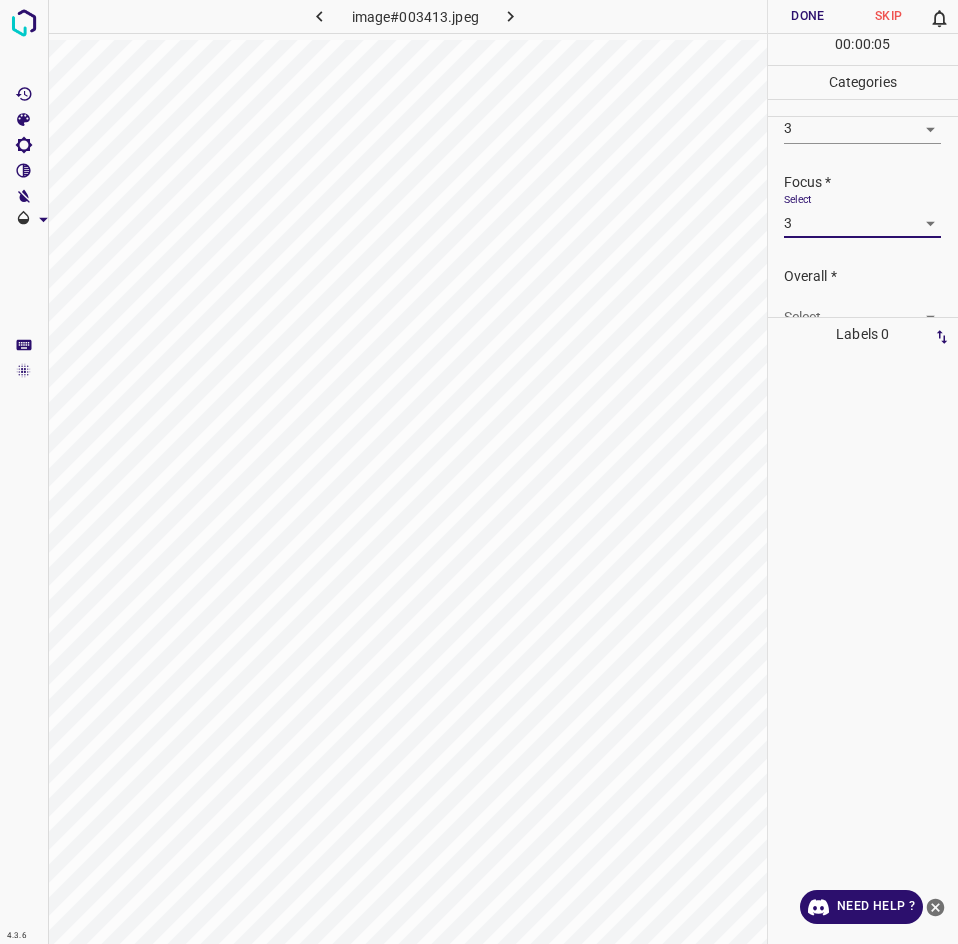 click on "4.3.6  image#003413.jpeg Done Skip 0 00   : 00   : 05   Categories Lighting *  Select 3 3 Focus *  Select 3 3 Overall *  Select ​ Labels   0 Categories 1 Lighting 2 Focus 3 Overall Tools Space Change between modes (Draw & Edit) I Auto labeling R Restore zoom M Zoom in N Zoom out Delete Delete selecte label Filters Z Restore filters X Saturation filter C Brightness filter V Contrast filter B Gray scale filter General O Download Need Help ? - Text - Hide - Delete" at bounding box center [479, 472] 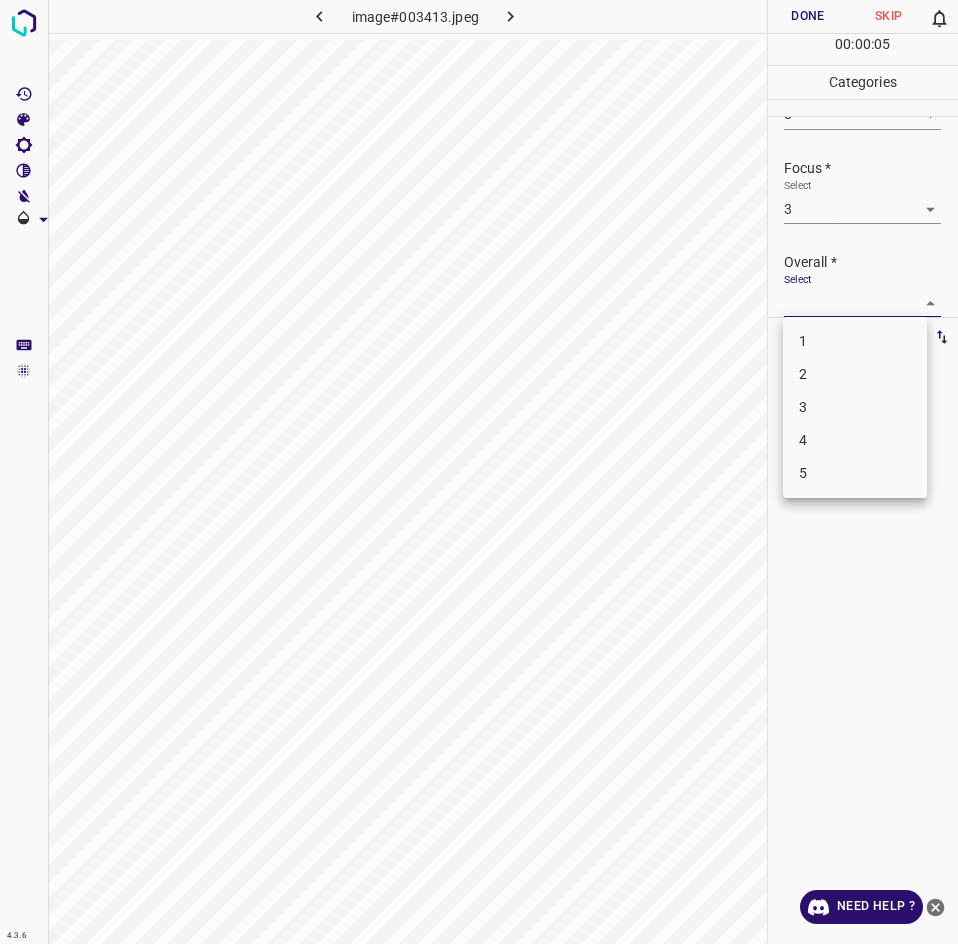click on "3" at bounding box center (855, 407) 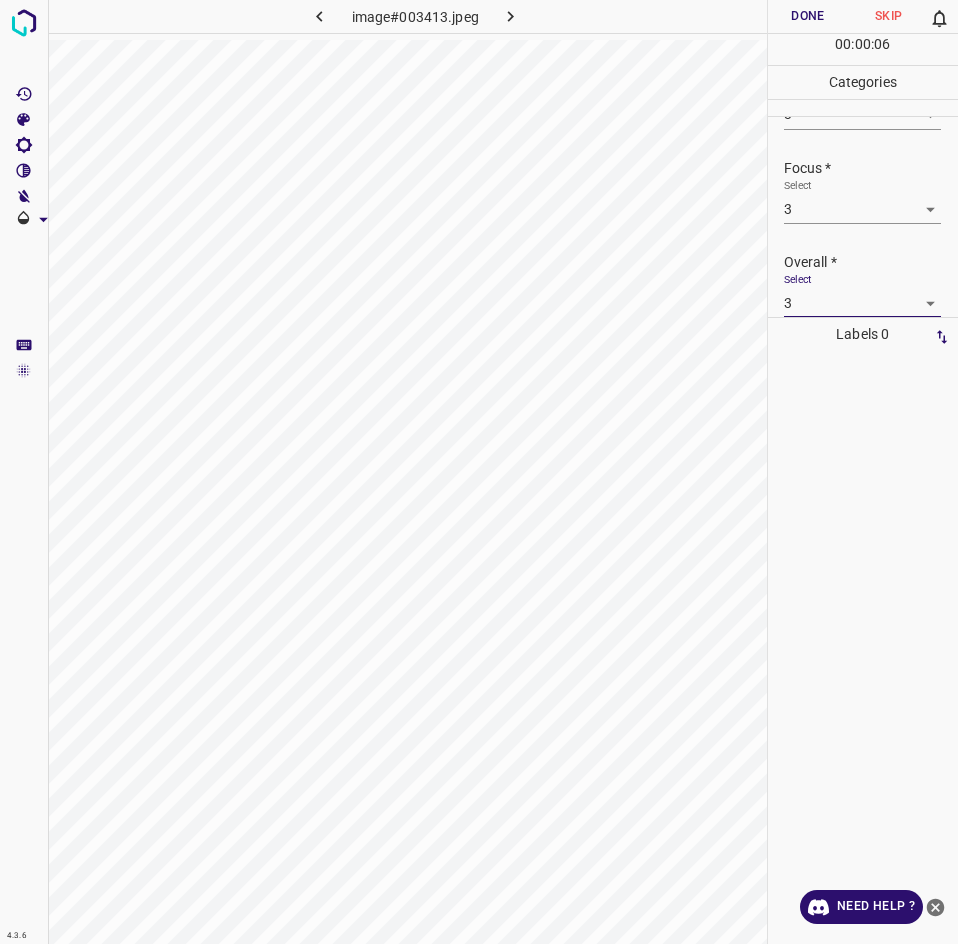 click on "Done" at bounding box center [808, 16] 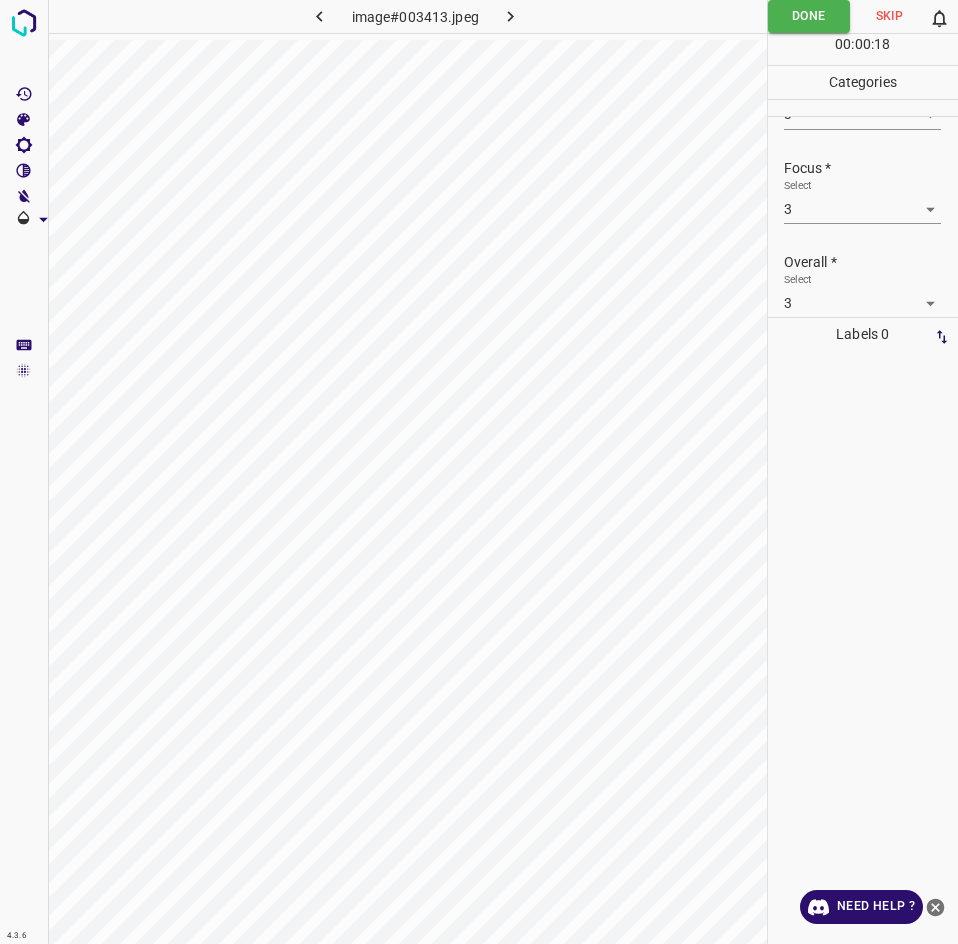 click 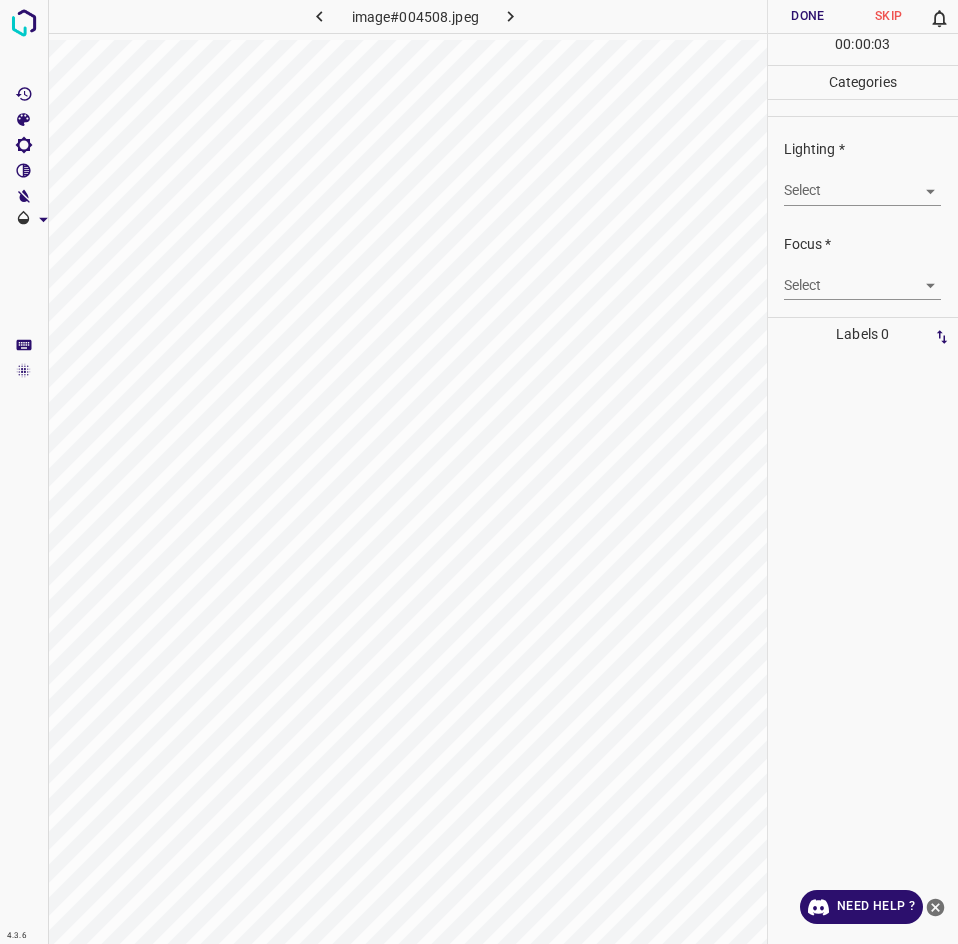 click on "4.3.6  image#004508.jpeg Done Skip 0 00   : 00   : 03   Categories Lighting *  Select ​ Focus *  Select ​ Overall *  Select ​ Labels   0 Categories 1 Lighting 2 Focus 3 Overall Tools Space Change between modes (Draw & Edit) I Auto labeling R Restore zoom M Zoom in N Zoom out Delete Delete selecte label Filters Z Restore filters X Saturation filter C Brightness filter V Contrast filter B Gray scale filter General O Download Need Help ? - Text - Hide - Delete" at bounding box center [479, 472] 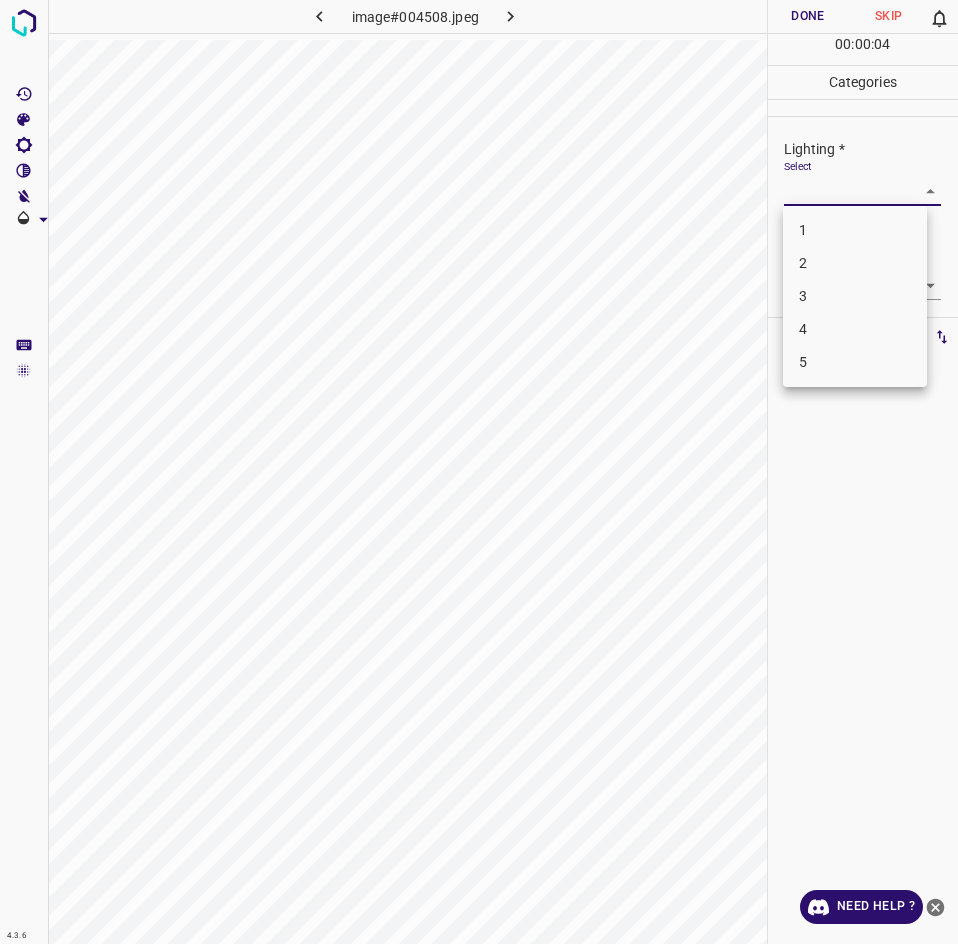 click on "3" at bounding box center [855, 296] 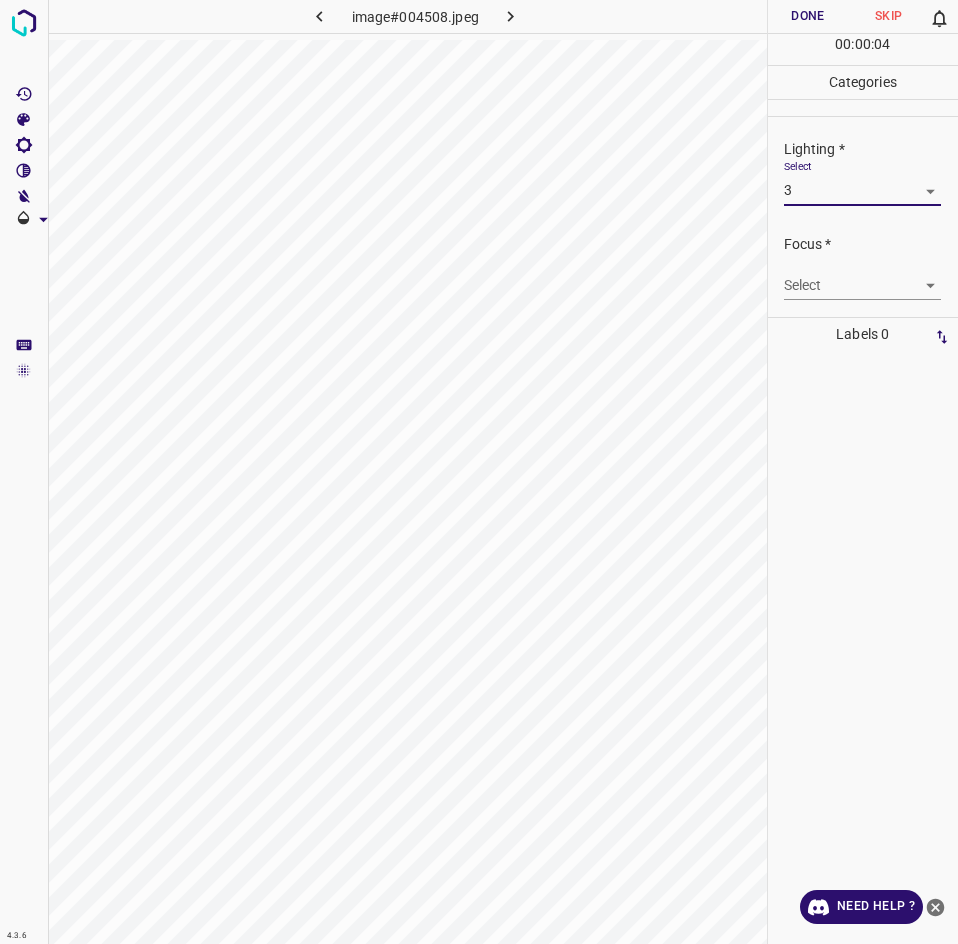 click on "4.3.6  image#004508.jpeg Done Skip 0 00   : 00   : 04   Categories Lighting *  Select 3 3 Focus *  Select ​ Overall *  Select ​ Labels   0 Categories 1 Lighting 2 Focus 3 Overall Tools Space Change between modes (Draw & Edit) I Auto labeling R Restore zoom M Zoom in N Zoom out Delete Delete selecte label Filters Z Restore filters X Saturation filter C Brightness filter V Contrast filter B Gray scale filter General O Download Need Help ? - Text - Hide - Delete 1 2 3 4 5" at bounding box center [479, 472] 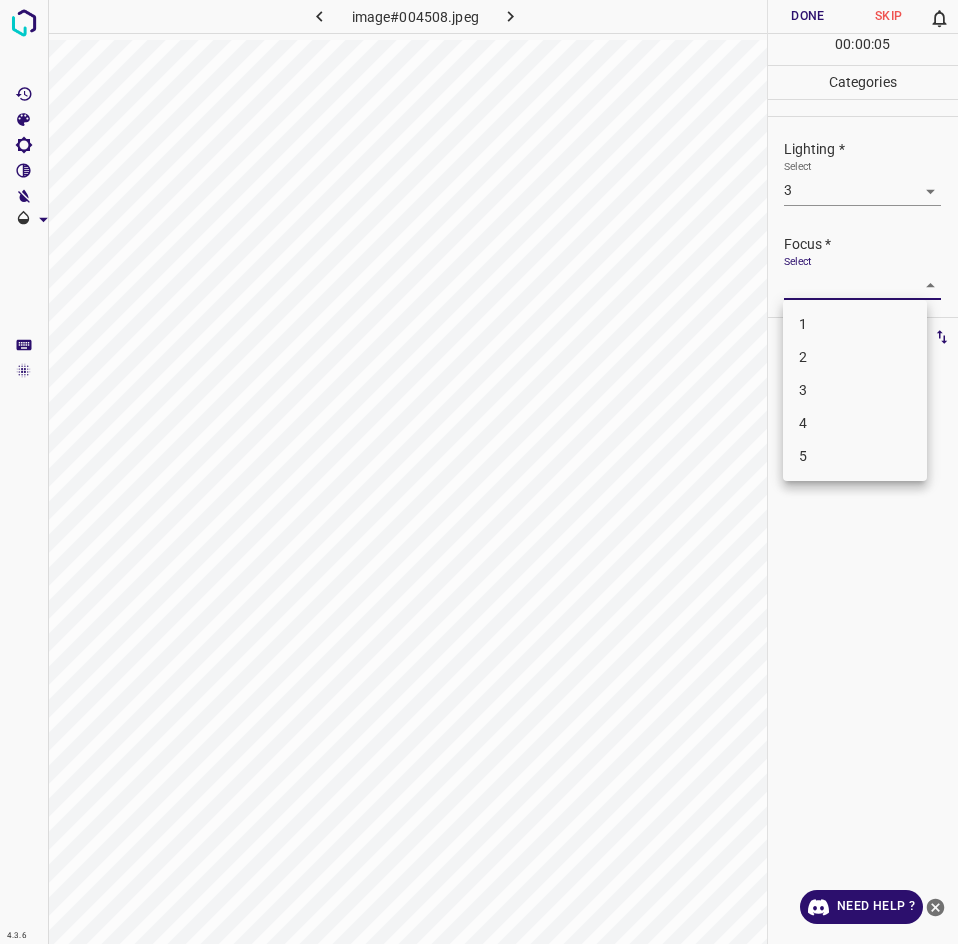 click on "3" at bounding box center (855, 390) 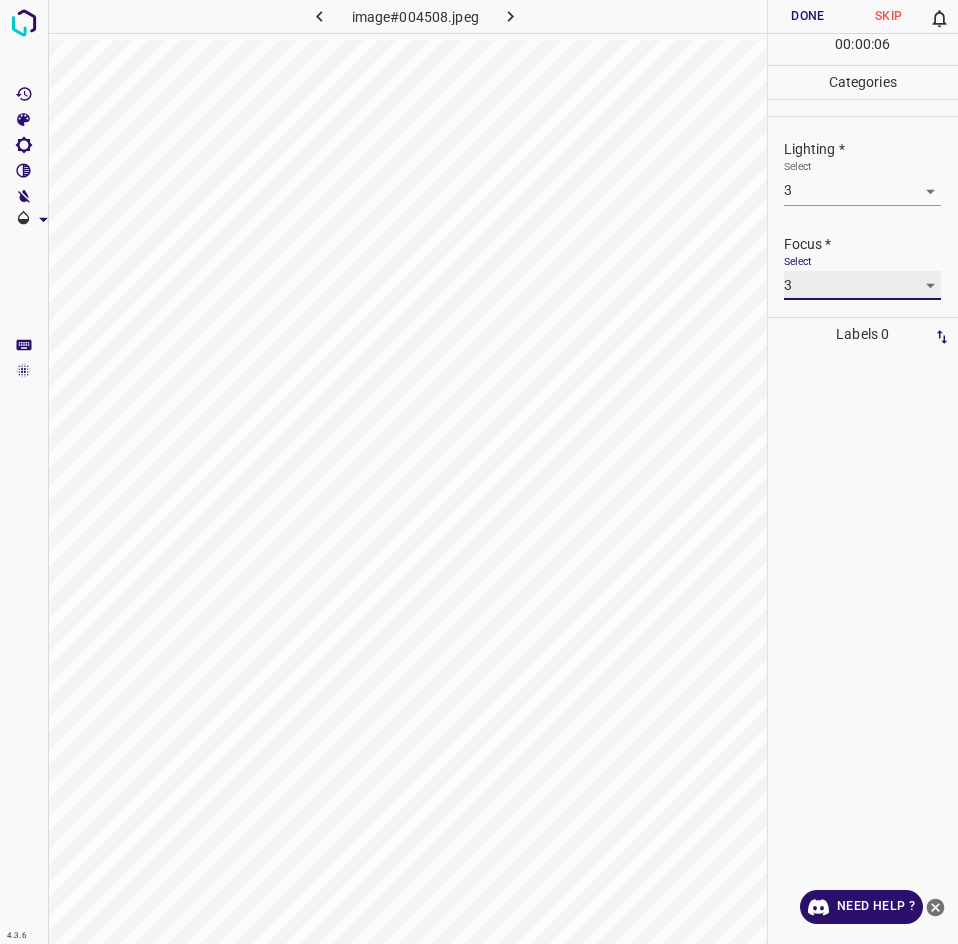 scroll, scrollTop: 96, scrollLeft: 0, axis: vertical 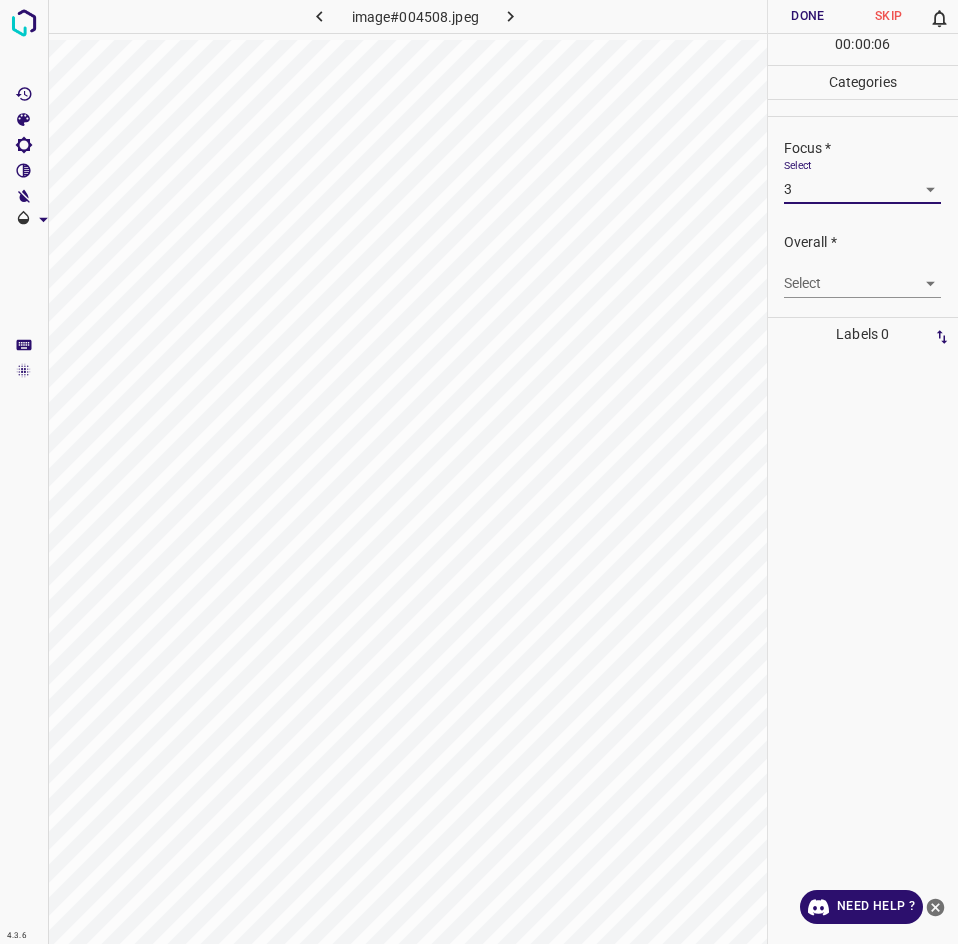click on "4.3.6  image#004508.jpeg Done Skip 0 00   : 00   : 06   Categories Lighting *  Select 3 3 Focus *  Select 3 3 Overall *  Select ​ Labels   0 Categories 1 Lighting 2 Focus 3 Overall Tools Space Change between modes (Draw & Edit) I Auto labeling R Restore zoom M Zoom in N Zoom out Delete Delete selecte label Filters Z Restore filters X Saturation filter C Brightness filter V Contrast filter B Gray scale filter General O Download Need Help ? - Text - Hide - Delete" at bounding box center [479, 472] 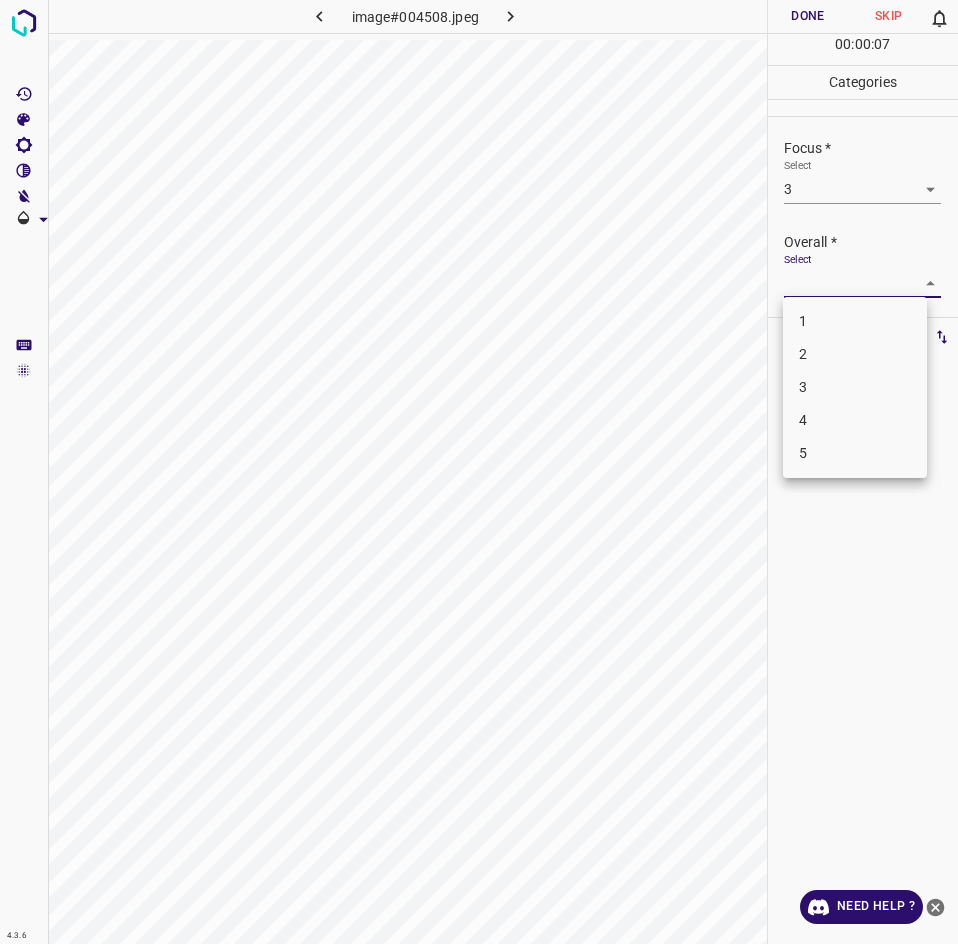 click on "3" at bounding box center [855, 387] 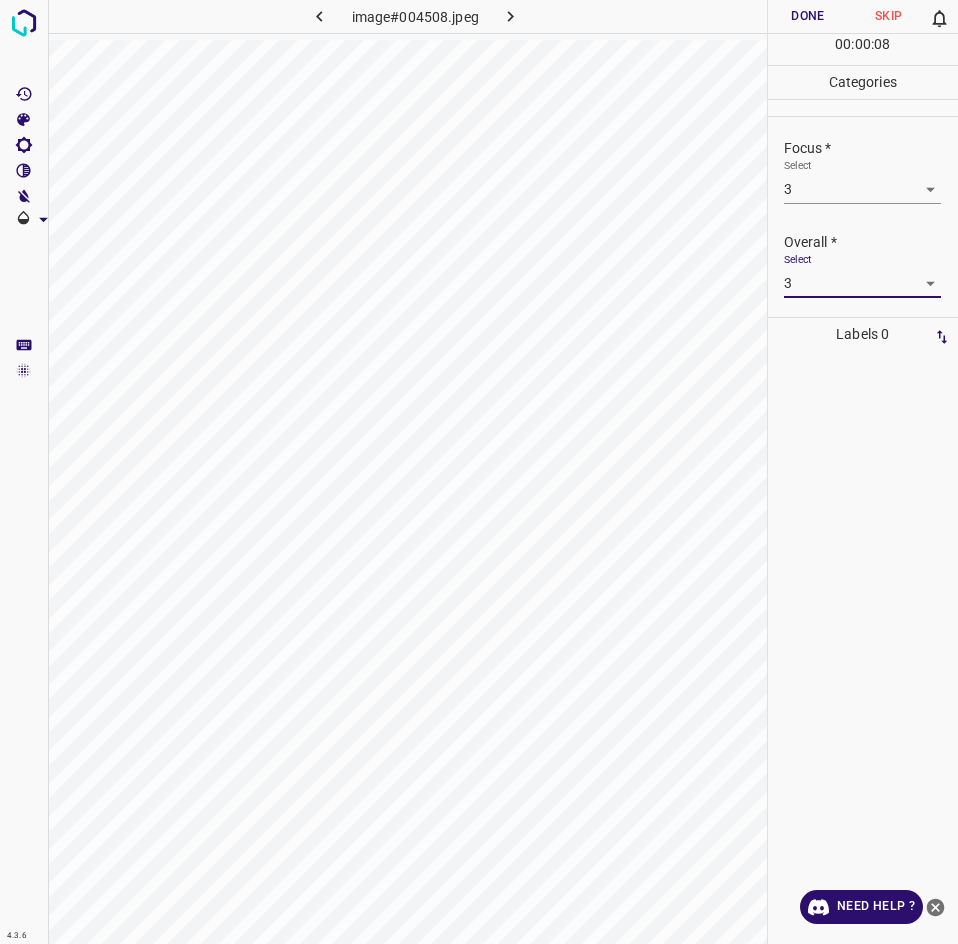 click on "Done" at bounding box center [808, 16] 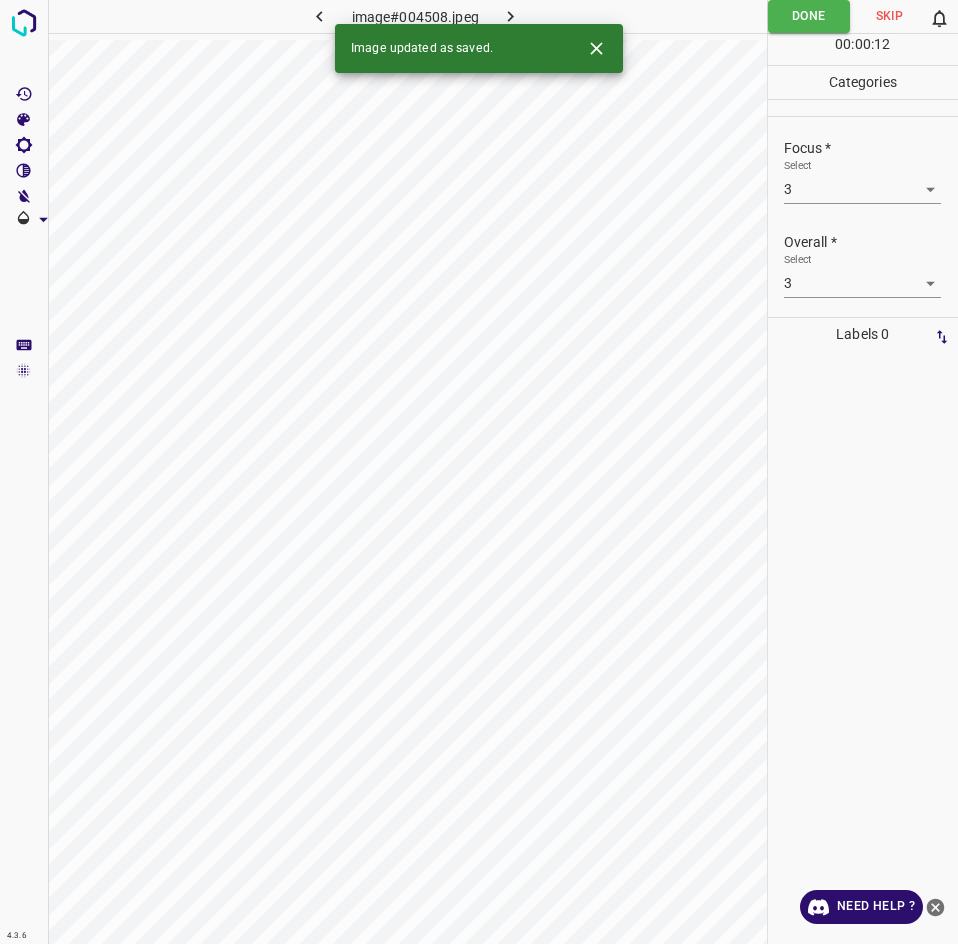 click 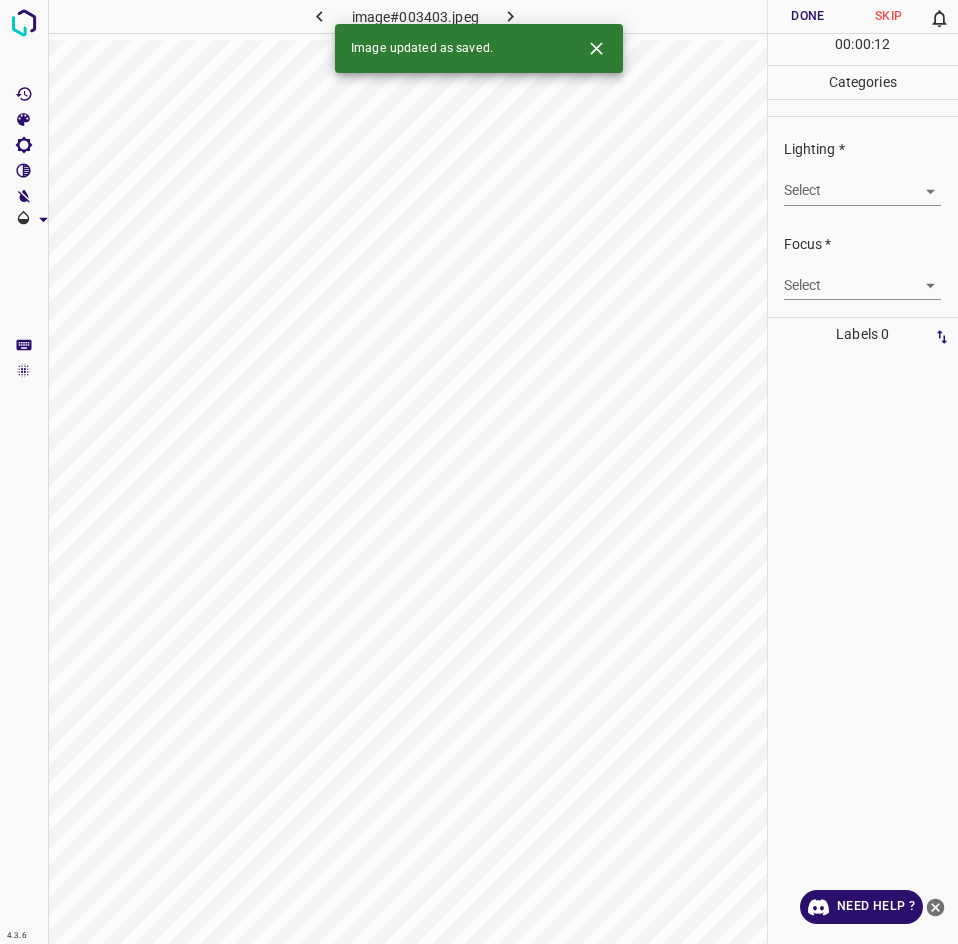 click on "4.3.6  image#003403.jpeg Done Skip 0 00   : 00   : 12   Categories Lighting *  Select ​ Focus *  Select ​ Overall *  Select ​ Labels   0 Categories 1 Lighting 2 Focus 3 Overall Tools Space Change between modes (Draw & Edit) I Auto labeling R Restore zoom M Zoom in N Zoom out Delete Delete selecte label Filters Z Restore filters X Saturation filter C Brightness filter V Contrast filter B Gray scale filter General O Download Image updated as saved. Need Help ? - Text - Hide - Delete" at bounding box center [479, 472] 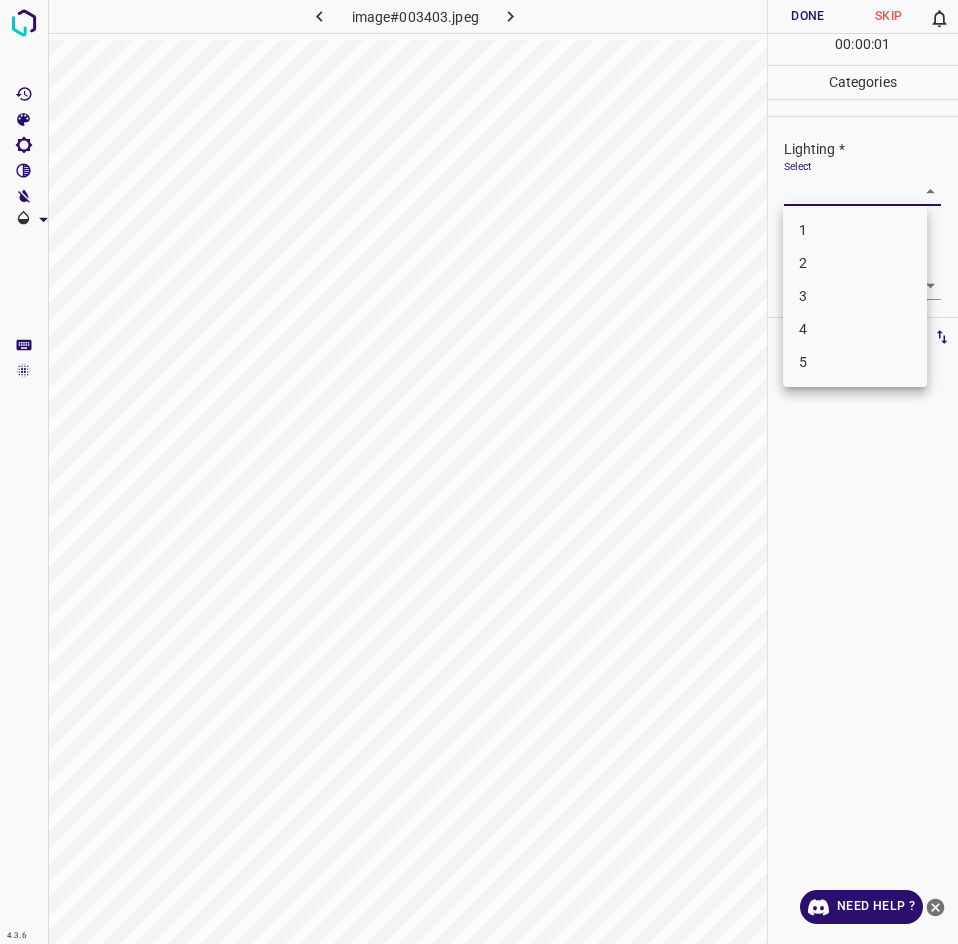 click on "3" at bounding box center (855, 296) 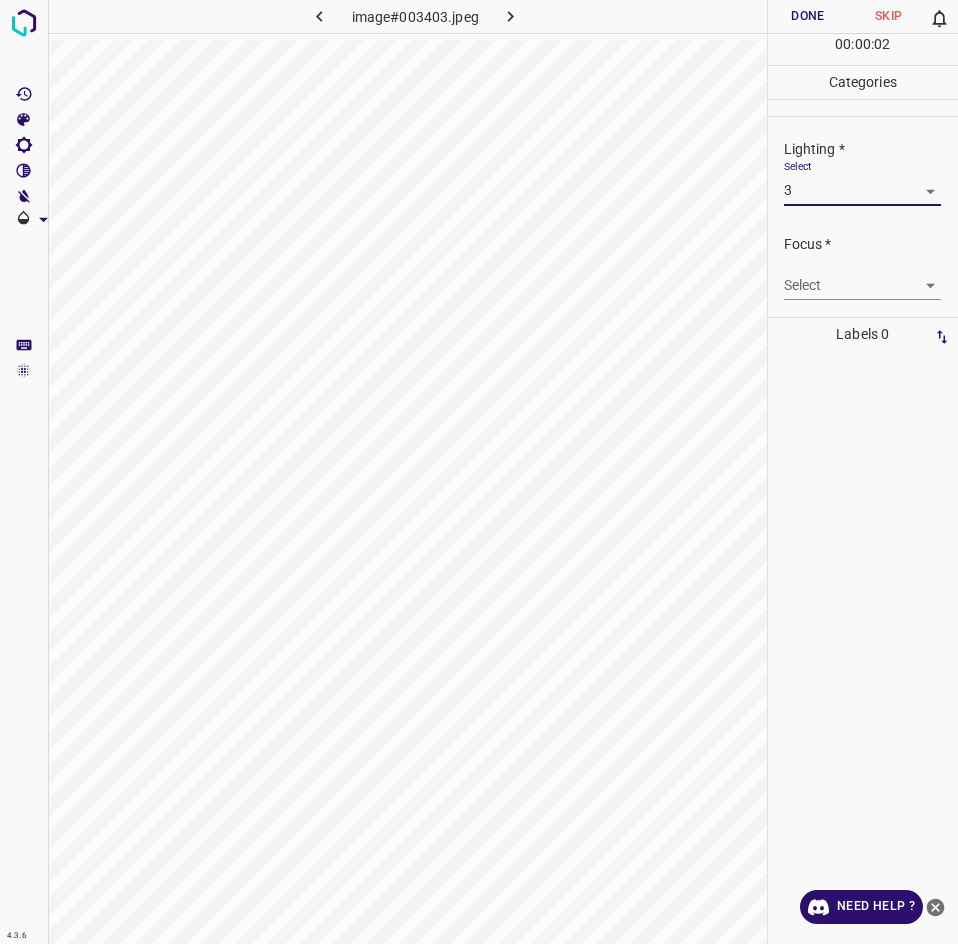 click on "4.3.6  image#003403.jpeg Done Skip 0 00   : 00   : 02   Categories Lighting *  Select 3 3 Focus *  Select ​ Overall *  Select ​ Labels   0 Categories 1 Lighting 2 Focus 3 Overall Tools Space Change between modes (Draw & Edit) I Auto labeling R Restore zoom M Zoom in N Zoom out Delete Delete selecte label Filters Z Restore filters X Saturation filter C Brightness filter V Contrast filter B Gray scale filter General O Download Need Help ? - Text - Hide - Delete 1 2 3 4 5" at bounding box center (479, 472) 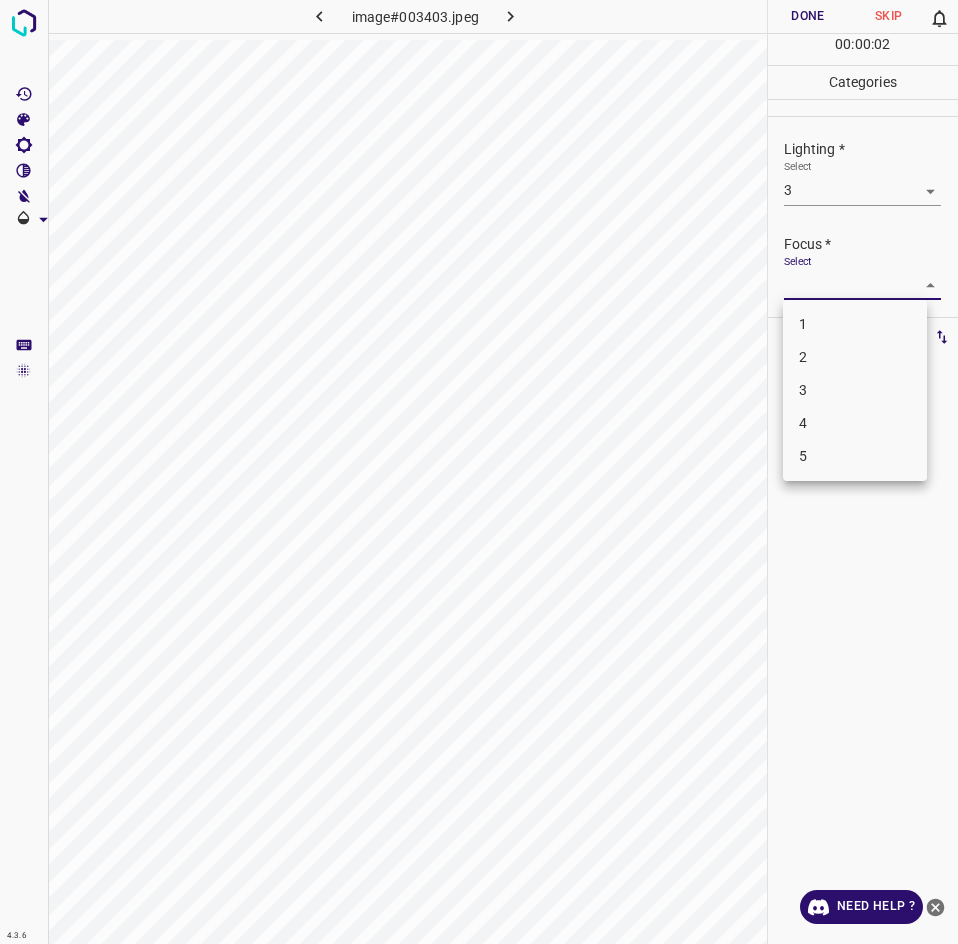 click on "3" at bounding box center [855, 390] 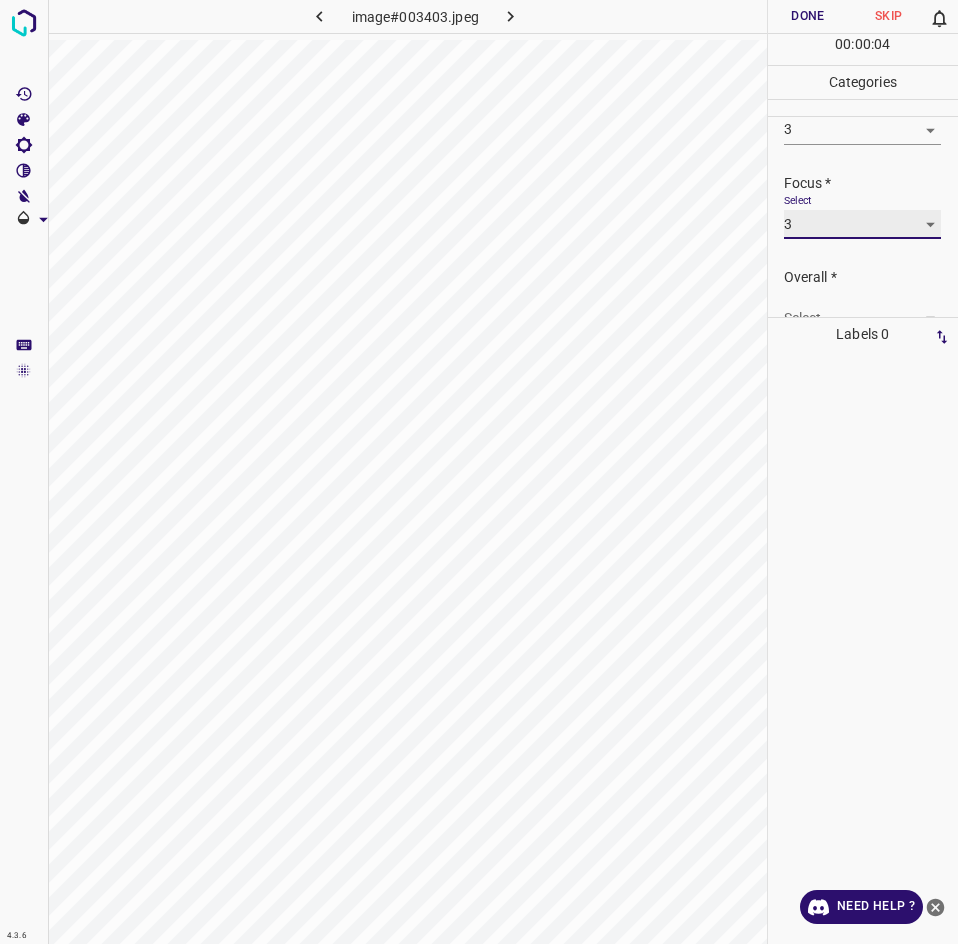 scroll, scrollTop: 94, scrollLeft: 0, axis: vertical 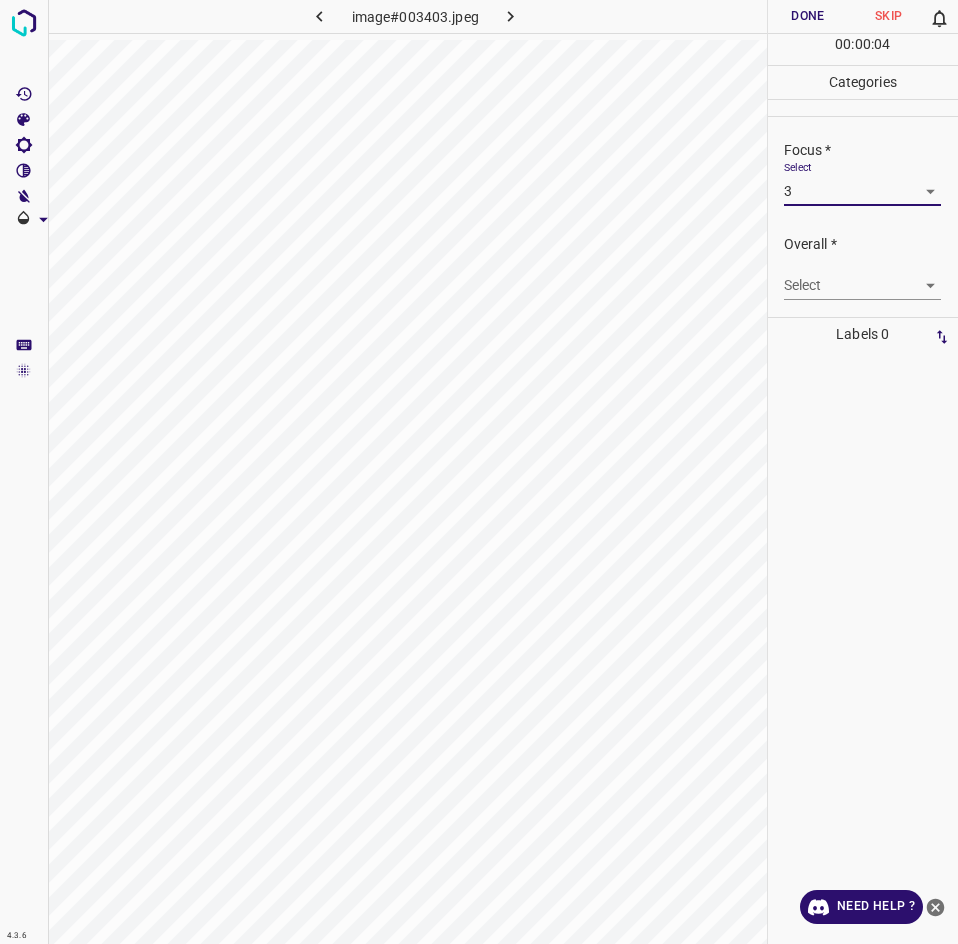 click on "4.3.6  image#003403.jpeg Done Skip 0 00   : 00   : 04   Categories Lighting *  Select 3 3 Focus *  Select 3 3 Overall *  Select ​ Labels   0 Categories 1 Lighting 2 Focus 3 Overall Tools Space Change between modes (Draw & Edit) I Auto labeling R Restore zoom M Zoom in N Zoom out Delete Delete selecte label Filters Z Restore filters X Saturation filter C Brightness filter V Contrast filter B Gray scale filter General O Download Need Help ? - Text - Hide - Delete" at bounding box center (479, 472) 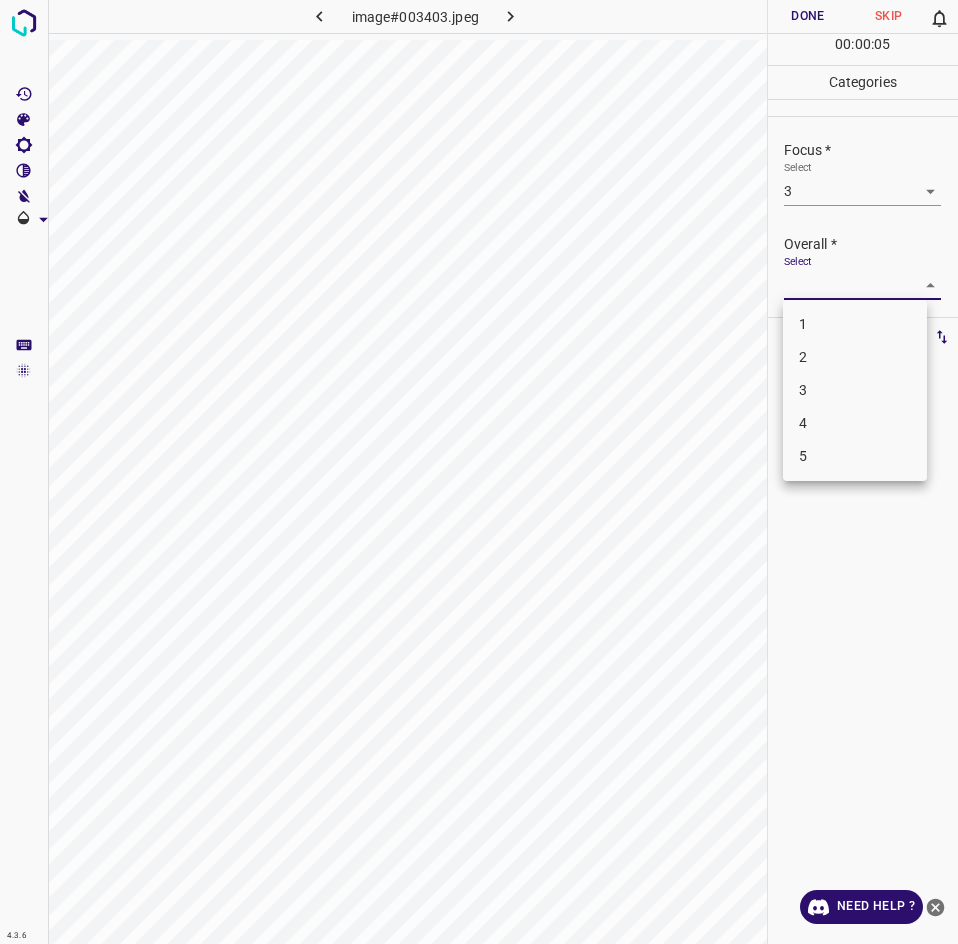 click on "3" at bounding box center [855, 390] 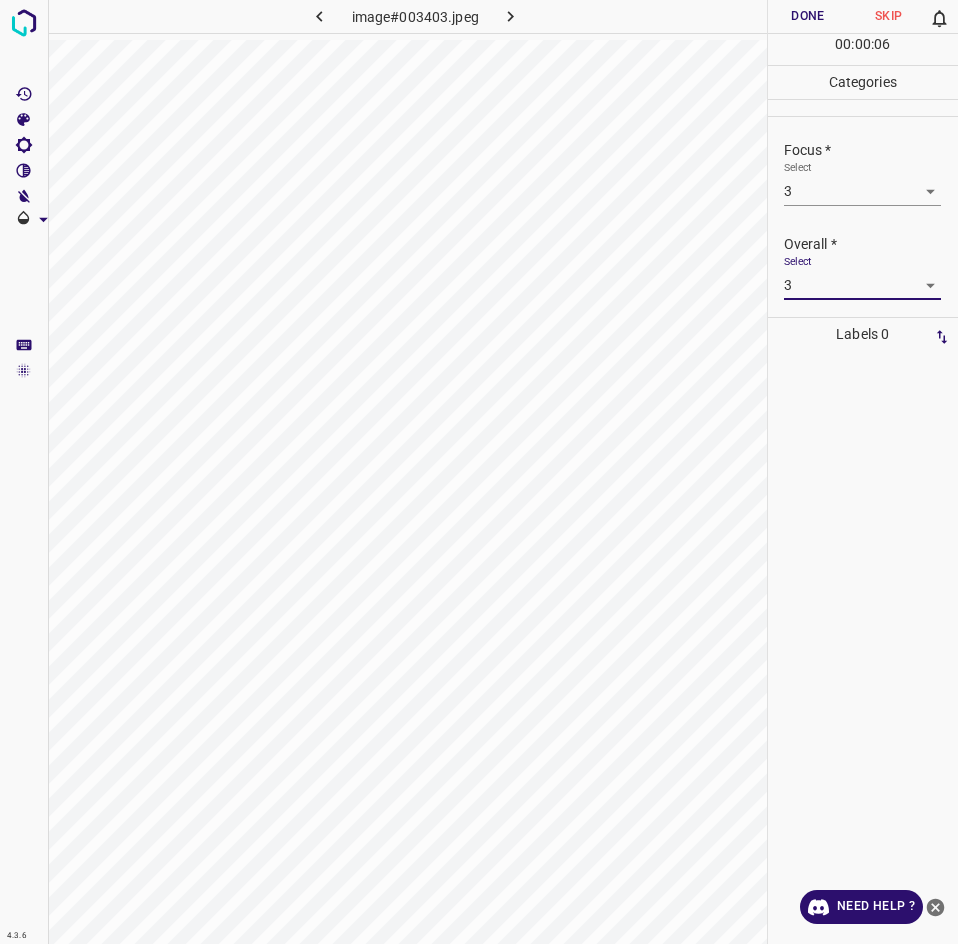 click on "Done" at bounding box center [808, 16] 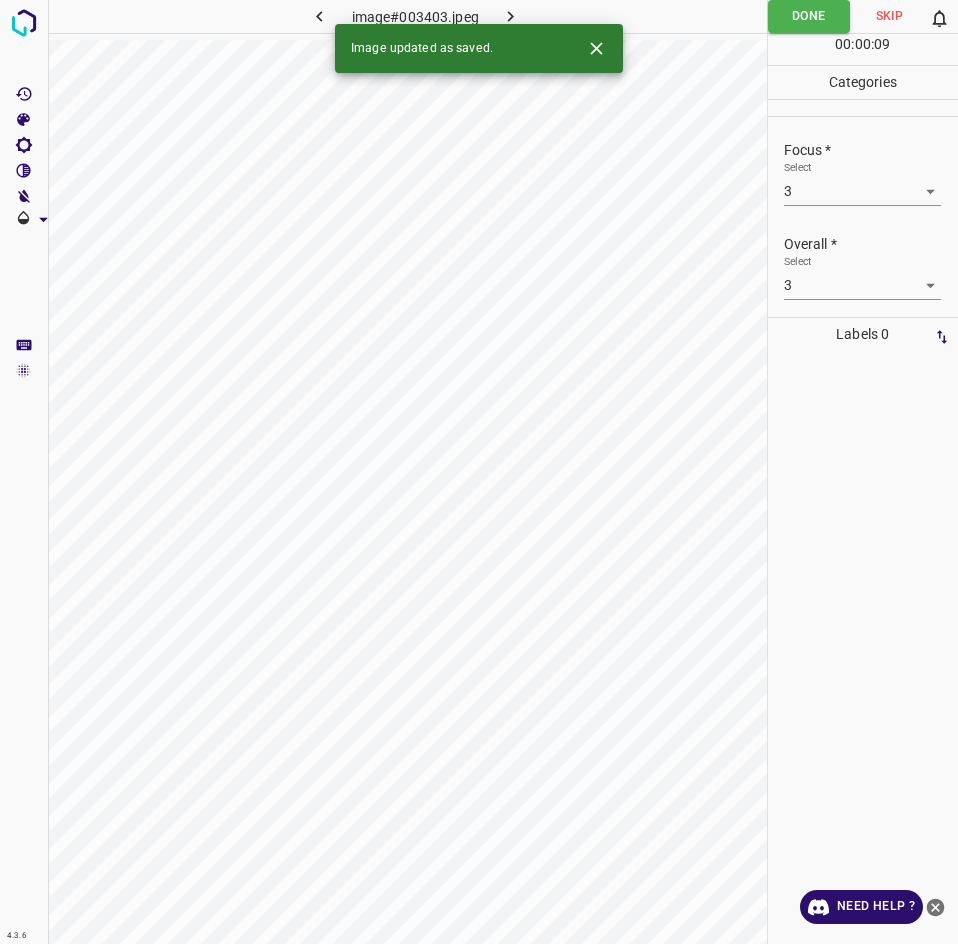 click 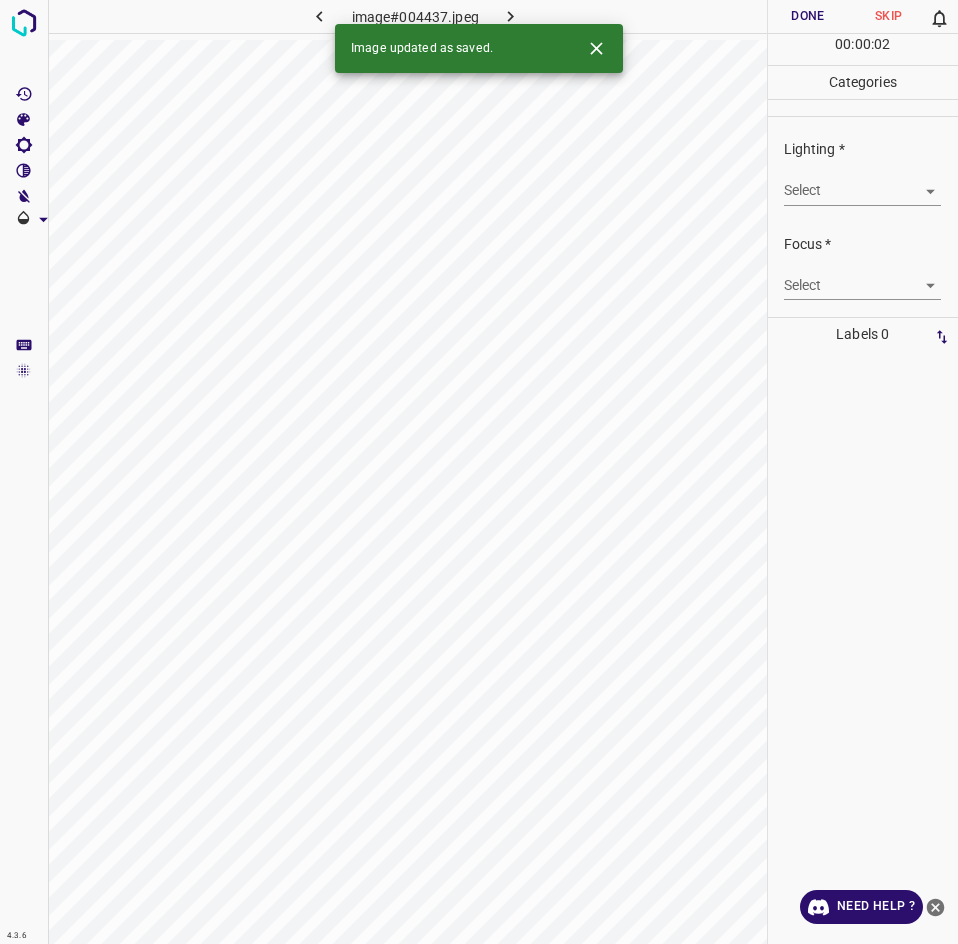 click on "4.3.6  image#004437.jpeg Done Skip 0 00   : 00   : 02   Categories Lighting *  Select ​ Focus *  Select ​ Overall *  Select ​ Labels   0 Categories 1 Lighting 2 Focus 3 Overall Tools Space Change between modes (Draw & Edit) I Auto labeling R Restore zoom M Zoom in N Zoom out Delete Delete selecte label Filters Z Restore filters X Saturation filter C Brightness filter V Contrast filter B Gray scale filter General O Download Image updated as saved. Need Help ? - Text - Hide - Delete" at bounding box center [479, 472] 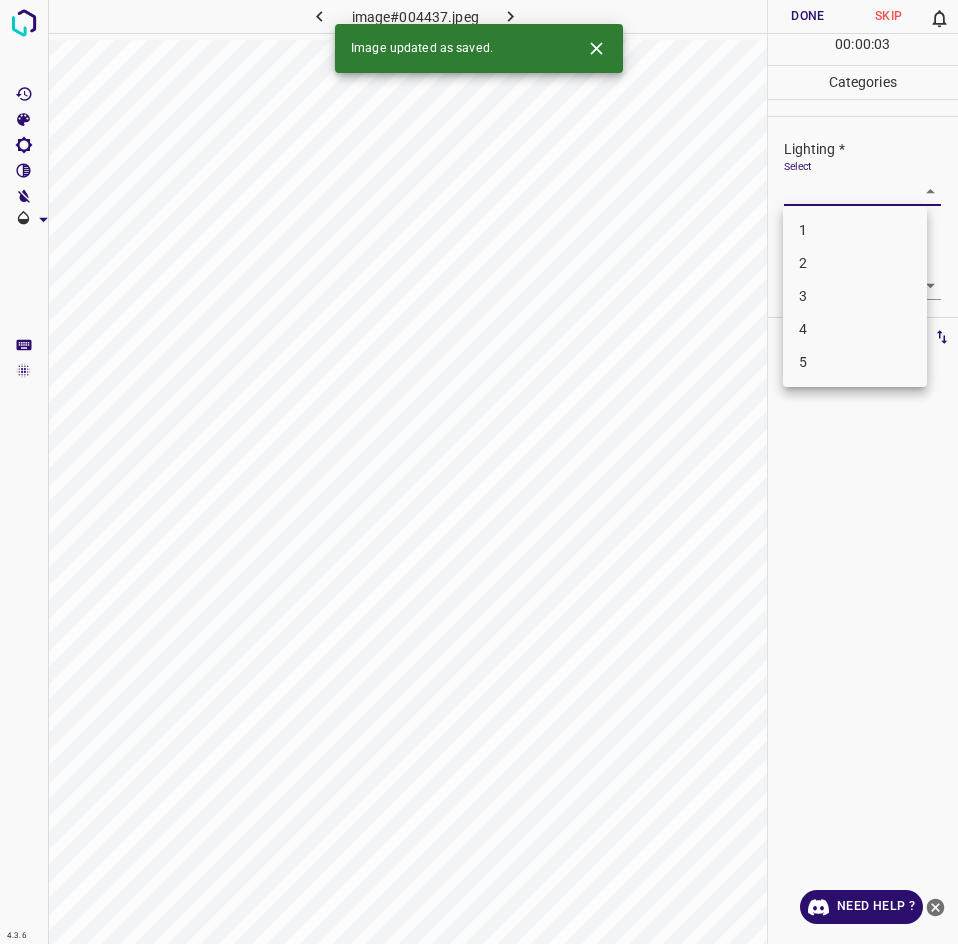click on "3" at bounding box center (855, 296) 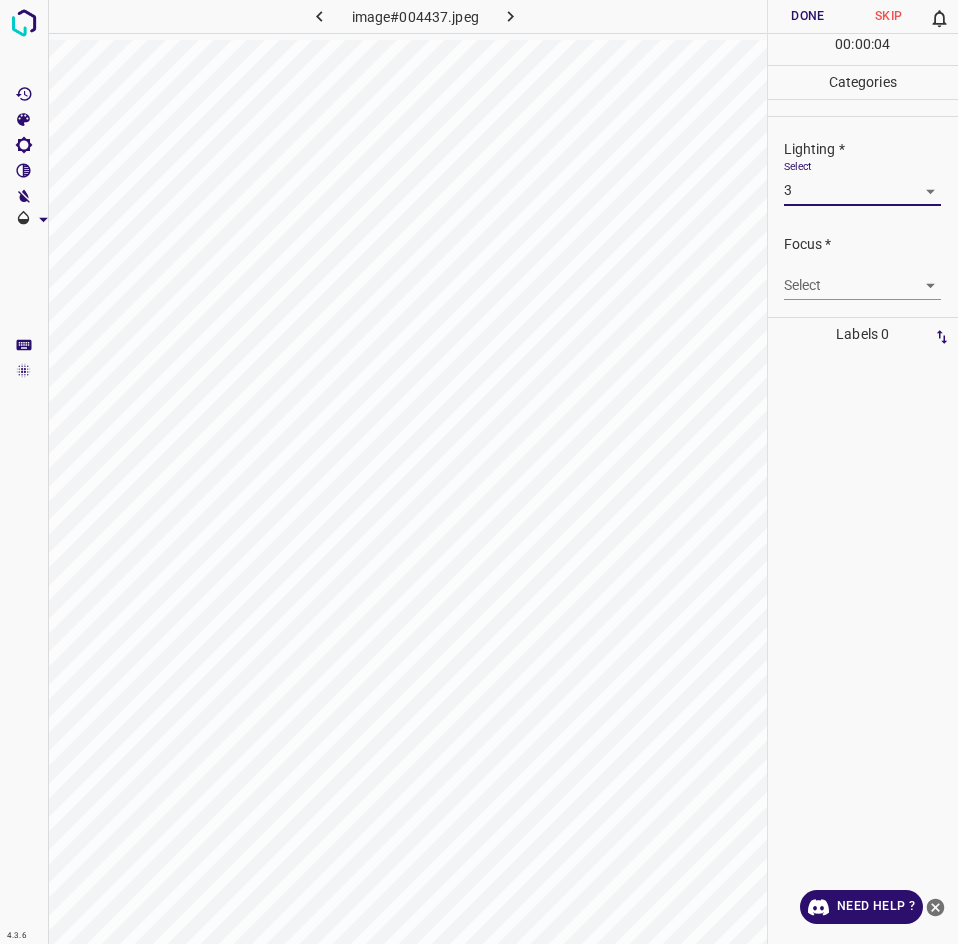click on "4.3.6  image#004437.jpeg Done Skip 0 00   : 00   : 04   Categories Lighting *  Select 3 3 Focus *  Select ​ Overall *  Select ​ Labels   0 Categories 1 Lighting 2 Focus 3 Overall Tools Space Change between modes (Draw & Edit) I Auto labeling R Restore zoom M Zoom in N Zoom out Delete Delete selecte label Filters Z Restore filters X Saturation filter C Brightness filter V Contrast filter B Gray scale filter General O Download Need Help ? - Text - Hide - Delete" at bounding box center (479, 472) 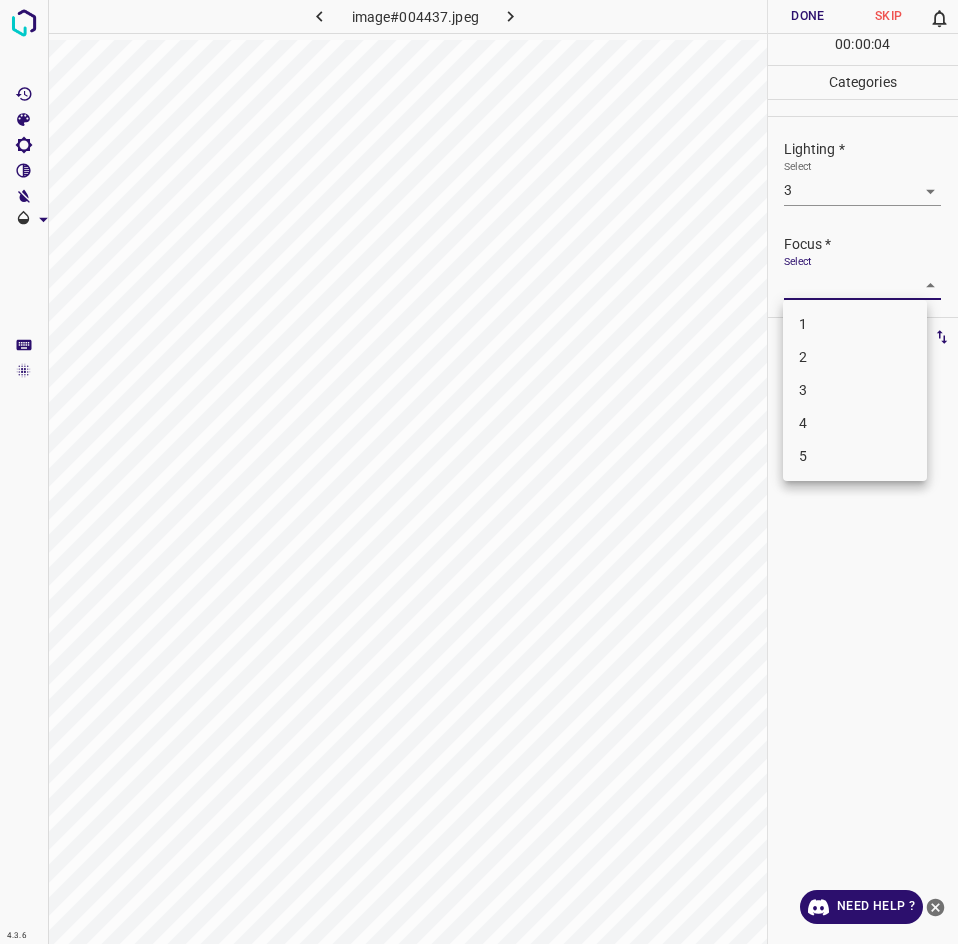 click on "3" at bounding box center (855, 390) 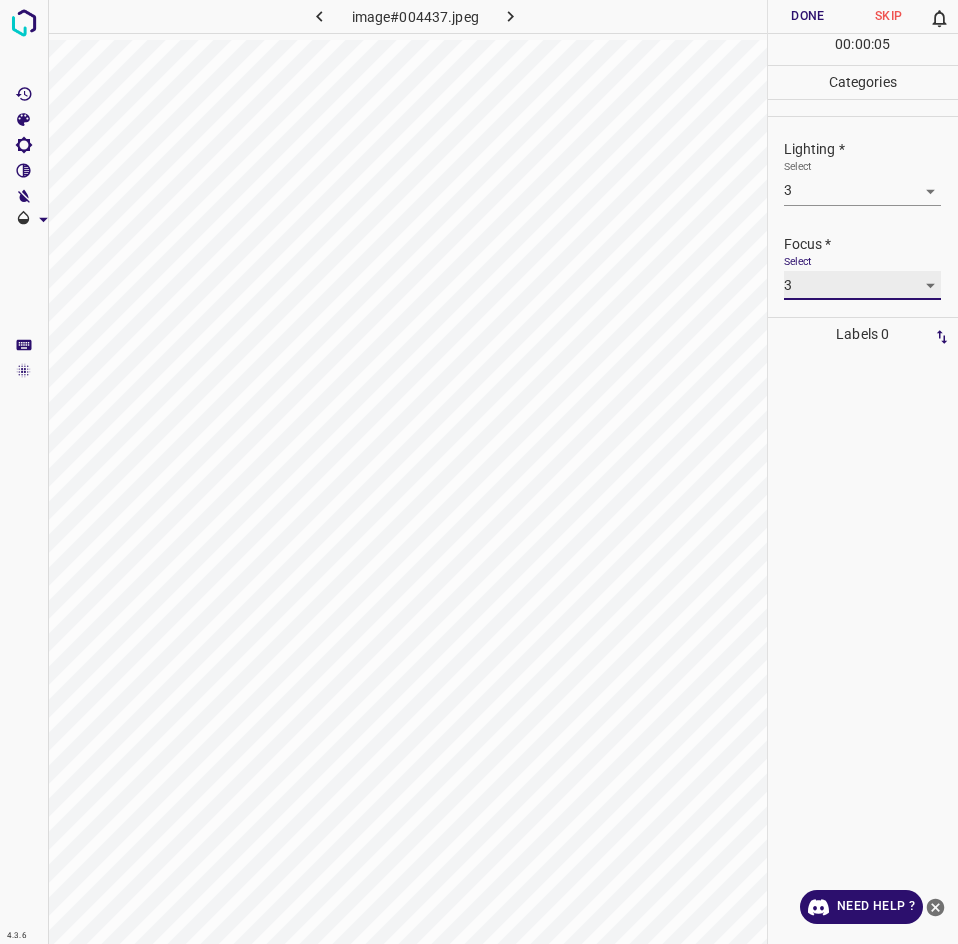 scroll, scrollTop: 98, scrollLeft: 0, axis: vertical 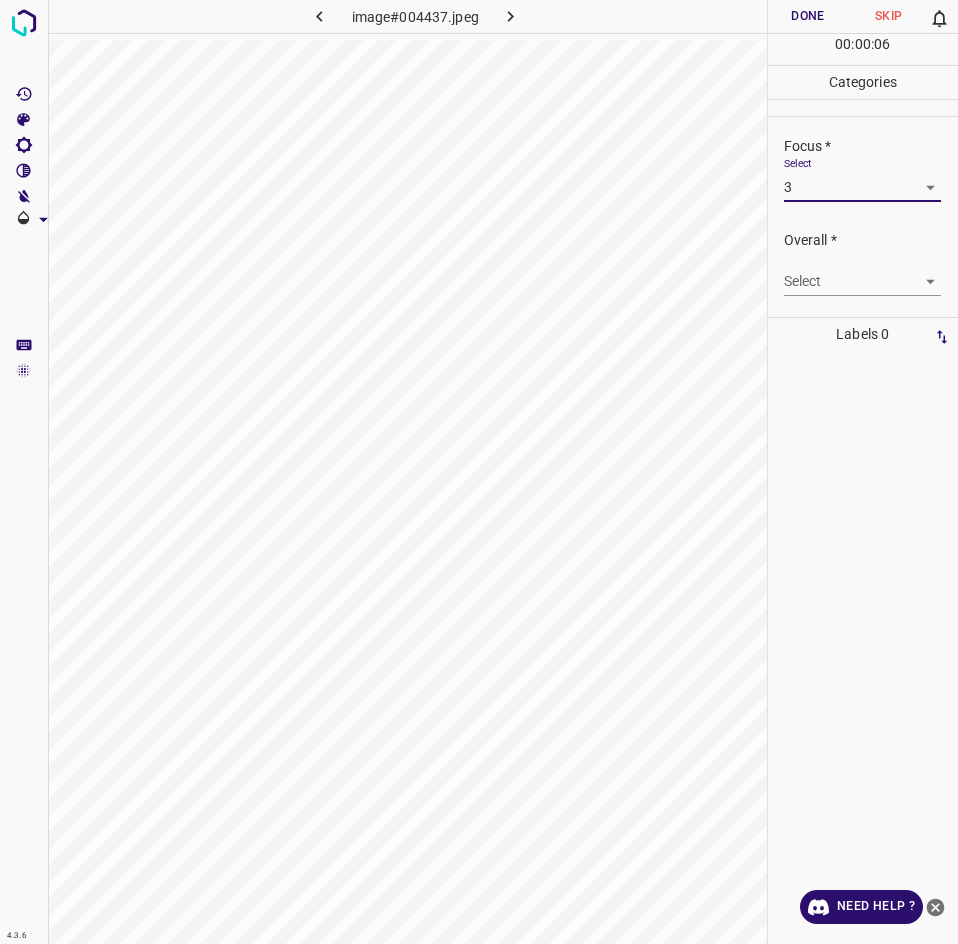 click on "4.3.6  image#004437.jpeg Done Skip 0 00   : 00   : 06   Categories Lighting *  Select 3 3 Focus *  Select 3 3 Overall *  Select ​ Labels   0 Categories 1 Lighting 2 Focus 3 Overall Tools Space Change between modes (Draw & Edit) I Auto labeling R Restore zoom M Zoom in N Zoom out Delete Delete selecte label Filters Z Restore filters X Saturation filter C Brightness filter V Contrast filter B Gray scale filter General O Download Need Help ? - Text - Hide - Delete" at bounding box center (479, 472) 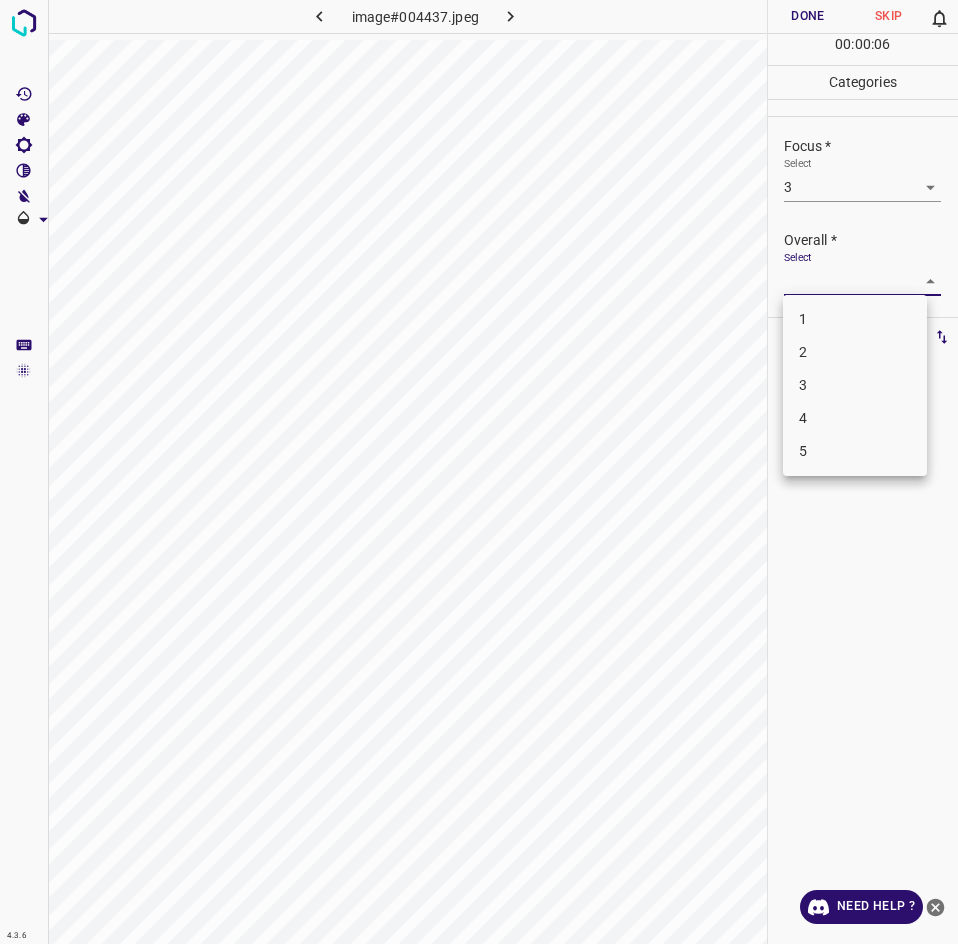click on "3" at bounding box center (855, 385) 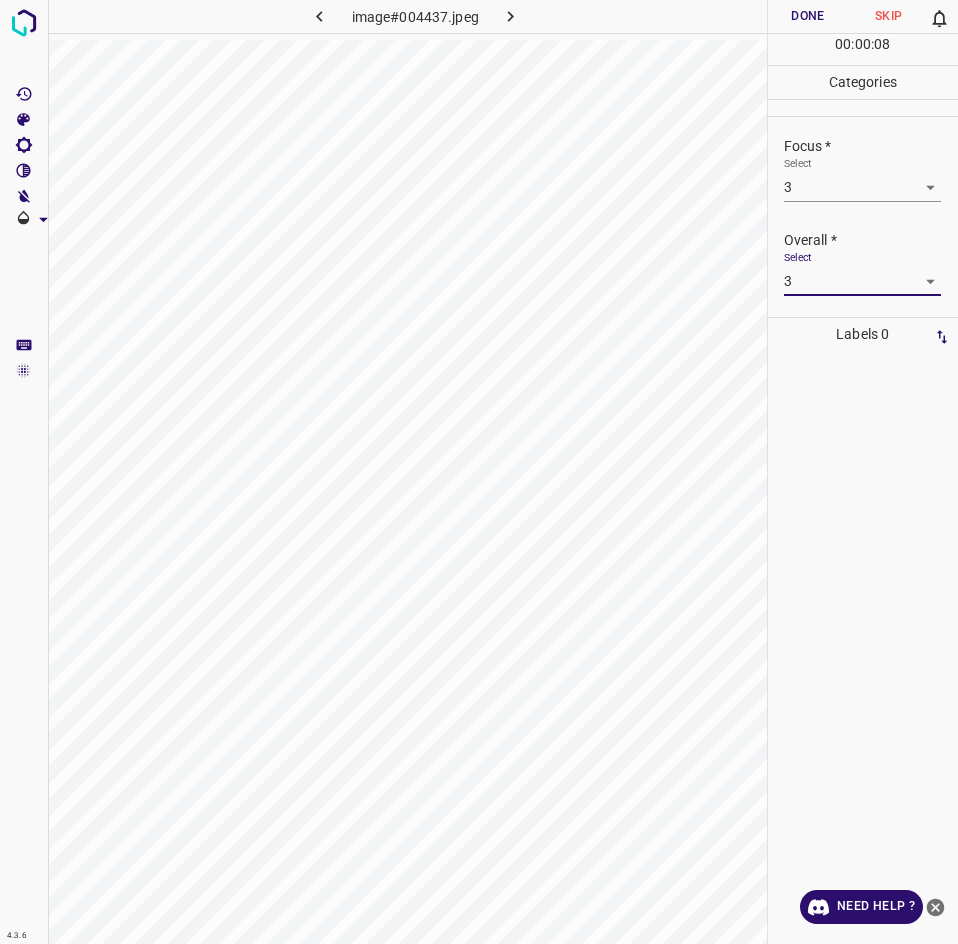 click on "Done" at bounding box center [808, 16] 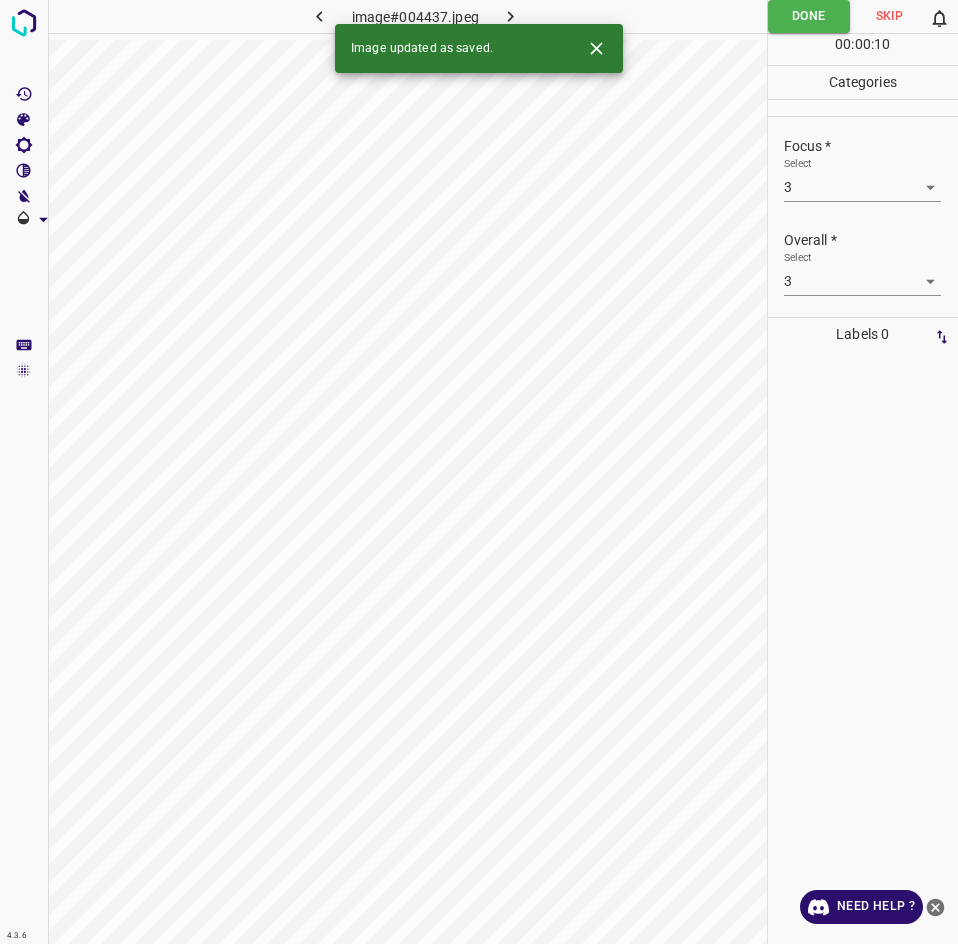 click 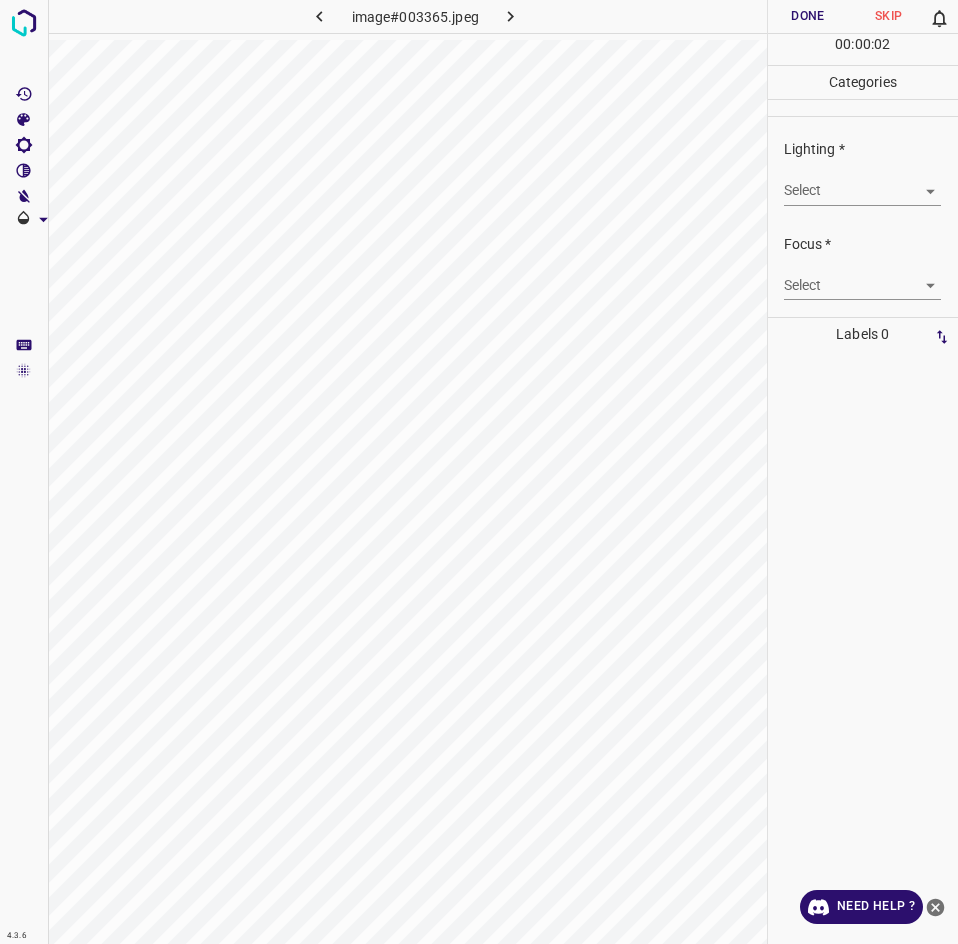 click on "4.3.6  image#003365.jpeg Done Skip 0 00   : 00   : 02   Categories Lighting *  Select ​ Focus *  Select ​ Overall *  Select ​ Labels   0 Categories 1 Lighting 2 Focus 3 Overall Tools Space Change between modes (Draw & Edit) I Auto labeling R Restore zoom M Zoom in N Zoom out Delete Delete selecte label Filters Z Restore filters X Saturation filter C Brightness filter V Contrast filter B Gray scale filter General O Download Need Help ? - Text - Hide - Delete" at bounding box center (479, 472) 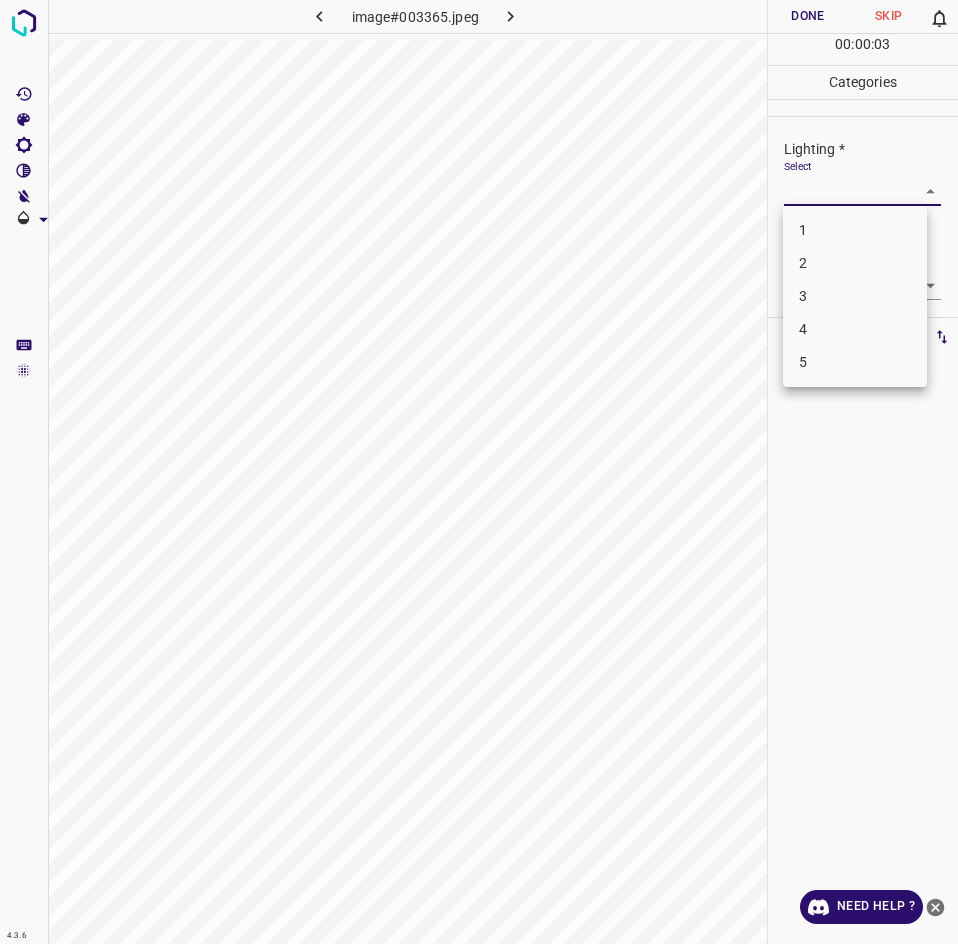 click on "2" at bounding box center (855, 263) 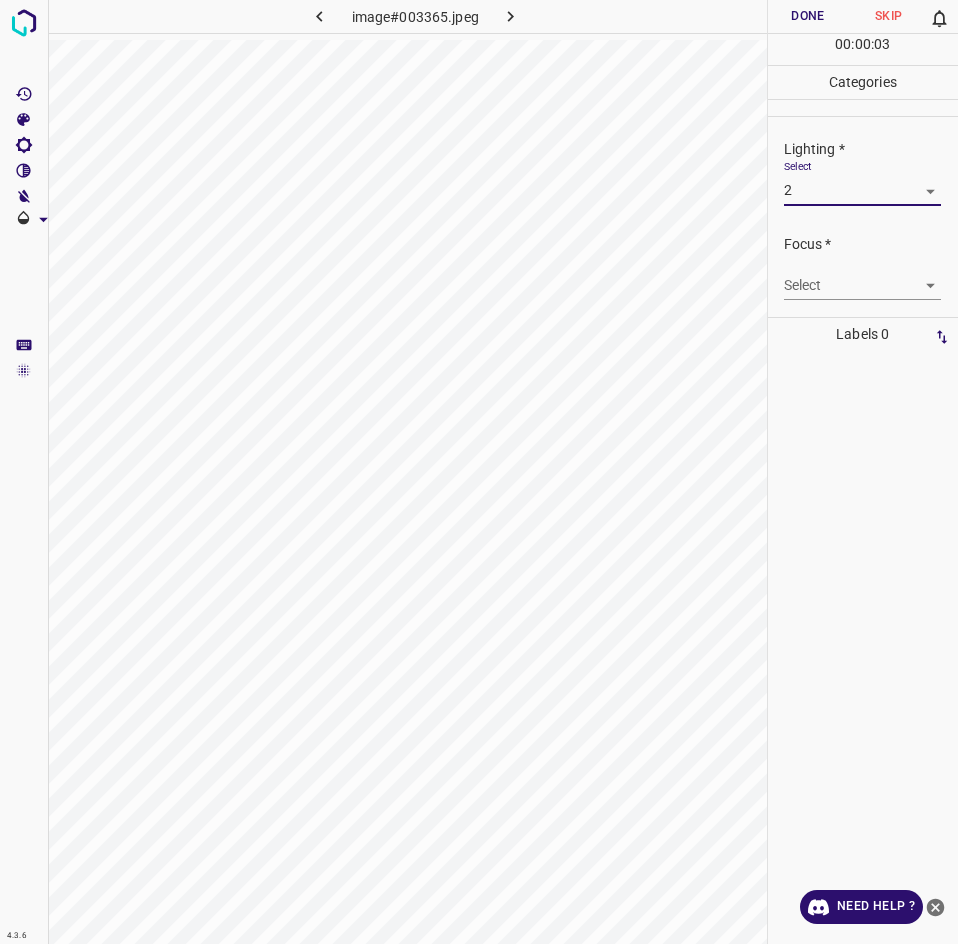 click on "4.3.6  image#003365.jpeg Done Skip 0 00   : 00   : 03   Categories Lighting *  Select 2 2 Focus *  Select ​ Overall *  Select ​ Labels   0 Categories 1 Lighting 2 Focus 3 Overall Tools Space Change between modes (Draw & Edit) I Auto labeling R Restore zoom M Zoom in N Zoom out Delete Delete selecte label Filters Z Restore filters X Saturation filter C Brightness filter V Contrast filter B Gray scale filter General O Download Need Help ? - Text - Hide - Delete 1 2 3 4 5" at bounding box center (479, 472) 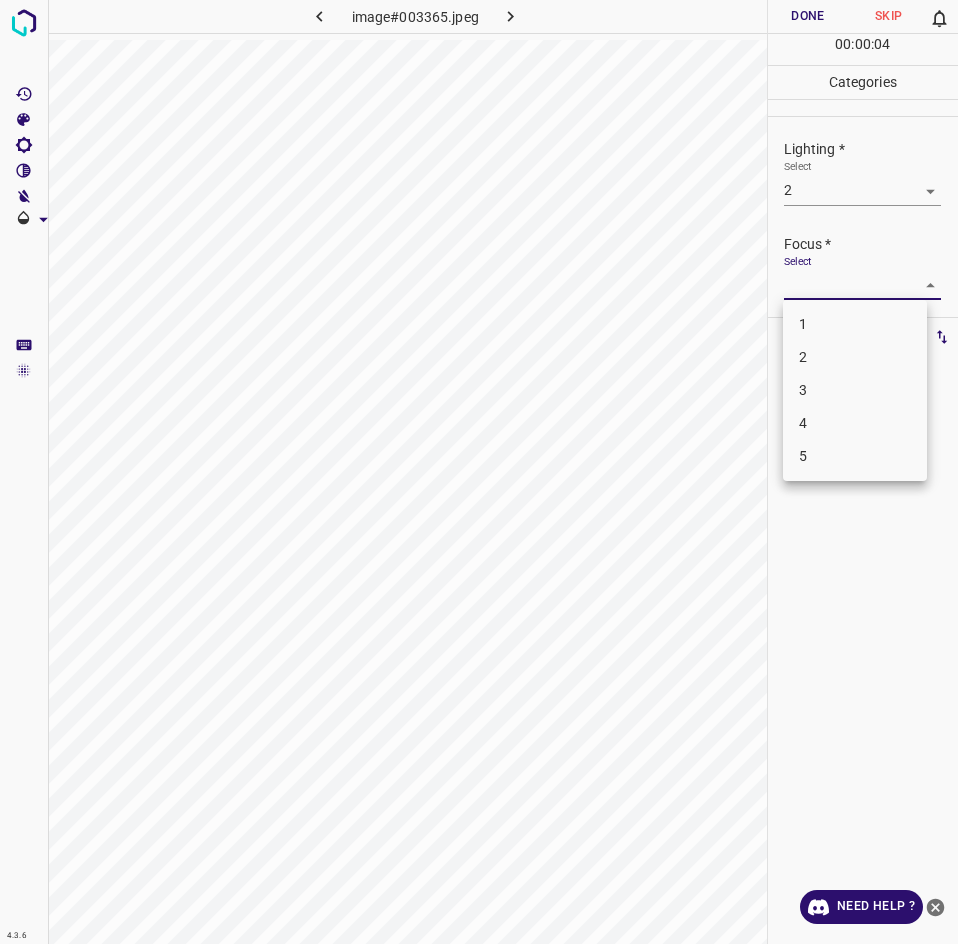 click on "3" at bounding box center [855, 390] 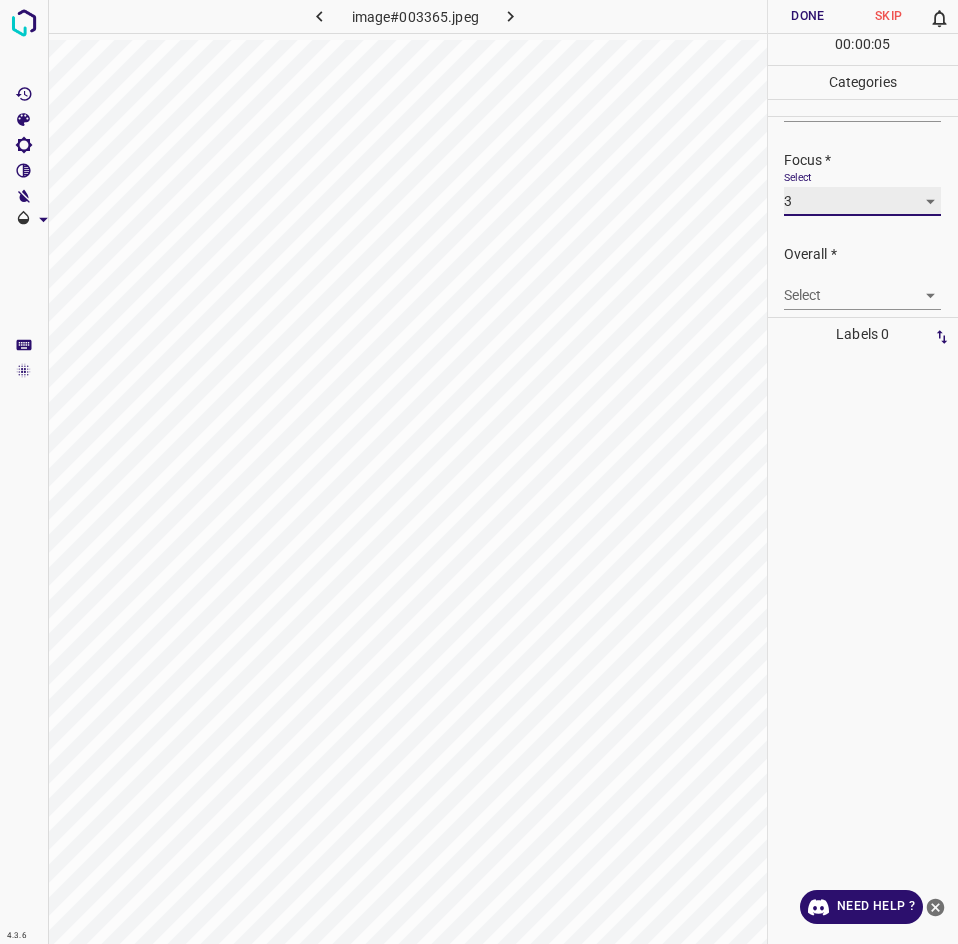 scroll, scrollTop: 98, scrollLeft: 0, axis: vertical 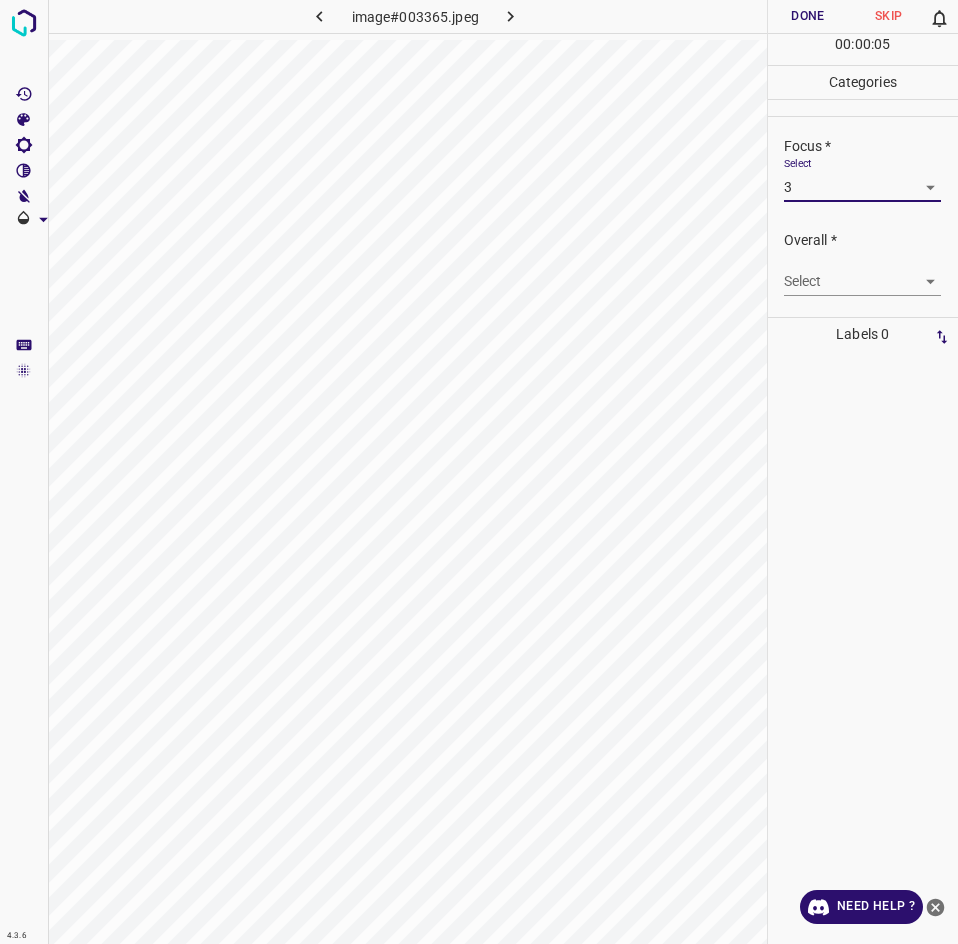 click on "4.3.6  image#003365.jpeg Done Skip 0 00   : 00   : 05   Categories Lighting *  Select 2 2 Focus *  Select 3 3 Overall *  Select ​ Labels   0 Categories 1 Lighting 2 Focus 3 Overall Tools Space Change between modes (Draw & Edit) I Auto labeling R Restore zoom M Zoom in N Zoom out Delete Delete selecte label Filters Z Restore filters X Saturation filter C Brightness filter V Contrast filter B Gray scale filter General O Download Need Help ? - Text - Hide - Delete" at bounding box center (479, 472) 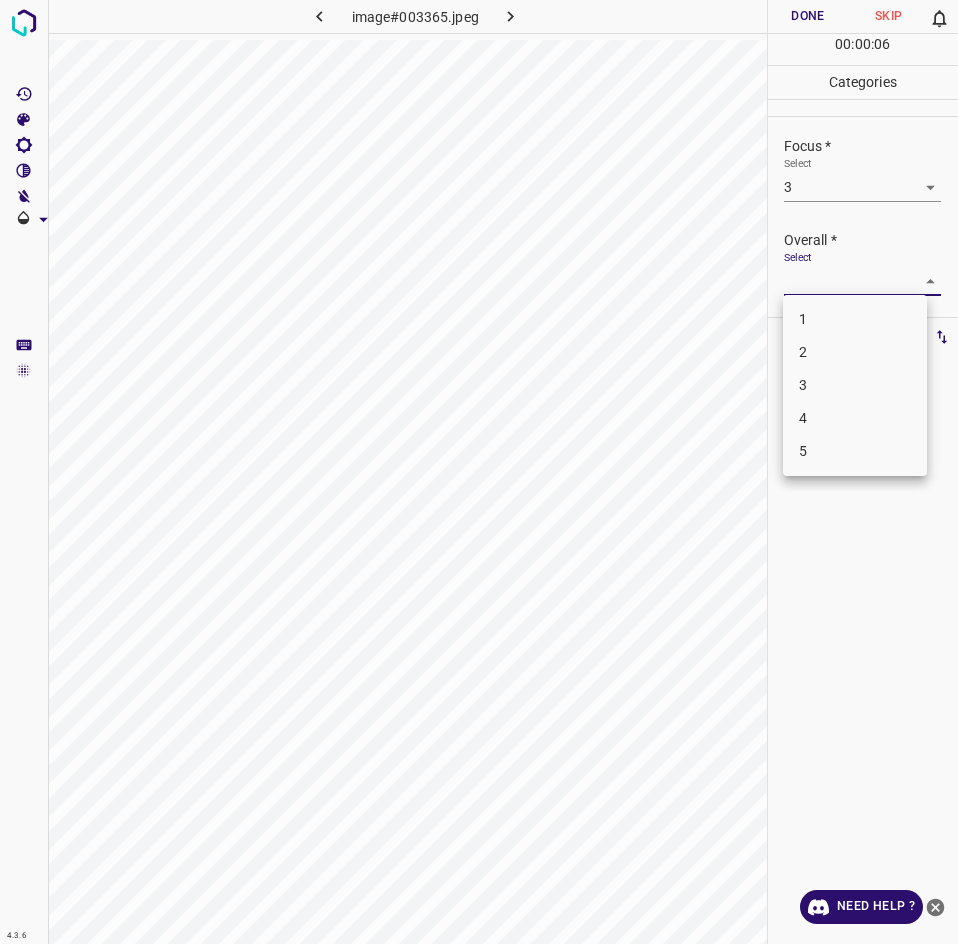 click on "3" at bounding box center [855, 385] 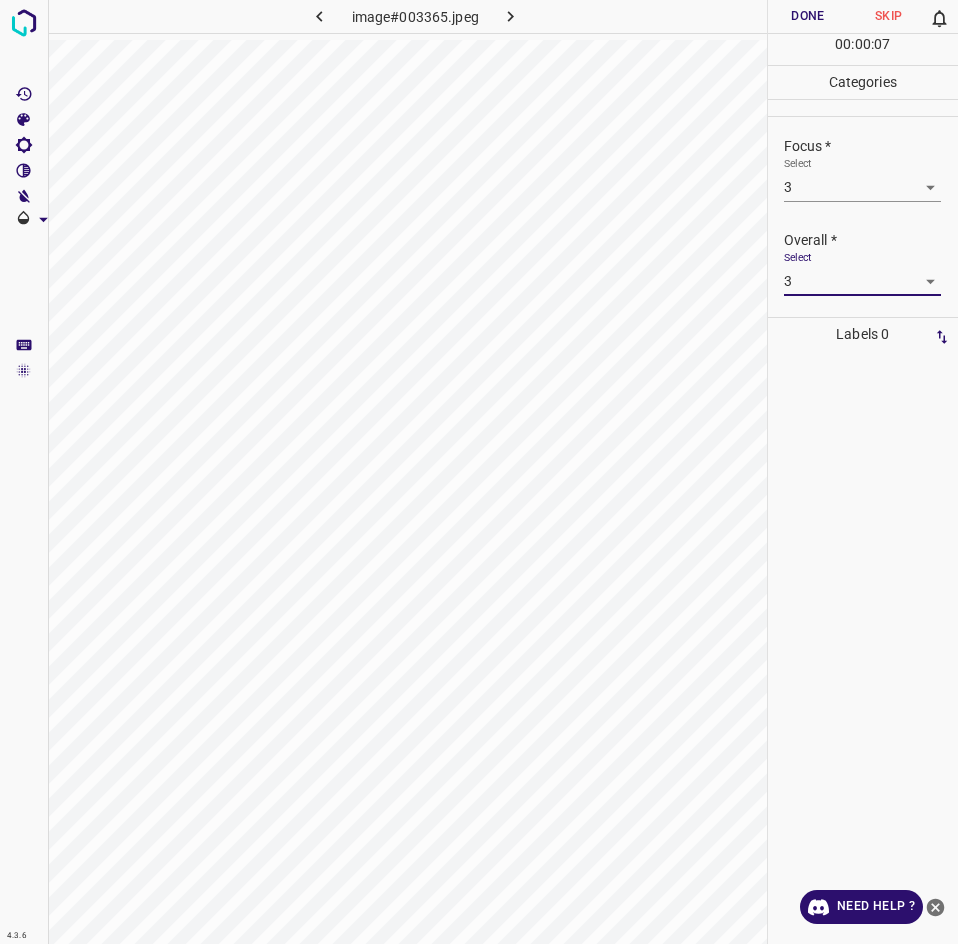 click on "Done" at bounding box center [808, 16] 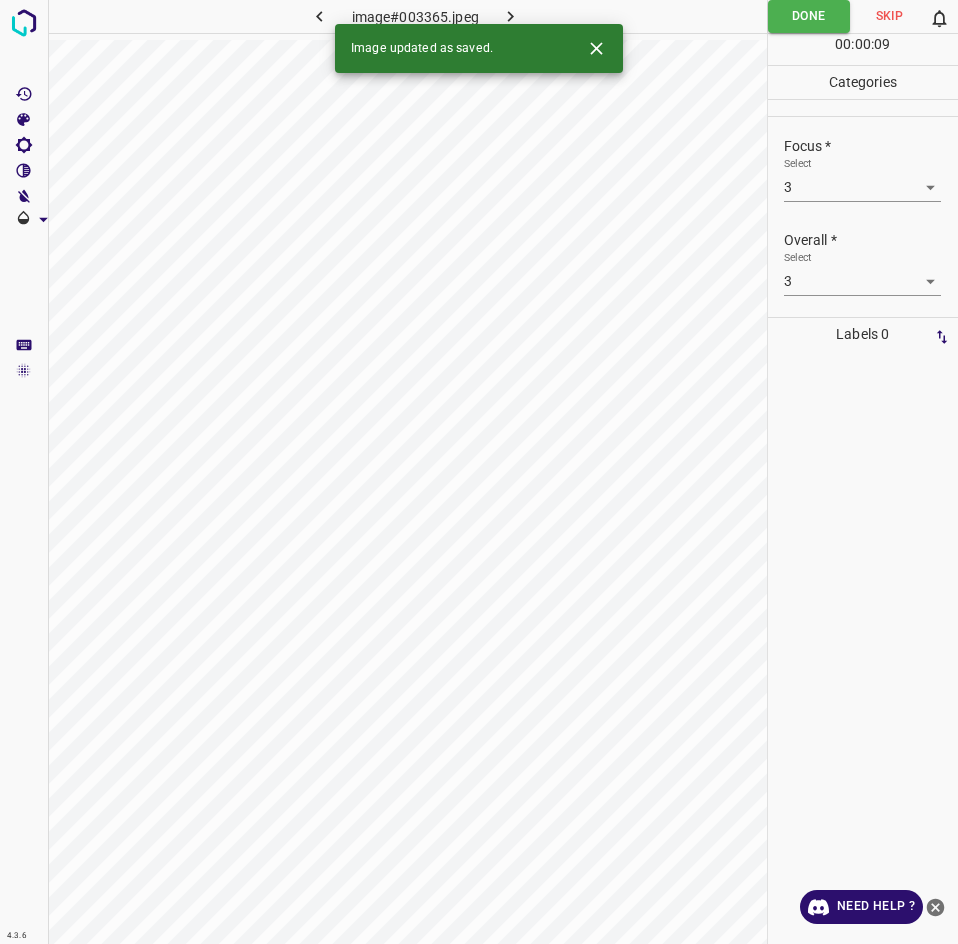 click 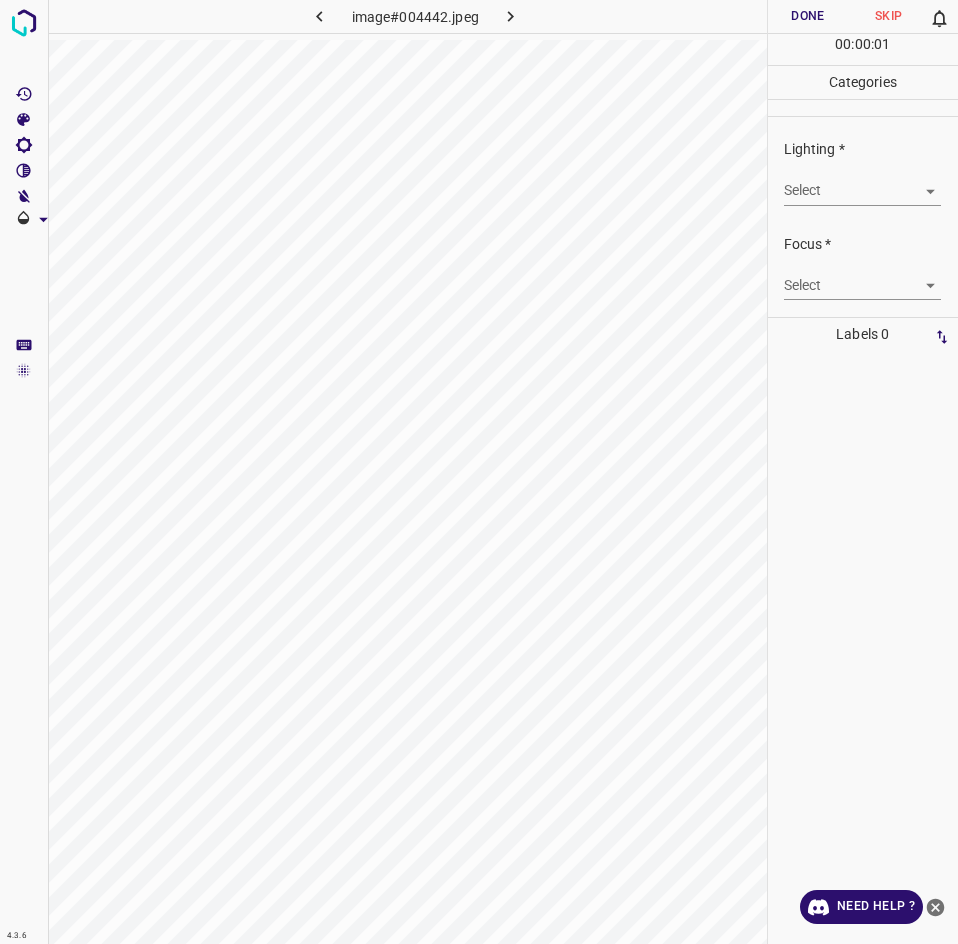 click on "4.3.6  image#004442.jpeg Done Skip 0 00   : 00   : 01   Categories Lighting *  Select ​ Focus *  Select ​ Overall *  Select ​ Labels   0 Categories 1 Lighting 2 Focus 3 Overall Tools Space Change between modes (Draw & Edit) I Auto labeling R Restore zoom M Zoom in N Zoom out Delete Delete selecte label Filters Z Restore filters X Saturation filter C Brightness filter V Contrast filter B Gray scale filter General O Download Need Help ? - Text - Hide - Delete" at bounding box center [479, 472] 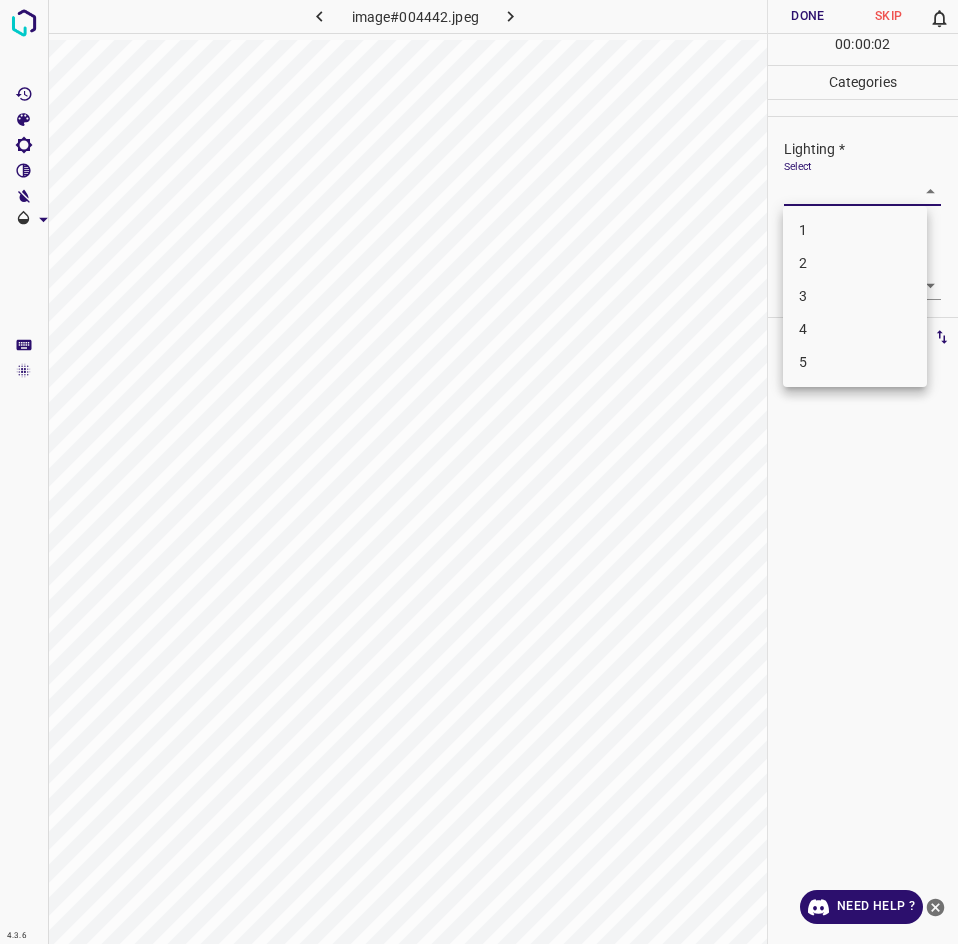 click on "3" at bounding box center (855, 296) 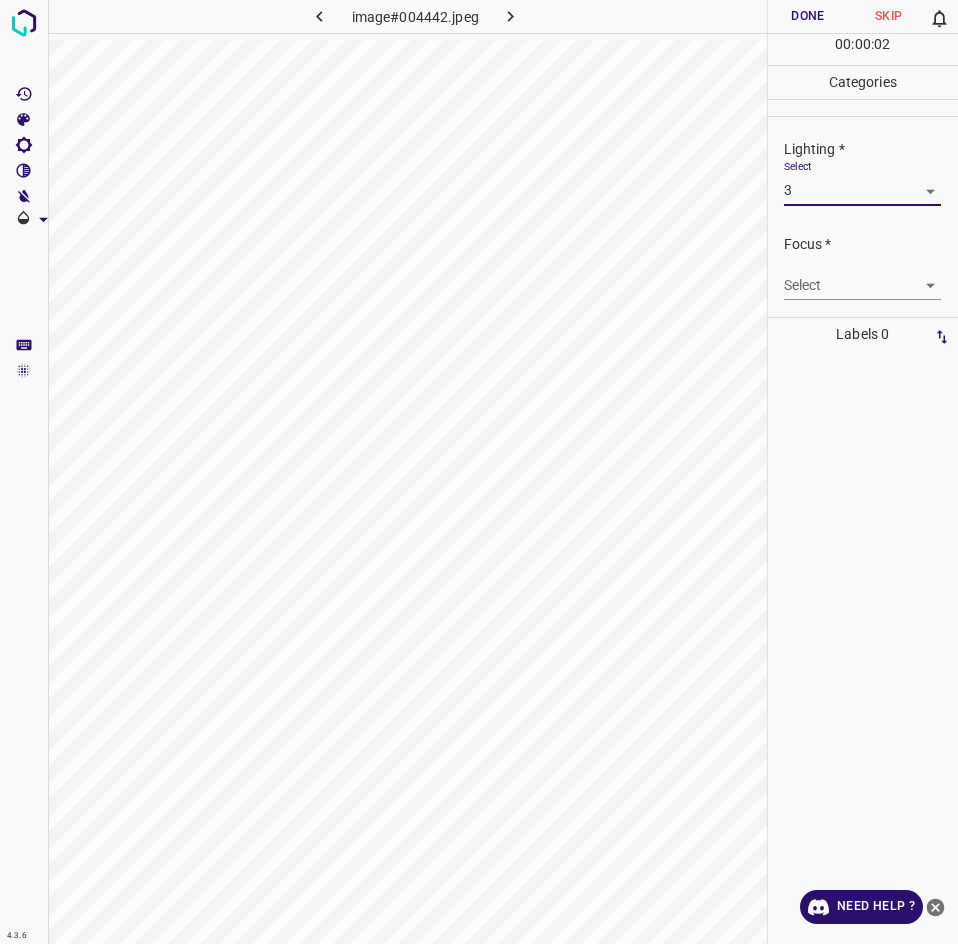 click on "5" at bounding box center [855, 294] 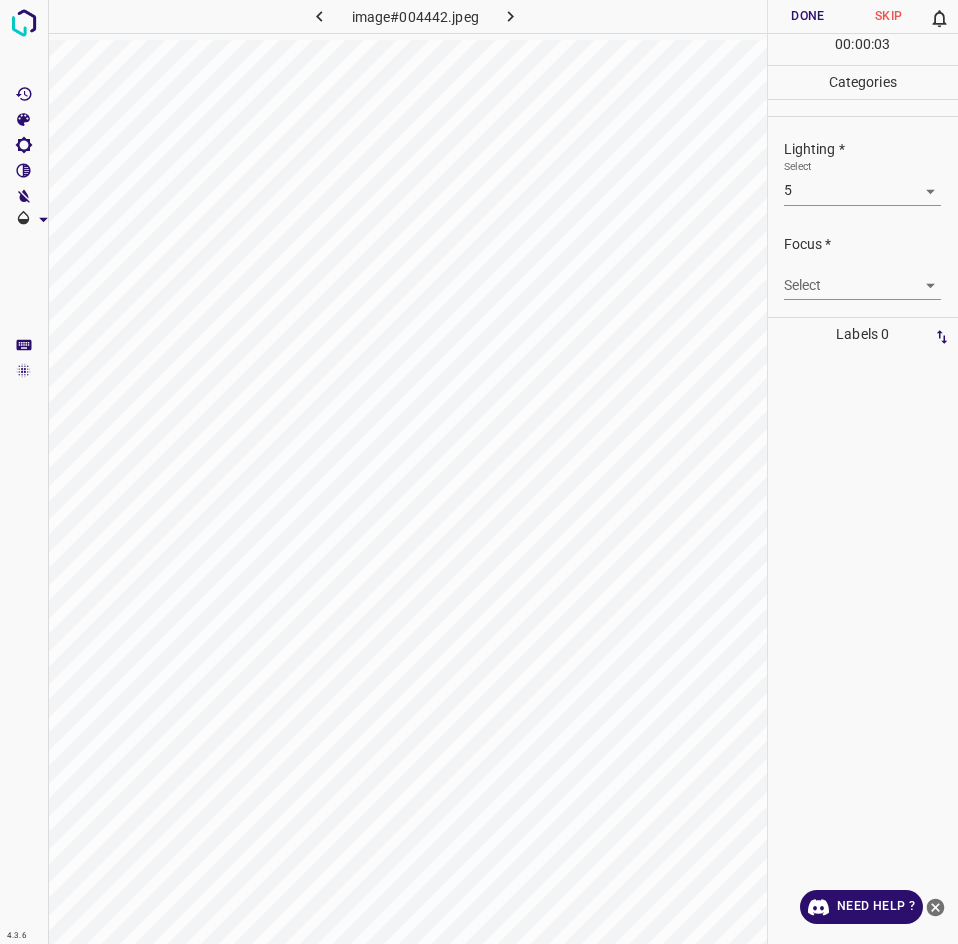 click on "4.3.6  image#004442.jpeg Done Skip 0 00   : 00   : 03   Categories Lighting *  Select 5 5 Focus *  Select ​ Overall *  Select ​ Labels   0 Categories 1 Lighting 2 Focus 3 Overall Tools Space Change between modes (Draw & Edit) I Auto labeling R Restore zoom M Zoom in N Zoom out Delete Delete selecte label Filters Z Restore filters X Saturation filter C Brightness filter V Contrast filter B Gray scale filter General O Download Need Help ? - Text - Hide - Delete" at bounding box center [479, 472] 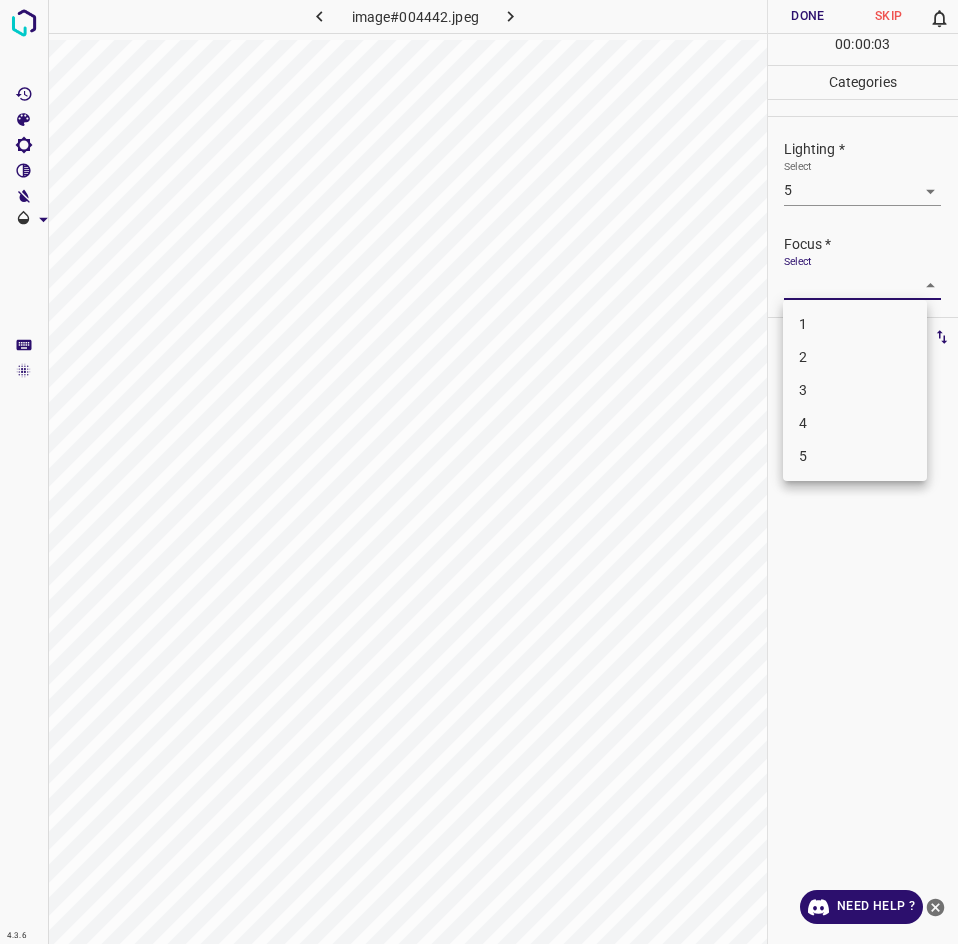 click at bounding box center (479, 472) 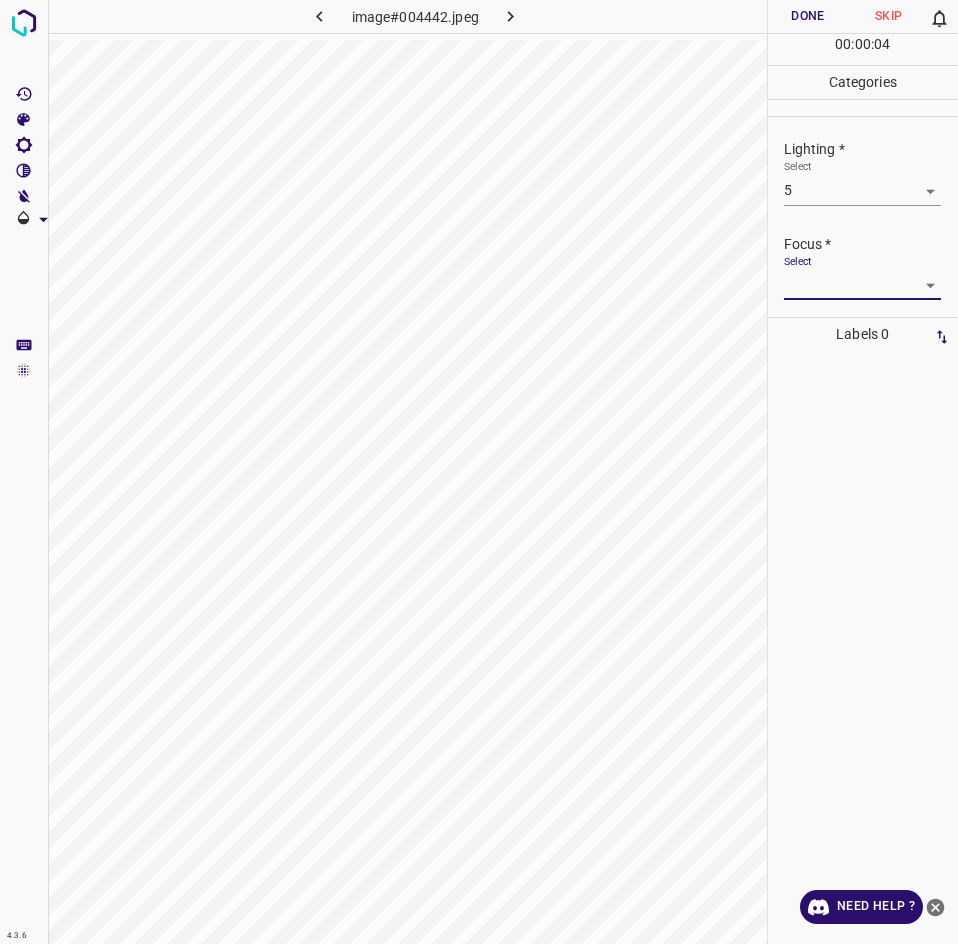 click on "4.3.6  image#004442.jpeg Done Skip 0 00   : 00   : 04   Categories Lighting *  Select 5 5 Focus *  Select ​ Overall *  Select ​ Labels   0 Categories 1 Lighting 2 Focus 3 Overall Tools Space Change between modes (Draw & Edit) I Auto labeling R Restore zoom M Zoom in N Zoom out Delete Delete selecte label Filters Z Restore filters X Saturation filter C Brightness filter V Contrast filter B Gray scale filter General O Download Need Help ? - Text - Hide - Delete 1 2 3 4 5" at bounding box center [479, 472] 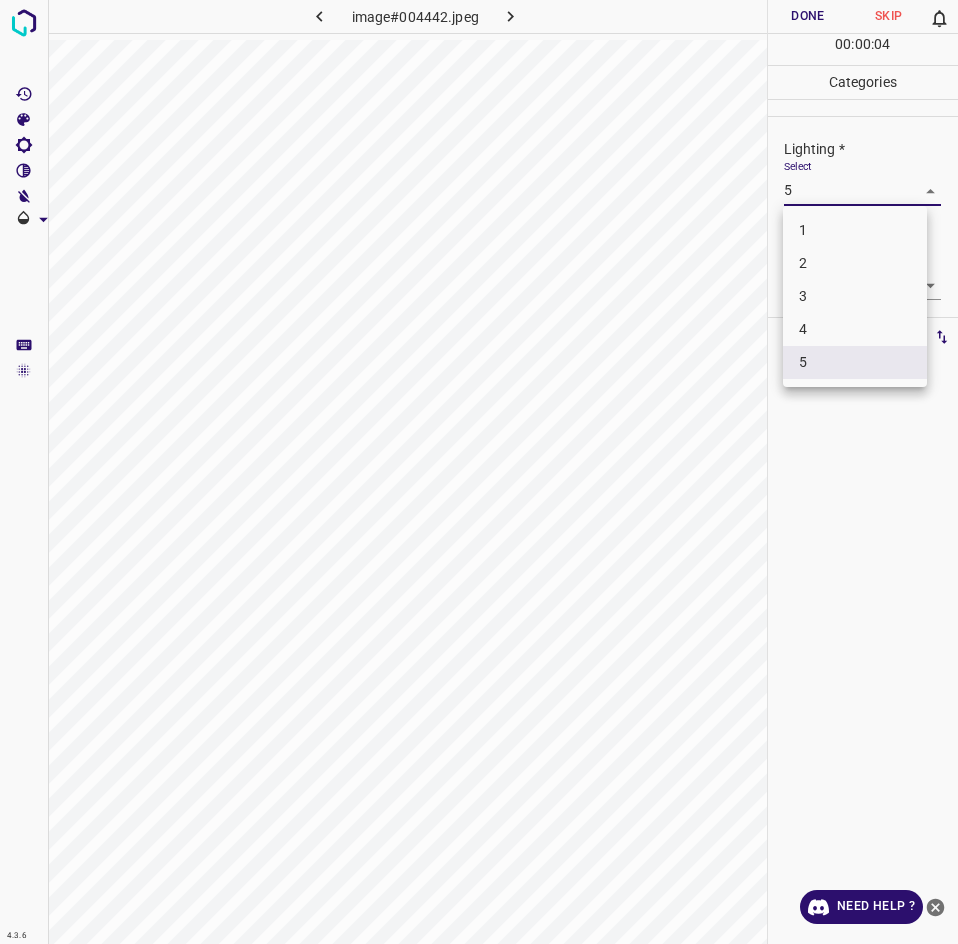 click on "3" at bounding box center (855, 296) 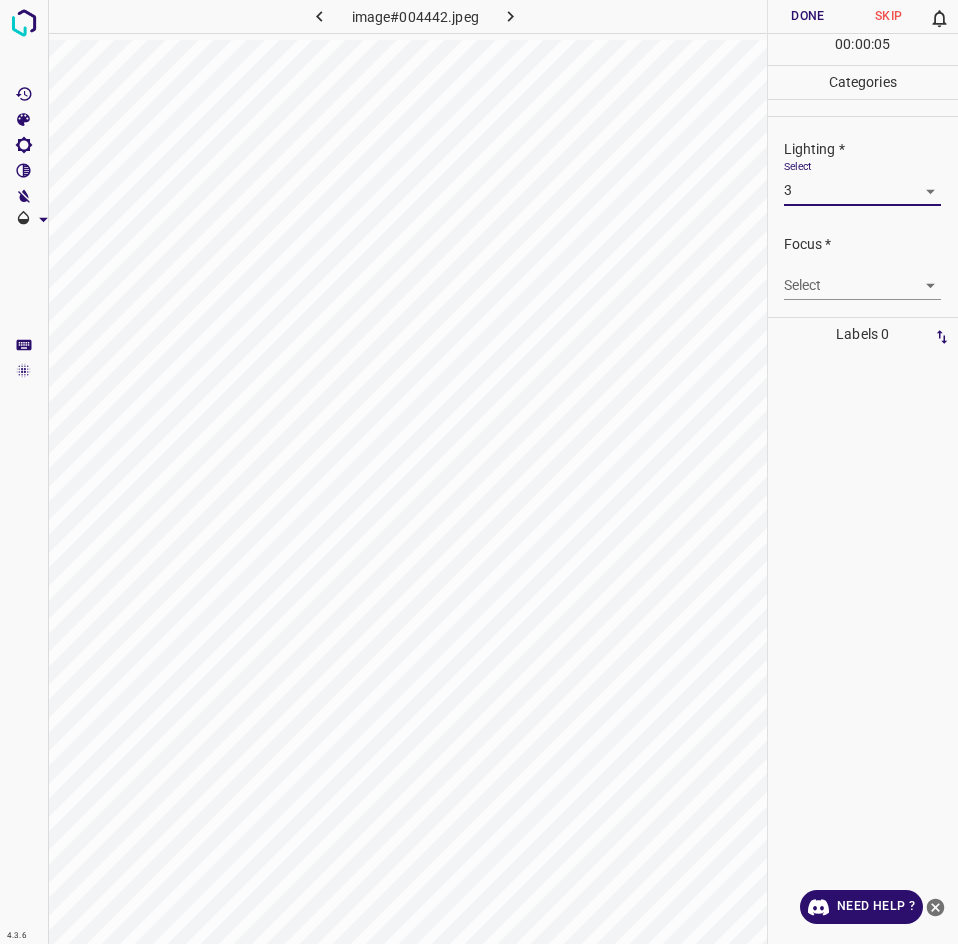 click on "4.3.6  image#004442.jpeg Done Skip 0 00   : 00   : 05   Categories Lighting *  Select 3 3 Focus *  Select ​ Overall *  Select ​ Labels   0 Categories 1 Lighting 2 Focus 3 Overall Tools Space Change between modes (Draw & Edit) I Auto labeling R Restore zoom M Zoom in N Zoom out Delete Delete selecte label Filters Z Restore filters X Saturation filter C Brightness filter V Contrast filter B Gray scale filter General O Download Need Help ? - Text - Hide - Delete" at bounding box center (479, 472) 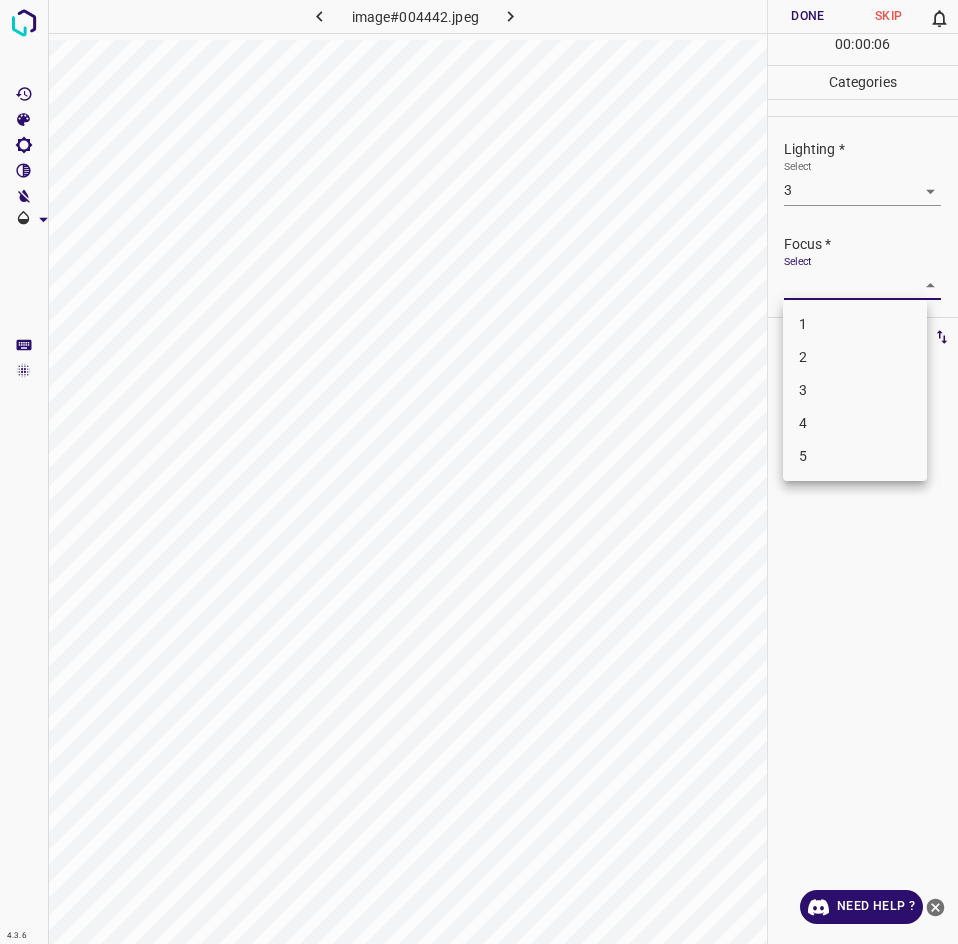 click on "3" at bounding box center [855, 390] 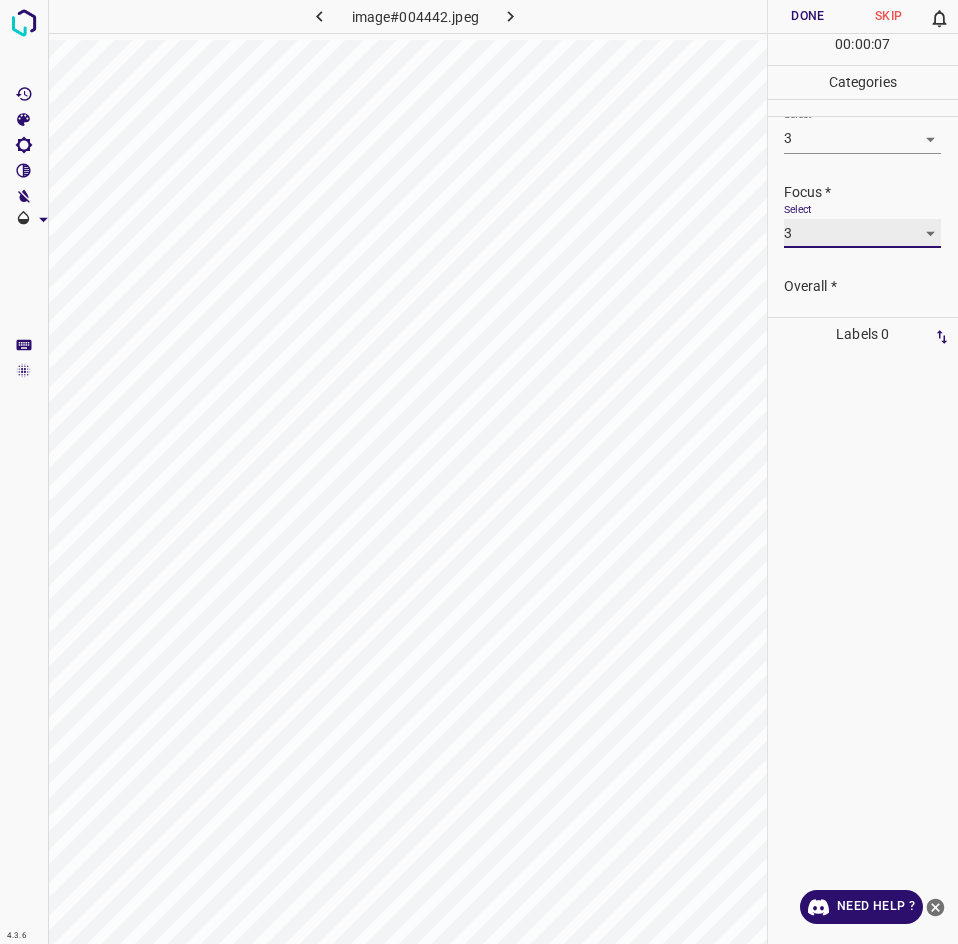 scroll, scrollTop: 98, scrollLeft: 0, axis: vertical 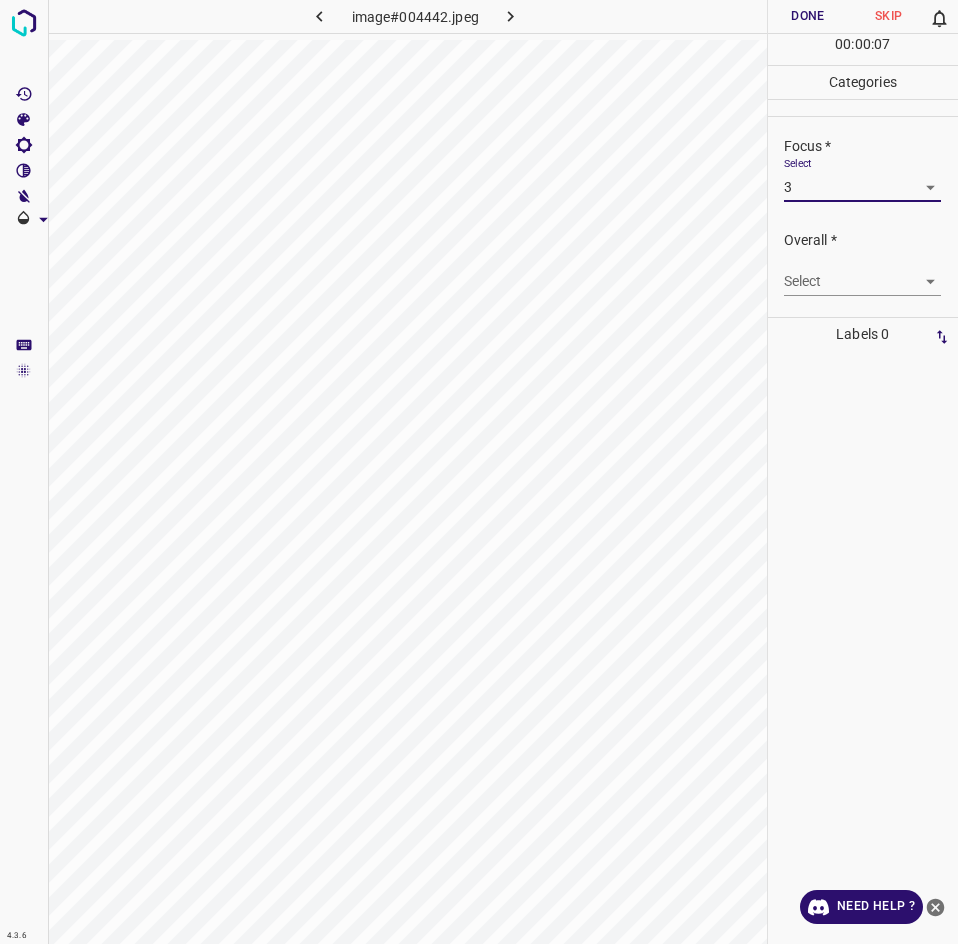 click on "4.3.6  image#004442.jpeg Done Skip 0 00   : 00   : 07   Categories Lighting *  Select 3 3 Focus *  Select 3 3 Overall *  Select ​ Labels   0 Categories 1 Lighting 2 Focus 3 Overall Tools Space Change between modes (Draw & Edit) I Auto labeling R Restore zoom M Zoom in N Zoom out Delete Delete selecte label Filters Z Restore filters X Saturation filter C Brightness filter V Contrast filter B Gray scale filter General O Download Need Help ? - Text - Hide - Delete" at bounding box center (479, 472) 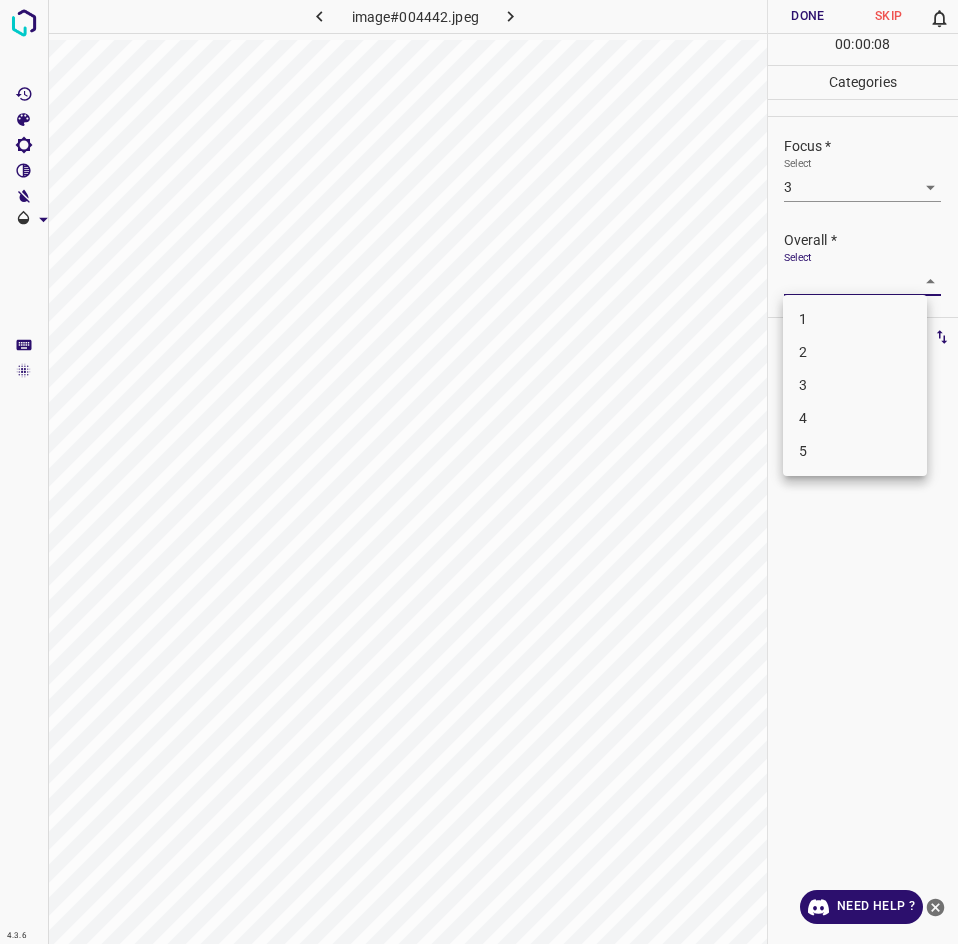 click on "3" at bounding box center (855, 385) 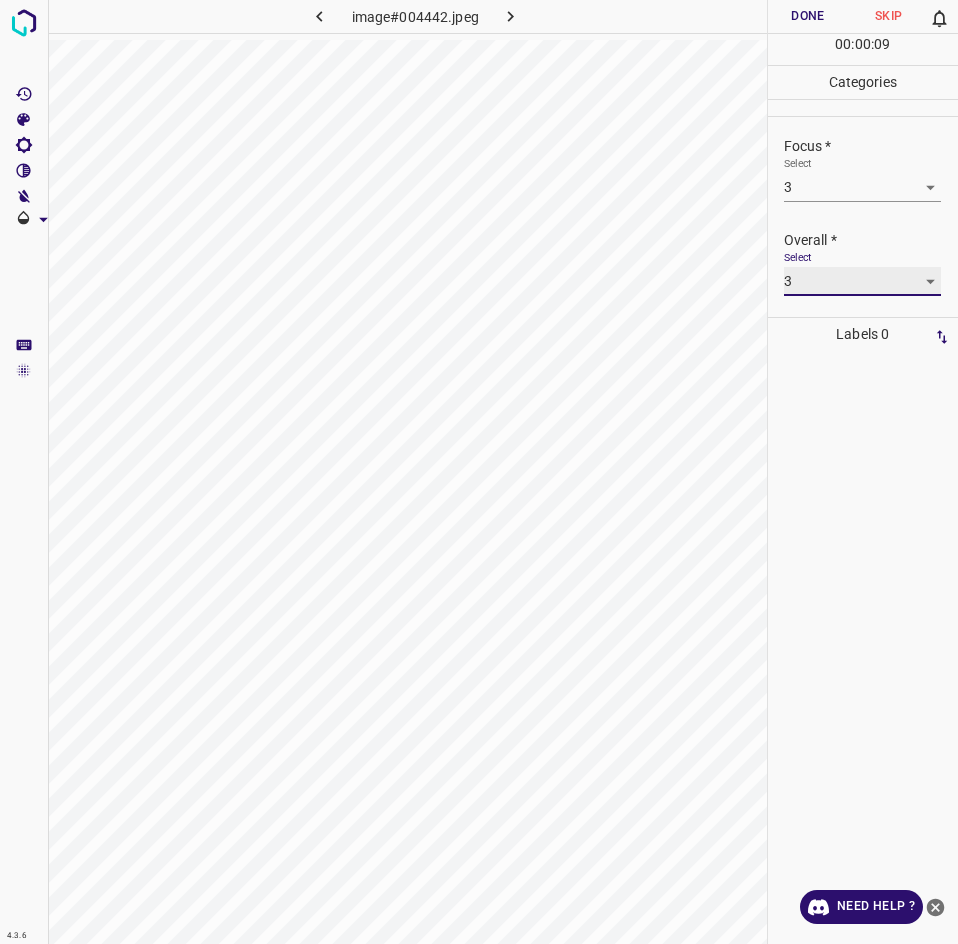 scroll, scrollTop: 54, scrollLeft: 0, axis: vertical 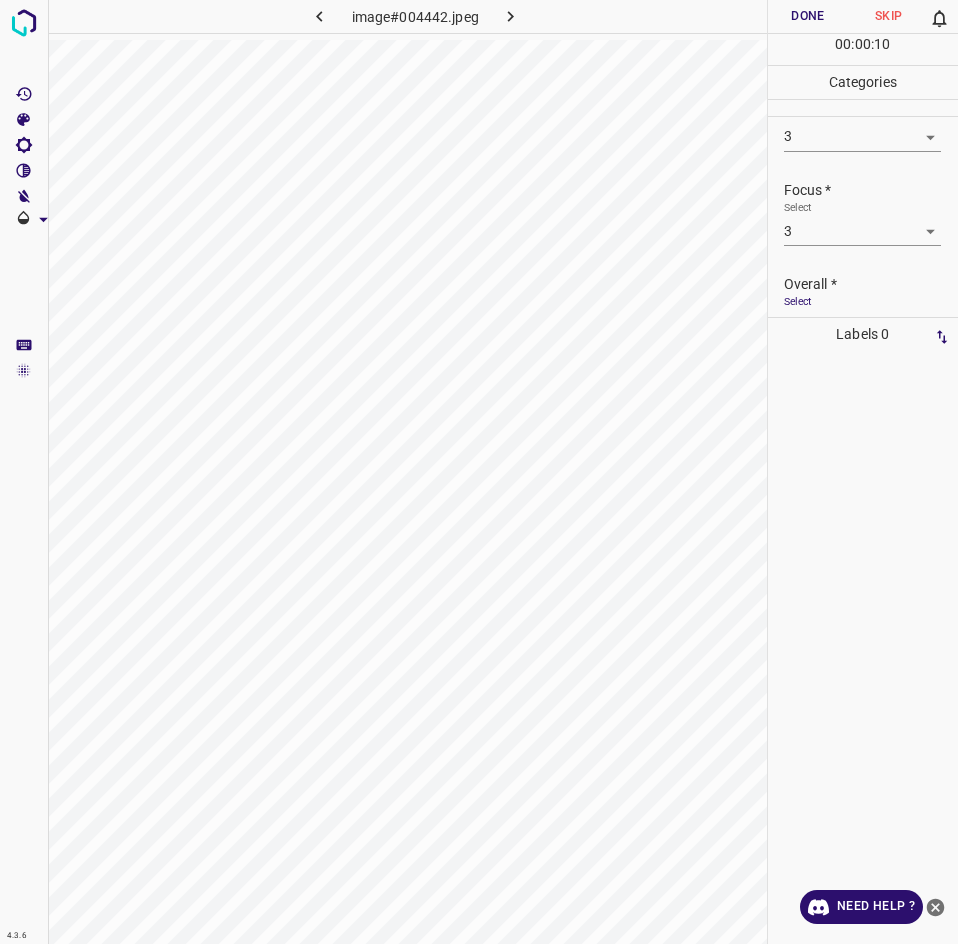 click on "Done" at bounding box center [808, 16] 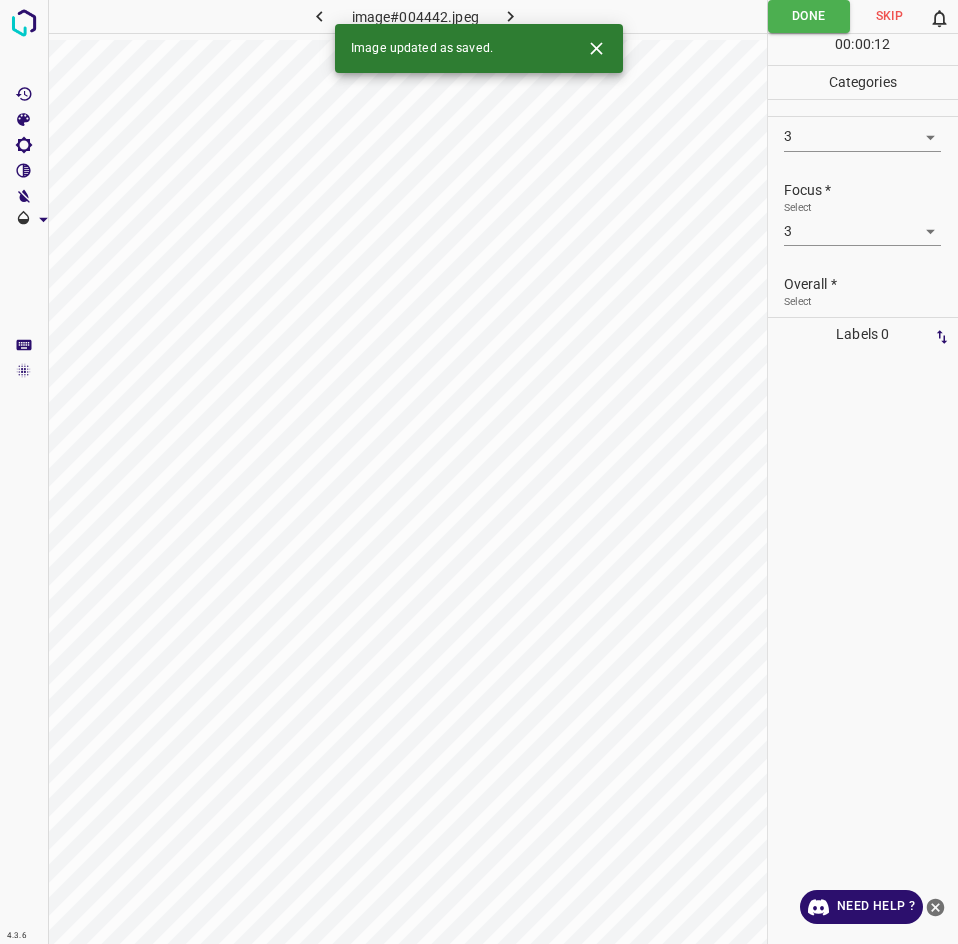 click 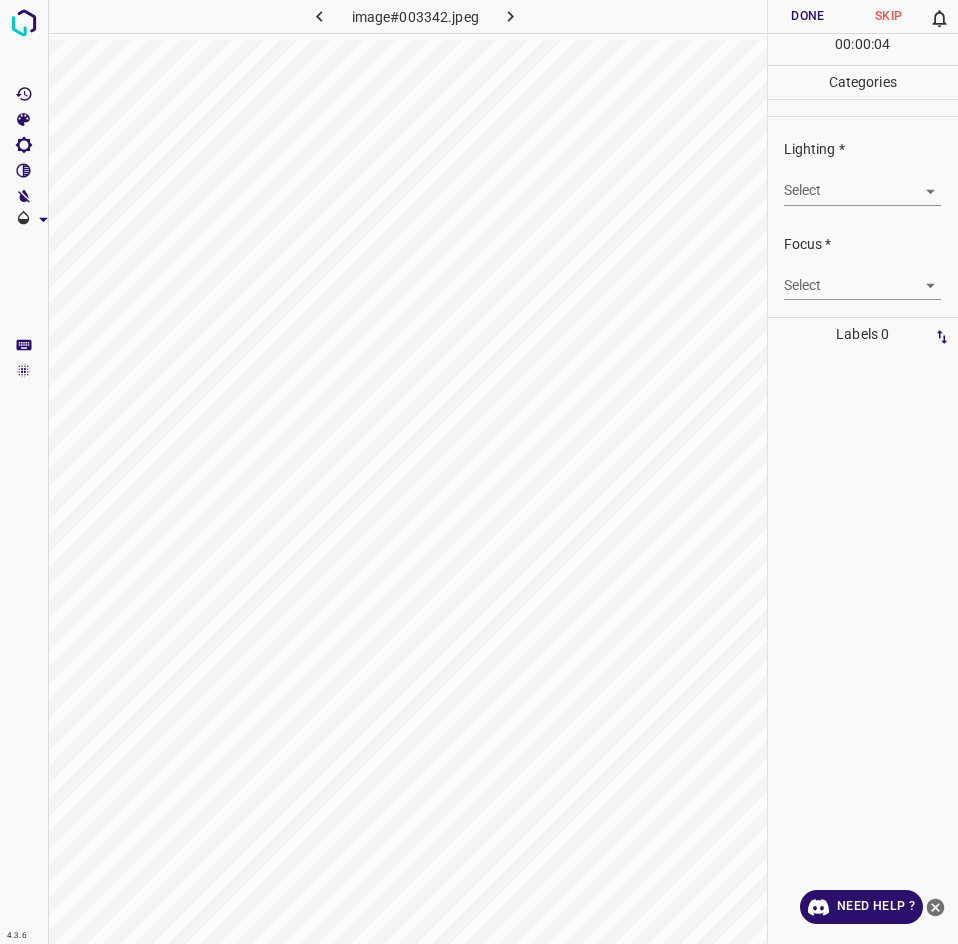 click on "Lighting *  Select ​" at bounding box center [863, 172] 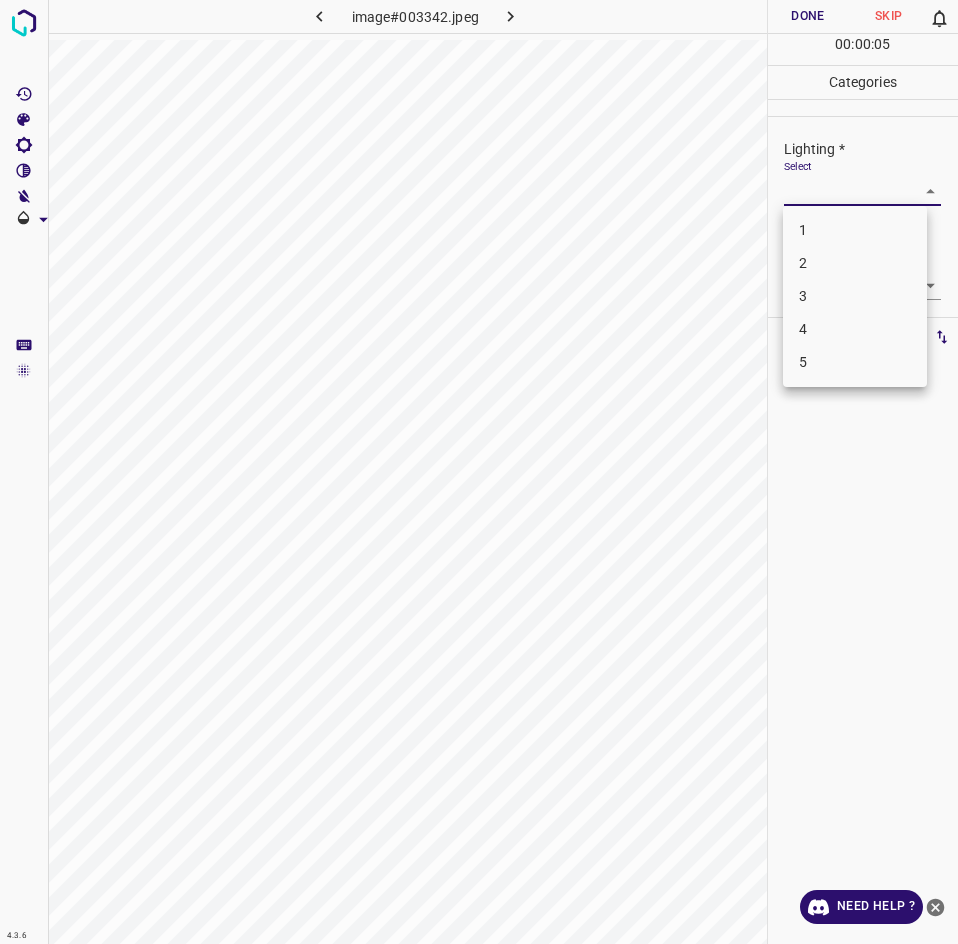 click on "2" at bounding box center [855, 263] 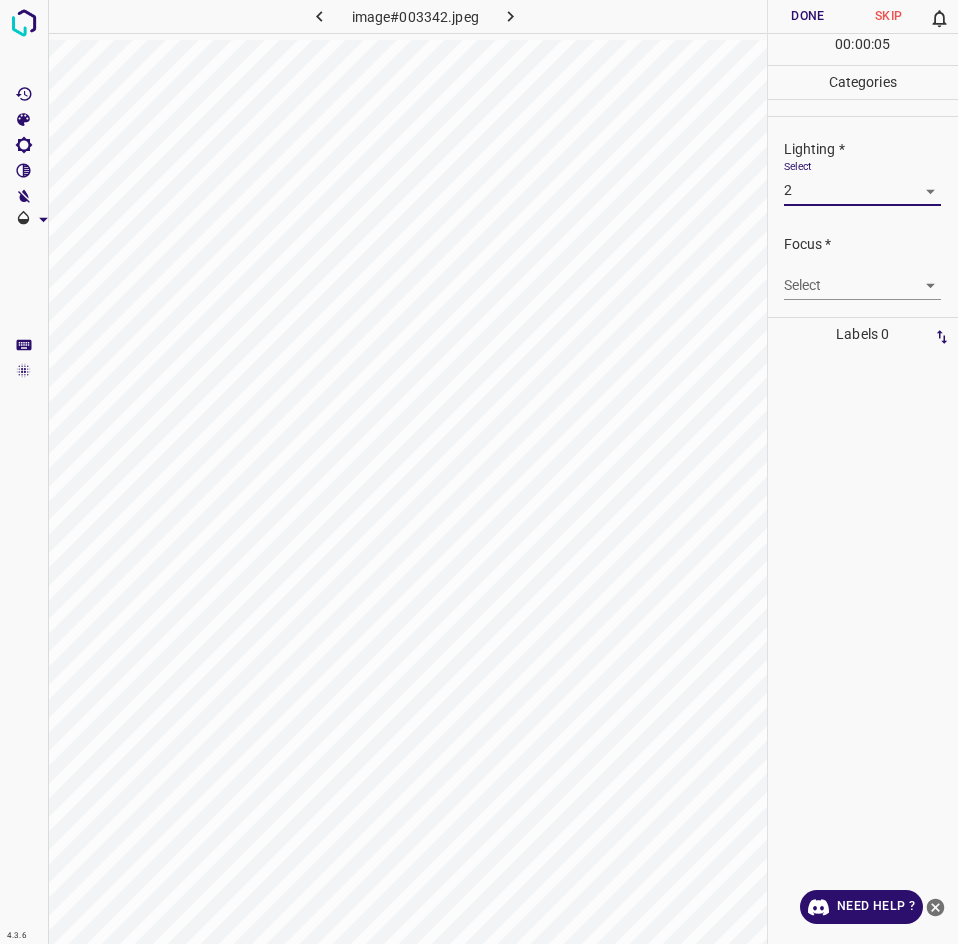 click on "4.3.6  image#003342.jpeg Done Skip 0 00   : 00   : 05   Categories Lighting *  Select 2 2 Focus *  Select ​ Overall *  Select ​ Labels   0 Categories 1 Lighting 2 Focus 3 Overall Tools Space Change between modes (Draw & Edit) I Auto labeling R Restore zoom M Zoom in N Zoom out Delete Delete selecte label Filters Z Restore filters X Saturation filter C Brightness filter V Contrast filter B Gray scale filter General O Download Need Help ? - Text - Hide - Delete" at bounding box center (479, 472) 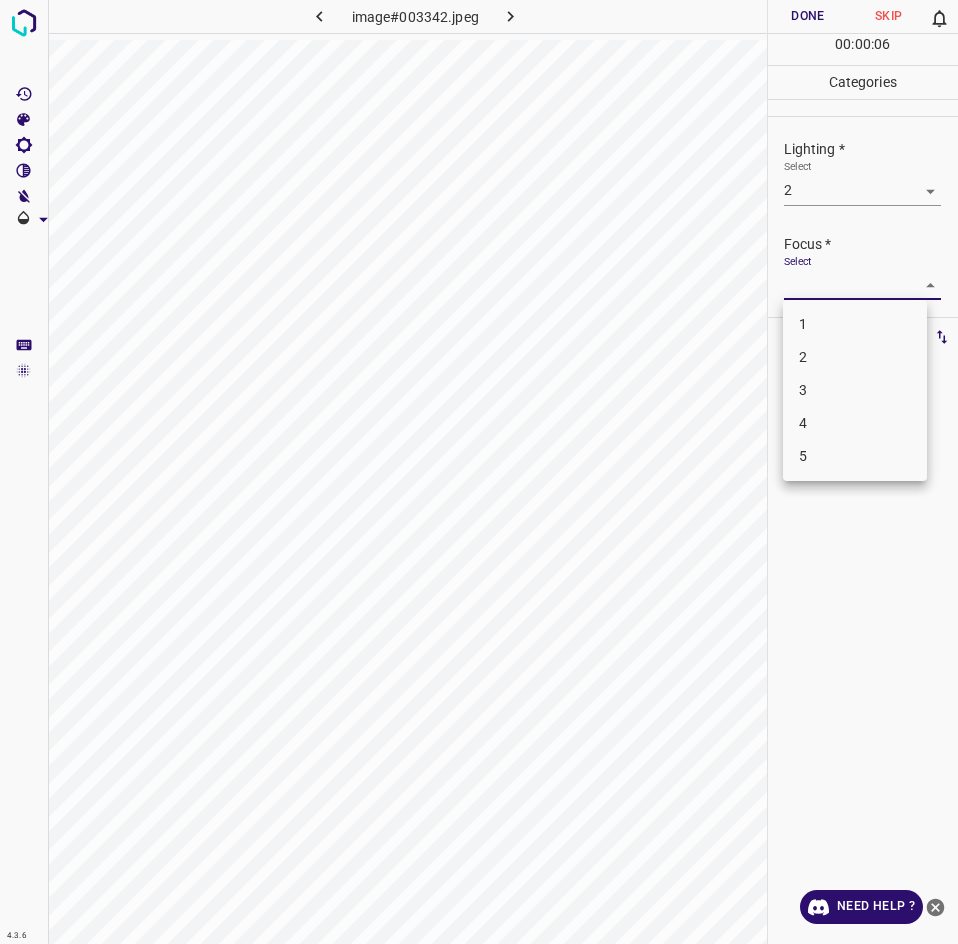 click on "2" at bounding box center (855, 357) 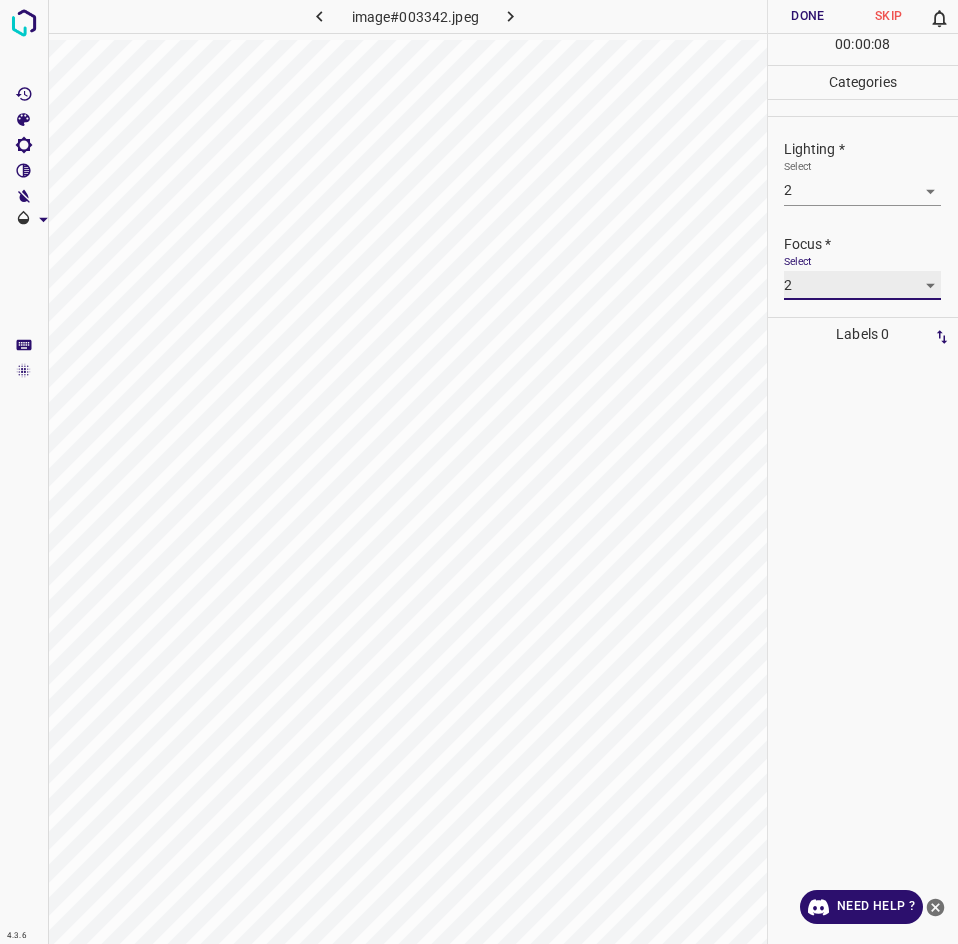scroll, scrollTop: 98, scrollLeft: 0, axis: vertical 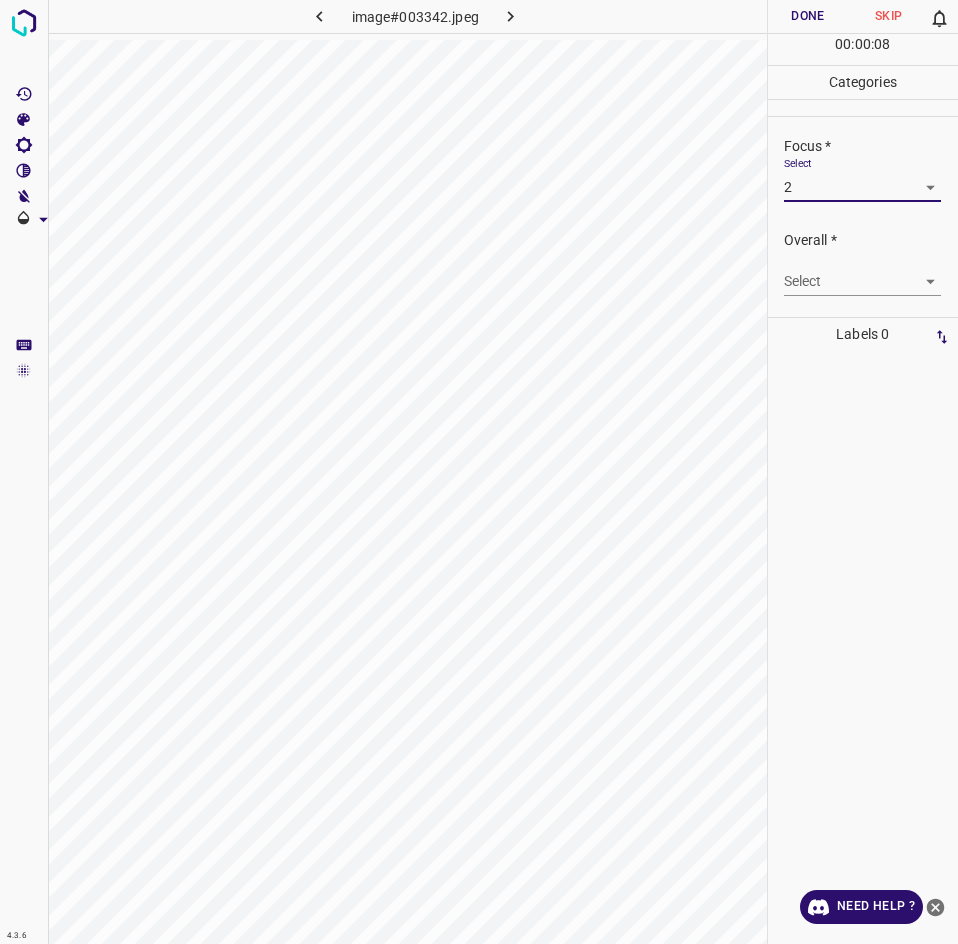 click on "4.3.6  image#003342.jpeg Done Skip 0 00   : 00   : 08   Categories Lighting *  Select 2 2 Focus *  Select 2 2 Overall *  Select ​ Labels   0 Categories 1 Lighting 2 Focus 3 Overall Tools Space Change between modes (Draw & Edit) I Auto labeling R Restore zoom M Zoom in N Zoom out Delete Delete selecte label Filters Z Restore filters X Saturation filter C Brightness filter V Contrast filter B Gray scale filter General O Download Need Help ? - Text - Hide - Delete" at bounding box center [479, 472] 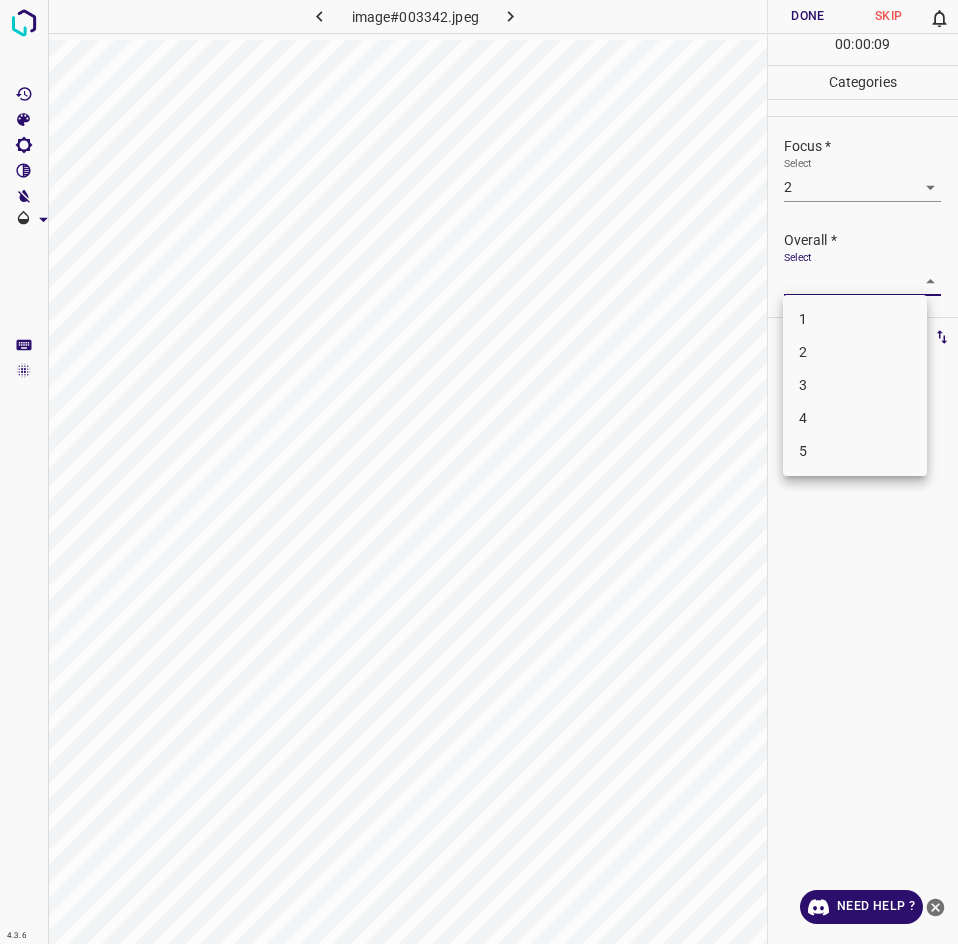 click on "2" at bounding box center (855, 352) 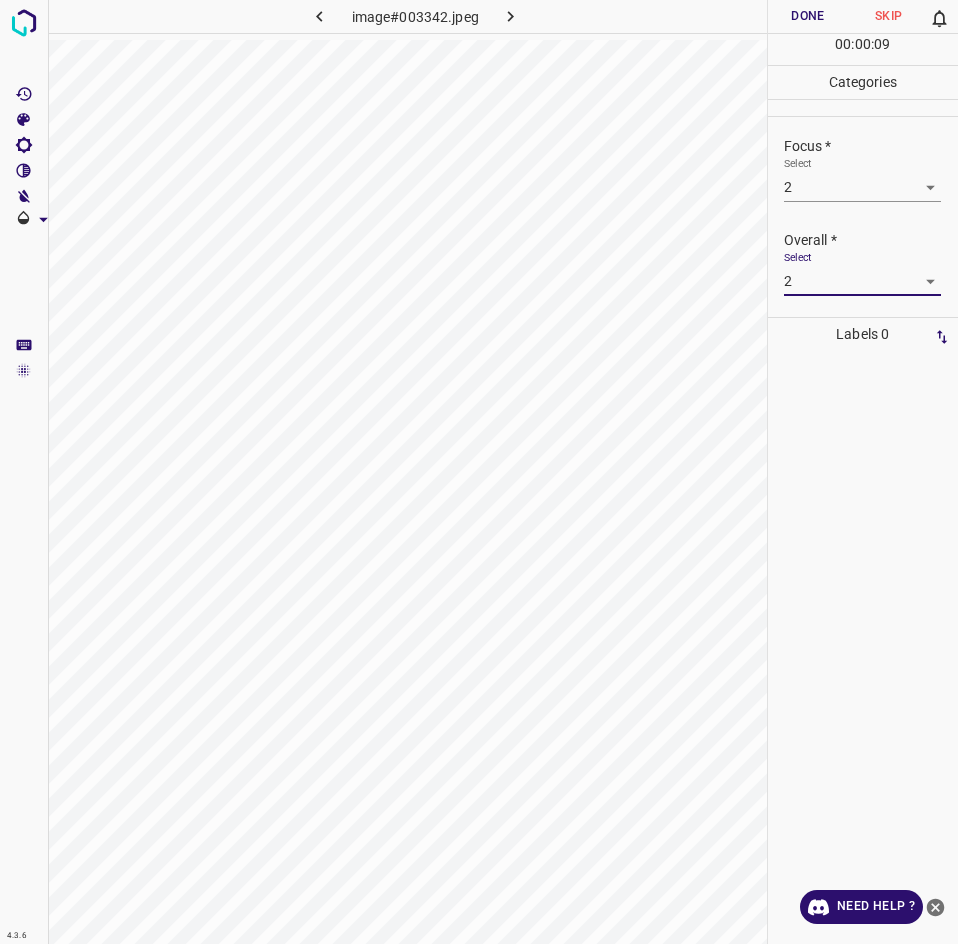 click on "Done" at bounding box center [808, 16] 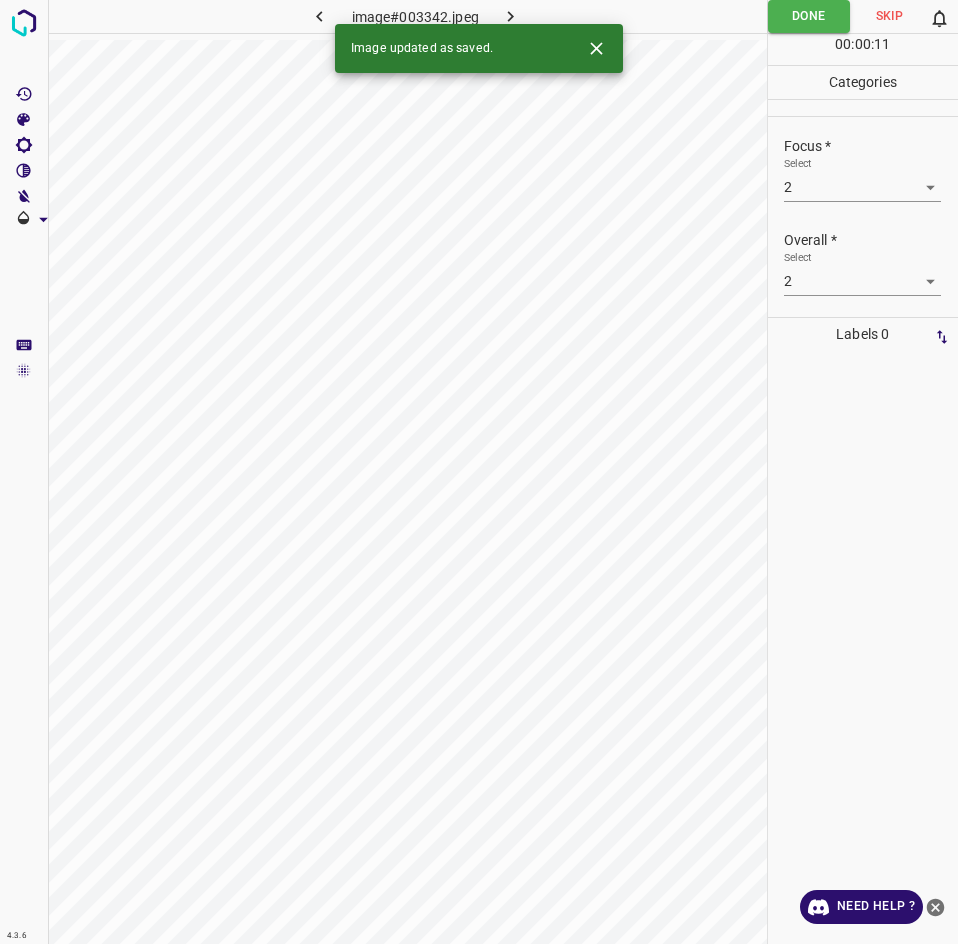 click 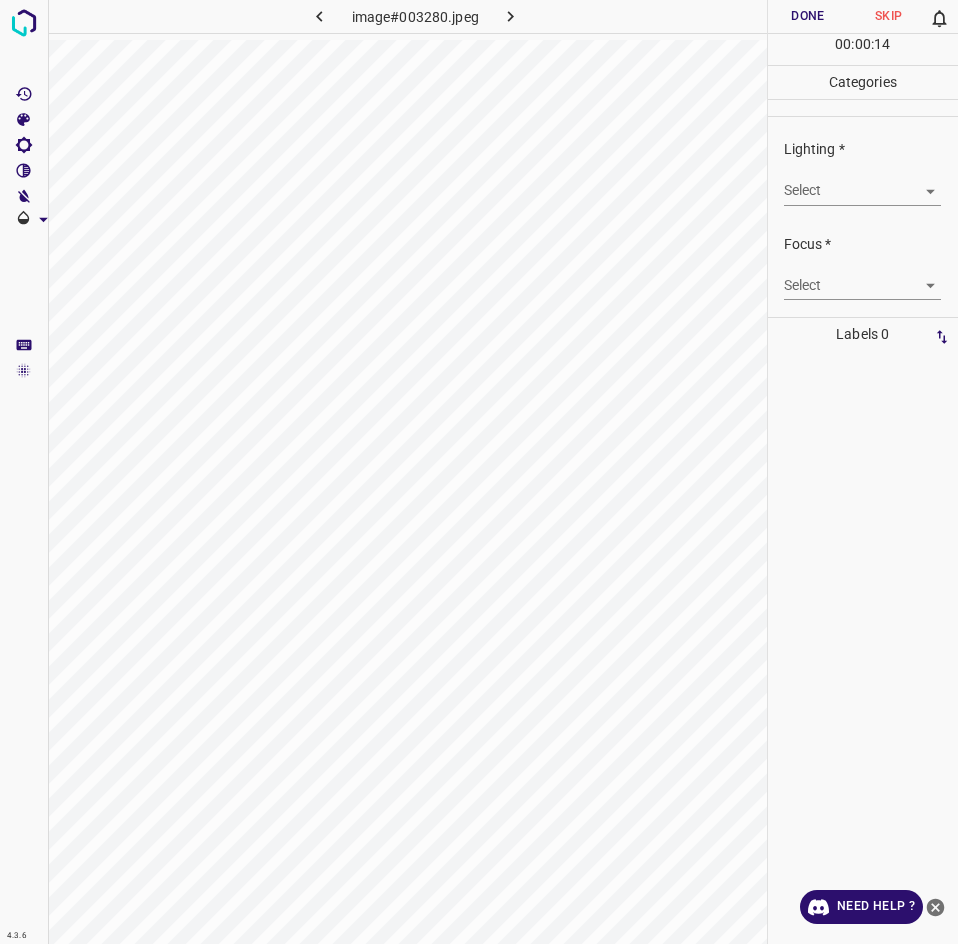 click on "4.3.6  image#003280.jpeg Done Skip 0 00   : 00   : 14   Categories Lighting *  Select ​ Focus *  Select ​ Overall *  Select ​ Labels   0 Categories 1 Lighting 2 Focus 3 Overall Tools Space Change between modes (Draw & Edit) I Auto labeling R Restore zoom M Zoom in N Zoom out Delete Delete selecte label Filters Z Restore filters X Saturation filter C Brightness filter V Contrast filter B Gray scale filter General O Download Need Help ? - Text - Hide - Delete" at bounding box center [479, 472] 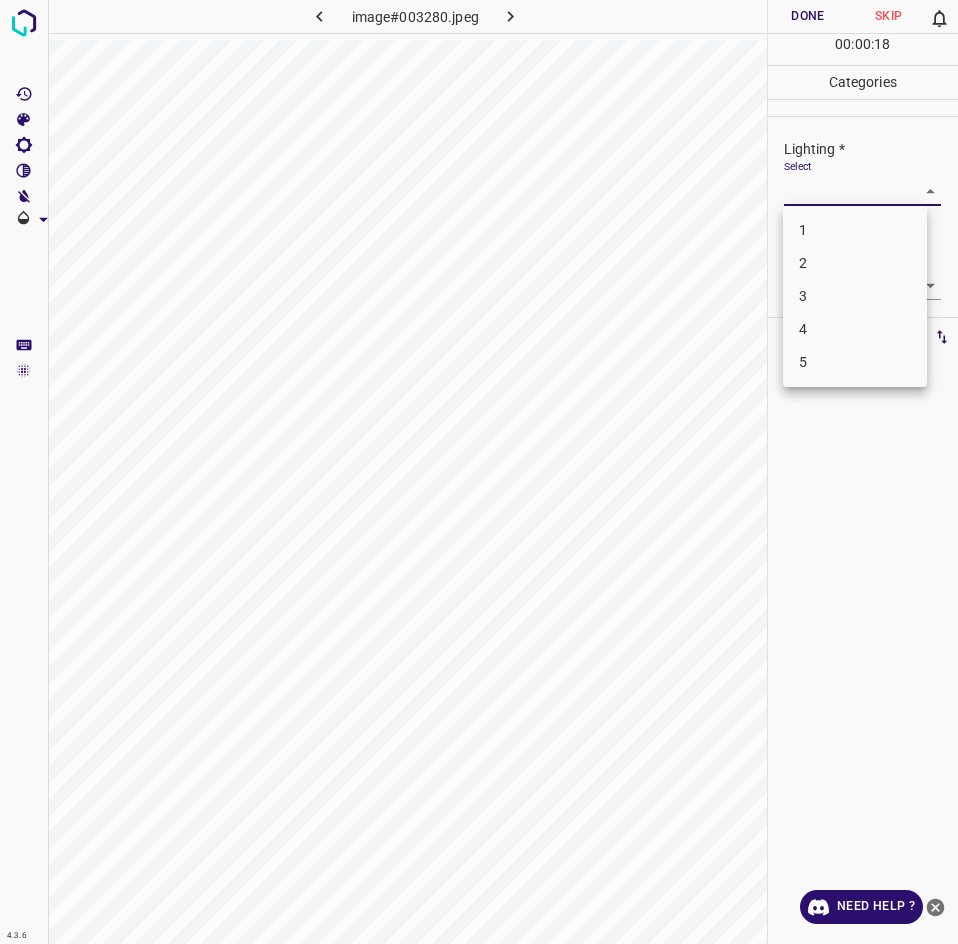 click on "3" at bounding box center [855, 296] 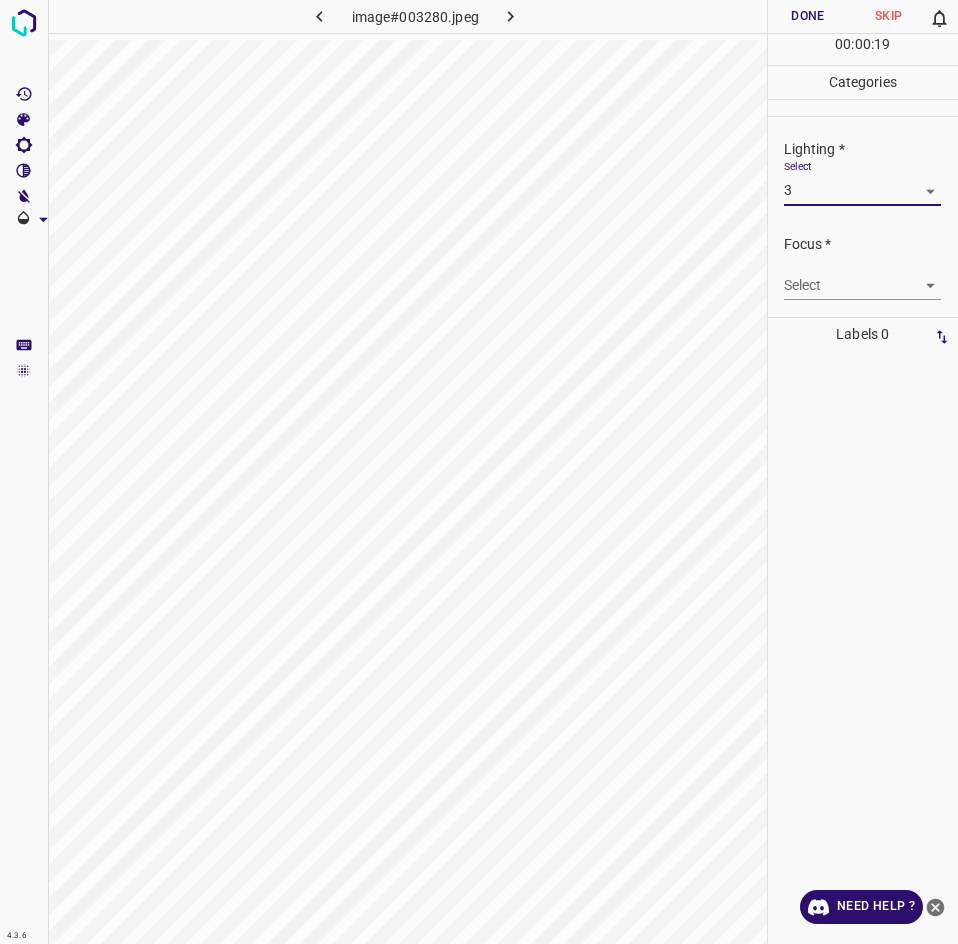 click on "4.3.6  image#003280.jpeg Done Skip 0 00   : 00   : 19   Categories Lighting *  Select 3 3 Focus *  Select ​ Overall *  Select ​ Labels   0 Categories 1 Lighting 2 Focus 3 Overall Tools Space Change between modes (Draw & Edit) I Auto labeling R Restore zoom M Zoom in N Zoom out Delete Delete selecte label Filters Z Restore filters X Saturation filter C Brightness filter V Contrast filter B Gray scale filter General O Download Need Help ? - Text - Hide - Delete" at bounding box center (479, 472) 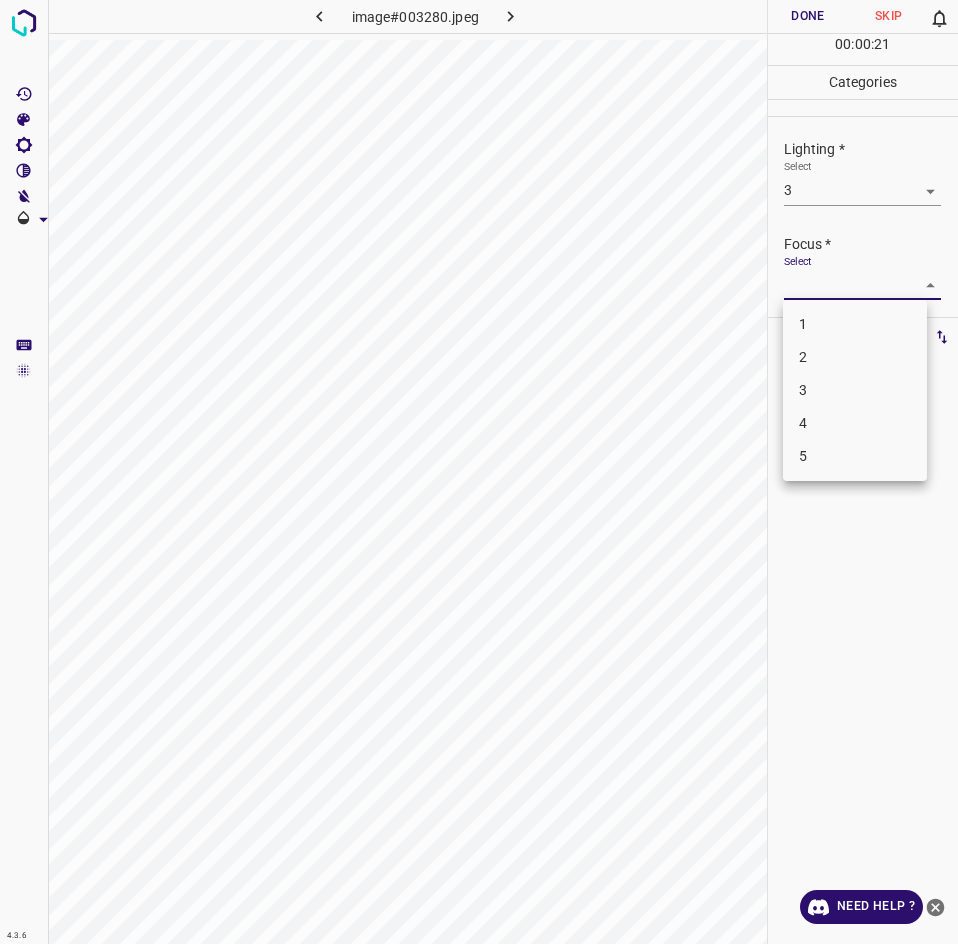 click at bounding box center [479, 472] 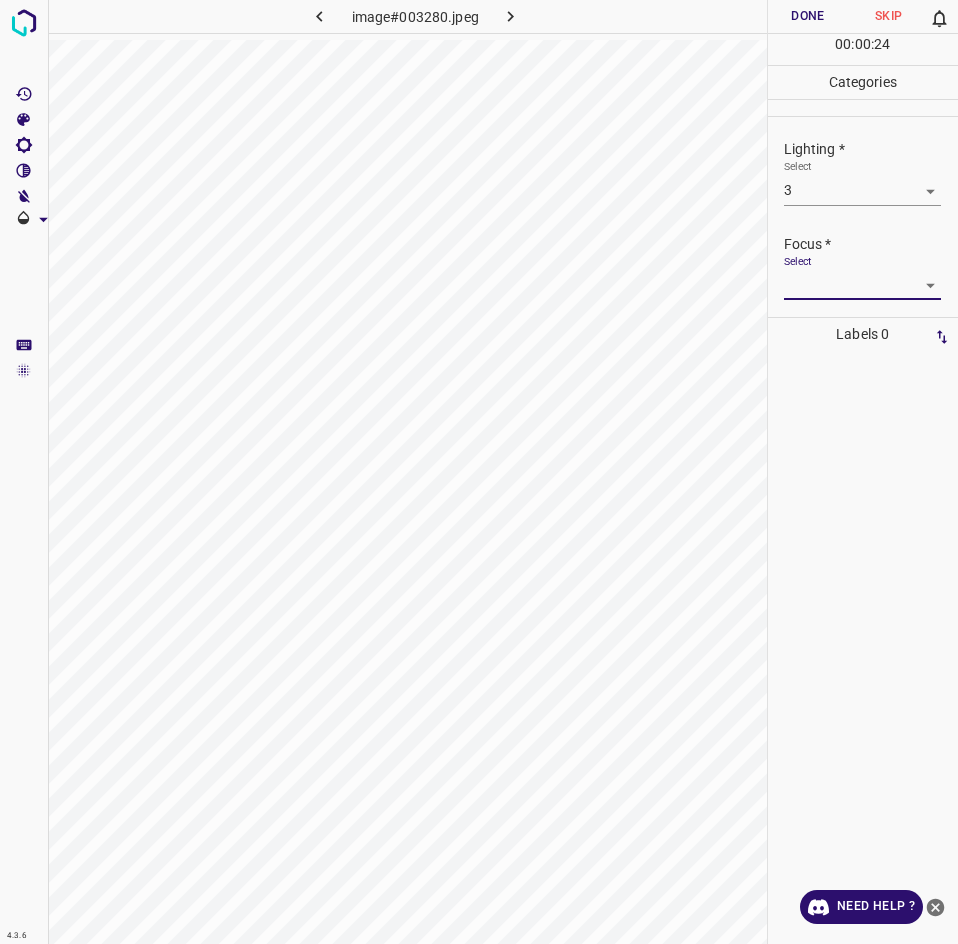 click on "4.3.6  image#003280.jpeg Done Skip 0 00   : 00   : 24   Categories Lighting *  Select 3 3 Focus *  Select ​ Overall *  Select ​ Labels   0 Categories 1 Lighting 2 Focus 3 Overall Tools Space Change between modes (Draw & Edit) I Auto labeling R Restore zoom M Zoom in N Zoom out Delete Delete selecte label Filters Z Restore filters X Saturation filter C Brightness filter V Contrast filter B Gray scale filter General O Download Need Help ? - Text - Hide - Delete" at bounding box center (479, 472) 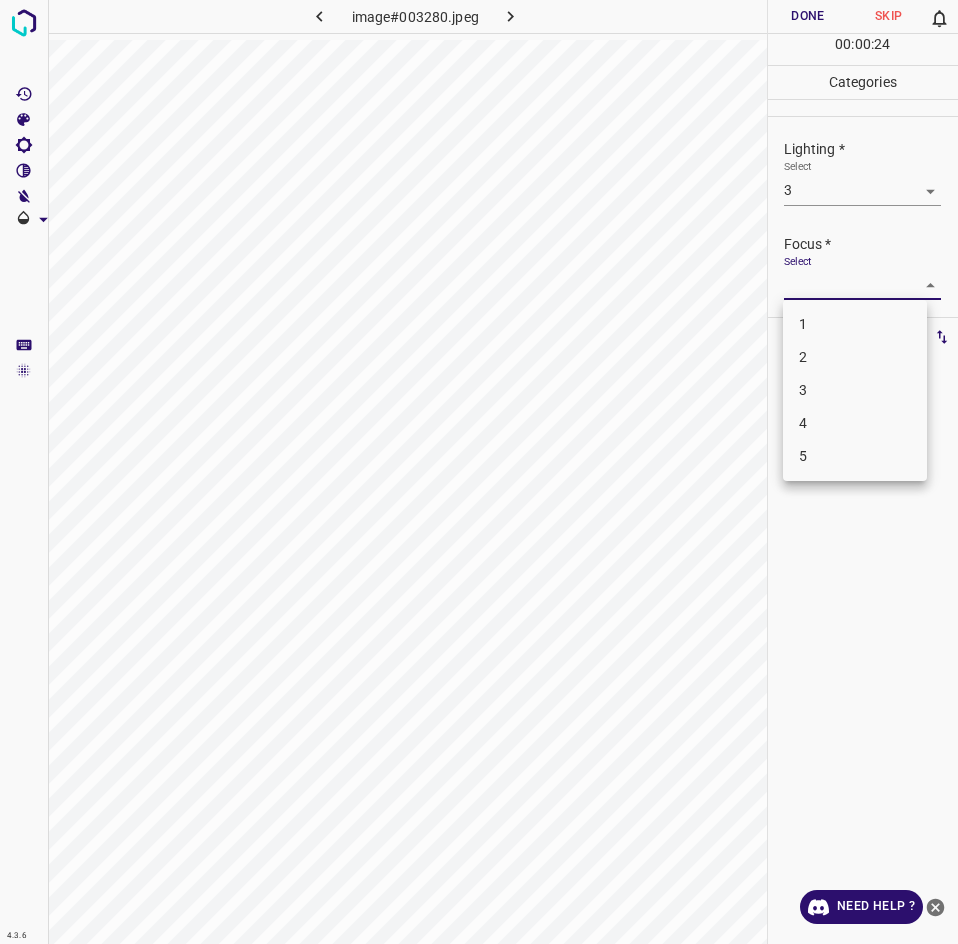 click on "3" at bounding box center (855, 390) 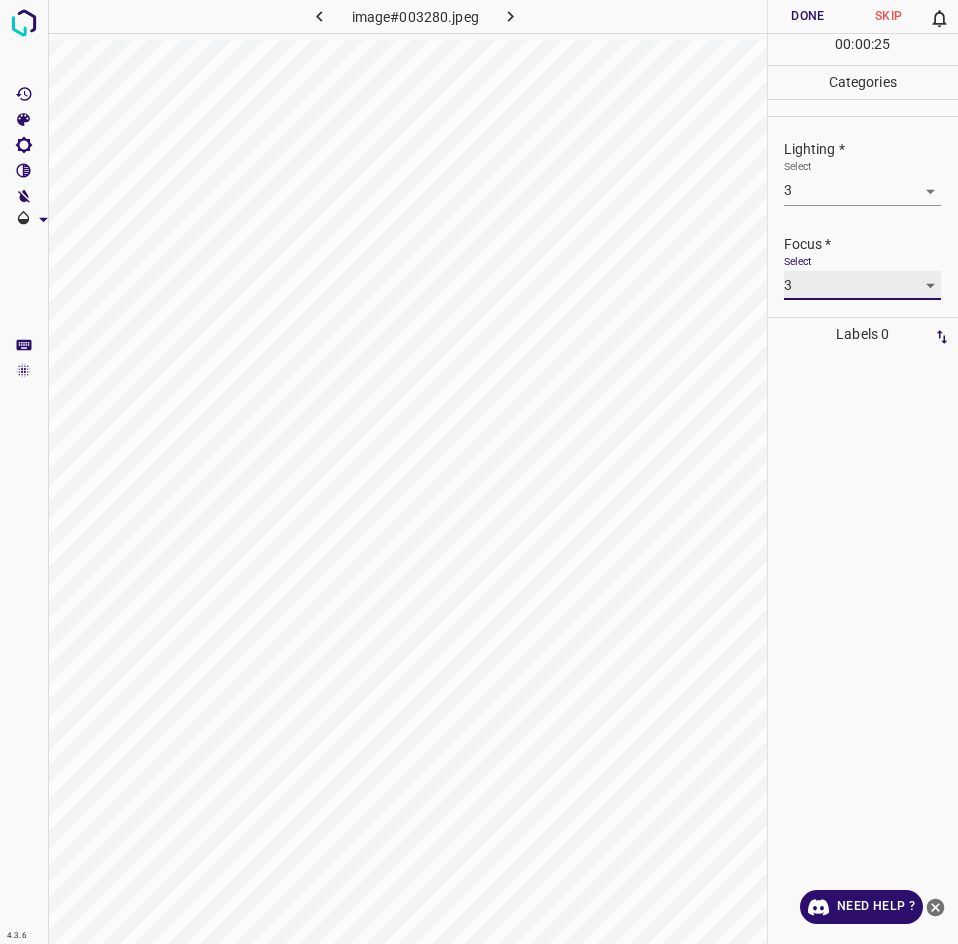 scroll, scrollTop: 98, scrollLeft: 0, axis: vertical 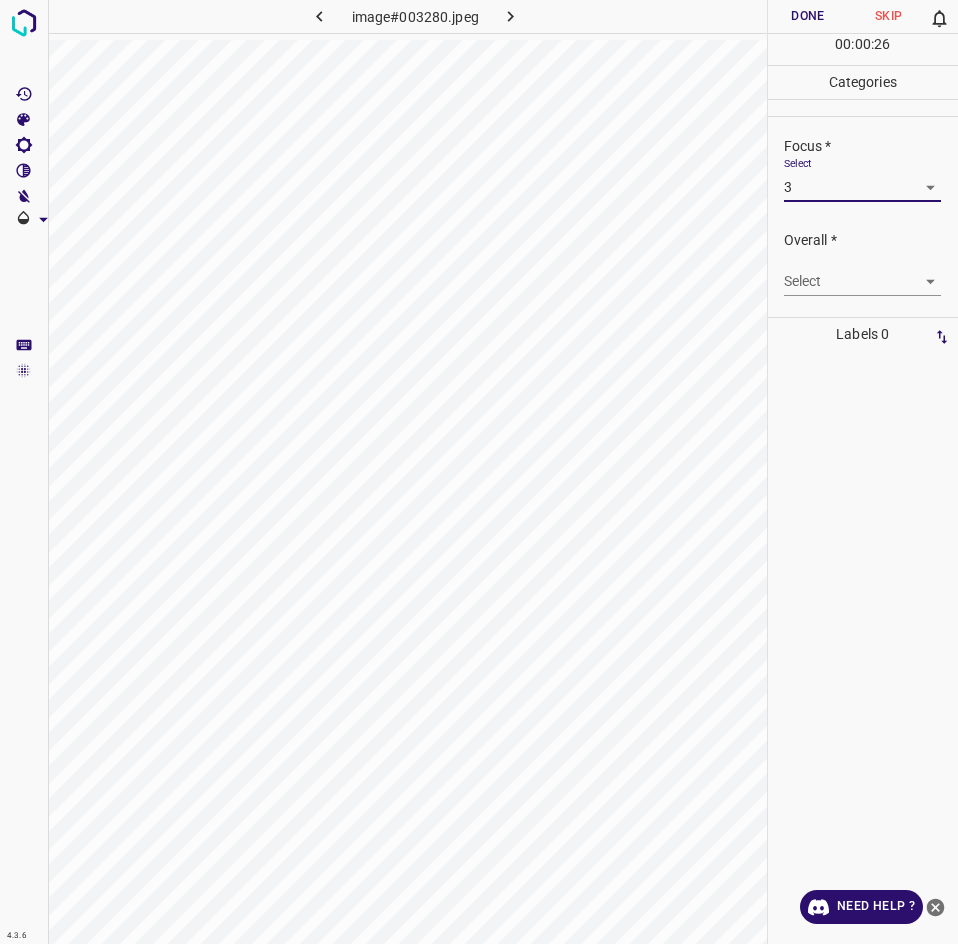 click on "4.3.6  image#003280.jpeg Done Skip 0 00   : 00   : 26   Categories Lighting *  Select 3 3 Focus *  Select 3 3 Overall *  Select ​ Labels   0 Categories 1 Lighting 2 Focus 3 Overall Tools Space Change between modes (Draw & Edit) I Auto labeling R Restore zoom M Zoom in N Zoom out Delete Delete selecte label Filters Z Restore filters X Saturation filter C Brightness filter V Contrast filter B Gray scale filter General O Download Need Help ? - Text - Hide - Delete" at bounding box center (479, 472) 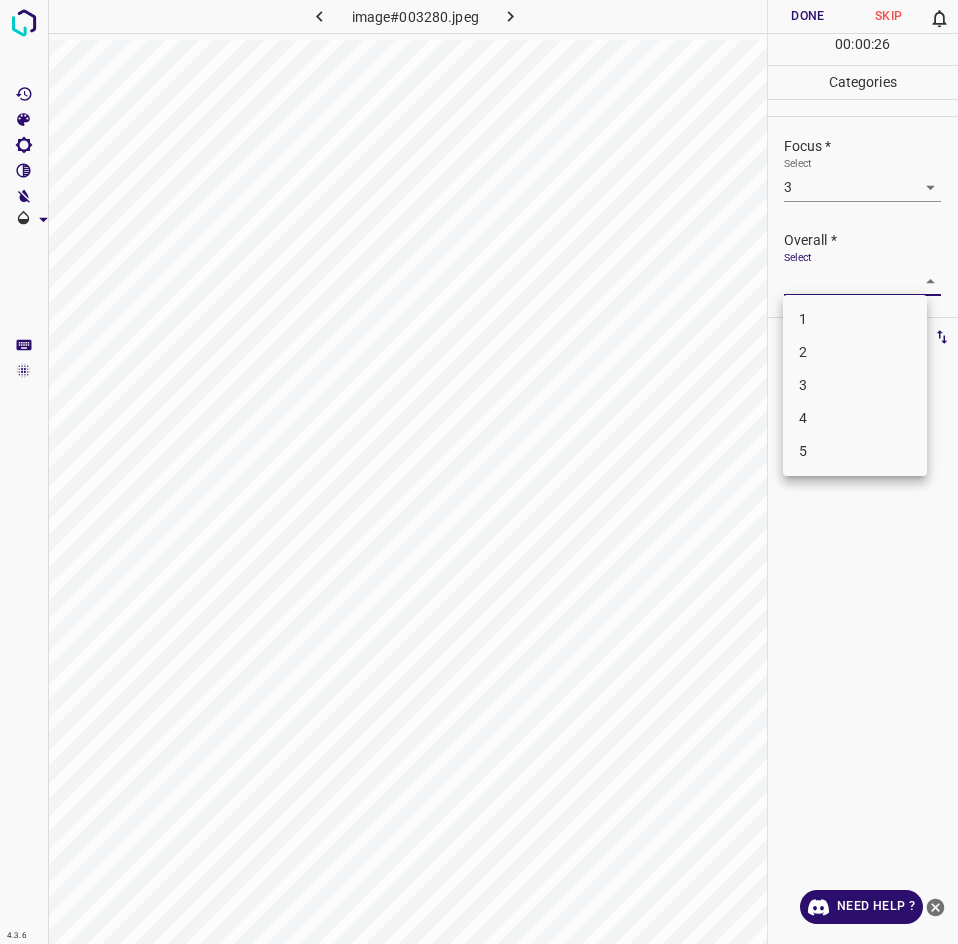click on "3" at bounding box center (855, 385) 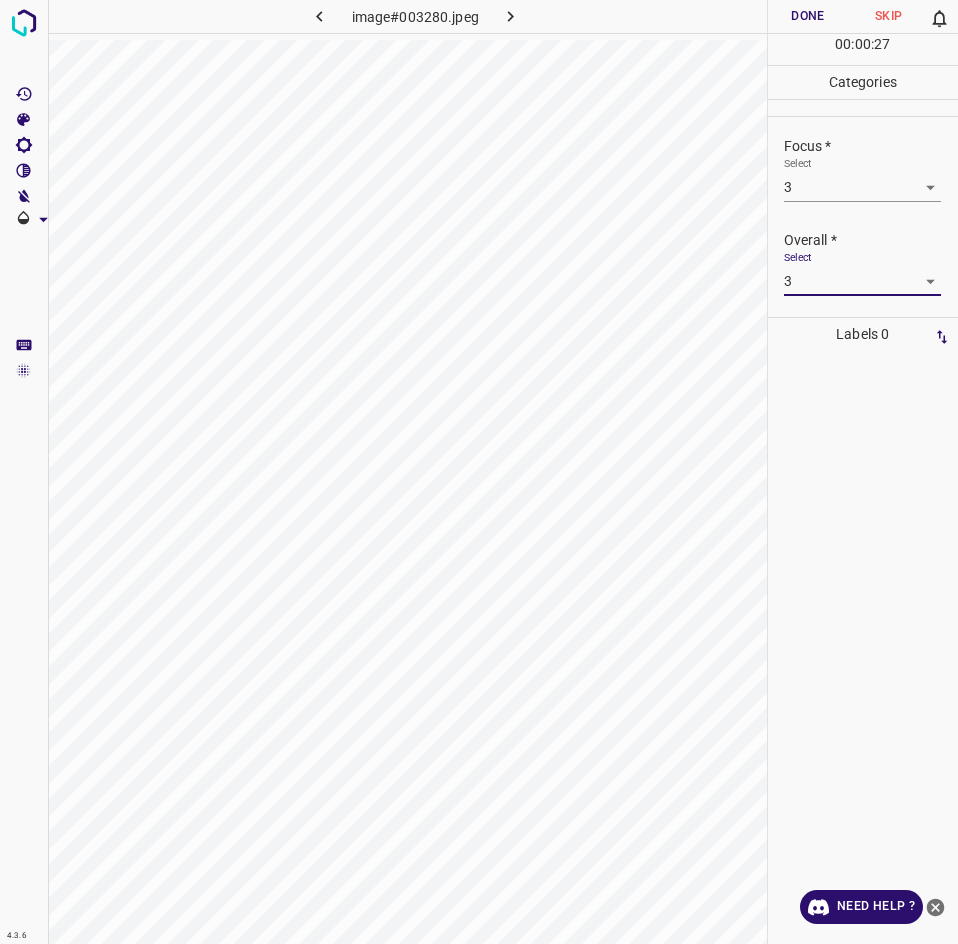 click on "Done" at bounding box center (808, 16) 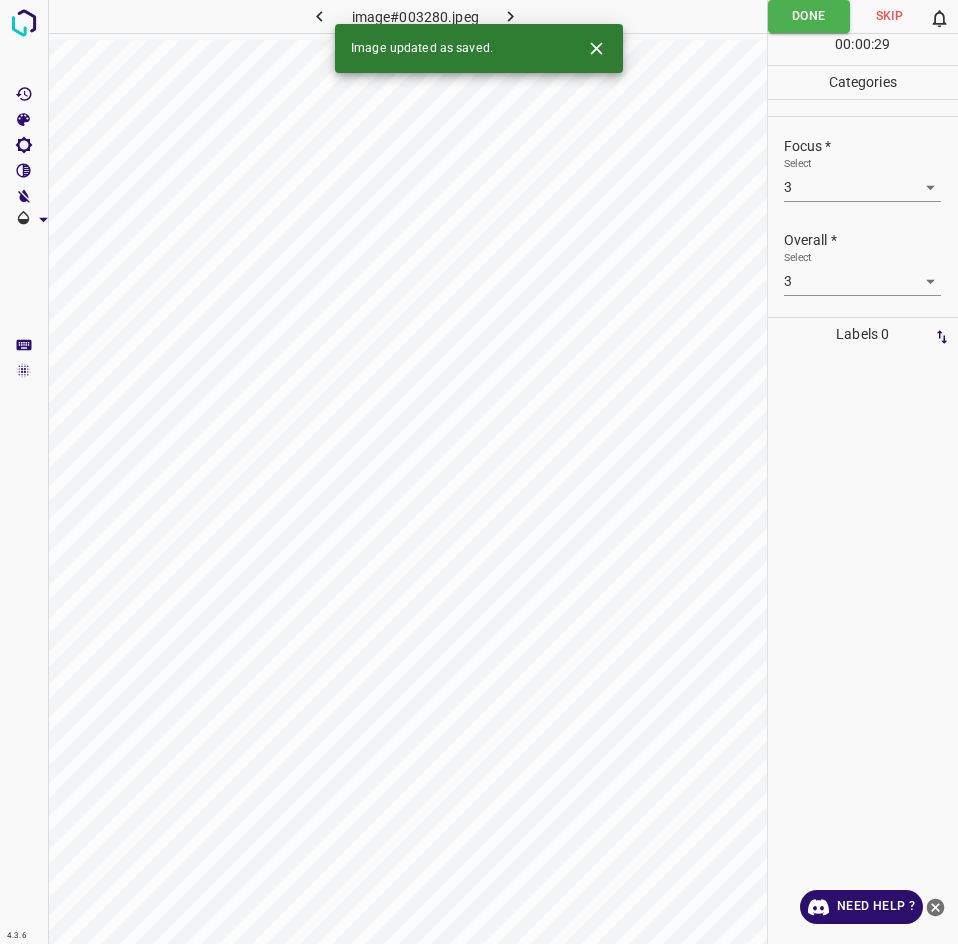 click 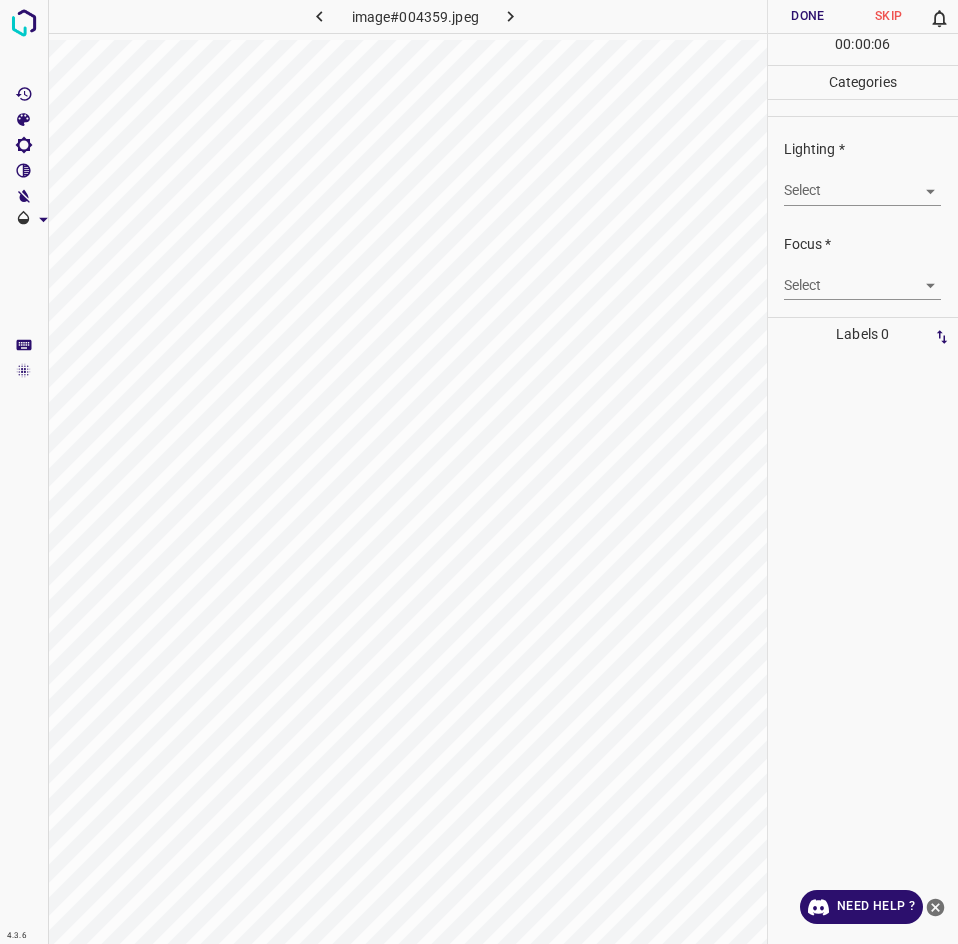 click on "4.3.6  image#004359.jpeg Done Skip 0 00   : 00   : 06   Categories Lighting *  Select ​ Focus *  Select ​ Overall *  Select ​ Labels   0 Categories 1 Lighting 2 Focus 3 Overall Tools Space Change between modes (Draw & Edit) I Auto labeling R Restore zoom M Zoom in N Zoom out Delete Delete selecte label Filters Z Restore filters X Saturation filter C Brightness filter V Contrast filter B Gray scale filter General O Download Need Help ? - Text - Hide - Delete" at bounding box center [479, 472] 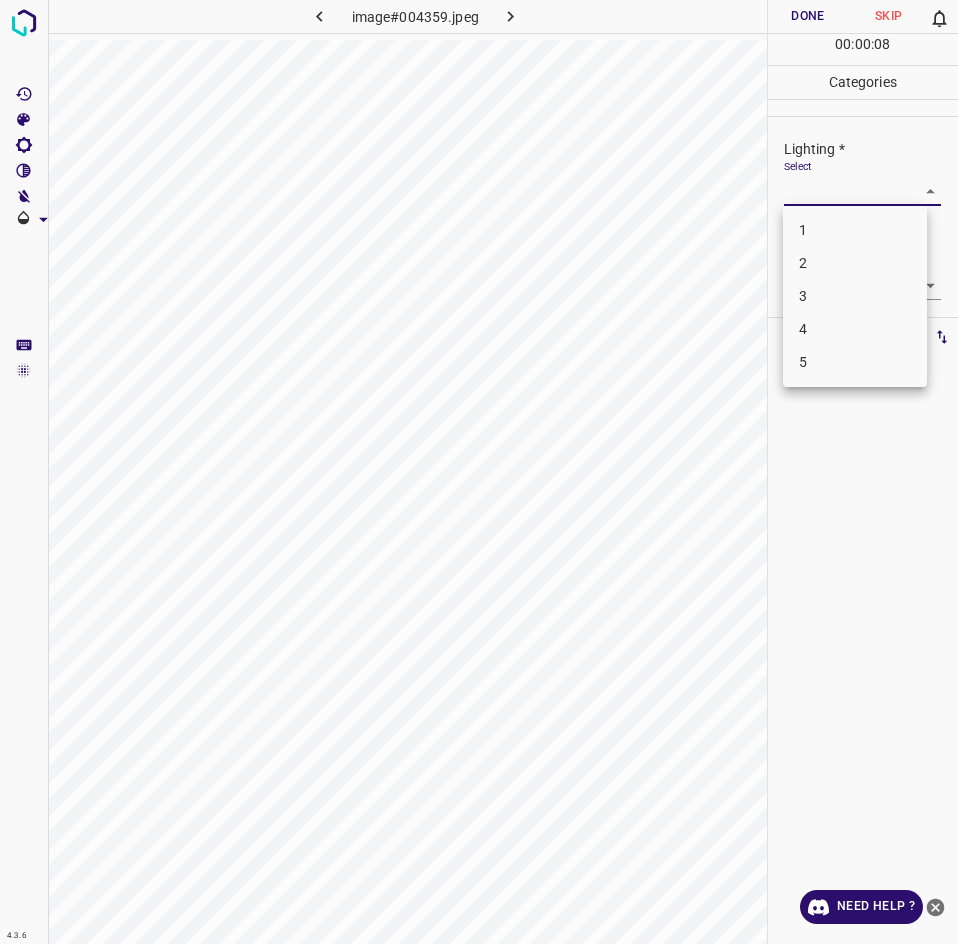 click on "3" at bounding box center (855, 296) 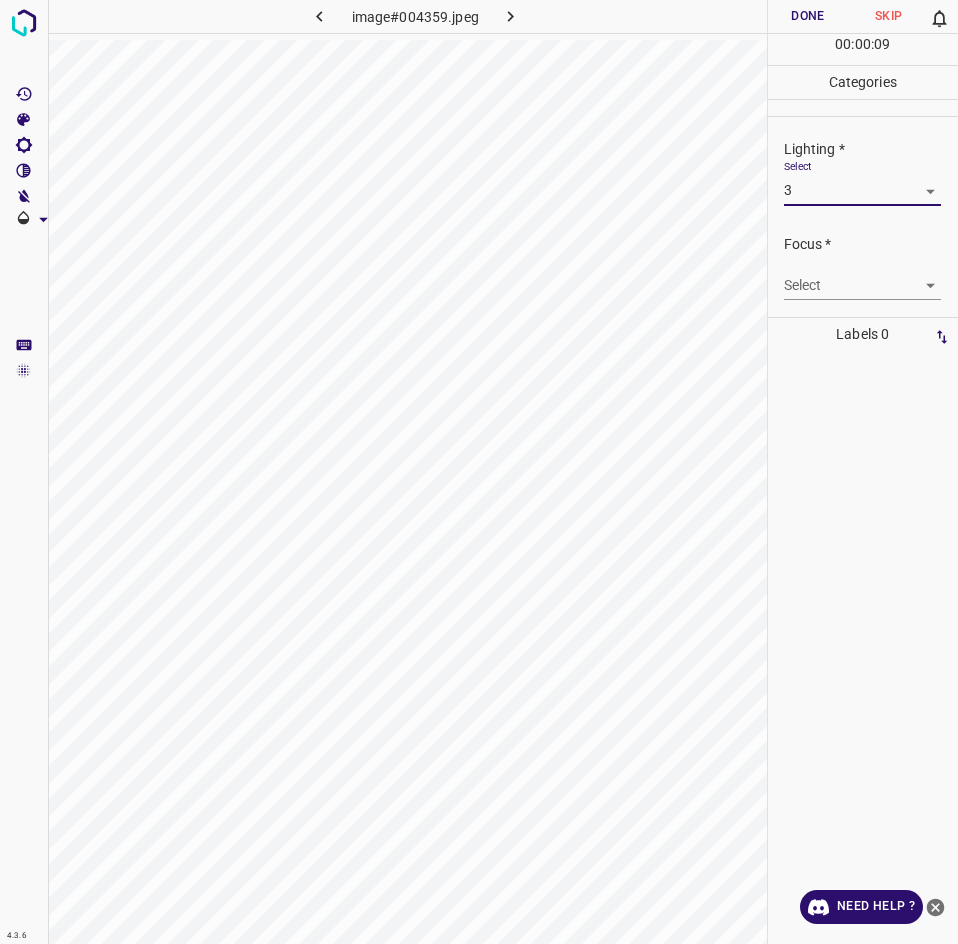 click on "4.3.6  image#004359.jpeg Done Skip 0 00   : 00   : 09   Categories Lighting *  Select 3 3 Focus *  Select ​ Overall *  Select ​ Labels   0 Categories 1 Lighting 2 Focus 3 Overall Tools Space Change between modes (Draw & Edit) I Auto labeling R Restore zoom M Zoom in N Zoom out Delete Delete selecte label Filters Z Restore filters X Saturation filter C Brightness filter V Contrast filter B Gray scale filter General O Download Need Help ? - Text - Hide - Delete" at bounding box center (479, 472) 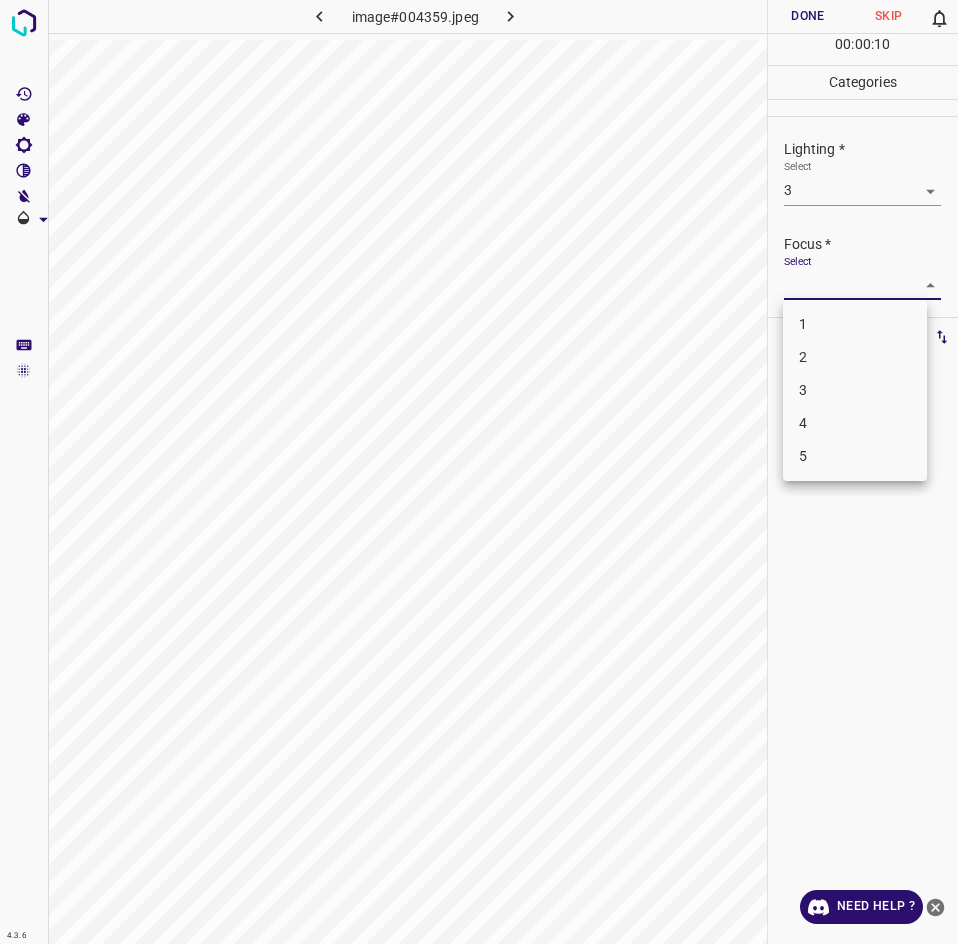 click on "3" at bounding box center (855, 390) 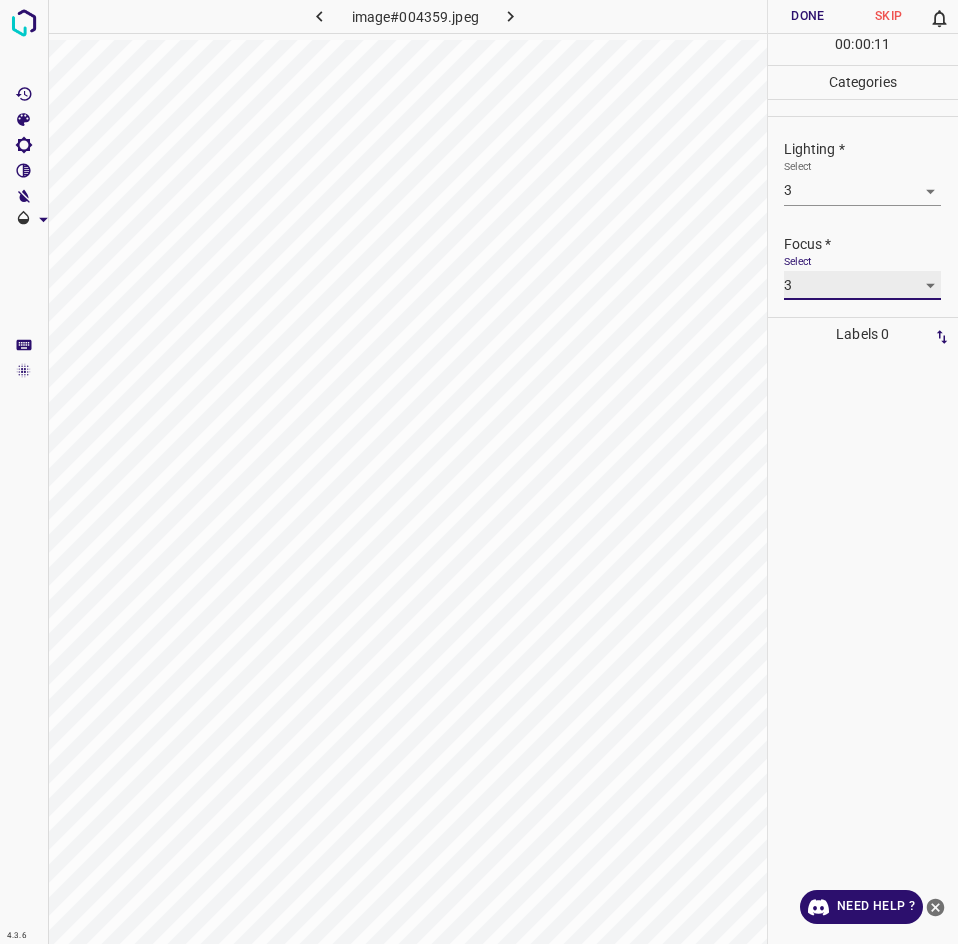 scroll, scrollTop: 98, scrollLeft: 0, axis: vertical 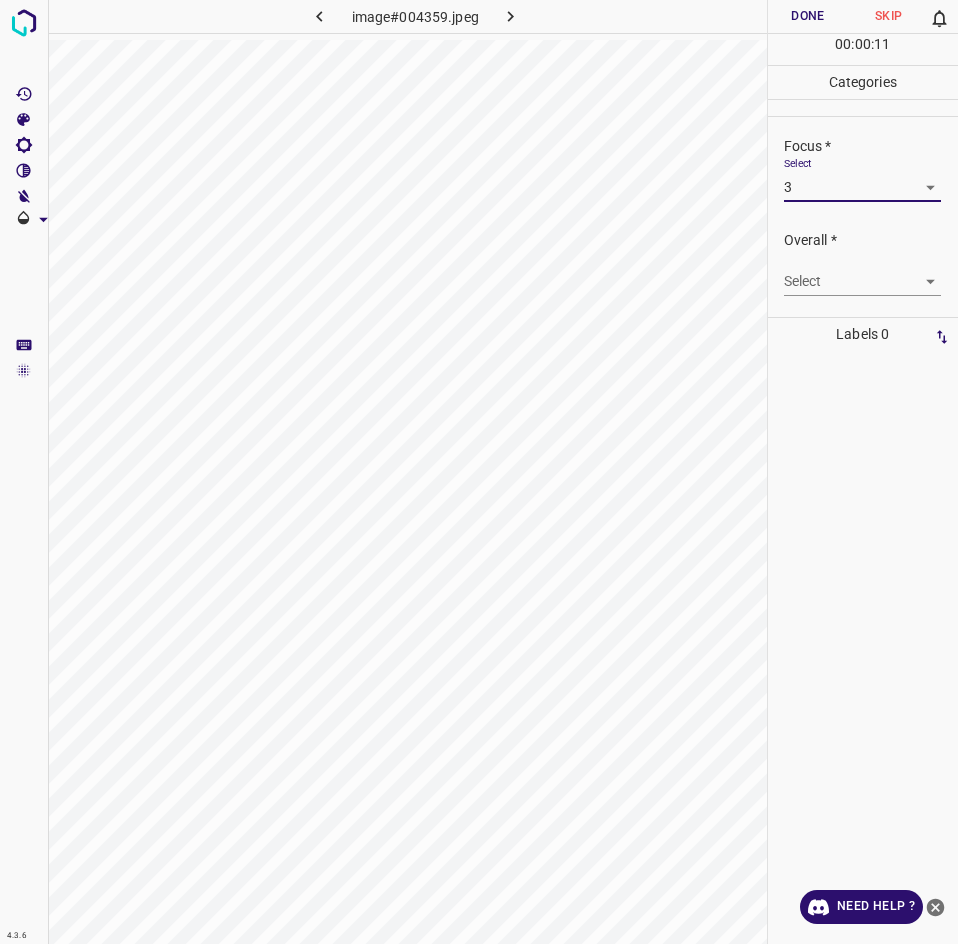 click on "Select ​" at bounding box center (862, 273) 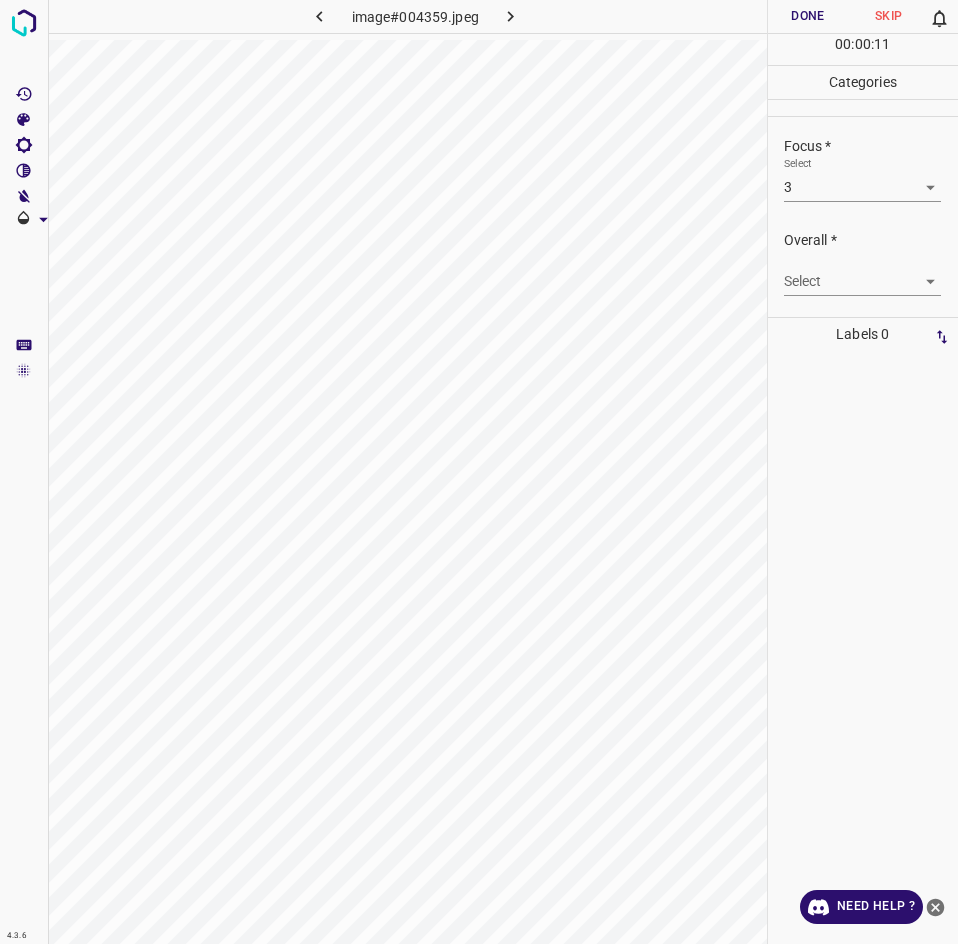 click on "4.3.6  image#004359.jpeg Done Skip 0 00   : 00   : 11   Categories Lighting *  Select 3 3 Focus *  Select 3 3 Overall *  Select ​ Labels   0 Categories 1 Lighting 2 Focus 3 Overall Tools Space Change between modes (Draw & Edit) I Auto labeling R Restore zoom M Zoom in N Zoom out Delete Delete selecte label Filters Z Restore filters X Saturation filter C Brightness filter V Contrast filter B Gray scale filter General O Download Need Help ? - Text - Hide - Delete" at bounding box center [479, 472] 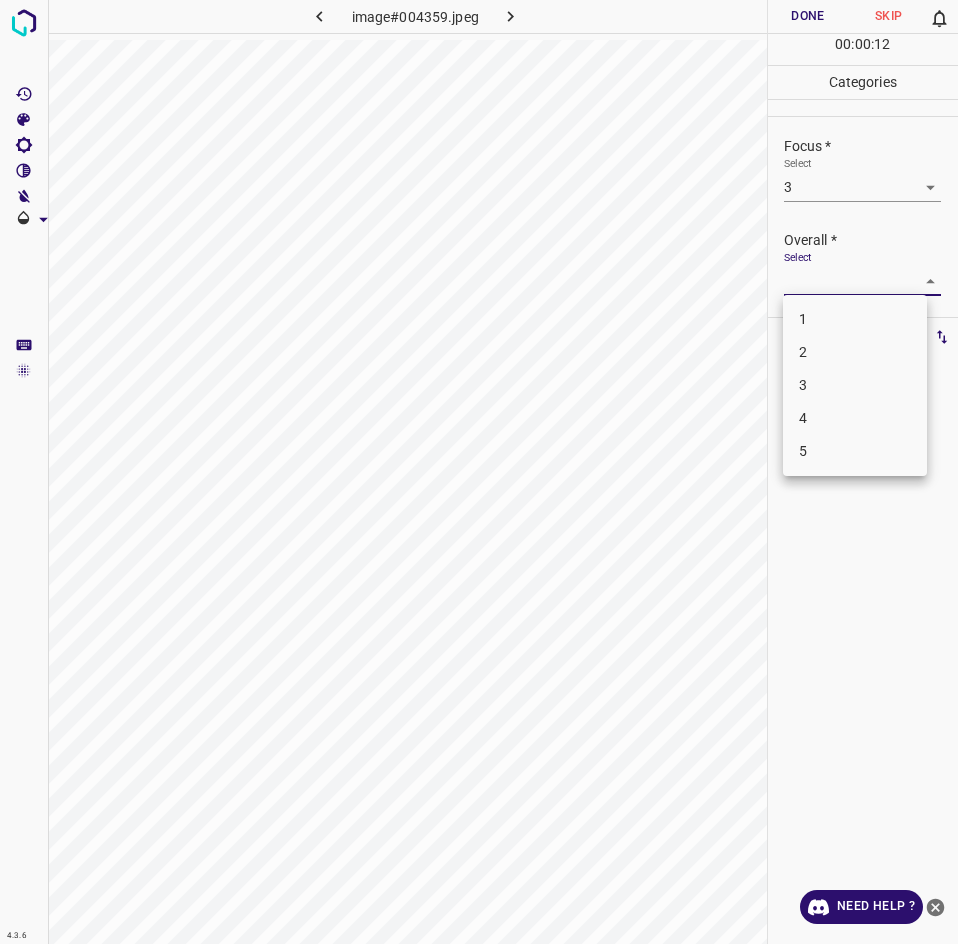 click on "3" at bounding box center [855, 385] 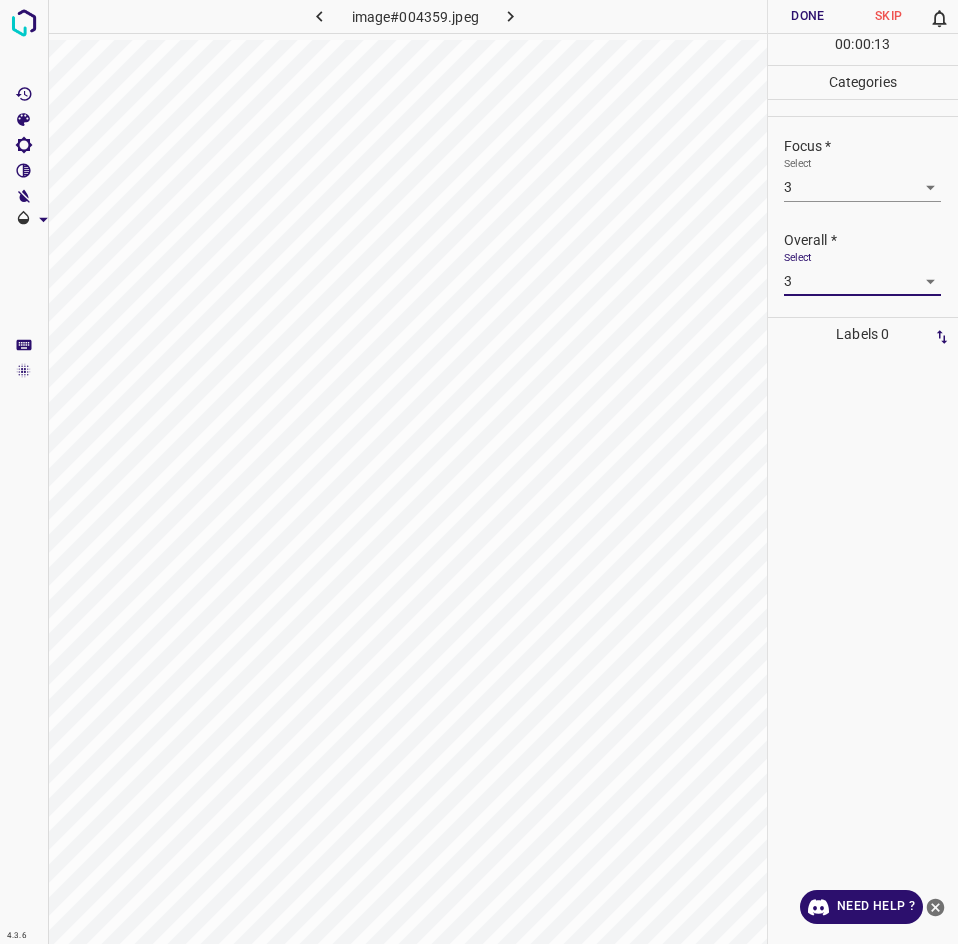 click on "Done" at bounding box center [808, 16] 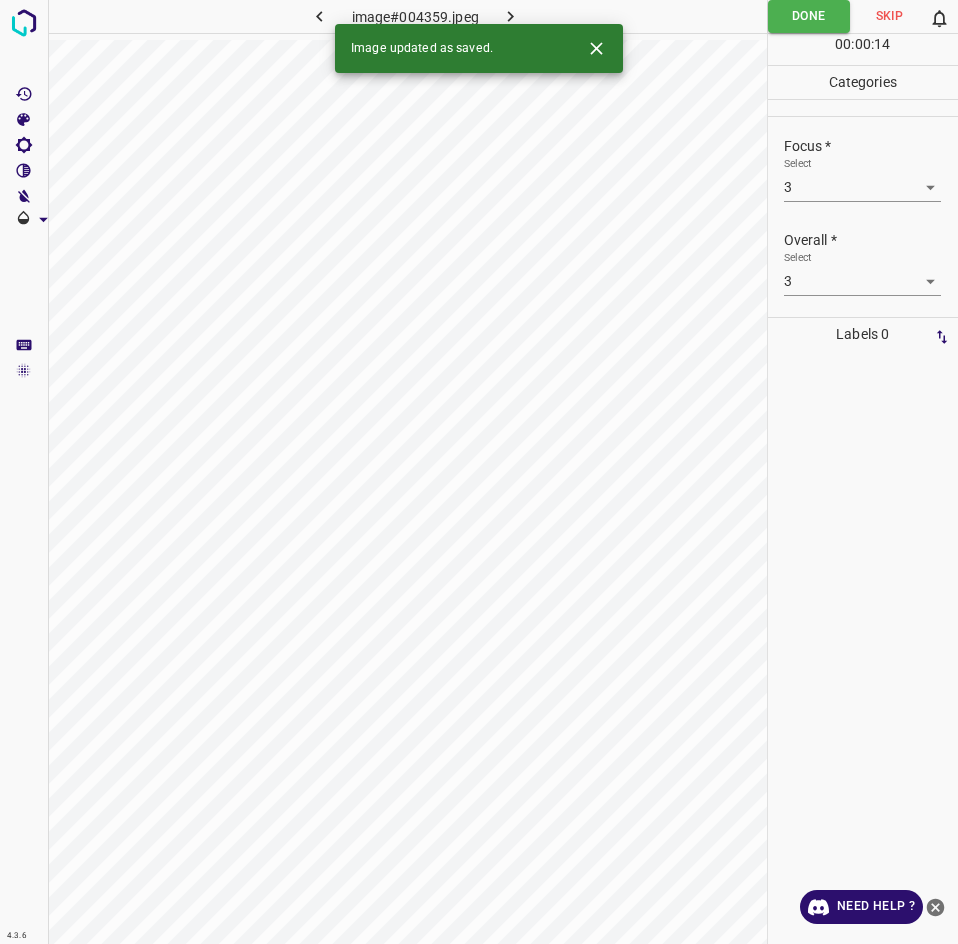 click 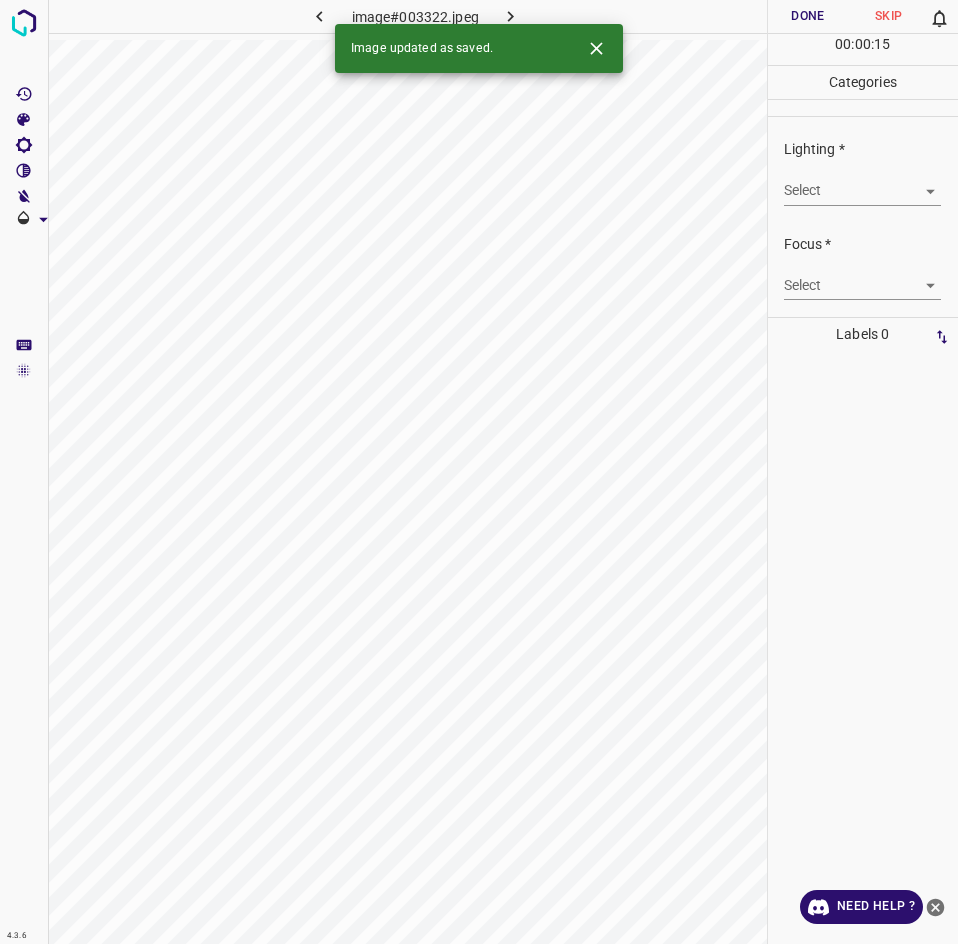 click on "4.3.6  image#003322.jpeg Done Skip 0 00   : 00   : 15   Categories Lighting *  Select ​ Focus *  Select ​ Overall *  Select ​ Labels   0 Categories 1 Lighting 2 Focus 3 Overall Tools Space Change between modes (Draw & Edit) I Auto labeling R Restore zoom M Zoom in N Zoom out Delete Delete selecte label Filters Z Restore filters X Saturation filter C Brightness filter V Contrast filter B Gray scale filter General O Download Image updated as saved. Need Help ? - Text - Hide - Delete" at bounding box center [479, 472] 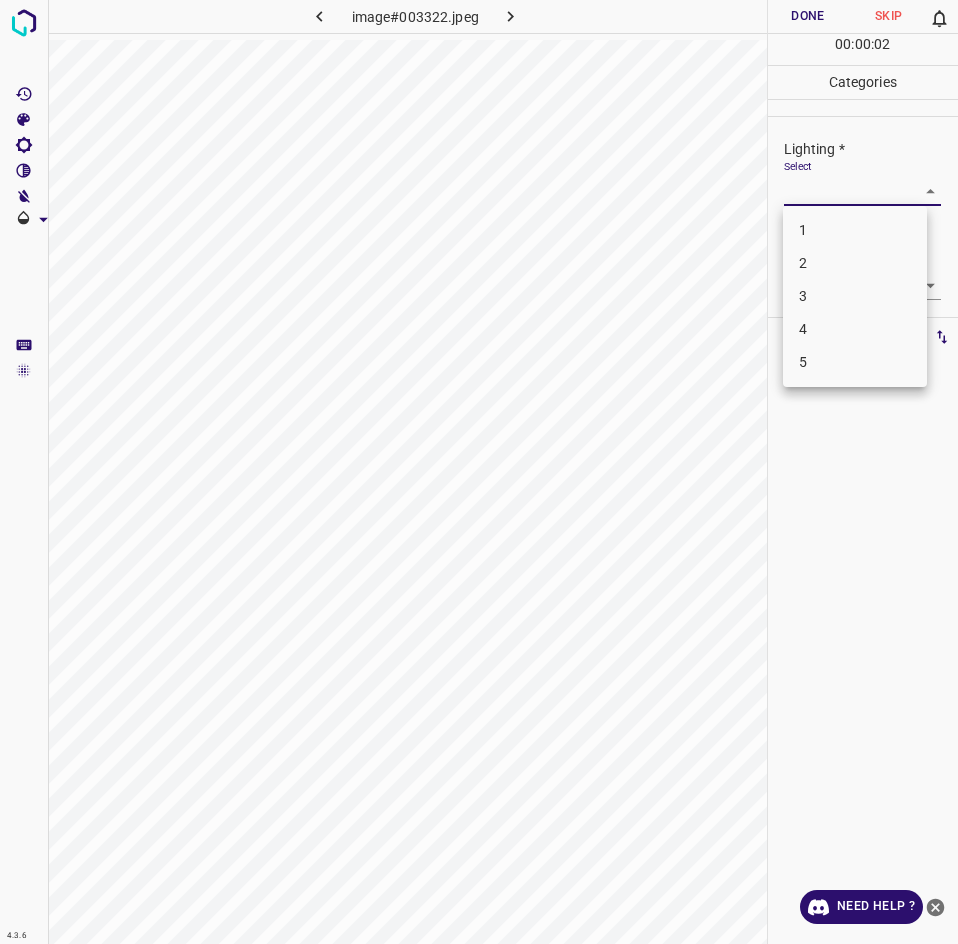 click on "2" at bounding box center (855, 263) 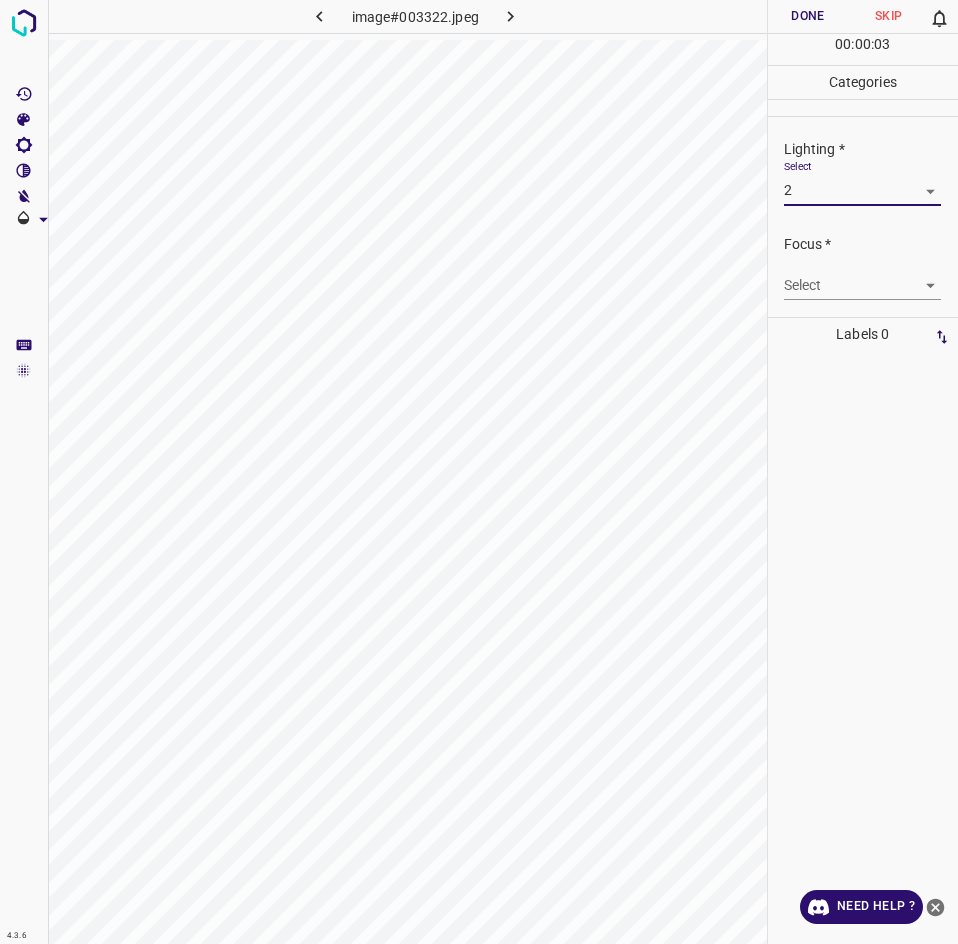 click on "4.3.6  image#003322.jpeg Done Skip 0 00   : 00   : 03   Categories Lighting *  Select 2 2 Focus *  Select ​ Overall *  Select ​ Labels   0 Categories 1 Lighting 2 Focus 3 Overall Tools Space Change between modes (Draw & Edit) I Auto labeling R Restore zoom M Zoom in N Zoom out Delete Delete selecte label Filters Z Restore filters X Saturation filter C Brightness filter V Contrast filter B Gray scale filter General O Download Need Help ? - Text - Hide - Delete" at bounding box center (479, 472) 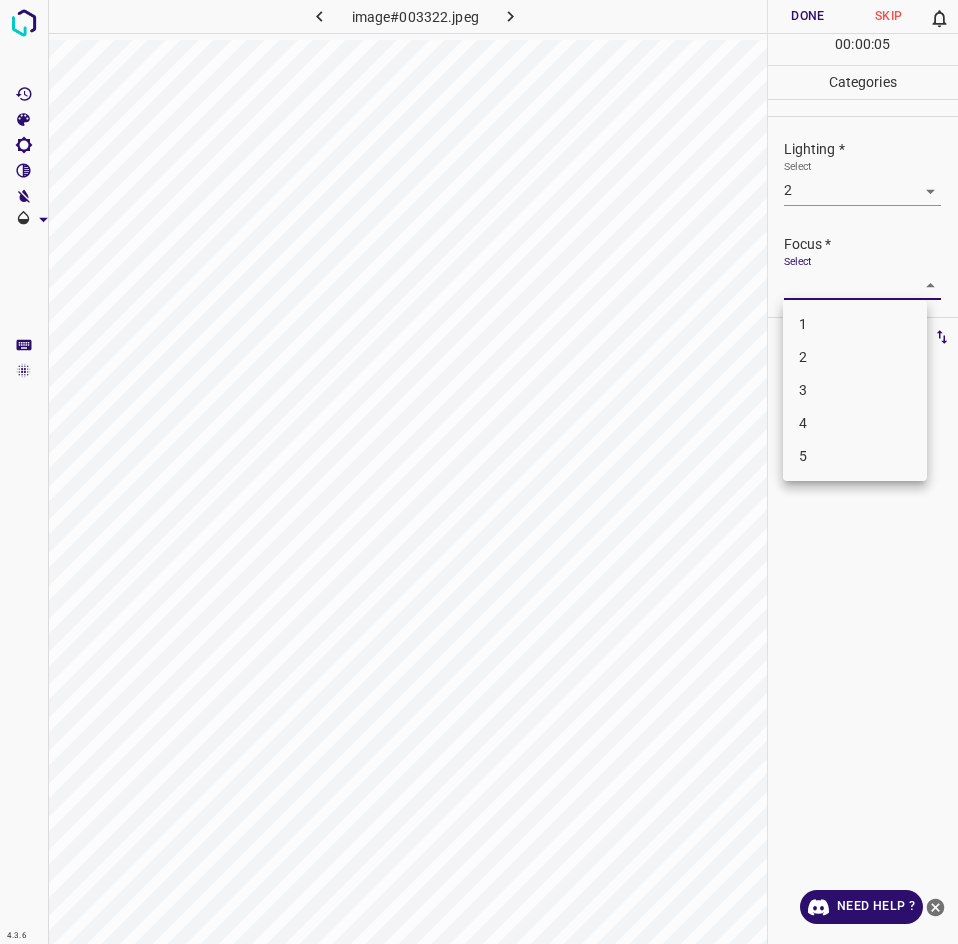 click at bounding box center (479, 472) 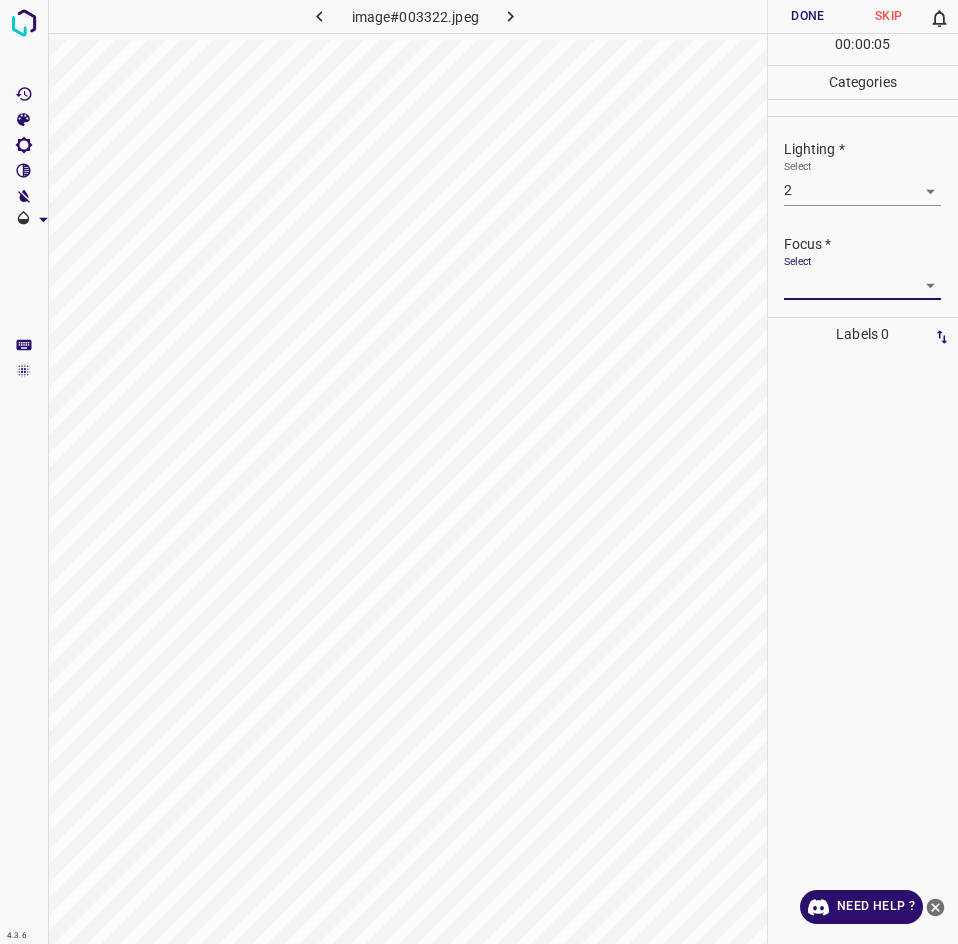 click on "4.3.6  image#003322.jpeg Done Skip 0 00   : 00   : 05   Categories Lighting *  Select 2 2 Focus *  Select ​ Overall *  Select ​ Labels   0 Categories 1 Lighting 2 Focus 3 Overall Tools Space Change between modes (Draw & Edit) I Auto labeling R Restore zoom M Zoom in N Zoom out Delete Delete selecte label Filters Z Restore filters X Saturation filter C Brightness filter V Contrast filter B Gray scale filter General O Download Need Help ? - Text - Hide - Delete" at bounding box center [479, 472] 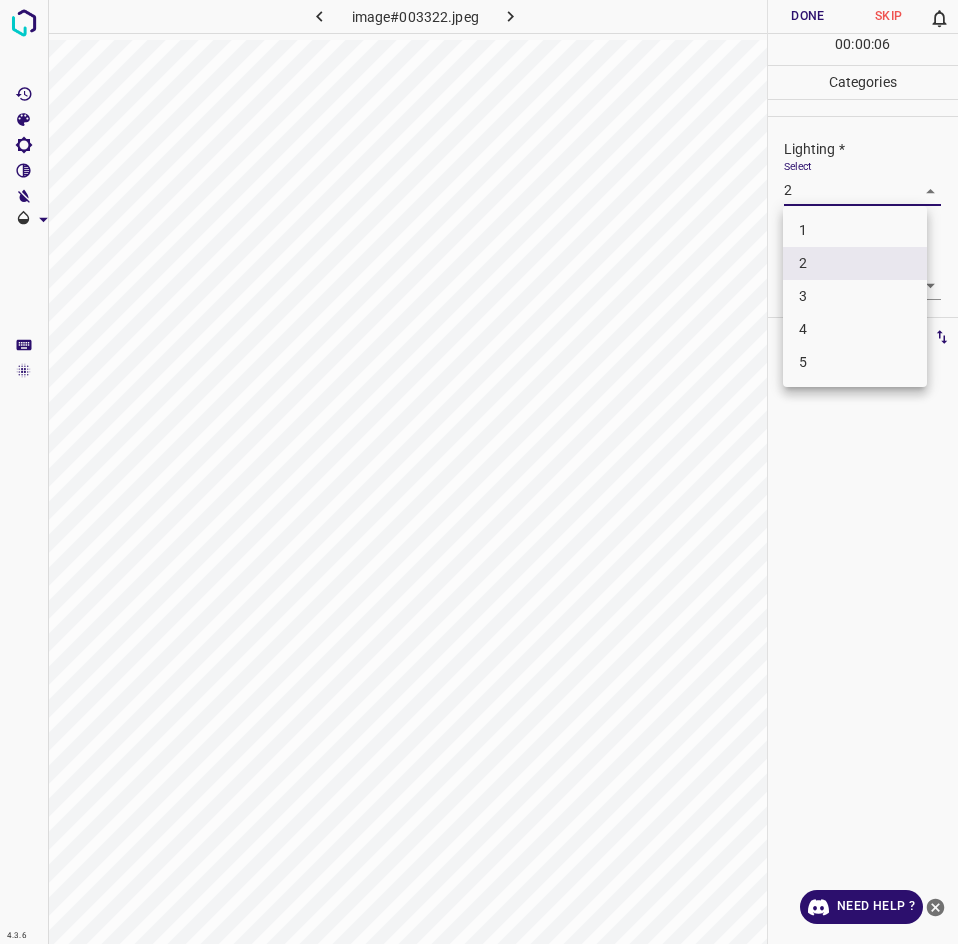 click on "3" at bounding box center (855, 296) 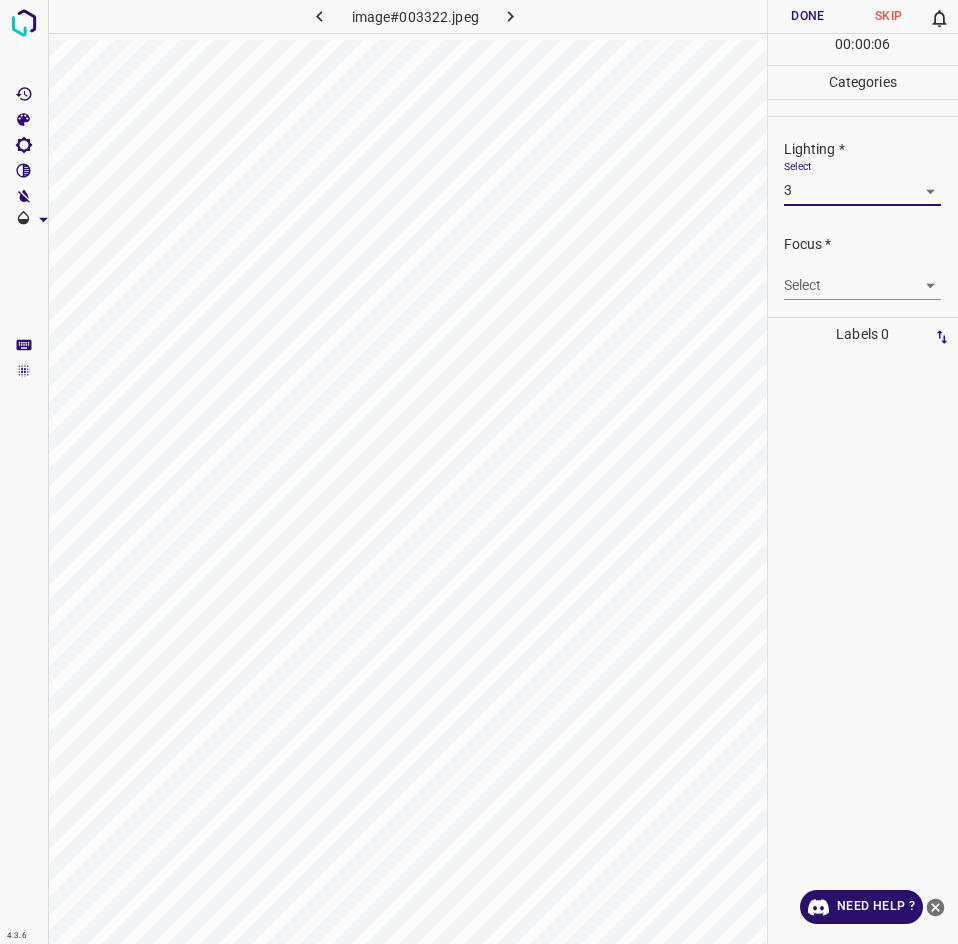 click on "4.3.6  image#003322.jpeg Done Skip 0 00   : 00   : 06   Categories Lighting *  Select 3 3 Focus *  Select ​ Overall *  Select ​ Labels   0 Categories 1 Lighting 2 Focus 3 Overall Tools Space Change between modes (Draw & Edit) I Auto labeling R Restore zoom M Zoom in N Zoom out Delete Delete selecte label Filters Z Restore filters X Saturation filter C Brightness filter V Contrast filter B Gray scale filter General O Download Need Help ? - Text - Hide - Delete 1 2 3 4 5" at bounding box center [479, 472] 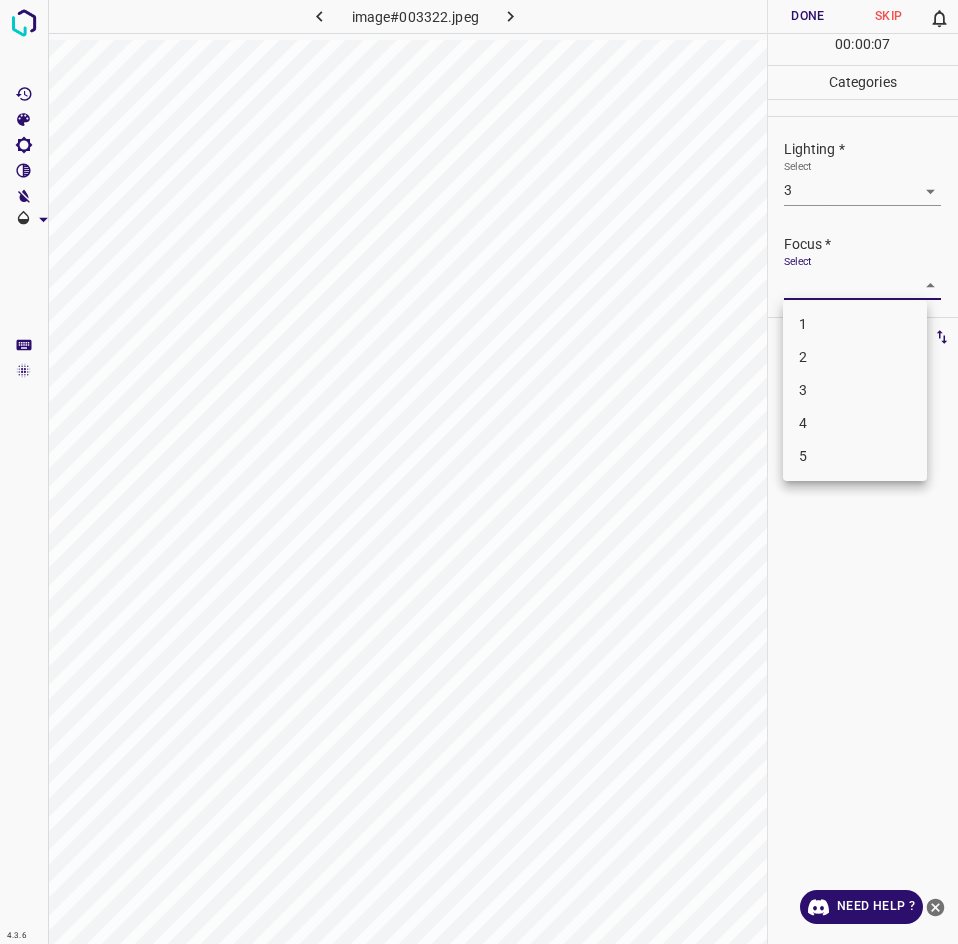 click on "2" at bounding box center (855, 357) 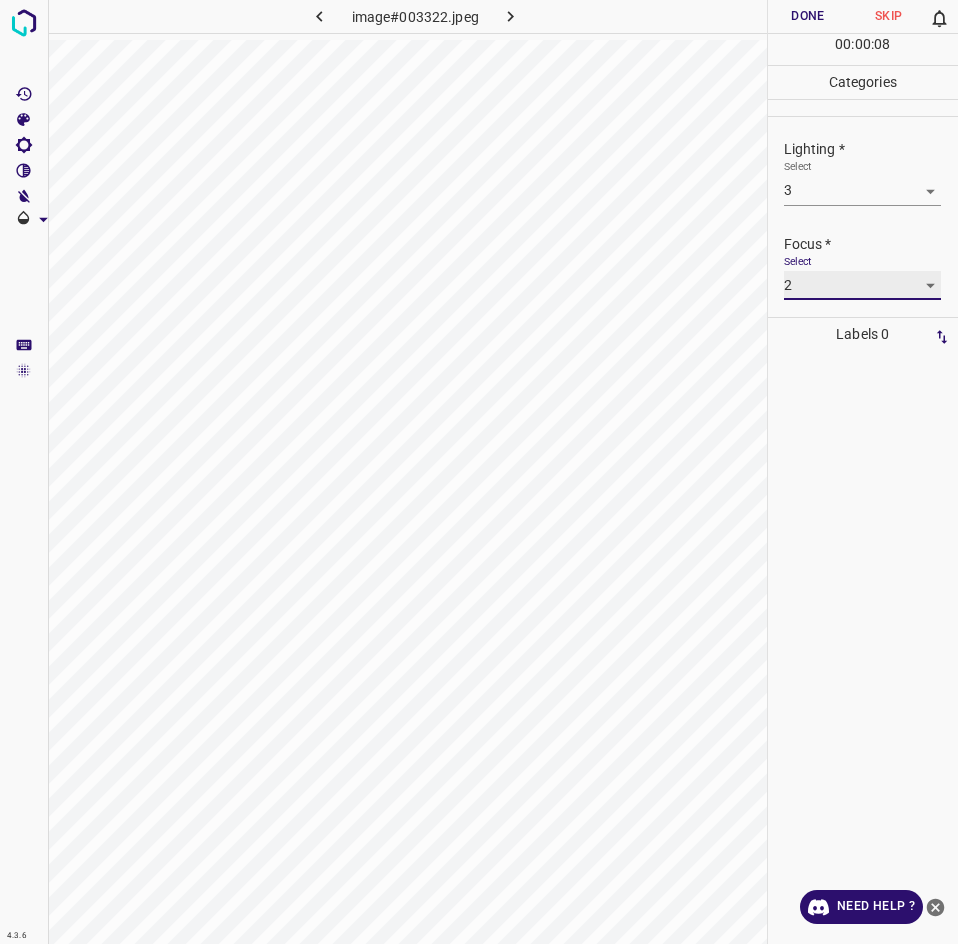 scroll, scrollTop: 98, scrollLeft: 0, axis: vertical 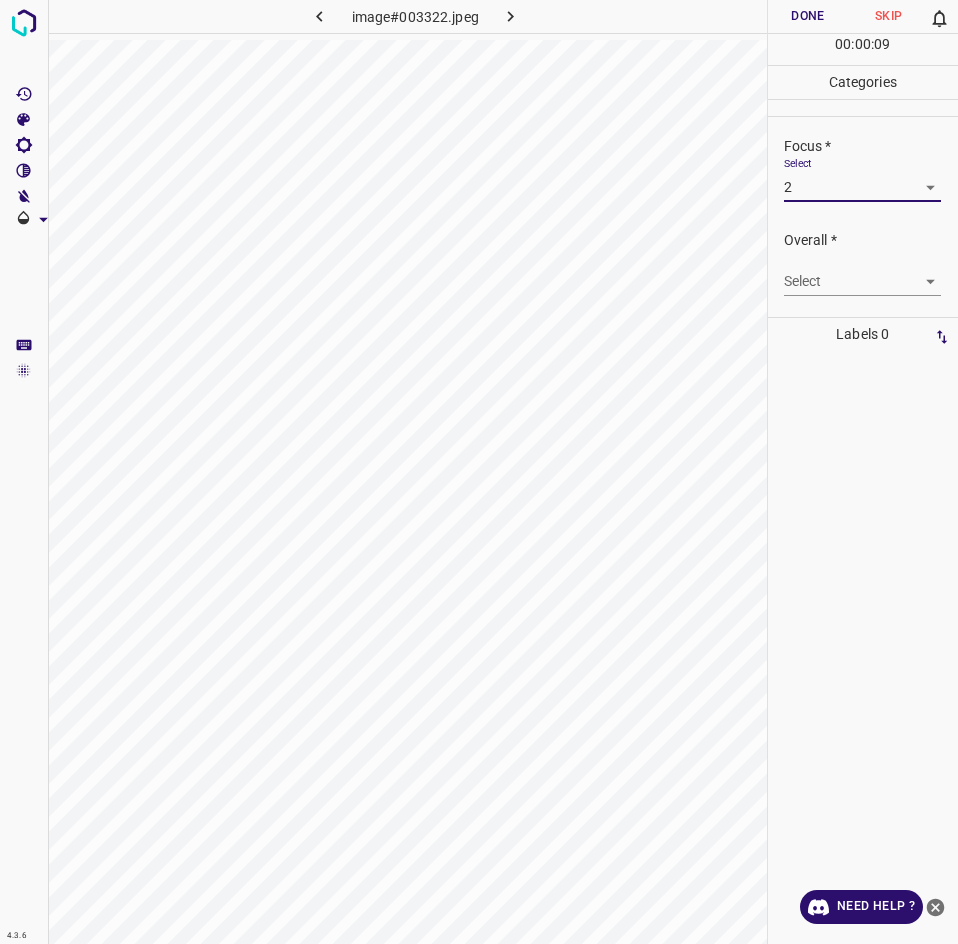 click on "4.3.6  image#003322.jpeg Done Skip 0 00   : 00   : 09   Categories Lighting *  Select 3 3 Focus *  Select 2 2 Overall *  Select ​ Labels   0 Categories 1 Lighting 2 Focus 3 Overall Tools Space Change between modes (Draw & Edit) I Auto labeling R Restore zoom M Zoom in N Zoom out Delete Delete selecte label Filters Z Restore filters X Saturation filter C Brightness filter V Contrast filter B Gray scale filter General O Download Need Help ? - Text - Hide - Delete" at bounding box center (479, 472) 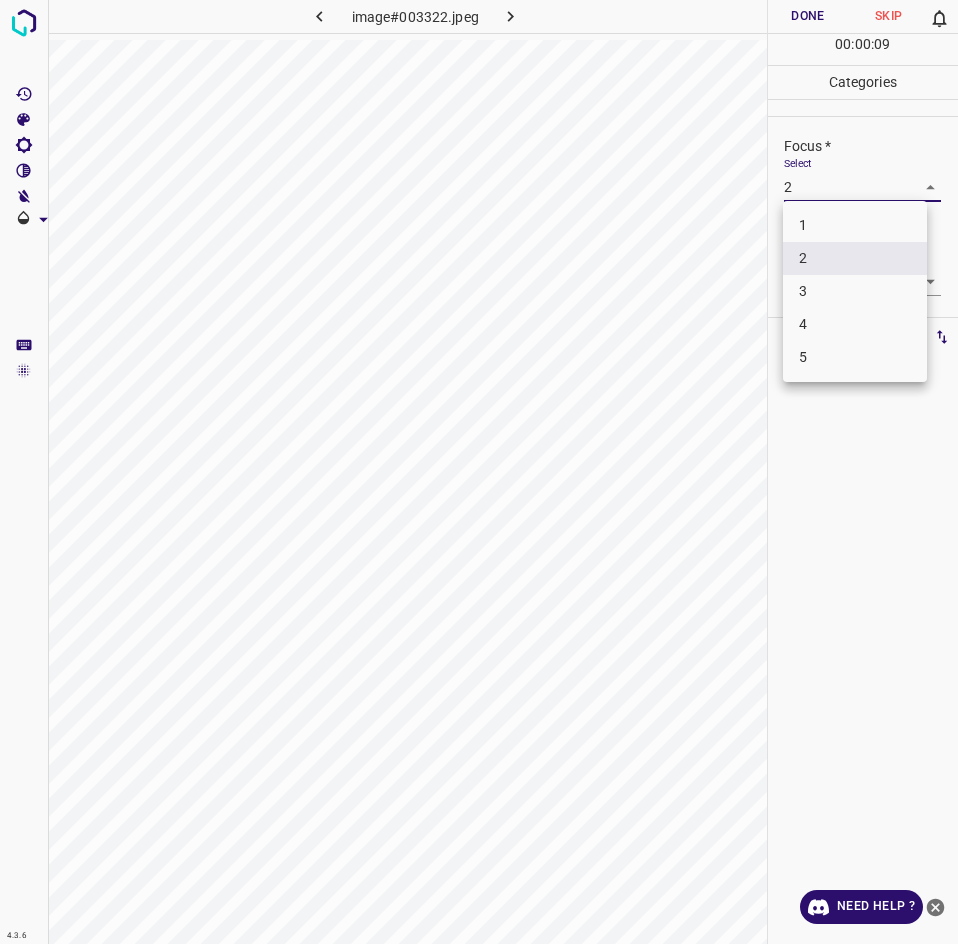 click on "1" at bounding box center (855, 225) 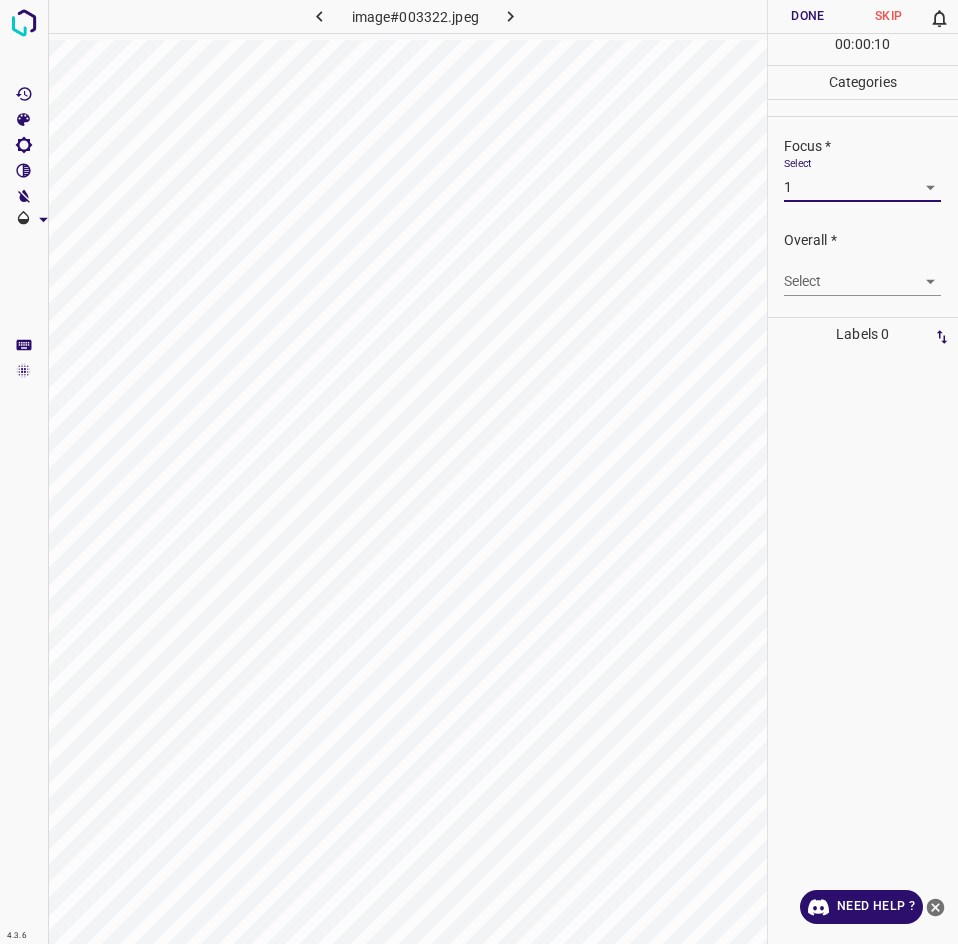 click on "4.3.6  image#003322.jpeg Done Skip 0 00   : 00   : 10   Categories Lighting *  Select 3 3 Focus *  Select 1 1 Overall *  Select ​ Labels   0 Categories 1 Lighting 2 Focus 3 Overall Tools Space Change between modes (Draw & Edit) I Auto labeling R Restore zoom M Zoom in N Zoom out Delete Delete selecte label Filters Z Restore filters X Saturation filter C Brightness filter V Contrast filter B Gray scale filter General O Download Need Help ? - Text - Hide - Delete" at bounding box center (479, 472) 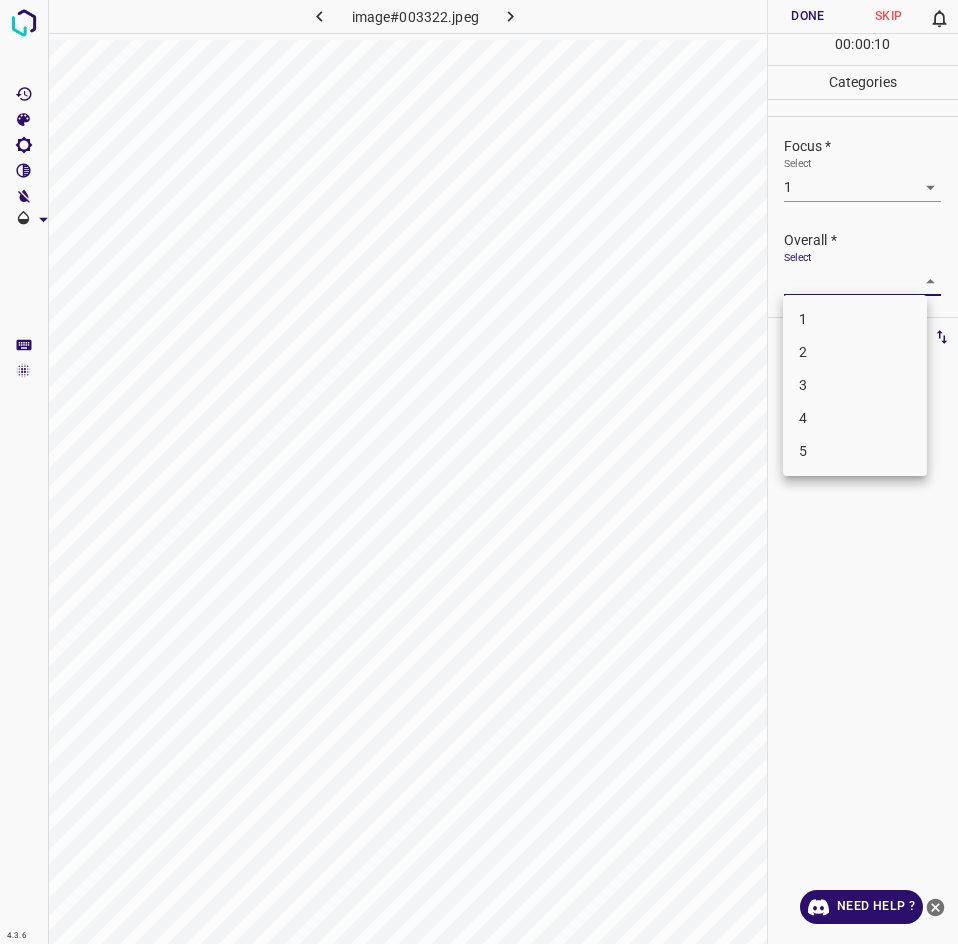 click on "1" at bounding box center [855, 319] 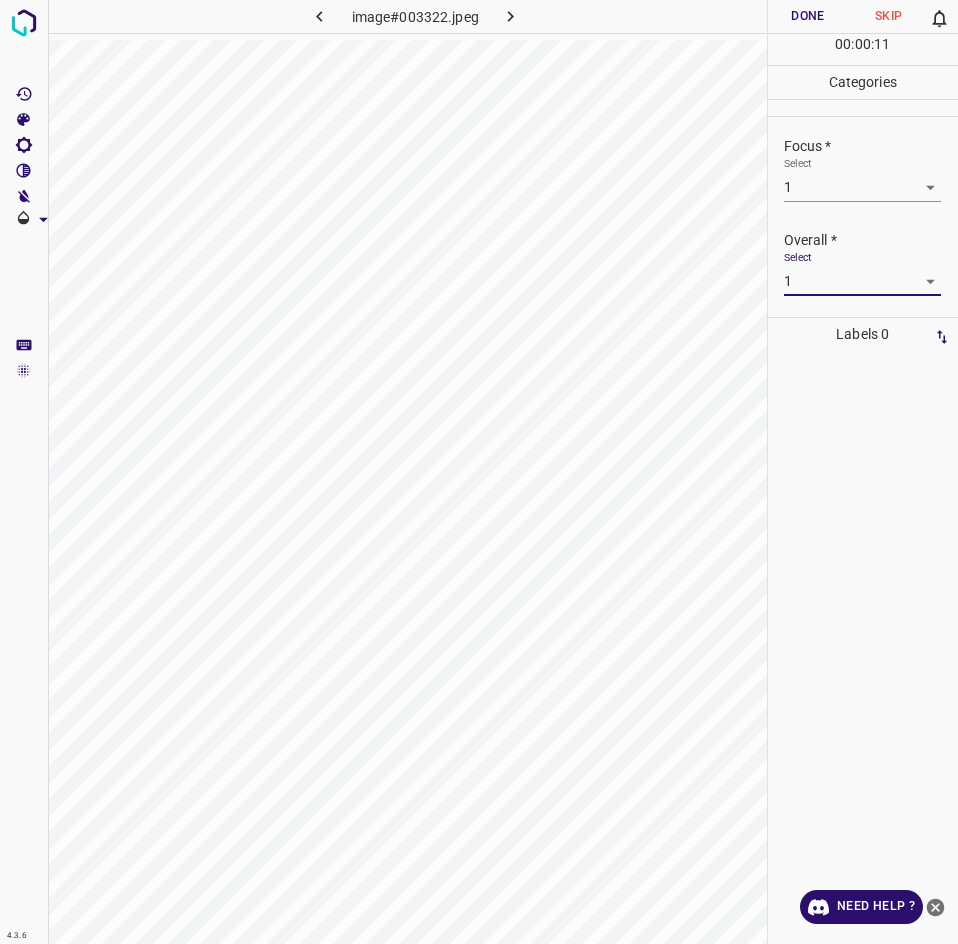 click on "Done" at bounding box center [808, 16] 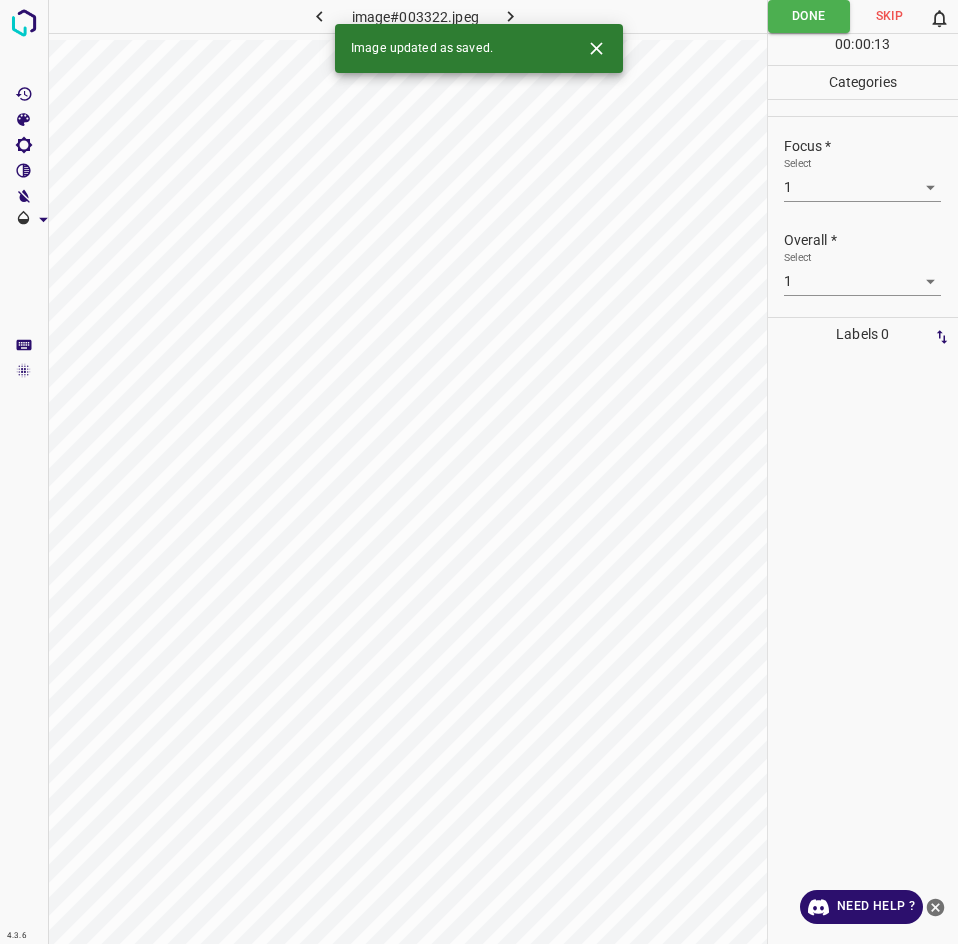 click 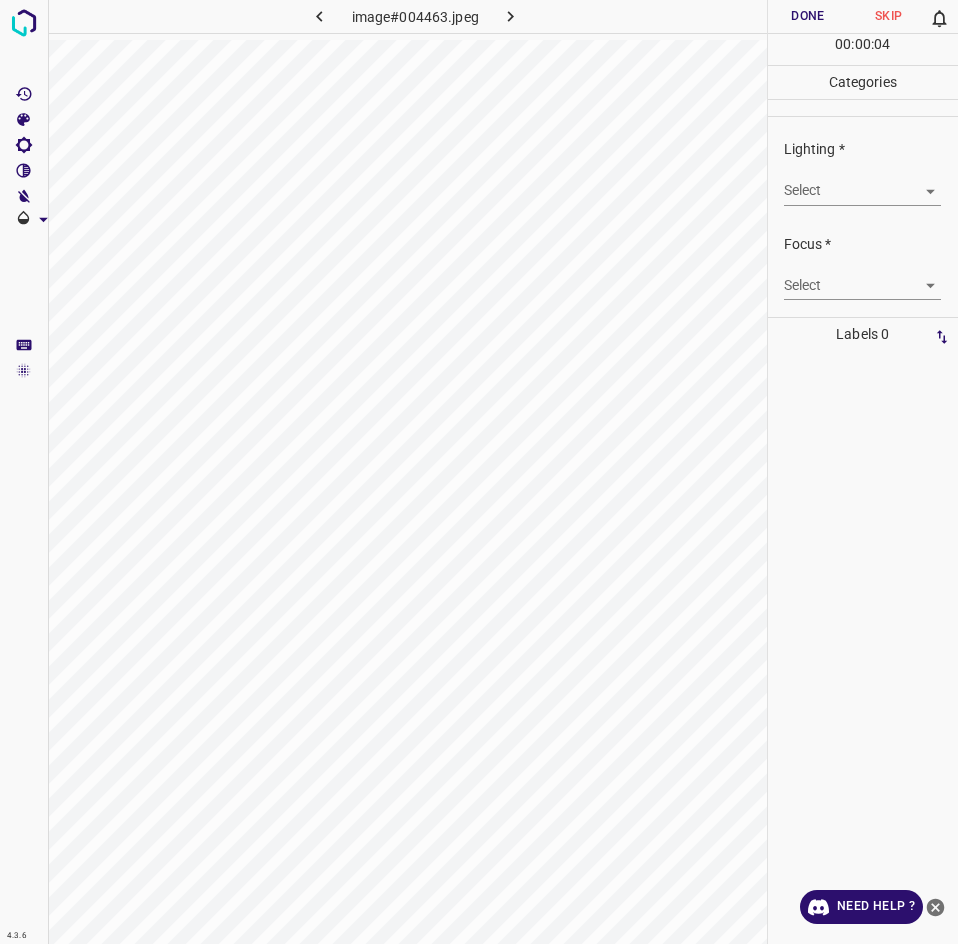 click on "4.3.6  image#004463.jpeg Done Skip 0 00   : 00   : 04   Categories Lighting *  Select ​ Focus *  Select ​ Overall *  Select ​ Labels   0 Categories 1 Lighting 2 Focus 3 Overall Tools Space Change between modes (Draw & Edit) I Auto labeling R Restore zoom M Zoom in N Zoom out Delete Delete selecte label Filters Z Restore filters X Saturation filter C Brightness filter V Contrast filter B Gray scale filter General O Download Need Help ? - Text - Hide - Delete" at bounding box center [479, 472] 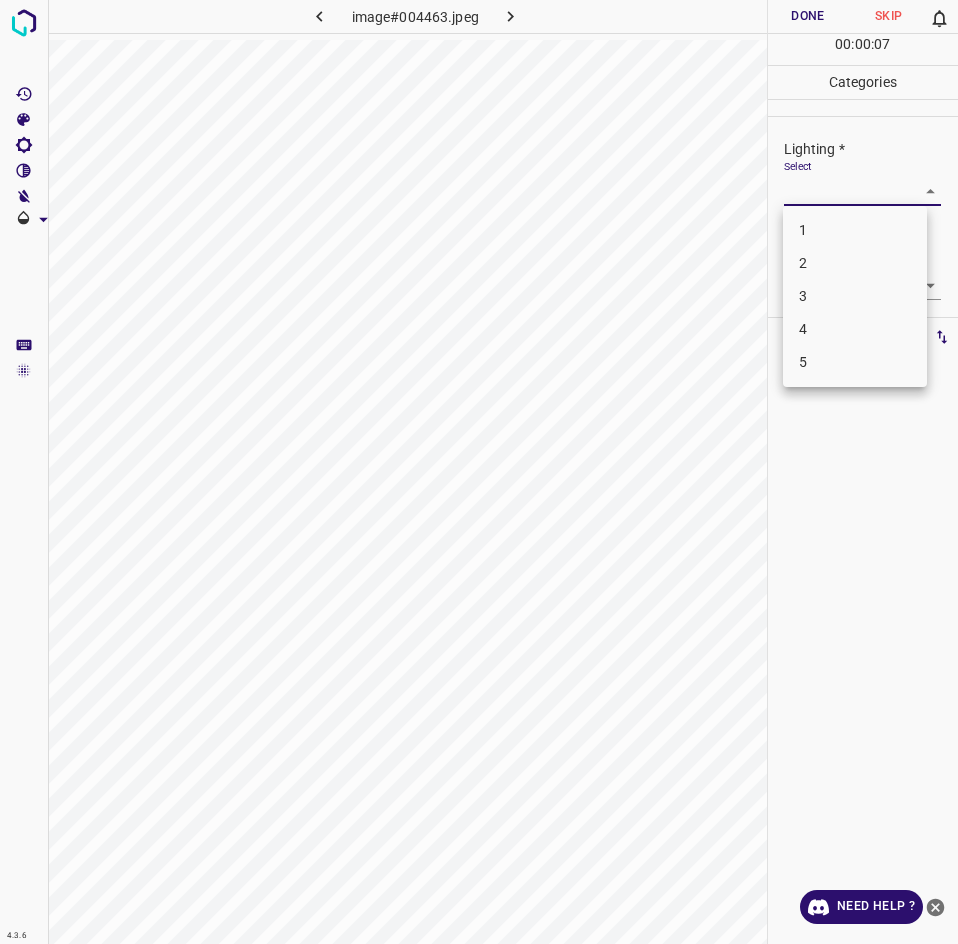 click on "2" at bounding box center [855, 263] 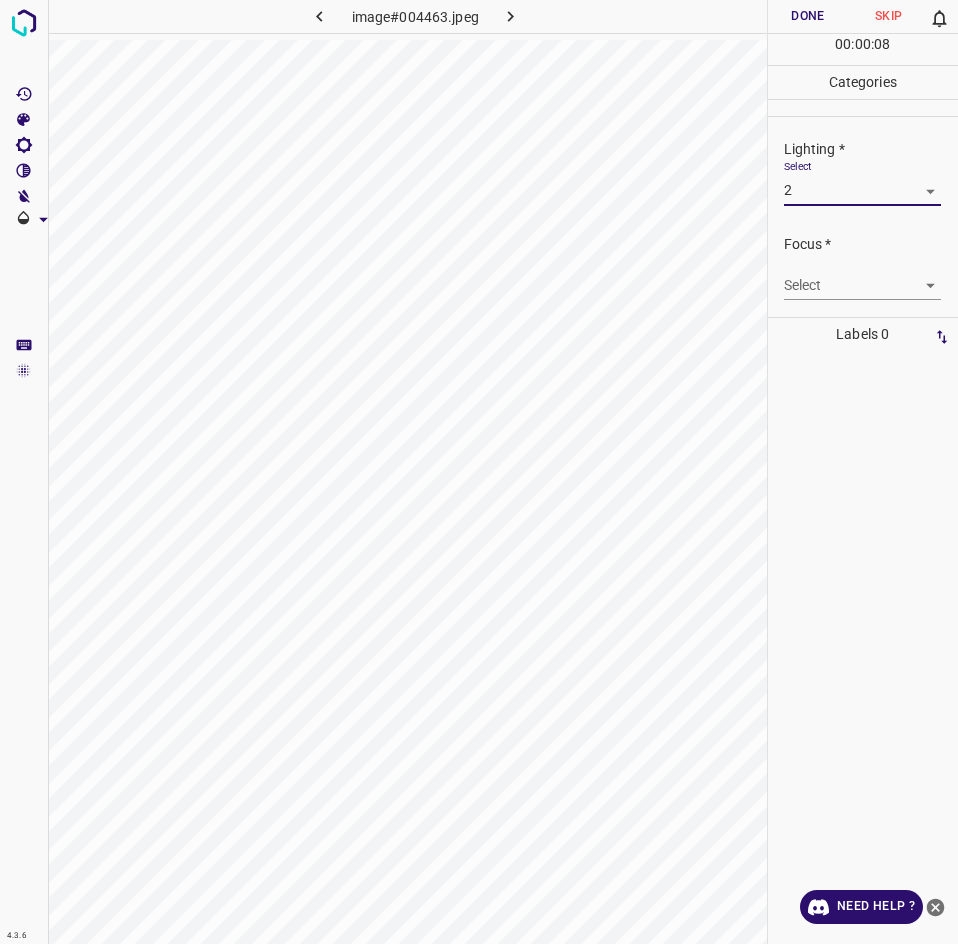 click on "4.3.6  image#004463.jpeg Done Skip 0 00   : 00   : 08   Categories Lighting *  Select 2 2 Focus *  Select ​ Overall *  Select ​ Labels   0 Categories 1 Lighting 2 Focus 3 Overall Tools Space Change between modes (Draw & Edit) I Auto labeling R Restore zoom M Zoom in N Zoom out Delete Delete selecte label Filters Z Restore filters X Saturation filter C Brightness filter V Contrast filter B Gray scale filter General O Download Need Help ? - Text - Hide - Delete" at bounding box center (479, 472) 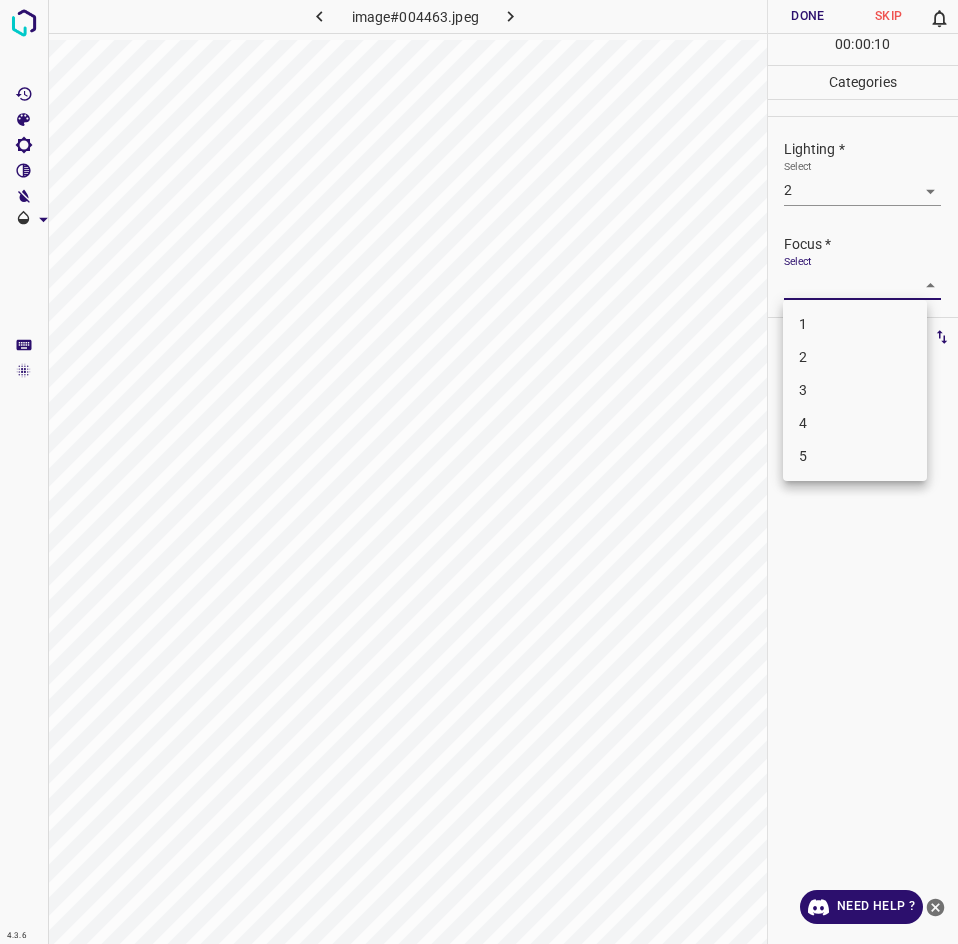 click on "2" at bounding box center [855, 357] 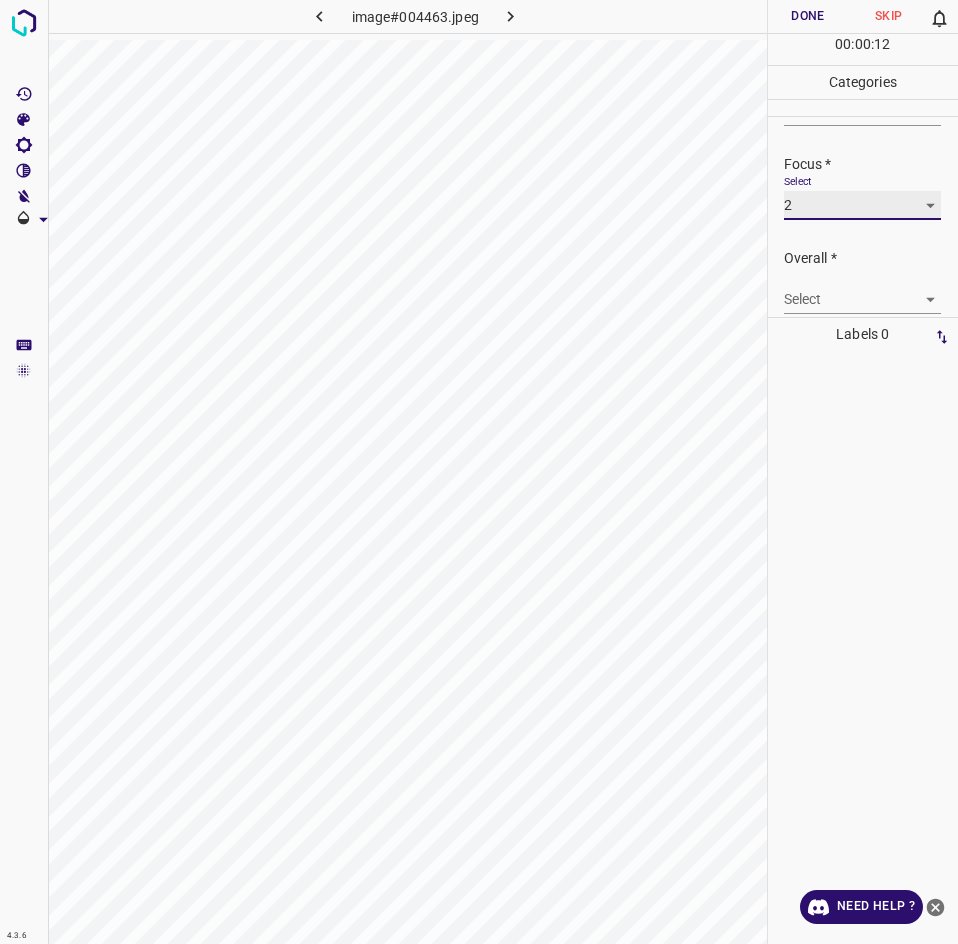 scroll, scrollTop: 98, scrollLeft: 0, axis: vertical 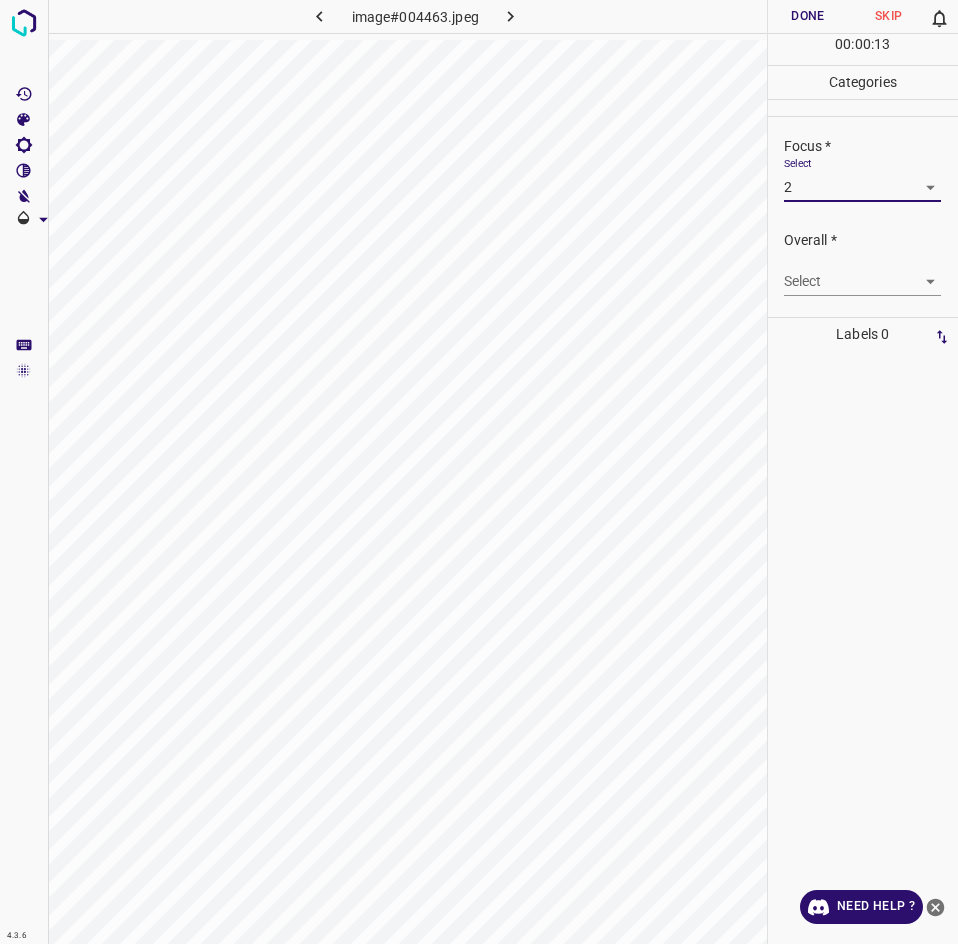 click on "4.3.6  image#004463.jpeg Done Skip 0 00   : 00   : 13   Categories Lighting *  Select 2 2 Focus *  Select 2 2 Overall *  Select ​ Labels   0 Categories 1 Lighting 2 Focus 3 Overall Tools Space Change between modes (Draw & Edit) I Auto labeling R Restore zoom M Zoom in N Zoom out Delete Delete selecte label Filters Z Restore filters X Saturation filter C Brightness filter V Contrast filter B Gray scale filter General O Download Need Help ? - Text - Hide - Delete" at bounding box center (479, 472) 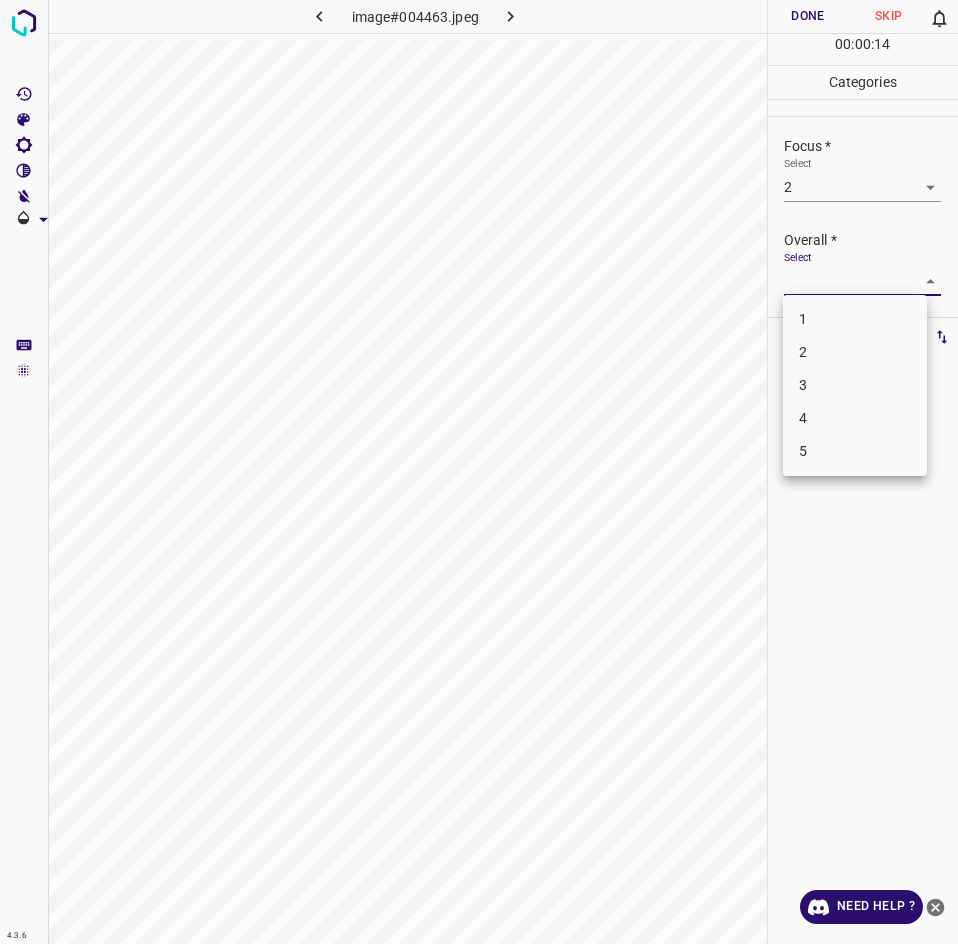 click on "1" at bounding box center (855, 319) 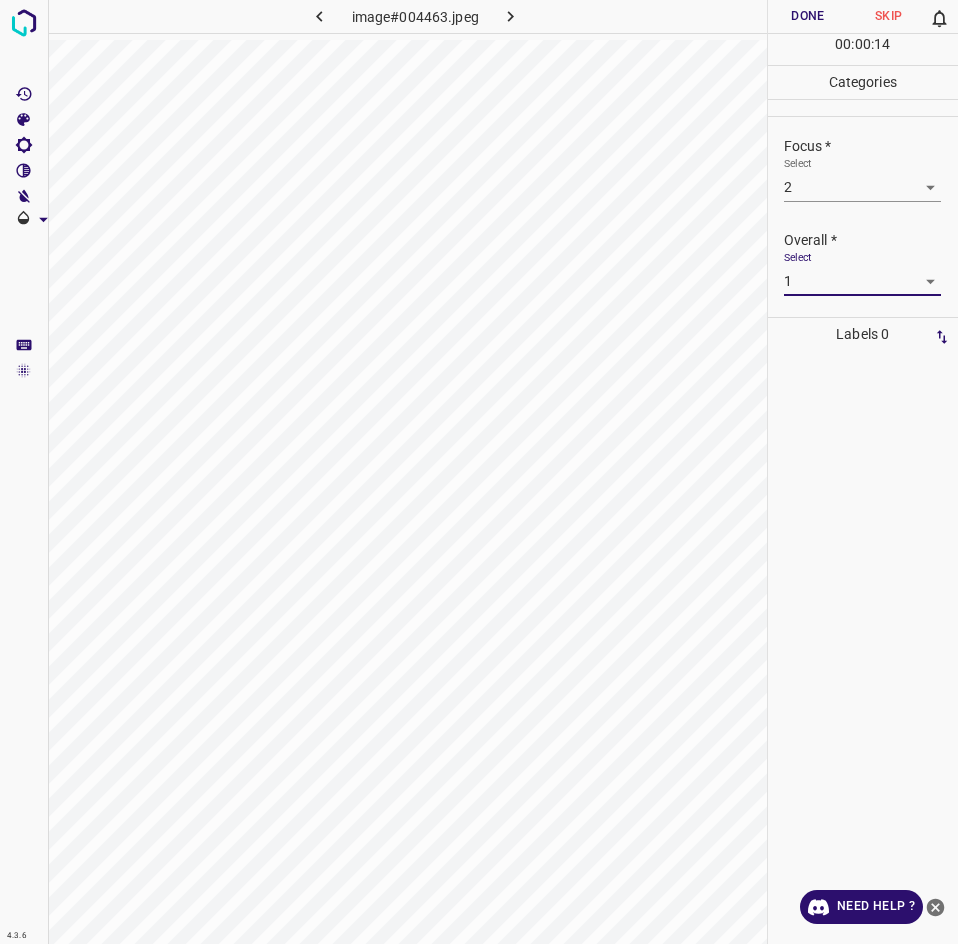 click on "Done" at bounding box center (808, 16) 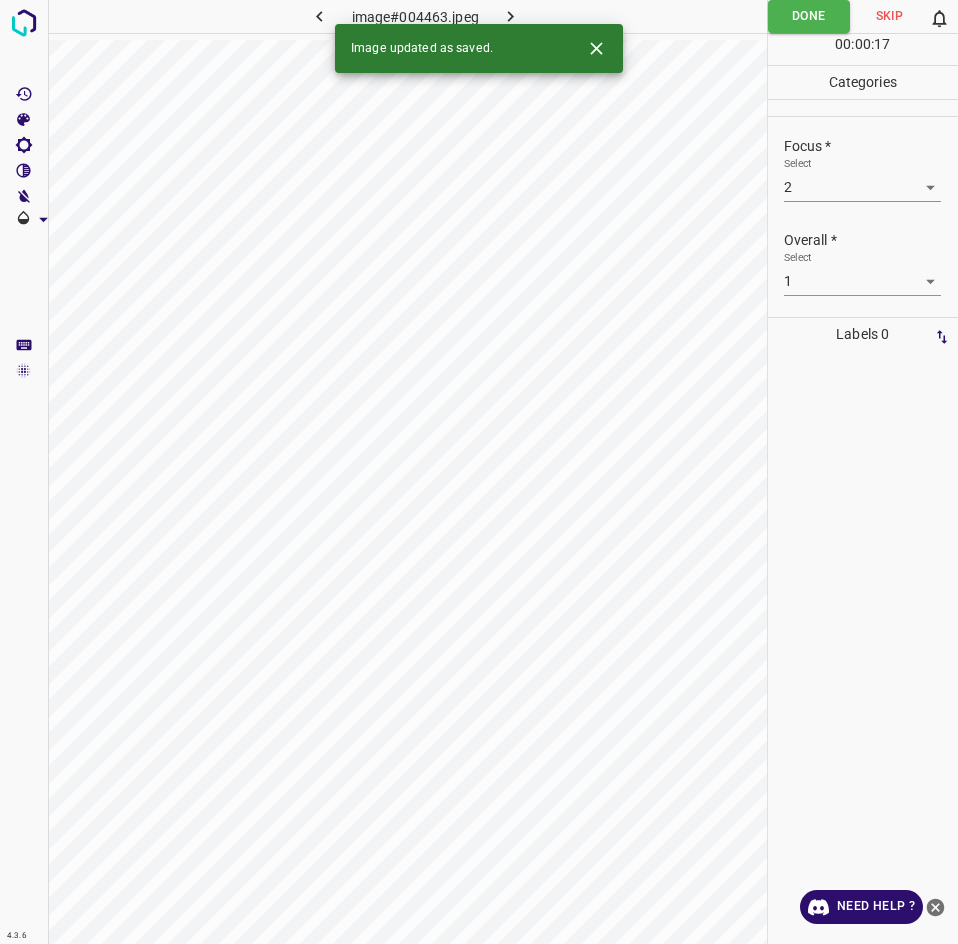 click 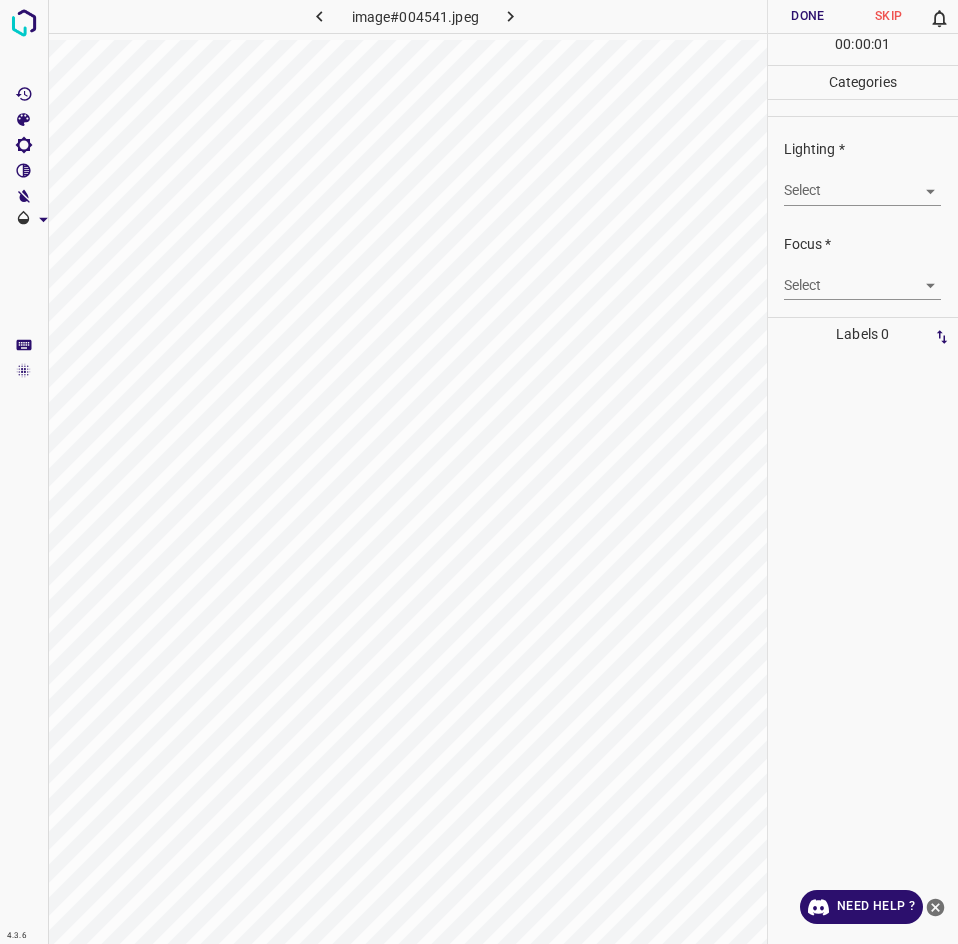 click on "4.3.6  image#004541.jpeg Done Skip 0 00   : 00   : 01   Categories Lighting *  Select ​ Focus *  Select ​ Overall *  Select ​ Labels   0 Categories 1 Lighting 2 Focus 3 Overall Tools Space Change between modes (Draw & Edit) I Auto labeling R Restore zoom M Zoom in N Zoom out Delete Delete selecte label Filters Z Restore filters X Saturation filter C Brightness filter V Contrast filter B Gray scale filter General O Download Need Help ? - Text - Hide - Delete" at bounding box center [479, 472] 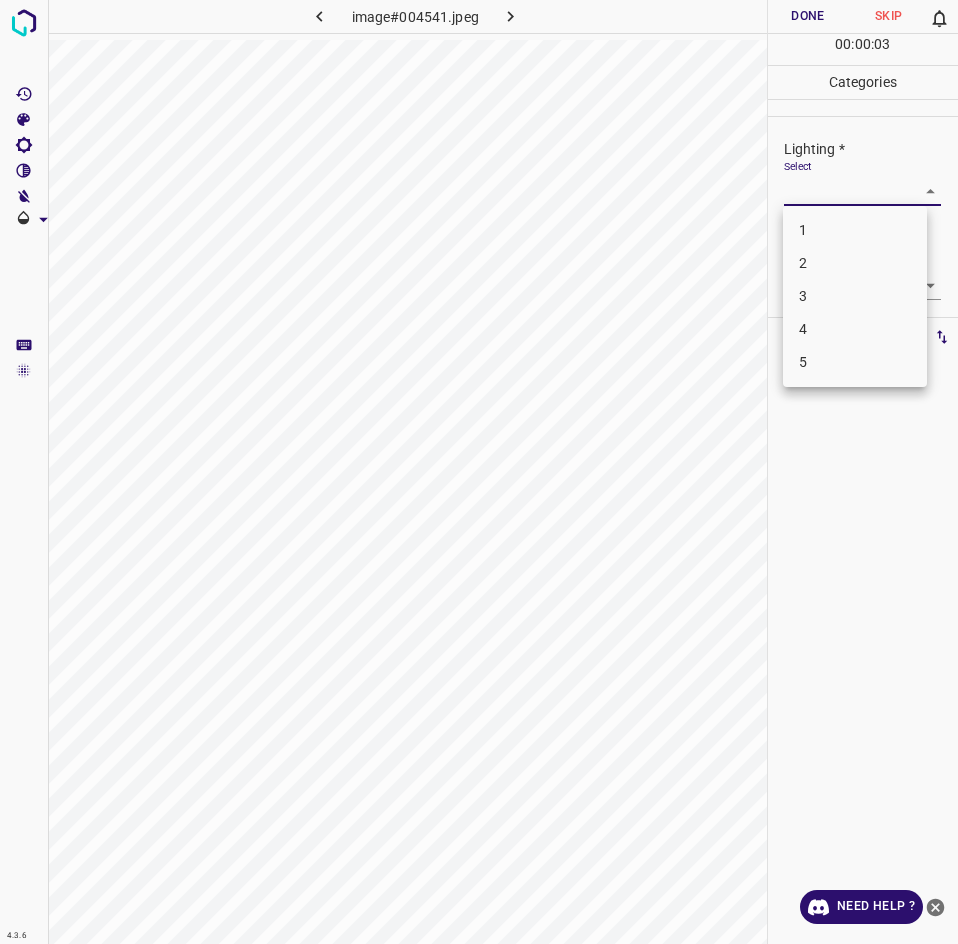 click on "3" at bounding box center [855, 296] 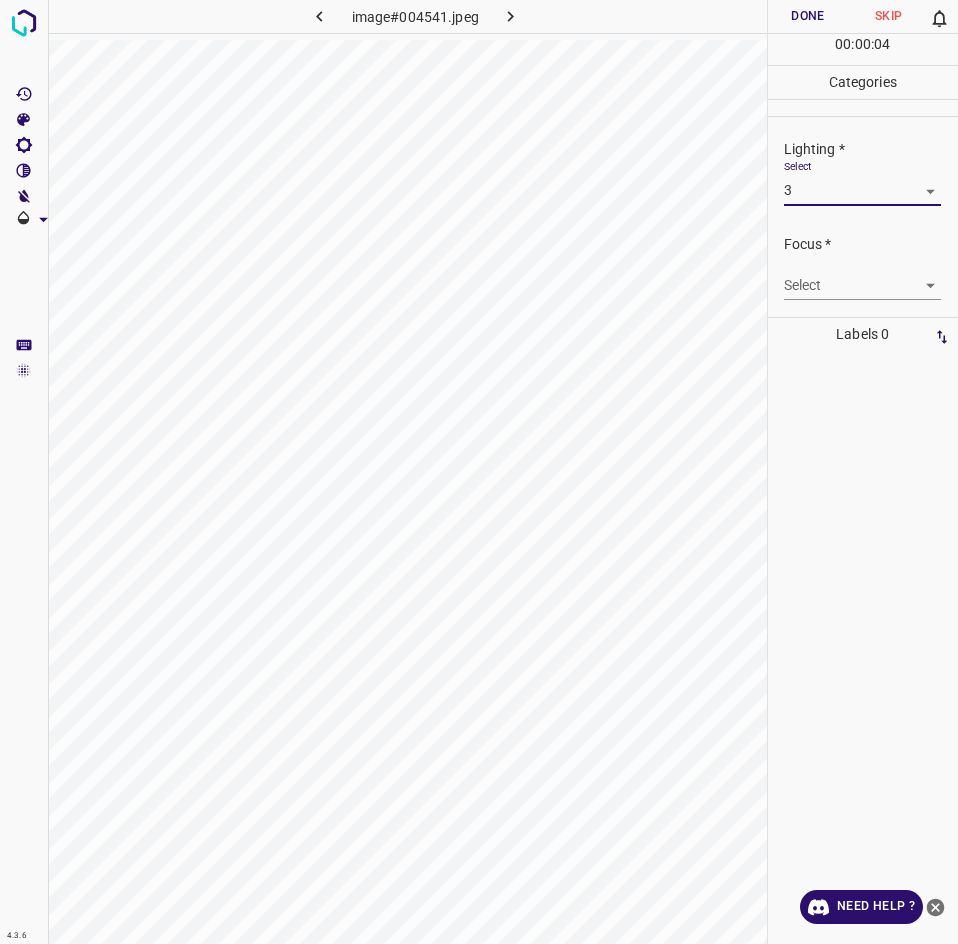 click on "4.3.6  image#004541.jpeg Done Skip 0 00   : 00   : 04   Categories Lighting *  Select 3 3 Focus *  Select ​ Overall *  Select ​ Labels   0 Categories 1 Lighting 2 Focus 3 Overall Tools Space Change between modes (Draw & Edit) I Auto labeling R Restore zoom M Zoom in N Zoom out Delete Delete selecte label Filters Z Restore filters X Saturation filter C Brightness filter V Contrast filter B Gray scale filter General O Download Need Help ? - Text - Hide - Delete" at bounding box center [479, 472] 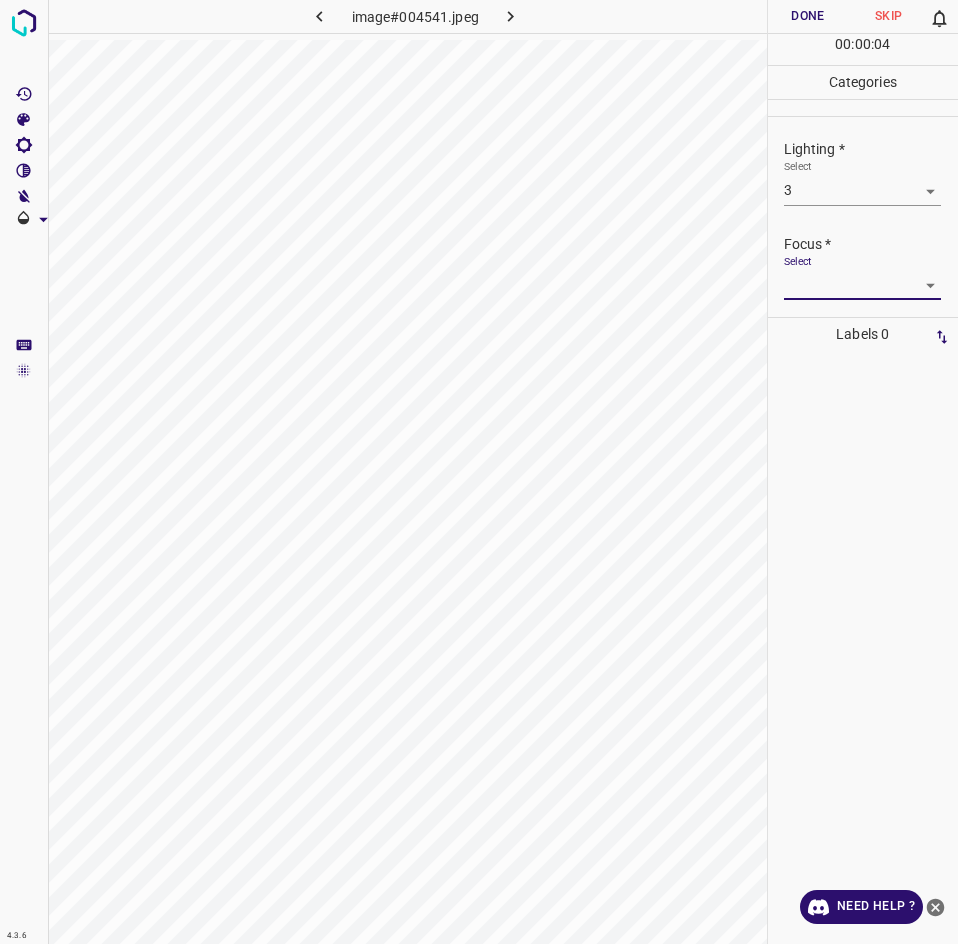 click on "4.3.6  image#004541.jpeg Done Skip 0 00   : 00   : 04   Categories Lighting *  Select 3 3 Focus *  Select ​ Overall *  Select ​ Labels   0 Categories 1 Lighting 2 Focus 3 Overall Tools Space Change between modes (Draw & Edit) I Auto labeling R Restore zoom M Zoom in N Zoom out Delete Delete selecte label Filters Z Restore filters X Saturation filter C Brightness filter V Contrast filter B Gray scale filter General O Download Need Help ? - Text - Hide - Delete" at bounding box center [479, 472] 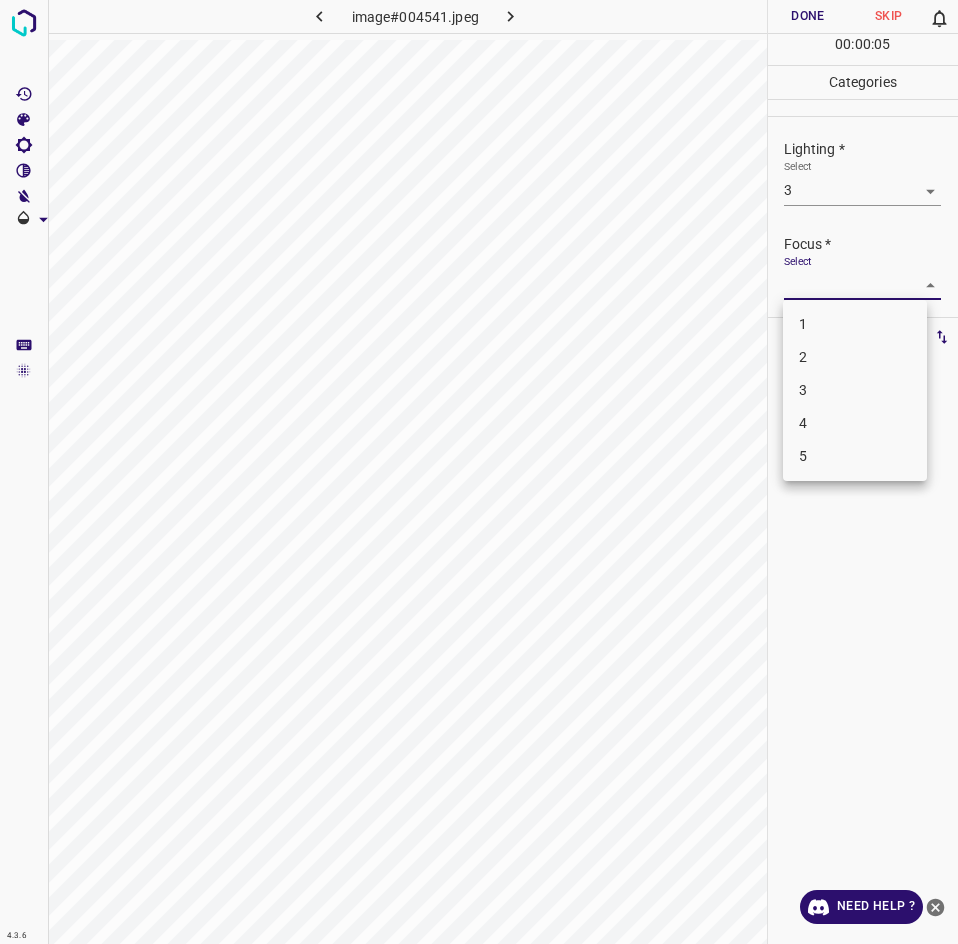 click on "2" at bounding box center [855, 357] 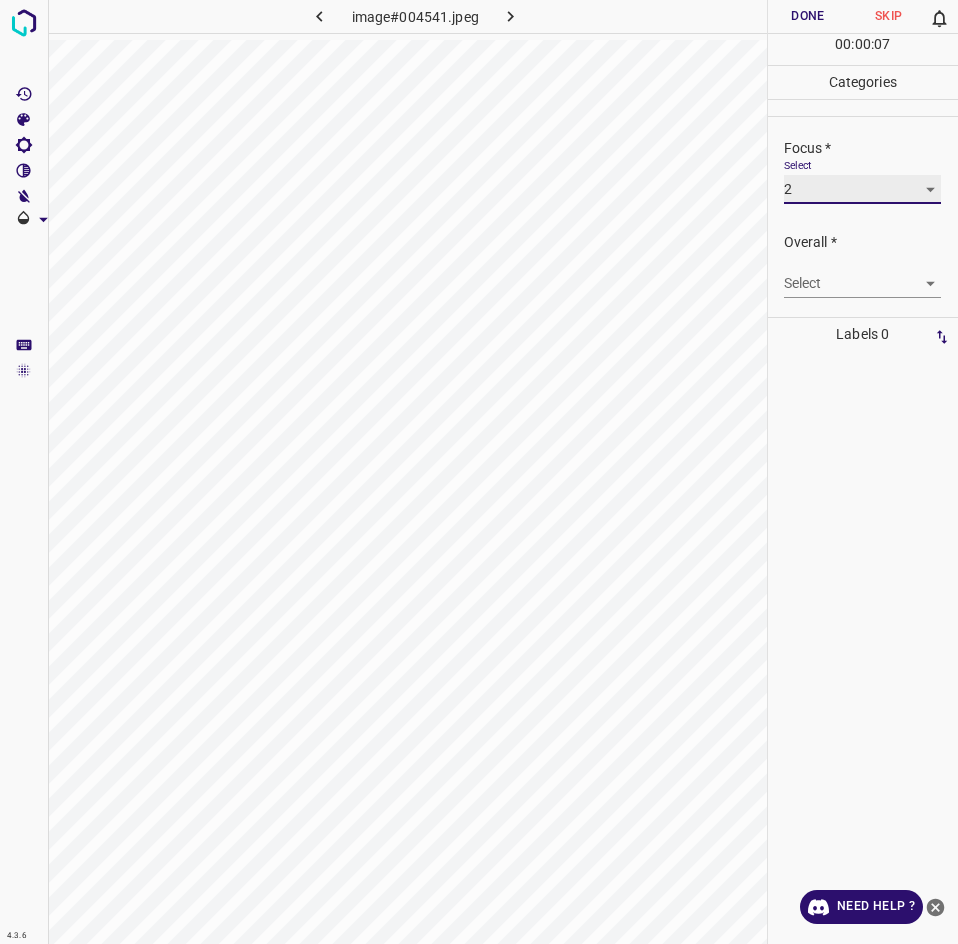 scroll, scrollTop: 98, scrollLeft: 0, axis: vertical 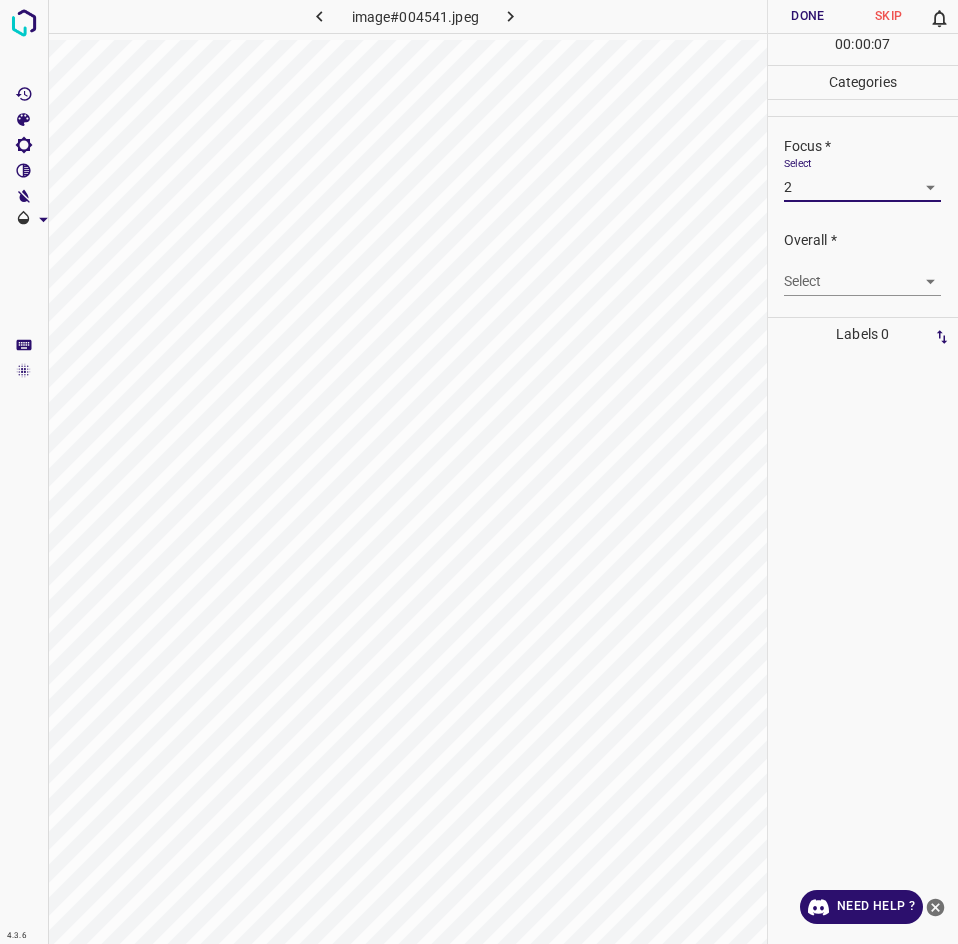 click on "4.3.6  image#004541.jpeg Done Skip 0 00   : 00   : 07   Categories Lighting *  Select 3 3 Focus *  Select 2 2 Overall *  Select ​ Labels   0 Categories 1 Lighting 2 Focus 3 Overall Tools Space Change between modes (Draw & Edit) I Auto labeling R Restore zoom M Zoom in N Zoom out Delete Delete selecte label Filters Z Restore filters X Saturation filter C Brightness filter V Contrast filter B Gray scale filter General O Download Need Help ? - Text - Hide - Delete" at bounding box center (479, 472) 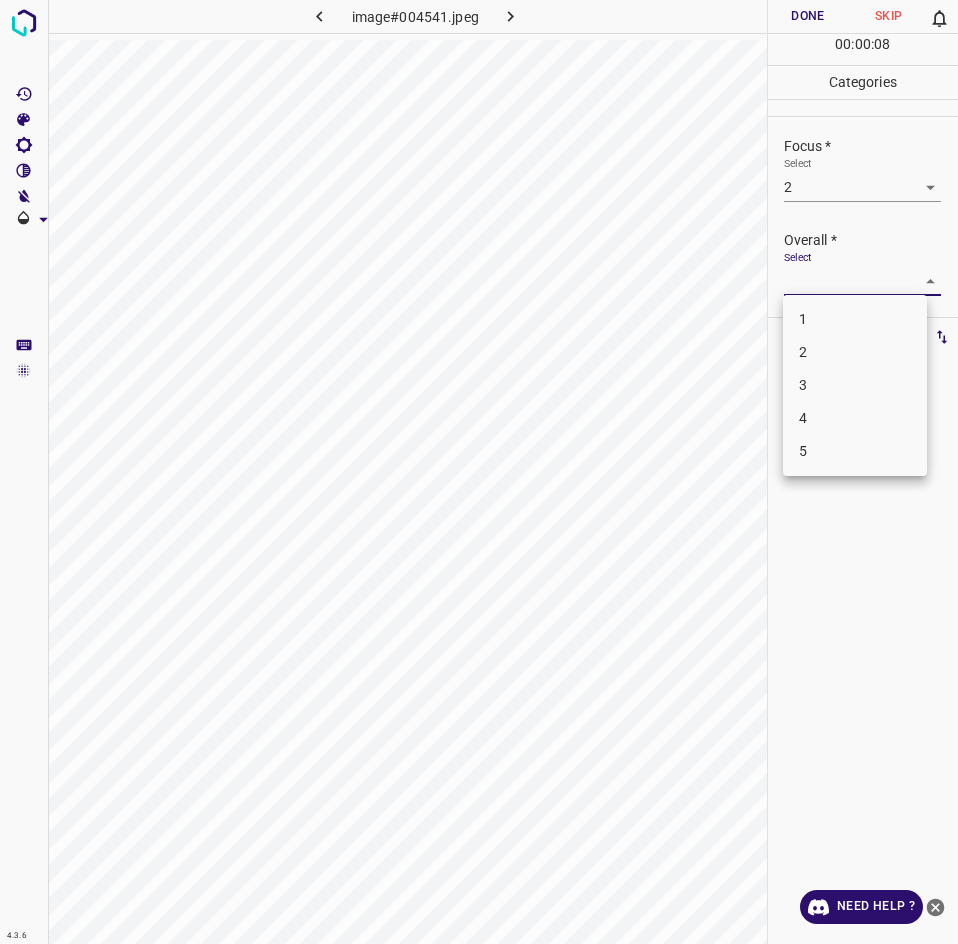 click on "2" at bounding box center [855, 352] 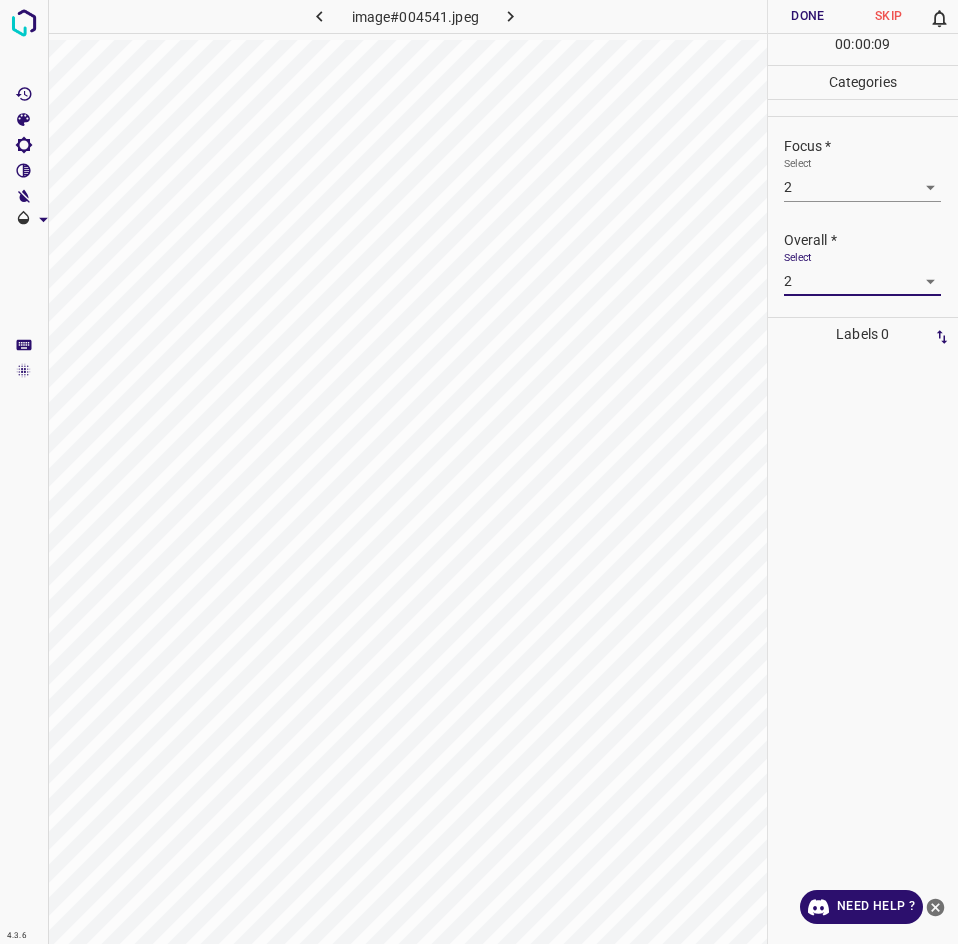 click on "Done" at bounding box center (808, 16) 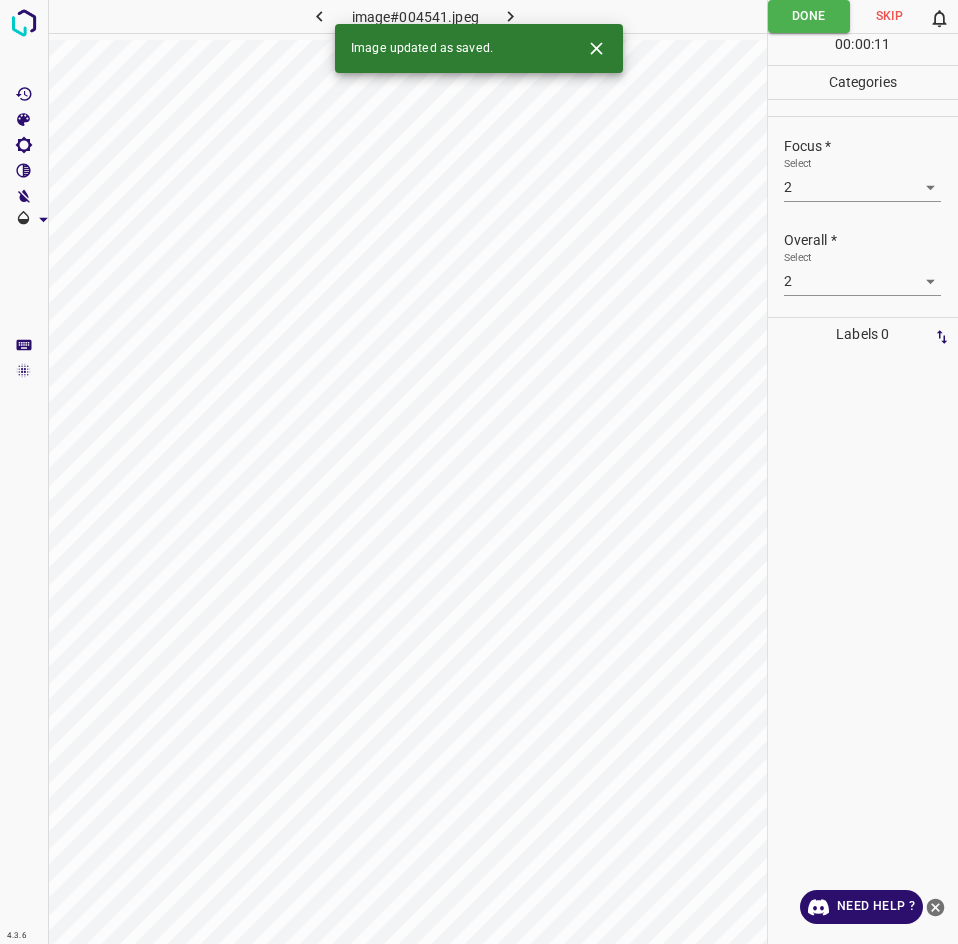 click 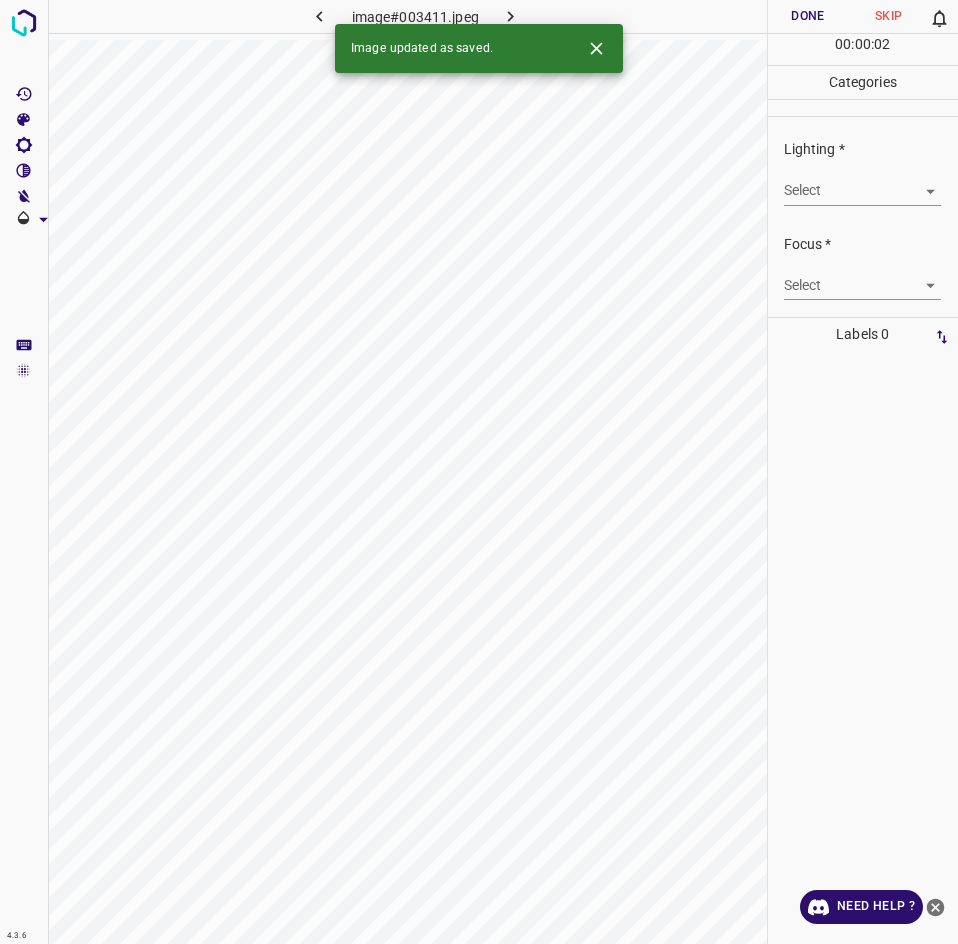 click on "4.3.6  image#003411.jpeg Done Skip 0 00   : 00   : 02   Categories Lighting *  Select ​ Focus *  Select ​ Overall *  Select ​ Labels   0 Categories 1 Lighting 2 Focus 3 Overall Tools Space Change between modes (Draw & Edit) I Auto labeling R Restore zoom M Zoom in N Zoom out Delete Delete selecte label Filters Z Restore filters X Saturation filter C Brightness filter V Contrast filter B Gray scale filter General O Download Image updated as saved. Need Help ? - Text - Hide - Delete" at bounding box center (479, 472) 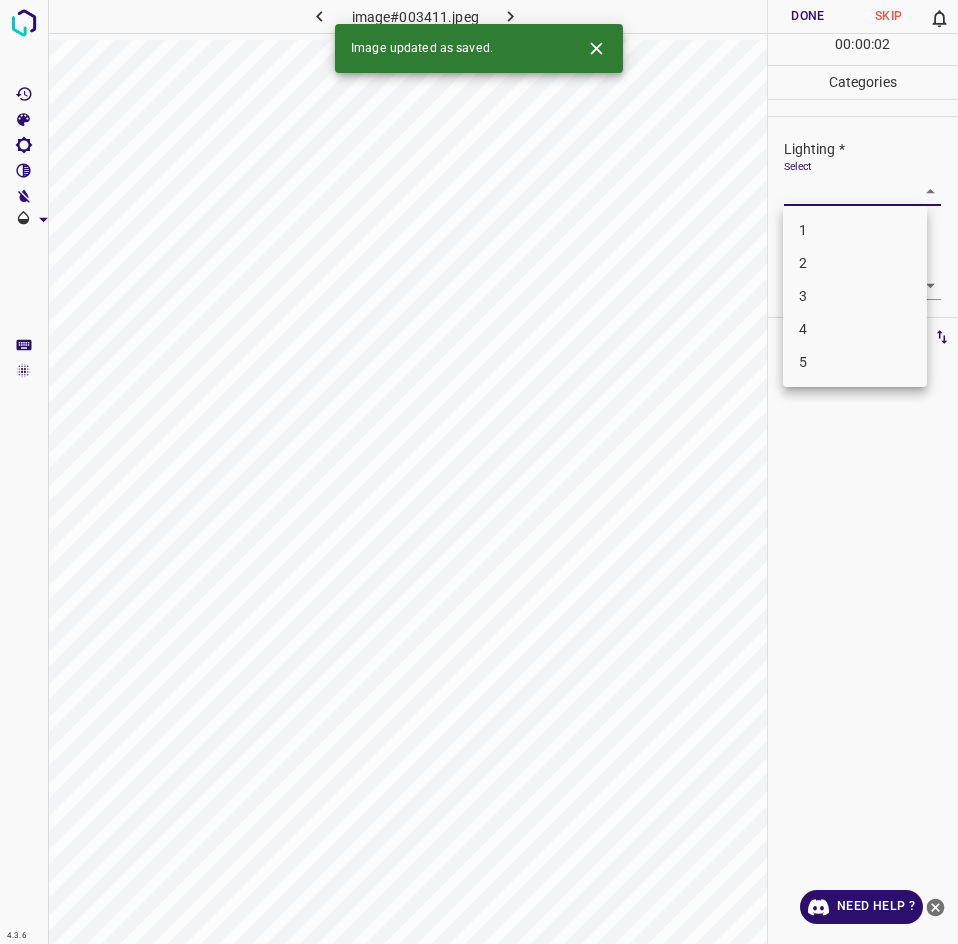 click on "3" at bounding box center [855, 296] 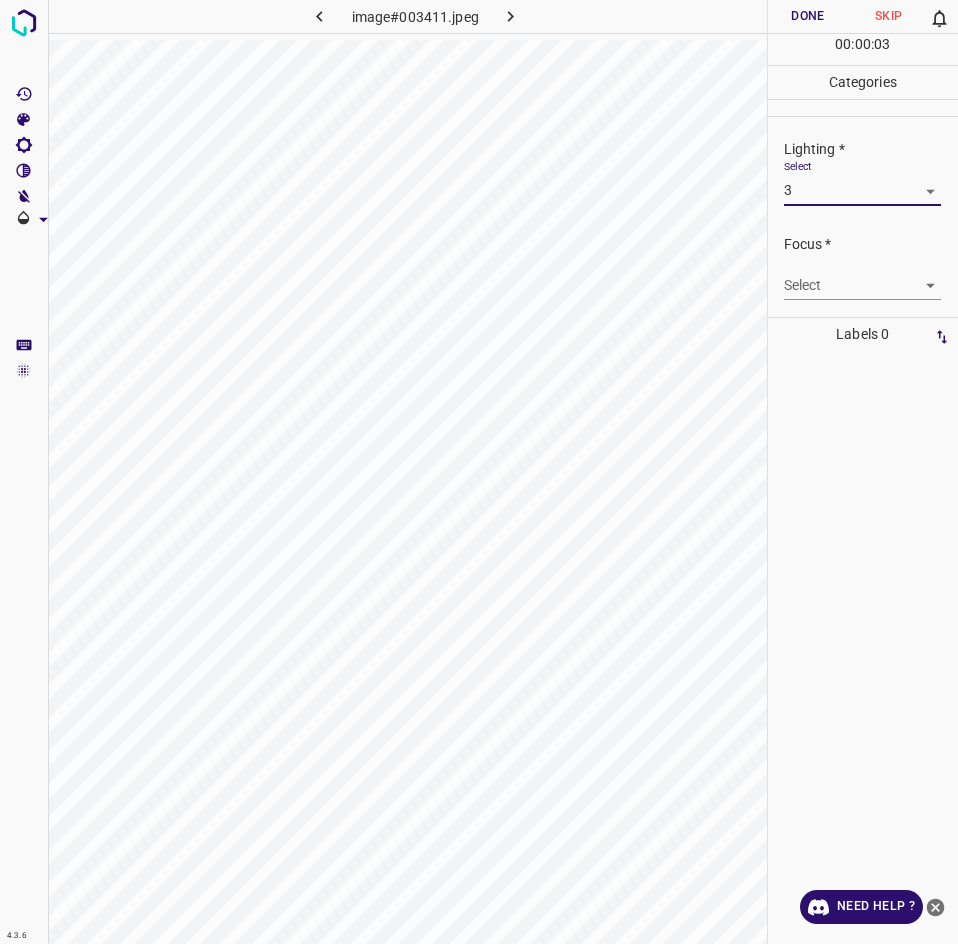 click on "4.3.6  image#003411.jpeg Done Skip 0 00   : 00   : 03   Categories Lighting *  Select 3 3 Focus *  Select ​ Overall *  Select ​ Labels   0 Categories 1 Lighting 2 Focus 3 Overall Tools Space Change between modes (Draw & Edit) I Auto labeling R Restore zoom M Zoom in N Zoom out Delete Delete selecte label Filters Z Restore filters X Saturation filter C Brightness filter V Contrast filter B Gray scale filter General O Download Need Help ? - Text - Hide - Delete" at bounding box center (479, 472) 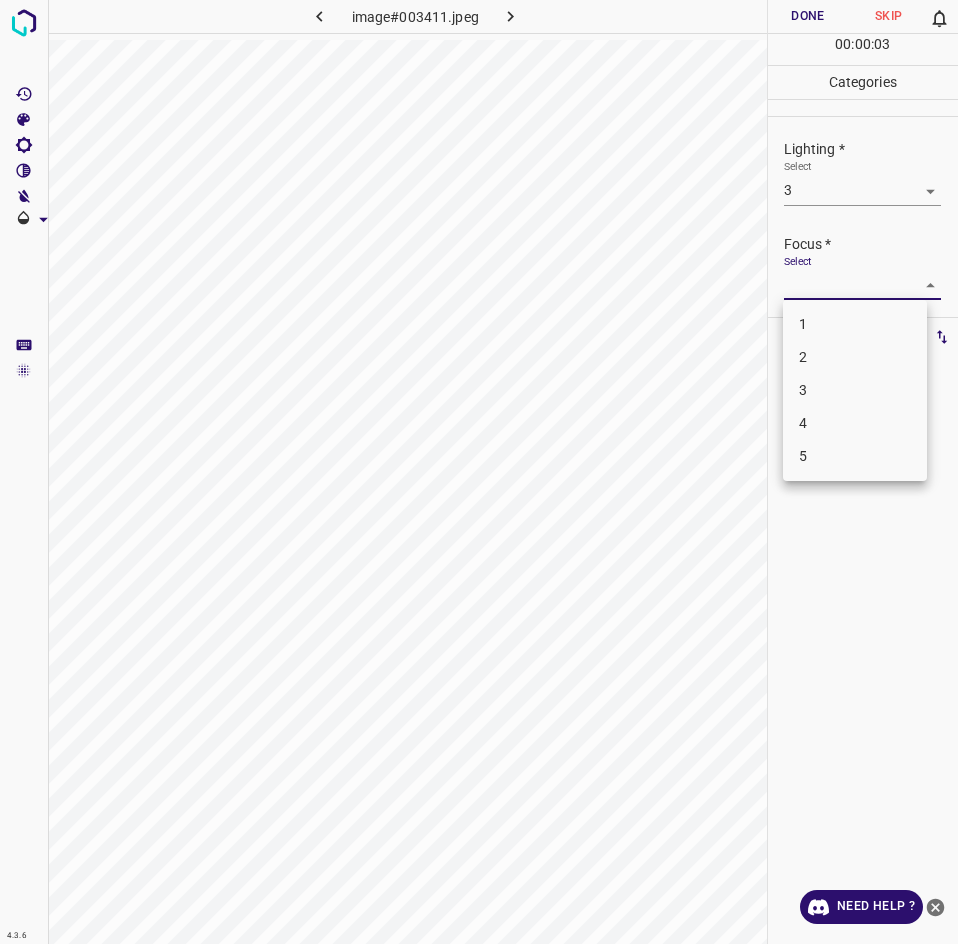 click on "3" at bounding box center [855, 390] 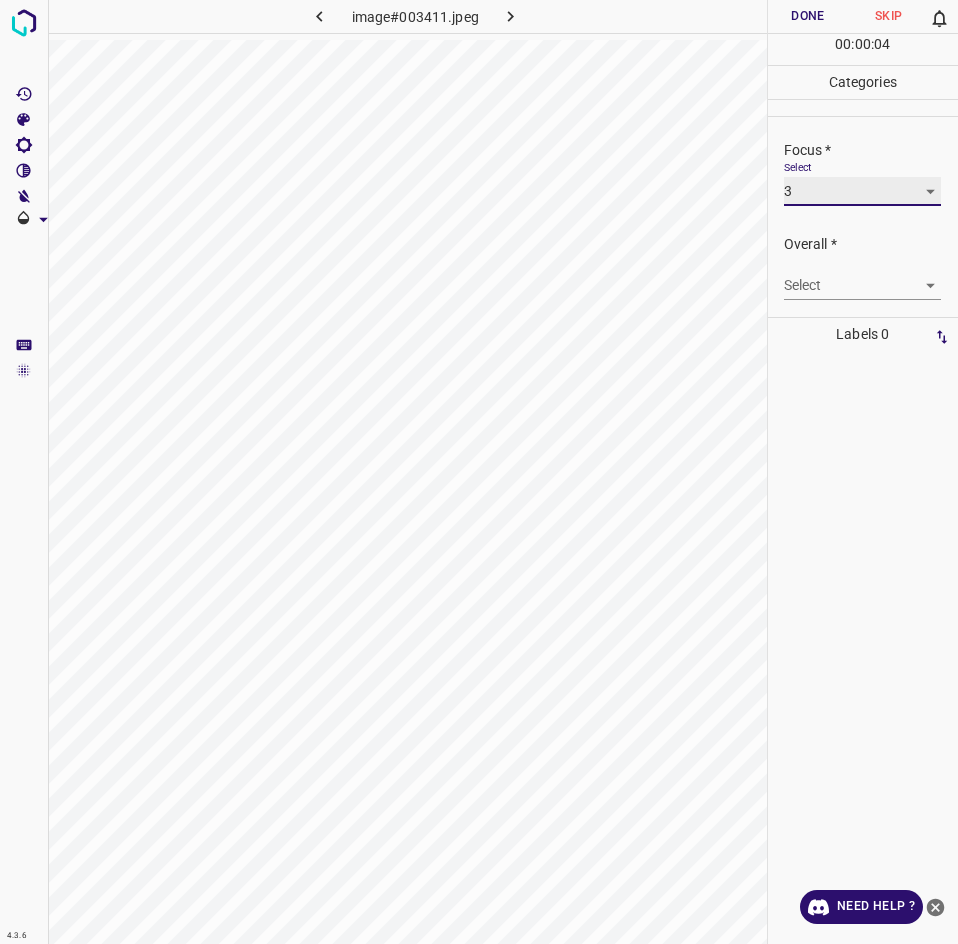 scroll, scrollTop: 98, scrollLeft: 0, axis: vertical 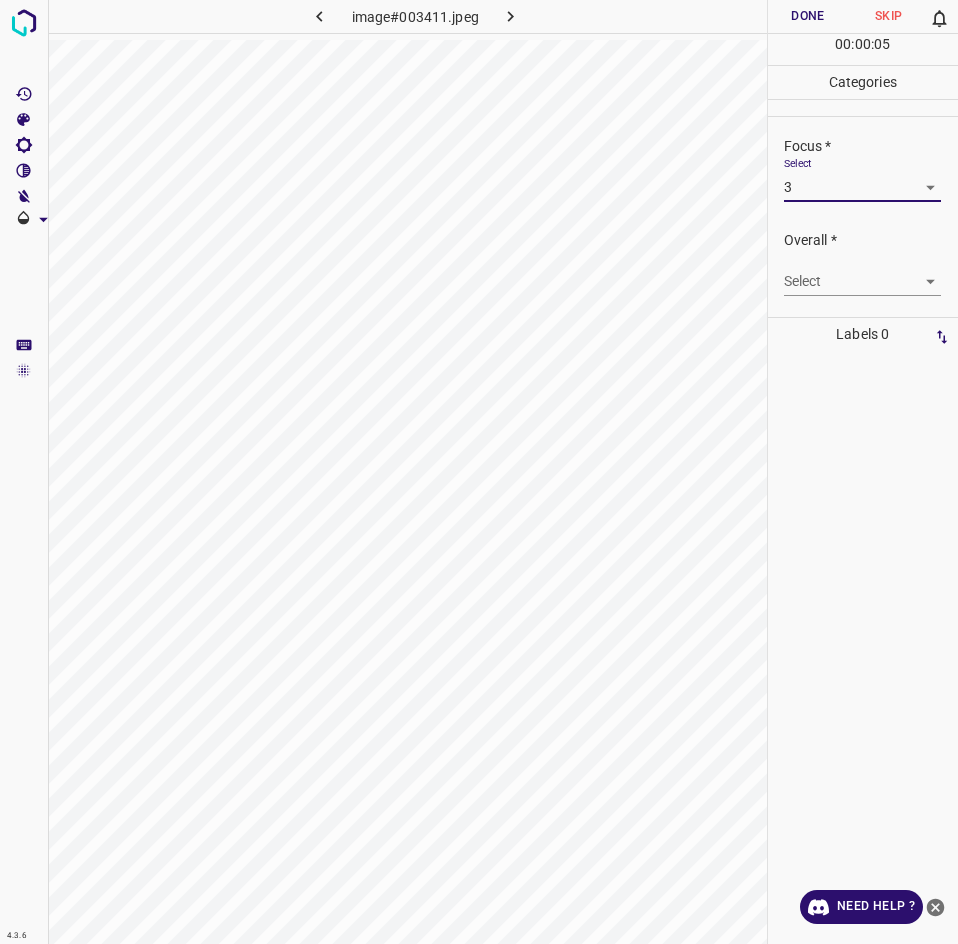 click on "4.3.6  image#003411.jpeg Done Skip 0 00   : 00   : 05   Categories Lighting *  Select 3 3 Focus *  Select 3 3 Overall *  Select ​ Labels   0 Categories 1 Lighting 2 Focus 3 Overall Tools Space Change between modes (Draw & Edit) I Auto labeling R Restore zoom M Zoom in N Zoom out Delete Delete selecte label Filters Z Restore filters X Saturation filter C Brightness filter V Contrast filter B Gray scale filter General O Download Need Help ? - Text - Hide - Delete" at bounding box center (479, 472) 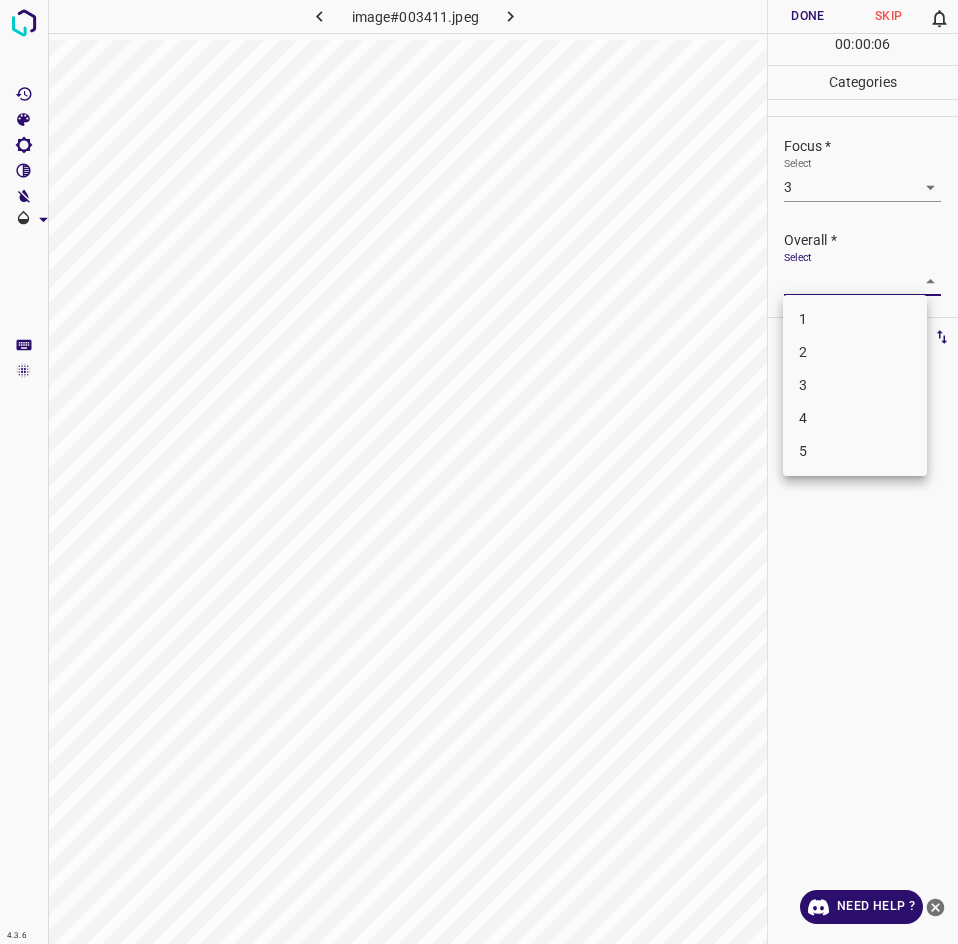 click on "3" at bounding box center [855, 385] 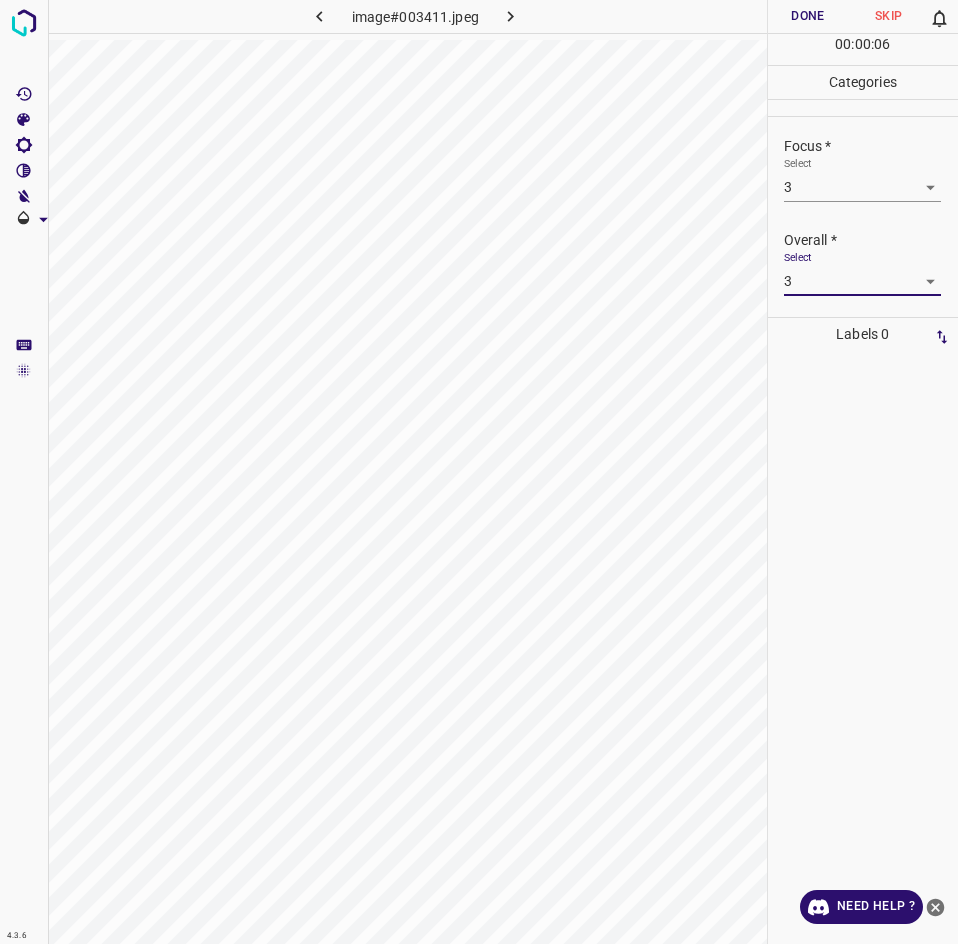 click on "Done" at bounding box center [808, 16] 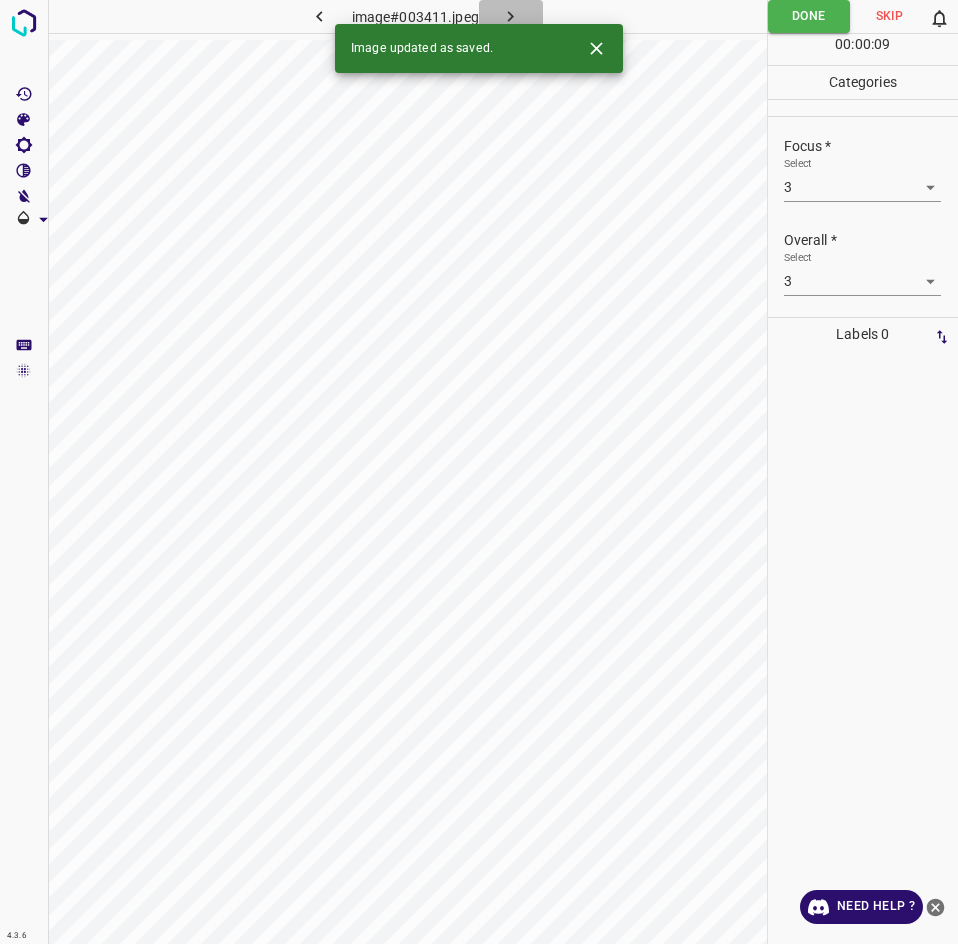 click at bounding box center (511, 16) 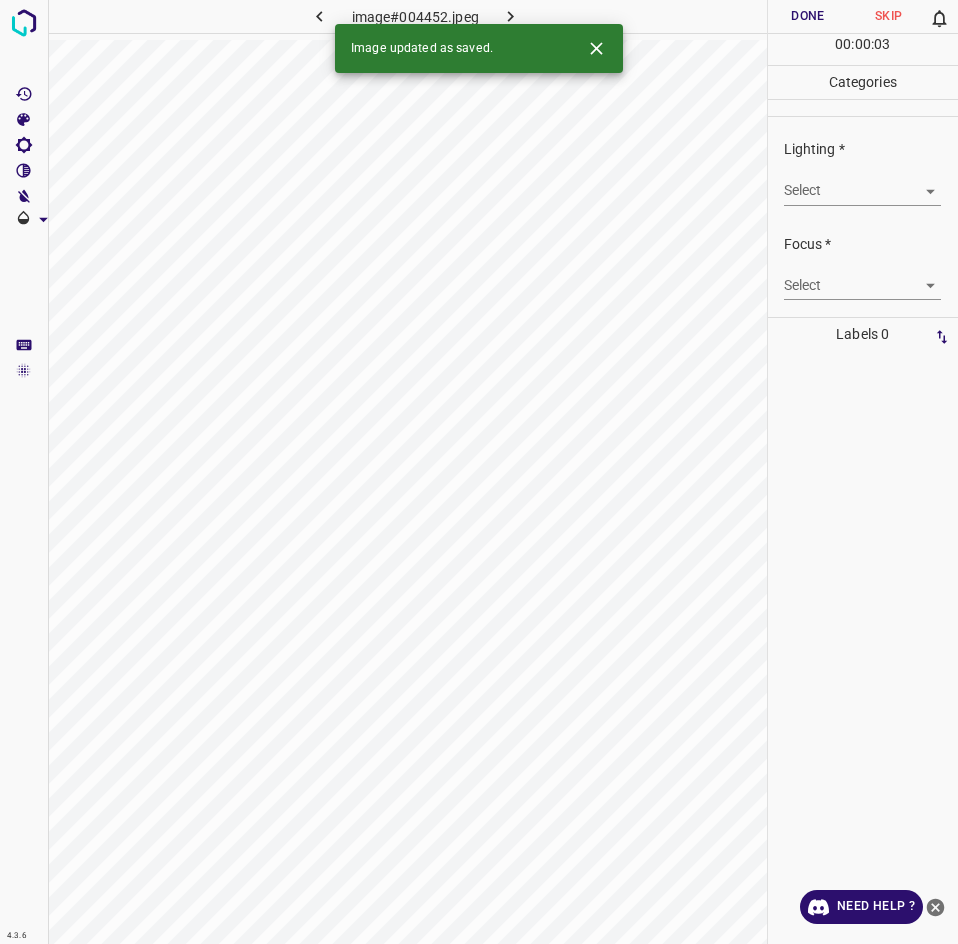 click on "4.3.6  image#004452.jpeg Done Skip 0 00   : 00   : 03   Categories Lighting *  Select ​ Focus *  Select ​ Overall *  Select ​ Labels   0 Categories 1 Lighting 2 Focus 3 Overall Tools Space Change between modes (Draw & Edit) I Auto labeling R Restore zoom M Zoom in N Zoom out Delete Delete selecte label Filters Z Restore filters X Saturation filter C Brightness filter V Contrast filter B Gray scale filter General O Download Image updated as saved. Need Help ? - Text - Hide - Delete" at bounding box center (479, 472) 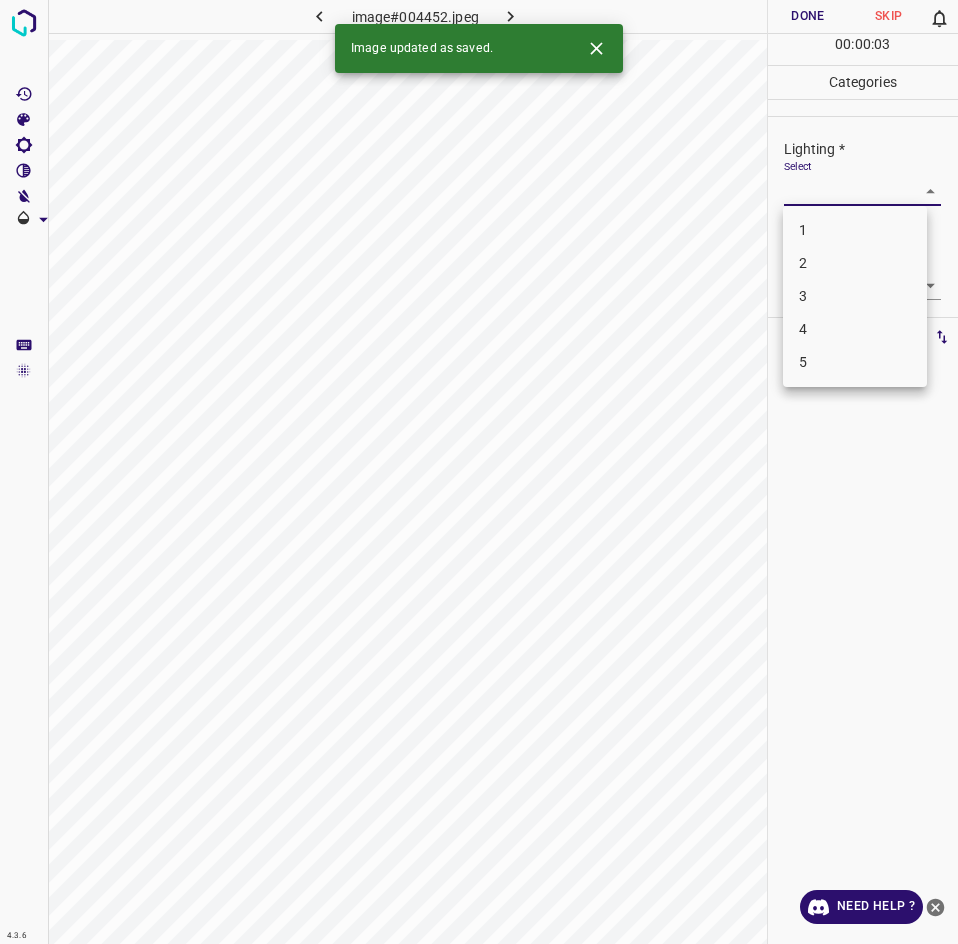 click on "3" at bounding box center [855, 296] 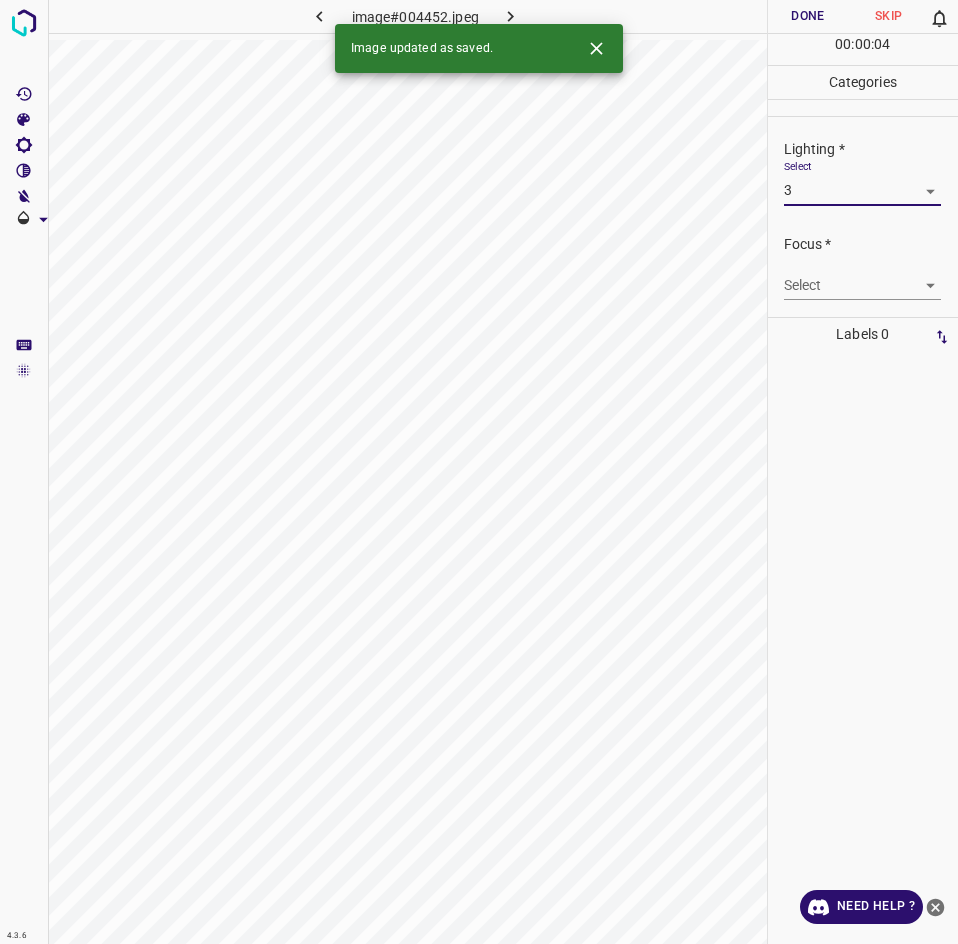 click on "4.3.6  image#004452.jpeg Done Skip 0 00   : 00   : 04   Categories Lighting *  Select 3 3 Focus *  Select ​ Overall *  Select ​ Labels   0 Categories 1 Lighting 2 Focus 3 Overall Tools Space Change between modes (Draw & Edit) I Auto labeling R Restore zoom M Zoom in N Zoom out Delete Delete selecte label Filters Z Restore filters X Saturation filter C Brightness filter V Contrast filter B Gray scale filter General O Download Image updated as saved. Need Help ? - Text - Hide - Delete" at bounding box center (479, 472) 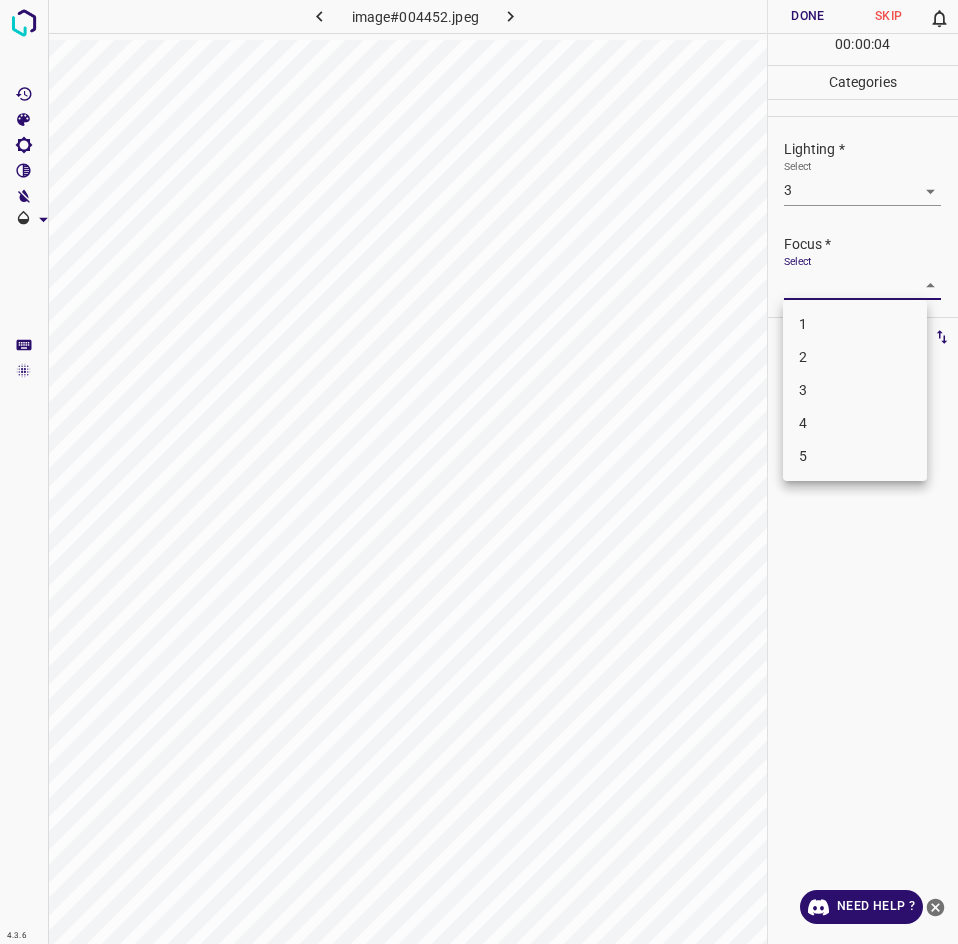 click on "3" at bounding box center (855, 390) 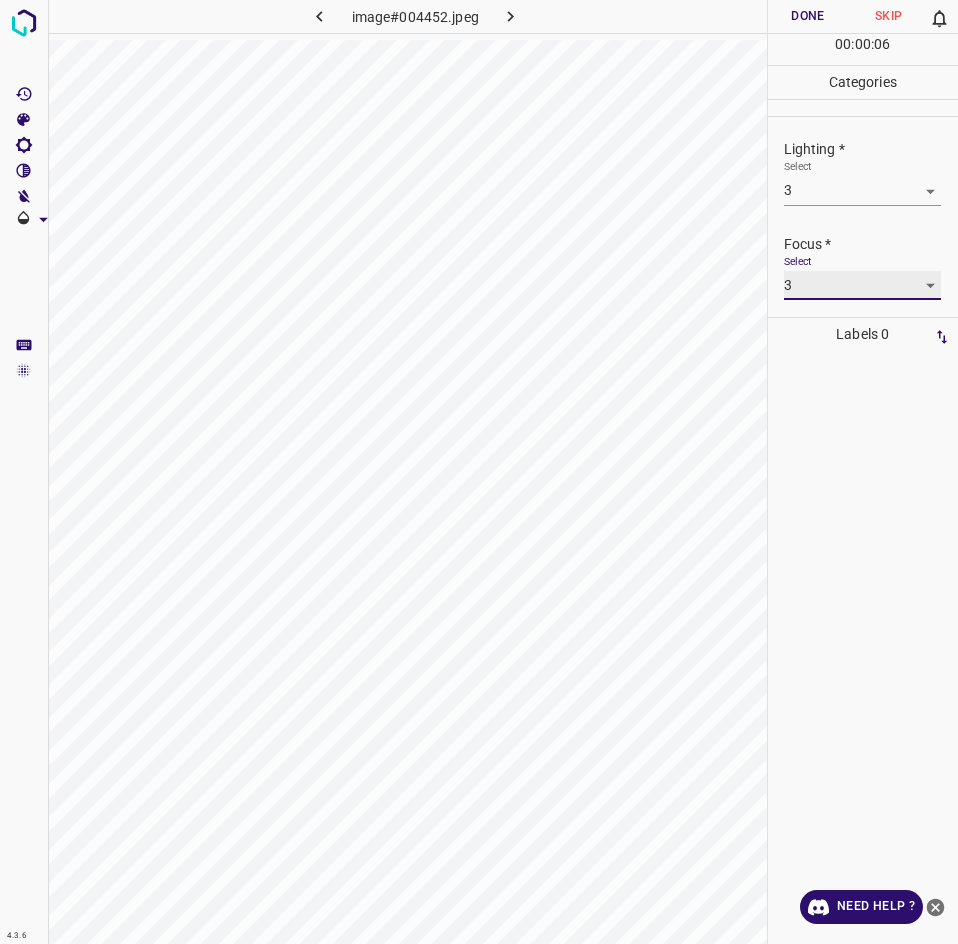 scroll, scrollTop: 98, scrollLeft: 0, axis: vertical 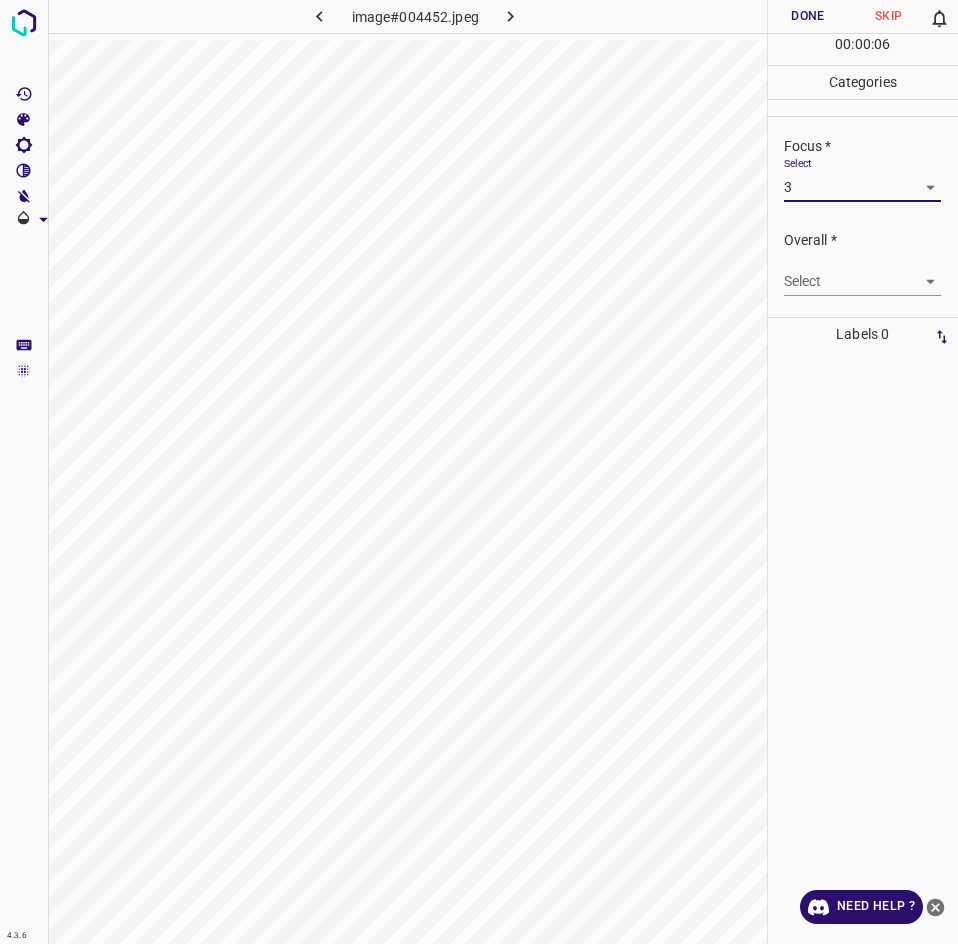 click on "4.3.6  image#004452.jpeg Done Skip 0 00   : 00   : 06   Categories Lighting *  Select 3 3 Focus *  Select 3 3 Overall *  Select ​ Labels   0 Categories 1 Lighting 2 Focus 3 Overall Tools Space Change between modes (Draw & Edit) I Auto labeling R Restore zoom M Zoom in N Zoom out Delete Delete selecte label Filters Z Restore filters X Saturation filter C Brightness filter V Contrast filter B Gray scale filter General O Download Need Help ? - Text - Hide - Delete" at bounding box center (479, 472) 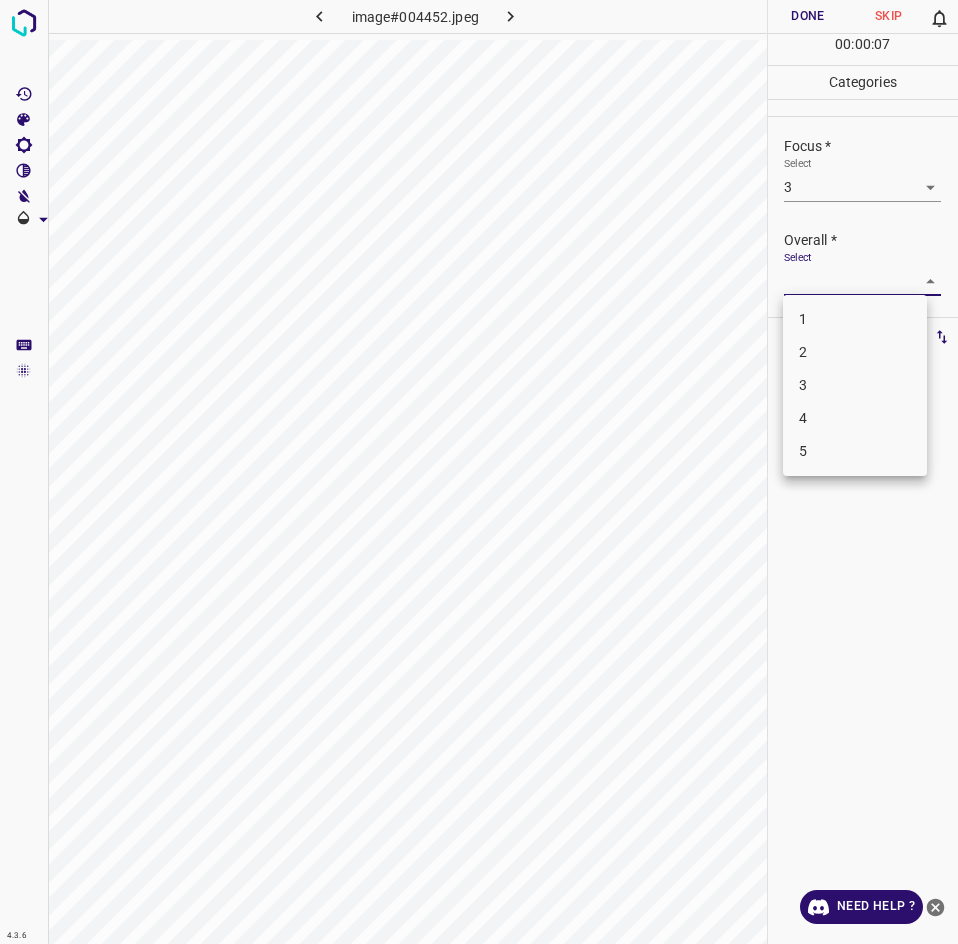click on "3" at bounding box center [855, 385] 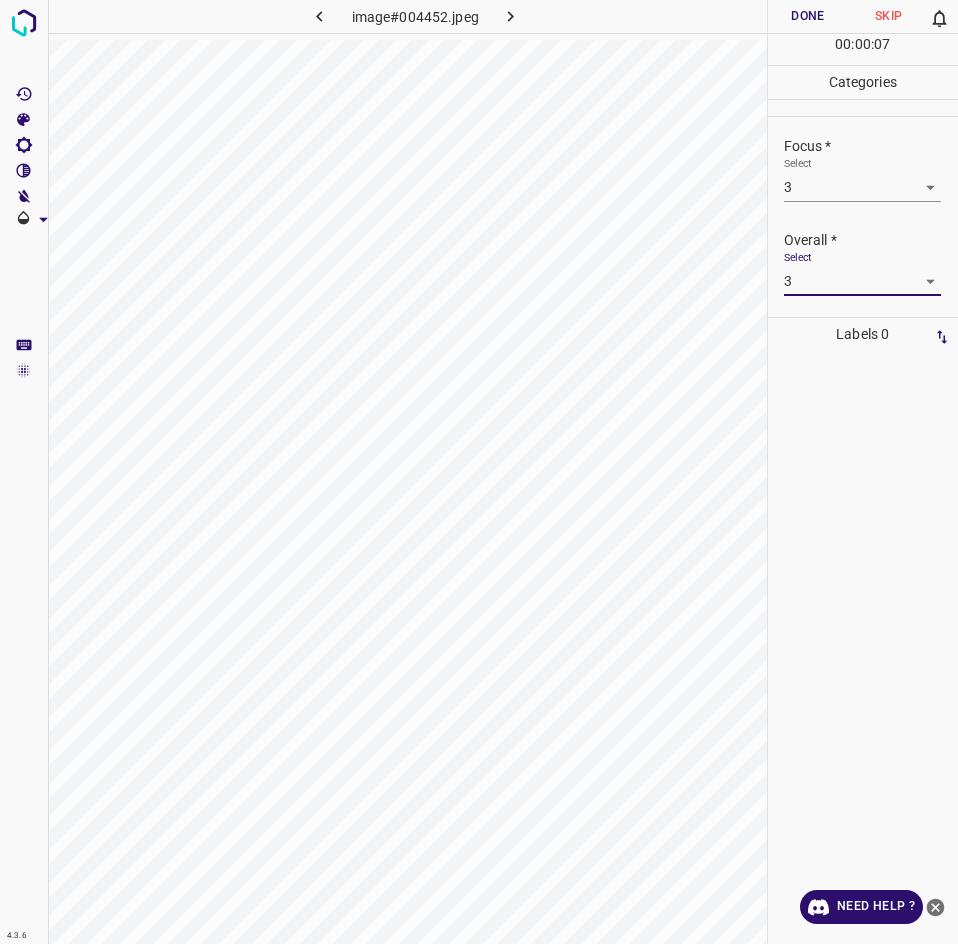 click on "Done" at bounding box center (808, 16) 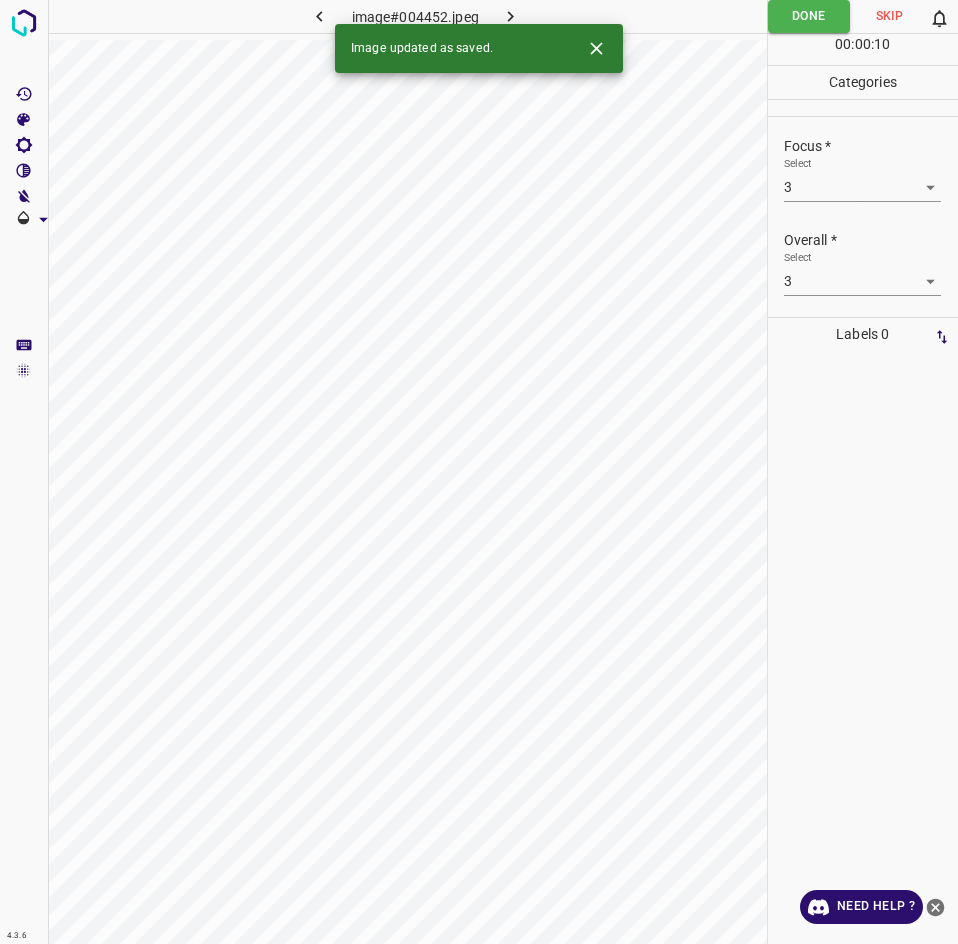 click 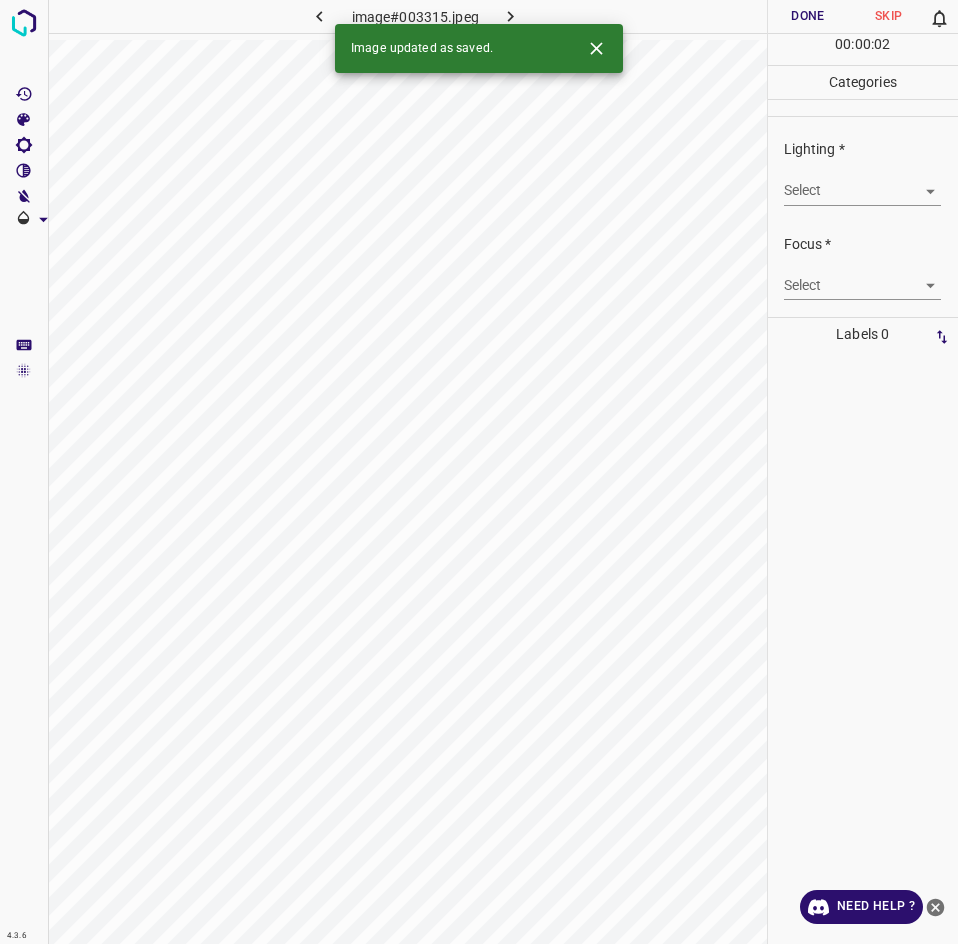 click on "4.3.6  image#003315.jpeg Done Skip 0 00   : 00   : 02   Categories Lighting *  Select ​ Focus *  Select ​ Overall *  Select ​ Labels   0 Categories 1 Lighting 2 Focus 3 Overall Tools Space Change between modes (Draw & Edit) I Auto labeling R Restore zoom M Zoom in N Zoom out Delete Delete selecte label Filters Z Restore filters X Saturation filter C Brightness filter V Contrast filter B Gray scale filter General O Download Image updated as saved. Need Help ? - Text - Hide - Delete" at bounding box center (479, 472) 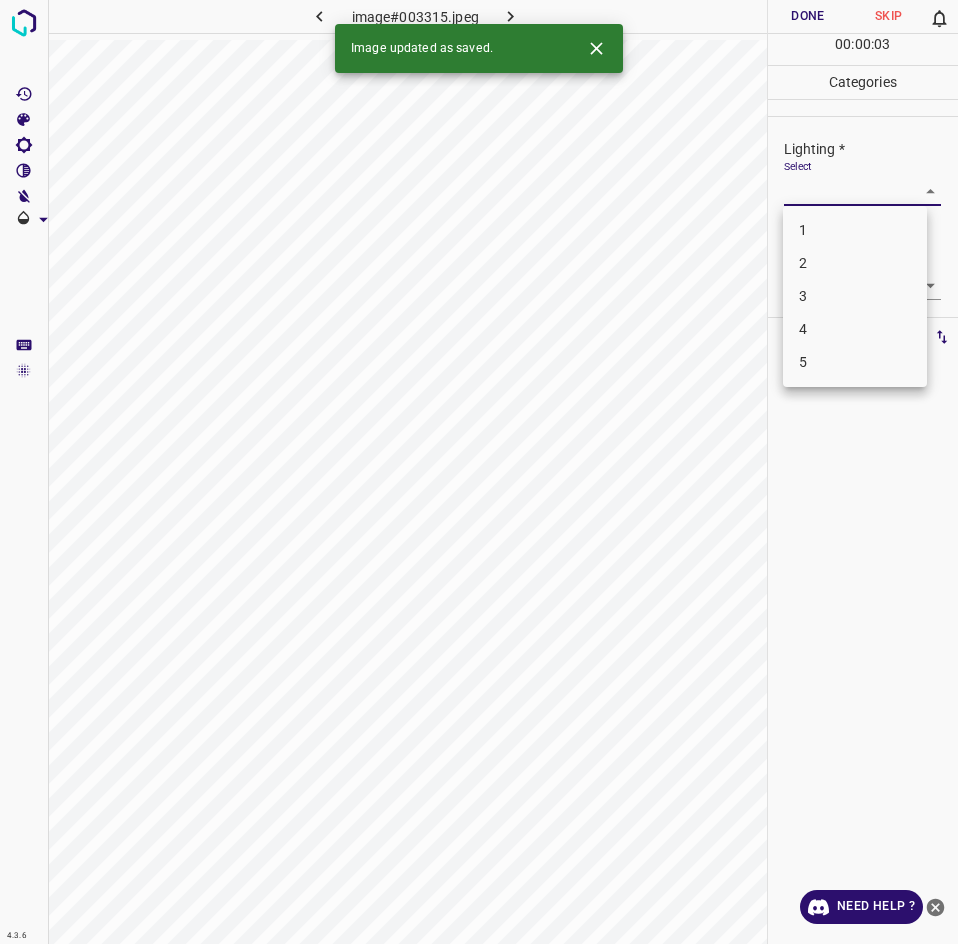 click on "3" at bounding box center (855, 296) 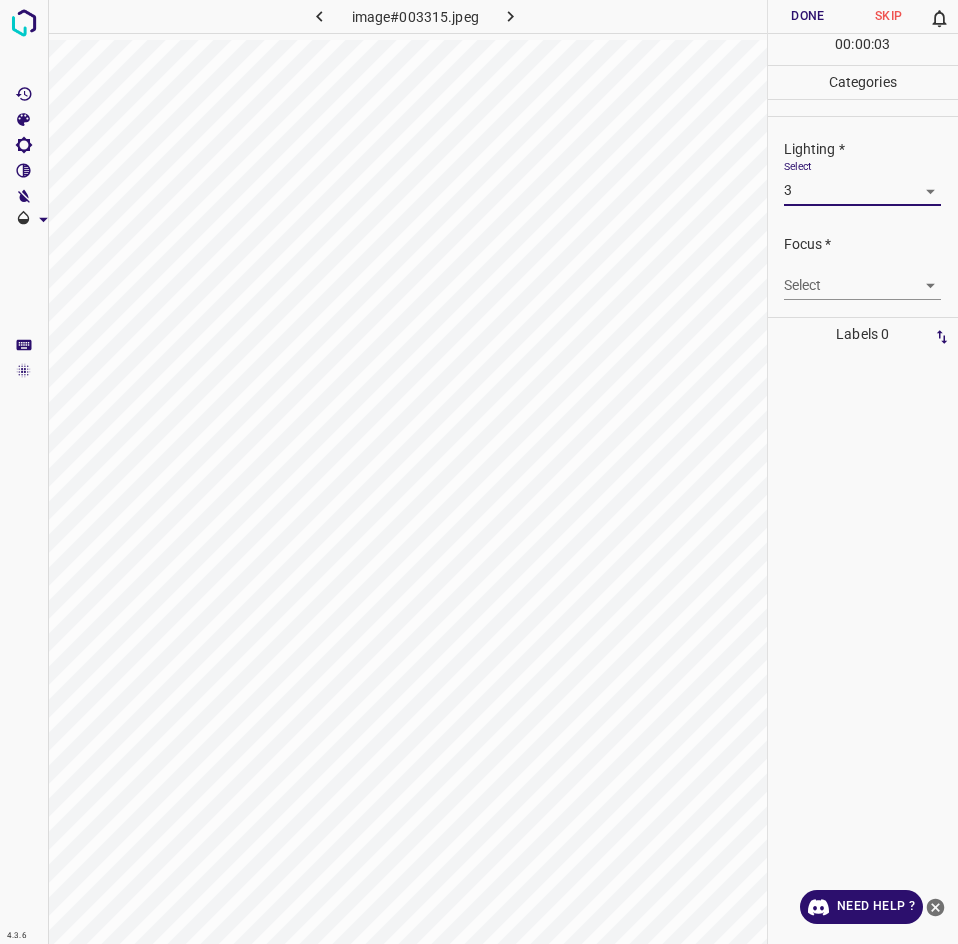 click on "4.3.6  image#003315.jpeg Done Skip 0 00   : 00   : 03   Categories Lighting *  Select 3 3 Focus *  Select ​ Overall *  Select ​ Labels   0 Categories 1 Lighting 2 Focus 3 Overall Tools Space Change between modes (Draw & Edit) I Auto labeling R Restore zoom M Zoom in N Zoom out Delete Delete selecte label Filters Z Restore filters X Saturation filter C Brightness filter V Contrast filter B Gray scale filter General O Download Need Help ? - Text - Hide - Delete" at bounding box center (479, 472) 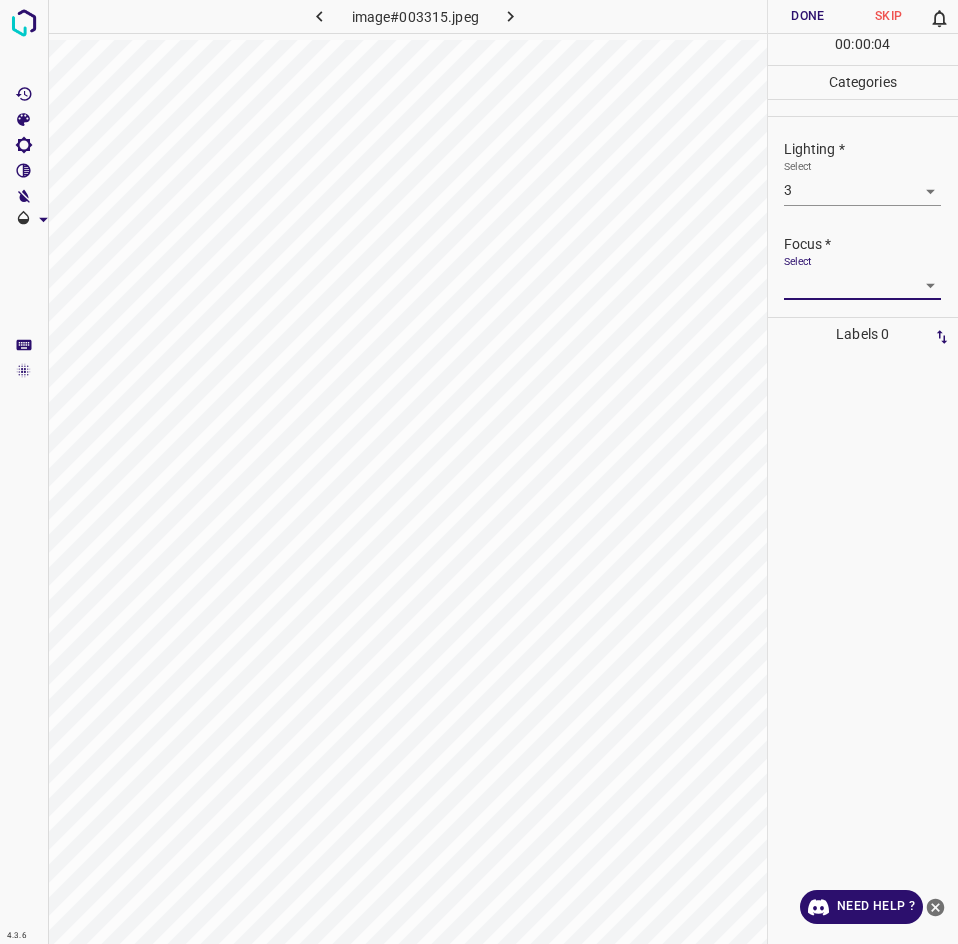 click on "4.3.6  image#003315.jpeg Done Skip 0 00   : 00   : 04   Categories Lighting *  Select 3 3 Focus *  Select ​ Overall *  Select ​ Labels   0 Categories 1 Lighting 2 Focus 3 Overall Tools Space Change between modes (Draw & Edit) I Auto labeling R Restore zoom M Zoom in N Zoom out Delete Delete selecte label Filters Z Restore filters X Saturation filter C Brightness filter V Contrast filter B Gray scale filter General O Download Need Help ? - Text - Hide - Delete" at bounding box center [479, 472] 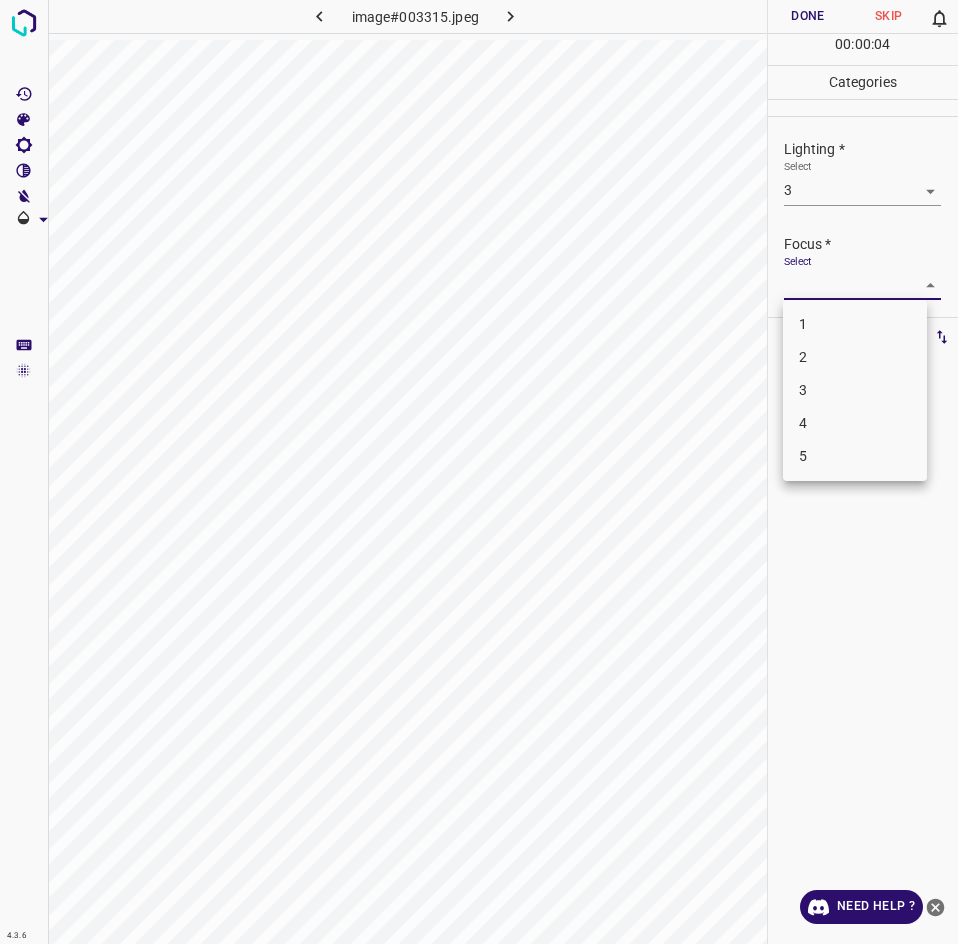 click on "3" at bounding box center [855, 390] 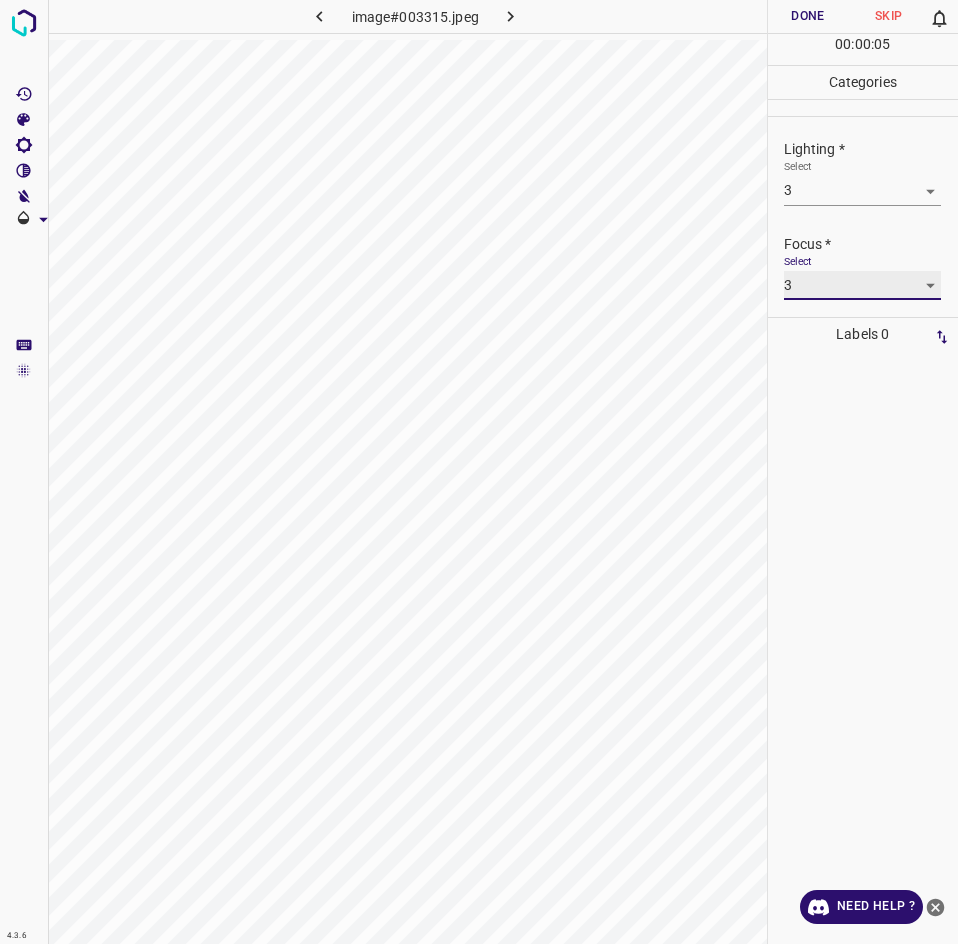 scroll, scrollTop: 98, scrollLeft: 0, axis: vertical 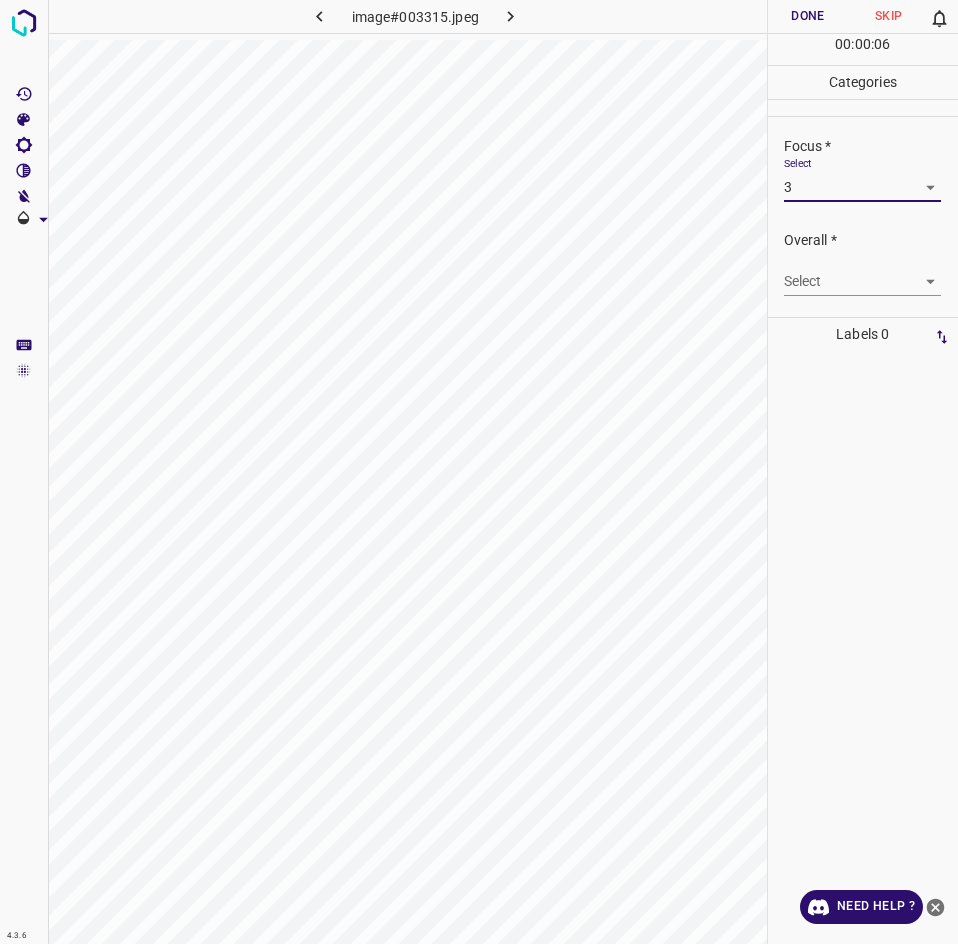 click on "4.3.6  image#003315.jpeg Done Skip 0 00   : 00   : 06   Categories Lighting *  Select 3 3 Focus *  Select 3 3 Overall *  Select ​ Labels   0 Categories 1 Lighting 2 Focus 3 Overall Tools Space Change between modes (Draw & Edit) I Auto labeling R Restore zoom M Zoom in N Zoom out Delete Delete selecte label Filters Z Restore filters X Saturation filter C Brightness filter V Contrast filter B Gray scale filter General O Download Need Help ? - Text - Hide - Delete" at bounding box center [479, 472] 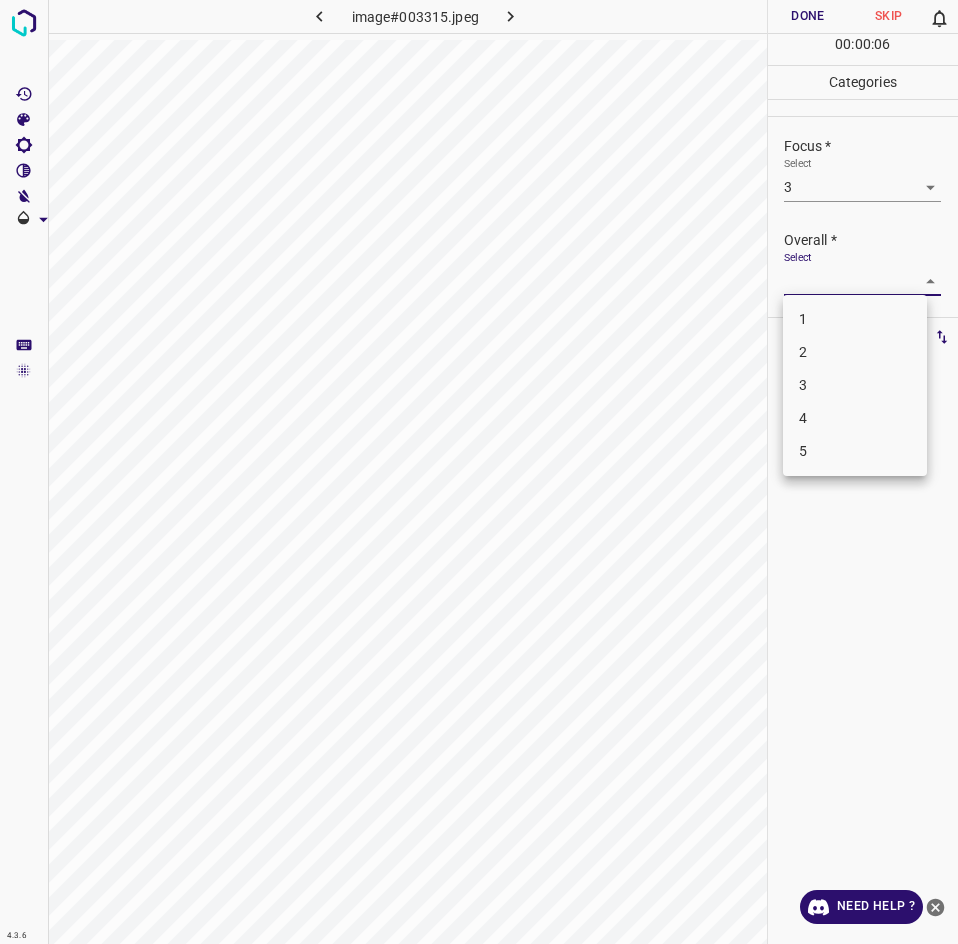 click on "3" at bounding box center (855, 385) 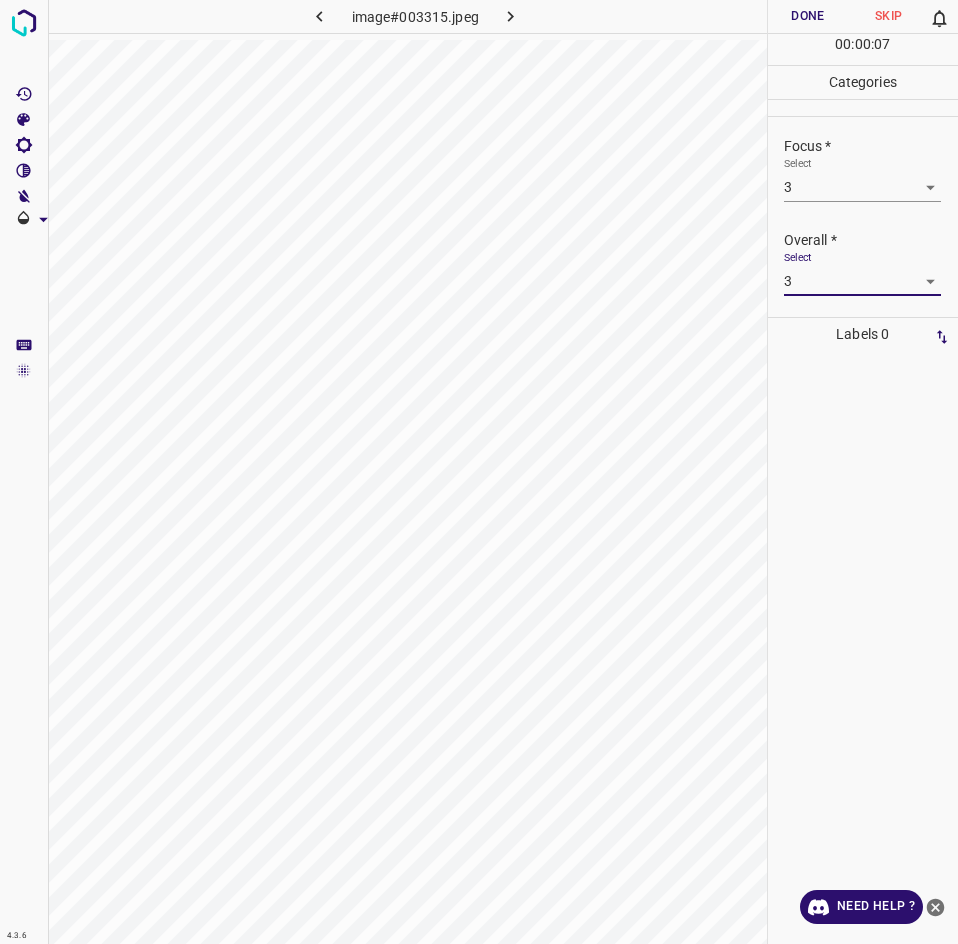 click on "Done" at bounding box center [808, 16] 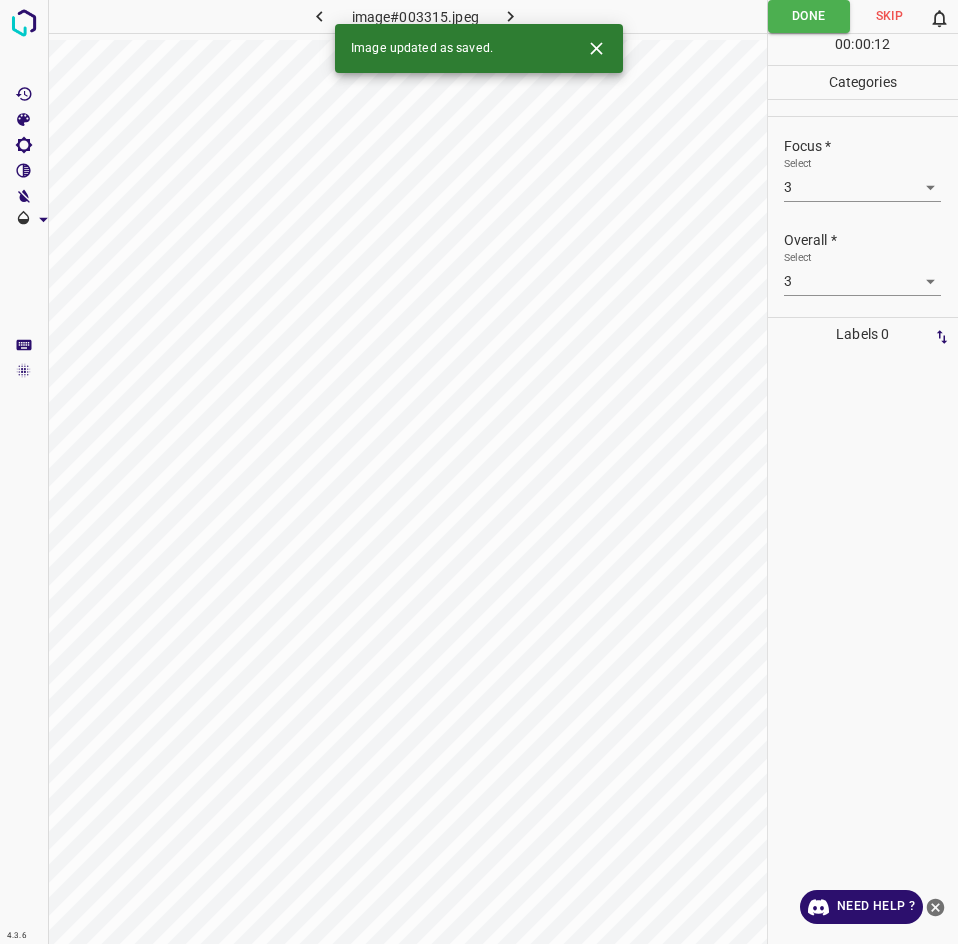 click 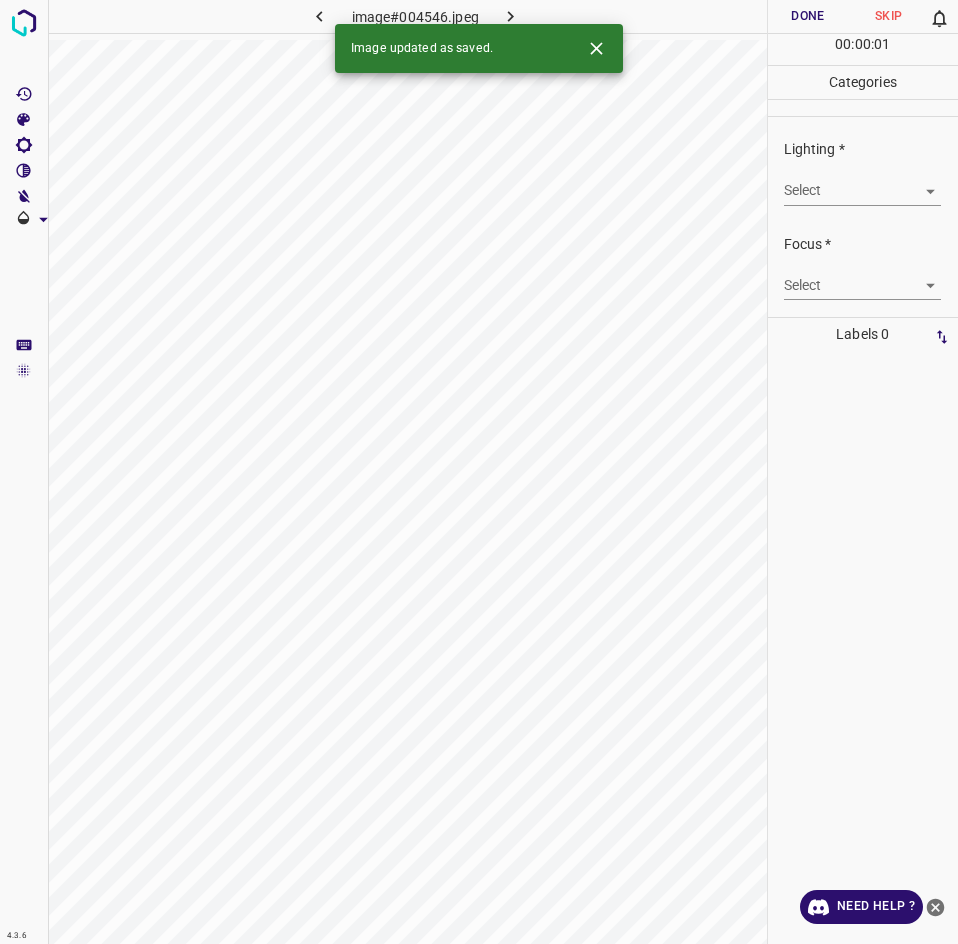 click 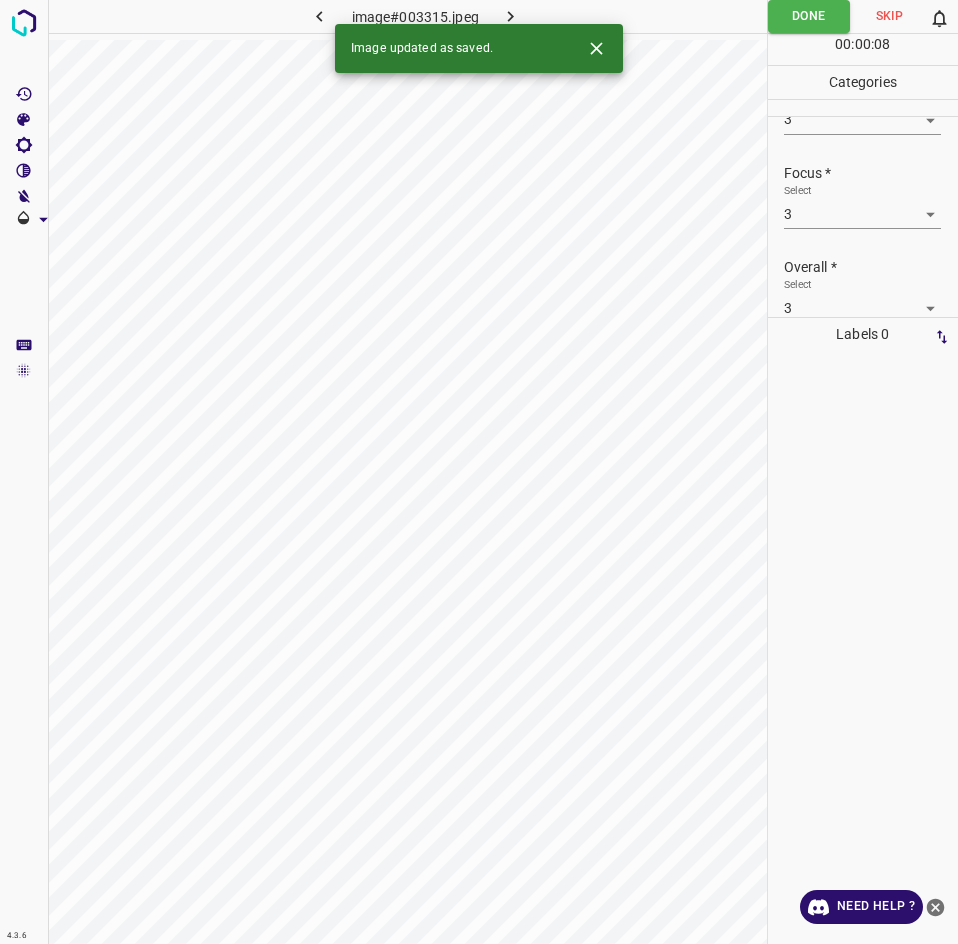 scroll, scrollTop: 98, scrollLeft: 0, axis: vertical 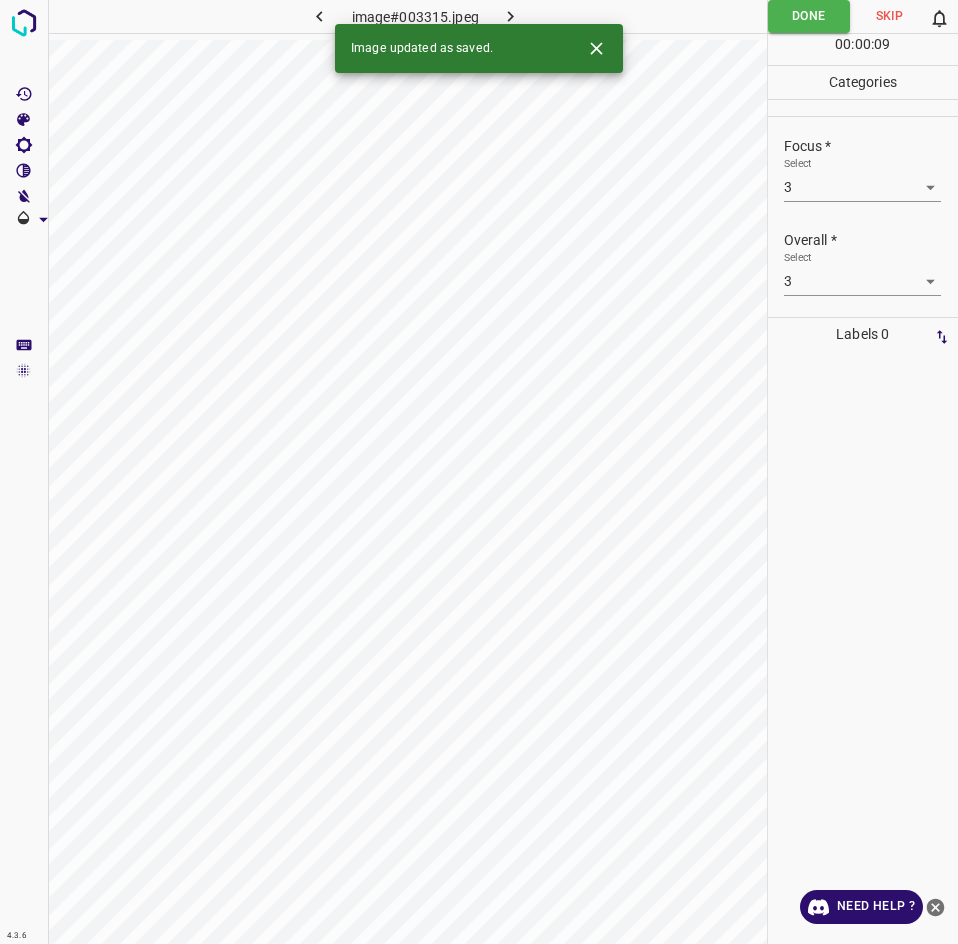 click 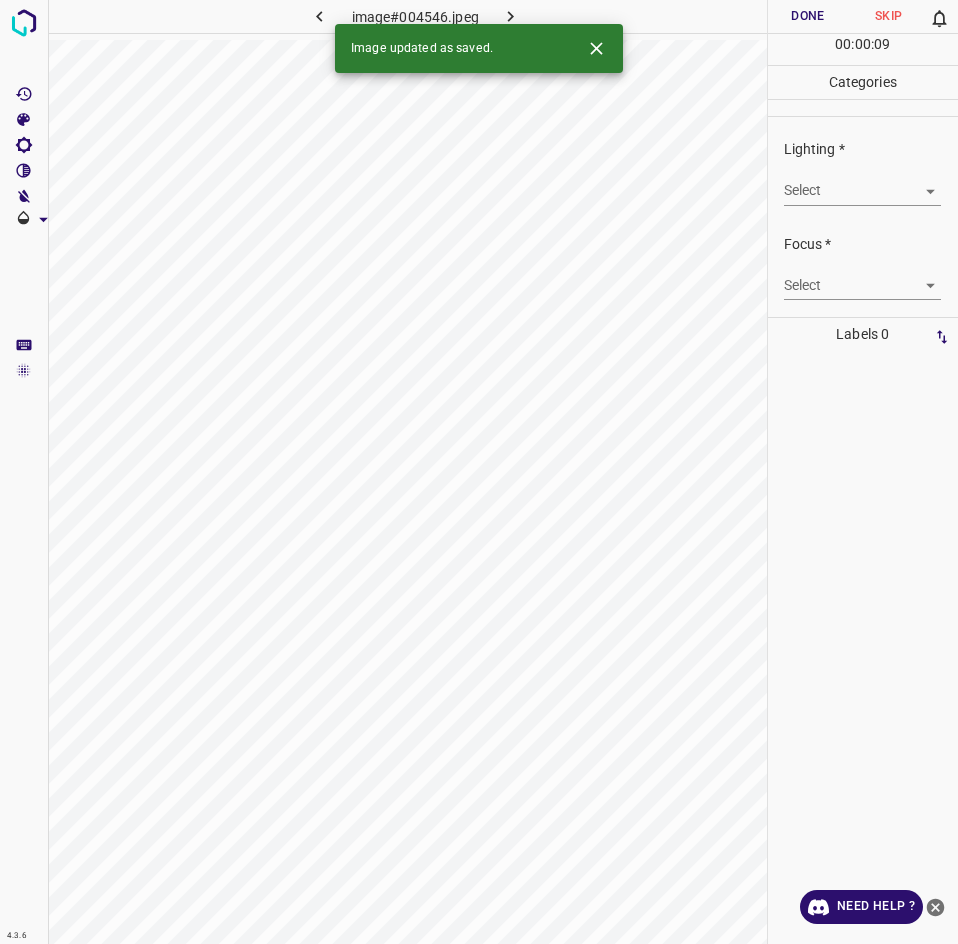 click on "4.3.6  image#004546.jpeg Done Skip 0 00   : 00   : 09   Categories Lighting *  Select ​ Focus *  Select ​ Overall *  Select ​ Labels   0 Categories 1 Lighting 2 Focus 3 Overall Tools Space Change between modes (Draw & Edit) I Auto labeling R Restore zoom M Zoom in N Zoom out Delete Delete selecte label Filters Z Restore filters X Saturation filter C Brightness filter V Contrast filter B Gray scale filter General O Download Image updated as saved. Need Help ? - Text - Hide - Delete" at bounding box center (479, 472) 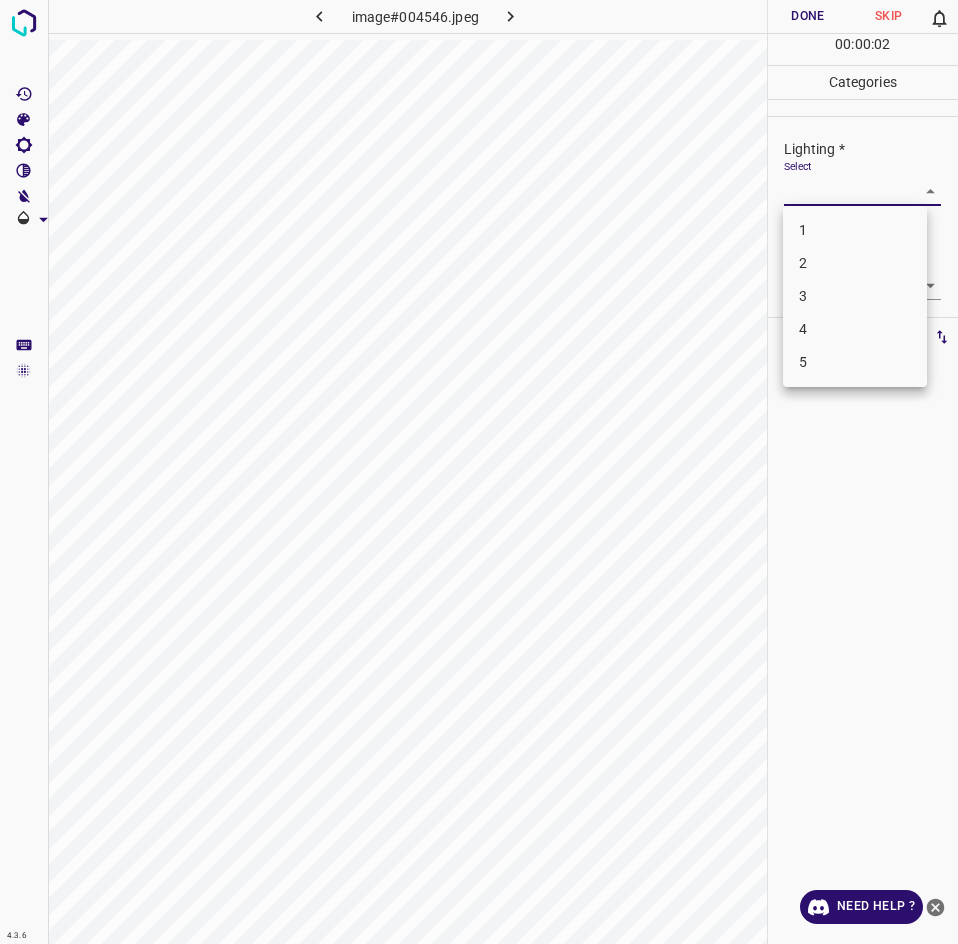 click on "3" at bounding box center (855, 296) 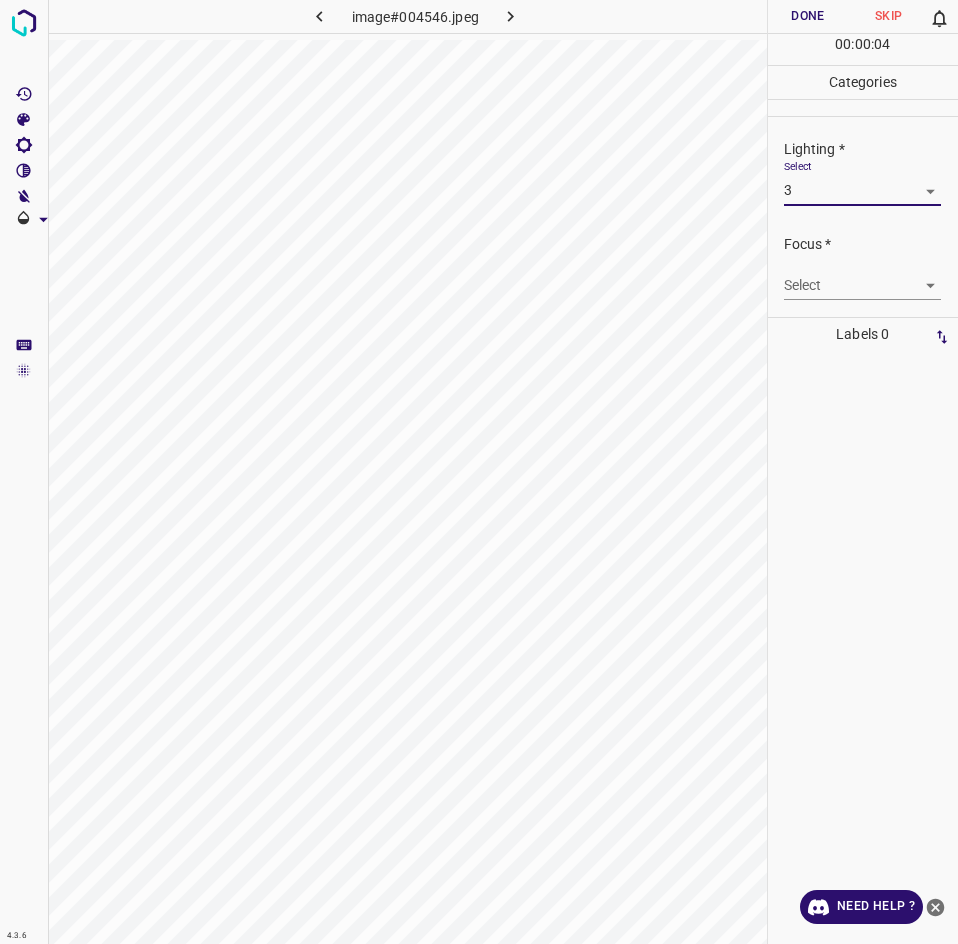 click on "4.3.6  image#004546.jpeg Done Skip 0 00   : 00   : 04   Categories Lighting *  Select 3 3 Focus *  Select ​ Overall *  Select ​ Labels   0 Categories 1 Lighting 2 Focus 3 Overall Tools Space Change between modes (Draw & Edit) I Auto labeling R Restore zoom M Zoom in N Zoom out Delete Delete selecte label Filters Z Restore filters X Saturation filter C Brightness filter V Contrast filter B Gray scale filter General O Download Need Help ? - Text - Hide - Delete" at bounding box center [479, 472] 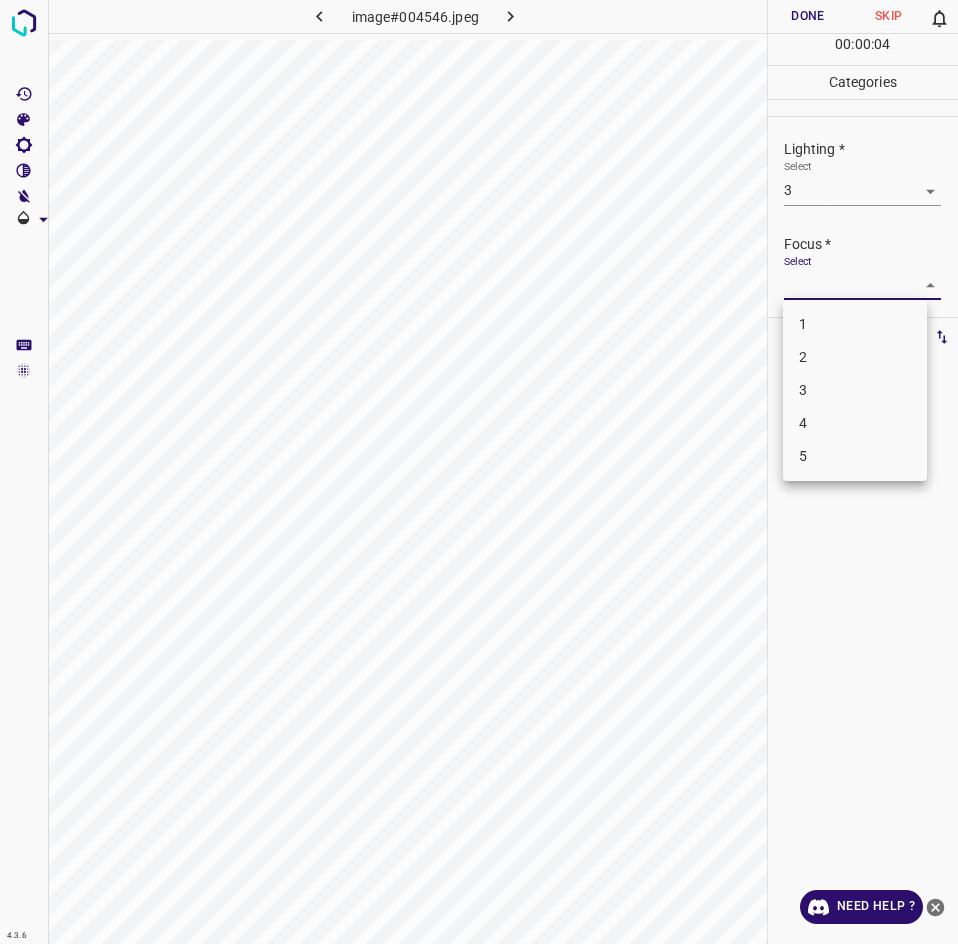 click on "2" at bounding box center (855, 357) 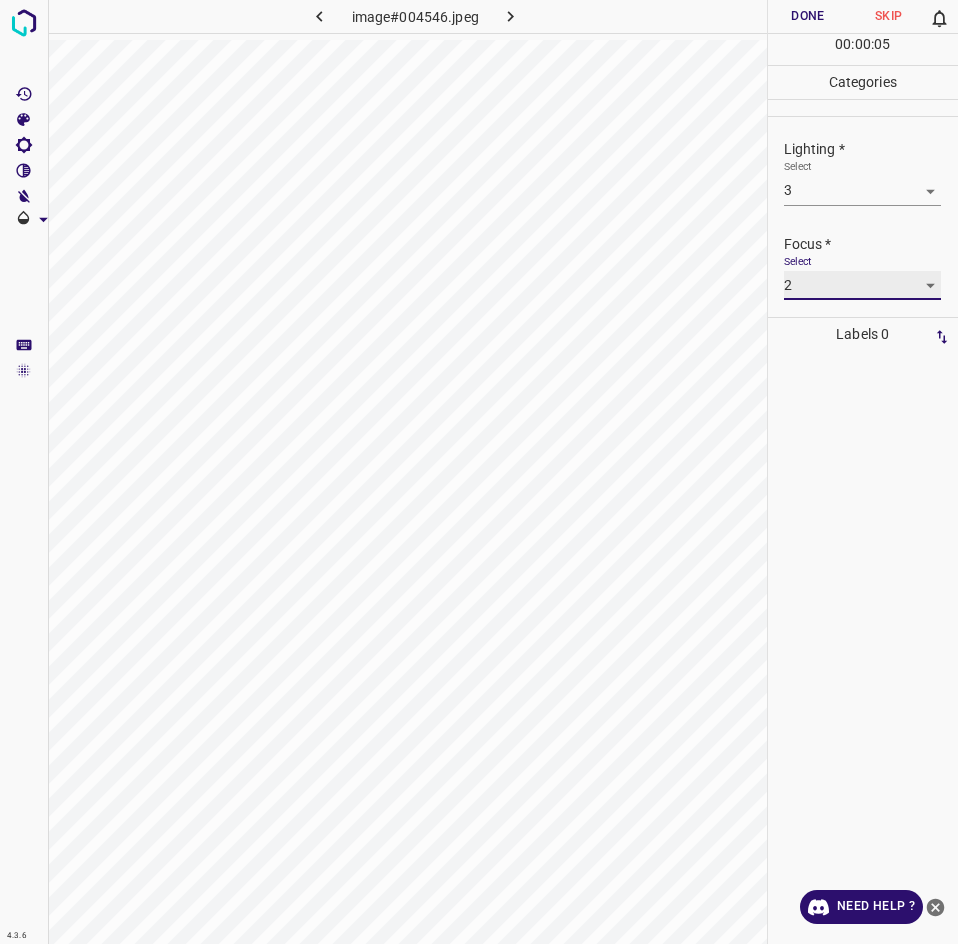 scroll, scrollTop: 24, scrollLeft: 0, axis: vertical 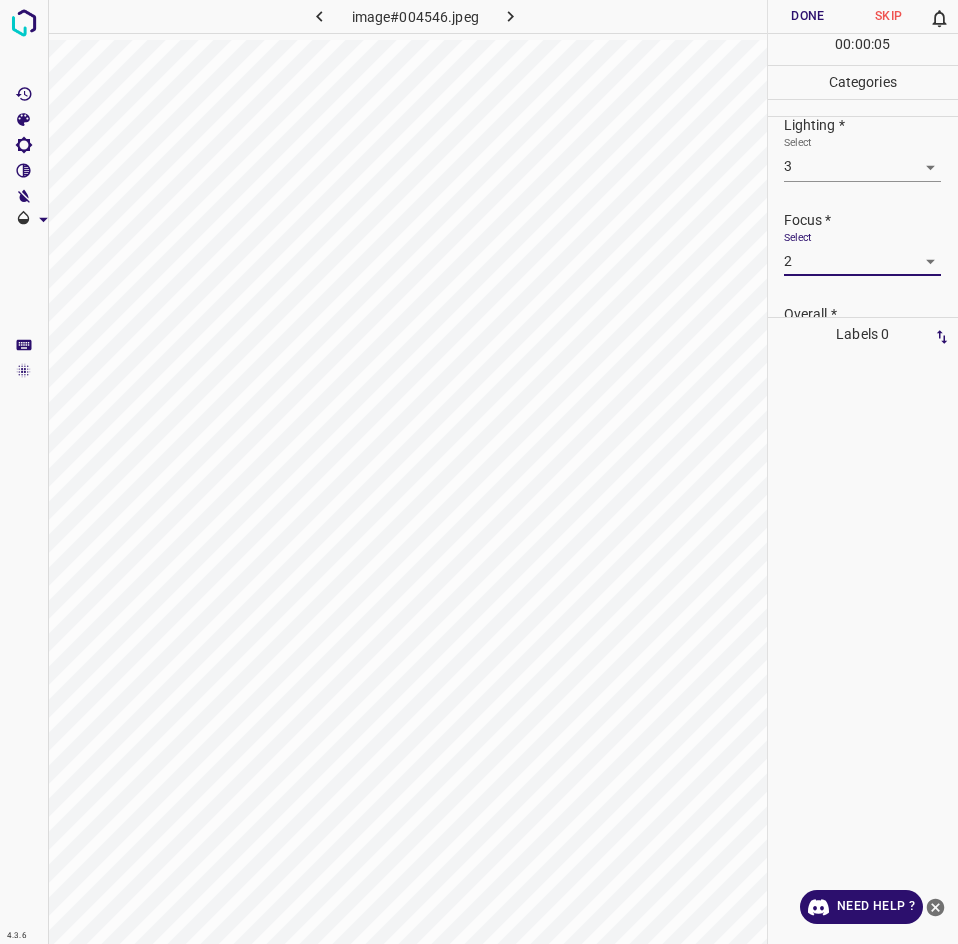 click on "Overall *" at bounding box center [871, 314] 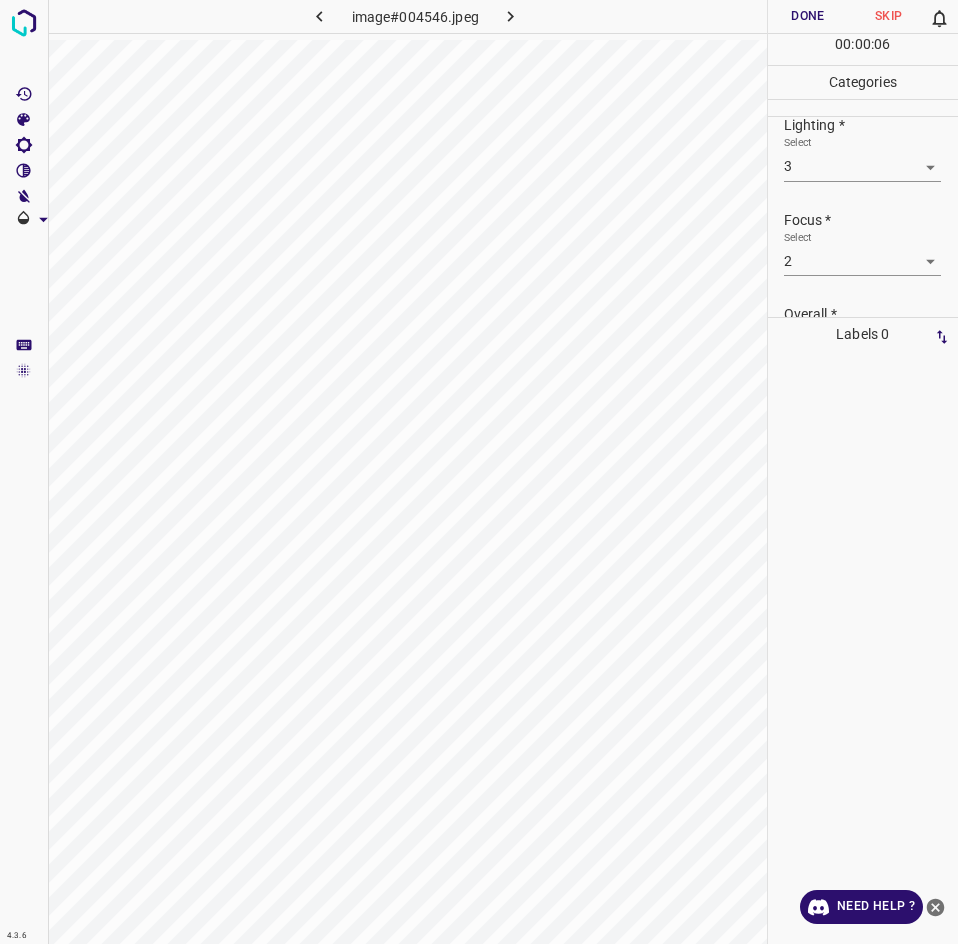 scroll, scrollTop: 93, scrollLeft: 0, axis: vertical 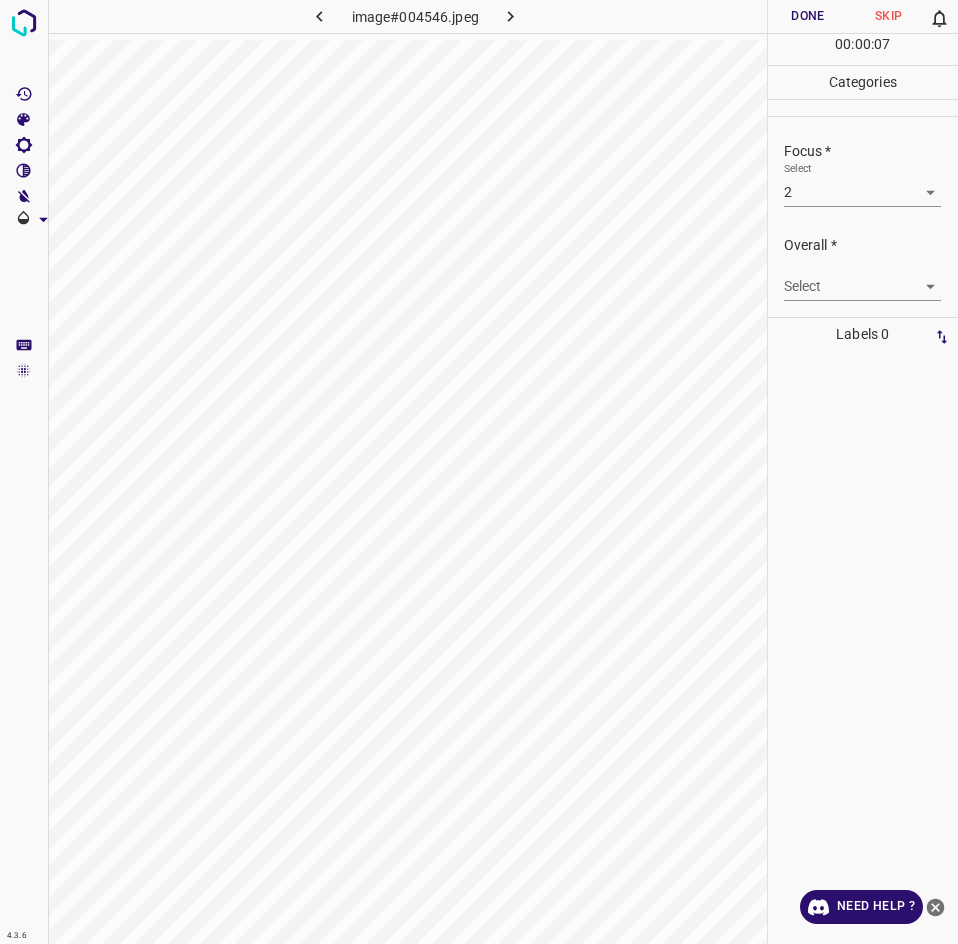 click on "4.3.6  image#004546.jpeg Done Skip 0 00   : 00   : 07   Categories Lighting *  Select 3 3 Focus *  Select 2 2 Overall *  Select ​ Labels   0 Categories 1 Lighting 2 Focus 3 Overall Tools Space Change between modes (Draw & Edit) I Auto labeling R Restore zoom M Zoom in N Zoom out Delete Delete selecte label Filters Z Restore filters X Saturation filter C Brightness filter V Contrast filter B Gray scale filter General O Download Need Help ? - Text - Hide - Delete" at bounding box center [479, 472] 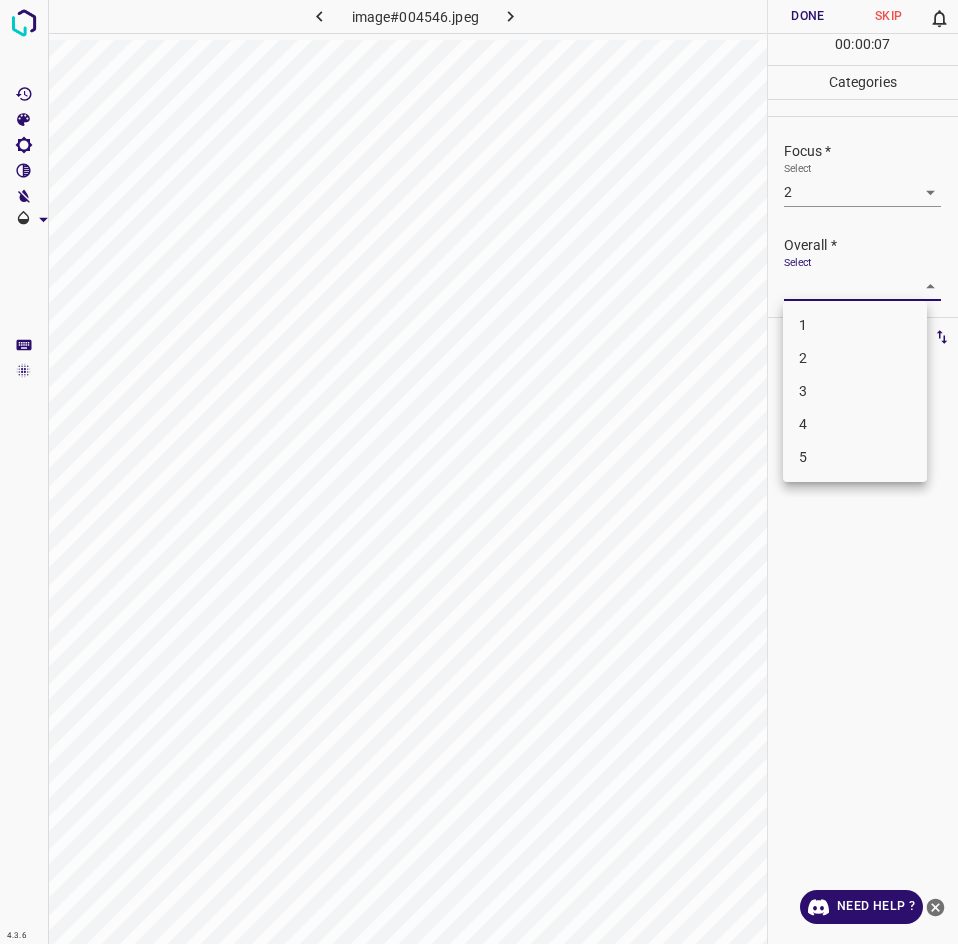 click on "3" at bounding box center [855, 391] 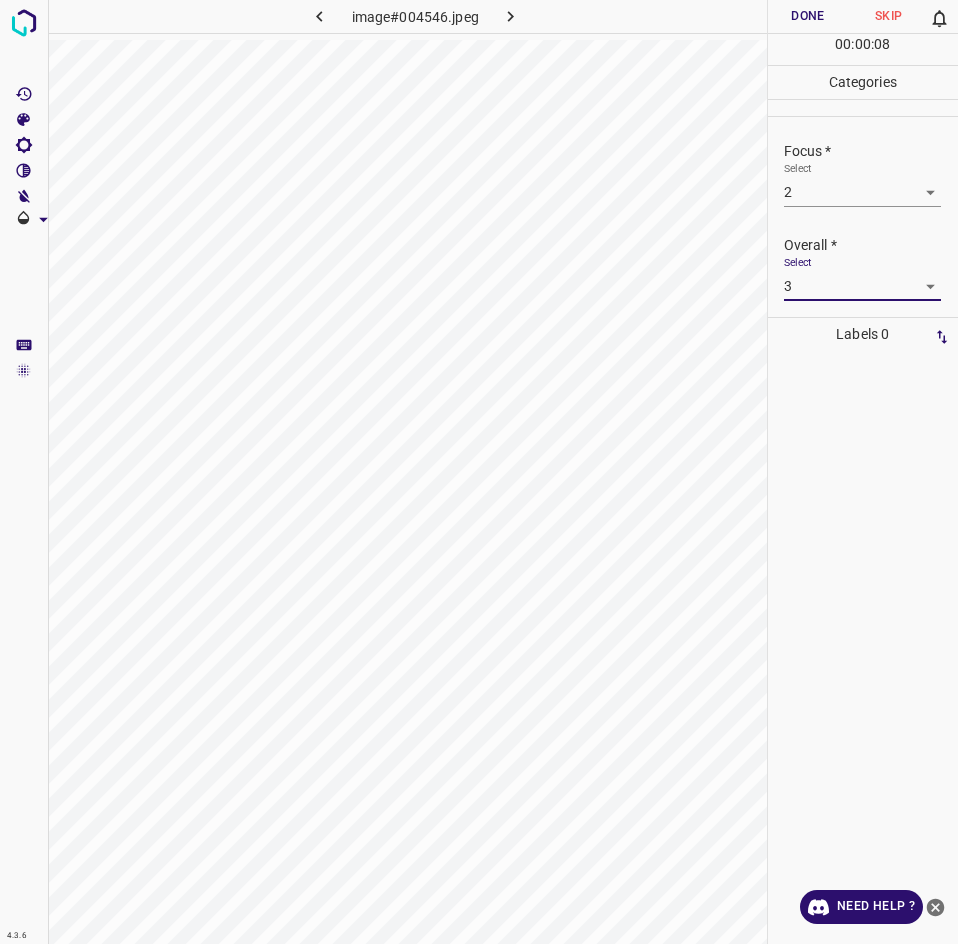 click on "Done" at bounding box center [808, 16] 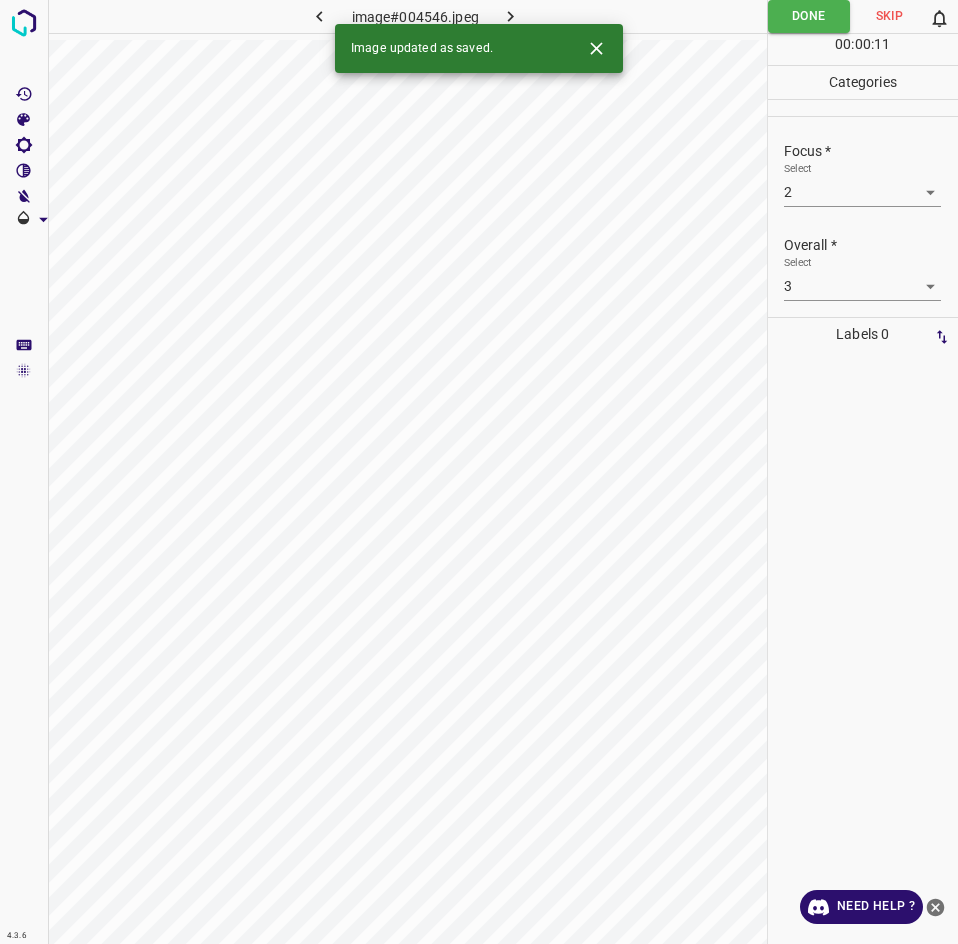 click 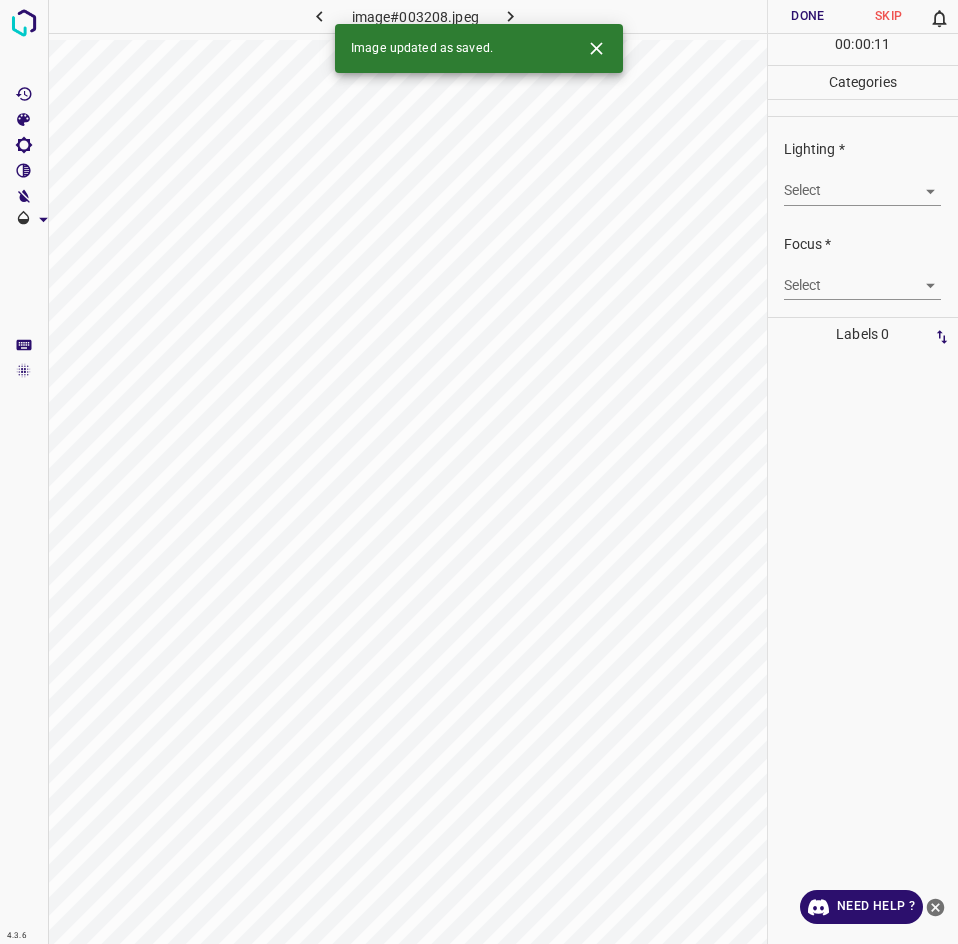 click on "4.3.6  image#003208.jpeg Done Skip 0 00   : 00   : 11   Categories Lighting *  Select ​ Focus *  Select ​ Overall *  Select ​ Labels   0 Categories 1 Lighting 2 Focus 3 Overall Tools Space Change between modes (Draw & Edit) I Auto labeling R Restore zoom M Zoom in N Zoom out Delete Delete selecte label Filters Z Restore filters X Saturation filter C Brightness filter V Contrast filter B Gray scale filter General O Download Image updated as saved. Need Help ? - Text - Hide - Delete" at bounding box center [479, 472] 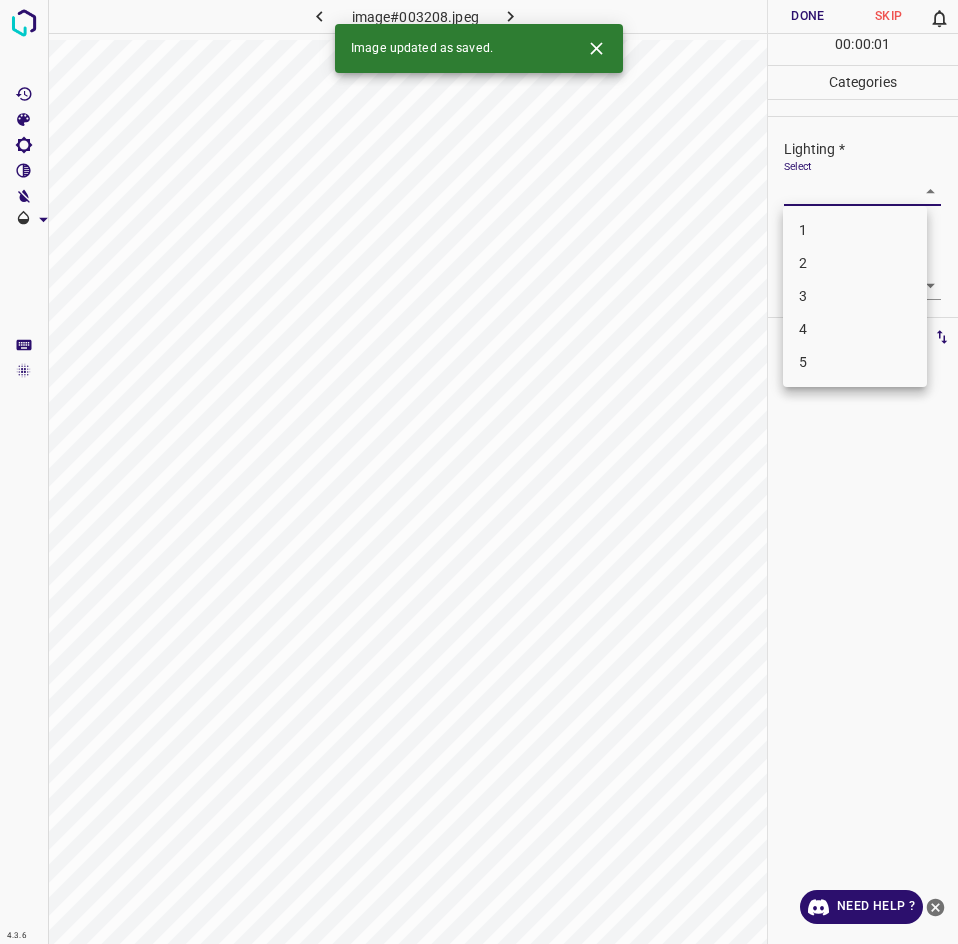 click on "3" at bounding box center (855, 296) 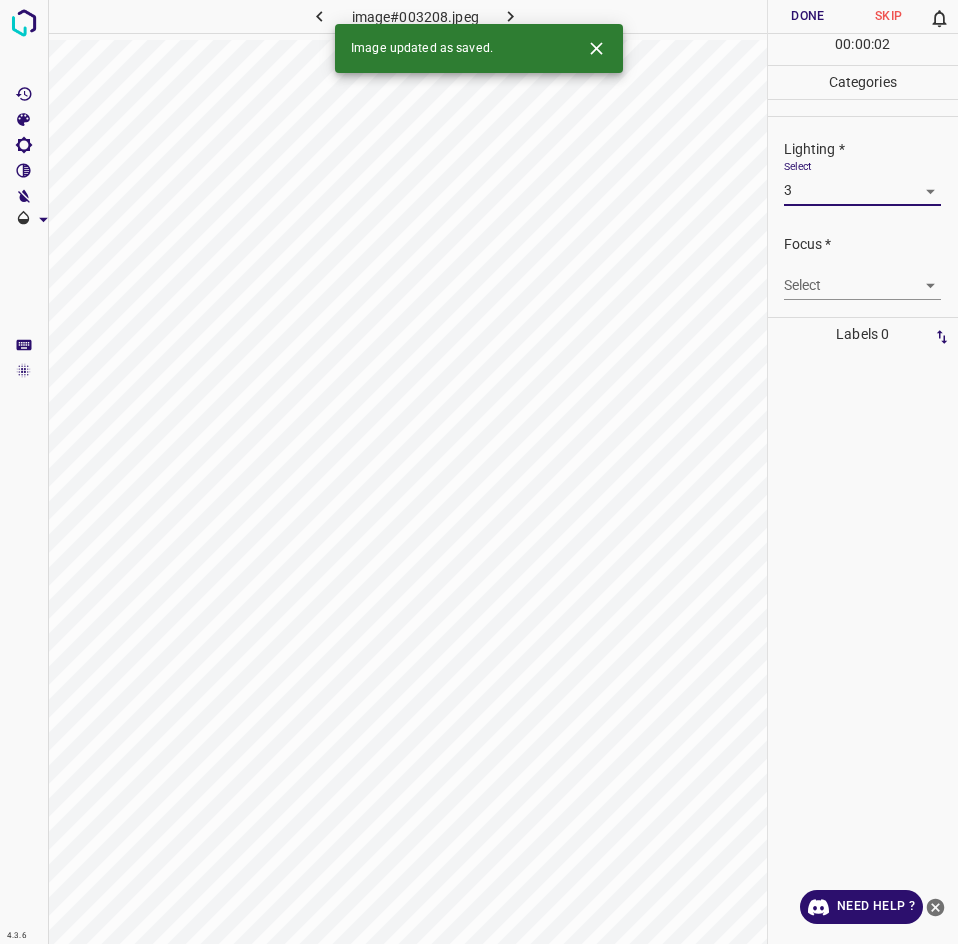 click on "4.3.6  image#003208.jpeg Done Skip 0 00   : 00   : 02   Categories Lighting *  Select 3 3 Focus *  Select ​ Overall *  Select ​ Labels   0 Categories 1 Lighting 2 Focus 3 Overall Tools Space Change between modes (Draw & Edit) I Auto labeling R Restore zoom M Zoom in N Zoom out Delete Delete selecte label Filters Z Restore filters X Saturation filter C Brightness filter V Contrast filter B Gray scale filter General O Download Image updated as saved. Need Help ? - Text - Hide - Delete" at bounding box center [479, 472] 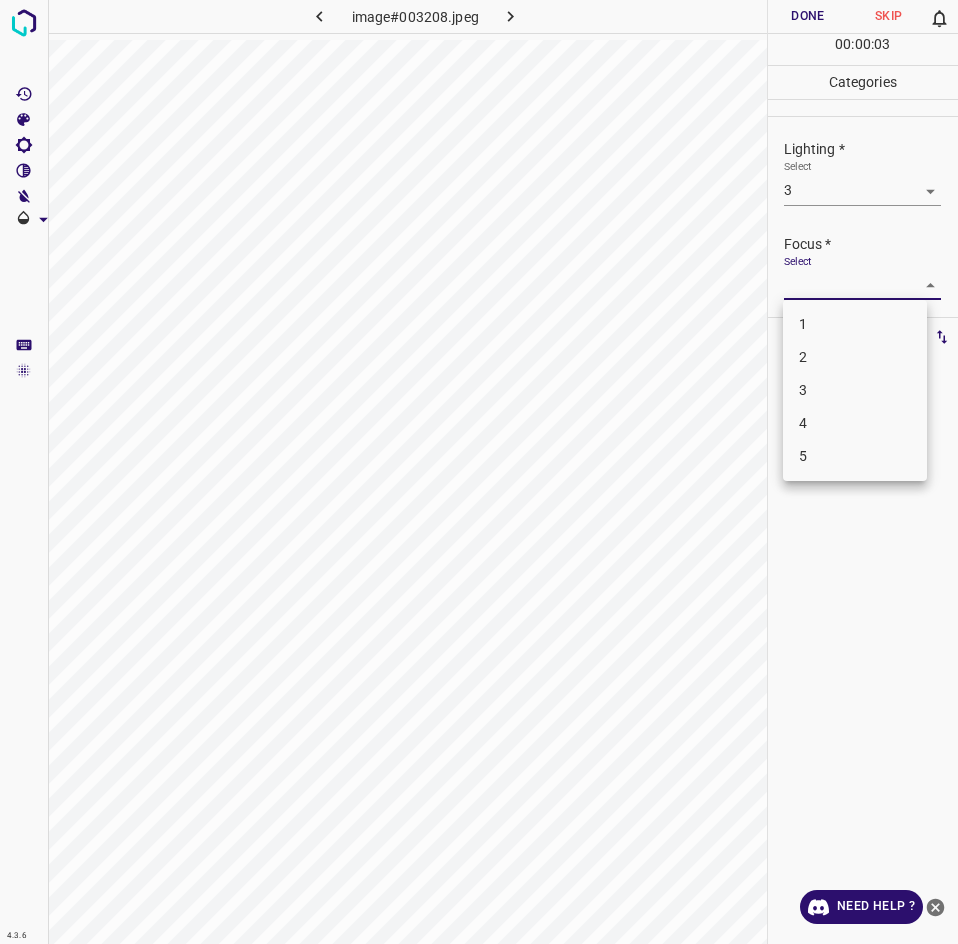 click on "2" at bounding box center [855, 357] 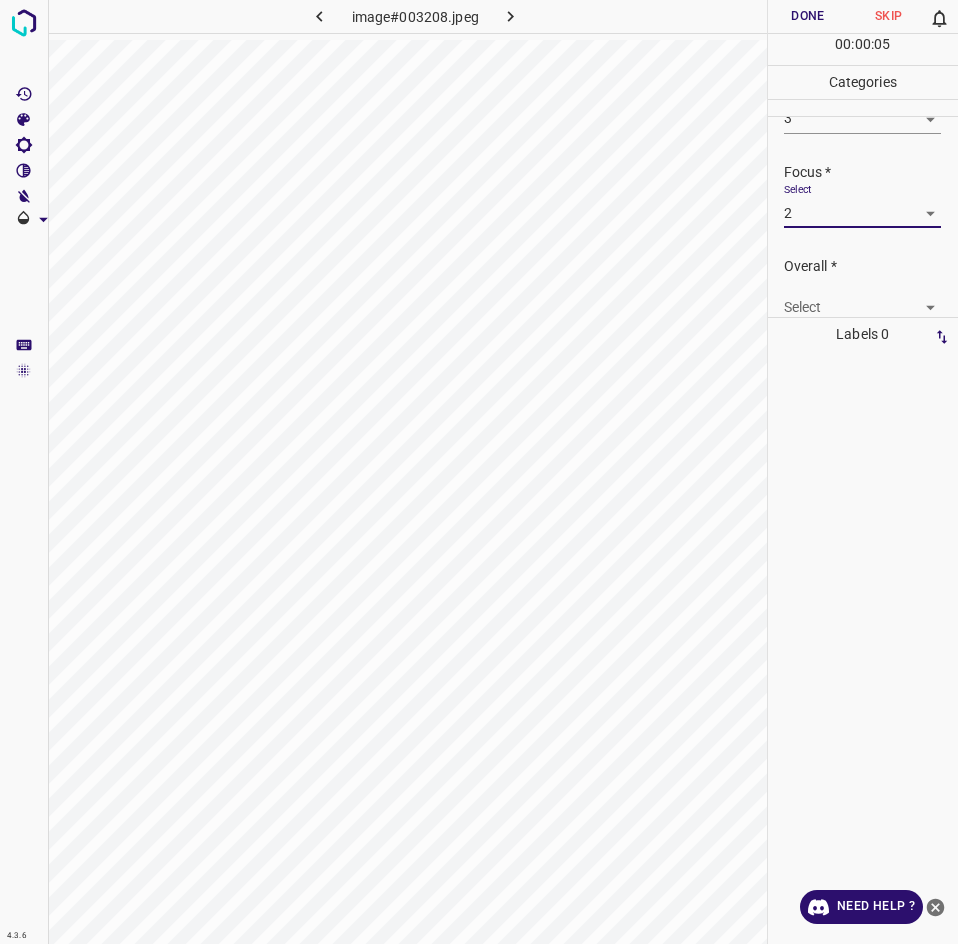 click on "4.3.6  image#003208.jpeg Done Skip 0 00   : 00   : 05   Categories Lighting *  Select 3 3 Focus *  Select 2 2 Overall *  Select ​ Labels   0 Categories 1 Lighting 2 Focus 3 Overall Tools Space Change between modes (Draw & Edit) I Auto labeling R Restore zoom M Zoom in N Zoom out Delete Delete selecte label Filters Z Restore filters X Saturation filter C Brightness filter V Contrast filter B Gray scale filter General O Download Need Help ? - Text - Hide - Delete" at bounding box center (479, 472) 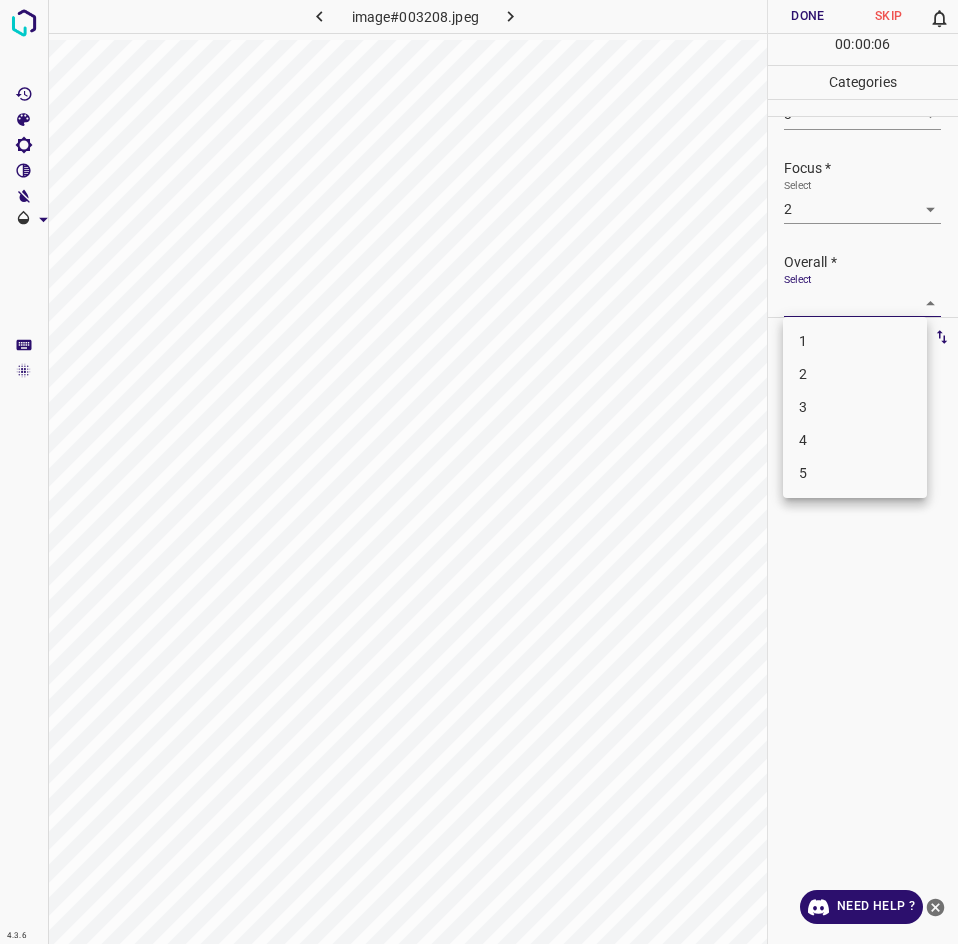 click on "2" at bounding box center (855, 374) 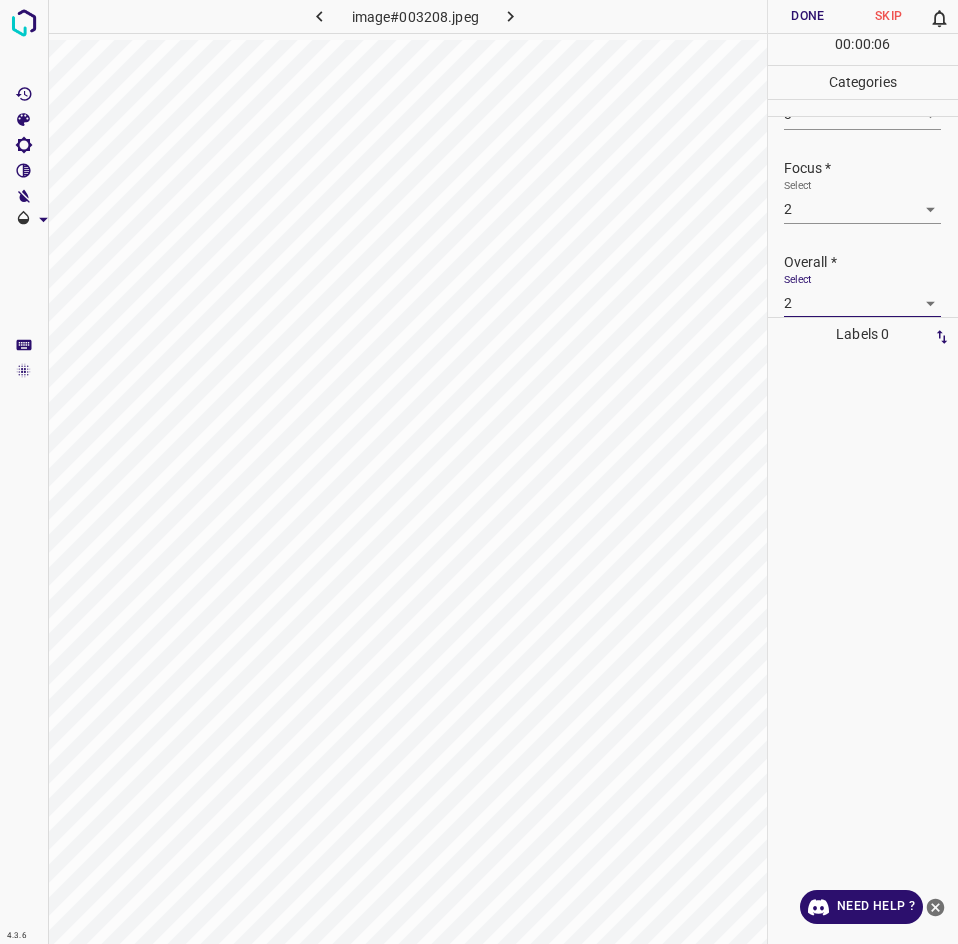 click on "Done" at bounding box center (808, 16) 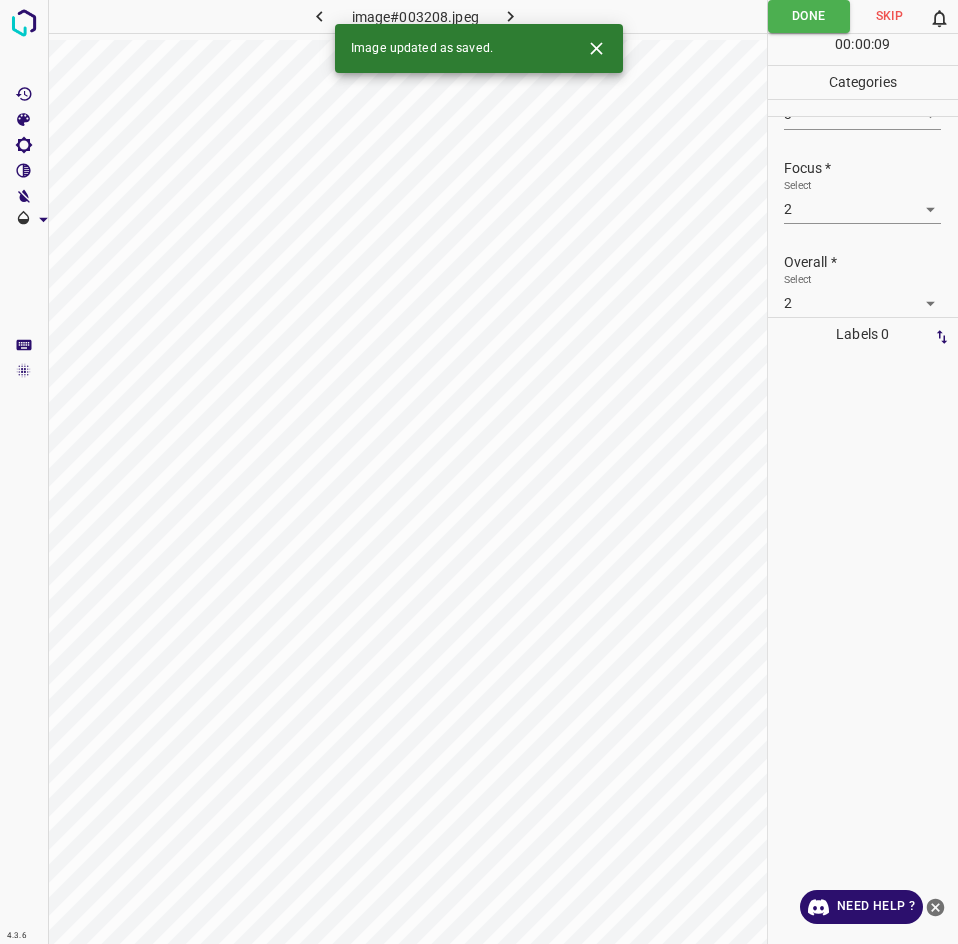 click 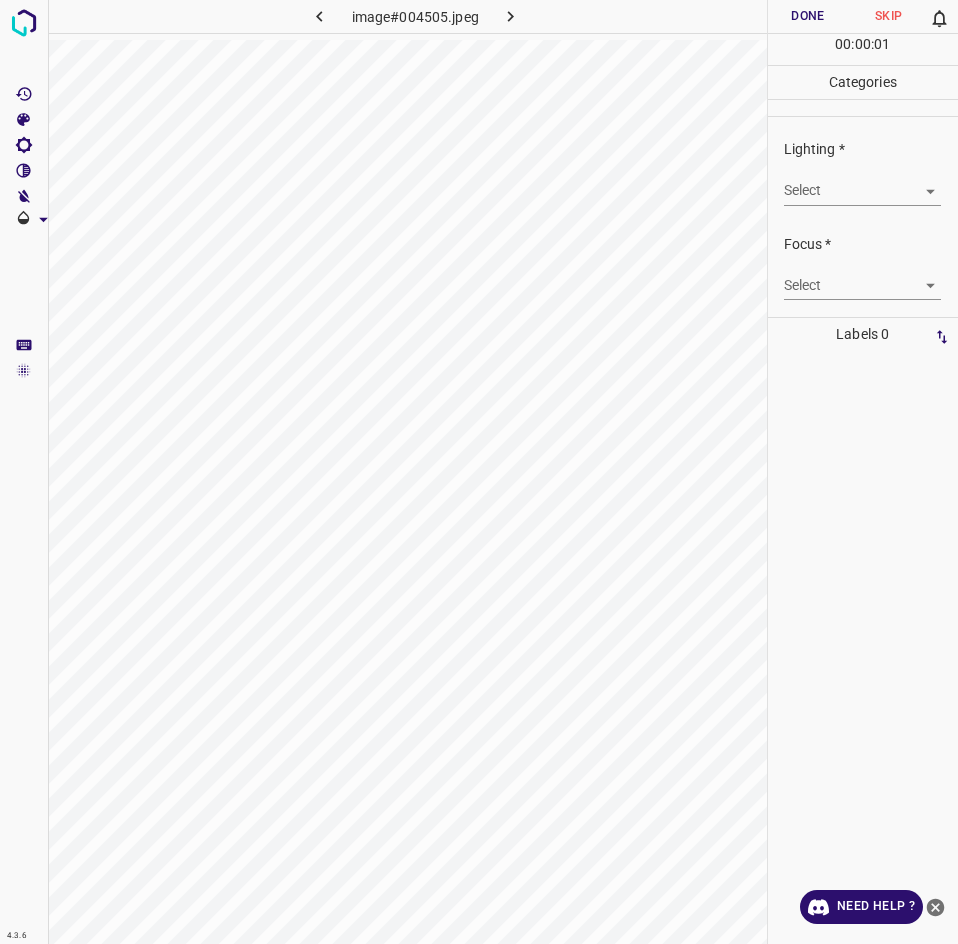 click on "4.3.6  image#004505.jpeg Done Skip 0 00   : 00   : 01   Categories Lighting *  Select ​ Focus *  Select ​ Overall *  Select ​ Labels   0 Categories 1 Lighting 2 Focus 3 Overall Tools Space Change between modes (Draw & Edit) I Auto labeling R Restore zoom M Zoom in N Zoom out Delete Delete selecte label Filters Z Restore filters X Saturation filter C Brightness filter V Contrast filter B Gray scale filter General O Download Need Help ? - Text - Hide - Delete" at bounding box center (479, 472) 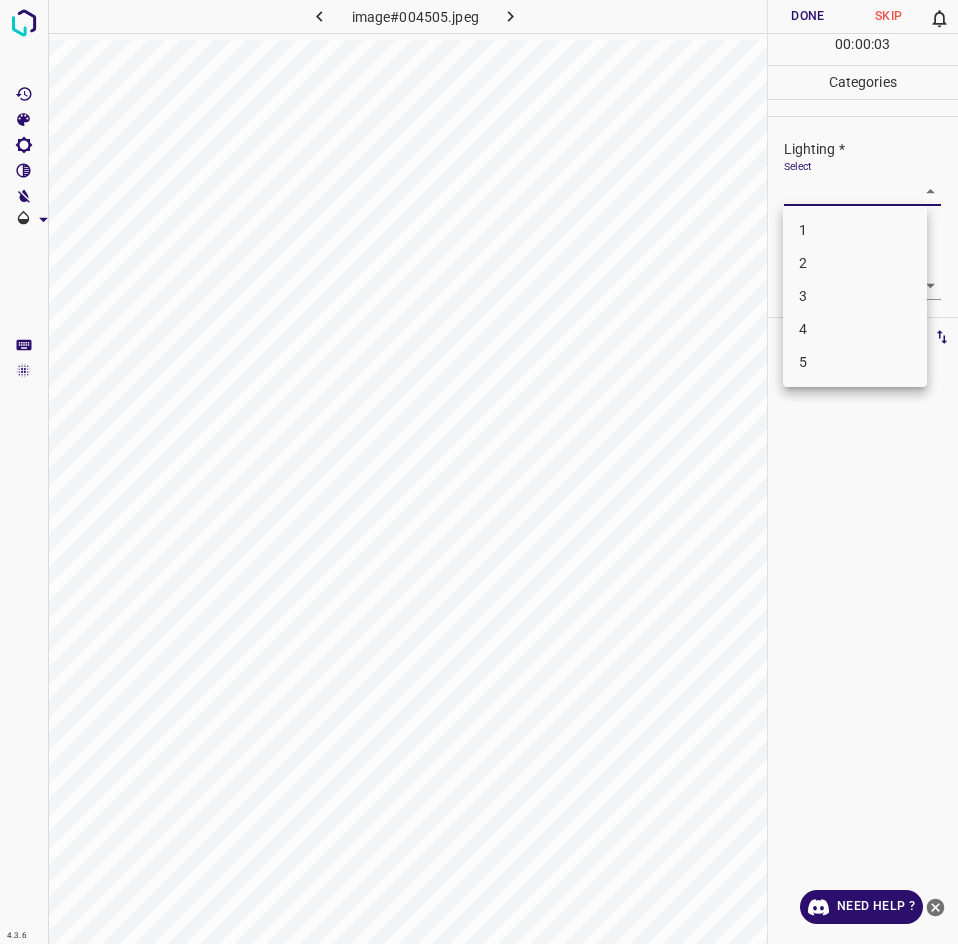 click on "3" at bounding box center [855, 296] 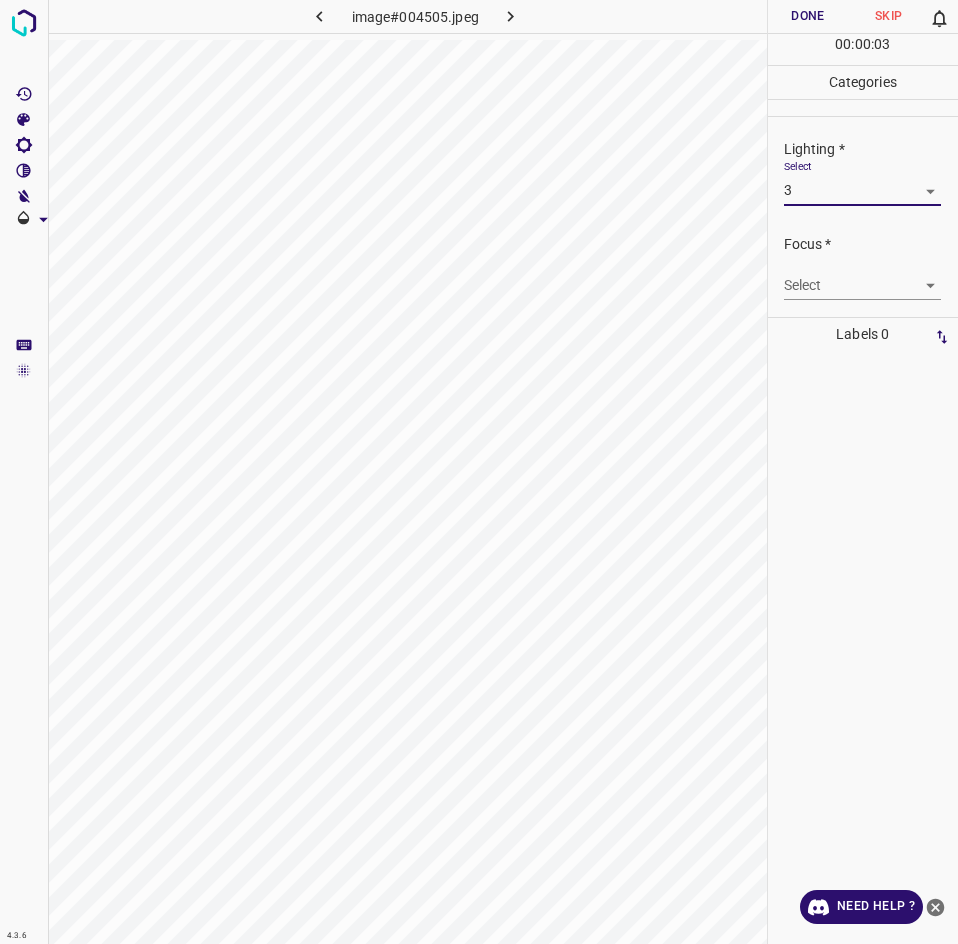 click on "4.3.6  image#004505.jpeg Done Skip 0 00   : 00   : 03   Categories Lighting *  Select 3 3 Focus *  Select ​ Overall *  Select ​ Labels   0 Categories 1 Lighting 2 Focus 3 Overall Tools Space Change between modes (Draw & Edit) I Auto labeling R Restore zoom M Zoom in N Zoom out Delete Delete selecte label Filters Z Restore filters X Saturation filter C Brightness filter V Contrast filter B Gray scale filter General O Download Need Help ? - Text - Hide - Delete" at bounding box center [479, 472] 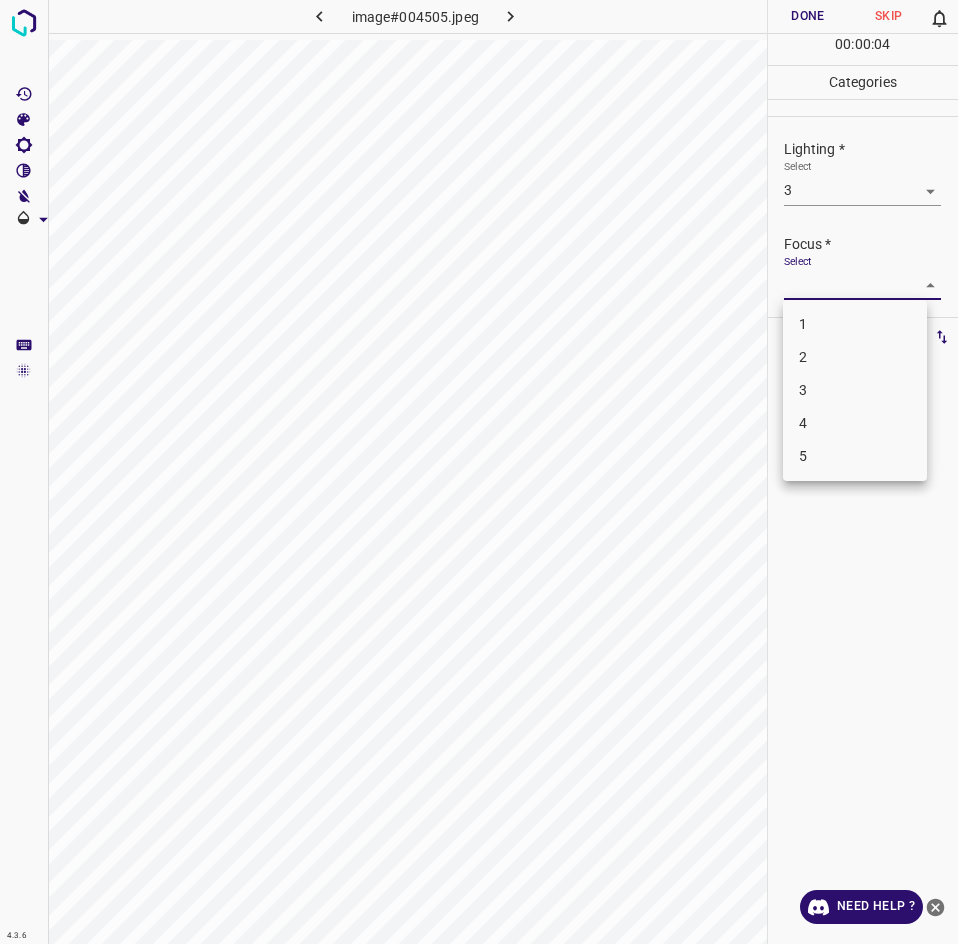 click on "2" at bounding box center (855, 357) 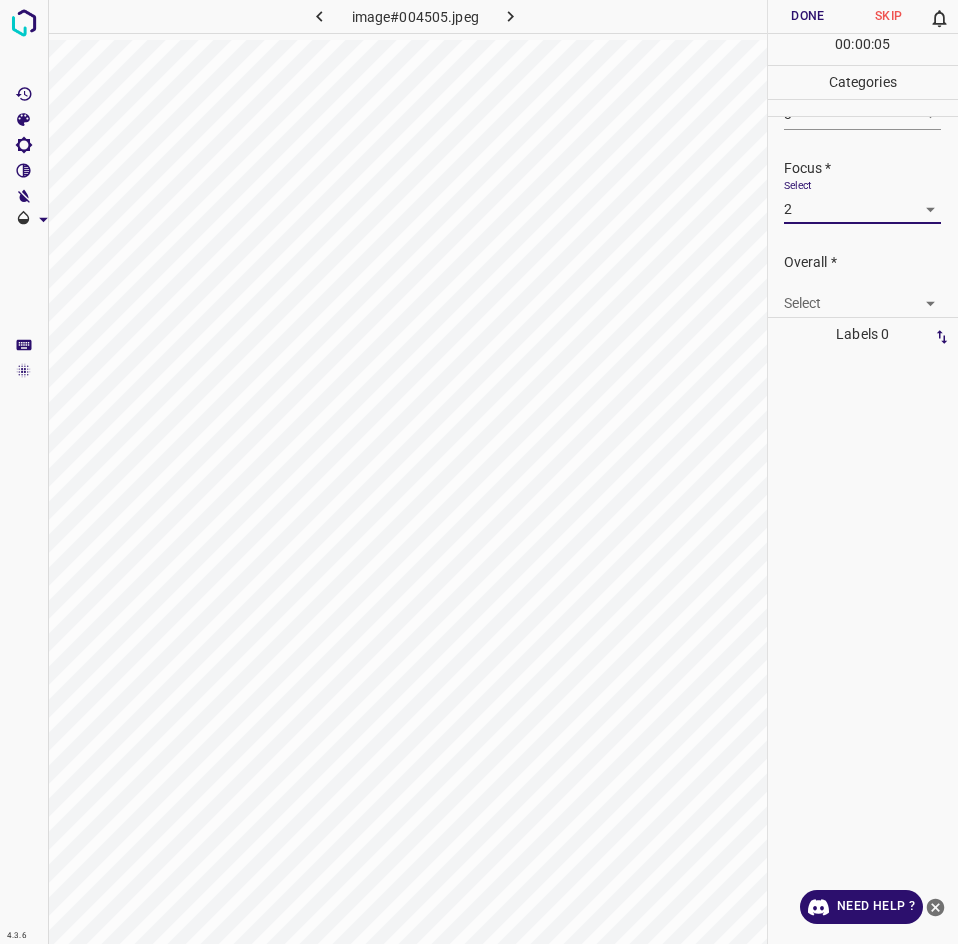 click on "4.3.6  image#004505.jpeg Done Skip 0 00   : 00   : 05   Categories Lighting *  Select 3 3 Focus *  Select 2 2 Overall *  Select ​ Labels   0 Categories 1 Lighting 2 Focus 3 Overall Tools Space Change between modes (Draw & Edit) I Auto labeling R Restore zoom M Zoom in N Zoom out Delete Delete selecte label Filters Z Restore filters X Saturation filter C Brightness filter V Contrast filter B Gray scale filter General O Download Need Help ? - Text - Hide - Delete" at bounding box center (479, 472) 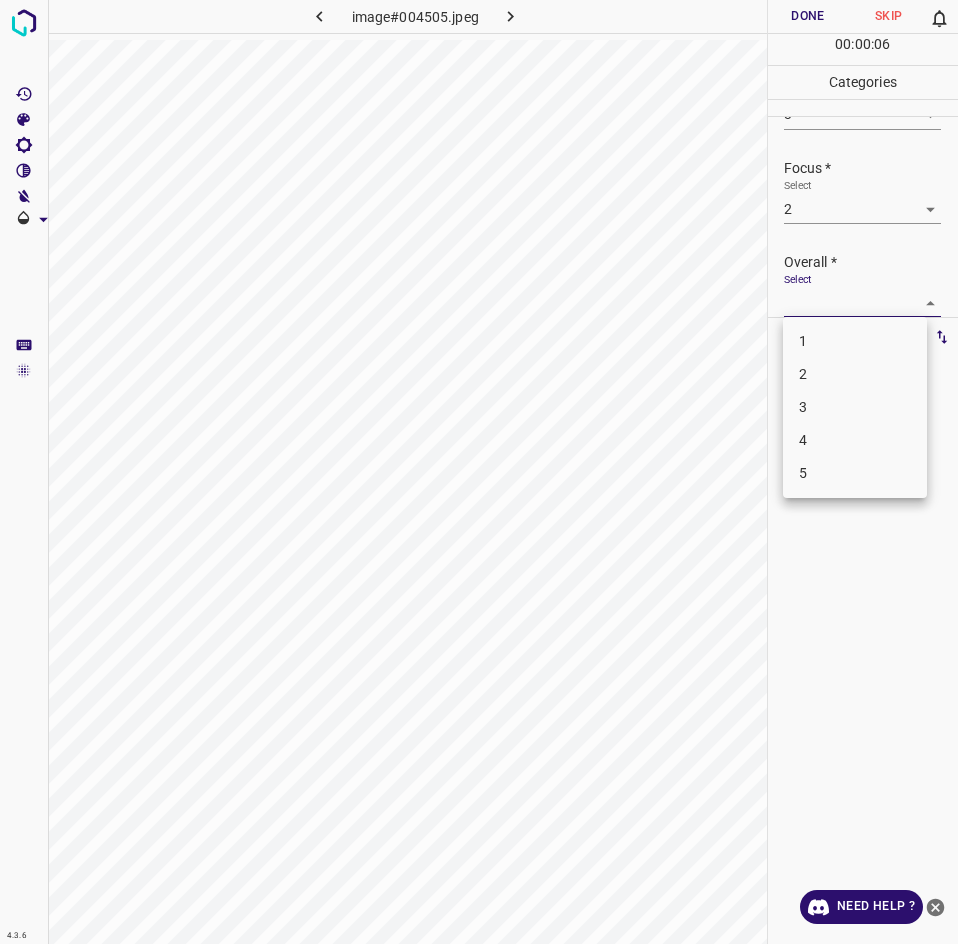 click on "2" at bounding box center [855, 374] 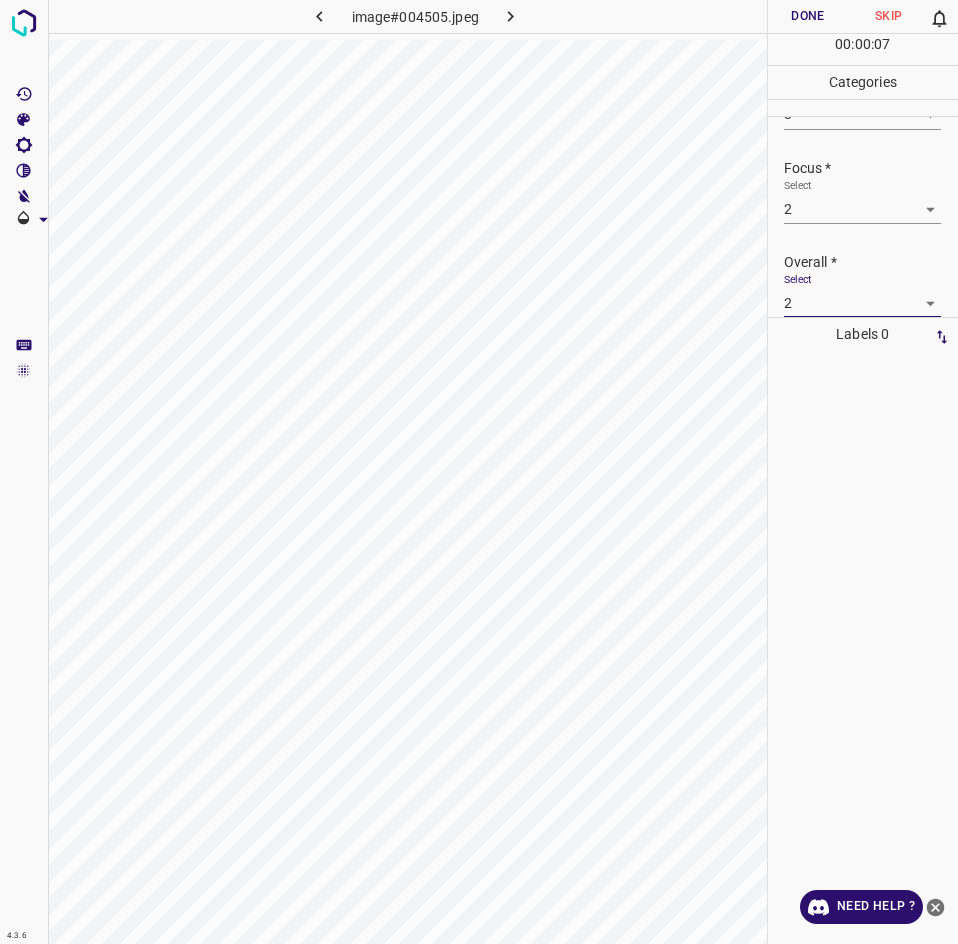 click on "Done" at bounding box center [808, 16] 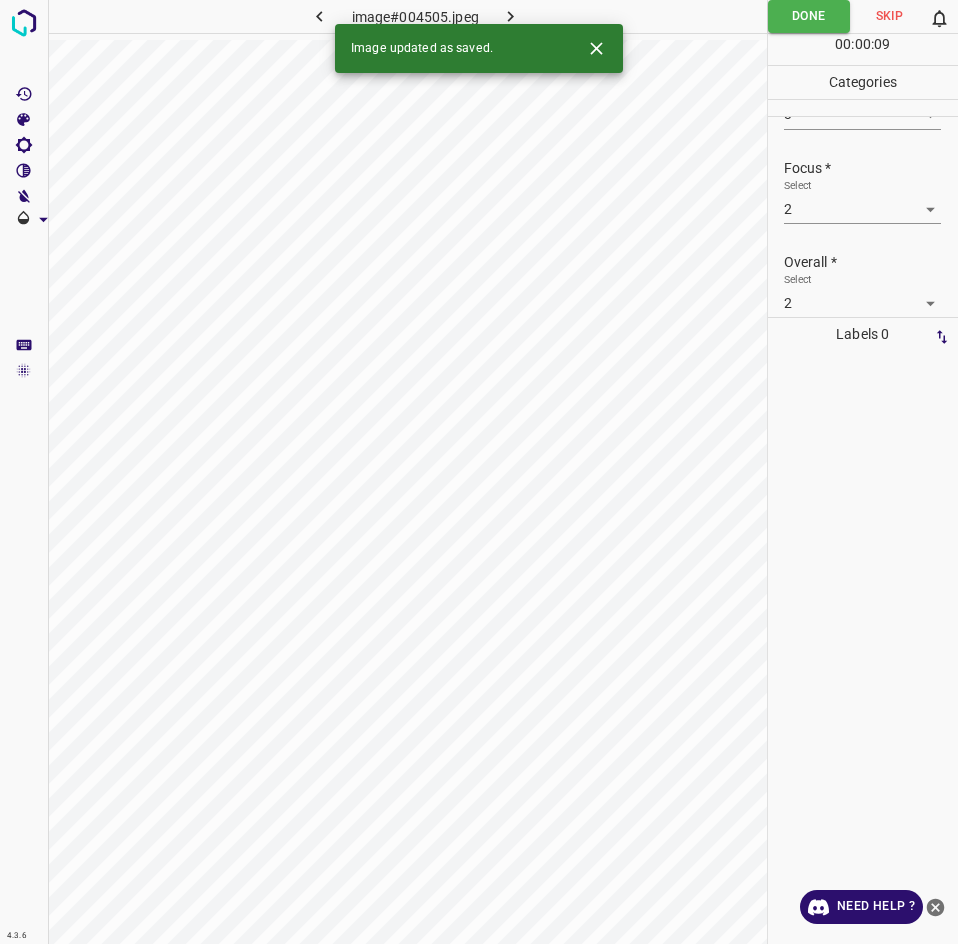 click 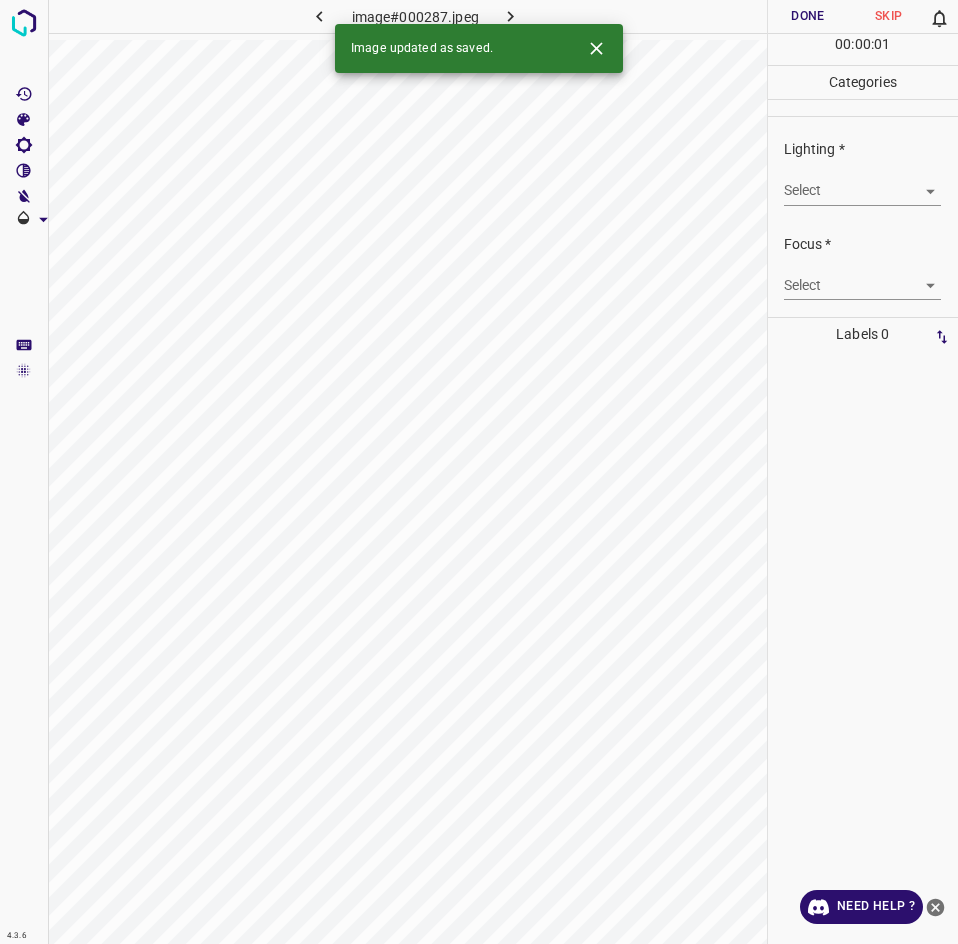 click on "4.3.6  image#000287.jpeg Done Skip 0 00   : 00   : 01   Categories Lighting *  Select ​ Focus *  Select ​ Overall *  Select ​ Labels   0 Categories 1 Lighting 2 Focus 3 Overall Tools Space Change between modes (Draw & Edit) I Auto labeling R Restore zoom M Zoom in N Zoom out Delete Delete selecte label Filters Z Restore filters X Saturation filter C Brightness filter V Contrast filter B Gray scale filter General O Download Image updated as saved. Need Help ? - Text - Hide - Delete" at bounding box center [479, 472] 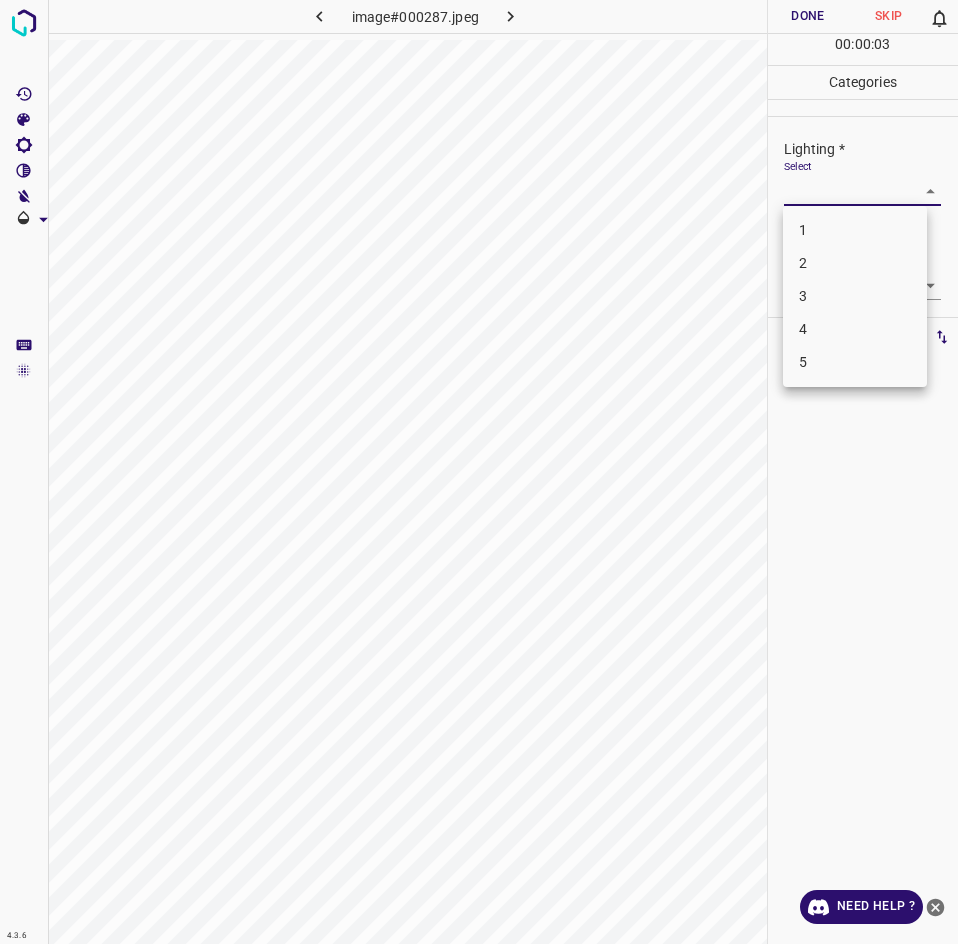 click on "3" at bounding box center (855, 296) 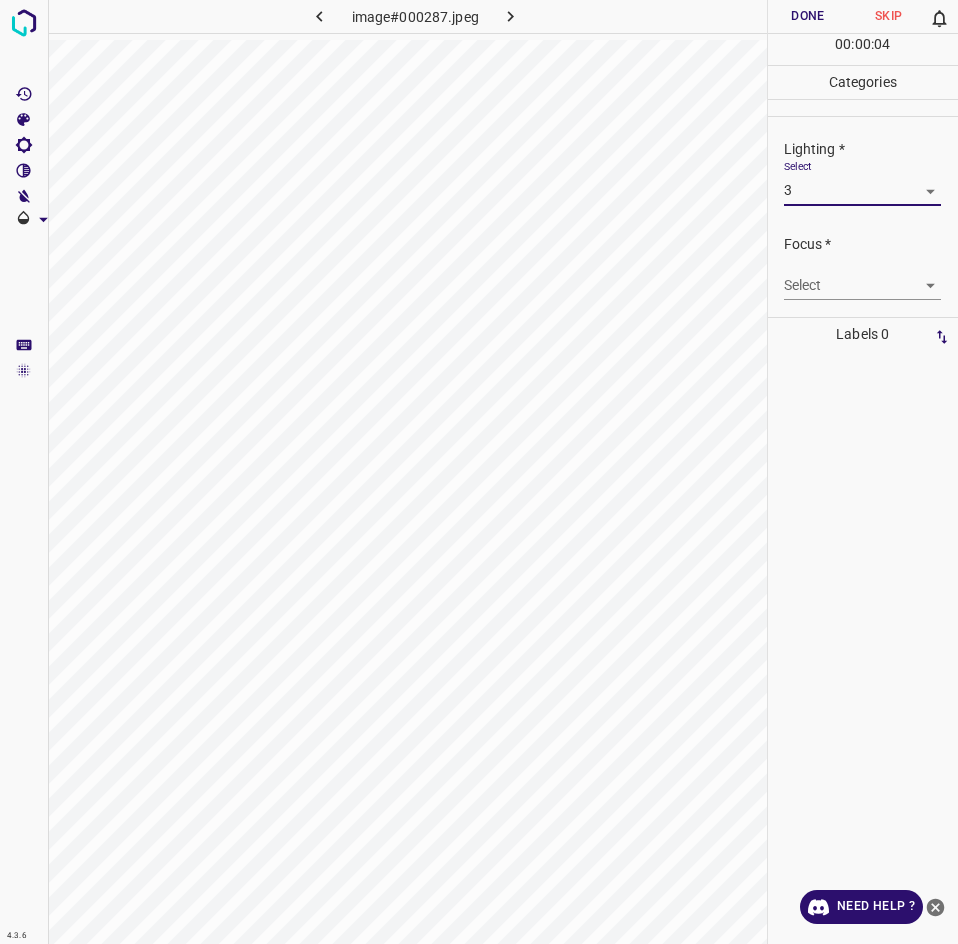 click on "4.3.6  image#000287.jpeg Done Skip 0 00   : 00   : 04   Categories Lighting *  Select 3 3 Focus *  Select ​ Overall *  Select ​ Labels   0 Categories 1 Lighting 2 Focus 3 Overall Tools Space Change between modes (Draw & Edit) I Auto labeling R Restore zoom M Zoom in N Zoom out Delete Delete selecte label Filters Z Restore filters X Saturation filter C Brightness filter V Contrast filter B Gray scale filter General O Download Need Help ? - Text - Hide - Delete" at bounding box center (479, 472) 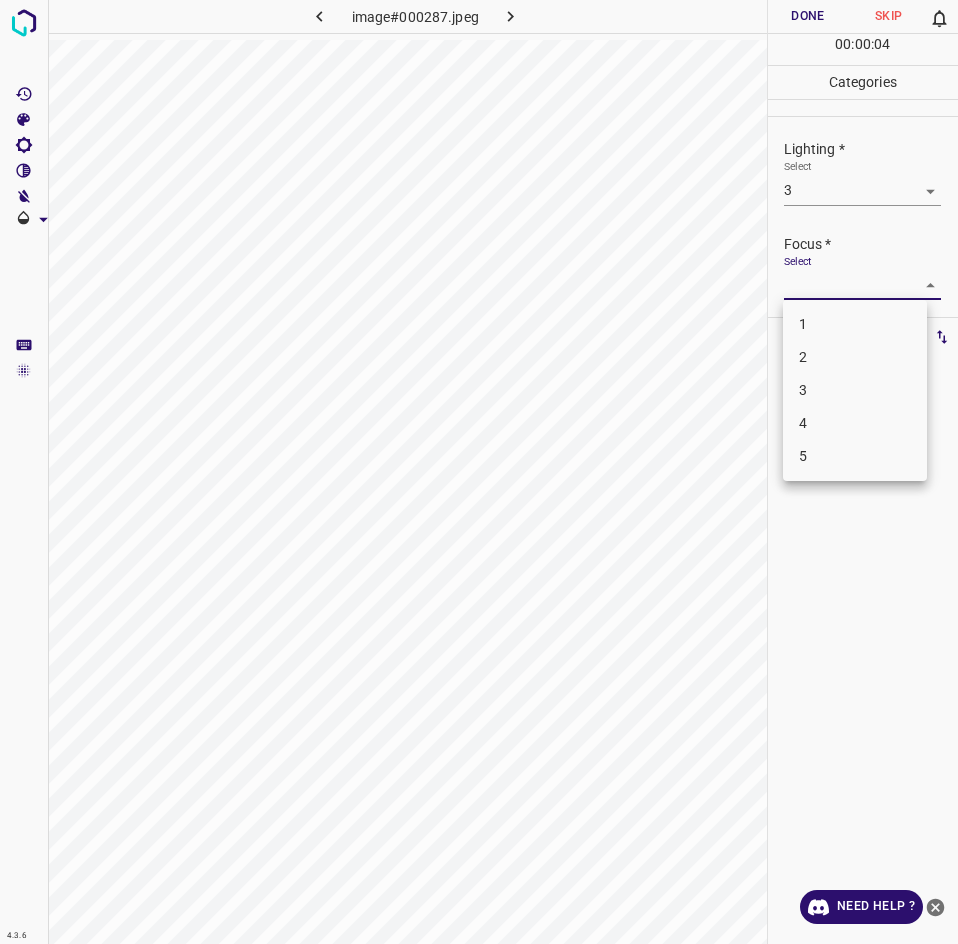 click on "3" at bounding box center (855, 390) 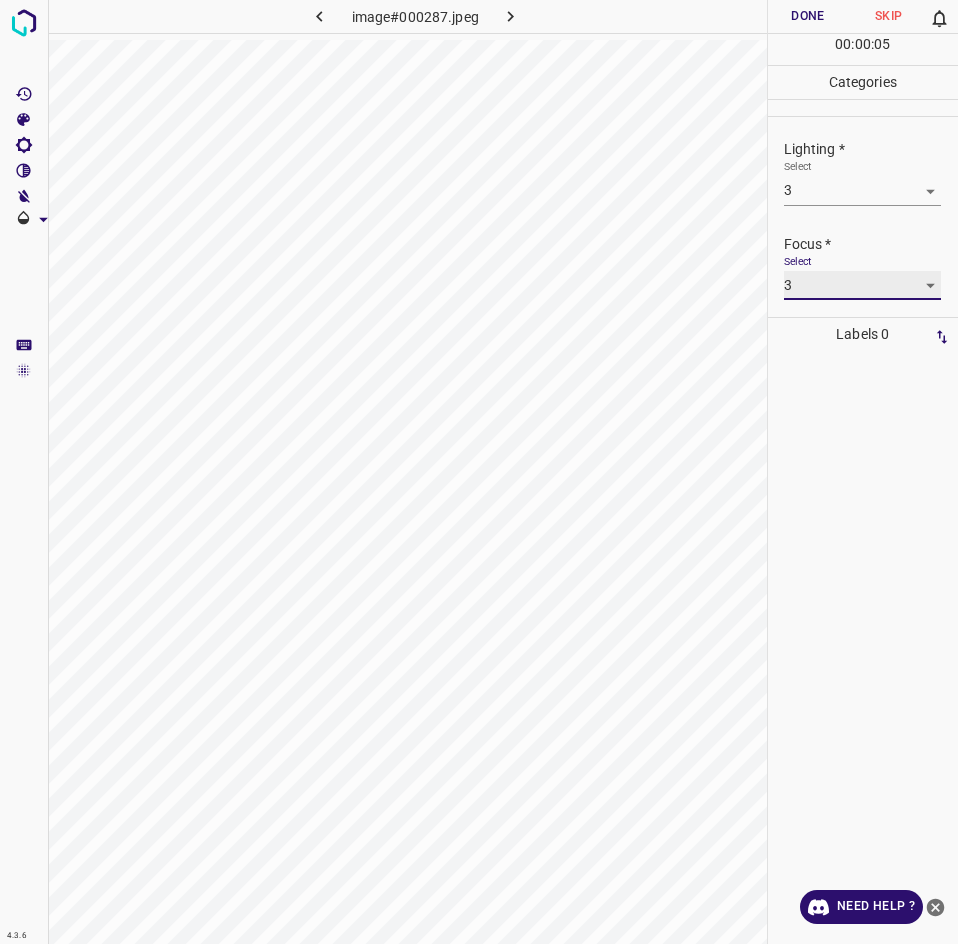scroll, scrollTop: 76, scrollLeft: 0, axis: vertical 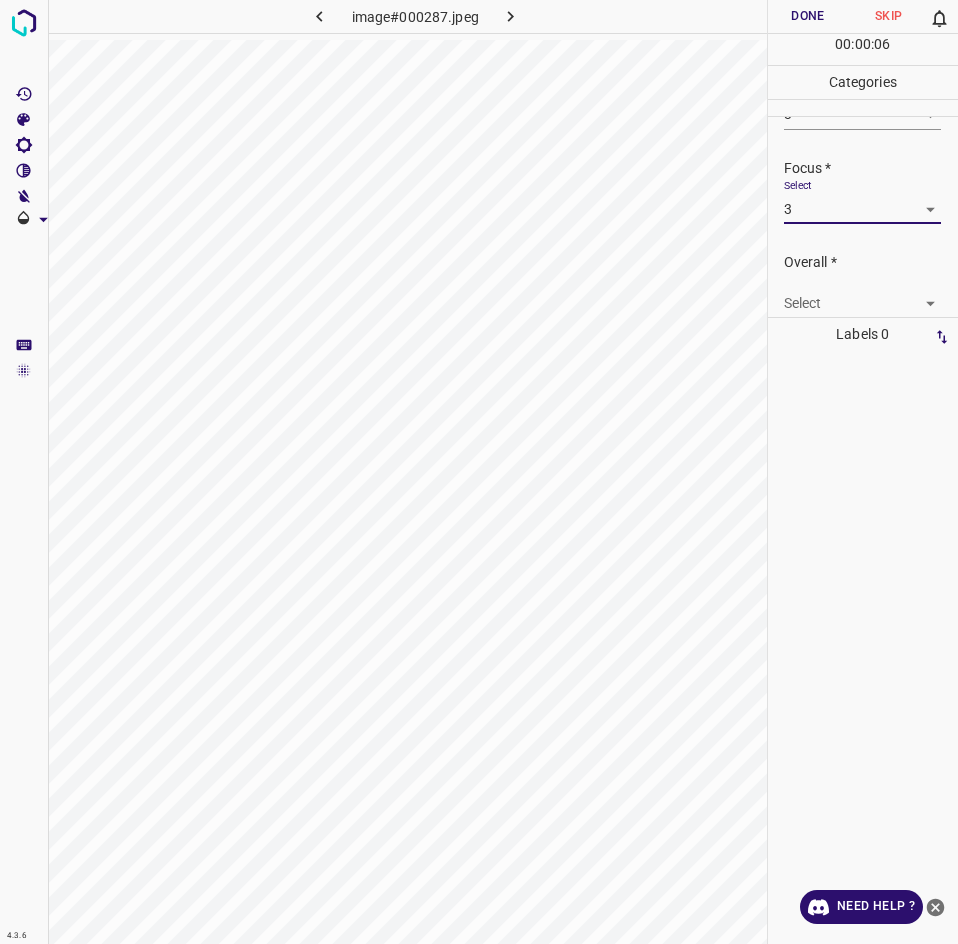 click on "4.3.6  image#000287.jpeg Done Skip 0 00   : 00   : 06   Categories Lighting *  Select 3 3 Focus *  Select 3 3 Overall *  Select ​ Labels   0 Categories 1 Lighting 2 Focus 3 Overall Tools Space Change between modes (Draw & Edit) I Auto labeling R Restore zoom M Zoom in N Zoom out Delete Delete selecte label Filters Z Restore filters X Saturation filter C Brightness filter V Contrast filter B Gray scale filter General O Download Need Help ? - Text - Hide - Delete" at bounding box center (479, 472) 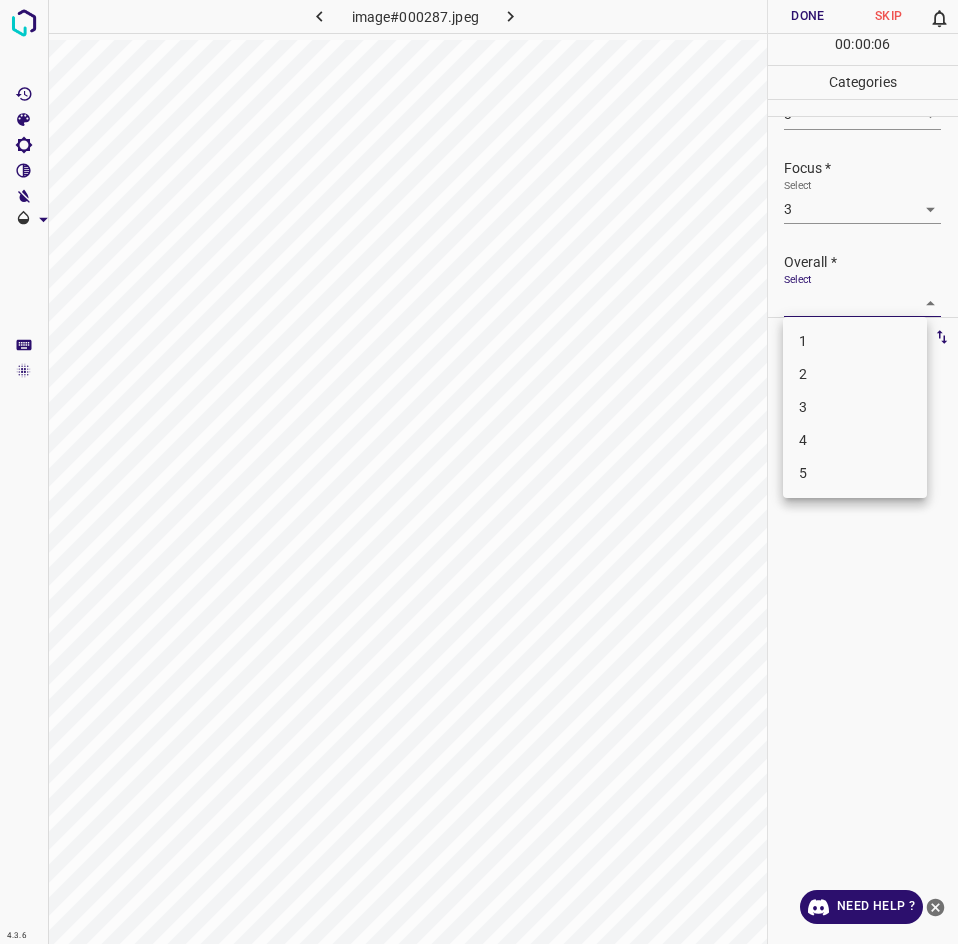 click on "3" at bounding box center (855, 407) 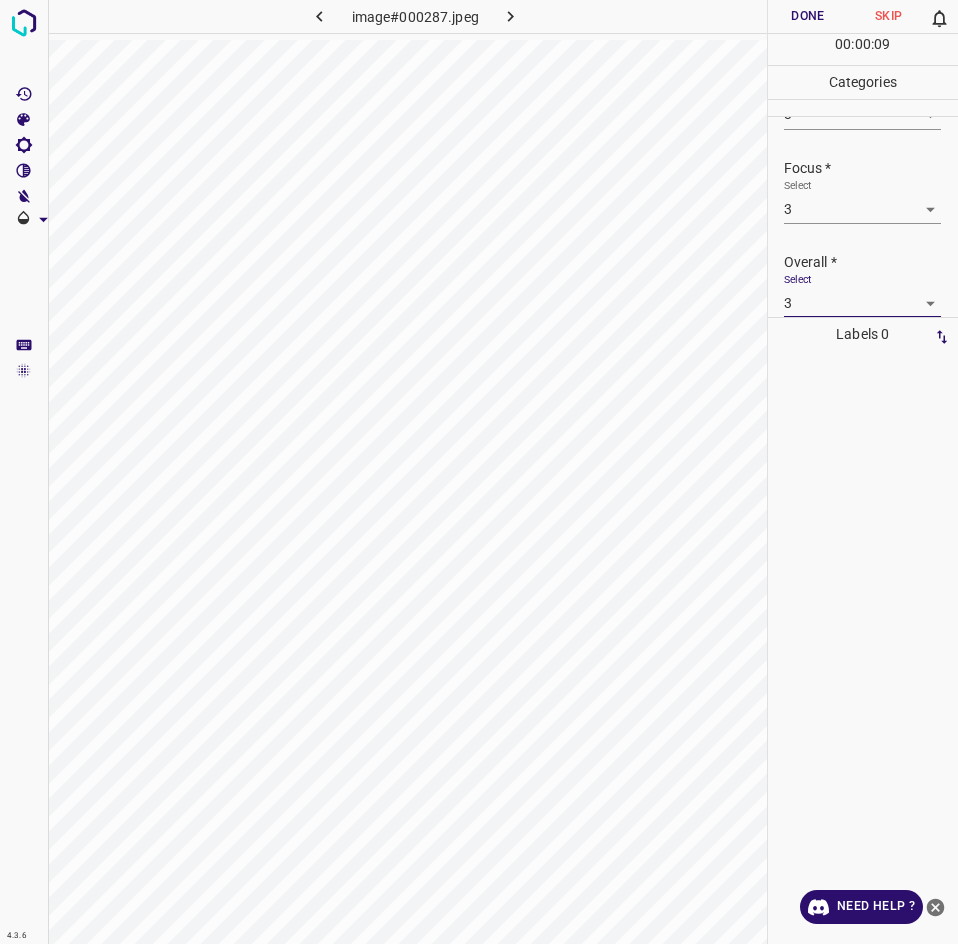 click on "Done" at bounding box center [808, 16] 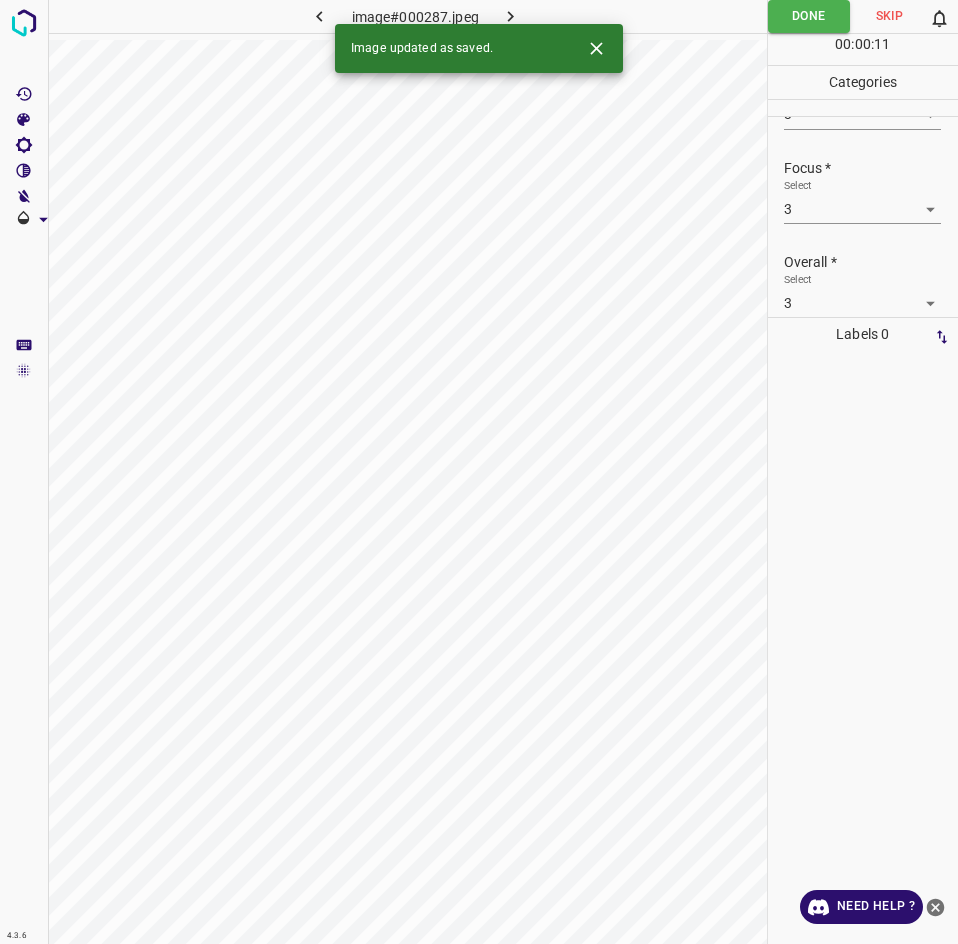 click 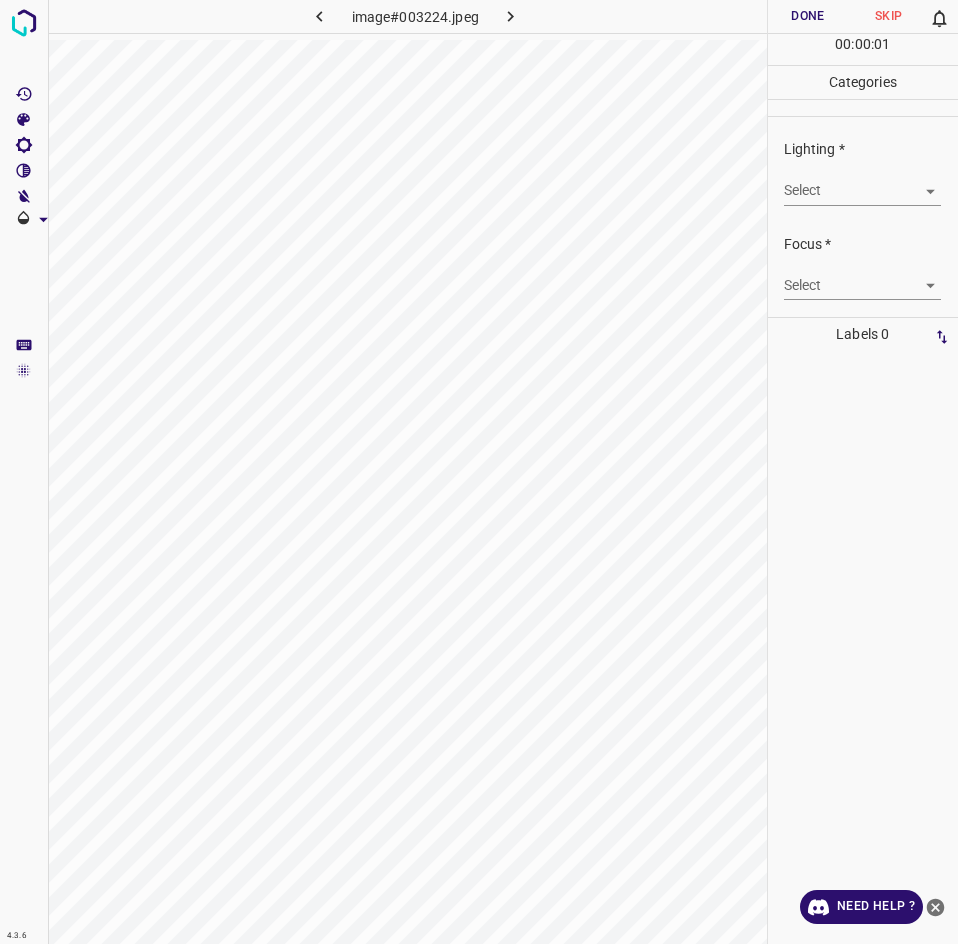 click on "4.3.6  image#003224.jpeg Done Skip 0 00   : 00   : 01   Categories Lighting *  Select ​ Focus *  Select ​ Overall *  Select ​ Labels   0 Categories 1 Lighting 2 Focus 3 Overall Tools Space Change between modes (Draw & Edit) I Auto labeling R Restore zoom M Zoom in N Zoom out Delete Delete selecte label Filters Z Restore filters X Saturation filter C Brightness filter V Contrast filter B Gray scale filter General O Download Need Help ? - Text - Hide - Delete" at bounding box center [479, 472] 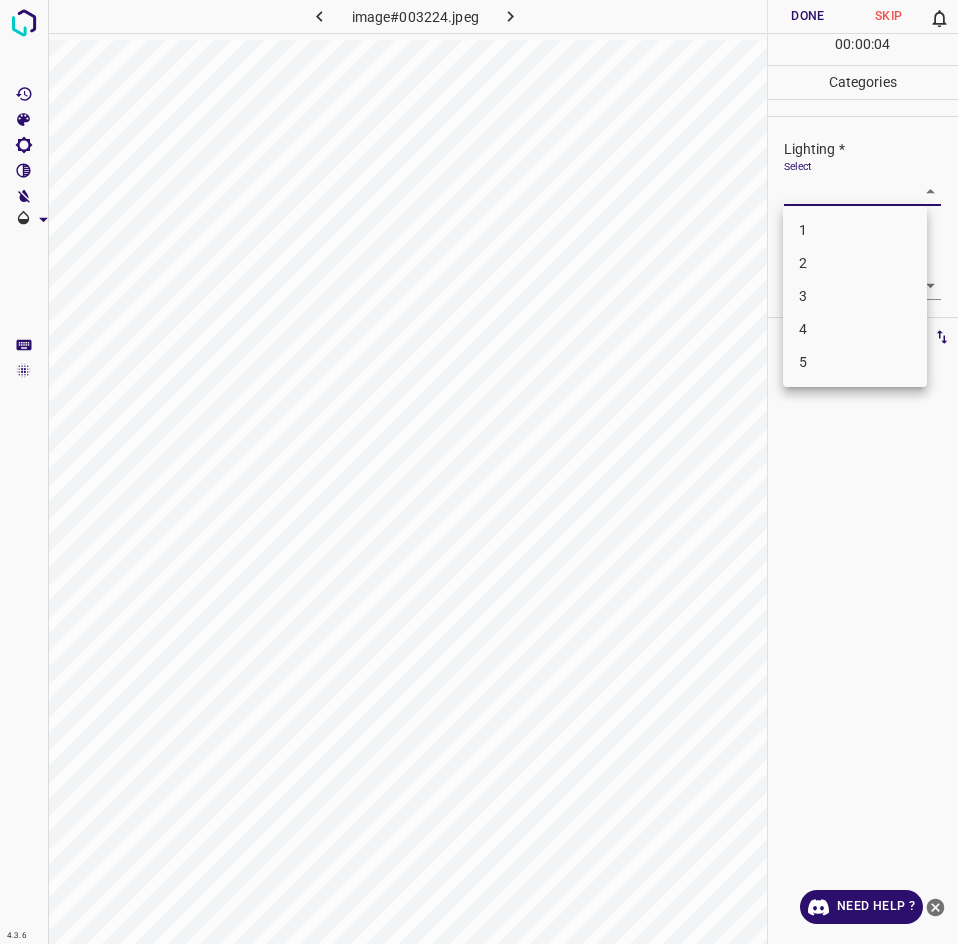 click on "2" at bounding box center [855, 263] 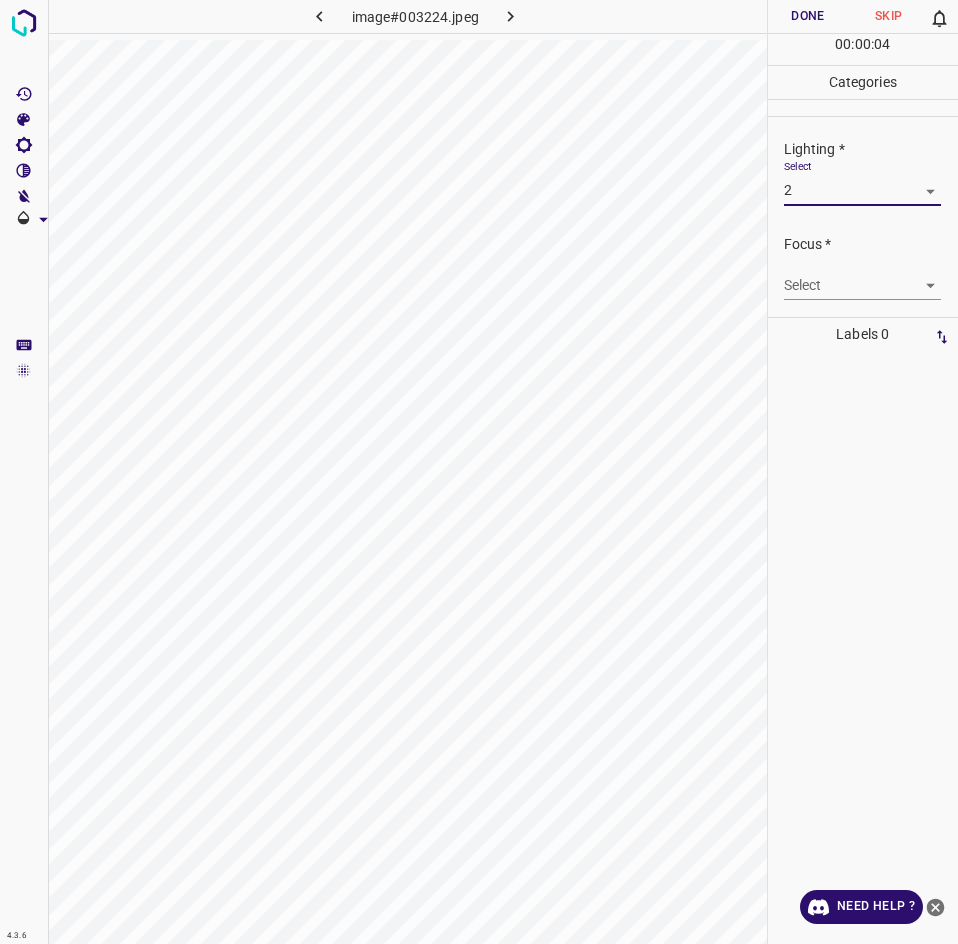 click on "4.3.6  image#003224.jpeg Done Skip 0 00   : 00   : 04   Categories Lighting *  Select 2 2 Focus *  Select ​ Overall *  Select ​ Labels   0 Categories 1 Lighting 2 Focus 3 Overall Tools Space Change between modes (Draw & Edit) I Auto labeling R Restore zoom M Zoom in N Zoom out Delete Delete selecte label Filters Z Restore filters X Saturation filter C Brightness filter V Contrast filter B Gray scale filter General O Download Need Help ? - Text - Hide - Delete 1 2 3 4 5" at bounding box center [479, 472] 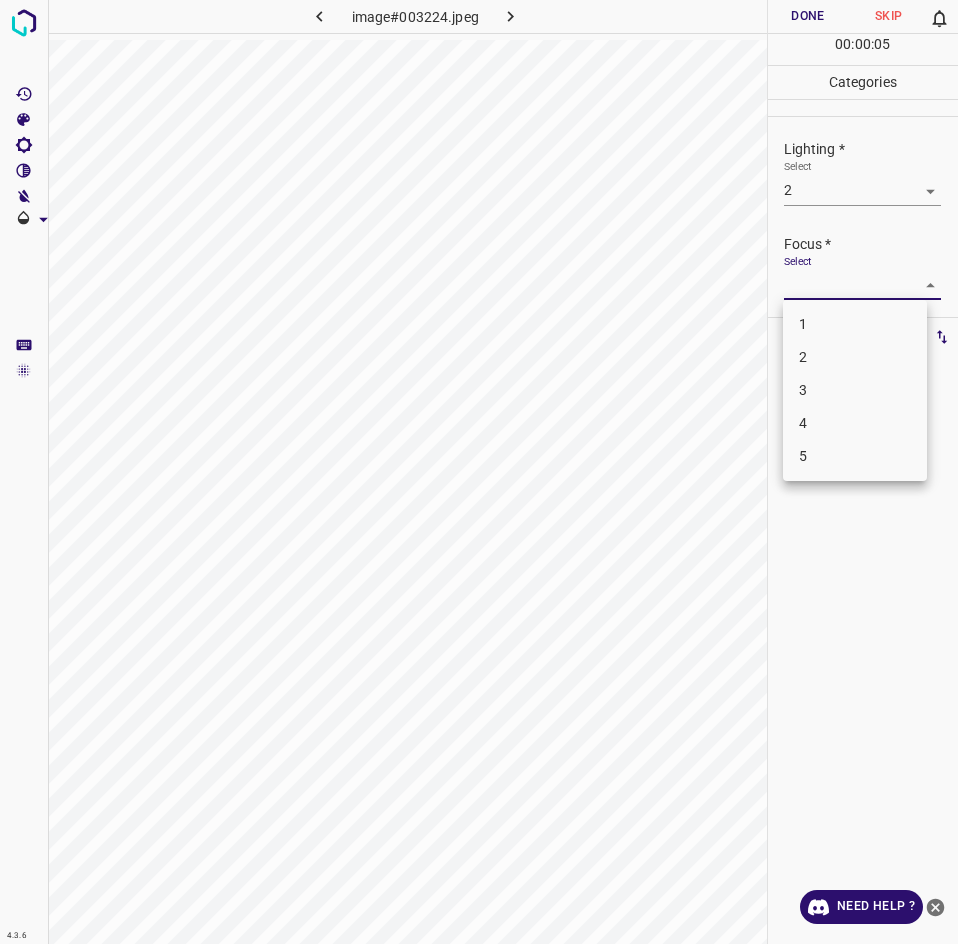 click on "3" at bounding box center [855, 390] 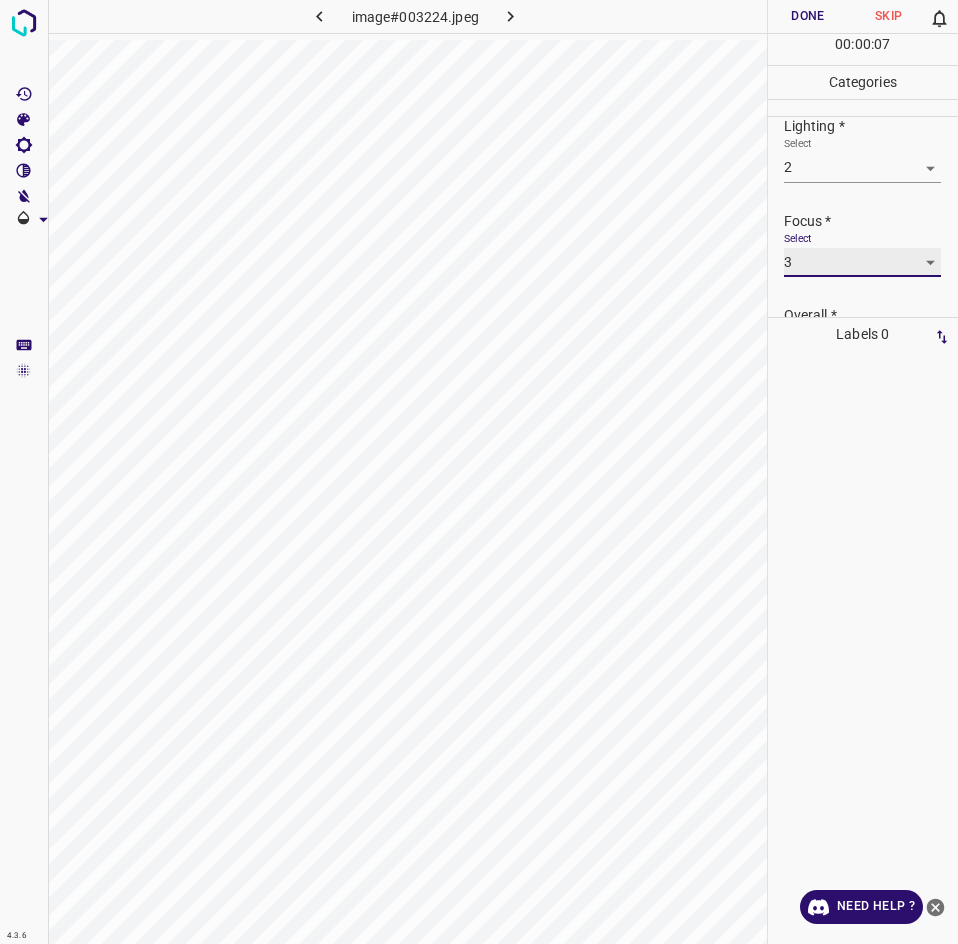 scroll, scrollTop: 98, scrollLeft: 0, axis: vertical 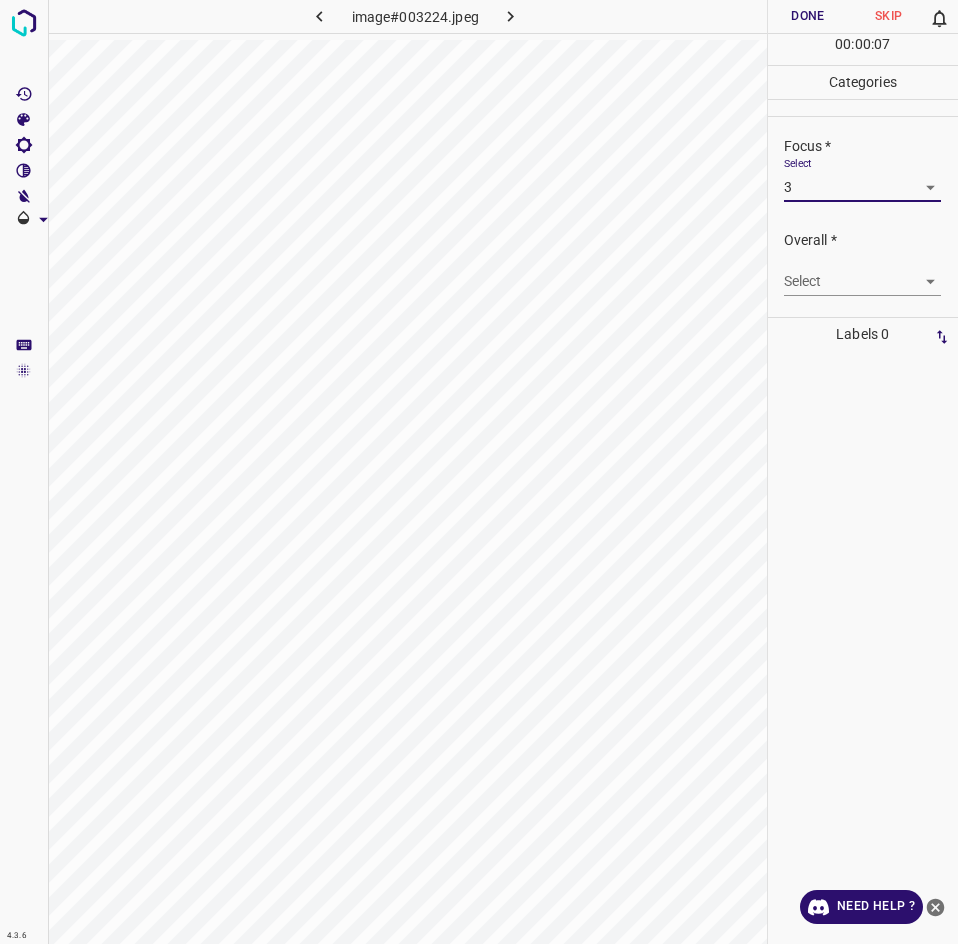 click on "4.3.6  image#003224.jpeg Done Skip 0 00   : 00   : 07   Categories Lighting *  Select 2 2 Focus *  Select 3 3 Overall *  Select ​ Labels   0 Categories 1 Lighting 2 Focus 3 Overall Tools Space Change between modes (Draw & Edit) I Auto labeling R Restore zoom M Zoom in N Zoom out Delete Delete selecte label Filters Z Restore filters X Saturation filter C Brightness filter V Contrast filter B Gray scale filter General O Download Need Help ? - Text - Hide - Delete" at bounding box center (479, 472) 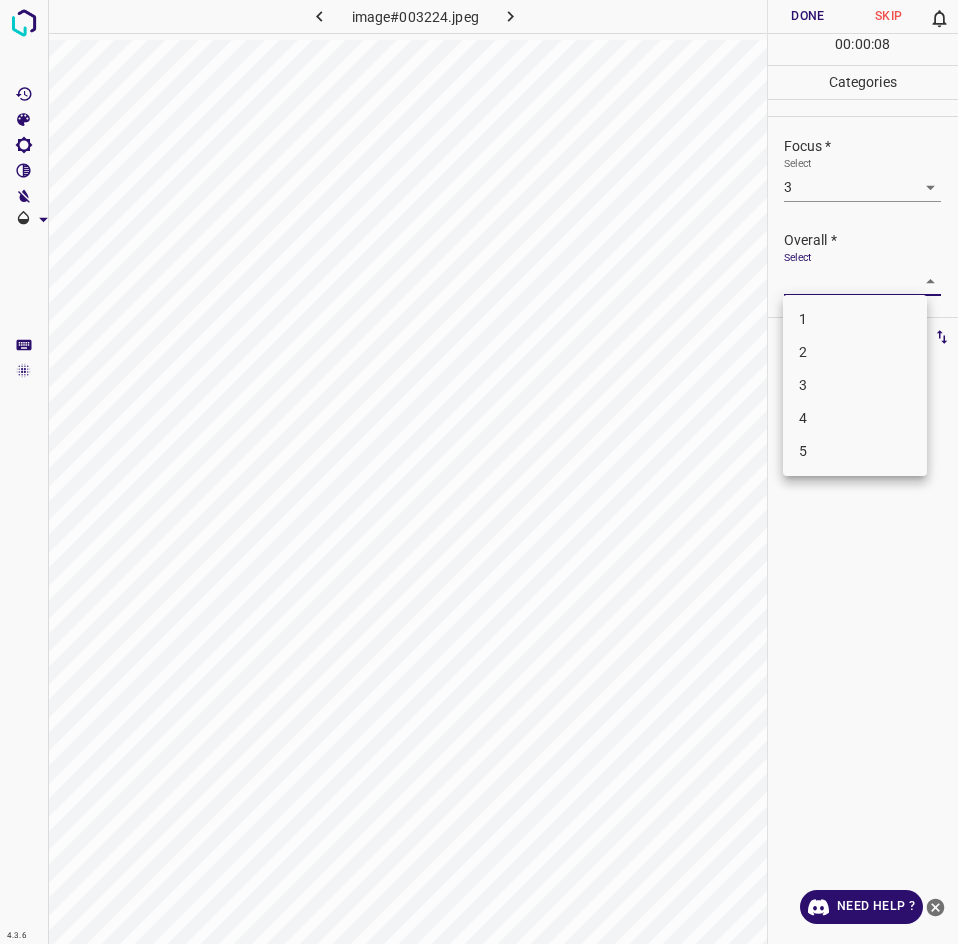 click on "3" at bounding box center [855, 385] 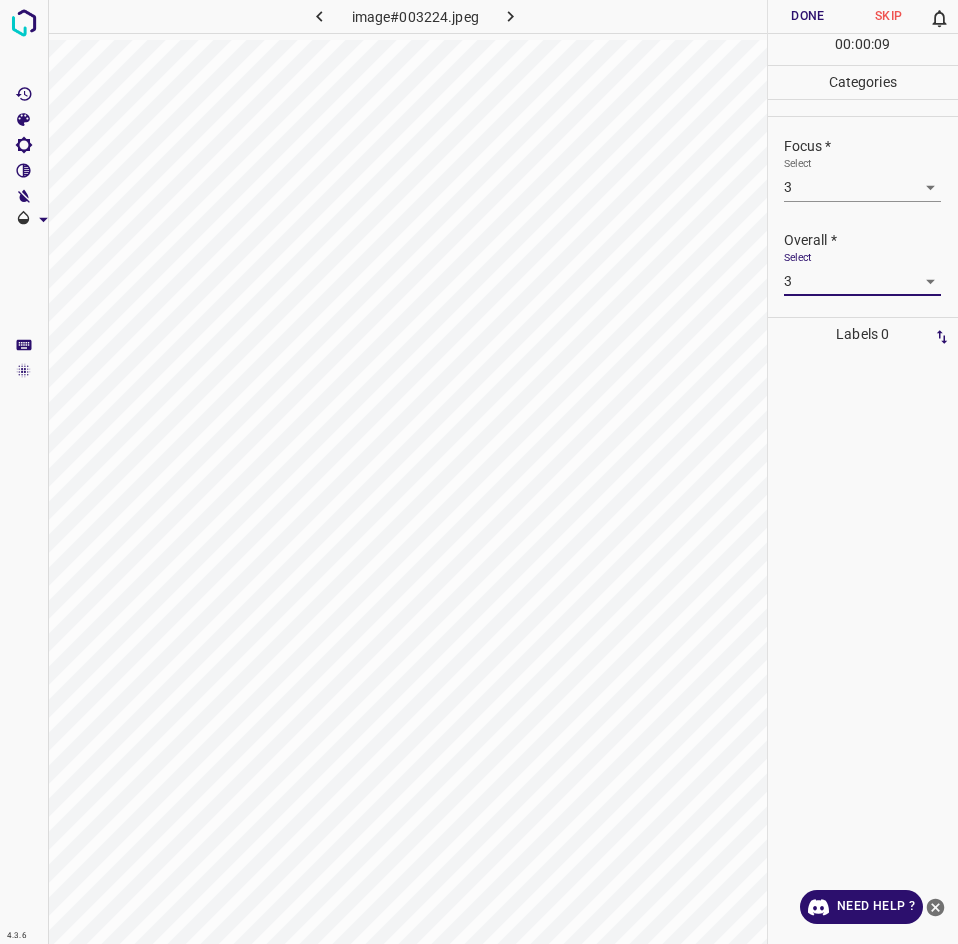 click on "Done" at bounding box center [808, 16] 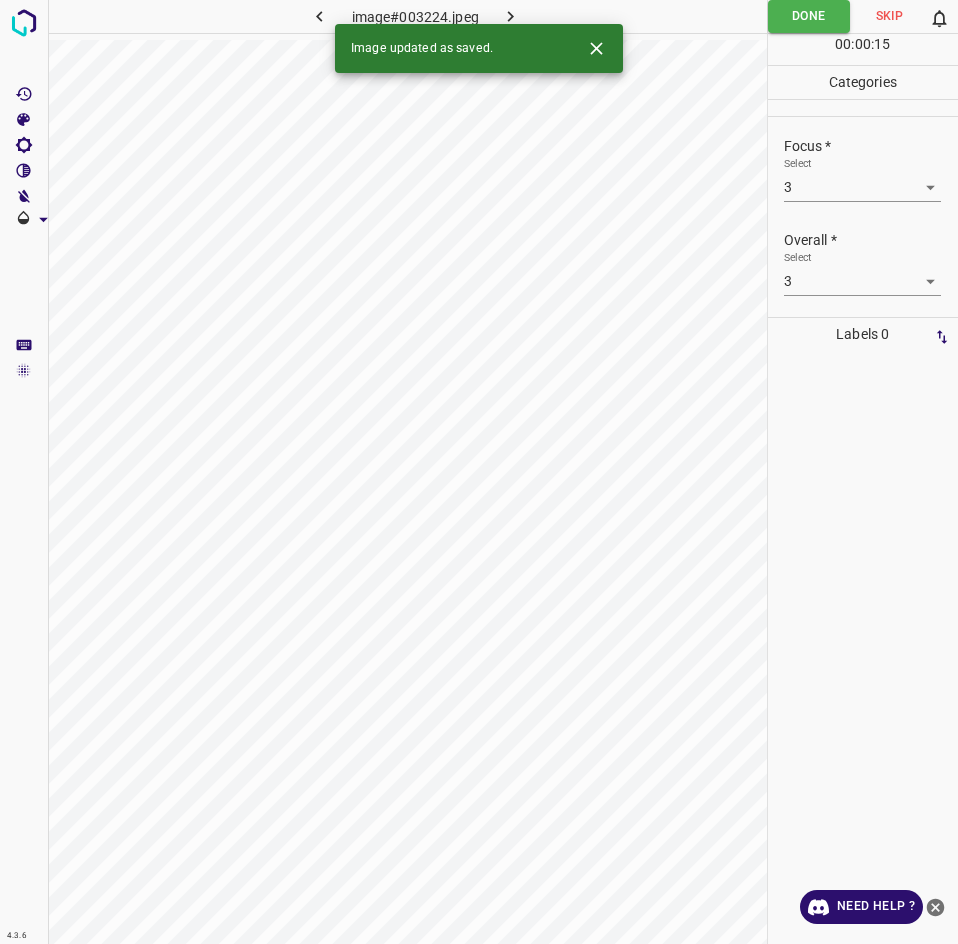 click 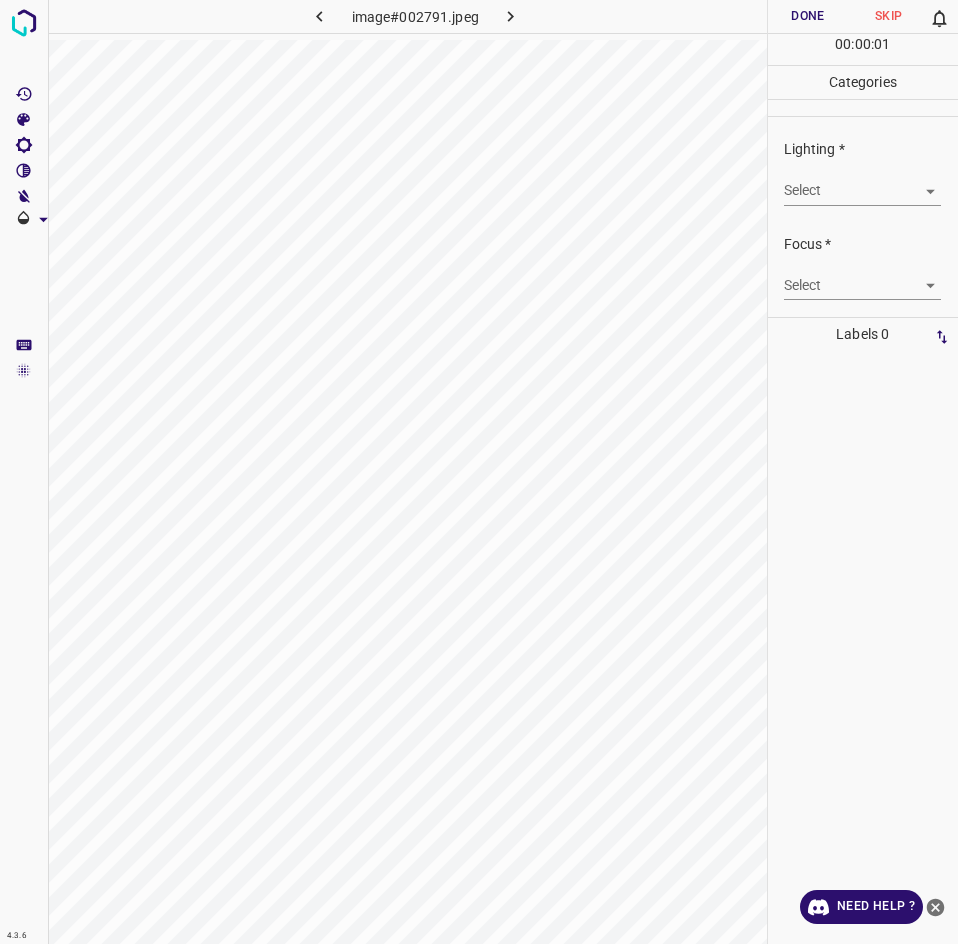 click on "4.3.6  image#002791.jpeg Done Skip 0 00   : 00   : 01   Categories Lighting *  Select ​ Focus *  Select ​ Overall *  Select ​ Labels   0 Categories 1 Lighting 2 Focus 3 Overall Tools Space Change between modes (Draw & Edit) I Auto labeling R Restore zoom M Zoom in N Zoom out Delete Delete selecte label Filters Z Restore filters X Saturation filter C Brightness filter V Contrast filter B Gray scale filter General O Download Need Help ? - Text - Hide - Delete" at bounding box center (479, 472) 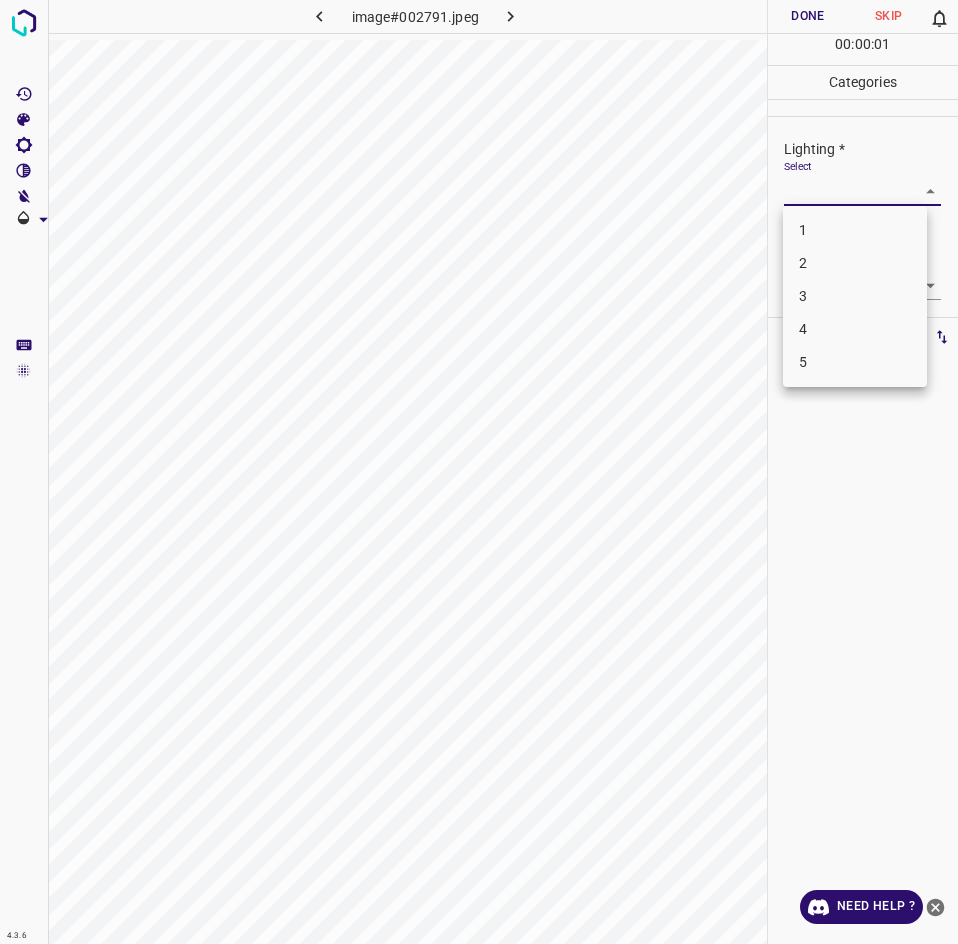 click on "3" at bounding box center [855, 296] 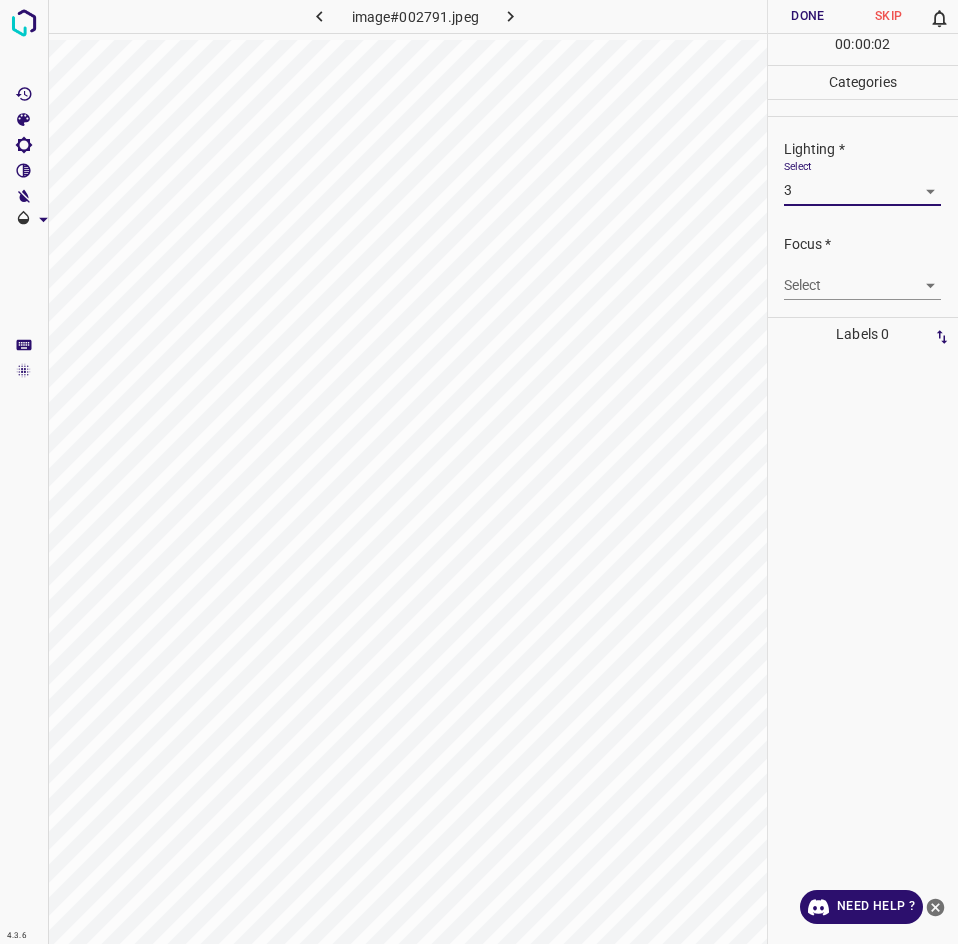 click on "4.3.6  image#002791.jpeg Done Skip 0 00   : 00   : 02   Categories Lighting *  Select 3 3 Focus *  Select ​ Overall *  Select ​ Labels   0 Categories 1 Lighting 2 Focus 3 Overall Tools Space Change between modes (Draw & Edit) I Auto labeling R Restore zoom M Zoom in N Zoom out Delete Delete selecte label Filters Z Restore filters X Saturation filter C Brightness filter V Contrast filter B Gray scale filter General O Download Need Help ? - Text - Hide - Delete" at bounding box center (479, 472) 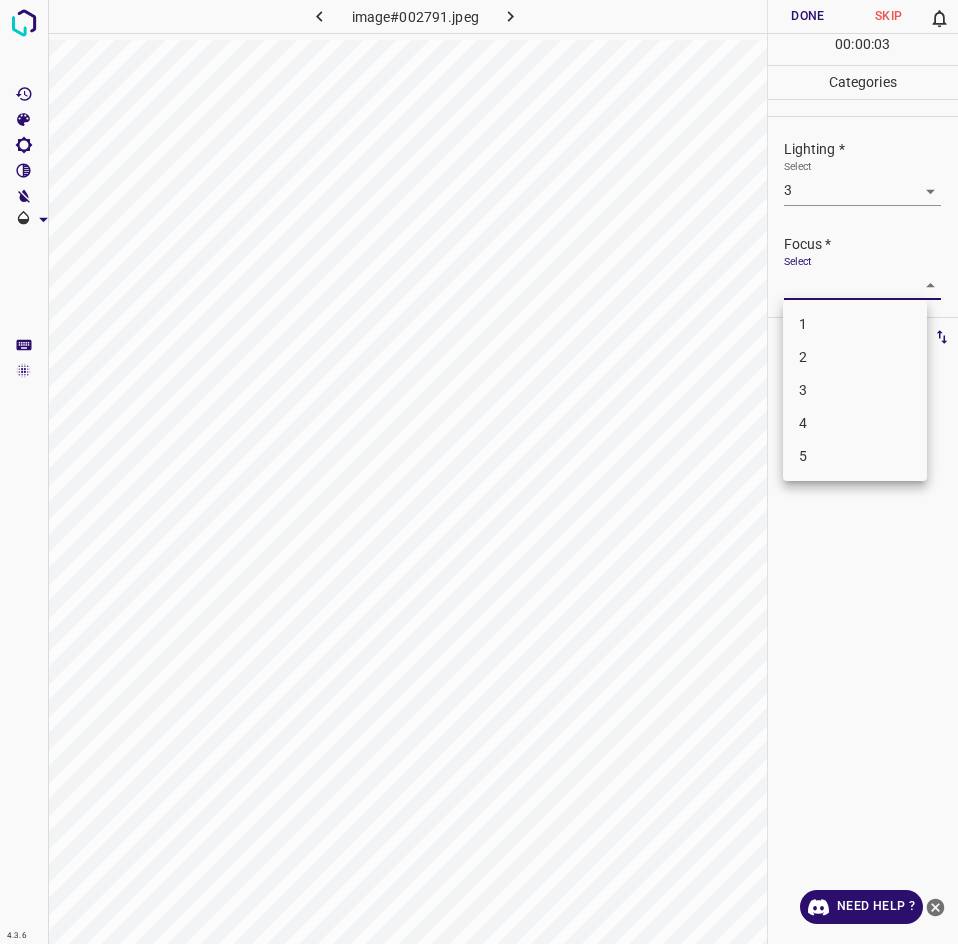 click on "3" at bounding box center (855, 390) 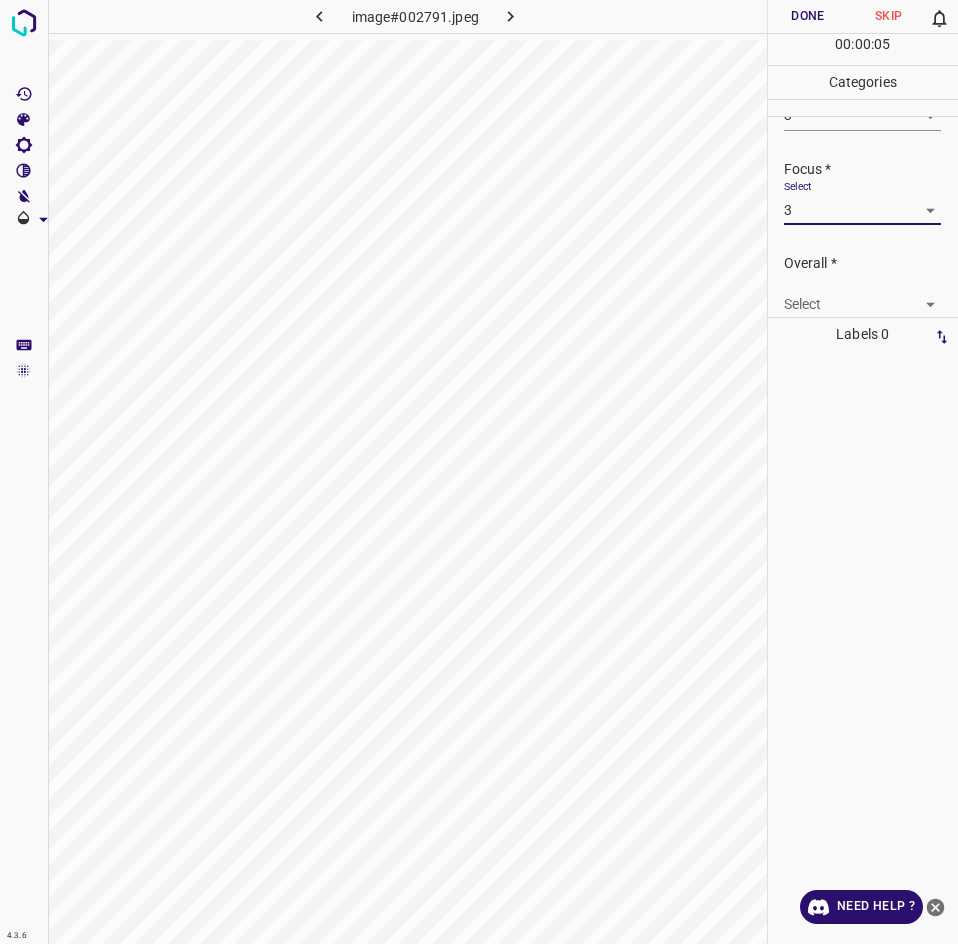 click on "4.3.6  image#002791.jpeg Done Skip 0 00   : 00   : 05   Categories Lighting *  Select 3 3 Focus *  Select 3 3 Overall *  Select ​ Labels   0 Categories 1 Lighting 2 Focus 3 Overall Tools Space Change between modes (Draw & Edit) I Auto labeling R Restore zoom M Zoom in N Zoom out Delete Delete selecte label Filters Z Restore filters X Saturation filter C Brightness filter V Contrast filter B Gray scale filter General O Download Need Help ? - Text - Hide - Delete" at bounding box center [479, 472] 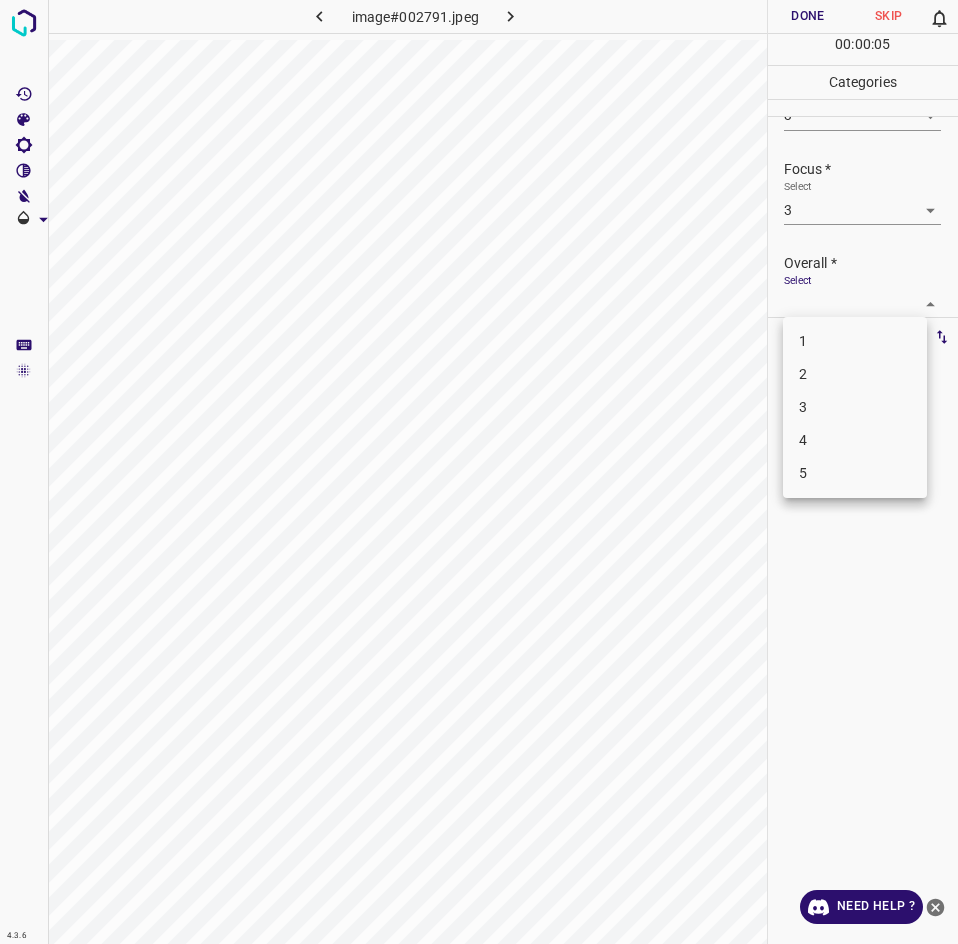 scroll, scrollTop: 76, scrollLeft: 0, axis: vertical 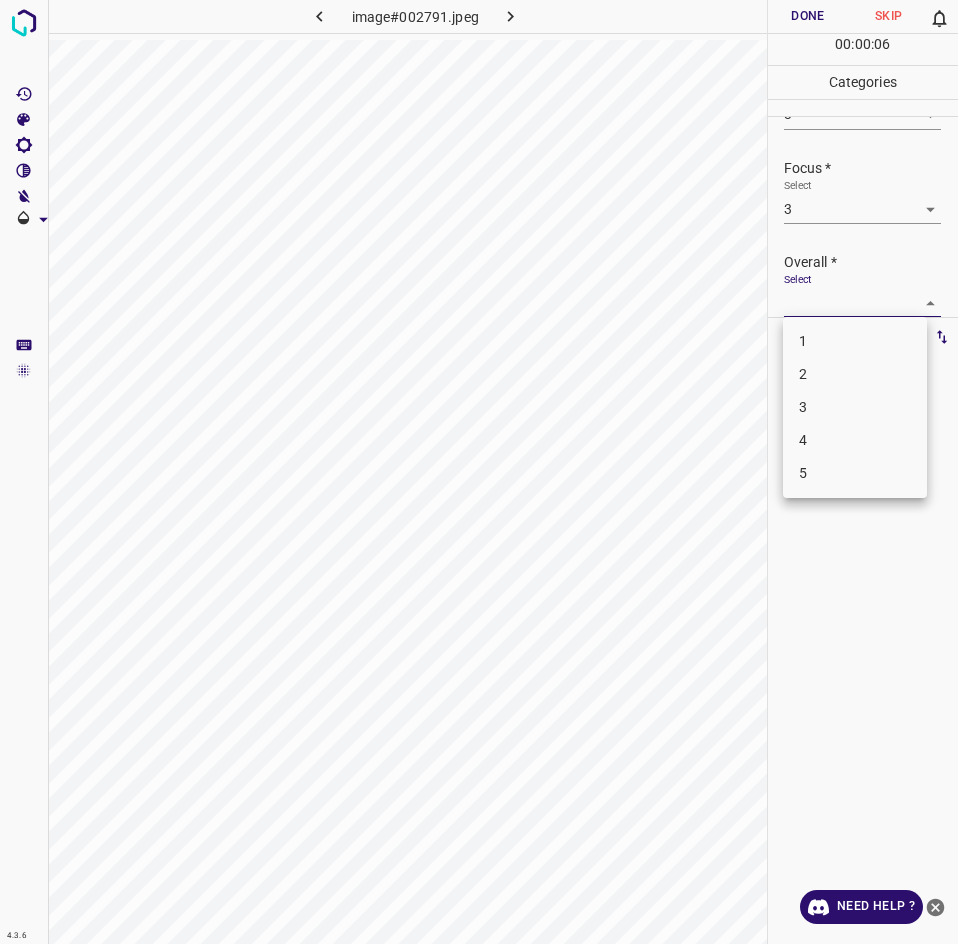 click on "3" at bounding box center (855, 407) 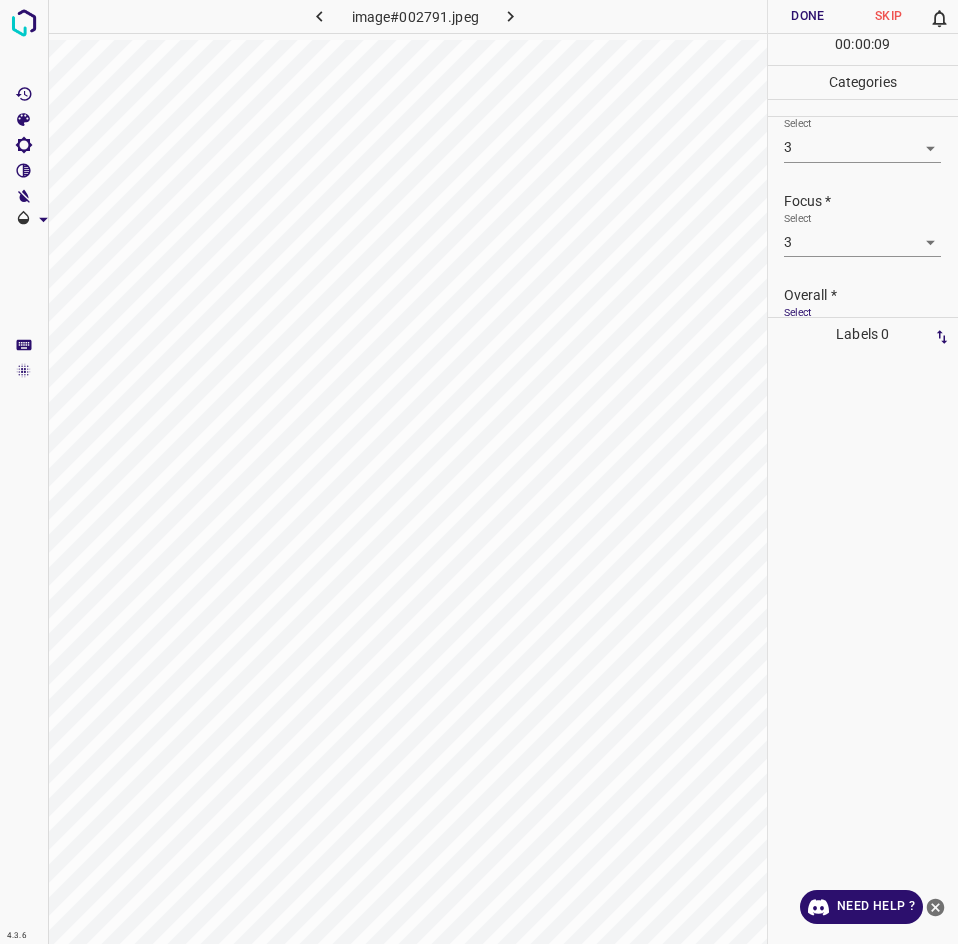 scroll, scrollTop: 0, scrollLeft: 0, axis: both 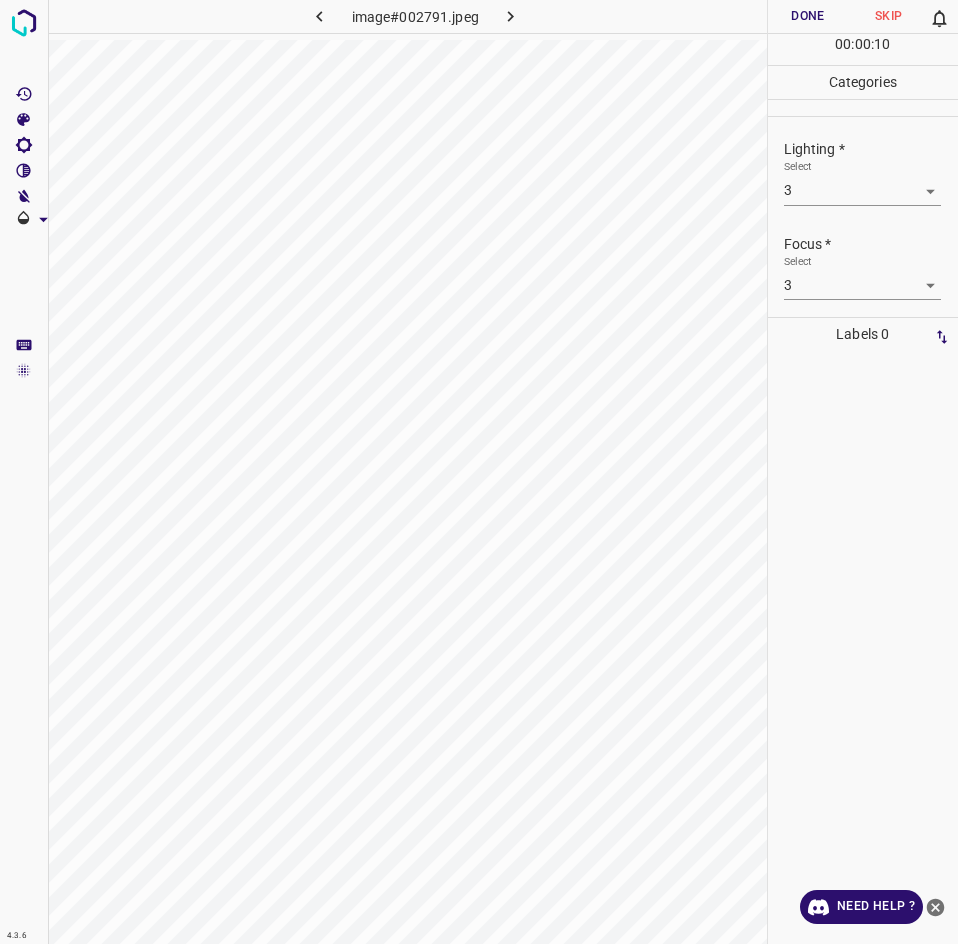 click on "Done" at bounding box center (808, 16) 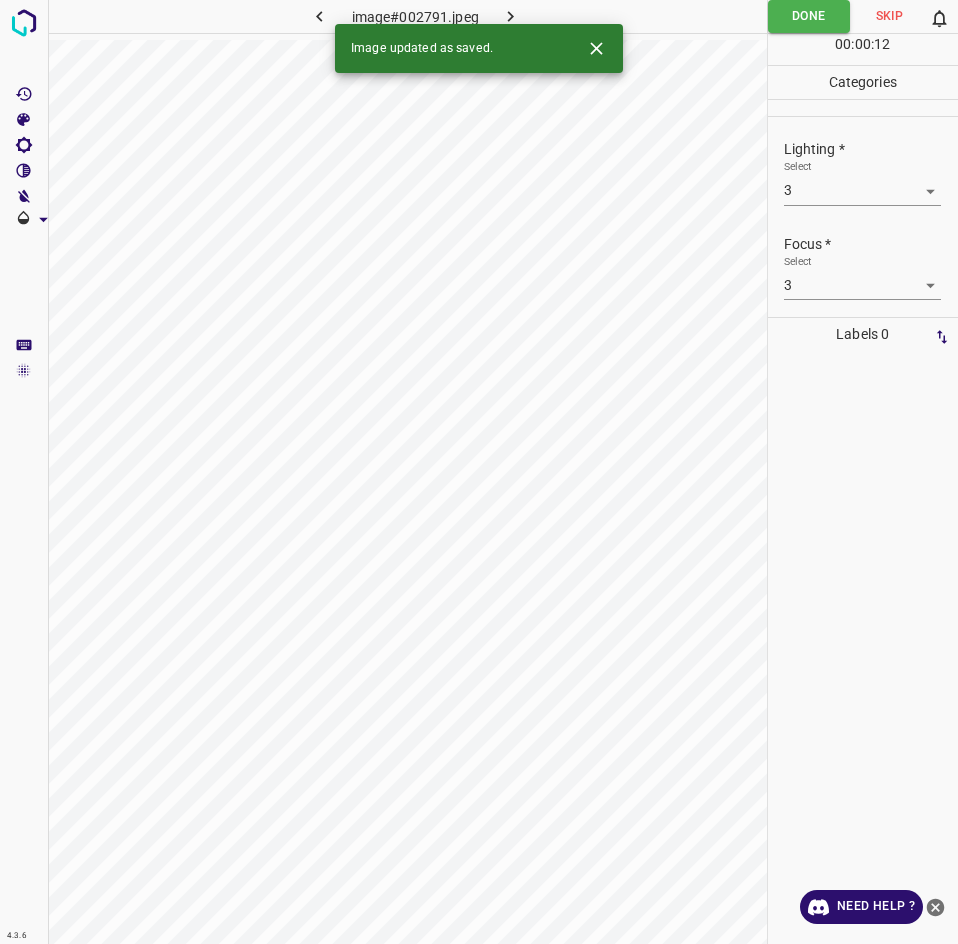 click 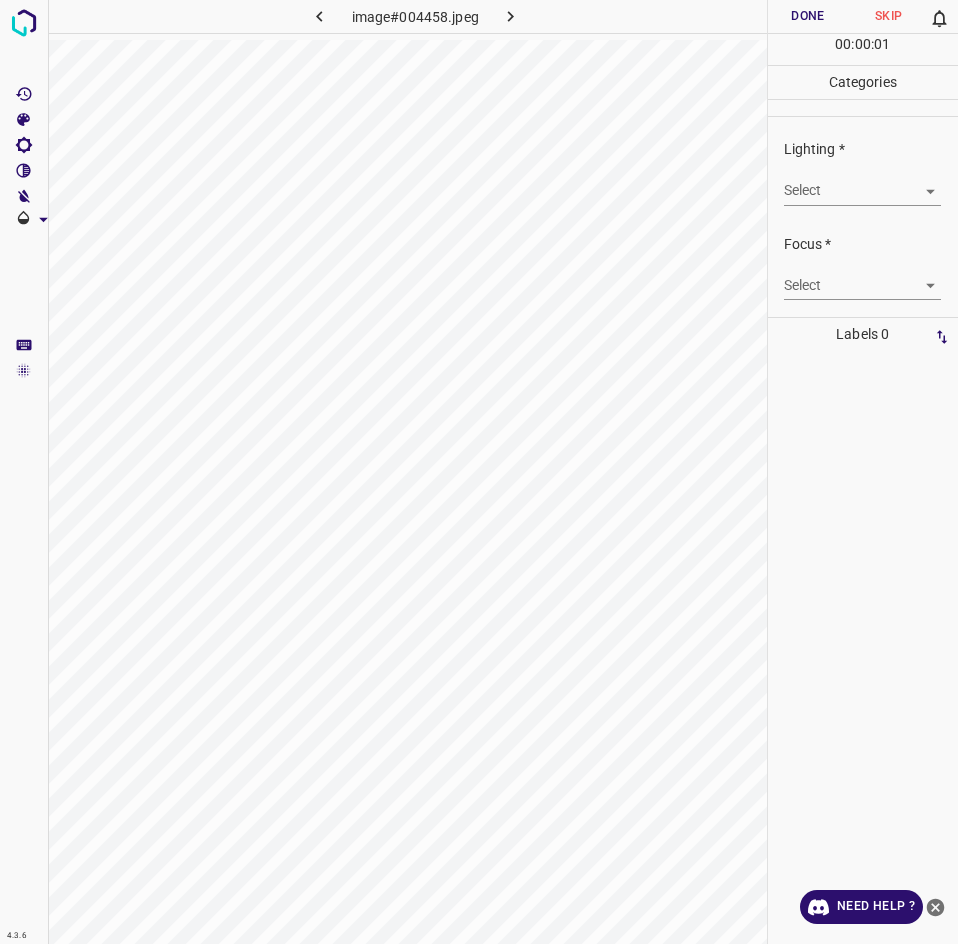 click on "4.3.6  image#004458.jpeg Done Skip 0 00   : 00   : 01   Categories Lighting *  Select ​ Focus *  Select ​ Overall *  Select ​ Labels   0 Categories 1 Lighting 2 Focus 3 Overall Tools Space Change between modes (Draw & Edit) I Auto labeling R Restore zoom M Zoom in N Zoom out Delete Delete selecte label Filters Z Restore filters X Saturation filter C Brightness filter V Contrast filter B Gray scale filter General O Download Need Help ? - Text - Hide - Delete" at bounding box center (479, 472) 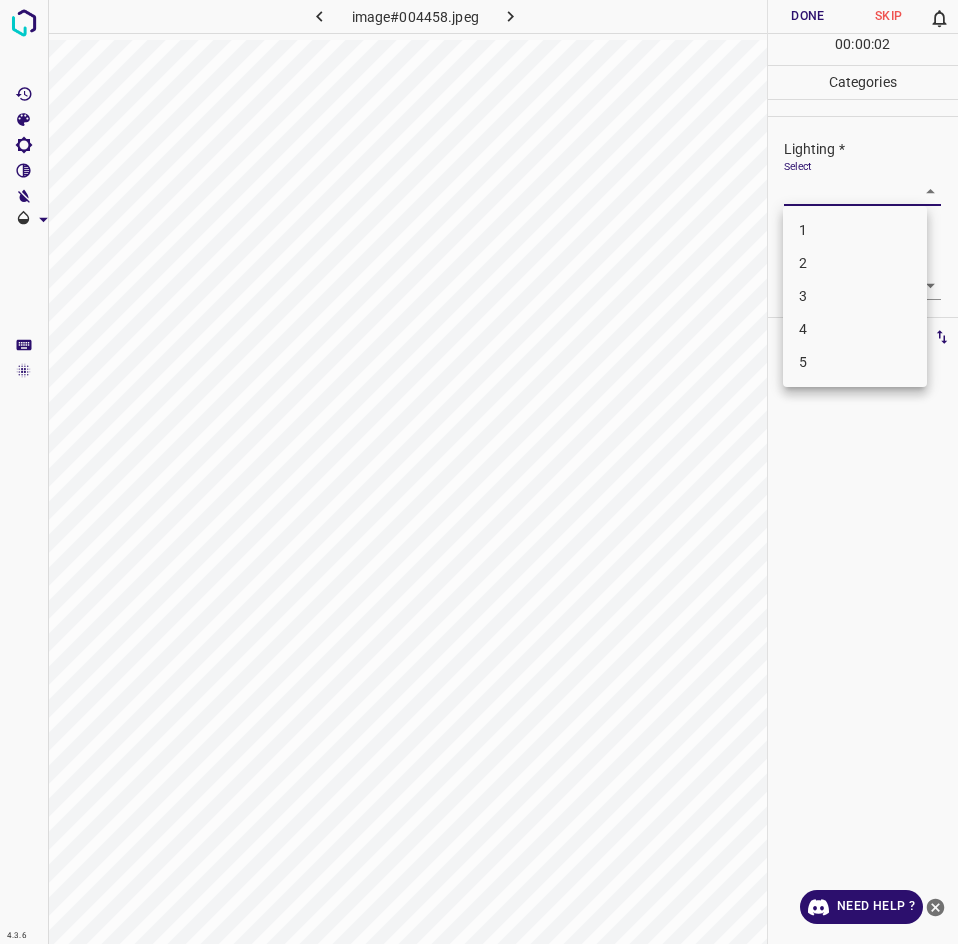 click on "3" at bounding box center (855, 296) 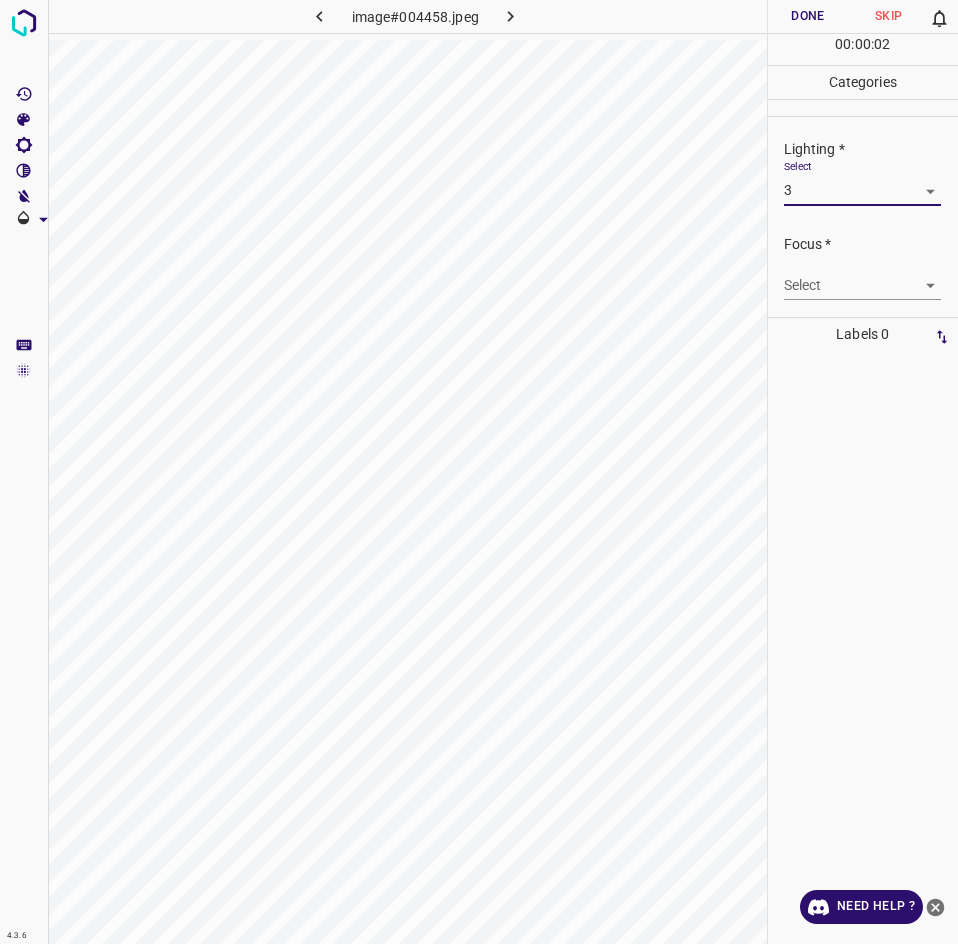 click on "4.3.6  image#004458.jpeg Done Skip 0 00   : 00   : 02   Categories Lighting *  Select 3 3 Focus *  Select ​ Overall *  Select ​ Labels   0 Categories 1 Lighting 2 Focus 3 Overall Tools Space Change between modes (Draw & Edit) I Auto labeling R Restore zoom M Zoom in N Zoom out Delete Delete selecte label Filters Z Restore filters X Saturation filter C Brightness filter V Contrast filter B Gray scale filter General O Download Need Help ? - Text - Hide - Delete" at bounding box center (479, 472) 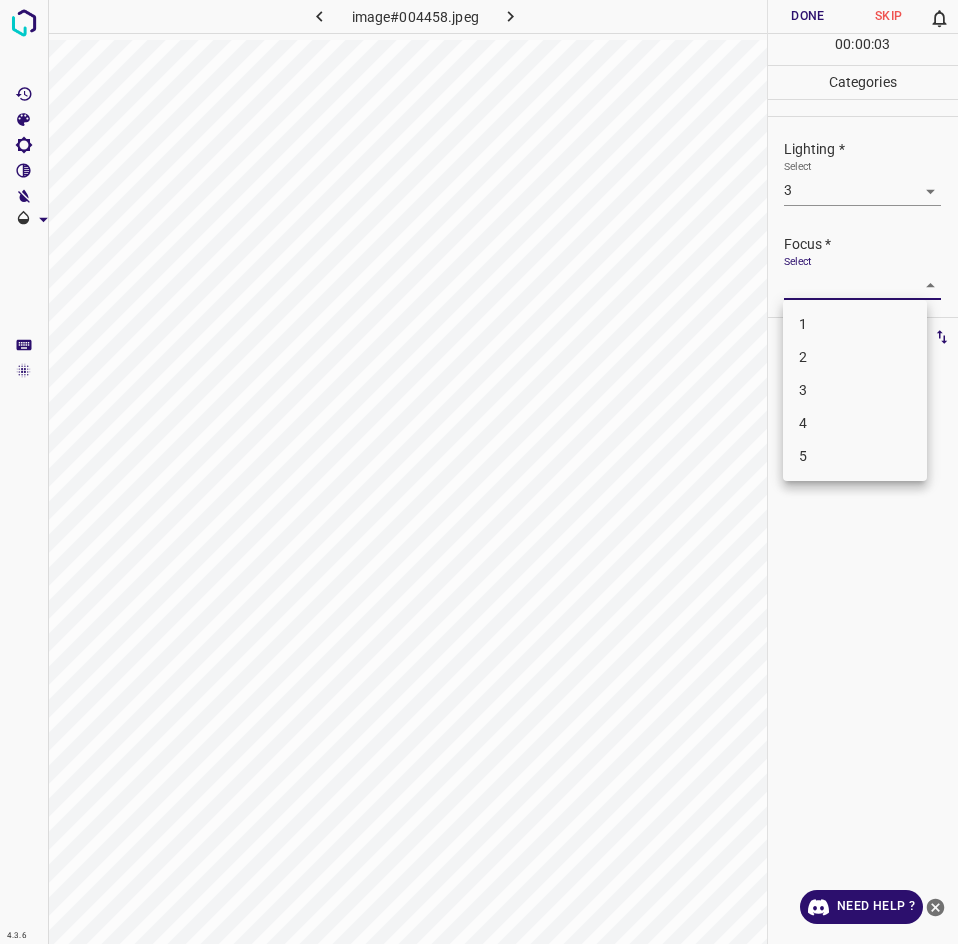 click on "3" at bounding box center [855, 390] 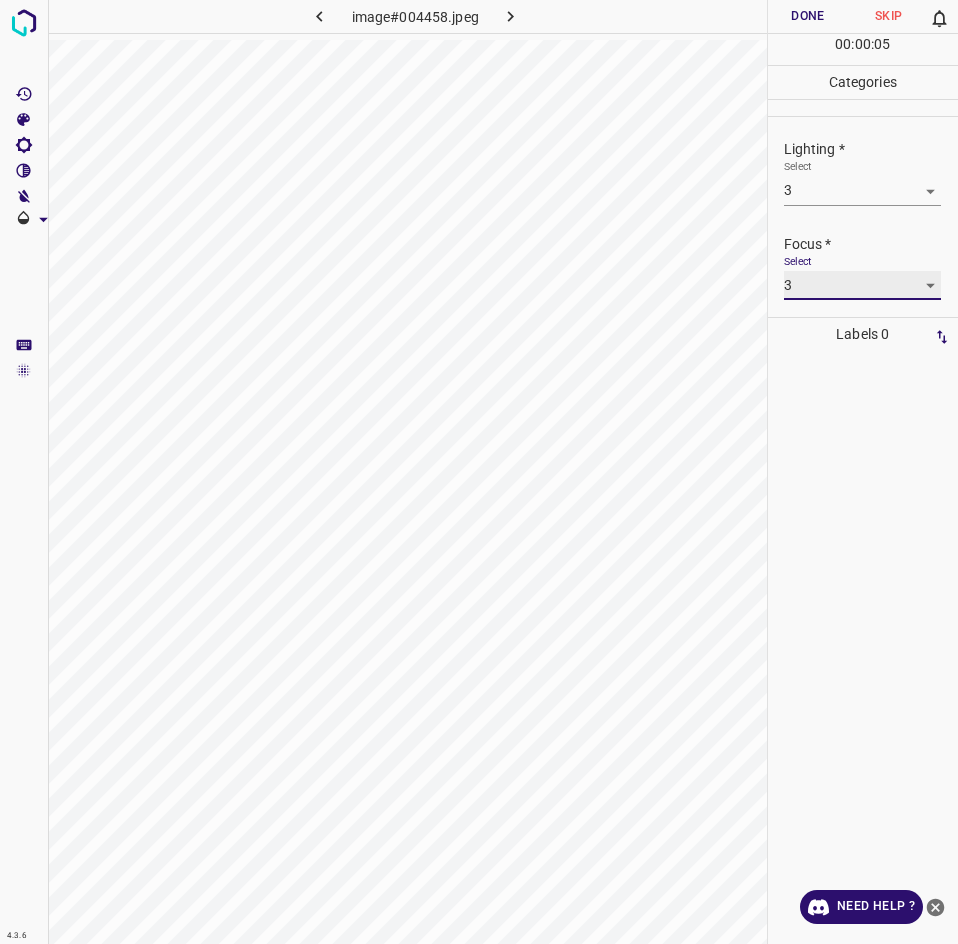 scroll, scrollTop: 59, scrollLeft: 0, axis: vertical 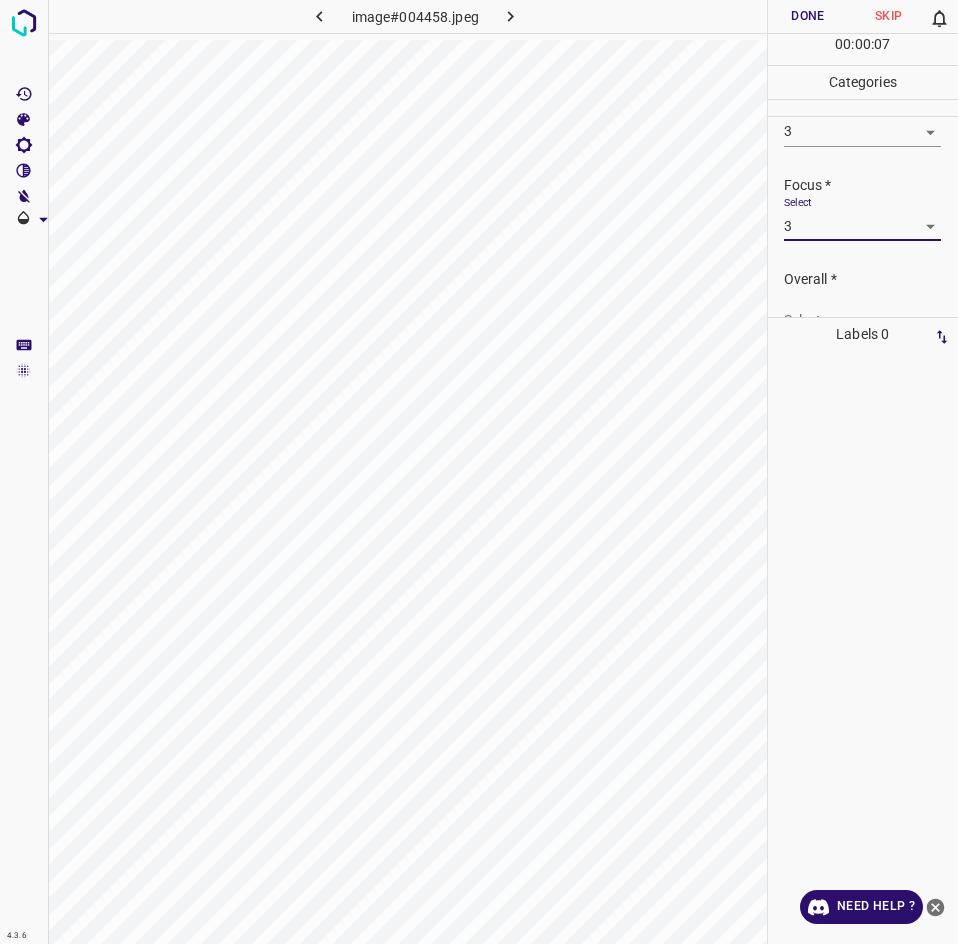 click on "4.3.6  image#004458.jpeg Done Skip 0 00   : 00   : 07   Categories Lighting *  Select 3 3 Focus *  Select 3 3 Overall *  Select ​ Labels   0 Categories 1 Lighting 2 Focus 3 Overall Tools Space Change between modes (Draw & Edit) I Auto labeling R Restore zoom M Zoom in N Zoom out Delete Delete selecte label Filters Z Restore filters X Saturation filter C Brightness filter V Contrast filter B Gray scale filter General O Download Need Help ? - Text - Hide - Delete" at bounding box center [479, 472] 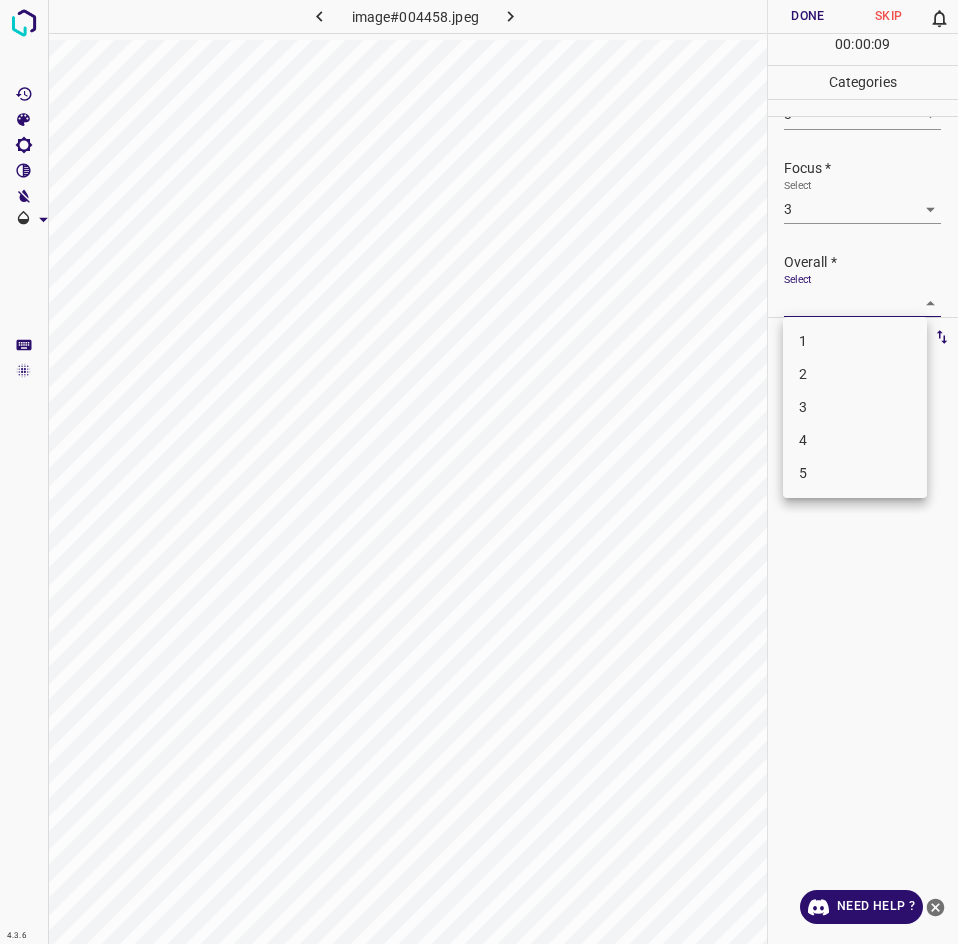 click on "3" at bounding box center (855, 407) 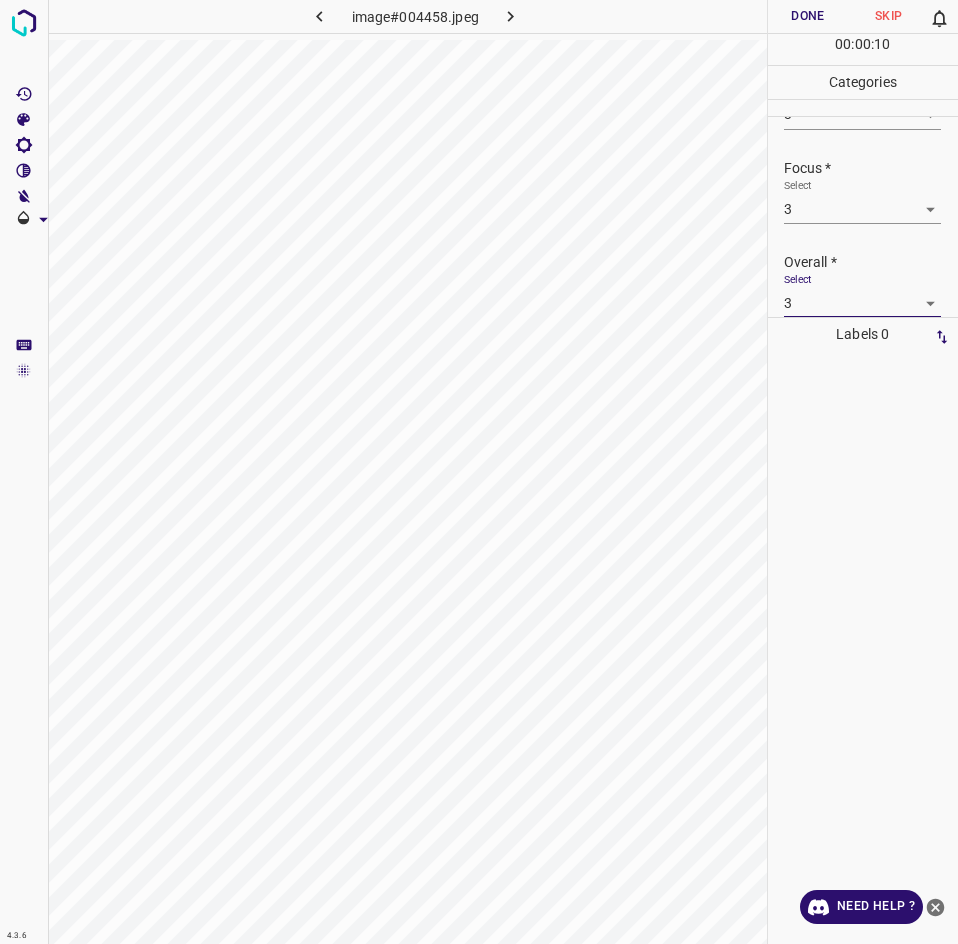 click on "Done" at bounding box center [808, 16] 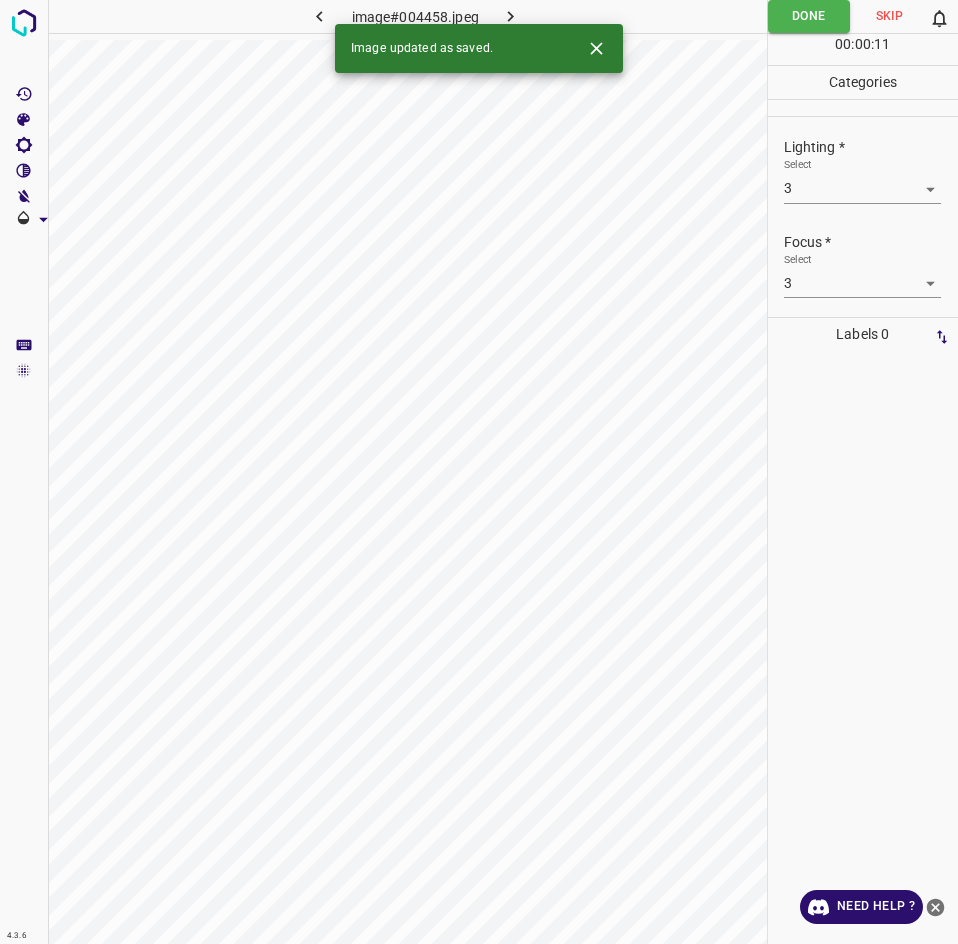 scroll, scrollTop: 0, scrollLeft: 0, axis: both 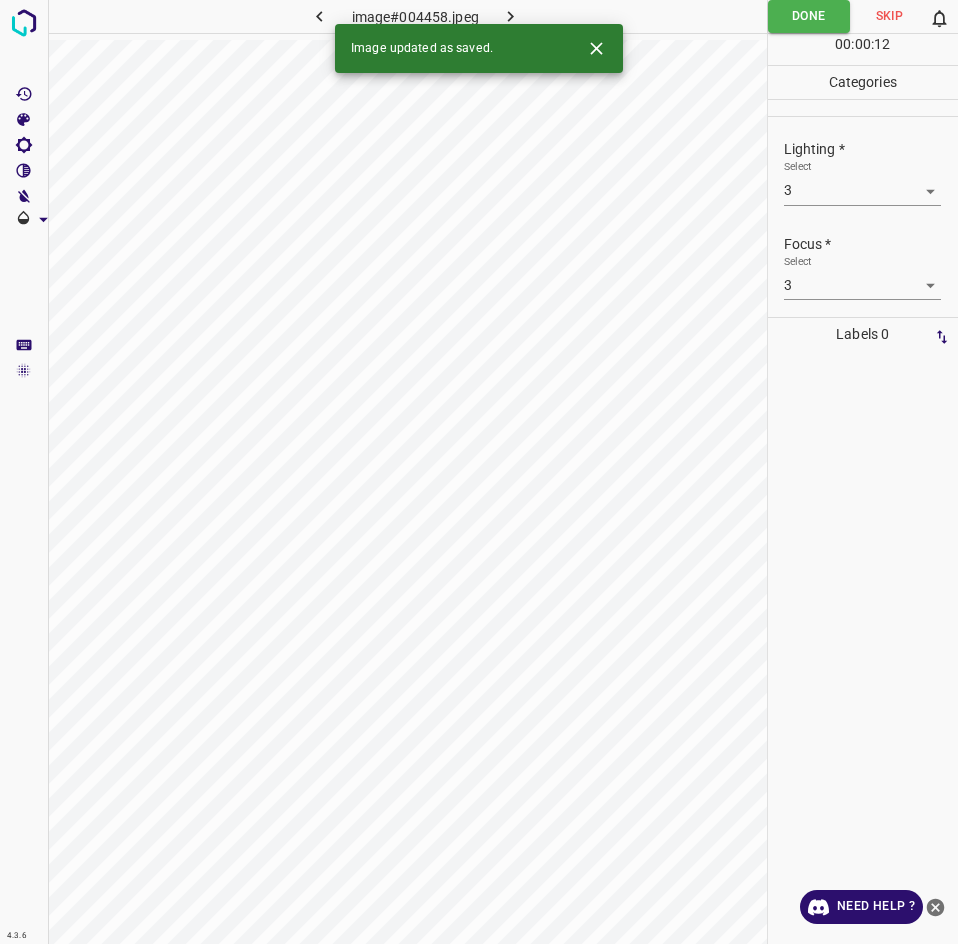 click 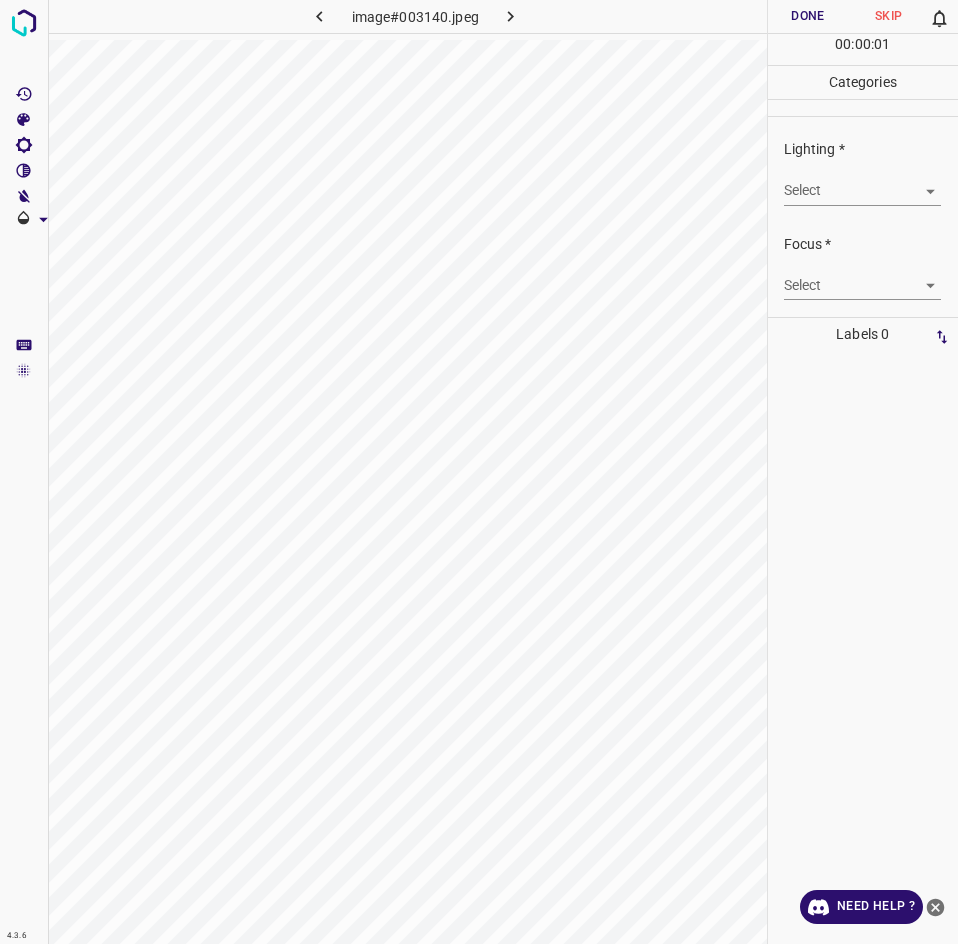 click on "4.3.6  image#003140.jpeg Done Skip 0 00   : 00   : 01   Categories Lighting *  Select ​ Focus *  Select ​ Overall *  Select ​ Labels   0 Categories 1 Lighting 2 Focus 3 Overall Tools Space Change between modes (Draw & Edit) I Auto labeling R Restore zoom M Zoom in N Zoom out Delete Delete selecte label Filters Z Restore filters X Saturation filter C Brightness filter V Contrast filter B Gray scale filter General O Download Need Help ? - Text - Hide - Delete" at bounding box center (479, 472) 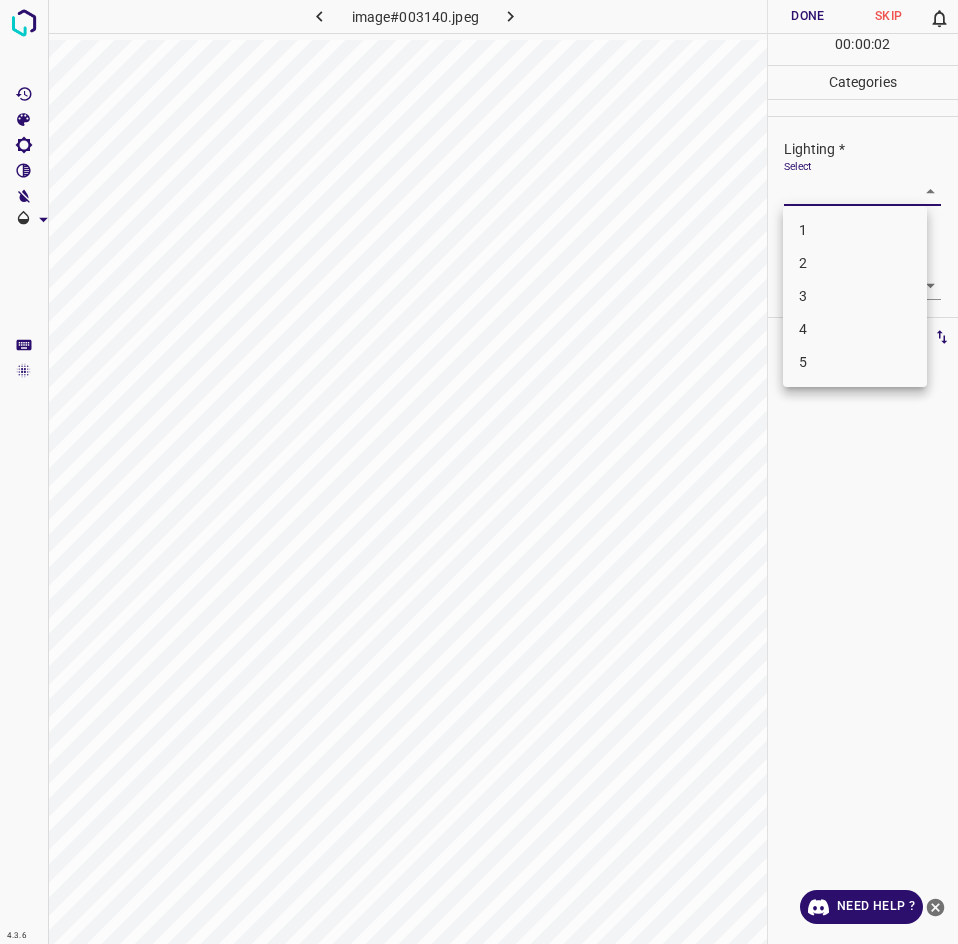 click on "3" at bounding box center [855, 296] 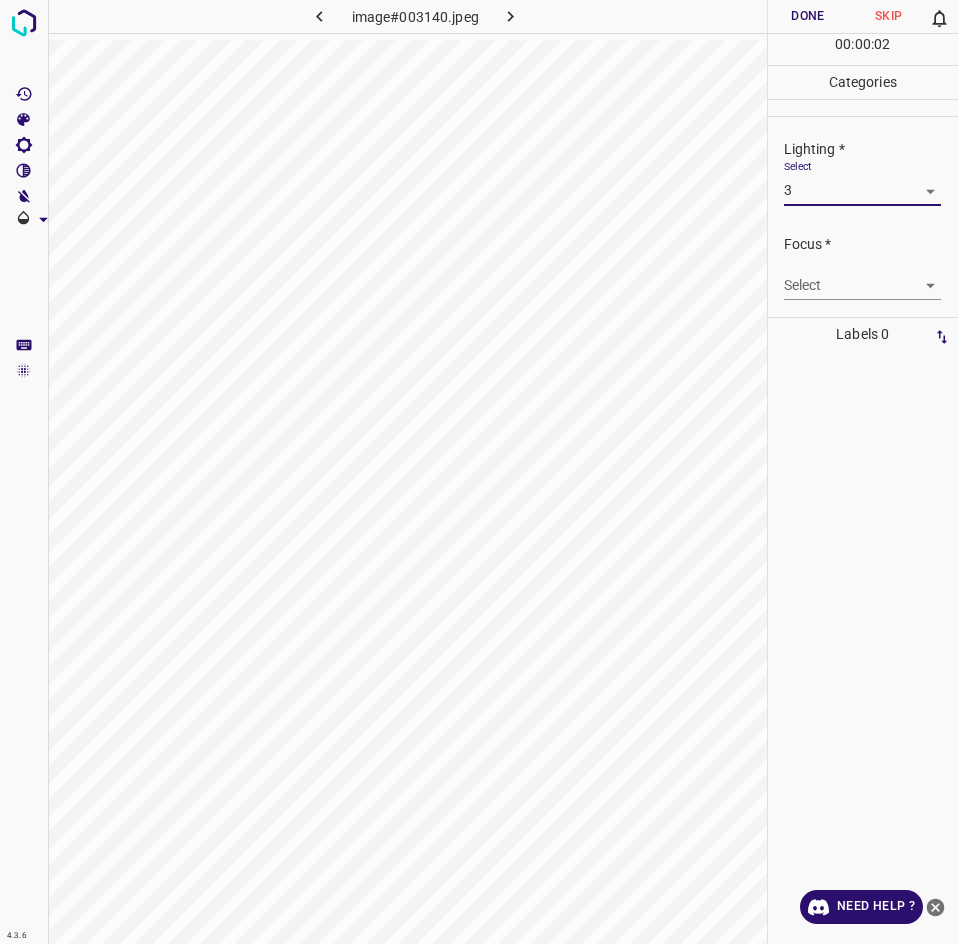 click on "4.3.6  image#003140.jpeg Done Skip 0 00   : 00   : 02   Categories Lighting *  Select 3 3 Focus *  Select ​ Overall *  Select ​ Labels   0 Categories 1 Lighting 2 Focus 3 Overall Tools Space Change between modes (Draw & Edit) I Auto labeling R Restore zoom M Zoom in N Zoom out Delete Delete selecte label Filters Z Restore filters X Saturation filter C Brightness filter V Contrast filter B Gray scale filter General O Download Need Help ? - Text - Hide - Delete 1 2 3 4 5" at bounding box center [479, 472] 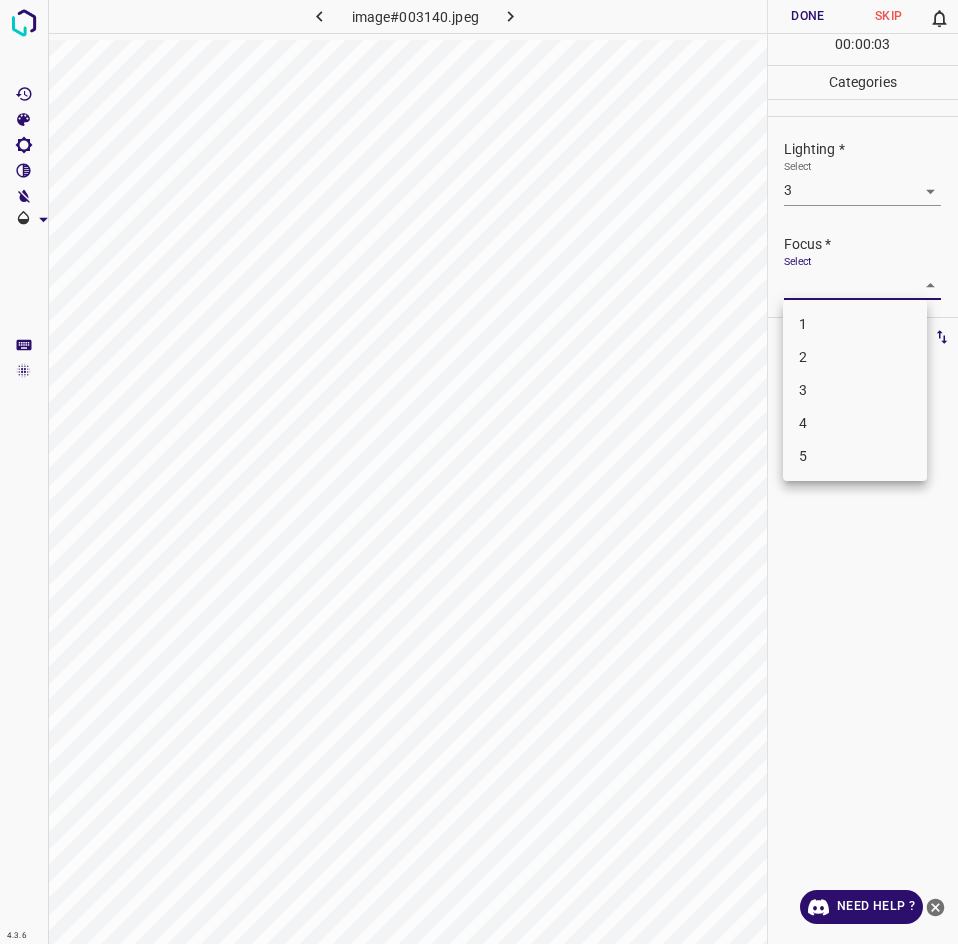 click on "3" at bounding box center [855, 390] 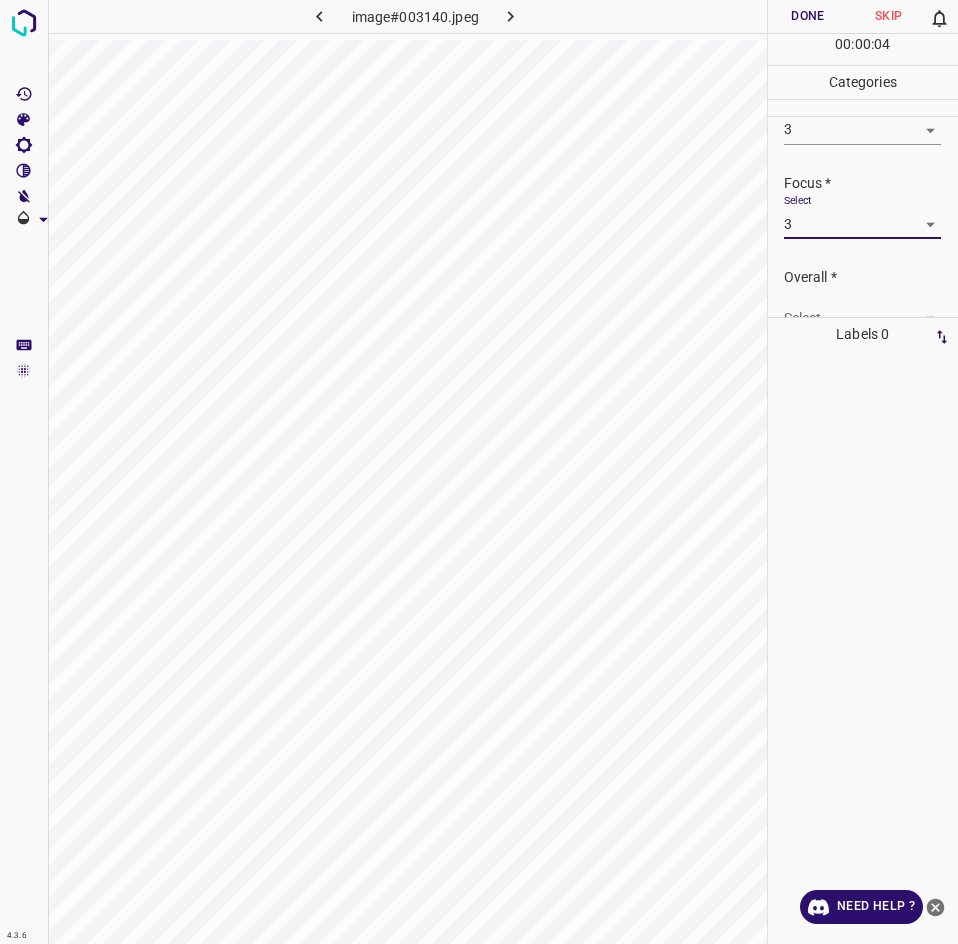 click on "Labels   0" at bounding box center [863, 334] 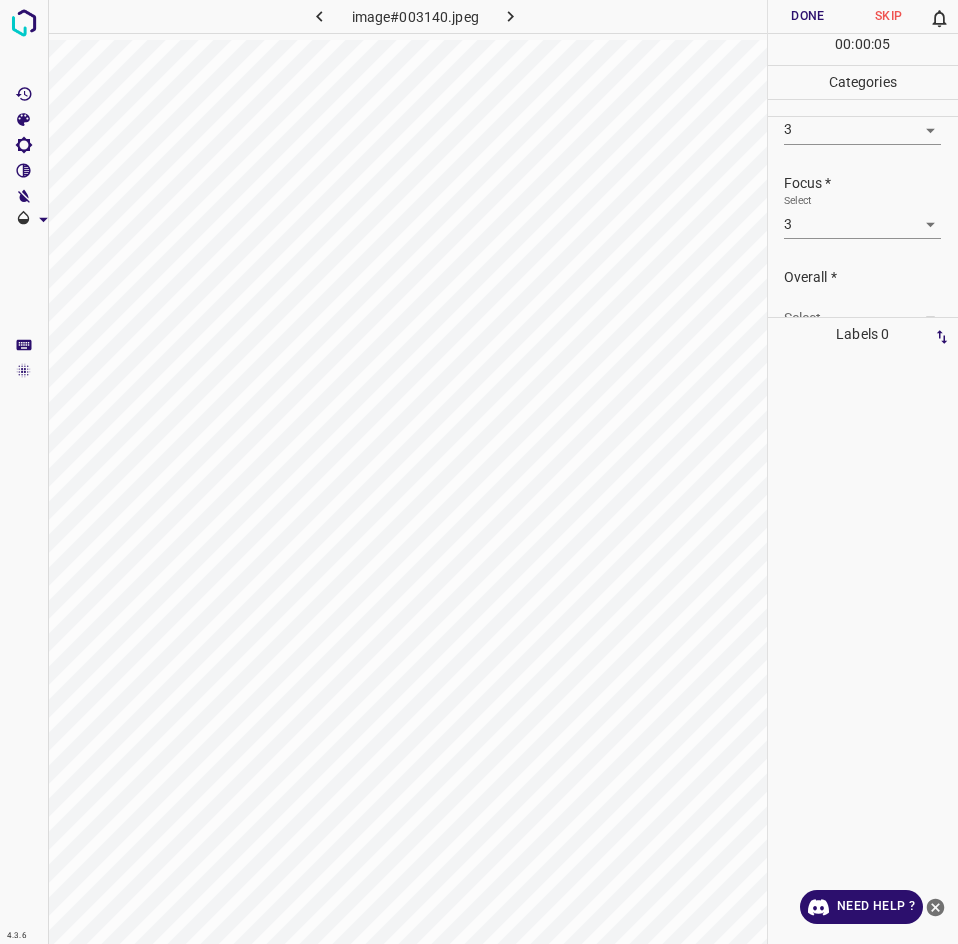 click on "4.3.6  image#003140.jpeg Done Skip 0 00   : 00   : 05   Categories Lighting *  Select 3 3 Focus *  Select 3 3 Overall *  Select ​ Labels   0 Categories 1 Lighting 2 Focus 3 Overall Tools Space Change between modes (Draw & Edit) I Auto labeling R Restore zoom M Zoom in N Zoom out Delete Delete selecte label Filters Z Restore filters X Saturation filter C Brightness filter V Contrast filter B Gray scale filter General O Download Need Help ? - Text - Hide - Delete" at bounding box center (479, 472) 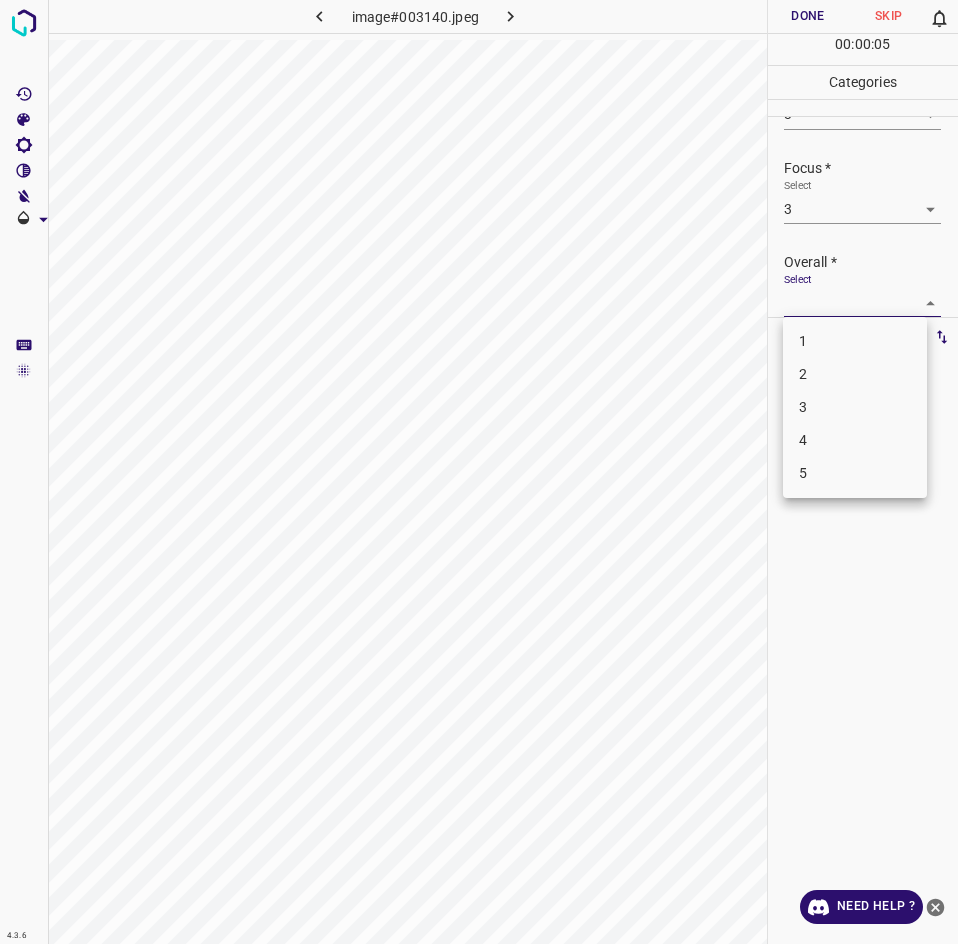 click on "3" at bounding box center (855, 407) 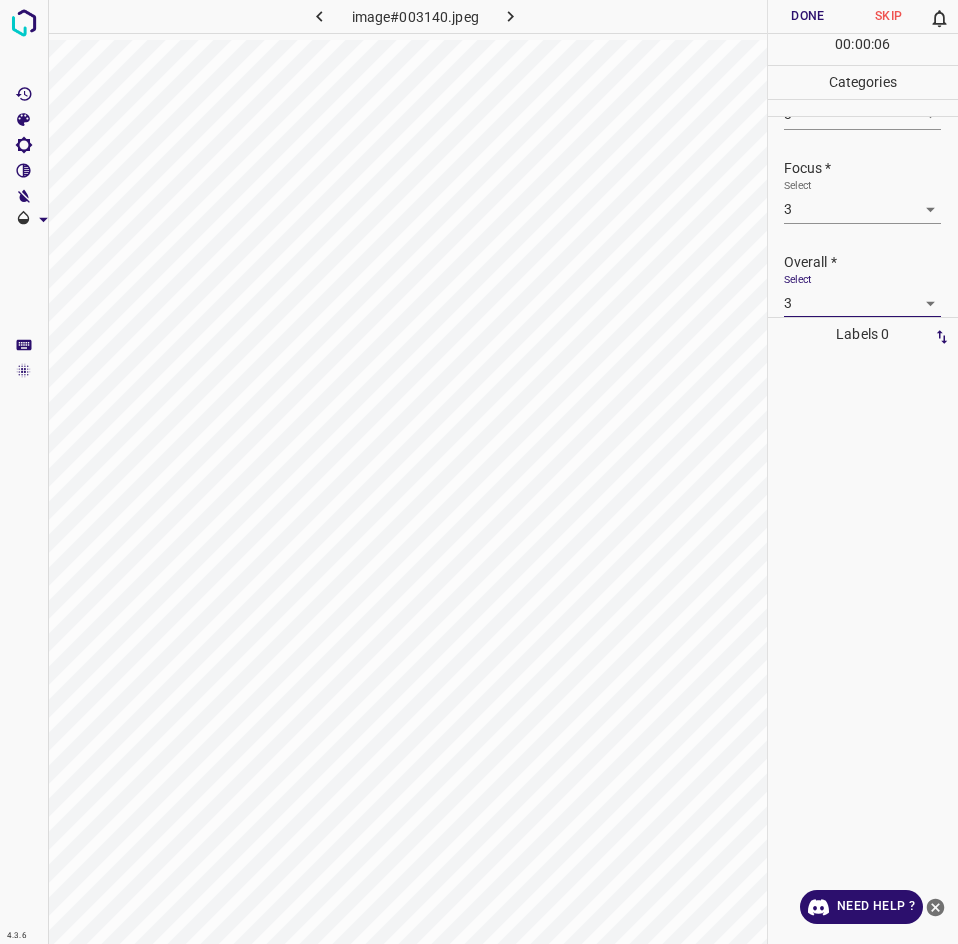 click on "Done" at bounding box center [808, 16] 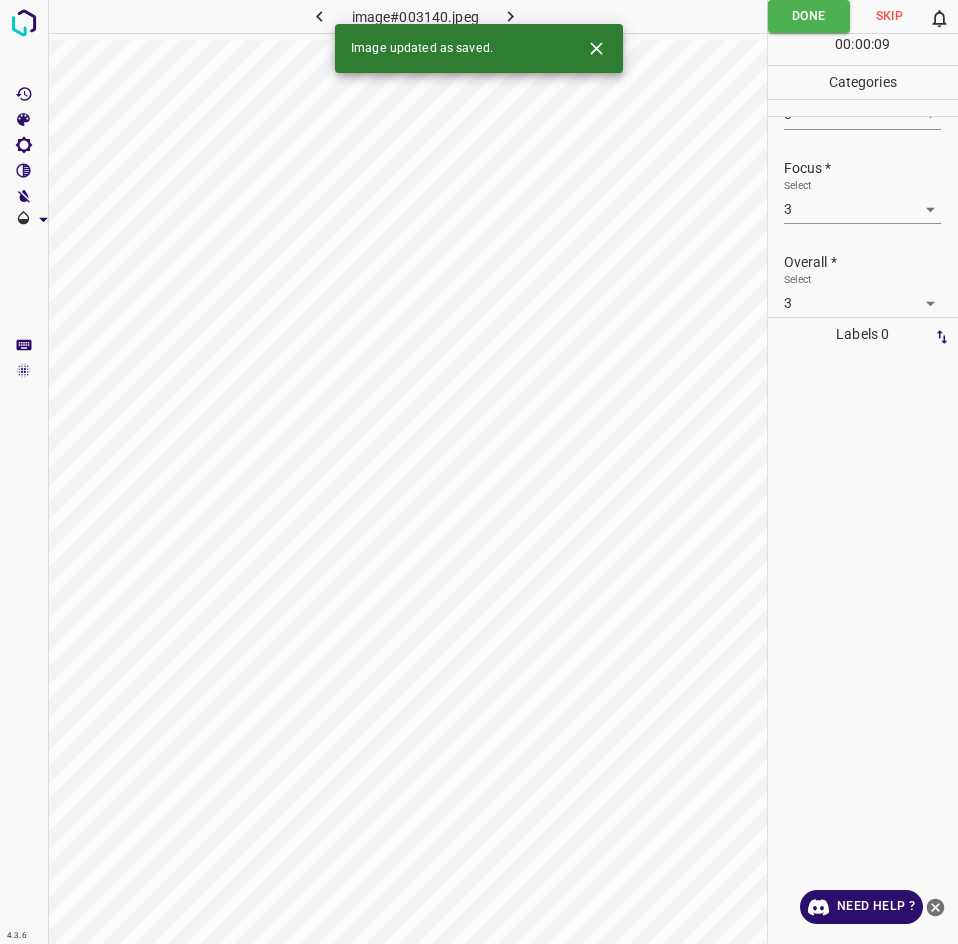 click 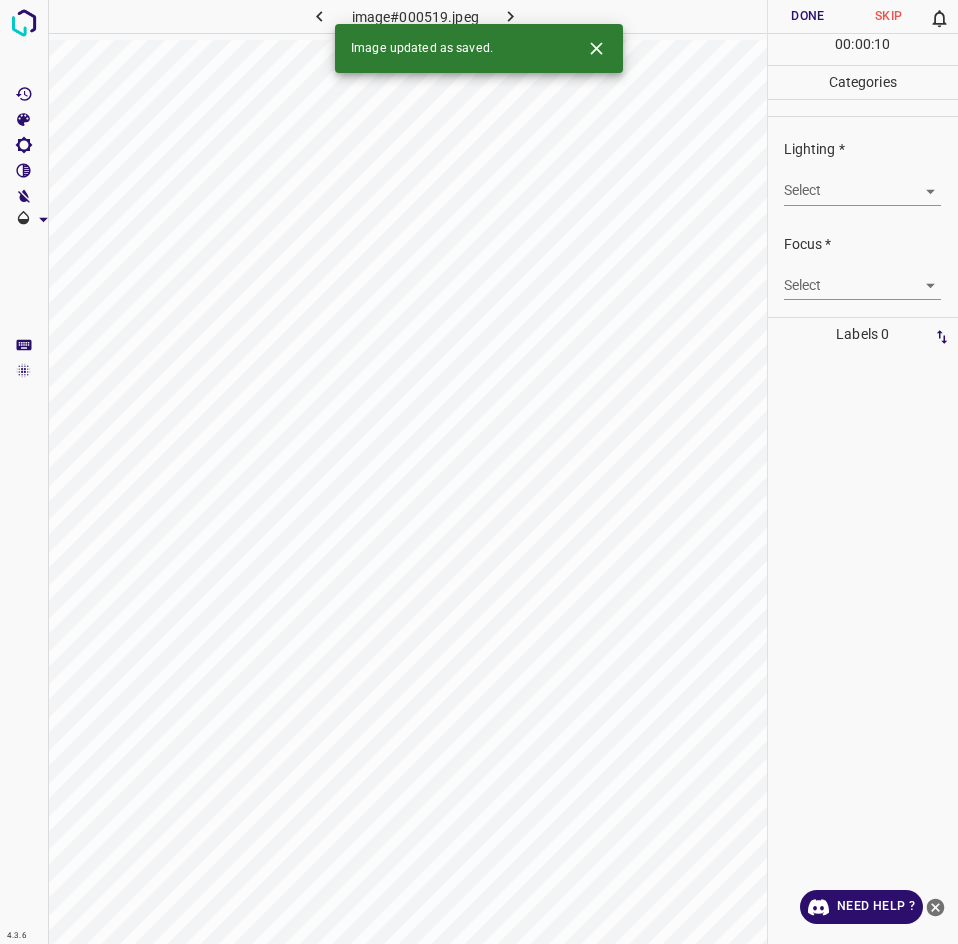 click on "4.3.6  image#000519.jpeg Done Skip 0 00   : 00   : 10   Categories Lighting *  Select ​ Focus *  Select ​ Overall *  Select ​ Labels   0 Categories 1 Lighting 2 Focus 3 Overall Tools Space Change between modes (Draw & Edit) I Auto labeling R Restore zoom M Zoom in N Zoom out Delete Delete selecte label Filters Z Restore filters X Saturation filter C Brightness filter V Contrast filter B Gray scale filter General O Download Image updated as saved. Need Help ? - Text - Hide - Delete" at bounding box center [479, 472] 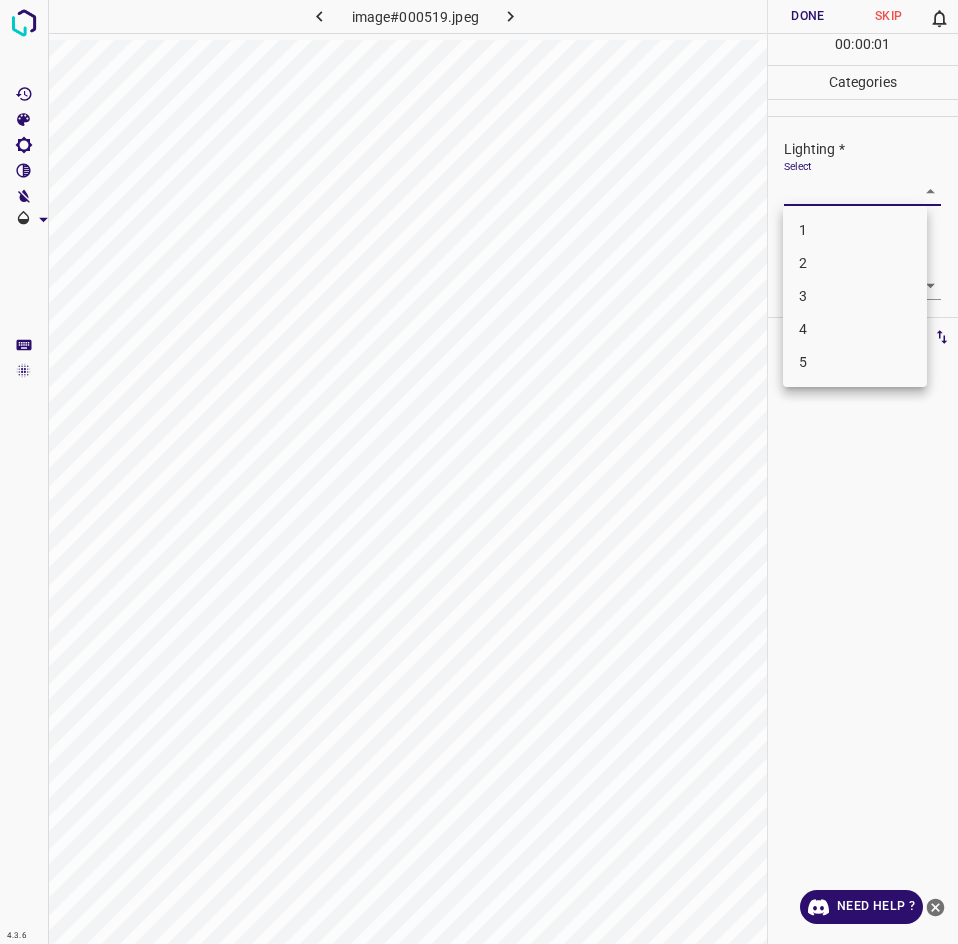 click on "3" at bounding box center (855, 296) 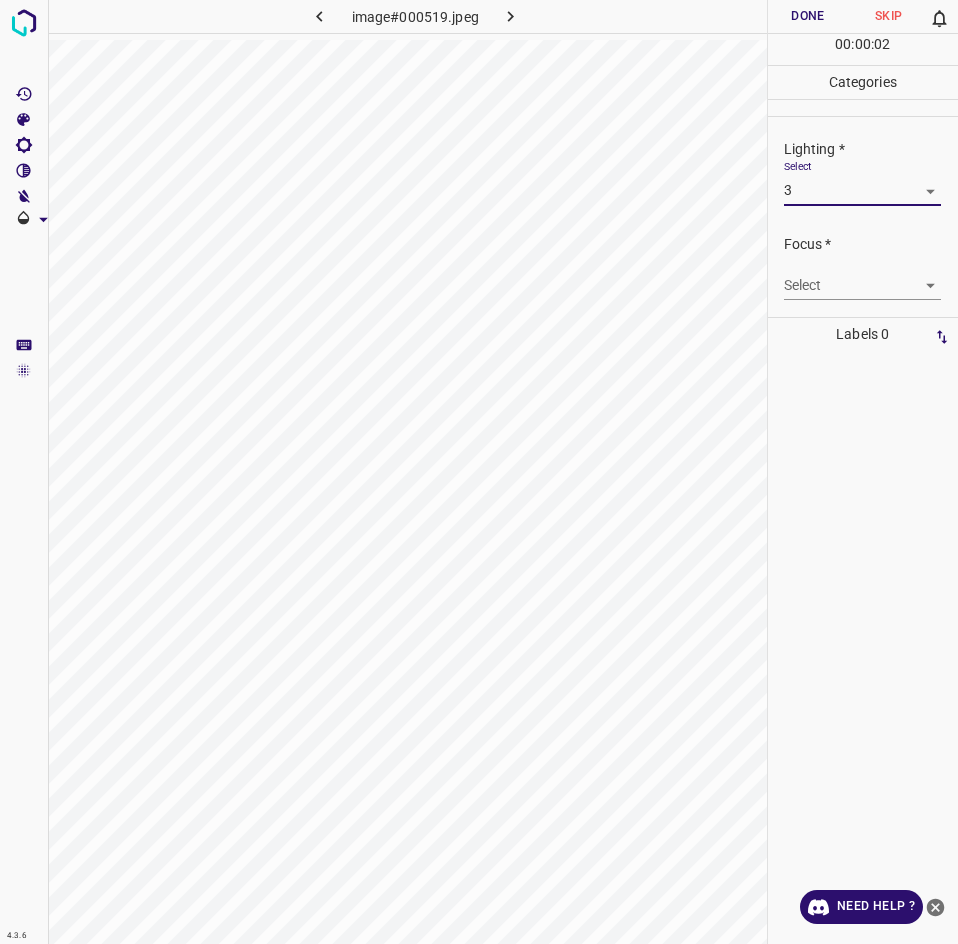 click on "4.3.6  image#000519.jpeg Done Skip 0 00   : 00   : 02   Categories Lighting *  Select 3 3 Focus *  Select ​ Overall *  Select ​ Labels   0 Categories 1 Lighting 2 Focus 3 Overall Tools Space Change between modes (Draw & Edit) I Auto labeling R Restore zoom M Zoom in N Zoom out Delete Delete selecte label Filters Z Restore filters X Saturation filter C Brightness filter V Contrast filter B Gray scale filter General O Download Need Help ? - Text - Hide - Delete" at bounding box center (479, 472) 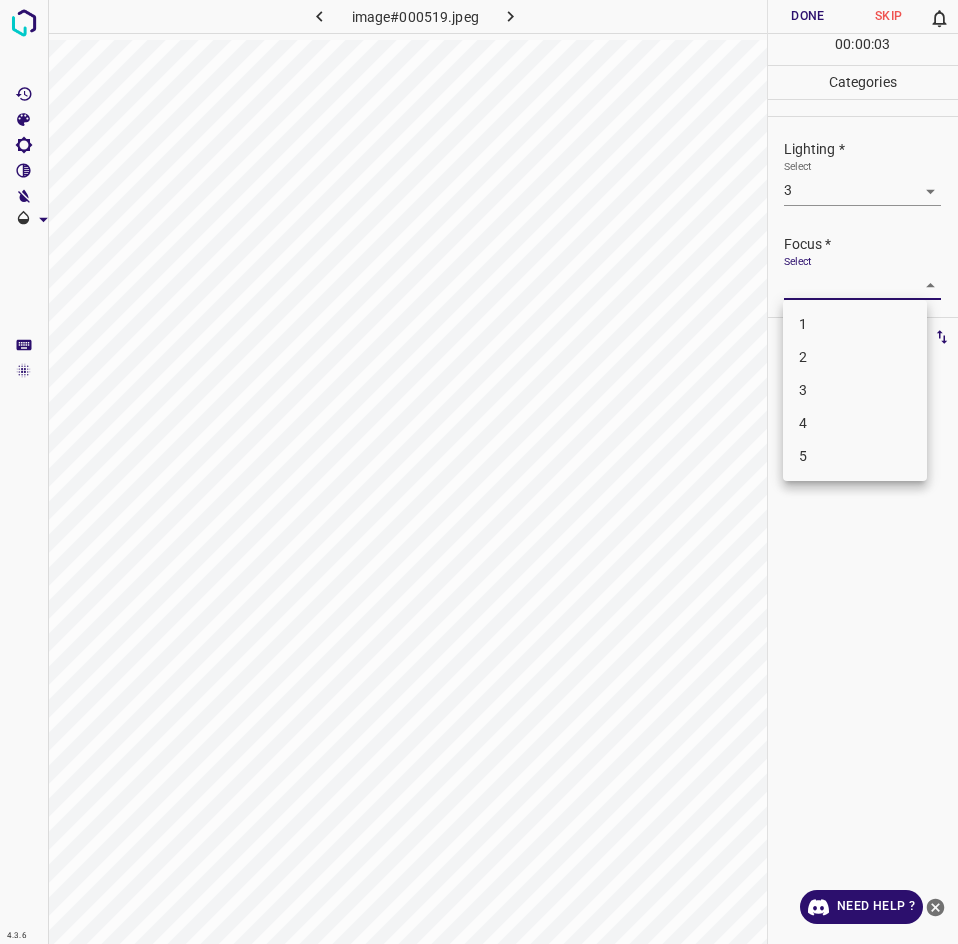 click on "3" at bounding box center [855, 390] 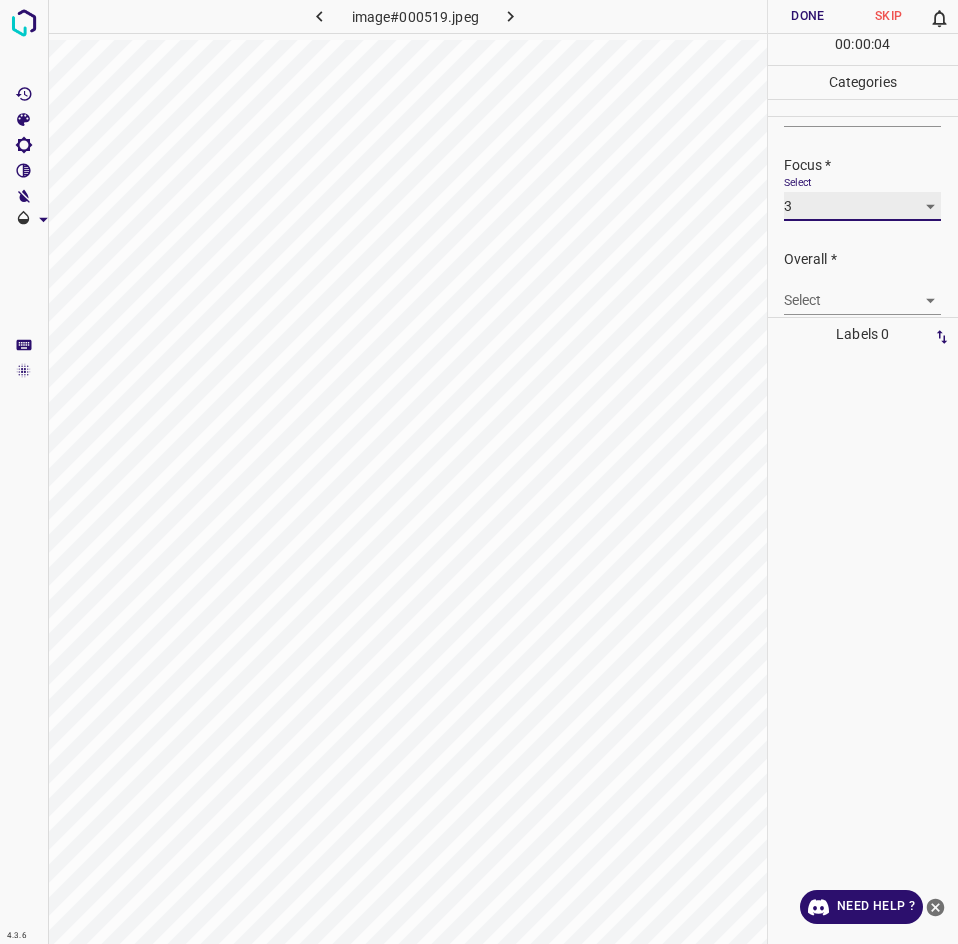 scroll, scrollTop: 98, scrollLeft: 0, axis: vertical 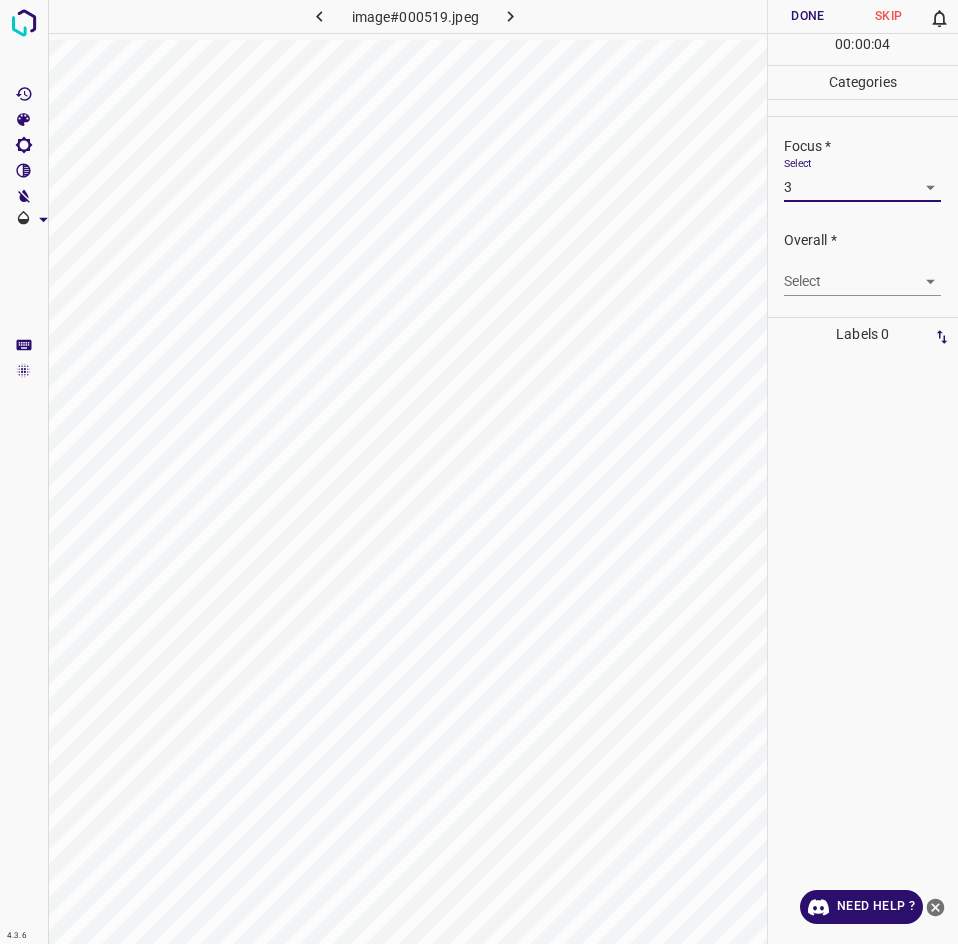 click on "4.3.6  image#000519.jpeg Done Skip 0 00   : 00   : 04   Categories Lighting *  Select 3 3 Focus *  Select 3 3 Overall *  Select ​ Labels   0 Categories 1 Lighting 2 Focus 3 Overall Tools Space Change between modes (Draw & Edit) I Auto labeling R Restore zoom M Zoom in N Zoom out Delete Delete selecte label Filters Z Restore filters X Saturation filter C Brightness filter V Contrast filter B Gray scale filter General O Download Need Help ? - Text - Hide - Delete" at bounding box center (479, 472) 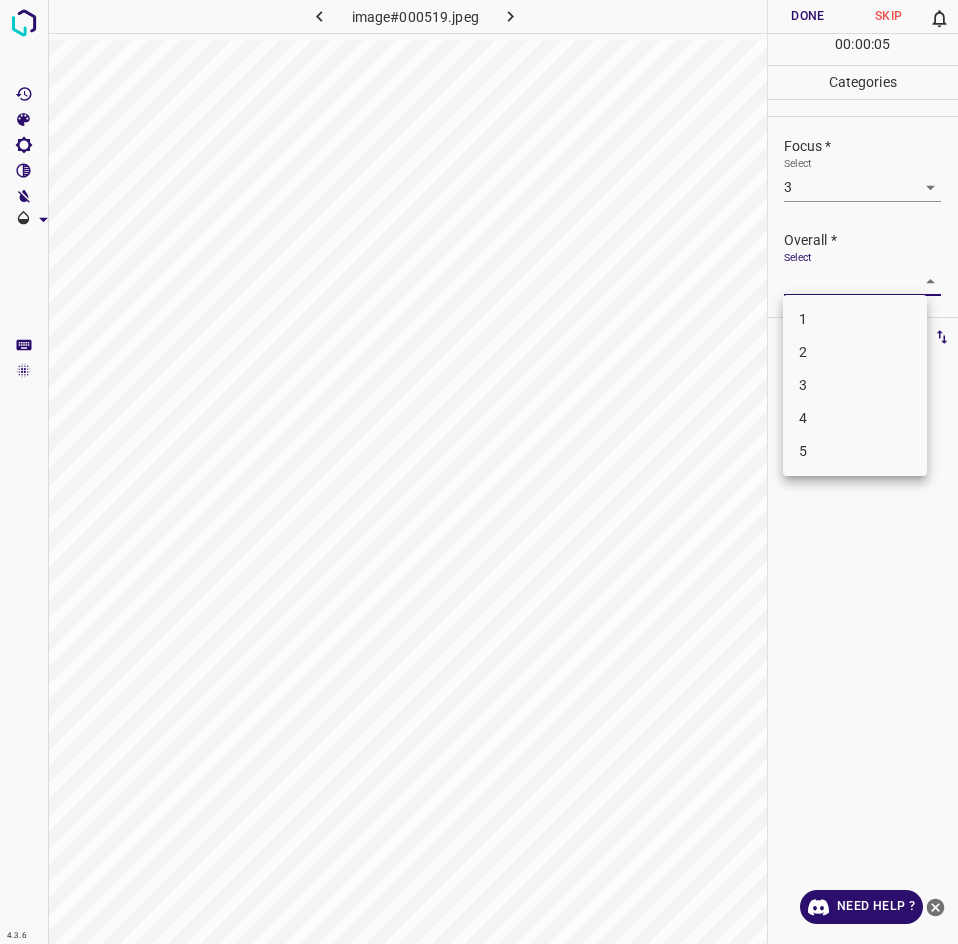 click on "3" at bounding box center [855, 385] 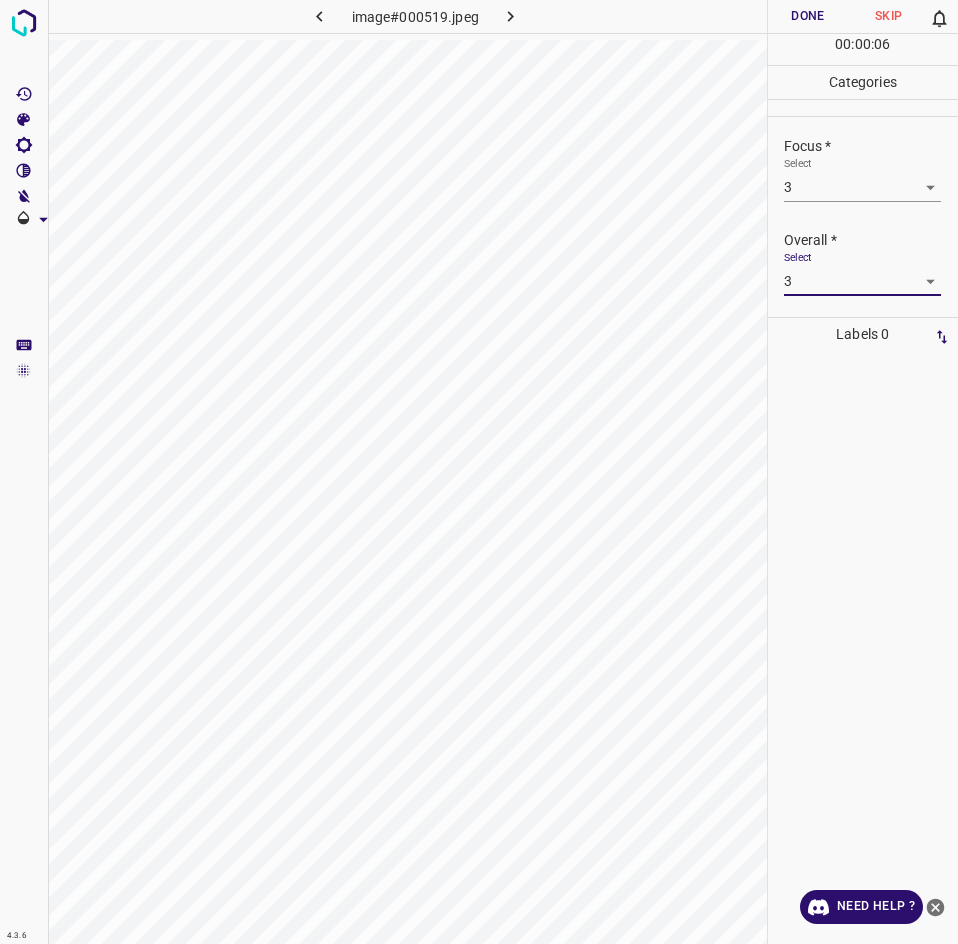 click on "Done" at bounding box center [808, 16] 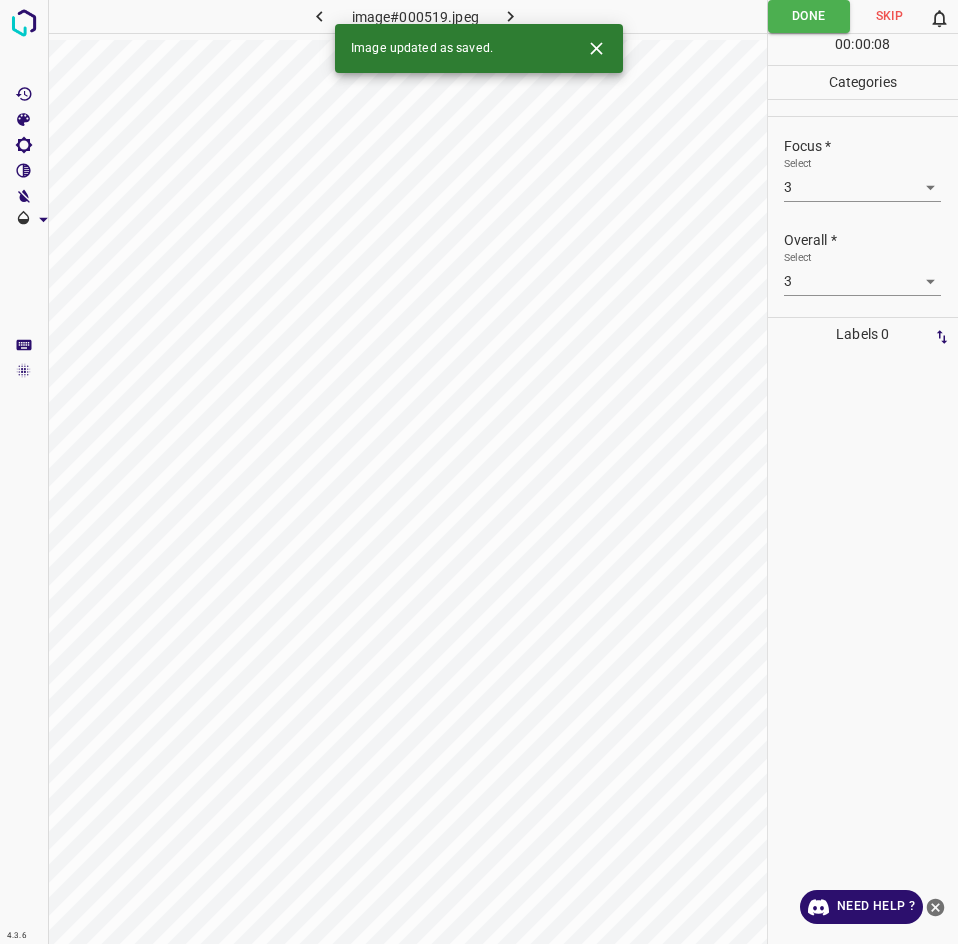 click 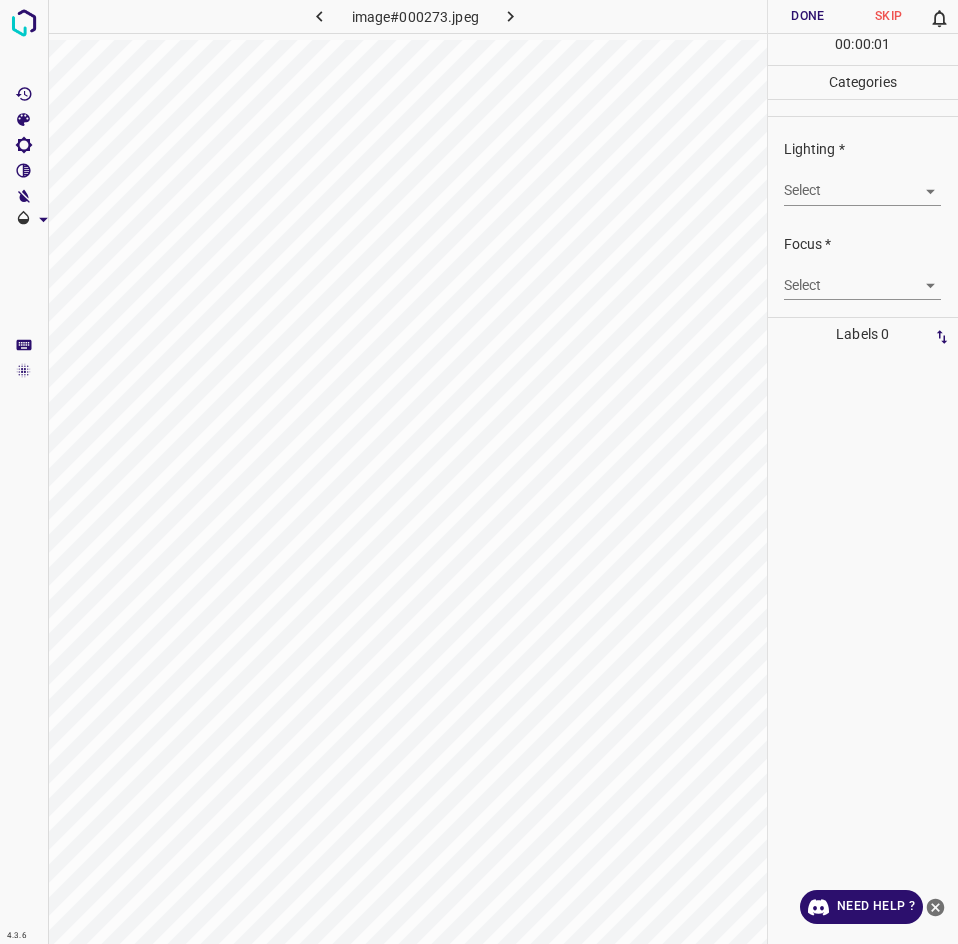 click on "4.3.6  image#000273.jpeg Done Skip 0 00   : 00   : 01   Categories Lighting *  Select ​ Focus *  Select ​ Overall *  Select ​ Labels   0 Categories 1 Lighting 2 Focus 3 Overall Tools Space Change between modes (Draw & Edit) I Auto labeling R Restore zoom M Zoom in N Zoom out Delete Delete selecte label Filters Z Restore filters X Saturation filter C Brightness filter V Contrast filter B Gray scale filter General O Download Need Help ? - Text - Hide - Delete" at bounding box center (479, 472) 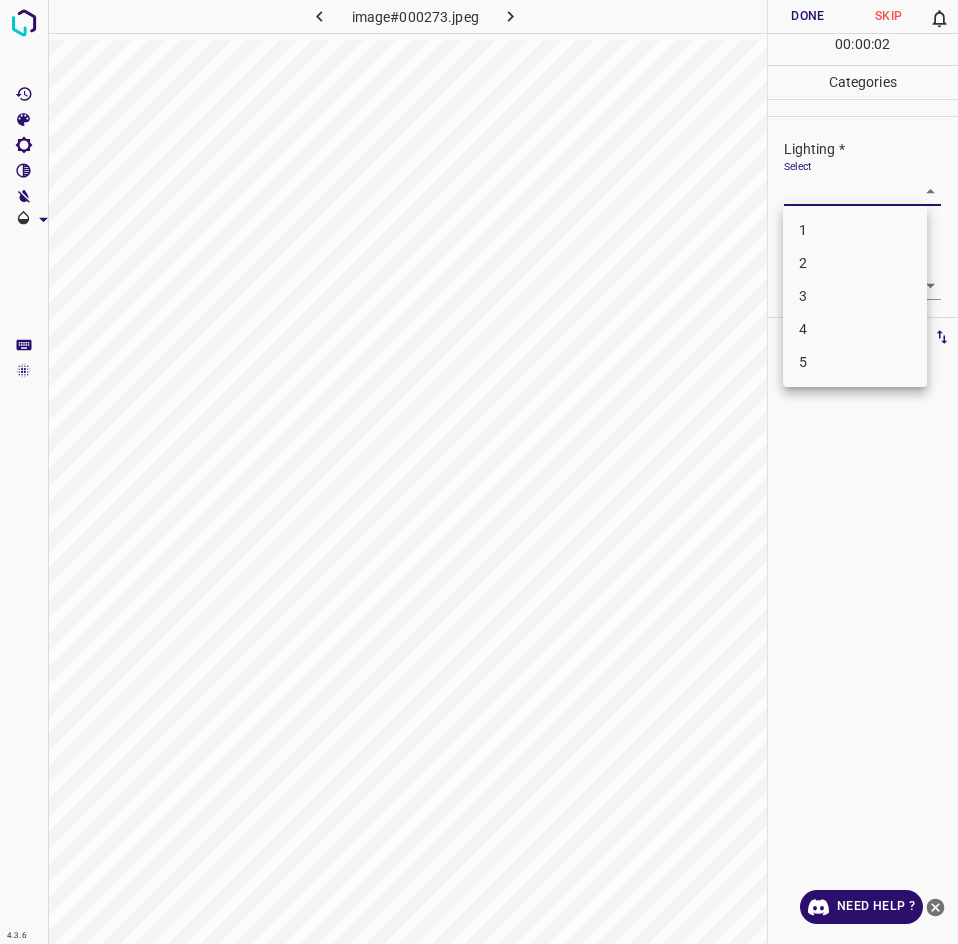click on "3" at bounding box center (855, 296) 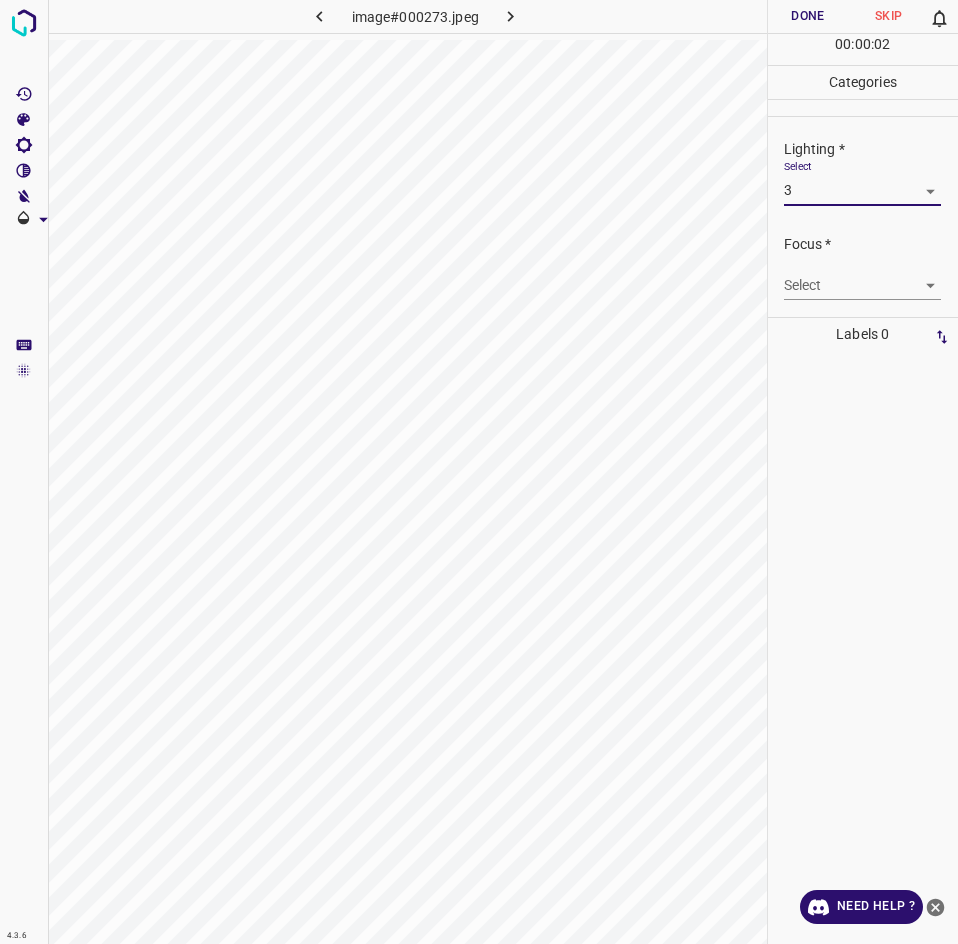 click on "4.3.6  image#000273.jpeg Done Skip 0 00   : 00   : 02   Categories Lighting *  Select 3 3 Focus *  Select ​ Overall *  Select ​ Labels   0 Categories 1 Lighting 2 Focus 3 Overall Tools Space Change between modes (Draw & Edit) I Auto labeling R Restore zoom M Zoom in N Zoom out Delete Delete selecte label Filters Z Restore filters X Saturation filter C Brightness filter V Contrast filter B Gray scale filter General O Download Need Help ? - Text - Hide - Delete" at bounding box center (479, 472) 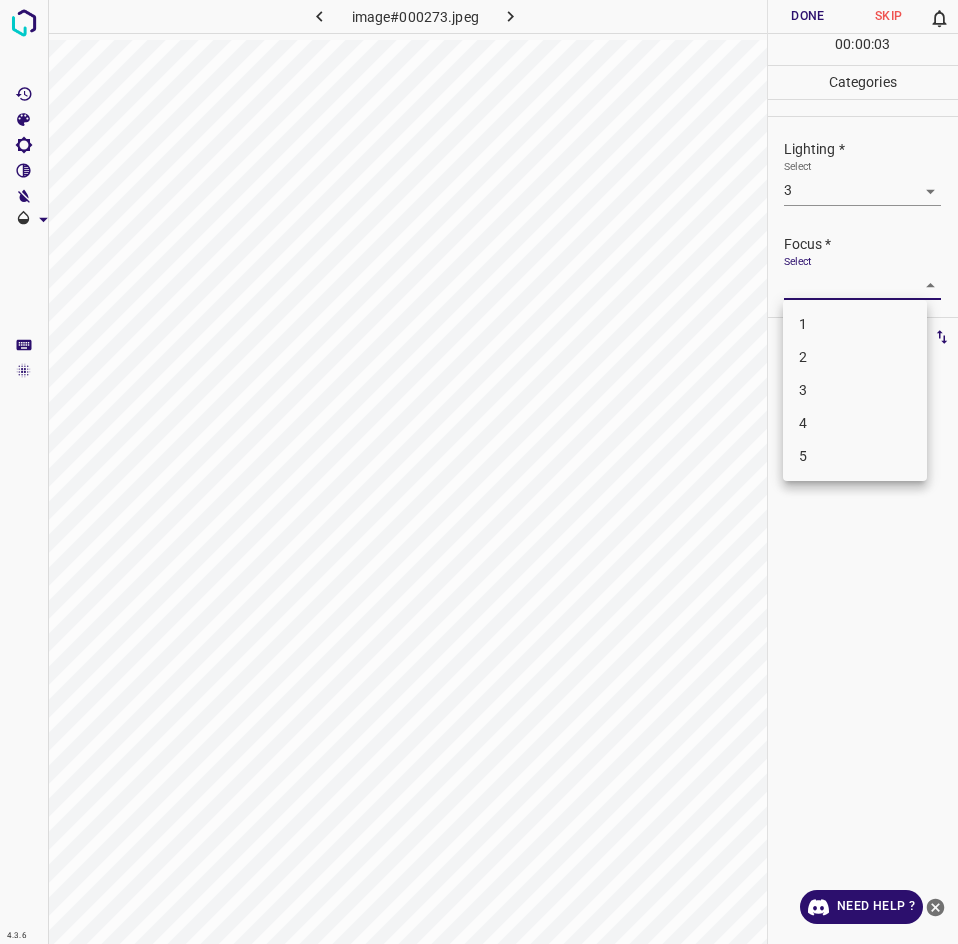 click on "1" at bounding box center (855, 324) 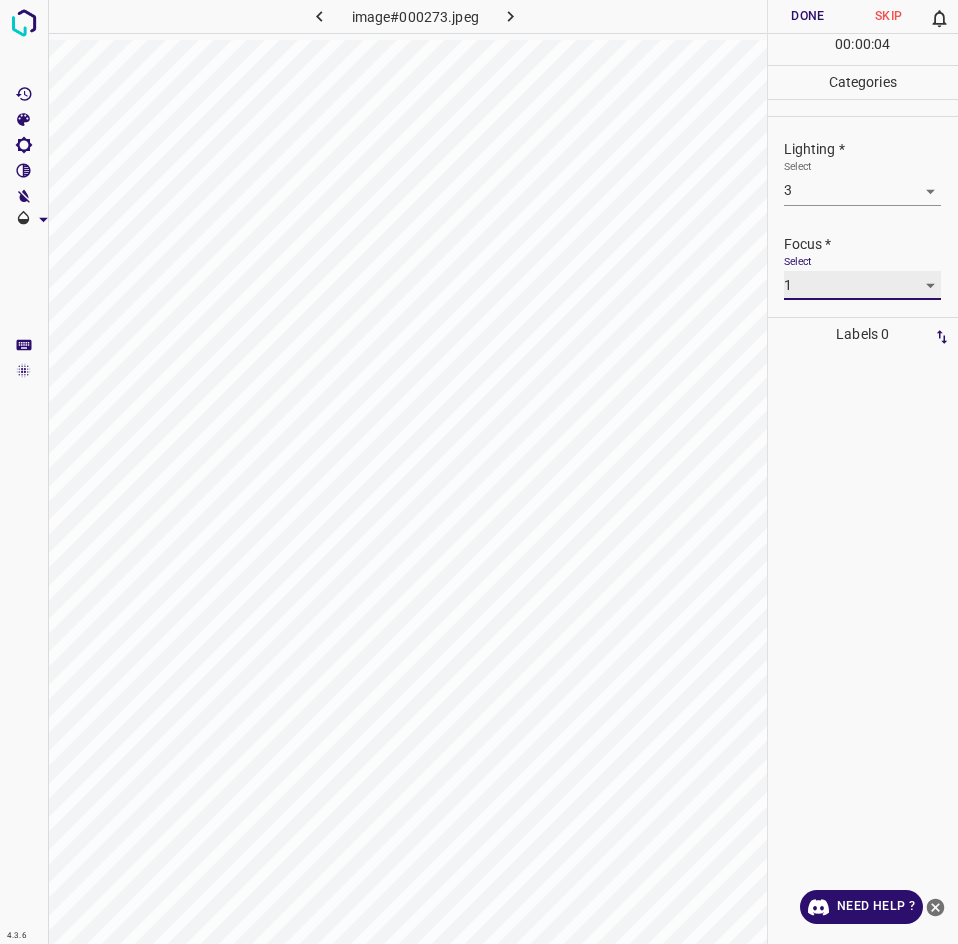 scroll, scrollTop: 98, scrollLeft: 0, axis: vertical 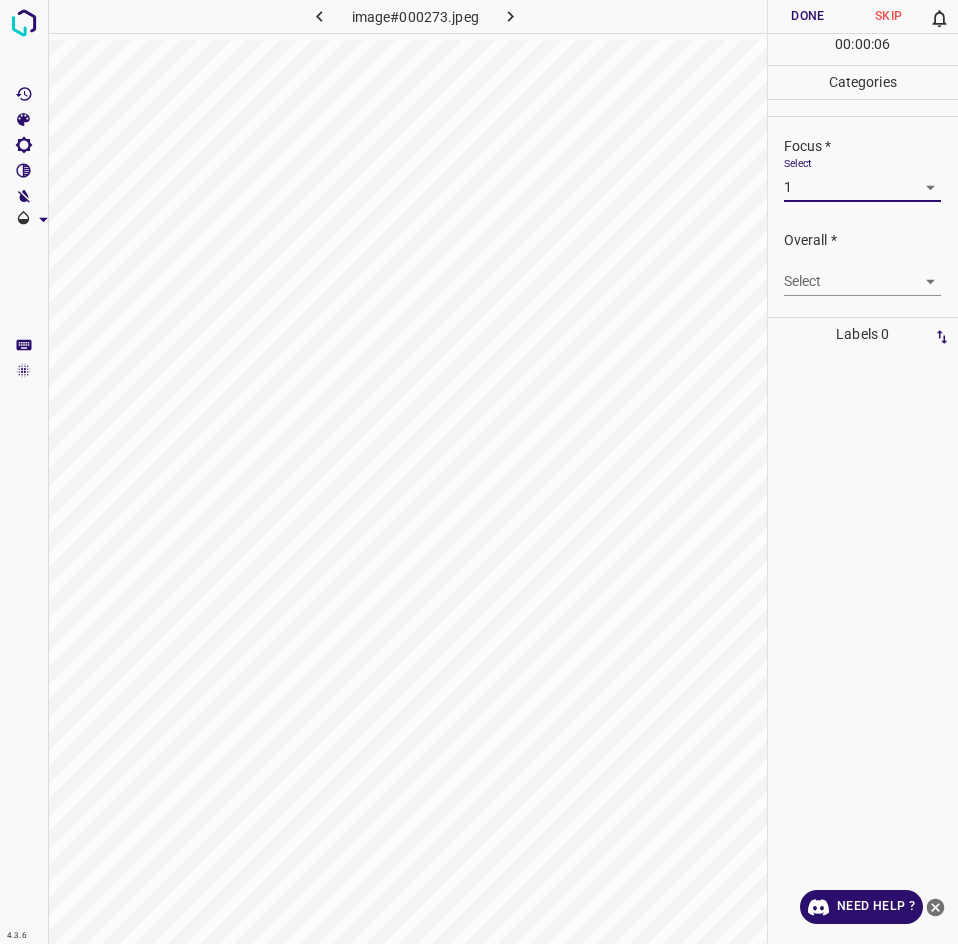 click on "4.3.6  image#000273.jpeg Done Skip 0 00   : 00   : 06   Categories Lighting *  Select 3 3 Focus *  Select 1 1 Overall *  Select ​ Labels   0 Categories 1 Lighting 2 Focus 3 Overall Tools Space Change between modes (Draw & Edit) I Auto labeling R Restore zoom M Zoom in N Zoom out Delete Delete selecte label Filters Z Restore filters X Saturation filter C Brightness filter V Contrast filter B Gray scale filter General O Download Need Help ? - Text - Hide - Delete" at bounding box center (479, 472) 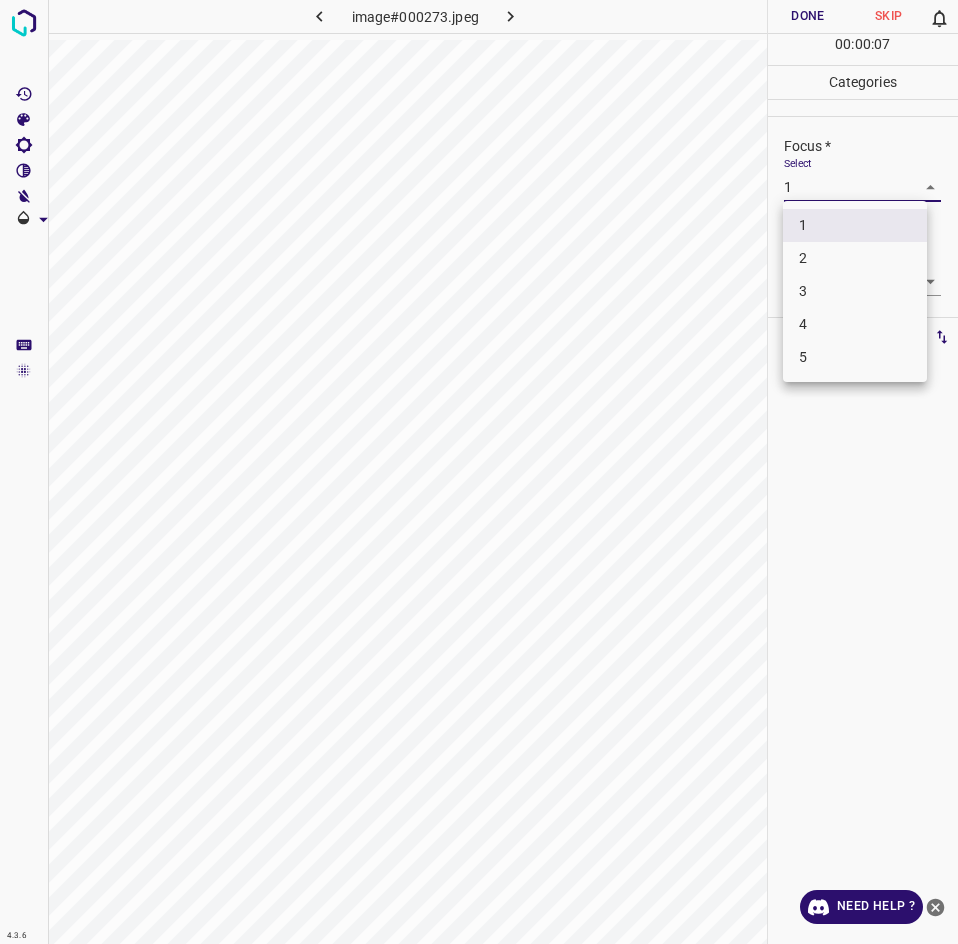 click on "2" at bounding box center [855, 258] 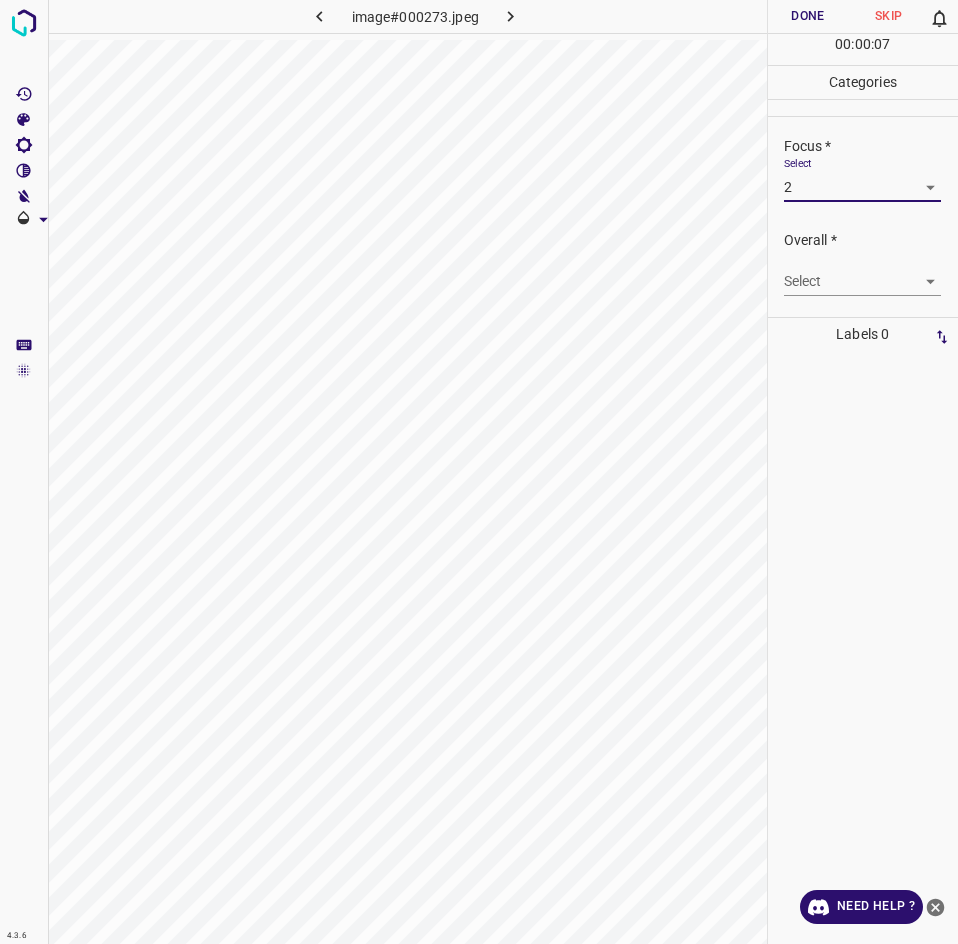 click on "4.3.6  image#000273.jpeg Done Skip 0 00   : 00   : 07   Categories Lighting *  Select 3 3 Focus *  Select 2 2 Overall *  Select ​ Labels   0 Categories 1 Lighting 2 Focus 3 Overall Tools Space Change between modes (Draw & Edit) I Auto labeling R Restore zoom M Zoom in N Zoom out Delete Delete selecte label Filters Z Restore filters X Saturation filter C Brightness filter V Contrast filter B Gray scale filter General O Download Need Help ? - Text - Hide - Delete" at bounding box center (479, 472) 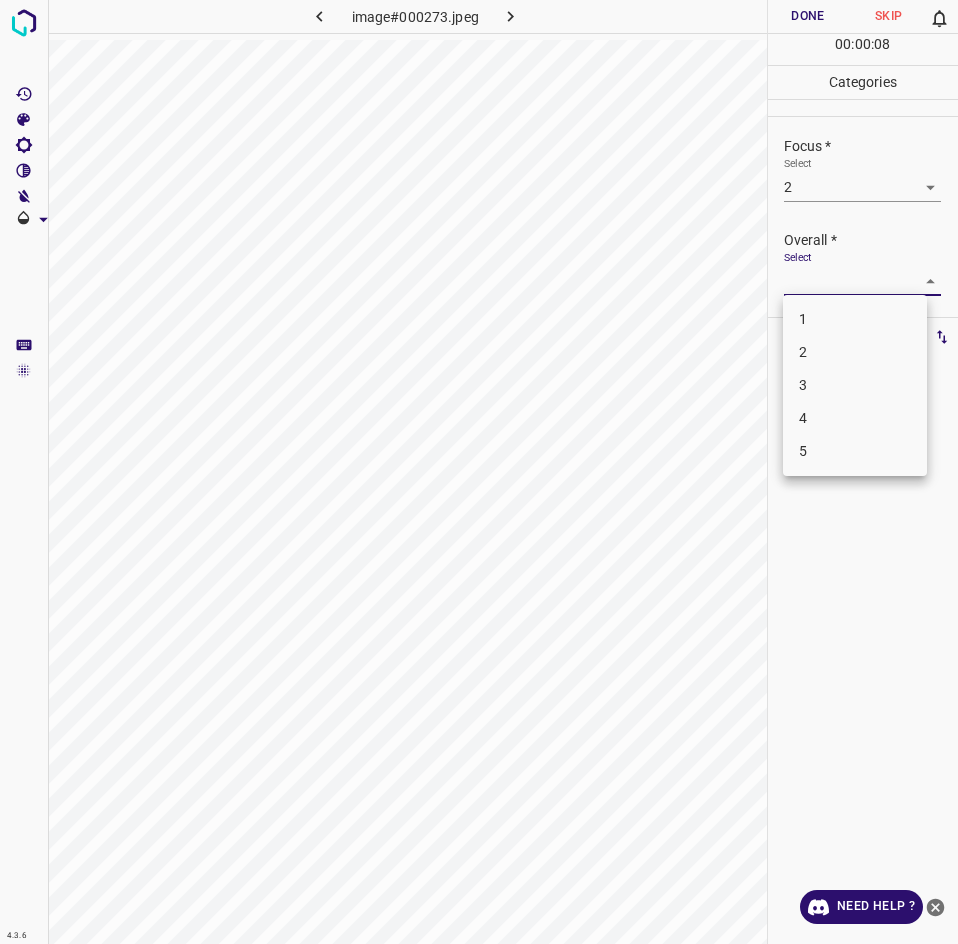 click on "2" at bounding box center (855, 352) 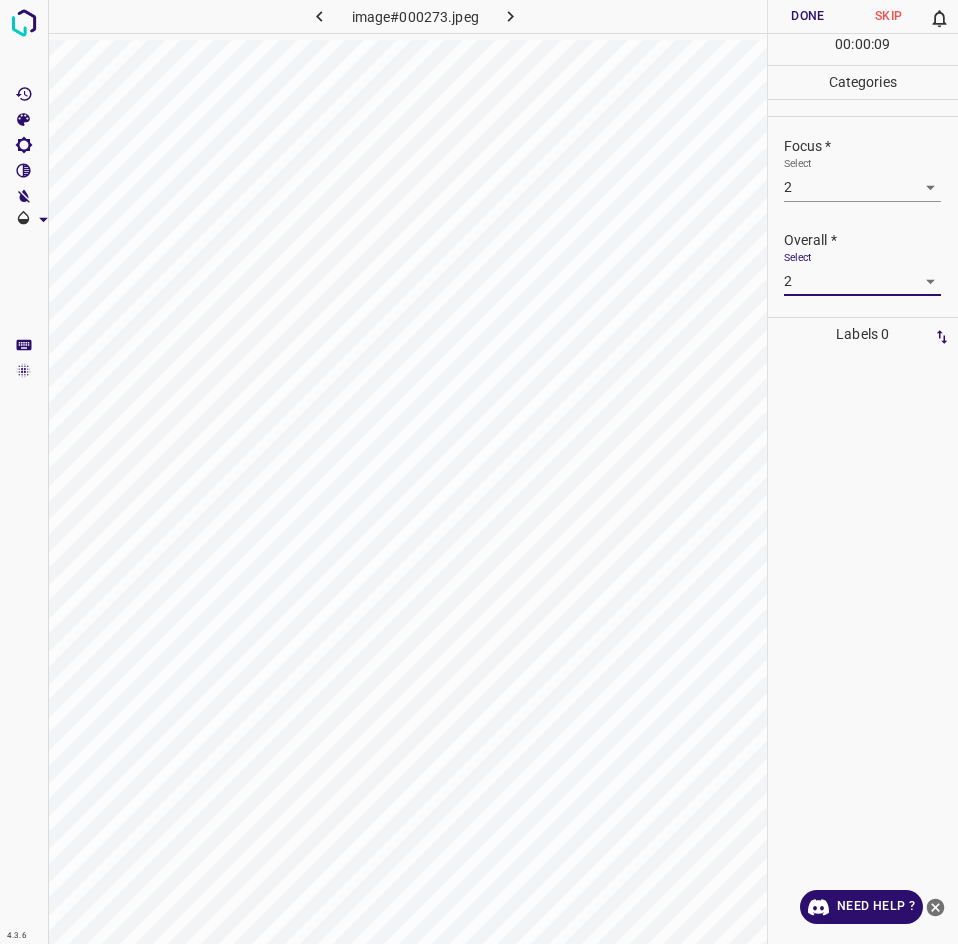 click on "Done" at bounding box center [808, 16] 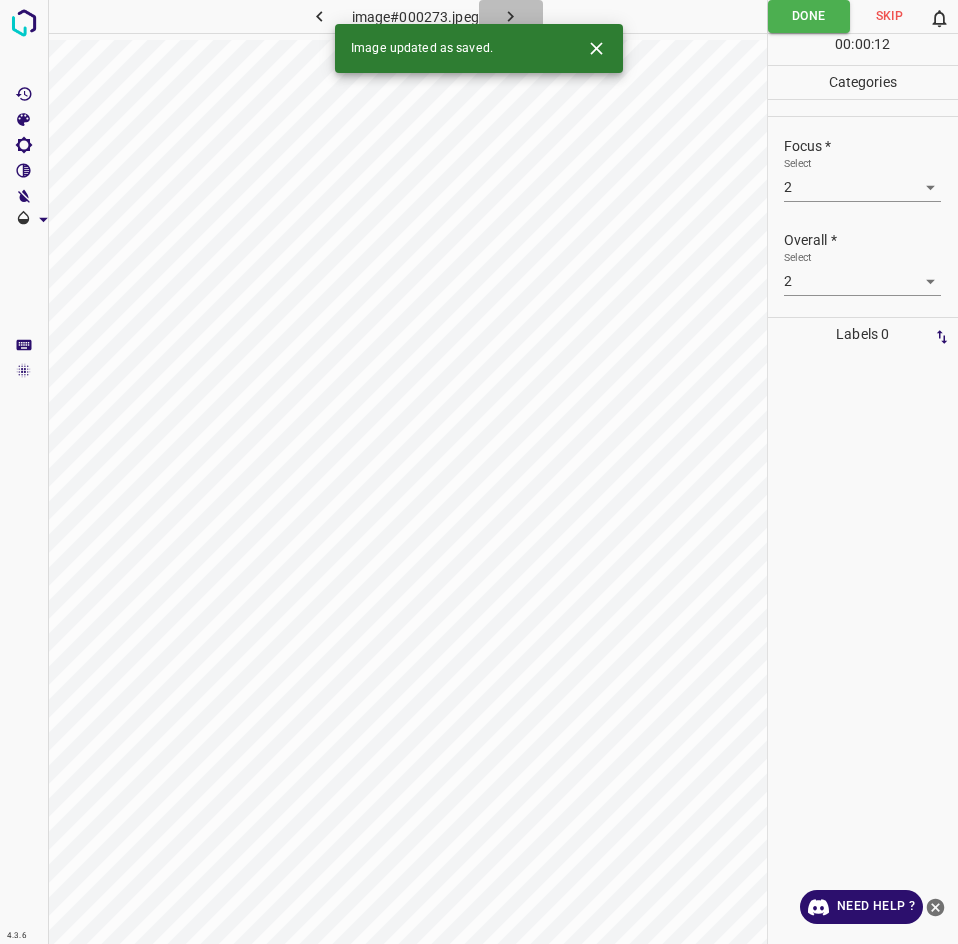click 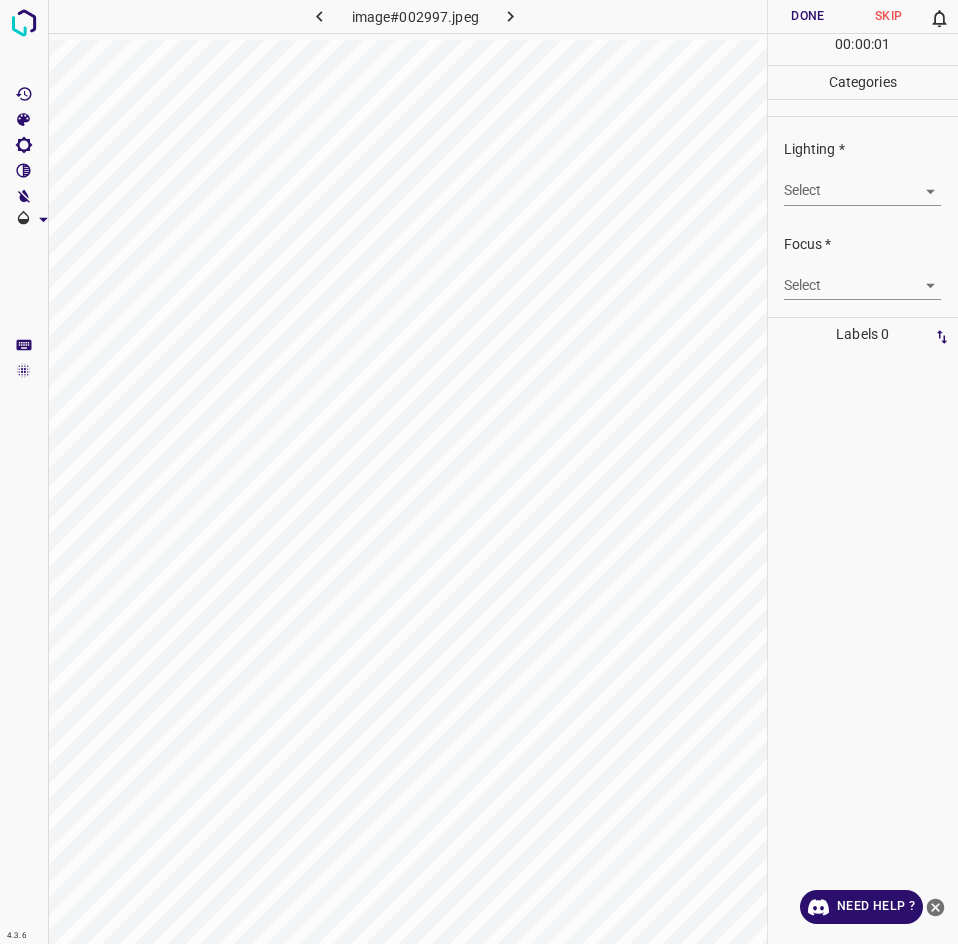 click on "4.3.6  image#002997.jpeg Done Skip 0 00   : 00   : 01   Categories Lighting *  Select ​ Focus *  Select ​ Overall *  Select ​ Labels   0 Categories 1 Lighting 2 Focus 3 Overall Tools Space Change between modes (Draw & Edit) I Auto labeling R Restore zoom M Zoom in N Zoom out Delete Delete selecte label Filters Z Restore filters X Saturation filter C Brightness filter V Contrast filter B Gray scale filter General O Download Need Help ? - Text - Hide - Delete" at bounding box center (479, 472) 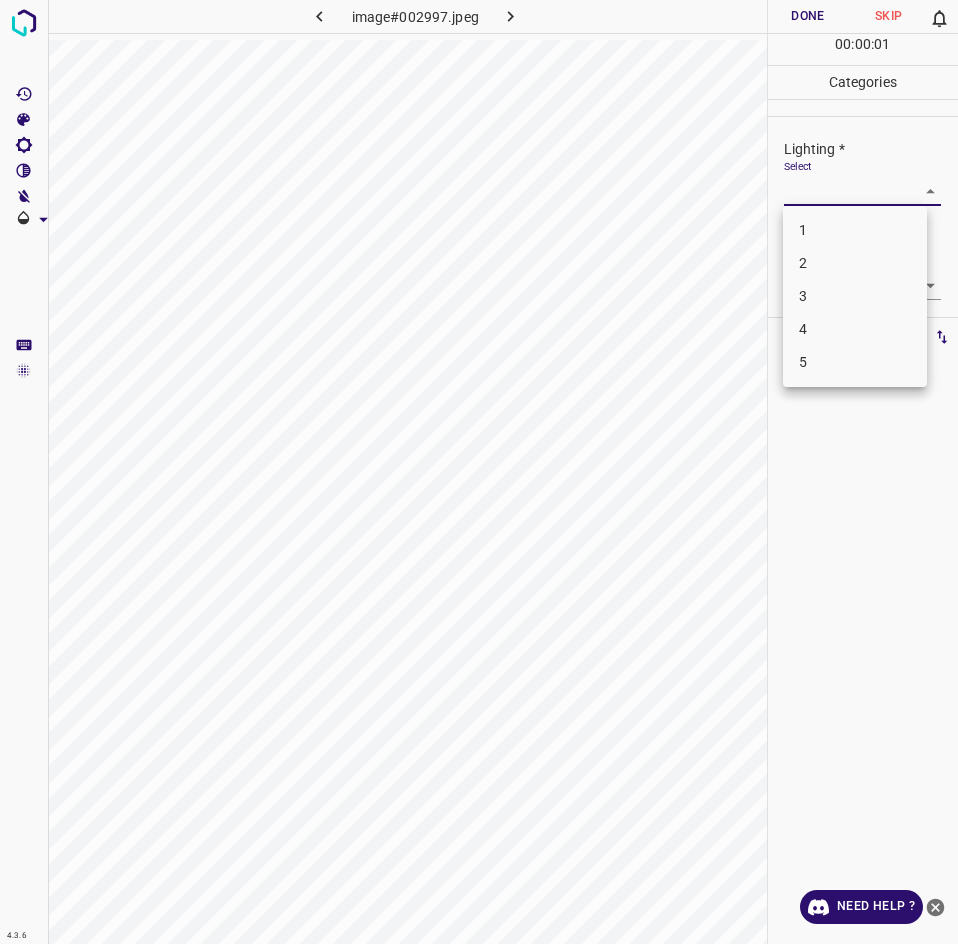 click on "3" at bounding box center (855, 296) 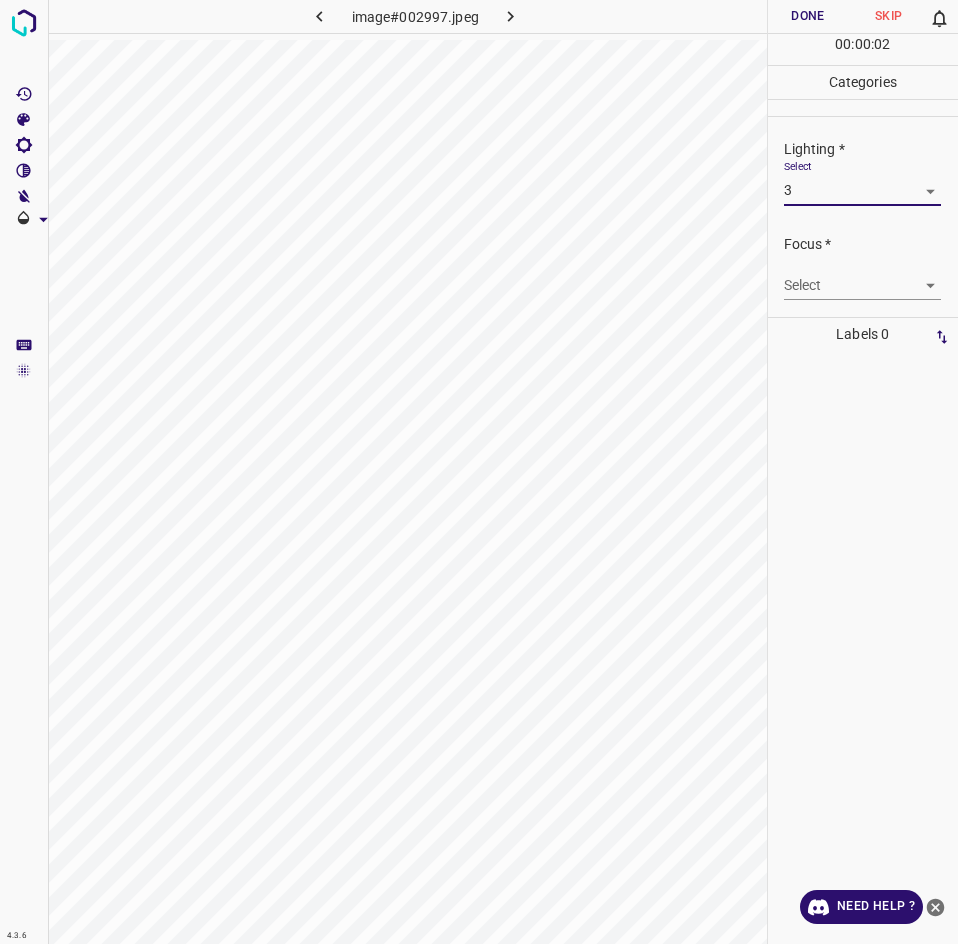click on "4.3.6  image#002997.jpeg Done Skip 0 00   : 00   : 02   Categories Lighting *  Select 3 3 Focus *  Select ​ Overall *  Select ​ Labels   0 Categories 1 Lighting 2 Focus 3 Overall Tools Space Change between modes (Draw & Edit) I Auto labeling R Restore zoom M Zoom in N Zoom out Delete Delete selecte label Filters Z Restore filters X Saturation filter C Brightness filter V Contrast filter B Gray scale filter General O Download Need Help ? - Text - Hide - Delete 1 2 3 4 5" at bounding box center (479, 472) 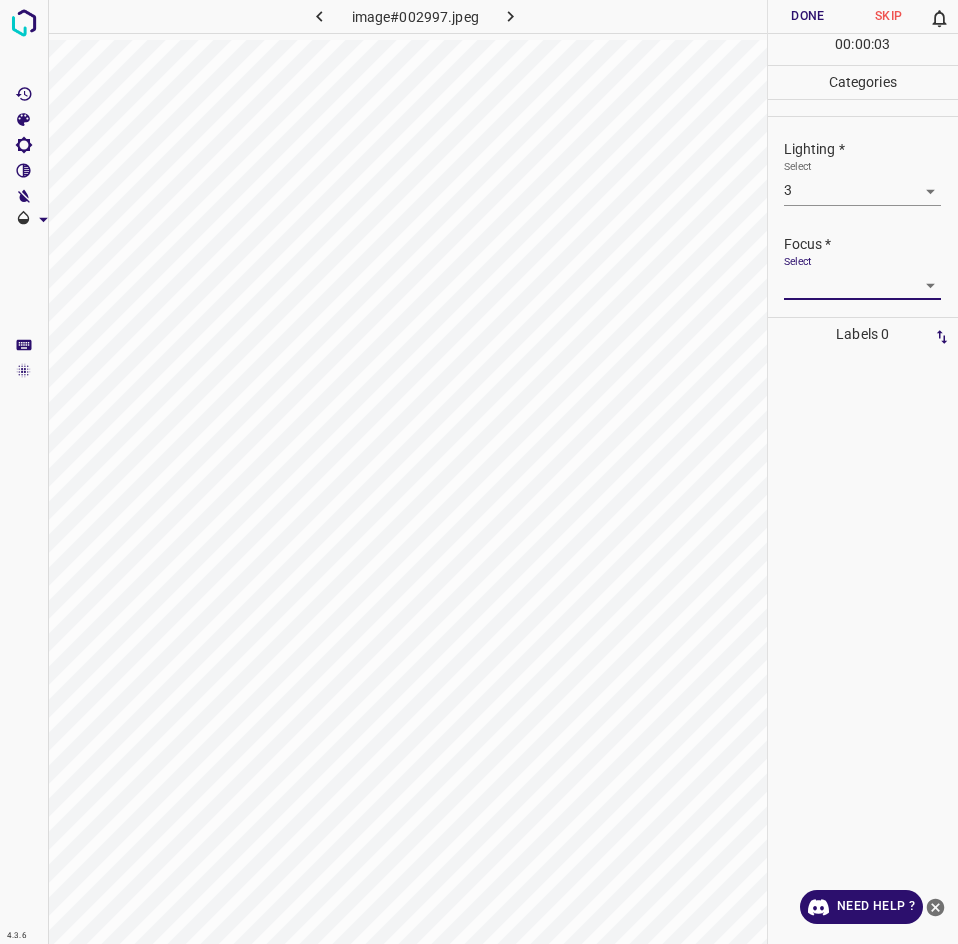 click on "4.3.6  image#002997.jpeg Done Skip 0 00   : 00   : 03   Categories Lighting *  Select 3 3 Focus *  Select ​ Overall *  Select ​ Labels   0 Categories 1 Lighting 2 Focus 3 Overall Tools Space Change between modes (Draw & Edit) I Auto labeling R Restore zoom M Zoom in N Zoom out Delete Delete selecte label Filters Z Restore filters X Saturation filter C Brightness filter V Contrast filter B Gray scale filter General O Download Need Help ? - Text - Hide - Delete" at bounding box center [479, 472] 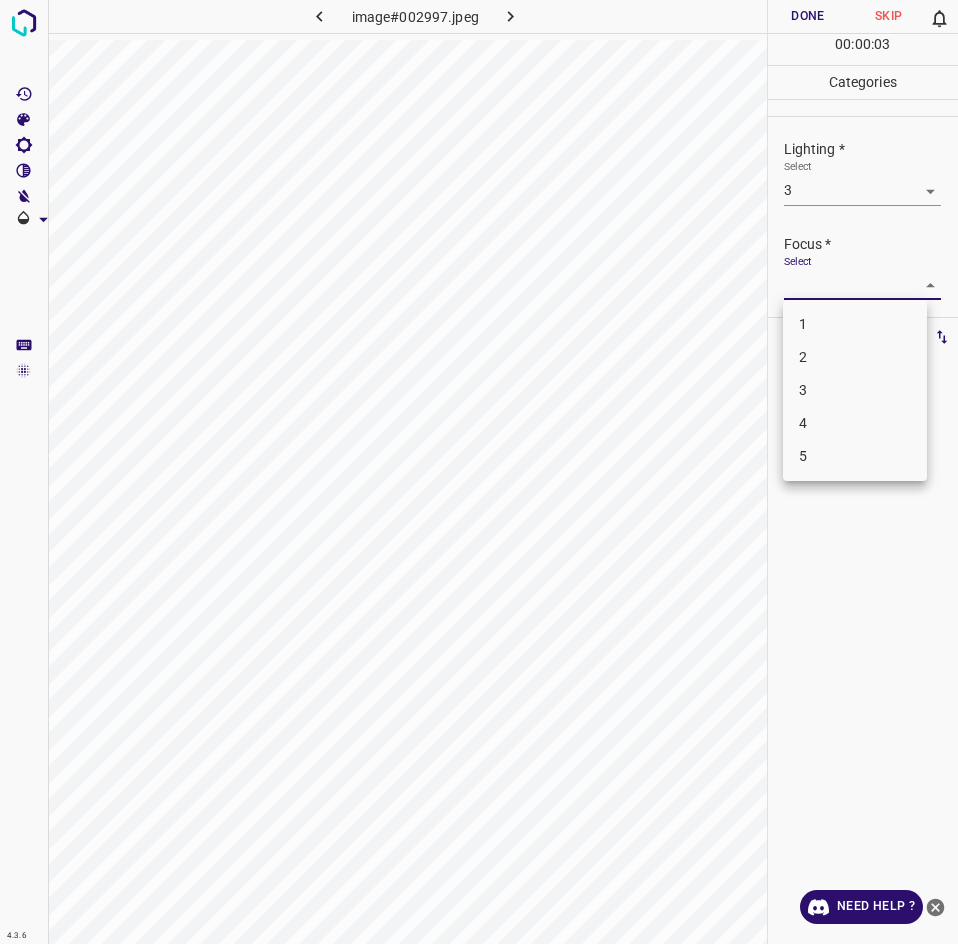 click on "3" at bounding box center (855, 390) 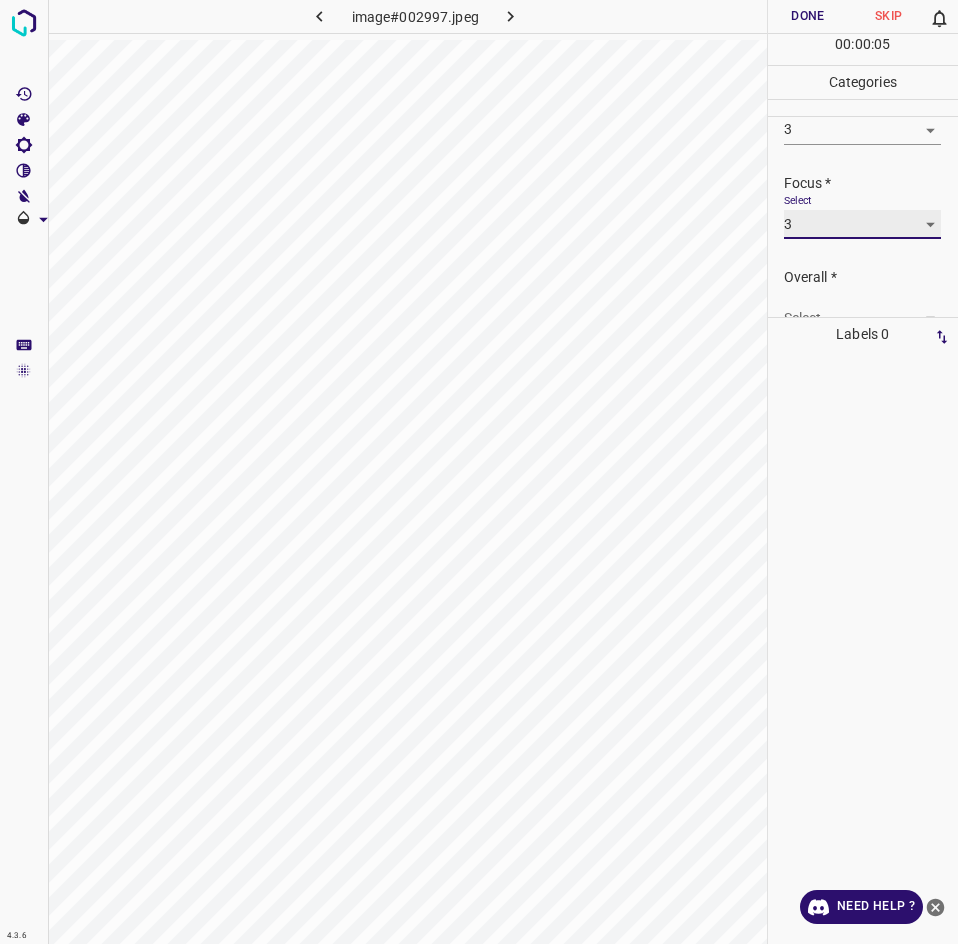 scroll, scrollTop: 98, scrollLeft: 0, axis: vertical 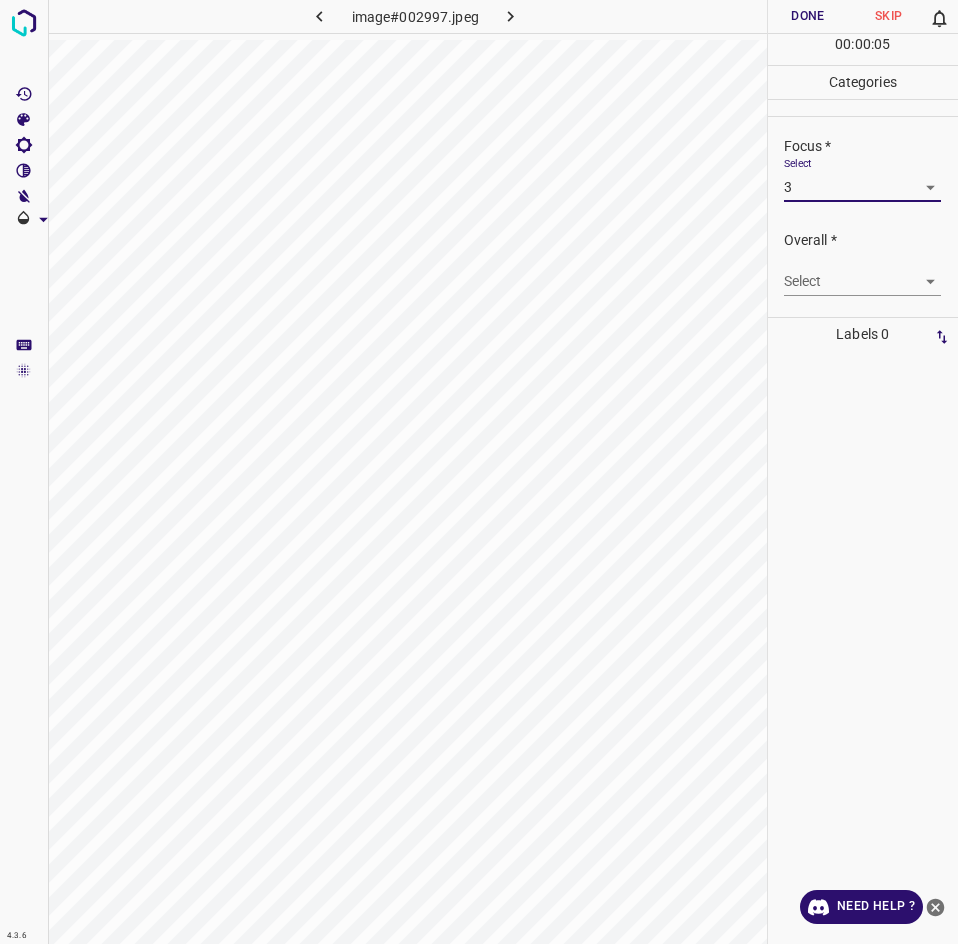 click on "4.3.6  image#002997.jpeg Done Skip 0 00   : 00   : 05   Categories Lighting *  Select 3 3 Focus *  Select 3 3 Overall *  Select ​ Labels   0 Categories 1 Lighting 2 Focus 3 Overall Tools Space Change between modes (Draw & Edit) I Auto labeling R Restore zoom M Zoom in N Zoom out Delete Delete selecte label Filters Z Restore filters X Saturation filter C Brightness filter V Contrast filter B Gray scale filter General O Download Need Help ? - Text - Hide - Delete" at bounding box center [479, 472] 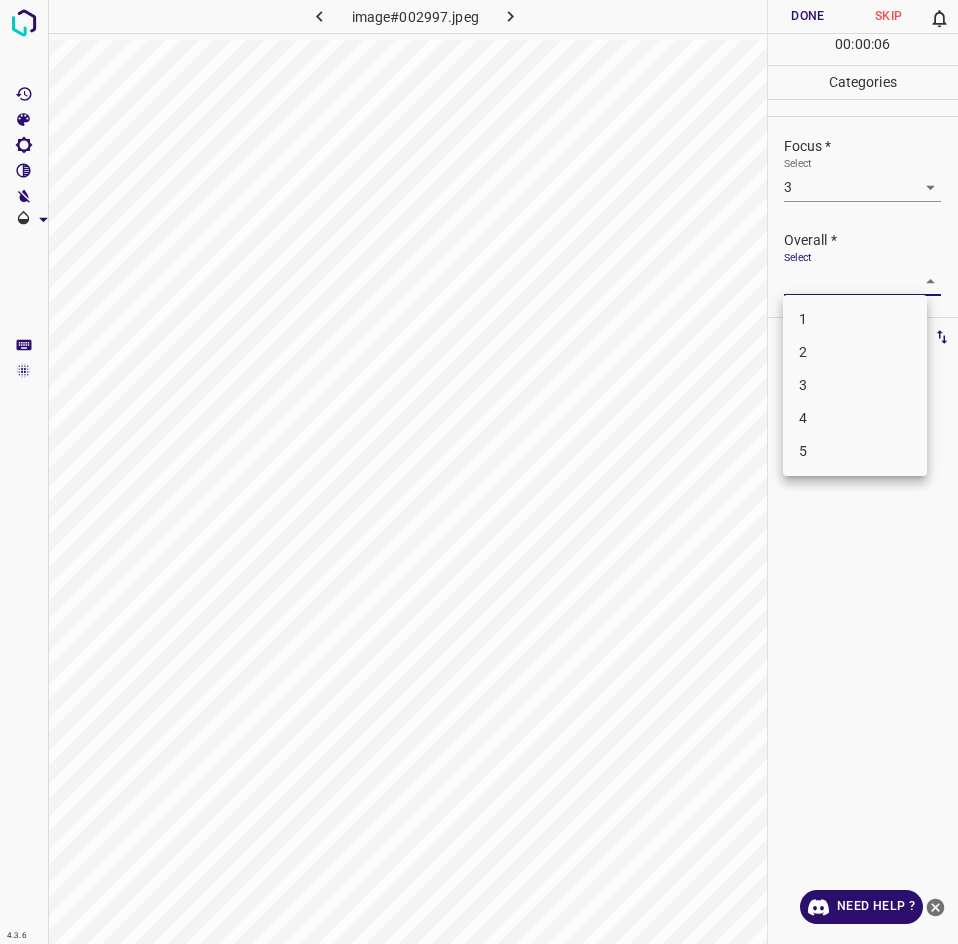 click on "3" at bounding box center (855, 385) 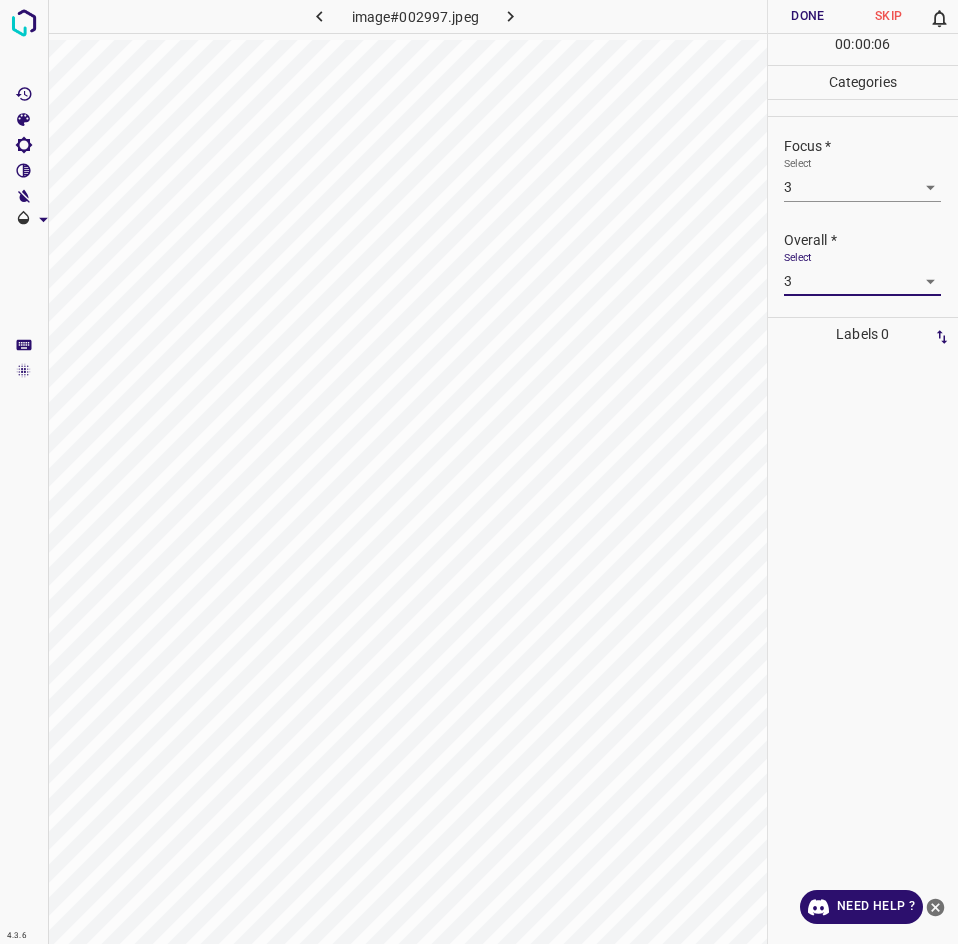 click on "Done" at bounding box center (808, 16) 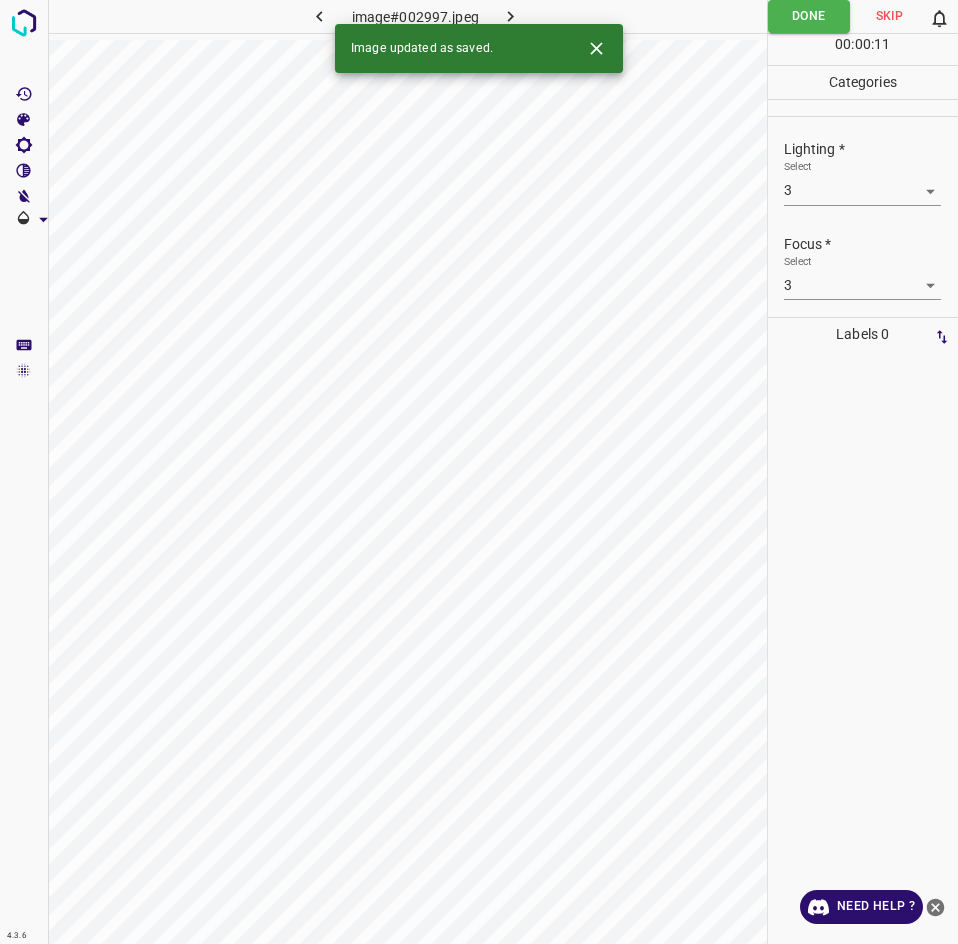 scroll, scrollTop: 98, scrollLeft: 0, axis: vertical 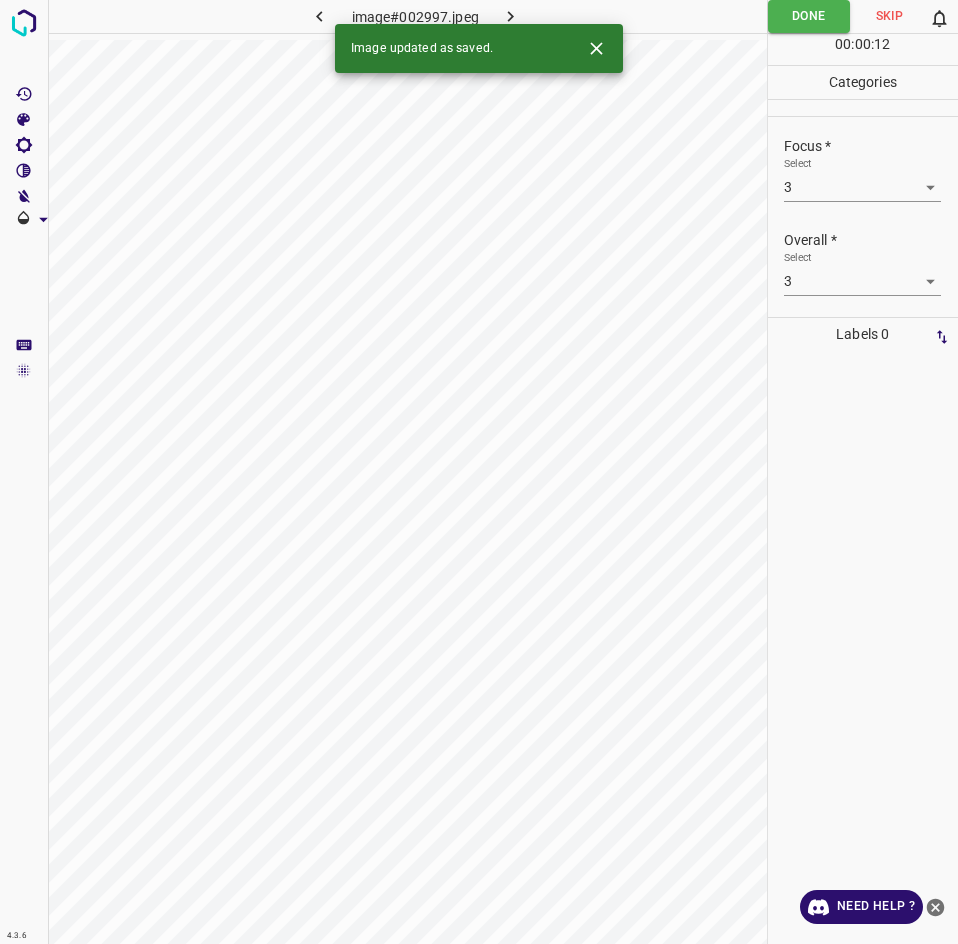 click 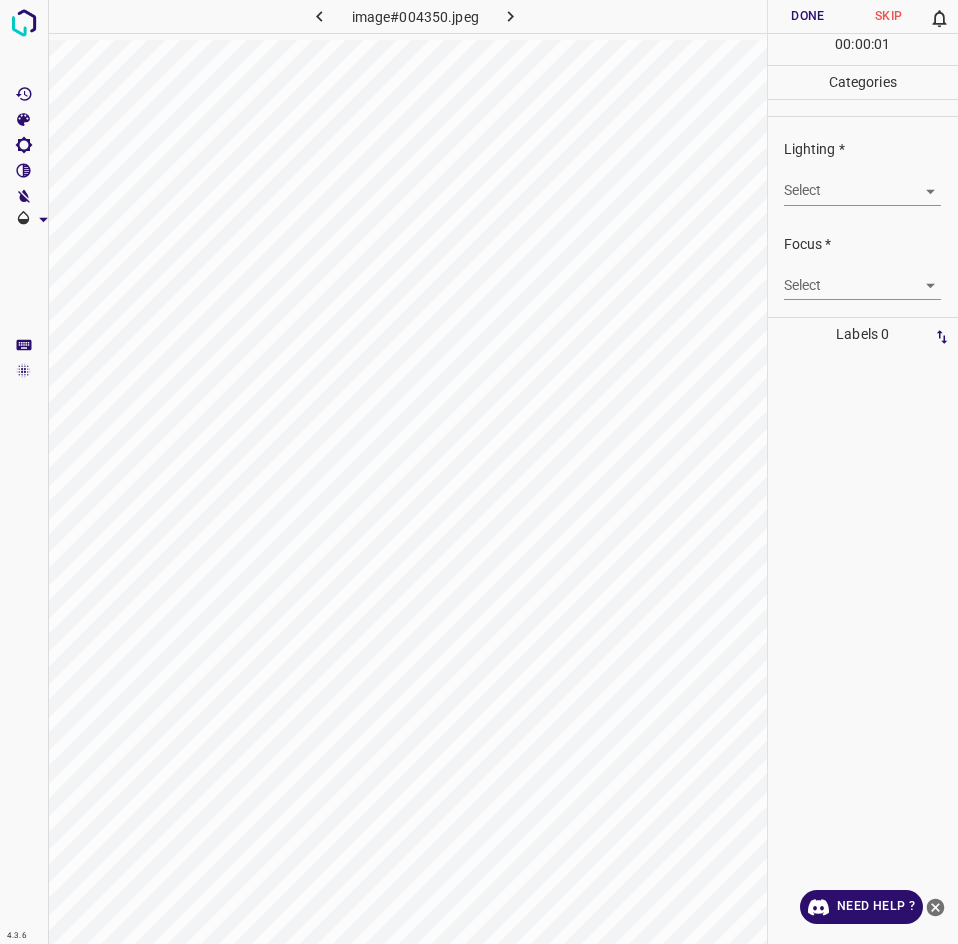 click on "4.3.6  image#004350.jpeg Done Skip 0 00   : 00   : 01   Categories Lighting *  Select ​ Focus *  Select ​ Overall *  Select ​ Labels   0 Categories 1 Lighting 2 Focus 3 Overall Tools Space Change between modes (Draw & Edit) I Auto labeling R Restore zoom M Zoom in N Zoom out Delete Delete selecte label Filters Z Restore filters X Saturation filter C Brightness filter V Contrast filter B Gray scale filter General O Download Need Help ? - Text - Hide - Delete" at bounding box center (479, 472) 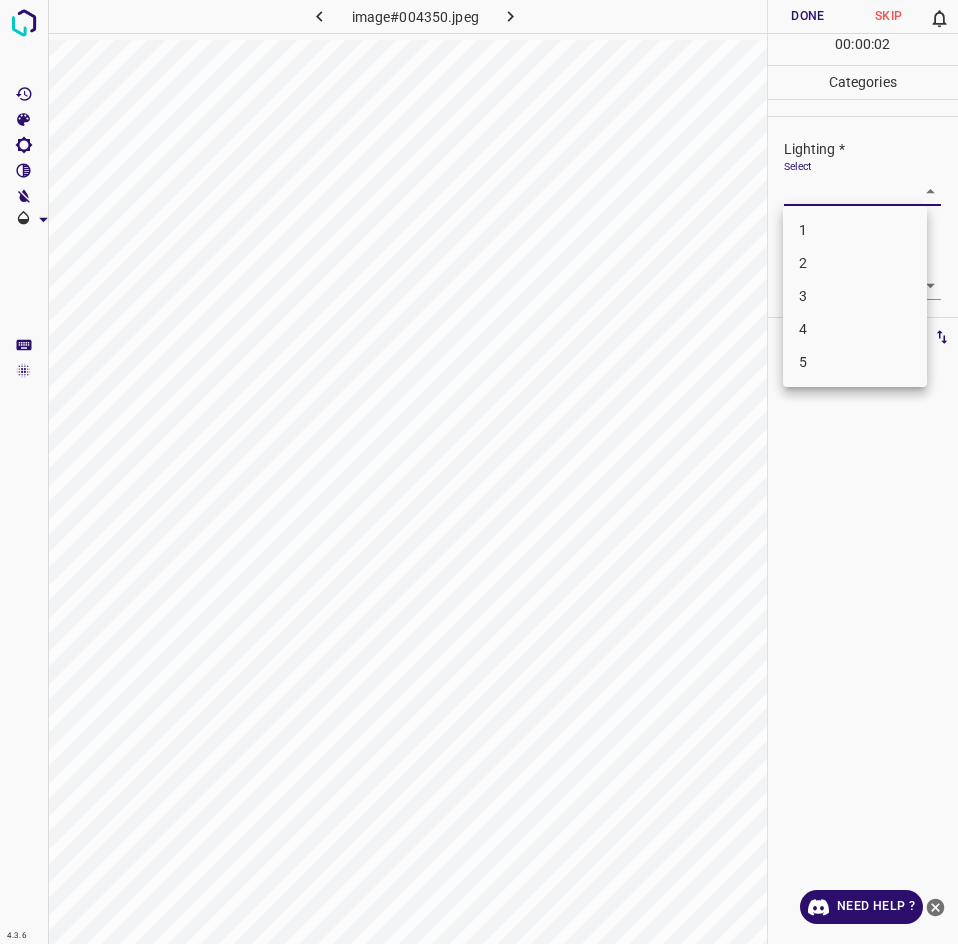 click on "3" at bounding box center [855, 296] 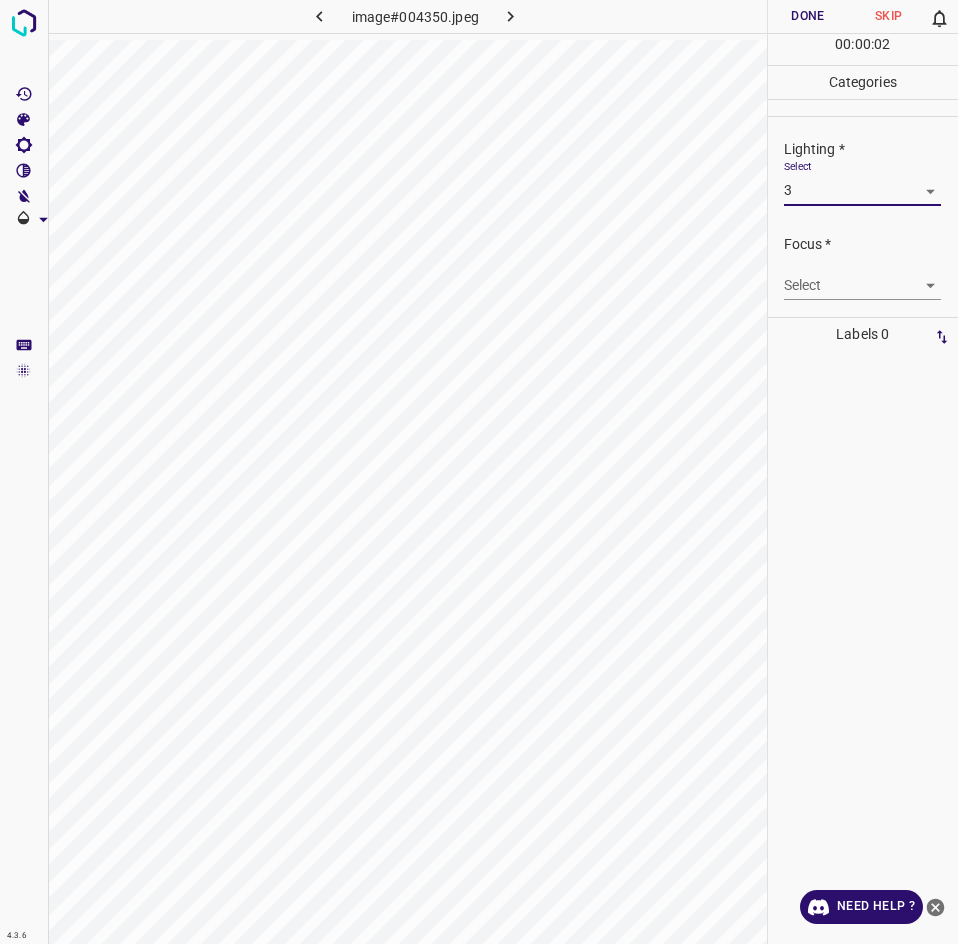 click on "4.3.6  image#004350.jpeg Done Skip 0 00   : 00   : 02   Categories Lighting *  Select 3 3 Focus *  Select ​ Overall *  Select ​ Labels   0 Categories 1 Lighting 2 Focus 3 Overall Tools Space Change between modes (Draw & Edit) I Auto labeling R Restore zoom M Zoom in N Zoom out Delete Delete selecte label Filters Z Restore filters X Saturation filter C Brightness filter V Contrast filter B Gray scale filter General O Download Need Help ? - Text - Hide - Delete 1 2 3 4 5" at bounding box center (479, 472) 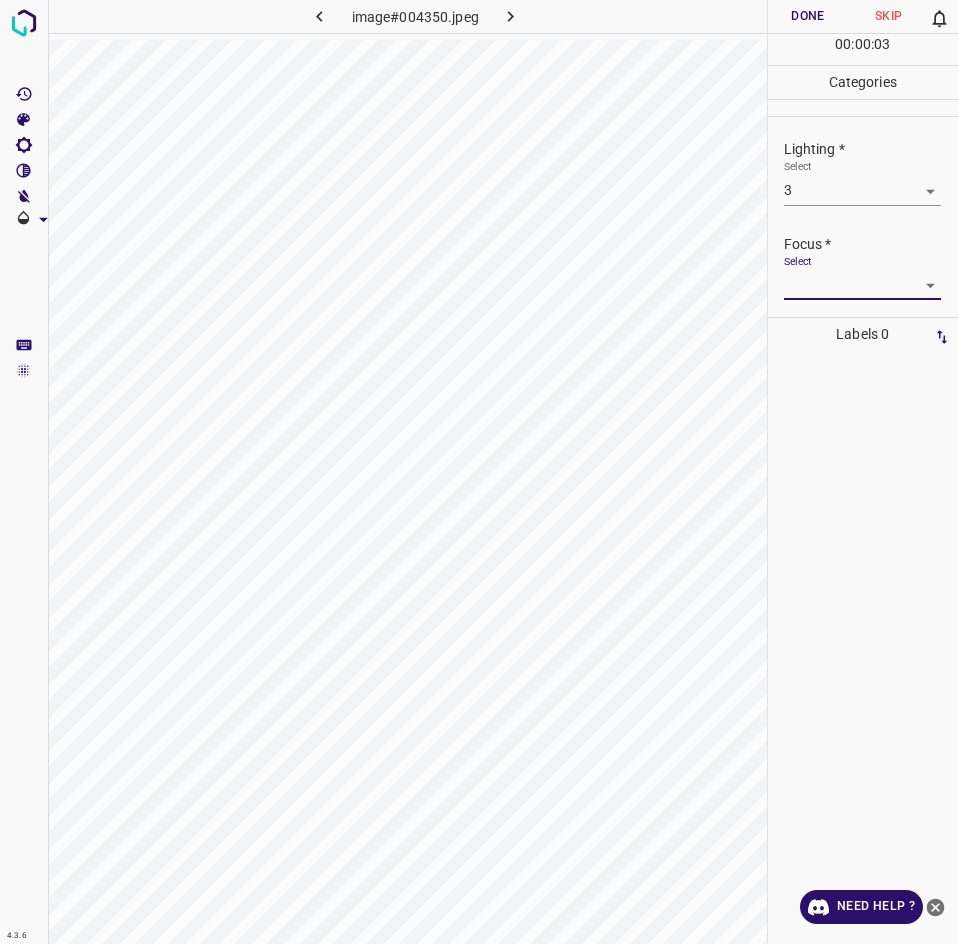 click on "4.3.6  image#004350.jpeg Done Skip 0 00   : 00   : 03   Categories Lighting *  Select 3 3 Focus *  Select ​ Overall *  Select ​ Labels   0 Categories 1 Lighting 2 Focus 3 Overall Tools Space Change between modes (Draw & Edit) I Auto labeling R Restore zoom M Zoom in N Zoom out Delete Delete selecte label Filters Z Restore filters X Saturation filter C Brightness filter V Contrast filter B Gray scale filter General O Download Need Help ? - Text - Hide - Delete" at bounding box center (479, 472) 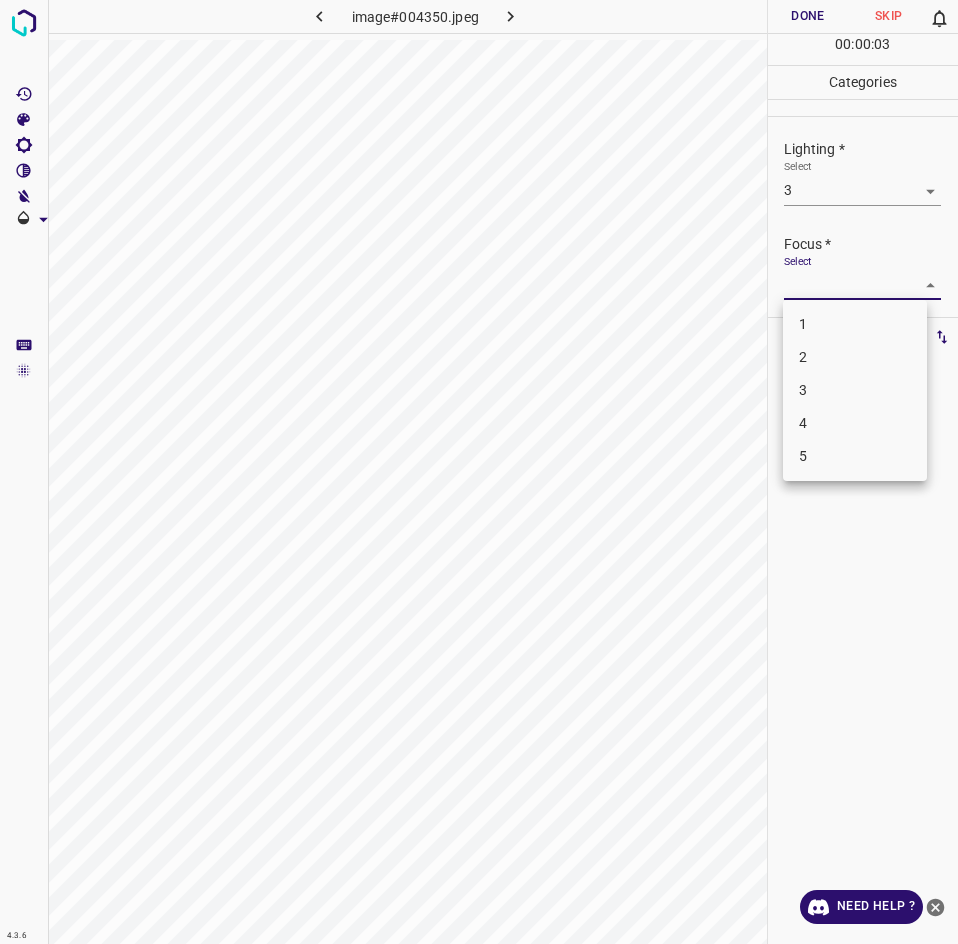 click on "3" at bounding box center [855, 390] 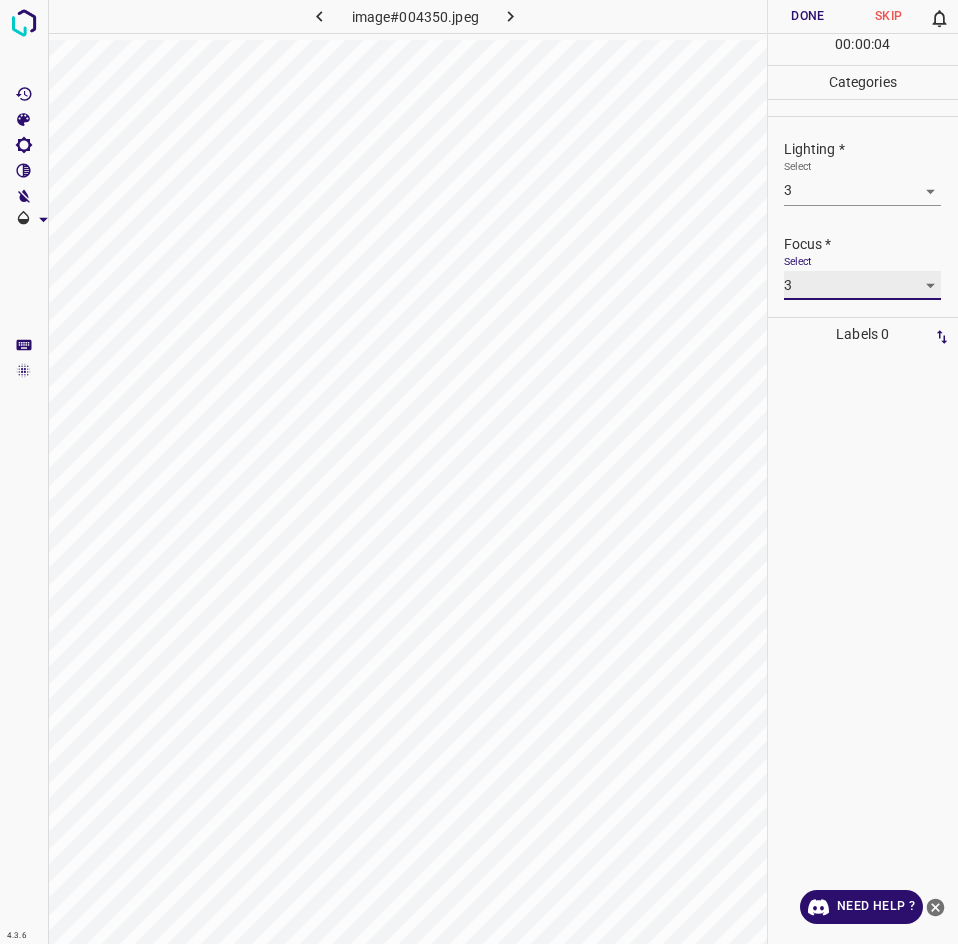 scroll, scrollTop: 98, scrollLeft: 0, axis: vertical 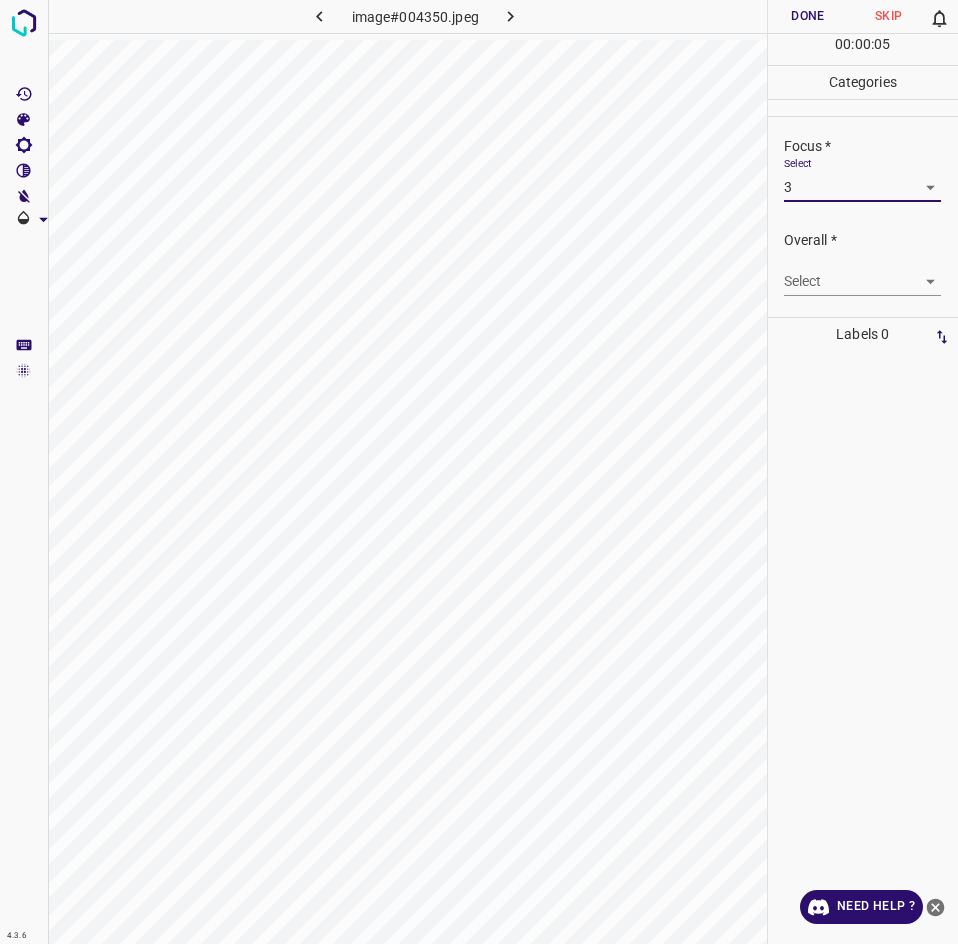 click on "4.3.6  image#004350.jpeg Done Skip 0 00   : 00   : 05   Categories Lighting *  Select 3 3 Focus *  Select 3 3 Overall *  Select ​ Labels   0 Categories 1 Lighting 2 Focus 3 Overall Tools Space Change between modes (Draw & Edit) I Auto labeling R Restore zoom M Zoom in N Zoom out Delete Delete selecte label Filters Z Restore filters X Saturation filter C Brightness filter V Contrast filter B Gray scale filter General O Download Need Help ? - Text - Hide - Delete" at bounding box center (479, 472) 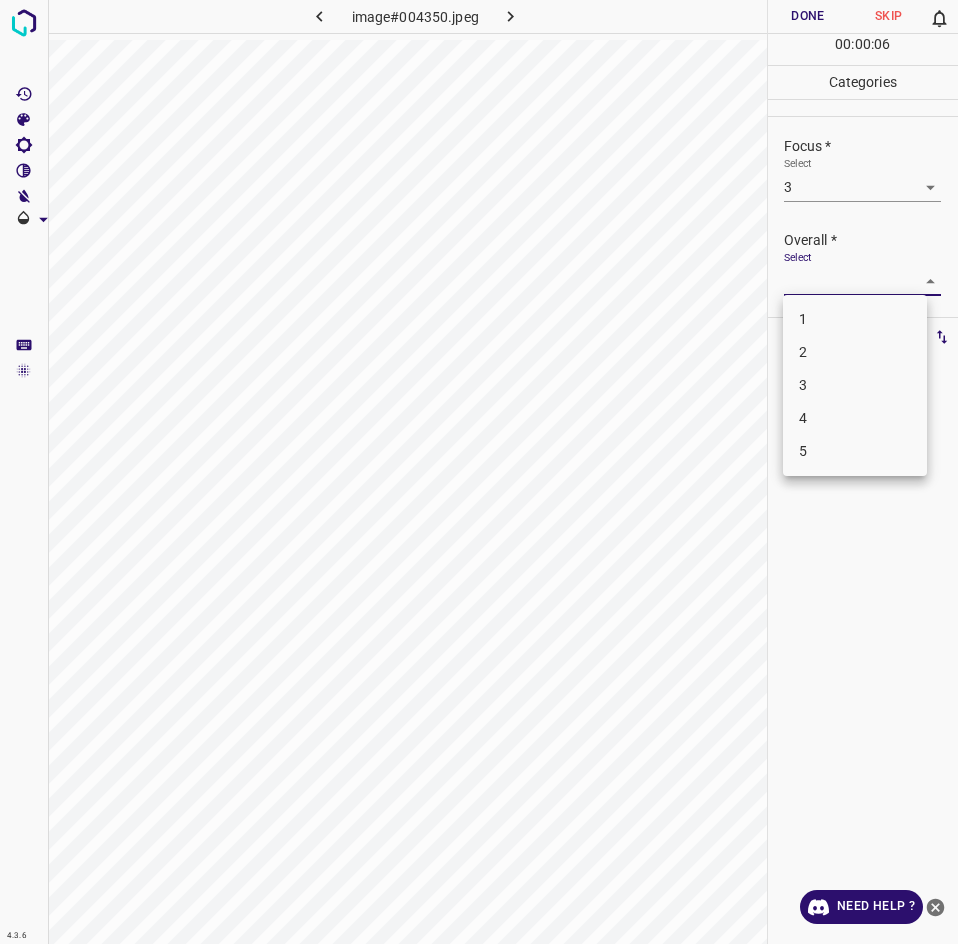 click on "3" at bounding box center (855, 385) 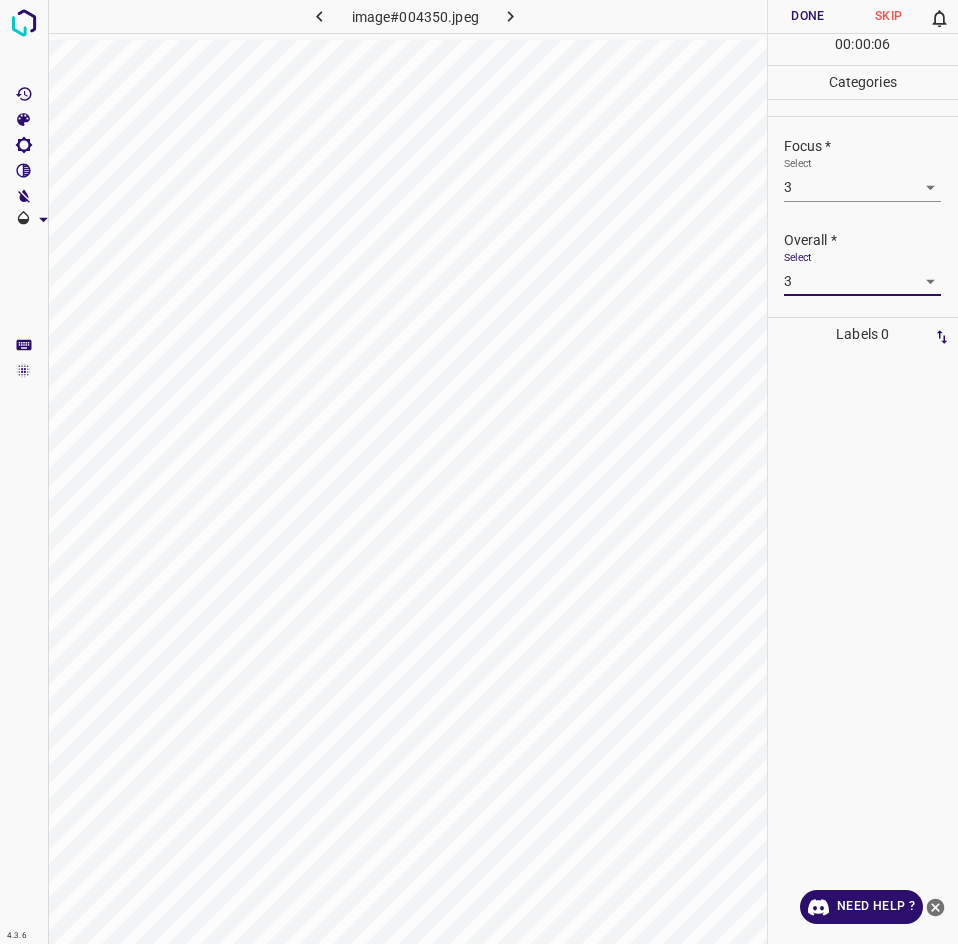 click on "Done" at bounding box center (808, 16) 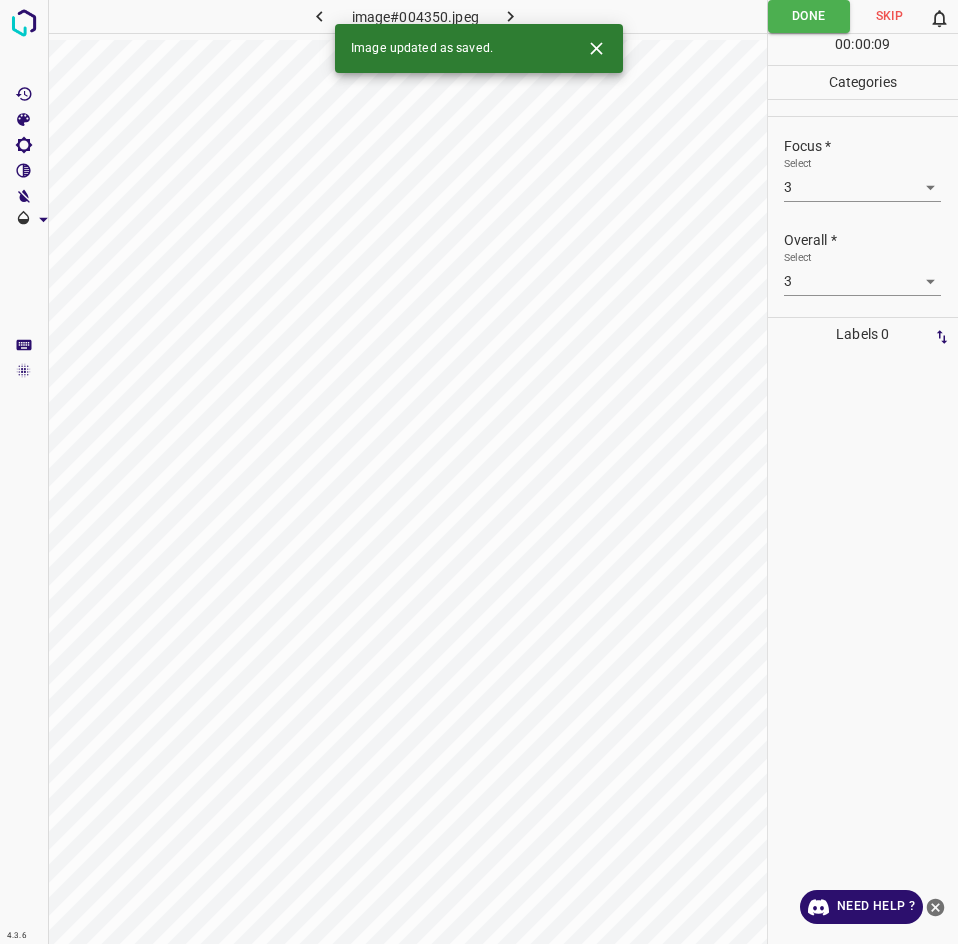click 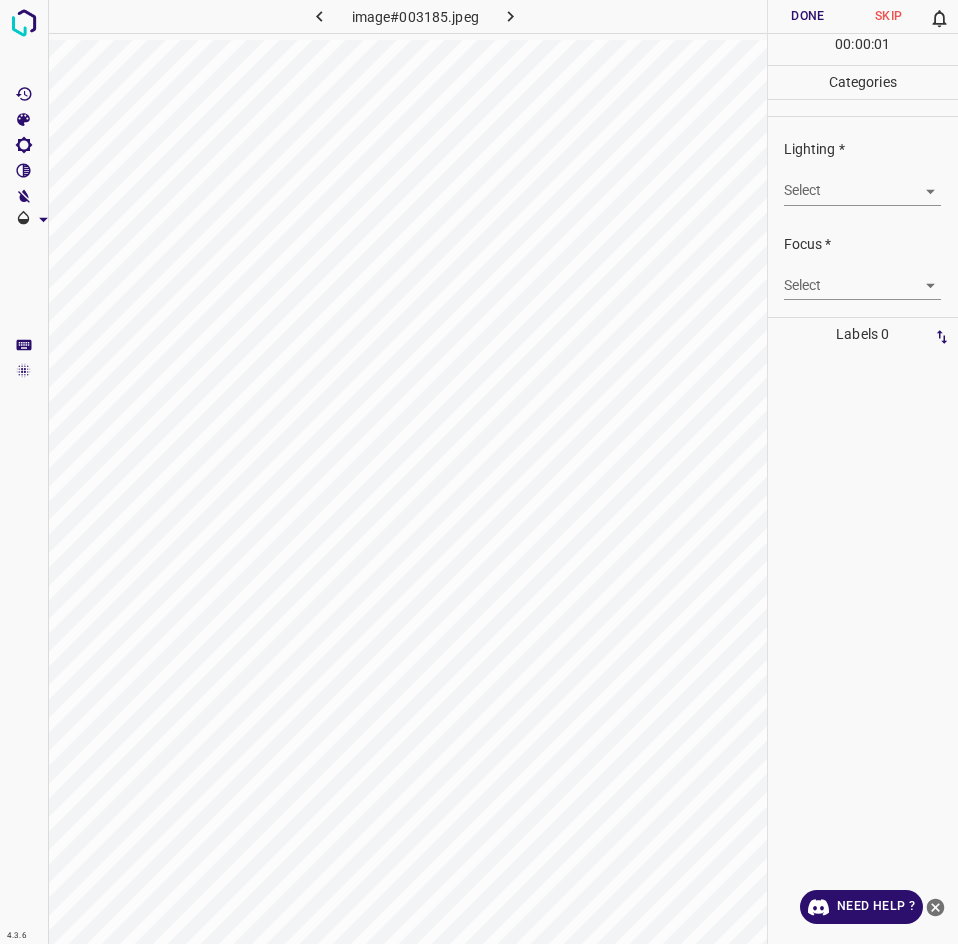 click on "4.3.6  image#003185.jpeg Done Skip 0 00   : 00   : 01   Categories Lighting *  Select ​ Focus *  Select ​ Overall *  Select ​ Labels   0 Categories 1 Lighting 2 Focus 3 Overall Tools Space Change between modes (Draw & Edit) I Auto labeling R Restore zoom M Zoom in N Zoom out Delete Delete selecte label Filters Z Restore filters X Saturation filter C Brightness filter V Contrast filter B Gray scale filter General O Download Need Help ? - Text - Hide - Delete" at bounding box center (479, 472) 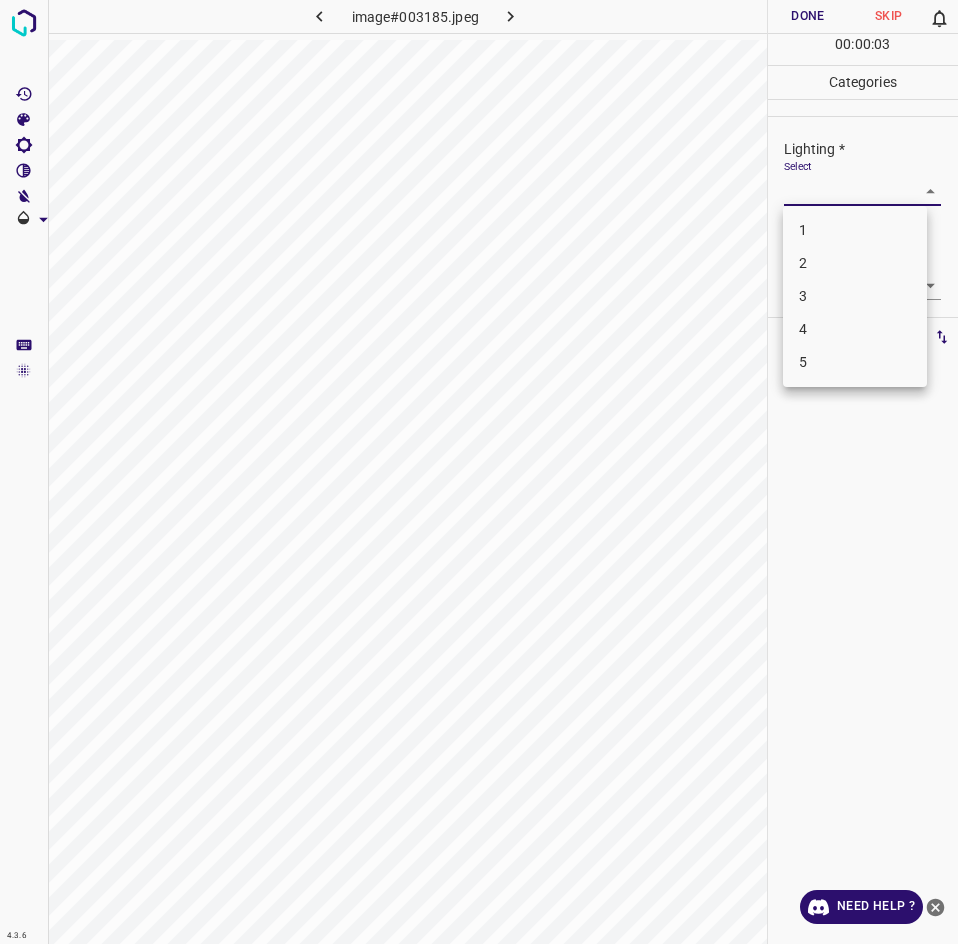 click on "2" at bounding box center (855, 263) 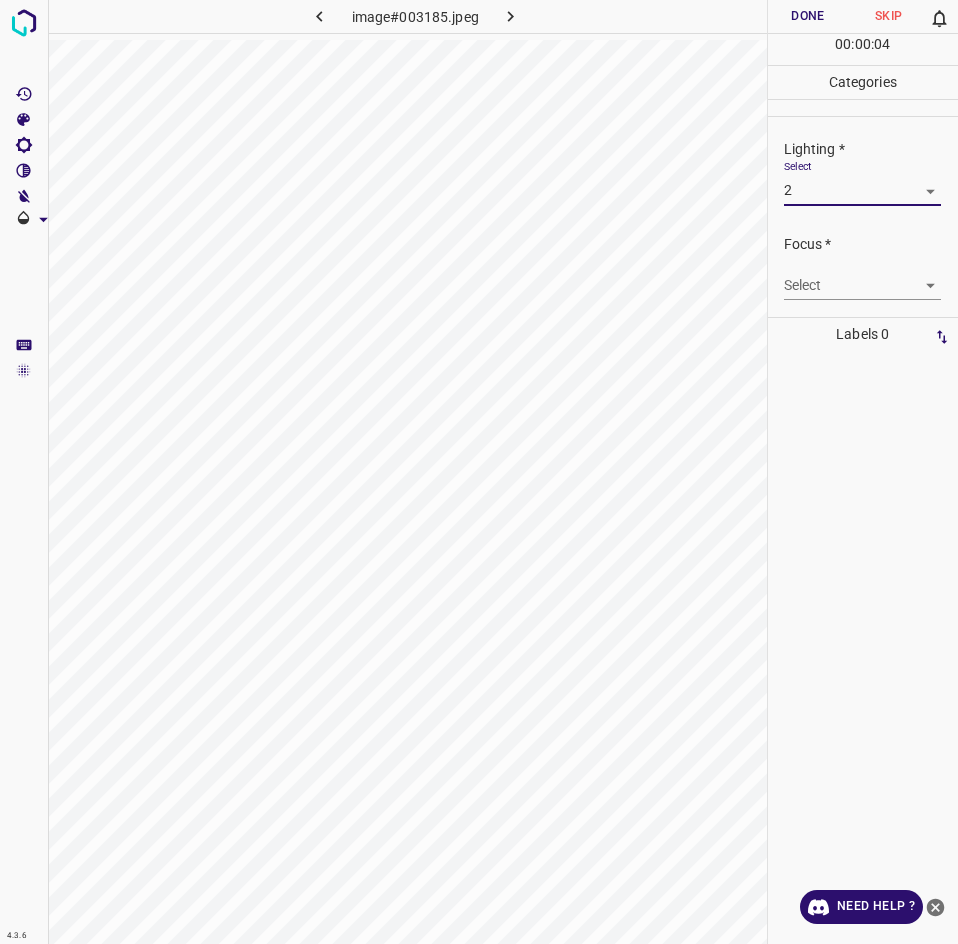 click on "4.3.6  image#003185.jpeg Done Skip 0 00   : 00   : 04   Categories Lighting *  Select 2 2 Focus *  Select ​ Overall *  Select ​ Labels   0 Categories 1 Lighting 2 Focus 3 Overall Tools Space Change between modes (Draw & Edit) I Auto labeling R Restore zoom M Zoom in N Zoom out Delete Delete selecte label Filters Z Restore filters X Saturation filter C Brightness filter V Contrast filter B Gray scale filter General O Download Need Help ? - Text - Hide - Delete" at bounding box center [479, 472] 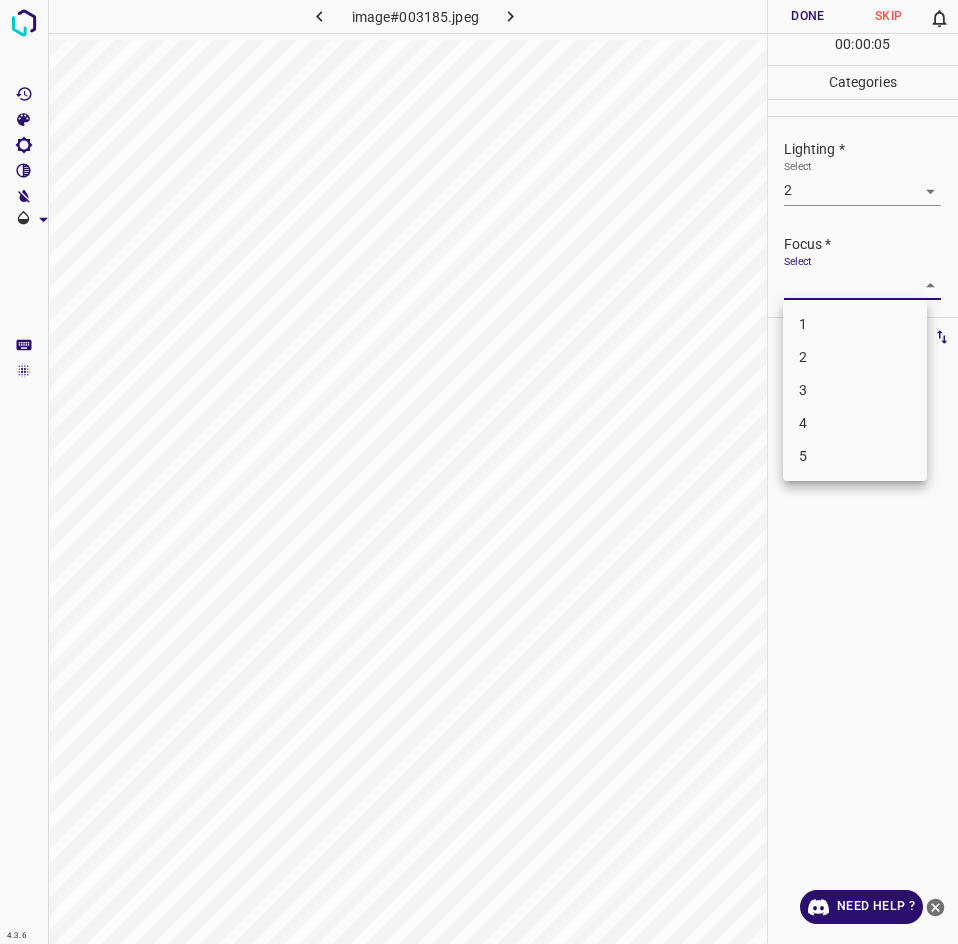 click on "3" at bounding box center (855, 390) 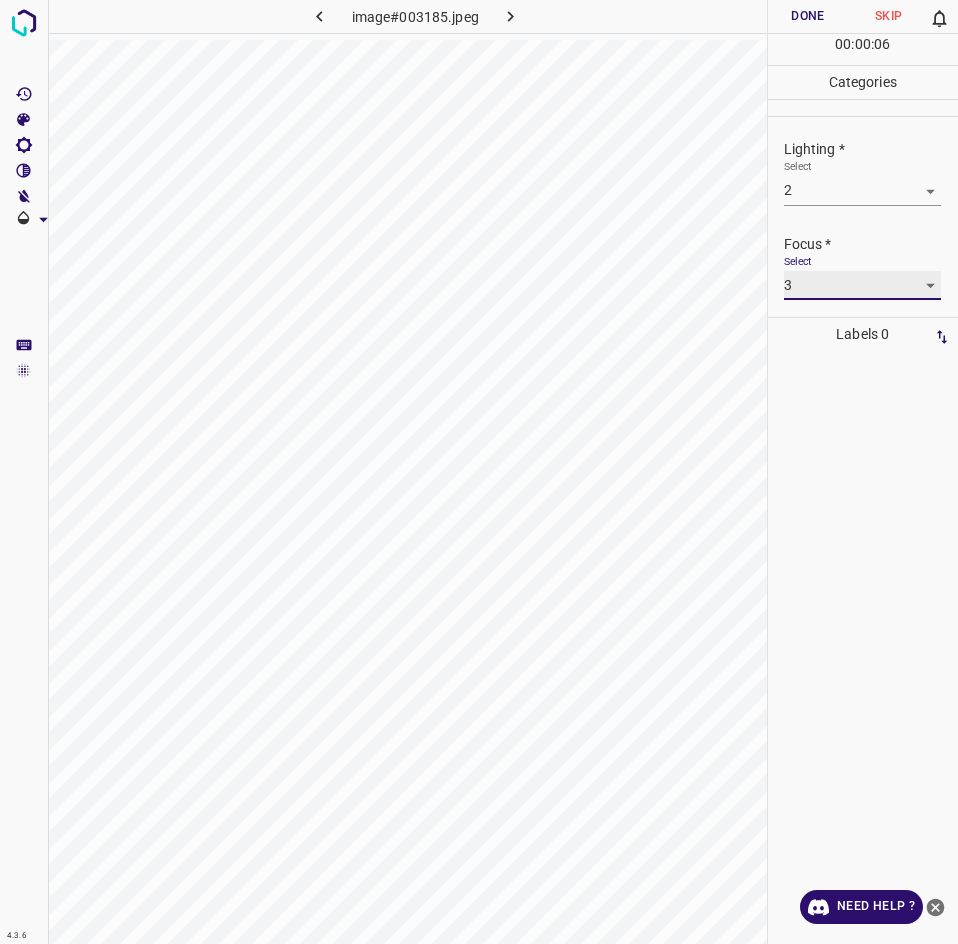 scroll, scrollTop: 95, scrollLeft: 0, axis: vertical 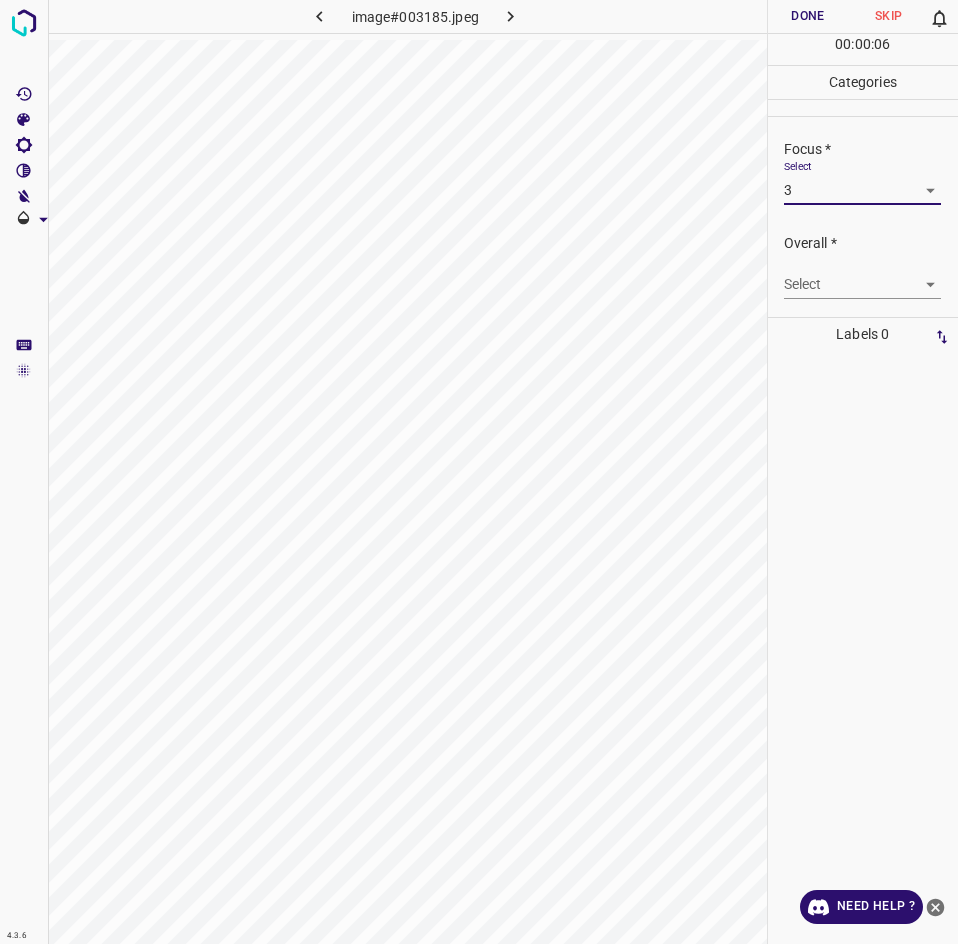 click on "4.3.6  image#003185.jpeg Done Skip 0 00   : 00   : 06   Categories Lighting *  Select 2 2 Focus *  Select 3 3 Overall *  Select ​ Labels   0 Categories 1 Lighting 2 Focus 3 Overall Tools Space Change between modes (Draw & Edit) I Auto labeling R Restore zoom M Zoom in N Zoom out Delete Delete selecte label Filters Z Restore filters X Saturation filter C Brightness filter V Contrast filter B Gray scale filter General O Download Need Help ? - Text - Hide - Delete" at bounding box center (479, 472) 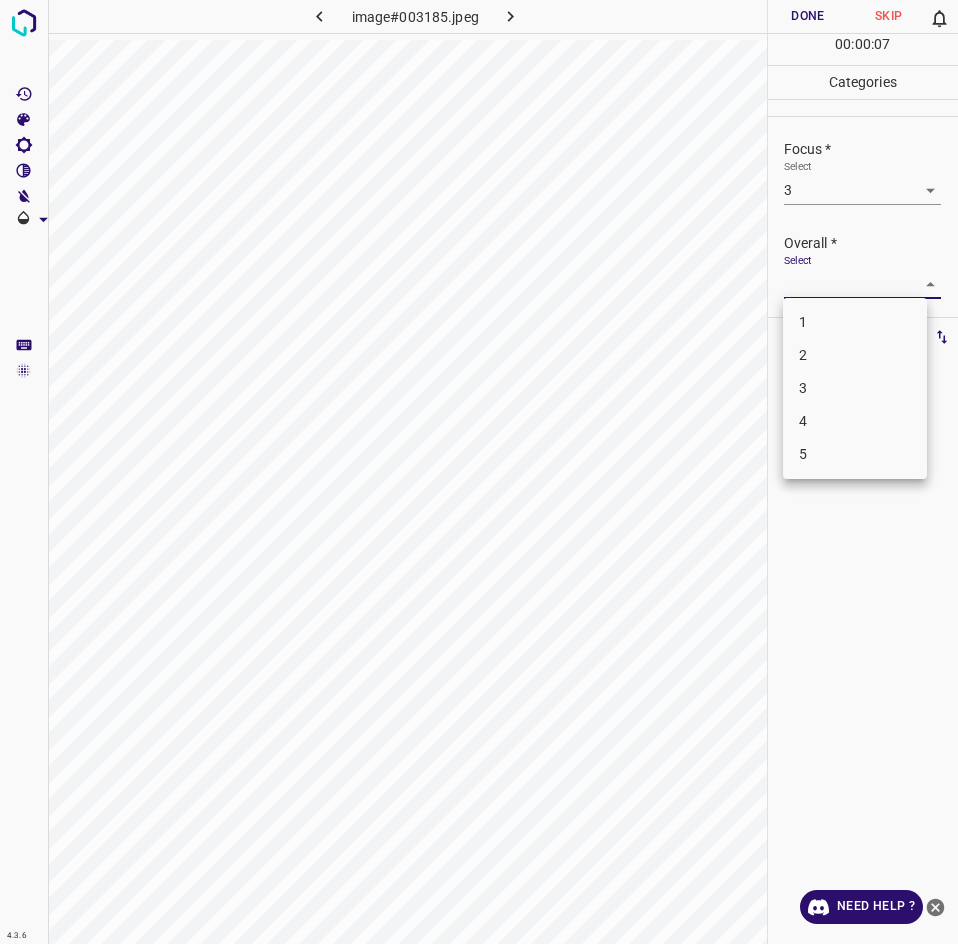 click on "3" at bounding box center [855, 388] 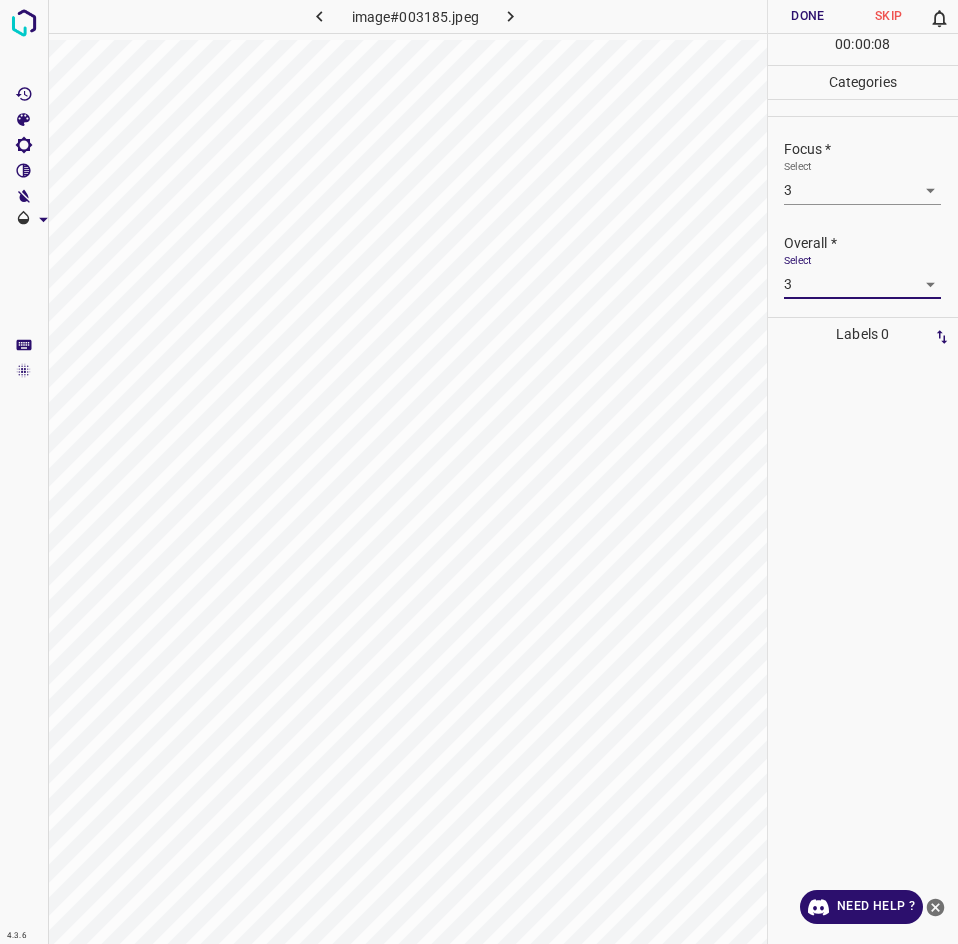 click on "Done" at bounding box center (808, 16) 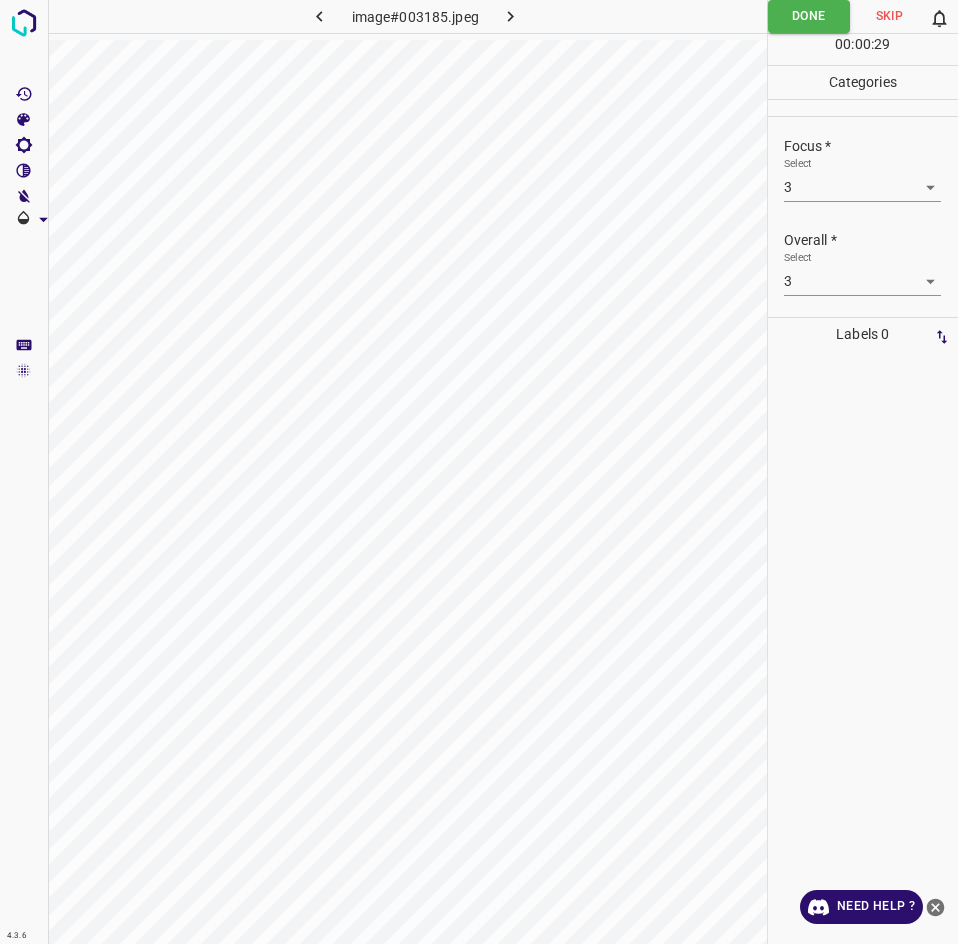 scroll, scrollTop: 0, scrollLeft: 0, axis: both 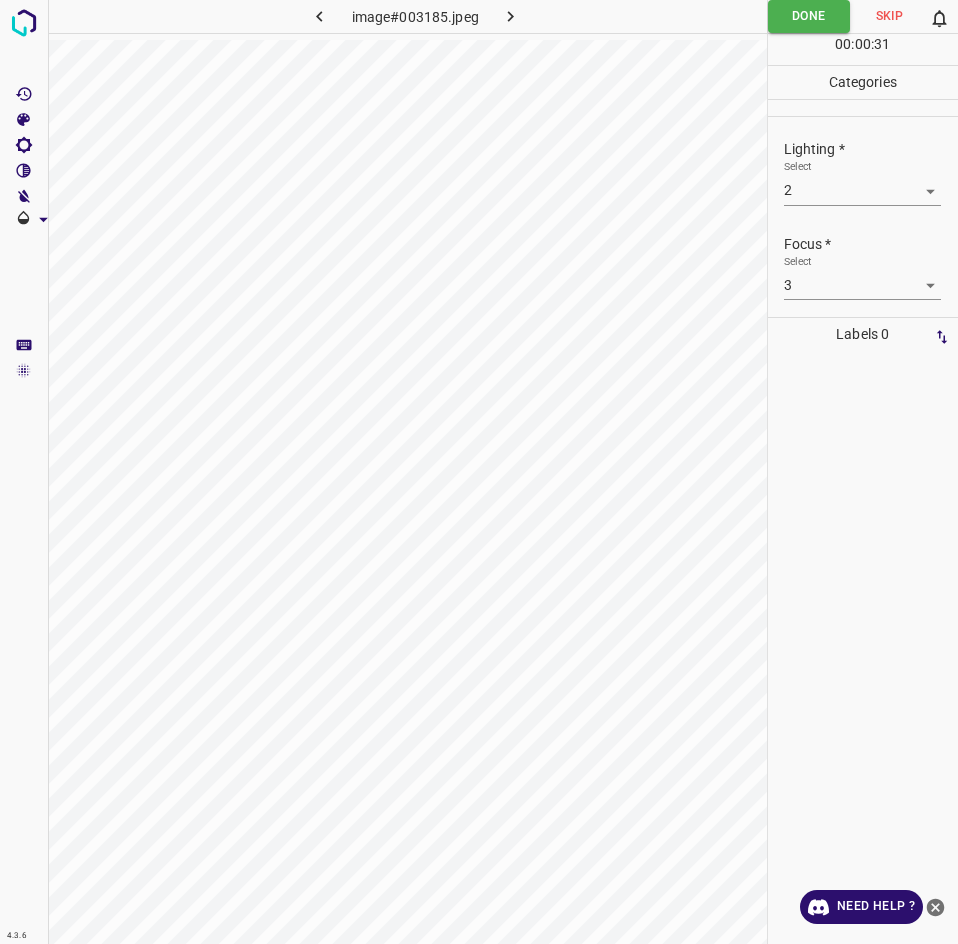 click 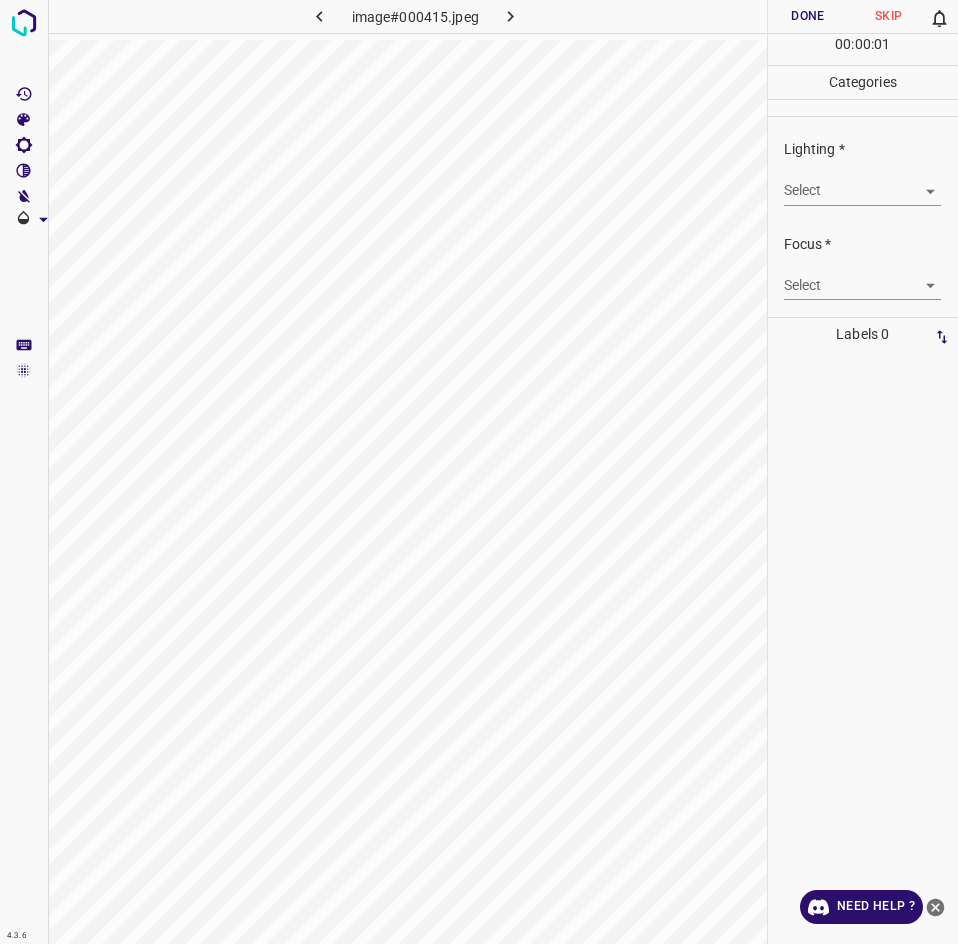 click on "4.3.6  image#000415.jpeg Done Skip 0 00   : 00   : 01   Categories Lighting *  Select ​ Focus *  Select ​ Overall *  Select ​ Labels   0 Categories 1 Lighting 2 Focus 3 Overall Tools Space Change between modes (Draw & Edit) I Auto labeling R Restore zoom M Zoom in N Zoom out Delete Delete selecte label Filters Z Restore filters X Saturation filter C Brightness filter V Contrast filter B Gray scale filter General O Download Need Help ? - Text - Hide - Delete" at bounding box center (479, 472) 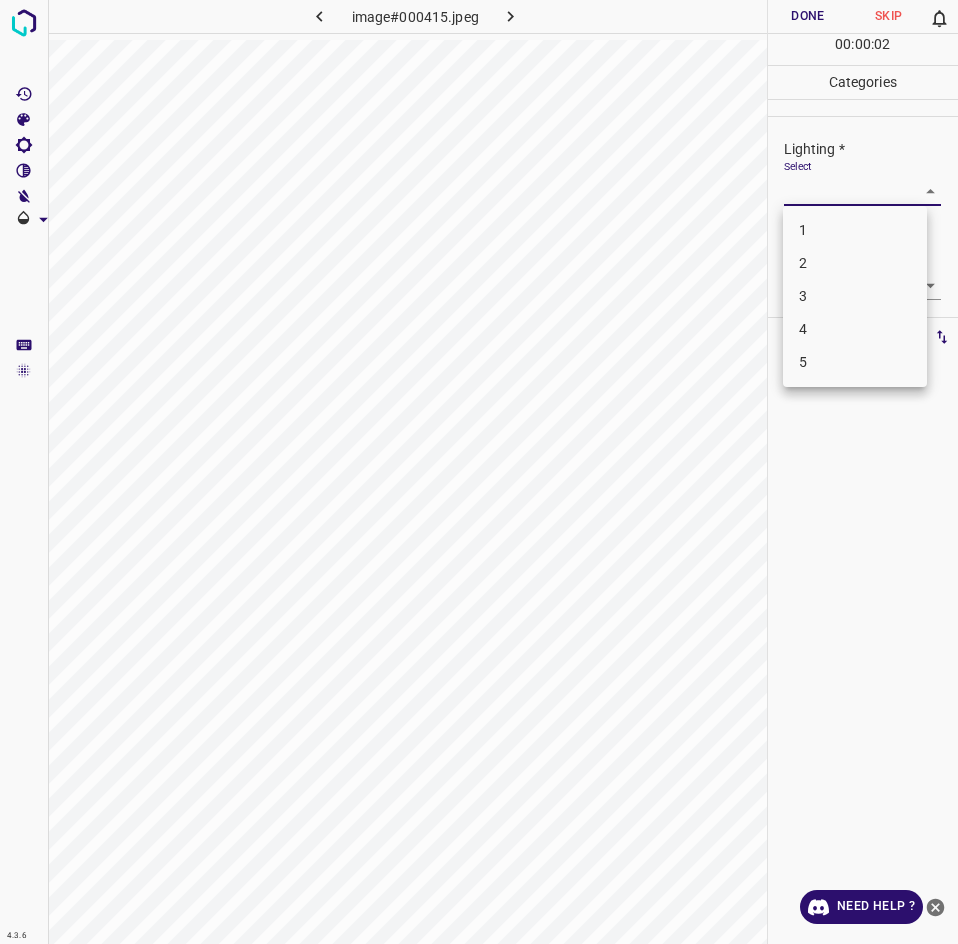 click on "3" at bounding box center (855, 296) 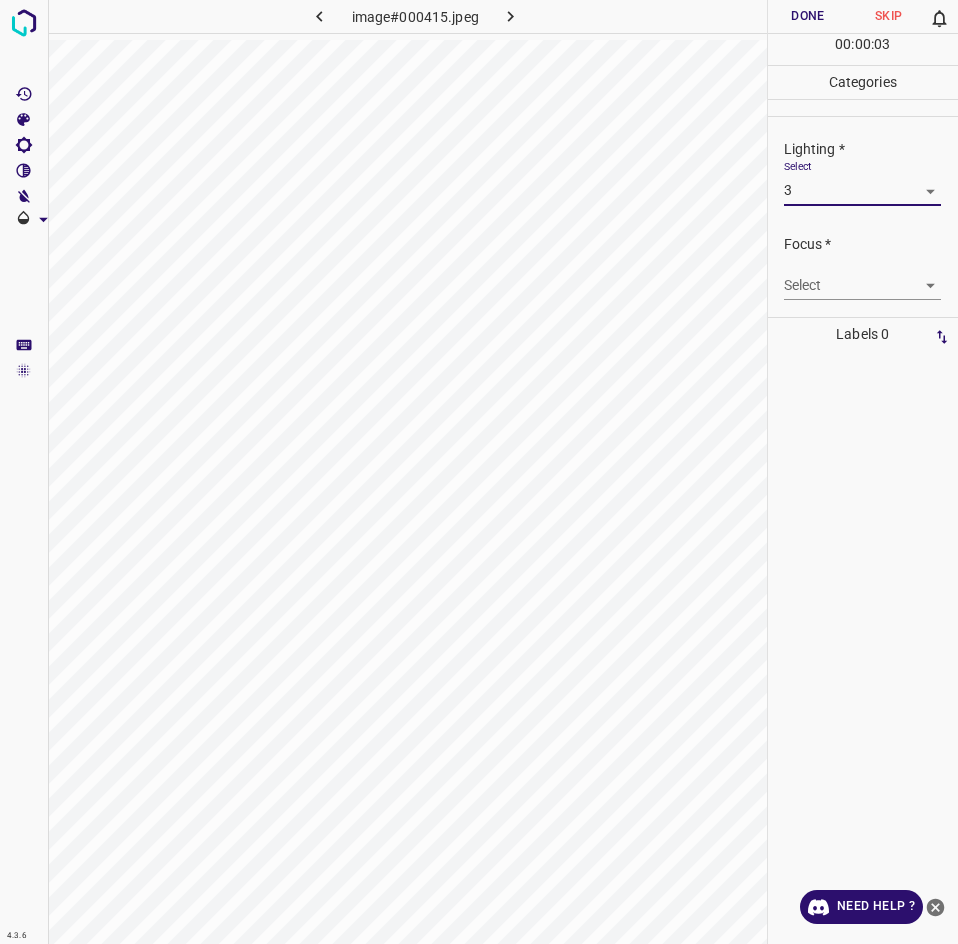 click on "4.3.6  image#000415.jpeg Done Skip 0 00   : 00   : 03   Categories Lighting *  Select 3 3 Focus *  Select ​ Overall *  Select ​ Labels   0 Categories 1 Lighting 2 Focus 3 Overall Tools Space Change between modes (Draw & Edit) I Auto labeling R Restore zoom M Zoom in N Zoom out Delete Delete selecte label Filters Z Restore filters X Saturation filter C Brightness filter V Contrast filter B Gray scale filter General O Download Need Help ? - Text - Hide - Delete" at bounding box center (479, 472) 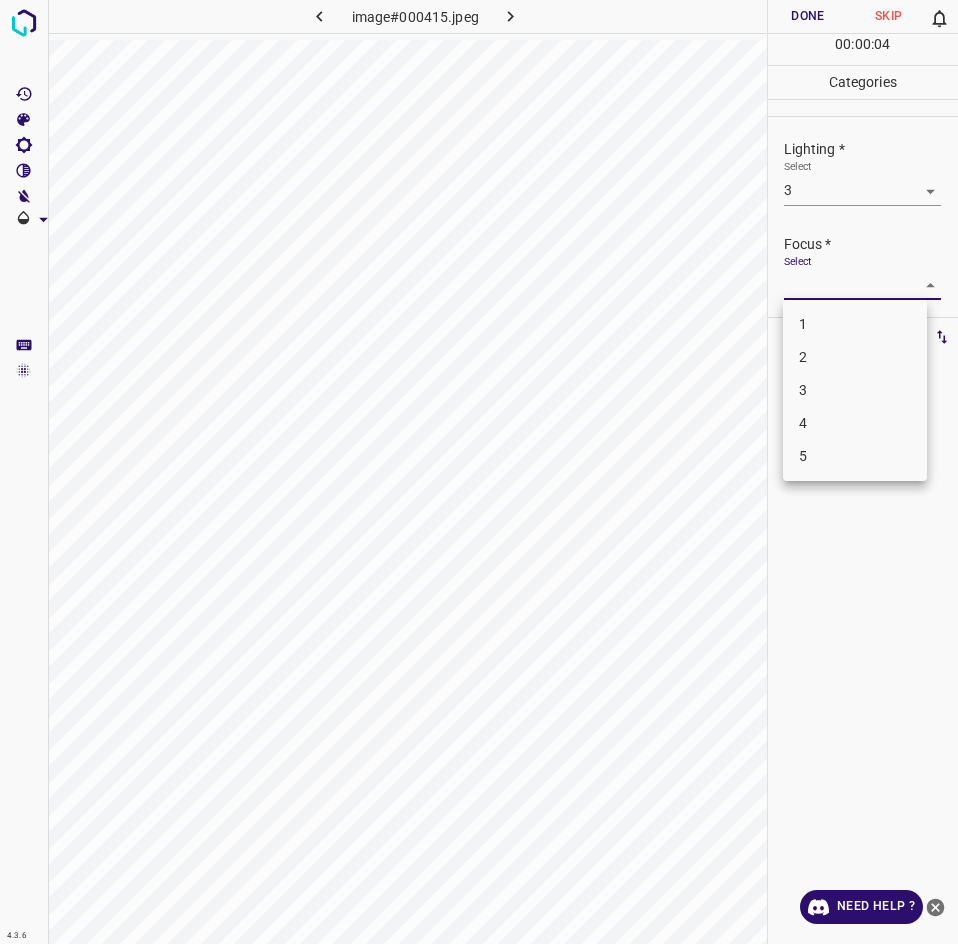 click on "2" at bounding box center [855, 357] 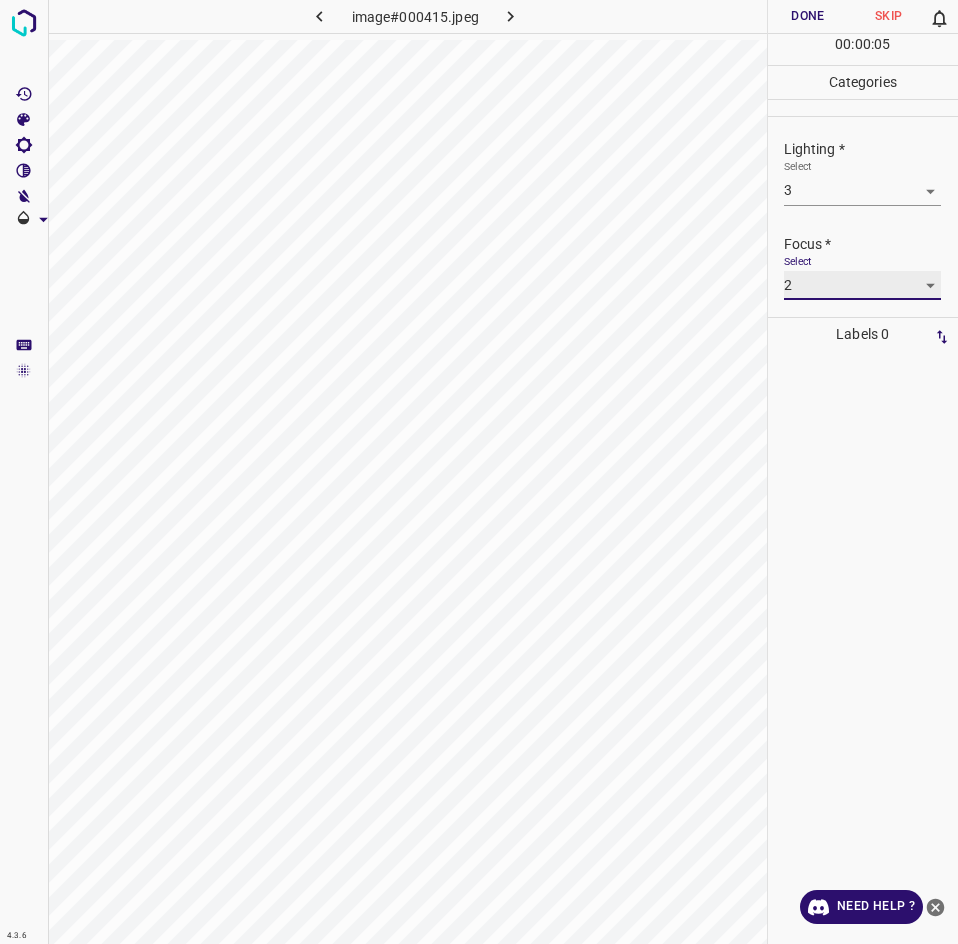 scroll, scrollTop: 98, scrollLeft: 0, axis: vertical 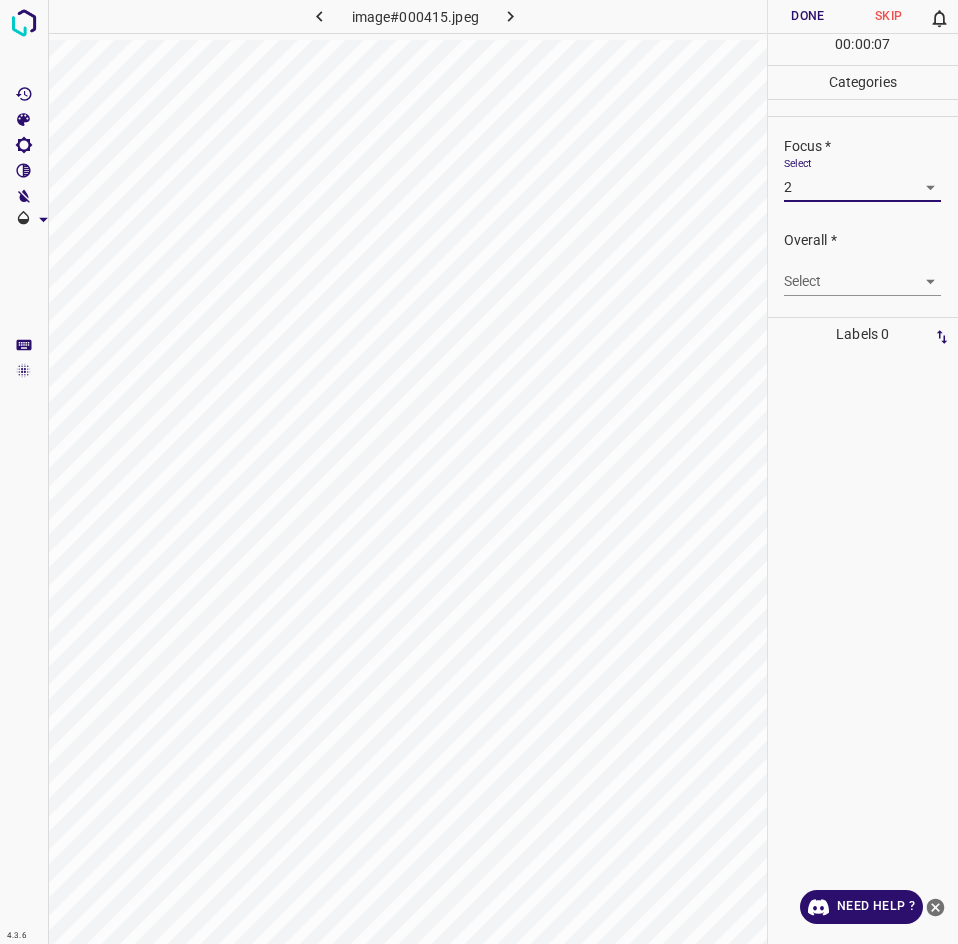 click on "Overall *  Select ​" at bounding box center (863, 263) 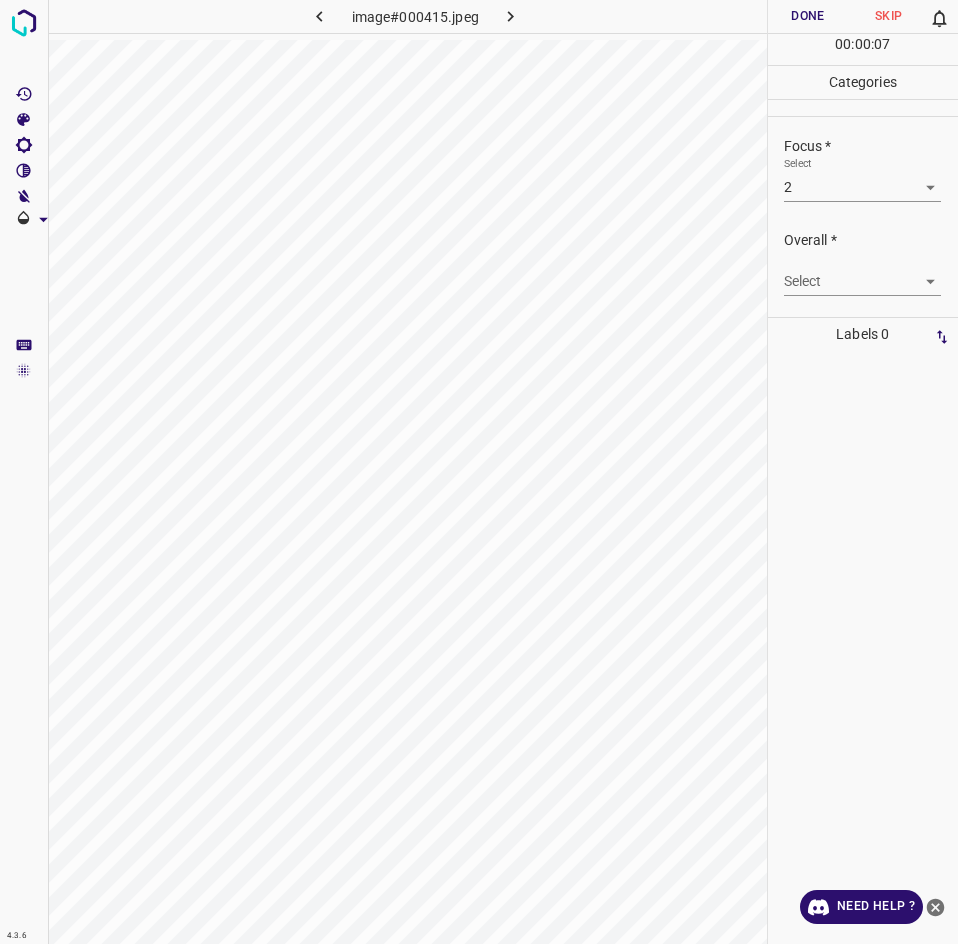 click on "4.3.6  image#000415.jpeg Done Skip 0 00   : 00   : 07   Categories Lighting *  Select 3 3 Focus *  Select 2 2 Overall *  Select ​ Labels   0 Categories 1 Lighting 2 Focus 3 Overall Tools Space Change between modes (Draw & Edit) I Auto labeling R Restore zoom M Zoom in N Zoom out Delete Delete selecte label Filters Z Restore filters X Saturation filter C Brightness filter V Contrast filter B Gray scale filter General O Download Need Help ? - Text - Hide - Delete" at bounding box center (479, 472) 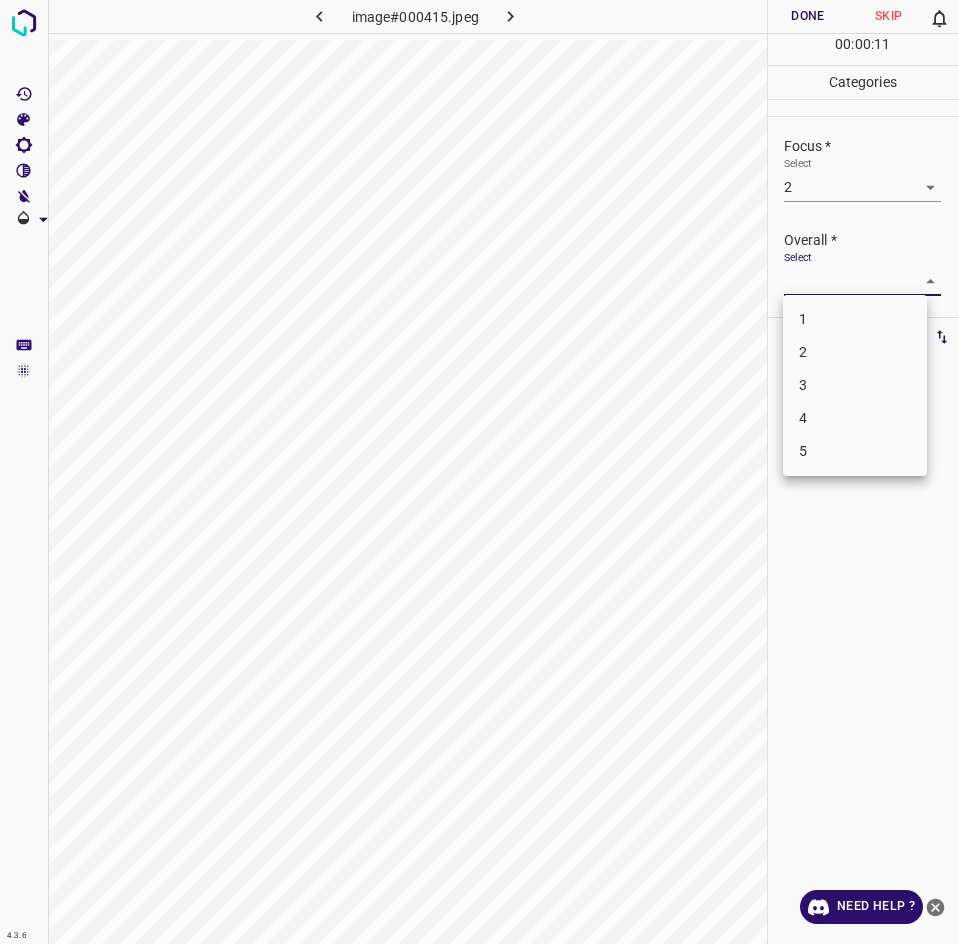 click on "2" at bounding box center (855, 352) 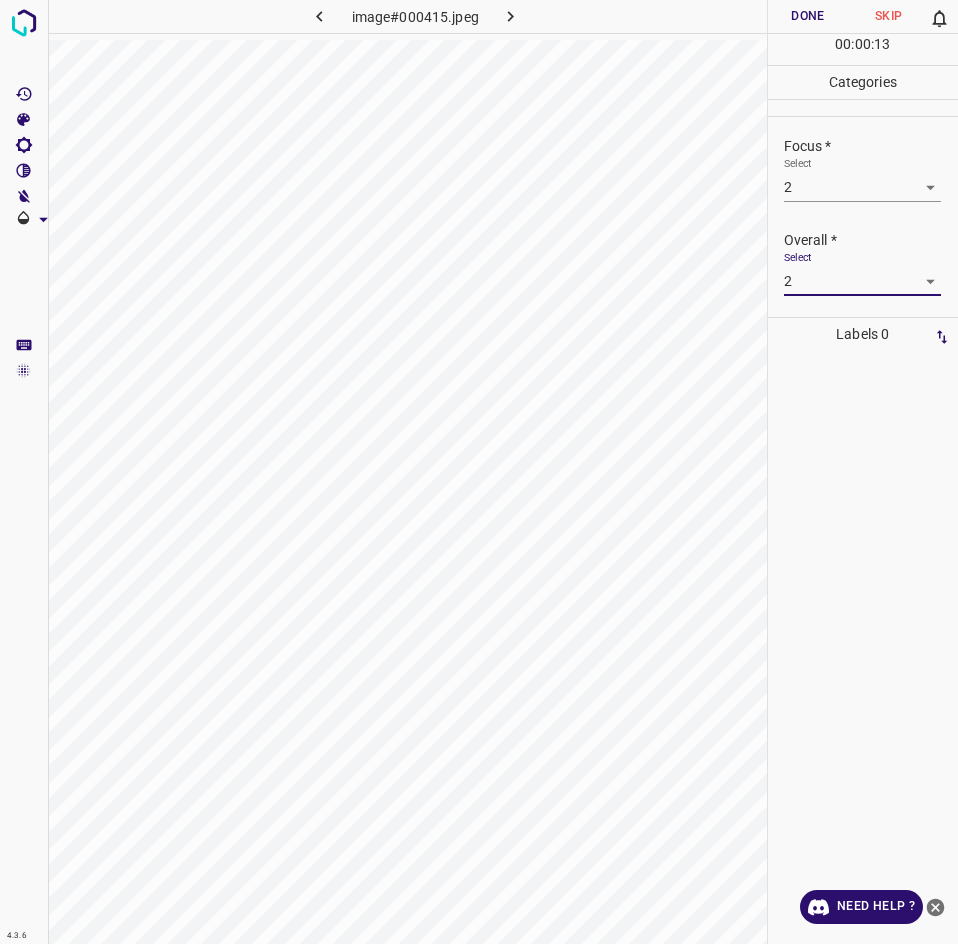 click on "Done" at bounding box center (808, 16) 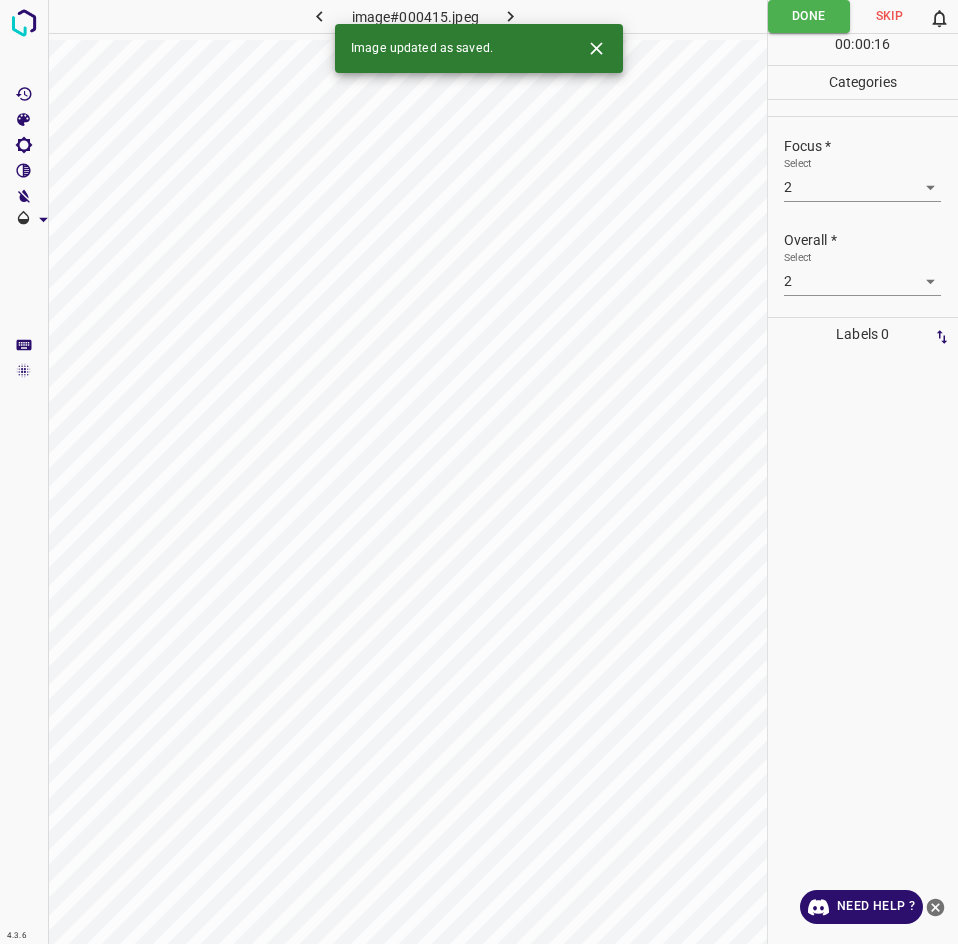 click 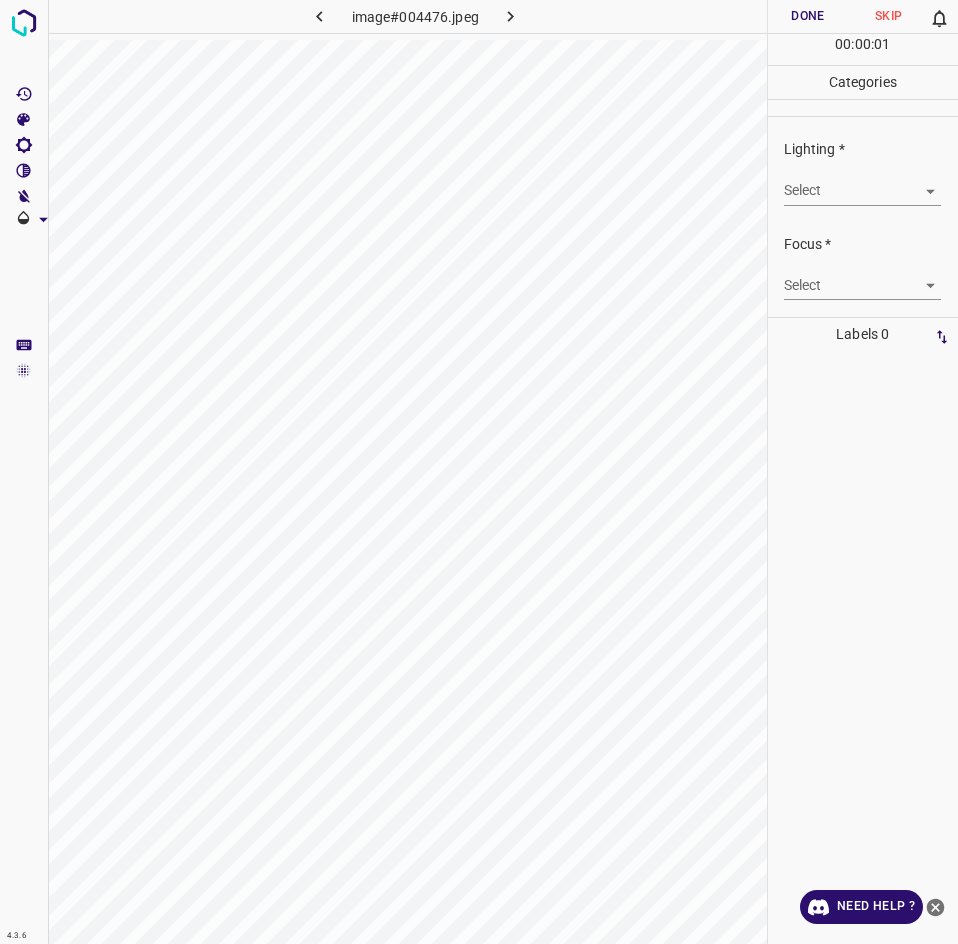 click on "4.3.6  image#004476.jpeg Done Skip 0 00   : 00   : 01   Categories Lighting *  Select ​ Focus *  Select ​ Overall *  Select ​ Labels   0 Categories 1 Lighting 2 Focus 3 Overall Tools Space Change between modes (Draw & Edit) I Auto labeling R Restore zoom M Zoom in N Zoom out Delete Delete selecte label Filters Z Restore filters X Saturation filter C Brightness filter V Contrast filter B Gray scale filter General O Download Need Help ? - Text - Hide - Delete" at bounding box center [479, 472] 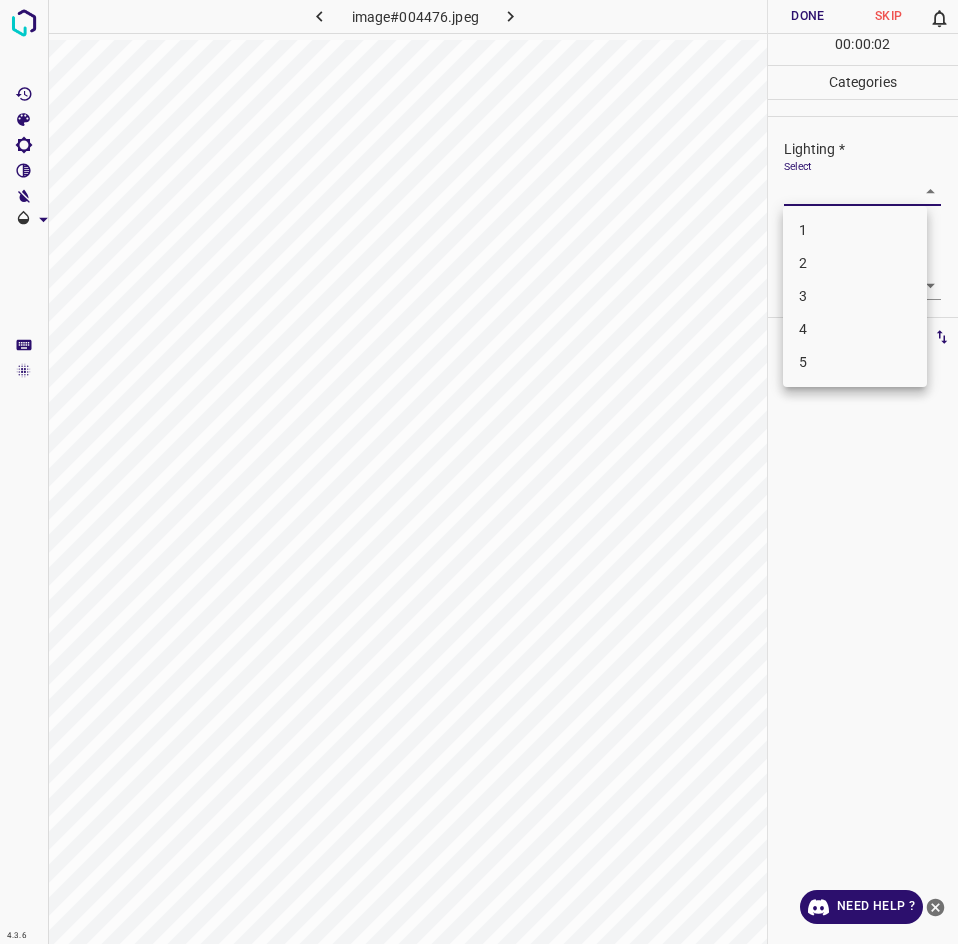 click on "3" at bounding box center (855, 296) 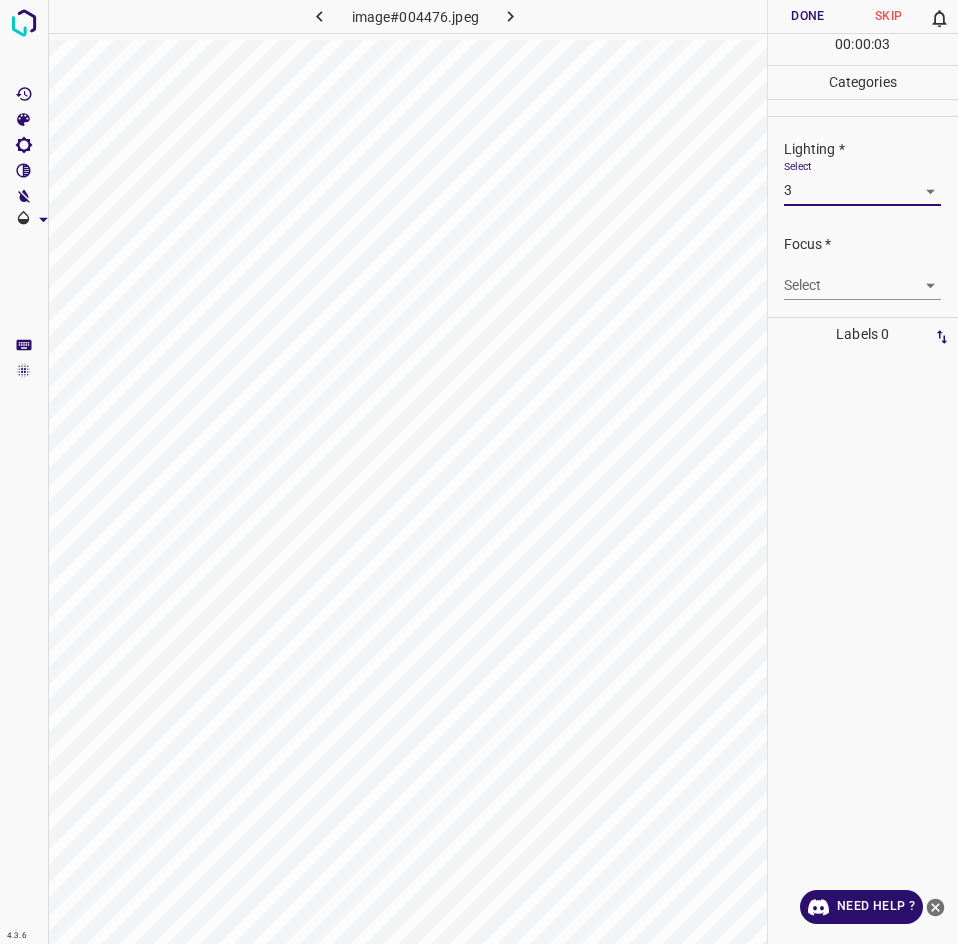 click on "4.3.6  image#004476.jpeg Done Skip 0 00   : 00   : 03   Categories Lighting *  Select 3 3 Focus *  Select ​ Overall *  Select ​ Labels   0 Categories 1 Lighting 2 Focus 3 Overall Tools Space Change between modes (Draw & Edit) I Auto labeling R Restore zoom M Zoom in N Zoom out Delete Delete selecte label Filters Z Restore filters X Saturation filter C Brightness filter V Contrast filter B Gray scale filter General O Download Need Help ? - Text - Hide - Delete" at bounding box center (479, 472) 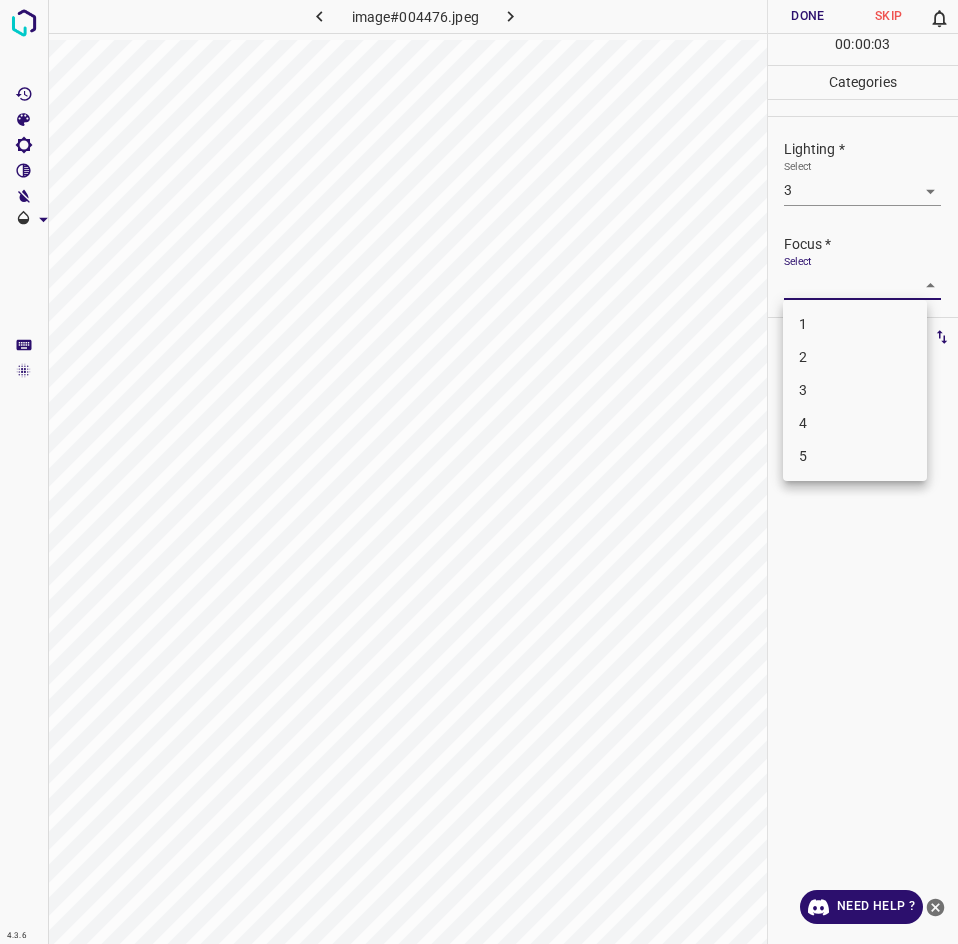 click on "1" at bounding box center [855, 324] 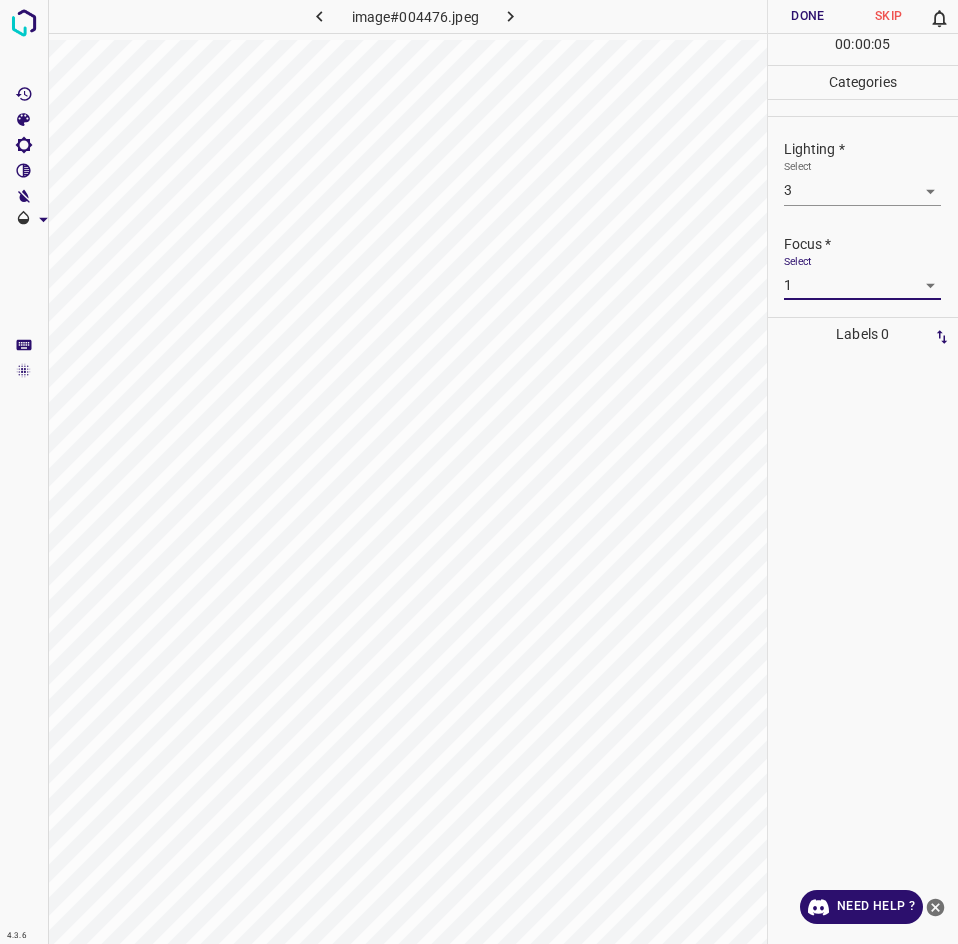 click on "4.3.6  image#004476.jpeg Done Skip 0 00   : 00   : 05   Categories Lighting *  Select 3 3 Focus *  Select 1 1 Overall *  Select ​ Labels   0 Categories 1 Lighting 2 Focus 3 Overall Tools Space Change between modes (Draw & Edit) I Auto labeling R Restore zoom M Zoom in N Zoom out Delete Delete selecte label Filters Z Restore filters X Saturation filter C Brightness filter V Contrast filter B Gray scale filter General O Download Need Help ? - Text - Hide - Delete" at bounding box center [479, 472] 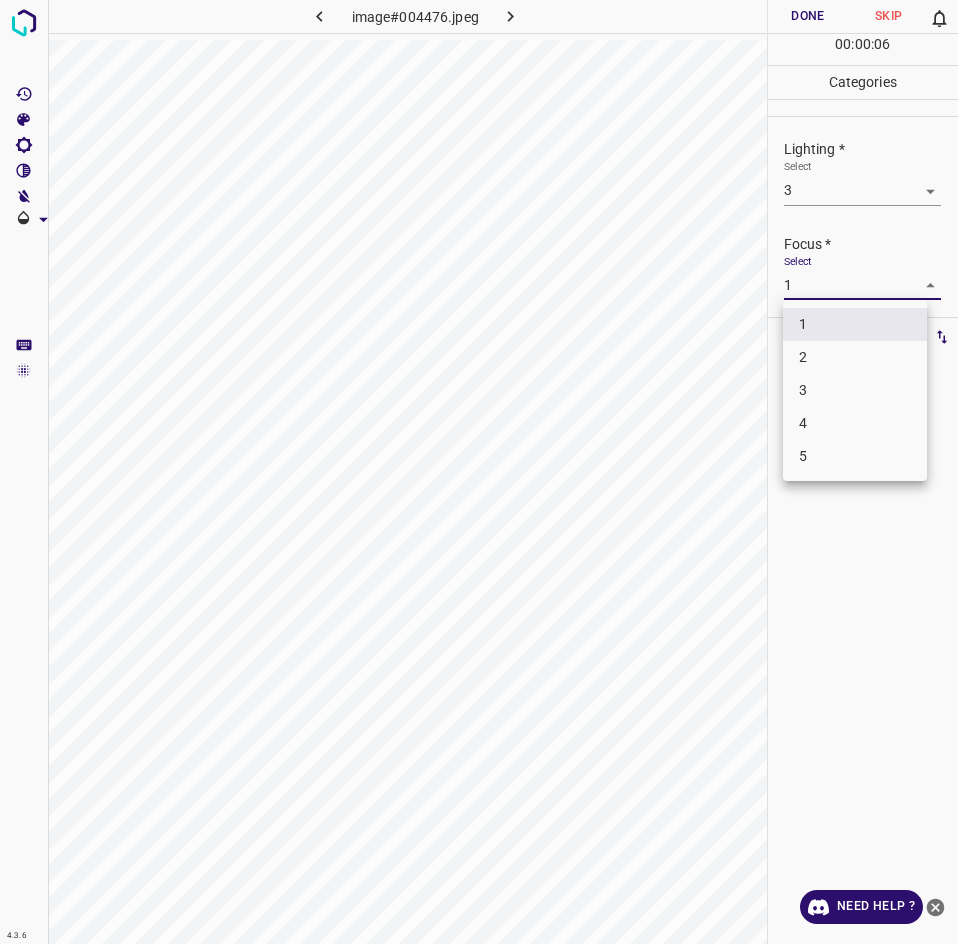 click on "2" at bounding box center [855, 357] 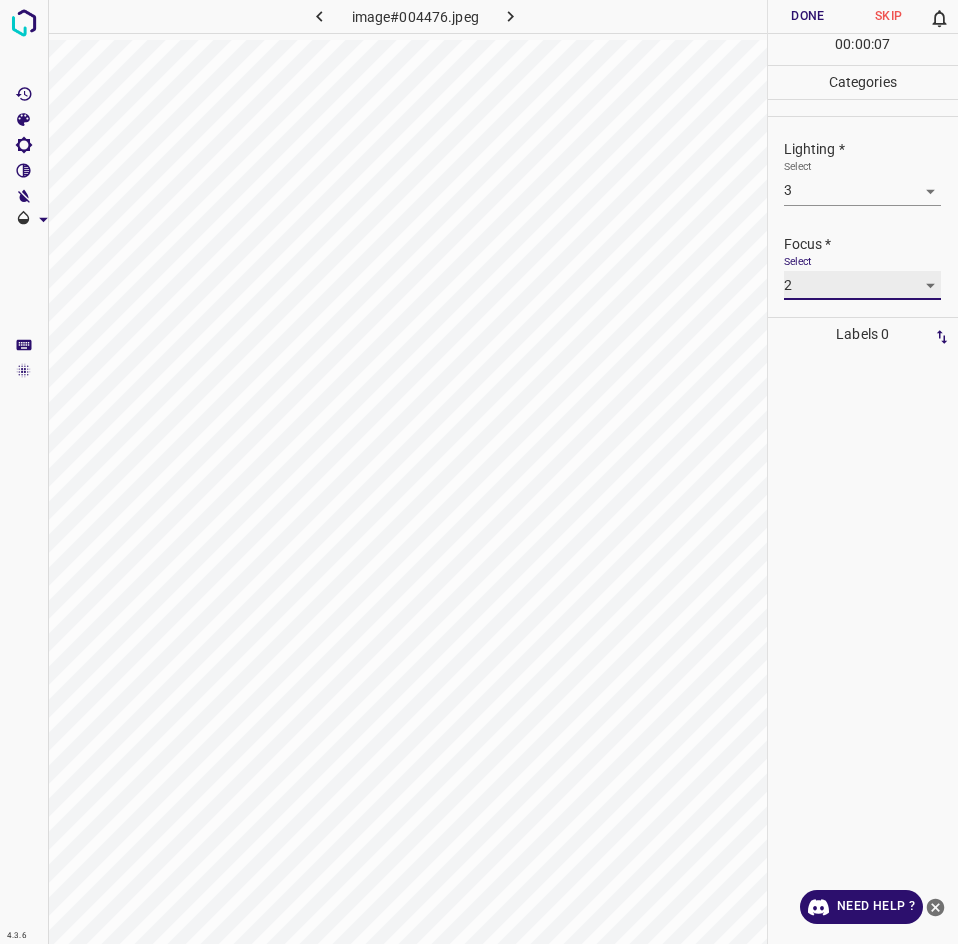 scroll, scrollTop: 98, scrollLeft: 0, axis: vertical 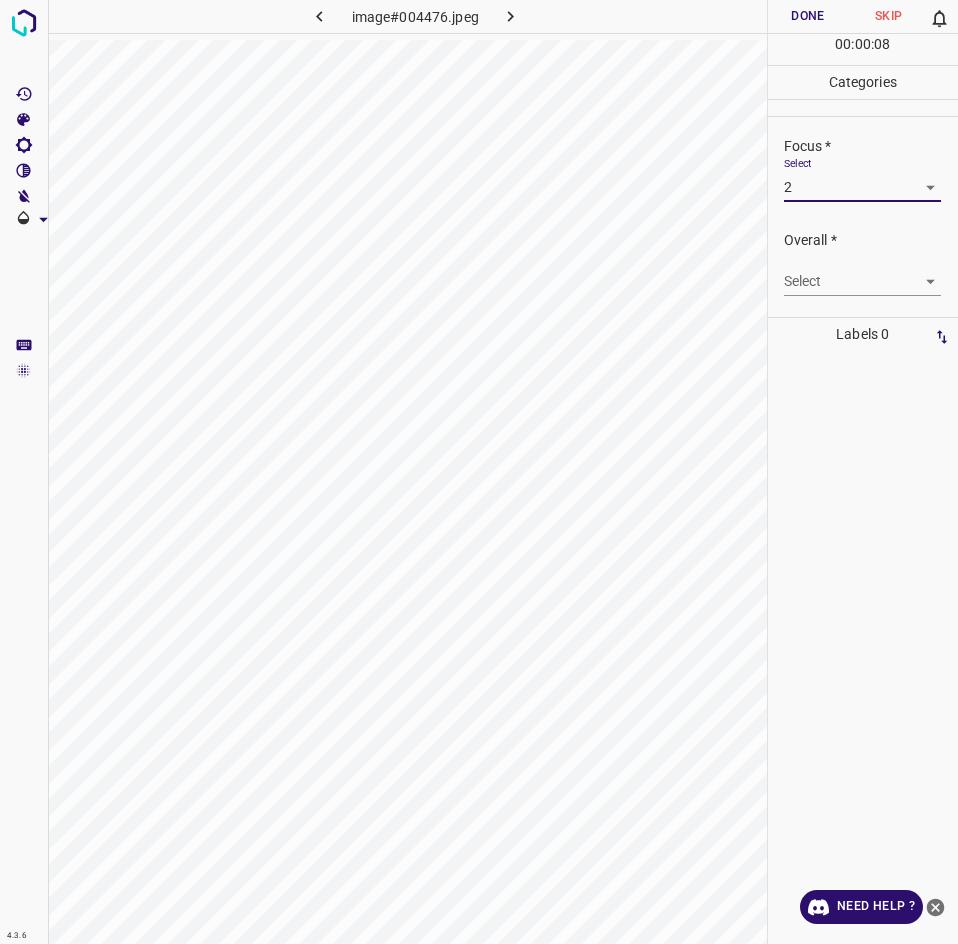 click on "4.3.6  image#004476.jpeg Done Skip 0 00   : 00   : 08   Categories Lighting *  Select 3 3 Focus *  Select 2 2 Overall *  Select ​ Labels   0 Categories 1 Lighting 2 Focus 3 Overall Tools Space Change between modes (Draw & Edit) I Auto labeling R Restore zoom M Zoom in N Zoom out Delete Delete selecte label Filters Z Restore filters X Saturation filter C Brightness filter V Contrast filter B Gray scale filter General O Download Need Help ? - Text - Hide - Delete" at bounding box center [479, 472] 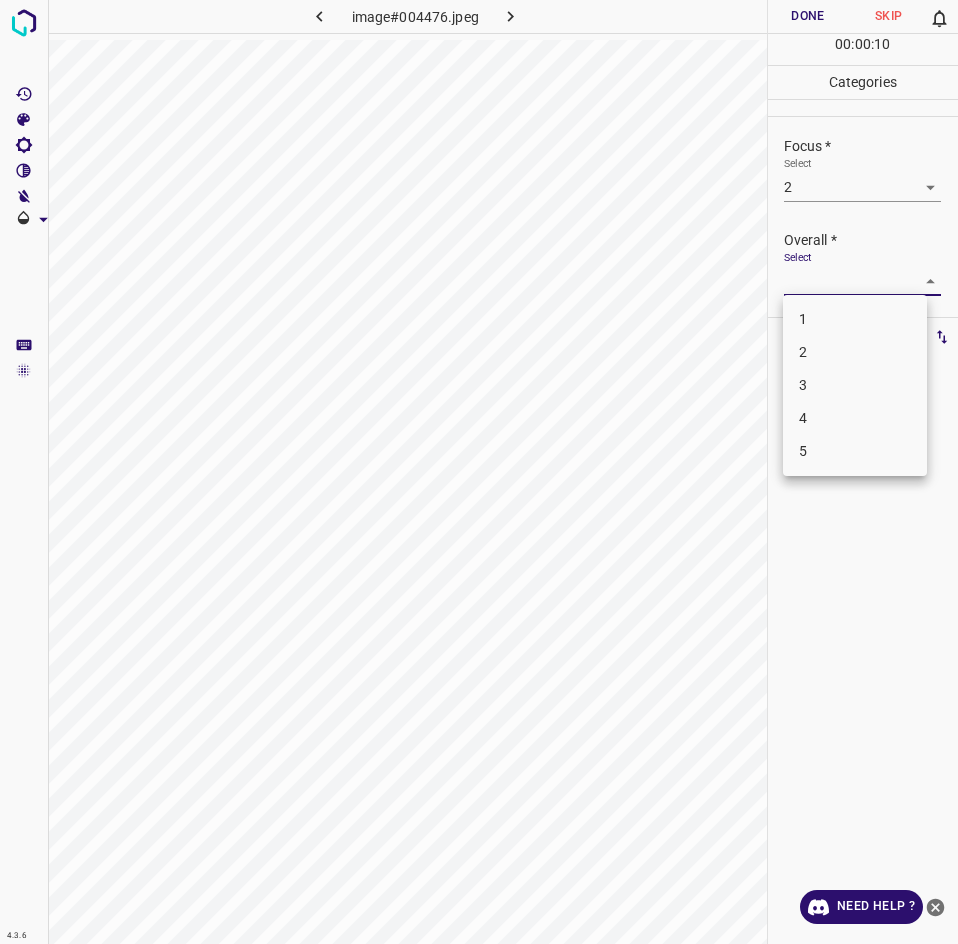 click on "1" at bounding box center [855, 319] 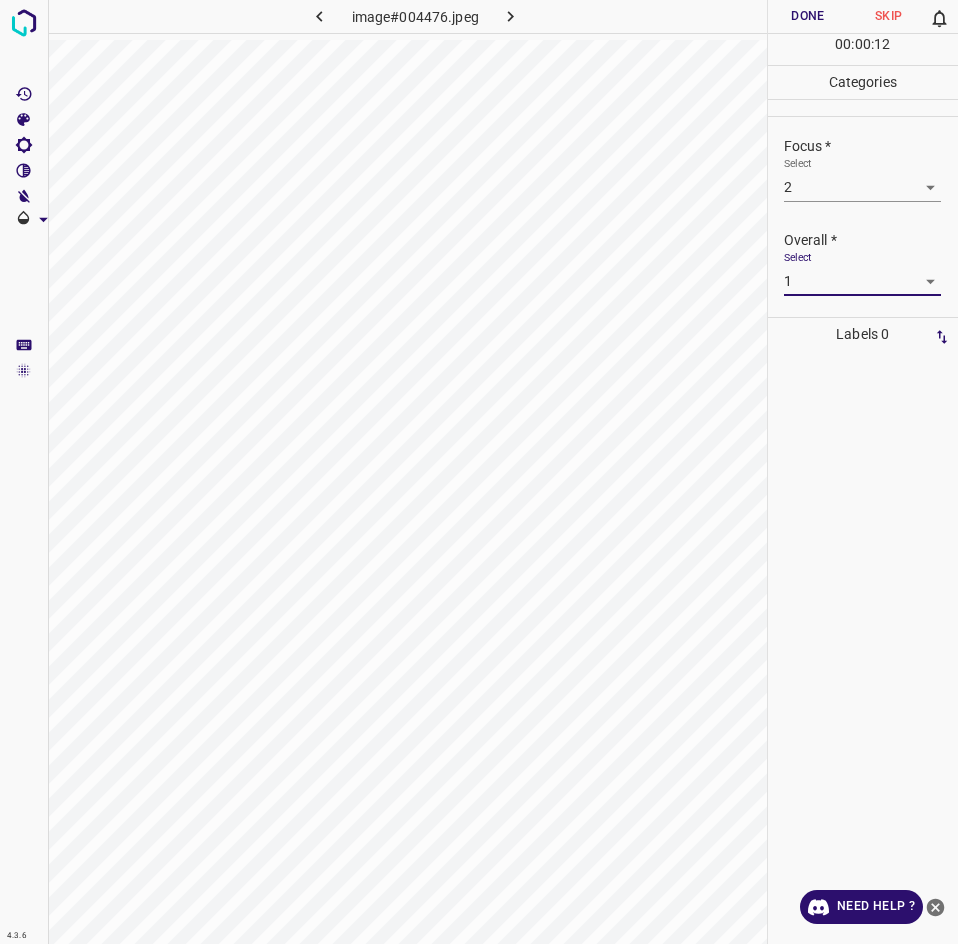 click on "Done" at bounding box center [808, 16] 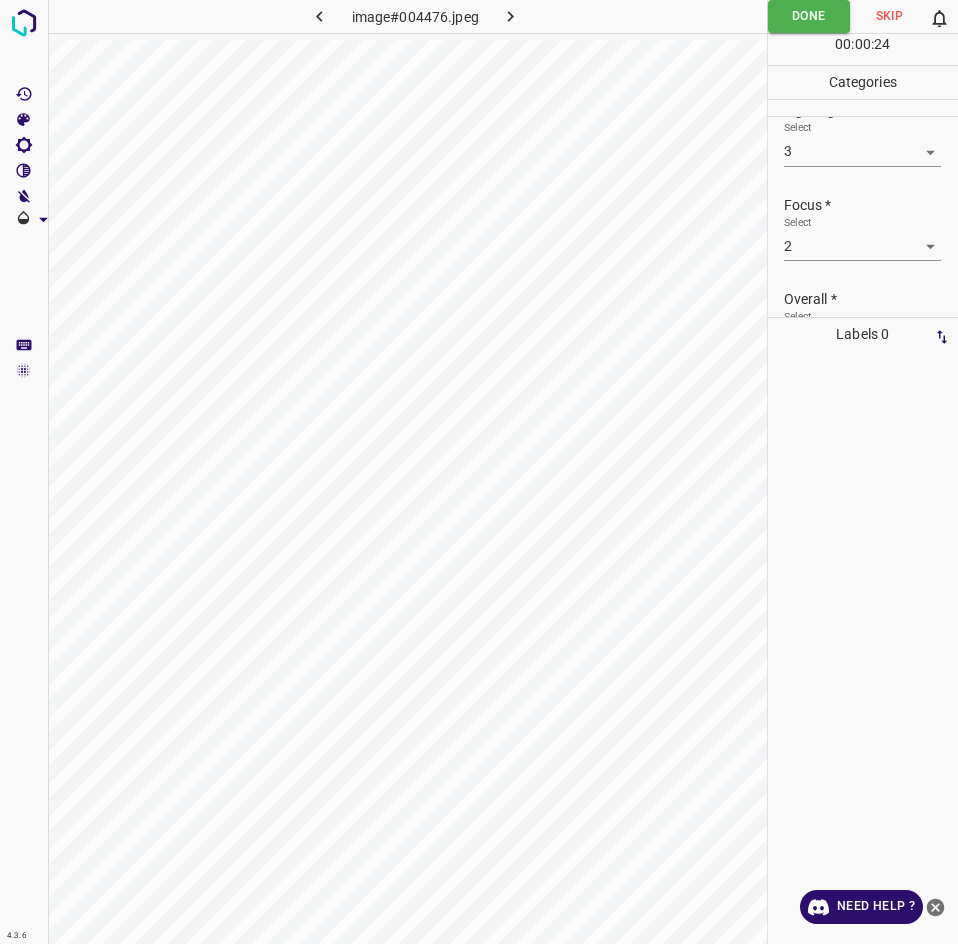 scroll, scrollTop: 0, scrollLeft: 0, axis: both 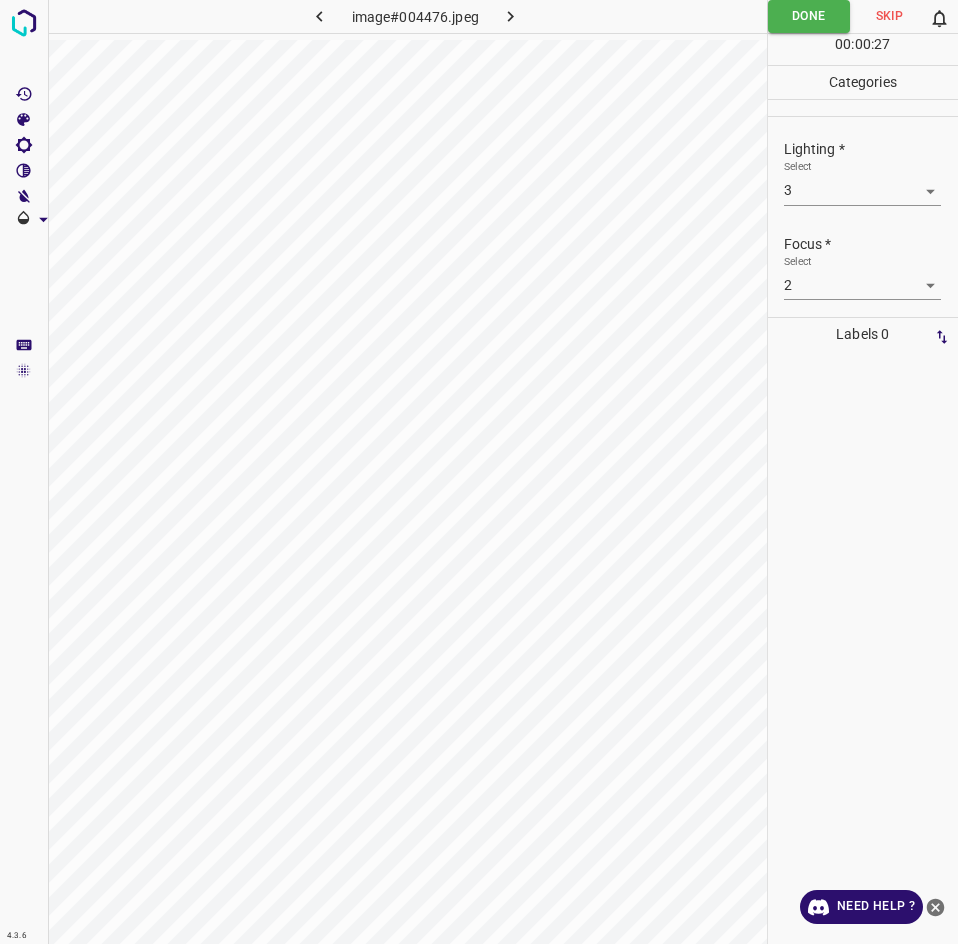 click 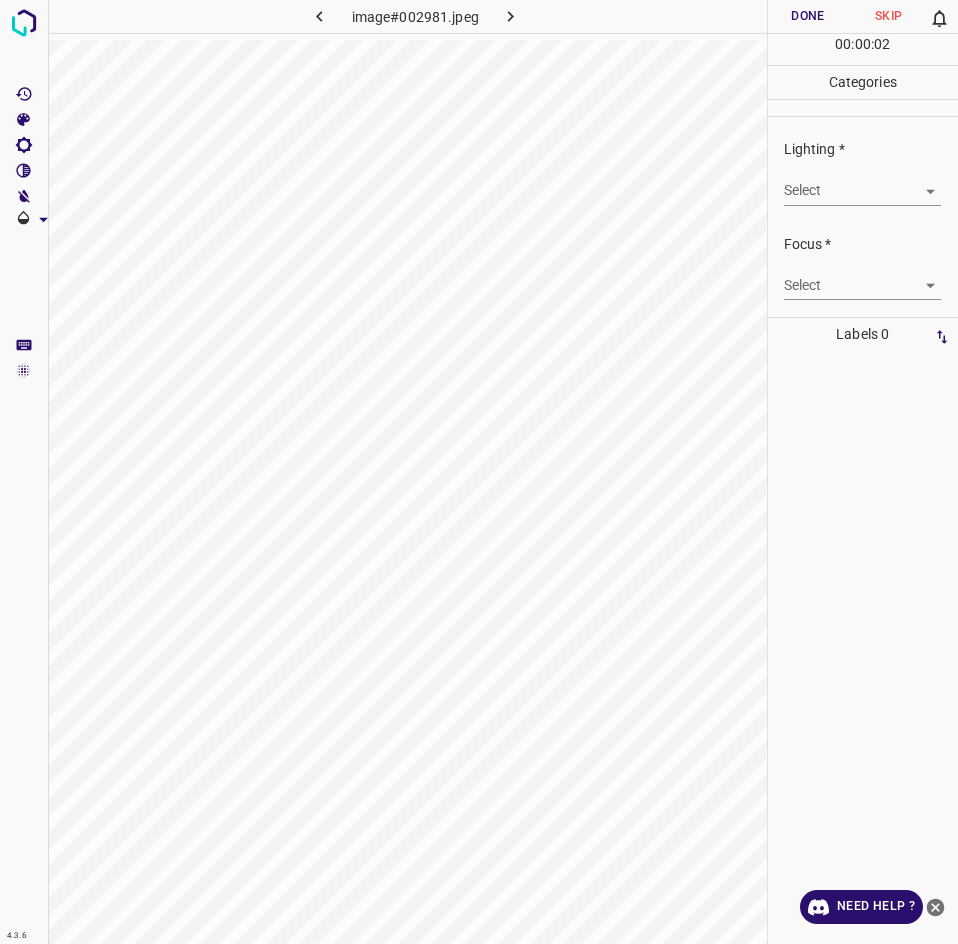 click on "4.3.6  image#002981.jpeg Done Skip 0 00   : 00   : 02   Categories Lighting *  Select ​ Focus *  Select ​ Overall *  Select ​ Labels   0 Categories 1 Lighting 2 Focus 3 Overall Tools Space Change between modes (Draw & Edit) I Auto labeling R Restore zoom M Zoom in N Zoom out Delete Delete selecte label Filters Z Restore filters X Saturation filter C Brightness filter V Contrast filter B Gray scale filter General O Download Need Help ? - Text - Hide - Delete" at bounding box center [479, 472] 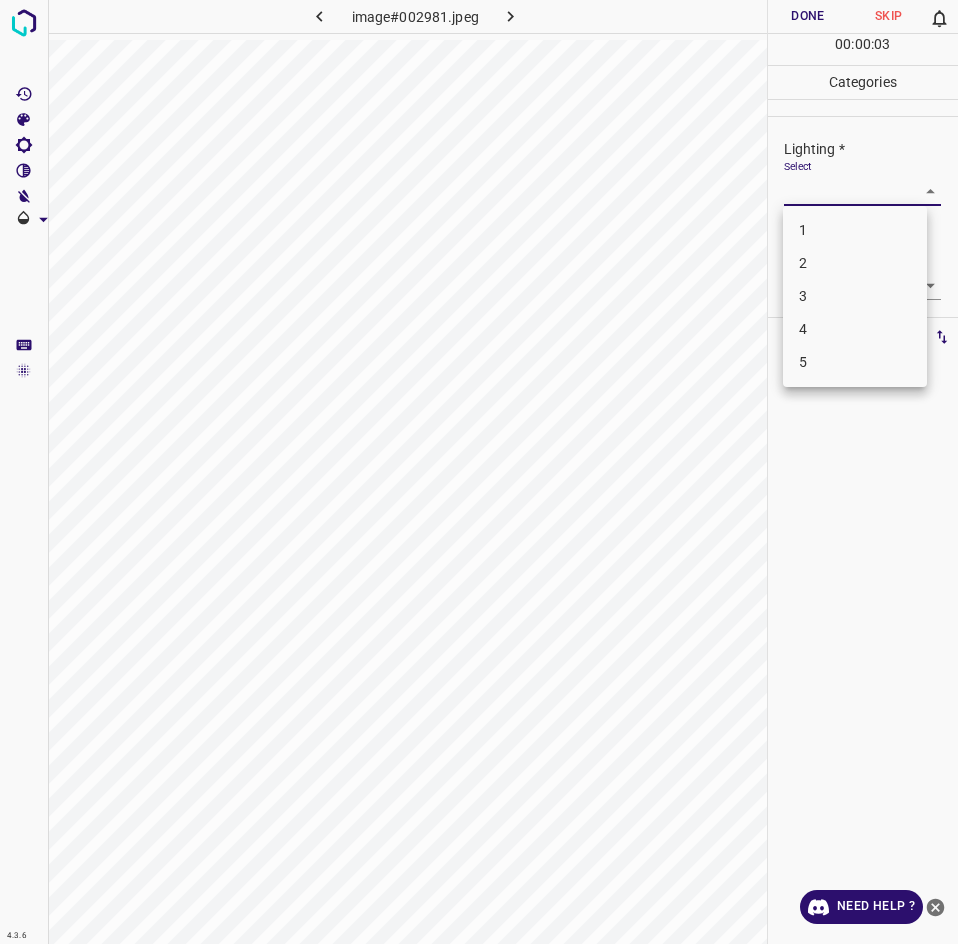 click on "3" at bounding box center [855, 296] 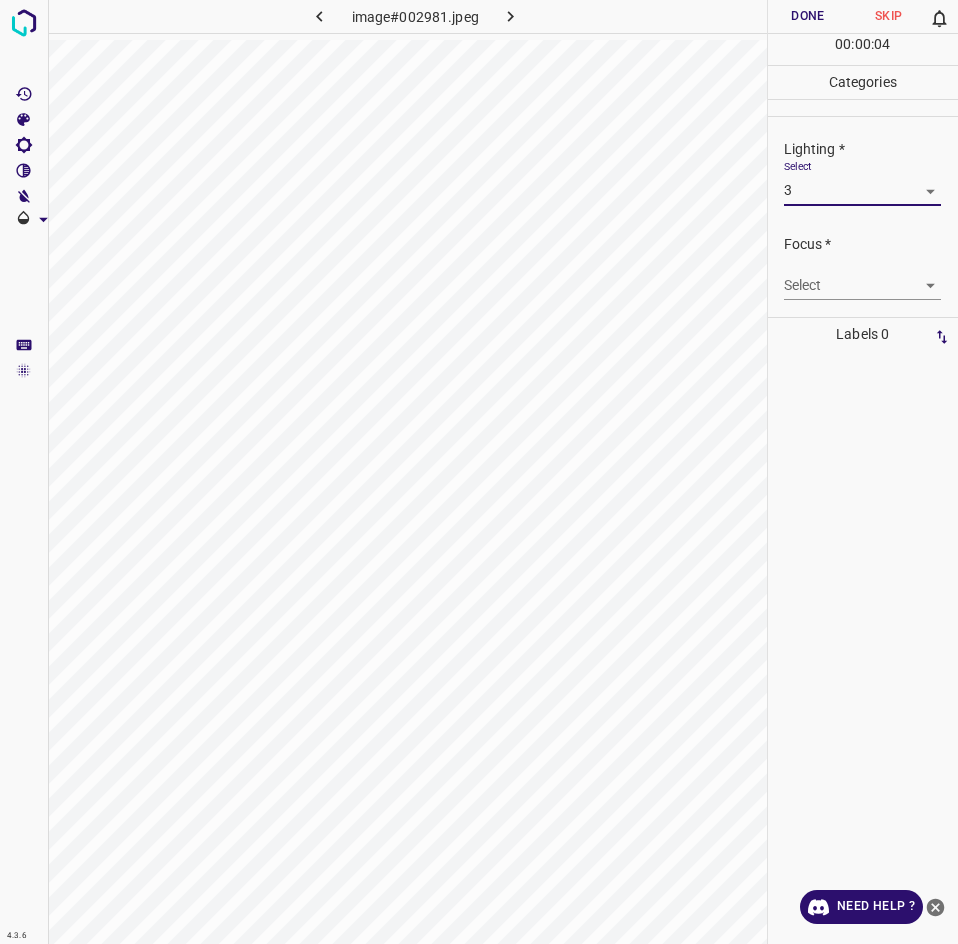 click on "4.3.6  image#002981.jpeg Done Skip 0 00   : 00   : 04   Categories Lighting *  Select 3 3 Focus *  Select ​ Overall *  Select ​ Labels   0 Categories 1 Lighting 2 Focus 3 Overall Tools Space Change between modes (Draw & Edit) I Auto labeling R Restore zoom M Zoom in N Zoom out Delete Delete selecte label Filters Z Restore filters X Saturation filter C Brightness filter V Contrast filter B Gray scale filter General O Download Need Help ? - Text - Hide - Delete" at bounding box center (479, 472) 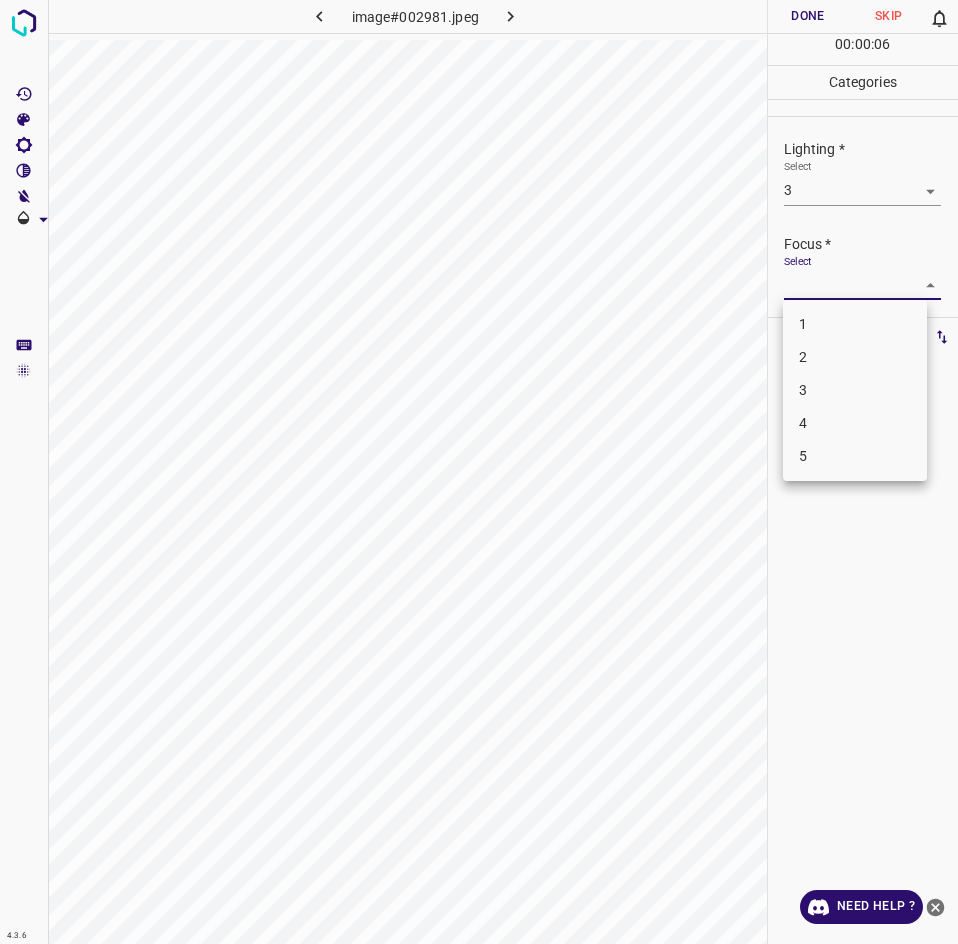 click on "3" at bounding box center (855, 390) 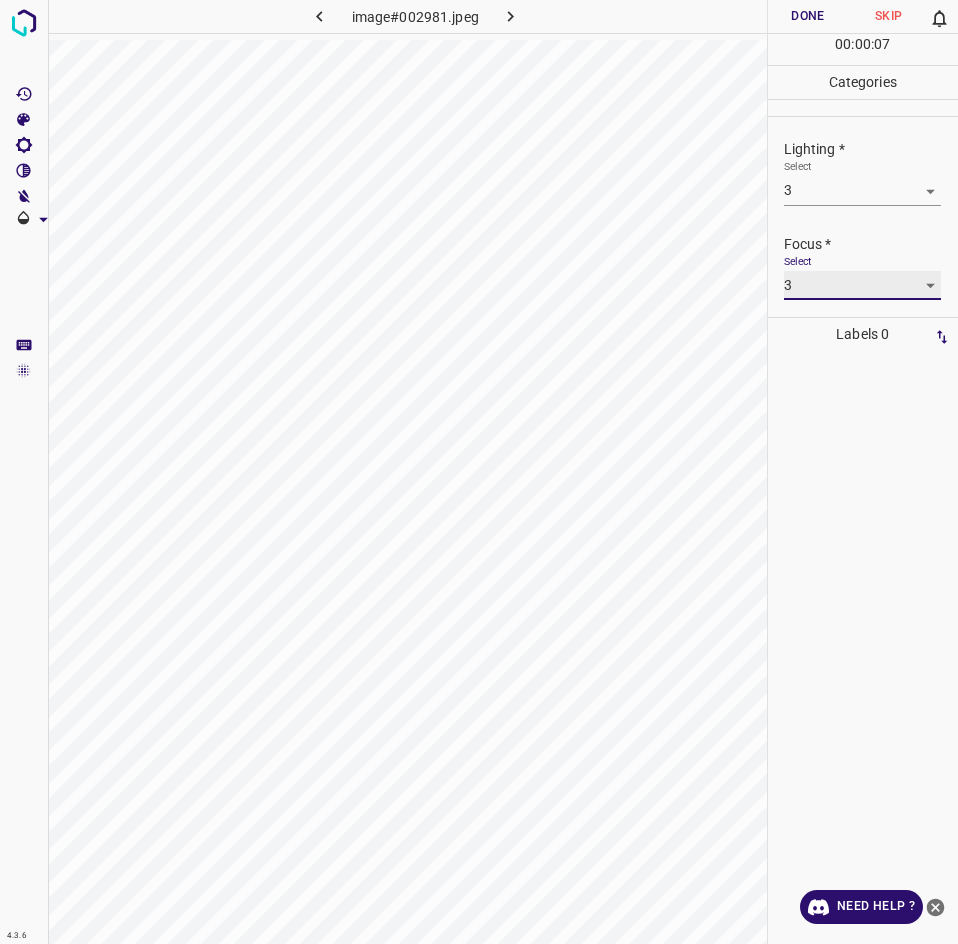 scroll, scrollTop: 98, scrollLeft: 0, axis: vertical 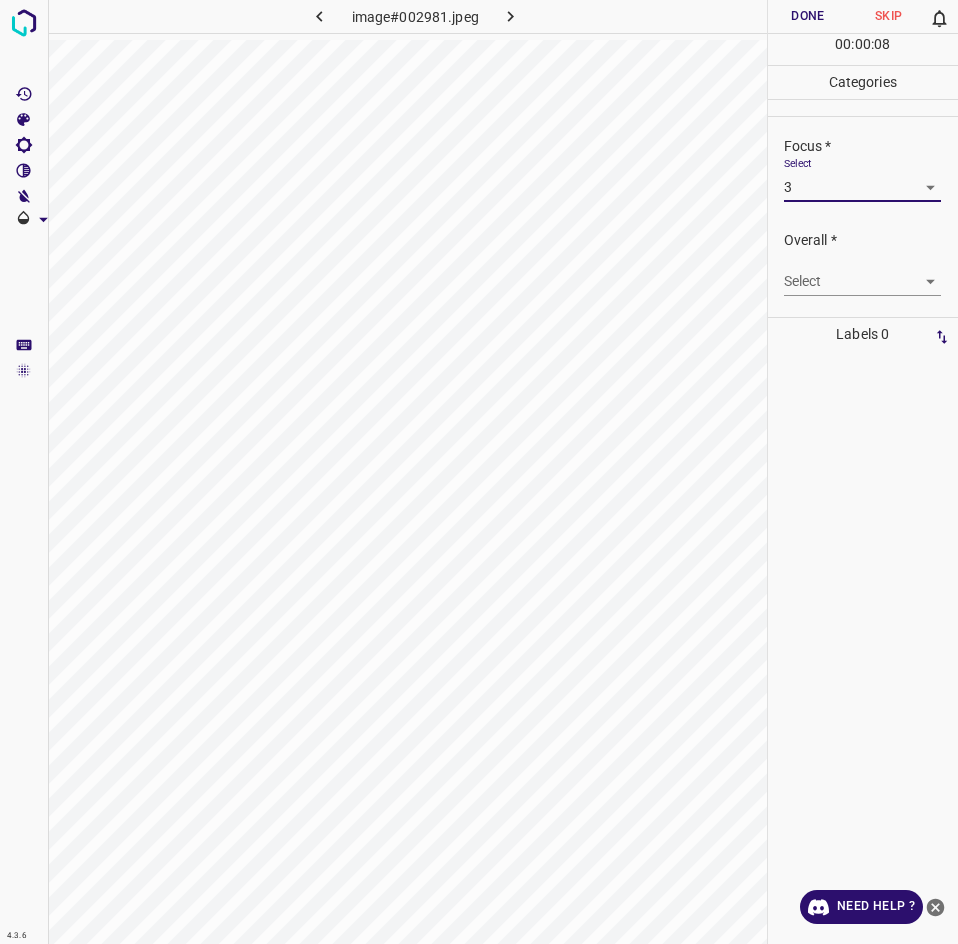 click on "4.3.6  image#002981.jpeg Done Skip 0 00   : 00   : 08   Categories Lighting *  Select 3 3 Focus *  Select 3 3 Overall *  Select ​ Labels   0 Categories 1 Lighting 2 Focus 3 Overall Tools Space Change between modes (Draw & Edit) I Auto labeling R Restore zoom M Zoom in N Zoom out Delete Delete selecte label Filters Z Restore filters X Saturation filter C Brightness filter V Contrast filter B Gray scale filter General O Download Need Help ? - Text - Hide - Delete" at bounding box center [479, 472] 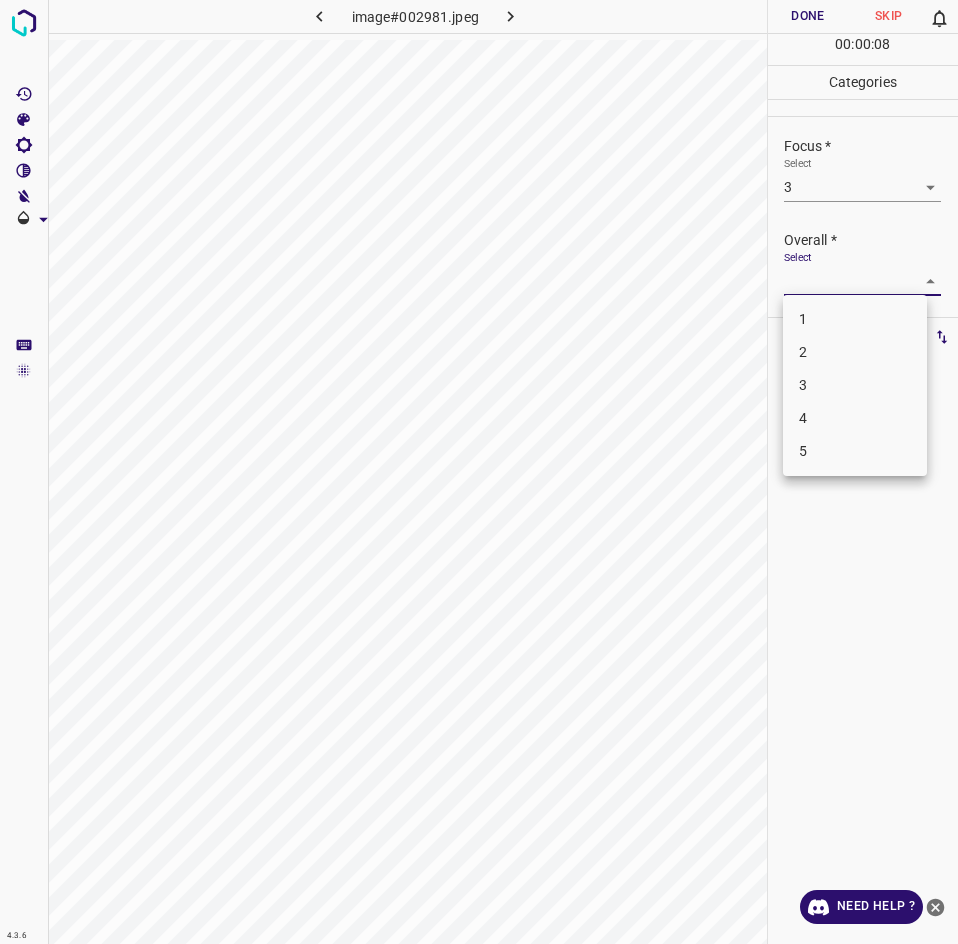 click on "3" at bounding box center [855, 385] 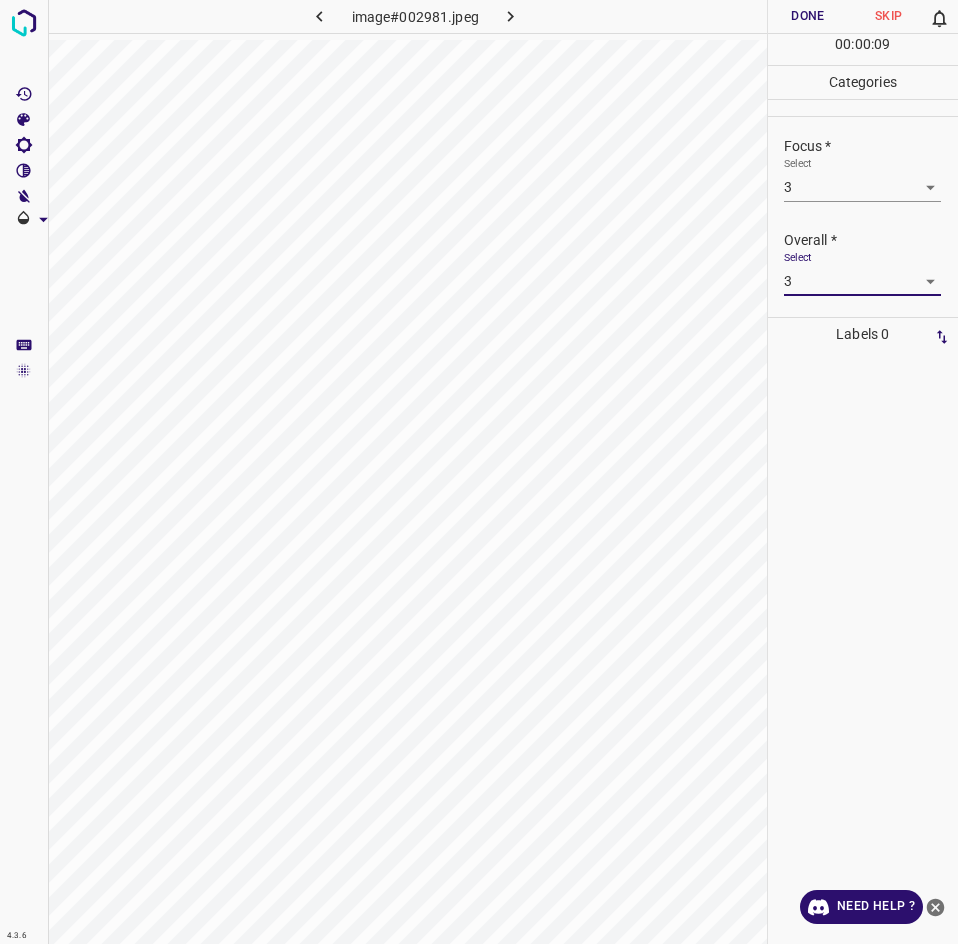 click on "Done" at bounding box center (808, 16) 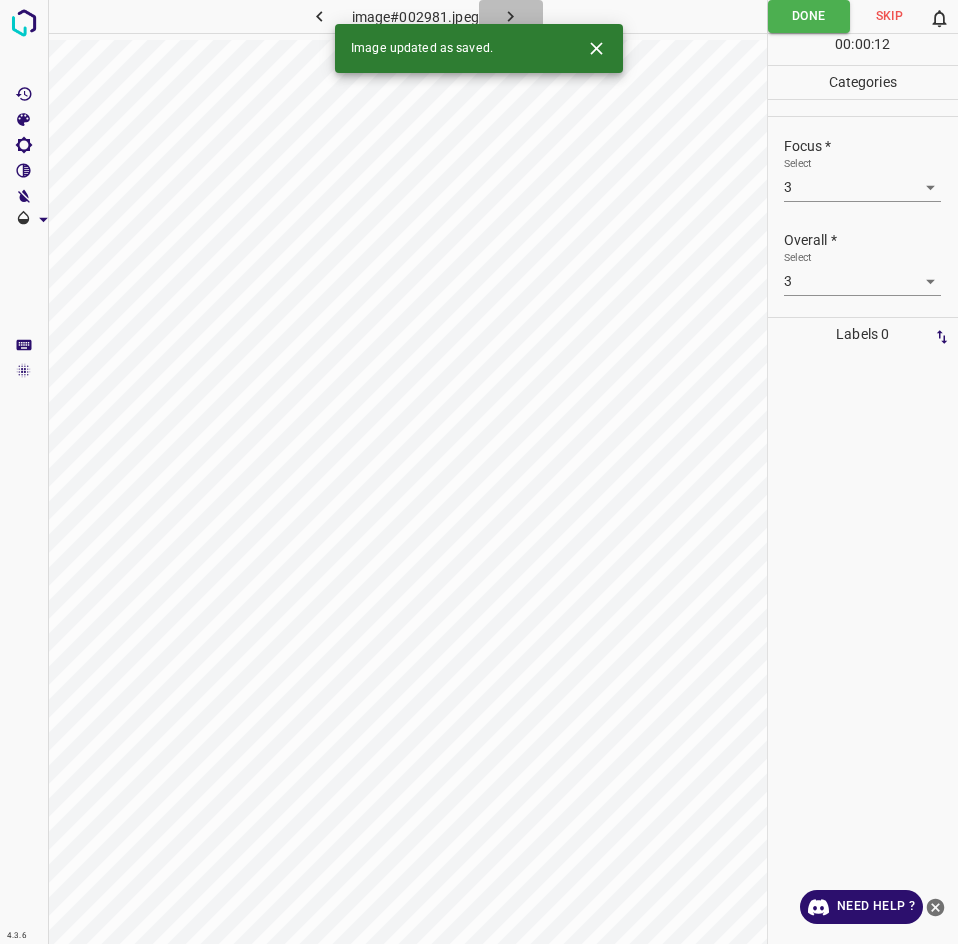 click 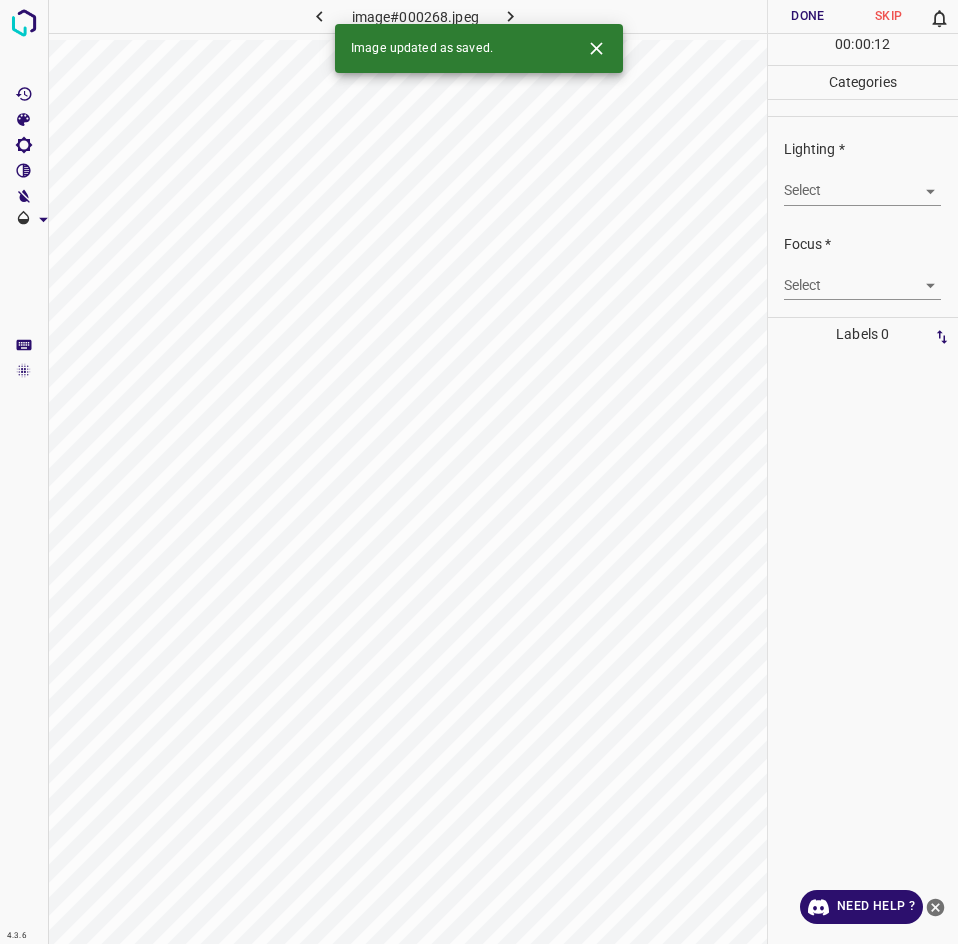 click on "4.3.6  image#000268.jpeg Done Skip 0 00   : 00   : 12   Categories Lighting *  Select ​ Focus *  Select ​ Overall *  Select ​ Labels   0 Categories 1 Lighting 2 Focus 3 Overall Tools Space Change between modes (Draw & Edit) I Auto labeling R Restore zoom M Zoom in N Zoom out Delete Delete selecte label Filters Z Restore filters X Saturation filter C Brightness filter V Contrast filter B Gray scale filter General O Download Image updated as saved. Need Help ? - Text - Hide - Delete" at bounding box center (479, 472) 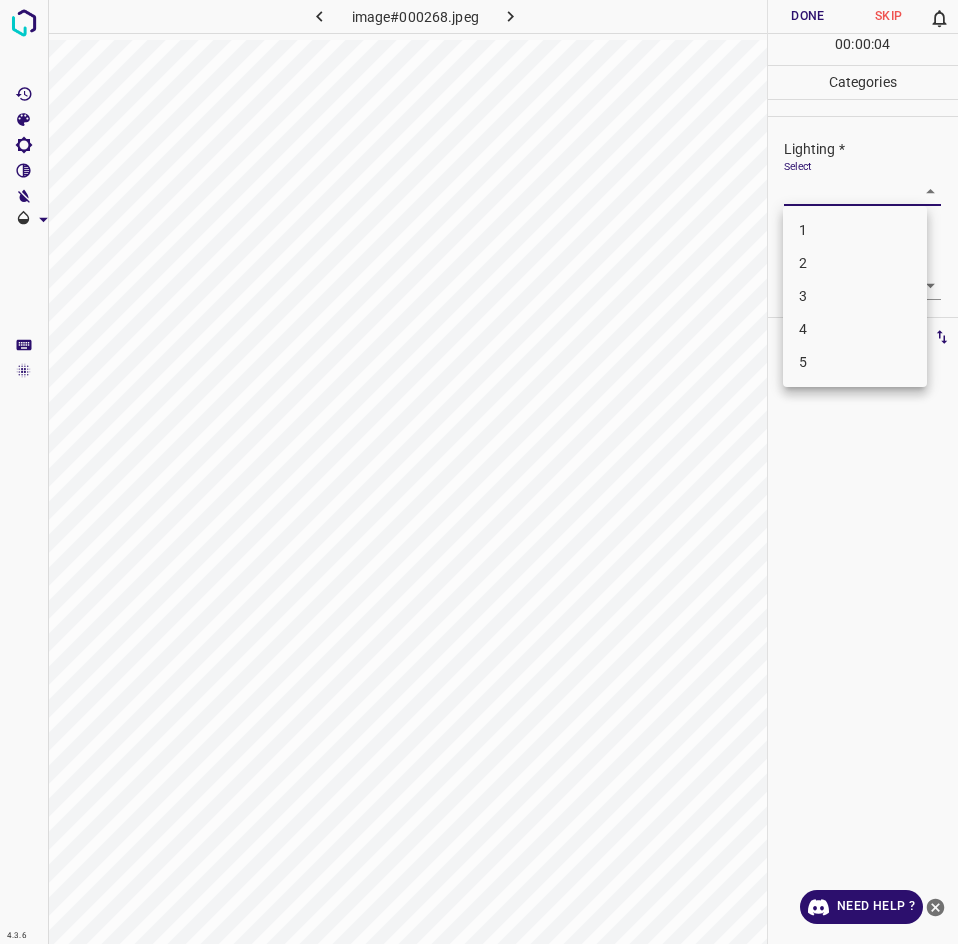 click on "2" at bounding box center [855, 263] 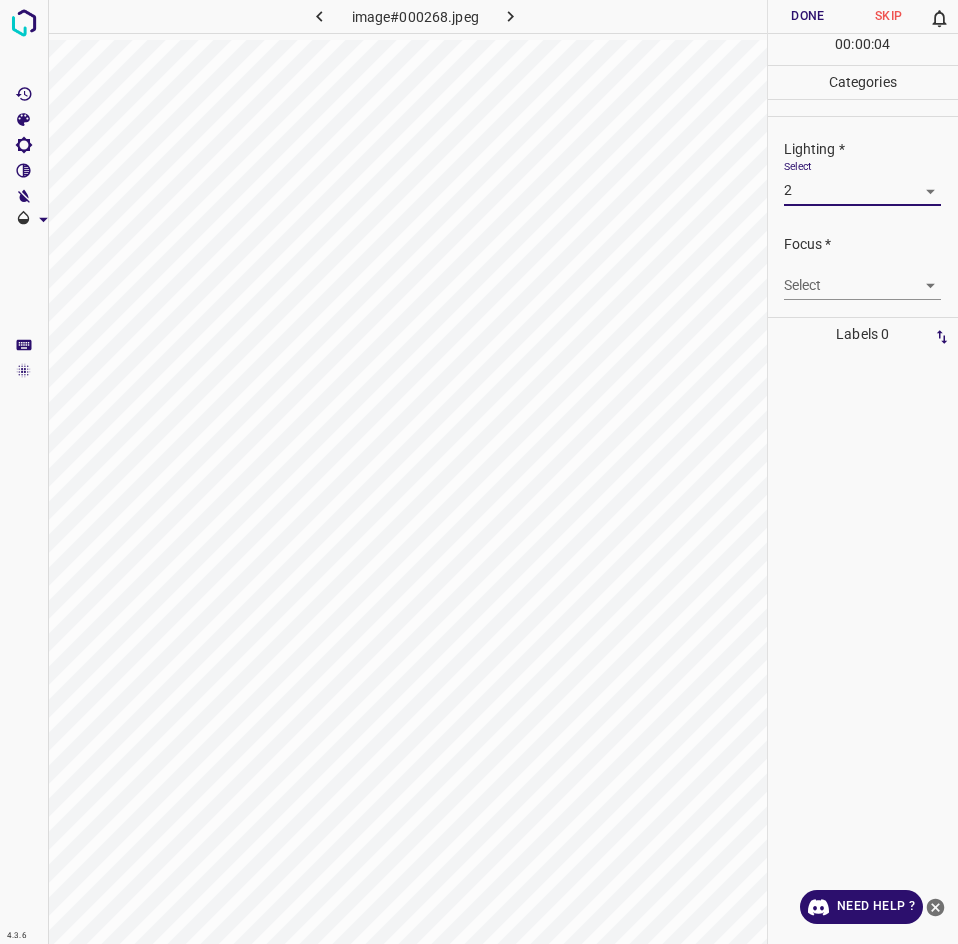 click on "4.3.6  image#000268.jpeg Done Skip 0 00   : 00   : 04   Categories Lighting *  Select 2 2 Focus *  Select ​ Overall *  Select ​ Labels   0 Categories 1 Lighting 2 Focus 3 Overall Tools Space Change between modes (Draw & Edit) I Auto labeling R Restore zoom M Zoom in N Zoom out Delete Delete selecte label Filters Z Restore filters X Saturation filter C Brightness filter V Contrast filter B Gray scale filter General O Download Need Help ? - Text - Hide - Delete 1 2 3 4 5" at bounding box center (479, 472) 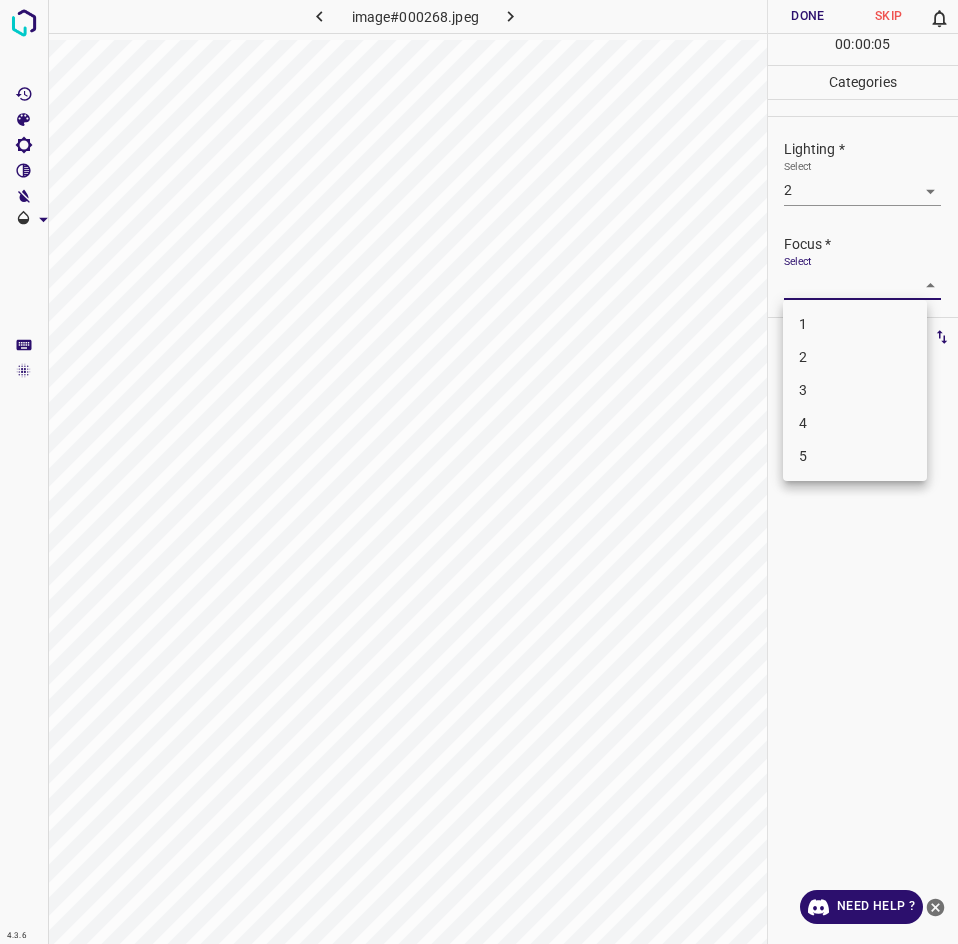click on "2" at bounding box center [855, 357] 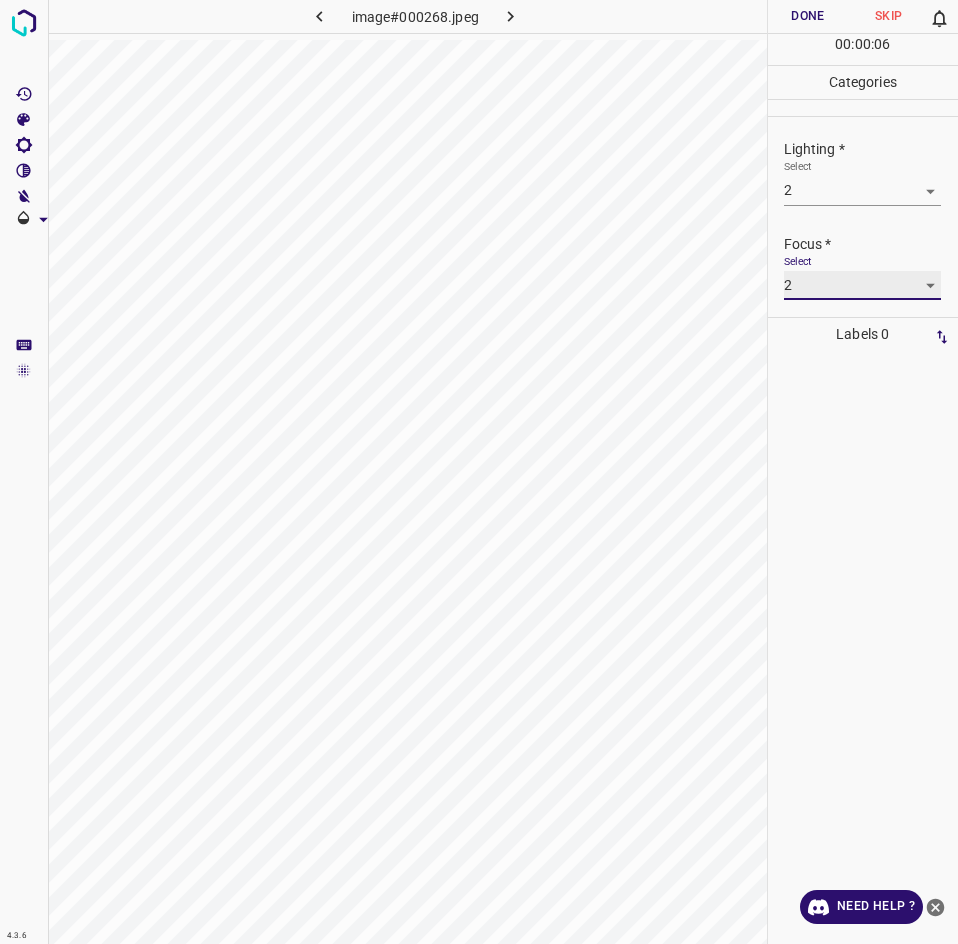 scroll, scrollTop: 98, scrollLeft: 0, axis: vertical 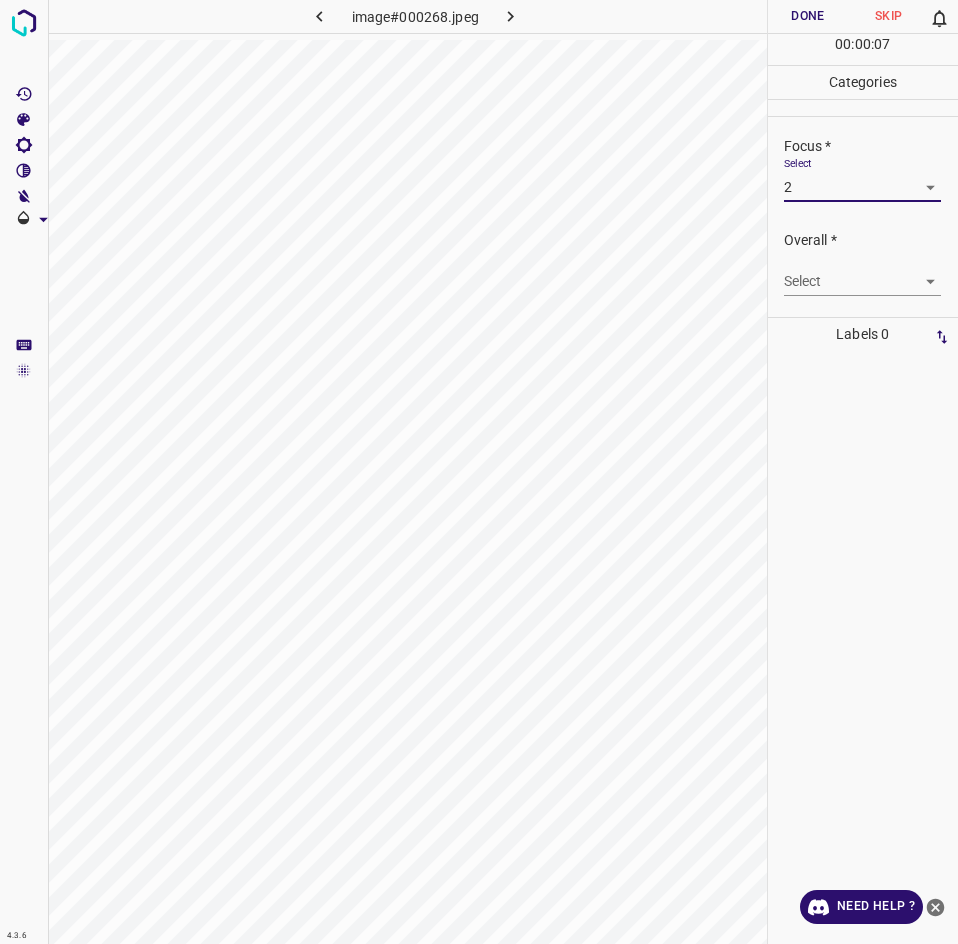 click on "4.3.6  image#000268.jpeg Done Skip 0 00   : 00   : 07   Categories Lighting *  Select 2 2 Focus *  Select 2 2 Overall *  Select ​ Labels   0 Categories 1 Lighting 2 Focus 3 Overall Tools Space Change between modes (Draw & Edit) I Auto labeling R Restore zoom M Zoom in N Zoom out Delete Delete selecte label Filters Z Restore filters X Saturation filter C Brightness filter V Contrast filter B Gray scale filter General O Download Need Help ? - Text - Hide - Delete" at bounding box center [479, 472] 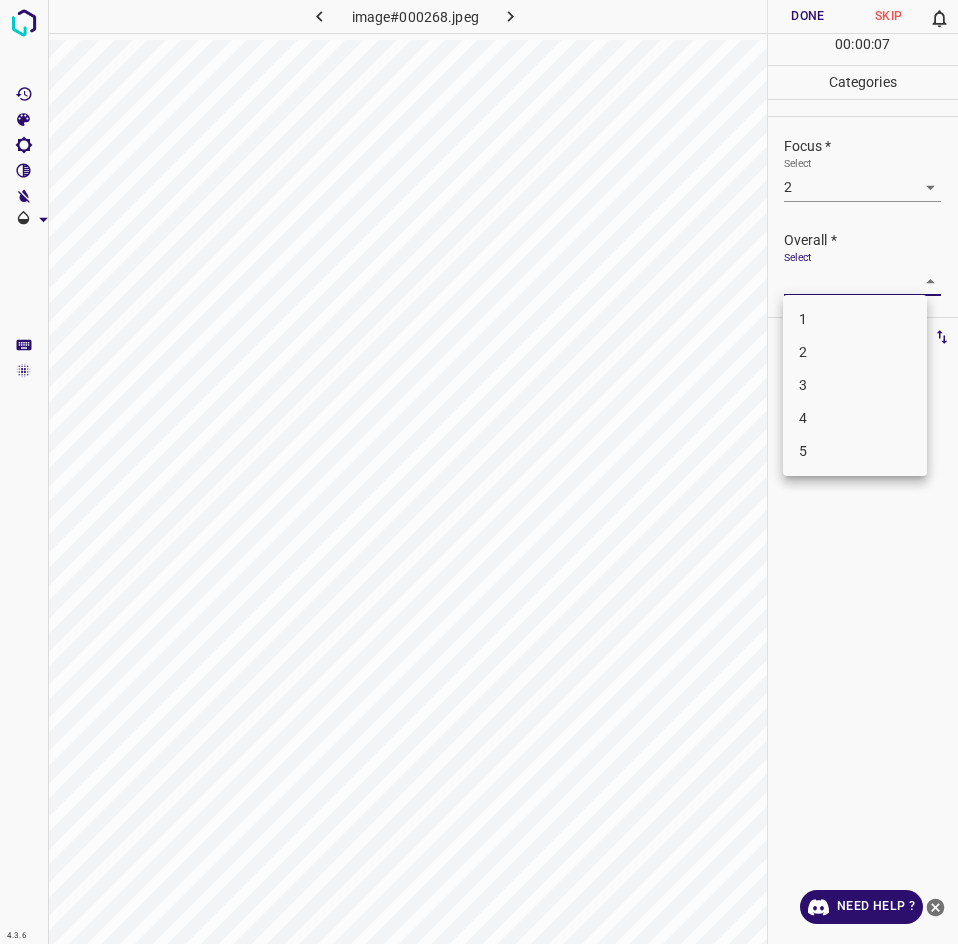 click on "2" at bounding box center [855, 352] 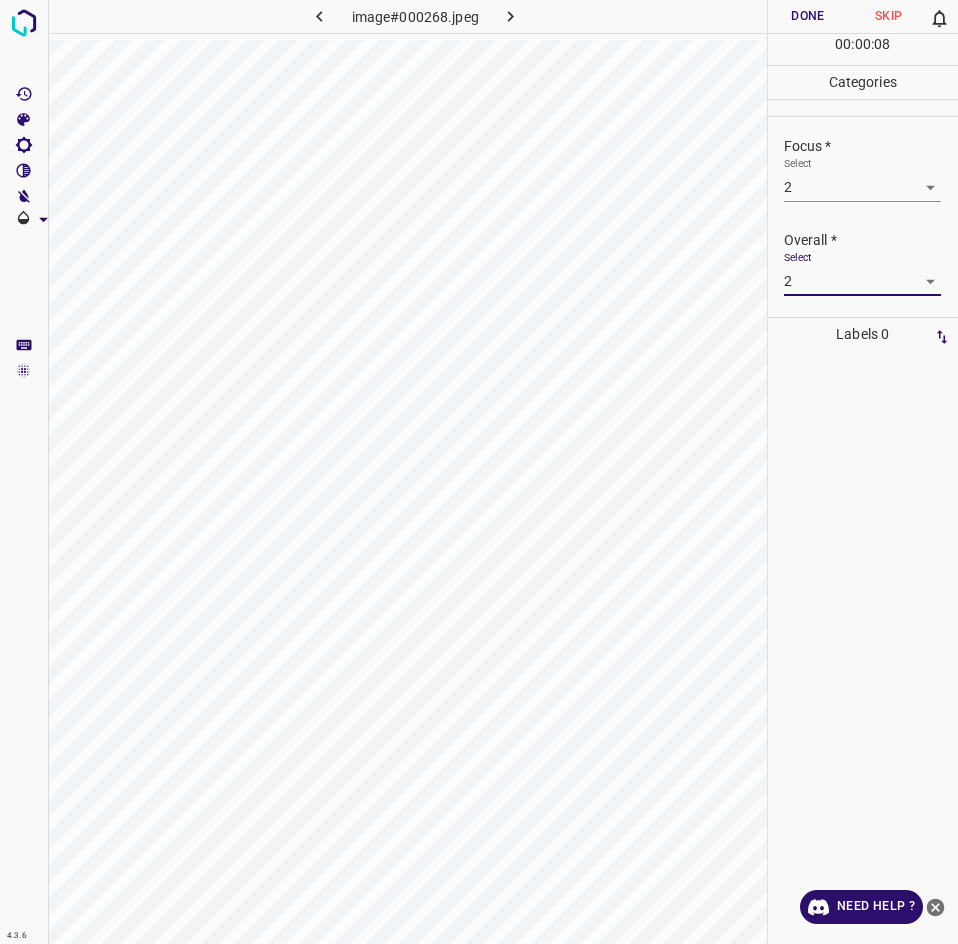 click on "Done" at bounding box center [808, 16] 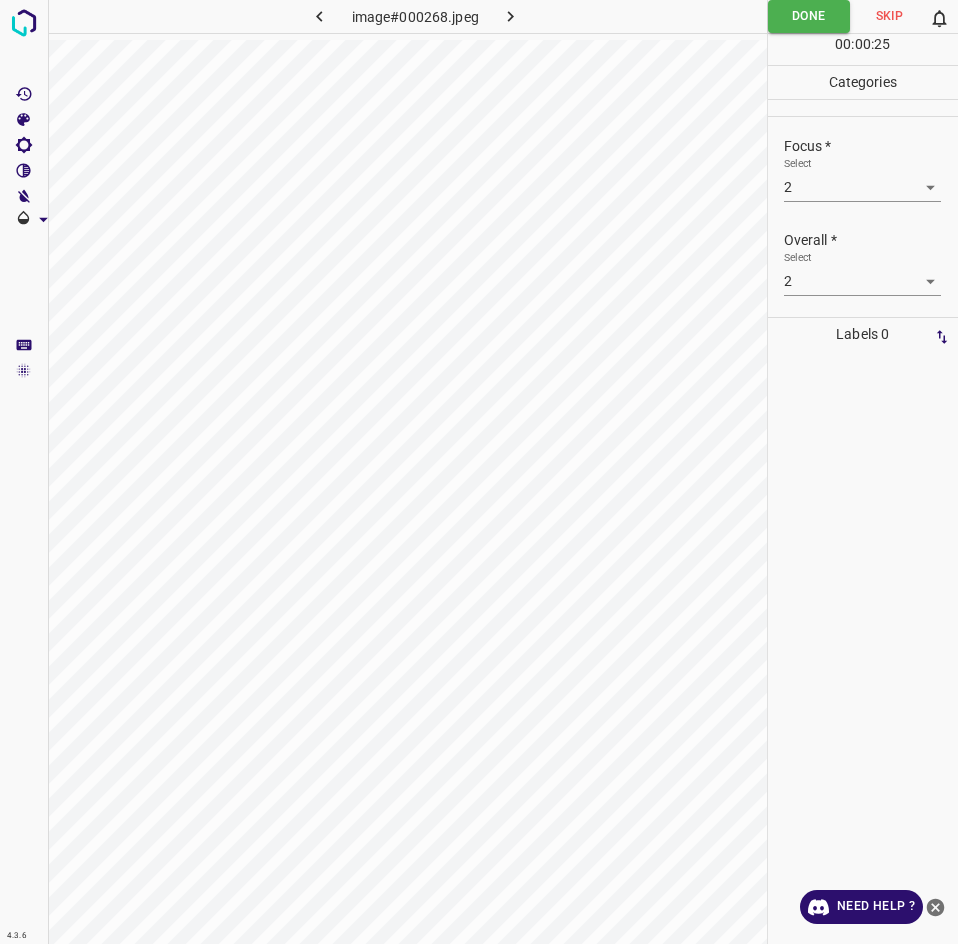 click 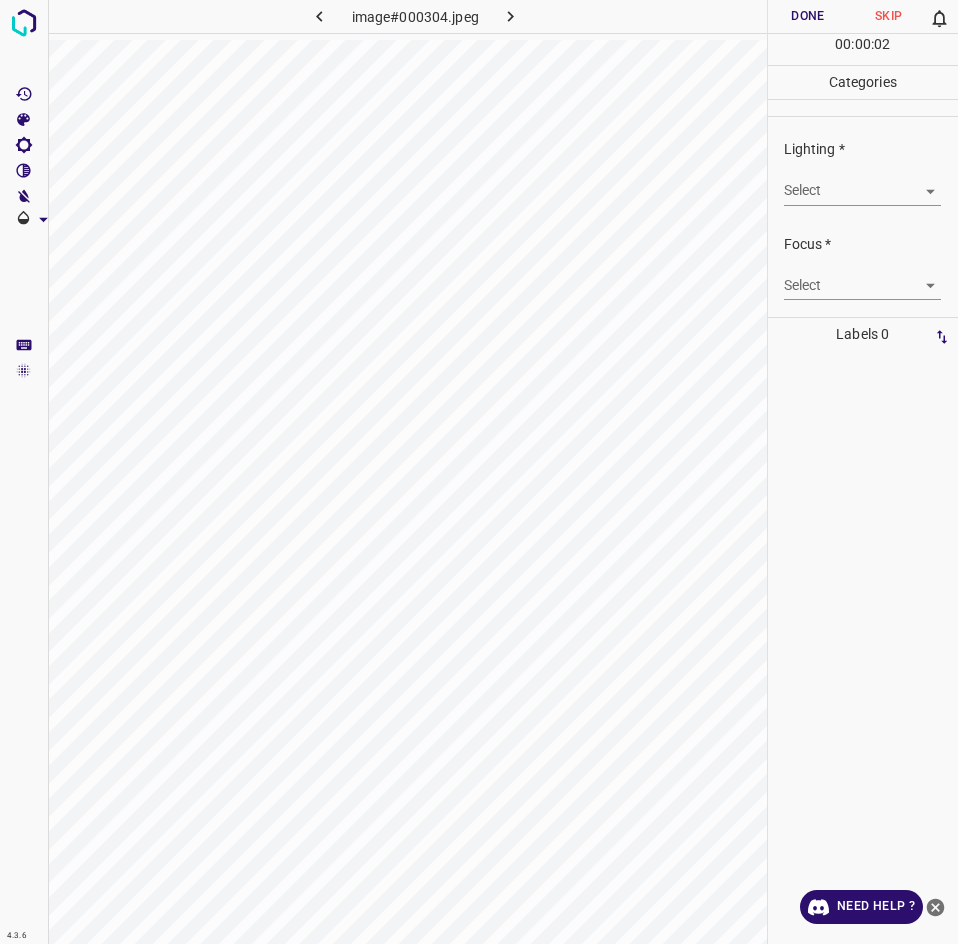 click on "4.3.6  image#000304.jpeg Done Skip 0 00   : 00   : 02   Categories Lighting *  Select ​ Focus *  Select ​ Overall *  Select ​ Labels   0 Categories 1 Lighting 2 Focus 3 Overall Tools Space Change between modes (Draw & Edit) I Auto labeling R Restore zoom M Zoom in N Zoom out Delete Delete selecte label Filters Z Restore filters X Saturation filter C Brightness filter V Contrast filter B Gray scale filter General O Download Need Help ? - Text - Hide - Delete" at bounding box center [479, 472] 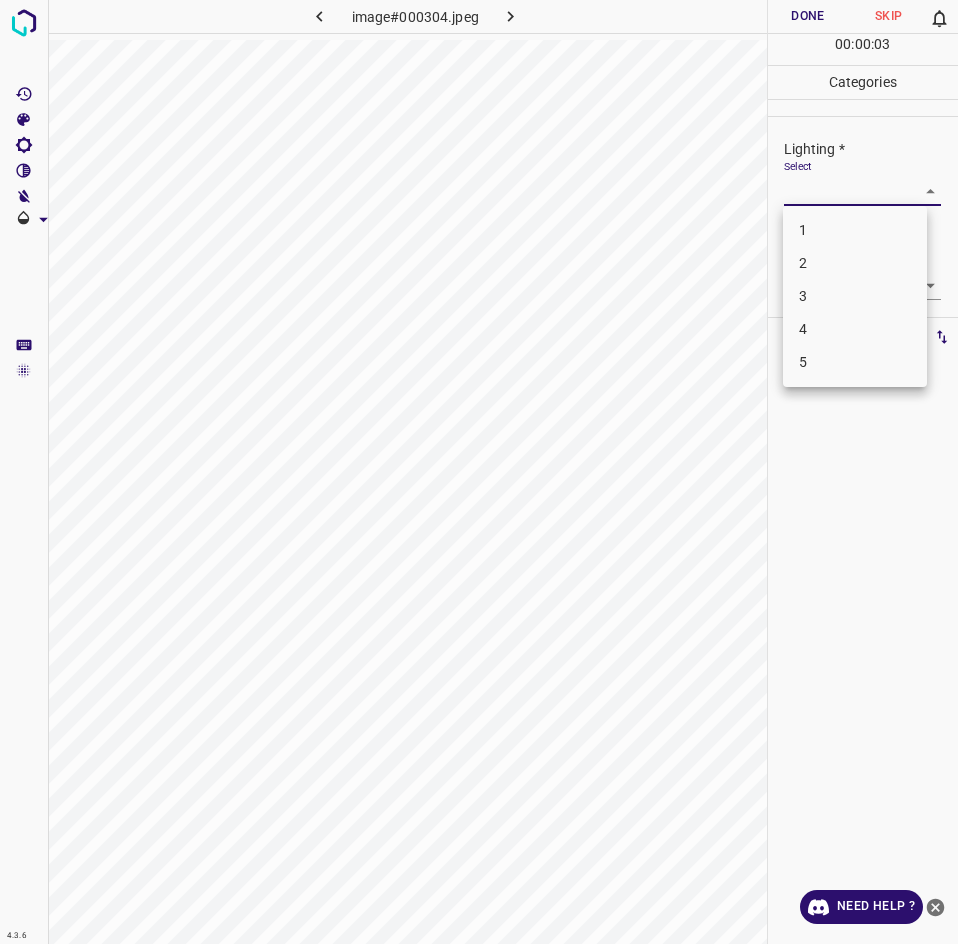 click on "2" at bounding box center [855, 263] 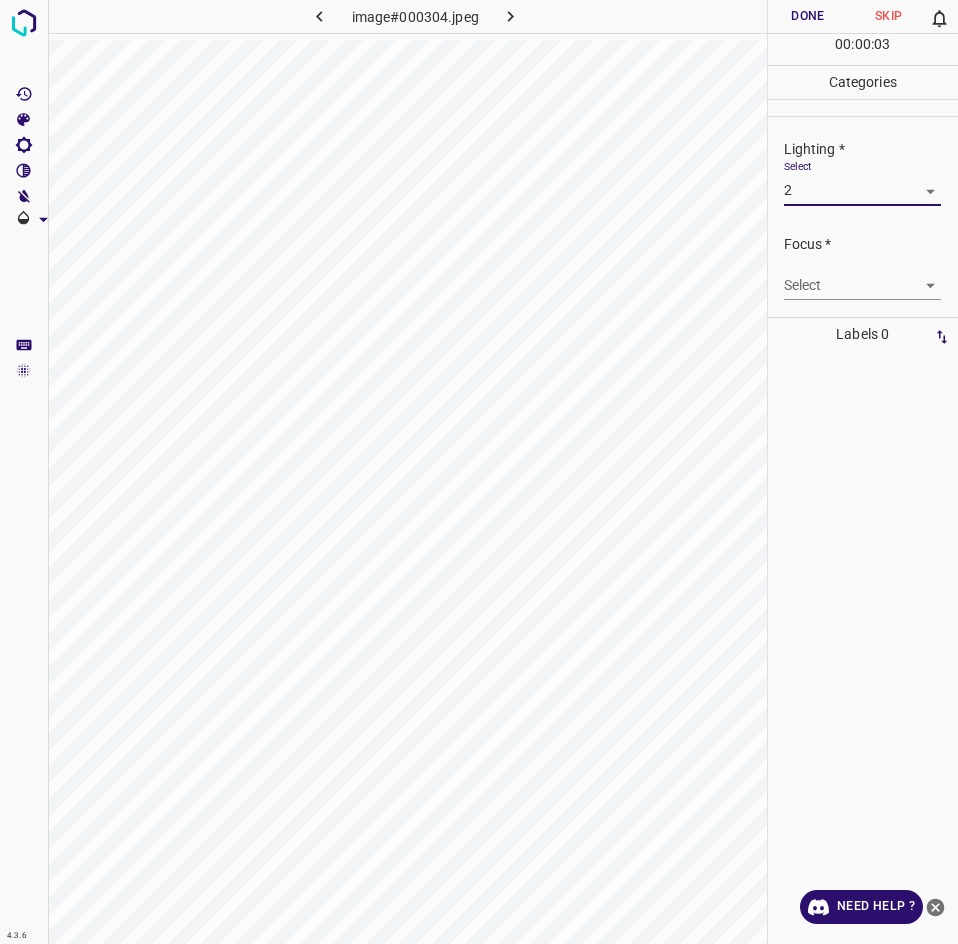 click on "4.3.6  image#000304.jpeg Done Skip 0 00   : 00   : 03   Categories Lighting *  Select 2 2 Focus *  Select ​ Overall *  Select ​ Labels   0 Categories 1 Lighting 2 Focus 3 Overall Tools Space Change between modes (Draw & Edit) I Auto labeling R Restore zoom M Zoom in N Zoom out Delete Delete selecte label Filters Z Restore filters X Saturation filter C Brightness filter V Contrast filter B Gray scale filter General O Download Need Help ? - Text - Hide - Delete 1 2 3 4 5" at bounding box center (479, 472) 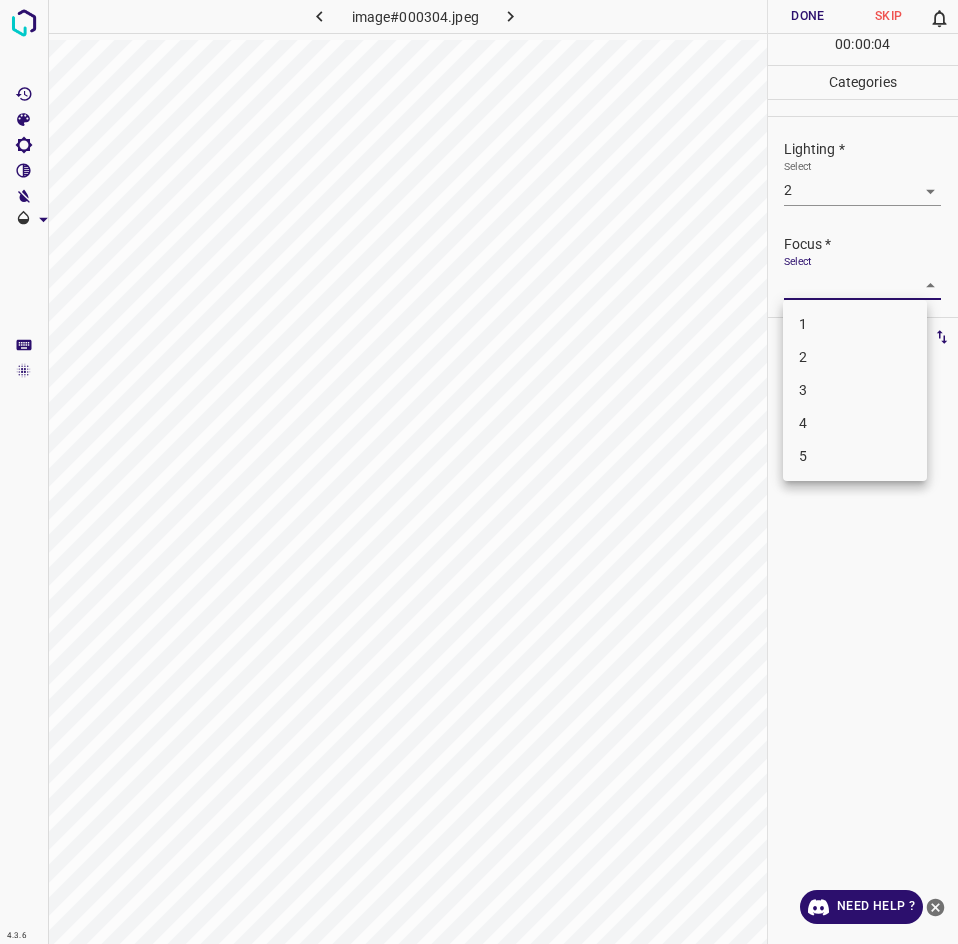 click on "1" at bounding box center [855, 324] 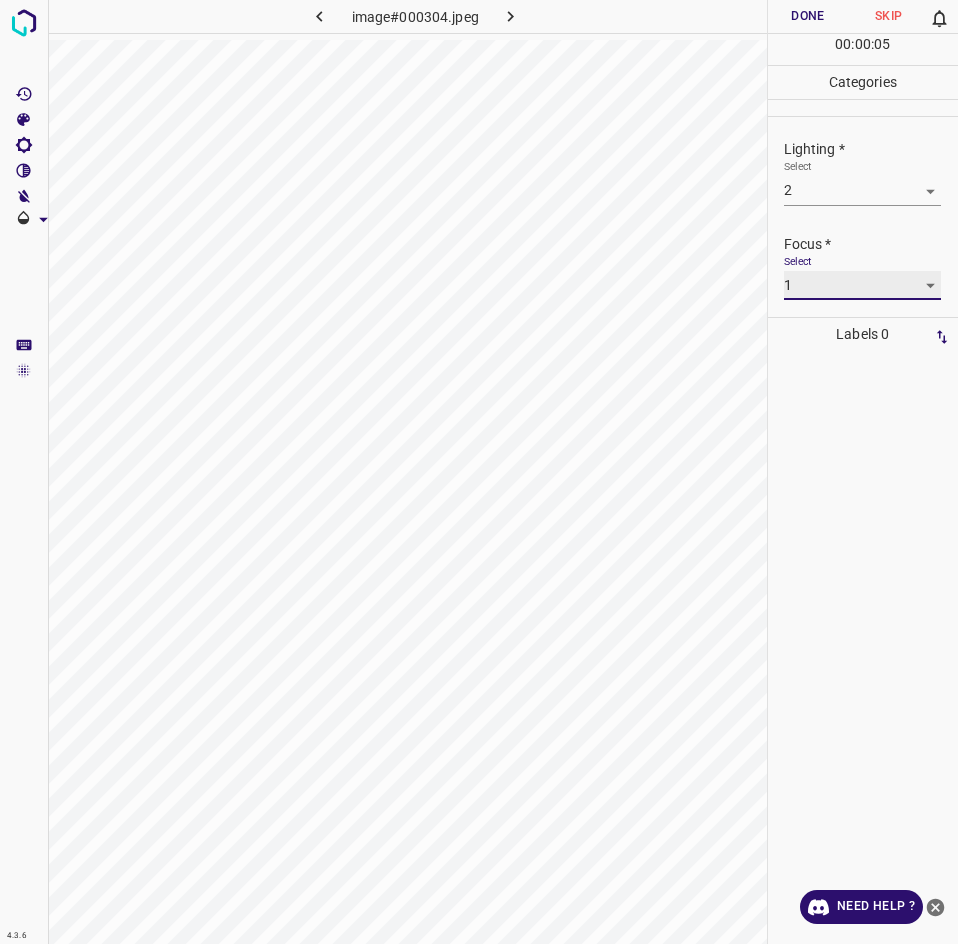scroll, scrollTop: 98, scrollLeft: 0, axis: vertical 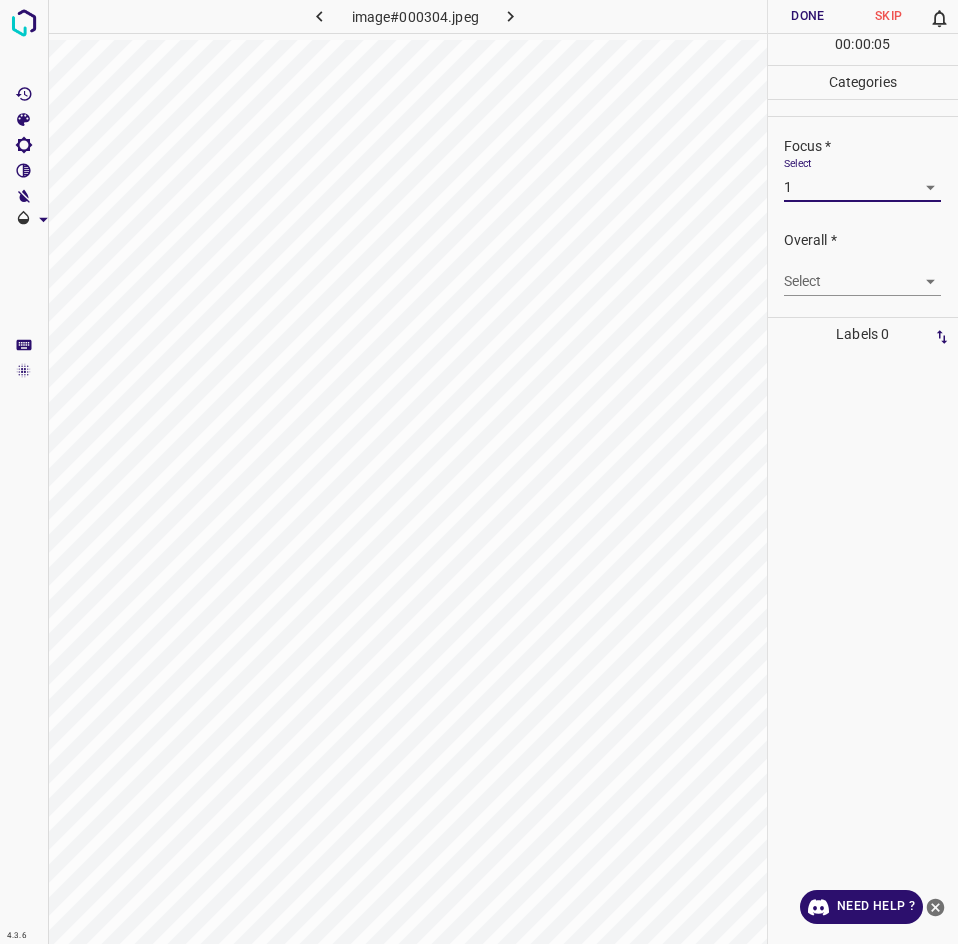 click on "4.3.6  image#000304.jpeg Done Skip 0 00   : 00   : 05   Categories Lighting *  Select 2 2 Focus *  Select 1 1 Overall *  Select ​ Labels   0 Categories 1 Lighting 2 Focus 3 Overall Tools Space Change between modes (Draw & Edit) I Auto labeling R Restore zoom M Zoom in N Zoom out Delete Delete selecte label Filters Z Restore filters X Saturation filter C Brightness filter V Contrast filter B Gray scale filter General O Download Need Help ? - Text - Hide - Delete" at bounding box center [479, 472] 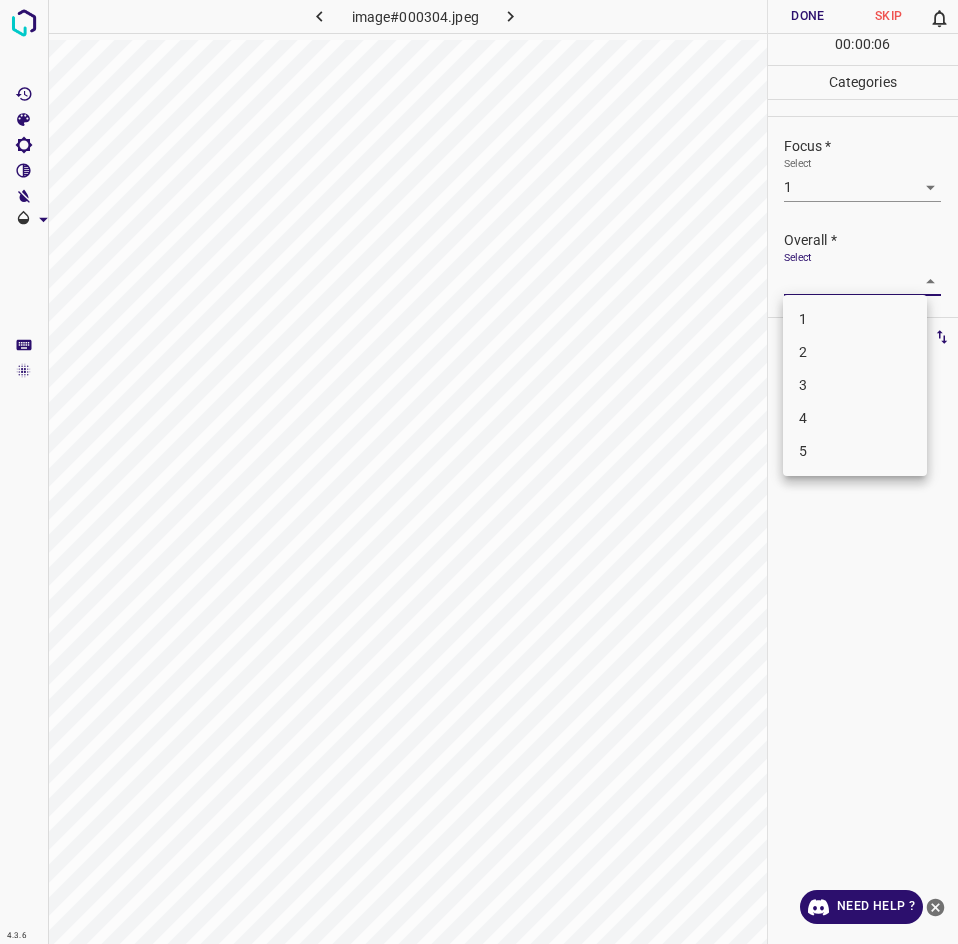 click on "1" at bounding box center (855, 319) 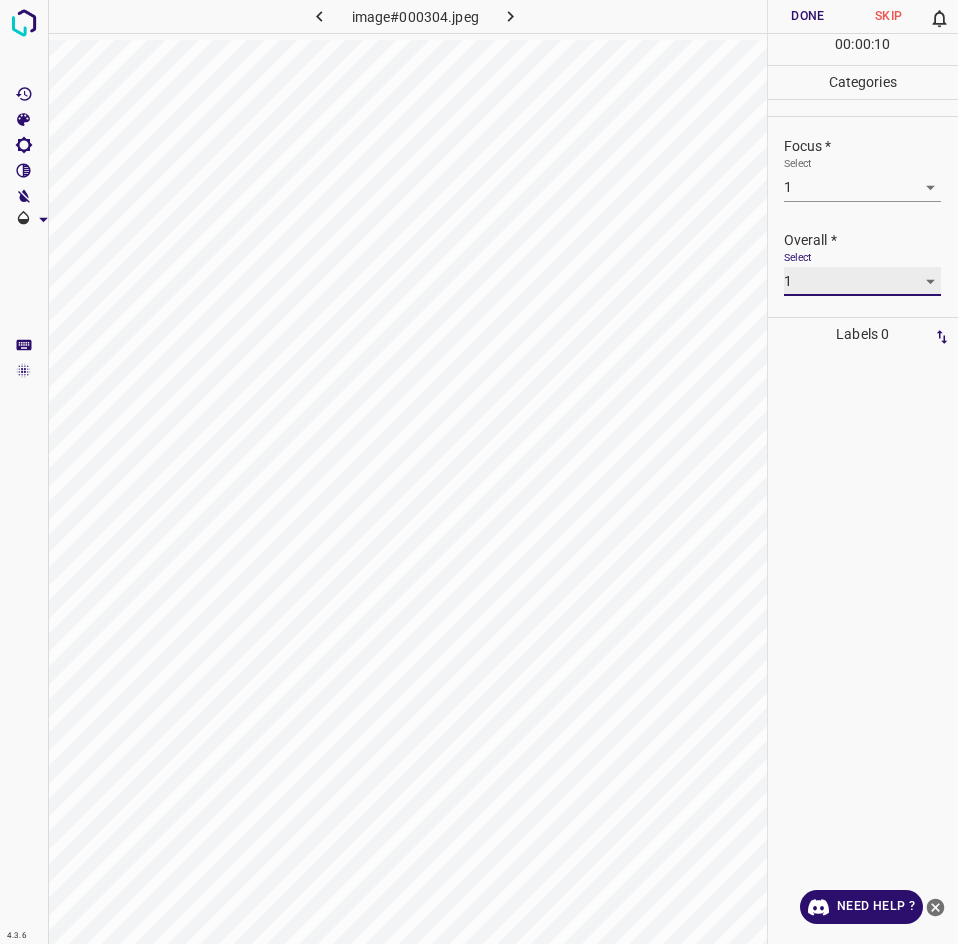 scroll, scrollTop: 56, scrollLeft: 0, axis: vertical 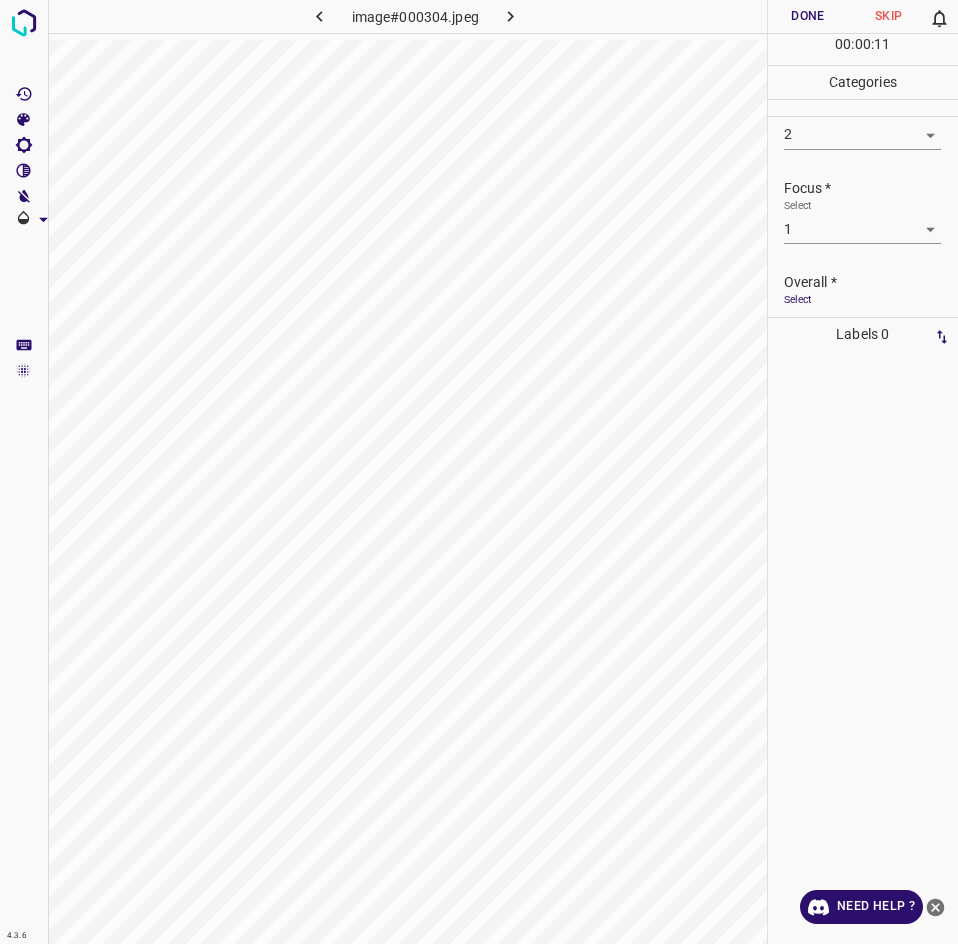 click on "4.3.6  image#000304.jpeg Done Skip 0 00   : 00   : 11   Categories Lighting *  Select 2 2 Focus *  Select 1 1 Overall *  Select 1 1 Labels   0 Categories 1 Lighting 2 Focus 3 Overall Tools Space Change between modes (Draw & Edit) I Auto labeling R Restore zoom M Zoom in N Zoom out Delete Delete selecte label Filters Z Restore filters X Saturation filter C Brightness filter V Contrast filter B Gray scale filter General O Download Need Help ? - Text - Hide - Delete" at bounding box center (479, 472) 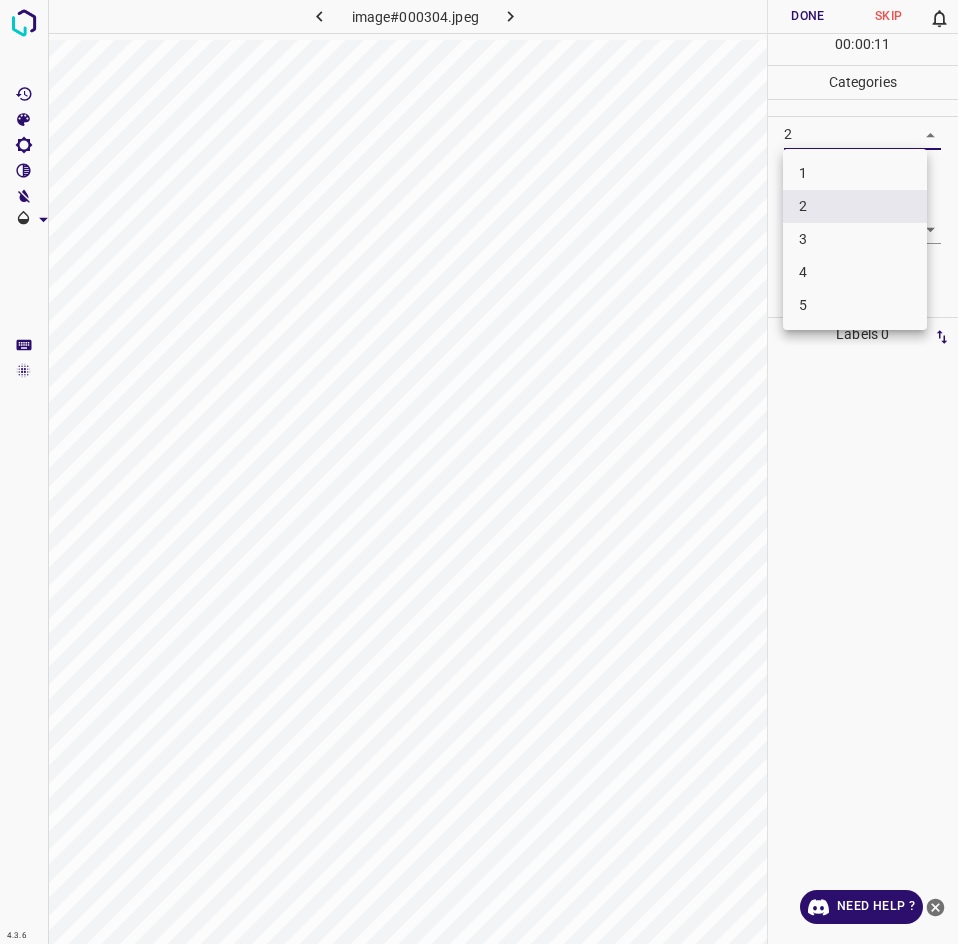 click on "3" at bounding box center (855, 239) 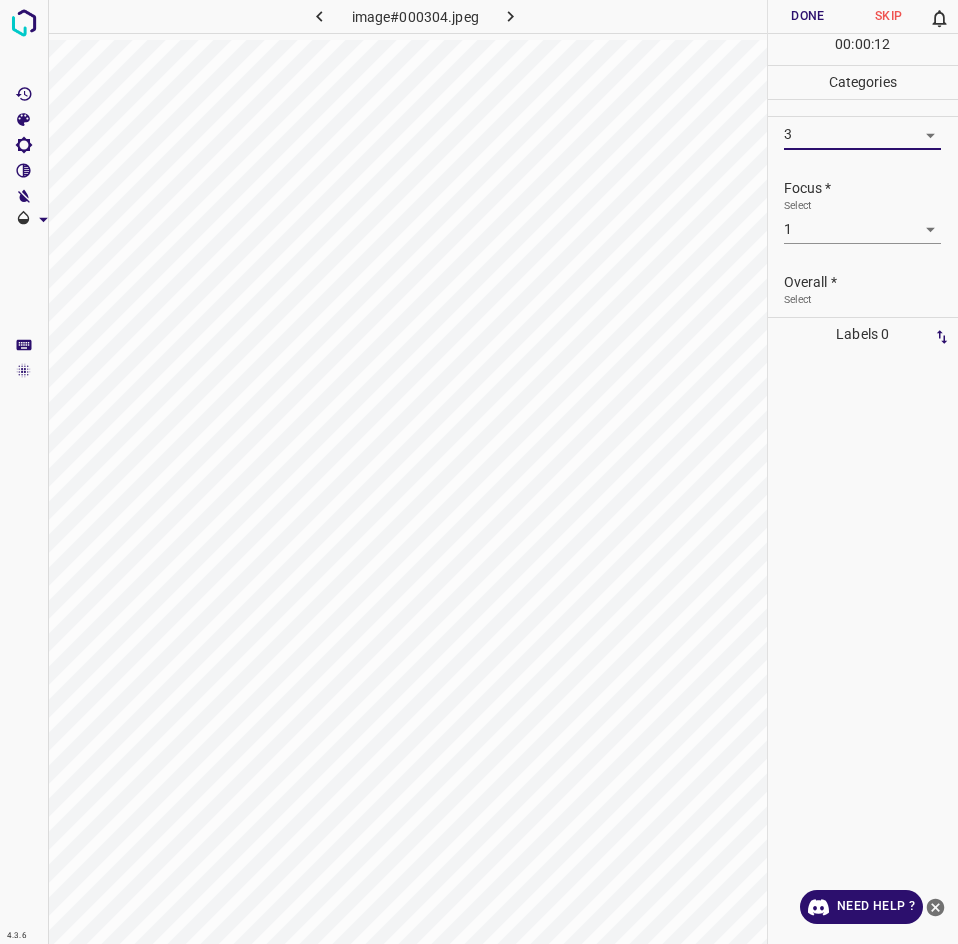 click on "Done" at bounding box center [808, 16] 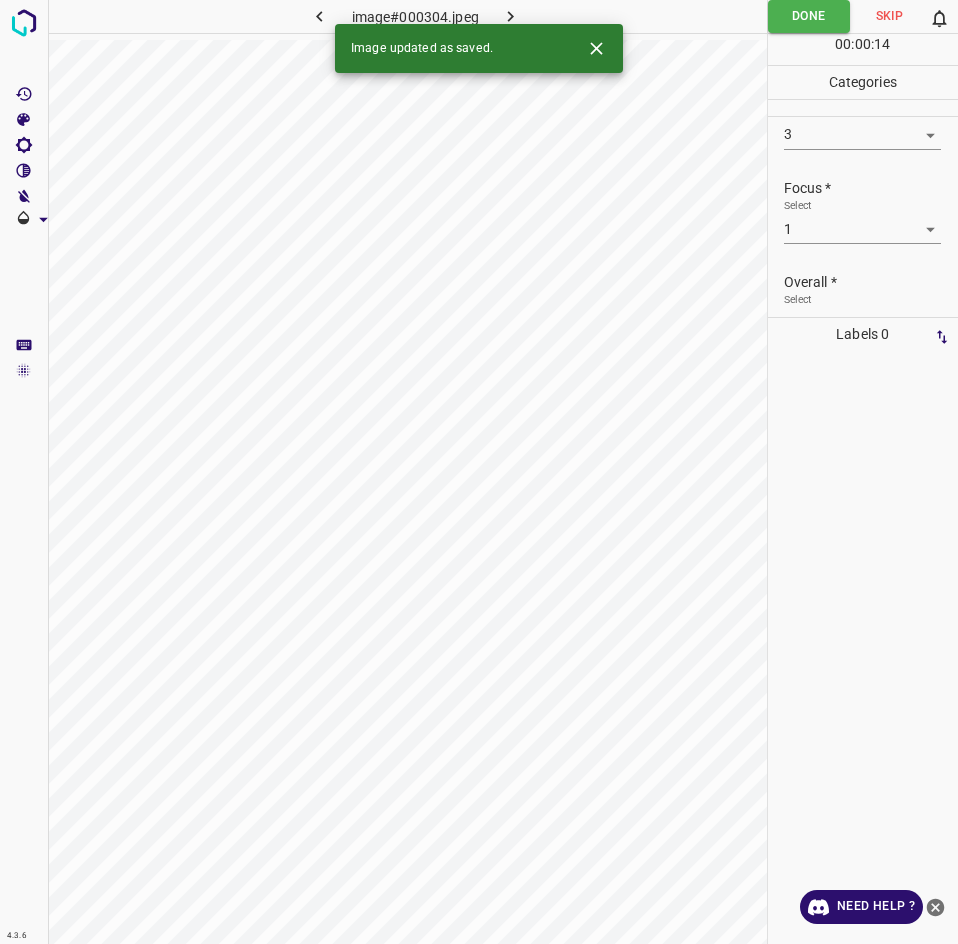 click 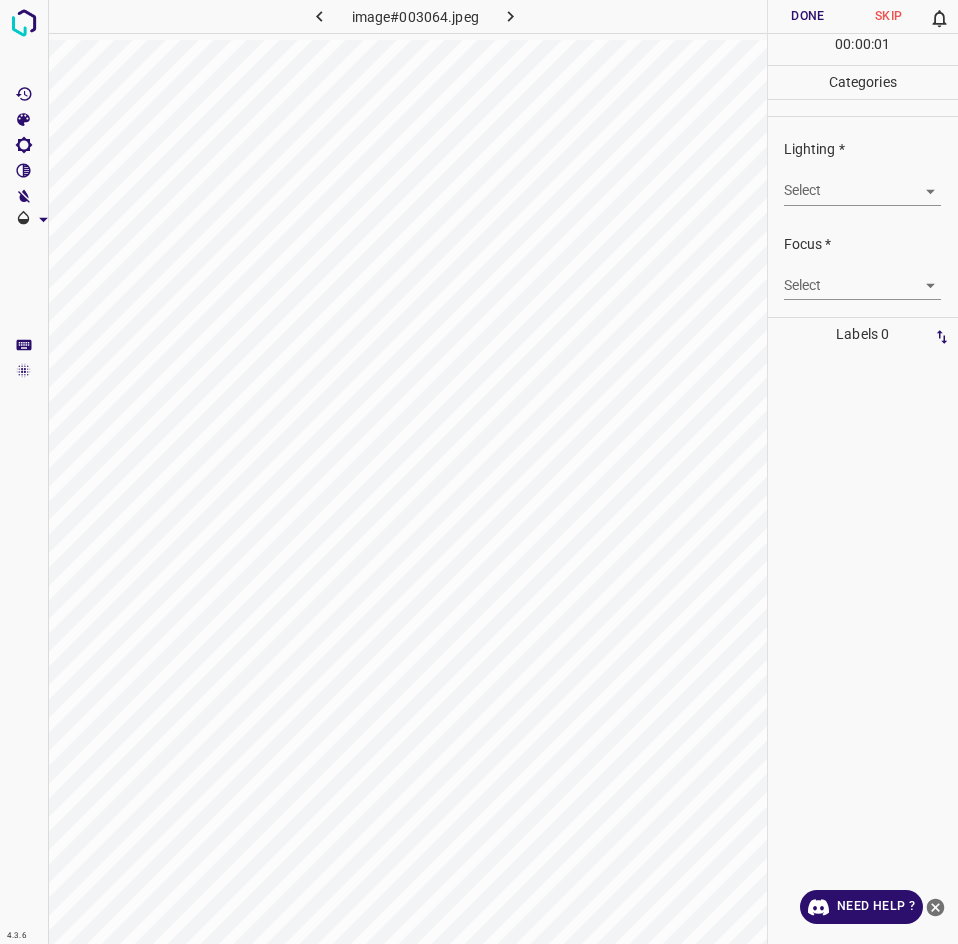 click on "4.3.6  image#003064.jpeg Done Skip 0 00   : 00   : 01   Categories Lighting *  Select ​ Focus *  Select ​ Overall *  Select ​ Labels   0 Categories 1 Lighting 2 Focus 3 Overall Tools Space Change between modes (Draw & Edit) I Auto labeling R Restore zoom M Zoom in N Zoom out Delete Delete selecte label Filters Z Restore filters X Saturation filter C Brightness filter V Contrast filter B Gray scale filter General O Download Need Help ? - Text - Hide - Delete" at bounding box center [479, 472] 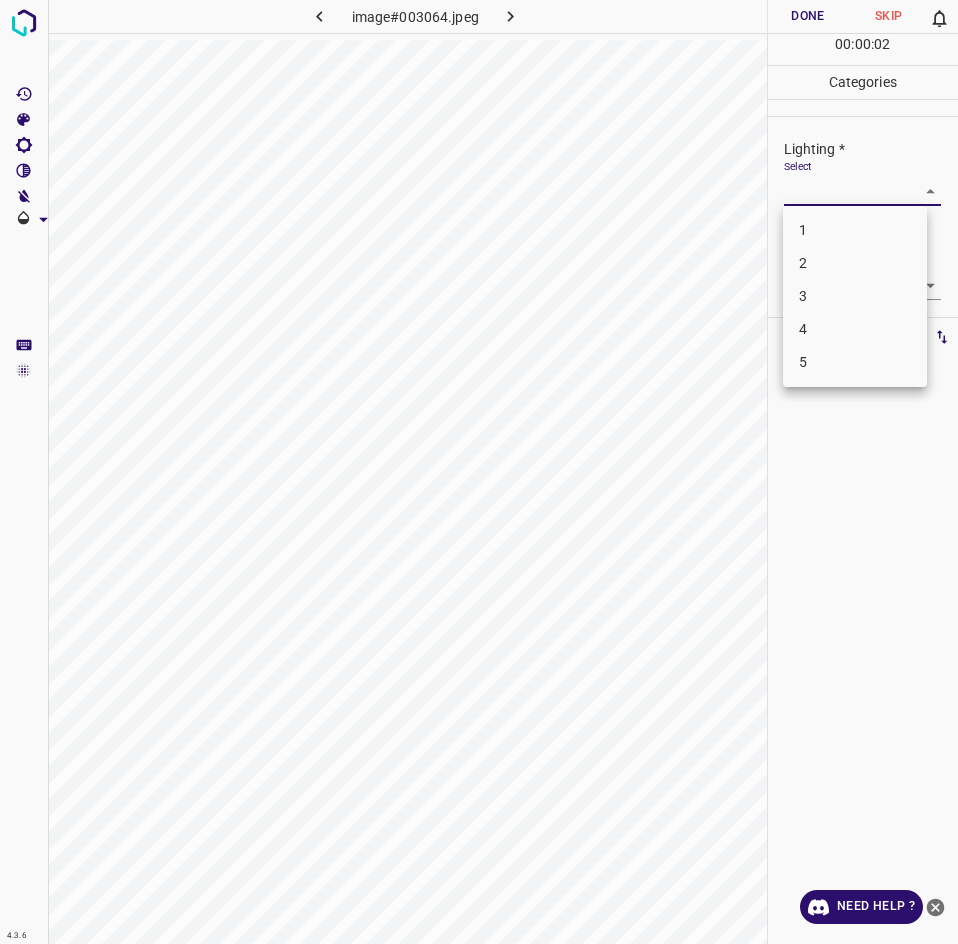 click on "3" at bounding box center (855, 296) 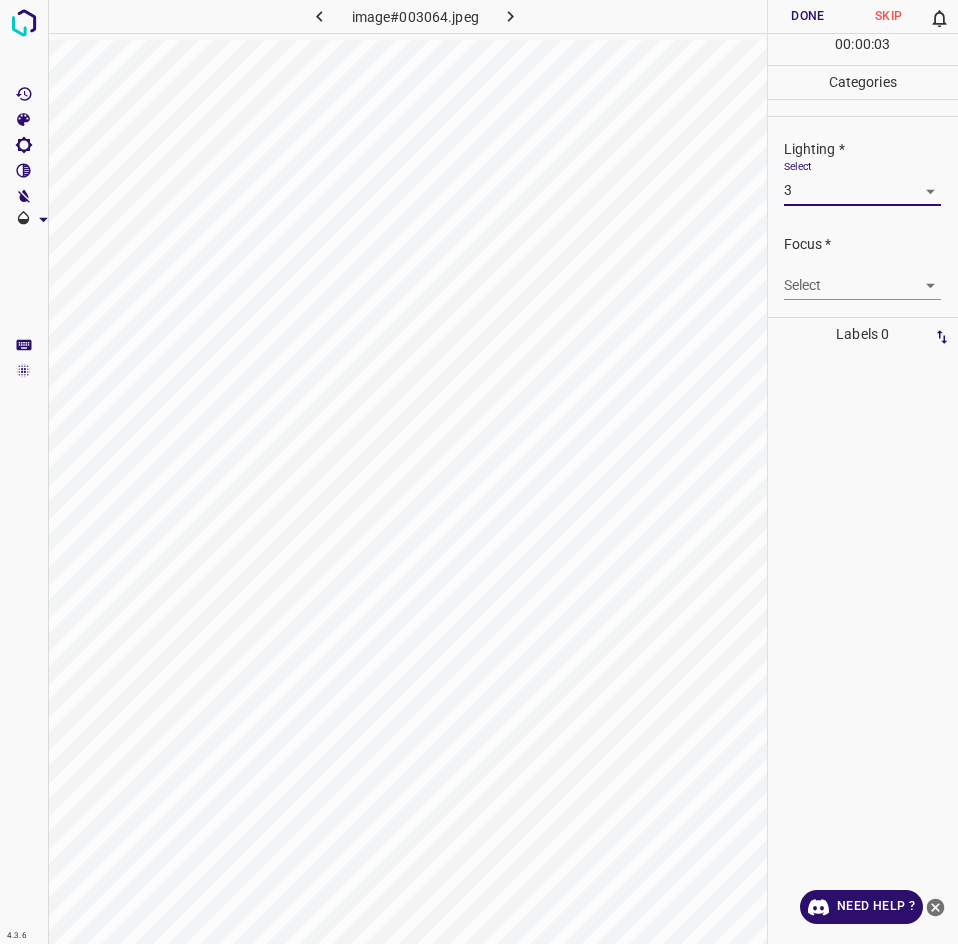 click on "4.3.6  image#003064.jpeg Done Skip 0 00   : 00   : 03   Categories Lighting *  Select 3 3 Focus *  Select ​ Overall *  Select ​ Labels   0 Categories 1 Lighting 2 Focus 3 Overall Tools Space Change between modes (Draw & Edit) I Auto labeling R Restore zoom M Zoom in N Zoom out Delete Delete selecte label Filters Z Restore filters X Saturation filter C Brightness filter V Contrast filter B Gray scale filter General O Download Need Help ? - Text - Hide - Delete" at bounding box center [479, 472] 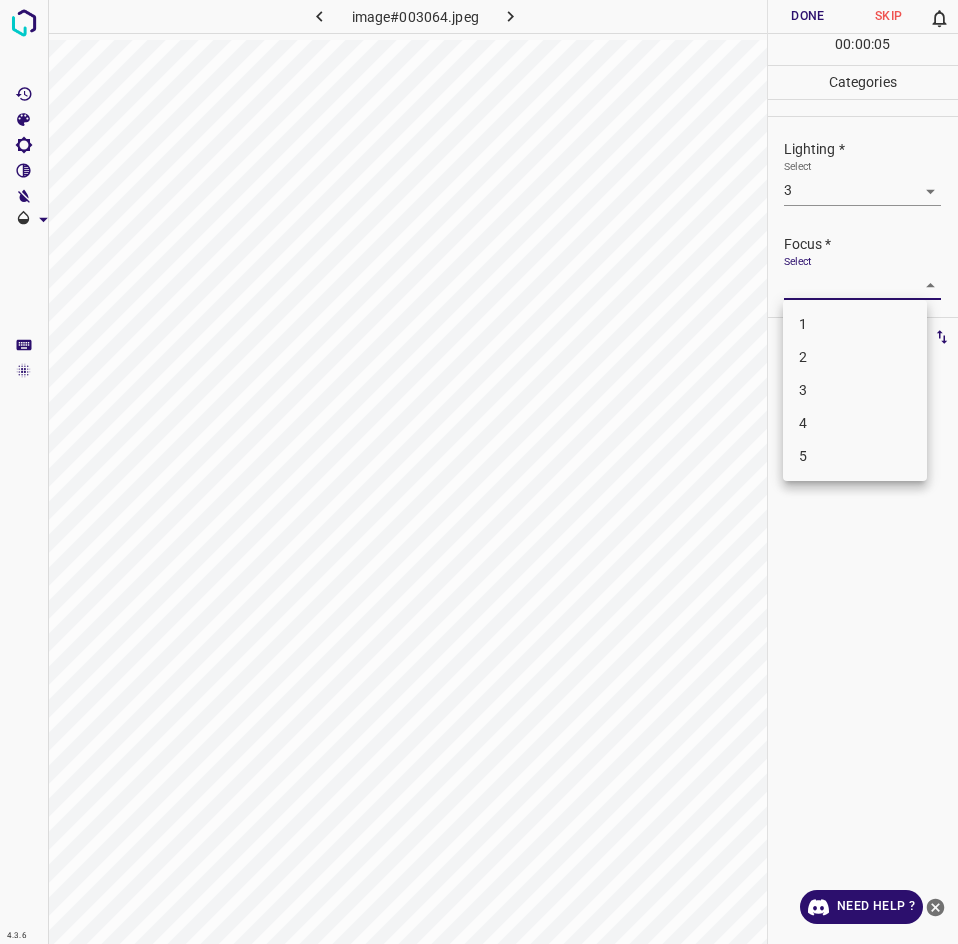 click on "2" at bounding box center [855, 357] 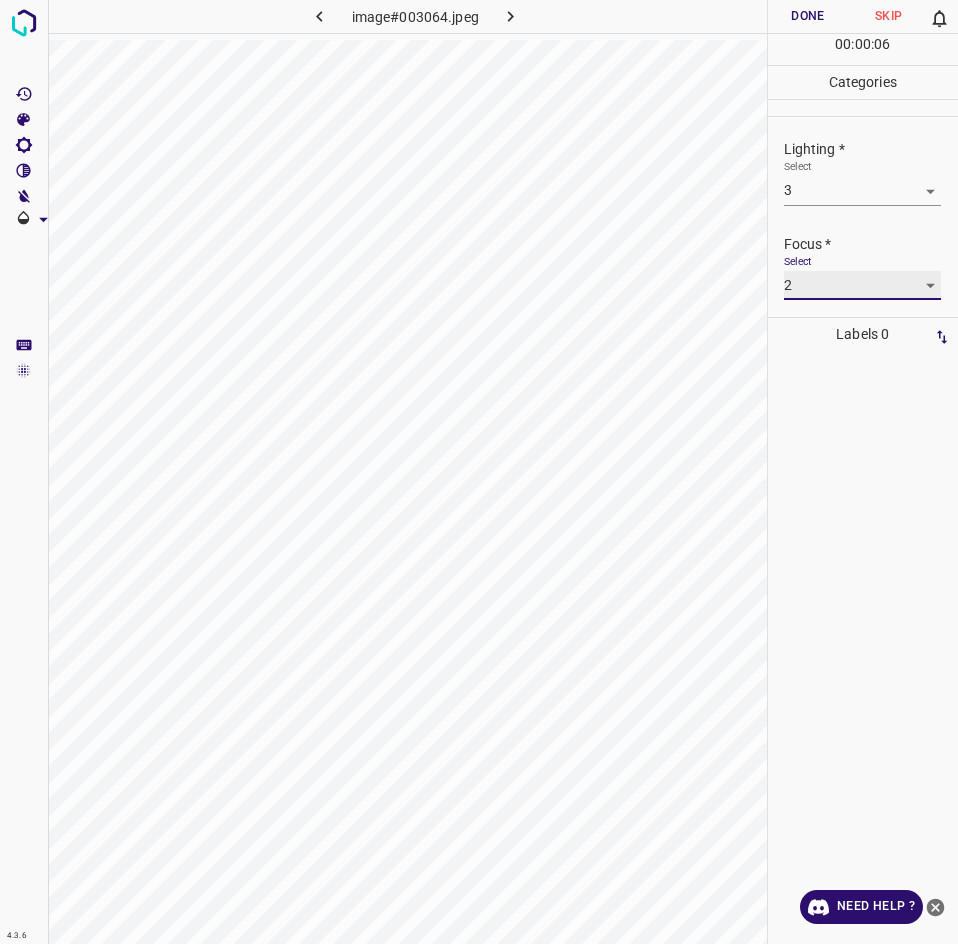 scroll, scrollTop: 98, scrollLeft: 0, axis: vertical 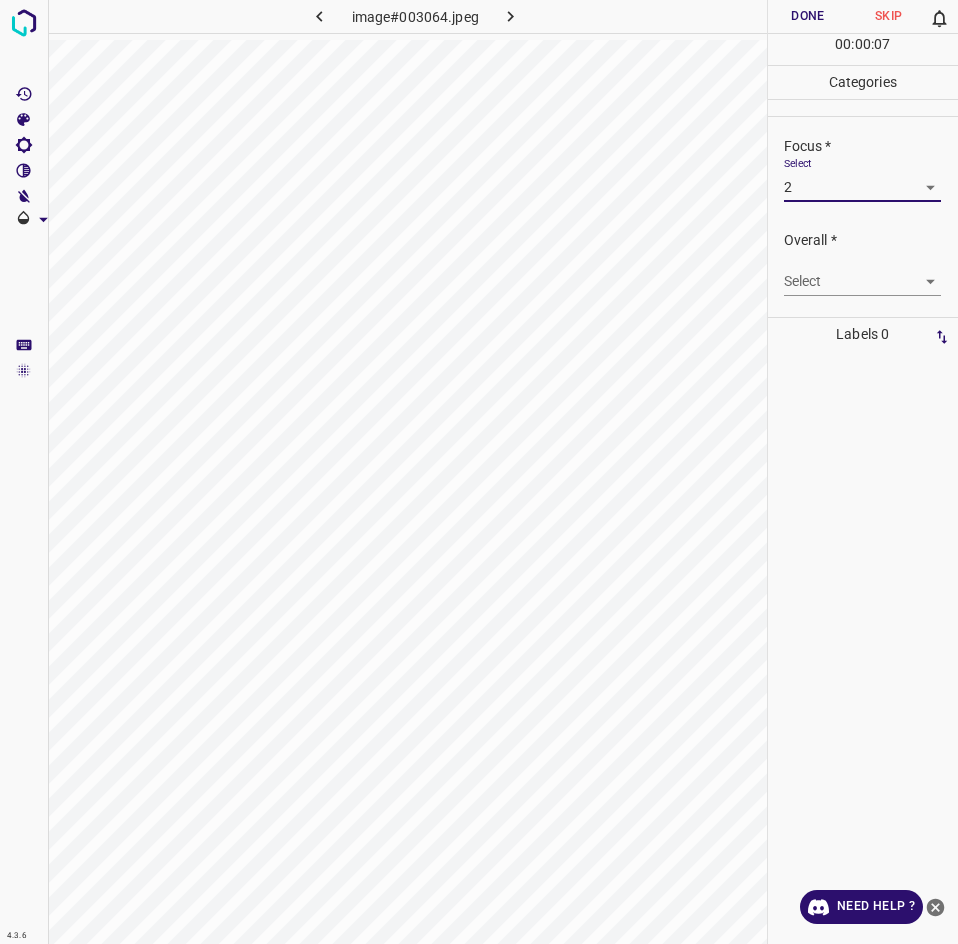 click on "4.3.6  image#003064.jpeg Done Skip 0 00   : 00   : 07   Categories Lighting *  Select 3 3 Focus *  Select 2 2 Overall *  Select ​ Labels   0 Categories 1 Lighting 2 Focus 3 Overall Tools Space Change between modes (Draw & Edit) I Auto labeling R Restore zoom M Zoom in N Zoom out Delete Delete selecte label Filters Z Restore filters X Saturation filter C Brightness filter V Contrast filter B Gray scale filter General O Download Need Help ? - Text - Hide - Delete" at bounding box center (479, 472) 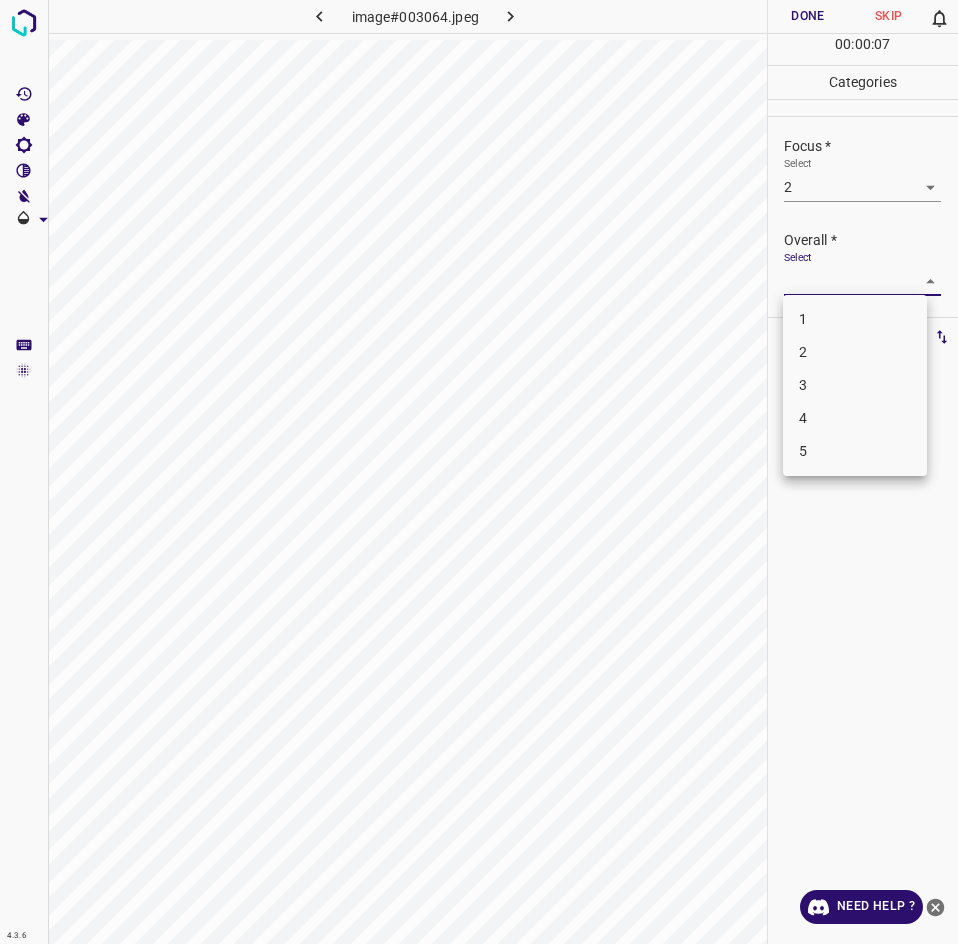 click on "2" at bounding box center [855, 352] 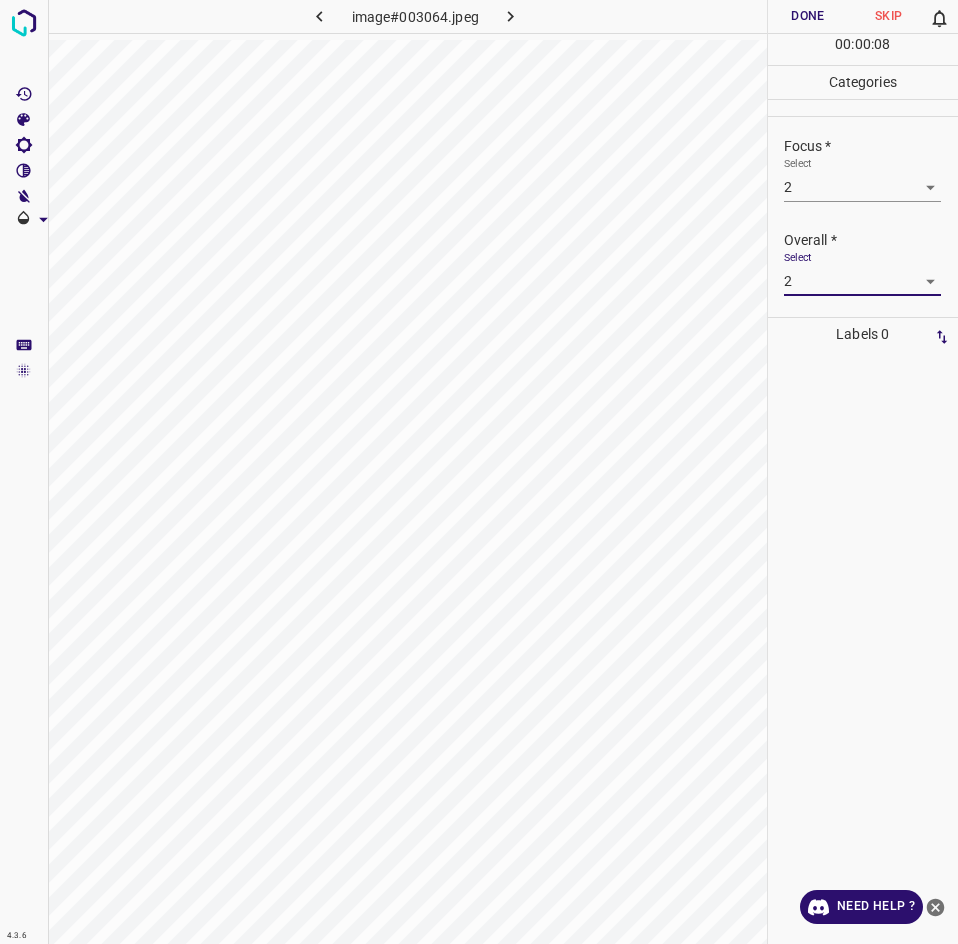 click on "Done" at bounding box center [808, 16] 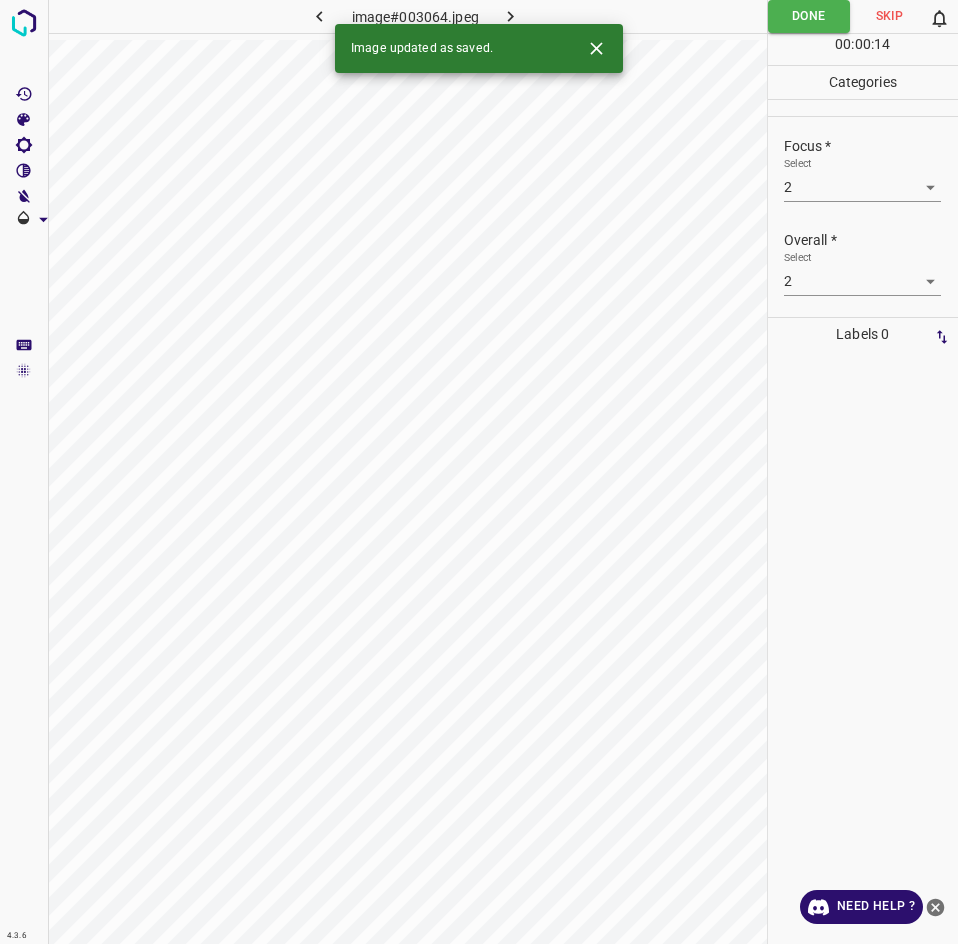 click 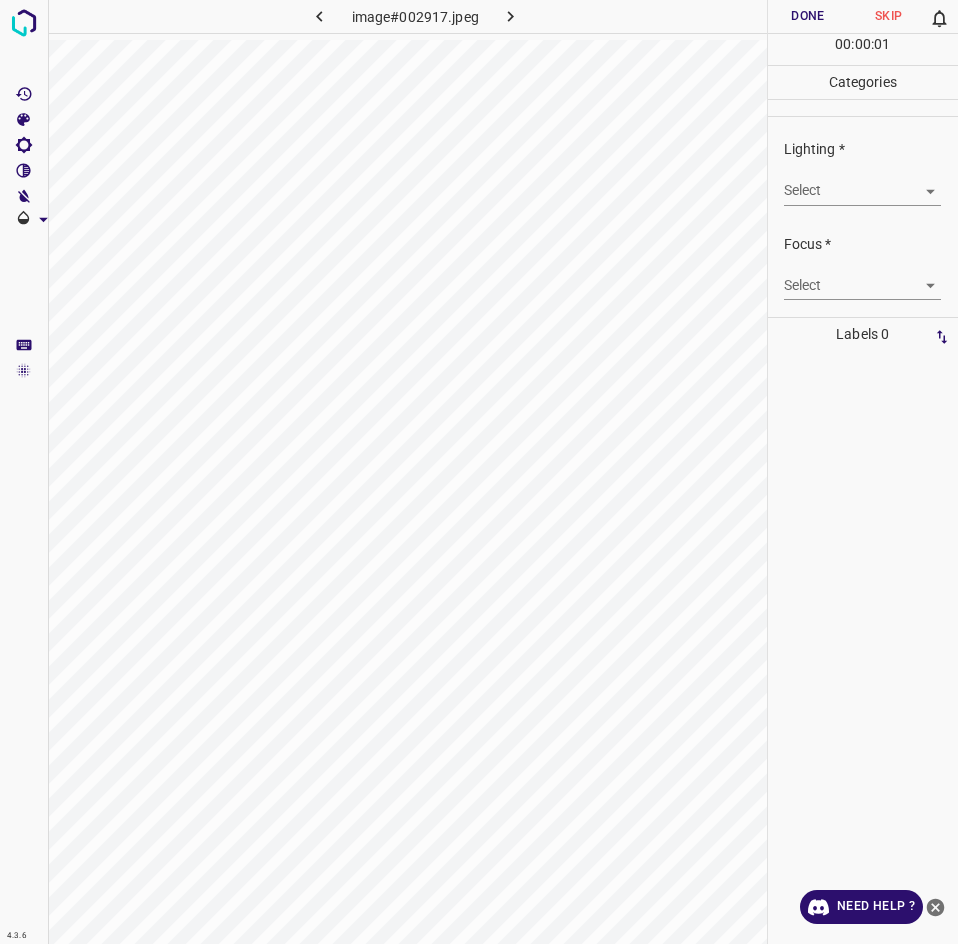 click on "4.3.6  image#002917.jpeg Done Skip 0 00   : 00   : 01   Categories Lighting *  Select ​ Focus *  Select ​ Overall *  Select ​ Labels   0 Categories 1 Lighting 2 Focus 3 Overall Tools Space Change between modes (Draw & Edit) I Auto labeling R Restore zoom M Zoom in N Zoom out Delete Delete selecte label Filters Z Restore filters X Saturation filter C Brightness filter V Contrast filter B Gray scale filter General O Download Need Help ? - Text - Hide - Delete" at bounding box center [479, 472] 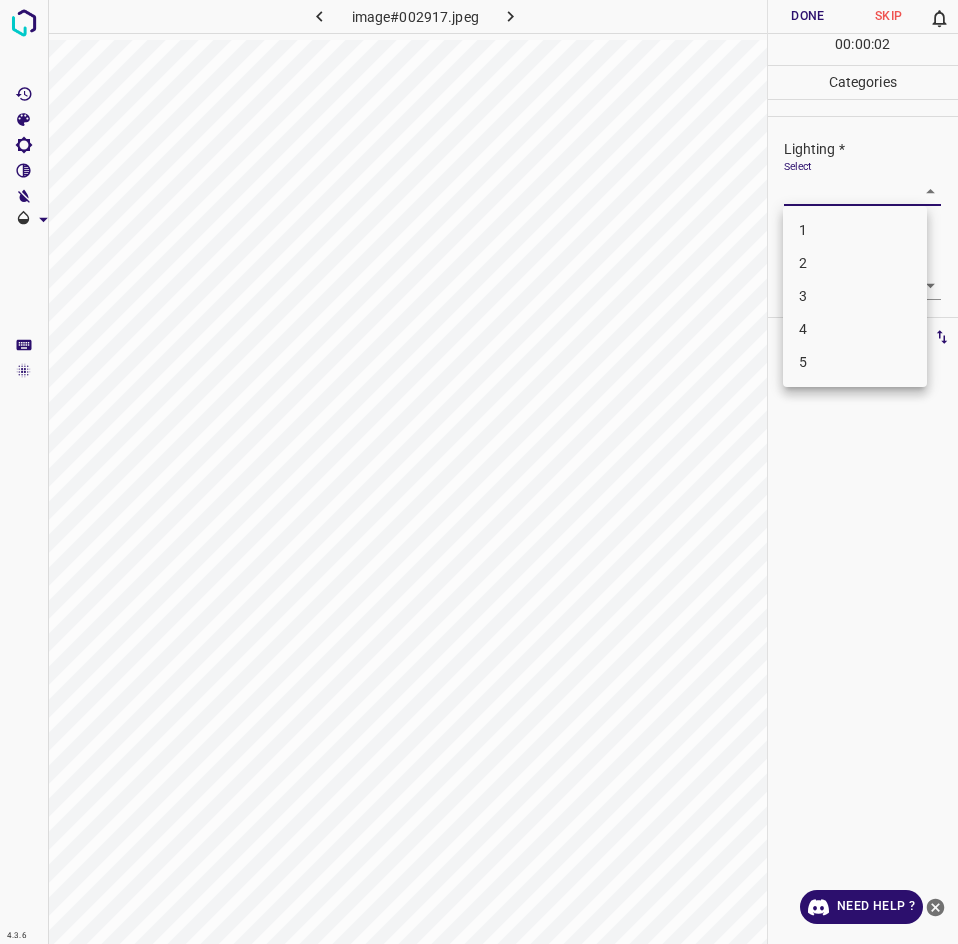 click on "3" at bounding box center (855, 296) 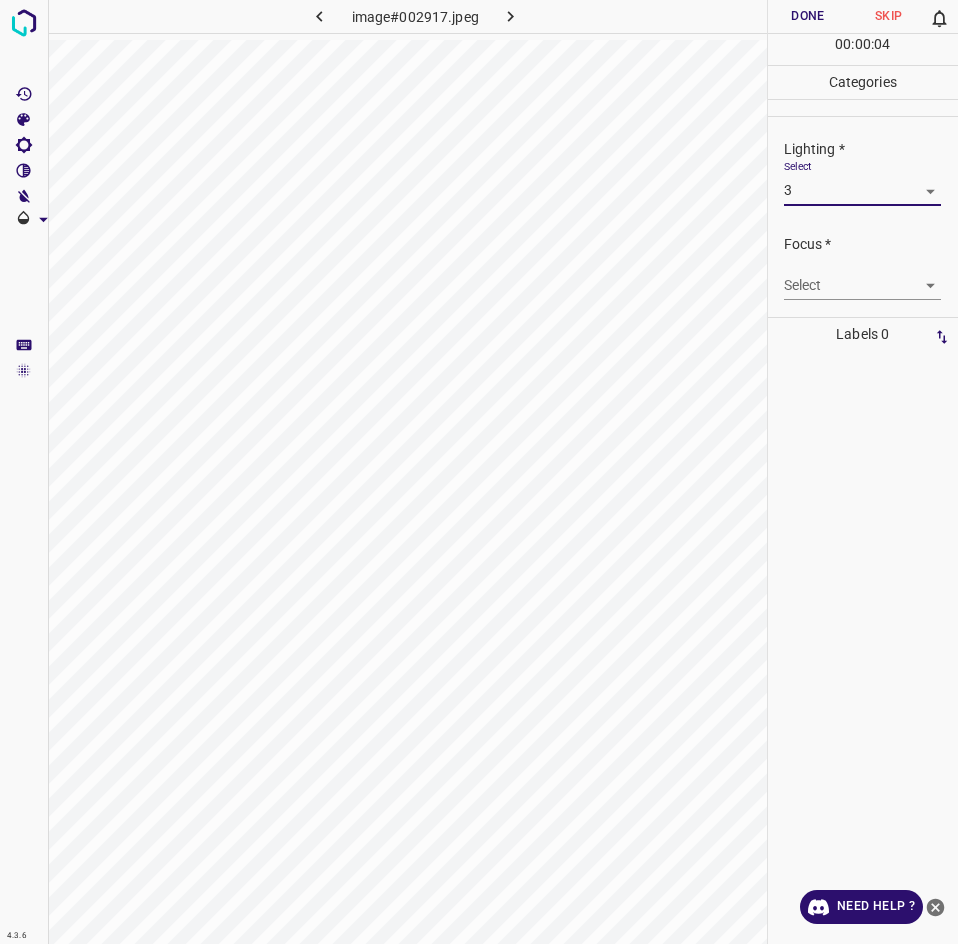 click on "4.3.6  image#002917.jpeg Done Skip 0 00   : 00   : 04   Categories Lighting *  Select 3 3 Focus *  Select ​ Overall *  Select ​ Labels   0 Categories 1 Lighting 2 Focus 3 Overall Tools Space Change between modes (Draw & Edit) I Auto labeling R Restore zoom M Zoom in N Zoom out Delete Delete selecte label Filters Z Restore filters X Saturation filter C Brightness filter V Contrast filter B Gray scale filter General O Download Need Help ? - Text - Hide - Delete" at bounding box center (479, 472) 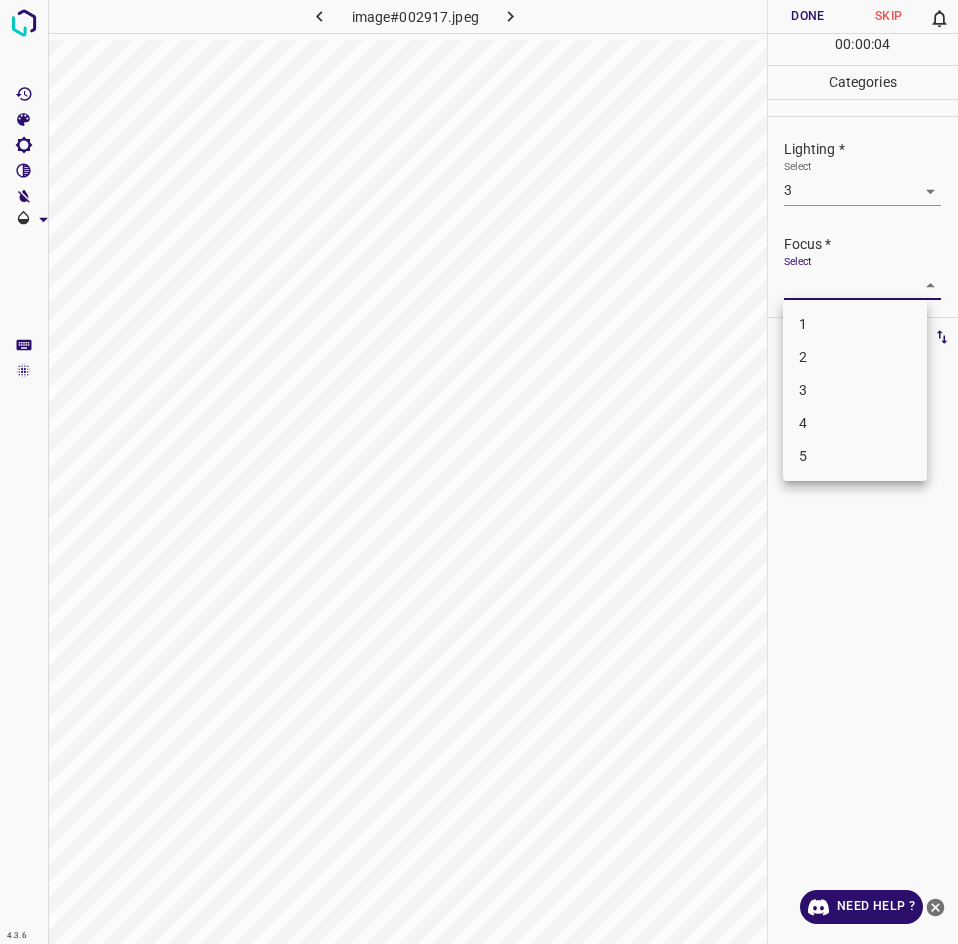 click on "3" at bounding box center (855, 390) 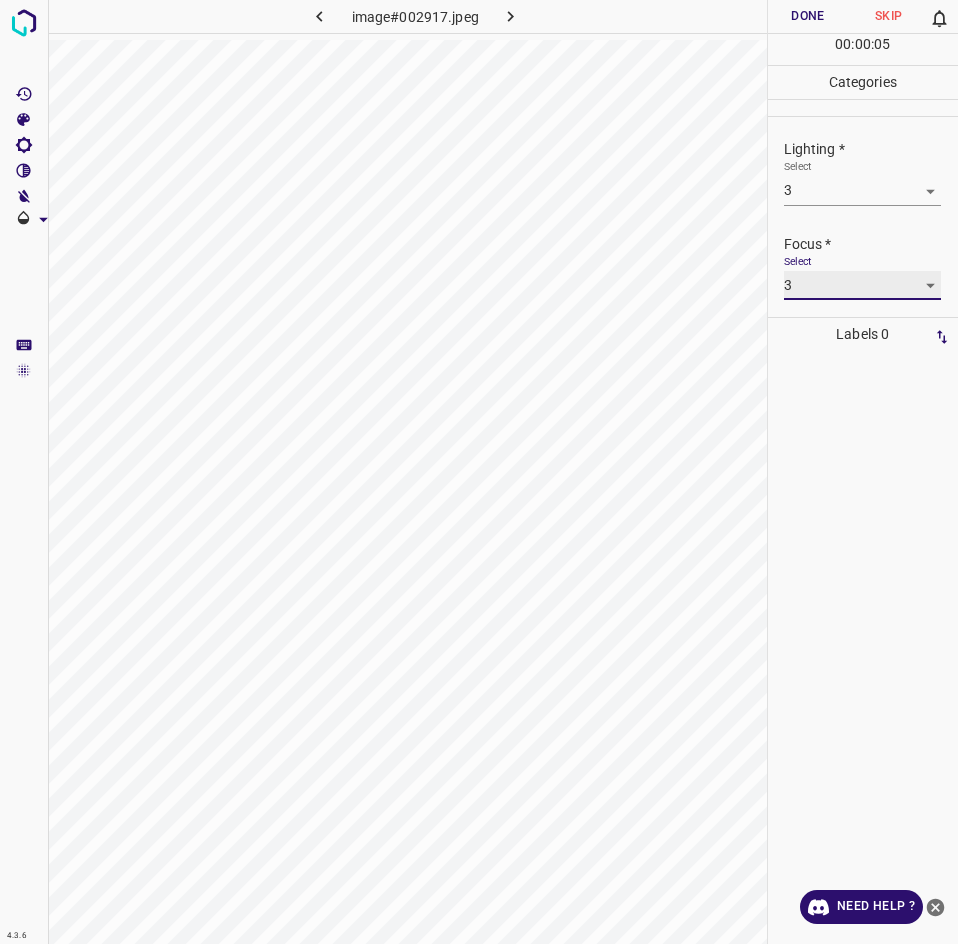 scroll, scrollTop: 98, scrollLeft: 0, axis: vertical 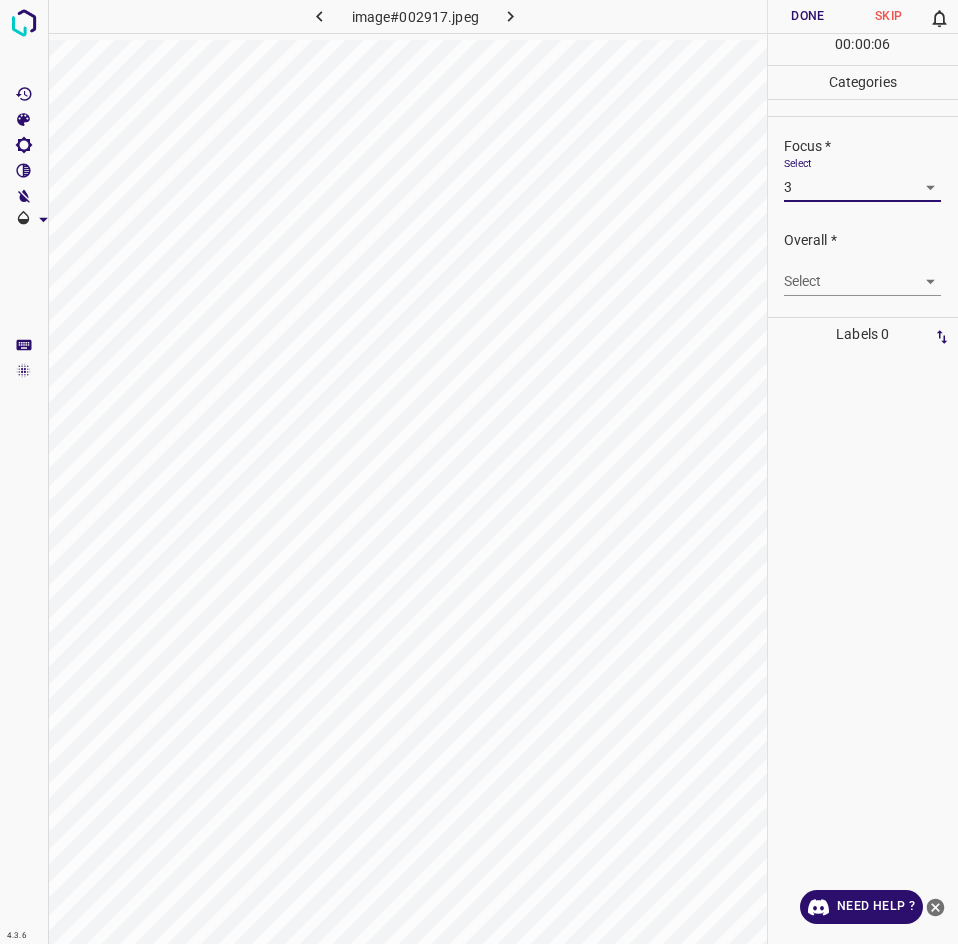click on "4.3.6  image#002917.jpeg Done Skip 0 00   : 00   : 06   Categories Lighting *  Select 3 3 Focus *  Select 3 3 Overall *  Select ​ Labels   0 Categories 1 Lighting 2 Focus 3 Overall Tools Space Change between modes (Draw & Edit) I Auto labeling R Restore zoom M Zoom in N Zoom out Delete Delete selecte label Filters Z Restore filters X Saturation filter C Brightness filter V Contrast filter B Gray scale filter General O Download Need Help ? - Text - Hide - Delete" at bounding box center [479, 472] 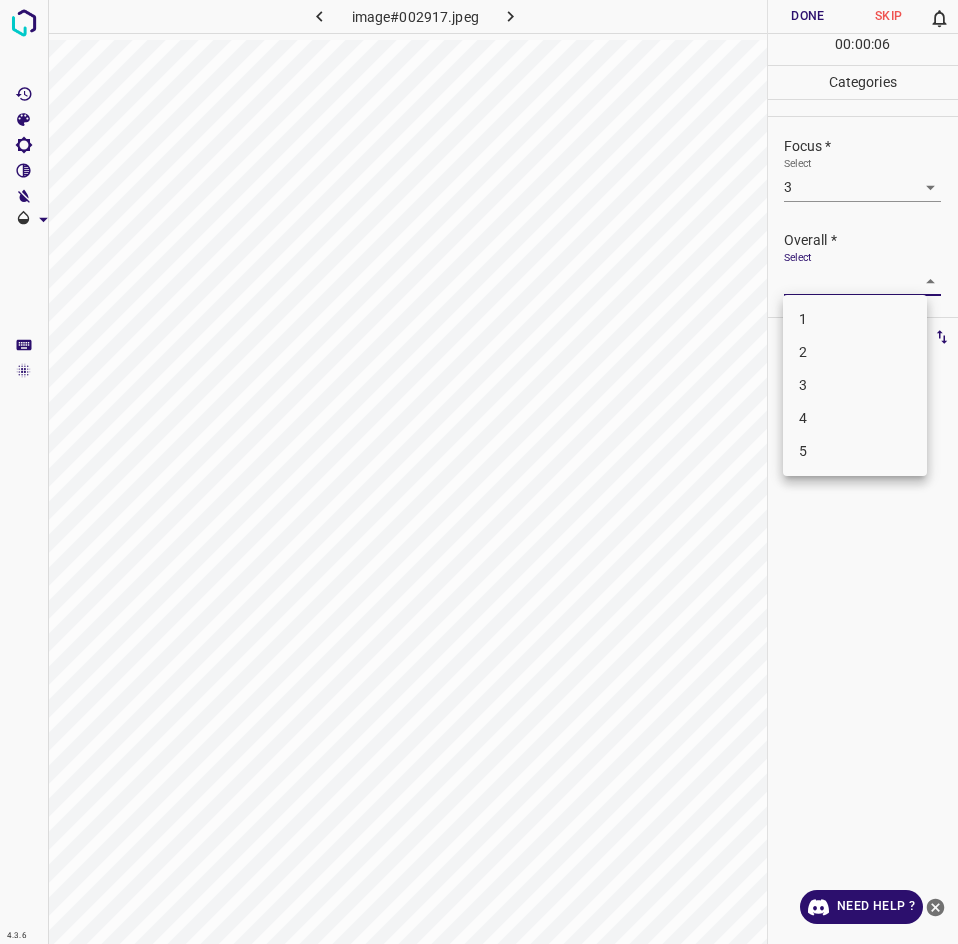 click on "3" at bounding box center [855, 385] 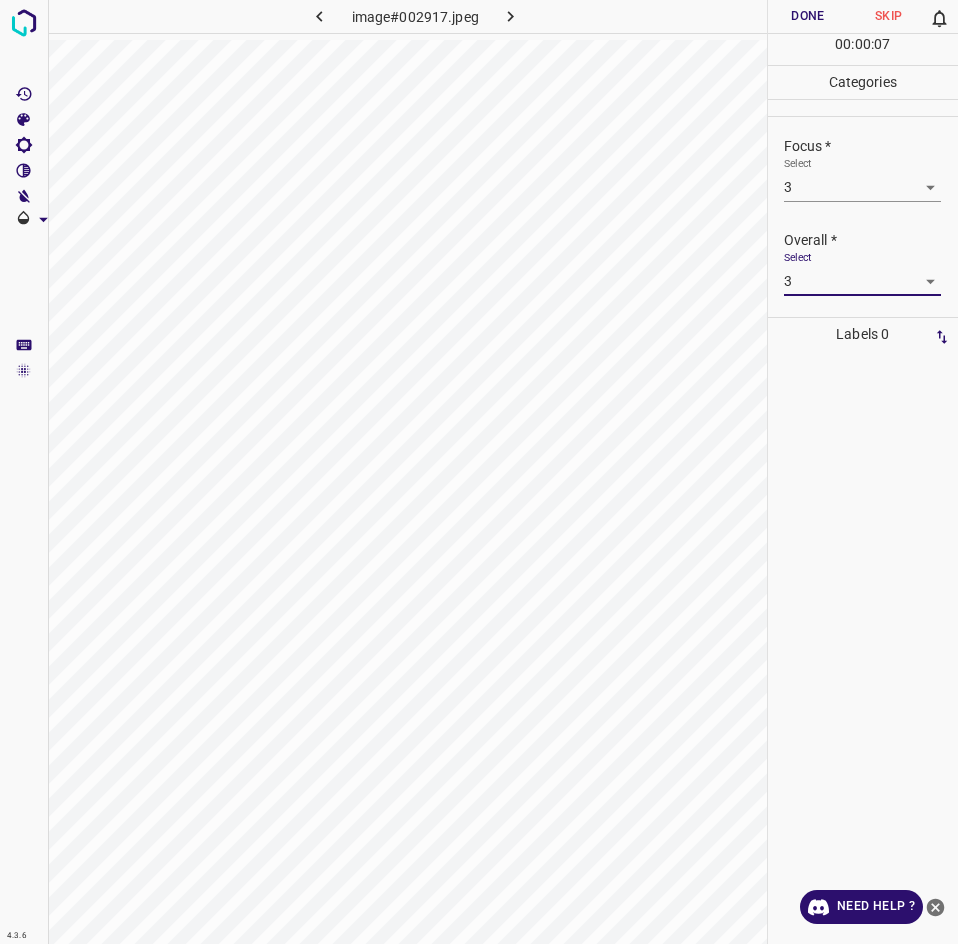 click on "Done" at bounding box center (808, 16) 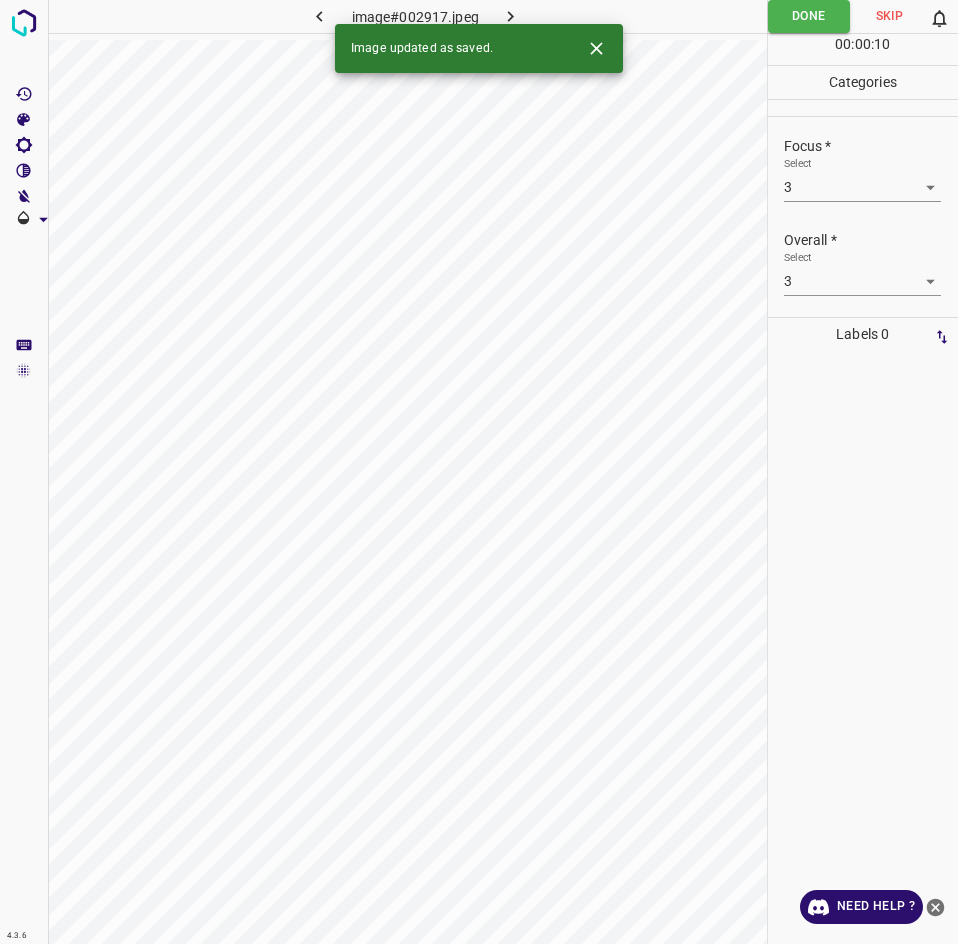 click 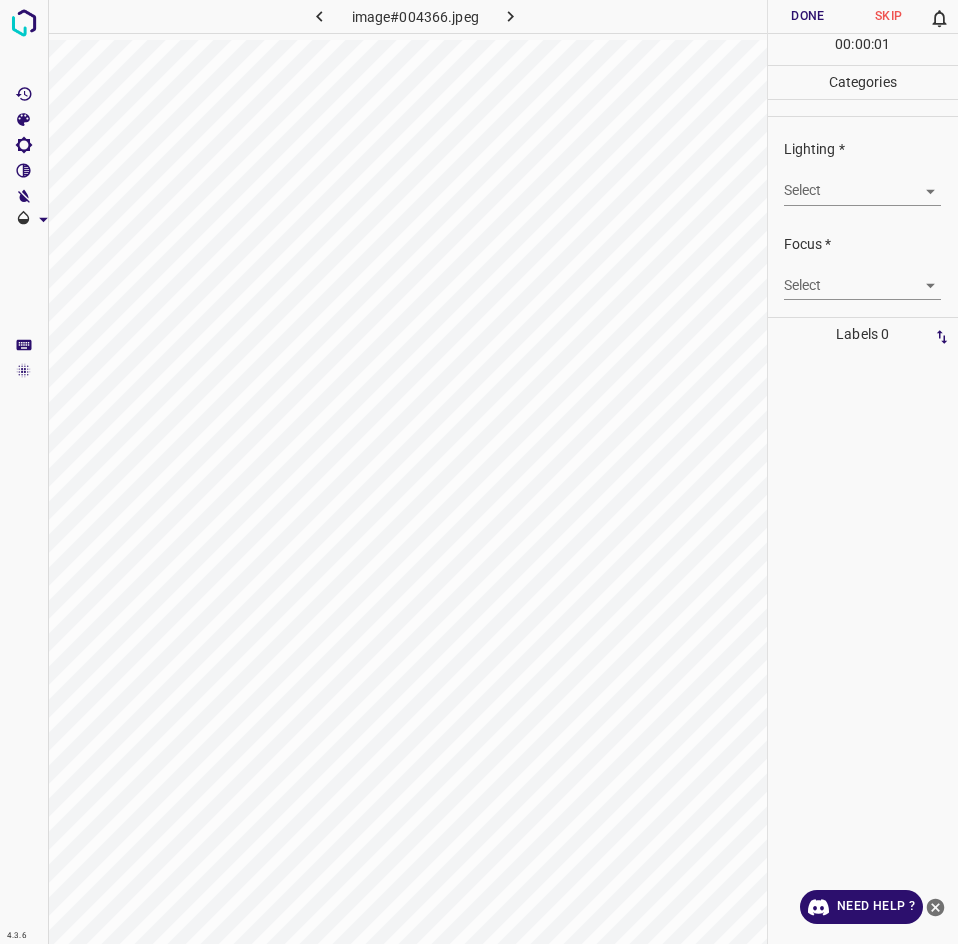 click on "4.3.6  image#004366.jpeg Done Skip 0 00   : 00   : 01   Categories Lighting *  Select ​ Focus *  Select ​ Overall *  Select ​ Labels   0 Categories 1 Lighting 2 Focus 3 Overall Tools Space Change between modes (Draw & Edit) I Auto labeling R Restore zoom M Zoom in N Zoom out Delete Delete selecte label Filters Z Restore filters X Saturation filter C Brightness filter V Contrast filter B Gray scale filter General O Download Need Help ? - Text - Hide - Delete" at bounding box center (479, 472) 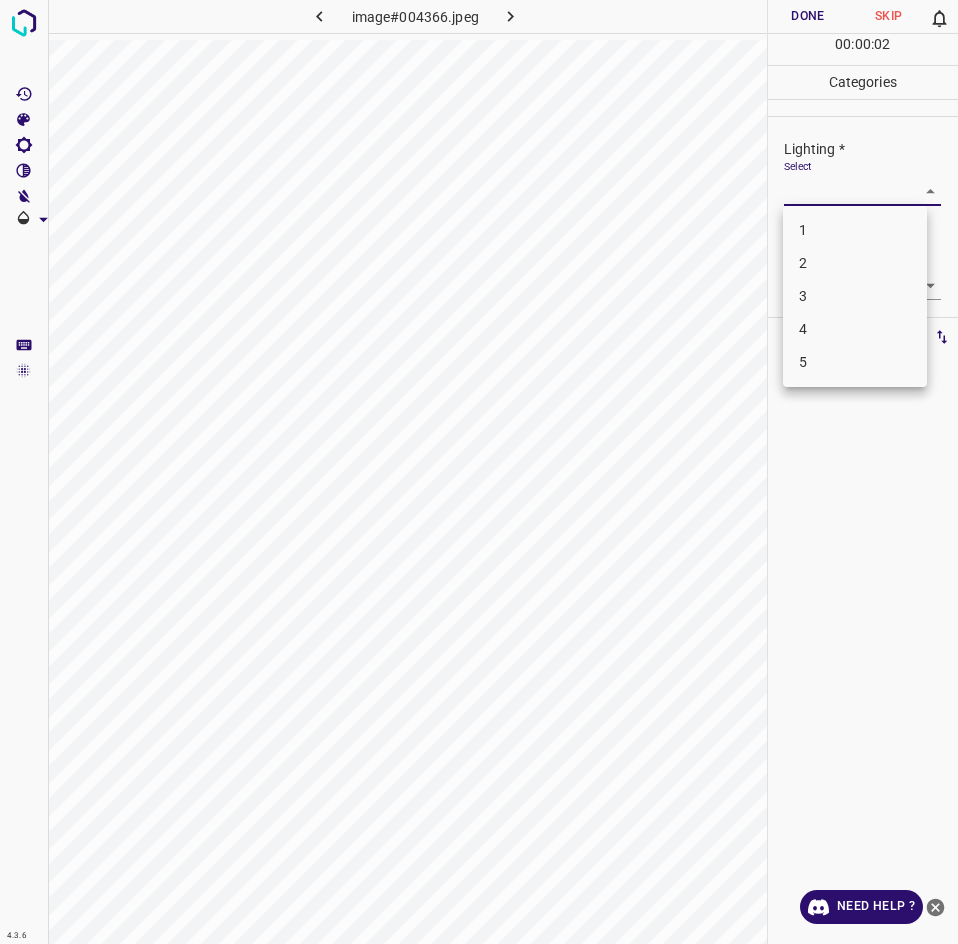 click on "3" at bounding box center (855, 296) 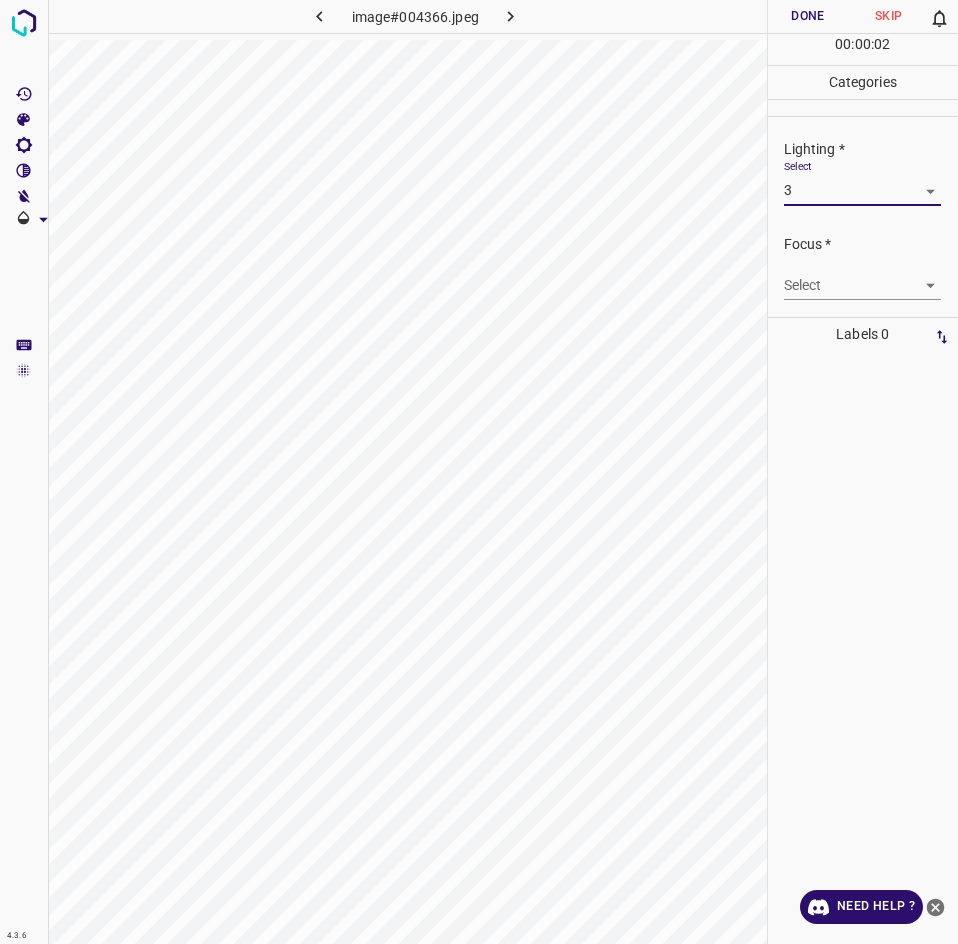 click on "4.3.6  image#004366.jpeg Done Skip 0 00   : 00   : 02   Categories Lighting *  Select 3 3 Focus *  Select ​ Overall *  Select ​ Labels   0 Categories 1 Lighting 2 Focus 3 Overall Tools Space Change between modes (Draw & Edit) I Auto labeling R Restore zoom M Zoom in N Zoom out Delete Delete selecte label Filters Z Restore filters X Saturation filter C Brightness filter V Contrast filter B Gray scale filter General O Download Need Help ? - Text - Hide - Delete" at bounding box center (479, 472) 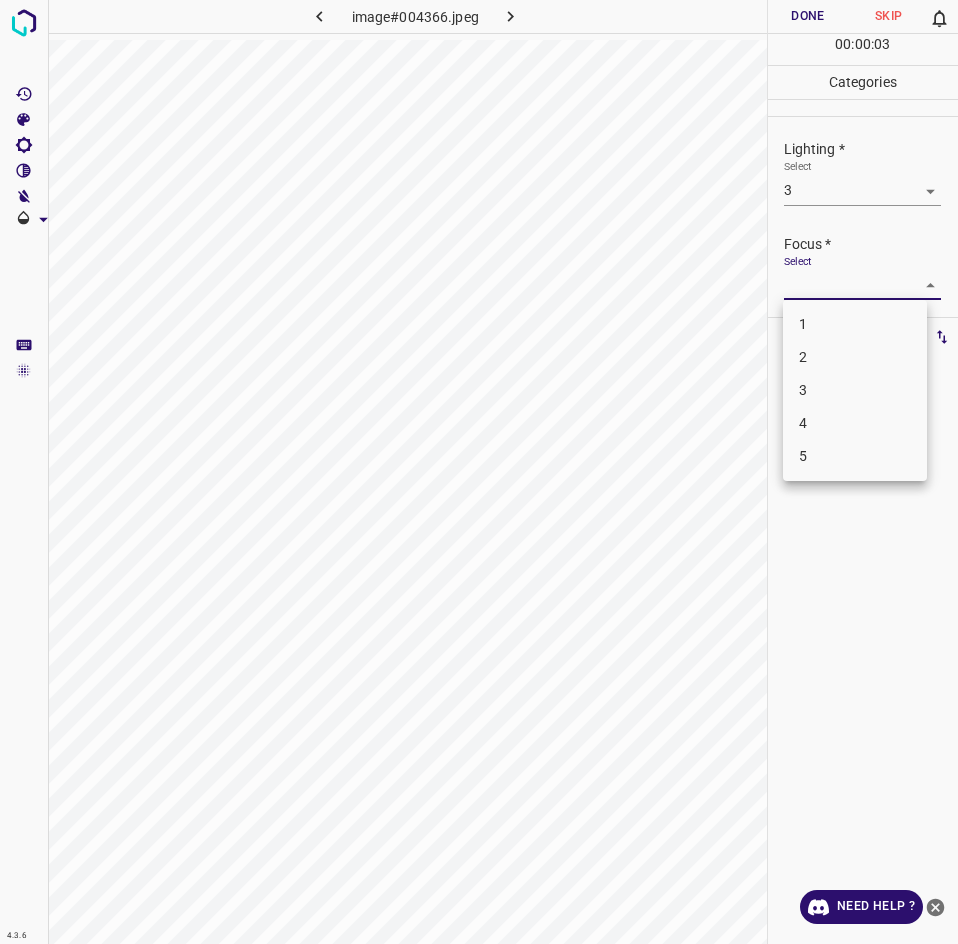 click on "2" at bounding box center (855, 357) 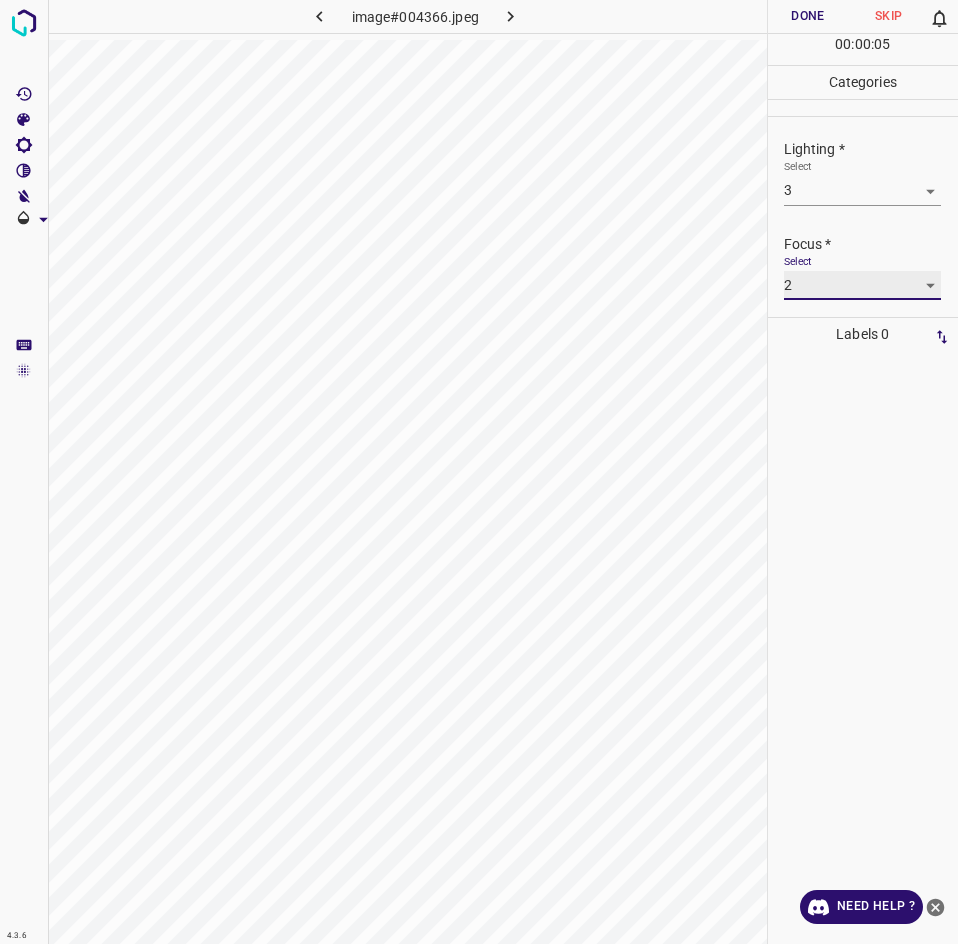 scroll, scrollTop: 98, scrollLeft: 0, axis: vertical 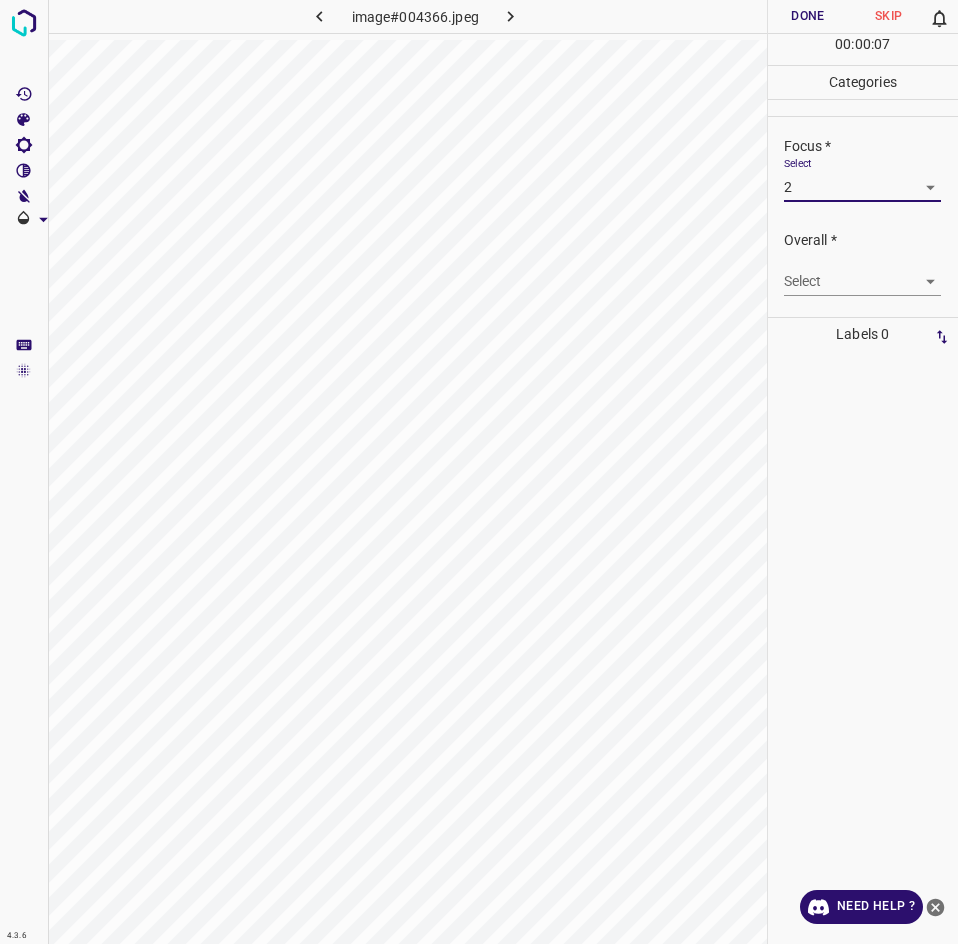 click on "4.3.6  image#004366.jpeg Done Skip 0 00   : 00   : 07   Categories Lighting *  Select 3 3 Focus *  Select 2 2 Overall *  Select ​ Labels   0 Categories 1 Lighting 2 Focus 3 Overall Tools Space Change between modes (Draw & Edit) I Auto labeling R Restore zoom M Zoom in N Zoom out Delete Delete selecte label Filters Z Restore filters X Saturation filter C Brightness filter V Contrast filter B Gray scale filter General O Download Need Help ? - Text - Hide - Delete" at bounding box center [479, 472] 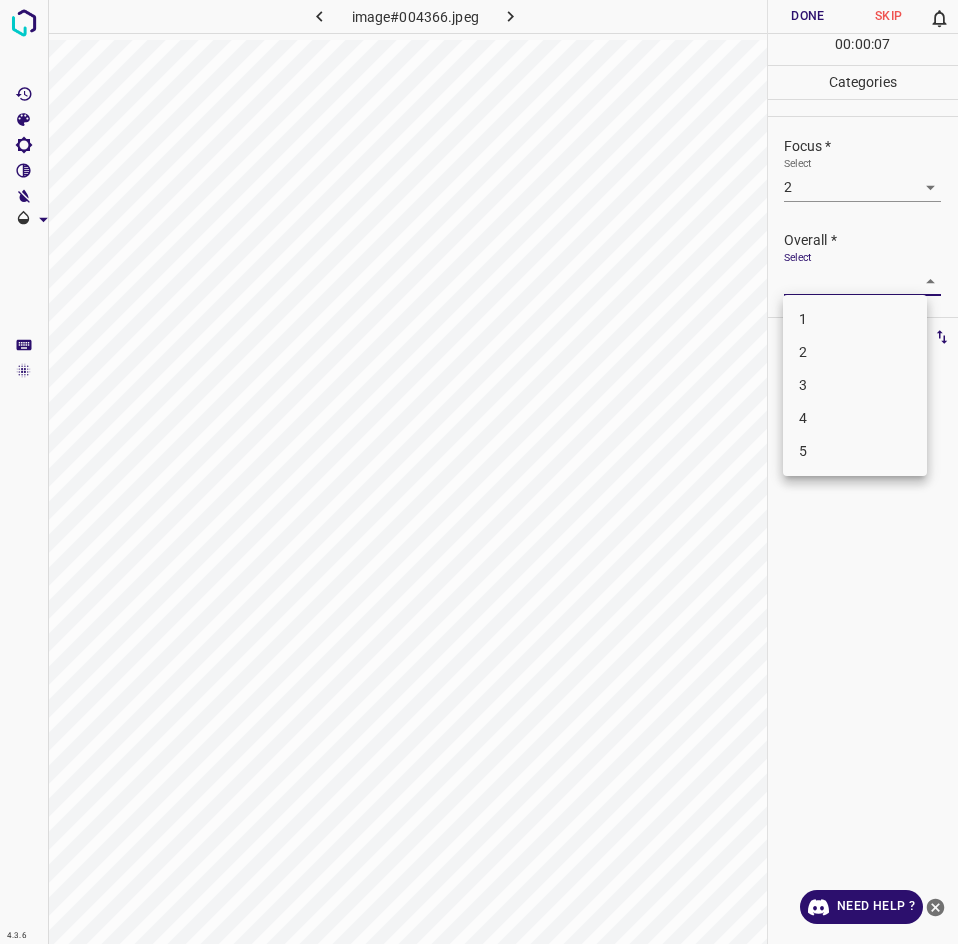 click on "2" at bounding box center (855, 352) 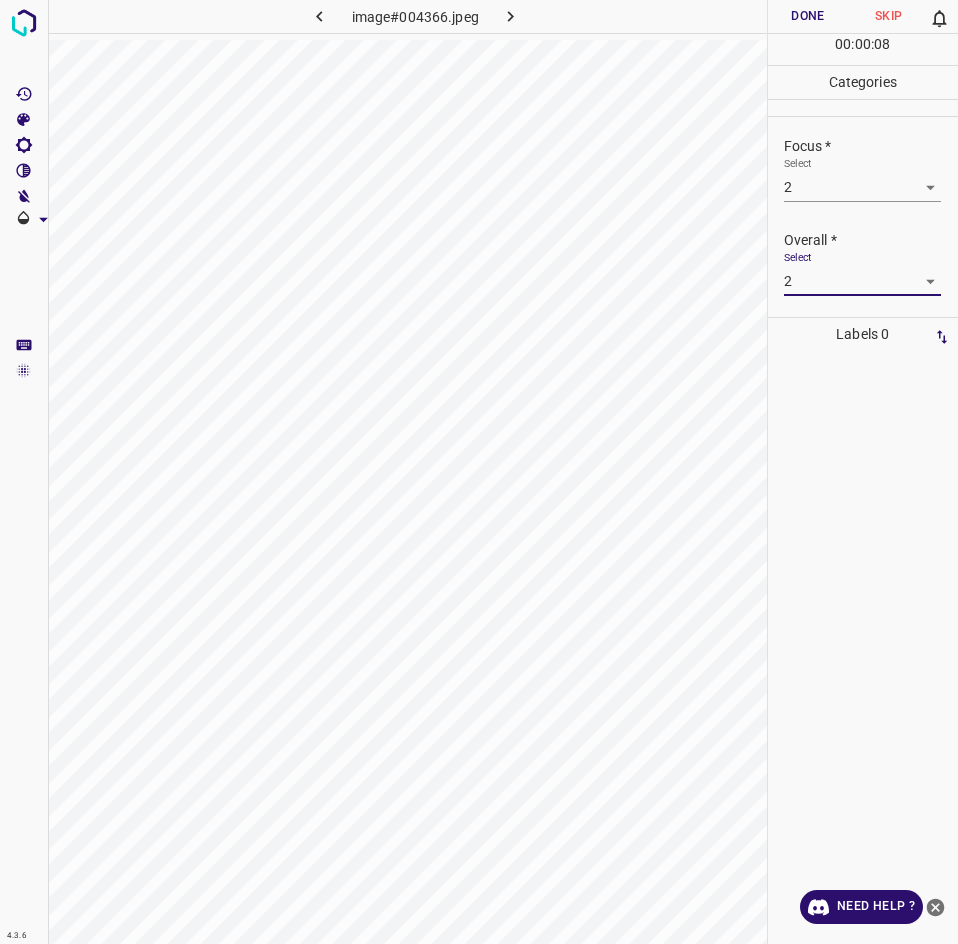 click on "Done" at bounding box center [808, 16] 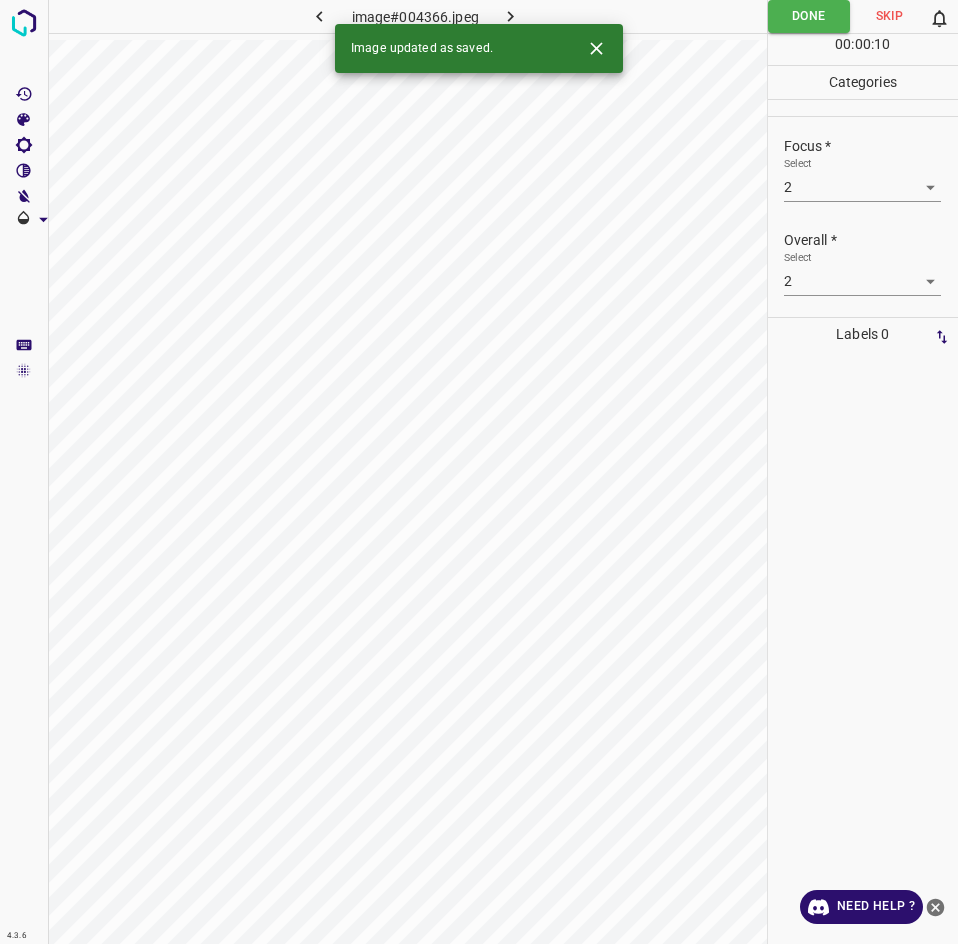 click 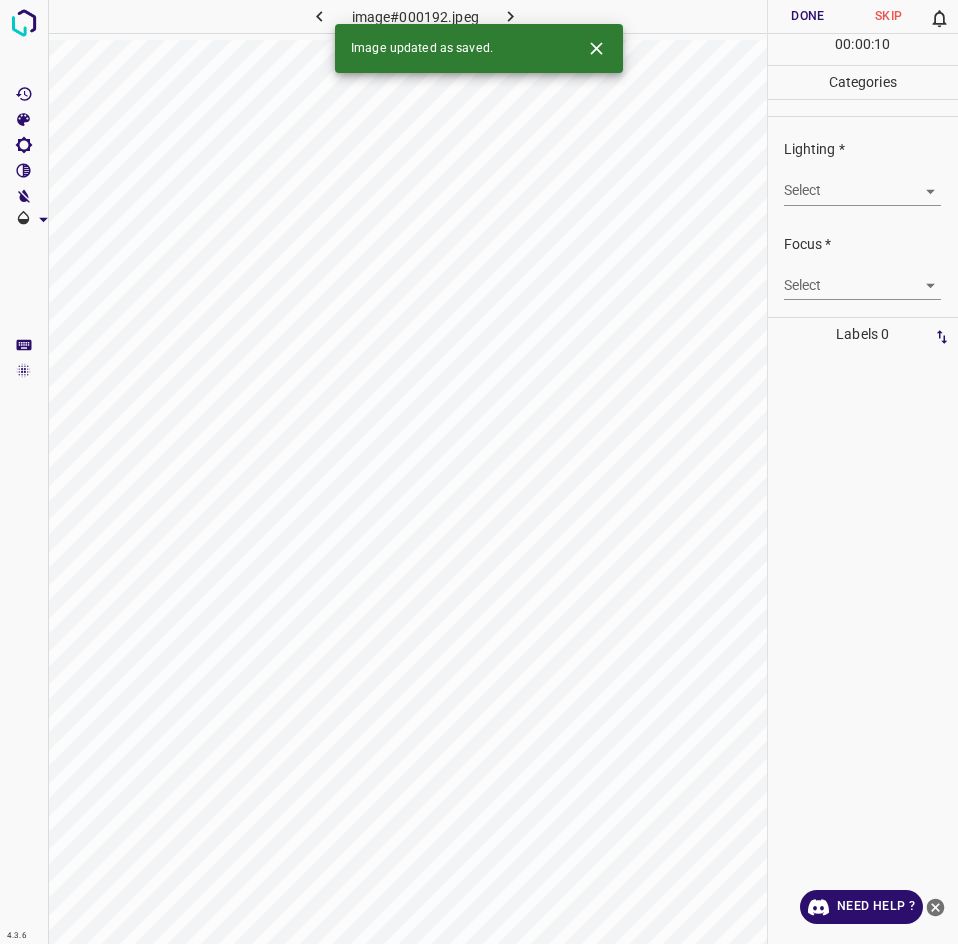 click on "4.3.6  image#000192.jpeg Done Skip 0 00   : 00   : 10   Categories Lighting *  Select ​ Focus *  Select ​ Overall *  Select ​ Labels   0 Categories 1 Lighting 2 Focus 3 Overall Tools Space Change between modes (Draw & Edit) I Auto labeling R Restore zoom M Zoom in N Zoom out Delete Delete selecte label Filters Z Restore filters X Saturation filter C Brightness filter V Contrast filter B Gray scale filter General O Download Image updated as saved. Need Help ? - Text - Hide - Delete" at bounding box center [479, 472] 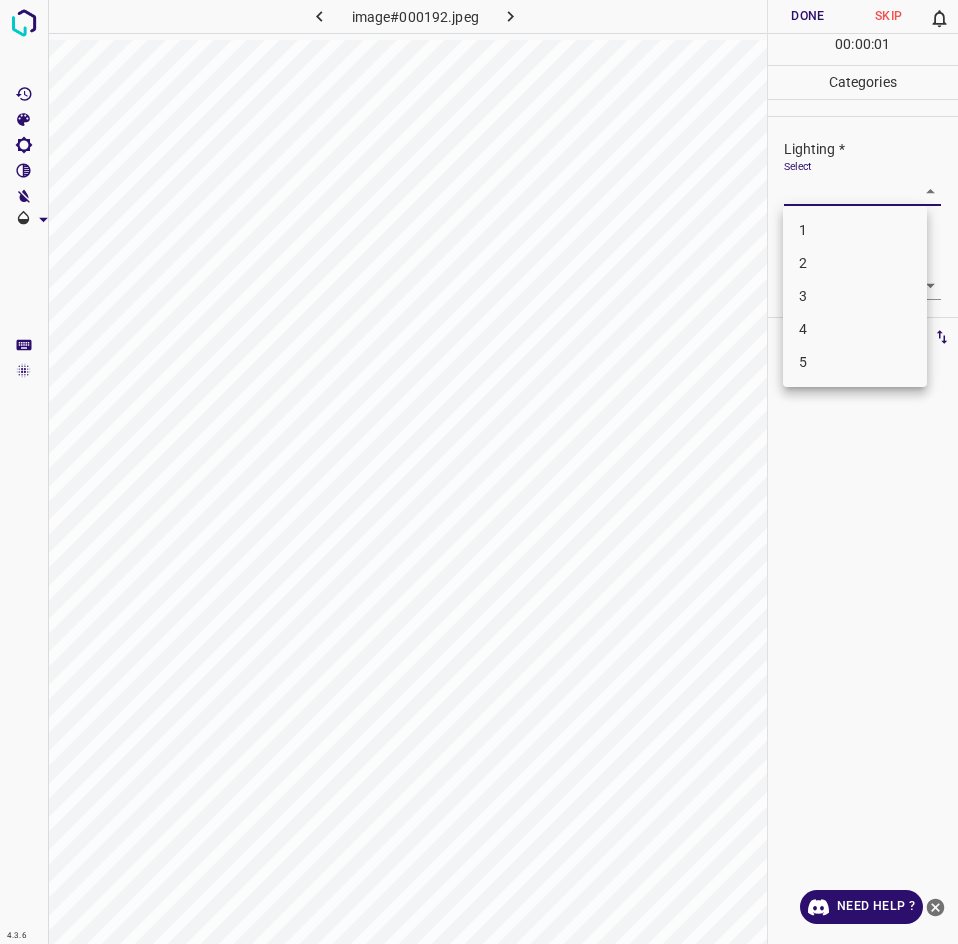 click on "3" at bounding box center (855, 296) 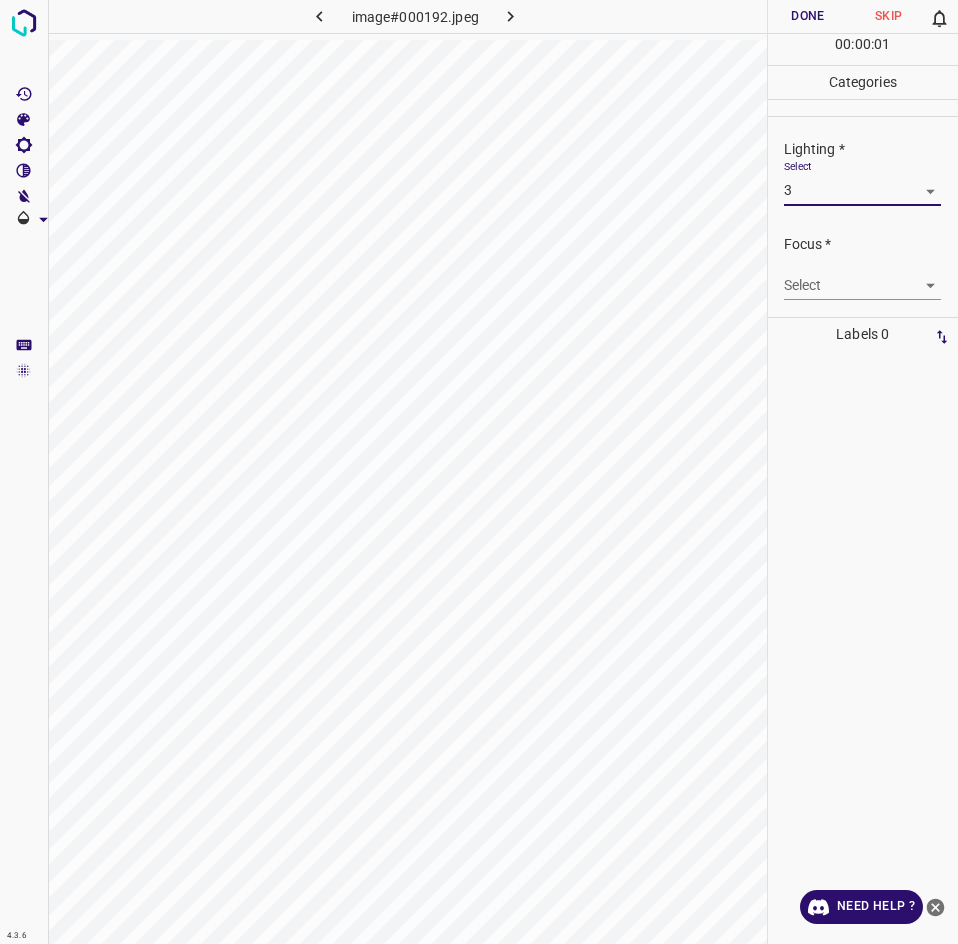 click on "4.3.6  image#000192.jpeg Done Skip 0 00   : 00   : 01   Categories Lighting *  Select 3 3 Focus *  Select ​ Overall *  Select ​ Labels   0 Categories 1 Lighting 2 Focus 3 Overall Tools Space Change between modes (Draw & Edit) I Auto labeling R Restore zoom M Zoom in N Zoom out Delete Delete selecte label Filters Z Restore filters X Saturation filter C Brightness filter V Contrast filter B Gray scale filter General O Download Need Help ? - Text - Hide - Delete 1 2 3 4 5" at bounding box center (479, 472) 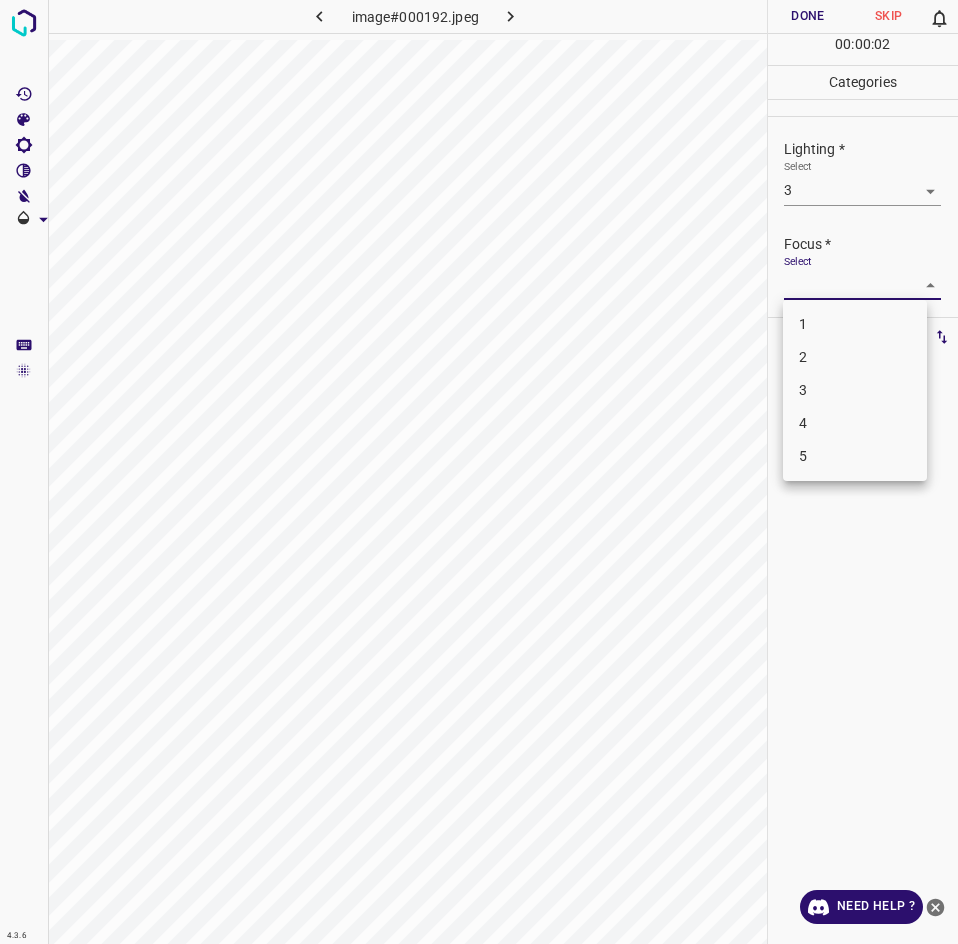 click on "3" at bounding box center (855, 390) 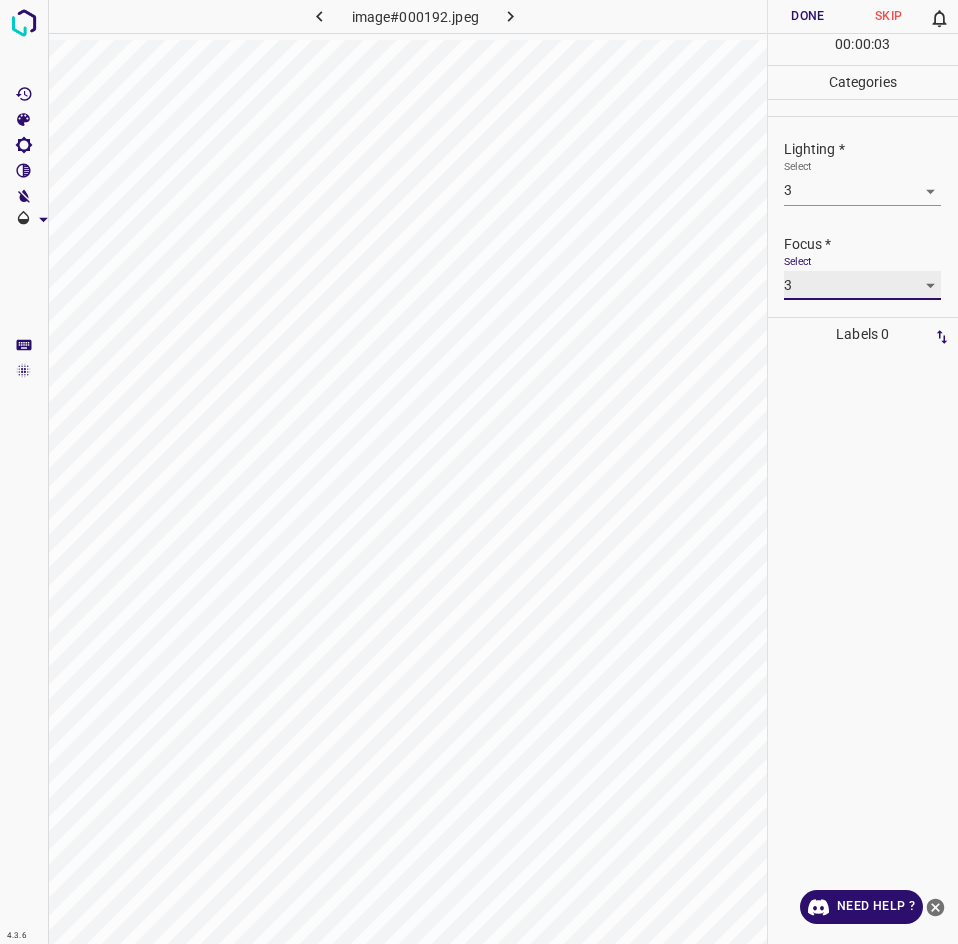 scroll, scrollTop: 98, scrollLeft: 0, axis: vertical 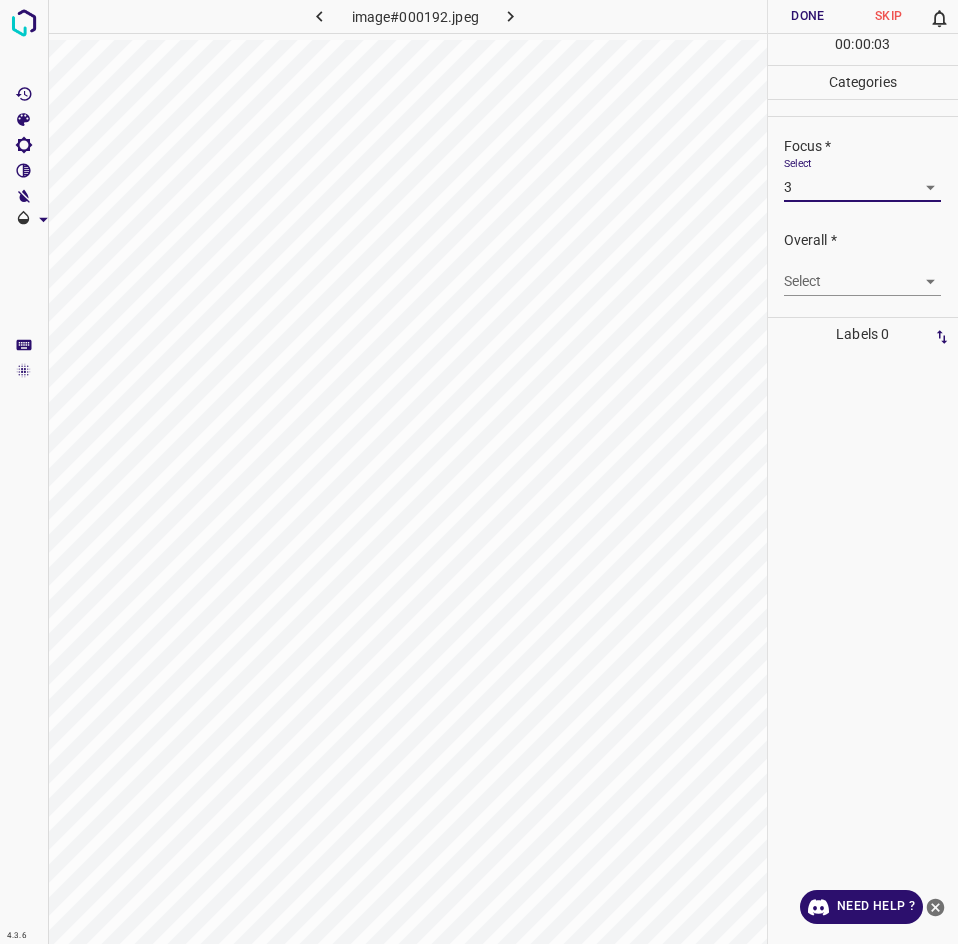 click on "4.3.6  image#000192.jpeg Done Skip 0 00   : 00   : 03   Categories Lighting *  Select 3 3 Focus *  Select 3 3 Overall *  Select ​ Labels   0 Categories 1 Lighting 2 Focus 3 Overall Tools Space Change between modes (Draw & Edit) I Auto labeling R Restore zoom M Zoom in N Zoom out Delete Delete selecte label Filters Z Restore filters X Saturation filter C Brightness filter V Contrast filter B Gray scale filter General O Download Need Help ? - Text - Hide - Delete" at bounding box center (479, 472) 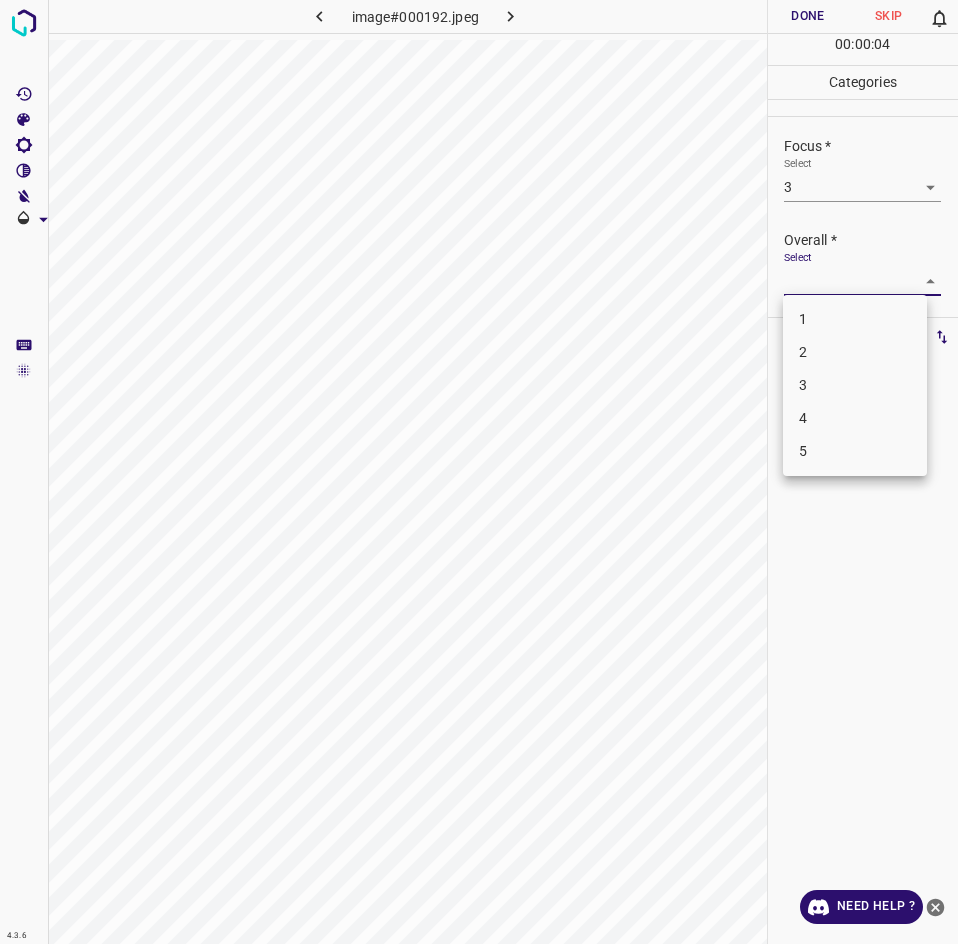 click on "3" at bounding box center (855, 385) 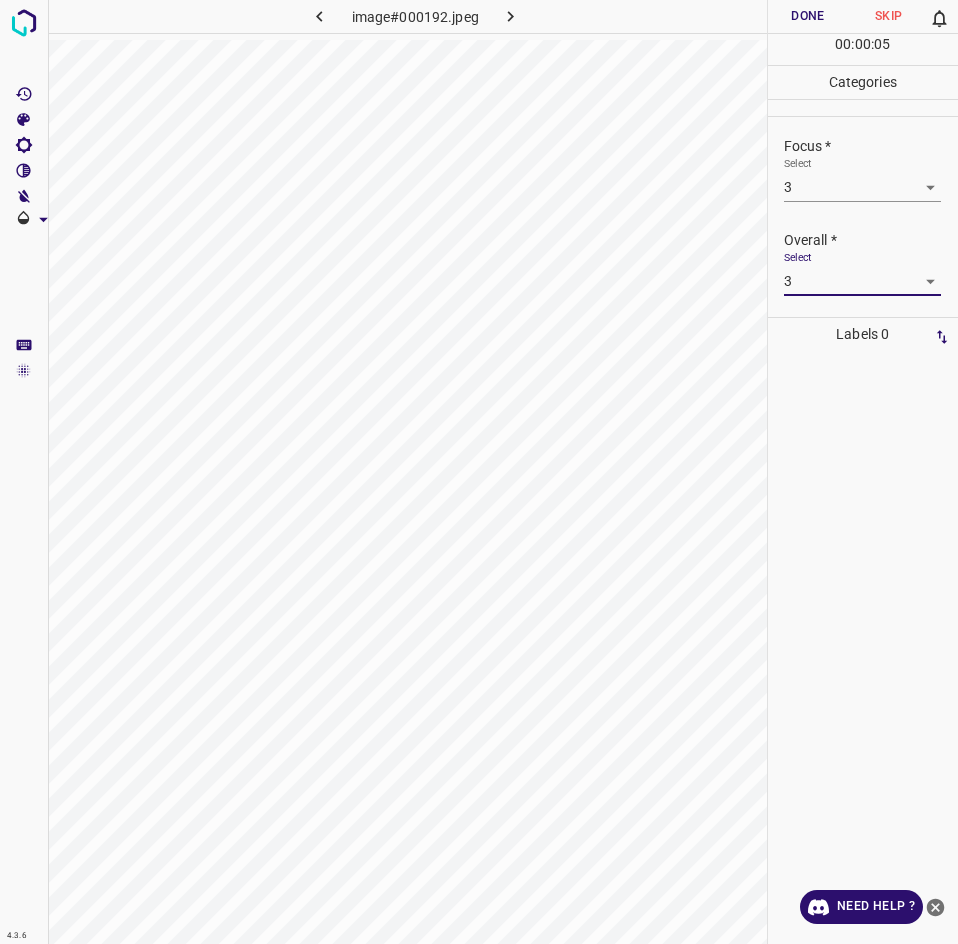click on "Done" at bounding box center (808, 16) 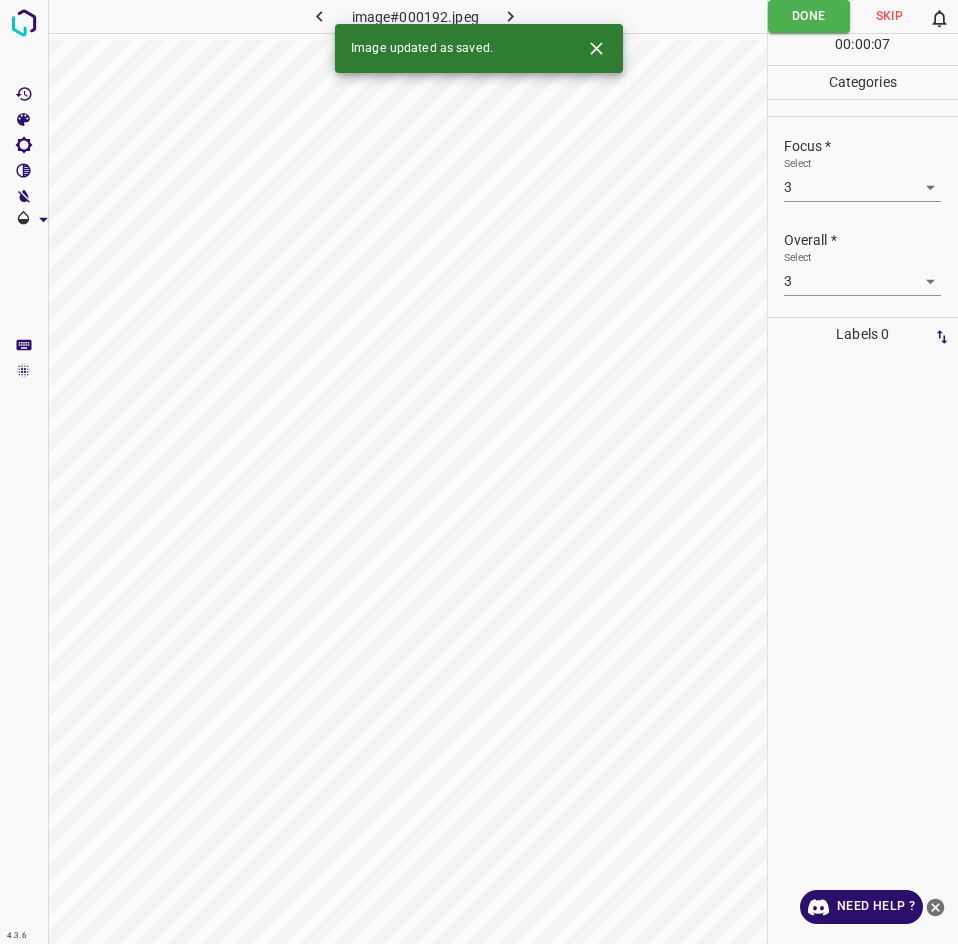 click 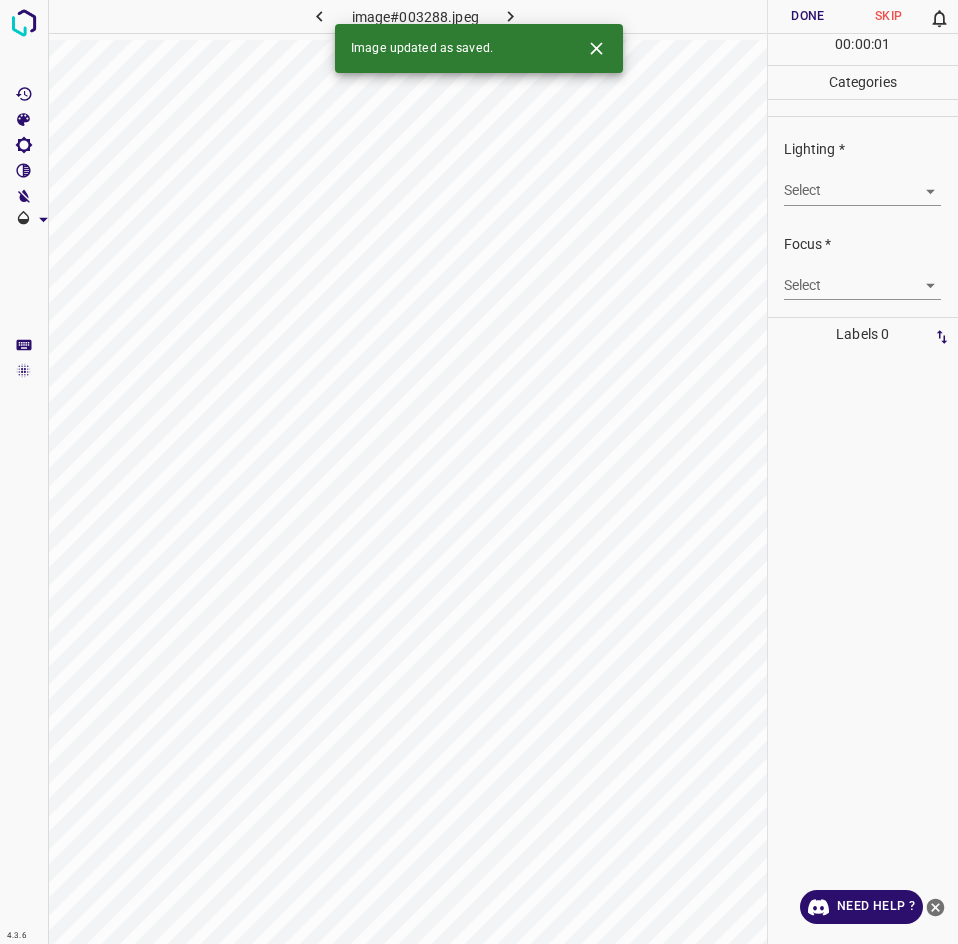 click on "4.3.6  image#003288.jpeg Done Skip 0 00   : 00   : 01   Categories Lighting *  Select ​ Focus *  Select ​ Overall *  Select ​ Labels   0 Categories 1 Lighting 2 Focus 3 Overall Tools Space Change between modes (Draw & Edit) I Auto labeling R Restore zoom M Zoom in N Zoom out Delete Delete selecte label Filters Z Restore filters X Saturation filter C Brightness filter V Contrast filter B Gray scale filter General O Download Image updated as saved. Need Help ? - Text - Hide - Delete" at bounding box center [479, 472] 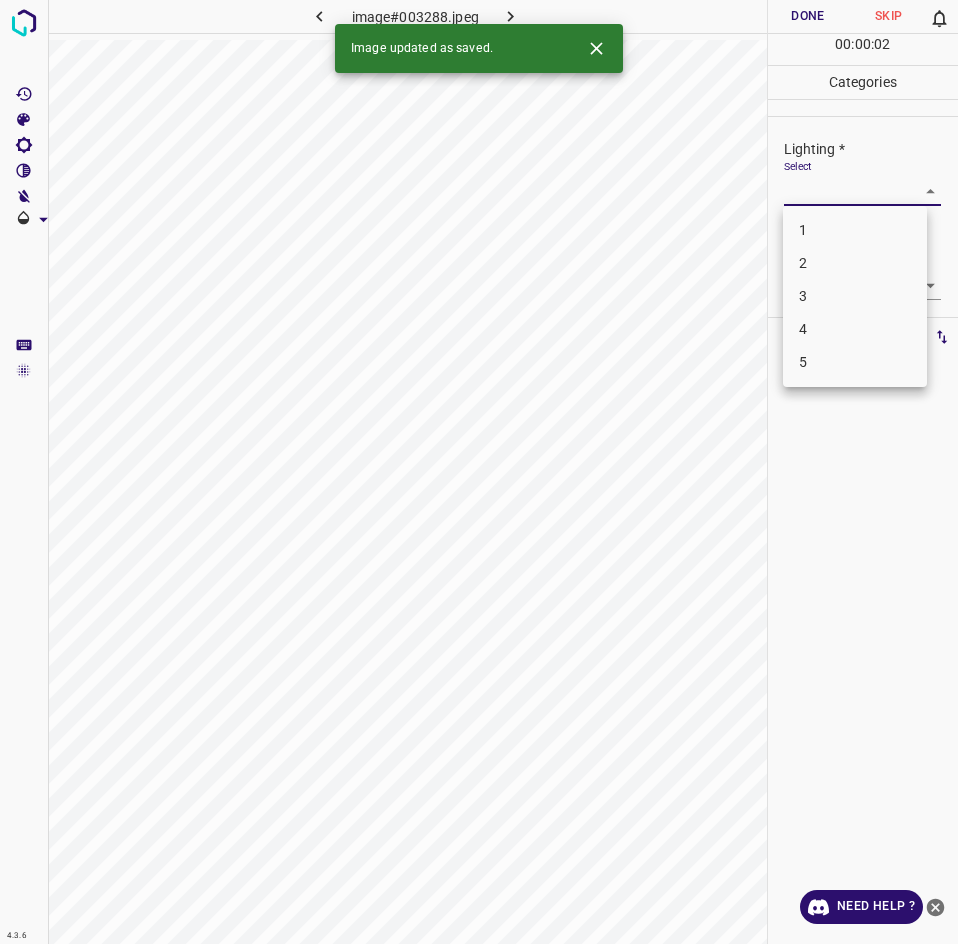 click on "3" at bounding box center (855, 296) 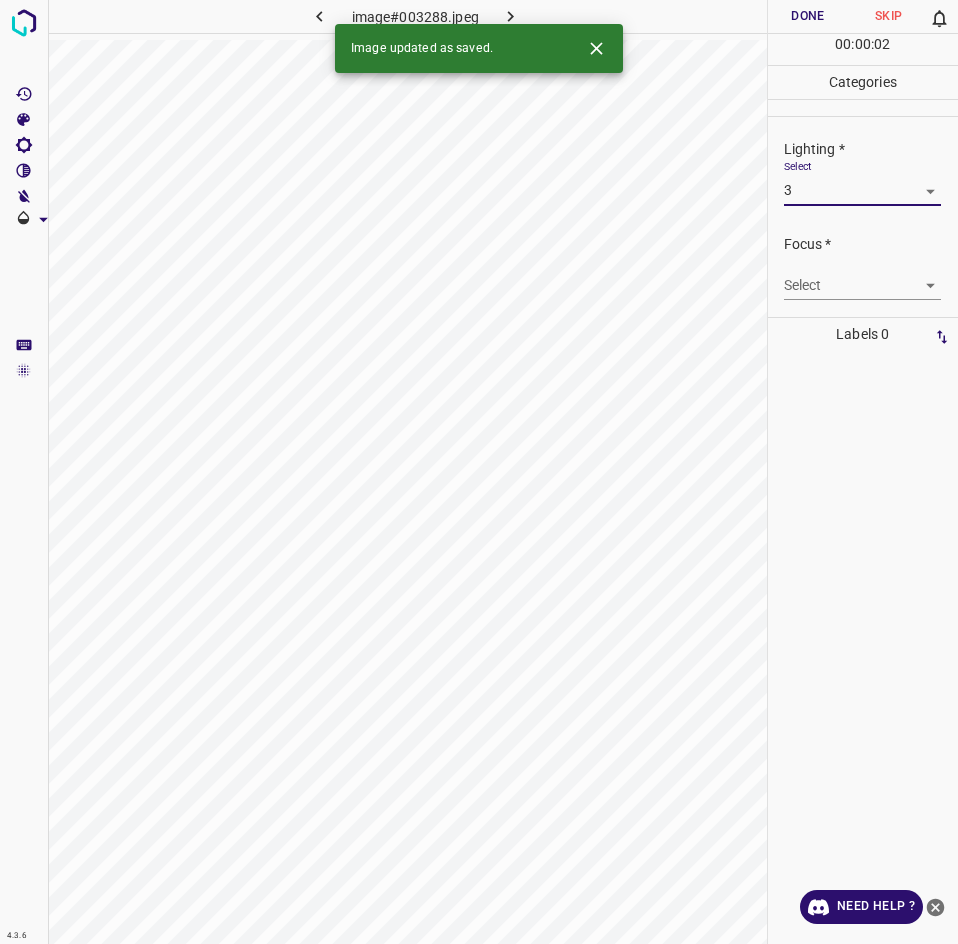click on "4.3.6  image#003288.jpeg Done Skip 0 00   : 00   : 02   Categories Lighting *  Select 3 3 Focus *  Select ​ Overall *  Select ​ Labels   0 Categories 1 Lighting 2 Focus 3 Overall Tools Space Change between modes (Draw & Edit) I Auto labeling R Restore zoom M Zoom in N Zoom out Delete Delete selecte label Filters Z Restore filters X Saturation filter C Brightness filter V Contrast filter B Gray scale filter General O Download Image updated as saved. Need Help ? - Text - Hide - Delete 1 2 3 4 5" at bounding box center [479, 472] 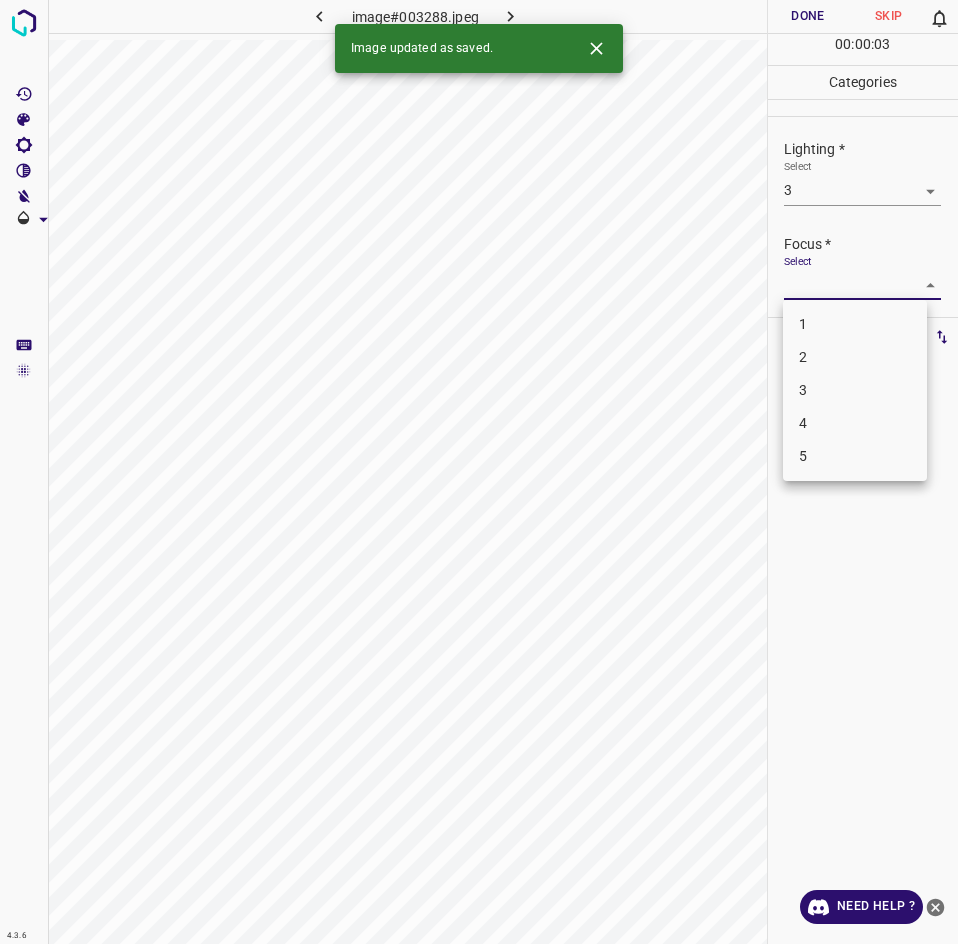 click on "3" at bounding box center [855, 390] 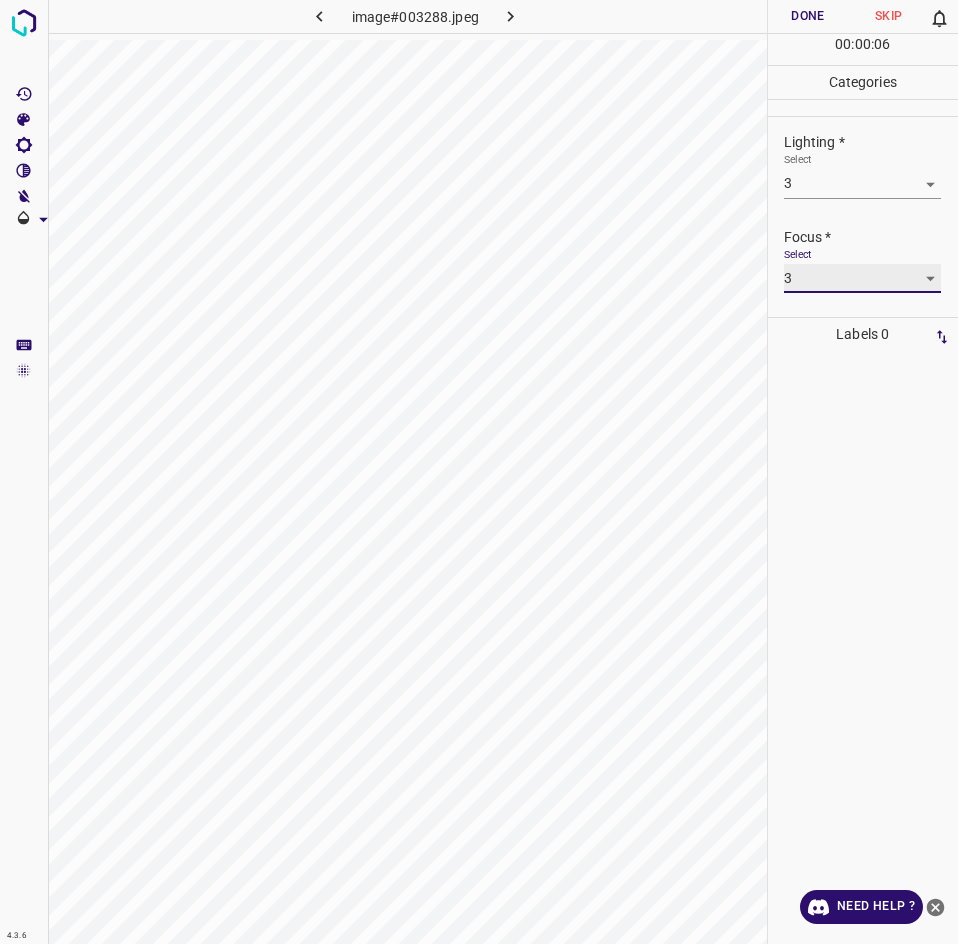 scroll, scrollTop: 98, scrollLeft: 0, axis: vertical 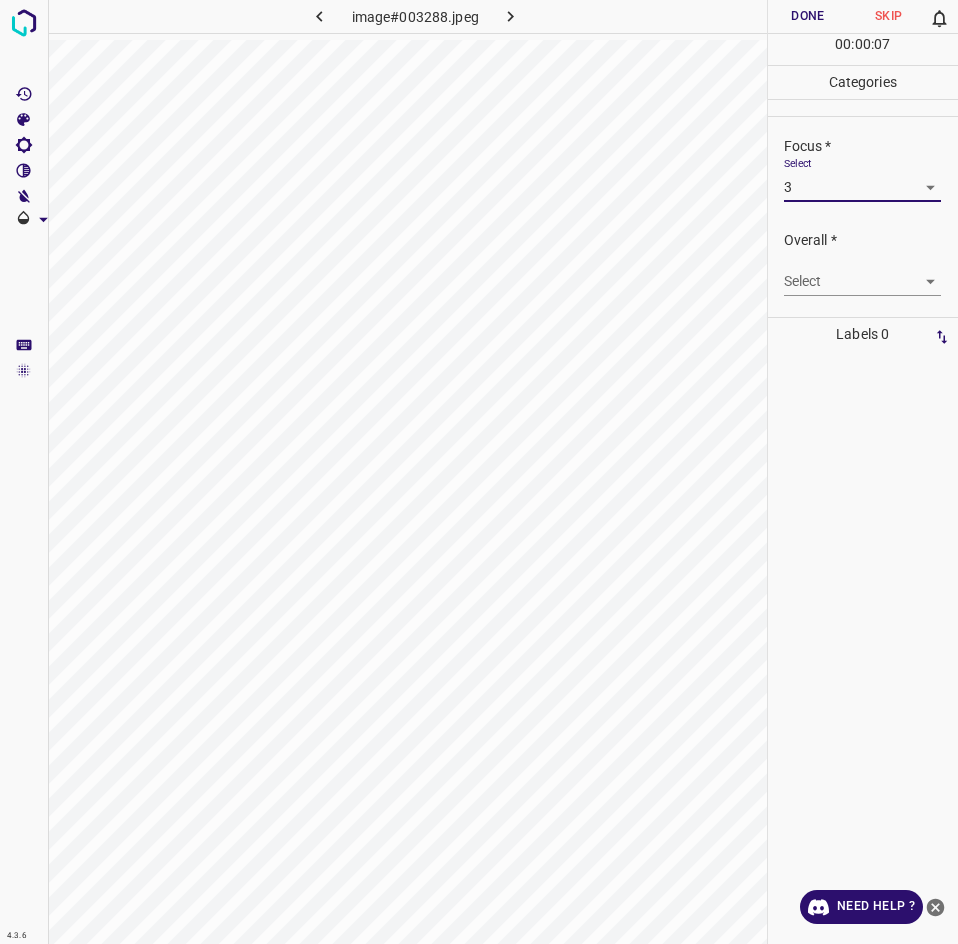 click on "4.3.6  image#003288.jpeg Done Skip 0 00   : 00   : 07   Categories Lighting *  Select 3 3 Focus *  Select 3 3 Overall *  Select ​ Labels   0 Categories 1 Lighting 2 Focus 3 Overall Tools Space Change between modes (Draw & Edit) I Auto labeling R Restore zoom M Zoom in N Zoom out Delete Delete selecte label Filters Z Restore filters X Saturation filter C Brightness filter V Contrast filter B Gray scale filter General O Download Need Help ? - Text - Hide - Delete" at bounding box center [479, 472] 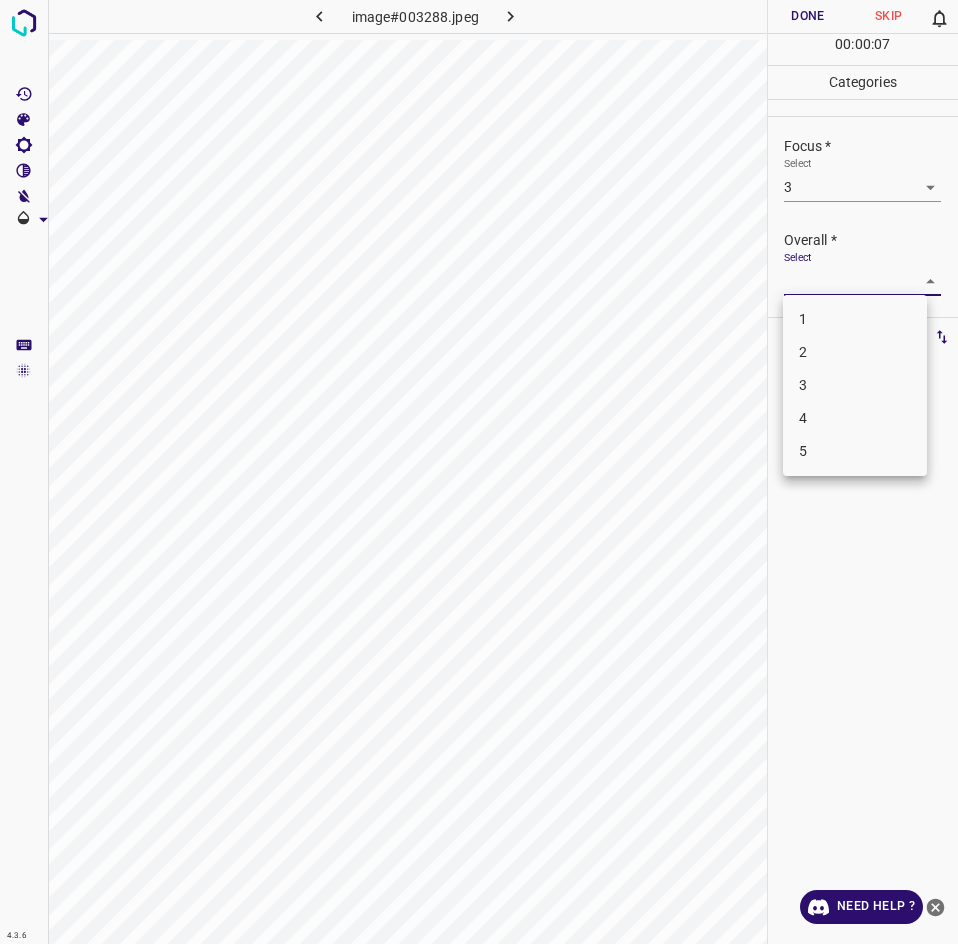 click on "3" at bounding box center (855, 385) 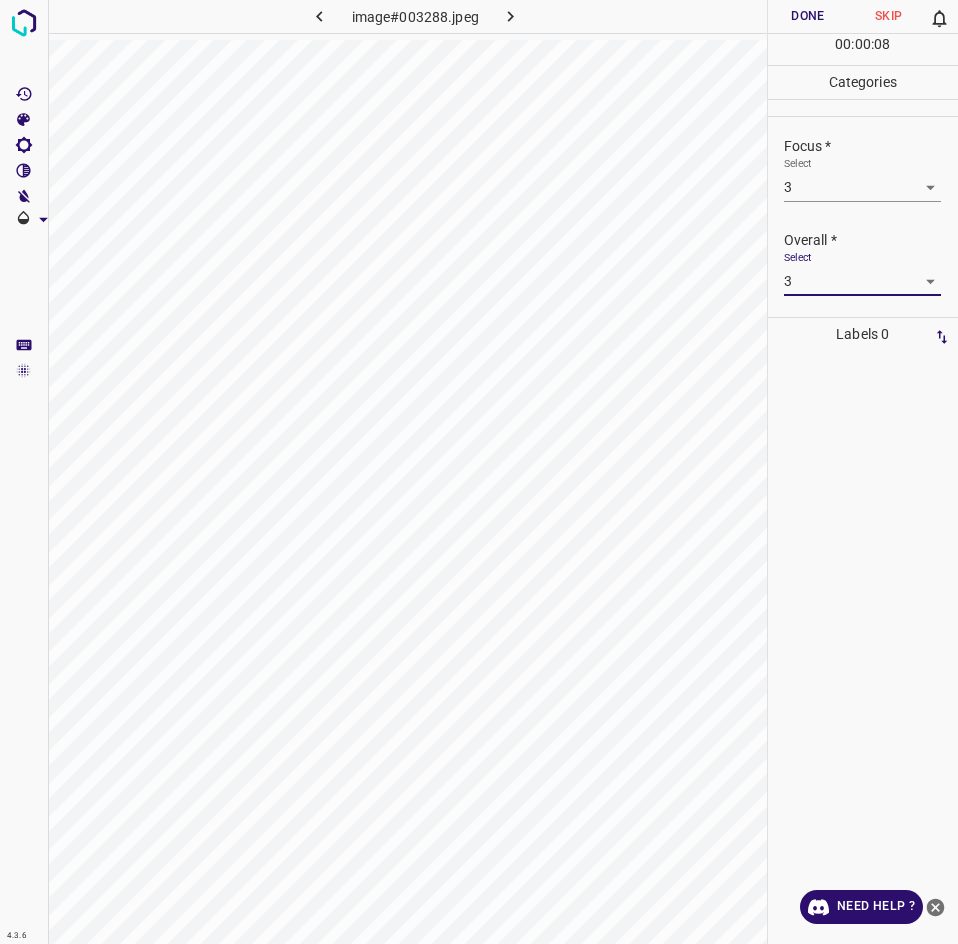 click on "Done" at bounding box center (808, 16) 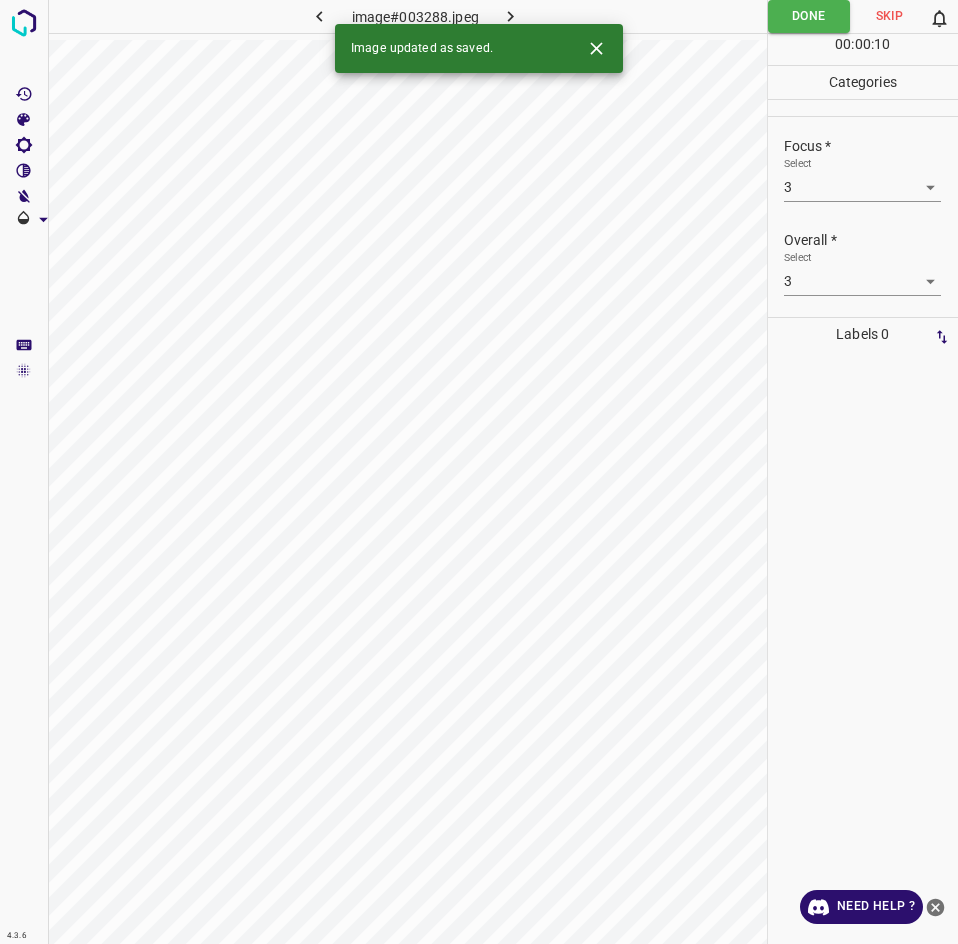 click 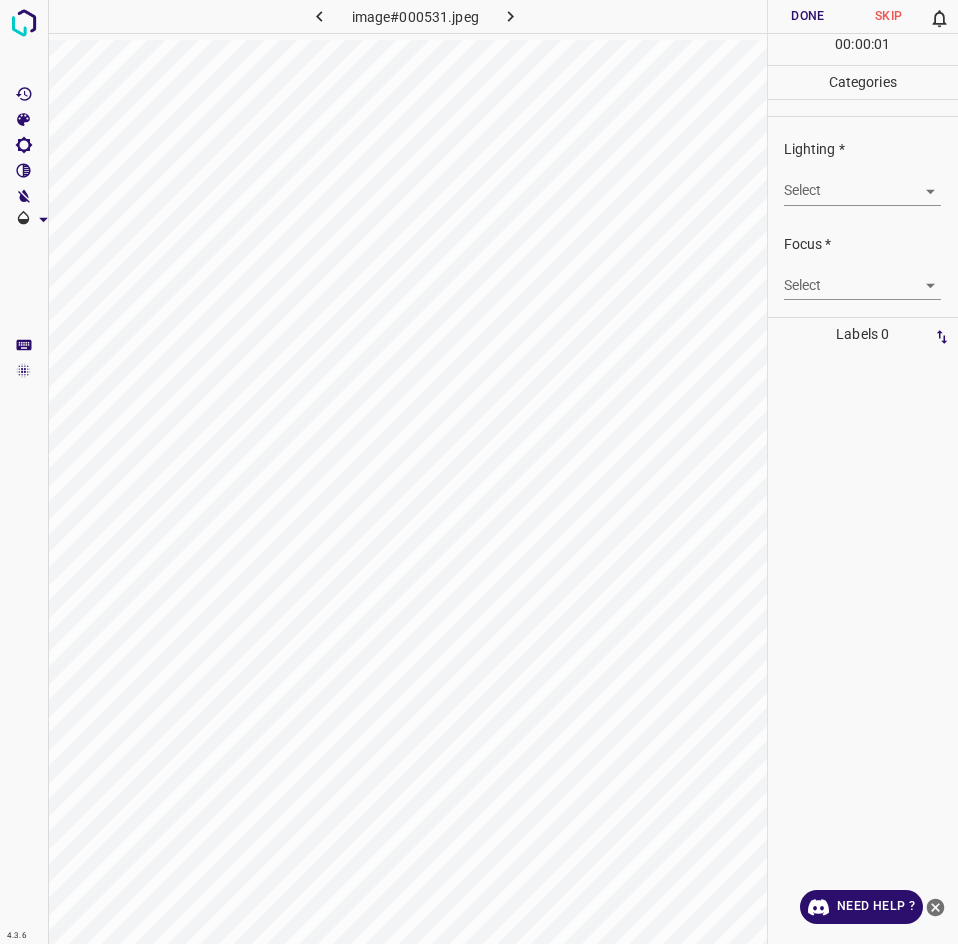 click on "4.3.6  image#000531.jpeg Done Skip 0 00   : 00   : 01   Categories Lighting *  Select ​ Focus *  Select ​ Overall *  Select ​ Labels   0 Categories 1 Lighting 2 Focus 3 Overall Tools Space Change between modes (Draw & Edit) I Auto labeling R Restore zoom M Zoom in N Zoom out Delete Delete selecte label Filters Z Restore filters X Saturation filter C Brightness filter V Contrast filter B Gray scale filter General O Download Need Help ? - Text - Hide - Delete" at bounding box center (479, 472) 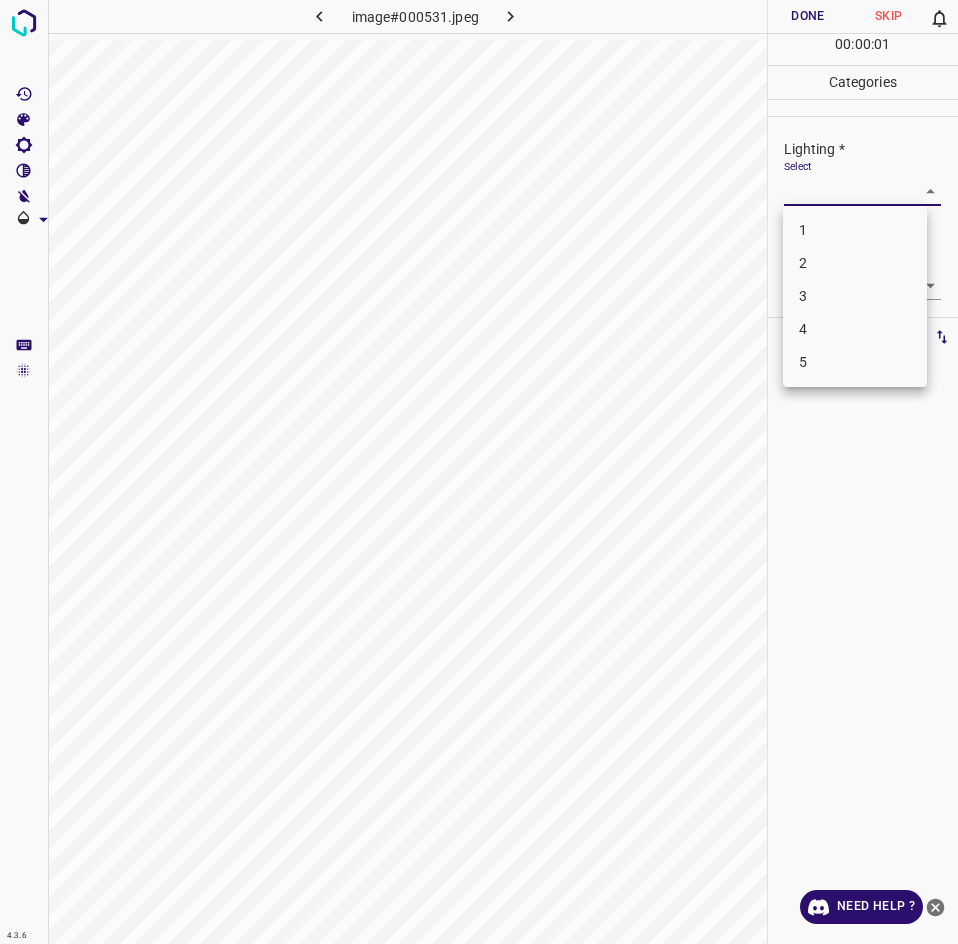 click on "3" at bounding box center (855, 296) 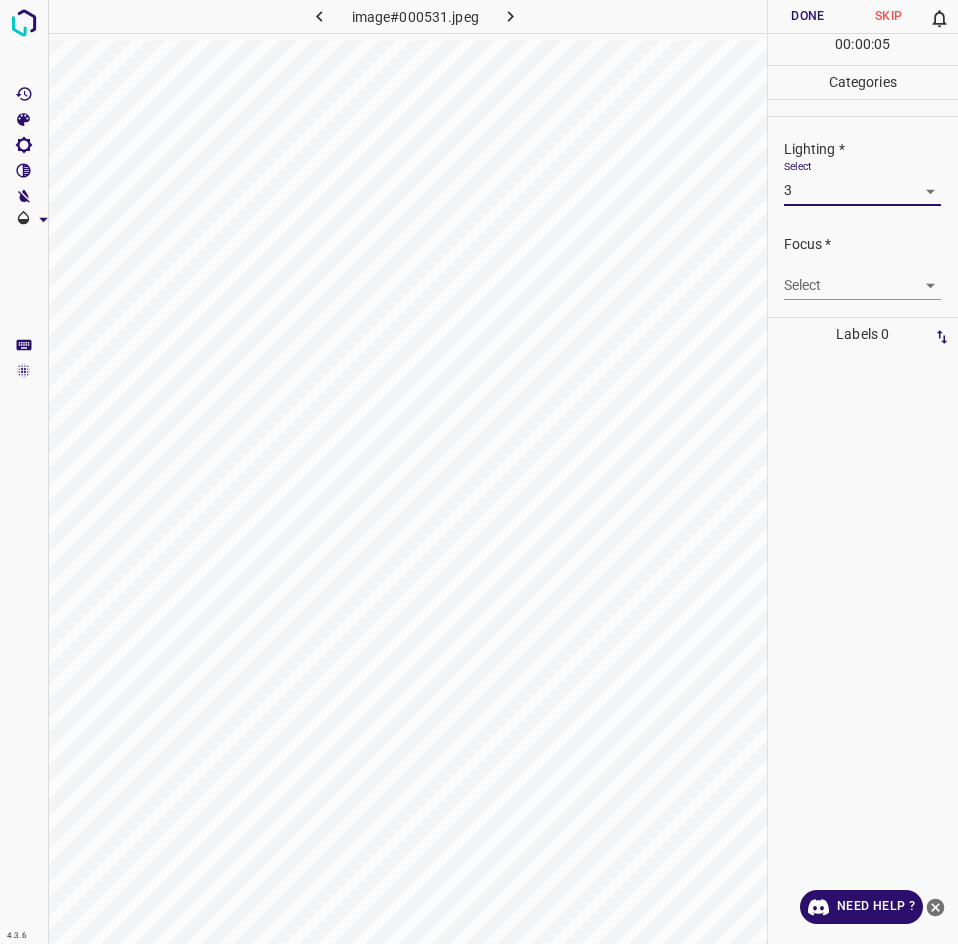 click on "4.3.6  image#000531.jpeg Done Skip 0 00   : 00   : 05   Categories Lighting *  Select 3 3 Focus *  Select ​ Overall *  Select ​ Labels   0 Categories 1 Lighting 2 Focus 3 Overall Tools Space Change between modes (Draw & Edit) I Auto labeling R Restore zoom M Zoom in N Zoom out Delete Delete selecte label Filters Z Restore filters X Saturation filter C Brightness filter V Contrast filter B Gray scale filter General O Download Need Help ? - Text - Hide - Delete" at bounding box center [479, 472] 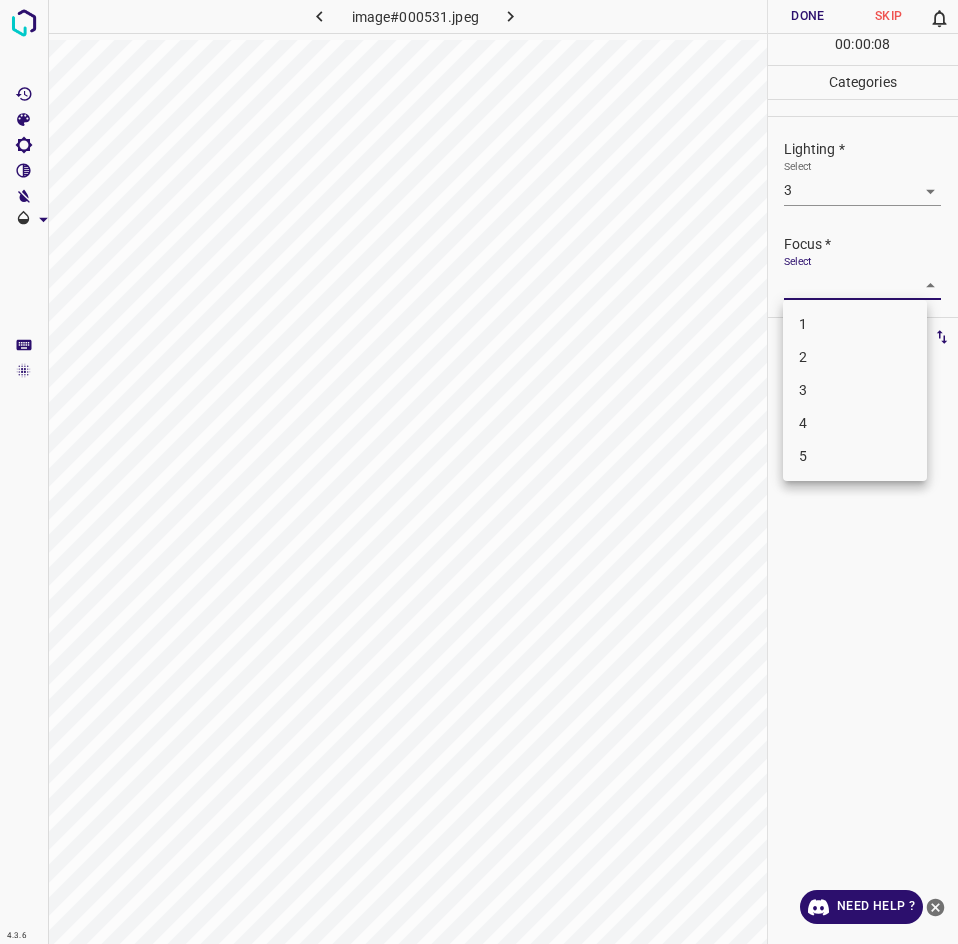 click on "2" at bounding box center (855, 357) 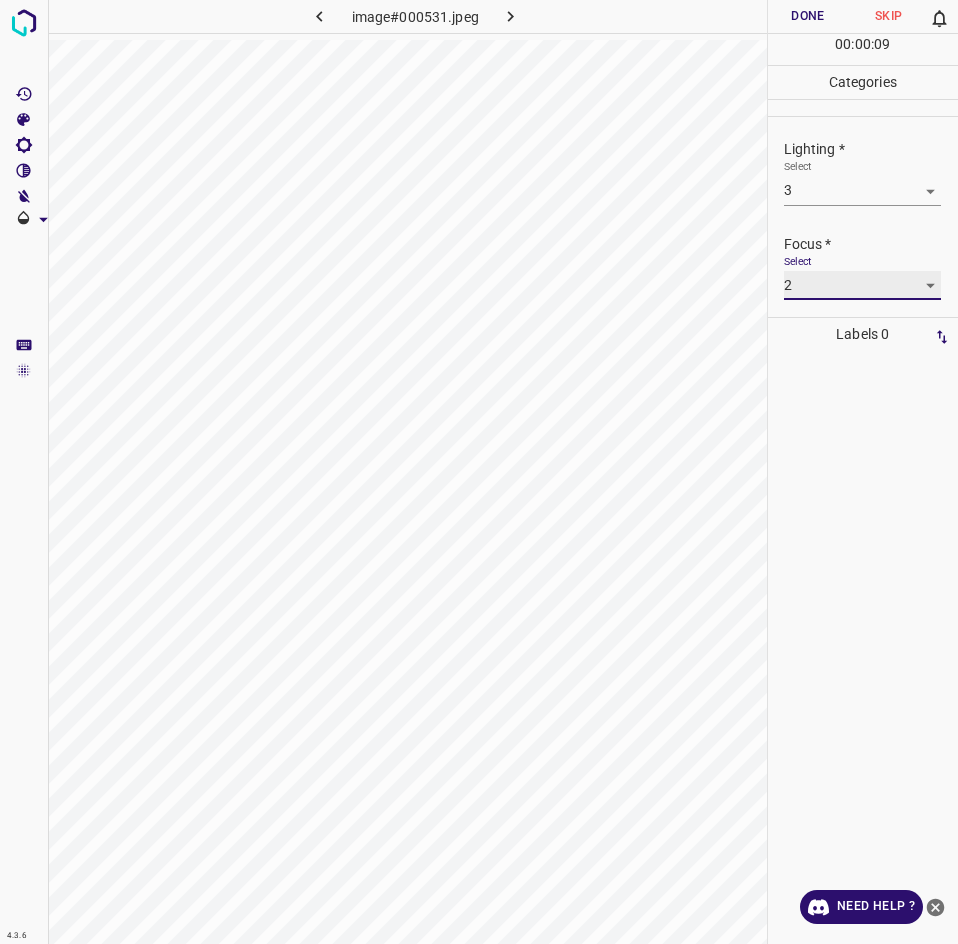 scroll, scrollTop: 89, scrollLeft: 0, axis: vertical 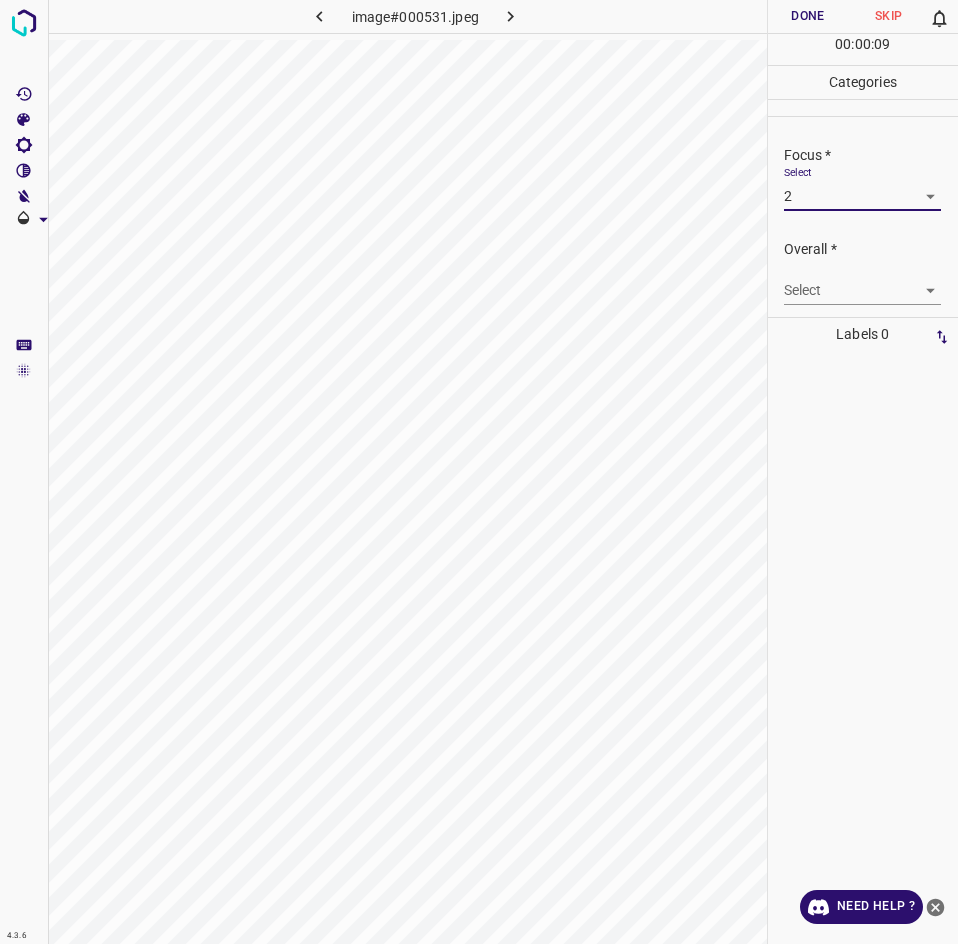 click on "4.3.6  image#000531.jpeg Done Skip 0 00   : 00   : 09   Categories Lighting *  Select 3 3 Focus *  Select 2 2 Overall *  Select ​ Labels   0 Categories 1 Lighting 2 Focus 3 Overall Tools Space Change between modes (Draw & Edit) I Auto labeling R Restore zoom M Zoom in N Zoom out Delete Delete selecte label Filters Z Restore filters X Saturation filter C Brightness filter V Contrast filter B Gray scale filter General O Download Need Help ? - Text - Hide - Delete" at bounding box center (479, 472) 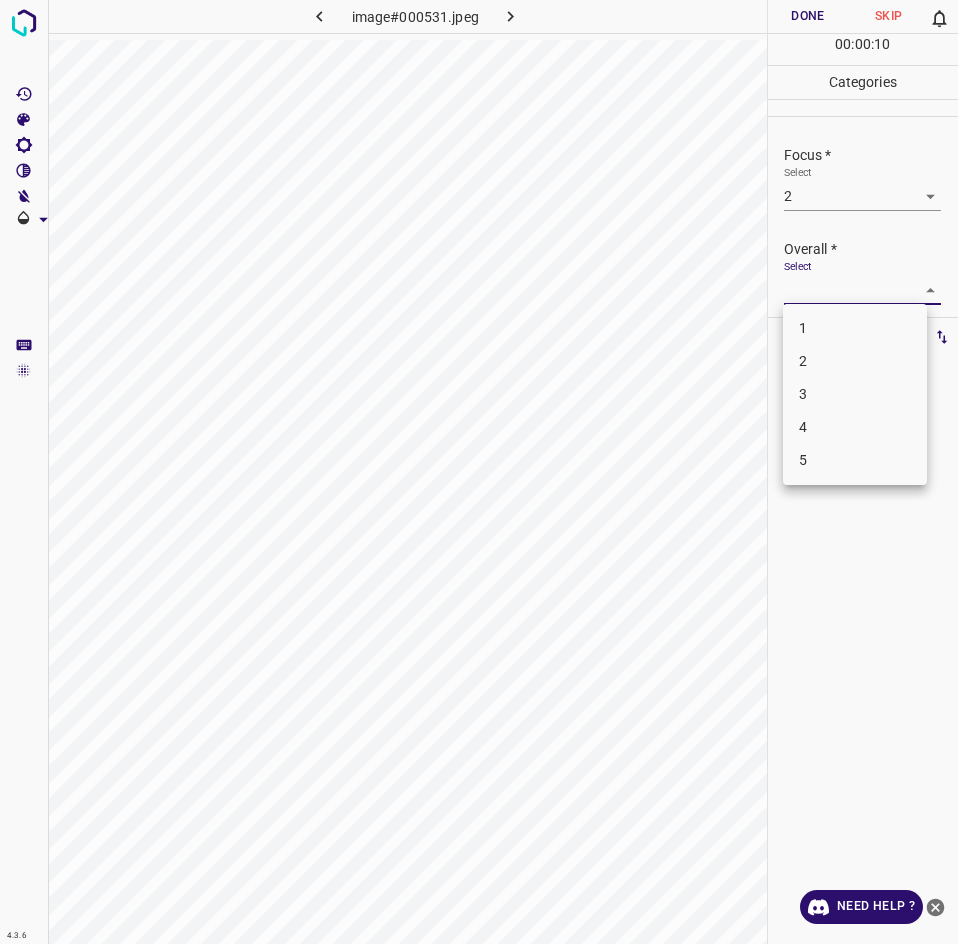 click on "3" at bounding box center (855, 394) 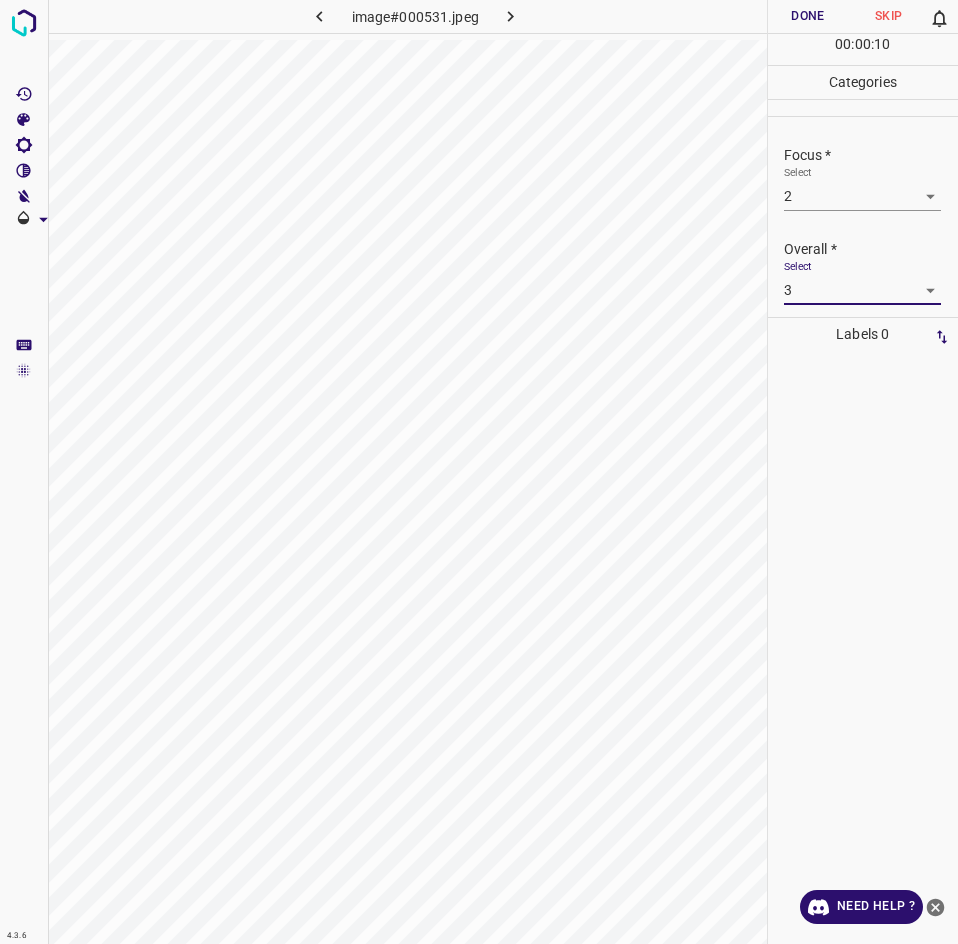click on "Done" at bounding box center [808, 16] 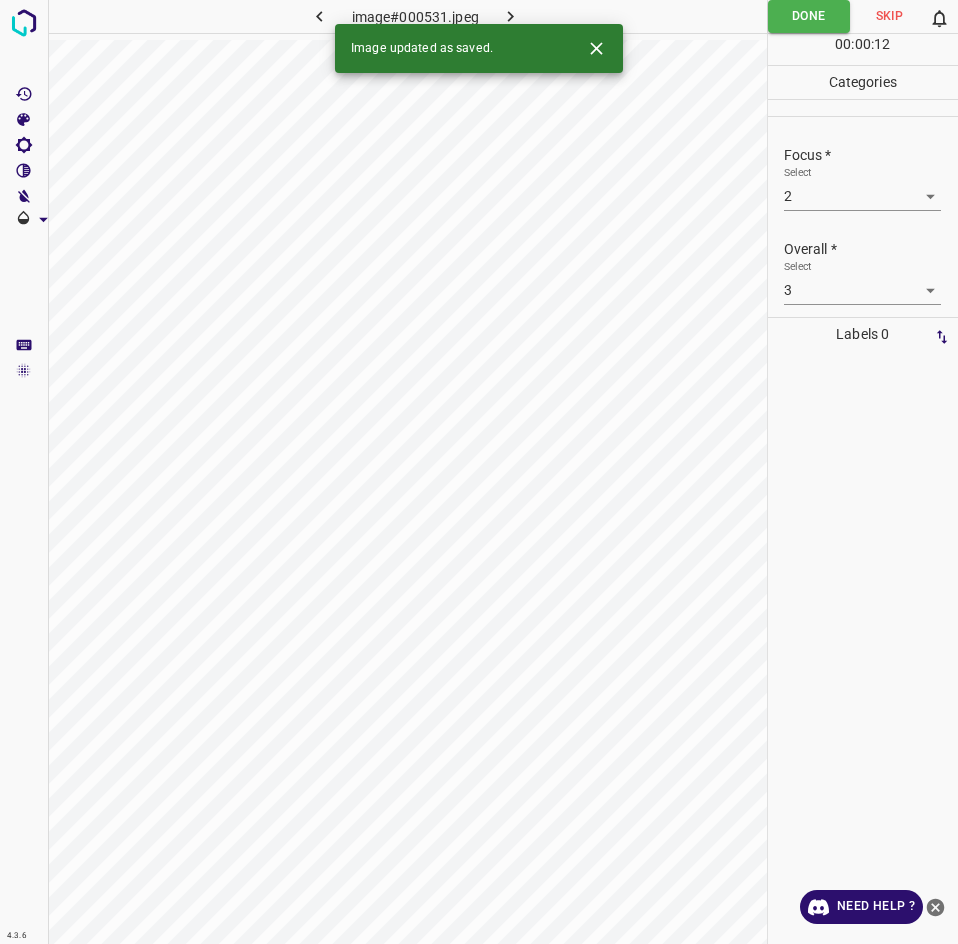 click 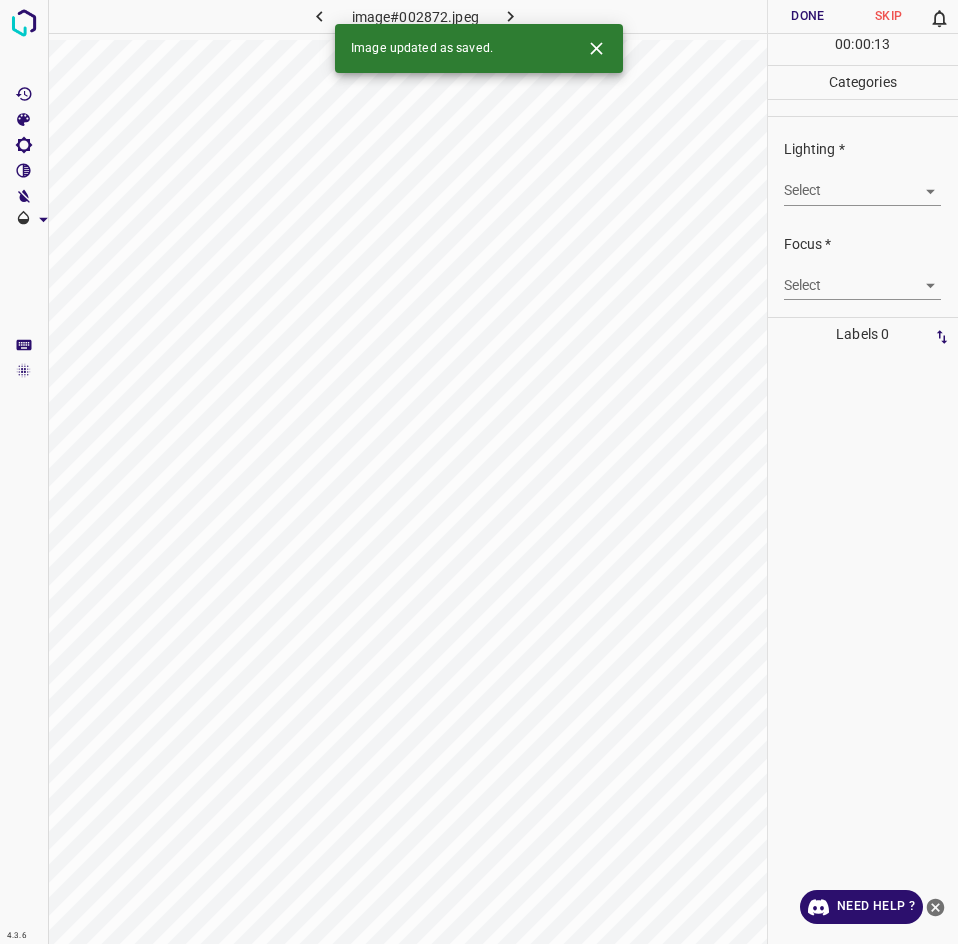 click on "4.3.6  image#002872.jpeg Done Skip 0 00   : 00   : 13   Categories Lighting *  Select ​ Focus *  Select ​ Overall *  Select ​ Labels   0 Categories 1 Lighting 2 Focus 3 Overall Tools Space Change between modes (Draw & Edit) I Auto labeling R Restore zoom M Zoom in N Zoom out Delete Delete selecte label Filters Z Restore filters X Saturation filter C Brightness filter V Contrast filter B Gray scale filter General O Download Image updated as saved. Need Help ? - Text - Hide - Delete" at bounding box center [479, 472] 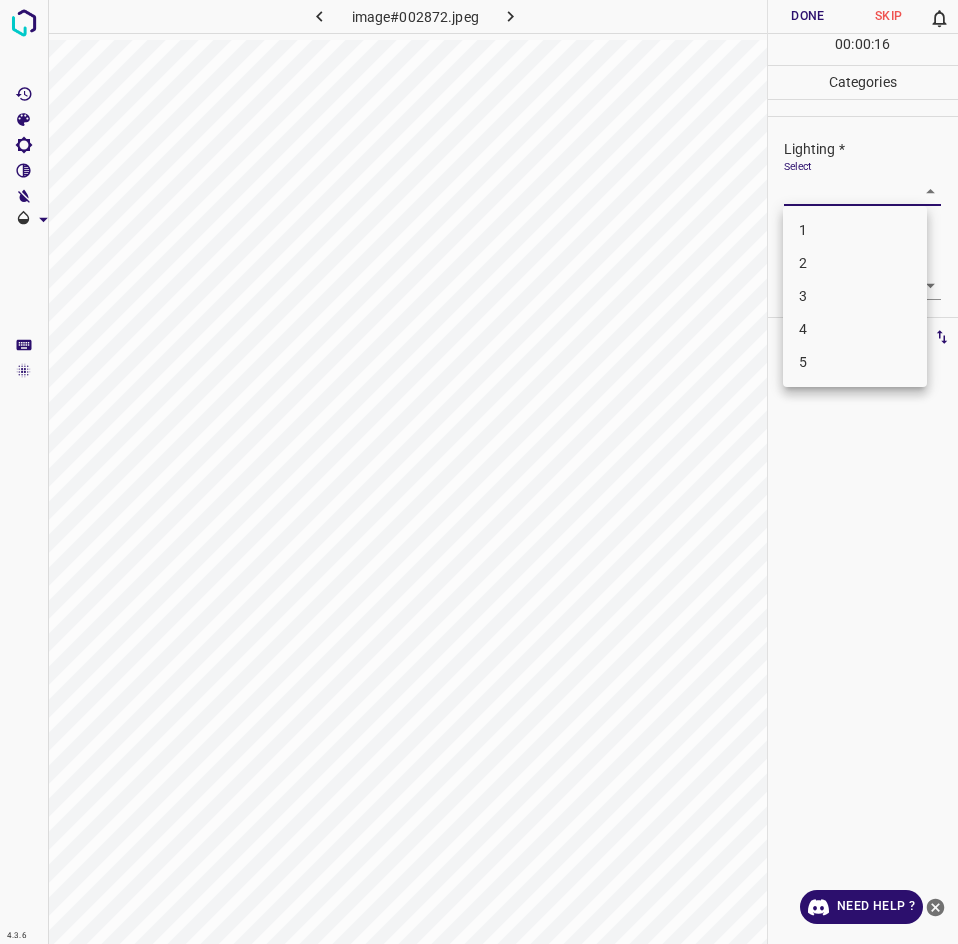click on "3" at bounding box center (855, 296) 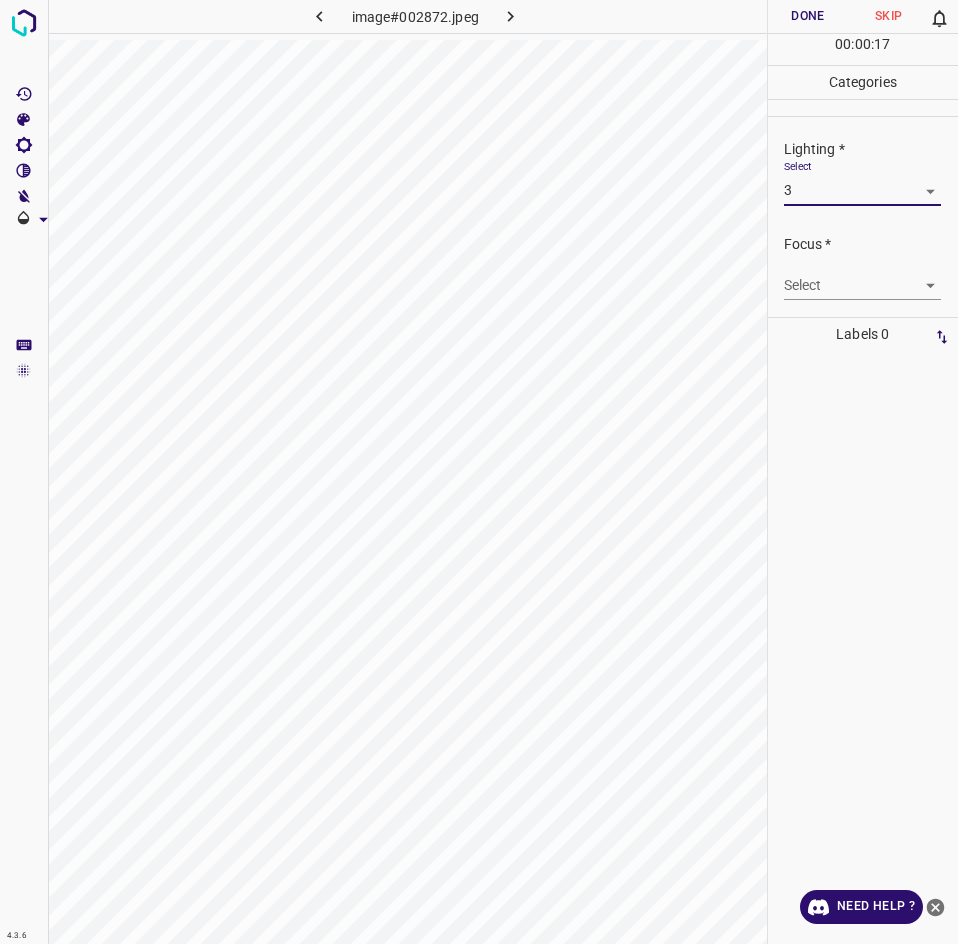 click on "4.3.6  image#002872.jpeg Done Skip 0 00   : 00   : 17   Categories Lighting *  Select 3 3 Focus *  Select ​ Overall *  Select ​ Labels   0 Categories 1 Lighting 2 Focus 3 Overall Tools Space Change between modes (Draw & Edit) I Auto labeling R Restore zoom M Zoom in N Zoom out Delete Delete selecte label Filters Z Restore filters X Saturation filter C Brightness filter V Contrast filter B Gray scale filter General O Download Need Help ? - Text - Hide - Delete 1 2 3 4 5" at bounding box center [479, 472] 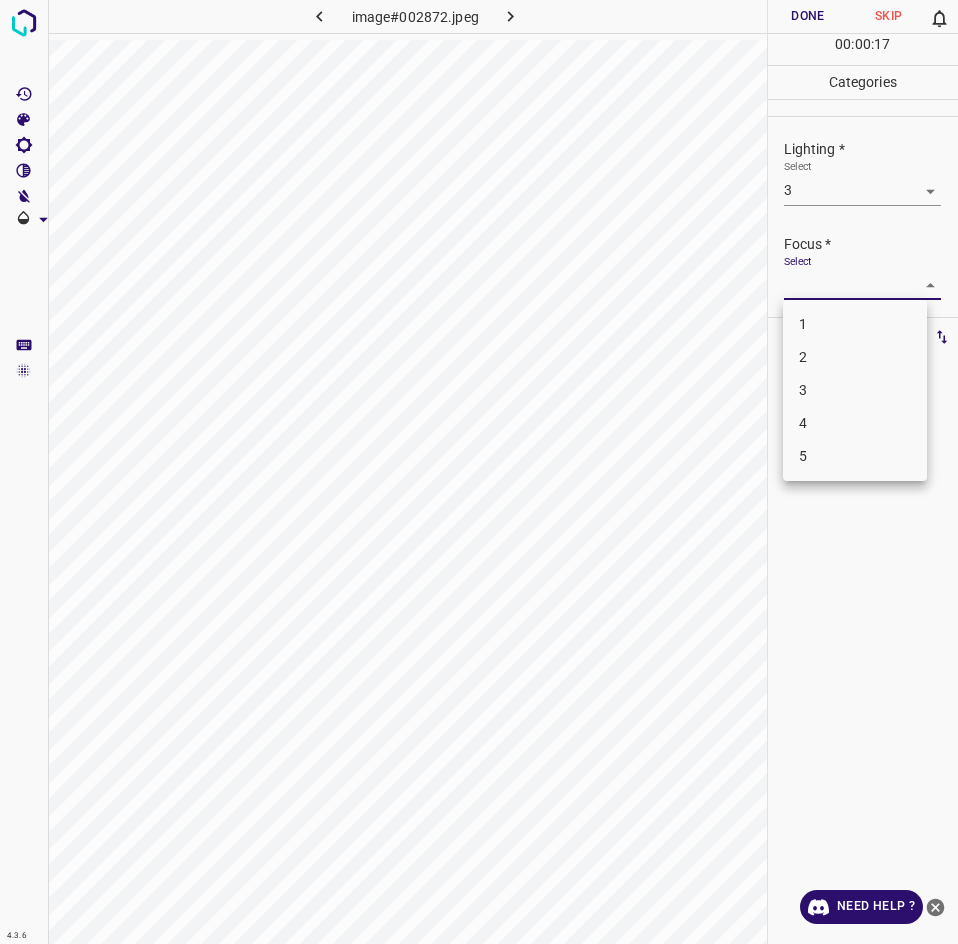 click on "3" at bounding box center [855, 390] 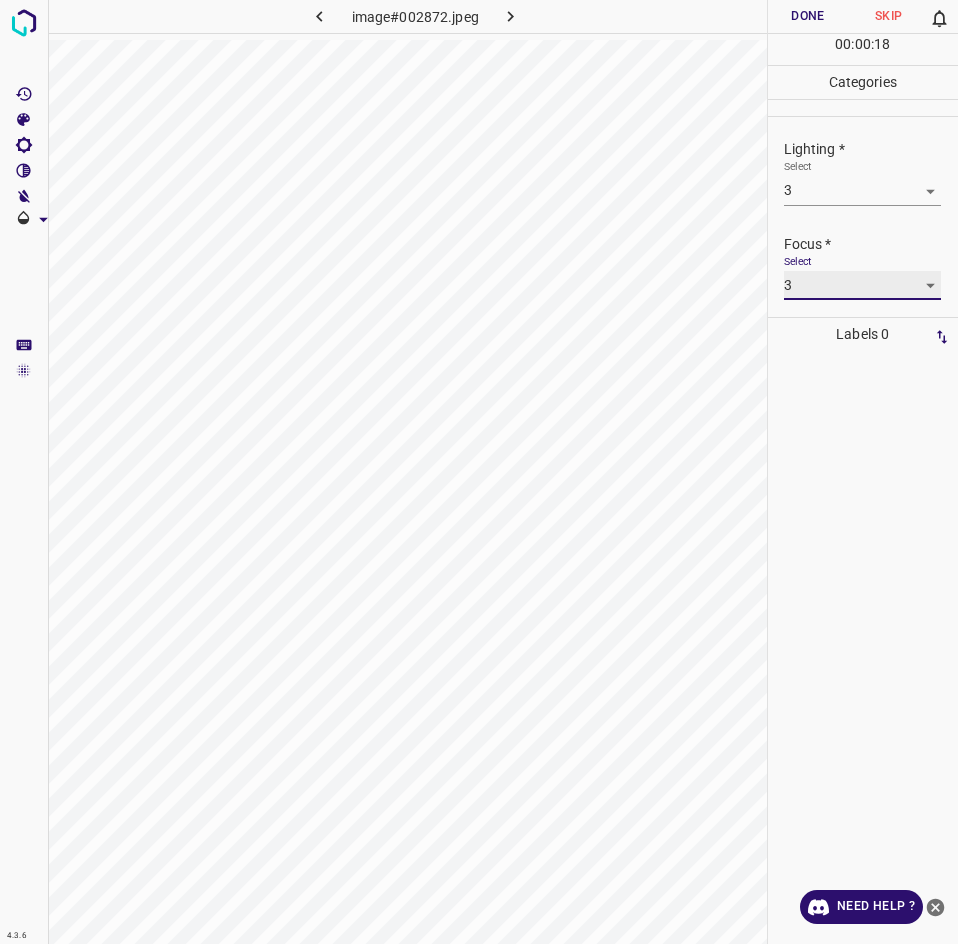 scroll, scrollTop: 84, scrollLeft: 0, axis: vertical 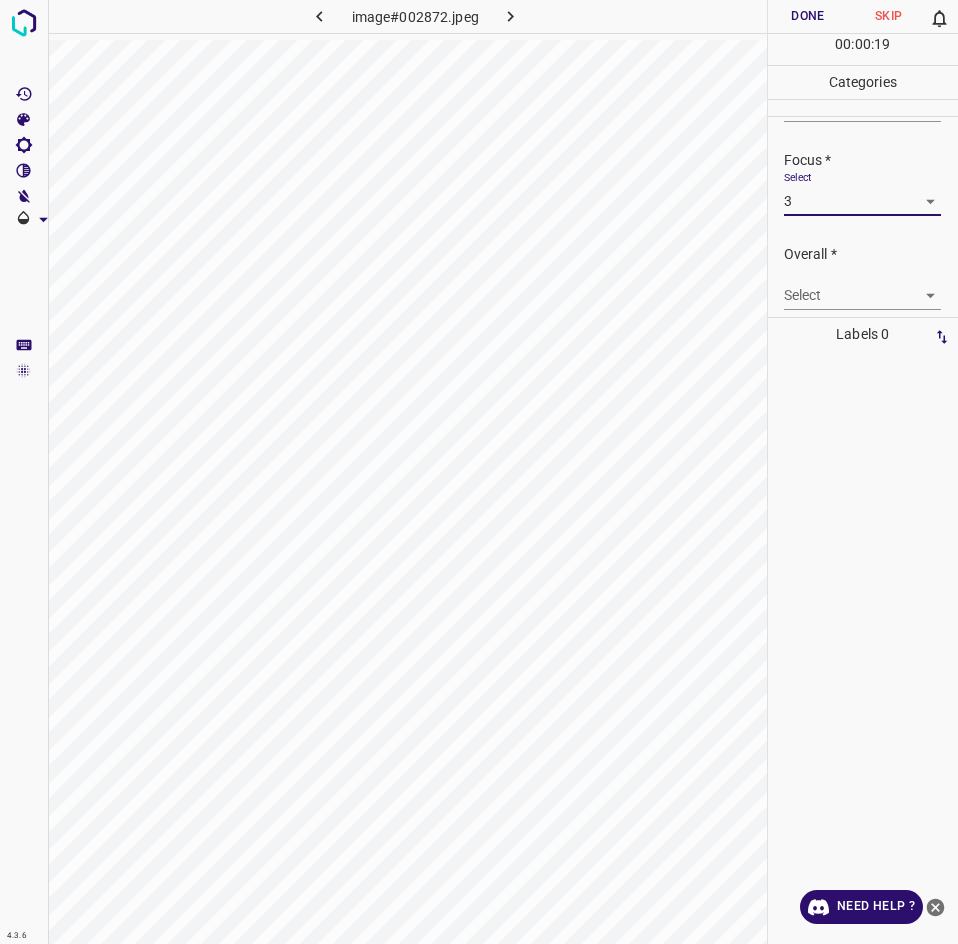 click on "4.3.6  image#002872.jpeg Done Skip 0 00   : 00   : 19   Categories Lighting *  Select 3 3 Focus *  Select 3 3 Overall *  Select ​ Labels   0 Categories 1 Lighting 2 Focus 3 Overall Tools Space Change between modes (Draw & Edit) I Auto labeling R Restore zoom M Zoom in N Zoom out Delete Delete selecte label Filters Z Restore filters X Saturation filter C Brightness filter V Contrast filter B Gray scale filter General O Download Need Help ? - Text - Hide - Delete" at bounding box center [479, 472] 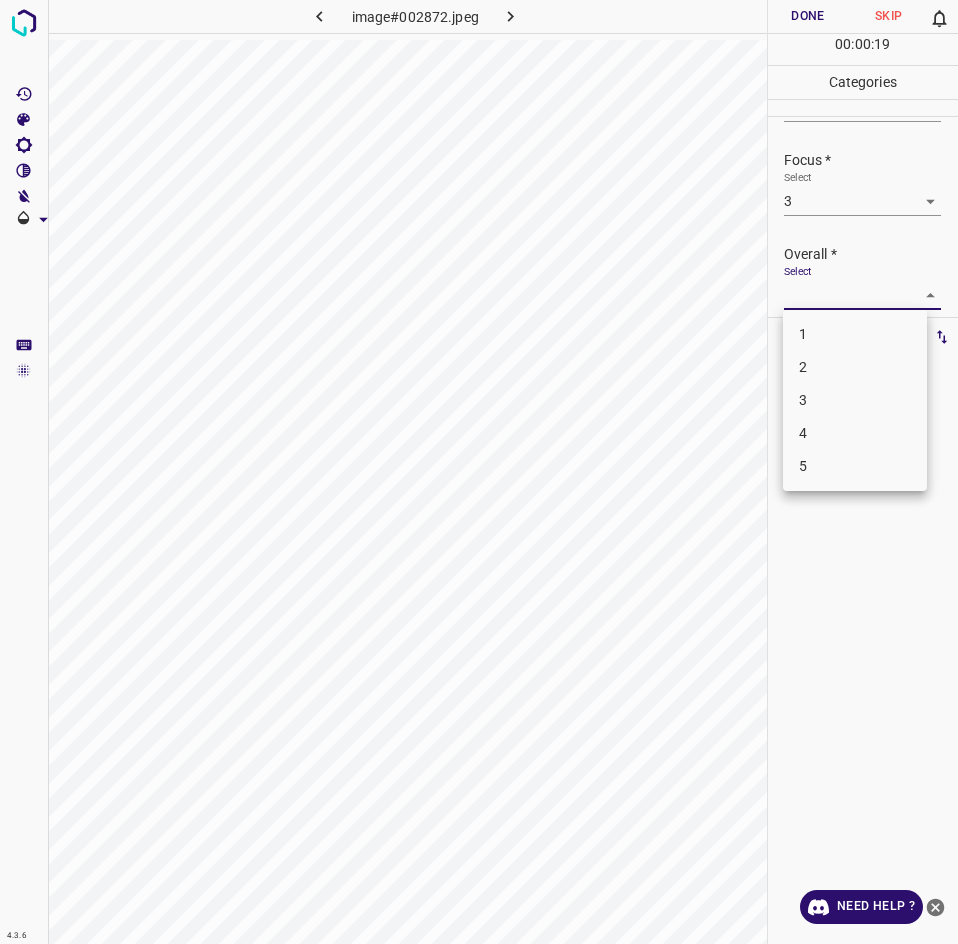 click on "3" at bounding box center [855, 400] 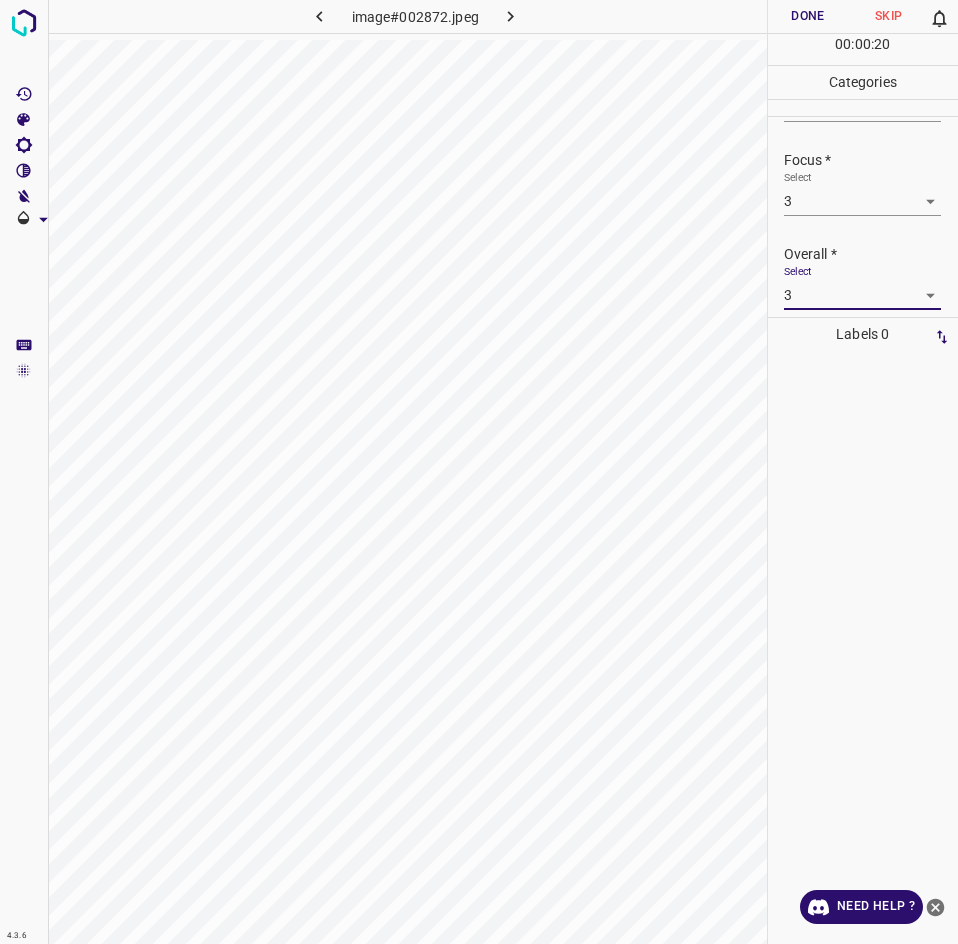 click on "Done" at bounding box center (808, 16) 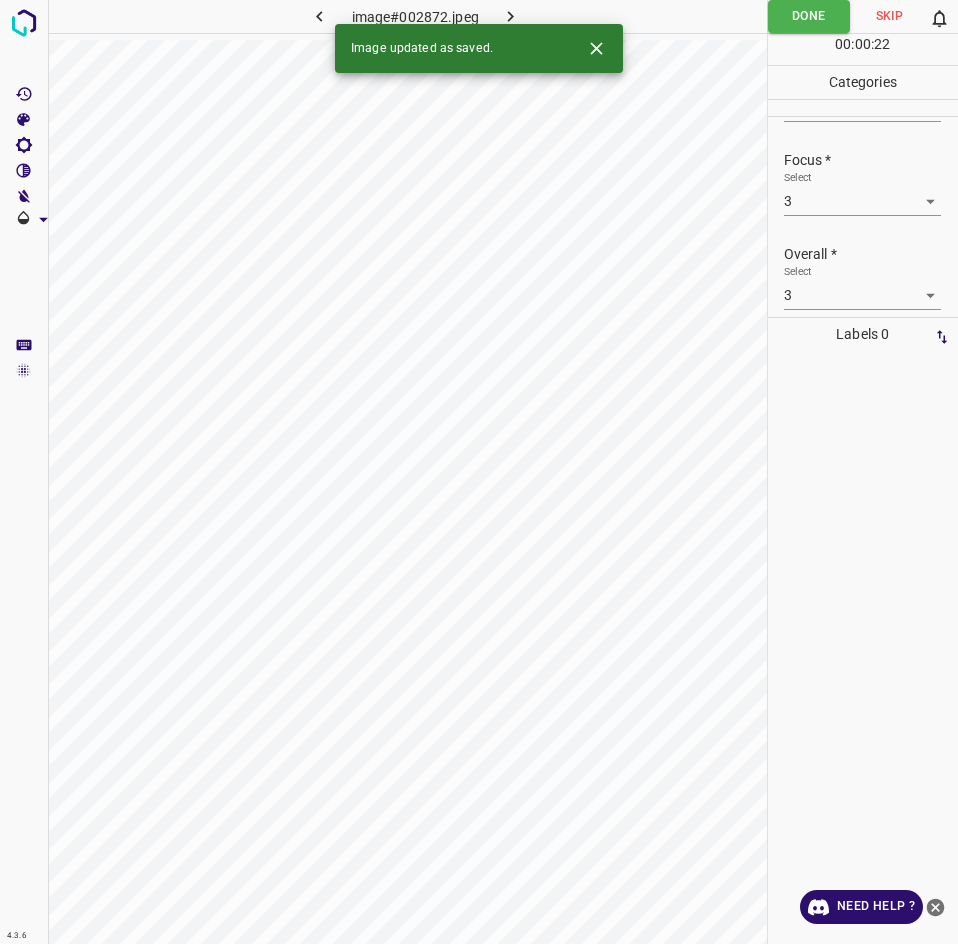 click 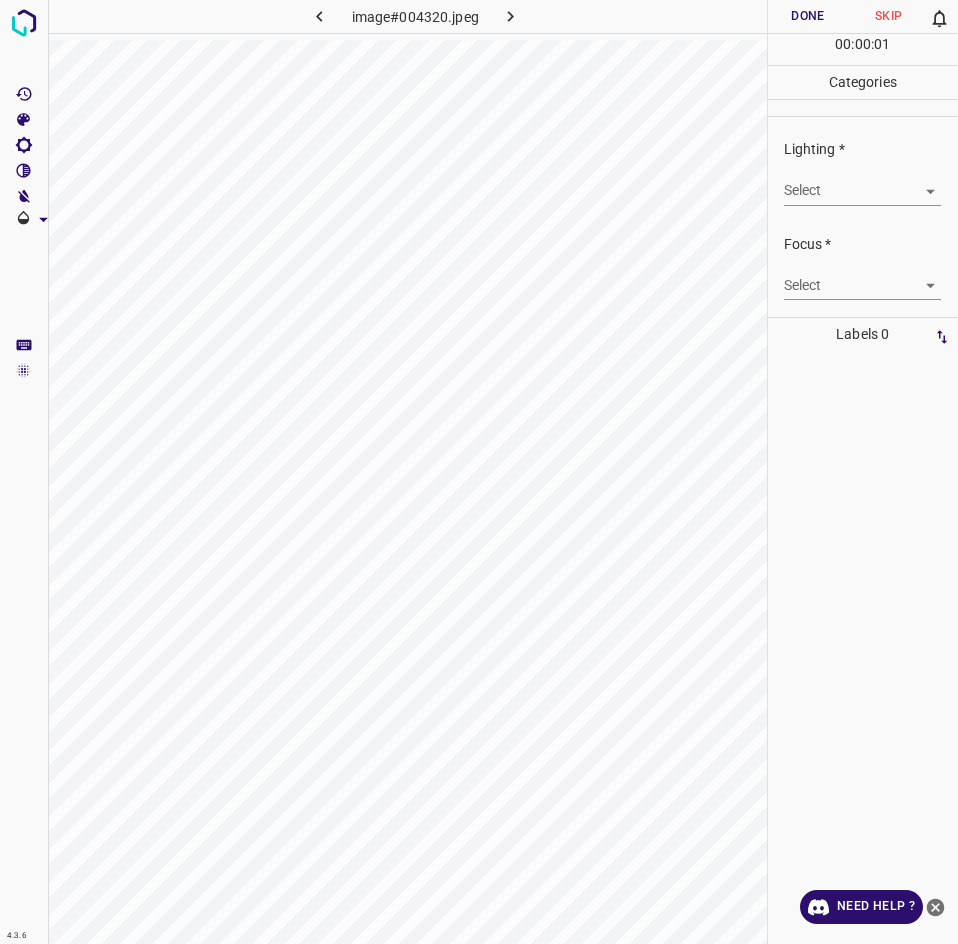 click on "4.3.6  image#004320.jpeg Done Skip 0 00   : 00   : 01   Categories Lighting *  Select ​ Focus *  Select ​ Overall *  Select ​ Labels   0 Categories 1 Lighting 2 Focus 3 Overall Tools Space Change between modes (Draw & Edit) I Auto labeling R Restore zoom M Zoom in N Zoom out Delete Delete selecte label Filters Z Restore filters X Saturation filter C Brightness filter V Contrast filter B Gray scale filter General O Download Need Help ? - Text - Hide - Delete" at bounding box center [479, 472] 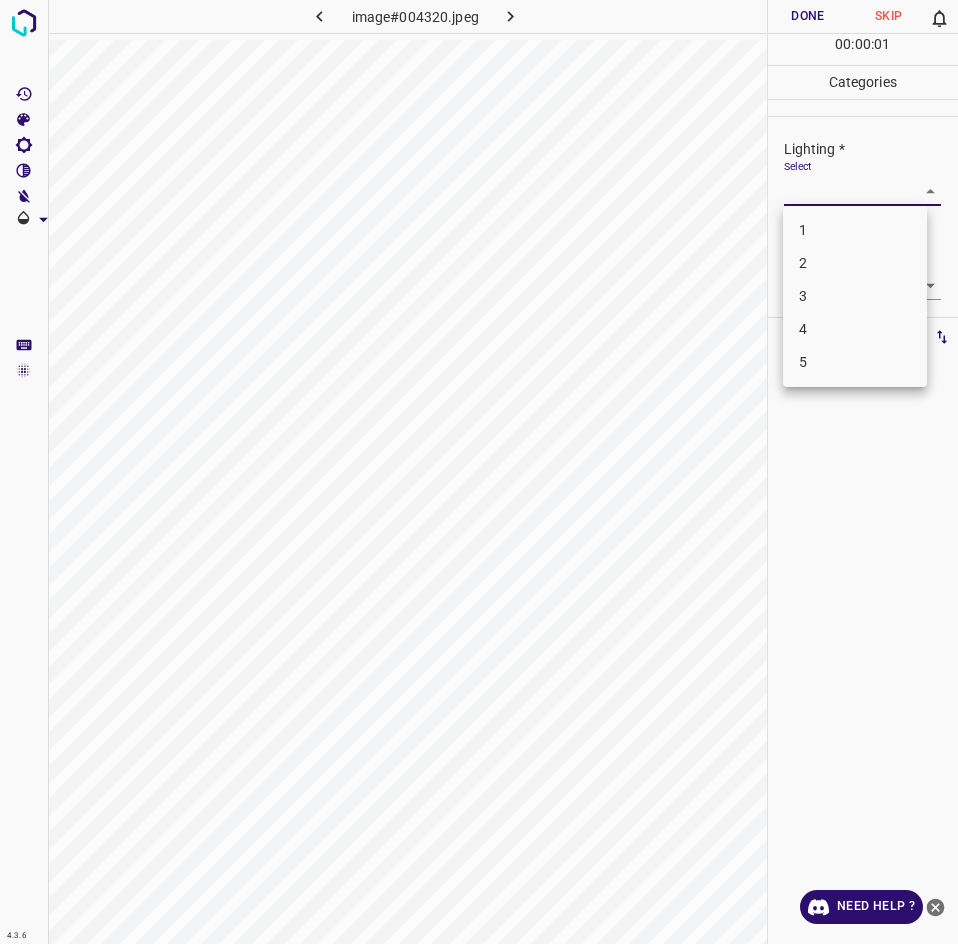 click on "3" at bounding box center (855, 296) 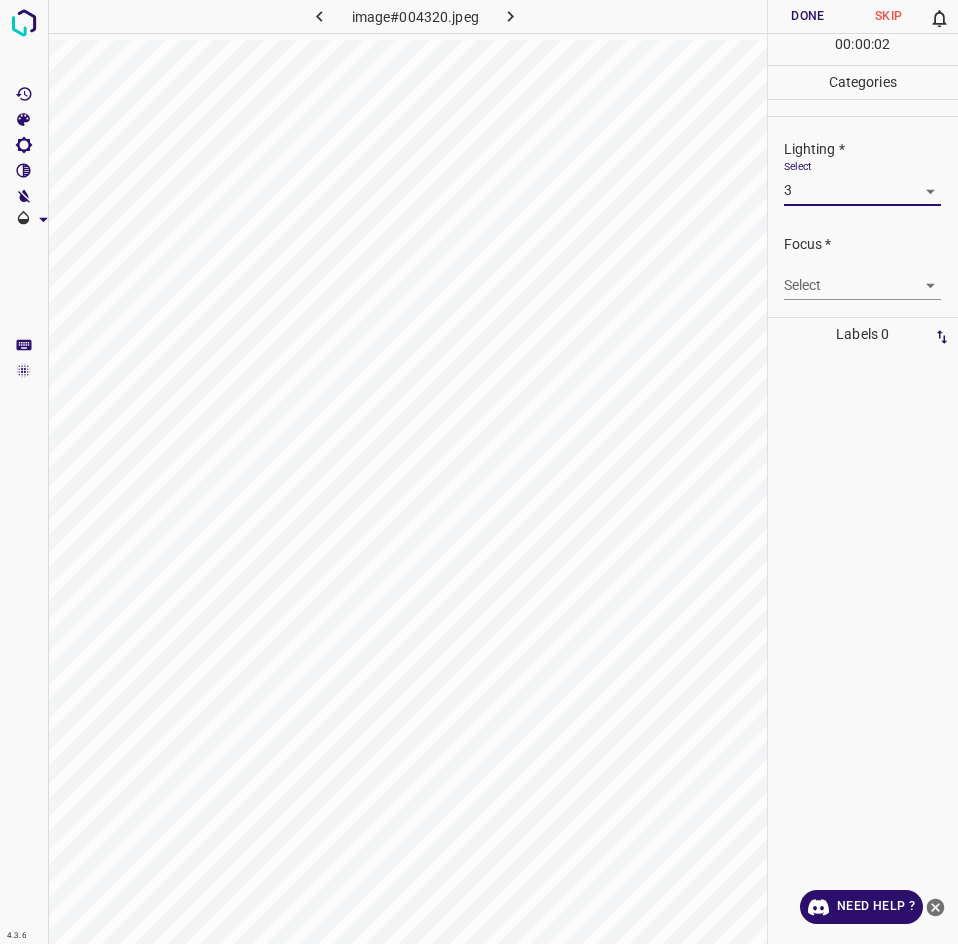click on "4.3.6  image#004320.jpeg Done Skip 0 00   : 00   : 02   Categories Lighting *  Select 3 3 Focus *  Select ​ Overall *  Select ​ Labels   0 Categories 1 Lighting 2 Focus 3 Overall Tools Space Change between modes (Draw & Edit) I Auto labeling R Restore zoom M Zoom in N Zoom out Delete Delete selecte label Filters Z Restore filters X Saturation filter C Brightness filter V Contrast filter B Gray scale filter General O Download Need Help ? - Text - Hide - Delete" at bounding box center [479, 472] 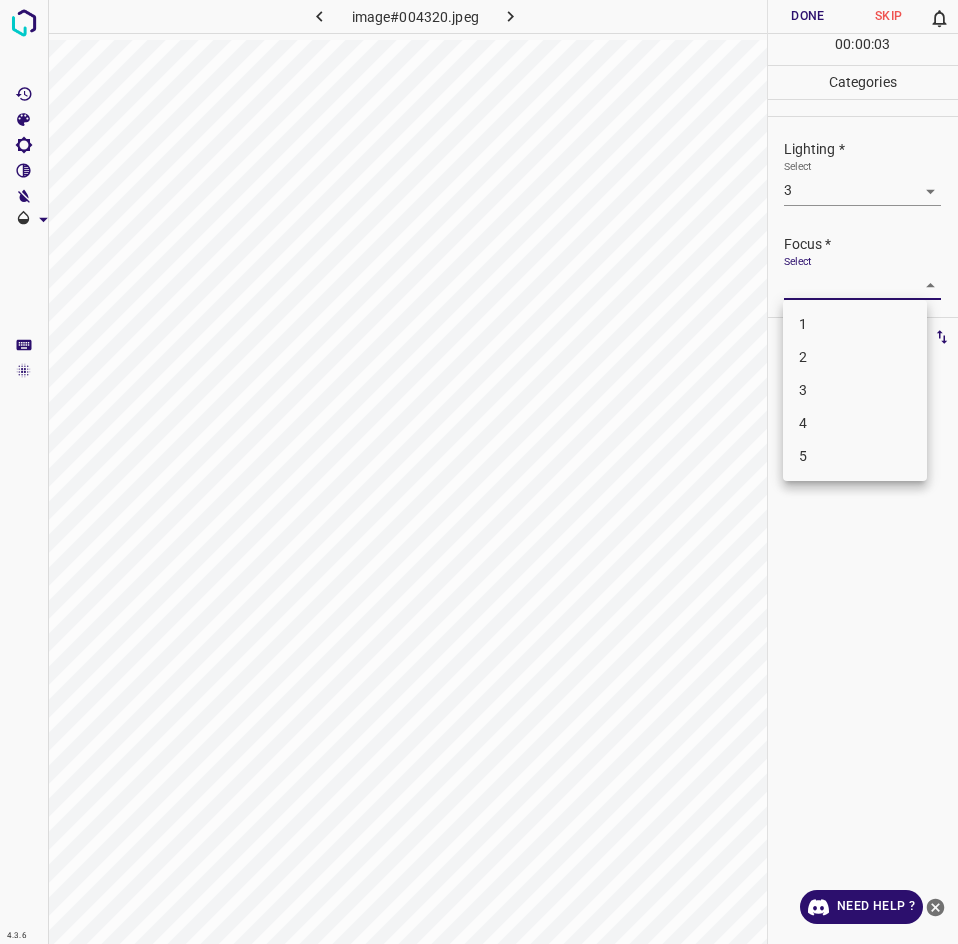 click on "3" at bounding box center (855, 390) 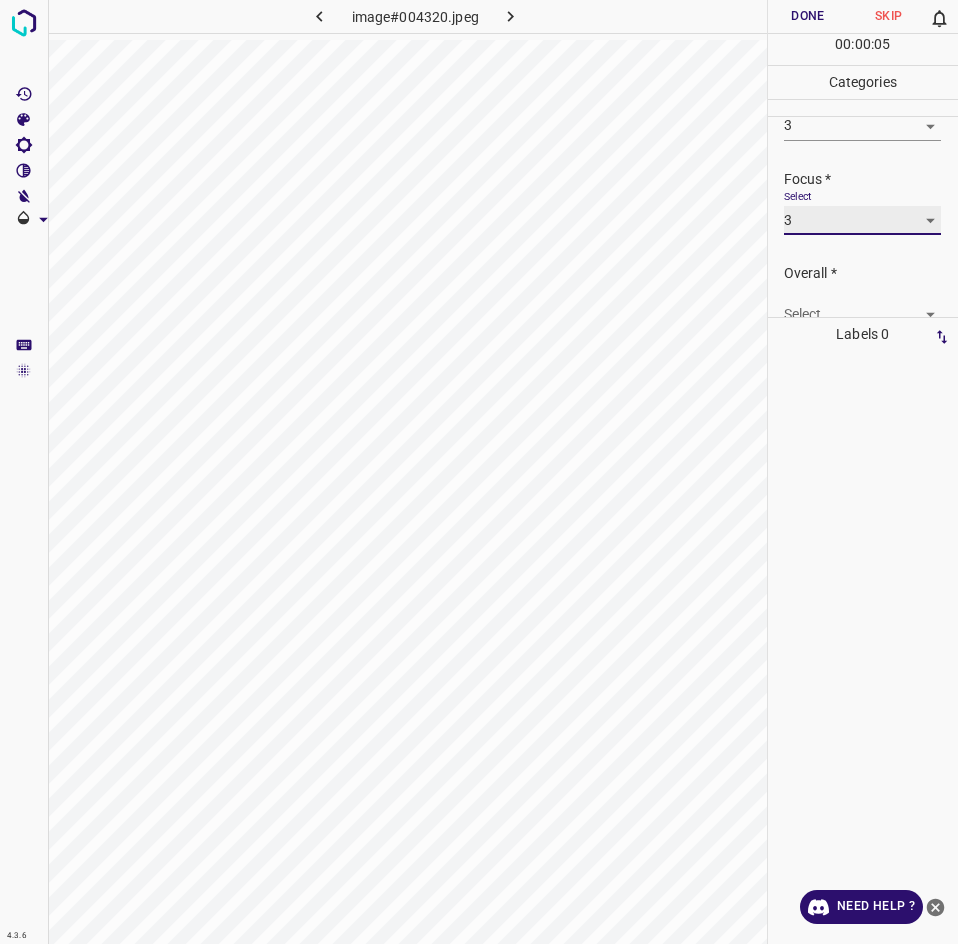 scroll, scrollTop: 98, scrollLeft: 0, axis: vertical 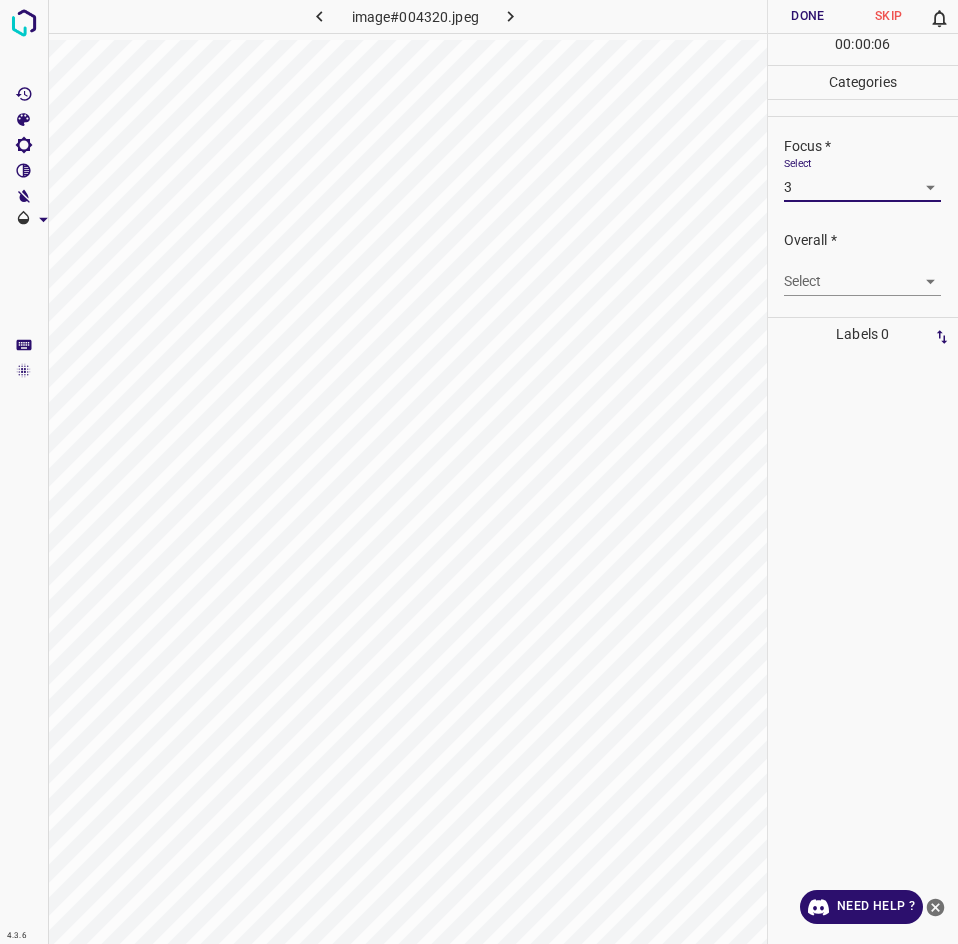 click on "4.3.6  image#004320.jpeg Done Skip 0 00   : 00   : 06   Categories Lighting *  Select 3 3 Focus *  Select 3 3 Overall *  Select ​ Labels   0 Categories 1 Lighting 2 Focus 3 Overall Tools Space Change between modes (Draw & Edit) I Auto labeling R Restore zoom M Zoom in N Zoom out Delete Delete selecte label Filters Z Restore filters X Saturation filter C Brightness filter V Contrast filter B Gray scale filter General O Download Need Help ? - Text - Hide - Delete" at bounding box center (479, 472) 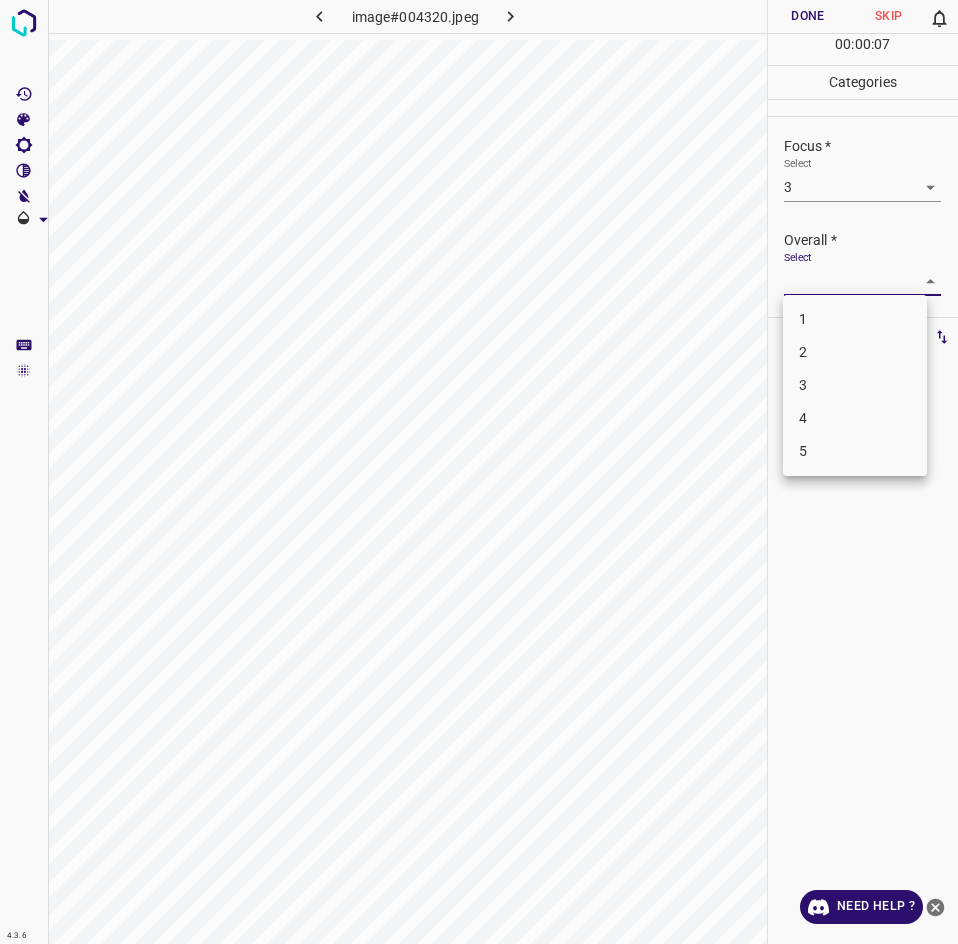 click on "3" at bounding box center (855, 385) 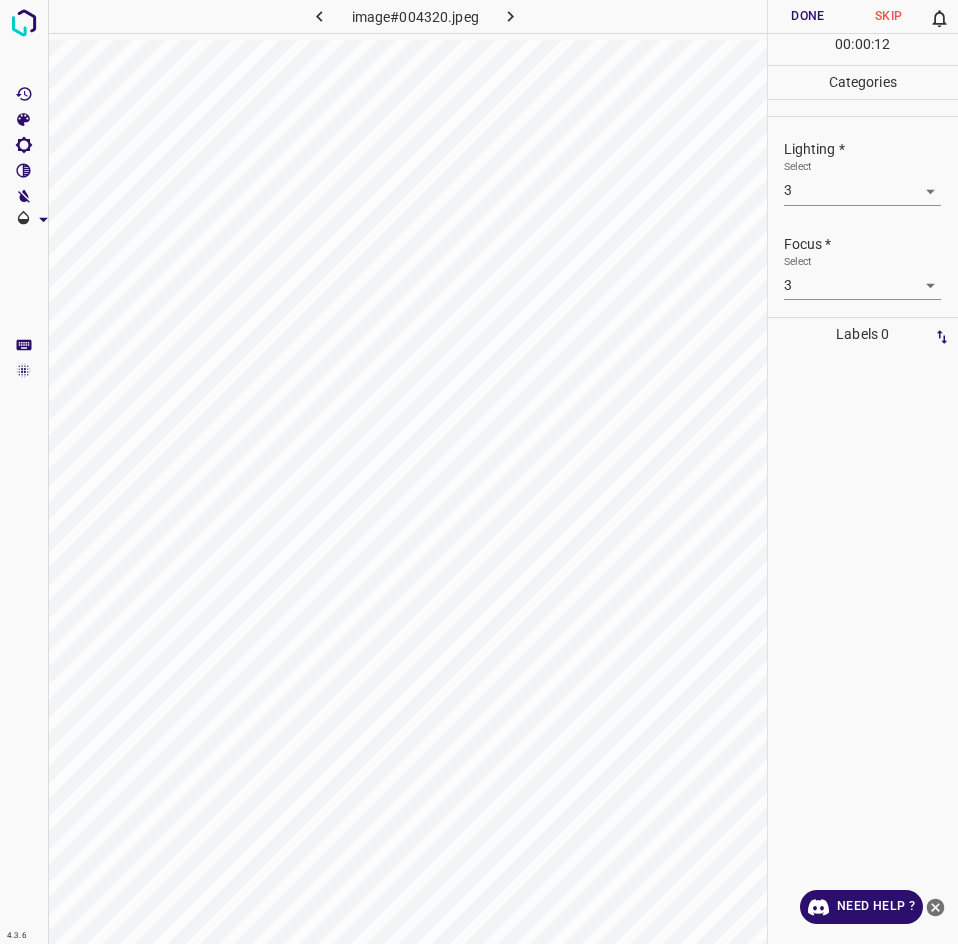 scroll, scrollTop: 98, scrollLeft: 0, axis: vertical 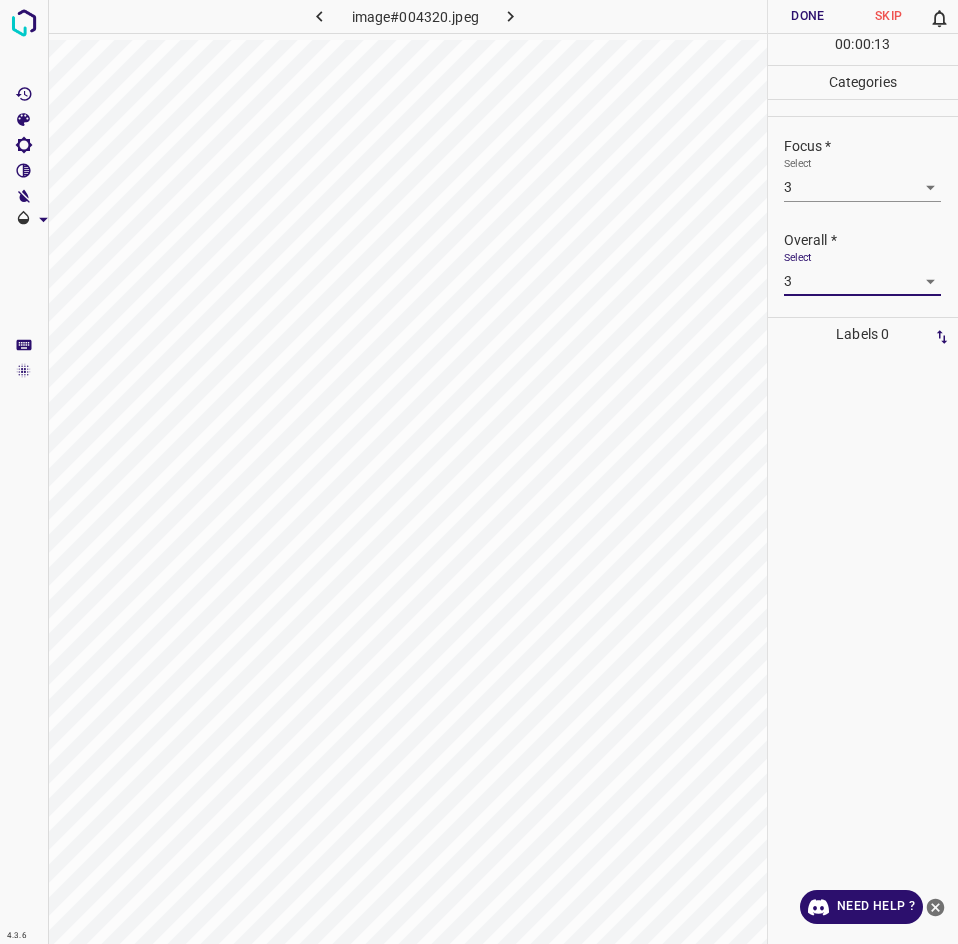 click on "Done" at bounding box center (808, 16) 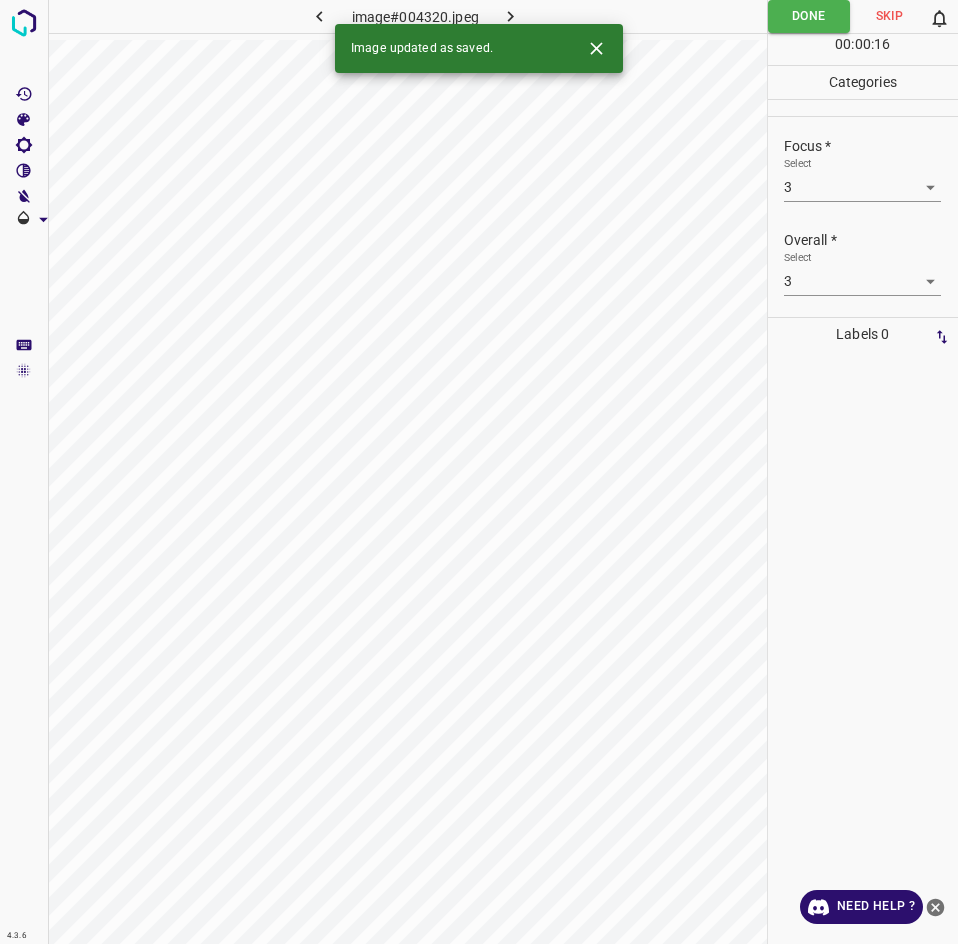 click 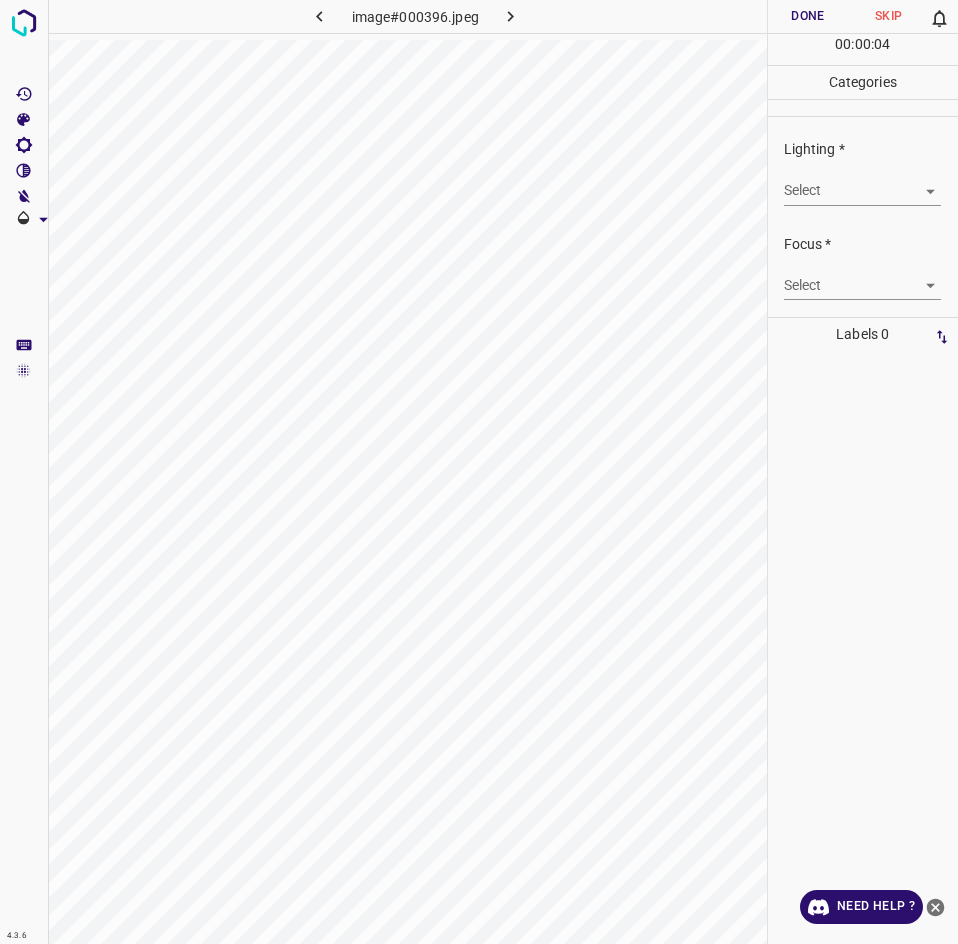 click on "4.3.6  image#000396.jpeg Done Skip 0 00   : 00   : 04   Categories Lighting *  Select ​ Focus *  Select ​ Overall *  Select ​ Labels   0 Categories 1 Lighting 2 Focus 3 Overall Tools Space Change between modes (Draw & Edit) I Auto labeling R Restore zoom M Zoom in N Zoom out Delete Delete selecte label Filters Z Restore filters X Saturation filter C Brightness filter V Contrast filter B Gray scale filter General O Download Need Help ? - Text - Hide - Delete" at bounding box center (479, 472) 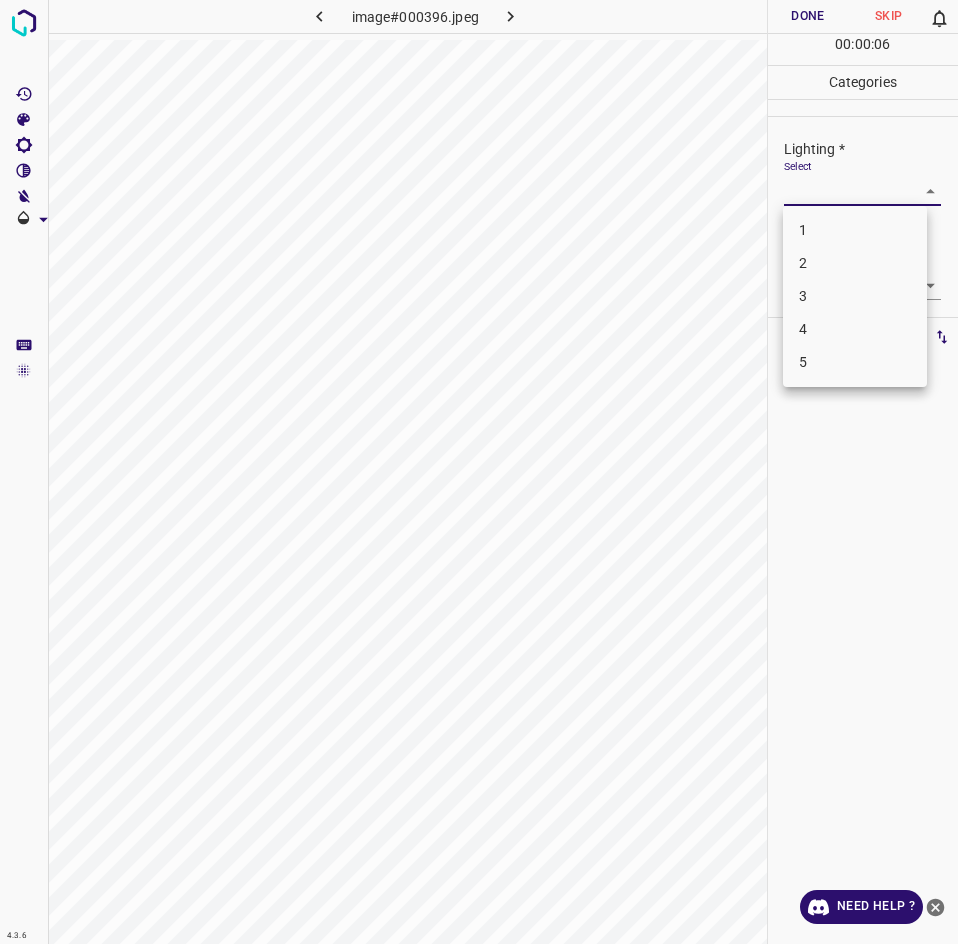 click on "3" at bounding box center (855, 296) 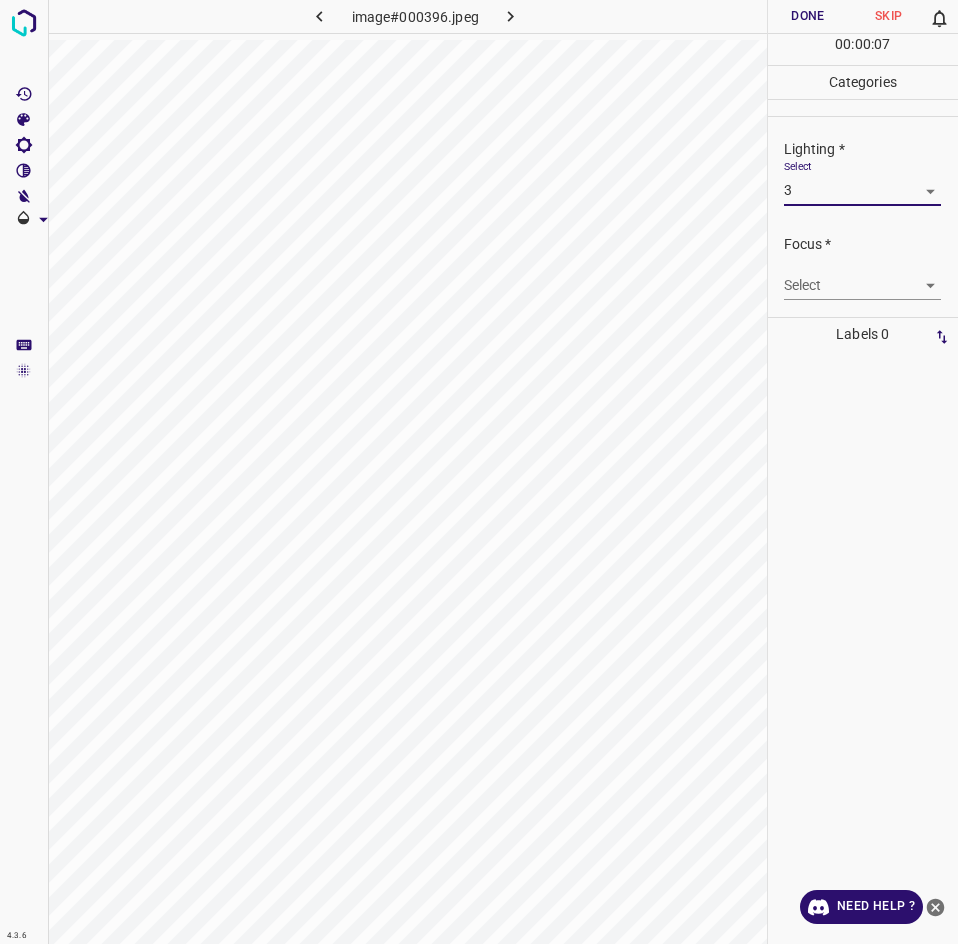click on "4.3.6  image#000396.jpeg Done Skip 0 00   : 00   : 07   Categories Lighting *  Select 3 3 Focus *  Select ​ Overall *  Select ​ Labels   0 Categories 1 Lighting 2 Focus 3 Overall Tools Space Change between modes (Draw & Edit) I Auto labeling R Restore zoom M Zoom in N Zoom out Delete Delete selecte label Filters Z Restore filters X Saturation filter C Brightness filter V Contrast filter B Gray scale filter General O Download Need Help ? - Text - Hide - Delete" at bounding box center (479, 472) 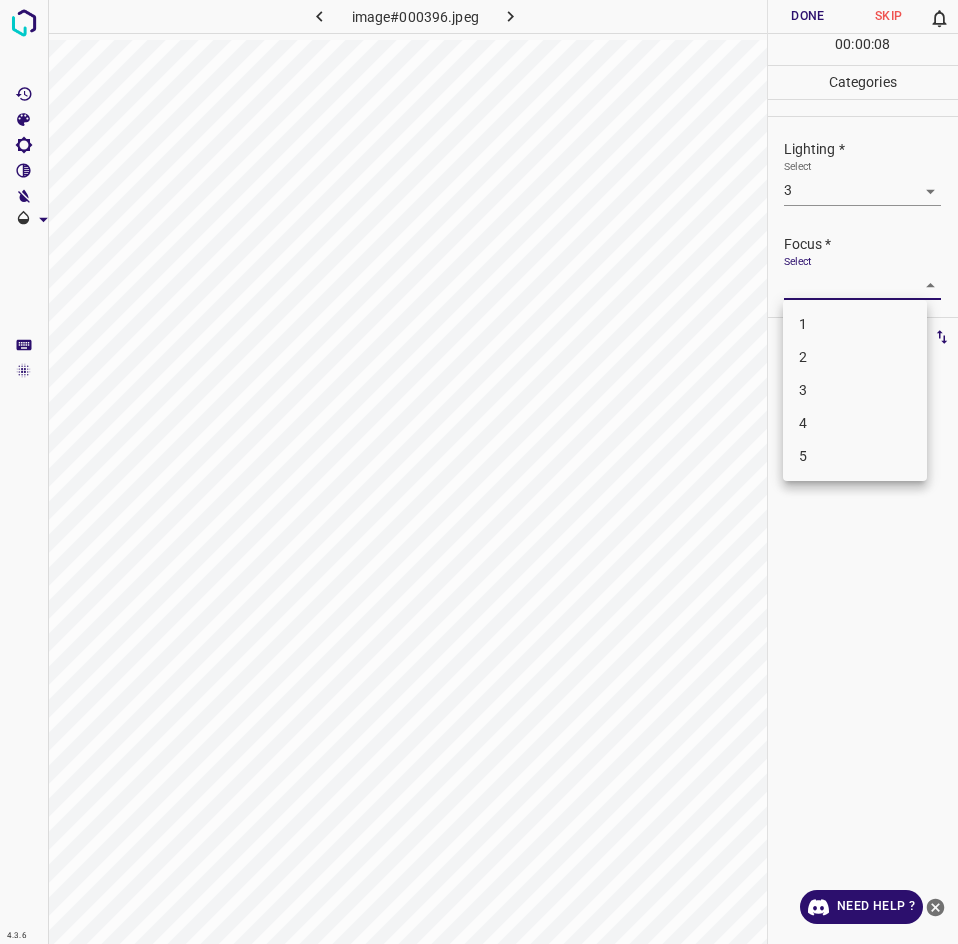 click on "3" at bounding box center (855, 390) 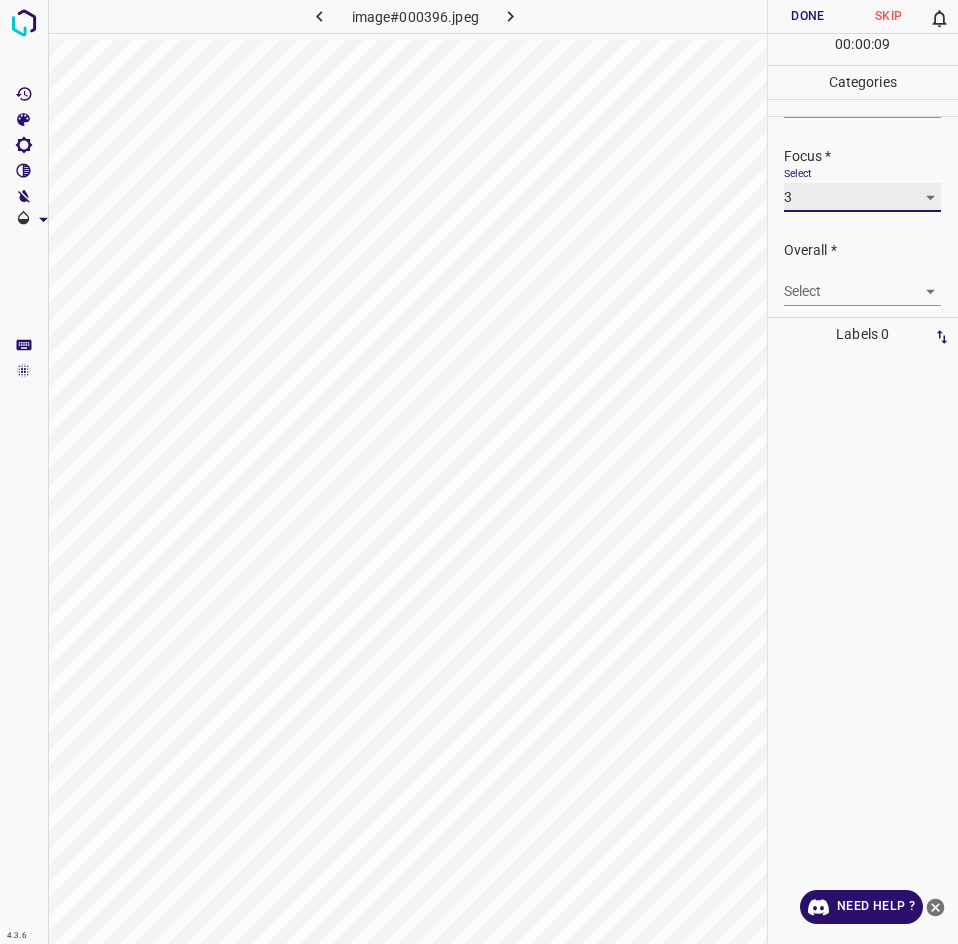 scroll, scrollTop: 98, scrollLeft: 0, axis: vertical 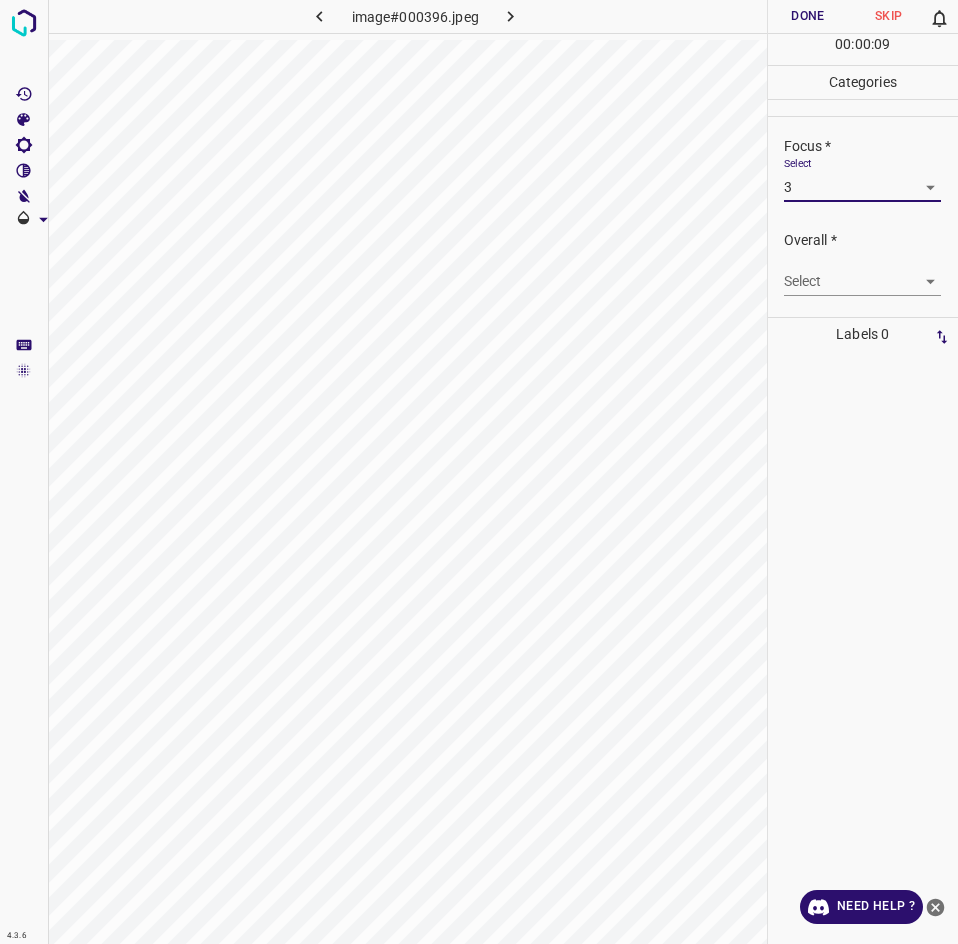 click on "4.3.6  image#000396.jpeg Done Skip 0 00   : 00   : 09   Categories Lighting *  Select 3 3 Focus *  Select 3 3 Overall *  Select ​ Labels   0 Categories 1 Lighting 2 Focus 3 Overall Tools Space Change between modes (Draw & Edit) I Auto labeling R Restore zoom M Zoom in N Zoom out Delete Delete selecte label Filters Z Restore filters X Saturation filter C Brightness filter V Contrast filter B Gray scale filter General O Download Need Help ? - Text - Hide - Delete" at bounding box center [479, 472] 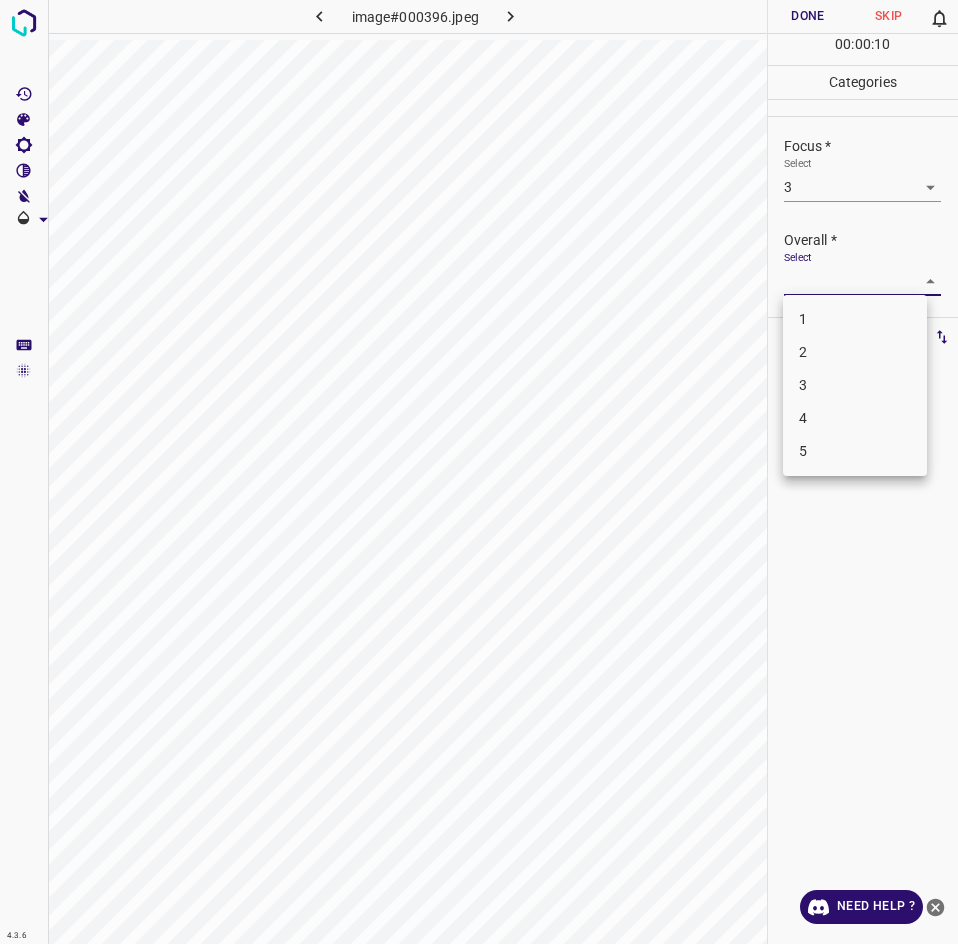 click on "3" at bounding box center (855, 385) 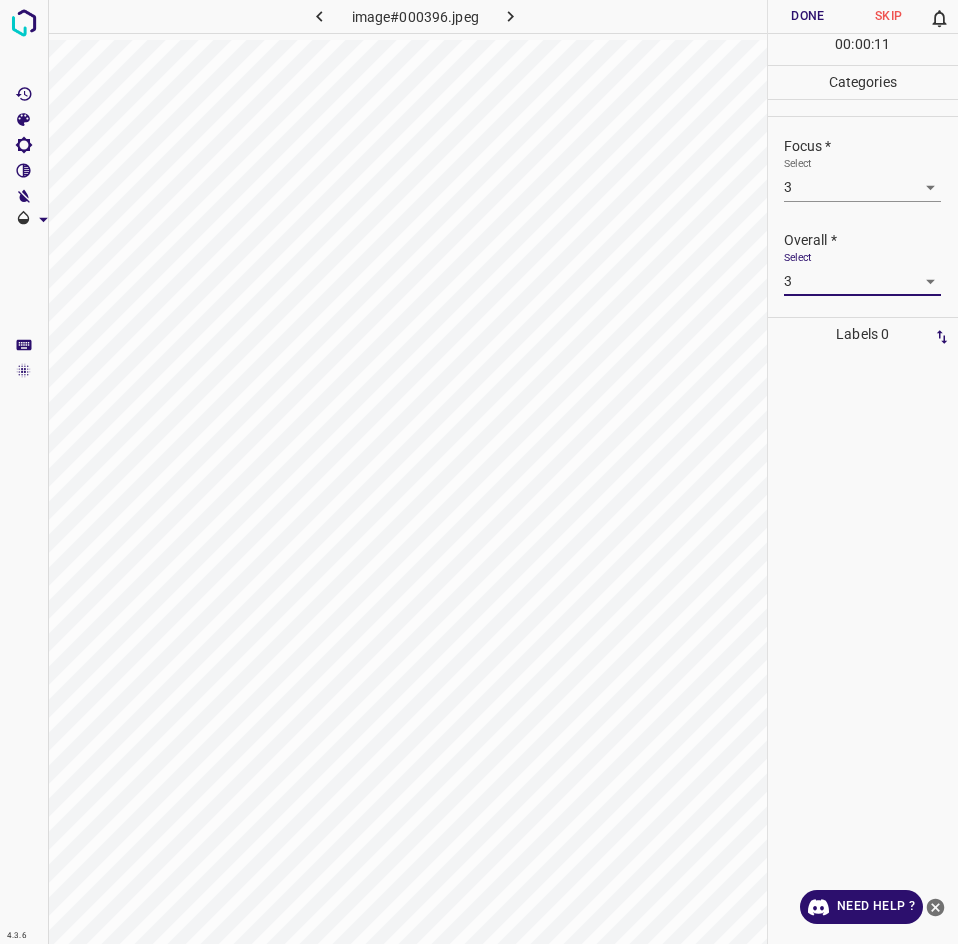 click on "Done" at bounding box center [808, 16] 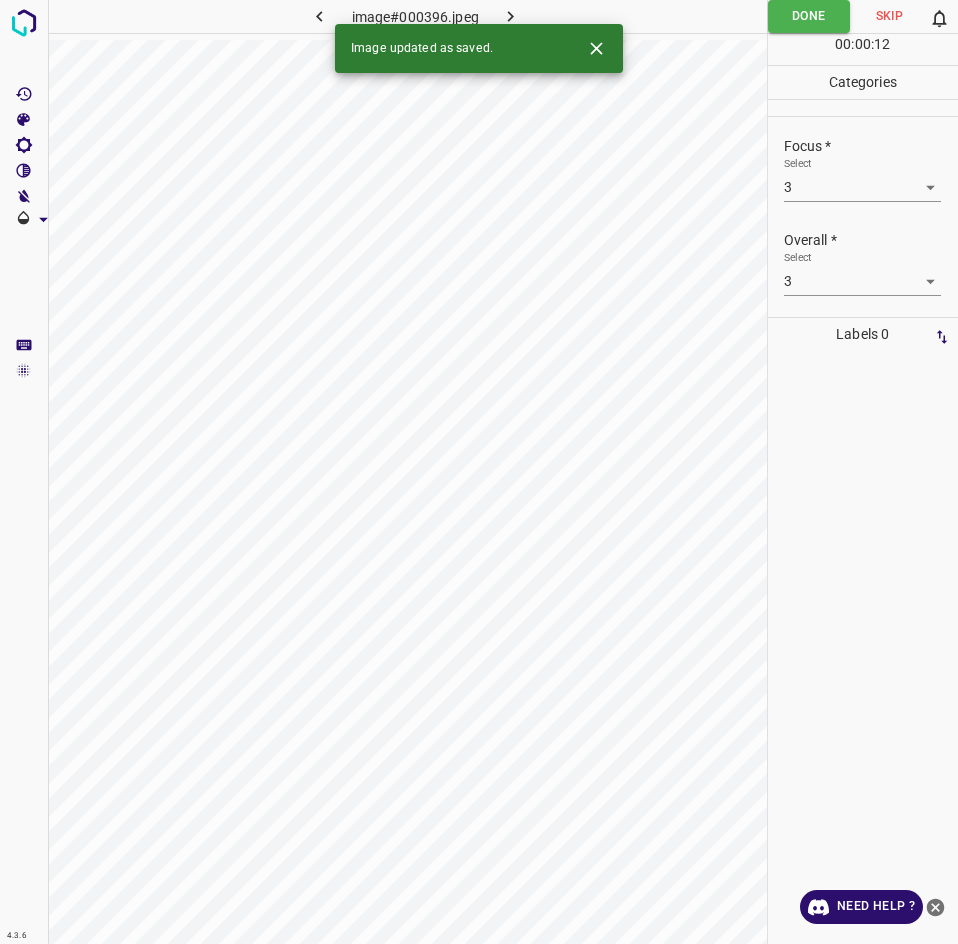 click 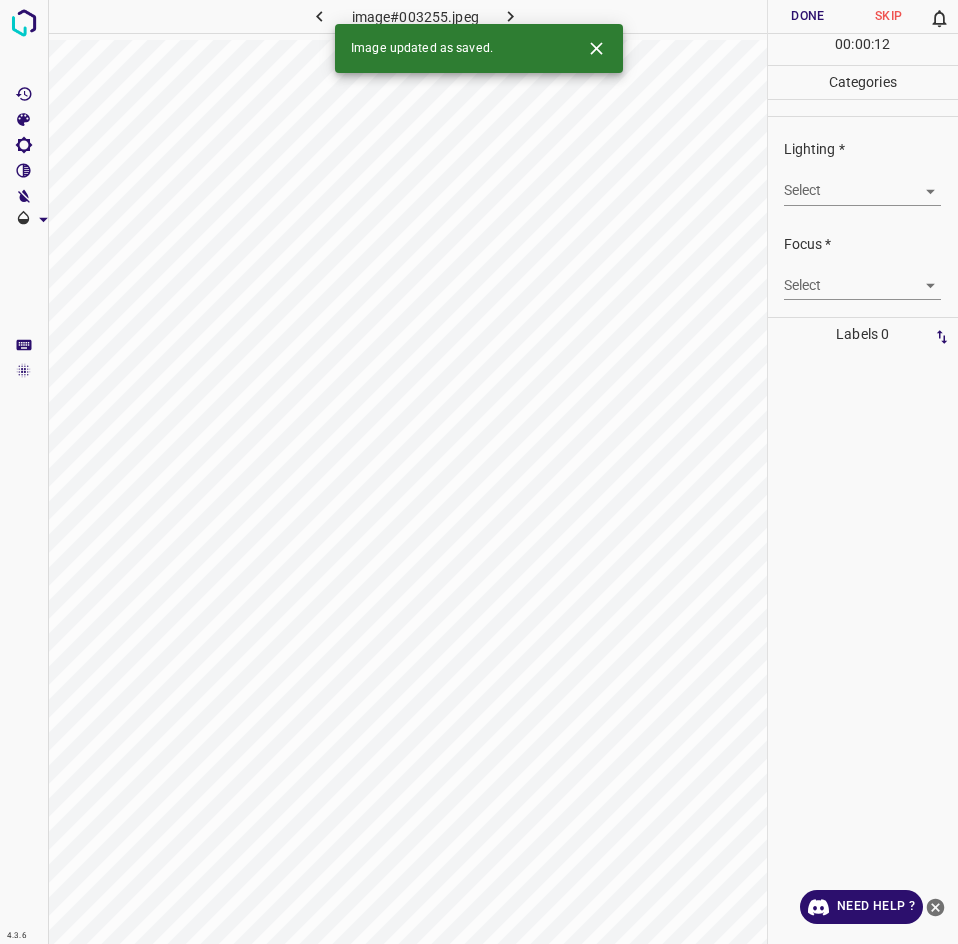 click on "4.3.6  image#003255.jpeg Done Skip 0 00   : 00   : 12   Categories Lighting *  Select ​ Focus *  Select ​ Overall *  Select ​ Labels   0 Categories 1 Lighting 2 Focus 3 Overall Tools Space Change between modes (Draw & Edit) I Auto labeling R Restore zoom M Zoom in N Zoom out Delete Delete selecte label Filters Z Restore filters X Saturation filter C Brightness filter V Contrast filter B Gray scale filter General O Download Image updated as saved. Need Help ? - Text - Hide - Delete" at bounding box center [479, 472] 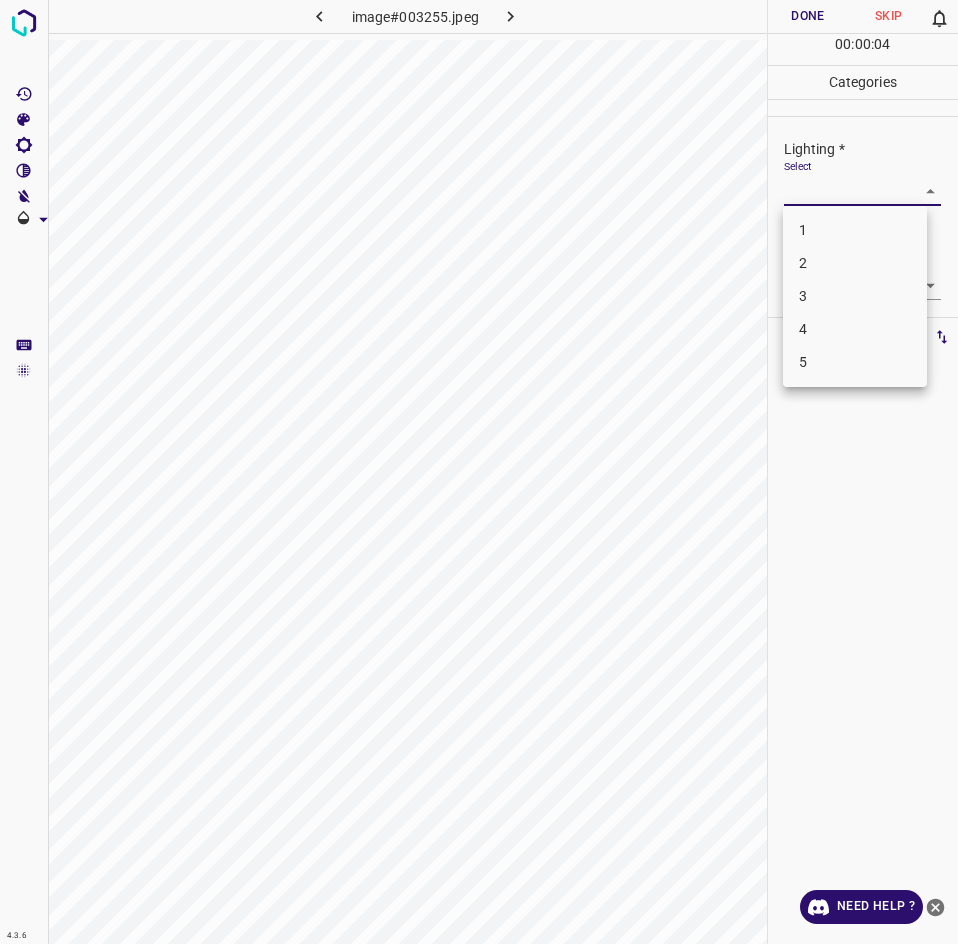 click on "3" at bounding box center (855, 296) 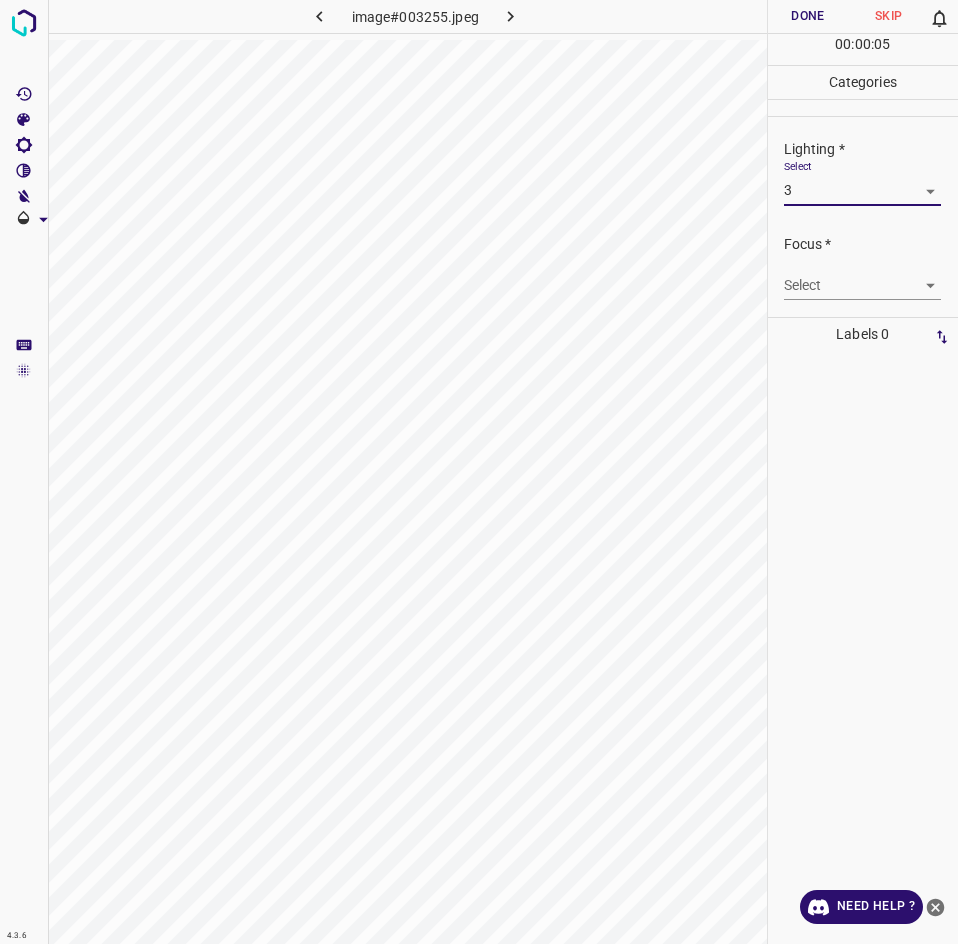 click on "4.3.6  image#003255.jpeg Done Skip 0 00   : 00   : 05   Categories Lighting *  Select 3 3 Focus *  Select ​ Overall *  Select ​ Labels   0 Categories 1 Lighting 2 Focus 3 Overall Tools Space Change between modes (Draw & Edit) I Auto labeling R Restore zoom M Zoom in N Zoom out Delete Delete selecte label Filters Z Restore filters X Saturation filter C Brightness filter V Contrast filter B Gray scale filter General O Download Need Help ? - Text - Hide - Delete" at bounding box center (479, 472) 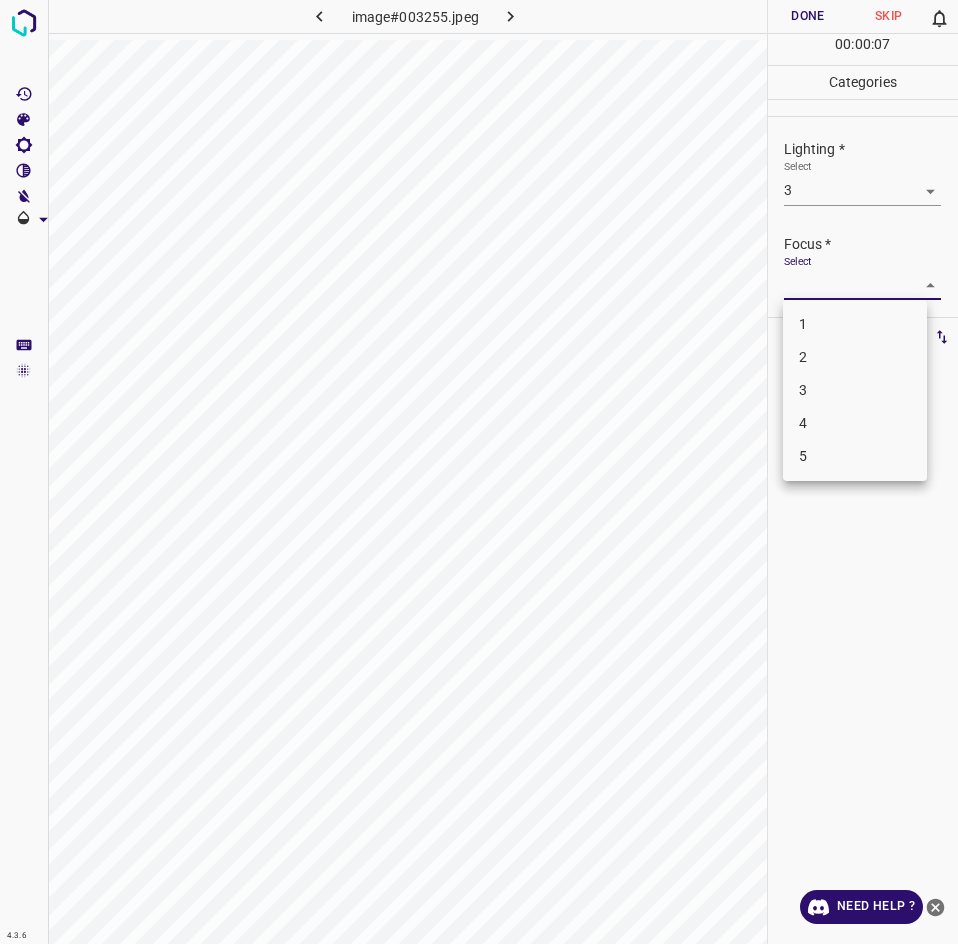 click on "3" at bounding box center (855, 390) 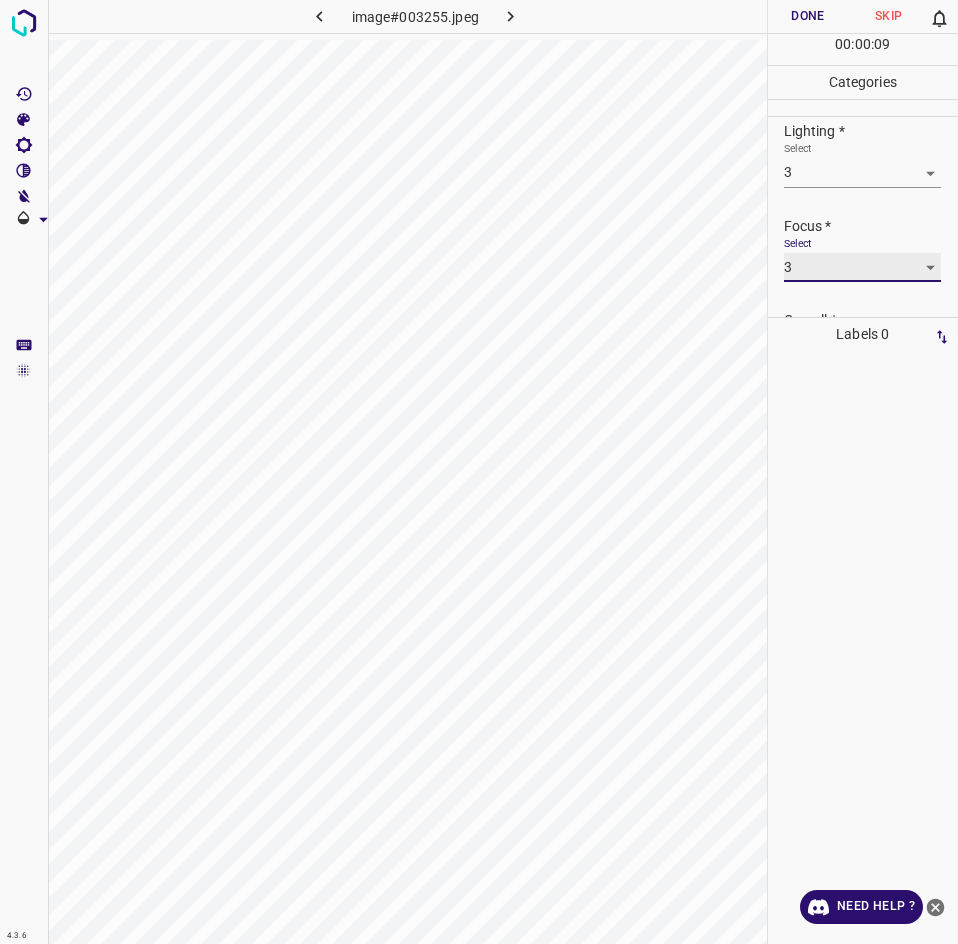 scroll, scrollTop: 98, scrollLeft: 0, axis: vertical 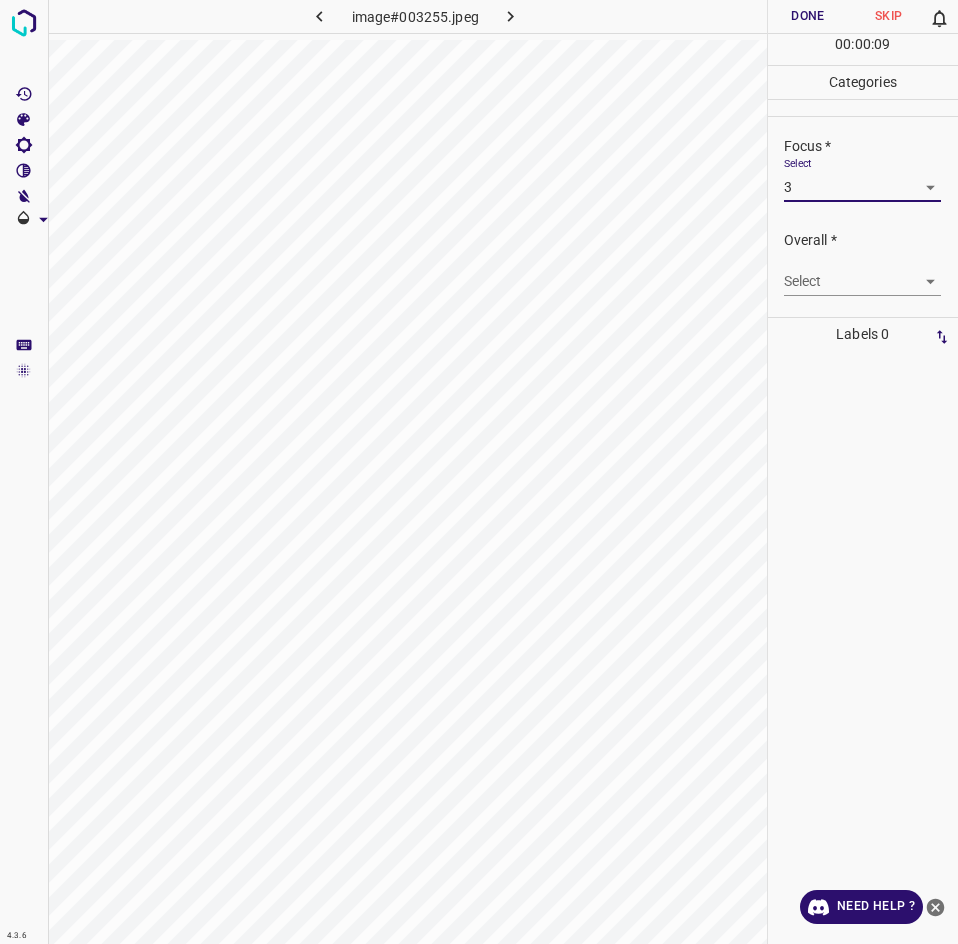 click on "Select ​" at bounding box center (862, 273) 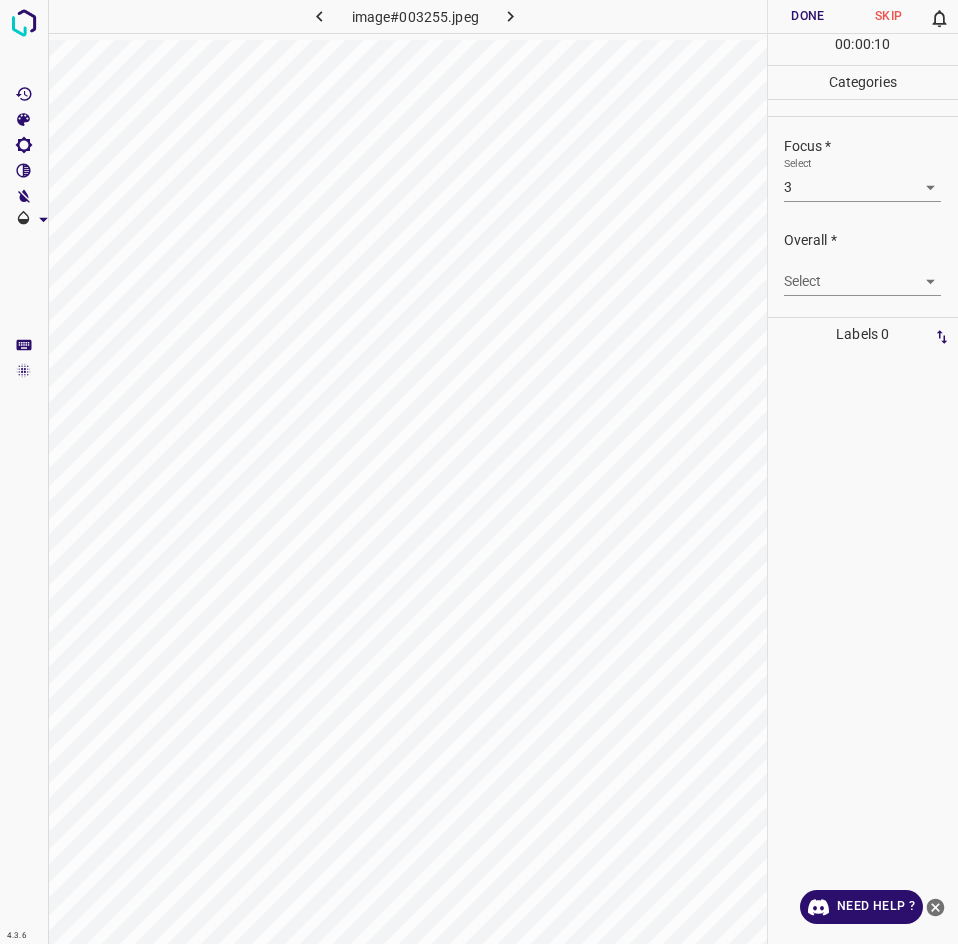 click on "4.3.6  image#003255.jpeg Done Skip 0 00   : 00   : 10   Categories Lighting *  Select 3 3 Focus *  Select 3 3 Overall *  Select ​ Labels   0 Categories 1 Lighting 2 Focus 3 Overall Tools Space Change between modes (Draw & Edit) I Auto labeling R Restore zoom M Zoom in N Zoom out Delete Delete selecte label Filters Z Restore filters X Saturation filter C Brightness filter V Contrast filter B Gray scale filter General O Download Need Help ? - Text - Hide - Delete" at bounding box center [479, 472] 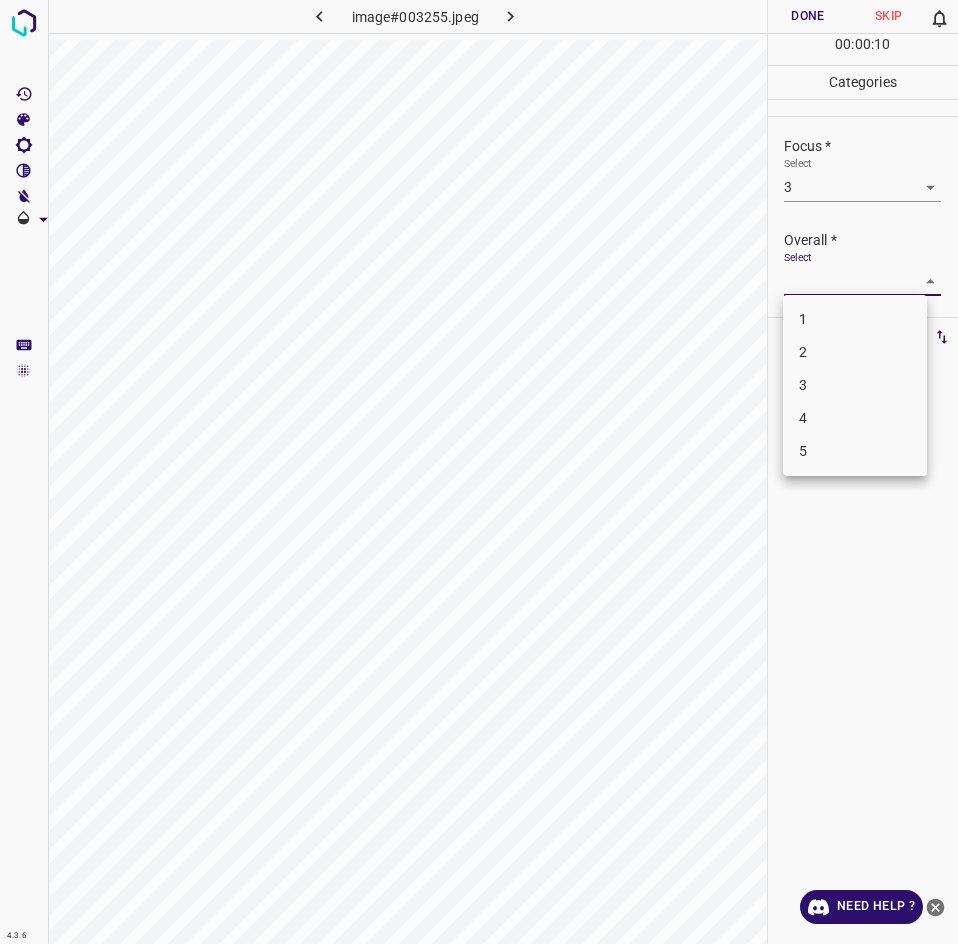 click on "3" at bounding box center [855, 385] 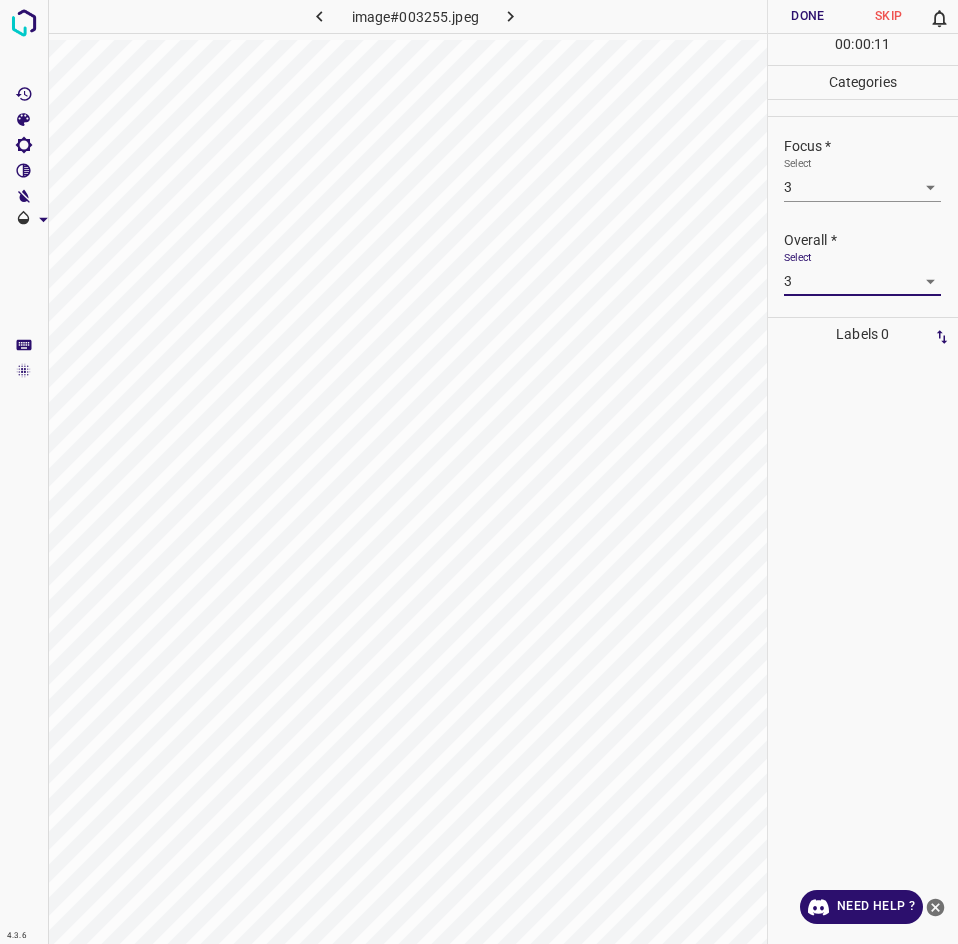 click on "Done" at bounding box center [808, 16] 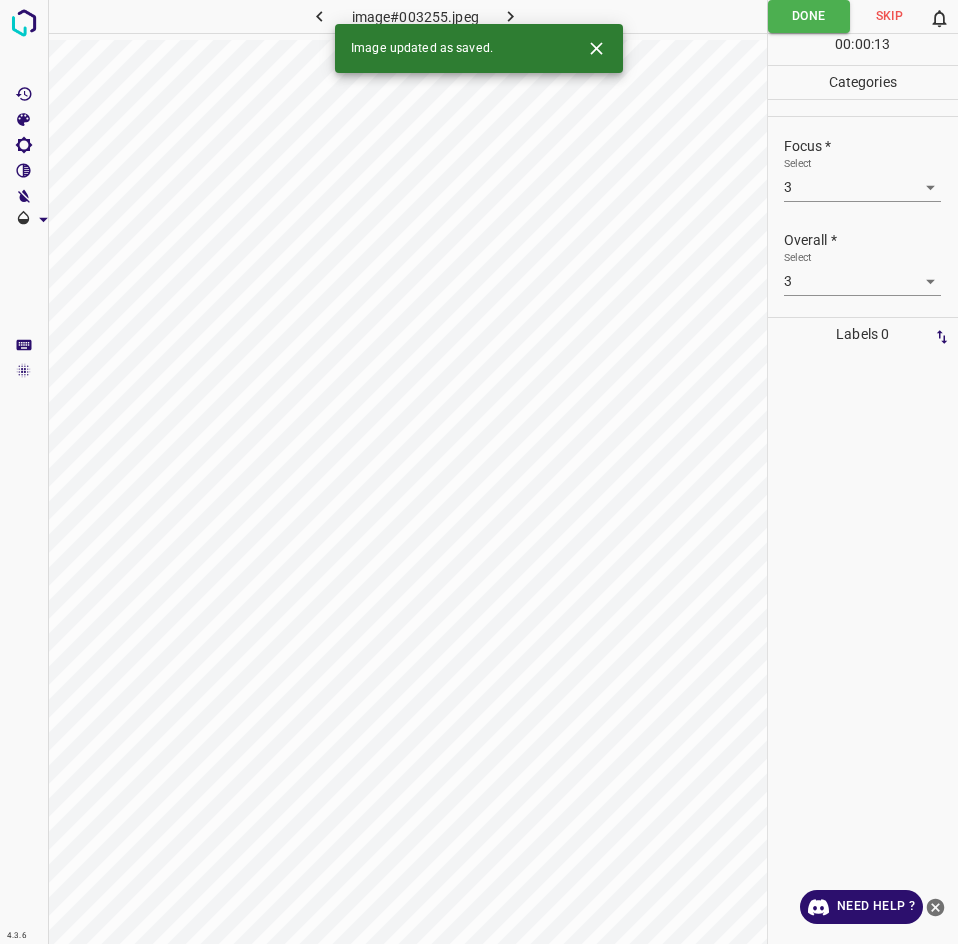 click 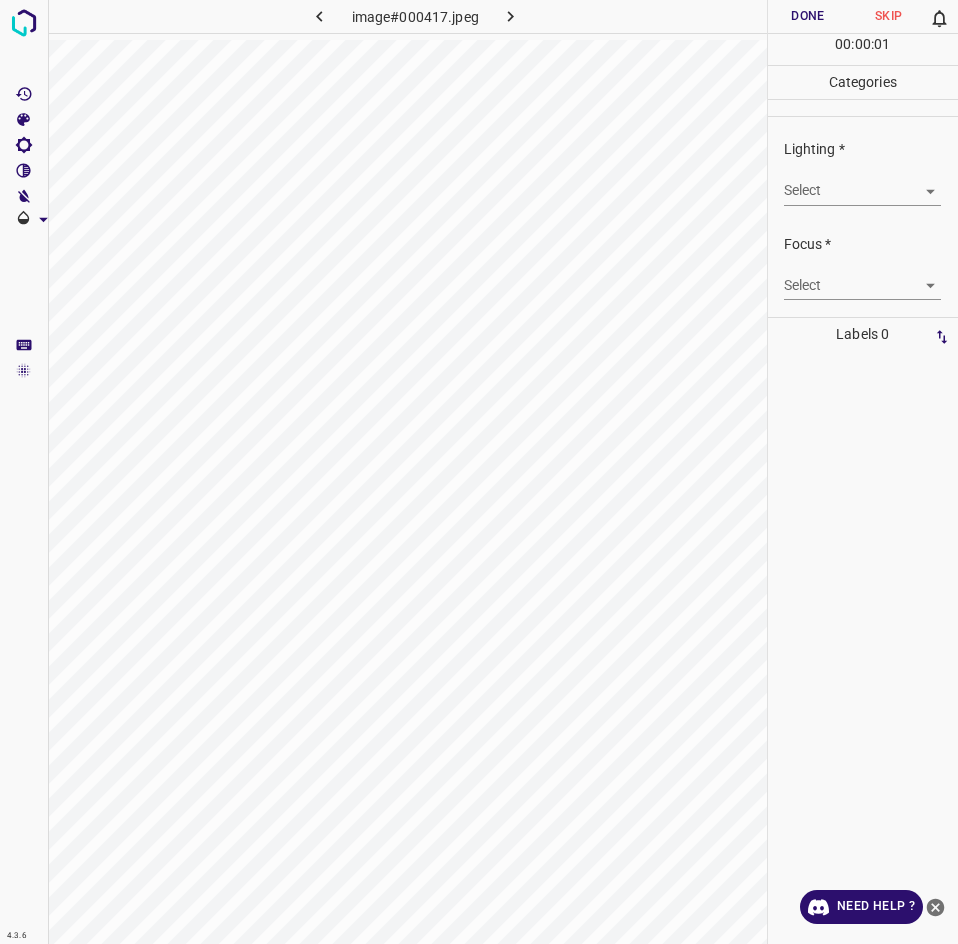 click on "4.3.6  image#000417.jpeg Done Skip 0 00   : 00   : 01   Categories Lighting *  Select ​ Focus *  Select ​ Overall *  Select ​ Labels   0 Categories 1 Lighting 2 Focus 3 Overall Tools Space Change between modes (Draw & Edit) I Auto labeling R Restore zoom M Zoom in N Zoom out Delete Delete selecte label Filters Z Restore filters X Saturation filter C Brightness filter V Contrast filter B Gray scale filter General O Download Need Help ? - Text - Hide - Delete" at bounding box center (479, 472) 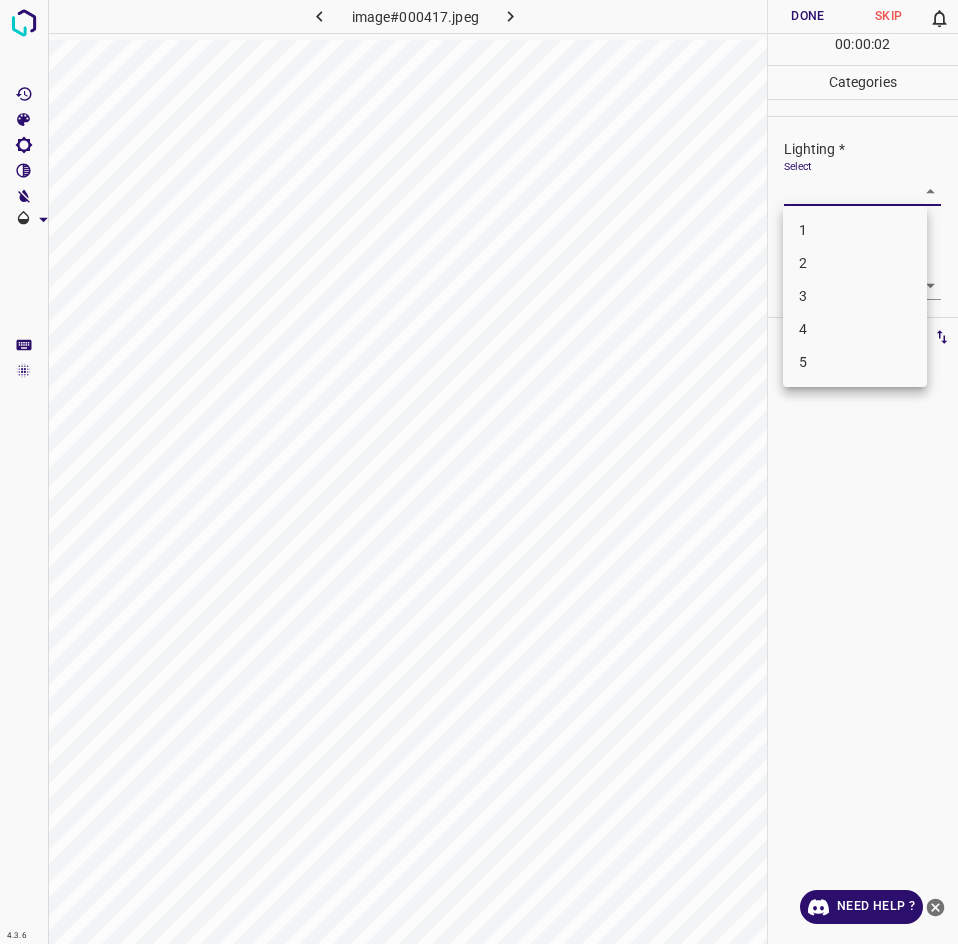 click on "2" at bounding box center [855, 263] 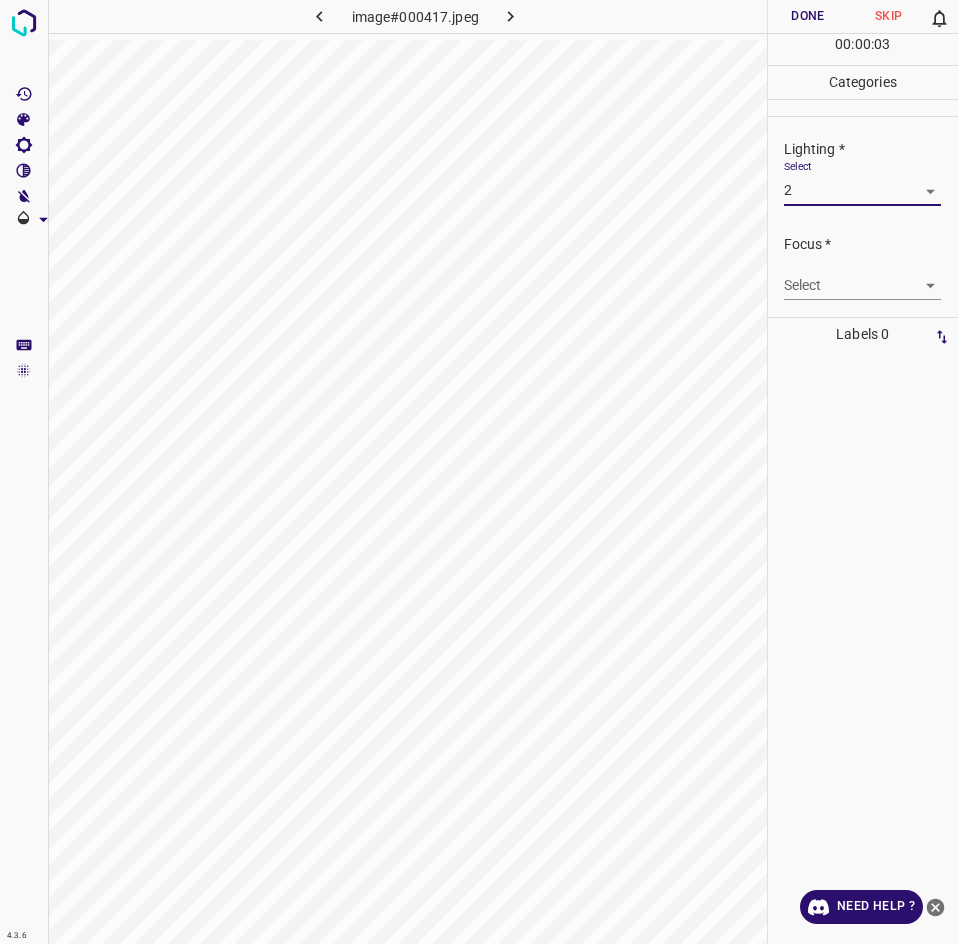 click on "4.3.6  image#000417.jpeg Done Skip 0 00   : 00   : 03   Categories Lighting *  Select 2 2 Focus *  Select ​ Overall *  Select ​ Labels   0 Categories 1 Lighting 2 Focus 3 Overall Tools Space Change between modes (Draw & Edit) I Auto labeling R Restore zoom M Zoom in N Zoom out Delete Delete selecte label Filters Z Restore filters X Saturation filter C Brightness filter V Contrast filter B Gray scale filter General O Download Need Help ? - Text - Hide - Delete" at bounding box center [479, 472] 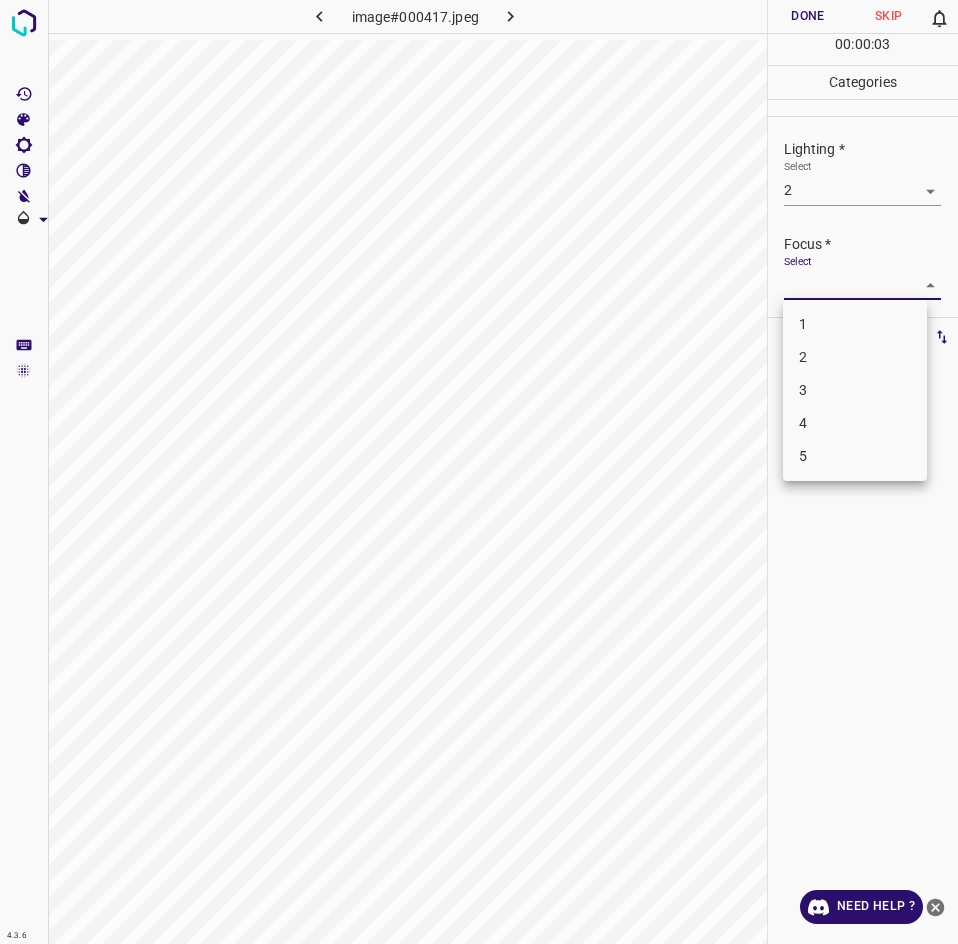 click on "2" at bounding box center (855, 357) 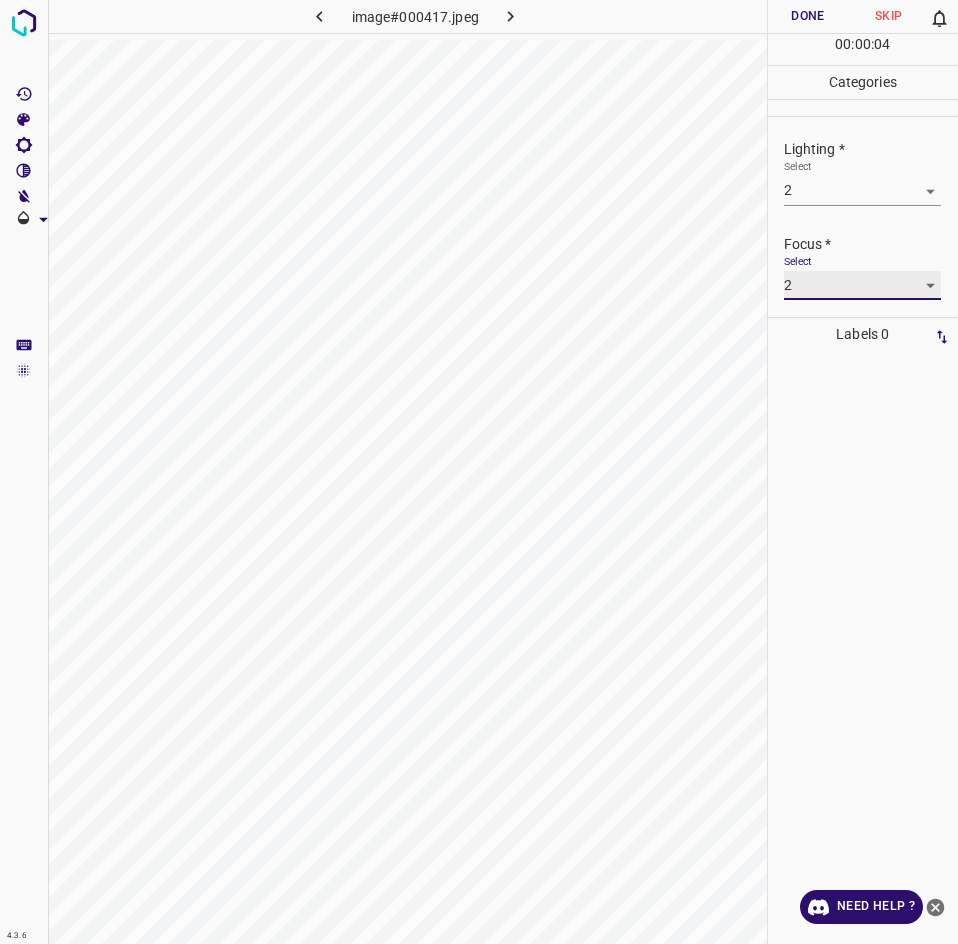 scroll, scrollTop: 53, scrollLeft: 0, axis: vertical 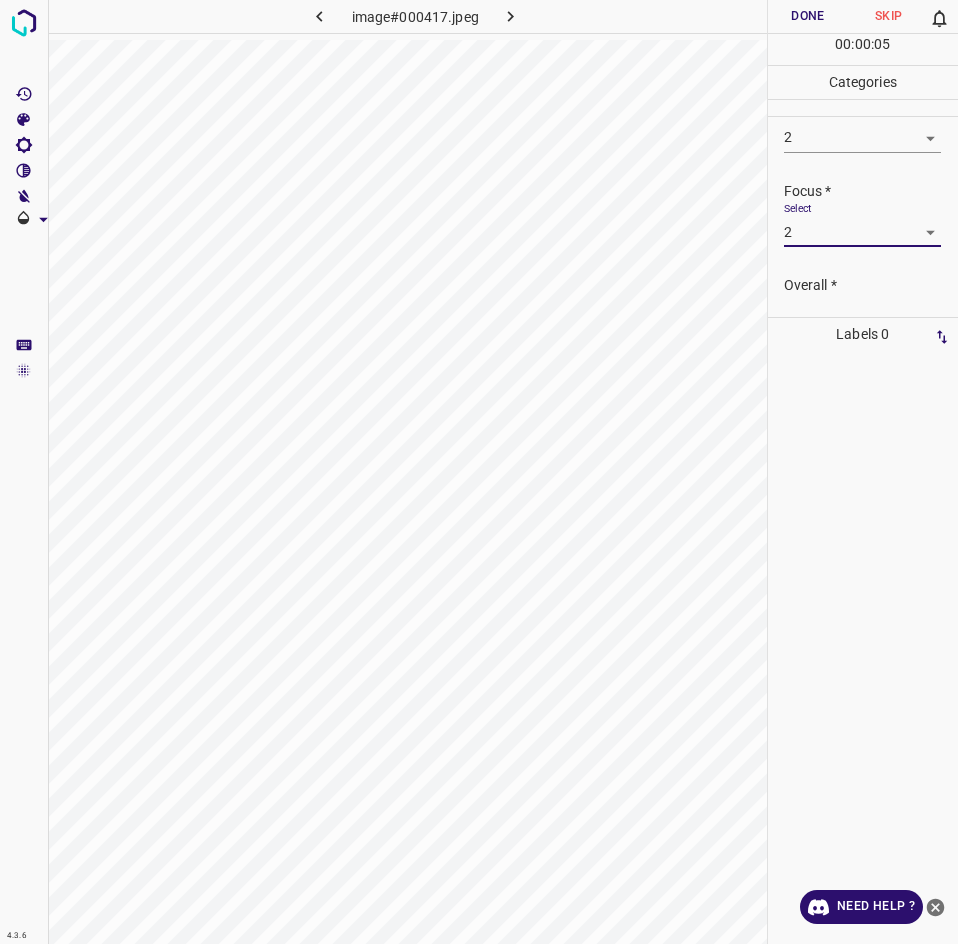 click on "Select ​" at bounding box center [862, 318] 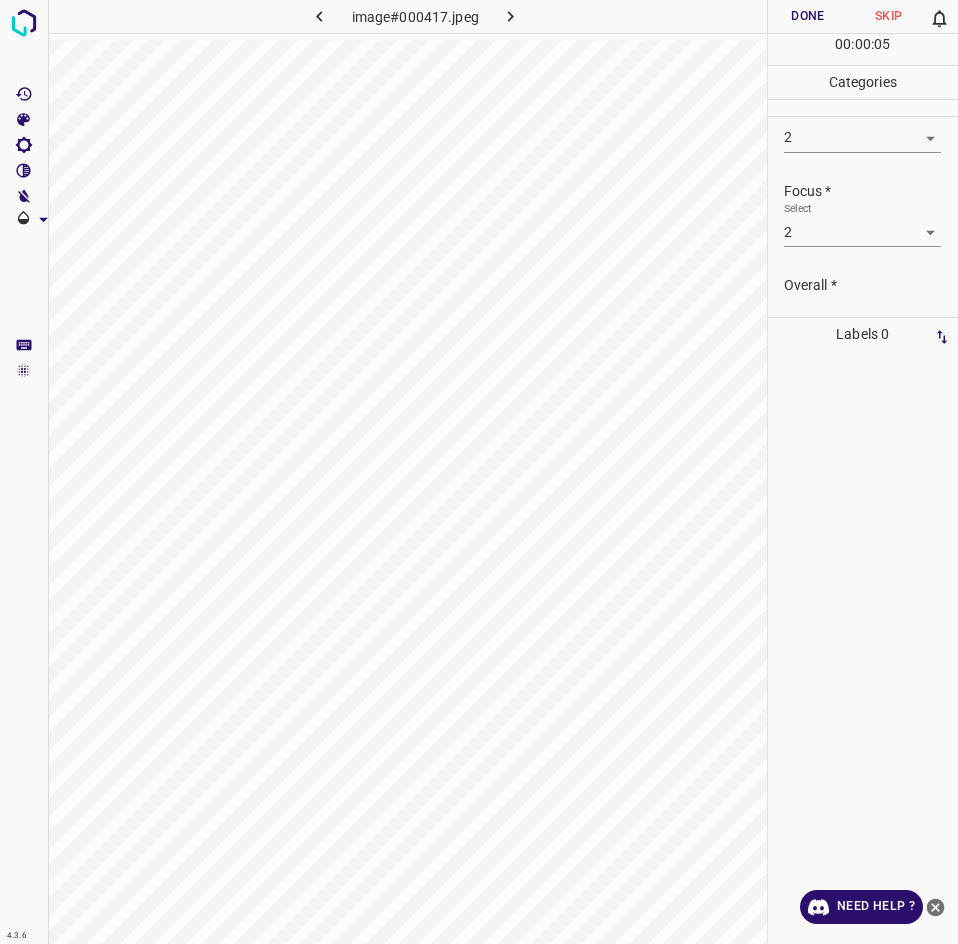 scroll, scrollTop: 98, scrollLeft: 0, axis: vertical 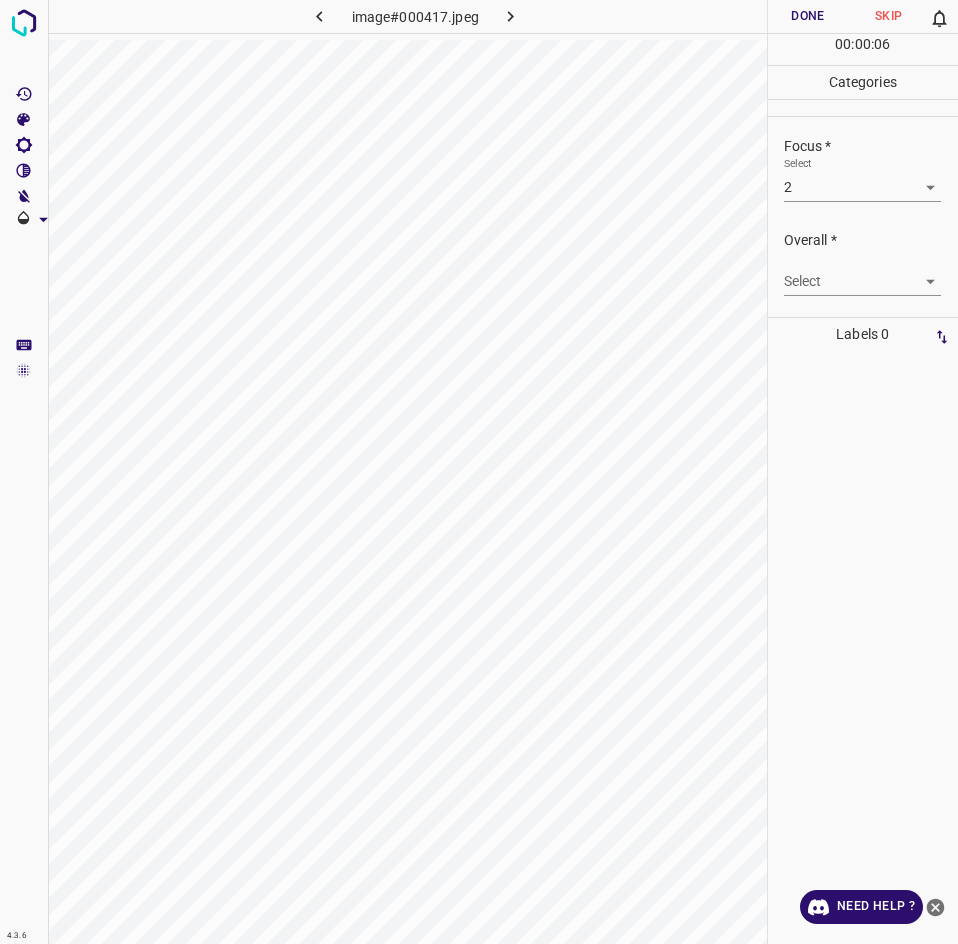 click on "4.3.6  image#000417.jpeg Done Skip 0 00   : 00   : 06   Categories Lighting *  Select 2 2 Focus *  Select 2 2 Overall *  Select ​ Labels   0 Categories 1 Lighting 2 Focus 3 Overall Tools Space Change between modes (Draw & Edit) I Auto labeling R Restore zoom M Zoom in N Zoom out Delete Delete selecte label Filters Z Restore filters X Saturation filter C Brightness filter V Contrast filter B Gray scale filter General O Download Need Help ? - Text - Hide - Delete" at bounding box center [479, 472] 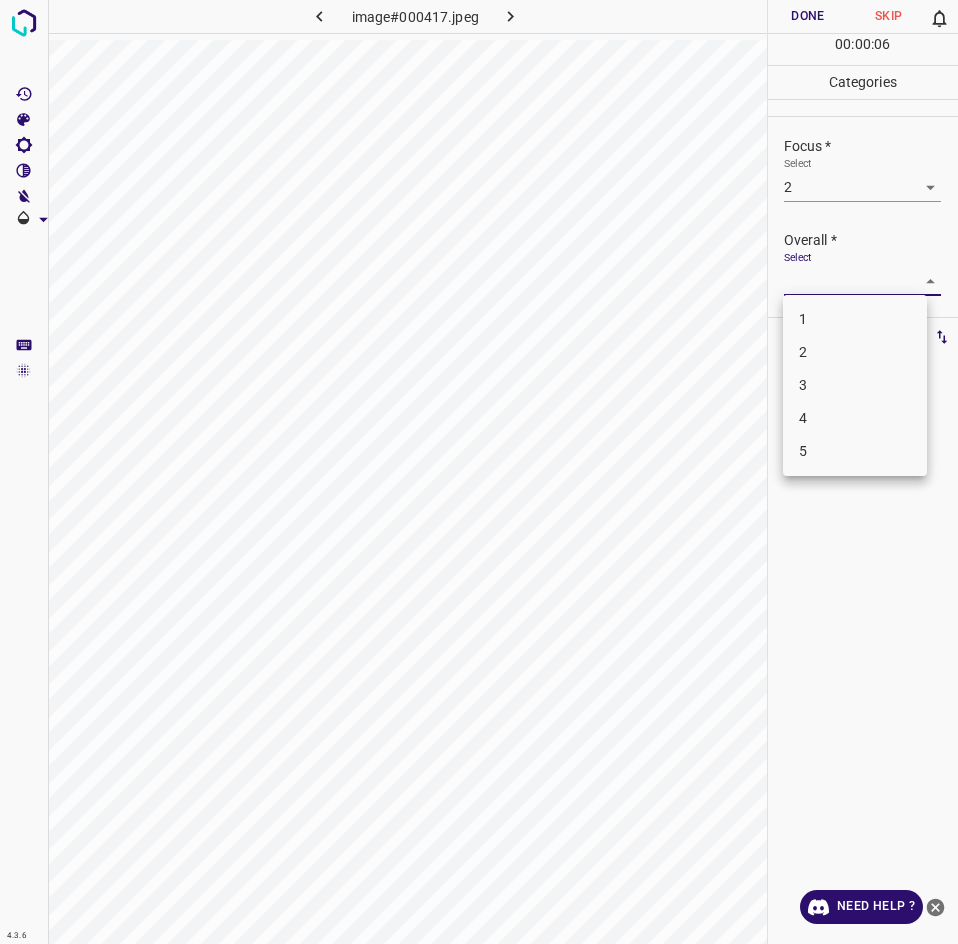 click on "2" at bounding box center (855, 352) 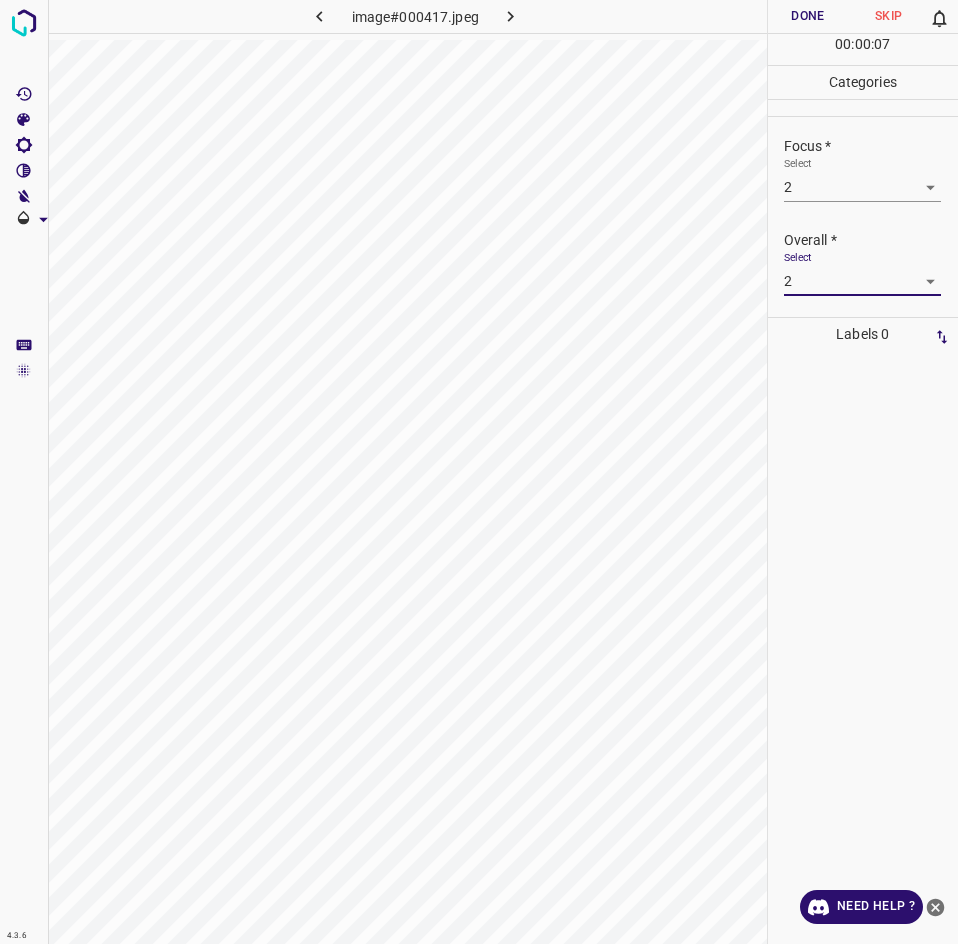 click on "Done" at bounding box center (808, 16) 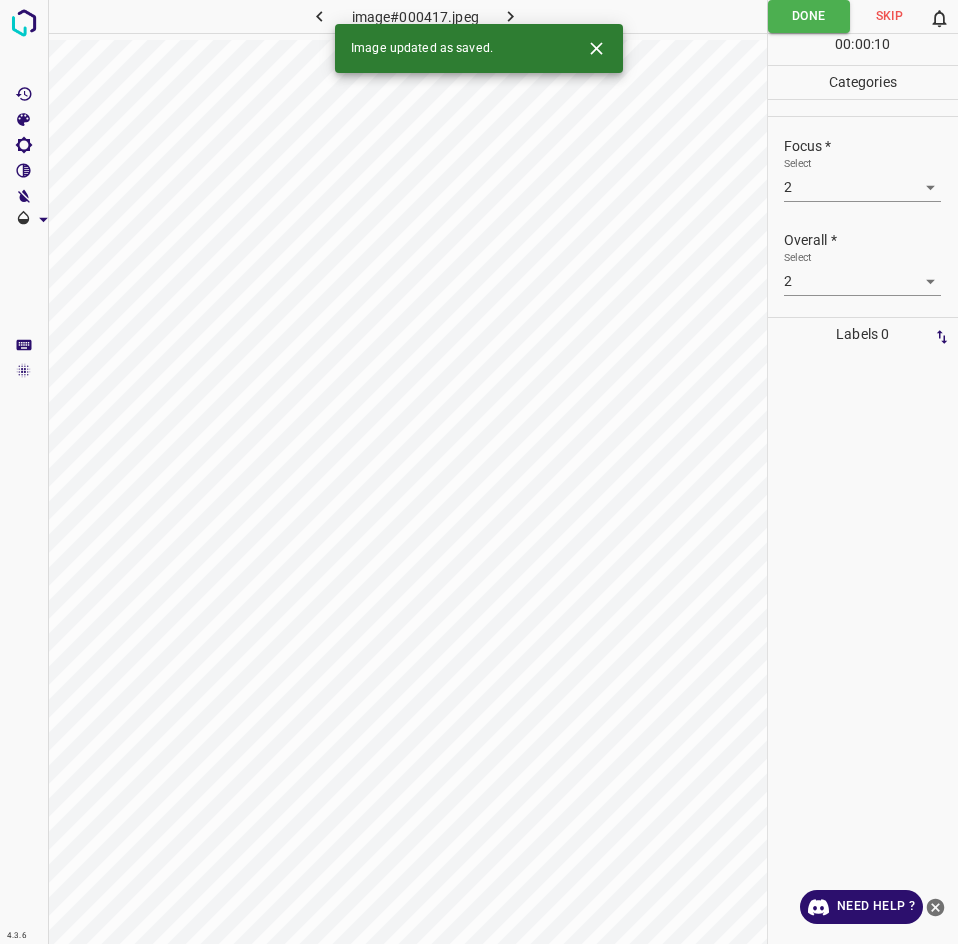 click at bounding box center [511, 16] 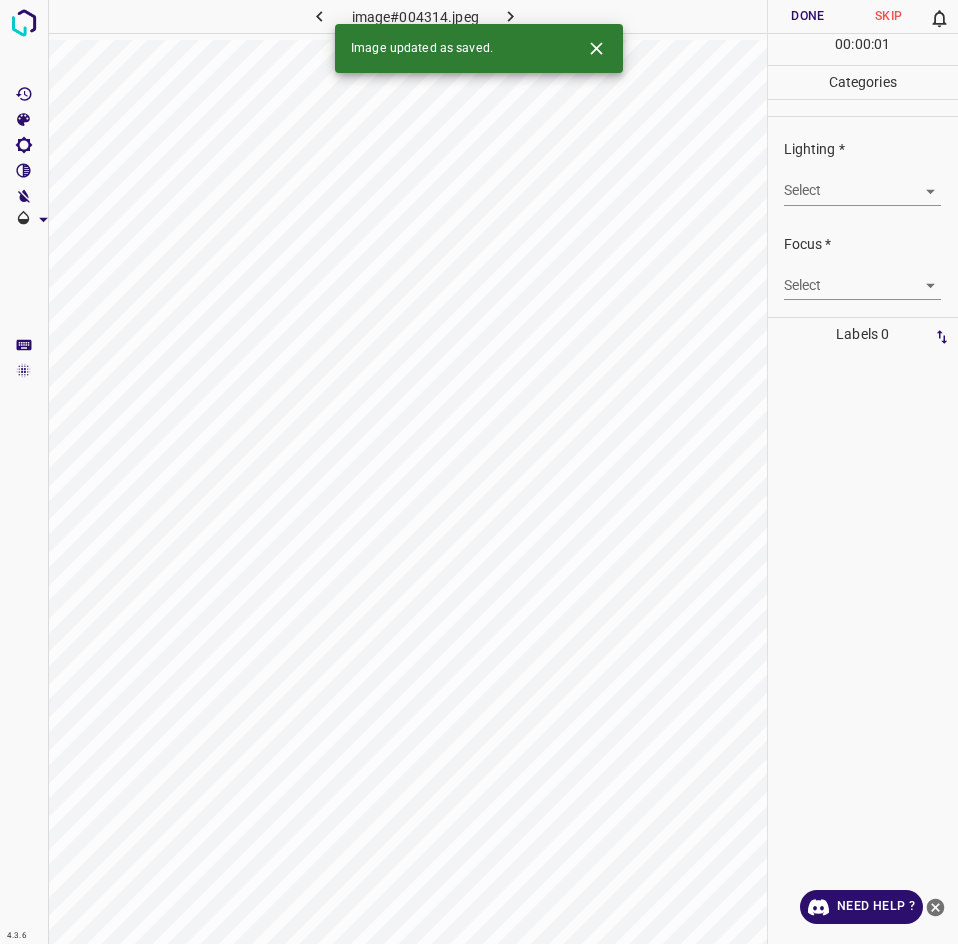 click on "4.3.6  image#004314.jpeg Done Skip 0 00   : 00   : 01   Categories Lighting *  Select ​ Focus *  Select ​ Overall *  Select ​ Labels   0 Categories 1 Lighting 2 Focus 3 Overall Tools Space Change between modes (Draw & Edit) I Auto labeling R Restore zoom M Zoom in N Zoom out Delete Delete selecte label Filters Z Restore filters X Saturation filter C Brightness filter V Contrast filter B Gray scale filter General O Download Image updated as saved. Need Help ? - Text - Hide - Delete" at bounding box center [479, 472] 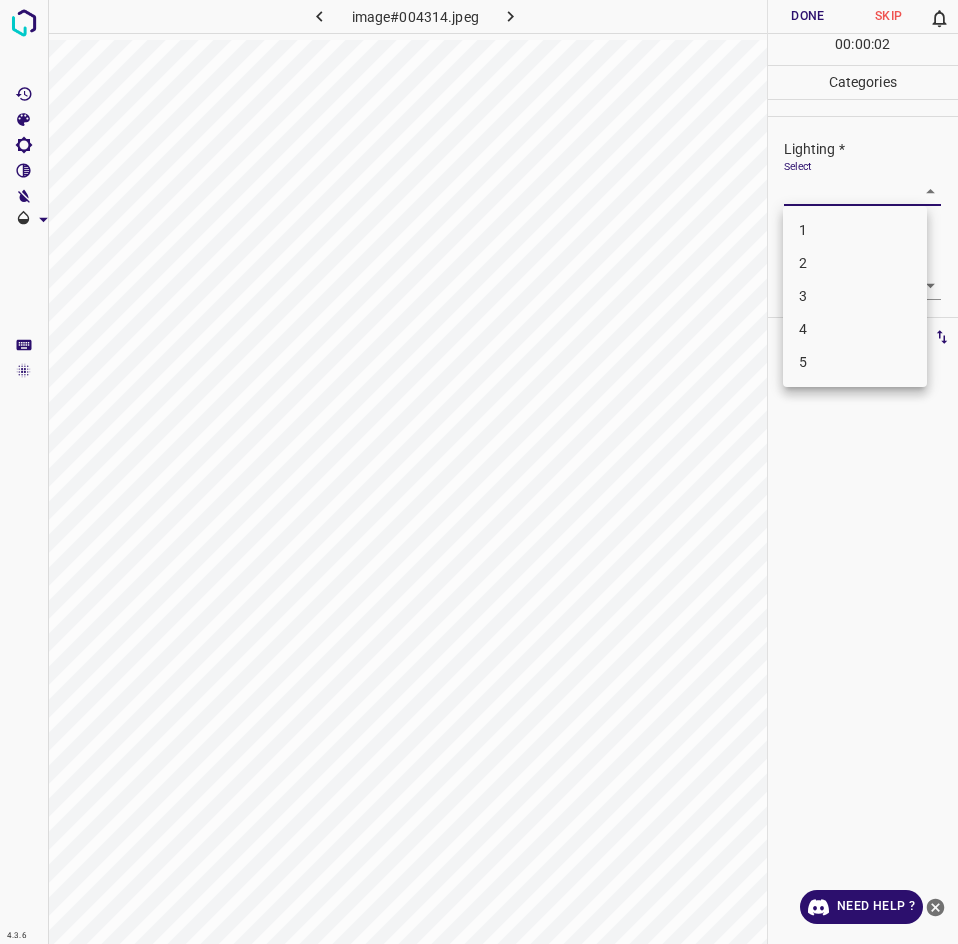 click on "2" at bounding box center [855, 263] 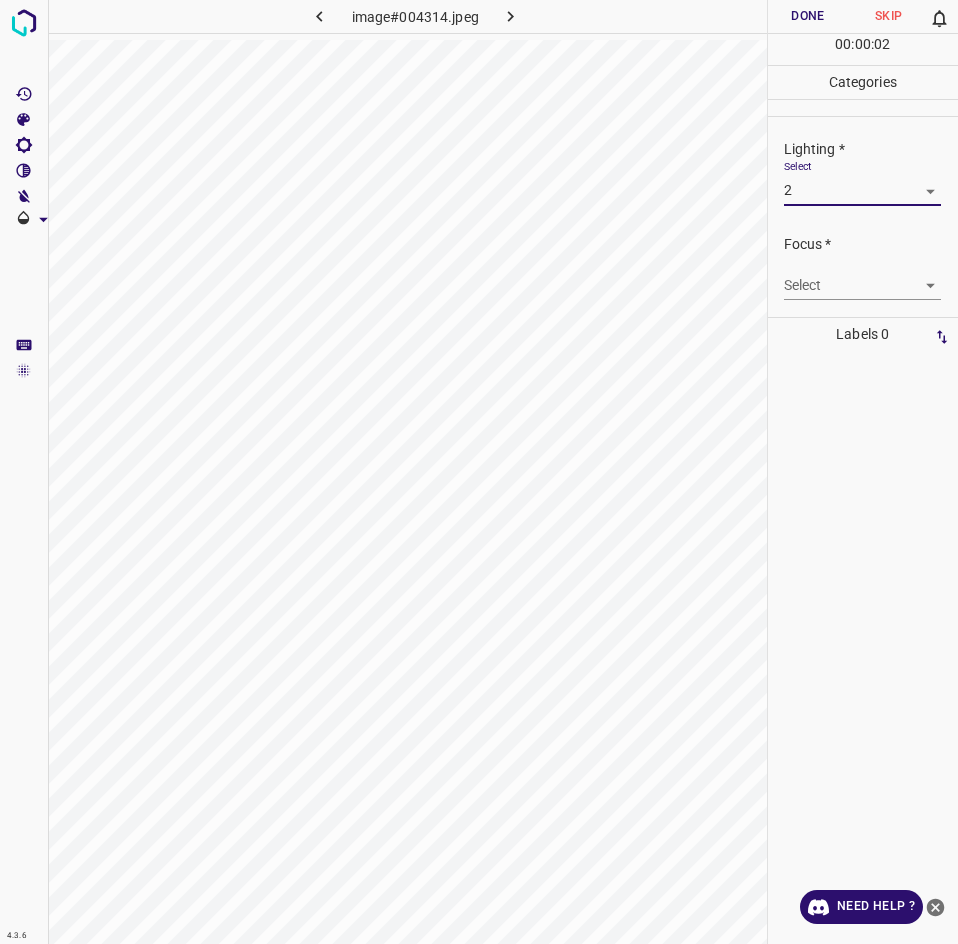 click on "4.3.6  image#004314.jpeg Done Skip 0 00   : 00   : 02   Categories Lighting *  Select 2 2 Focus *  Select ​ Overall *  Select ​ Labels   0 Categories 1 Lighting 2 Focus 3 Overall Tools Space Change between modes (Draw & Edit) I Auto labeling R Restore zoom M Zoom in N Zoom out Delete Delete selecte label Filters Z Restore filters X Saturation filter C Brightness filter V Contrast filter B Gray scale filter General O Download Need Help ? - Text - Hide - Delete" at bounding box center [479, 472] 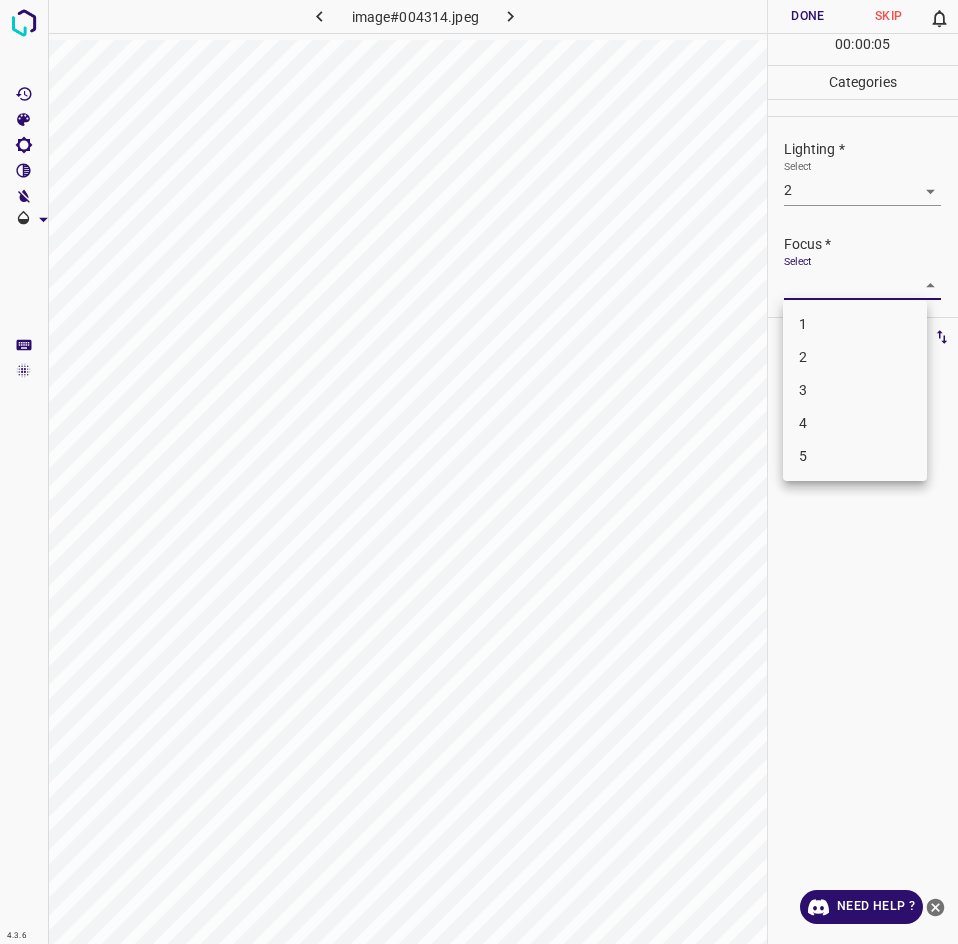 click on "2" at bounding box center (855, 357) 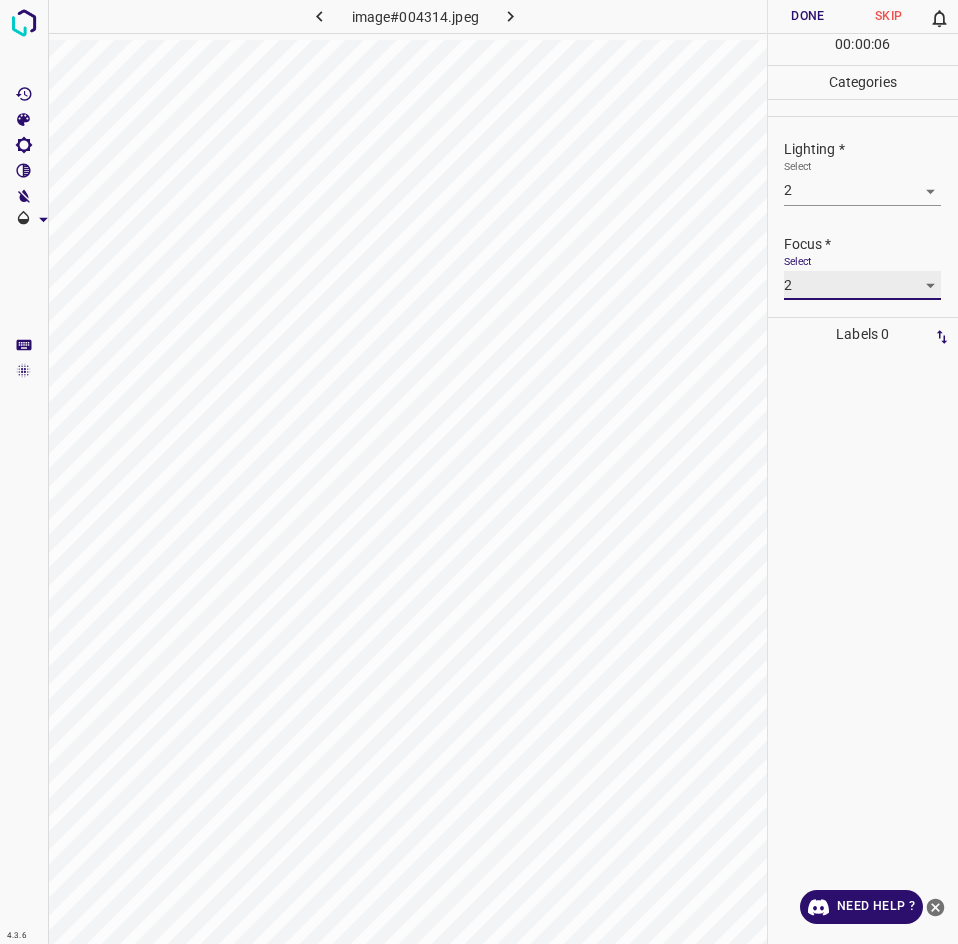 scroll, scrollTop: 98, scrollLeft: 0, axis: vertical 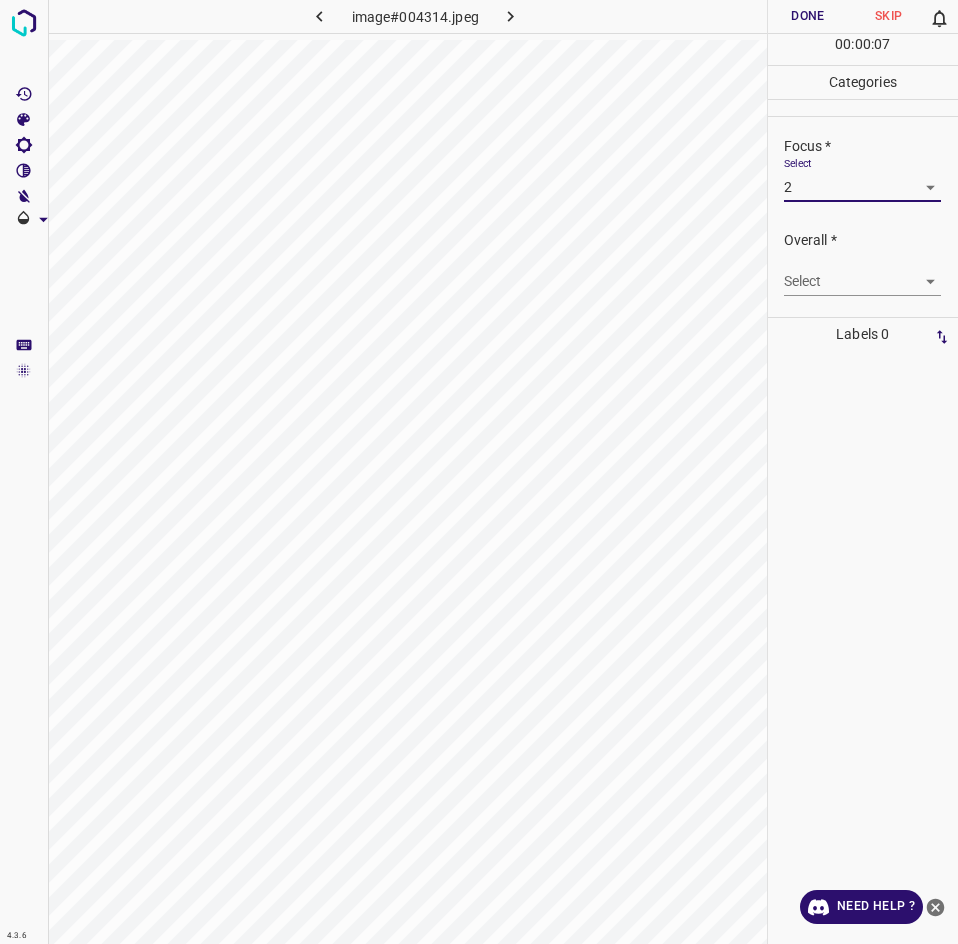 click on "4.3.6  image#004314.jpeg Done Skip 0 00   : 00   : 07   Categories Lighting *  Select 2 2 Focus *  Select 2 2 Overall *  Select ​ Labels   0 Categories 1 Lighting 2 Focus 3 Overall Tools Space Change between modes (Draw & Edit) I Auto labeling R Restore zoom M Zoom in N Zoom out Delete Delete selecte label Filters Z Restore filters X Saturation filter C Brightness filter V Contrast filter B Gray scale filter General O Download Need Help ? - Text - Hide - Delete" at bounding box center (479, 472) 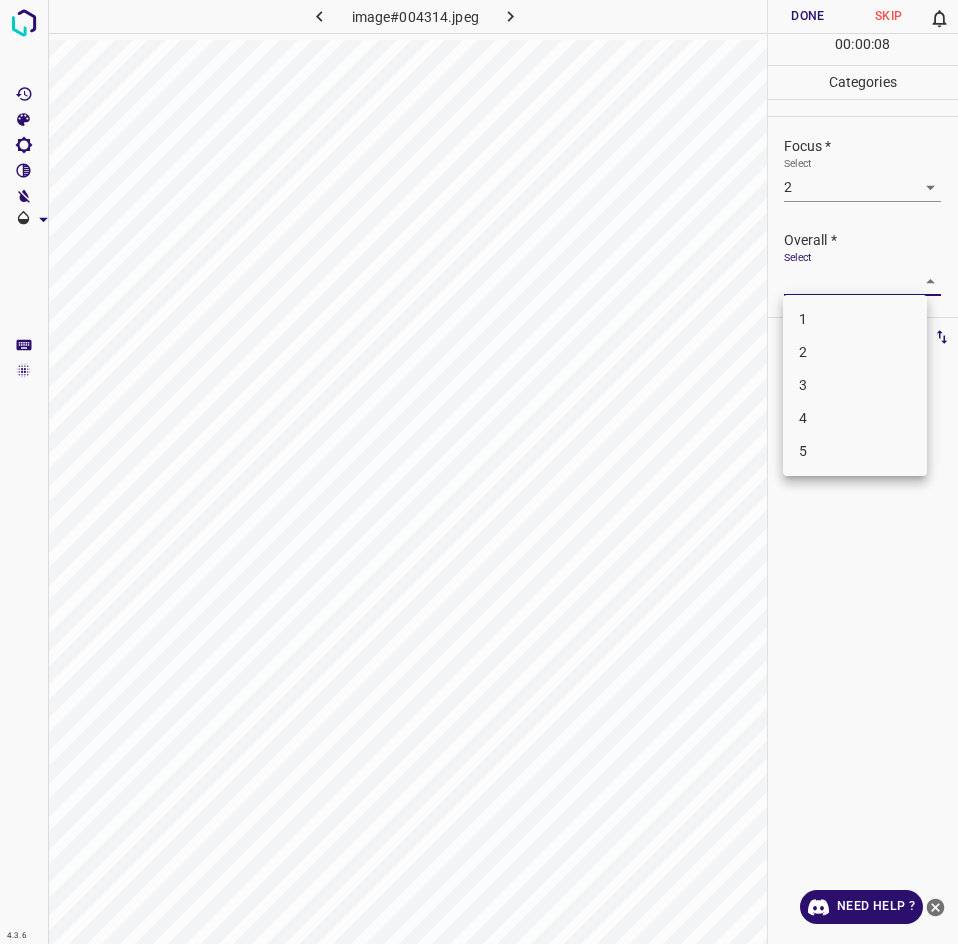 click on "1" at bounding box center (855, 319) 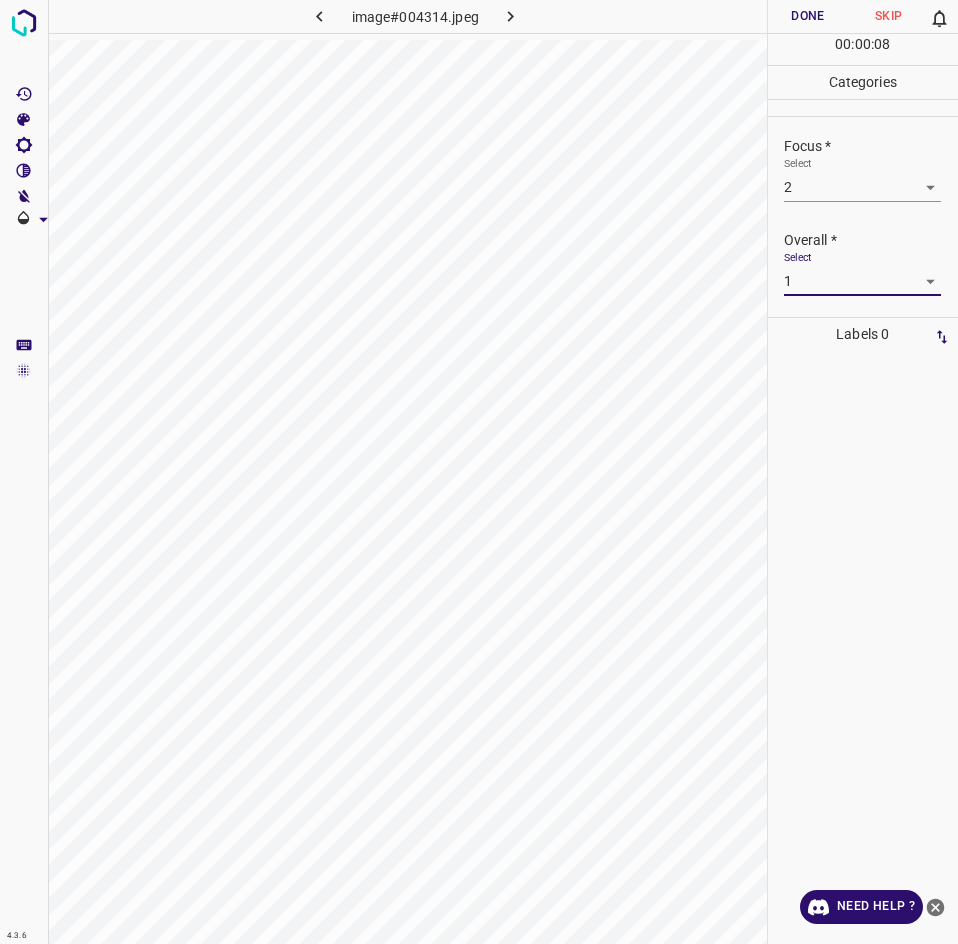 click on "Done" at bounding box center (808, 16) 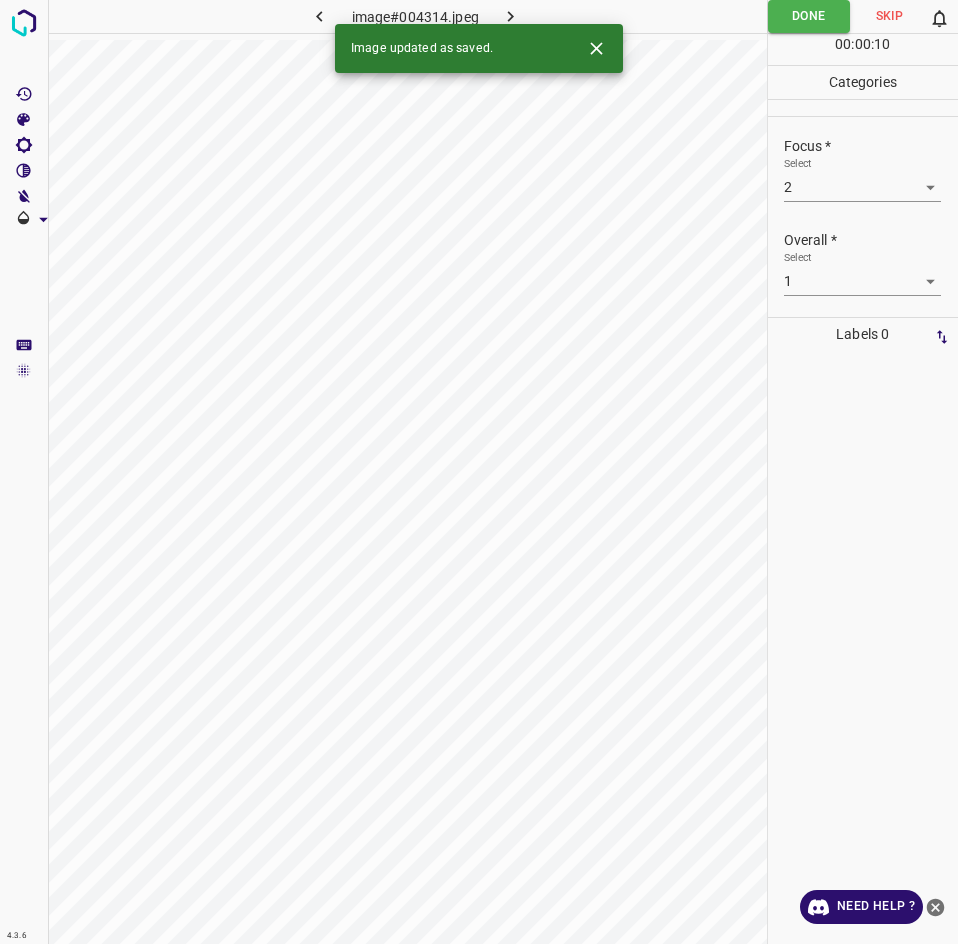 scroll, scrollTop: 16, scrollLeft: 0, axis: vertical 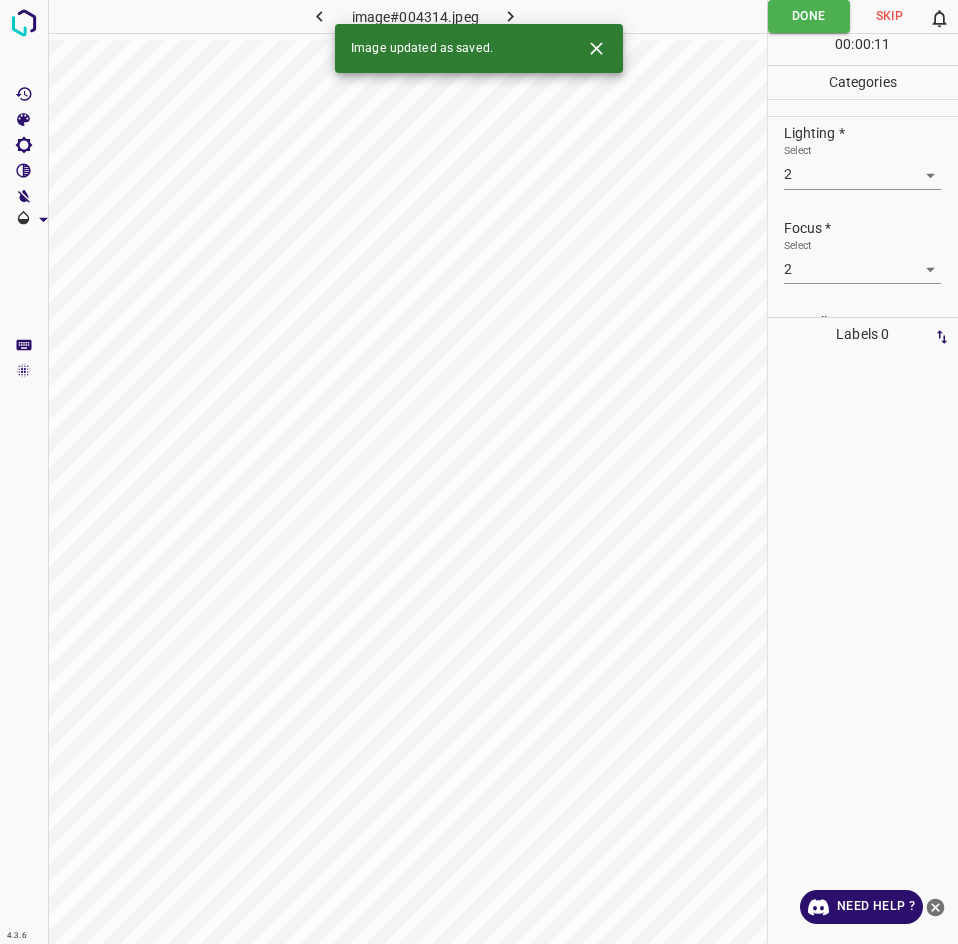 click 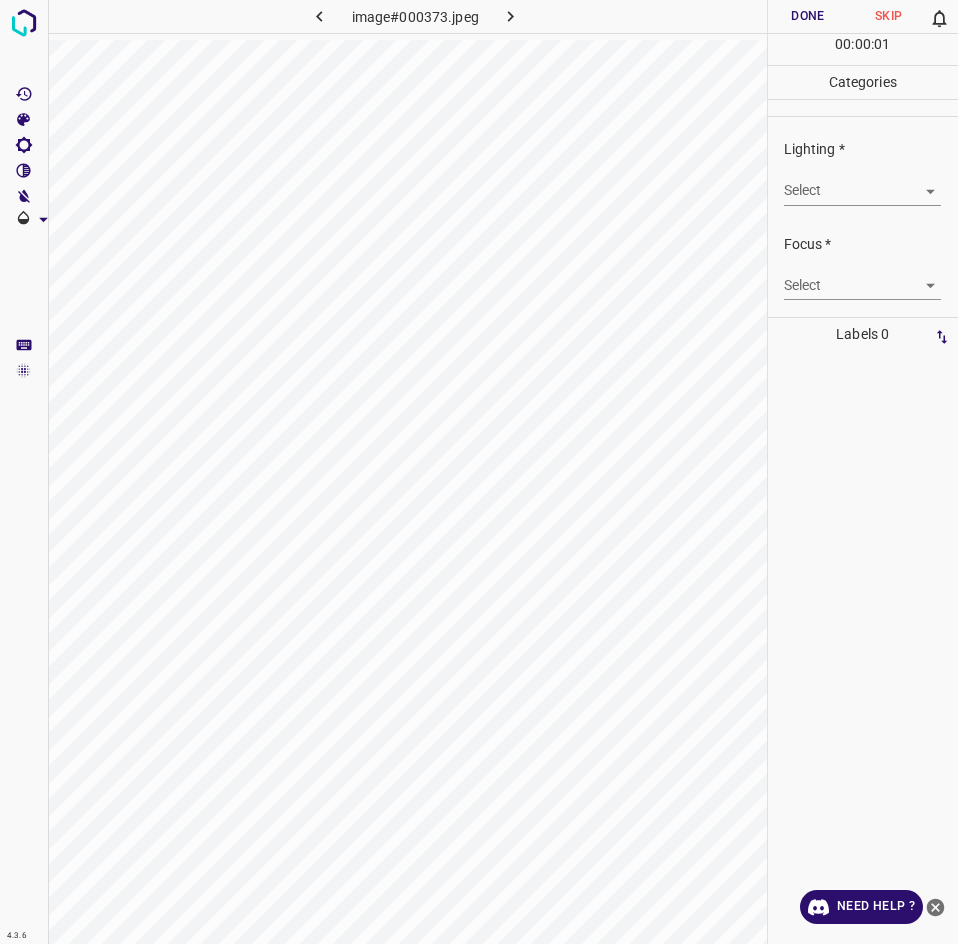click on "4.3.6  image#000373.jpeg Done Skip 0 00   : 00   : 01   Categories Lighting *  Select ​ Focus *  Select ​ Overall *  Select ​ Labels   0 Categories 1 Lighting 2 Focus 3 Overall Tools Space Change between modes (Draw & Edit) I Auto labeling R Restore zoom M Zoom in N Zoom out Delete Delete selecte label Filters Z Restore filters X Saturation filter C Brightness filter V Contrast filter B Gray scale filter General O Download Need Help ? - Text - Hide - Delete" at bounding box center (479, 472) 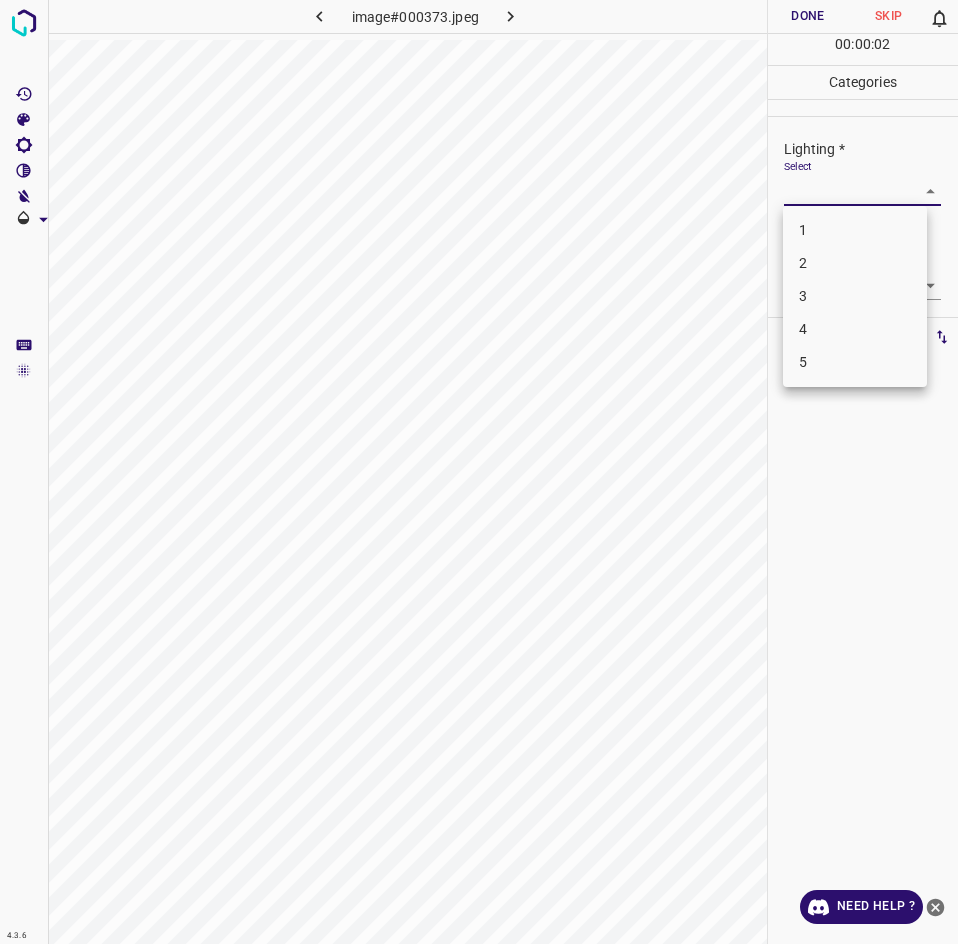 click on "2" at bounding box center (855, 263) 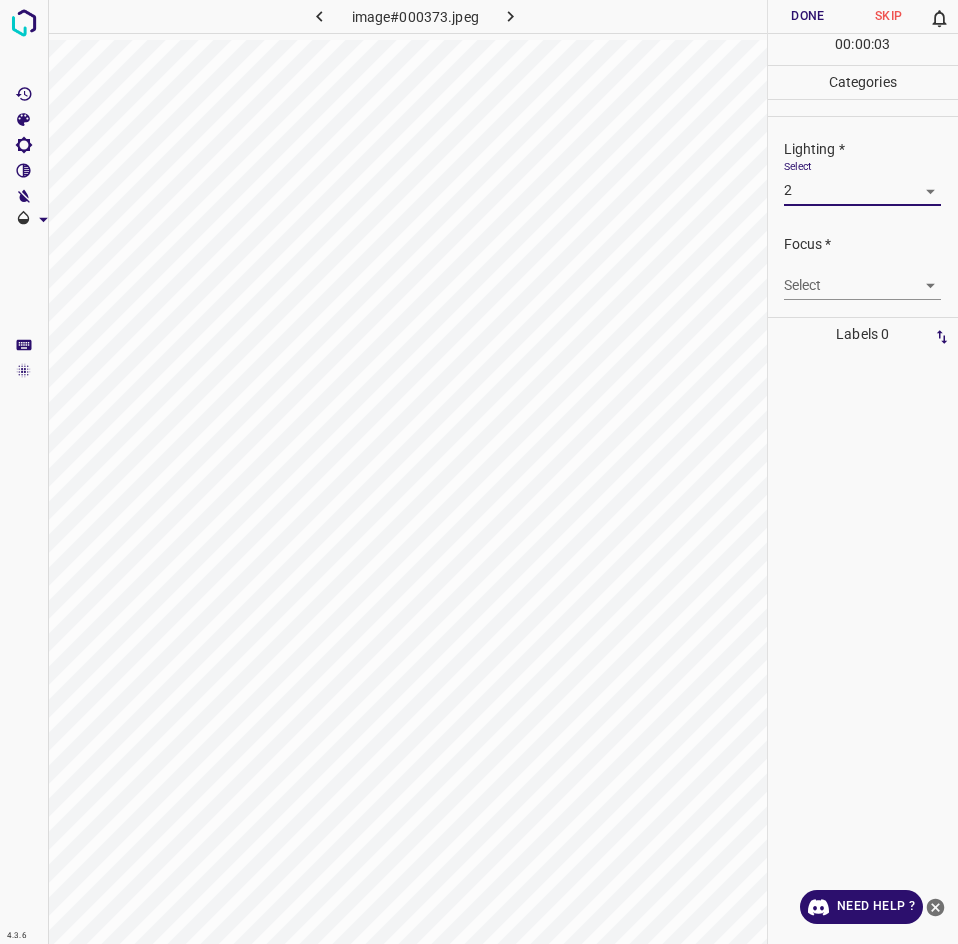 click on "4.3.6  image#000373.jpeg Done Skip 0 00   : 00   : 03   Categories Lighting *  Select 2 2 Focus *  Select ​ Overall *  Select ​ Labels   0 Categories 1 Lighting 2 Focus 3 Overall Tools Space Change between modes (Draw & Edit) I Auto labeling R Restore zoom M Zoom in N Zoom out Delete Delete selecte label Filters Z Restore filters X Saturation filter C Brightness filter V Contrast filter B Gray scale filter General O Download Need Help ? - Text - Hide - Delete" at bounding box center (479, 472) 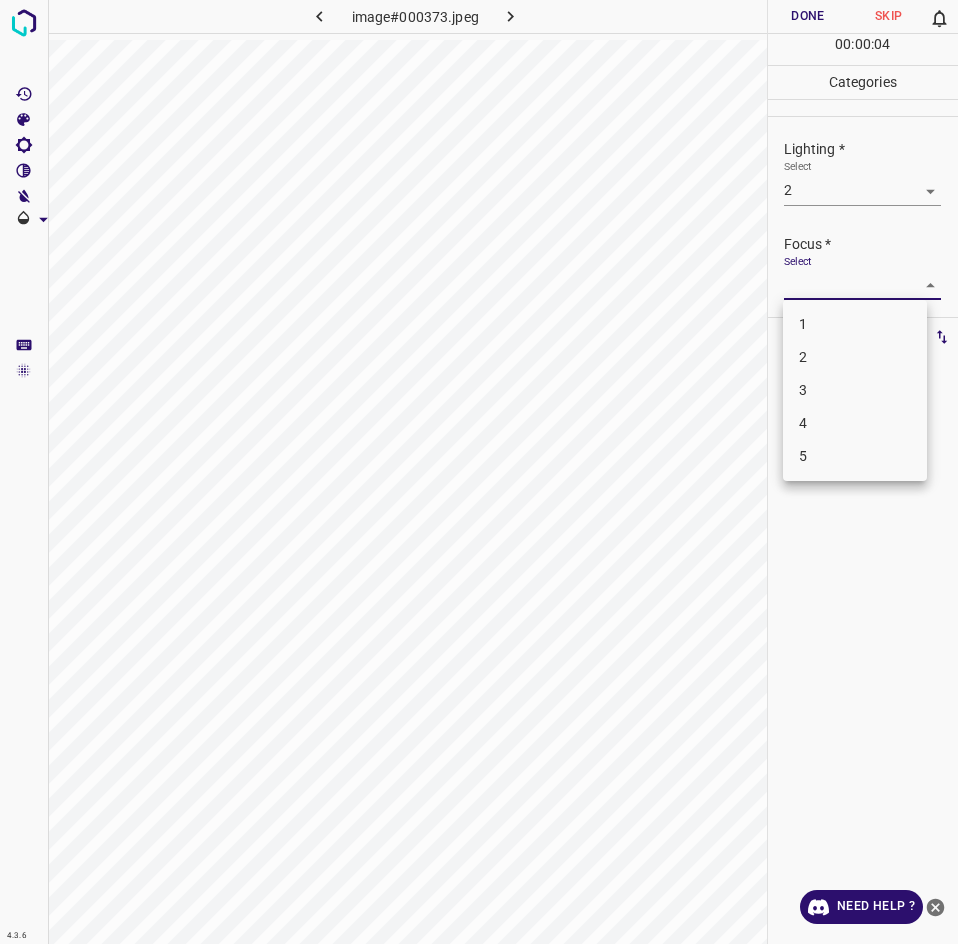 click on "2" at bounding box center [855, 357] 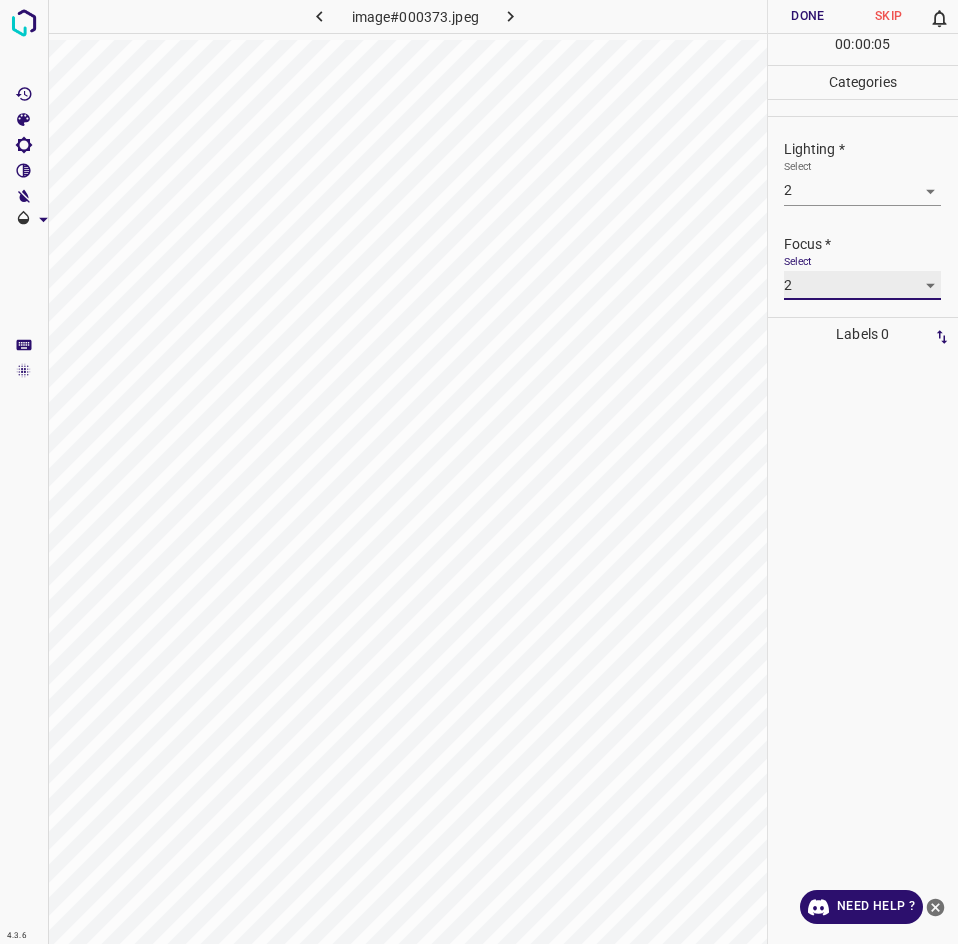 scroll, scrollTop: 78, scrollLeft: 0, axis: vertical 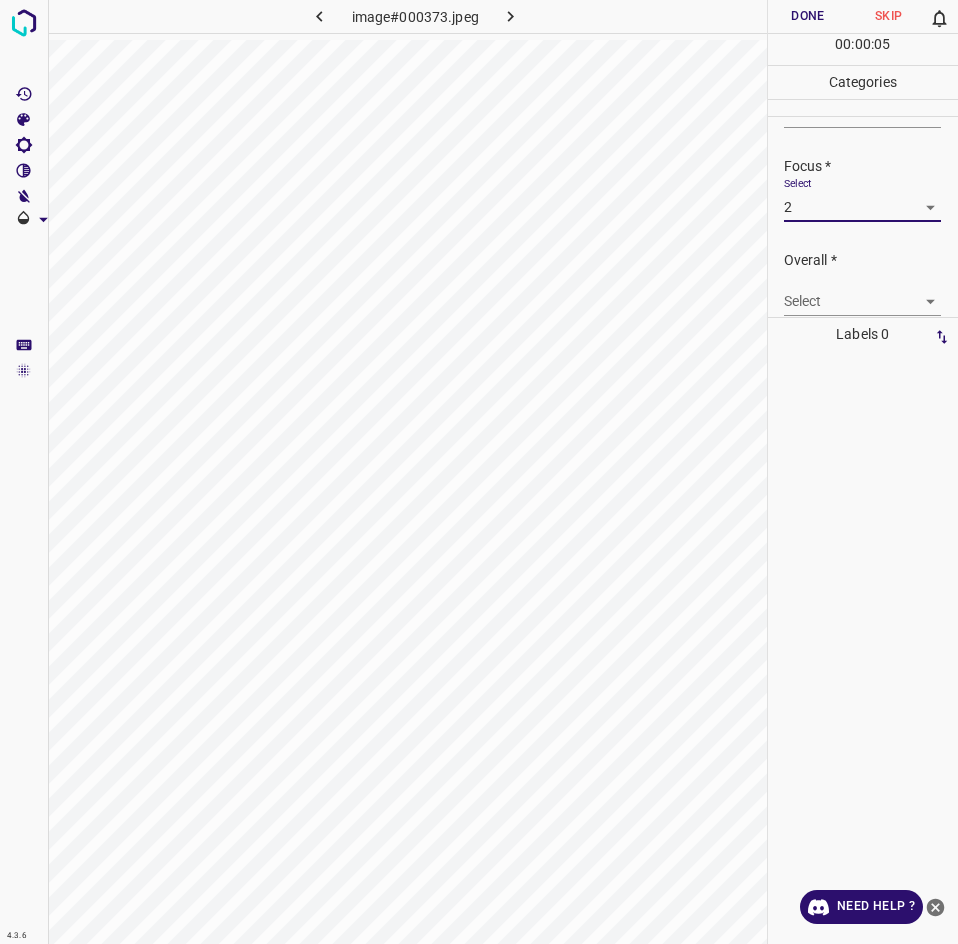 click on "4.3.6  image#000373.jpeg Done Skip 0 00   : 00   : 05   Categories Lighting *  Select 2 2 Focus *  Select 2 2 Overall *  Select ​ Labels   0 Categories 1 Lighting 2 Focus 3 Overall Tools Space Change between modes (Draw & Edit) I Auto labeling R Restore zoom M Zoom in N Zoom out Delete Delete selecte label Filters Z Restore filters X Saturation filter C Brightness filter V Contrast filter B Gray scale filter General O Download Need Help ? - Text - Hide - Delete" at bounding box center [479, 472] 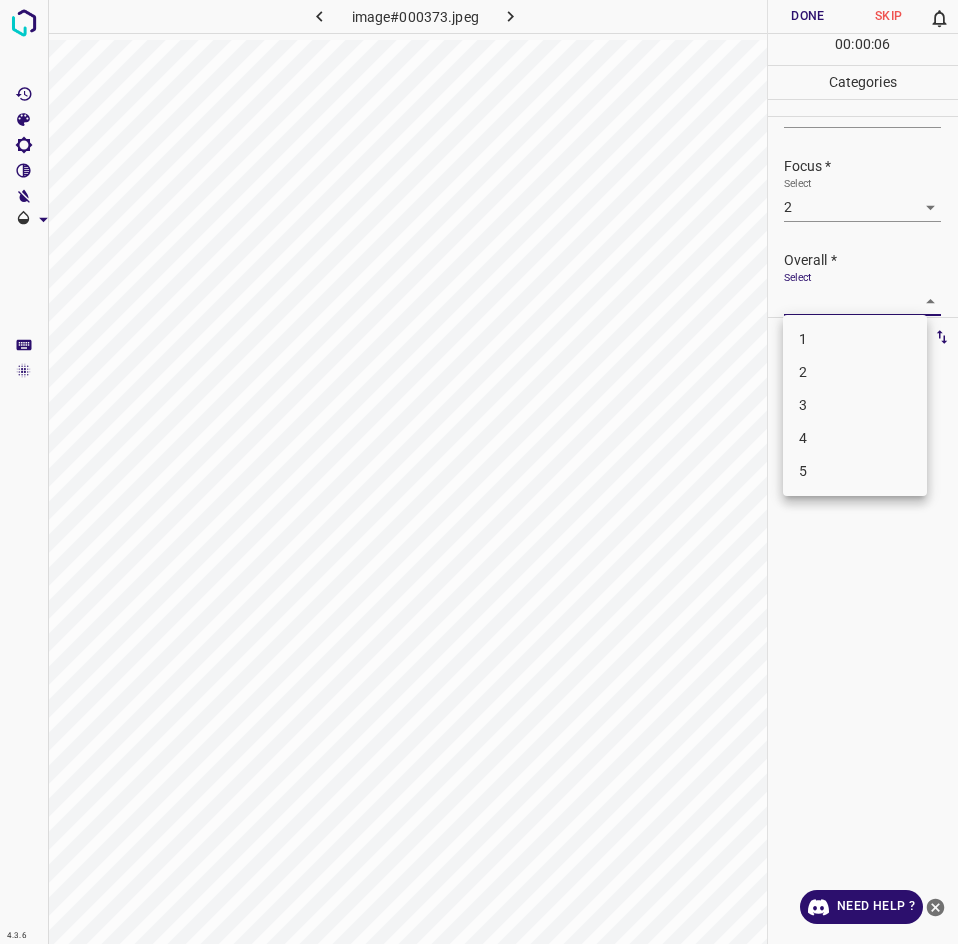 click on "2" at bounding box center (855, 372) 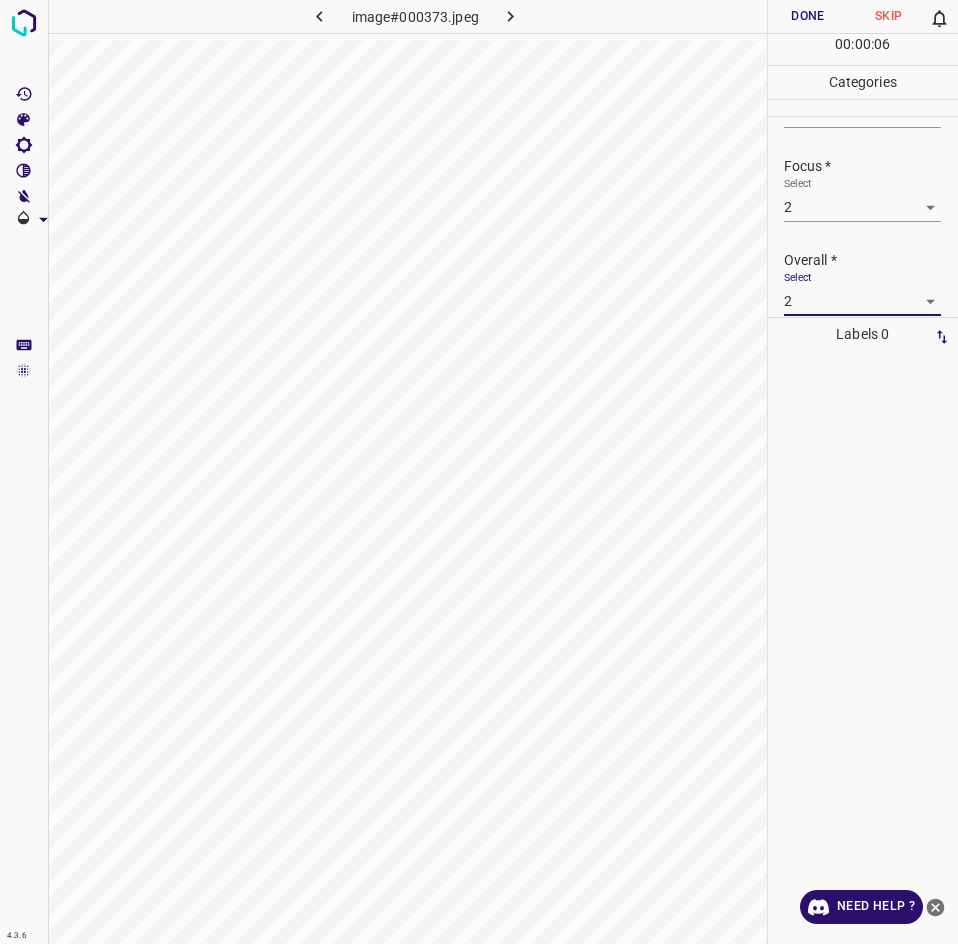 click on "Done" at bounding box center [808, 16] 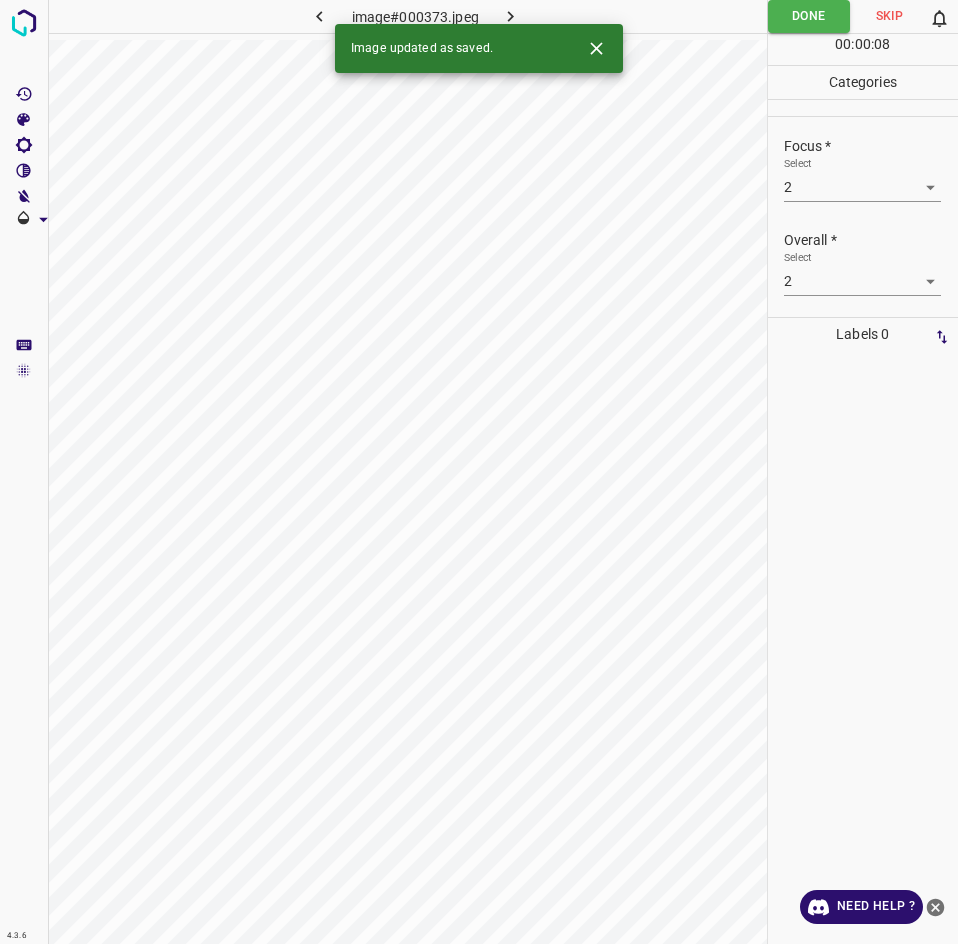 scroll, scrollTop: 32, scrollLeft: 0, axis: vertical 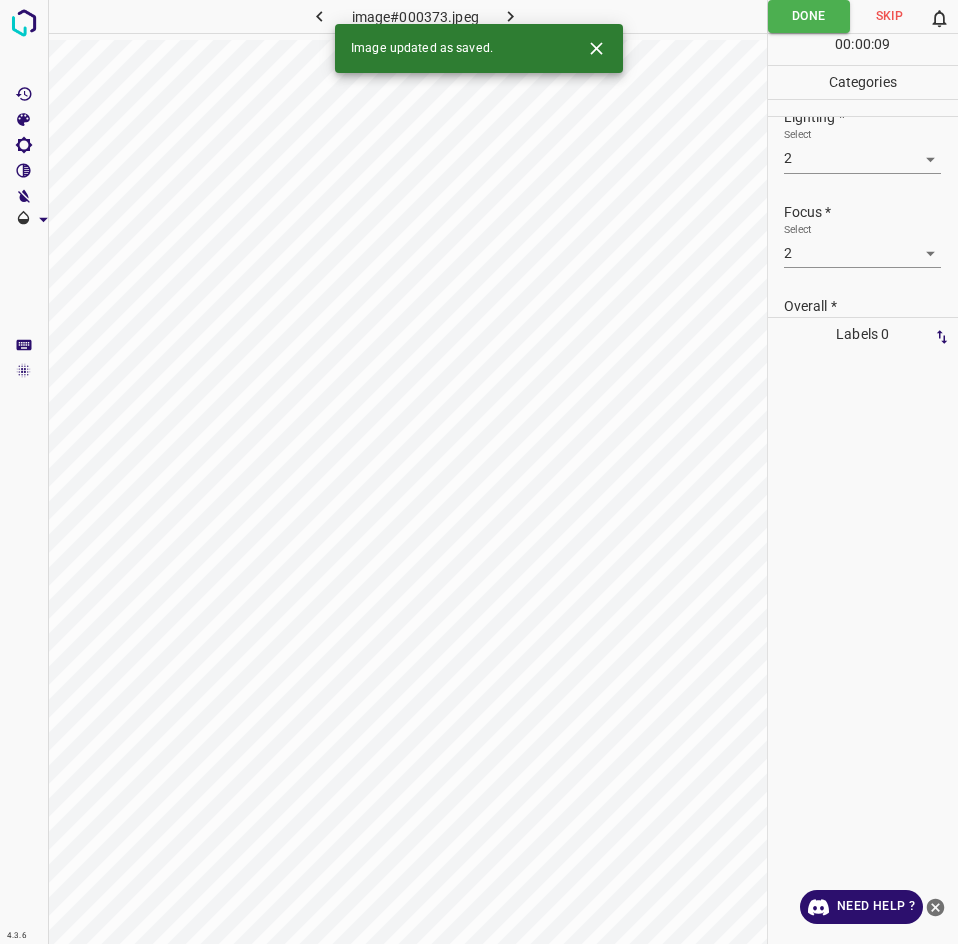 click 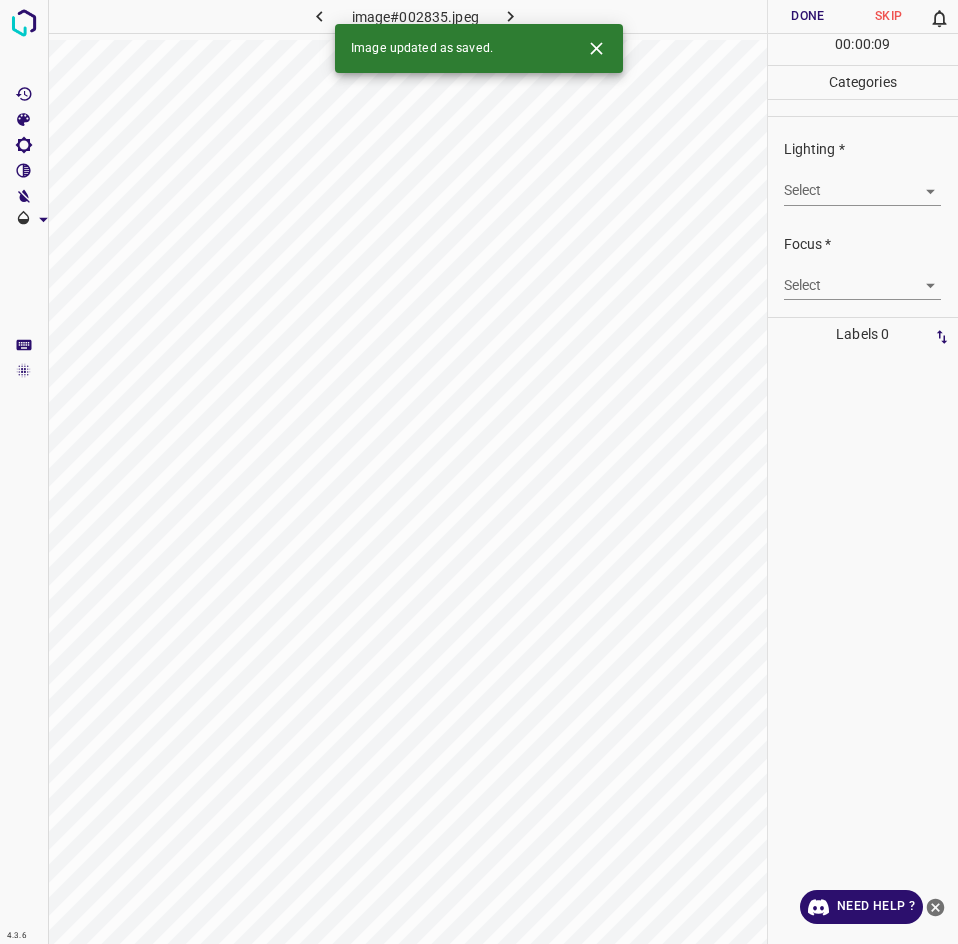 click on "4.3.6  image#002835.jpeg Done Skip 0 00   : 00   : 09   Categories Lighting *  Select ​ Focus *  Select ​ Overall *  Select ​ Labels   0 Categories 1 Lighting 2 Focus 3 Overall Tools Space Change between modes (Draw & Edit) I Auto labeling R Restore zoom M Zoom in N Zoom out Delete Delete selecte label Filters Z Restore filters X Saturation filter C Brightness filter V Contrast filter B Gray scale filter General O Download Image updated as saved. Need Help ? - Text - Hide - Delete" at bounding box center [479, 472] 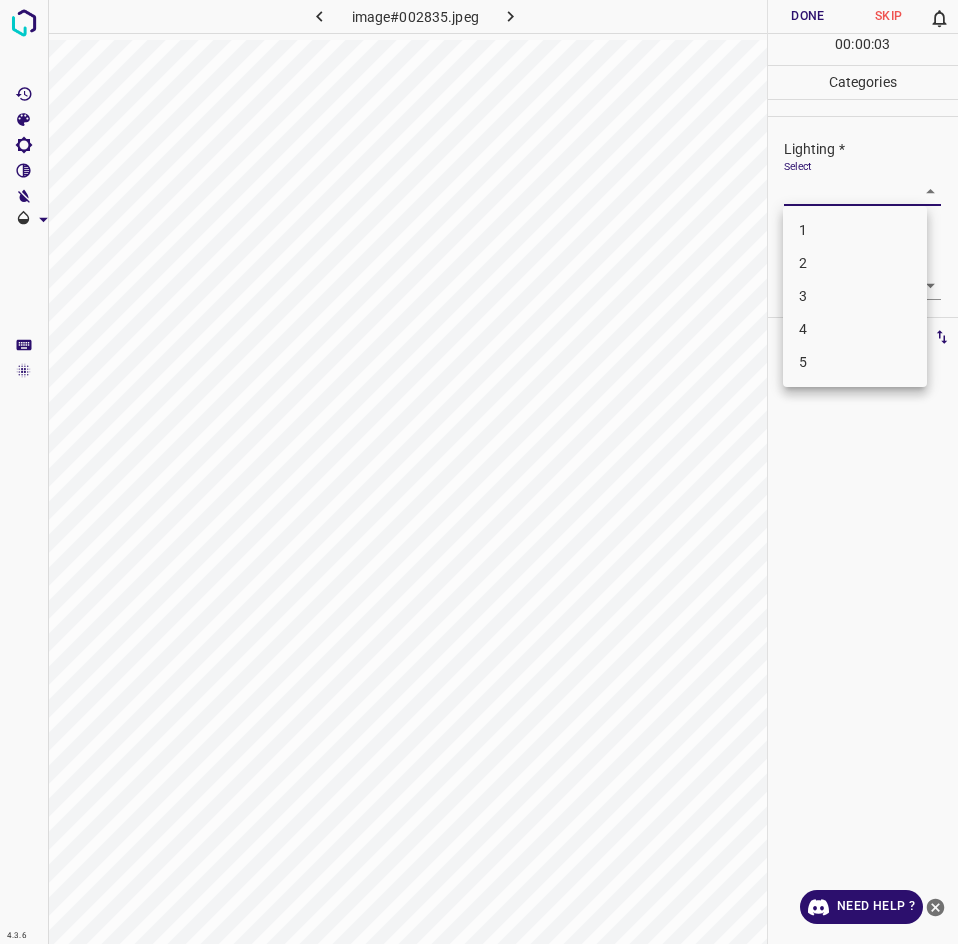 click on "2" at bounding box center (855, 263) 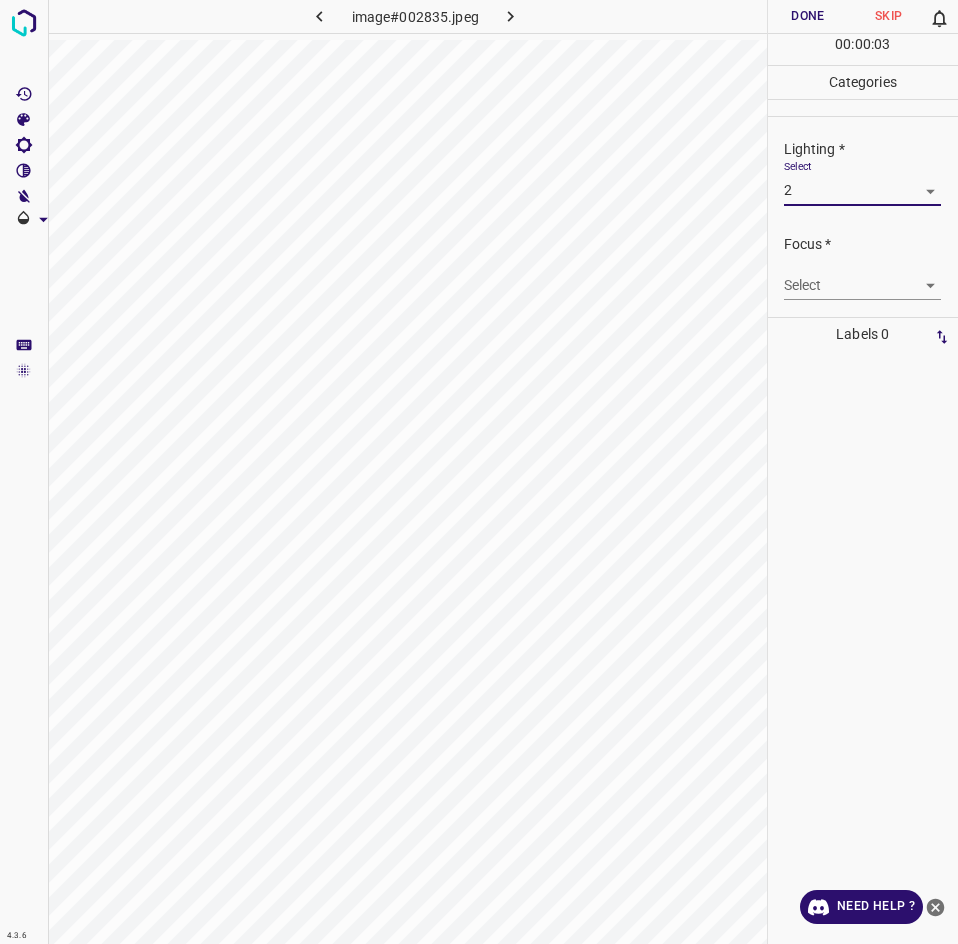 click on "4.3.6  image#002835.jpeg Done Skip 0 00   : 00   : 03   Categories Lighting *  Select 2 2 Focus *  Select ​ Overall *  Select ​ Labels   0 Categories 1 Lighting 2 Focus 3 Overall Tools Space Change between modes (Draw & Edit) I Auto labeling R Restore zoom M Zoom in N Zoom out Delete Delete selecte label Filters Z Restore filters X Saturation filter C Brightness filter V Contrast filter B Gray scale filter General O Download Need Help ? - Text - Hide - Delete" at bounding box center (479, 472) 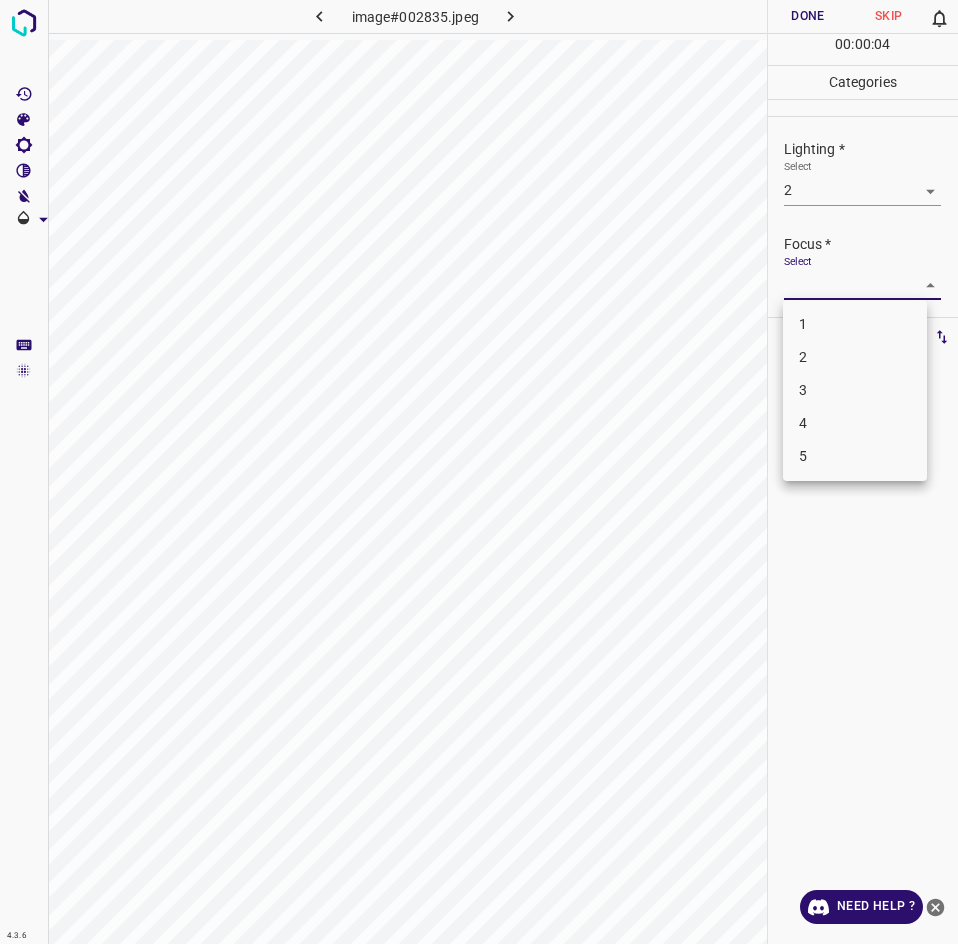 click on "3" at bounding box center [855, 390] 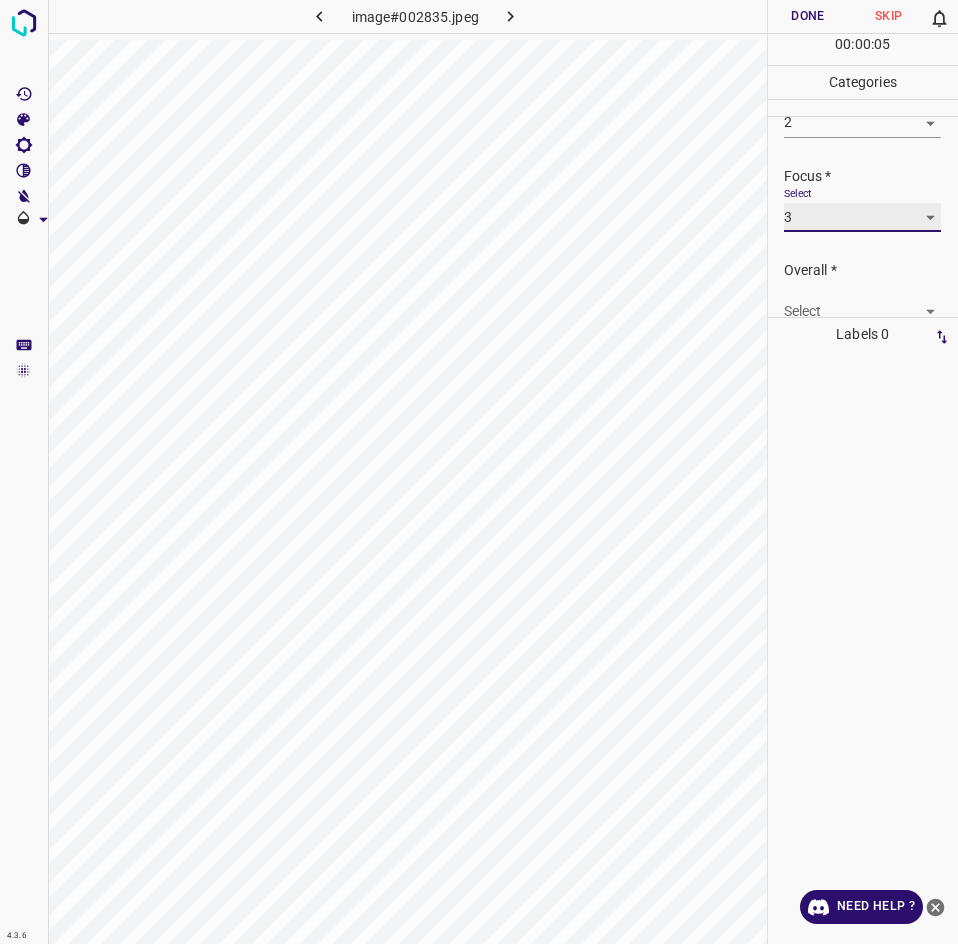 scroll, scrollTop: 98, scrollLeft: 0, axis: vertical 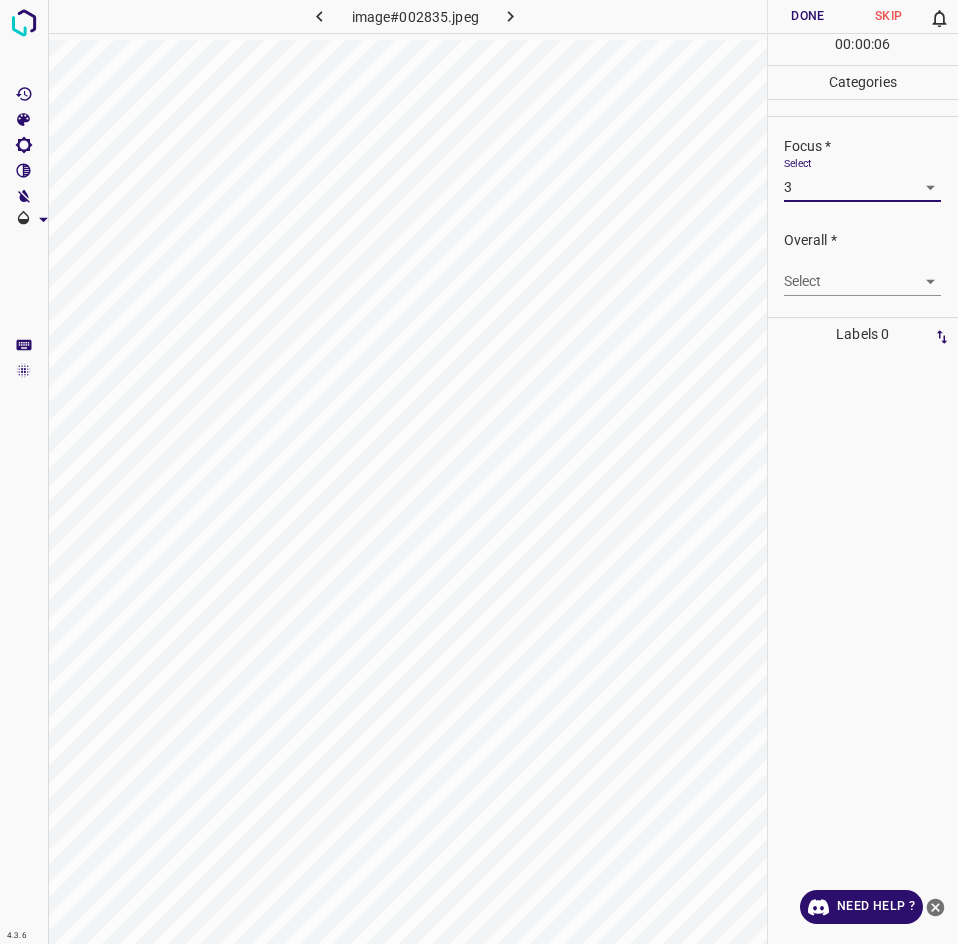 click on "4.3.6  image#002835.jpeg Done Skip 0 00   : 00   : 06   Categories Lighting *  Select 2 2 Focus *  Select 3 3 Overall *  Select ​ Labels   0 Categories 1 Lighting 2 Focus 3 Overall Tools Space Change between modes (Draw & Edit) I Auto labeling R Restore zoom M Zoom in N Zoom out Delete Delete selecte label Filters Z Restore filters X Saturation filter C Brightness filter V Contrast filter B Gray scale filter General O Download Need Help ? - Text - Hide - Delete" at bounding box center [479, 472] 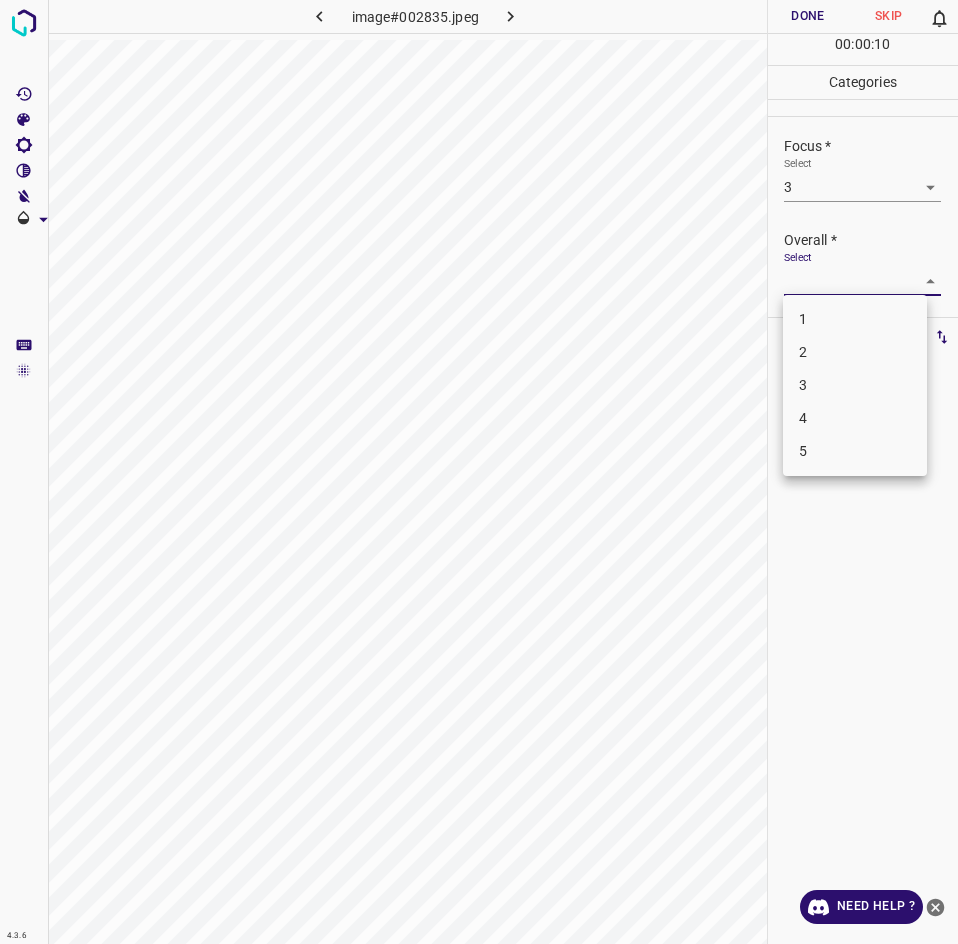 click on "2" at bounding box center (855, 352) 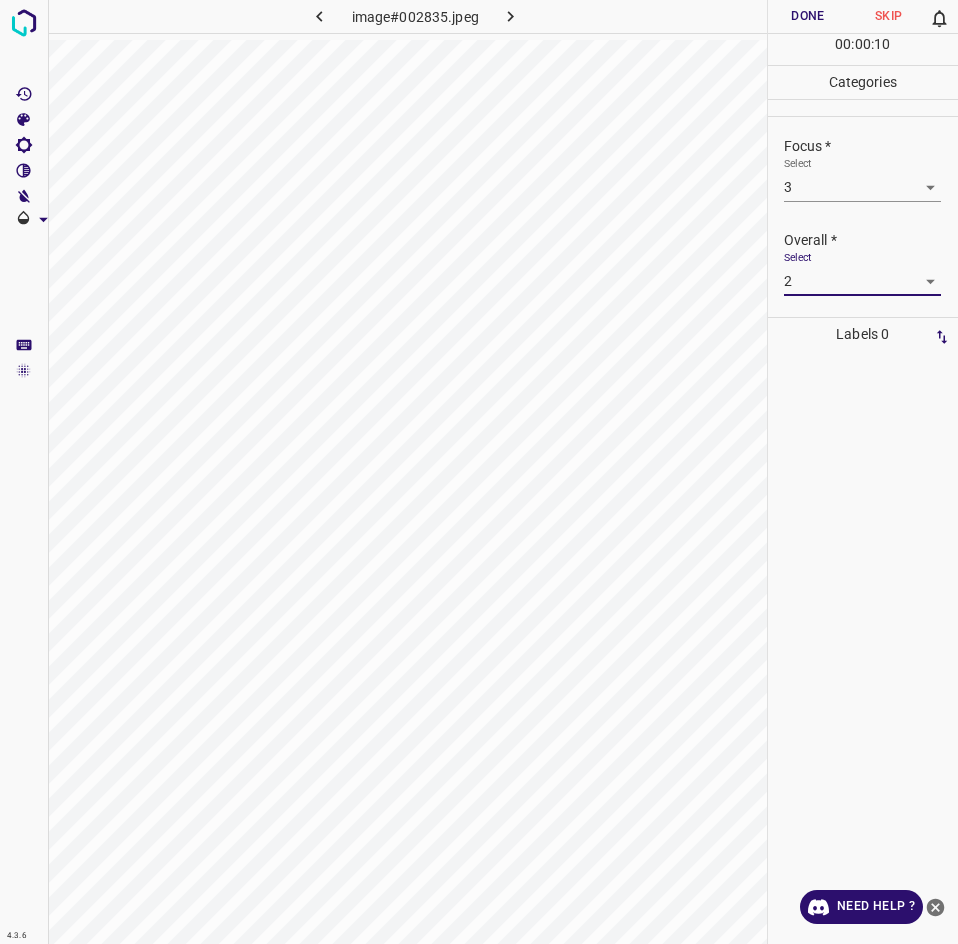 click on "Done" at bounding box center [808, 16] 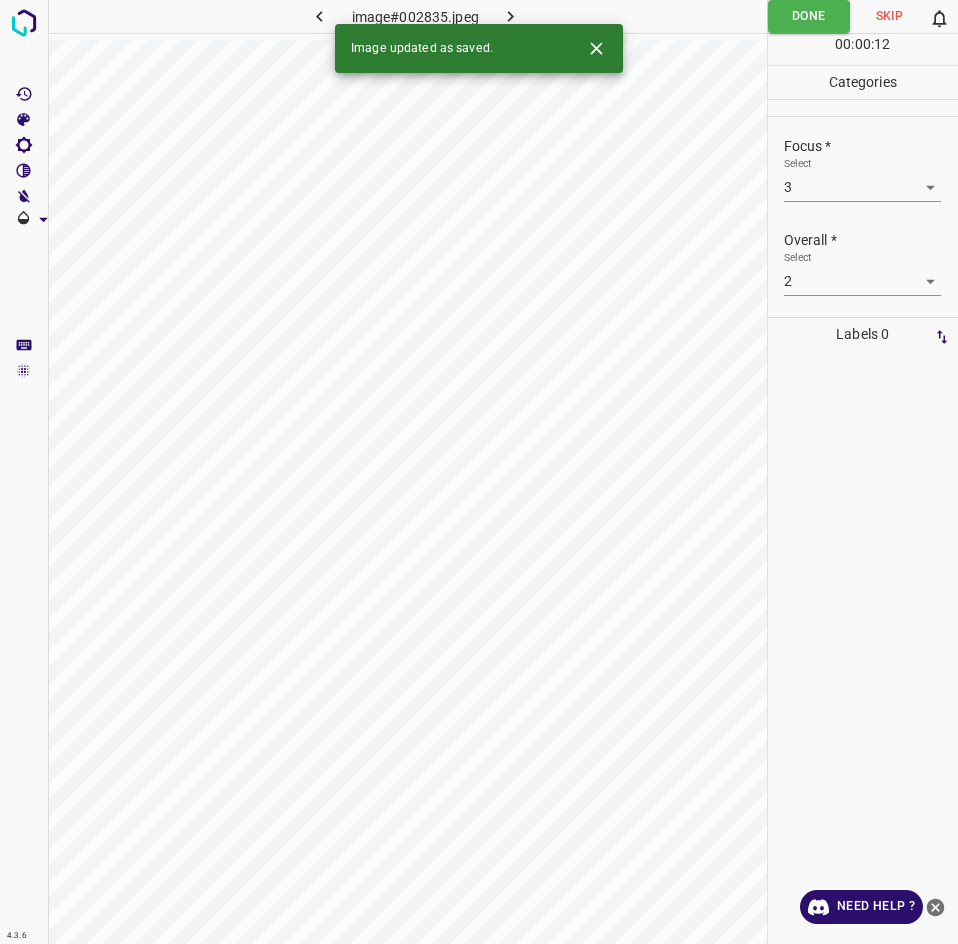 click 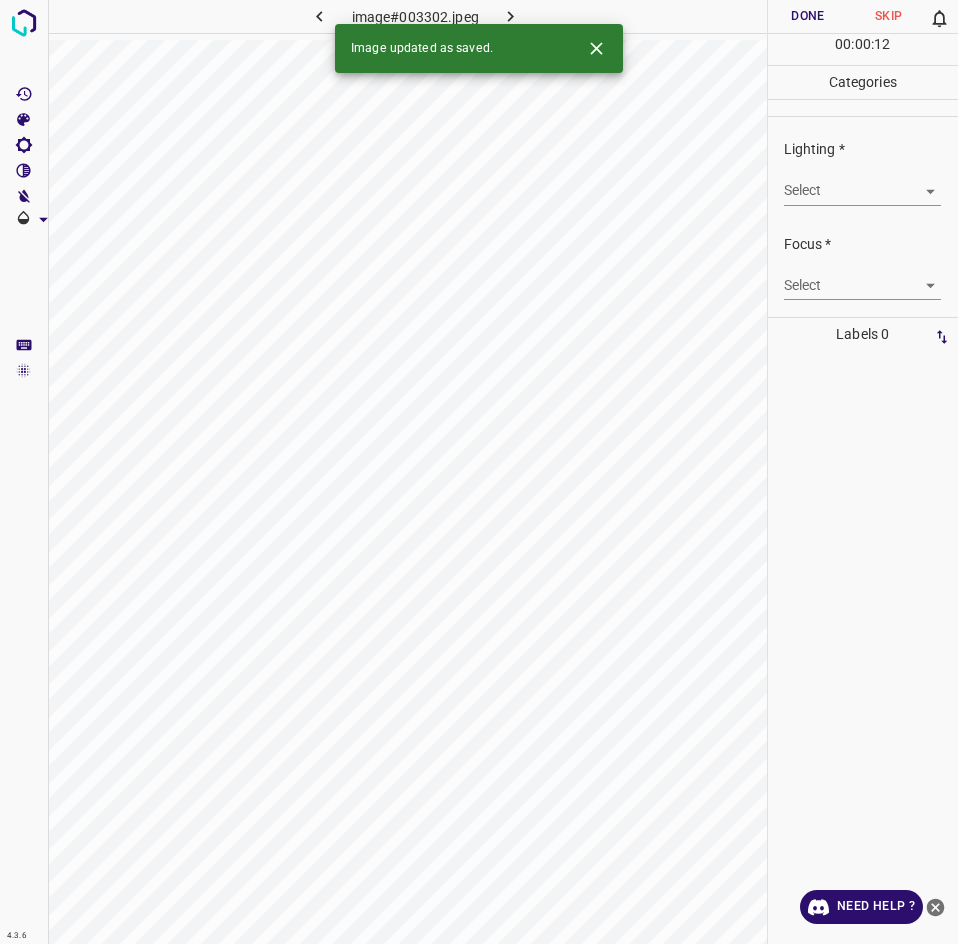 click on "4.3.6  image#003302.jpeg Done Skip 0 00   : 00   : 12   Categories Lighting *  Select ​ Focus *  Select ​ Overall *  Select ​ Labels   0 Categories 1 Lighting 2 Focus 3 Overall Tools Space Change between modes (Draw & Edit) I Auto labeling R Restore zoom M Zoom in N Zoom out Delete Delete selecte label Filters Z Restore filters X Saturation filter C Brightness filter V Contrast filter B Gray scale filter General O Download Image updated as saved. Need Help ? - Text - Hide - Delete" at bounding box center [479, 472] 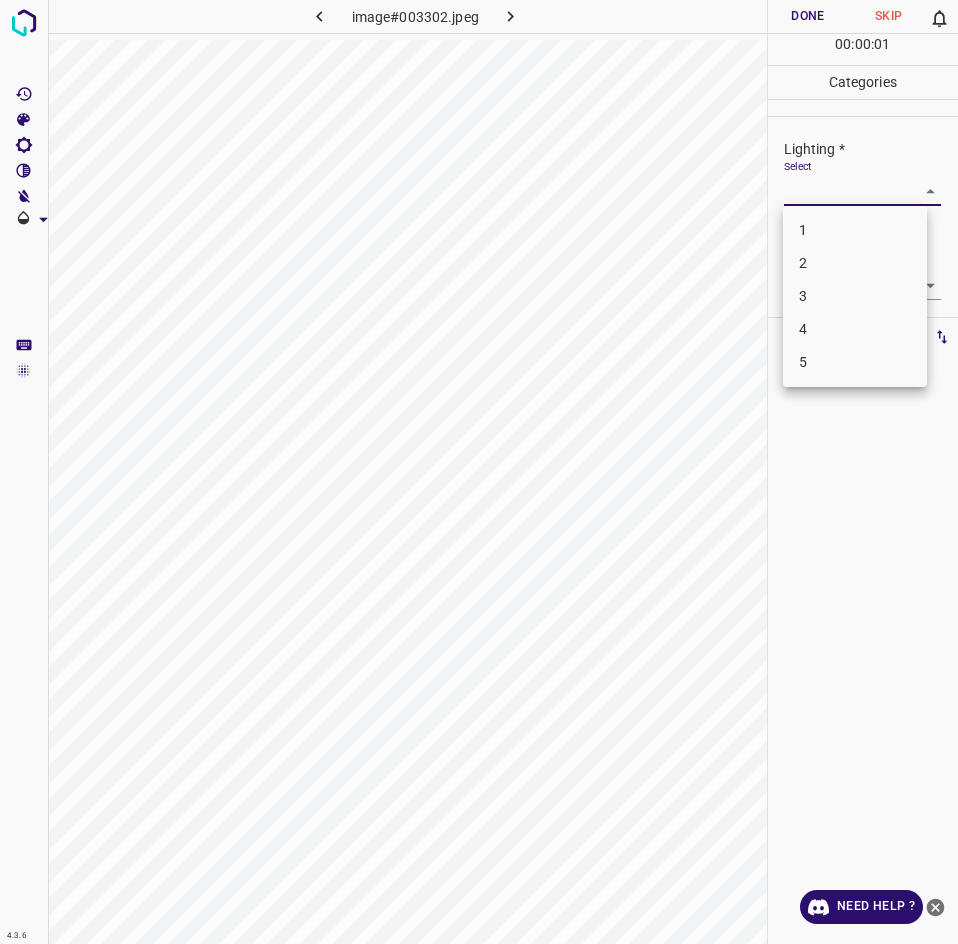 click on "2" at bounding box center [855, 263] 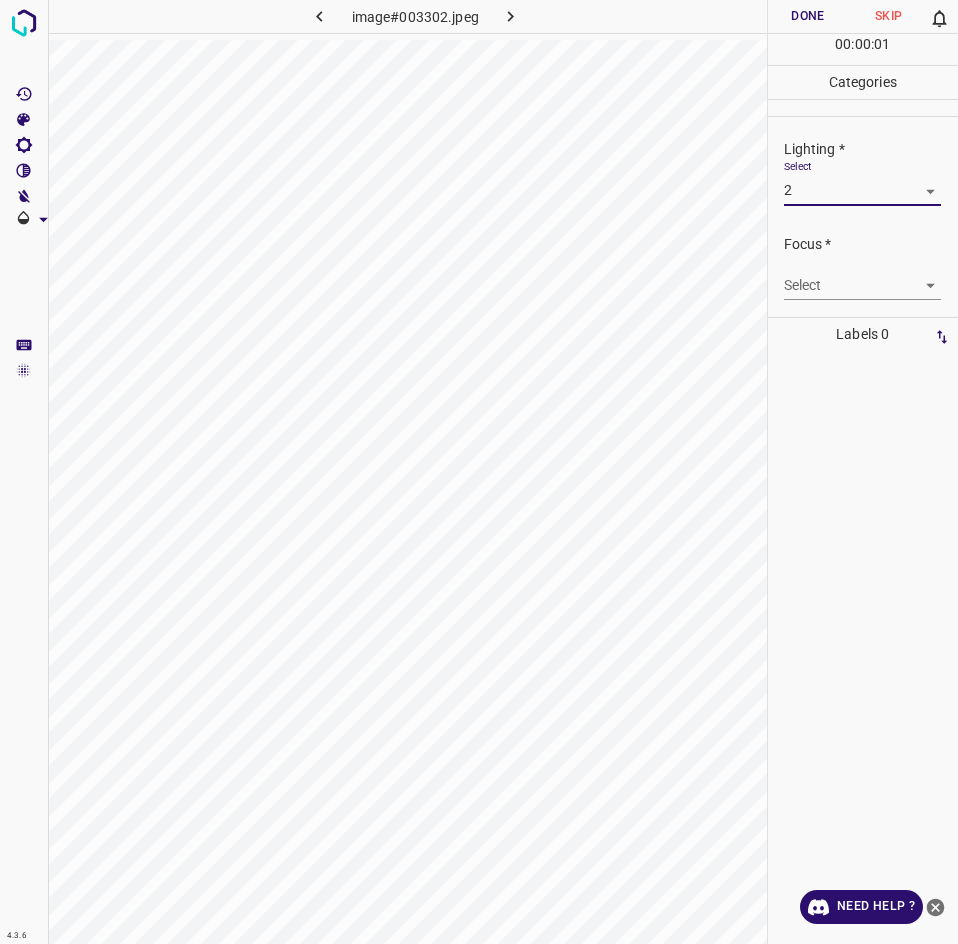 click on "4.3.6  image#003302.jpeg Done Skip 0 00   : 00   : 01   Categories Lighting *  Select 2 2 Focus *  Select ​ Overall *  Select ​ Labels   0 Categories 1 Lighting 2 Focus 3 Overall Tools Space Change between modes (Draw & Edit) I Auto labeling R Restore zoom M Zoom in N Zoom out Delete Delete selecte label Filters Z Restore filters X Saturation filter C Brightness filter V Contrast filter B Gray scale filter General O Download Need Help ? - Text - Hide - Delete" at bounding box center [479, 472] 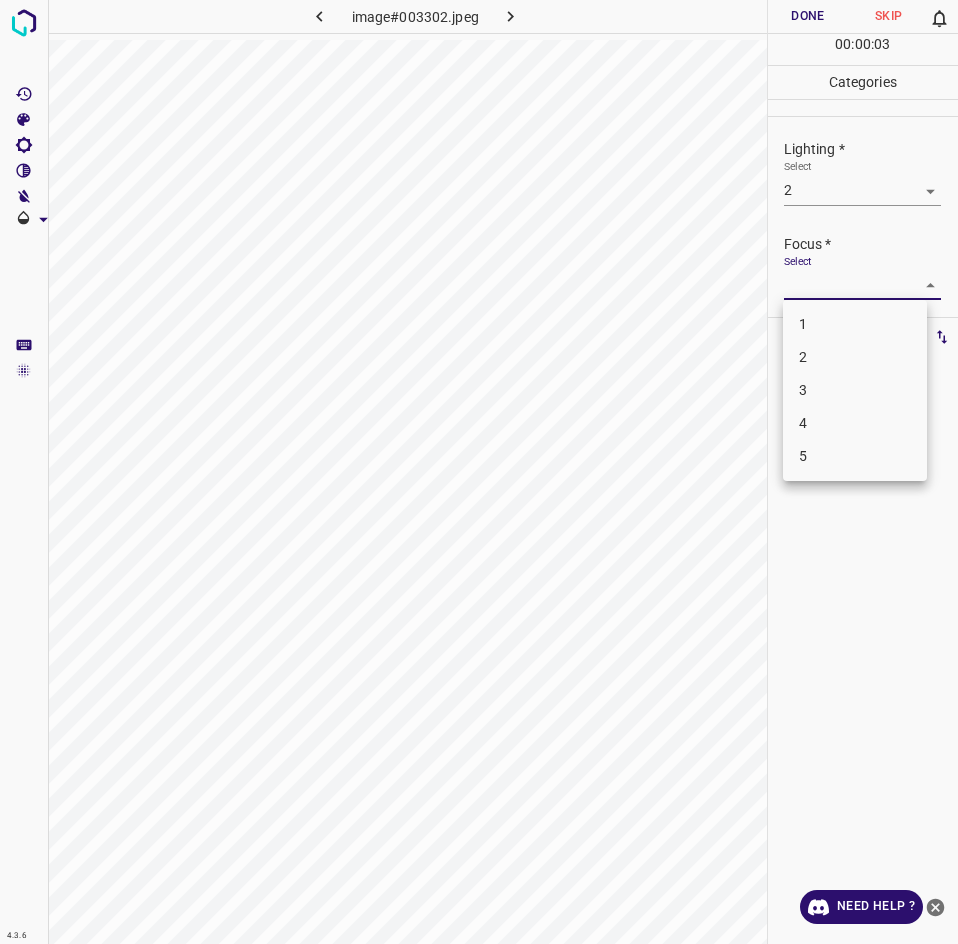 click on "1" at bounding box center (855, 324) 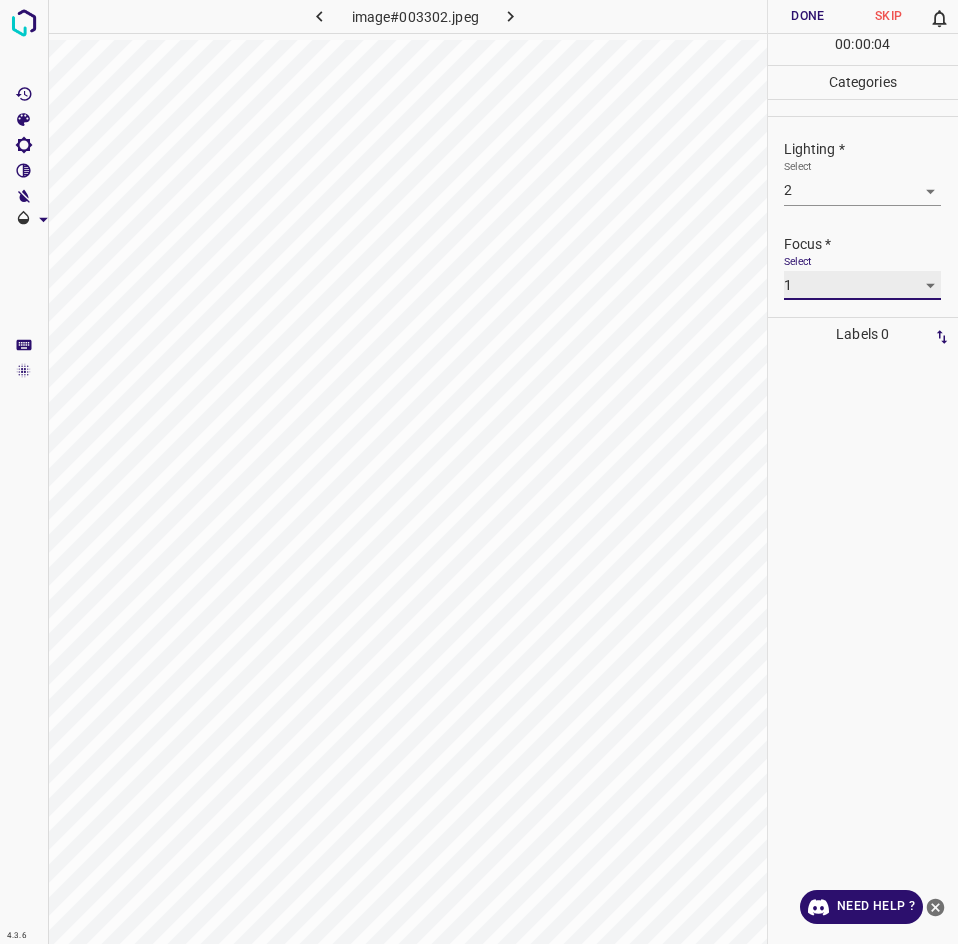 scroll, scrollTop: 98, scrollLeft: 0, axis: vertical 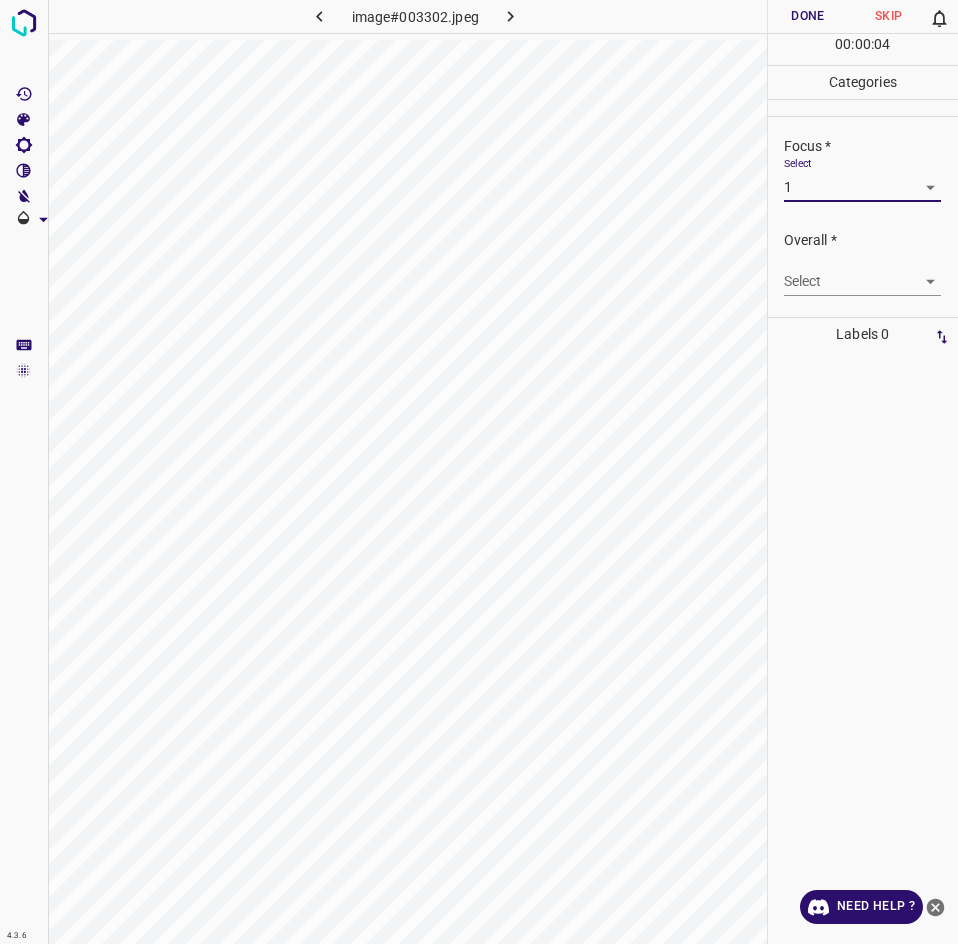 click on "4.3.6  image#003302.jpeg Done Skip 0 00   : 00   : 04   Categories Lighting *  Select 2 2 Focus *  Select 1 1 Overall *  Select ​ Labels   0 Categories 1 Lighting 2 Focus 3 Overall Tools Space Change between modes (Draw & Edit) I Auto labeling R Restore zoom M Zoom in N Zoom out Delete Delete selecte label Filters Z Restore filters X Saturation filter C Brightness filter V Contrast filter B Gray scale filter General O Download Need Help ? - Text - Hide - Delete" at bounding box center [479, 472] 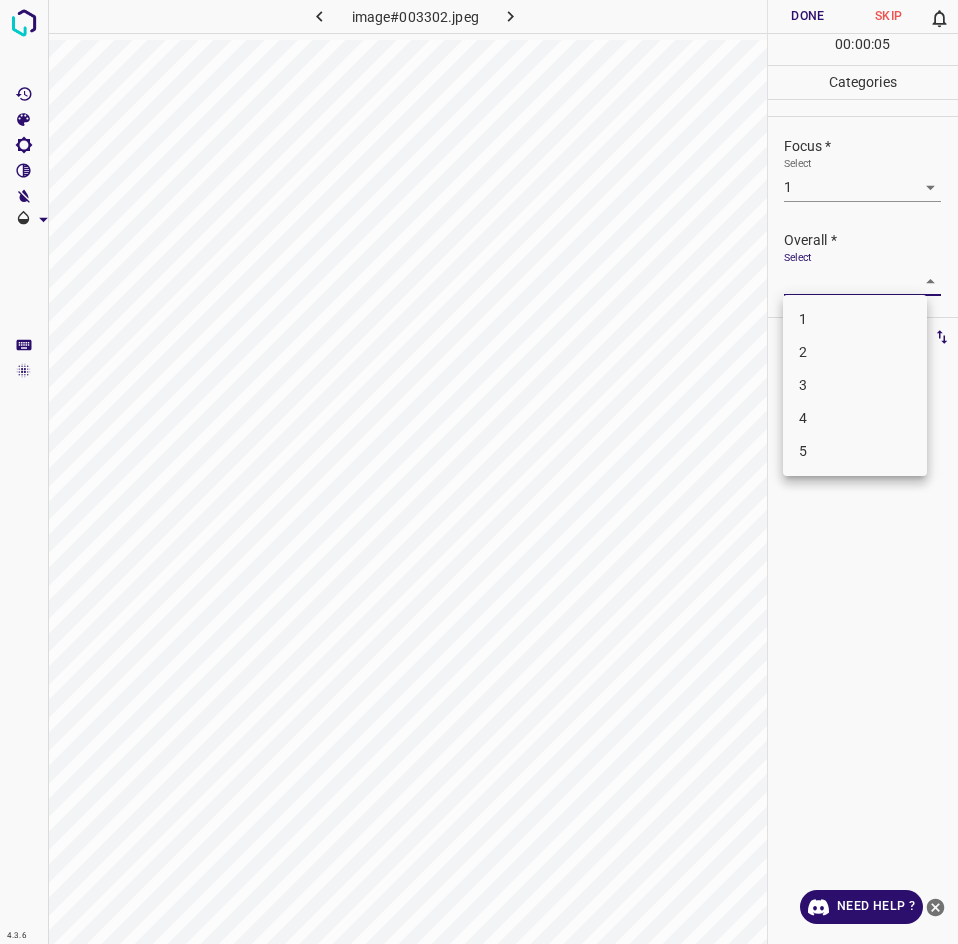 click on "1" at bounding box center [855, 319] 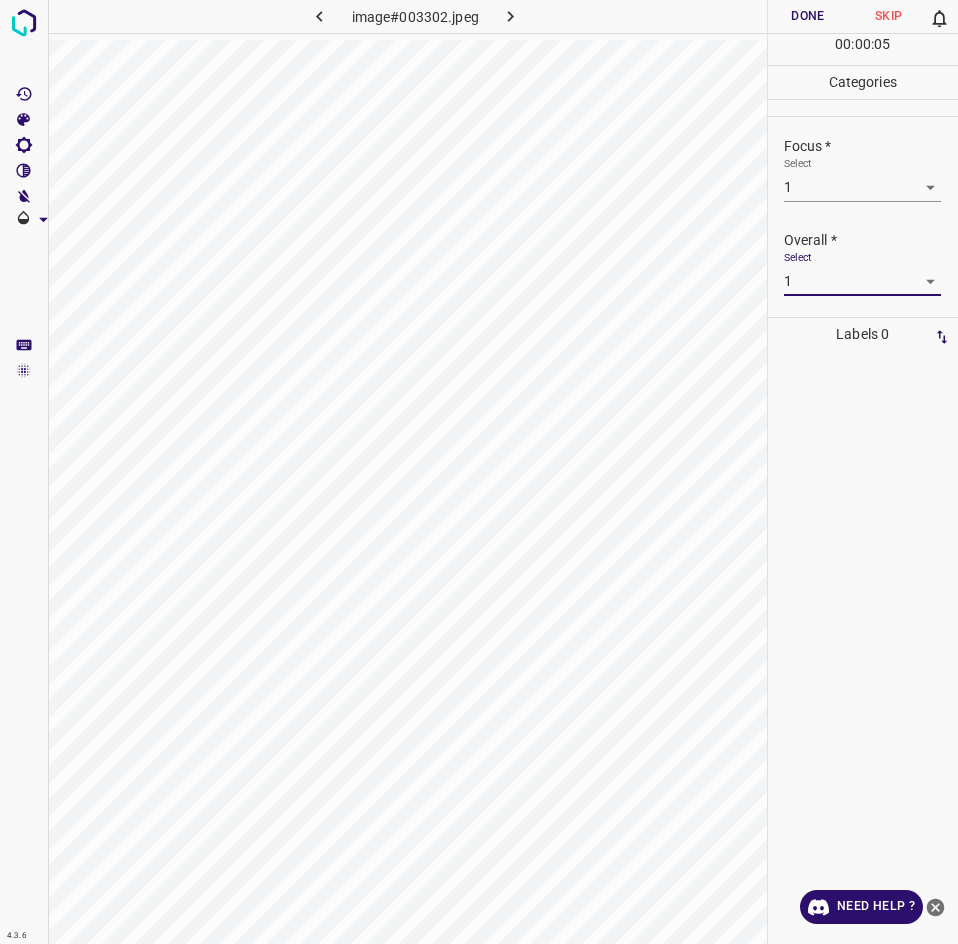 click on "Done" at bounding box center [808, 16] 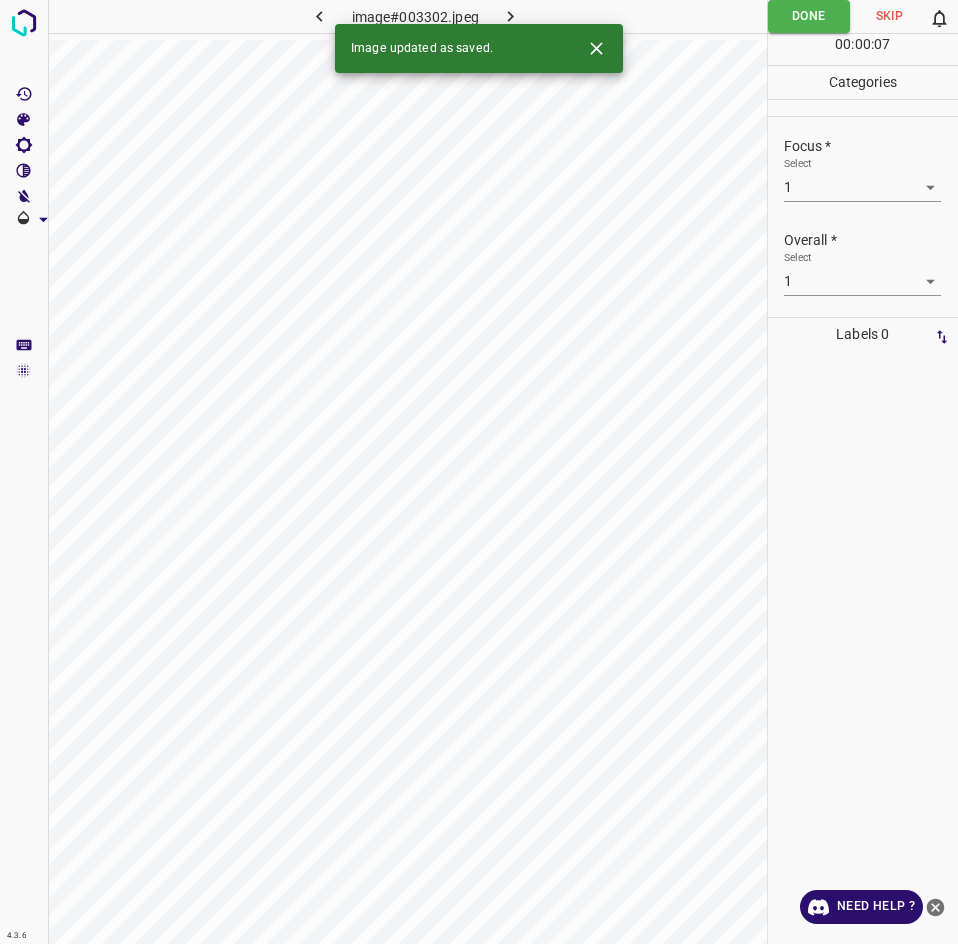 click 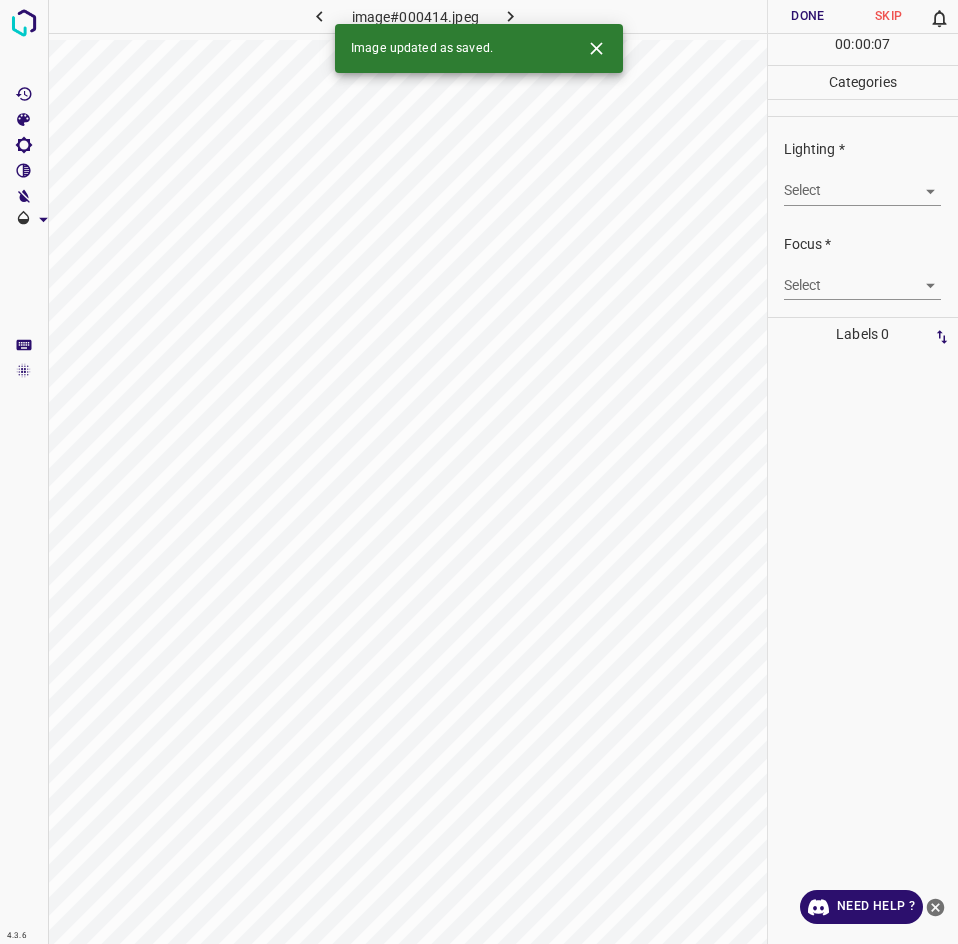 click on "4.3.6  image#000414.jpeg Done Skip 0 00   : 00   : 07   Categories Lighting *  Select ​ Focus *  Select ​ Overall *  Select ​ Labels   0 Categories 1 Lighting 2 Focus 3 Overall Tools Space Change between modes (Draw & Edit) I Auto labeling R Restore zoom M Zoom in N Zoom out Delete Delete selecte label Filters Z Restore filters X Saturation filter C Brightness filter V Contrast filter B Gray scale filter General O Download Image updated as saved. Need Help ? - Text - Hide - Delete" at bounding box center [479, 472] 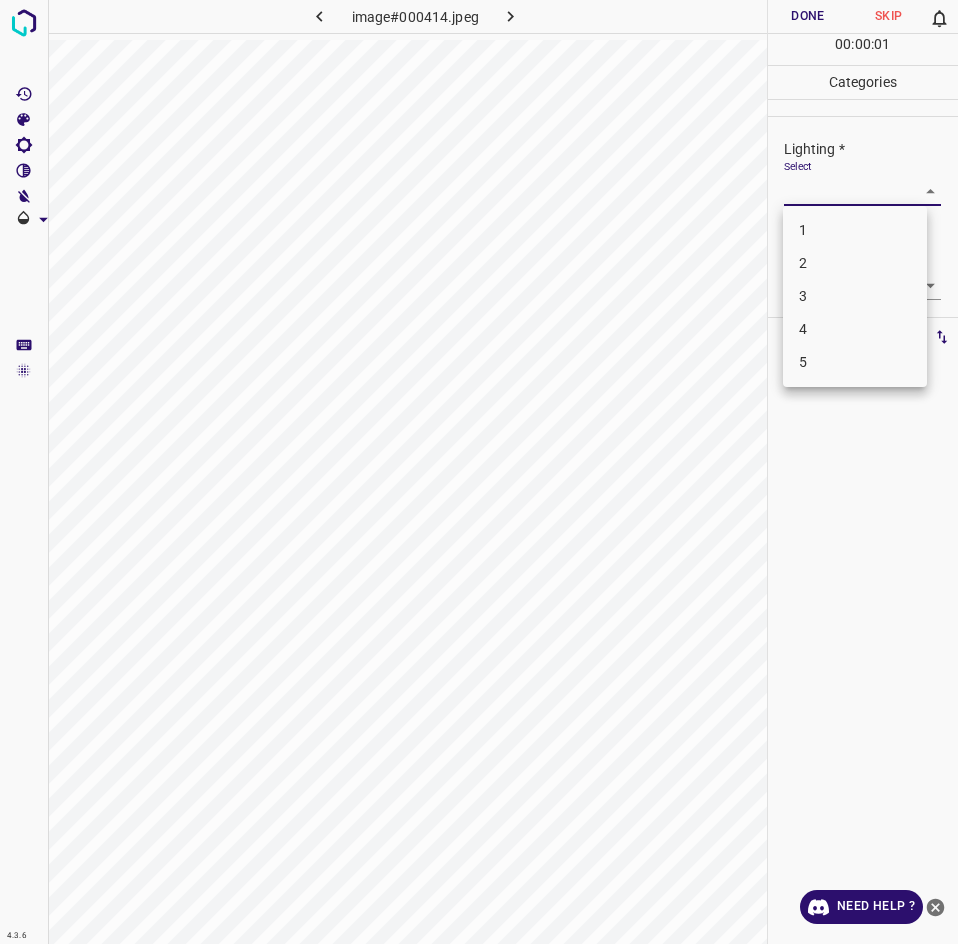 click on "3" at bounding box center [855, 296] 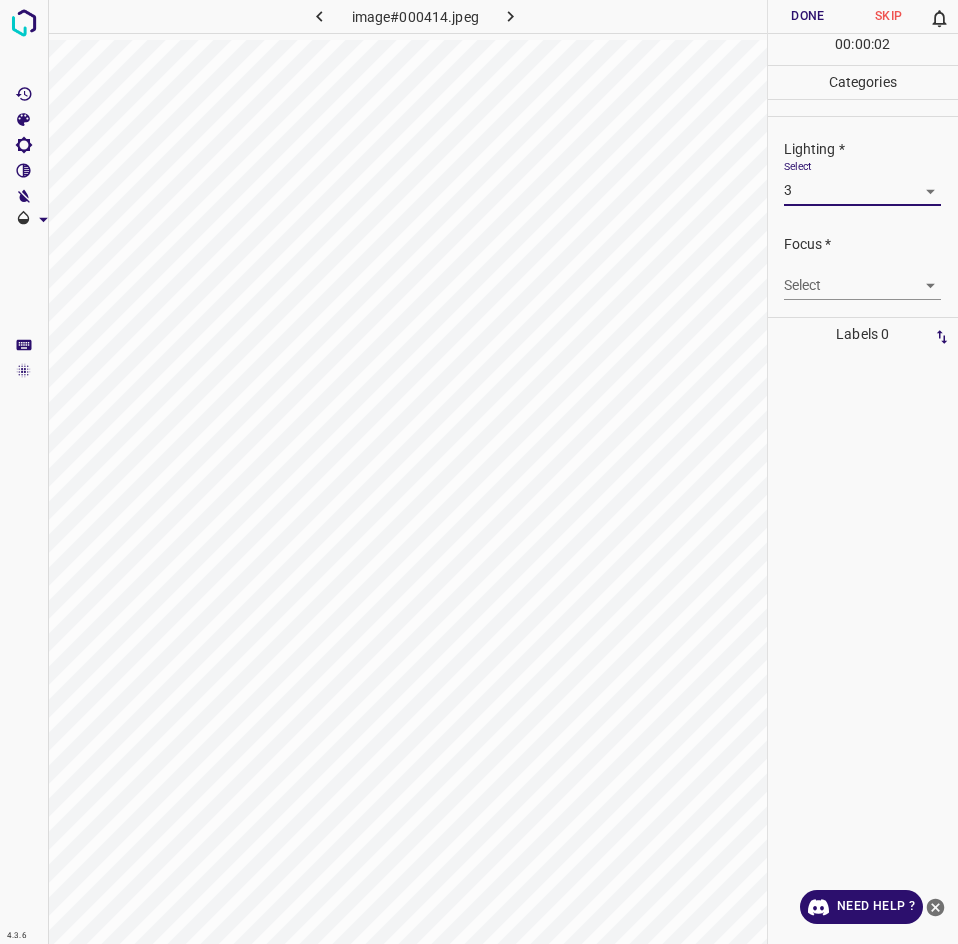 click on "4.3.6  image#000414.jpeg Done Skip 0 00   : 00   : 02   Categories Lighting *  Select 3 3 Focus *  Select ​ Overall *  Select ​ Labels   0 Categories 1 Lighting 2 Focus 3 Overall Tools Space Change between modes (Draw & Edit) I Auto labeling R Restore zoom M Zoom in N Zoom out Delete Delete selecte label Filters Z Restore filters X Saturation filter C Brightness filter V Contrast filter B Gray scale filter General O Download Need Help ? - Text - Hide - Delete" at bounding box center [479, 472] 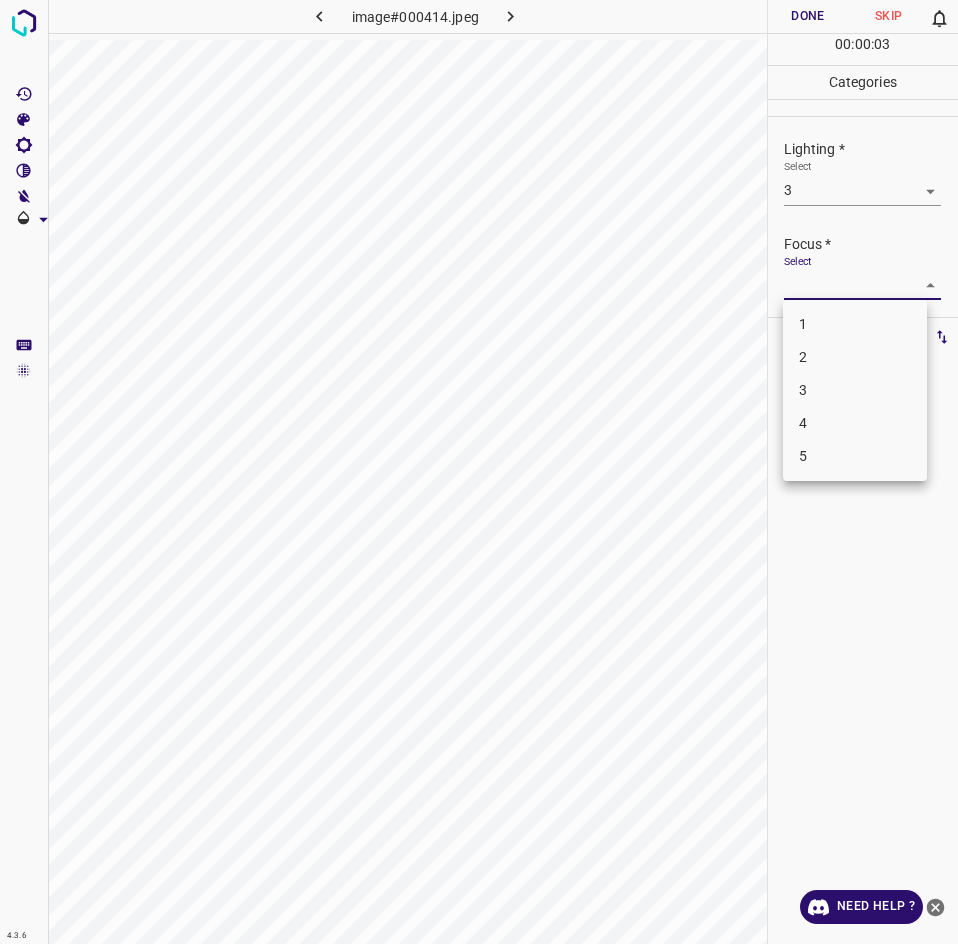 click on "3" at bounding box center (855, 390) 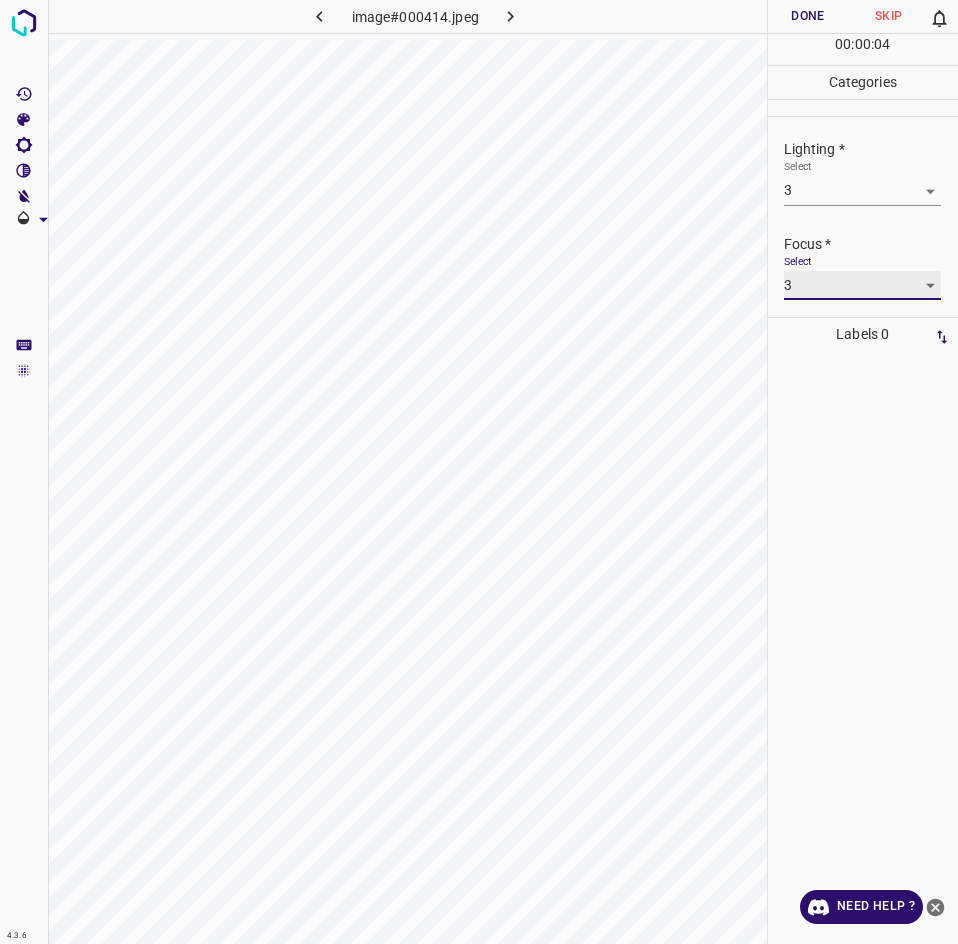 scroll, scrollTop: 85, scrollLeft: 0, axis: vertical 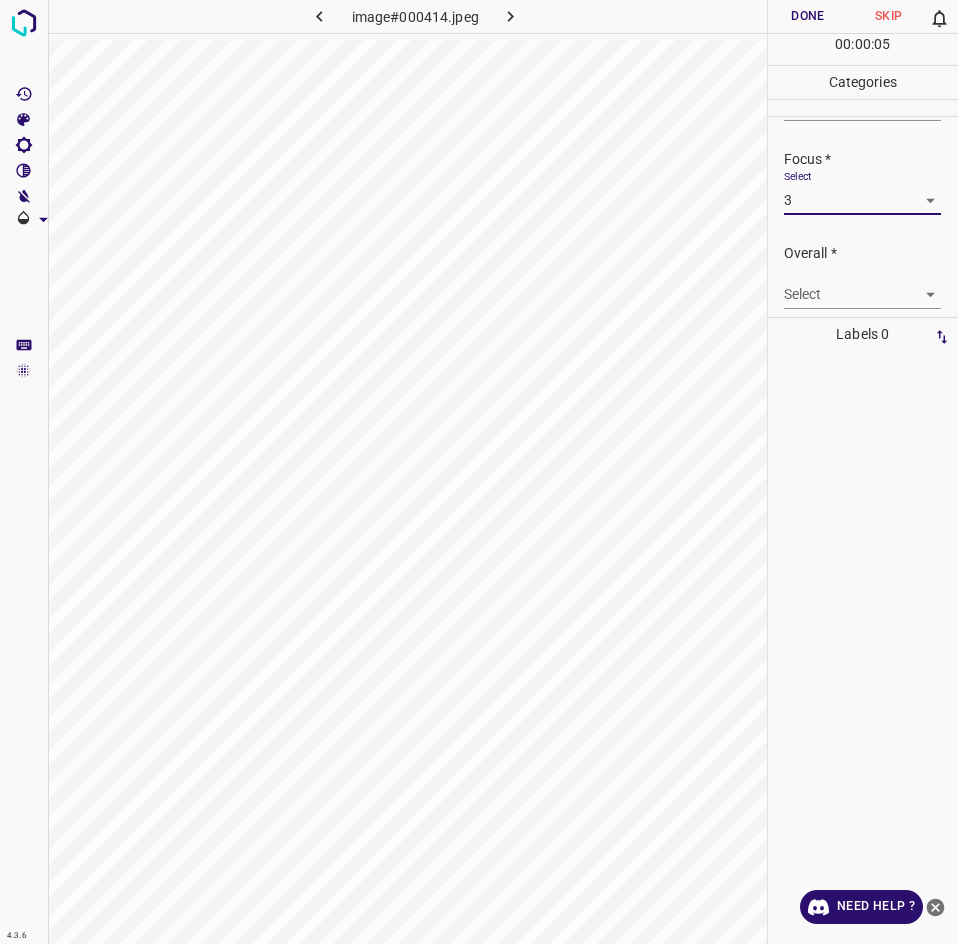 click on "4.3.6  image#000414.jpeg Done Skip 0 00   : 00   : 05   Categories Lighting *  Select 3 3 Focus *  Select 3 3 Overall *  Select ​ Labels   0 Categories 1 Lighting 2 Focus 3 Overall Tools Space Change between modes (Draw & Edit) I Auto labeling R Restore zoom M Zoom in N Zoom out Delete Delete selecte label Filters Z Restore filters X Saturation filter C Brightness filter V Contrast filter B Gray scale filter General O Download Need Help ? - Text - Hide - Delete" at bounding box center [479, 472] 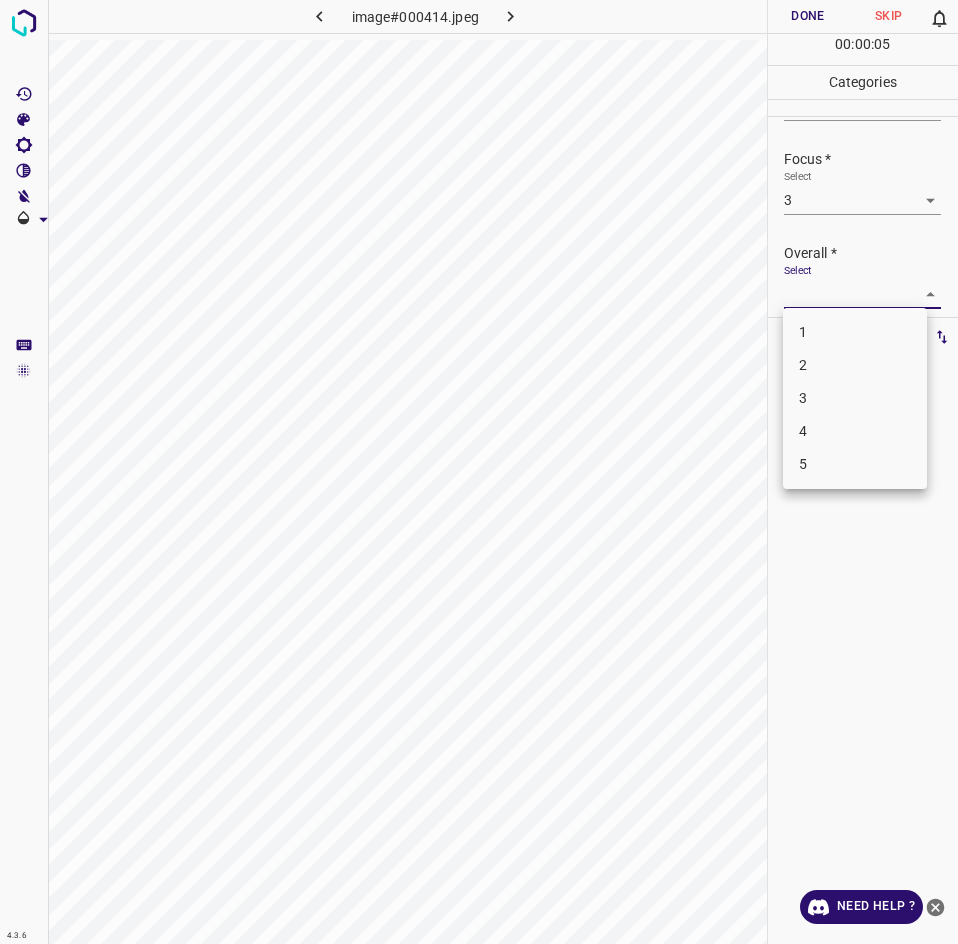 click on "3" at bounding box center [855, 398] 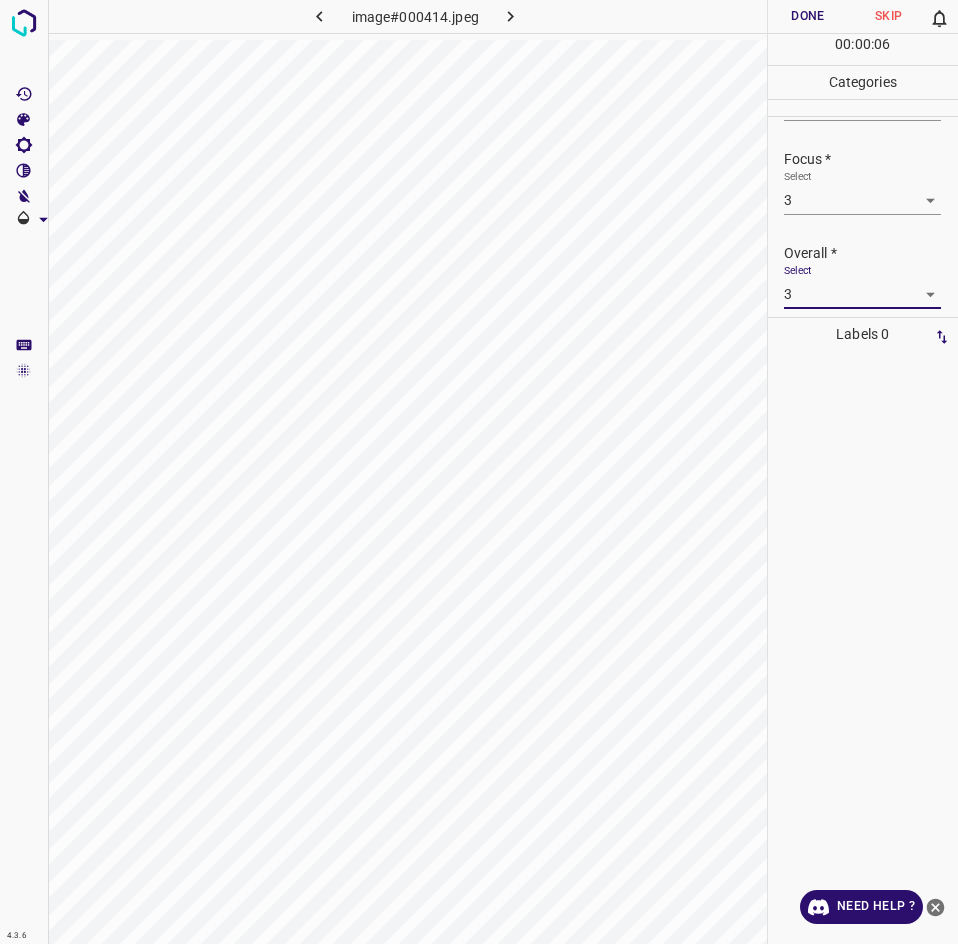 click on "Done" at bounding box center [808, 16] 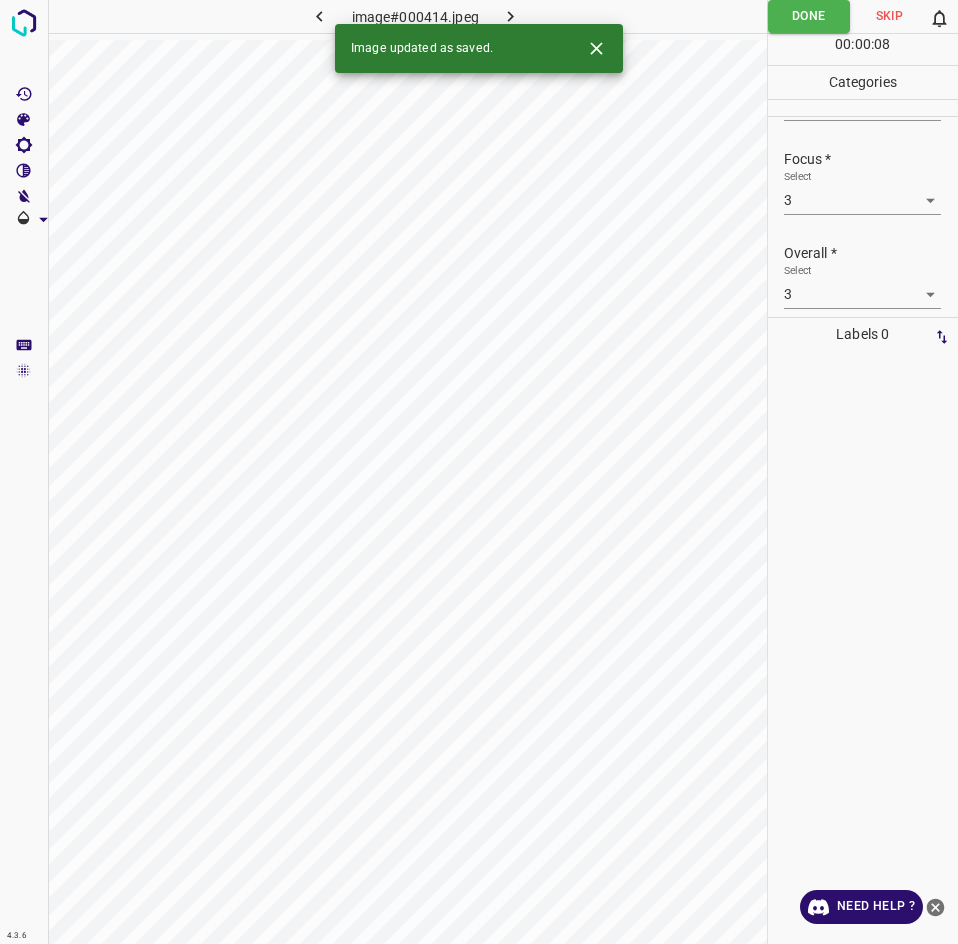 click 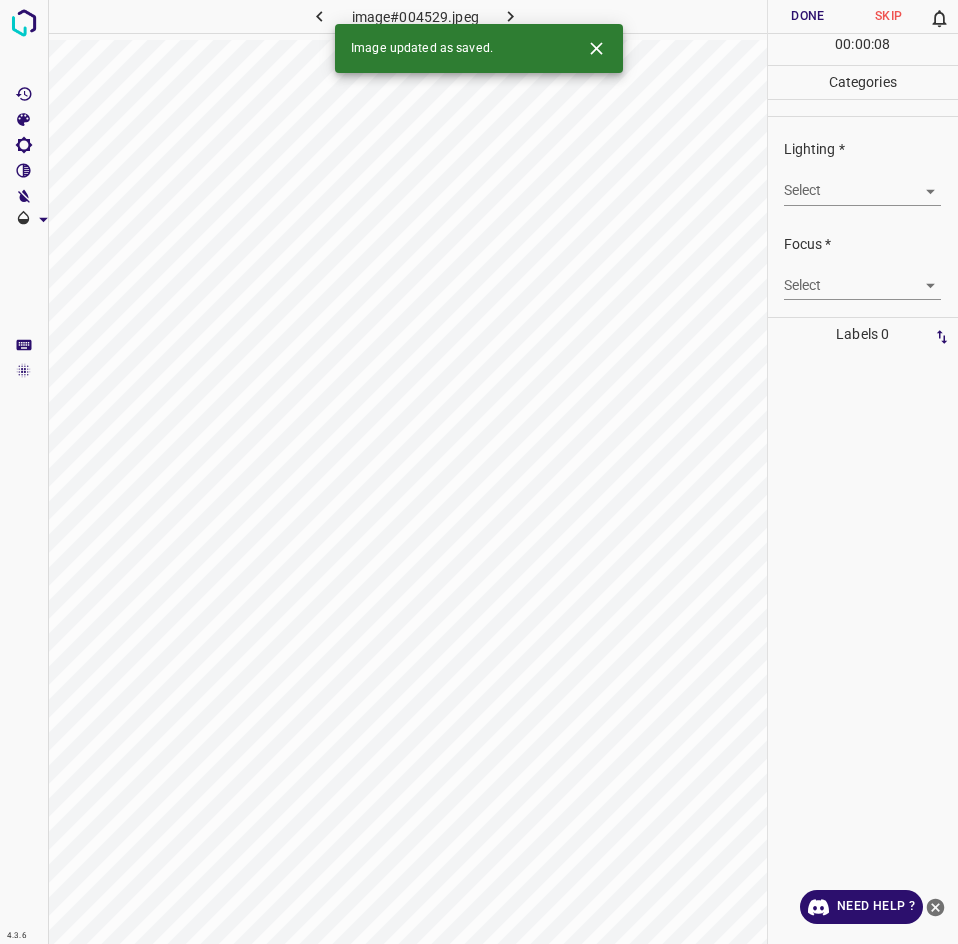 click on "4.3.6  image#004529.jpeg Done Skip 0 00   : 00   : 08   Categories Lighting *  Select ​ Focus *  Select ​ Overall *  Select ​ Labels   0 Categories 1 Lighting 2 Focus 3 Overall Tools Space Change between modes (Draw & Edit) I Auto labeling R Restore zoom M Zoom in N Zoom out Delete Delete selecte label Filters Z Restore filters X Saturation filter C Brightness filter V Contrast filter B Gray scale filter General O Download Image updated as saved. Need Help ? - Text - Hide - Delete" at bounding box center [479, 472] 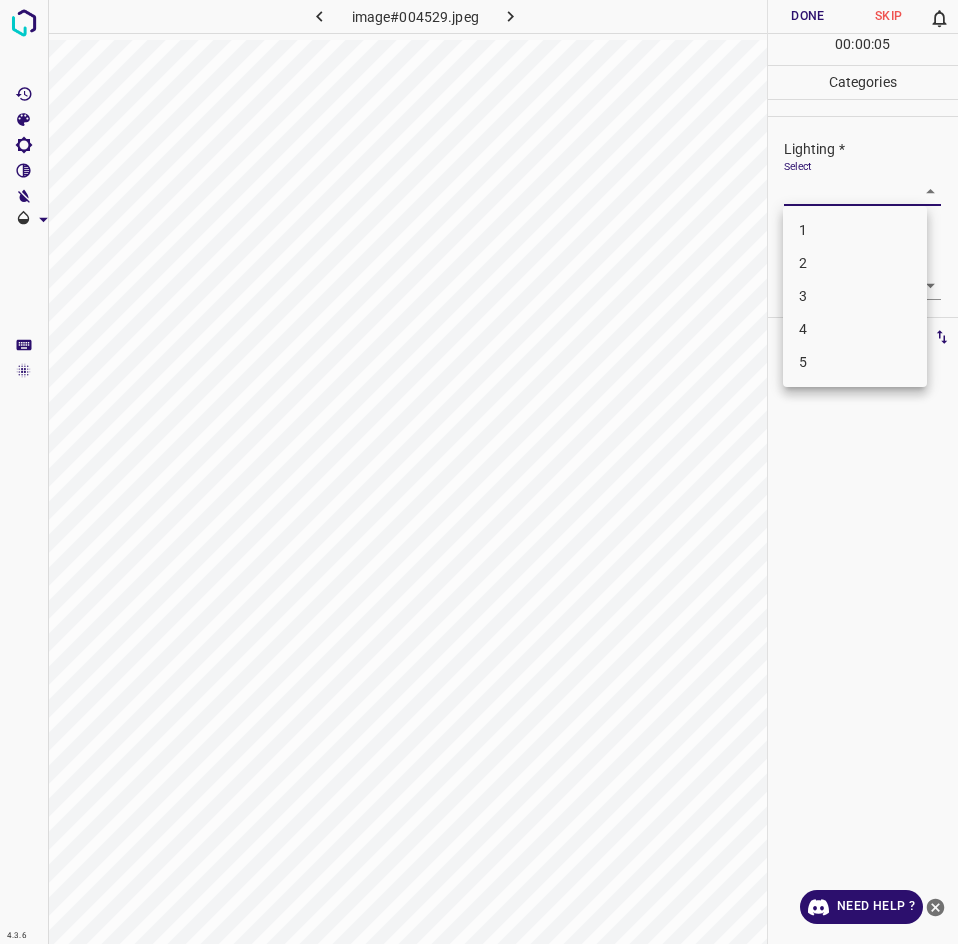 click on "3" at bounding box center (855, 296) 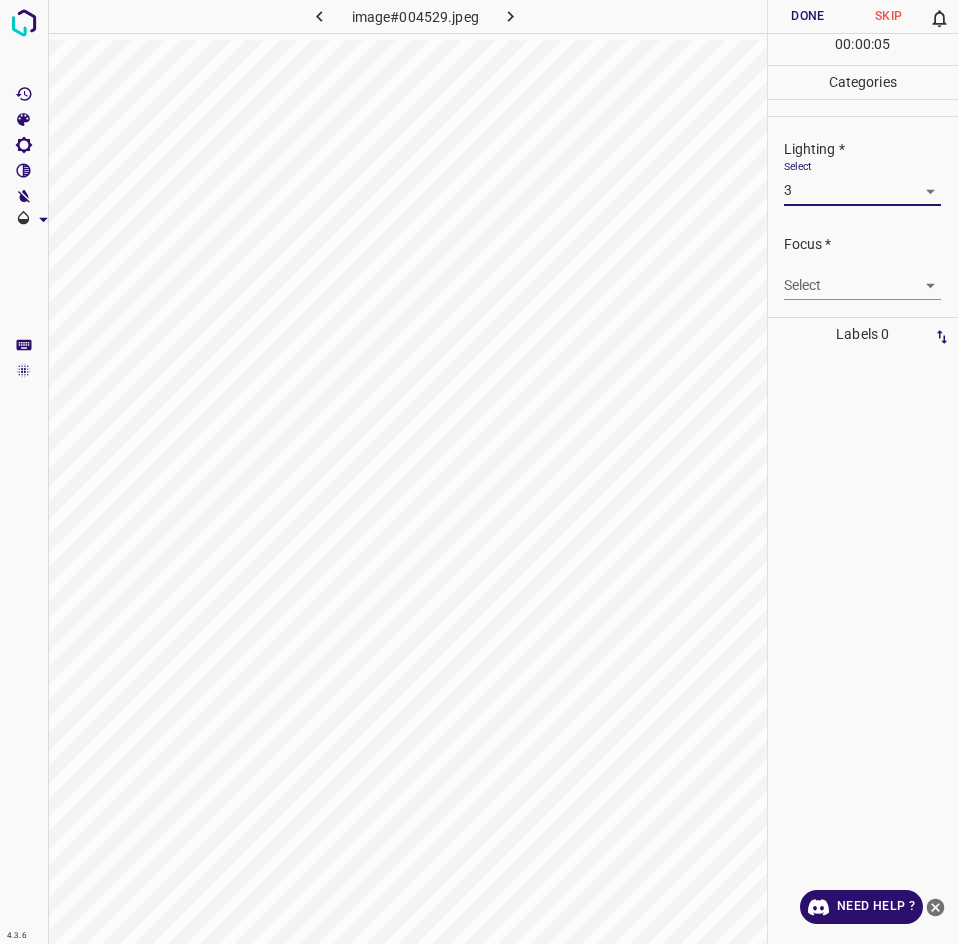 click on "4.3.6  image#004529.jpeg Done Skip 0 00   : 00   : 05   Categories Lighting *  Select 3 3 Focus *  Select ​ Overall *  Select ​ Labels   0 Categories 1 Lighting 2 Focus 3 Overall Tools Space Change between modes (Draw & Edit) I Auto labeling R Restore zoom M Zoom in N Zoom out Delete Delete selecte label Filters Z Restore filters X Saturation filter C Brightness filter V Contrast filter B Gray scale filter General O Download Need Help ? - Text - Hide - Delete" at bounding box center (479, 472) 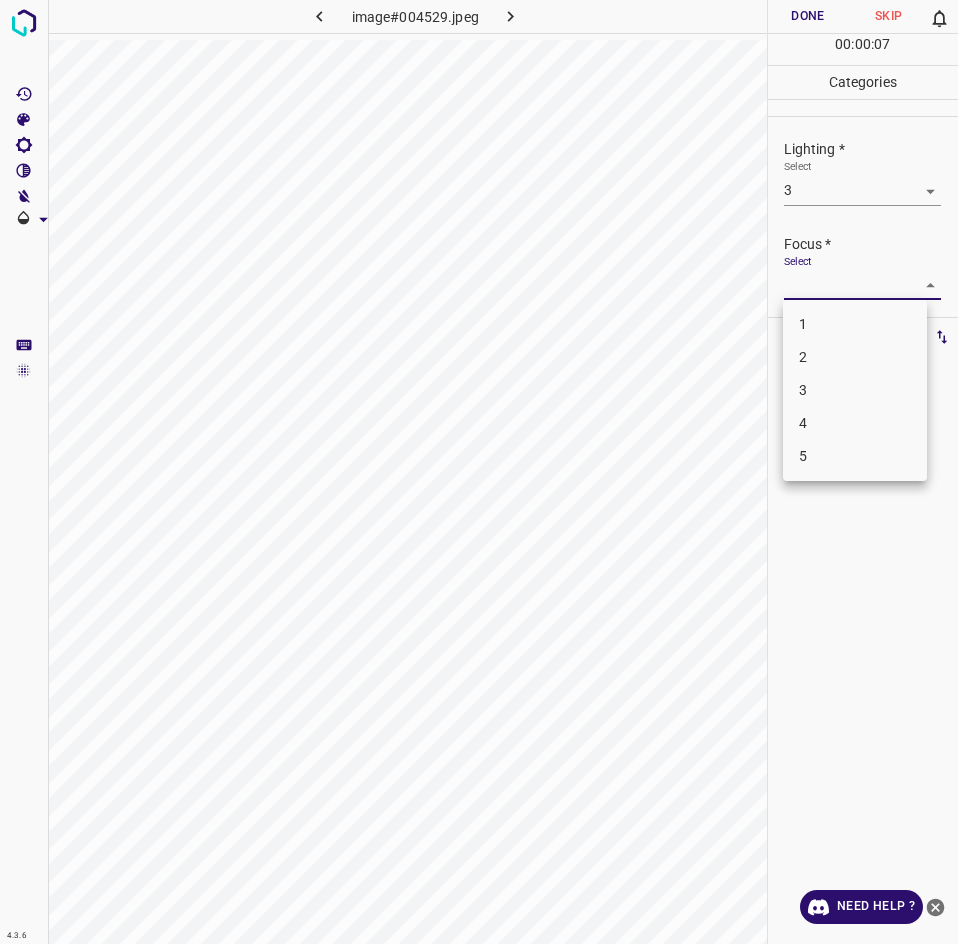 click on "3" at bounding box center (855, 390) 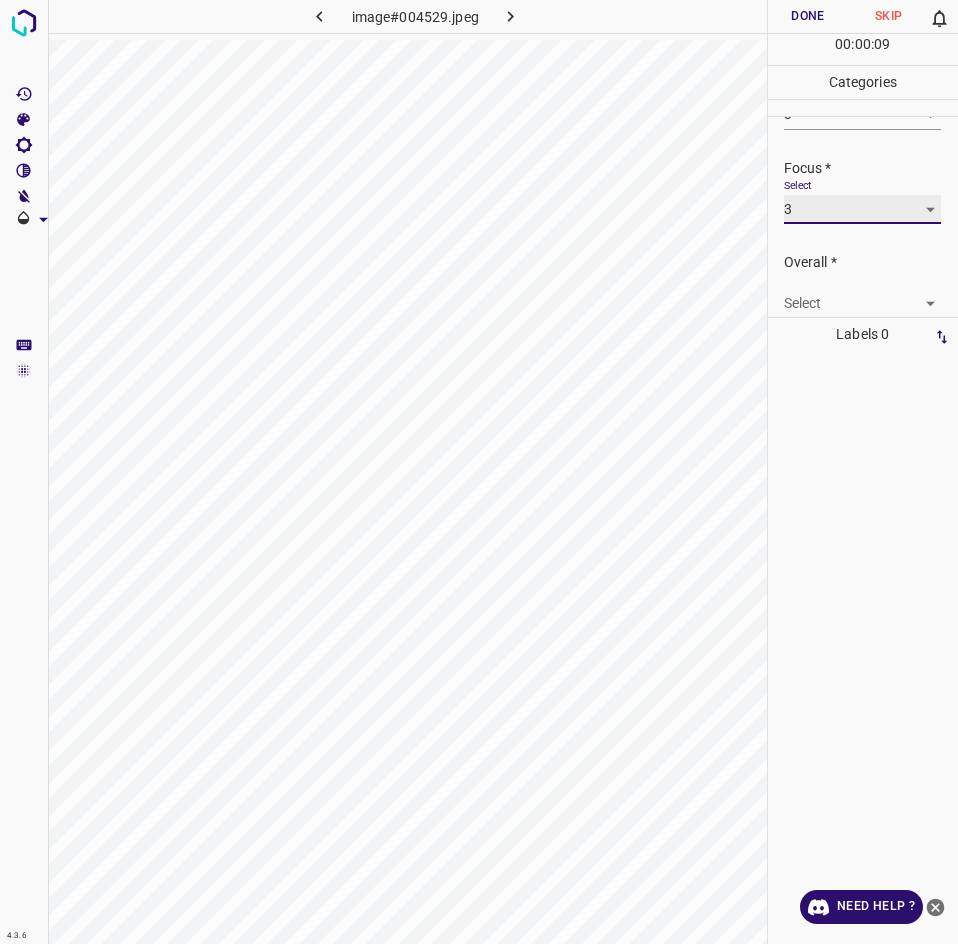 scroll, scrollTop: 98, scrollLeft: 0, axis: vertical 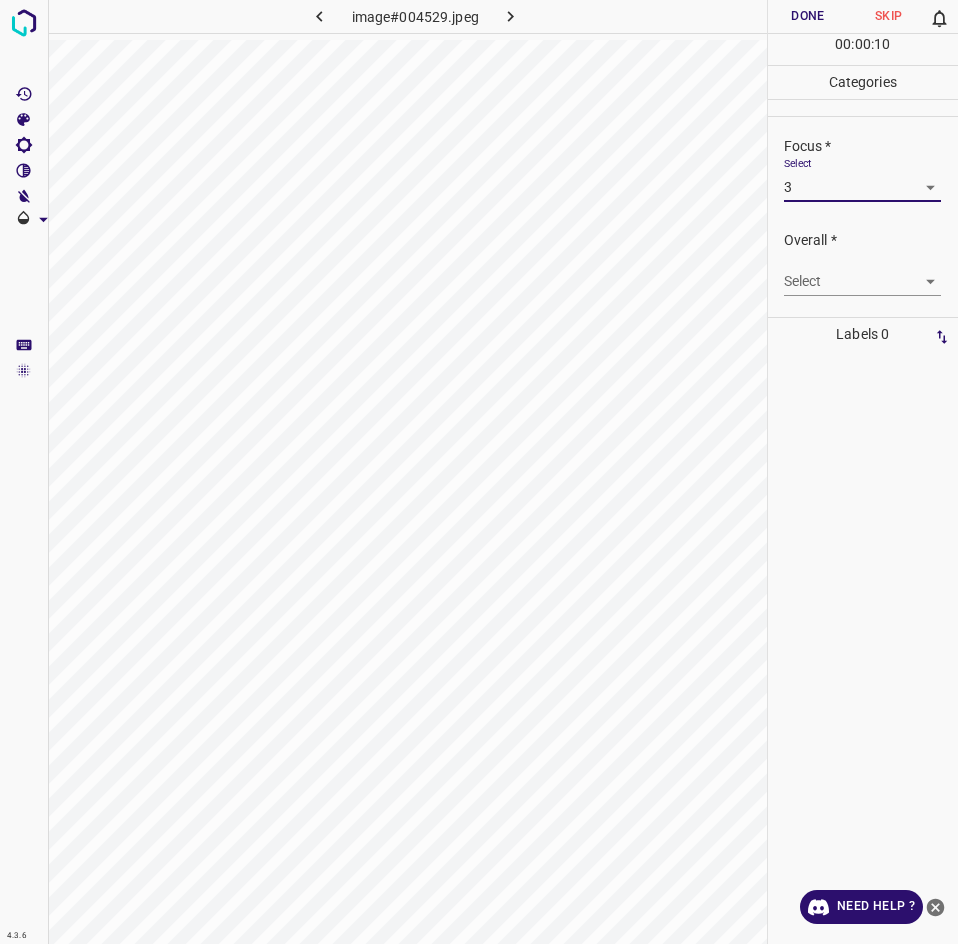 click on "4.3.6  image#004529.jpeg Done Skip 0 00   : 00   : 10   Categories Lighting *  Select 3 3 Focus *  Select 3 3 Overall *  Select ​ Labels   0 Categories 1 Lighting 2 Focus 3 Overall Tools Space Change between modes (Draw & Edit) I Auto labeling R Restore zoom M Zoom in N Zoom out Delete Delete selecte label Filters Z Restore filters X Saturation filter C Brightness filter V Contrast filter B Gray scale filter General O Download Need Help ? - Text - Hide - Delete" at bounding box center [479, 472] 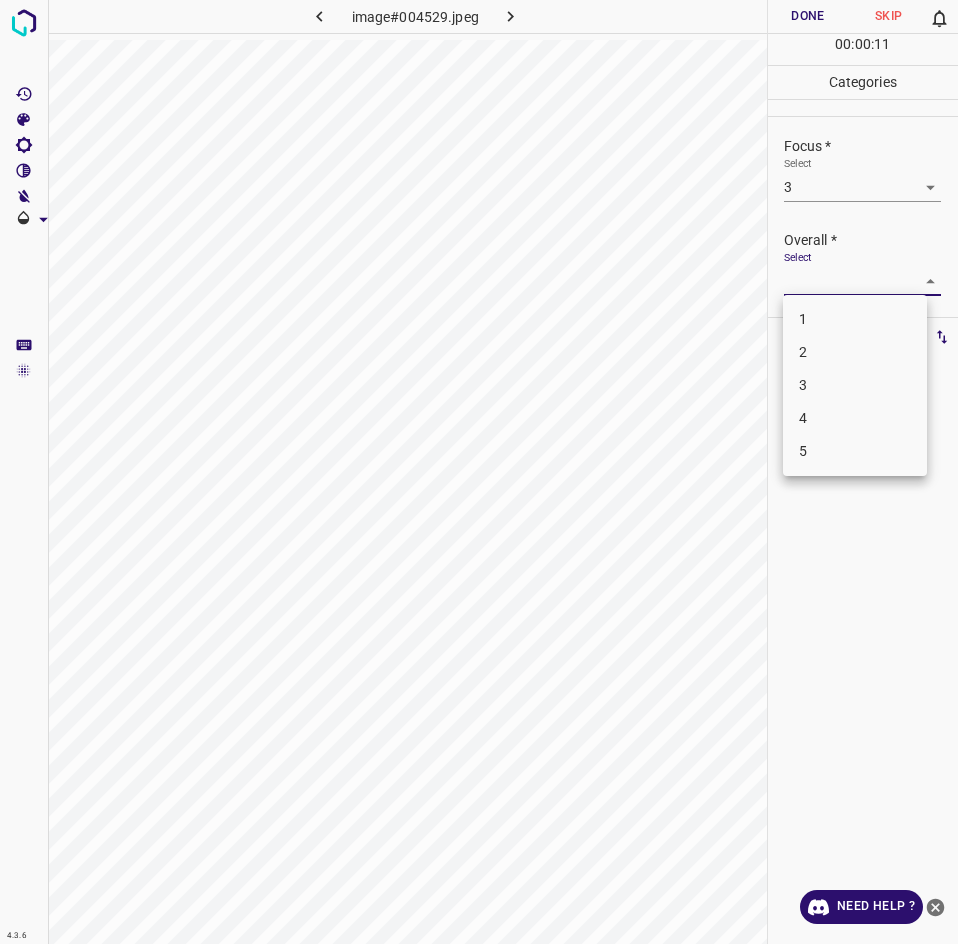 click on "3" at bounding box center [855, 385] 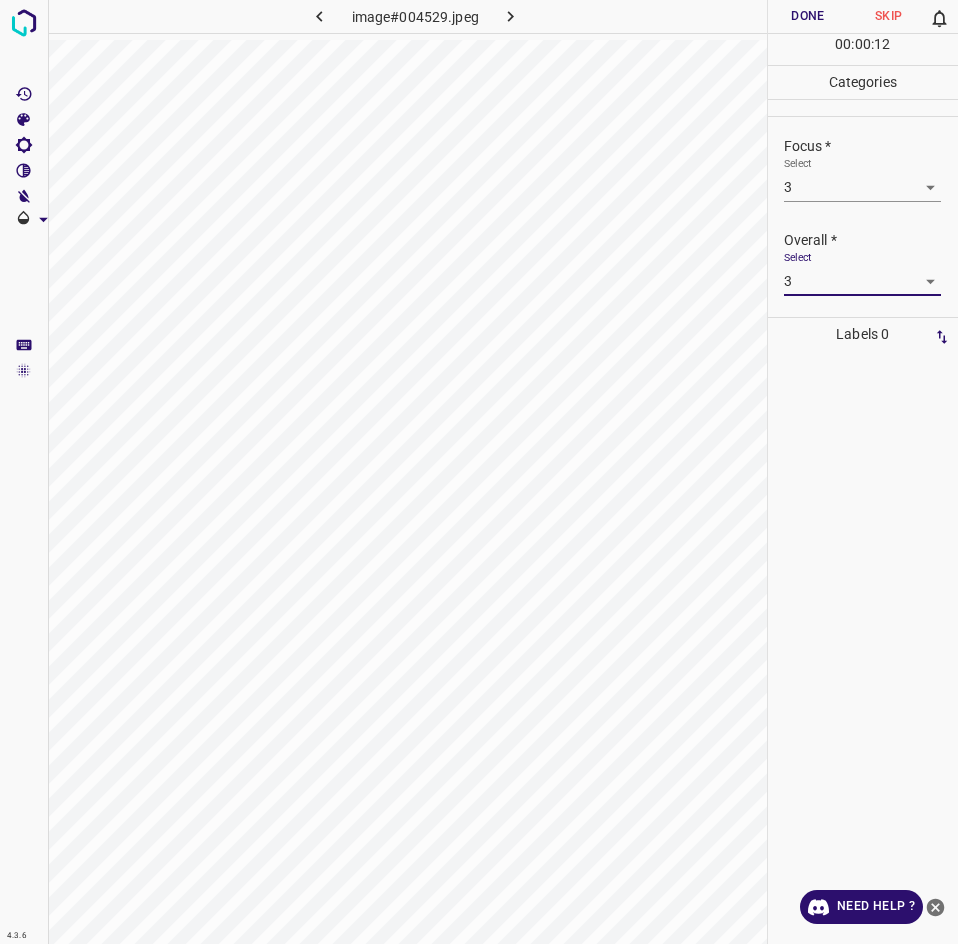 click on "Done" at bounding box center (808, 16) 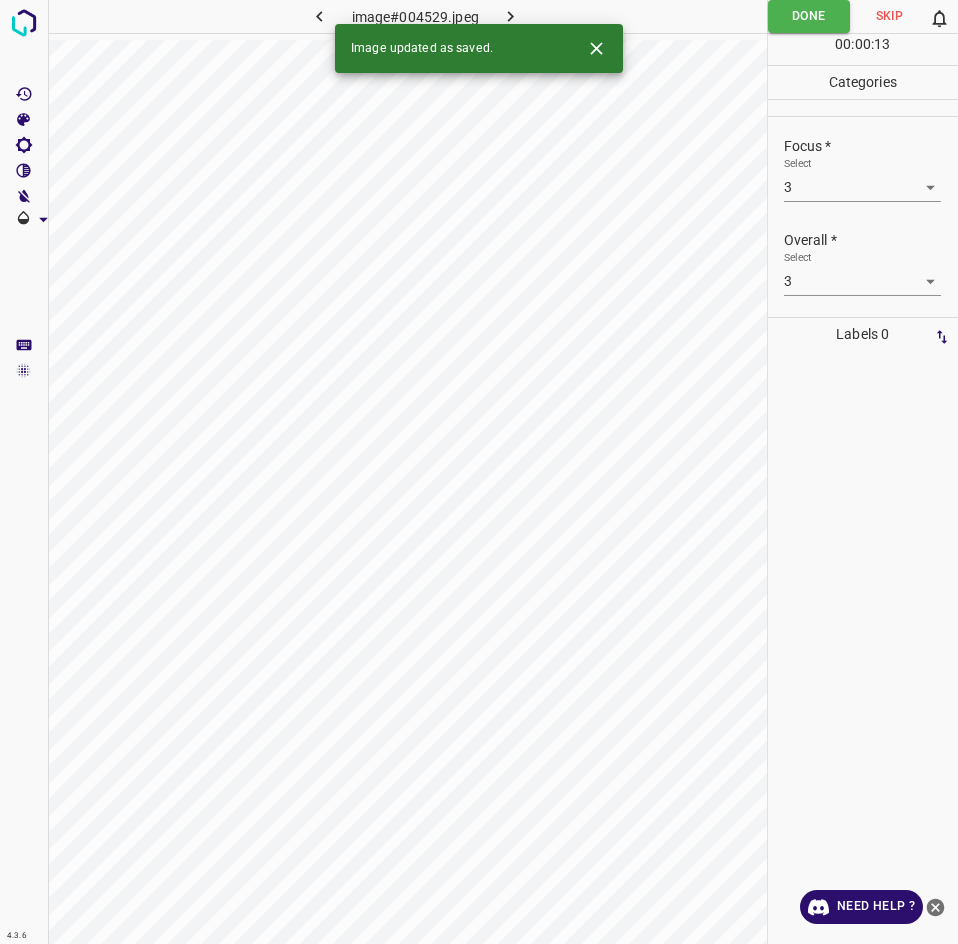 click 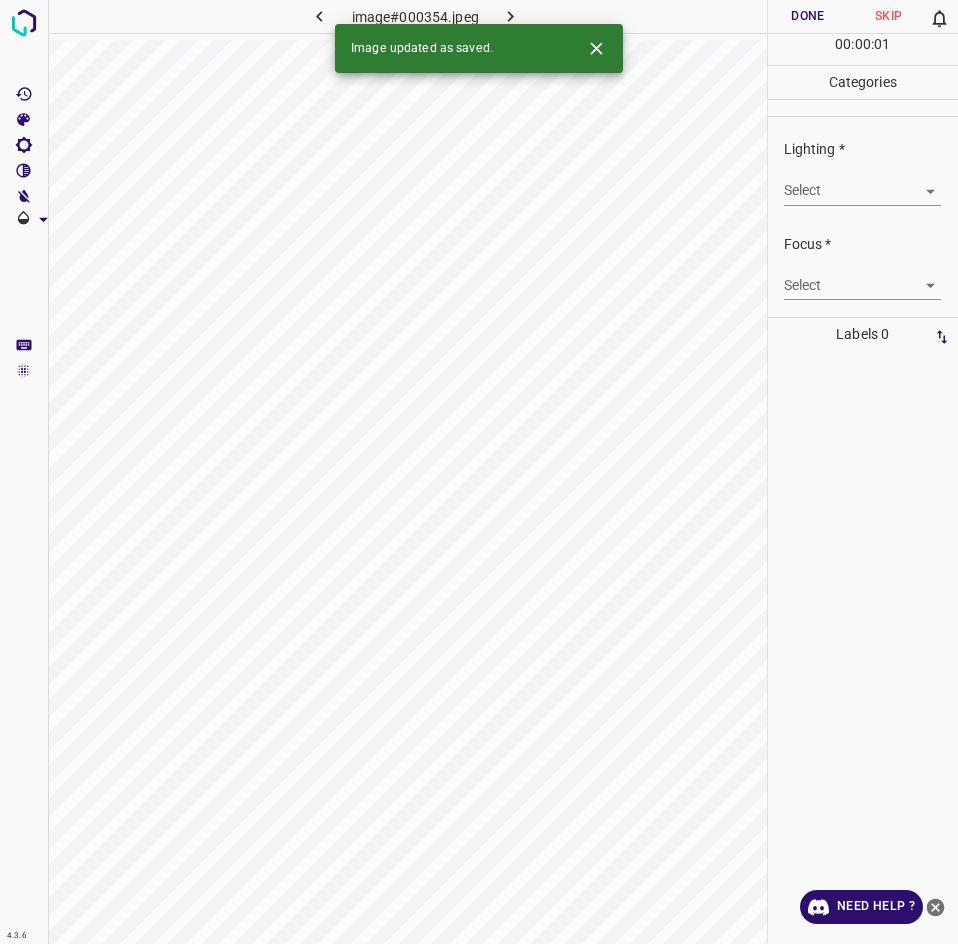 click on "4.3.6  image#000354.jpeg Done Skip 0 00   : 00   : 01   Categories Lighting *  Select ​ Focus *  Select ​ Overall *  Select ​ Labels   0 Categories 1 Lighting 2 Focus 3 Overall Tools Space Change between modes (Draw & Edit) I Auto labeling R Restore zoom M Zoom in N Zoom out Delete Delete selecte label Filters Z Restore filters X Saturation filter C Brightness filter V Contrast filter B Gray scale filter General O Download Image updated as saved. Need Help ? - Text - Hide - Delete" at bounding box center (479, 472) 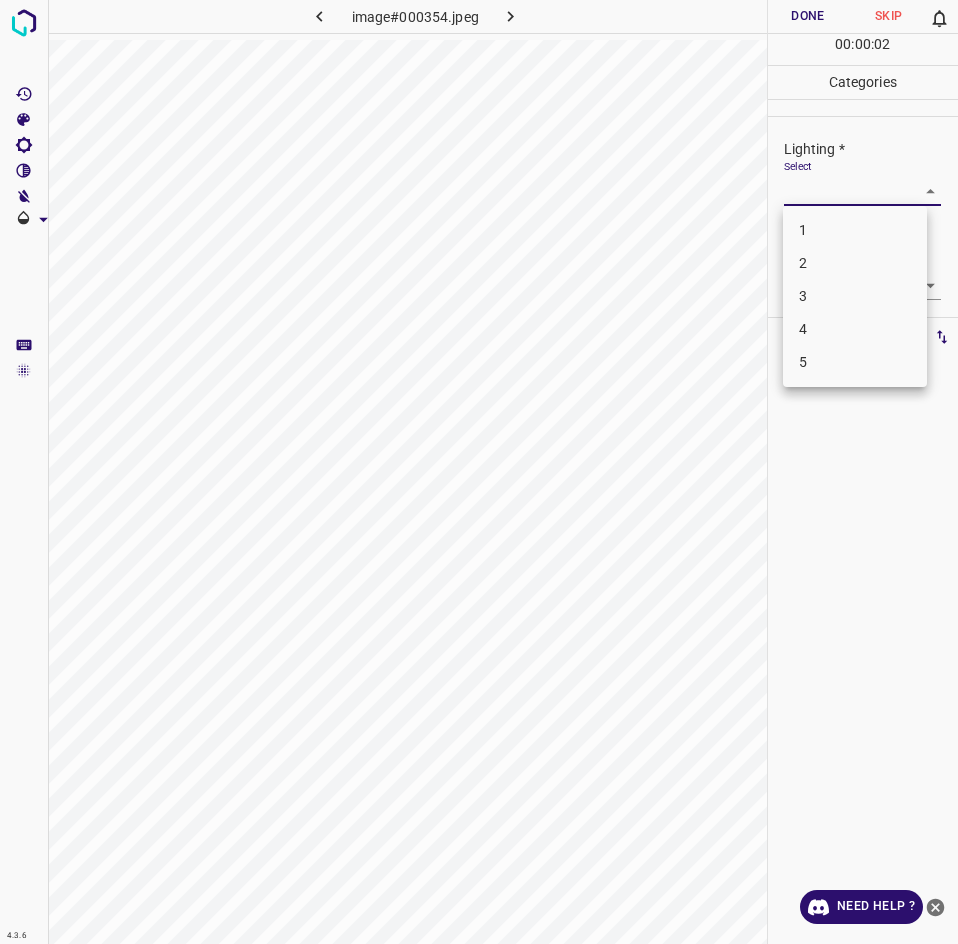 click on "3" at bounding box center [855, 296] 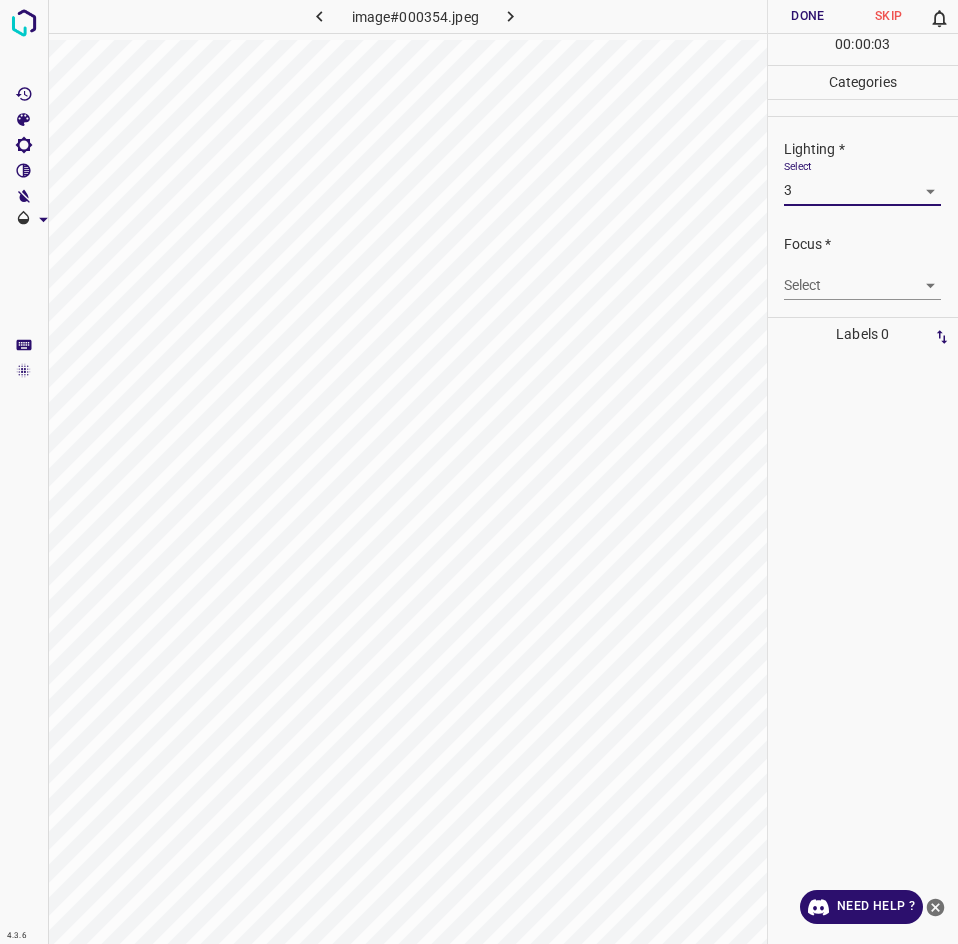 click on "4.3.6  image#000354.jpeg Done Skip 0 00   : 00   : 03   Categories Lighting *  Select 3 3 Focus *  Select ​ Overall *  Select ​ Labels   0 Categories 1 Lighting 2 Focus 3 Overall Tools Space Change between modes (Draw & Edit) I Auto labeling R Restore zoom M Zoom in N Zoom out Delete Delete selecte label Filters Z Restore filters X Saturation filter C Brightness filter V Contrast filter B Gray scale filter General O Download Need Help ? - Text - Hide - Delete" at bounding box center (479, 472) 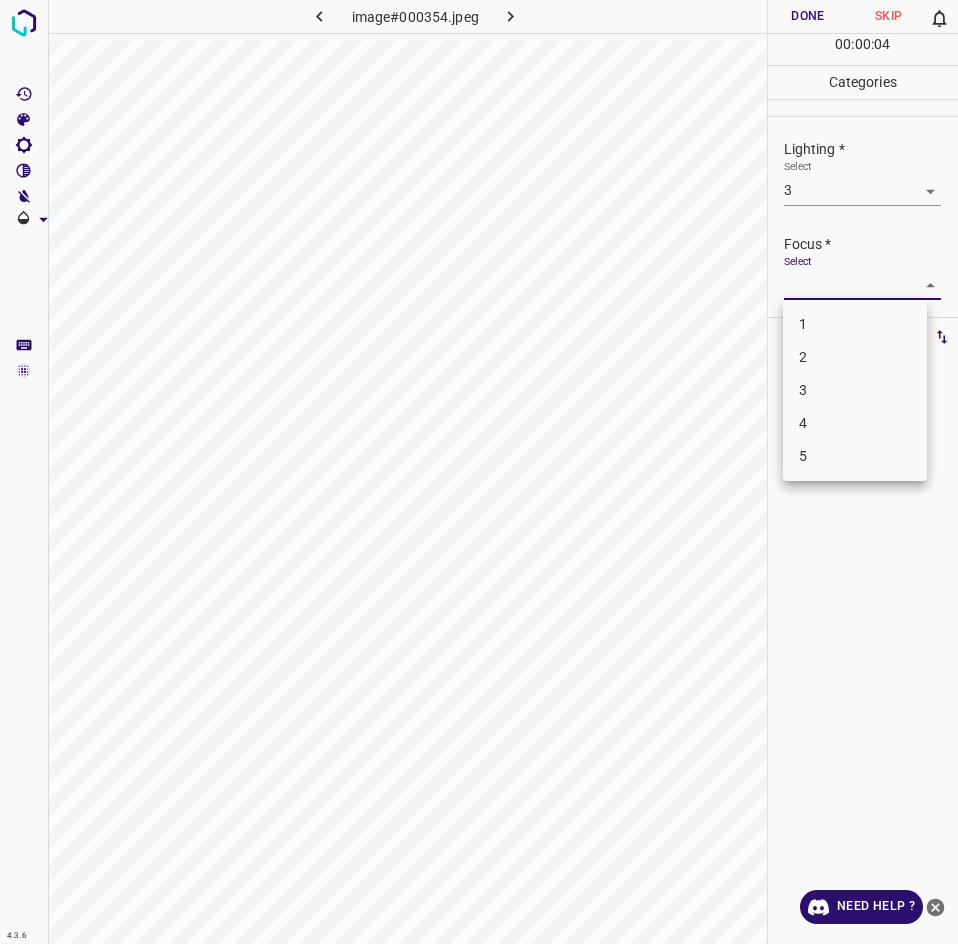 click on "3" at bounding box center (855, 390) 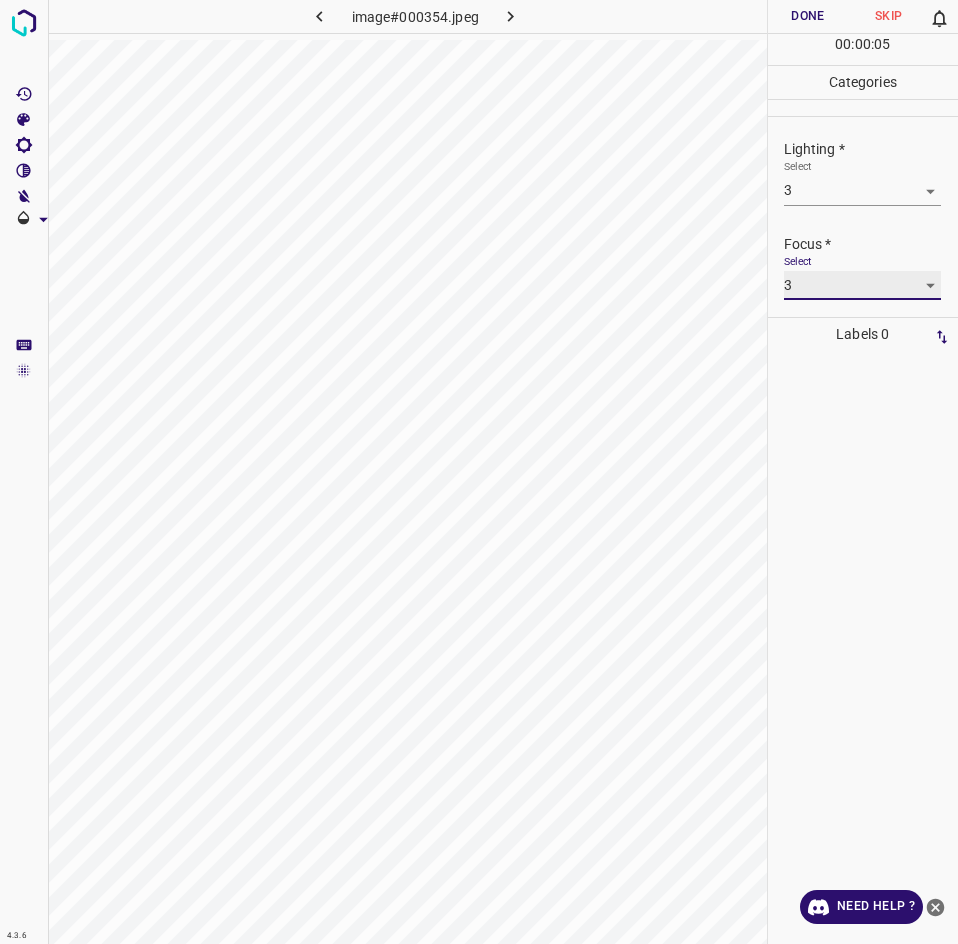 scroll, scrollTop: 98, scrollLeft: 0, axis: vertical 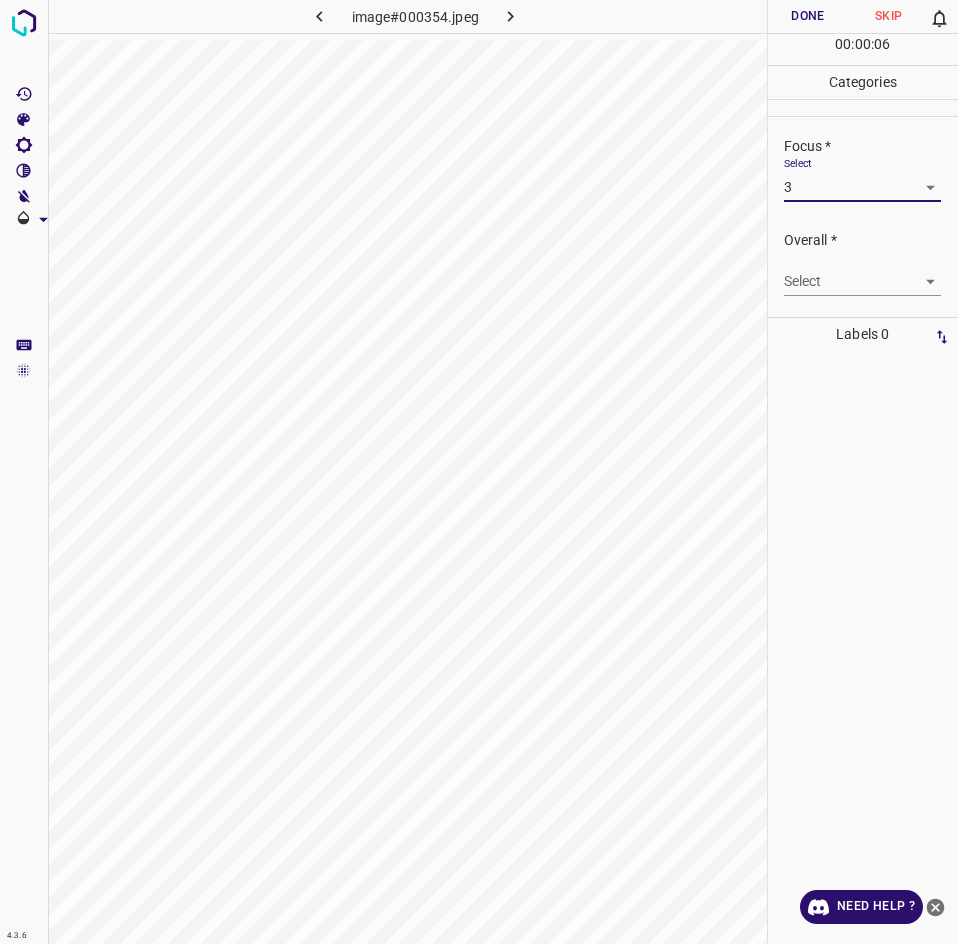 click on "4.3.6  image#000354.jpeg Done Skip 0 00   : 00   : 06   Categories Lighting *  Select 3 3 Focus *  Select 3 3 Overall *  Select ​ Labels   0 Categories 1 Lighting 2 Focus 3 Overall Tools Space Change between modes (Draw & Edit) I Auto labeling R Restore zoom M Zoom in N Zoom out Delete Delete selecte label Filters Z Restore filters X Saturation filter C Brightness filter V Contrast filter B Gray scale filter General O Download Need Help ? - Text - Hide - Delete" at bounding box center [479, 472] 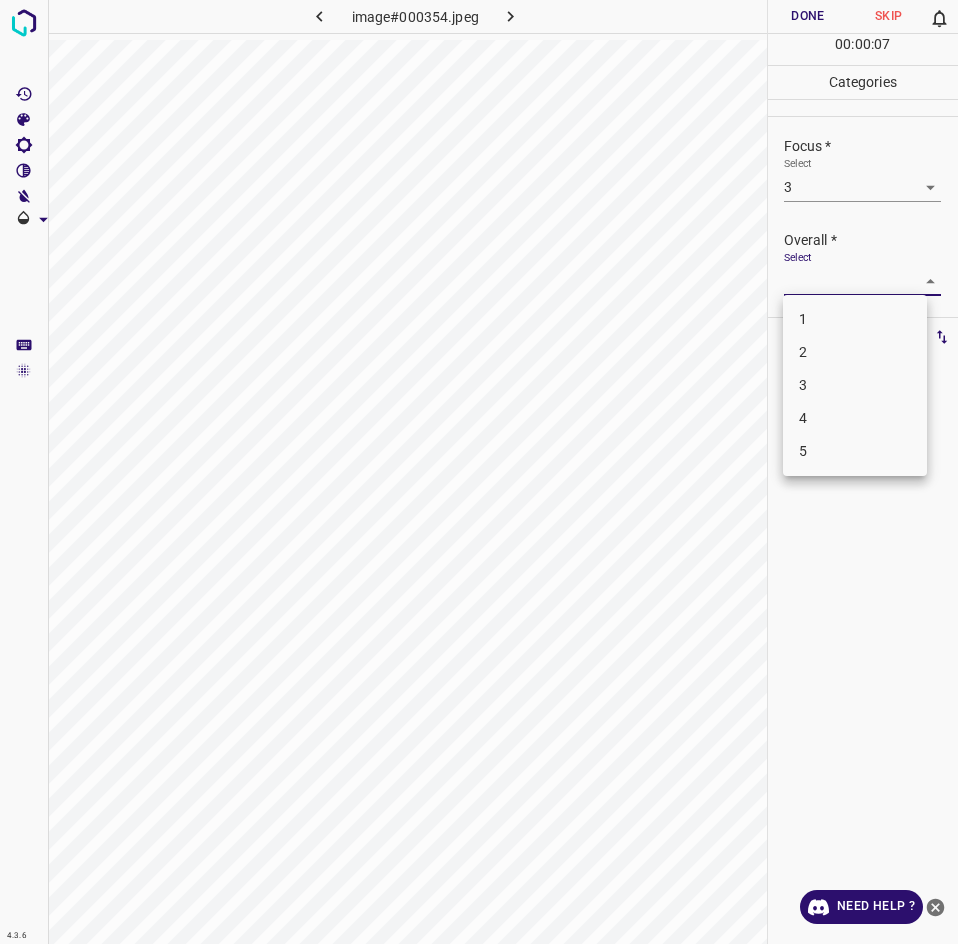 click on "3" at bounding box center [855, 385] 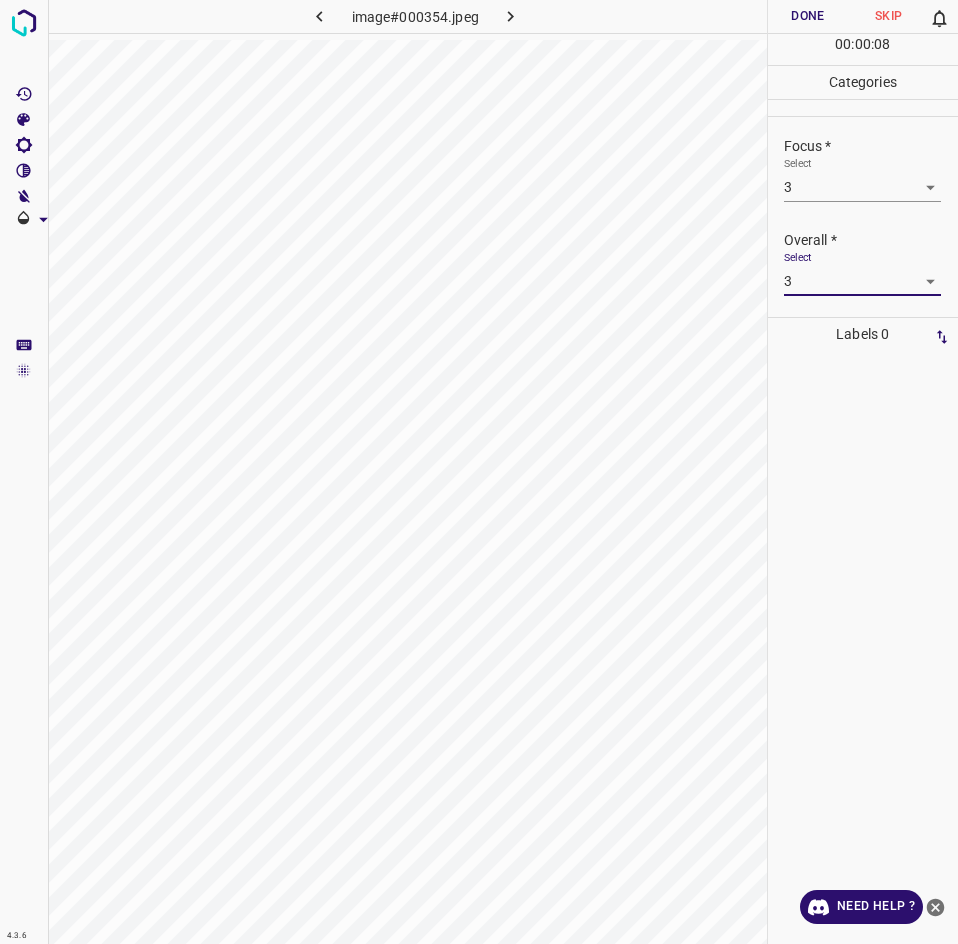 click on "Done" at bounding box center (808, 16) 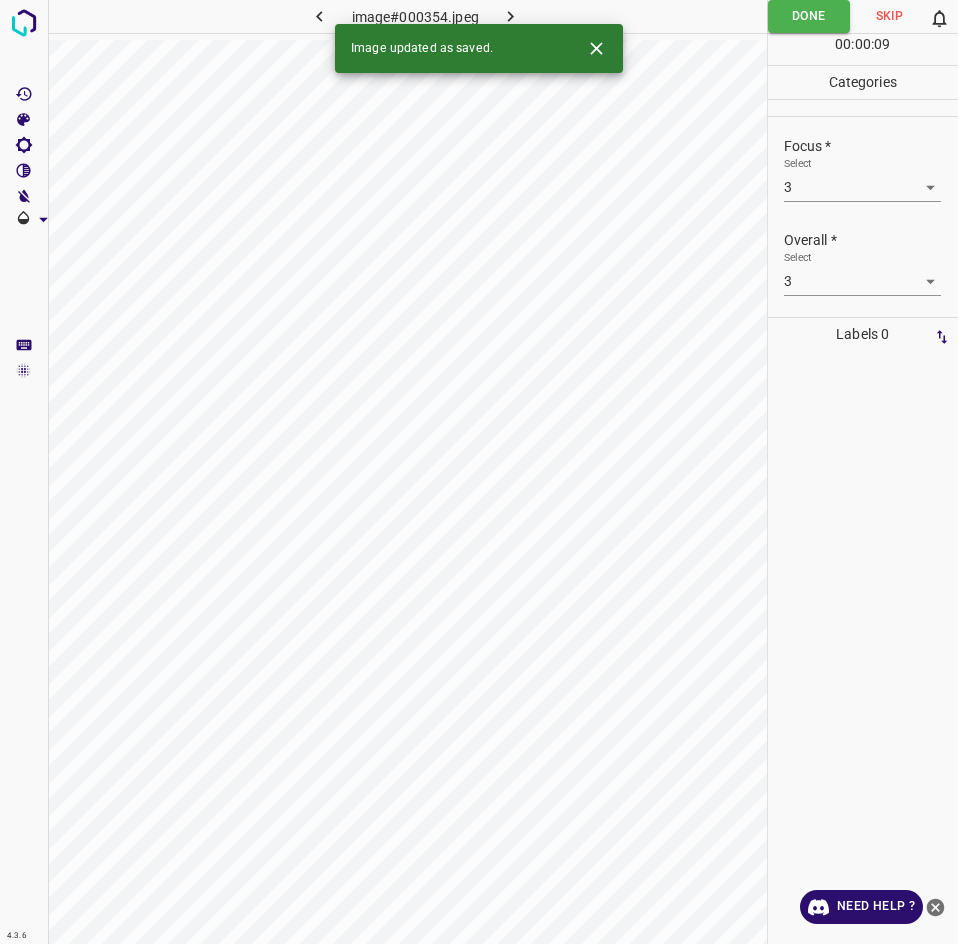 click 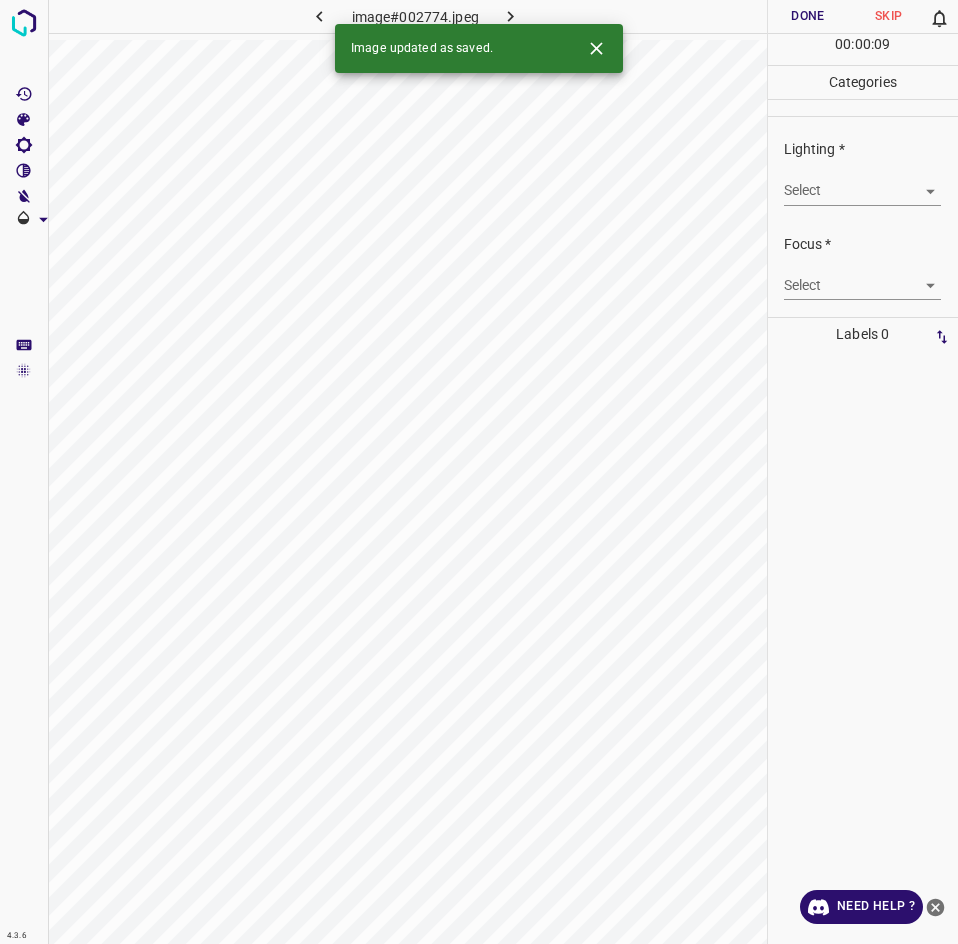 click on "4.3.6  image#002774.jpeg Done Skip 0 00   : 00   : 09   Categories Lighting *  Select ​ Focus *  Select ​ Overall *  Select ​ Labels   0 Categories 1 Lighting 2 Focus 3 Overall Tools Space Change between modes (Draw & Edit) I Auto labeling R Restore zoom M Zoom in N Zoom out Delete Delete selecte label Filters Z Restore filters X Saturation filter C Brightness filter V Contrast filter B Gray scale filter General O Download Image updated as saved. Need Help ? - Text - Hide - Delete" at bounding box center [479, 472] 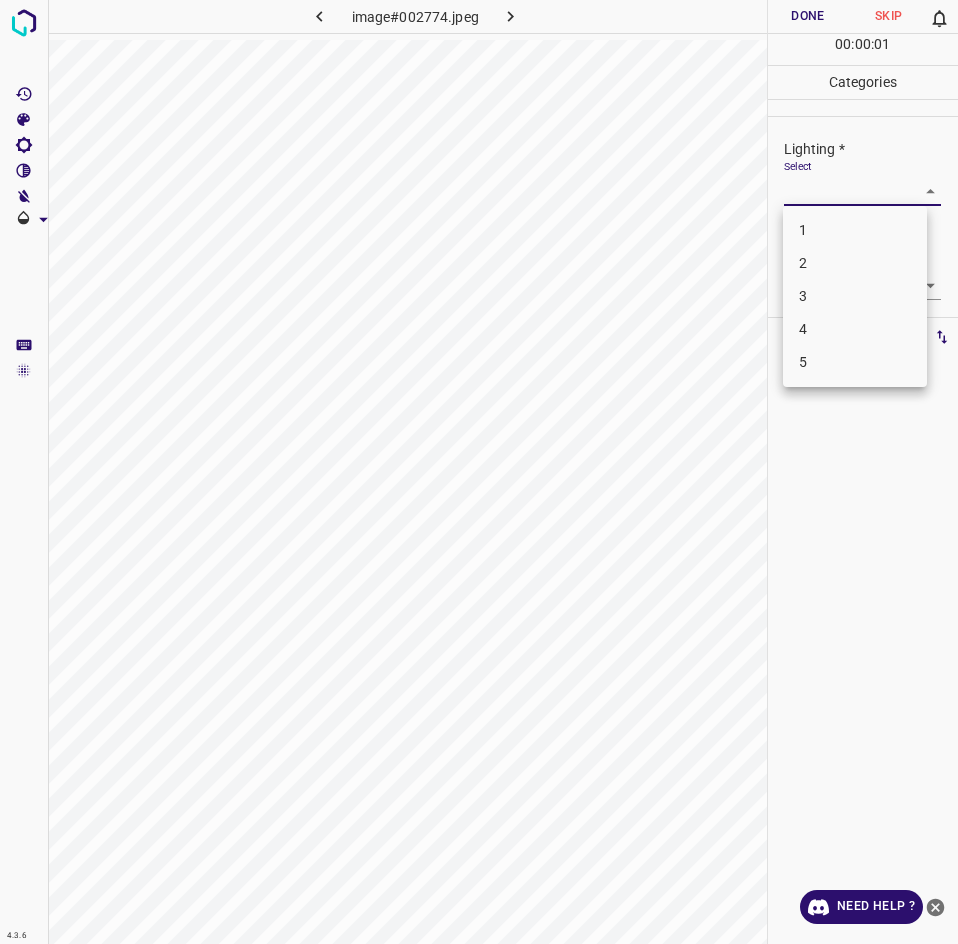 click on "3" at bounding box center (855, 296) 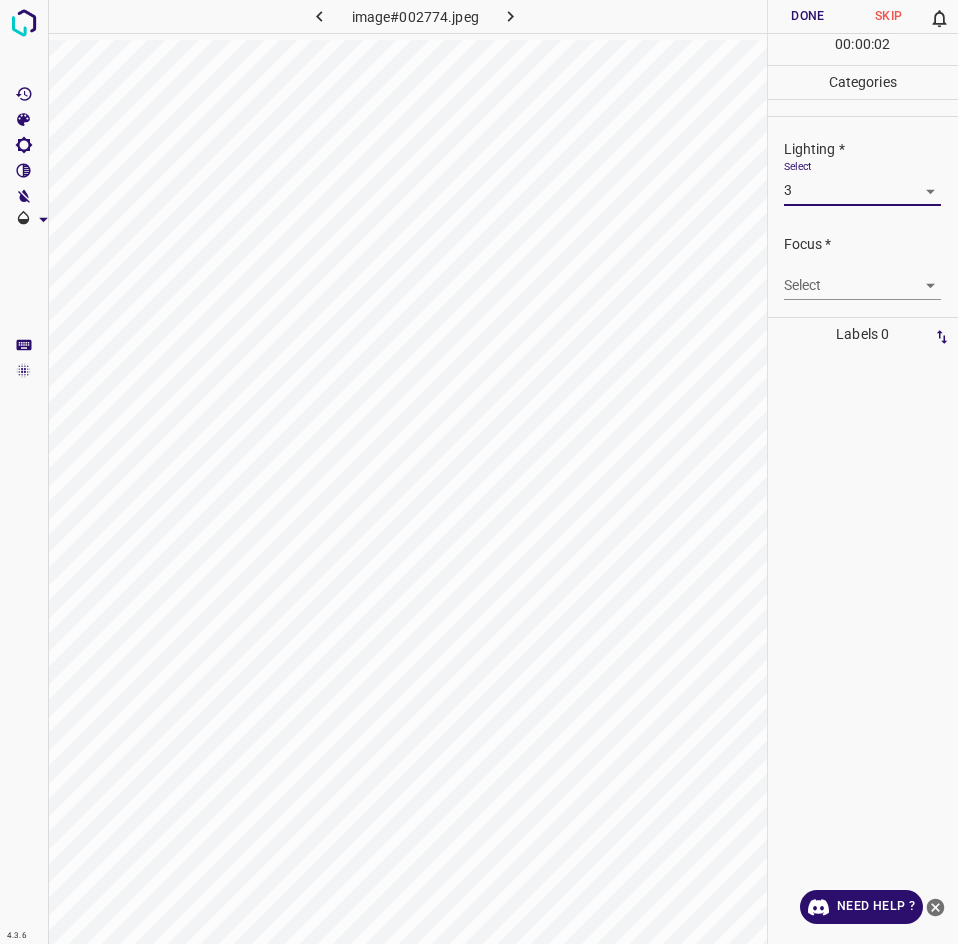 click on "4.3.6  image#002774.jpeg Done Skip 0 00   : 00   : 02   Categories Lighting *  Select 3 3 Focus *  Select ​ Overall *  Select ​ Labels   0 Categories 1 Lighting 2 Focus 3 Overall Tools Space Change between modes (Draw & Edit) I Auto labeling R Restore zoom M Zoom in N Zoom out Delete Delete selecte label Filters Z Restore filters X Saturation filter C Brightness filter V Contrast filter B Gray scale filter General O Download Need Help ? - Text - Hide - Delete" at bounding box center [479, 472] 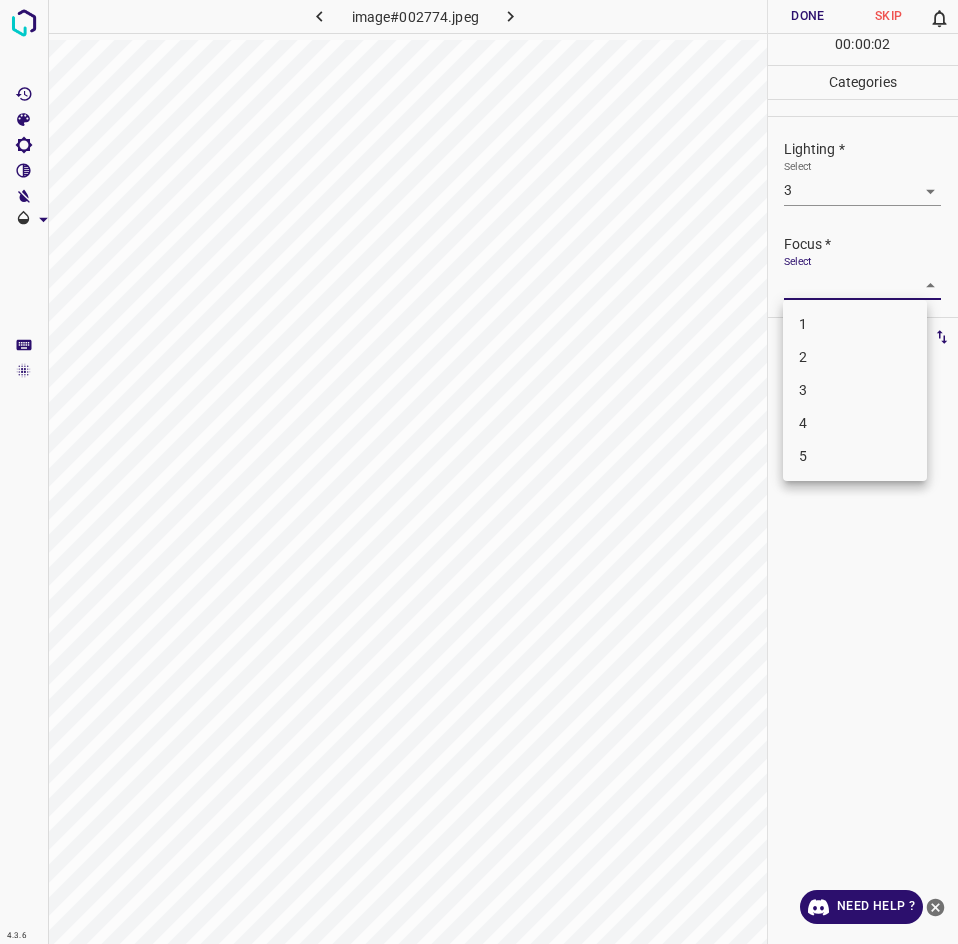 click on "3" at bounding box center [855, 390] 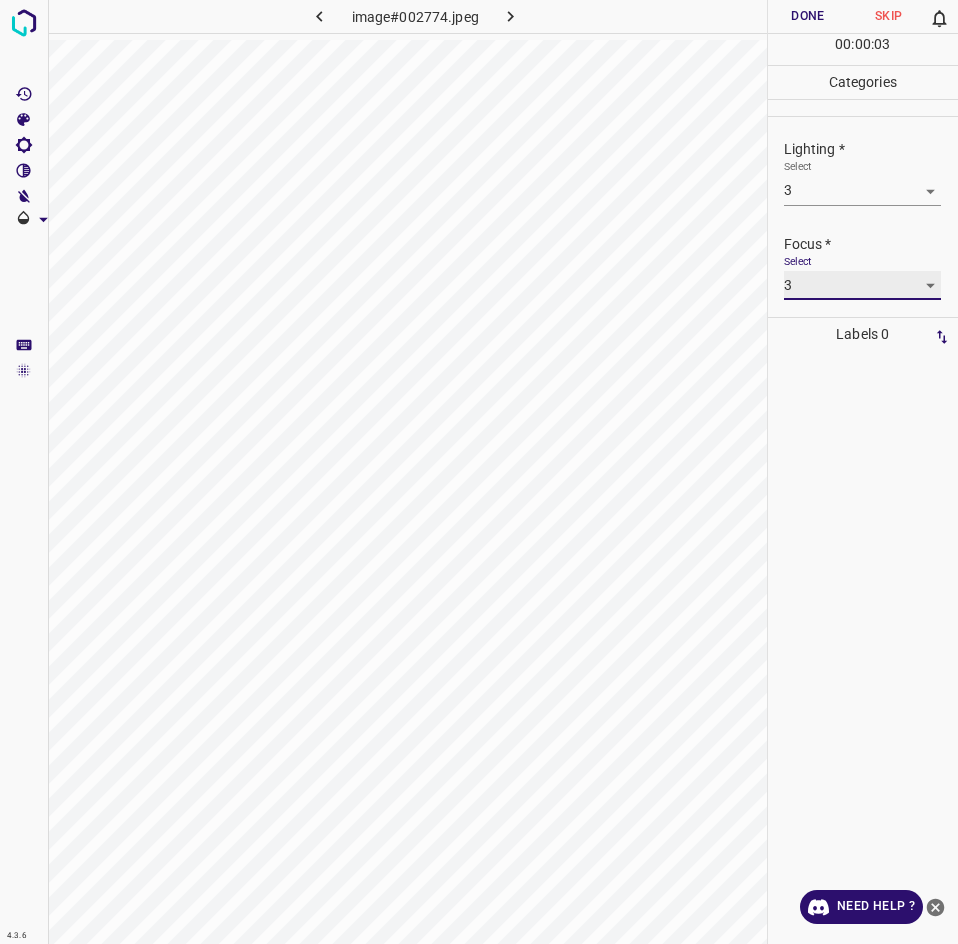 scroll, scrollTop: 98, scrollLeft: 0, axis: vertical 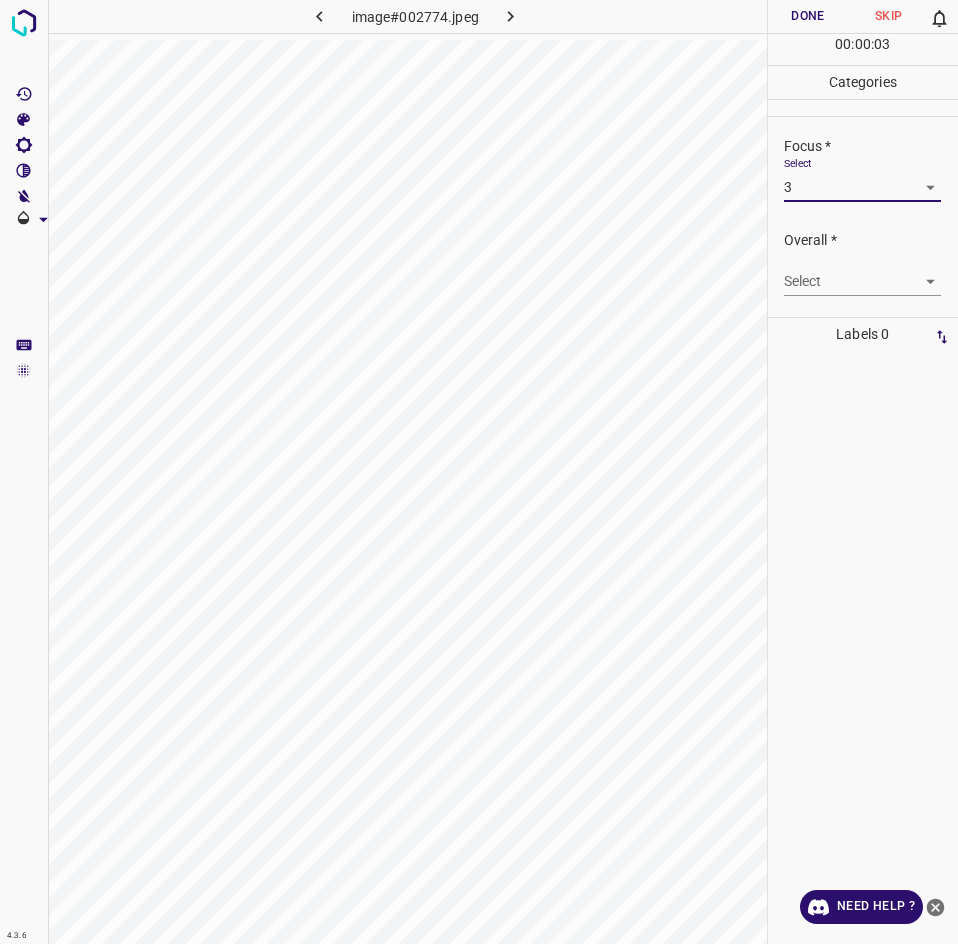 click on "4.3.6  image#002774.jpeg Done Skip 0 00   : 00   : 03   Categories Lighting *  Select 3 3 Focus *  Select 3 3 Overall *  Select ​ Labels   0 Categories 1 Lighting 2 Focus 3 Overall Tools Space Change between modes (Draw & Edit) I Auto labeling R Restore zoom M Zoom in N Zoom out Delete Delete selecte label Filters Z Restore filters X Saturation filter C Brightness filter V Contrast filter B Gray scale filter General O Download Need Help ? - Text - Hide - Delete" at bounding box center [479, 472] 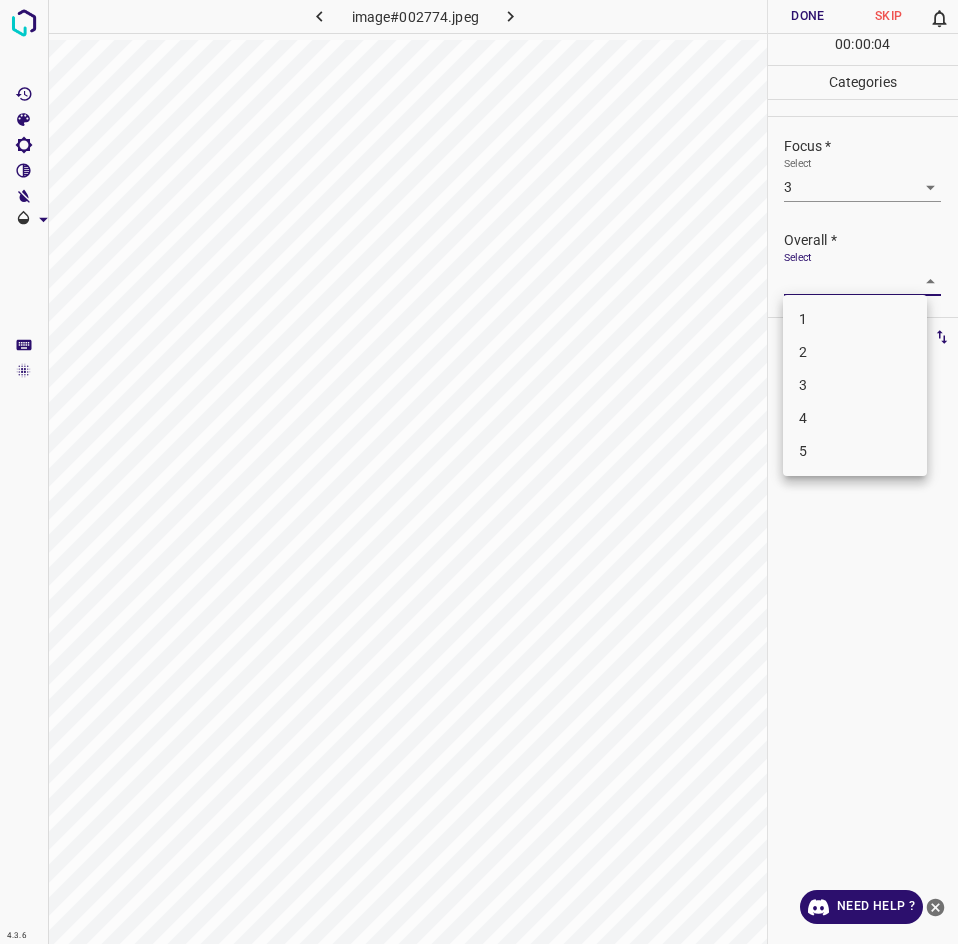 click on "3" at bounding box center [855, 385] 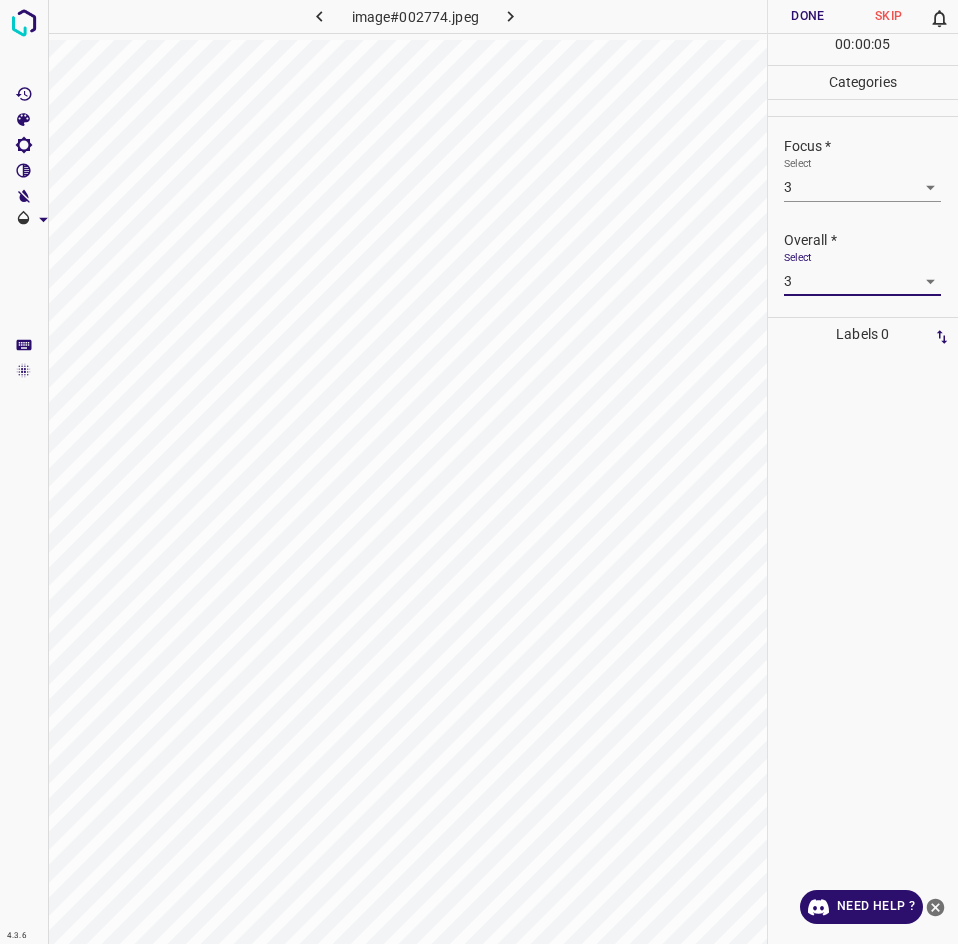 click on "Done" at bounding box center [808, 16] 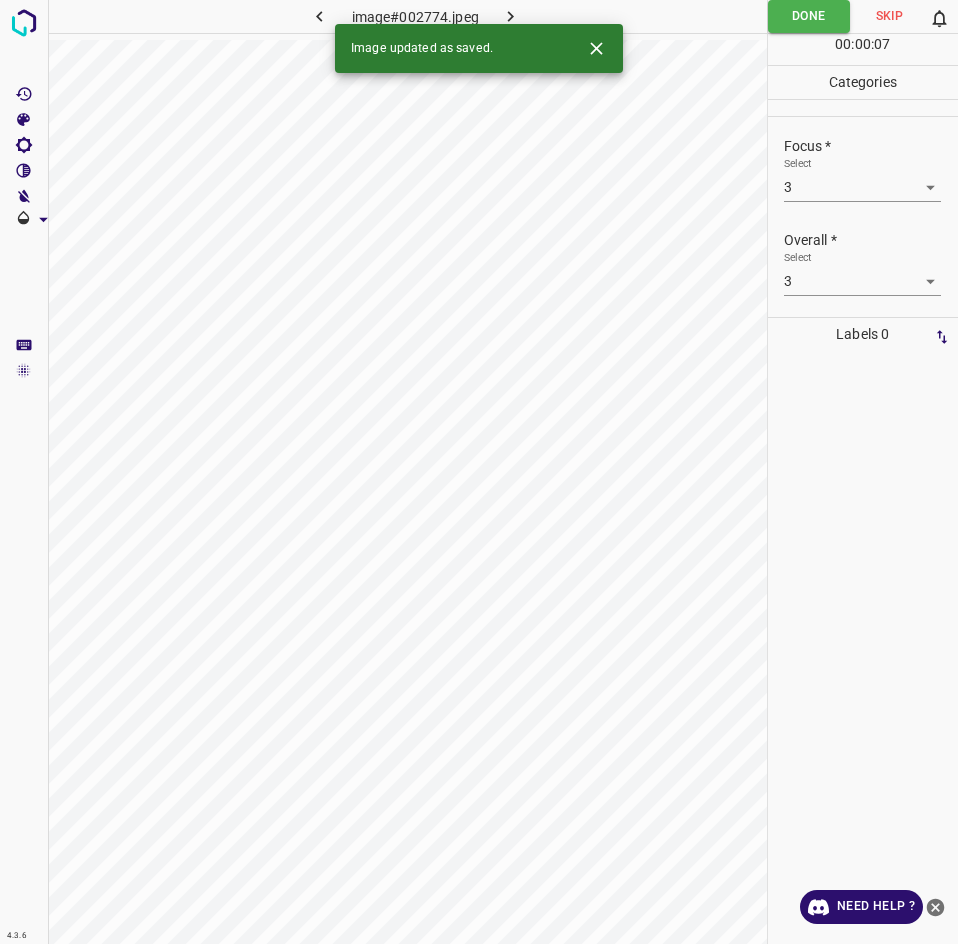 click 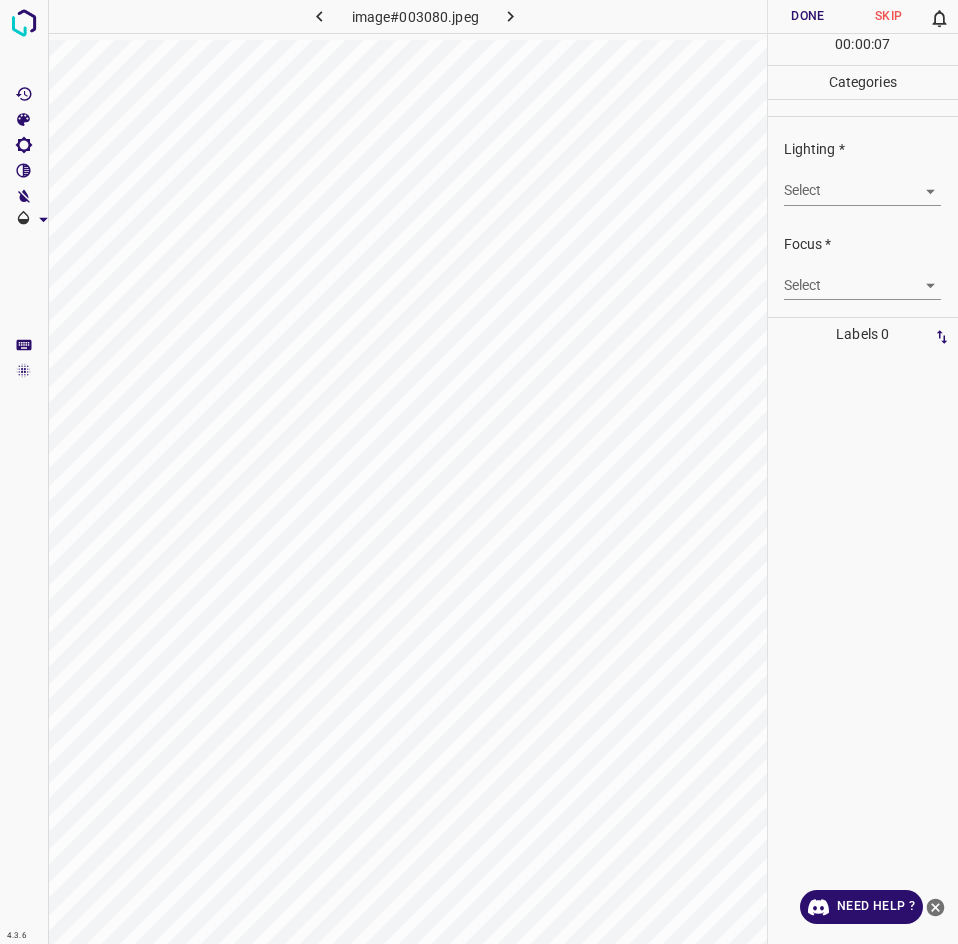click on "4.3.6  image#003080.jpeg Done Skip 0 00   : 00   : 07   Categories Lighting *  Select ​ Focus *  Select ​ Overall *  Select ​ Labels   0 Categories 1 Lighting 2 Focus 3 Overall Tools Space Change between modes (Draw & Edit) I Auto labeling R Restore zoom M Zoom in N Zoom out Delete Delete selecte label Filters Z Restore filters X Saturation filter C Brightness filter V Contrast filter B Gray scale filter General O Download Need Help ? - Text - Hide - Delete" at bounding box center [479, 472] 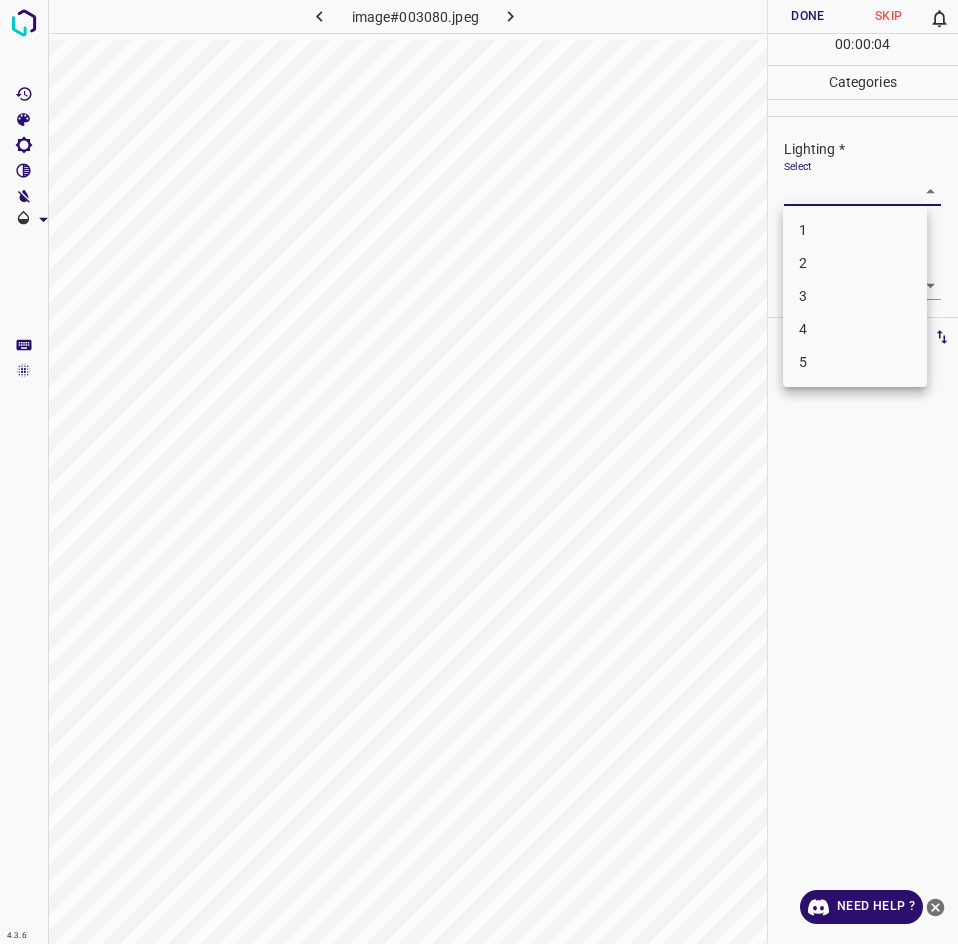 click on "3" at bounding box center [855, 296] 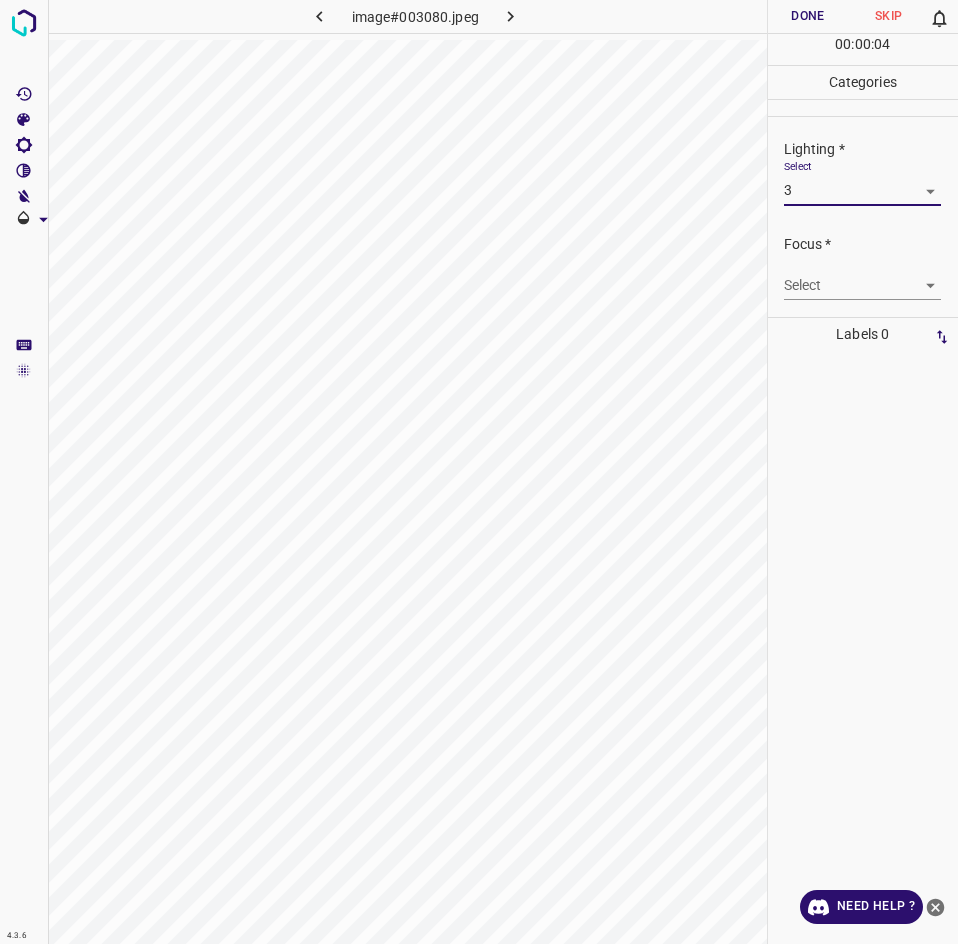 click on "4.3.6  image#003080.jpeg Done Skip 0 00   : 00   : 04   Categories Lighting *  Select 3 3 Focus *  Select ​ Overall *  Select ​ Labels   0 Categories 1 Lighting 2 Focus 3 Overall Tools Space Change between modes (Draw & Edit) I Auto labeling R Restore zoom M Zoom in N Zoom out Delete Delete selecte label Filters Z Restore filters X Saturation filter C Brightness filter V Contrast filter B Gray scale filter General O Download Need Help ? - Text - Hide - Delete" at bounding box center [479, 472] 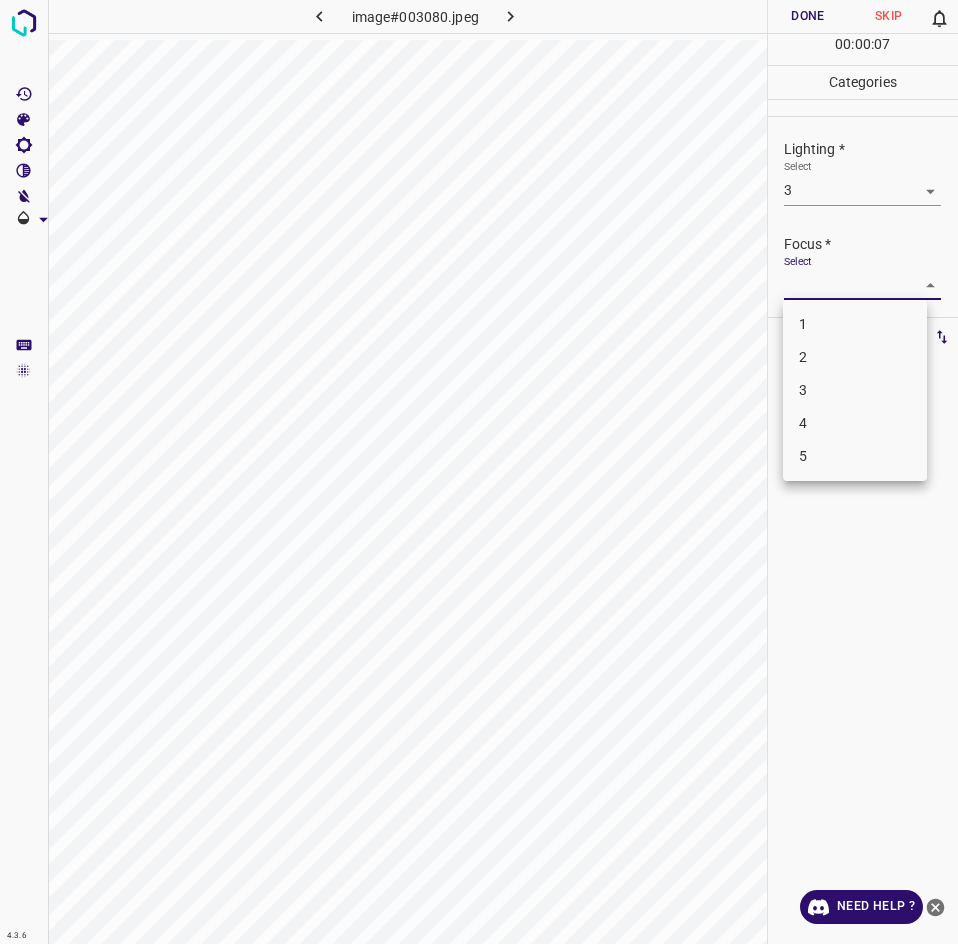 click on "3" at bounding box center (855, 390) 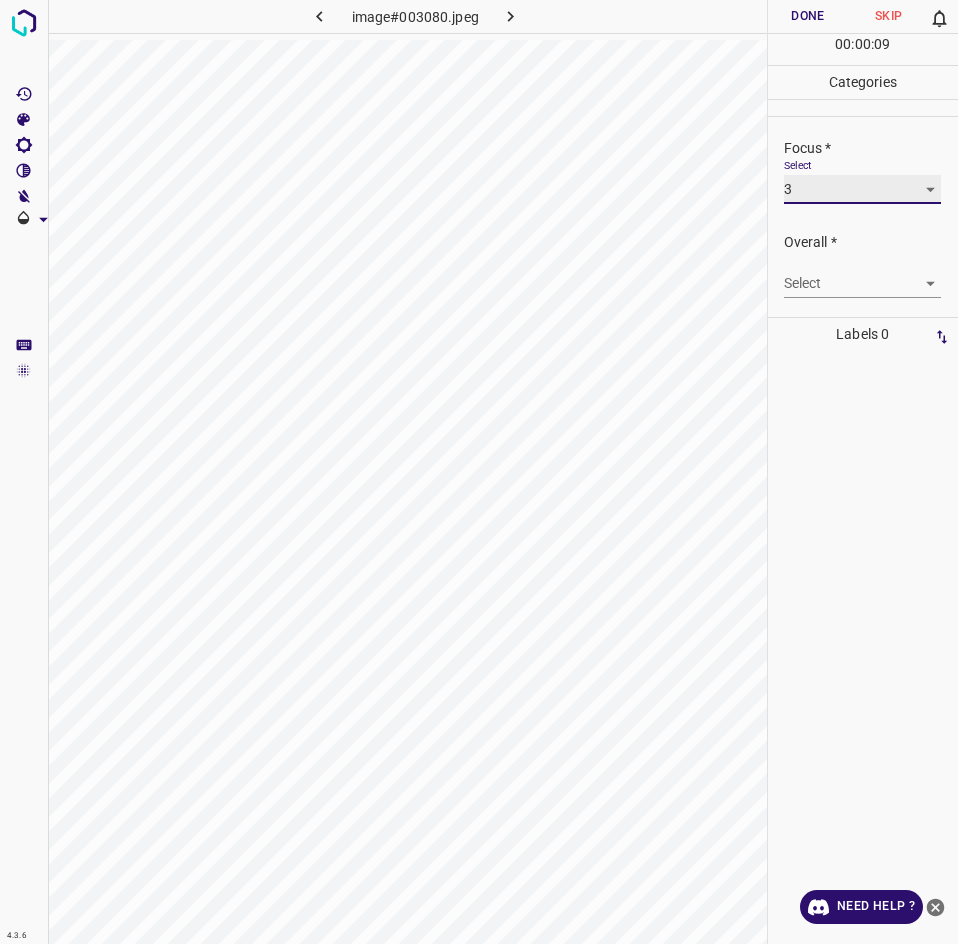 scroll, scrollTop: 98, scrollLeft: 0, axis: vertical 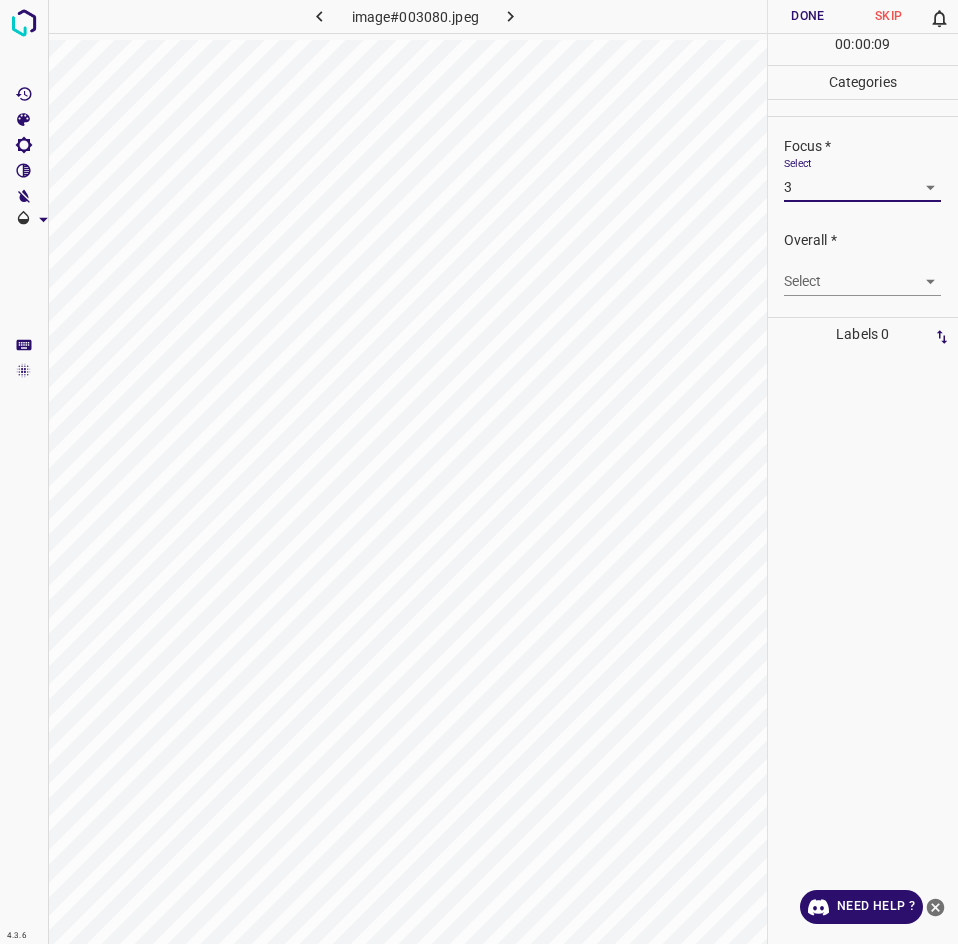 click on "4.3.6  image#003080.jpeg Done Skip 0 00   : 00   : 09   Categories Lighting *  Select 3 3 Focus *  Select 3 3 Overall *  Select ​ Labels   0 Categories 1 Lighting 2 Focus 3 Overall Tools Space Change between modes (Draw & Edit) I Auto labeling R Restore zoom M Zoom in N Zoom out Delete Delete selecte label Filters Z Restore filters X Saturation filter C Brightness filter V Contrast filter B Gray scale filter General O Download Need Help ? - Text - Hide - Delete" at bounding box center [479, 472] 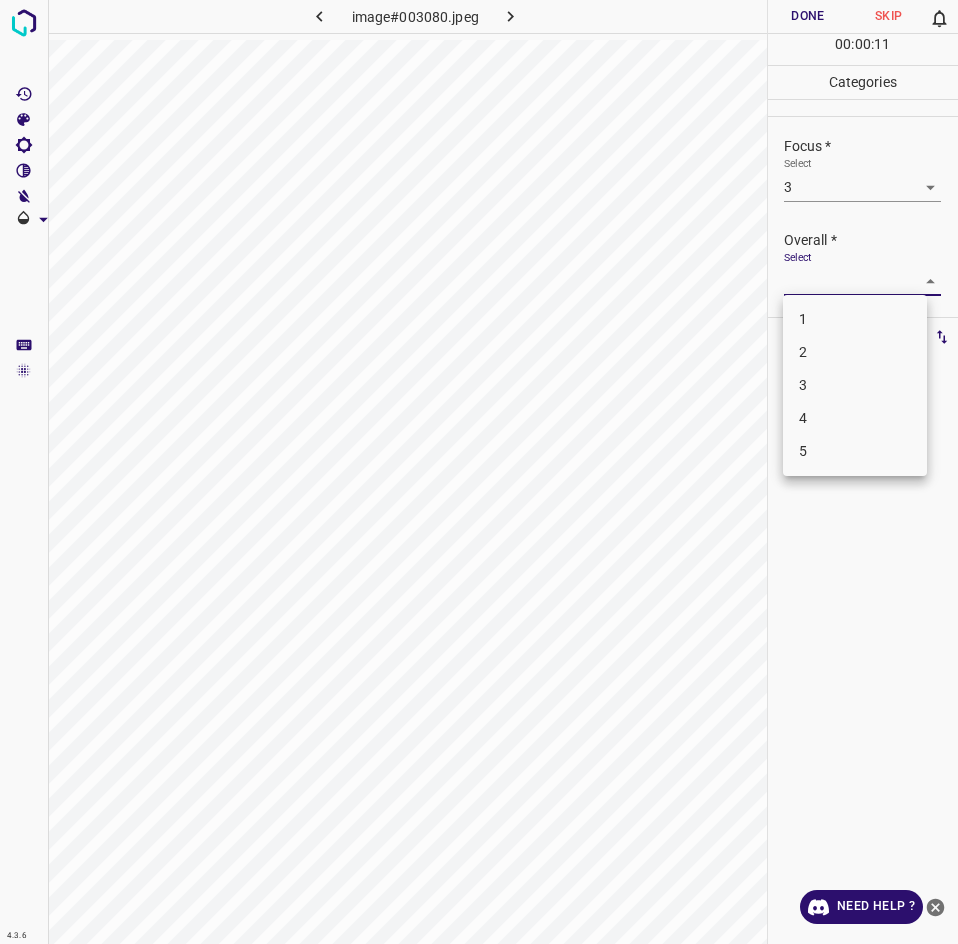 click on "3" at bounding box center (855, 385) 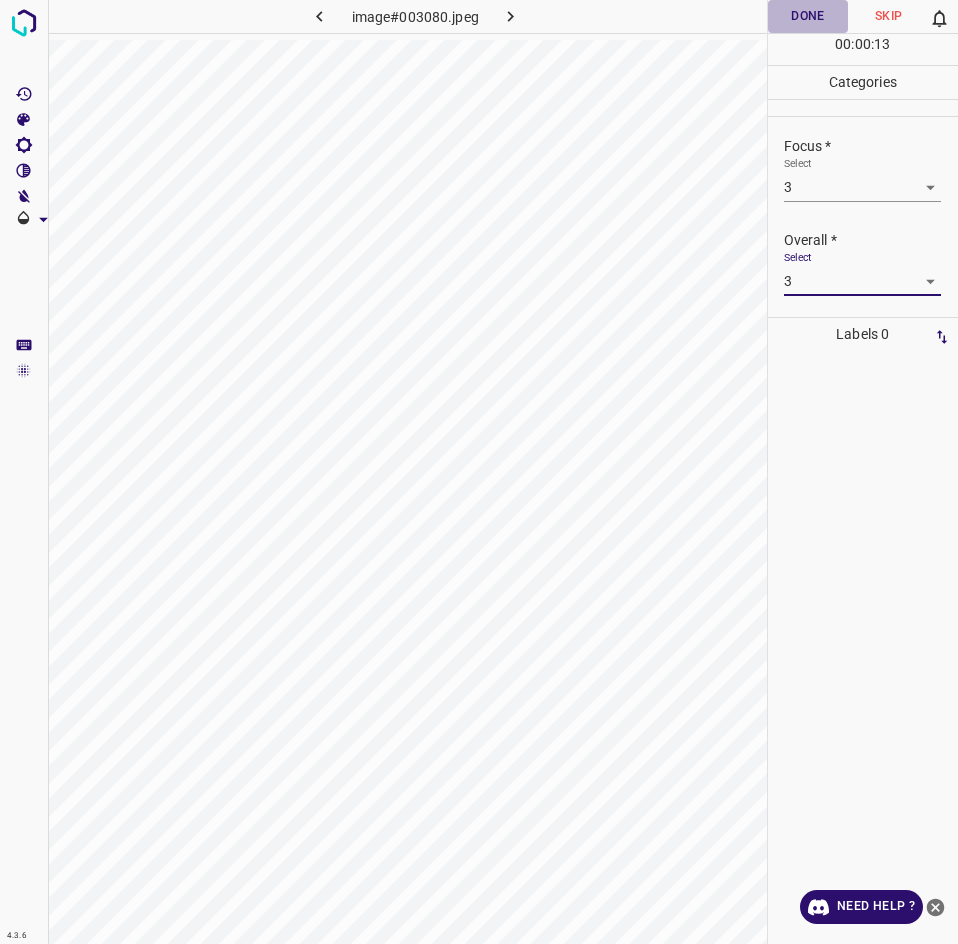 click on "Done" at bounding box center (808, 16) 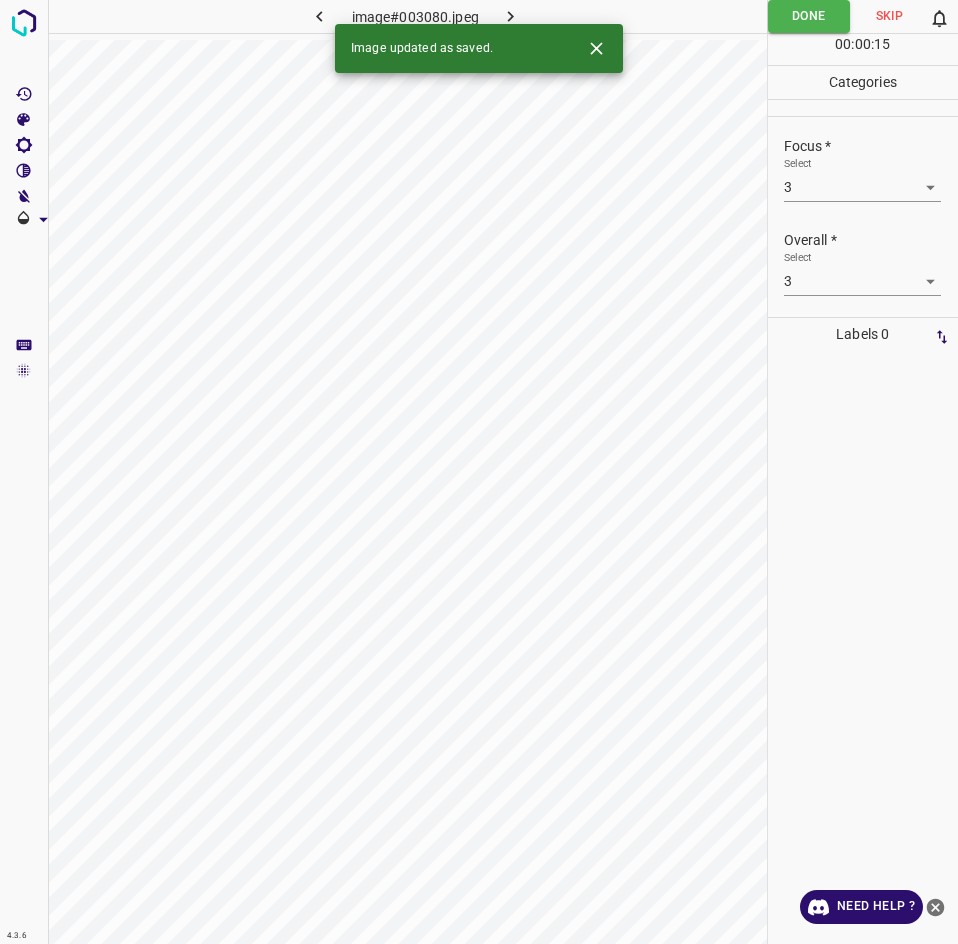 click 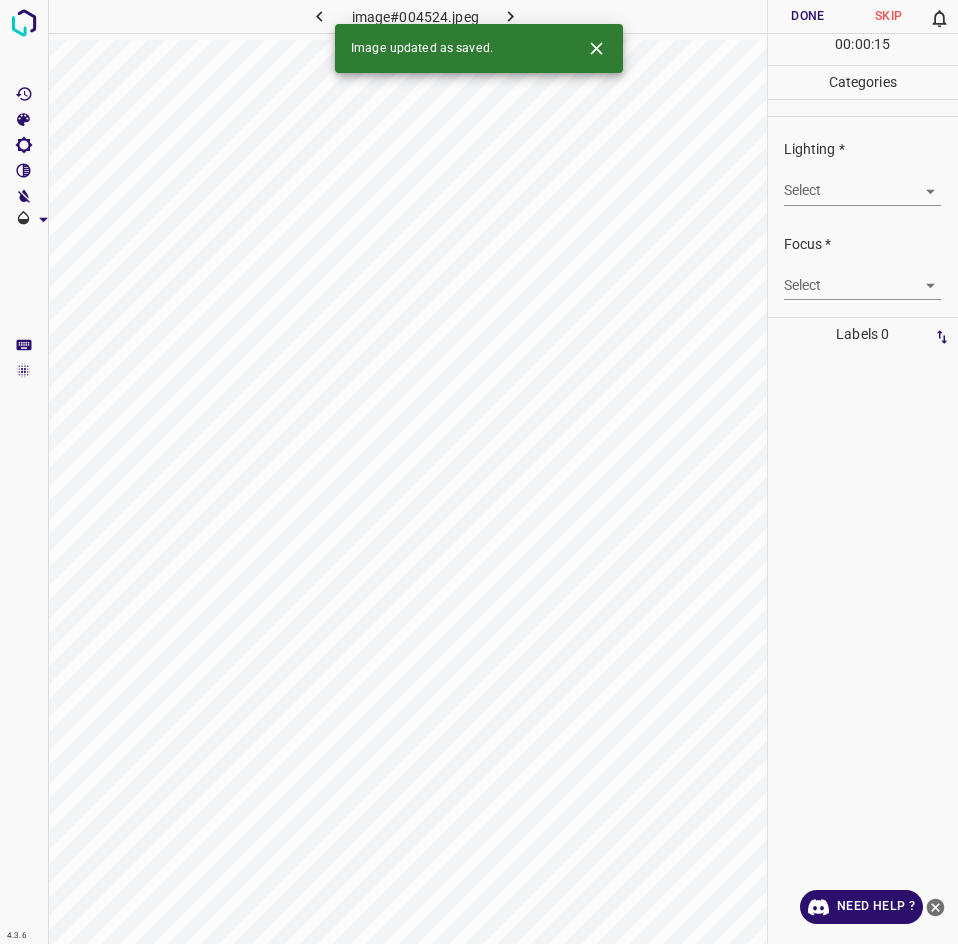 click on "4.3.6  image#004524.jpeg Done Skip 0 00   : 00   : 15   Categories Lighting *  Select ​ Focus *  Select ​ Overall *  Select ​ Labels   0 Categories 1 Lighting 2 Focus 3 Overall Tools Space Change between modes (Draw & Edit) I Auto labeling R Restore zoom M Zoom in N Zoom out Delete Delete selecte label Filters Z Restore filters X Saturation filter C Brightness filter V Contrast filter B Gray scale filter General O Download Image updated as saved. Need Help ? - Text - Hide - Delete" at bounding box center [479, 472] 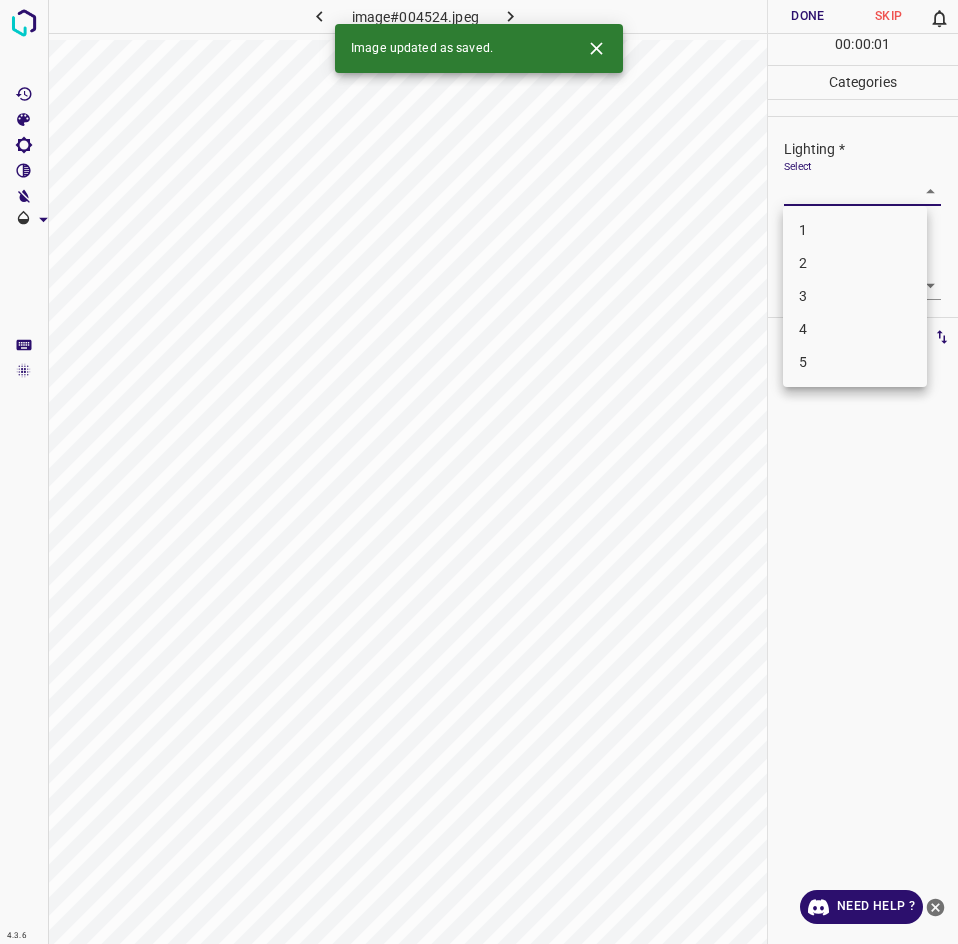 click on "3" at bounding box center (855, 296) 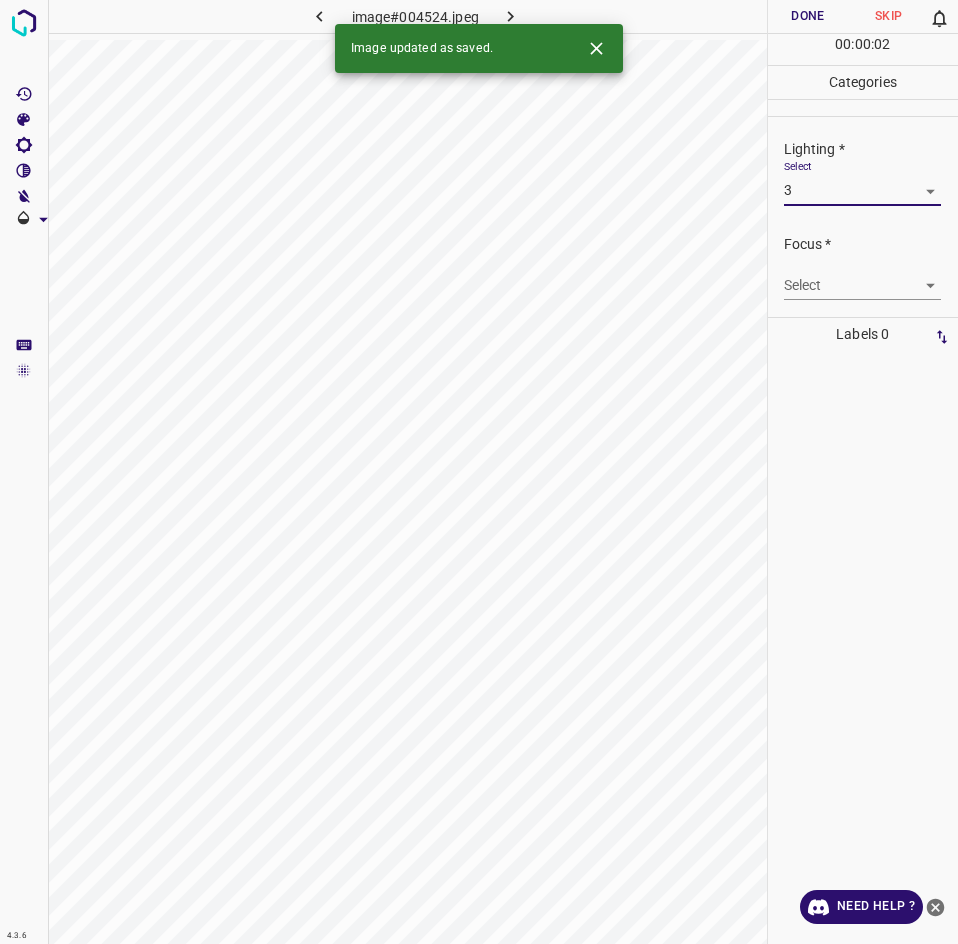 click on "Focus *  Select ​" at bounding box center [863, 267] 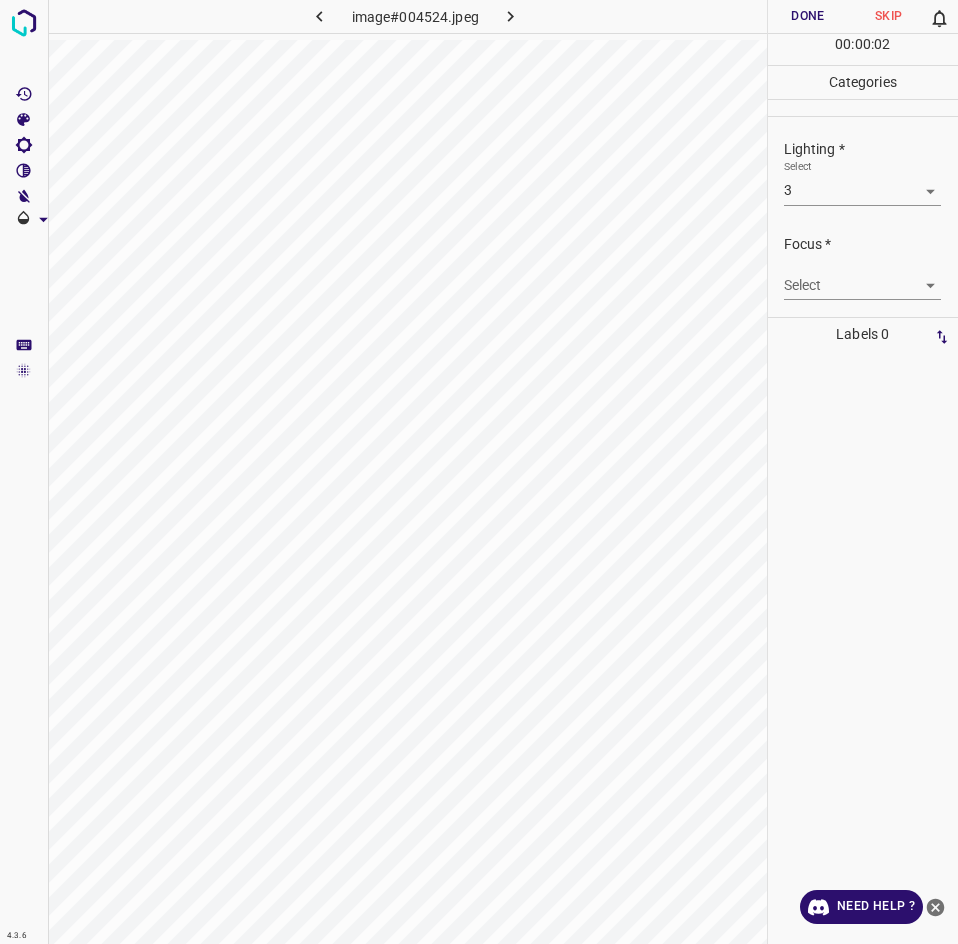 click on "4.3.6  image#004524.jpeg Done Skip 0 00   : 00   : 02   Categories Lighting *  Select 3 3 Focus *  Select ​ Overall *  Select ​ Labels   0 Categories 1 Lighting 2 Focus 3 Overall Tools Space Change between modes (Draw & Edit) I Auto labeling R Restore zoom M Zoom in N Zoom out Delete Delete selecte label Filters Z Restore filters X Saturation filter C Brightness filter V Contrast filter B Gray scale filter General O Download Need Help ? - Text - Hide - Delete" at bounding box center (479, 472) 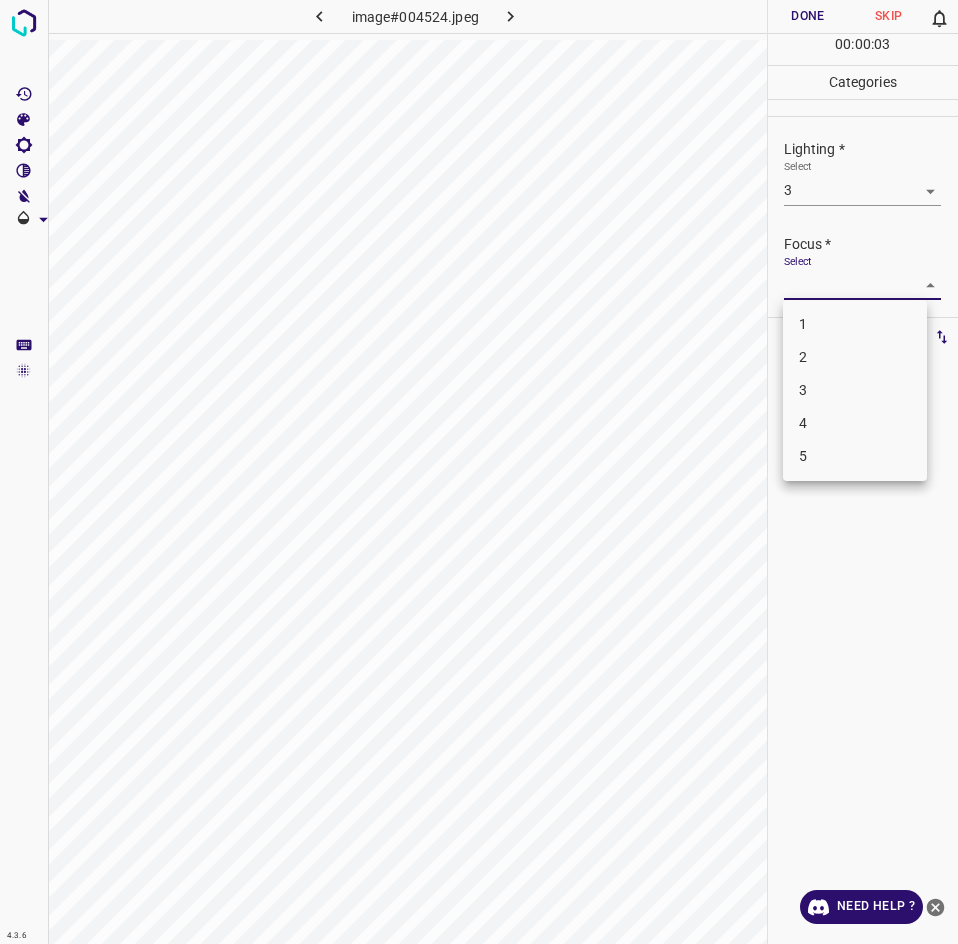 click on "2" at bounding box center (855, 357) 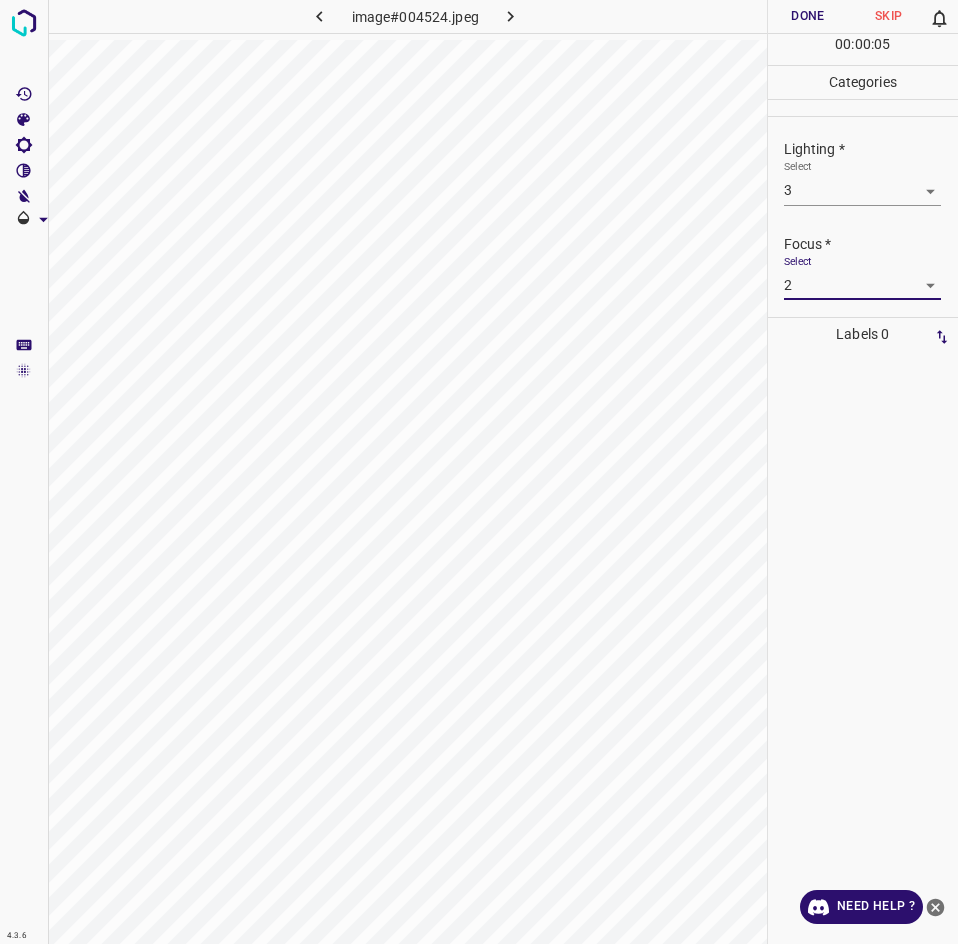 click on "4.3.6  image#004524.jpeg Done Skip 0 00   : 00   : 05   Categories Lighting *  Select 3 3 Focus *  Select 2 2 Overall *  Select ​ Labels   0 Categories 1 Lighting 2 Focus 3 Overall Tools Space Change between modes (Draw & Edit) I Auto labeling R Restore zoom M Zoom in N Zoom out Delete Delete selecte label Filters Z Restore filters X Saturation filter C Brightness filter V Contrast filter B Gray scale filter General O Download Need Help ? - Text - Hide - Delete" at bounding box center [479, 472] 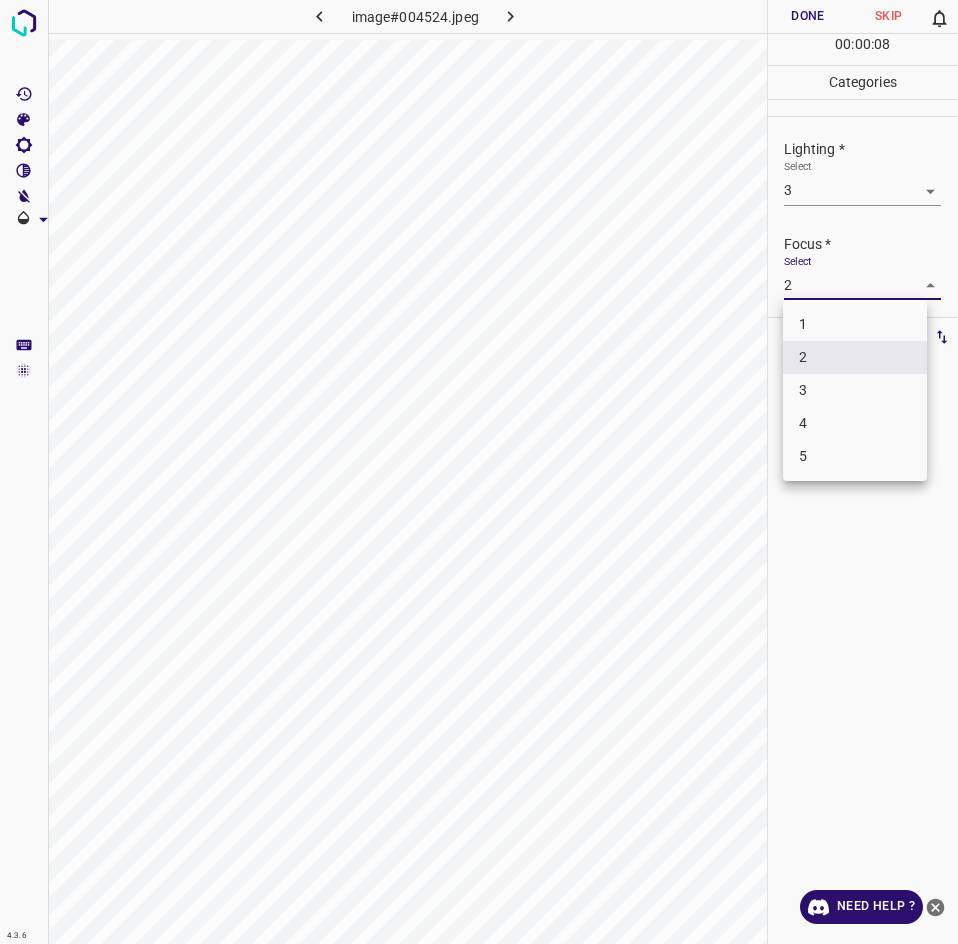 click at bounding box center (479, 472) 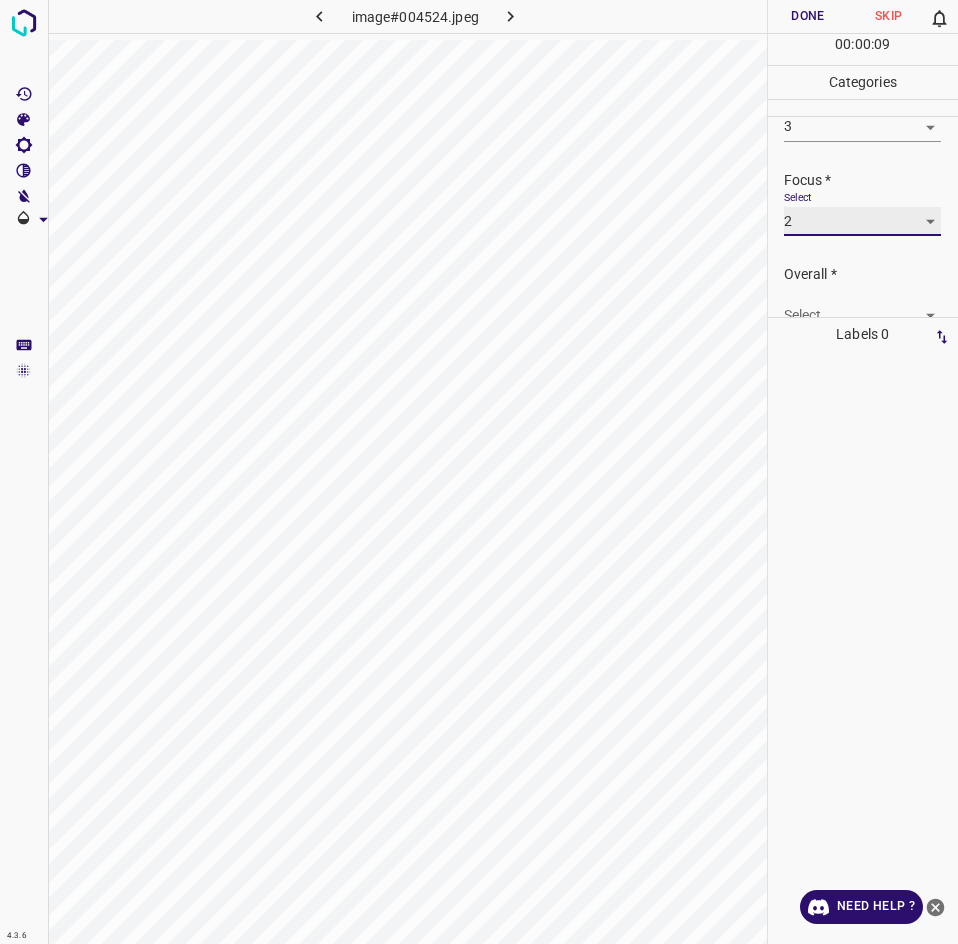 scroll, scrollTop: 98, scrollLeft: 0, axis: vertical 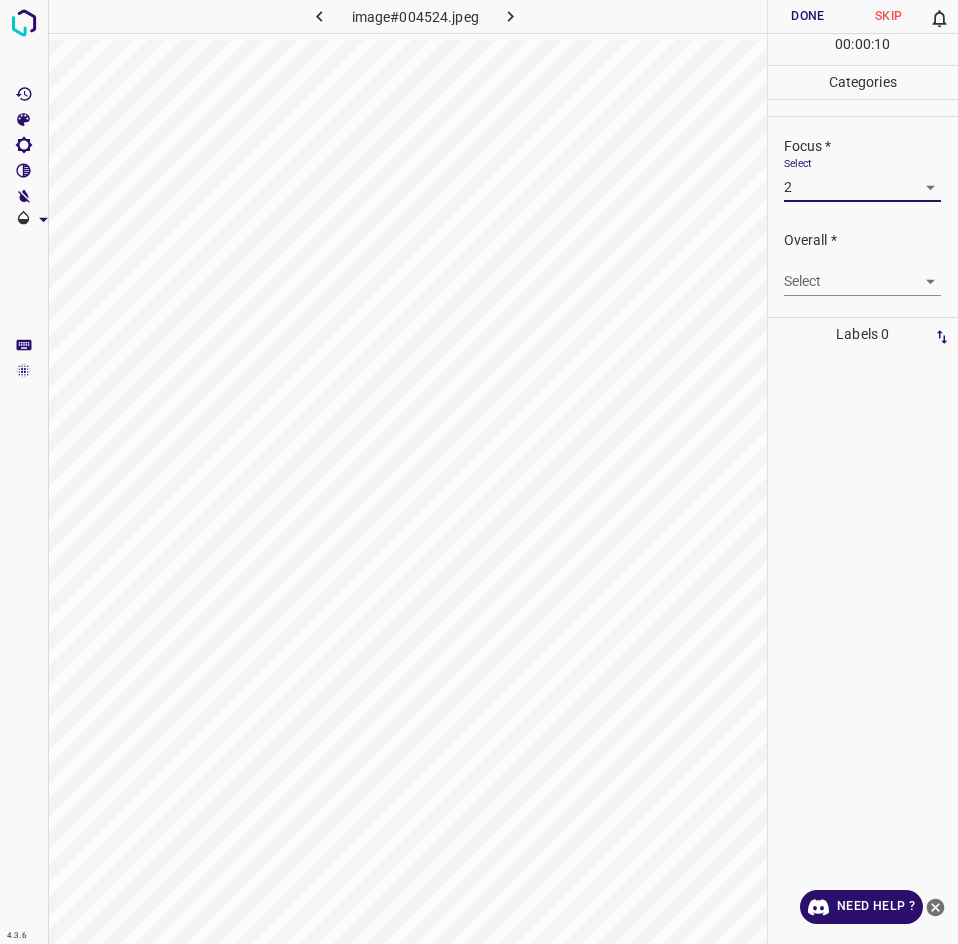 click on "4.3.6  image#004524.jpeg Done Skip 0 00   : 00   : 10   Categories Lighting *  Select 3 3 Focus *  Select 2 2 Overall *  Select ​ Labels   0 Categories 1 Lighting 2 Focus 3 Overall Tools Space Change between modes (Draw & Edit) I Auto labeling R Restore zoom M Zoom in N Zoom out Delete Delete selecte label Filters Z Restore filters X Saturation filter C Brightness filter V Contrast filter B Gray scale filter General O Download Need Help ? - Text - Hide - Delete" at bounding box center (479, 472) 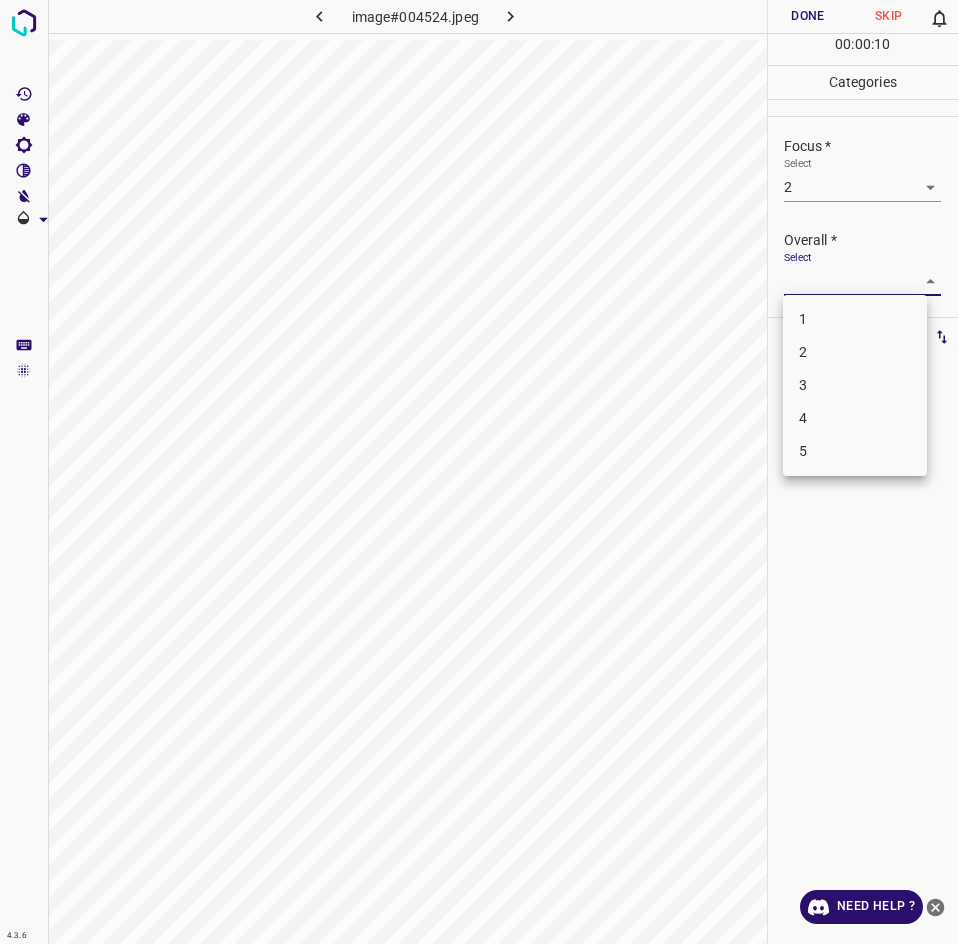 click on "1" at bounding box center [855, 319] 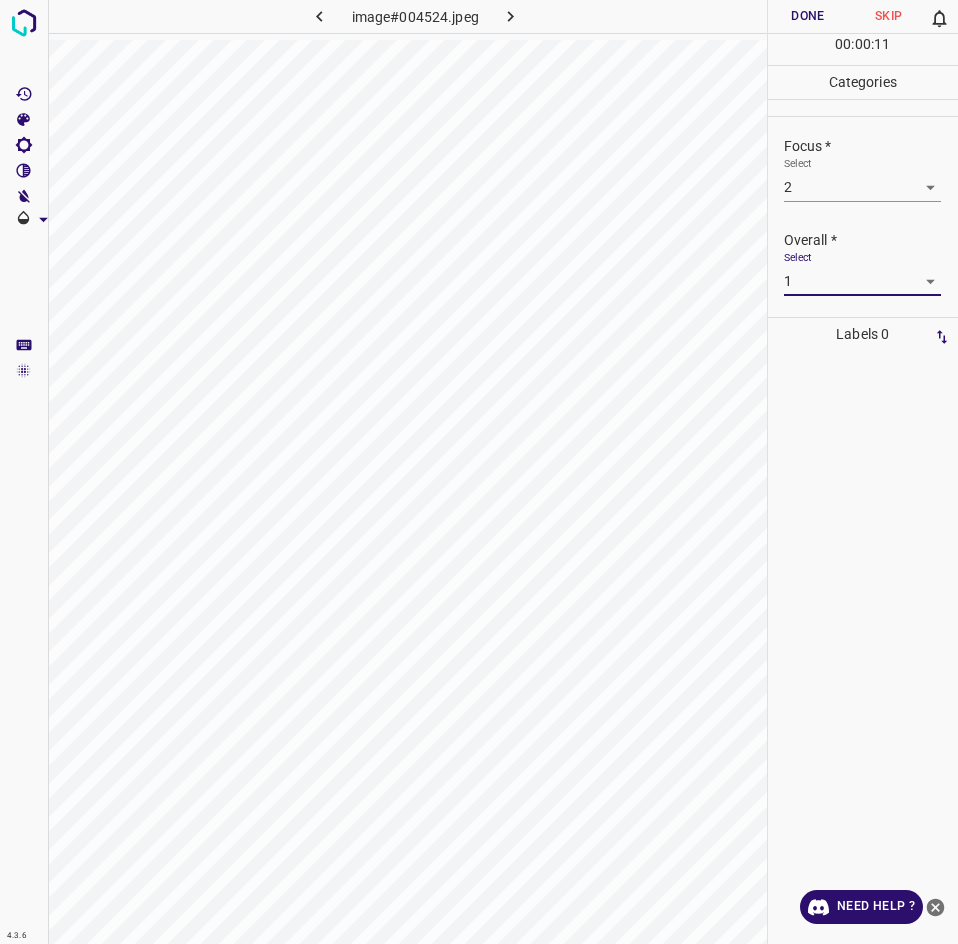 click on "Done" at bounding box center [808, 16] 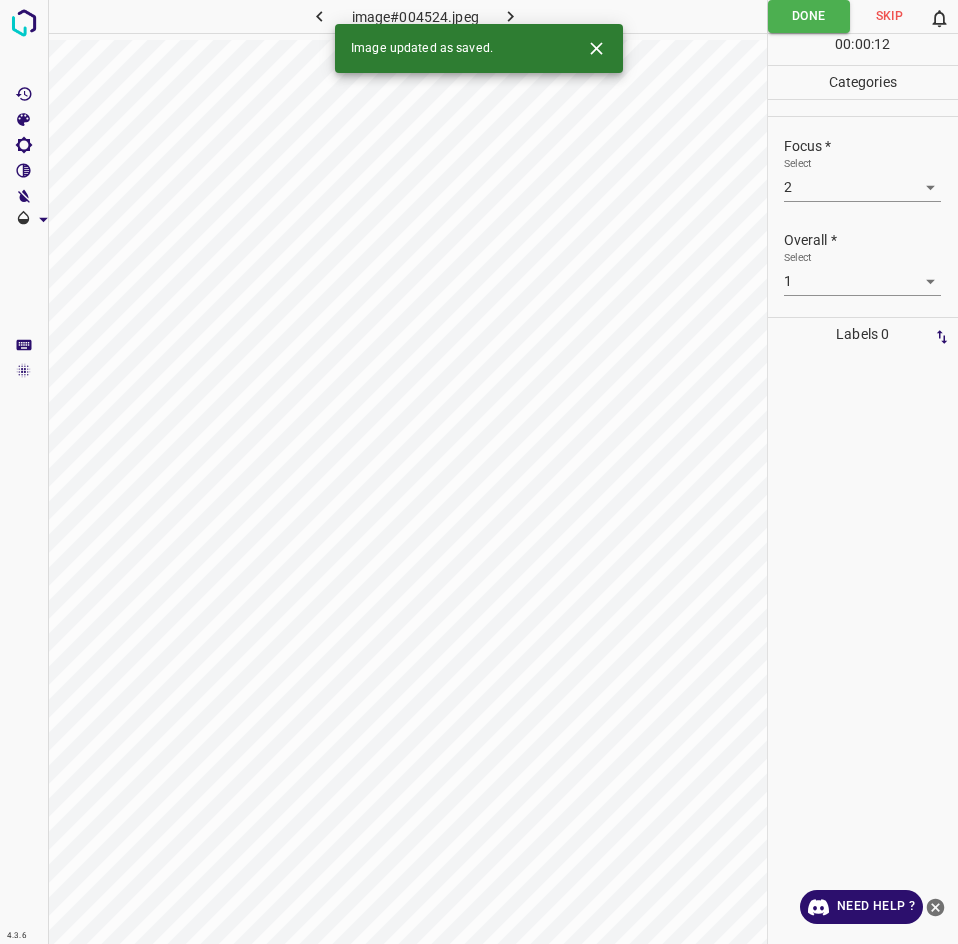click 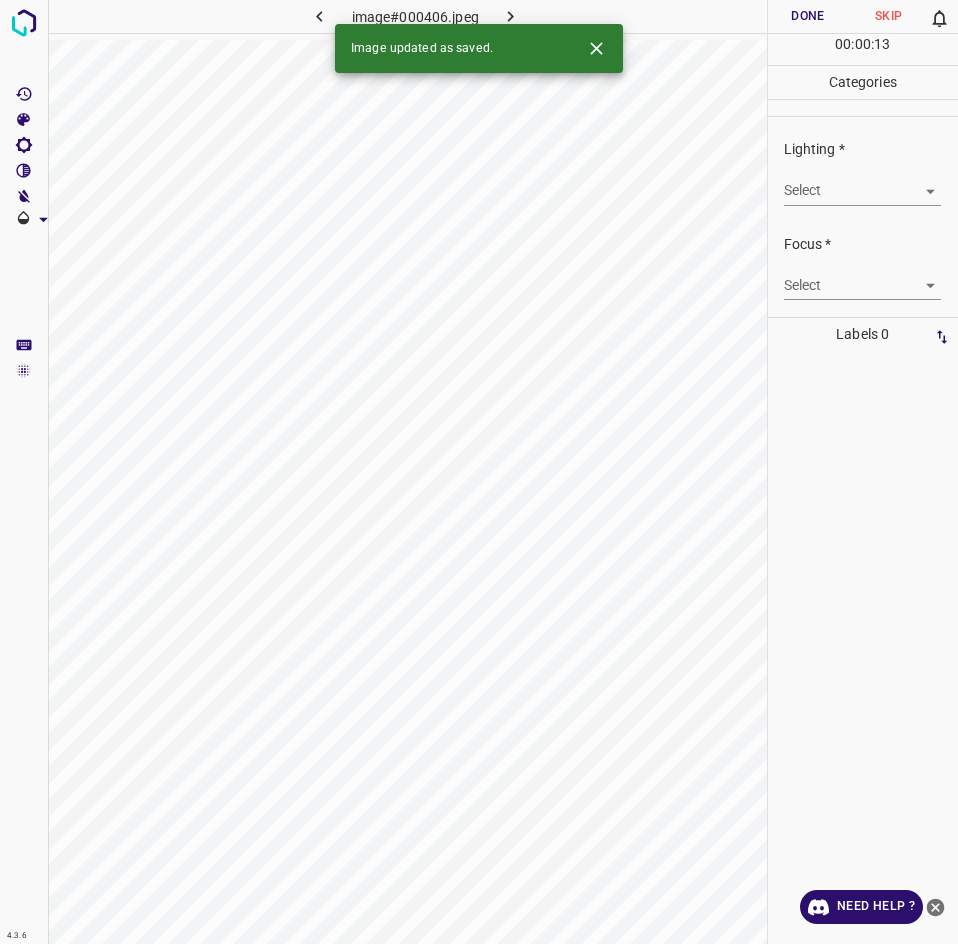 click on "4.3.6  image#000406.jpeg Done Skip 0 00   : 00   : 13   Categories Lighting *  Select ​ Focus *  Select ​ Overall *  Select ​ Labels   0 Categories 1 Lighting 2 Focus 3 Overall Tools Space Change between modes (Draw & Edit) I Auto labeling R Restore zoom M Zoom in N Zoom out Delete Delete selecte label Filters Z Restore filters X Saturation filter C Brightness filter V Contrast filter B Gray scale filter General O Download Image updated as saved. Need Help ? - Text - Hide - Delete" at bounding box center [479, 472] 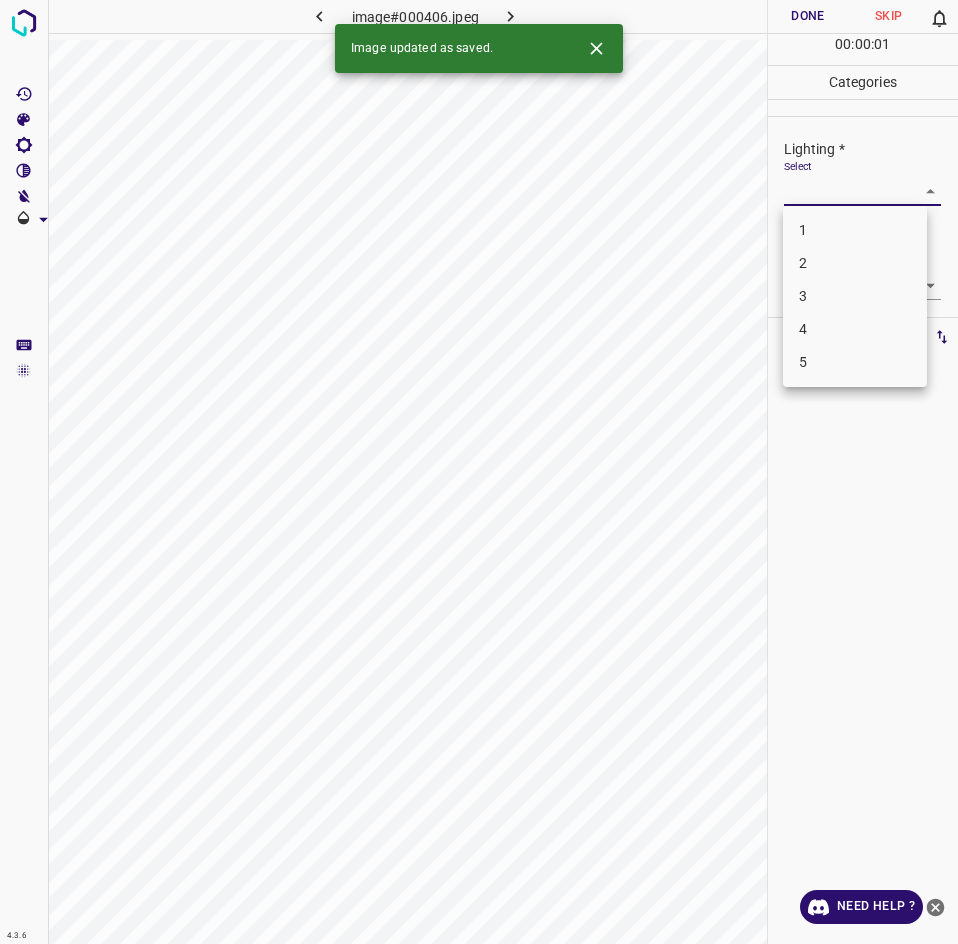 click on "3" at bounding box center [855, 296] 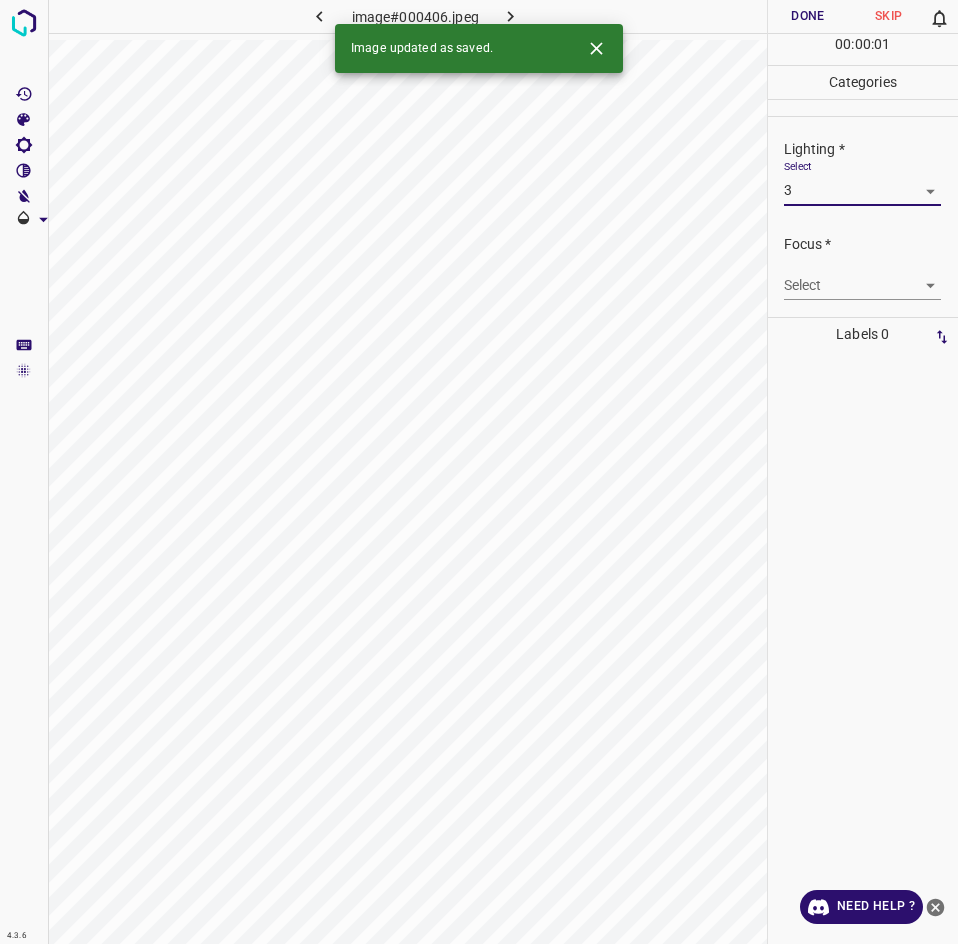 click on "4.3.6  image#000406.jpeg Done Skip 0 00   : 00   : 01   Categories Lighting *  Select 3 3 Focus *  Select ​ Overall *  Select ​ Labels   0 Categories 1 Lighting 2 Focus 3 Overall Tools Space Change between modes (Draw & Edit) I Auto labeling R Restore zoom M Zoom in N Zoom out Delete Delete selecte label Filters Z Restore filters X Saturation filter C Brightness filter V Contrast filter B Gray scale filter General O Download Image updated as saved. Need Help ? - Text - Hide - Delete 1 2 3 4 5" at bounding box center [479, 472] 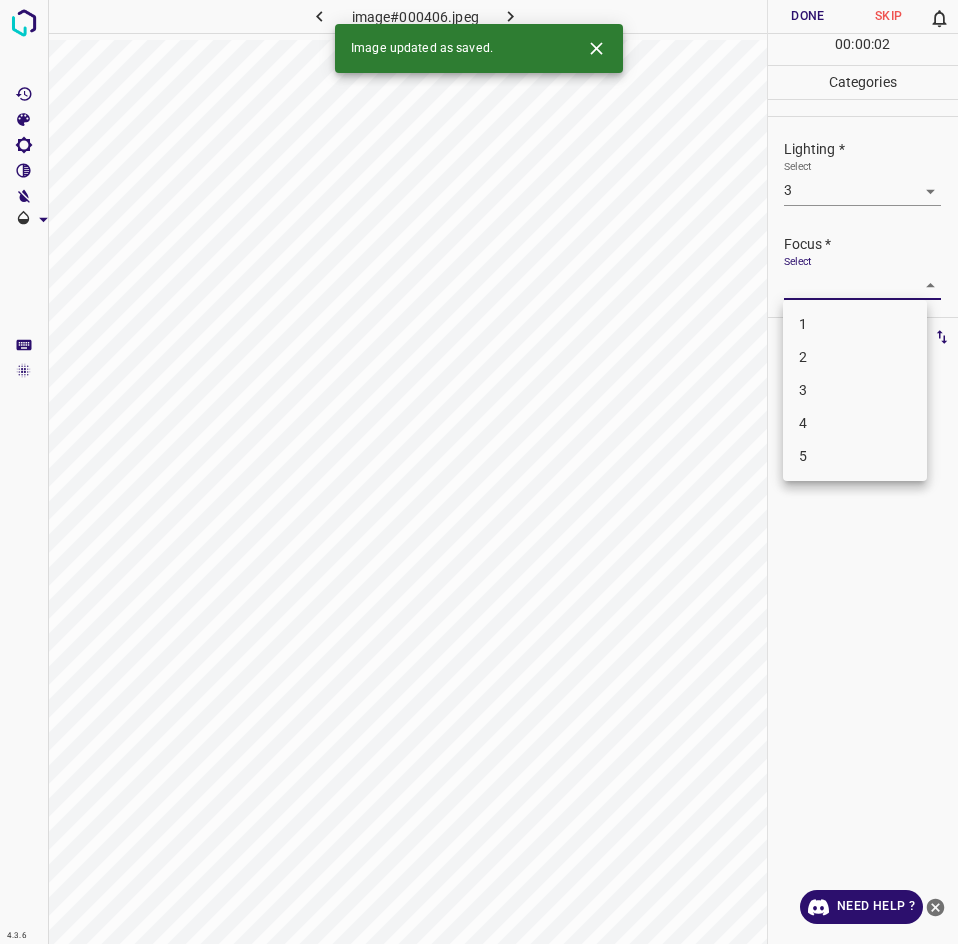 click on "3" at bounding box center [855, 390] 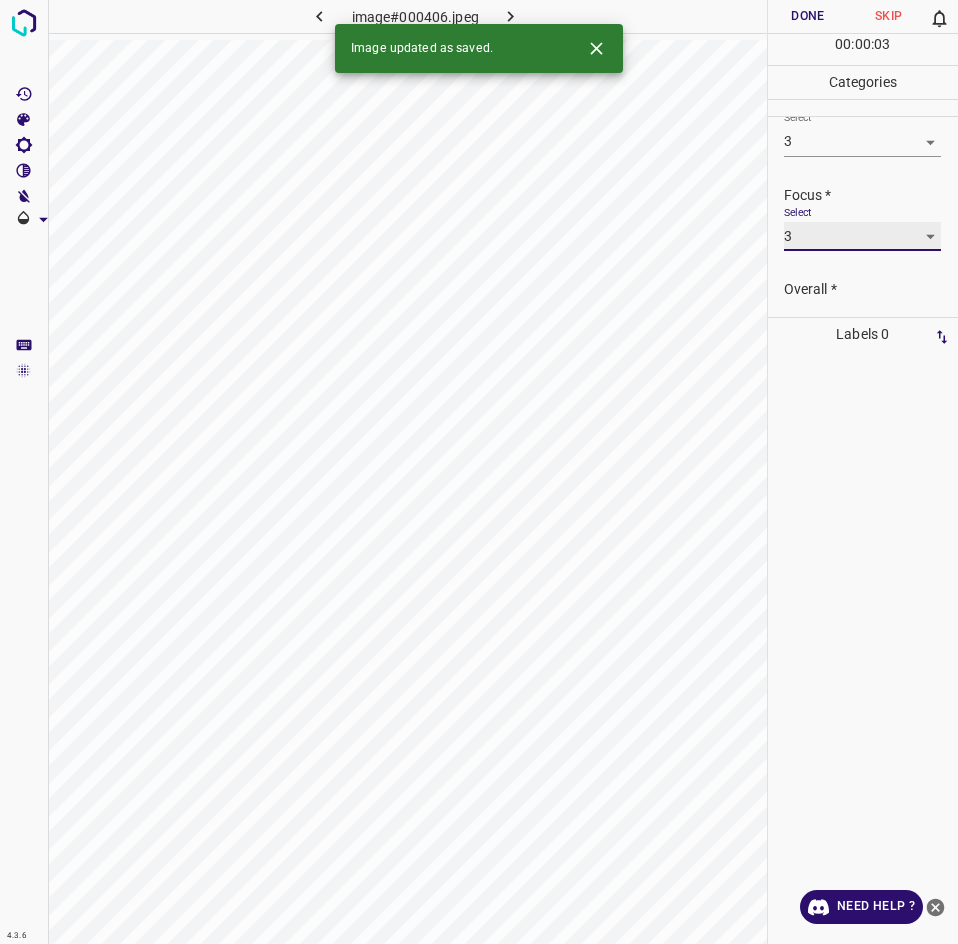 scroll, scrollTop: 81, scrollLeft: 0, axis: vertical 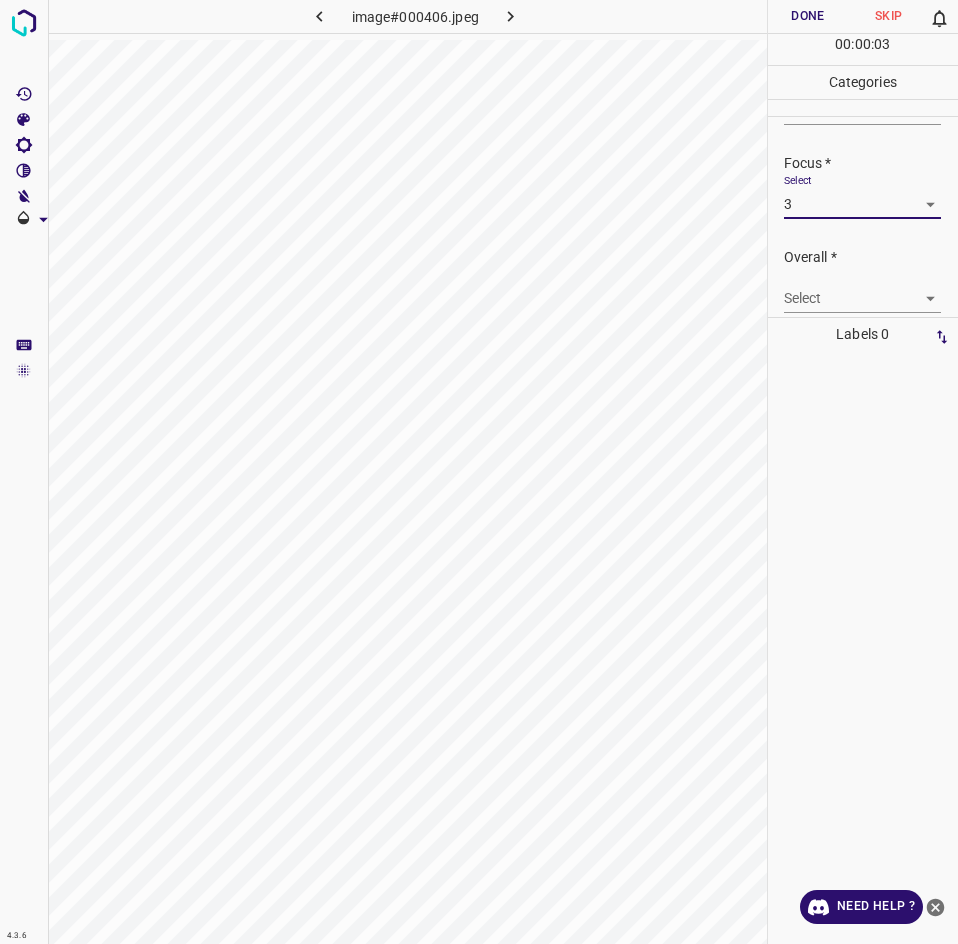 click on "4.3.6  image#000406.jpeg Done Skip 0 00   : 00   : 03   Categories Lighting *  Select 3 3 Focus *  Select 3 3 Overall *  Select ​ Labels   0 Categories 1 Lighting 2 Focus 3 Overall Tools Space Change between modes (Draw & Edit) I Auto labeling R Restore zoom M Zoom in N Zoom out Delete Delete selecte label Filters Z Restore filters X Saturation filter C Brightness filter V Contrast filter B Gray scale filter General O Download Need Help ? - Text - Hide - Delete" at bounding box center (479, 472) 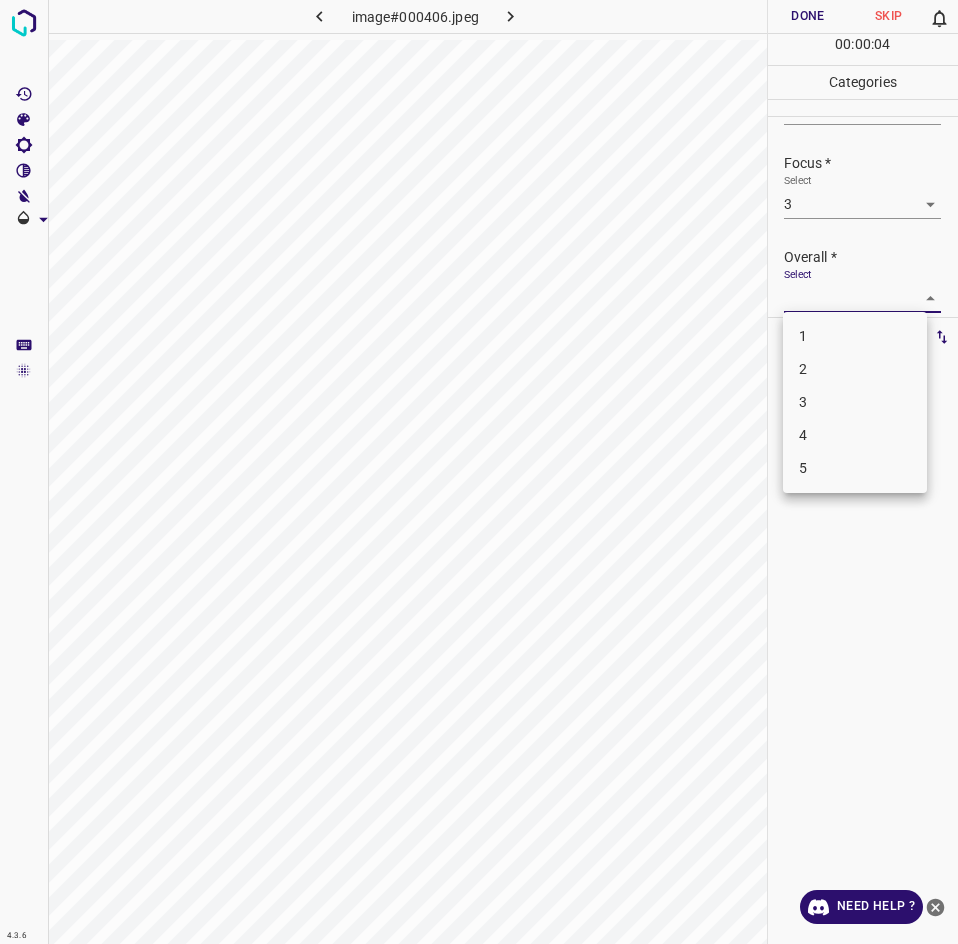 click on "3" at bounding box center (855, 402) 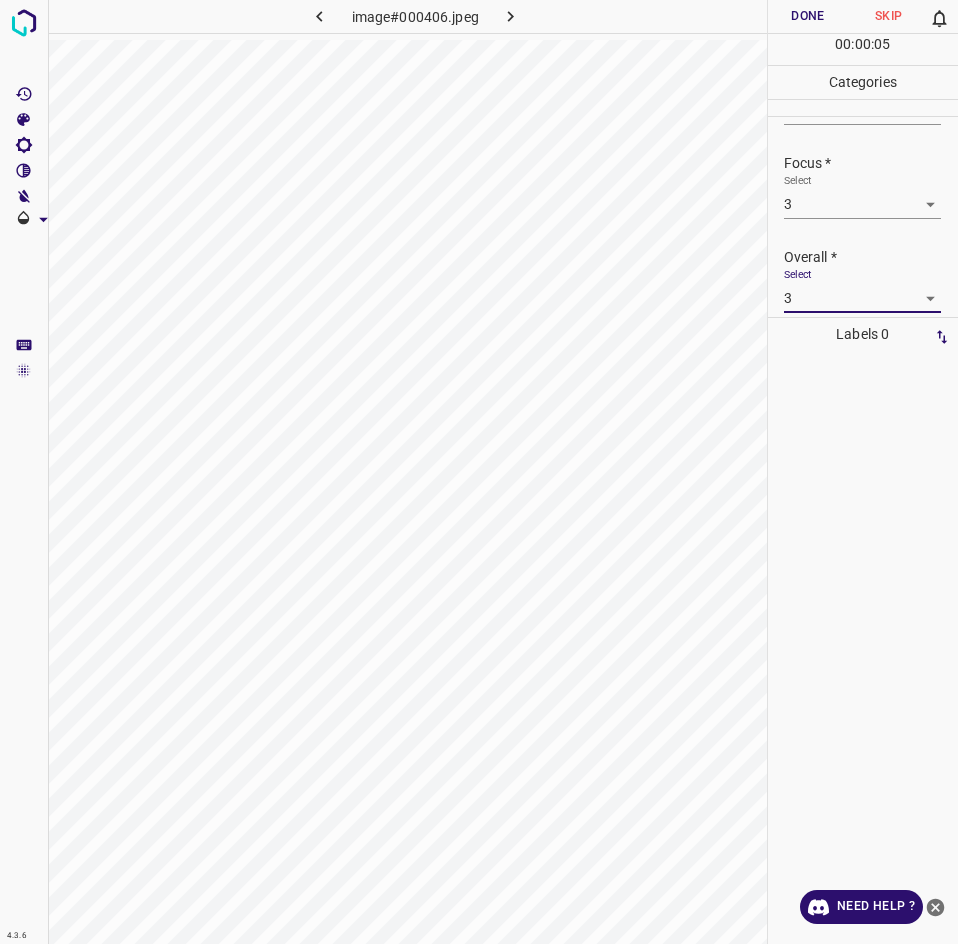 click on "Done" at bounding box center (808, 16) 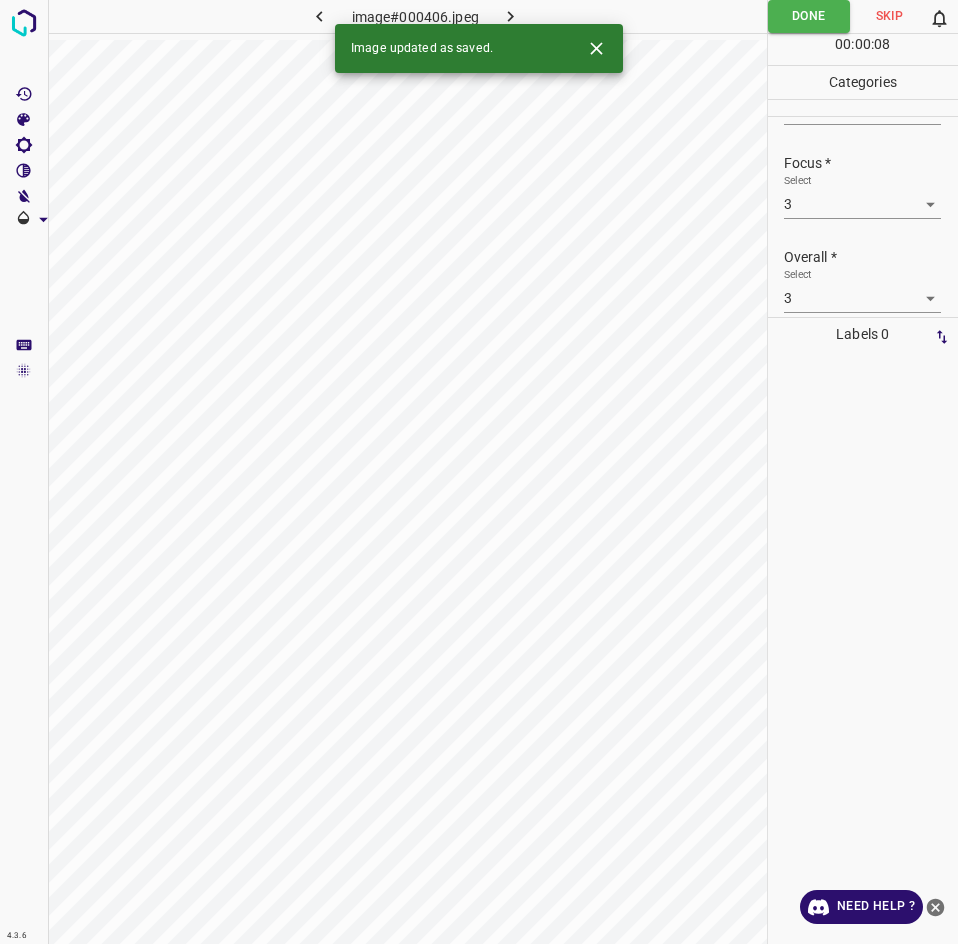 click at bounding box center (511, 16) 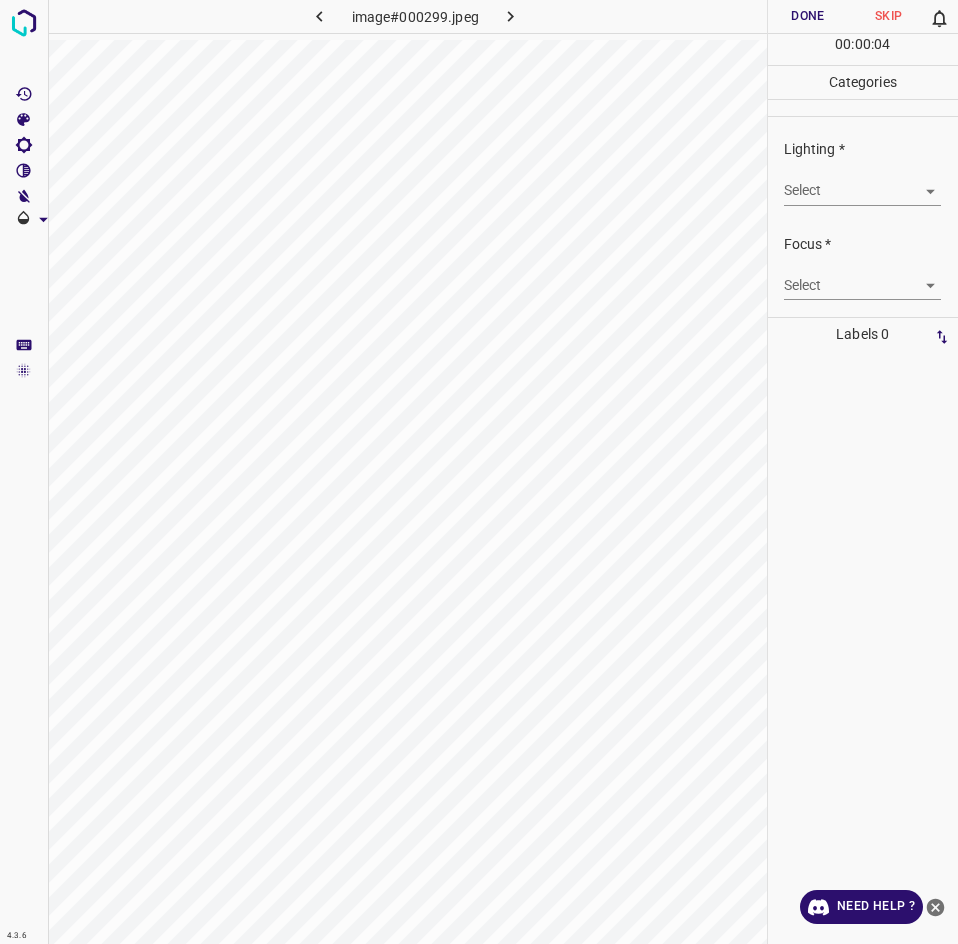 click on "4.3.6  image#000299.jpeg Done Skip 0 00   : 00   : 04   Categories Lighting *  Select ​ Focus *  Select ​ Overall *  Select ​ Labels   0 Categories 1 Lighting 2 Focus 3 Overall Tools Space Change between modes (Draw & Edit) I Auto labeling R Restore zoom M Zoom in N Zoom out Delete Delete selecte label Filters Z Restore filters X Saturation filter C Brightness filter V Contrast filter B Gray scale filter General O Download Need Help ? - Text - Hide - Delete" at bounding box center [479, 472] 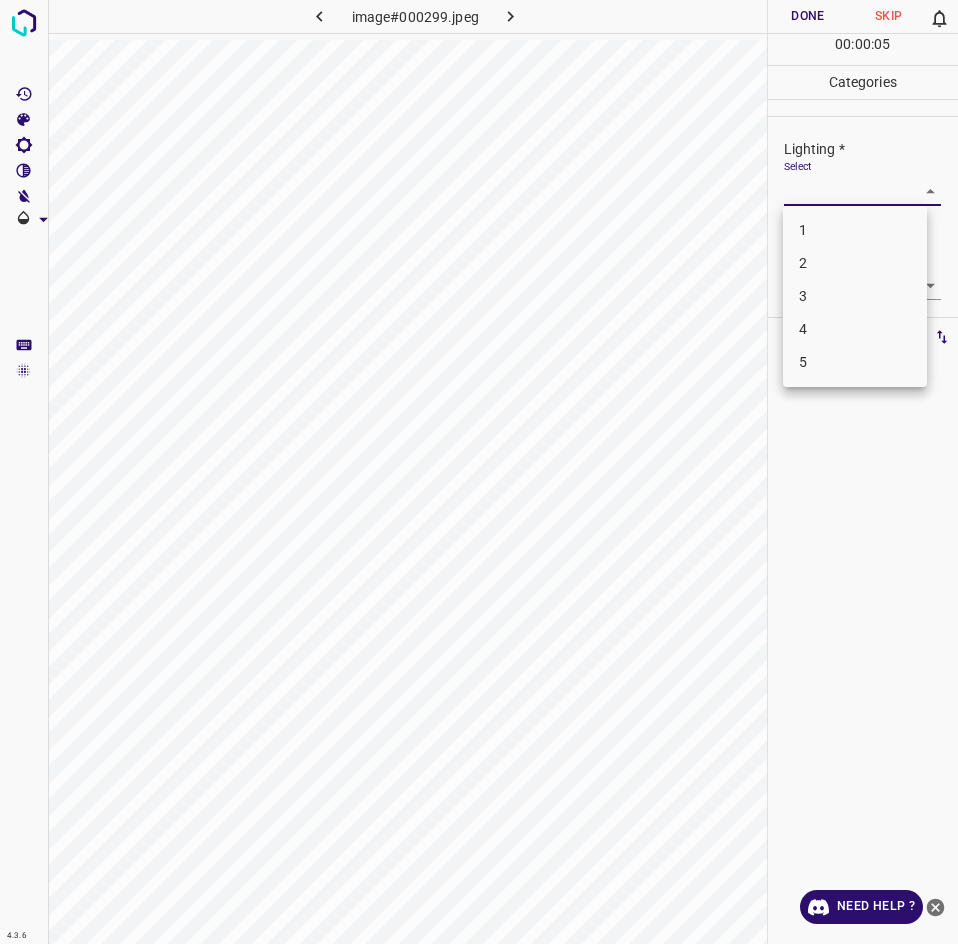 click on "3" at bounding box center [855, 296] 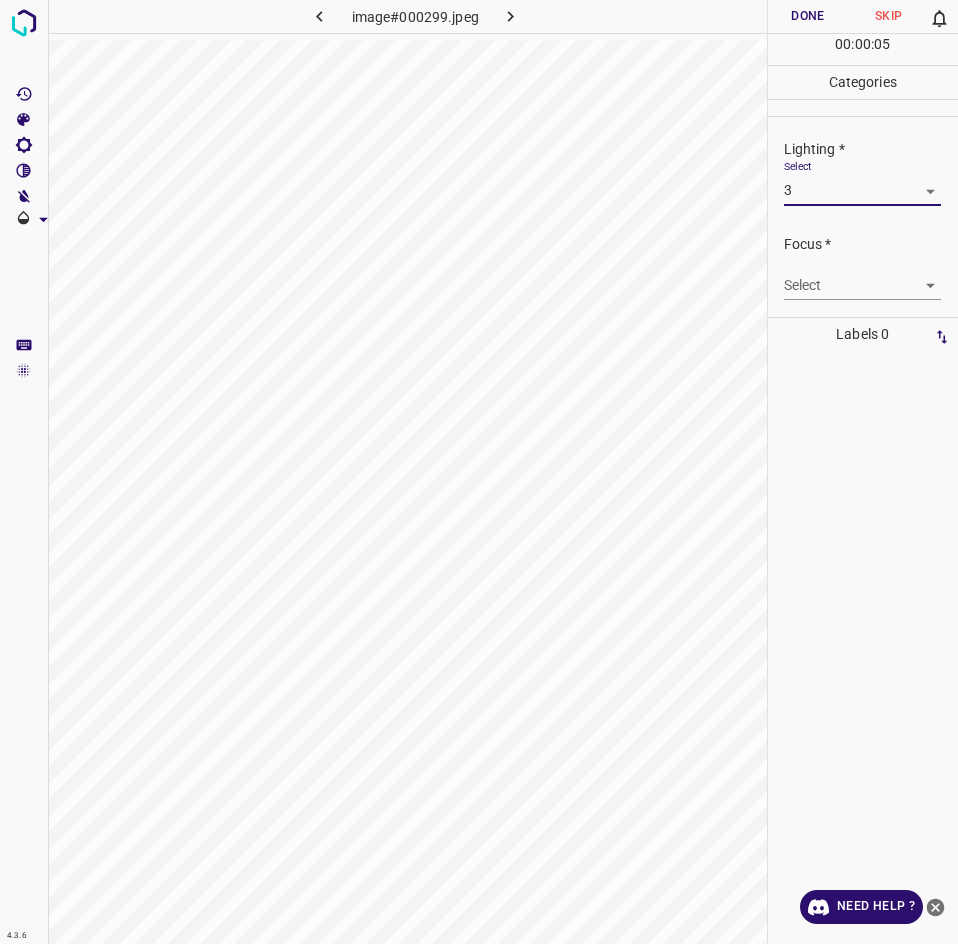 click on "4.3.6  image#000299.jpeg Done Skip 0 00   : 00   : 05   Categories Lighting *  Select 3 3 Focus *  Select ​ Overall *  Select ​ Labels   0 Categories 1 Lighting 2 Focus 3 Overall Tools Space Change between modes (Draw & Edit) I Auto labeling R Restore zoom M Zoom in N Zoom out Delete Delete selecte label Filters Z Restore filters X Saturation filter C Brightness filter V Contrast filter B Gray scale filter General O Download Need Help ? - Text - Hide - Delete 1 2 3 4 5" at bounding box center [479, 472] 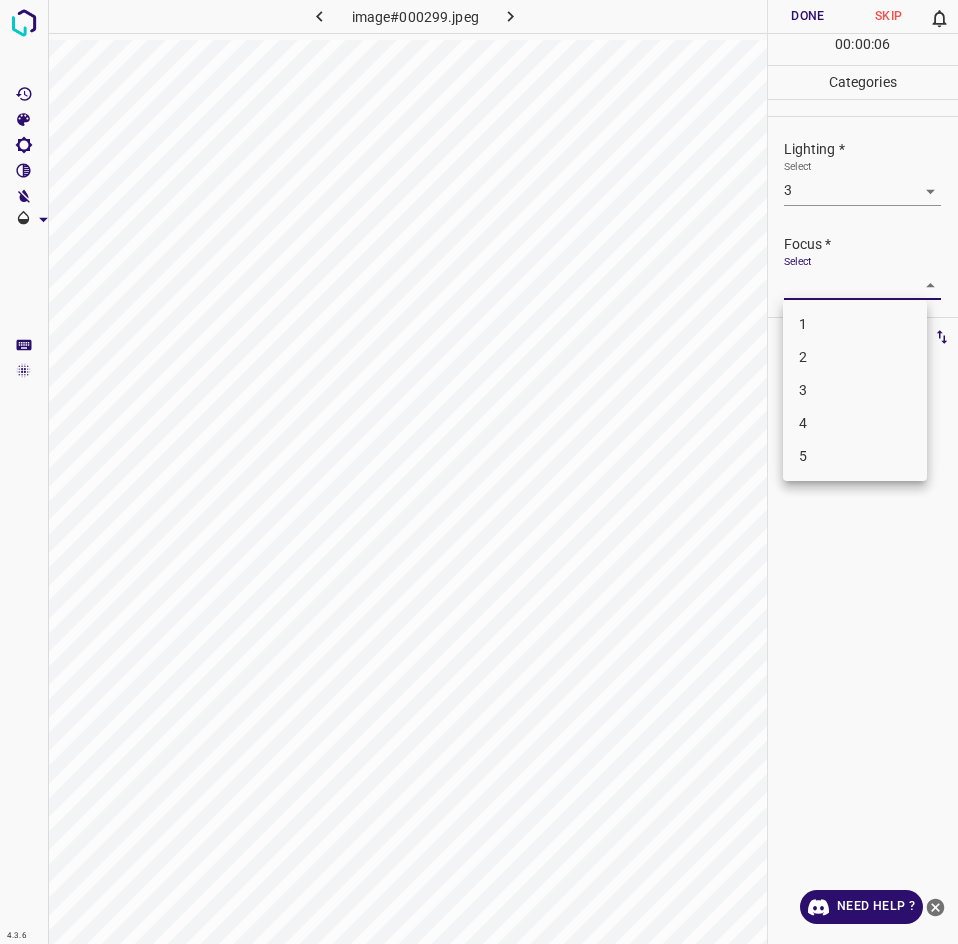 click on "2" at bounding box center (855, 357) 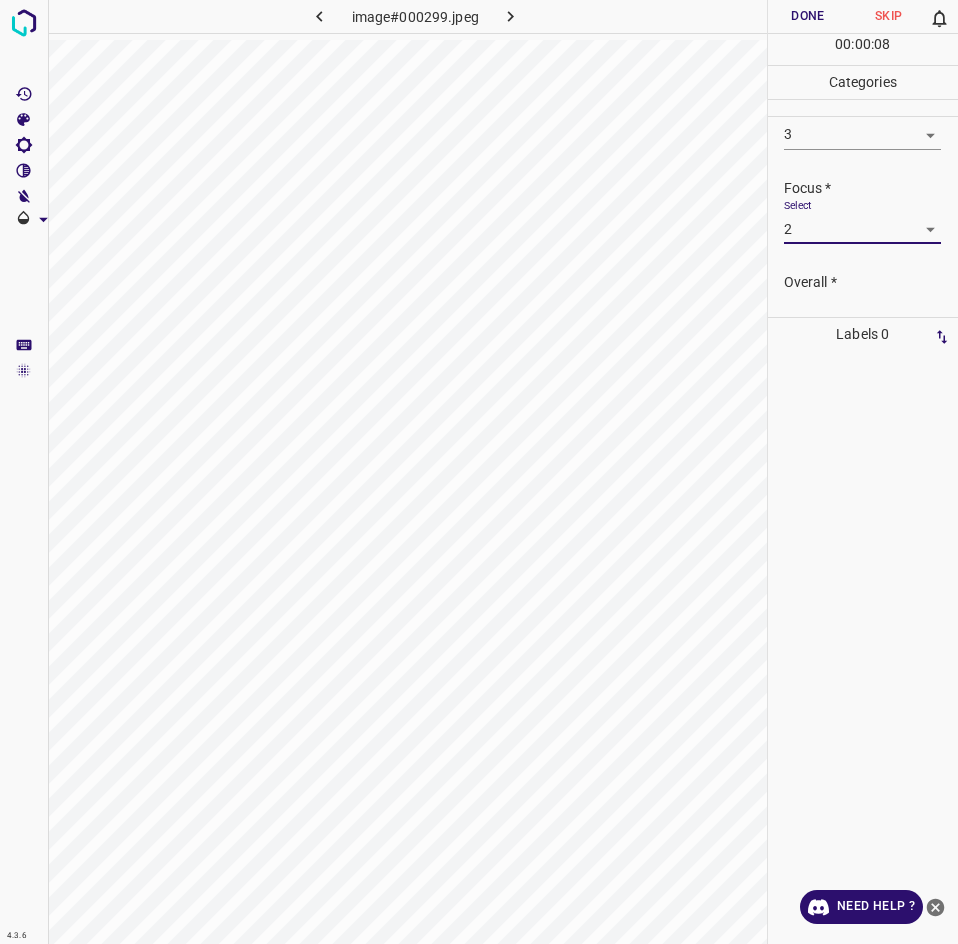 click on "Select ​" at bounding box center (862, 315) 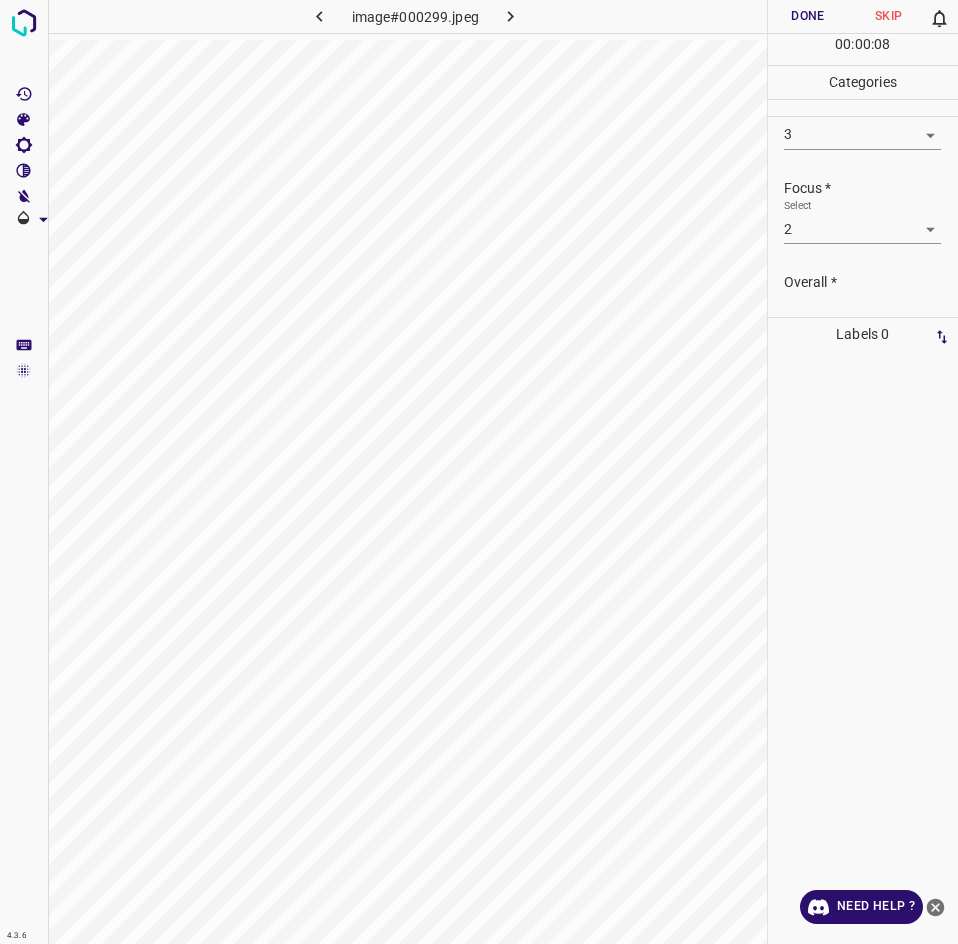 click on "4.3.6  image#000299.jpeg Done Skip 0 00   : 00   : 08   Categories Lighting *  Select 3 3 Focus *  Select 2 2 Overall *  Select ​ Labels   0 Categories 1 Lighting 2 Focus 3 Overall Tools Space Change between modes (Draw & Edit) I Auto labeling R Restore zoom M Zoom in N Zoom out Delete Delete selecte label Filters Z Restore filters X Saturation filter C Brightness filter V Contrast filter B Gray scale filter General O Download Need Help ? - Text - Hide - Delete" at bounding box center [479, 472] 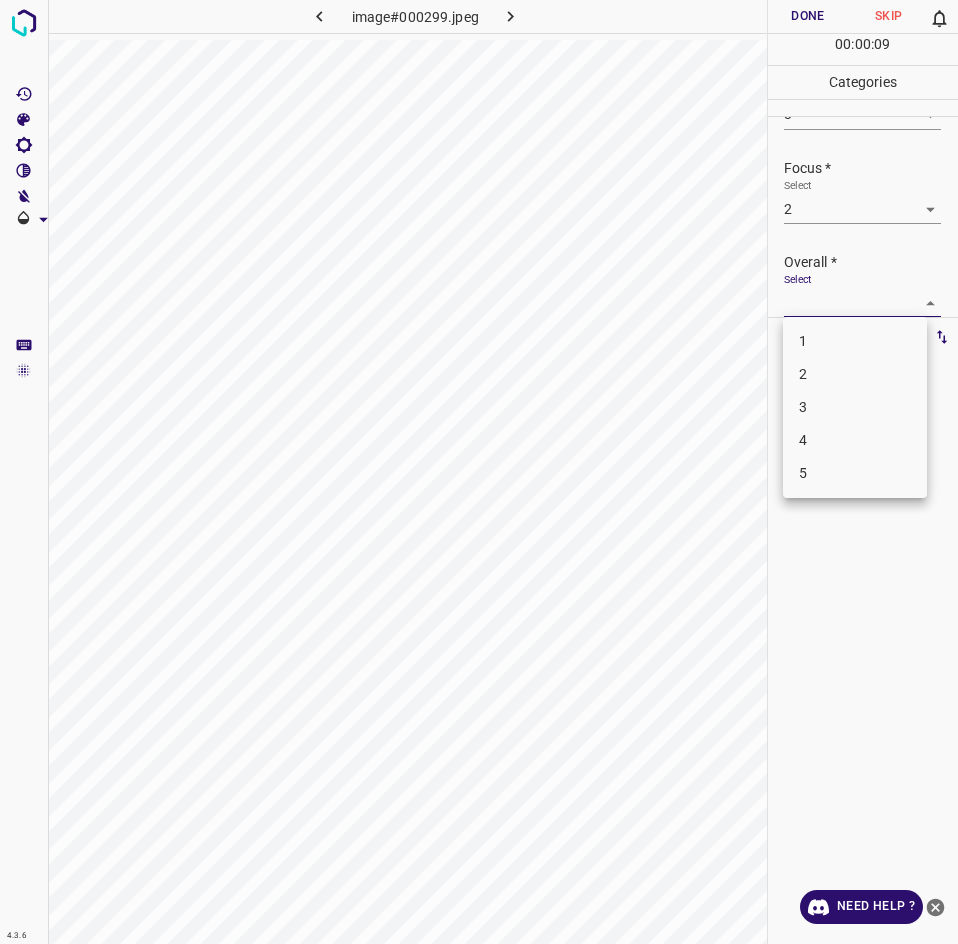 click on "2" at bounding box center (855, 374) 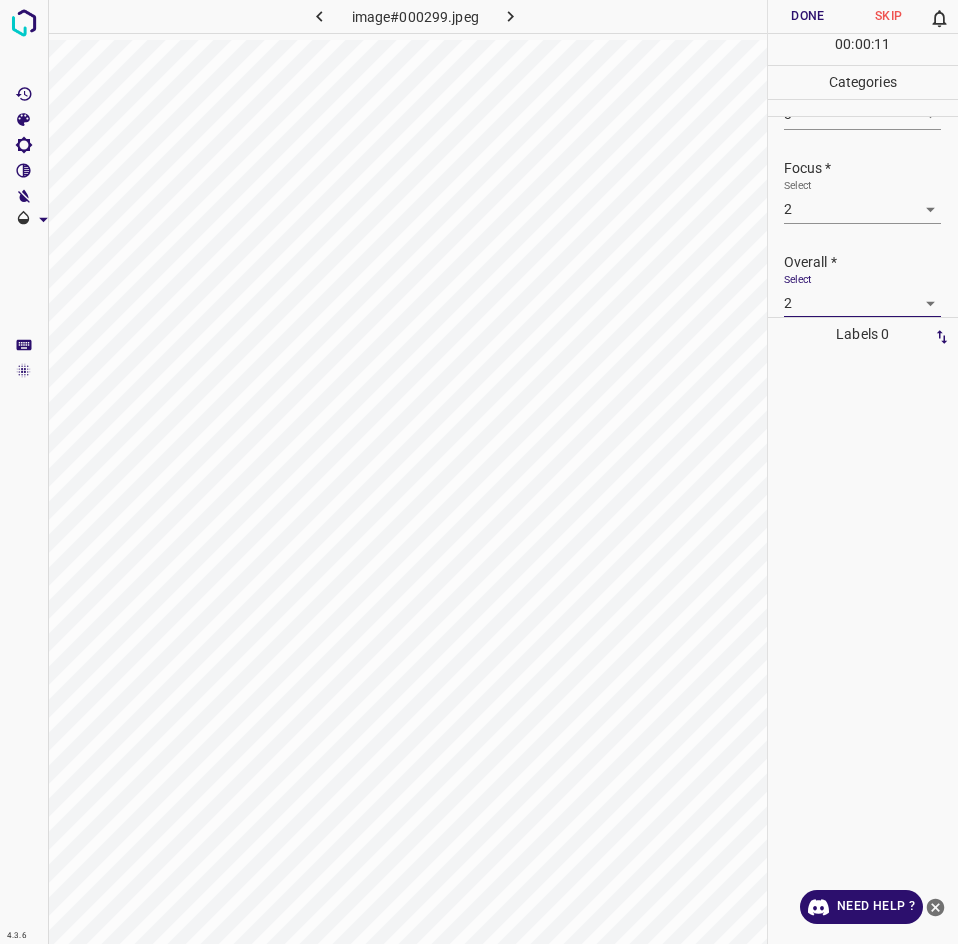 click on "Done" at bounding box center (808, 16) 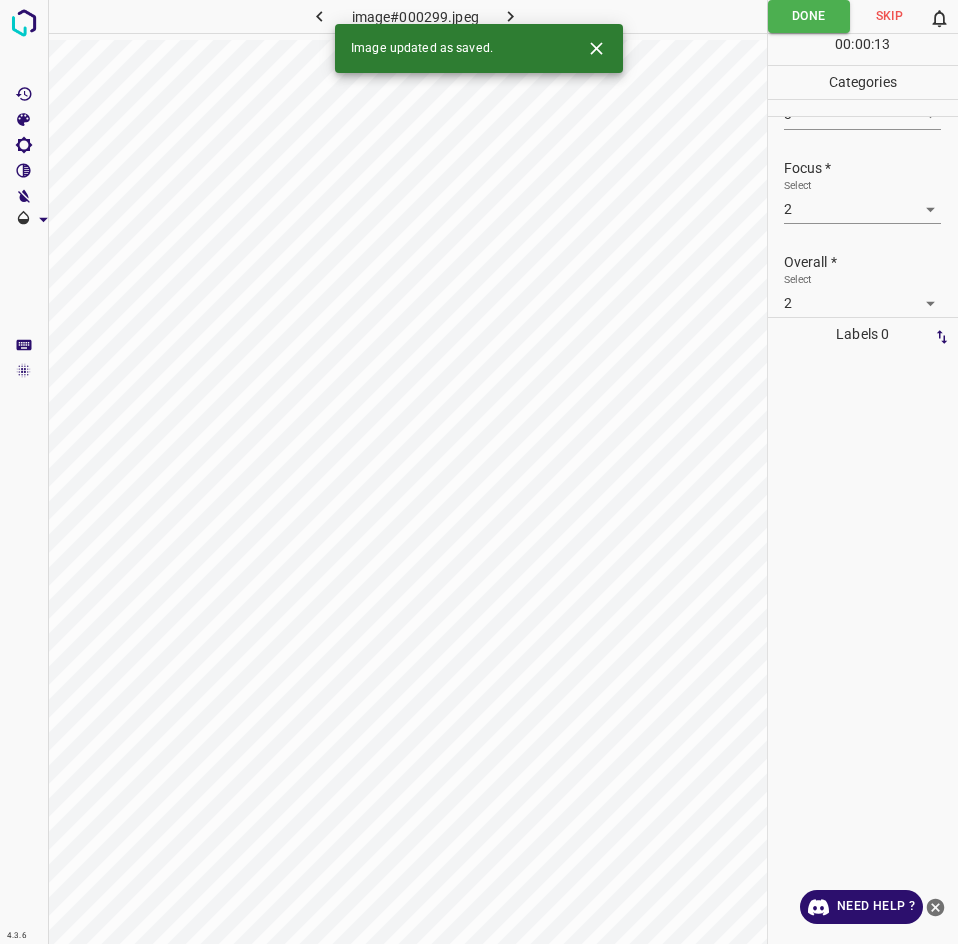 click 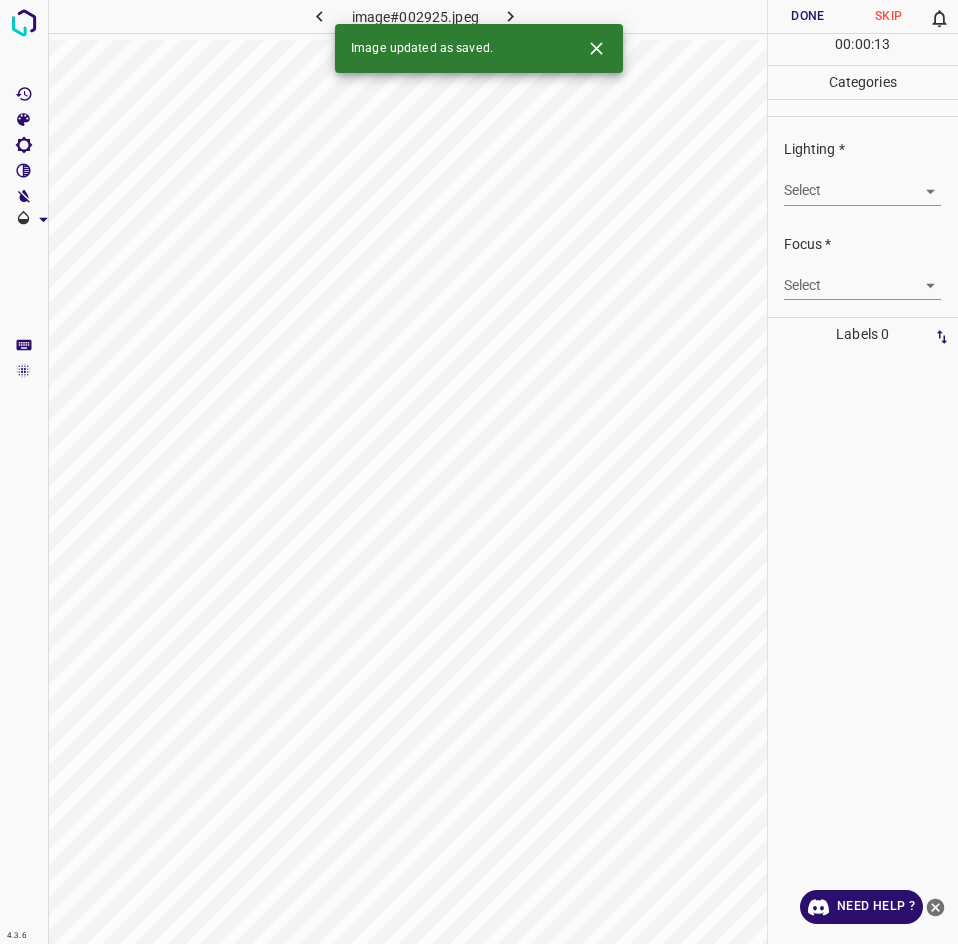 click on "4.3.6  image#002925.jpeg Done Skip 0 00   : 00   : 13   Categories Lighting *  Select ​ Focus *  Select ​ Overall *  Select ​ Labels   0 Categories 1 Lighting 2 Focus 3 Overall Tools Space Change between modes (Draw & Edit) I Auto labeling R Restore zoom M Zoom in N Zoom out Delete Delete selecte label Filters Z Restore filters X Saturation filter C Brightness filter V Contrast filter B Gray scale filter General O Download Image updated as saved. Need Help ? - Text - Hide - Delete" at bounding box center [479, 472] 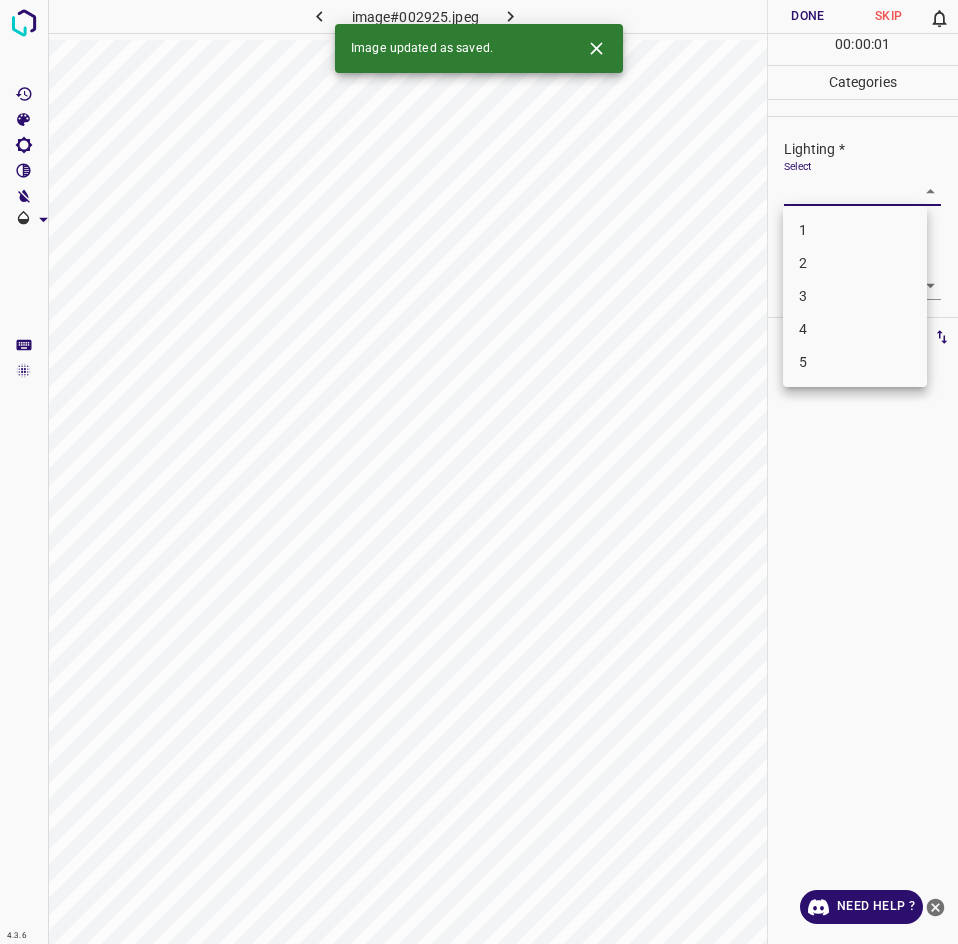 click on "3" at bounding box center [855, 296] 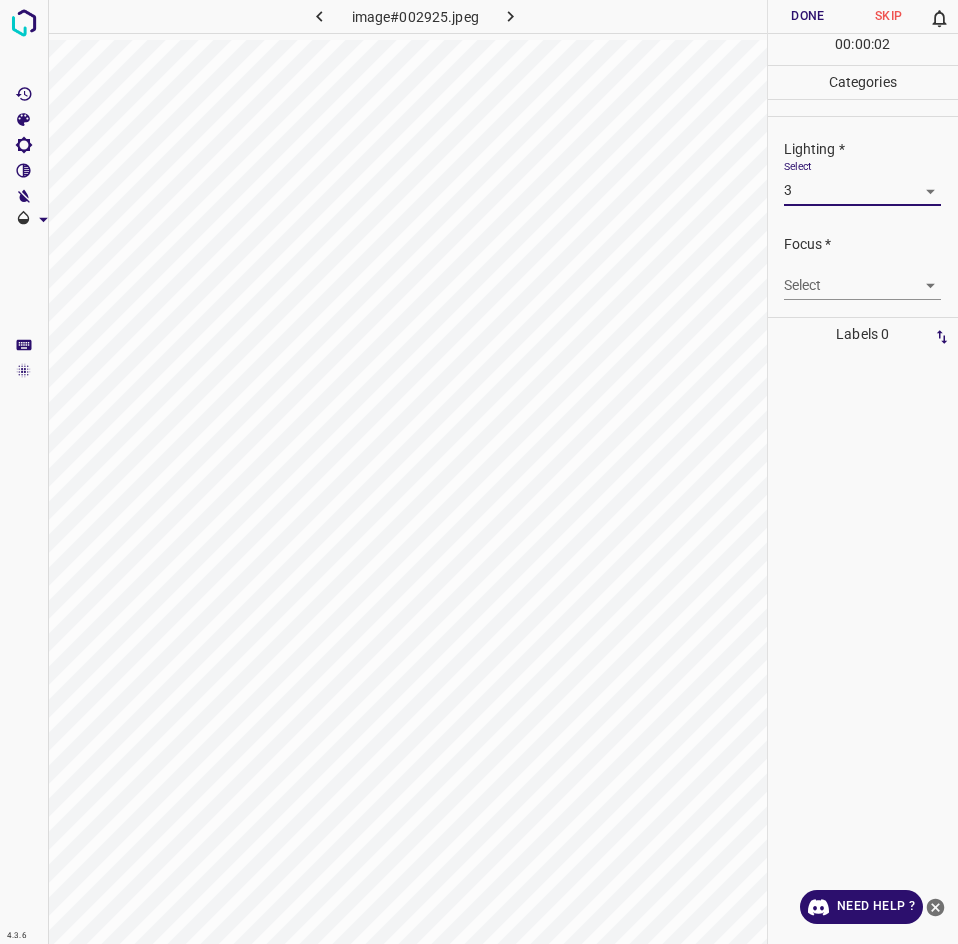 click on "4.3.6  image#002925.jpeg Done Skip 0 00   : 00   : 02   Categories Lighting *  Select 3 3 Focus *  Select ​ Overall *  Select ​ Labels   0 Categories 1 Lighting 2 Focus 3 Overall Tools Space Change between modes (Draw & Edit) I Auto labeling R Restore zoom M Zoom in N Zoom out Delete Delete selecte label Filters Z Restore filters X Saturation filter C Brightness filter V Contrast filter B Gray scale filter General O Download Need Help ? - Text - Hide - Delete" at bounding box center [479, 472] 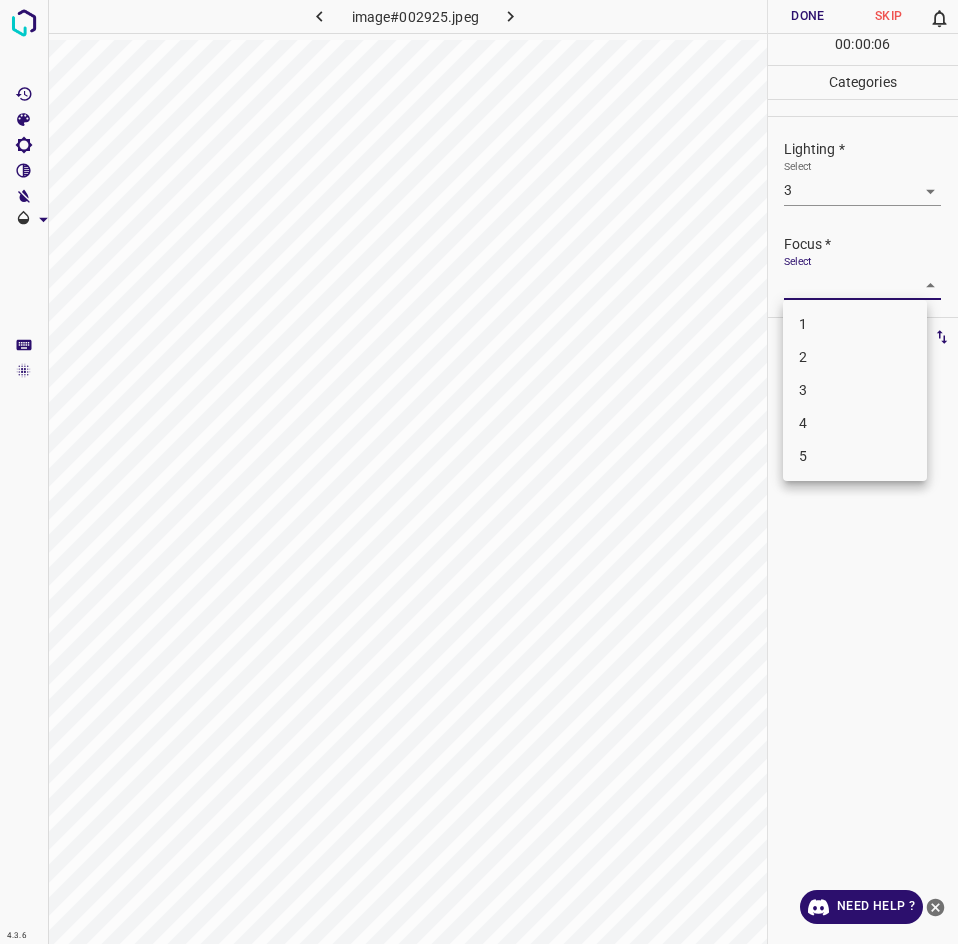 click on "2" at bounding box center (855, 357) 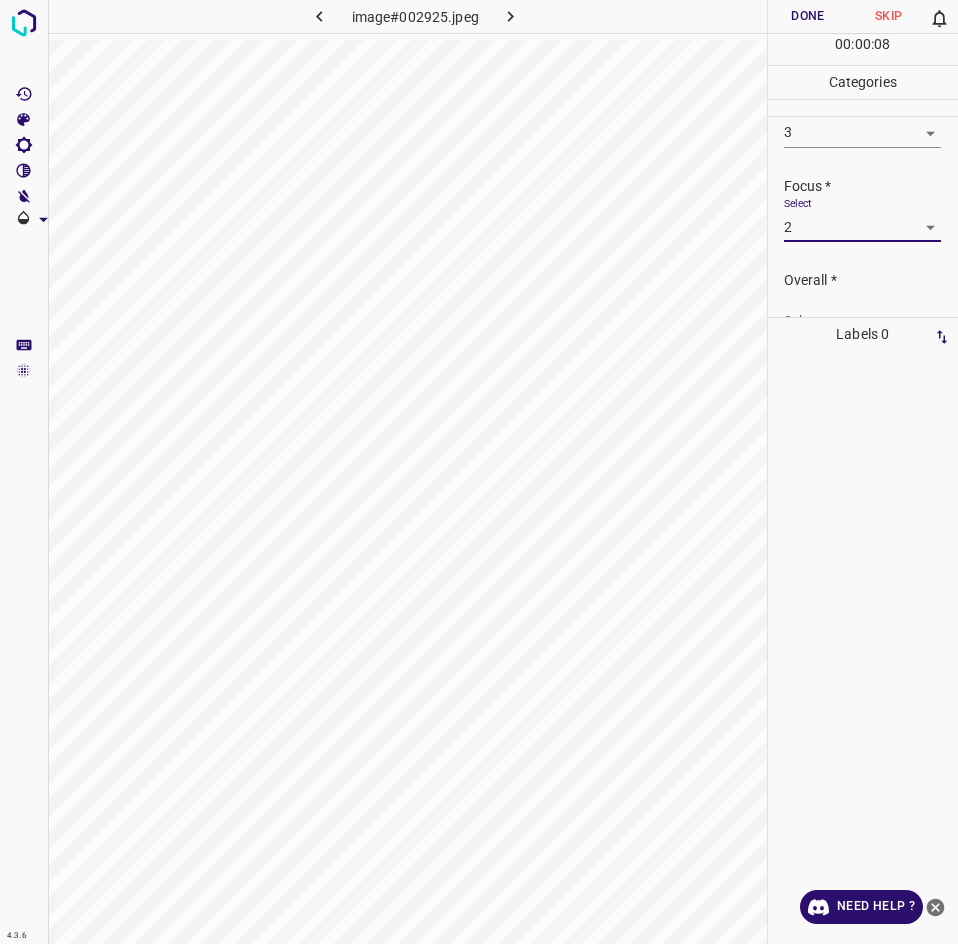 click on "4.3.6  image#002925.jpeg Done Skip 0 00   : 00   : 08   Categories Lighting *  Select 3 3 Focus *  Select 2 2 Overall *  Select ​ Labels   0 Categories 1 Lighting 2 Focus 3 Overall Tools Space Change between modes (Draw & Edit) I Auto labeling R Restore zoom M Zoom in N Zoom out Delete Delete selecte label Filters Z Restore filters X Saturation filter C Brightness filter V Contrast filter B Gray scale filter General O Download Need Help ? - Text - Hide - Delete" at bounding box center [479, 472] 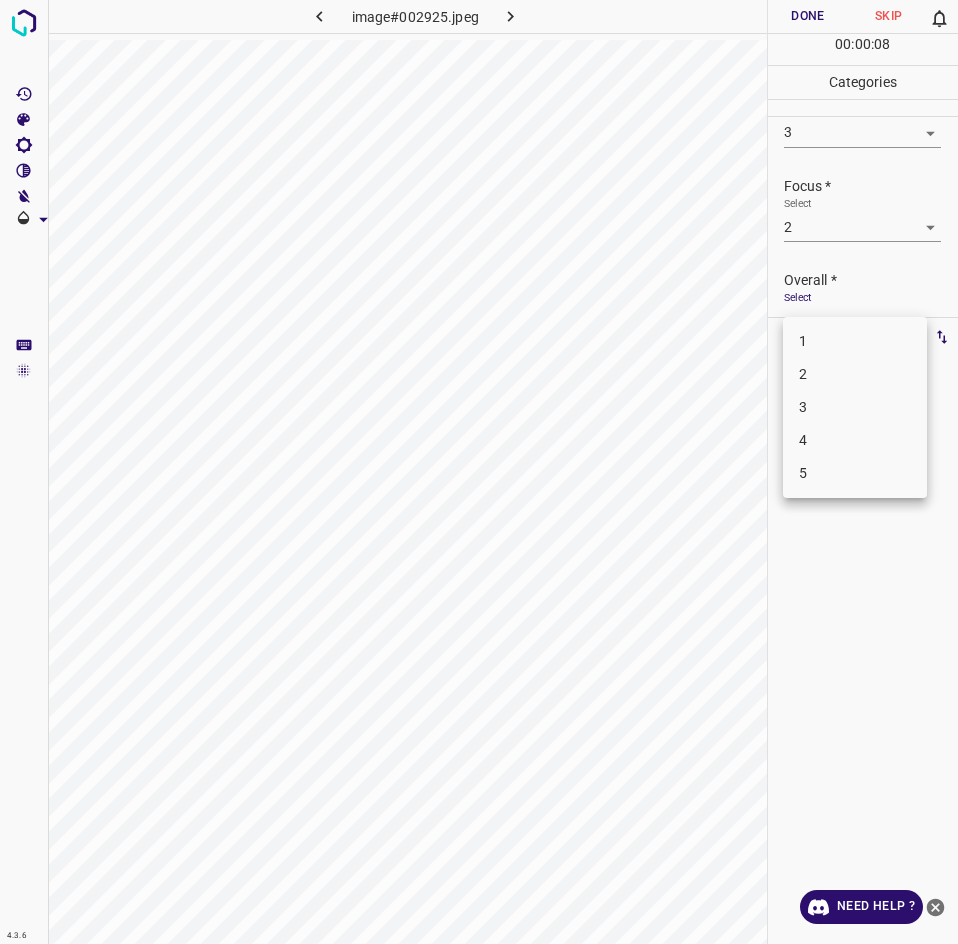 scroll, scrollTop: 76, scrollLeft: 0, axis: vertical 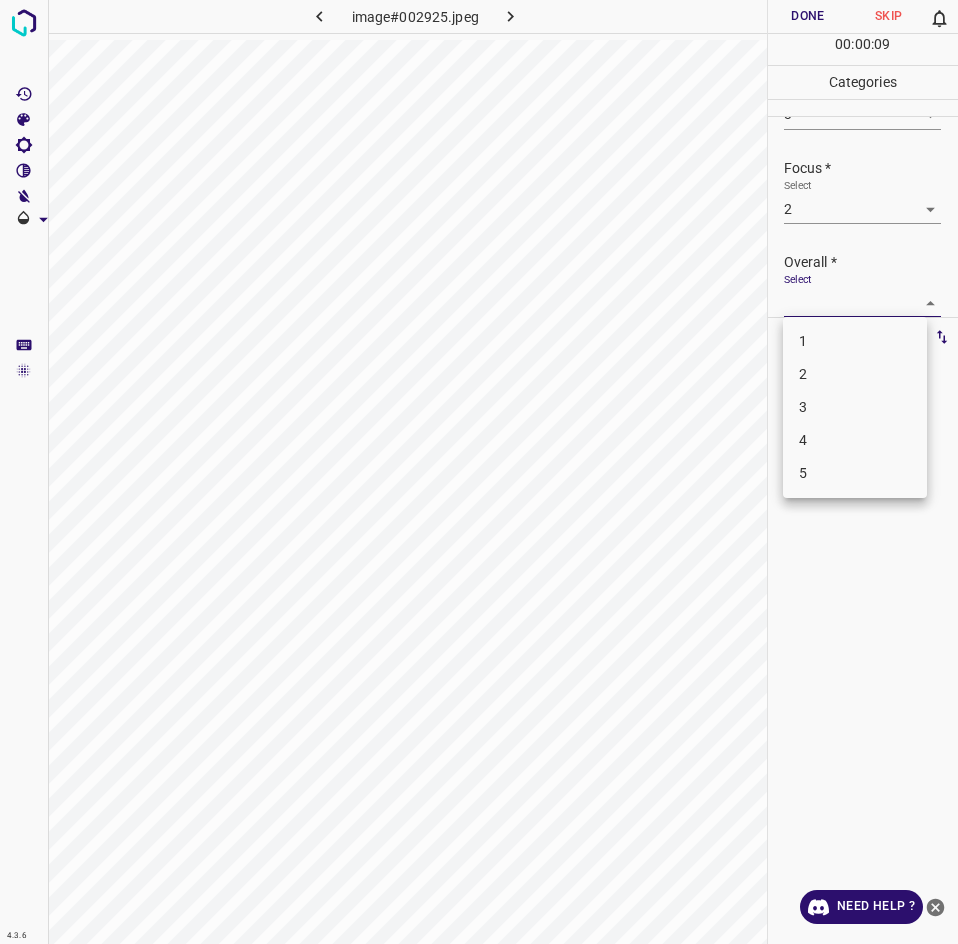 click on "2" at bounding box center (855, 374) 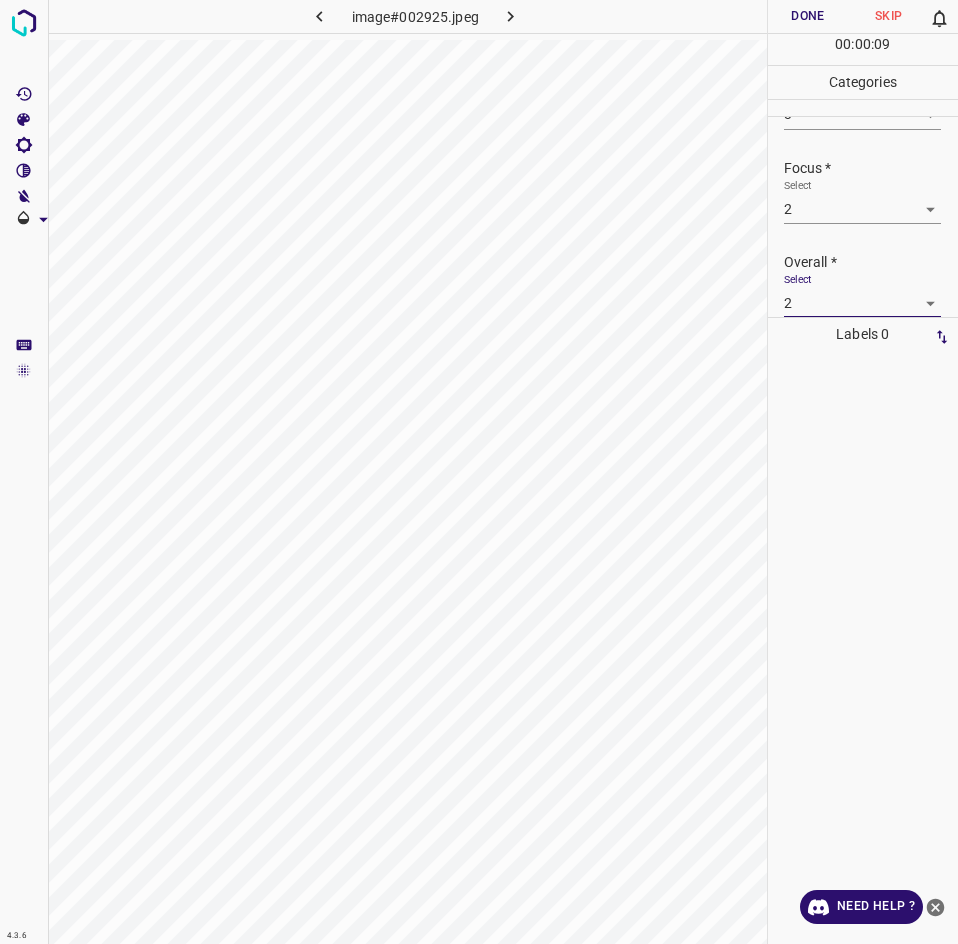 click on "Done" at bounding box center (808, 16) 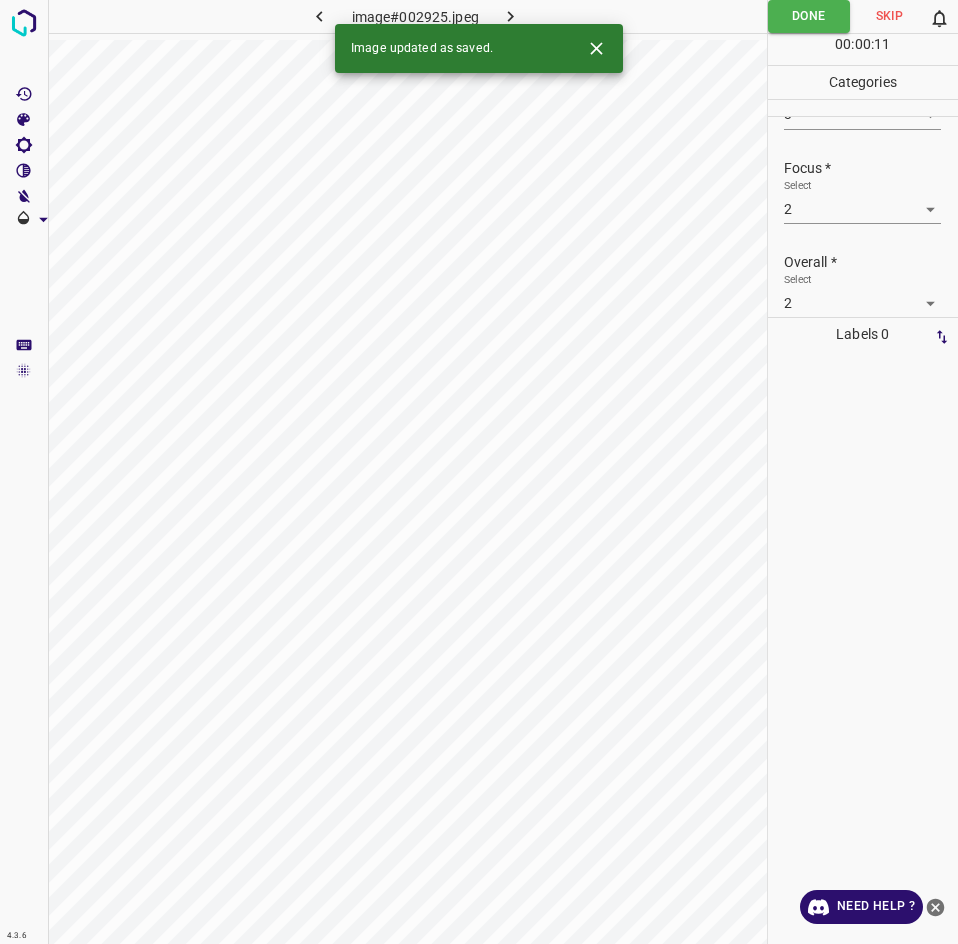 click 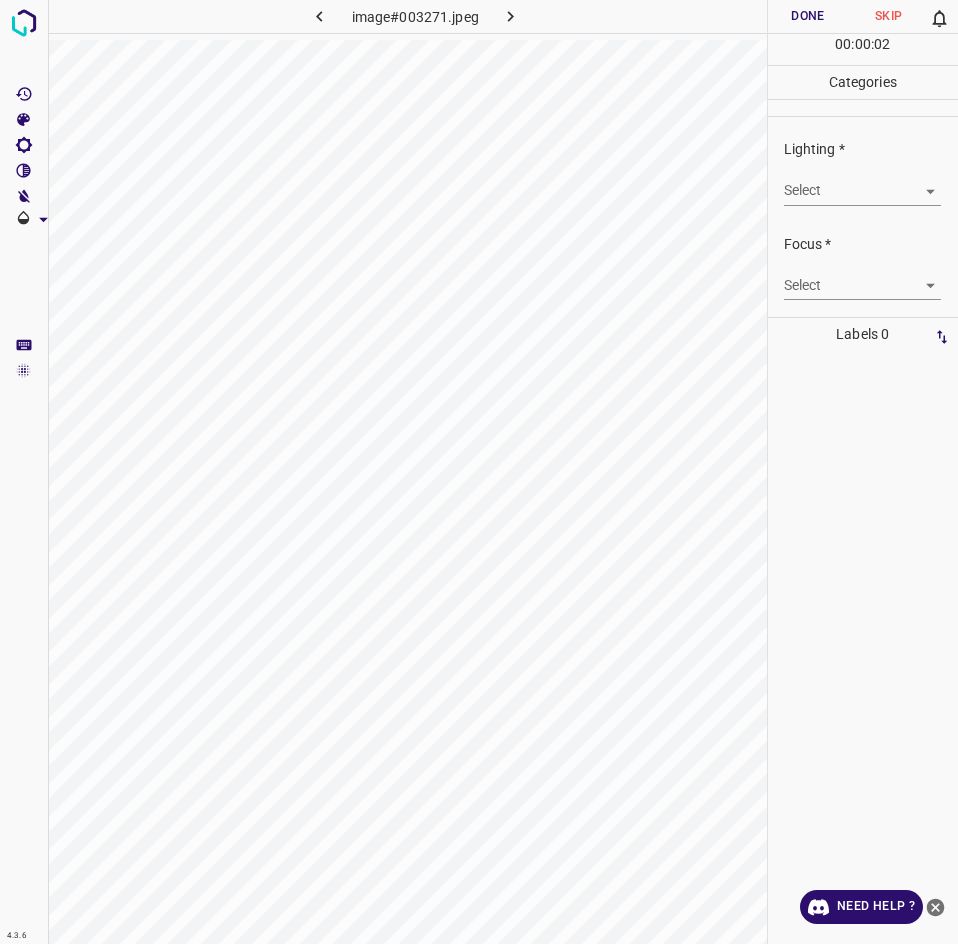 click on "4.3.6  image#003271.jpeg Done Skip 0 00   : 00   : 02   Categories Lighting *  Select ​ Focus *  Select ​ Overall *  Select ​ Labels   0 Categories 1 Lighting 2 Focus 3 Overall Tools Space Change between modes (Draw & Edit) I Auto labeling R Restore zoom M Zoom in N Zoom out Delete Delete selecte label Filters Z Restore filters X Saturation filter C Brightness filter V Contrast filter B Gray scale filter General O Download Need Help ? - Text - Hide - Delete" at bounding box center (479, 472) 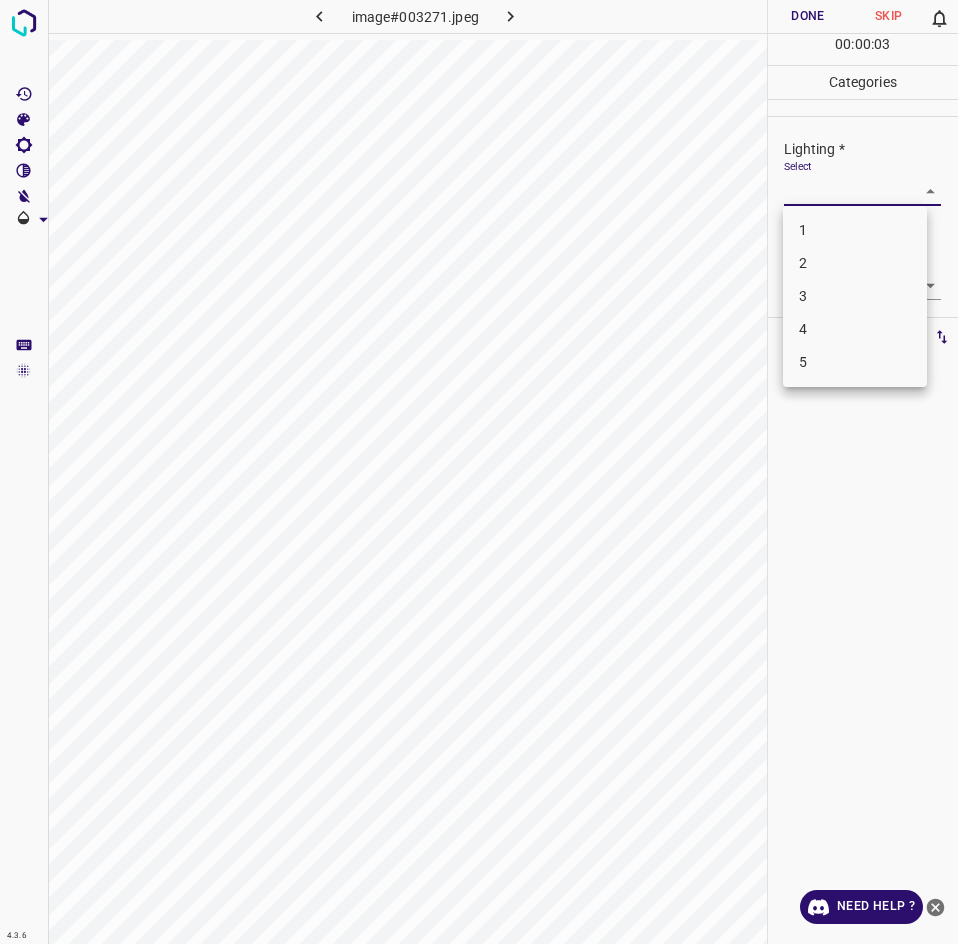 click on "3" at bounding box center (855, 296) 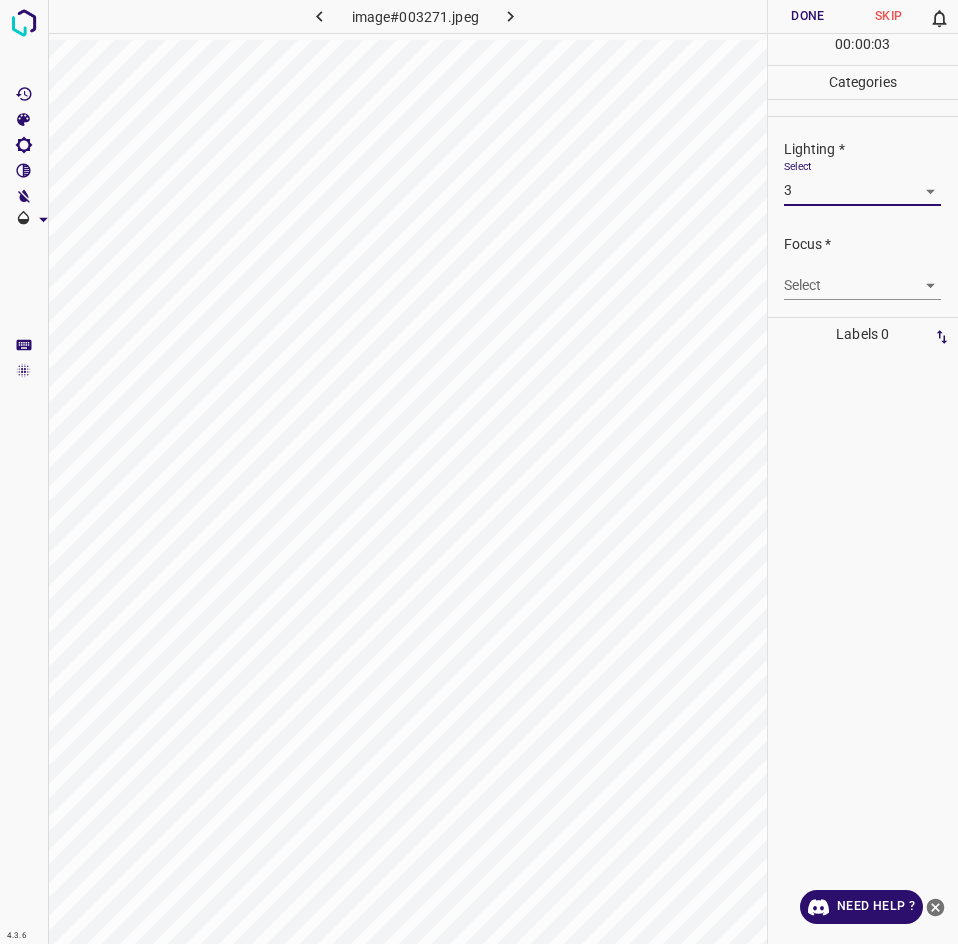 click on "4.3.6  image#003271.jpeg Done Skip 0 00   : 00   : 03   Categories Lighting *  Select 3 3 Focus *  Select ​ Overall *  Select ​ Labels   0 Categories 1 Lighting 2 Focus 3 Overall Tools Space Change between modes (Draw & Edit) I Auto labeling R Restore zoom M Zoom in N Zoom out Delete Delete selecte label Filters Z Restore filters X Saturation filter C Brightness filter V Contrast filter B Gray scale filter General O Download Need Help ? - Text - Hide - Delete" at bounding box center [479, 472] 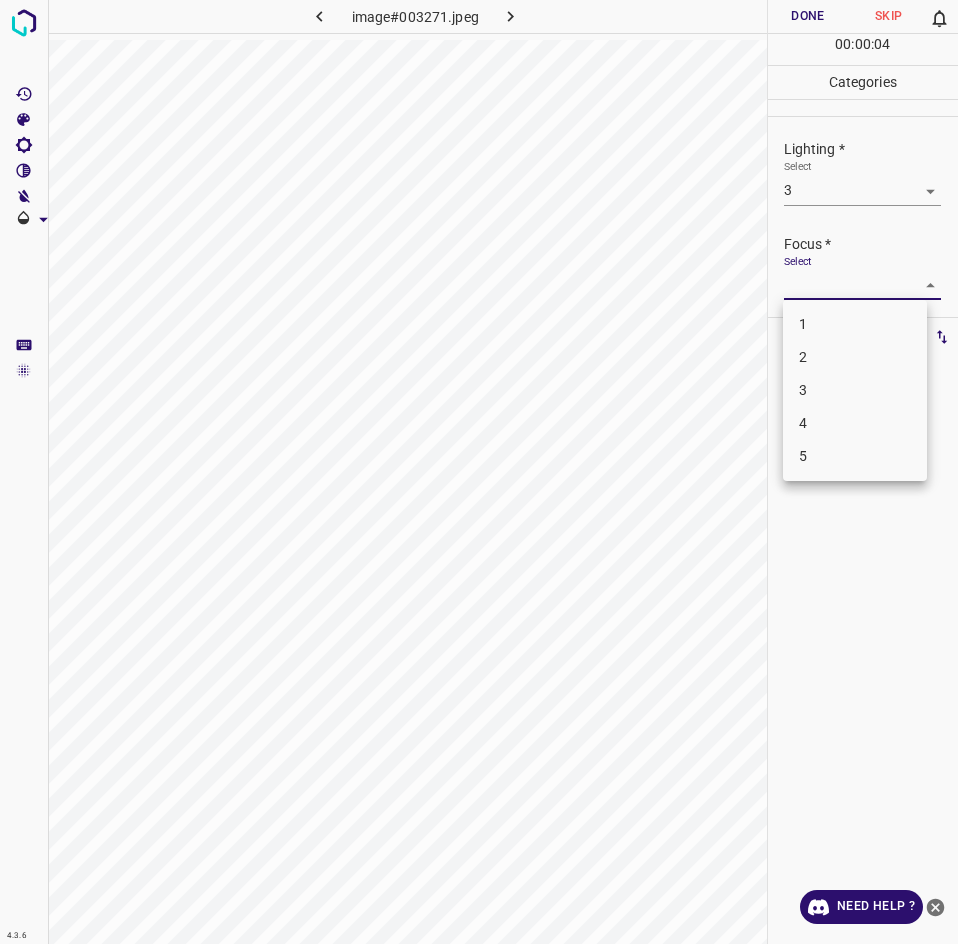 click on "3" at bounding box center (855, 390) 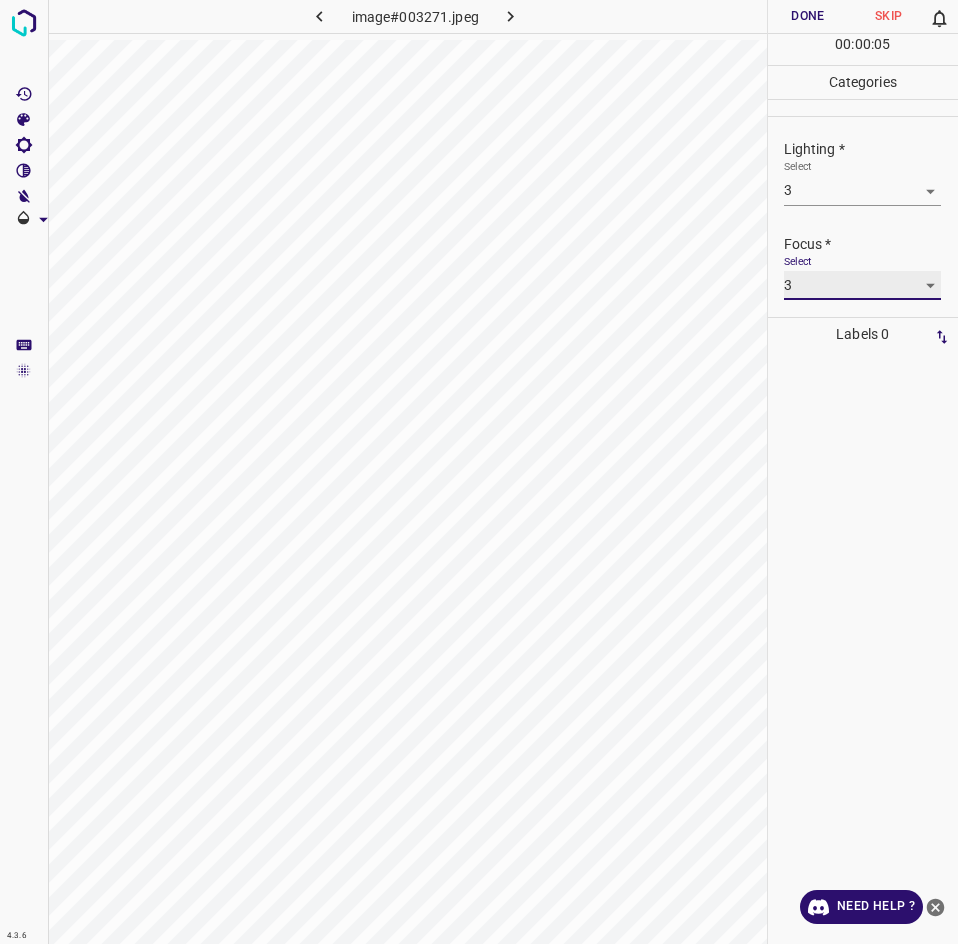 scroll, scrollTop: 98, scrollLeft: 0, axis: vertical 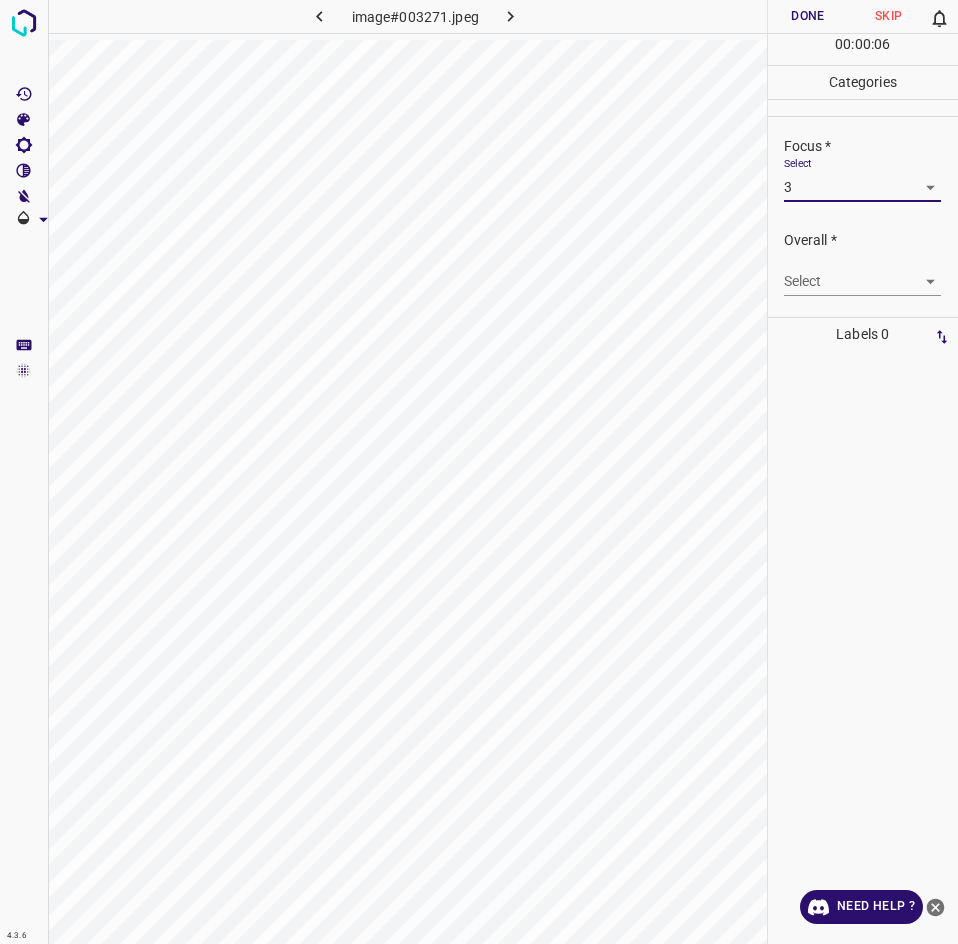 click on "4.3.6  image#003271.jpeg Done Skip 0 00   : 00   : 06   Categories Lighting *  Select 3 3 Focus *  Select 3 3 Overall *  Select ​ Labels   0 Categories 1 Lighting 2 Focus 3 Overall Tools Space Change between modes (Draw & Edit) I Auto labeling R Restore zoom M Zoom in N Zoom out Delete Delete selecte label Filters Z Restore filters X Saturation filter C Brightness filter V Contrast filter B Gray scale filter General O Download Need Help ? - Text - Hide - Delete" at bounding box center [479, 472] 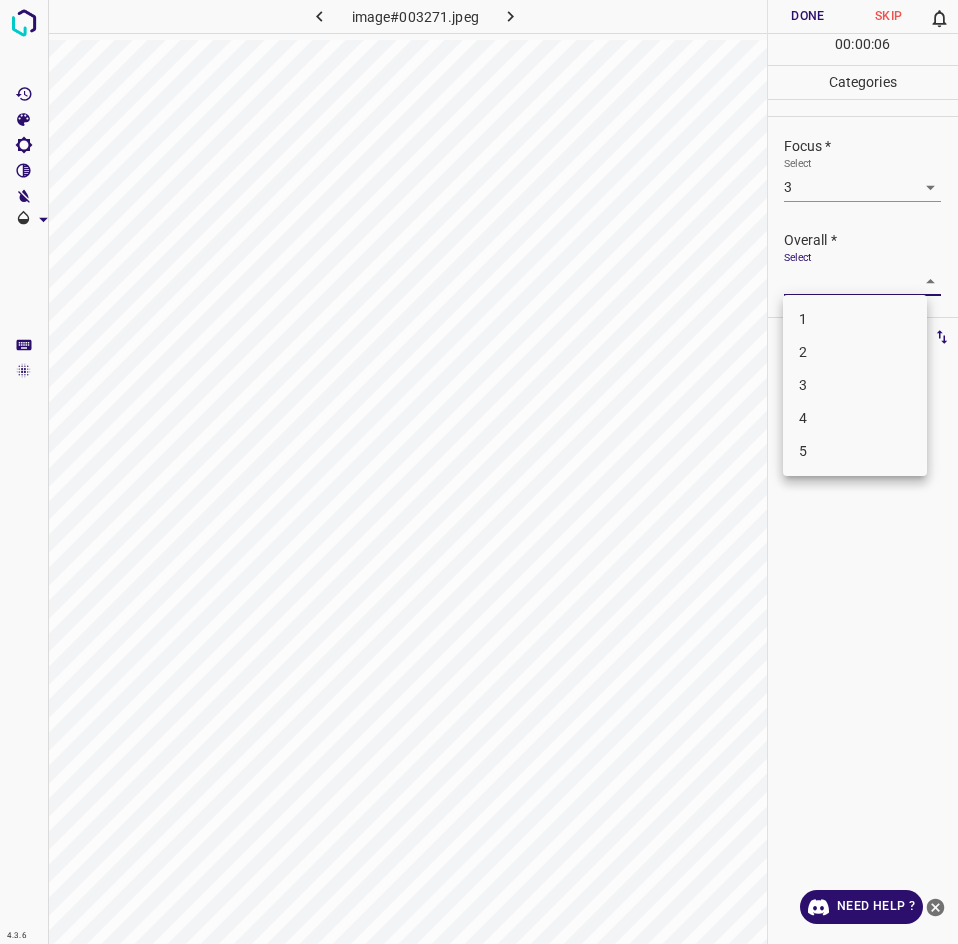 click on "3" at bounding box center (855, 385) 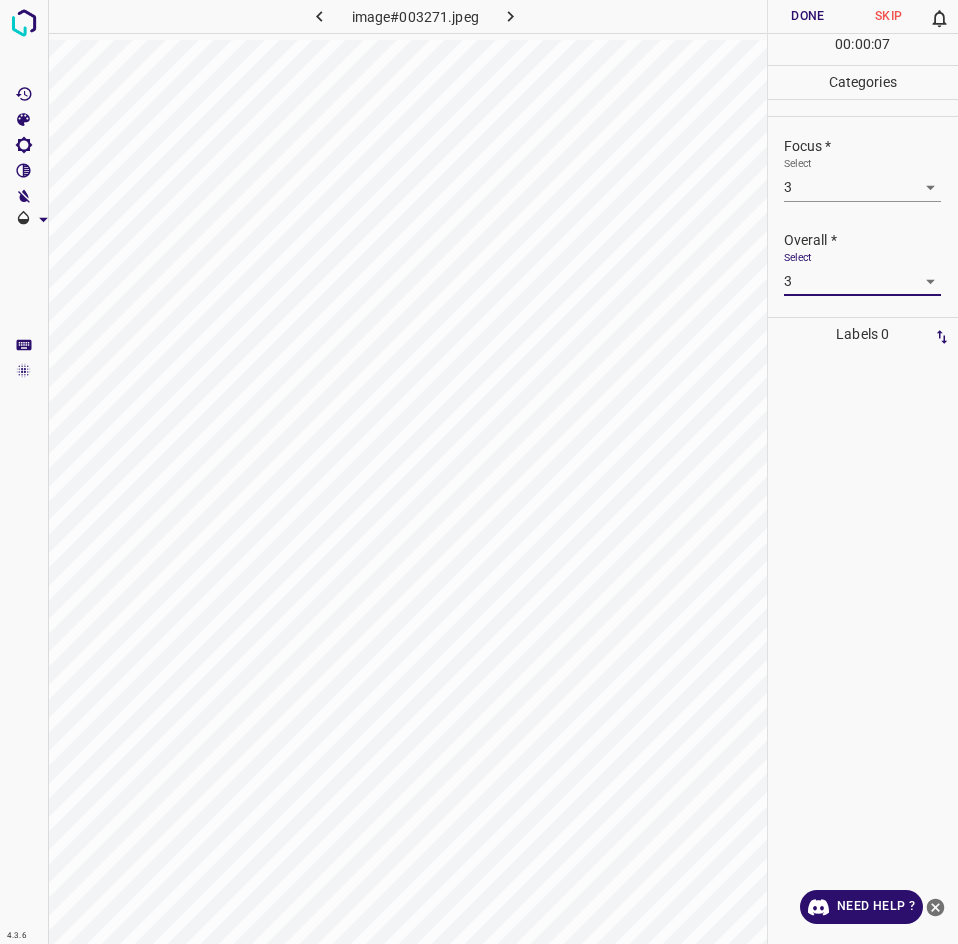 click on "Done" at bounding box center (808, 16) 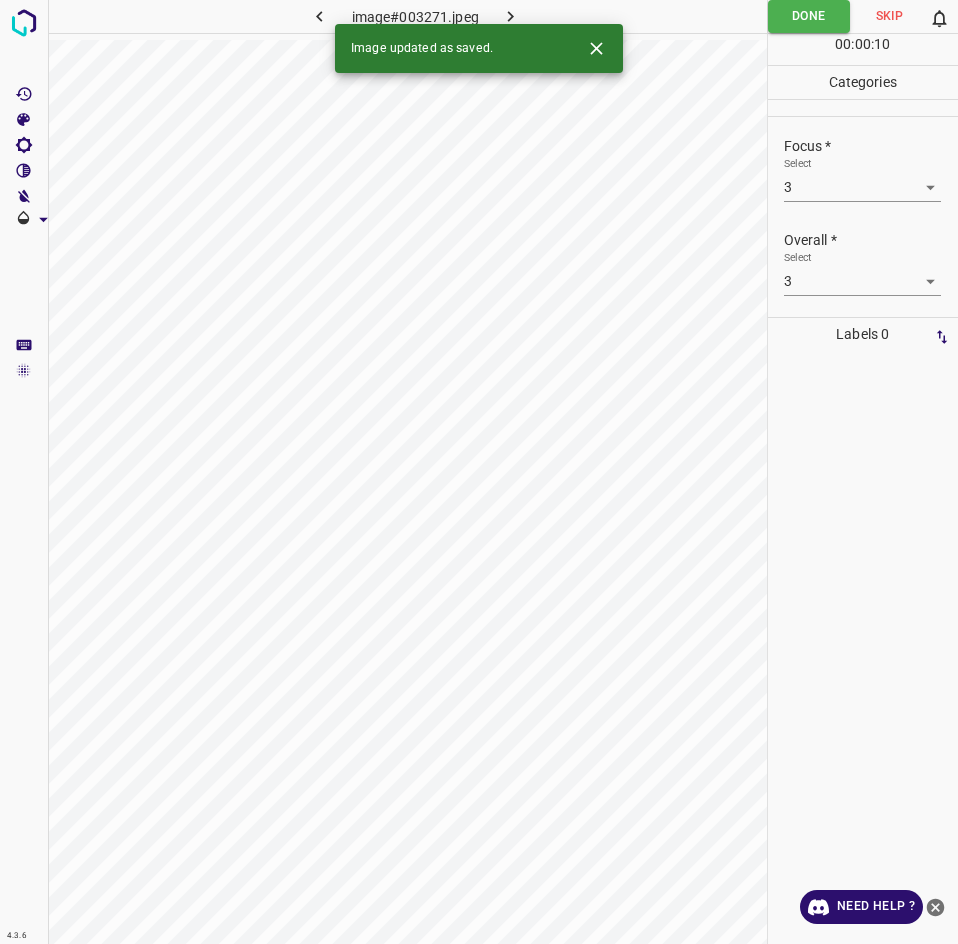 click 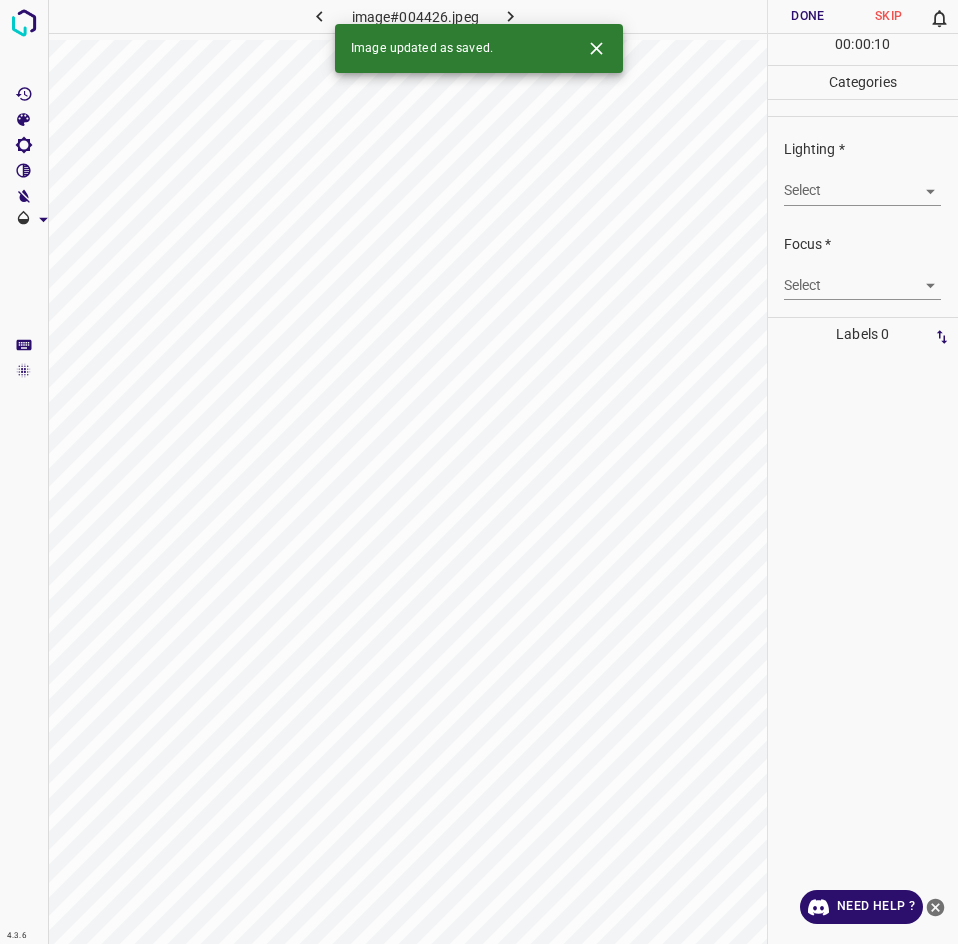click on "4.3.6  image#004426.jpeg Done Skip 0 00   : 00   : 10   Categories Lighting *  Select ​ Focus *  Select ​ Overall *  Select ​ Labels   0 Categories 1 Lighting 2 Focus 3 Overall Tools Space Change between modes (Draw & Edit) I Auto labeling R Restore zoom M Zoom in N Zoom out Delete Delete selecte label Filters Z Restore filters X Saturation filter C Brightness filter V Contrast filter B Gray scale filter General O Download Image updated as saved. Need Help ? - Text - Hide - Delete" at bounding box center [479, 472] 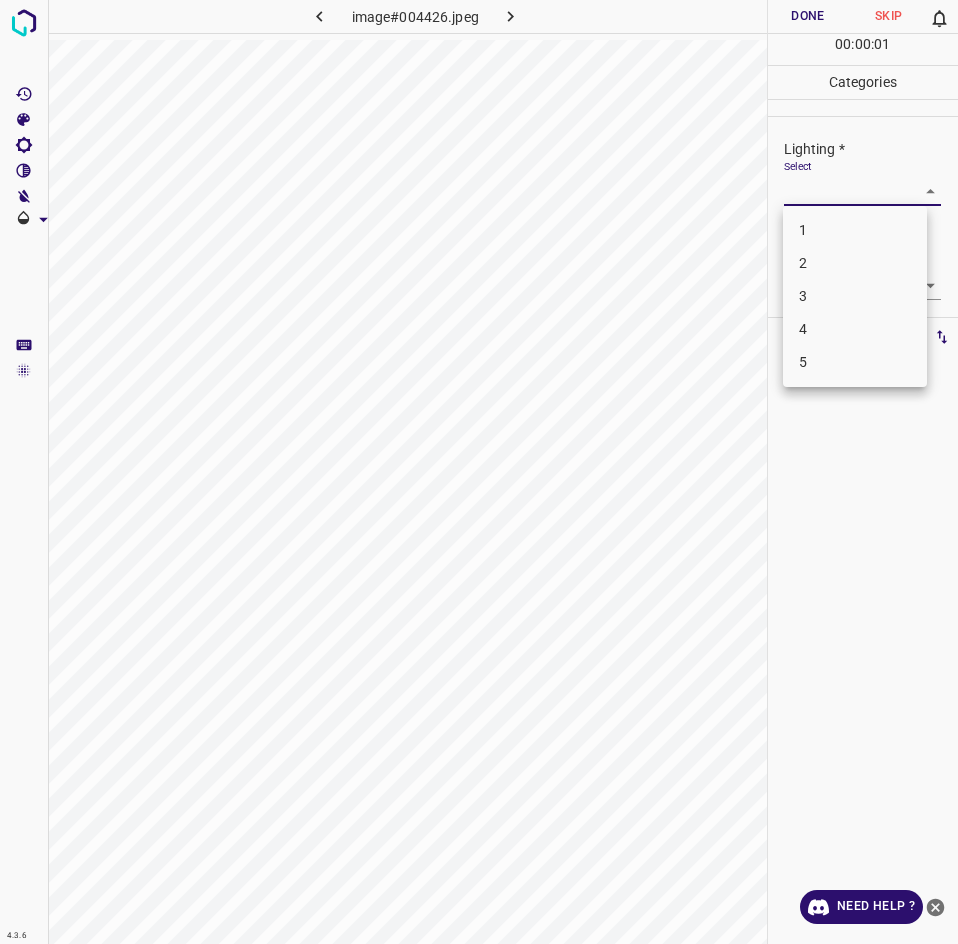 click on "3" at bounding box center [855, 296] 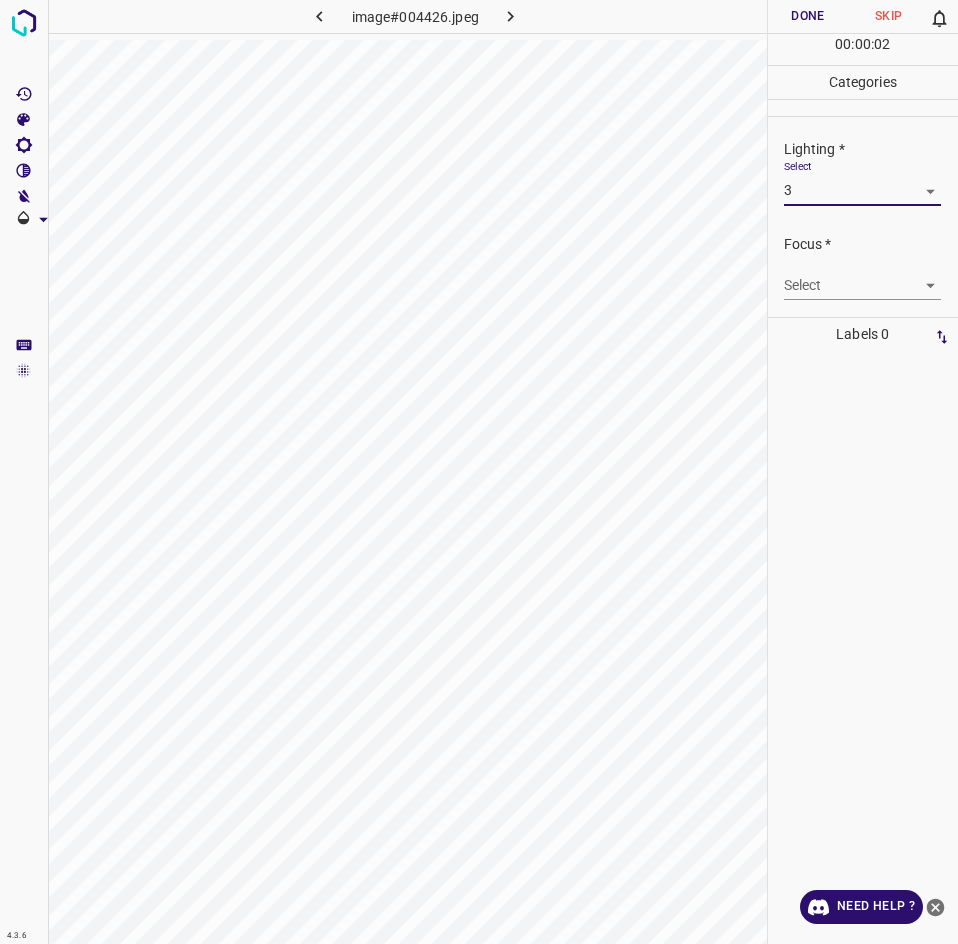 click on "4.3.6  image#004426.jpeg Done Skip 0 00   : 00   : 02   Categories Lighting *  Select 3 3 Focus *  Select ​ Overall *  Select ​ Labels   0 Categories 1 Lighting 2 Focus 3 Overall Tools Space Change between modes (Draw & Edit) I Auto labeling R Restore zoom M Zoom in N Zoom out Delete Delete selecte label Filters Z Restore filters X Saturation filter C Brightness filter V Contrast filter B Gray scale filter General O Download Need Help ? - Text - Hide - Delete" at bounding box center (479, 472) 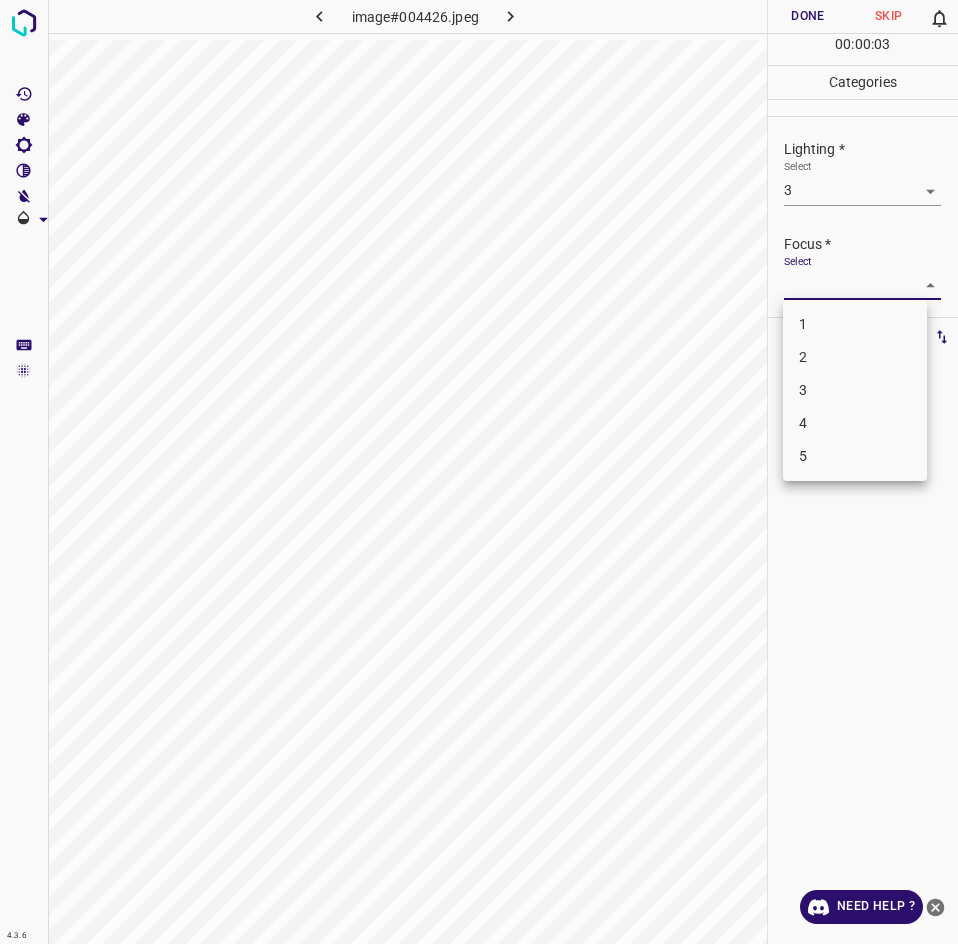 click on "3" at bounding box center (855, 390) 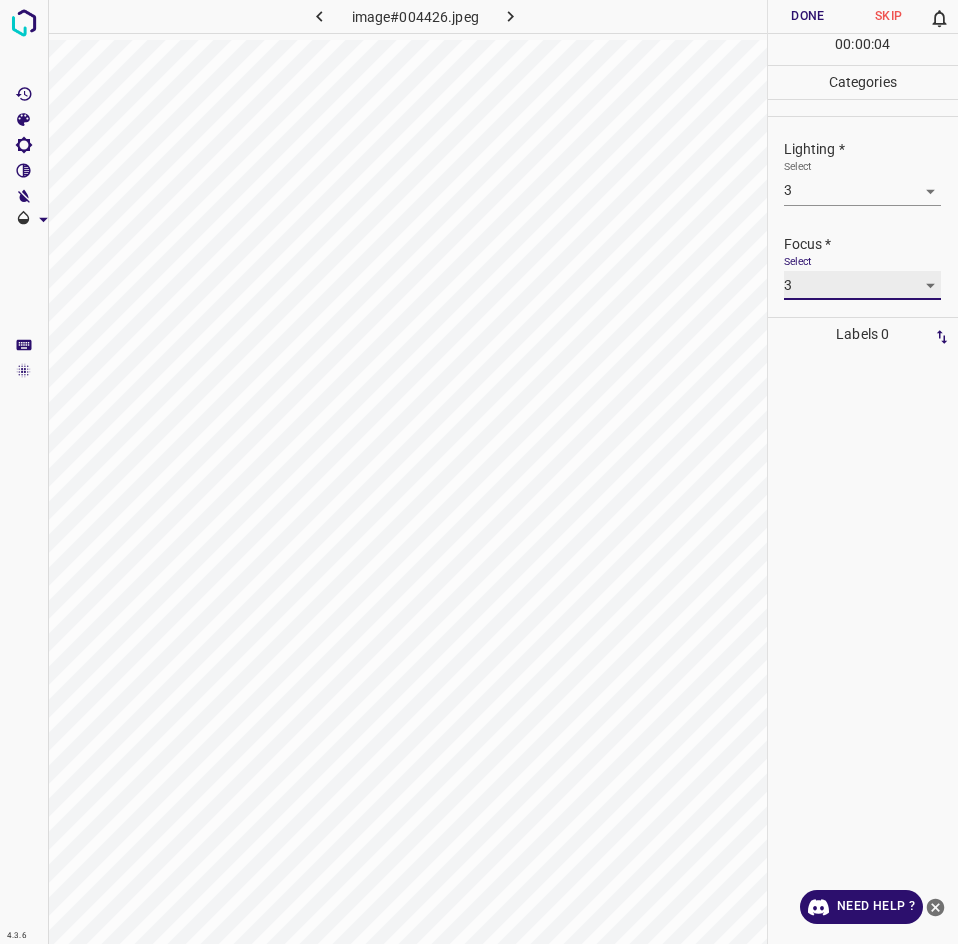 scroll, scrollTop: 98, scrollLeft: 0, axis: vertical 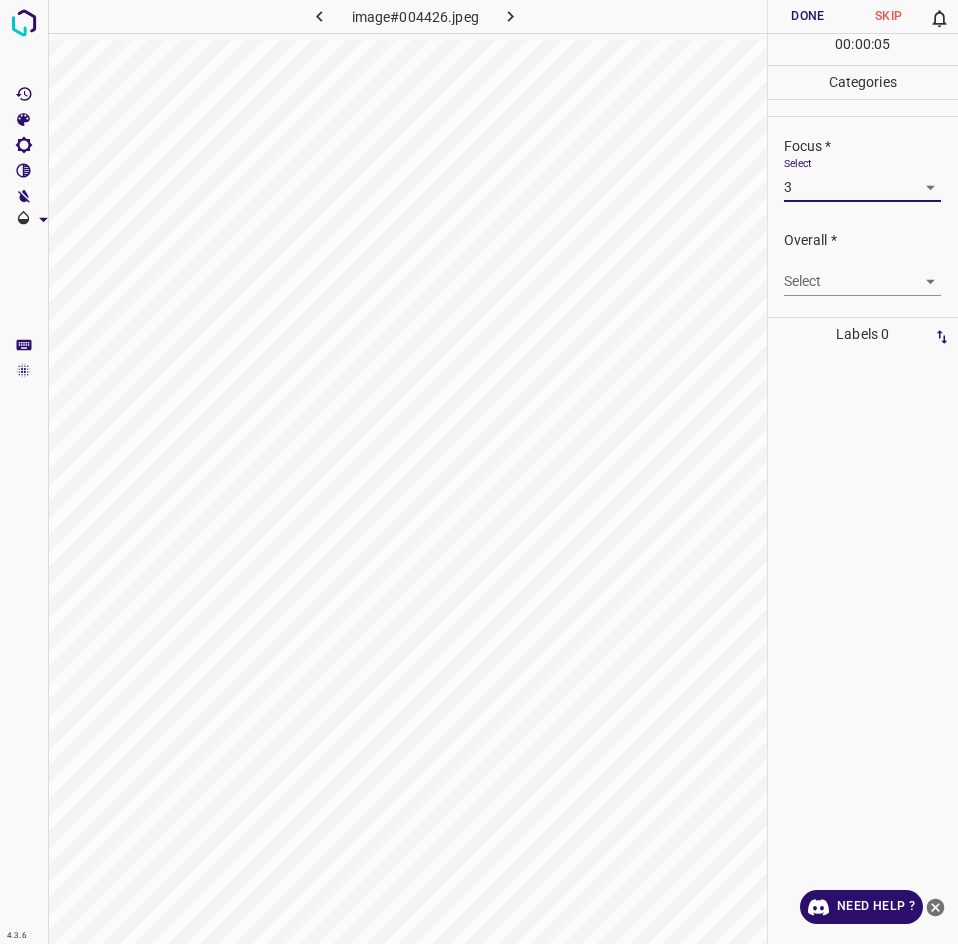 click on "4.3.6  image#004426.jpeg Done Skip 0 00   : 00   : 05   Categories Lighting *  Select 3 3 Focus *  Select 3 3 Overall *  Select ​ Labels   0 Categories 1 Lighting 2 Focus 3 Overall Tools Space Change between modes (Draw & Edit) I Auto labeling R Restore zoom M Zoom in N Zoom out Delete Delete selecte label Filters Z Restore filters X Saturation filter C Brightness filter V Contrast filter B Gray scale filter General O Download Need Help ? - Text - Hide - Delete" at bounding box center [479, 472] 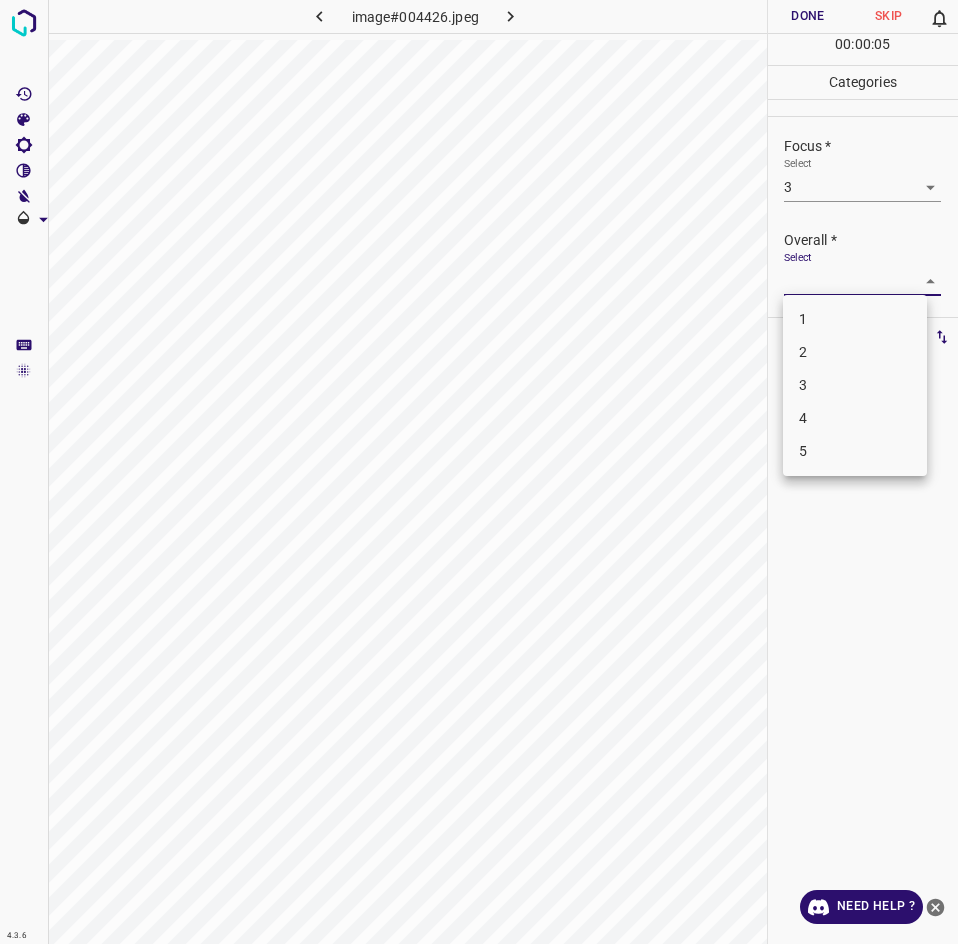 click on "3" at bounding box center [855, 385] 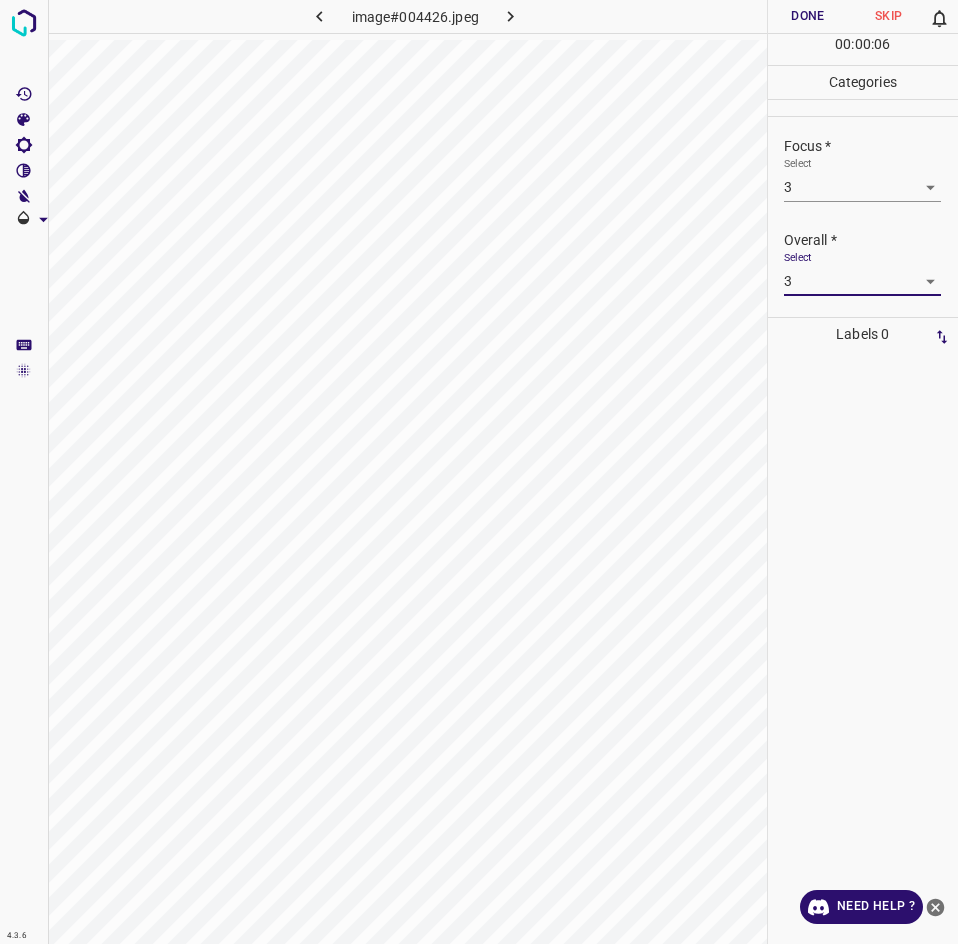 click on "Done" at bounding box center (808, 16) 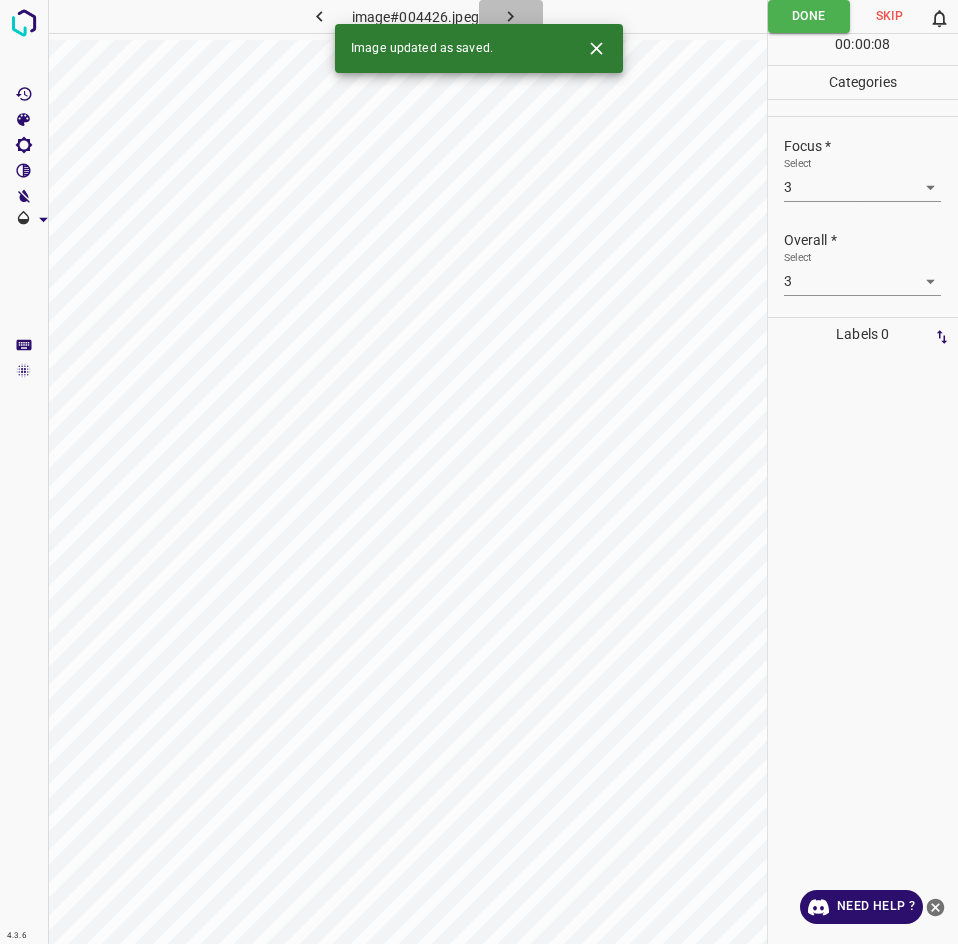 click 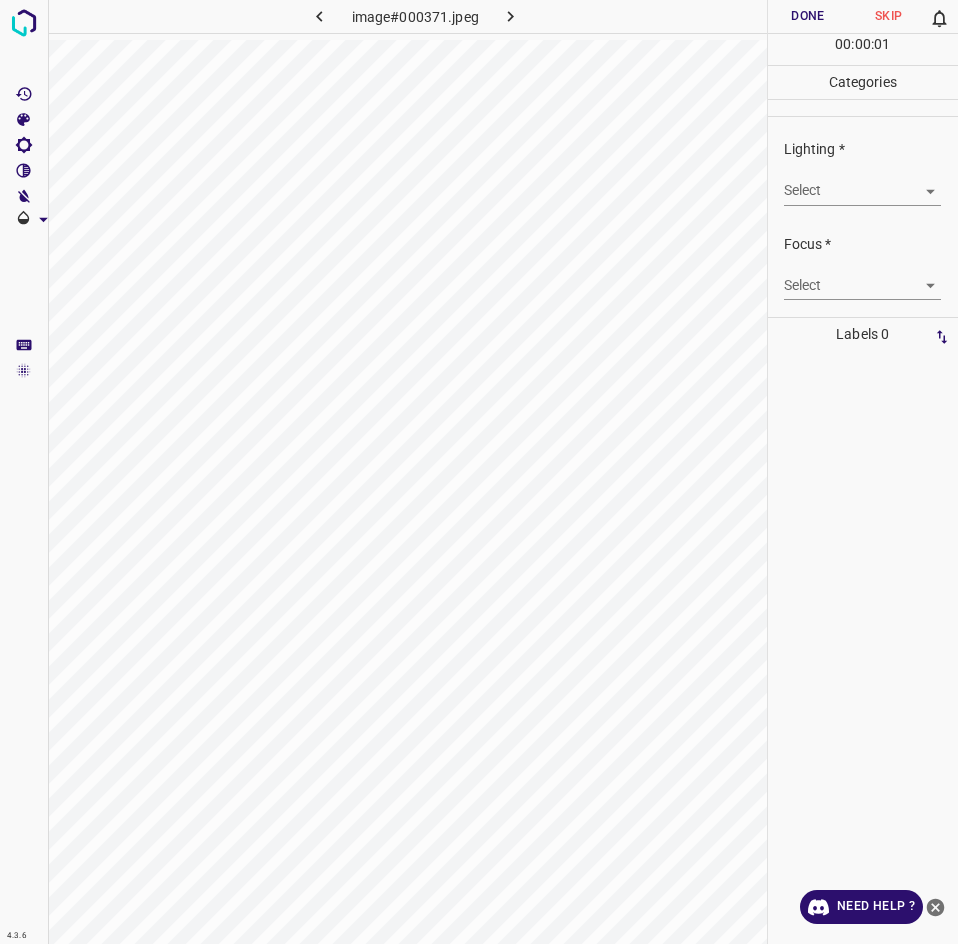 click on "4.3.6  image#000371.jpeg Done Skip 0 00   : 00   : 01   Categories Lighting *  Select ​ Focus *  Select ​ Overall *  Select ​ Labels   0 Categories 1 Lighting 2 Focus 3 Overall Tools Space Change between modes (Draw & Edit) I Auto labeling R Restore zoom M Zoom in N Zoom out Delete Delete selecte label Filters Z Restore filters X Saturation filter C Brightness filter V Contrast filter B Gray scale filter General O Download Need Help ? - Text - Hide - Delete" at bounding box center (479, 472) 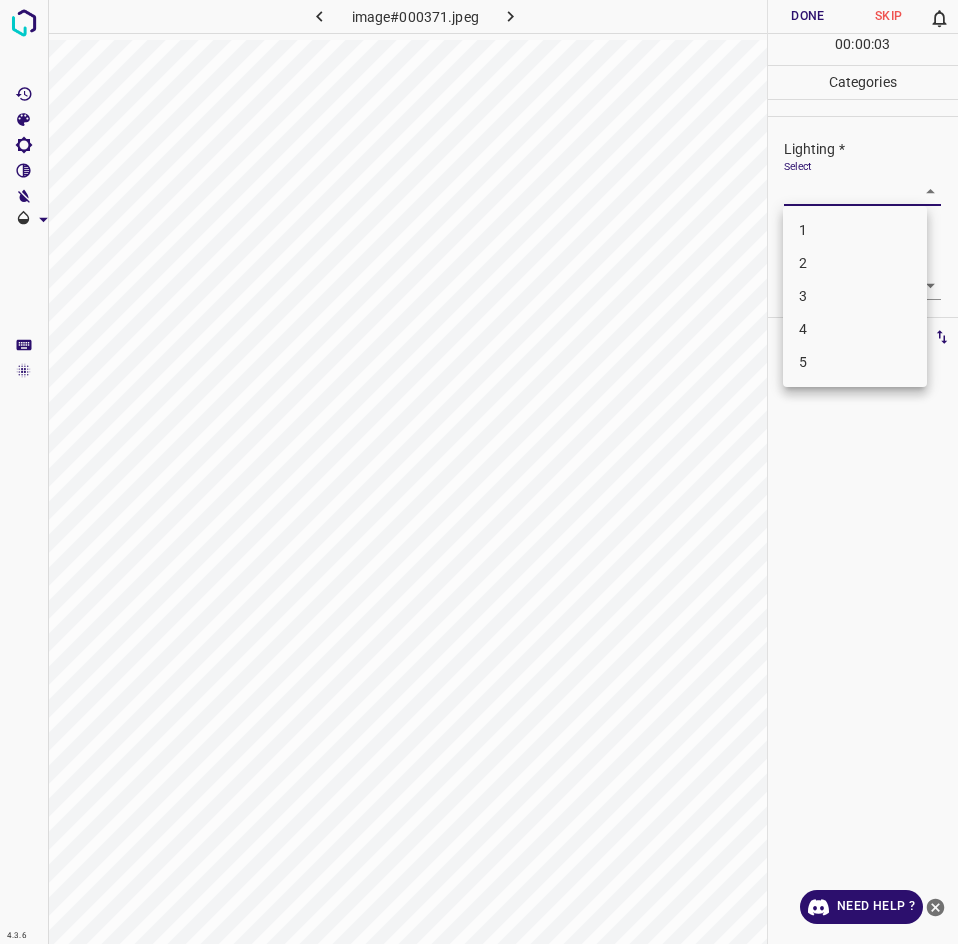 click on "2" at bounding box center (855, 263) 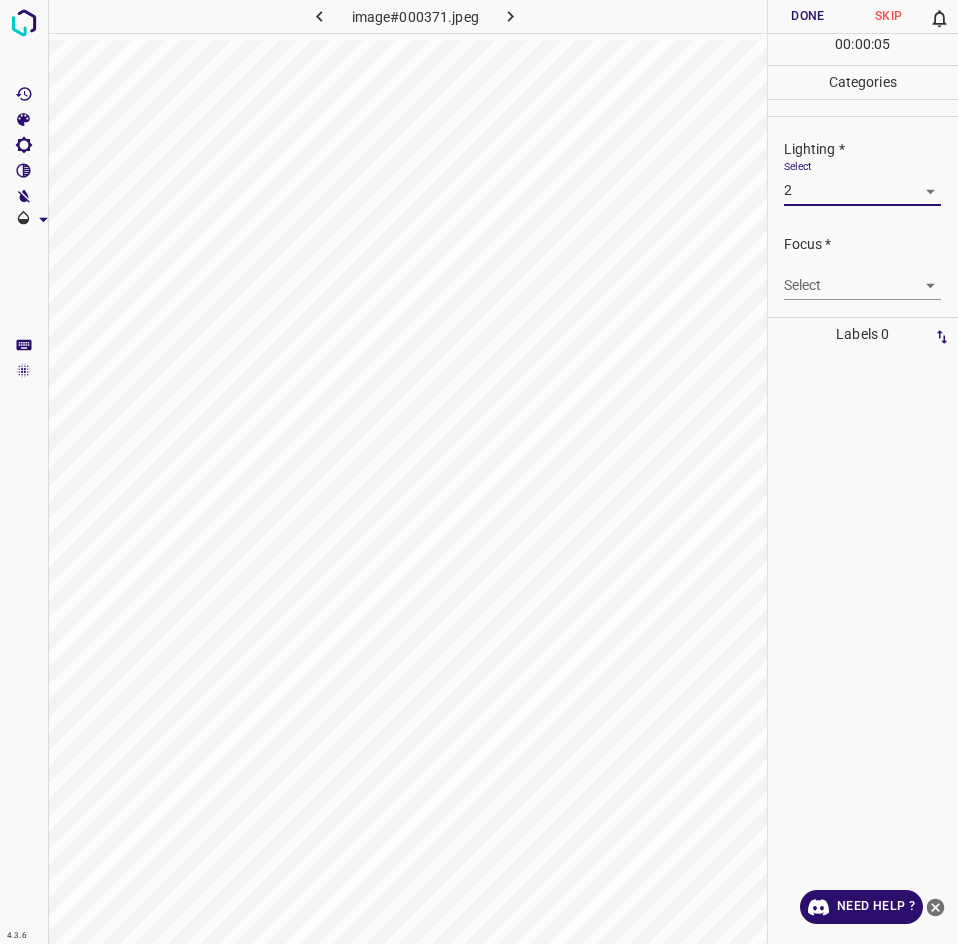 click on "Focus *  Select ​" at bounding box center (863, 267) 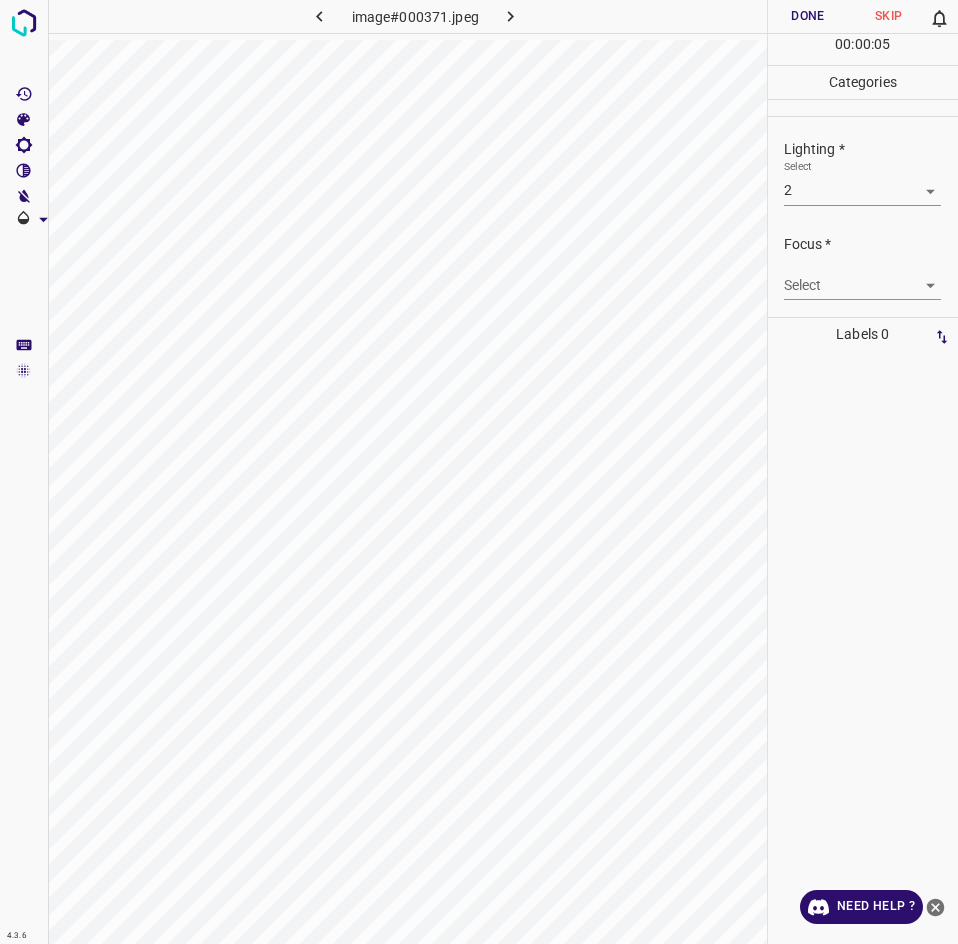 click on "4.3.6  image#000371.jpeg Done Skip 0 00   : 00   : 05   Categories Lighting *  Select 2 2 Focus *  Select ​ Overall *  Select ​ Labels   0 Categories 1 Lighting 2 Focus 3 Overall Tools Space Change between modes (Draw & Edit) I Auto labeling R Restore zoom M Zoom in N Zoom out Delete Delete selecte label Filters Z Restore filters X Saturation filter C Brightness filter V Contrast filter B Gray scale filter General O Download Need Help ? - Text - Hide - Delete" at bounding box center [479, 472] 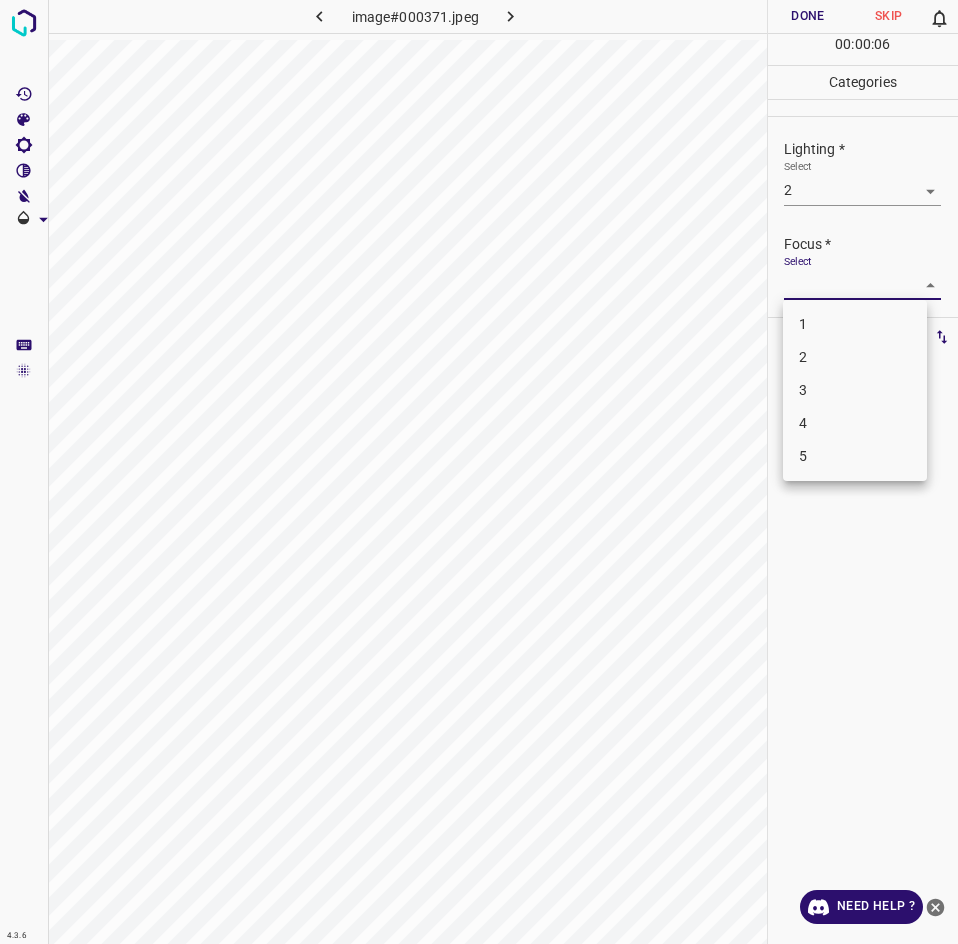 click on "2" at bounding box center [855, 357] 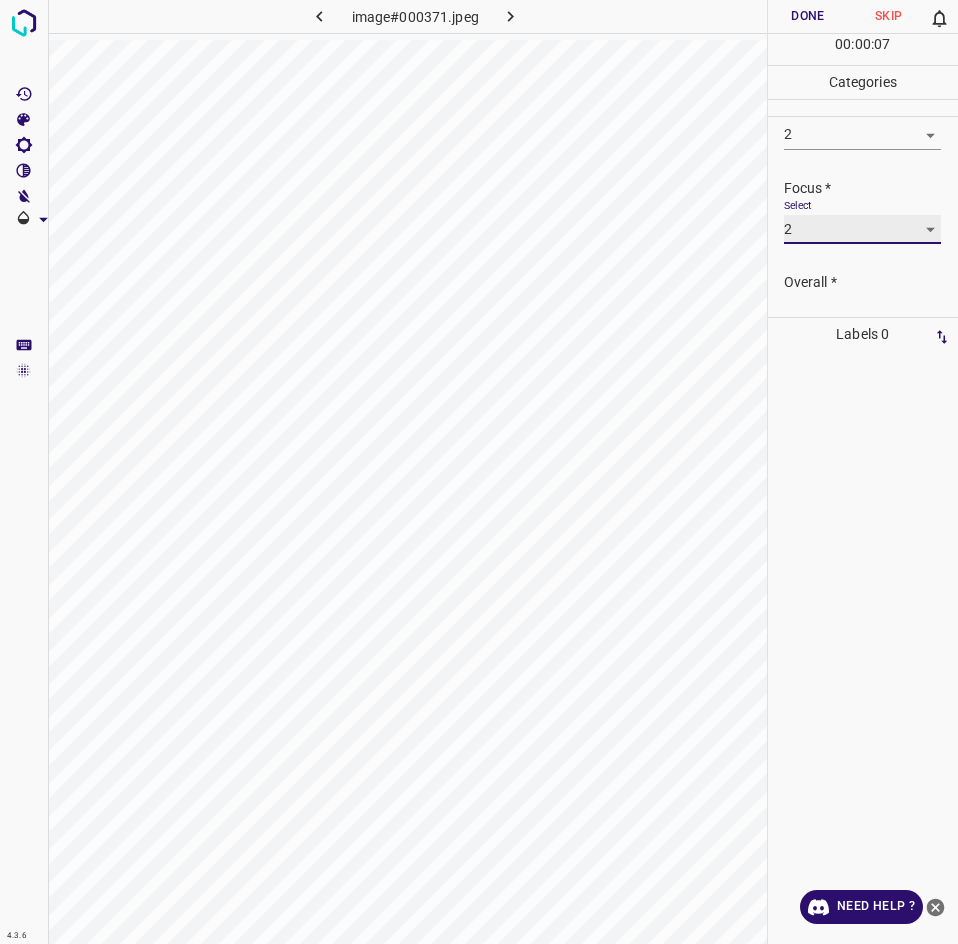 scroll, scrollTop: 98, scrollLeft: 0, axis: vertical 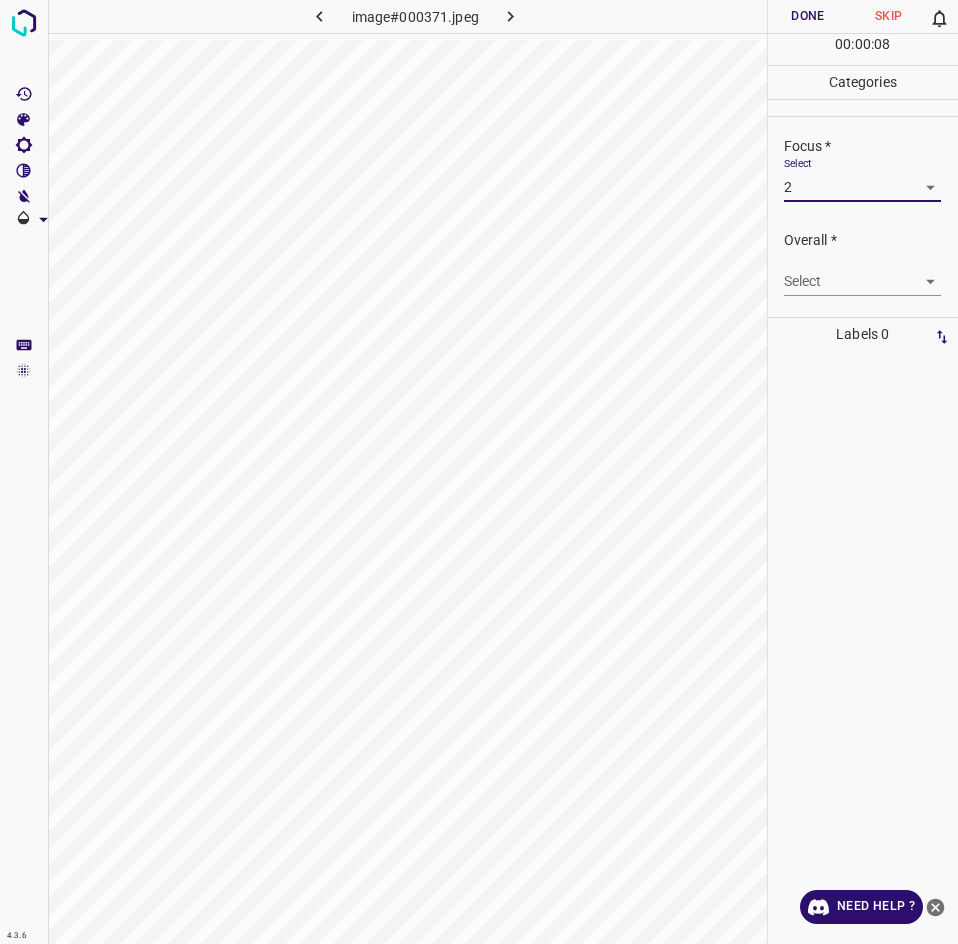 click on "4.3.6  image#000371.jpeg Done Skip 0 00   : 00   : 08   Categories Lighting *  Select 2 2 Focus *  Select 2 2 Overall *  Select ​ Labels   0 Categories 1 Lighting 2 Focus 3 Overall Tools Space Change between modes (Draw & Edit) I Auto labeling R Restore zoom M Zoom in N Zoom out Delete Delete selecte label Filters Z Restore filters X Saturation filter C Brightness filter V Contrast filter B Gray scale filter General O Download Need Help ? - Text - Hide - Delete" at bounding box center (479, 472) 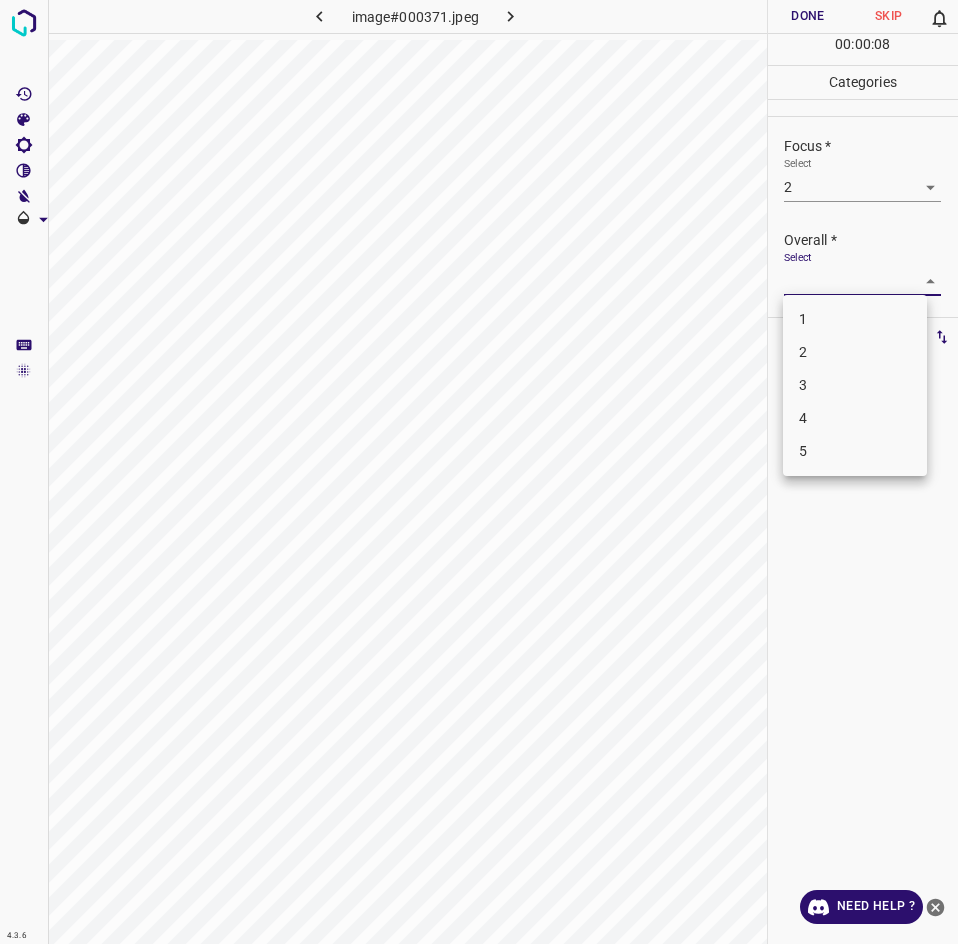click on "2" at bounding box center (855, 352) 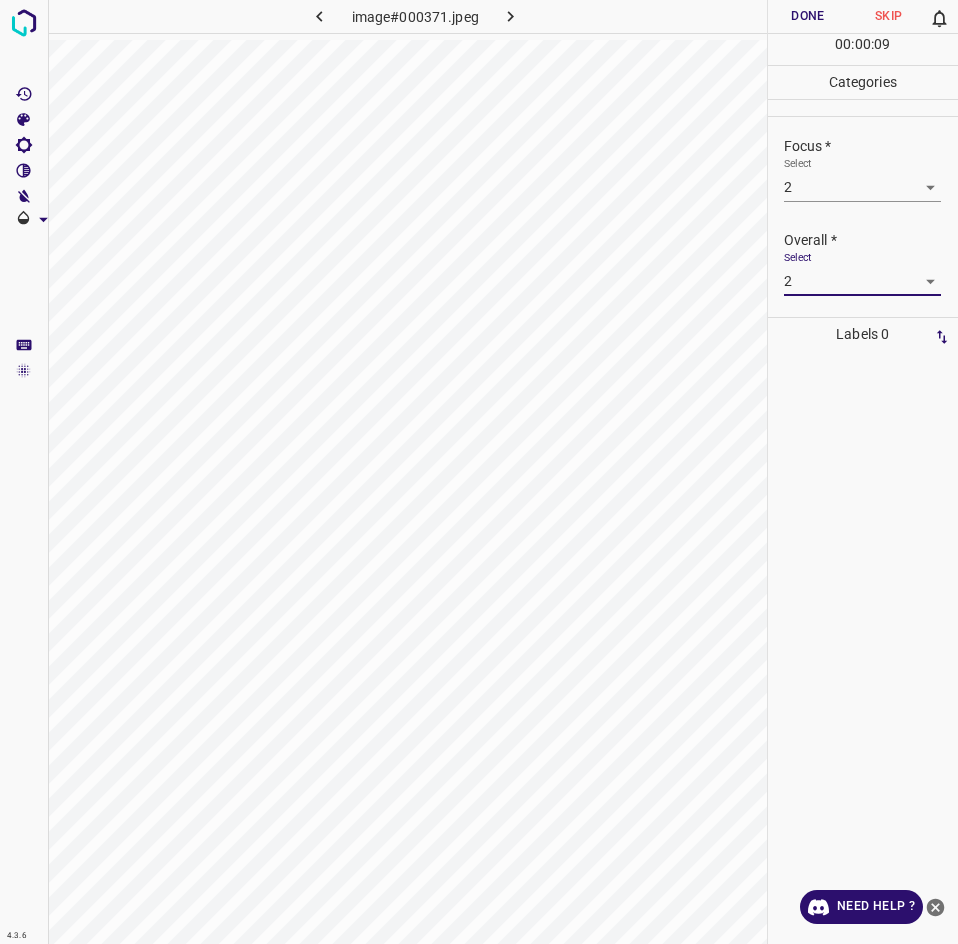 click on "Done" at bounding box center (808, 16) 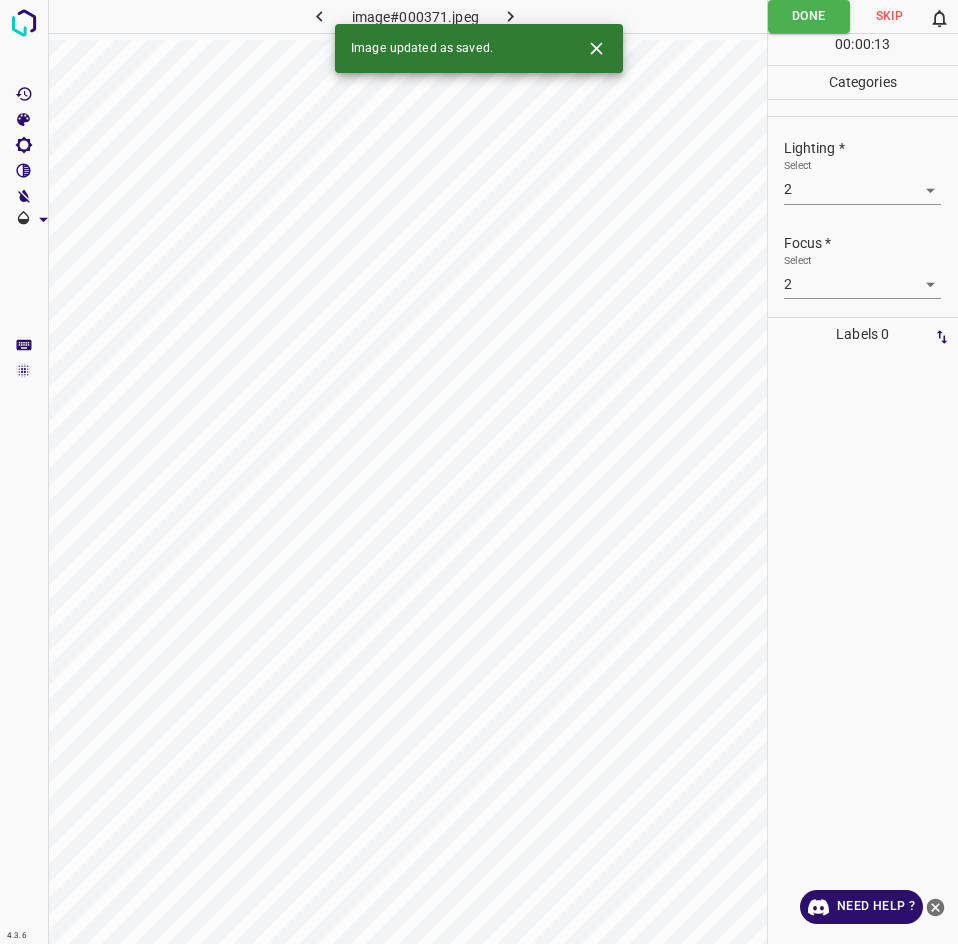 scroll, scrollTop: 0, scrollLeft: 0, axis: both 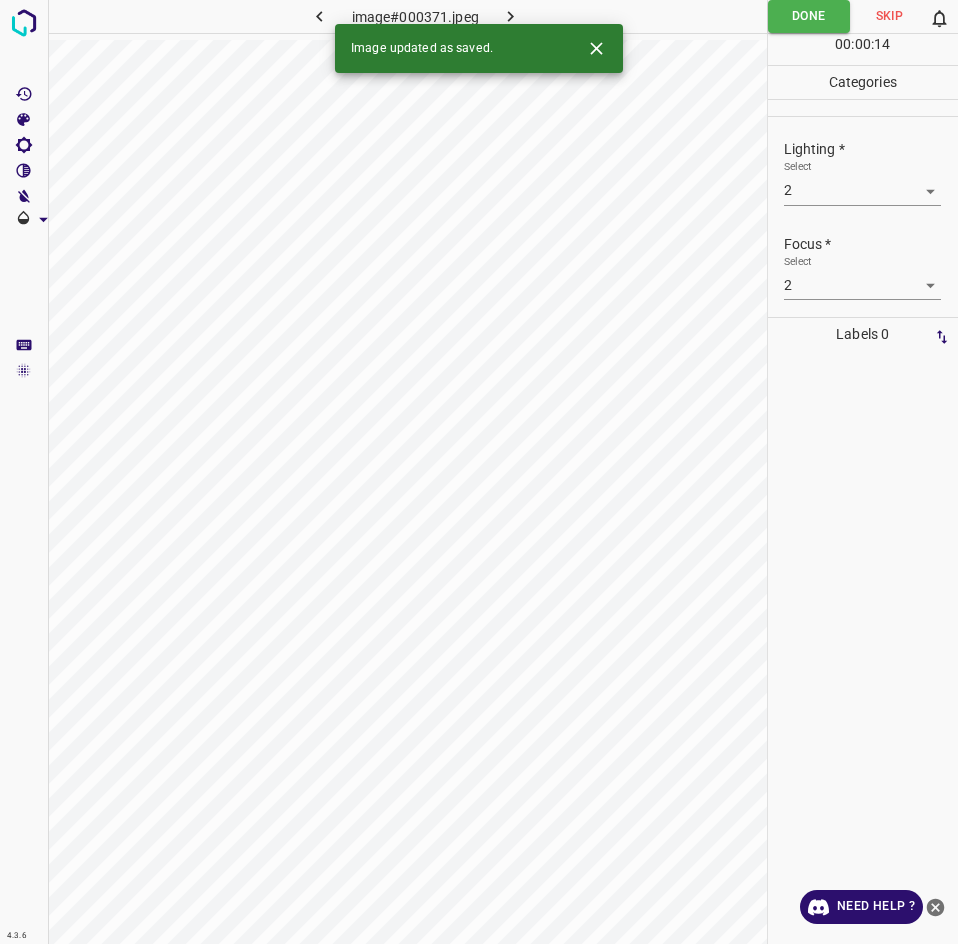 click at bounding box center (511, 16) 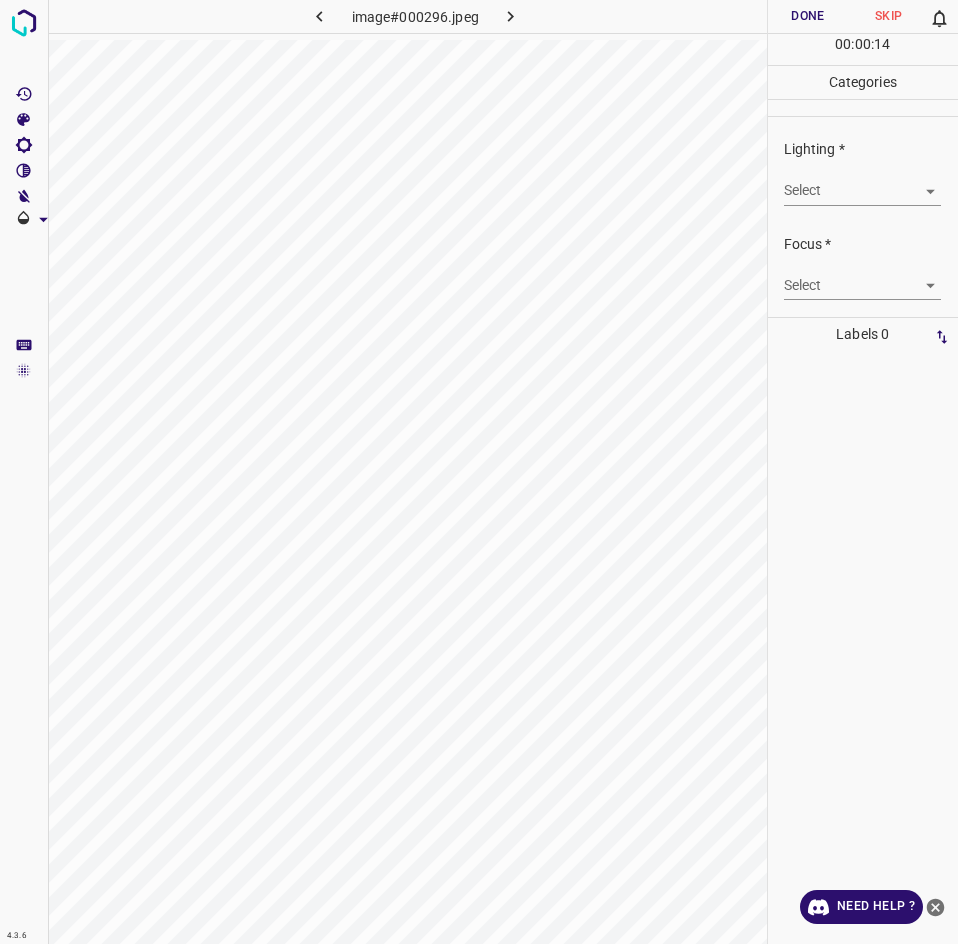 click on "4.3.6  image#000296.jpeg Done Skip 0 00   : 00   : 14   Categories Lighting *  Select ​ Focus *  Select ​ Overall *  Select ​ Labels   0 Categories 1 Lighting 2 Focus 3 Overall Tools Space Change between modes (Draw & Edit) I Auto labeling R Restore zoom M Zoom in N Zoom out Delete Delete selecte label Filters Z Restore filters X Saturation filter C Brightness filter V Contrast filter B Gray scale filter General O Download Need Help ? - Text - Hide - Delete" at bounding box center (479, 472) 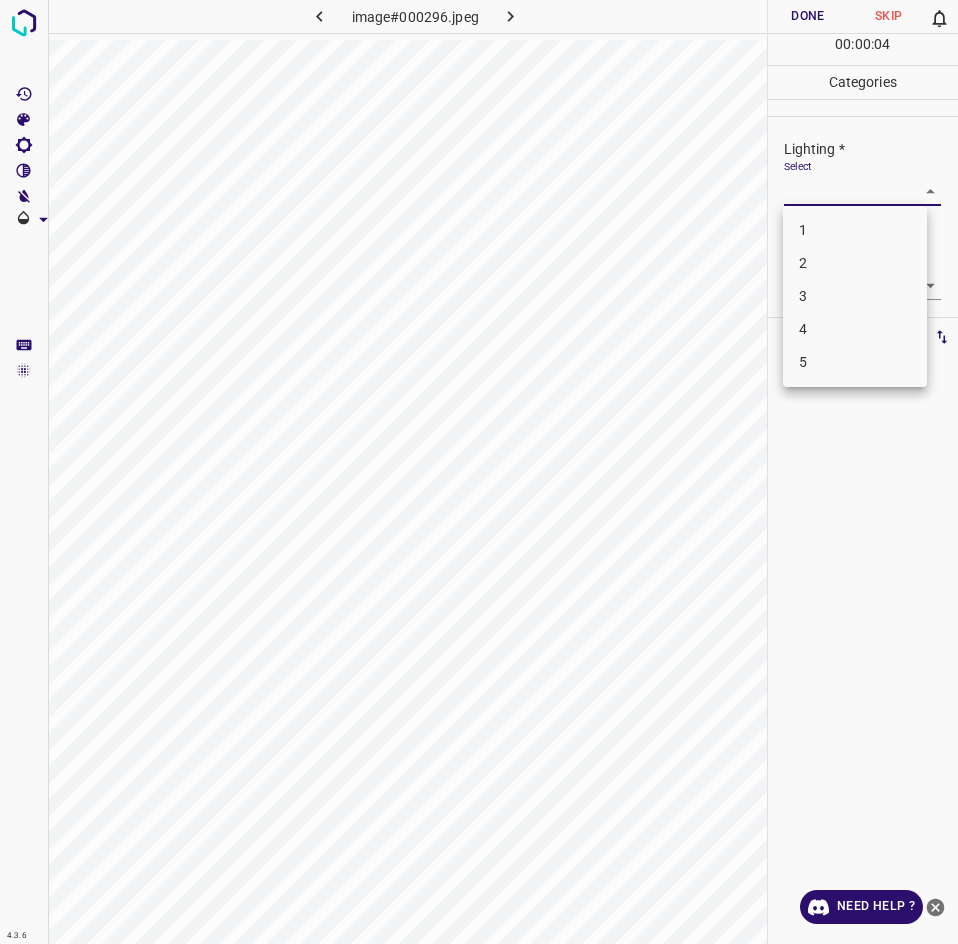 click on "3" at bounding box center (855, 296) 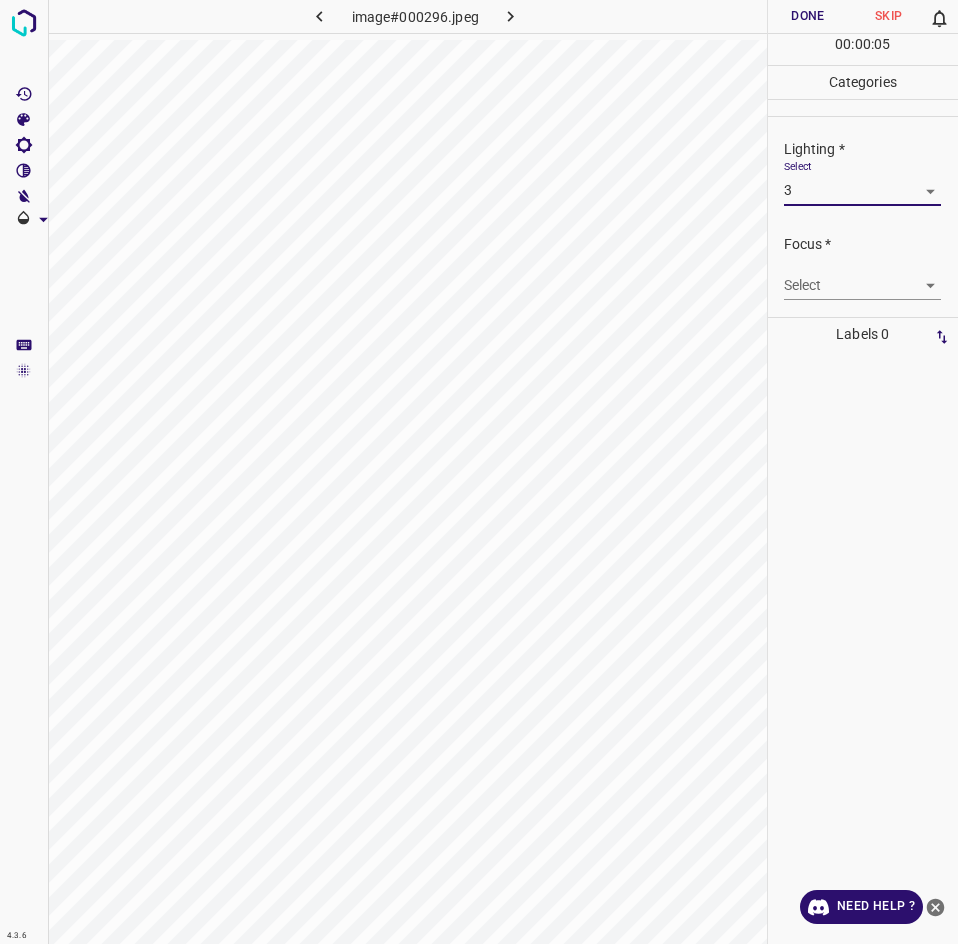 click on "4.3.6  image#000296.jpeg Done Skip 0 00   : 00   : 05   Categories Lighting *  Select 3 3 Focus *  Select ​ Overall *  Select ​ Labels   0 Categories 1 Lighting 2 Focus 3 Overall Tools Space Change between modes (Draw & Edit) I Auto labeling R Restore zoom M Zoom in N Zoom out Delete Delete selecte label Filters Z Restore filters X Saturation filter C Brightness filter V Contrast filter B Gray scale filter General O Download Need Help ? - Text - Hide - Delete 1 2 3 4 5" at bounding box center (479, 472) 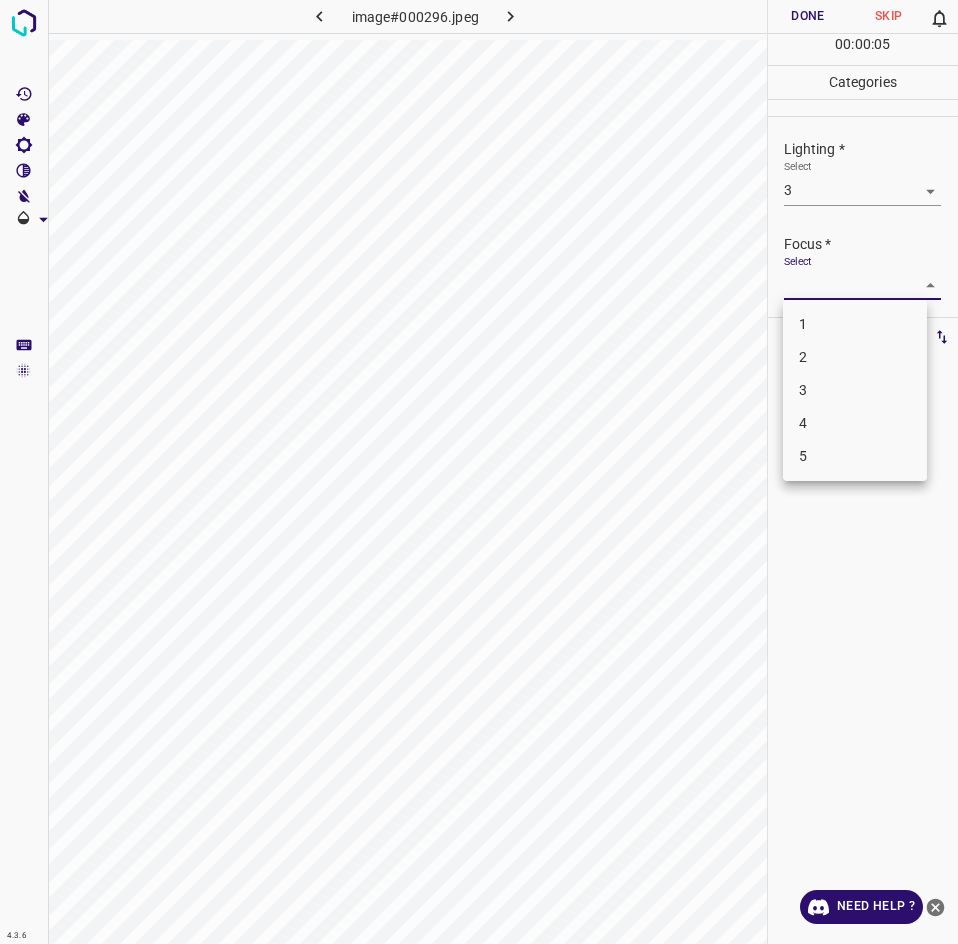 click on "2" at bounding box center (855, 357) 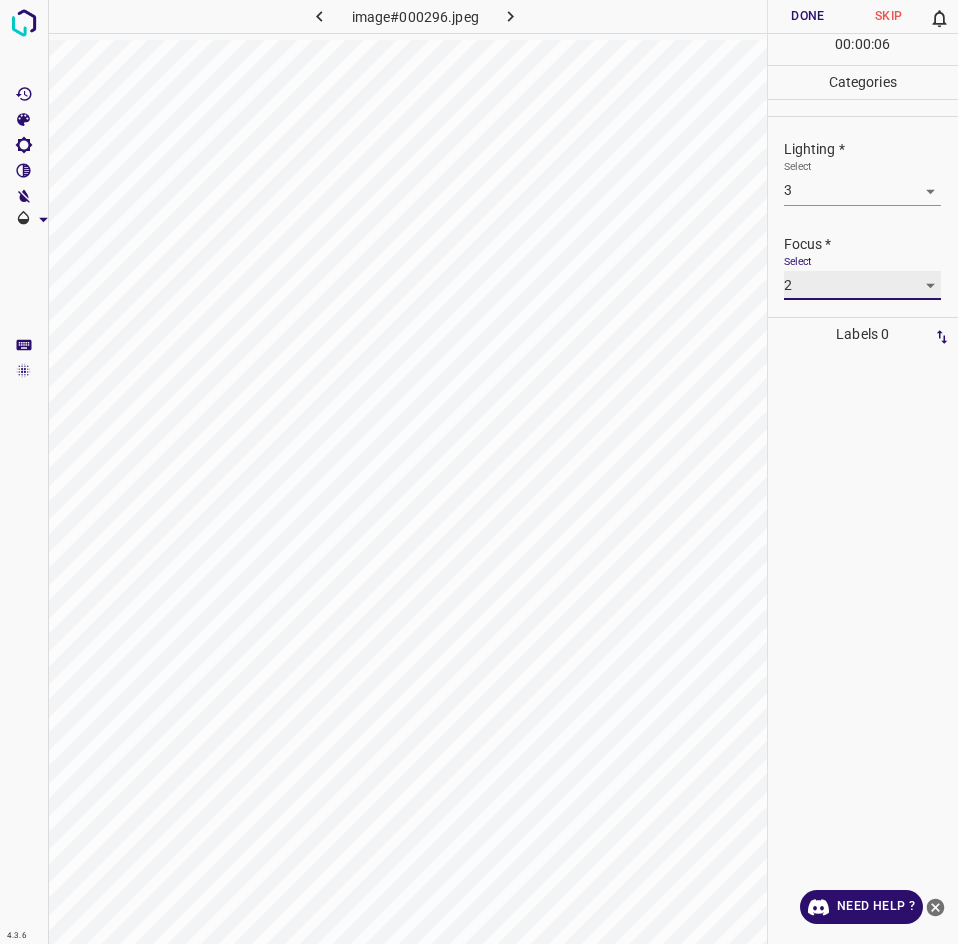scroll, scrollTop: 98, scrollLeft: 0, axis: vertical 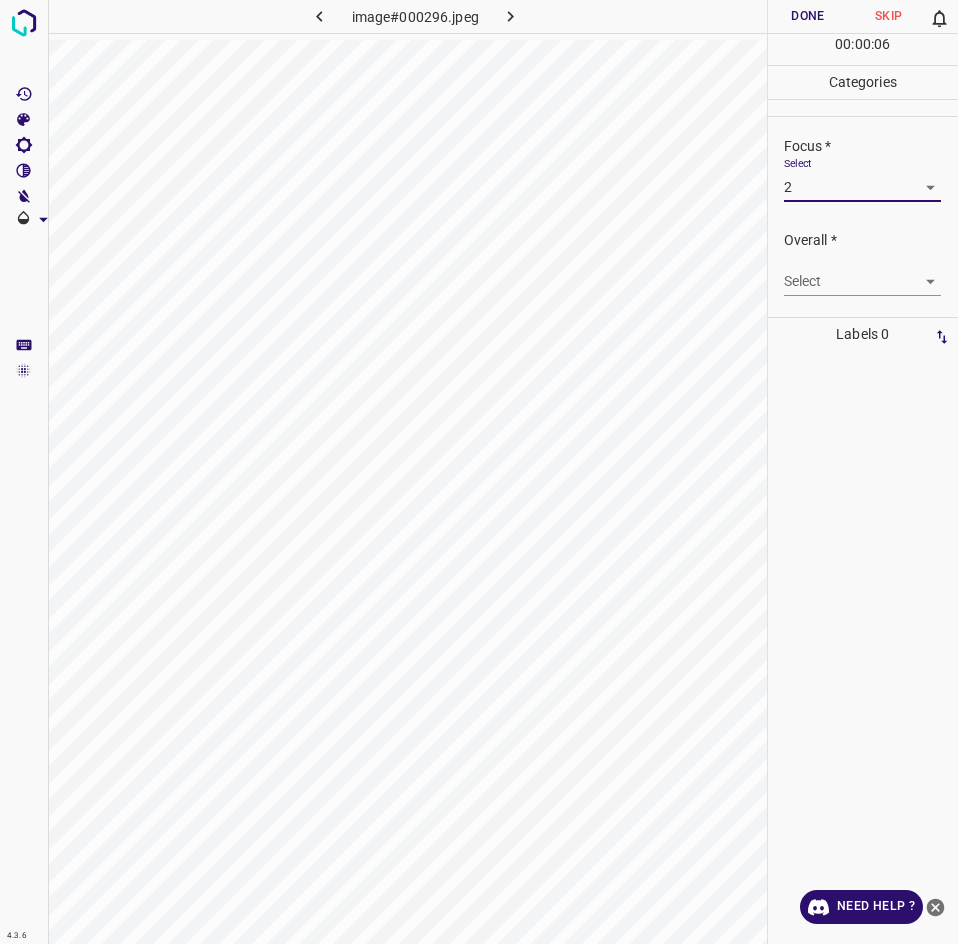 click on "4.3.6  image#000296.jpeg Done Skip 0 00   : 00   : 06   Categories Lighting *  Select 3 3 Focus *  Select 2 2 Overall *  Select ​ Labels   0 Categories 1 Lighting 2 Focus 3 Overall Tools Space Change between modes (Draw & Edit) I Auto labeling R Restore zoom M Zoom in N Zoom out Delete Delete selecte label Filters Z Restore filters X Saturation filter C Brightness filter V Contrast filter B Gray scale filter General O Download Need Help ? - Text - Hide - Delete" at bounding box center (479, 472) 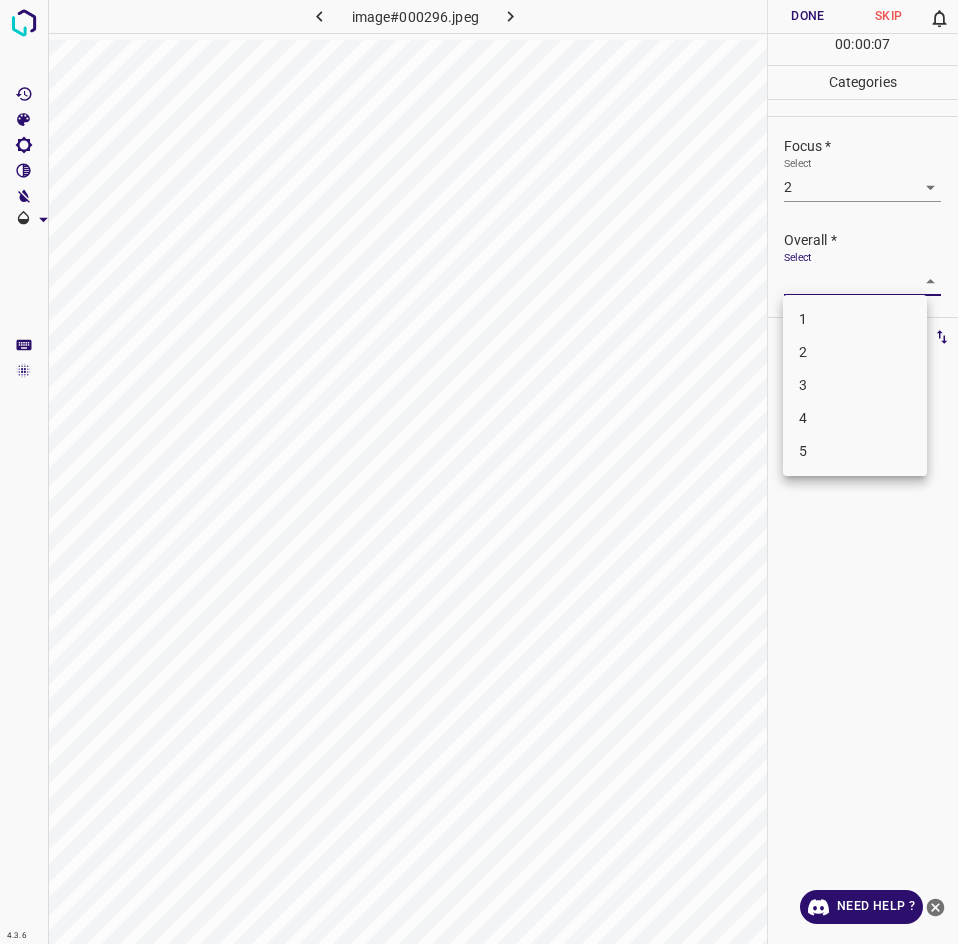 click on "2" at bounding box center (855, 352) 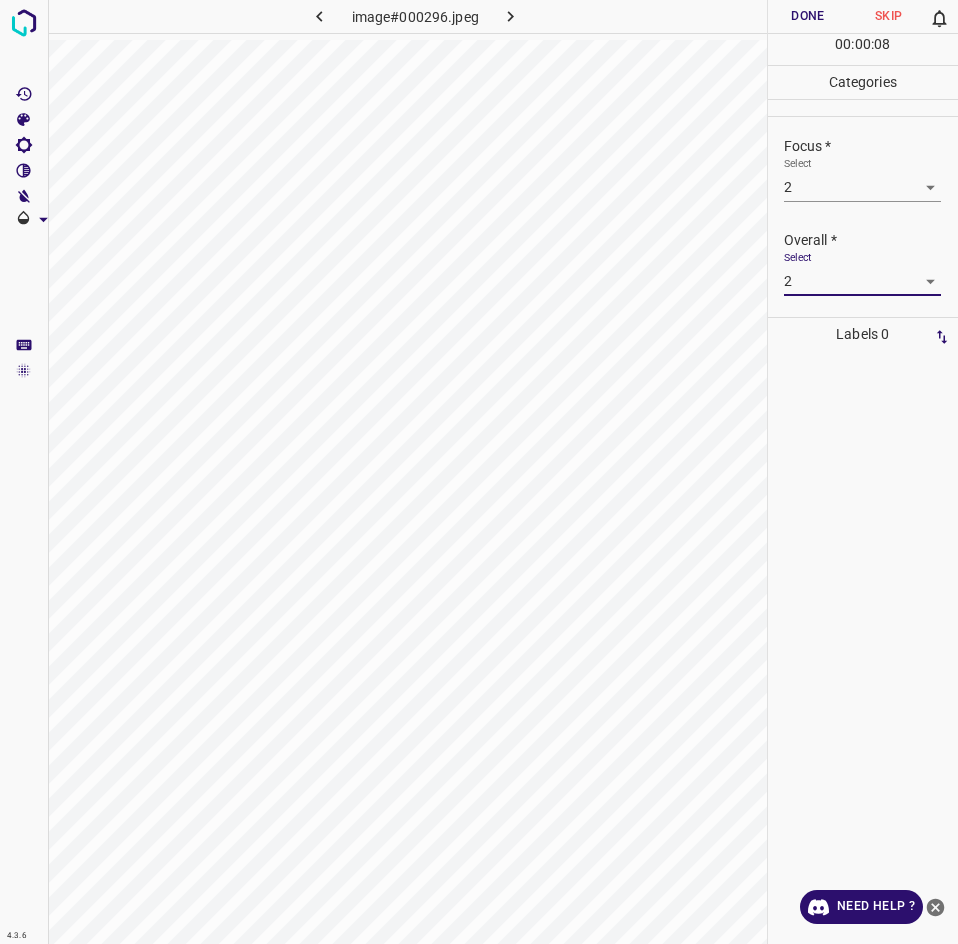 click on "Done" at bounding box center [808, 16] 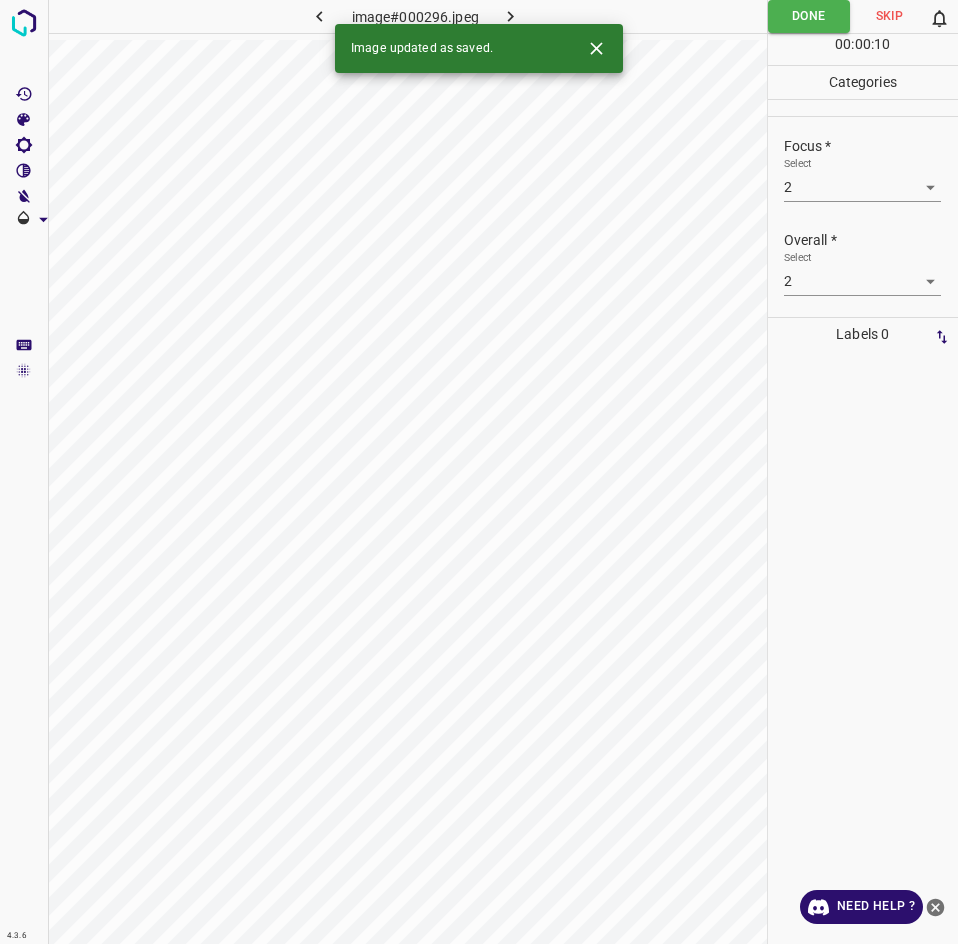 click 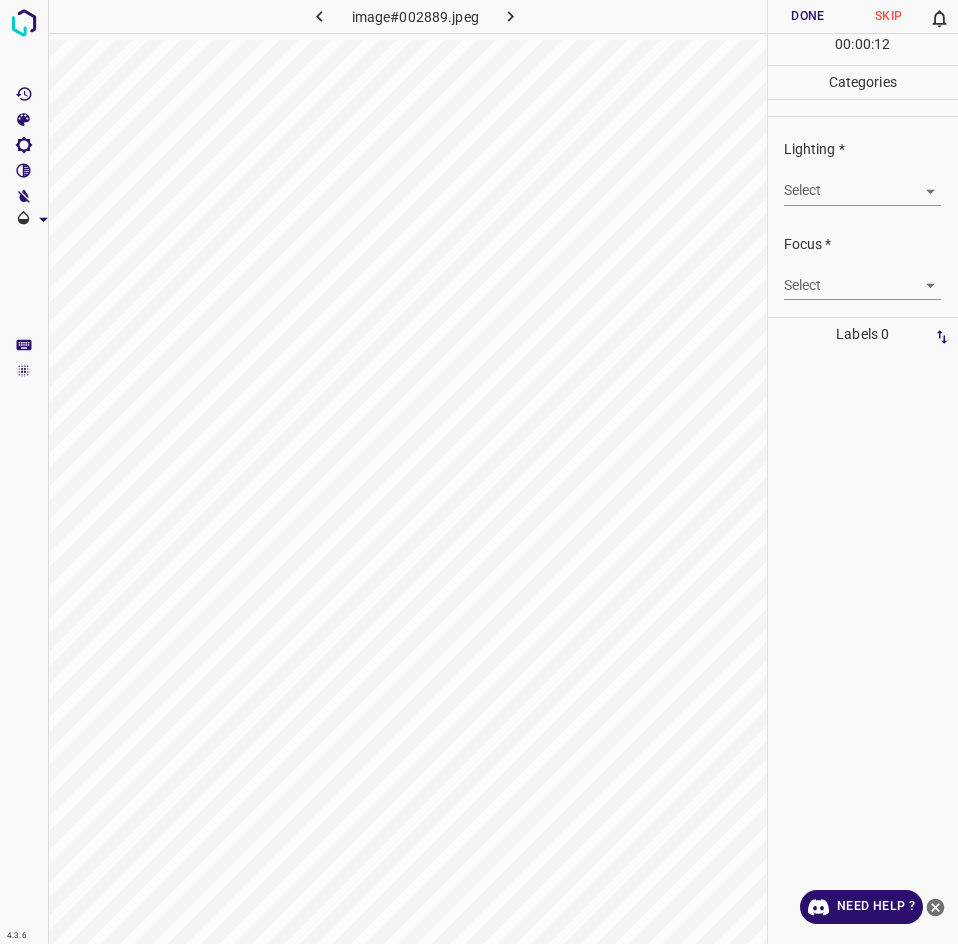 click on "4.3.6  image#002889.jpeg Done Skip 0 00   : 00   : 12   Categories Lighting *  Select ​ Focus *  Select ​ Overall *  Select ​ Labels   0 Categories 1 Lighting 2 Focus 3 Overall Tools Space Change between modes (Draw & Edit) I Auto labeling R Restore zoom M Zoom in N Zoom out Delete Delete selecte label Filters Z Restore filters X Saturation filter C Brightness filter V Contrast filter B Gray scale filter General O Download Need Help ? - Text - Hide - Delete" at bounding box center (479, 472) 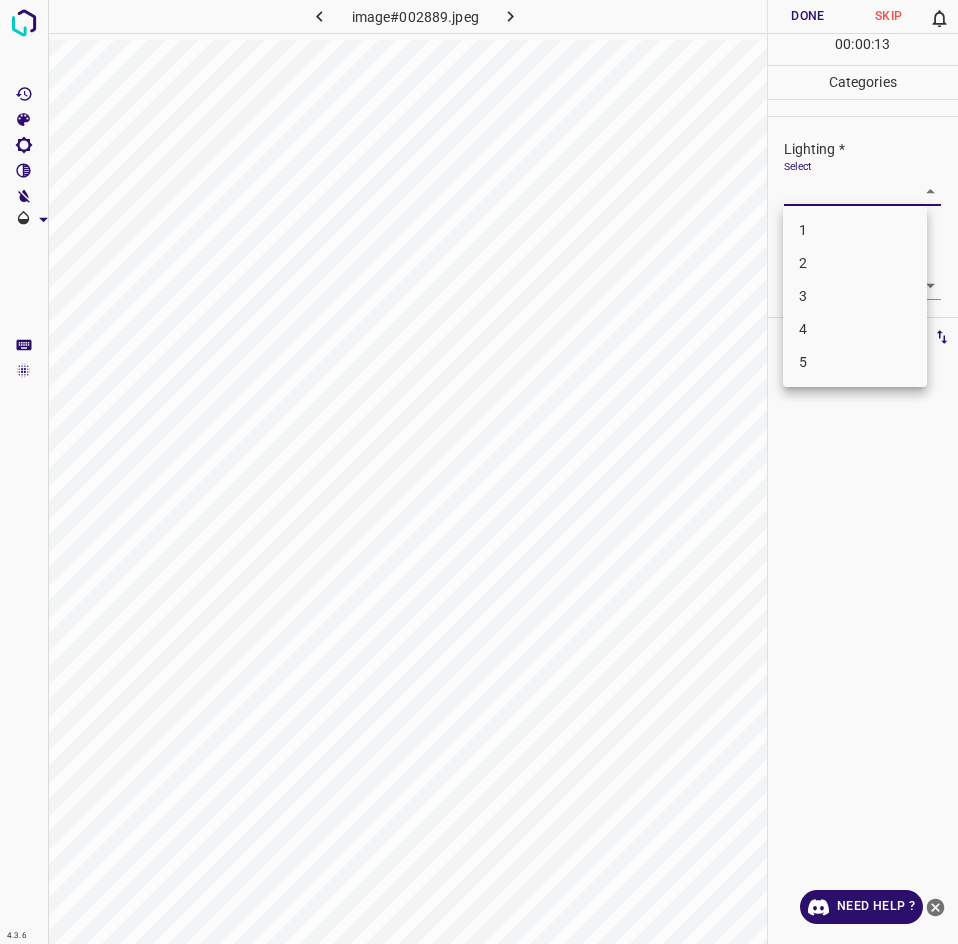 click on "2" at bounding box center (855, 263) 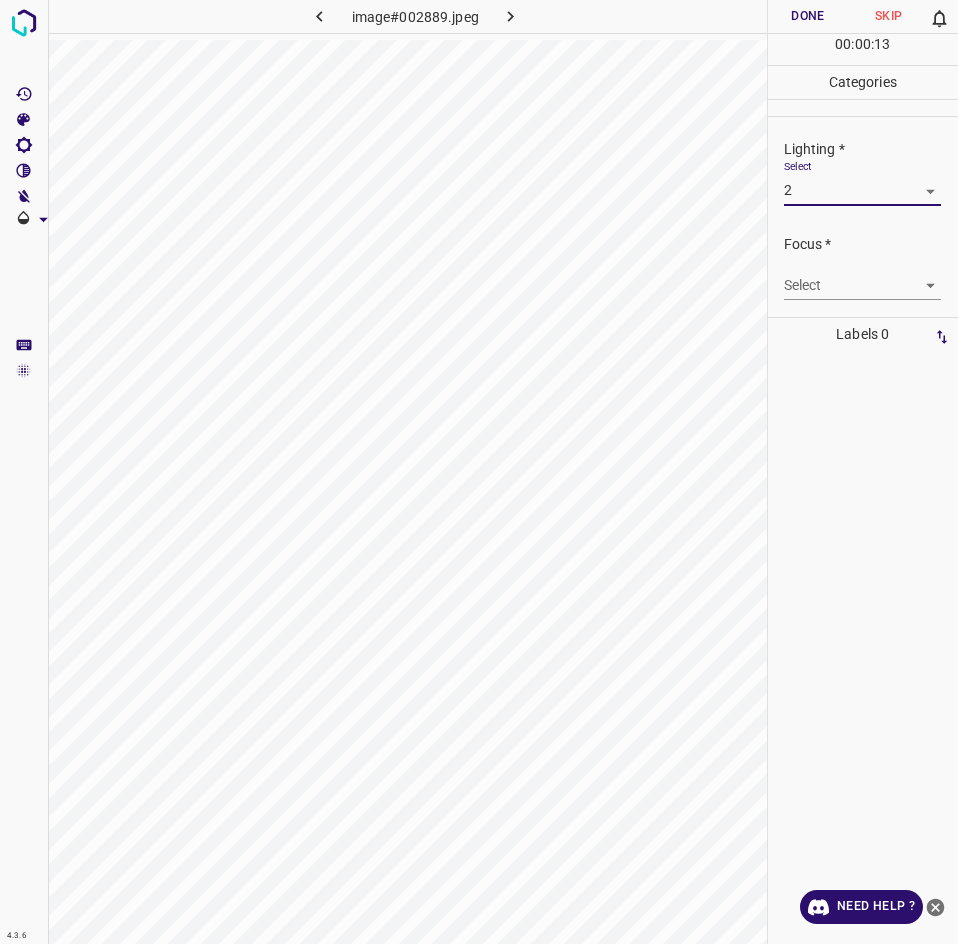 click on "Select ​" at bounding box center [862, 277] 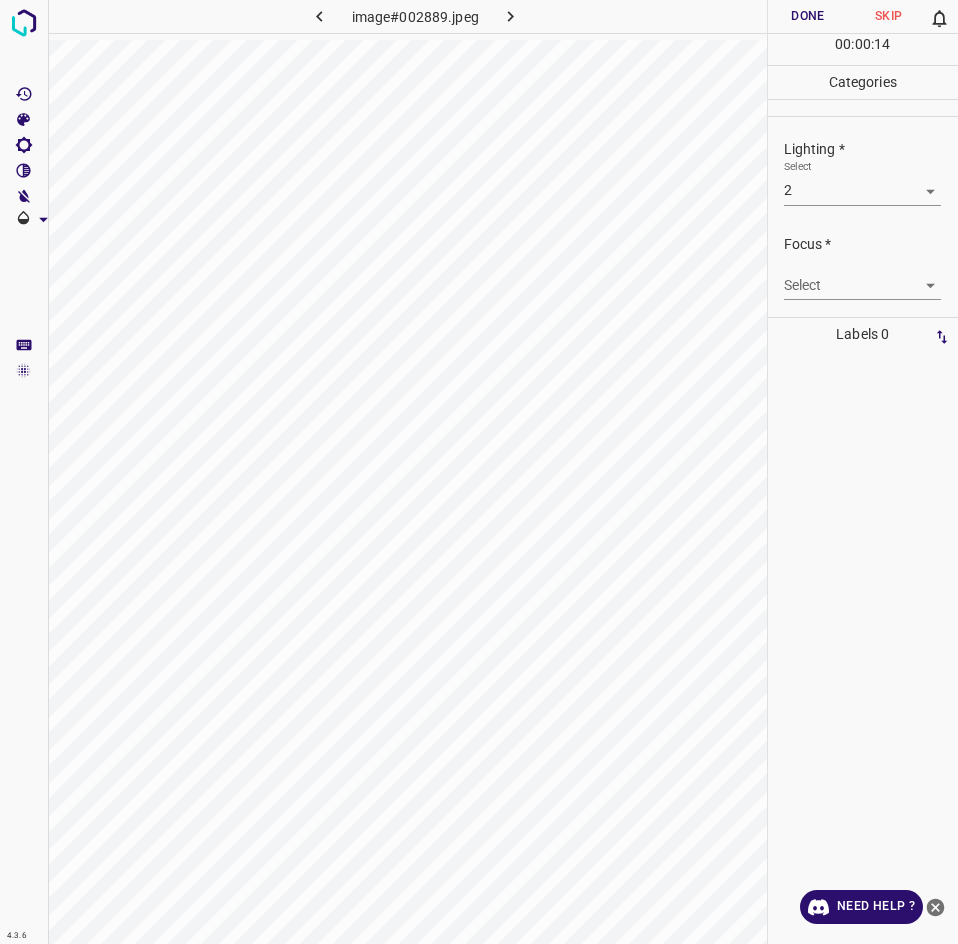 click on "4.3.6  image#002889.jpeg Done Skip 0 00   : 00   : 14   Categories Lighting *  Select 2 2 Focus *  Select ​ Overall *  Select ​ Labels   0 Categories 1 Lighting 2 Focus 3 Overall Tools Space Change between modes (Draw & Edit) I Auto labeling R Restore zoom M Zoom in N Zoom out Delete Delete selecte label Filters Z Restore filters X Saturation filter C Brightness filter V Contrast filter B Gray scale filter General O Download Need Help ? - Text - Hide - Delete" at bounding box center (479, 472) 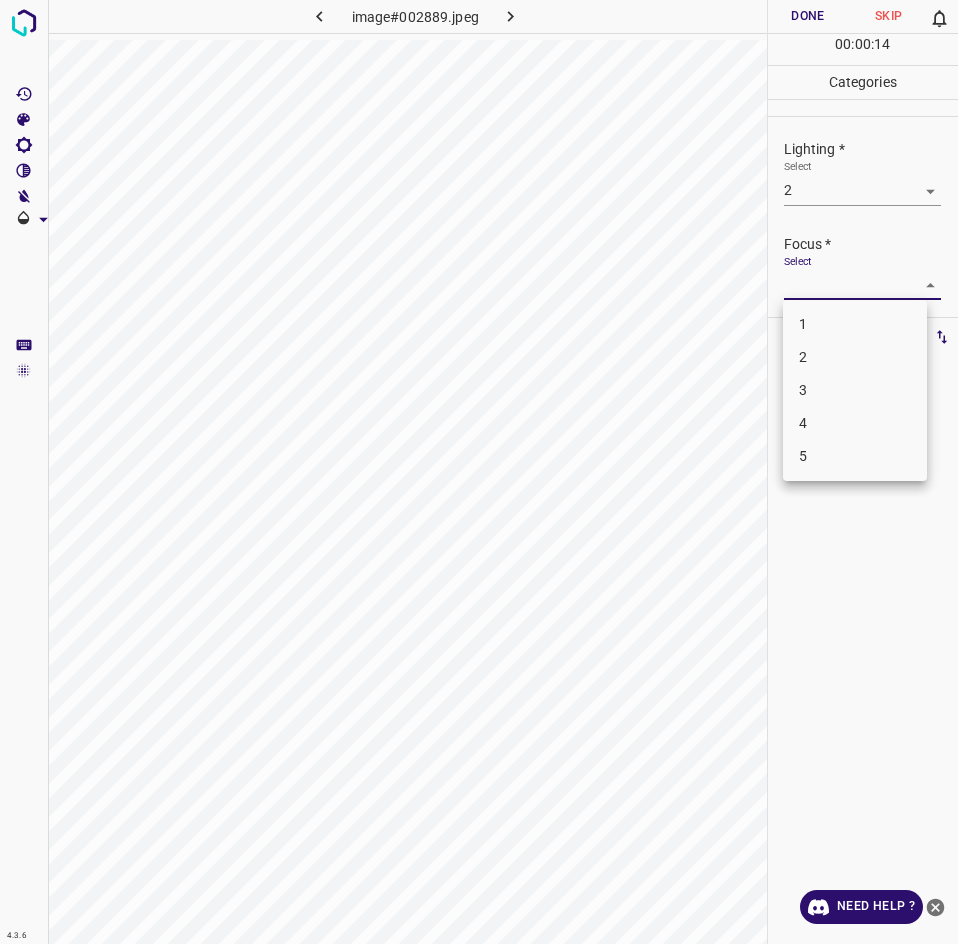 click on "2" at bounding box center [855, 357] 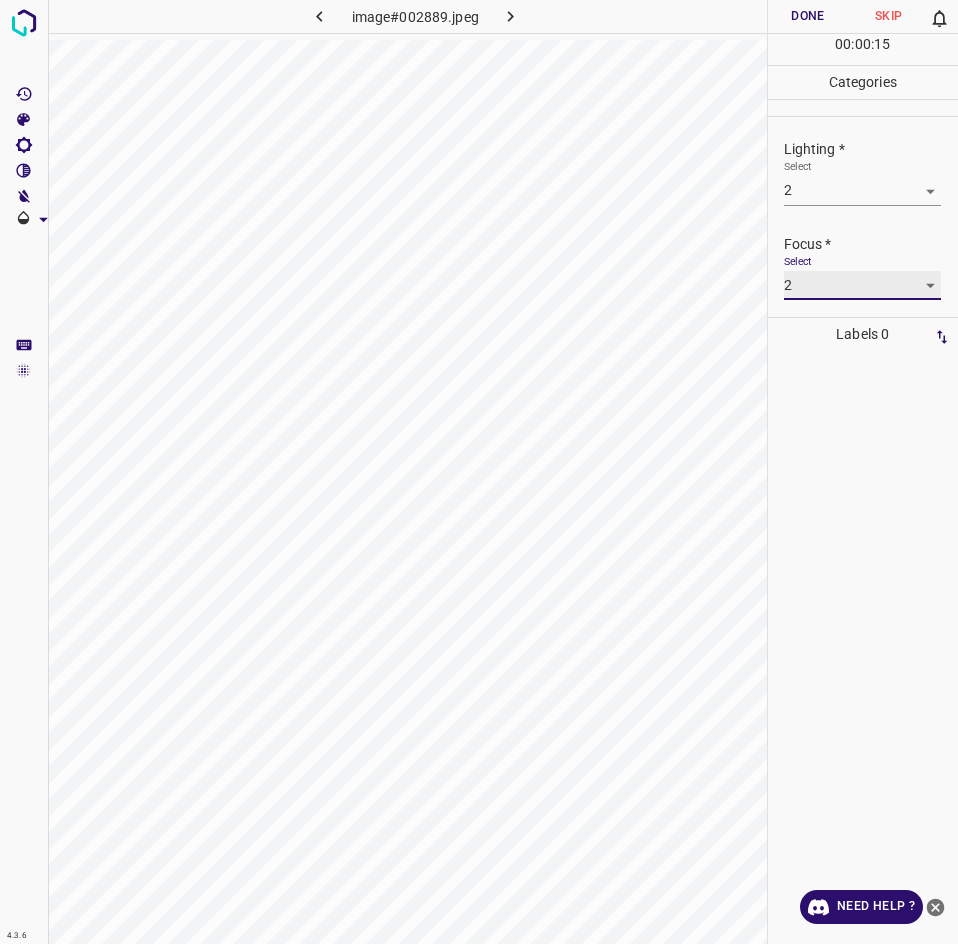 scroll, scrollTop: 98, scrollLeft: 0, axis: vertical 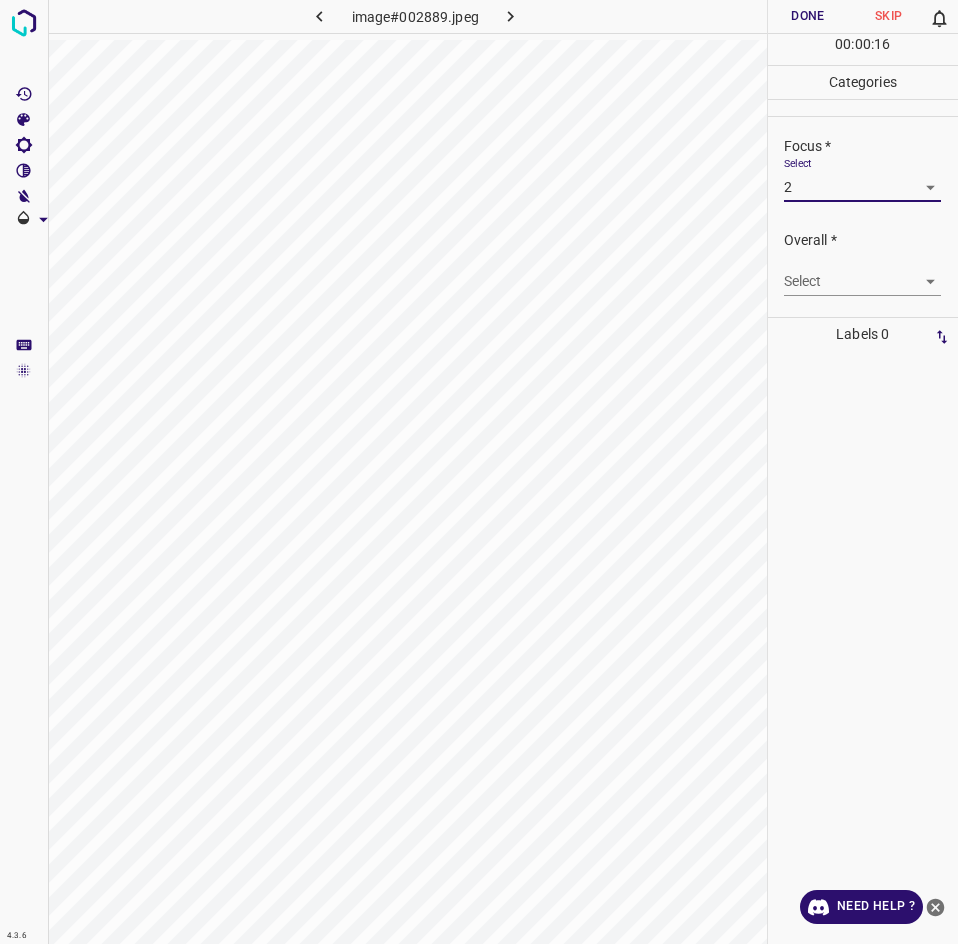 click on "4.3.6  image#002889.jpeg Done Skip 0 00   : 00   : 16   Categories Lighting *  Select 2 2 Focus *  Select 2 2 Overall *  Select ​ Labels   0 Categories 1 Lighting 2 Focus 3 Overall Tools Space Change between modes (Draw & Edit) I Auto labeling R Restore zoom M Zoom in N Zoom out Delete Delete selecte label Filters Z Restore filters X Saturation filter C Brightness filter V Contrast filter B Gray scale filter General O Download Need Help ? - Text - Hide - Delete" at bounding box center (479, 472) 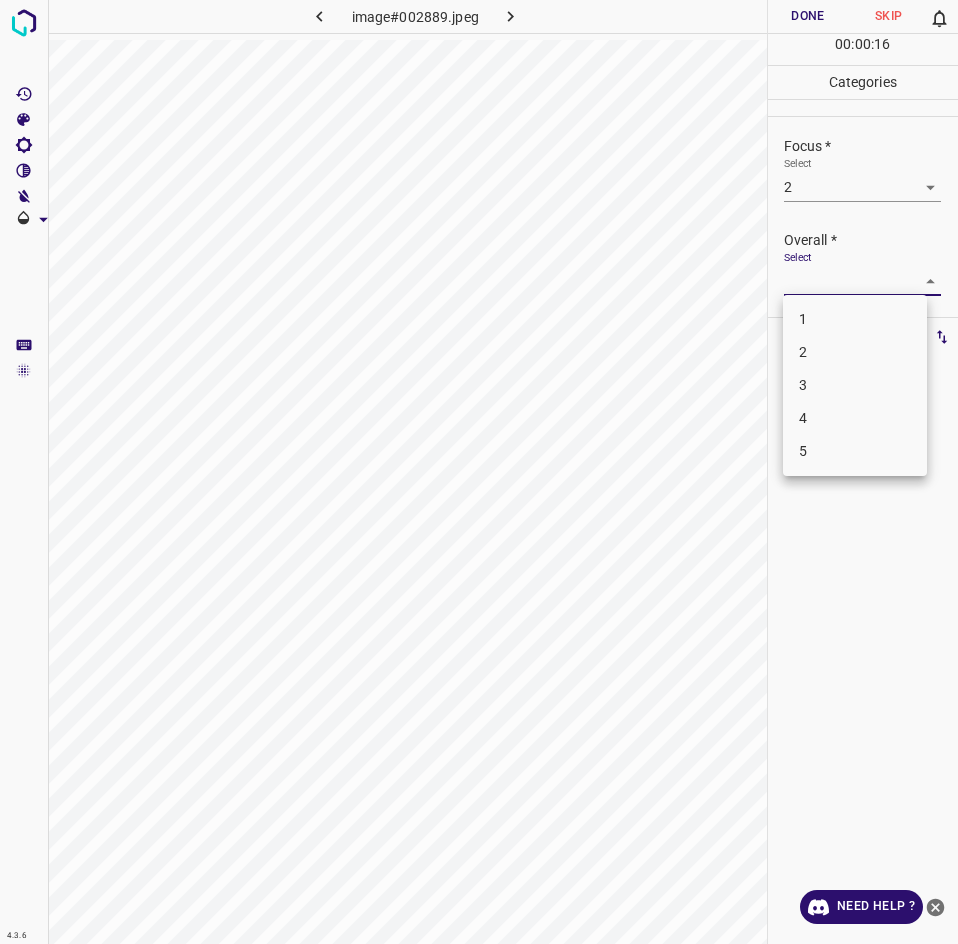 click on "2" at bounding box center [855, 352] 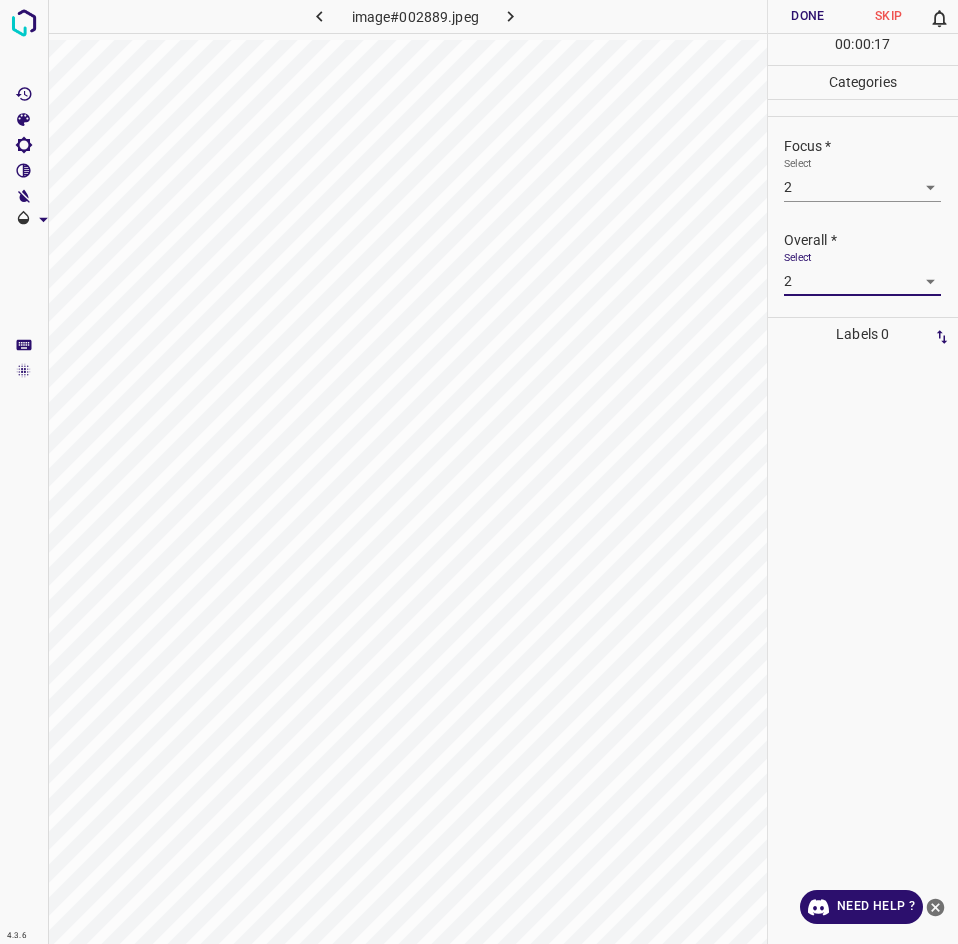 click on "Done" at bounding box center (808, 16) 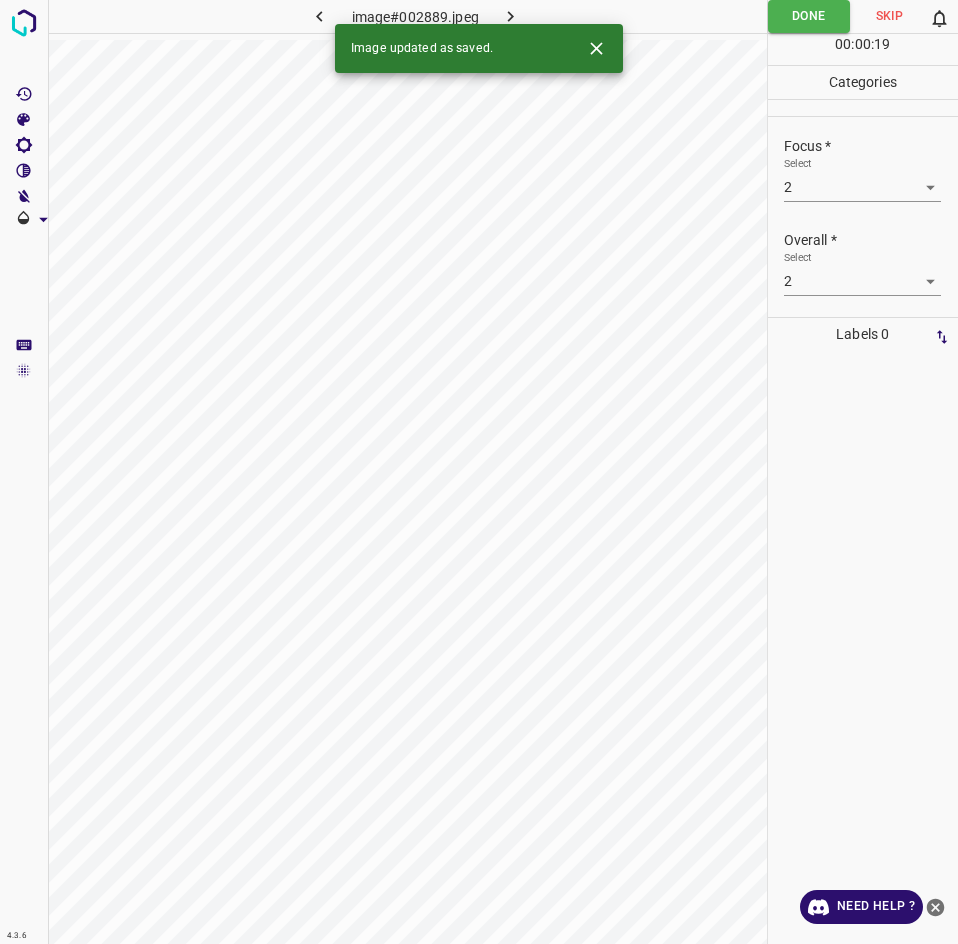 click 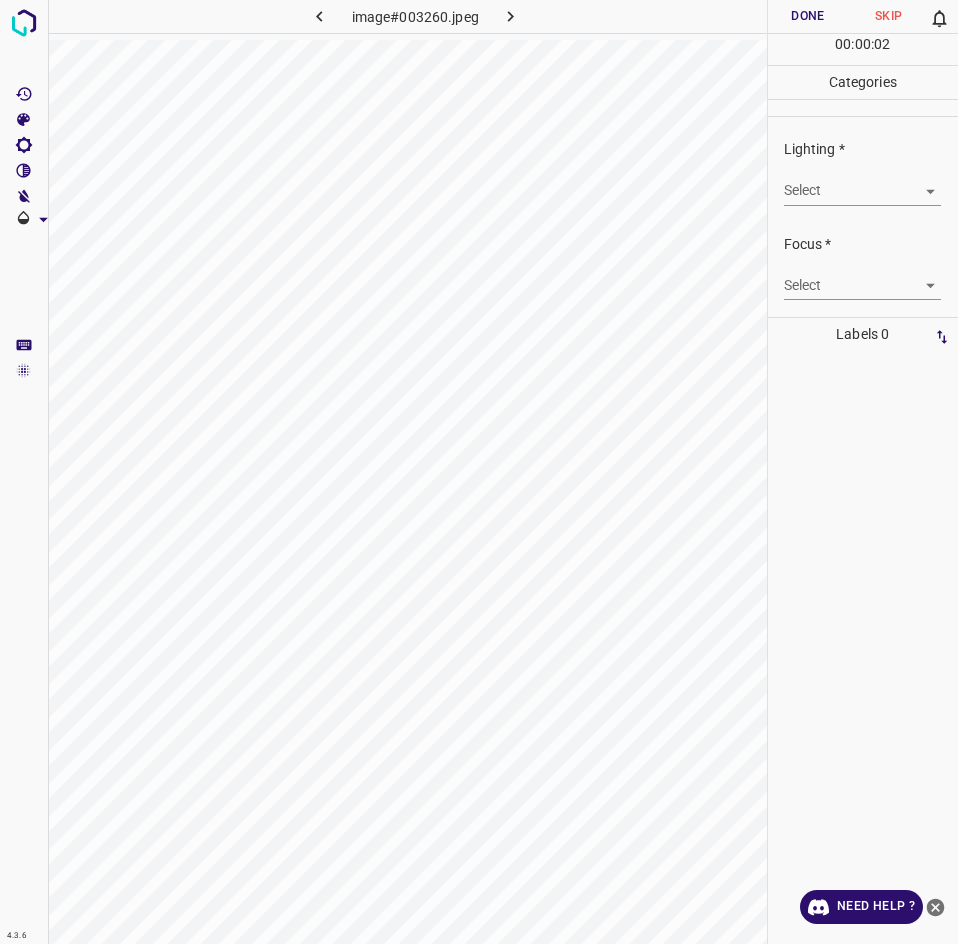 click on "4.3.6  image#003260.jpeg Done Skip 0 00   : 00   : 02   Categories Lighting *  Select ​ Focus *  Select ​ Overall *  Select ​ Labels   0 Categories 1 Lighting 2 Focus 3 Overall Tools Space Change between modes (Draw & Edit) I Auto labeling R Restore zoom M Zoom in N Zoom out Delete Delete selecte label Filters Z Restore filters X Saturation filter C Brightness filter V Contrast filter B Gray scale filter General O Download Need Help ? - Text - Hide - Delete" at bounding box center (479, 472) 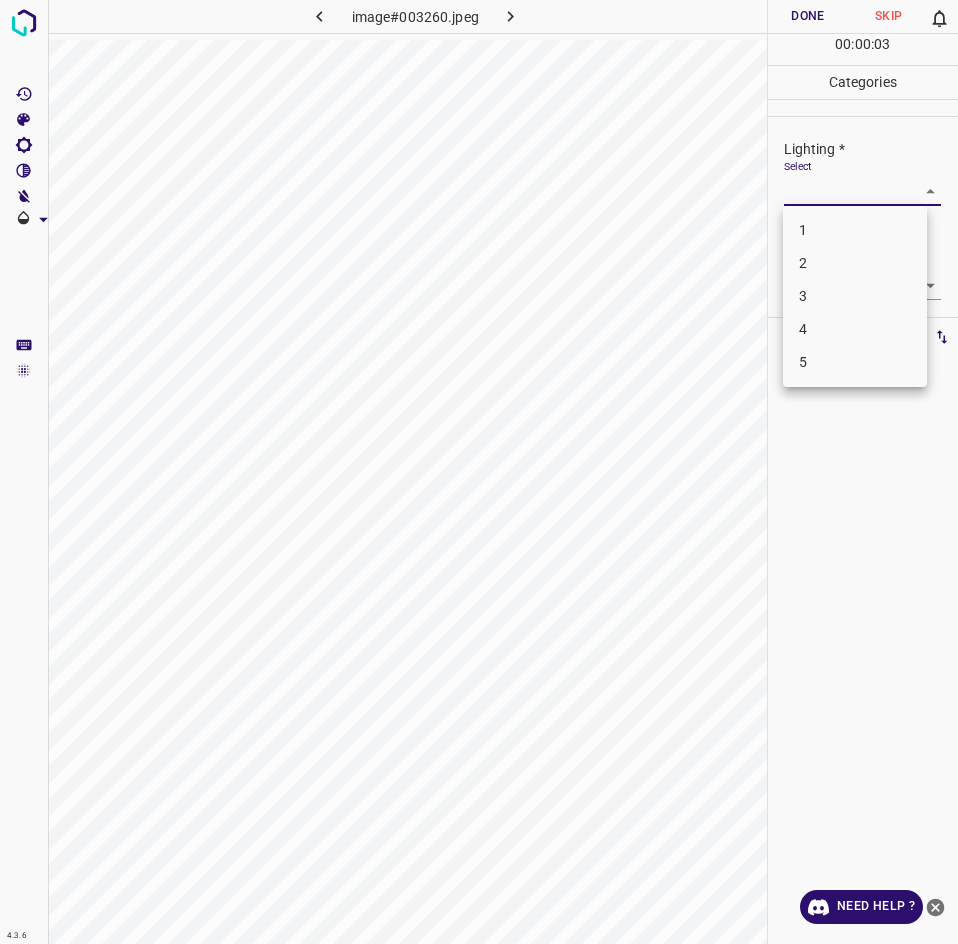 click on "2" at bounding box center (855, 263) 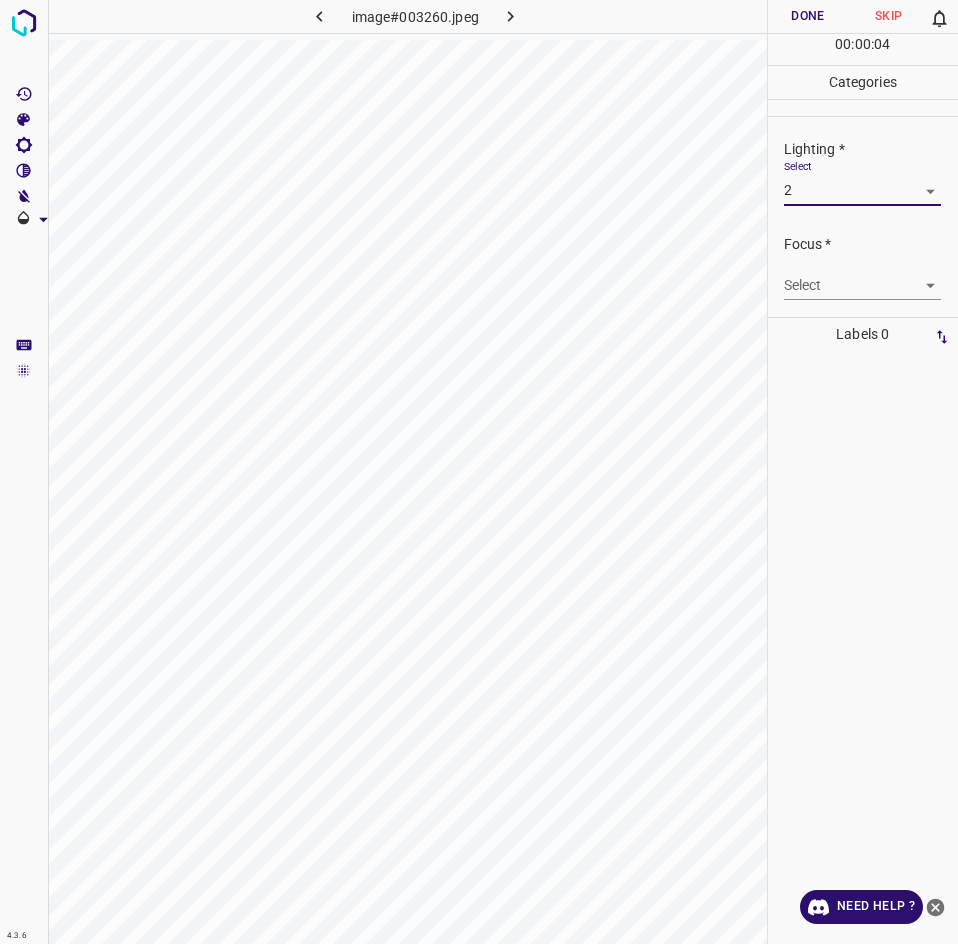click on "4.3.6  image#003260.jpeg Done Skip 0 00   : 00   : 04   Categories Lighting *  Select 2 2 Focus *  Select ​ Overall *  Select ​ Labels   0 Categories 1 Lighting 2 Focus 3 Overall Tools Space Change between modes (Draw & Edit) I Auto labeling R Restore zoom M Zoom in N Zoom out Delete Delete selecte label Filters Z Restore filters X Saturation filter C Brightness filter V Contrast filter B Gray scale filter General O Download Need Help ? - Text - Hide - Delete" at bounding box center [479, 472] 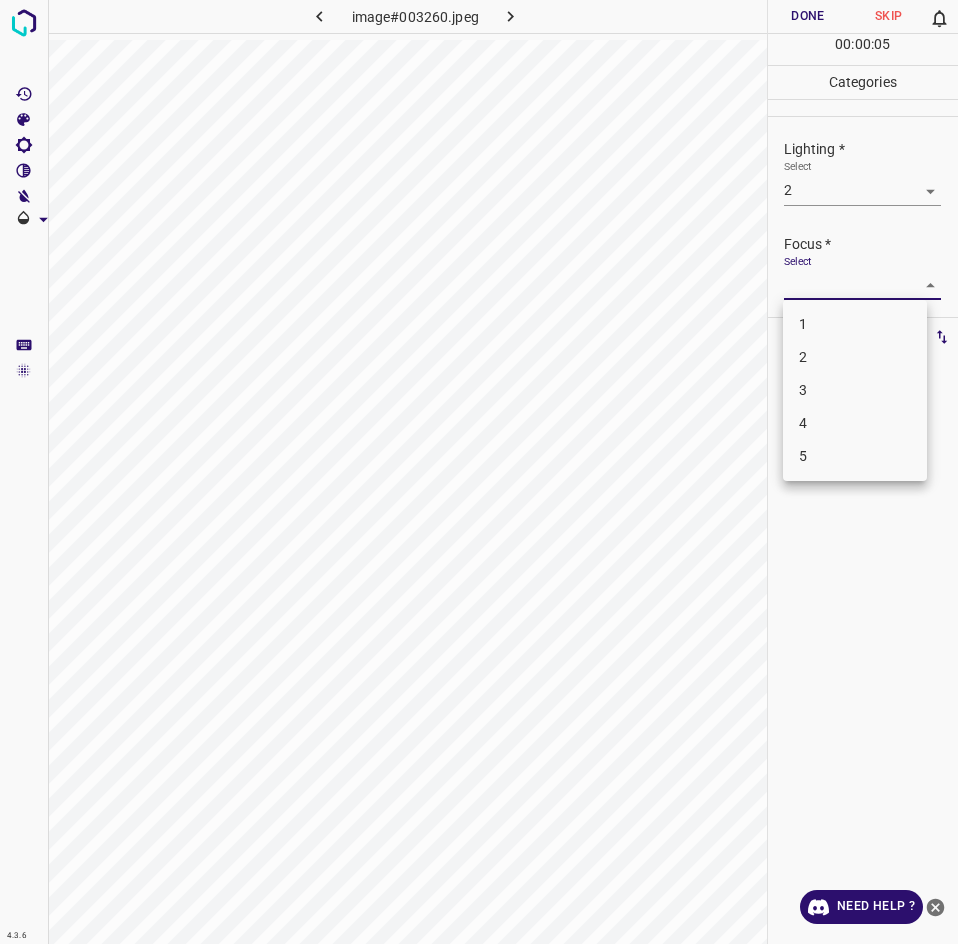 click on "2" at bounding box center [855, 357] 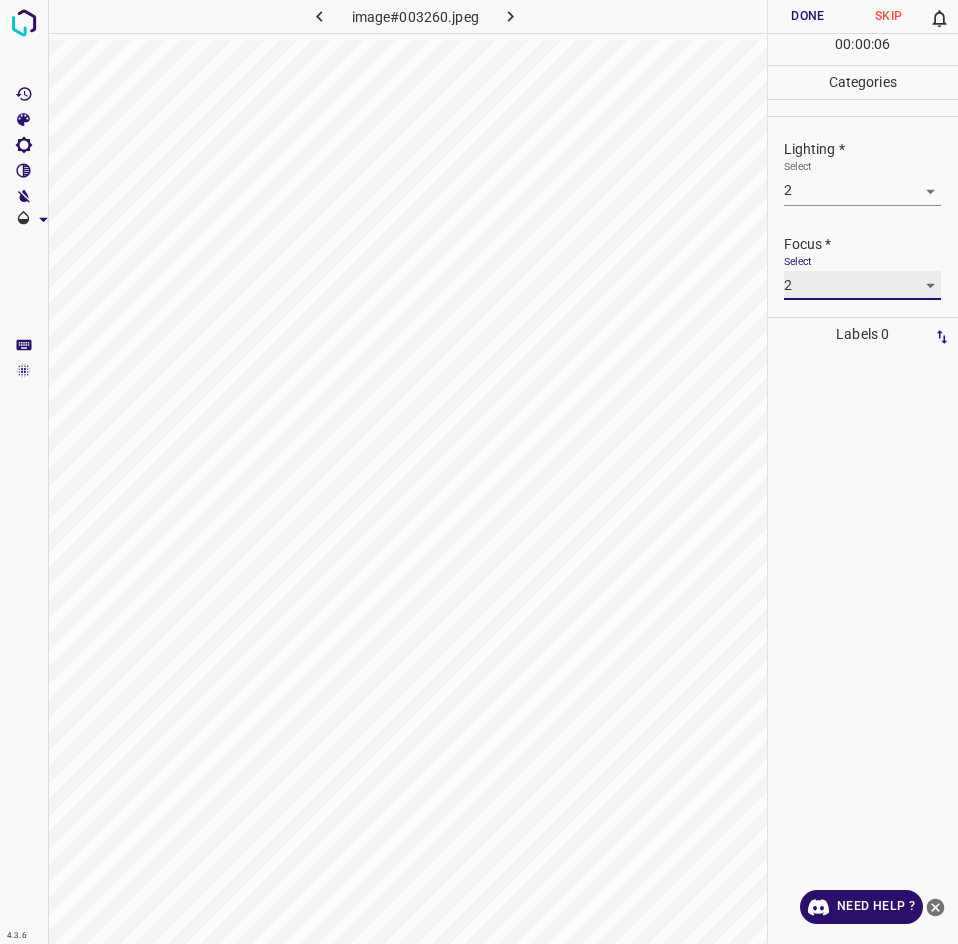scroll, scrollTop: 98, scrollLeft: 0, axis: vertical 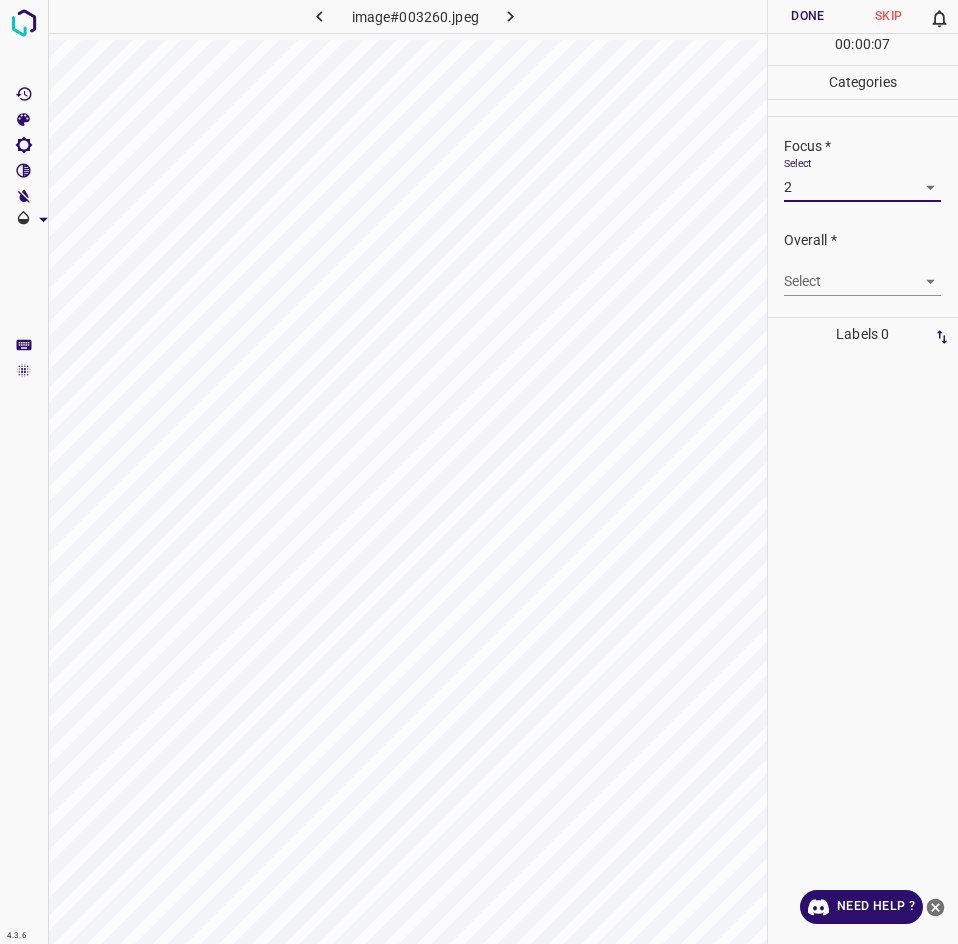 click on "4.3.6  image#003260.jpeg Done Skip 0 00   : 00   : 07   Categories Lighting *  Select 2 2 Focus *  Select 2 2 Overall *  Select ​ Labels   0 Categories 1 Lighting 2 Focus 3 Overall Tools Space Change between modes (Draw & Edit) I Auto labeling R Restore zoom M Zoom in N Zoom out Delete Delete selecte label Filters Z Restore filters X Saturation filter C Brightness filter V Contrast filter B Gray scale filter General O Download Need Help ? - Text - Hide - Delete" at bounding box center [479, 472] 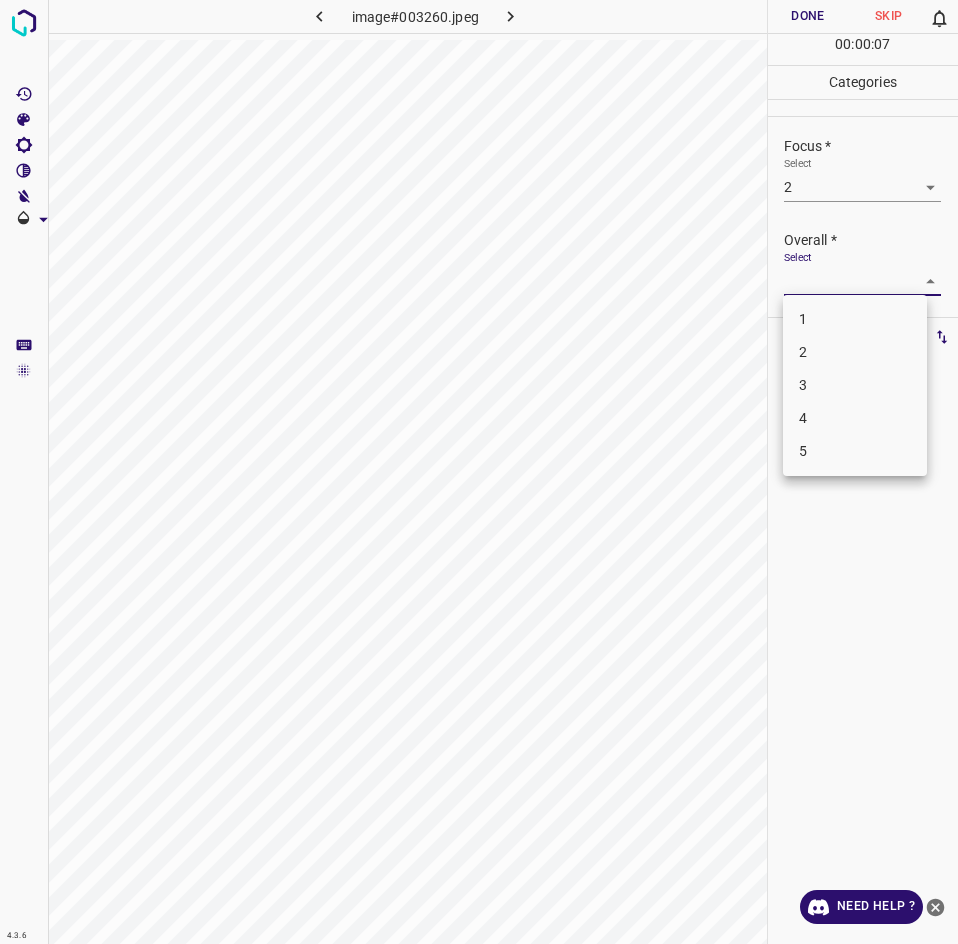 click on "2" at bounding box center (855, 352) 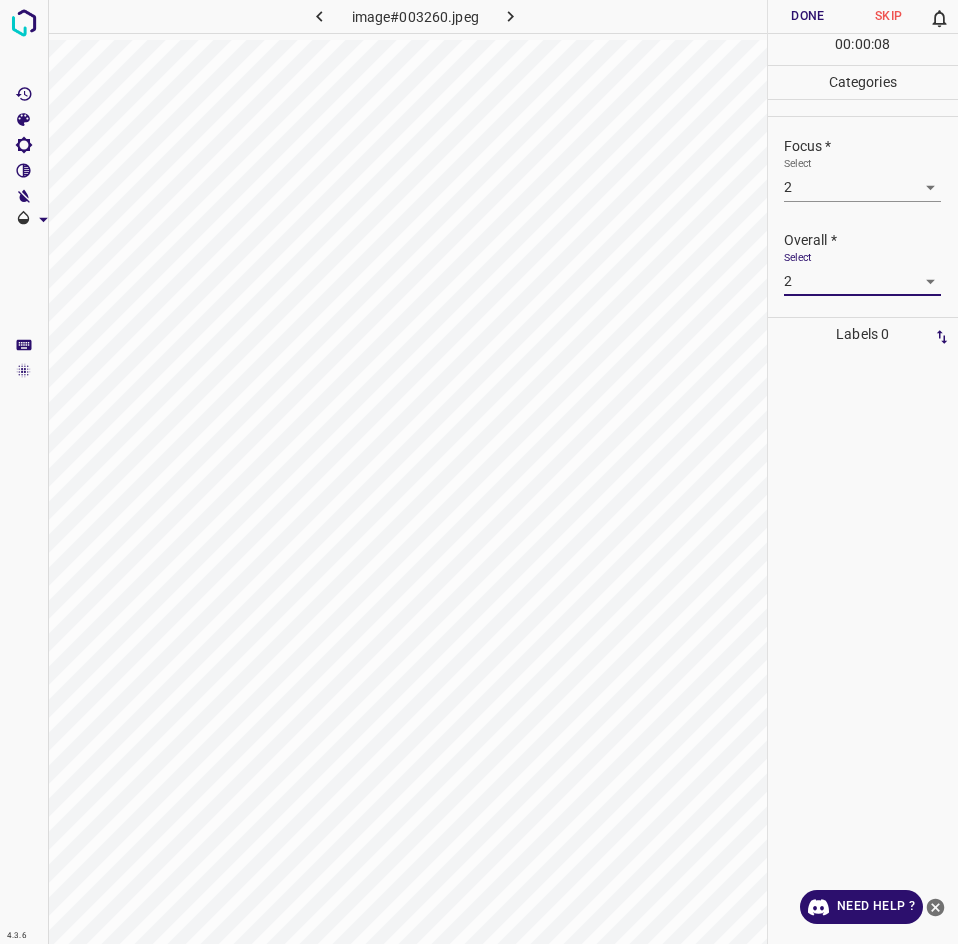 click at bounding box center (863, 33) 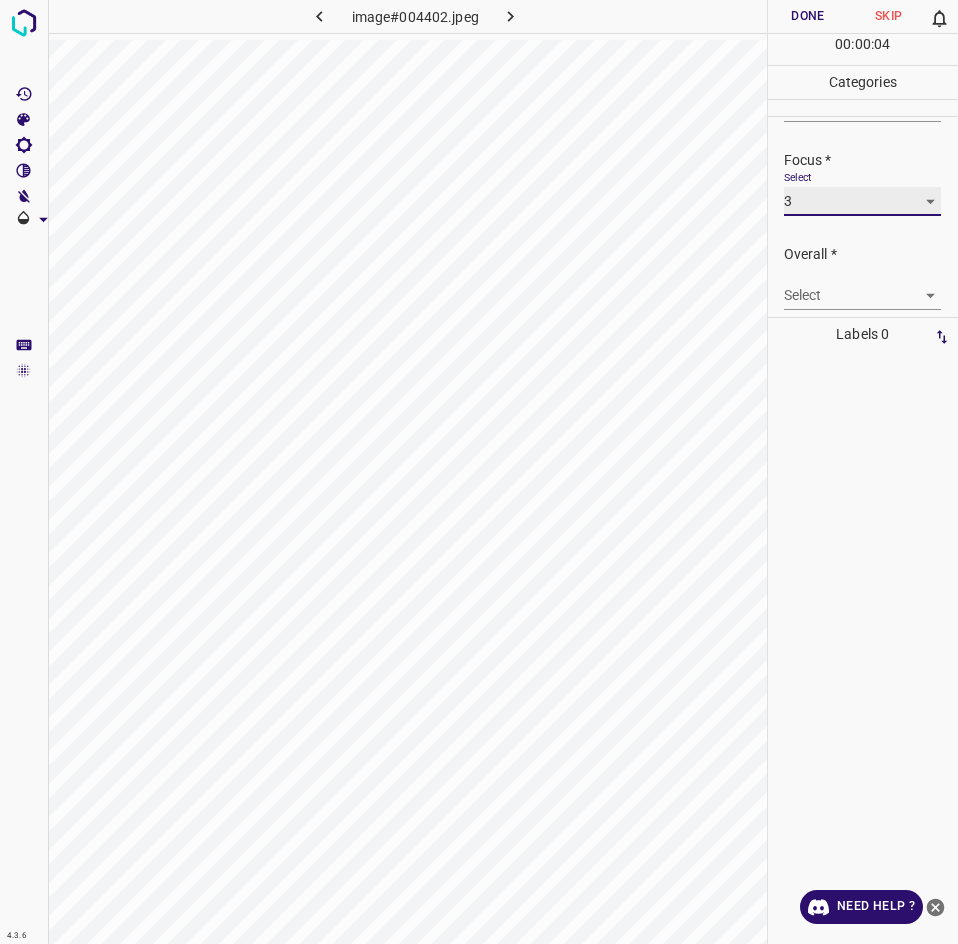 scroll, scrollTop: 98, scrollLeft: 0, axis: vertical 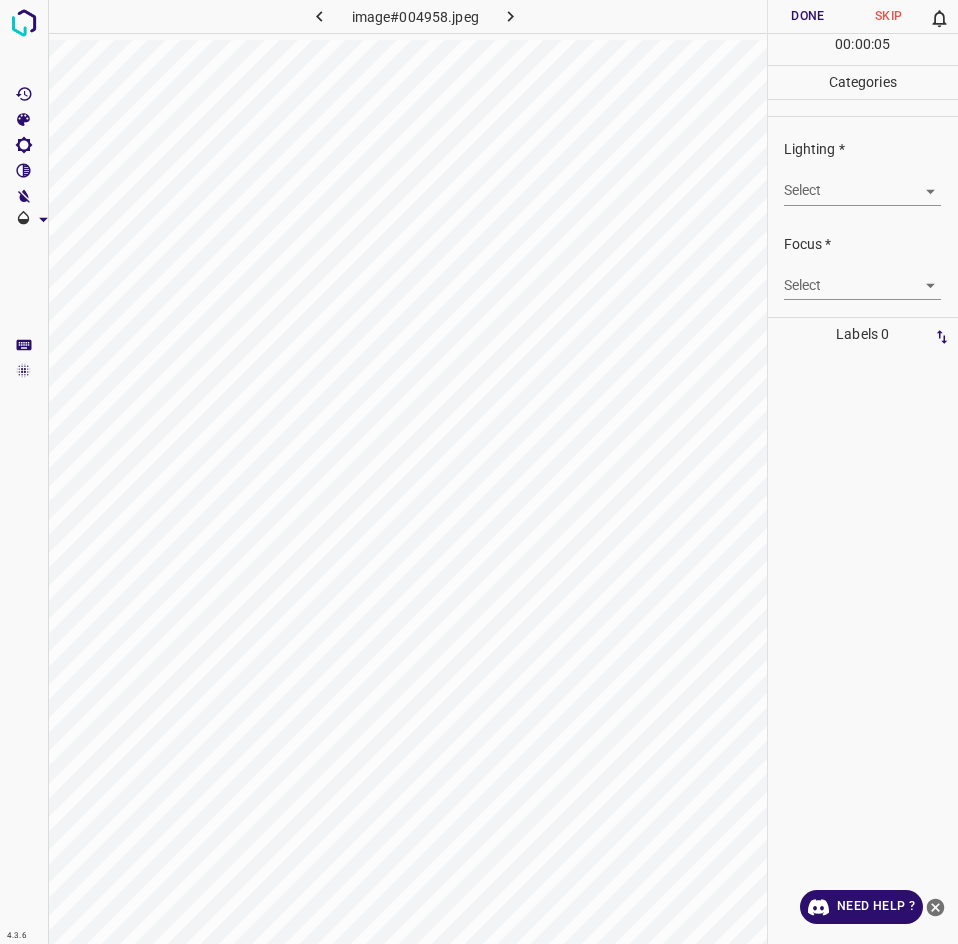 click on "4.3.6  image#004958.jpeg Done Skip 0 00   : 00   : 05   Categories Lighting *  Select ​ Focus *  Select ​ Overall *  Select ​ Labels   0 Categories 1 Lighting 2 Focus 3 Overall Tools Space Change between modes (Draw & Edit) I Auto labeling R Restore zoom M Zoom in N Zoom out Delete Delete selecte label Filters Z Restore filters X Saturation filter C Brightness filter V Contrast filter B Gray scale filter General O Download Need Help ? - Text - Hide - Delete" at bounding box center [479, 472] 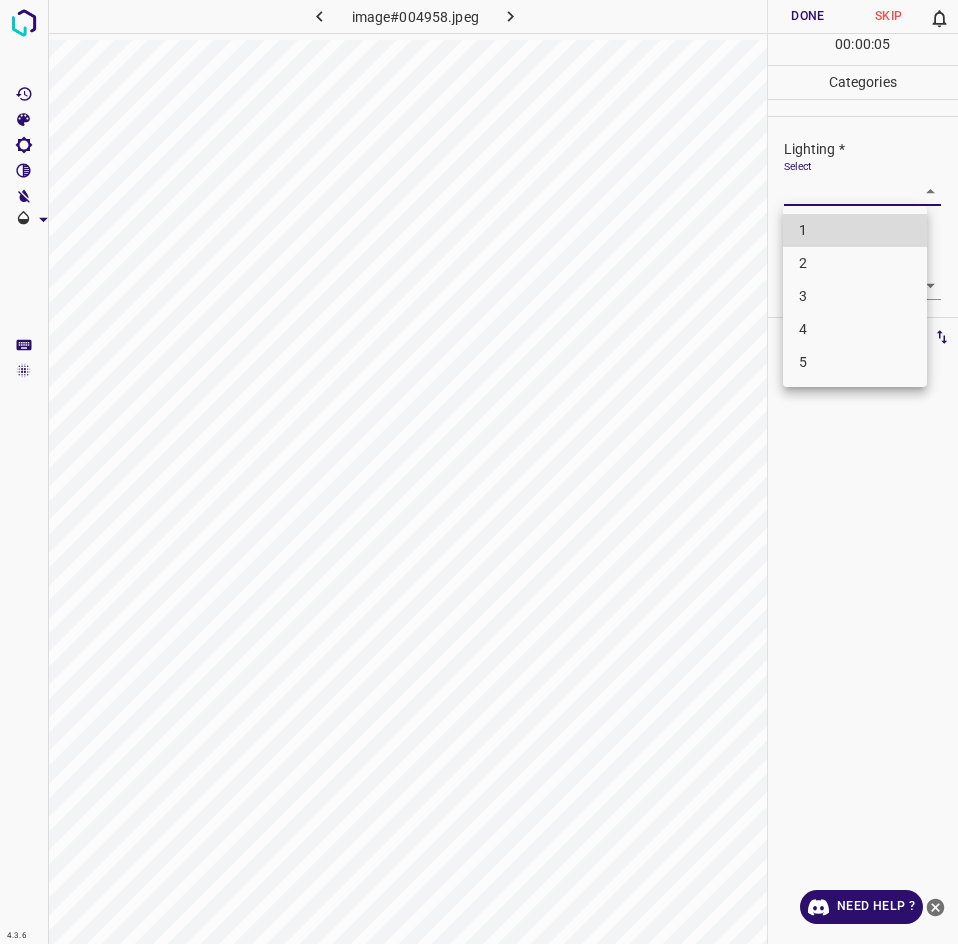 click on "3" at bounding box center (855, 296) 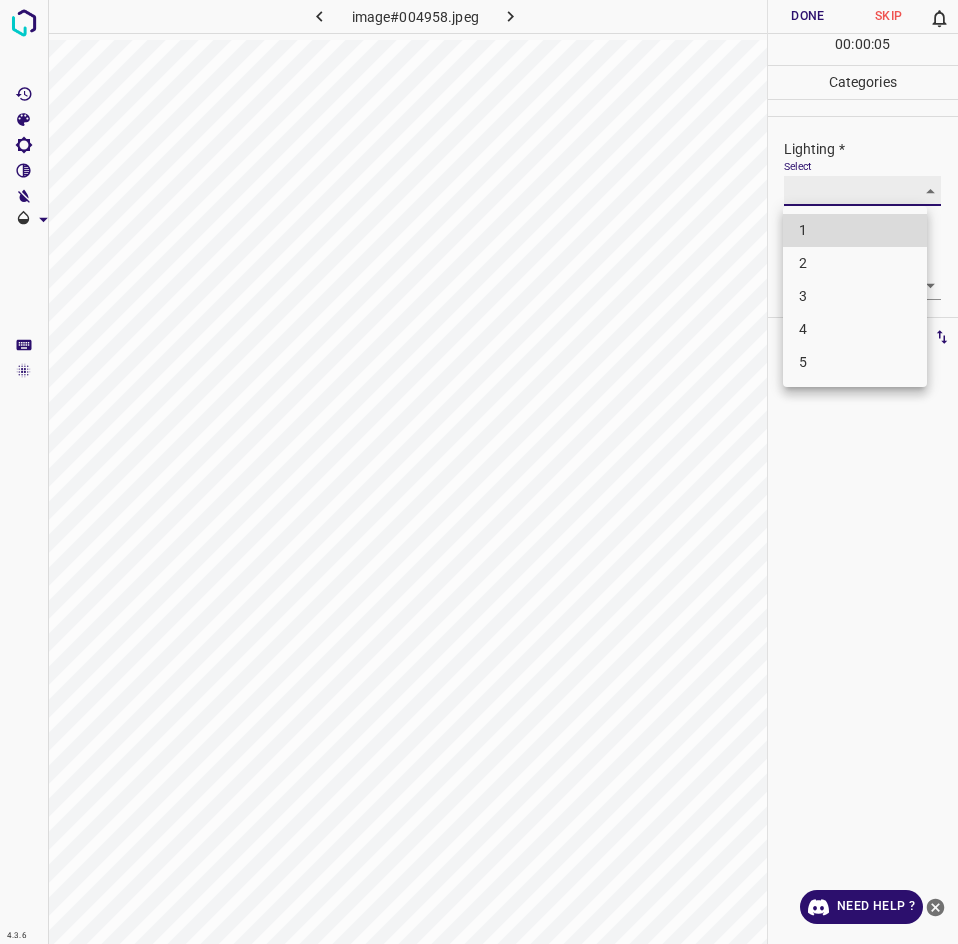 type on "3" 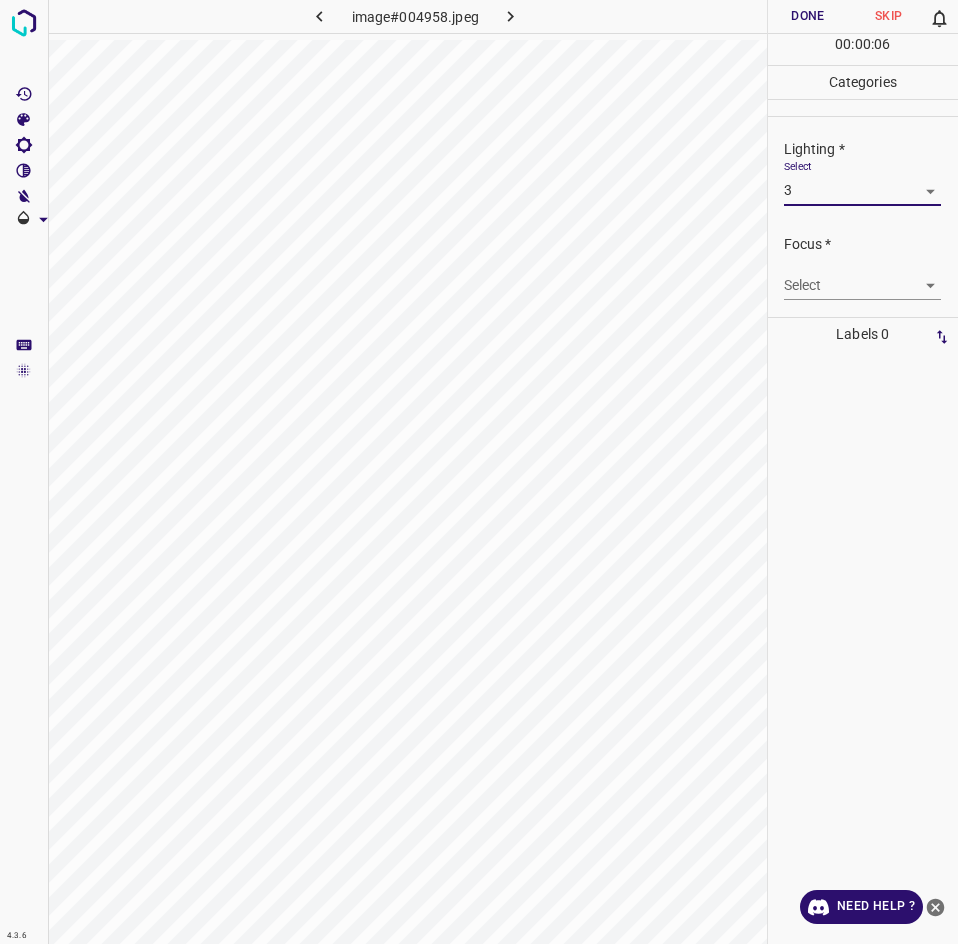 click on "4.3.6  image#004958.jpeg Done Skip 0 00   : 00   : 06   Categories Lighting *  Select 3 3 Focus *  Select ​ Overall *  Select ​ Labels   0 Categories 1 Lighting 2 Focus 3 Overall Tools Space Change between modes (Draw & Edit) I Auto labeling R Restore zoom M Zoom in N Zoom out Delete Delete selecte label Filters Z Restore filters X Saturation filter C Brightness filter V Contrast filter B Gray scale filter General O Download Need Help ? - Text - Hide - Delete 1 2 3 4 5" at bounding box center (479, 472) 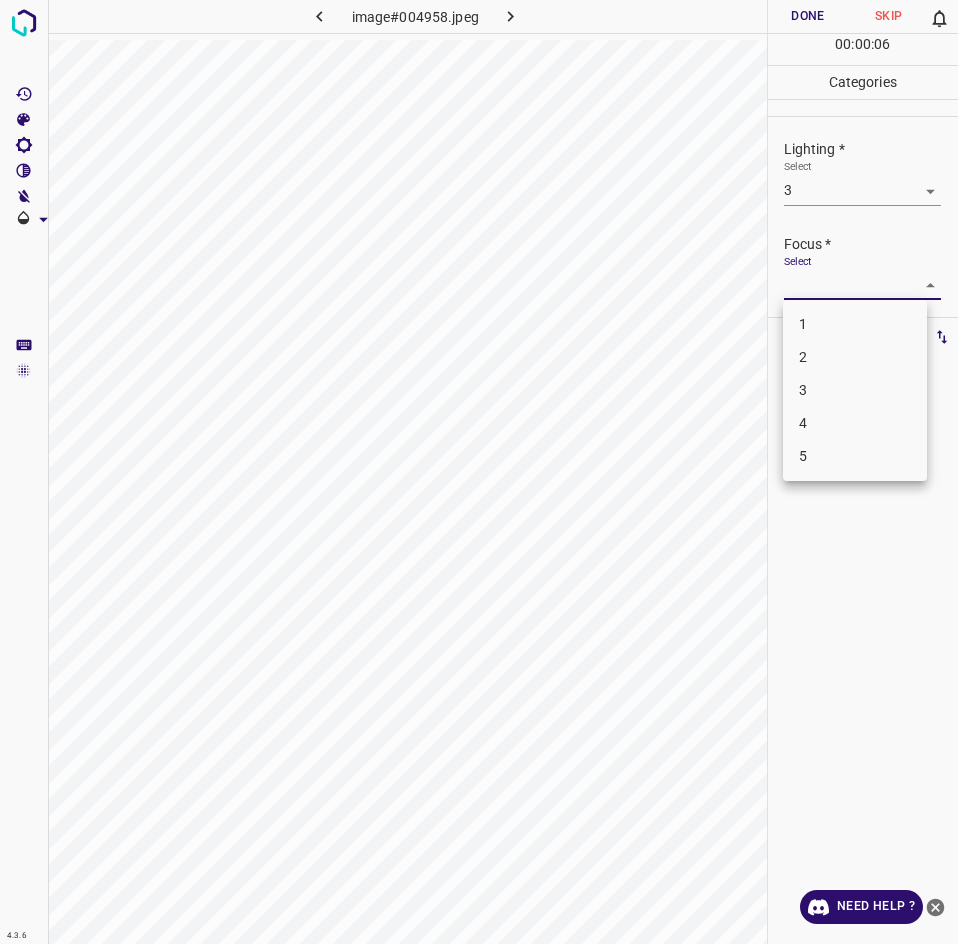 click on "3" at bounding box center [855, 390] 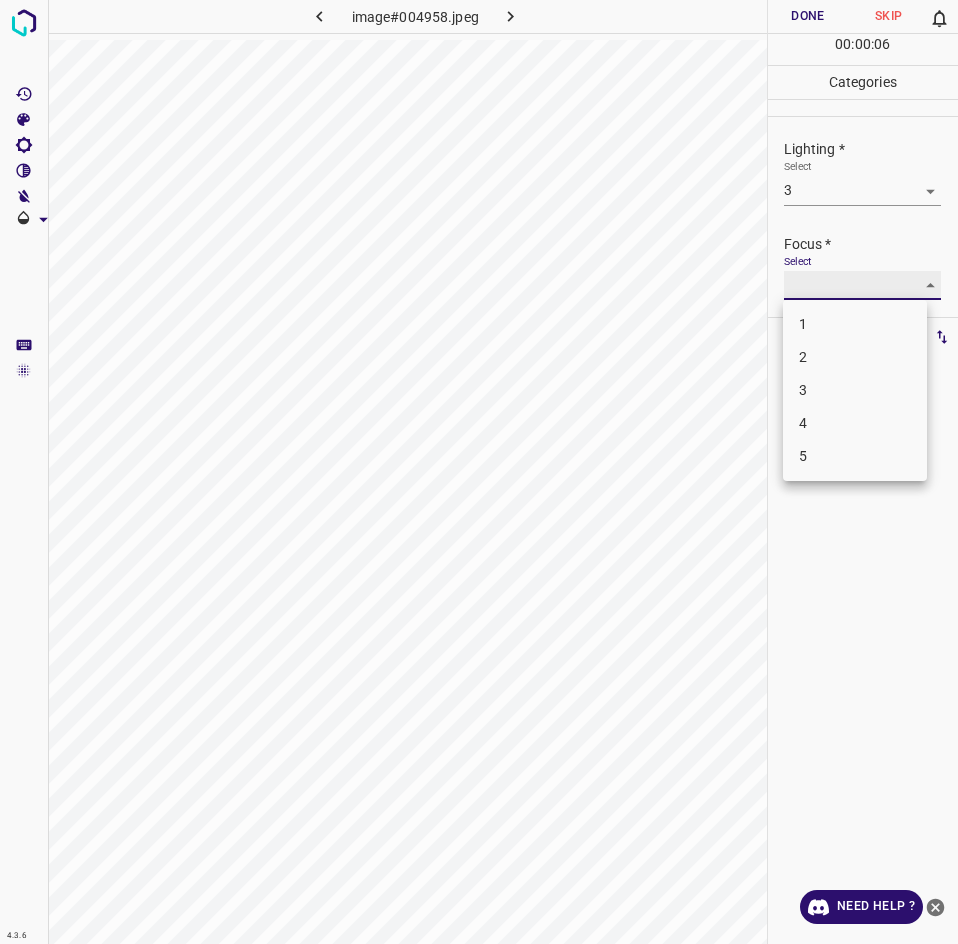 type on "3" 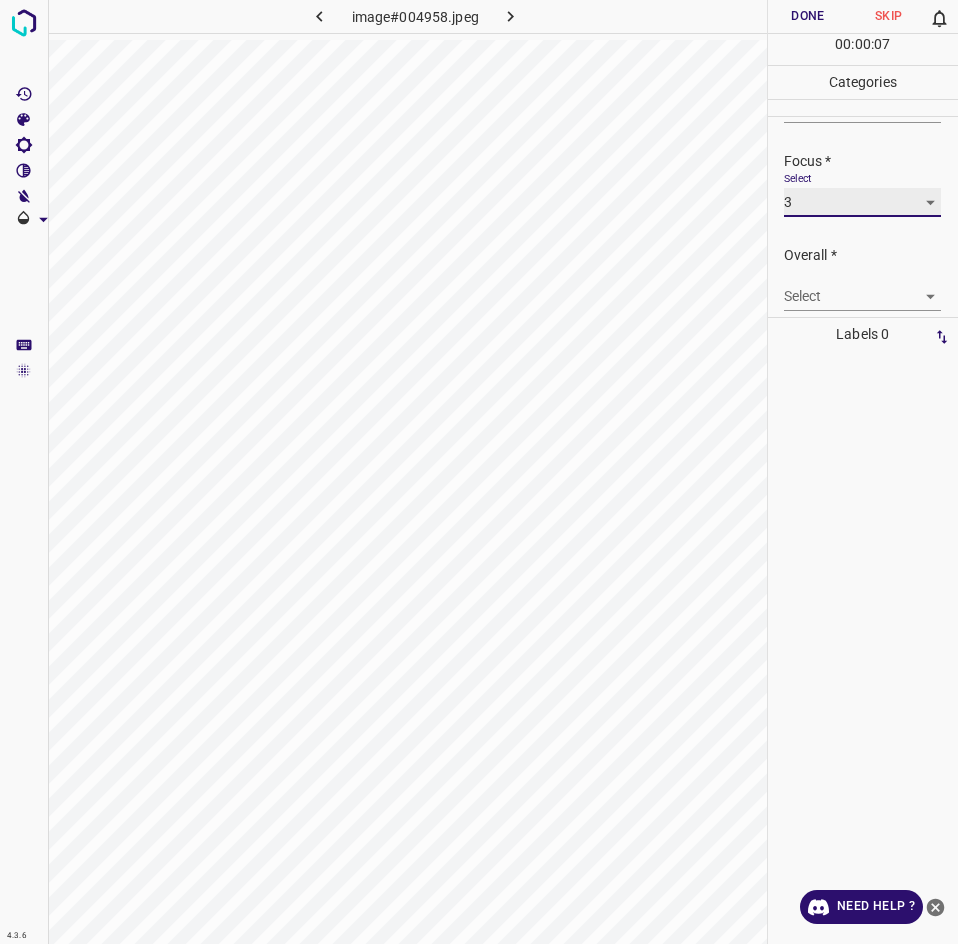 scroll, scrollTop: 98, scrollLeft: 0, axis: vertical 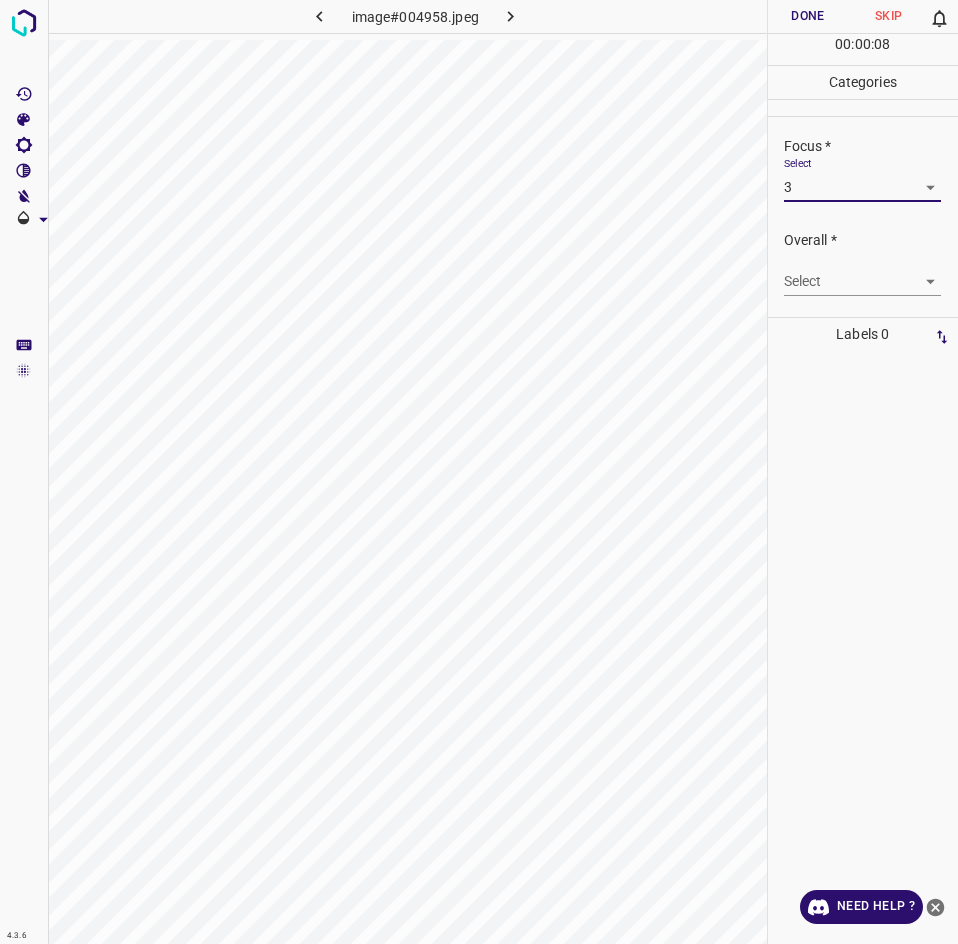 click on "4.3.6  image#004958.jpeg Done Skip 0 00   : 00   : 08   Categories Lighting *  Select 3 3 Focus *  Select 3 3 Overall *  Select ​ Labels   0 Categories 1 Lighting 2 Focus 3 Overall Tools Space Change between modes (Draw & Edit) I Auto labeling R Restore zoom M Zoom in N Zoom out Delete Delete selecte label Filters Z Restore filters X Saturation filter C Brightness filter V Contrast filter B Gray scale filter General O Download Need Help ? - Text - Hide - Delete" at bounding box center (479, 472) 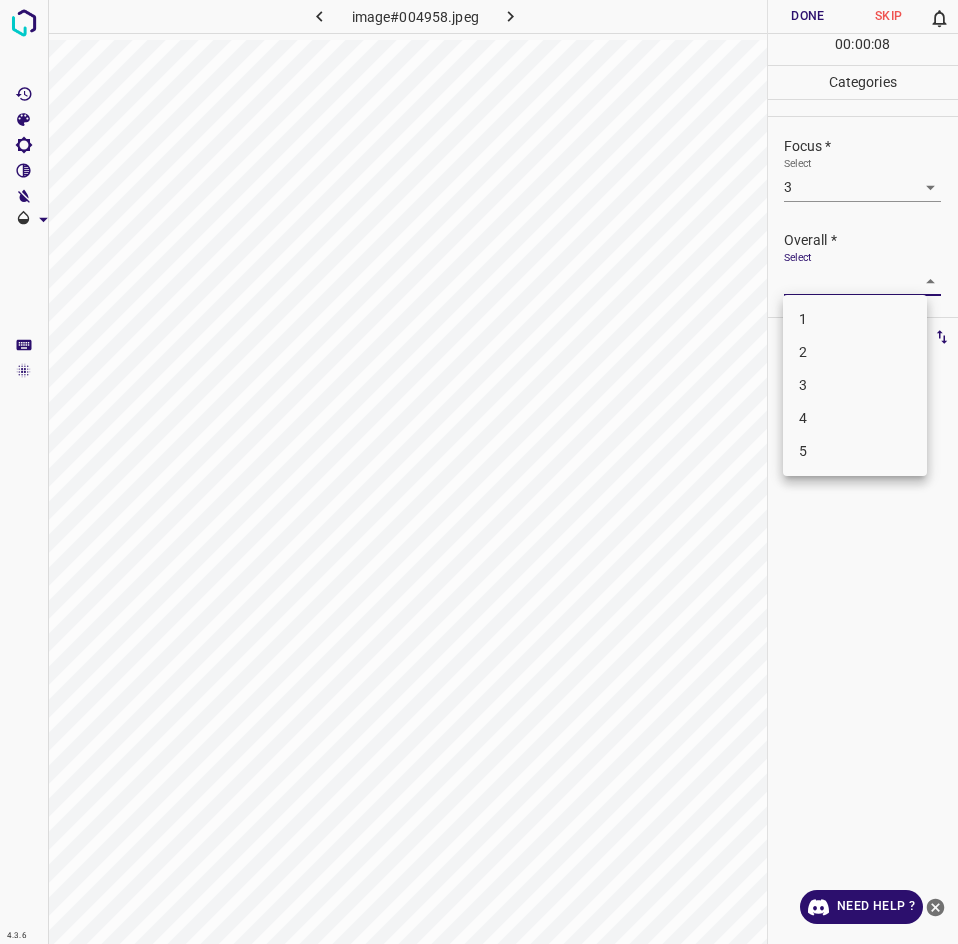 click on "3" at bounding box center [855, 385] 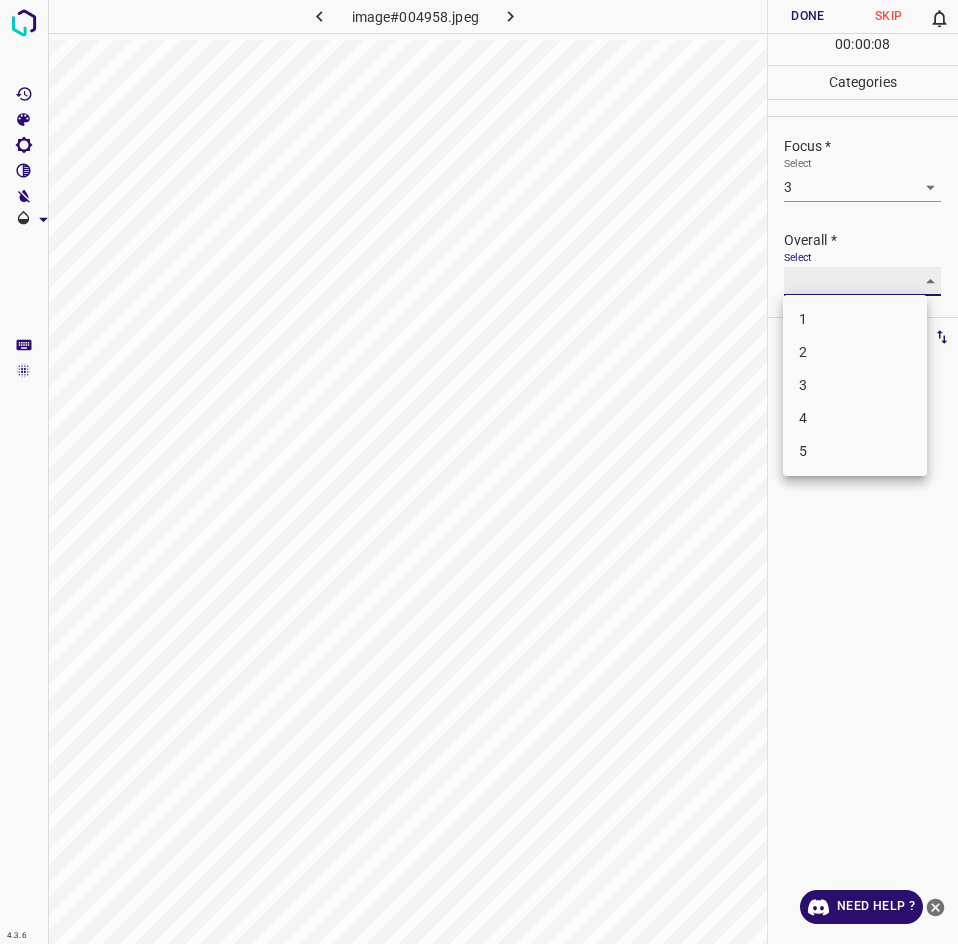 type on "3" 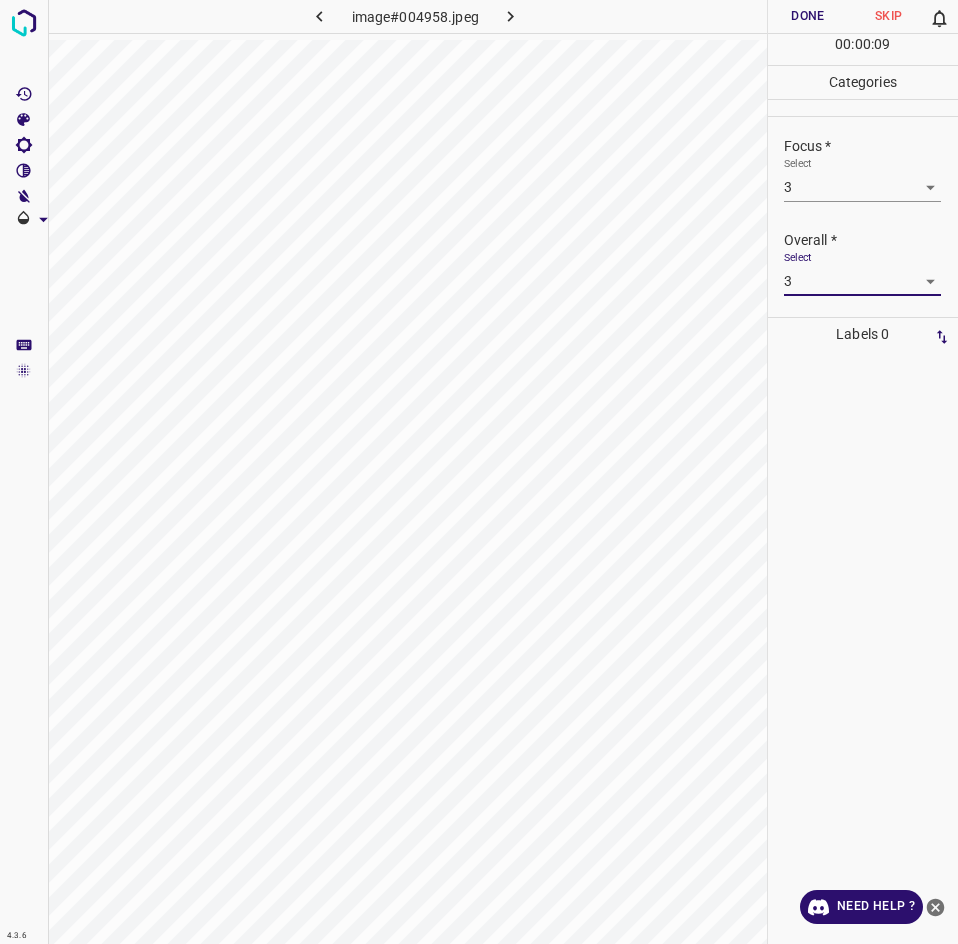 click on "Done" at bounding box center [808, 16] 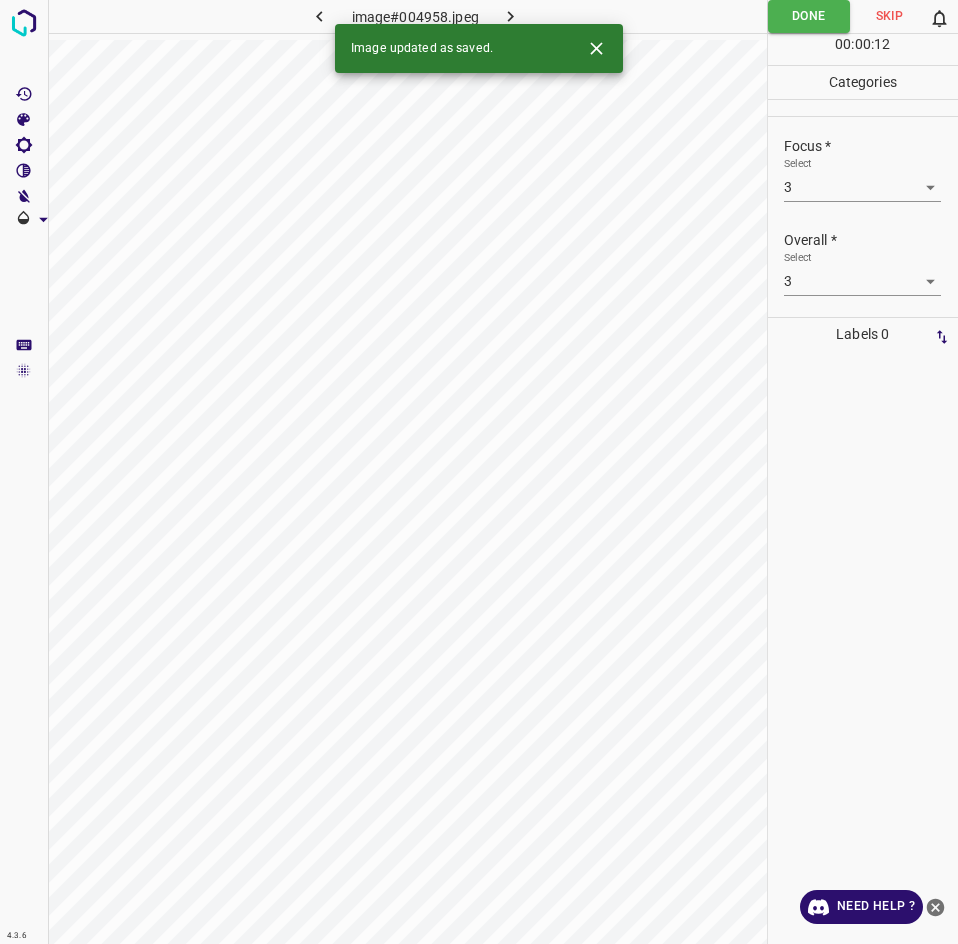 click at bounding box center [24, 23] 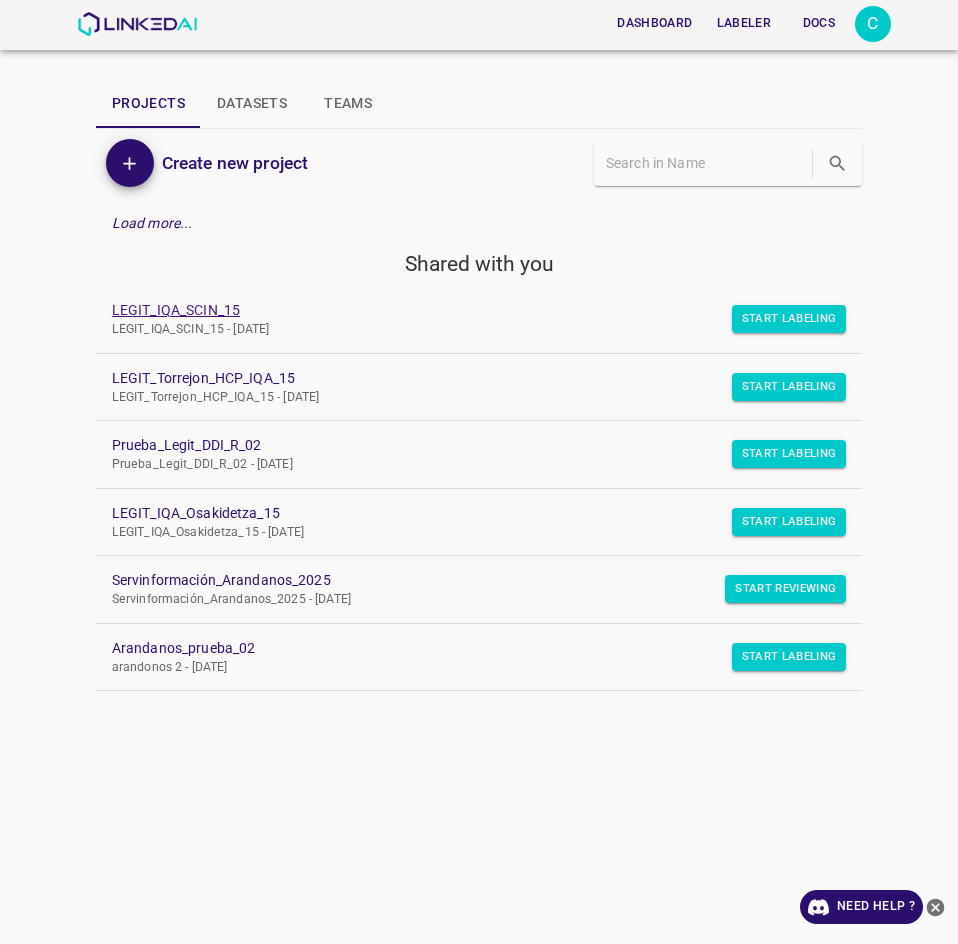 click on "LEGIT_IQA_SCIN_15" at bounding box center [463, 310] 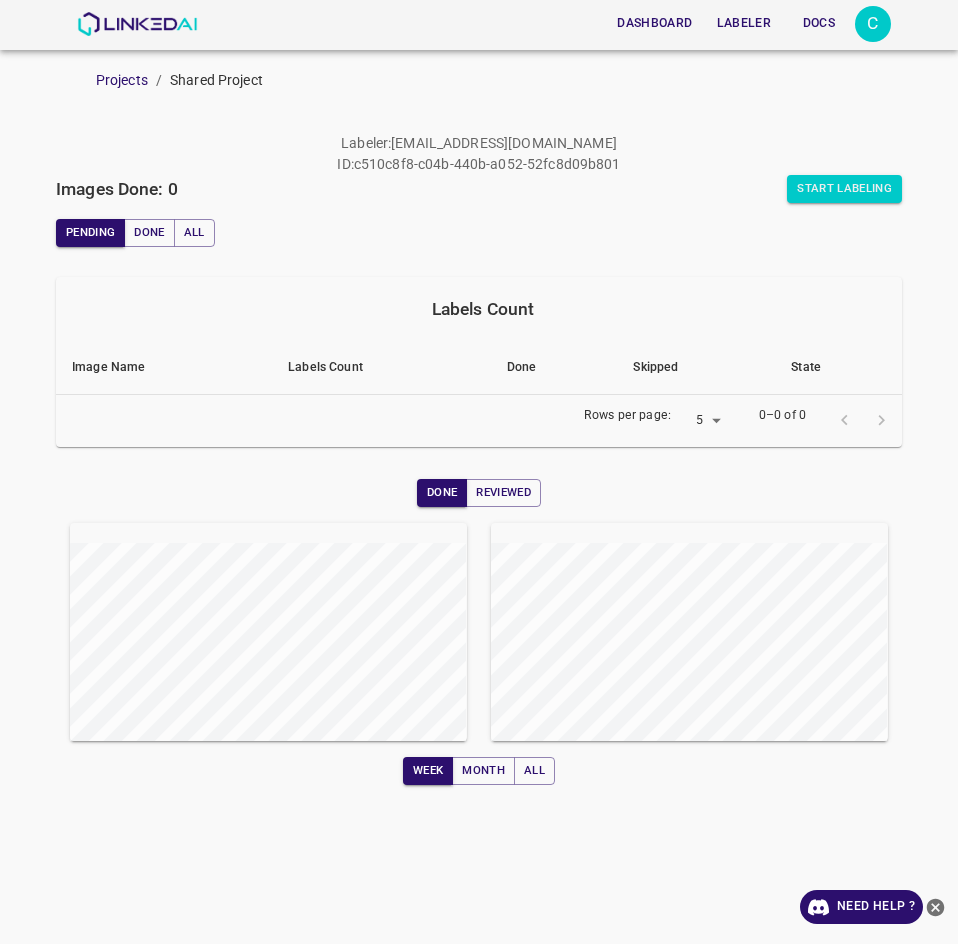scroll, scrollTop: 0, scrollLeft: 0, axis: both 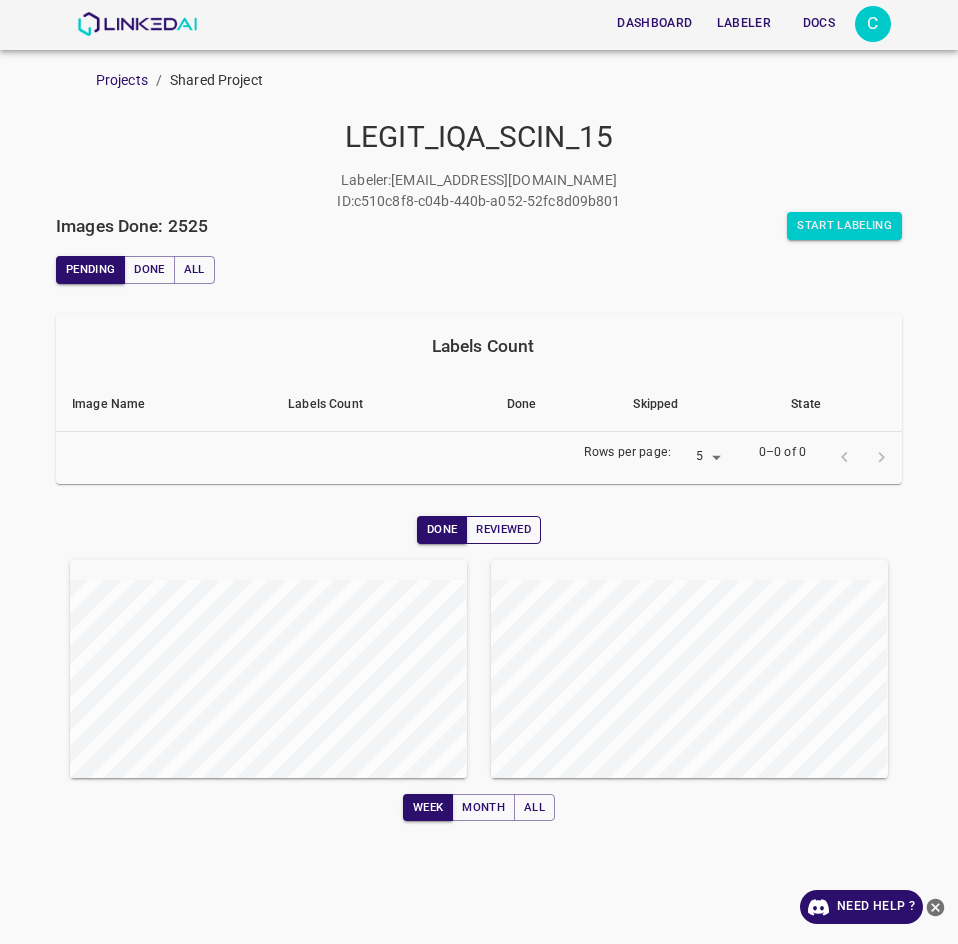 click on "Reviewed" at bounding box center (503, 530) 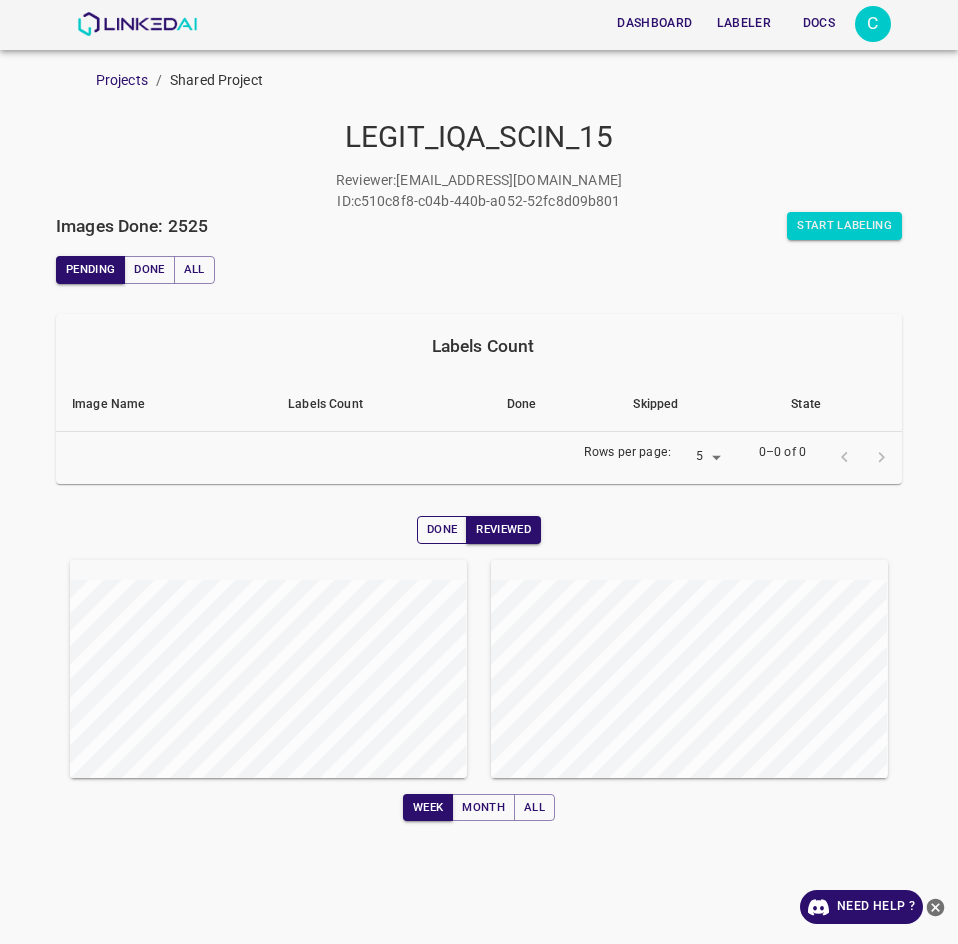 click on "Done" at bounding box center (442, 530) 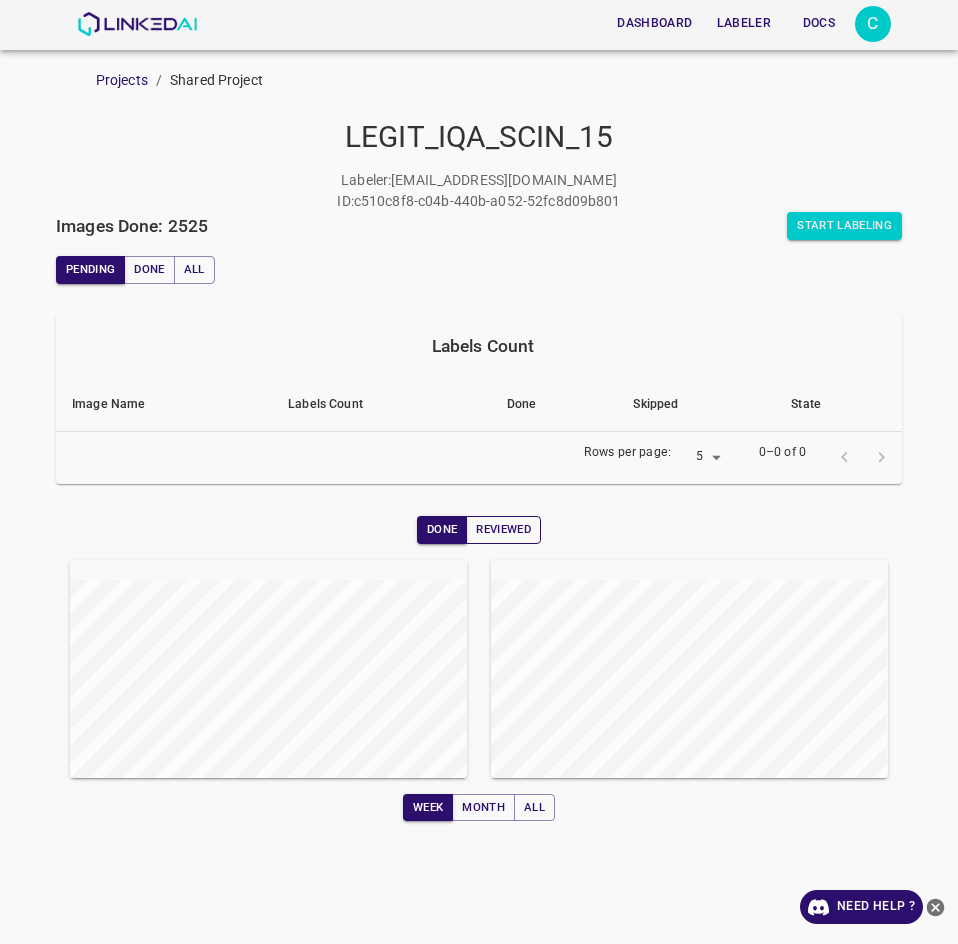 click on "Reviewed" at bounding box center [503, 530] 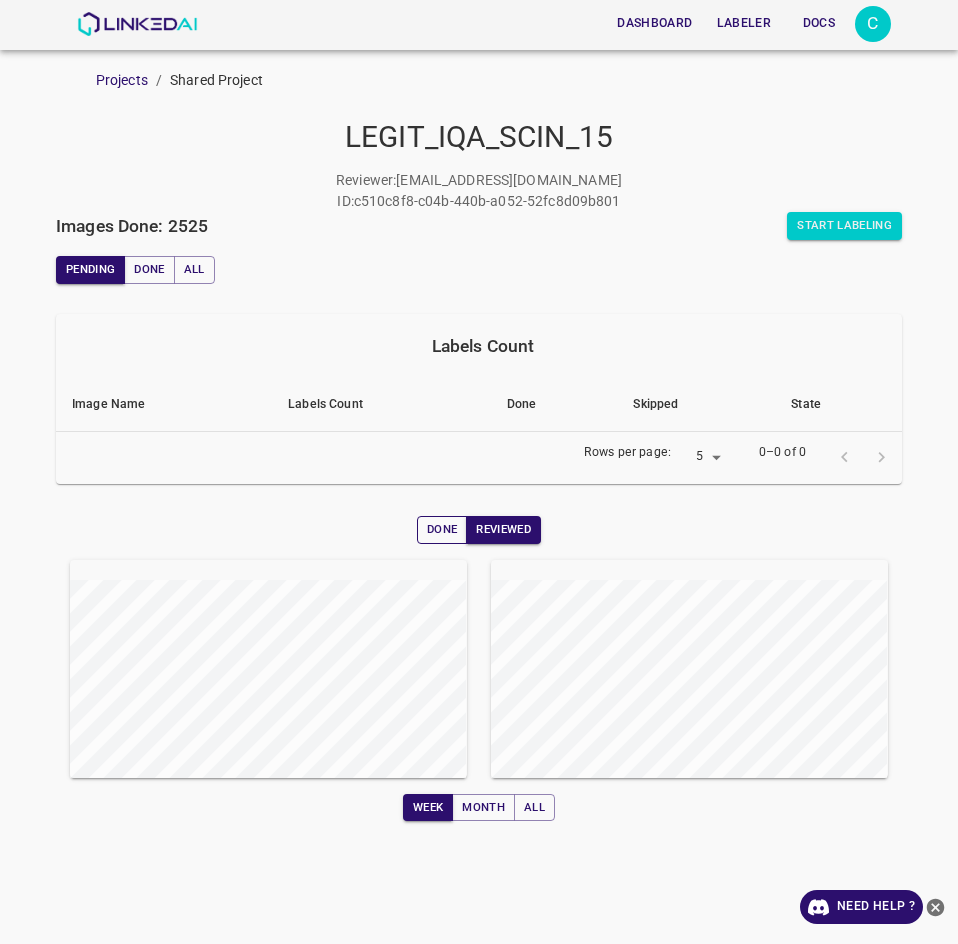 click on "Done" at bounding box center (442, 530) 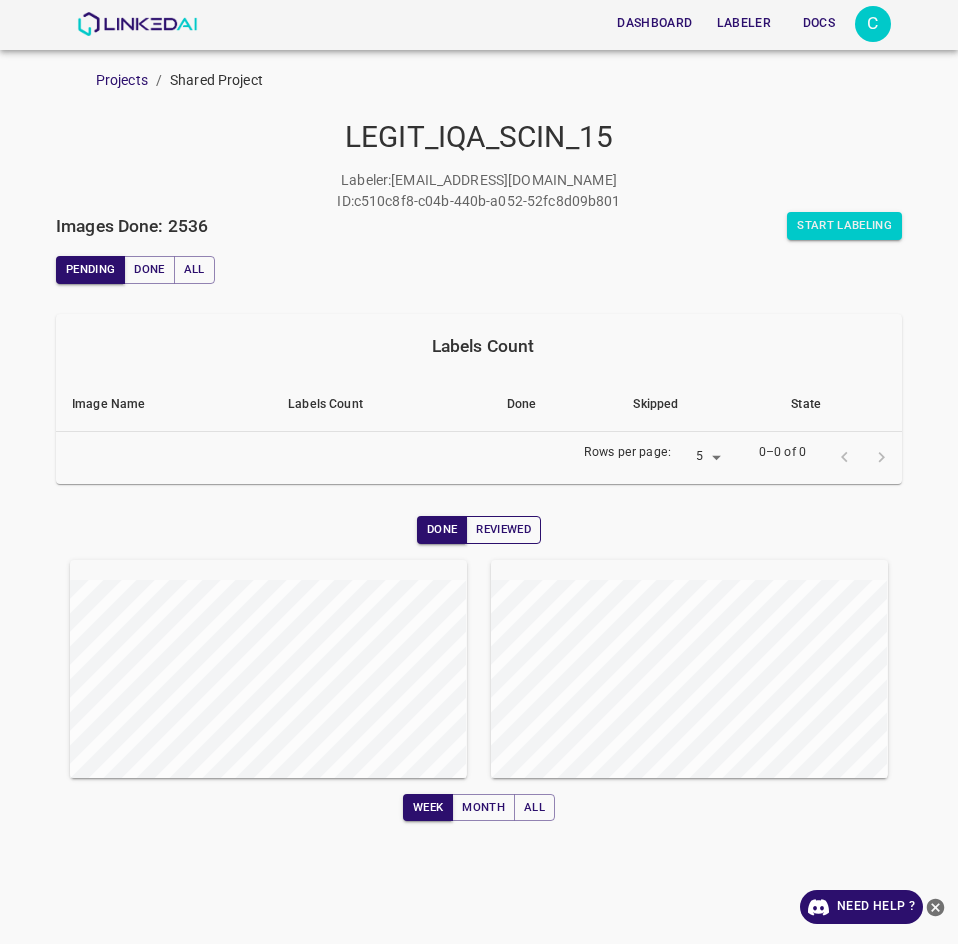 click on "Reviewed" at bounding box center [503, 530] 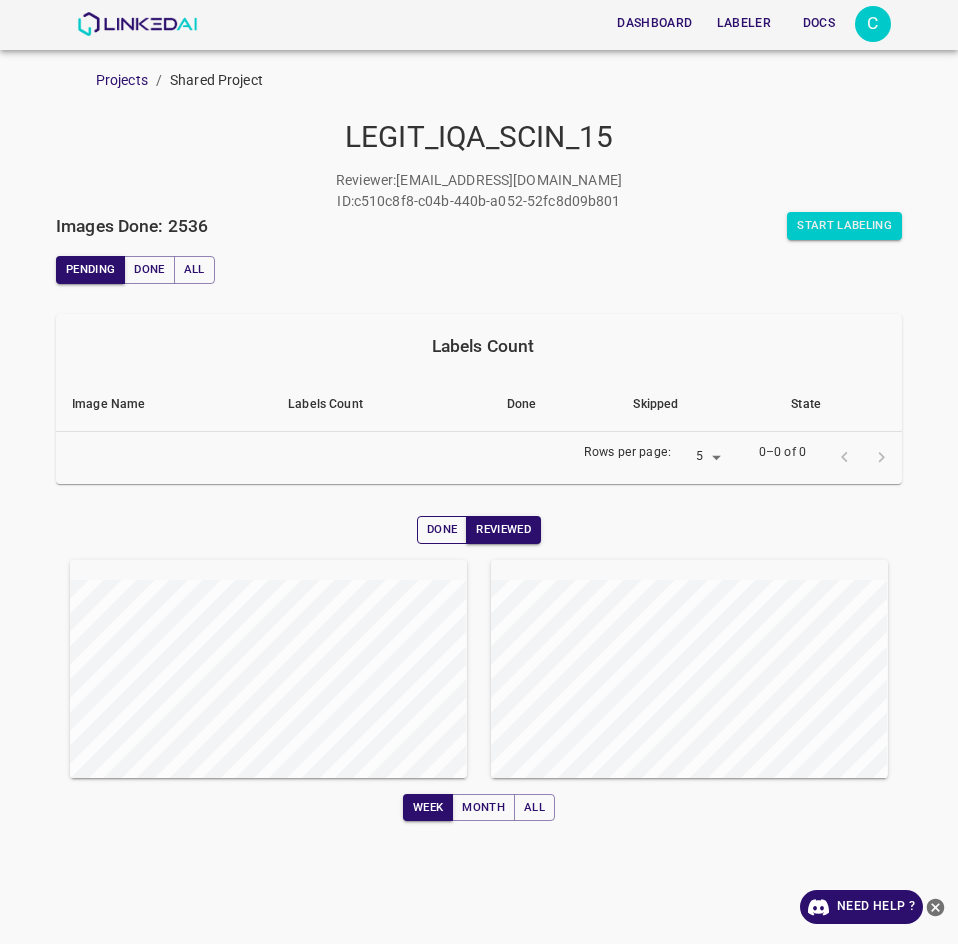 click on "Done" at bounding box center (442, 530) 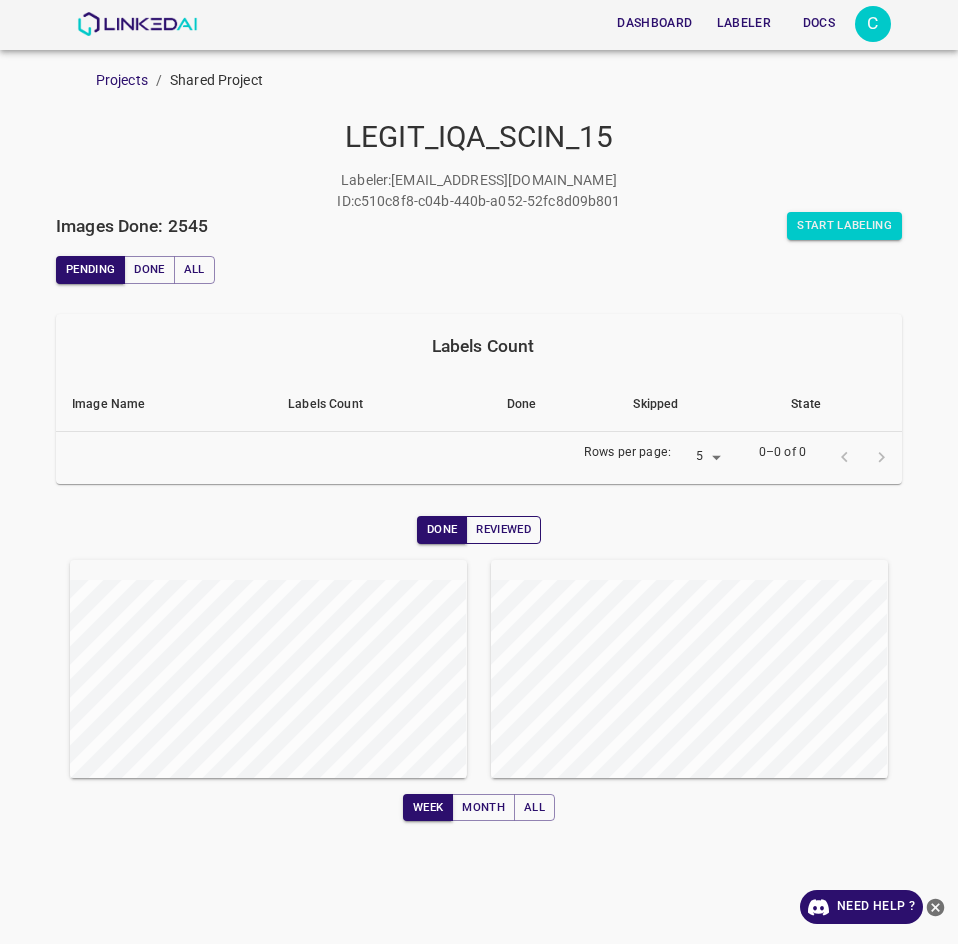 click on "Reviewed" at bounding box center [503, 530] 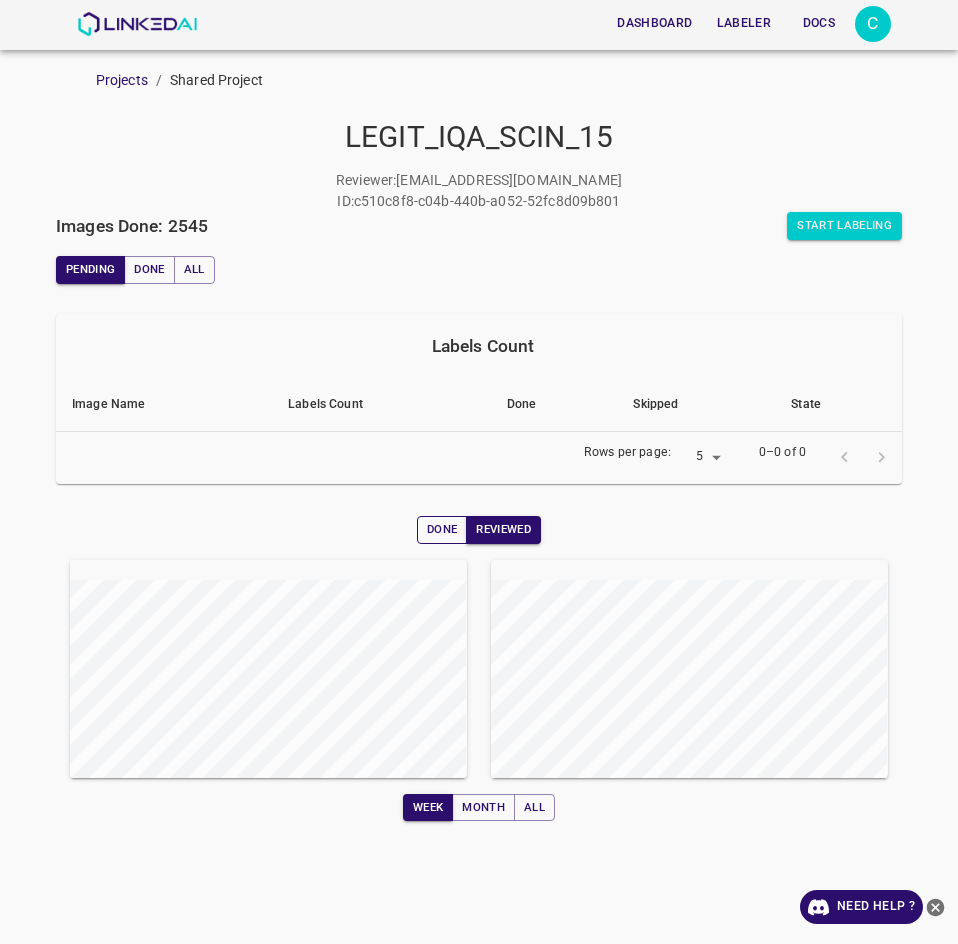 click on "Done" at bounding box center [442, 530] 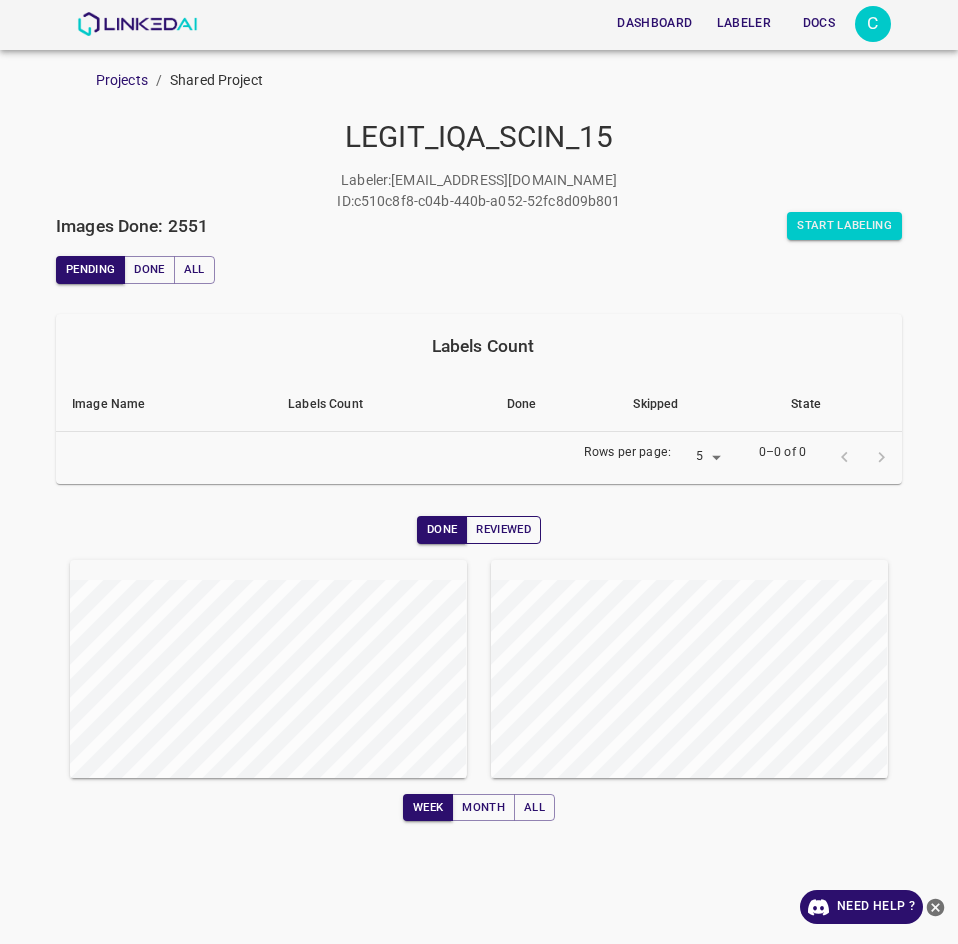 click on "Reviewed" at bounding box center (503, 530) 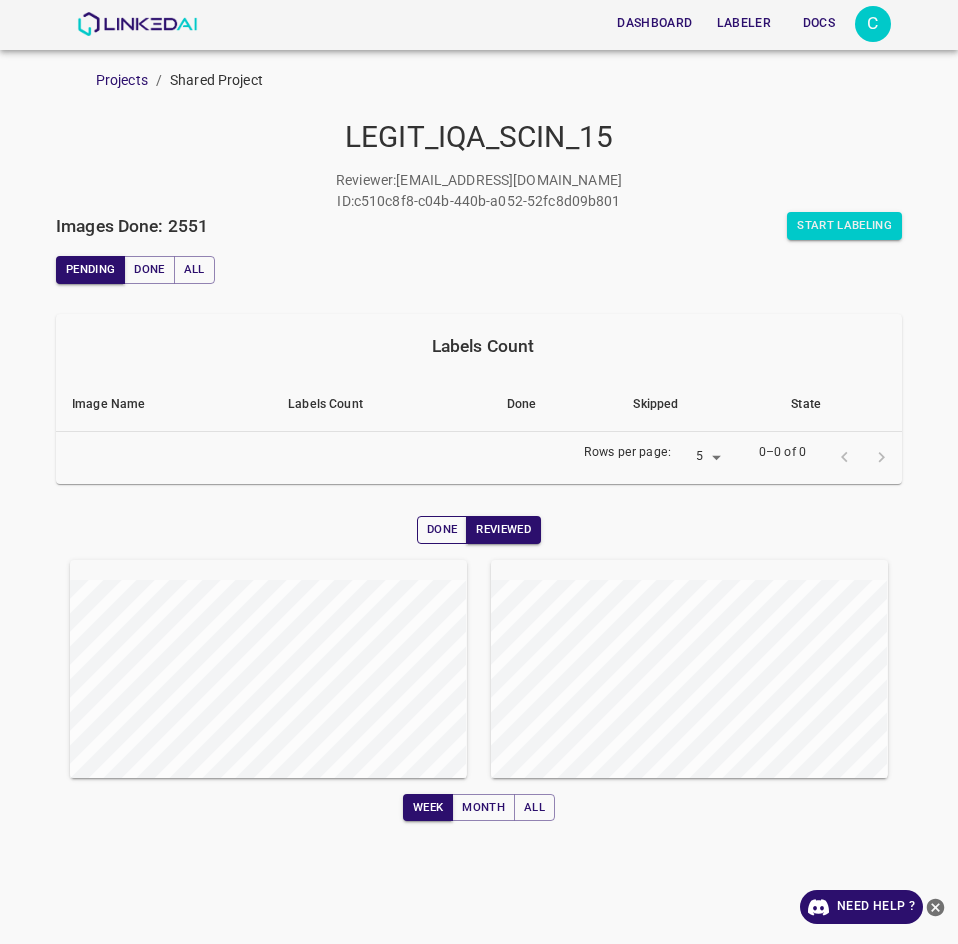 click on "Done" at bounding box center (442, 530) 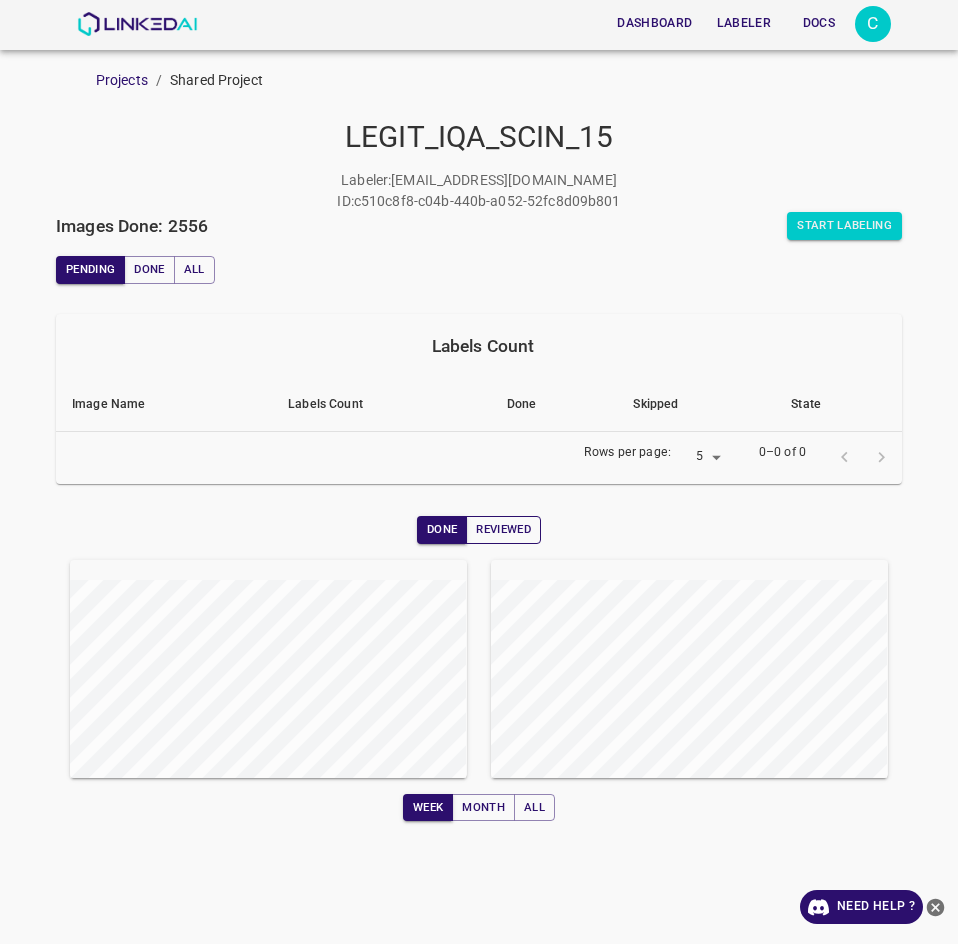 click on "Reviewed" at bounding box center [503, 530] 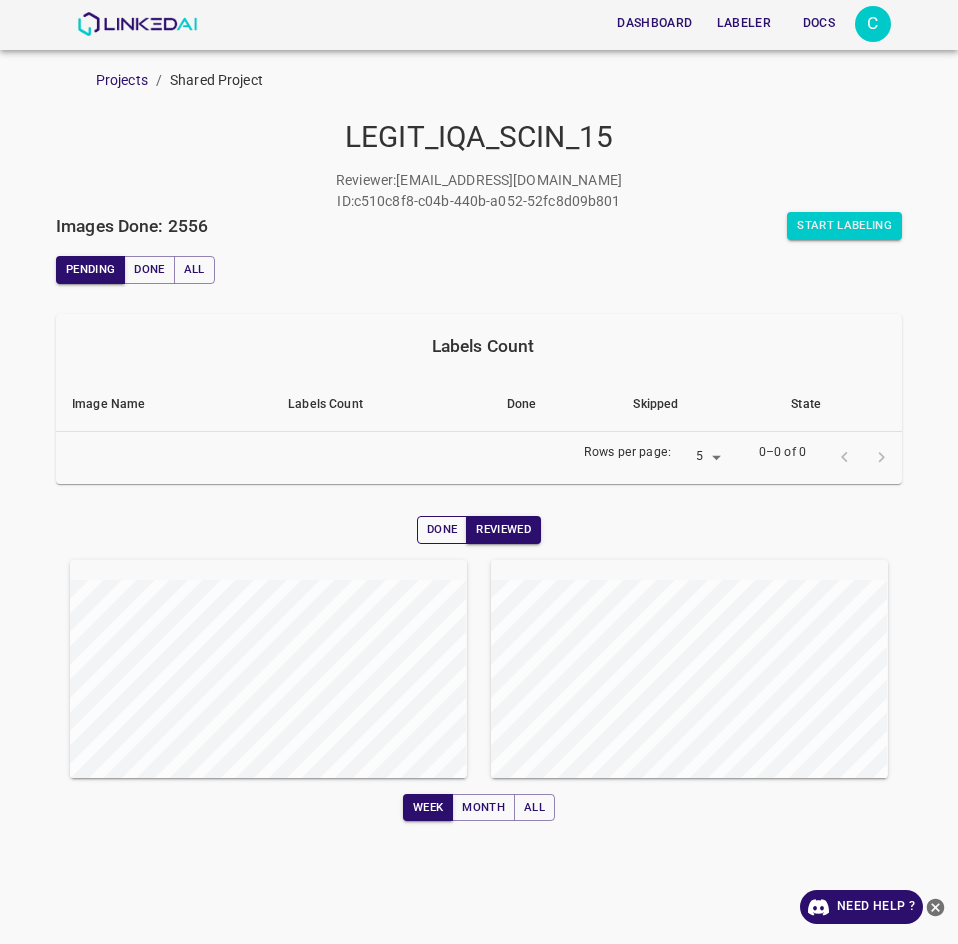 click on "Done" at bounding box center (442, 530) 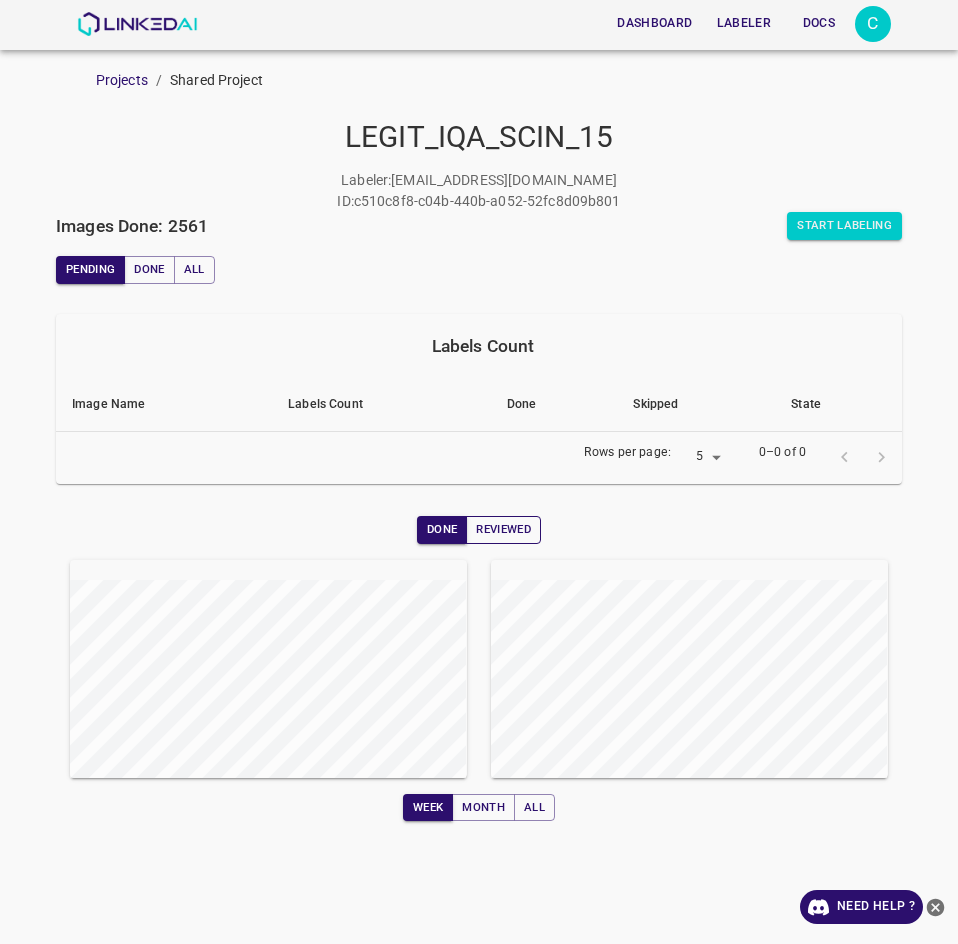 click on "Reviewed" at bounding box center [503, 530] 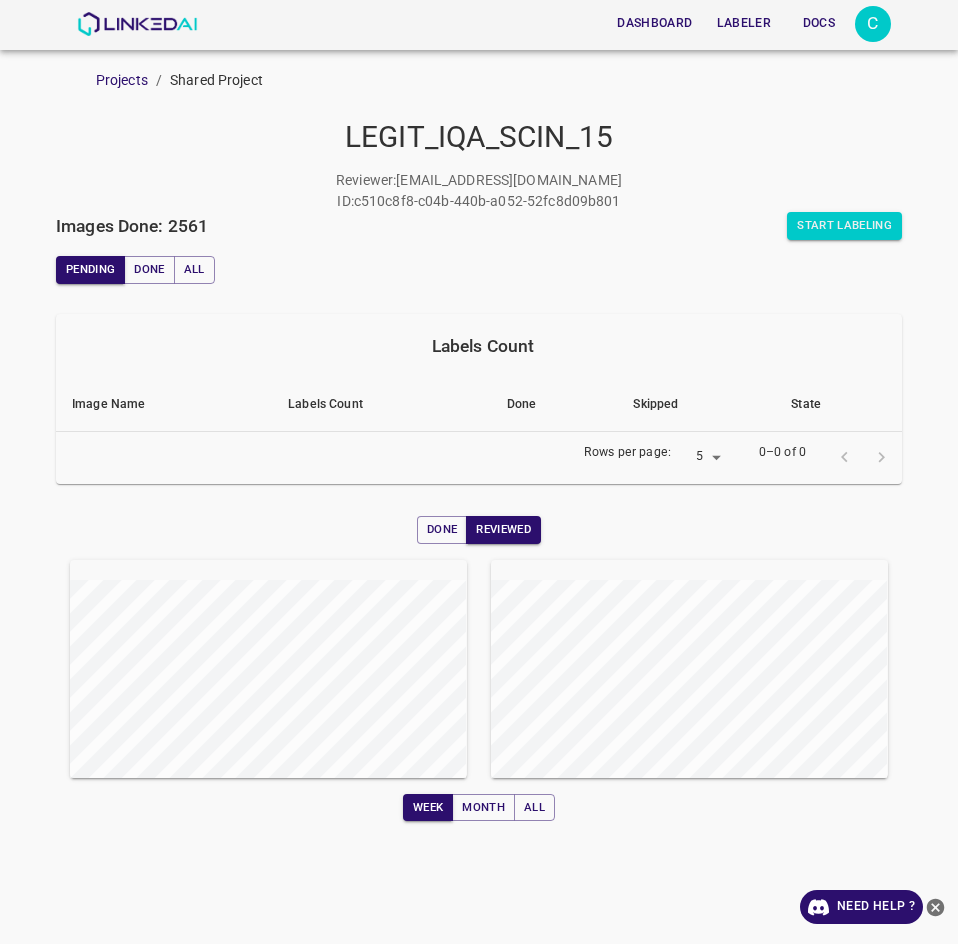 click on "Done" at bounding box center [442, 530] 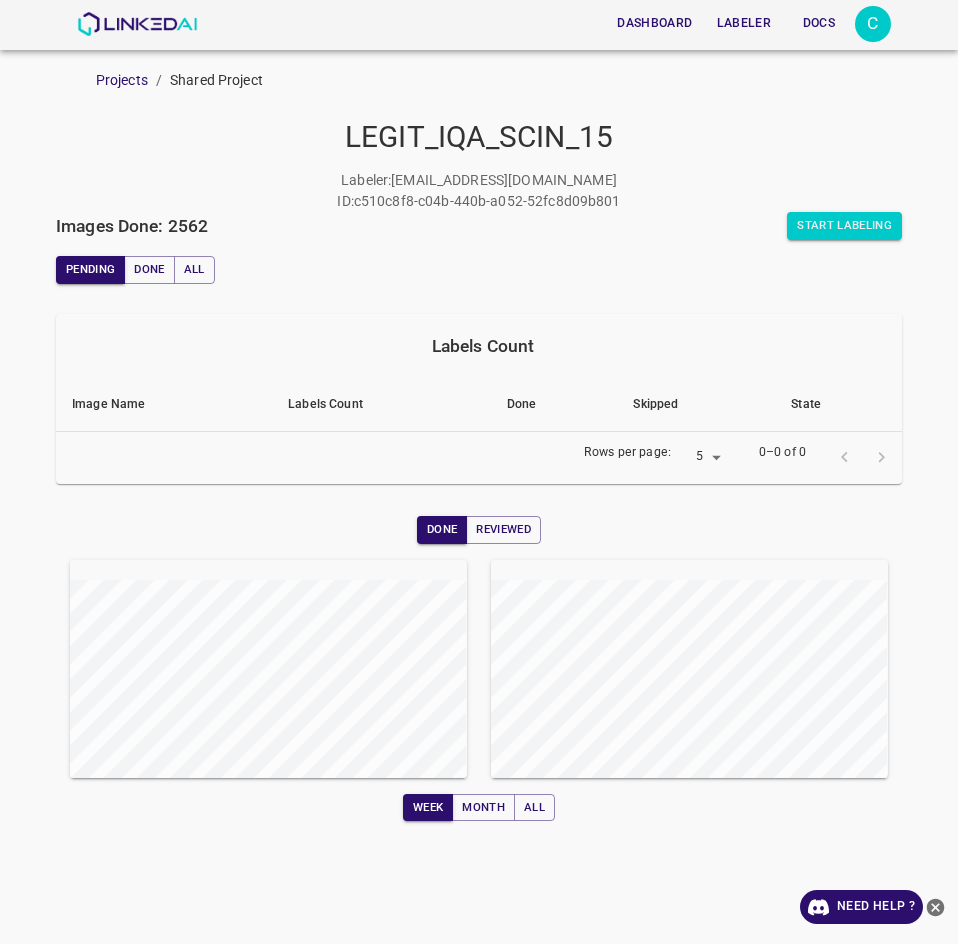 type 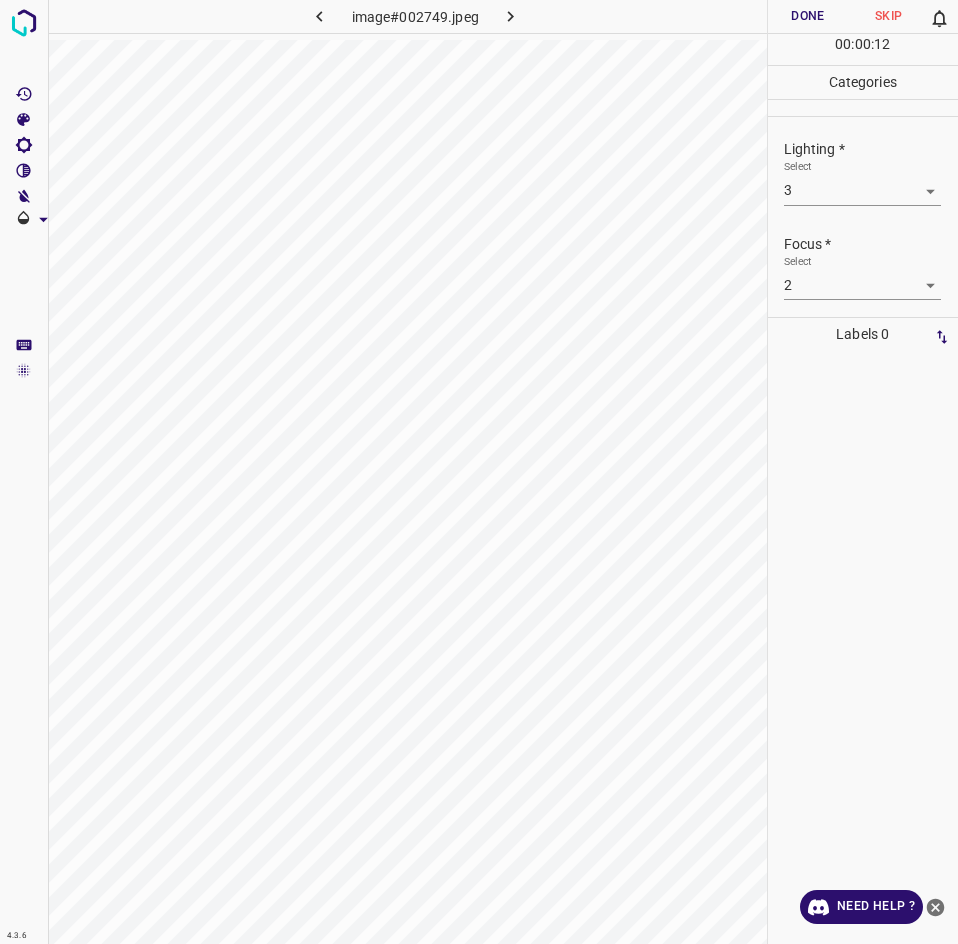 scroll, scrollTop: 0, scrollLeft: 0, axis: both 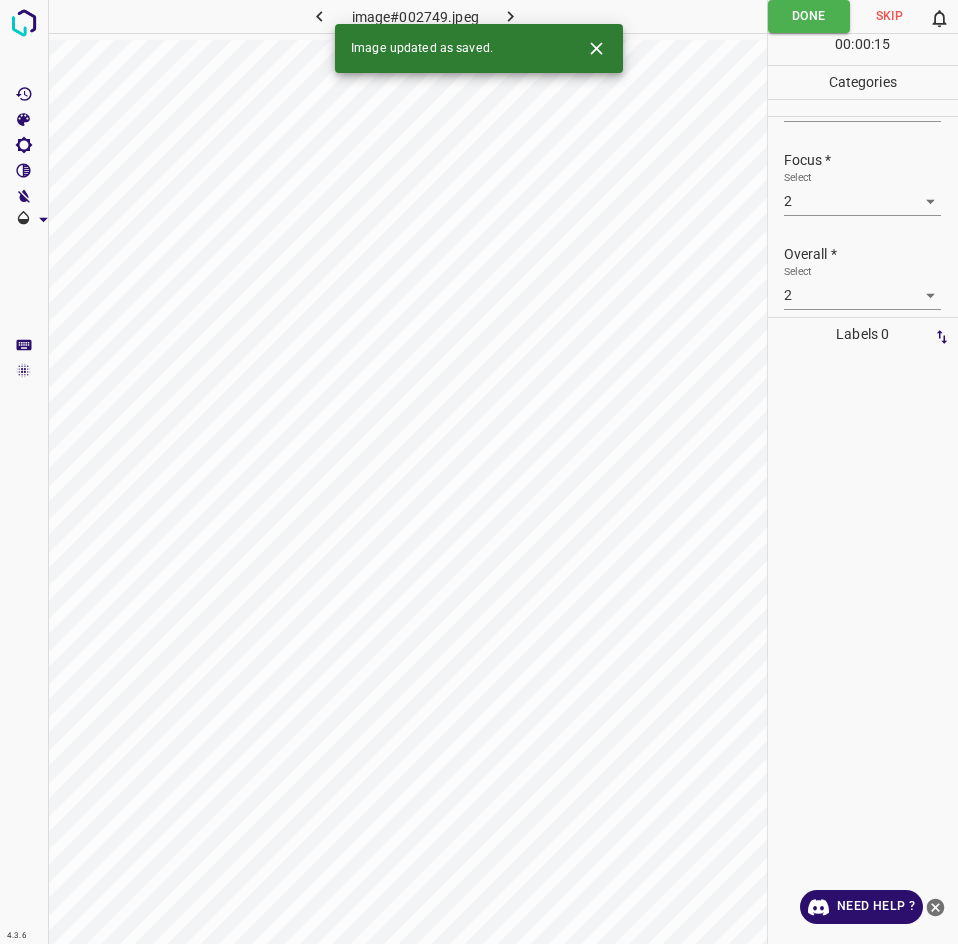 click on "4.3.6  image#002749.jpeg Done Skip 0 00   : 00   : 15   Categories Lighting *  Select 3 3 Focus *  Select 2 2 Overall *  Select 2 2 Labels   0 Categories 1 Lighting 2 Focus 3 Overall Tools Space Change between modes (Draw & Edit) I Auto labeling R Restore zoom M Zoom in N Zoom out Delete Delete selecte label Filters Z Restore filters X Saturation filter C Brightness filter V Contrast filter B Gray scale filter General O Download Image updated as saved. Need Help ? - Text - Hide - Delete" at bounding box center [479, 472] 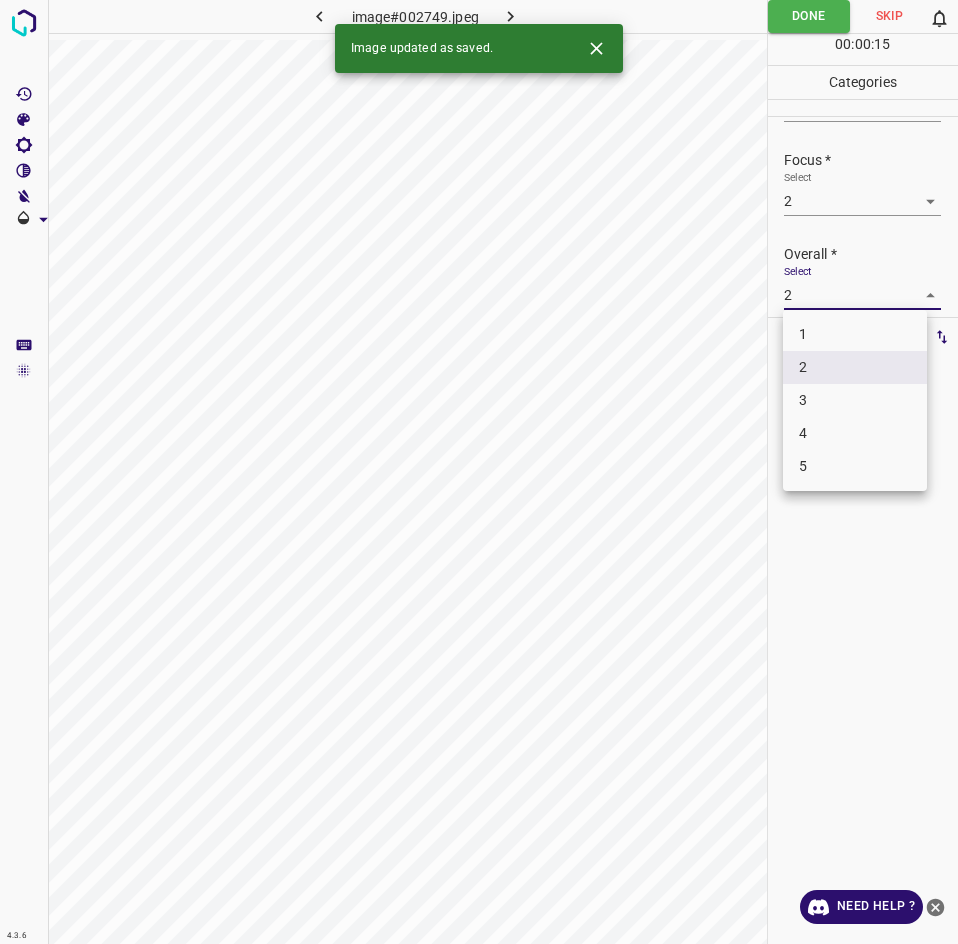 click on "3" at bounding box center [855, 400] 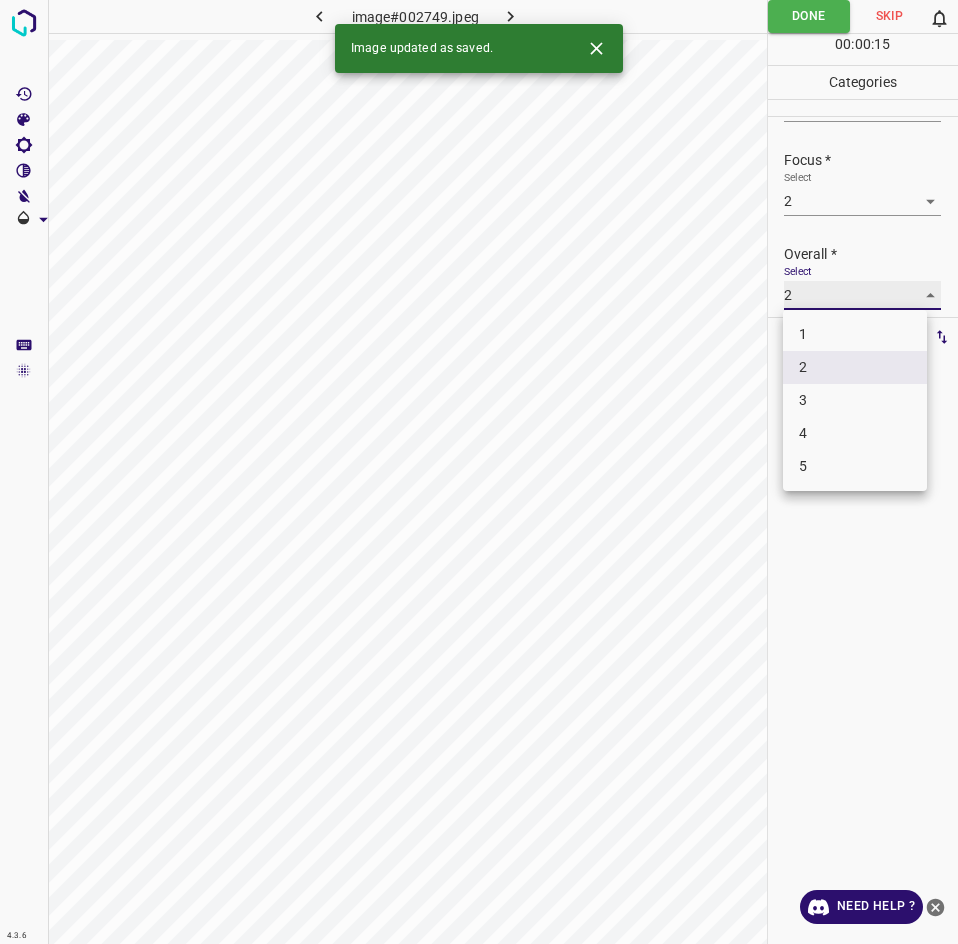 type on "3" 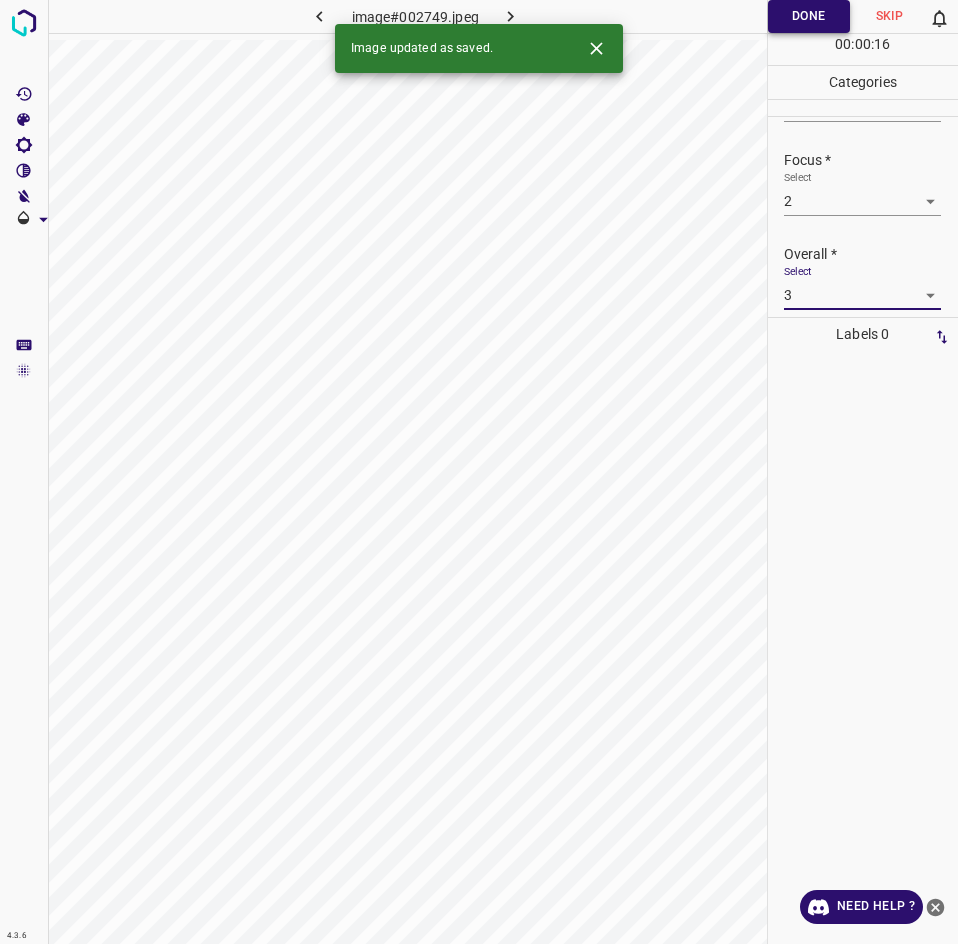 click on "Done" at bounding box center (809, 16) 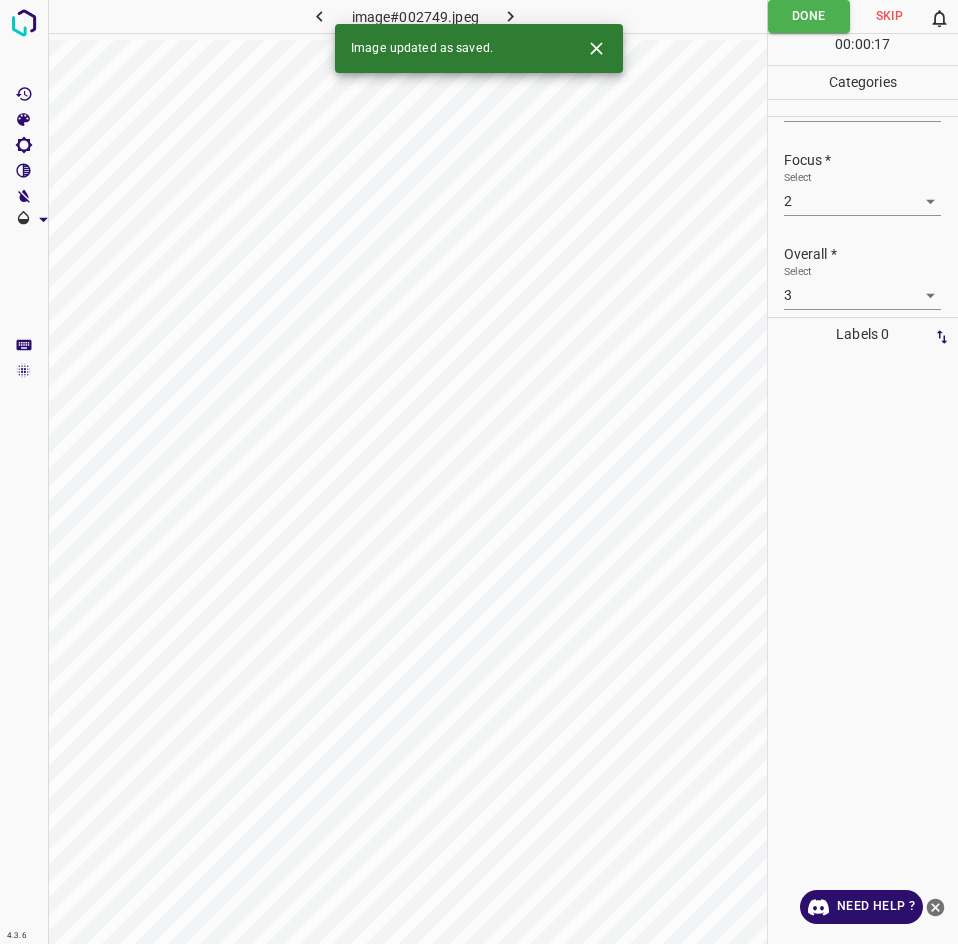 click 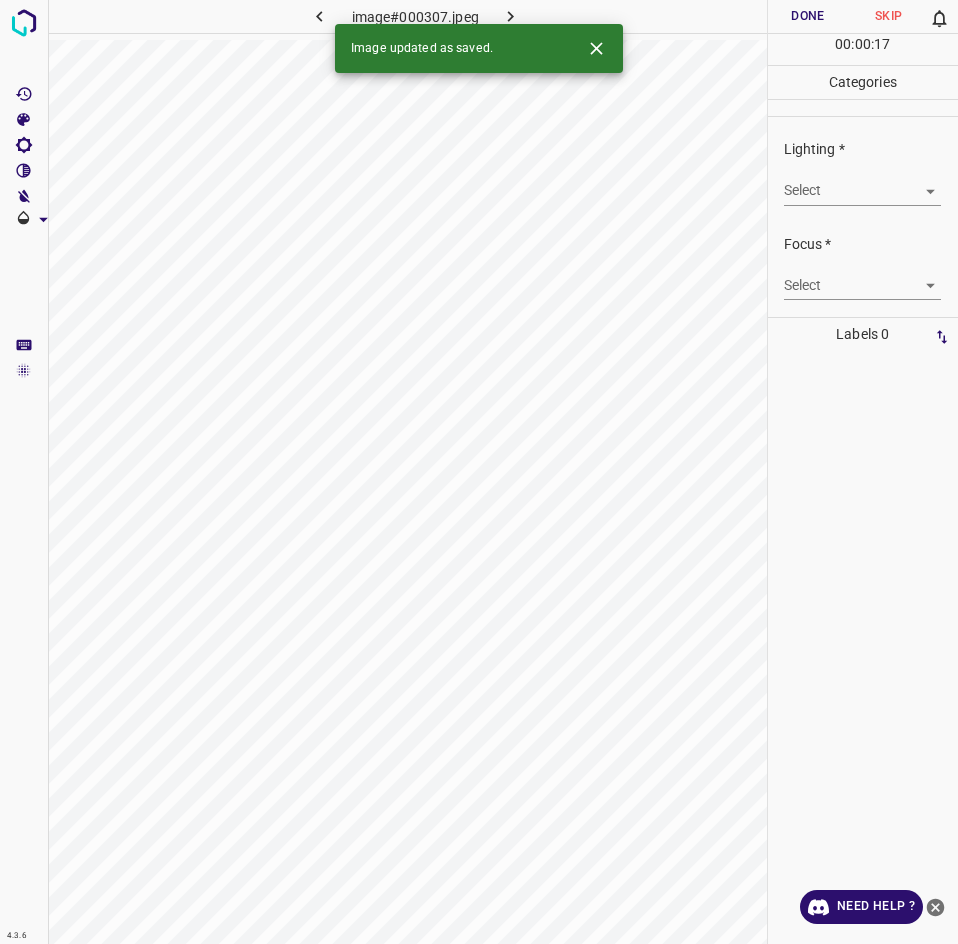 click on "4.3.6  image#000307.jpeg Done Skip 0 00   : 00   : 17   Categories Lighting *  Select ​ Focus *  Select ​ Overall *  Select ​ Labels   0 Categories 1 Lighting 2 Focus 3 Overall Tools Space Change between modes (Draw & Edit) I Auto labeling R Restore zoom M Zoom in N Zoom out Delete Delete selecte label Filters Z Restore filters X Saturation filter C Brightness filter V Contrast filter B Gray scale filter General O Download Image updated as saved. Need Help ? - Text - Hide - Delete" at bounding box center (479, 472) 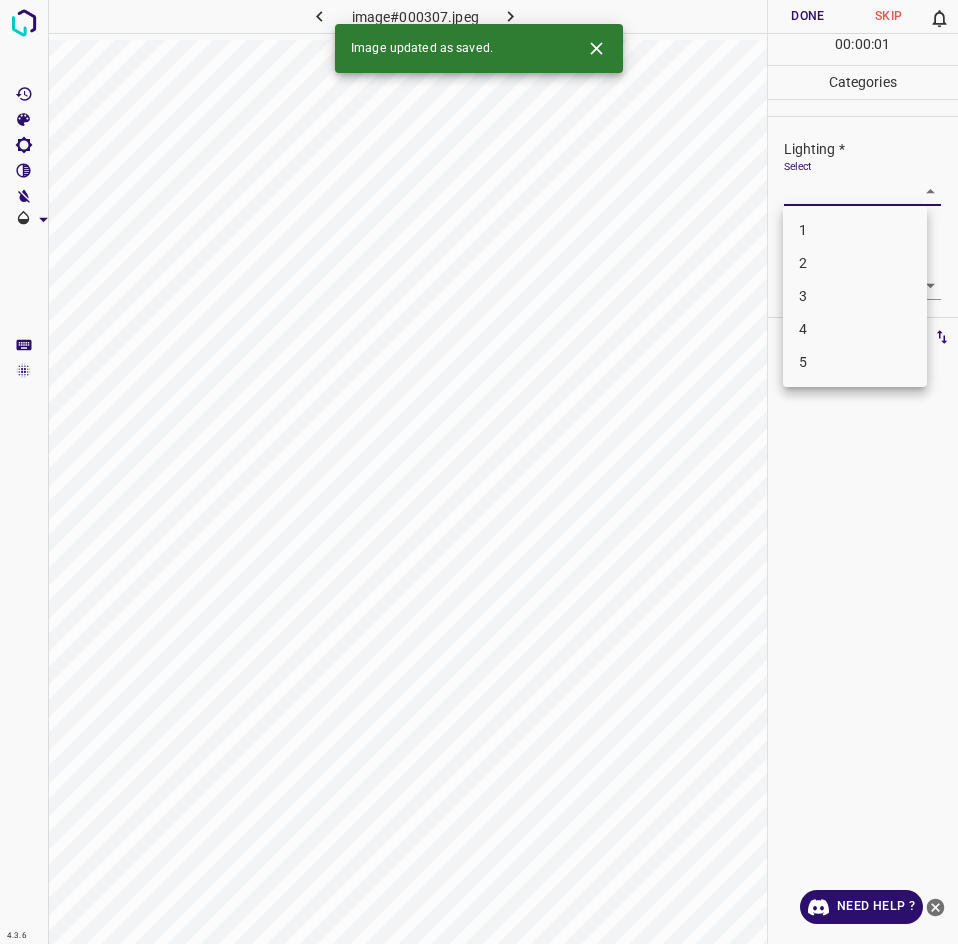 click on "3" at bounding box center (855, 296) 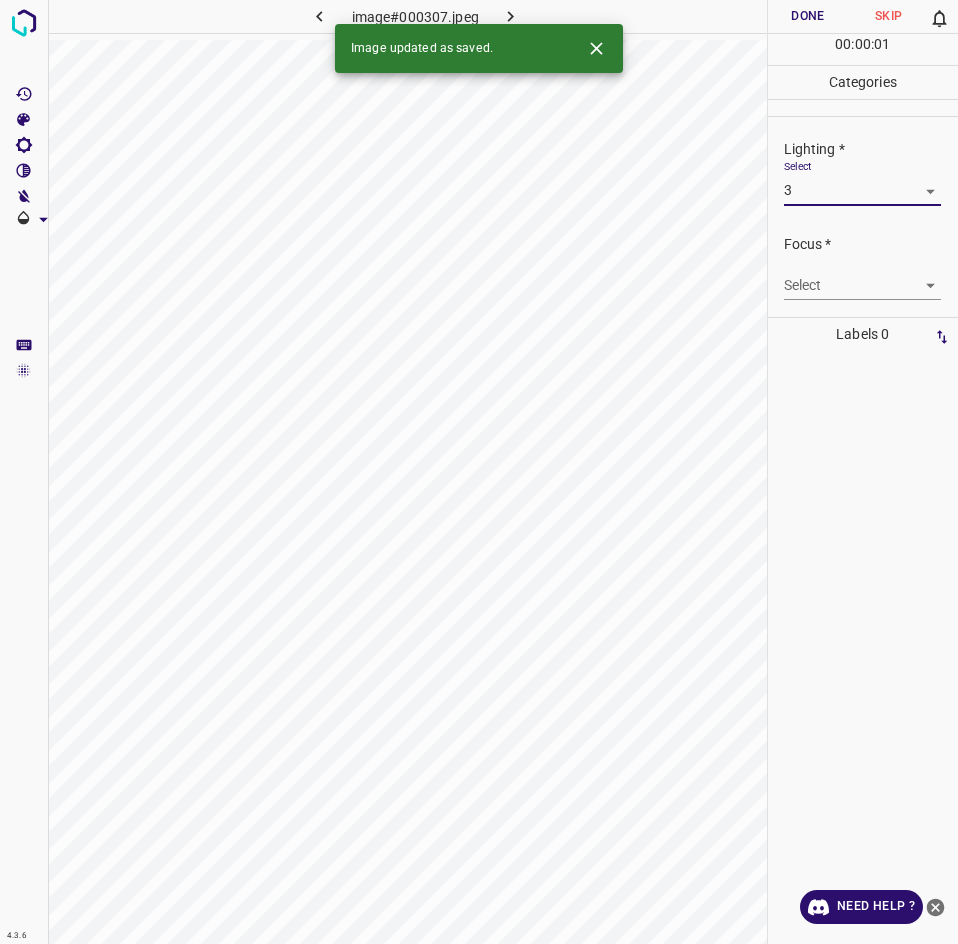 click on "5" at bounding box center [855, 294] 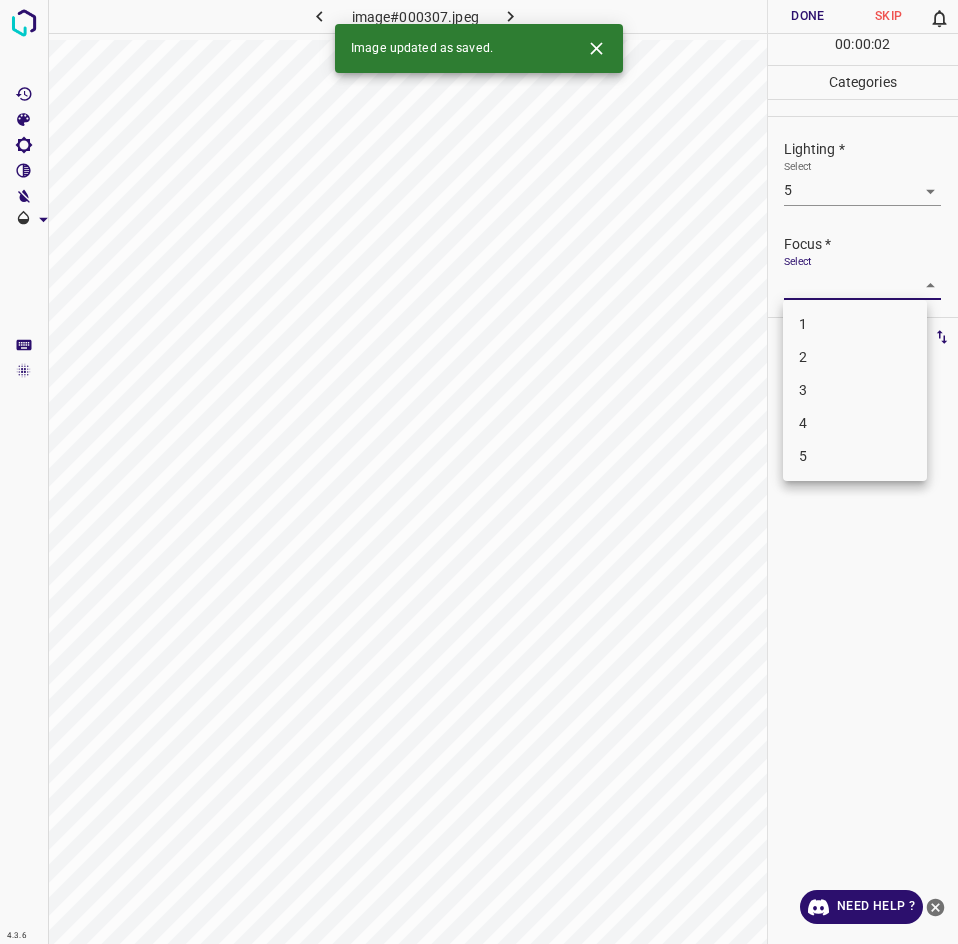 click on "2" at bounding box center (855, 357) 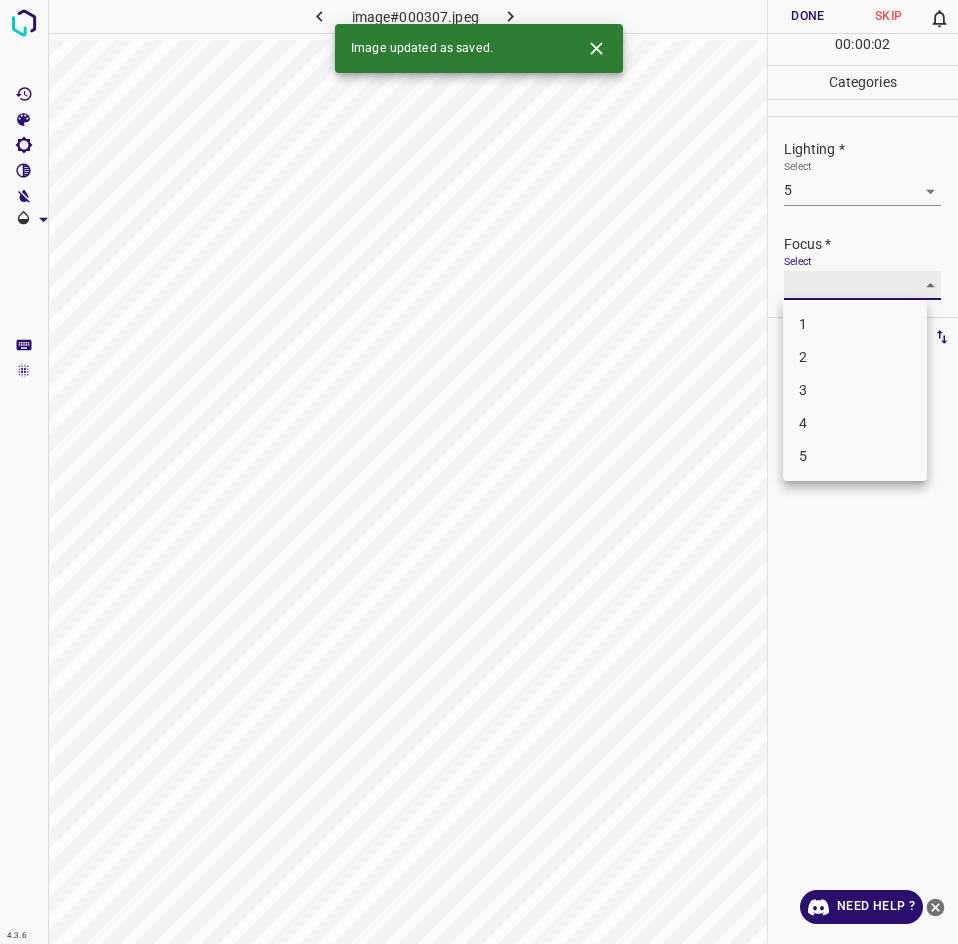 type on "2" 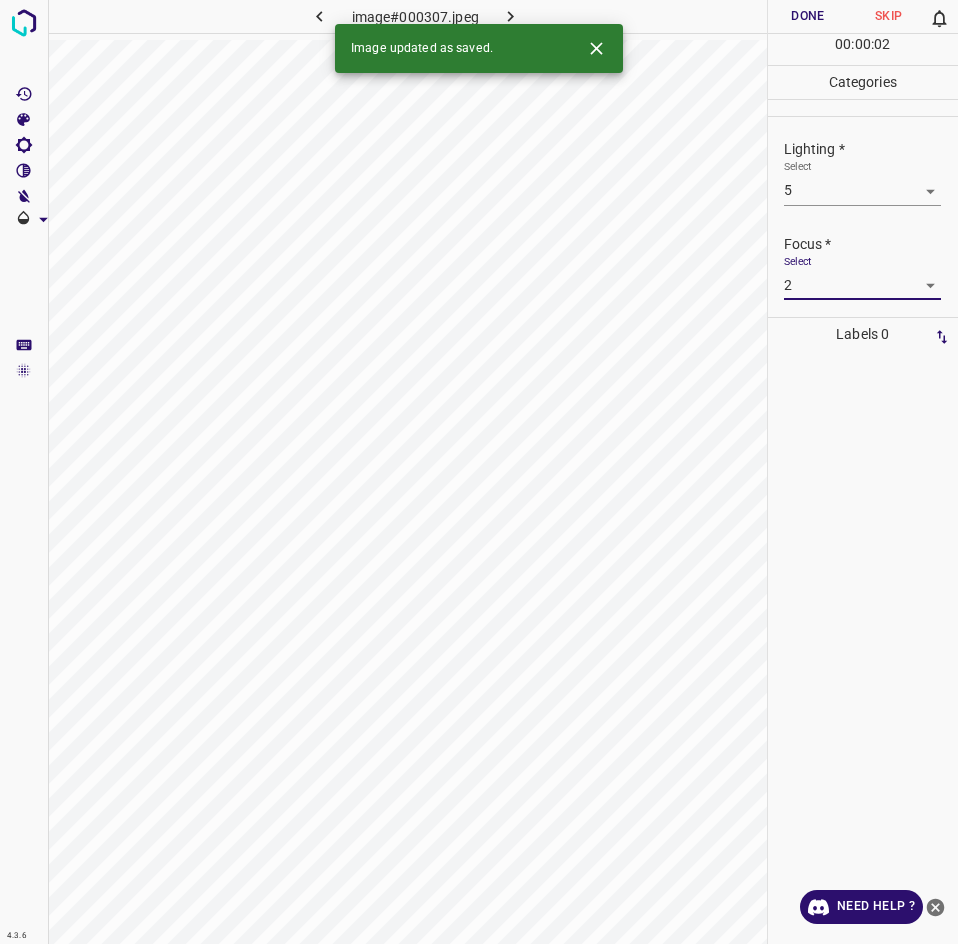 click on "4.3.6  image#000307.jpeg Done Skip 0 00   : 00   : 02   Categories Lighting *  Select 5 5 Focus *  Select 2 2 Overall *  Select ​ Labels   0 Categories 1 Lighting 2 Focus 3 Overall Tools Space Change between modes (Draw & Edit) I Auto labeling R Restore zoom M Zoom in N Zoom out Delete Delete selecte label Filters Z Restore filters X Saturation filter C Brightness filter V Contrast filter B Gray scale filter General O Download Image updated as saved. Need Help ? - Text - Hide - Delete" at bounding box center [479, 472] 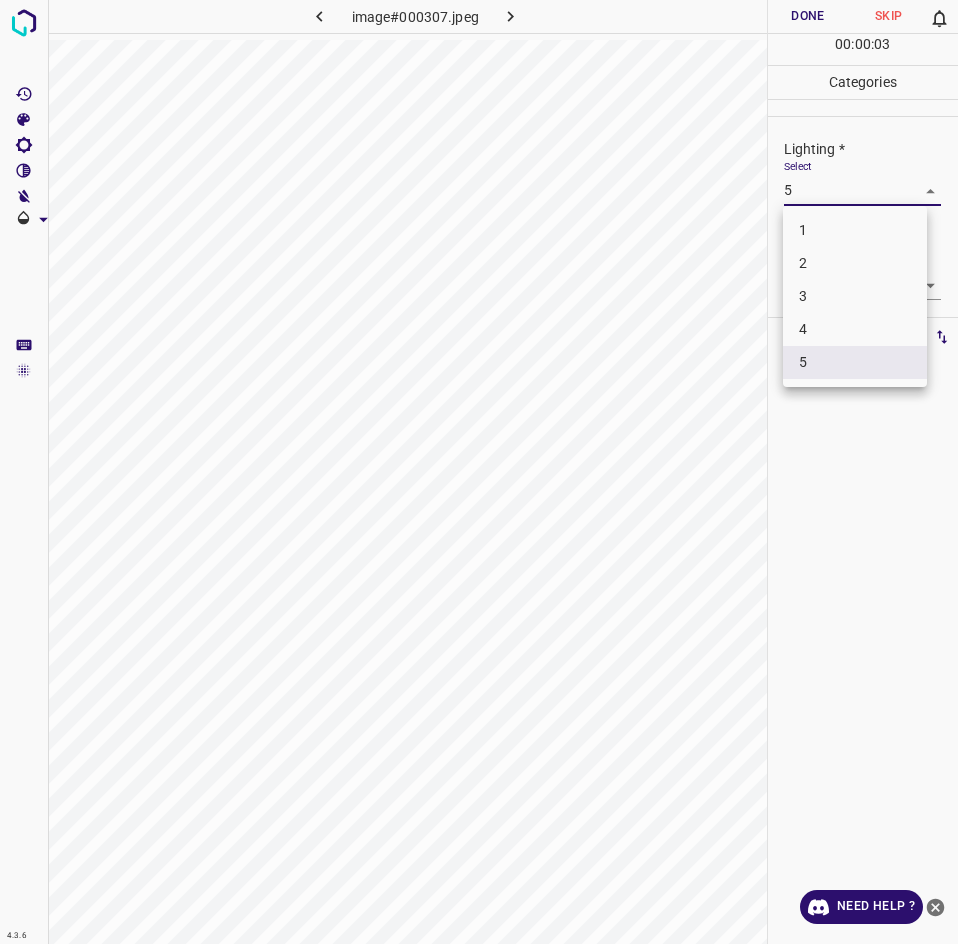 click on "3" at bounding box center [855, 296] 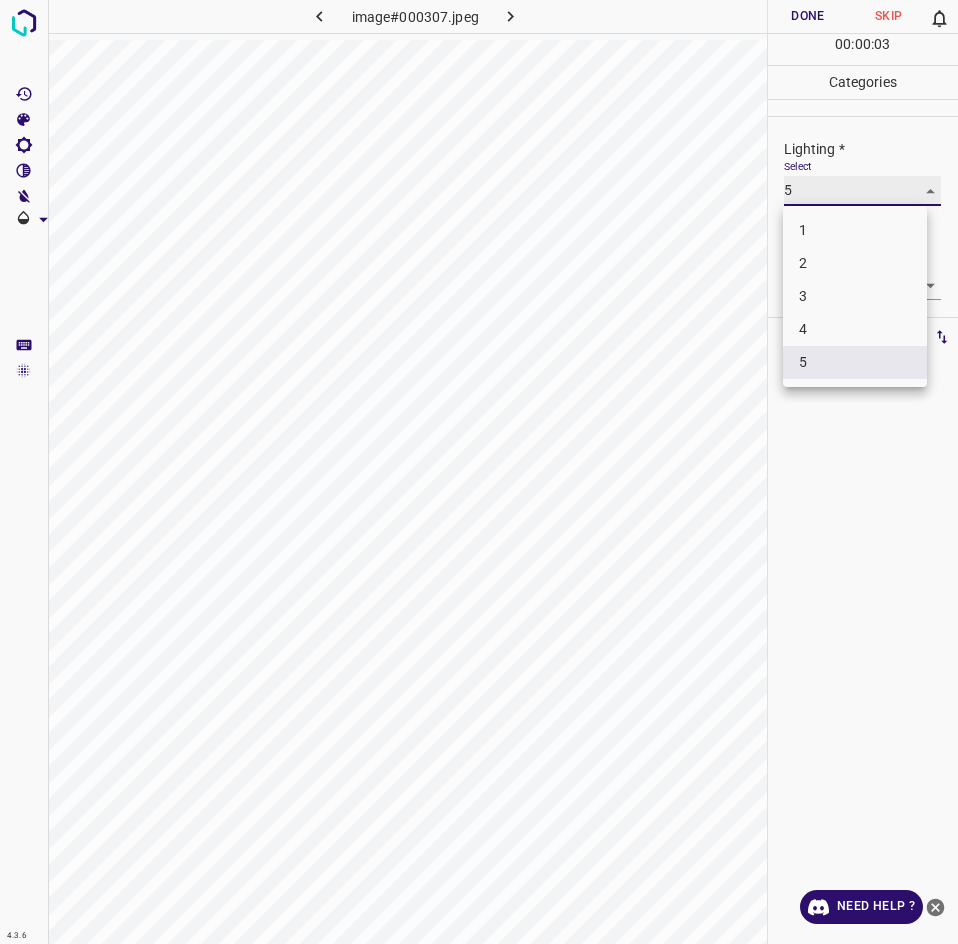type on "3" 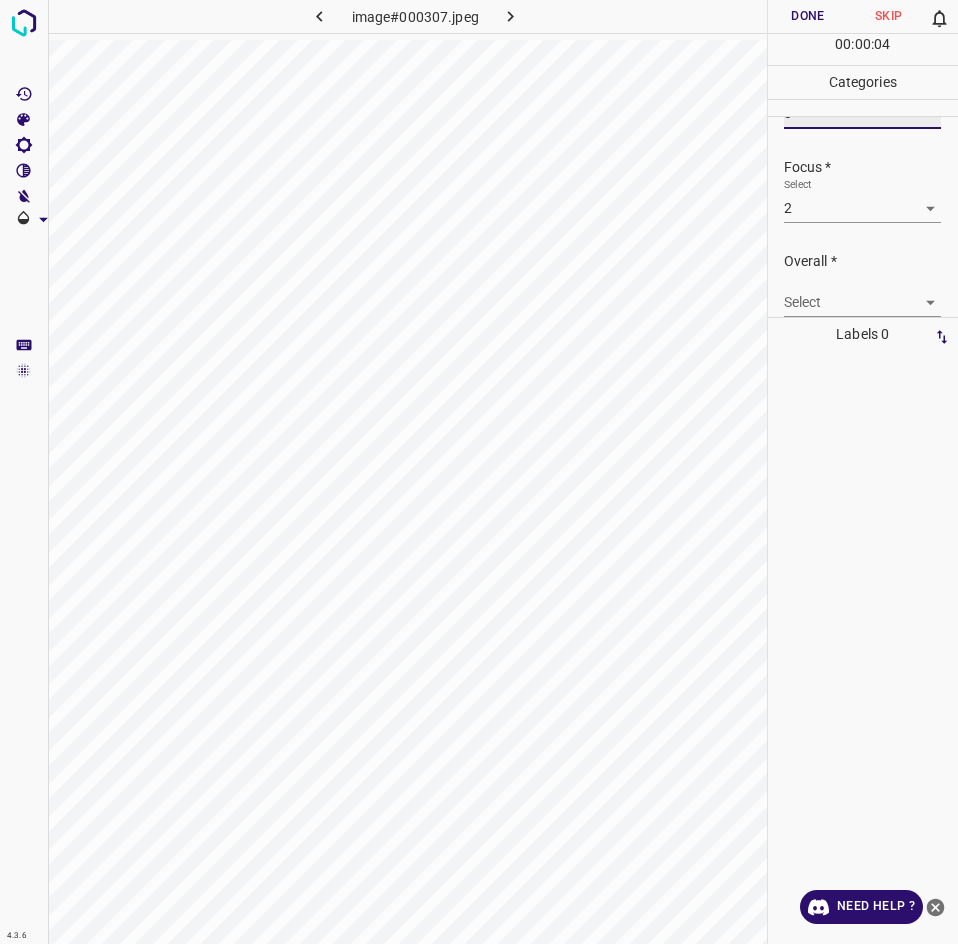 scroll, scrollTop: 98, scrollLeft: 0, axis: vertical 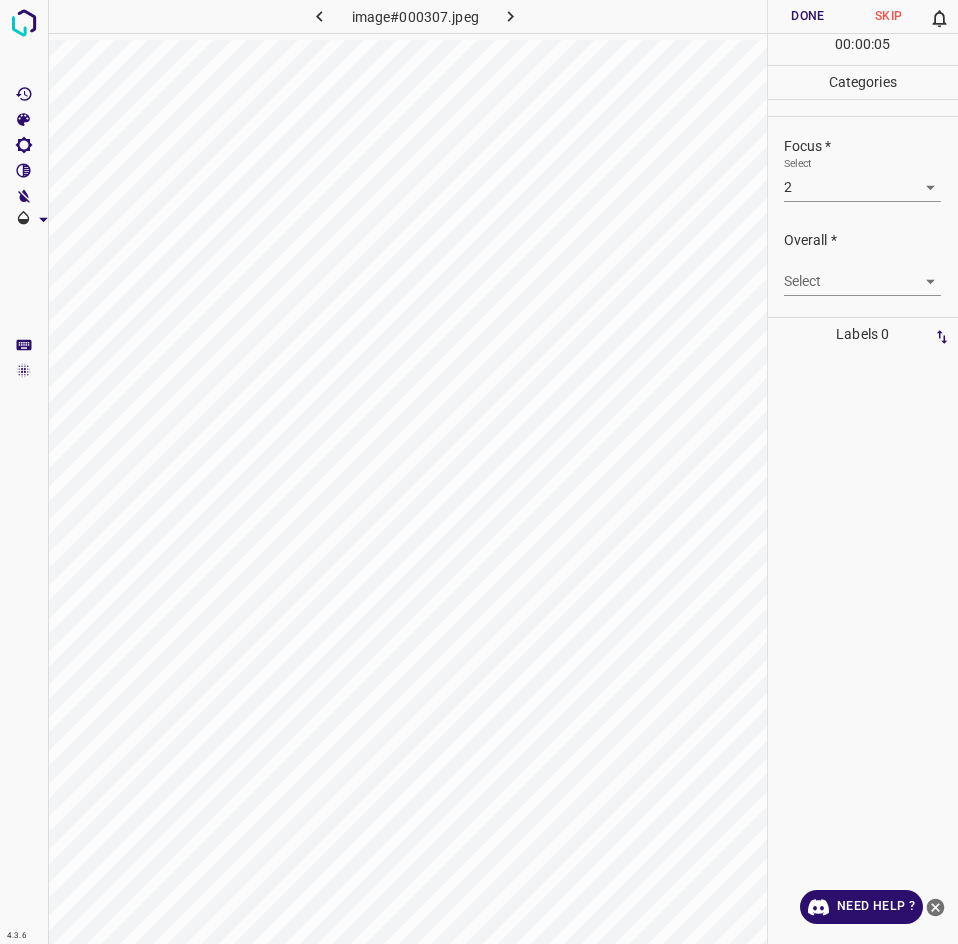 click on "4.3.6  image#000307.jpeg Done Skip 0 00   : 00   : 05   Categories Lighting *  Select 3 3 Focus *  Select 2 2 Overall *  Select ​ Labels   0 Categories 1 Lighting 2 Focus 3 Overall Tools Space Change between modes (Draw & Edit) I Auto labeling R Restore zoom M Zoom in N Zoom out Delete Delete selecte label Filters Z Restore filters X Saturation filter C Brightness filter V Contrast filter B Gray scale filter General O Download Need Help ? - Text - Hide - Delete" at bounding box center [479, 472] 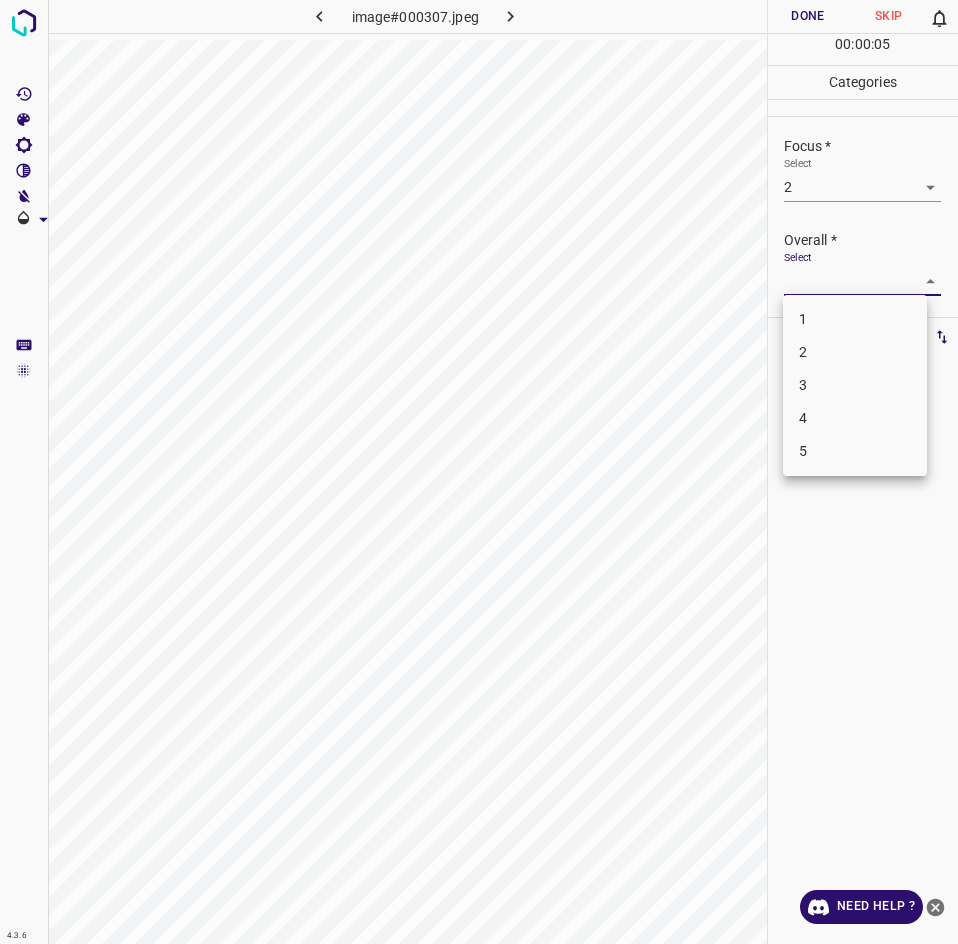 click on "3" at bounding box center [855, 385] 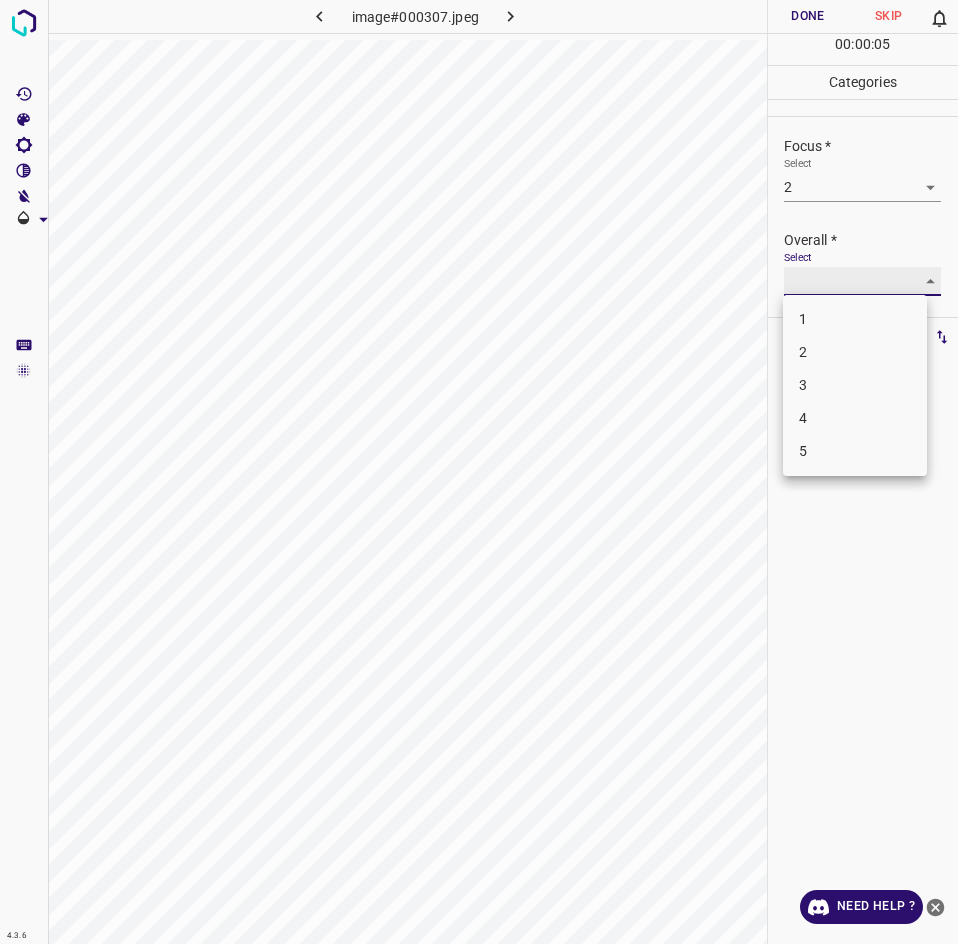 type on "3" 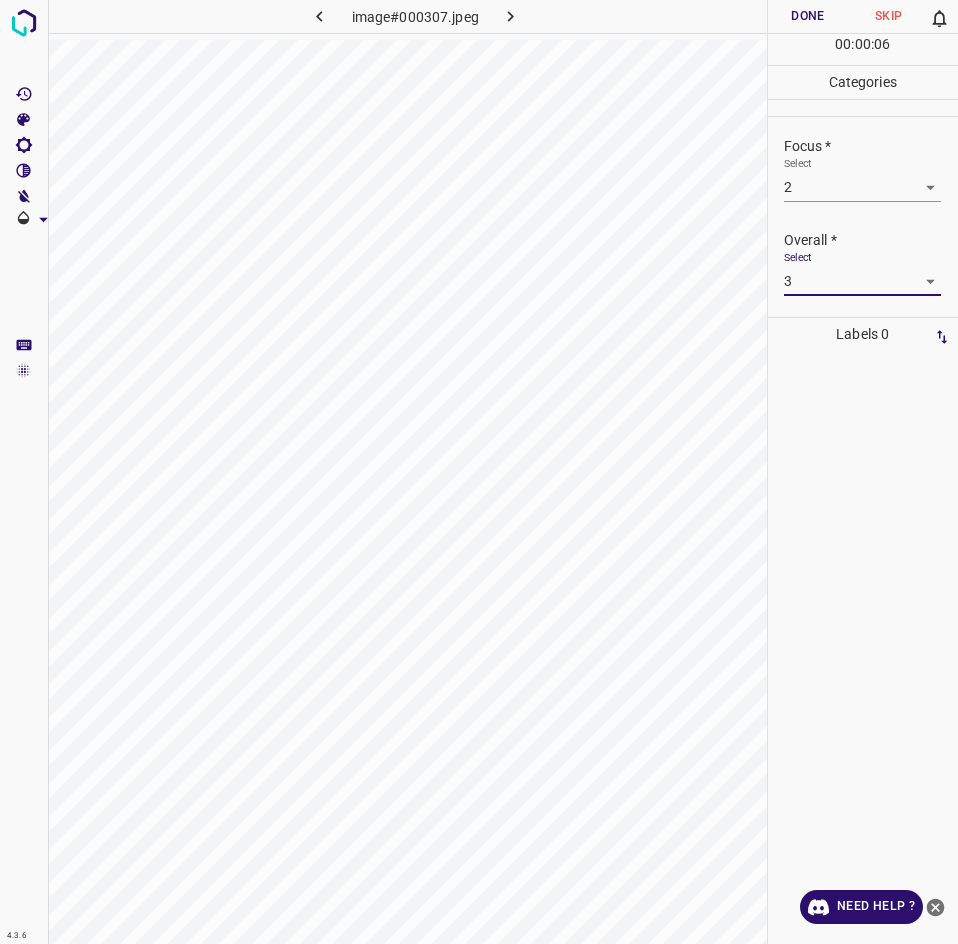 click on "Done" at bounding box center (808, 16) 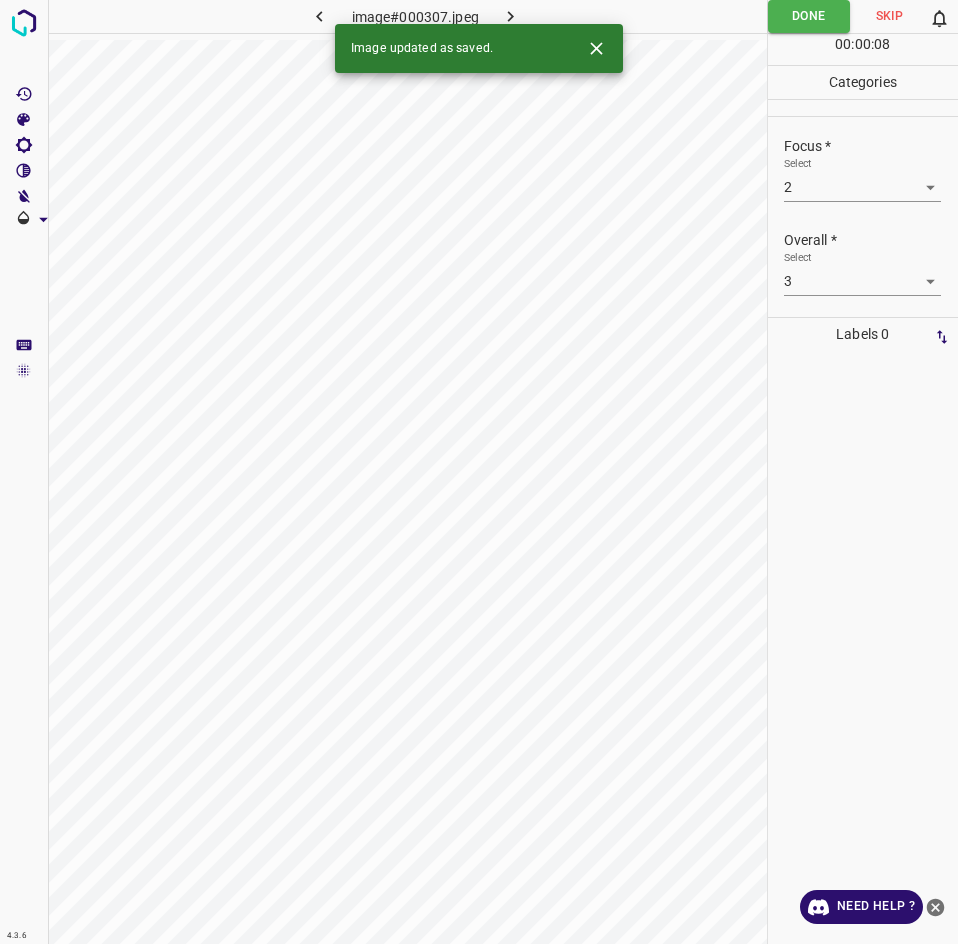 click 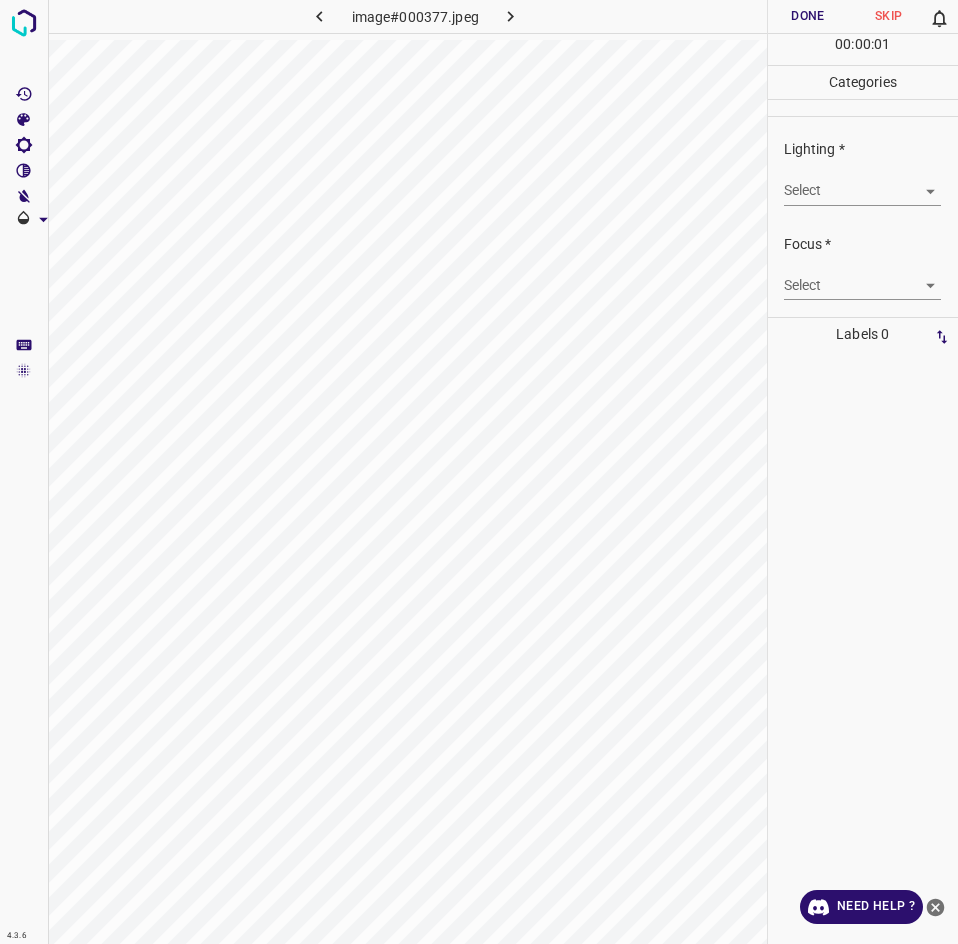 click on "4.3.6  image#000377.jpeg Done Skip 0 00   : 00   : 01   Categories Lighting *  Select ​ Focus *  Select ​ Overall *  Select ​ Labels   0 Categories 1 Lighting 2 Focus 3 Overall Tools Space Change between modes (Draw & Edit) I Auto labeling R Restore zoom M Zoom in N Zoom out Delete Delete selecte label Filters Z Restore filters X Saturation filter C Brightness filter V Contrast filter B Gray scale filter General O Download Need Help ? - Text - Hide - Delete" at bounding box center (479, 472) 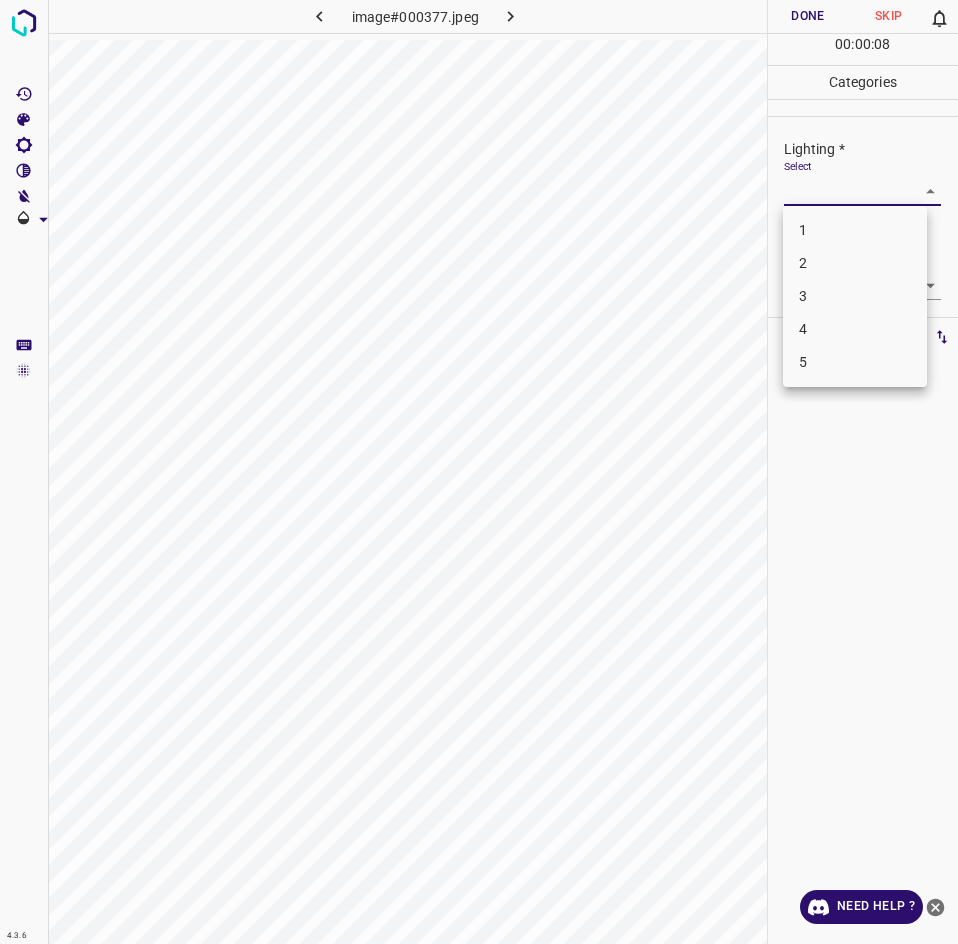 click on "3" at bounding box center (855, 296) 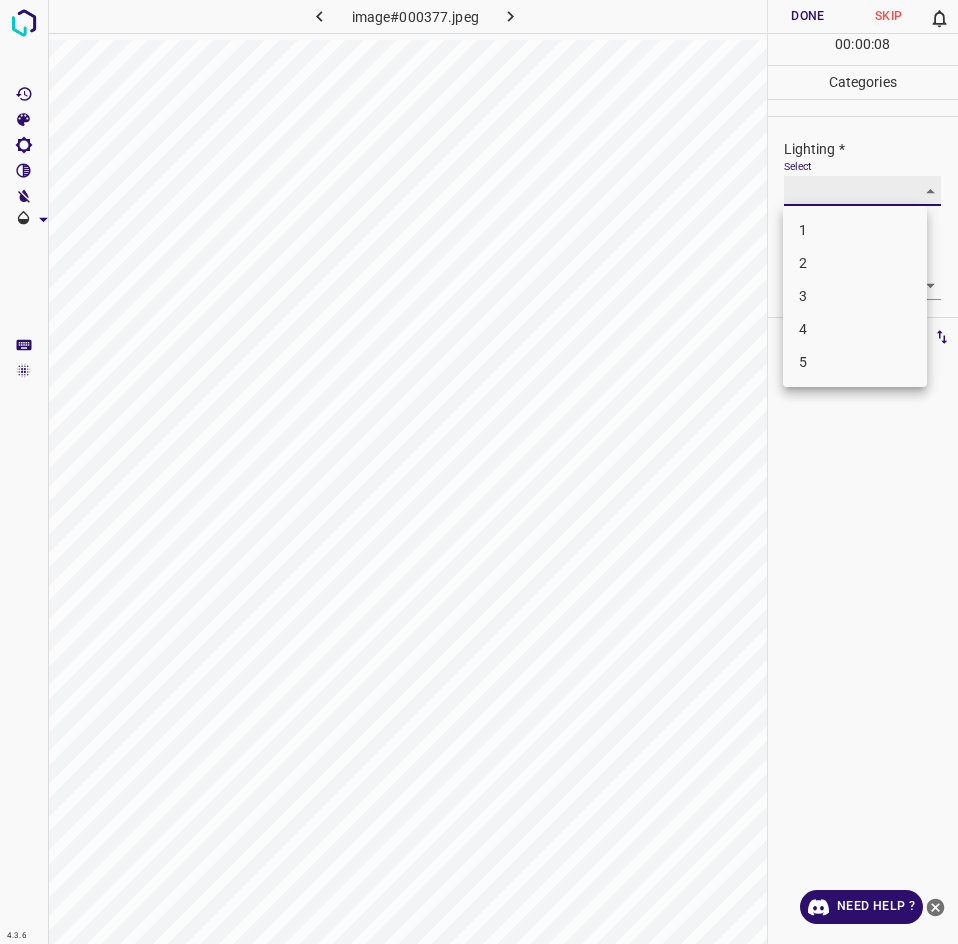 type on "3" 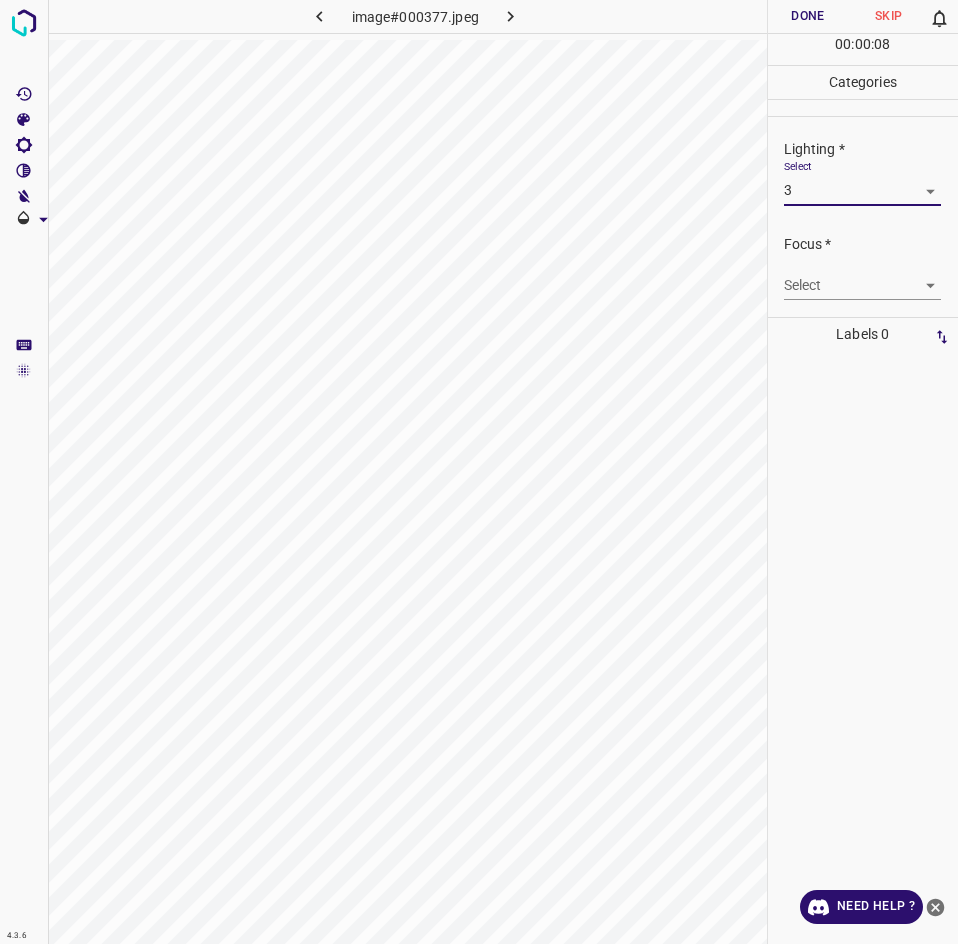 click on "4.3.6  image#000377.jpeg Done Skip 0 00   : 00   : 08   Categories Lighting *  Select 3 3 Focus *  Select ​ Overall *  Select ​ Labels   0 Categories 1 Lighting 2 Focus 3 Overall Tools Space Change between modes (Draw & Edit) I Auto labeling R Restore zoom M Zoom in N Zoom out Delete Delete selecte label Filters Z Restore filters X Saturation filter C Brightness filter V Contrast filter B Gray scale filter General O Download Need Help ? - Text - Hide - Delete 1 2 3 4 5" at bounding box center [479, 472] 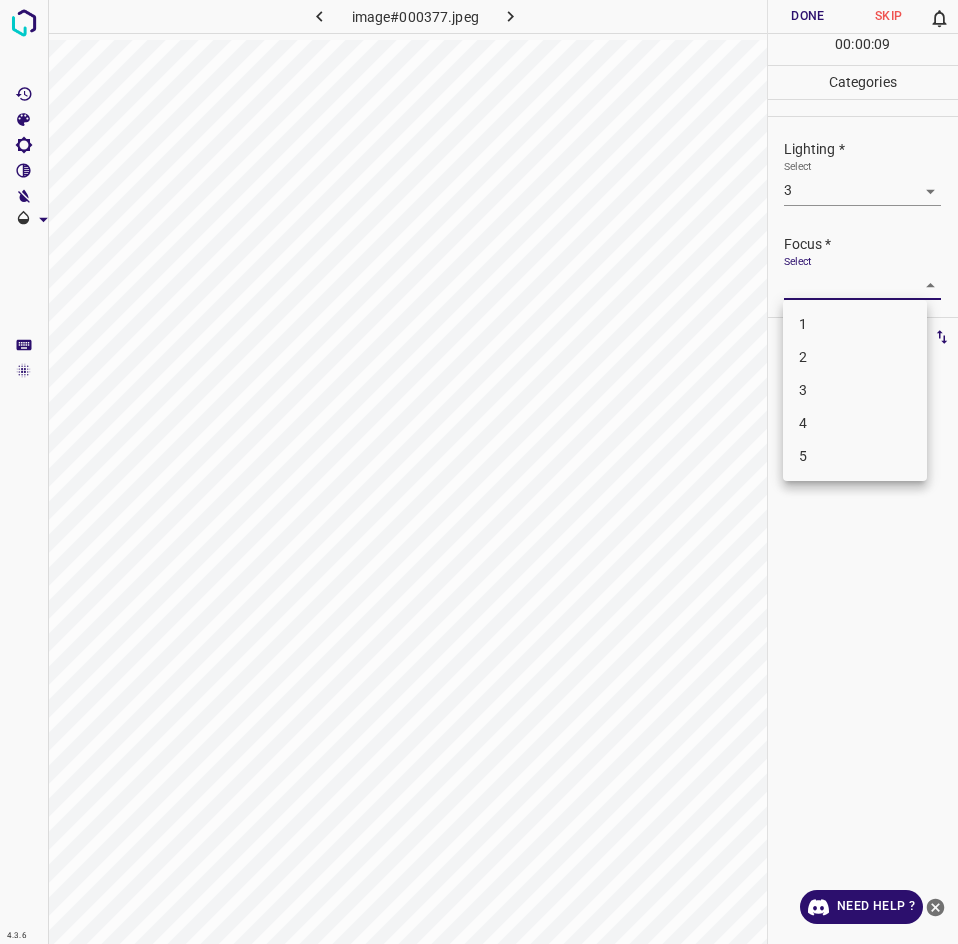 click on "3" at bounding box center (855, 390) 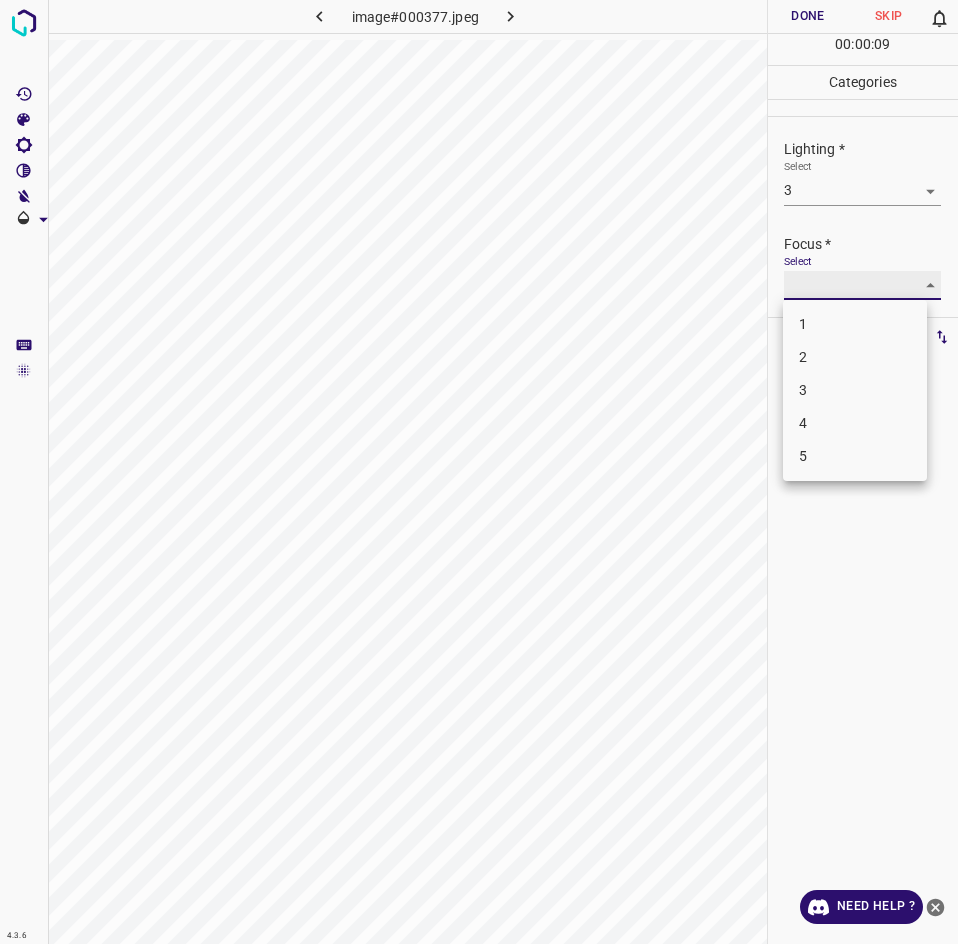 type on "3" 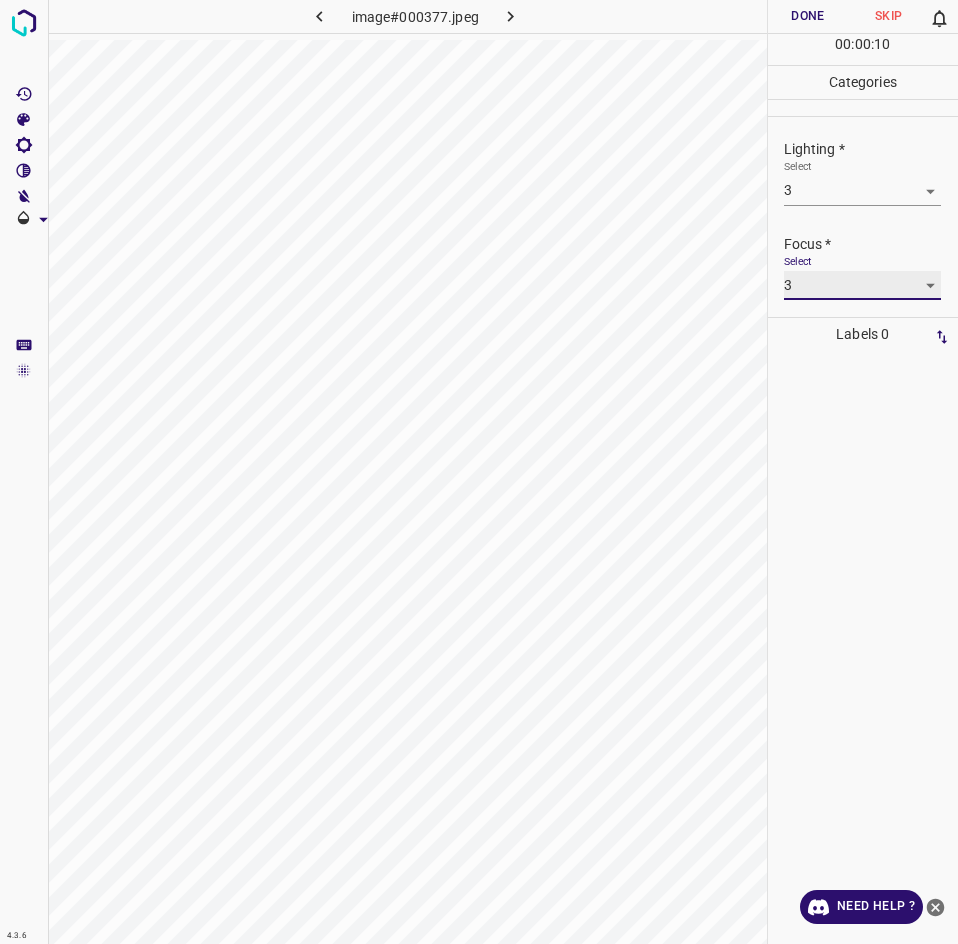 scroll, scrollTop: 98, scrollLeft: 0, axis: vertical 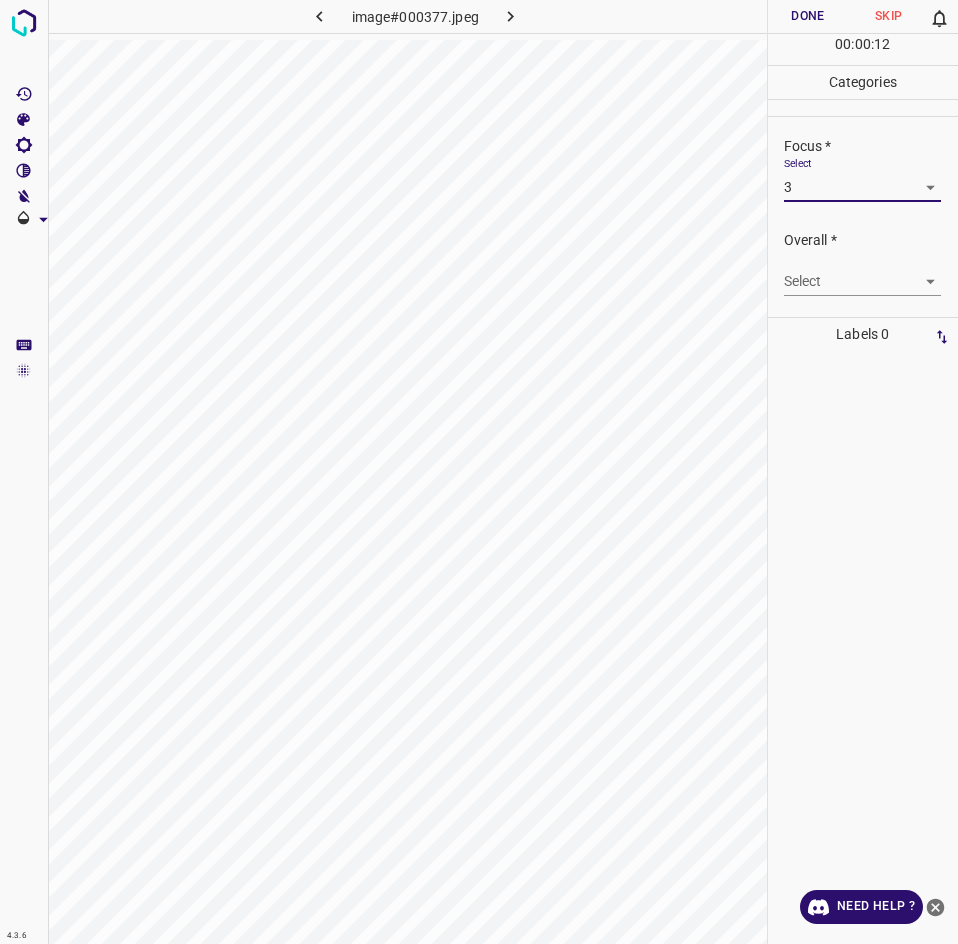 click on "Overall *  Select ​" at bounding box center [863, 263] 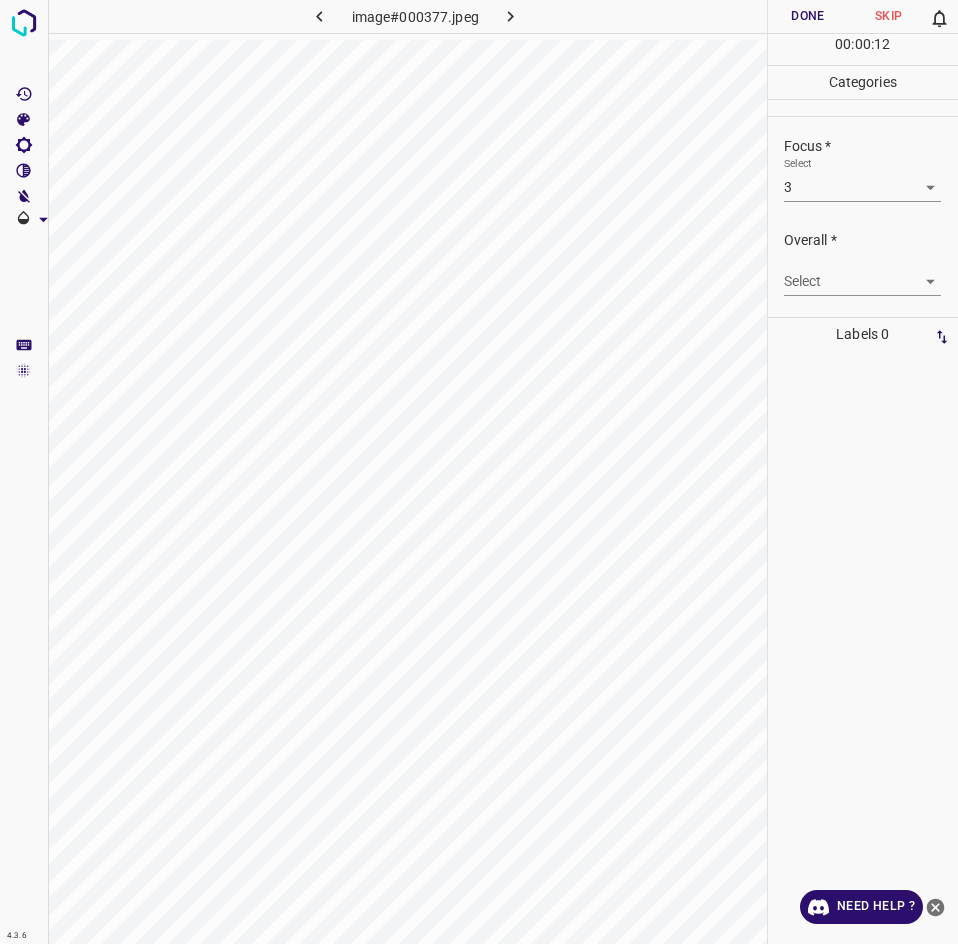 click on "4.3.6  image#000377.jpeg Done Skip 0 00   : 00   : 12   Categories Lighting *  Select 3 3 Focus *  Select 3 3 Overall *  Select ​ Labels   0 Categories 1 Lighting 2 Focus 3 Overall Tools Space Change between modes (Draw & Edit) I Auto labeling R Restore zoom M Zoom in N Zoom out Delete Delete selecte label Filters Z Restore filters X Saturation filter C Brightness filter V Contrast filter B Gray scale filter General O Download Need Help ? - Text - Hide - Delete" at bounding box center [479, 472] 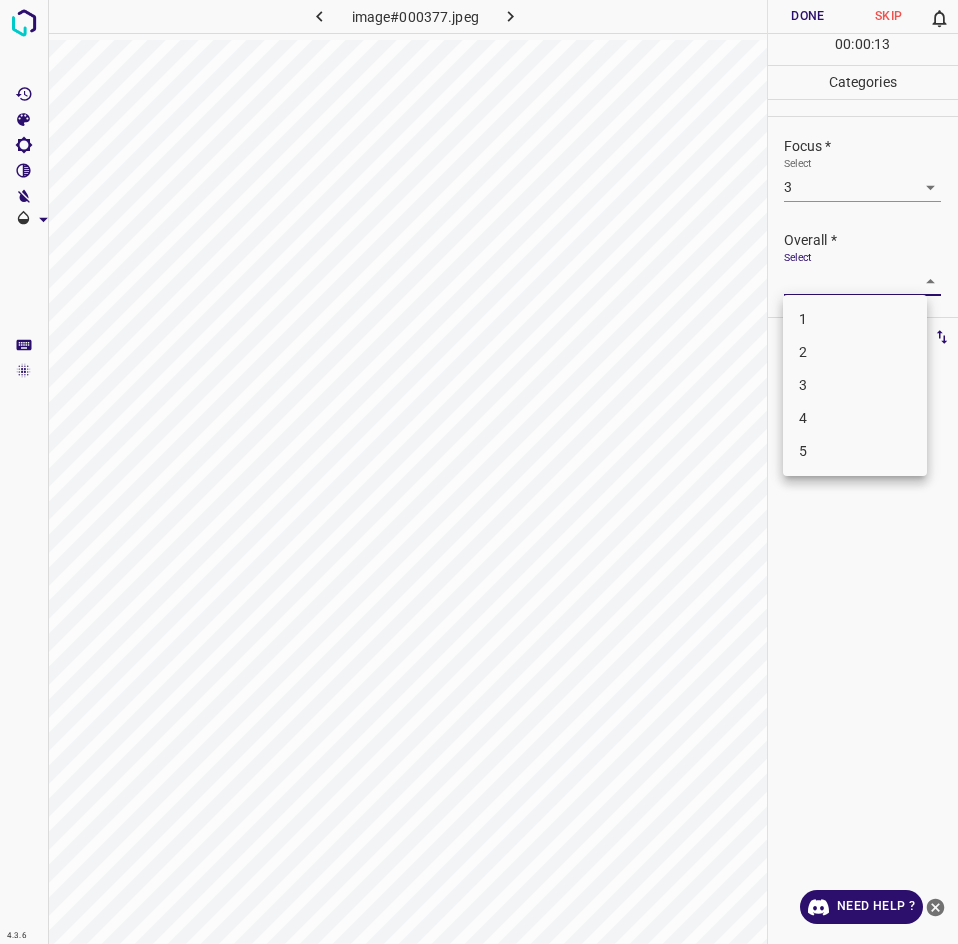 click on "3" at bounding box center [855, 385] 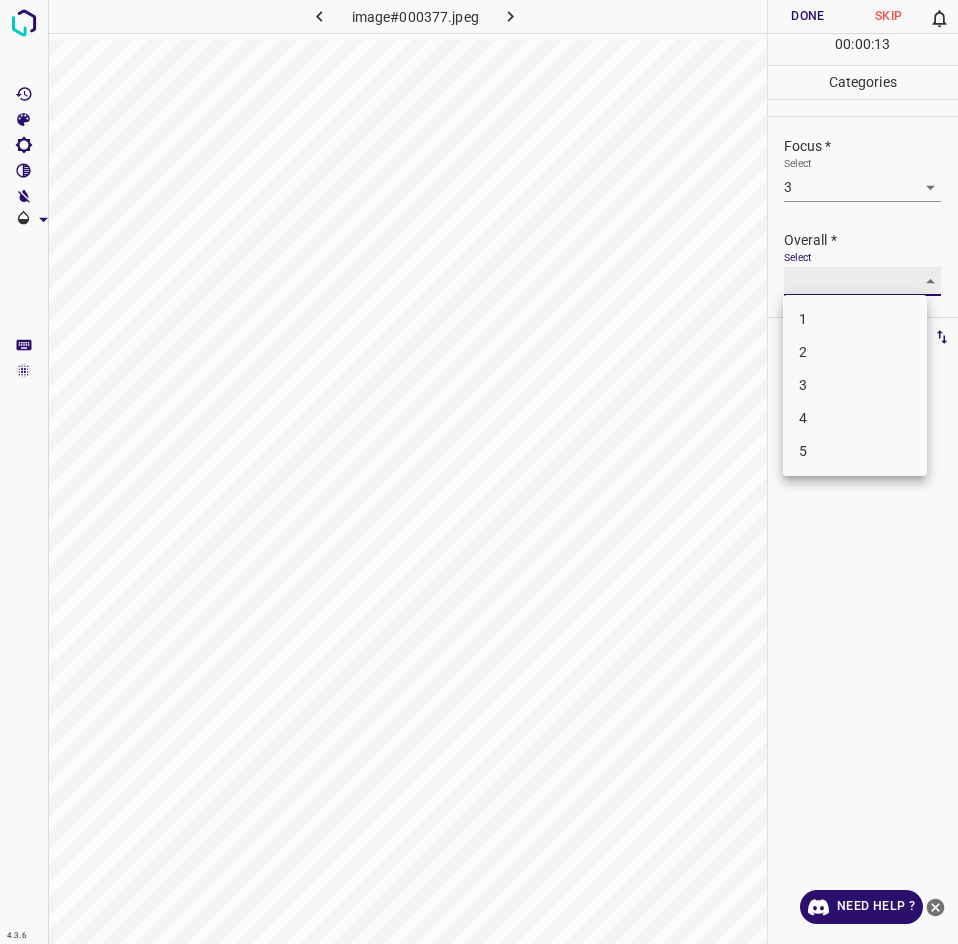 type on "3" 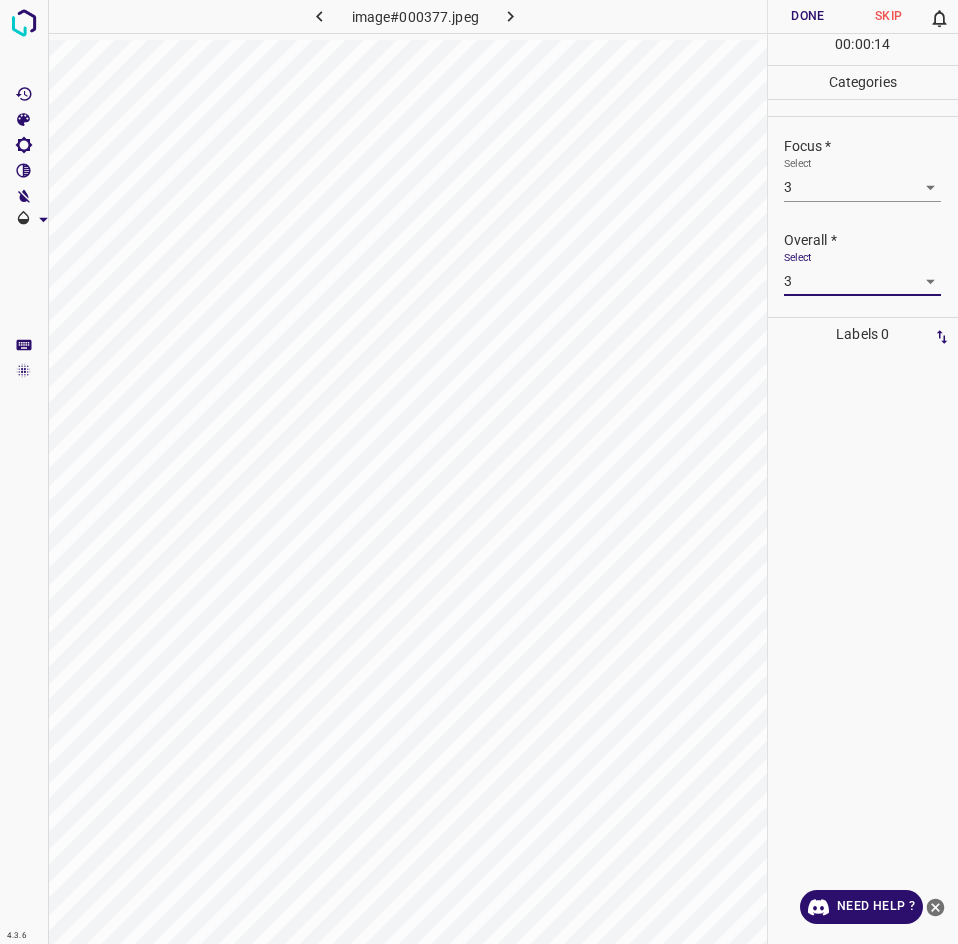 click on "Done" at bounding box center (808, 16) 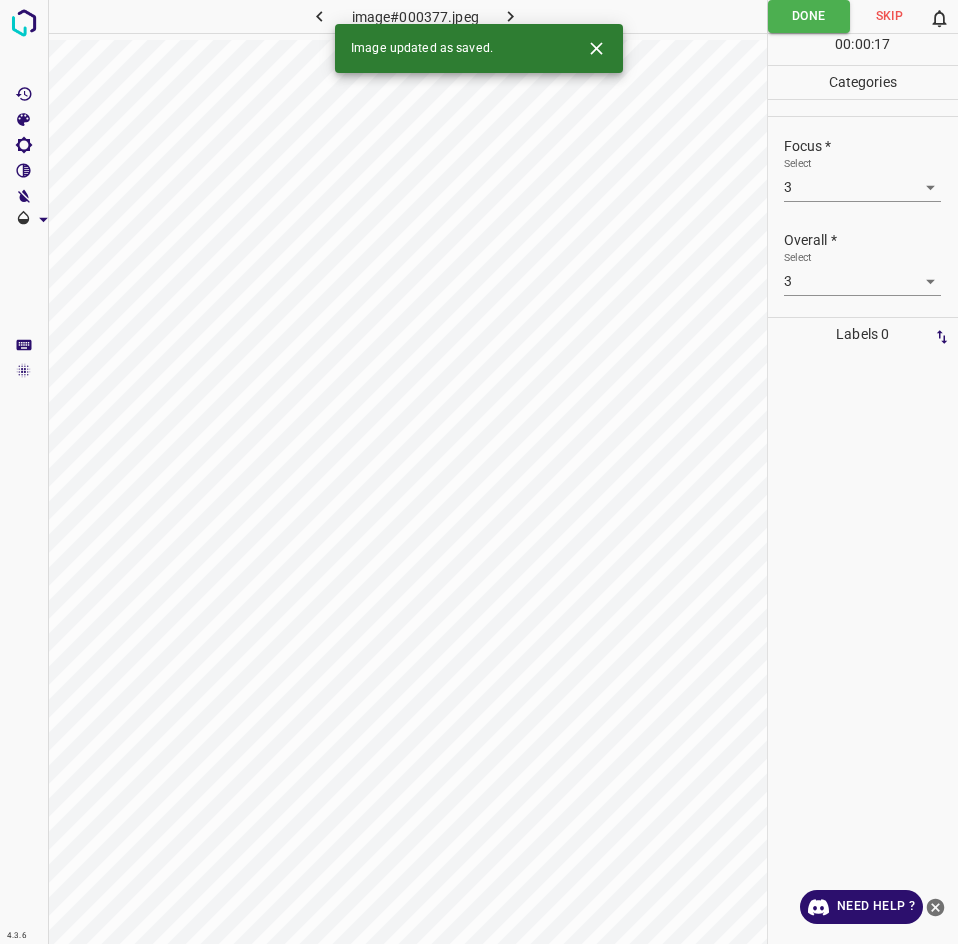 scroll, scrollTop: 0, scrollLeft: 0, axis: both 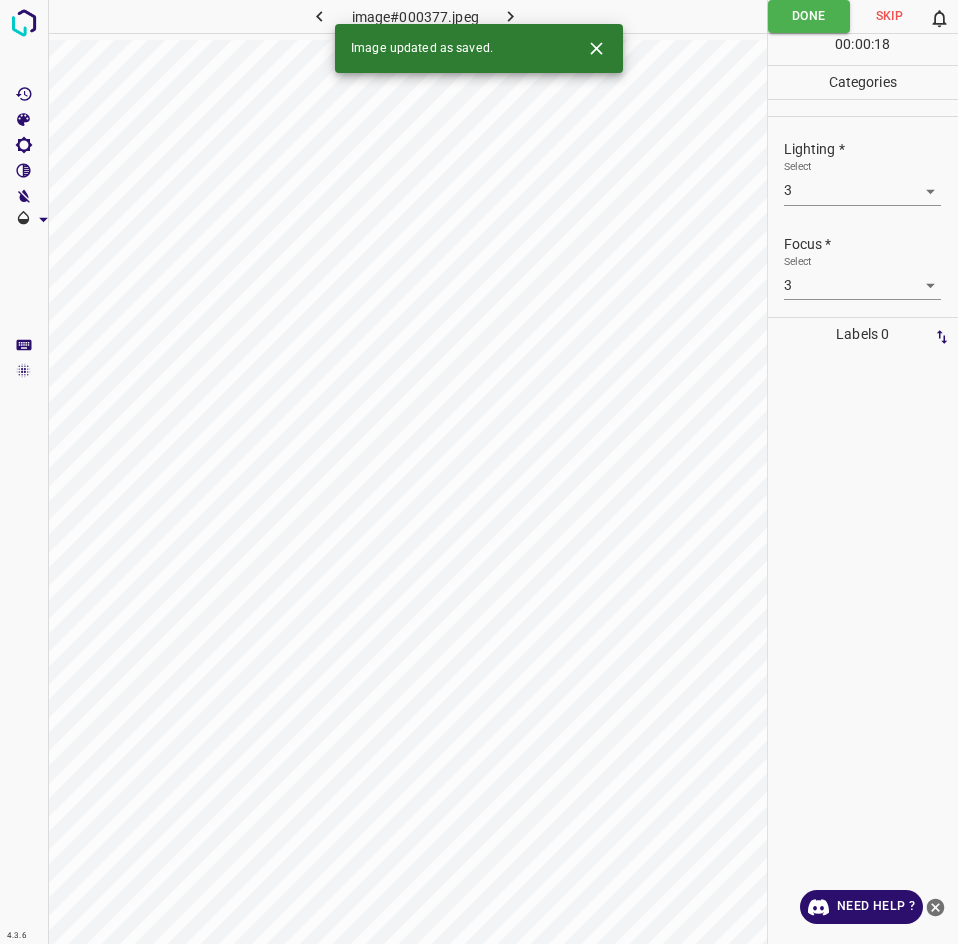 click 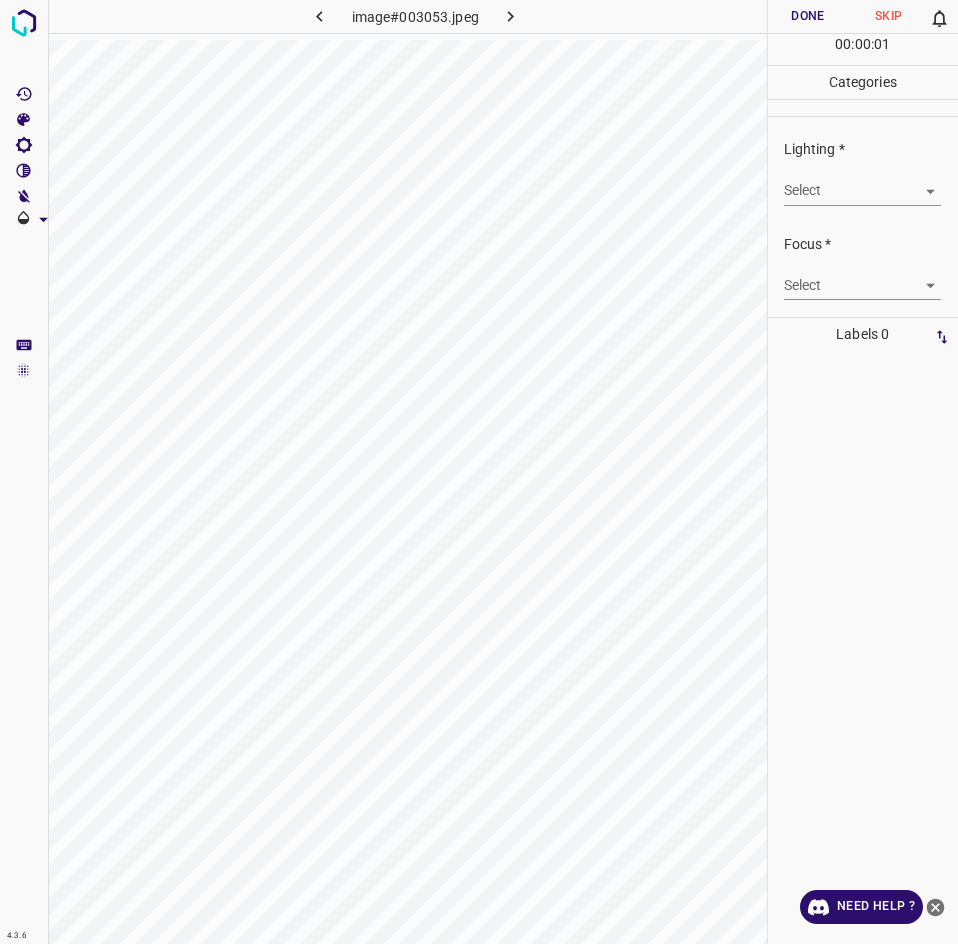click on "4.3.6  image#003053.jpeg Done Skip 0 00   : 00   : 01   Categories Lighting *  Select ​ Focus *  Select ​ Overall *  Select ​ Labels   0 Categories 1 Lighting 2 Focus 3 Overall Tools Space Change between modes (Draw & Edit) I Auto labeling R Restore zoom M Zoom in N Zoom out Delete Delete selecte label Filters Z Restore filters X Saturation filter C Brightness filter V Contrast filter B Gray scale filter General O Download Need Help ? - Text - Hide - Delete" at bounding box center (479, 472) 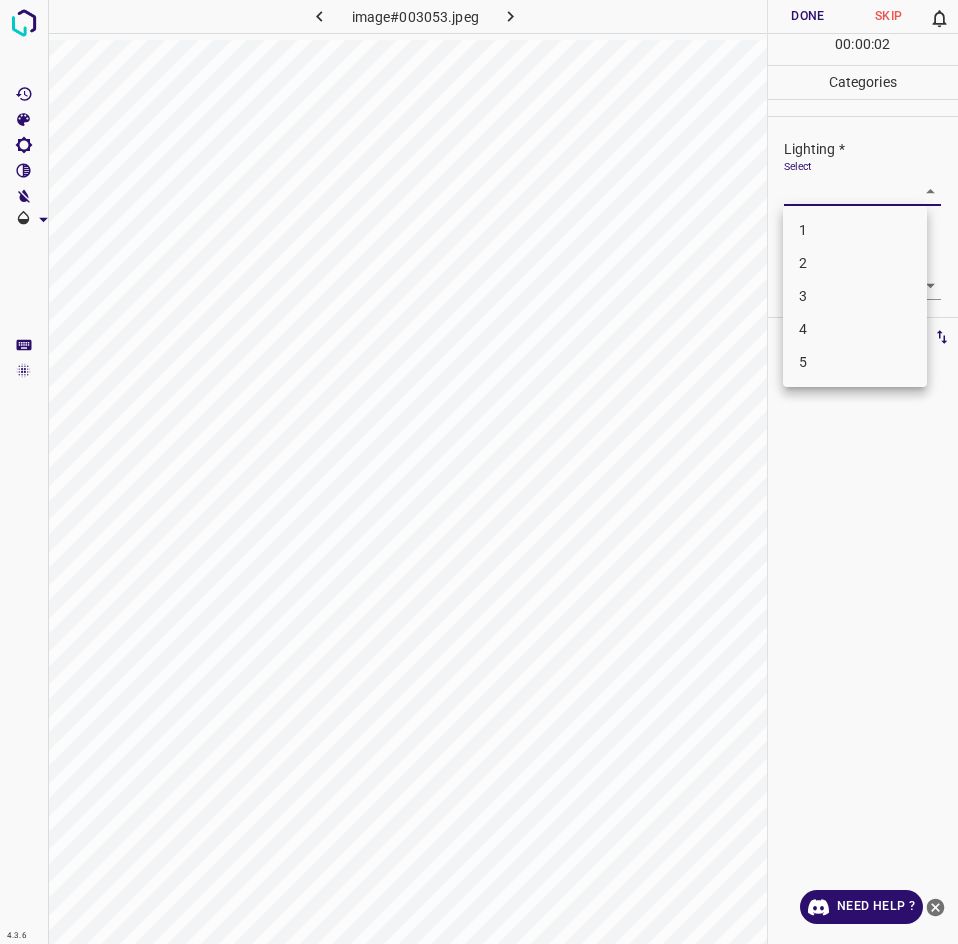 click on "3" at bounding box center (855, 296) 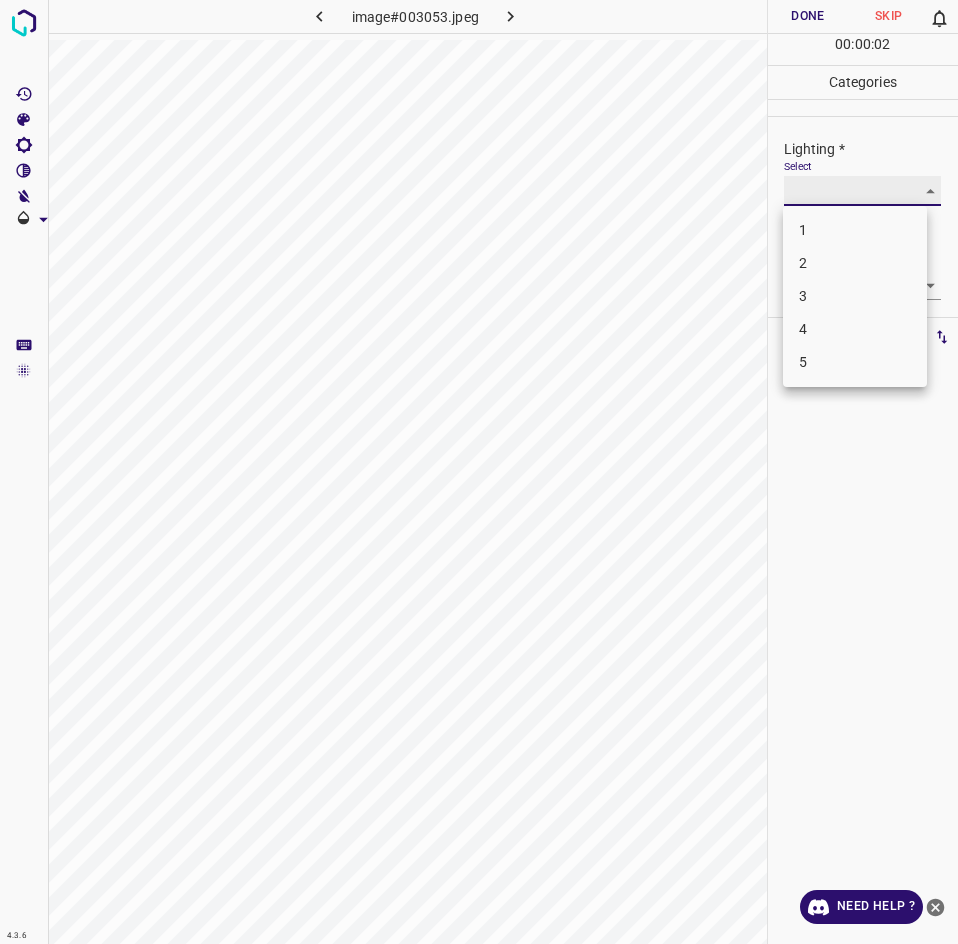 type on "3" 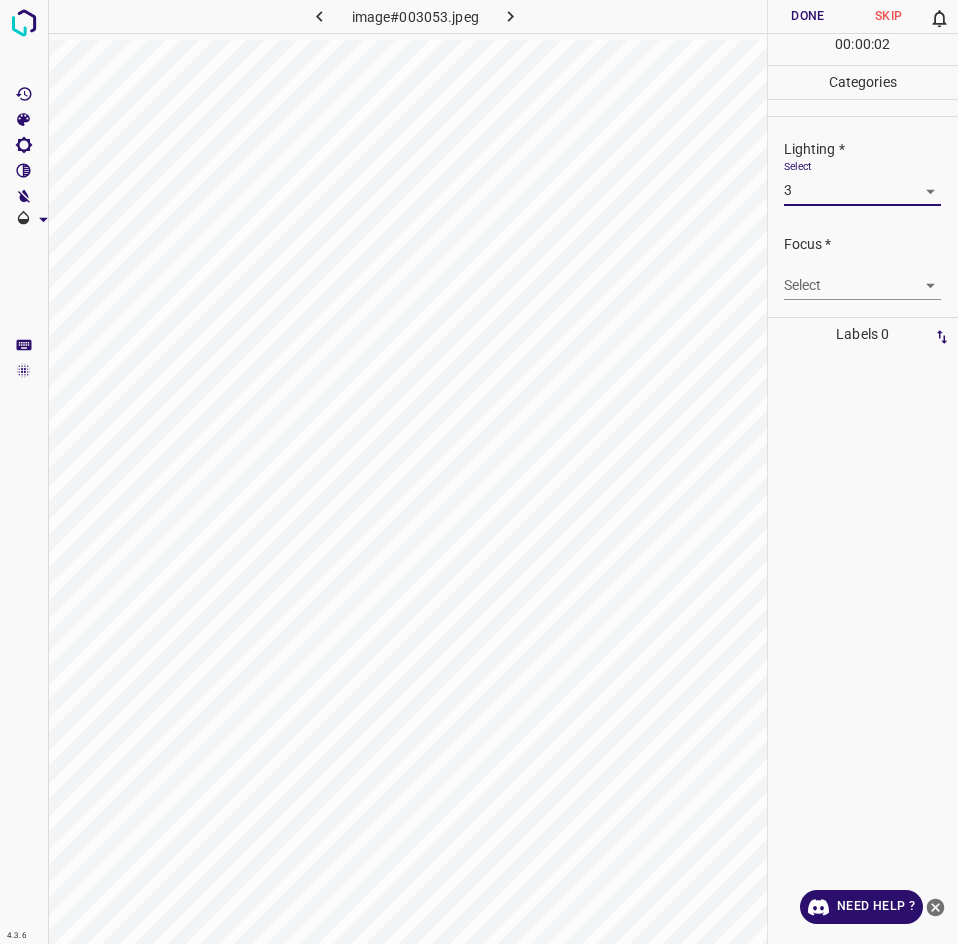 click on "4.3.6  image#003053.jpeg Done Skip 0 00   : 00   : 02   Categories Lighting *  Select 3 3 Focus *  Select ​ Overall *  Select ​ Labels   0 Categories 1 Lighting 2 Focus 3 Overall Tools Space Change between modes (Draw & Edit) I Auto labeling R Restore zoom M Zoom in N Zoom out Delete Delete selecte label Filters Z Restore filters X Saturation filter C Brightness filter V Contrast filter B Gray scale filter General O Download Need Help ? - Text - Hide - Delete" at bounding box center (479, 472) 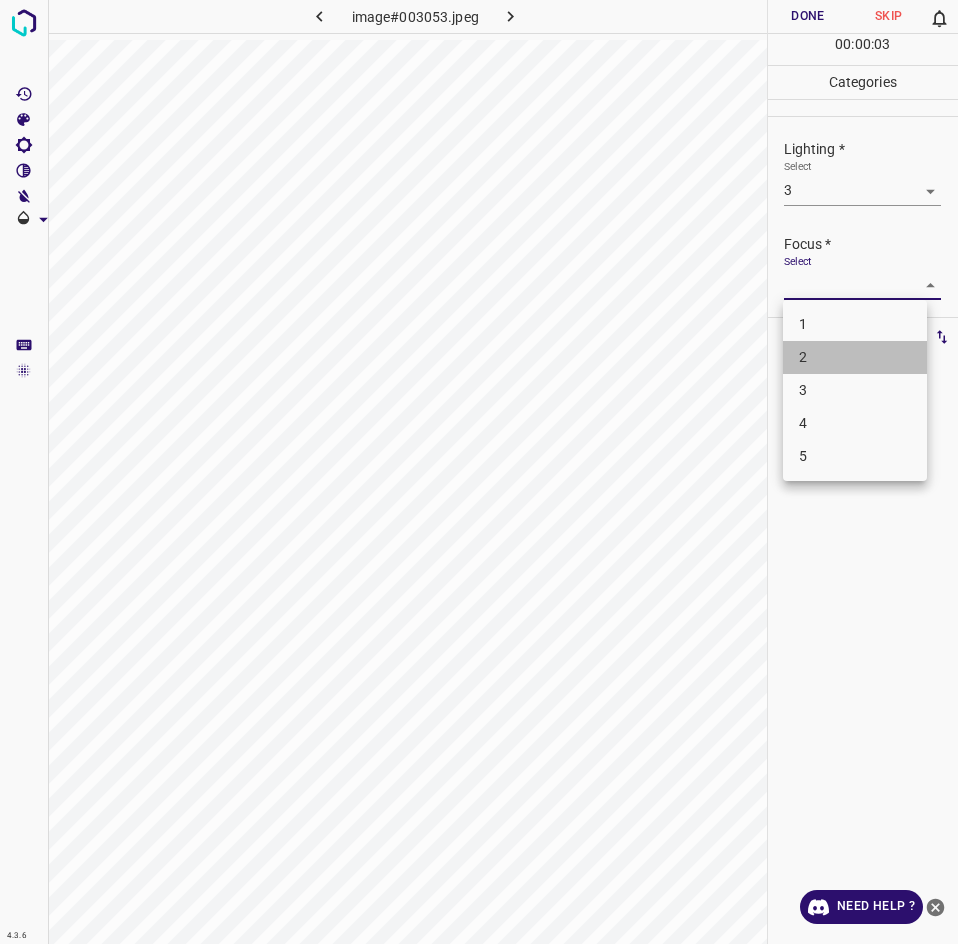 click on "2" at bounding box center (855, 357) 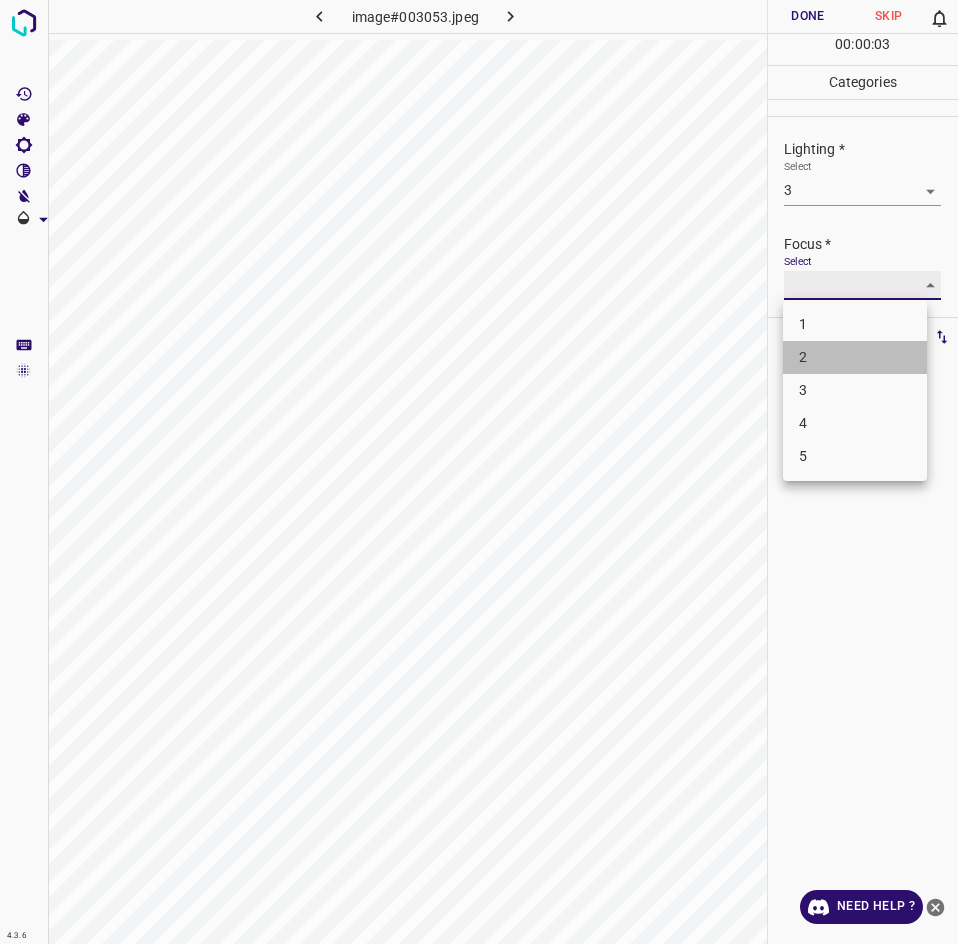 type on "2" 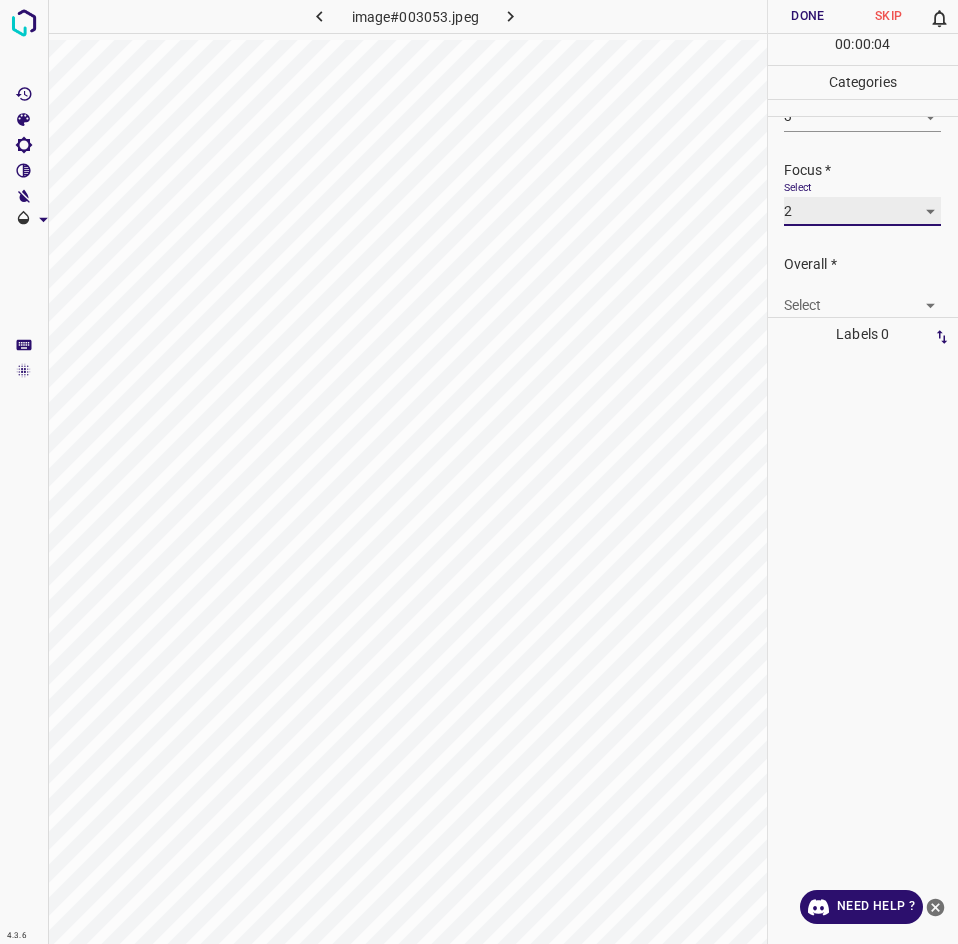 scroll, scrollTop: 98, scrollLeft: 0, axis: vertical 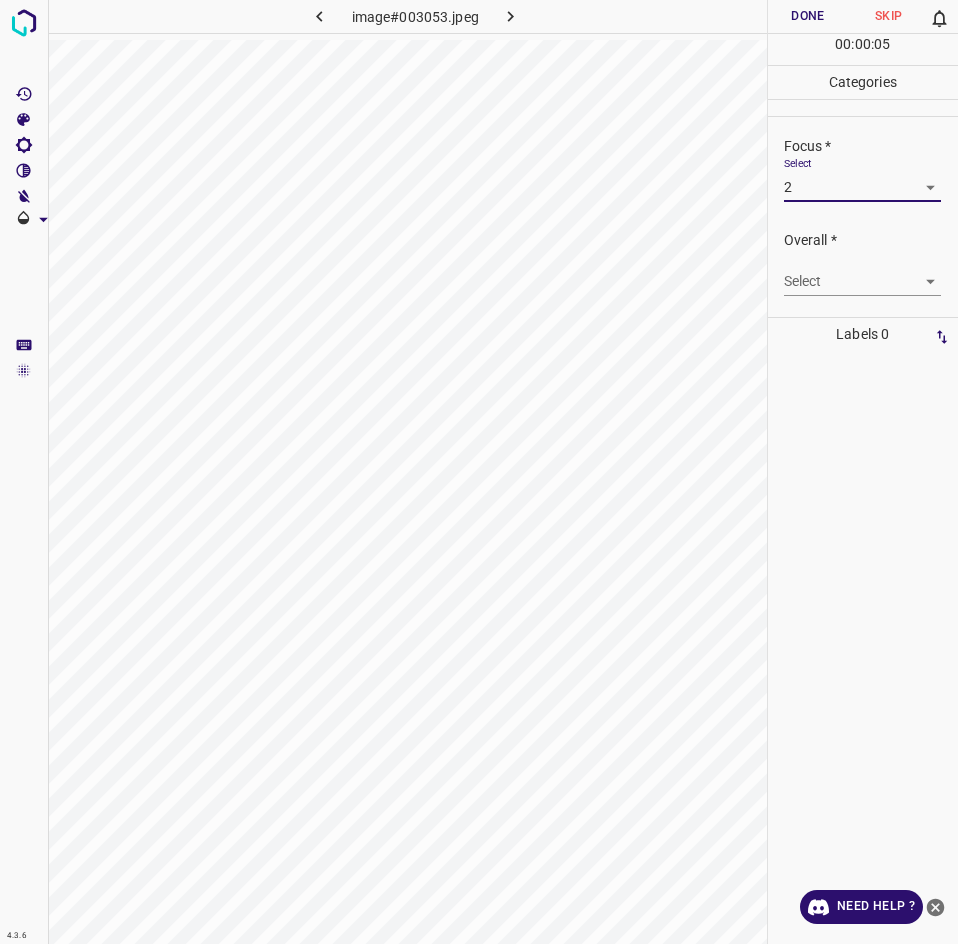 click on "4.3.6  image#003053.jpeg Done Skip 0 00   : 00   : 05   Categories Lighting *  Select 3 3 Focus *  Select 2 2 Overall *  Select ​ Labels   0 Categories 1 Lighting 2 Focus 3 Overall Tools Space Change between modes (Draw & Edit) I Auto labeling R Restore zoom M Zoom in N Zoom out Delete Delete selecte label Filters Z Restore filters X Saturation filter C Brightness filter V Contrast filter B Gray scale filter General O Download Need Help ? - Text - Hide - Delete" at bounding box center [479, 472] 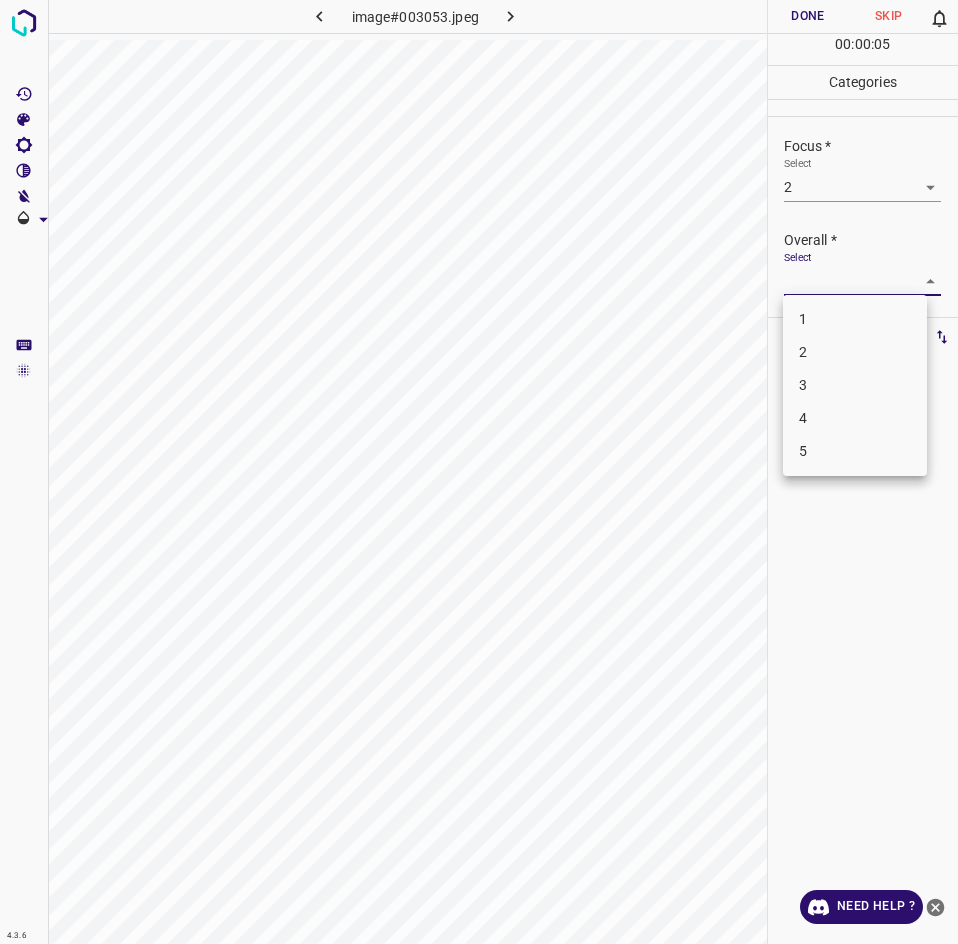 click on "3" at bounding box center [855, 385] 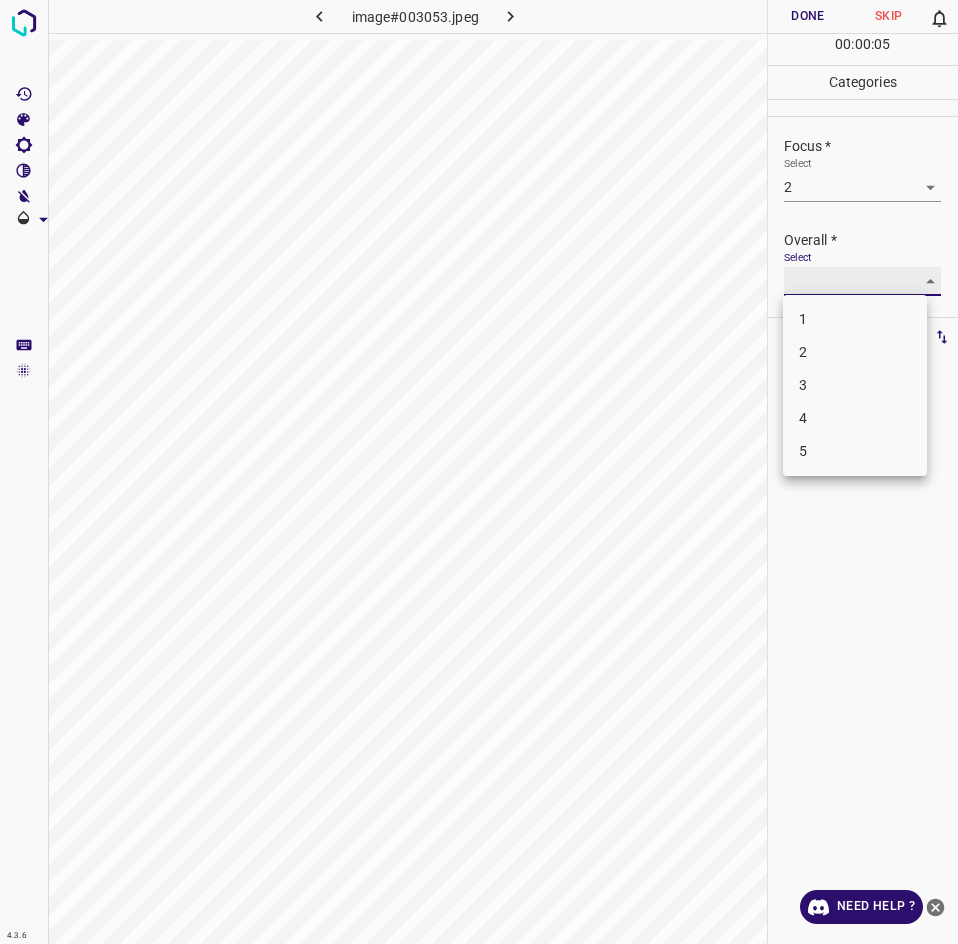 type on "3" 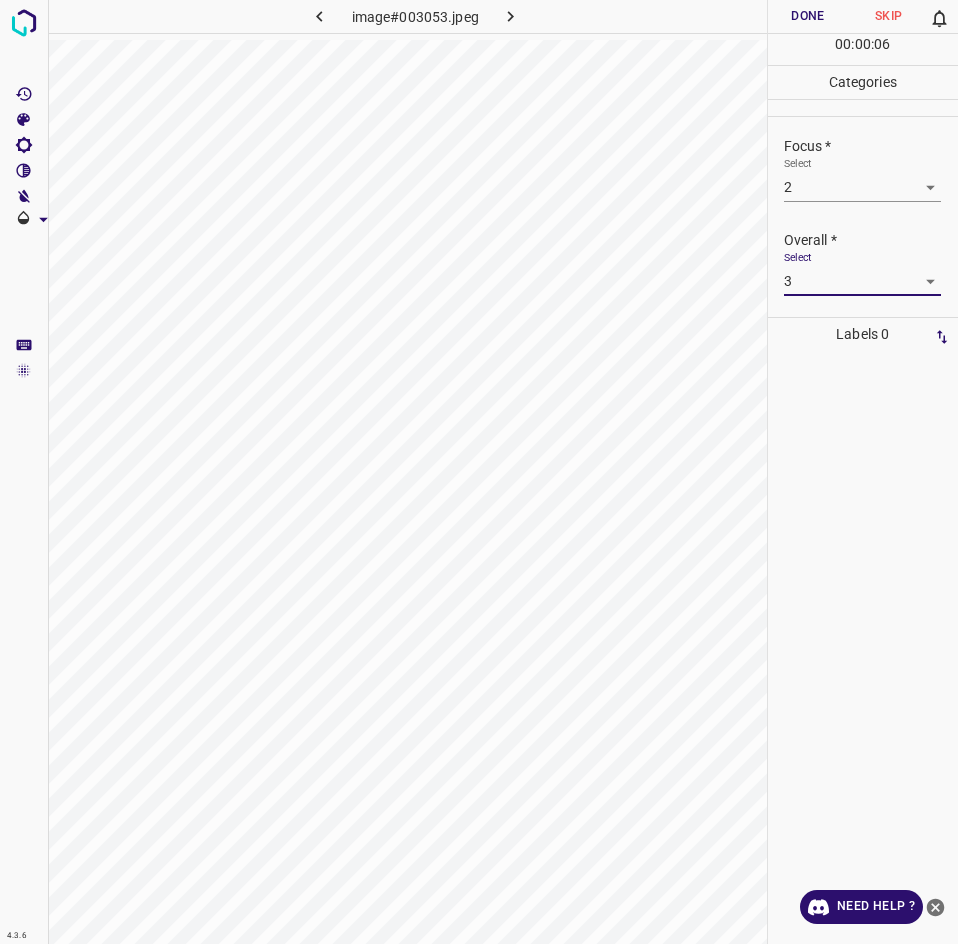 click on "Done" at bounding box center [808, 16] 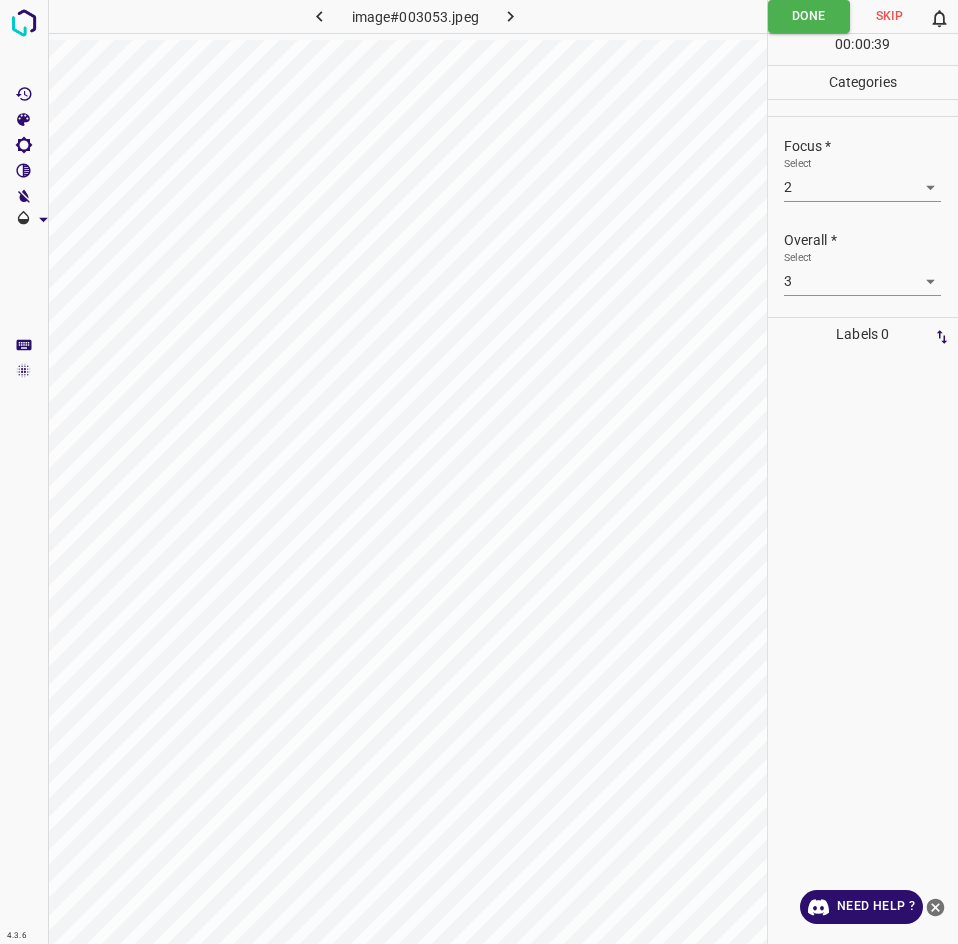 click 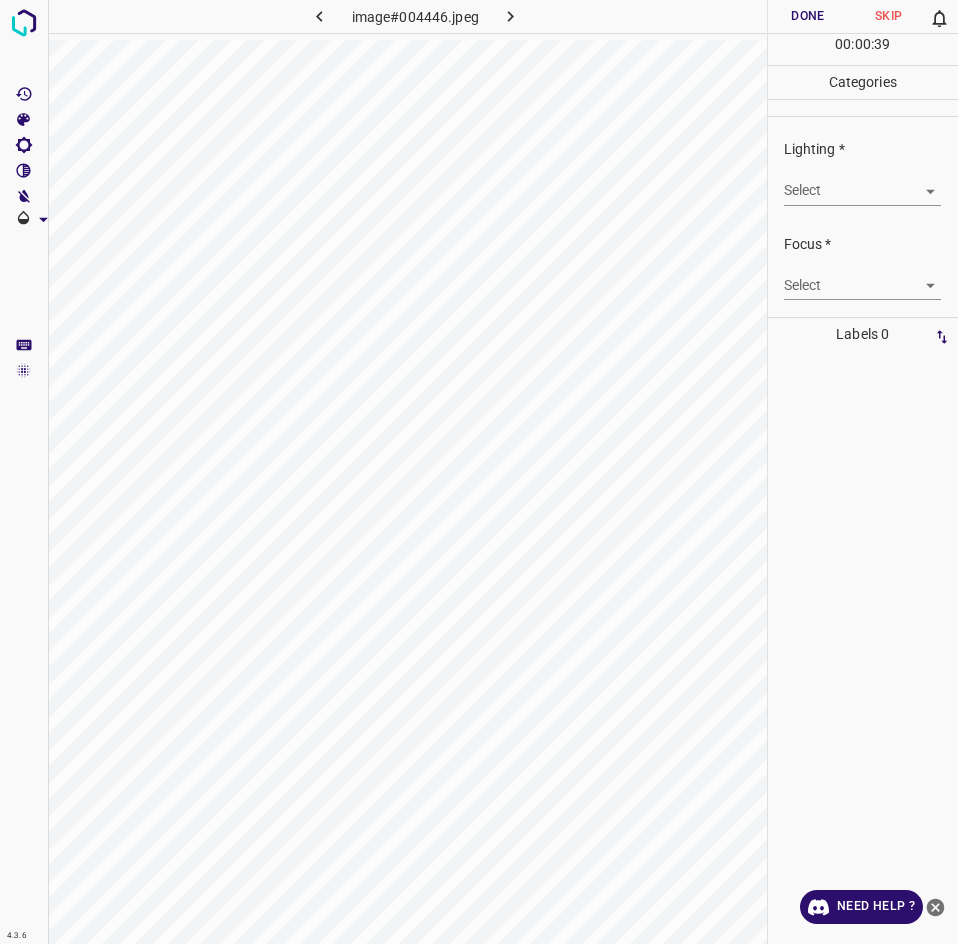 click on "4.3.6  image#004446.jpeg Done Skip 0 00   : 00   : 39   Categories Lighting *  Select ​ Focus *  Select ​ Overall *  Select ​ Labels   0 Categories 1 Lighting 2 Focus 3 Overall Tools Space Change between modes (Draw & Edit) I Auto labeling R Restore zoom M Zoom in N Zoom out Delete Delete selecte label Filters Z Restore filters X Saturation filter C Brightness filter V Contrast filter B Gray scale filter General O Download Need Help ? - Text - Hide - Delete" at bounding box center [479, 472] 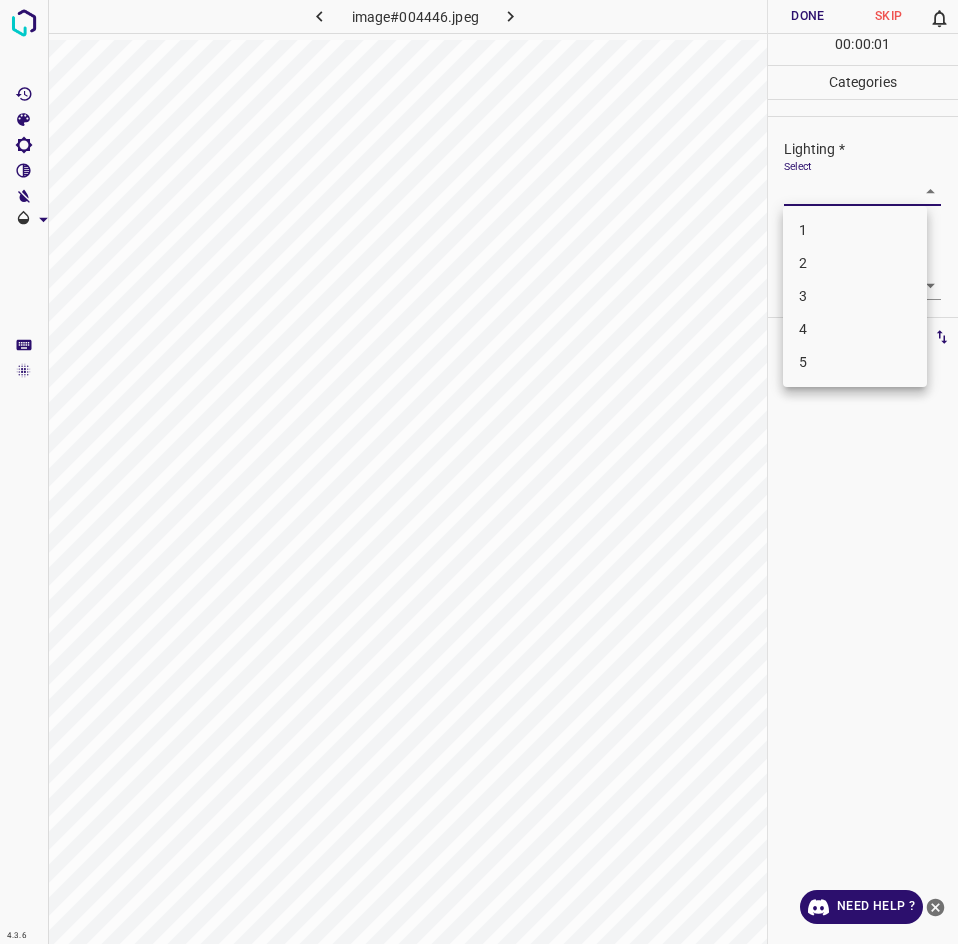 click on "3" at bounding box center (855, 296) 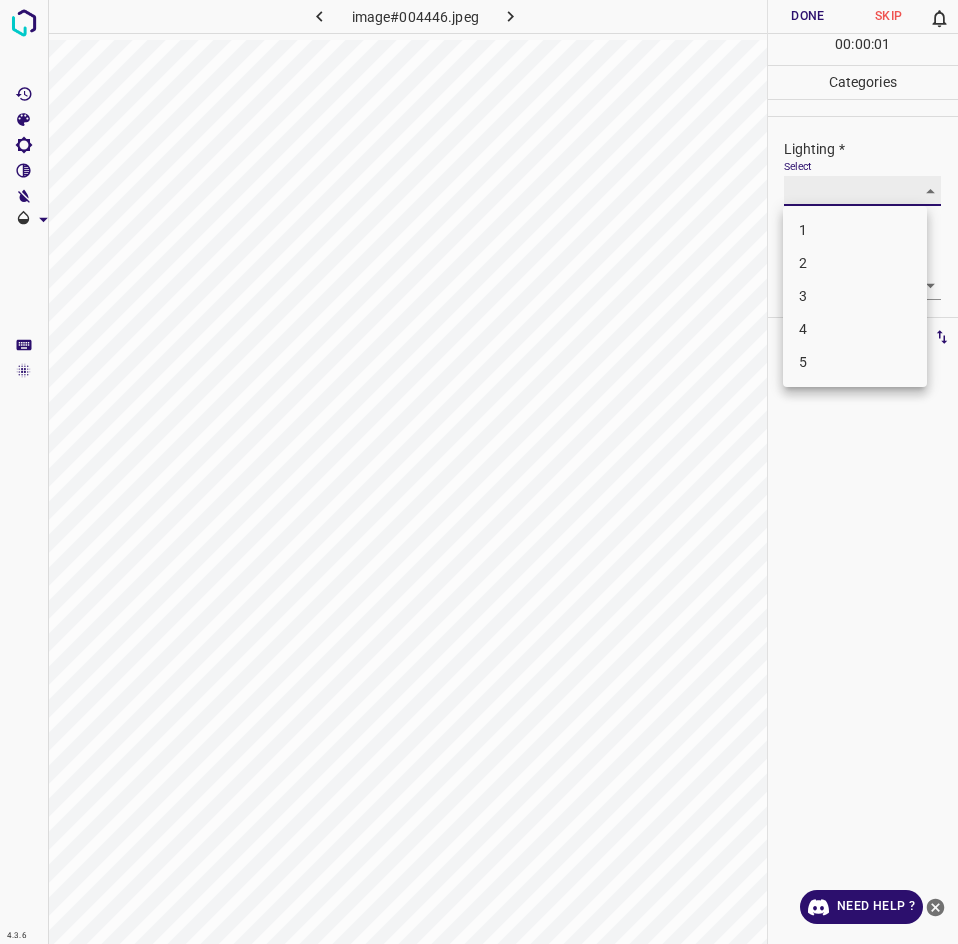 type on "3" 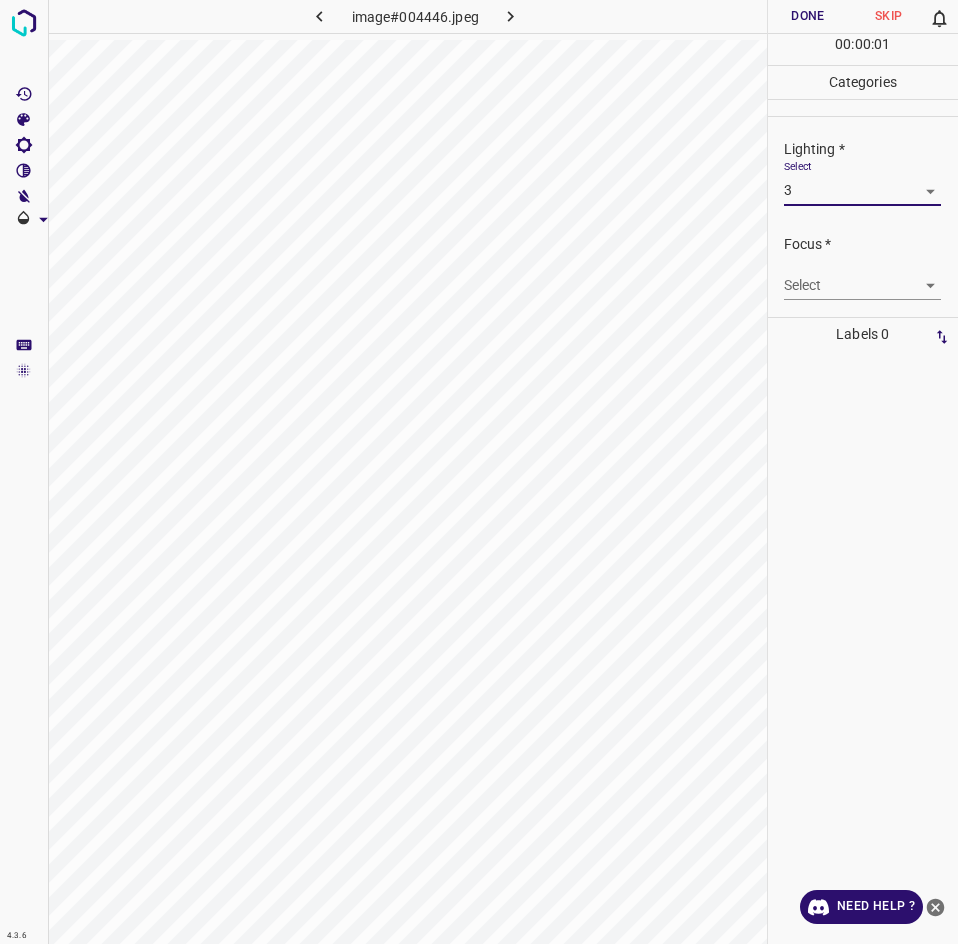 click on "4.3.6  image#004446.jpeg Done Skip 0 00   : 00   : 01   Categories Lighting *  Select 3 3 Focus *  Select ​ Overall *  Select ​ Labels   0 Categories 1 Lighting 2 Focus 3 Overall Tools Space Change between modes (Draw & Edit) I Auto labeling R Restore zoom M Zoom in N Zoom out Delete Delete selecte label Filters Z Restore filters X Saturation filter C Brightness filter V Contrast filter B Gray scale filter General O Download Need Help ? - Text - Hide - Delete" at bounding box center (479, 472) 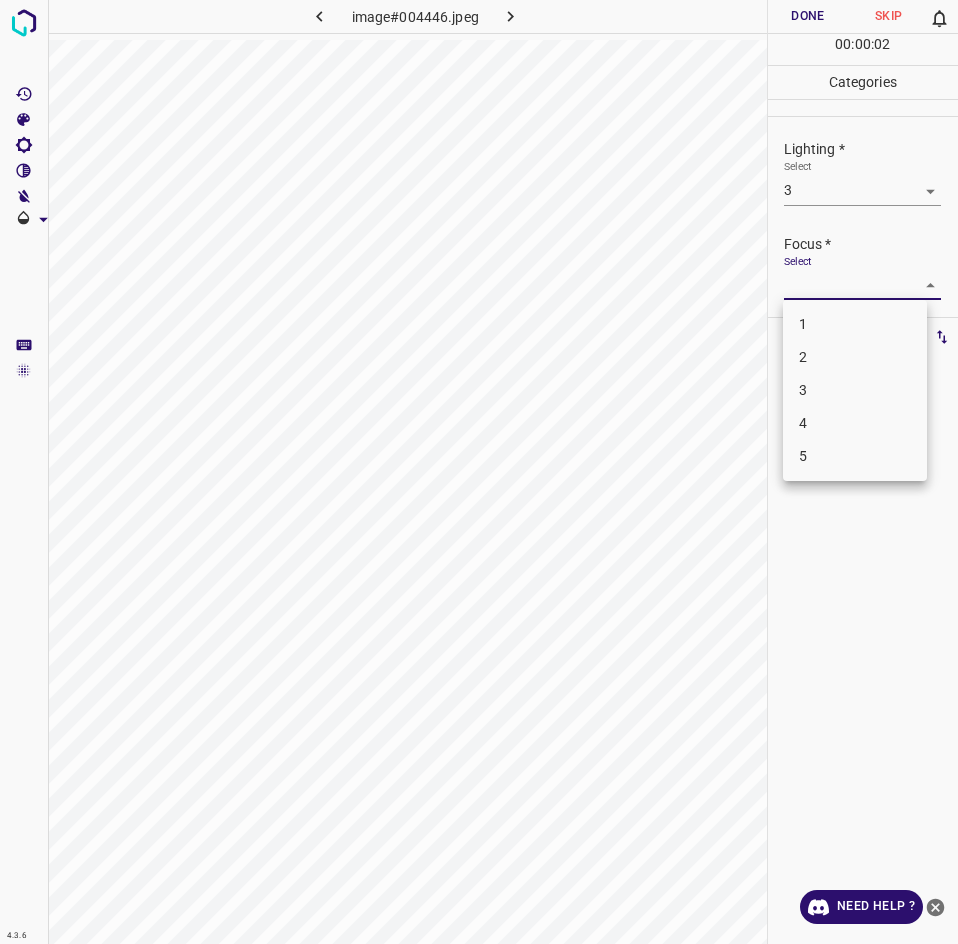 click on "3" at bounding box center [855, 390] 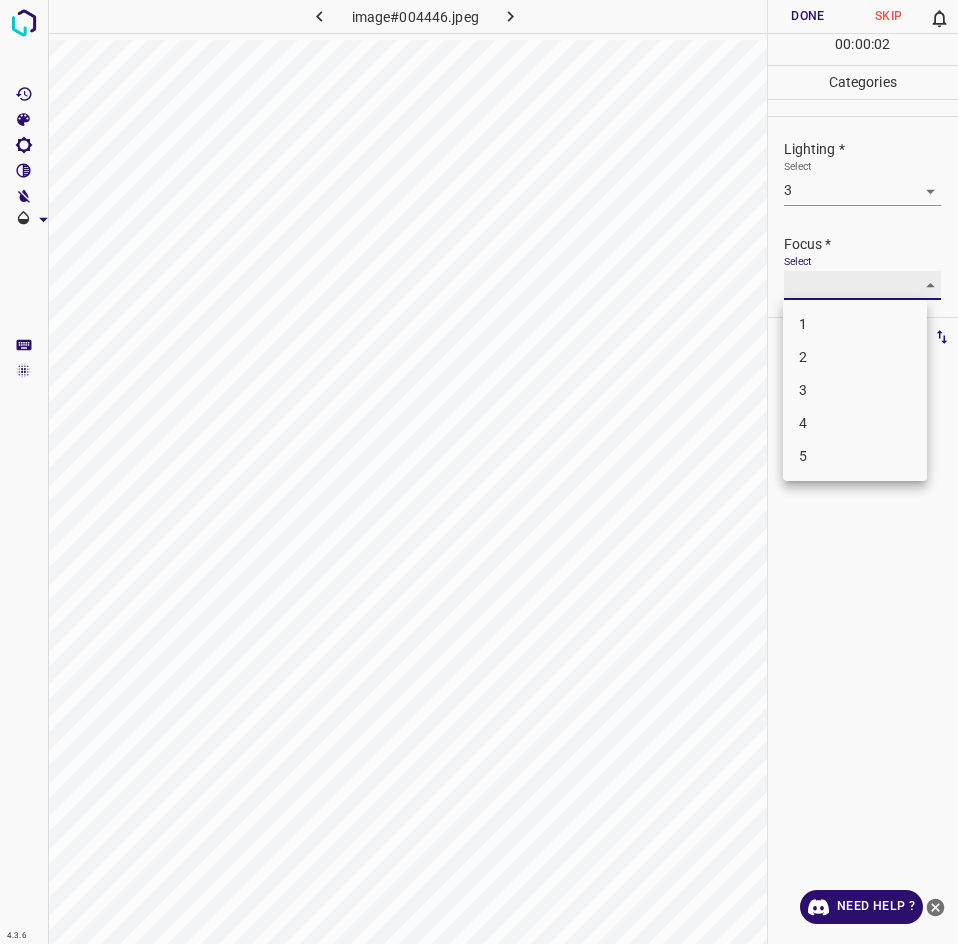 type on "3" 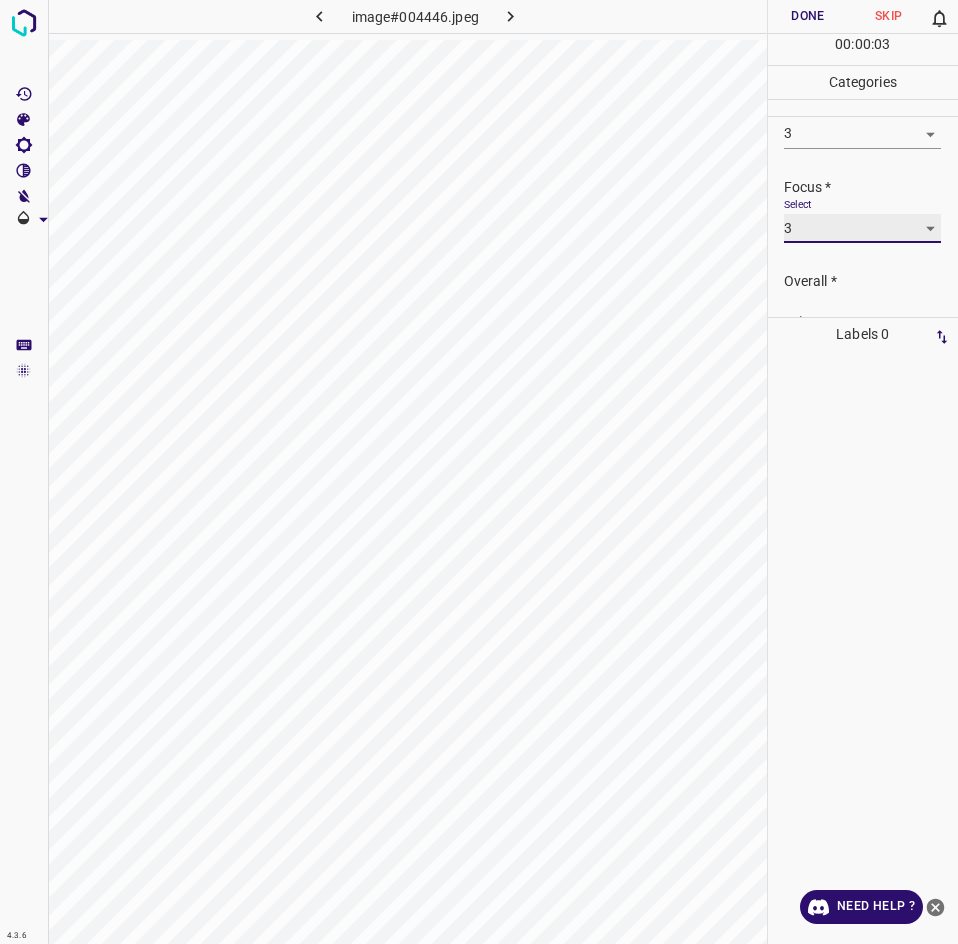 scroll, scrollTop: 77, scrollLeft: 0, axis: vertical 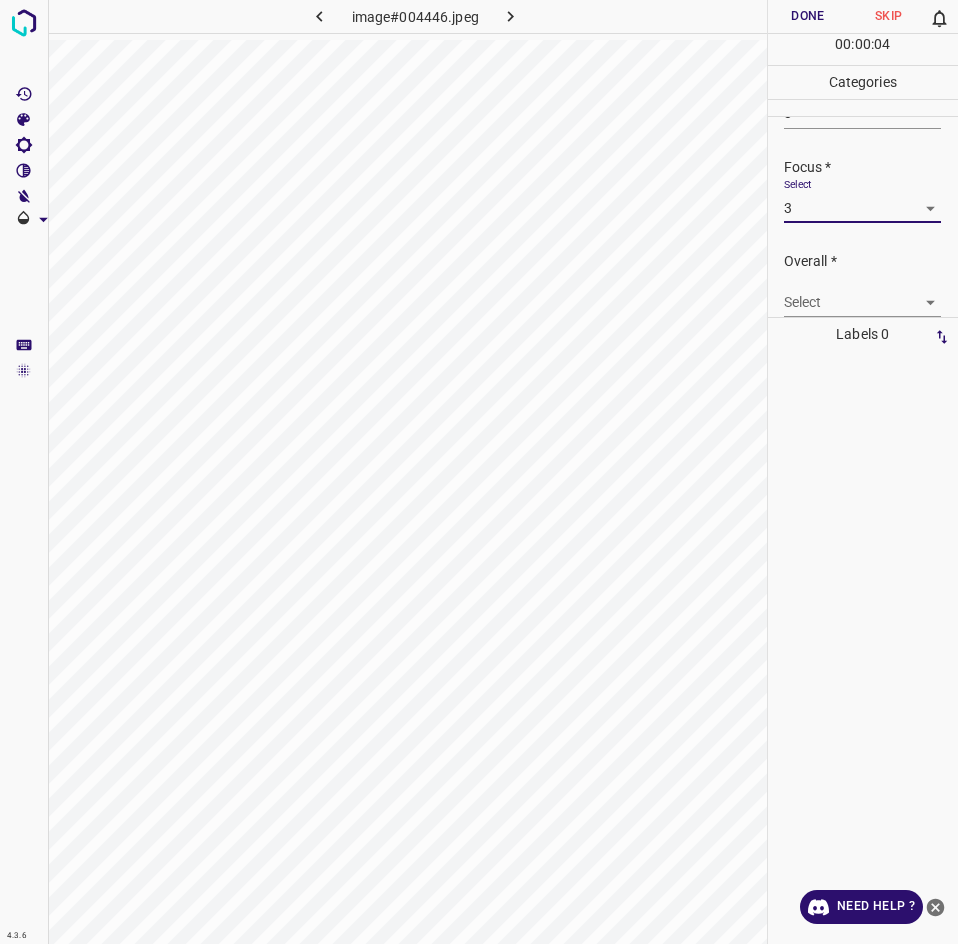 click on "4.3.6  image#004446.jpeg Done Skip 0 00   : 00   : 04   Categories Lighting *  Select 3 3 Focus *  Select 3 3 Overall *  Select ​ Labels   0 Categories 1 Lighting 2 Focus 3 Overall Tools Space Change between modes (Draw & Edit) I Auto labeling R Restore zoom M Zoom in N Zoom out Delete Delete selecte label Filters Z Restore filters X Saturation filter C Brightness filter V Contrast filter B Gray scale filter General O Download Need Help ? - Text - Hide - Delete" at bounding box center [479, 472] 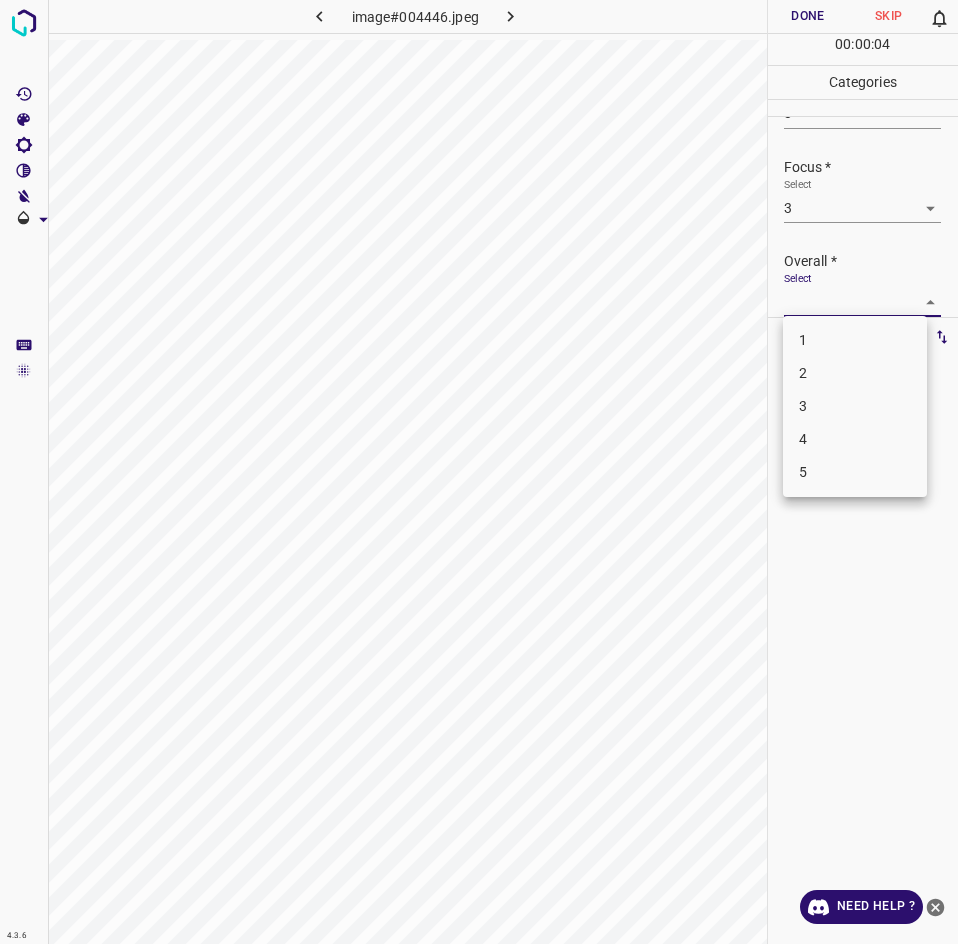 click on "3" at bounding box center [855, 406] 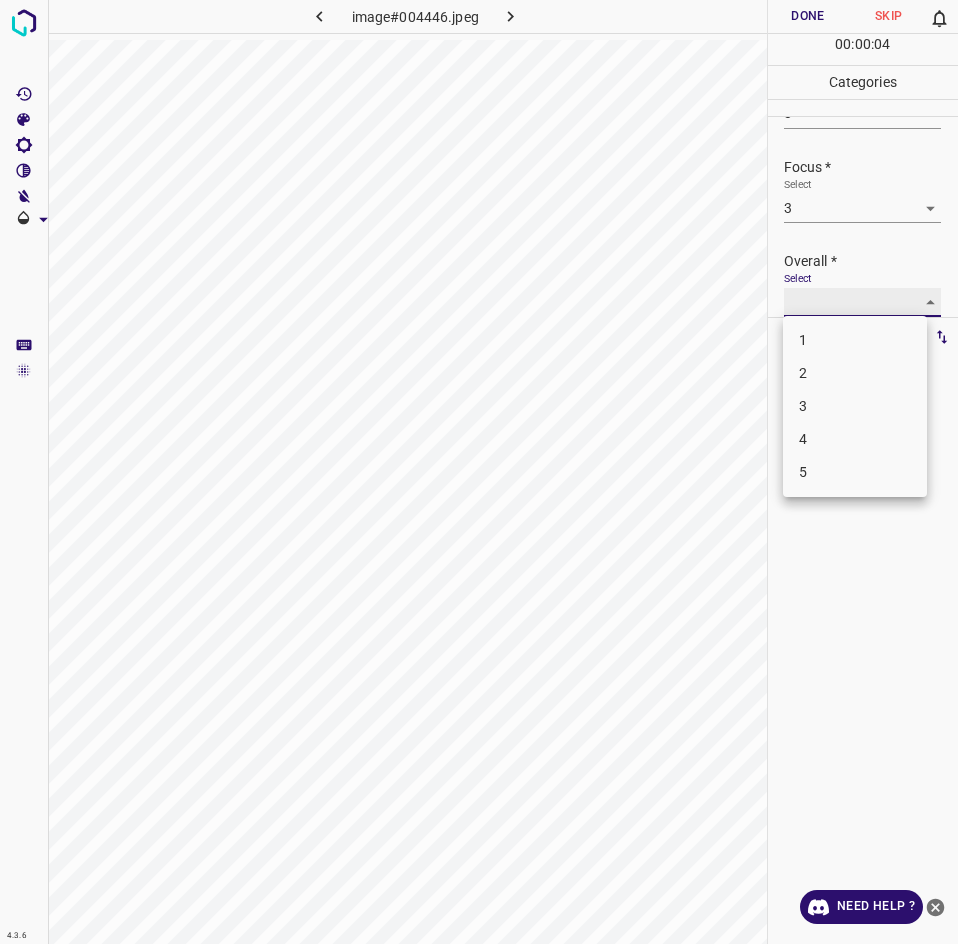 type on "3" 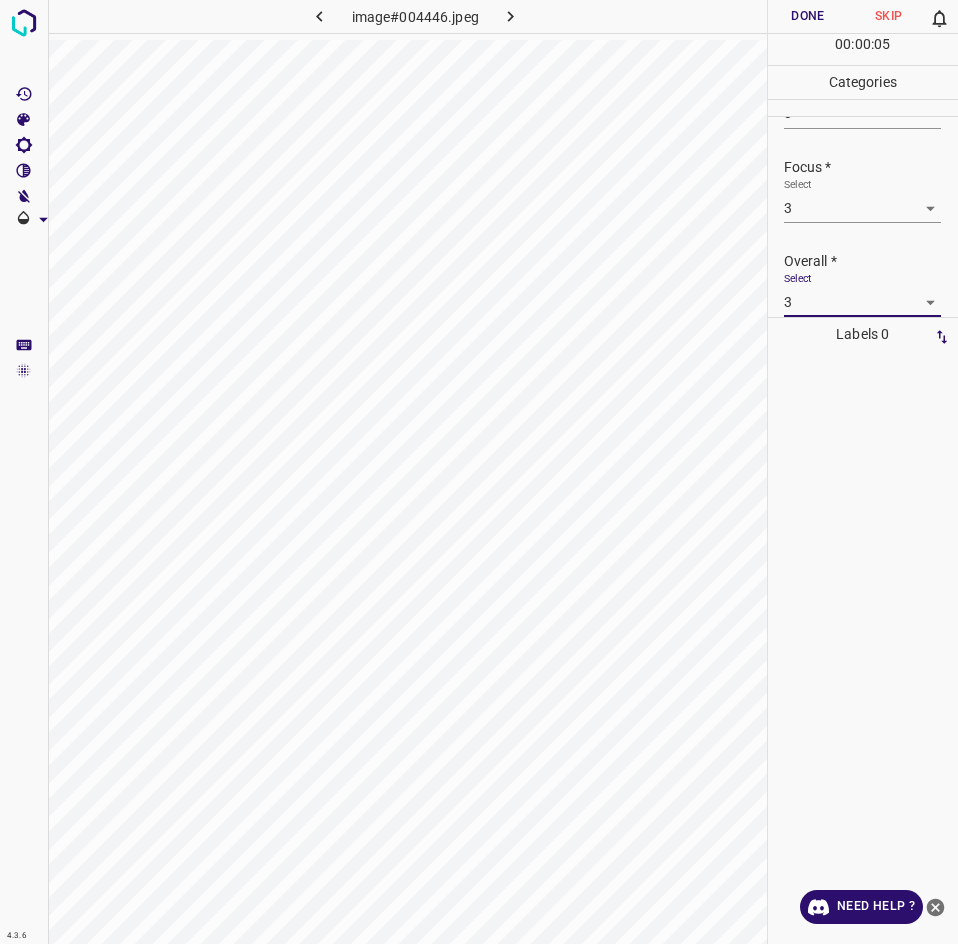 click on "Done" at bounding box center [808, 16] 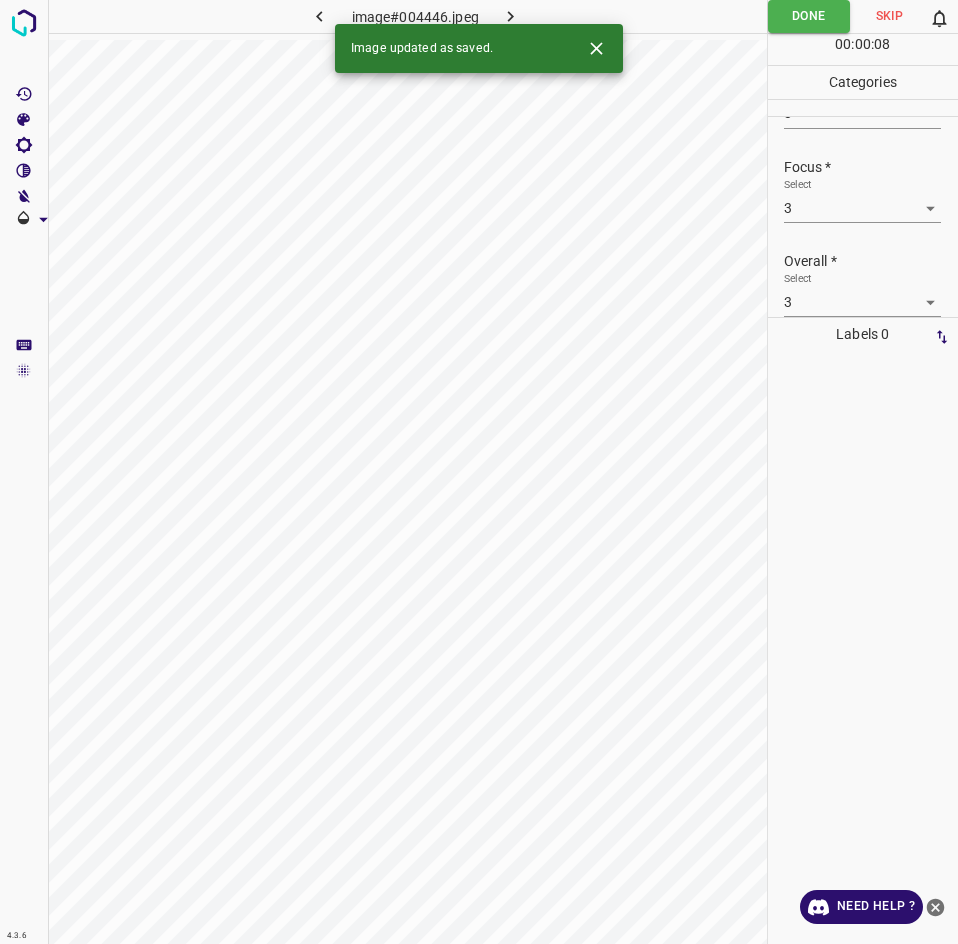 click 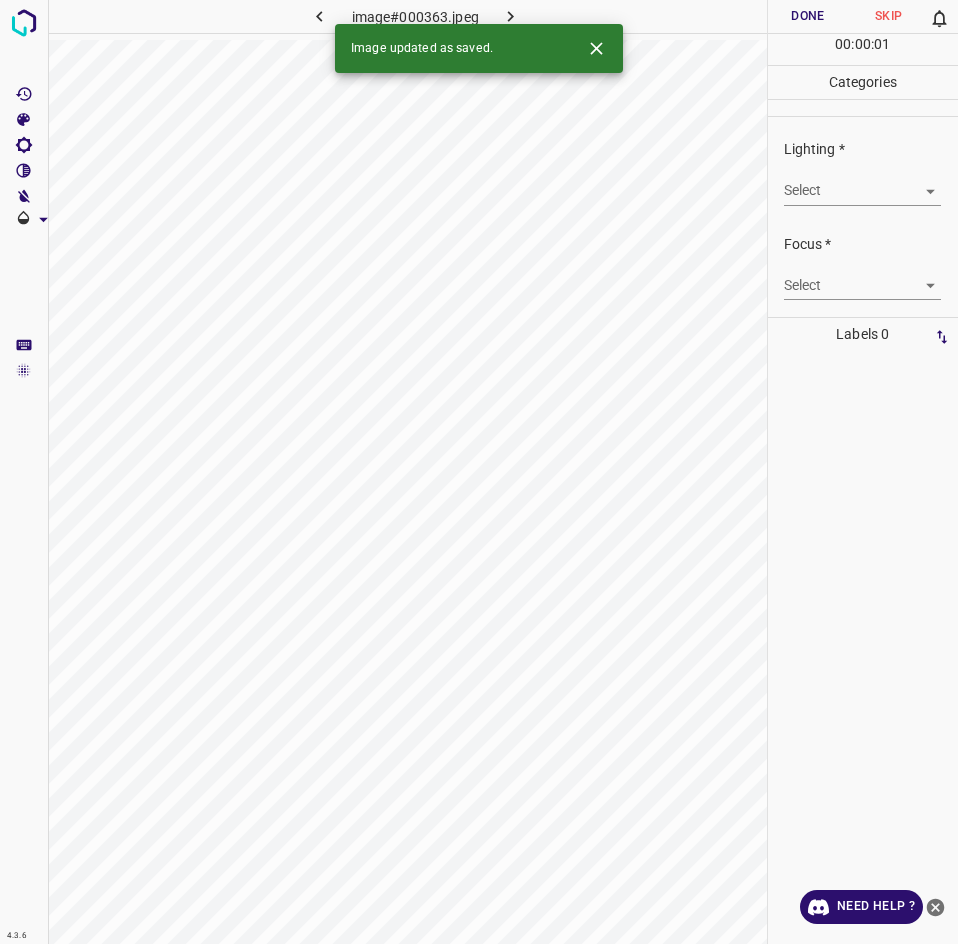 click on "4.3.6  image#000363.jpeg Done Skip 0 00   : 00   : 01   Categories Lighting *  Select ​ Focus *  Select ​ Overall *  Select ​ Labels   0 Categories 1 Lighting 2 Focus 3 Overall Tools Space Change between modes (Draw & Edit) I Auto labeling R Restore zoom M Zoom in N Zoom out Delete Delete selecte label Filters Z Restore filters X Saturation filter C Brightness filter V Contrast filter B Gray scale filter General O Download Image updated as saved. Need Help ? - Text - Hide - Delete" at bounding box center (479, 472) 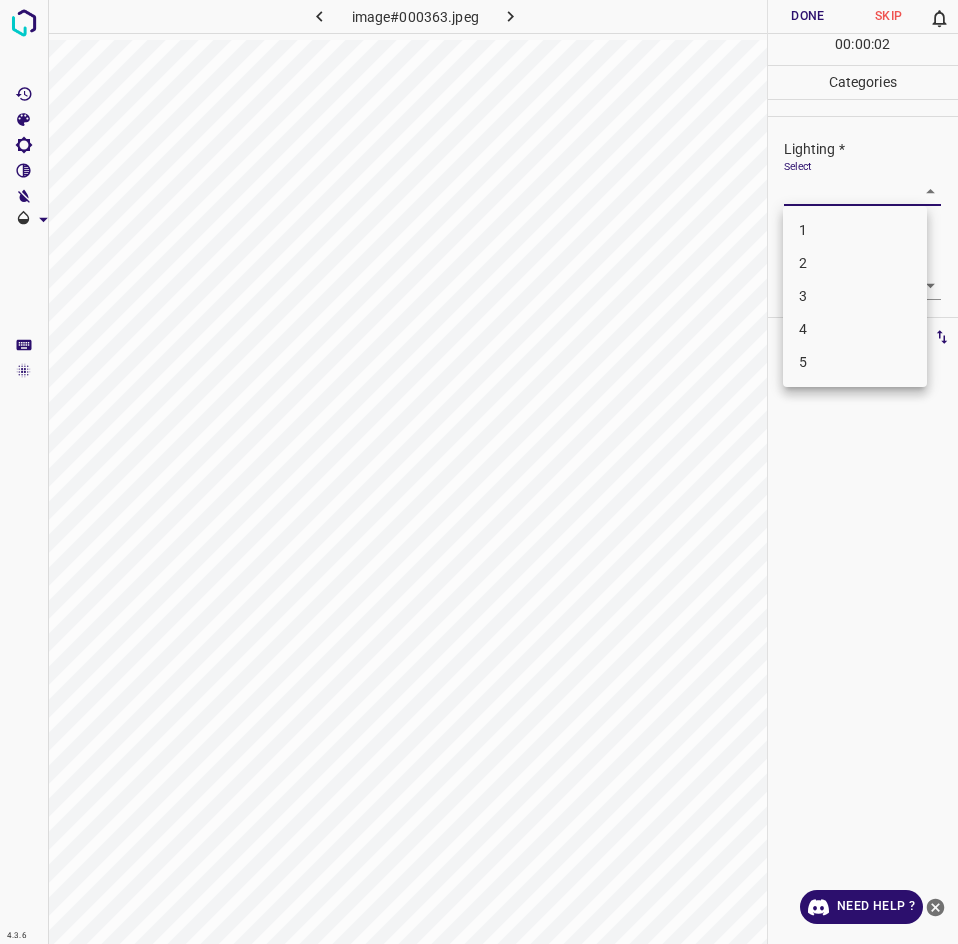 click on "3" at bounding box center (855, 296) 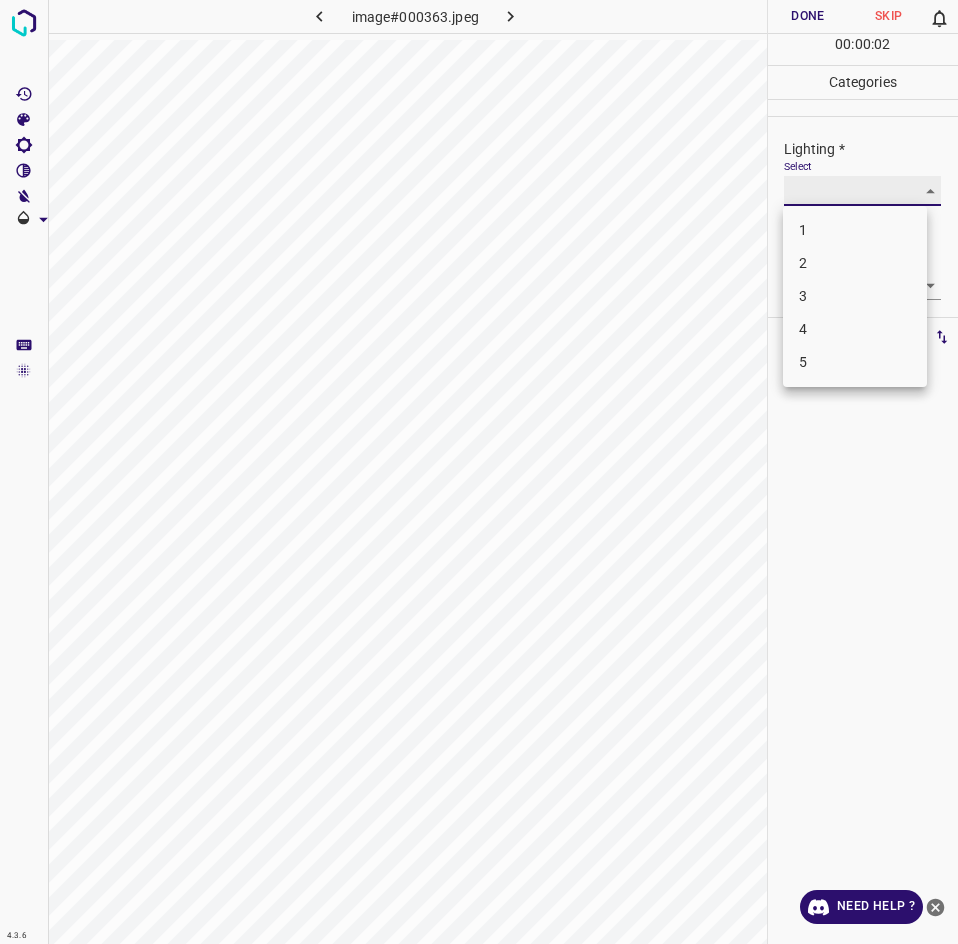type on "3" 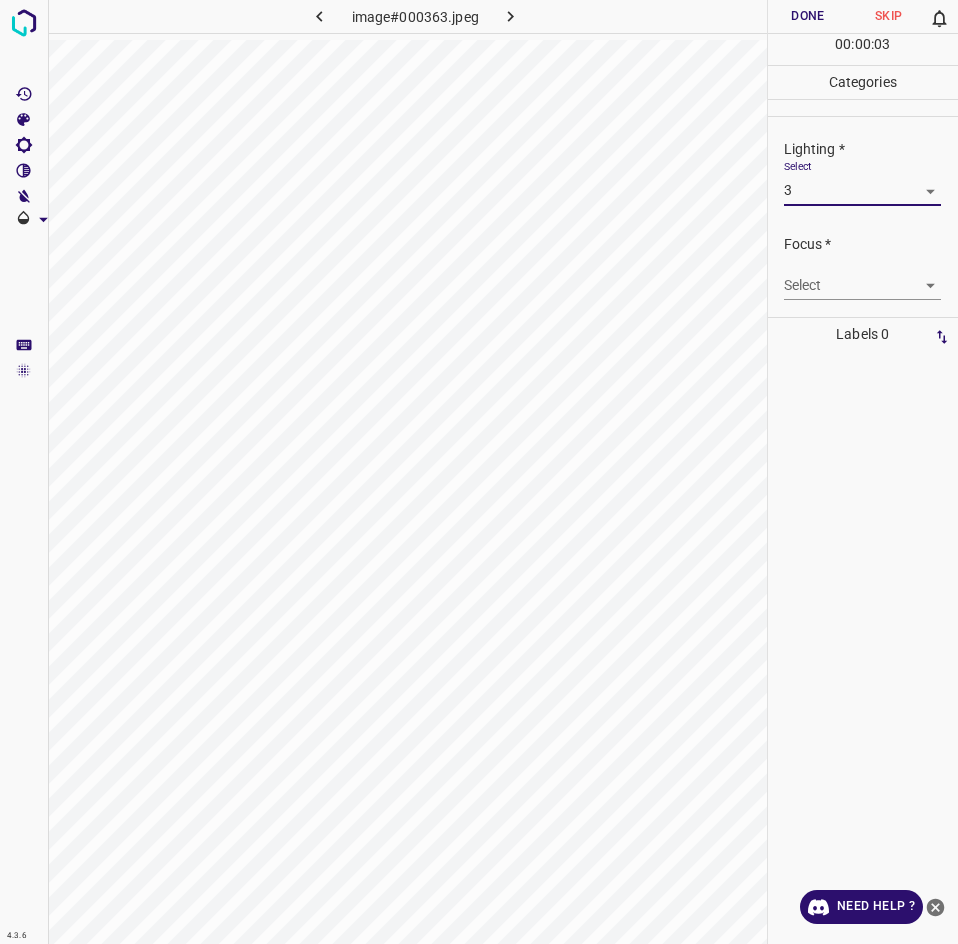 click on "4.3.6  image#000363.jpeg Done Skip 0 00   : 00   : 03   Categories Lighting *  Select 3 3 Focus *  Select ​ Overall *  Select ​ Labels   0 Categories 1 Lighting 2 Focus 3 Overall Tools Space Change between modes (Draw & Edit) I Auto labeling R Restore zoom M Zoom in N Zoom out Delete Delete selecte label Filters Z Restore filters X Saturation filter C Brightness filter V Contrast filter B Gray scale filter General O Download Need Help ? - Text - Hide - Delete" at bounding box center (479, 472) 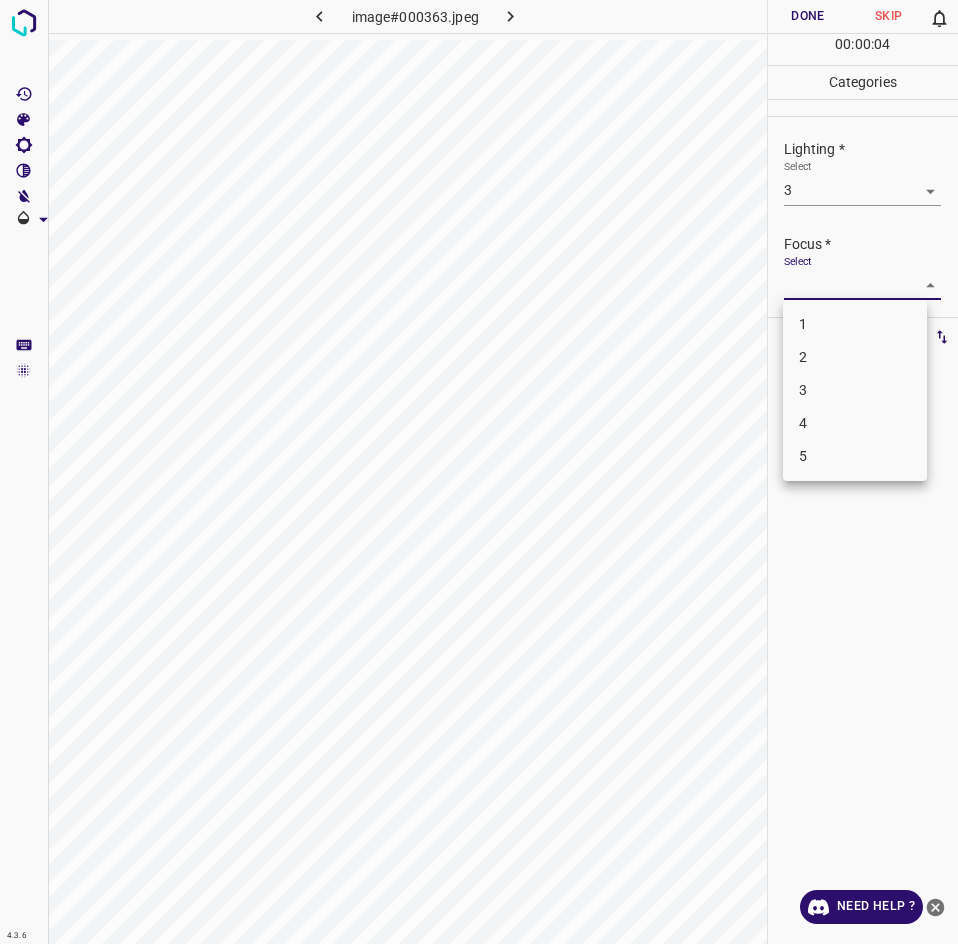 click on "2" at bounding box center (855, 357) 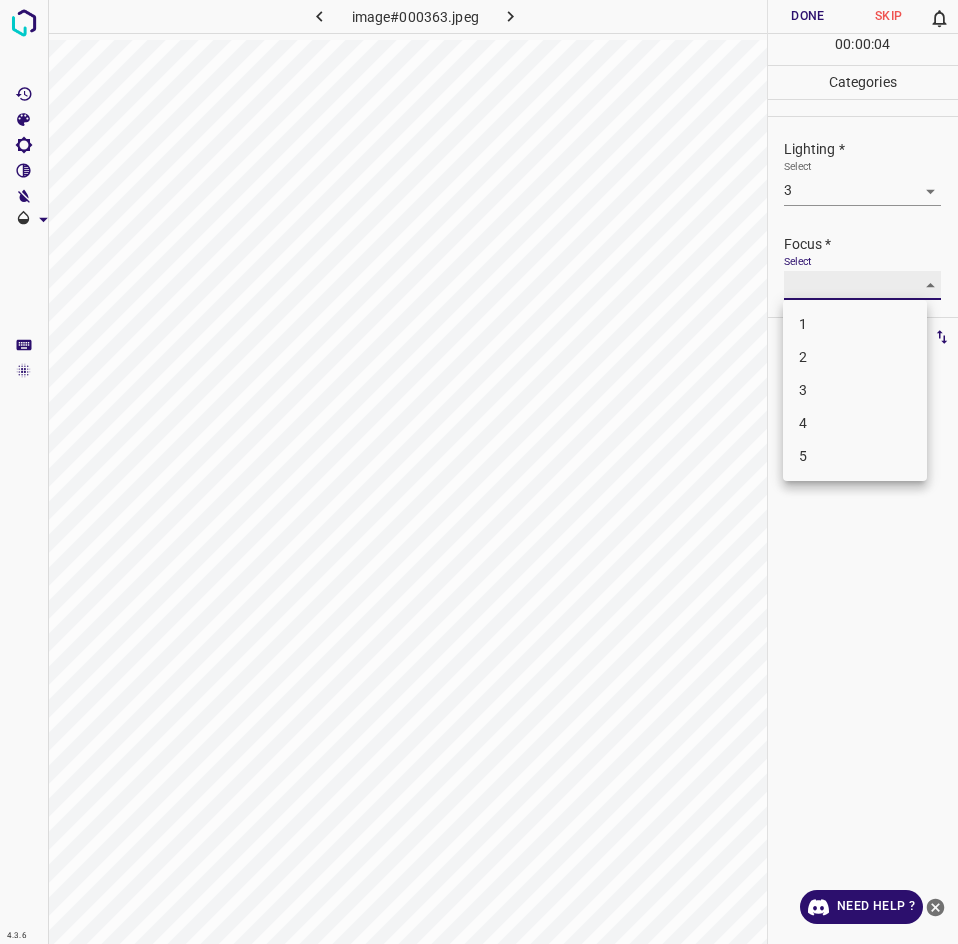 type on "2" 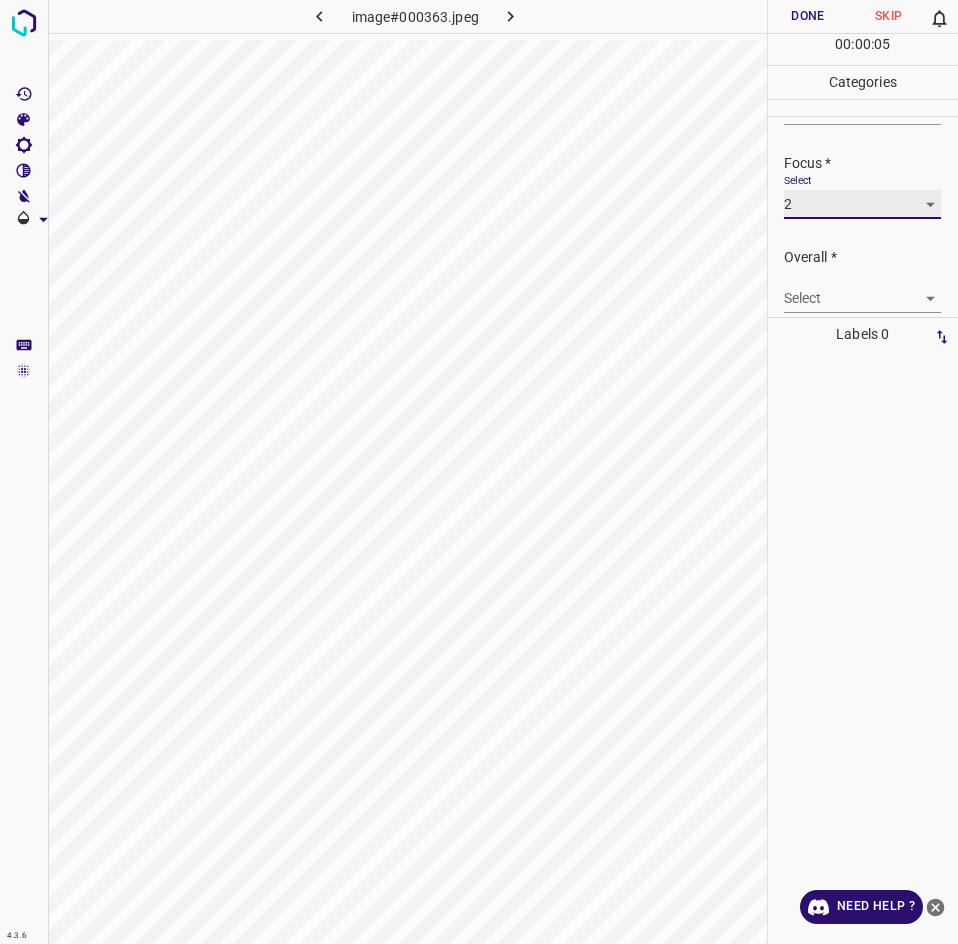 scroll, scrollTop: 98, scrollLeft: 0, axis: vertical 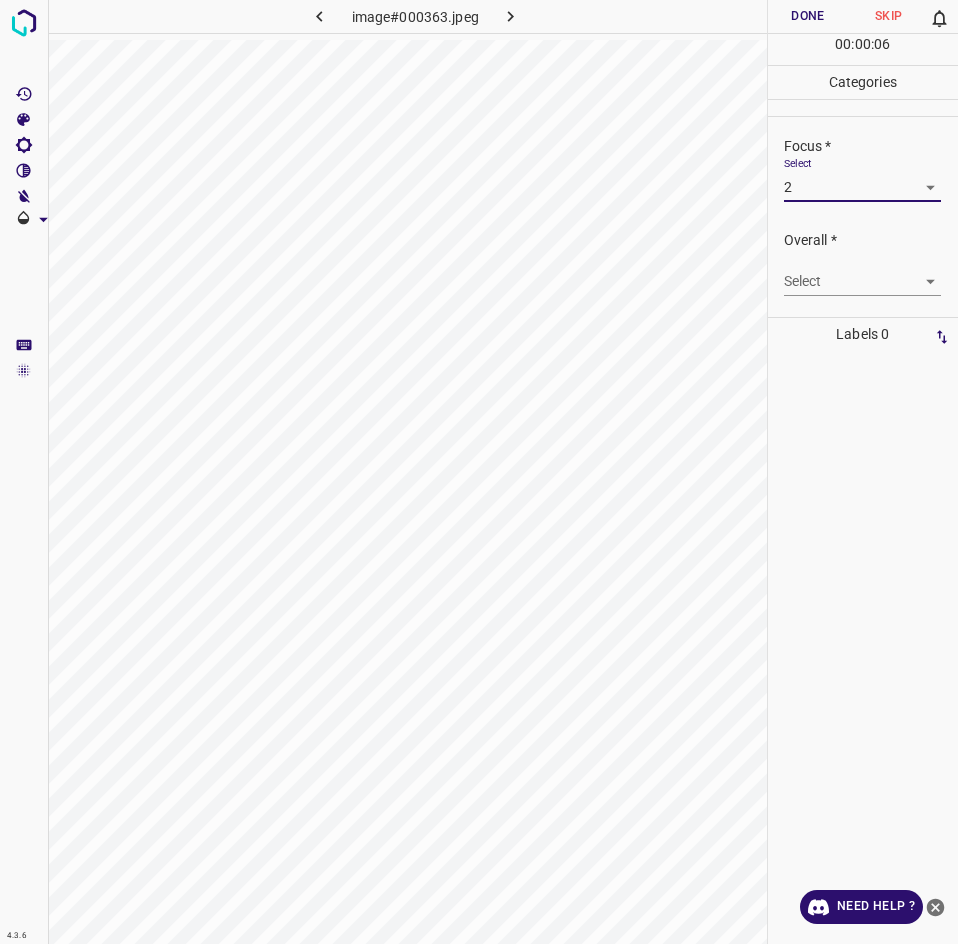 click on "4.3.6  image#000363.jpeg Done Skip 0 00   : 00   : 06   Categories Lighting *  Select 3 3 Focus *  Select 2 2 Overall *  Select ​ Labels   0 Categories 1 Lighting 2 Focus 3 Overall Tools Space Change between modes (Draw & Edit) I Auto labeling R Restore zoom M Zoom in N Zoom out Delete Delete selecte label Filters Z Restore filters X Saturation filter C Brightness filter V Contrast filter B Gray scale filter General O Download Need Help ? - Text - Hide - Delete" at bounding box center (479, 472) 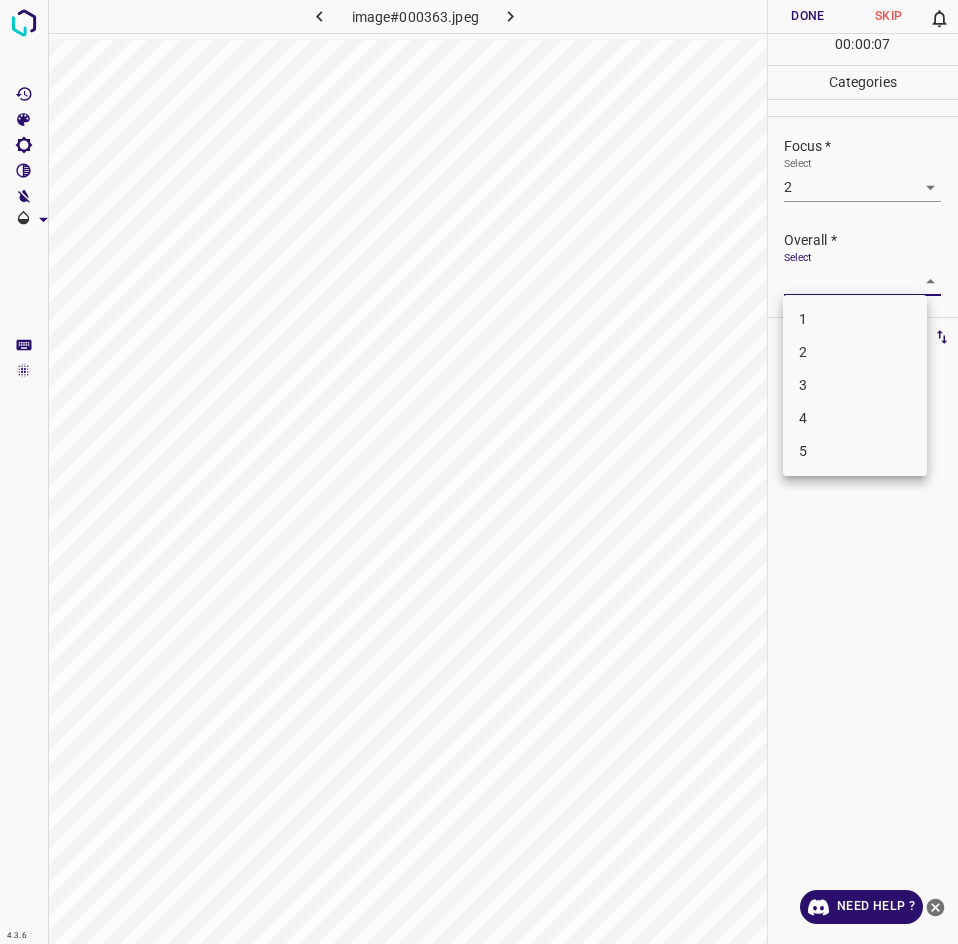 click on "2" at bounding box center (855, 352) 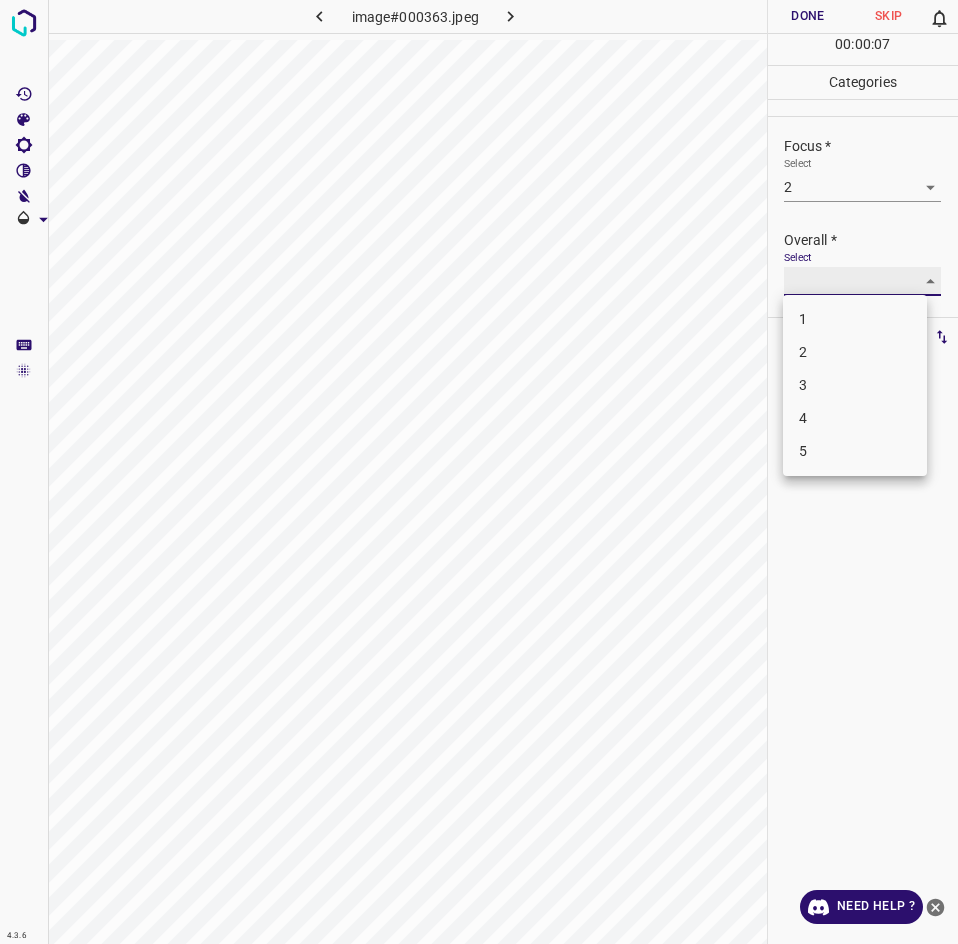 type on "2" 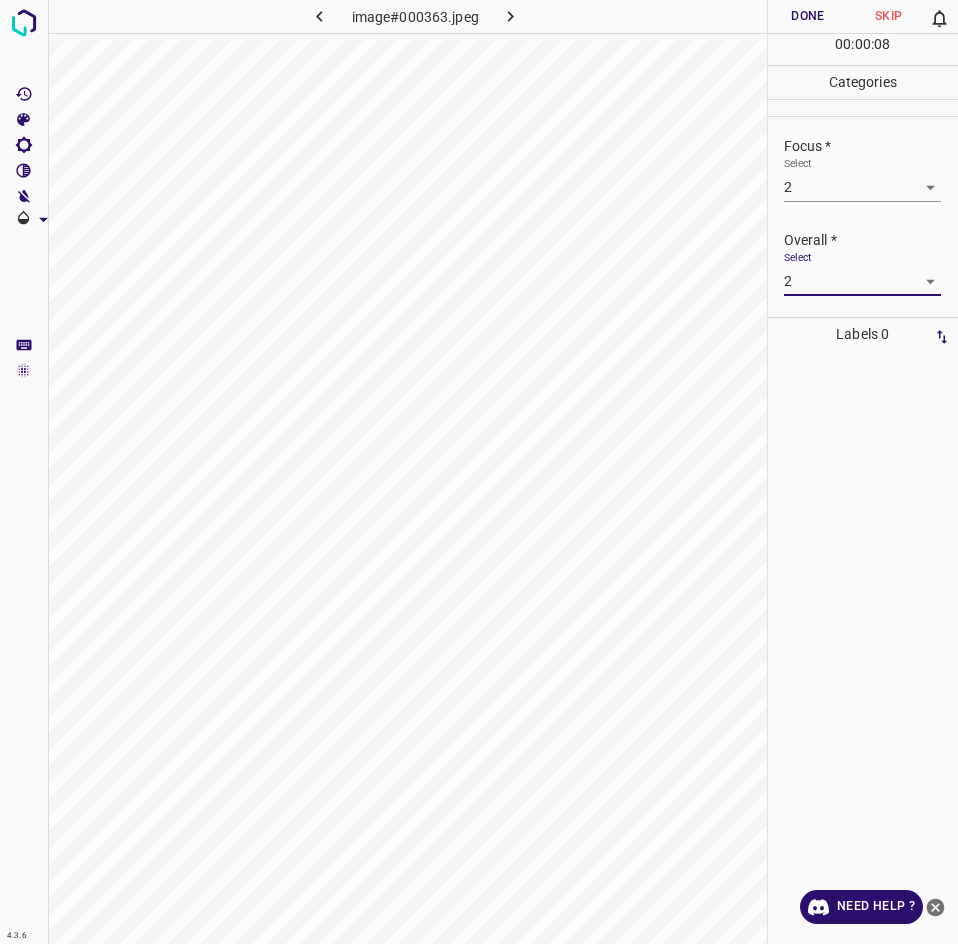click on "Done" at bounding box center (808, 16) 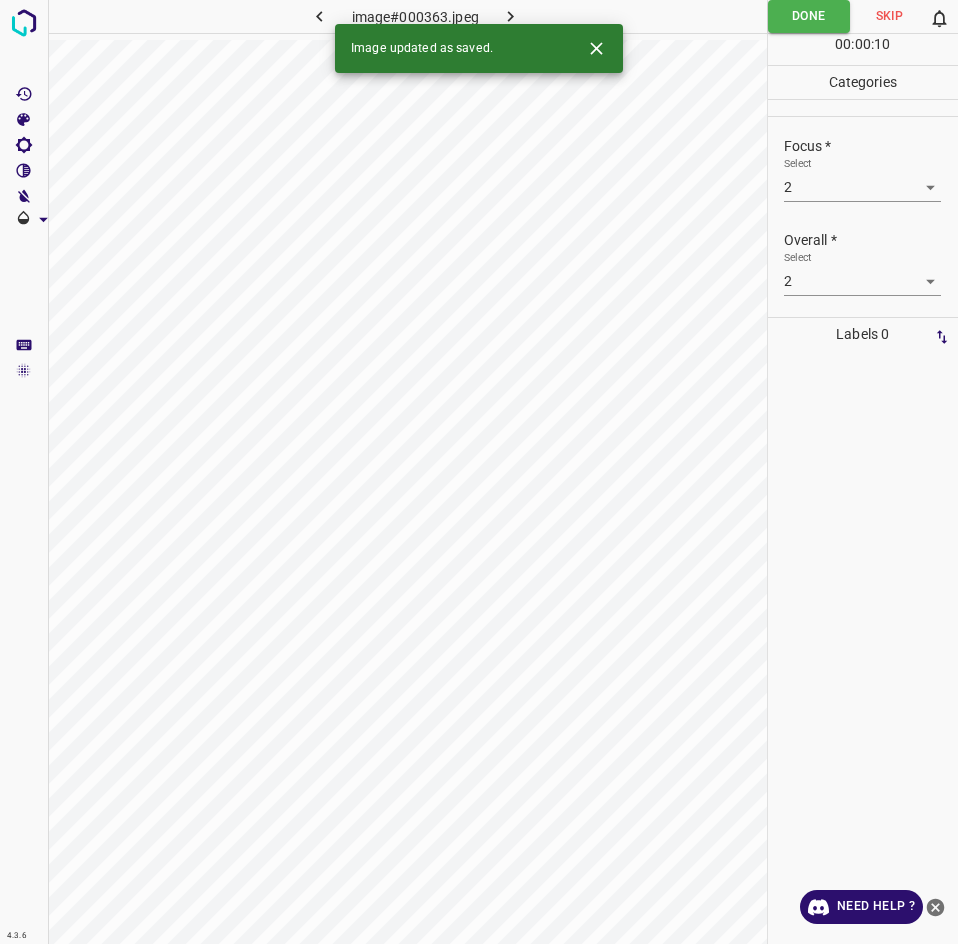 click 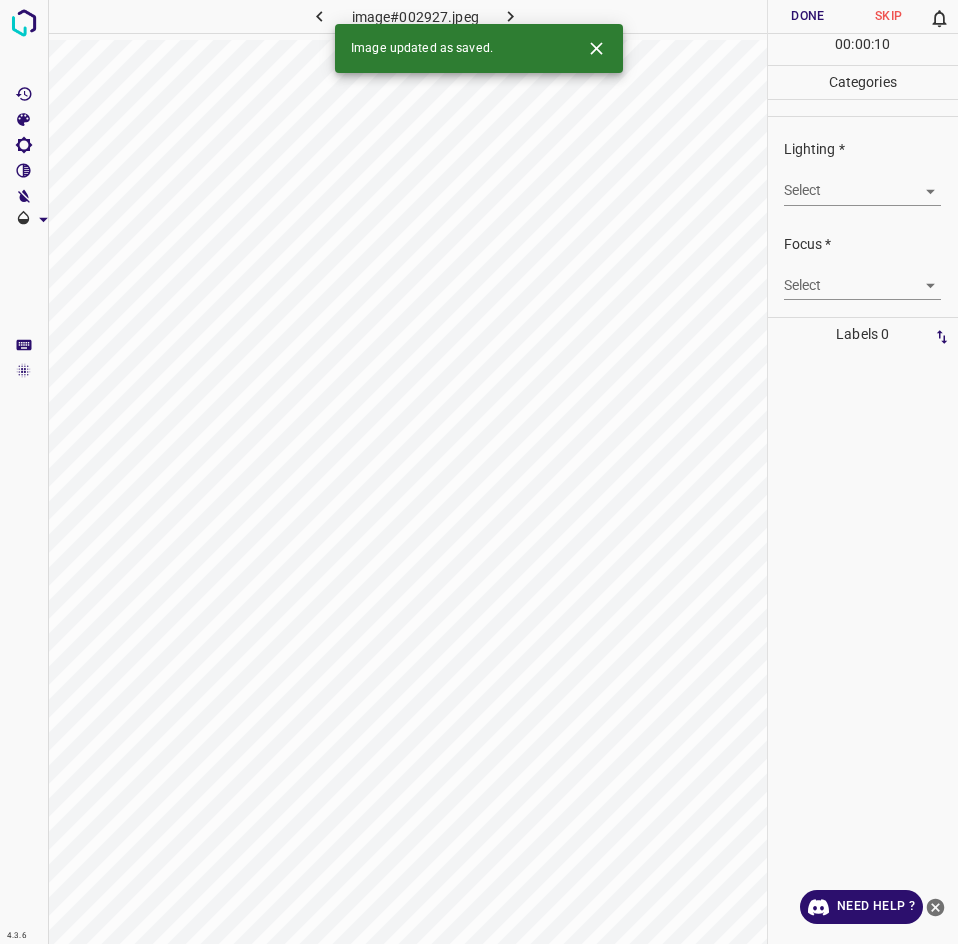 click on "4.3.6  image#002927.jpeg Done Skip 0 00   : 00   : 10   Categories Lighting *  Select ​ Focus *  Select ​ Overall *  Select ​ Labels   0 Categories 1 Lighting 2 Focus 3 Overall Tools Space Change between modes (Draw & Edit) I Auto labeling R Restore zoom M Zoom in N Zoom out Delete Delete selecte label Filters Z Restore filters X Saturation filter C Brightness filter V Contrast filter B Gray scale filter General O Download Image updated as saved. Need Help ? - Text - Hide - Delete" at bounding box center [479, 472] 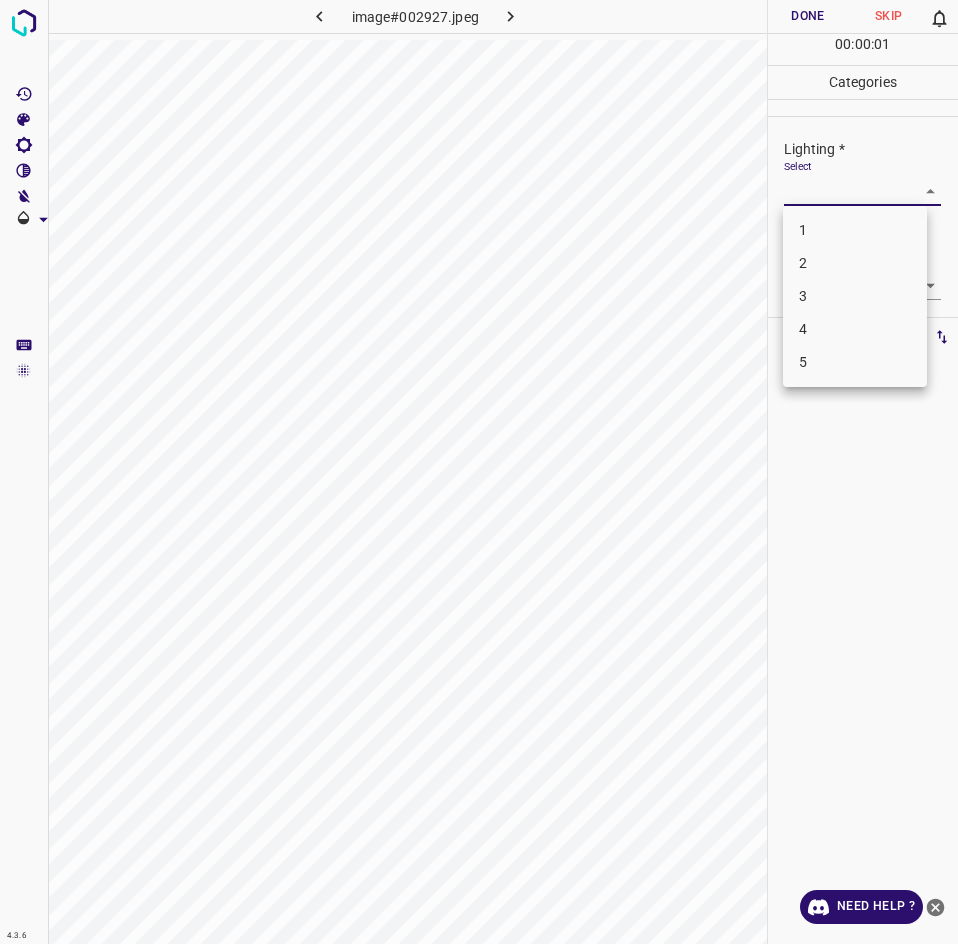 click on "2" at bounding box center (855, 263) 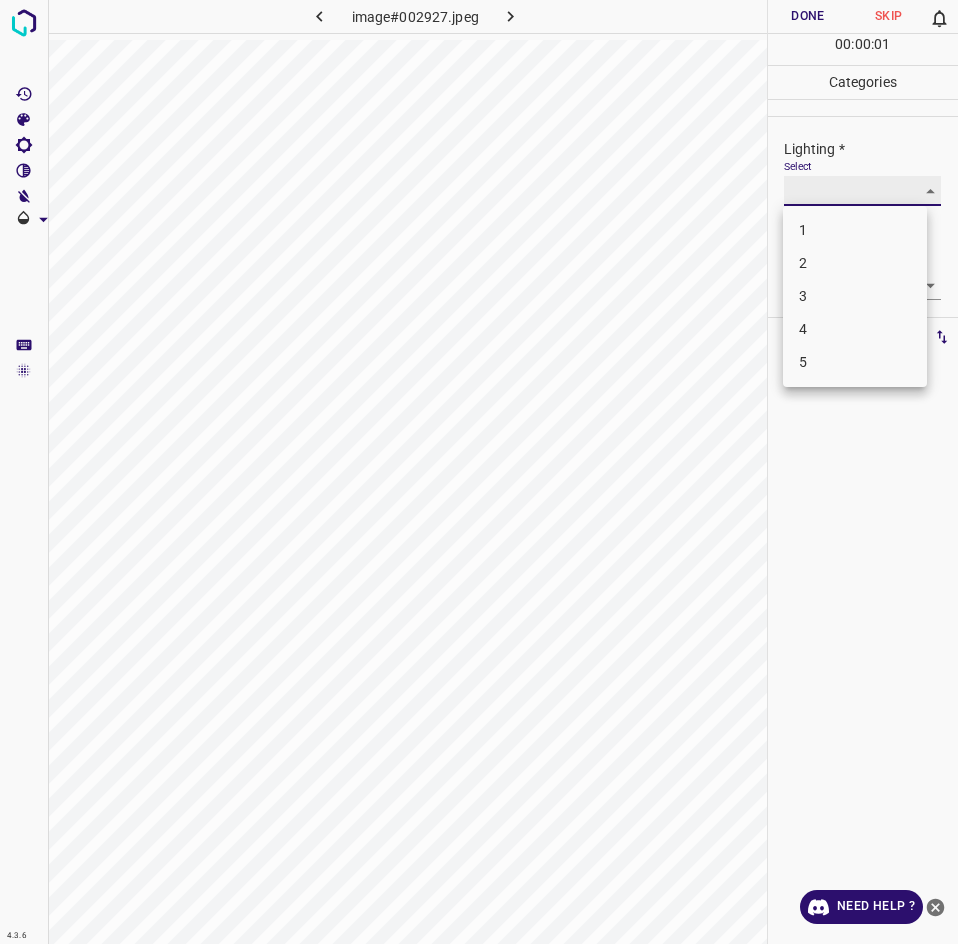 type on "2" 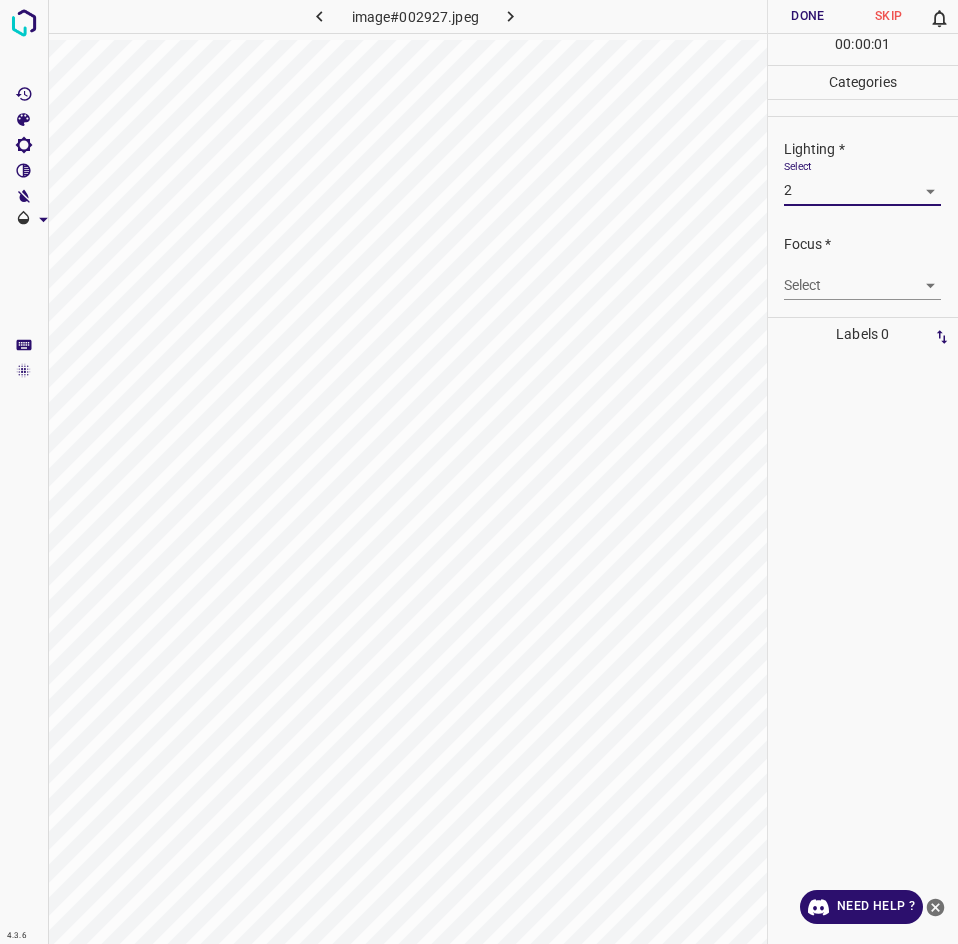 click on "4.3.6  image#002927.jpeg Done Skip 0 00   : 00   : 01   Categories Lighting *  Select 2 2 Focus *  Select ​ Overall *  Select ​ Labels   0 Categories 1 Lighting 2 Focus 3 Overall Tools Space Change between modes (Draw & Edit) I Auto labeling R Restore zoom M Zoom in N Zoom out Delete Delete selecte label Filters Z Restore filters X Saturation filter C Brightness filter V Contrast filter B Gray scale filter General O Download Need Help ? - Text - Hide - Delete 1 2 3 4 5" at bounding box center [479, 472] 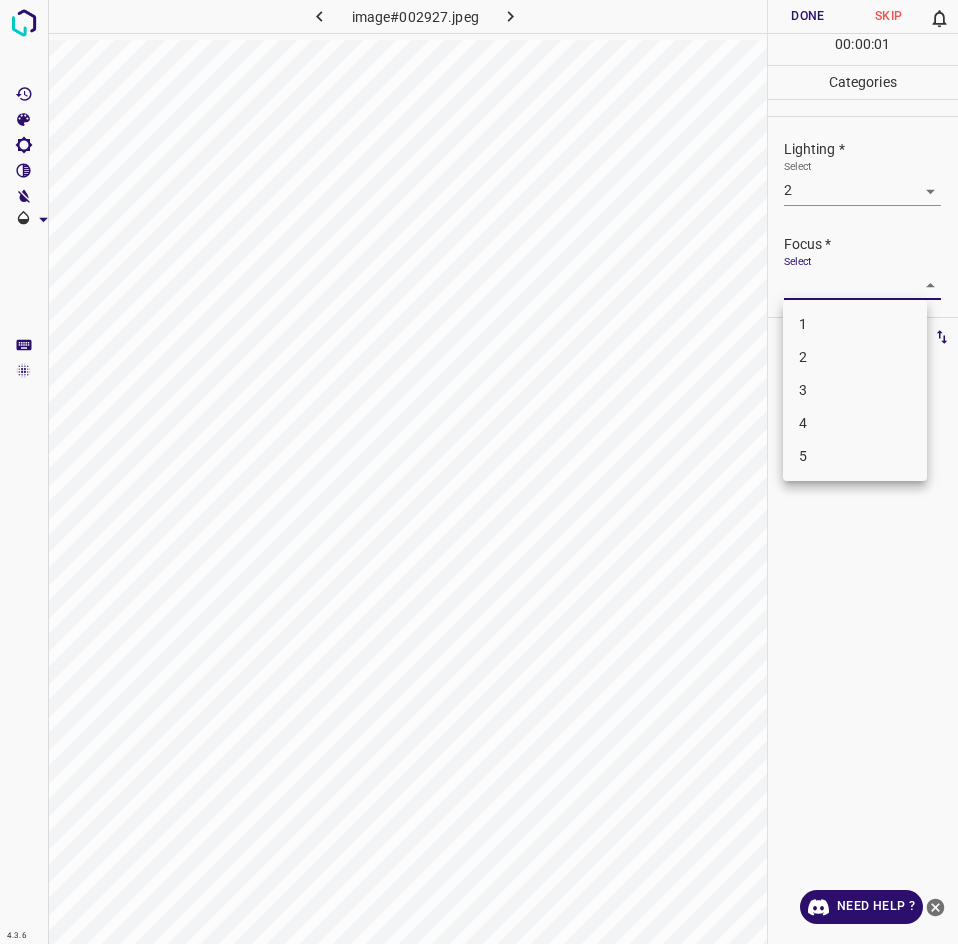 click on "2" at bounding box center (855, 357) 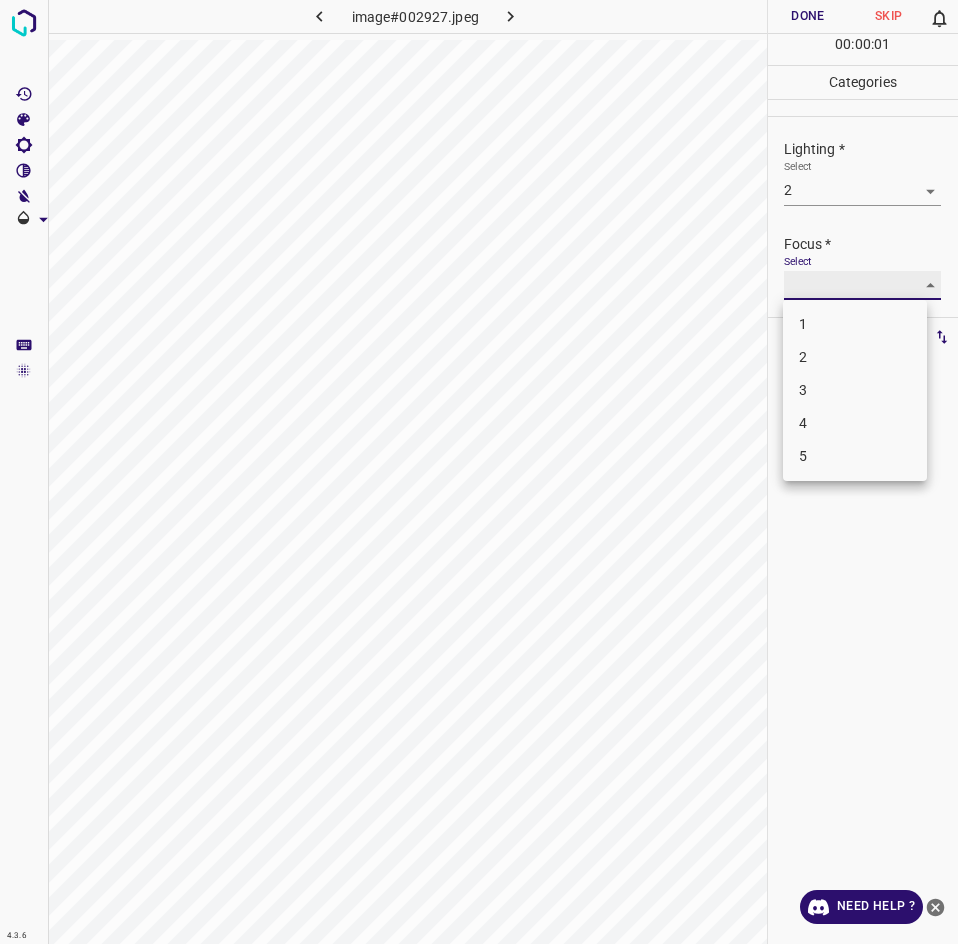 type on "2" 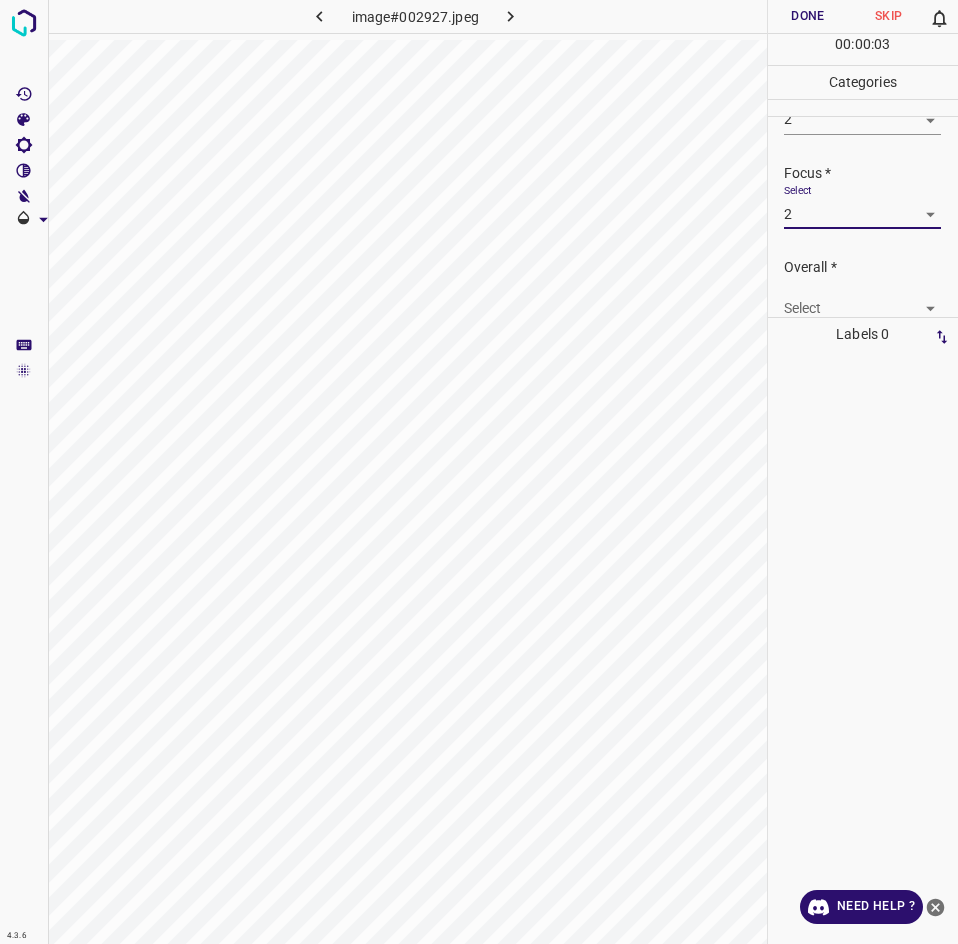 click on "4.3.6  image#002927.jpeg Done Skip 0 00   : 00   : 03   Categories Lighting *  Select 2 2 Focus *  Select 2 2 Overall *  Select ​ Labels   0 Categories 1 Lighting 2 Focus 3 Overall Tools Space Change between modes (Draw & Edit) I Auto labeling R Restore zoom M Zoom in N Zoom out Delete Delete selecte label Filters Z Restore filters X Saturation filter C Brightness filter V Contrast filter B Gray scale filter General O Download Need Help ? - Text - Hide - Delete" at bounding box center [479, 472] 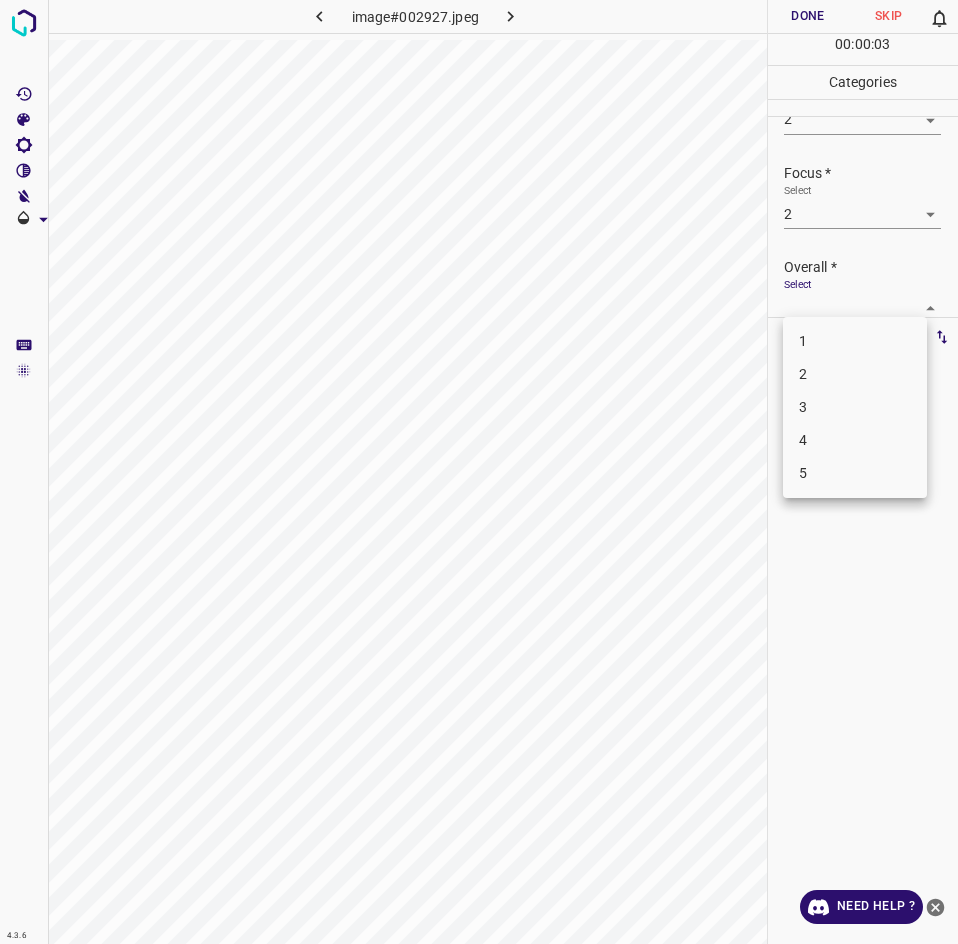 scroll, scrollTop: 76, scrollLeft: 0, axis: vertical 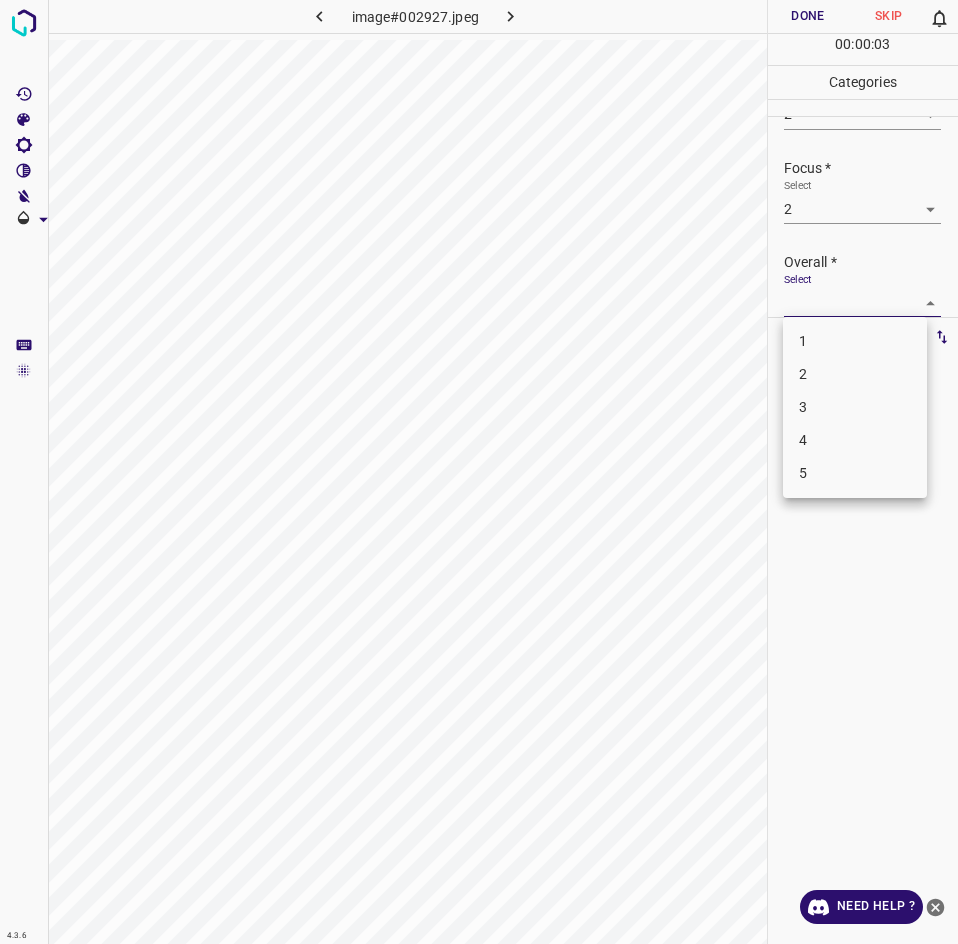 click on "2" at bounding box center (855, 374) 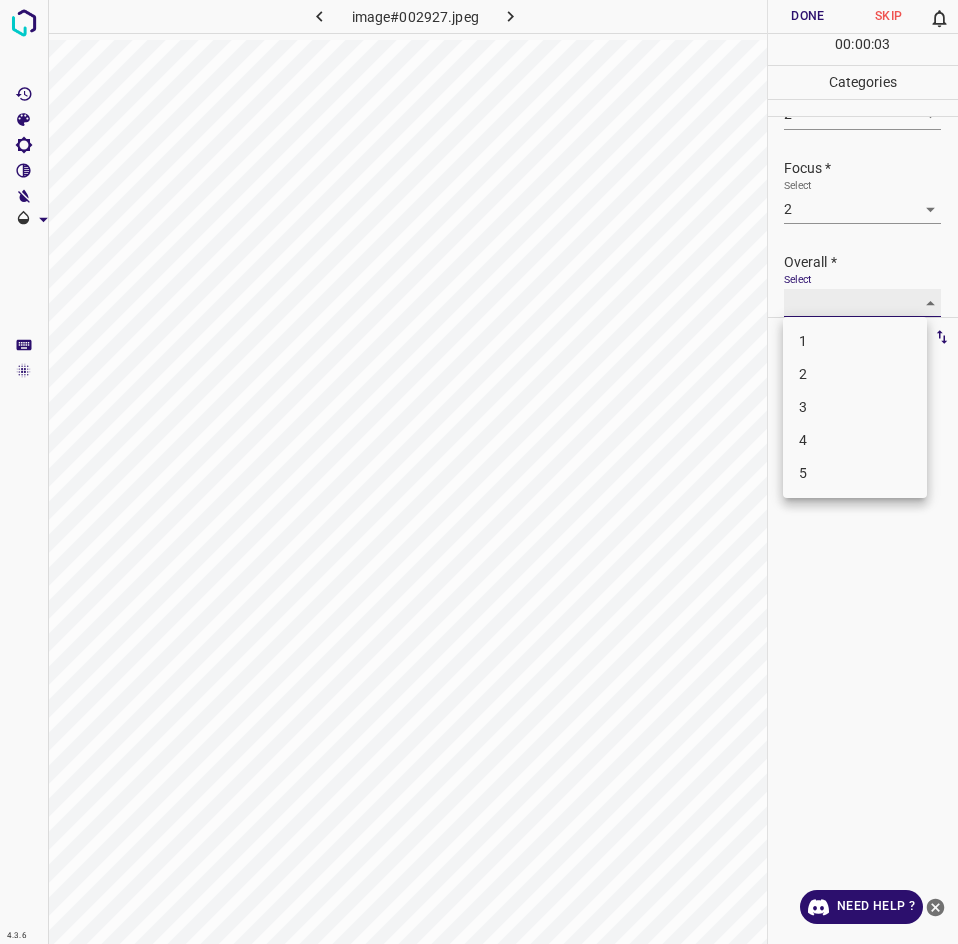 type on "2" 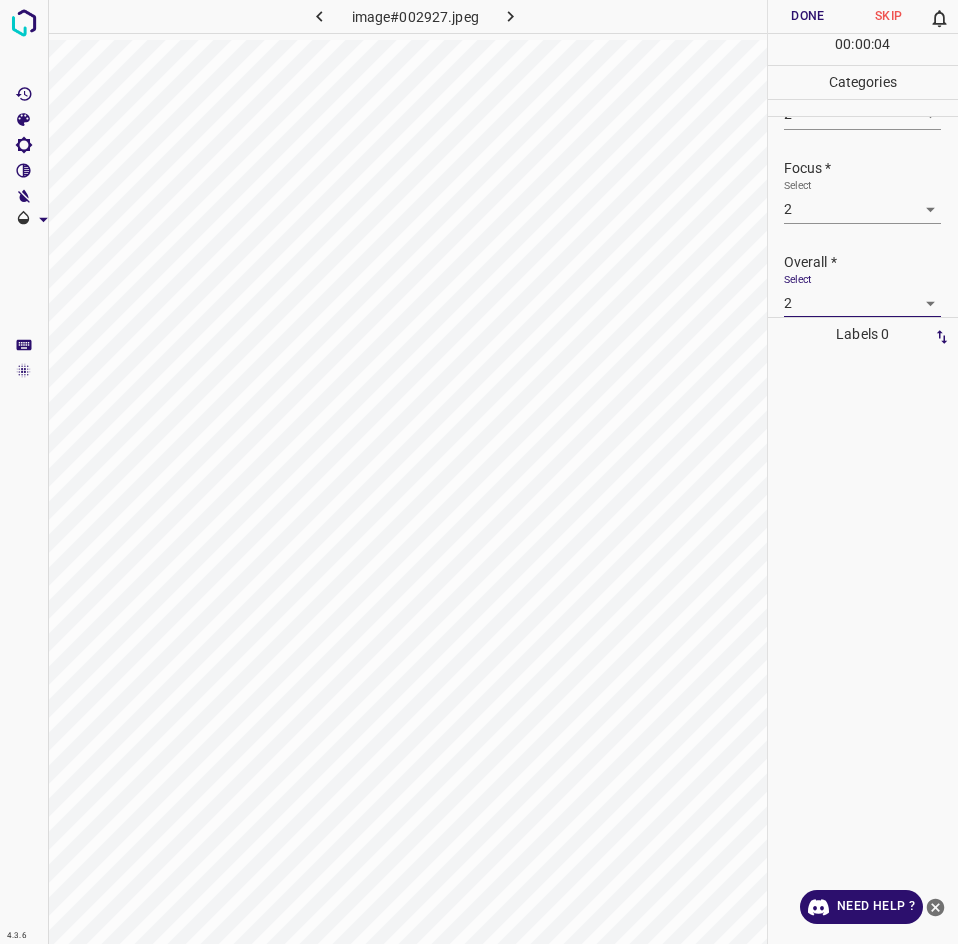 click on "Done" at bounding box center (808, 16) 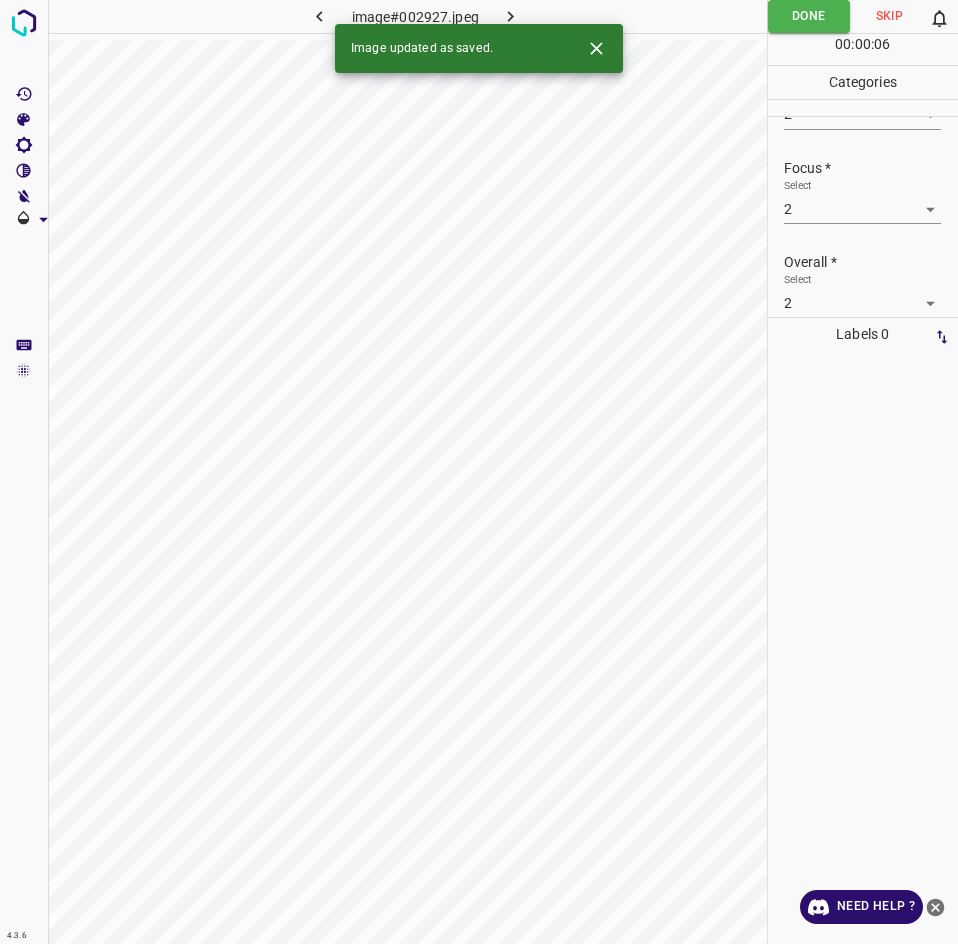 click 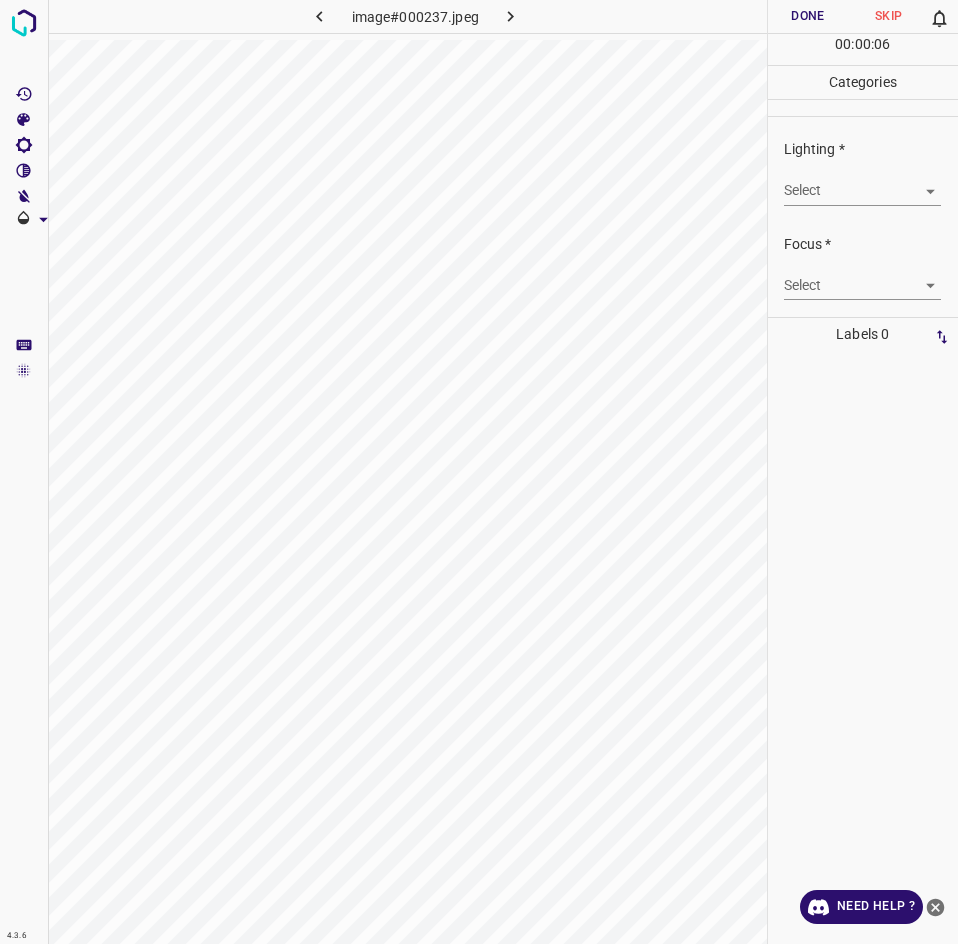 click on "4.3.6  image#000237.jpeg Done Skip 0 00   : 00   : 06   Categories Lighting *  Select ​ Focus *  Select ​ Overall *  Select ​ Labels   0 Categories 1 Lighting 2 Focus 3 Overall Tools Space Change between modes (Draw & Edit) I Auto labeling R Restore zoom M Zoom in N Zoom out Delete Delete selecte label Filters Z Restore filters X Saturation filter C Brightness filter V Contrast filter B Gray scale filter General O Download Need Help ? - Text - Hide - Delete" at bounding box center [479, 472] 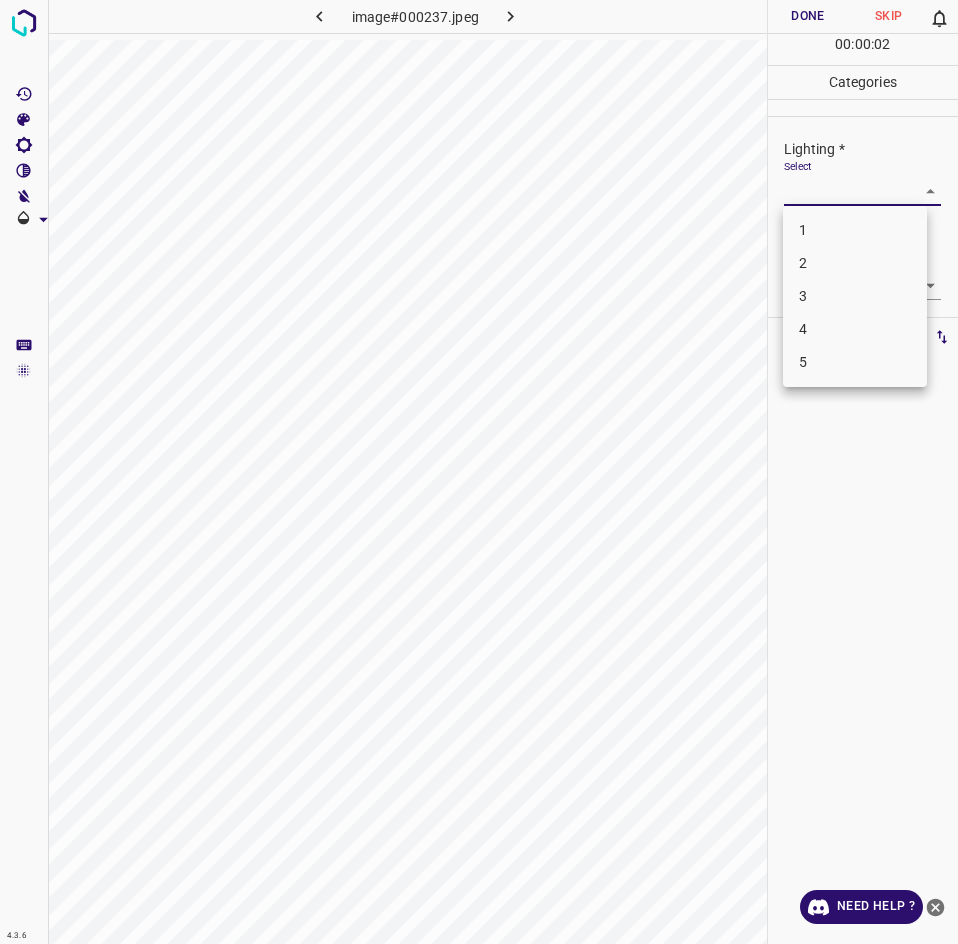 click on "4" at bounding box center (855, 329) 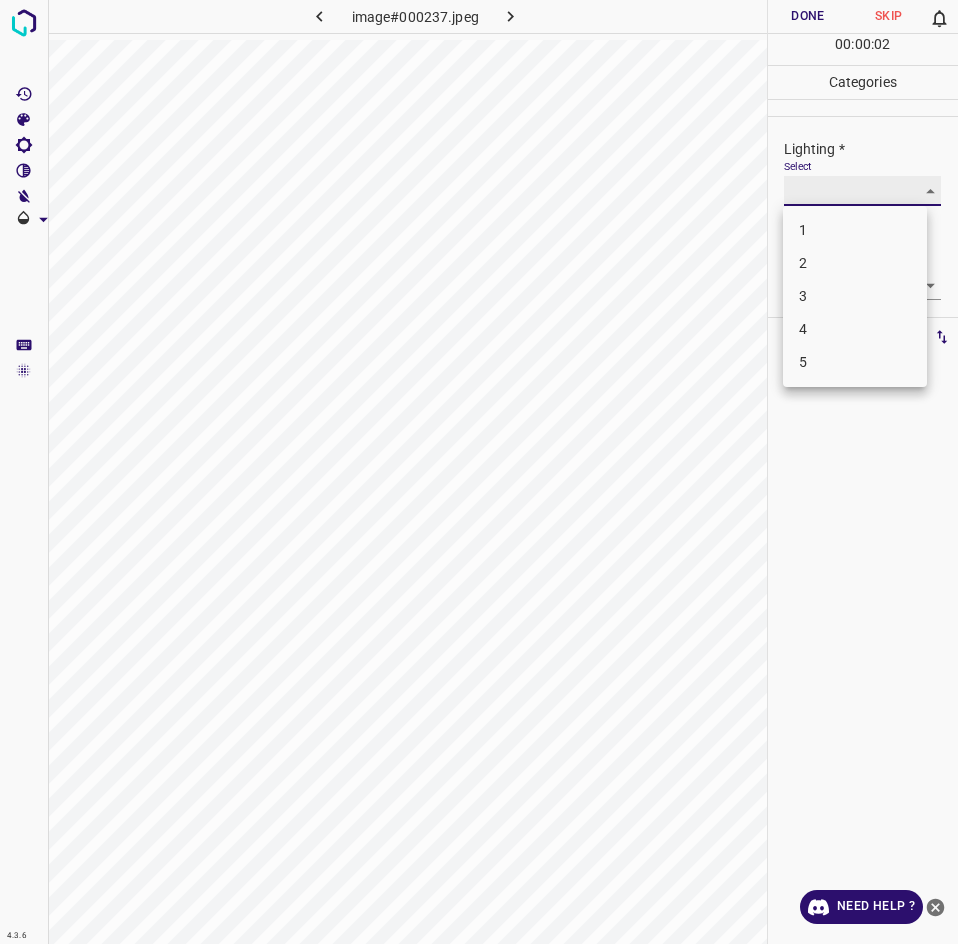 type on "4" 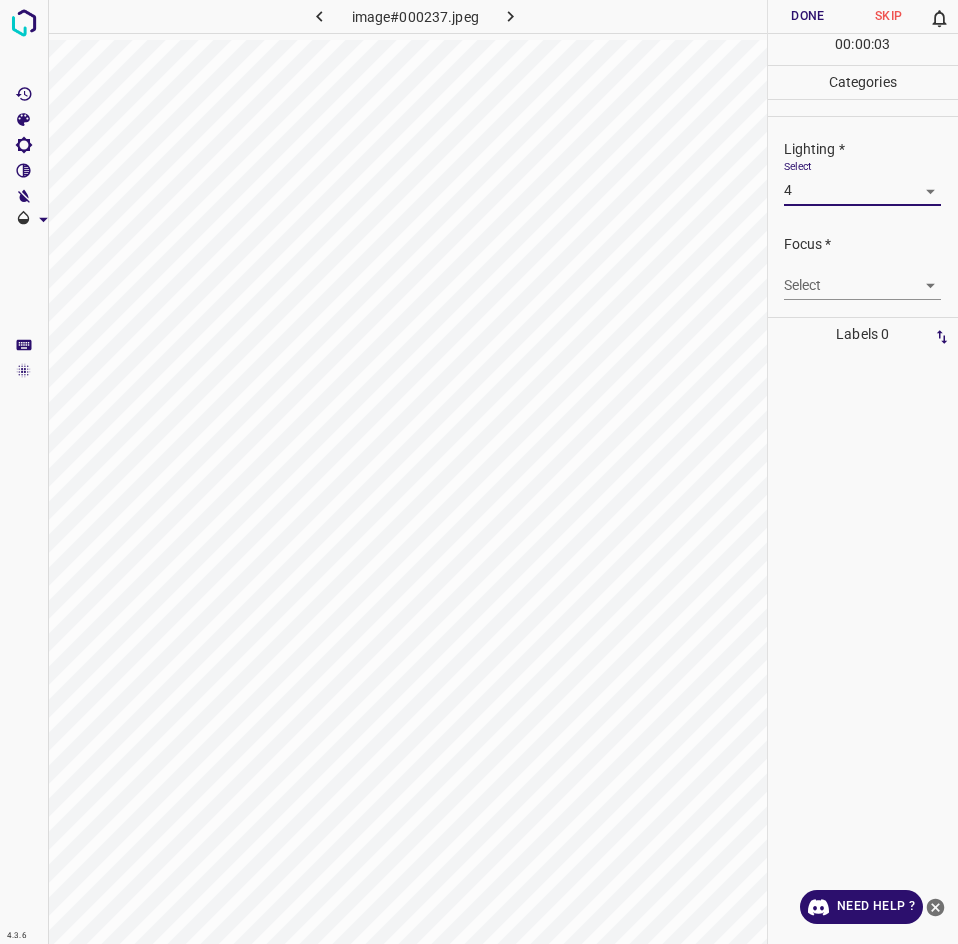 click on "4.3.6  image#000237.jpeg Done Skip 0 00   : 00   : 03   Categories Lighting *  Select 4 4 Focus *  Select ​ Overall *  Select ​ Labels   0 Categories 1 Lighting 2 Focus 3 Overall Tools Space Change between modes (Draw & Edit) I Auto labeling R Restore zoom M Zoom in N Zoom out Delete Delete selecte label Filters Z Restore filters X Saturation filter C Brightness filter V Contrast filter B Gray scale filter General O Download Need Help ? - Text - Hide - Delete" at bounding box center (479, 472) 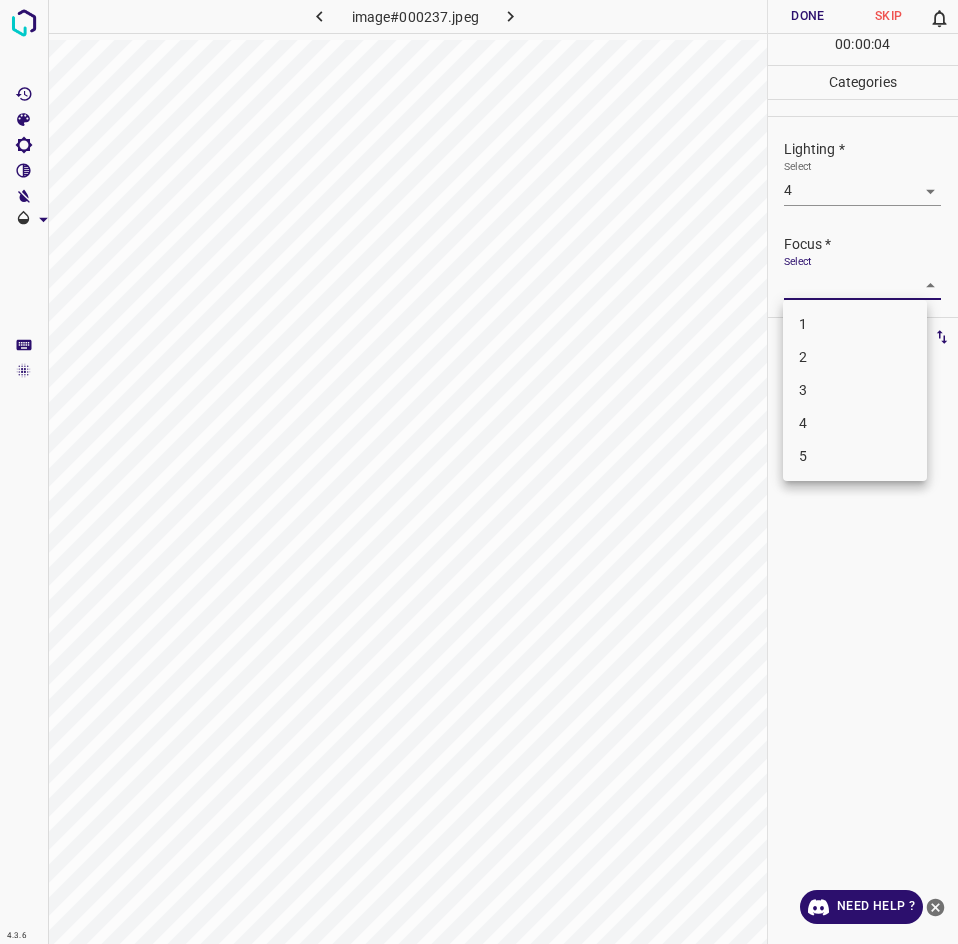 click on "3" at bounding box center (855, 390) 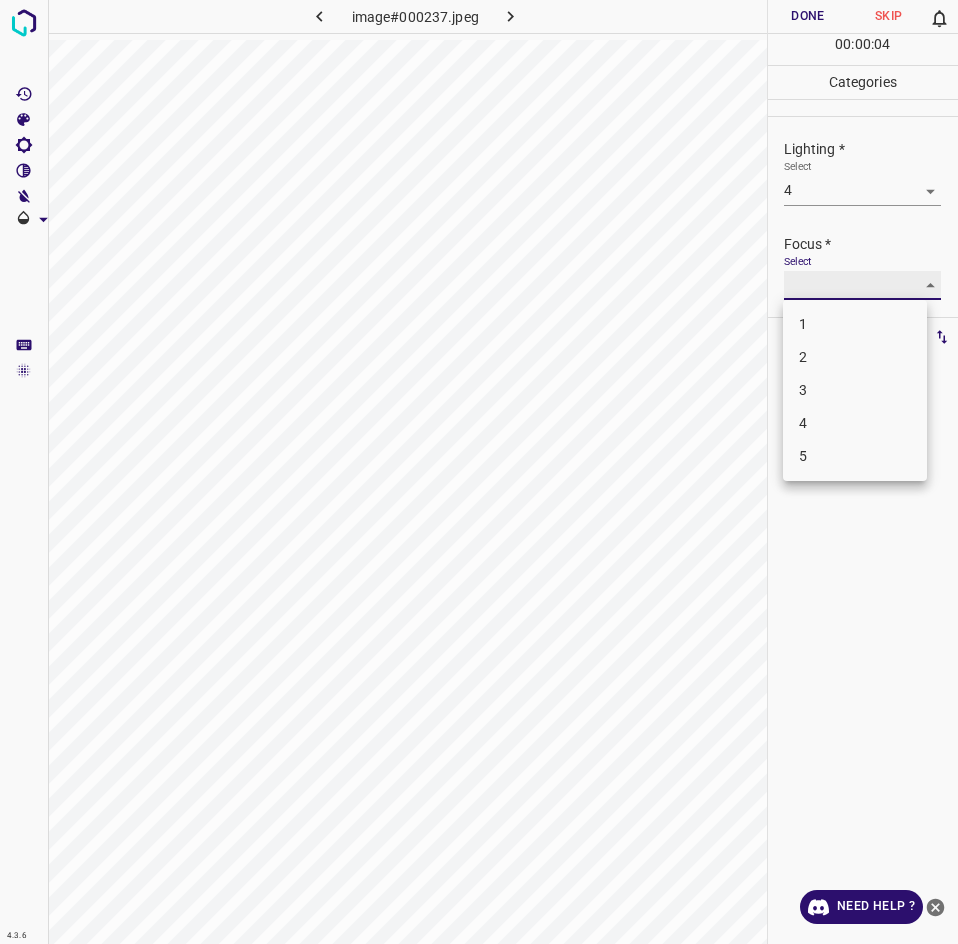 type on "3" 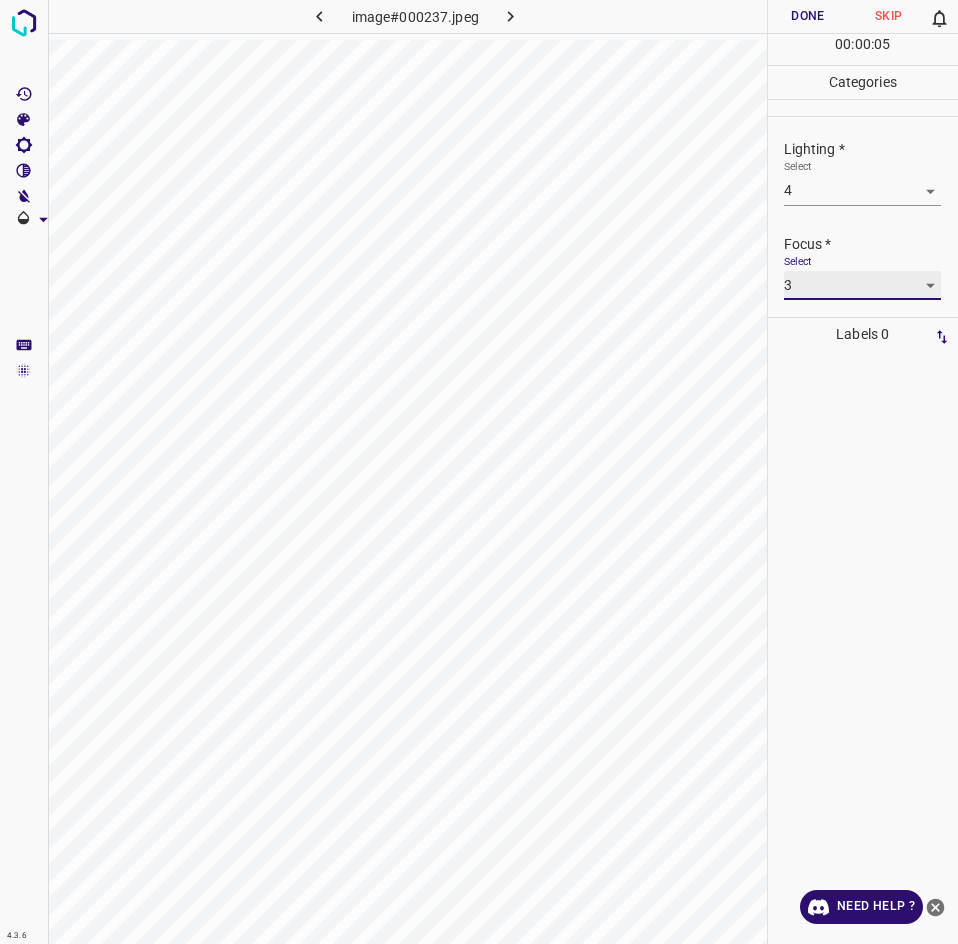 scroll, scrollTop: 79, scrollLeft: 0, axis: vertical 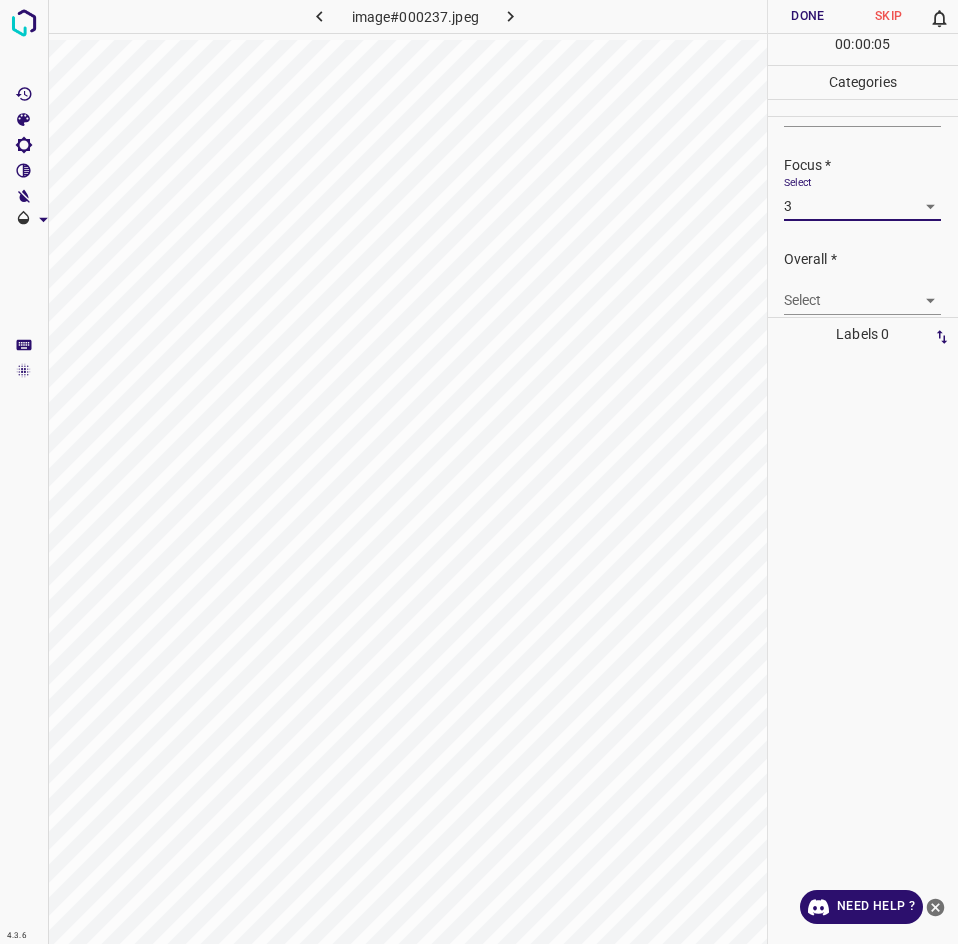 click on "4.3.6  image#000237.jpeg Done Skip 0 00   : 00   : 05   Categories Lighting *  Select 4 4 Focus *  Select 3 3 Overall *  Select ​ Labels   0 Categories 1 Lighting 2 Focus 3 Overall Tools Space Change between modes (Draw & Edit) I Auto labeling R Restore zoom M Zoom in N Zoom out Delete Delete selecte label Filters Z Restore filters X Saturation filter C Brightness filter V Contrast filter B Gray scale filter General O Download Need Help ? - Text - Hide - Delete" at bounding box center [479, 472] 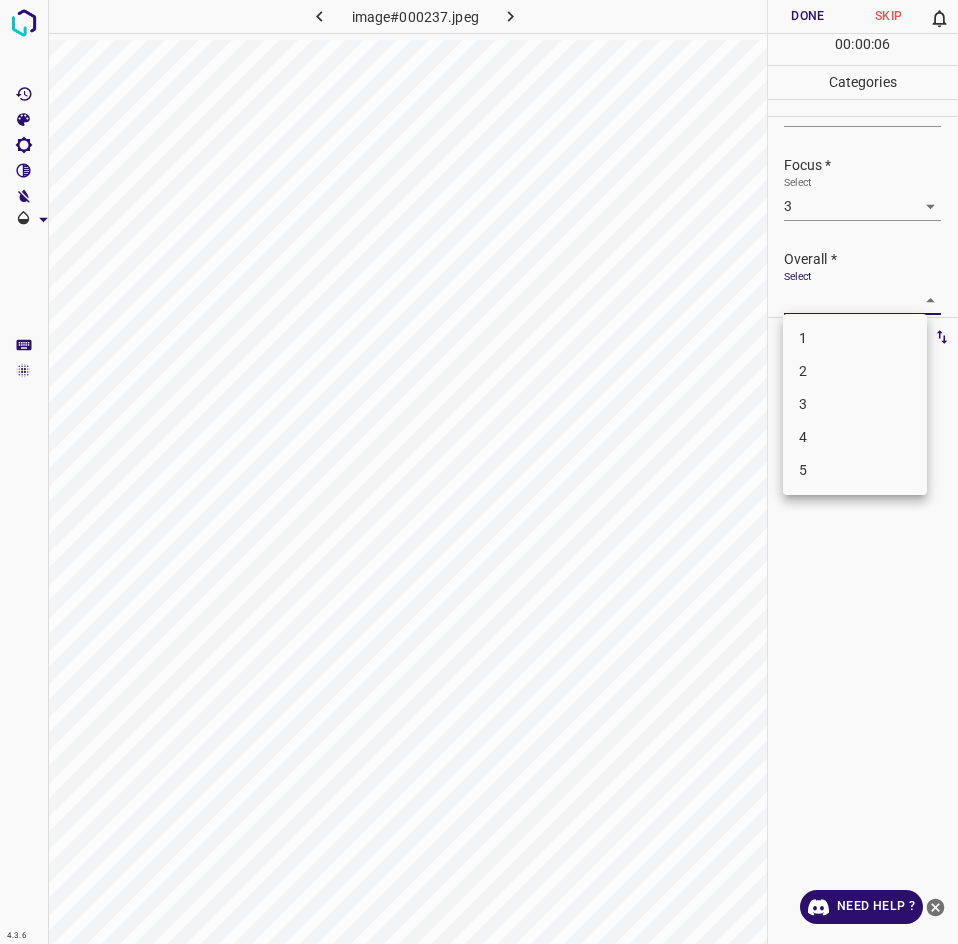 click on "3" at bounding box center [855, 404] 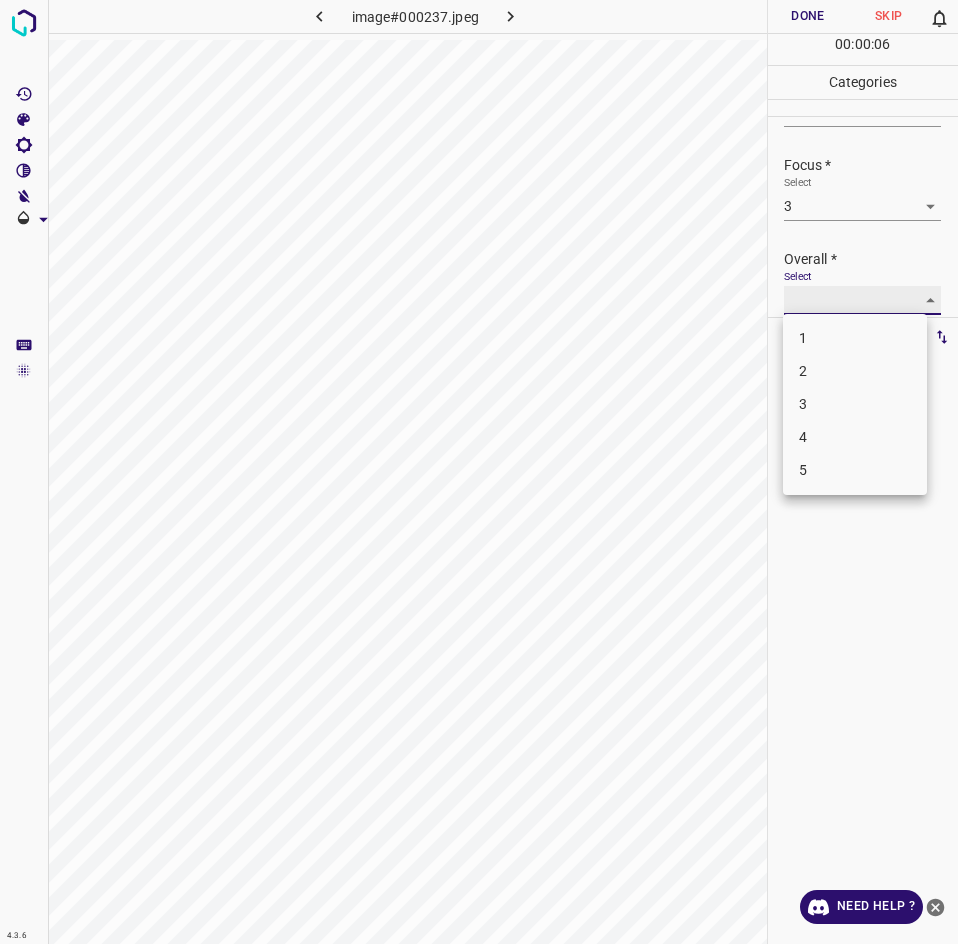 type on "3" 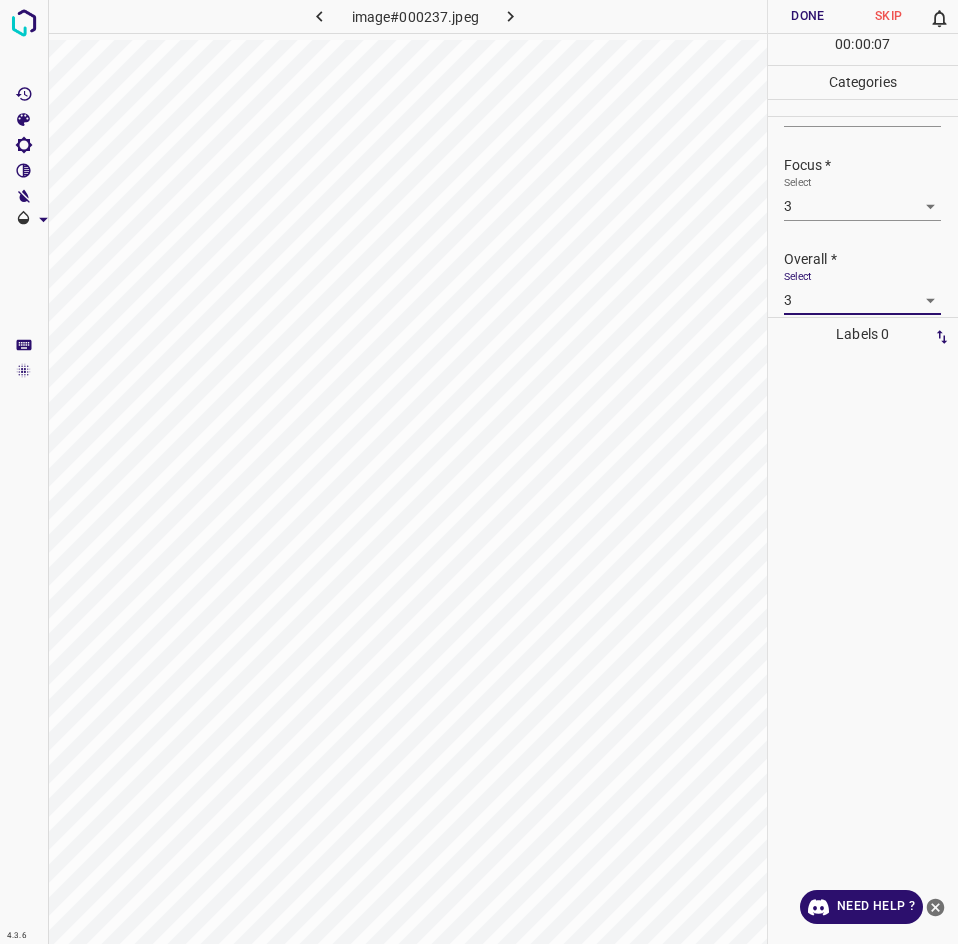click on "Done" at bounding box center (808, 16) 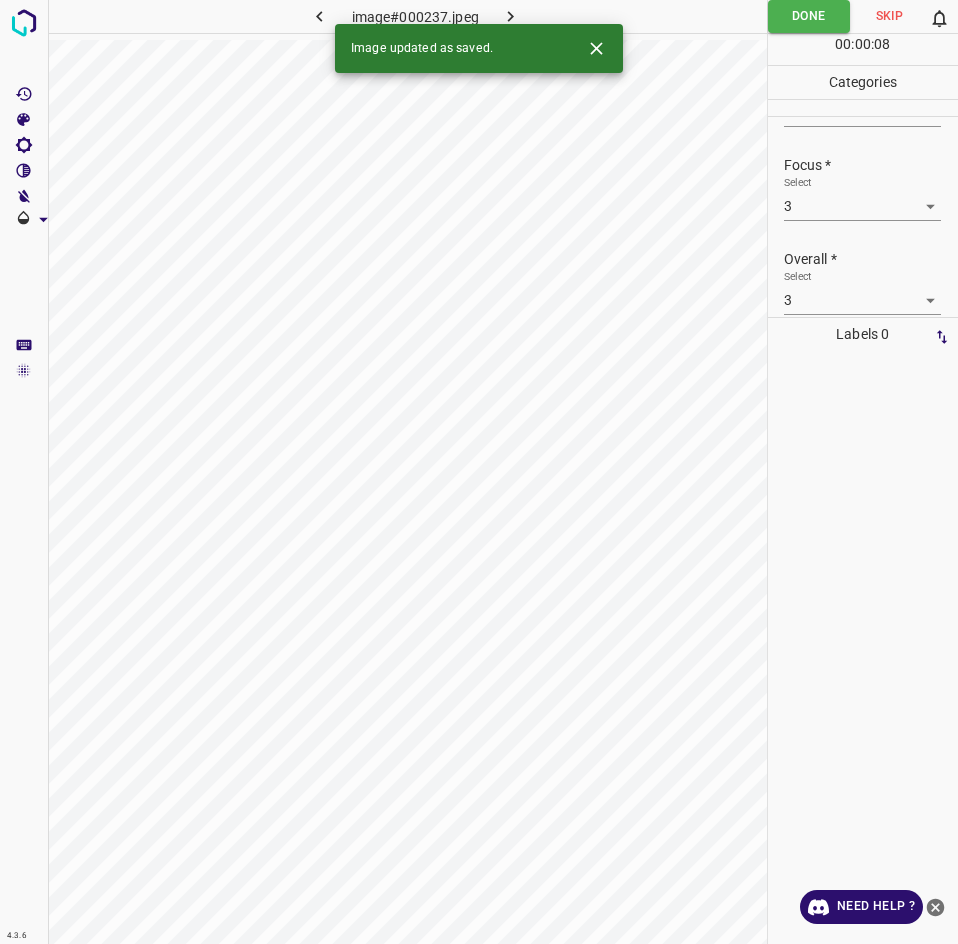 click 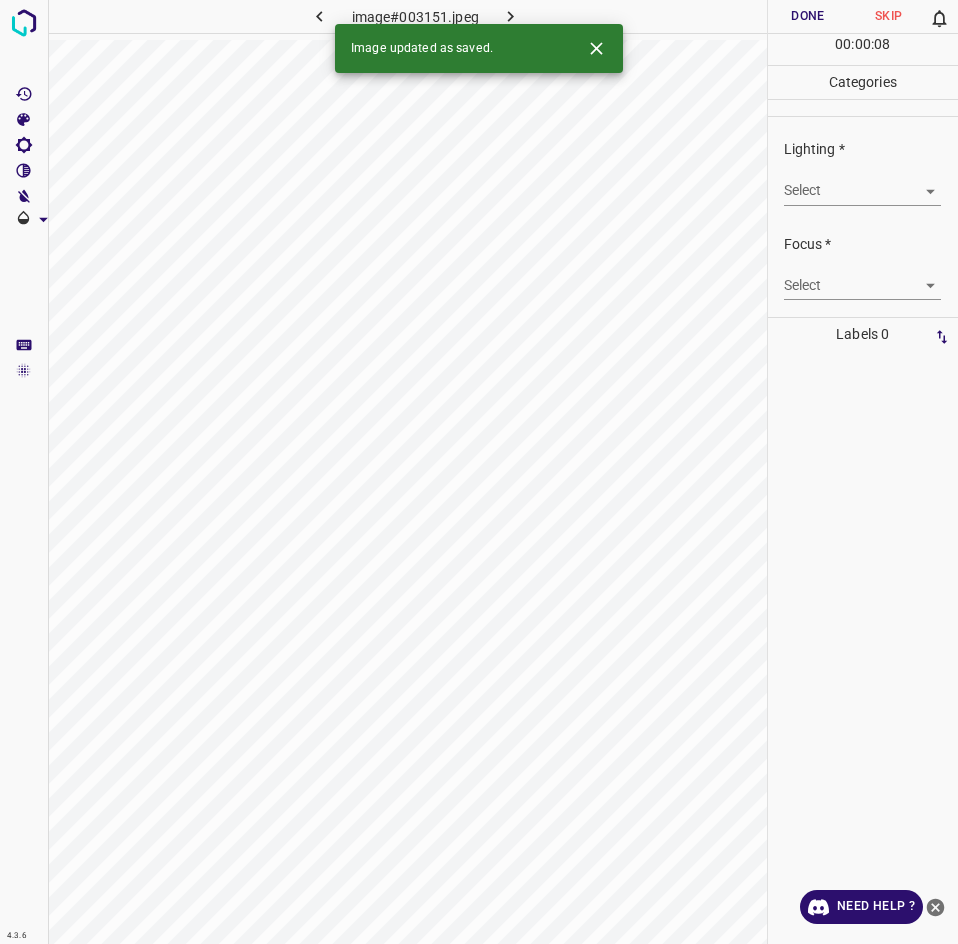 click on "4.3.6  image#003151.jpeg Done Skip 0 00   : 00   : 08   Categories Lighting *  Select ​ Focus *  Select ​ Overall *  Select ​ Labels   0 Categories 1 Lighting 2 Focus 3 Overall Tools Space Change between modes (Draw & Edit) I Auto labeling R Restore zoom M Zoom in N Zoom out Delete Delete selecte label Filters Z Restore filters X Saturation filter C Brightness filter V Contrast filter B Gray scale filter General O Download Image updated as saved. Need Help ? - Text - Hide - Delete" at bounding box center [479, 472] 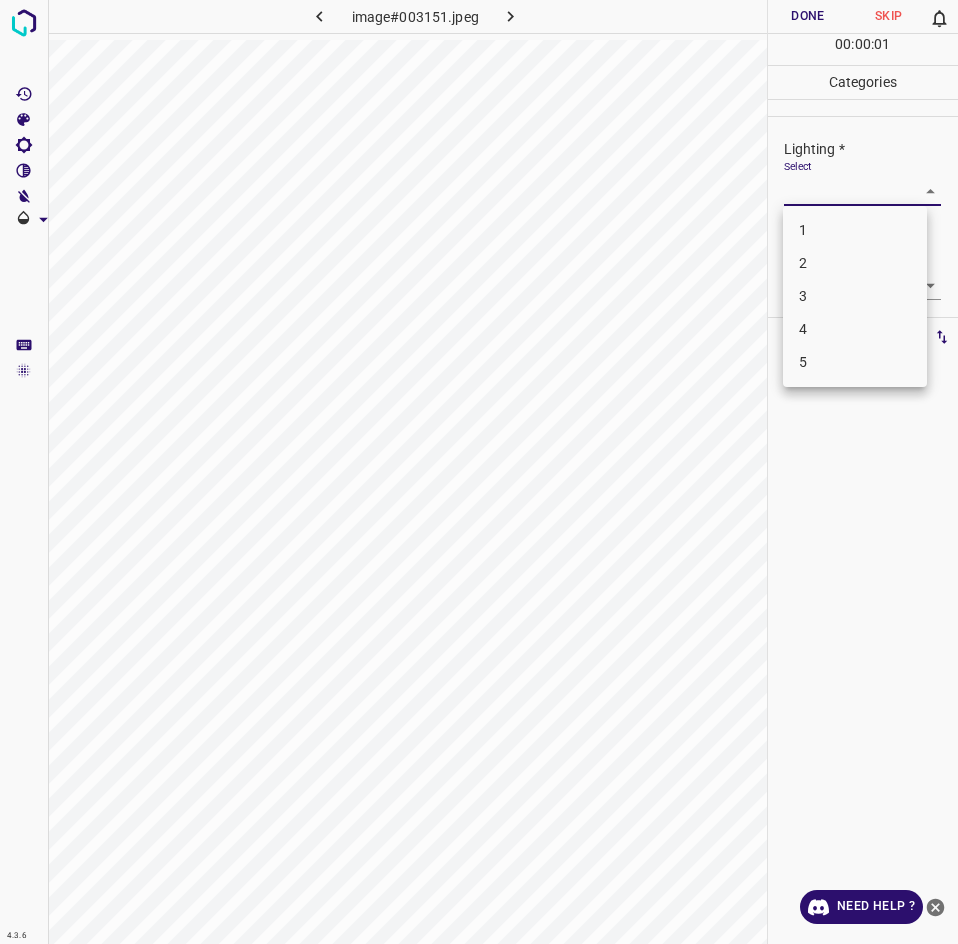 click on "3" at bounding box center (855, 296) 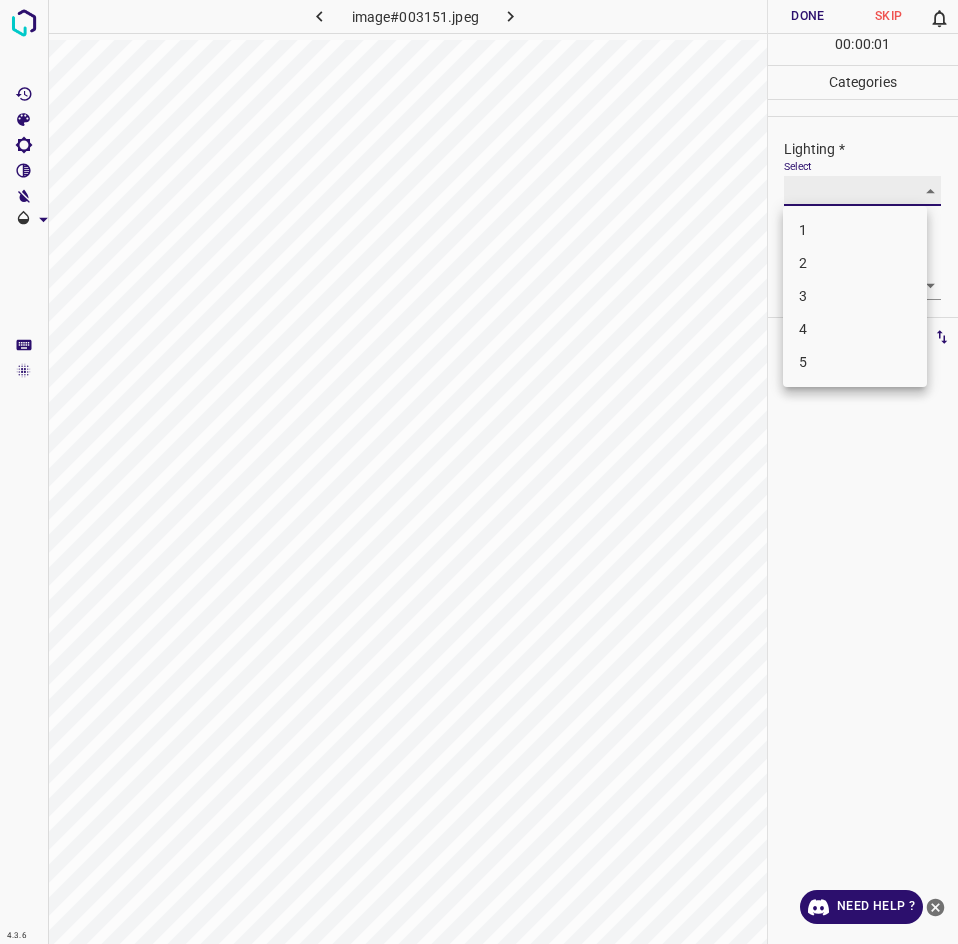 type on "3" 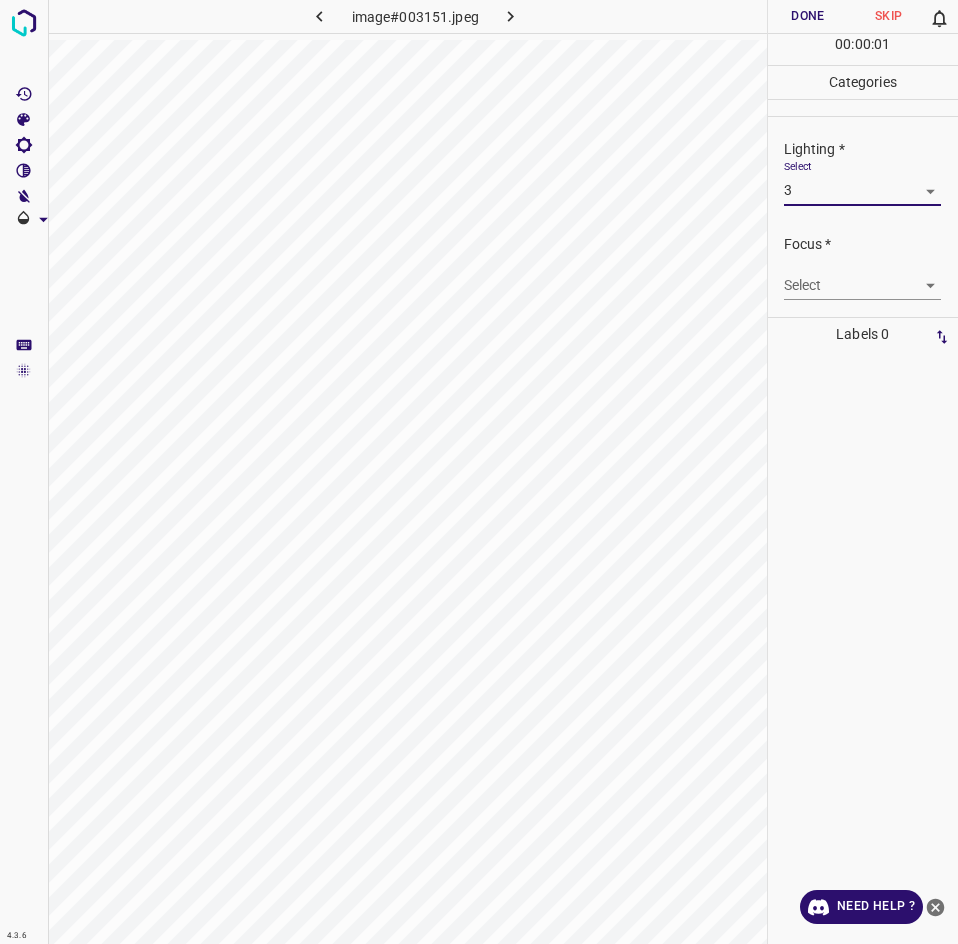click on "4.3.6  image#003151.jpeg Done Skip 0 00   : 00   : 01   Categories Lighting *  Select 3 3 Focus *  Select ​ Overall *  Select ​ Labels   0 Categories 1 Lighting 2 Focus 3 Overall Tools Space Change between modes (Draw & Edit) I Auto labeling R Restore zoom M Zoom in N Zoom out Delete Delete selecte label Filters Z Restore filters X Saturation filter C Brightness filter V Contrast filter B Gray scale filter General O Download Need Help ? - Text - Hide - Delete 1 2 3 4 5" at bounding box center [479, 472] 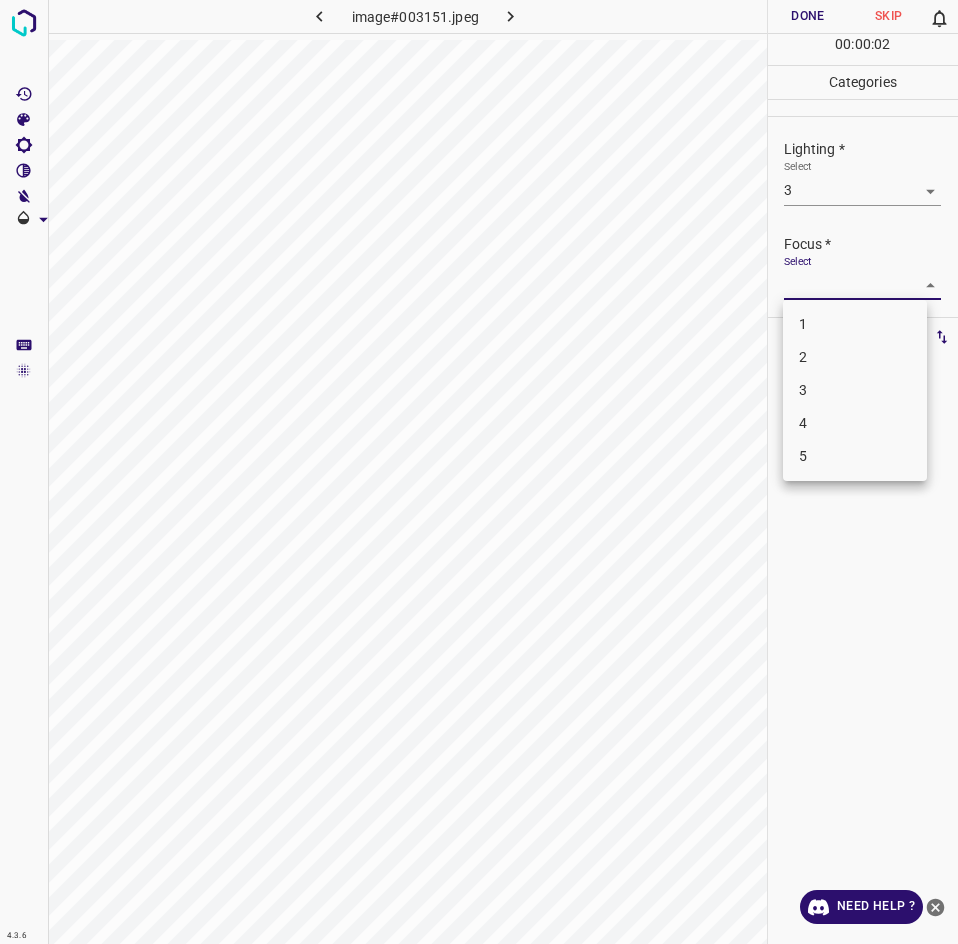 click on "3" at bounding box center (855, 390) 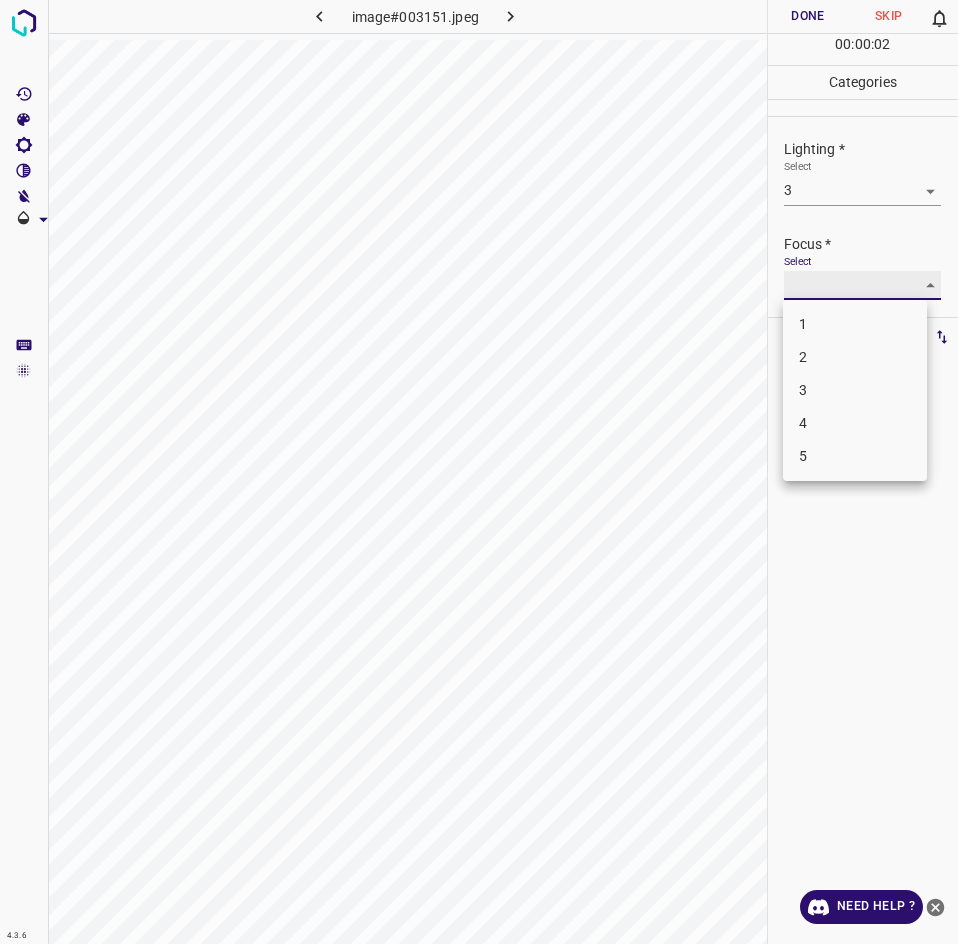 type on "3" 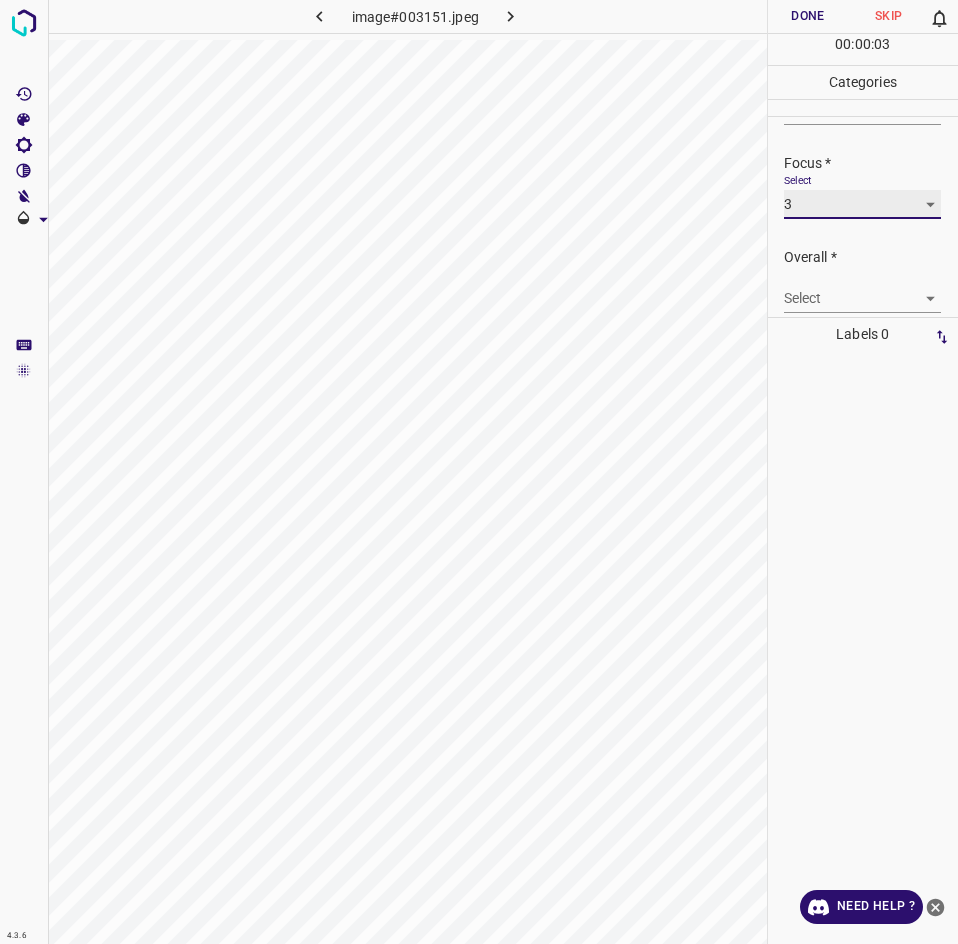 scroll, scrollTop: 98, scrollLeft: 0, axis: vertical 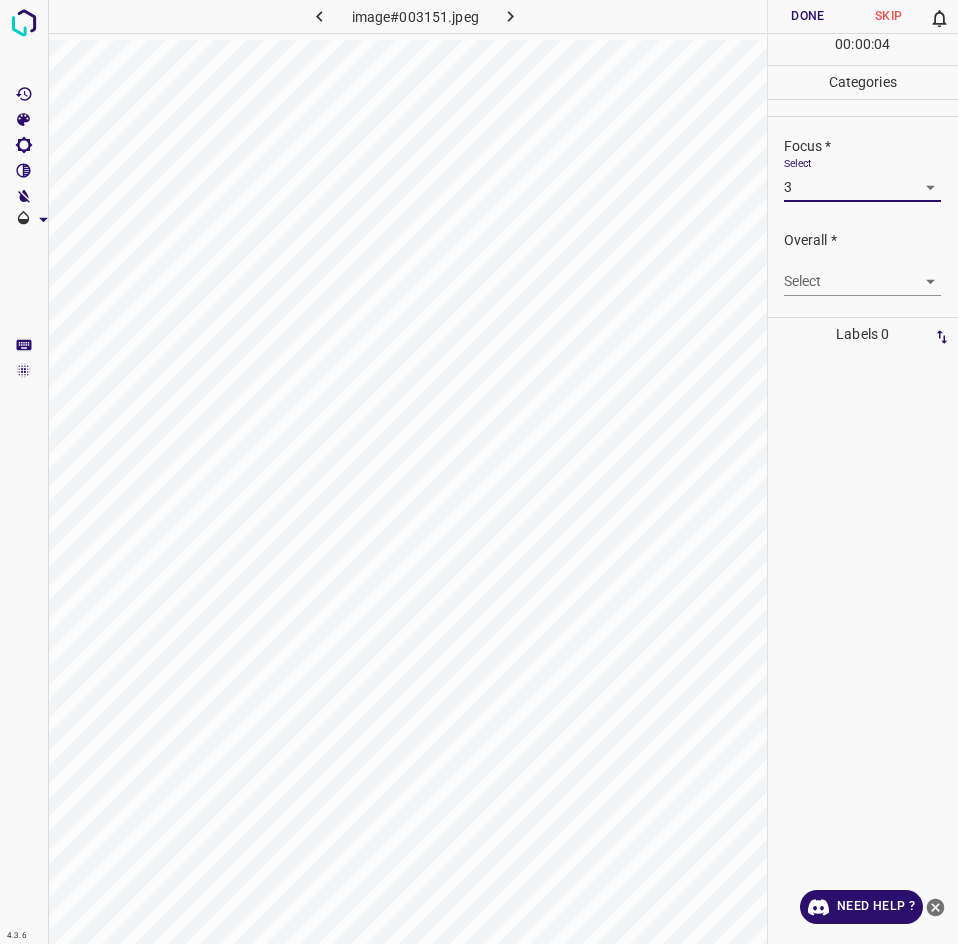 click on "4.3.6  image#003151.jpeg Done Skip 0 00   : 00   : 04   Categories Lighting *  Select 3 3 Focus *  Select 3 3 Overall *  Select ​ Labels   0 Categories 1 Lighting 2 Focus 3 Overall Tools Space Change between modes (Draw & Edit) I Auto labeling R Restore zoom M Zoom in N Zoom out Delete Delete selecte label Filters Z Restore filters X Saturation filter C Brightness filter V Contrast filter B Gray scale filter General O Download Need Help ? - Text - Hide - Delete" at bounding box center (479, 472) 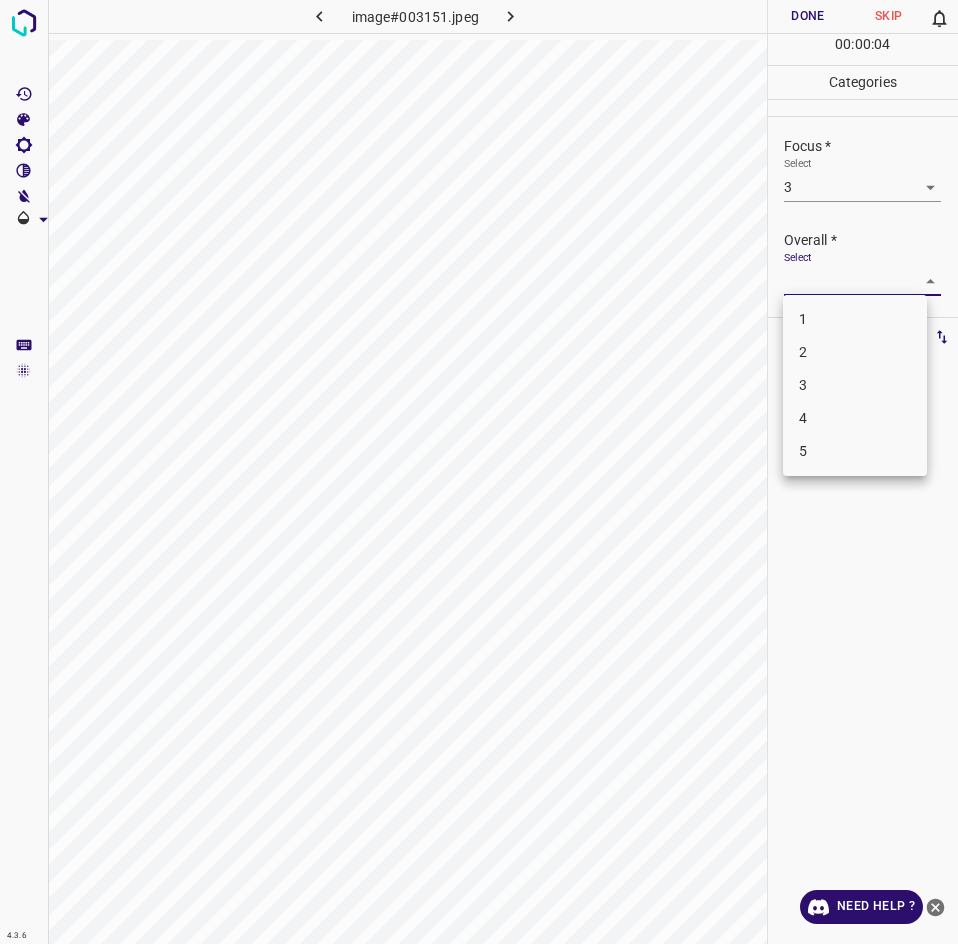 click on "3" at bounding box center [855, 385] 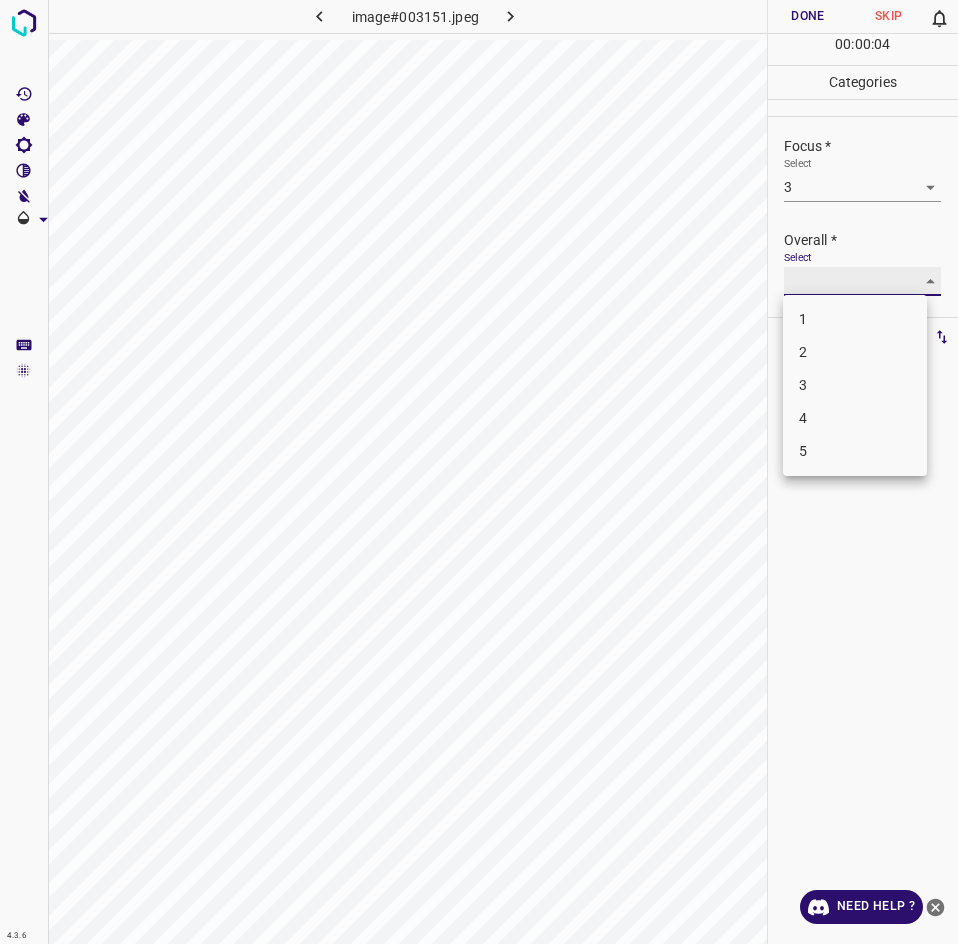 type on "3" 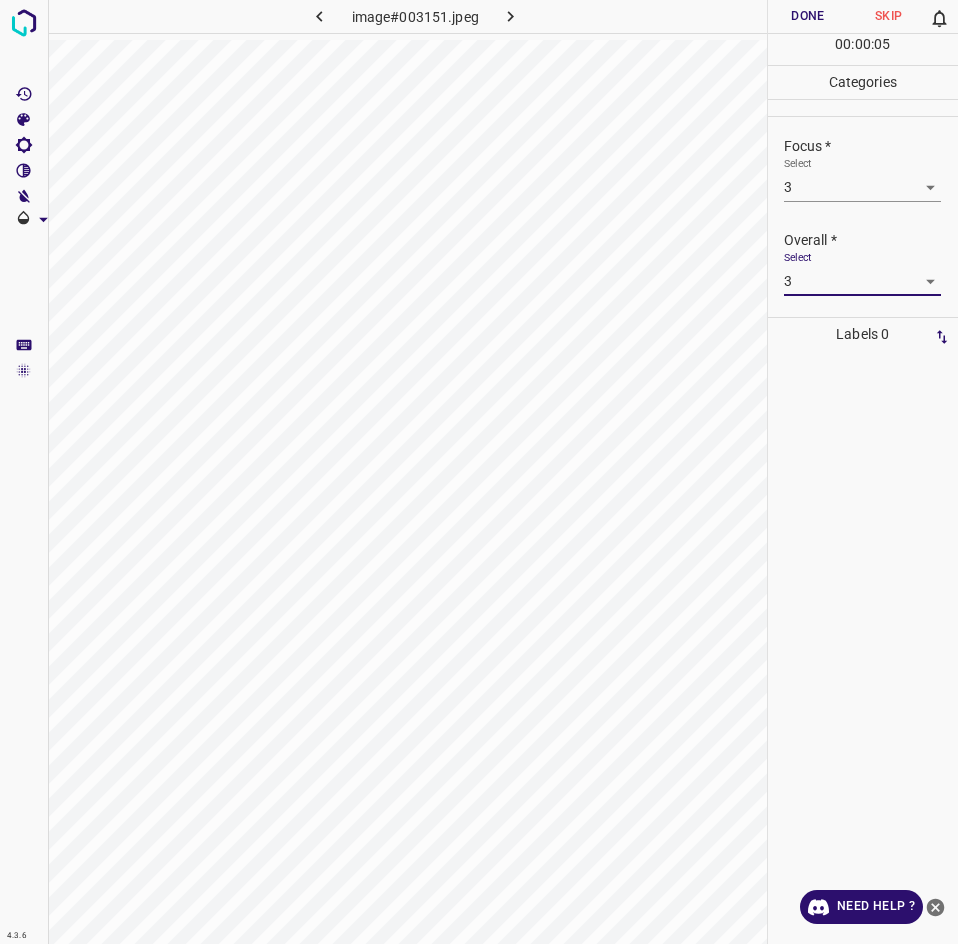 click on "Done" at bounding box center [808, 16] 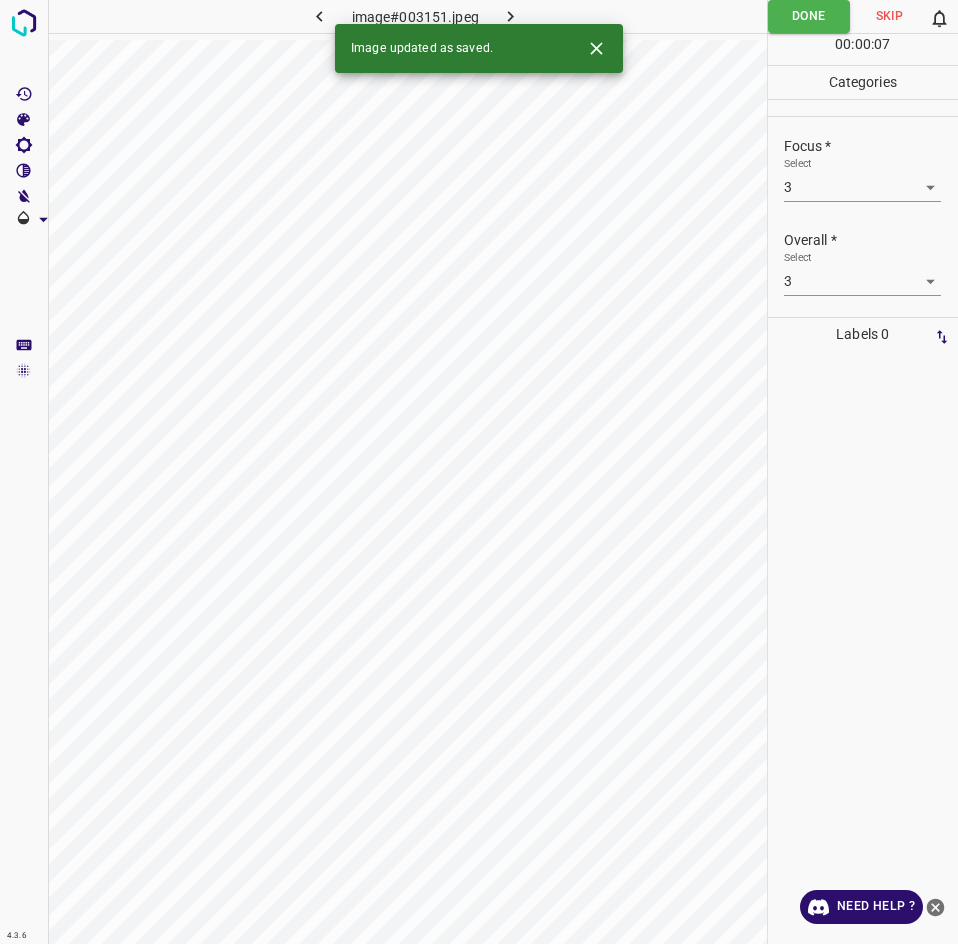 click 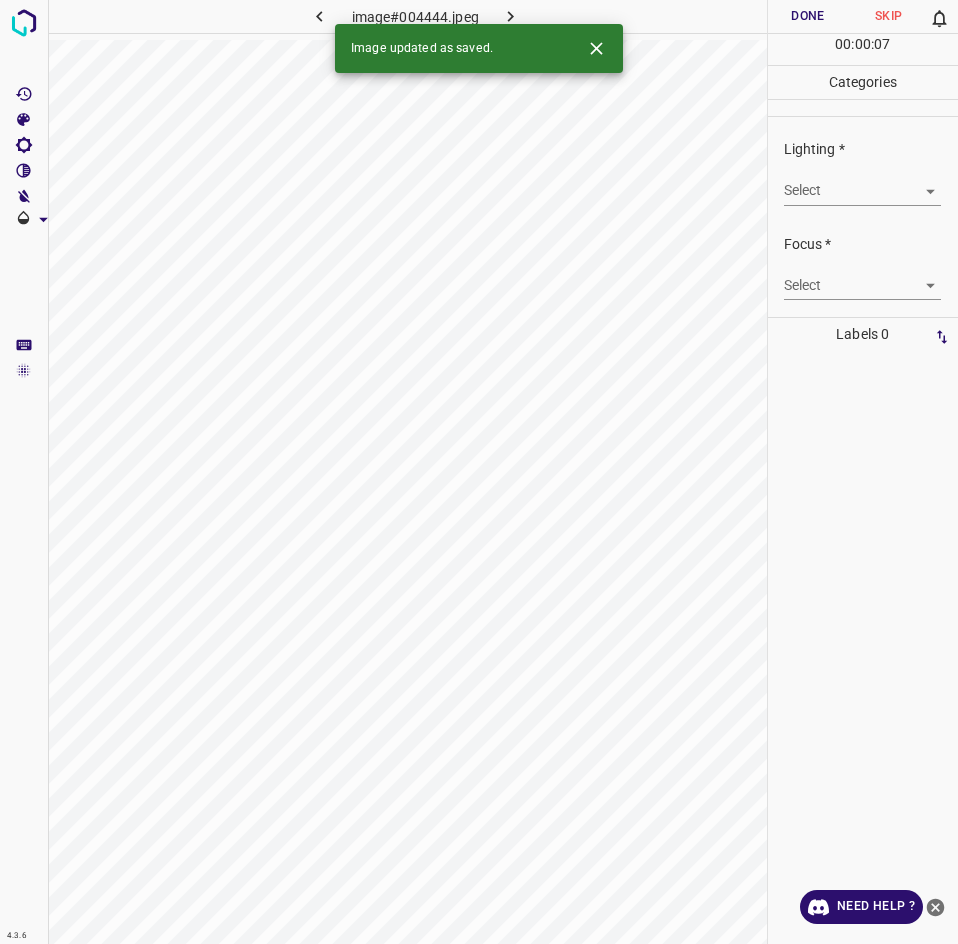click on "4.3.6  image#004444.jpeg Done Skip 0 00   : 00   : 07   Categories Lighting *  Select ​ Focus *  Select ​ Overall *  Select ​ Labels   0 Categories 1 Lighting 2 Focus 3 Overall Tools Space Change between modes (Draw & Edit) I Auto labeling R Restore zoom M Zoom in N Zoom out Delete Delete selecte label Filters Z Restore filters X Saturation filter C Brightness filter V Contrast filter B Gray scale filter General O Download Image updated as saved. Need Help ? - Text - Hide - Delete" at bounding box center (479, 472) 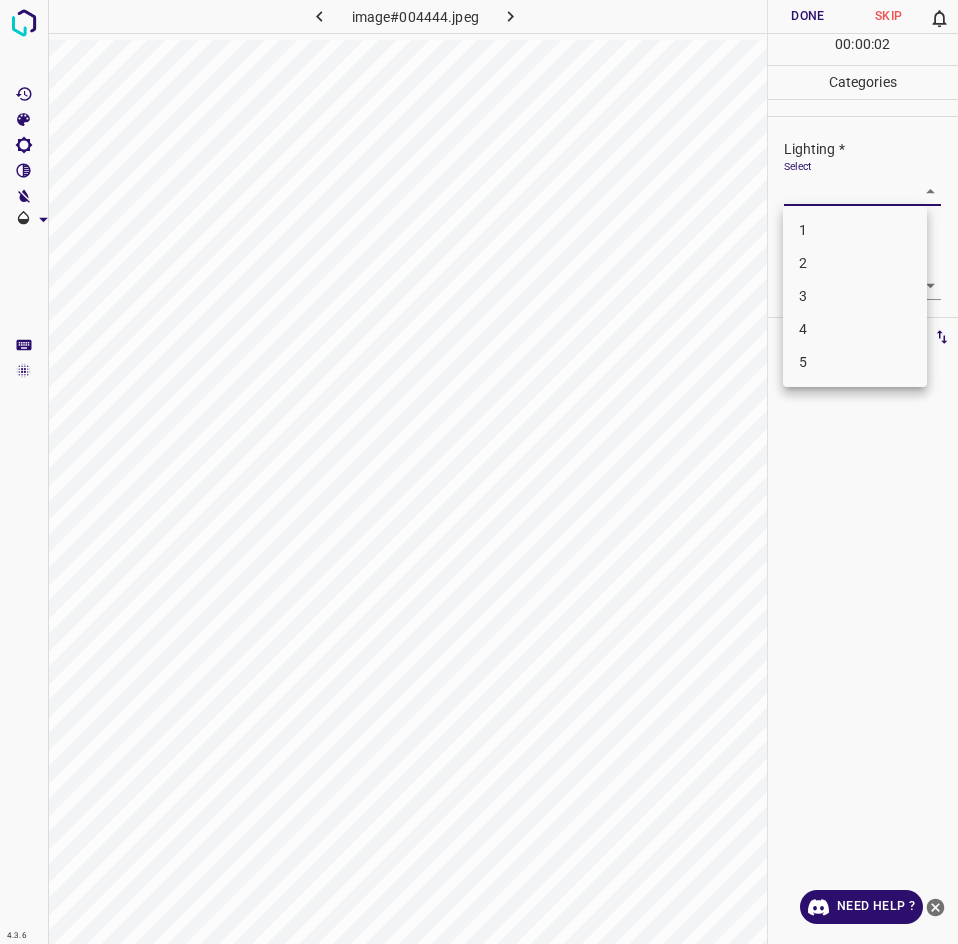 click on "3" at bounding box center [855, 296] 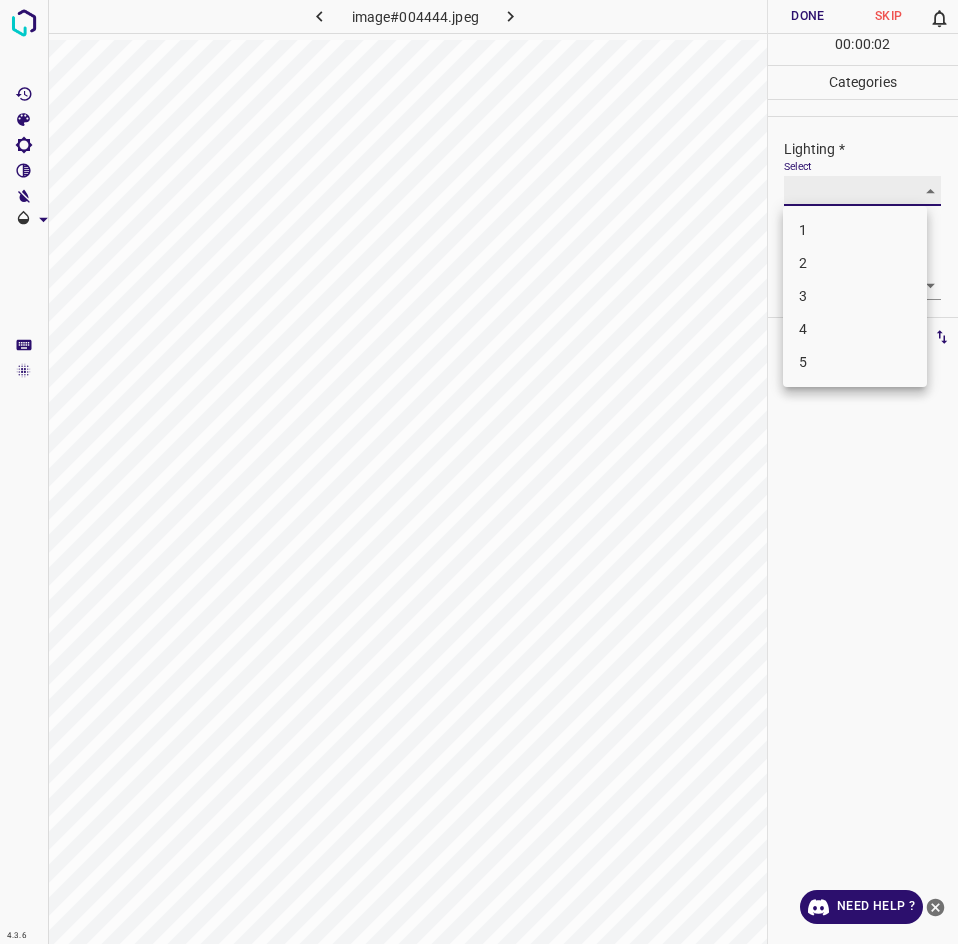 type on "3" 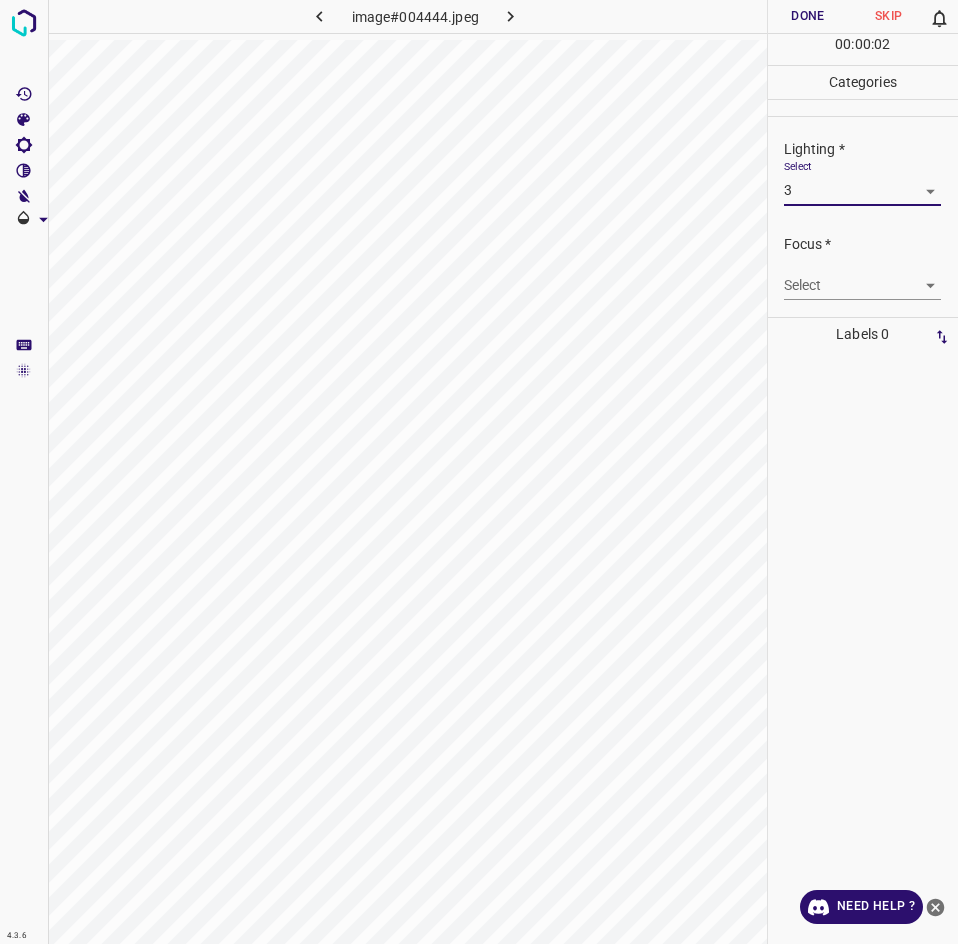 click on "4.3.6  image#004444.jpeg Done Skip 0 00   : 00   : 02   Categories Lighting *  Select 3 3 Focus *  Select ​ Overall *  Select ​ Labels   0 Categories 1 Lighting 2 Focus 3 Overall Tools Space Change between modes (Draw & Edit) I Auto labeling R Restore zoom M Zoom in N Zoom out Delete Delete selecte label Filters Z Restore filters X Saturation filter C Brightness filter V Contrast filter B Gray scale filter General O Download Need Help ? - Text - Hide - Delete 1 2 3 4 5" at bounding box center (479, 472) 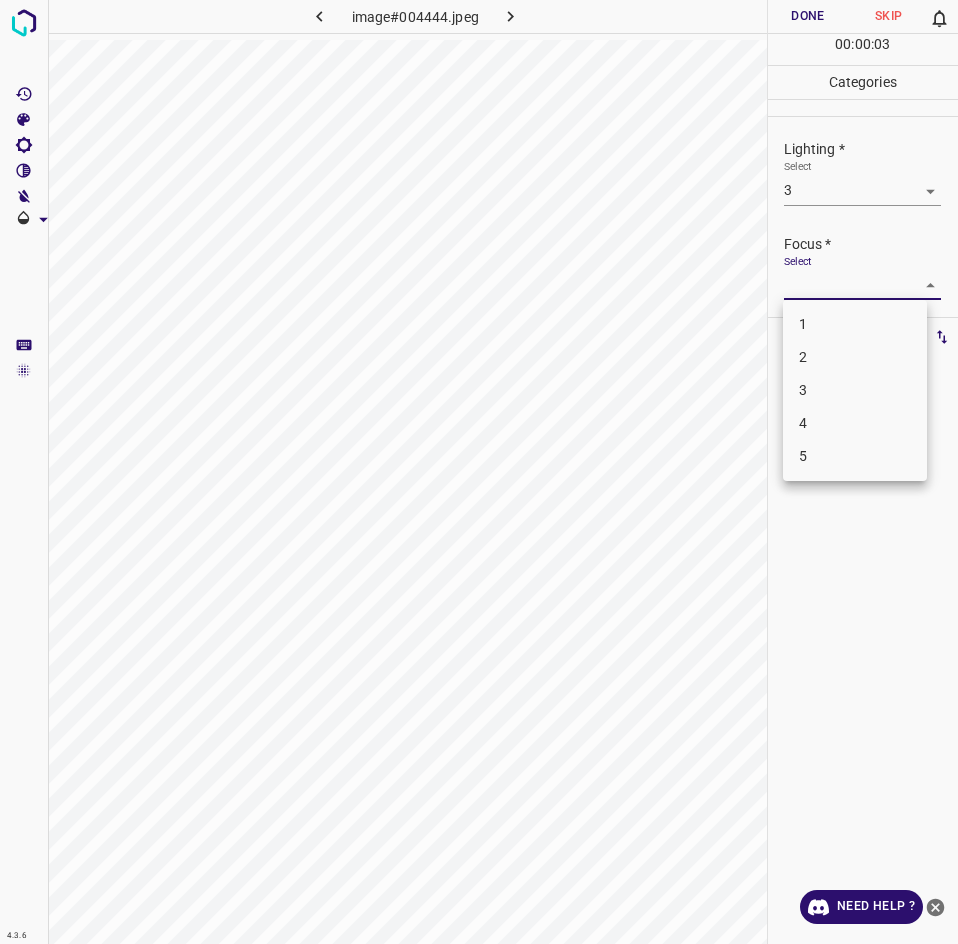 click on "3" at bounding box center [855, 390] 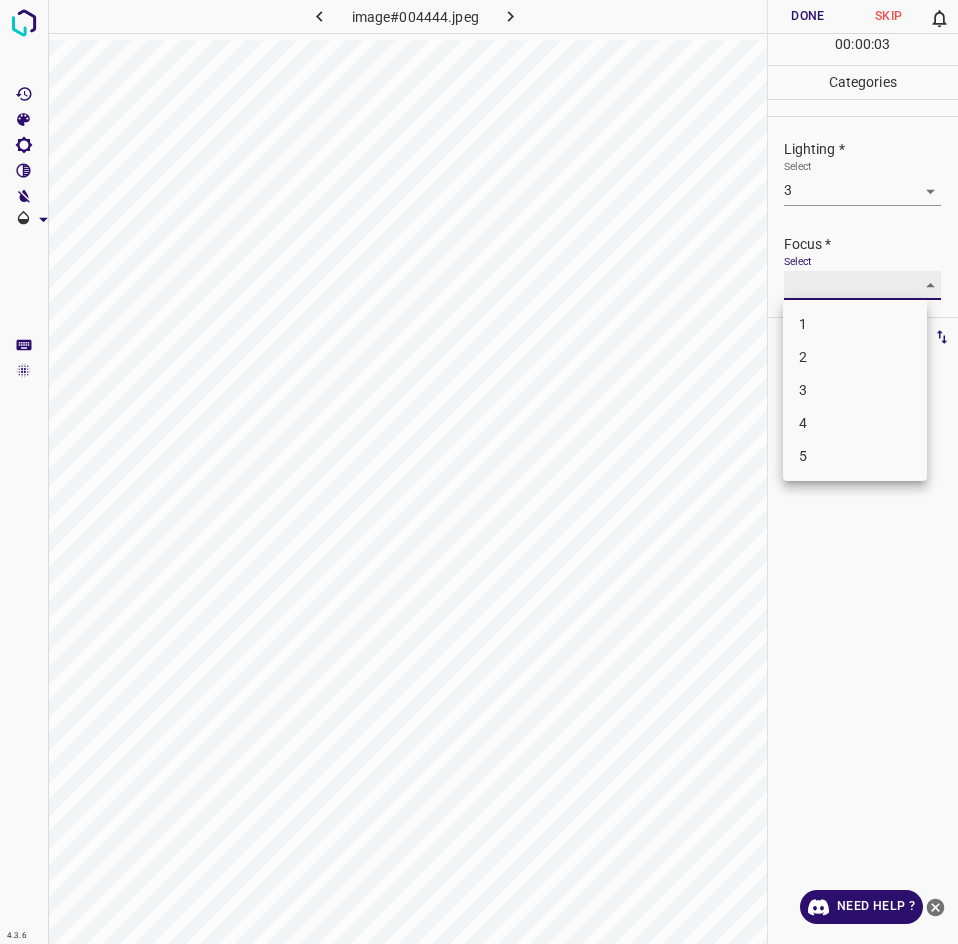 type on "3" 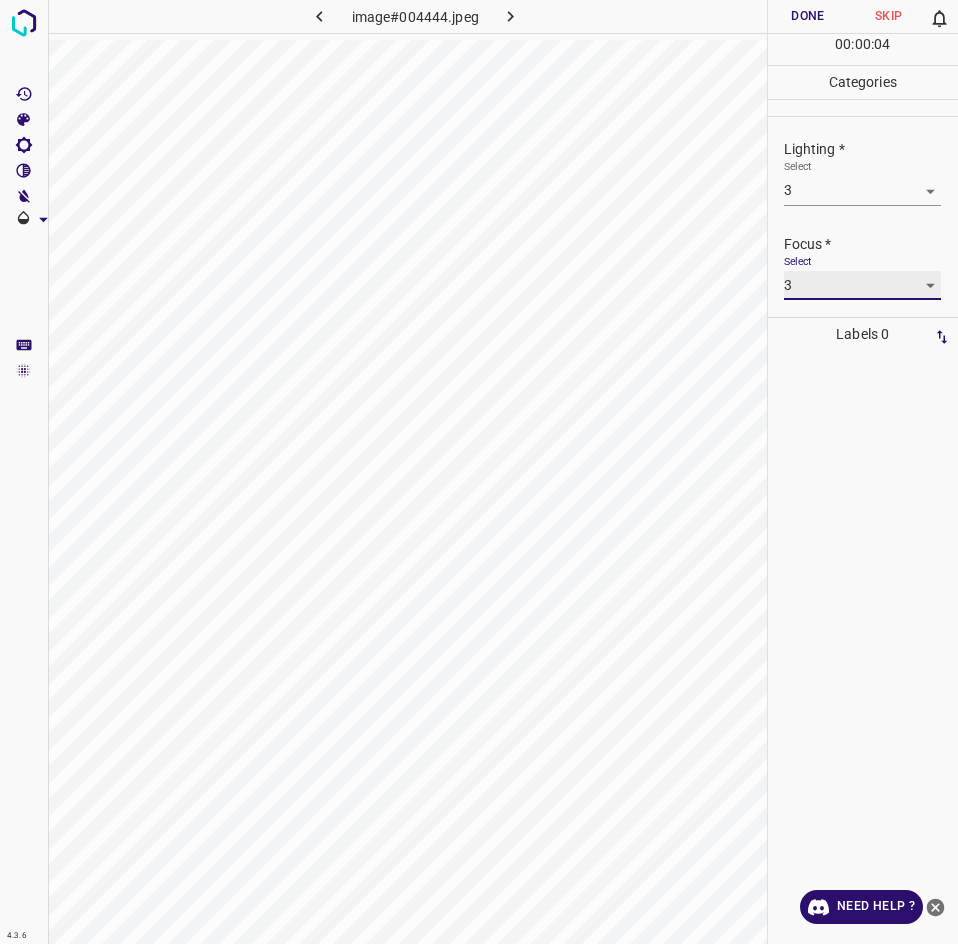 scroll, scrollTop: 79, scrollLeft: 0, axis: vertical 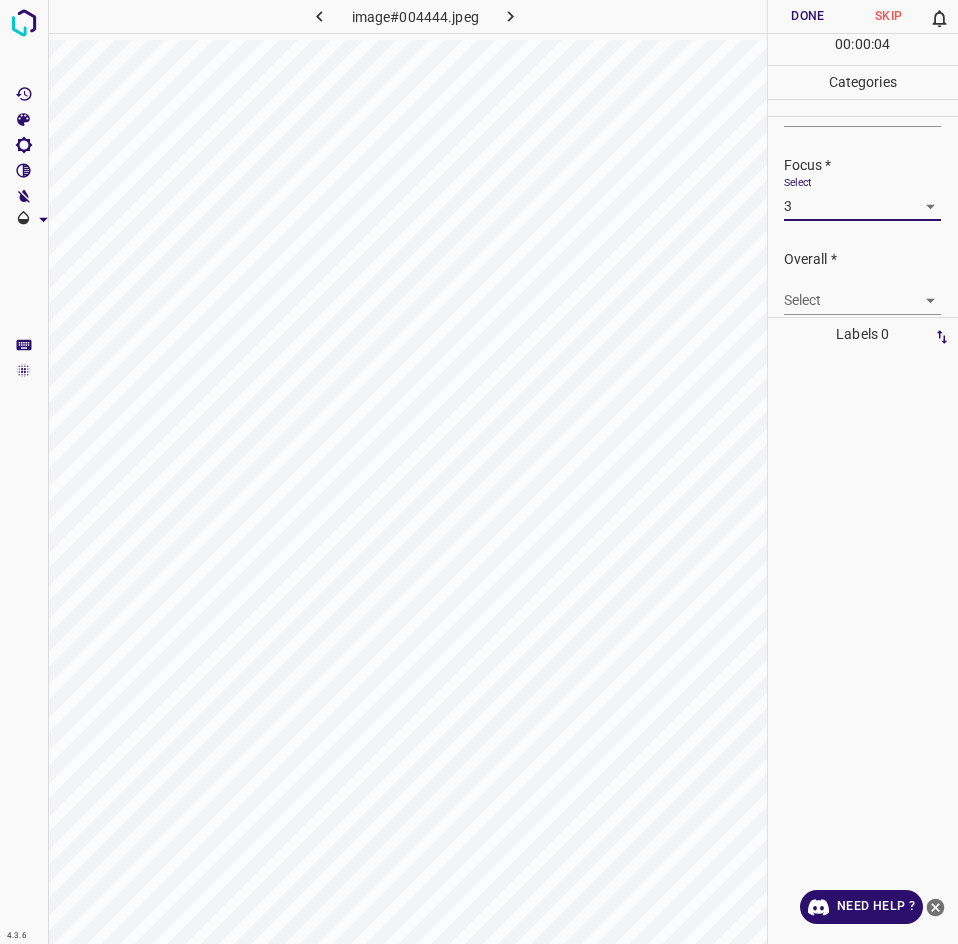 click on "4.3.6  image#004444.jpeg Done Skip 0 00   : 00   : 04   Categories Lighting *  Select 3 3 Focus *  Select 3 3 Overall *  Select ​ Labels   0 Categories 1 Lighting 2 Focus 3 Overall Tools Space Change between modes (Draw & Edit) I Auto labeling R Restore zoom M Zoom in N Zoom out Delete Delete selecte label Filters Z Restore filters X Saturation filter C Brightness filter V Contrast filter B Gray scale filter General O Download Need Help ? - Text - Hide - Delete" at bounding box center (479, 472) 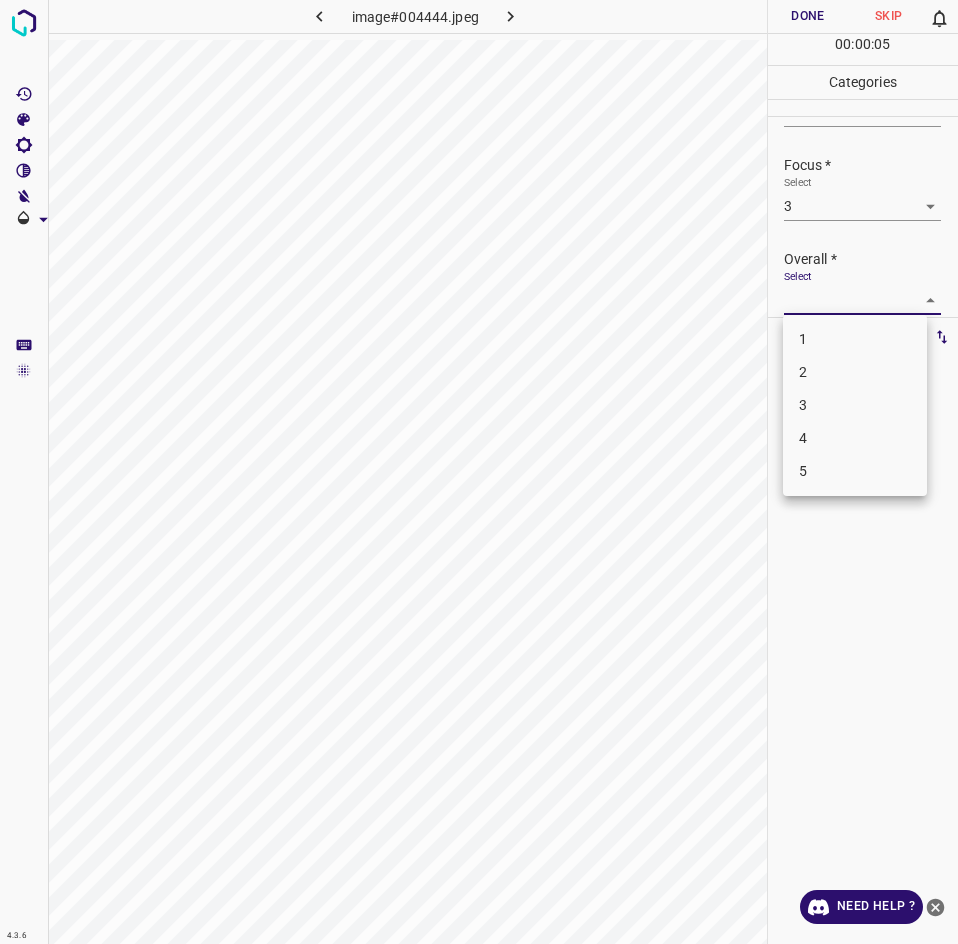 click on "3" at bounding box center [855, 405] 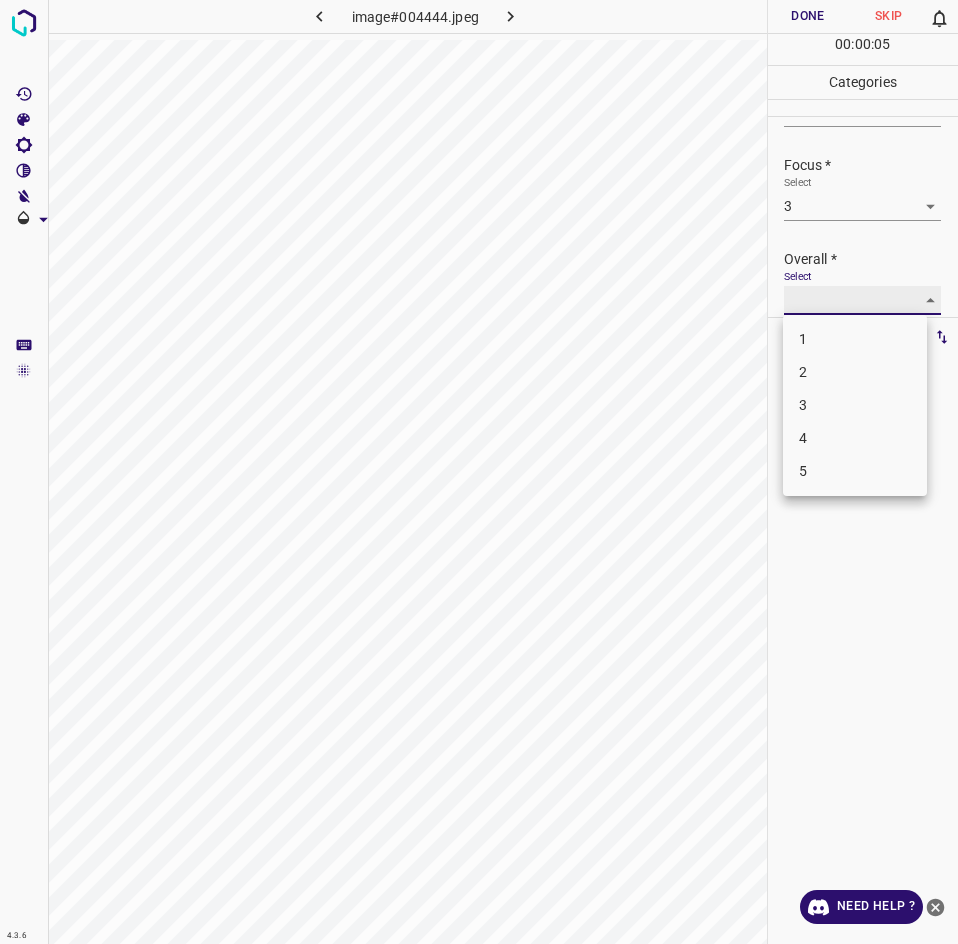type on "3" 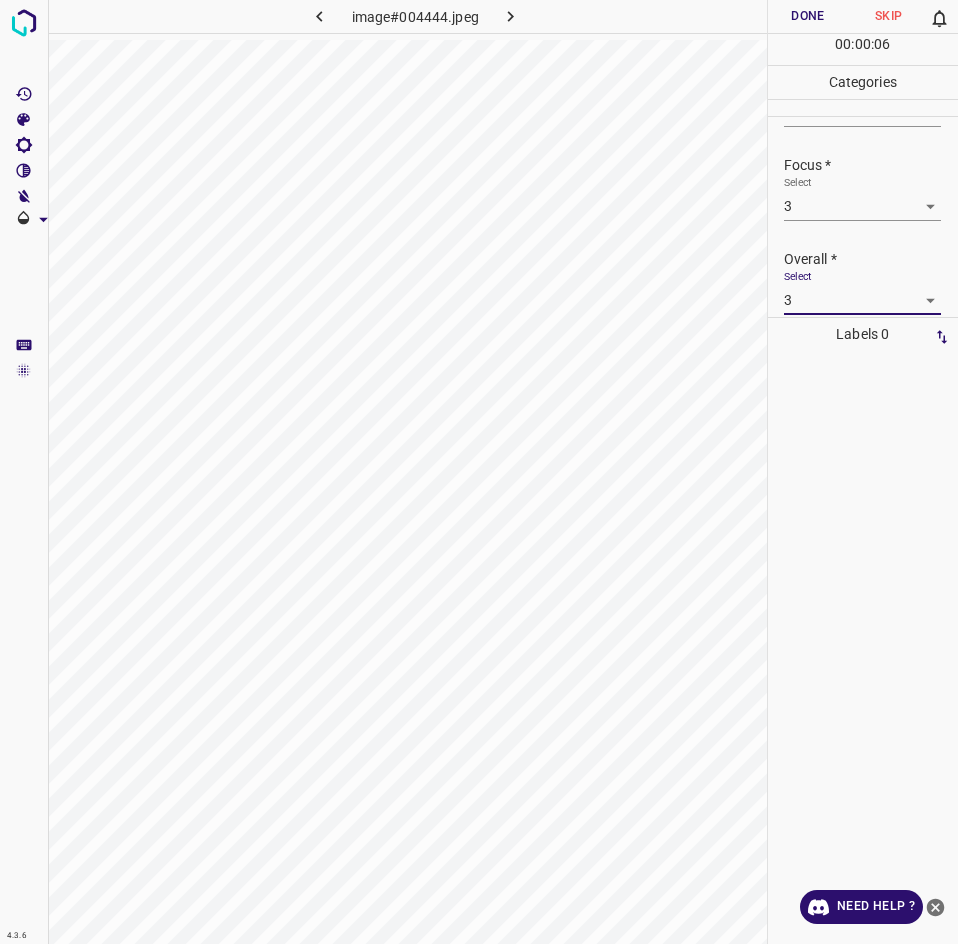 click on "Done" at bounding box center [808, 16] 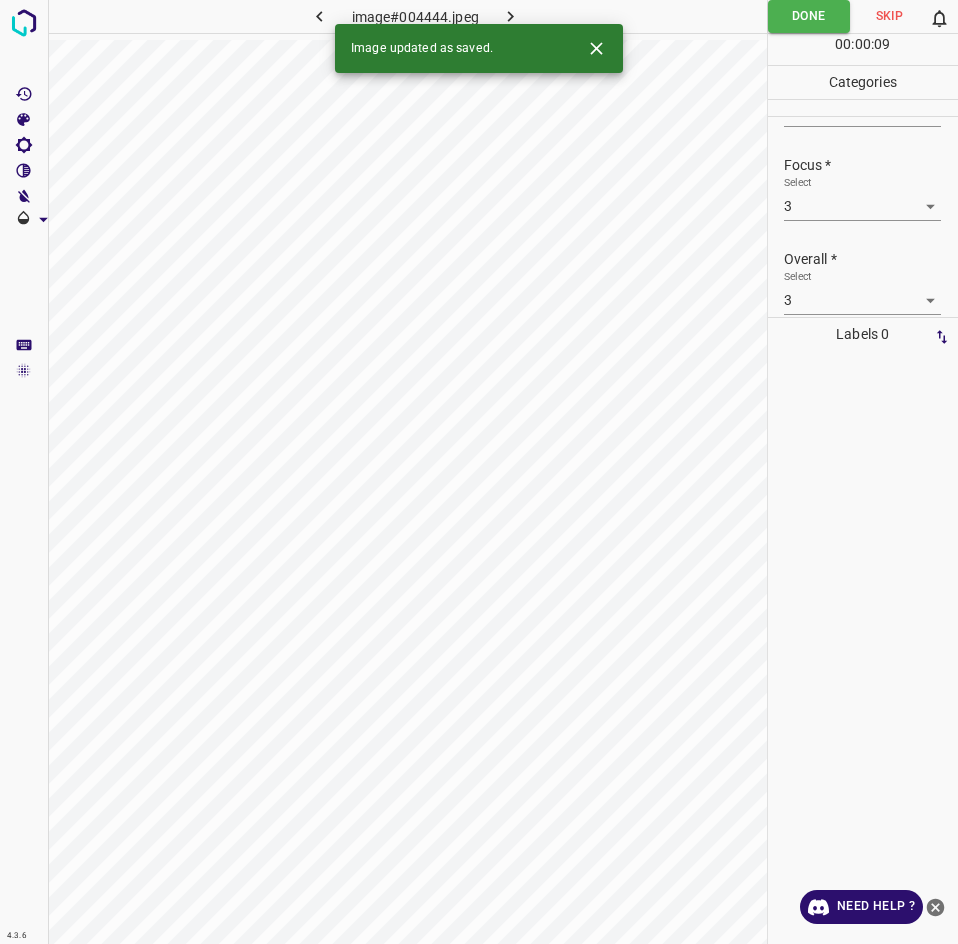 click 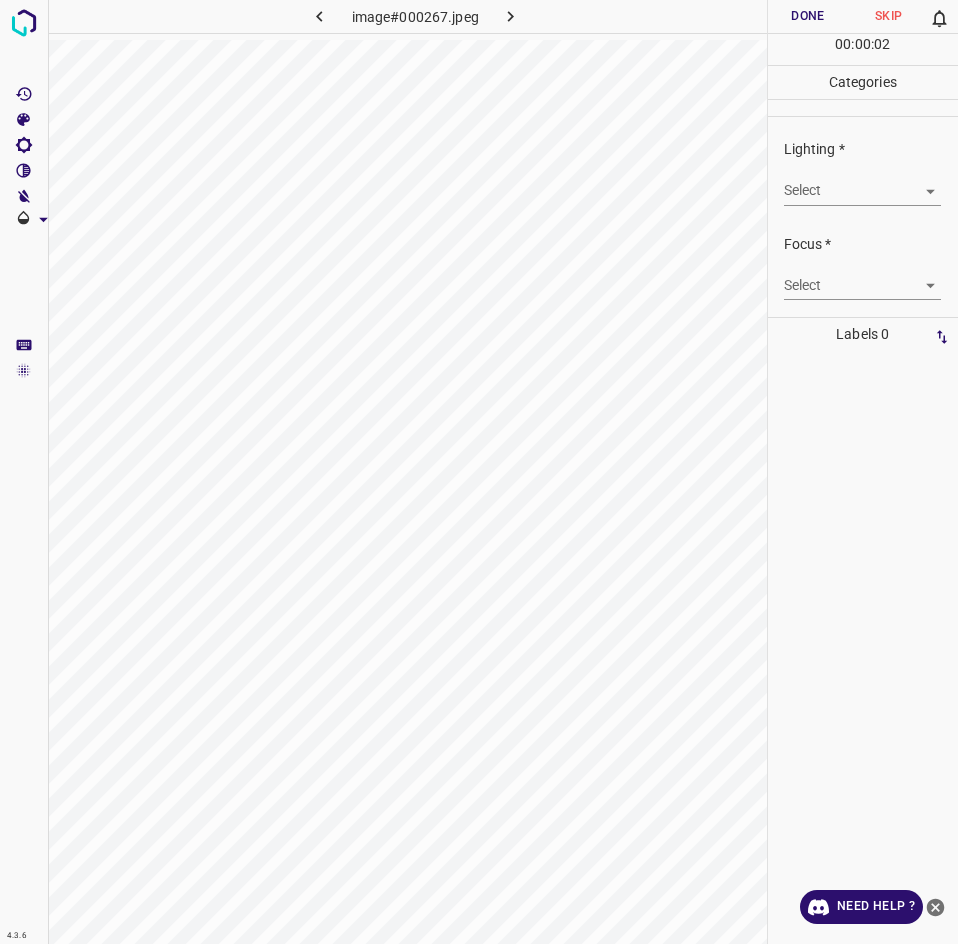 click on "4.3.6  image#000267.jpeg Done Skip 0 00   : 00   : 02   Categories Lighting *  Select ​ Focus *  Select ​ Overall *  Select ​ Labels   0 Categories 1 Lighting 2 Focus 3 Overall Tools Space Change between modes (Draw & Edit) I Auto labeling R Restore zoom M Zoom in N Zoom out Delete Delete selecte label Filters Z Restore filters X Saturation filter C Brightness filter V Contrast filter B Gray scale filter General O Download Need Help ? - Text - Hide - Delete" at bounding box center (479, 472) 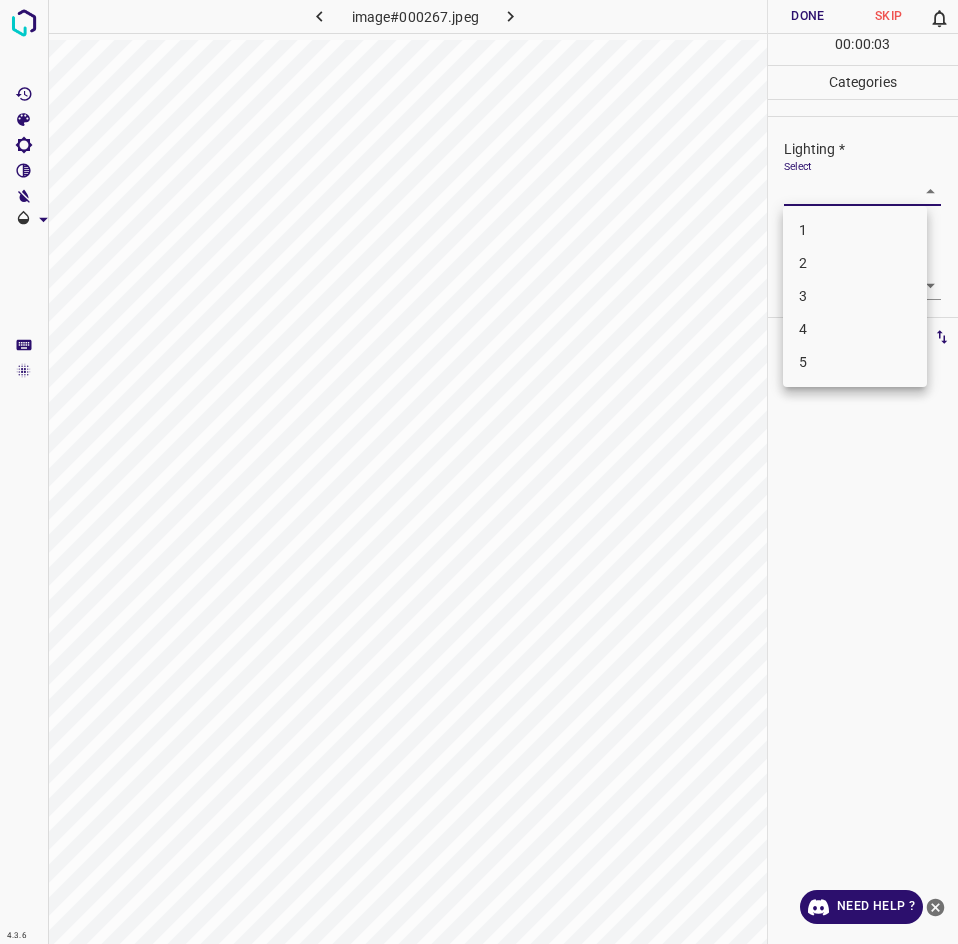 click on "3" at bounding box center (855, 296) 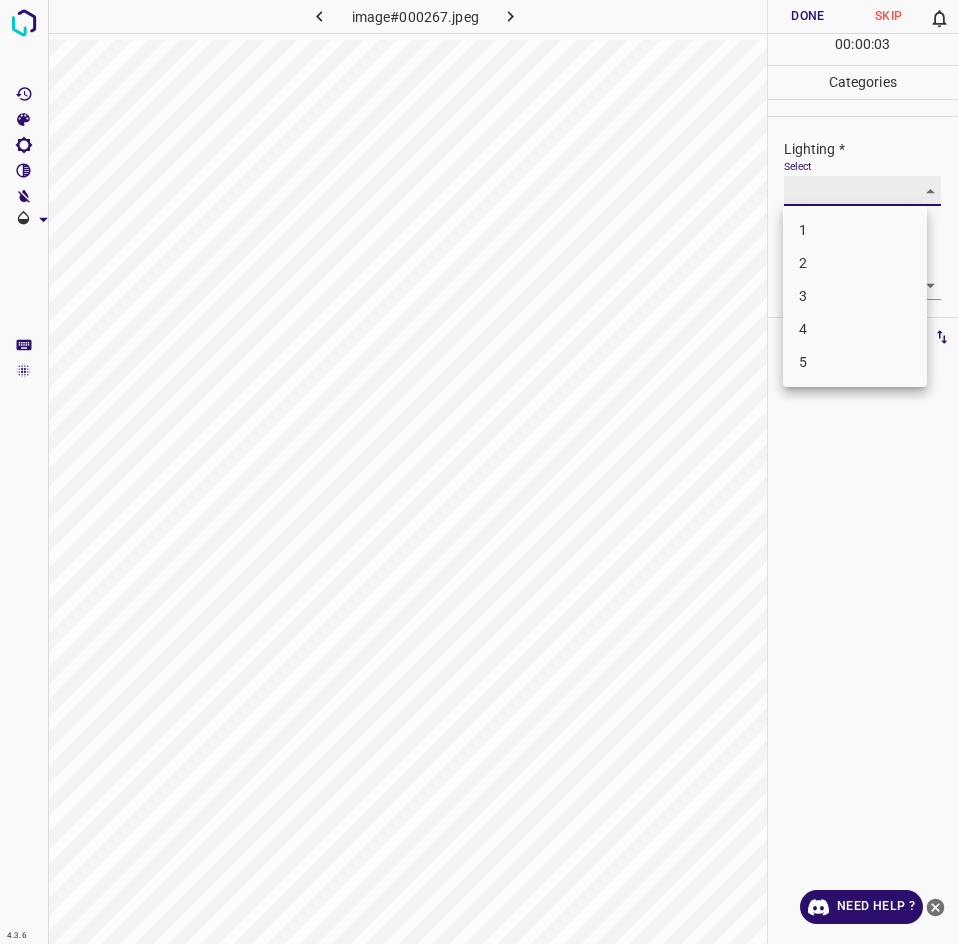 type on "3" 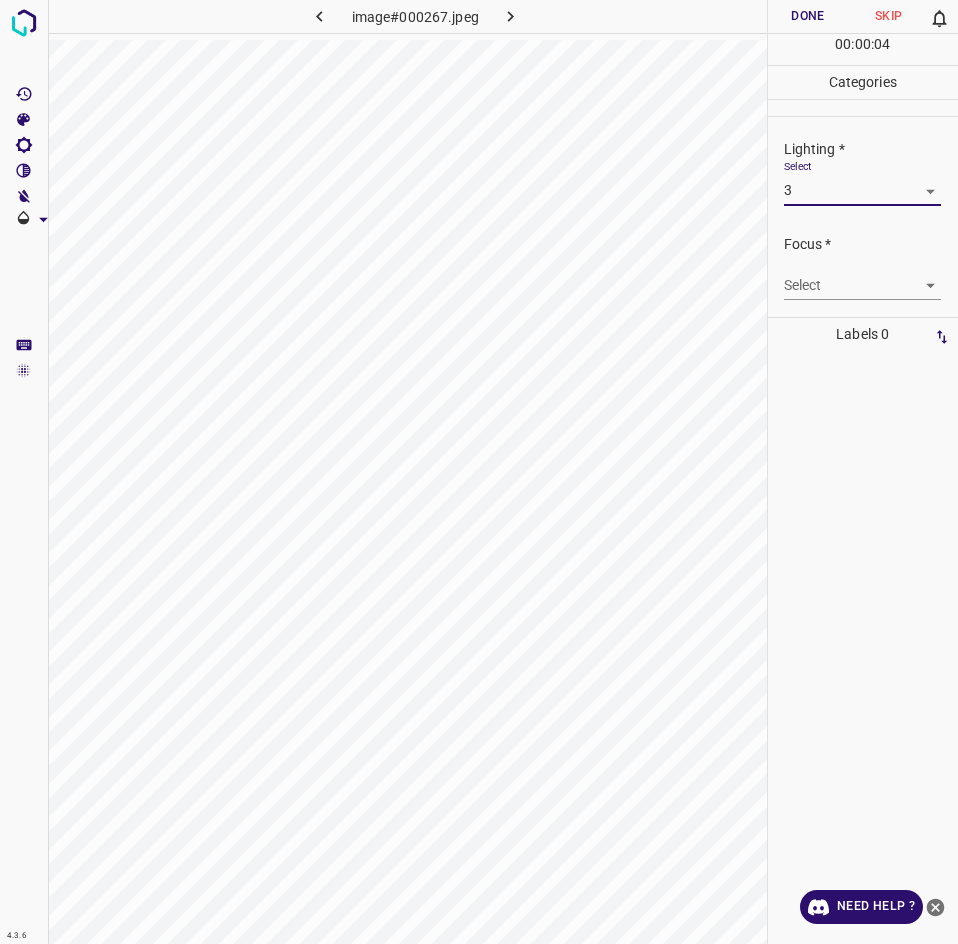click on "4.3.6  image#000267.jpeg Done Skip 0 00   : 00   : 04   Categories Lighting *  Select 3 3 Focus *  Select ​ Overall *  Select ​ Labels   0 Categories 1 Lighting 2 Focus 3 Overall Tools Space Change between modes (Draw & Edit) I Auto labeling R Restore zoom M Zoom in N Zoom out Delete Delete selecte label Filters Z Restore filters X Saturation filter C Brightness filter V Contrast filter B Gray scale filter General O Download Need Help ? - Text - Hide - Delete" at bounding box center (479, 472) 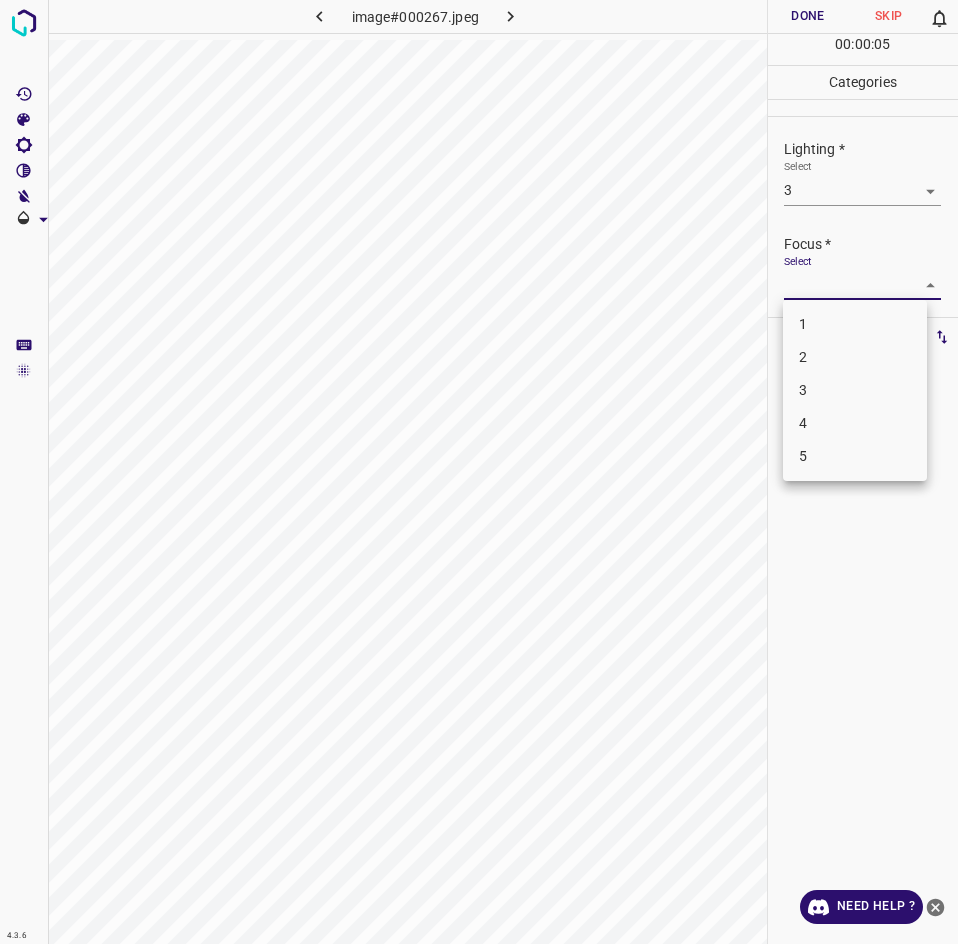 click on "3" at bounding box center (855, 390) 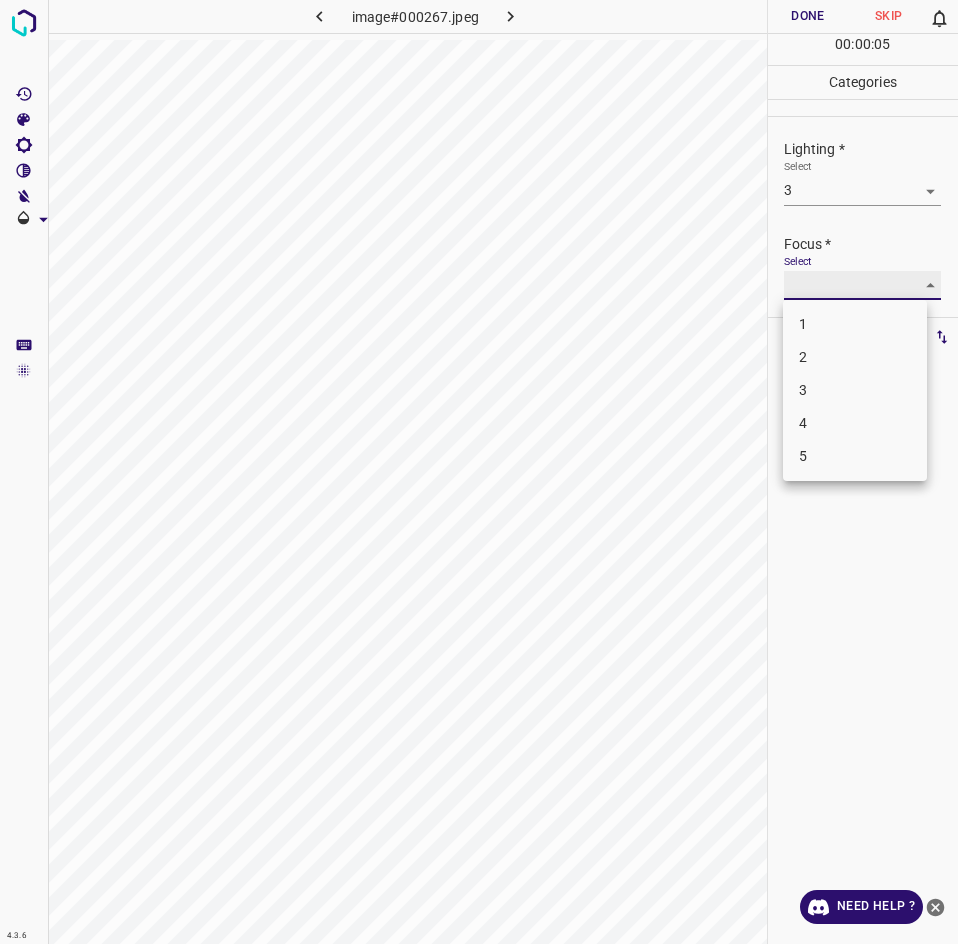 type on "3" 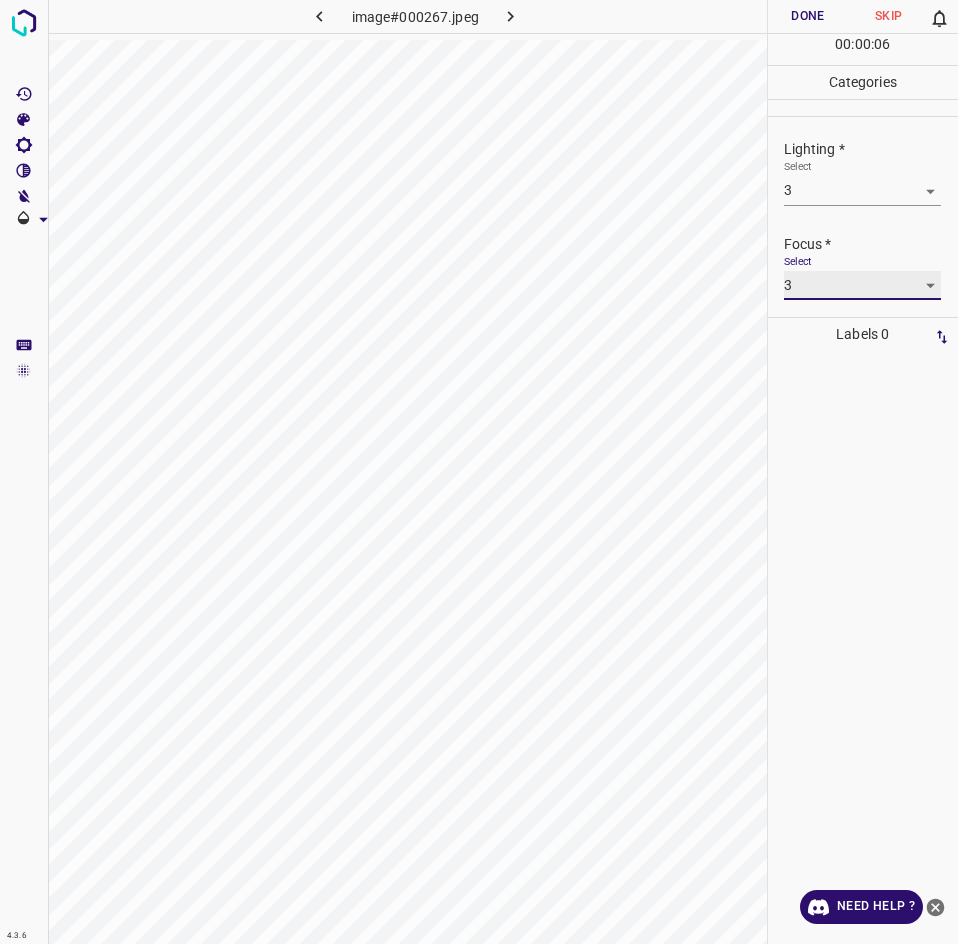 scroll, scrollTop: 98, scrollLeft: 0, axis: vertical 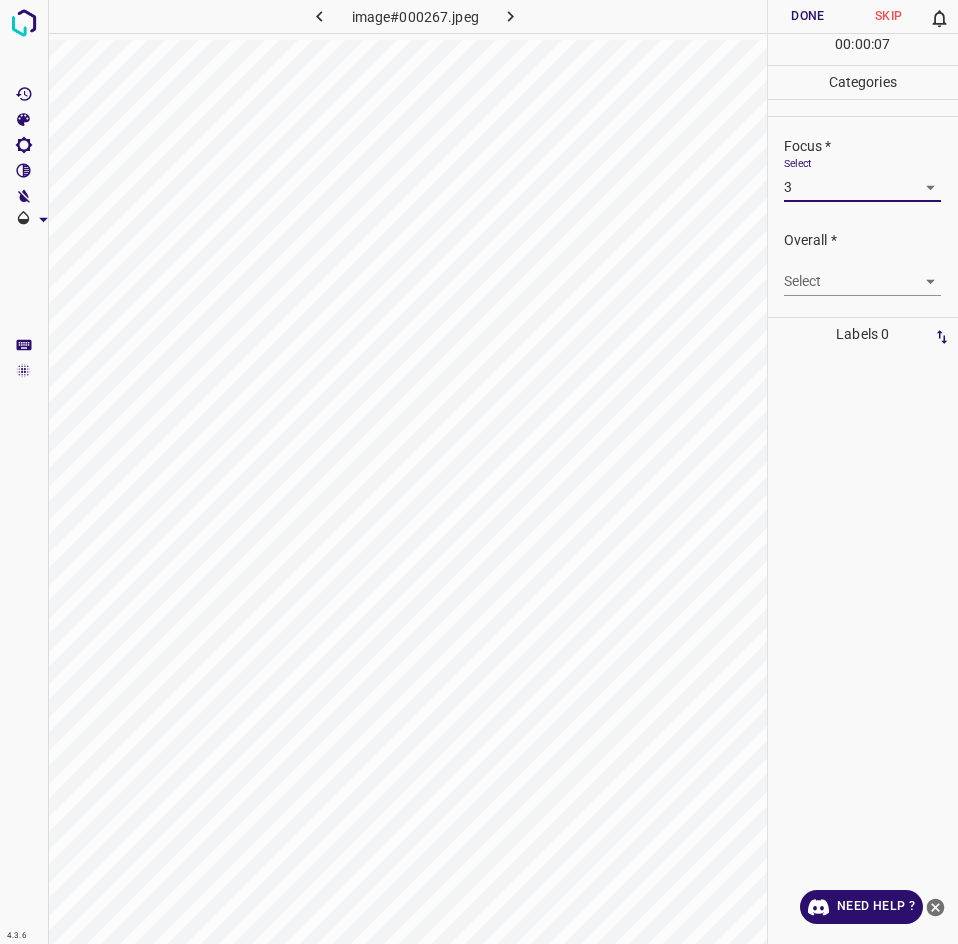 click on "Overall *  Select ​" at bounding box center (863, 263) 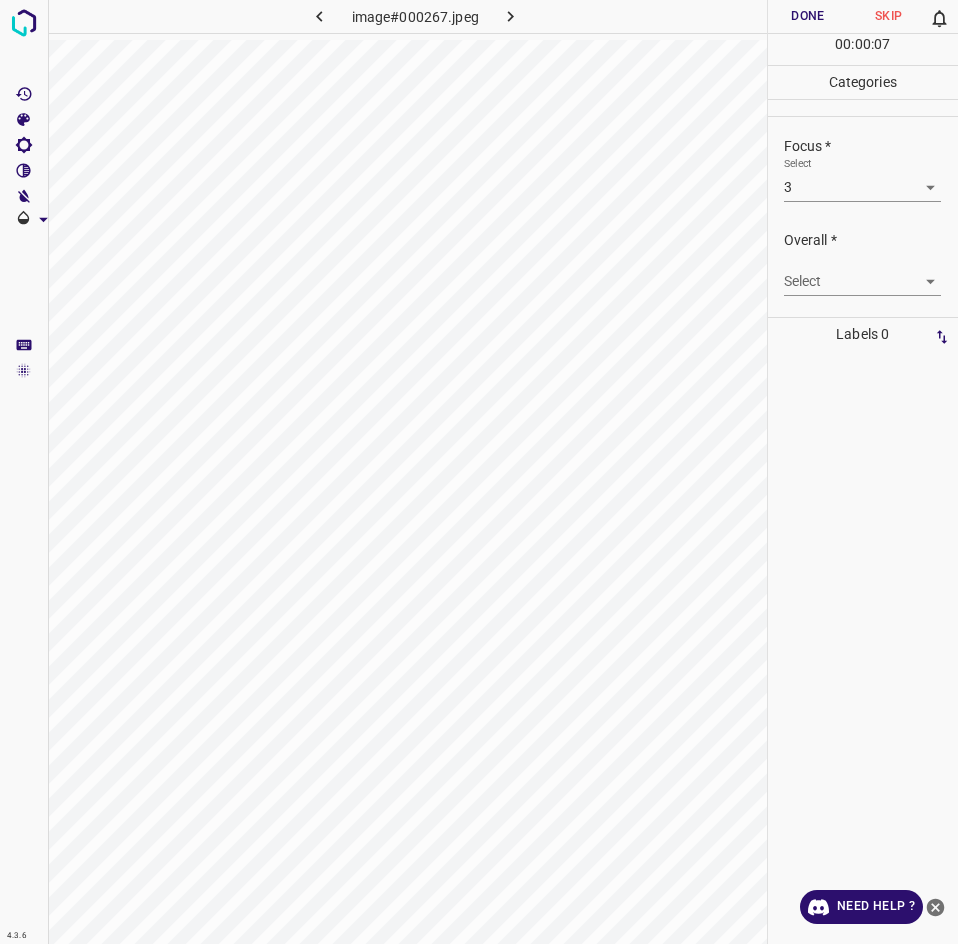 click on "4.3.6  image#000267.jpeg Done Skip 0 00   : 00   : 07   Categories Lighting *  Select 3 3 Focus *  Select 3 3 Overall *  Select ​ Labels   0 Categories 1 Lighting 2 Focus 3 Overall Tools Space Change between modes (Draw & Edit) I Auto labeling R Restore zoom M Zoom in N Zoom out Delete Delete selecte label Filters Z Restore filters X Saturation filter C Brightness filter V Contrast filter B Gray scale filter General O Download Need Help ? - Text - Hide - Delete" at bounding box center [479, 472] 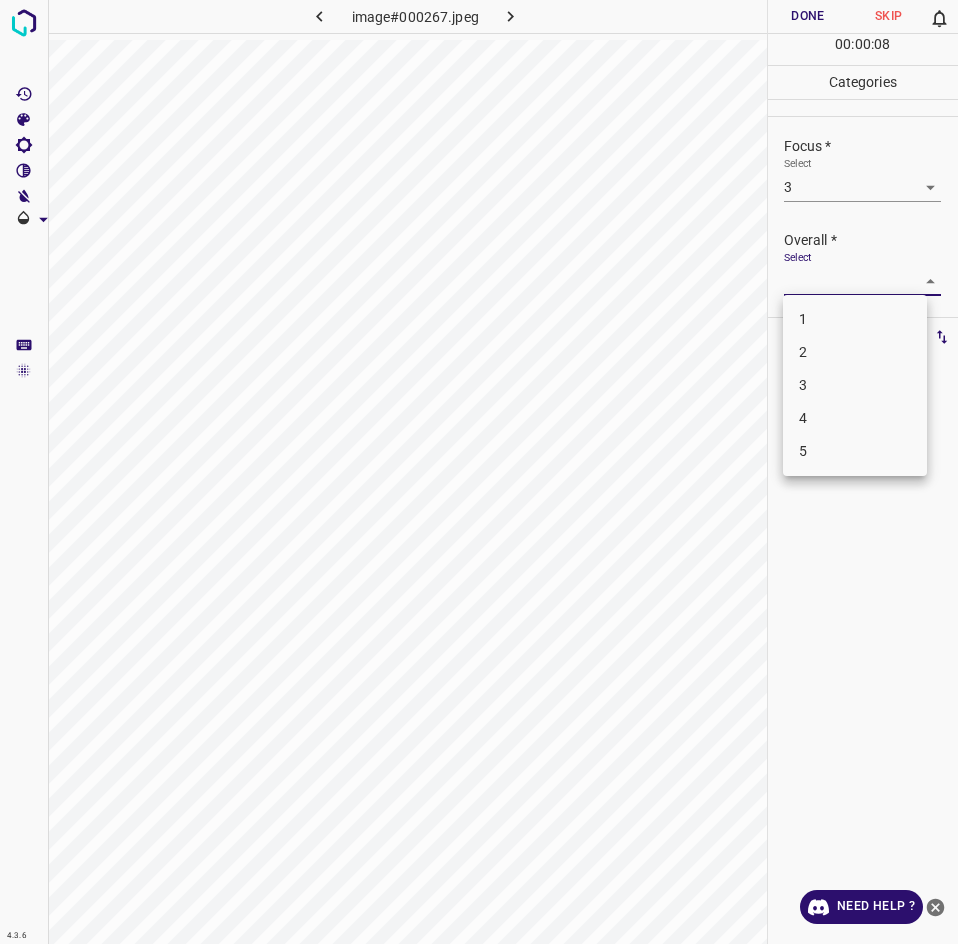 click on "3" at bounding box center (855, 385) 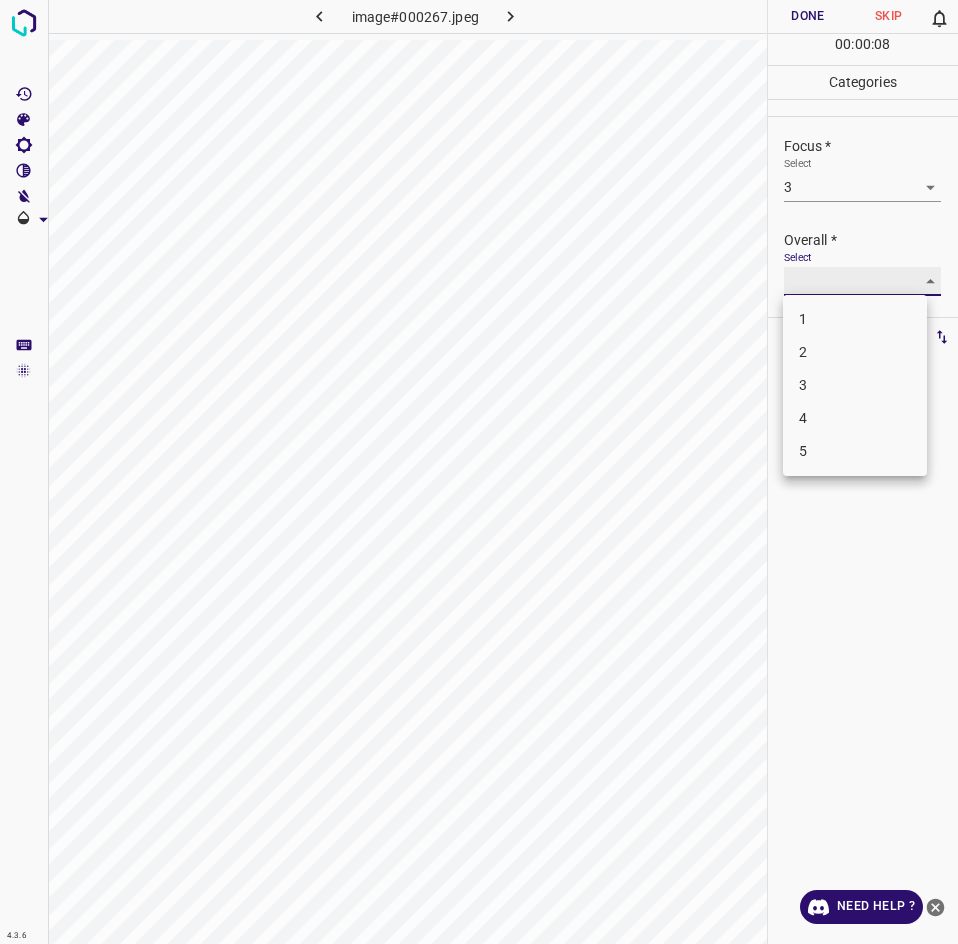 type on "3" 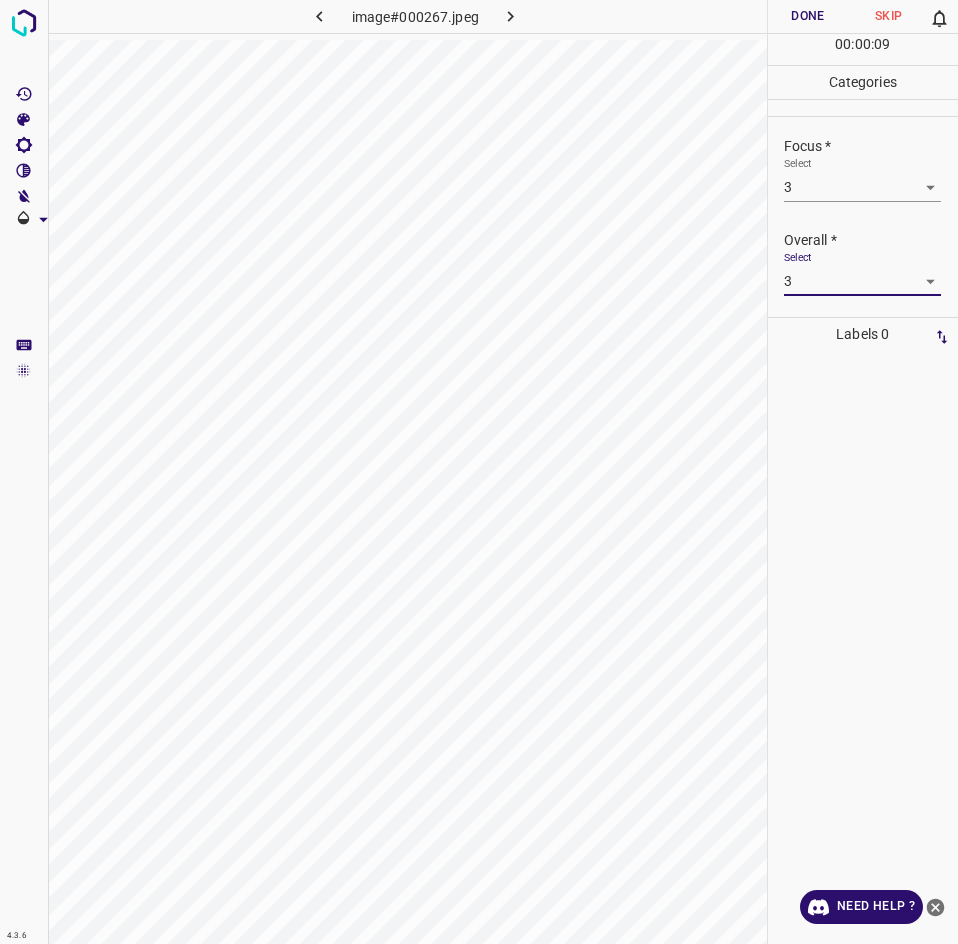 click on "Done" at bounding box center [808, 16] 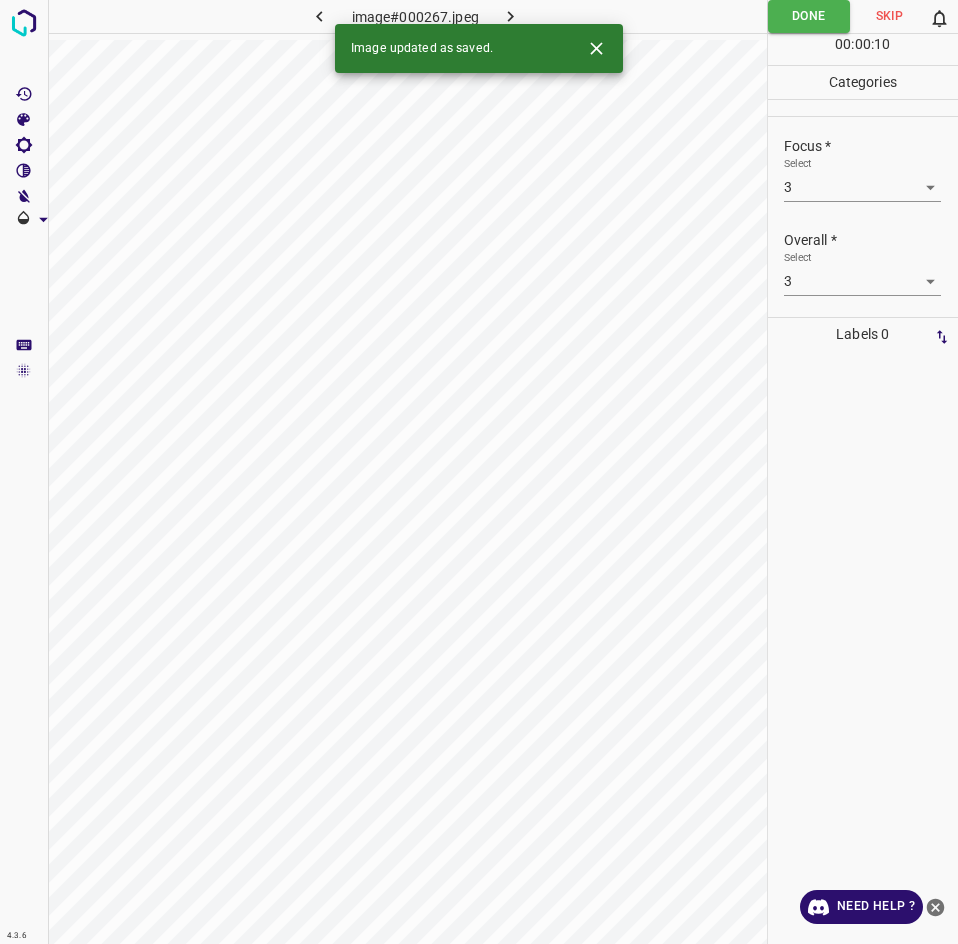 click 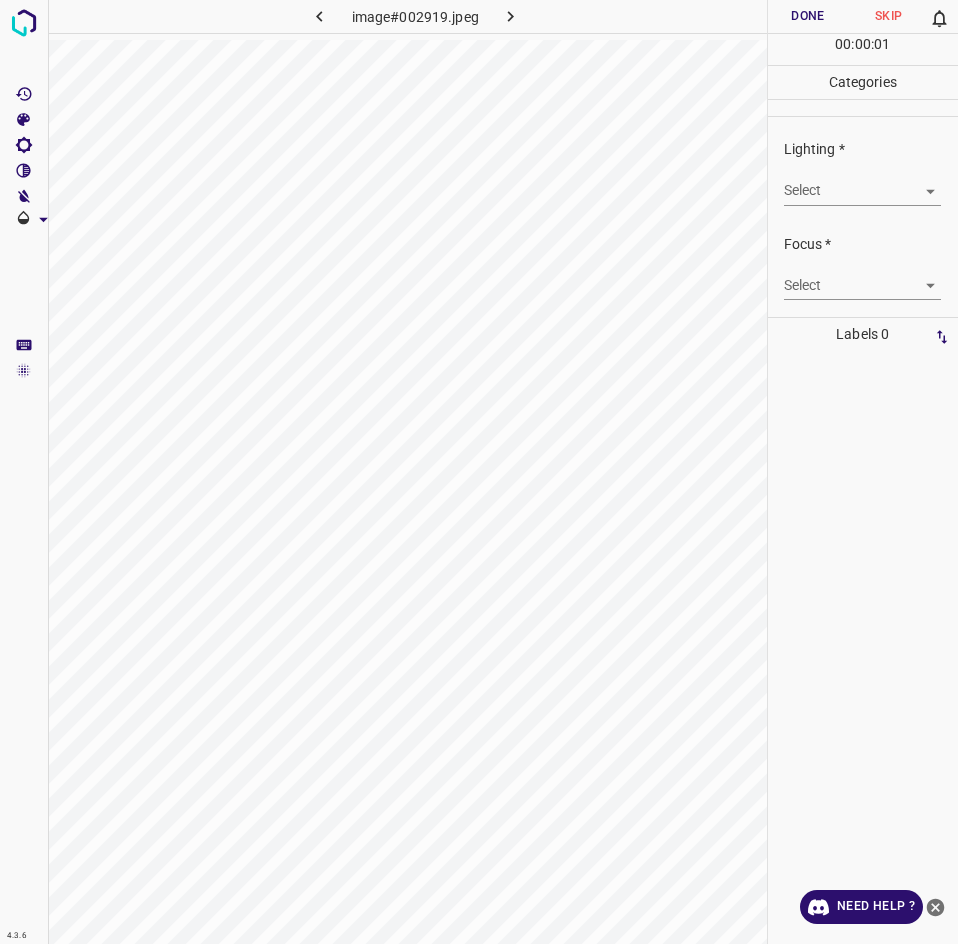click on "4.3.6  image#002919.jpeg Done Skip 0 00   : 00   : 01   Categories Lighting *  Select ​ Focus *  Select ​ Overall *  Select ​ Labels   0 Categories 1 Lighting 2 Focus 3 Overall Tools Space Change between modes (Draw & Edit) I Auto labeling R Restore zoom M Zoom in N Zoom out Delete Delete selecte label Filters Z Restore filters X Saturation filter C Brightness filter V Contrast filter B Gray scale filter General O Download Need Help ? - Text - Hide - Delete" at bounding box center [479, 472] 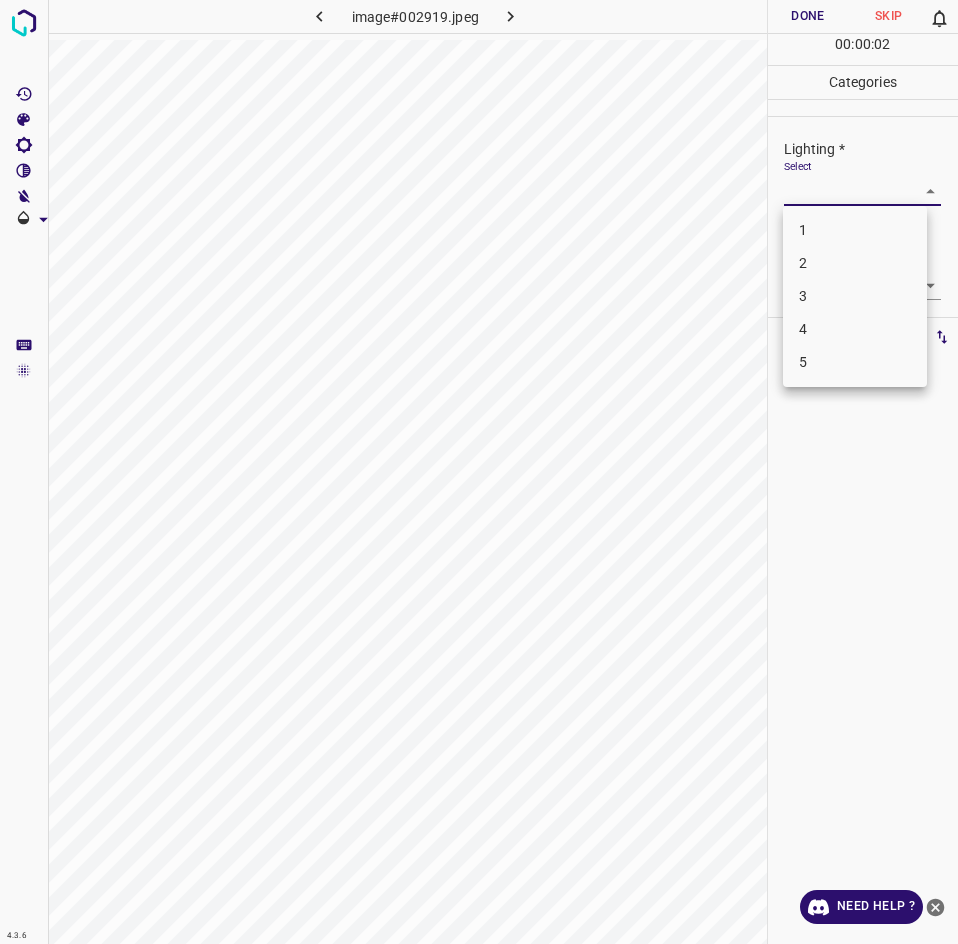 click on "3" at bounding box center [855, 296] 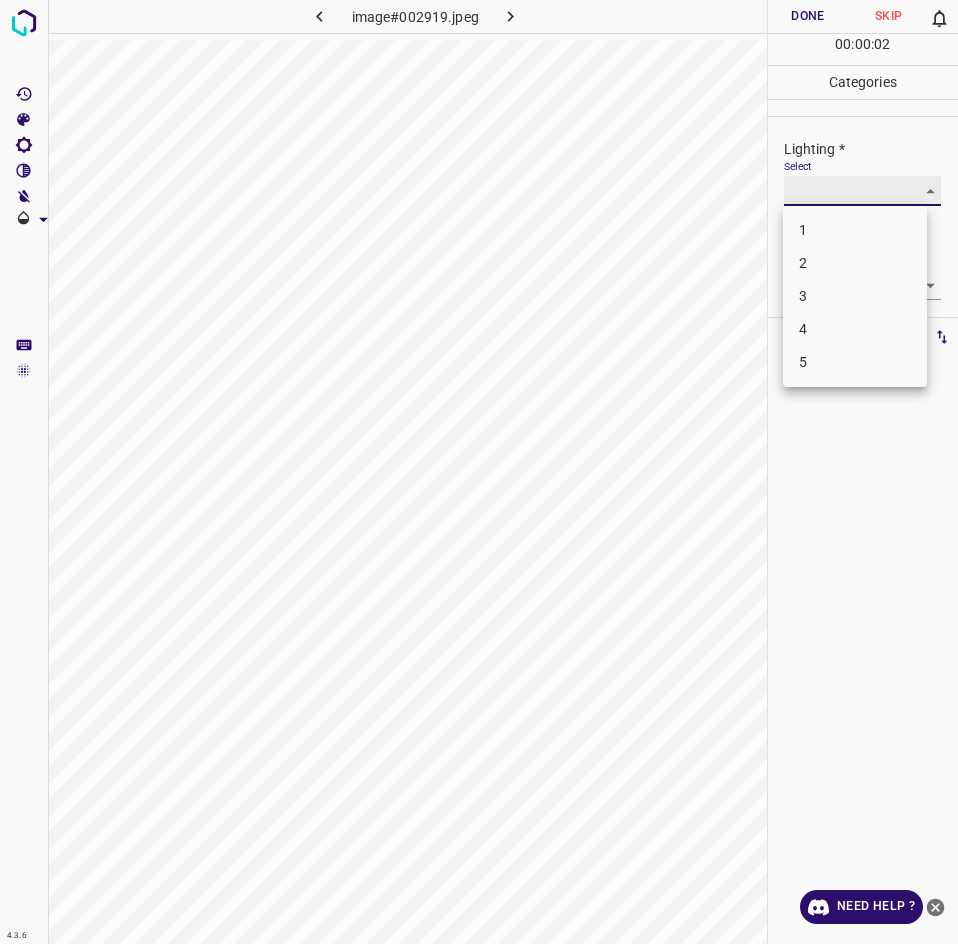 type on "3" 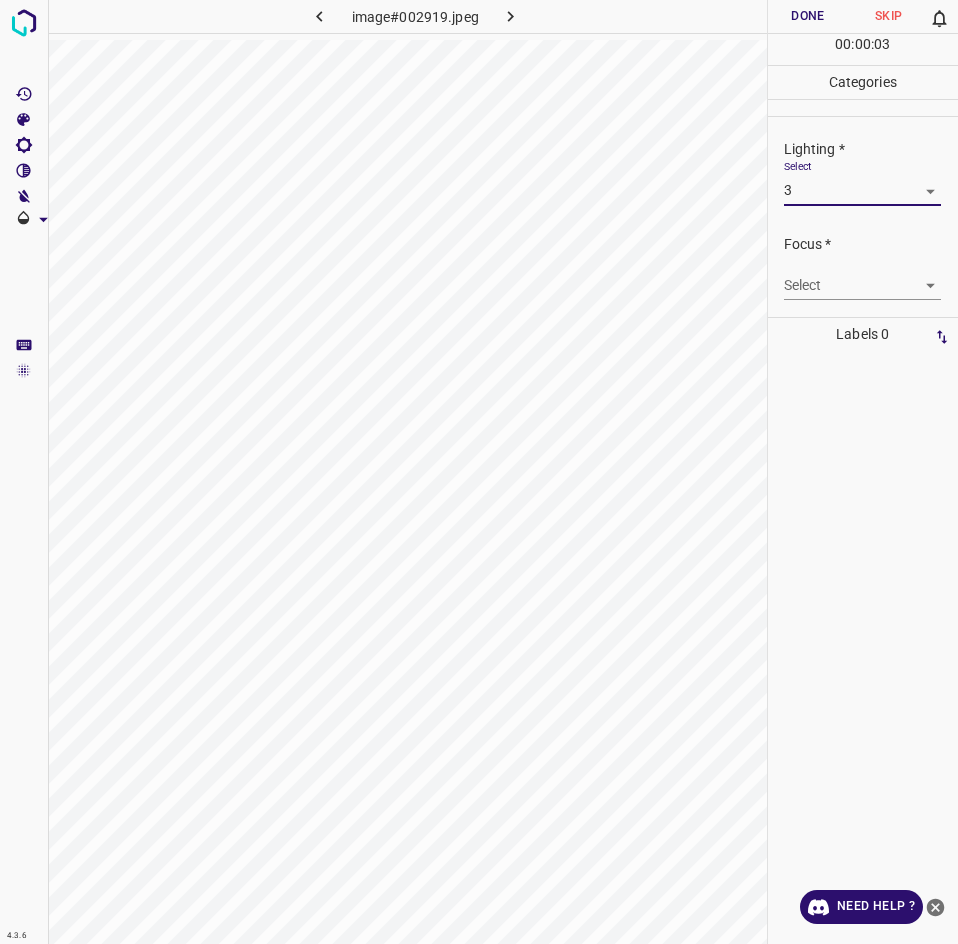 click on "4.3.6  image#002919.jpeg Done Skip 0 00   : 00   : 03   Categories Lighting *  Select 3 3 Focus *  Select ​ Overall *  Select ​ Labels   0 Categories 1 Lighting 2 Focus 3 Overall Tools Space Change between modes (Draw & Edit) I Auto labeling R Restore zoom M Zoom in N Zoom out Delete Delete selecte label Filters Z Restore filters X Saturation filter C Brightness filter V Contrast filter B Gray scale filter General O Download Need Help ? - Text - Hide - Delete" at bounding box center [479, 472] 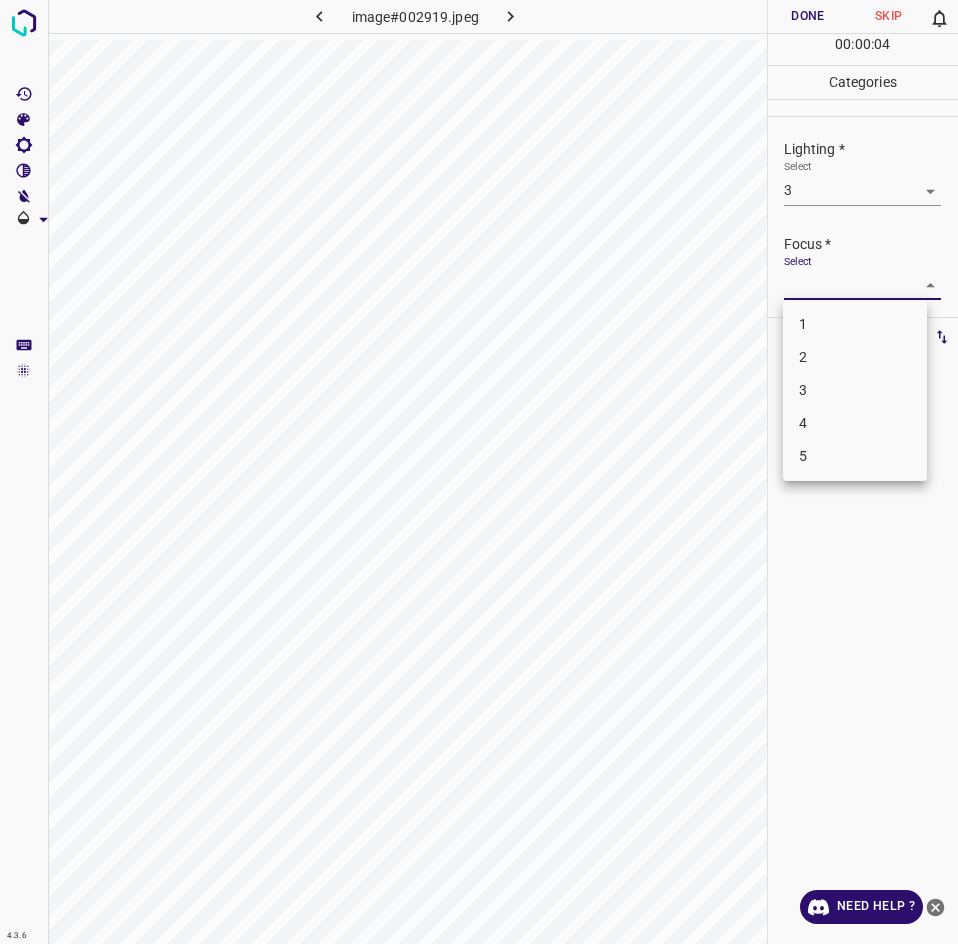 click on "2" at bounding box center [855, 357] 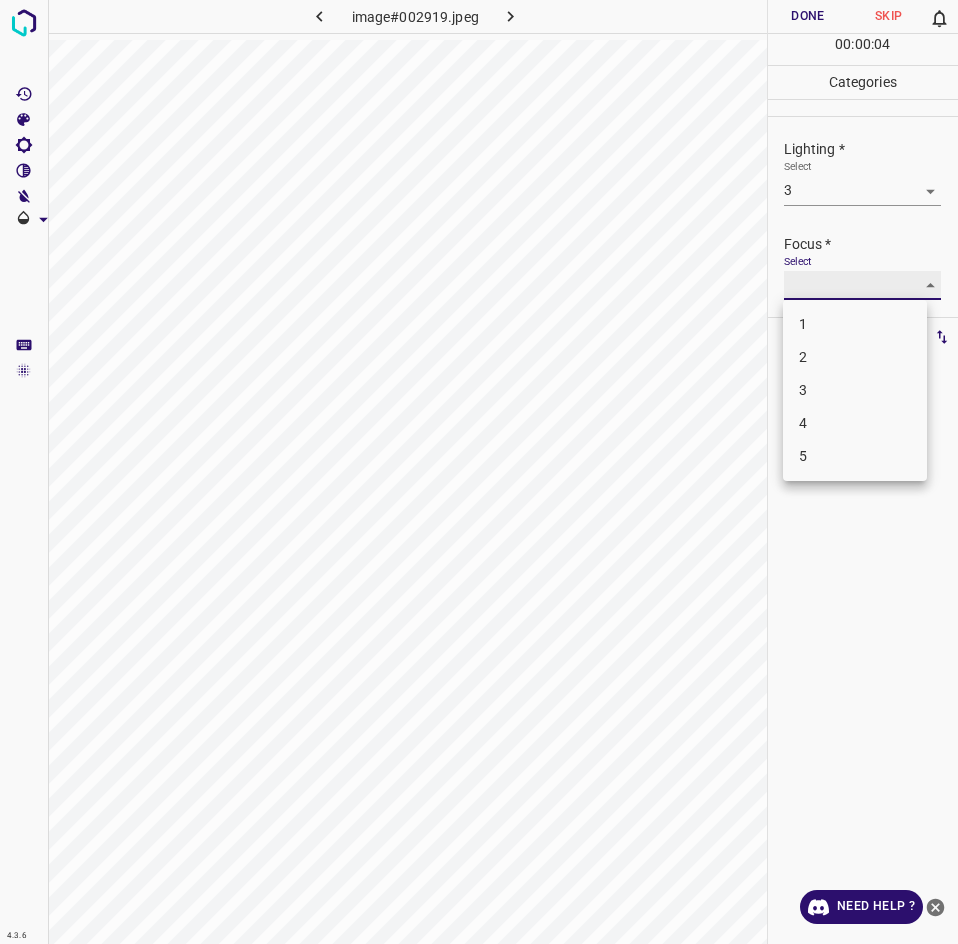type on "2" 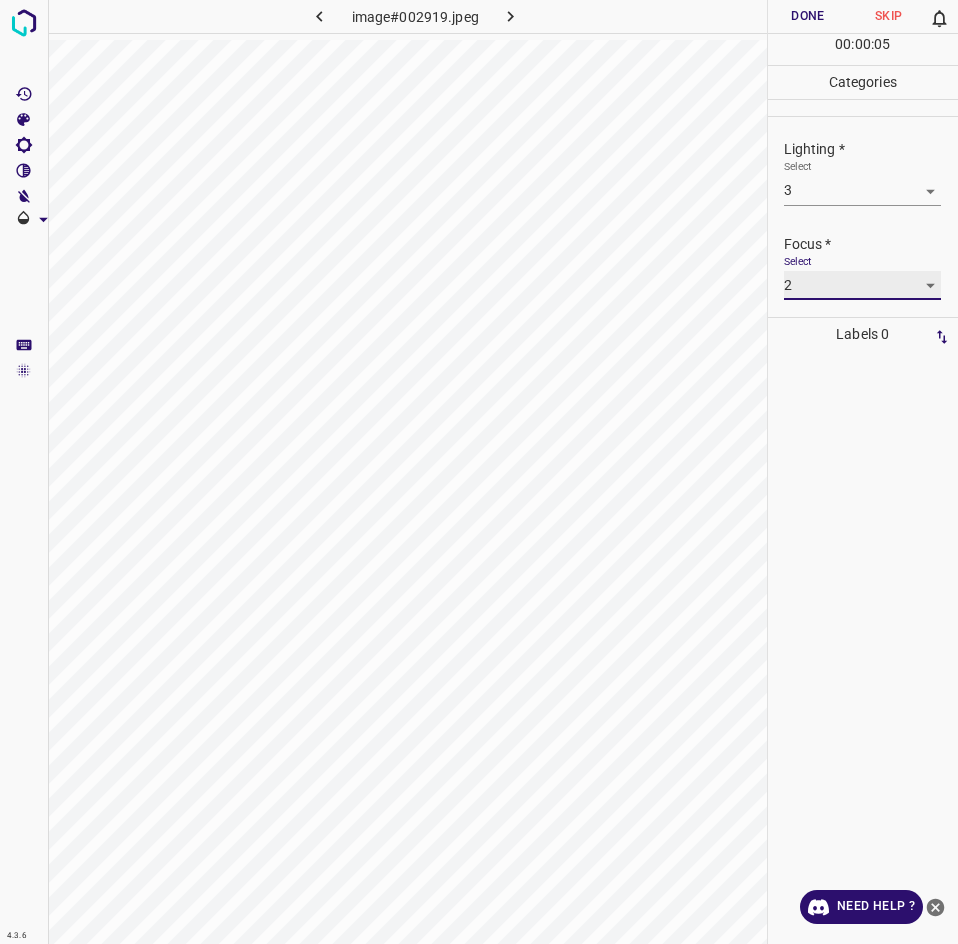 scroll, scrollTop: 98, scrollLeft: 0, axis: vertical 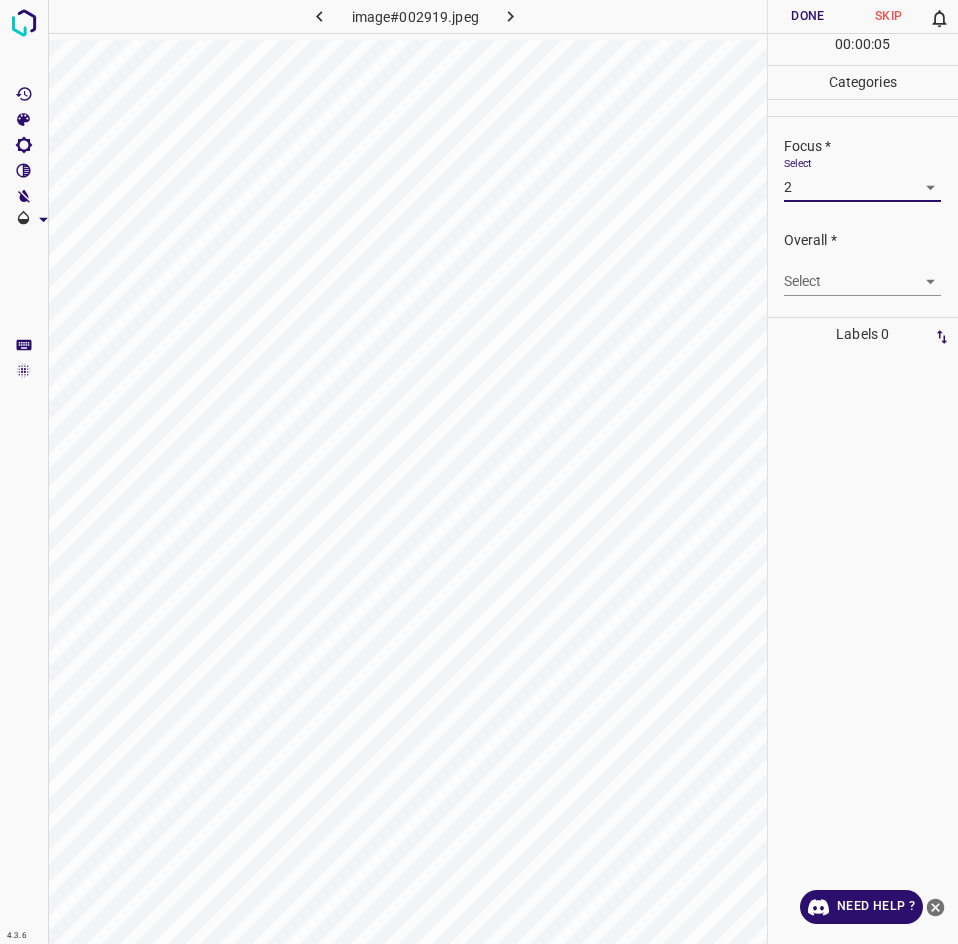 click on "4.3.6  image#002919.jpeg Done Skip 0 00   : 00   : 05   Categories Lighting *  Select 3 3 Focus *  Select 2 2 Overall *  Select ​ Labels   0 Categories 1 Lighting 2 Focus 3 Overall Tools Space Change between modes (Draw & Edit) I Auto labeling R Restore zoom M Zoom in N Zoom out Delete Delete selecte label Filters Z Restore filters X Saturation filter C Brightness filter V Contrast filter B Gray scale filter General O Download Need Help ? - Text - Hide - Delete" at bounding box center [479, 472] 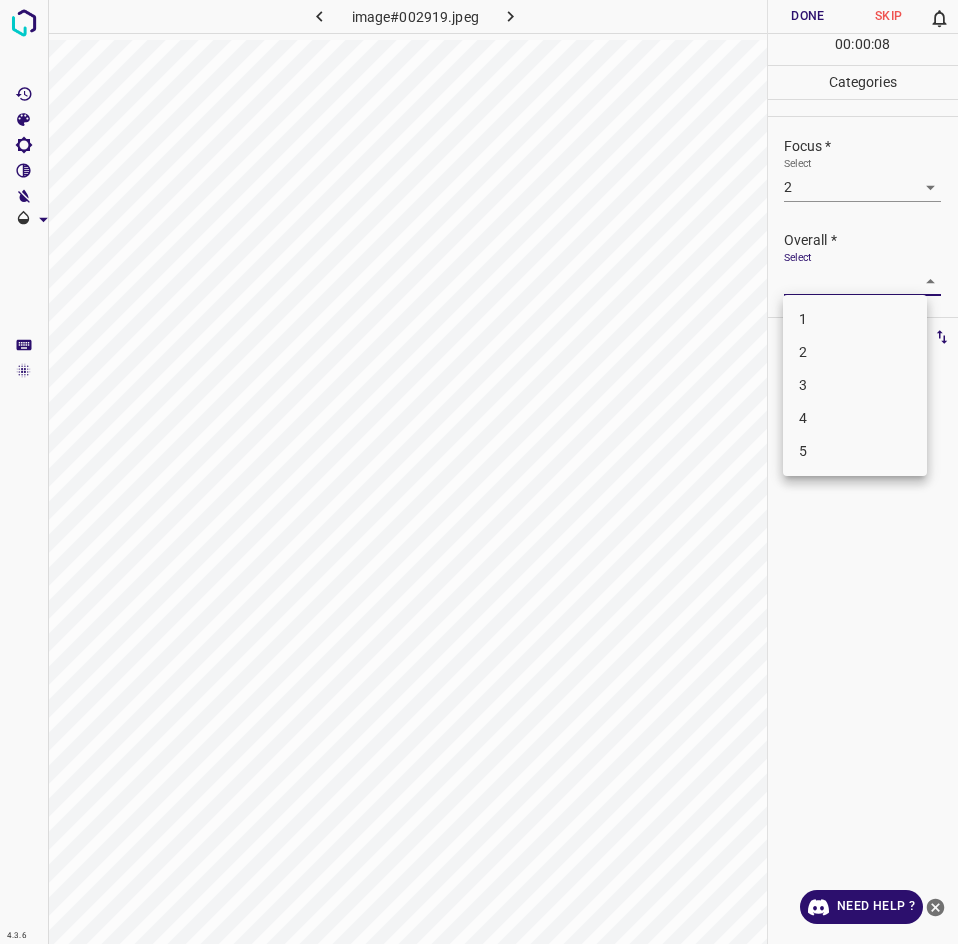 click on "3" at bounding box center (855, 385) 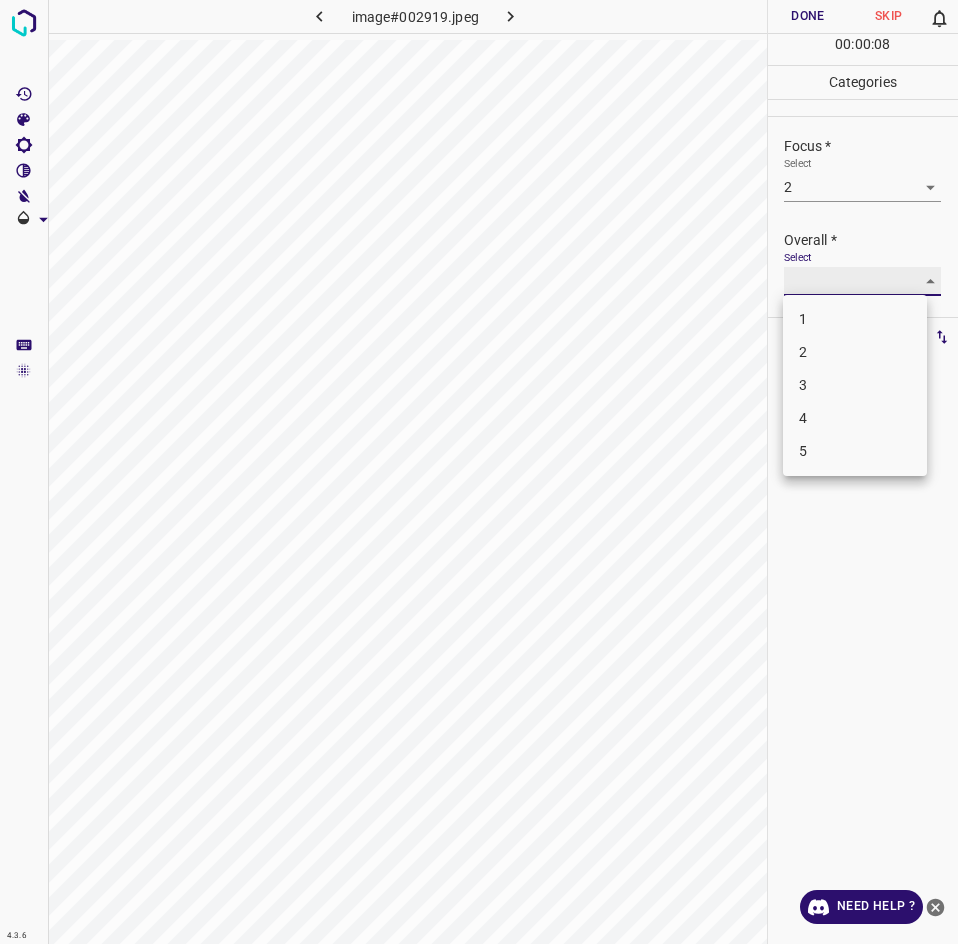 type on "3" 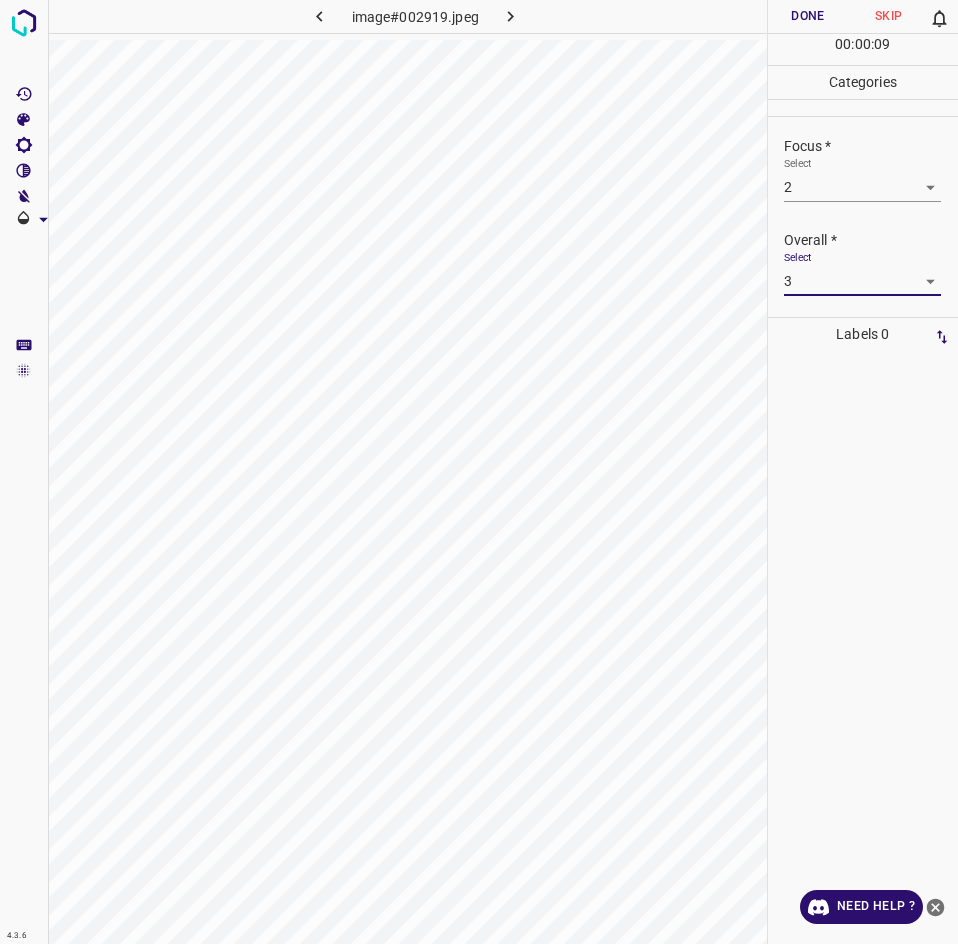click on "Done" at bounding box center (808, 16) 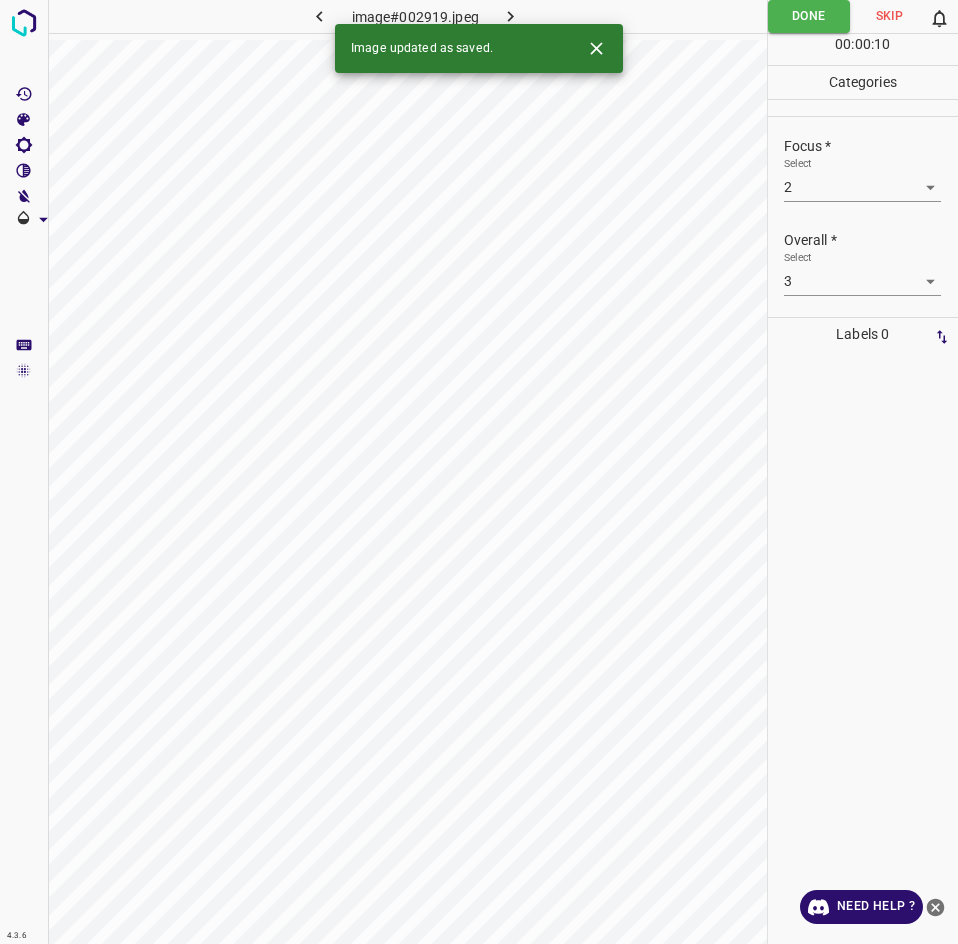 click 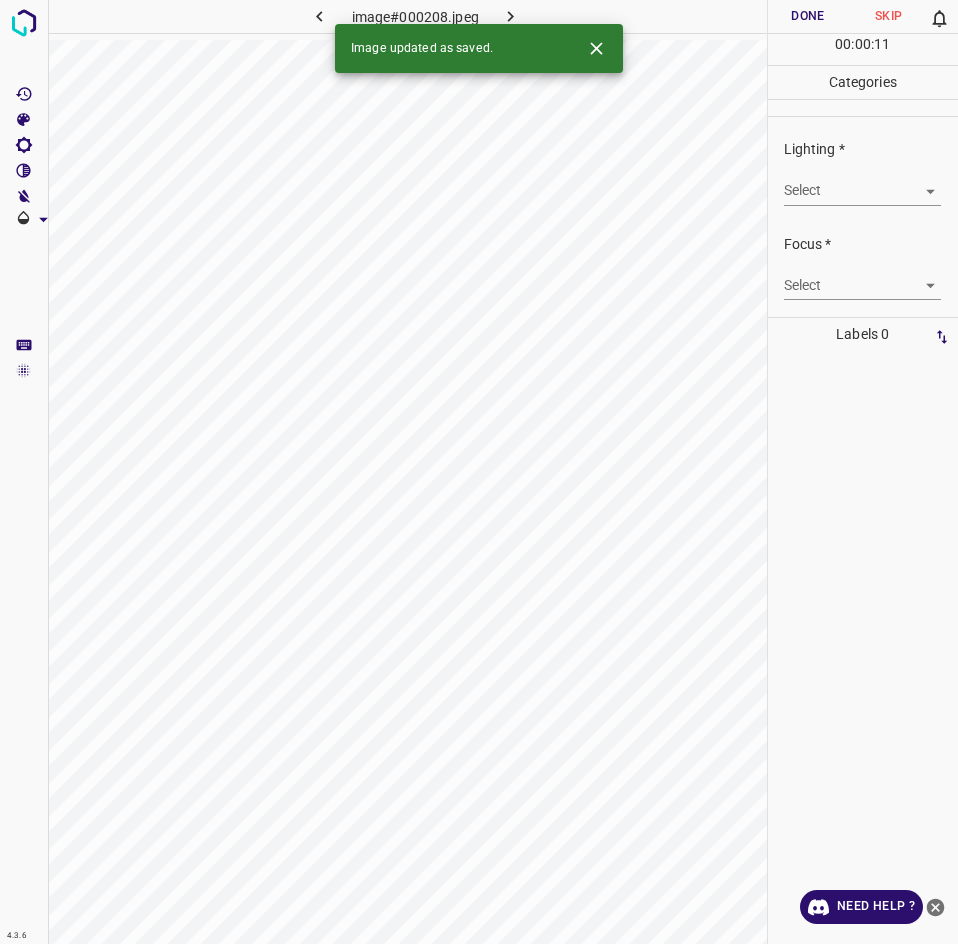 click on "4.3.6  image#000208.jpeg Done Skip 0 00   : 00   : 11   Categories Lighting *  Select ​ Focus *  Select ​ Overall *  Select ​ Labels   0 Categories 1 Lighting 2 Focus 3 Overall Tools Space Change between modes (Draw & Edit) I Auto labeling R Restore zoom M Zoom in N Zoom out Delete Delete selecte label Filters Z Restore filters X Saturation filter C Brightness filter V Contrast filter B Gray scale filter General O Download Image updated as saved. Need Help ? - Text - Hide - Delete" at bounding box center (479, 472) 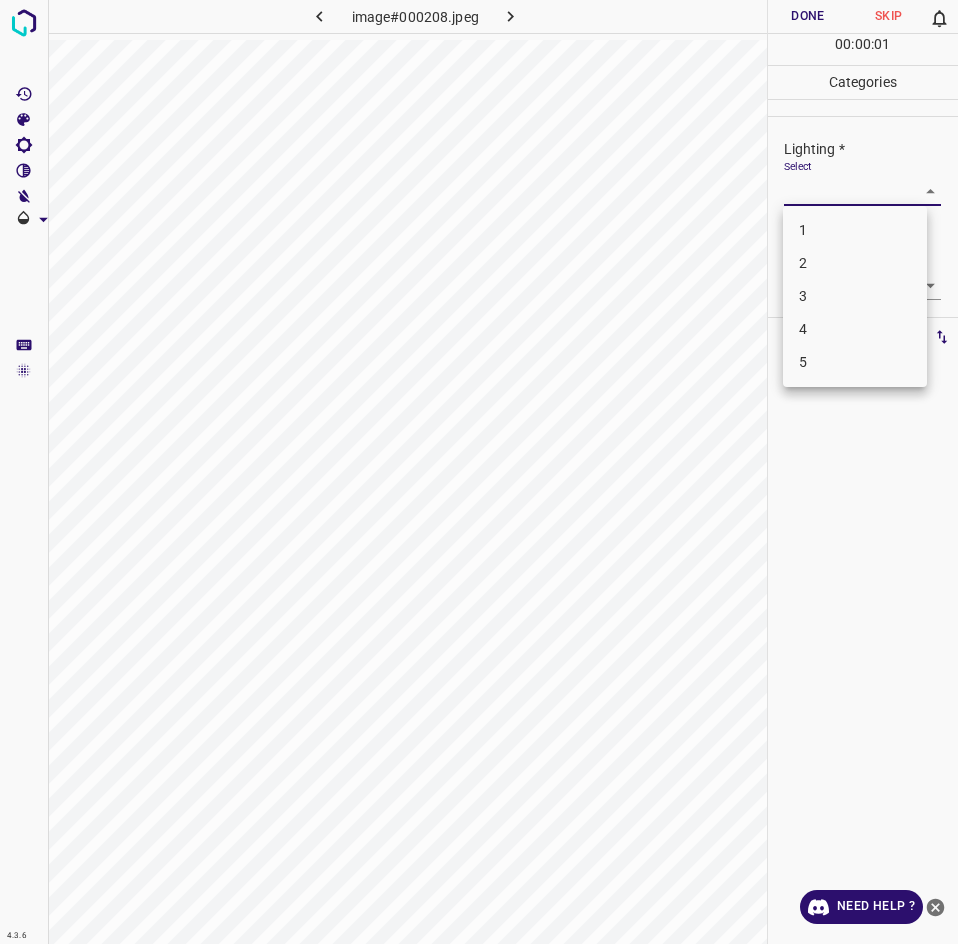 click on "4" at bounding box center [855, 329] 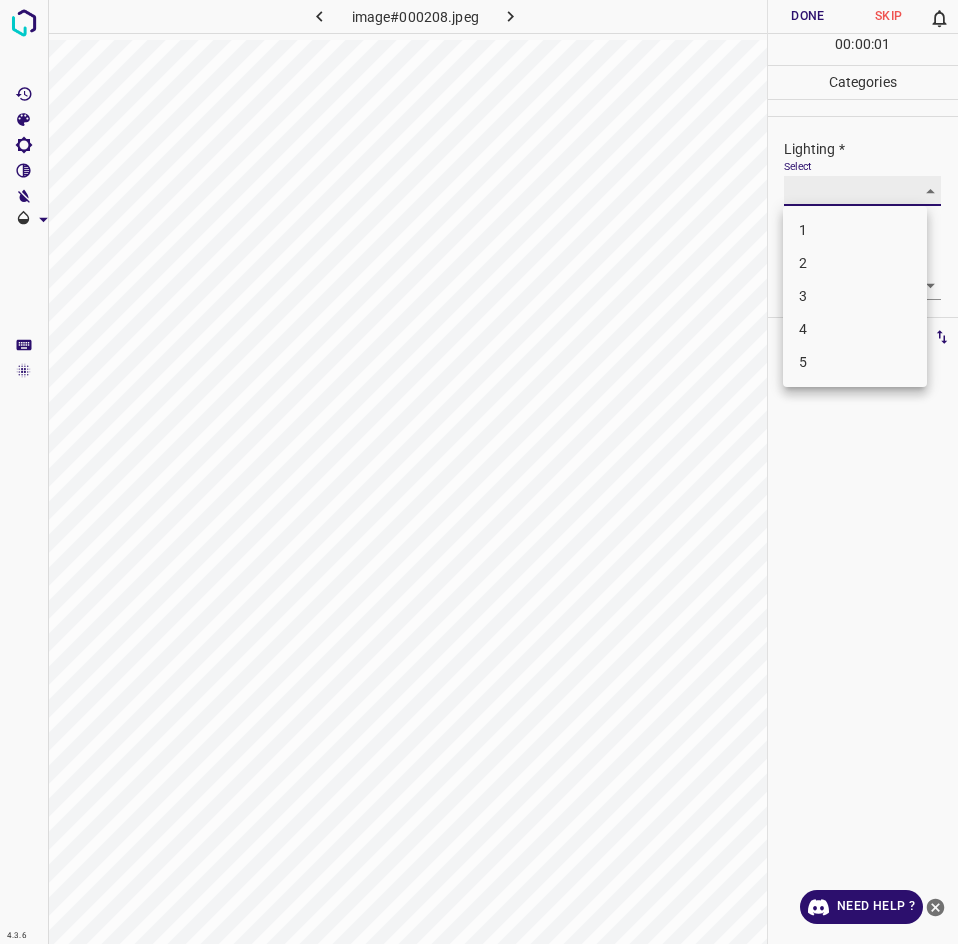 type on "4" 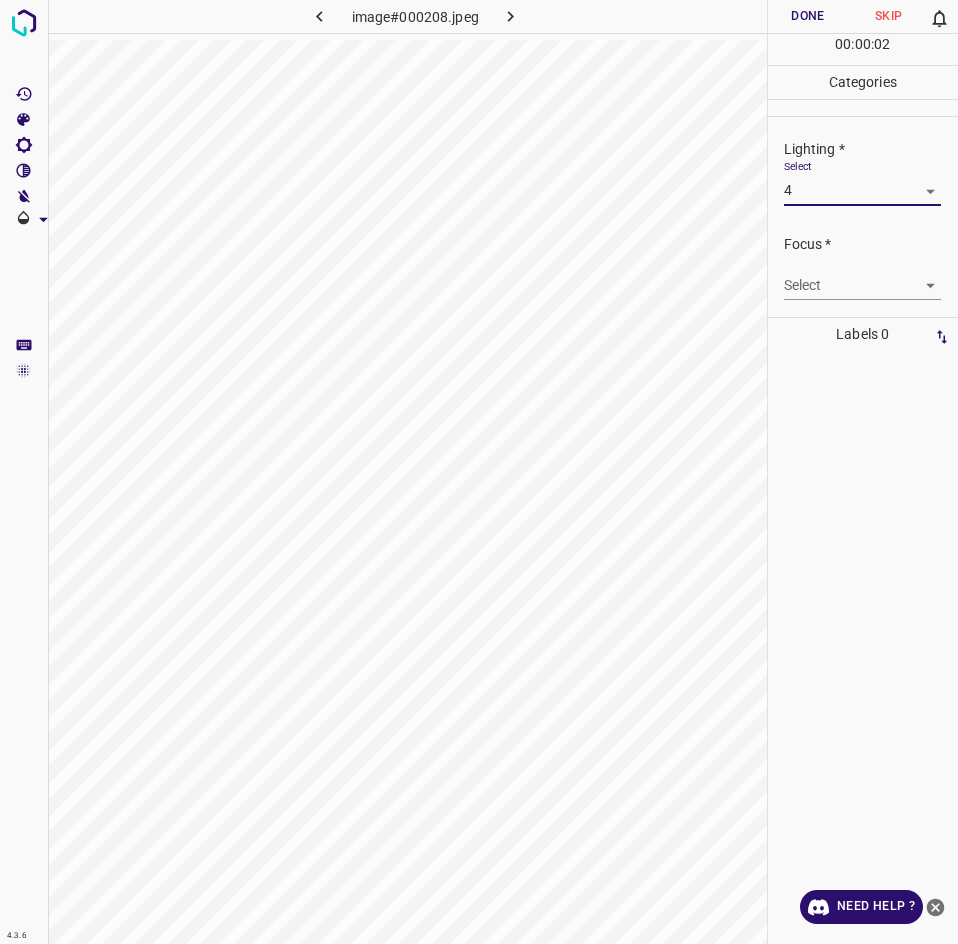 click on "4.3.6  image#000208.jpeg Done Skip 0 00   : 00   : 02   Categories Lighting *  Select 4 4 Focus *  Select ​ Overall *  Select ​ Labels   0 Categories 1 Lighting 2 Focus 3 Overall Tools Space Change between modes (Draw & Edit) I Auto labeling R Restore zoom M Zoom in N Zoom out Delete Delete selecte label Filters Z Restore filters X Saturation filter C Brightness filter V Contrast filter B Gray scale filter General O Download Need Help ? - Text - Hide - Delete" at bounding box center (479, 472) 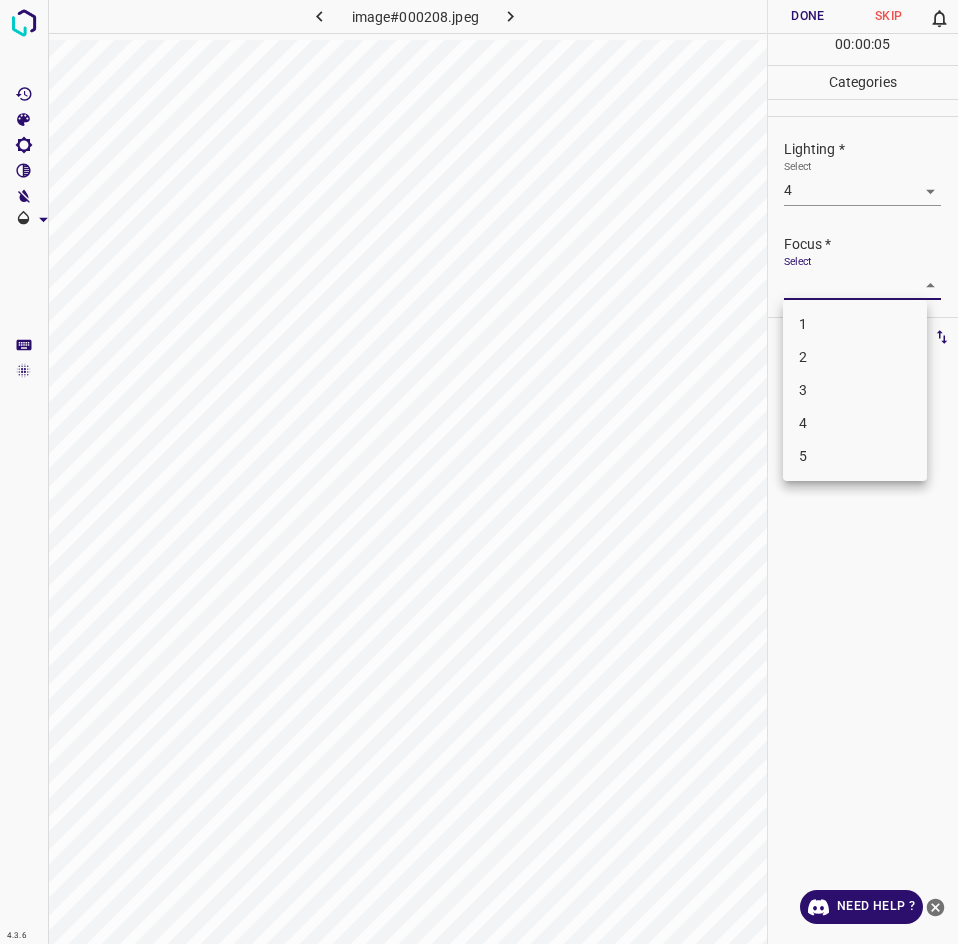 click on "3" at bounding box center (855, 390) 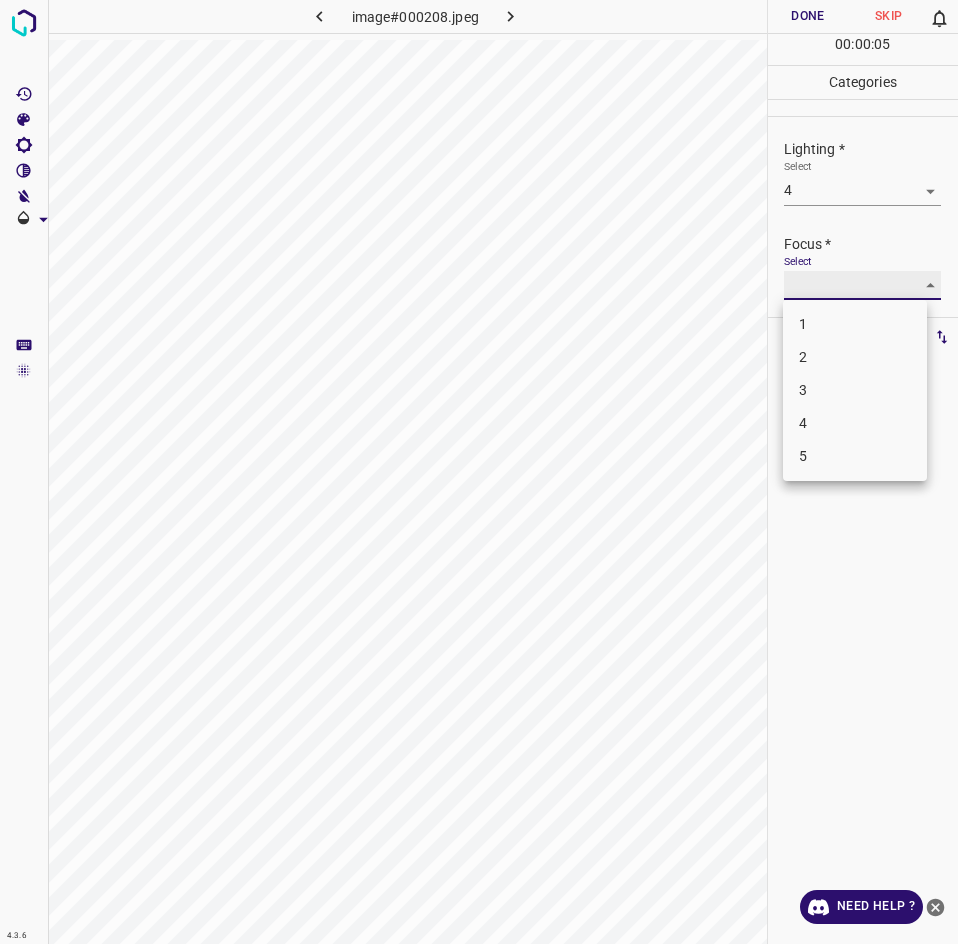 type on "3" 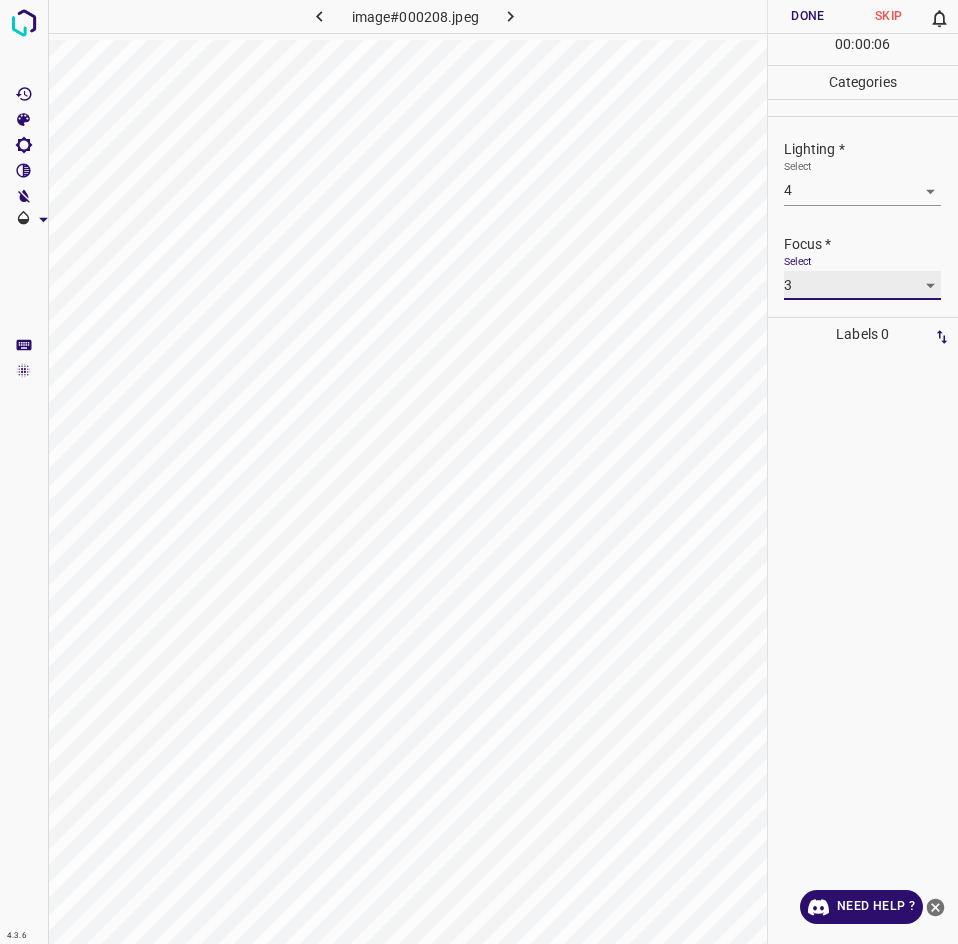scroll, scrollTop: 94, scrollLeft: 0, axis: vertical 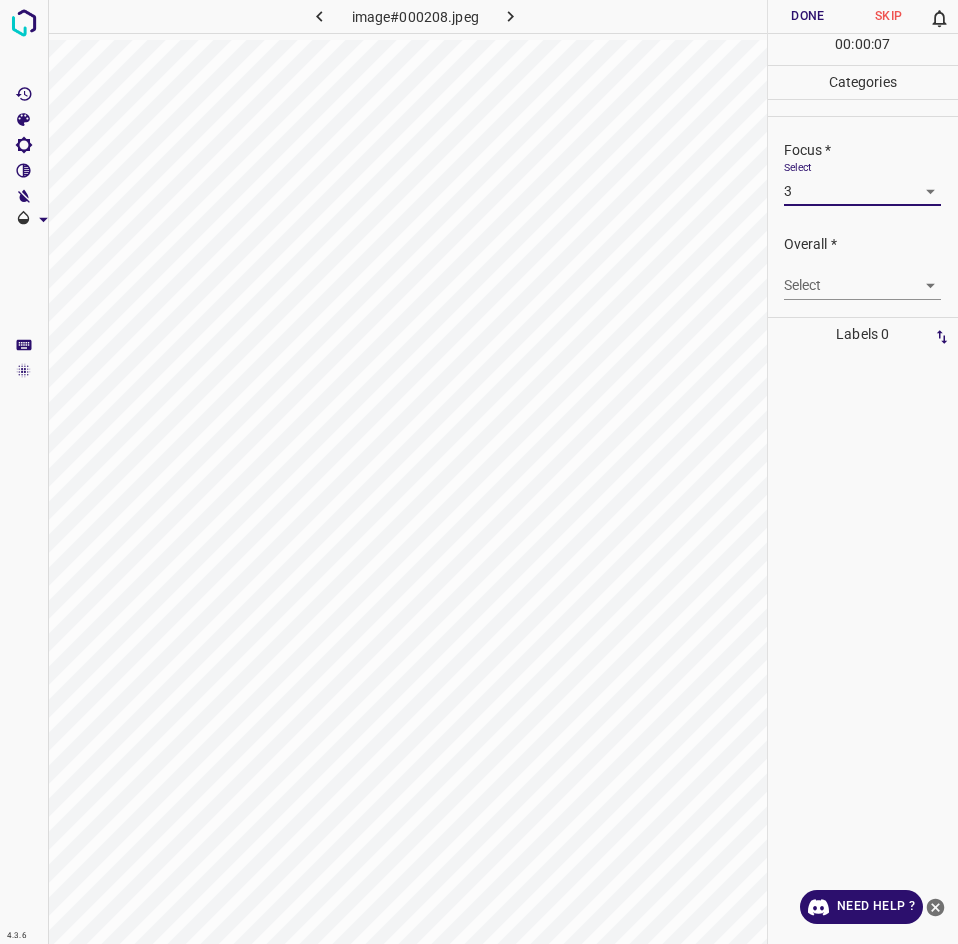 click on "4.3.6  image#000208.jpeg Done Skip 0 00   : 00   : 07   Categories Lighting *  Select 4 4 Focus *  Select 3 3 Overall *  Select ​ Labels   0 Categories 1 Lighting 2 Focus 3 Overall Tools Space Change between modes (Draw & Edit) I Auto labeling R Restore zoom M Zoom in N Zoom out Delete Delete selecte label Filters Z Restore filters X Saturation filter C Brightness filter V Contrast filter B Gray scale filter General O Download Need Help ? - Text - Hide - Delete" at bounding box center [479, 472] 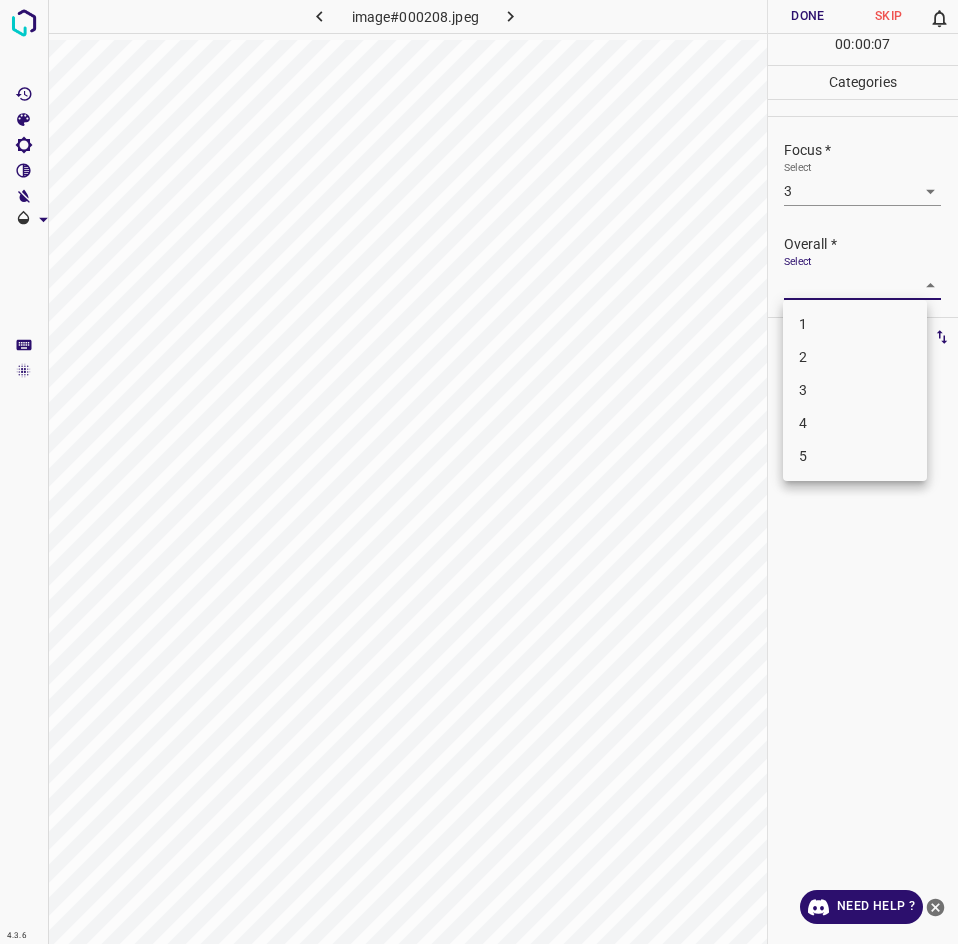 click on "3" at bounding box center (855, 390) 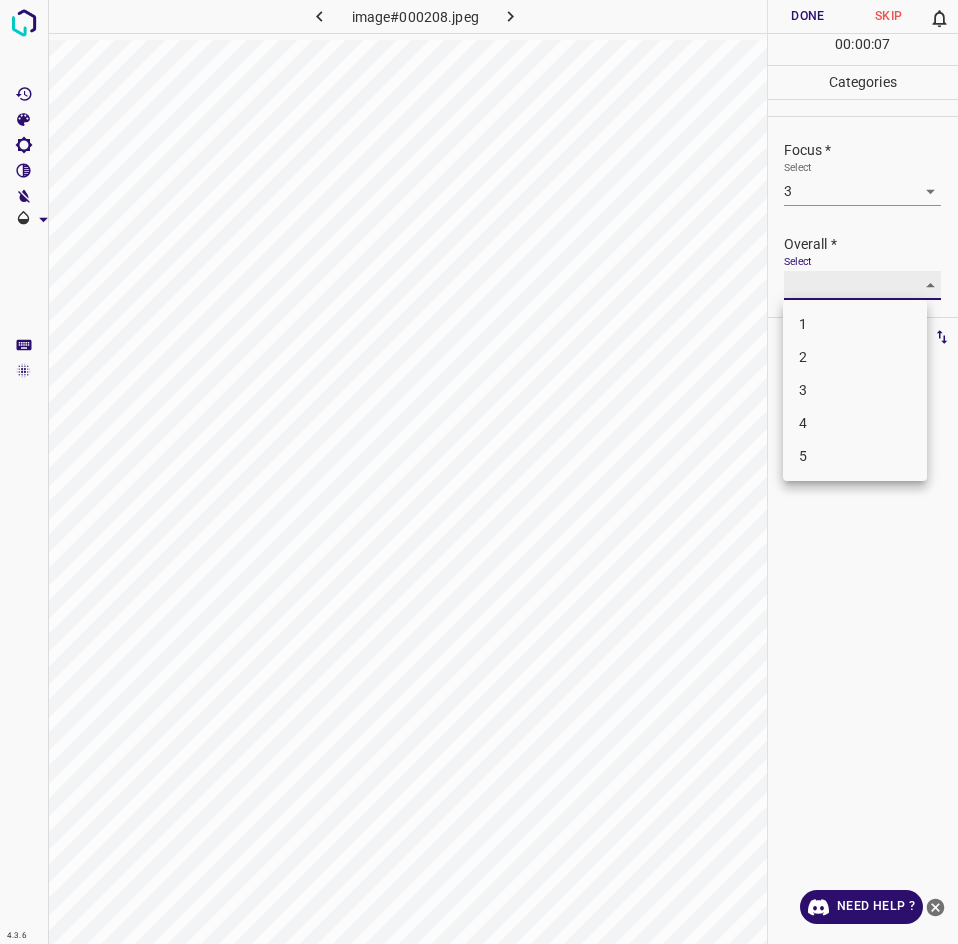 type on "3" 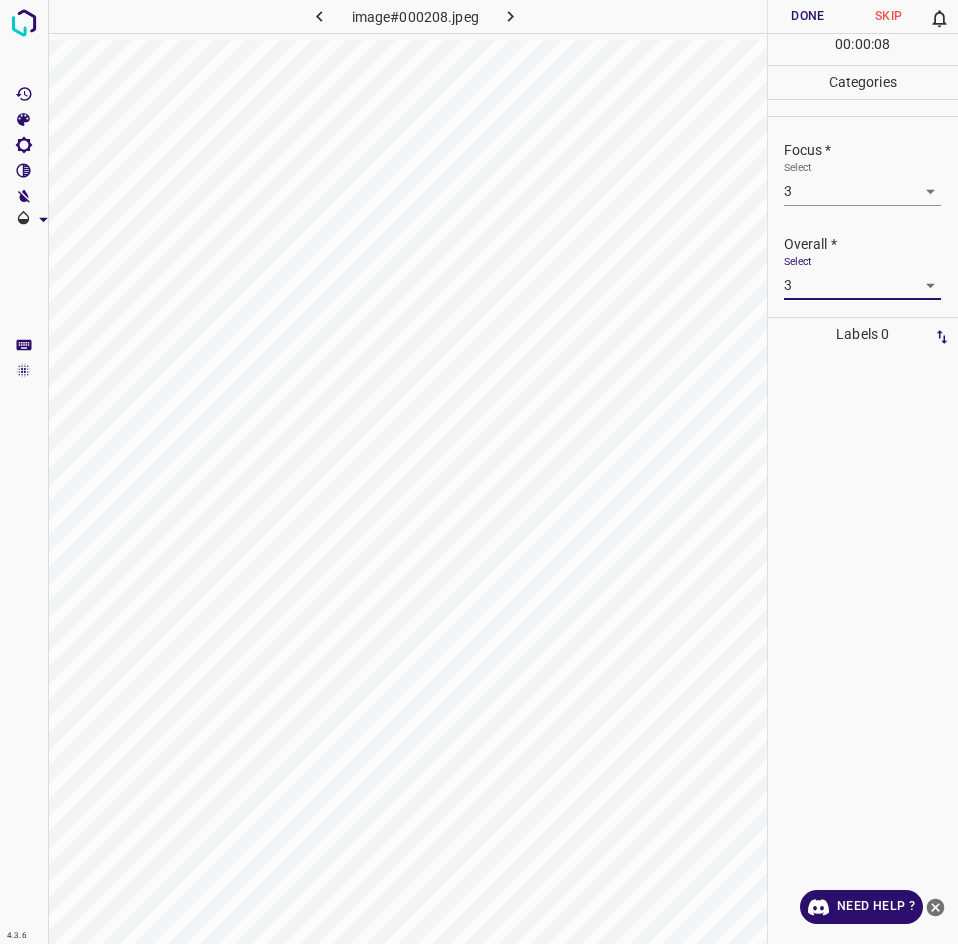 click on "Done" at bounding box center (808, 16) 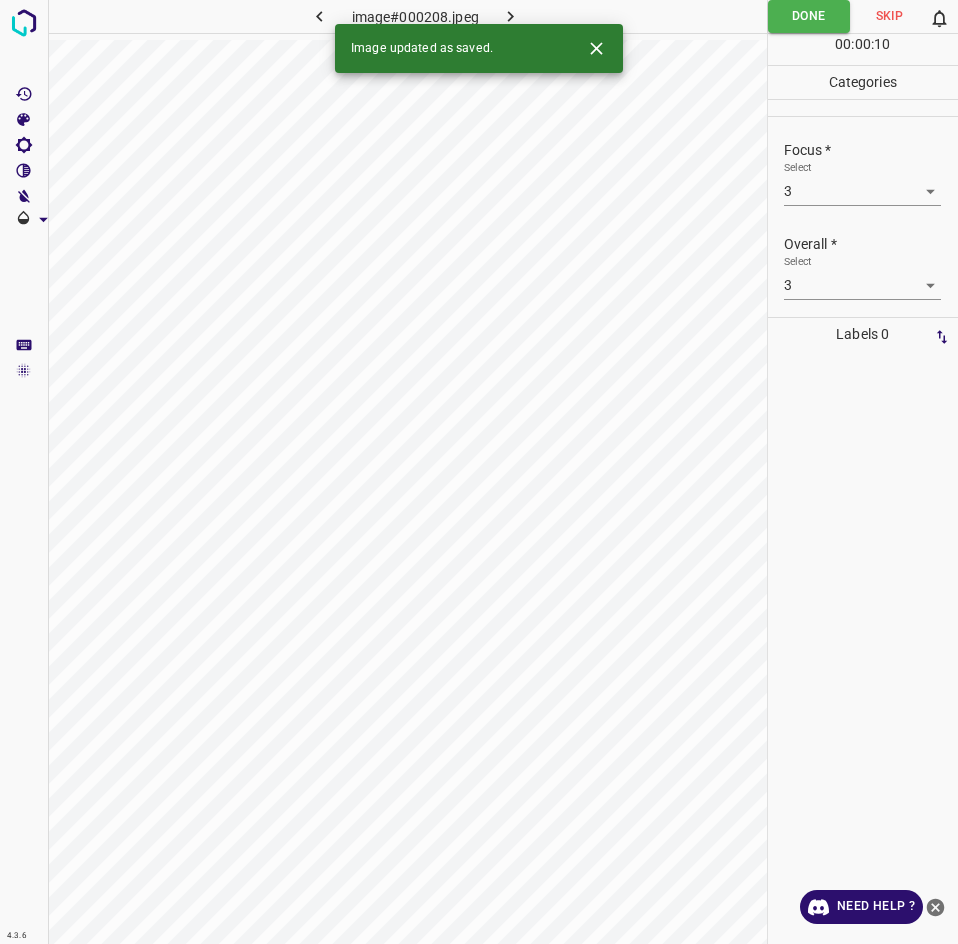 click 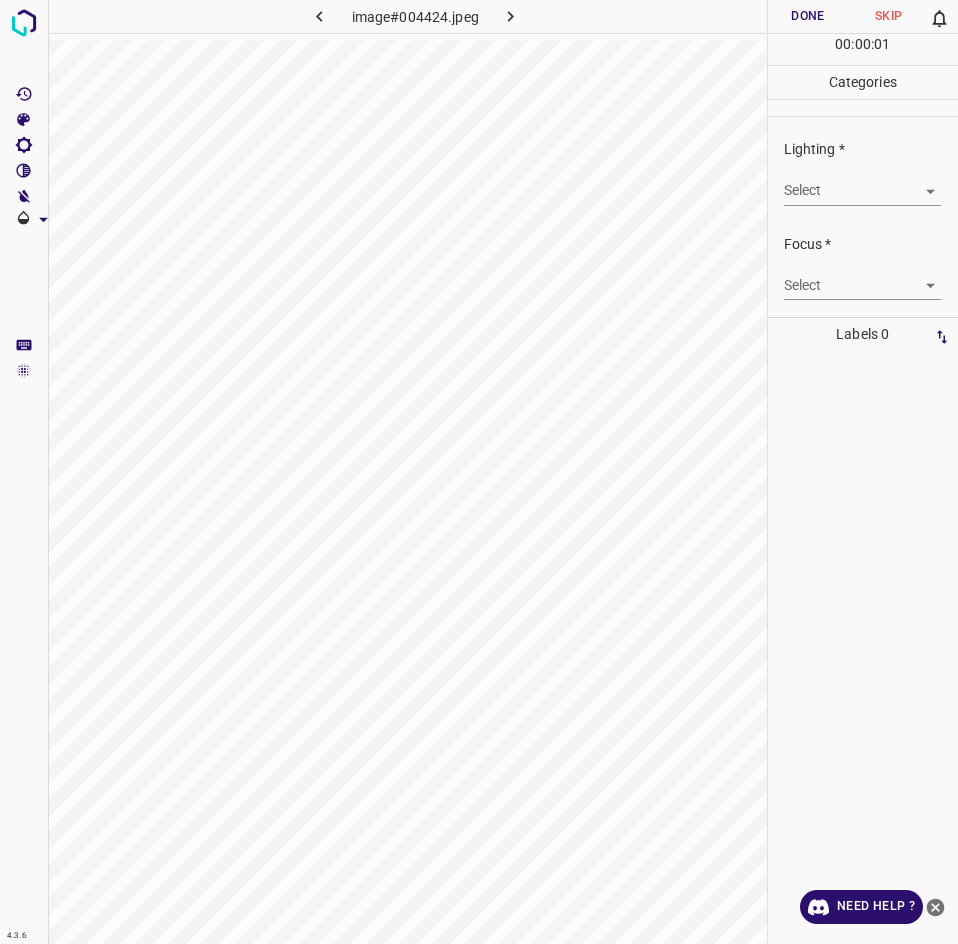 click on "4.3.6  image#004424.jpeg Done Skip 0 00   : 00   : 01   Categories Lighting *  Select ​ Focus *  Select ​ Overall *  Select ​ Labels   0 Categories 1 Lighting 2 Focus 3 Overall Tools Space Change between modes (Draw & Edit) I Auto labeling R Restore zoom M Zoom in N Zoom out Delete Delete selecte label Filters Z Restore filters X Saturation filter C Brightness filter V Contrast filter B Gray scale filter General O Download Need Help ? - Text - Hide - Delete" at bounding box center [479, 472] 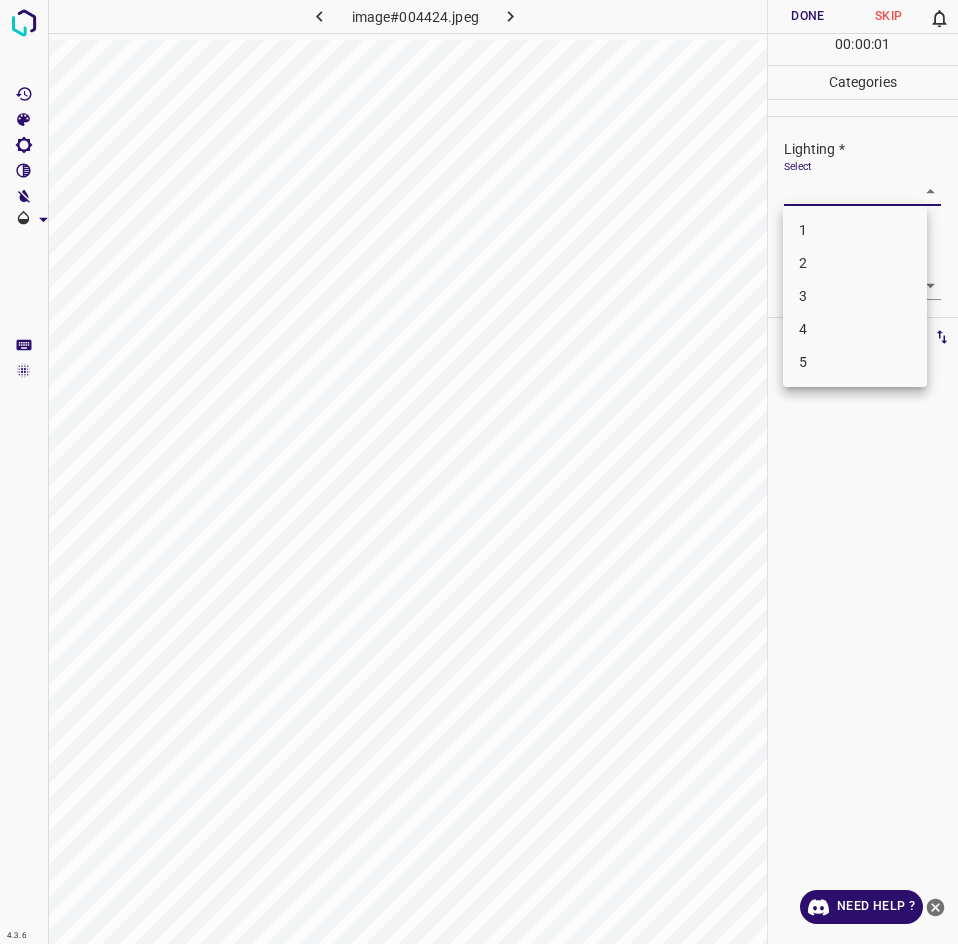 click on "2" at bounding box center (855, 263) 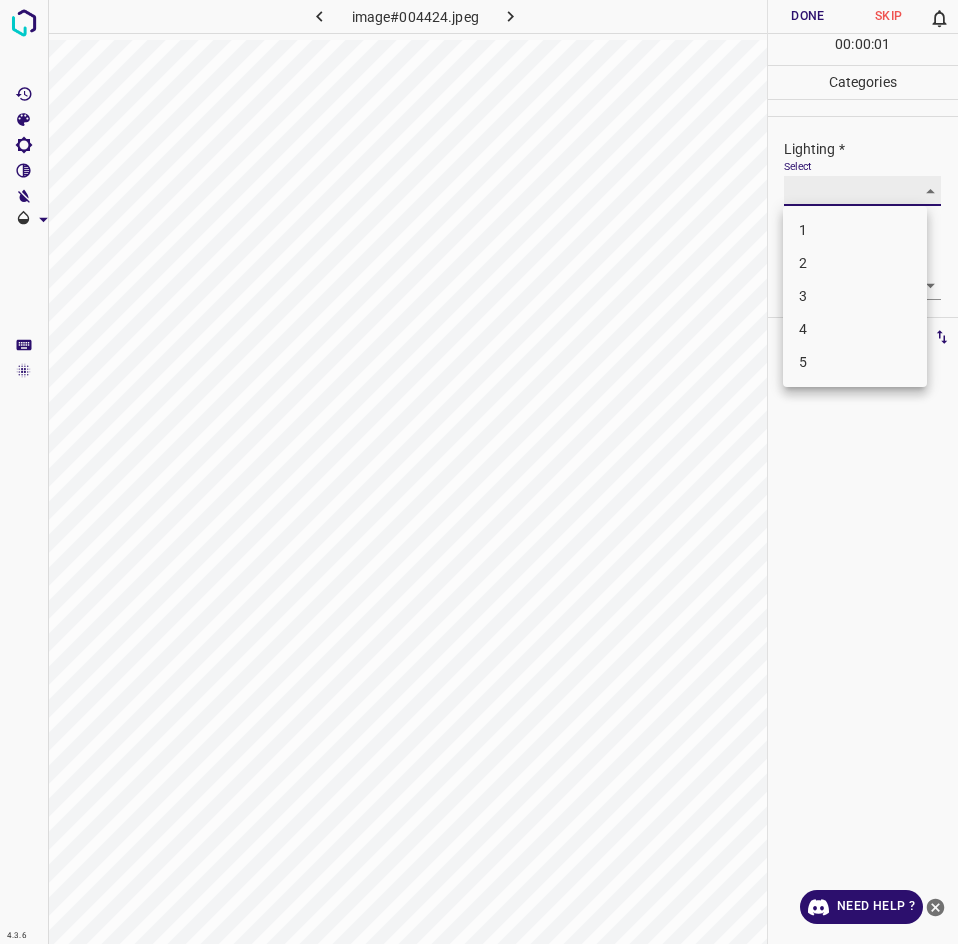 type on "2" 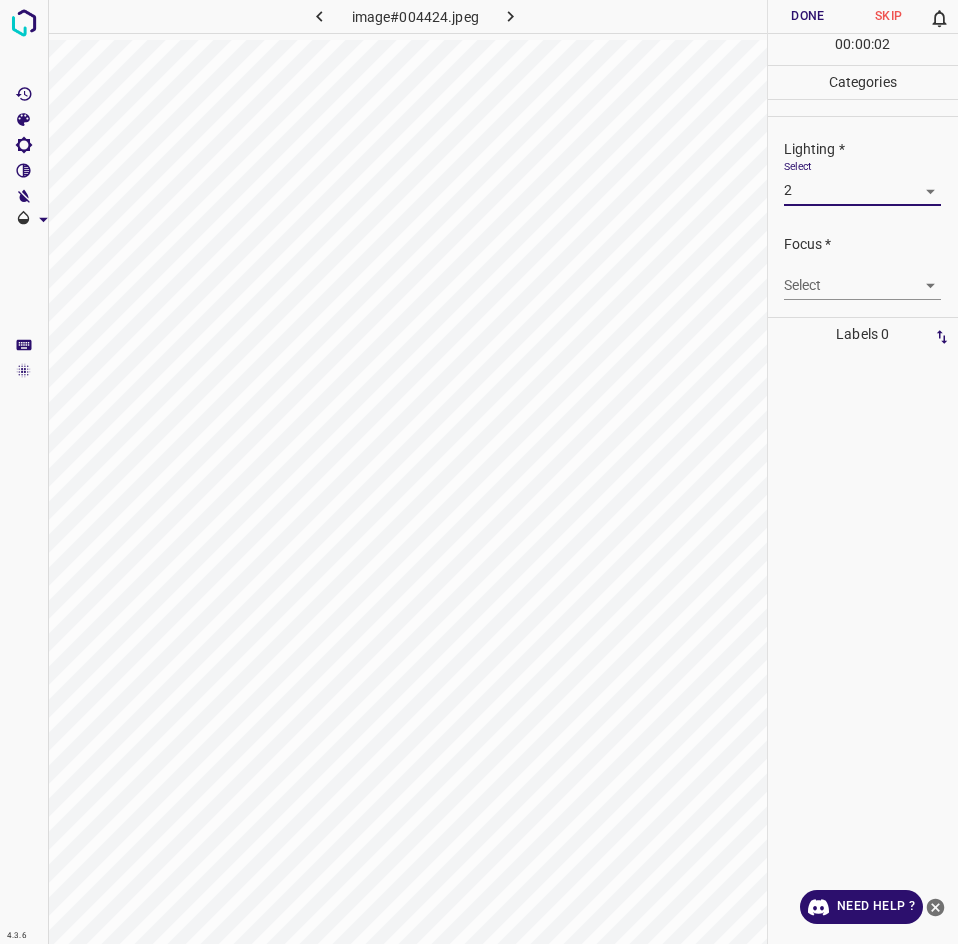 click on "4.3.6  image#004424.jpeg Done Skip 0 00   : 00   : 02   Categories Lighting *  Select 2 2 Focus *  Select ​ Overall *  Select ​ Labels   0 Categories 1 Lighting 2 Focus 3 Overall Tools Space Change between modes (Draw & Edit) I Auto labeling R Restore zoom M Zoom in N Zoom out Delete Delete selecte label Filters Z Restore filters X Saturation filter C Brightness filter V Contrast filter B Gray scale filter General O Download Need Help ? - Text - Hide - Delete 1 2 3 4 5" at bounding box center [479, 472] 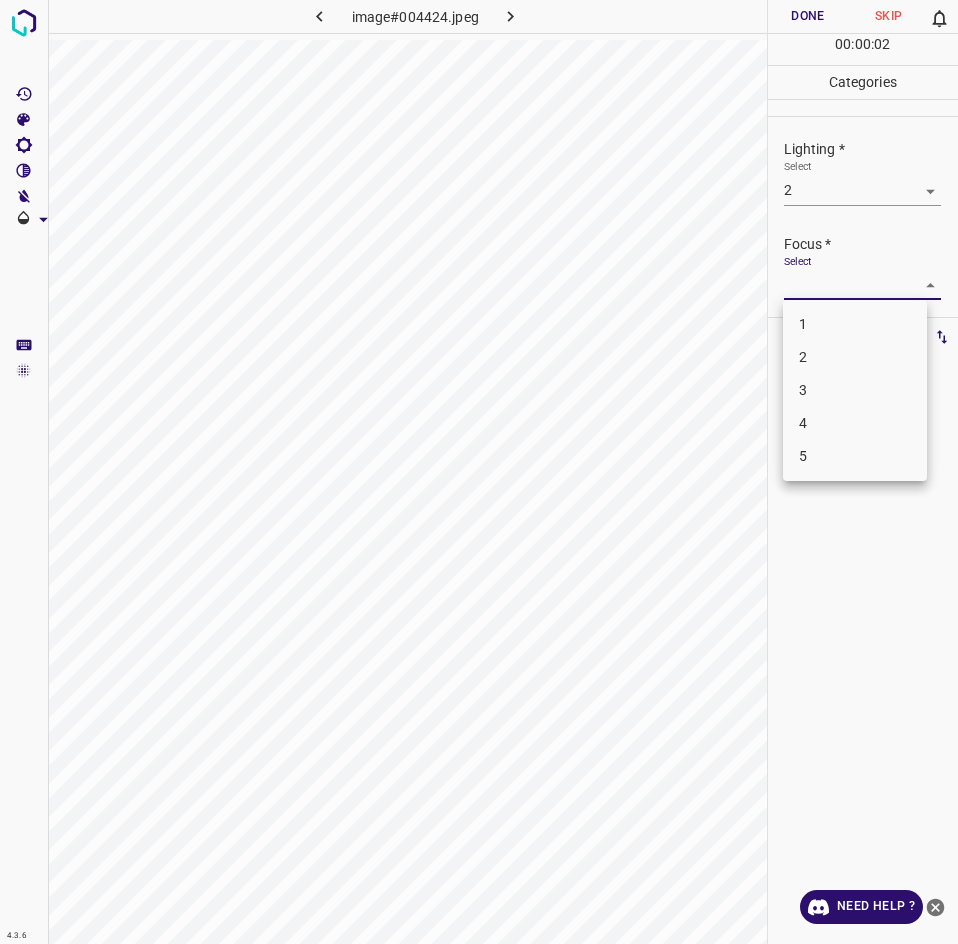 click on "2" at bounding box center (855, 357) 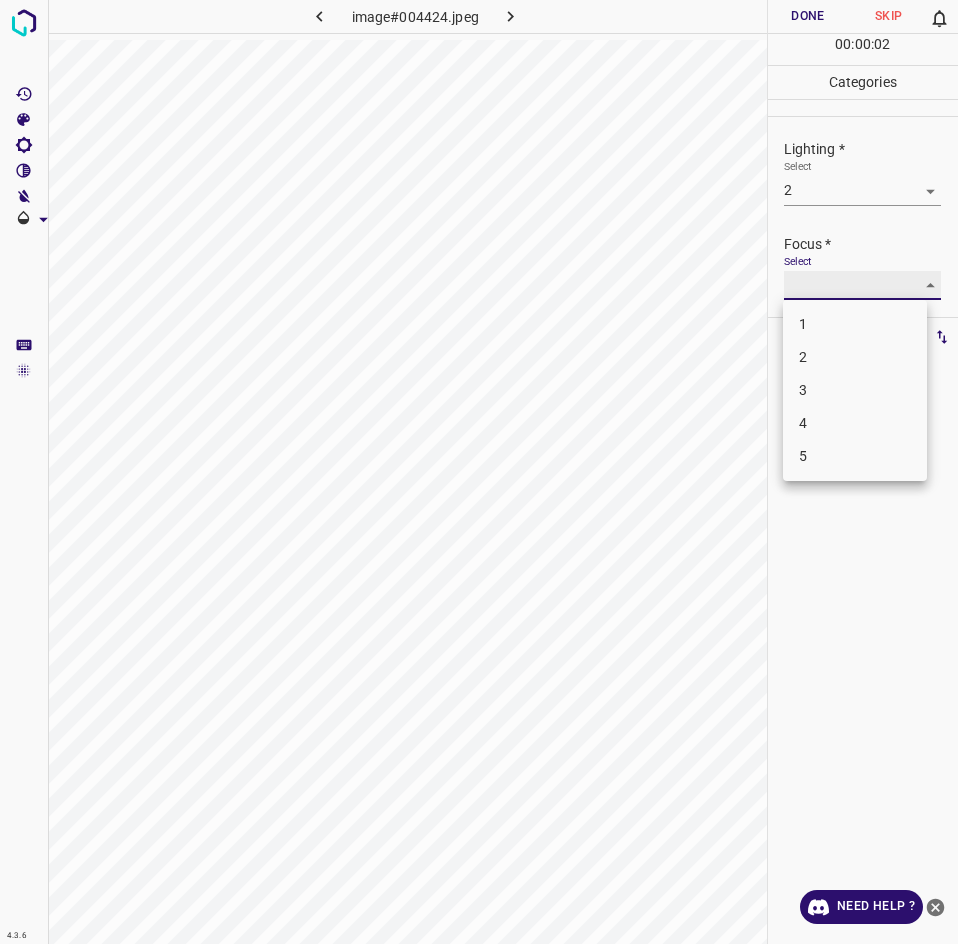 type on "2" 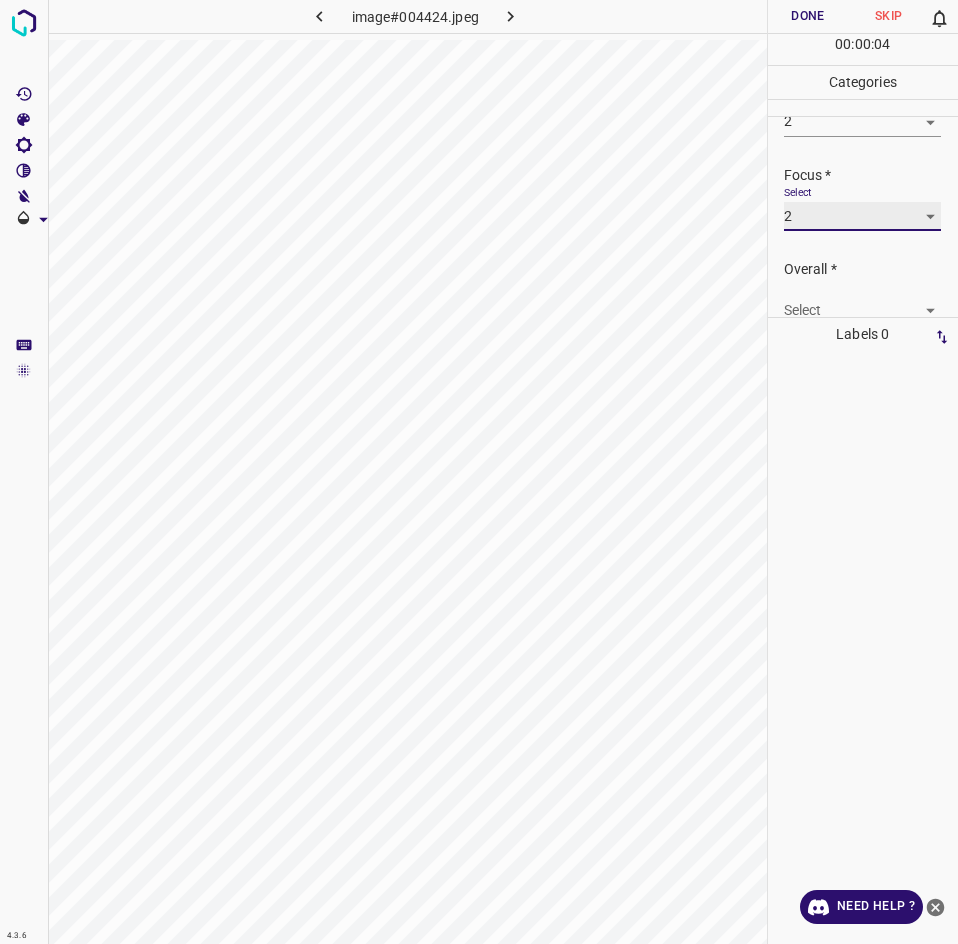 scroll, scrollTop: 98, scrollLeft: 0, axis: vertical 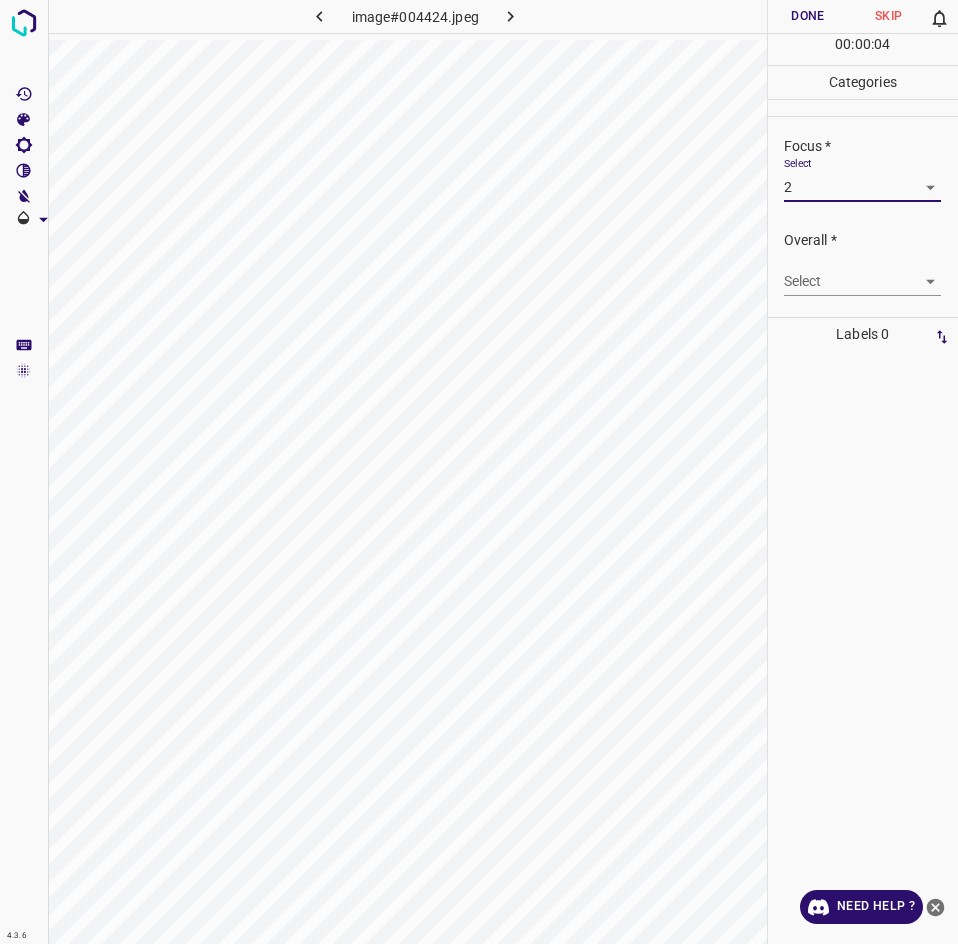 click on "4.3.6  image#004424.jpeg Done Skip 0 00   : 00   : 04   Categories Lighting *  Select 2 2 Focus *  Select 2 2 Overall *  Select ​ Labels   0 Categories 1 Lighting 2 Focus 3 Overall Tools Space Change between modes (Draw & Edit) I Auto labeling R Restore zoom M Zoom in N Zoom out Delete Delete selecte label Filters Z Restore filters X Saturation filter C Brightness filter V Contrast filter B Gray scale filter General O Download Need Help ? - Text - Hide - Delete" at bounding box center [479, 472] 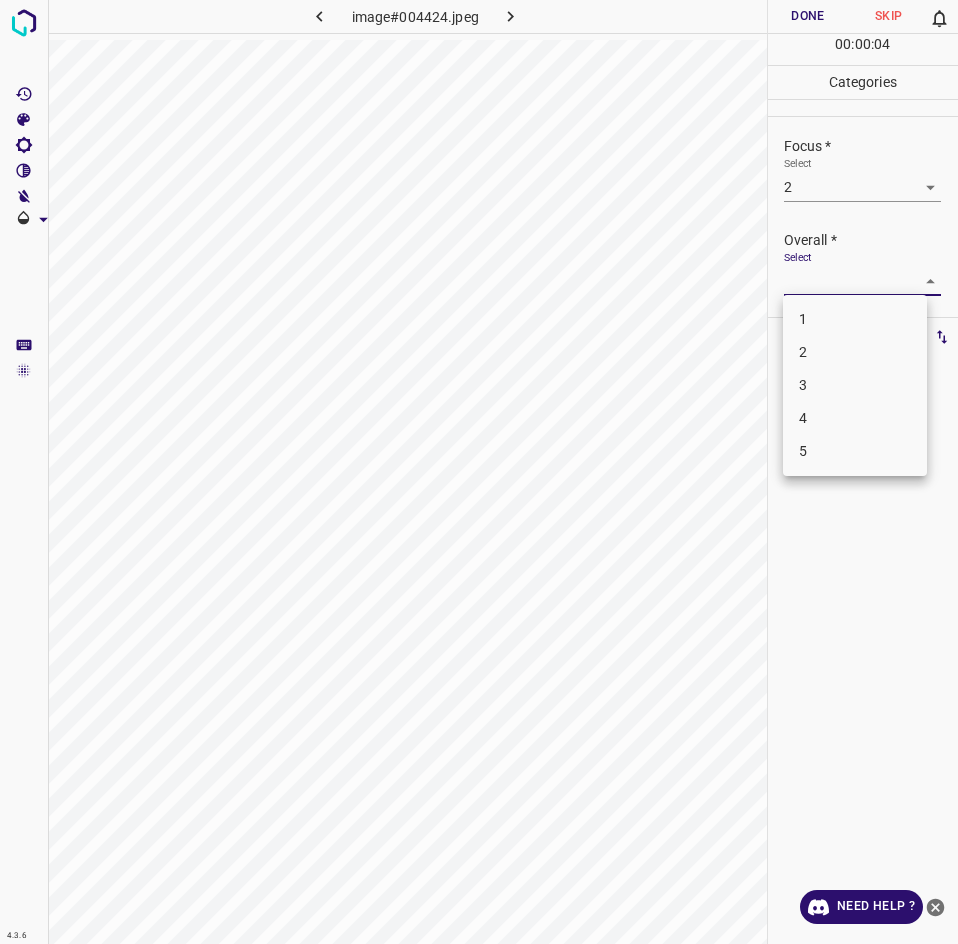 click on "2" at bounding box center [855, 352] 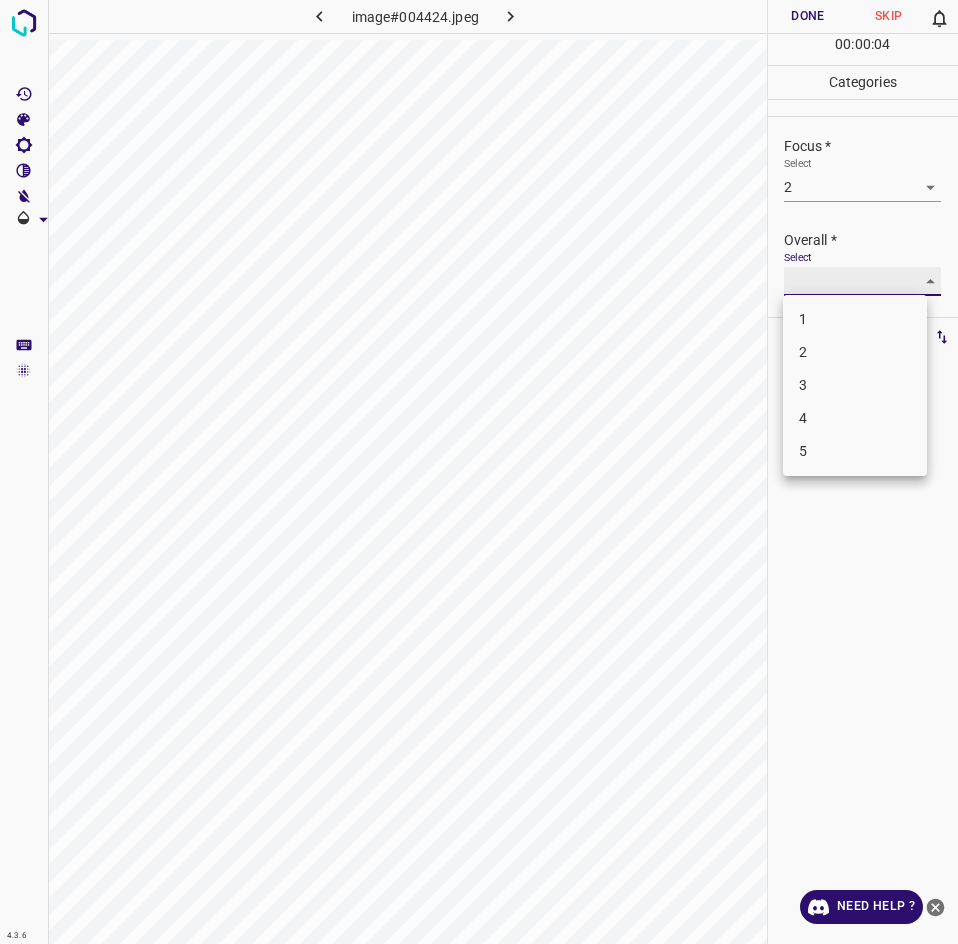 type on "2" 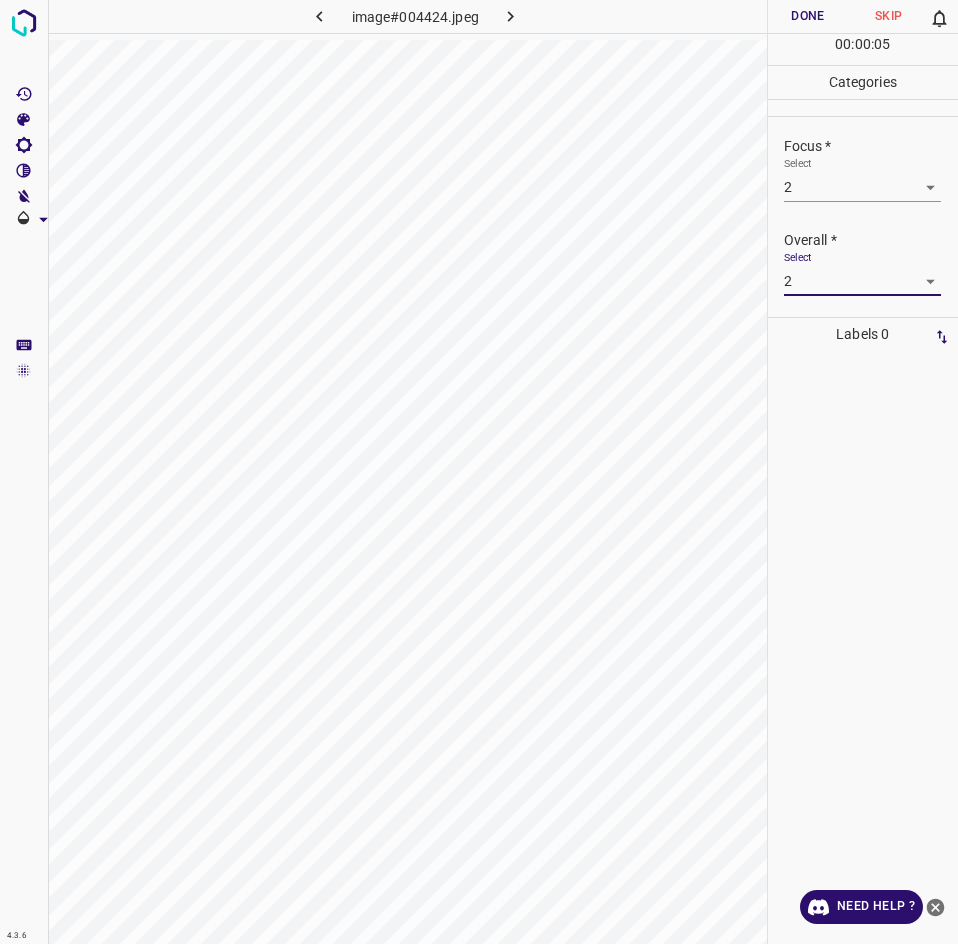 click on "Done" at bounding box center (808, 16) 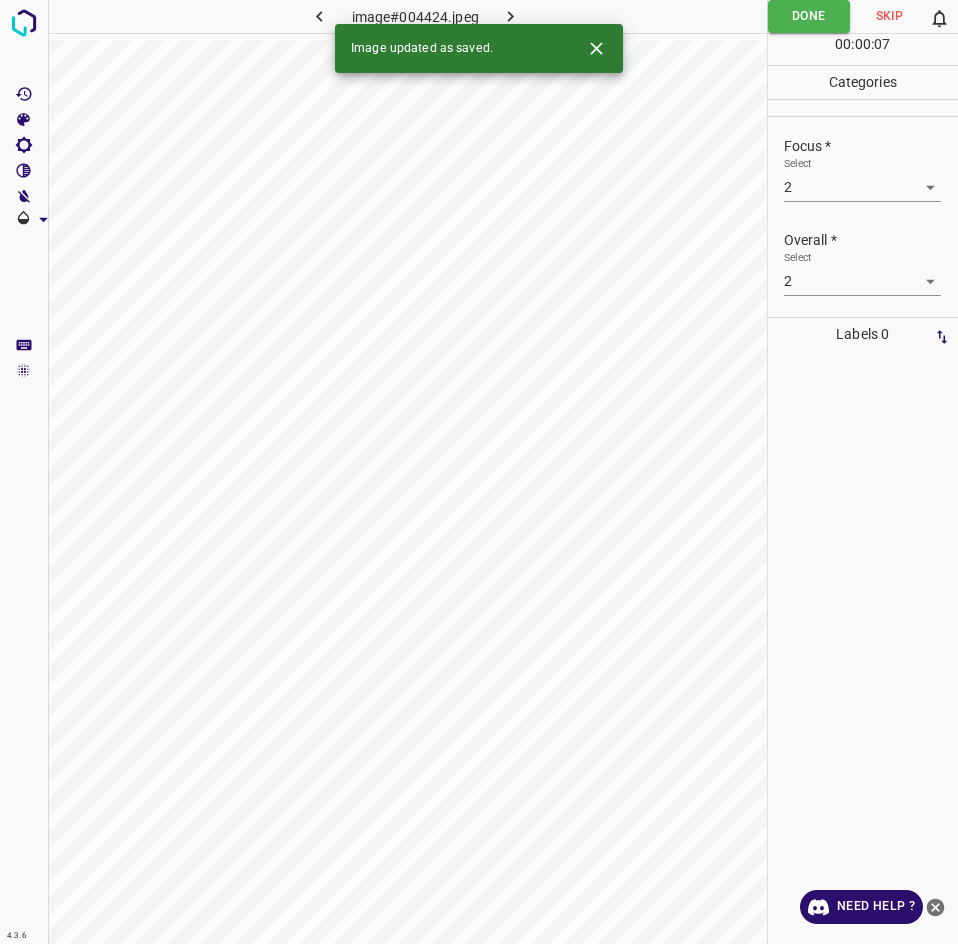 click 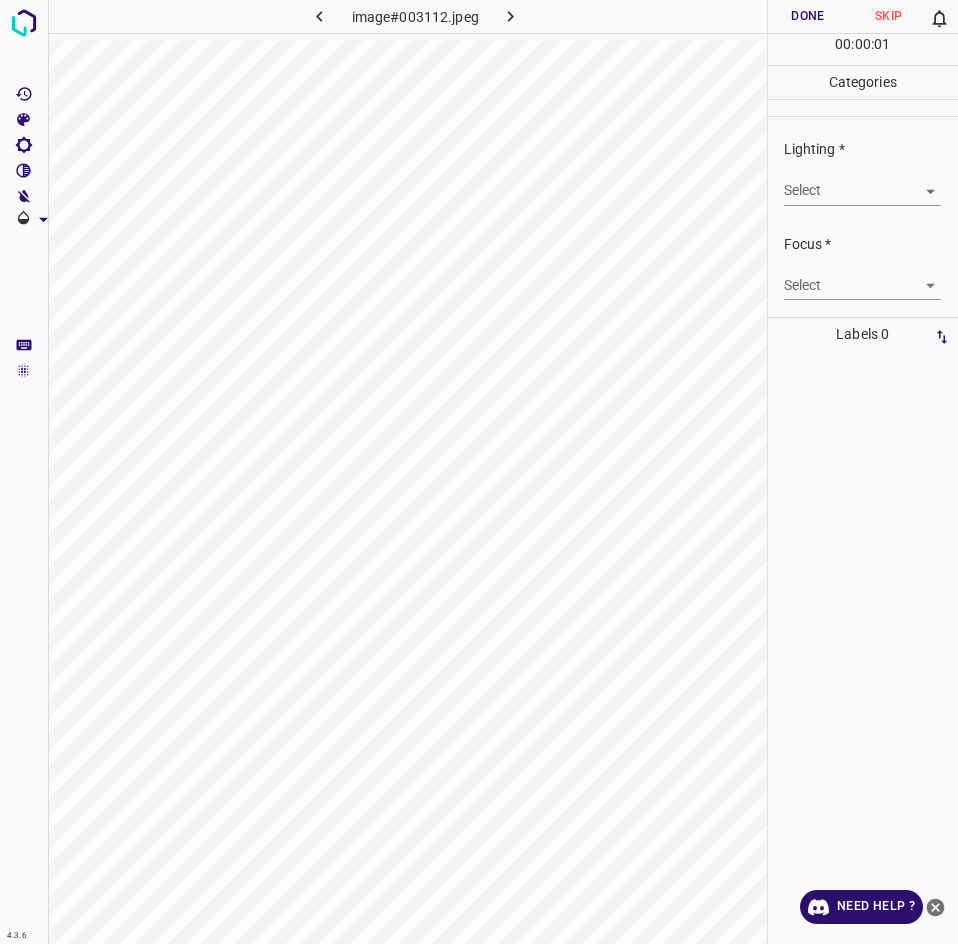 click on "4.3.6  image#003112.jpeg Done Skip 0 00   : 00   : 01   Categories Lighting *  Select ​ Focus *  Select ​ Overall *  Select ​ Labels   0 Categories 1 Lighting 2 Focus 3 Overall Tools Space Change between modes (Draw & Edit) I Auto labeling R Restore zoom M Zoom in N Zoom out Delete Delete selecte label Filters Z Restore filters X Saturation filter C Brightness filter V Contrast filter B Gray scale filter General O Download Need Help ? - Text - Hide - Delete" at bounding box center (479, 472) 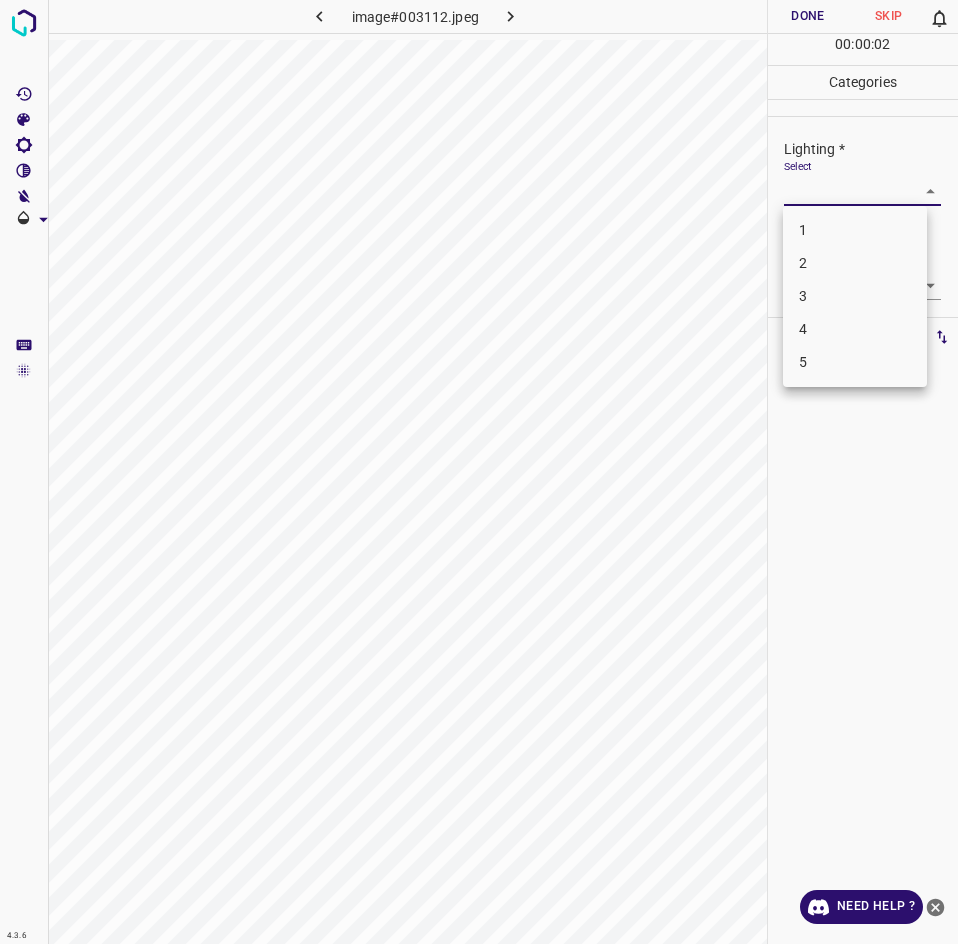 click on "3" at bounding box center [855, 296] 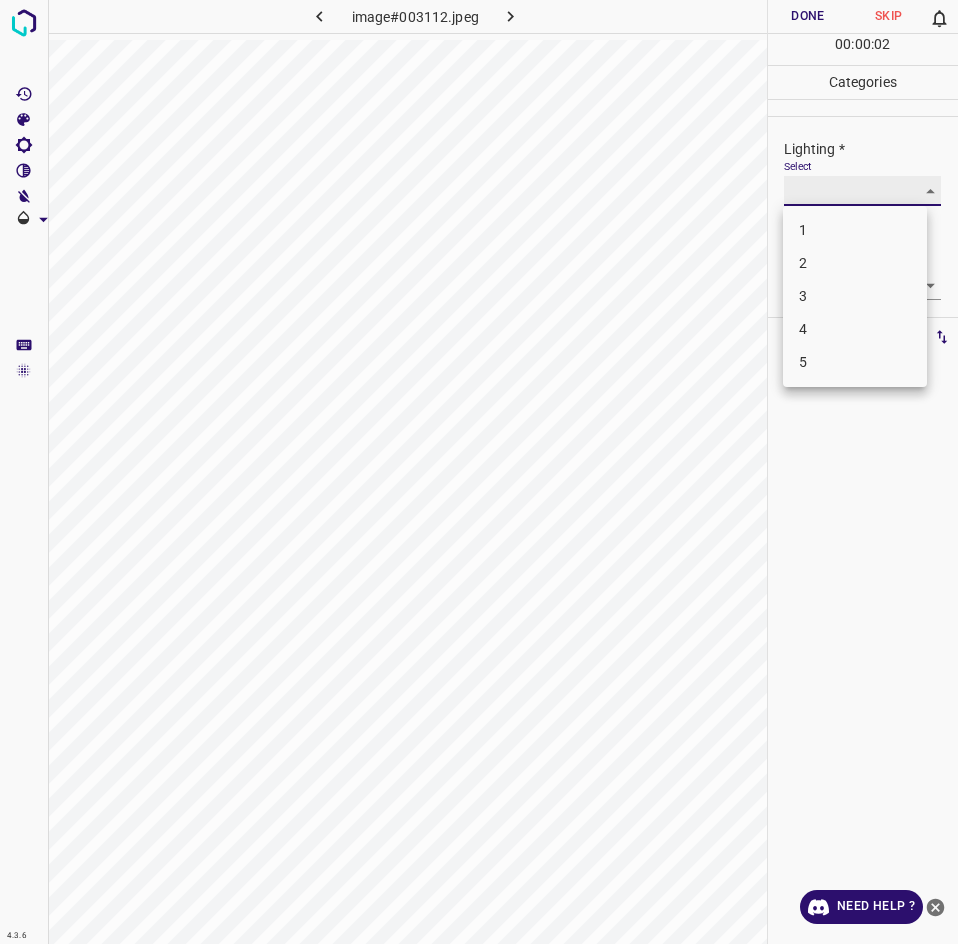type on "3" 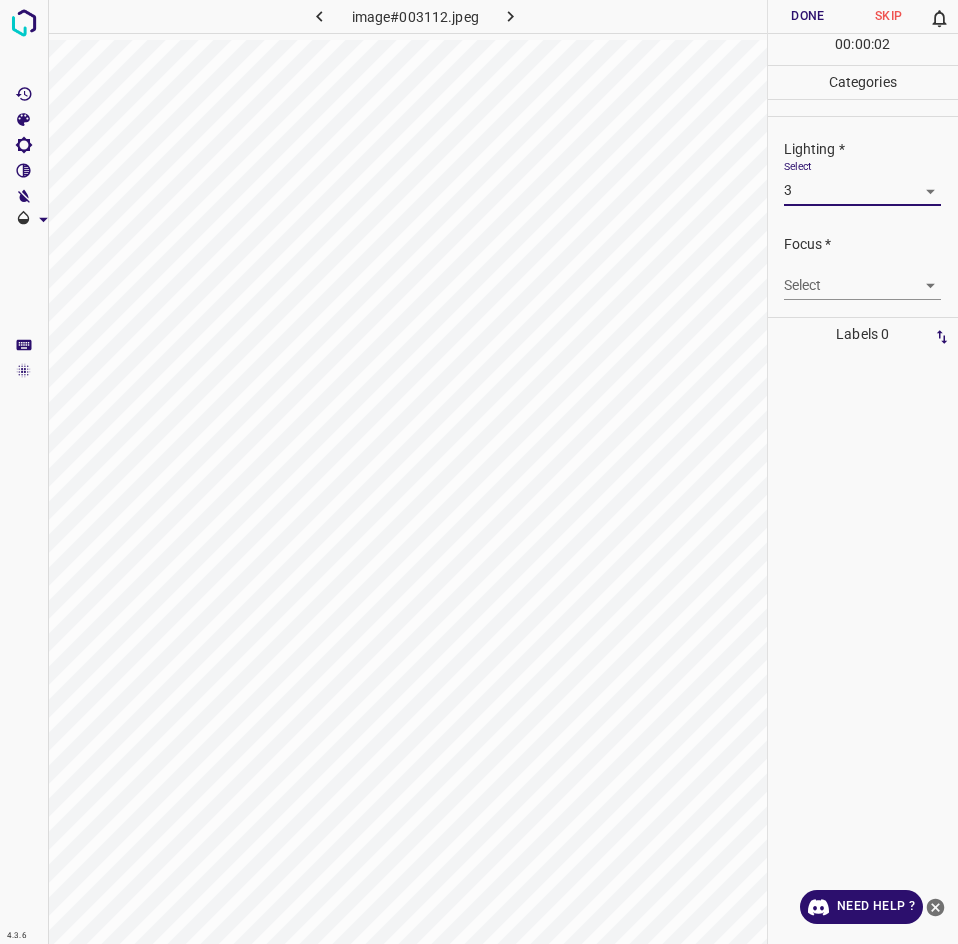 click on "4.3.6  image#003112.jpeg Done Skip 0 00   : 00   : 02   Categories Lighting *  Select 3 3 Focus *  Select ​ Overall *  Select ​ Labels   0 Categories 1 Lighting 2 Focus 3 Overall Tools Space Change between modes (Draw & Edit) I Auto labeling R Restore zoom M Zoom in N Zoom out Delete Delete selecte label Filters Z Restore filters X Saturation filter C Brightness filter V Contrast filter B Gray scale filter General O Download Need Help ? - Text - Hide - Delete" at bounding box center [479, 472] 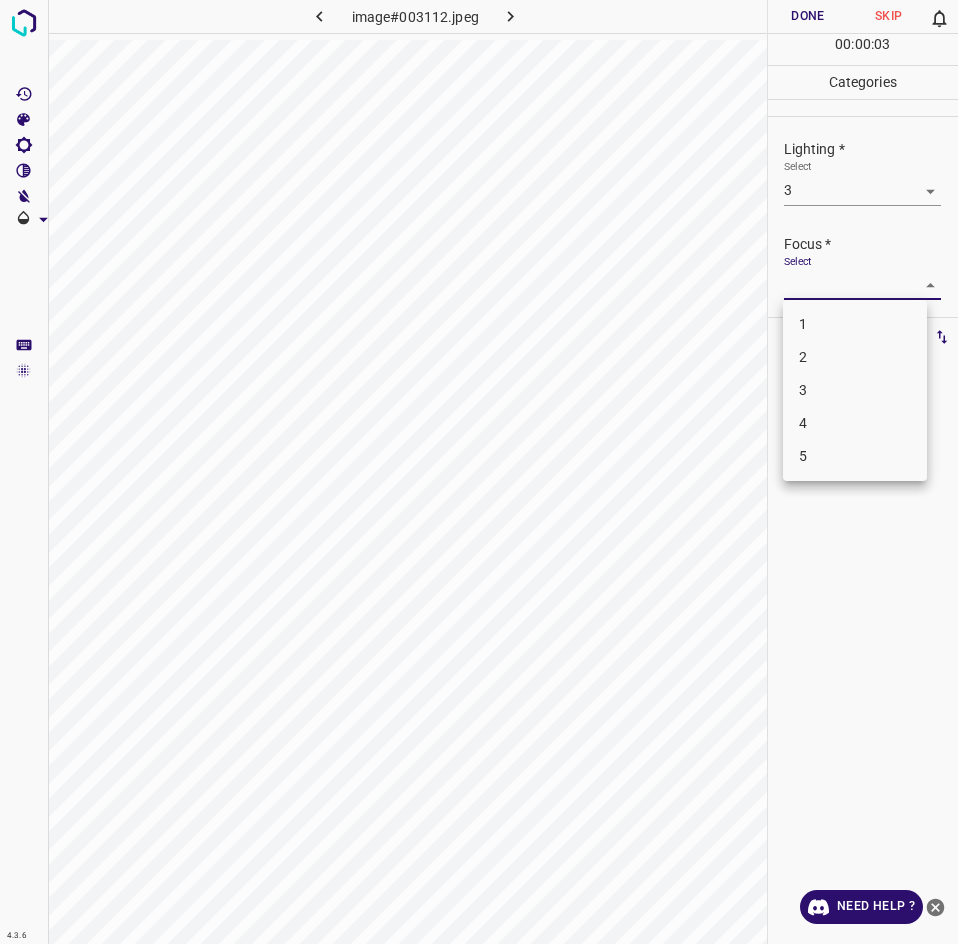 click on "3" at bounding box center (855, 390) 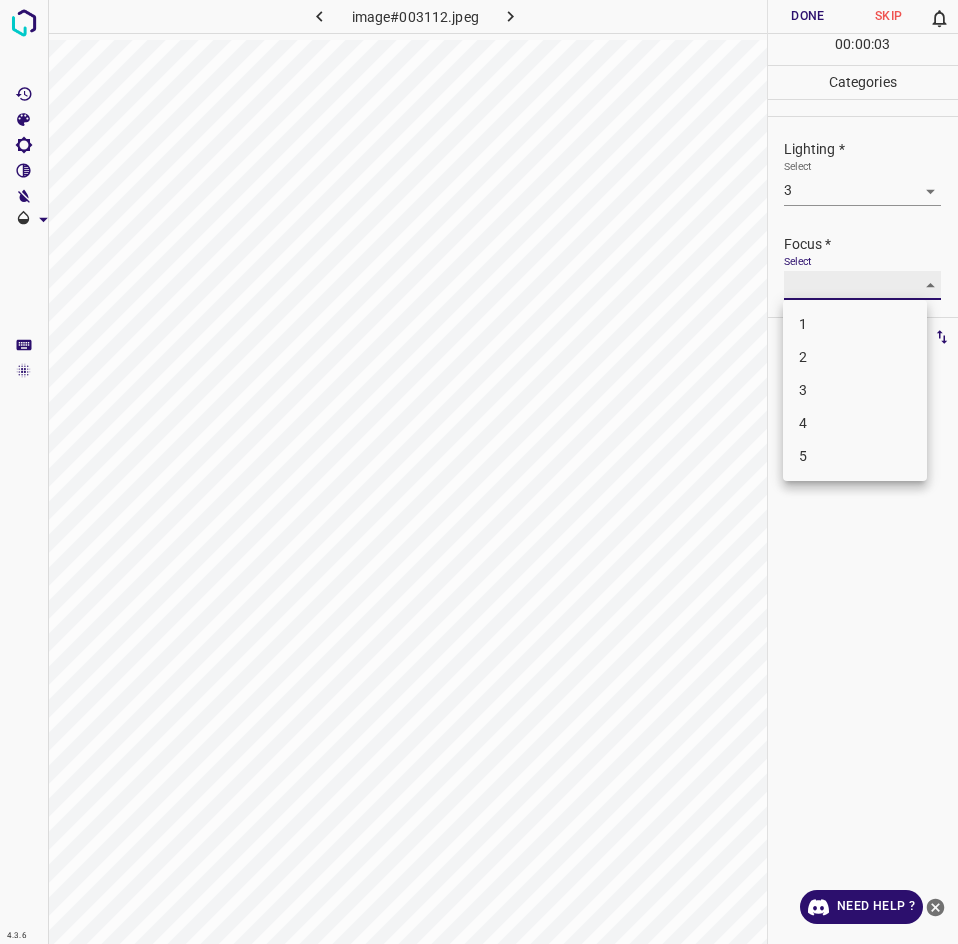 type on "3" 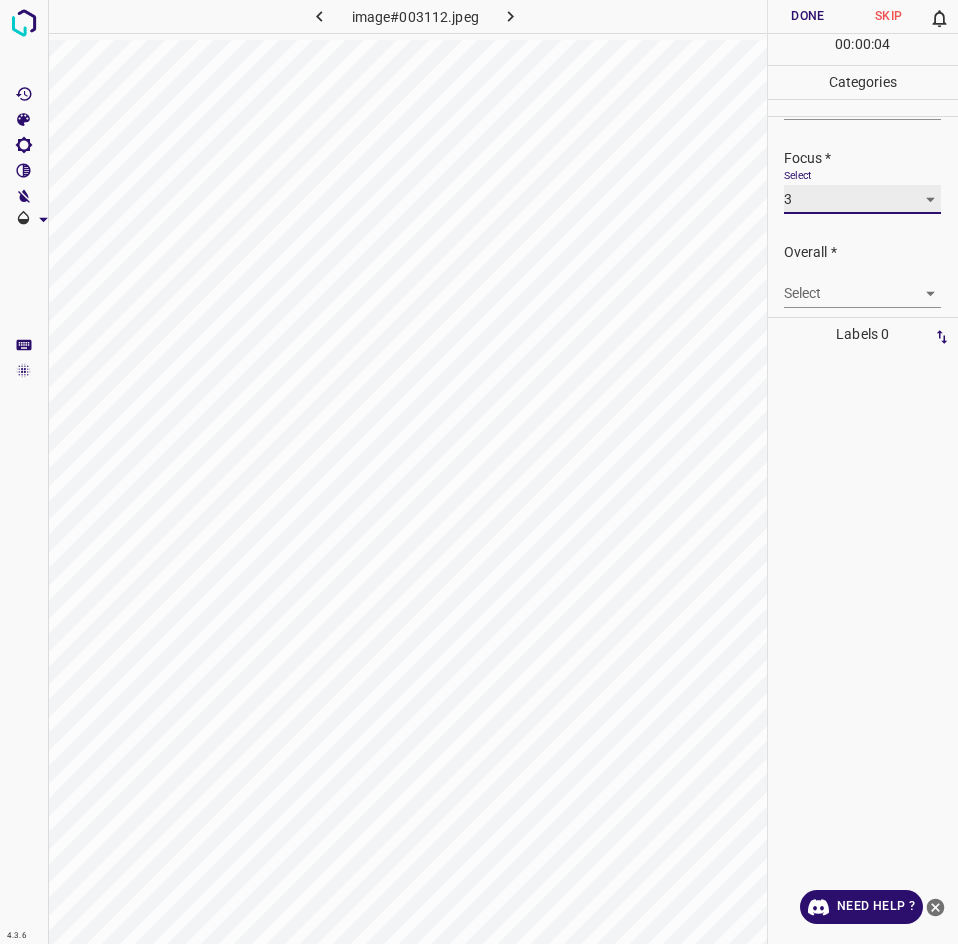 scroll, scrollTop: 98, scrollLeft: 0, axis: vertical 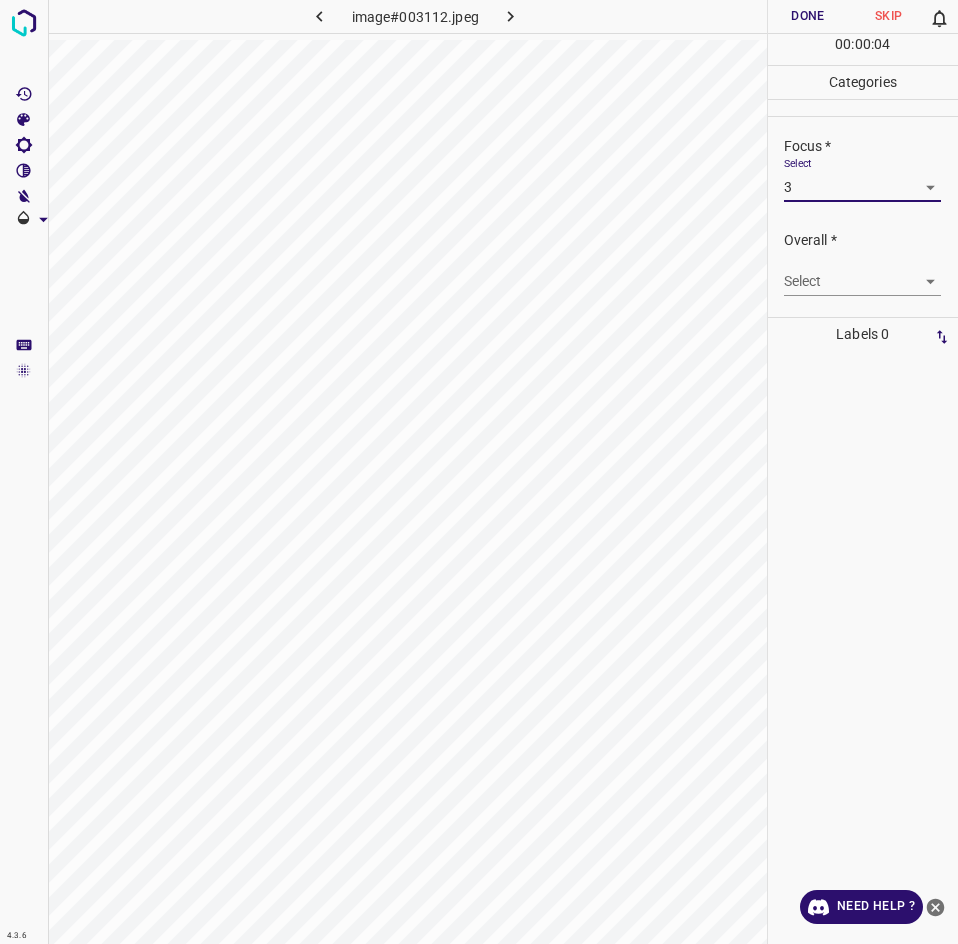 click on "4.3.6  image#003112.jpeg Done Skip 0 00   : 00   : 04   Categories Lighting *  Select 3 3 Focus *  Select 3 3 Overall *  Select ​ Labels   0 Categories 1 Lighting 2 Focus 3 Overall Tools Space Change between modes (Draw & Edit) I Auto labeling R Restore zoom M Zoom in N Zoom out Delete Delete selecte label Filters Z Restore filters X Saturation filter C Brightness filter V Contrast filter B Gray scale filter General O Download Need Help ? - Text - Hide - Delete" at bounding box center [479, 472] 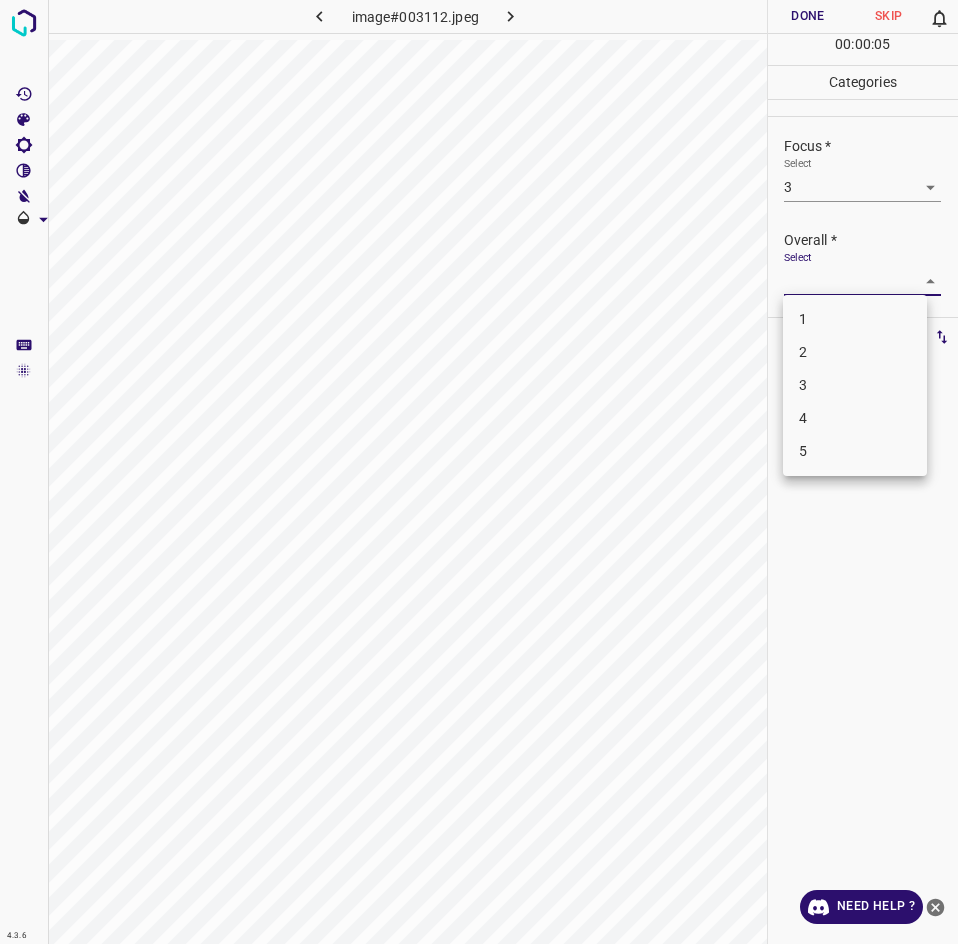 click on "3" at bounding box center [855, 385] 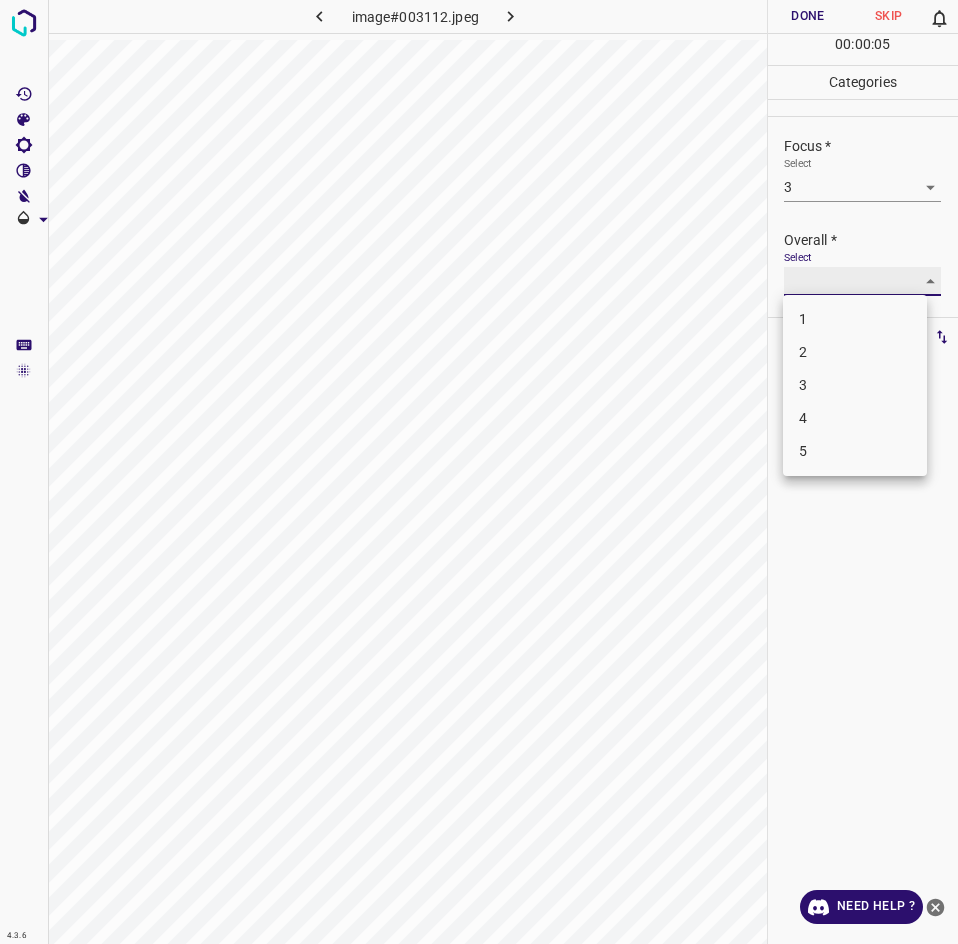 type on "3" 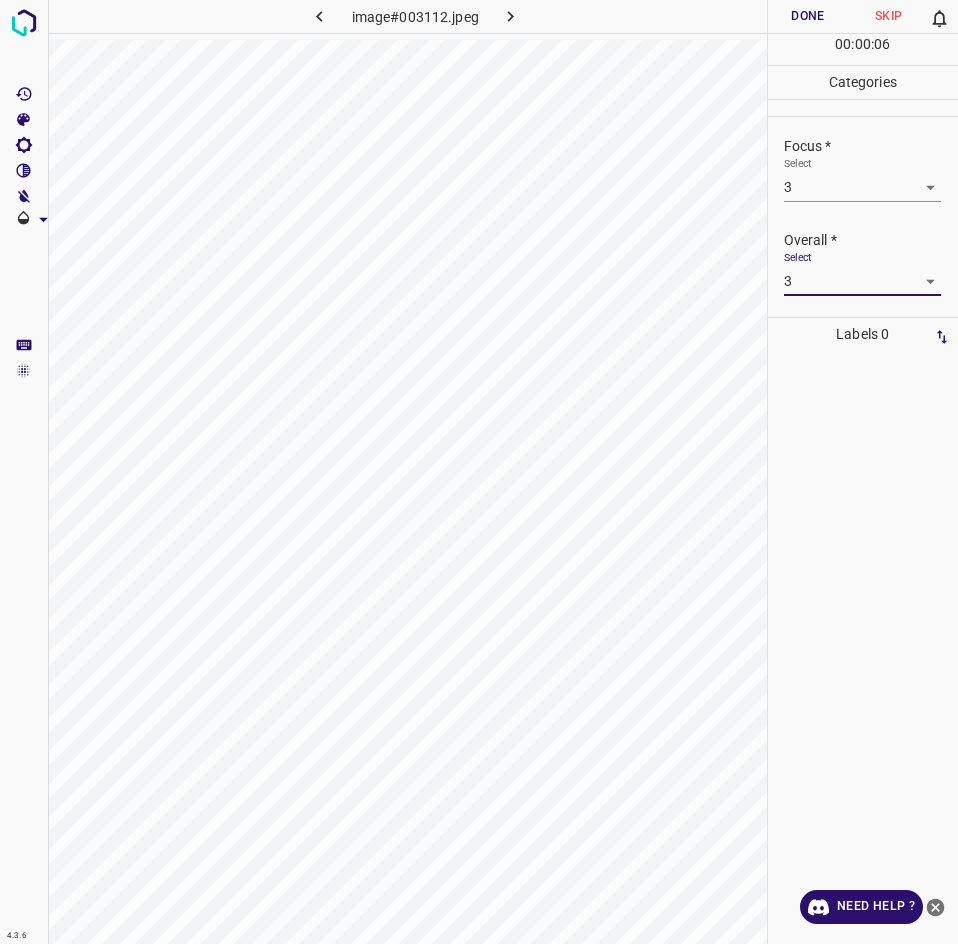 click on "Done" at bounding box center (808, 16) 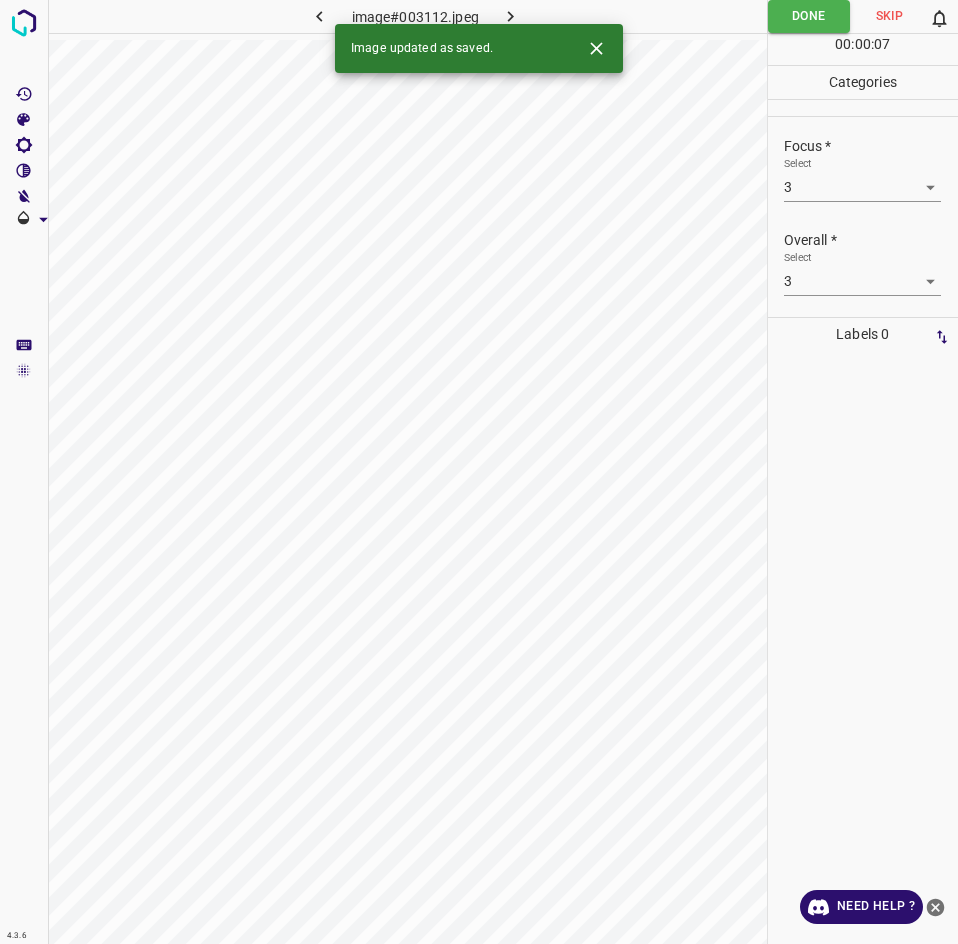click 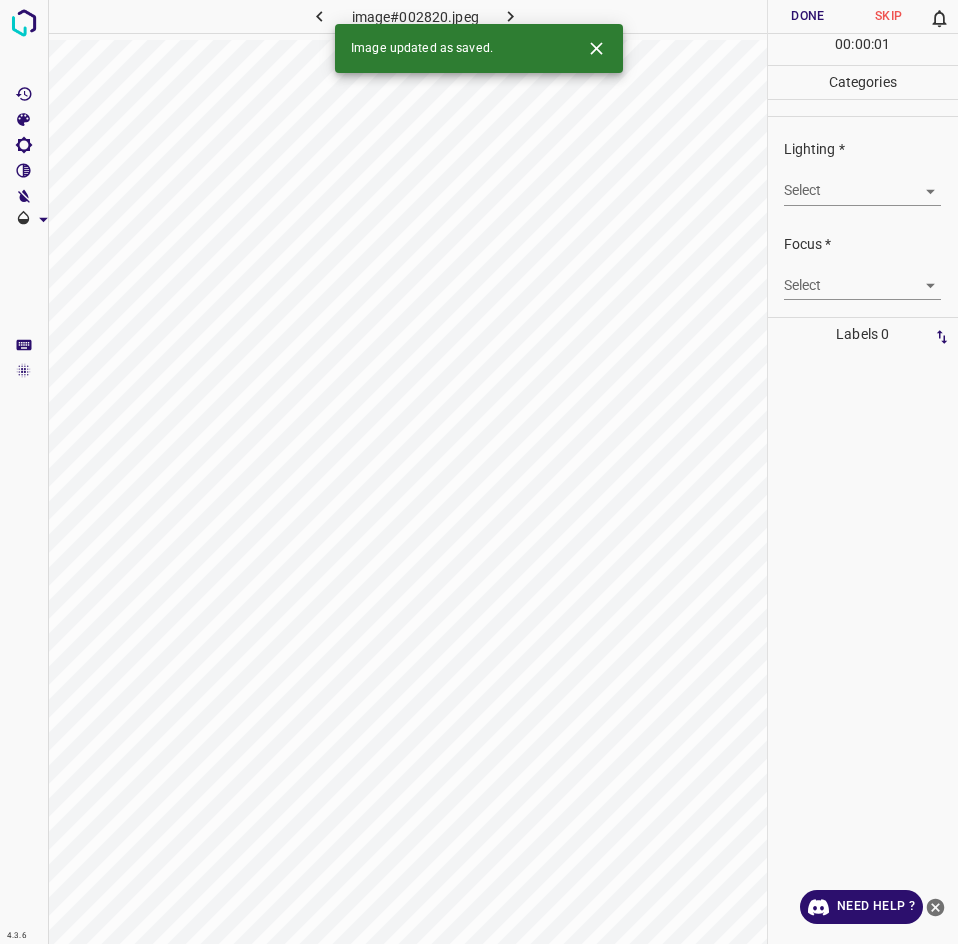 click on "4.3.6  image#002820.jpeg Done Skip 0 00   : 00   : 01   Categories Lighting *  Select ​ Focus *  Select ​ Overall *  Select ​ Labels   0 Categories 1 Lighting 2 Focus 3 Overall Tools Space Change between modes (Draw & Edit) I Auto labeling R Restore zoom M Zoom in N Zoom out Delete Delete selecte label Filters Z Restore filters X Saturation filter C Brightness filter V Contrast filter B Gray scale filter General O Download Image updated as saved. Need Help ? - Text - Hide - Delete" at bounding box center (479, 472) 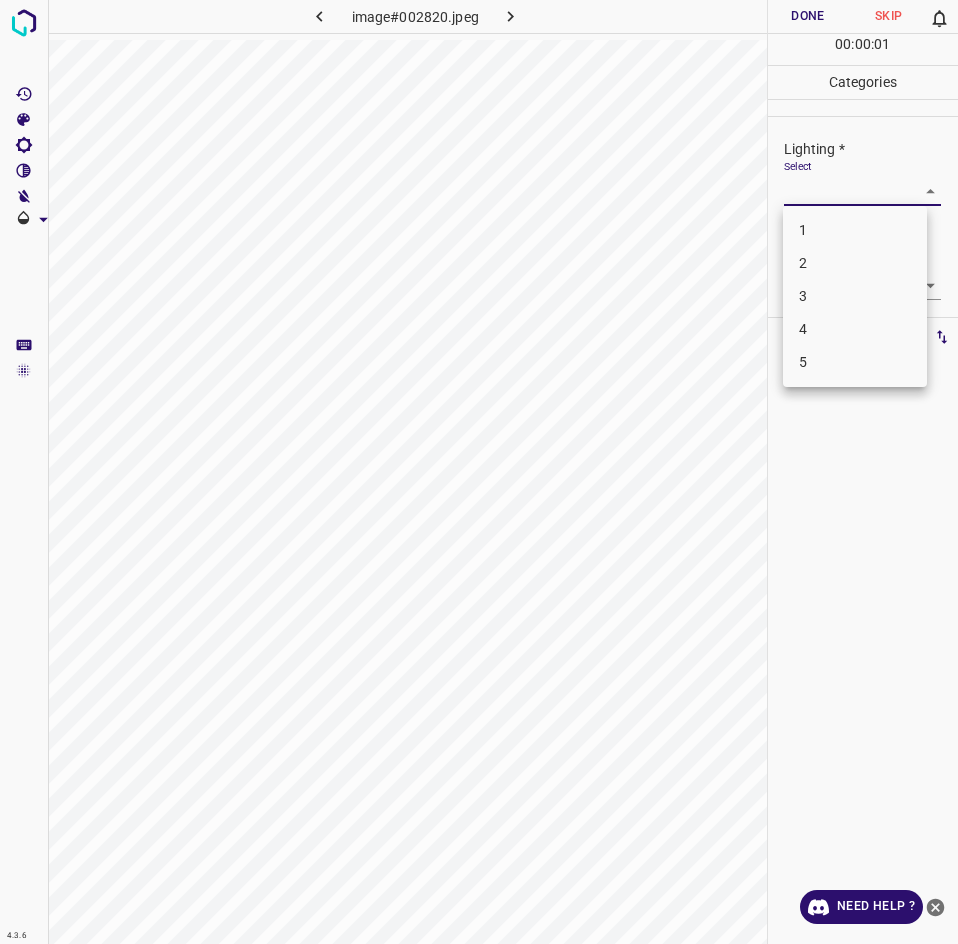 click on "3" at bounding box center (855, 296) 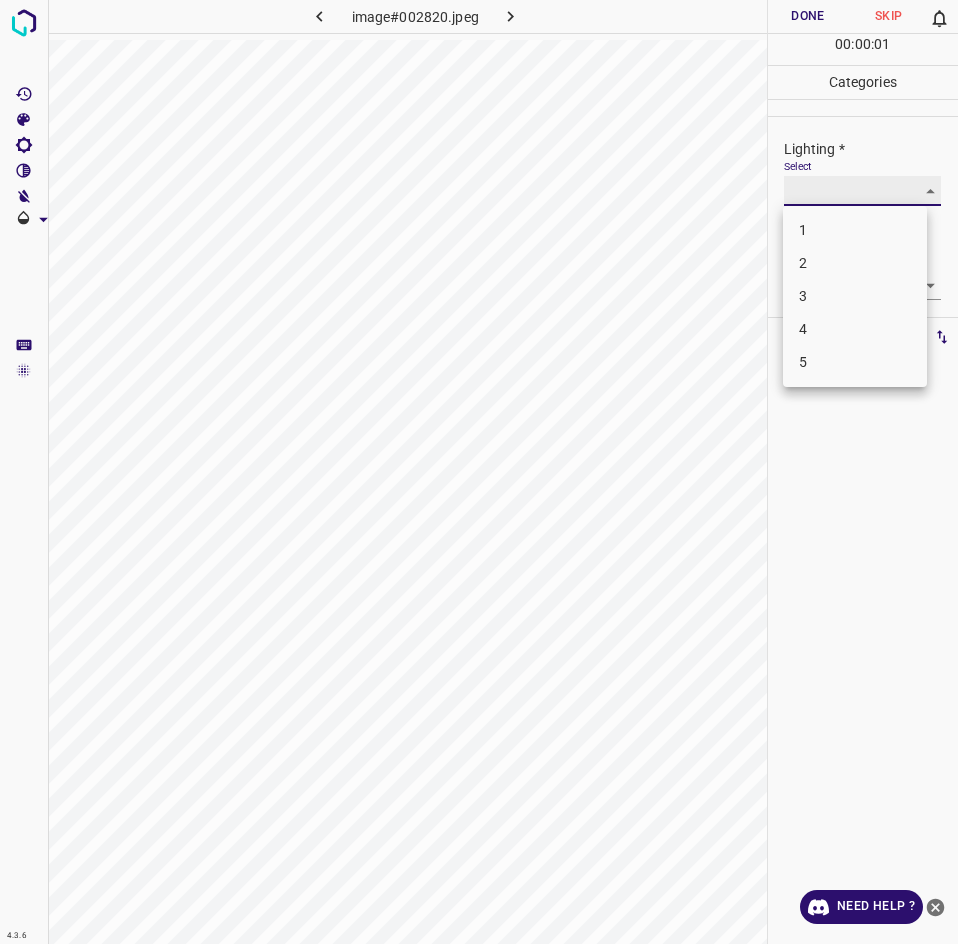 type on "3" 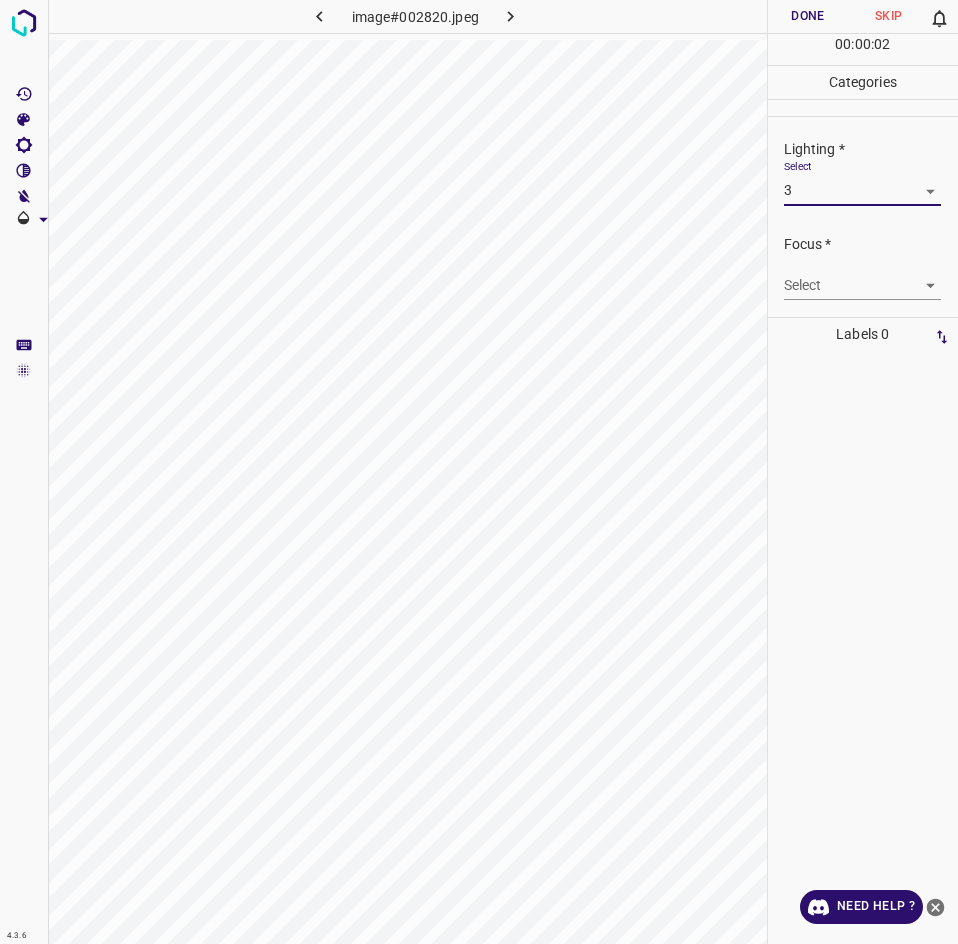 click on "4.3.6  image#002820.jpeg Done Skip 0 00   : 00   : 02   Categories Lighting *  Select 3 3 Focus *  Select ​ Overall *  Select ​ Labels   0 Categories 1 Lighting 2 Focus 3 Overall Tools Space Change between modes (Draw & Edit) I Auto labeling R Restore zoom M Zoom in N Zoom out Delete Delete selecte label Filters Z Restore filters X Saturation filter C Brightness filter V Contrast filter B Gray scale filter General O Download Need Help ? - Text - Hide - Delete 1 2 3 4 5" at bounding box center (479, 472) 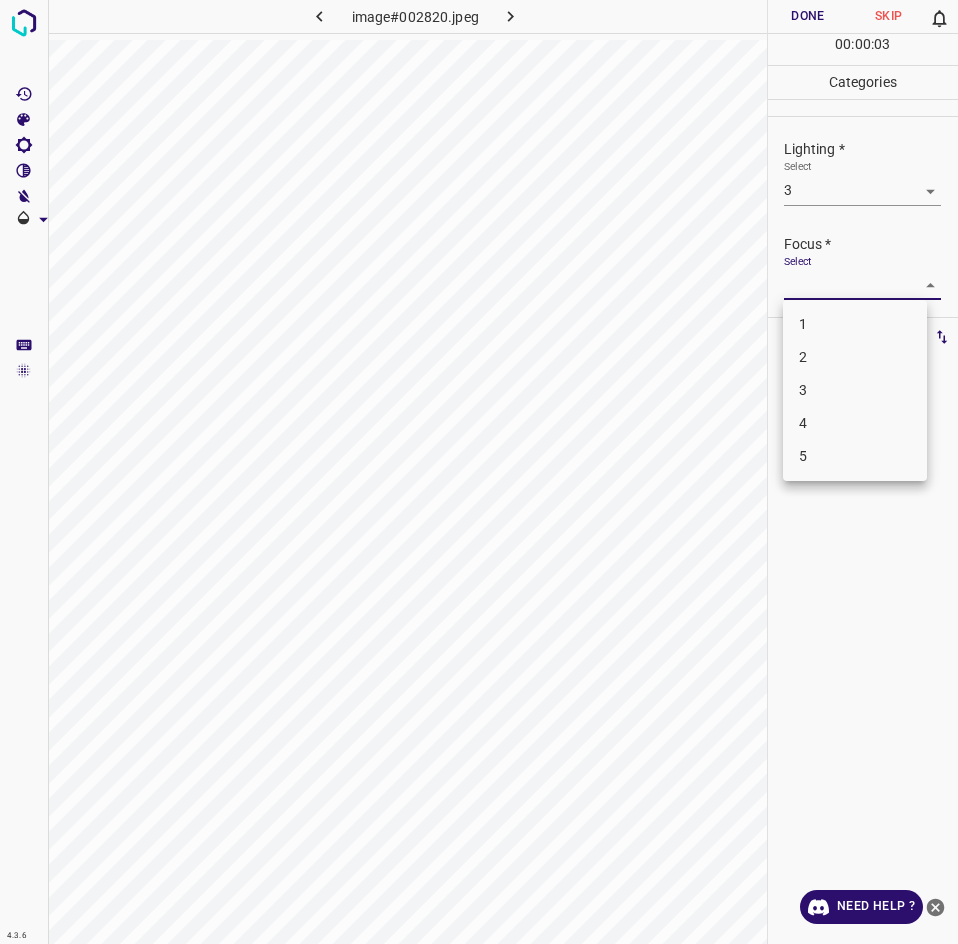click on "3" at bounding box center [855, 390] 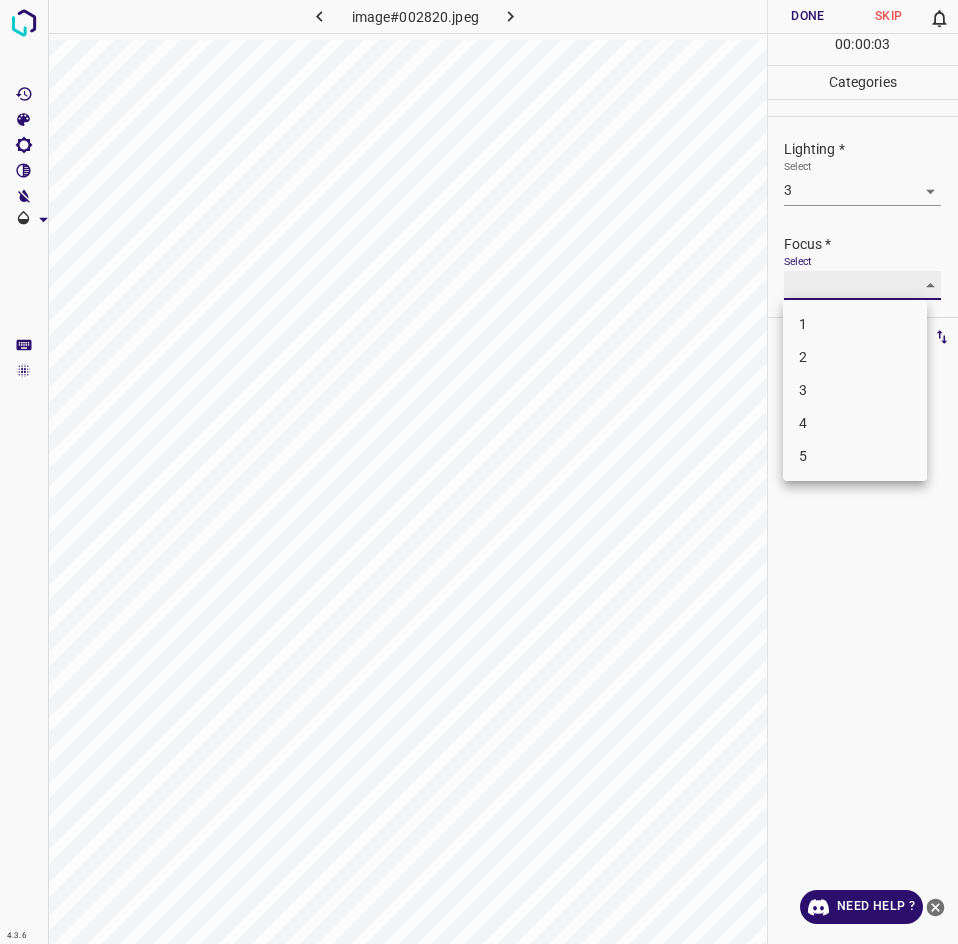 type on "3" 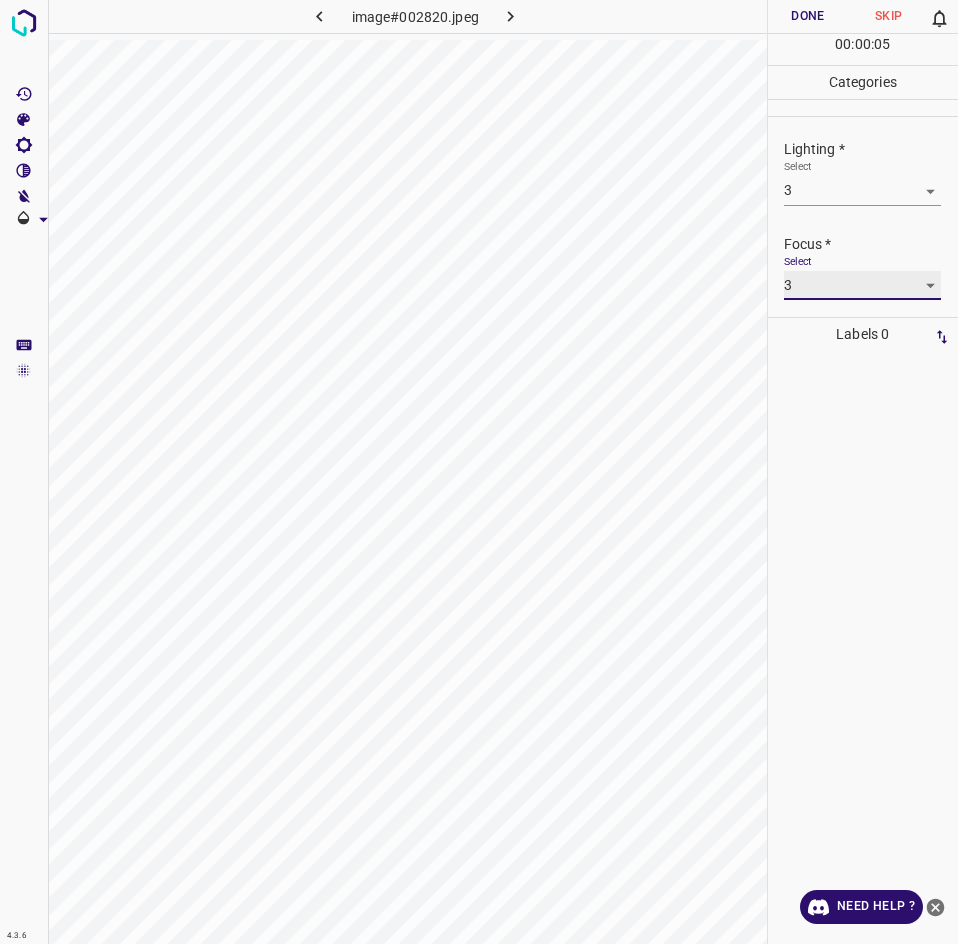 scroll, scrollTop: 98, scrollLeft: 0, axis: vertical 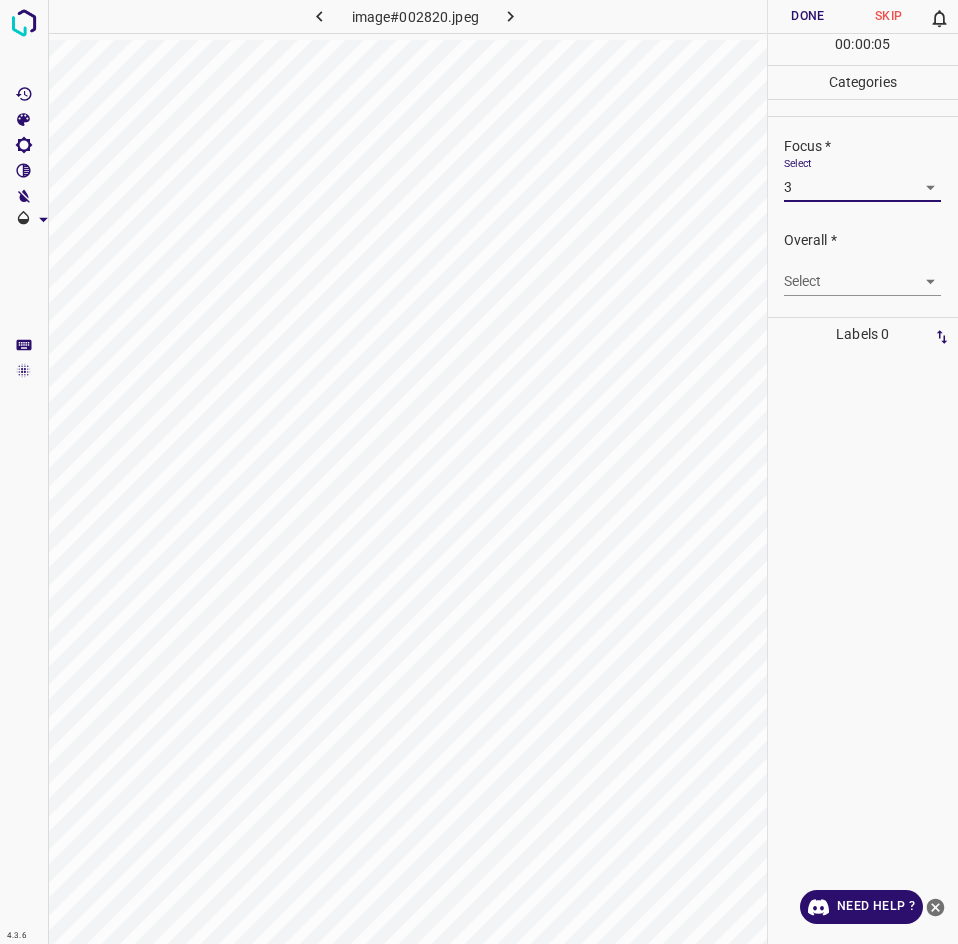 click on "4.3.6  image#002820.jpeg Done Skip 0 00   : 00   : 05   Categories Lighting *  Select 3 3 Focus *  Select 3 3 Overall *  Select ​ Labels   0 Categories 1 Lighting 2 Focus 3 Overall Tools Space Change between modes (Draw & Edit) I Auto labeling R Restore zoom M Zoom in N Zoom out Delete Delete selecte label Filters Z Restore filters X Saturation filter C Brightness filter V Contrast filter B Gray scale filter General O Download Need Help ? - Text - Hide - Delete" at bounding box center [479, 472] 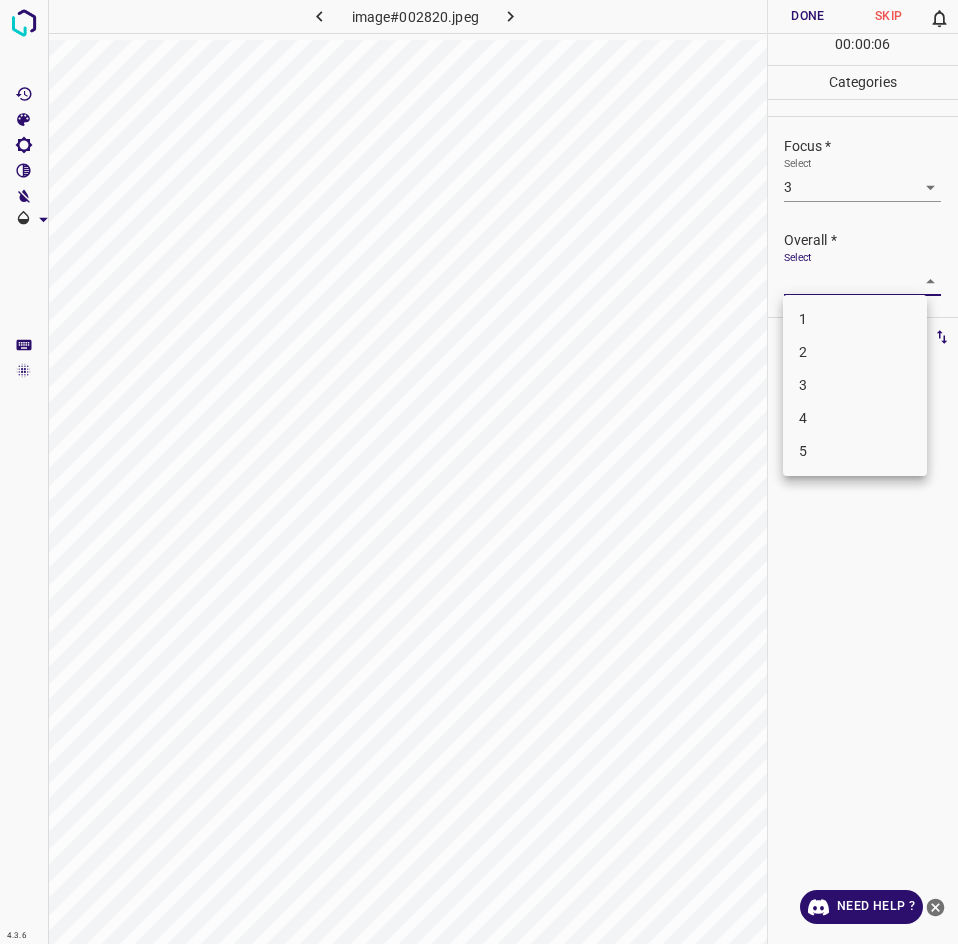 click on "3" at bounding box center (855, 385) 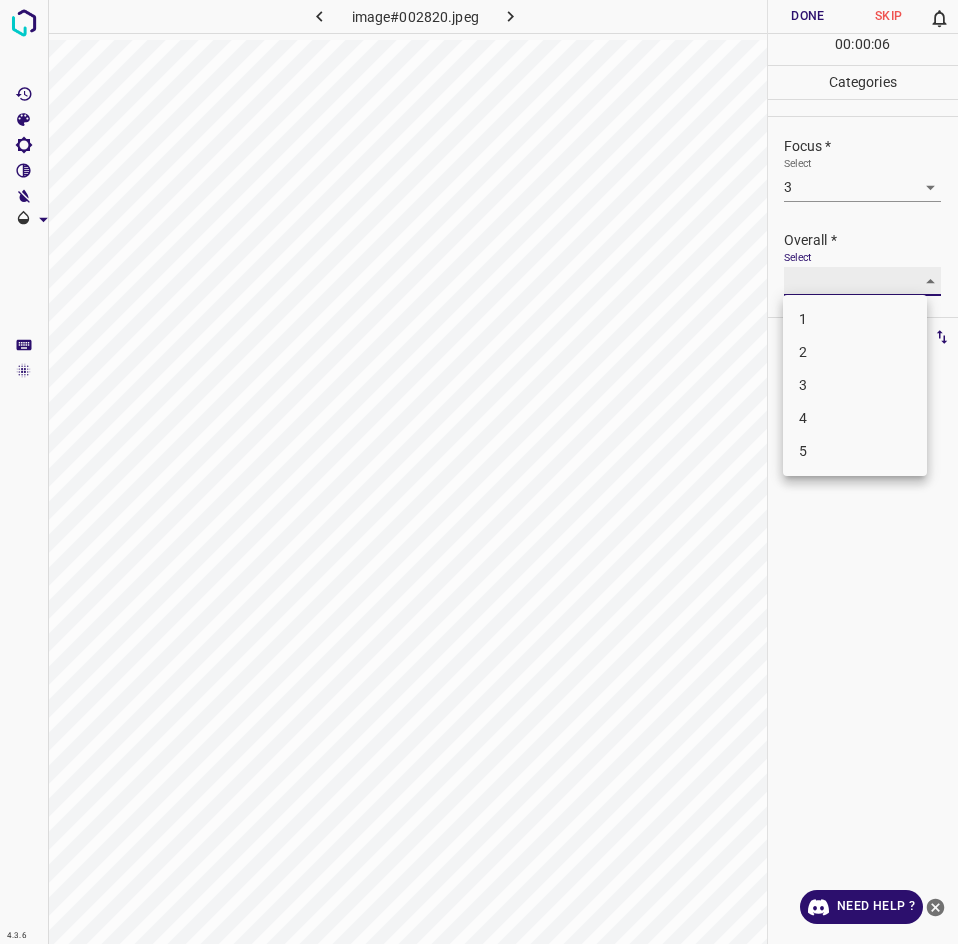 type on "3" 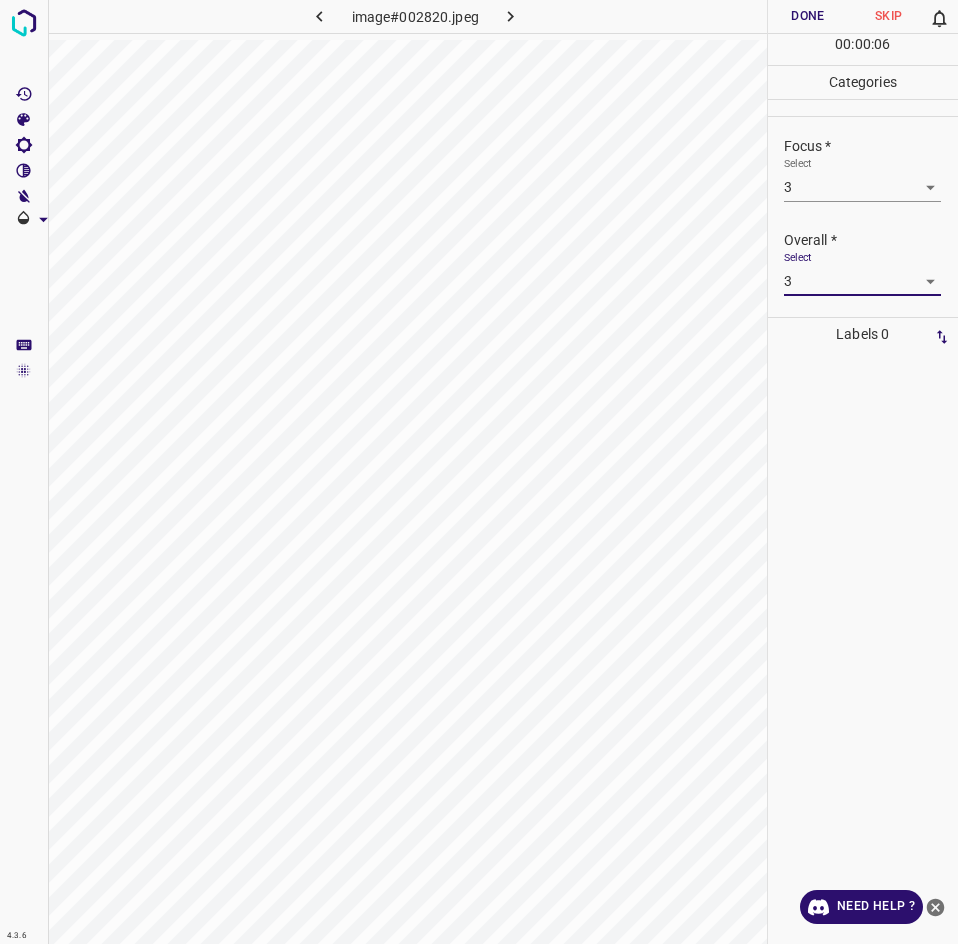 click on "Done" at bounding box center [808, 16] 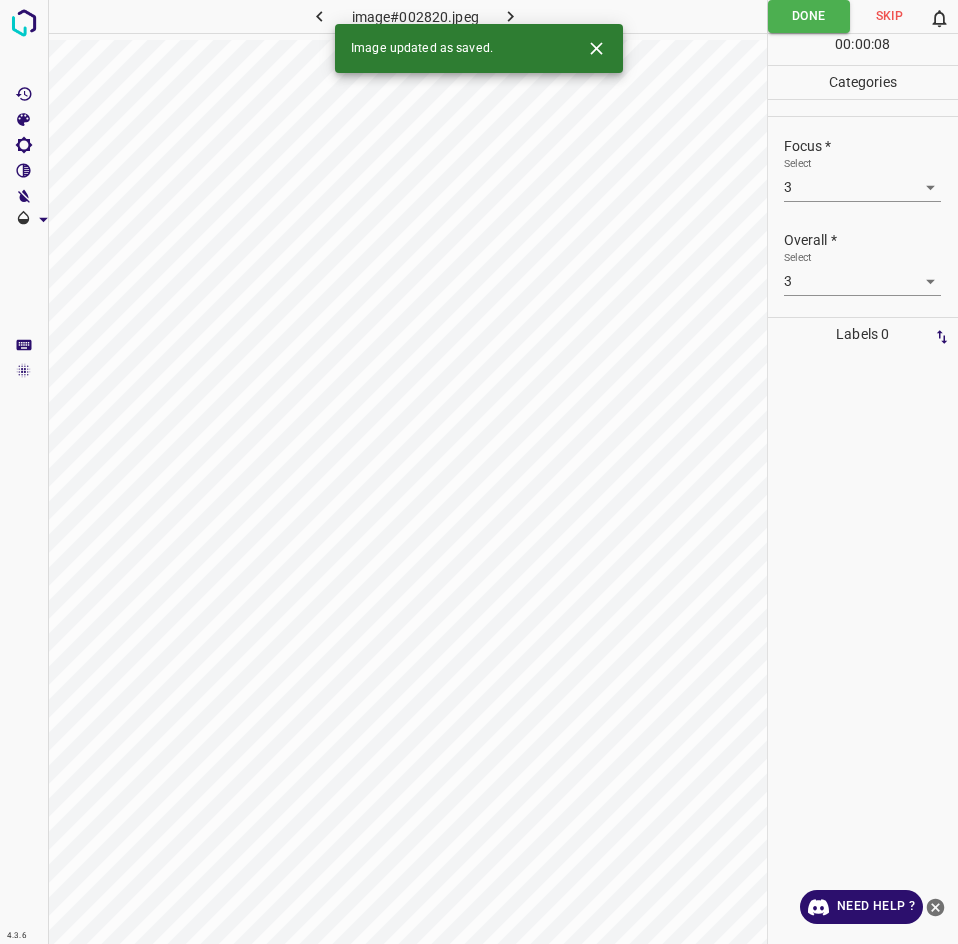 click 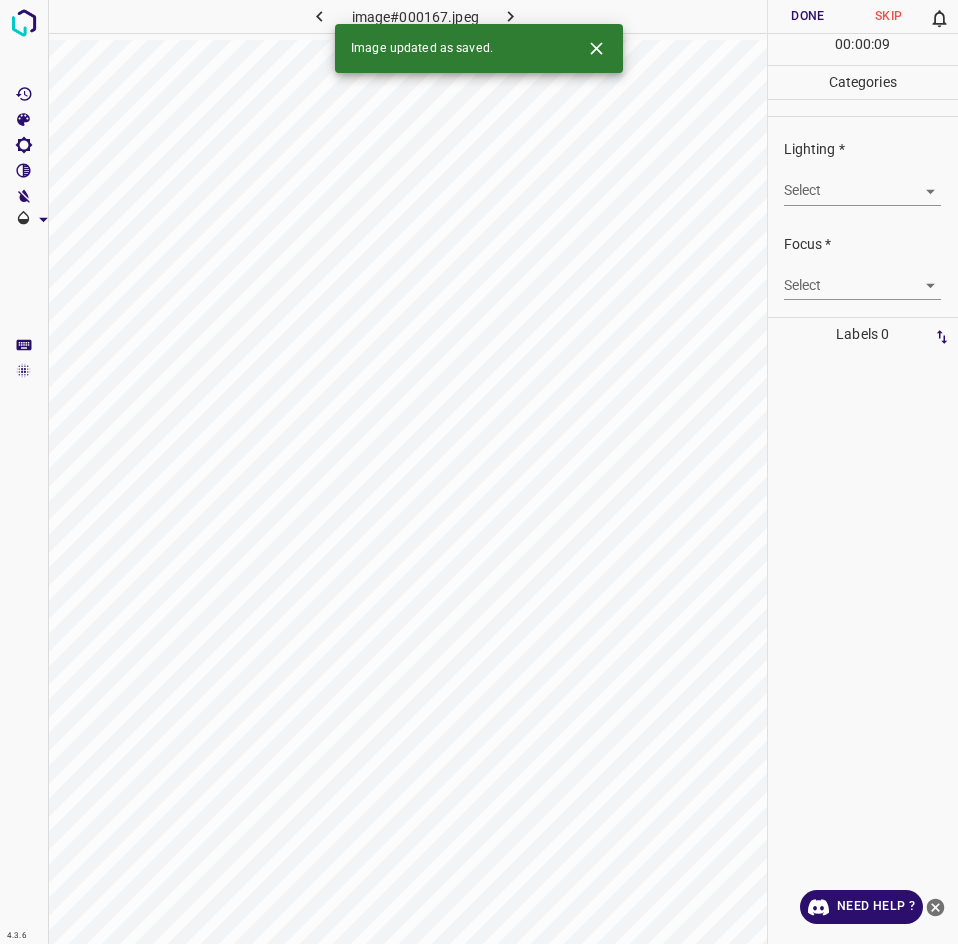 click on "4.3.6  image#000167.jpeg Done Skip 0 00   : 00   : 09   Categories Lighting *  Select ​ Focus *  Select ​ Overall *  Select ​ Labels   0 Categories 1 Lighting 2 Focus 3 Overall Tools Space Change between modes (Draw & Edit) I Auto labeling R Restore zoom M Zoom in N Zoom out Delete Delete selecte label Filters Z Restore filters X Saturation filter C Brightness filter V Contrast filter B Gray scale filter General O Download Image updated as saved. Need Help ? - Text - Hide - Delete" at bounding box center (479, 472) 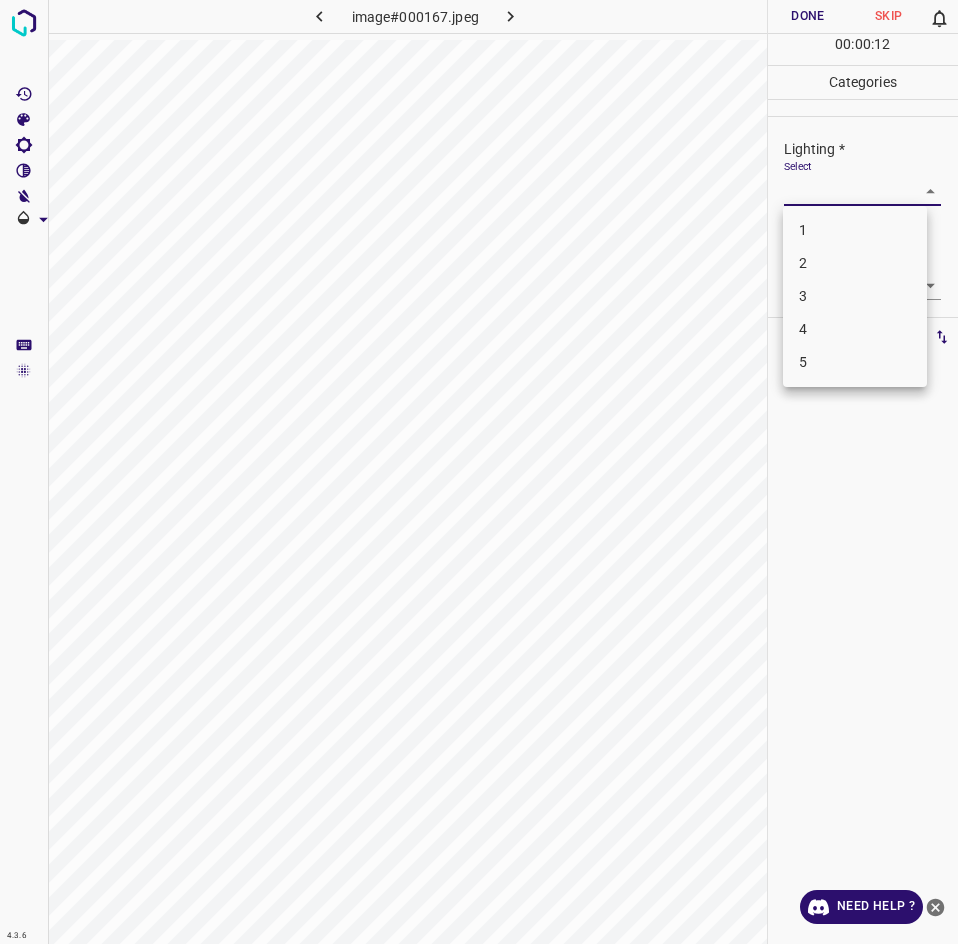 click on "4" at bounding box center (855, 329) 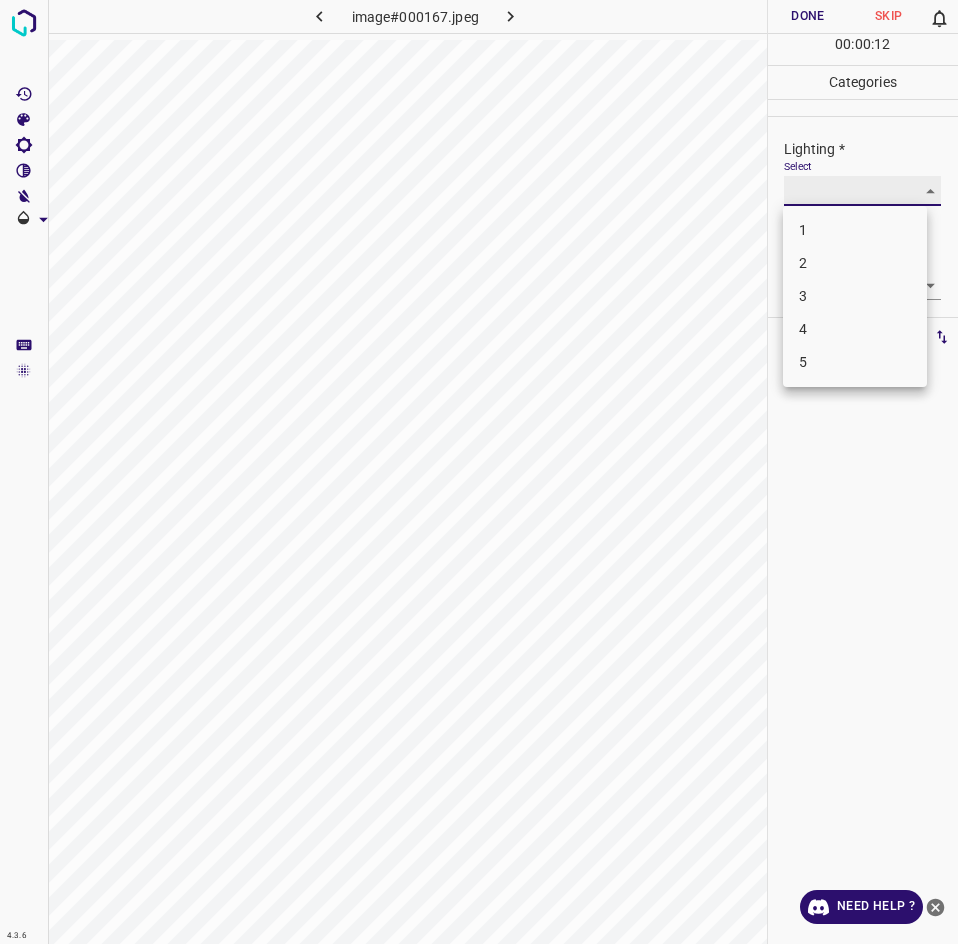 type on "4" 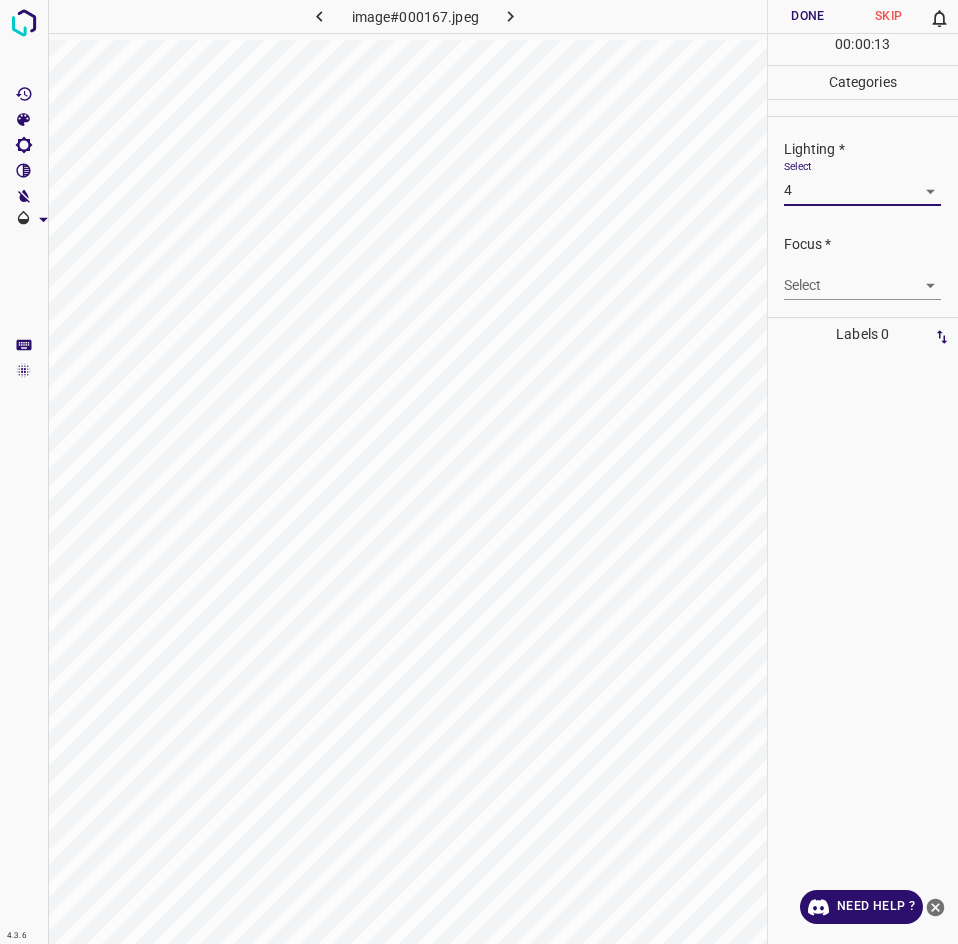 click on "4.3.6  image#000167.jpeg Done Skip 0 00   : 00   : 13   Categories Lighting *  Select 4 4 Focus *  Select ​ Overall *  Select ​ Labels   0 Categories 1 Lighting 2 Focus 3 Overall Tools Space Change between modes (Draw & Edit) I Auto labeling R Restore zoom M Zoom in N Zoom out Delete Delete selecte label Filters Z Restore filters X Saturation filter C Brightness filter V Contrast filter B Gray scale filter General O Download Need Help ? - Text - Hide - Delete" at bounding box center (479, 472) 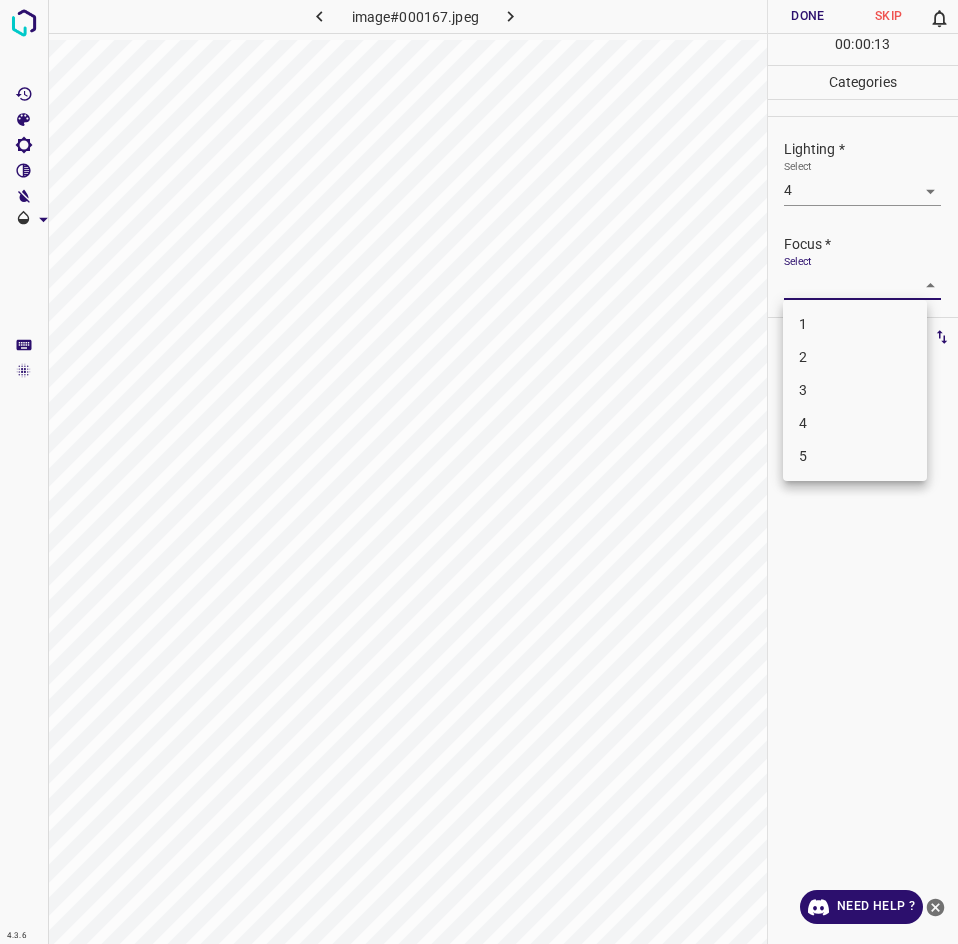 click on "3" at bounding box center (855, 390) 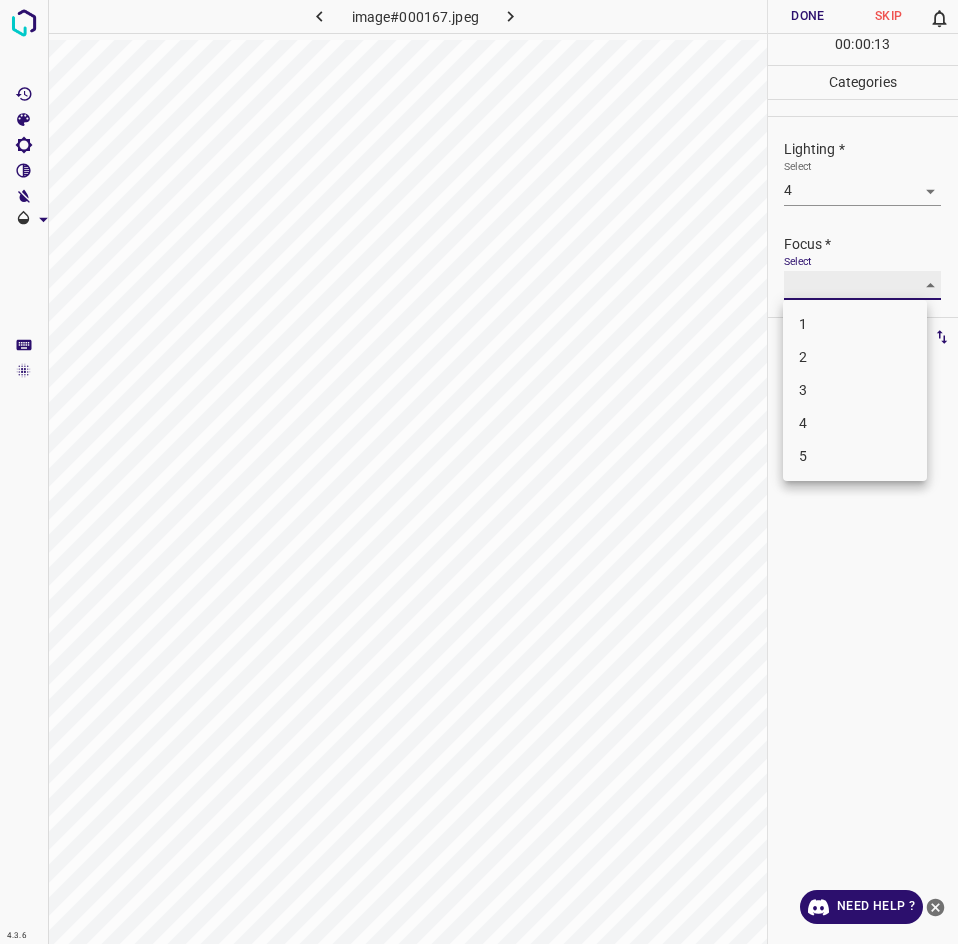 type on "3" 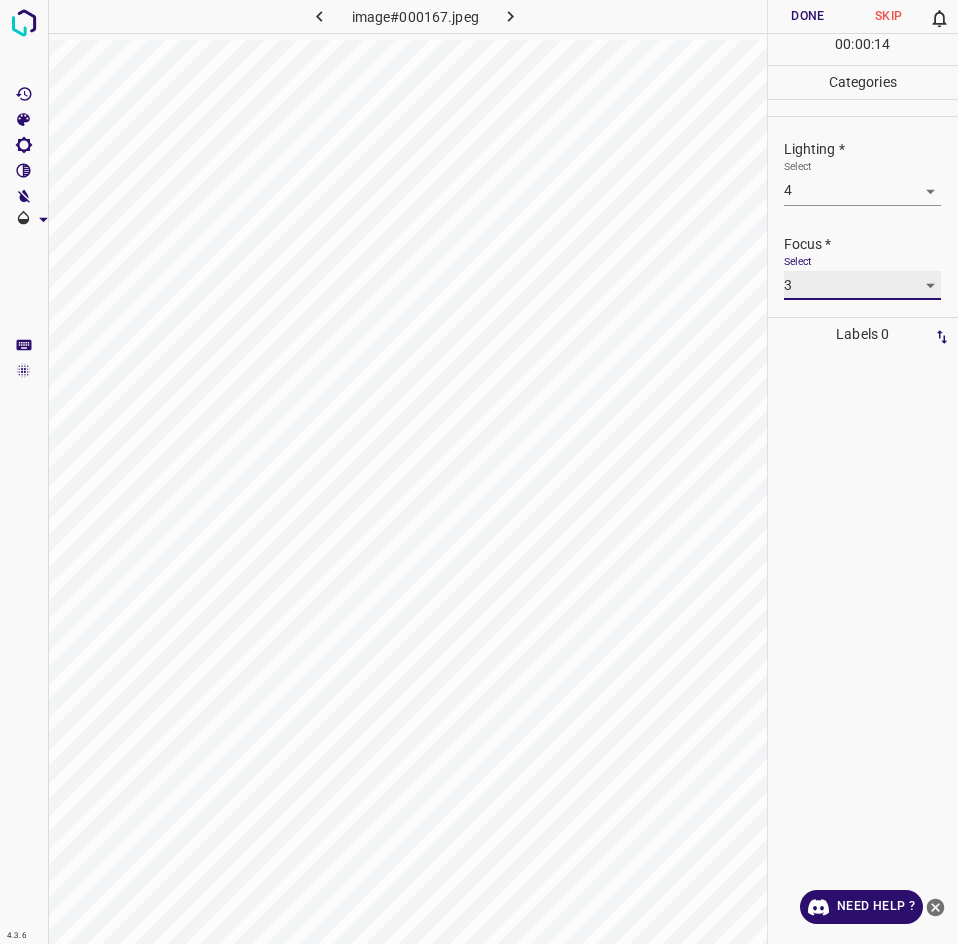 scroll, scrollTop: 98, scrollLeft: 0, axis: vertical 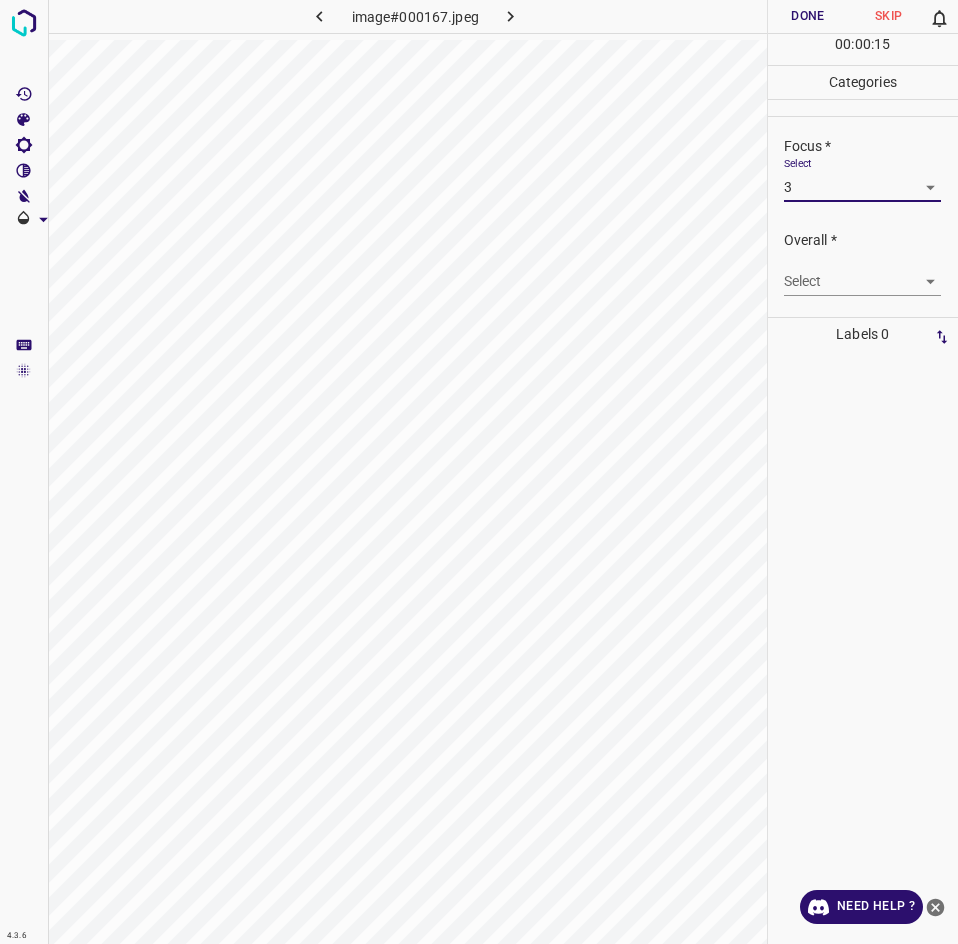 click on "4.3.6  image#000167.jpeg Done Skip 0 00   : 00   : 15   Categories Lighting *  Select 4 4 Focus *  Select 3 3 Overall *  Select ​ Labels   0 Categories 1 Lighting 2 Focus 3 Overall Tools Space Change between modes (Draw & Edit) I Auto labeling R Restore zoom M Zoom in N Zoom out Delete Delete selecte label Filters Z Restore filters X Saturation filter C Brightness filter V Contrast filter B Gray scale filter General O Download Need Help ? - Text - Hide - Delete" at bounding box center [479, 472] 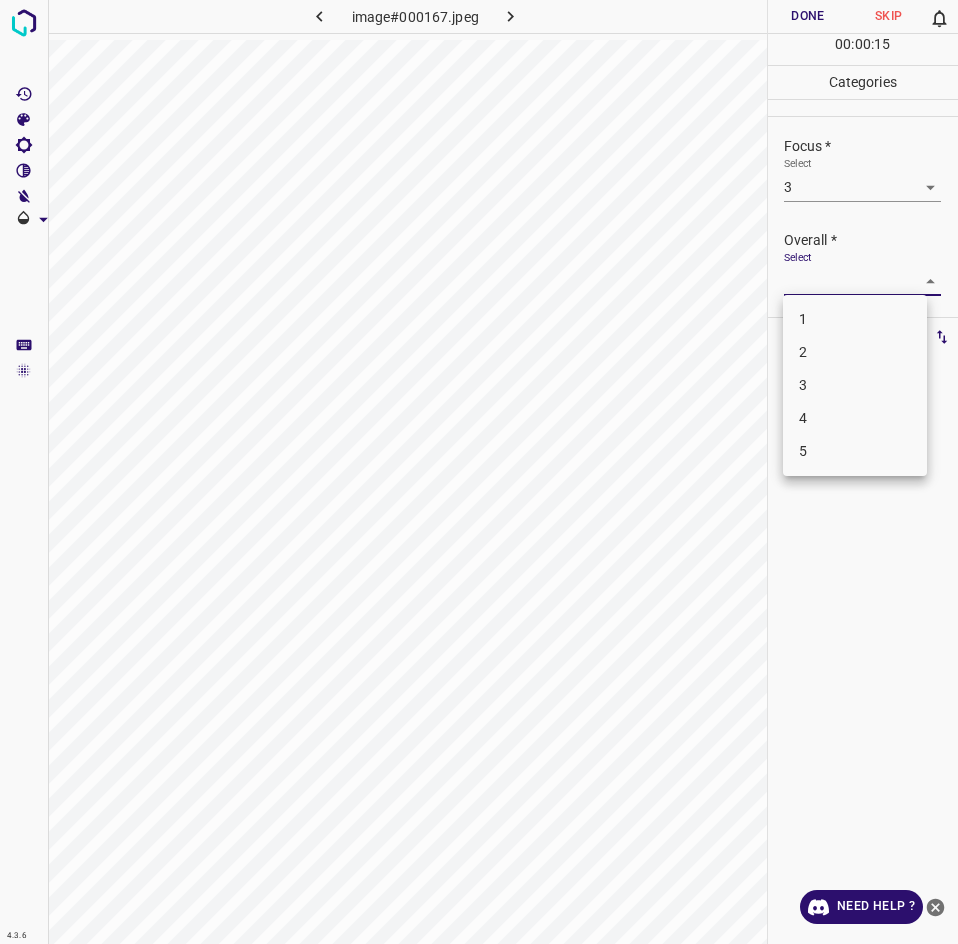 click on "3" at bounding box center (855, 385) 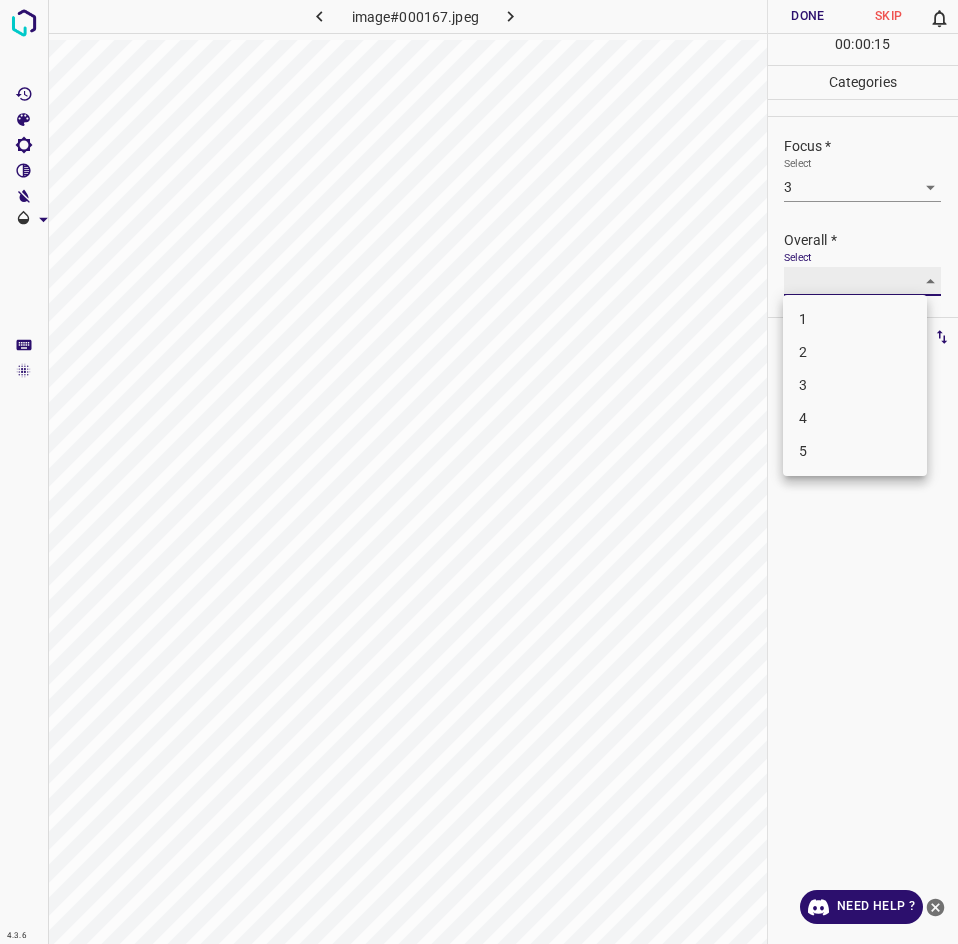 type on "3" 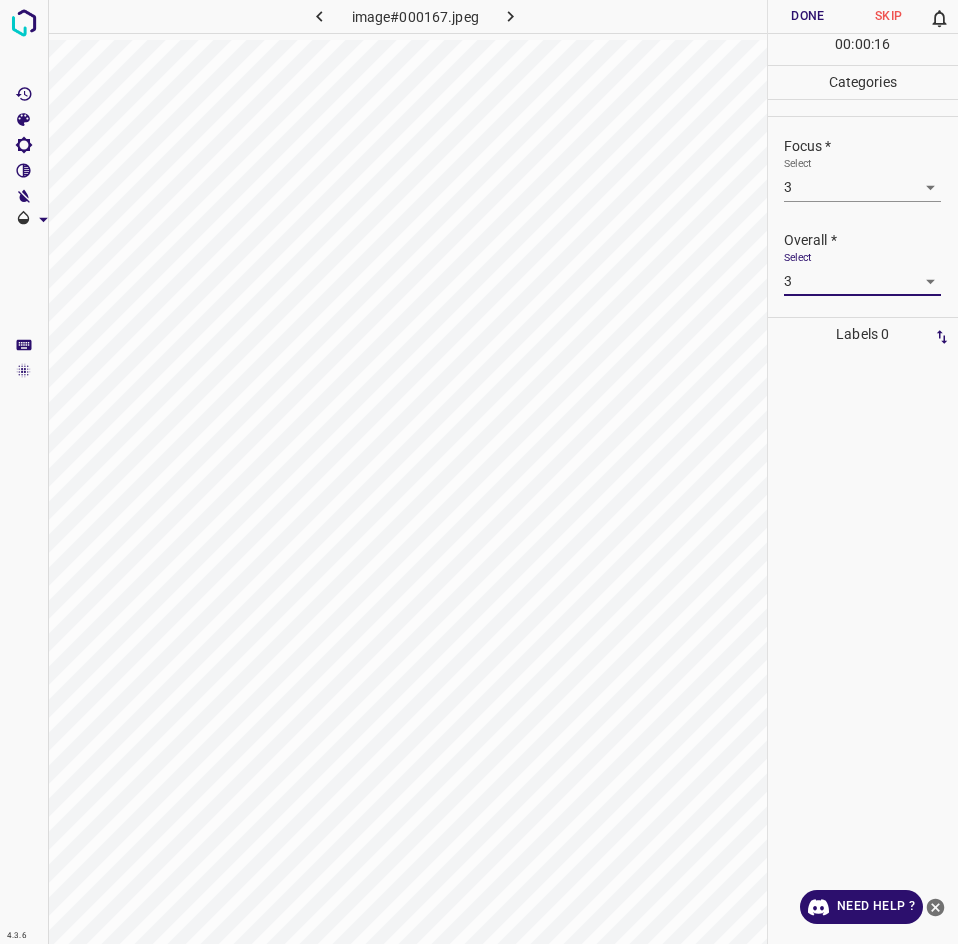 click on "Done" at bounding box center (808, 16) 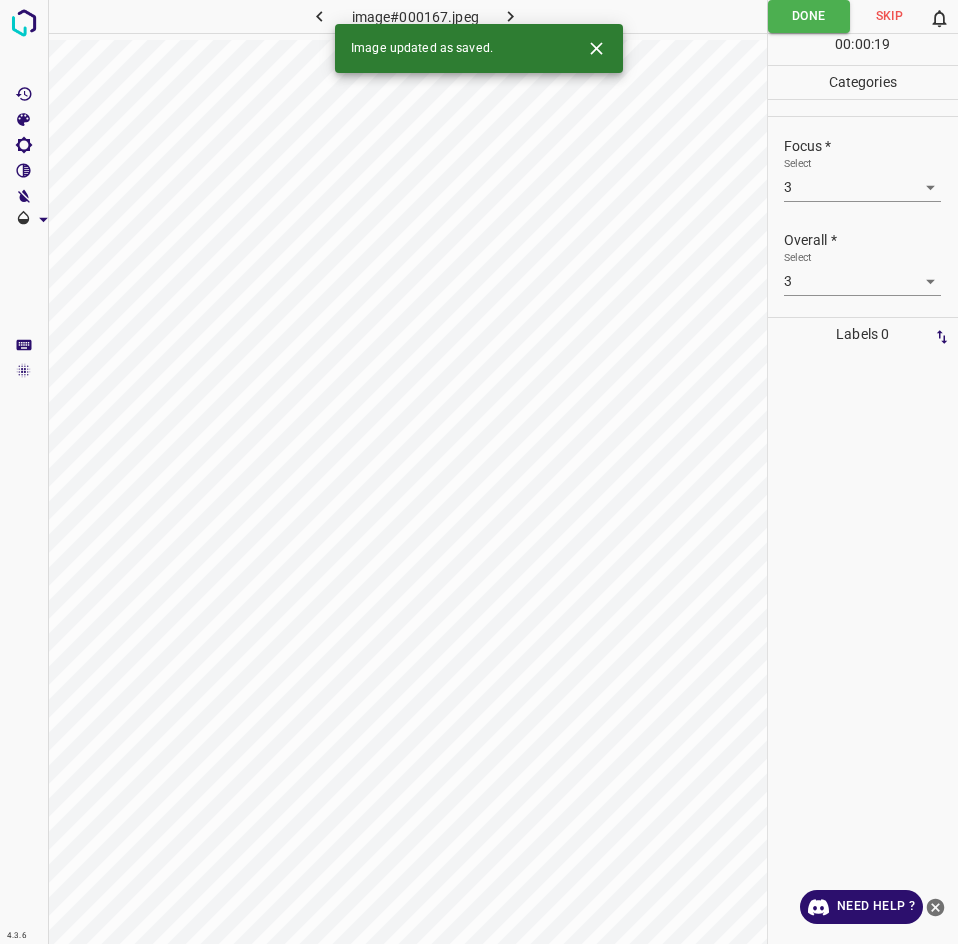 click 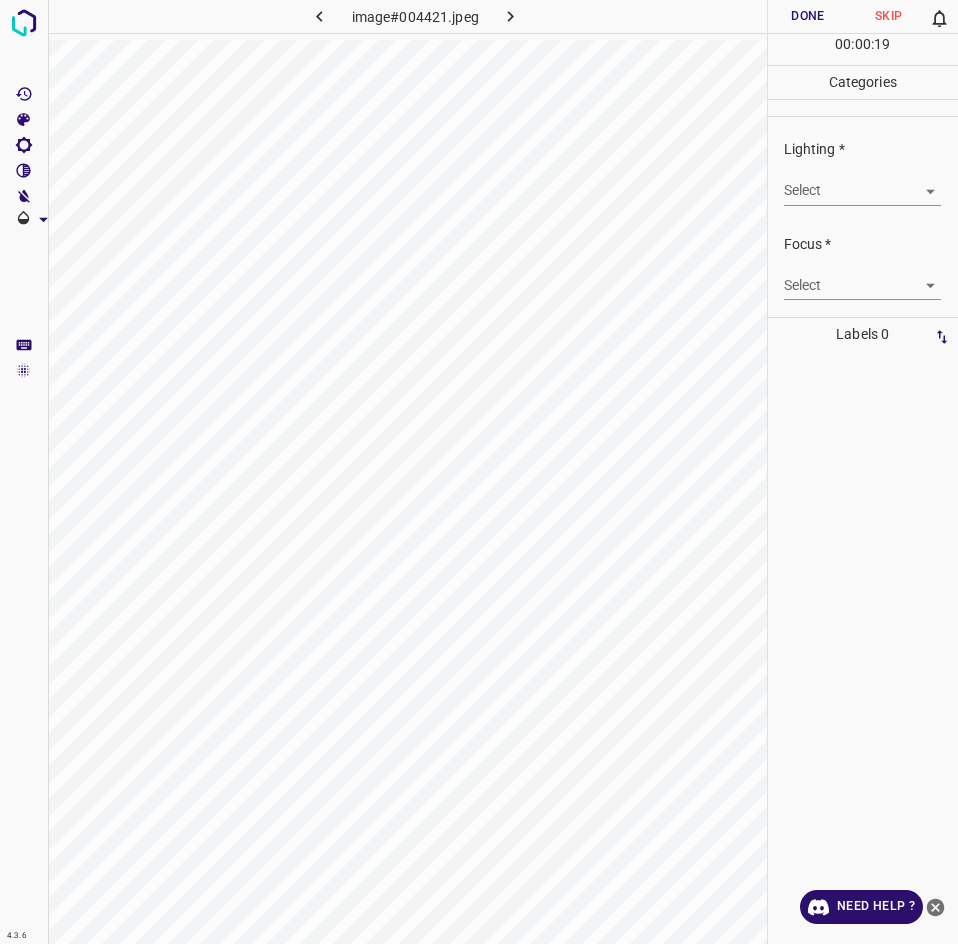 click on "4.3.6  image#004421.jpeg Done Skip 0 00   : 00   : 19   Categories Lighting *  Select ​ Focus *  Select ​ Overall *  Select ​ Labels   0 Categories 1 Lighting 2 Focus 3 Overall Tools Space Change between modes (Draw & Edit) I Auto labeling R Restore zoom M Zoom in N Zoom out Delete Delete selecte label Filters Z Restore filters X Saturation filter C Brightness filter V Contrast filter B Gray scale filter General O Download Need Help ? - Text - Hide - Delete" at bounding box center [479, 472] 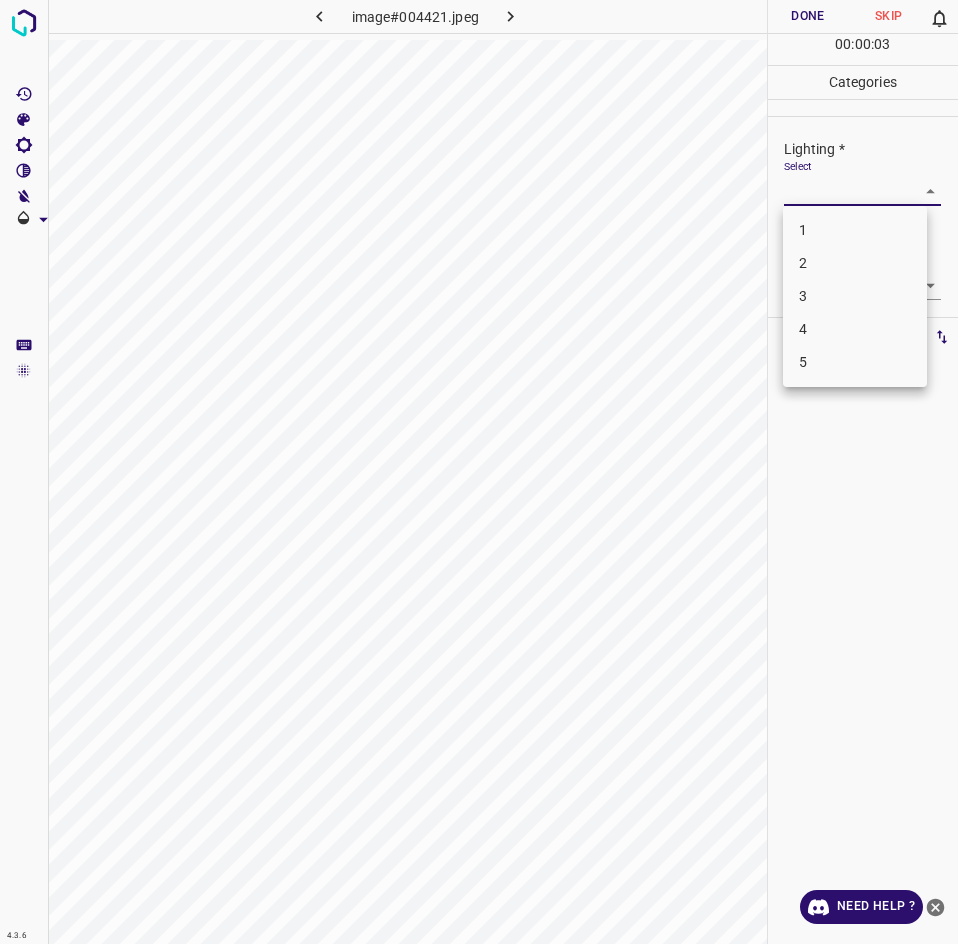 click on "3" at bounding box center (855, 296) 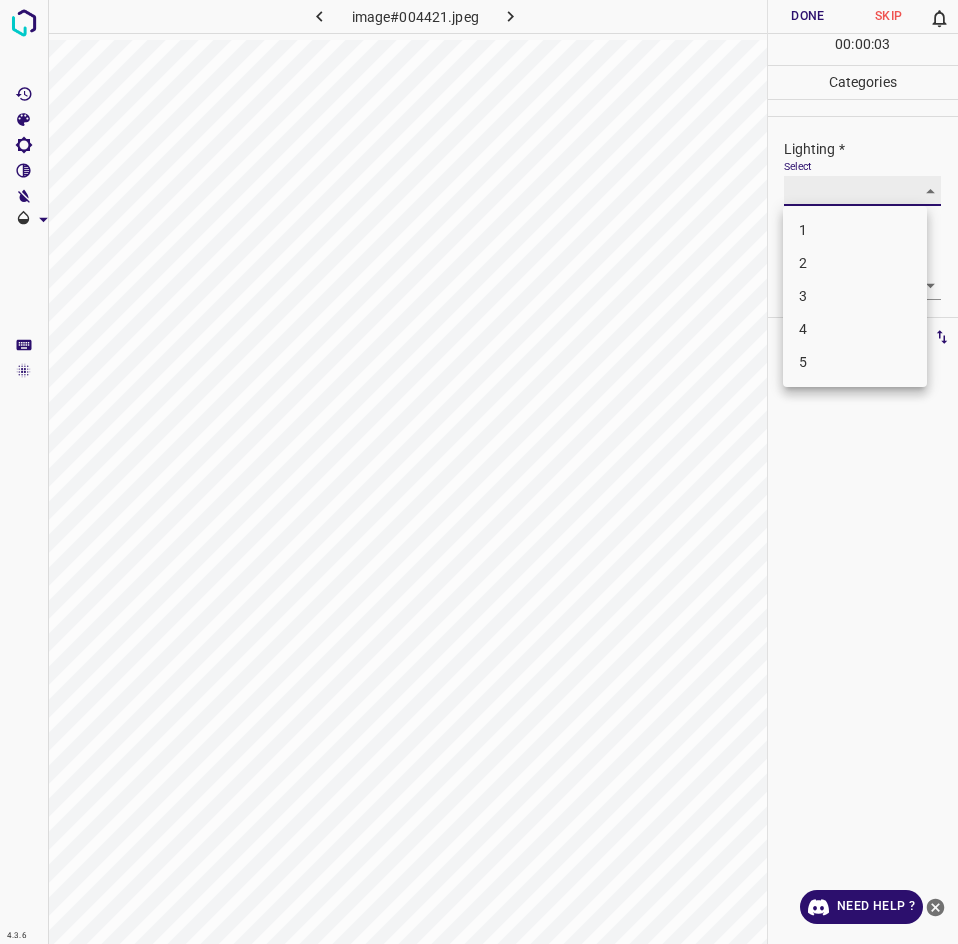 type on "3" 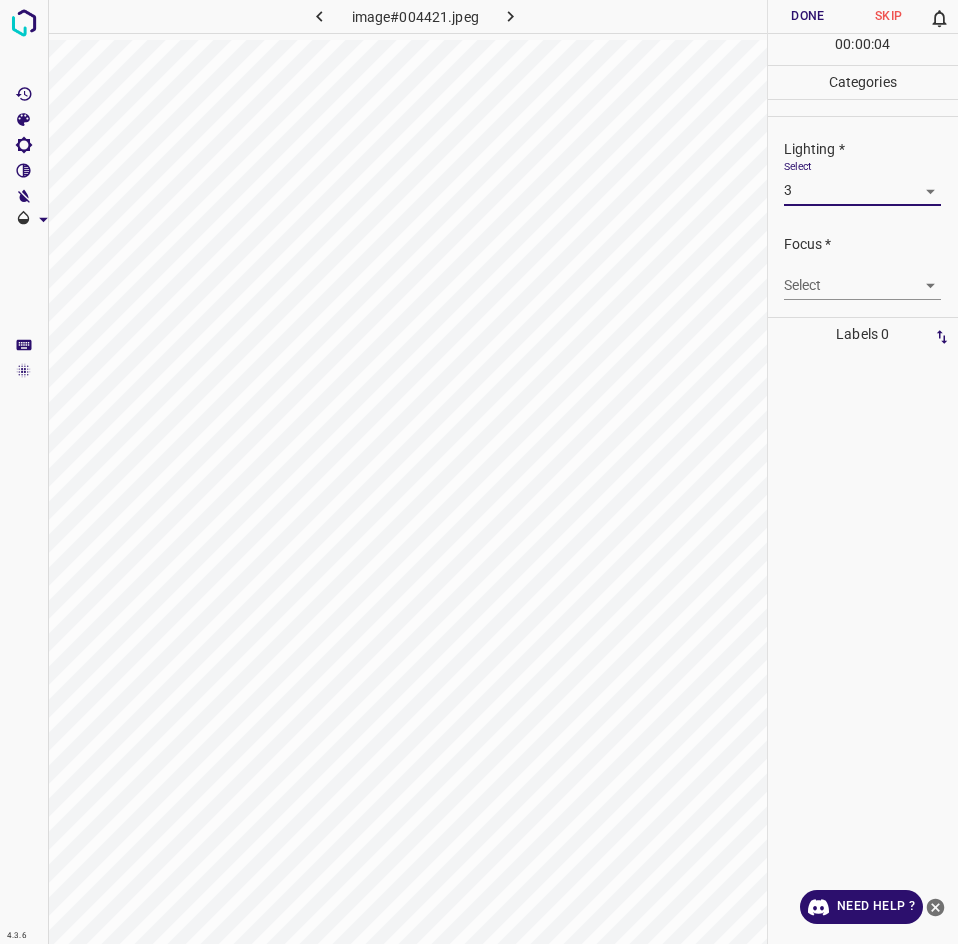 click on "4.3.6  image#004421.jpeg Done Skip 0 00   : 00   : 04   Categories Lighting *  Select 3 3 Focus *  Select ​ Overall *  Select ​ Labels   0 Categories 1 Lighting 2 Focus 3 Overall Tools Space Change between modes (Draw & Edit) I Auto labeling R Restore zoom M Zoom in N Zoom out Delete Delete selecte label Filters Z Restore filters X Saturation filter C Brightness filter V Contrast filter B Gray scale filter General O Download Need Help ? - Text - Hide - Delete" at bounding box center [479, 472] 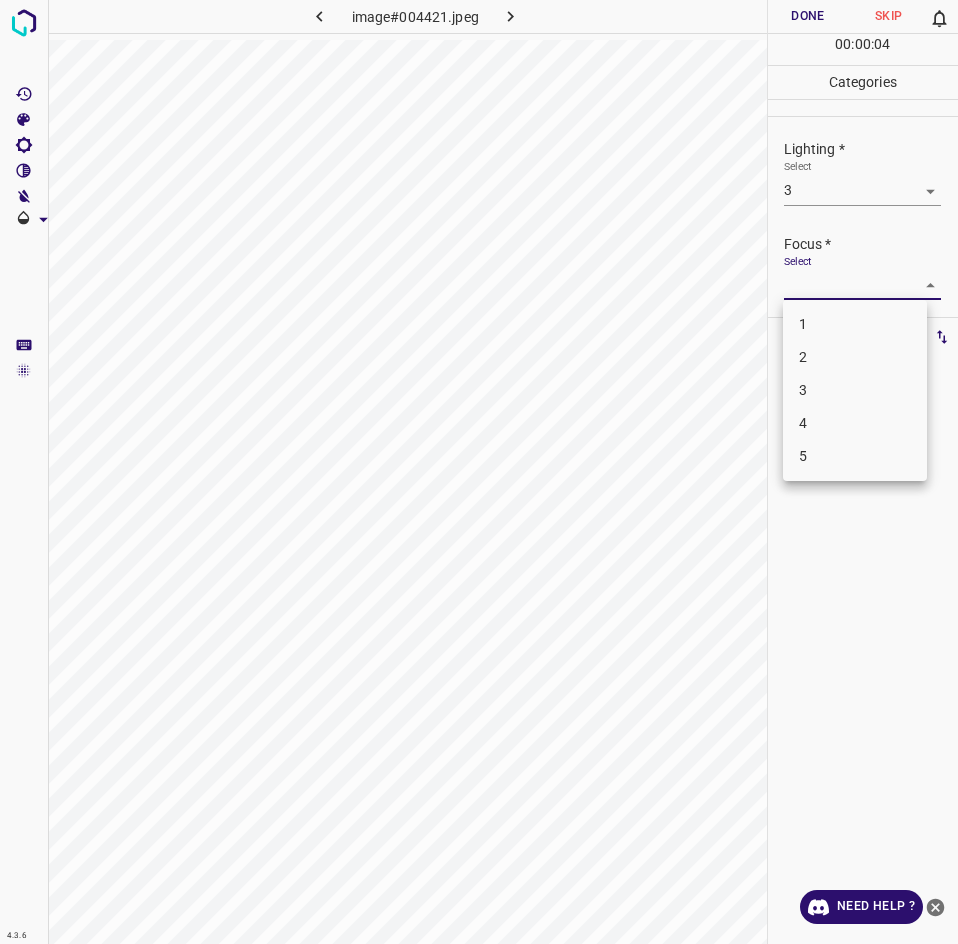 click on "2" at bounding box center (855, 357) 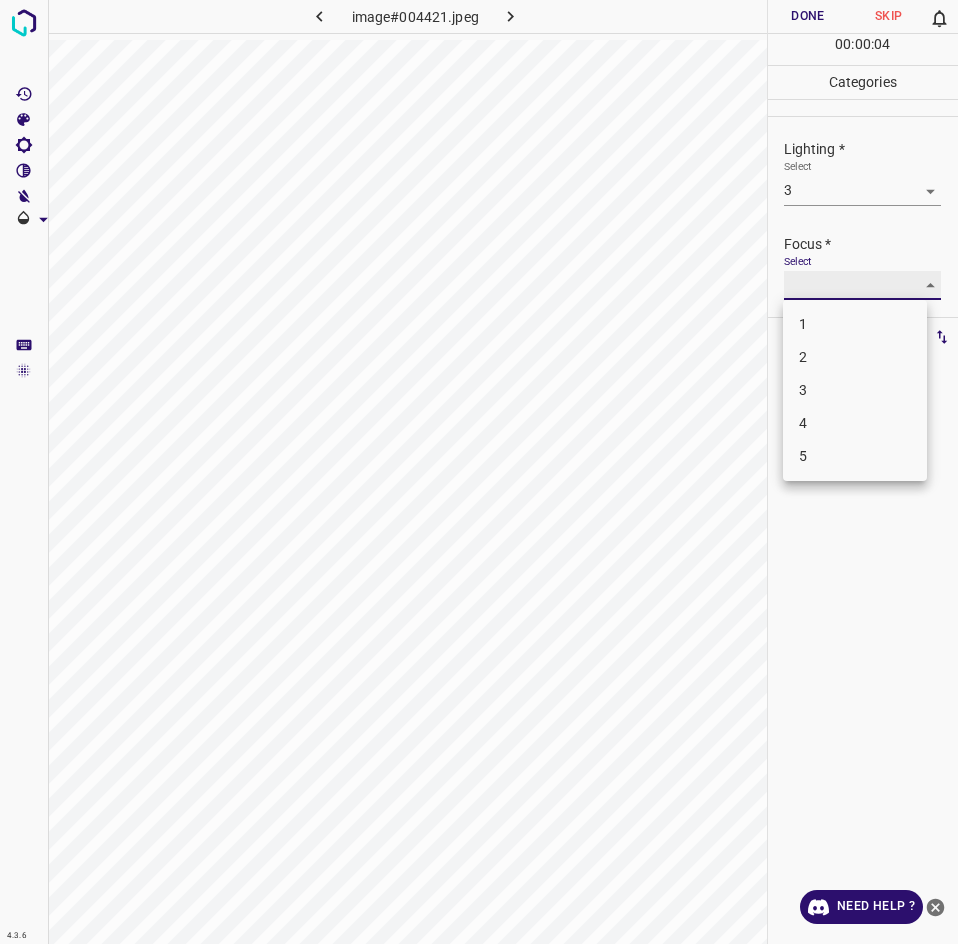 type on "2" 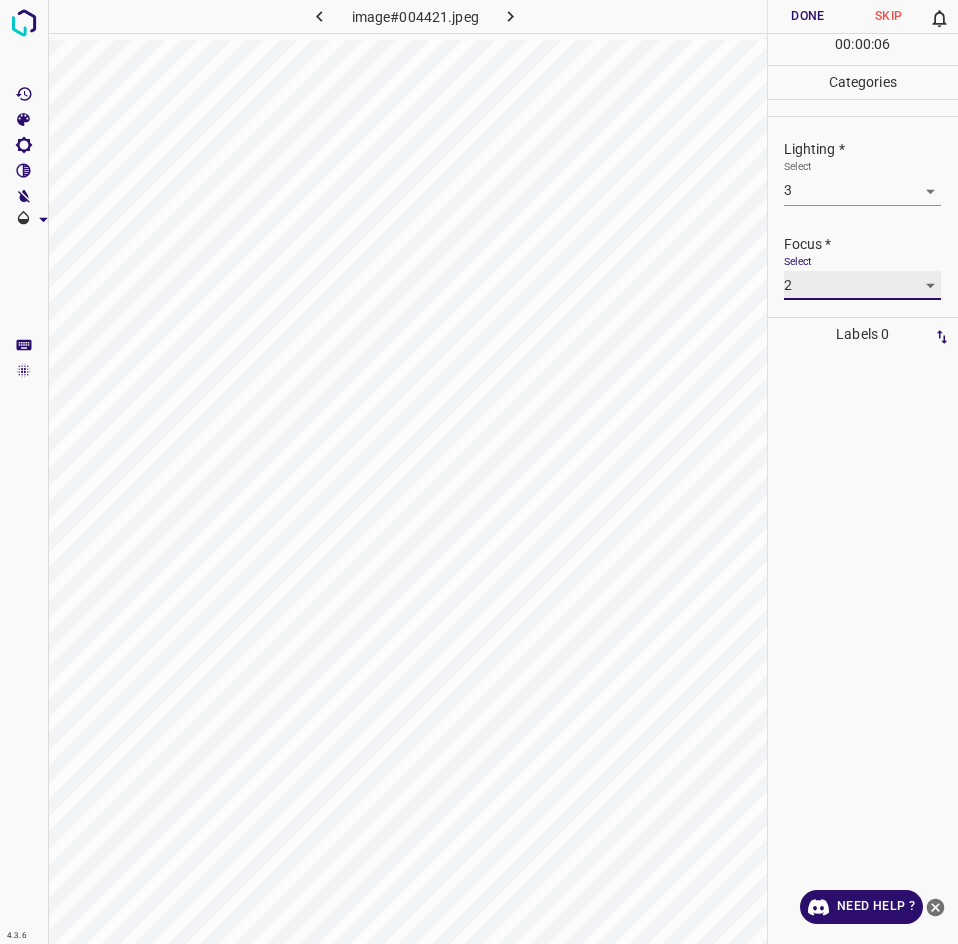scroll, scrollTop: 98, scrollLeft: 0, axis: vertical 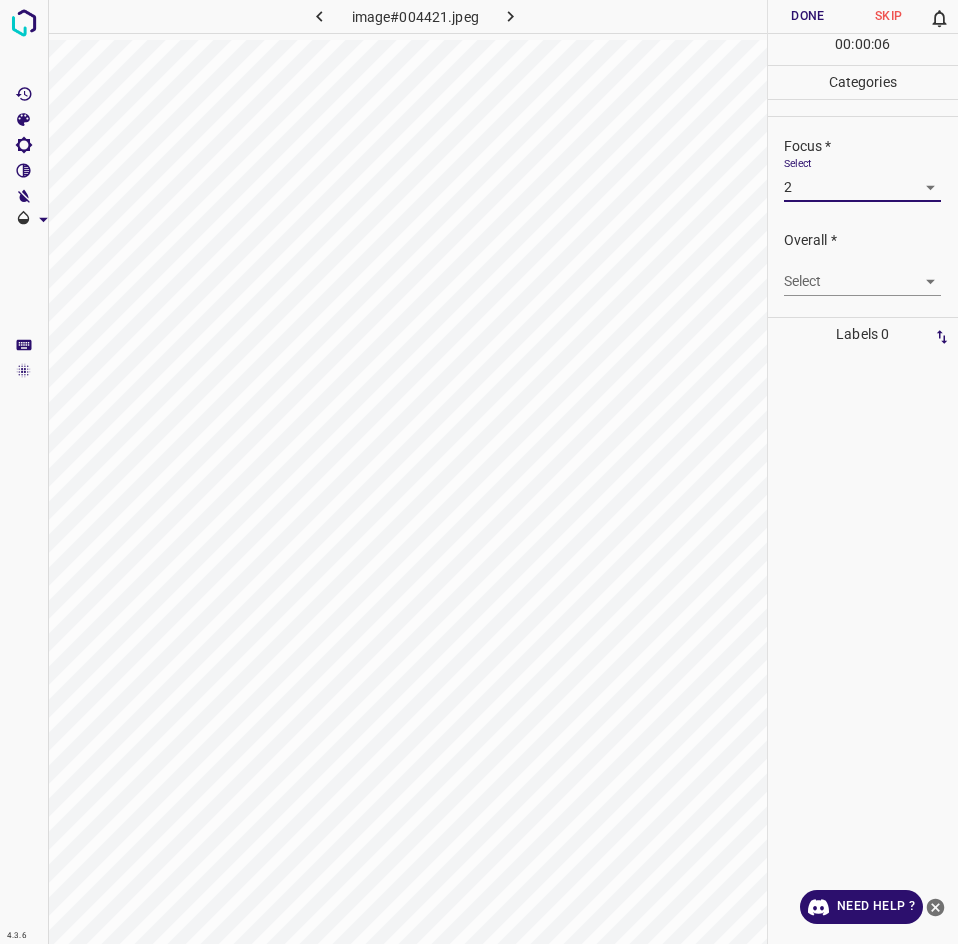 click on "4.3.6  image#004421.jpeg Done Skip 0 00   : 00   : 06   Categories Lighting *  Select 3 3 Focus *  Select 2 2 Overall *  Select ​ Labels   0 Categories 1 Lighting 2 Focus 3 Overall Tools Space Change between modes (Draw & Edit) I Auto labeling R Restore zoom M Zoom in N Zoom out Delete Delete selecte label Filters Z Restore filters X Saturation filter C Brightness filter V Contrast filter B Gray scale filter General O Download Need Help ? - Text - Hide - Delete" at bounding box center [479, 472] 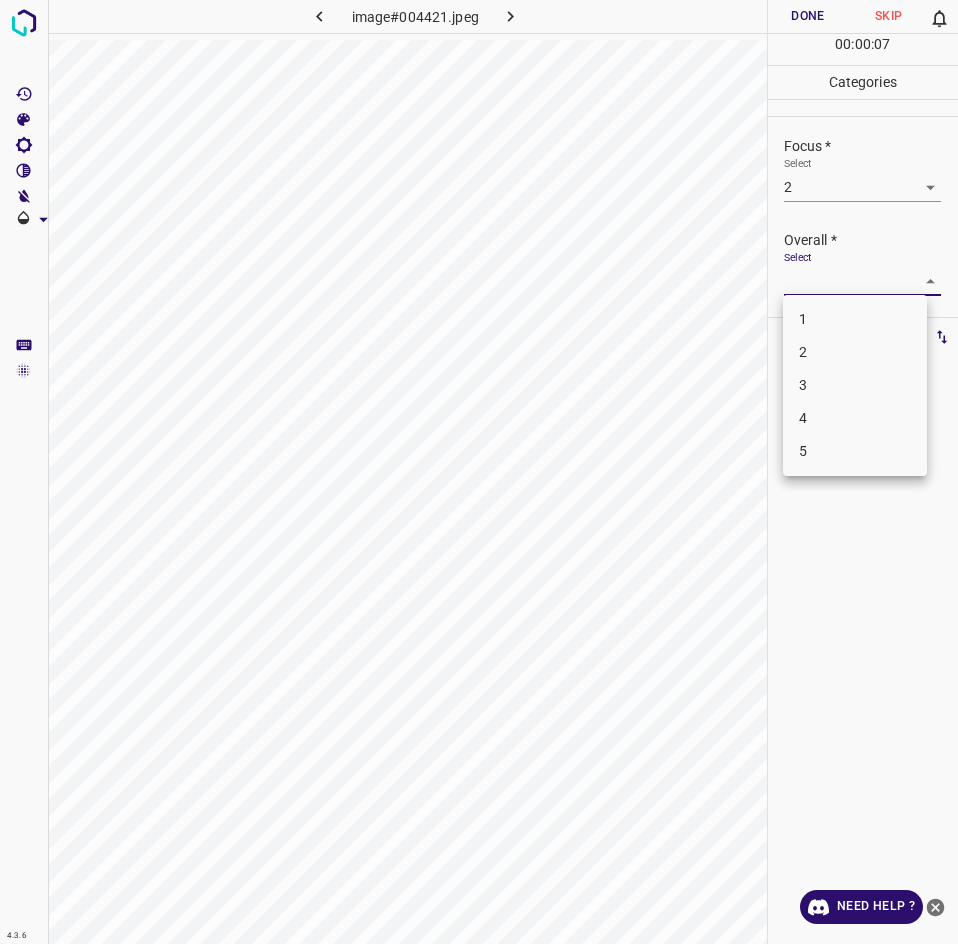 click on "2" at bounding box center (855, 352) 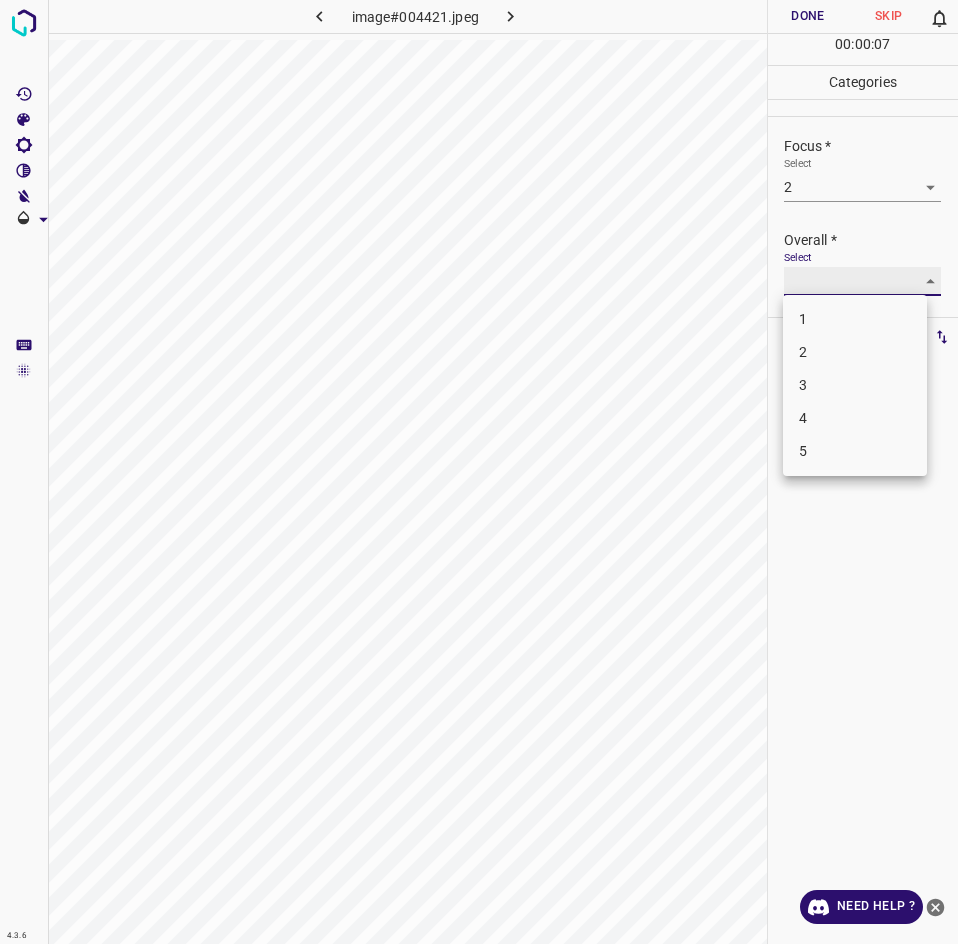 type on "2" 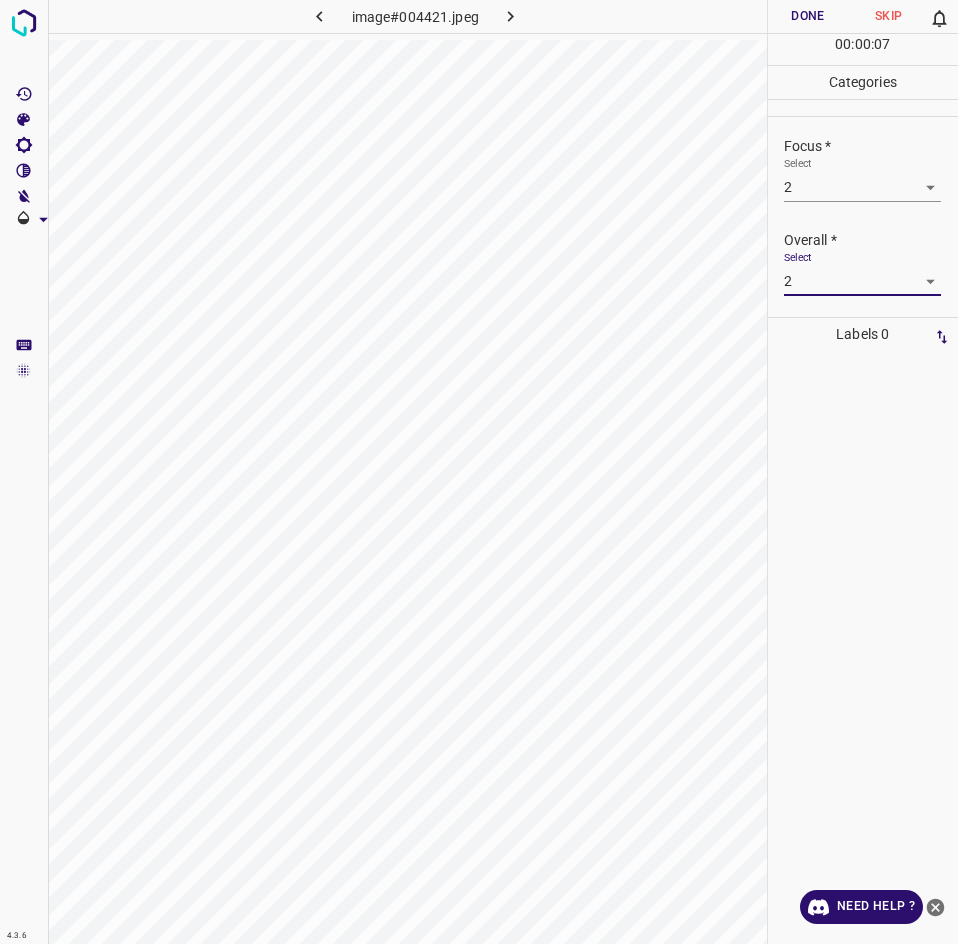 click on "Done" at bounding box center [808, 16] 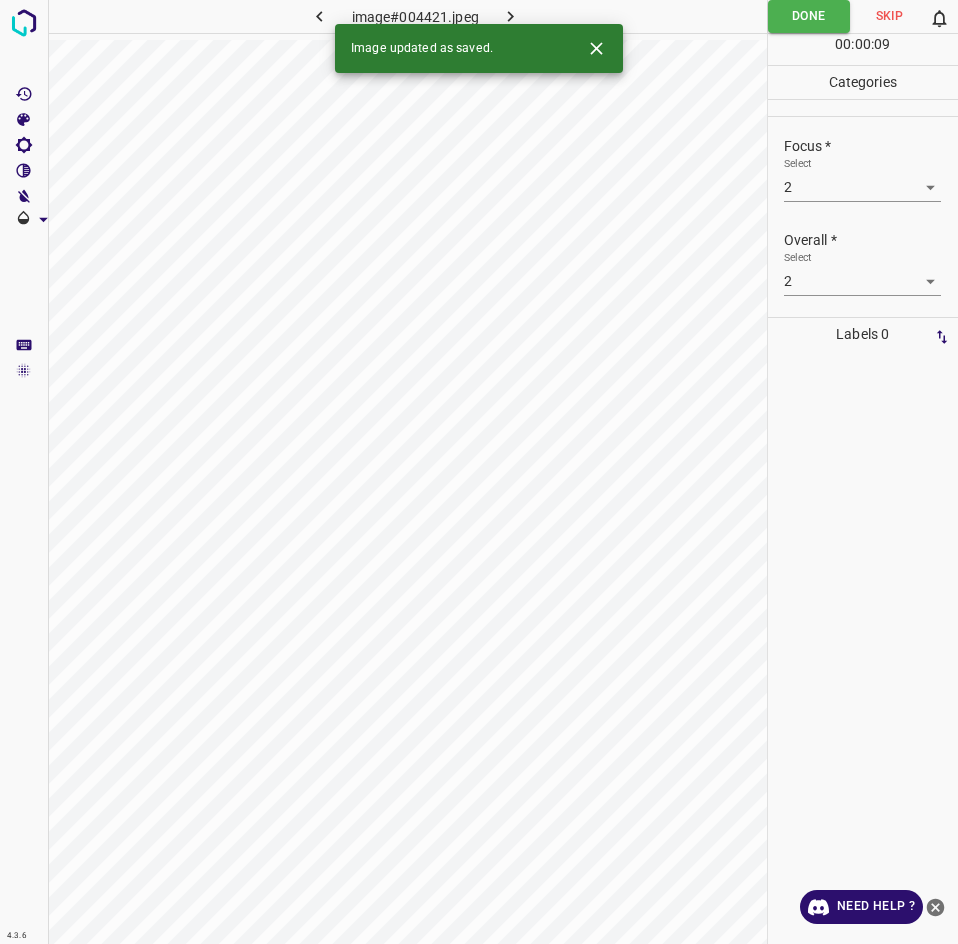click 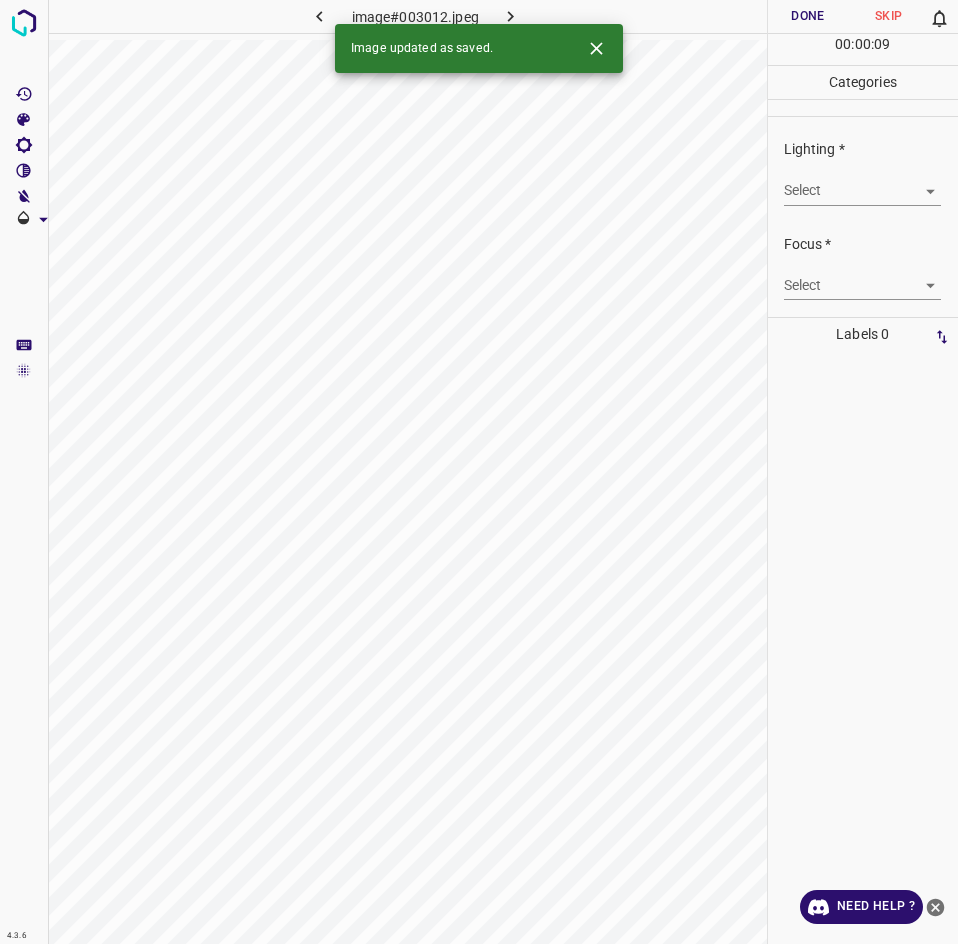 click on "4.3.6  image#003012.jpeg Done Skip 0 00   : 00   : 09   Categories Lighting *  Select ​ Focus *  Select ​ Overall *  Select ​ Labels   0 Categories 1 Lighting 2 Focus 3 Overall Tools Space Change between modes (Draw & Edit) I Auto labeling R Restore zoom M Zoom in N Zoom out Delete Delete selecte label Filters Z Restore filters X Saturation filter C Brightness filter V Contrast filter B Gray scale filter General O Download Image updated as saved. Need Help ? - Text - Hide - Delete" at bounding box center [479, 472] 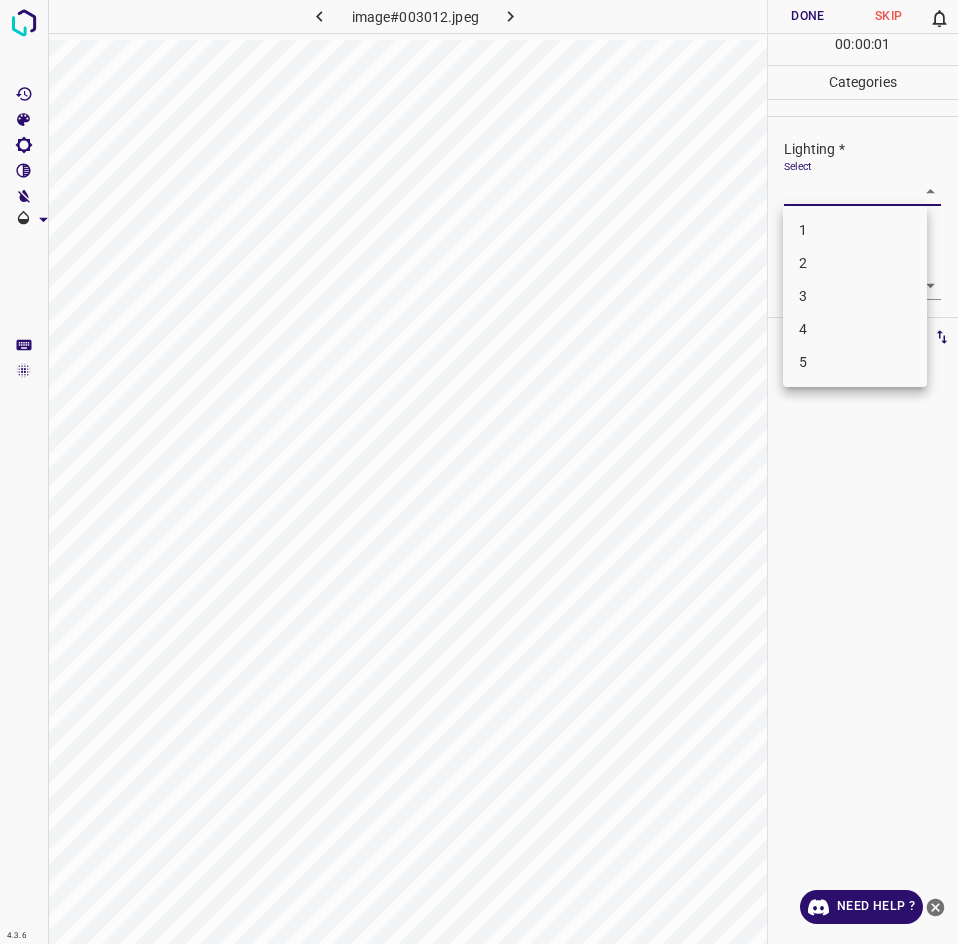 click on "3" at bounding box center (855, 296) 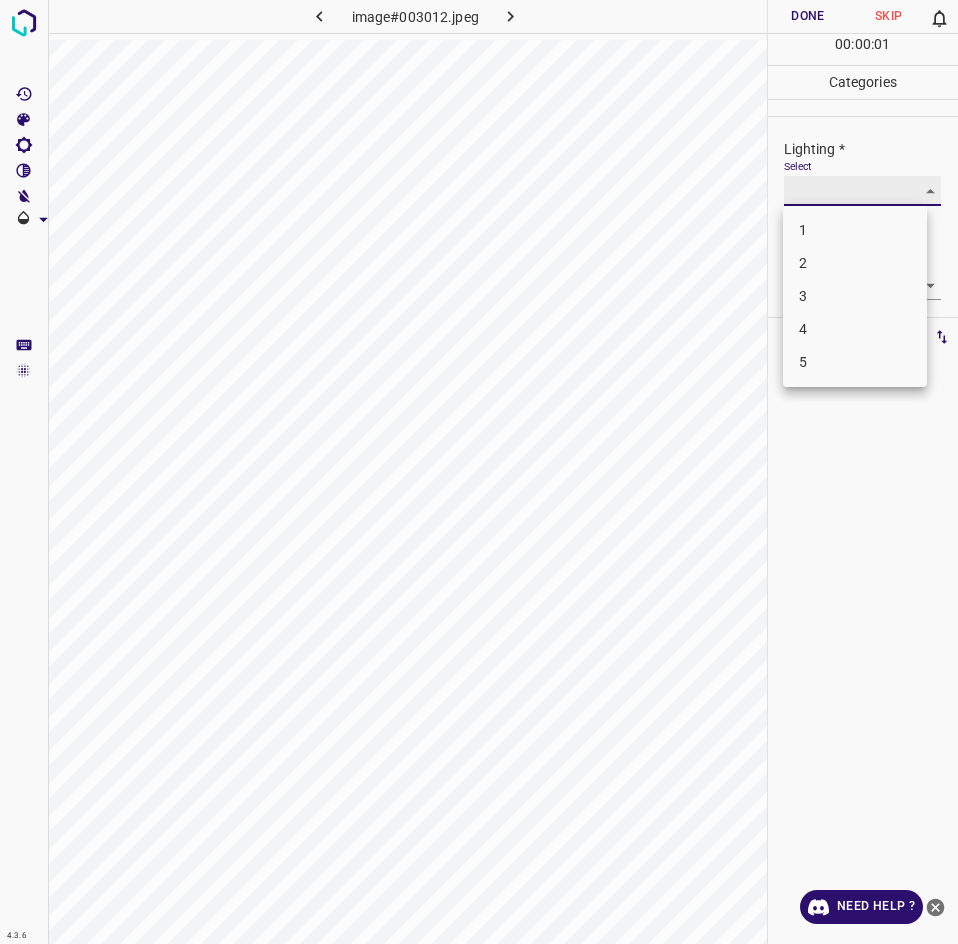 type on "3" 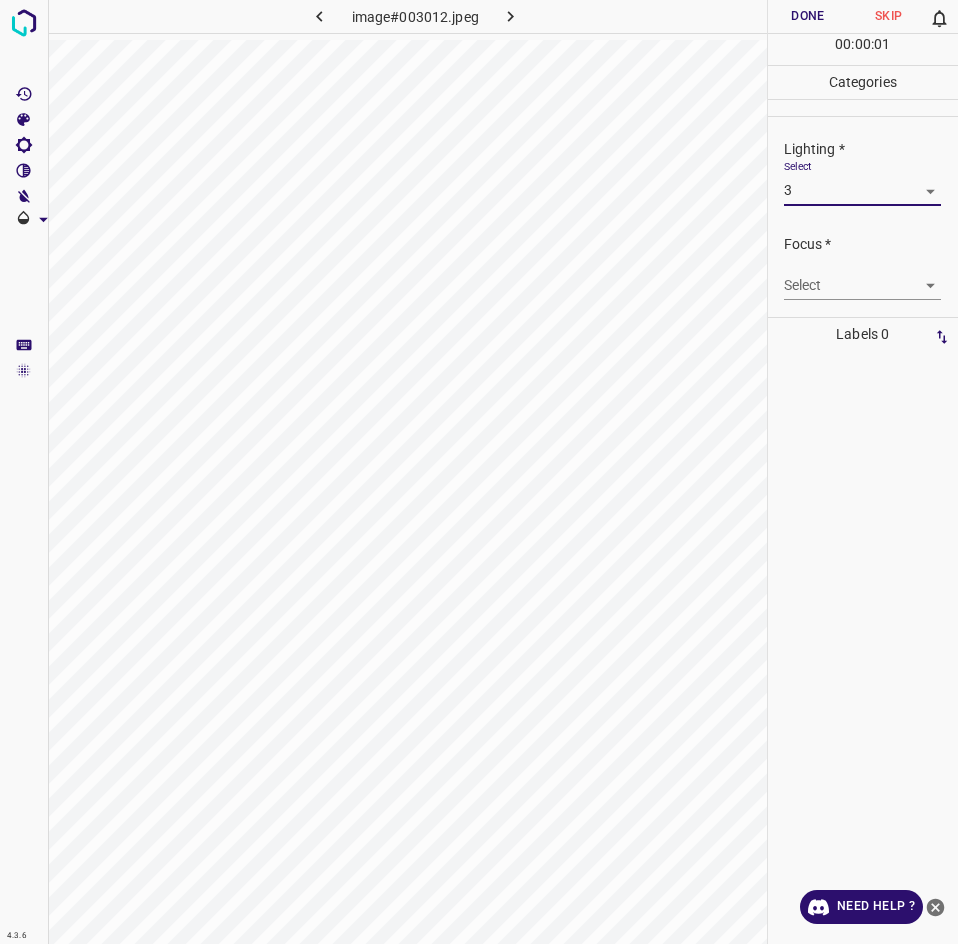 click on "4.3.6  image#003012.jpeg Done Skip 0 00   : 00   : 01   Categories Lighting *  Select 3 3 Focus *  Select ​ Overall *  Select ​ Labels   0 Categories 1 Lighting 2 Focus 3 Overall Tools Space Change between modes (Draw & Edit) I Auto labeling R Restore zoom M Zoom in N Zoom out Delete Delete selecte label Filters Z Restore filters X Saturation filter C Brightness filter V Contrast filter B Gray scale filter General O Download Need Help ? - Text - Hide - Delete 1 2 3 4 5" at bounding box center (479, 472) 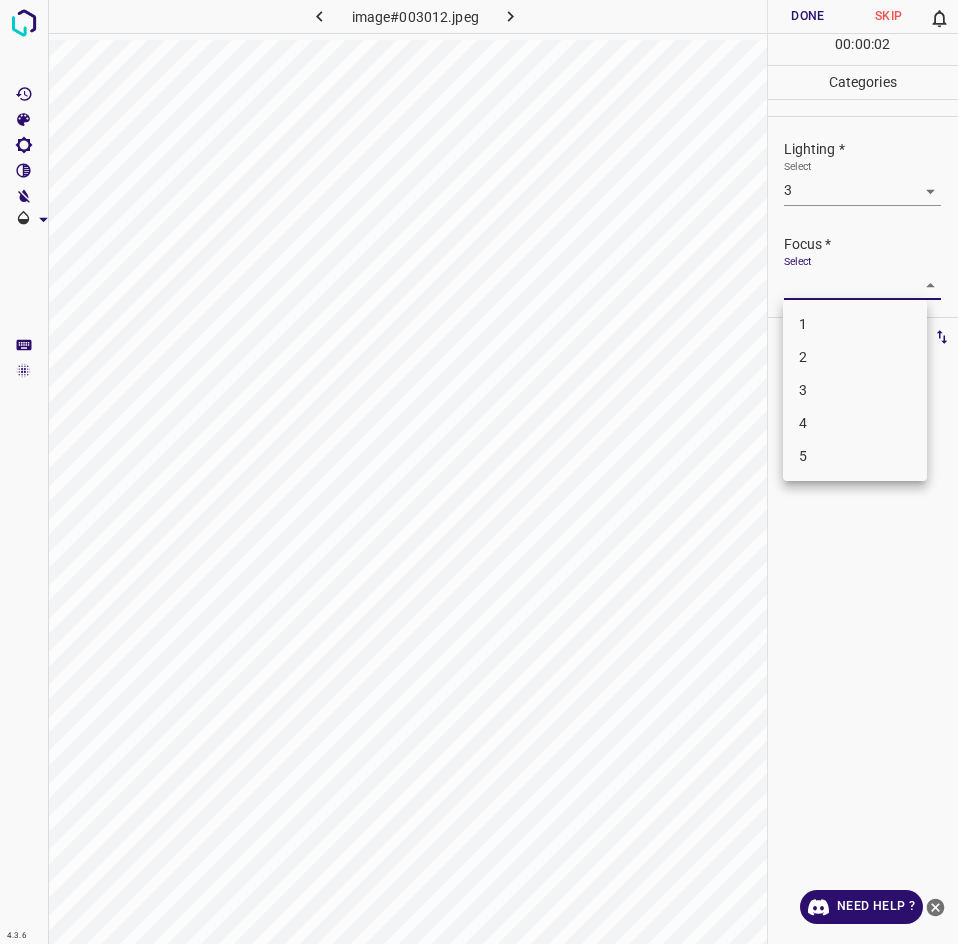 click on "3" at bounding box center [855, 390] 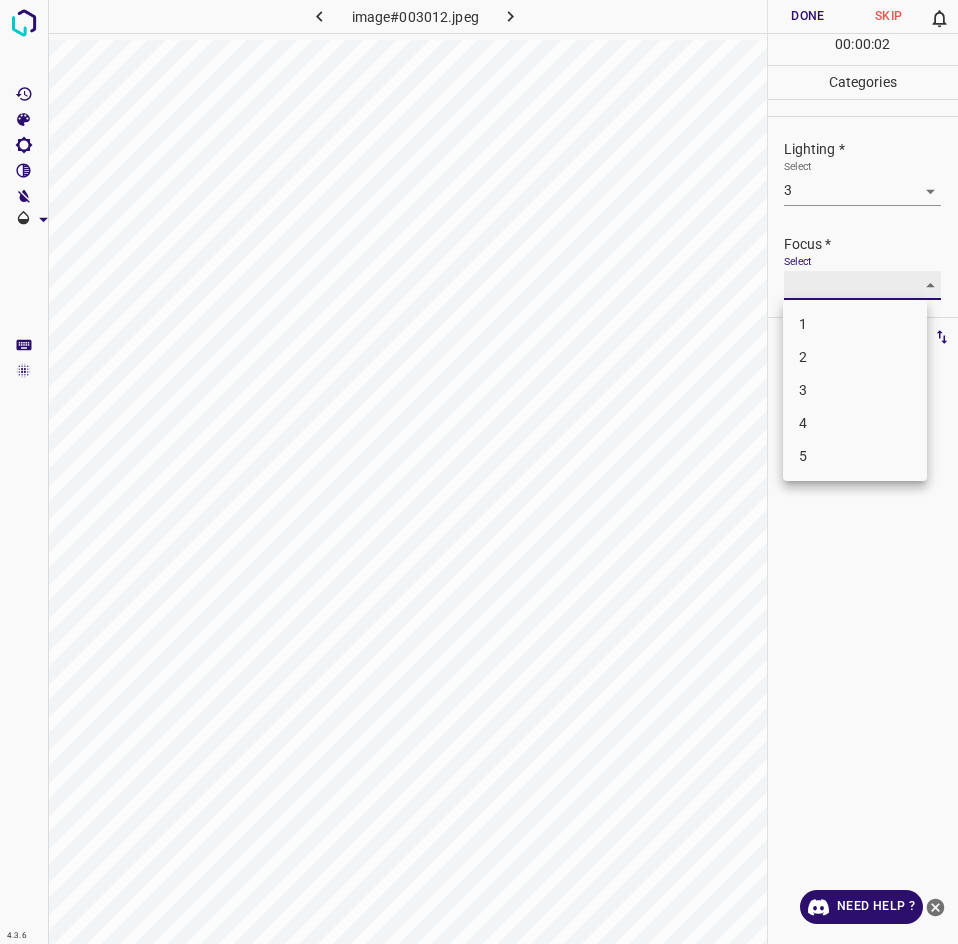 type on "3" 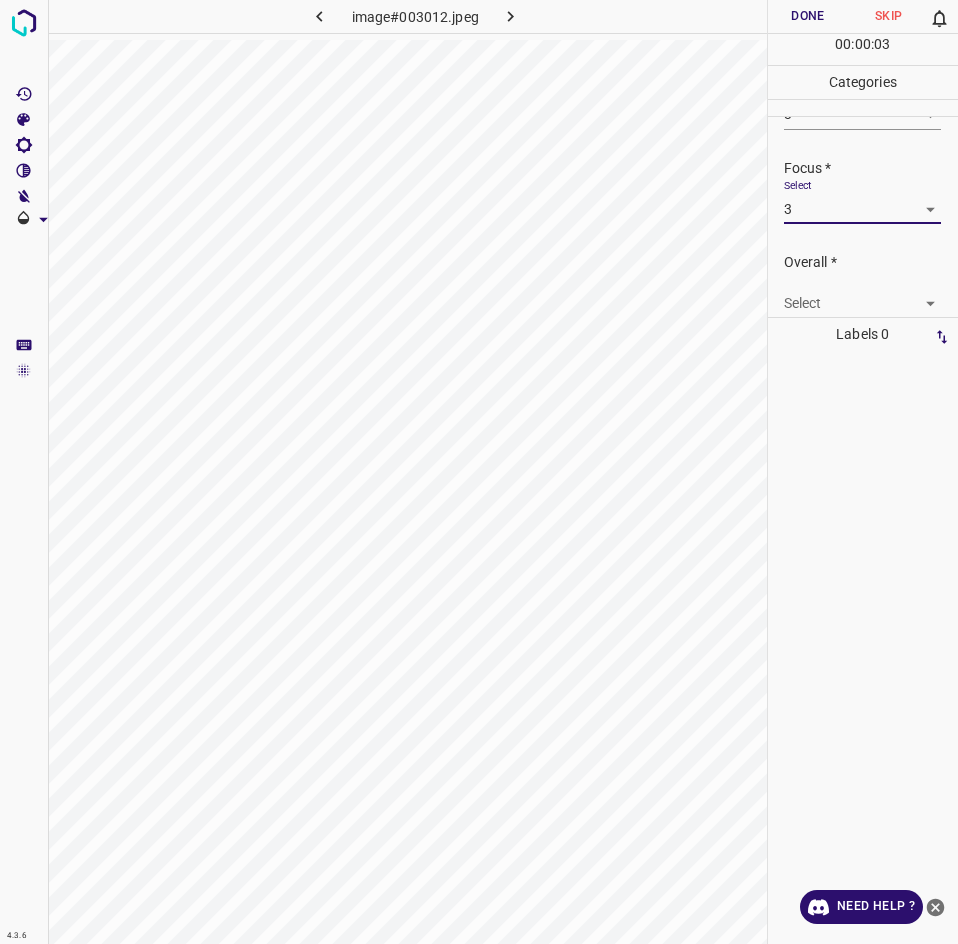 click on "4.3.6  image#003012.jpeg Done Skip 0 00   : 00   : 03   Categories Lighting *  Select 3 3 Focus *  Select 3 3 Overall *  Select ​ Labels   0 Categories 1 Lighting 2 Focus 3 Overall Tools Space Change between modes (Draw & Edit) I Auto labeling R Restore zoom M Zoom in N Zoom out Delete Delete selecte label Filters Z Restore filters X Saturation filter C Brightness filter V Contrast filter B Gray scale filter General O Download Need Help ? - Text - Hide - Delete" at bounding box center [479, 472] 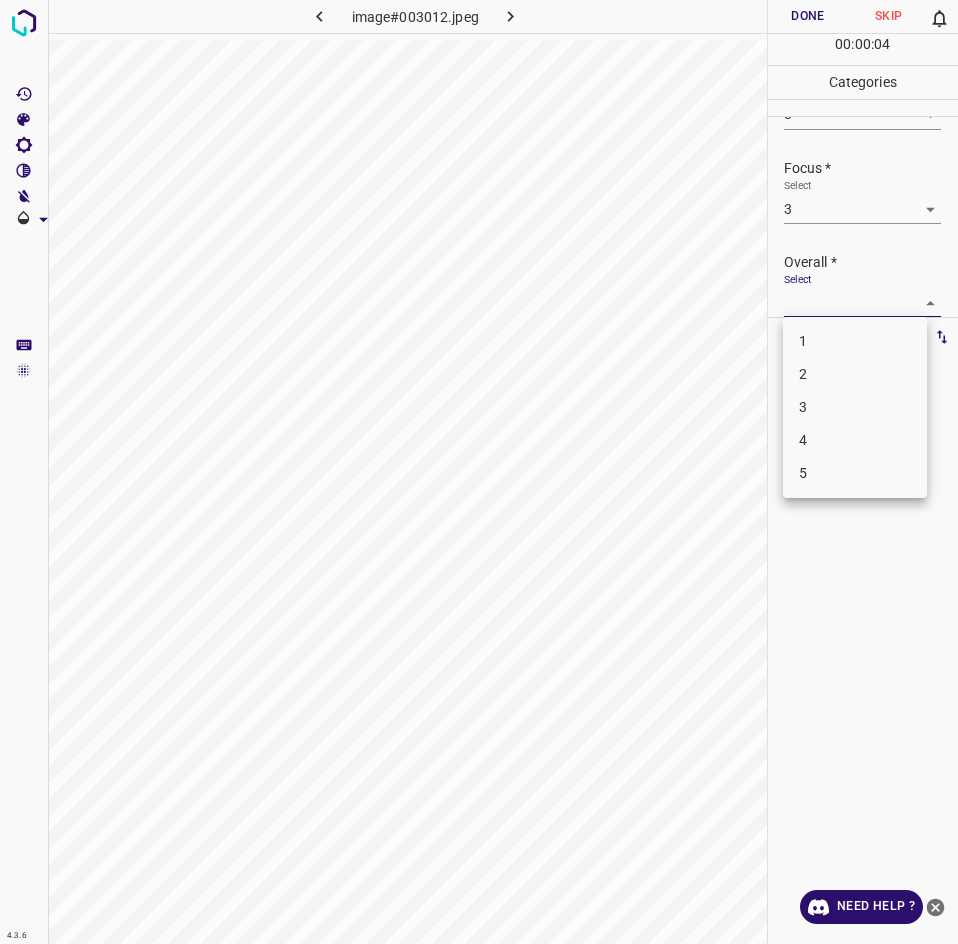 click on "3" at bounding box center [855, 407] 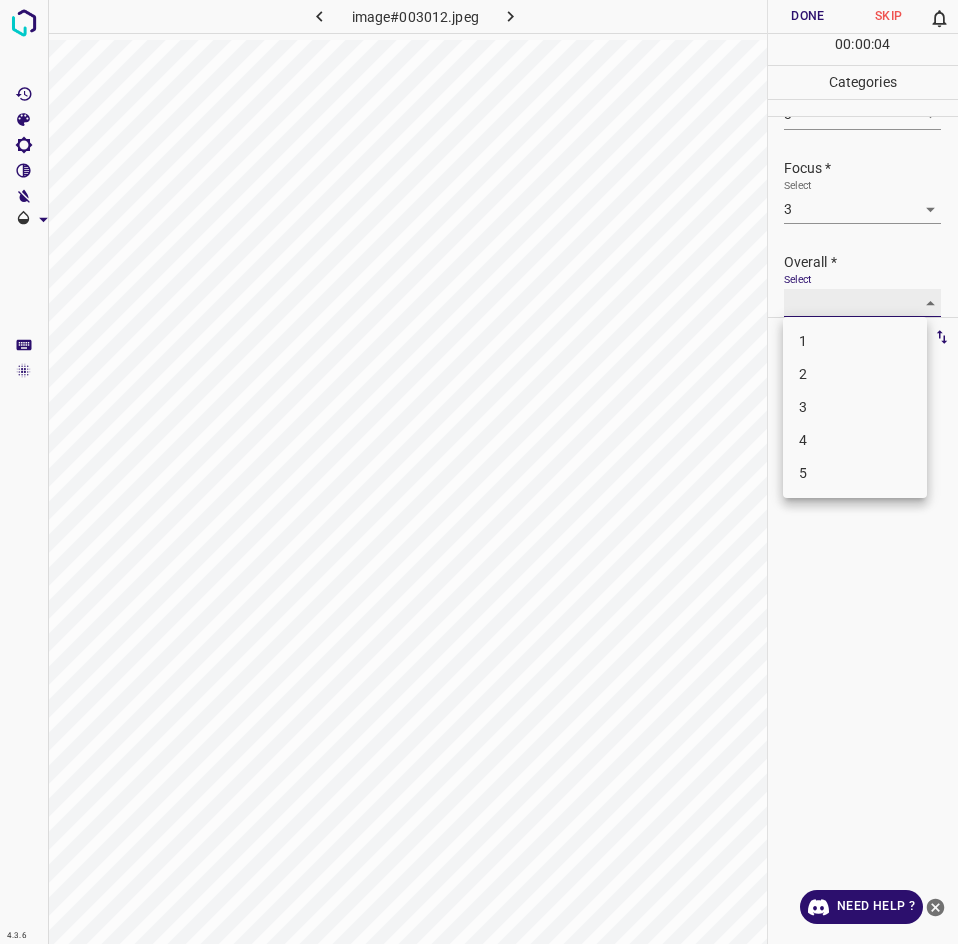 type on "3" 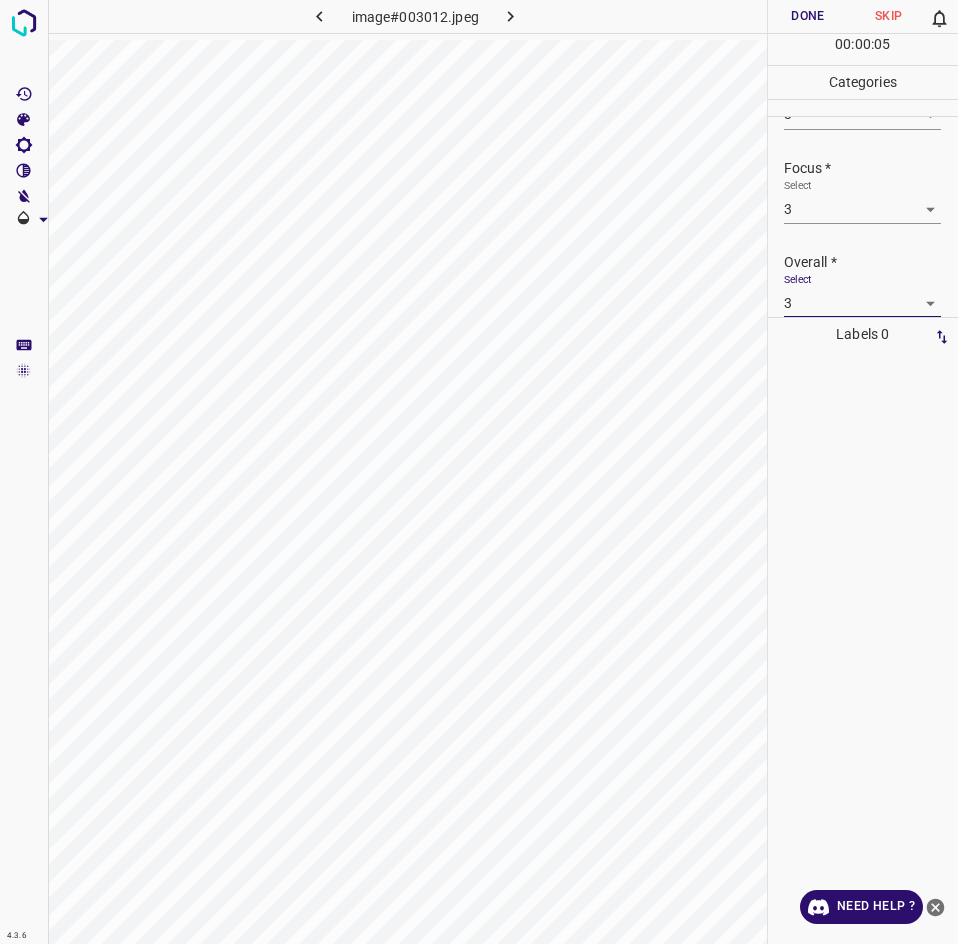 click on "Done" at bounding box center (808, 16) 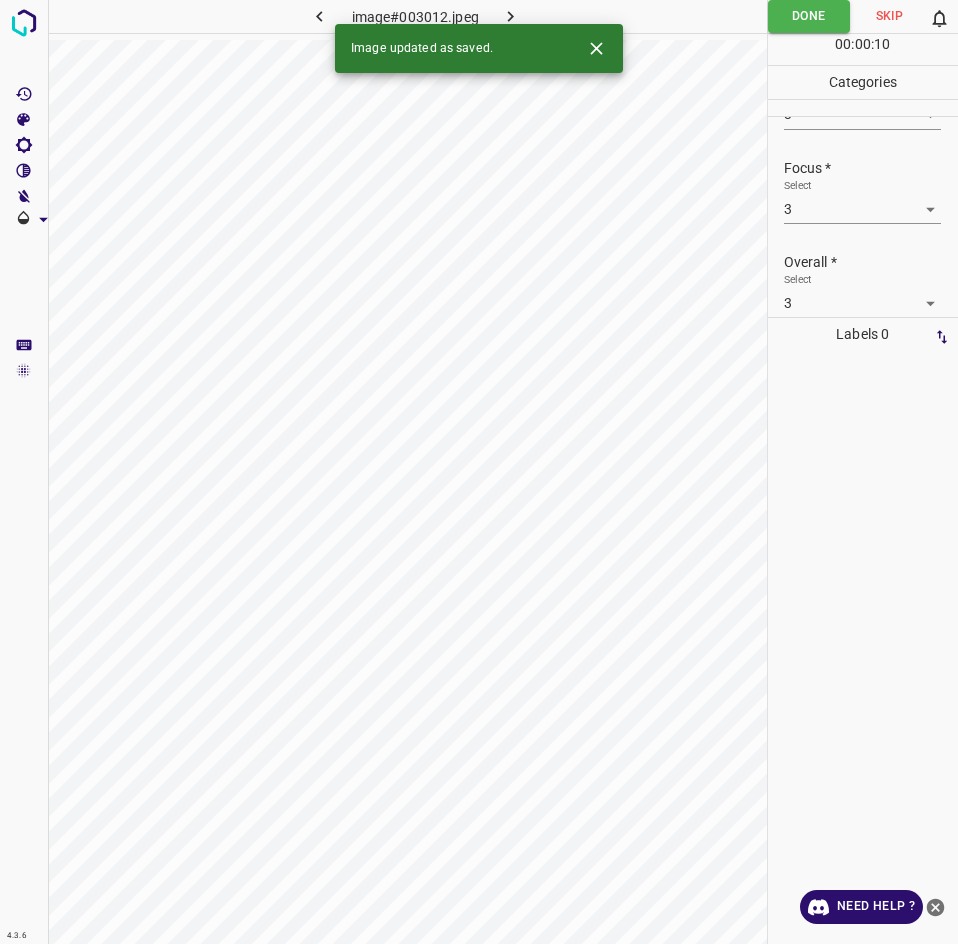 scroll, scrollTop: 76, scrollLeft: 0, axis: vertical 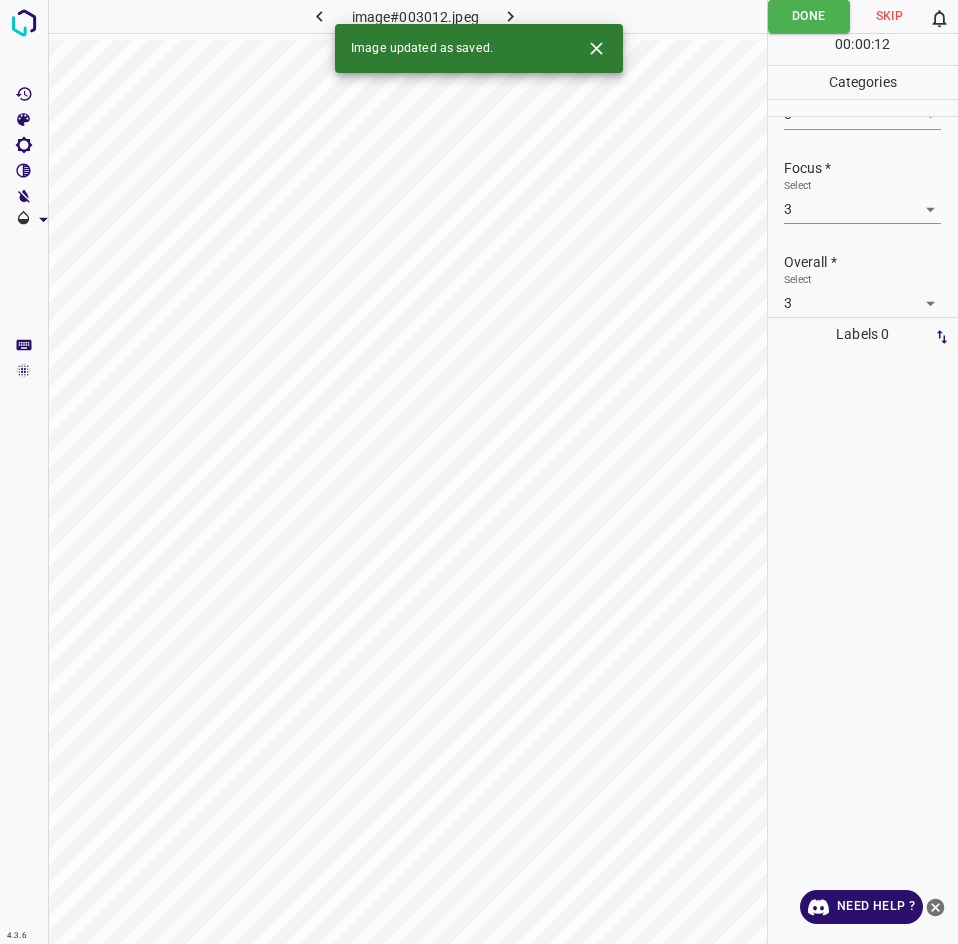 click 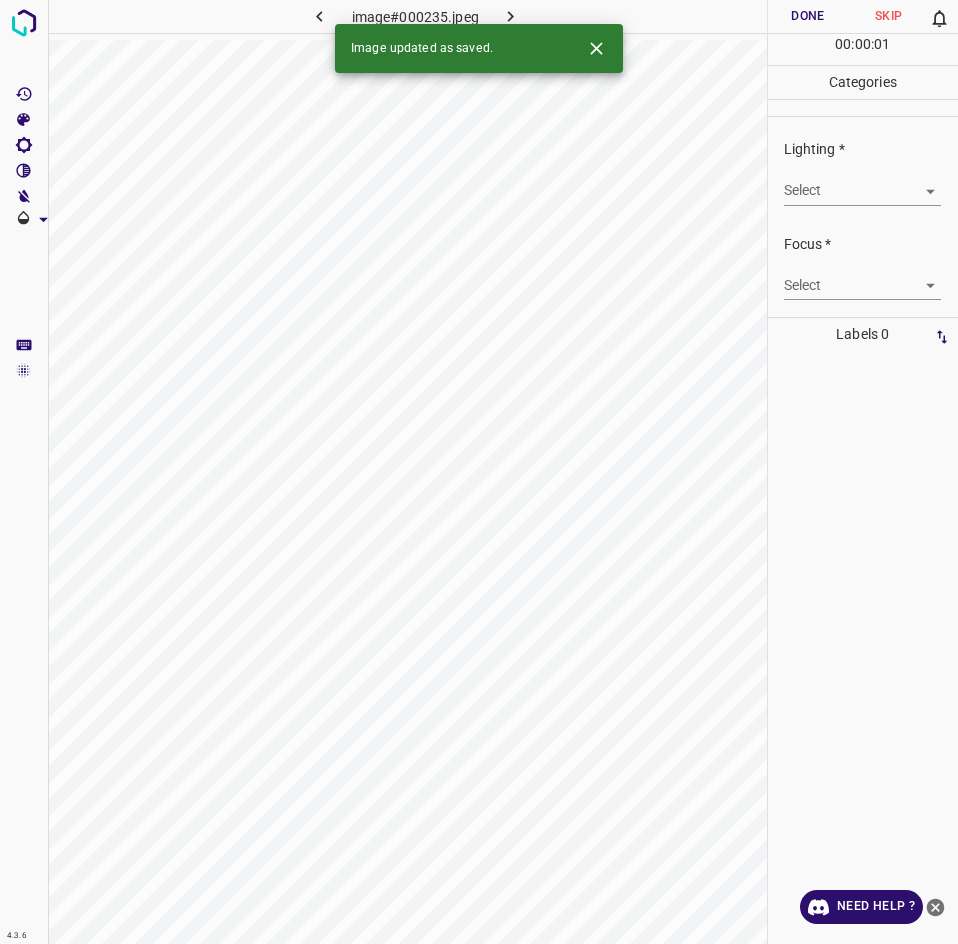 click on "4.3.6  image#000235.jpeg Done Skip 0 00   : 00   : 01   Categories Lighting *  Select ​ Focus *  Select ​ Overall *  Select ​ Labels   0 Categories 1 Lighting 2 Focus 3 Overall Tools Space Change between modes (Draw & Edit) I Auto labeling R Restore zoom M Zoom in N Zoom out Delete Delete selecte label Filters Z Restore filters X Saturation filter C Brightness filter V Contrast filter B Gray scale filter General O Download Image updated as saved. Need Help ? - Text - Hide - Delete" at bounding box center [479, 472] 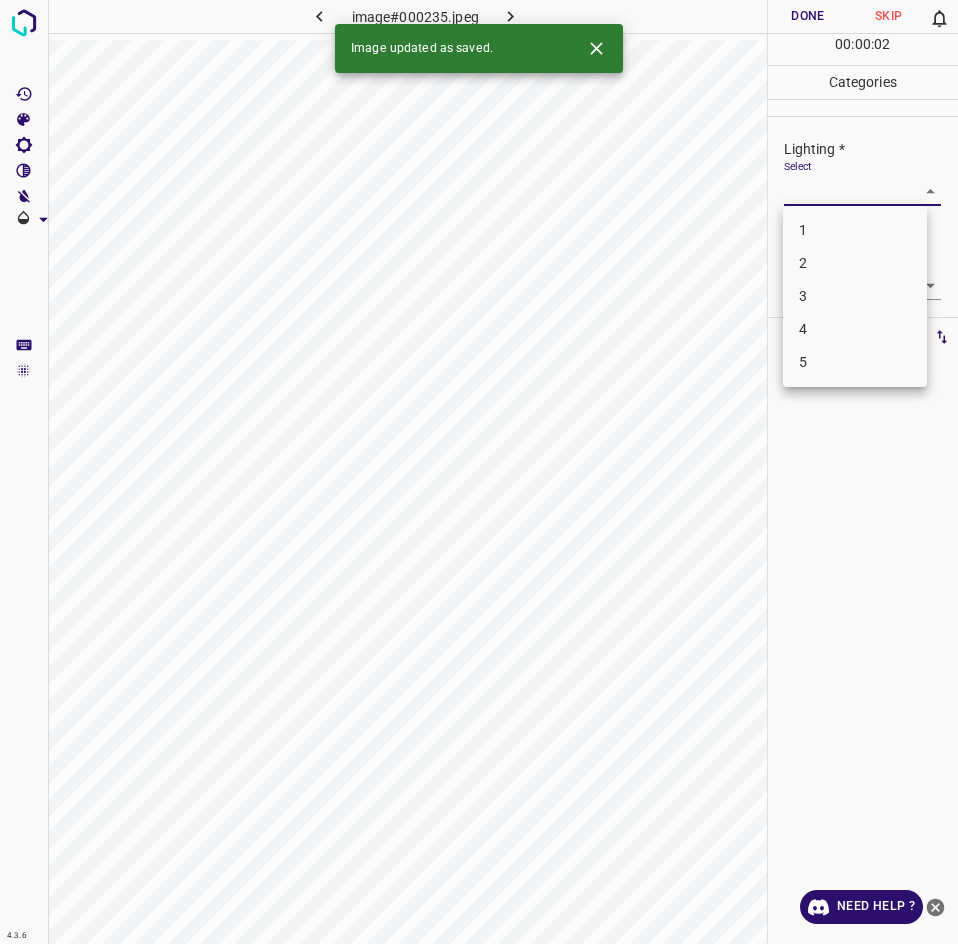 click on "3" at bounding box center [855, 296] 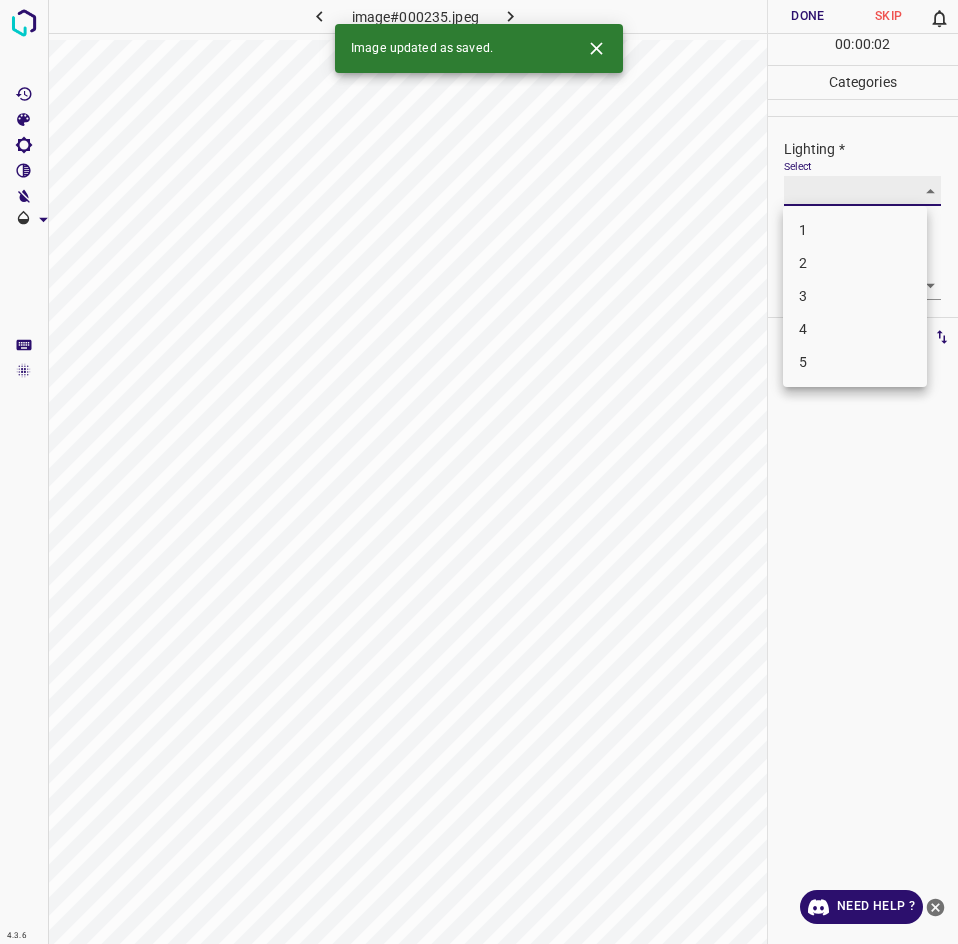 type on "3" 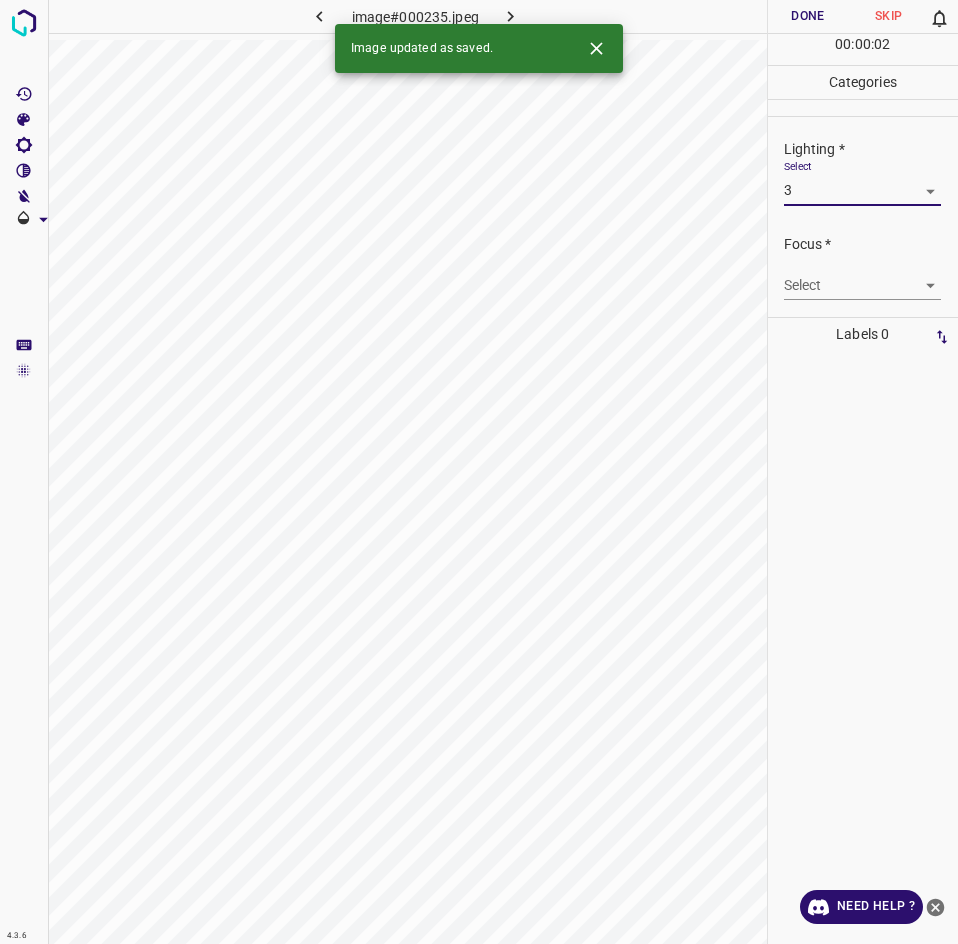 click on "4.3.6  image#000235.jpeg Done Skip 0 00   : 00   : 02   Categories Lighting *  Select 3 3 Focus *  Select ​ Overall *  Select ​ Labels   0 Categories 1 Lighting 2 Focus 3 Overall Tools Space Change between modes (Draw & Edit) I Auto labeling R Restore zoom M Zoom in N Zoom out Delete Delete selecte label Filters Z Restore filters X Saturation filter C Brightness filter V Contrast filter B Gray scale filter General O Download Image updated as saved. Need Help ? - Text - Hide - Delete 1 2 3 4 5" at bounding box center (479, 472) 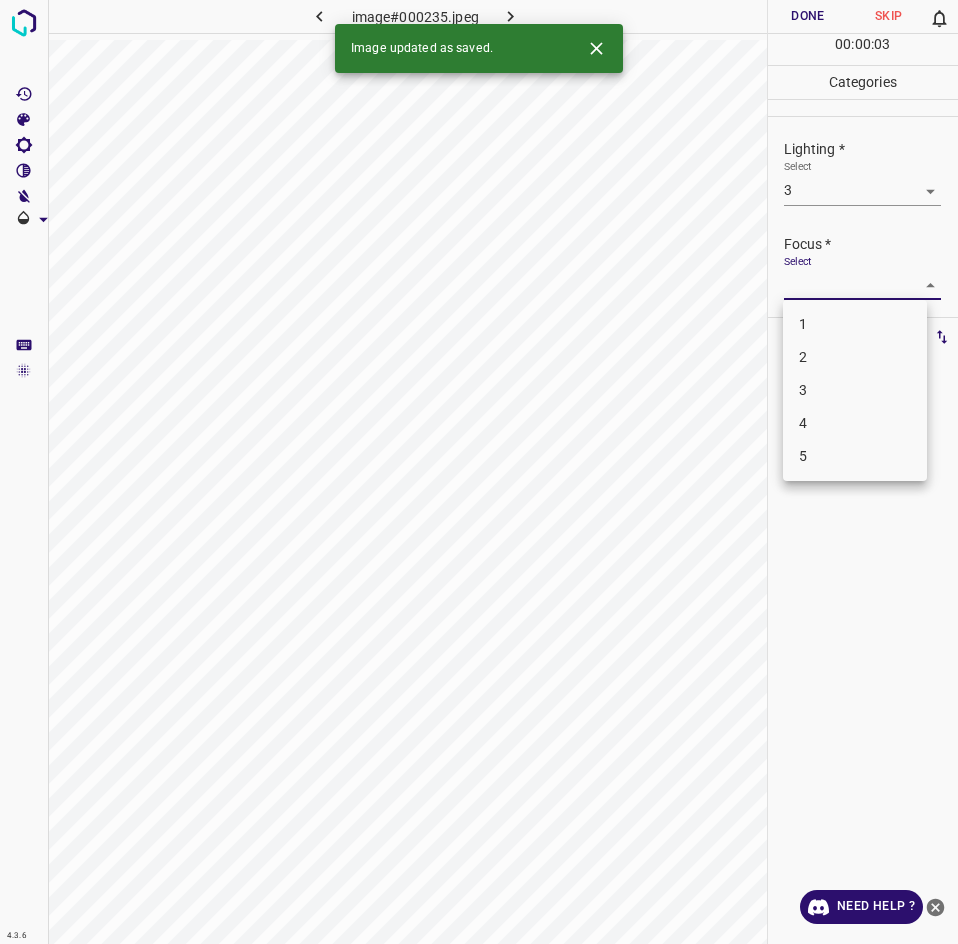 click on "1" at bounding box center [855, 324] 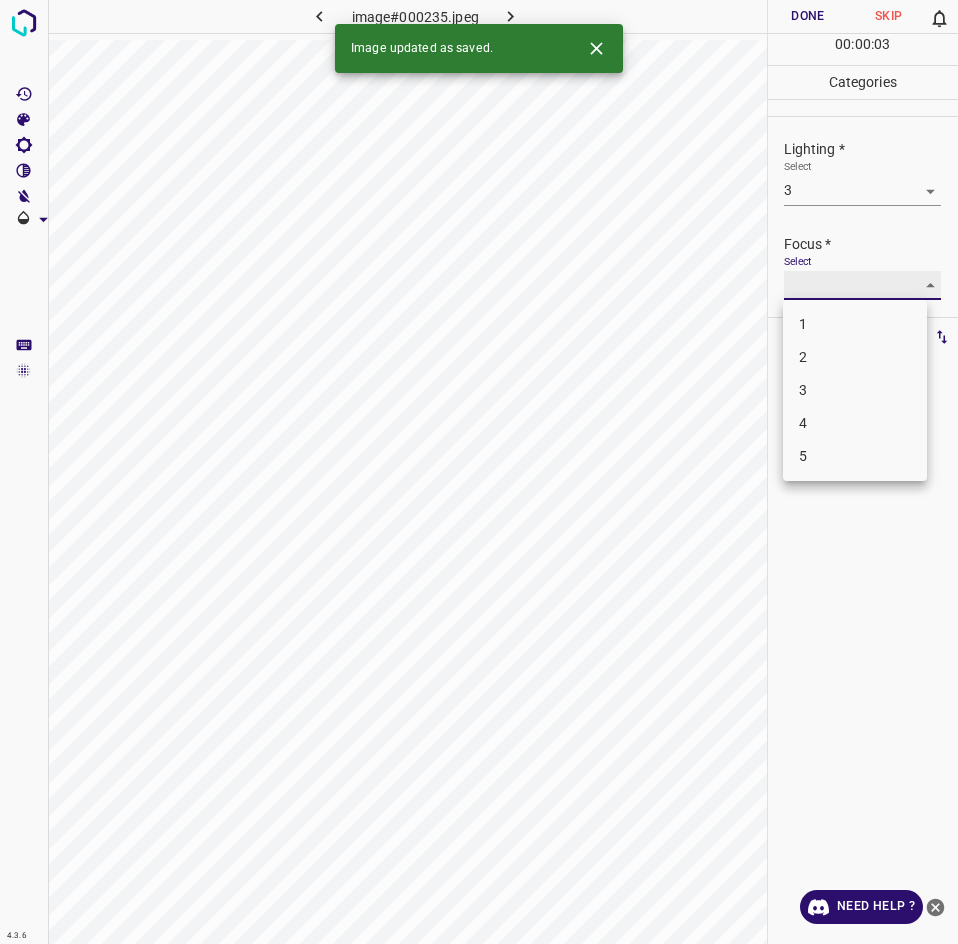 type on "1" 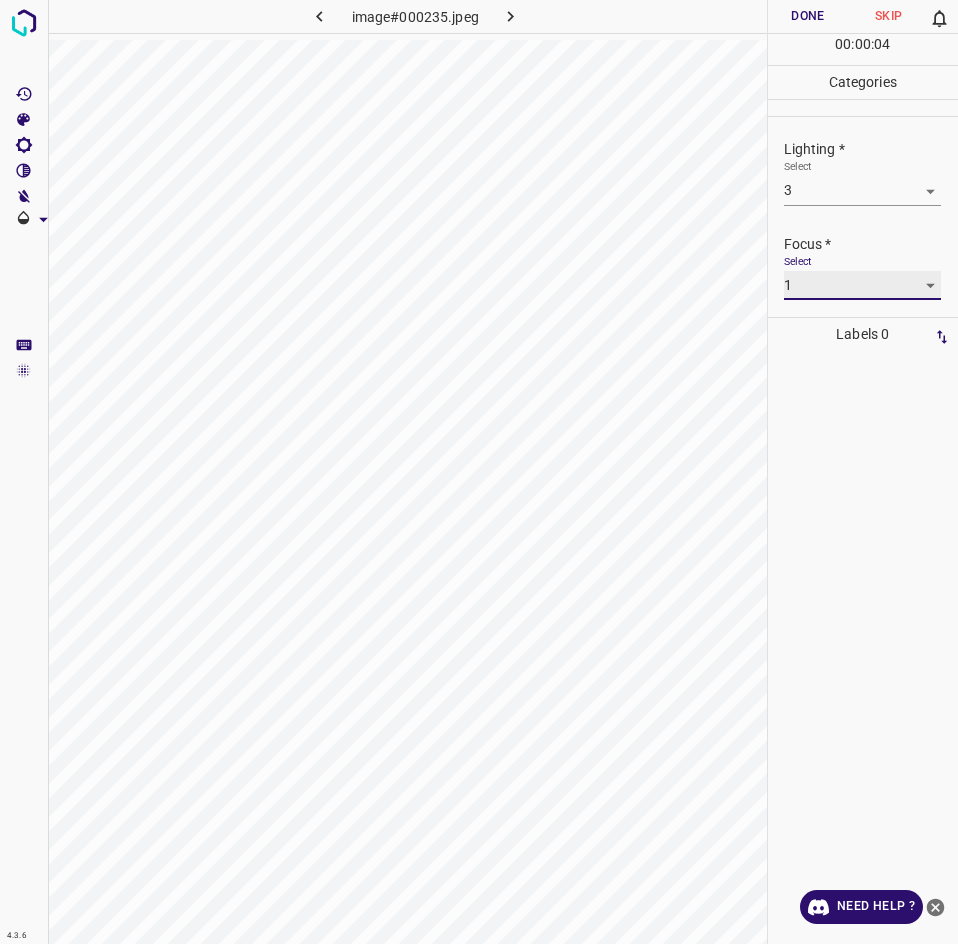 scroll, scrollTop: 98, scrollLeft: 0, axis: vertical 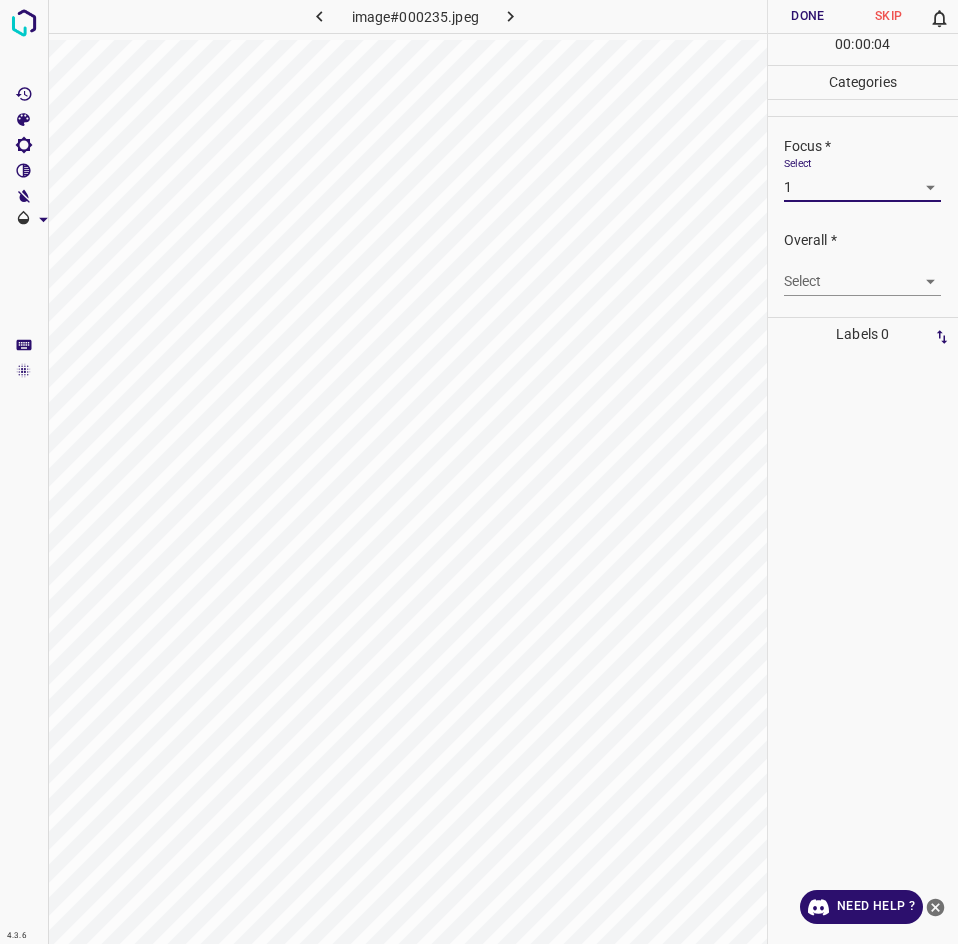 click on "4.3.6  image#000235.jpeg Done Skip 0 00   : 00   : 04   Categories Lighting *  Select 3 3 Focus *  Select 1 1 Overall *  Select ​ Labels   0 Categories 1 Lighting 2 Focus 3 Overall Tools Space Change between modes (Draw & Edit) I Auto labeling R Restore zoom M Zoom in N Zoom out Delete Delete selecte label Filters Z Restore filters X Saturation filter C Brightness filter V Contrast filter B Gray scale filter General O Download Need Help ? - Text - Hide - Delete" at bounding box center [479, 472] 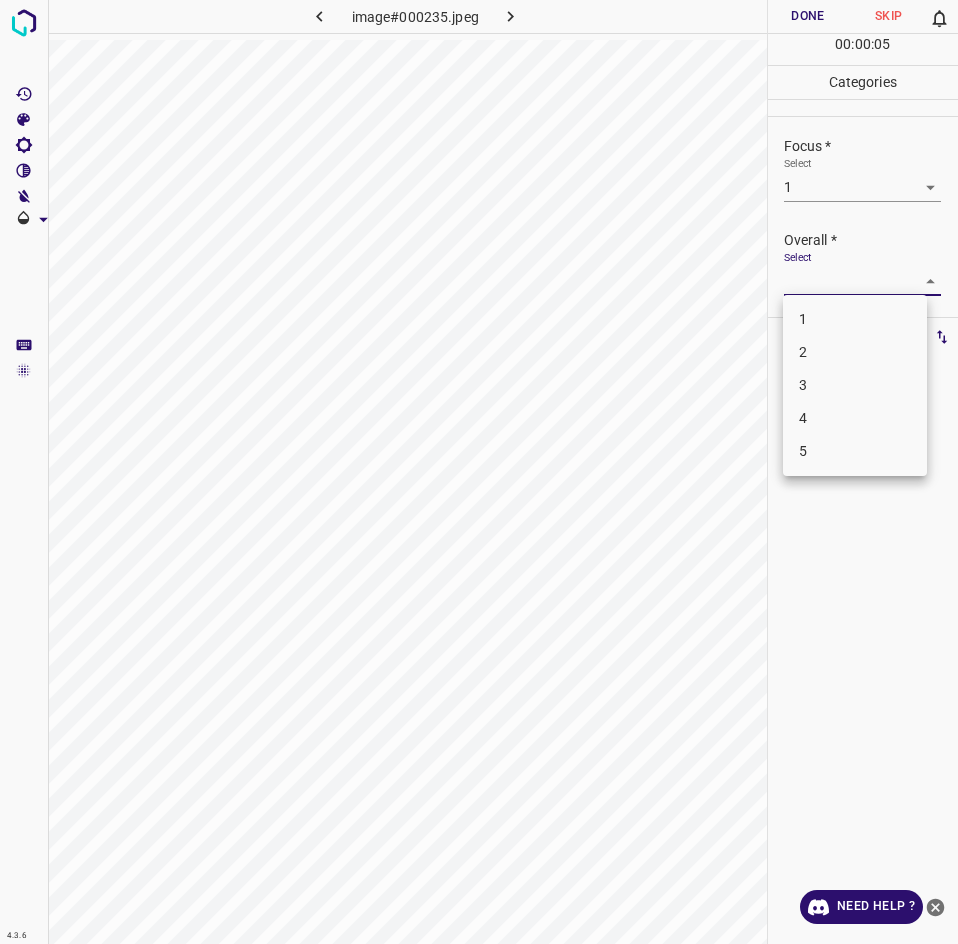 click on "1" at bounding box center (855, 319) 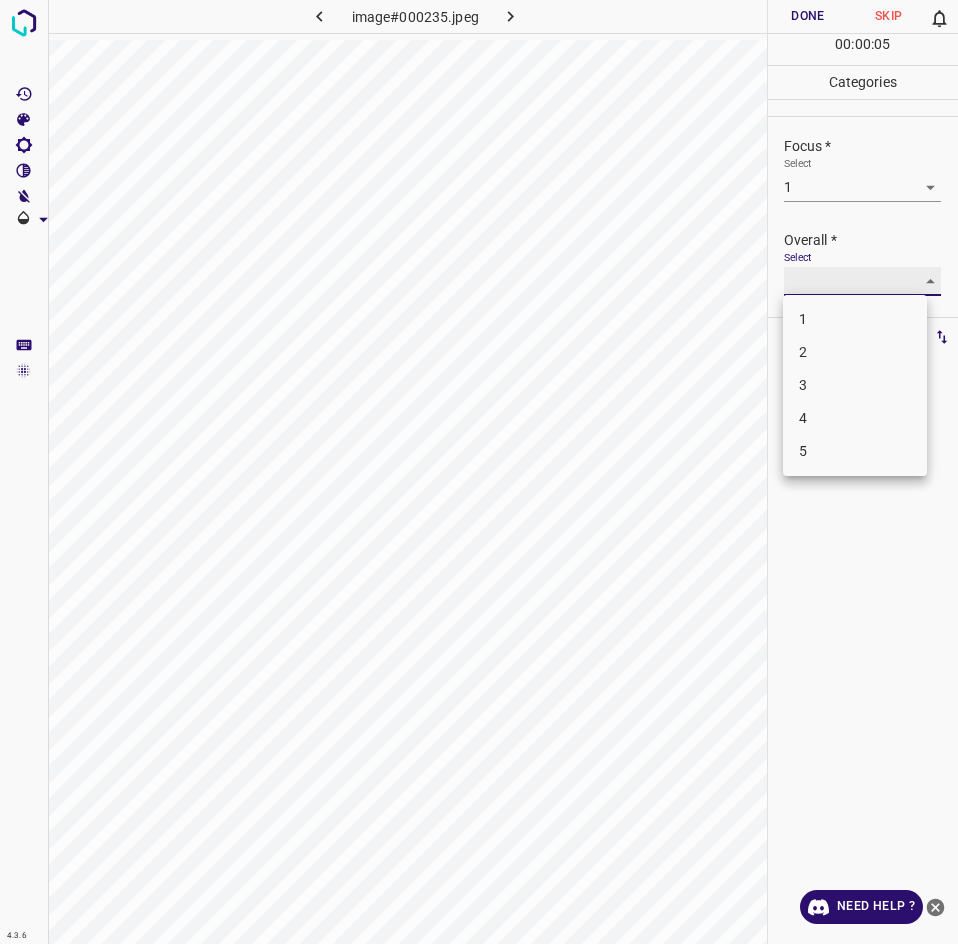 type on "1" 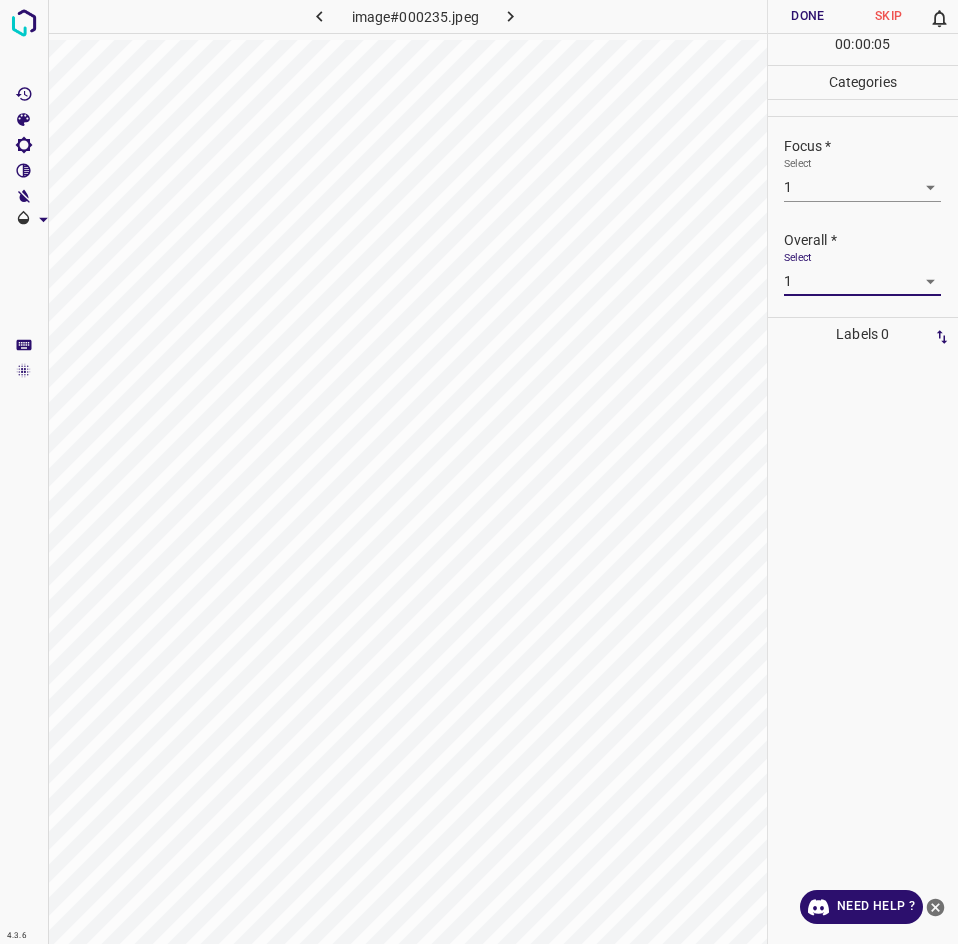 click on "Done" at bounding box center [808, 16] 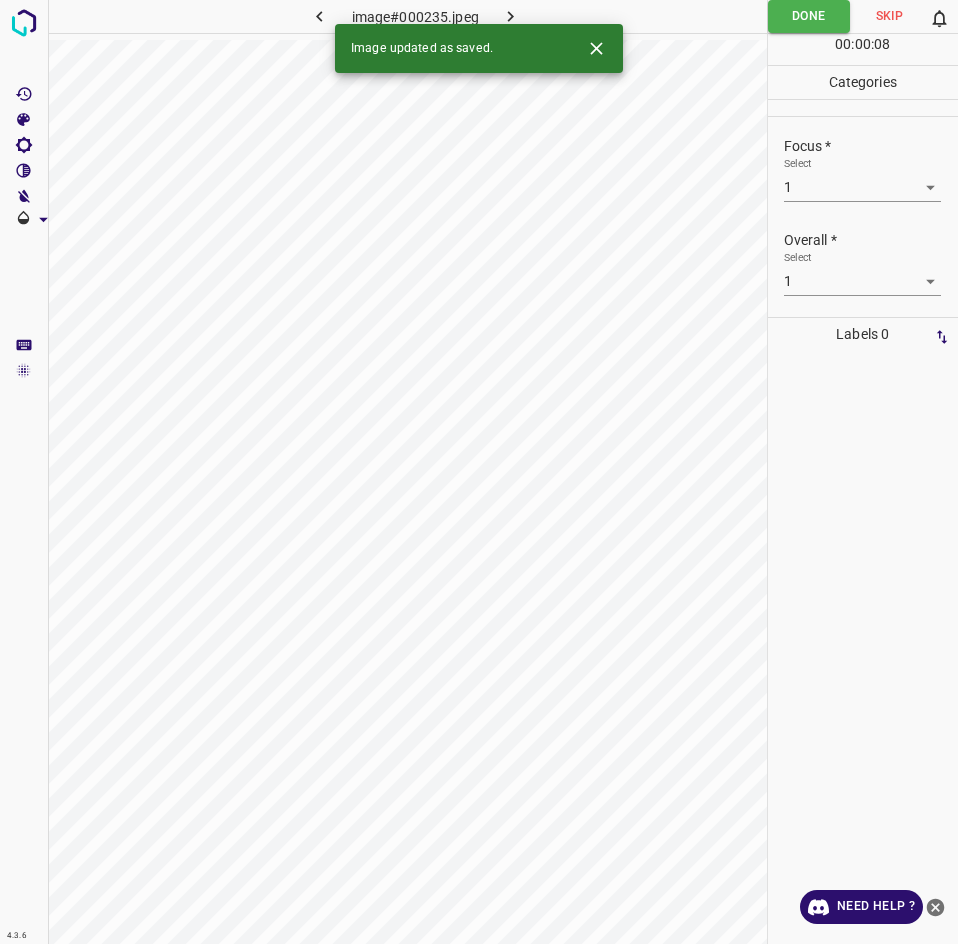 click 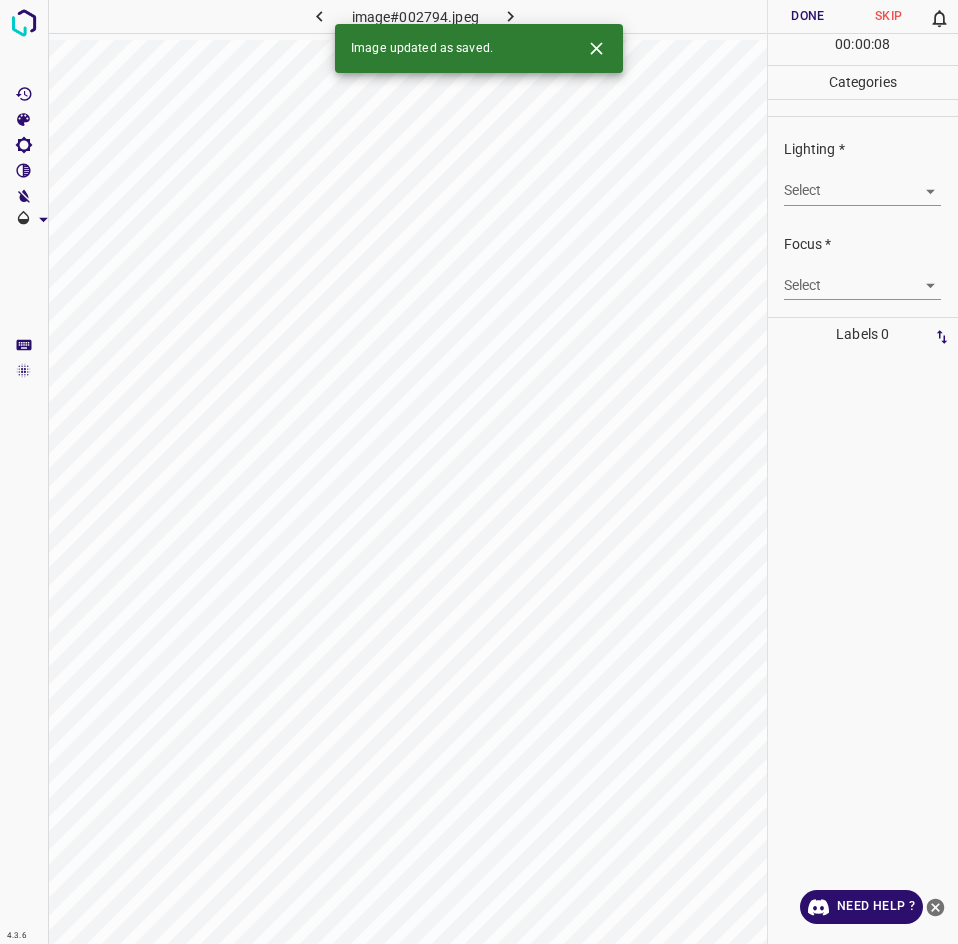 click on "4.3.6  image#002794.jpeg Done Skip 0 00   : 00   : 08   Categories Lighting *  Select ​ Focus *  Select ​ Overall *  Select ​ Labels   0 Categories 1 Lighting 2 Focus 3 Overall Tools Space Change between modes (Draw & Edit) I Auto labeling R Restore zoom M Zoom in N Zoom out Delete Delete selecte label Filters Z Restore filters X Saturation filter C Brightness filter V Contrast filter B Gray scale filter General O Download Image updated as saved. Need Help ? - Text - Hide - Delete" at bounding box center (479, 472) 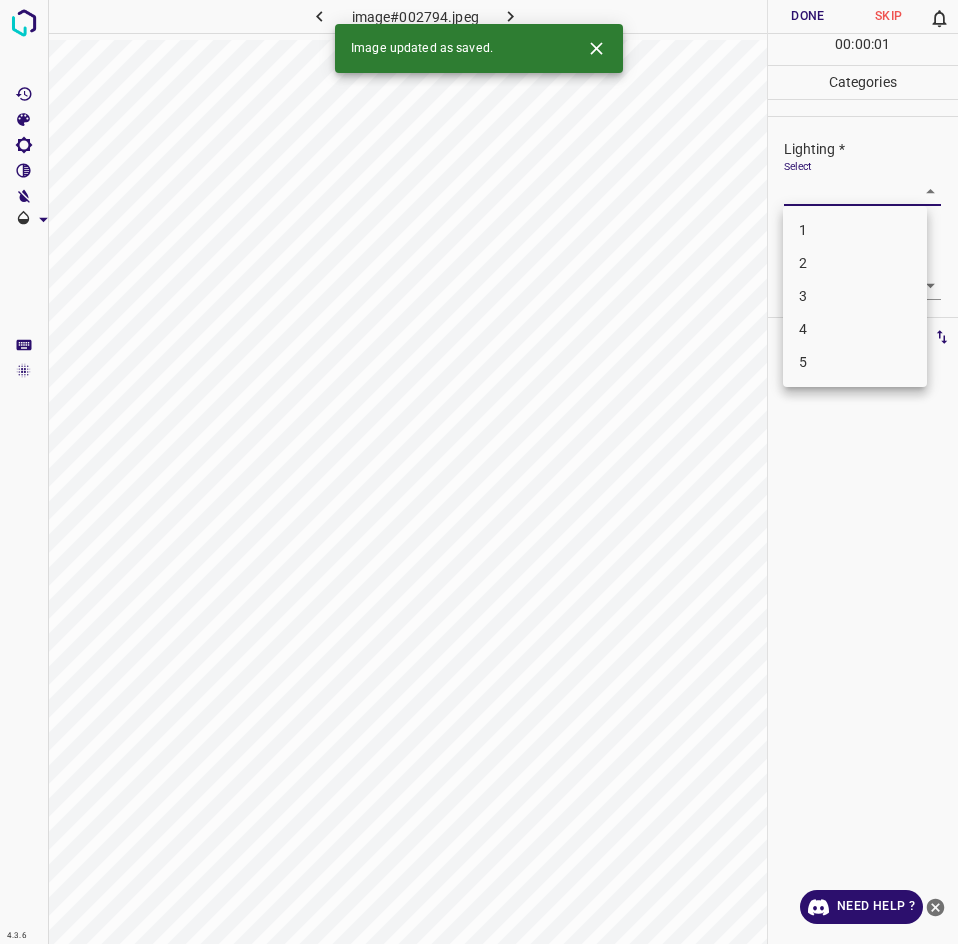 click on "3" at bounding box center [855, 296] 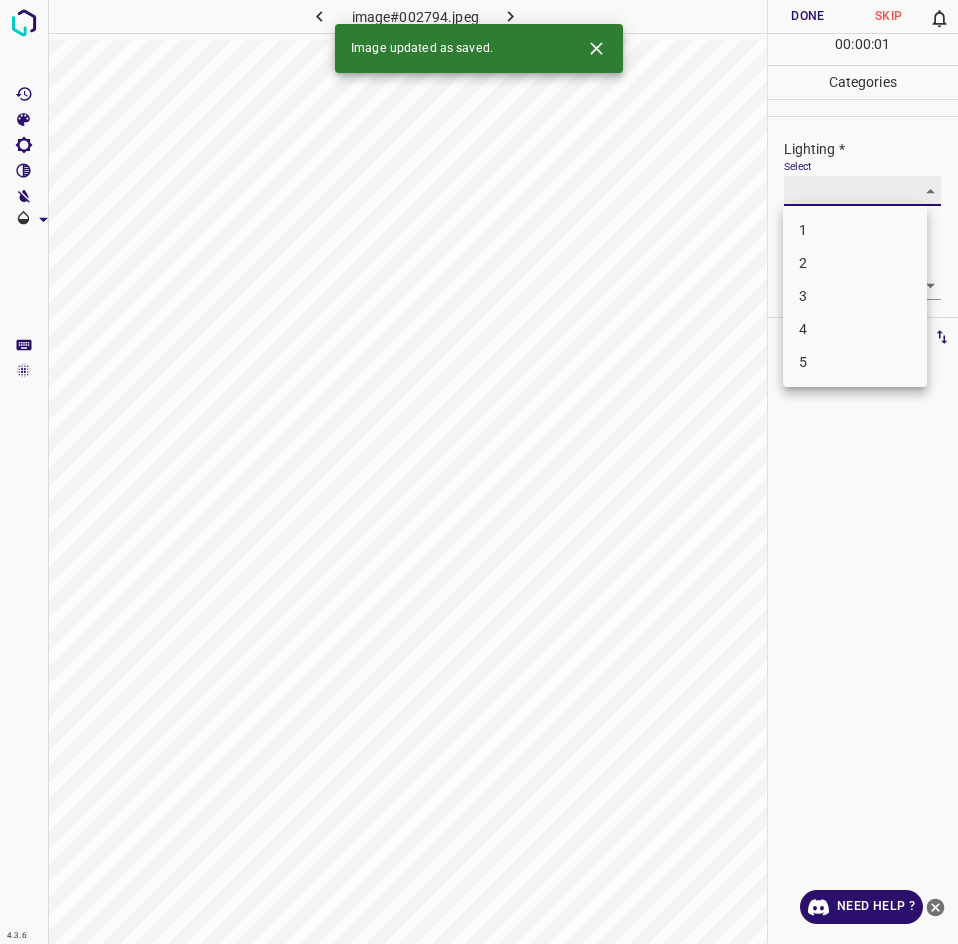 type on "3" 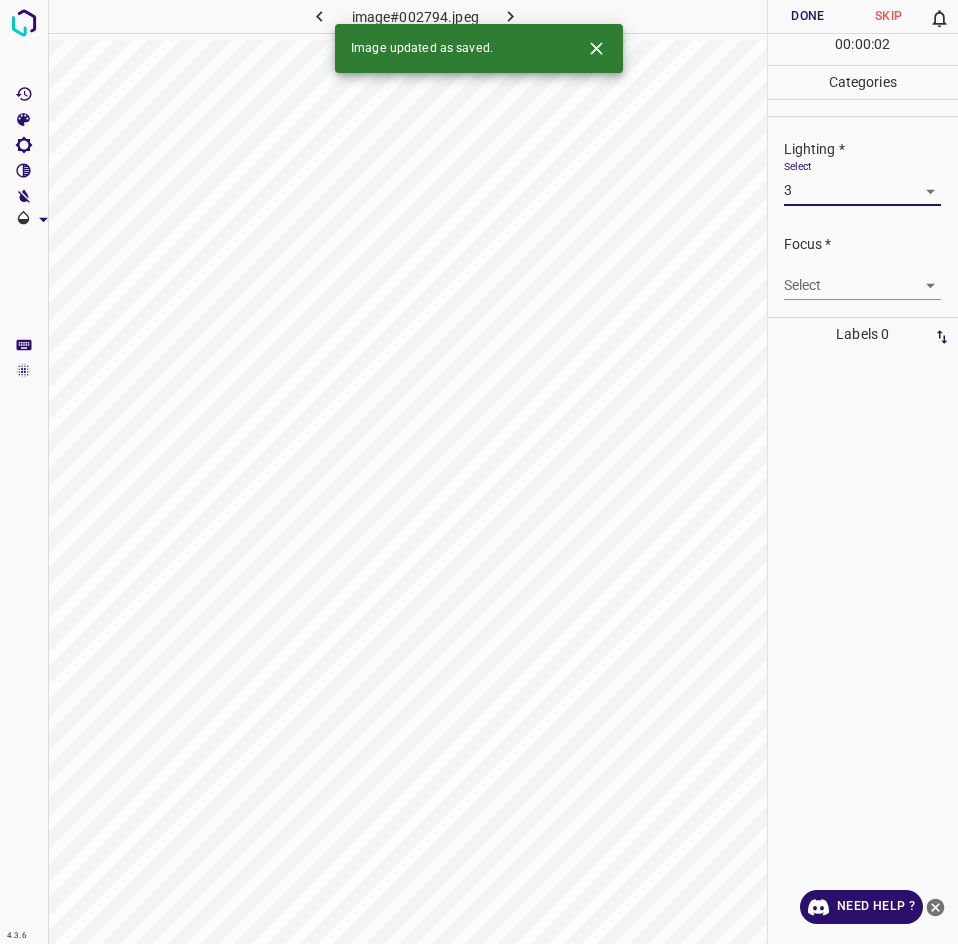 click on "4.3.6  image#002794.jpeg Done Skip 0 00   : 00   : 02   Categories Lighting *  Select 3 3 Focus *  Select ​ Overall *  Select ​ Labels   0 Categories 1 Lighting 2 Focus 3 Overall Tools Space Change between modes (Draw & Edit) I Auto labeling R Restore zoom M Zoom in N Zoom out Delete Delete selecte label Filters Z Restore filters X Saturation filter C Brightness filter V Contrast filter B Gray scale filter General O Download Image updated as saved. Need Help ? - Text - Hide - Delete" at bounding box center [479, 472] 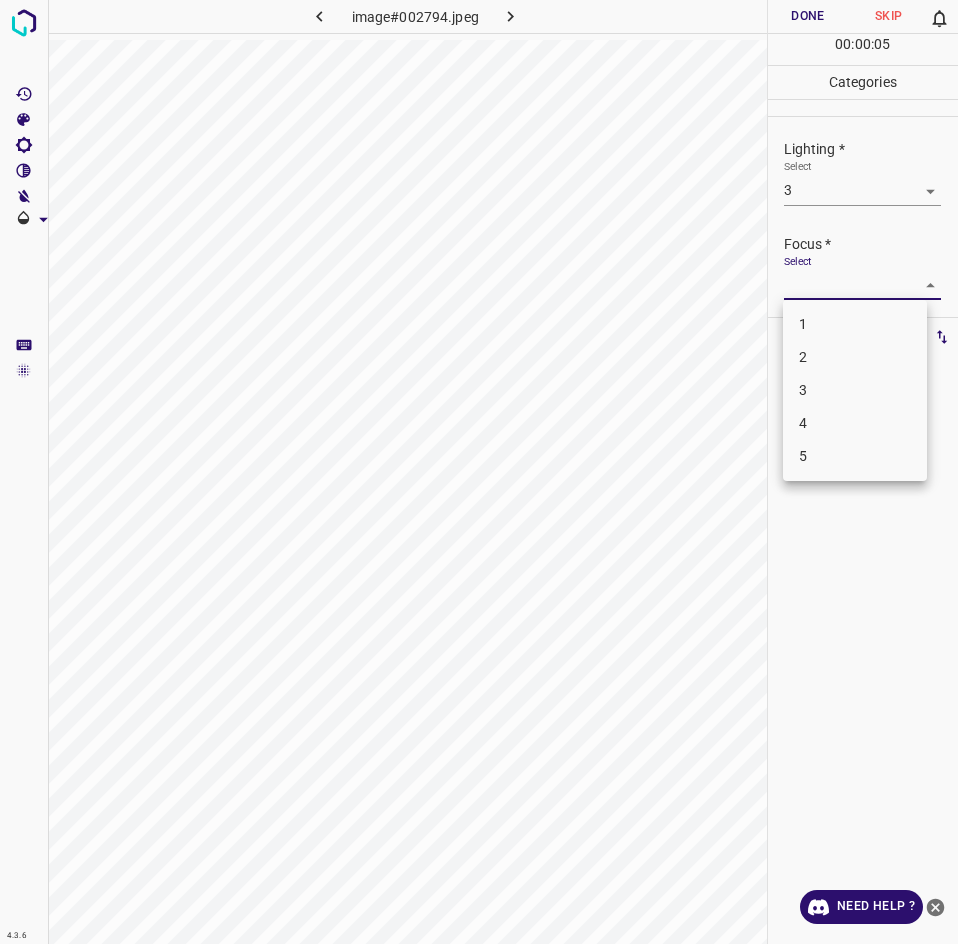 click on "3" at bounding box center [855, 390] 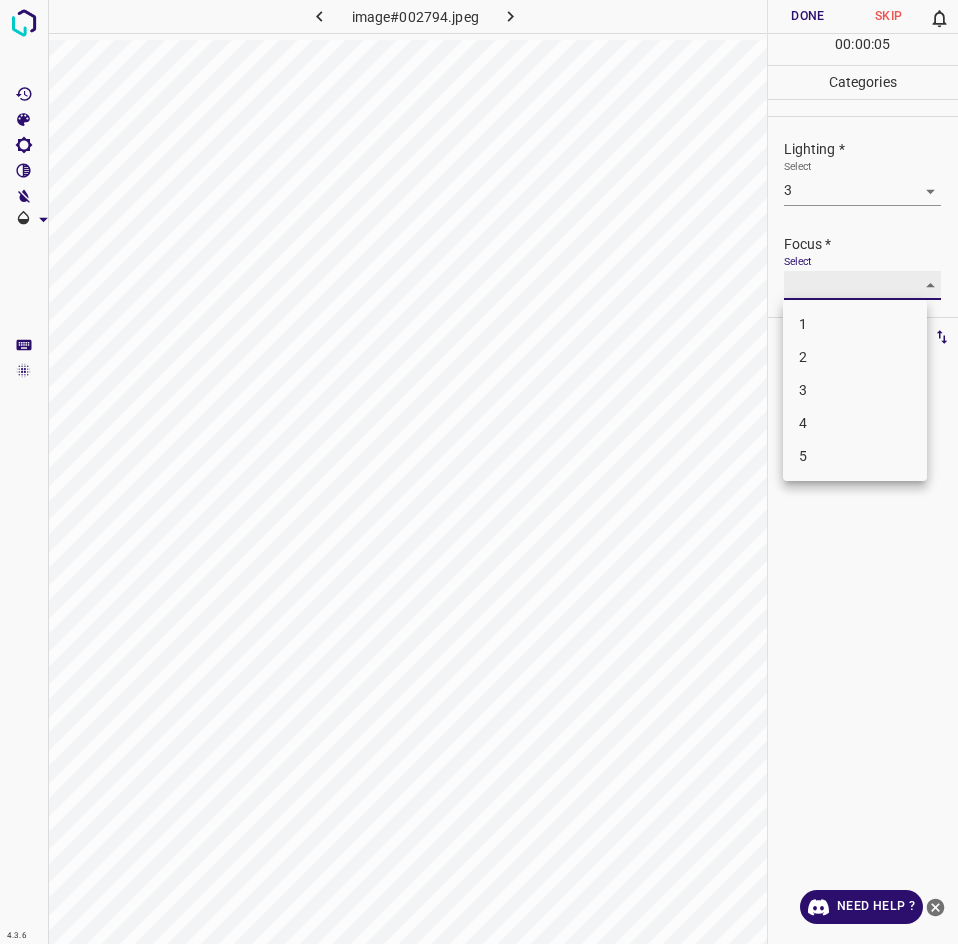type on "3" 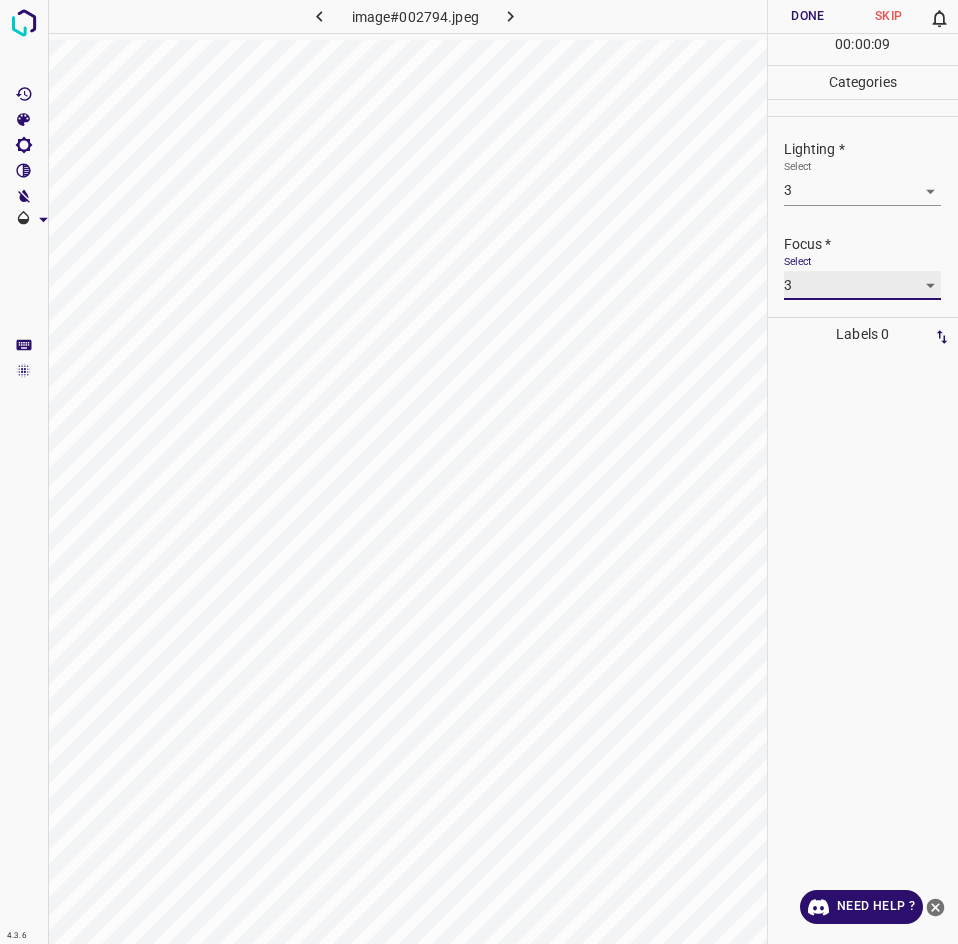 scroll, scrollTop: 90, scrollLeft: 0, axis: vertical 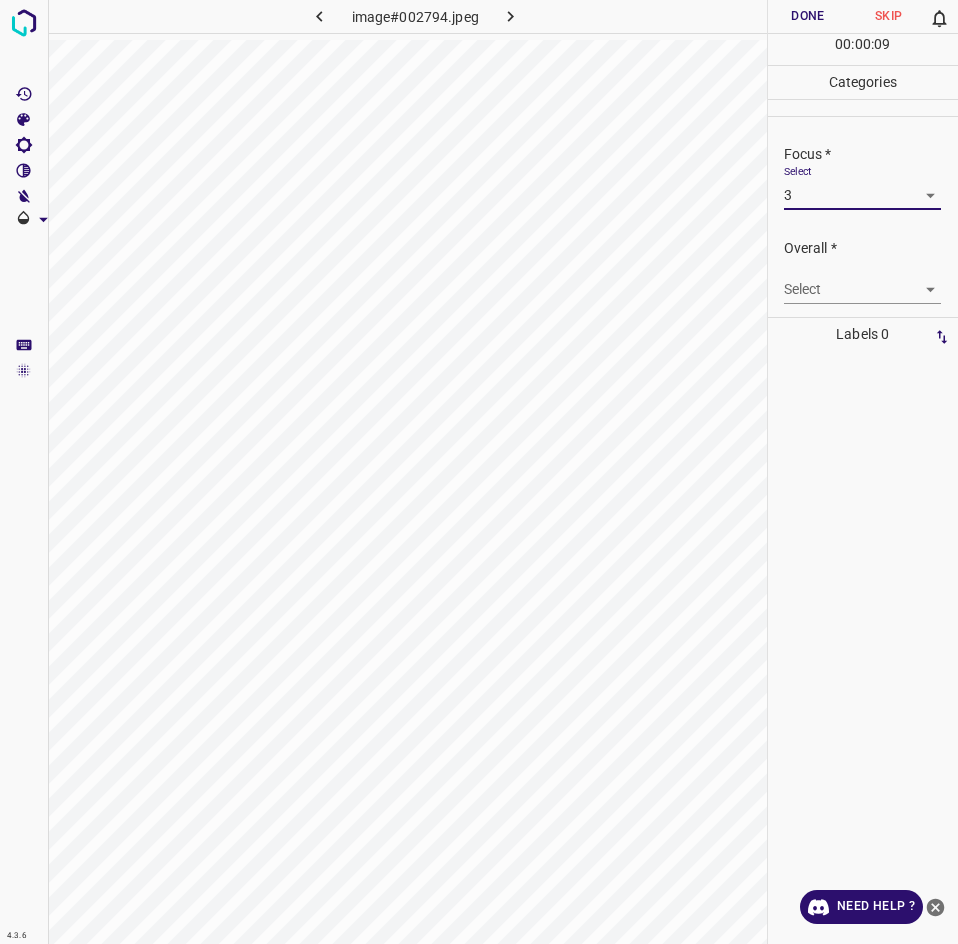 click on "4.3.6  image#002794.jpeg Done Skip 0 00   : 00   : 09   Categories Lighting *  Select 3 3 Focus *  Select 3 3 Overall *  Select ​ Labels   0 Categories 1 Lighting 2 Focus 3 Overall Tools Space Change between modes (Draw & Edit) I Auto labeling R Restore zoom M Zoom in N Zoom out Delete Delete selecte label Filters Z Restore filters X Saturation filter C Brightness filter V Contrast filter B Gray scale filter General O Download Need Help ? - Text - Hide - Delete" at bounding box center (479, 472) 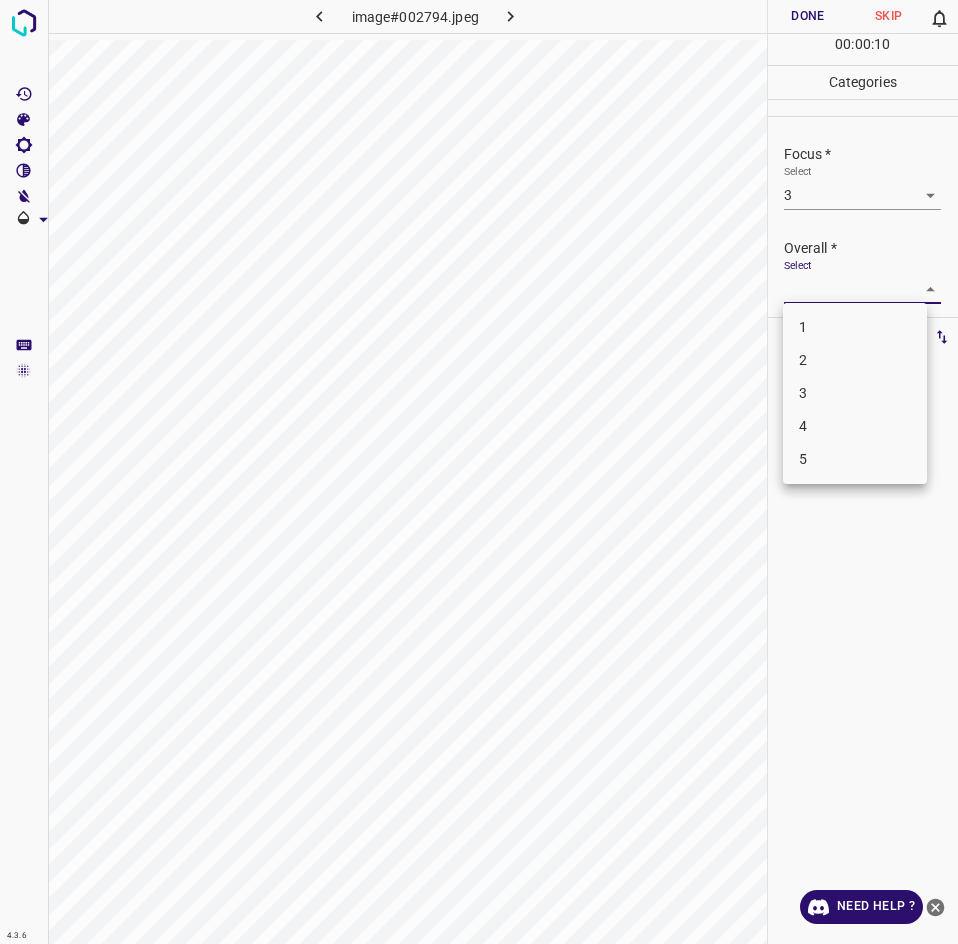 click on "3" at bounding box center (855, 393) 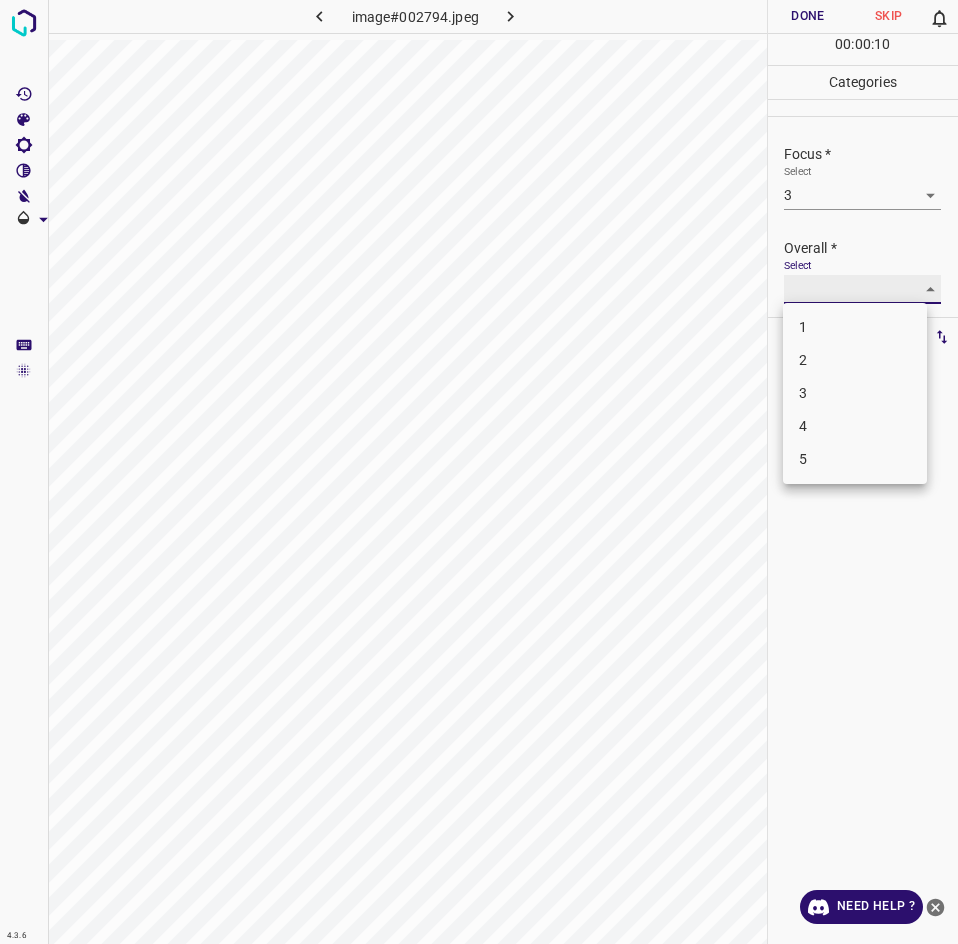 type on "3" 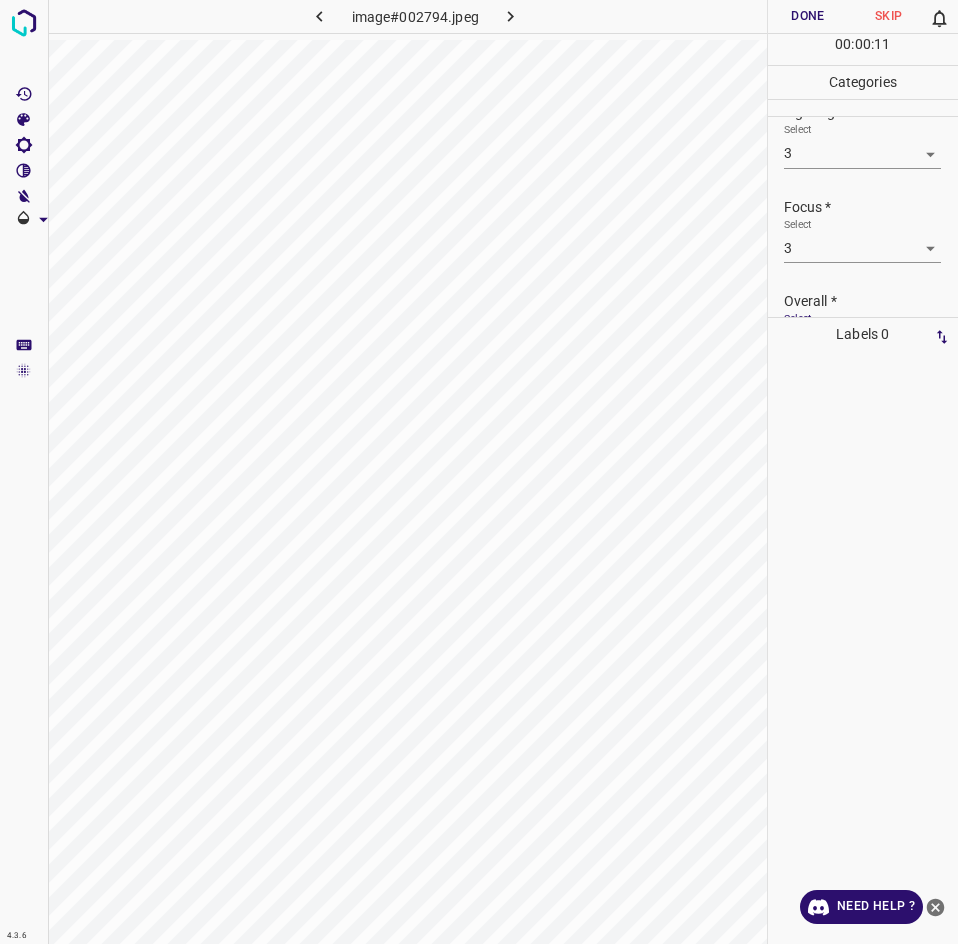 scroll, scrollTop: 0, scrollLeft: 0, axis: both 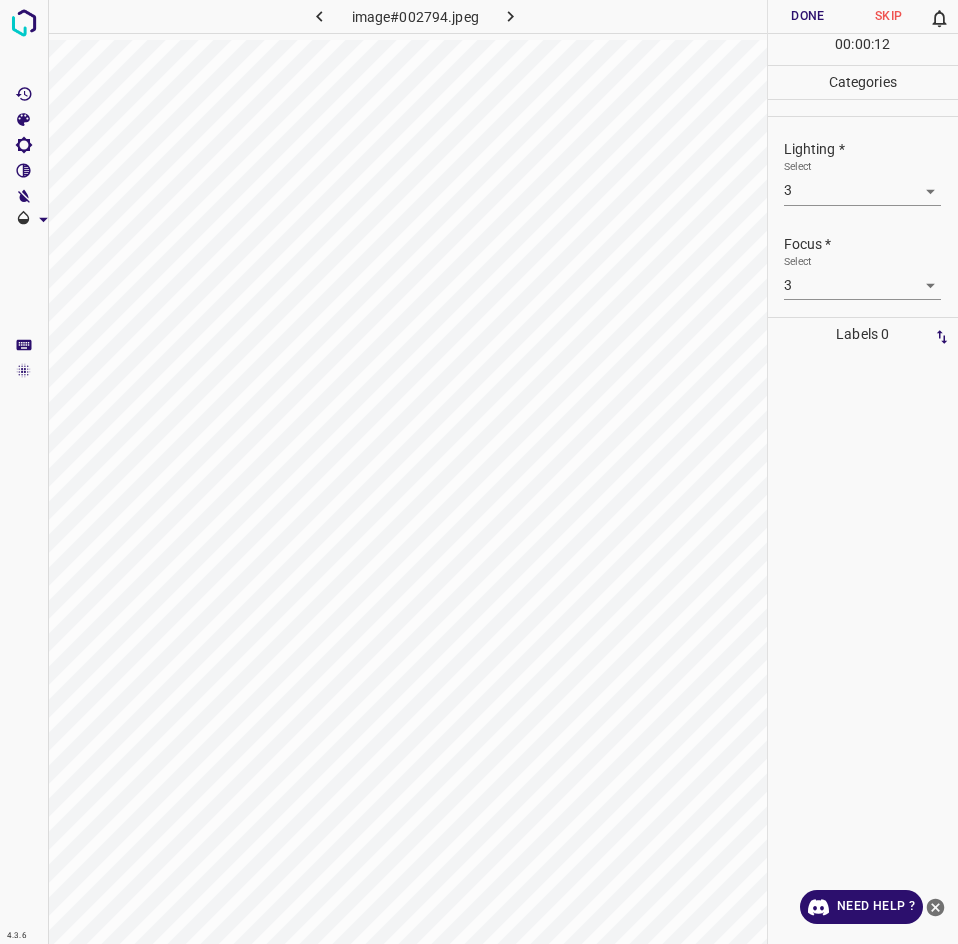 click on "Done" at bounding box center [808, 16] 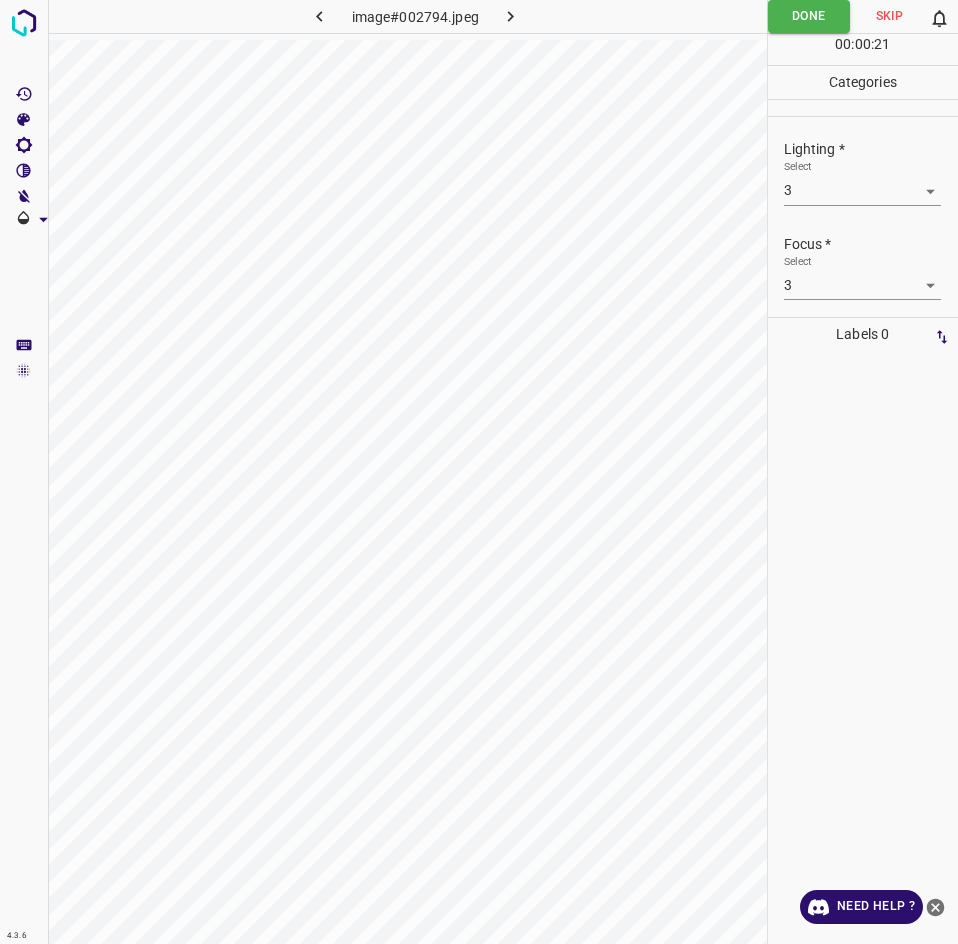 click 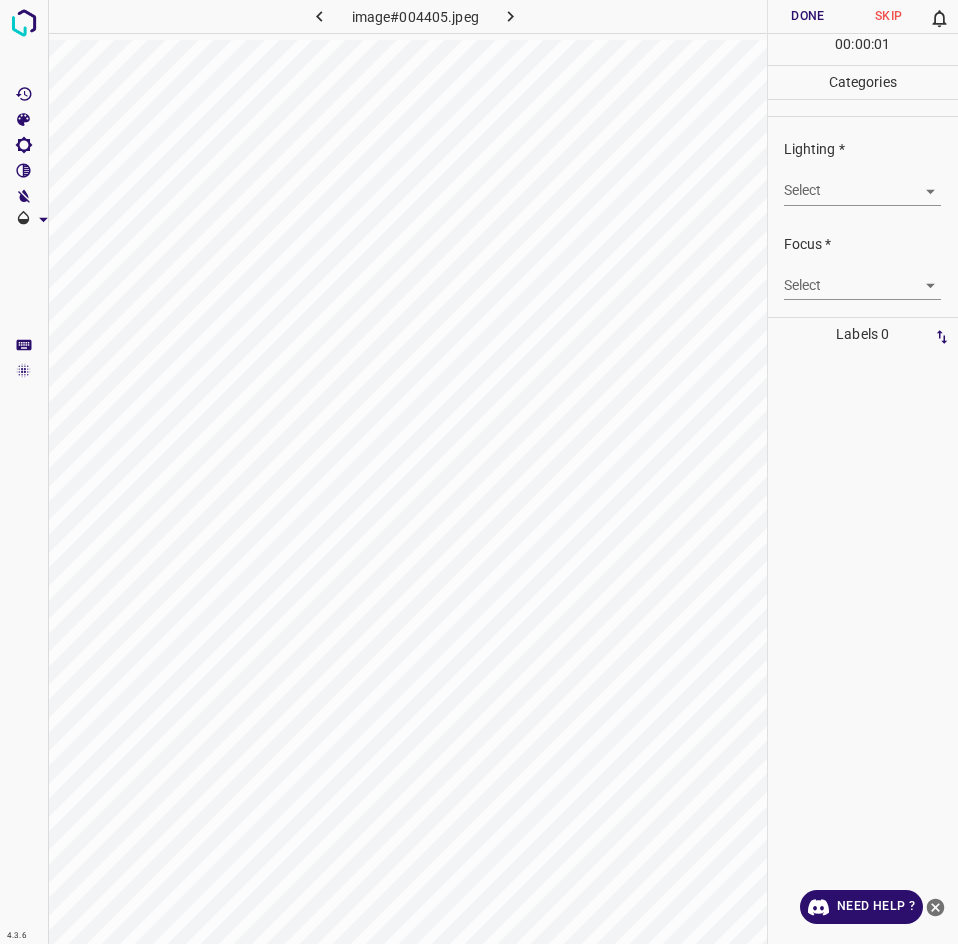 click on "4.3.6  image#004405.jpeg Done Skip 0 00   : 00   : 01   Categories Lighting *  Select ​ Focus *  Select ​ Overall *  Select ​ Labels   0 Categories 1 Lighting 2 Focus 3 Overall Tools Space Change between modes (Draw & Edit) I Auto labeling R Restore zoom M Zoom in N Zoom out Delete Delete selecte label Filters Z Restore filters X Saturation filter C Brightness filter V Contrast filter B Gray scale filter General O Download Need Help ? - Text - Hide - Delete" at bounding box center [479, 472] 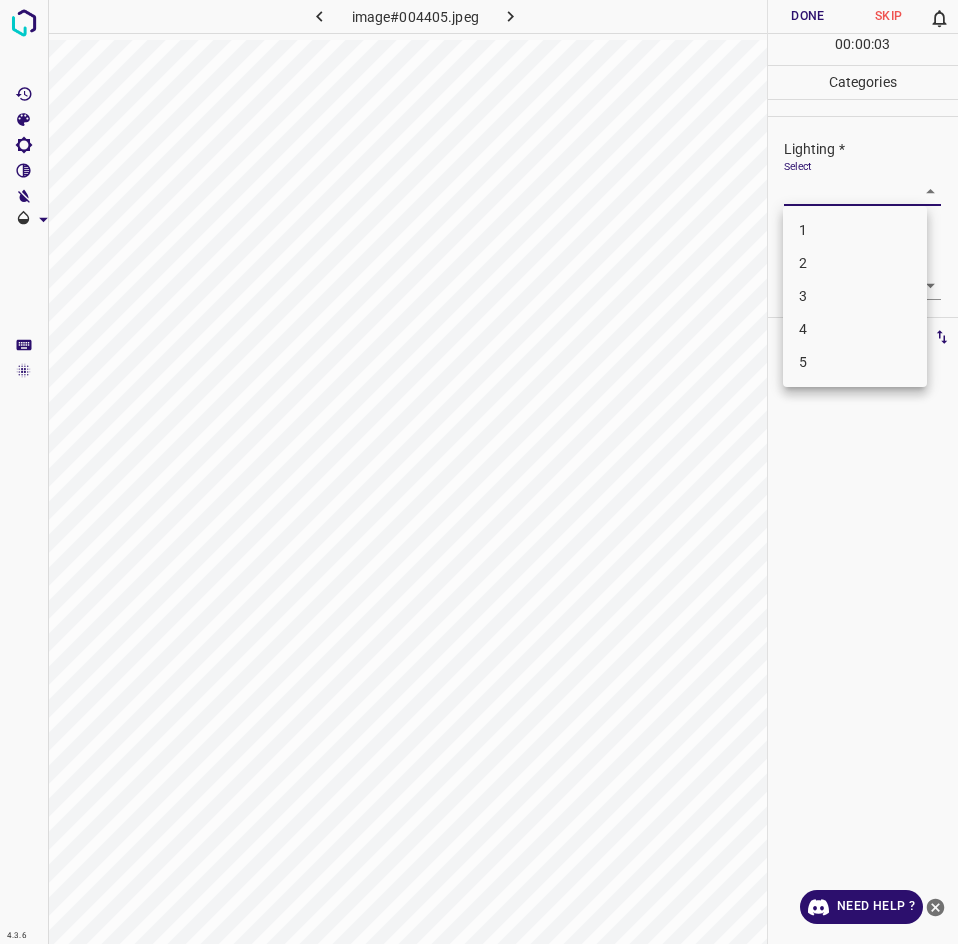 click on "3" at bounding box center (855, 296) 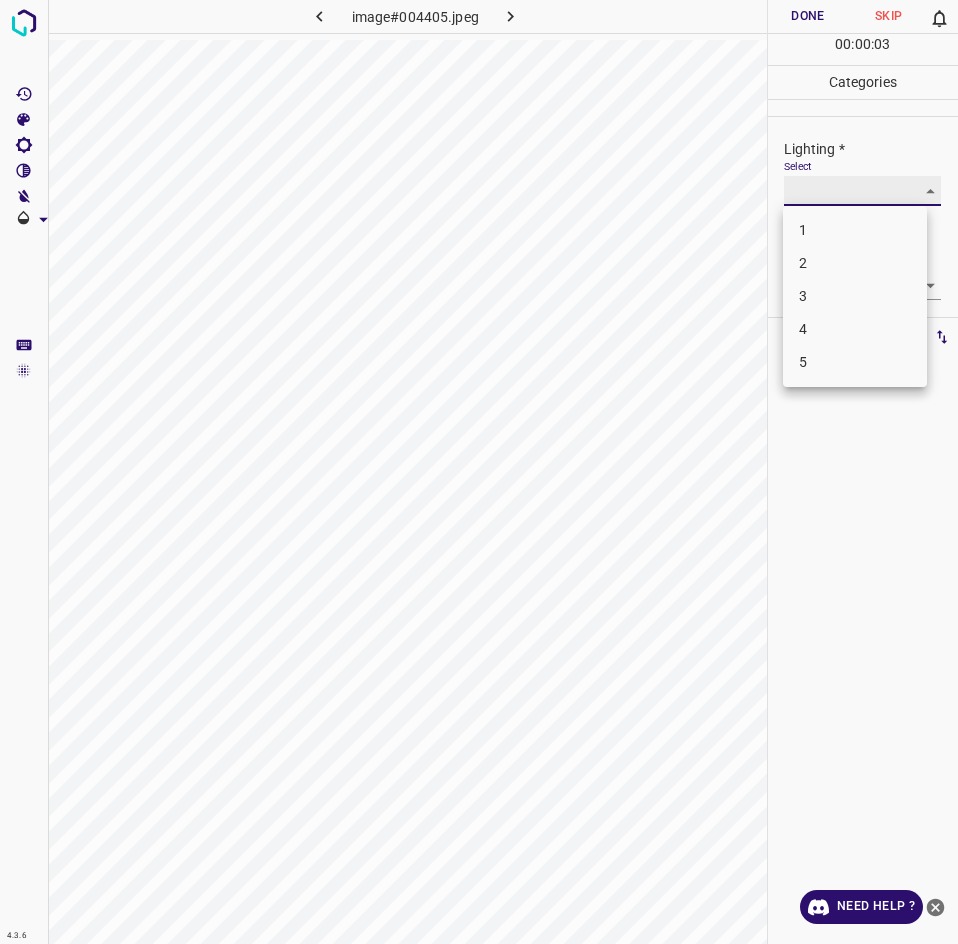 type on "3" 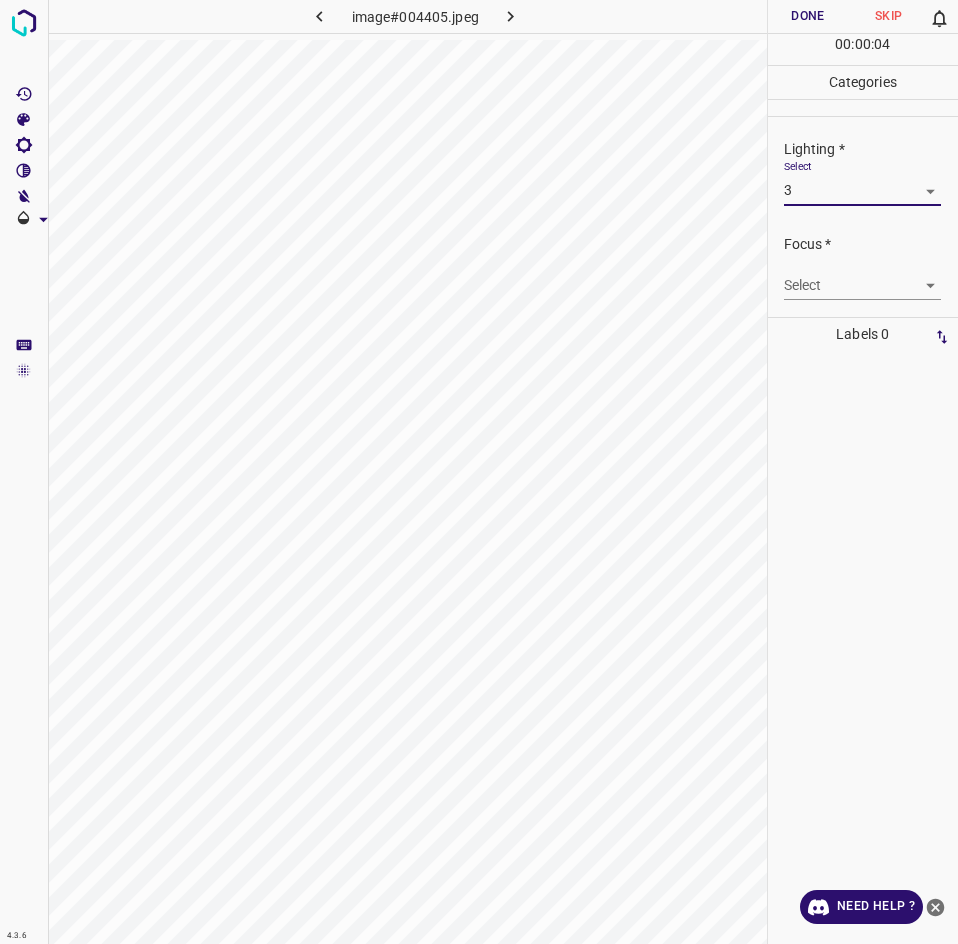 click on "4.3.6  image#004405.jpeg Done Skip 0 00   : 00   : 04   Categories Lighting *  Select 3 3 Focus *  Select ​ Overall *  Select ​ Labels   0 Categories 1 Lighting 2 Focus 3 Overall Tools Space Change between modes (Draw & Edit) I Auto labeling R Restore zoom M Zoom in N Zoom out Delete Delete selecte label Filters Z Restore filters X Saturation filter C Brightness filter V Contrast filter B Gray scale filter General O Download Need Help ? - Text - Hide - Delete" at bounding box center (479, 472) 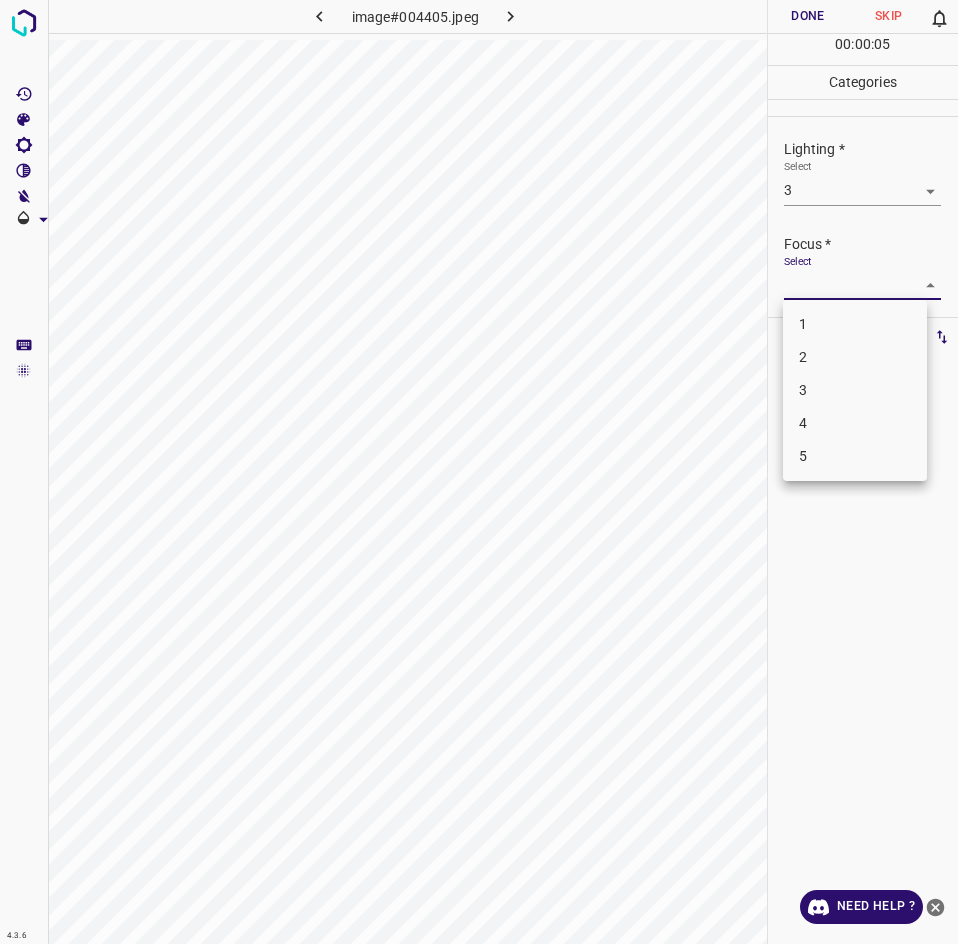 click on "3" at bounding box center (855, 390) 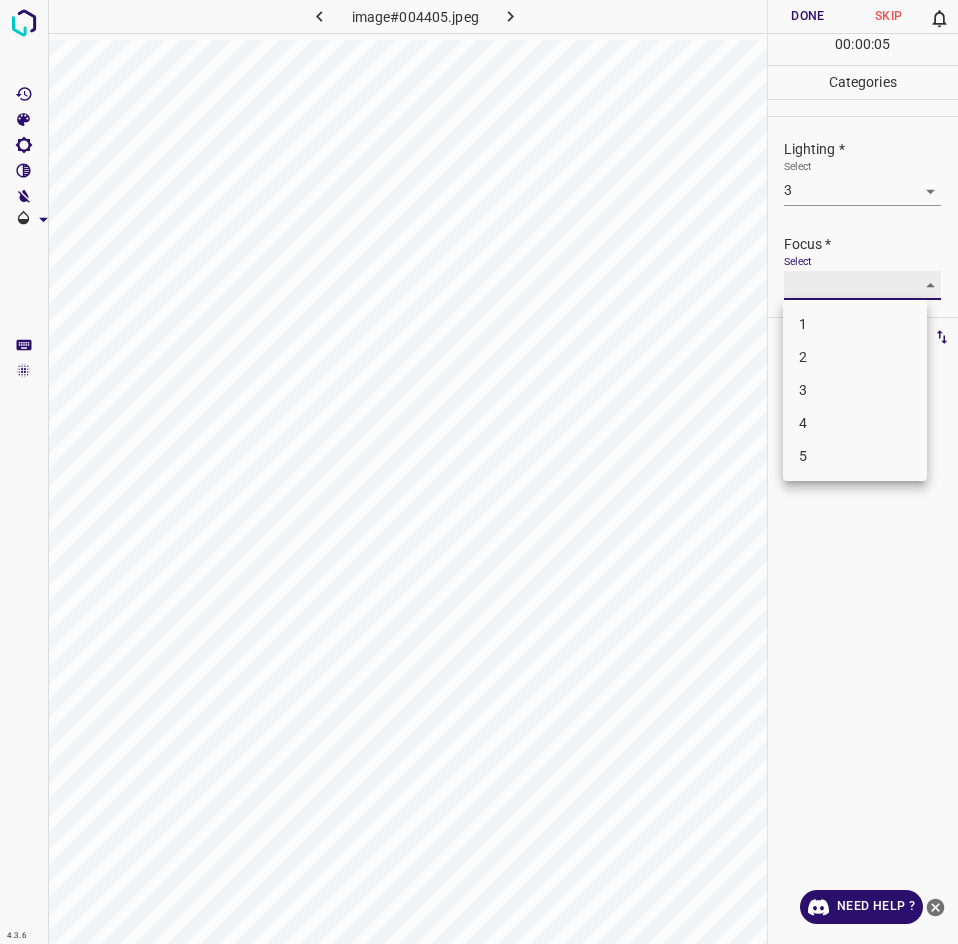 type on "3" 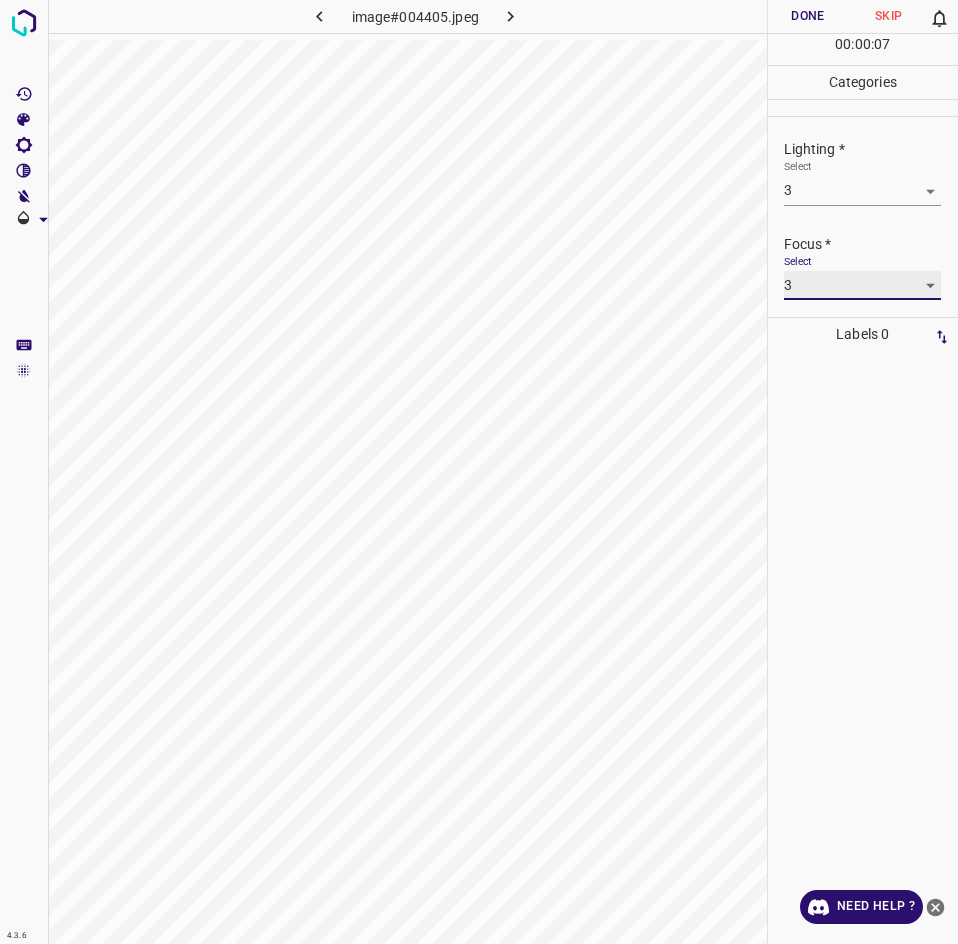 scroll, scrollTop: 95, scrollLeft: 0, axis: vertical 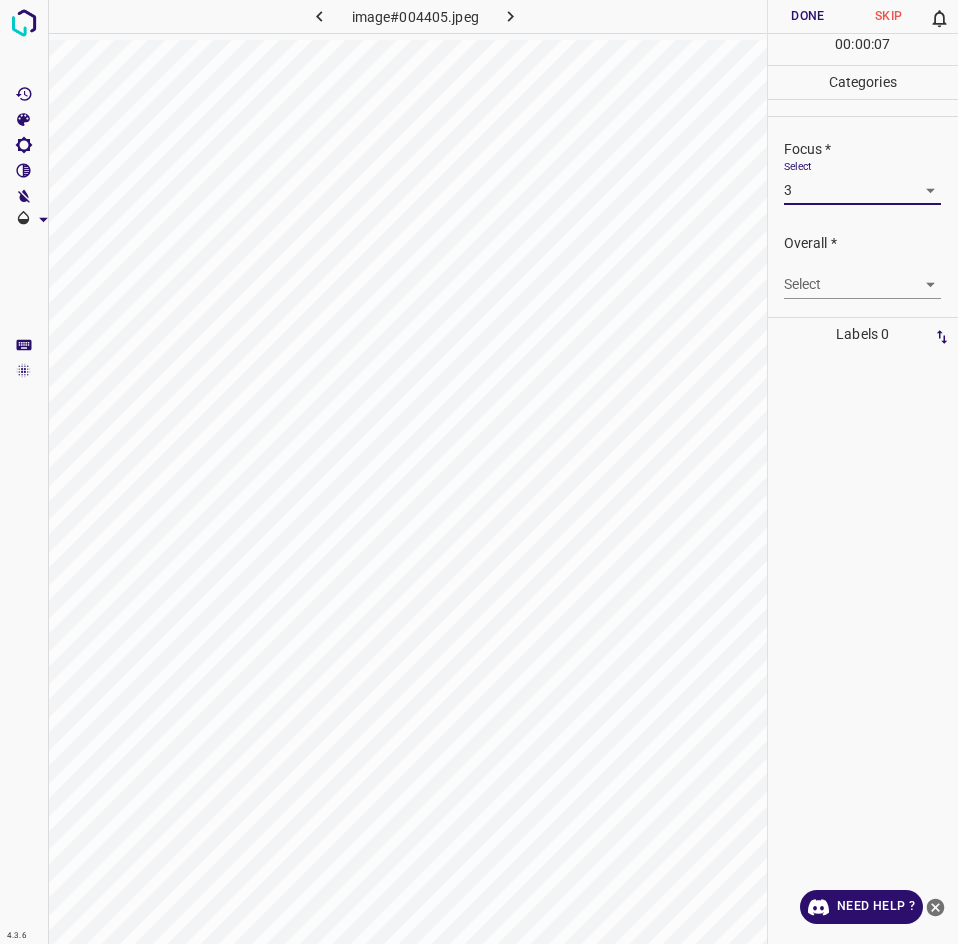 click on "4.3.6  image#004405.jpeg Done Skip 0 00   : 00   : 07   Categories Lighting *  Select 3 3 Focus *  Select 3 3 Overall *  Select ​ Labels   0 Categories 1 Lighting 2 Focus 3 Overall Tools Space Change between modes (Draw & Edit) I Auto labeling R Restore zoom M Zoom in N Zoom out Delete Delete selecte label Filters Z Restore filters X Saturation filter C Brightness filter V Contrast filter B Gray scale filter General O Download Need Help ? - Text - Hide - Delete" at bounding box center [479, 472] 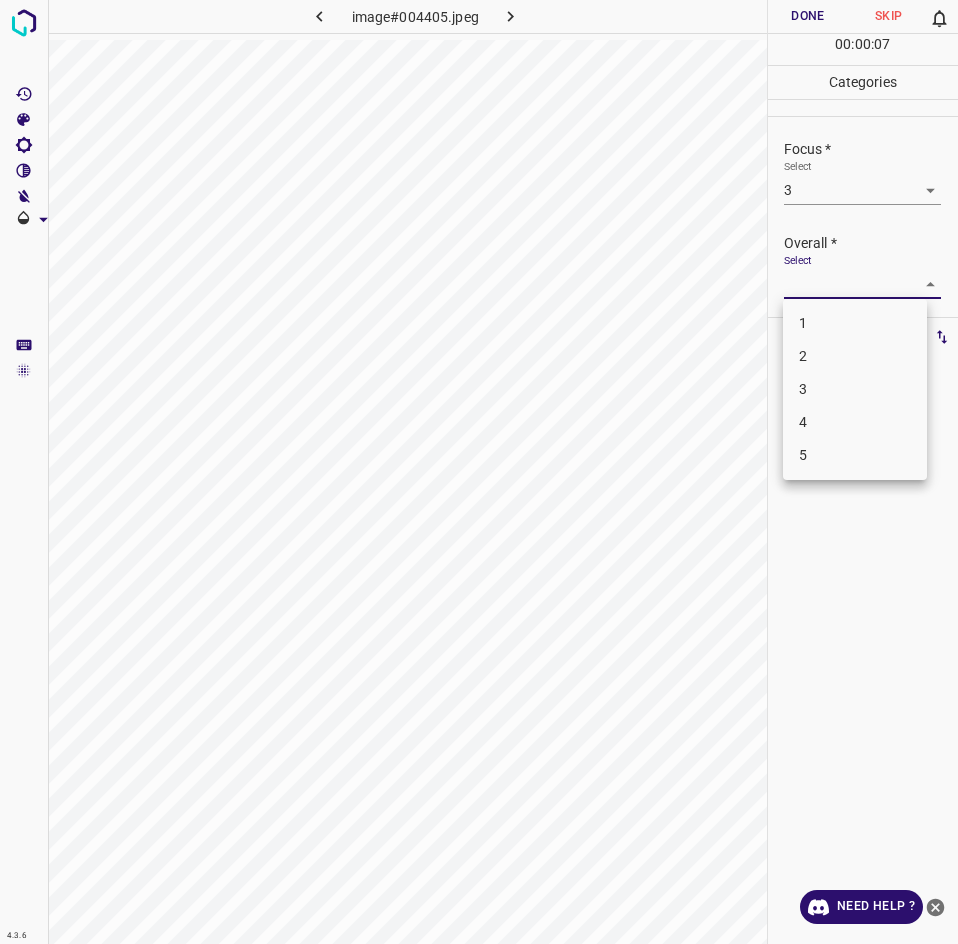 click on "3" at bounding box center [855, 389] 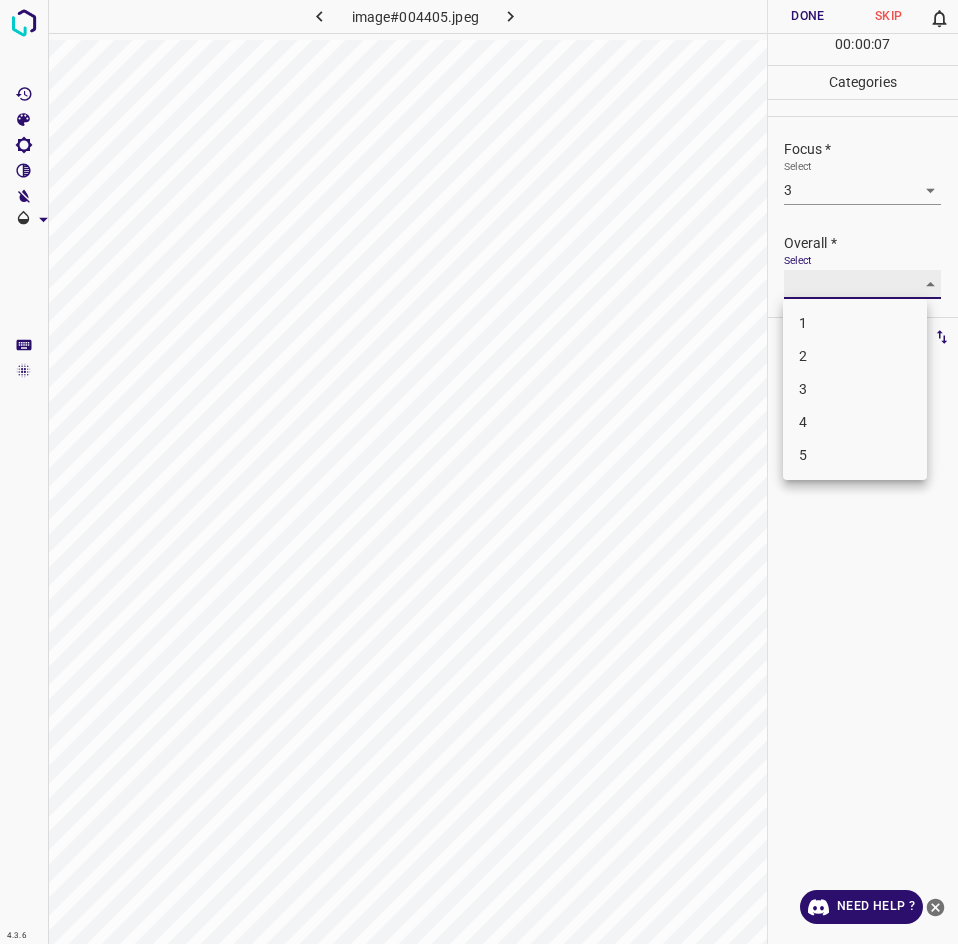 type on "3" 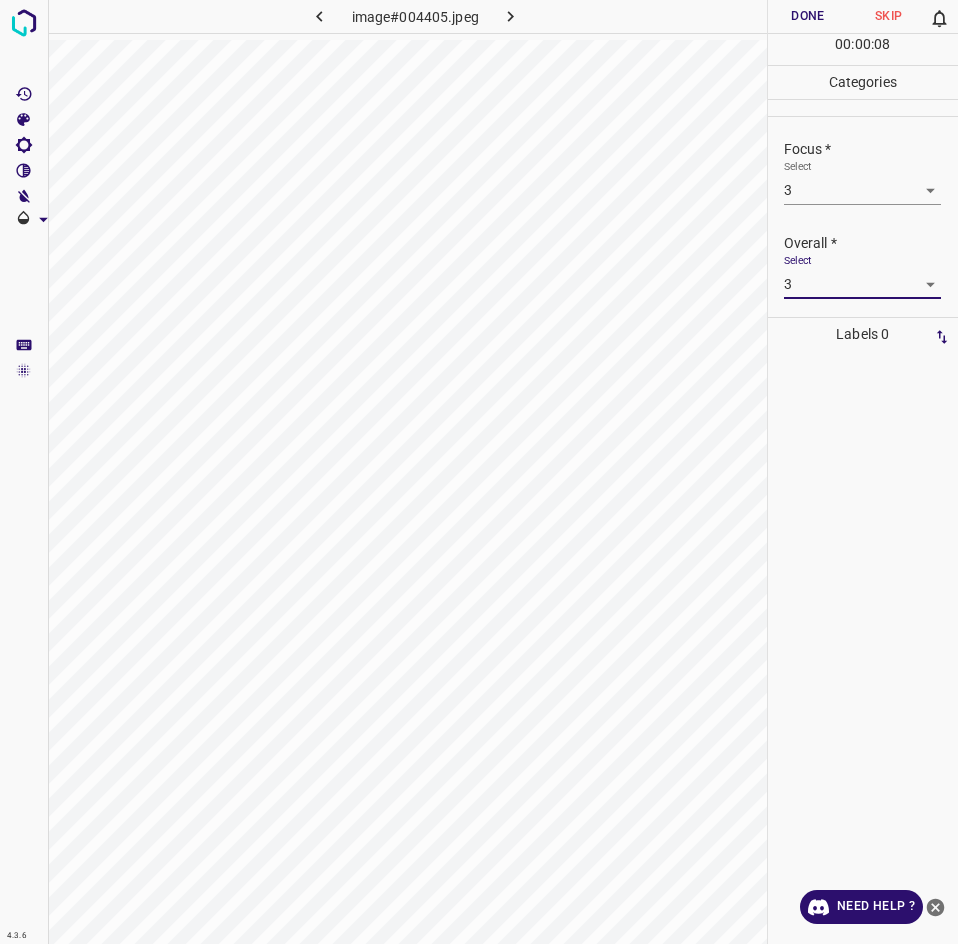 click on "Done" at bounding box center (808, 16) 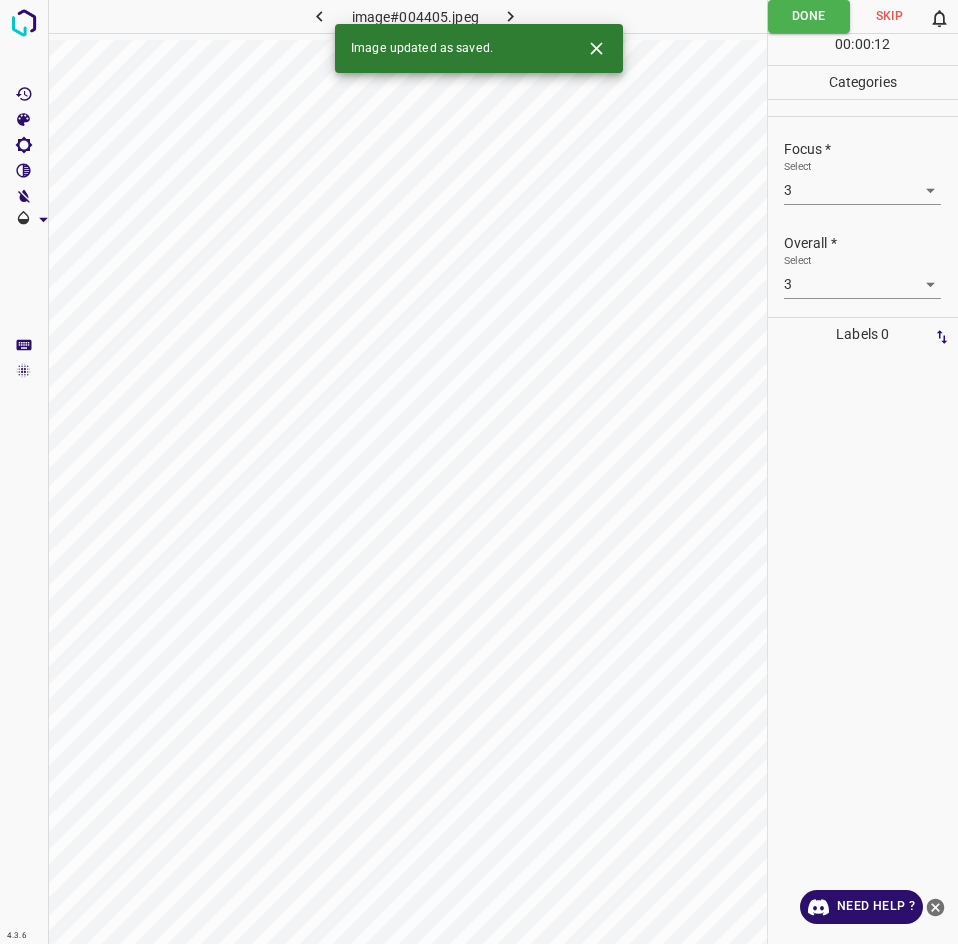 click 